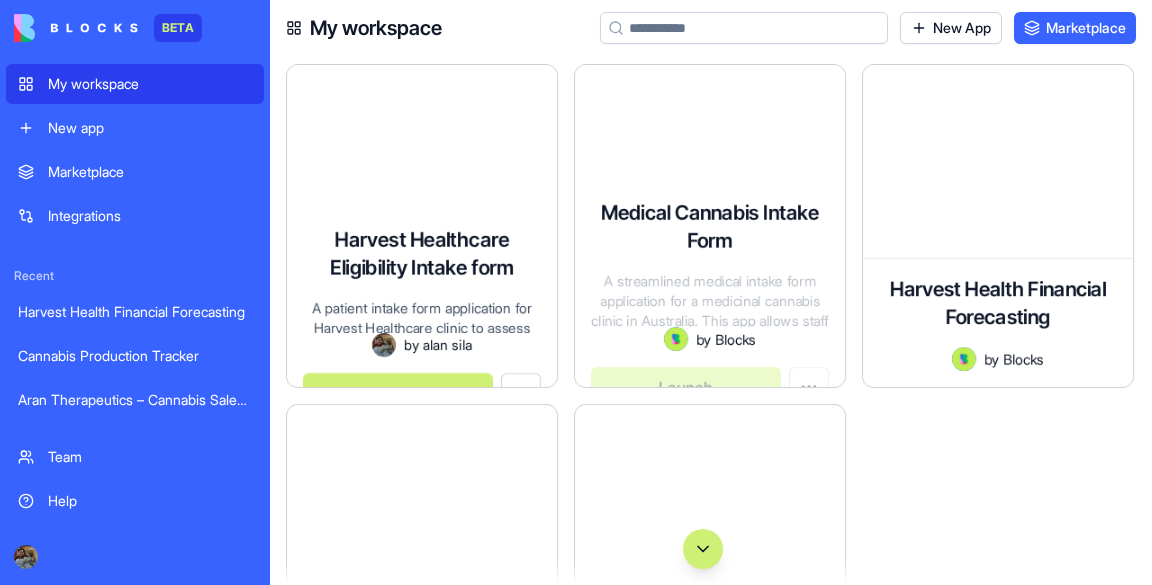 scroll, scrollTop: 0, scrollLeft: 0, axis: both 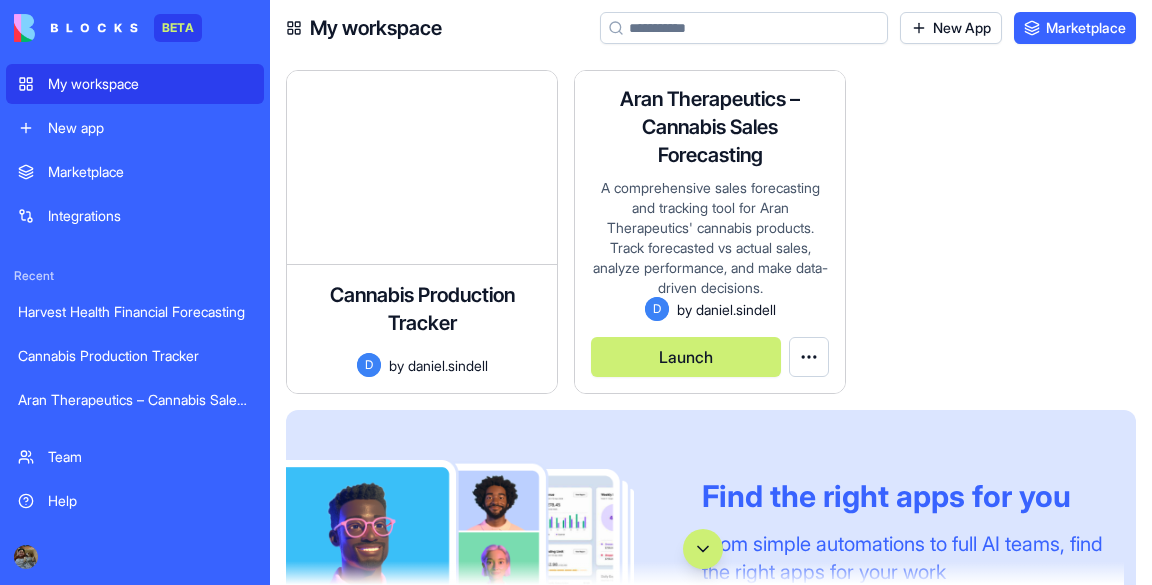 click on "Launch" at bounding box center [686, 357] 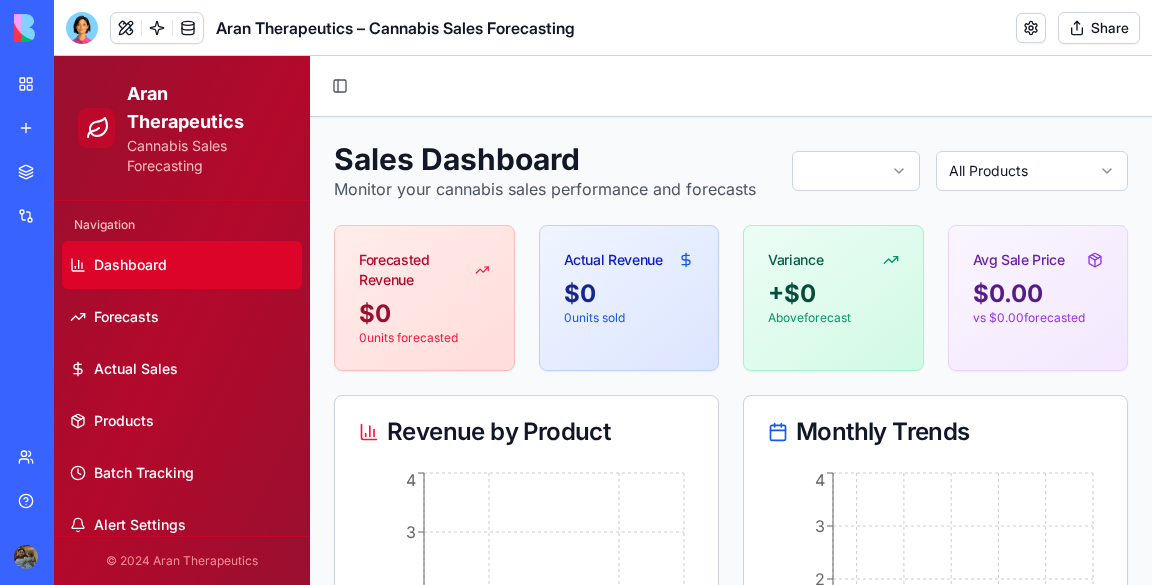 scroll, scrollTop: 231, scrollLeft: 0, axis: vertical 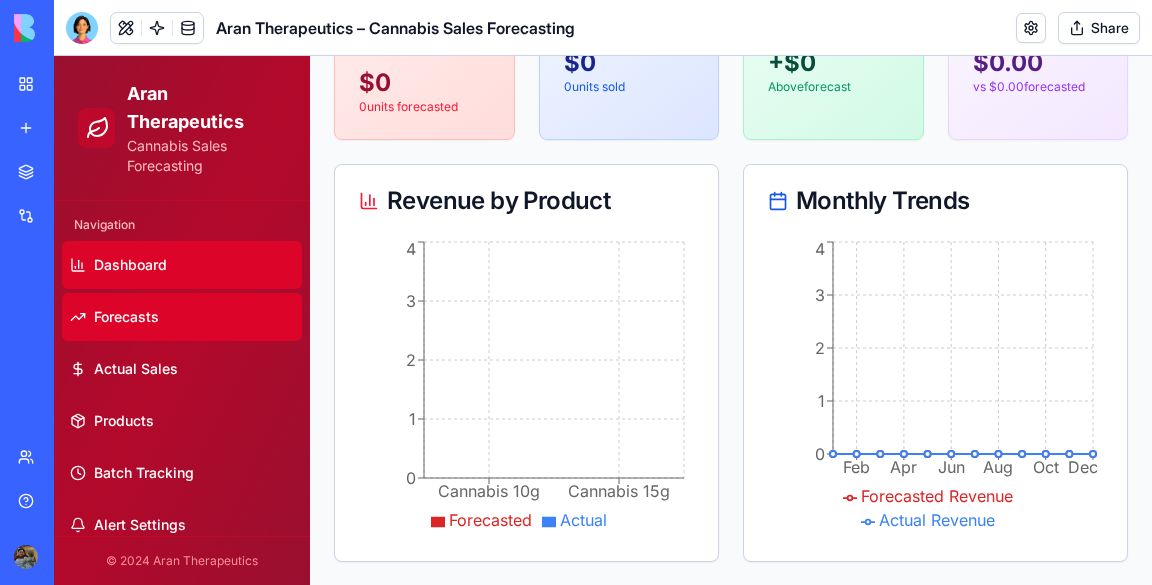 click on "Forecasts" at bounding box center (182, 317) 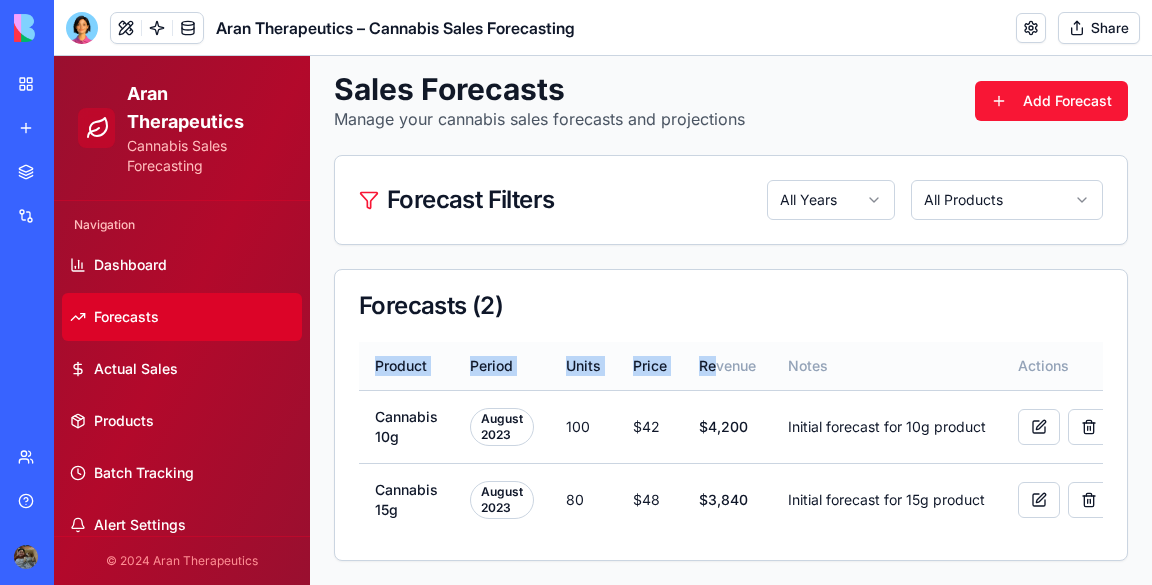 drag, startPoint x: 707, startPoint y: 319, endPoint x: 713, endPoint y: 337, distance: 18.973665 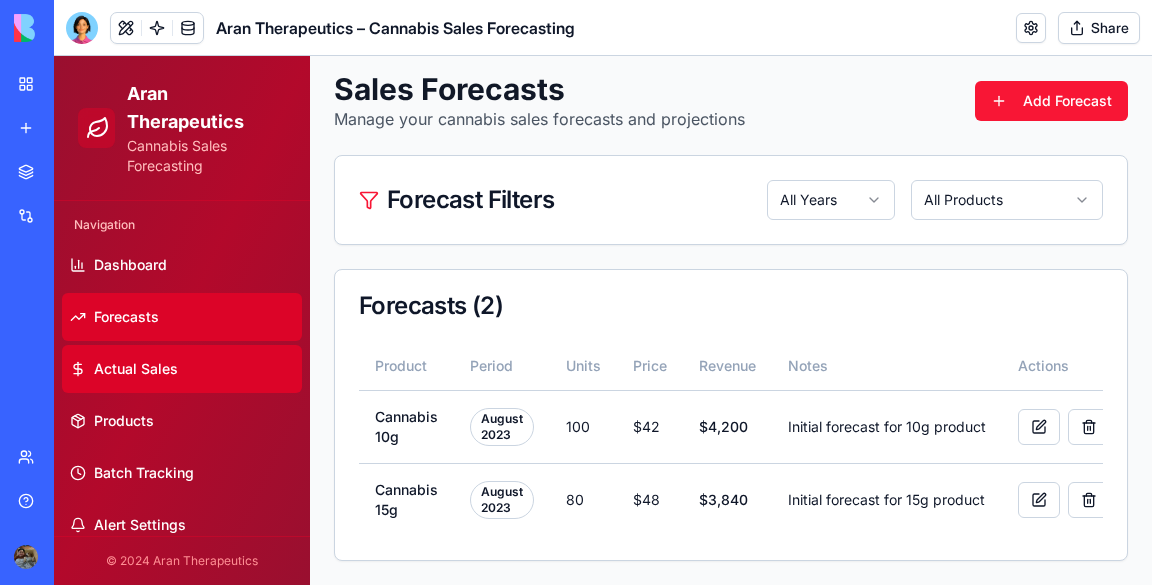 click on "Actual Sales" at bounding box center [136, 369] 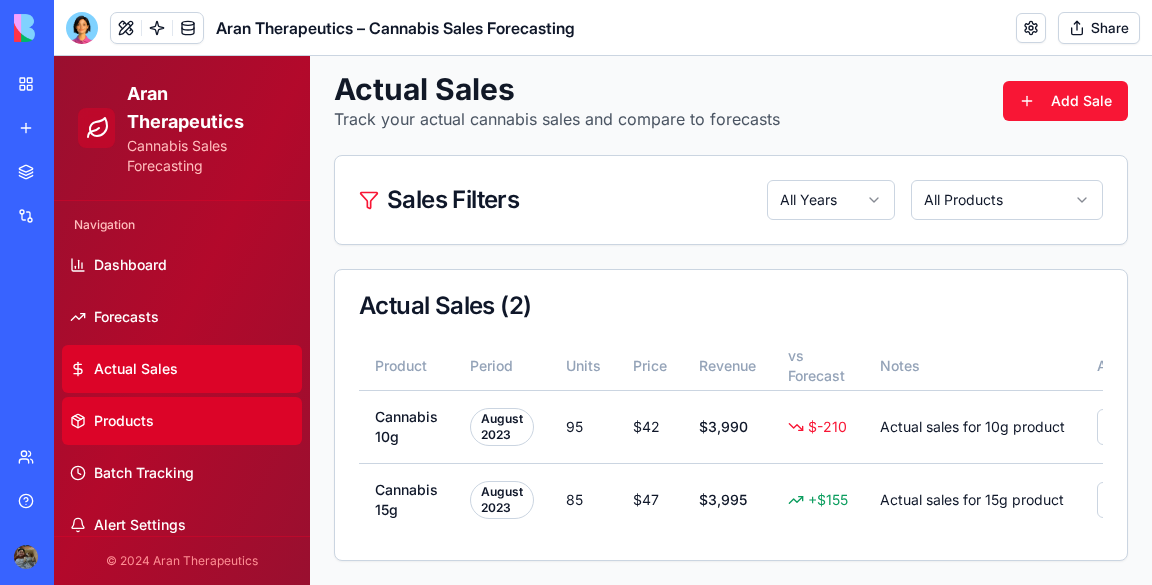 click on "Products" at bounding box center [182, 421] 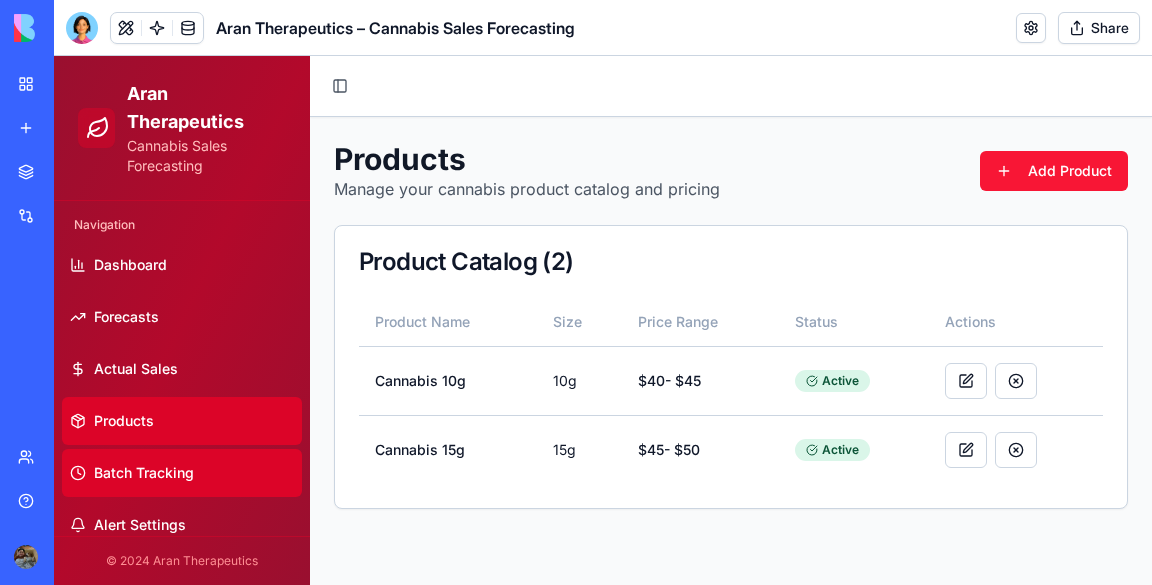 click on "Batch Tracking" at bounding box center [182, 473] 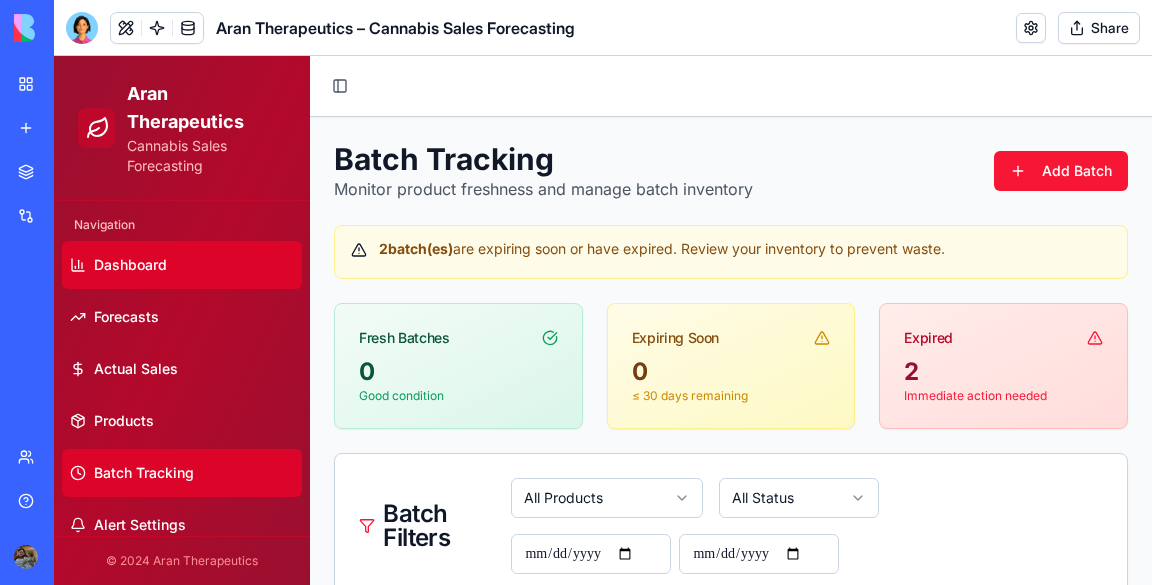 click on "Dashboard" at bounding box center [182, 265] 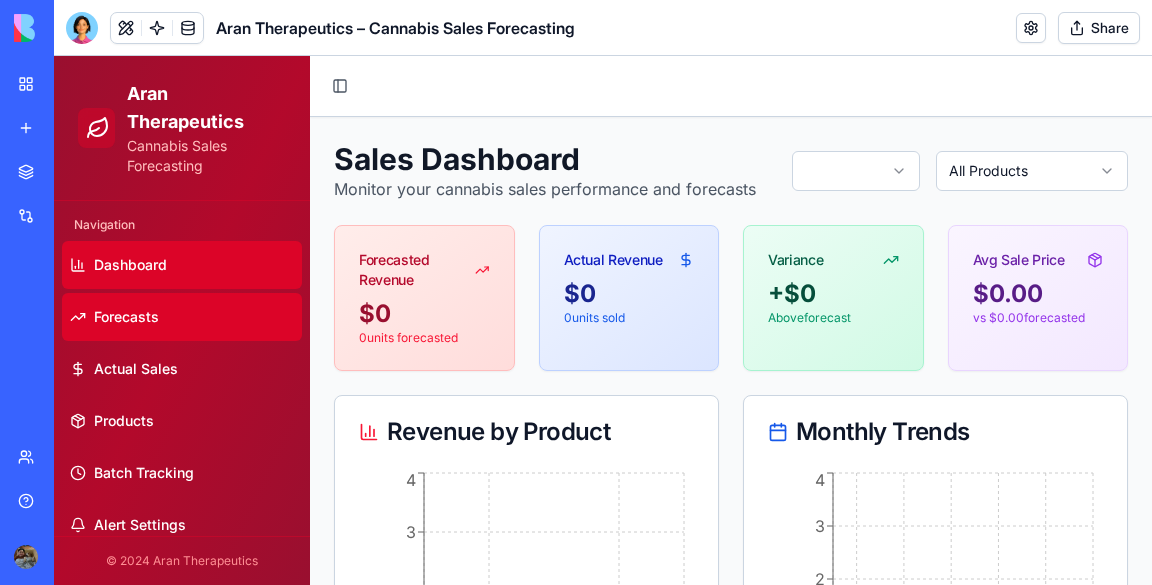 click on "Forecasts" at bounding box center (182, 317) 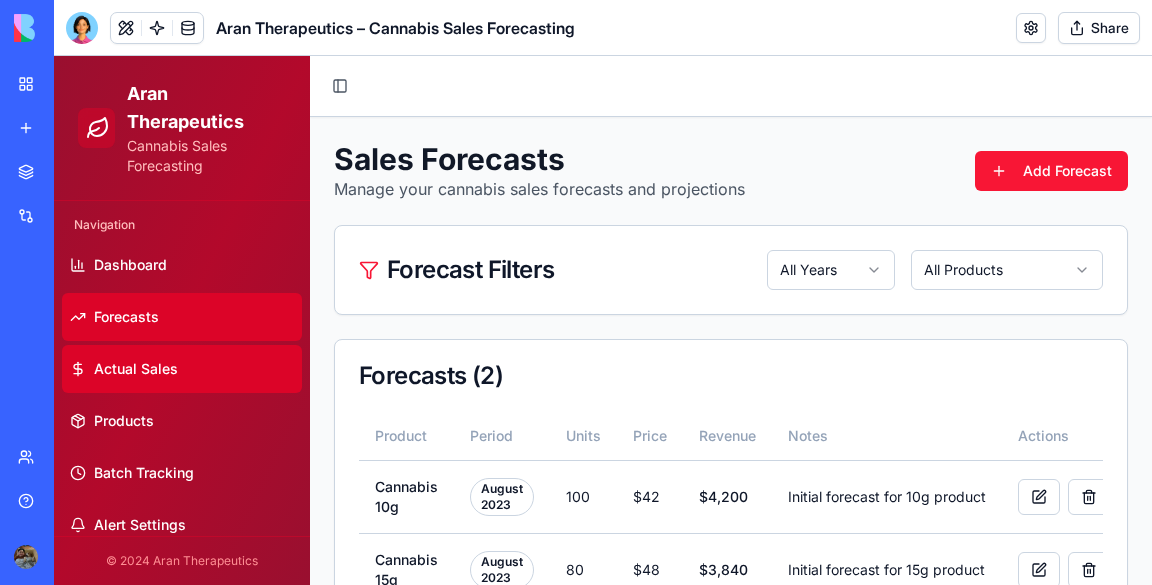 click on "Actual Sales" at bounding box center [182, 369] 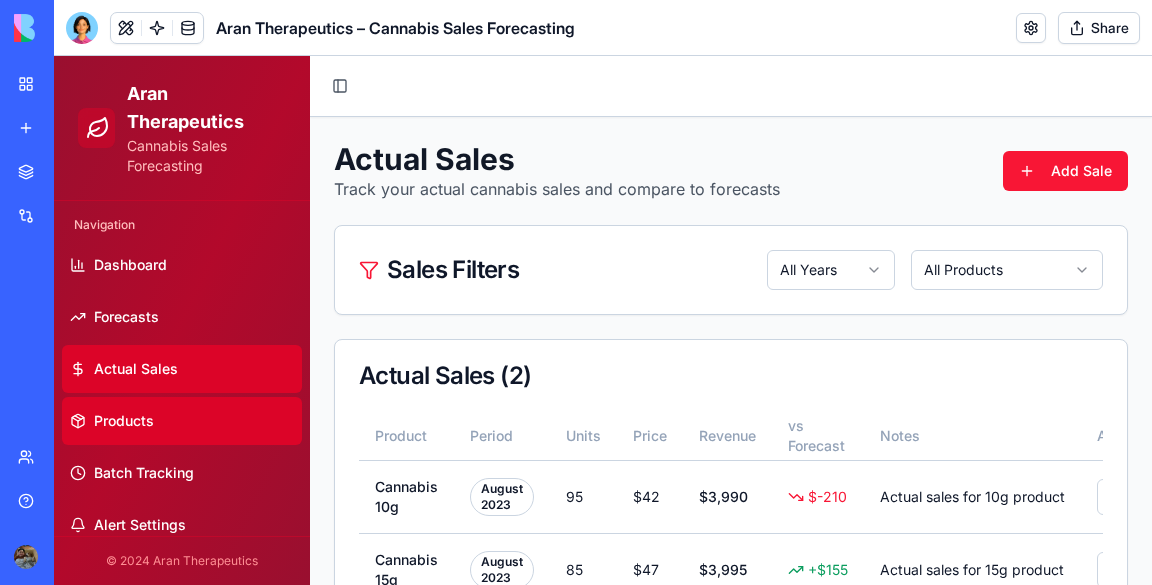 click on "Products" at bounding box center [182, 421] 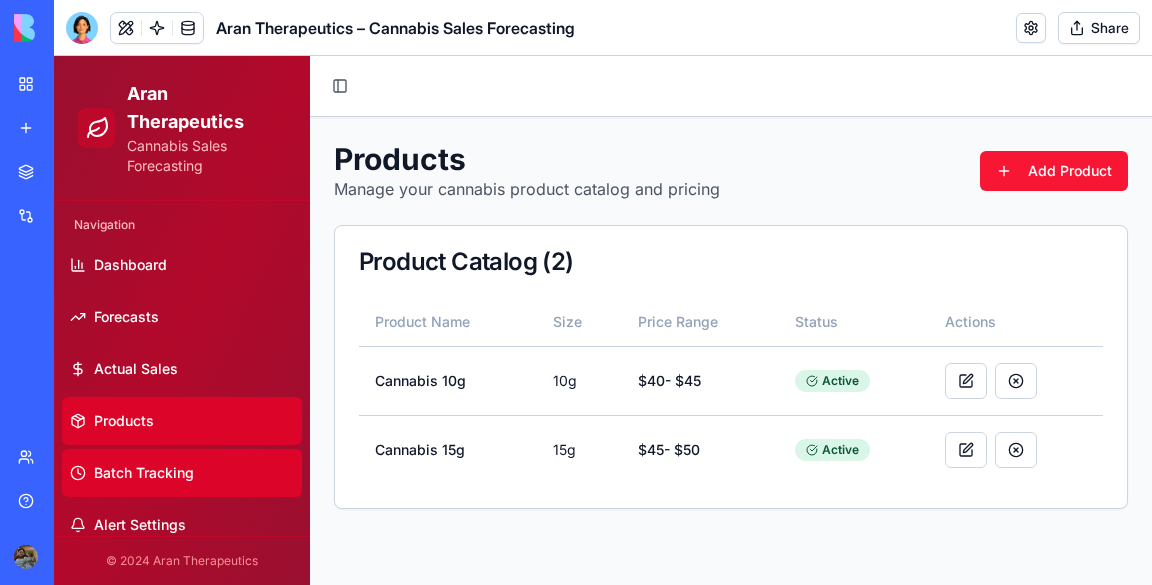 click on "Batch Tracking" at bounding box center (182, 473) 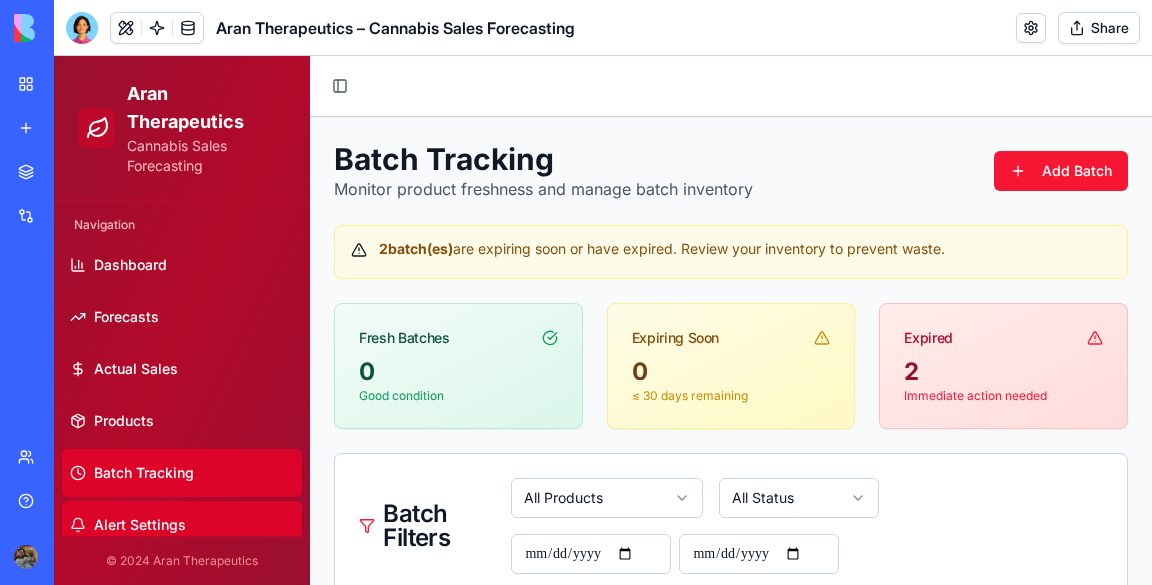 click on "Alert Settings" at bounding box center [140, 525] 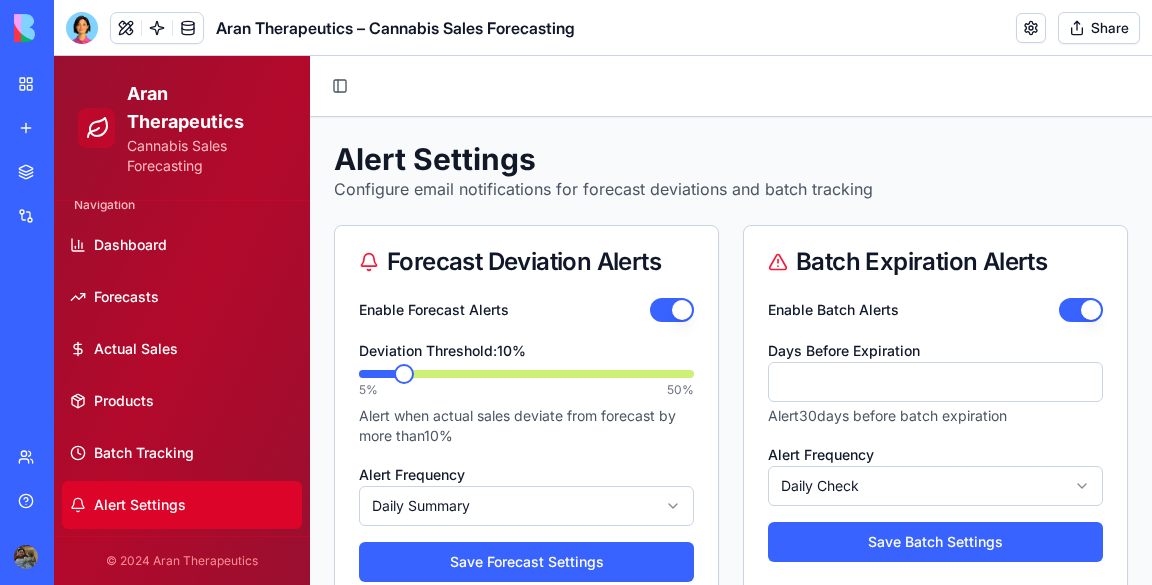scroll, scrollTop: 0, scrollLeft: 0, axis: both 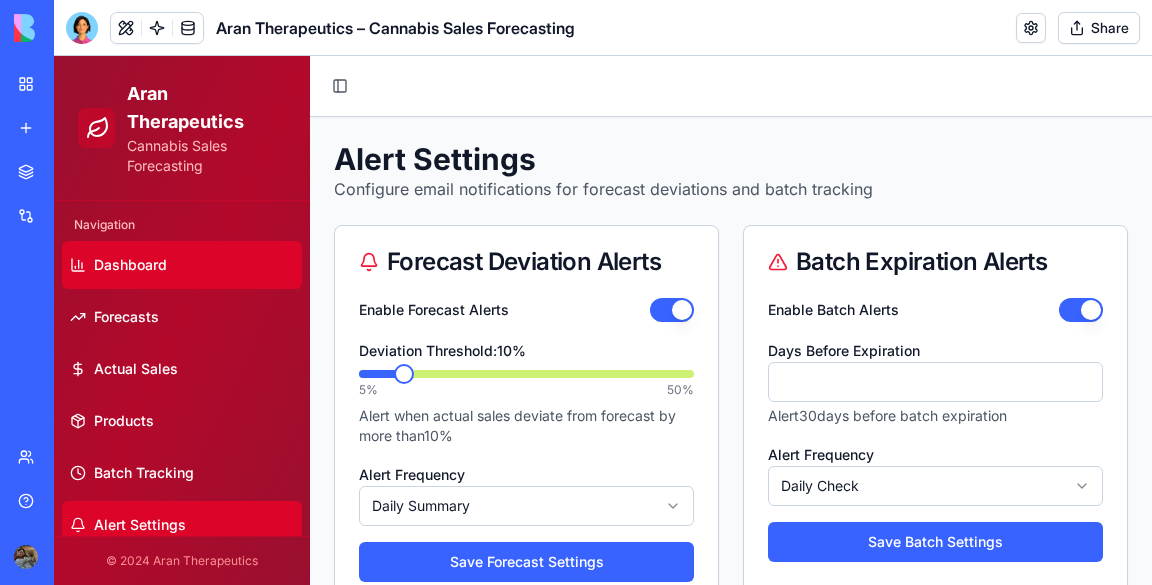 click on "Dashboard" at bounding box center (182, 265) 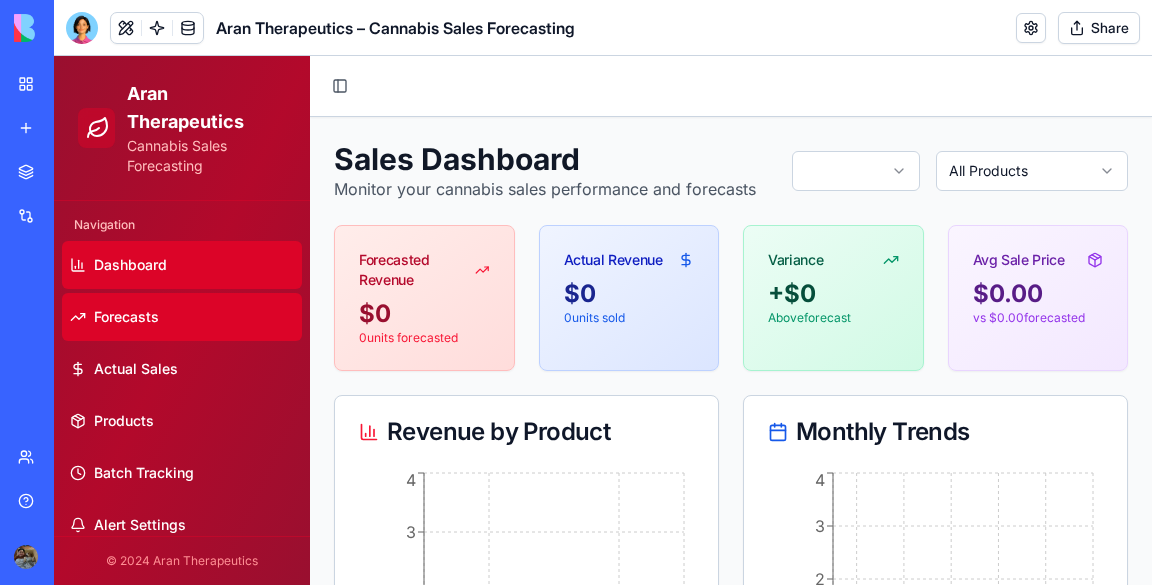 click on "Forecasts" at bounding box center (182, 317) 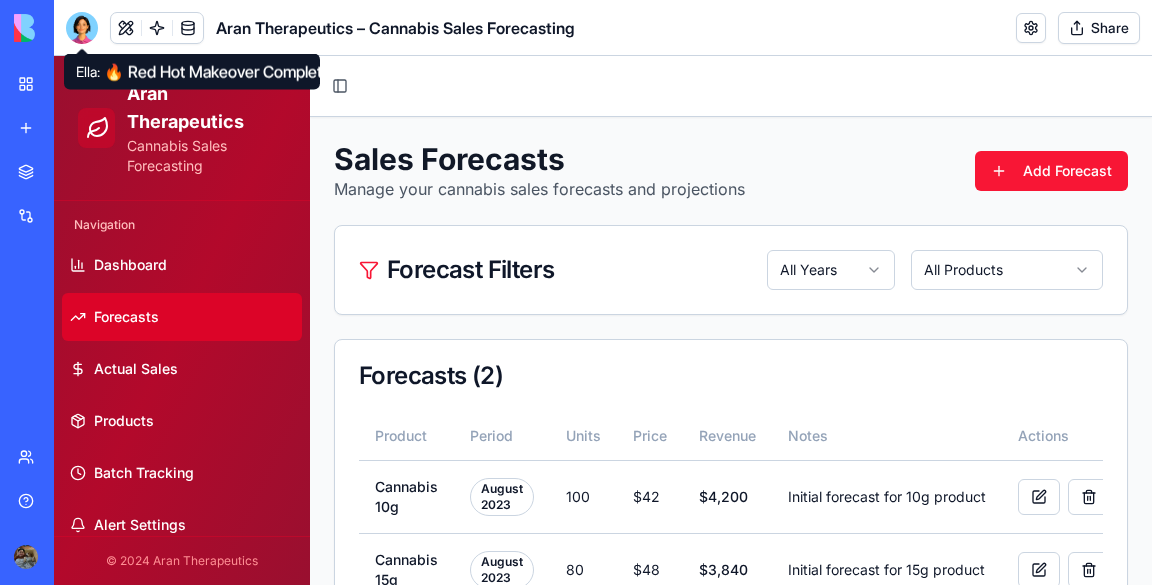 click at bounding box center [82, 28] 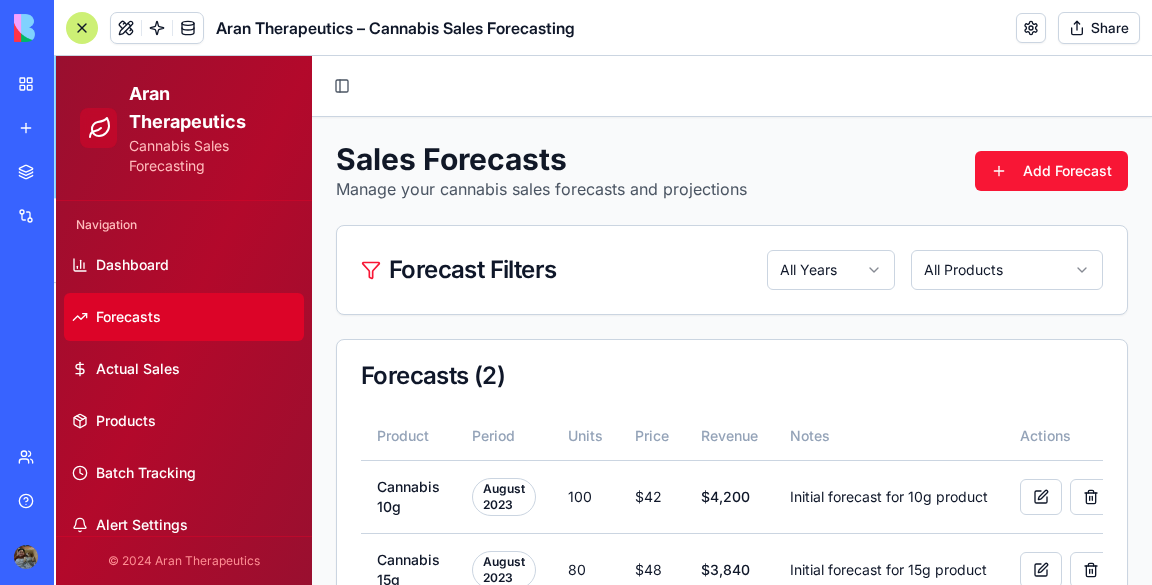 scroll, scrollTop: 3951, scrollLeft: 0, axis: vertical 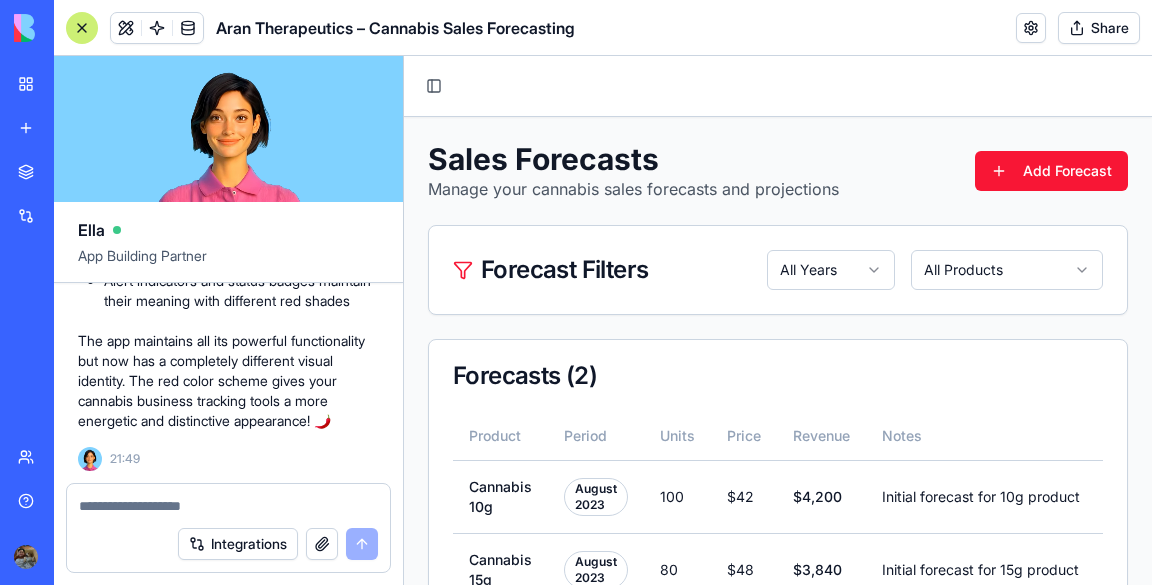 click at bounding box center (82, 28) 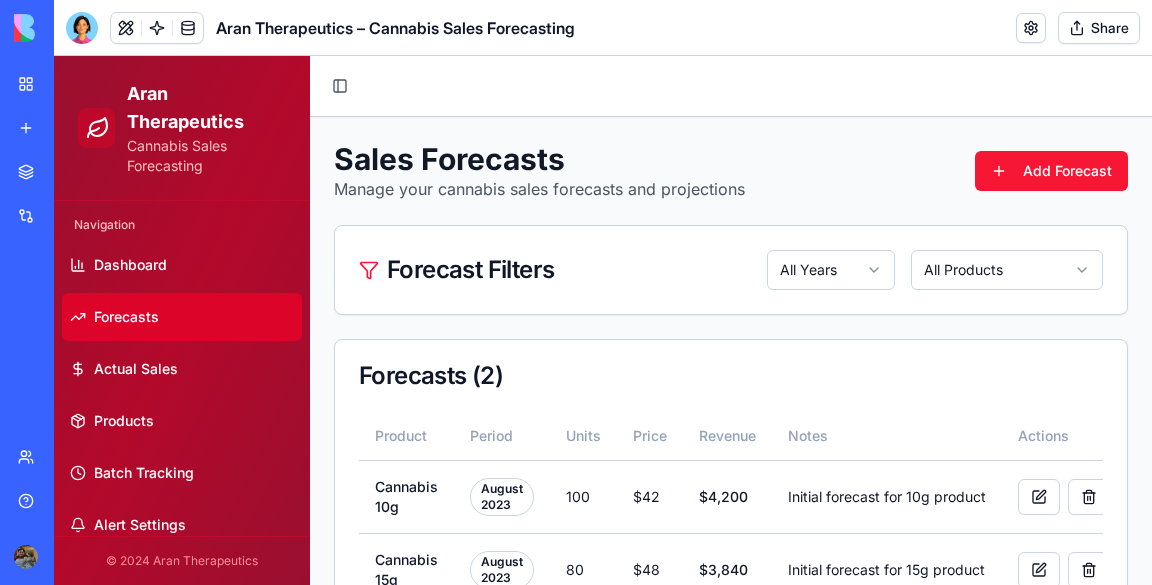 click at bounding box center [126, 28] 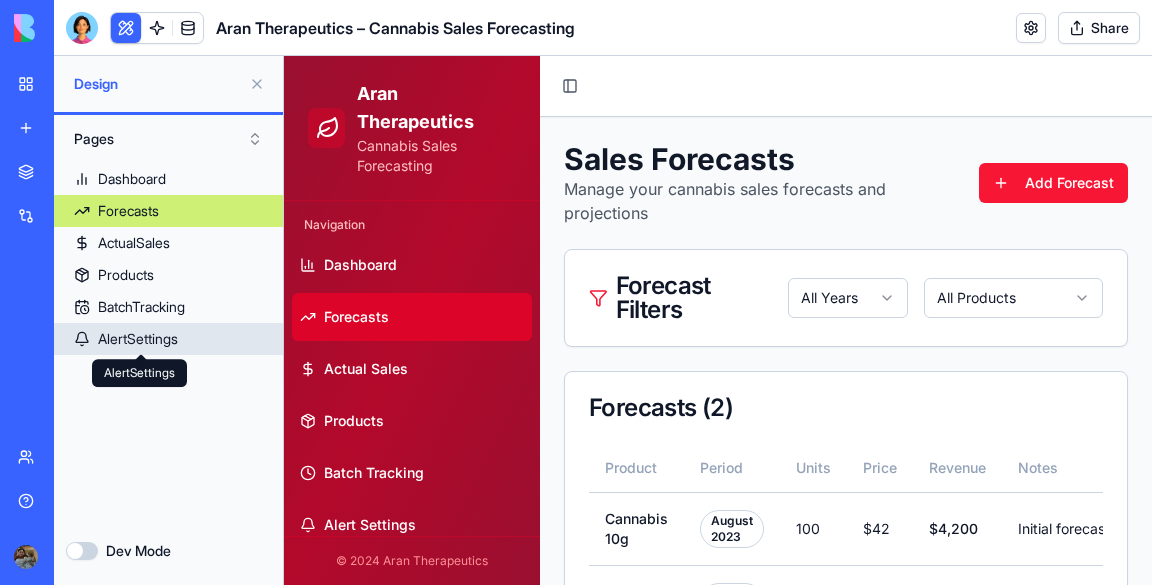 click on "AlertSettings" at bounding box center (138, 339) 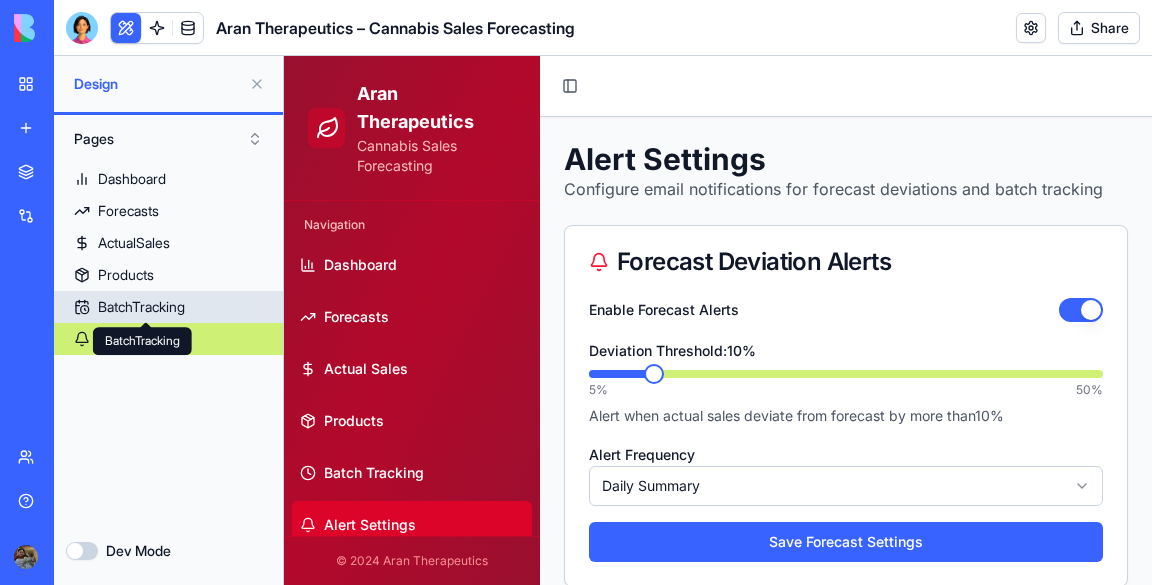 click on "BatchTracking" at bounding box center [141, 307] 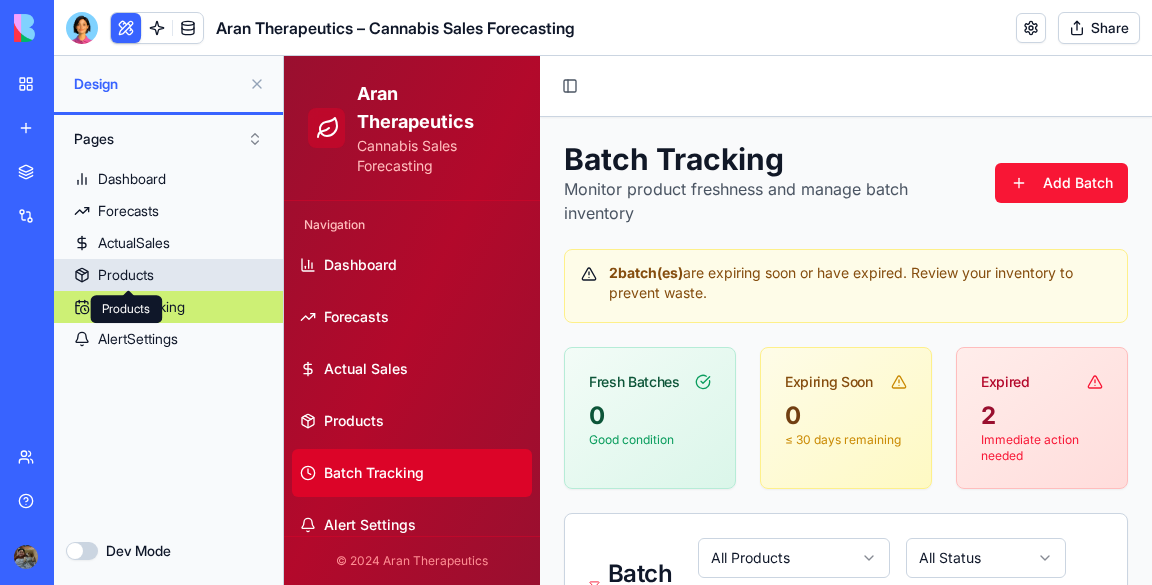 click on "Products" at bounding box center (126, 275) 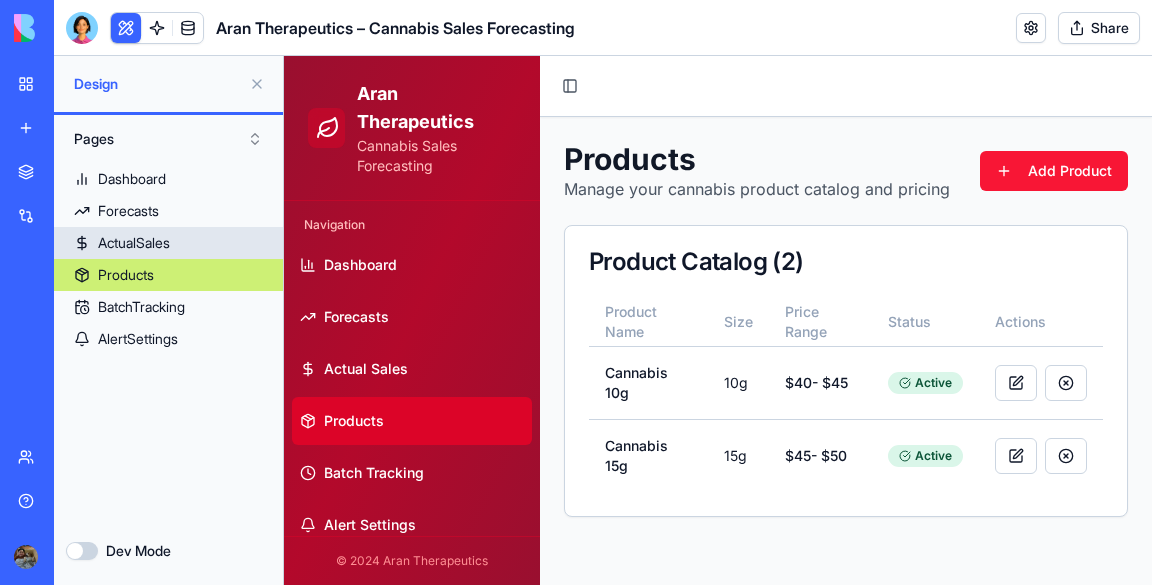 click on "ActualSales" at bounding box center (168, 243) 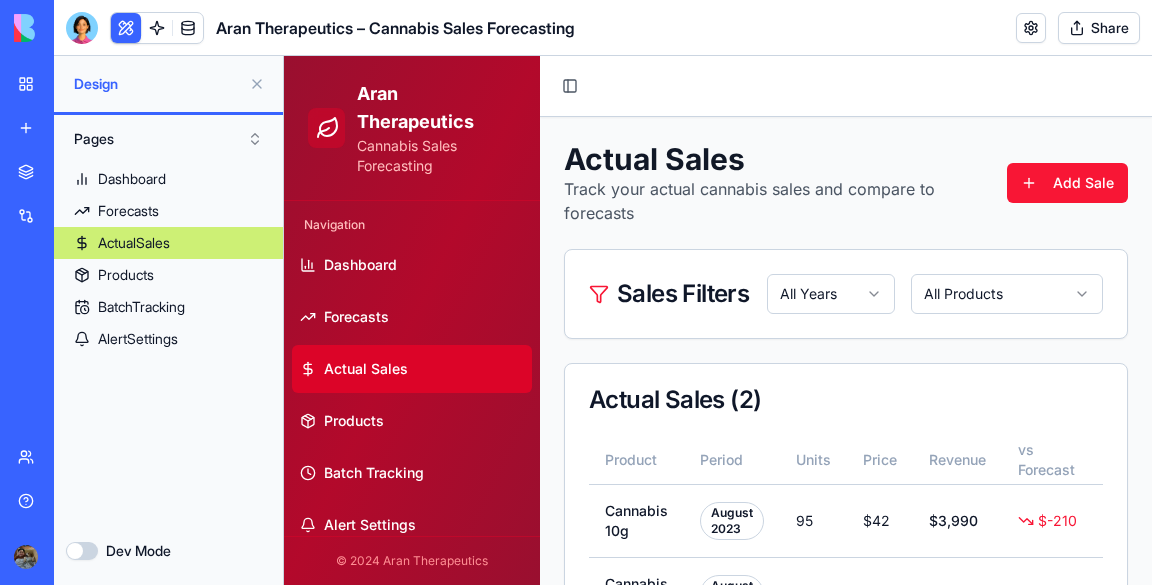 scroll, scrollTop: 112, scrollLeft: 0, axis: vertical 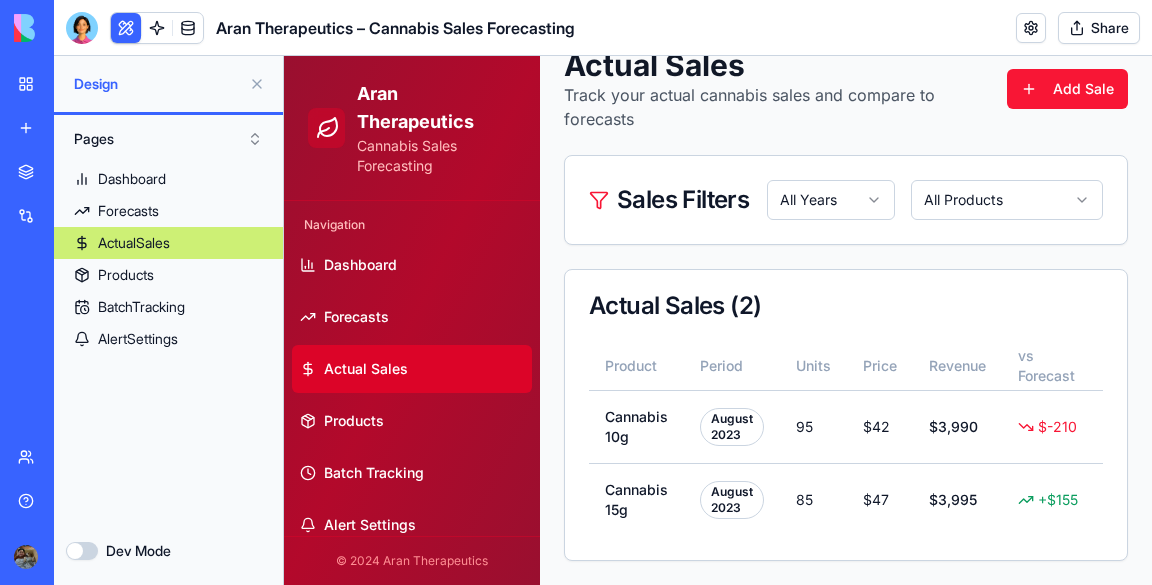 click on "My workspace" at bounding box center [46, 84] 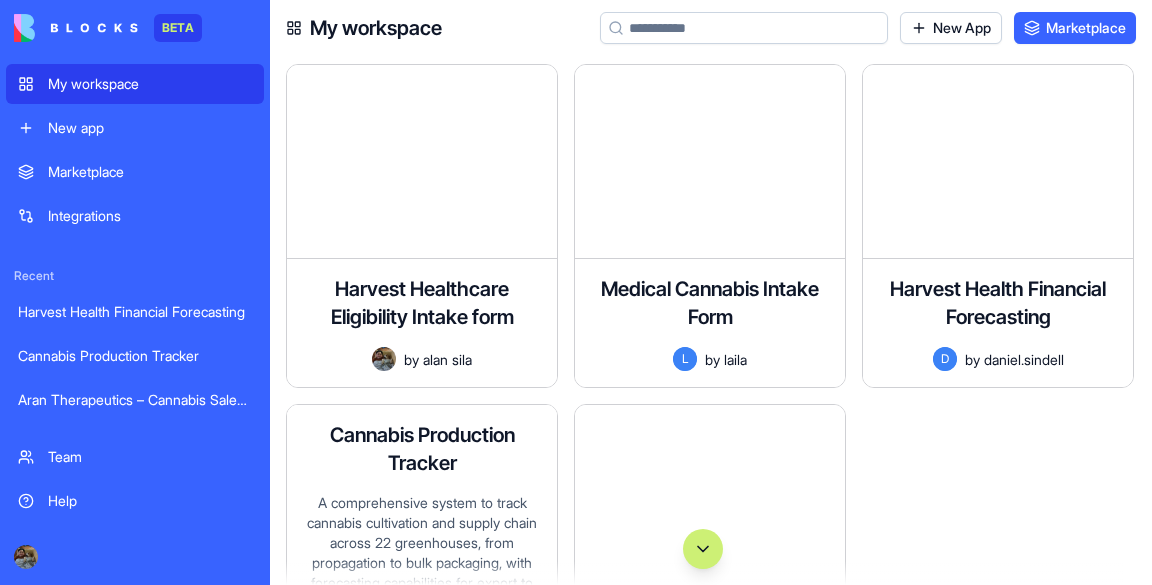 click on "Cannabis Production Tracker" at bounding box center [422, 449] 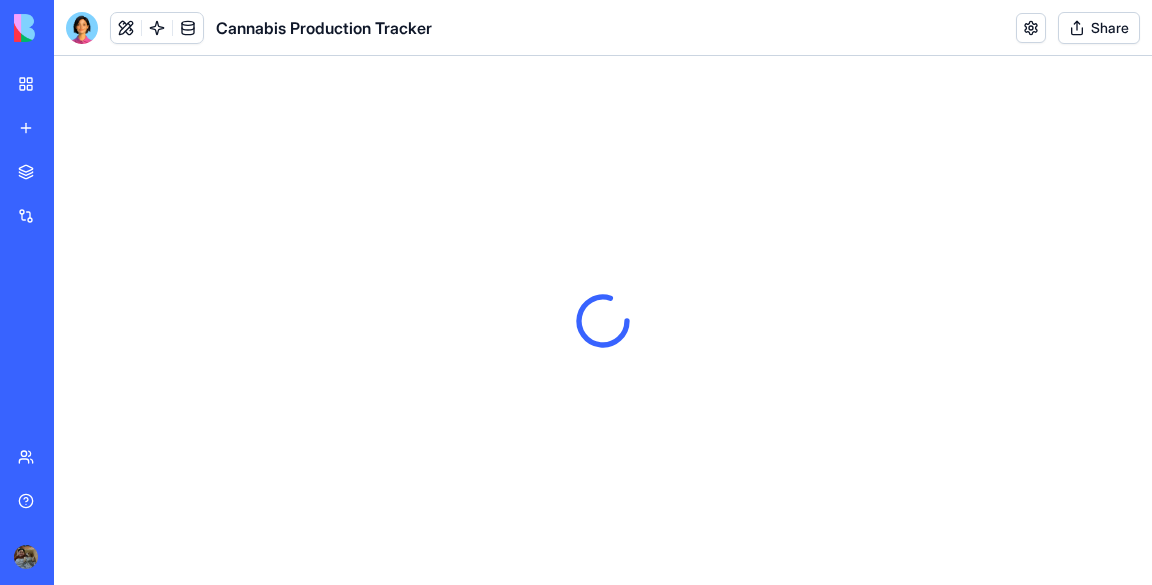 scroll, scrollTop: 0, scrollLeft: 0, axis: both 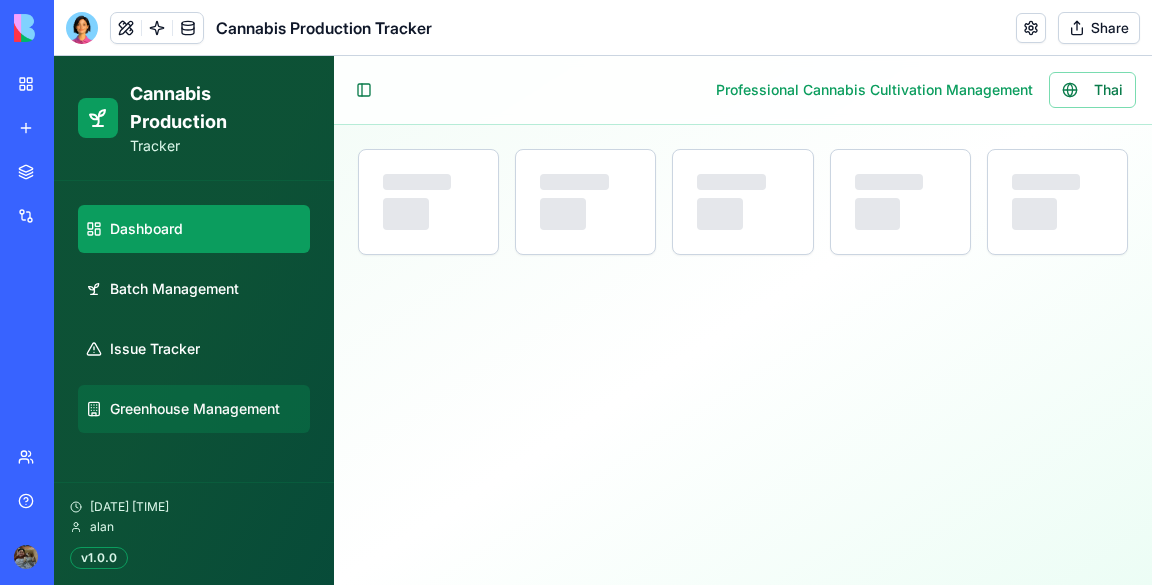 select on "**" 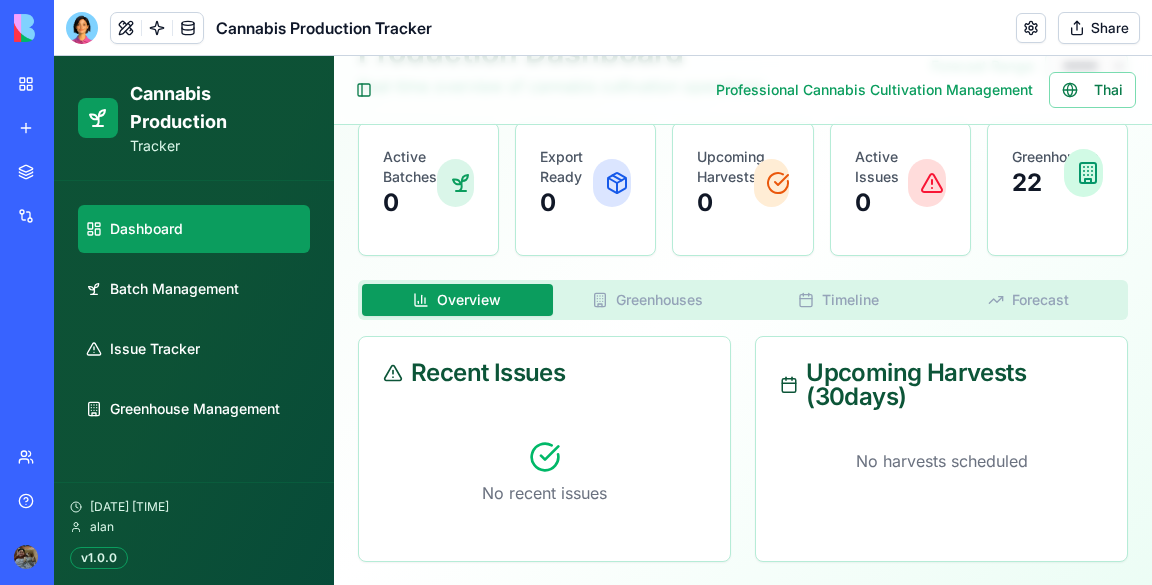 scroll, scrollTop: 0, scrollLeft: 0, axis: both 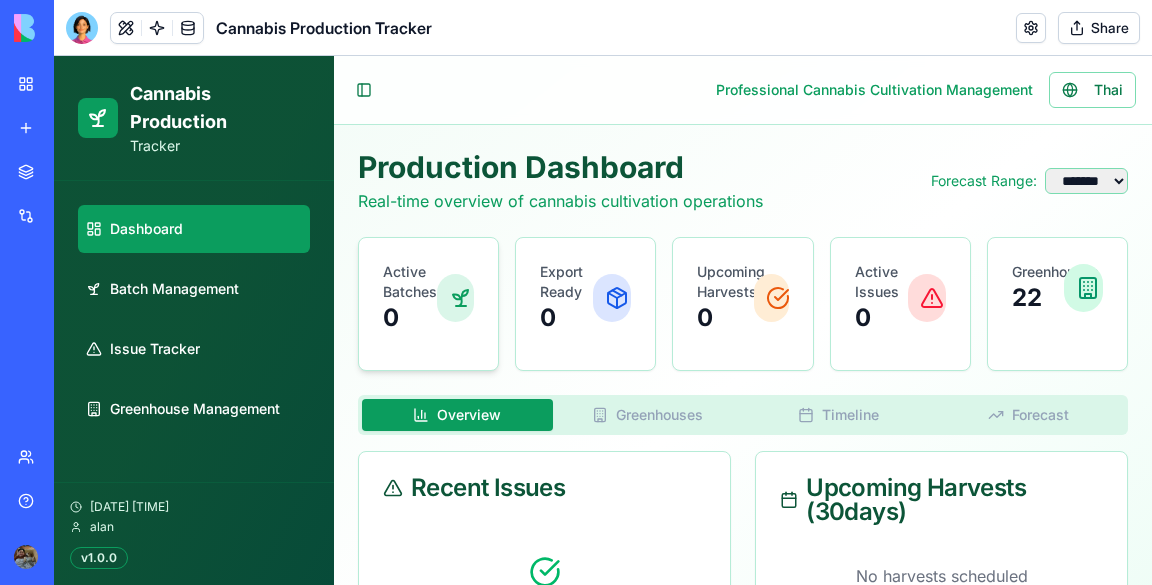 click on "Active Batches 0" at bounding box center (428, 304) 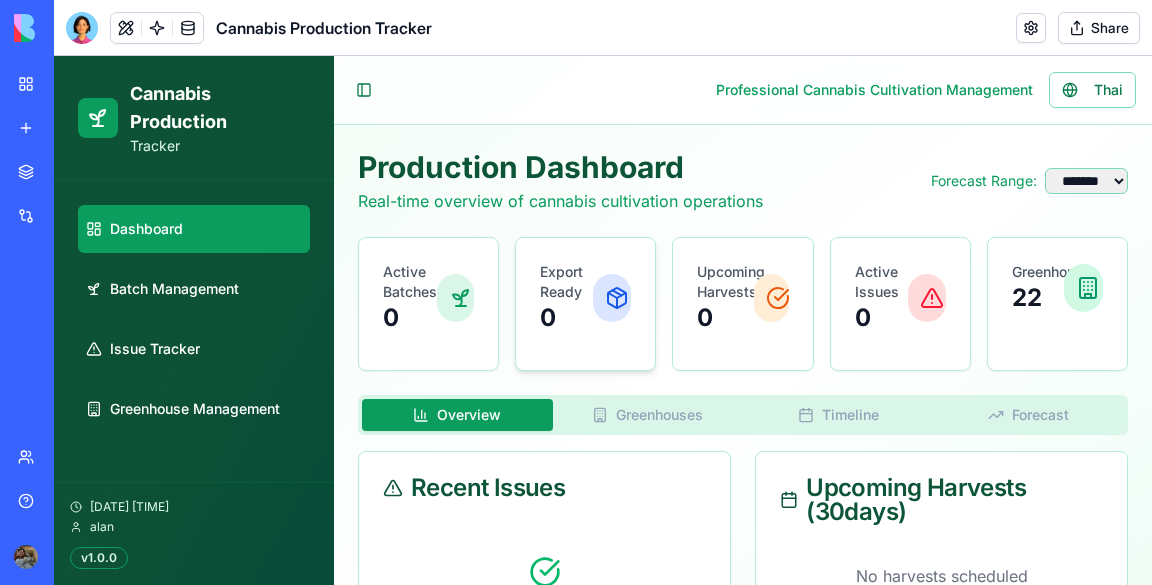 click on "Export Ready 0" at bounding box center [585, 298] 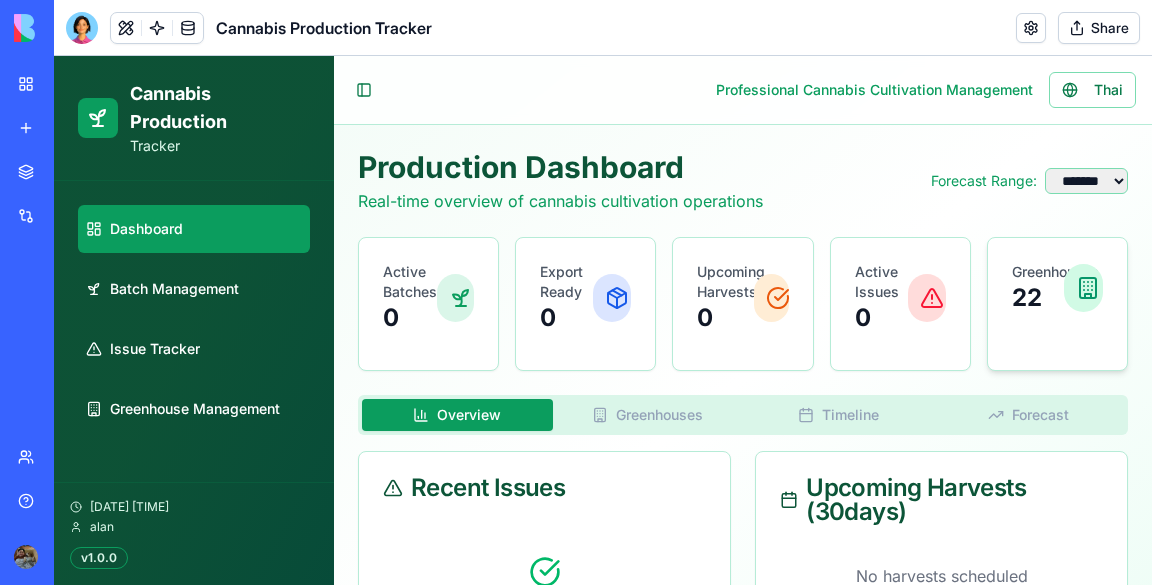 click on "22" at bounding box center [1038, 298] 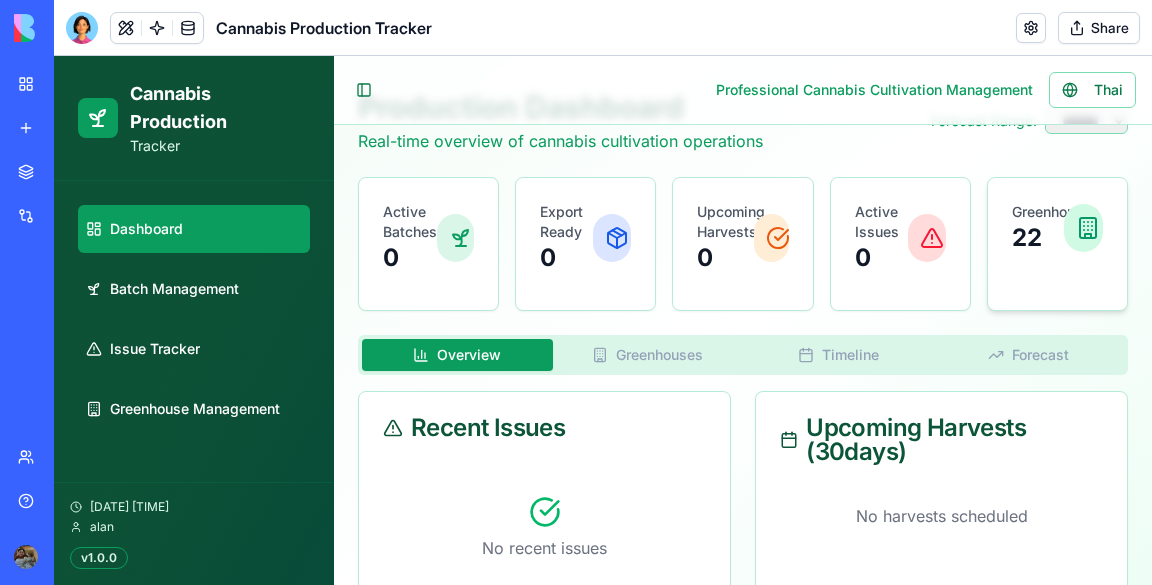 scroll, scrollTop: 0, scrollLeft: 0, axis: both 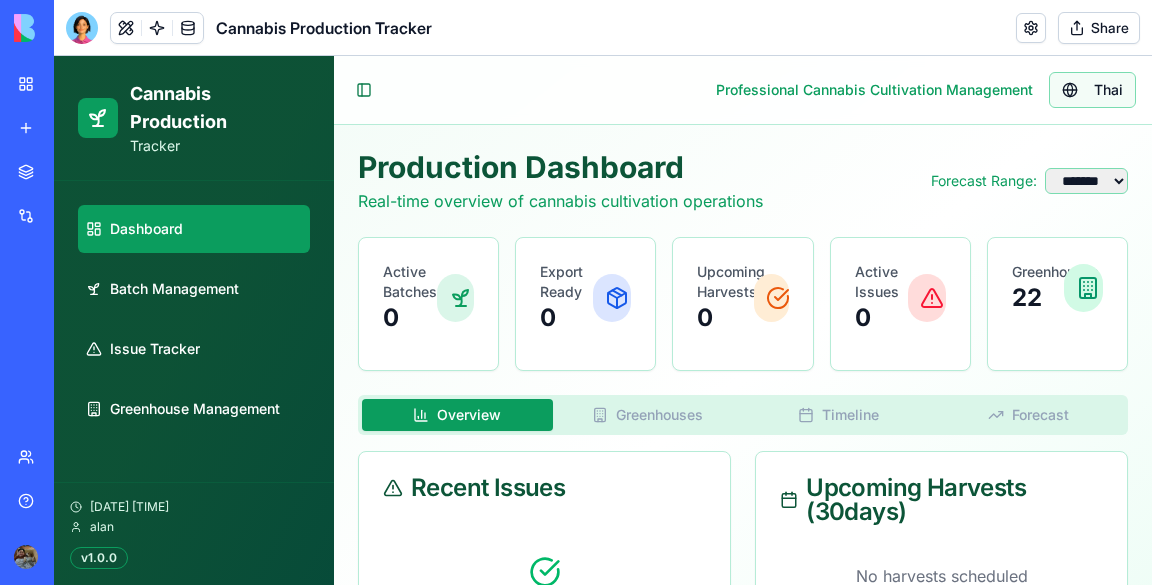 click on "Thai" at bounding box center [1092, 90] 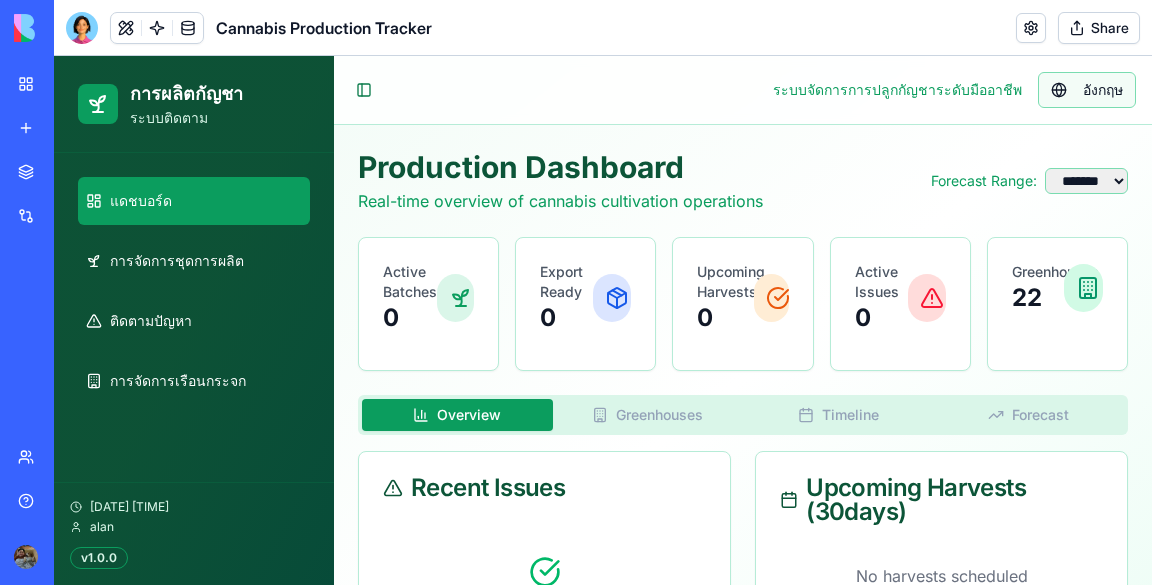 click on "อังกฤษ" at bounding box center [1087, 90] 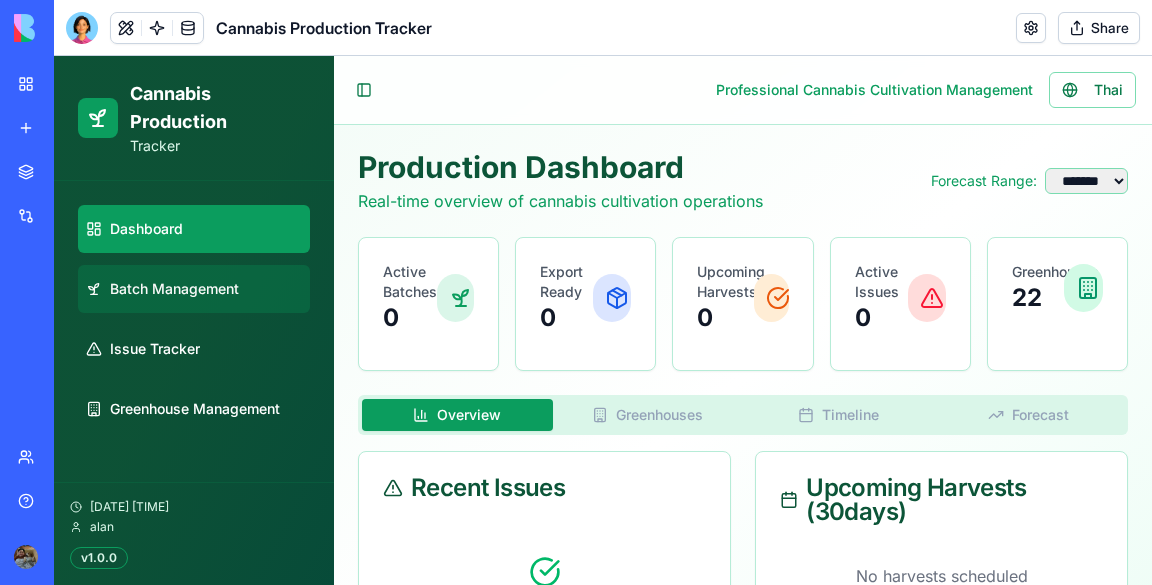 click on "Batch Management" at bounding box center [194, 289] 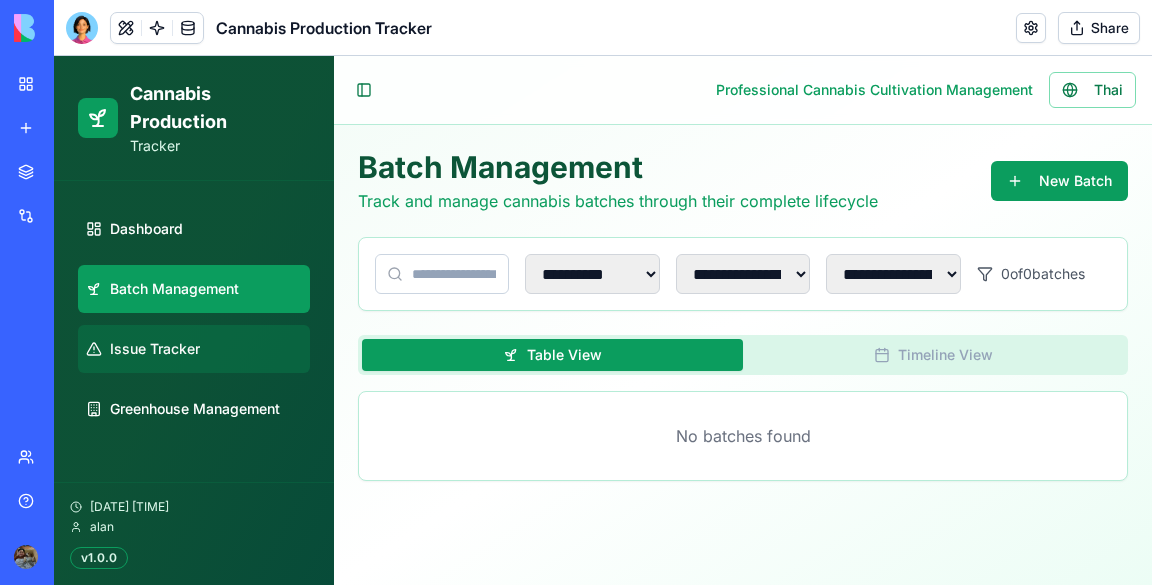 click on "Issue Tracker" at bounding box center [194, 349] 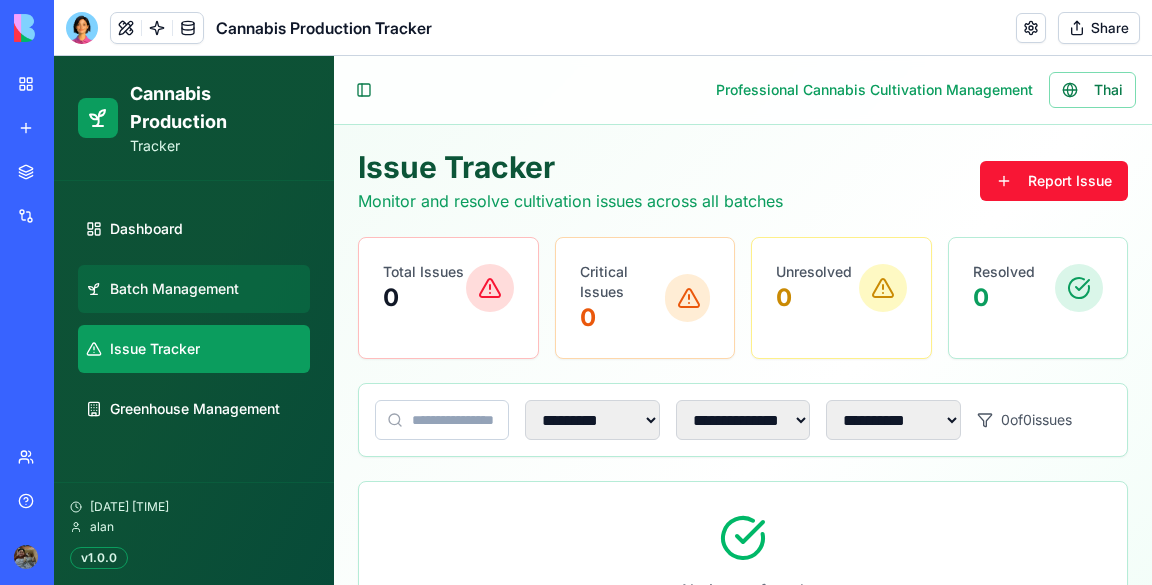 click on "Batch Management" at bounding box center (194, 289) 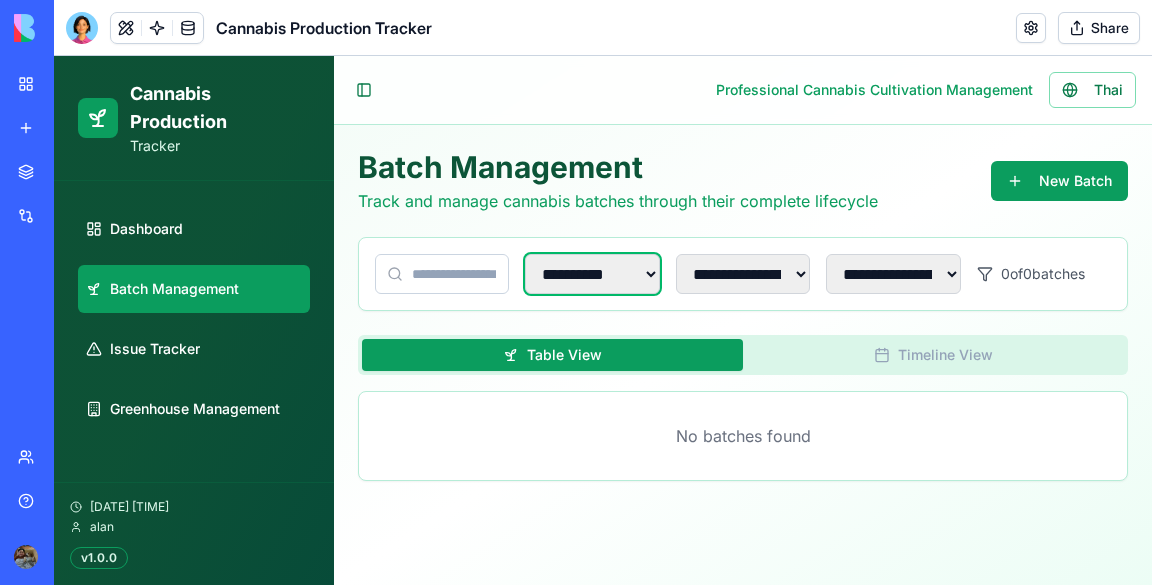 click on "**********" at bounding box center (592, 274) 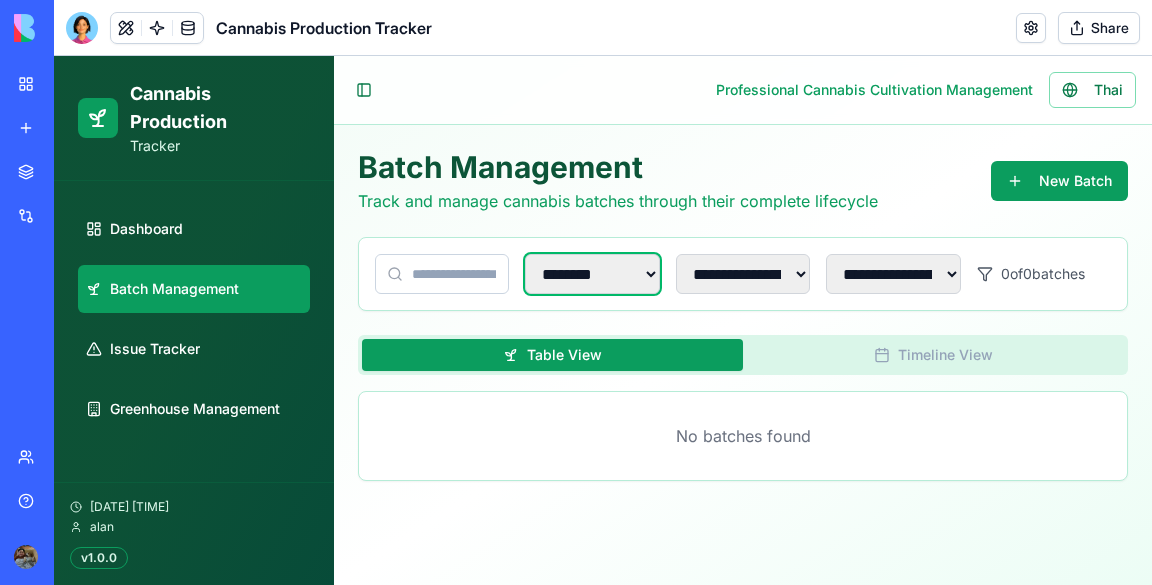 click on "**********" at bounding box center [592, 274] 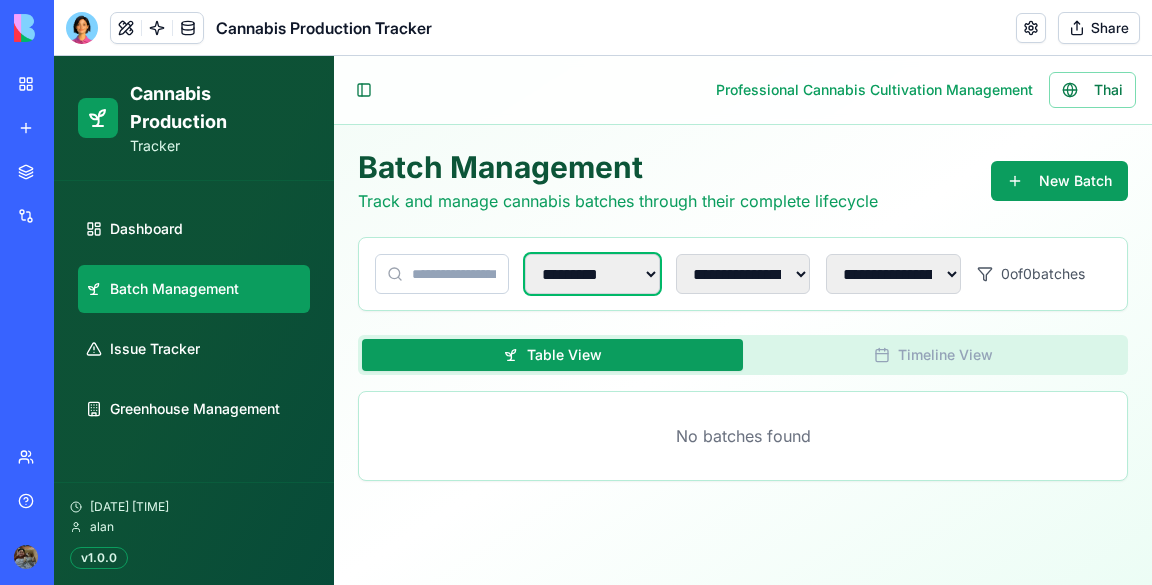 click on "**********" at bounding box center (592, 274) 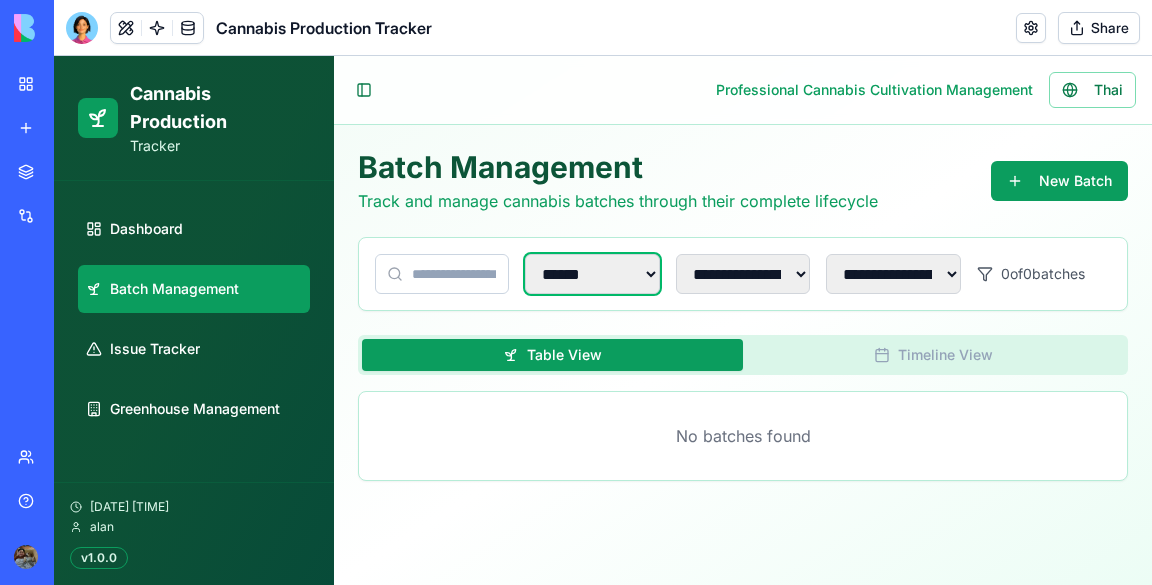 click on "**********" at bounding box center (592, 274) 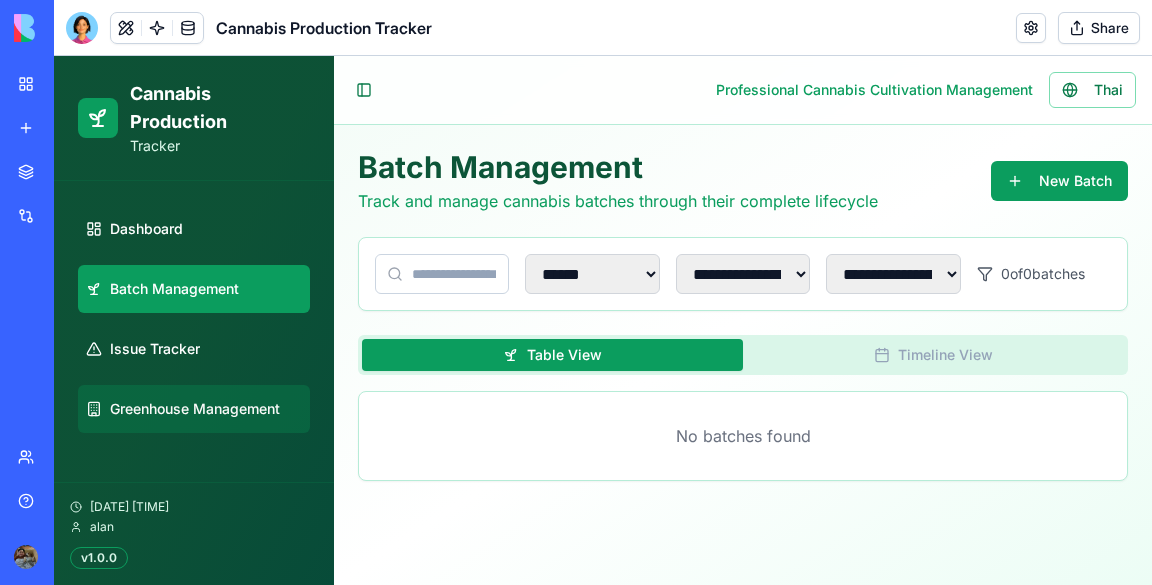 click on "Greenhouse Management" at bounding box center [195, 409] 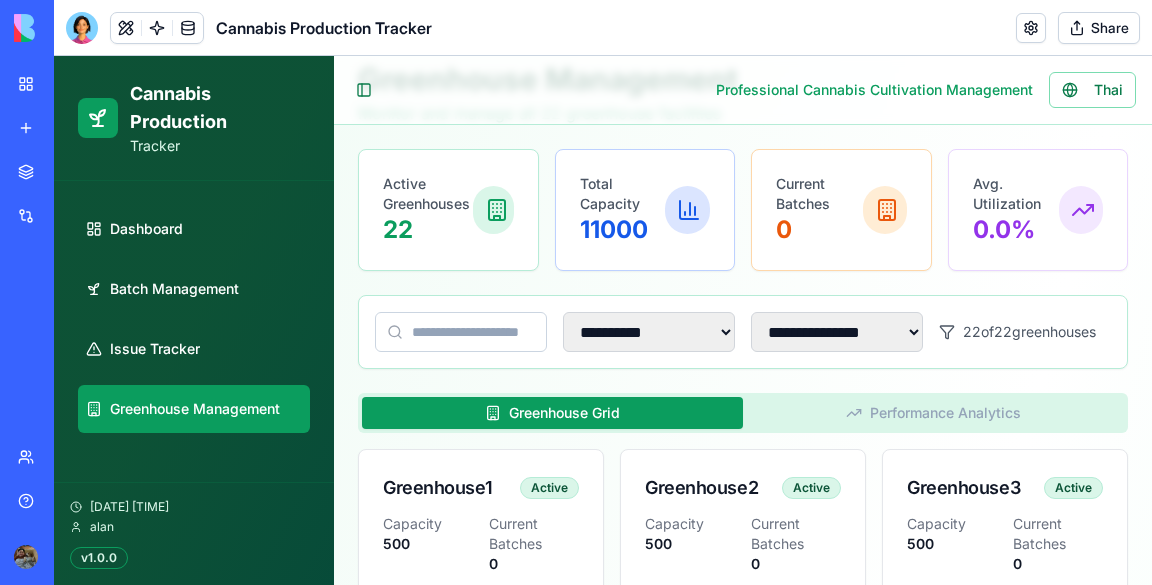 scroll, scrollTop: 88, scrollLeft: 0, axis: vertical 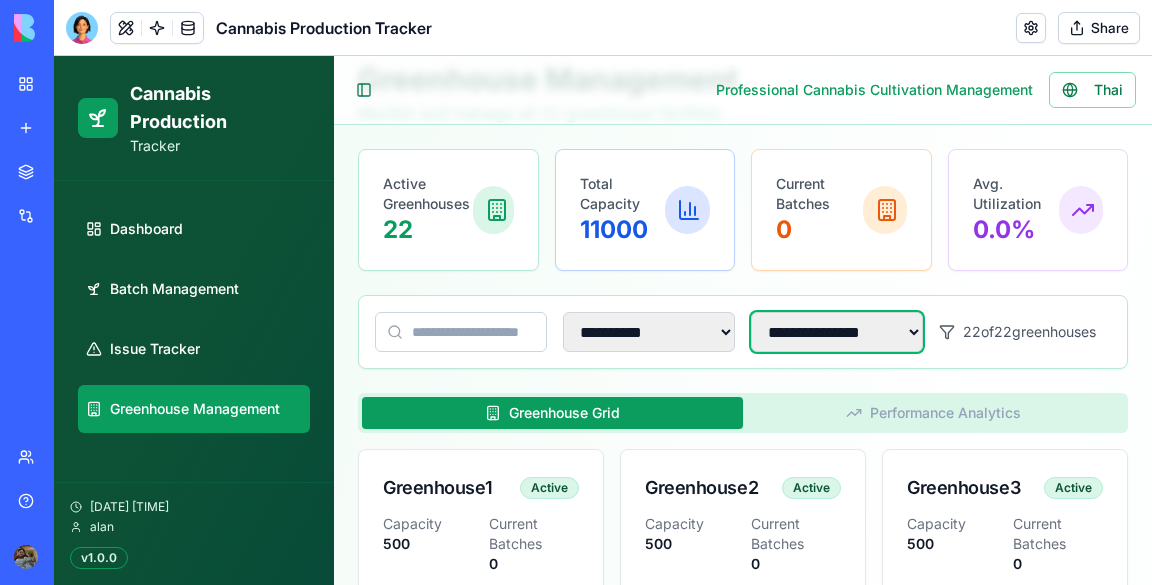 click on "**********" at bounding box center [837, 332] 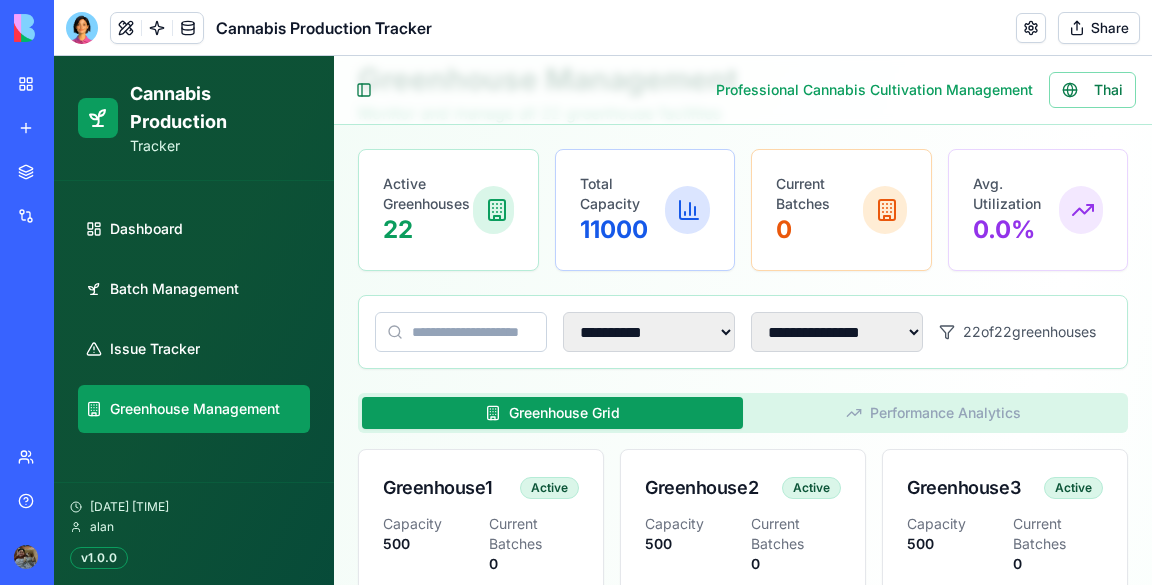 click on "**********" at bounding box center (743, 1519) 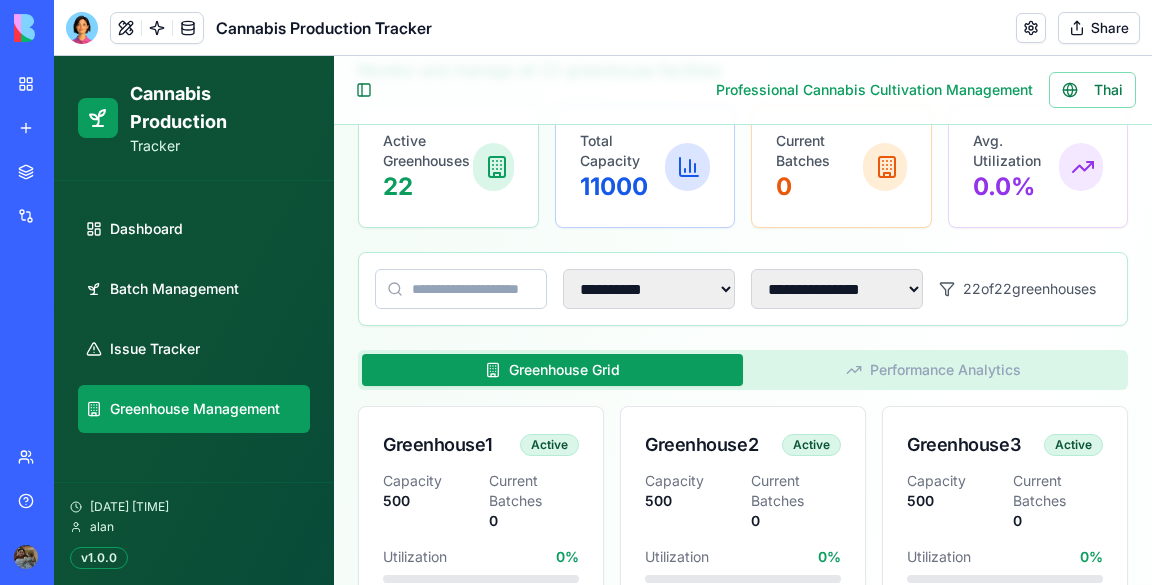 scroll, scrollTop: 0, scrollLeft: 0, axis: both 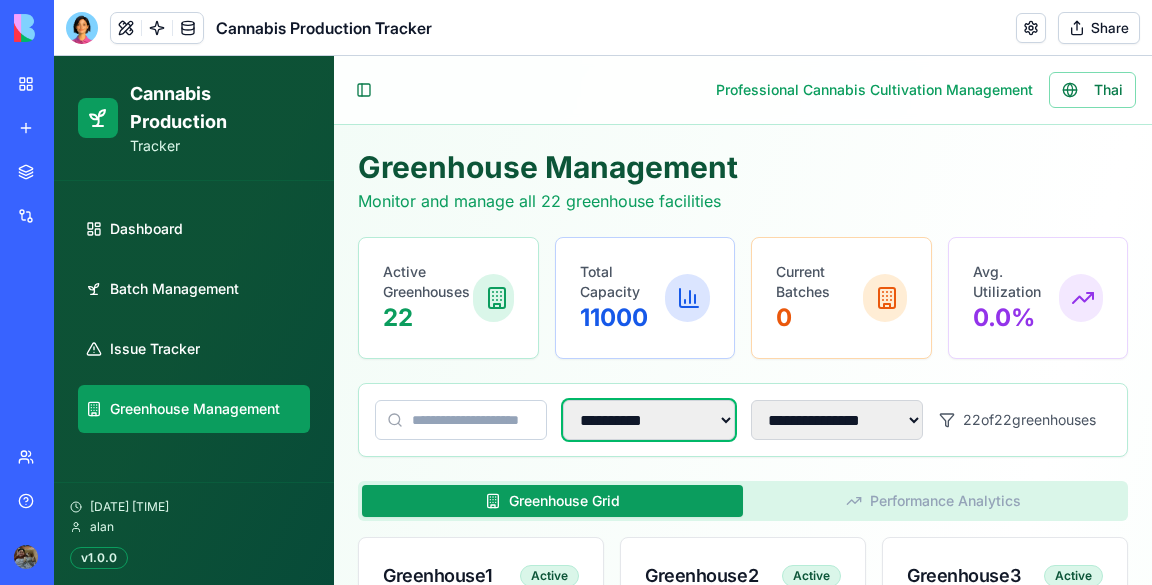 click on "**********" at bounding box center (649, 420) 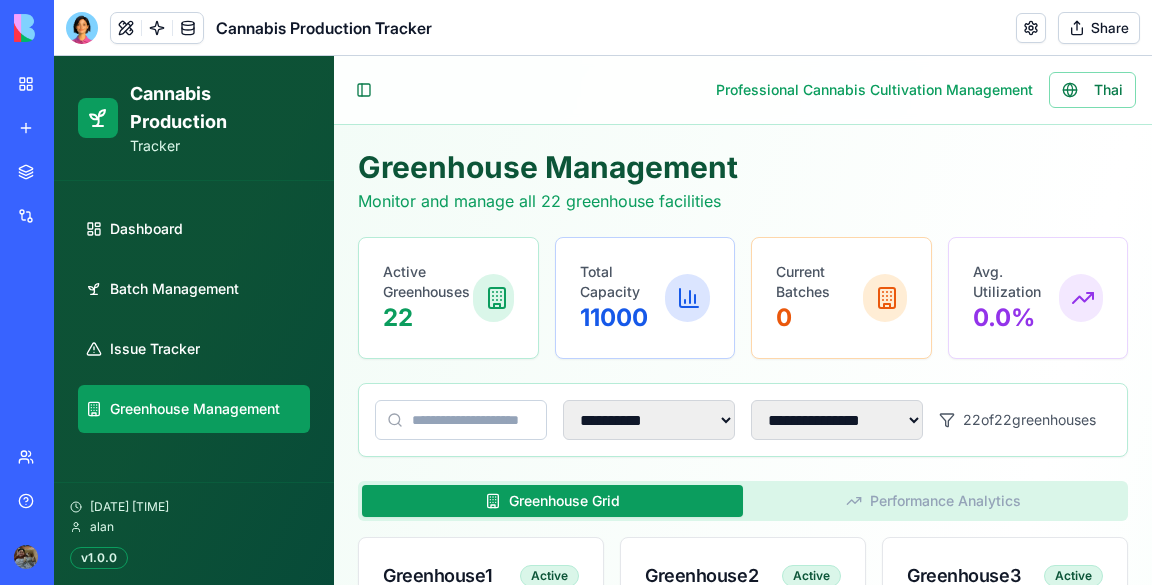 click on "**********" at bounding box center (743, 1607) 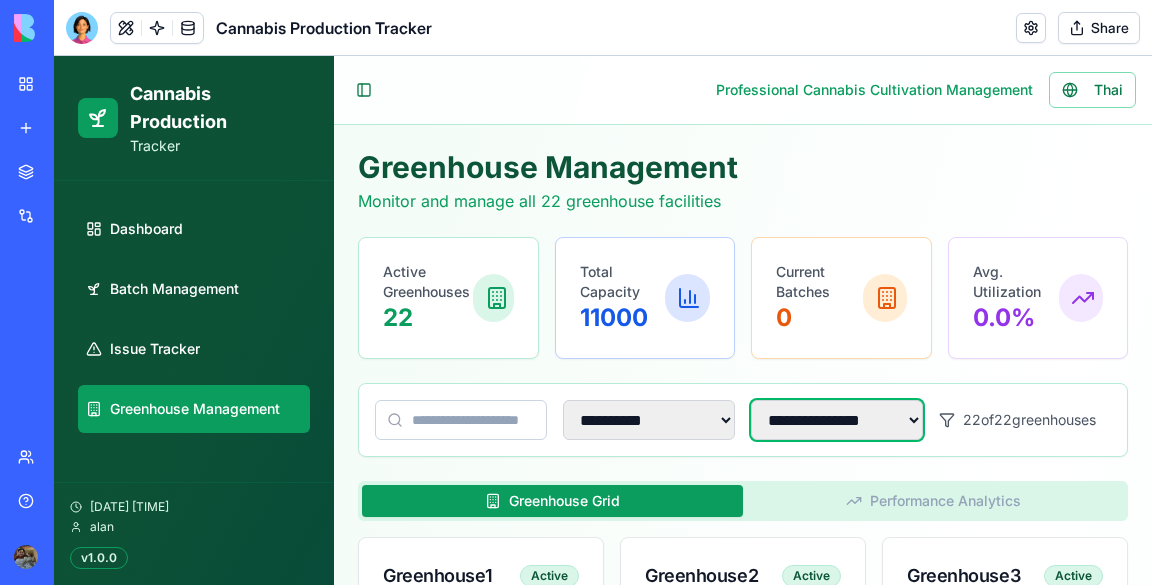 click on "**********" at bounding box center (837, 420) 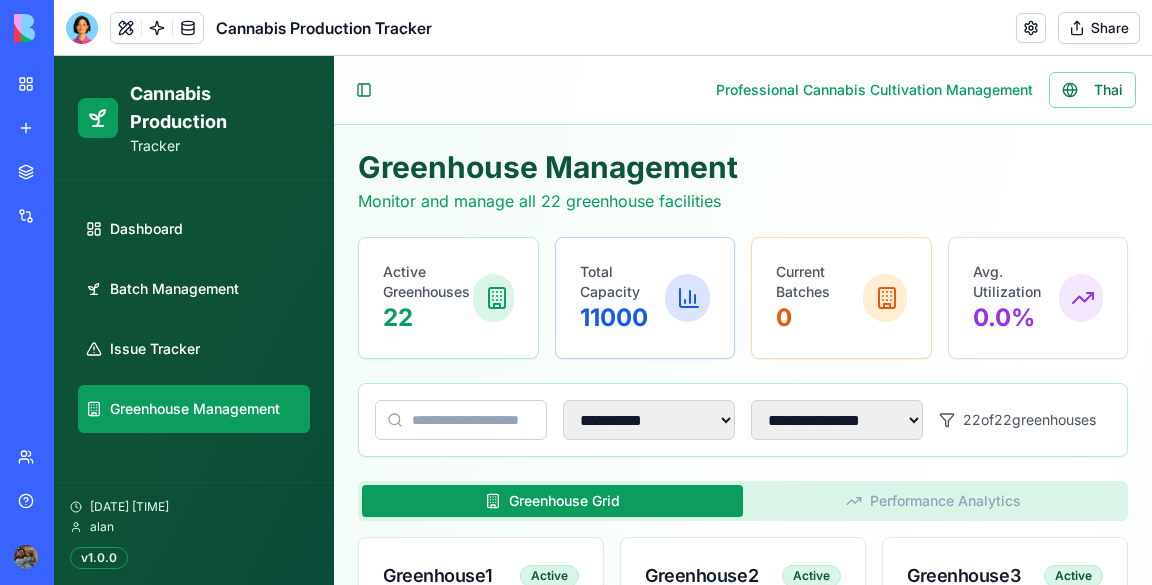click on "**********" at bounding box center [743, 1607] 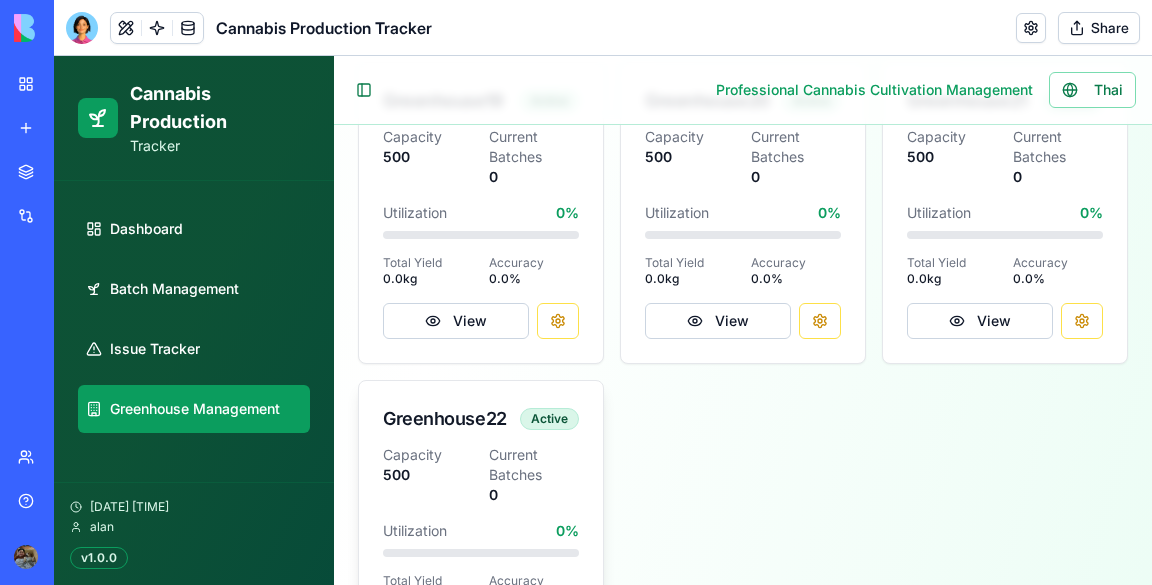 scroll, scrollTop: 2500, scrollLeft: 0, axis: vertical 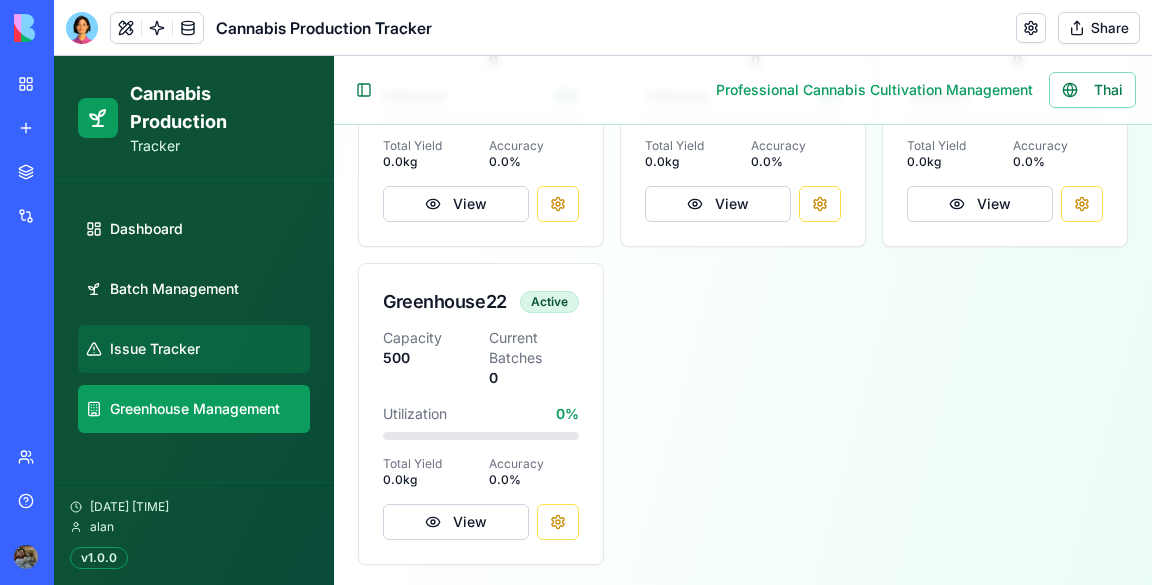 click on "Issue Tracker" at bounding box center [194, 349] 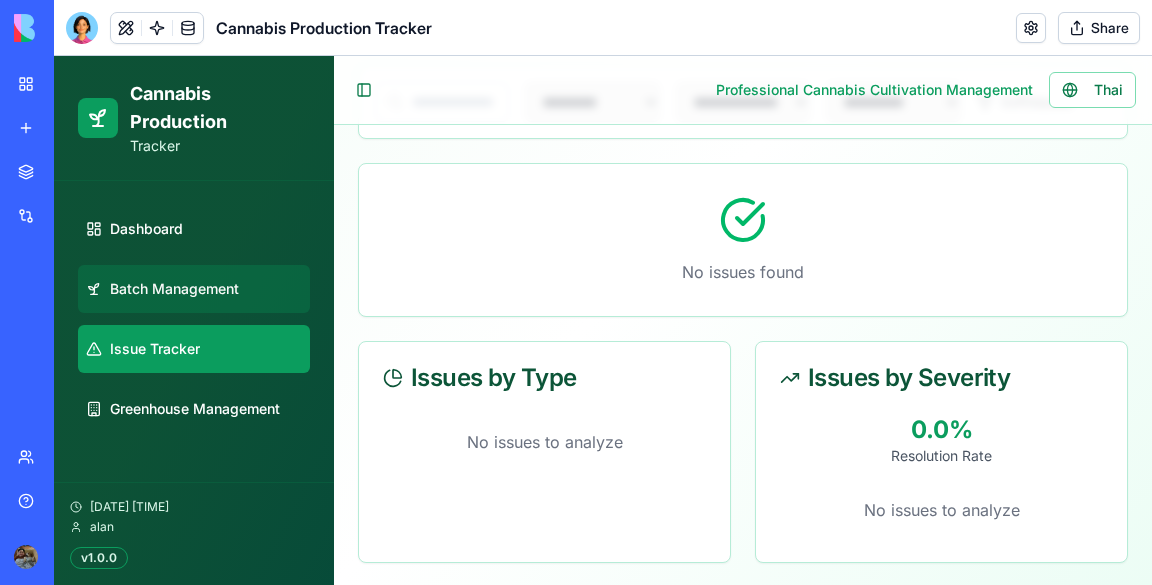 click on "Batch Management" at bounding box center [194, 289] 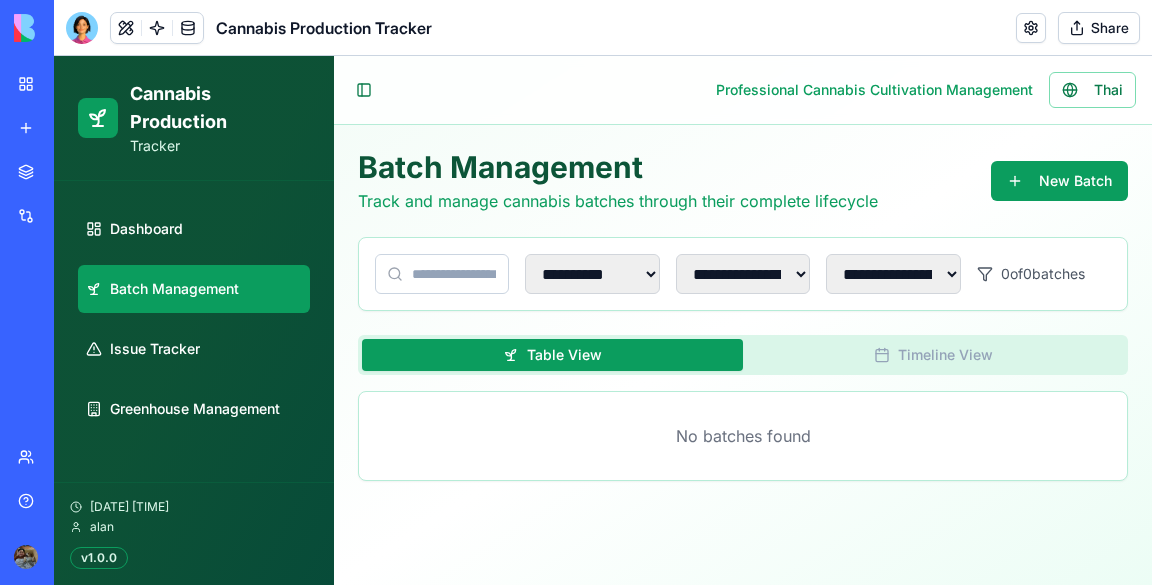 scroll, scrollTop: 0, scrollLeft: 0, axis: both 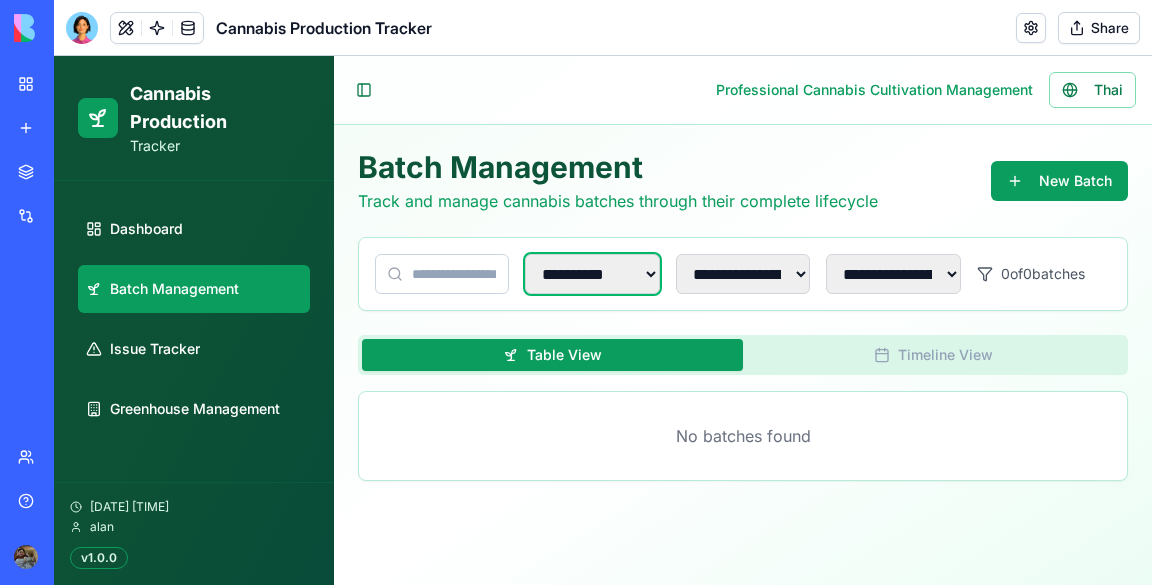 click on "**********" at bounding box center (592, 274) 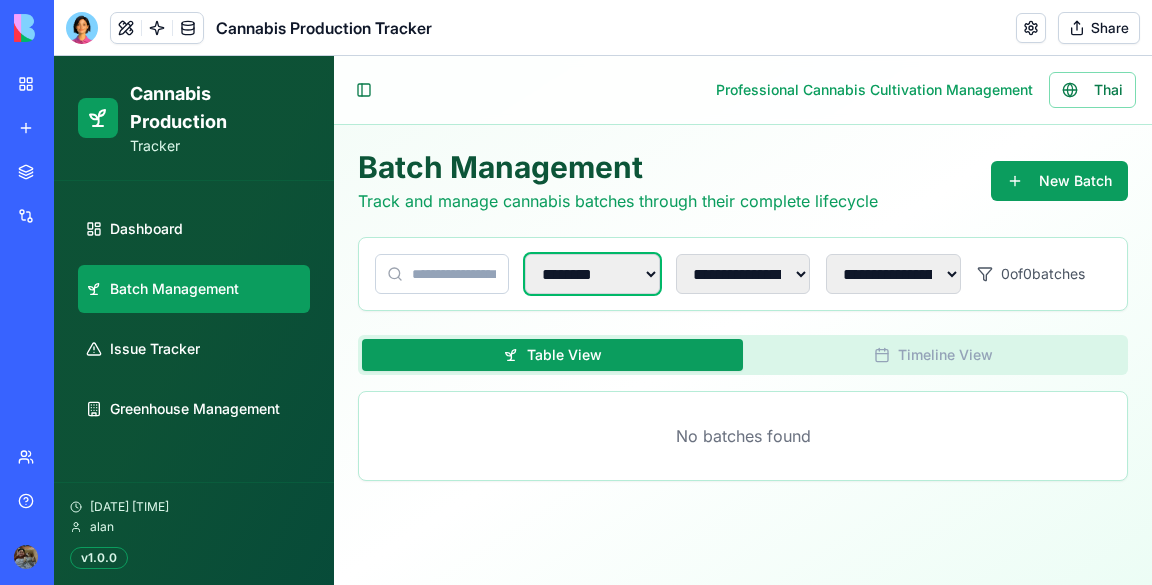 click on "**********" at bounding box center (592, 274) 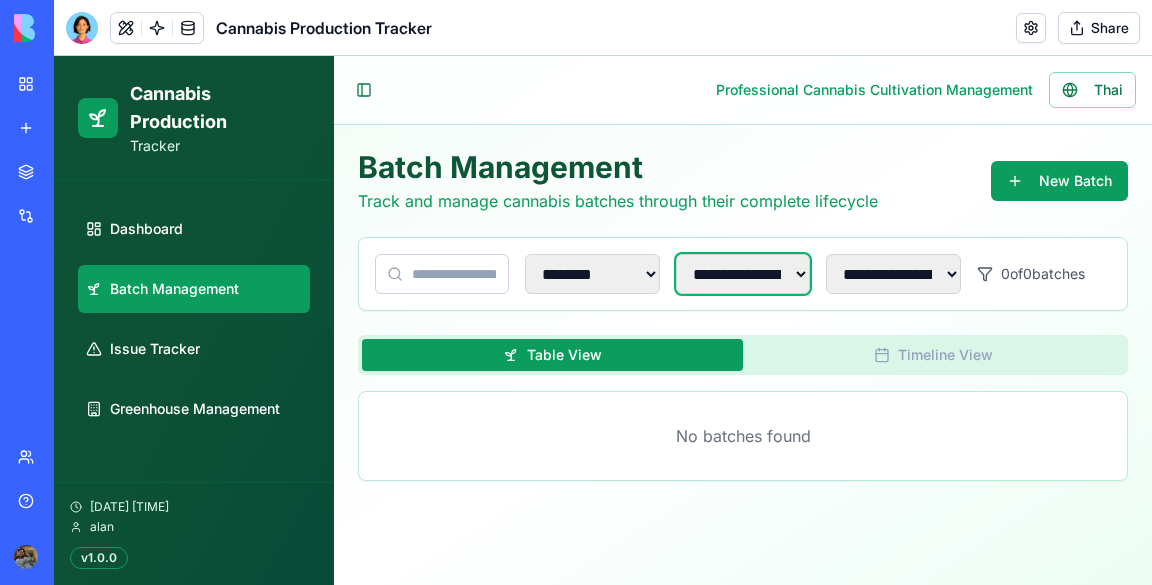 click on "**********" at bounding box center (743, 274) 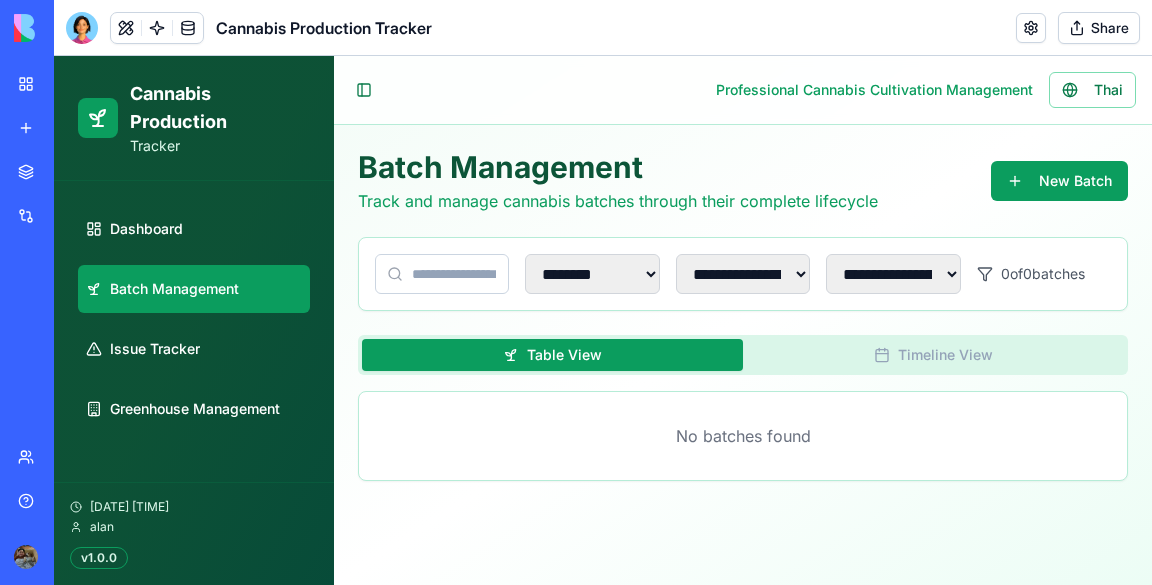 click on "No batches found" at bounding box center [743, 436] 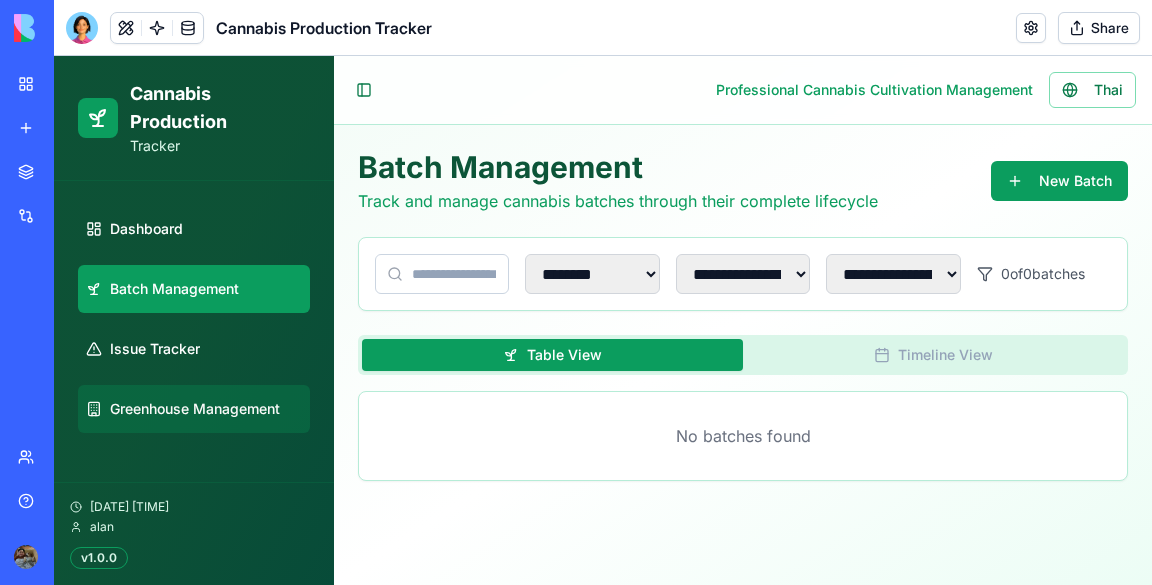click on "Greenhouse Management" at bounding box center (195, 409) 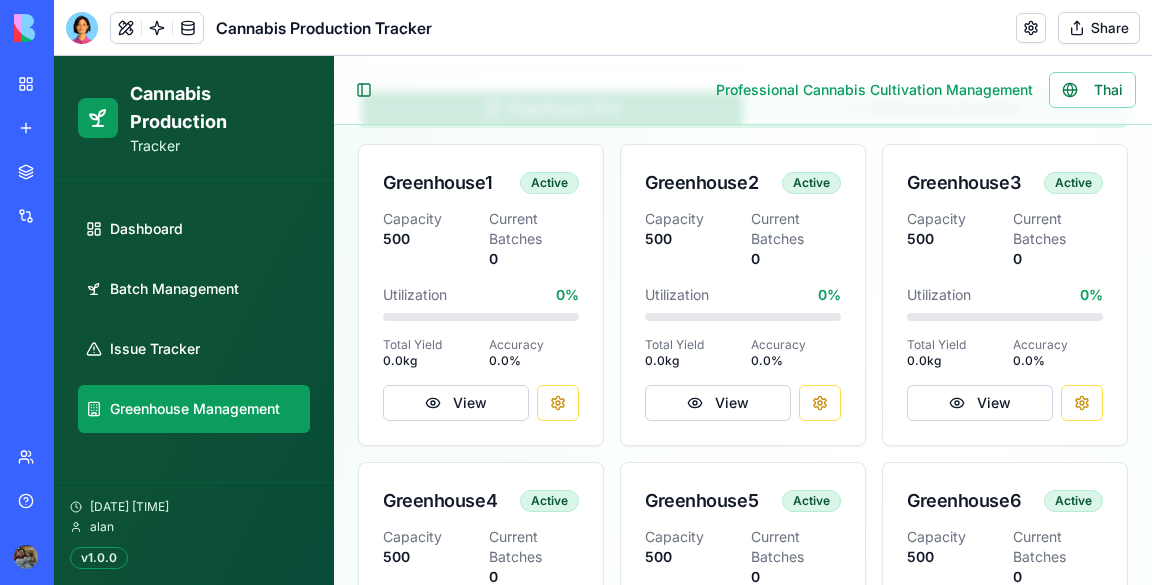 scroll, scrollTop: 395, scrollLeft: 0, axis: vertical 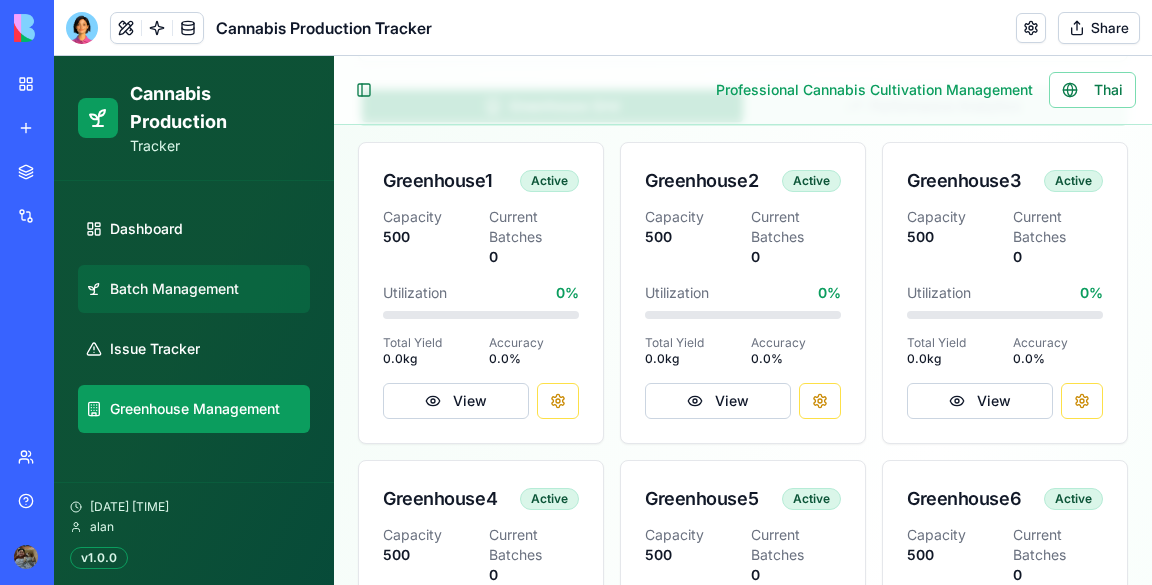 click on "Batch Management" at bounding box center (194, 289) 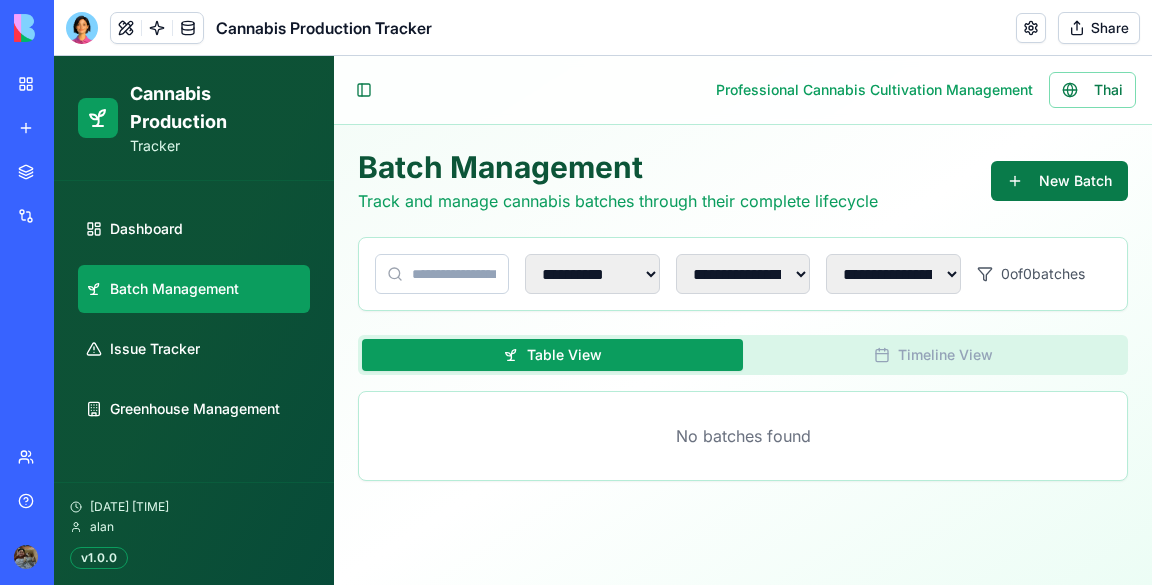 click on "New Batch" at bounding box center (1059, 181) 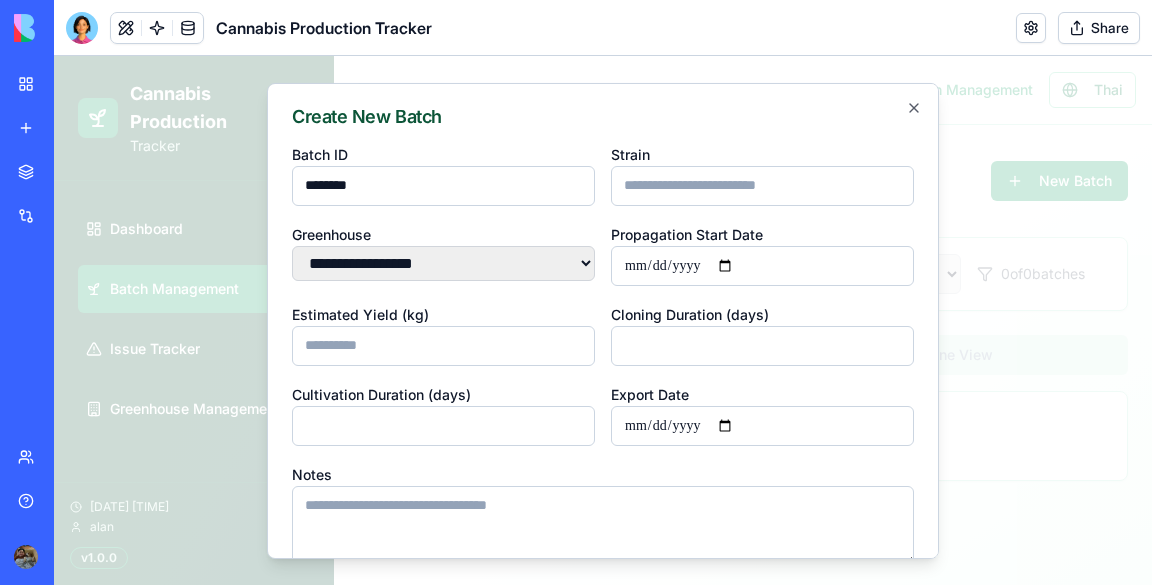 type on "********" 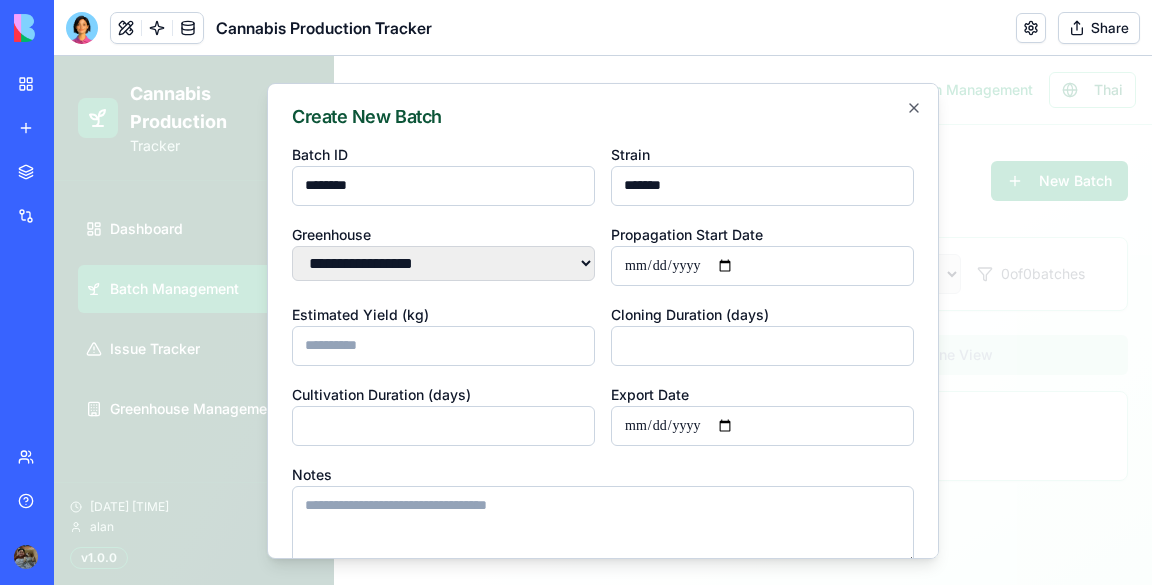 type on "*******" 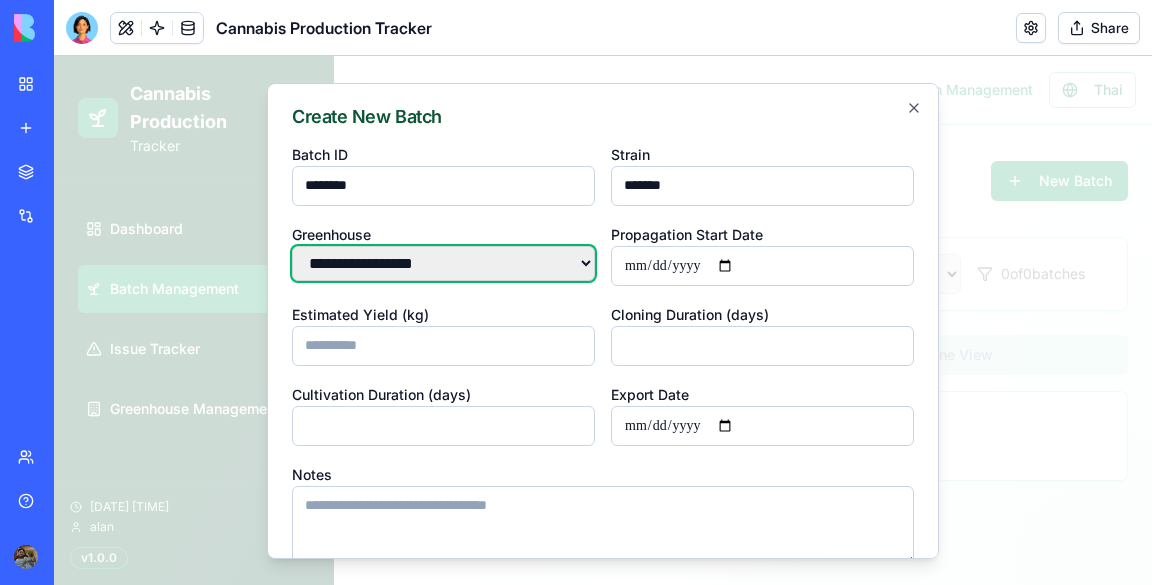 click on "**********" at bounding box center (443, 262) 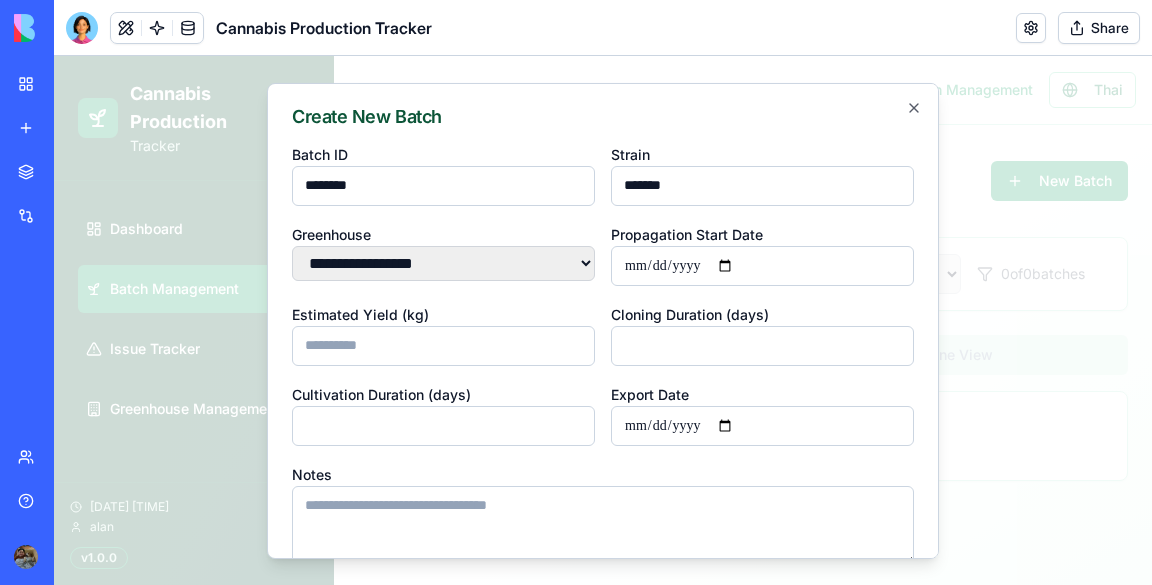 click on "Create New Batch" at bounding box center (603, 116) 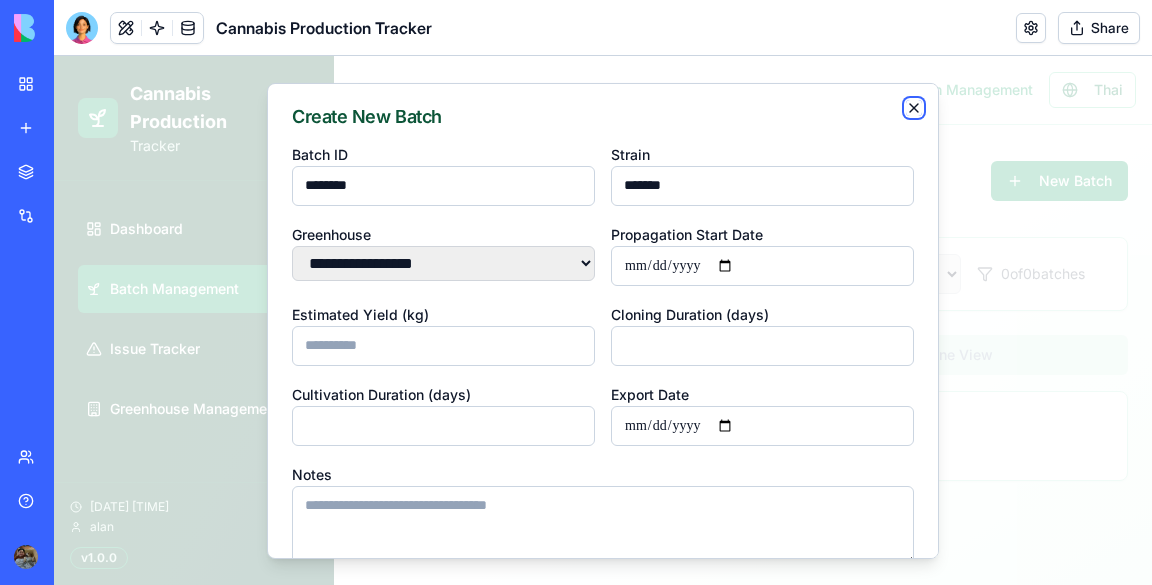 click 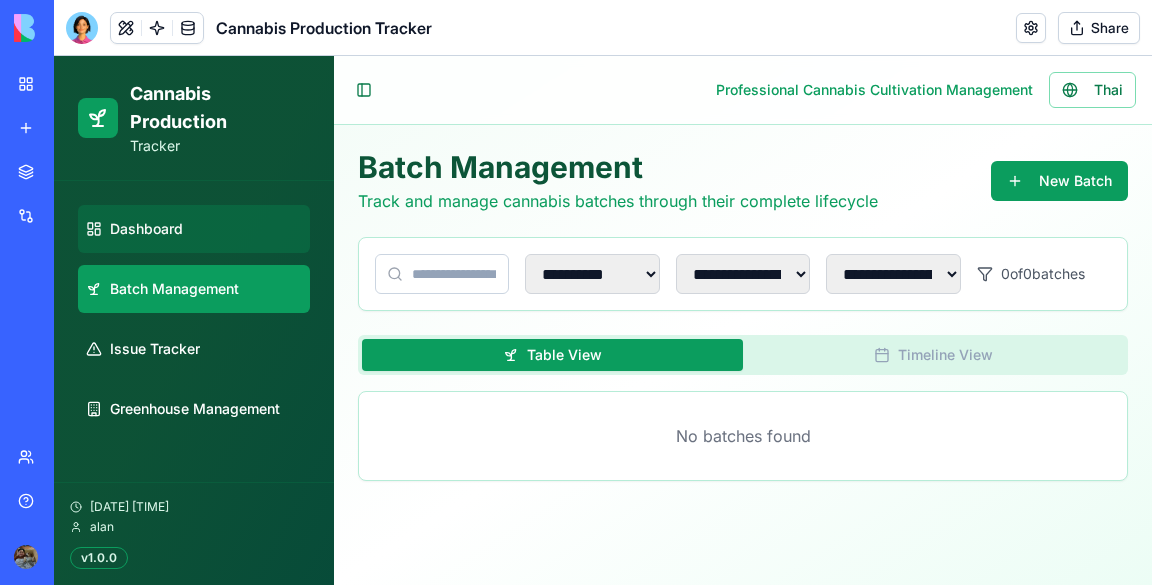 click on "Dashboard" at bounding box center [146, 229] 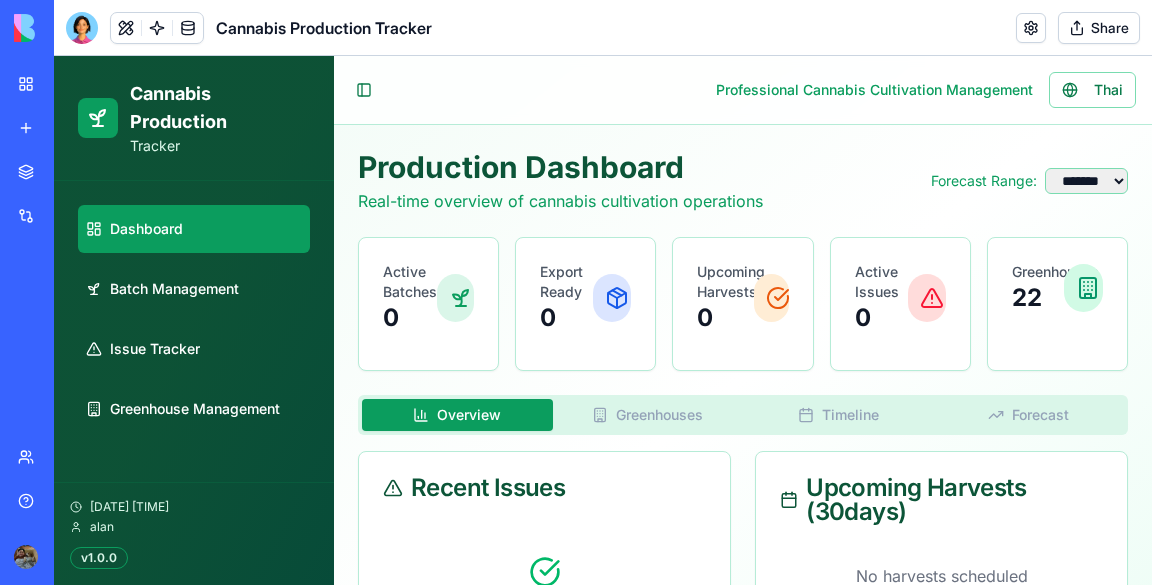 scroll, scrollTop: 115, scrollLeft: 0, axis: vertical 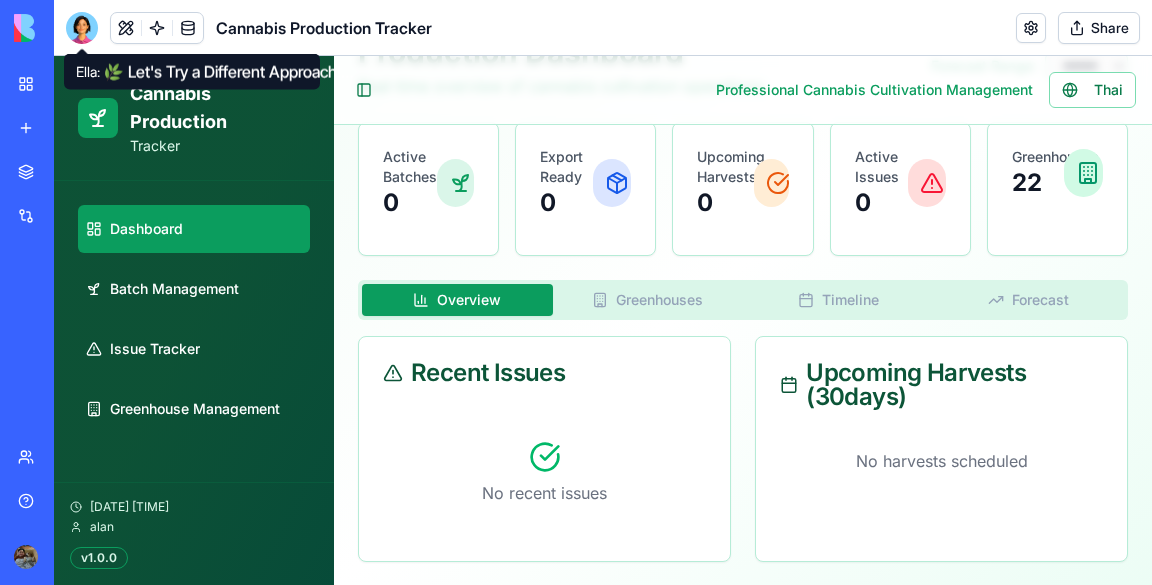 click at bounding box center [82, 28] 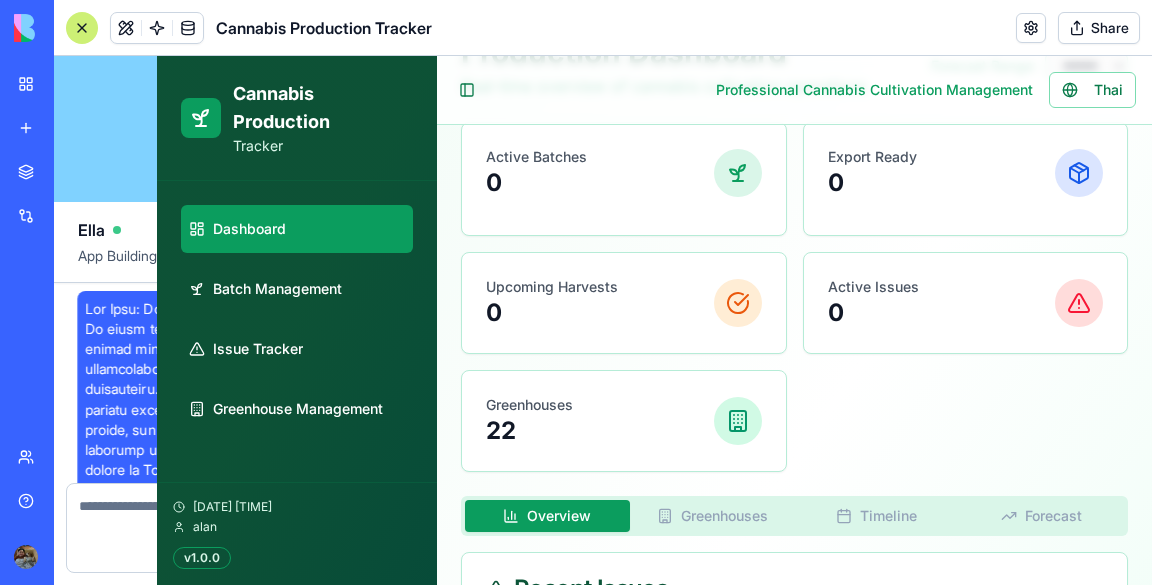 scroll, scrollTop: 10444, scrollLeft: 0, axis: vertical 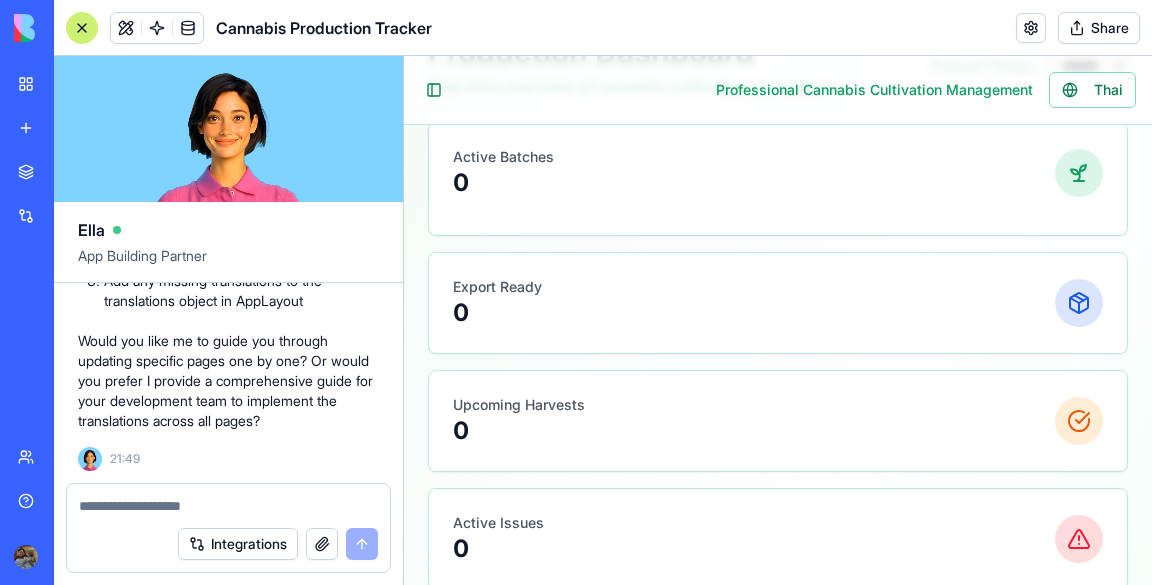 click at bounding box center [228, 506] 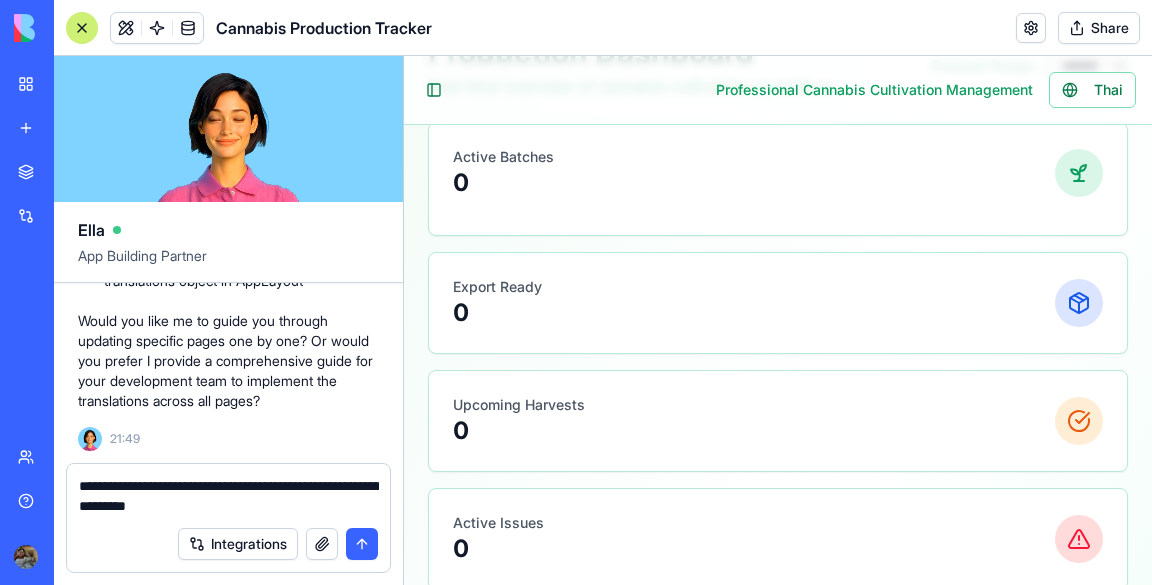 click on "**********" at bounding box center (229, 496) 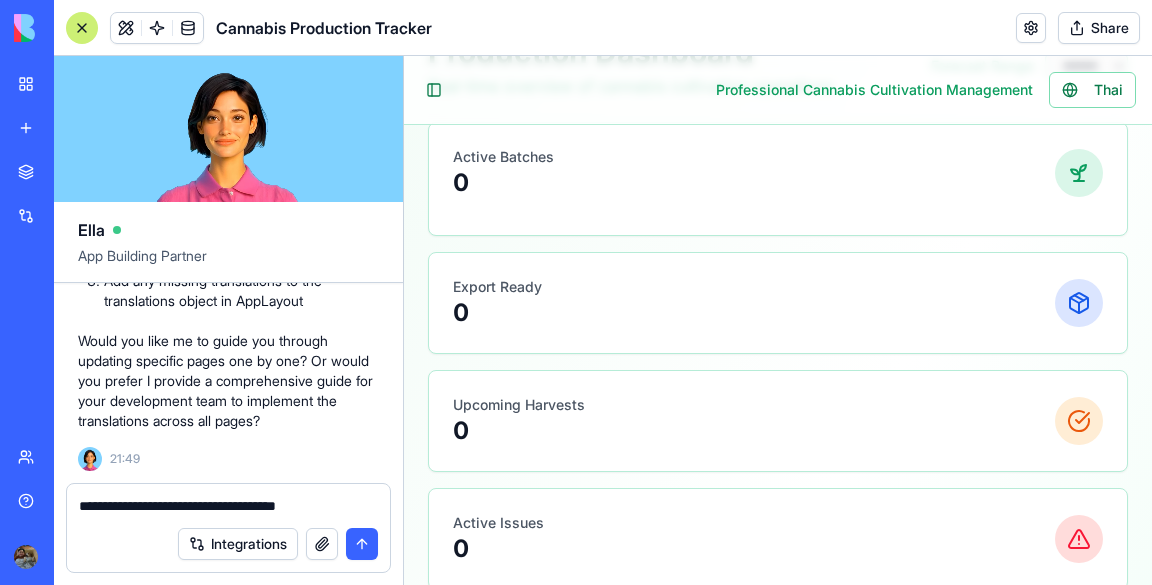 type on "**********" 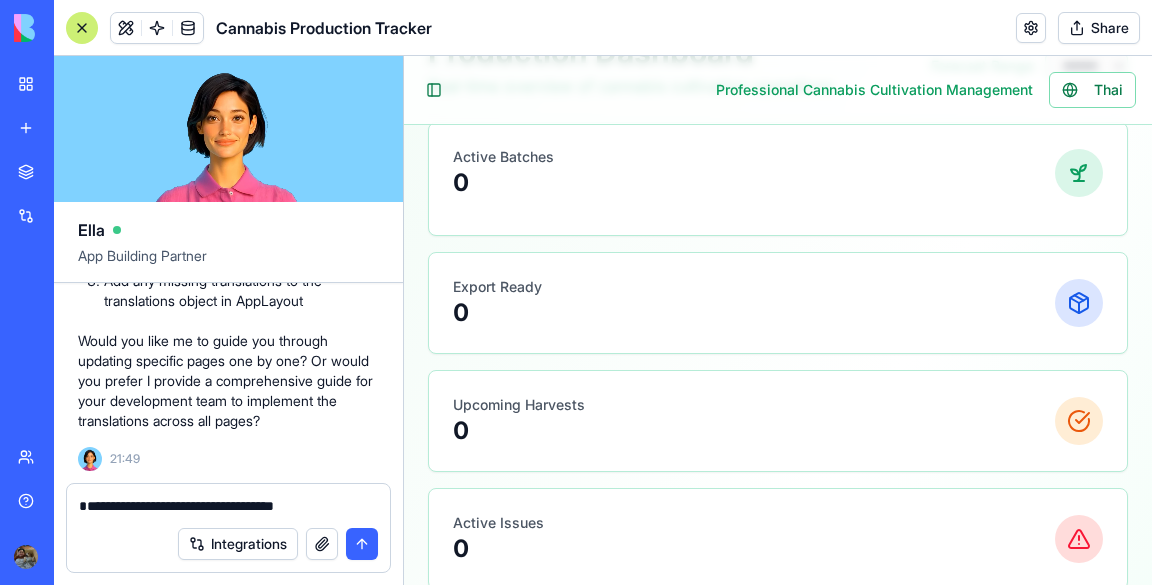 drag, startPoint x: 328, startPoint y: 510, endPoint x: 0, endPoint y: 449, distance: 333.62405 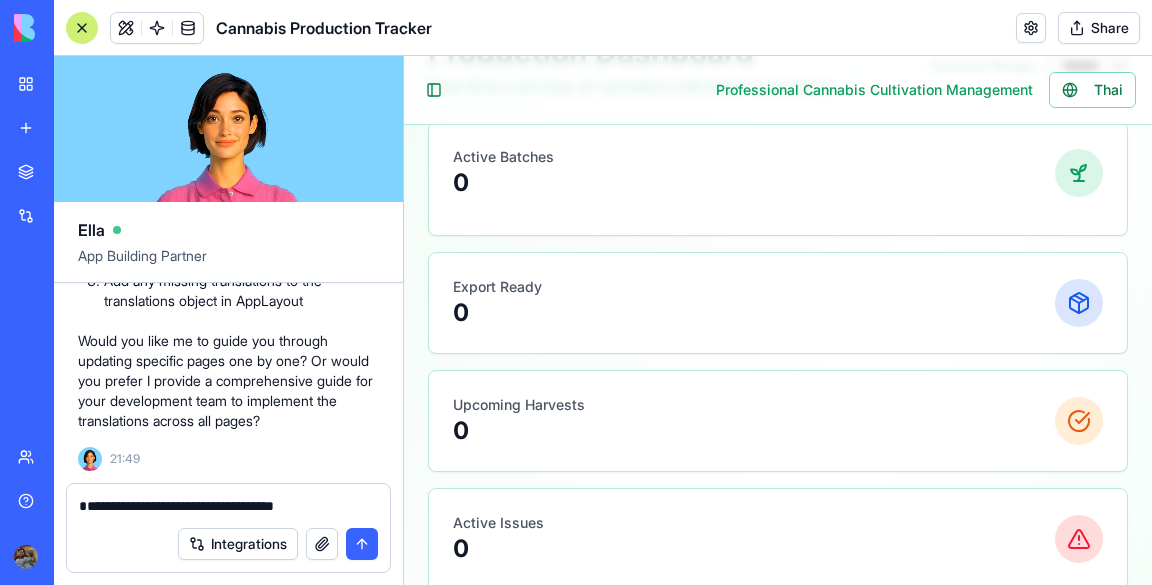 click on "BETA My workspace New app Marketplace Integrations Recent Harvest Health Financial Forecasting Cannabis Production Tracker Aran Therapeutics – Cannabis Sales Forecasting Team Help Cannabis Production Tracker Share Ella App Building Partner Undo 12:40 Setting up your data structure Updating your data structure Naming the app Working on the "AppLayout"  Working on the "Dashboard" page Working on the "Batch Management" page Working on the "Issue Tracker" page Working on the "Greenhouse Management" page Verifying everything works together Your Cannabis Production Tracker is ready to grow! 🌿
I've built a complete system to track your cannabis cultivation from seed to export. The app features a professional green-themed interface with everything you requested:
Dashboard with real-time metrics and forecasting
Batch management with full lifecycle tracking
Issue logging with photo evidence and severity tracking
Greenhouse monitoring for all 22 facilities
12:51 Undo 13:24" at bounding box center [576, 292] 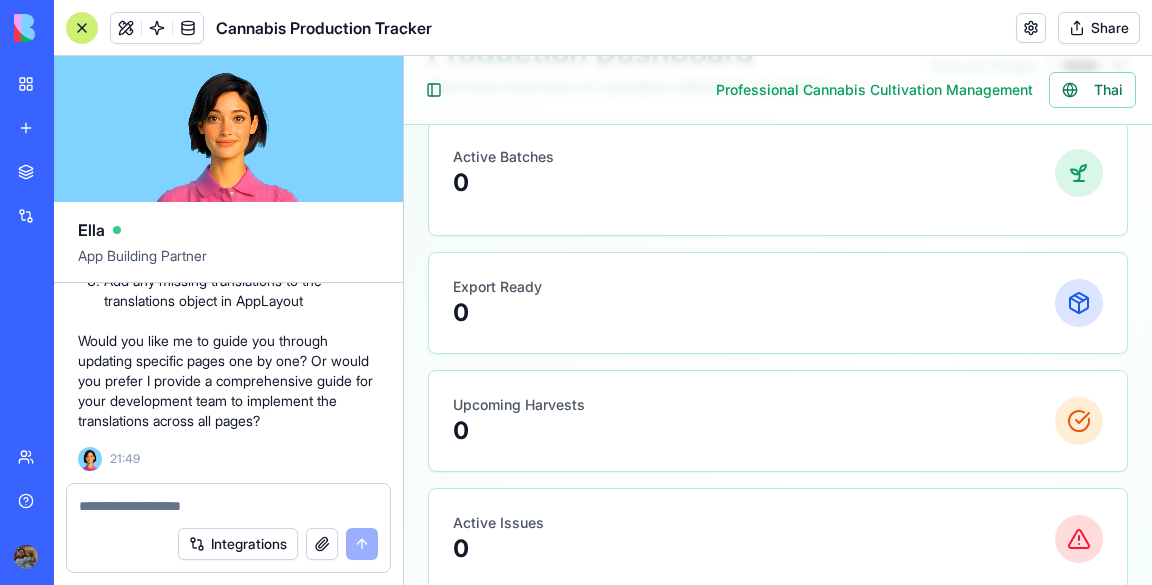 type 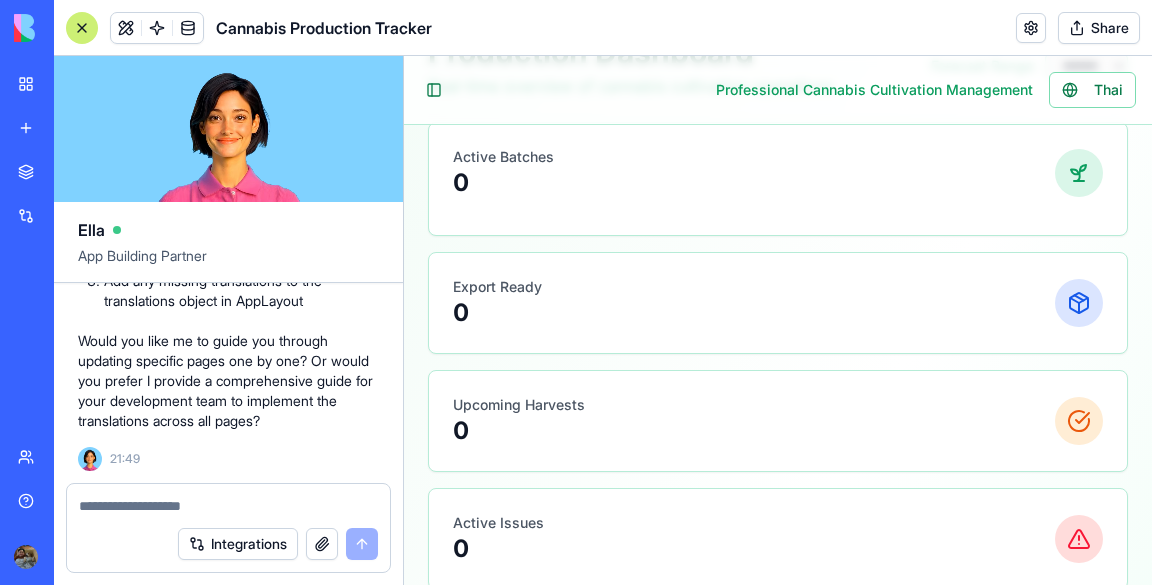 click on "Aran Therapeutics – Cannabis Sales Forecasting" at bounding box center [46, 400] 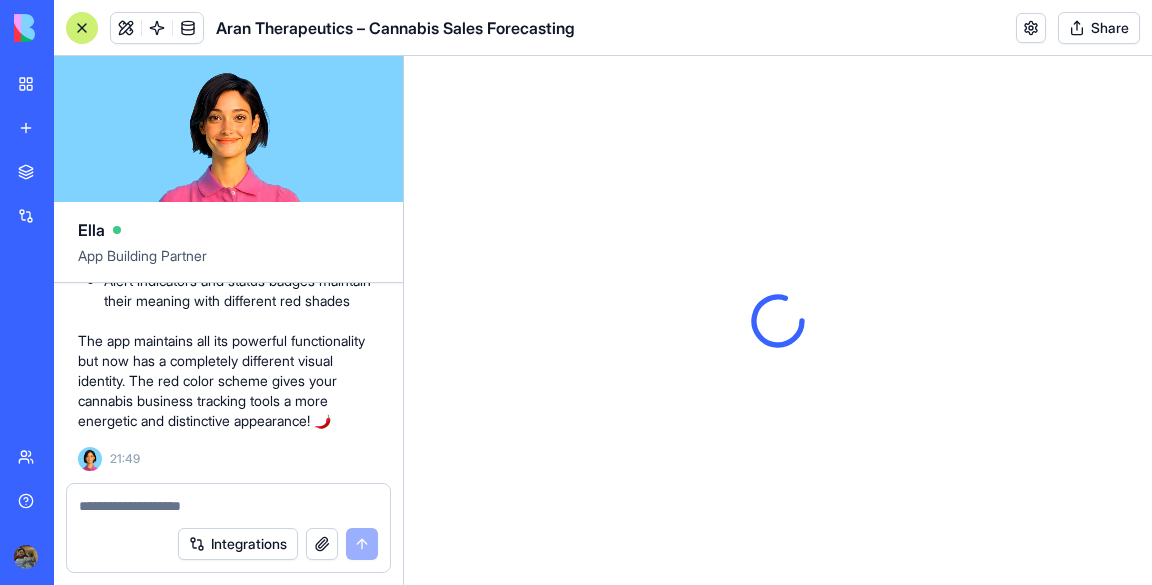scroll, scrollTop: 3951, scrollLeft: 0, axis: vertical 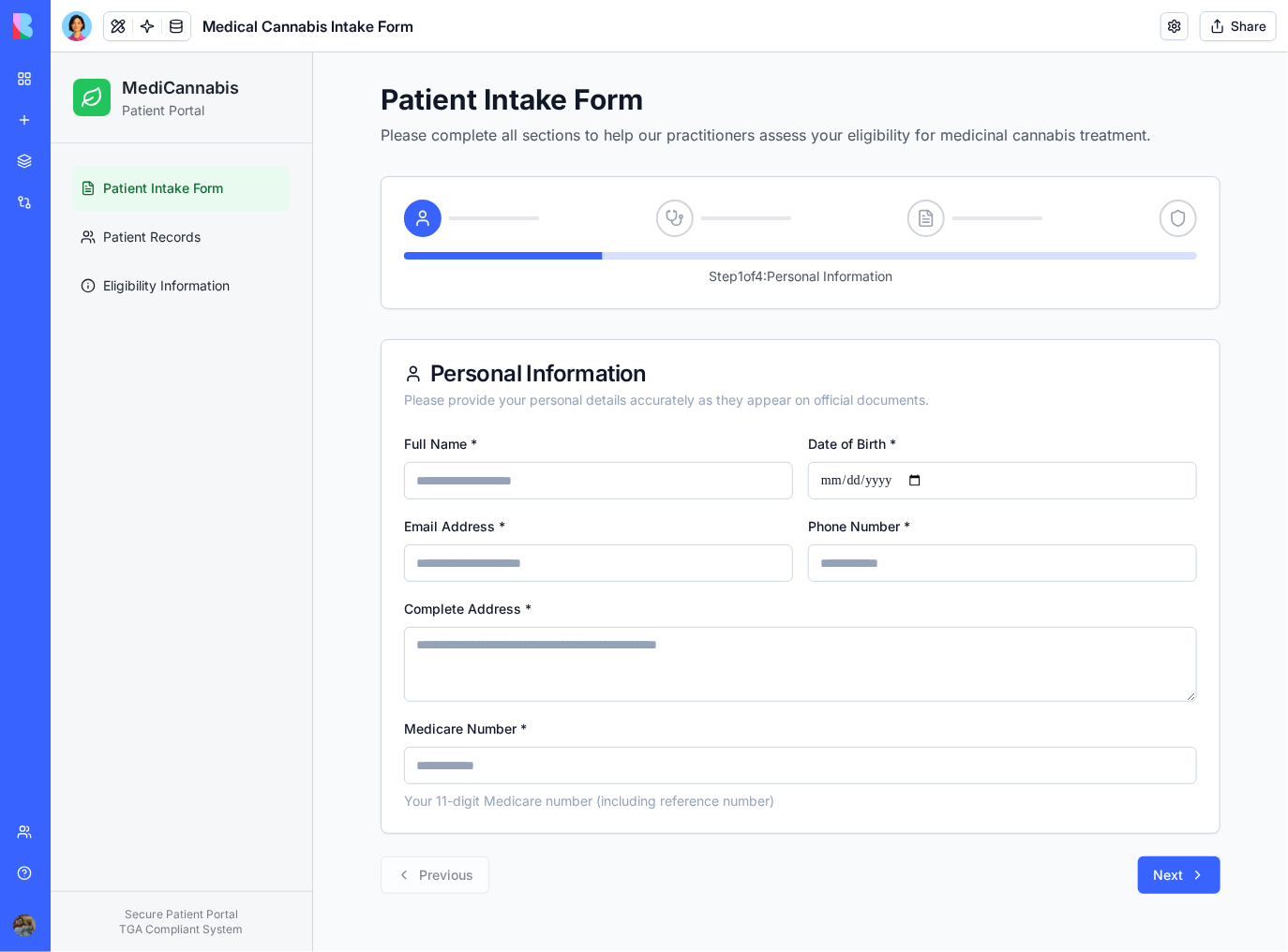 click at bounding box center [71, 26] 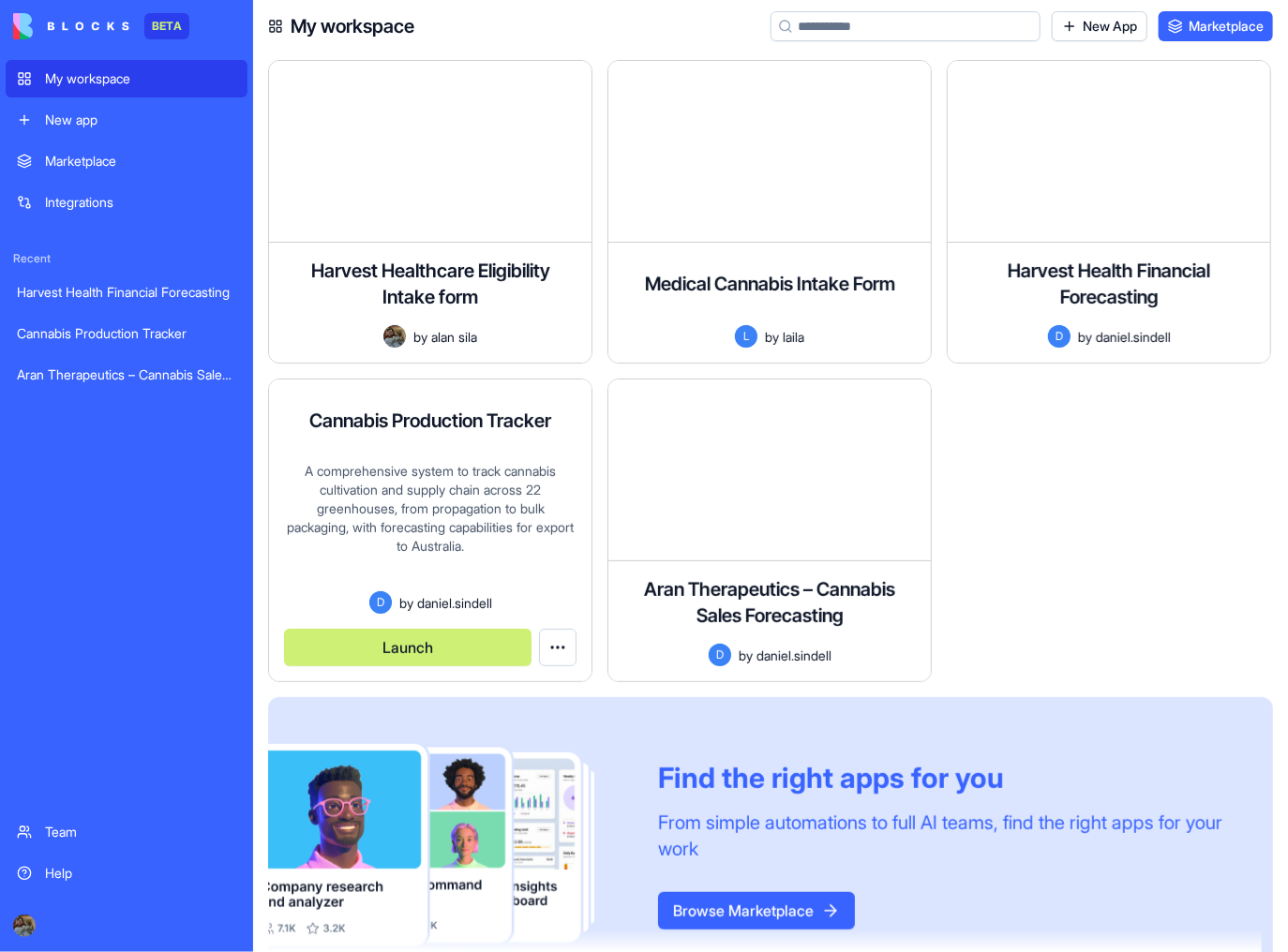 click on "A comprehensive system to track cannabis cultivation and supply chain across 22 greenhouses, from propagation to bulk packaging, with forecasting capabilities for export to Australia." at bounding box center (430, 527) 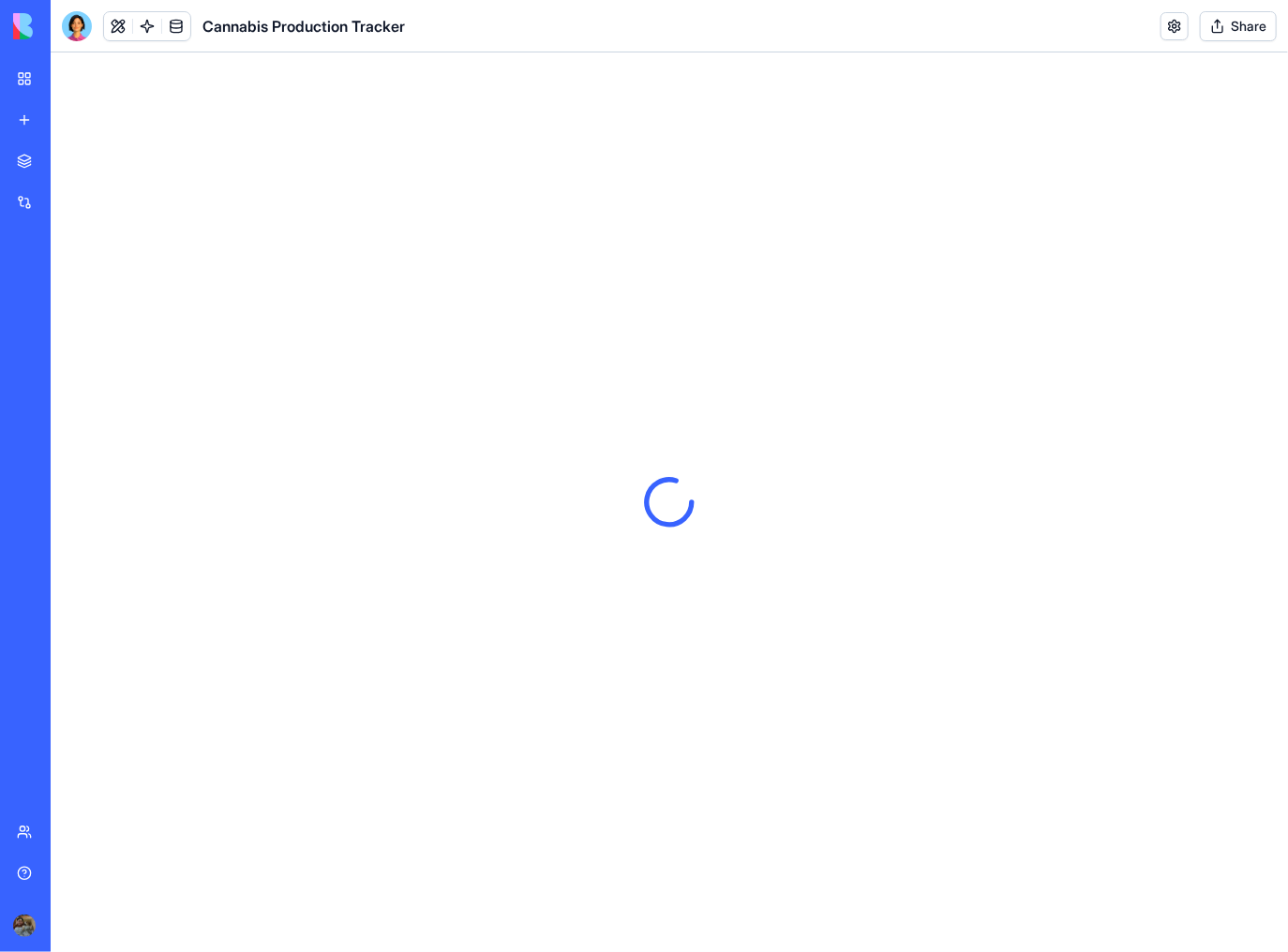 scroll, scrollTop: 0, scrollLeft: 0, axis: both 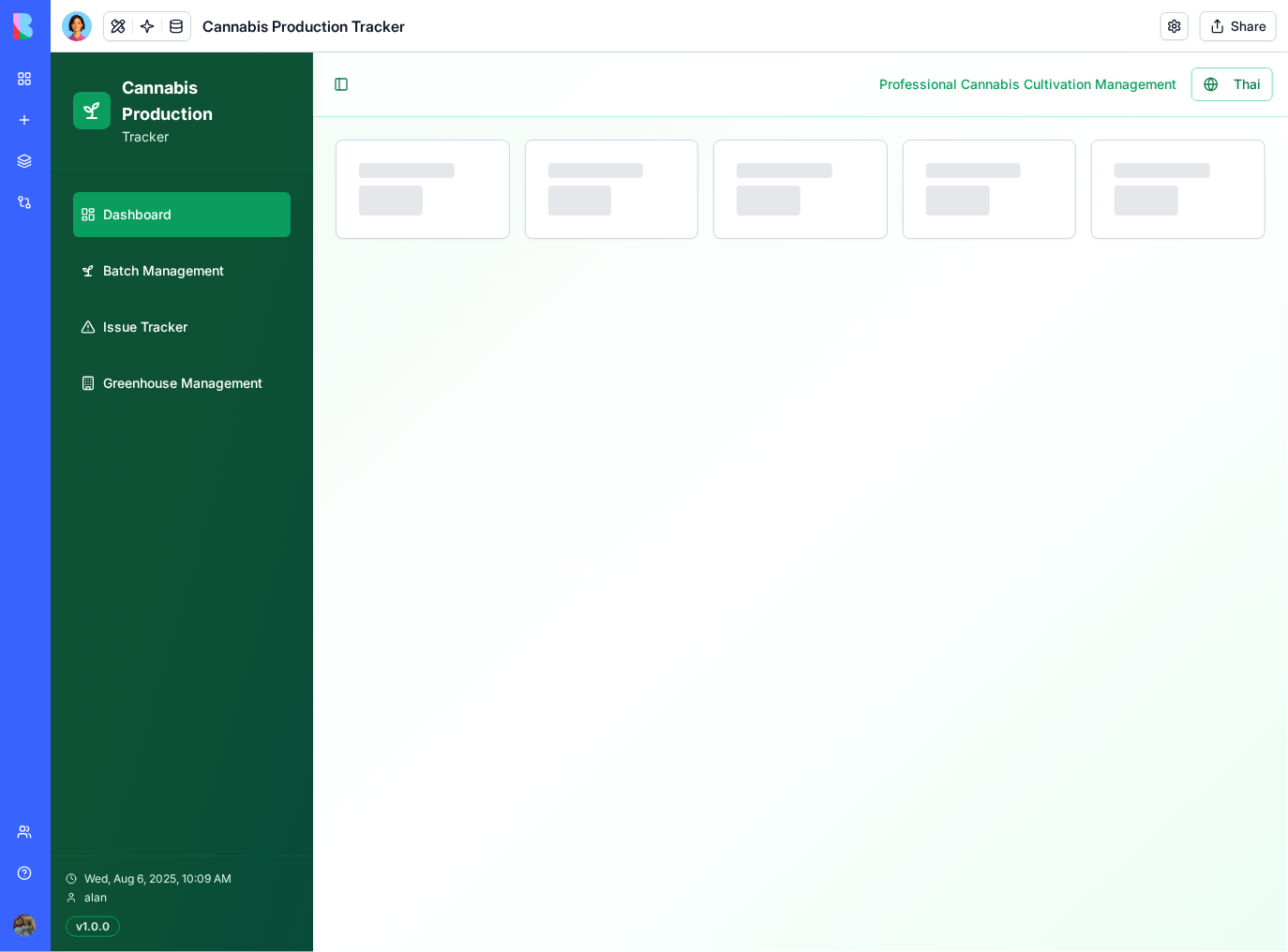 select on "**" 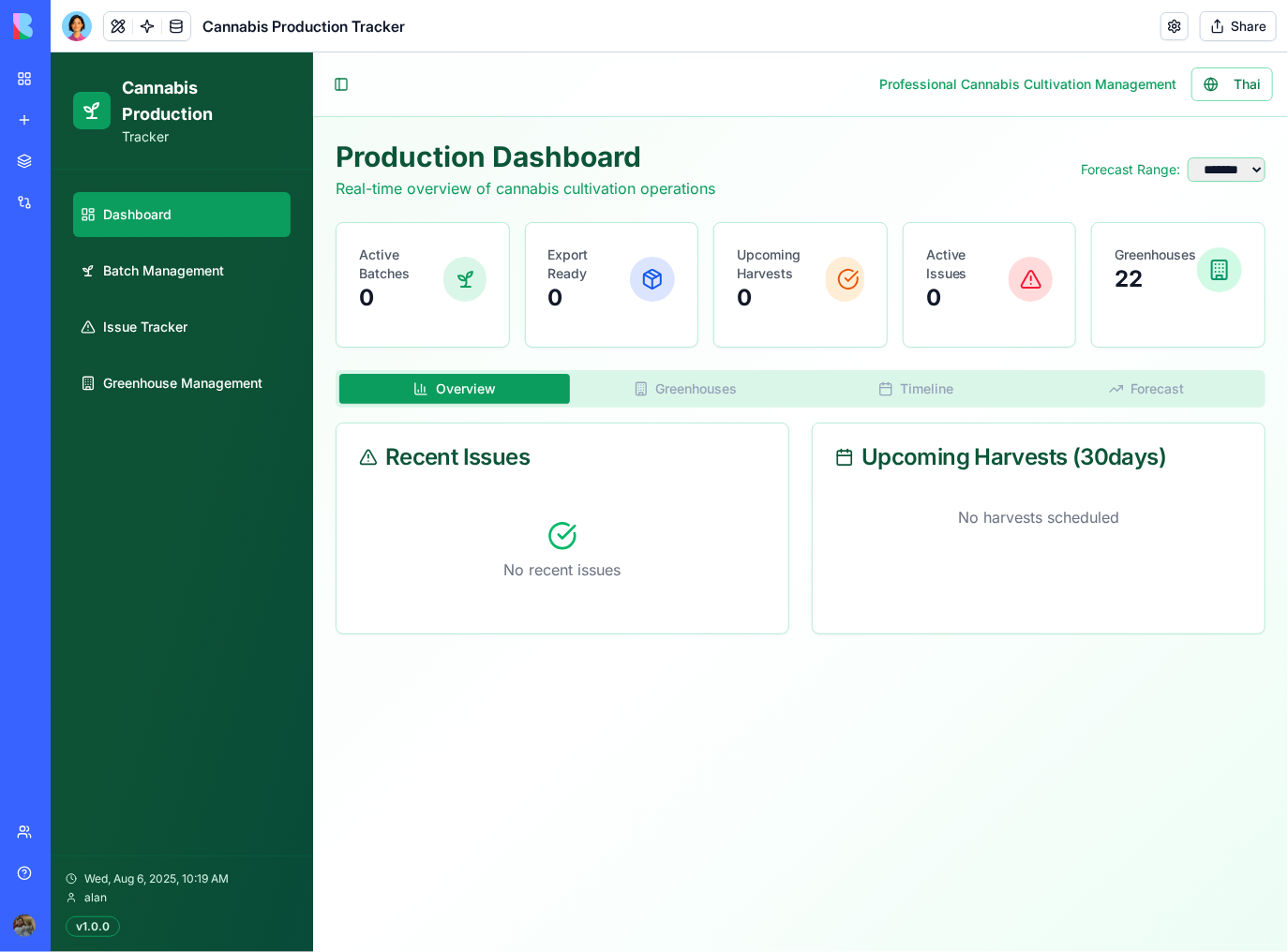 click on "Recent Issues" at bounding box center (562, 456) 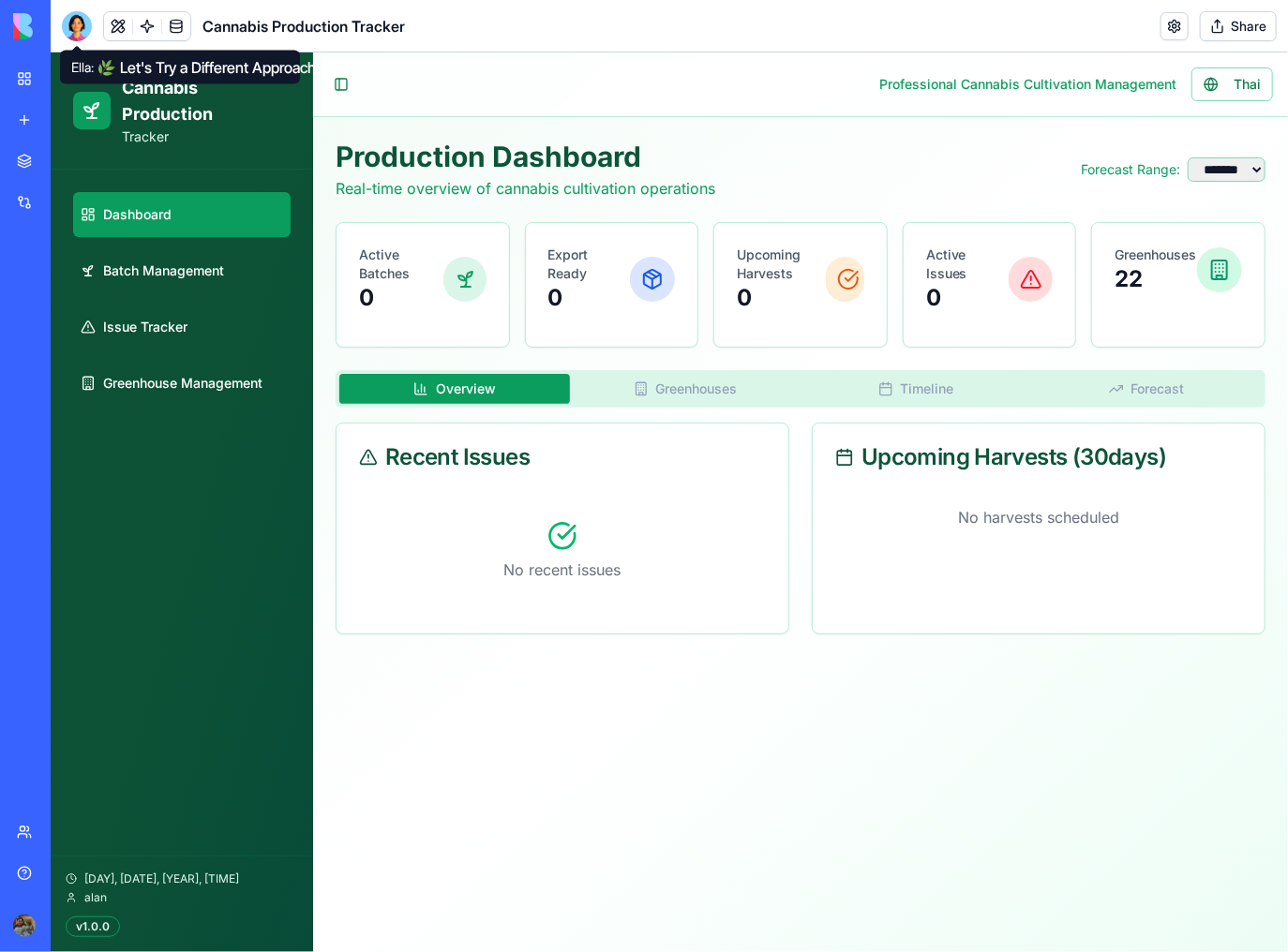 click at bounding box center (77, 26) 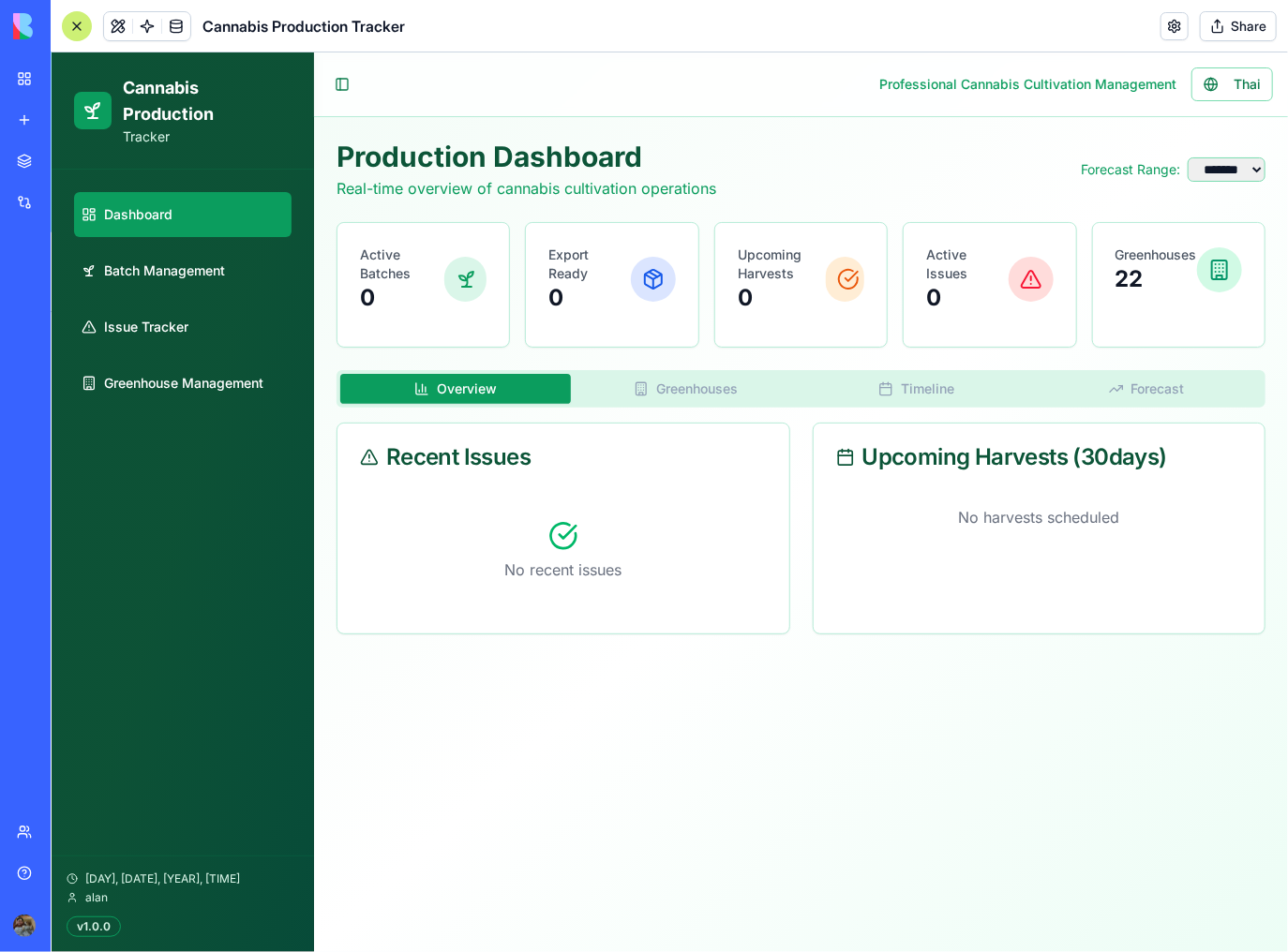 scroll, scrollTop: 9430, scrollLeft: 0, axis: vertical 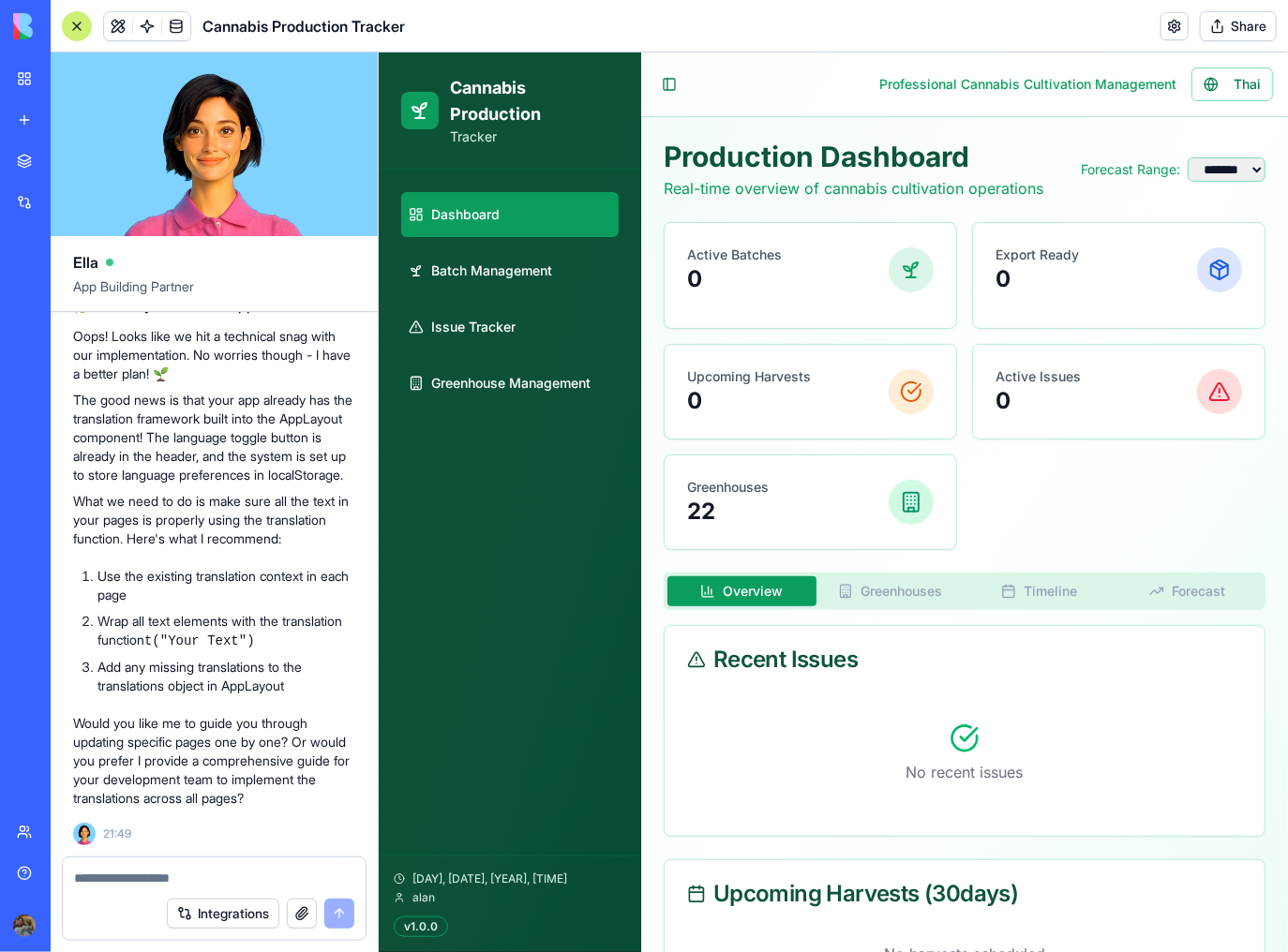click at bounding box center [214, 878] 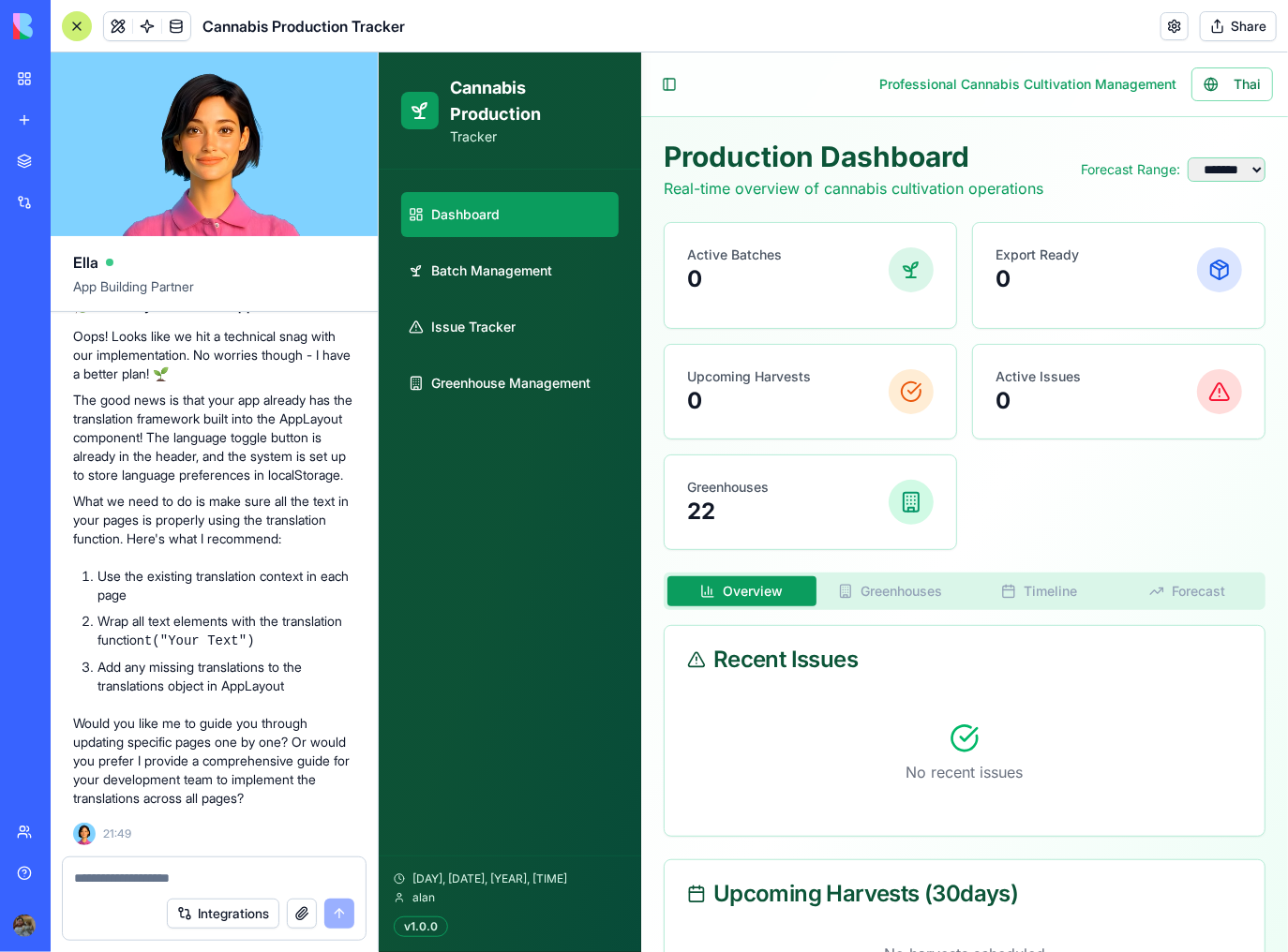 click at bounding box center (214, 878) 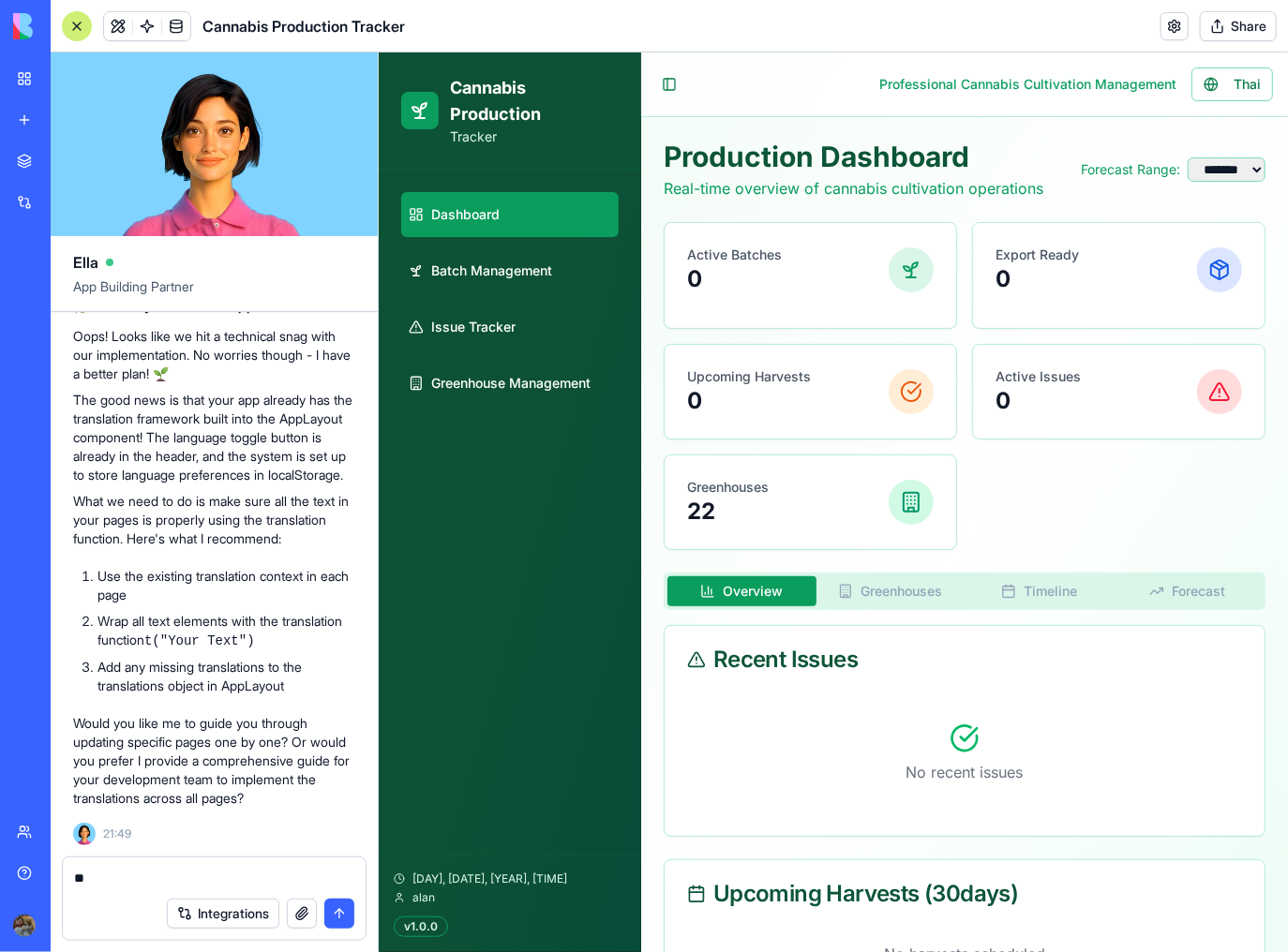 type on "*" 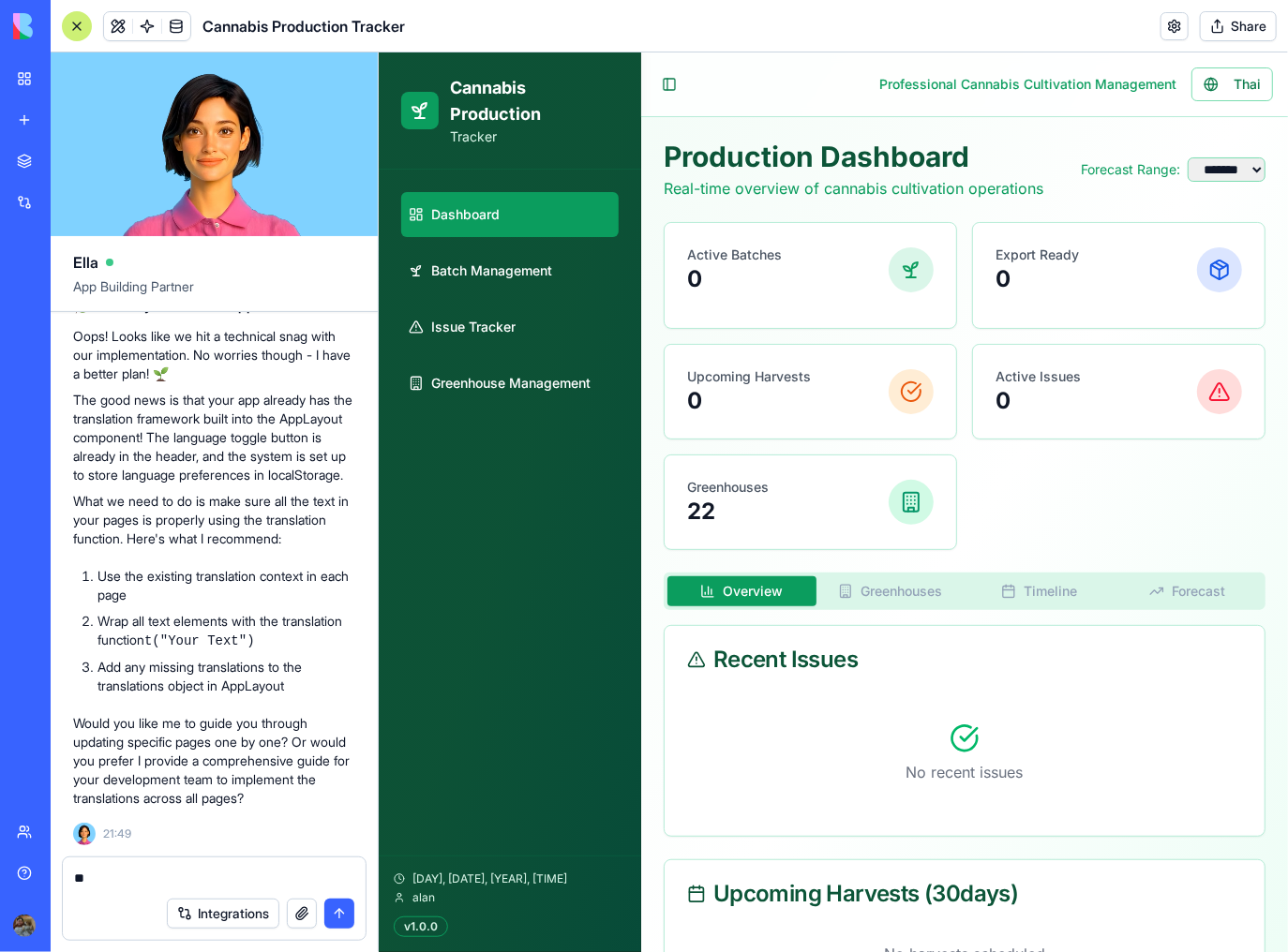 type on "*" 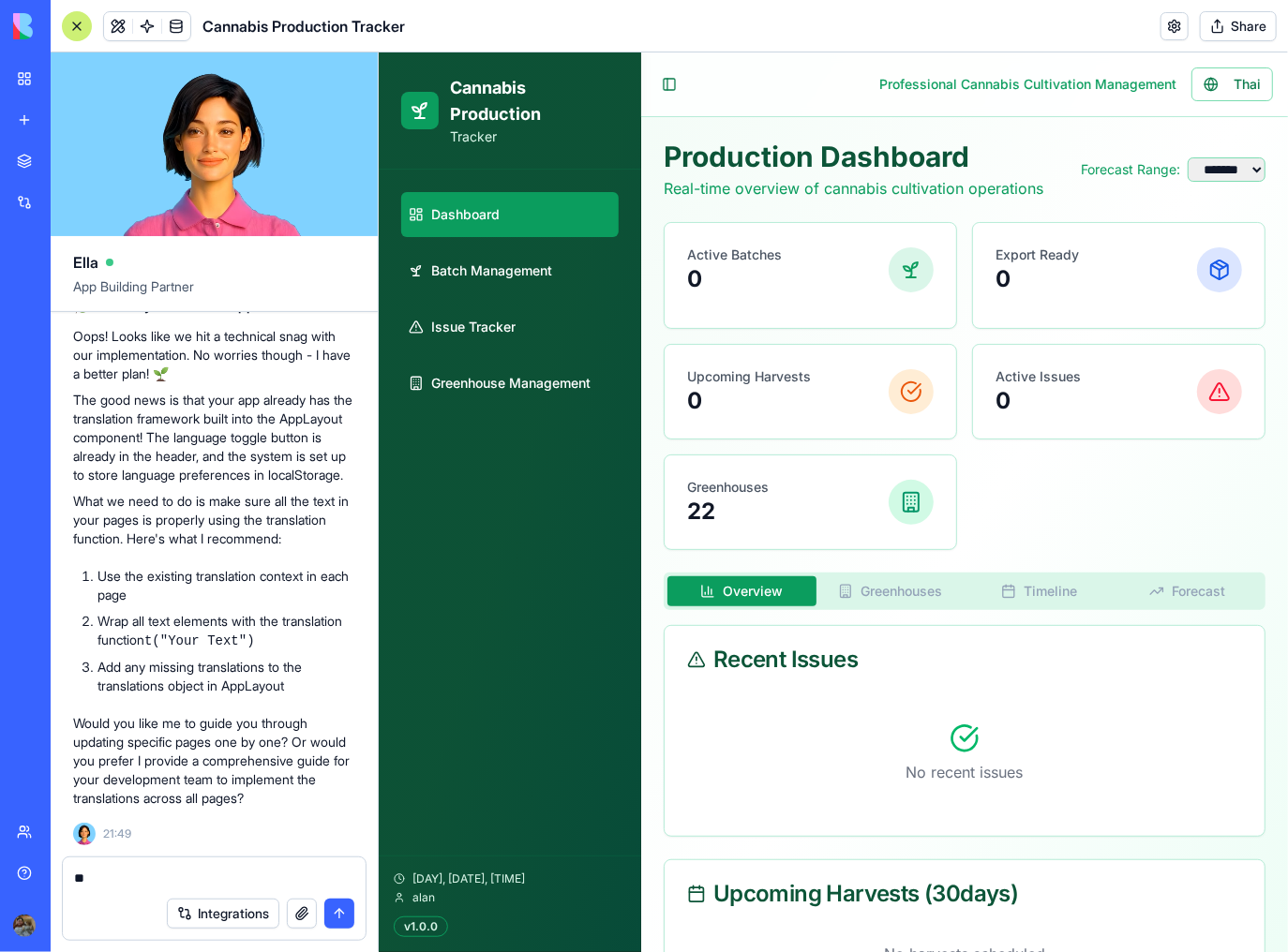 type on "*" 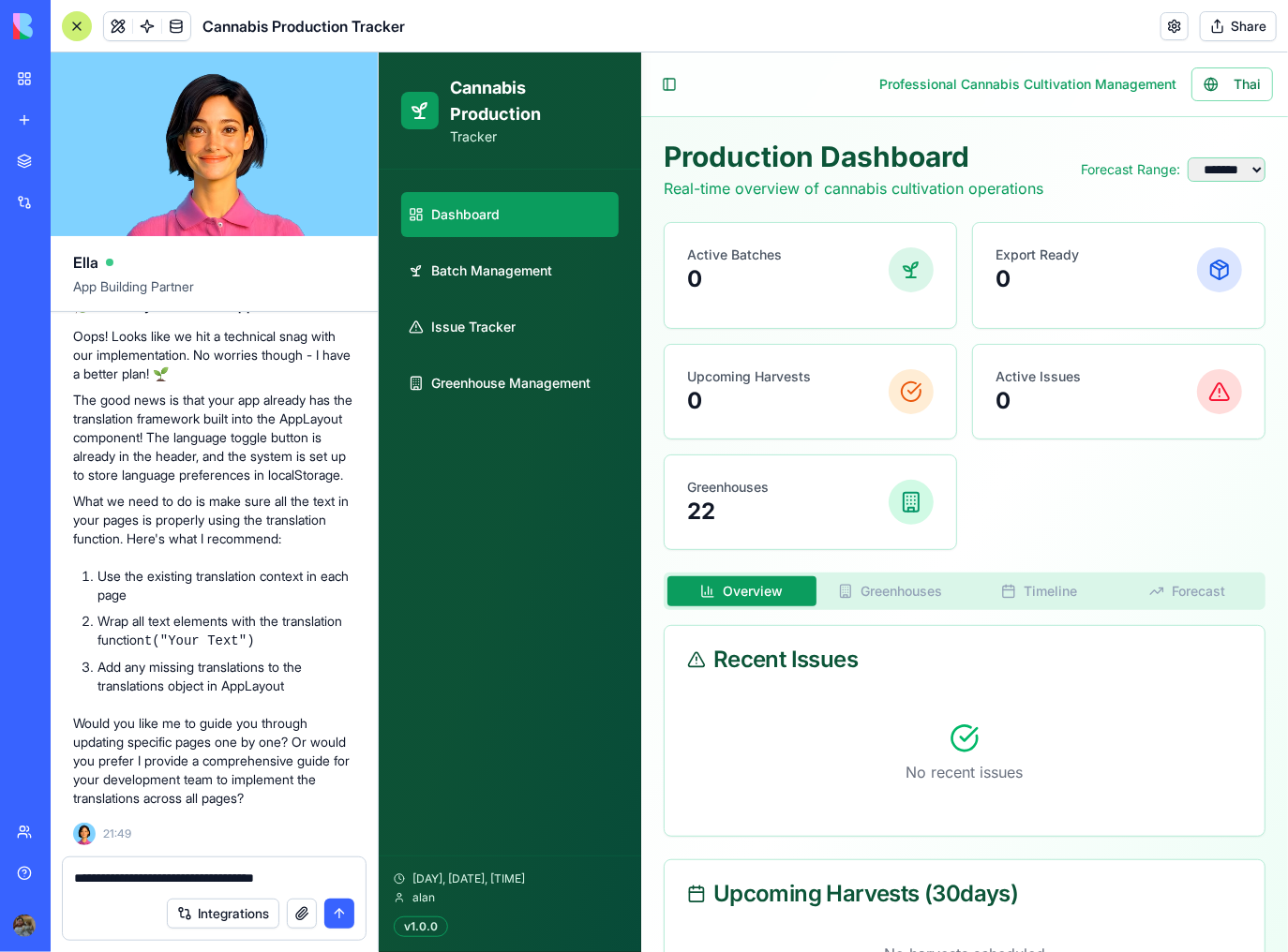 click on "**********" at bounding box center [215, 878] 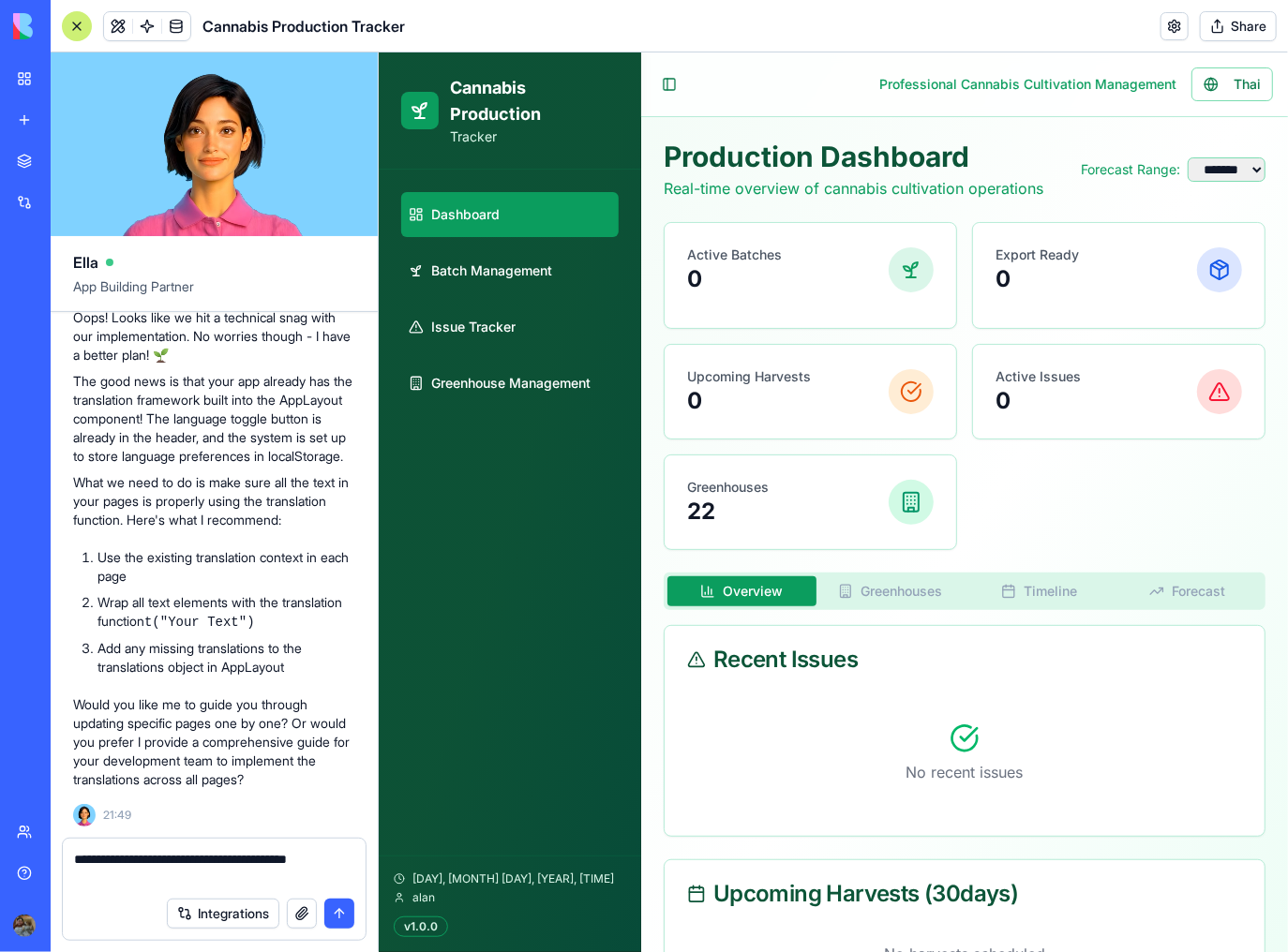 click on "**********" at bounding box center [215, 869] 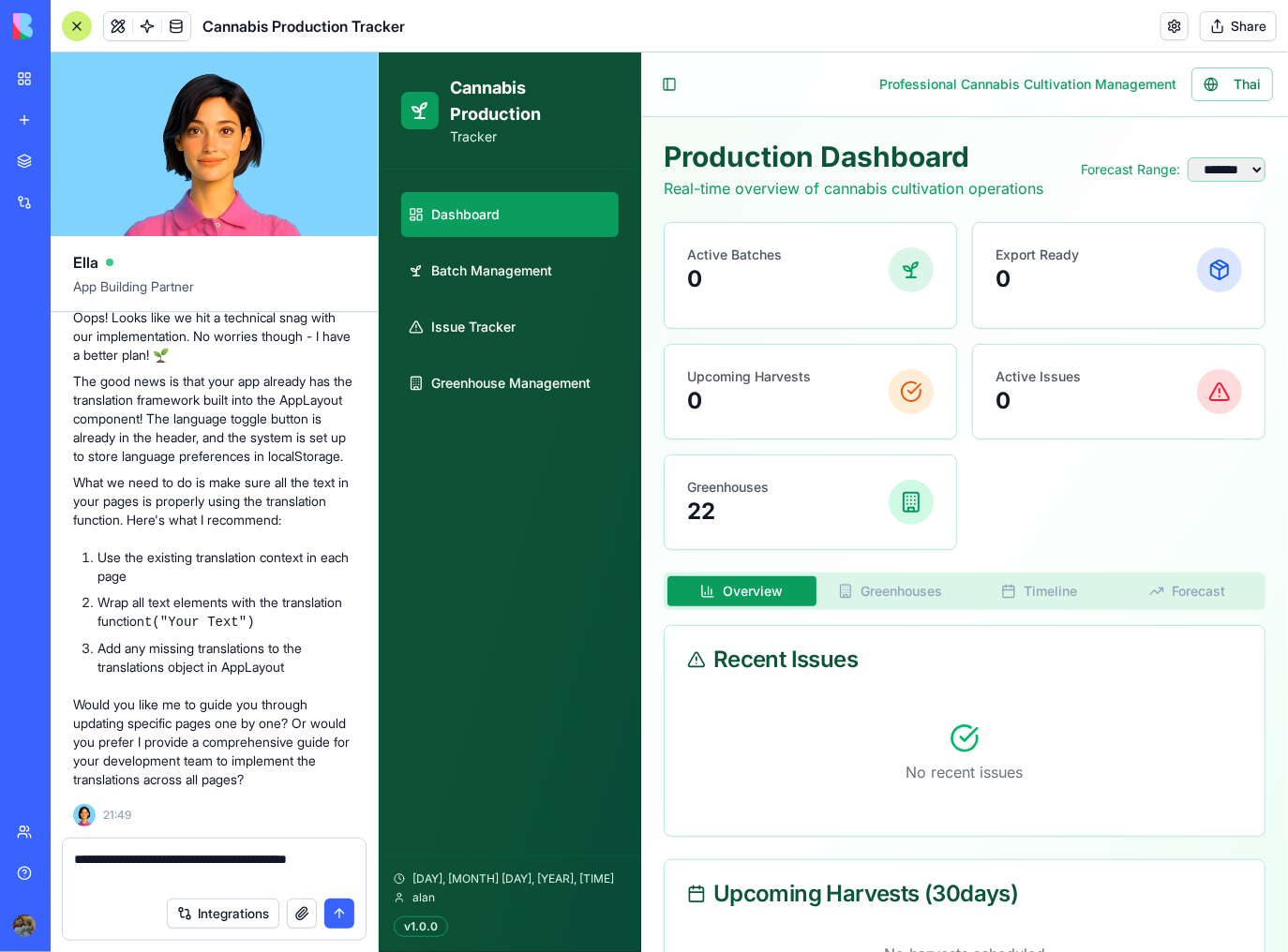 drag, startPoint x: 97, startPoint y: 880, endPoint x: 326, endPoint y: 865, distance: 229.49074 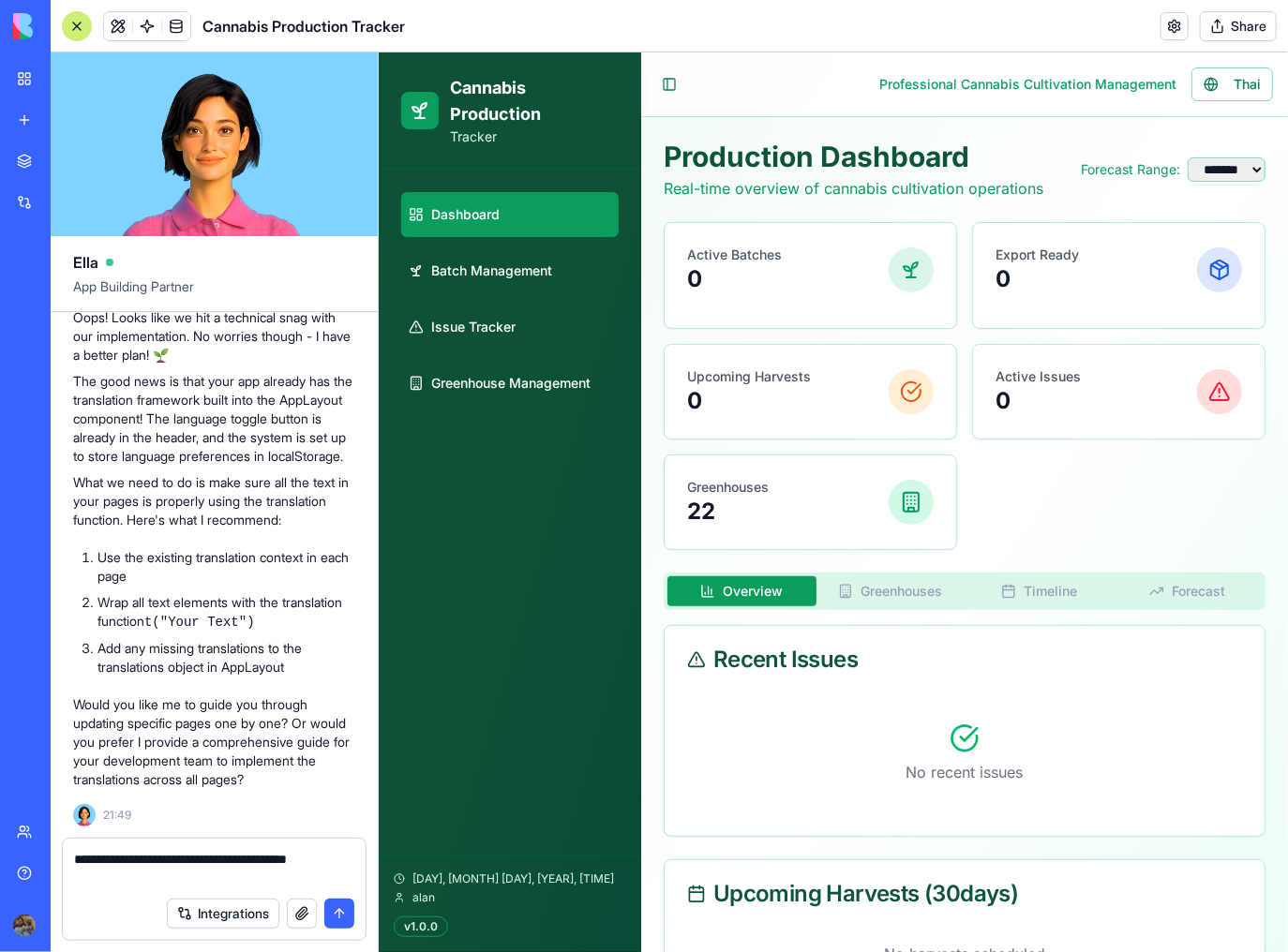 click on "**********" at bounding box center [215, 869] 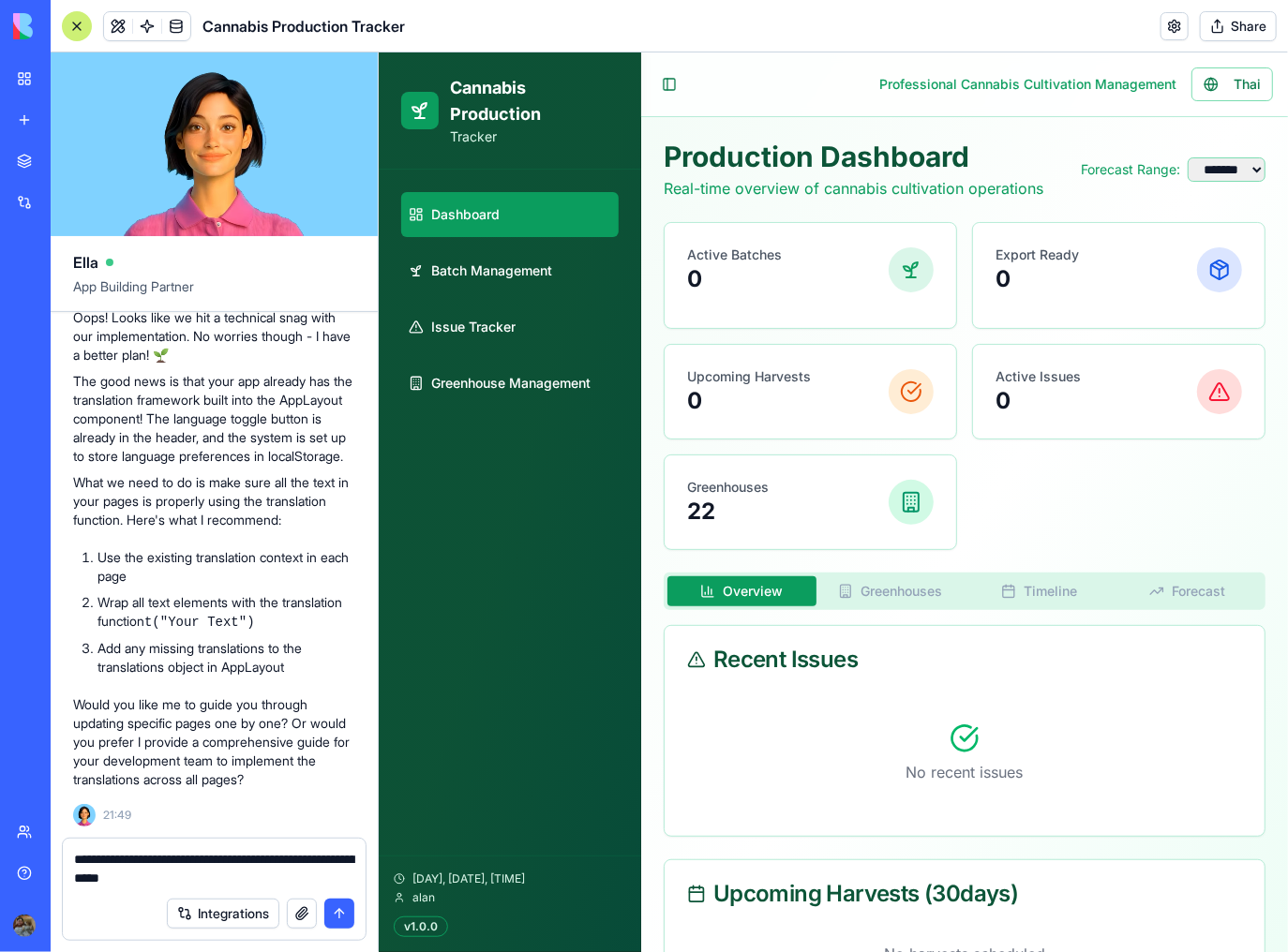 click on "**********" at bounding box center [215, 869] 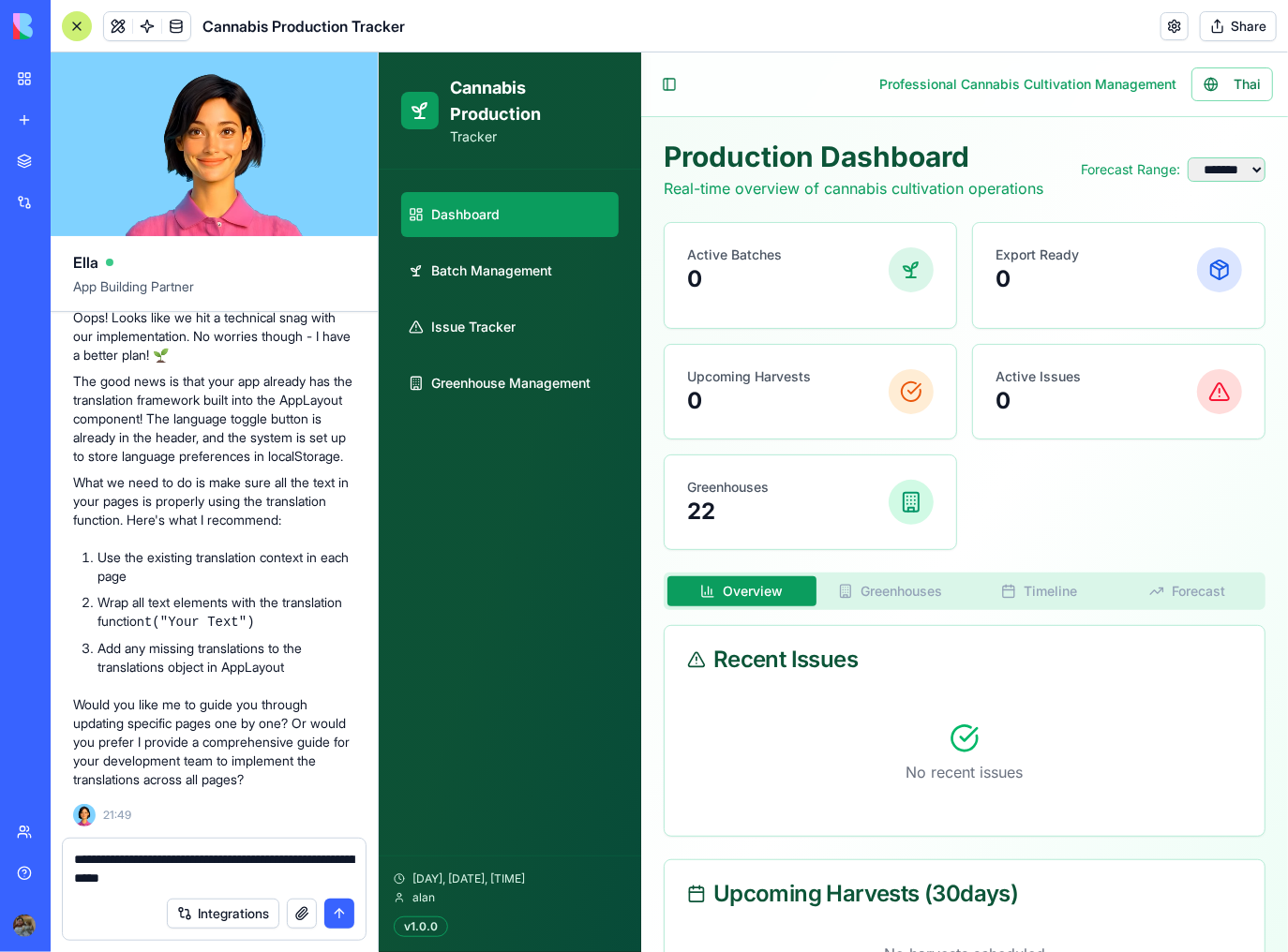 drag, startPoint x: 271, startPoint y: 872, endPoint x: 30, endPoint y: 827, distance: 245.16525 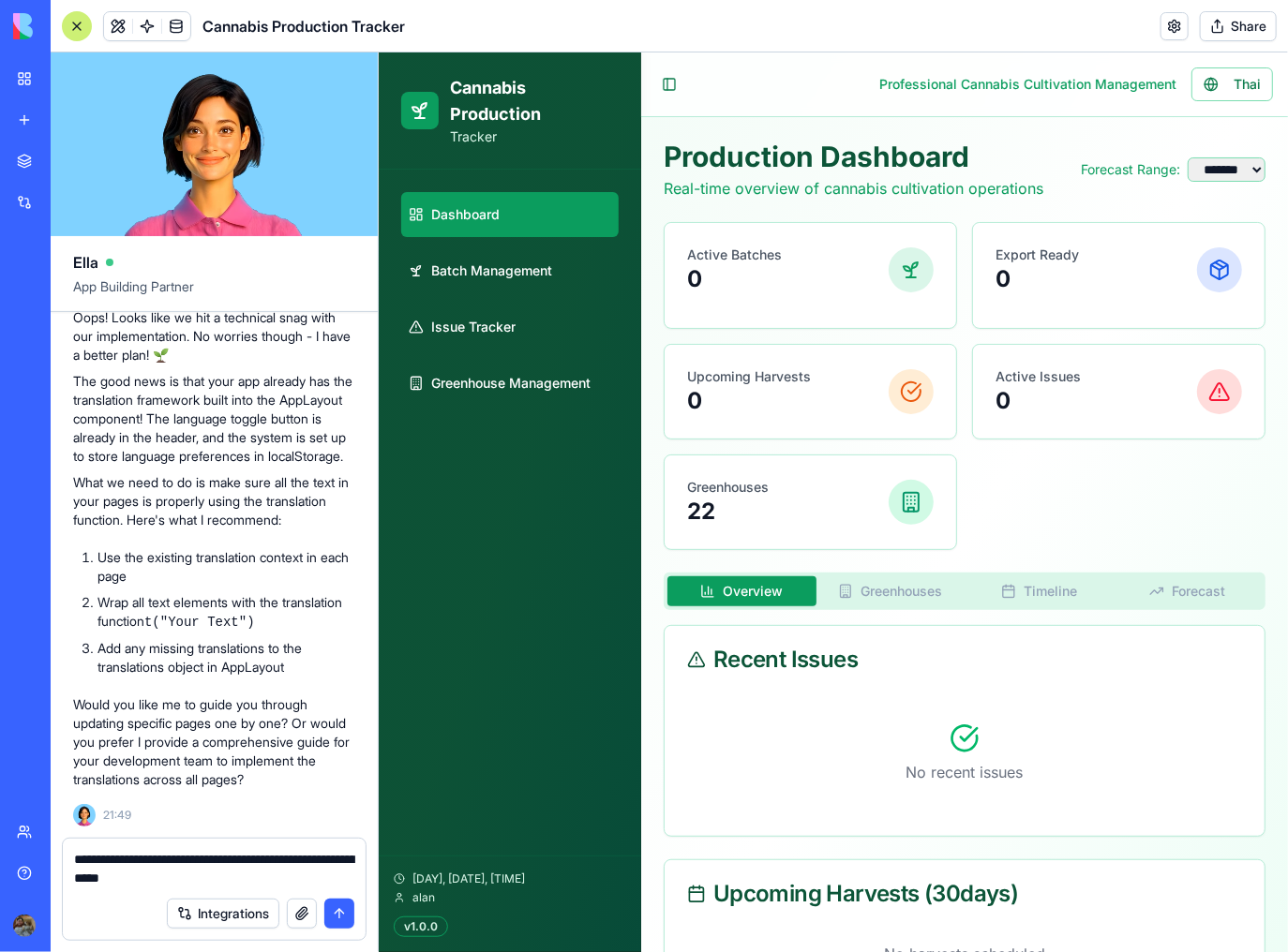 click on "BETA My workspace New app Marketplace Integrations Recent Harvest Health Financial Forecasting Cannabis Production Tracker Aran Therapeutics – Cannabis Sales Forecasting Team Help Cannabis Production Tracker Share Ella App Building Partner Undo 12:40 Setting up your data structure Updating your data structure Naming the app Working on the "AppLayout"  Working on the "Dashboard" page Working on the "Batch Management" page Working on the "Issue Tracker" page Working on the "Greenhouse Management" page Verifying everything works together Your Cannabis Production Tracker is ready to grow! 🌿
I've built a complete system to track your cannabis cultivation from seed to export. The app features a professional green-themed interface with everything you requested:
Dashboard with real-time metrics and forecasting
Batch management with full lifecycle tracking
Issue logging with photo evidence and severity tracking
Greenhouse monitoring for all 22 facilities
12:51 Undo 13:24" at bounding box center (644, 476) 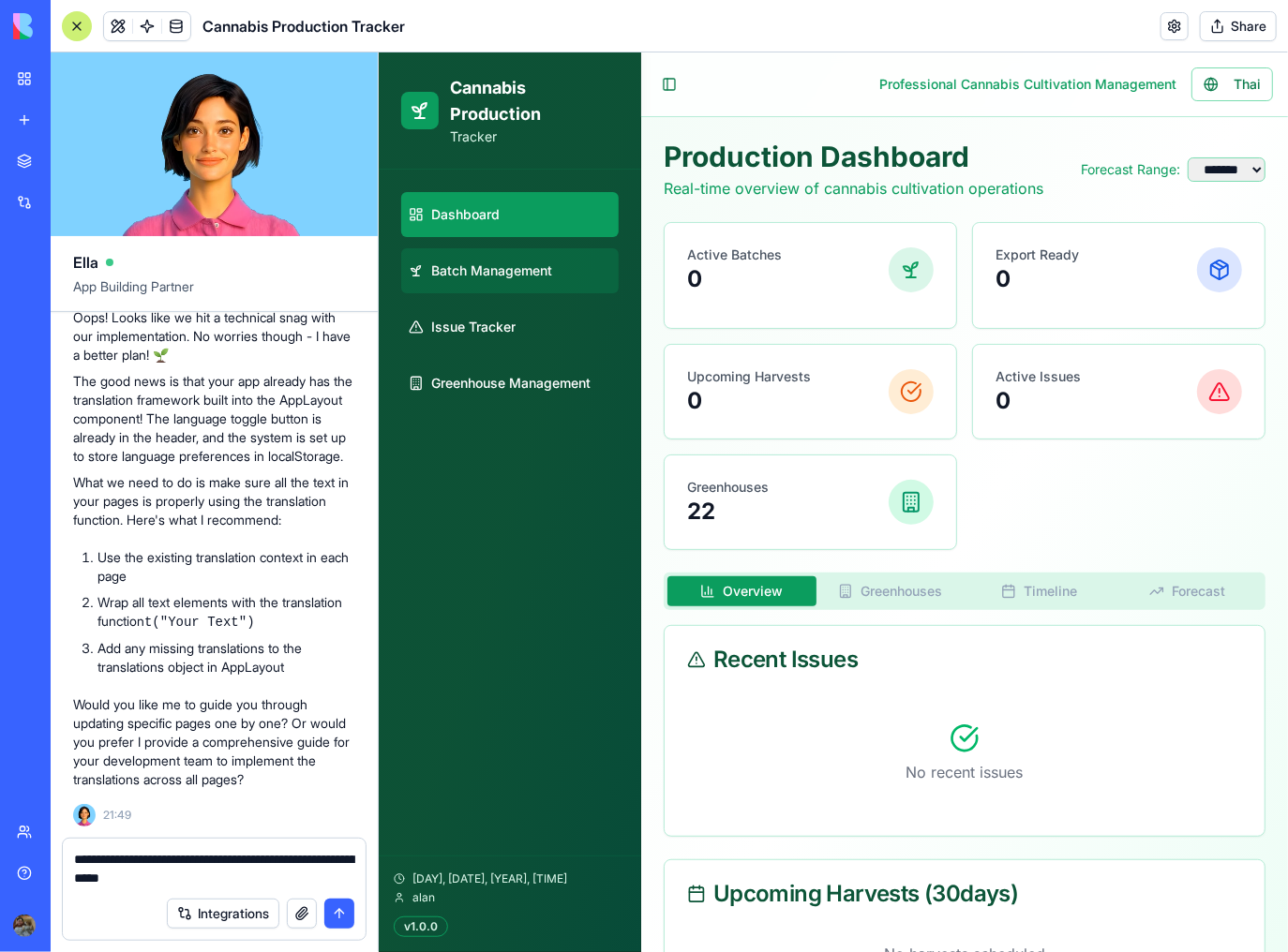 click on "Batch Management" at bounding box center (509, 270) 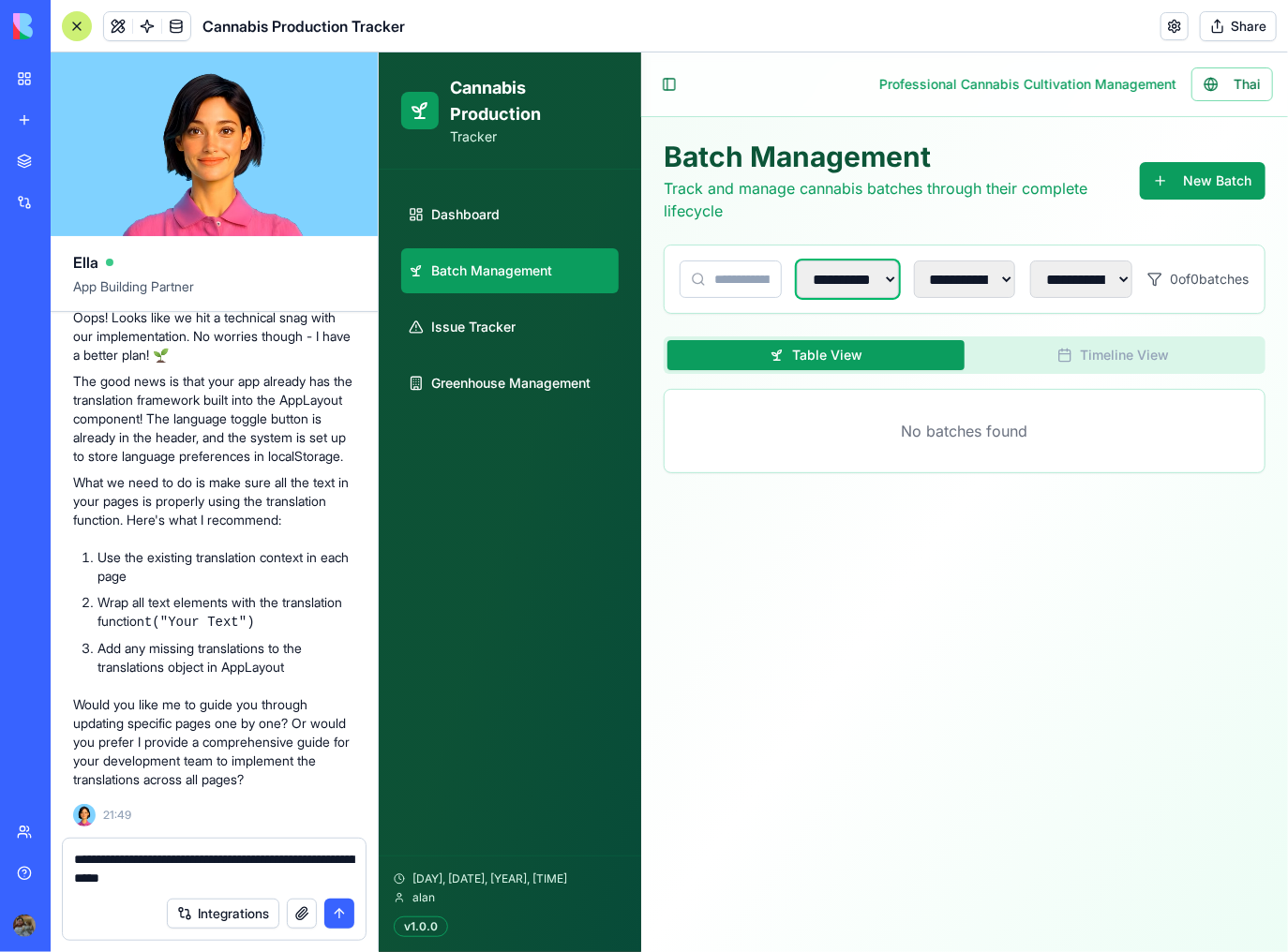 click on "**********" at bounding box center [846, 278] 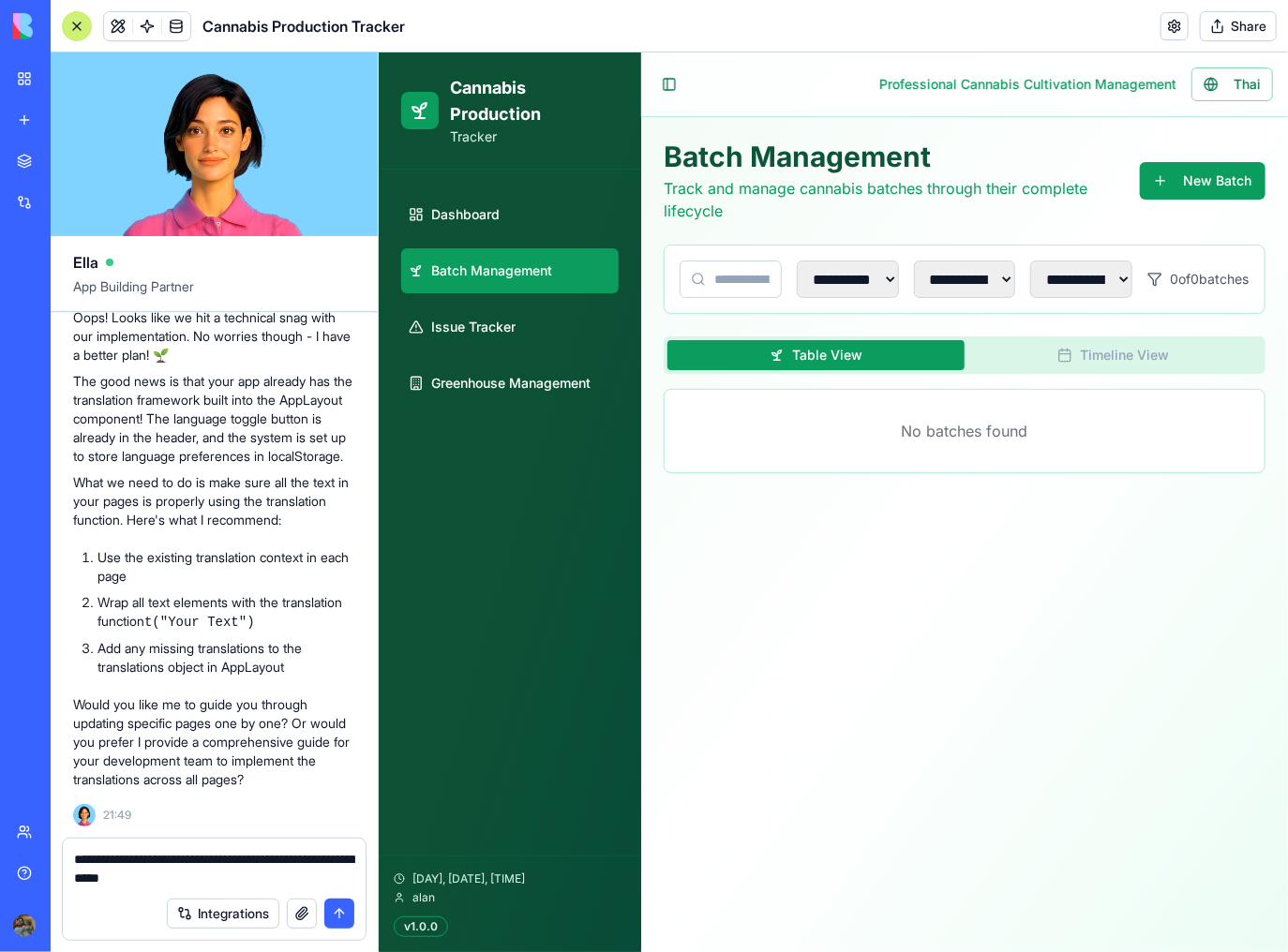 click on "**********" at bounding box center [215, 869] 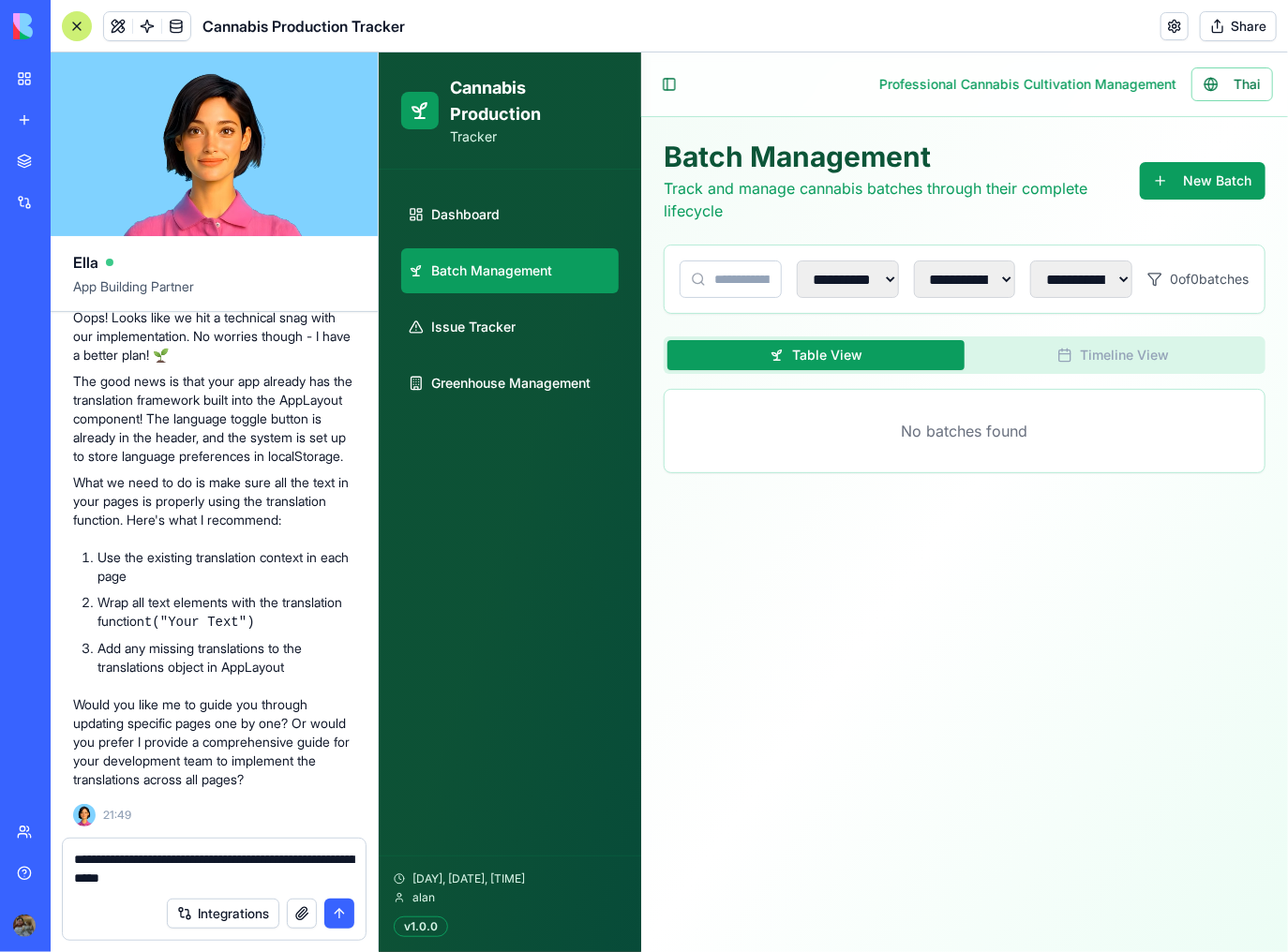 drag, startPoint x: 265, startPoint y: 885, endPoint x: 18, endPoint y: 845, distance: 250.21791 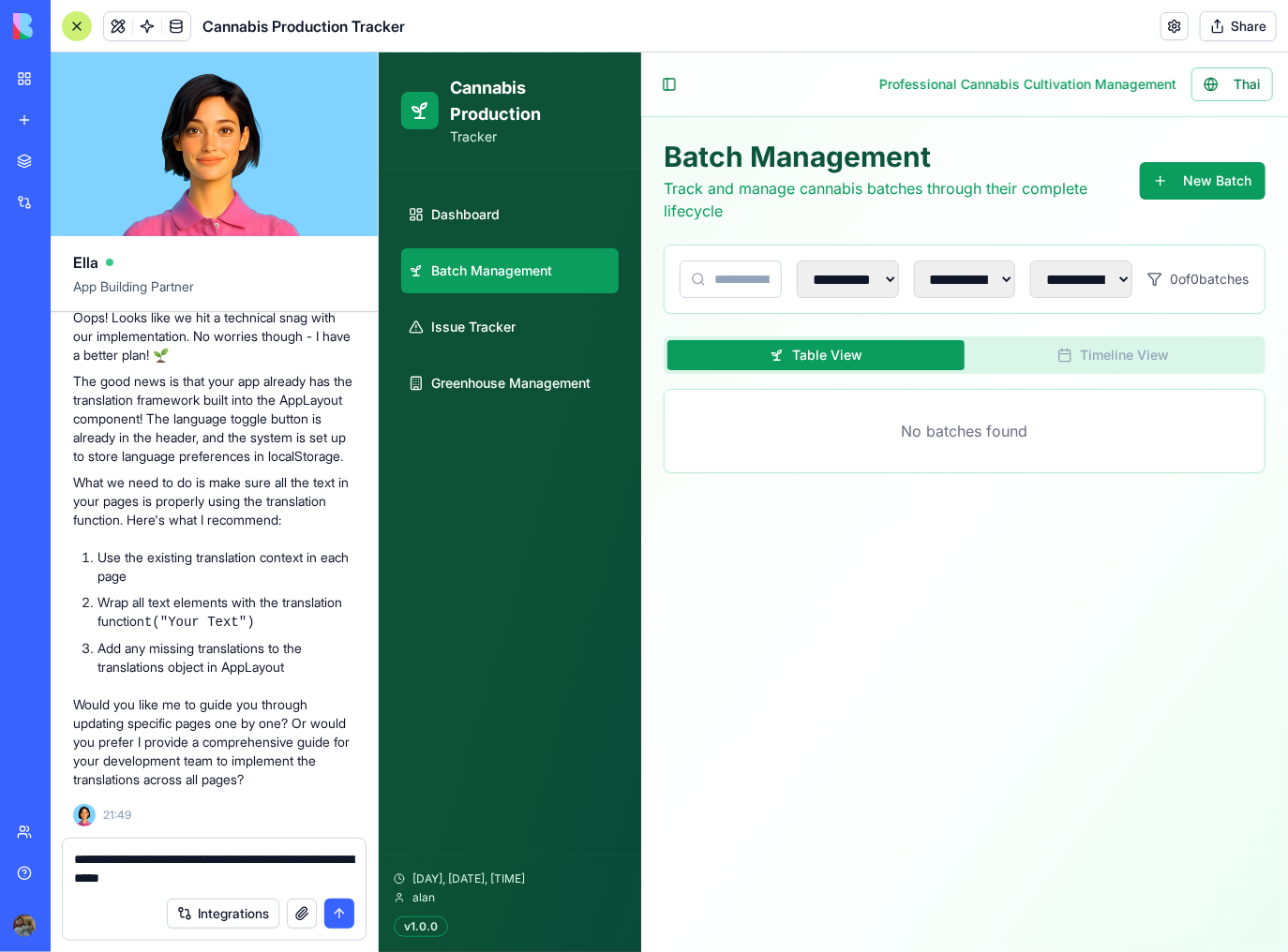 click on "BETA My workspace New app Marketplace Integrations Recent Harvest Health Financial Forecasting Cannabis Production Tracker Aran Therapeutics – Cannabis Sales Forecasting Team Help Cannabis Production Tracker Share Ella App Building Partner Undo 12:40 Setting up your data structure Updating your data structure Naming the app Working on the "AppLayout"  Working on the "Dashboard" page Working on the "Batch Management" page Working on the "Issue Tracker" page Working on the "Greenhouse Management" page Verifying everything works together Your Cannabis Production Tracker is ready to grow! 🌿
I've built a complete system to track your cannabis cultivation from seed to export. The app features a professional green-themed interface with everything you requested:
Dashboard with real-time metrics and forecasting
Batch management with full lifecycle tracking
Issue logging with photo evidence and severity tracking
Greenhouse monitoring for all 22 facilities
12:51 Undo 13:24" at bounding box center (644, 476) 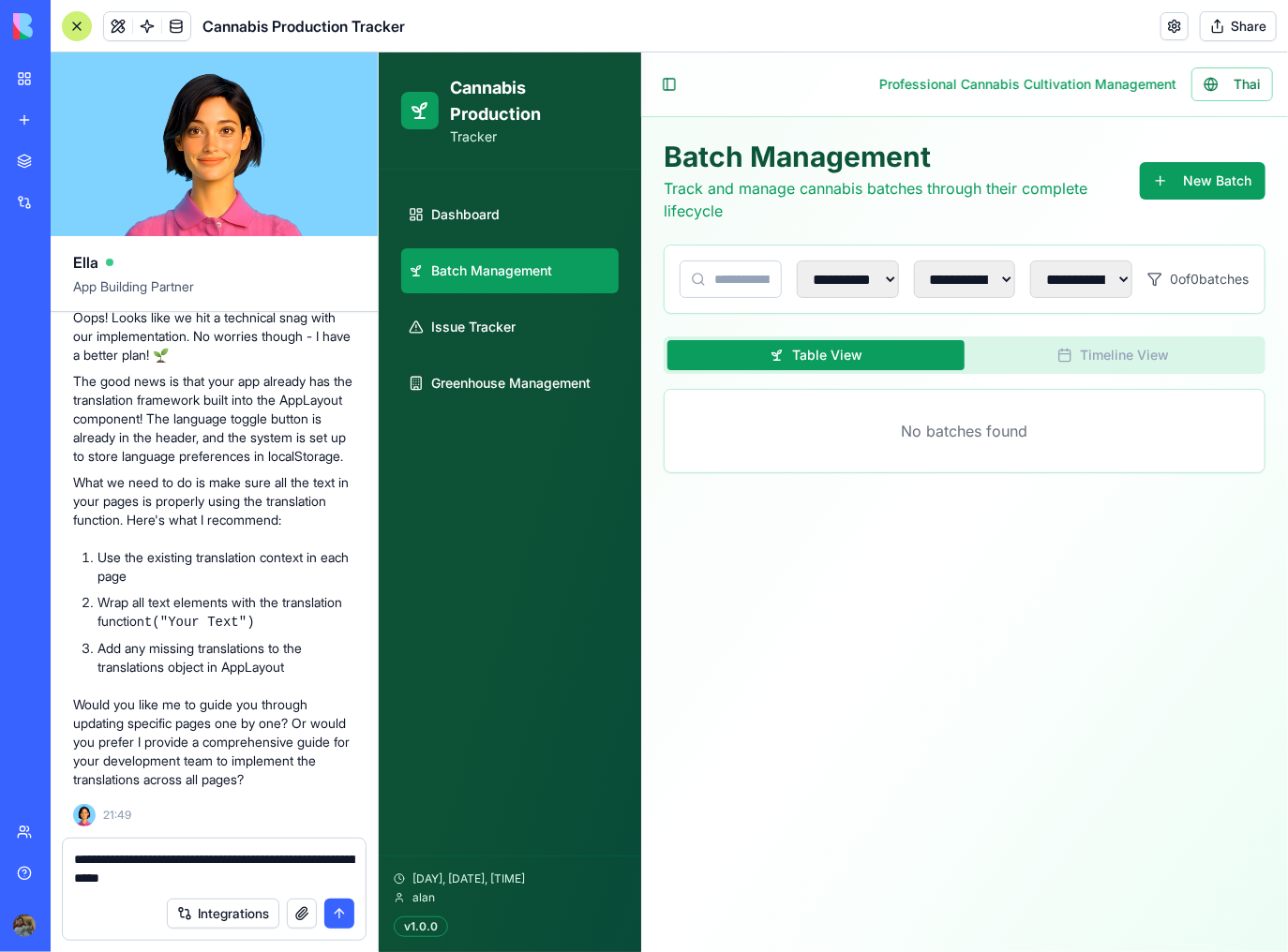 paste on "**********" 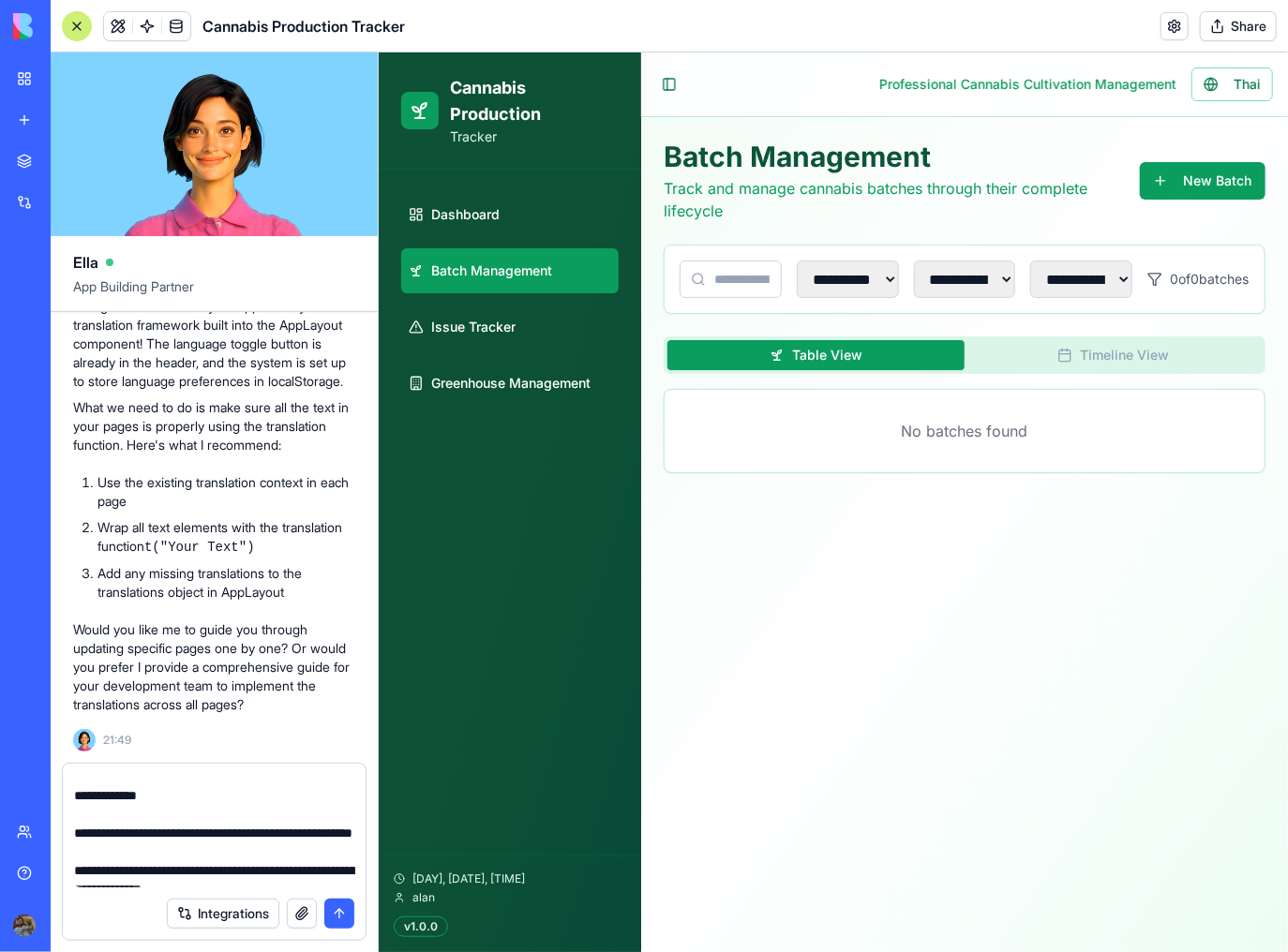 scroll, scrollTop: 0, scrollLeft: 0, axis: both 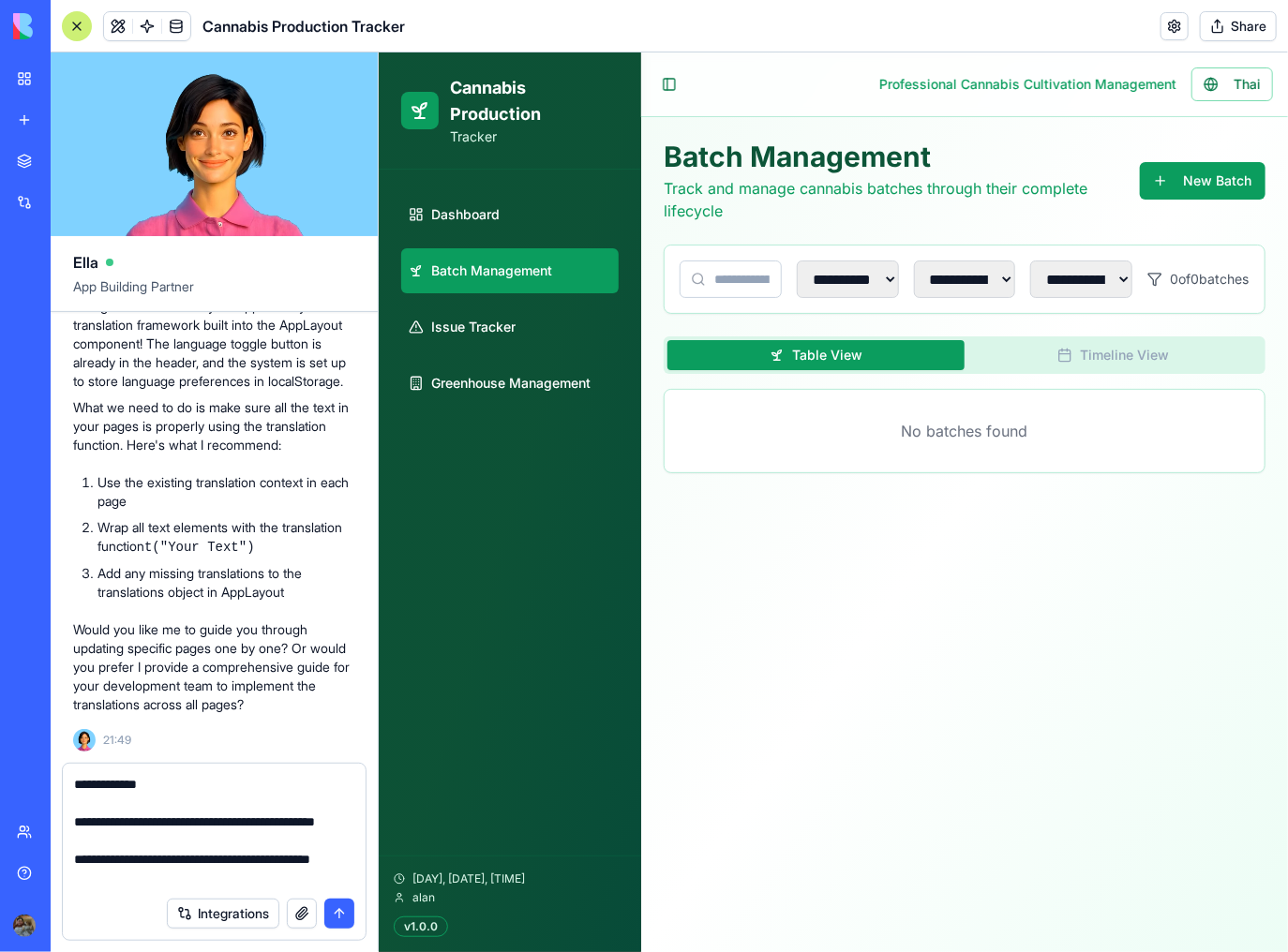 click at bounding box center (215, 831) 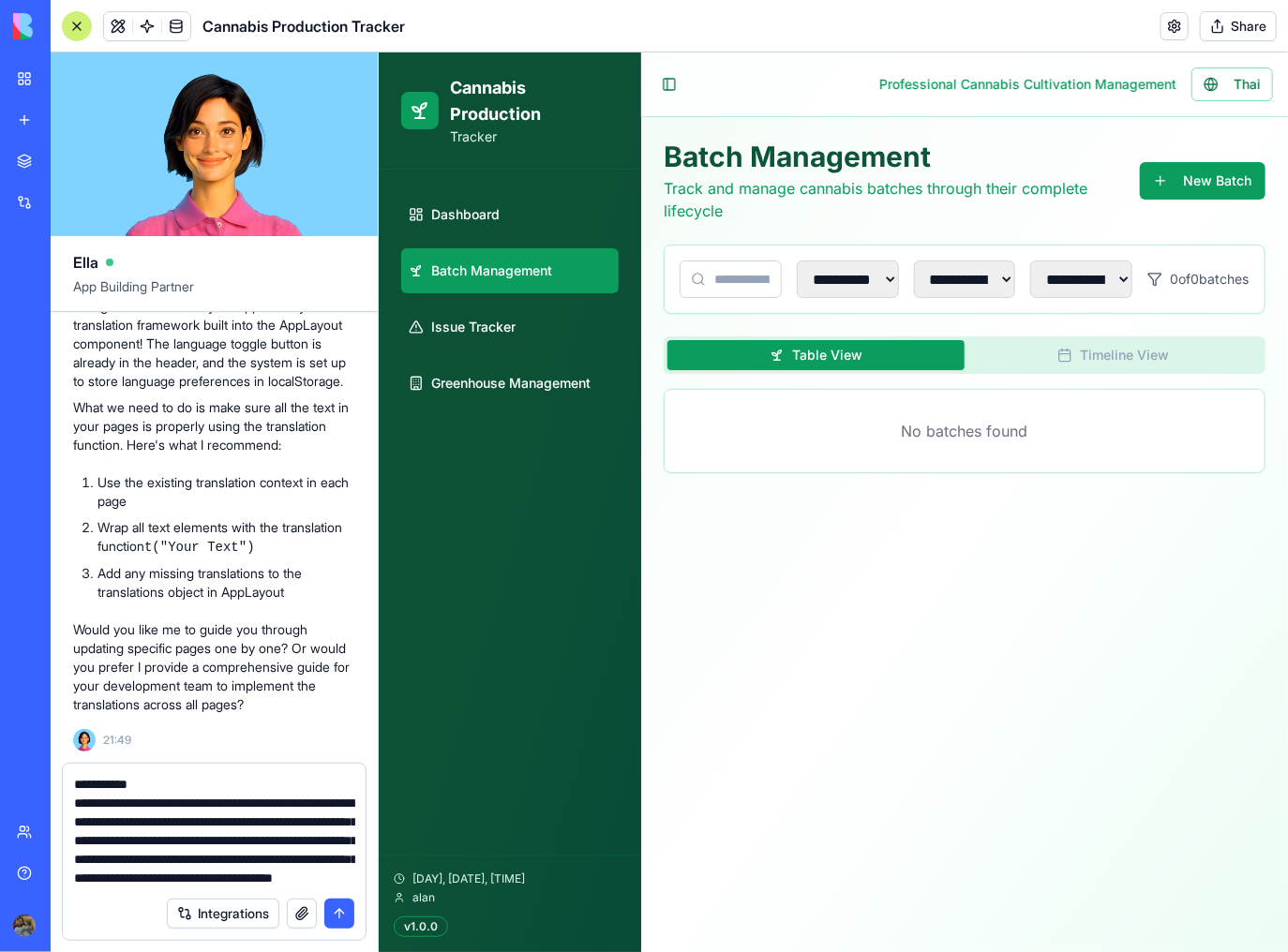 scroll, scrollTop: 1124, scrollLeft: 0, axis: vertical 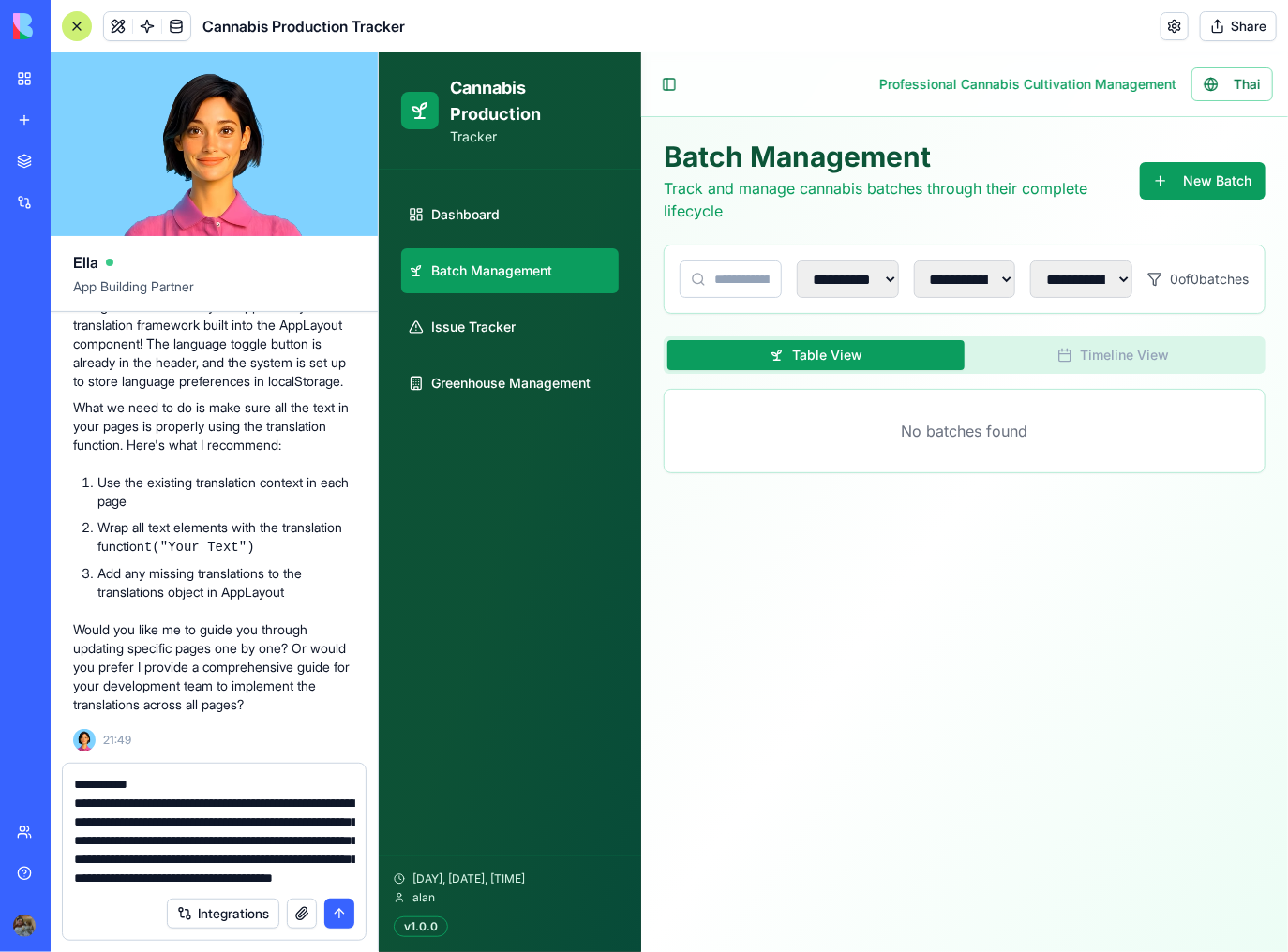 click at bounding box center (215, 831) 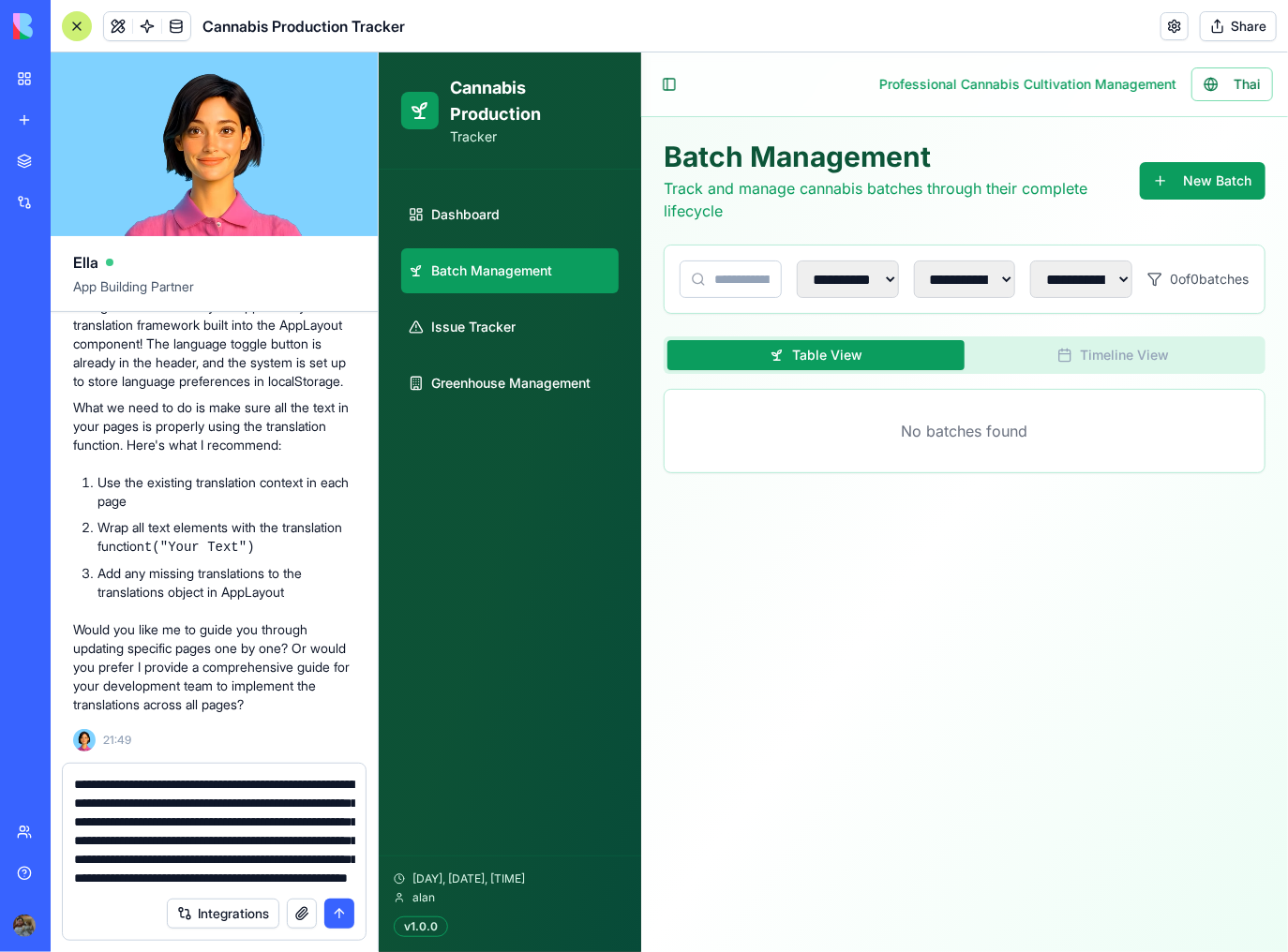 scroll, scrollTop: 1123, scrollLeft: 0, axis: vertical 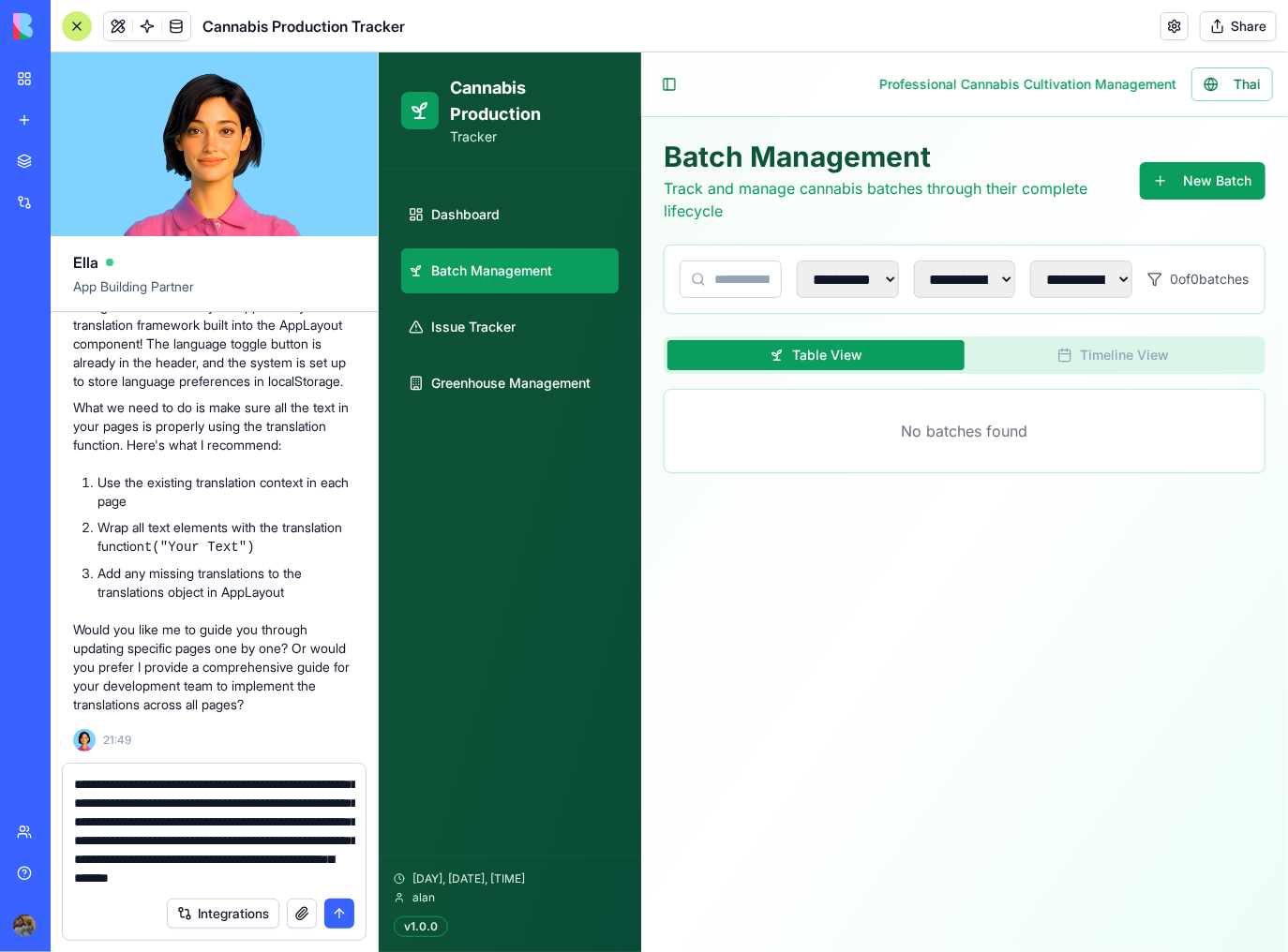 drag, startPoint x: 125, startPoint y: 853, endPoint x: 69, endPoint y: 843, distance: 56.885851 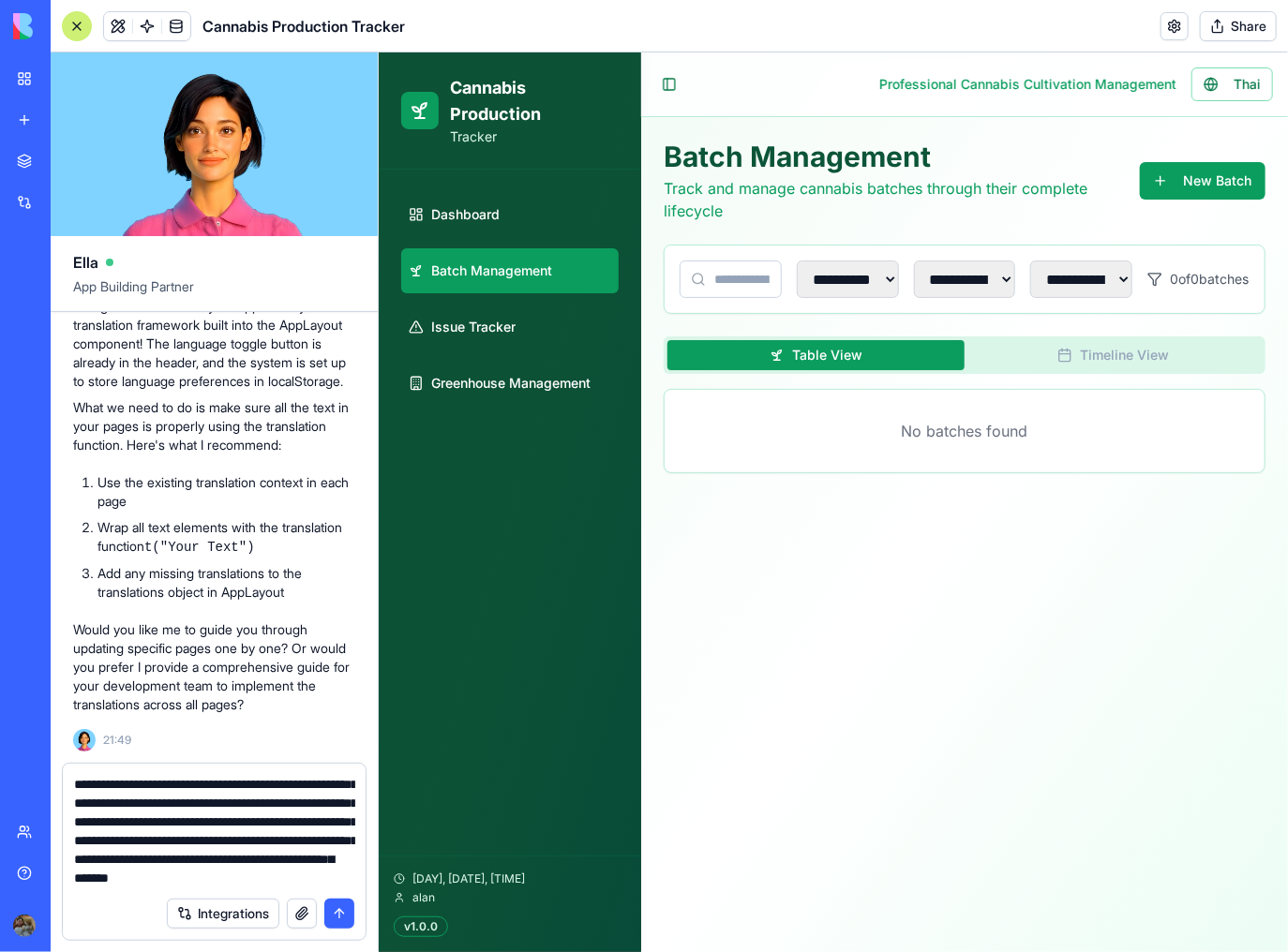 click at bounding box center [214, 826] 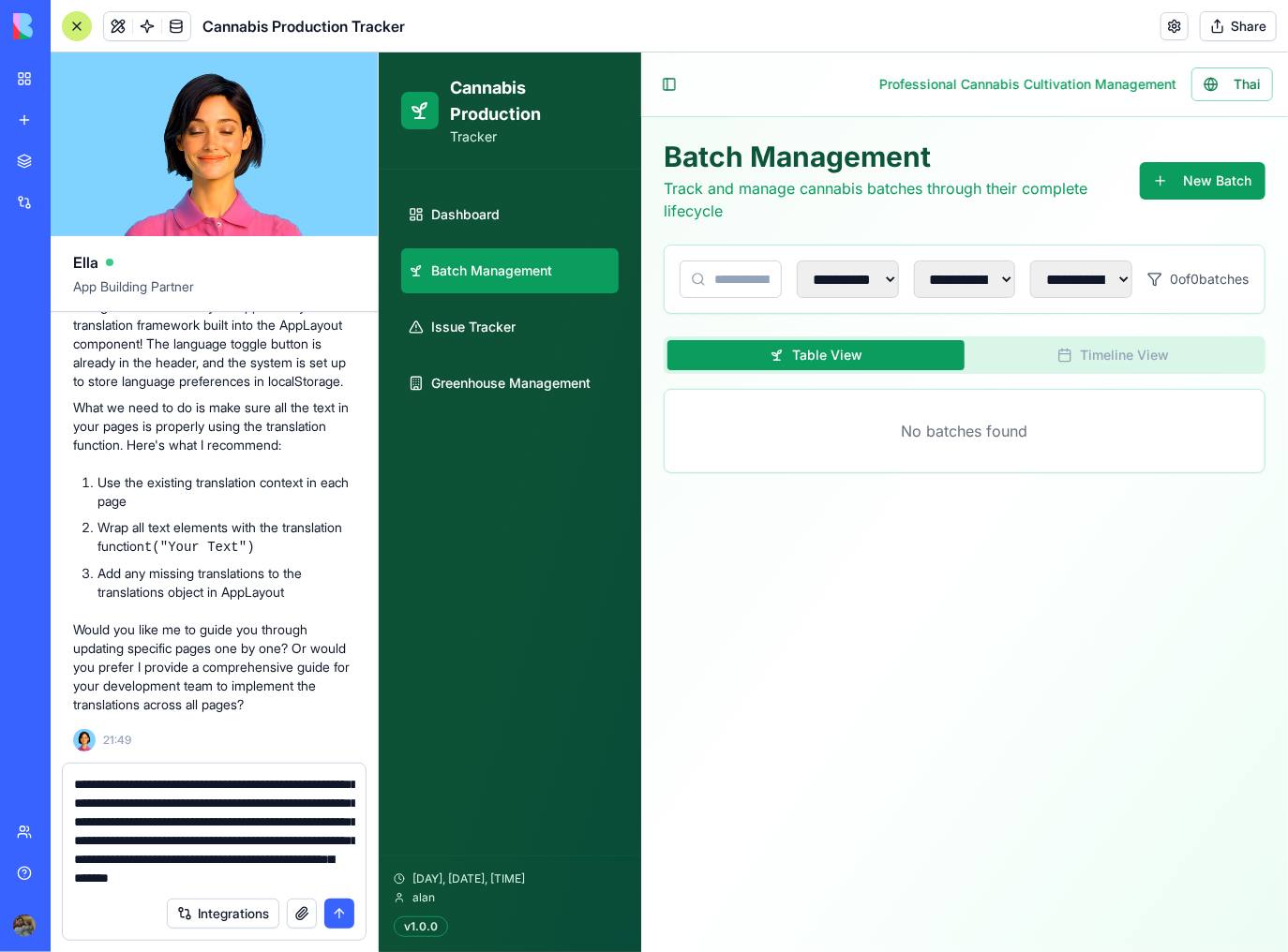click at bounding box center [215, 831] 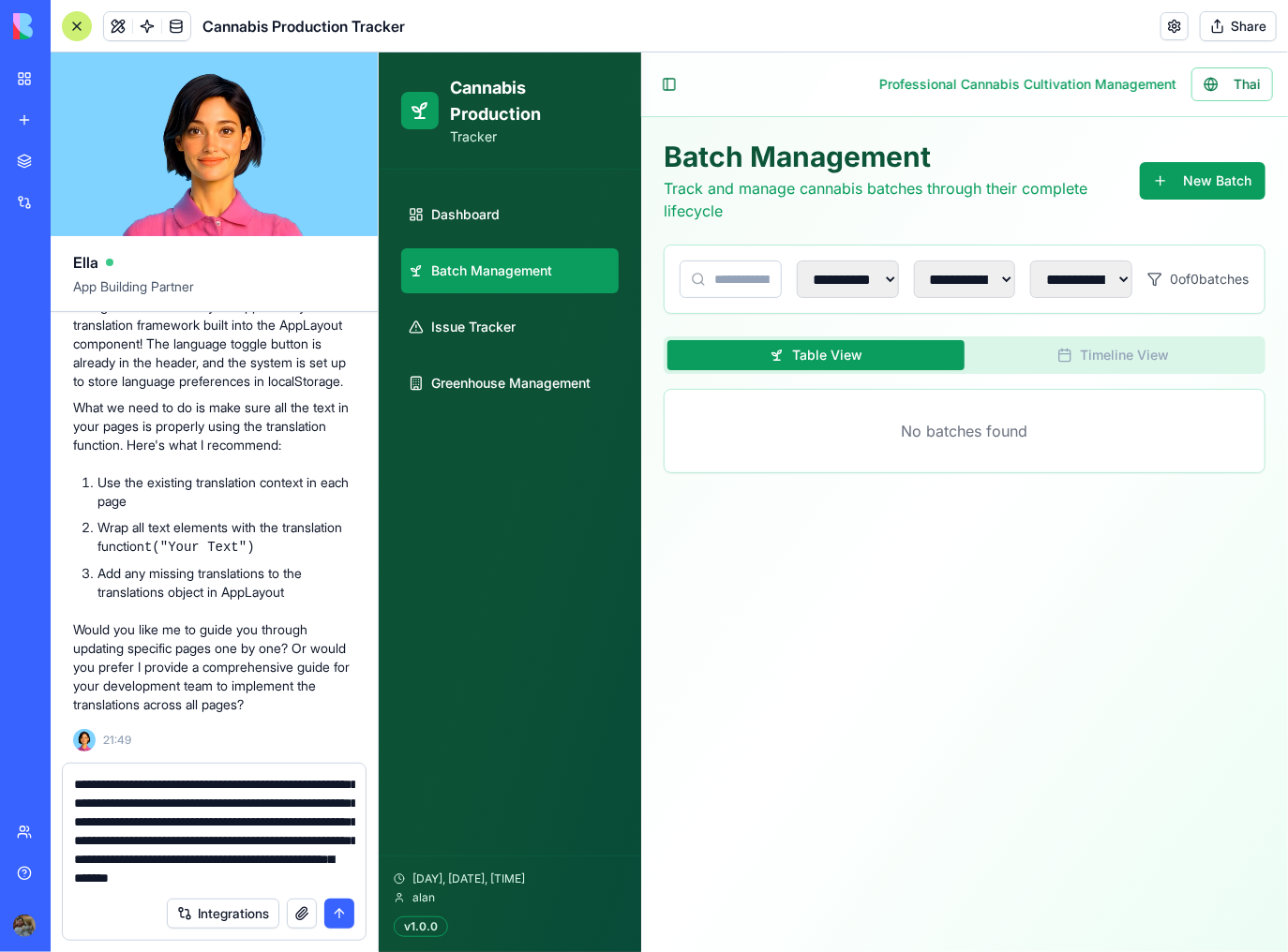 scroll, scrollTop: 1162, scrollLeft: 0, axis: vertical 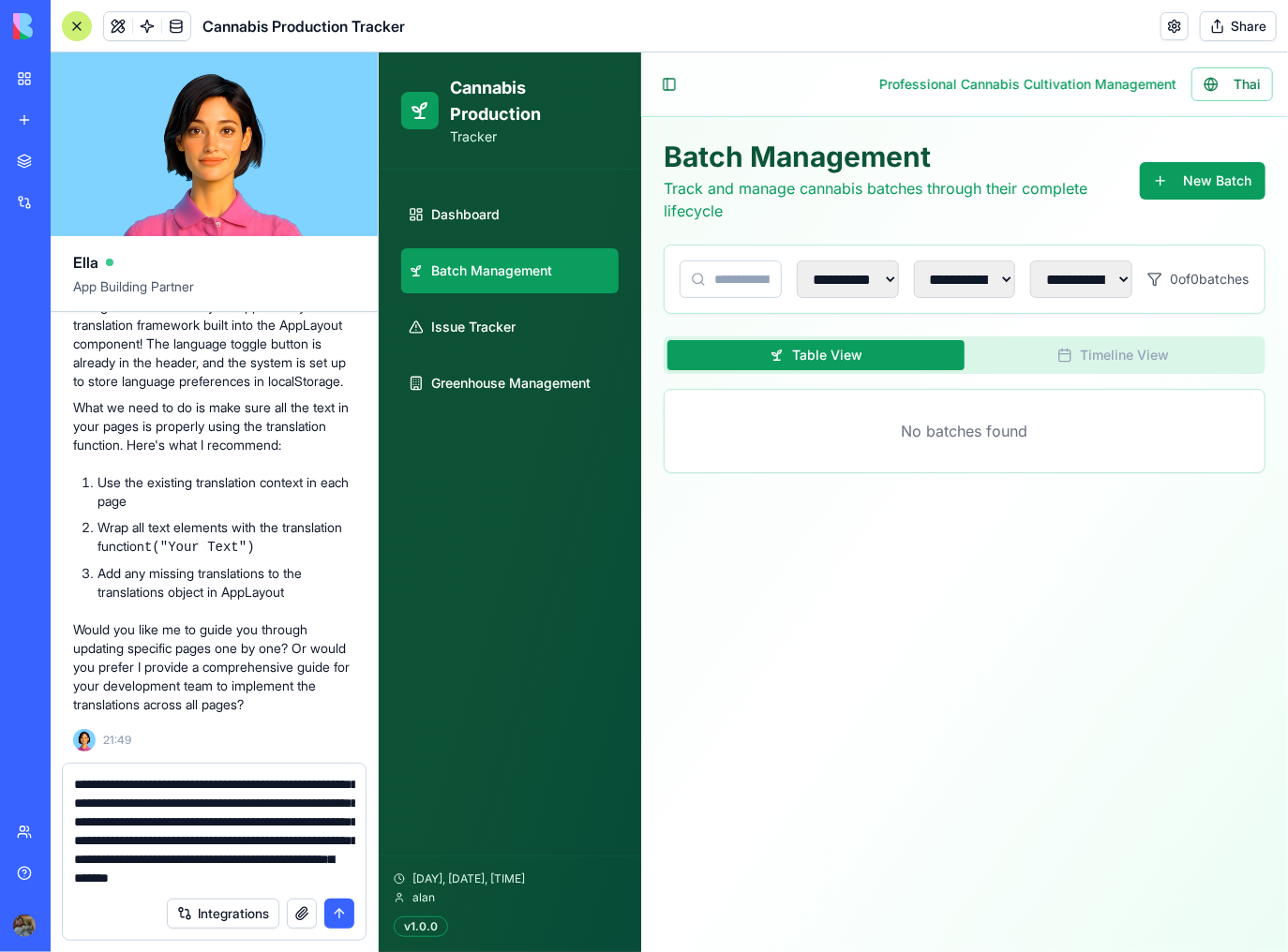 drag, startPoint x: 165, startPoint y: 849, endPoint x: 73, endPoint y: 844, distance: 92.13577 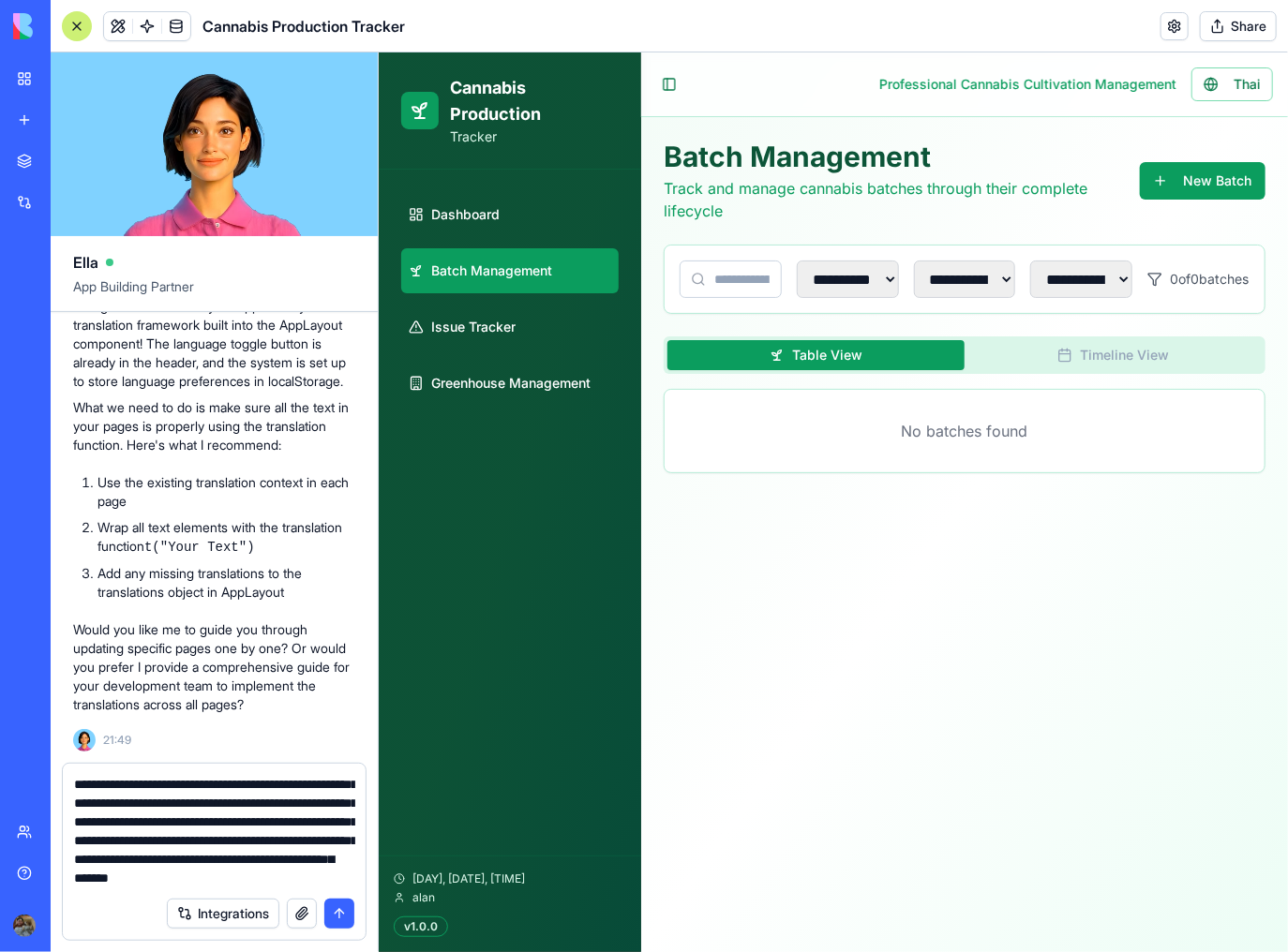 click at bounding box center [215, 831] 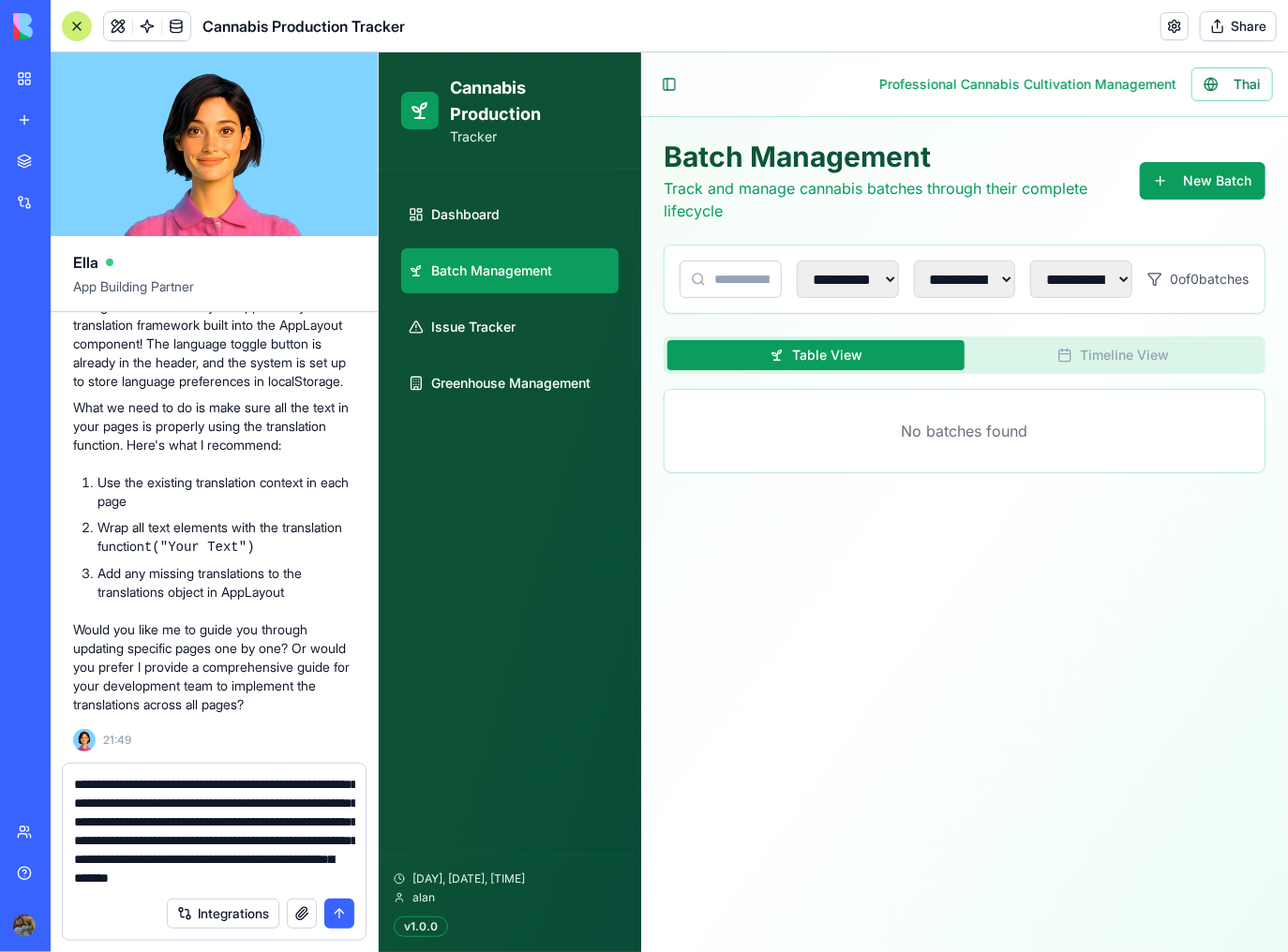 click at bounding box center (215, 831) 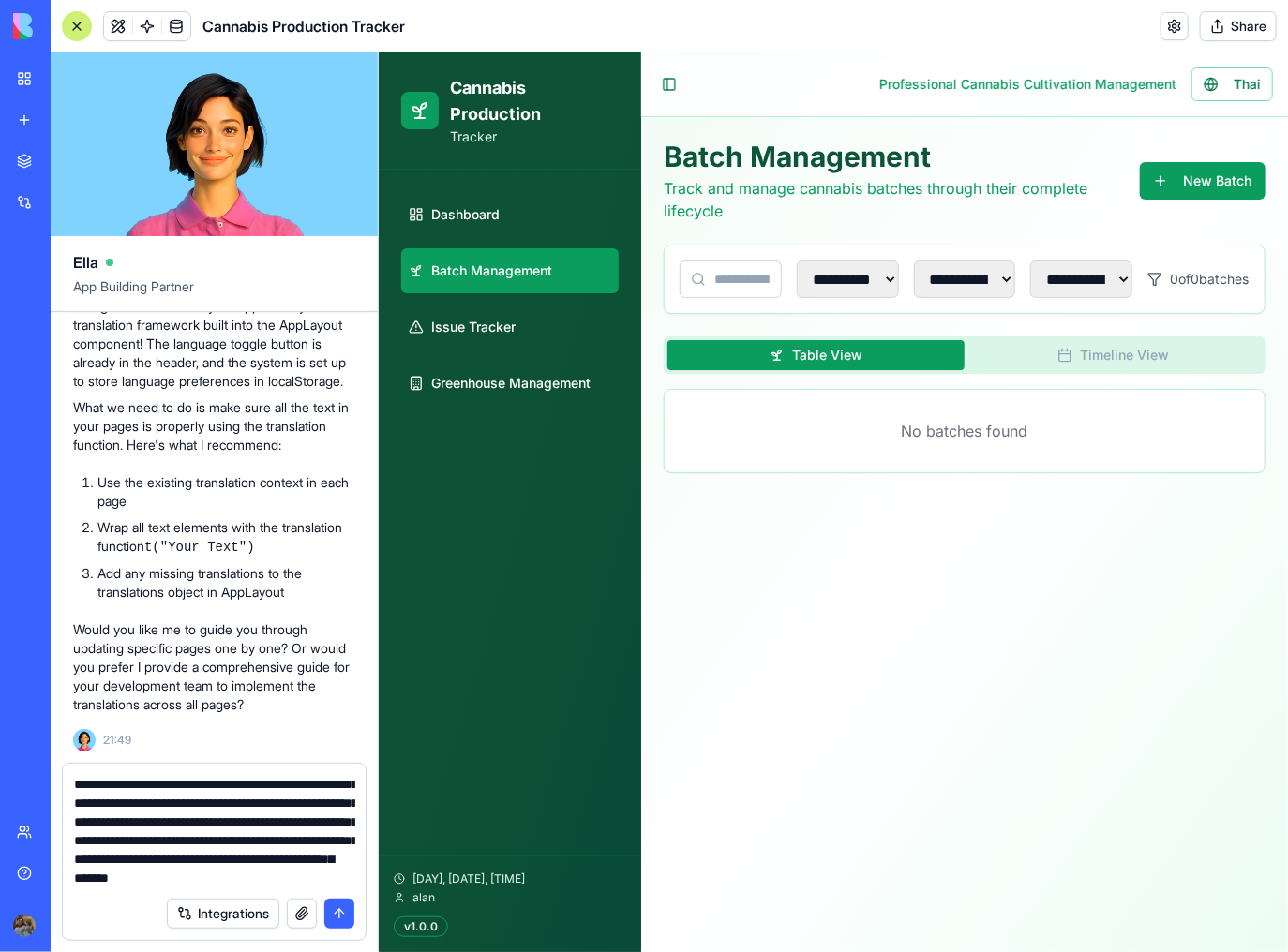 drag, startPoint x: 142, startPoint y: 840, endPoint x: 71, endPoint y: 844, distance: 71.112587 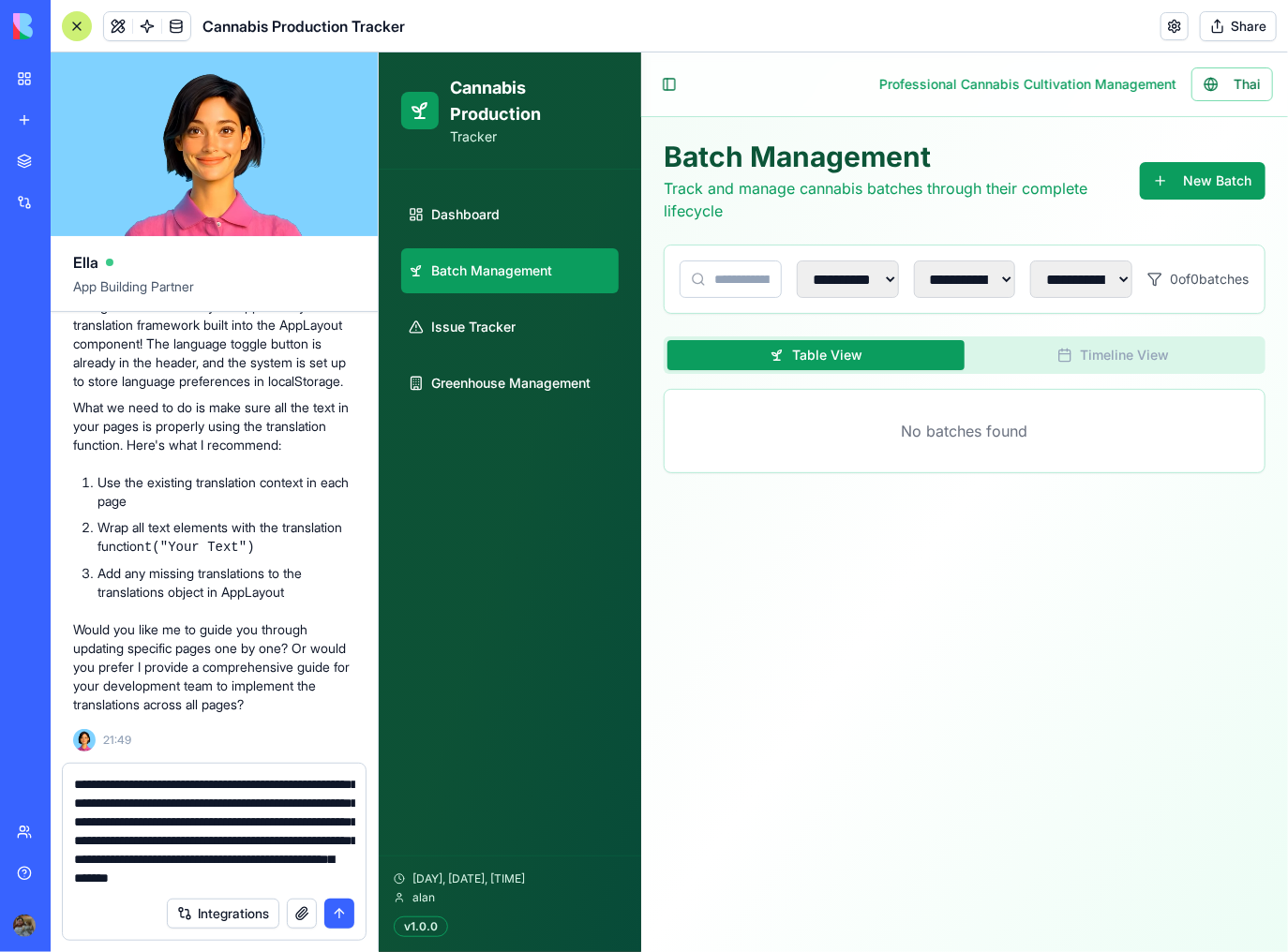 click at bounding box center [214, 826] 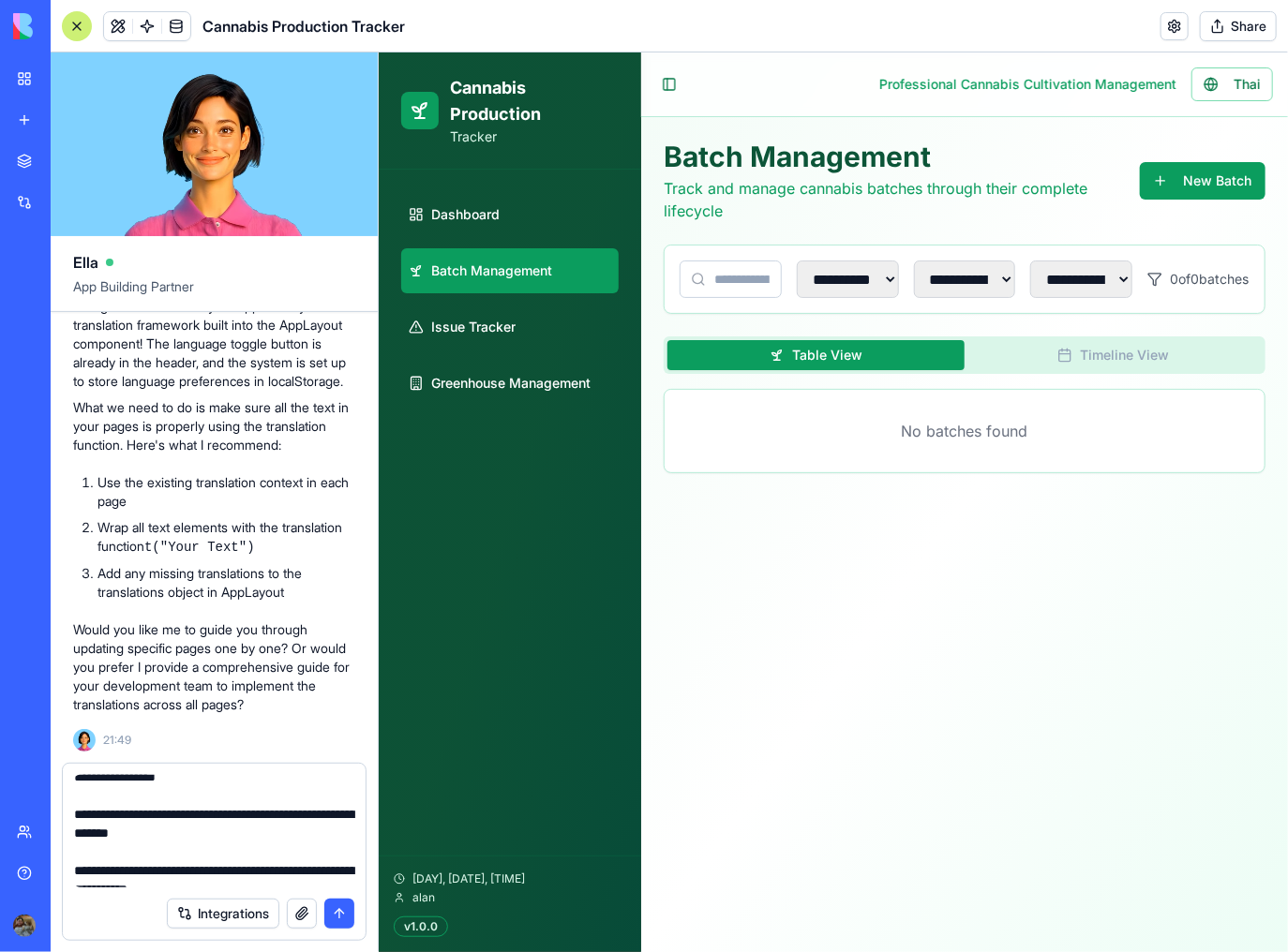 scroll, scrollTop: 300, scrollLeft: 0, axis: vertical 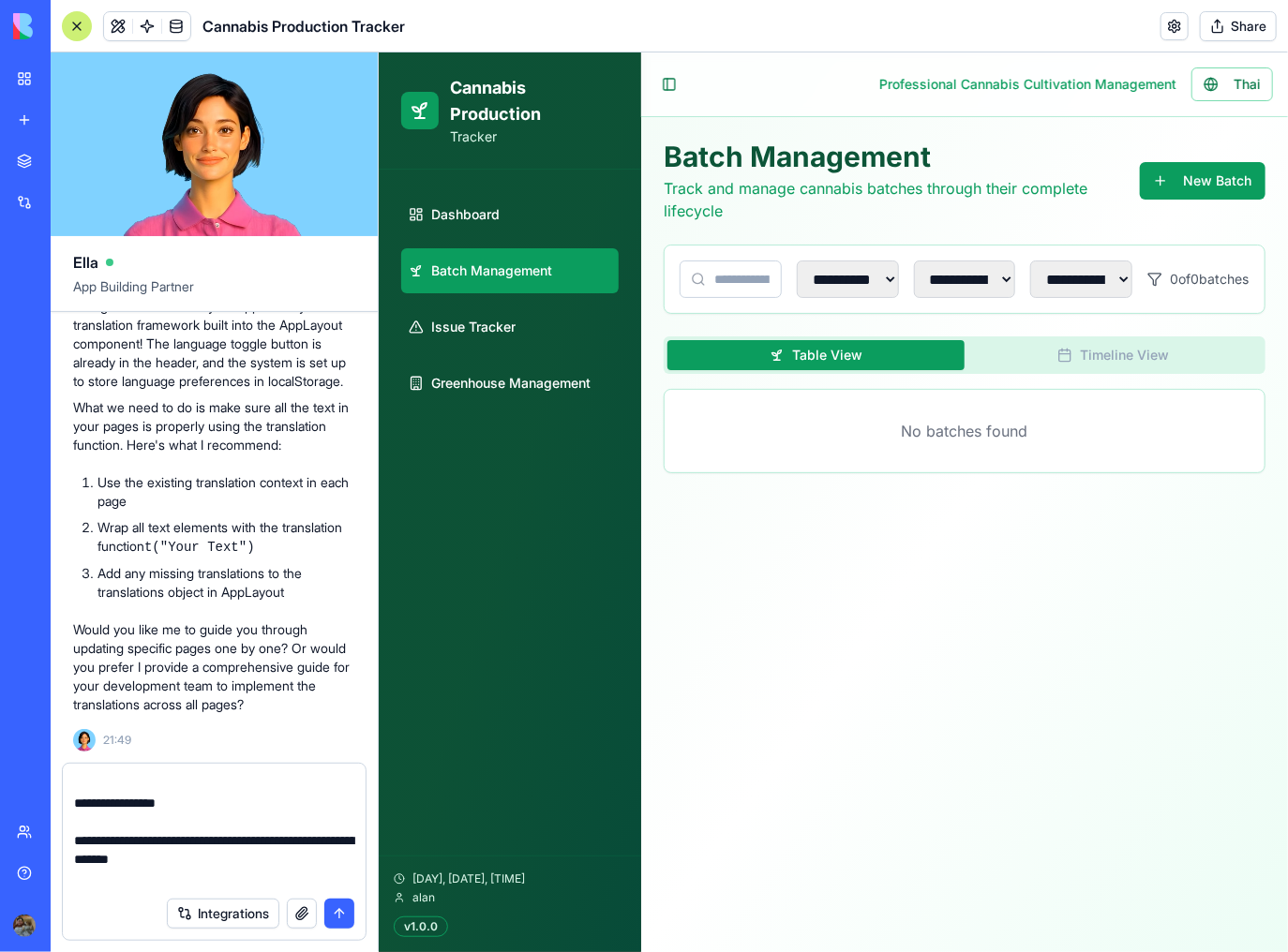 drag, startPoint x: 229, startPoint y: 840, endPoint x: 71, endPoint y: 818, distance: 159.5243 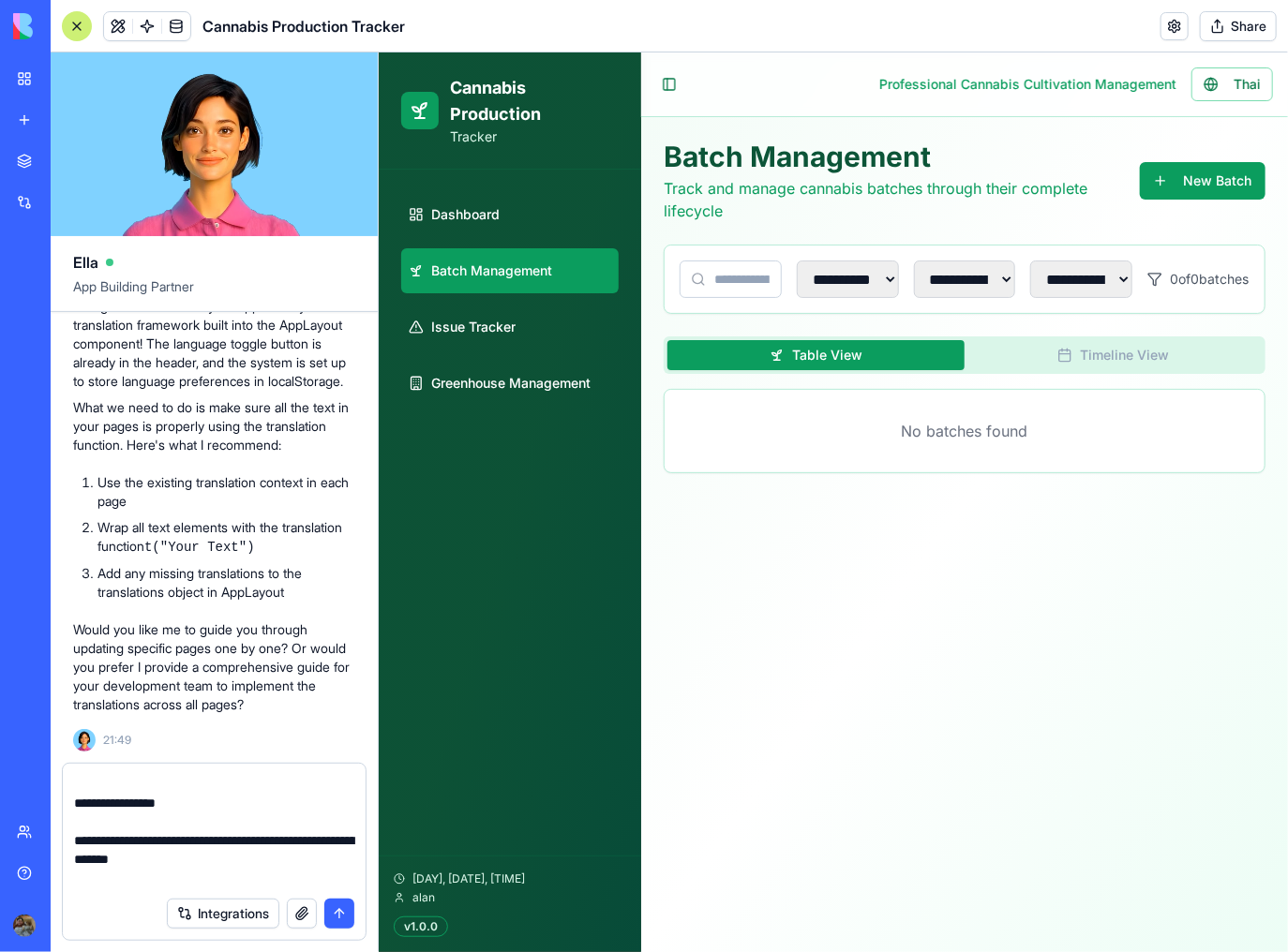 click at bounding box center [214, 826] 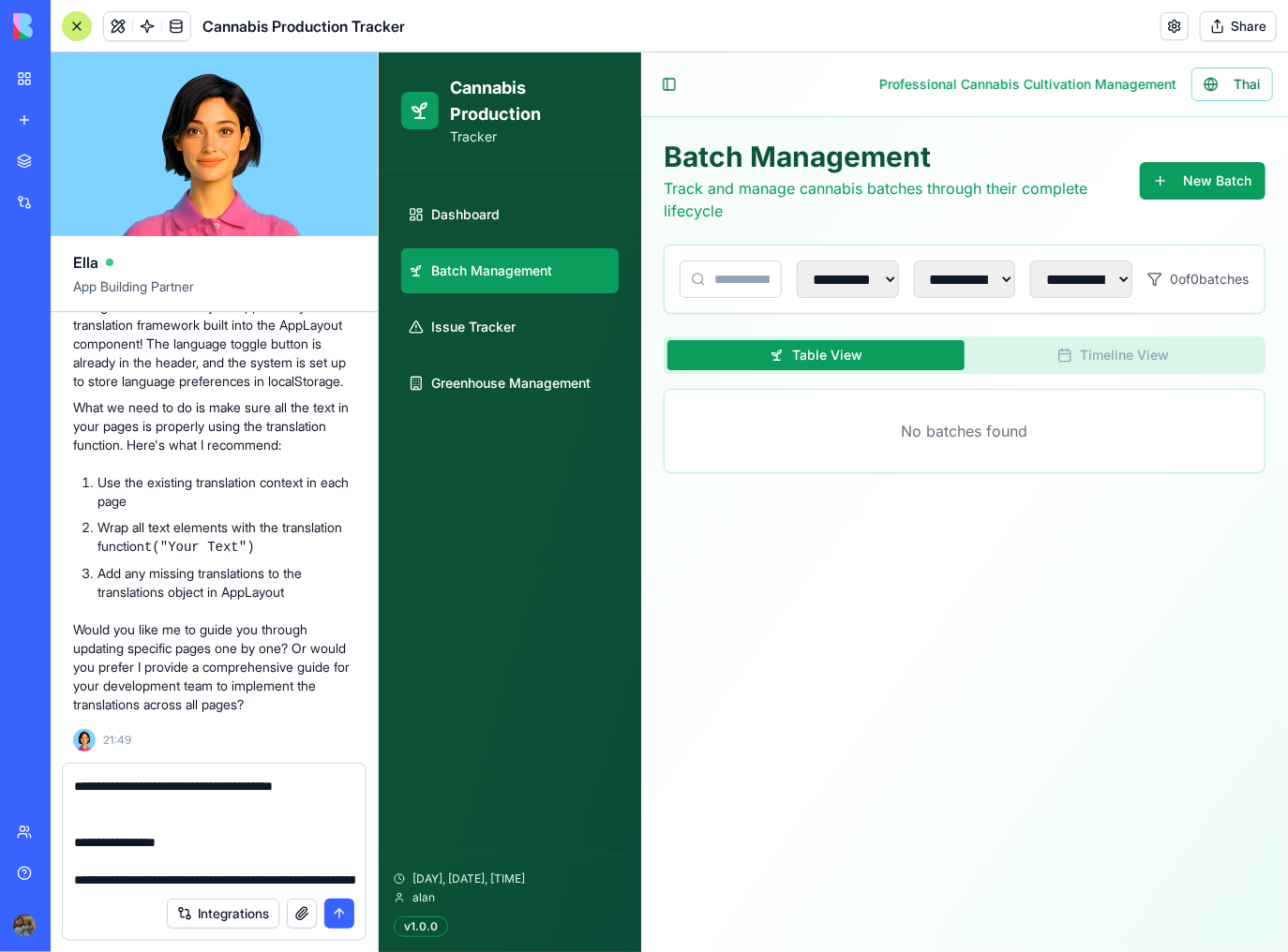 scroll, scrollTop: 223, scrollLeft: 0, axis: vertical 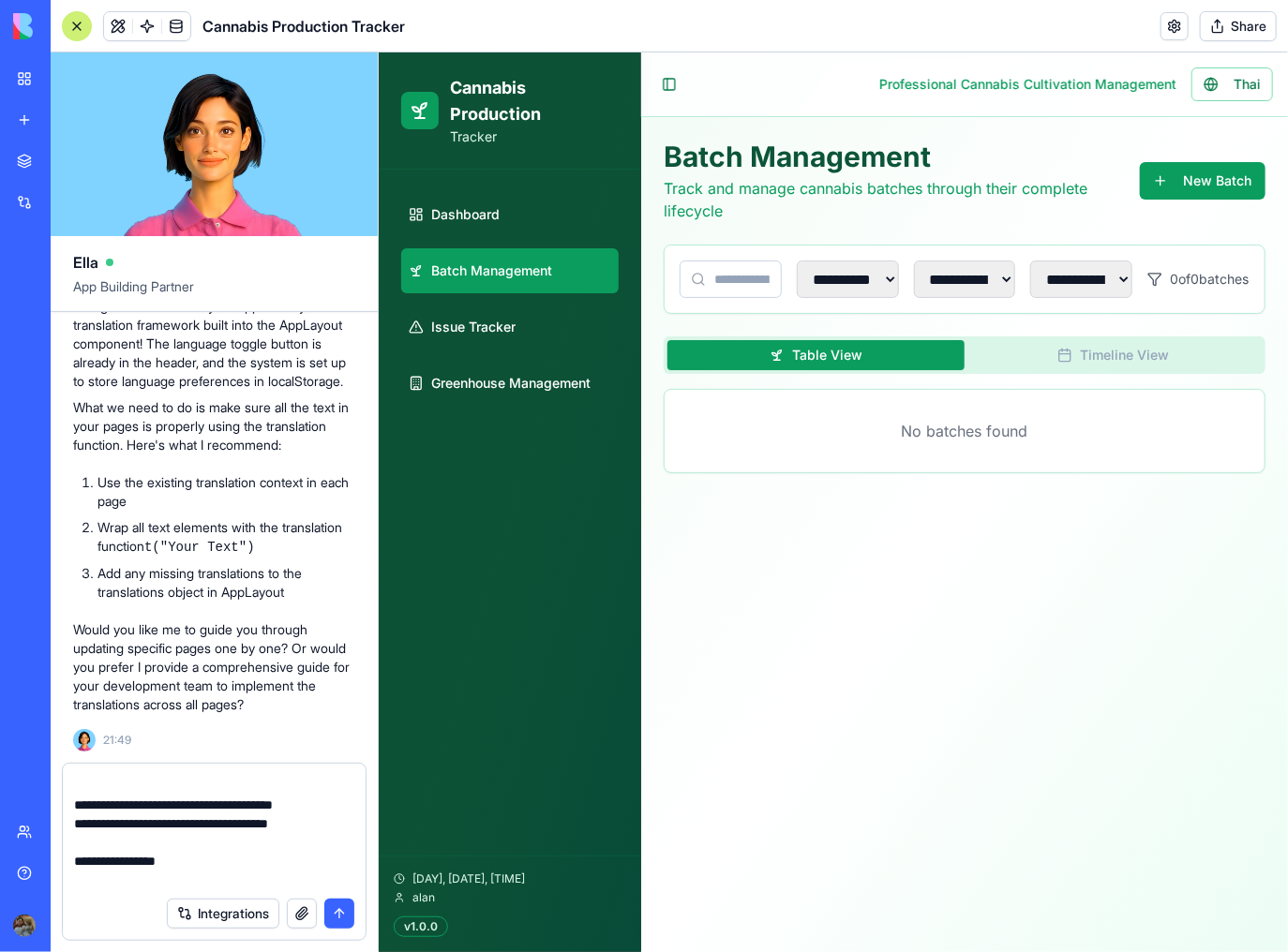 click at bounding box center (215, 831) 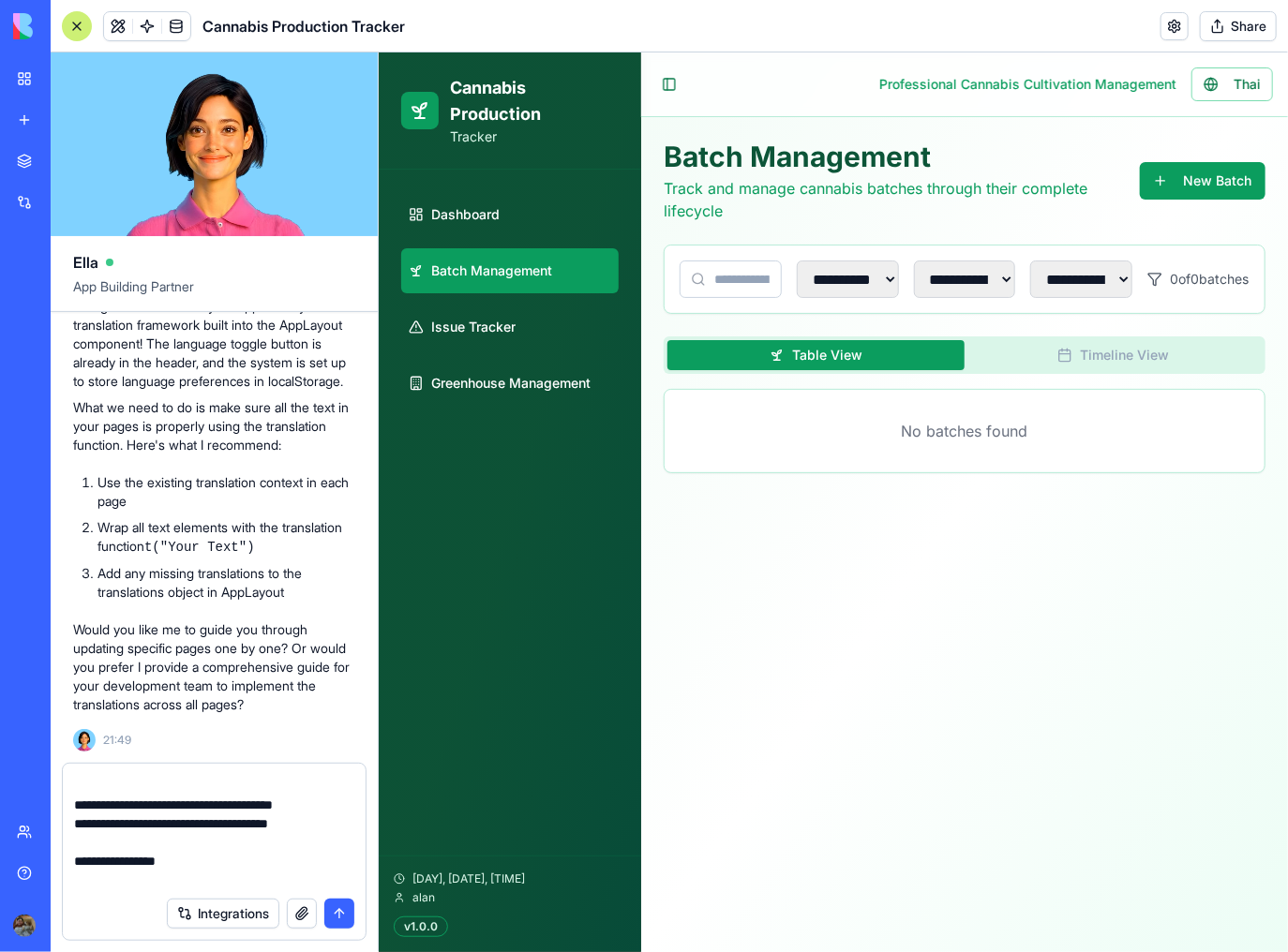 click at bounding box center [215, 831] 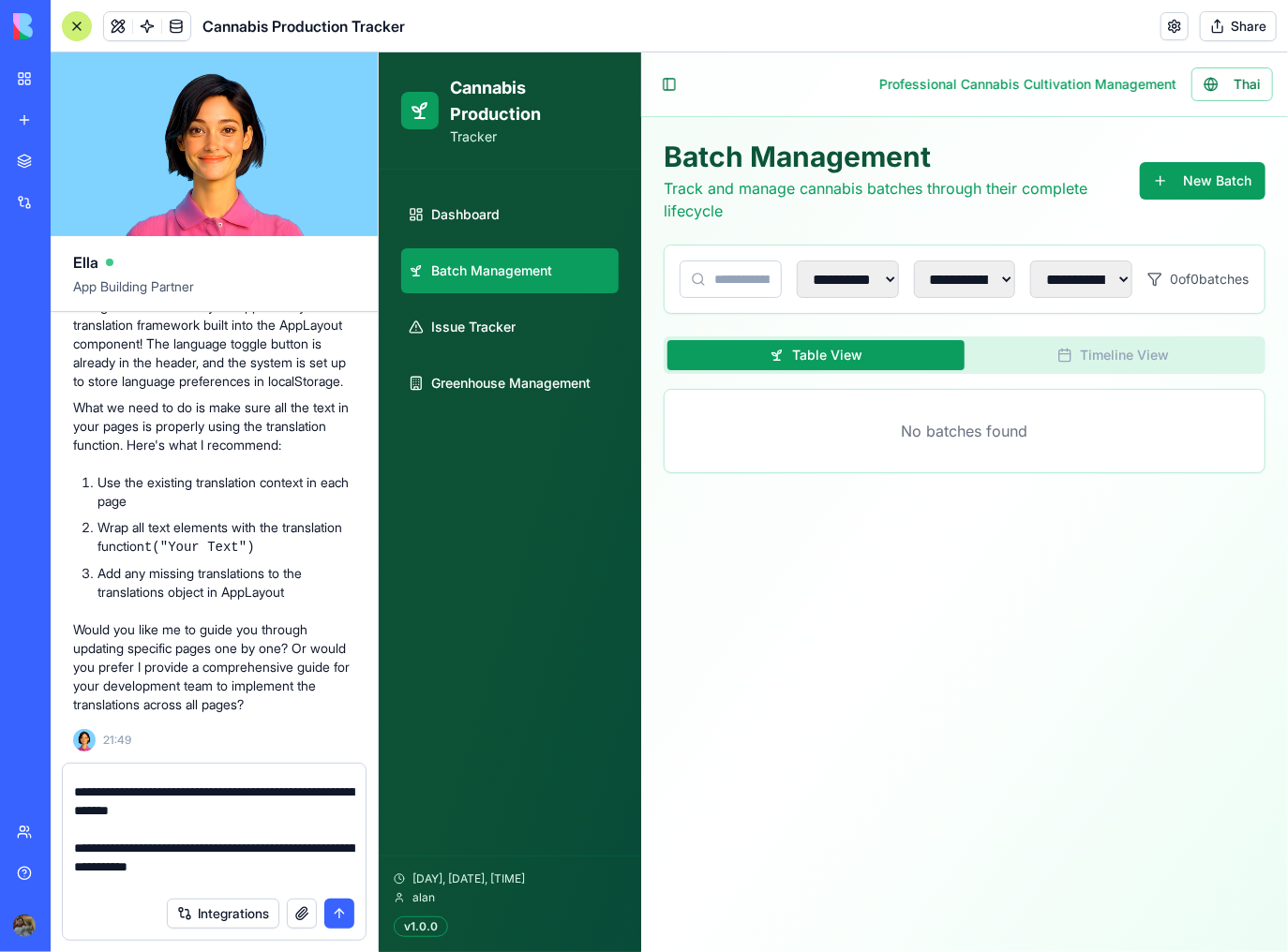 scroll, scrollTop: 298, scrollLeft: 0, axis: vertical 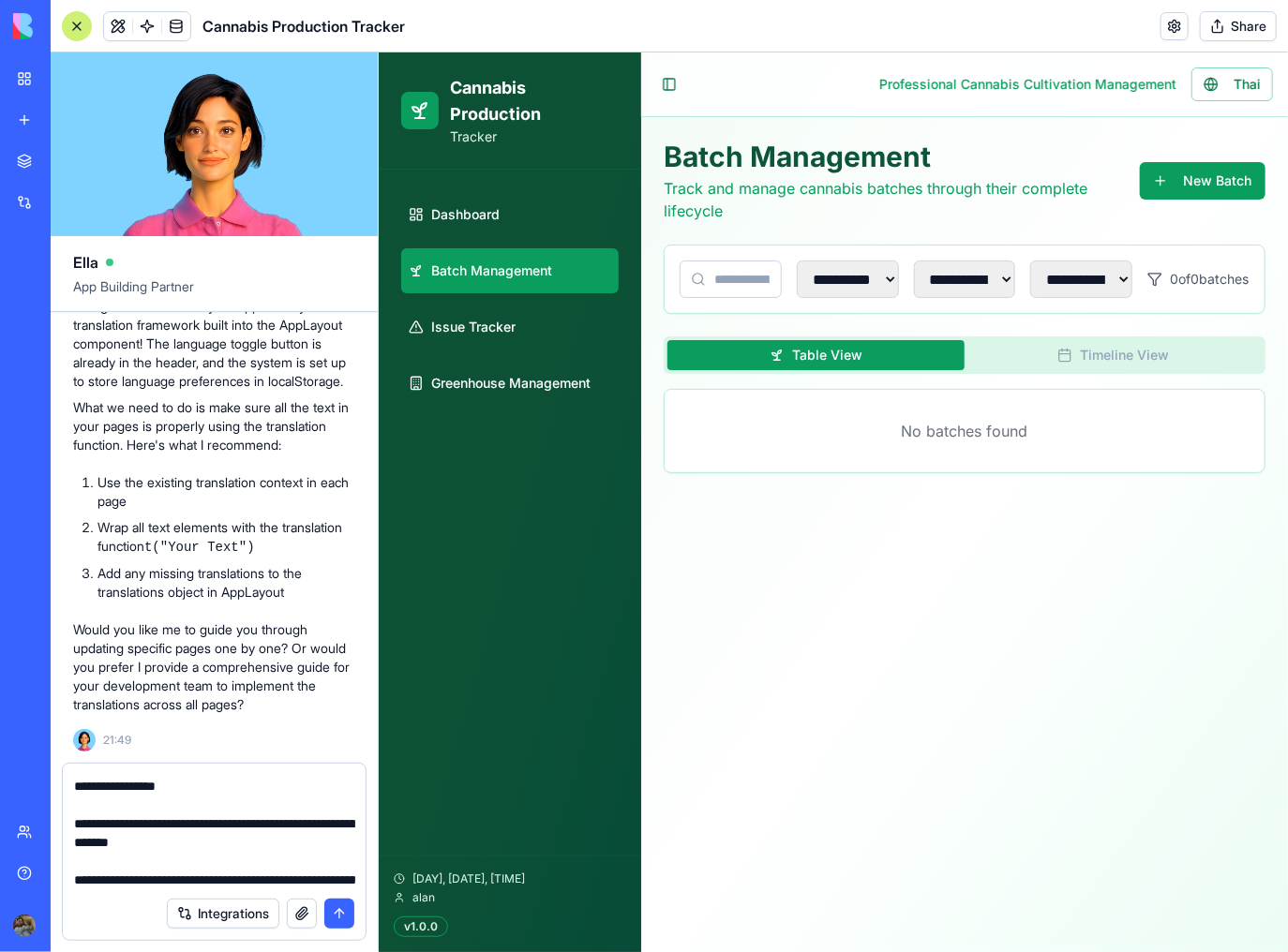 click at bounding box center (214, 826) 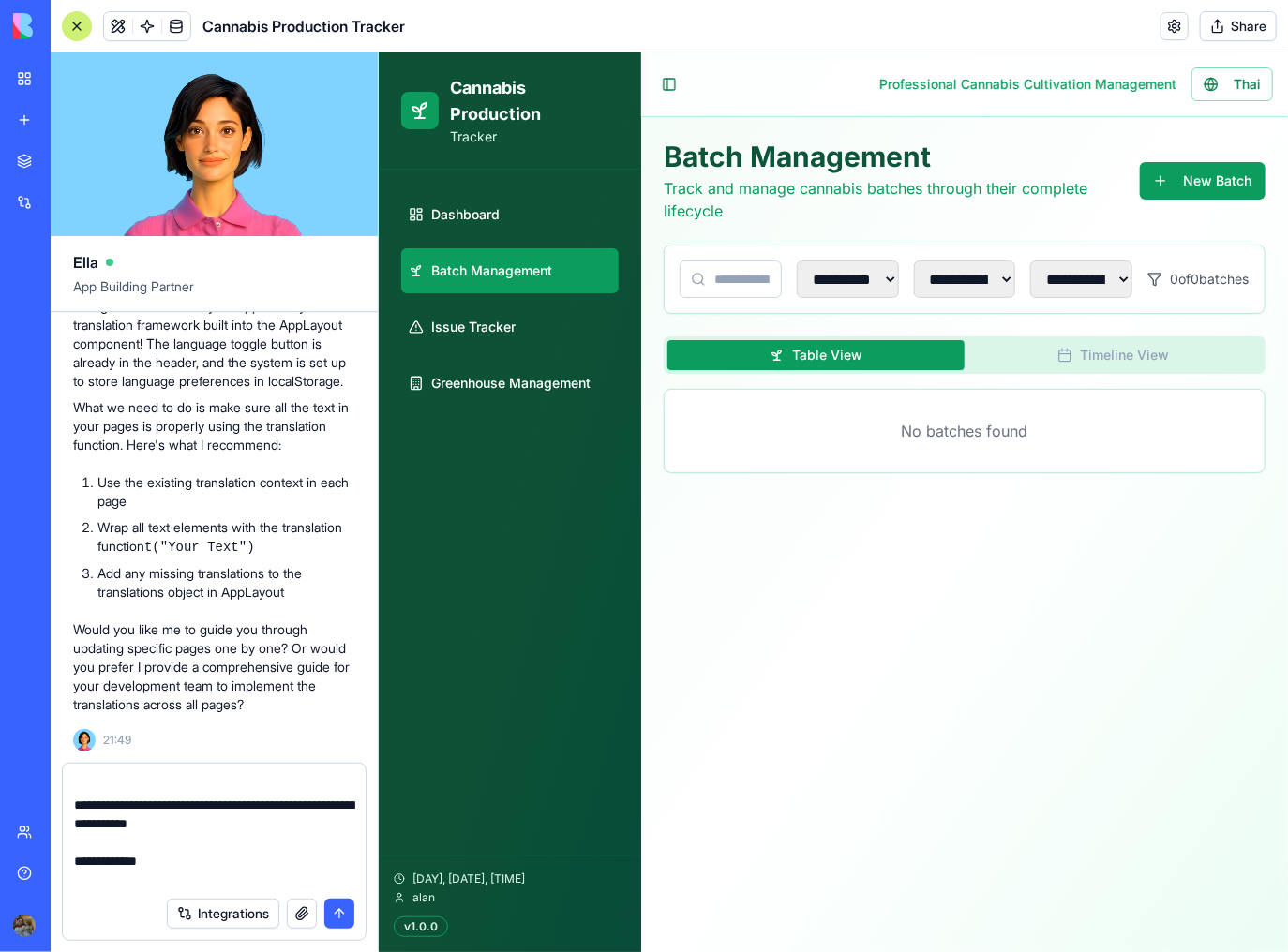 scroll, scrollTop: 448, scrollLeft: 0, axis: vertical 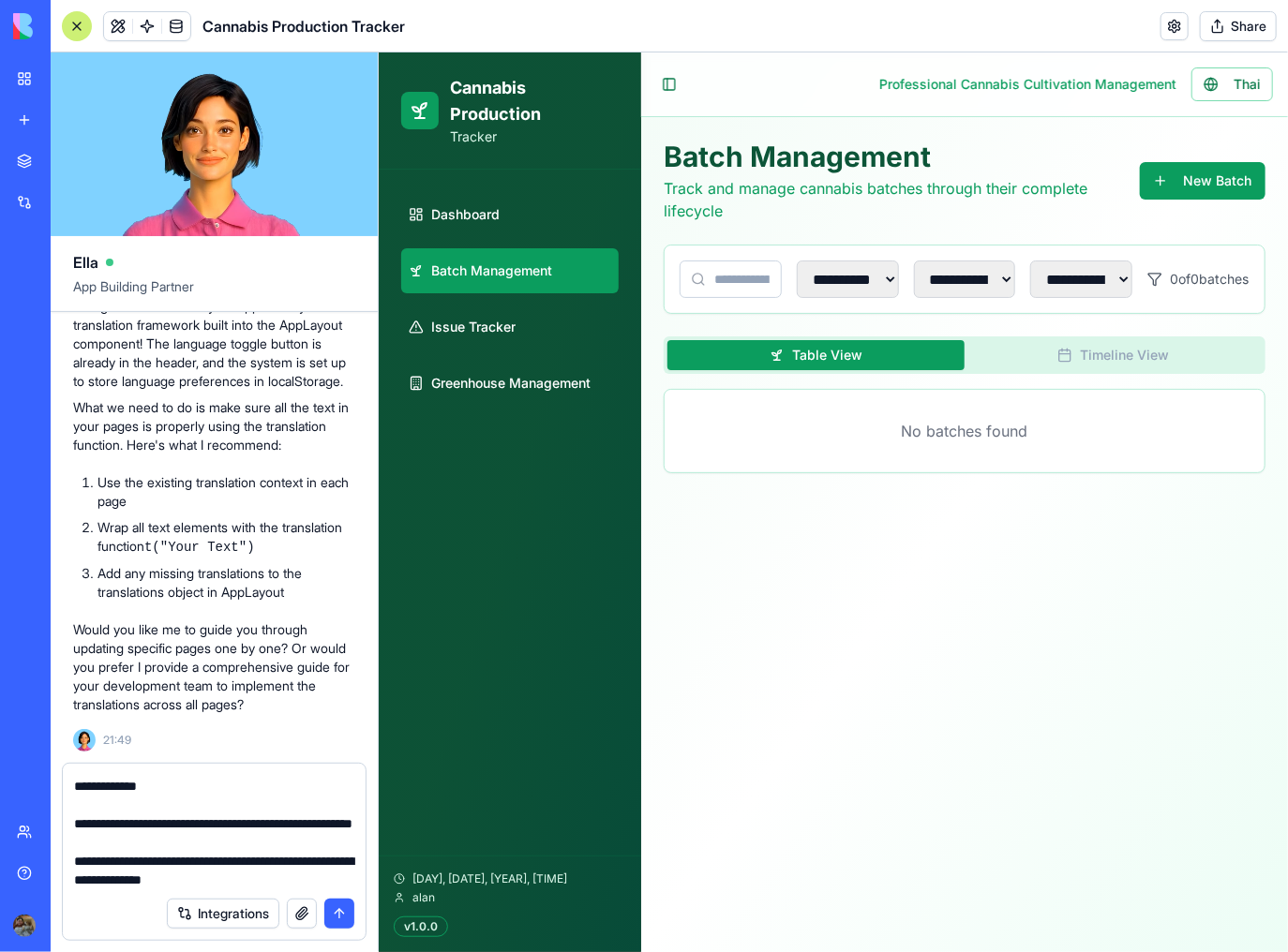 drag, startPoint x: 261, startPoint y: 834, endPoint x: 84, endPoint y: 813, distance: 178.24141 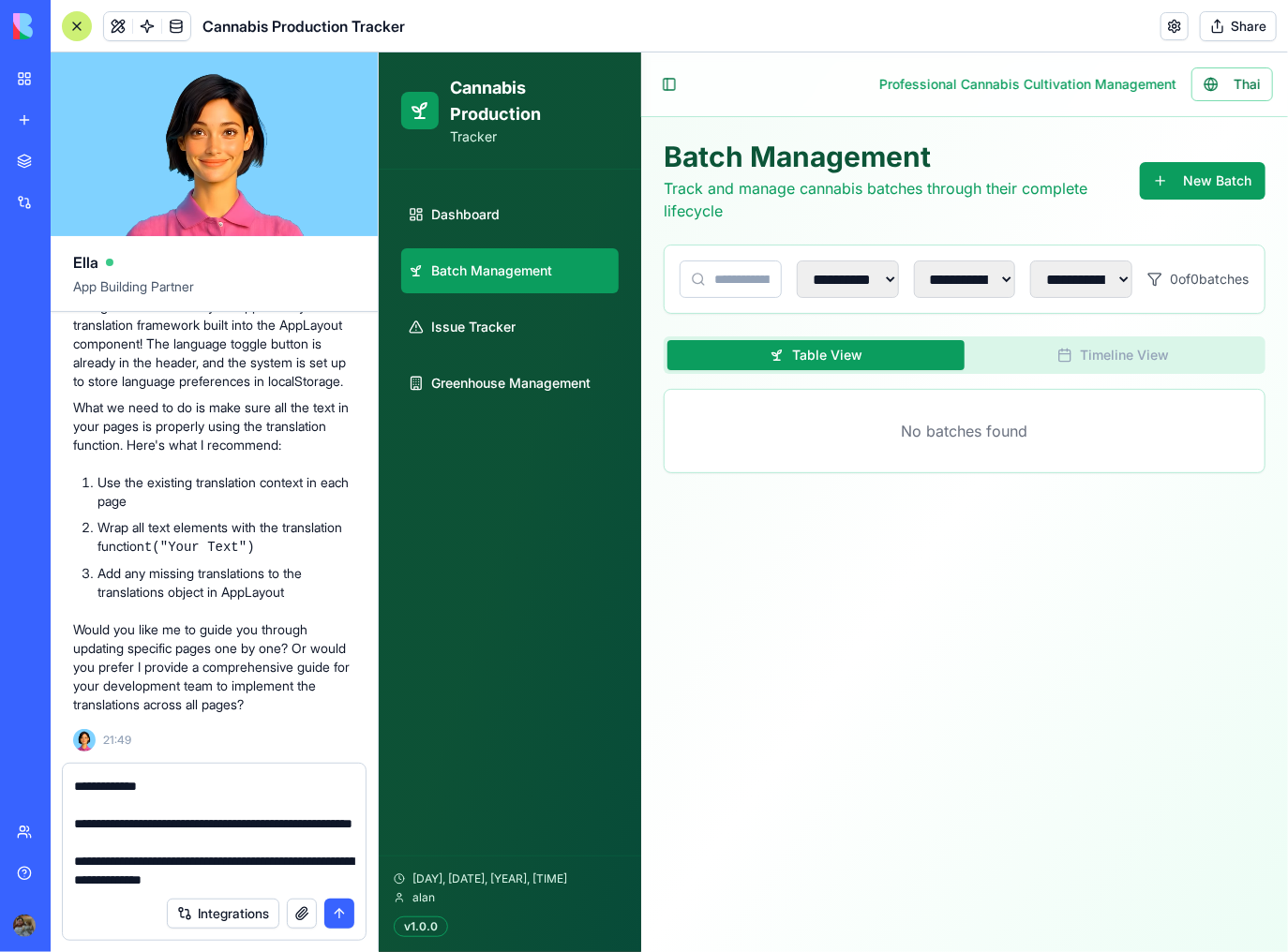 click at bounding box center [215, 831] 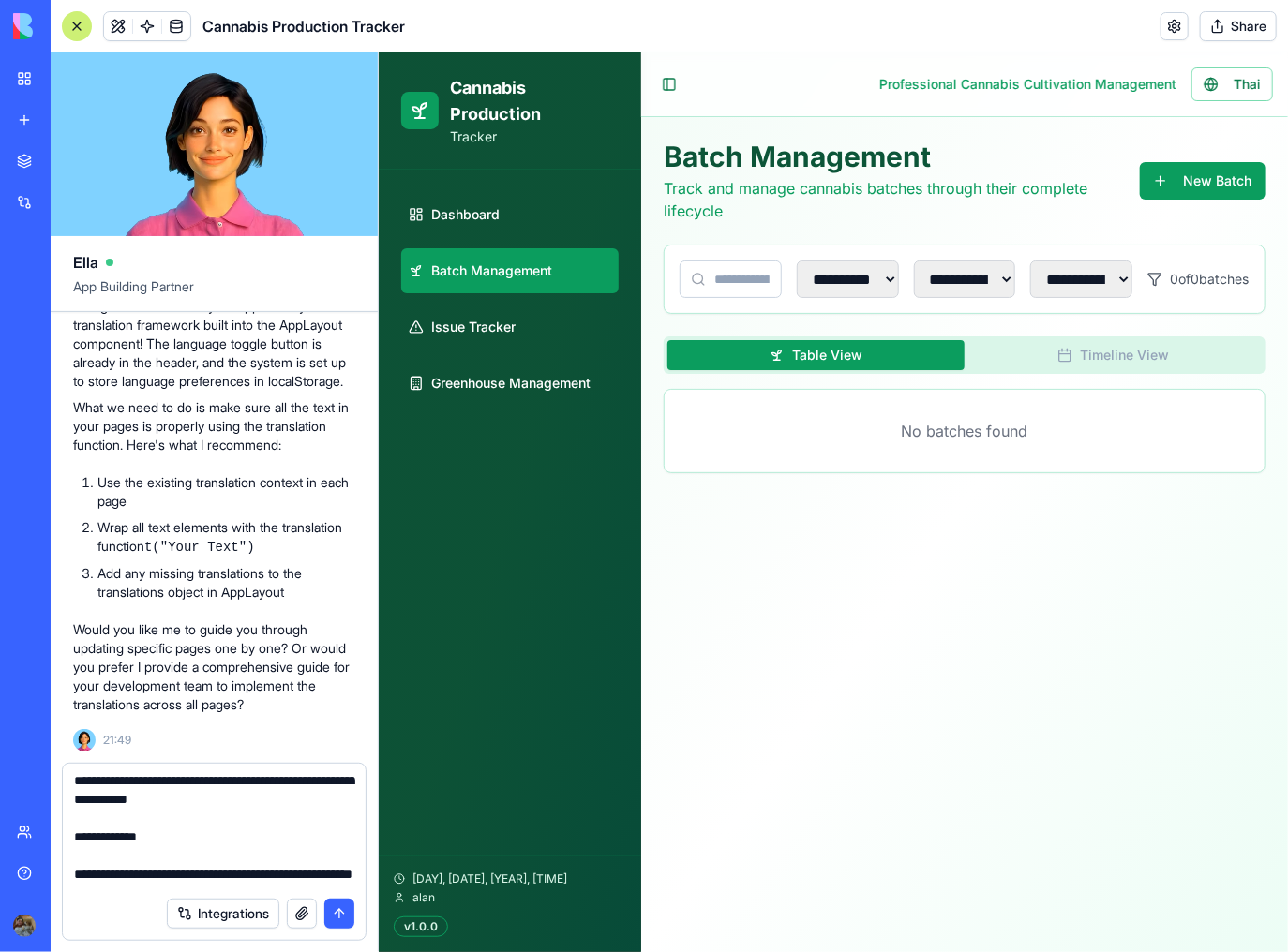 scroll, scrollTop: 373, scrollLeft: 0, axis: vertical 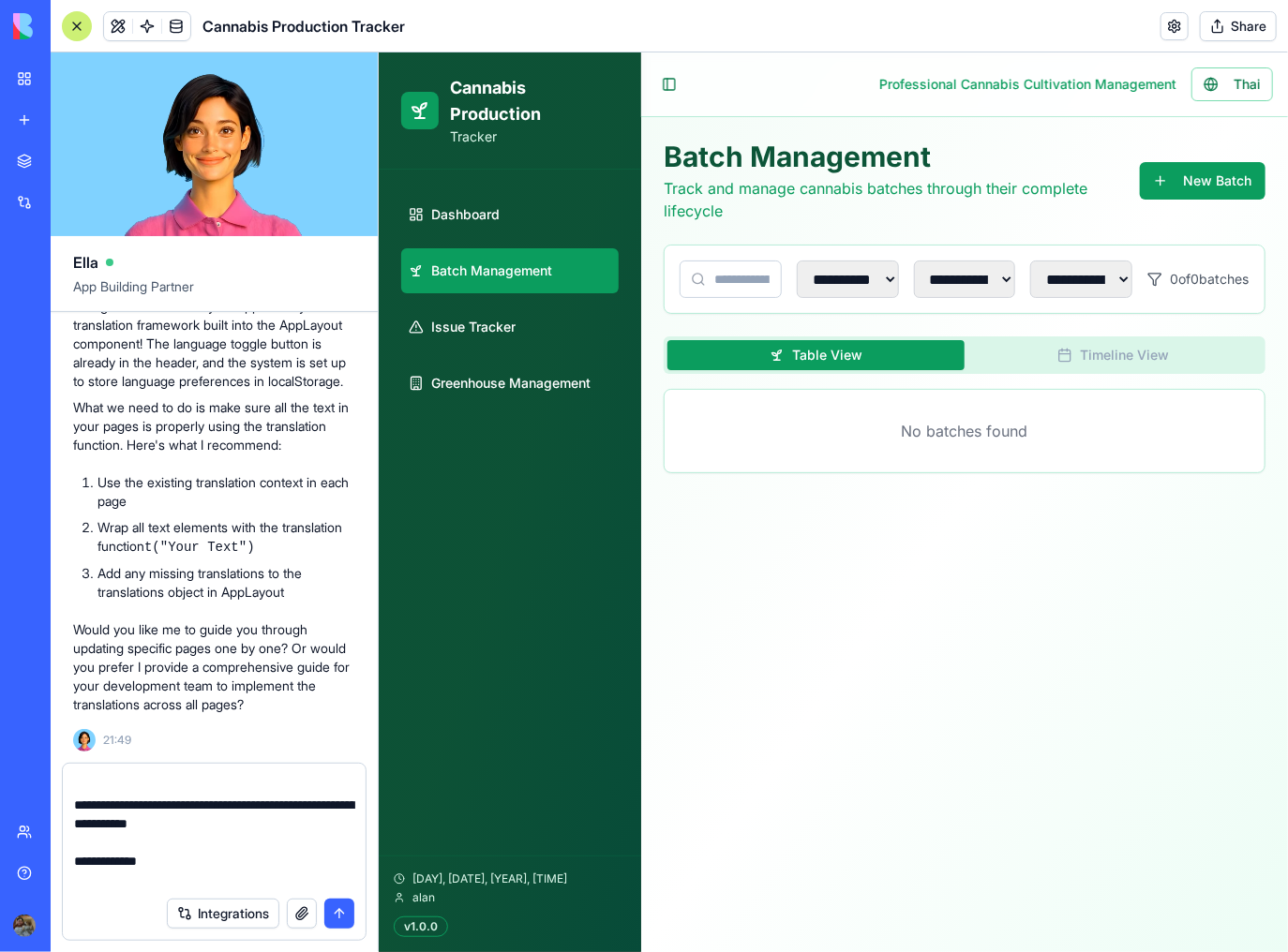 click at bounding box center (215, 831) 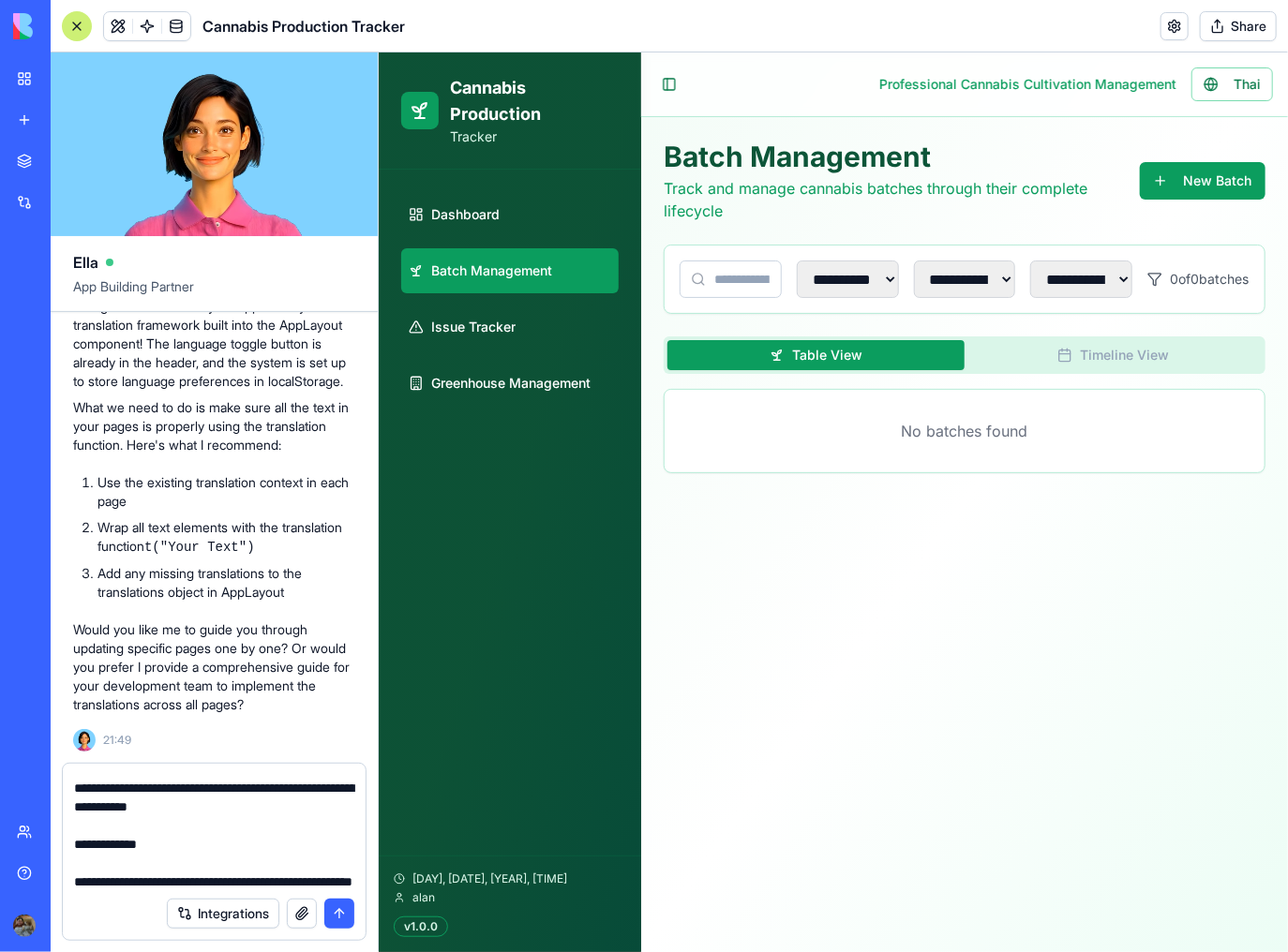 scroll, scrollTop: 410, scrollLeft: 0, axis: vertical 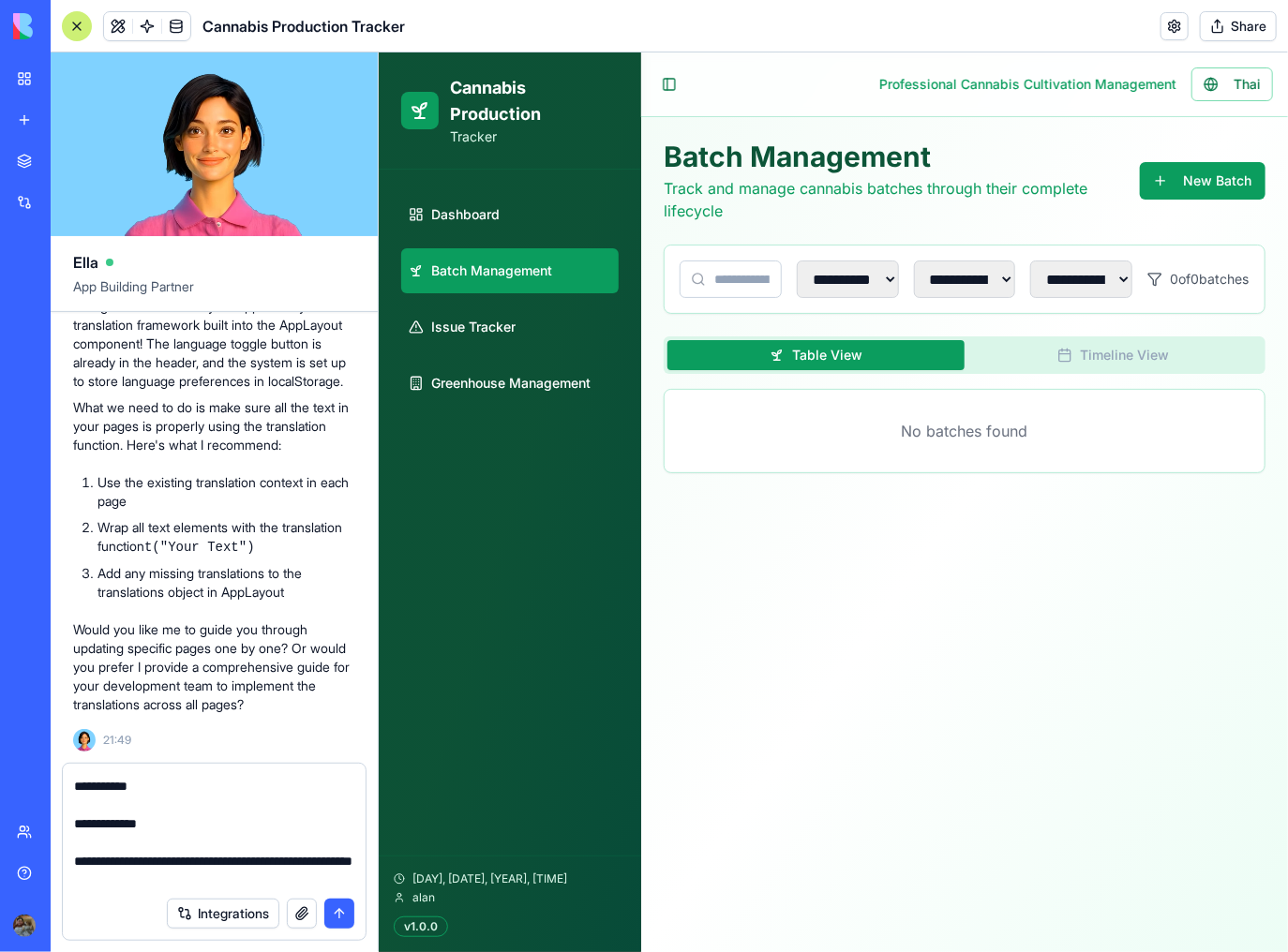 drag, startPoint x: 319, startPoint y: 806, endPoint x: 237, endPoint y: 807, distance: 82.006097 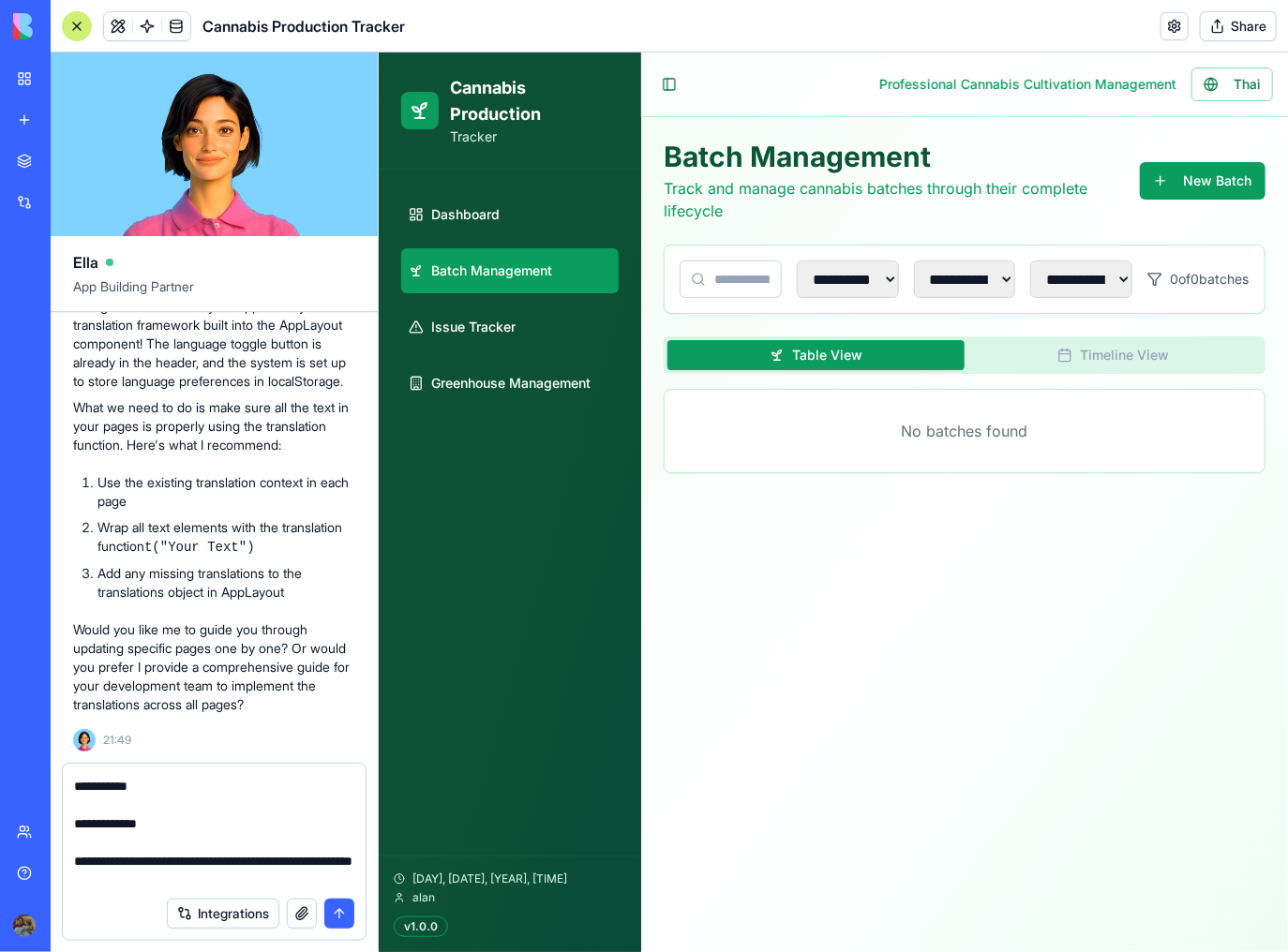 click at bounding box center (215, 831) 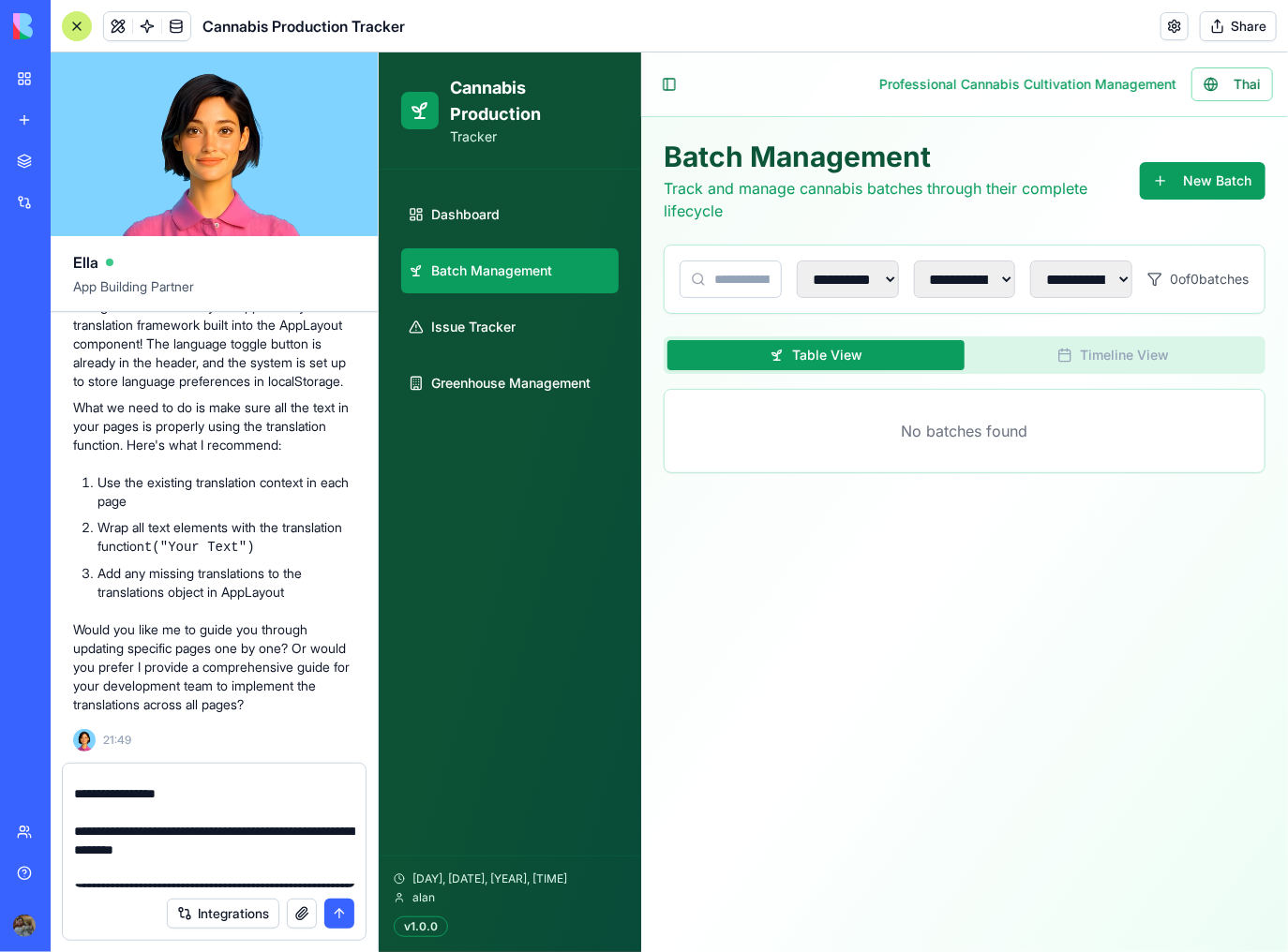 scroll, scrollTop: 335, scrollLeft: 0, axis: vertical 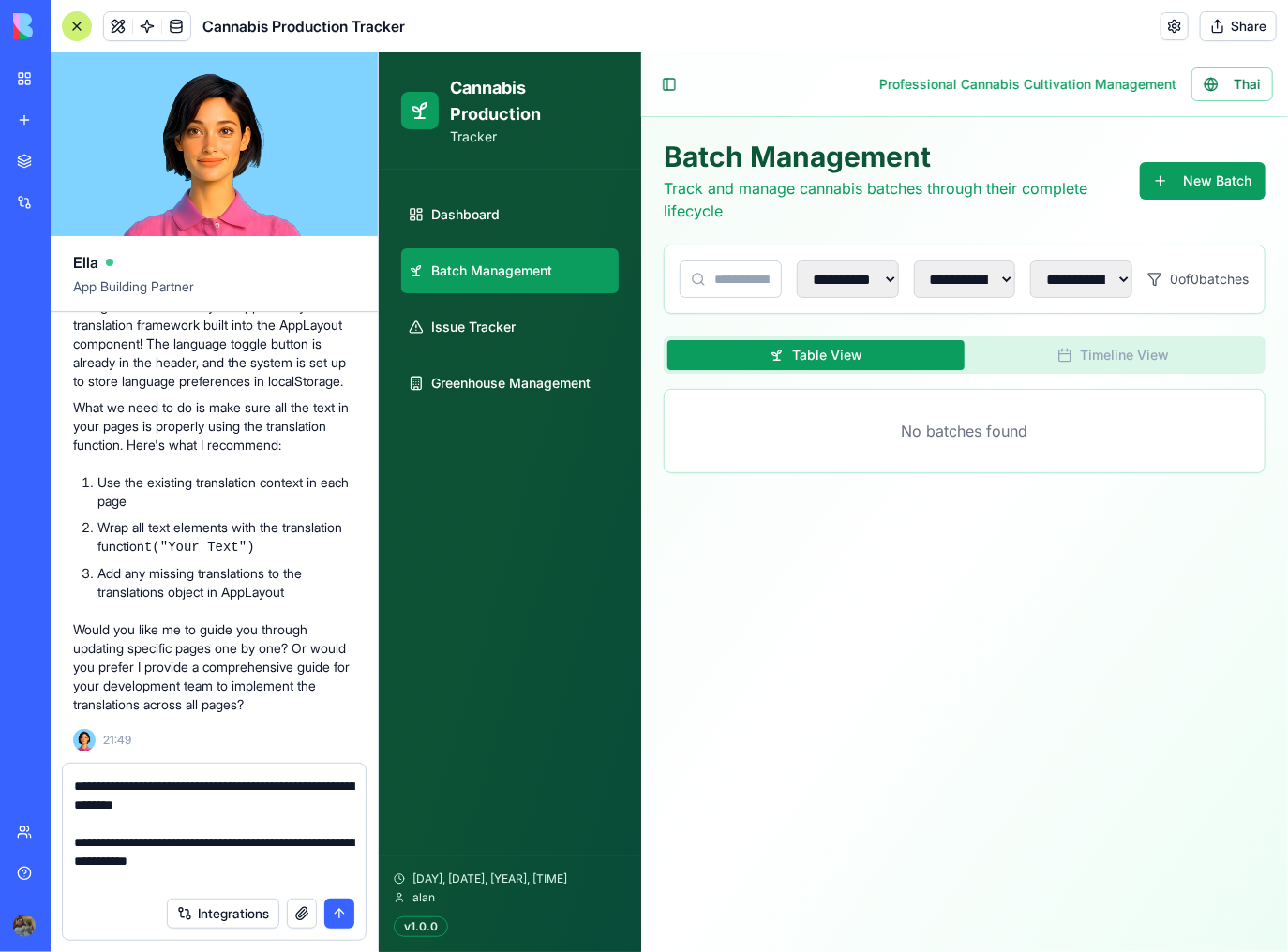 click at bounding box center [215, 831] 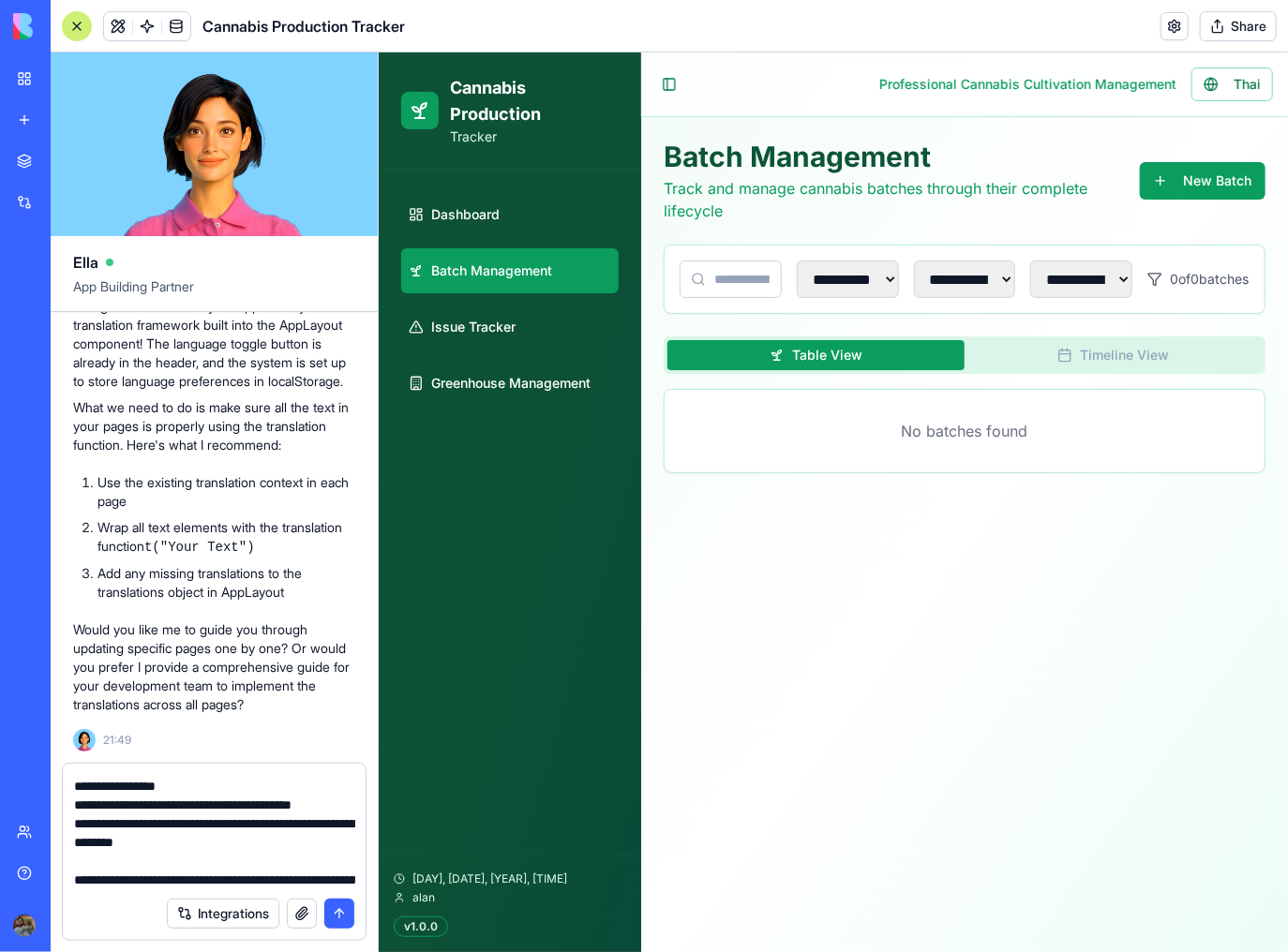 scroll, scrollTop: 317, scrollLeft: 0, axis: vertical 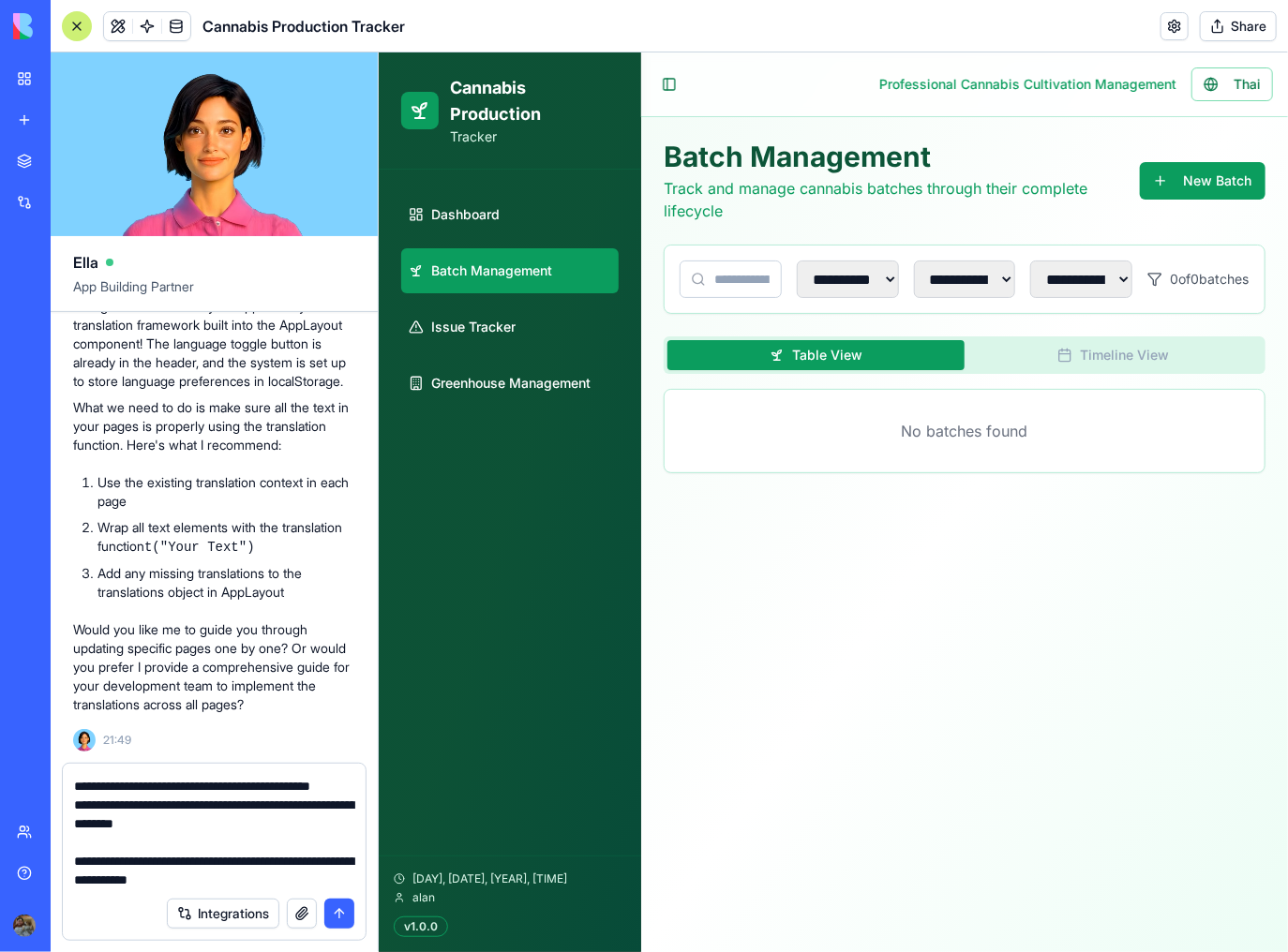 type on "**********" 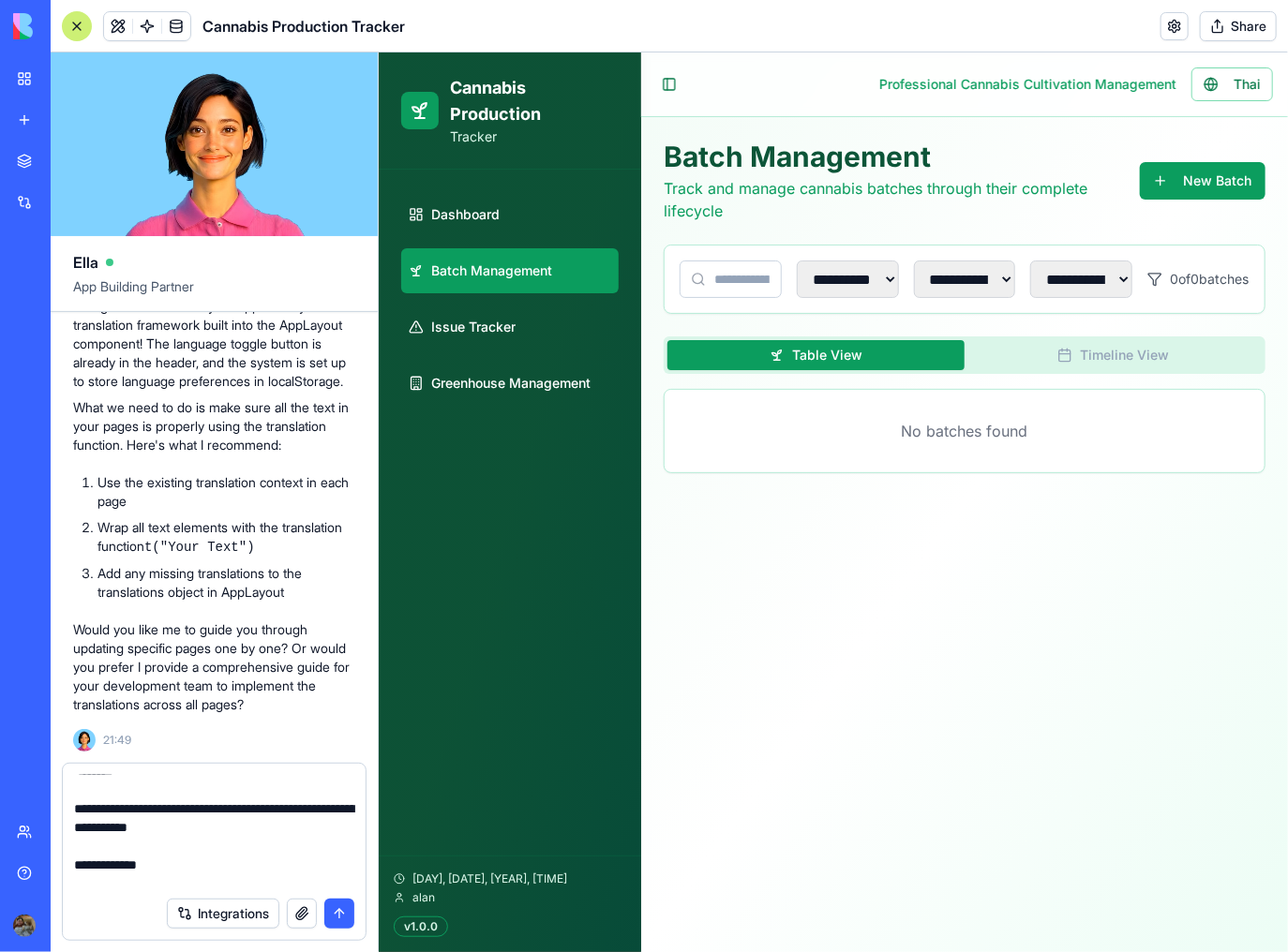 scroll, scrollTop: 392, scrollLeft: 0, axis: vertical 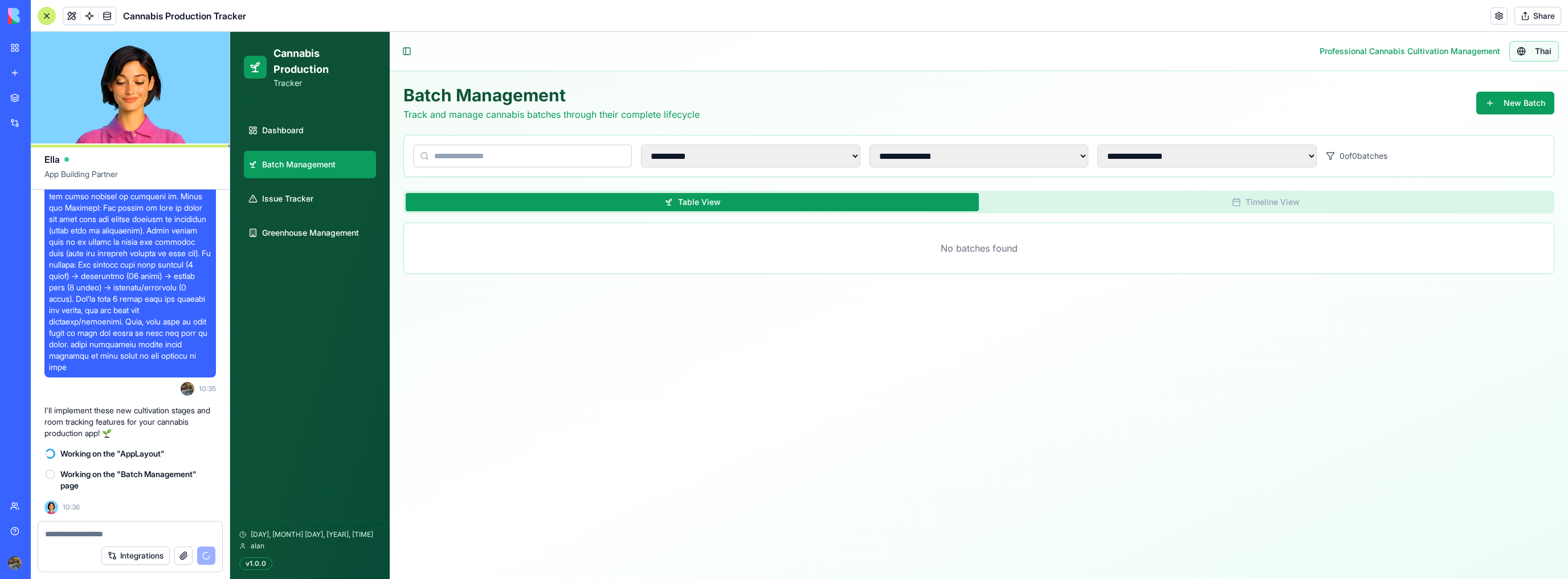 click on "Thai" at bounding box center [1543, 51] 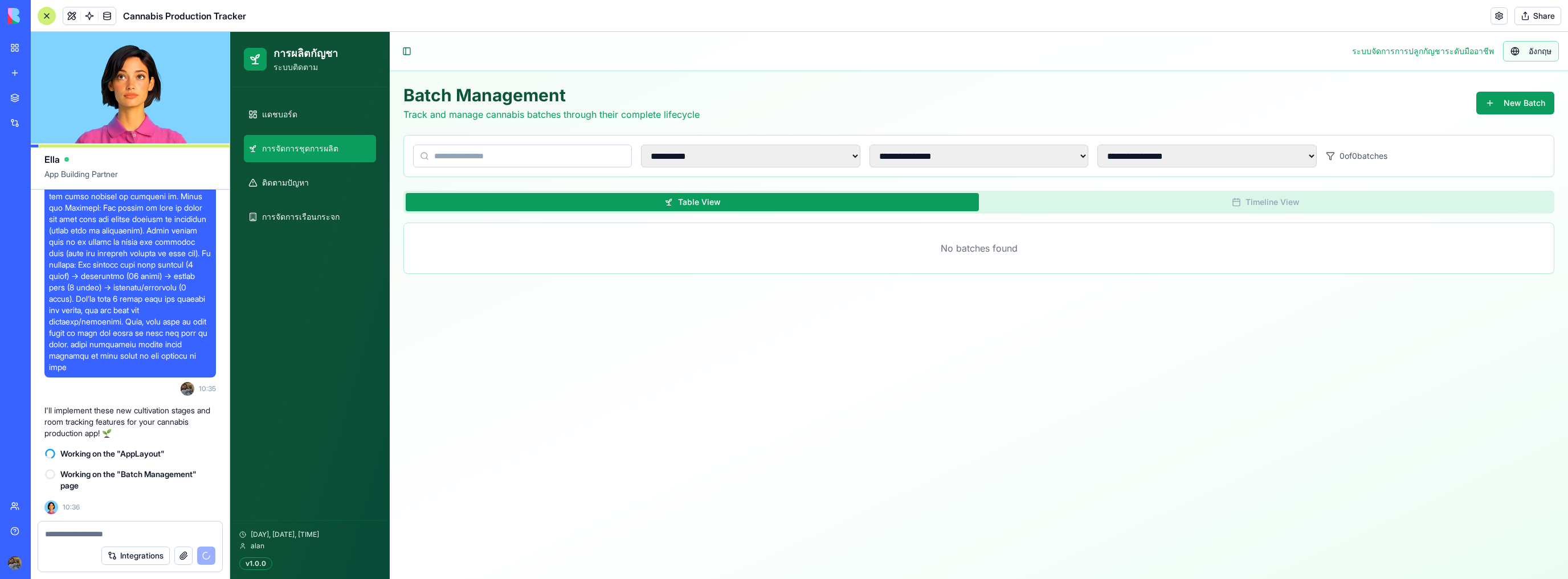 click on "อังกฤษ" at bounding box center [1540, 51] 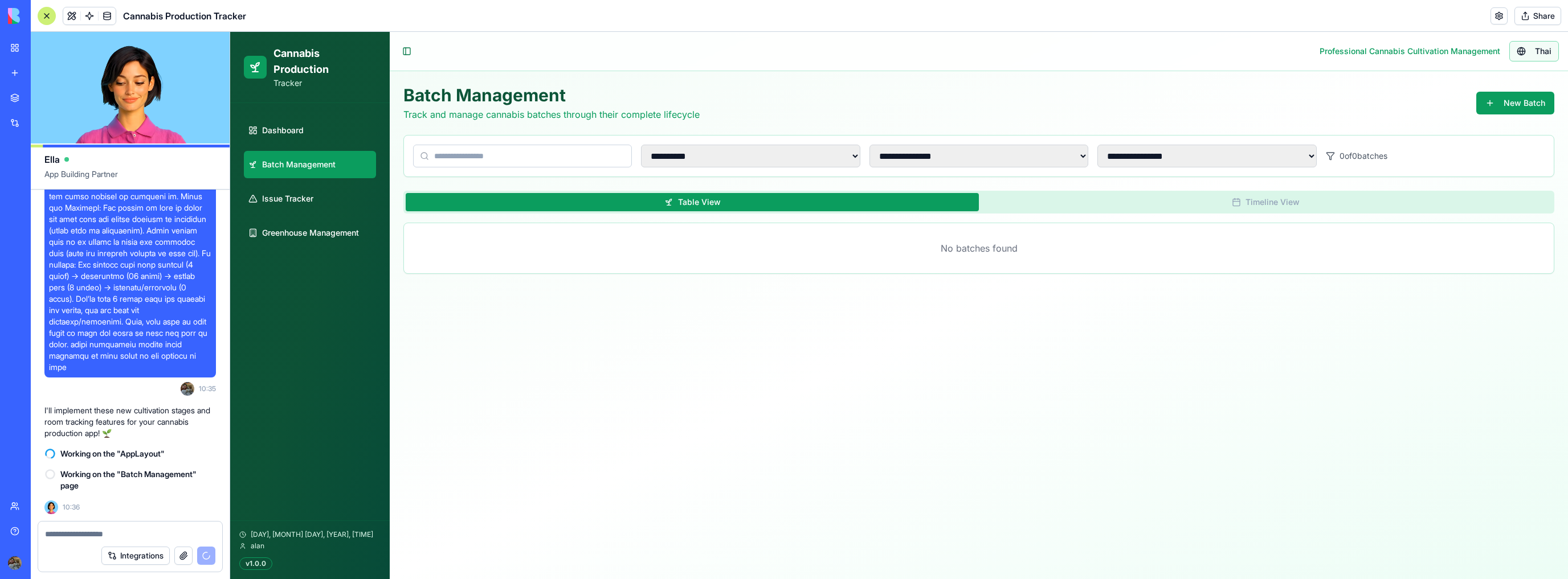 click on "Thai" at bounding box center [1534, 51] 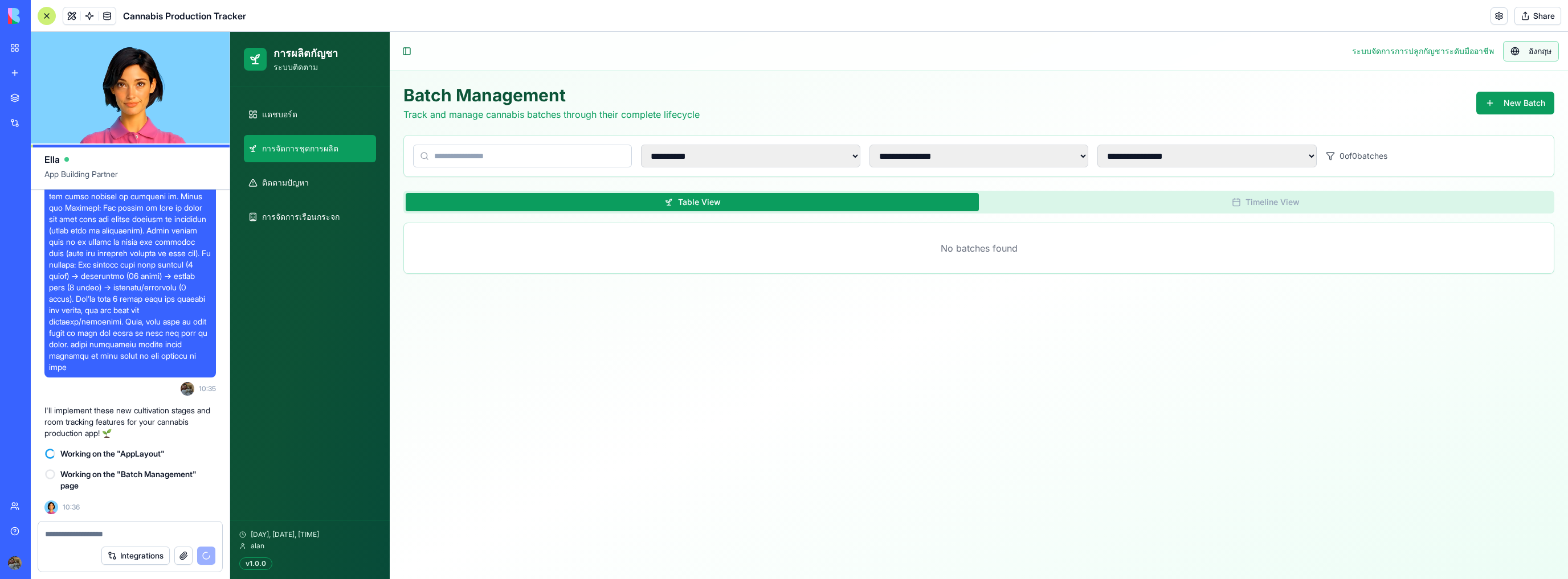 click on "อังกฤษ" at bounding box center (1531, 51) 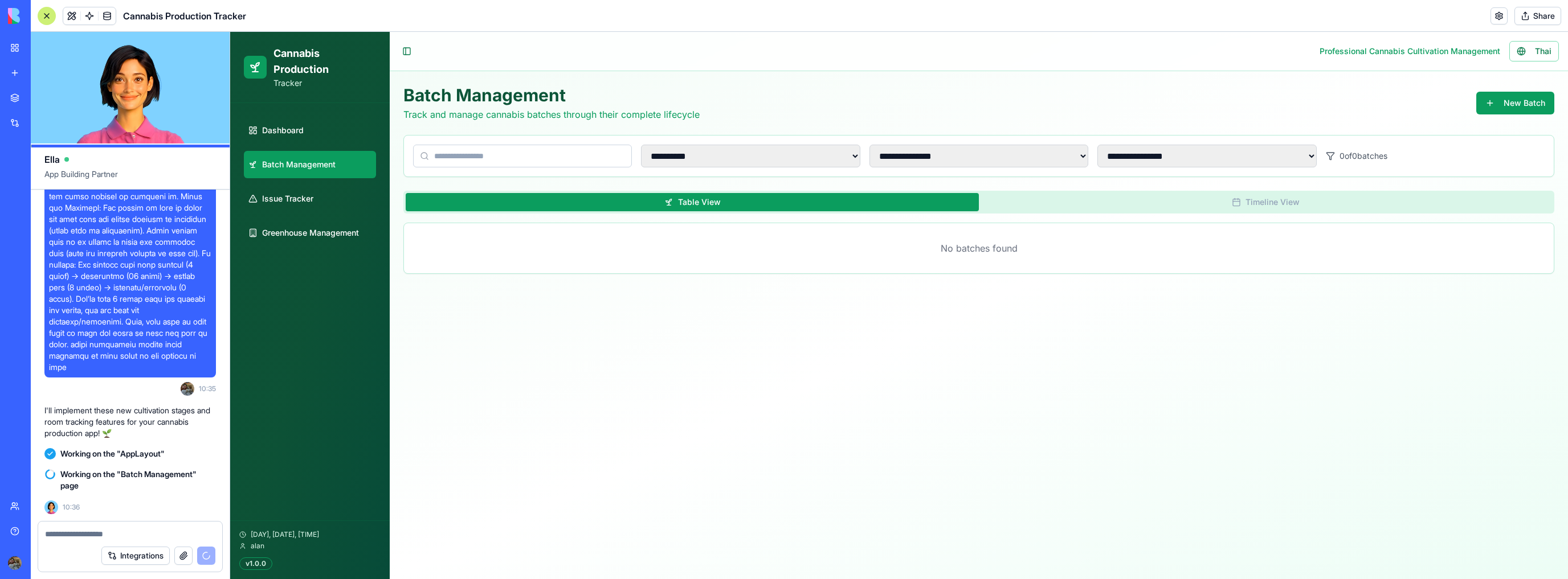 click on "**********" at bounding box center [979, 305] 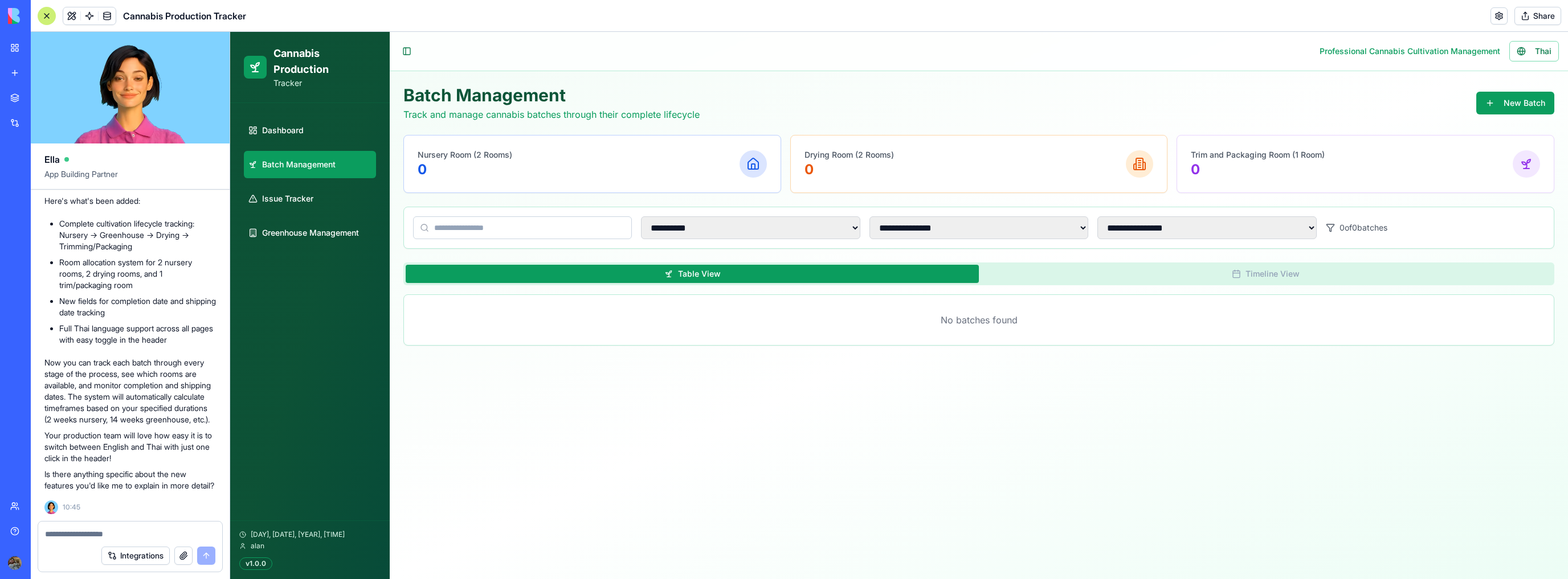 scroll, scrollTop: 6613, scrollLeft: 0, axis: vertical 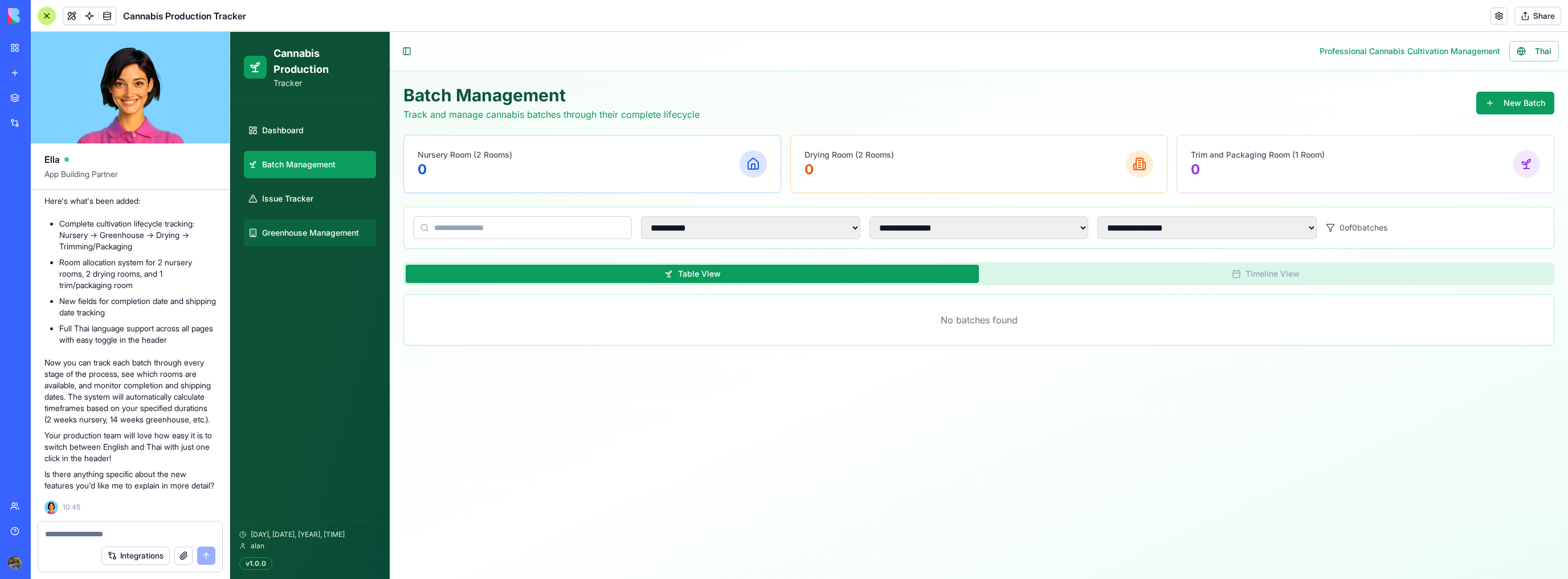 click on "Greenhouse Management" at bounding box center (310, 233) 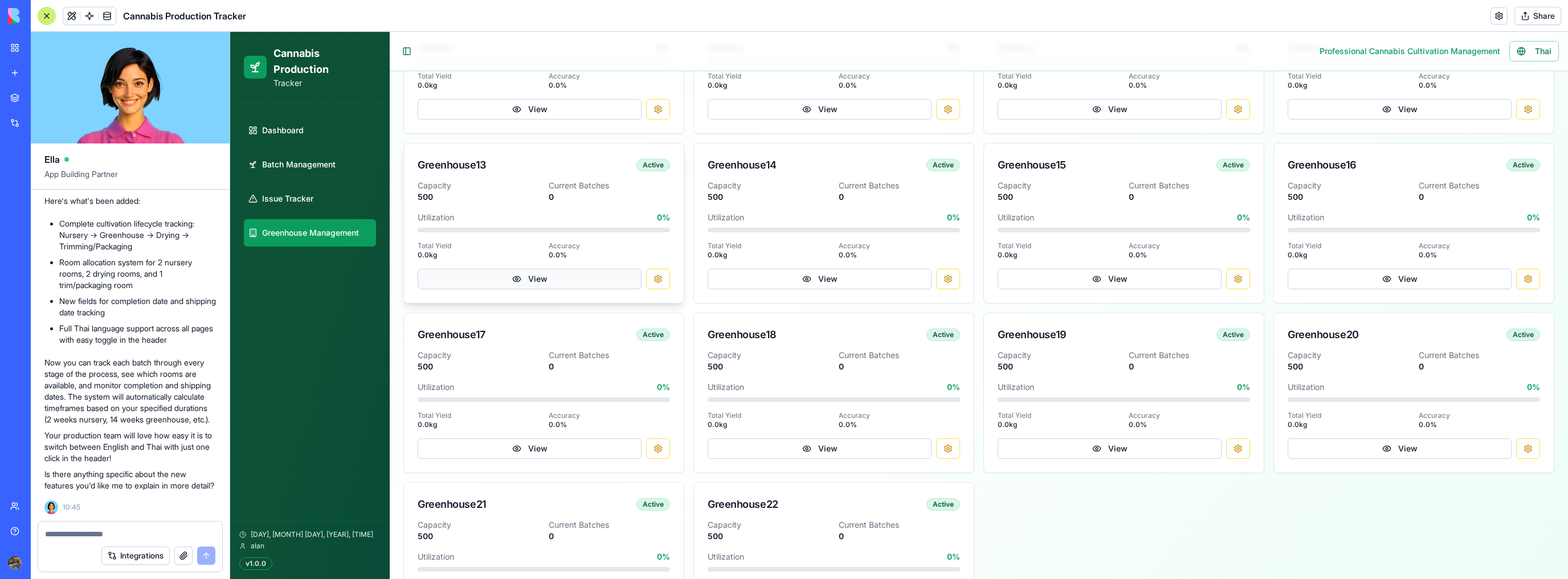 scroll, scrollTop: 644, scrollLeft: 0, axis: vertical 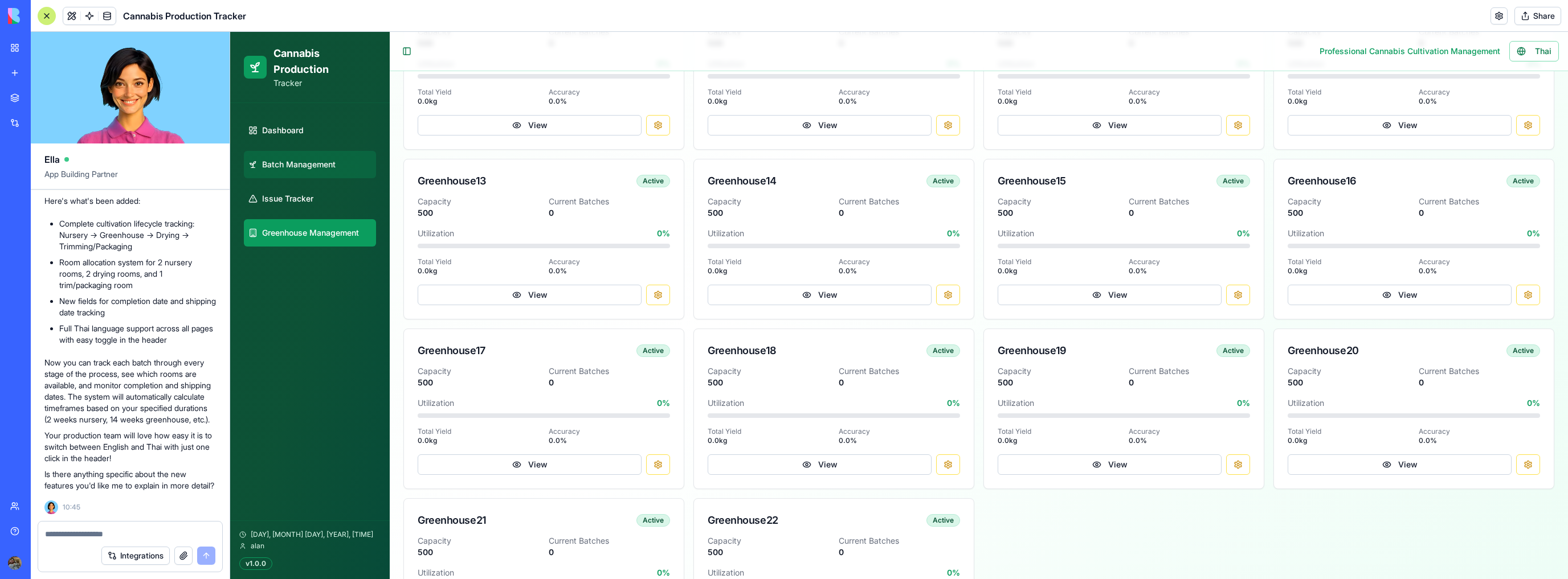 click on "Batch Management" at bounding box center [299, 165] 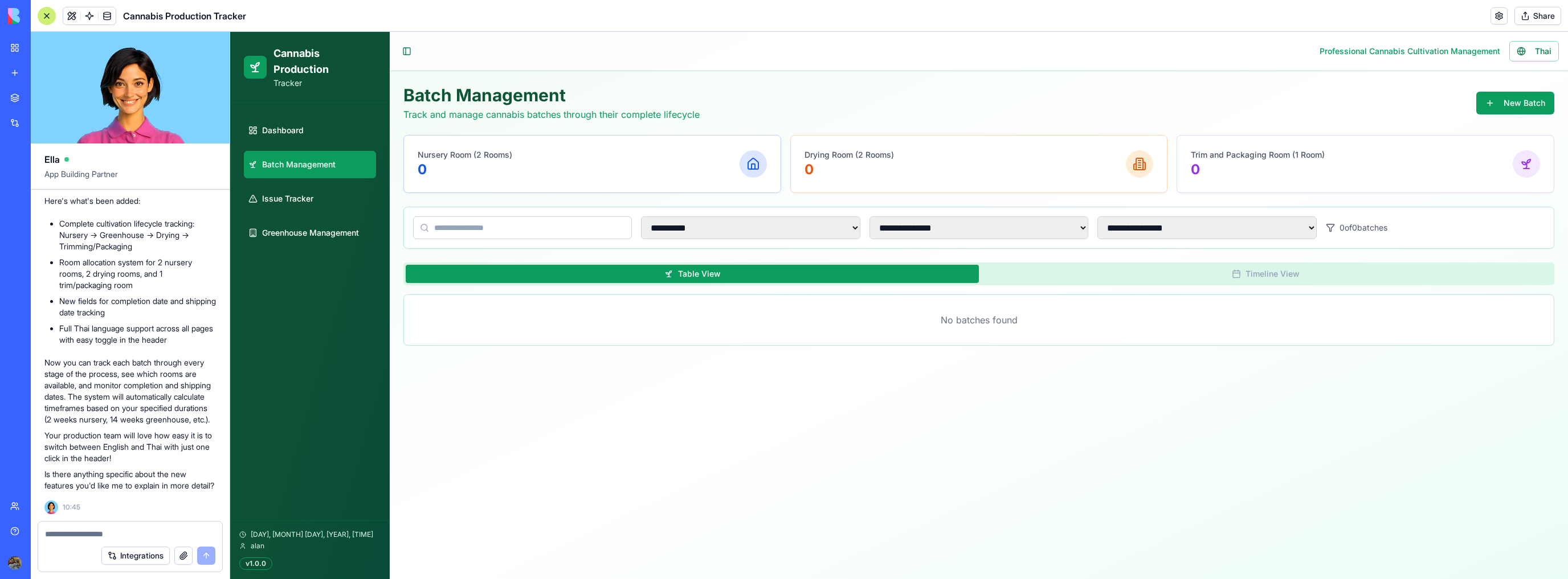 scroll, scrollTop: 0, scrollLeft: 0, axis: both 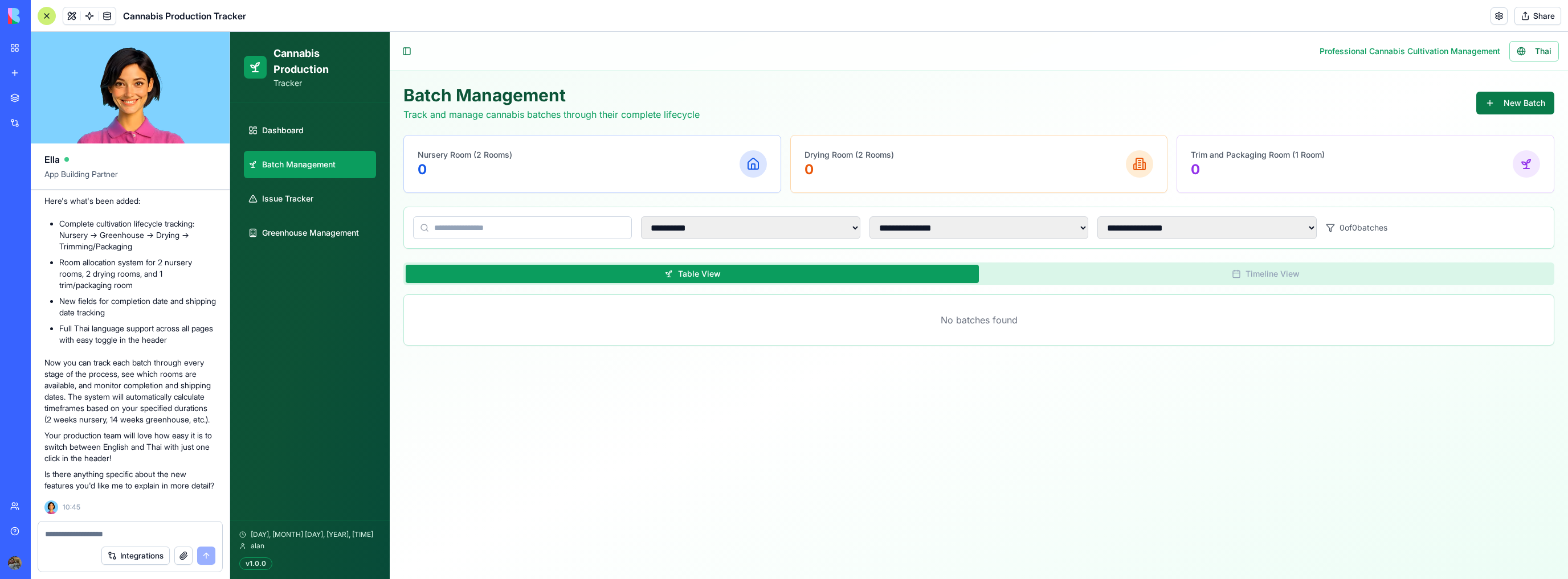 click on "New Batch" at bounding box center (1515, 103) 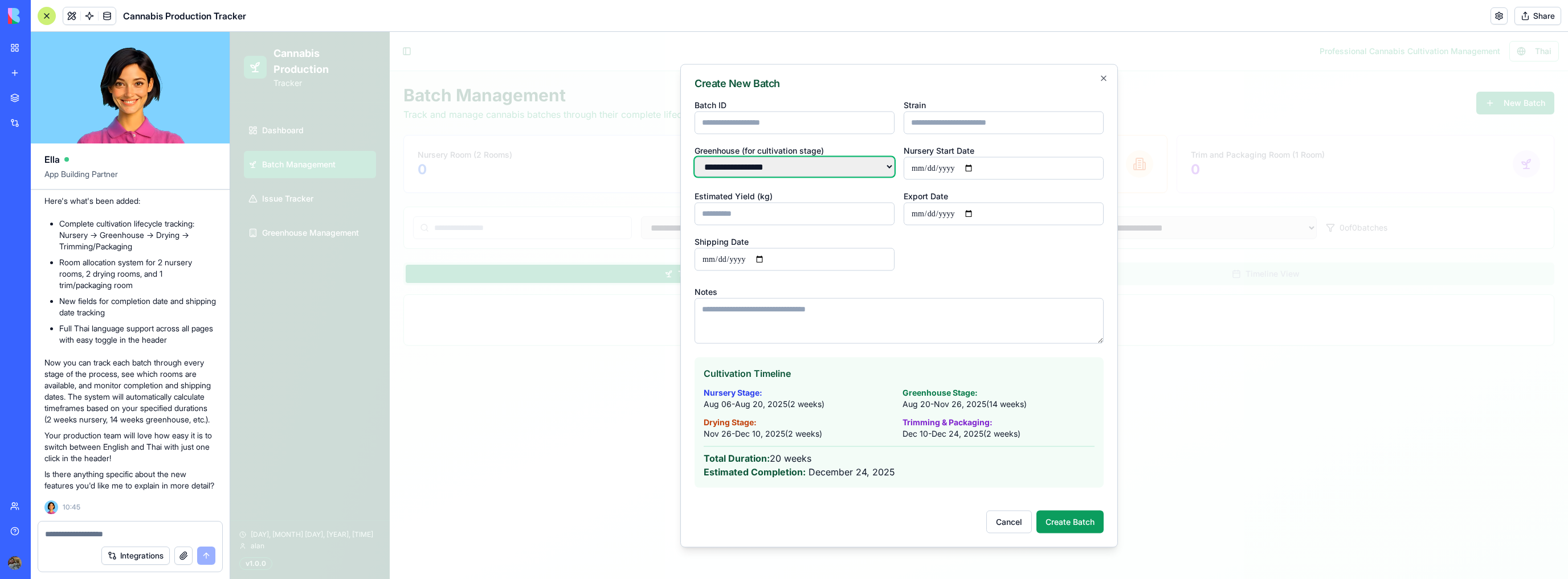 click on "**********" at bounding box center (794, 166) 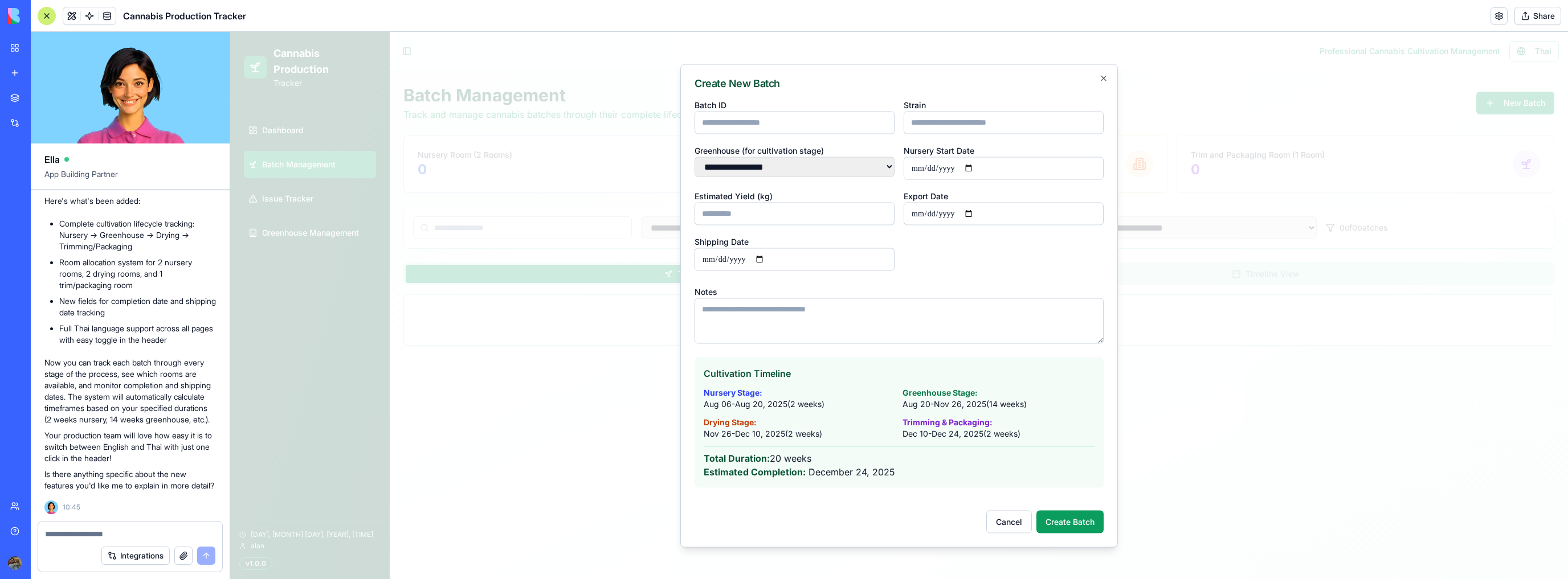 click at bounding box center [899, 305] 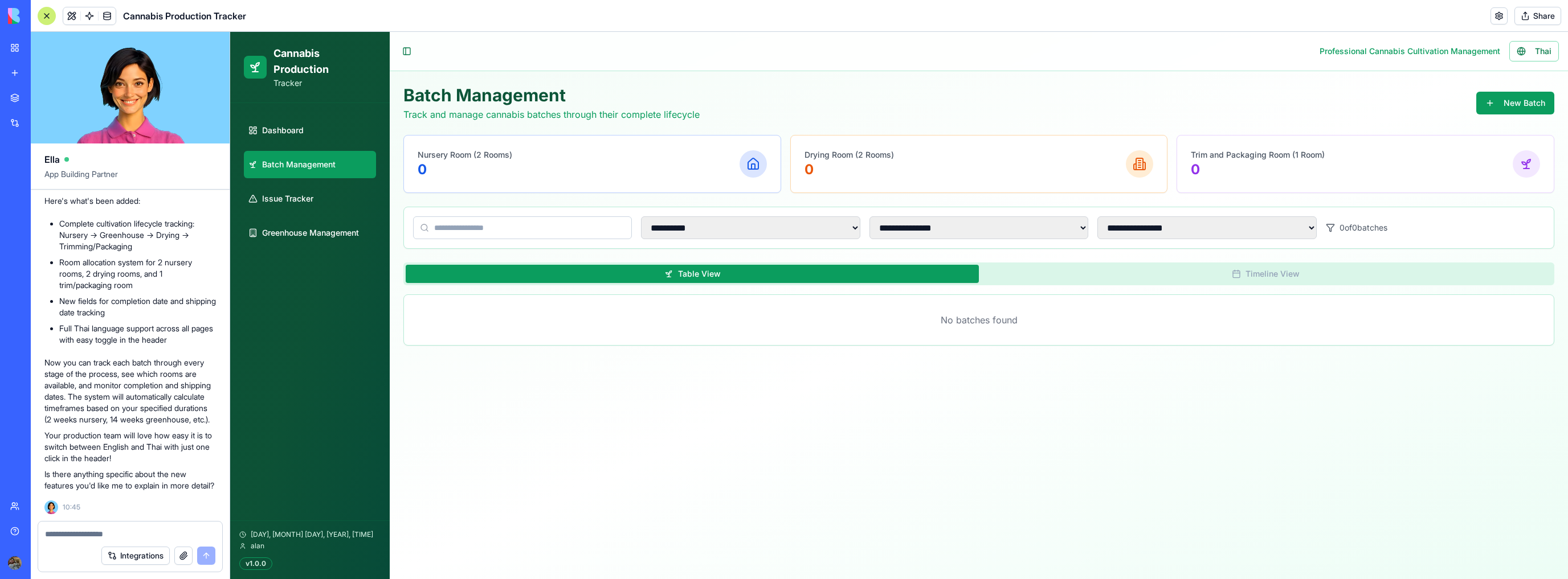 scroll, scrollTop: 6742, scrollLeft: 0, axis: vertical 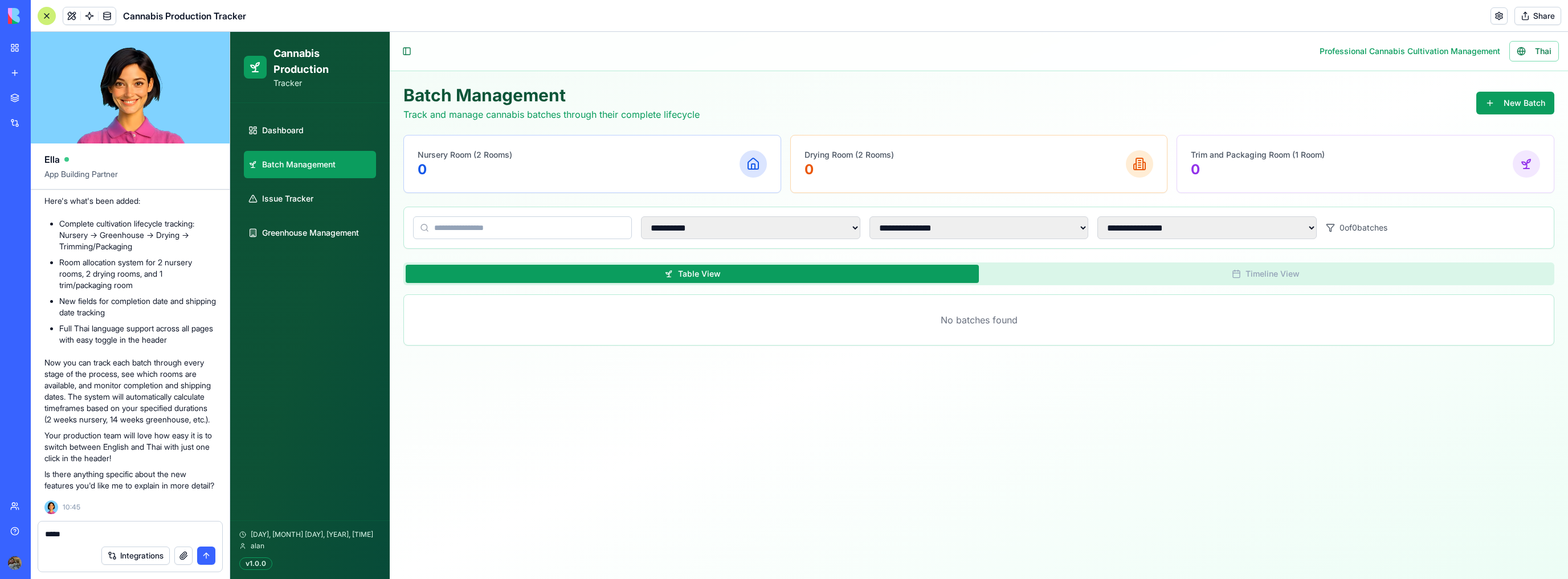 type on "*****" 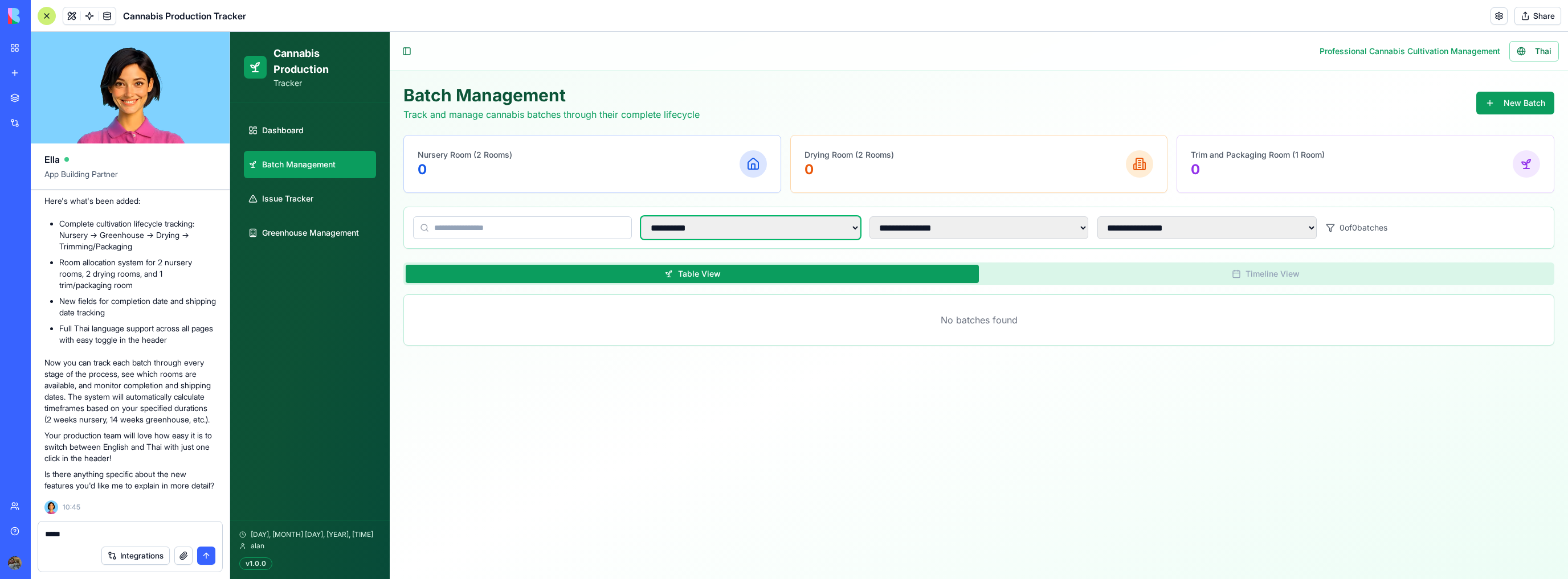 click on "**********" at bounding box center [750, 228] 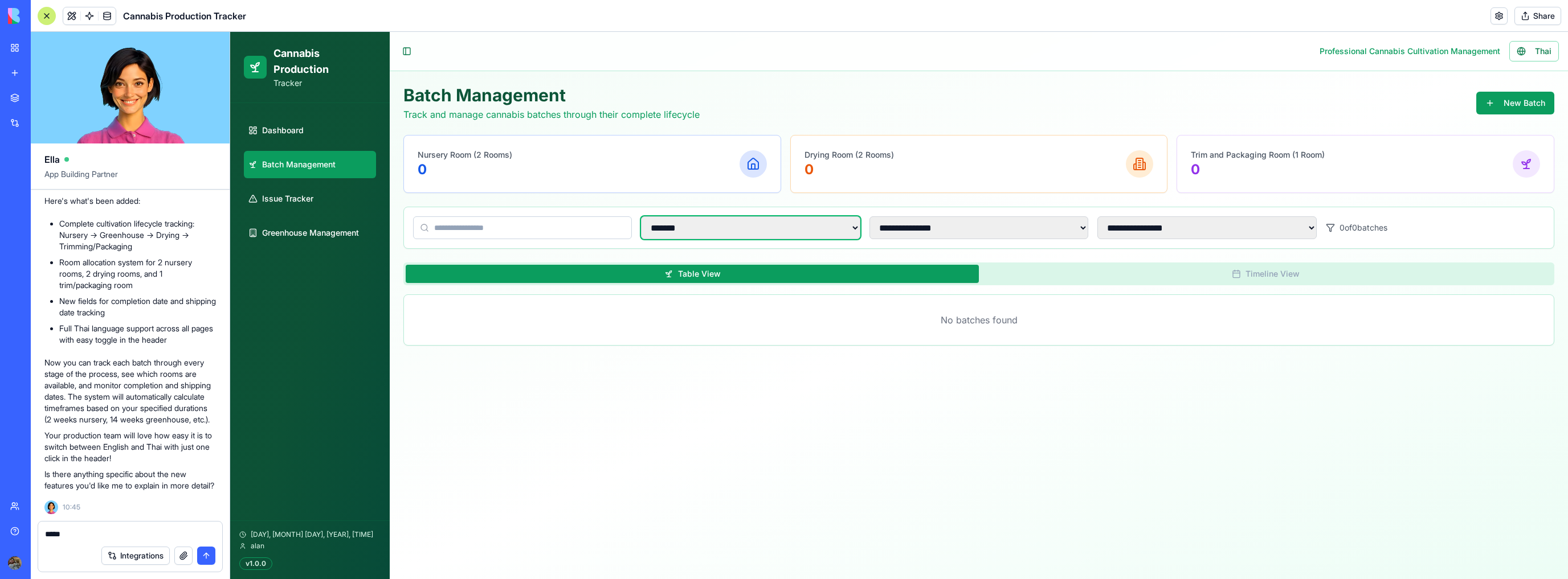 click on "**********" at bounding box center (750, 228) 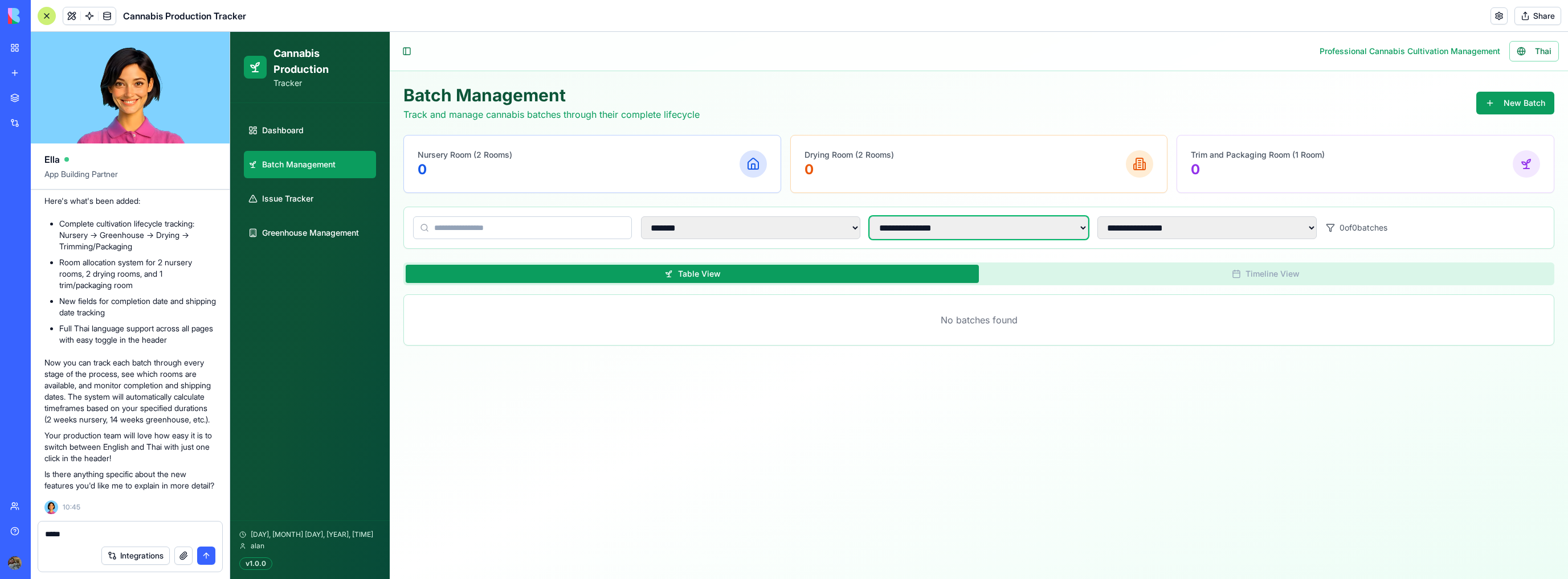 click on "**********" at bounding box center [979, 228] 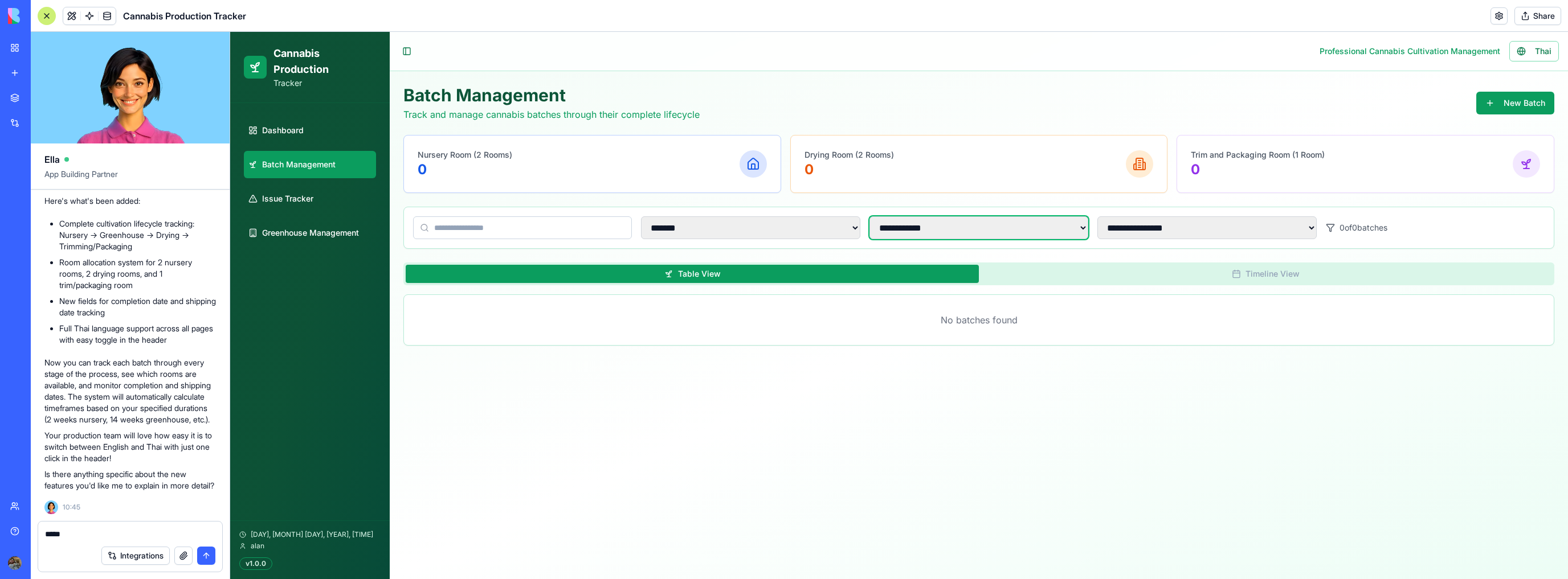 click on "**********" at bounding box center (979, 228) 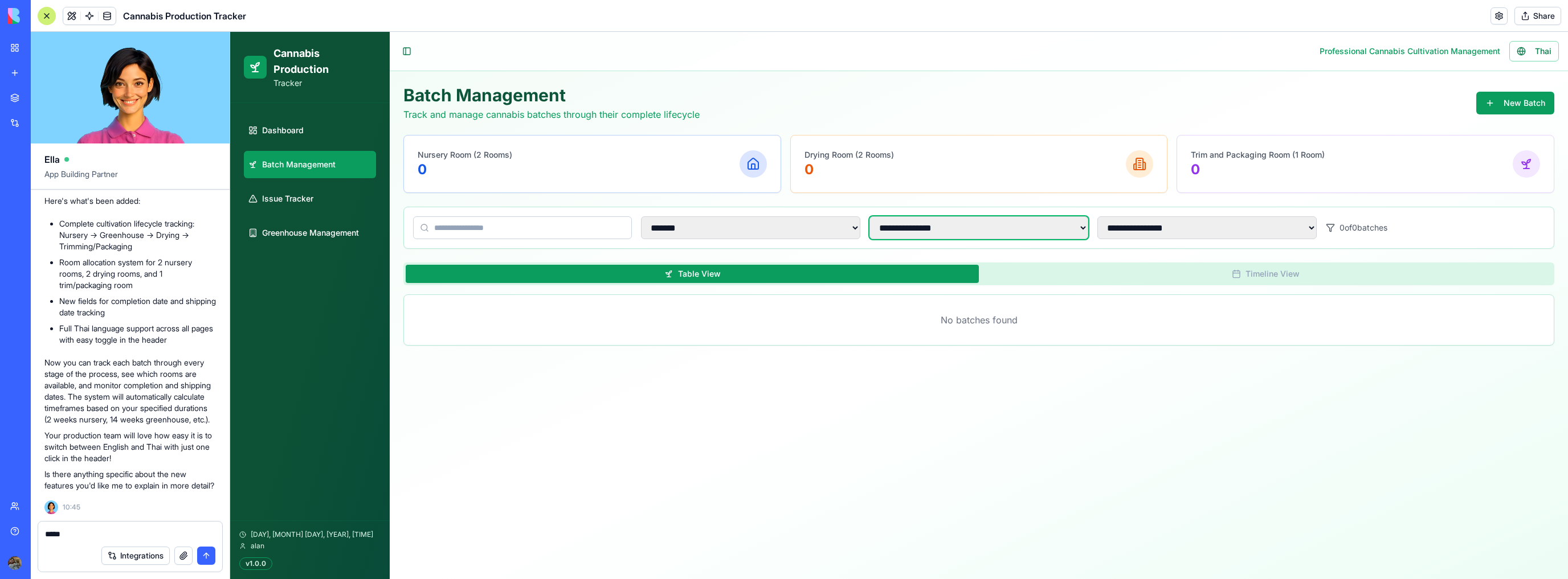 click on "**********" at bounding box center (979, 228) 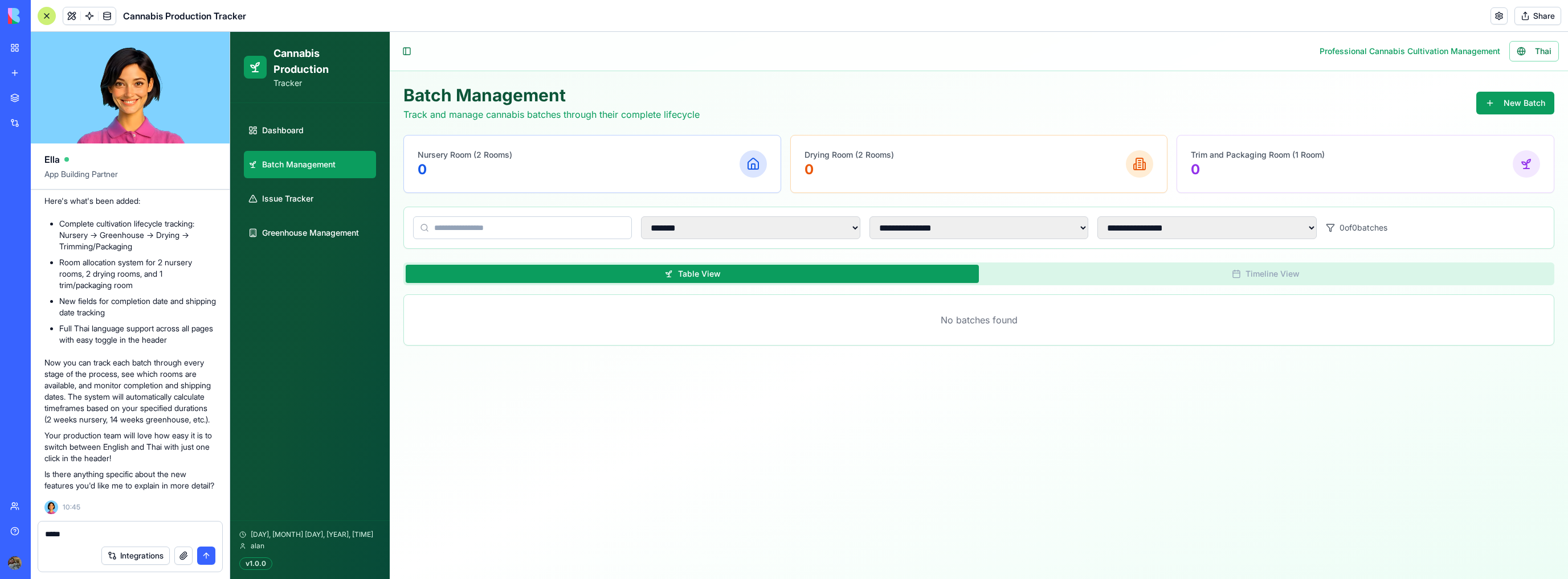 click on "Nursery Room (2 Rooms) 0" at bounding box center (592, 164) 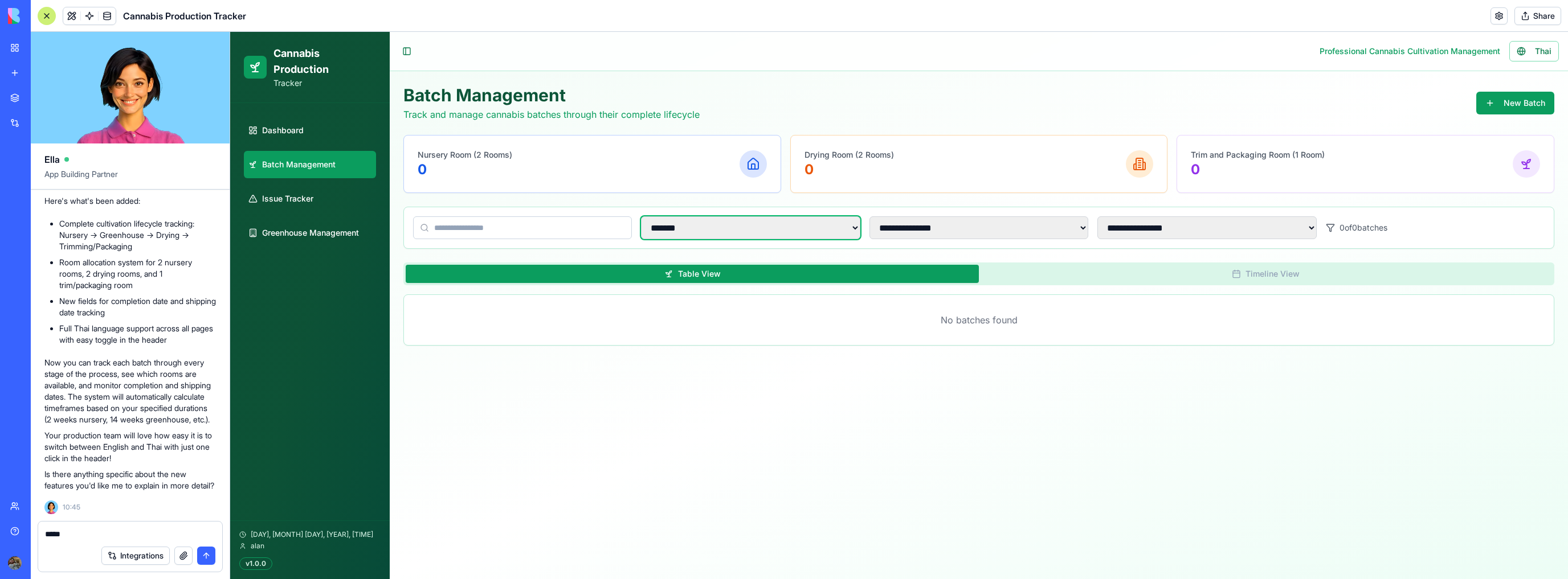 click on "**********" at bounding box center [750, 228] 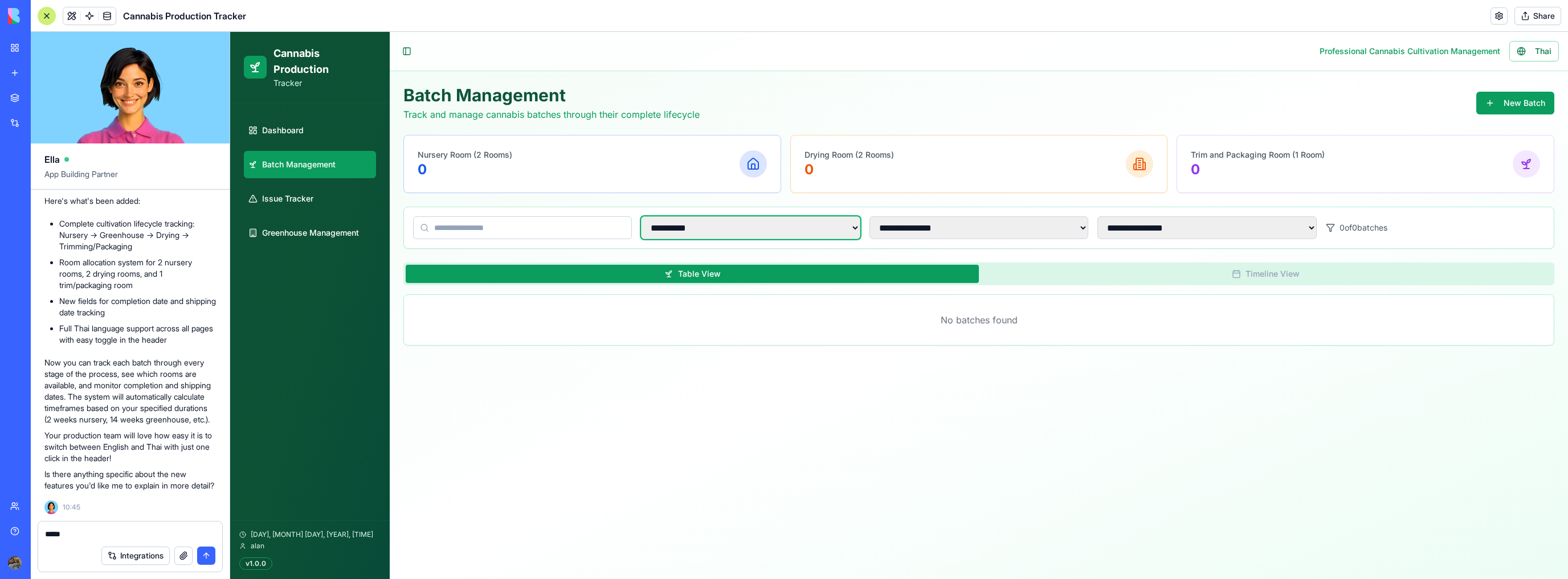 click on "**********" at bounding box center (750, 228) 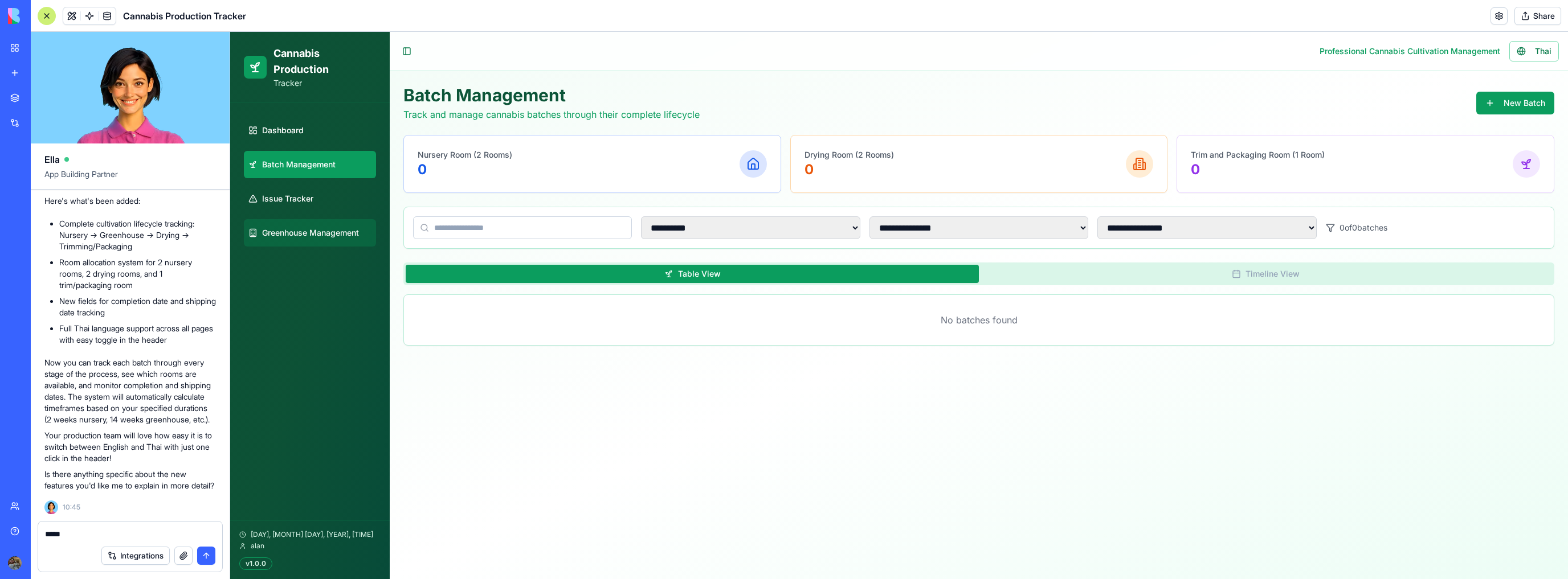 click on "Greenhouse Management" at bounding box center (311, 233) 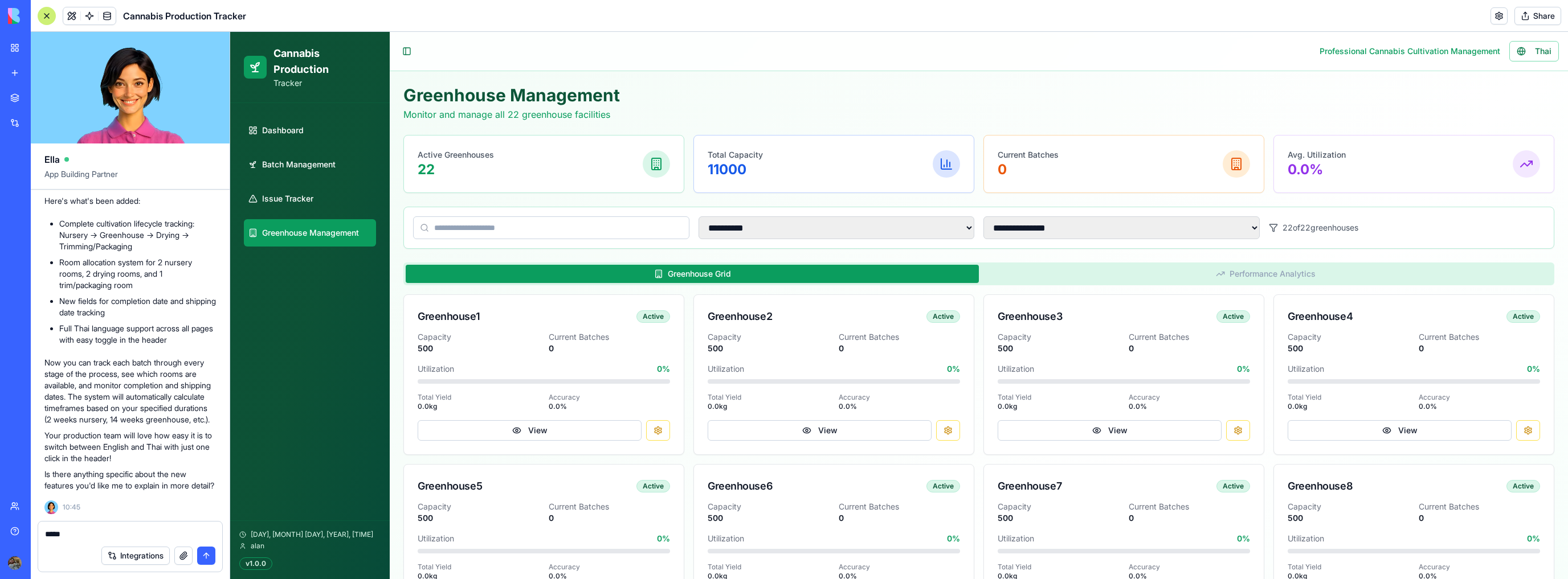 click at bounding box center [551, 228] 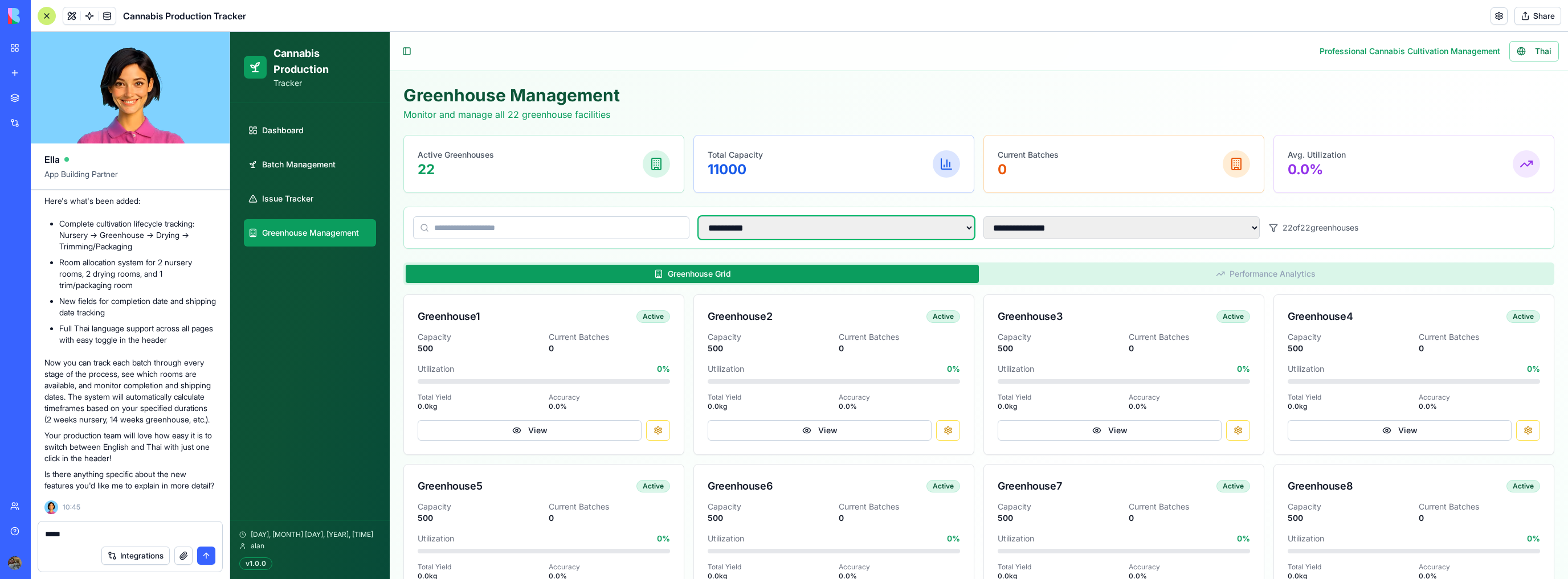 click on "**********" at bounding box center (836, 228) 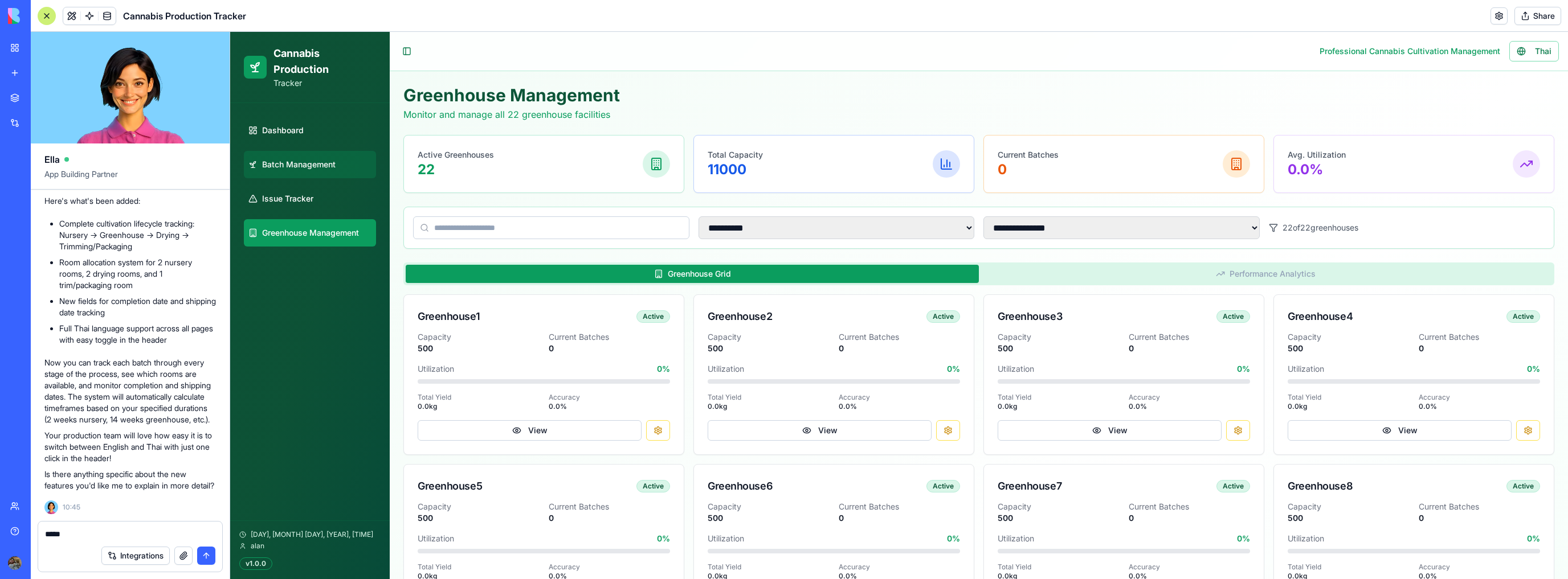 click on "Batch Management" at bounding box center (310, 165) 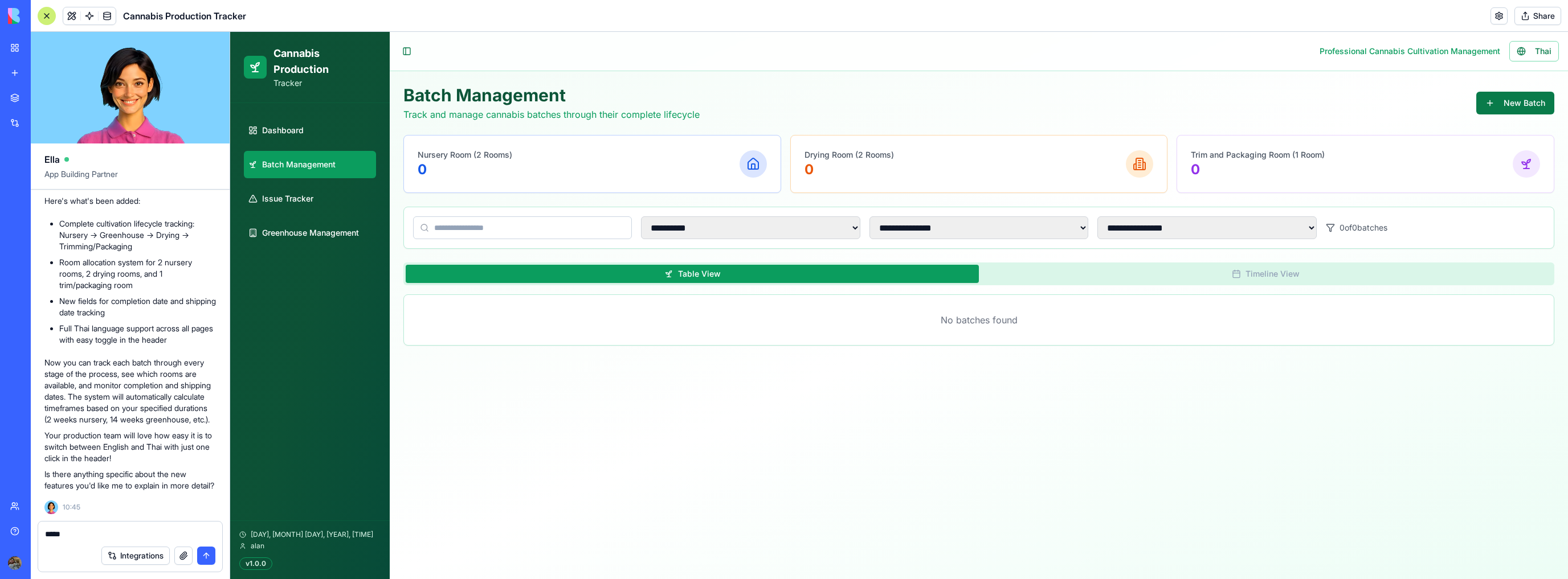click on "New Batch" at bounding box center [1515, 103] 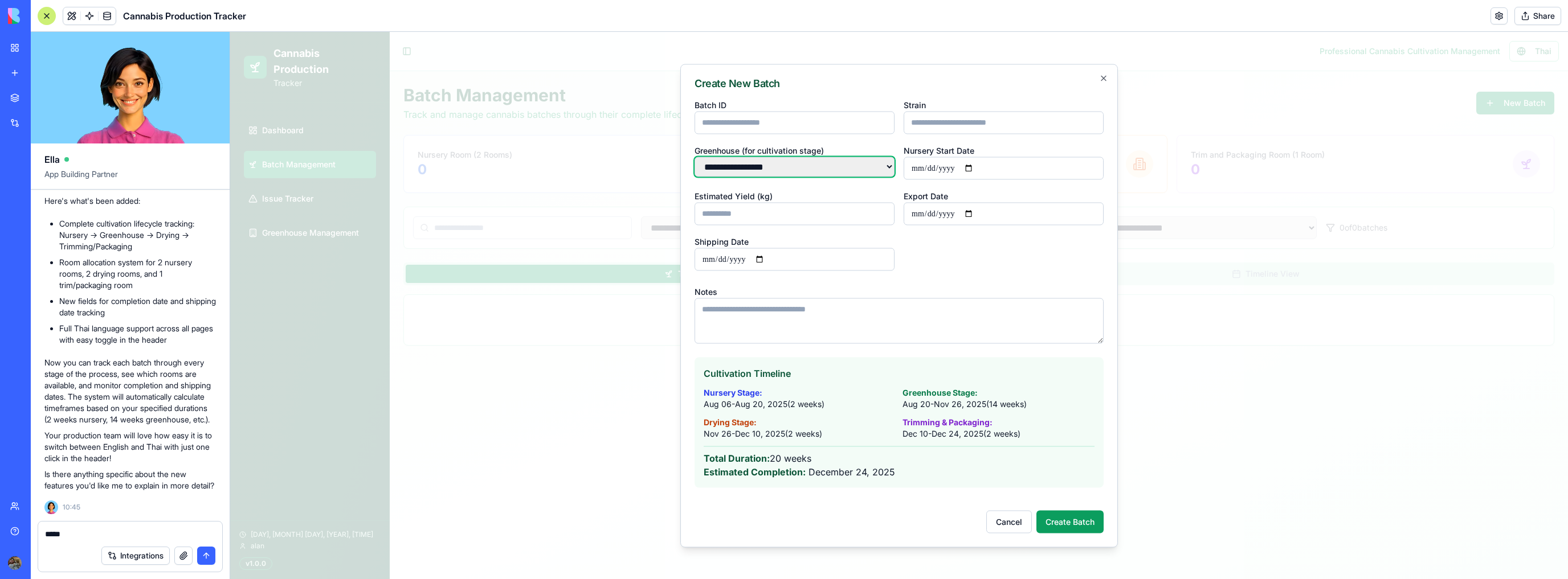 click on "**********" at bounding box center [794, 166] 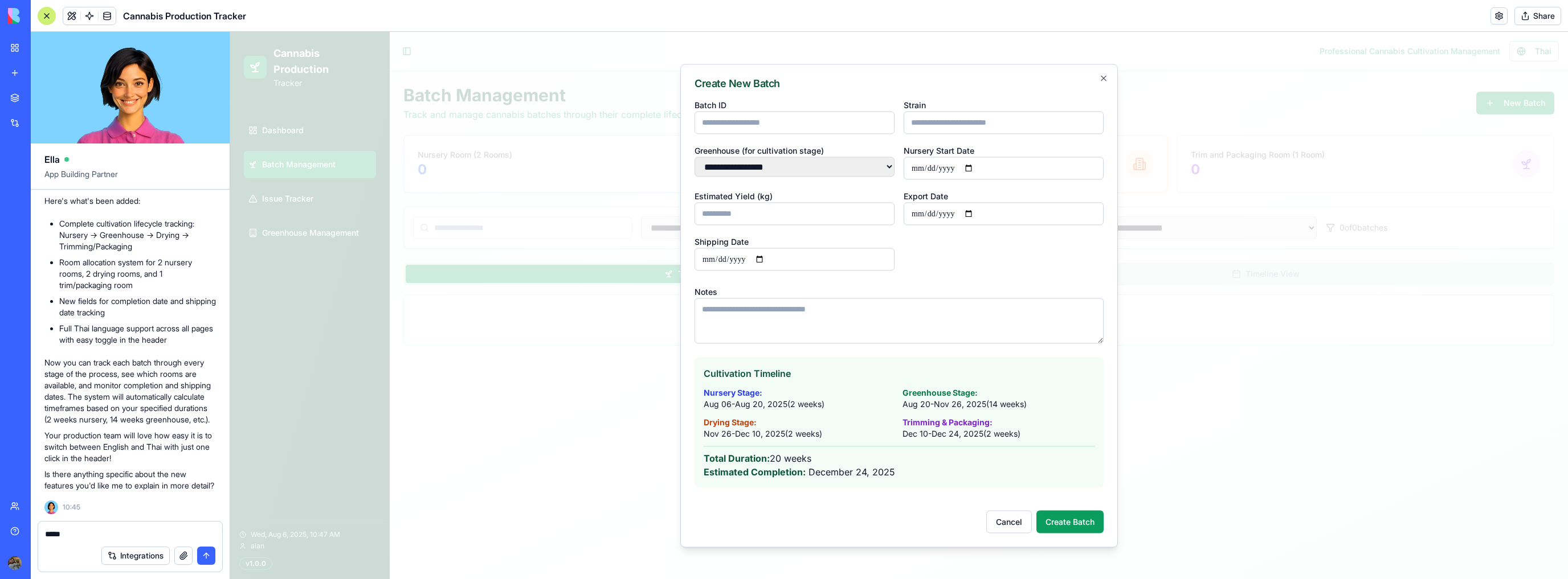 click on "**********" at bounding box center (899, 184) 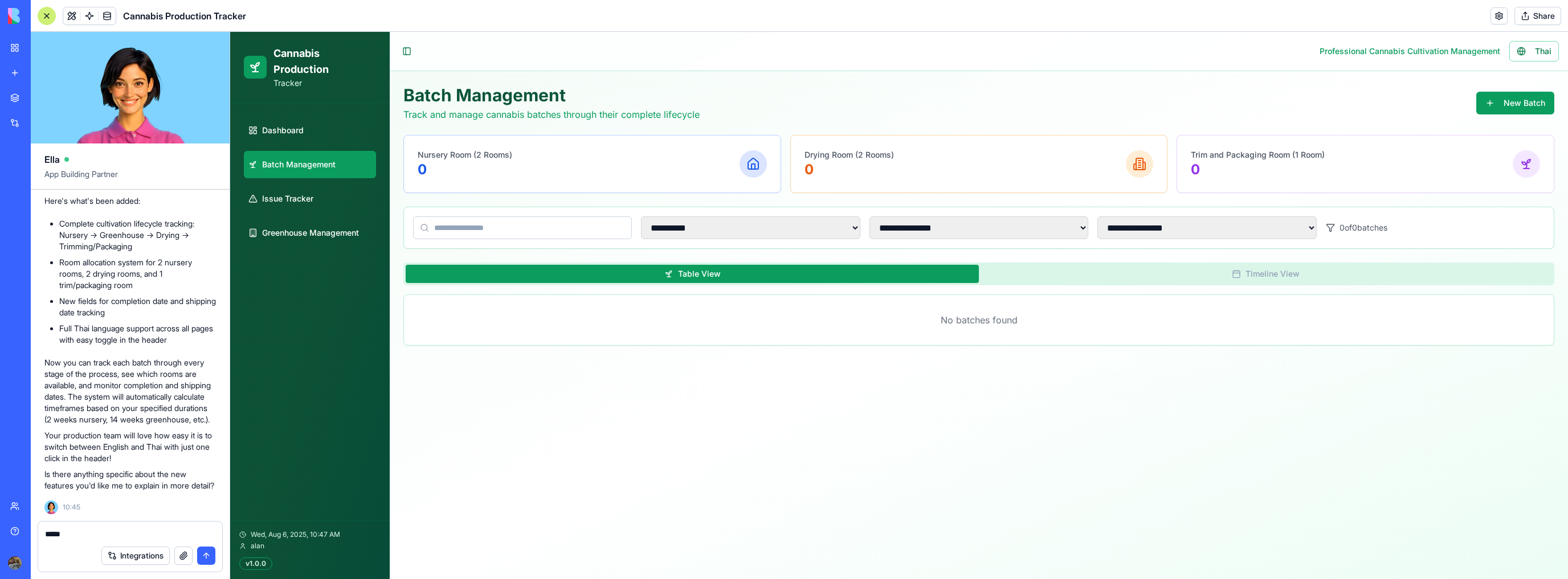 click on "Drying Room (2 Rooms) 0" at bounding box center (979, 164) 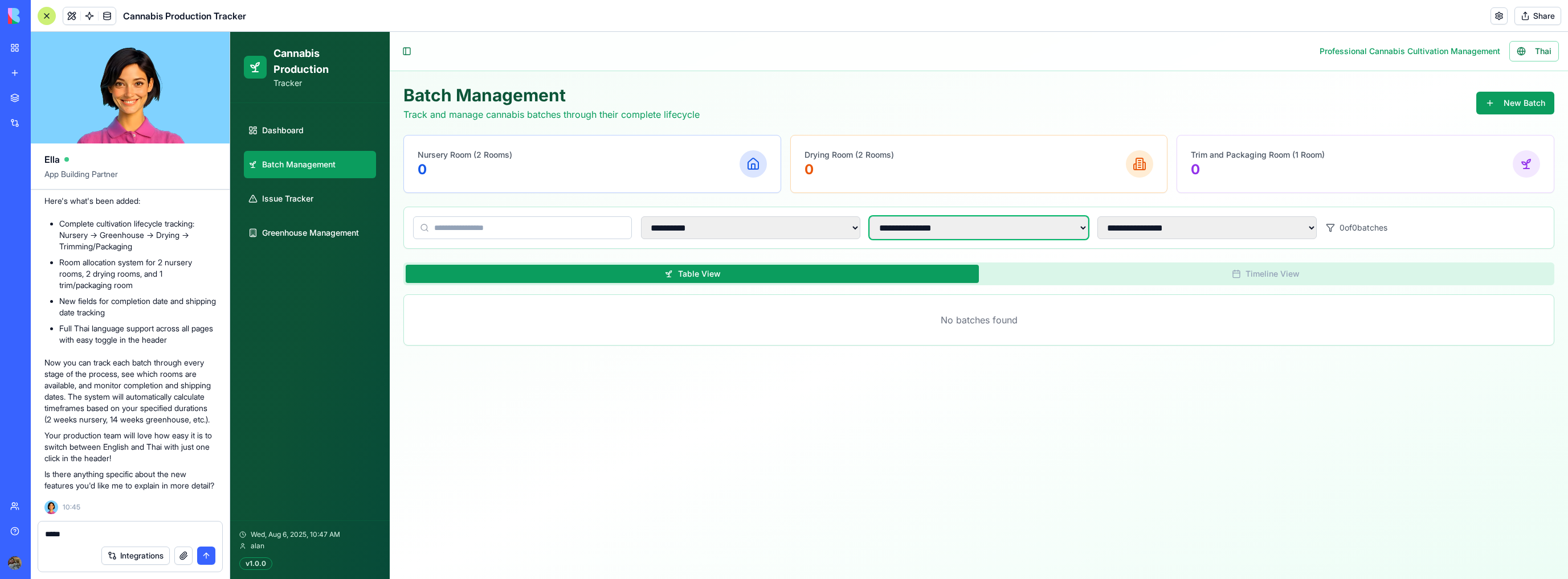click on "**********" at bounding box center [979, 228] 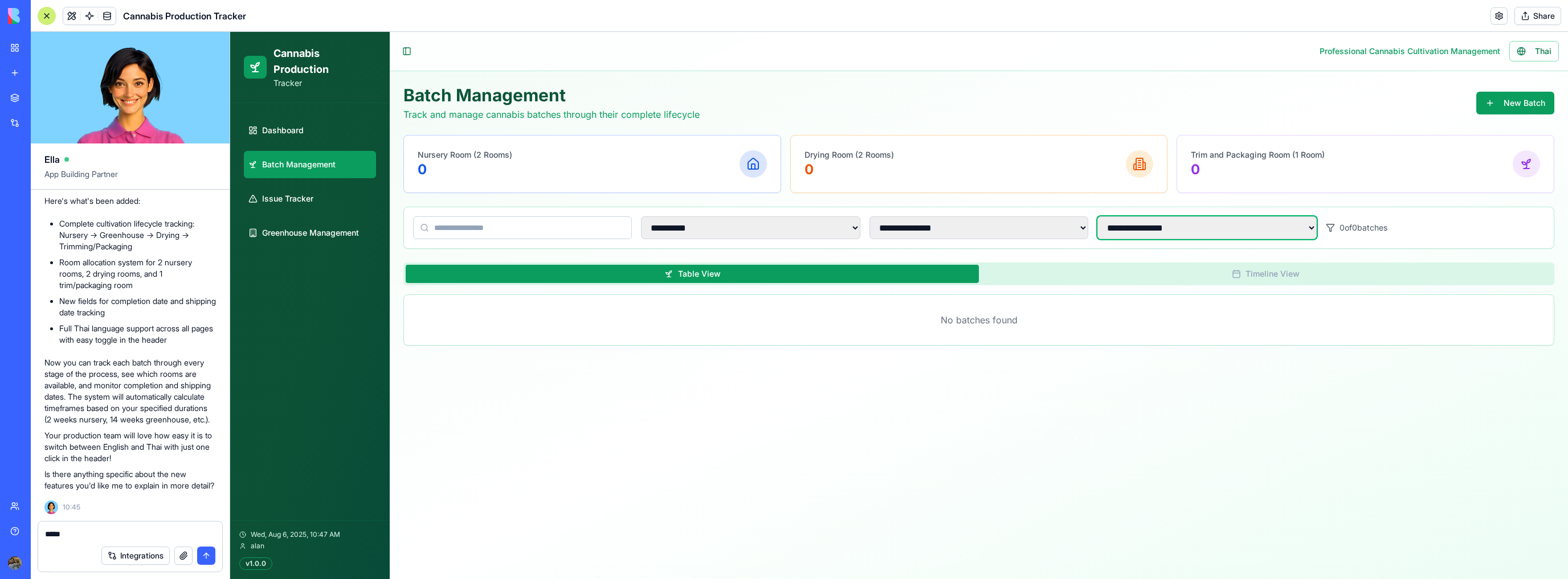 click on "**********" at bounding box center [1207, 228] 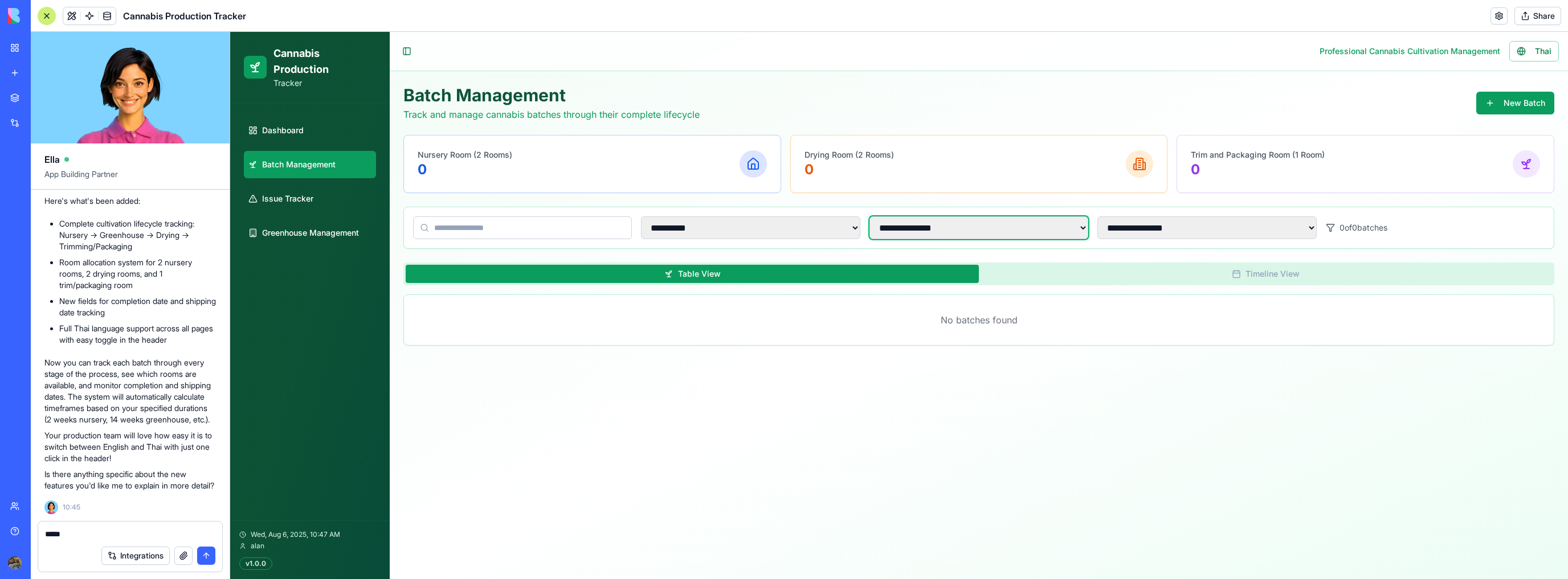 click on "**********" at bounding box center (979, 228) 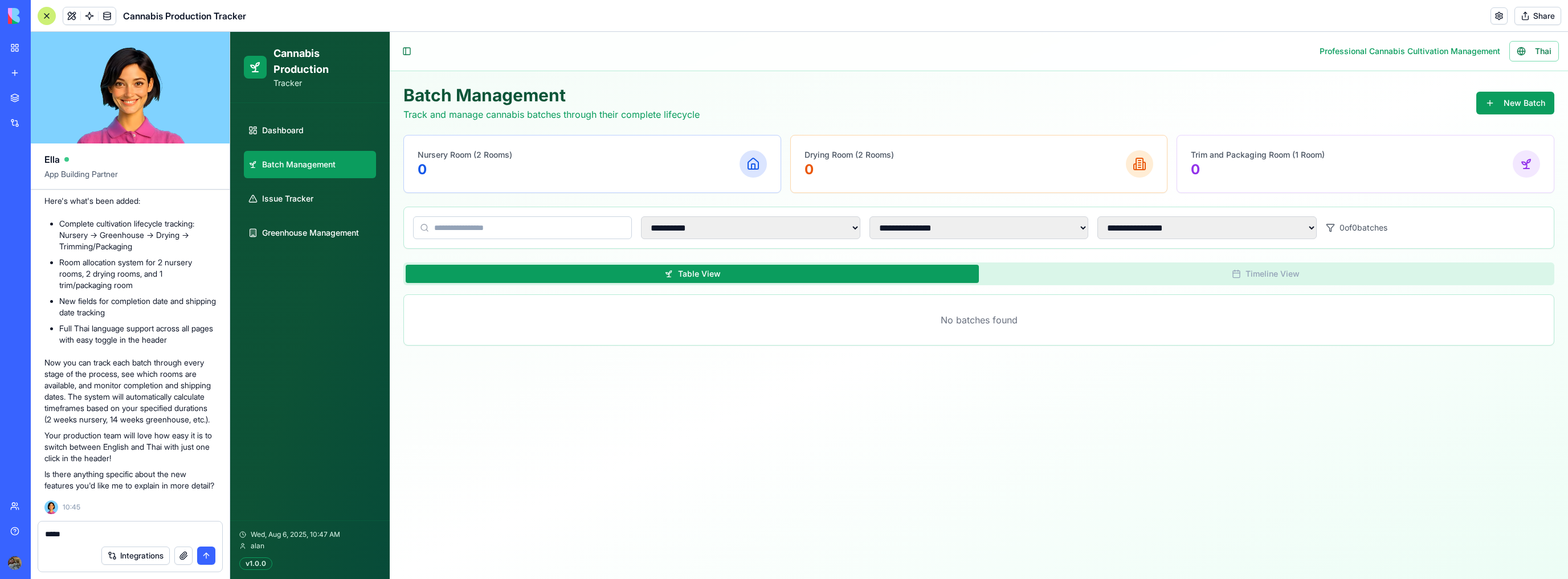 click on "*****" at bounding box center (130, 534) 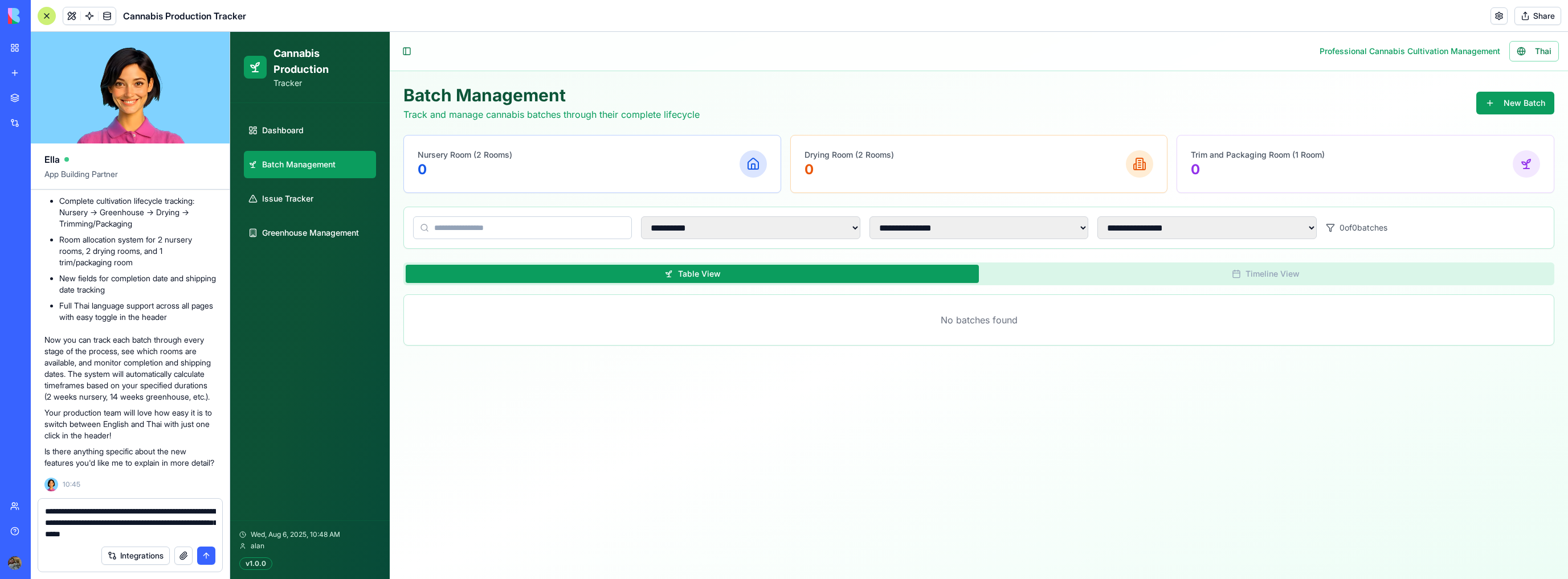 type on "**********" 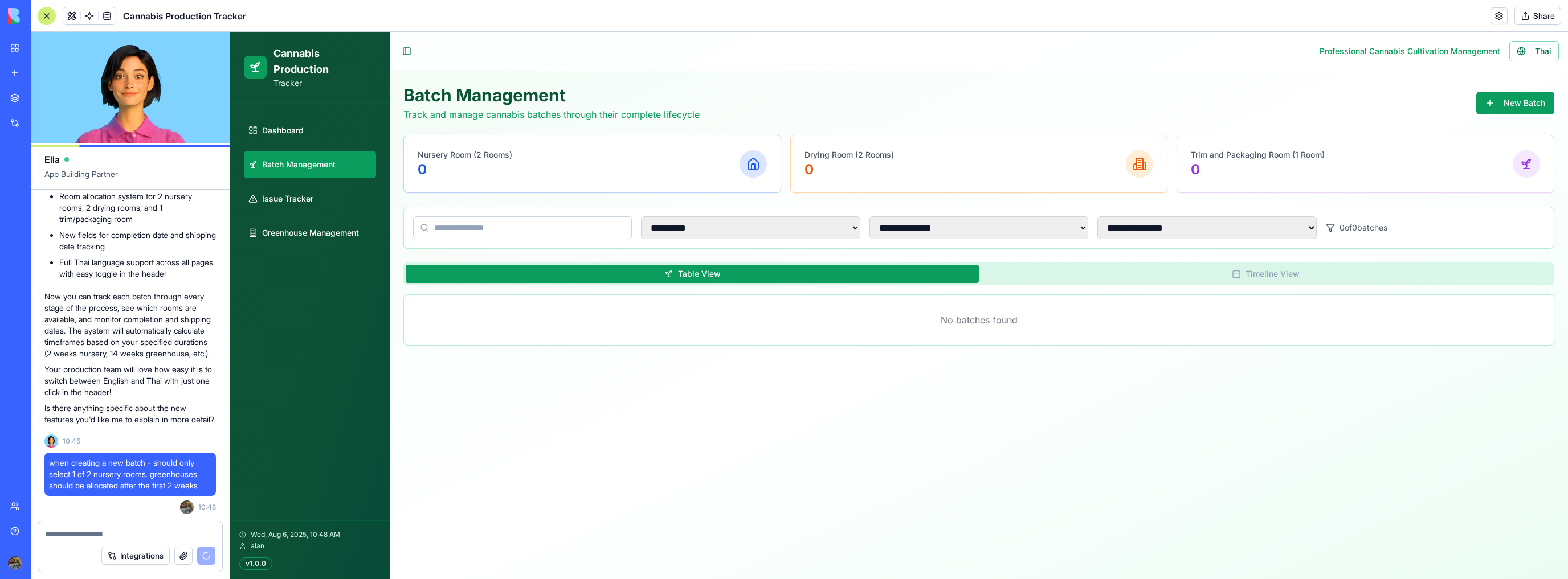 scroll, scrollTop: 7123, scrollLeft: 0, axis: vertical 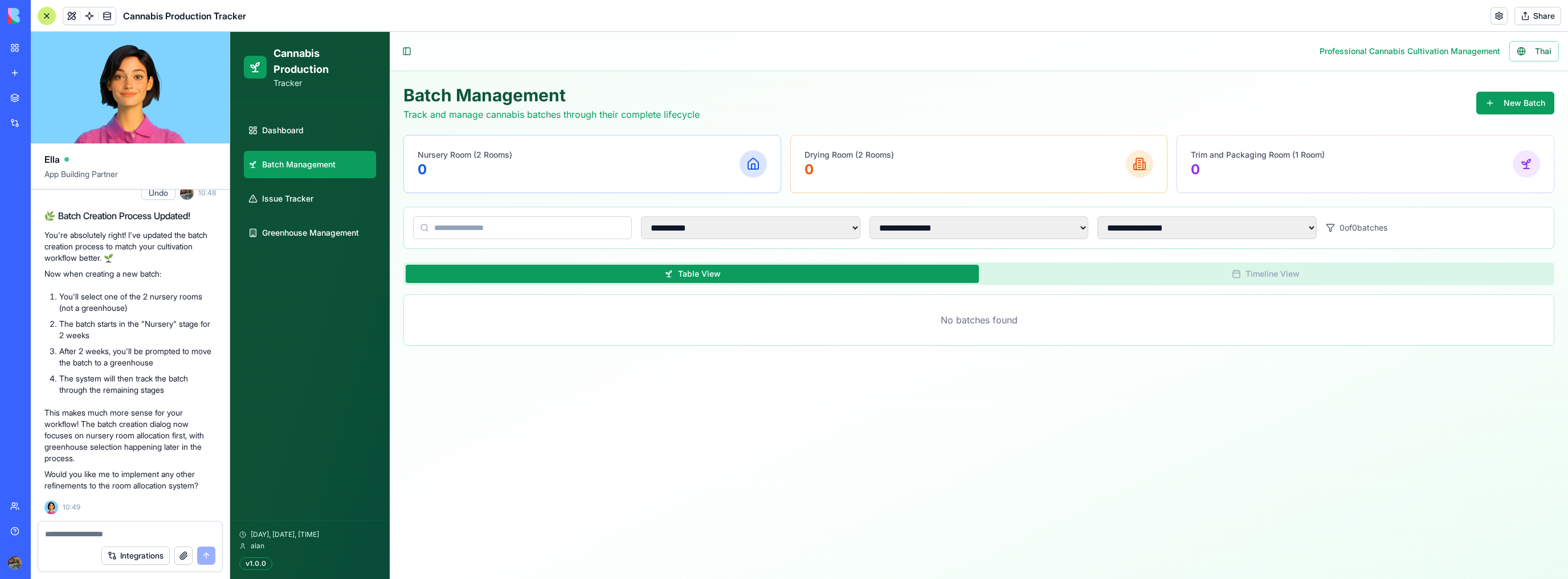 click on "Team" at bounding box center [35, 506] 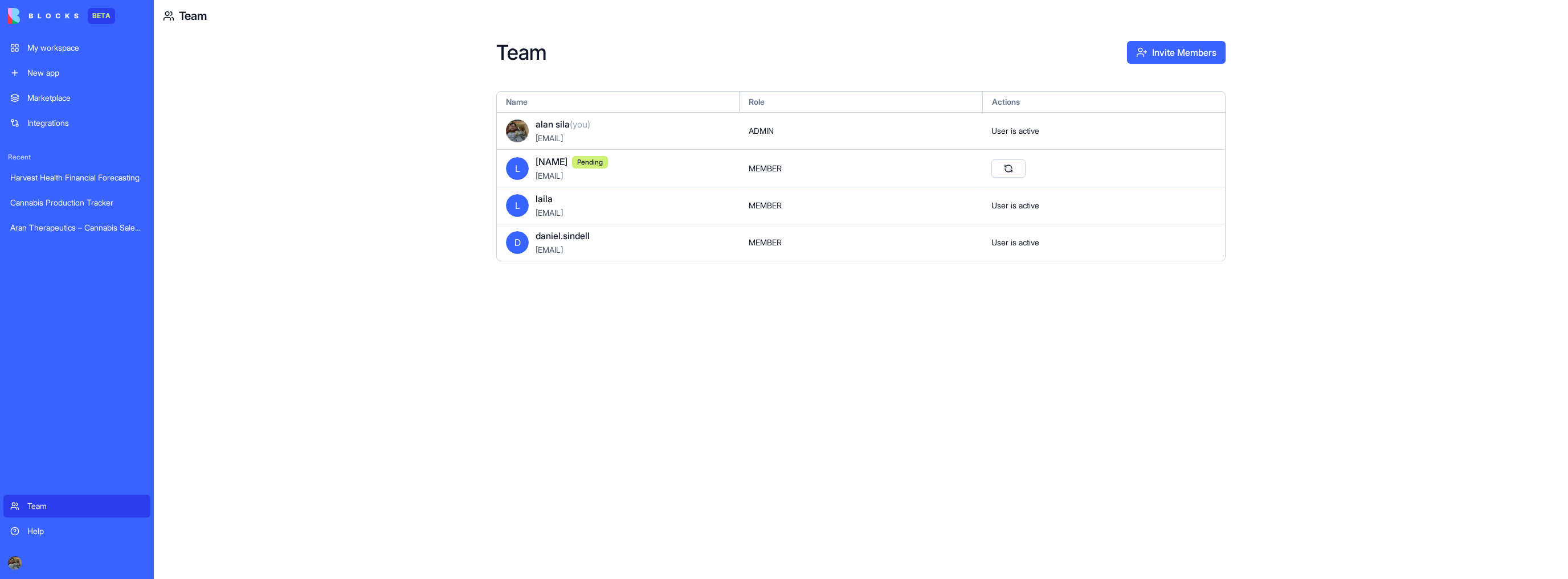 click on "Help" at bounding box center (77, 531) 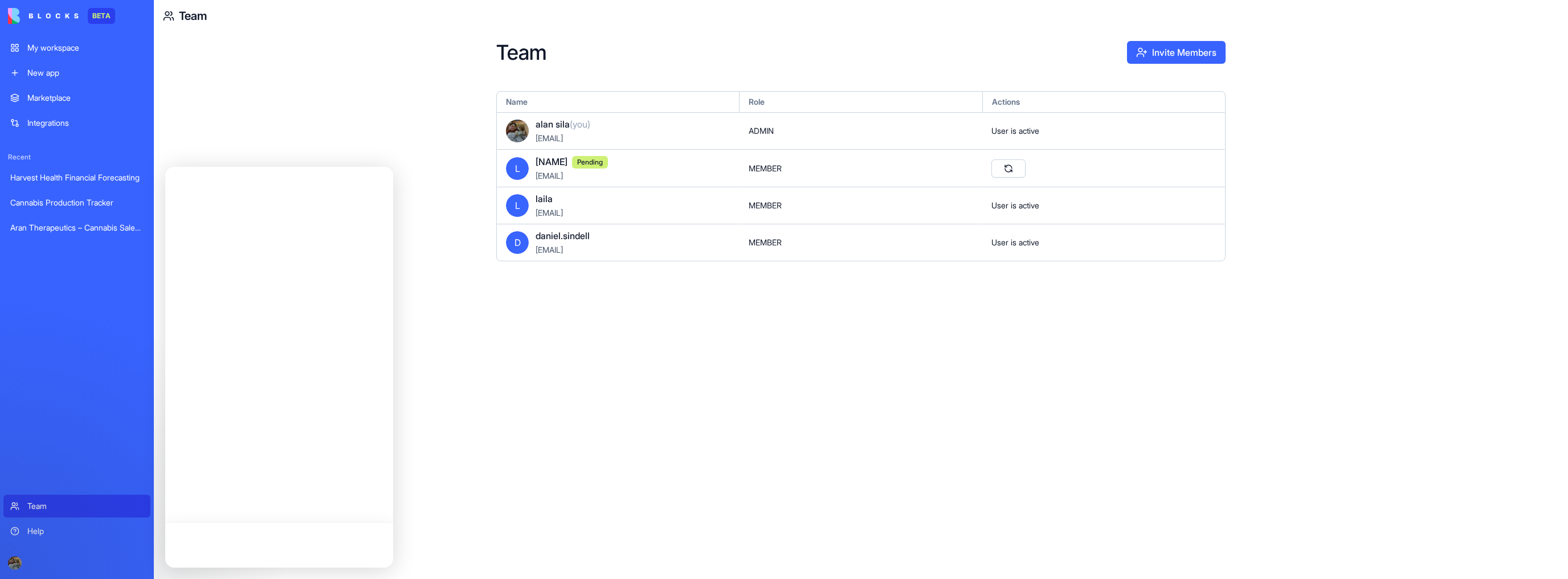 scroll, scrollTop: 0, scrollLeft: 0, axis: both 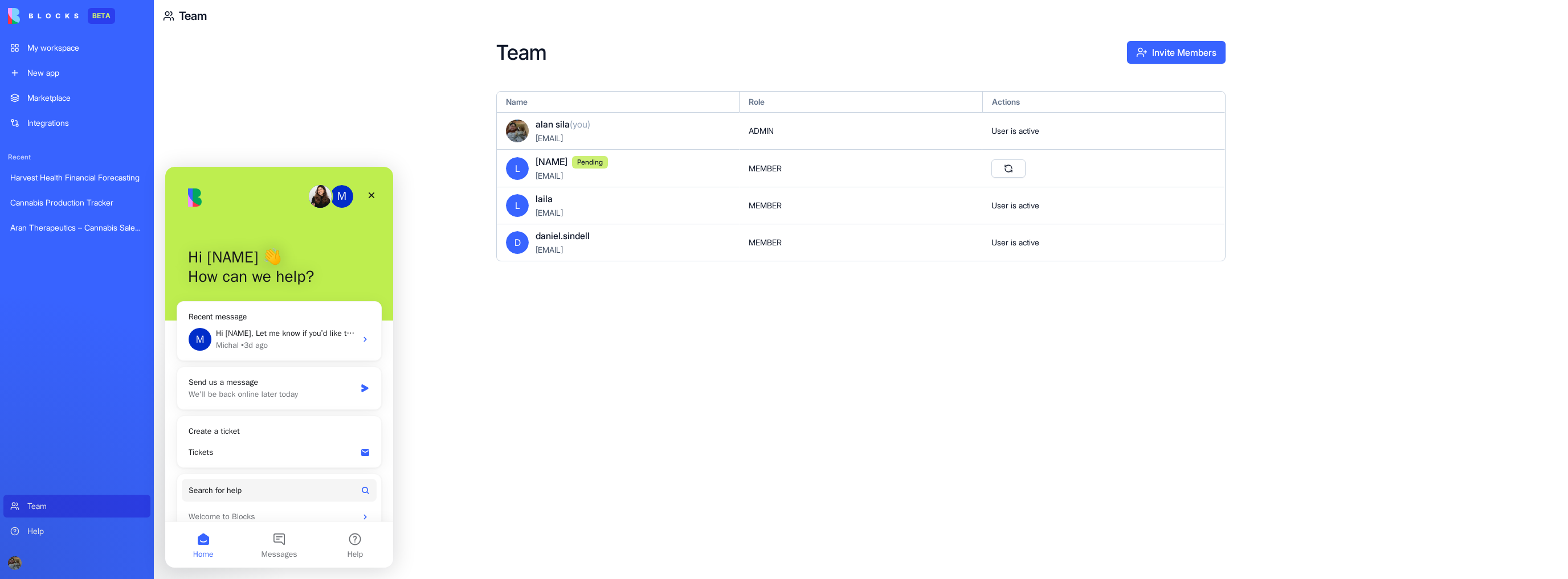 click on "Team" at bounding box center (85, 506) 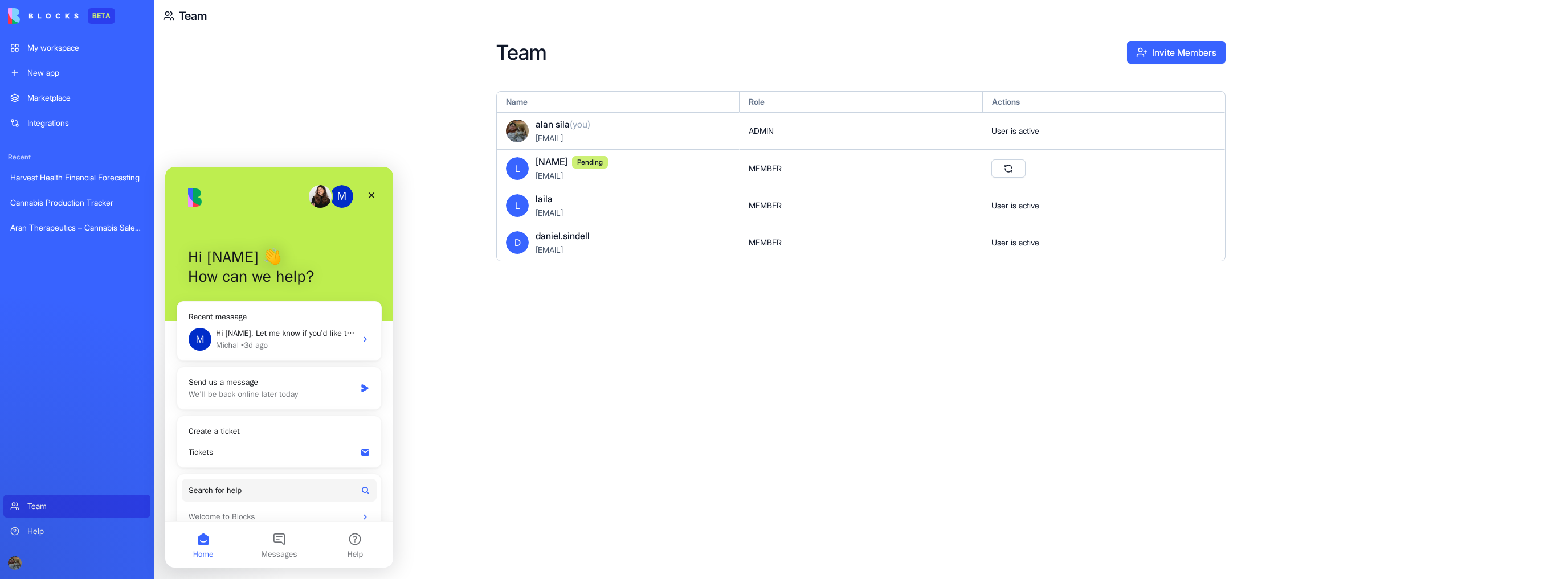 click at bounding box center (43, 16) 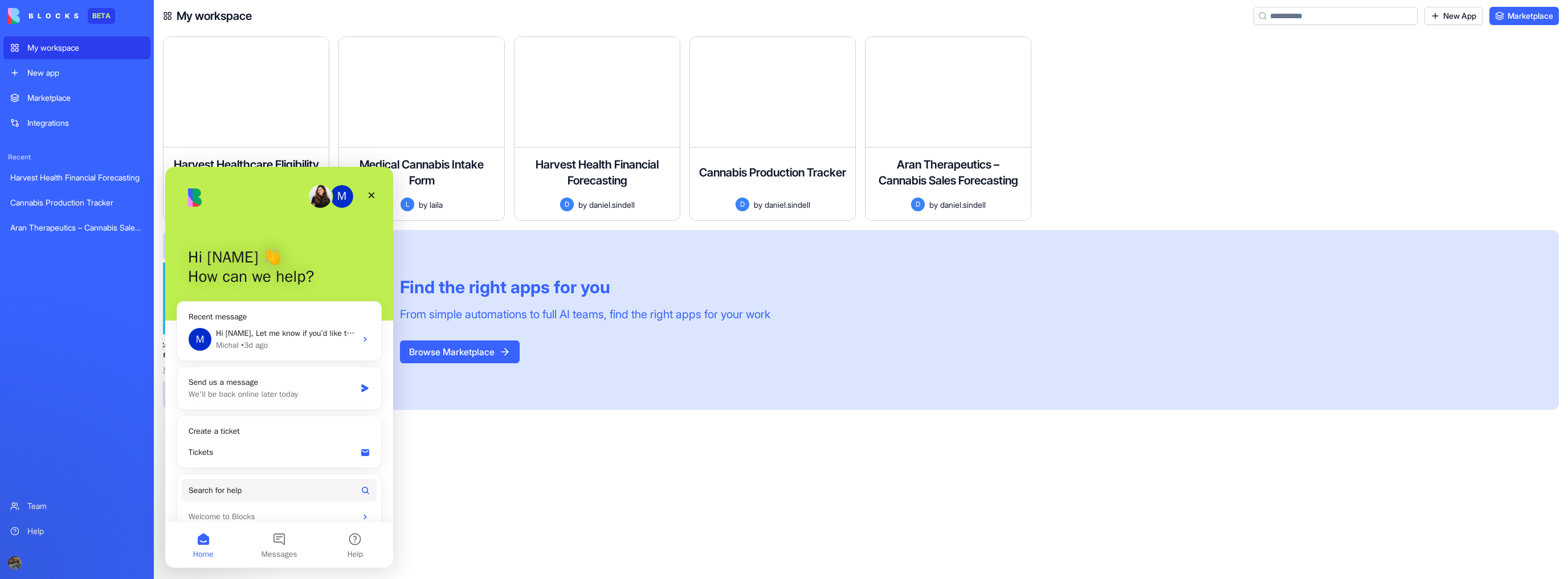 click on "Marketplace" at bounding box center [1524, 16] 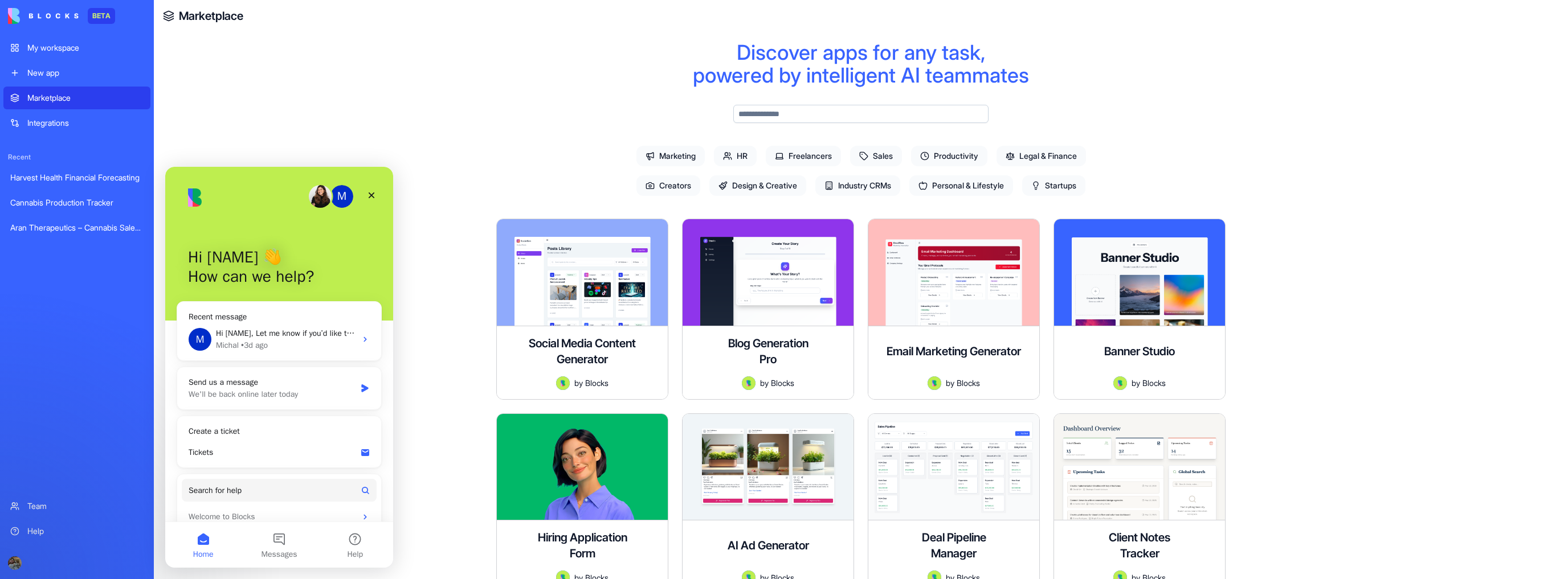 click on "My workspace" at bounding box center [85, 48] 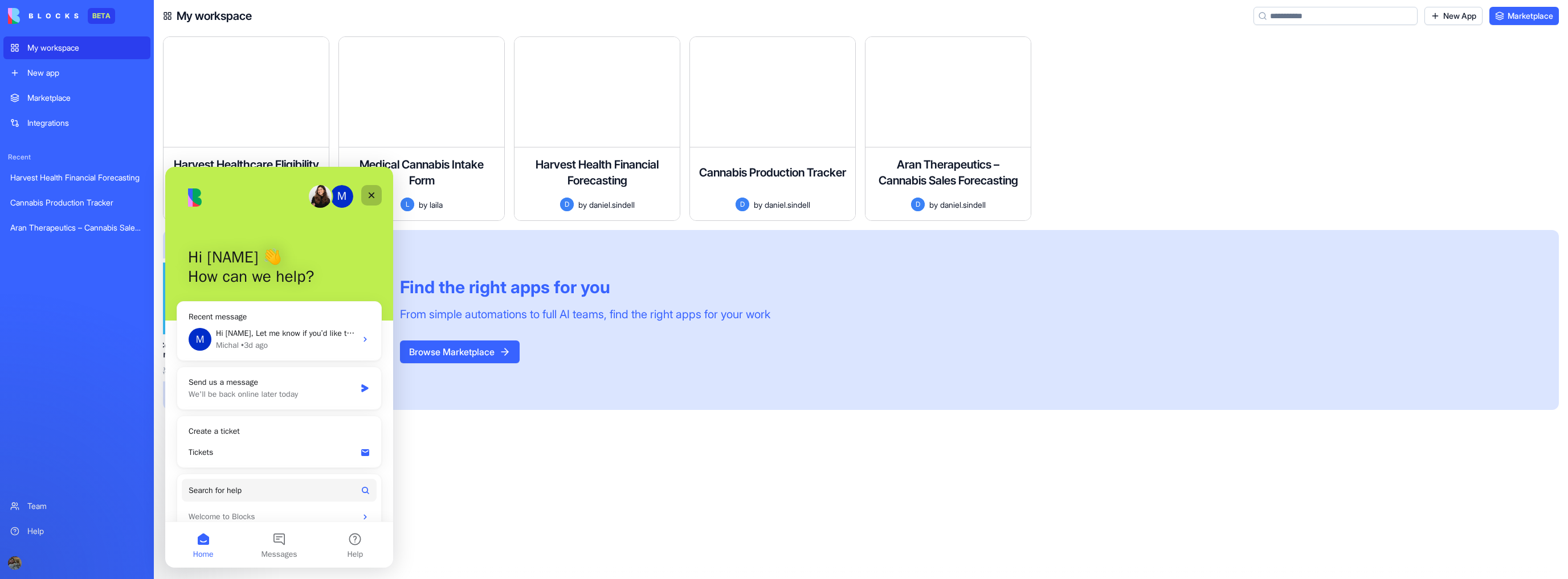 click 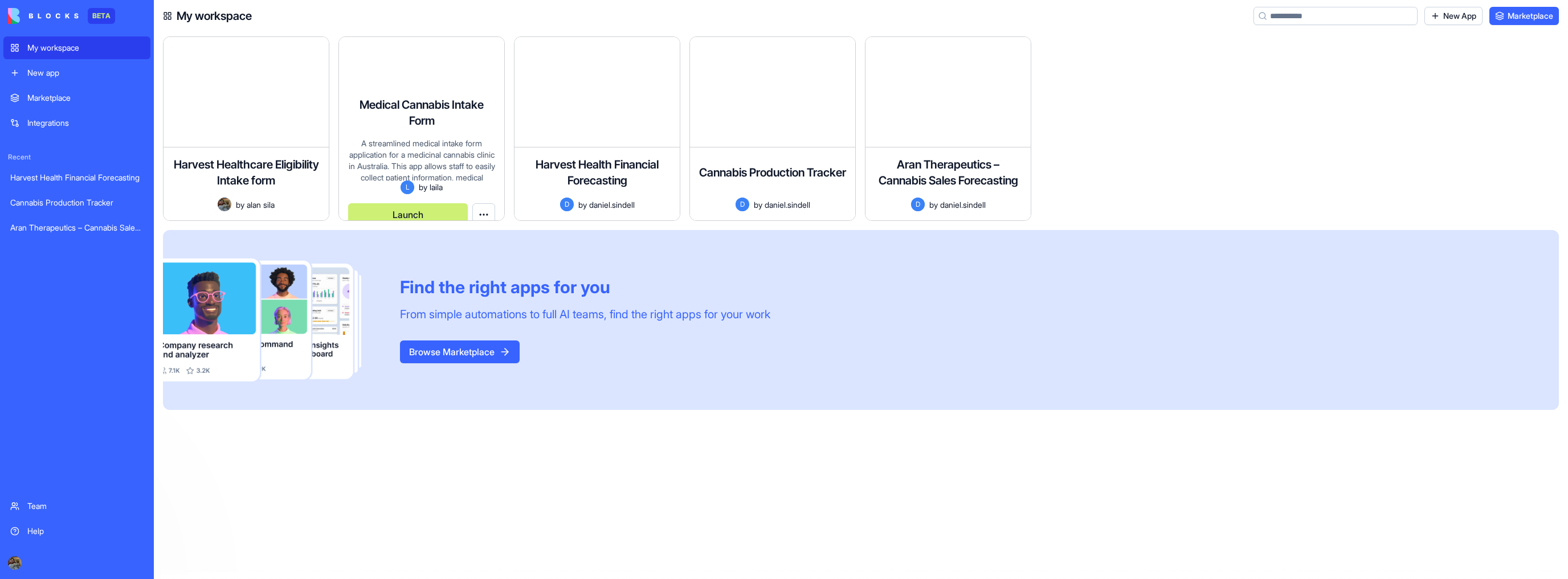 scroll, scrollTop: 0, scrollLeft: 0, axis: both 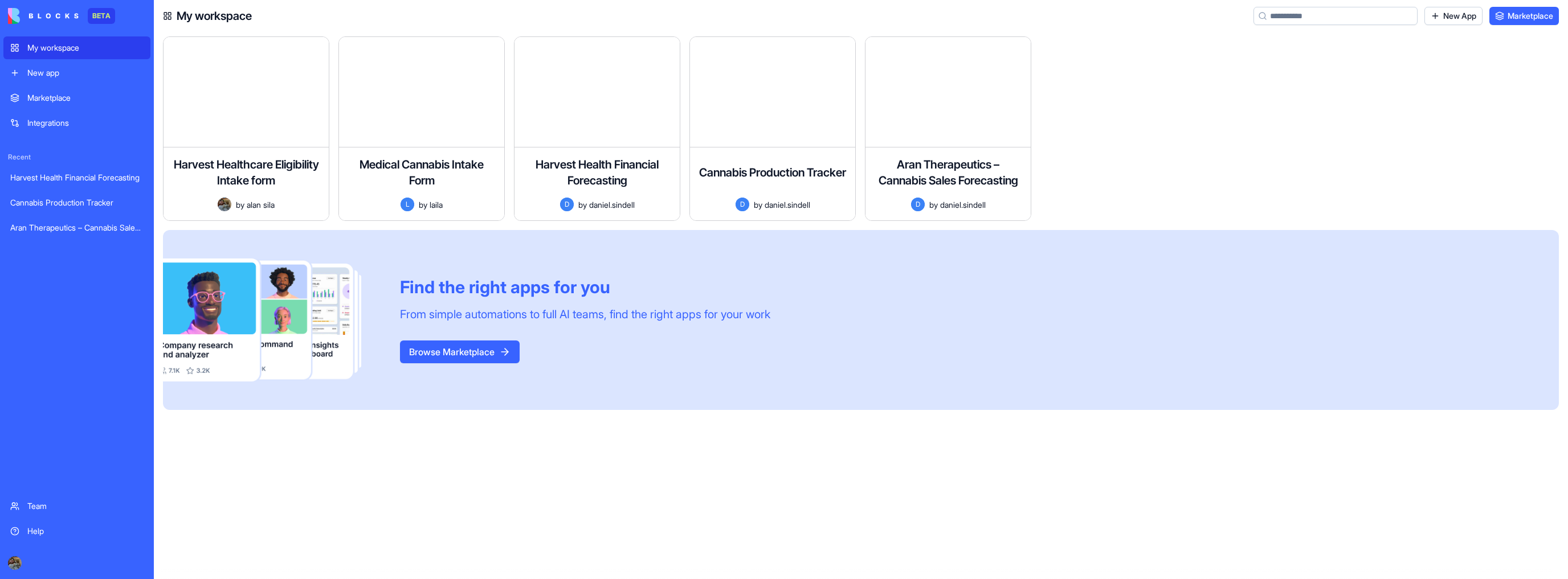 click on "Marketplace" at bounding box center (77, 98) 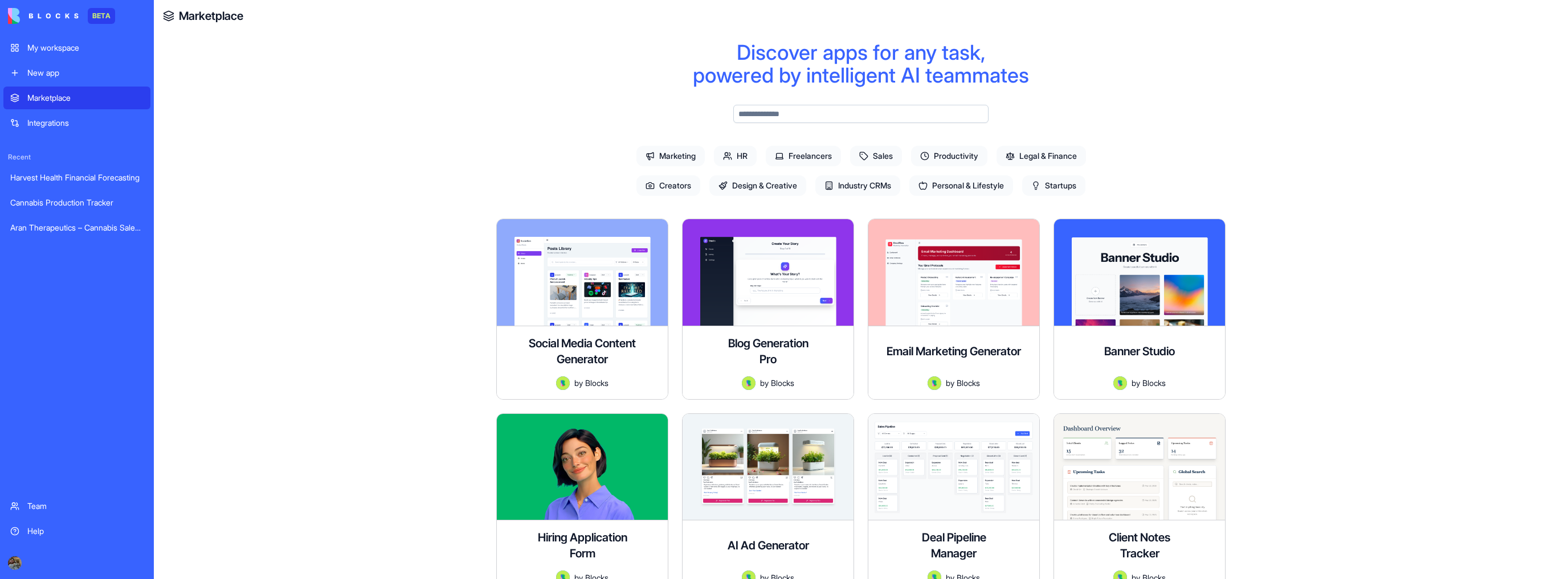click on "Integrations" at bounding box center (85, 123) 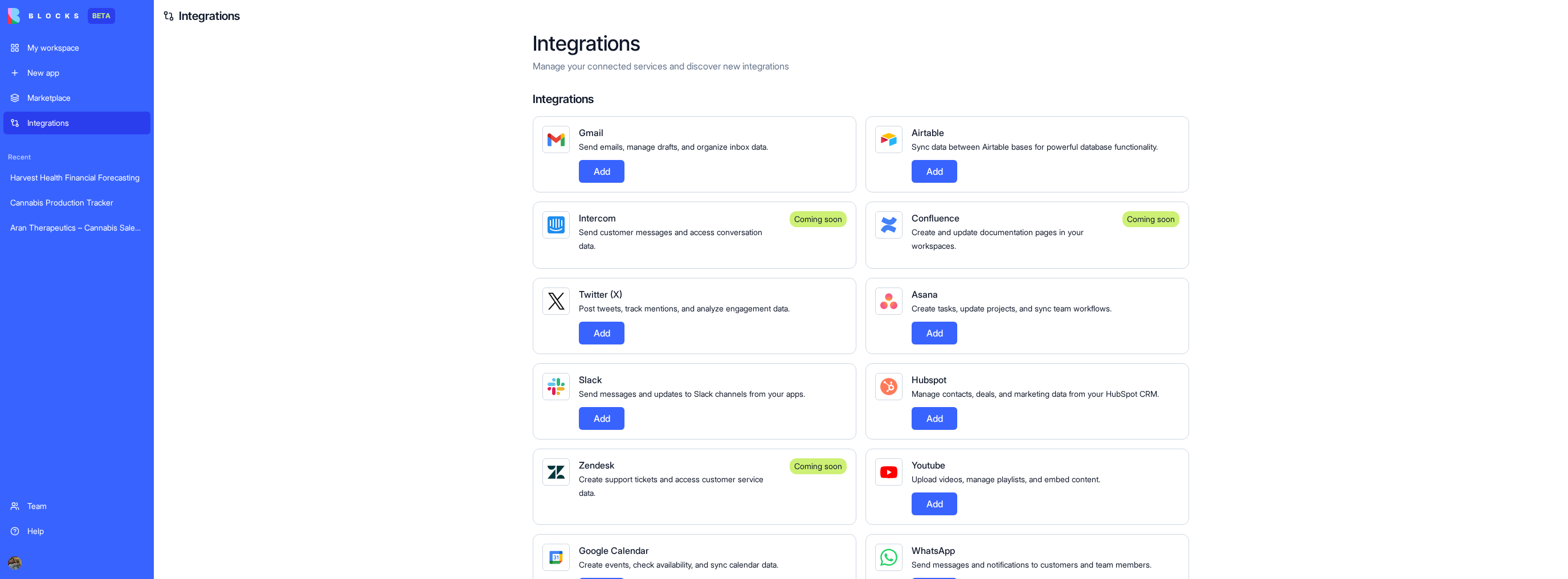 click on "Team" at bounding box center (85, 506) 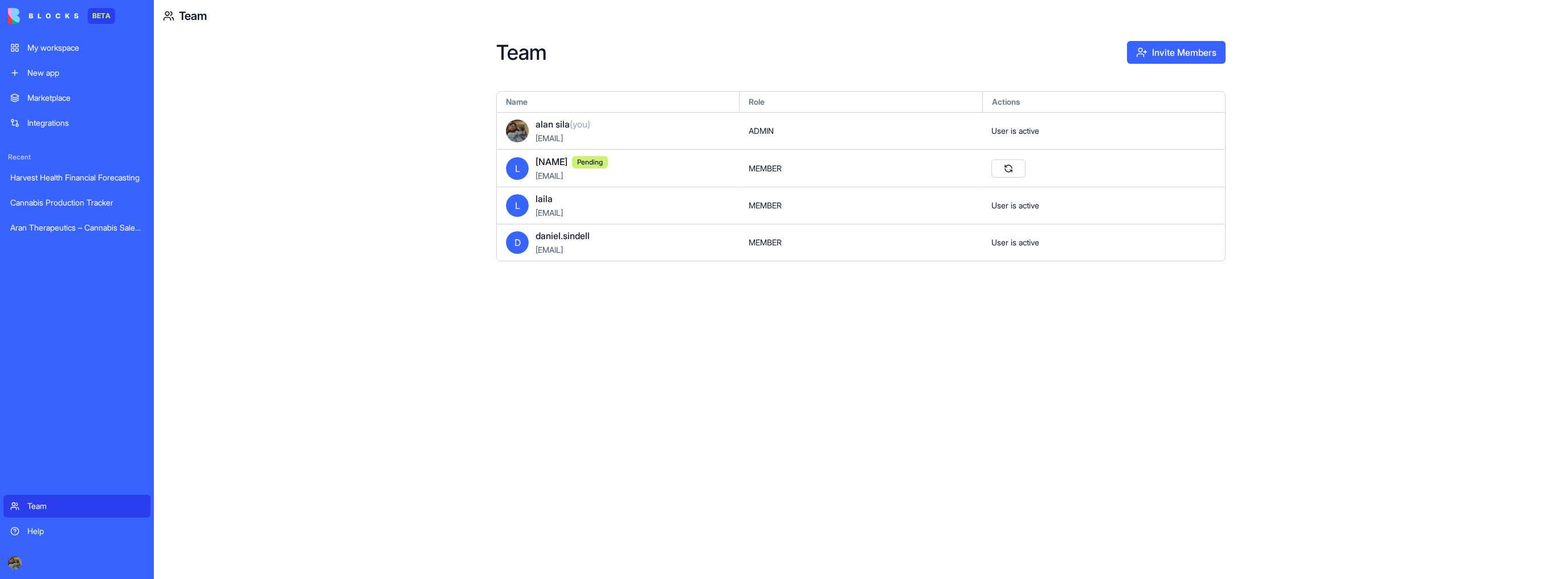 click on "Invite Members" at bounding box center (1176, 52) 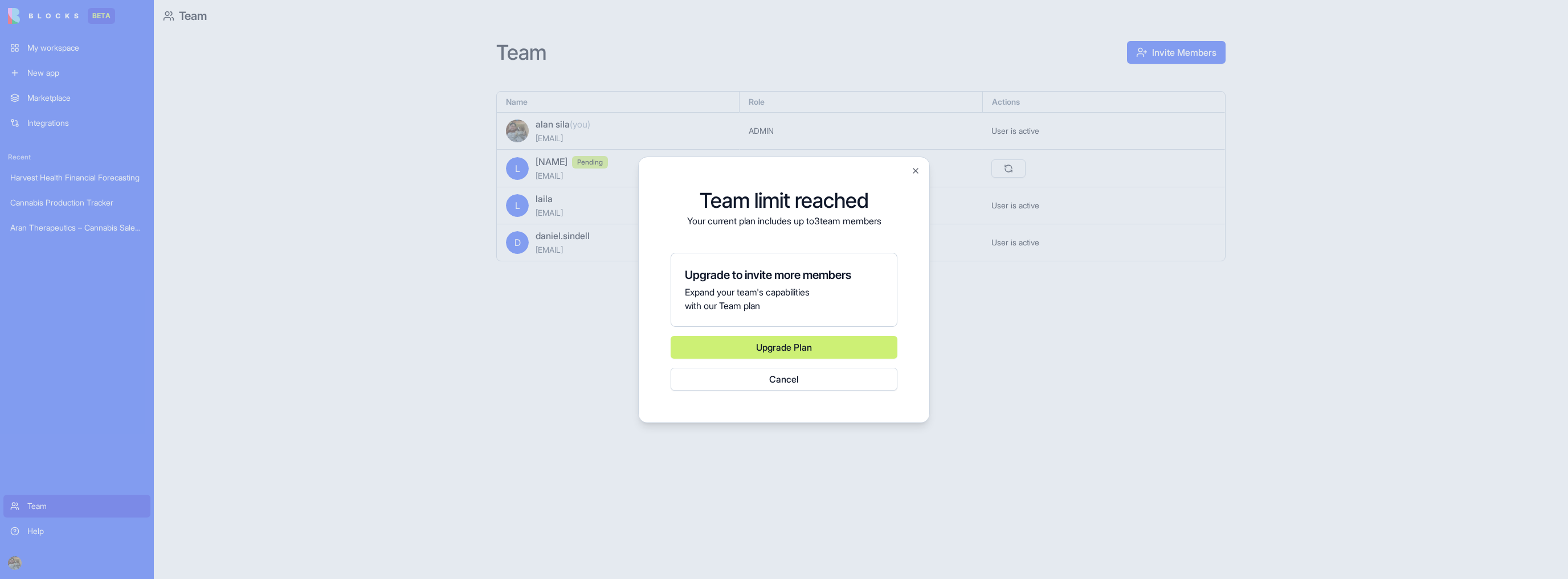 click on "Upgrade Plan" at bounding box center (784, 347) 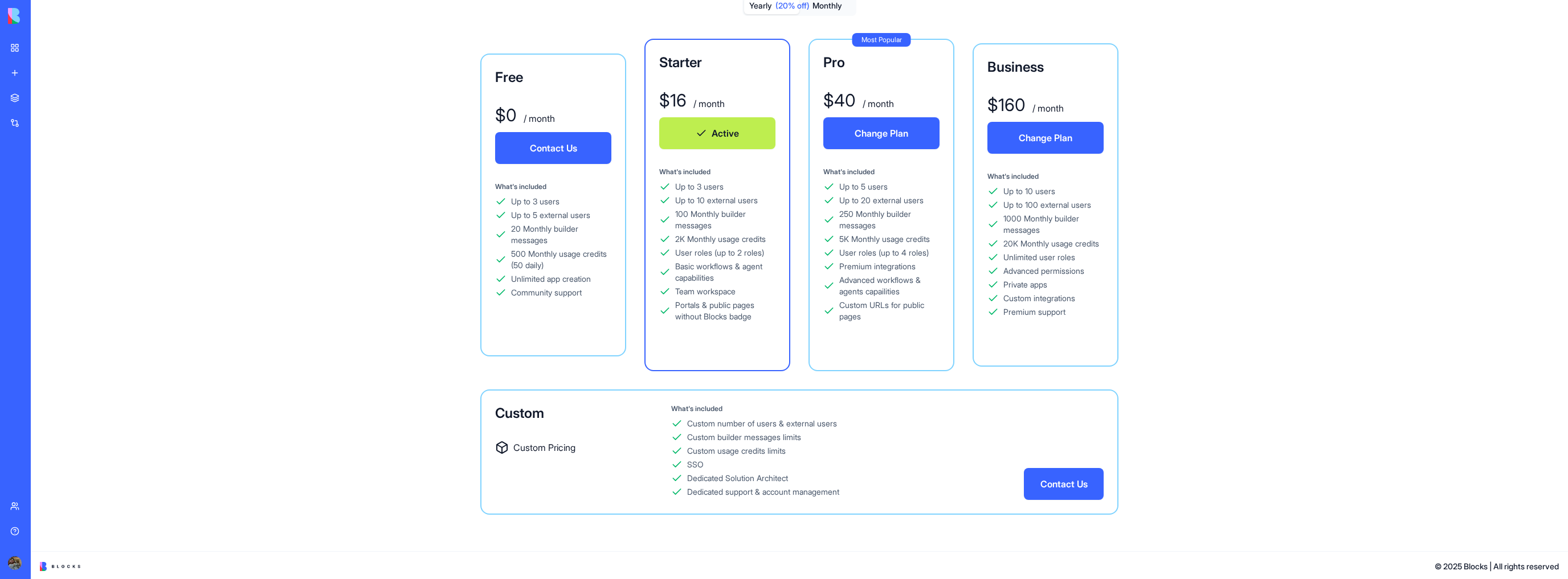 scroll, scrollTop: 65, scrollLeft: 0, axis: vertical 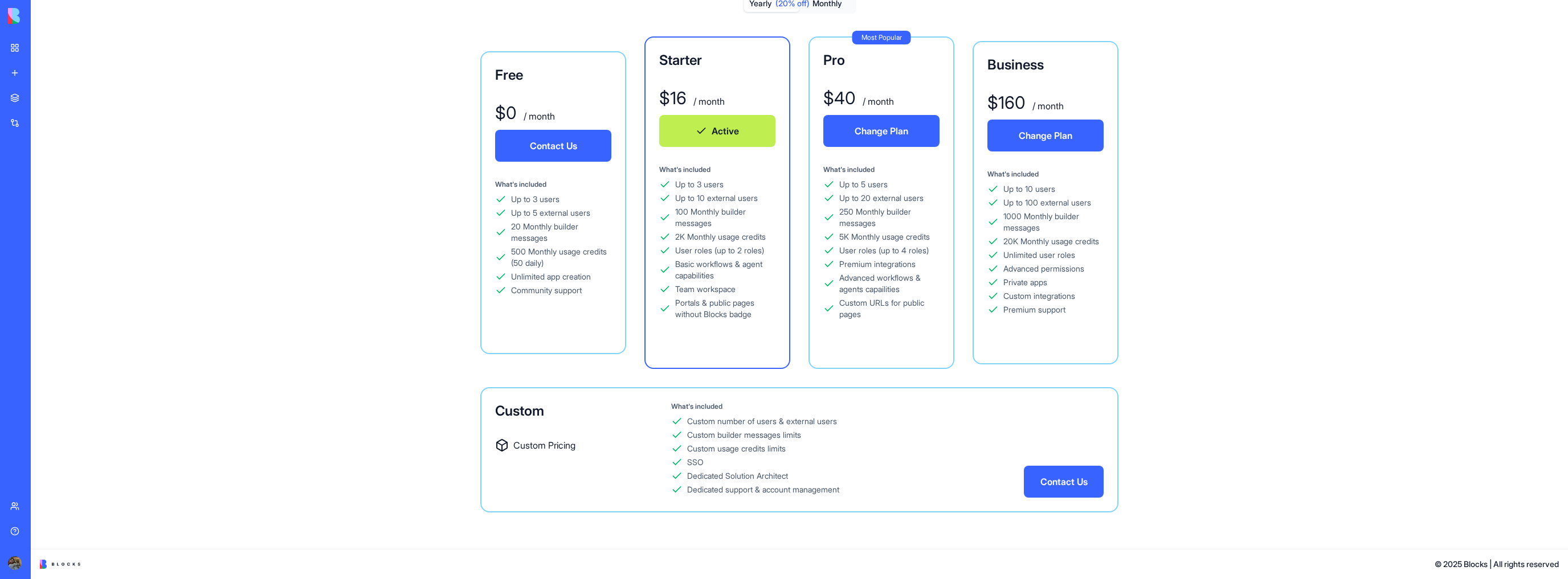 click on "Change Plan" at bounding box center (881, 131) 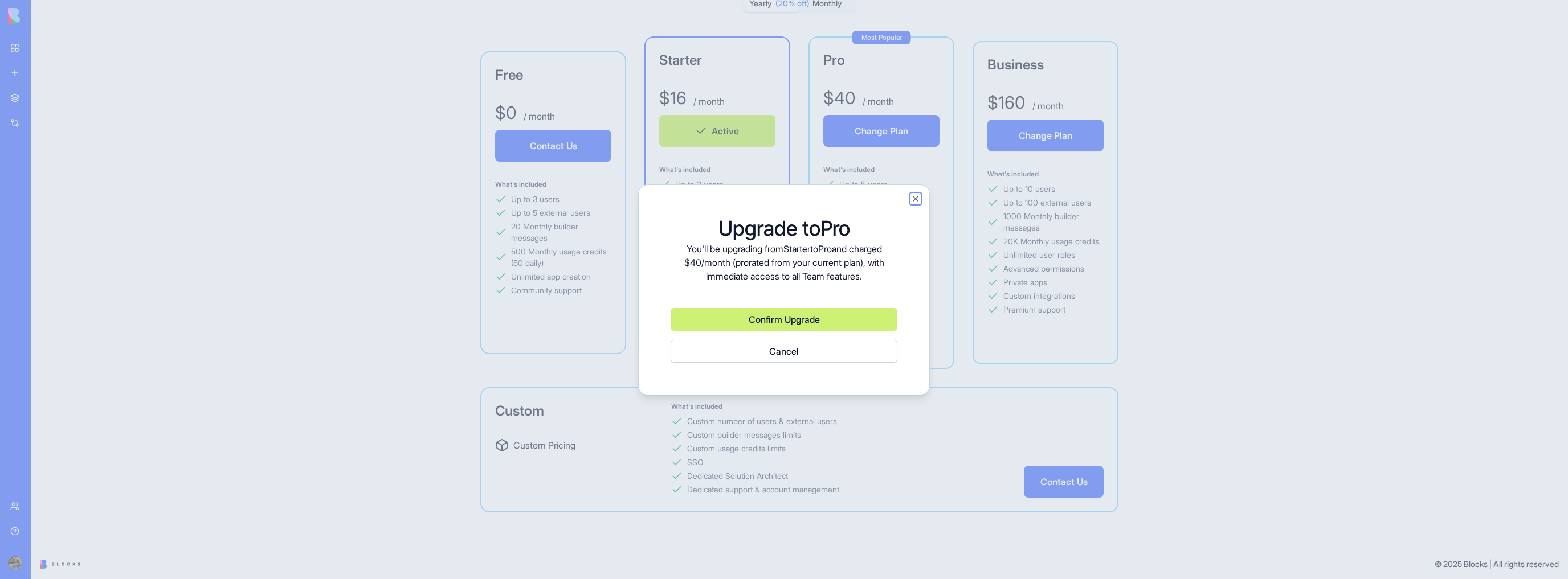 click on "Close" at bounding box center (916, 199) 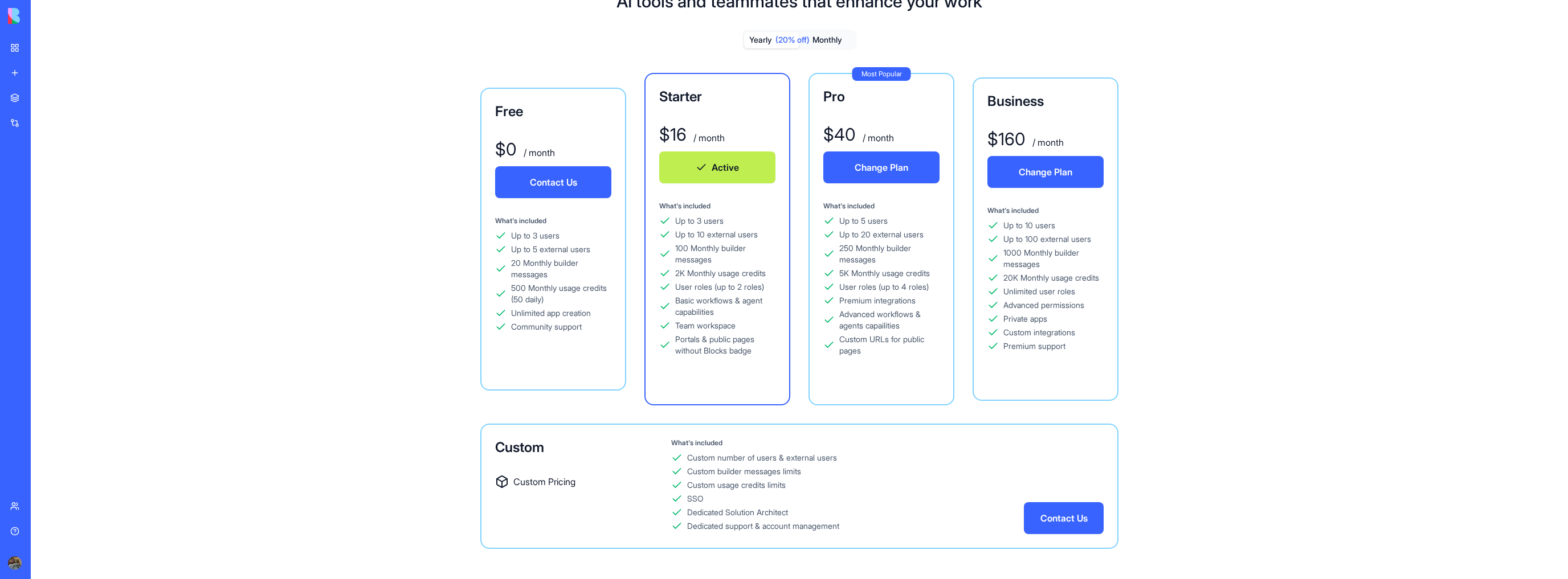 scroll, scrollTop: 0, scrollLeft: 0, axis: both 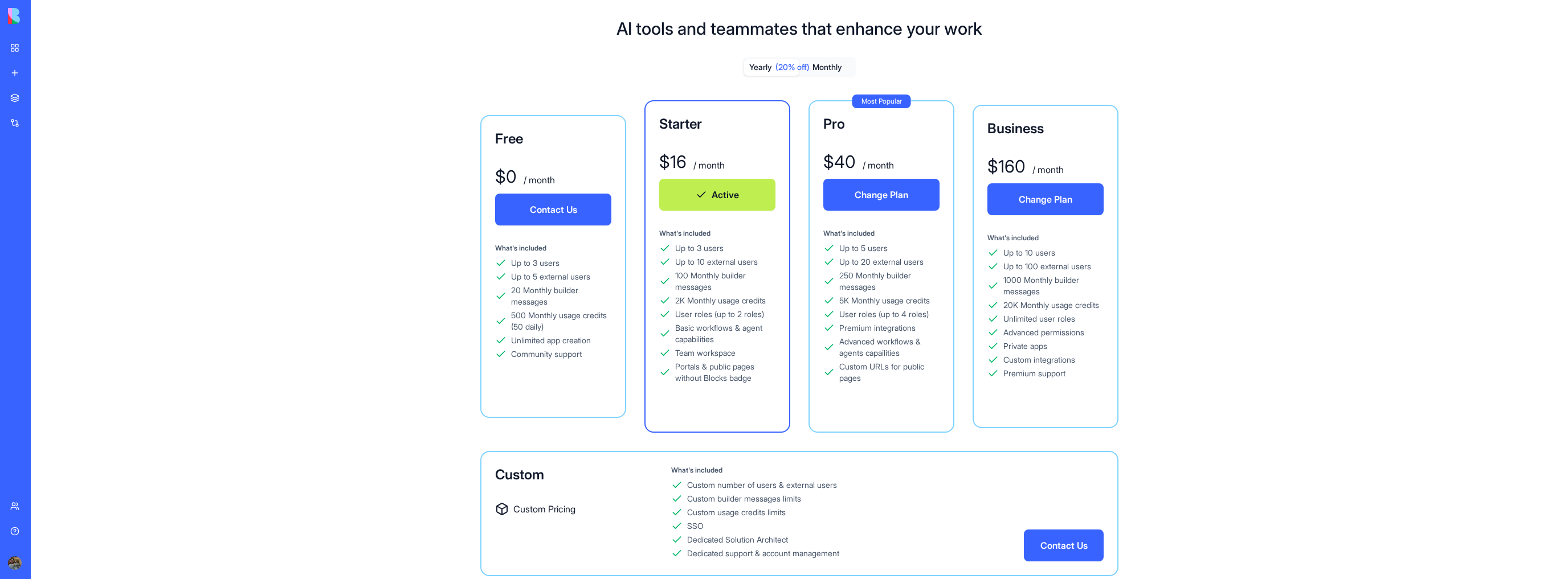 drag, startPoint x: 763, startPoint y: 67, endPoint x: 827, endPoint y: 72, distance: 64.19502 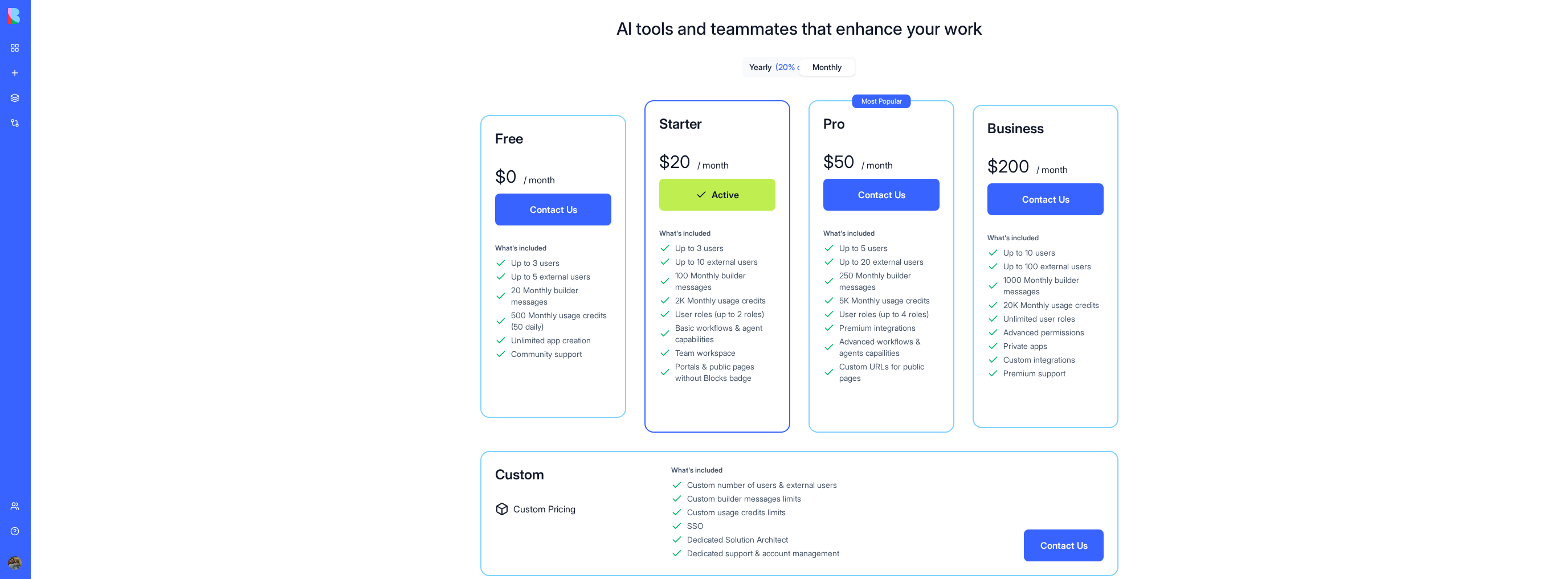 click on "Yearly  (20% off)" at bounding box center [771, 67] 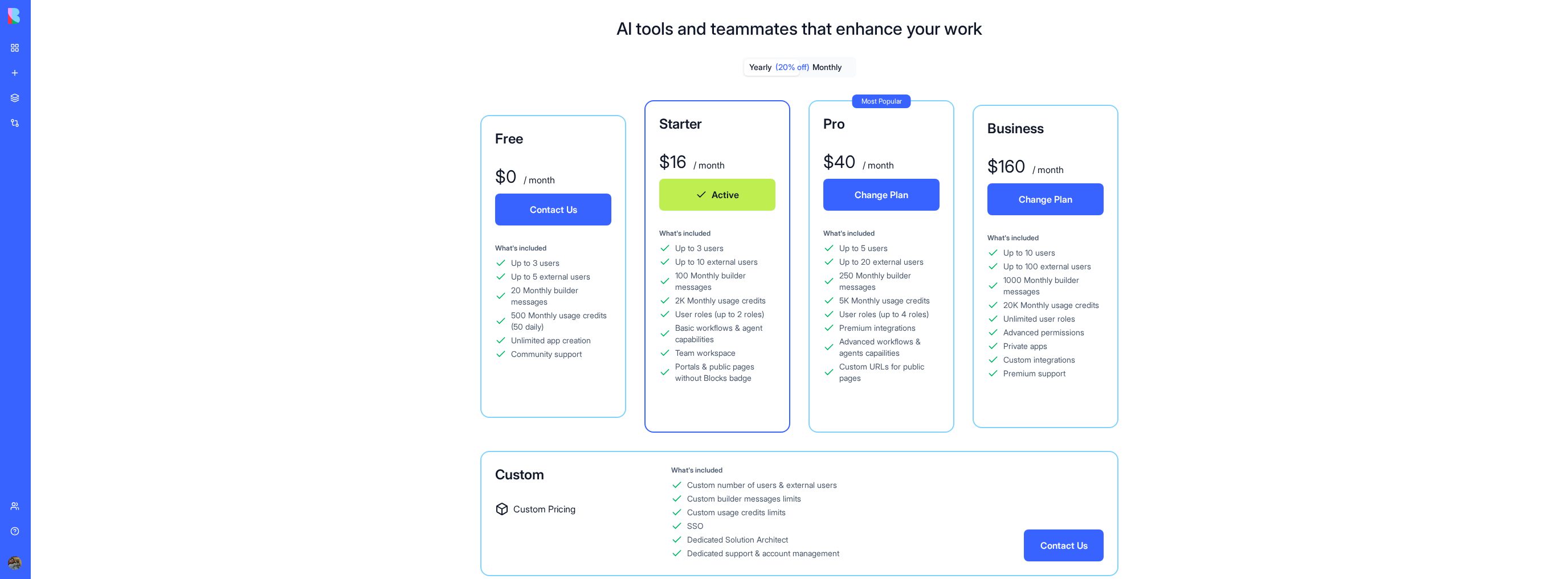 click on "Monthly" at bounding box center [827, 67] 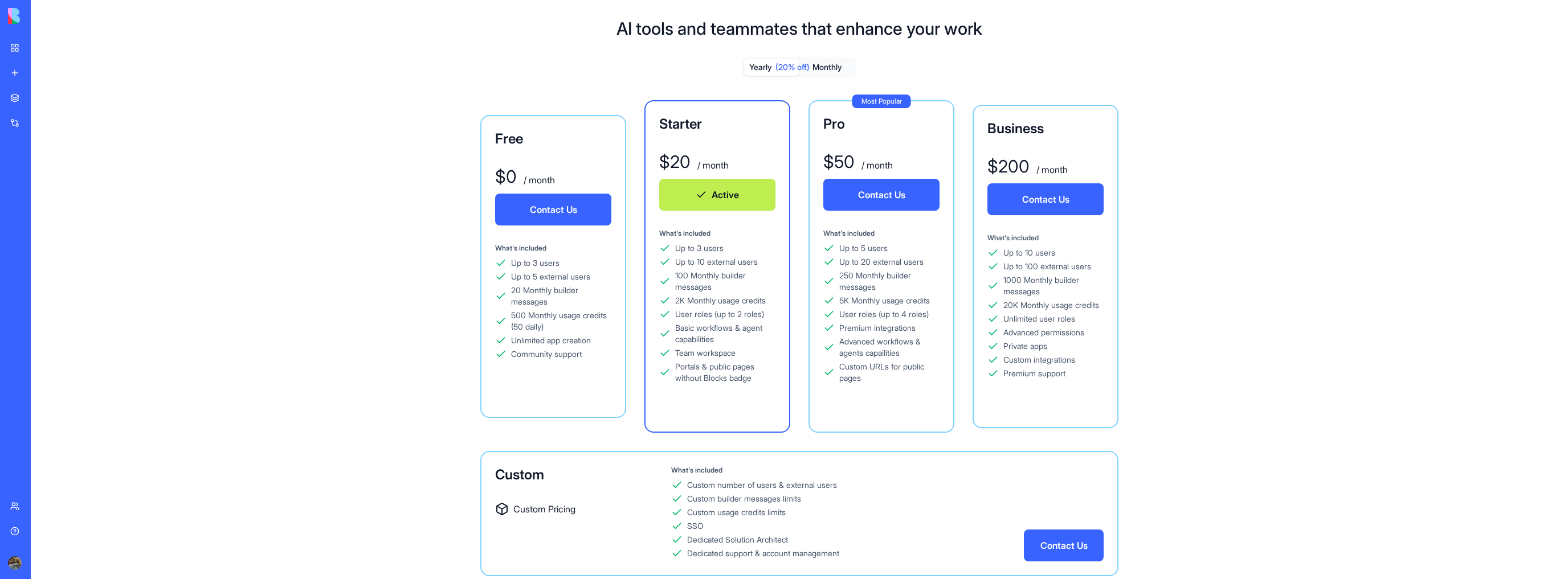 click on "Yearly  (20% off)" at bounding box center [771, 67] 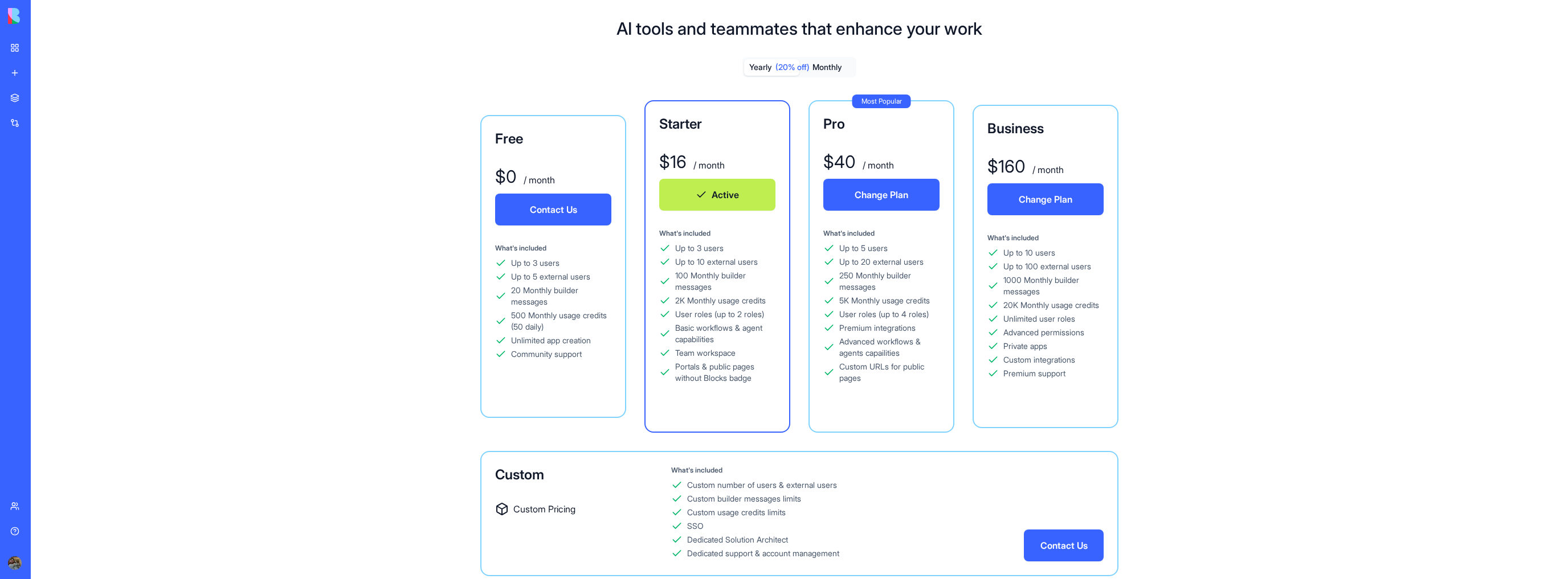 click on "Change Plan" at bounding box center [881, 195] 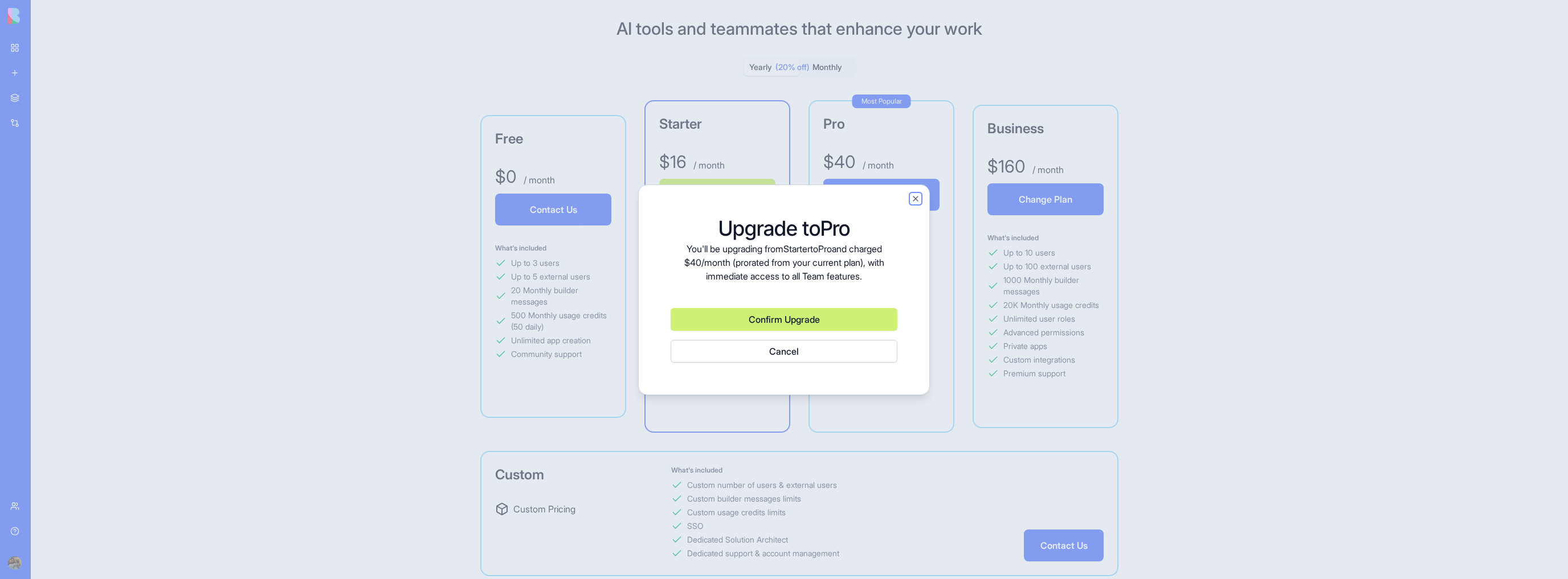 click on "Close" at bounding box center (916, 199) 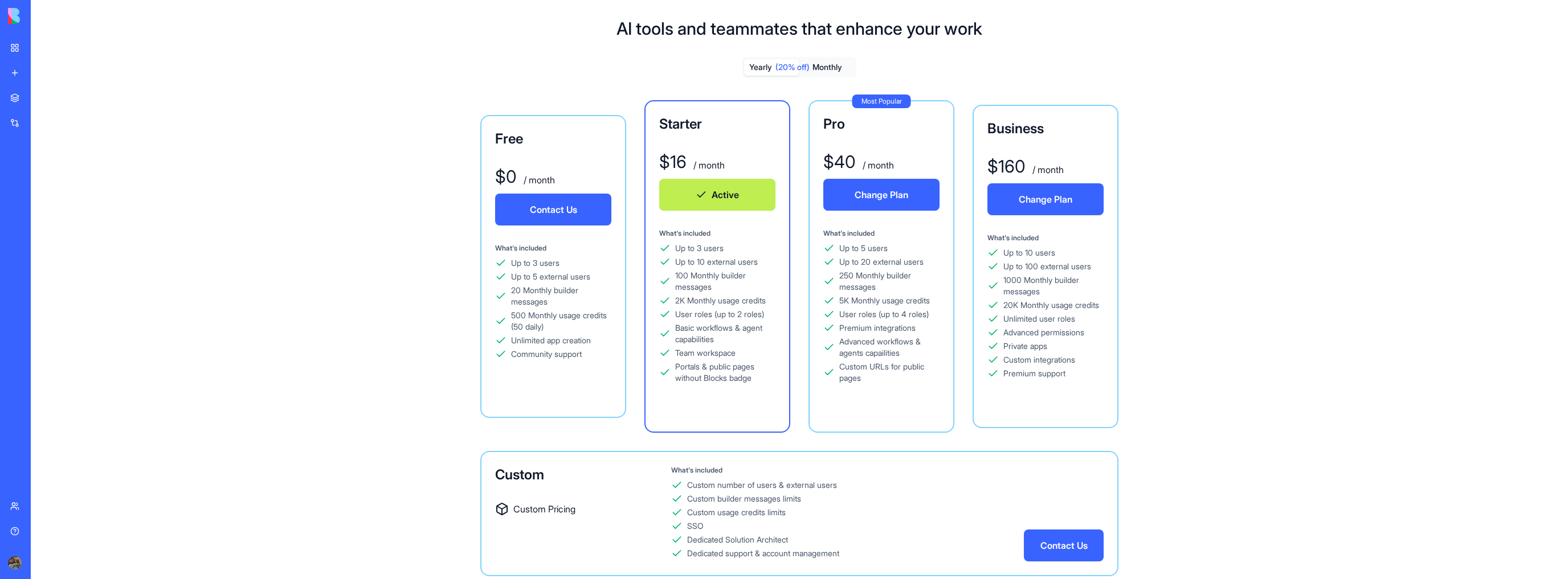 click on "Yearly  (20% off)" at bounding box center (771, 67) 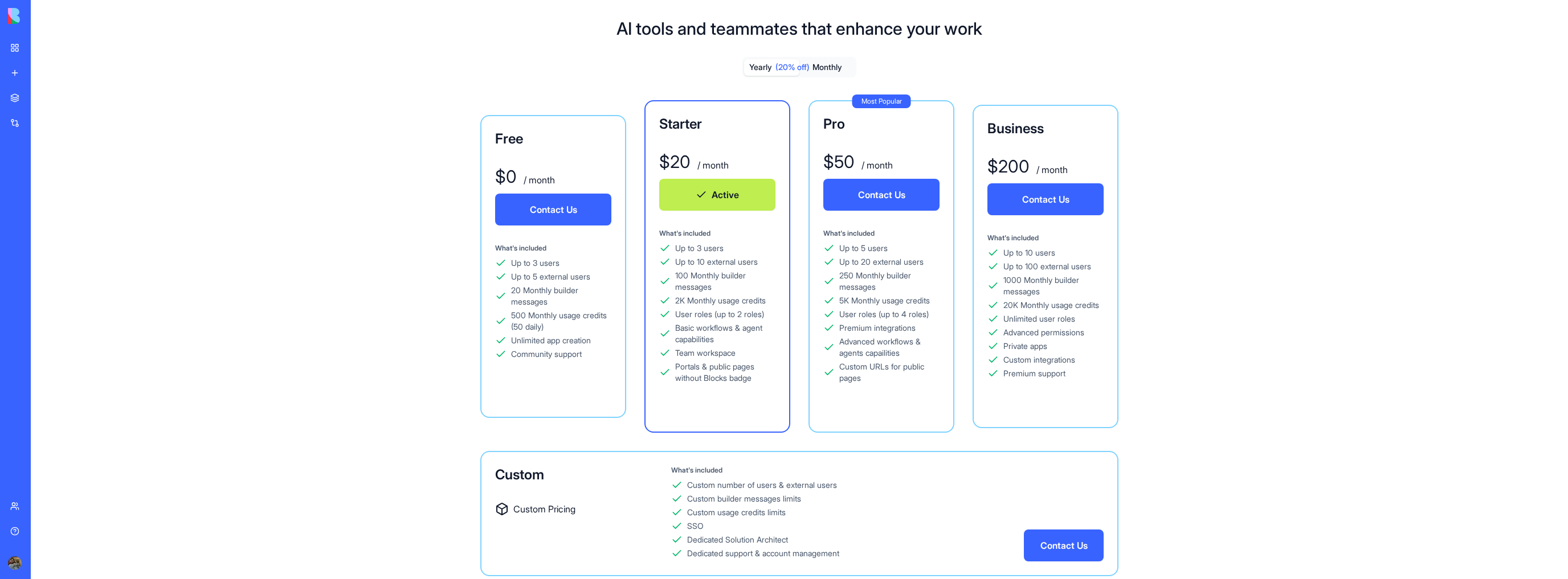 click on "Yearly  (20% off)" at bounding box center (771, 67) 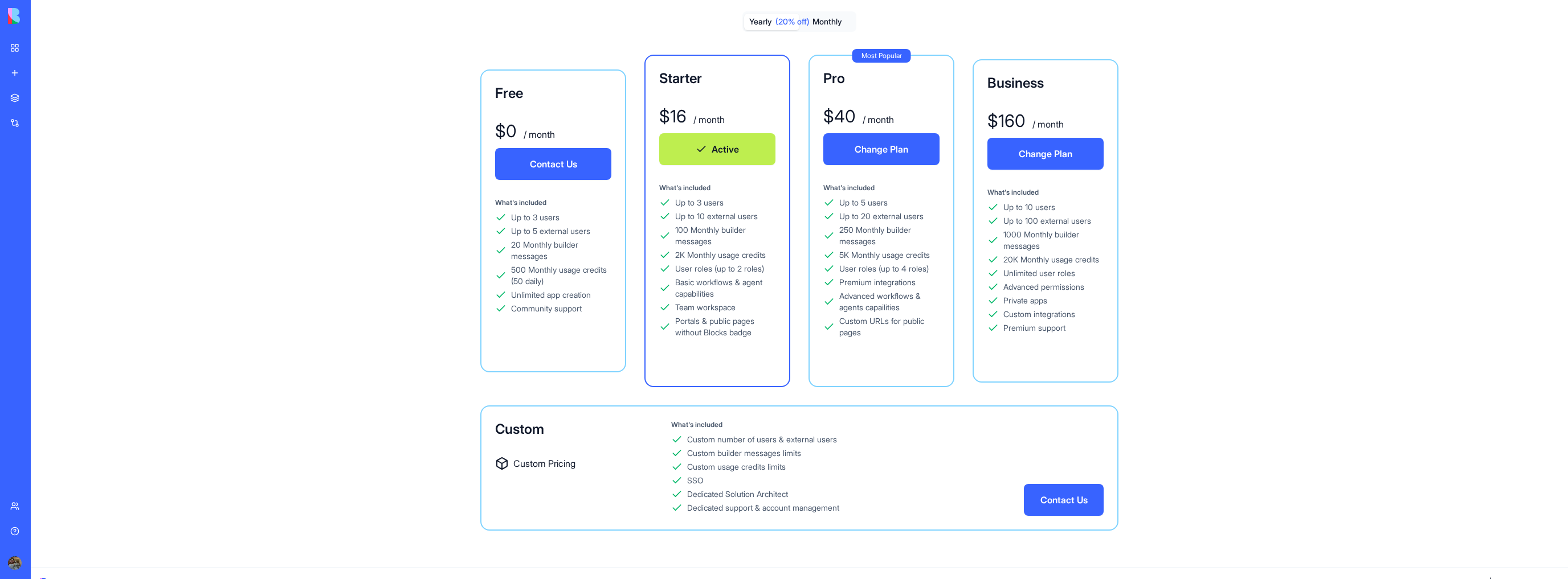 scroll, scrollTop: 65, scrollLeft: 0, axis: vertical 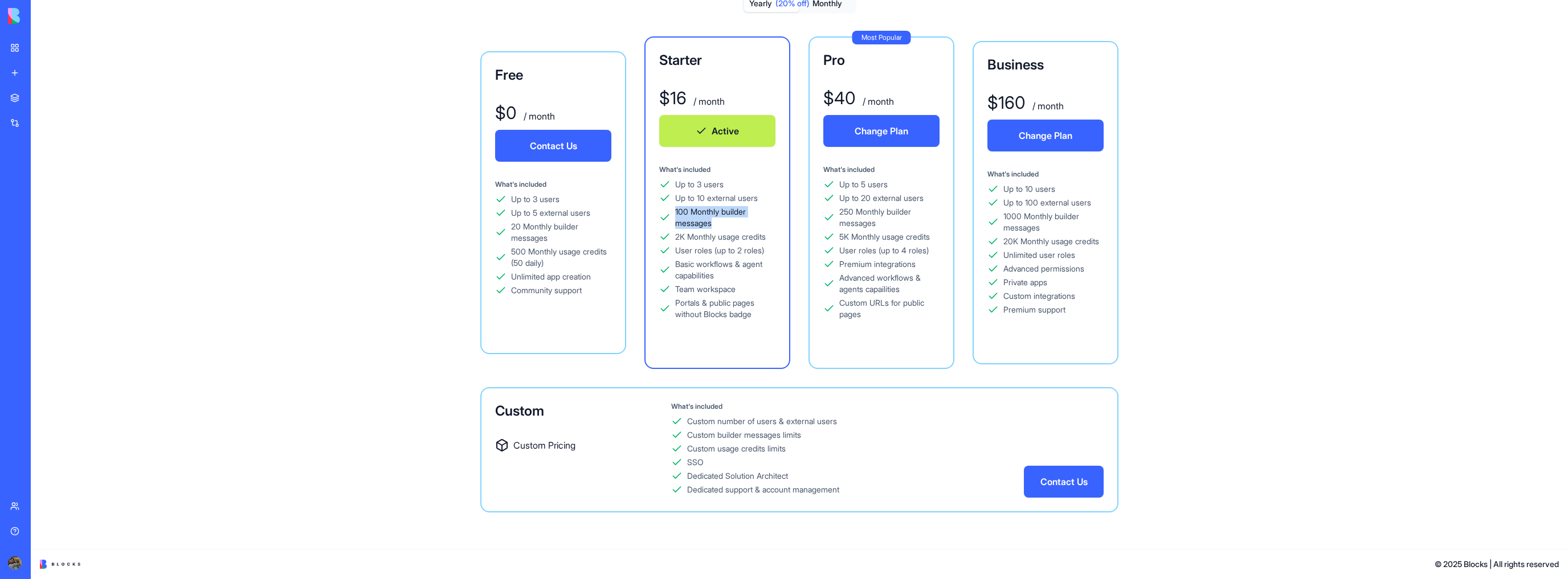 drag, startPoint x: 672, startPoint y: 212, endPoint x: 746, endPoint y: 221, distance: 74.54529 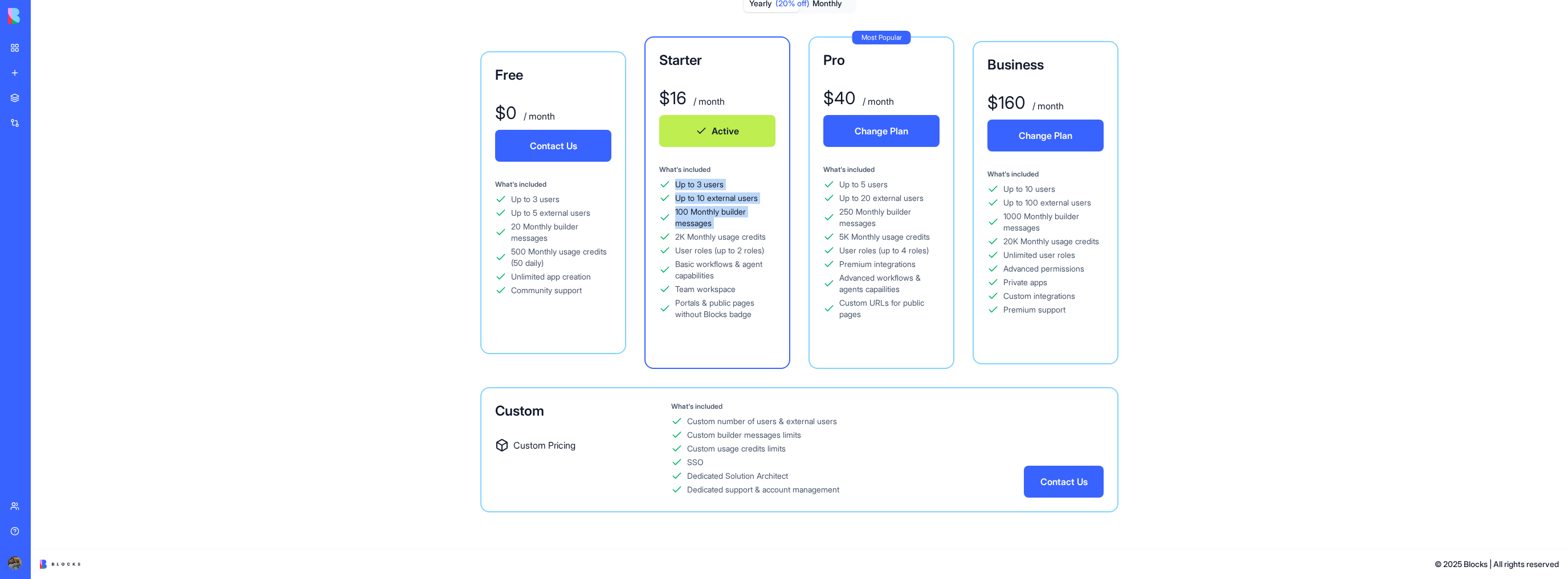 drag, startPoint x: 746, startPoint y: 223, endPoint x: 659, endPoint y: 176, distance: 98.8838 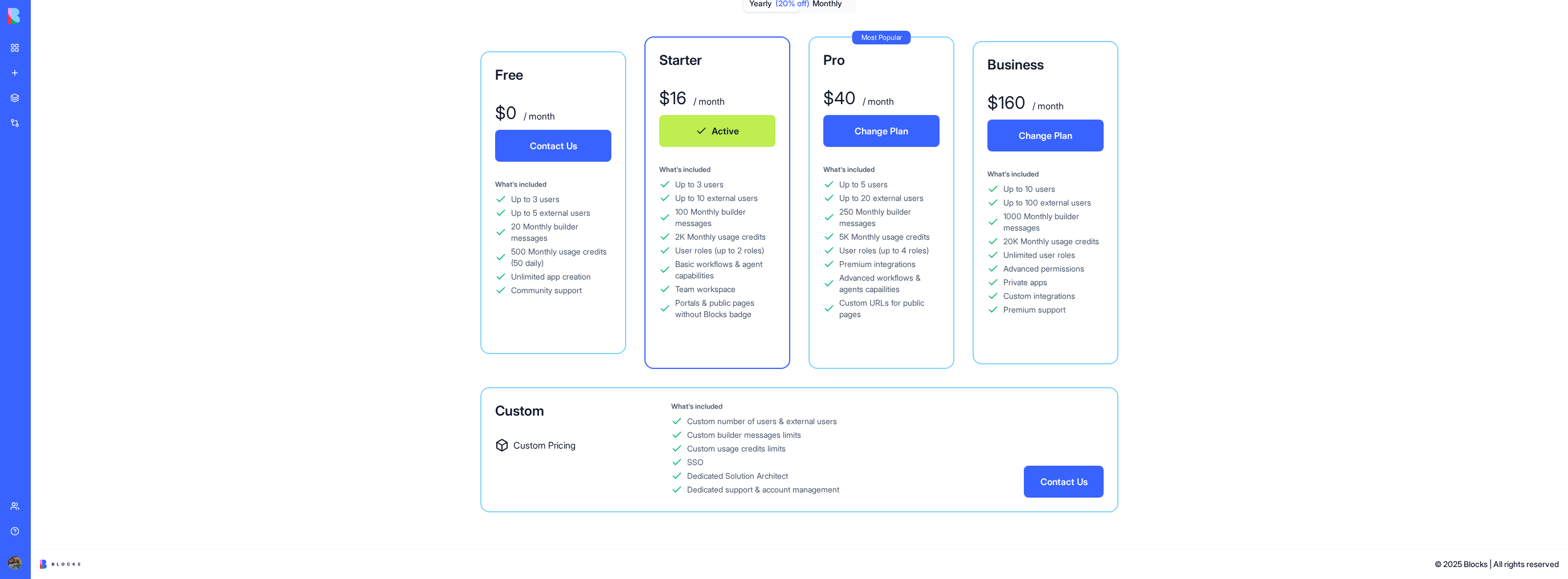 click on "My workspace" at bounding box center [35, 48] 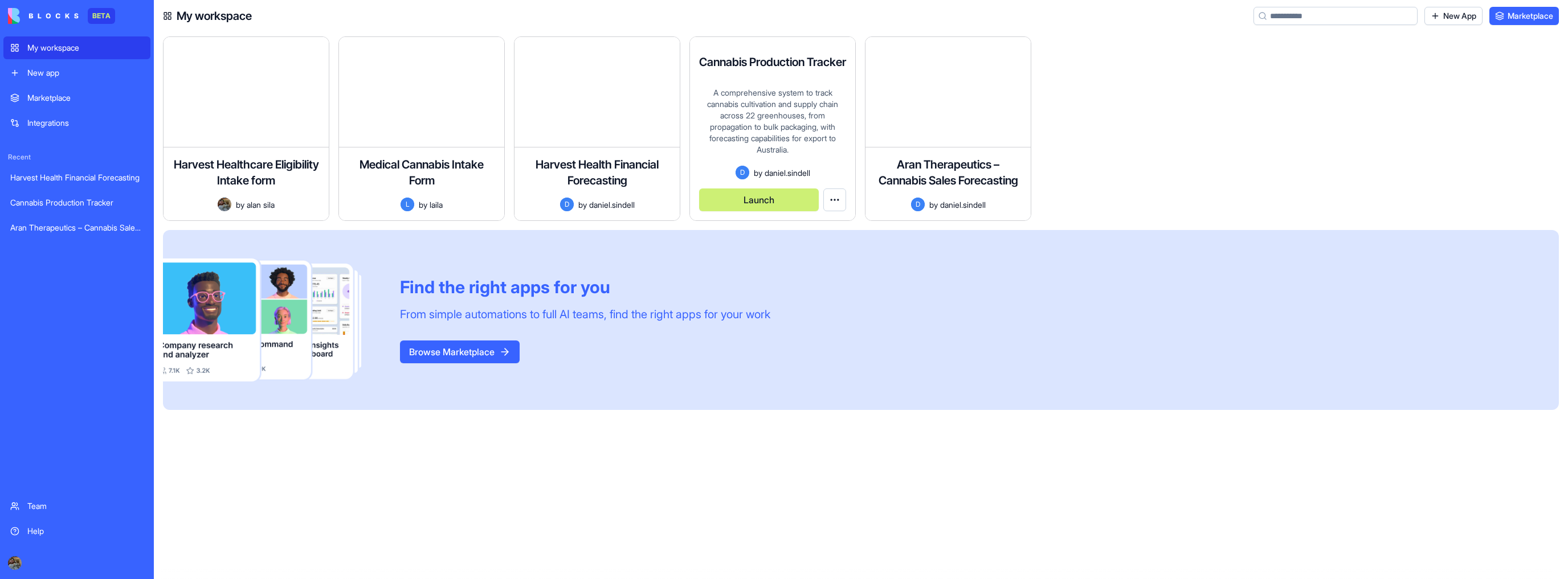click on "Cannabis Production Tracker A comprehensive system to track cannabis cultivation and supply chain across 22 greenhouses, from propagation to bulk packaging, with forecasting capabilities for export to Australia. D by daniel.sindell Launch" at bounding box center [773, 129] 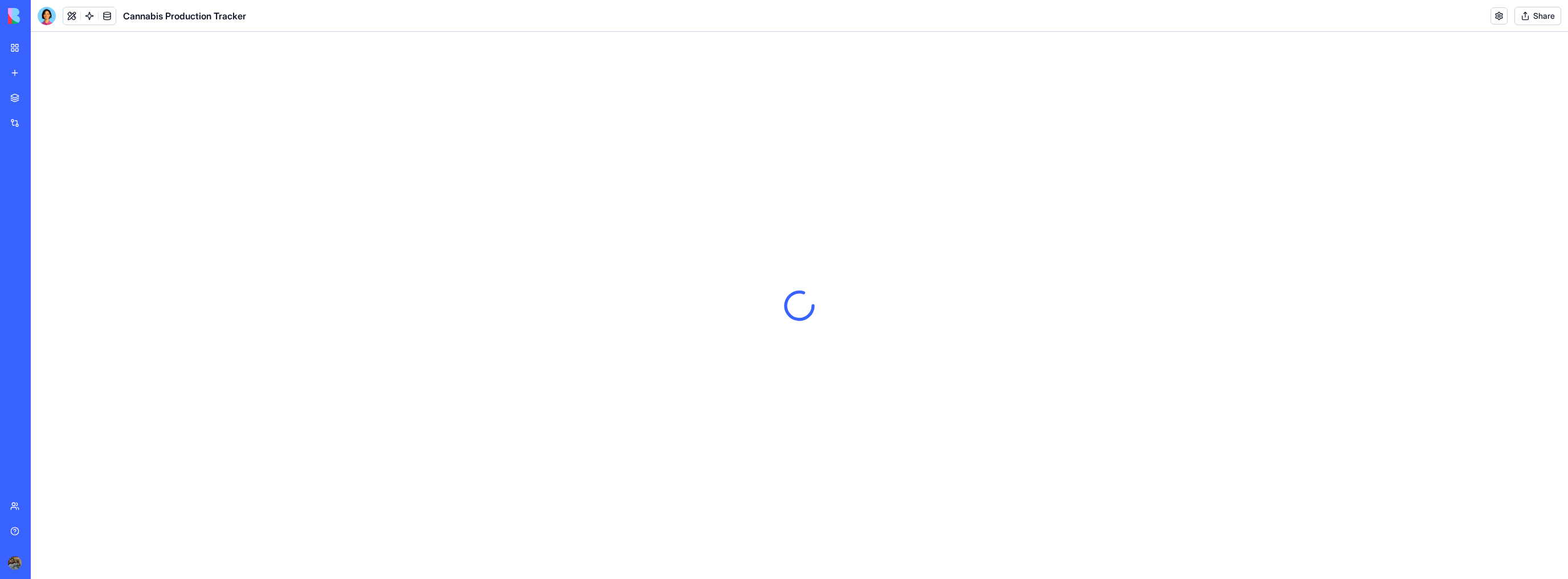 scroll, scrollTop: 0, scrollLeft: 0, axis: both 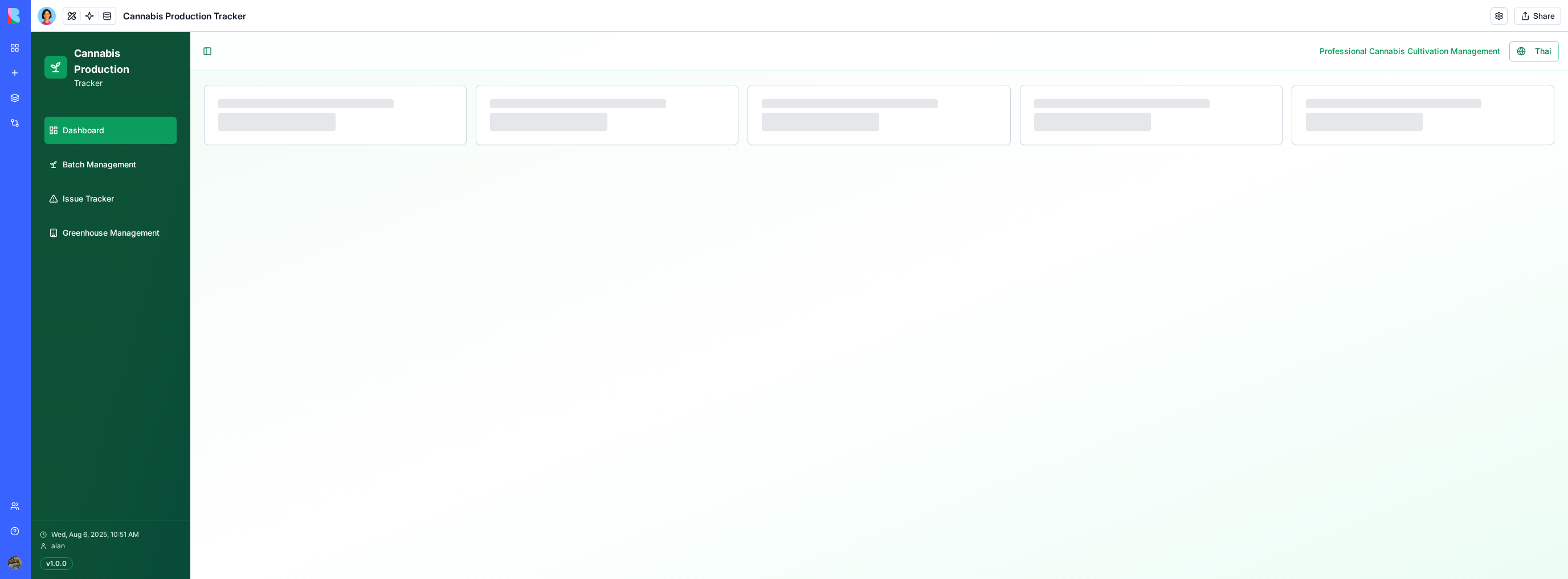 select on "**" 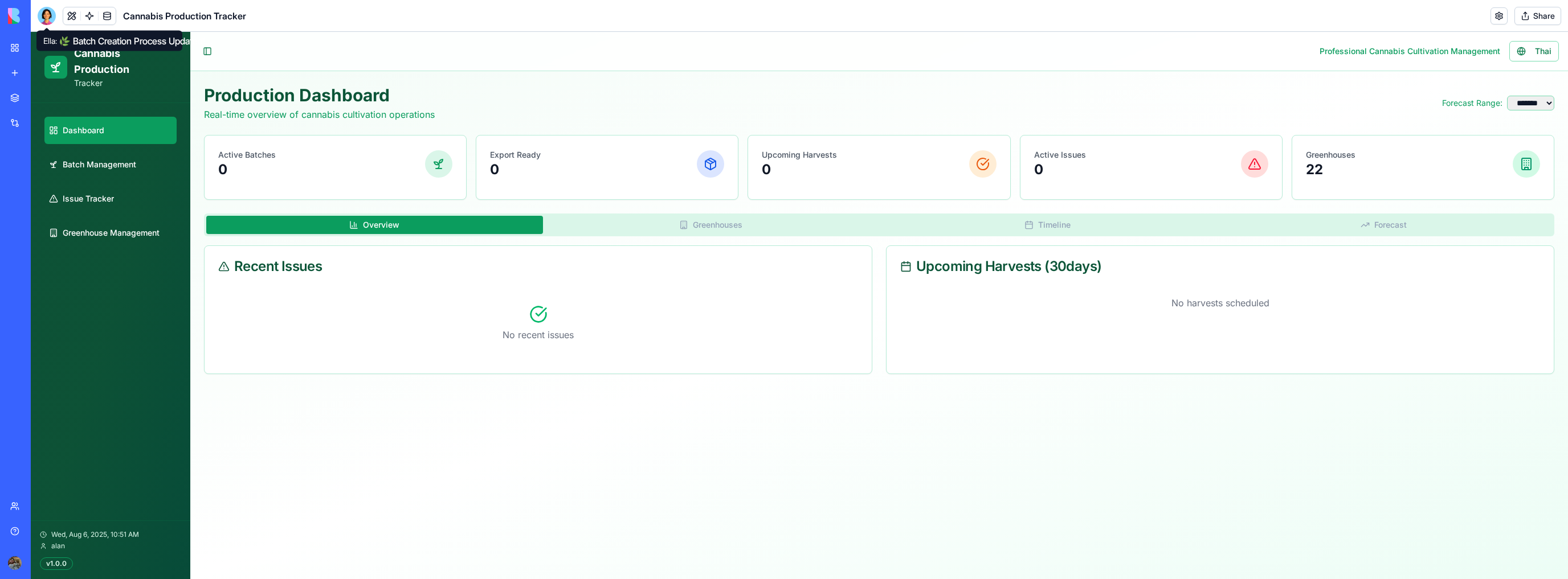 click at bounding box center (47, 16) 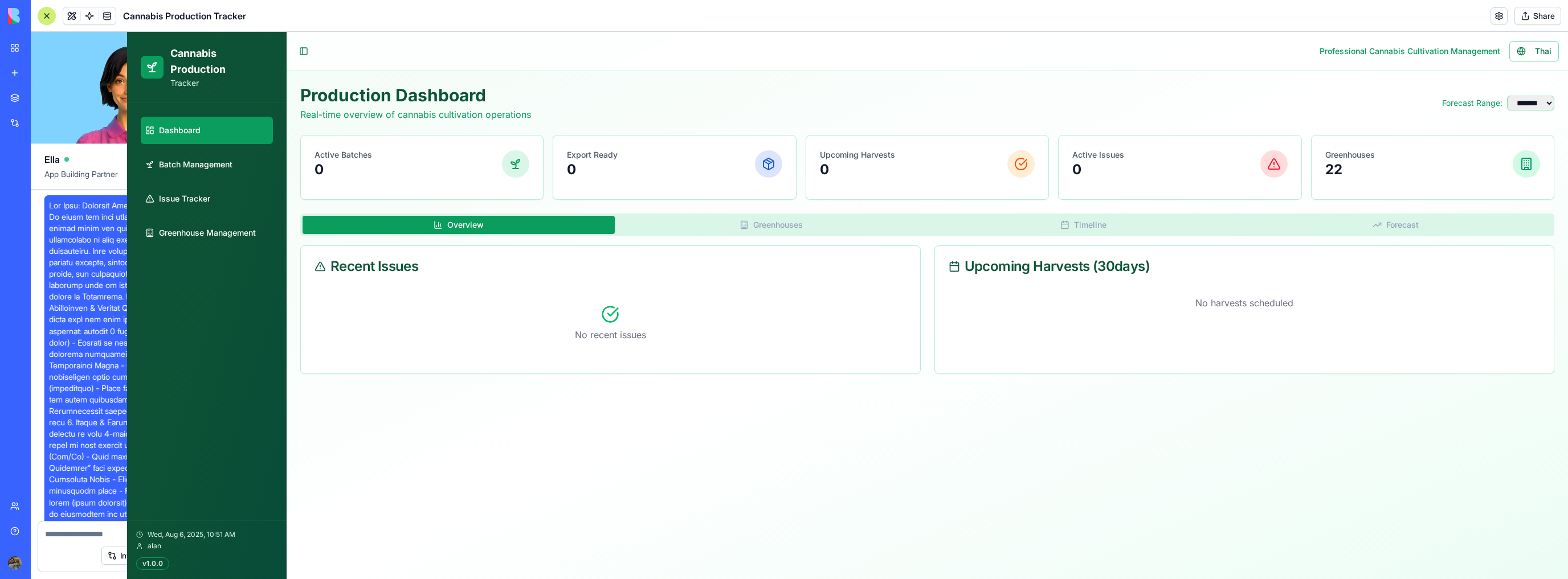 scroll, scrollTop: 7123, scrollLeft: 0, axis: vertical 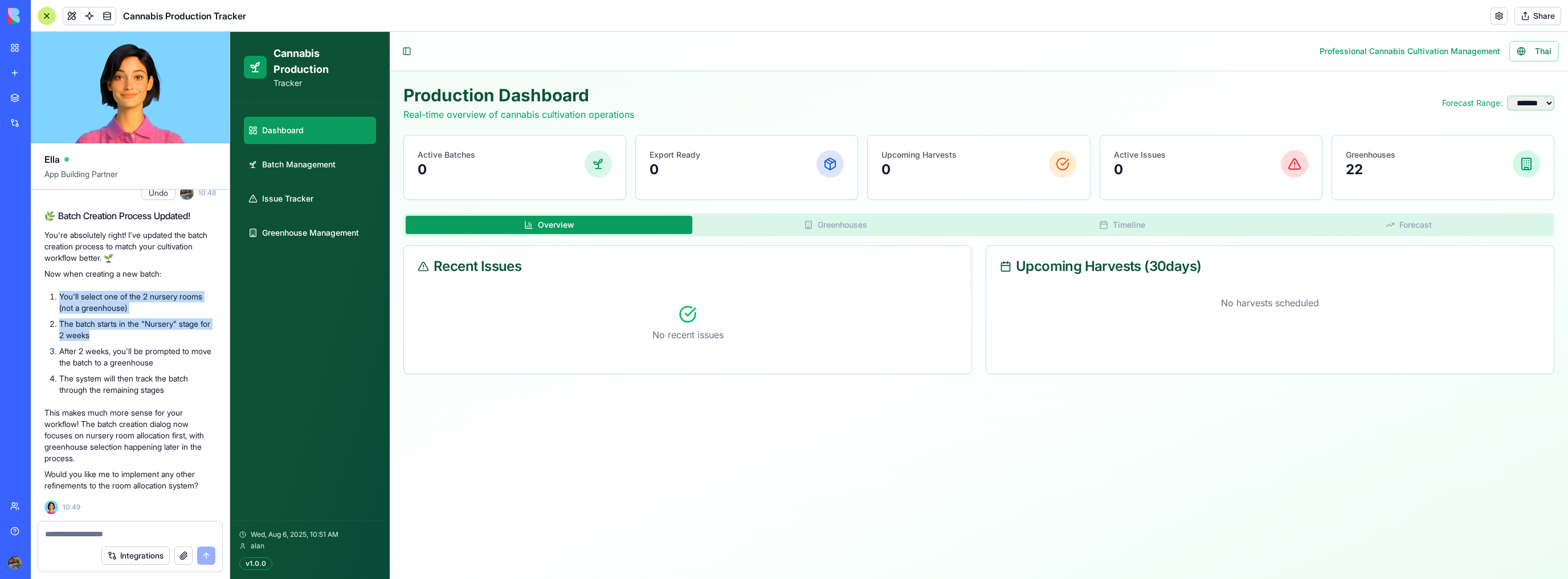drag, startPoint x: 62, startPoint y: 297, endPoint x: 137, endPoint y: 334, distance: 83.63014 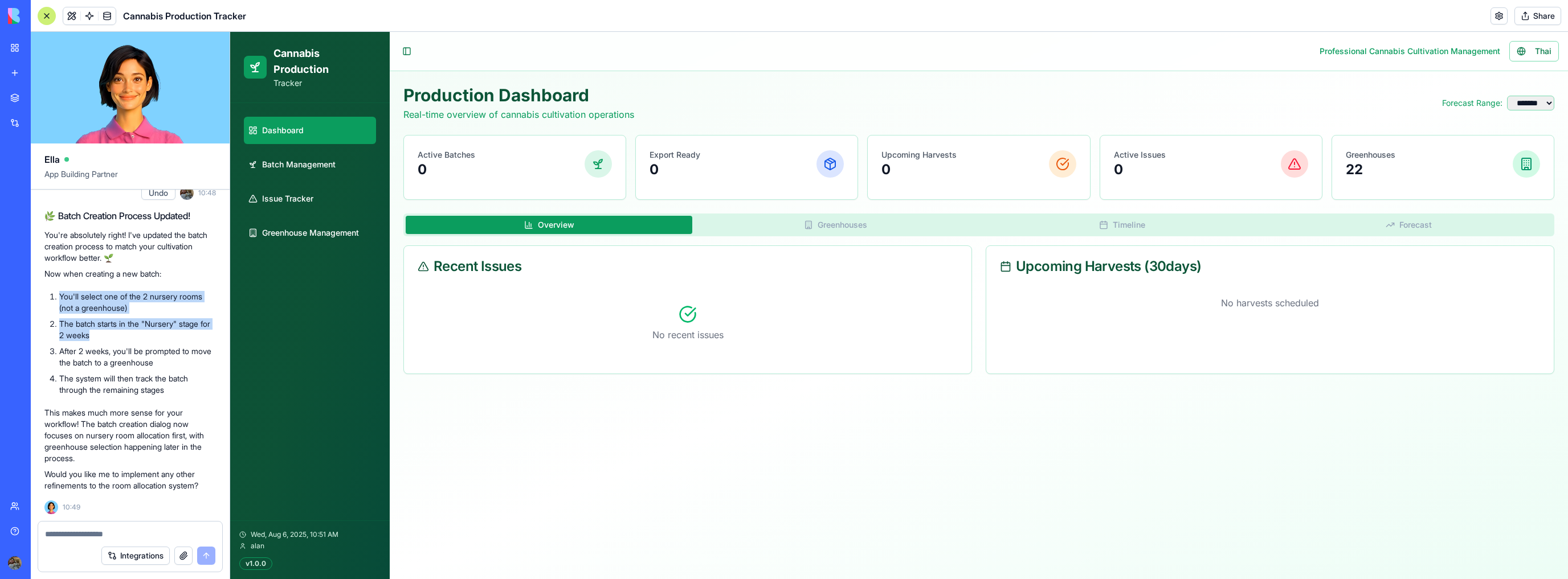 click on "You'll select one of the 2 nursery rooms (not a greenhouse)
The batch starts in the "Nursery" stage for 2 weeks
After 2 weeks, you'll be prompted to move the batch to a greenhouse
The system will then track the batch through the remaining stages" at bounding box center (130, 343) 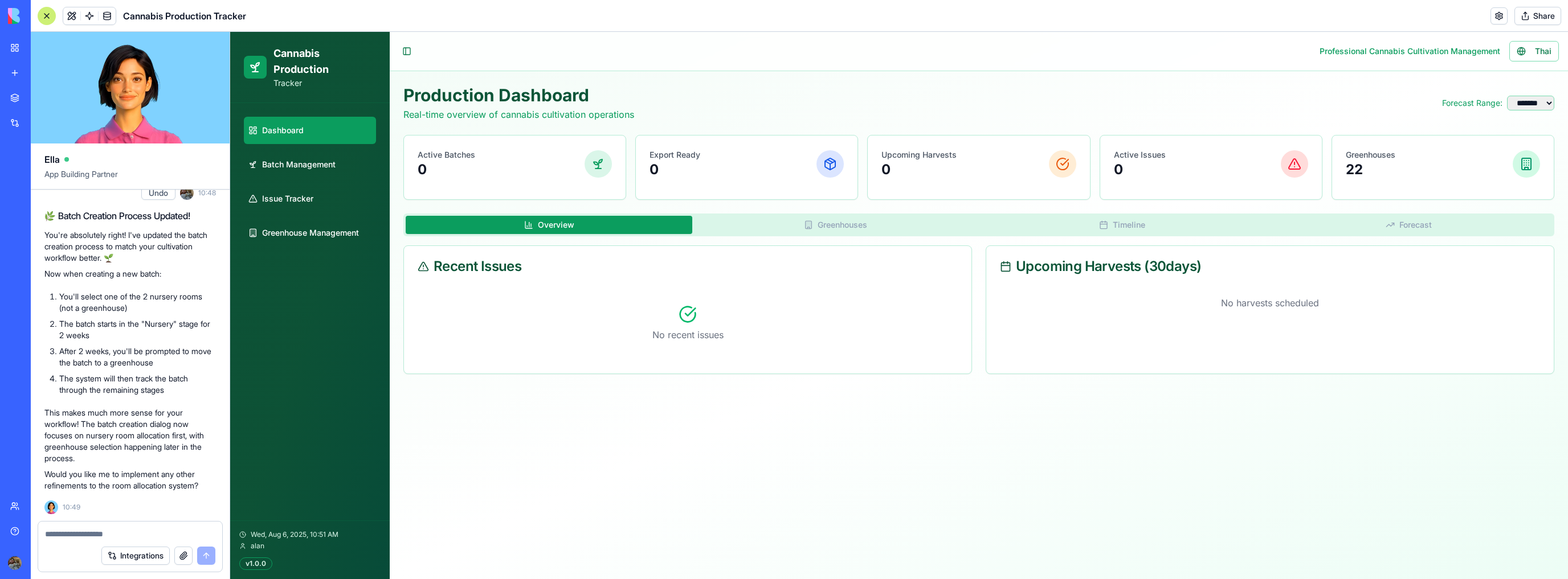 click on "After 2 weeks, you'll be prompted to move the batch to a greenhouse" at bounding box center [137, 357] 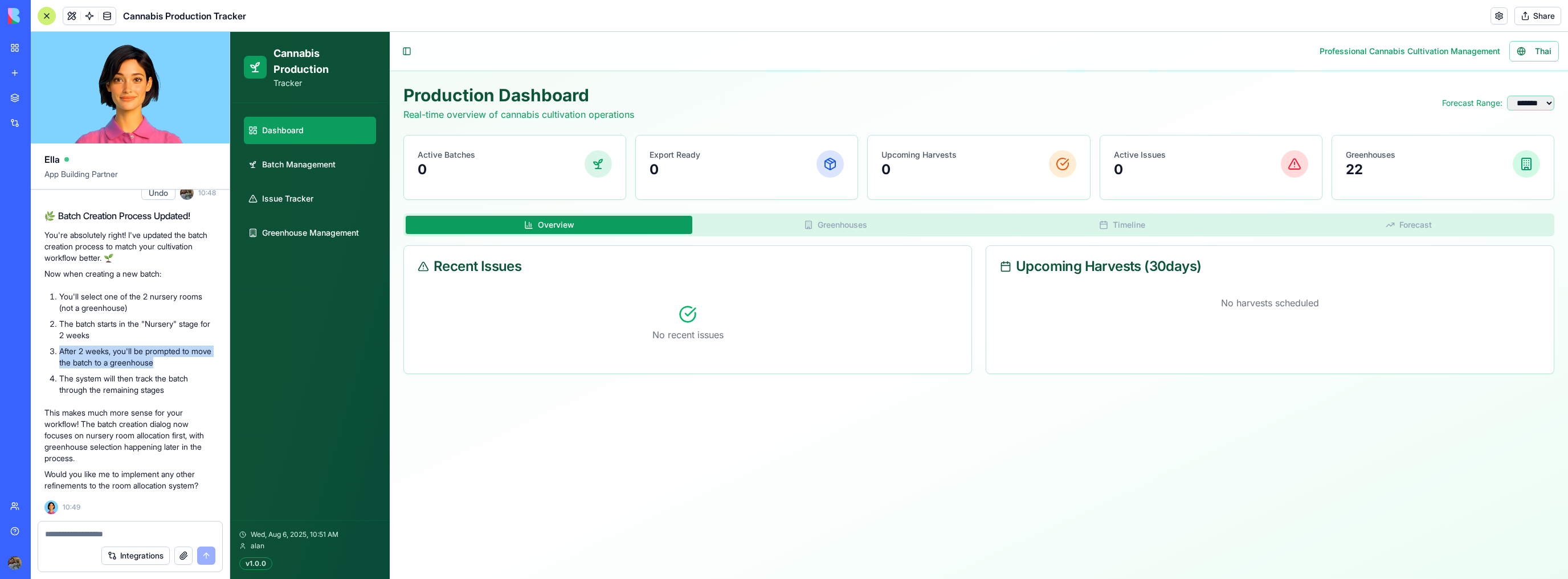 drag, startPoint x: 57, startPoint y: 351, endPoint x: 209, endPoint y: 362, distance: 152.39751 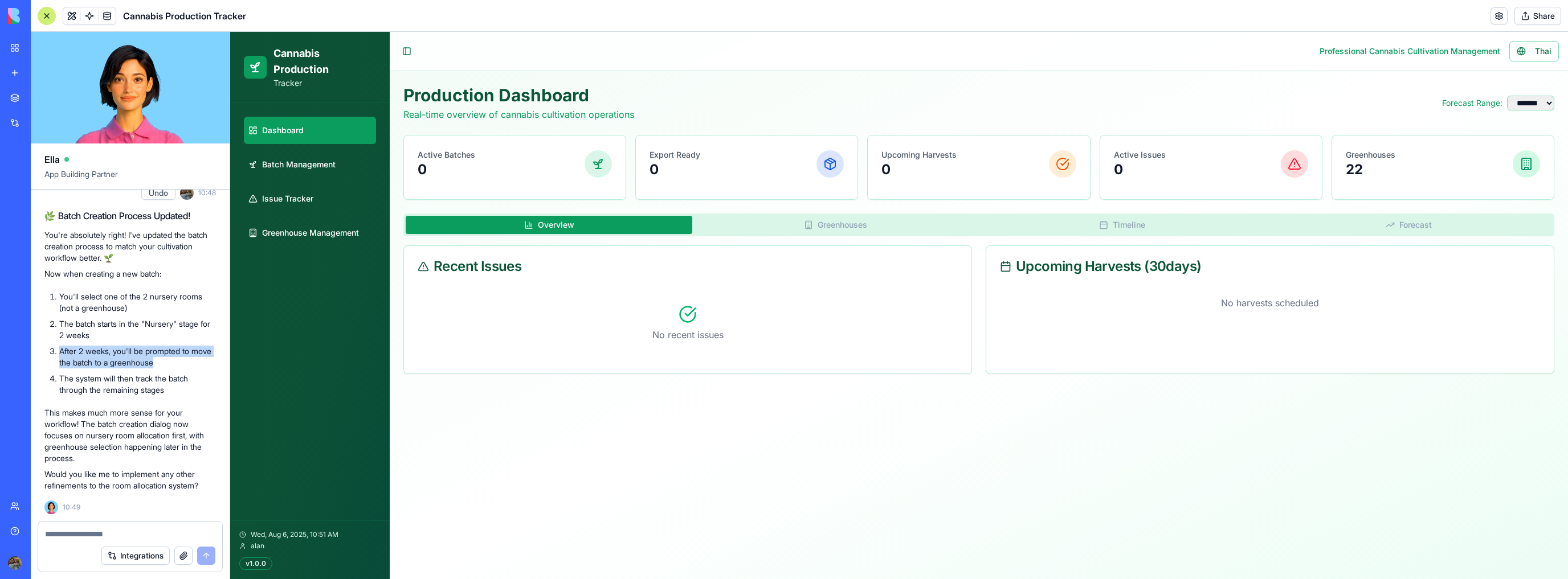click on "After 2 weeks, you'll be prompted to move the batch to a greenhouse" at bounding box center [137, 357] 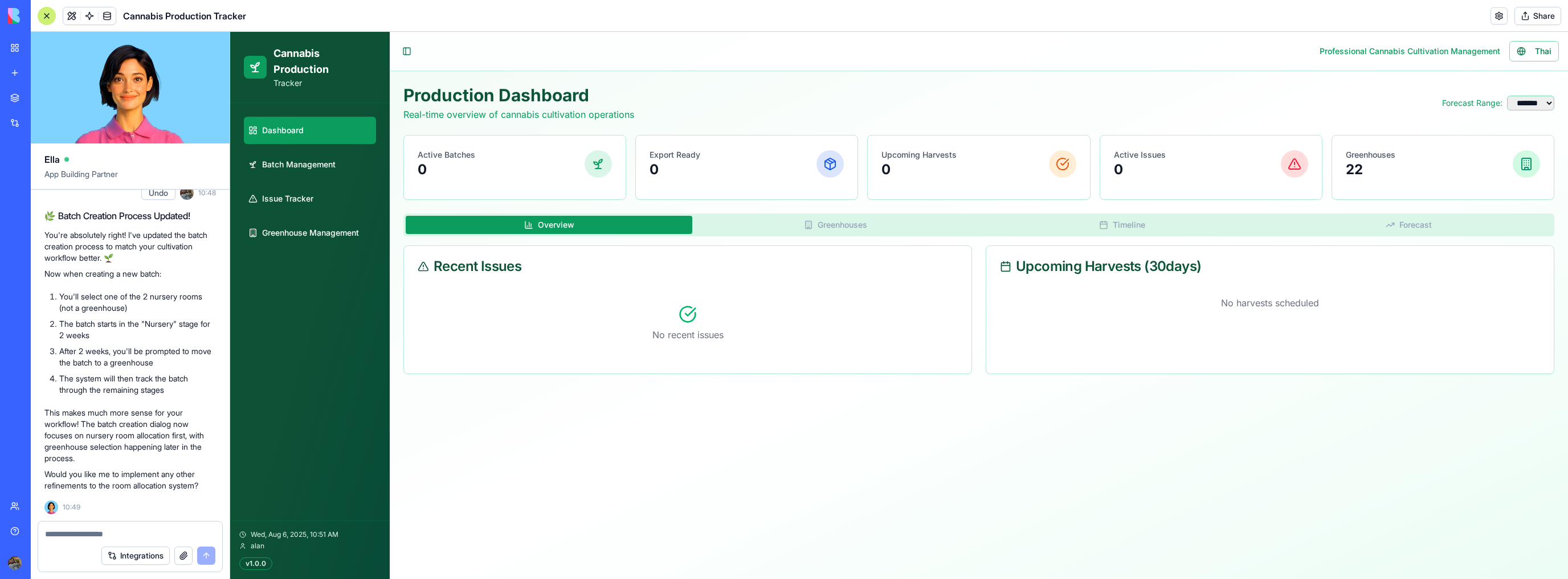 click on "You'll select one of the 2 nursery rooms (not a greenhouse)
The batch starts in the "Nursery" stage for 2 weeks
After 2 weeks, you'll be prompted to move the batch to a greenhouse
The system will then track the batch through the remaining stages" at bounding box center [130, 343] 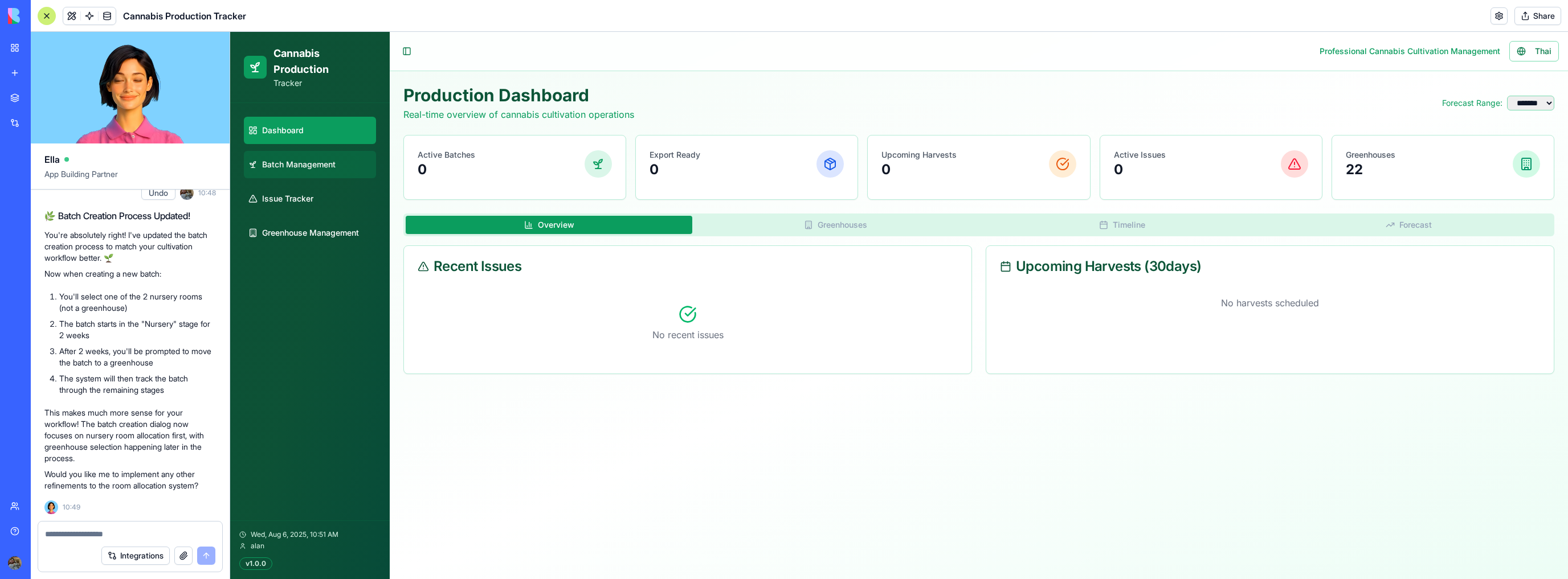 click on "Batch Management" at bounding box center (299, 165) 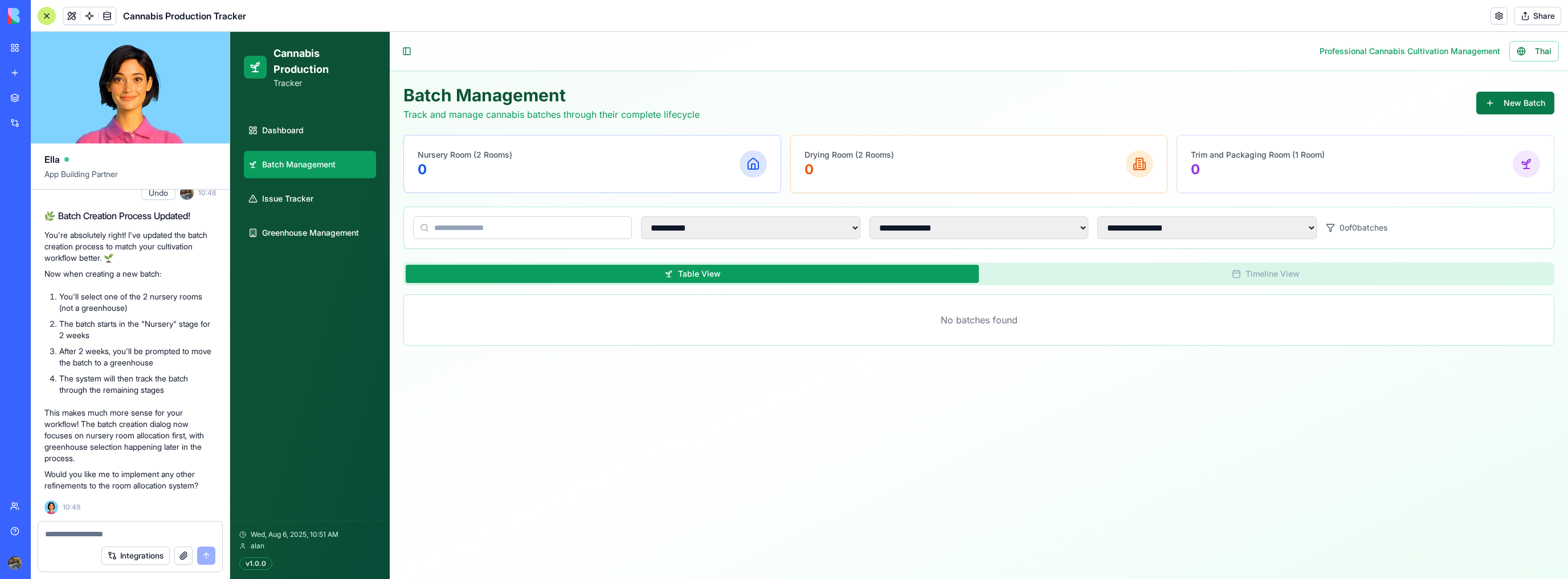 click on "New Batch" at bounding box center [1515, 103] 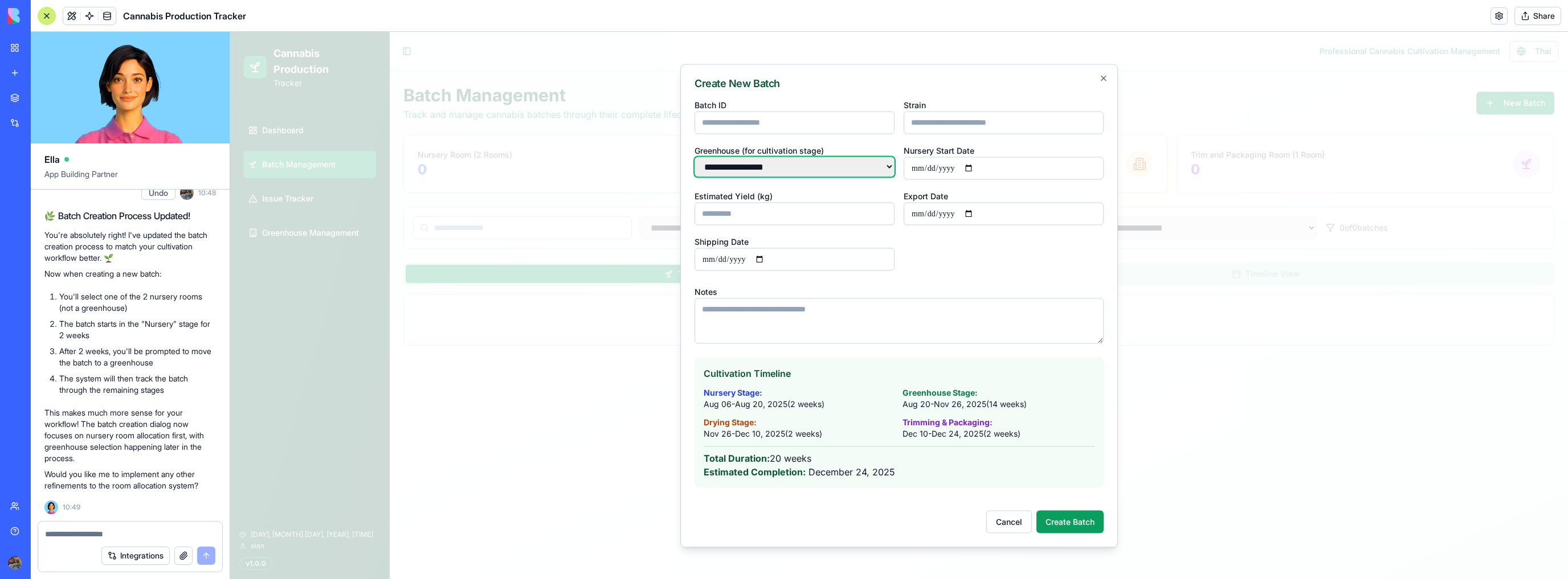 click on "**********" at bounding box center [794, 166] 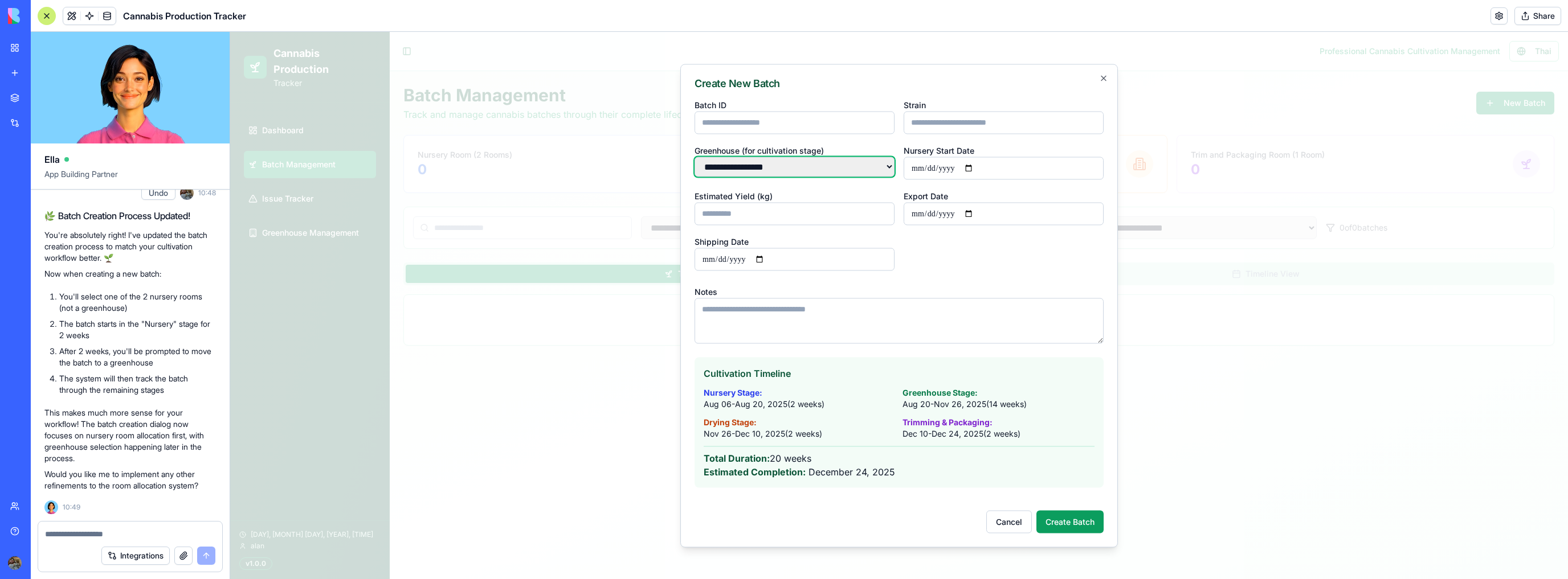 click on "**********" at bounding box center (794, 166) 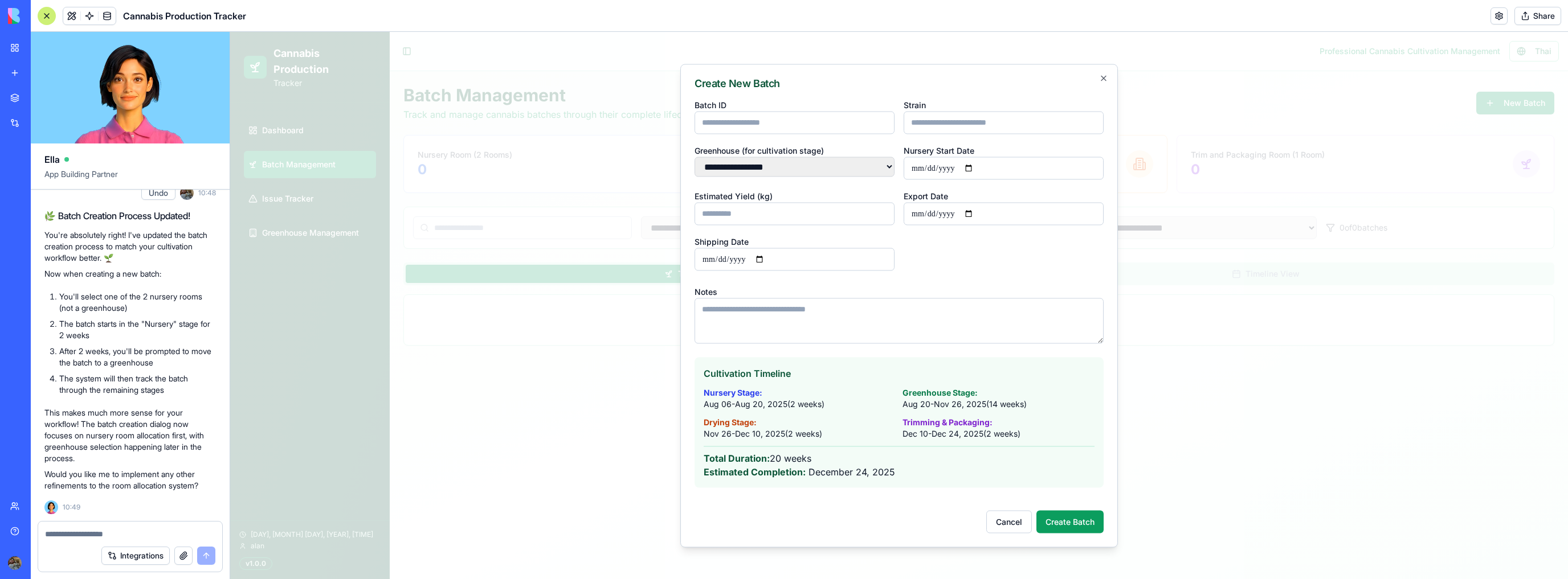 click on "Greenhouse (for cultivation stage)" at bounding box center (759, 150) 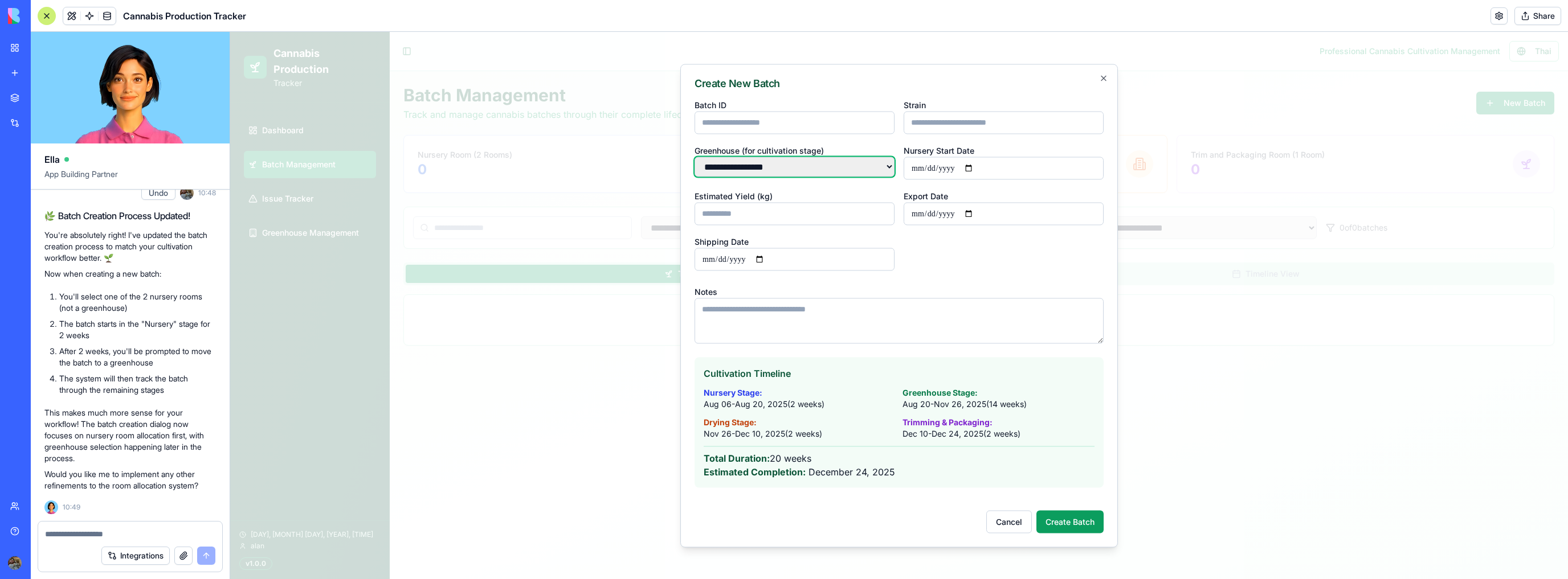 click on "**********" at bounding box center [794, 166] 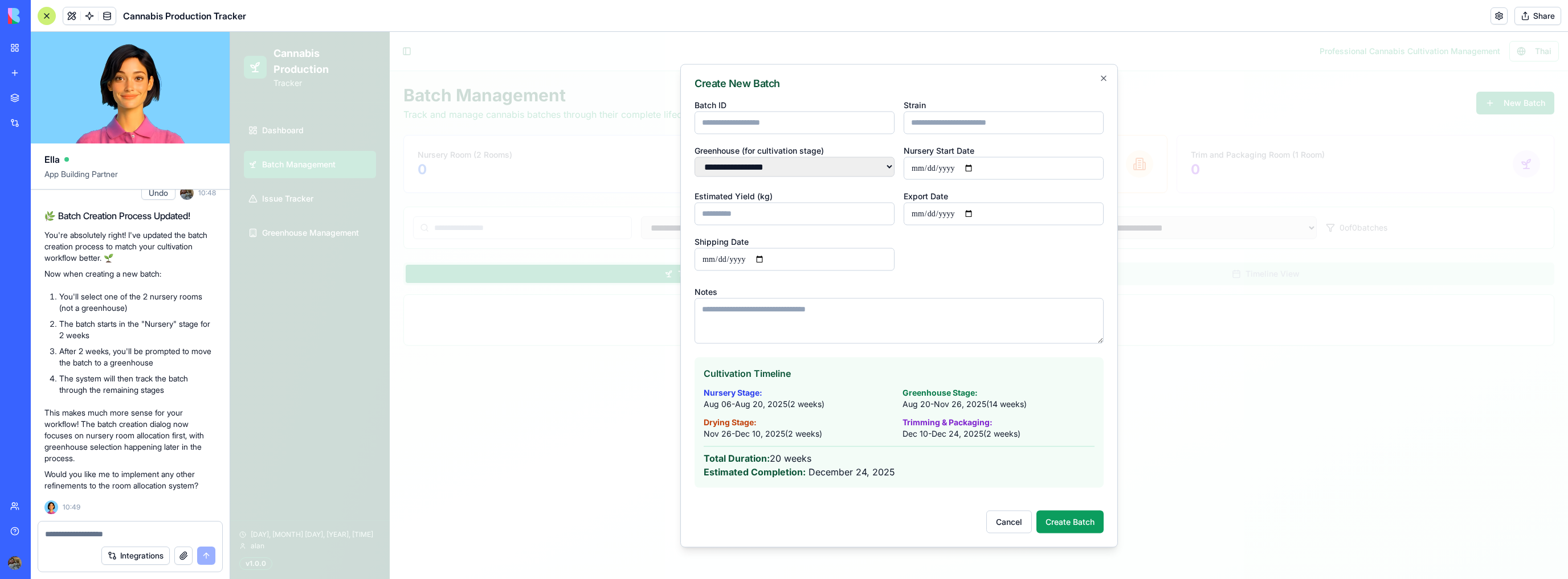 click on "Create New Batch" at bounding box center [899, 83] 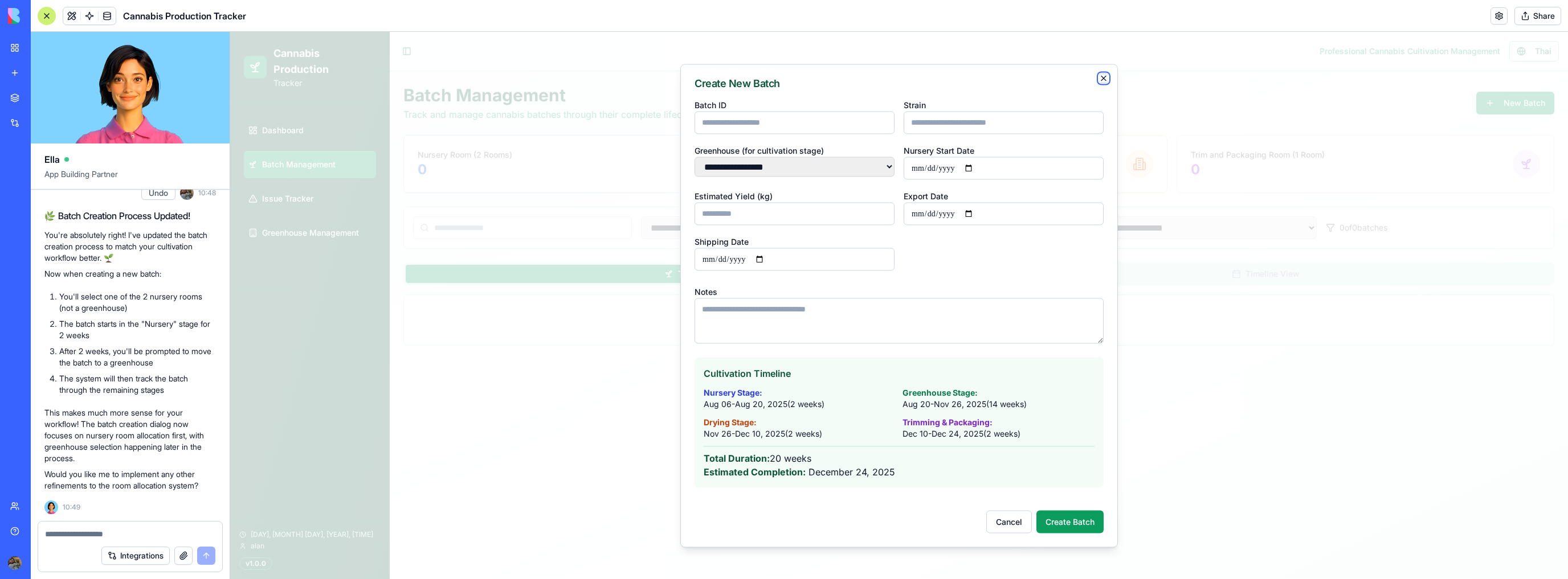 click 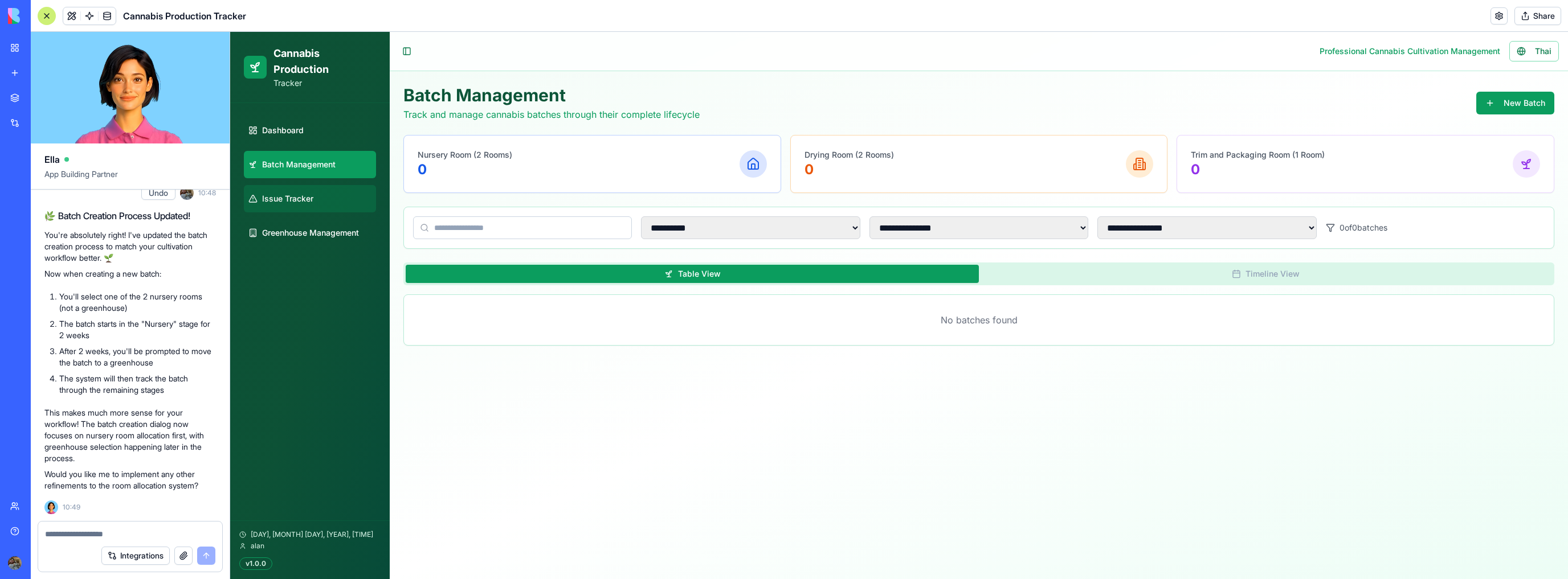 click on "Issue Tracker" at bounding box center (288, 199) 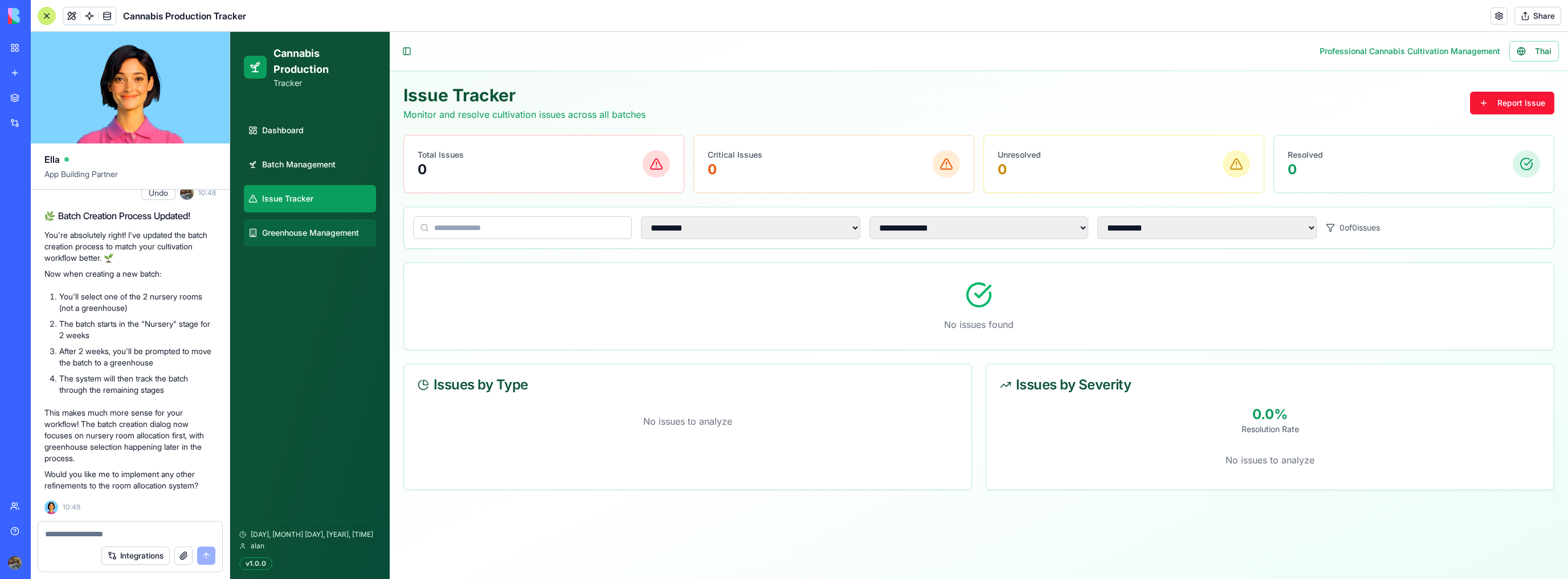 click on "Greenhouse Management" at bounding box center (311, 233) 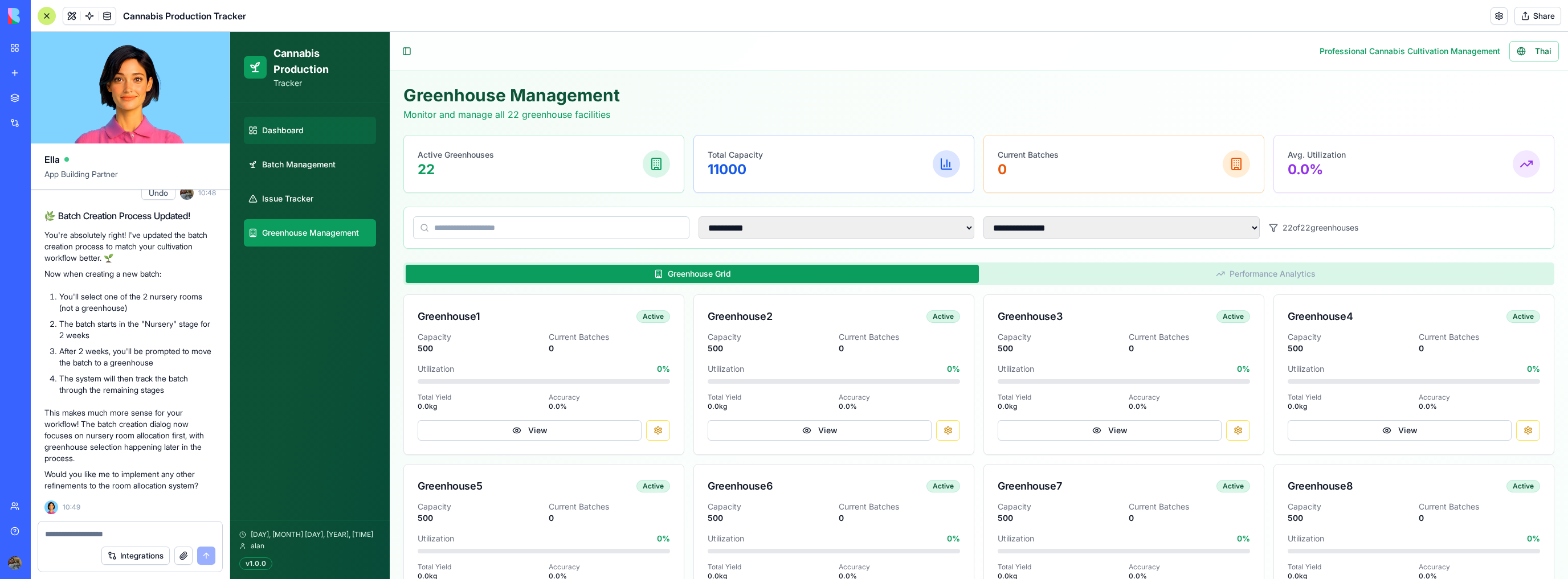 click on "Dashboard" at bounding box center (310, 130) 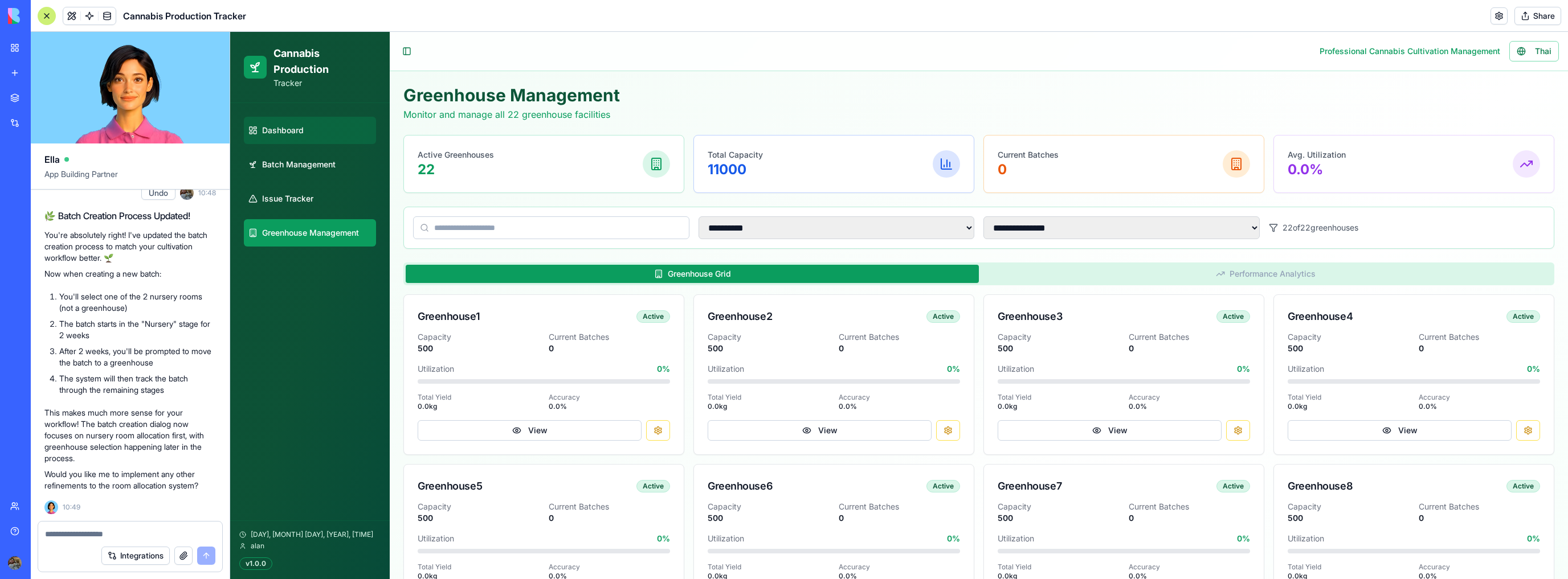 select on "**" 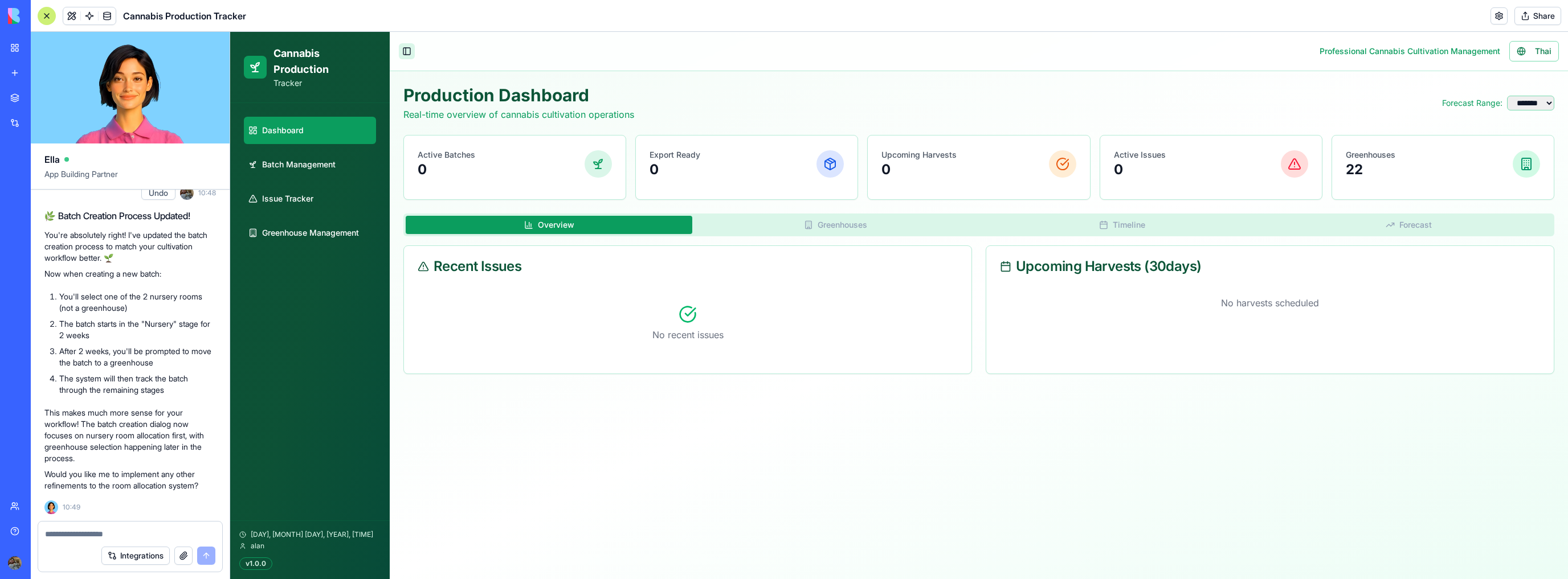 click on "Toggle Sidebar" at bounding box center (407, 51) 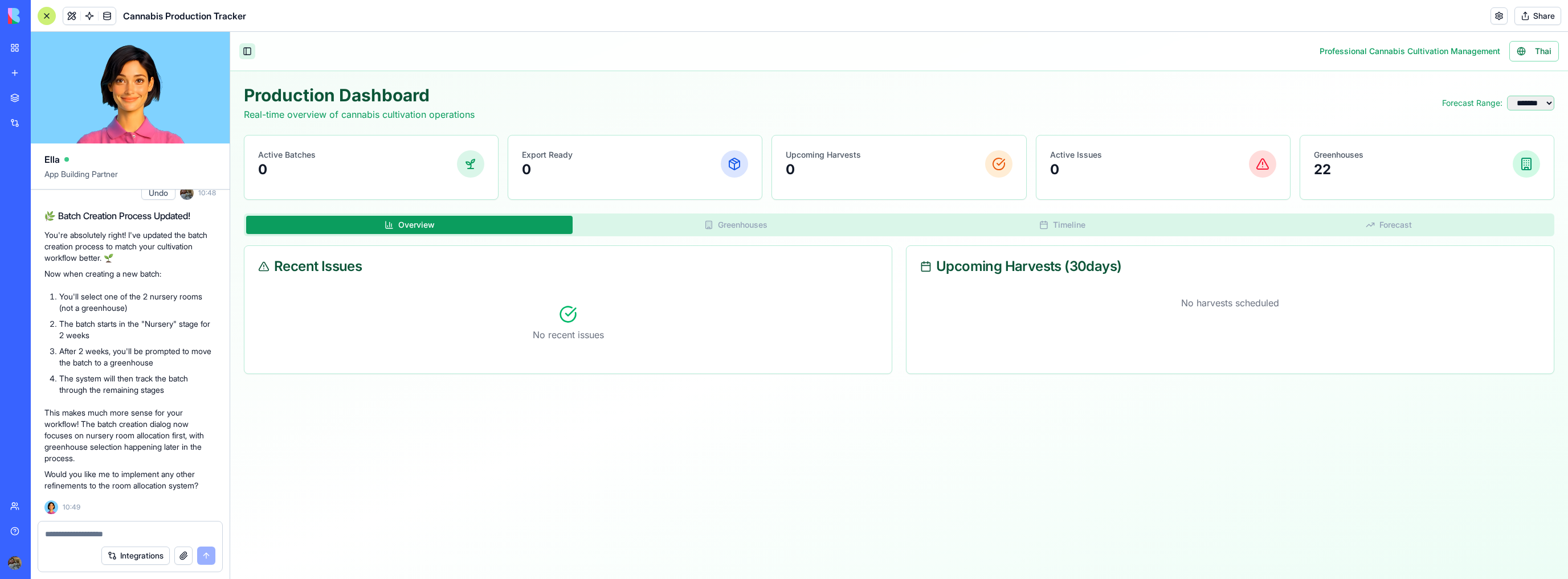 click on "Toggle Sidebar" at bounding box center [247, 51] 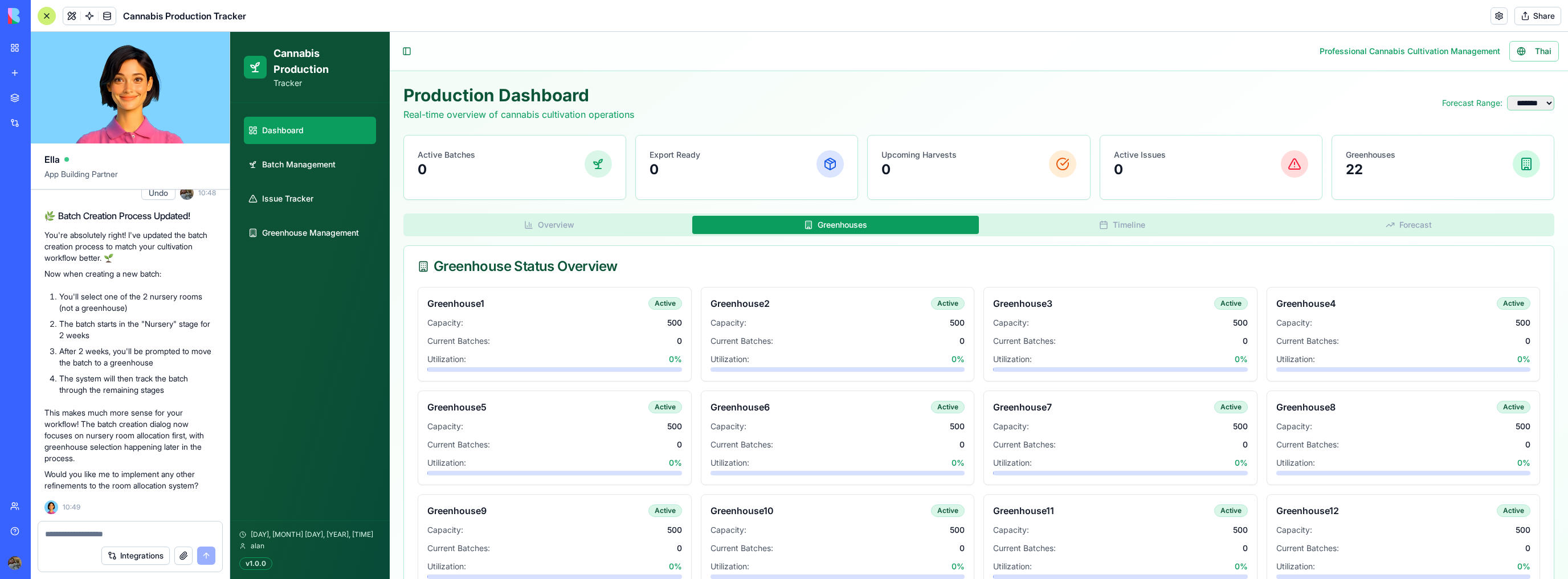 click on "Greenhouses" at bounding box center [835, 225] 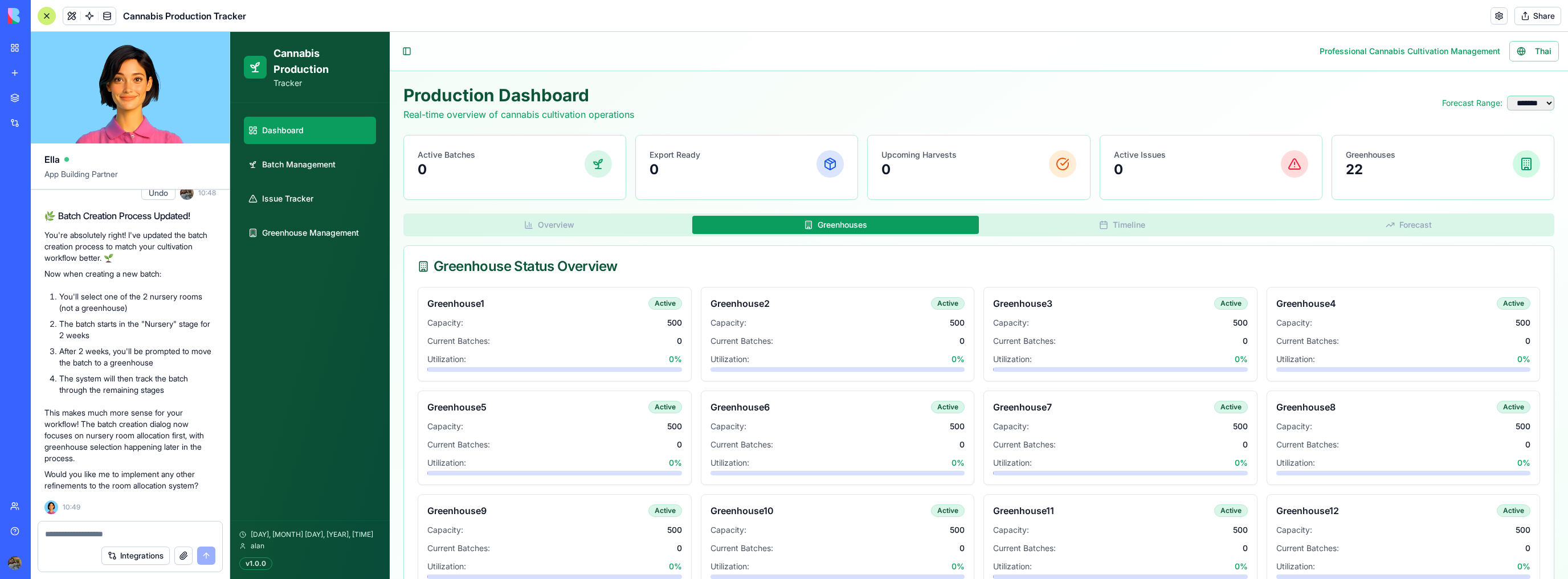 click on "Overview" at bounding box center (549, 225) 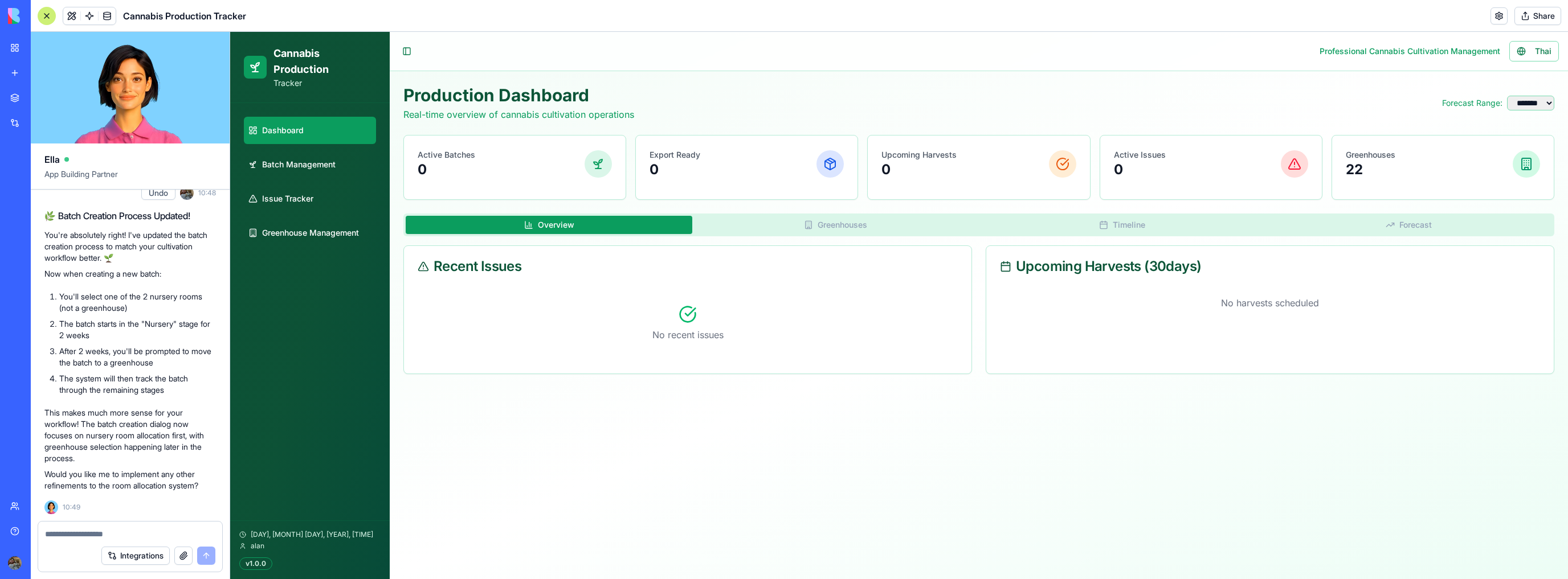 click on "Greenhouses" at bounding box center [835, 225] 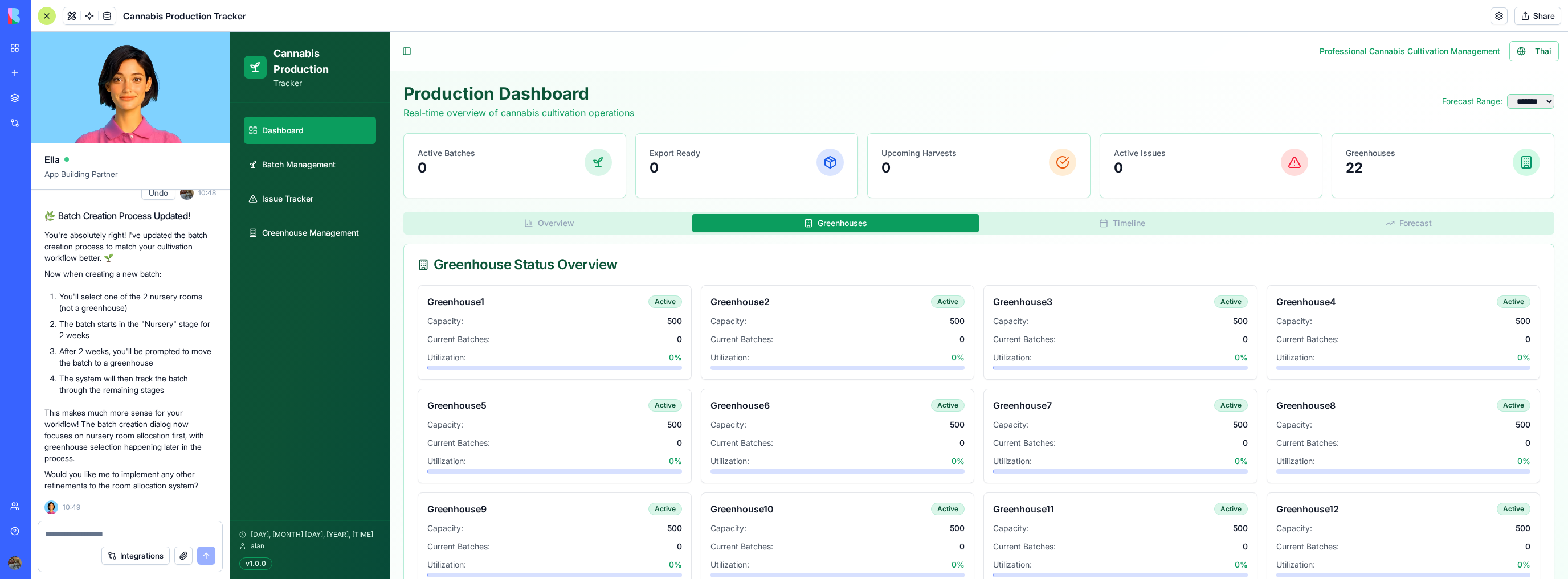 scroll, scrollTop: 0, scrollLeft: 0, axis: both 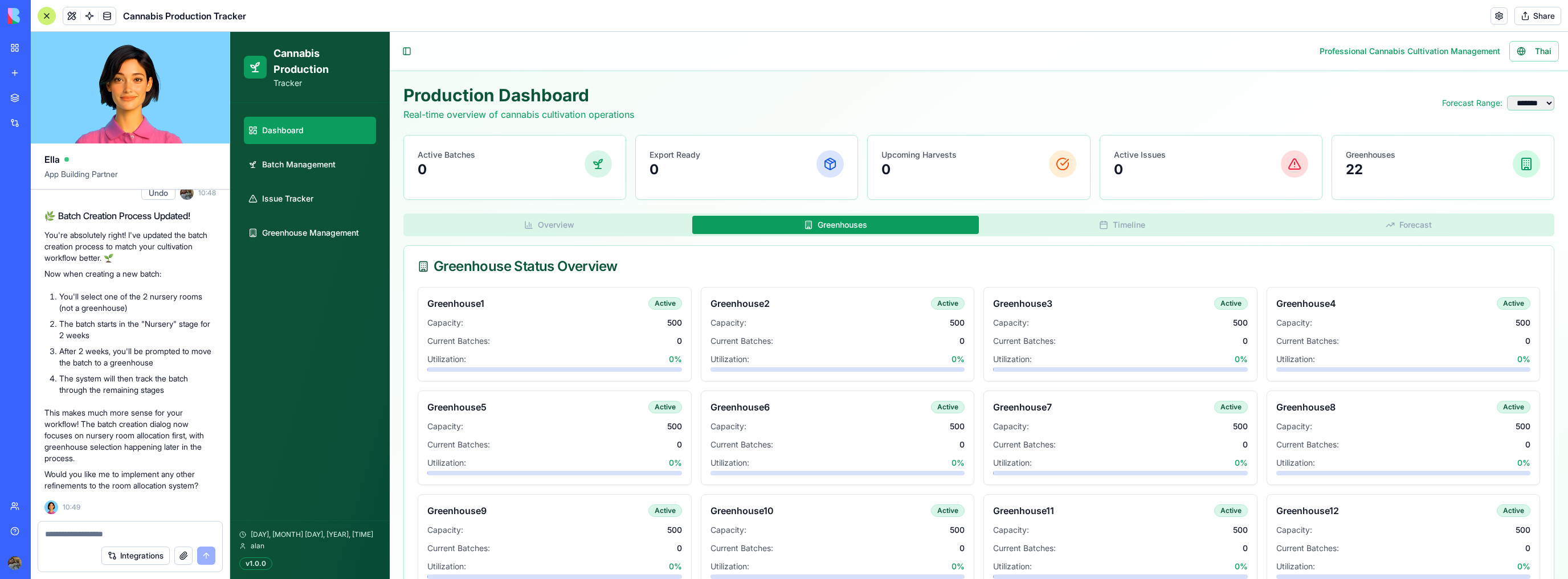 click on "Timeline" at bounding box center (1122, 225) 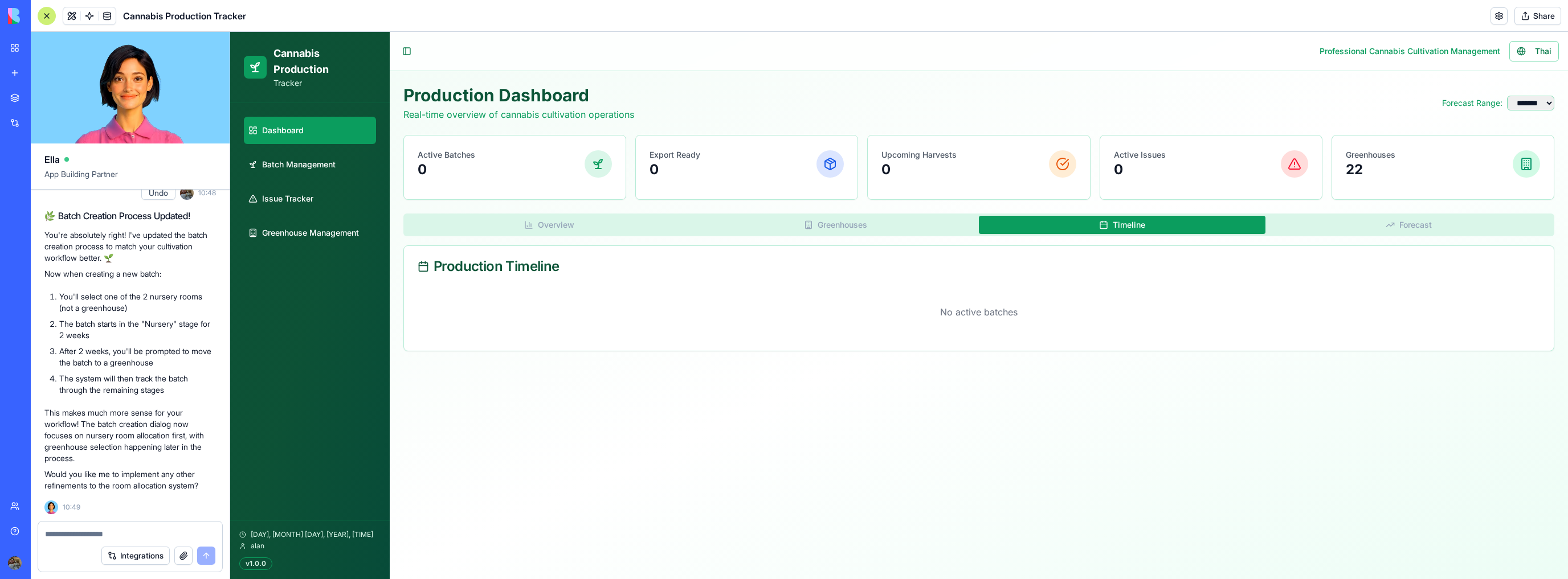 click on "Forecast" at bounding box center (1408, 225) 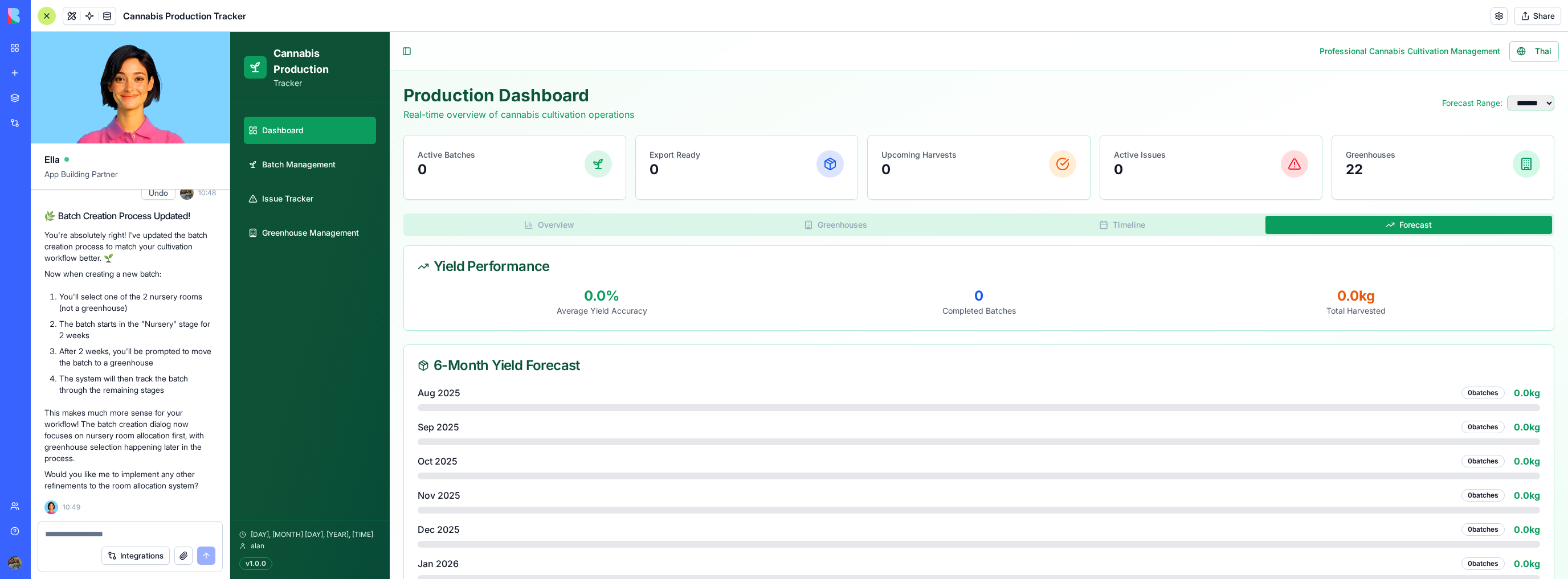 click on "Overview Greenhouses Timeline Forecast" at bounding box center (979, 225) 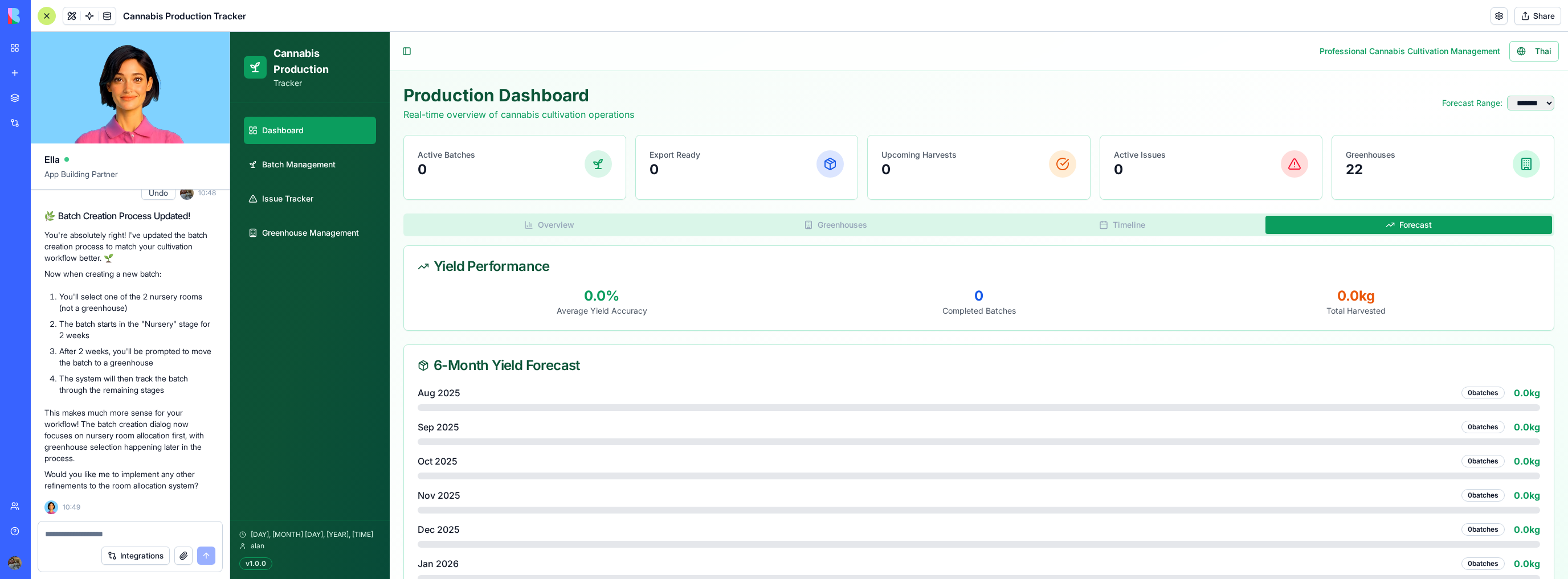 click on "Timeline" at bounding box center (1122, 225) 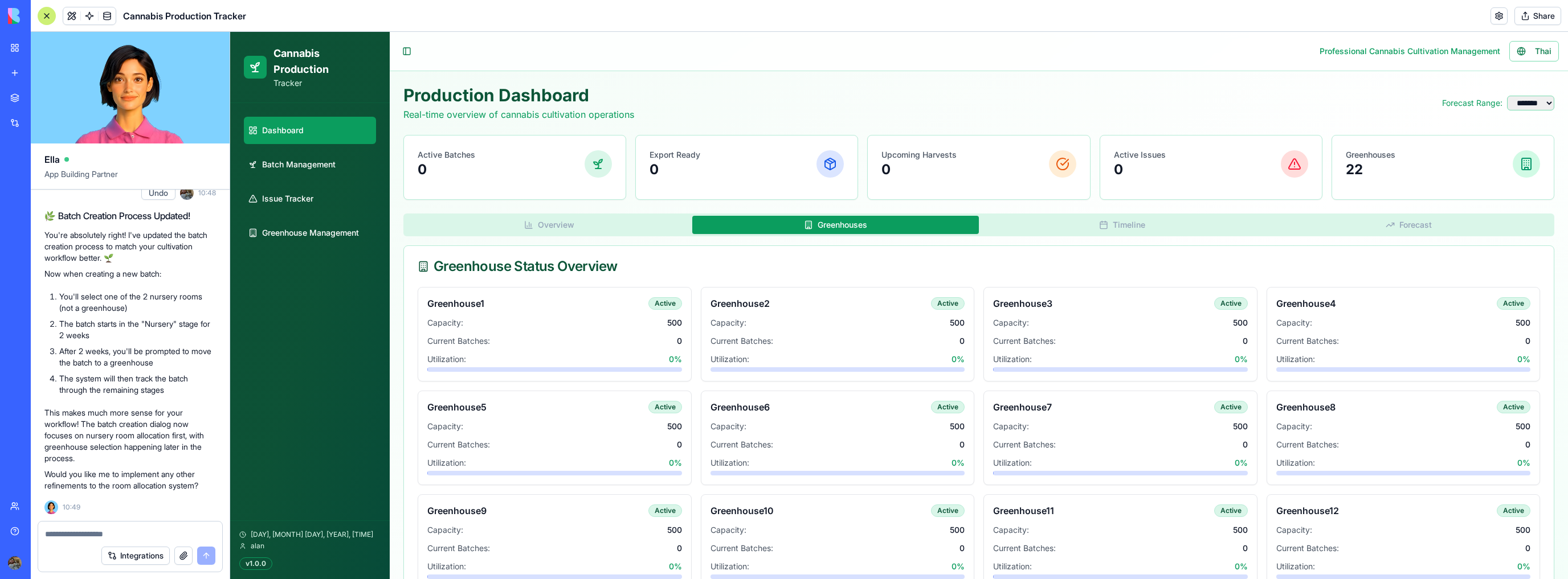 click on "Greenhouses" at bounding box center [835, 225] 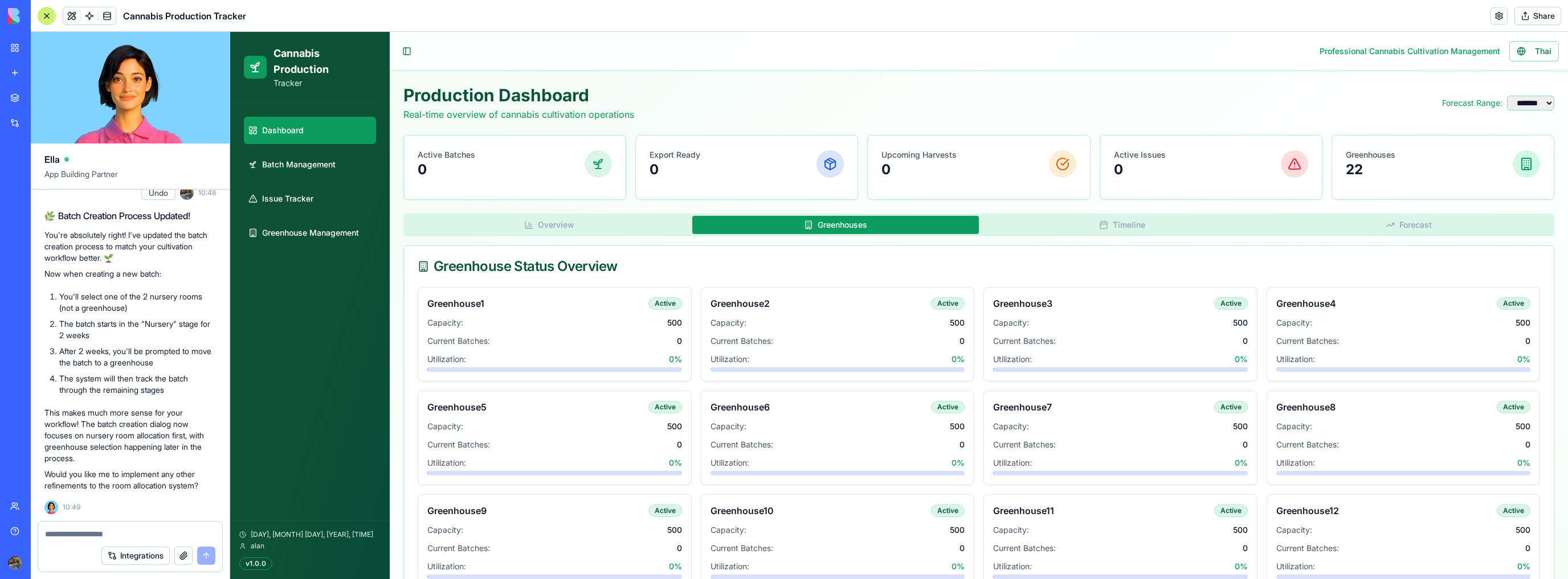 click on "Greenhouse Status Overview" at bounding box center [979, 266] 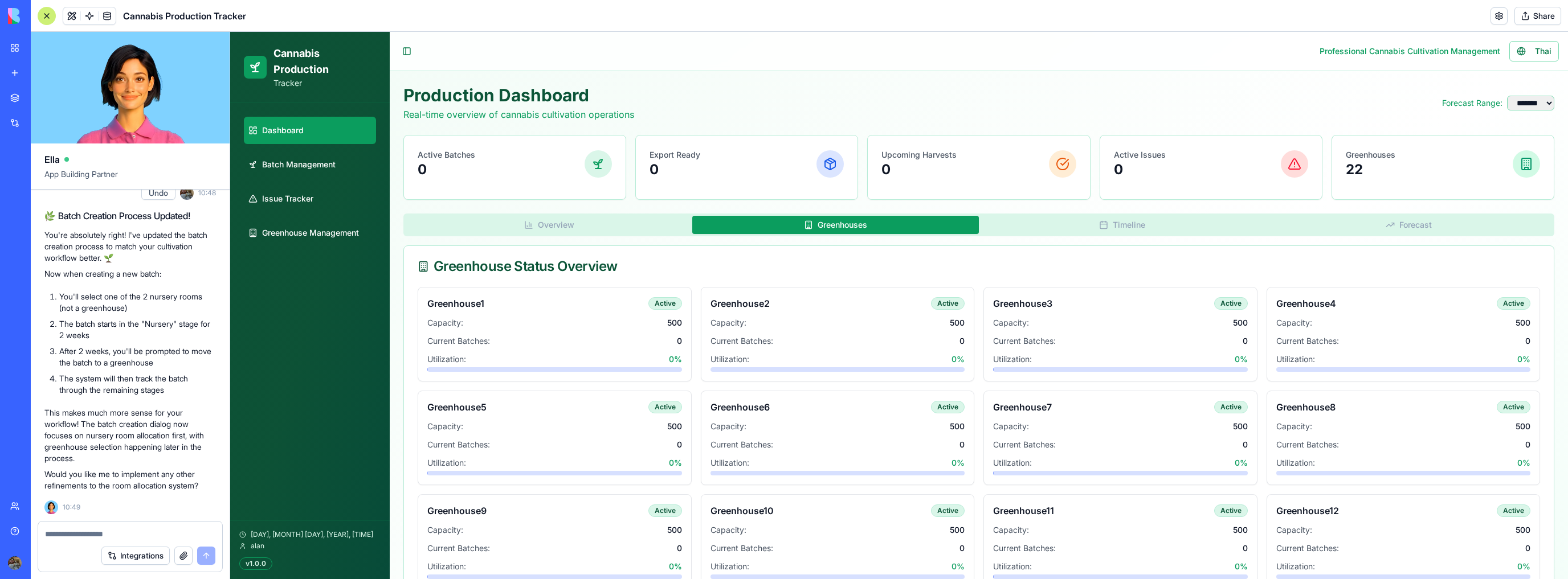 click on "Overview Greenhouses Timeline Forecast" at bounding box center [979, 225] 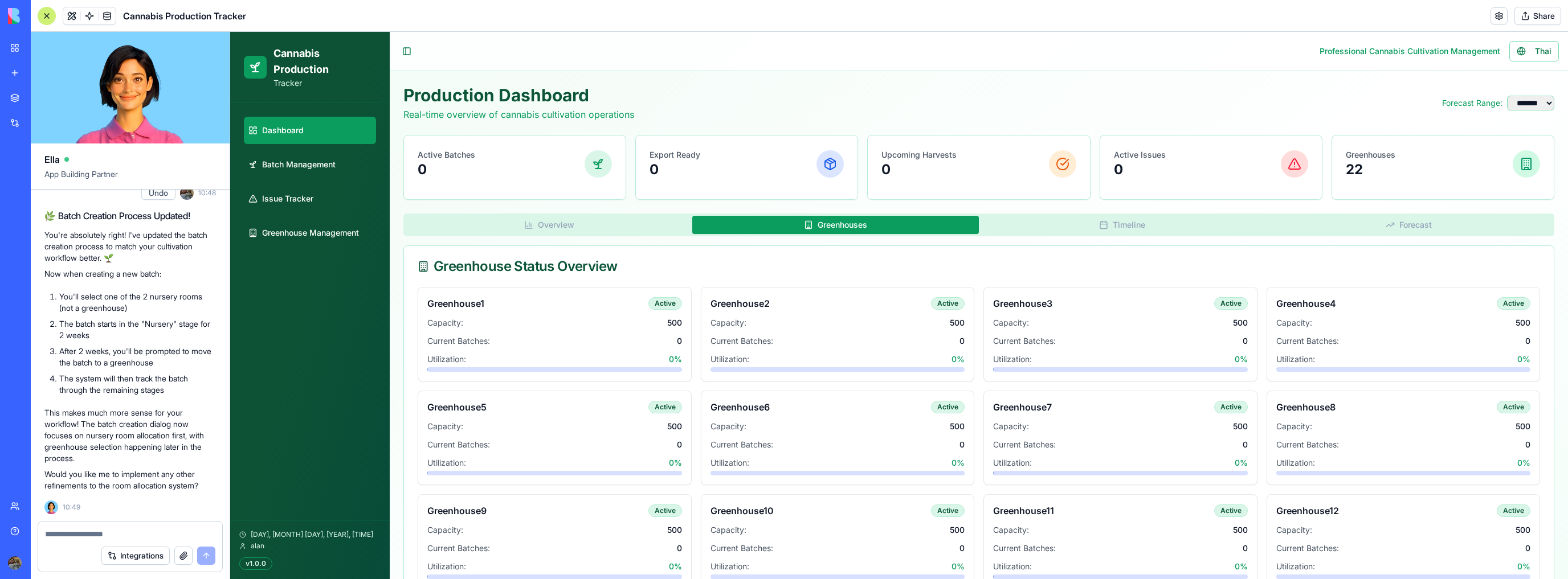 click on "Overview" at bounding box center (549, 225) 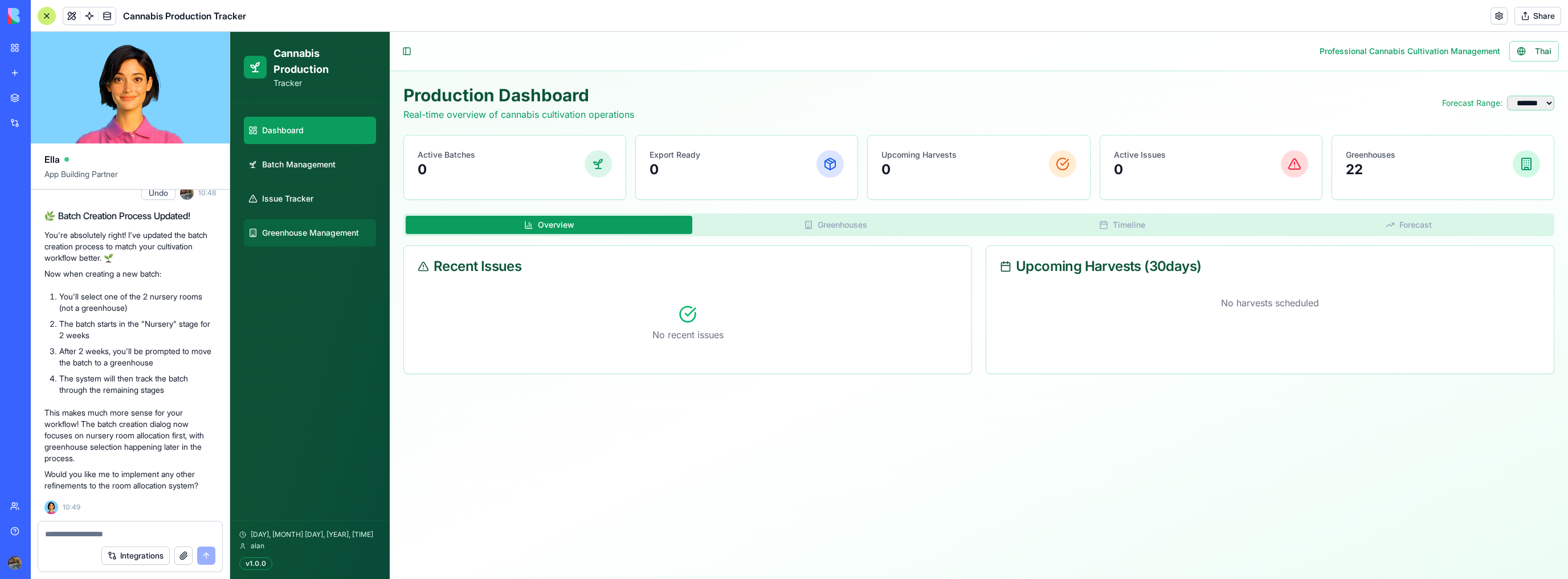 click on "Greenhouse Management" at bounding box center (310, 233) 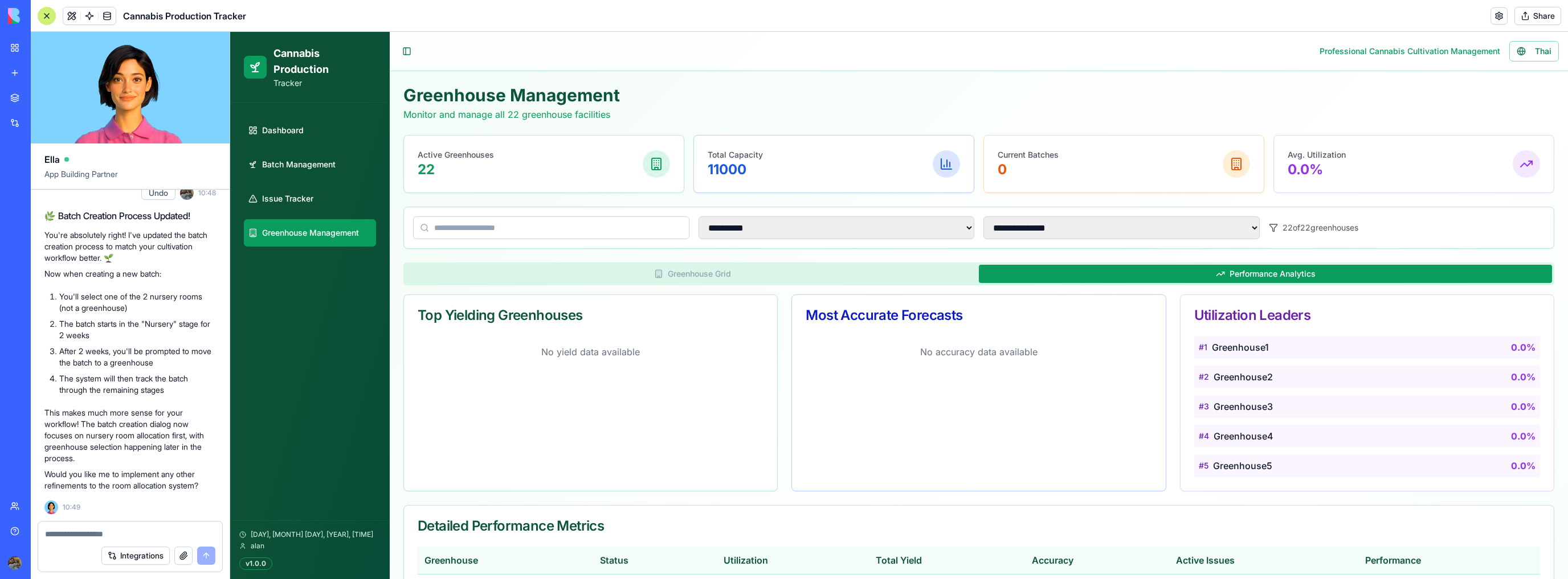 click on "Performance Analytics" at bounding box center (1265, 274) 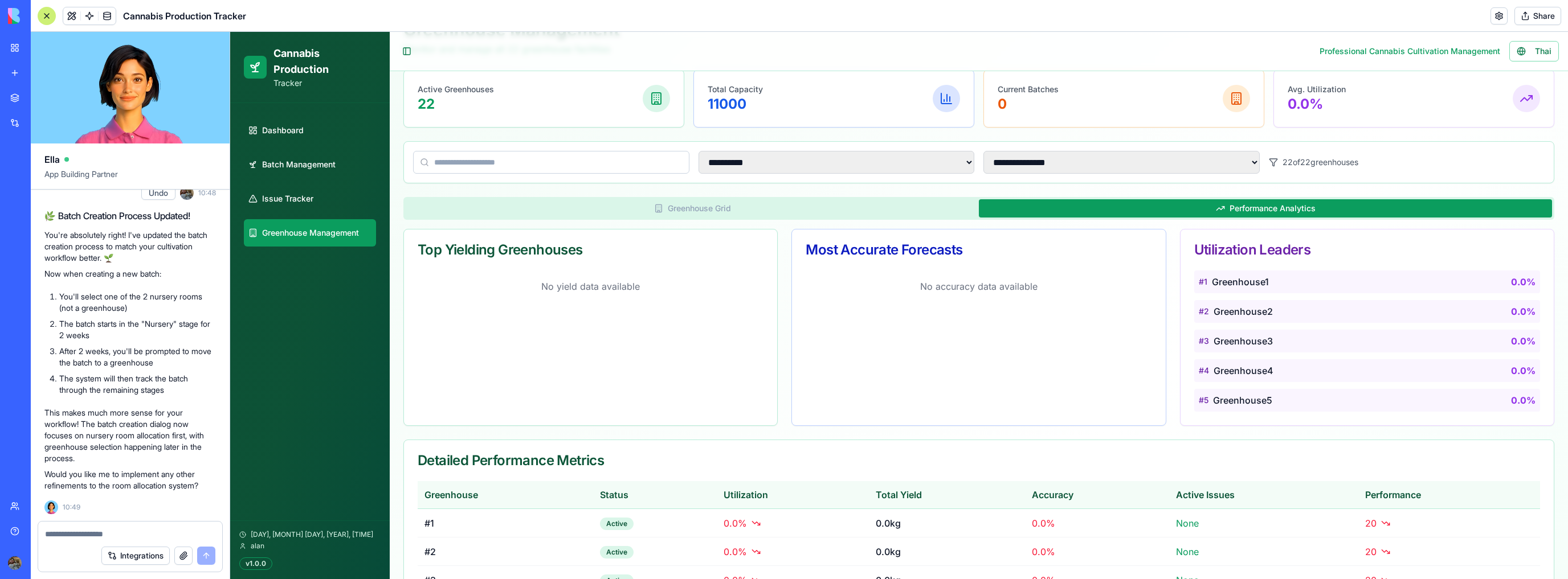 scroll, scrollTop: 0, scrollLeft: 0, axis: both 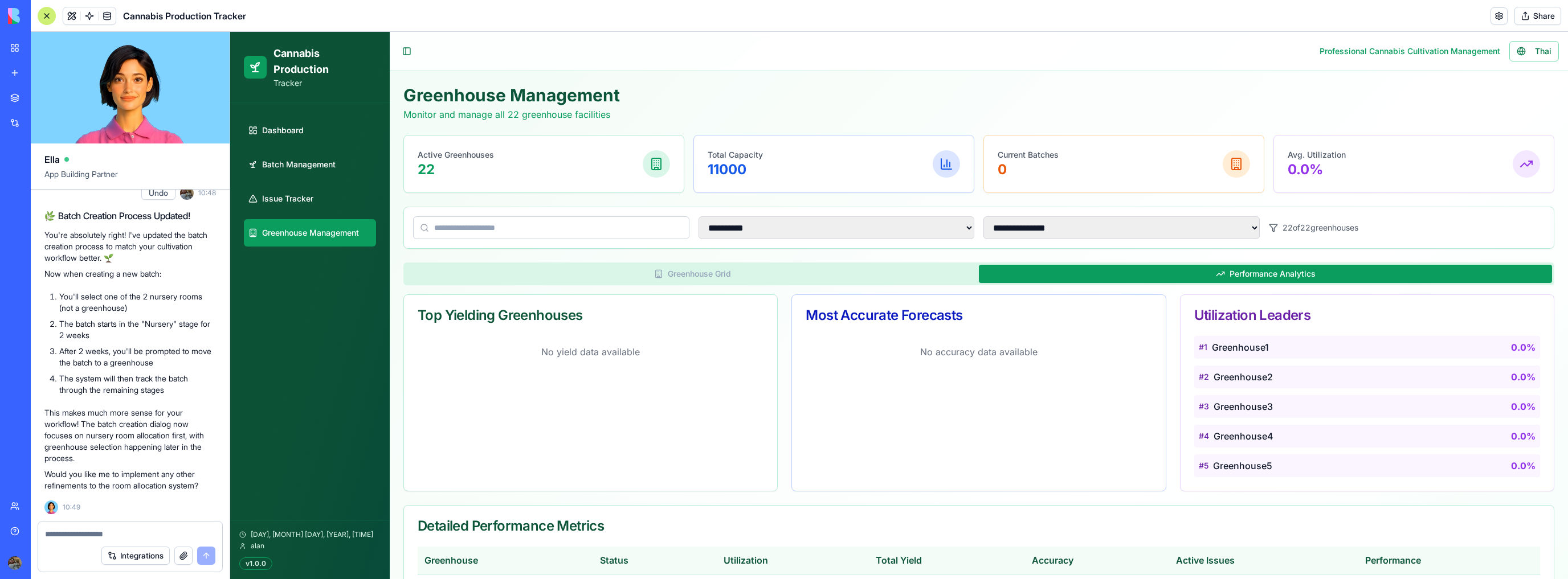 click on "Greenhouse Grid" at bounding box center [692, 274] 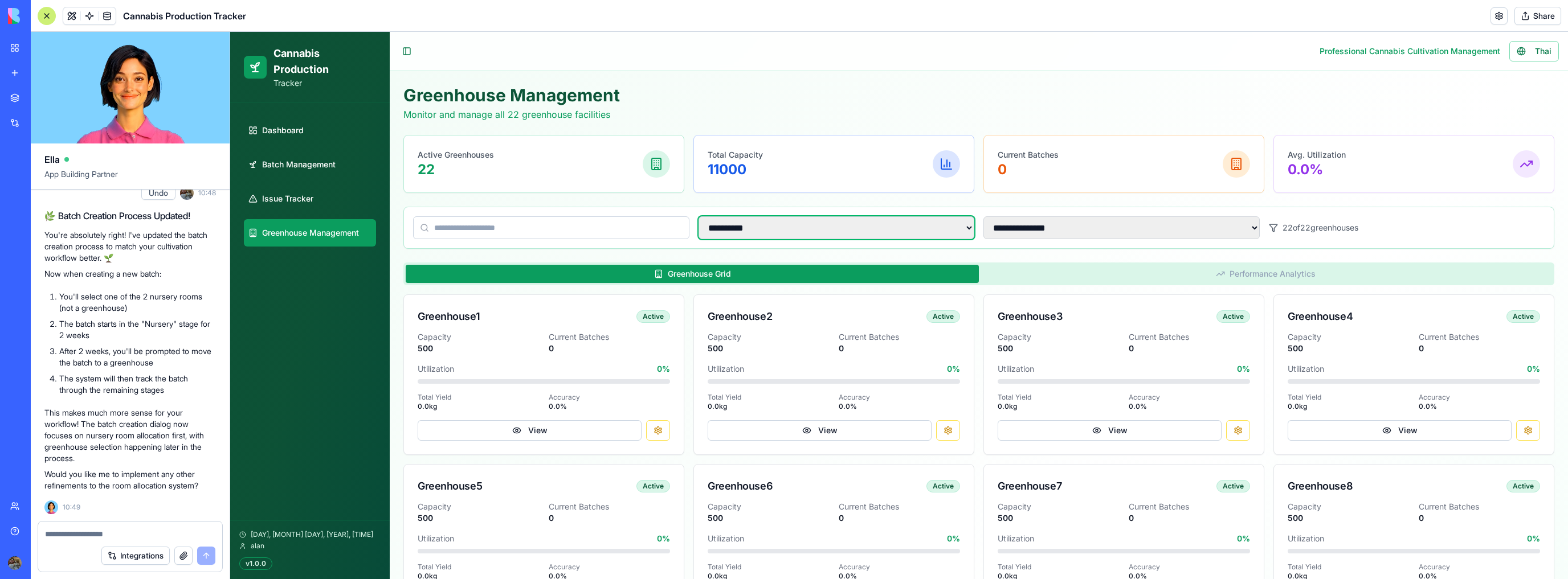 click on "**********" at bounding box center (836, 228) 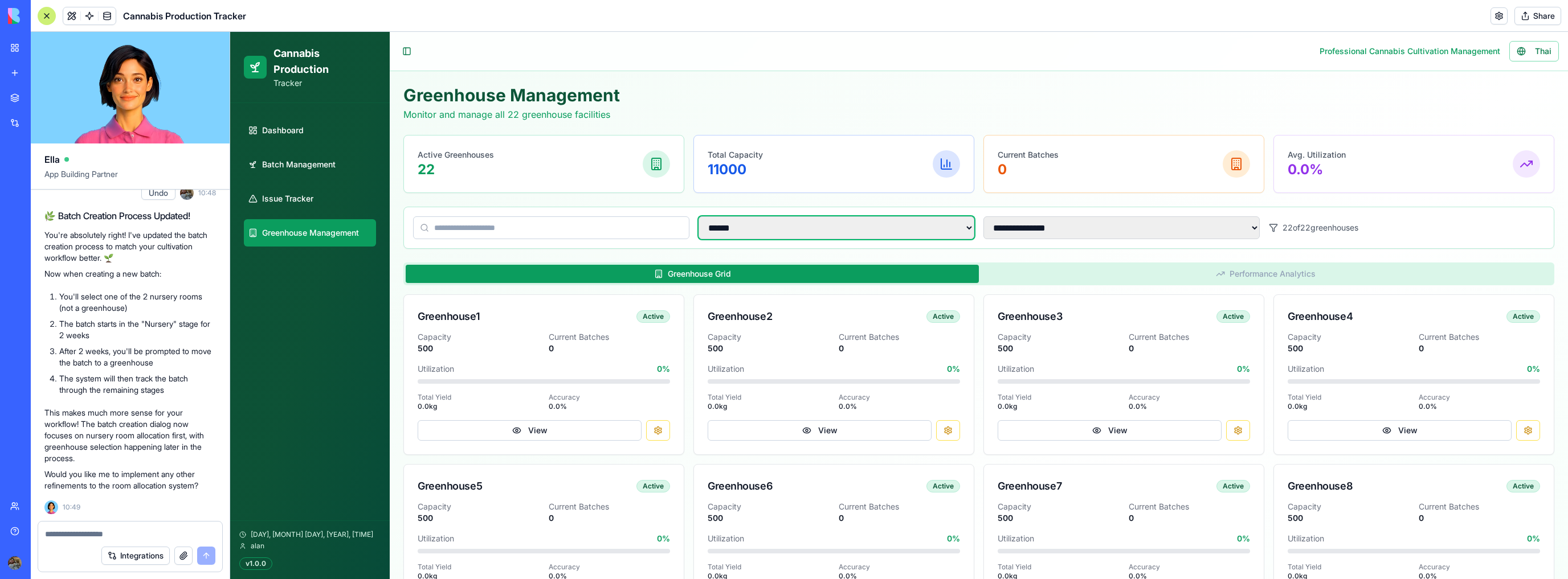 click on "**********" at bounding box center [836, 228] 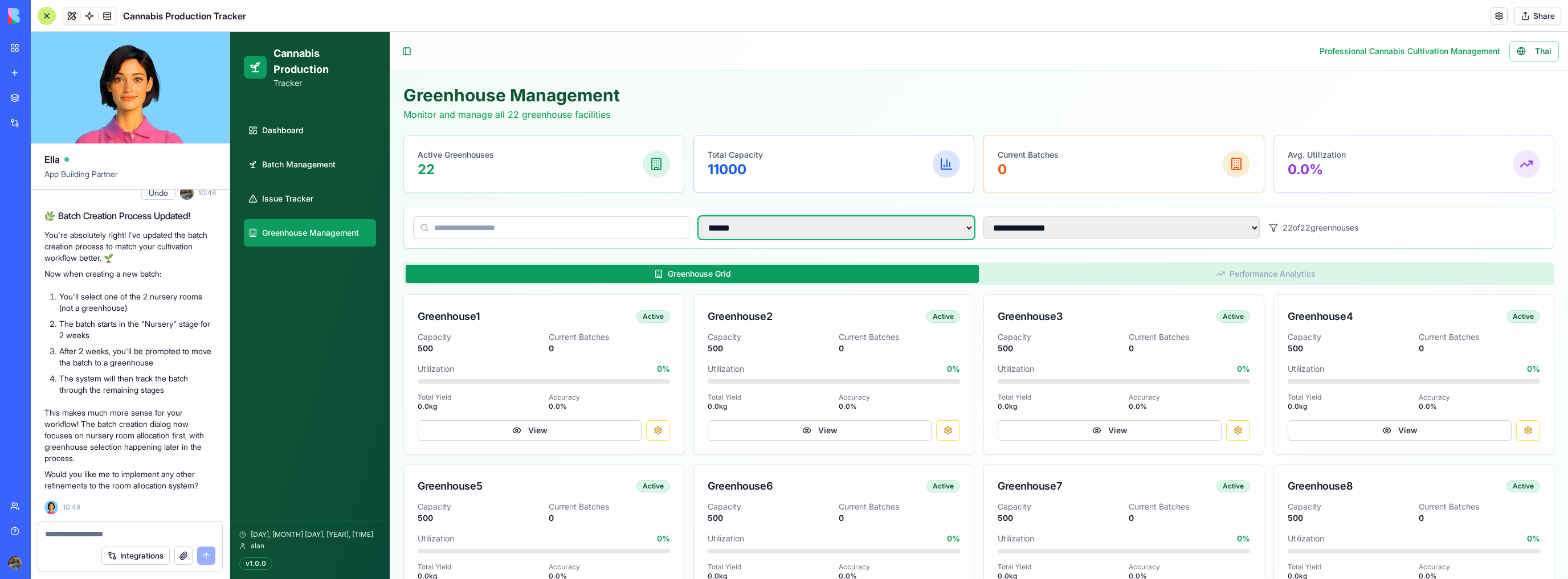 click on "**********" at bounding box center [836, 228] 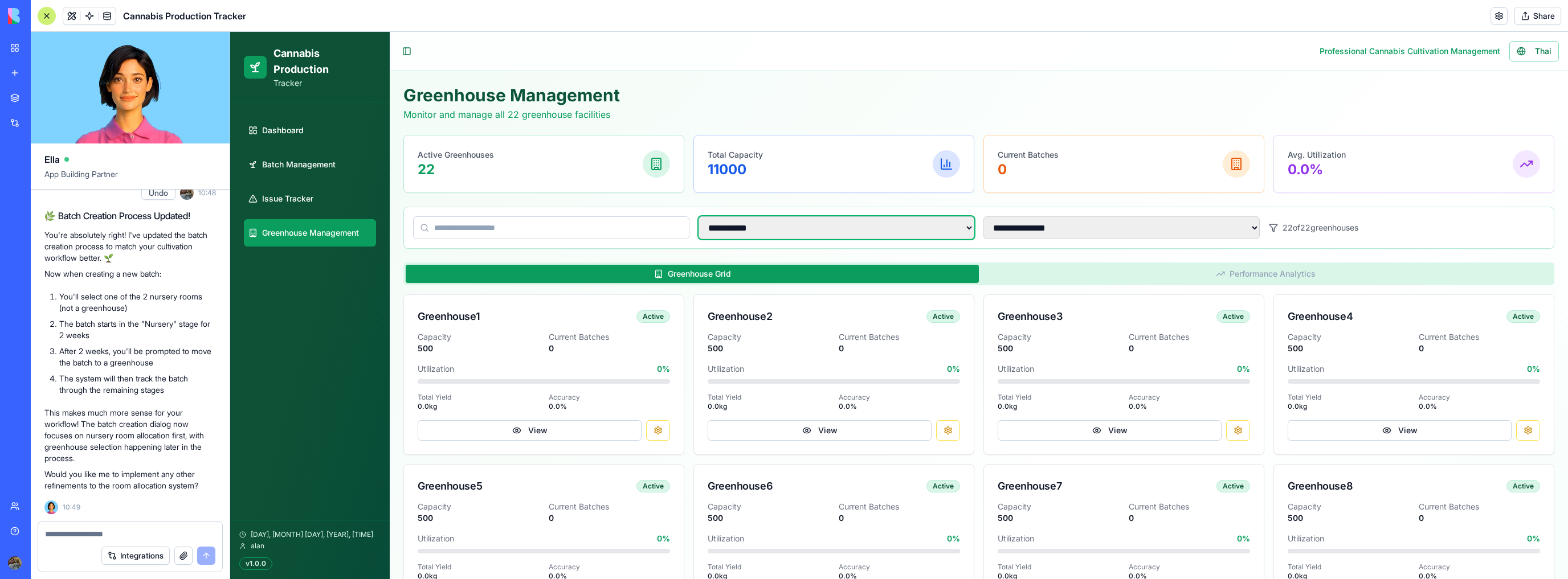 click on "**********" at bounding box center (836, 228) 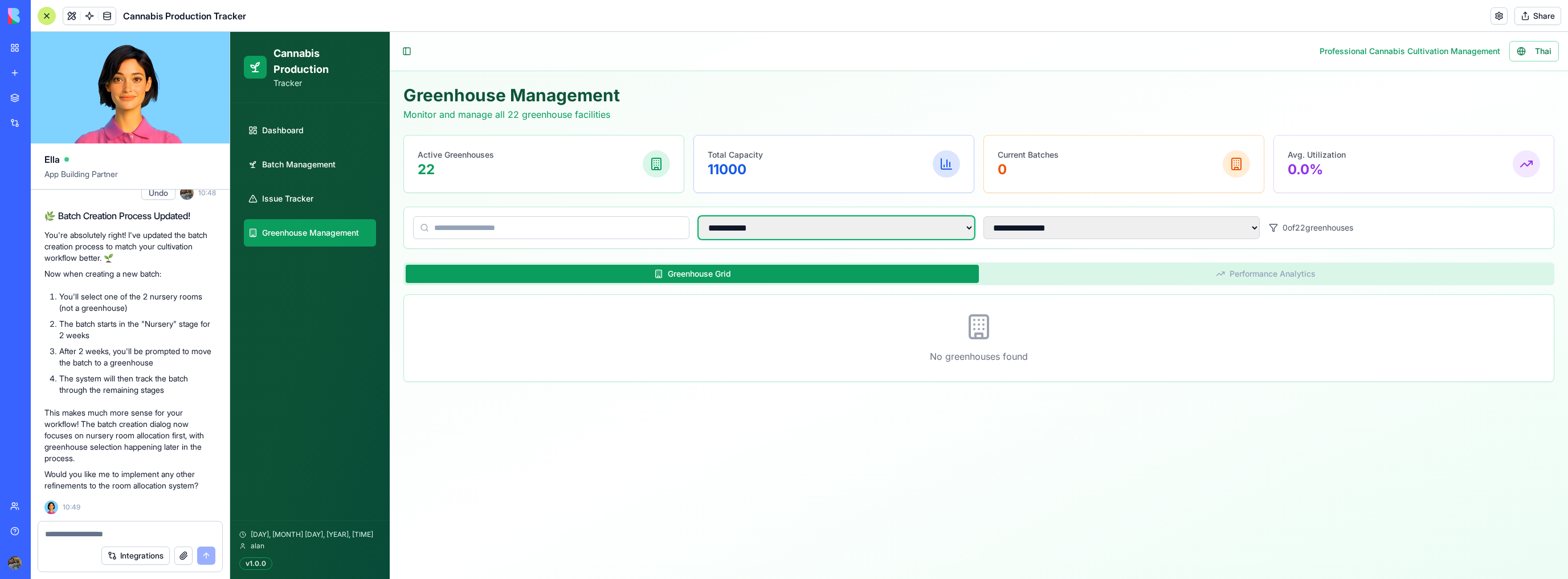 click on "**********" at bounding box center [836, 228] 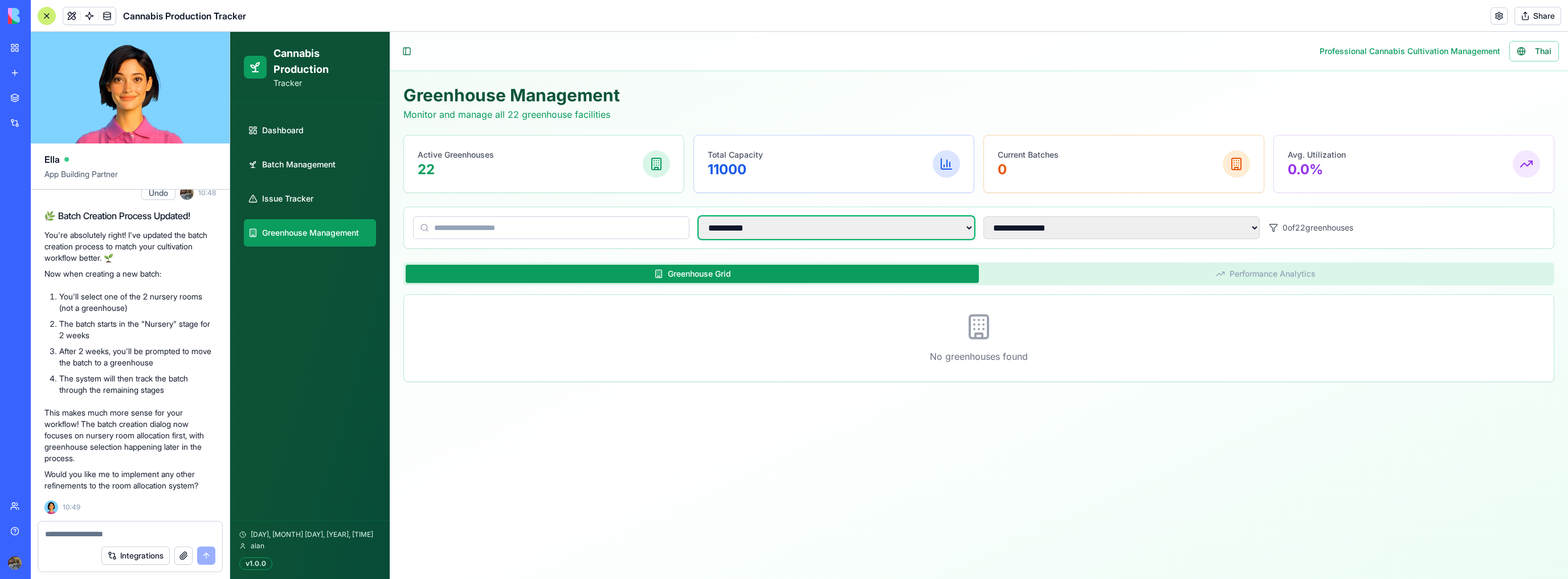 click on "**********" at bounding box center (836, 228) 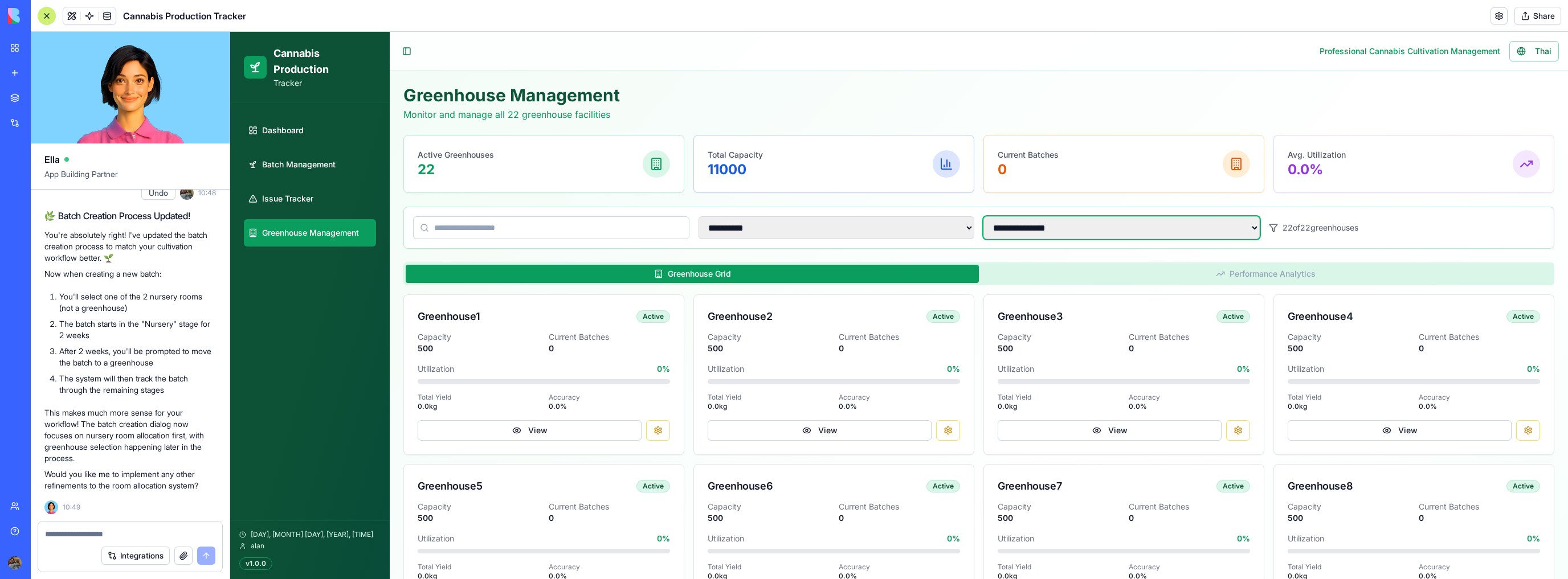 click on "**********" at bounding box center [1121, 228] 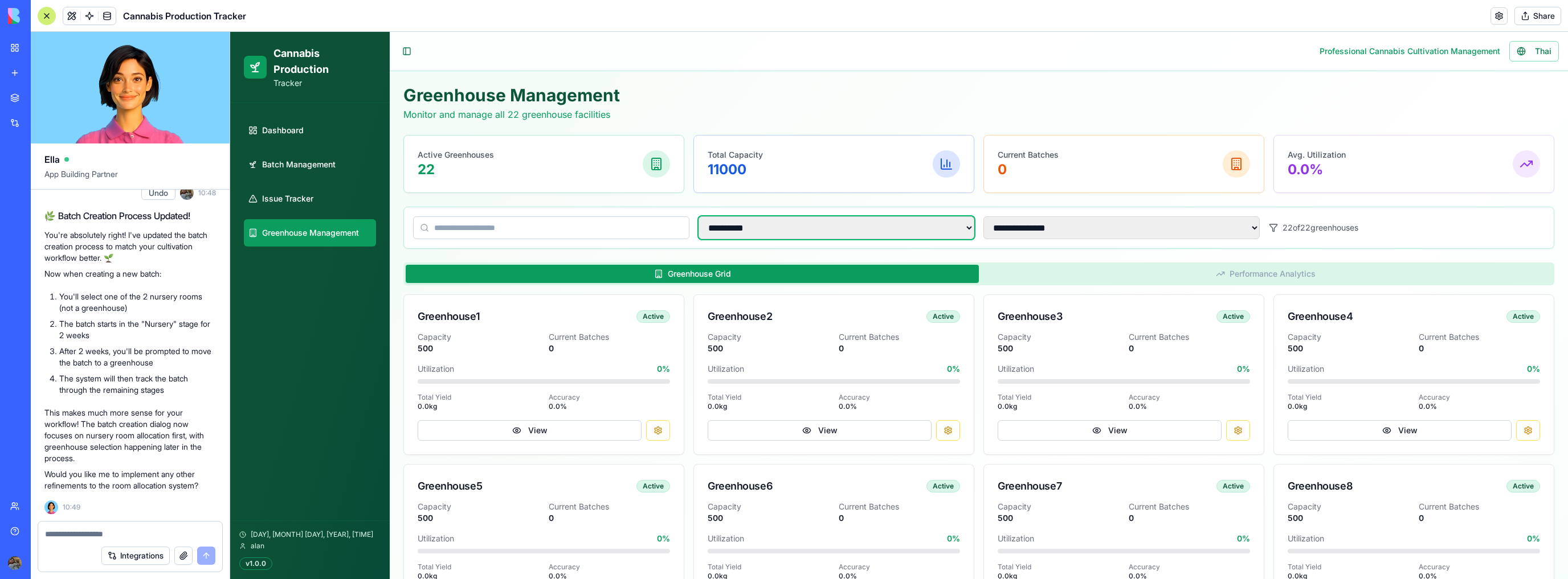 click on "**********" at bounding box center [836, 228] 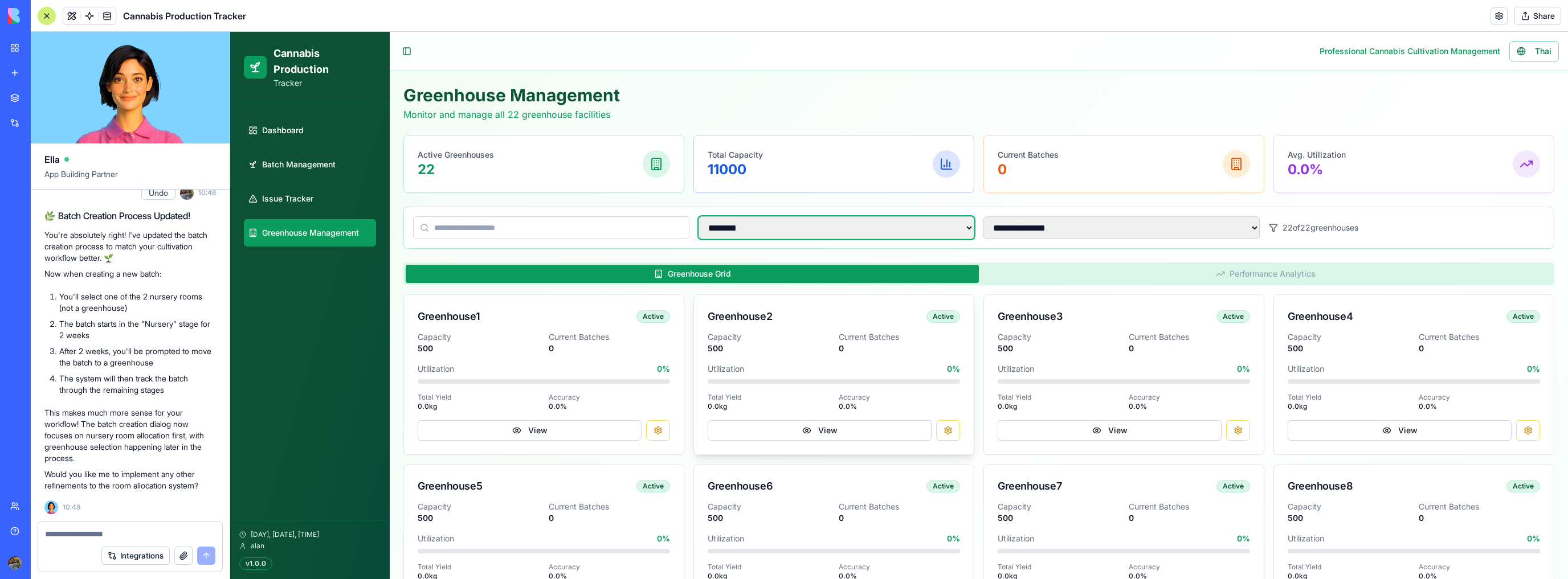 click on "**********" at bounding box center [836, 228] 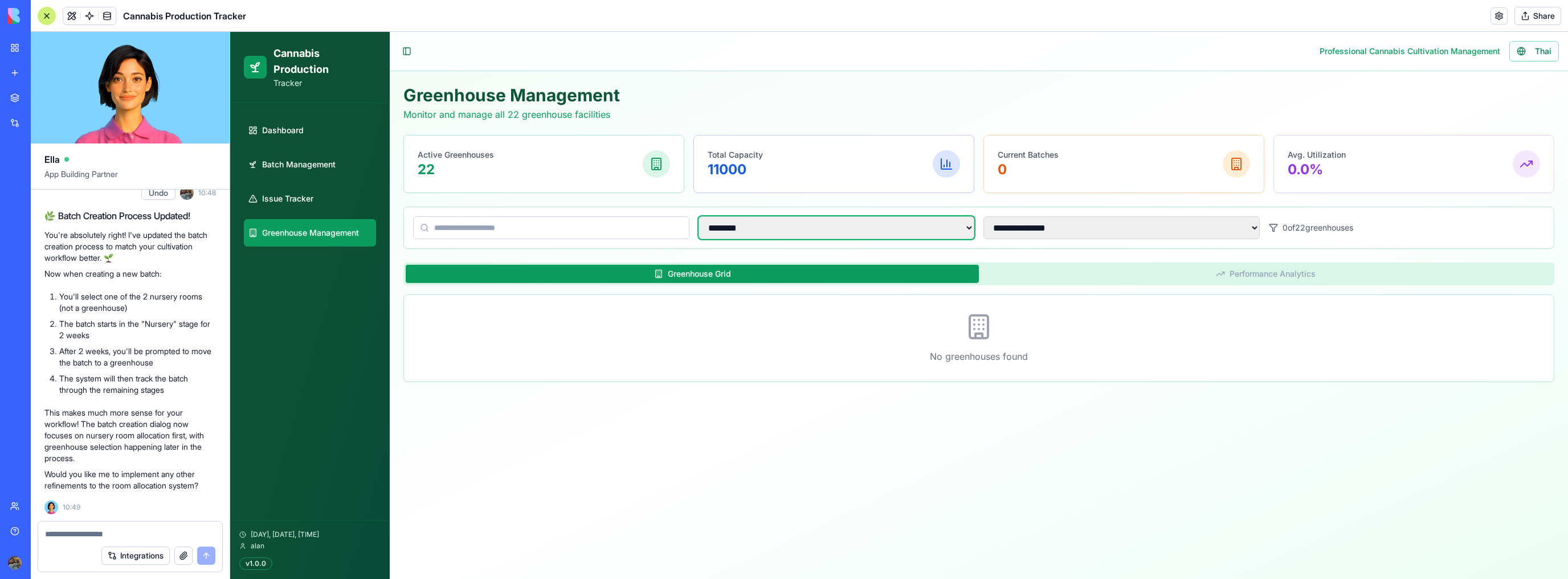 click on "**********" at bounding box center (836, 228) 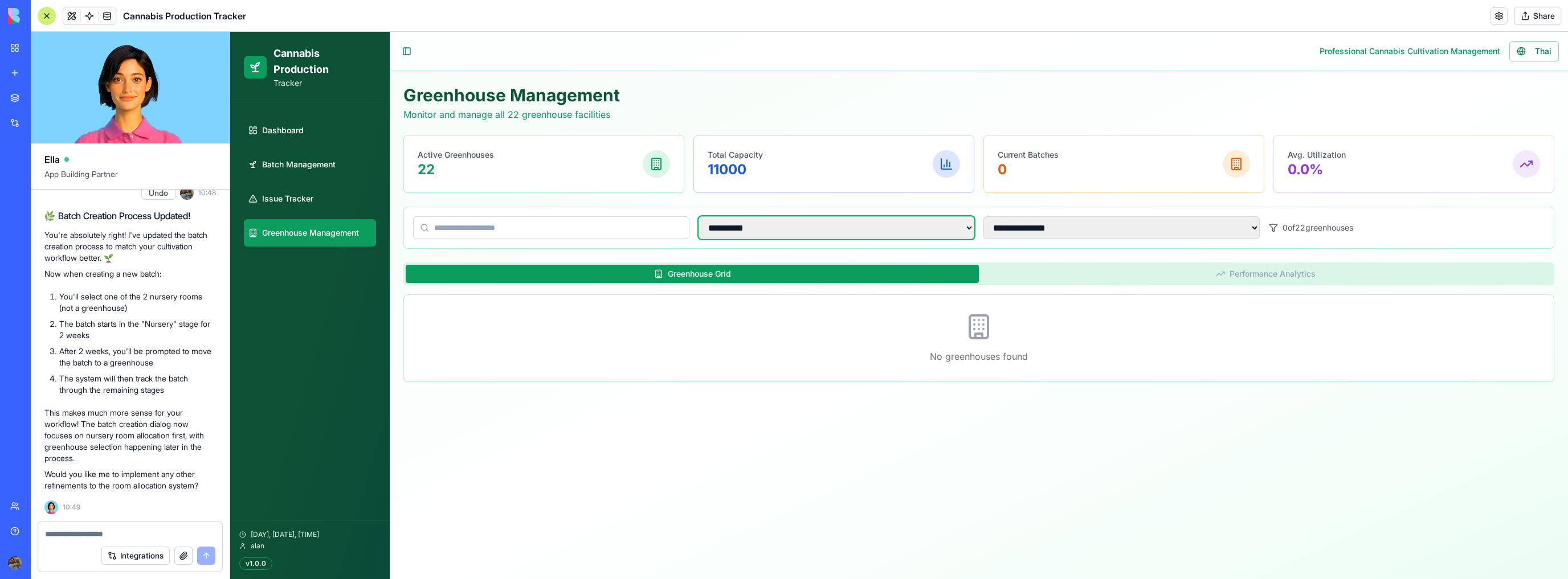 click on "**********" at bounding box center (836, 228) 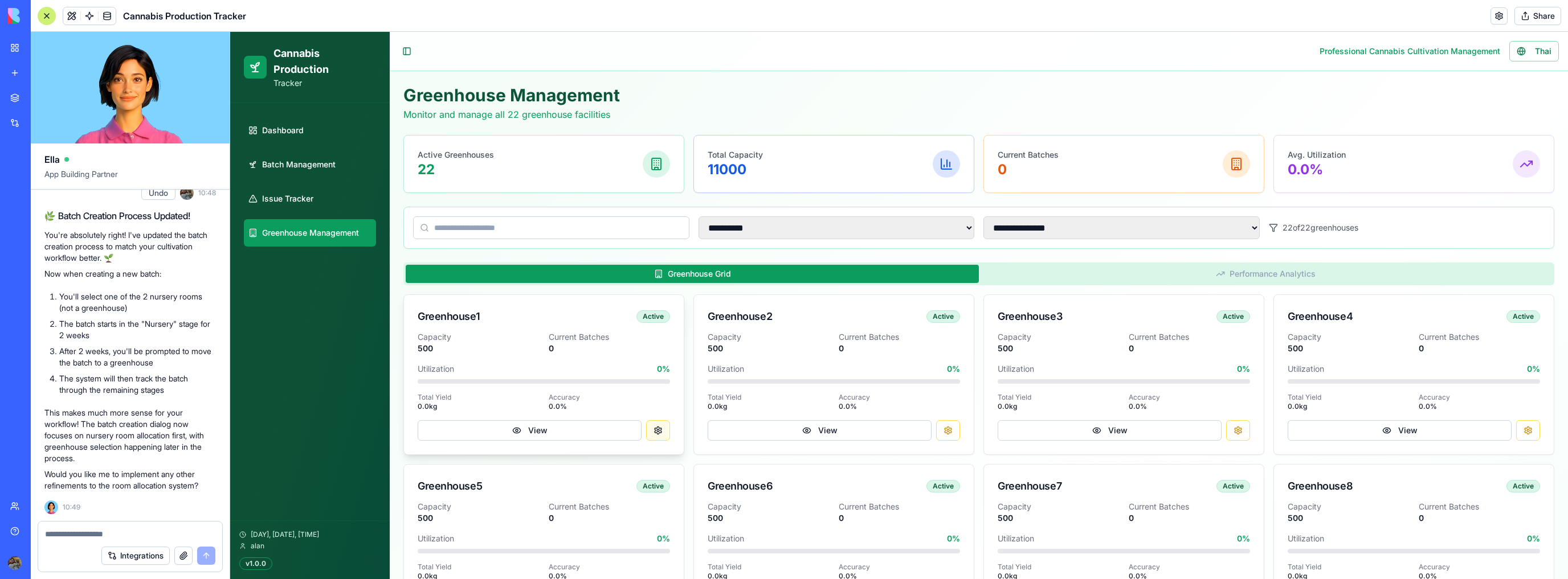 click at bounding box center [658, 430] 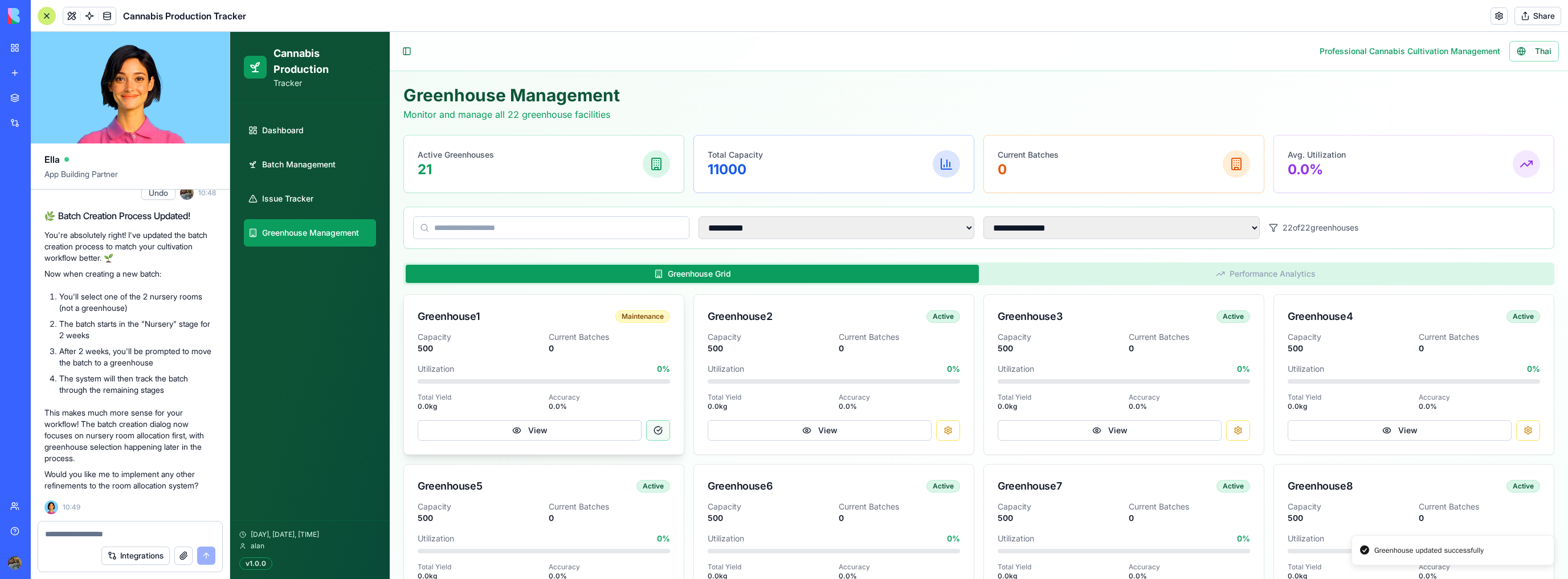 click at bounding box center (658, 430) 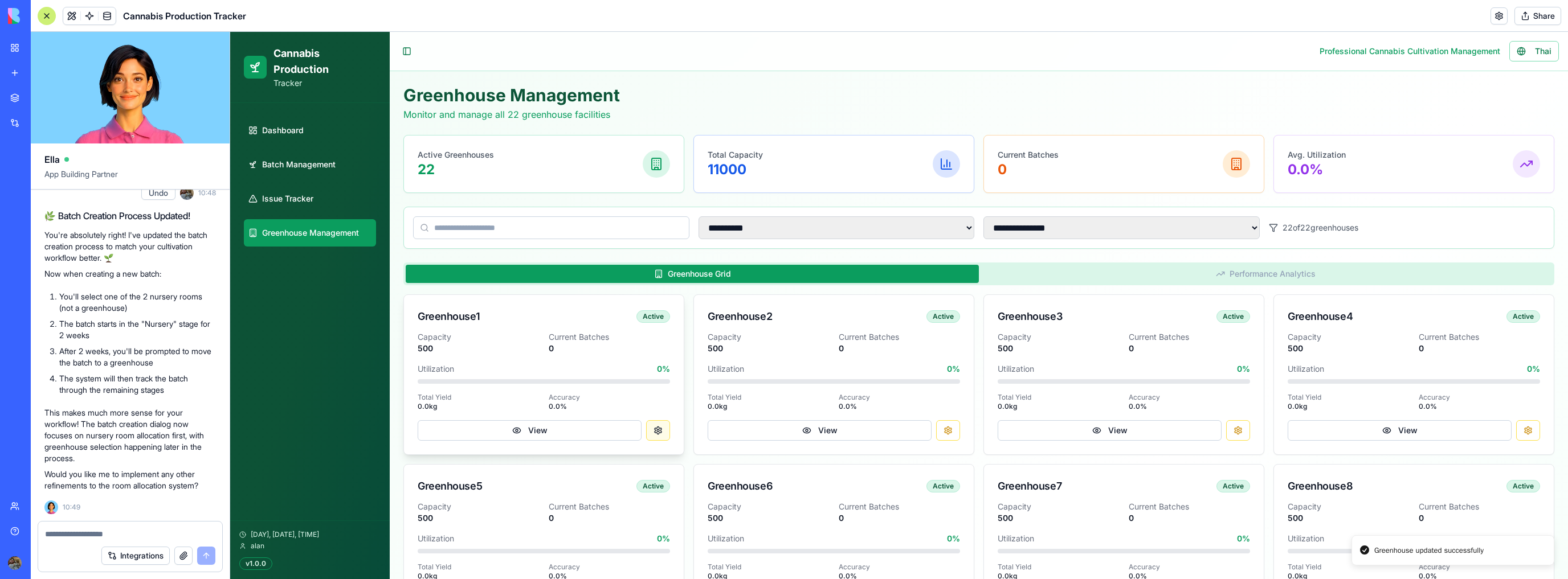 click at bounding box center [658, 430] 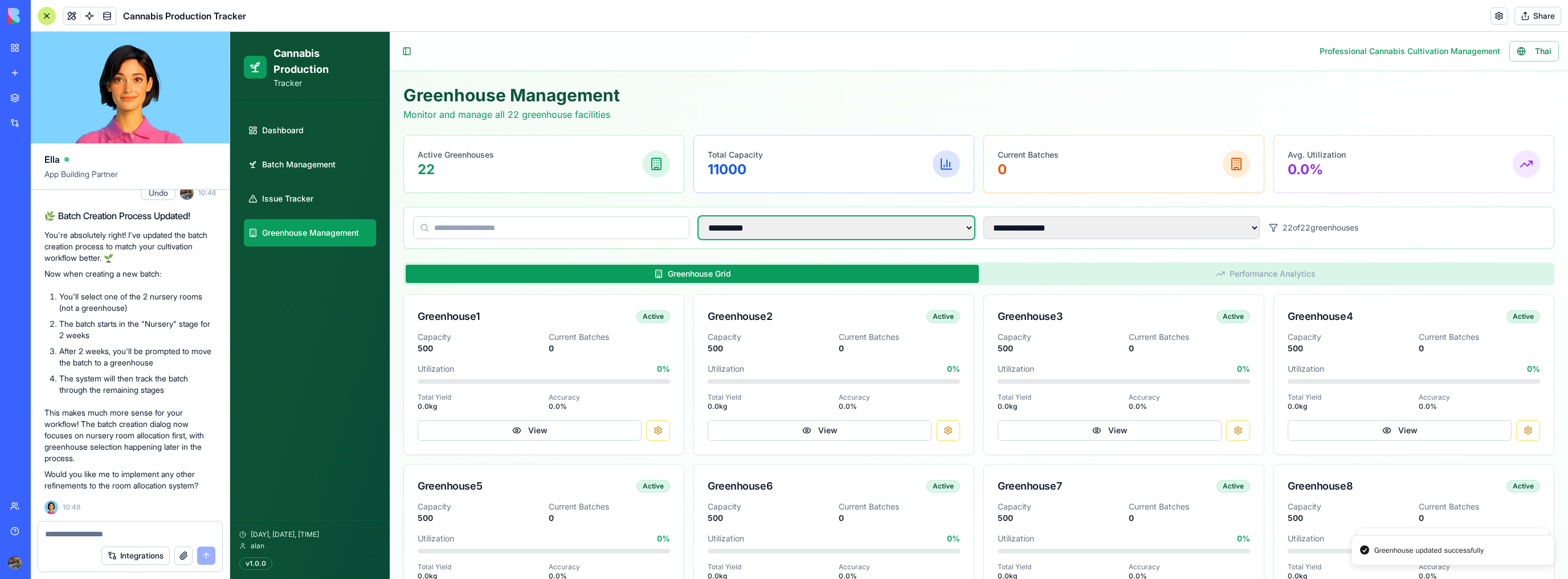 click on "**********" at bounding box center (836, 228) 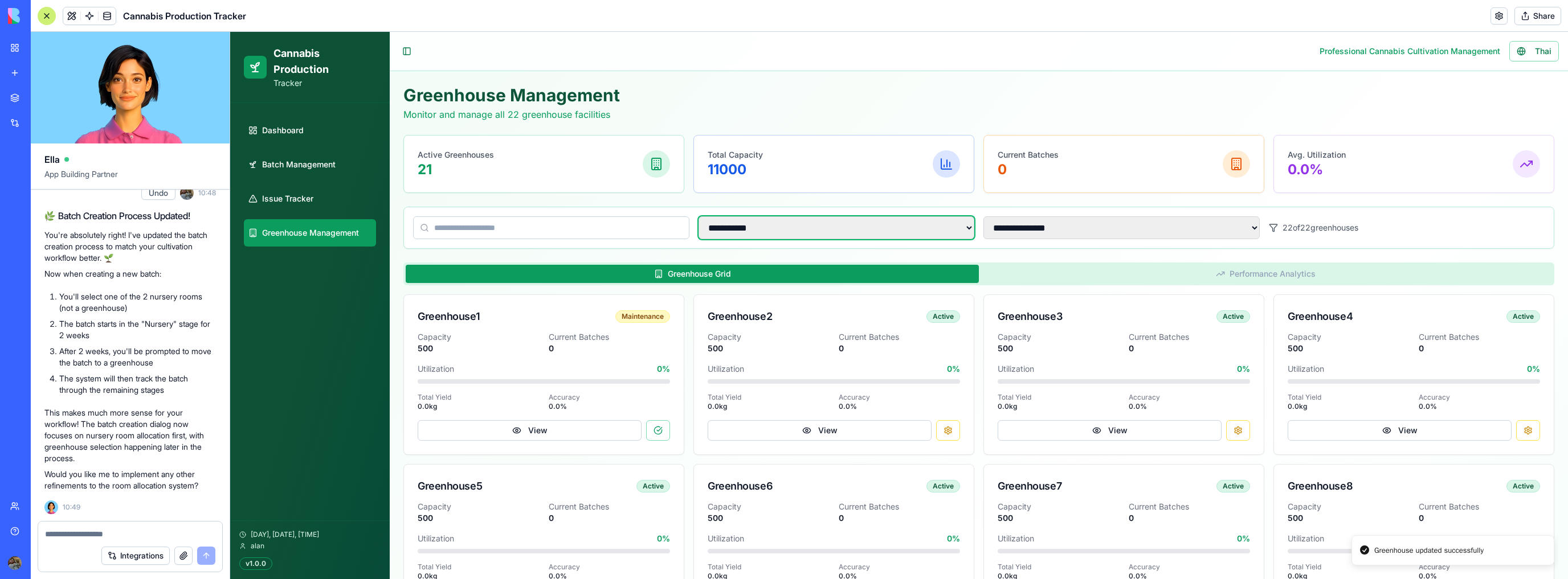 click on "**********" at bounding box center [836, 228] 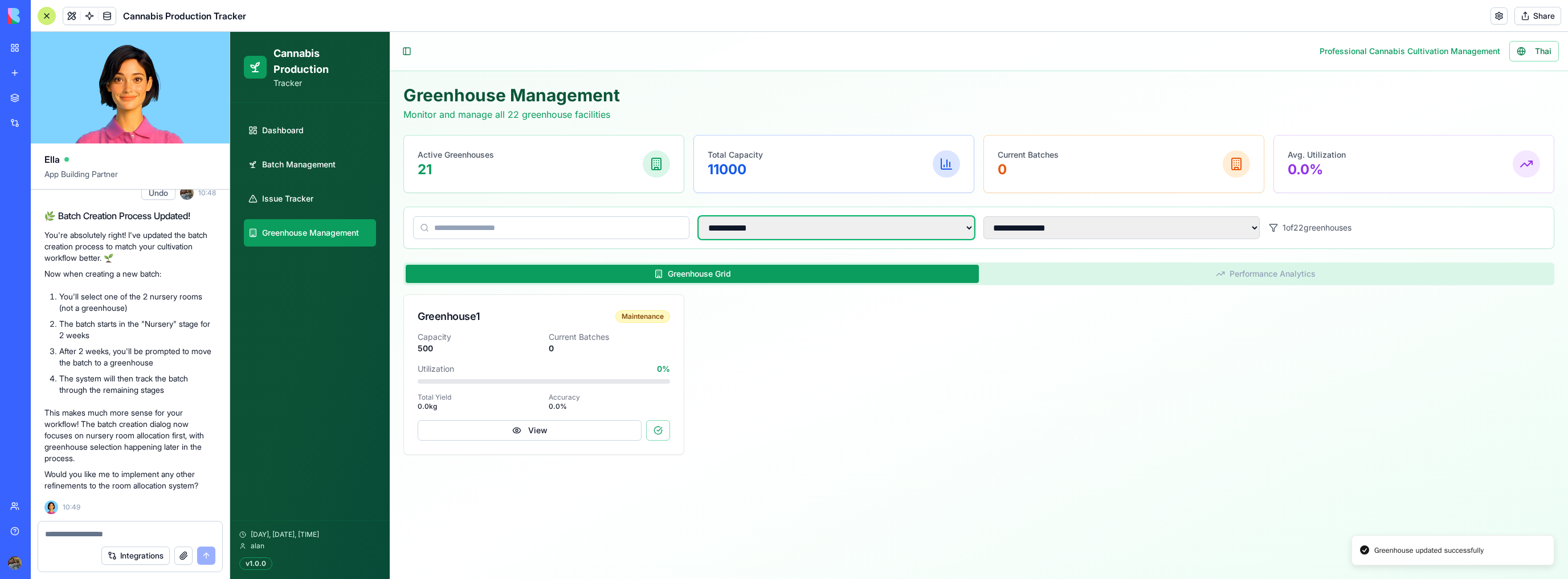click on "**********" at bounding box center [836, 228] 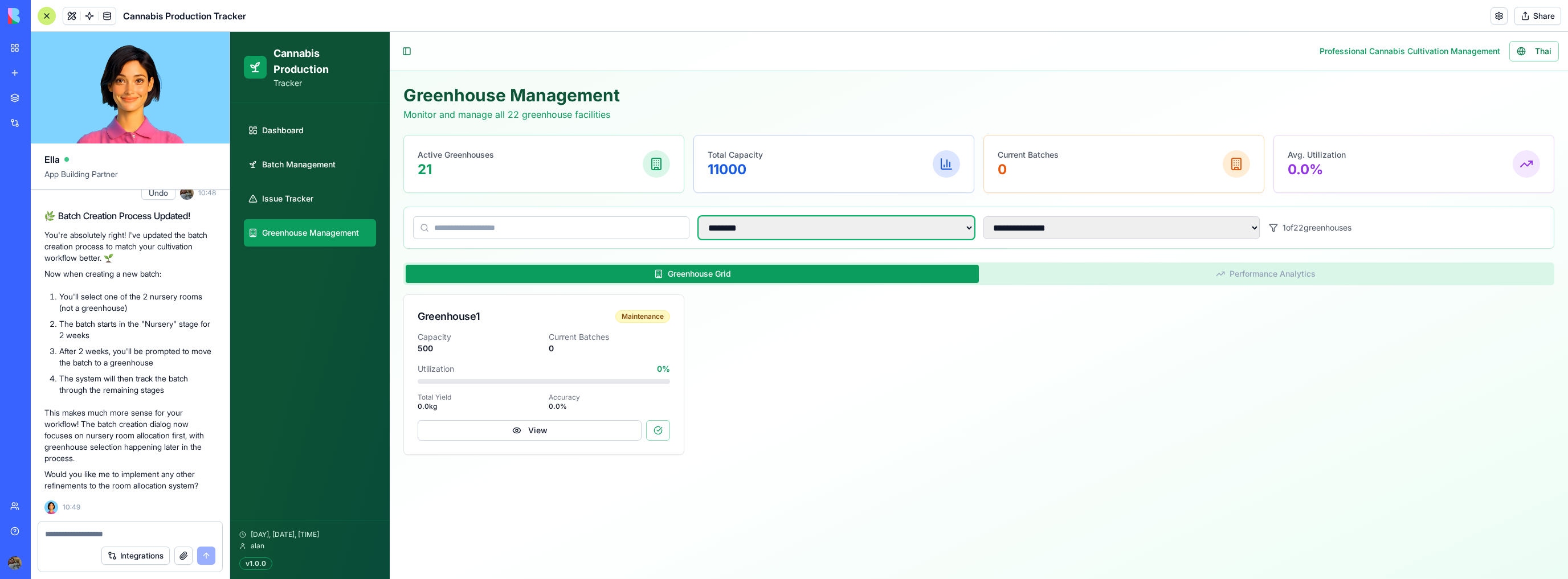 click on "**********" at bounding box center [836, 228] 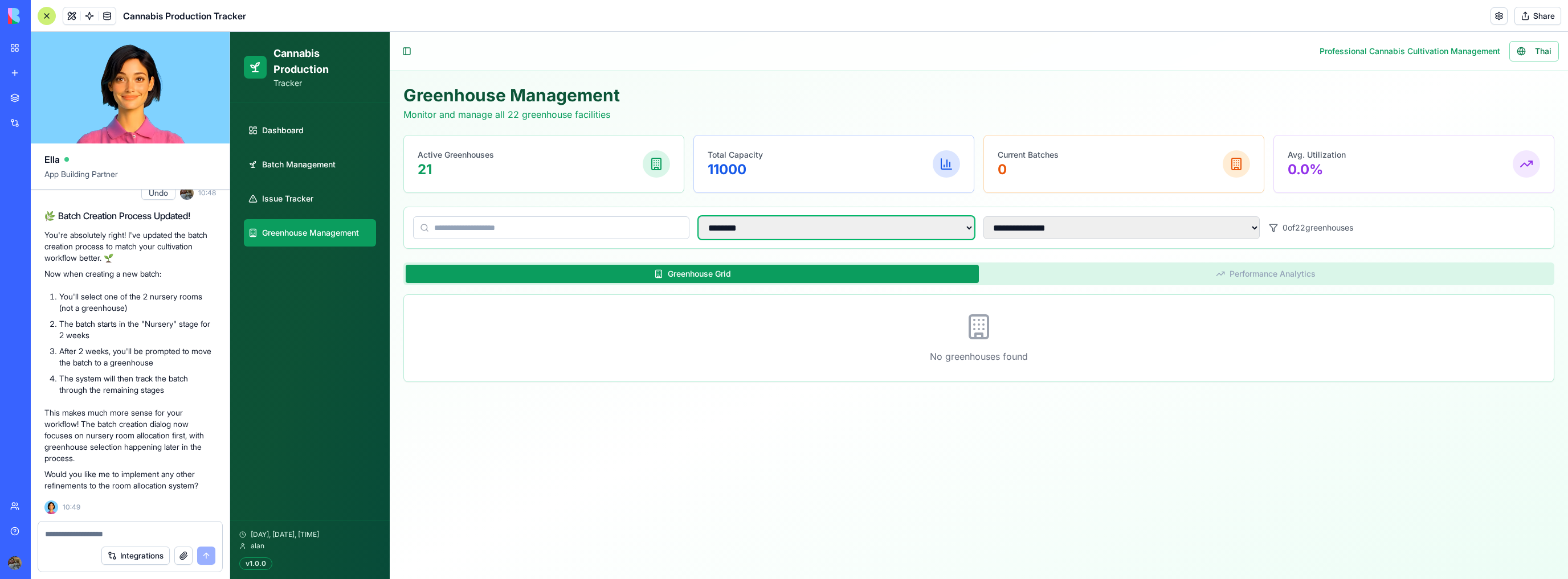 click on "**********" at bounding box center (836, 228) 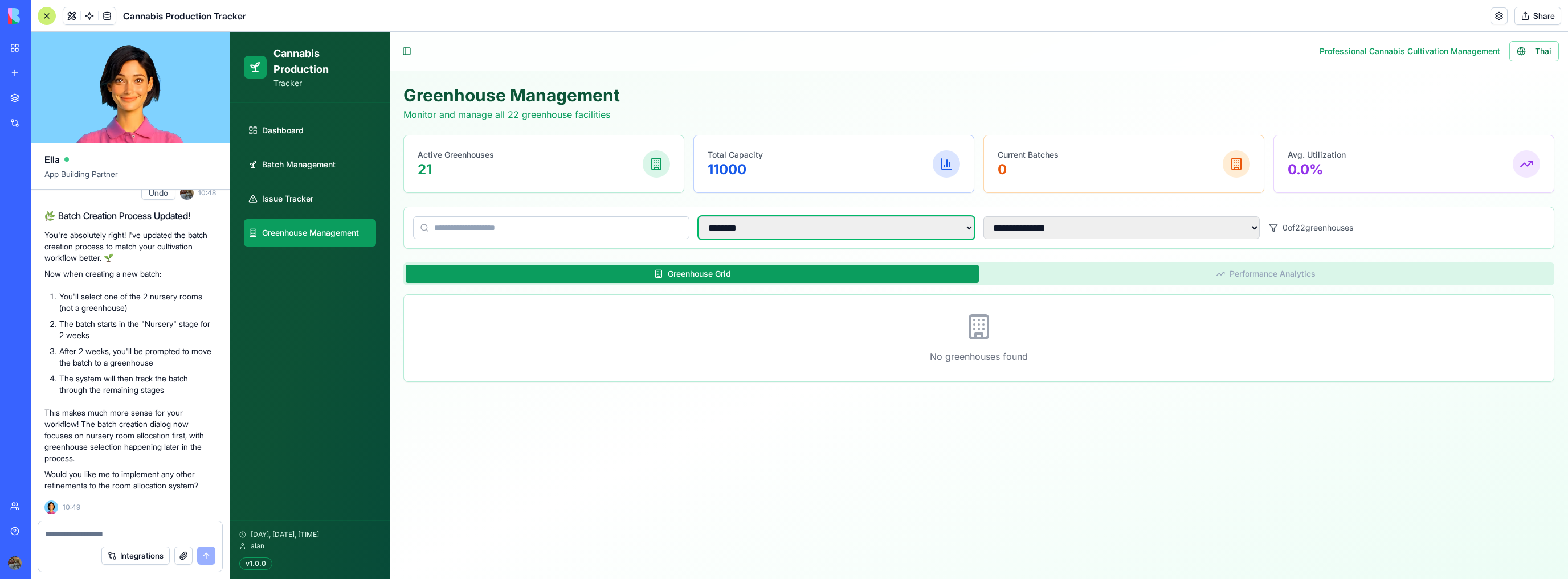select on "***" 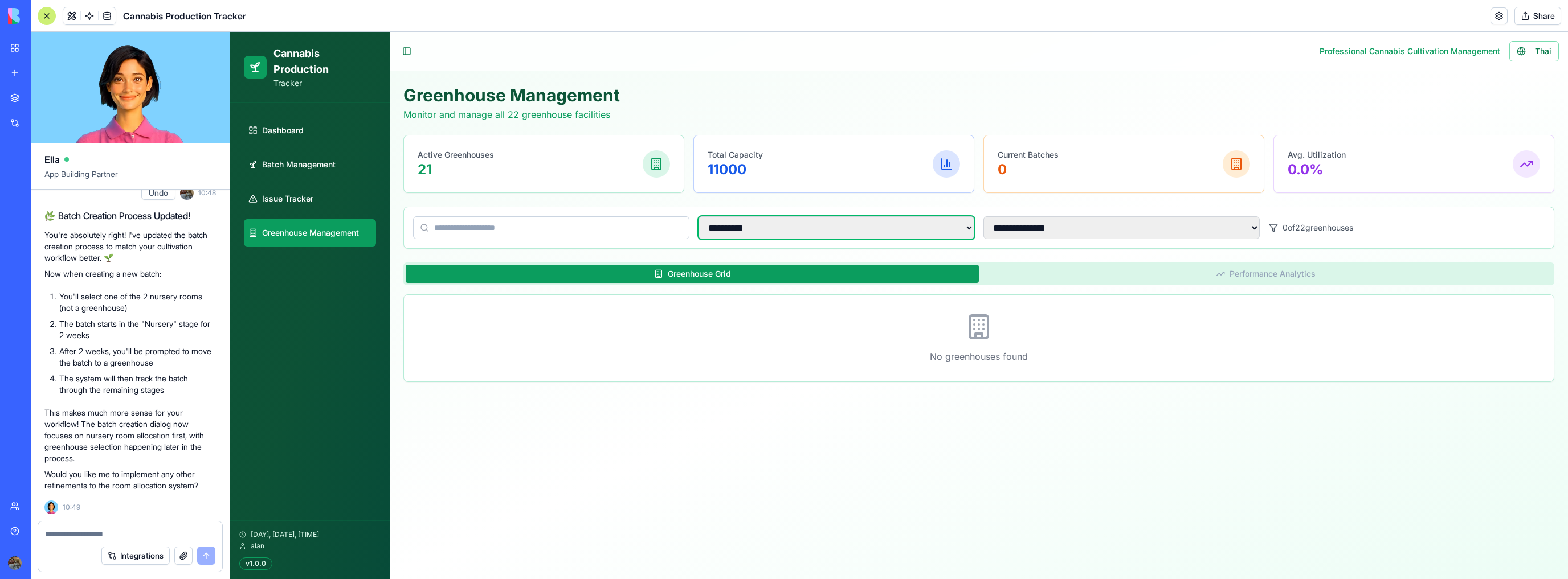 click on "**********" at bounding box center [836, 228] 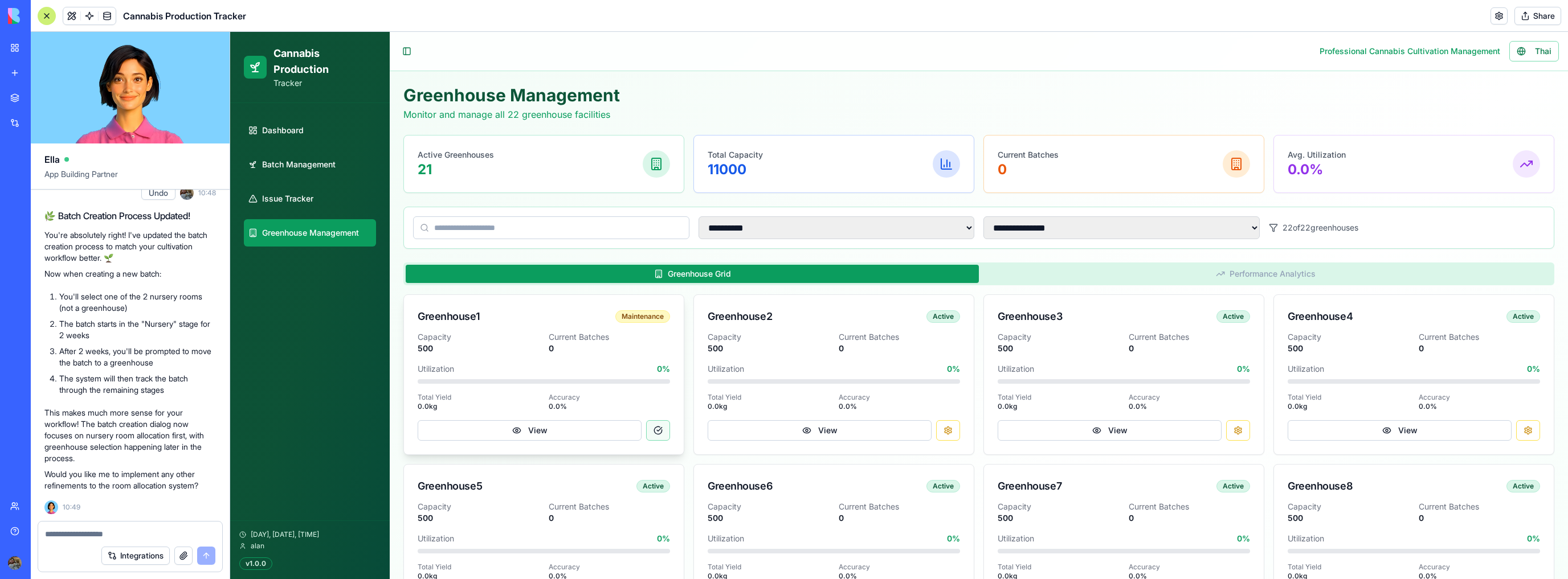 click at bounding box center (658, 430) 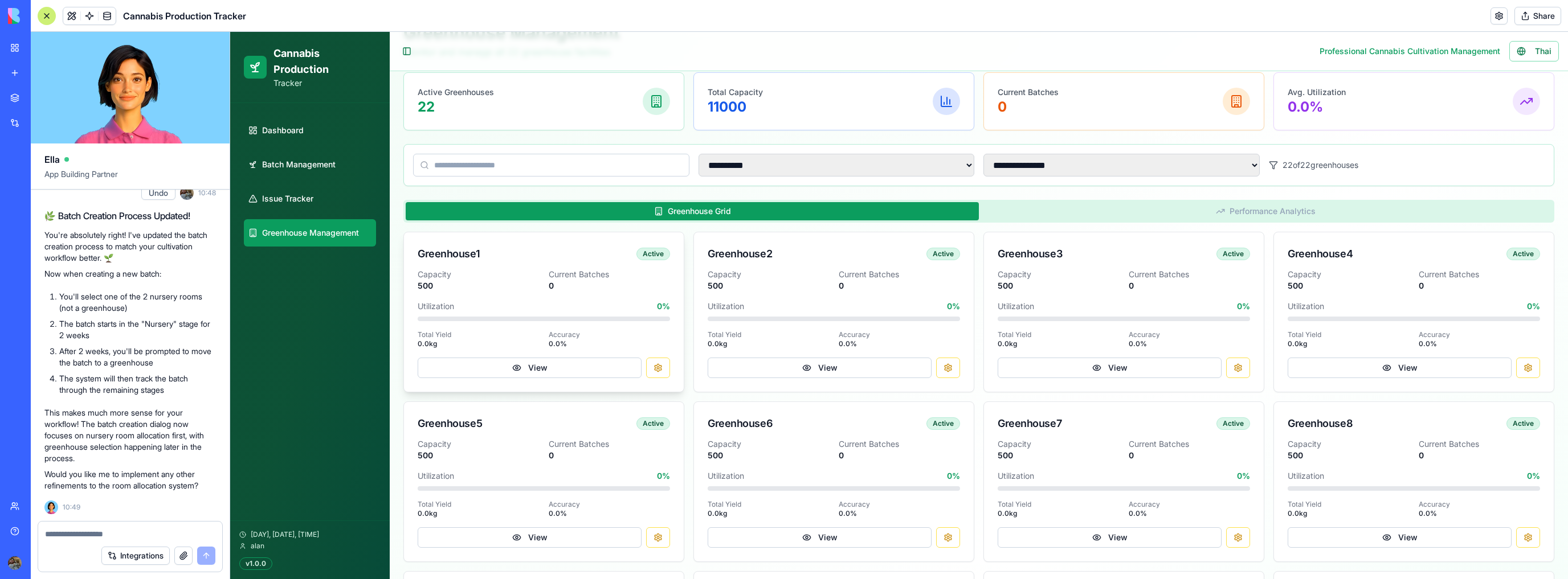 scroll, scrollTop: 0, scrollLeft: 0, axis: both 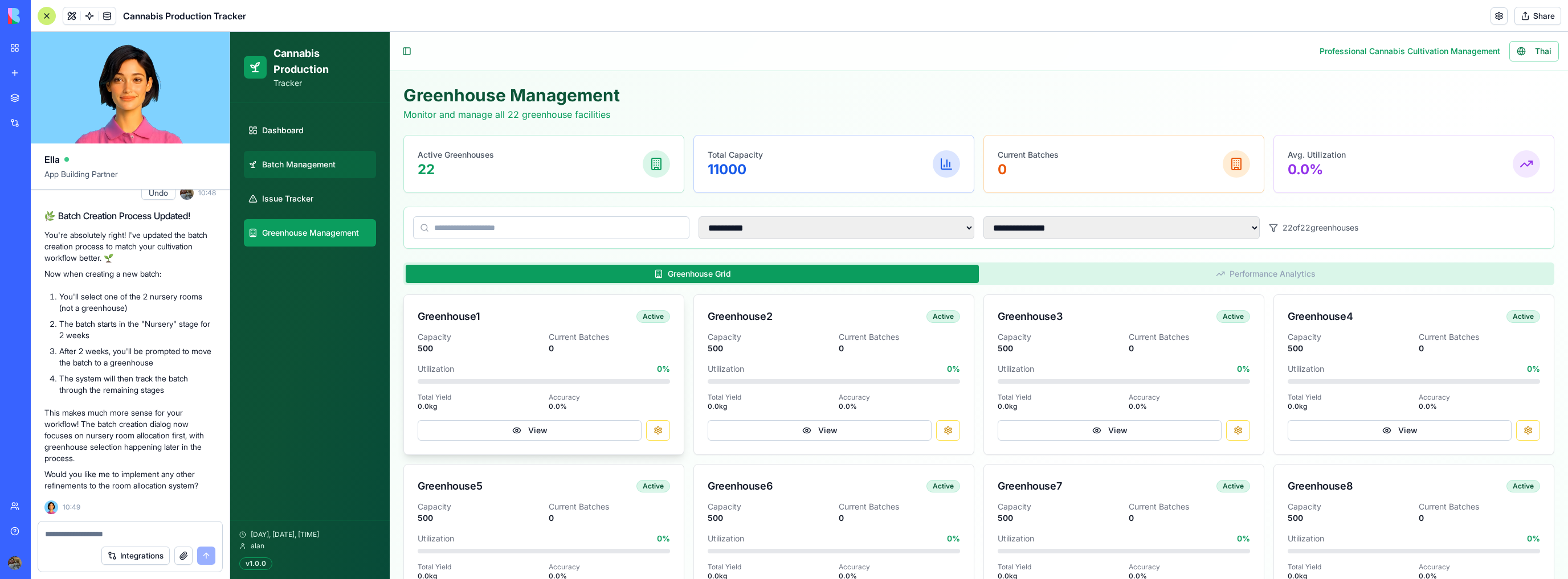 click on "Batch Management" at bounding box center [310, 165] 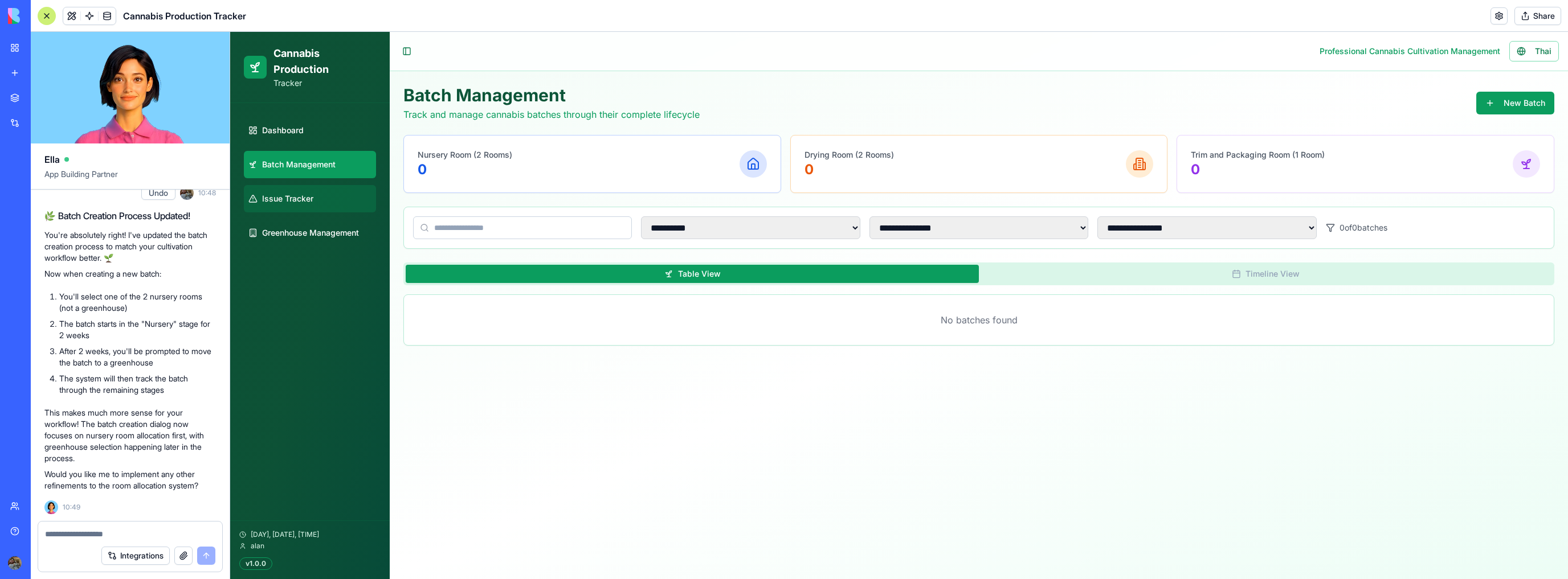 click on "Issue Tracker" at bounding box center (310, 199) 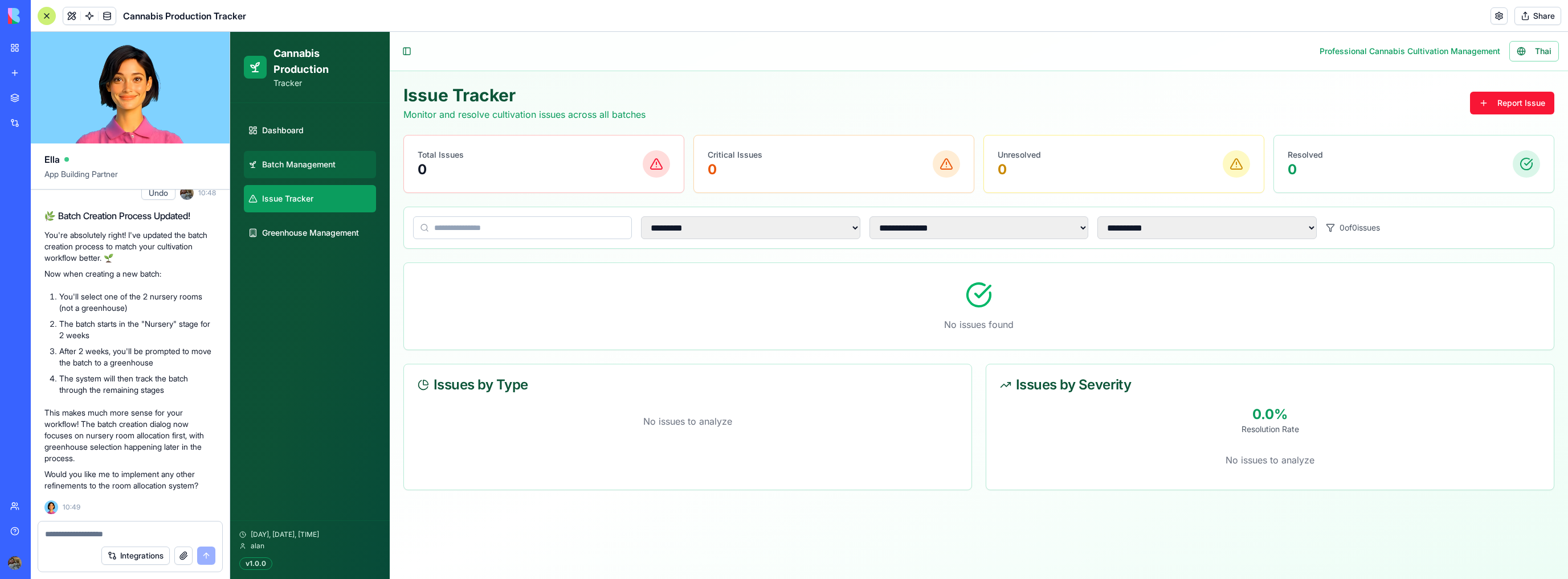 click on "Batch Management" at bounding box center [299, 165] 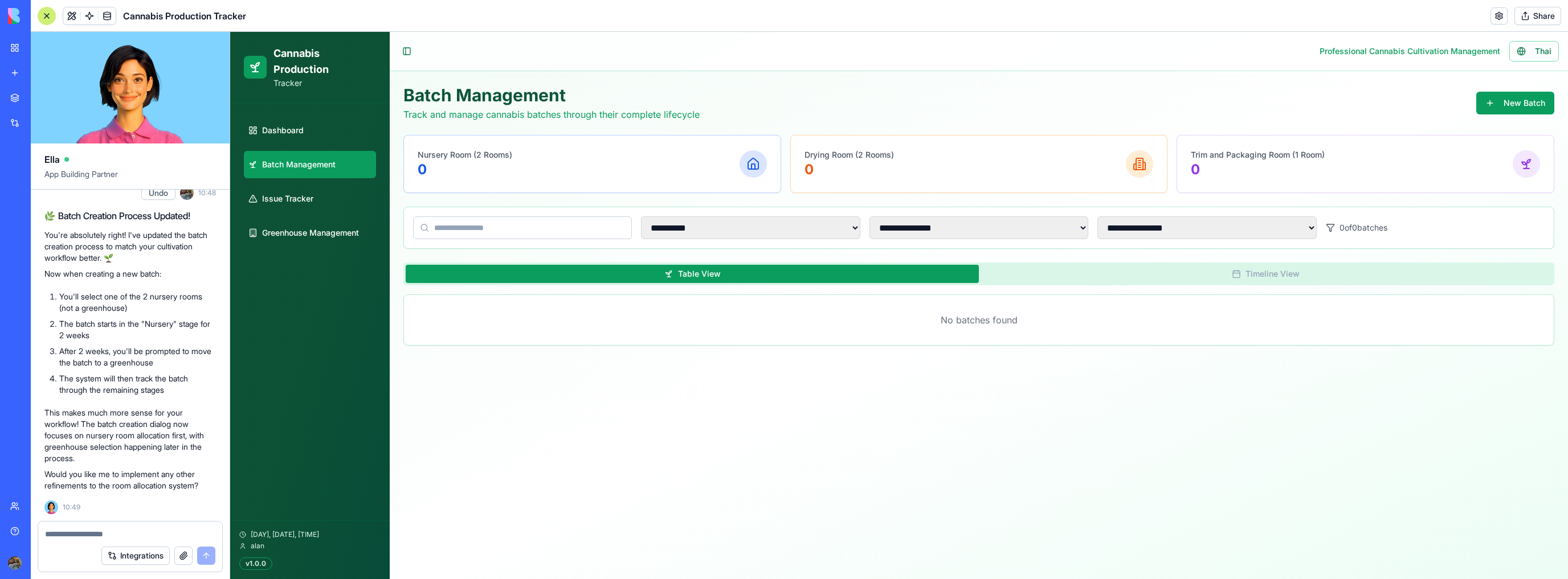 click on "Nursery Room (2 Rooms) 0" at bounding box center [592, 164] 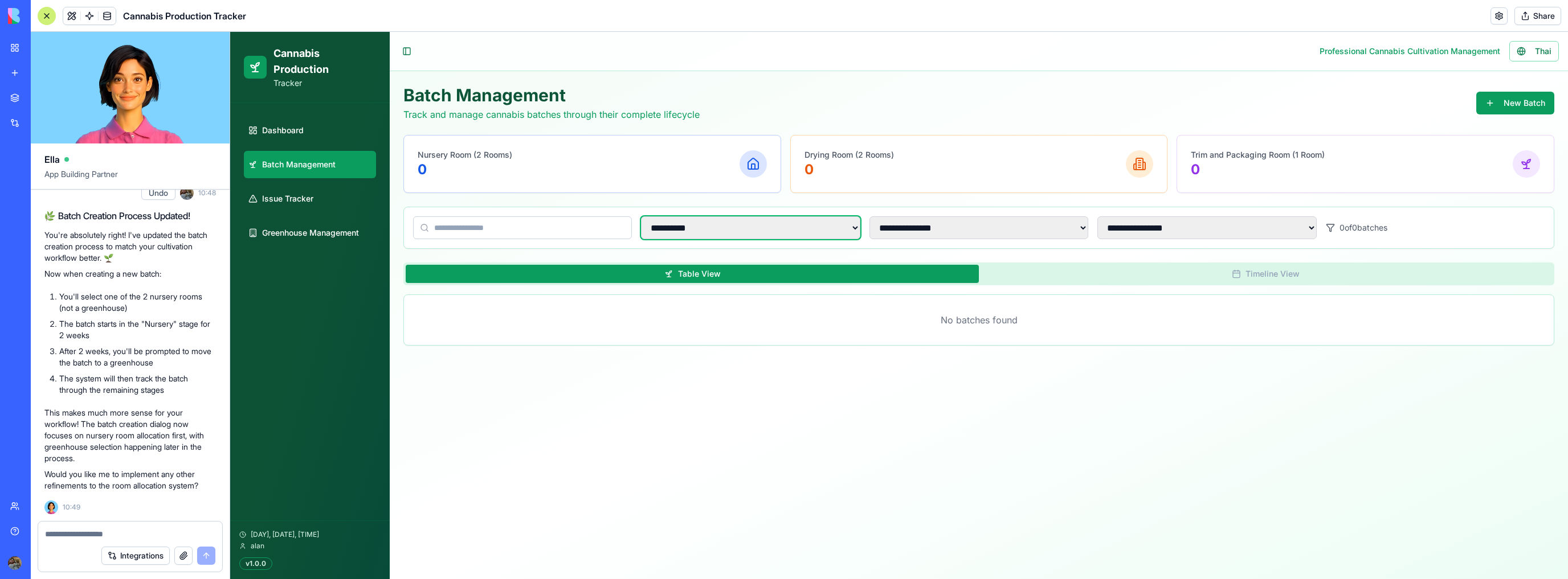 click on "**********" at bounding box center [750, 228] 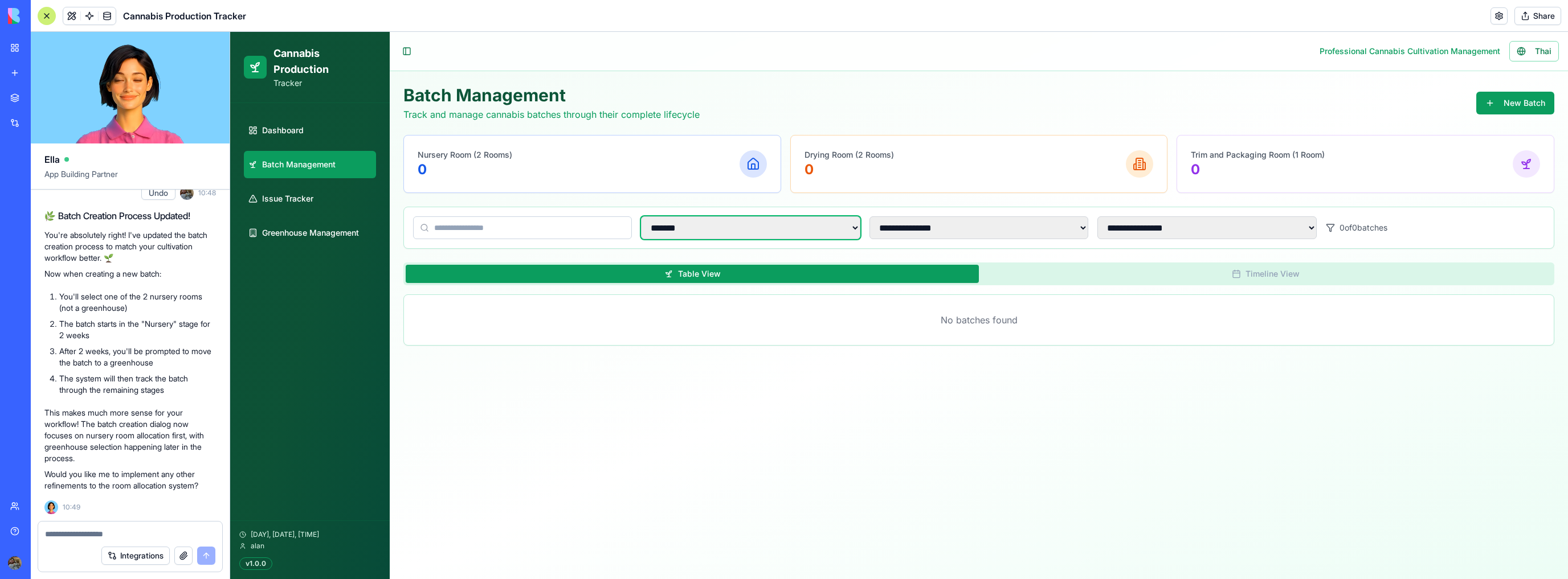 click on "**********" at bounding box center [750, 228] 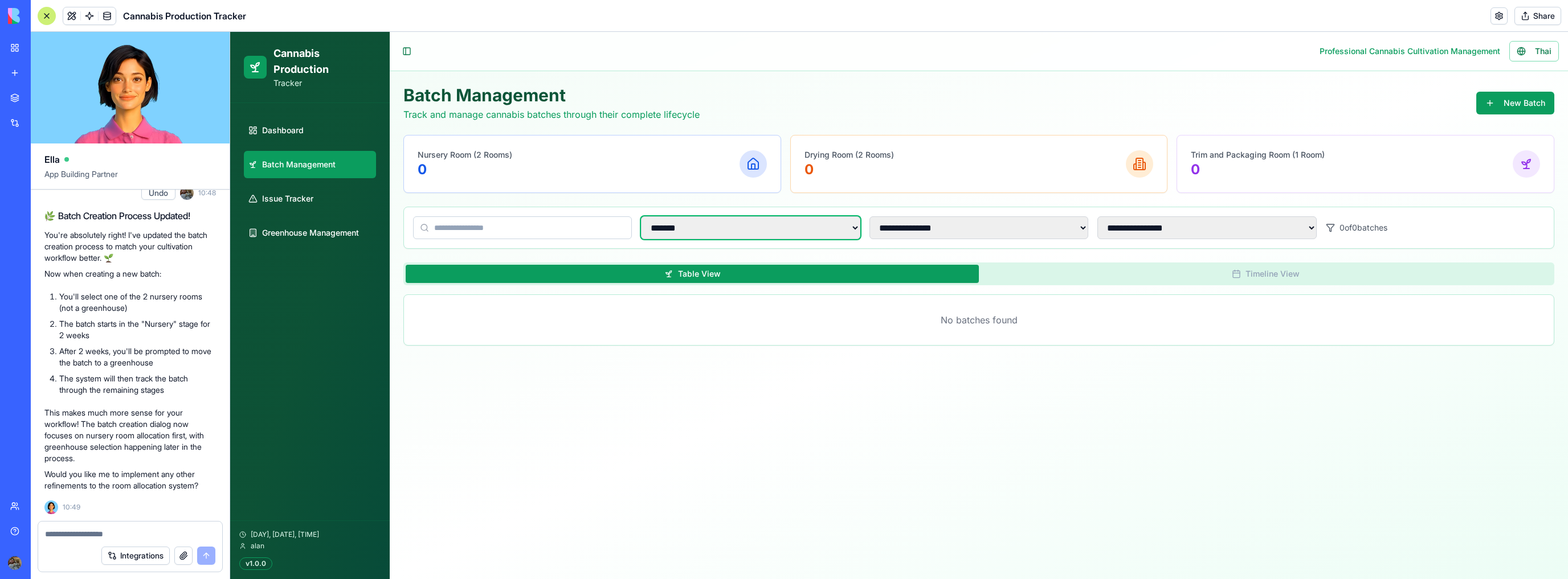 click on "**********" at bounding box center [750, 228] 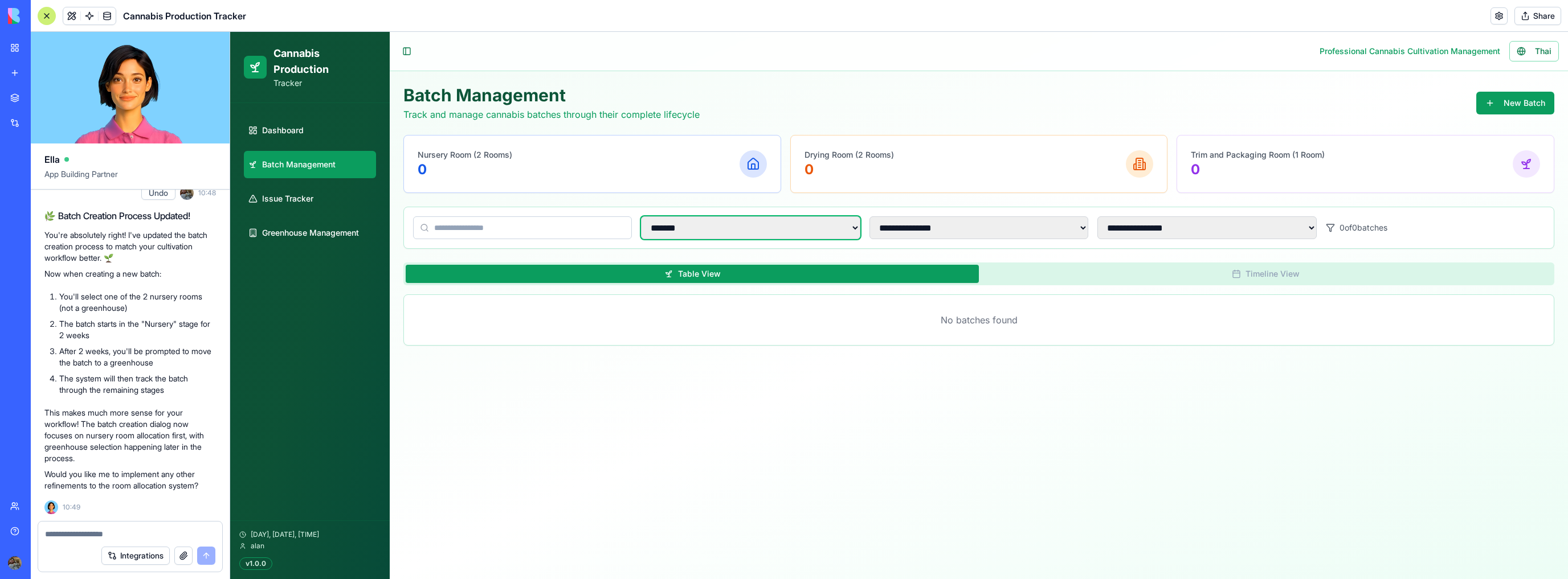 select on "***" 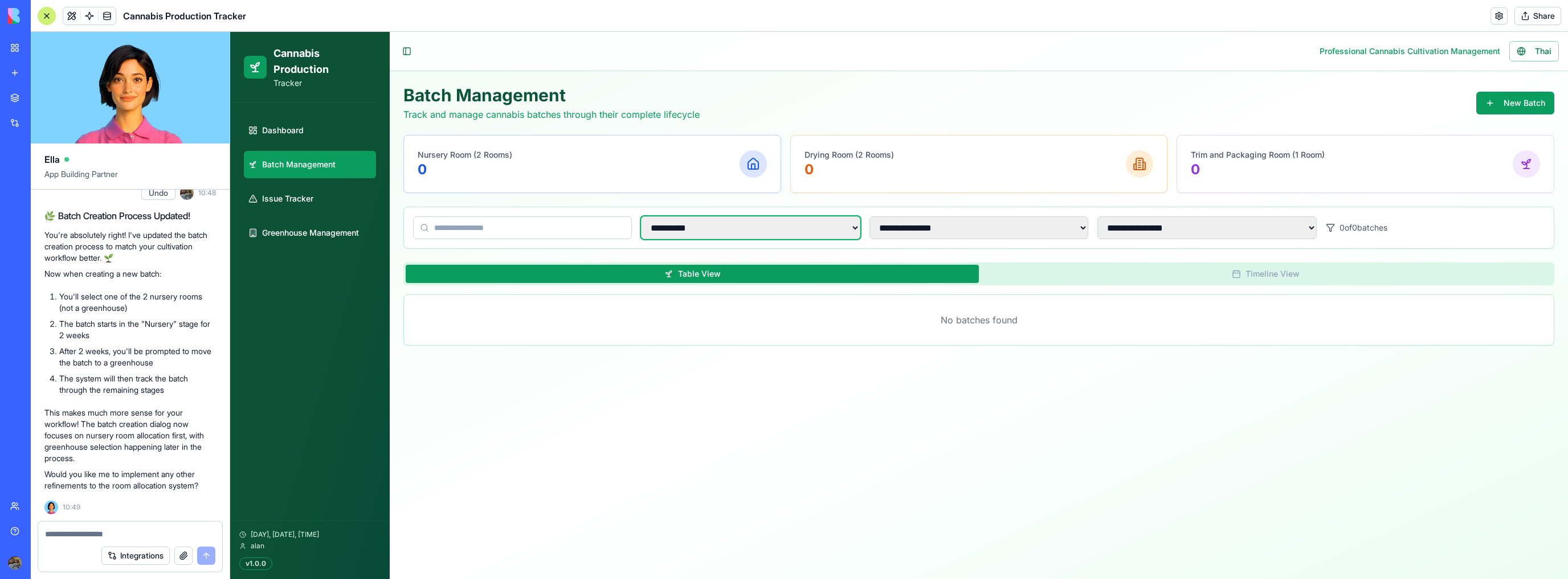 click on "**********" at bounding box center [750, 228] 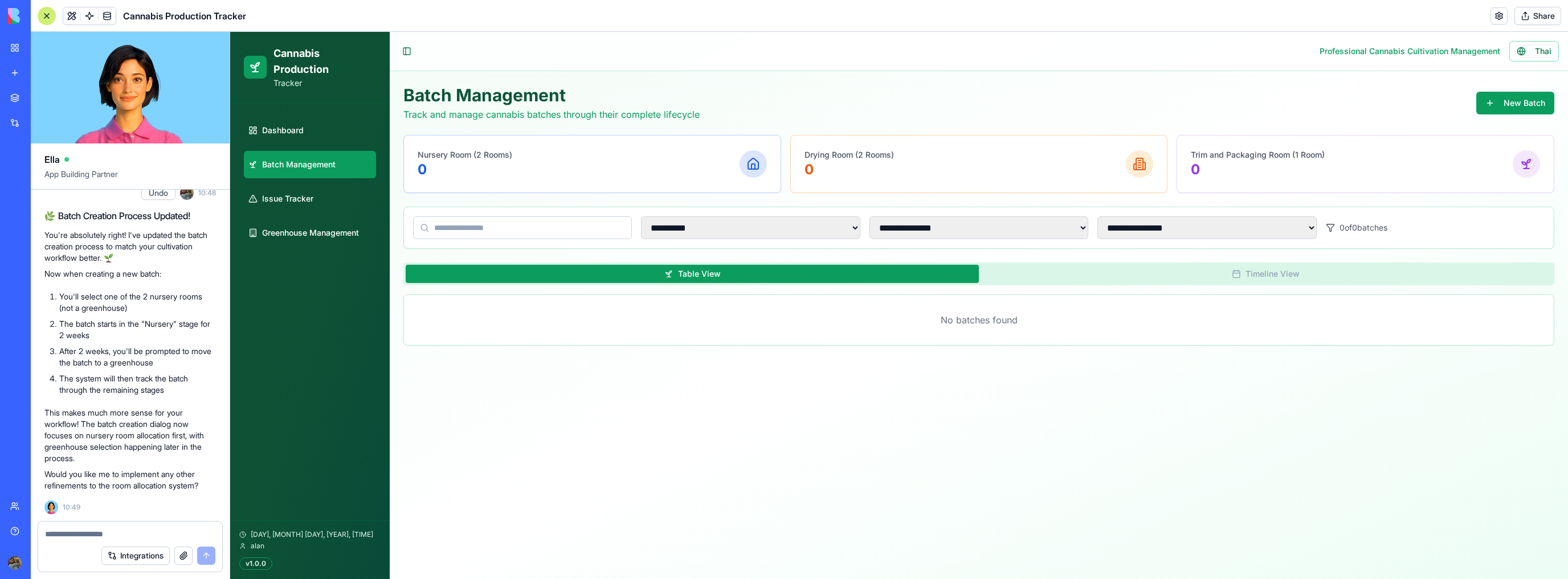 click 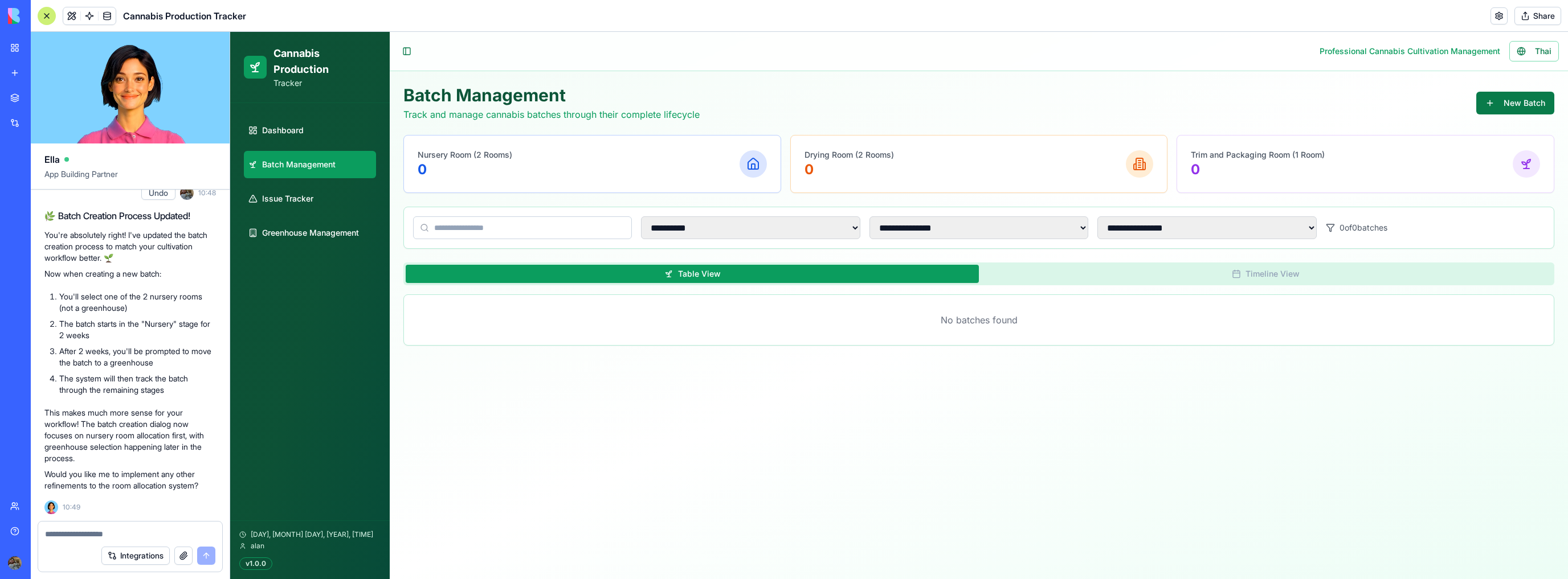 click on "New Batch" at bounding box center [1515, 103] 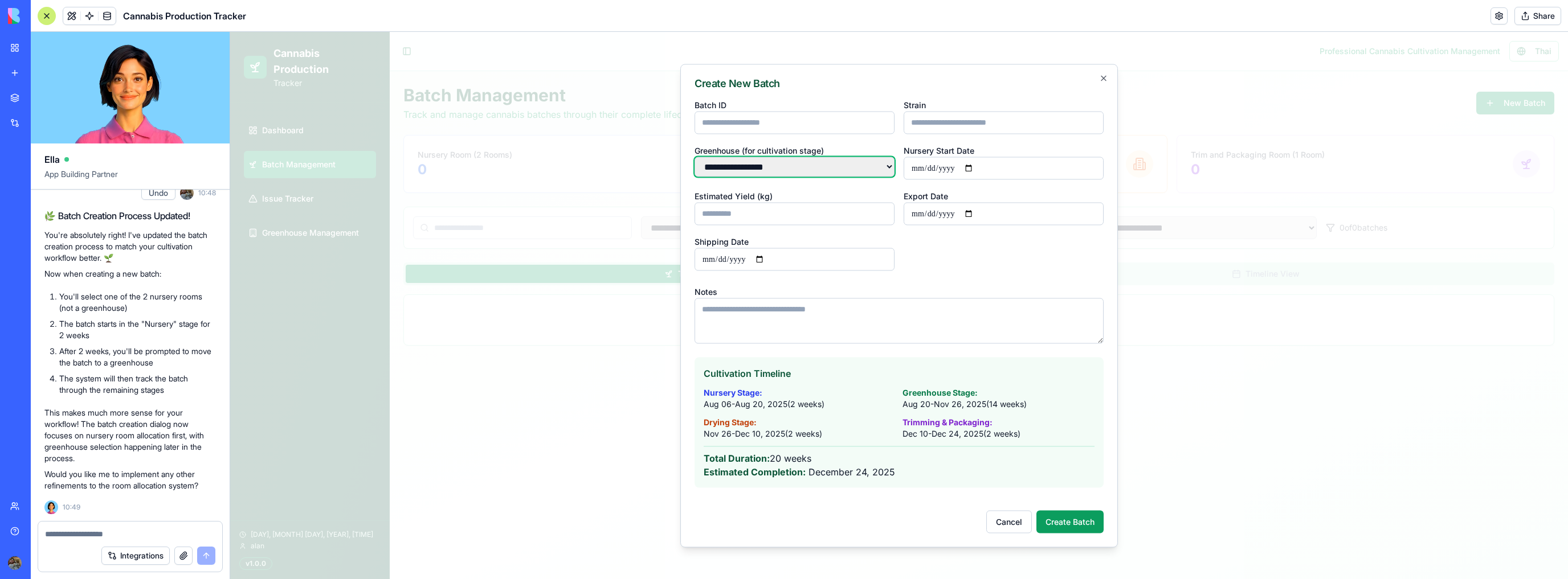click on "**********" at bounding box center (794, 166) 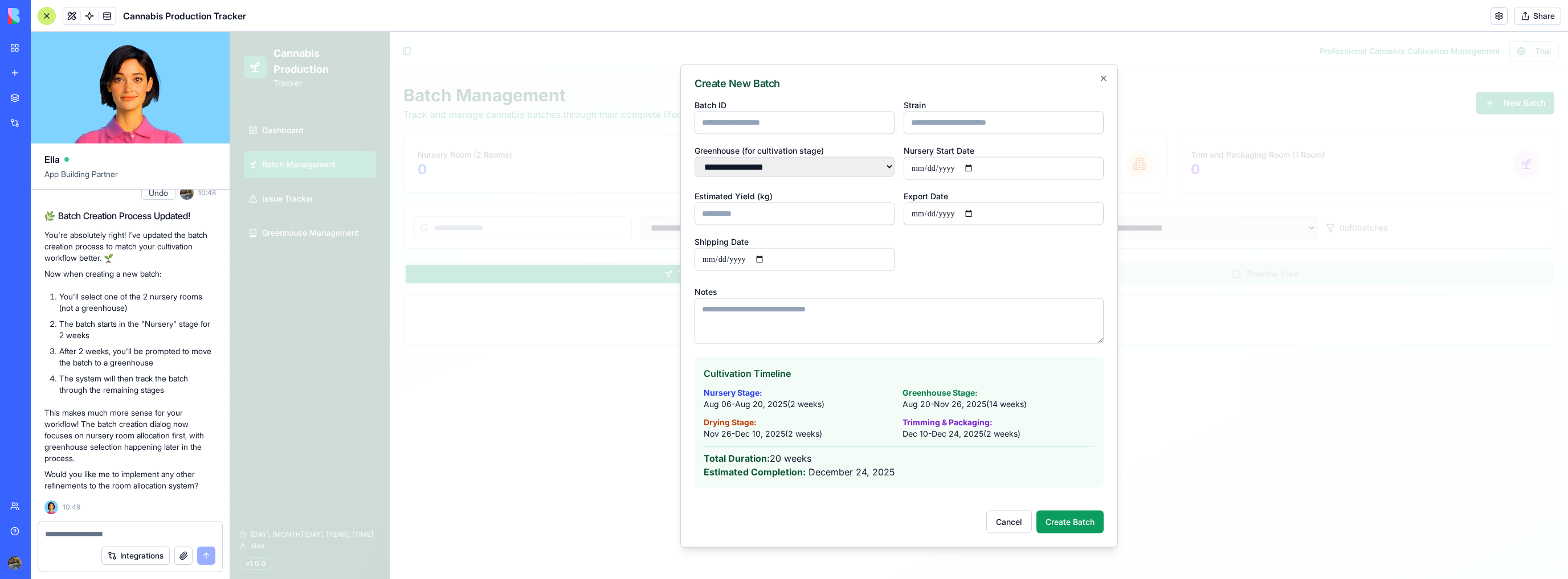 click on "**********" at bounding box center (899, 315) 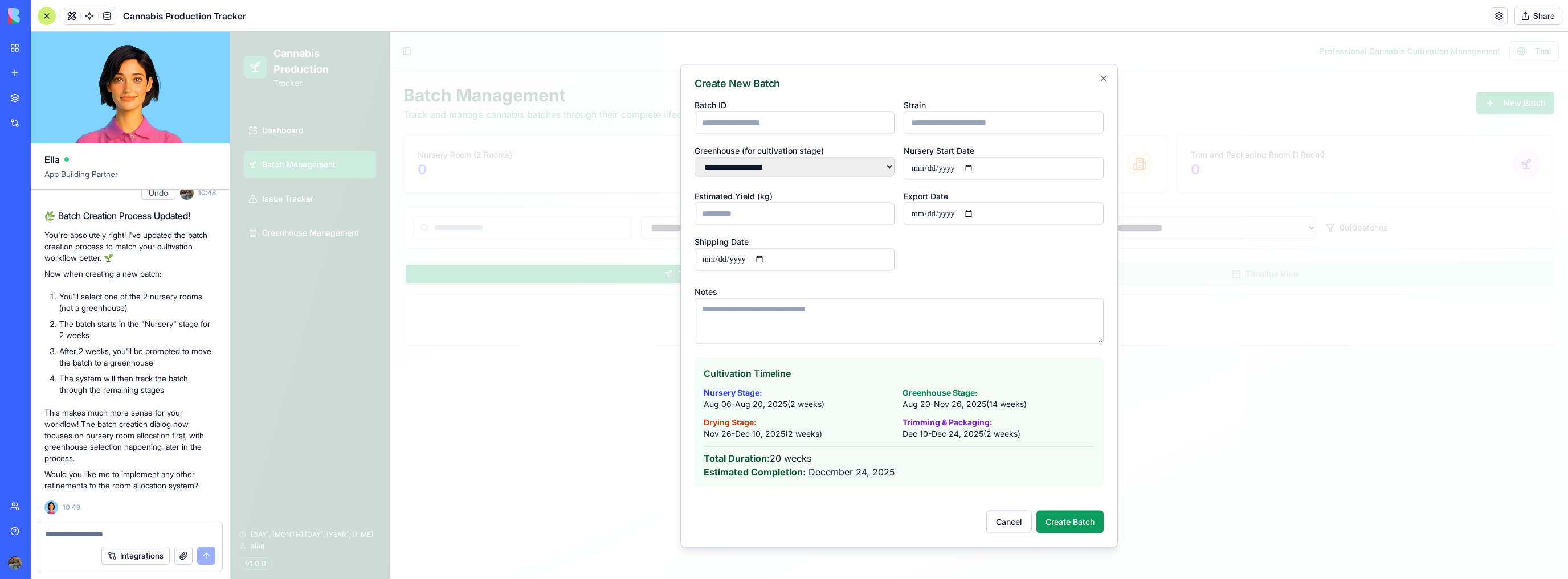 click on "Estimated Yield (kg)" at bounding box center (794, 213) 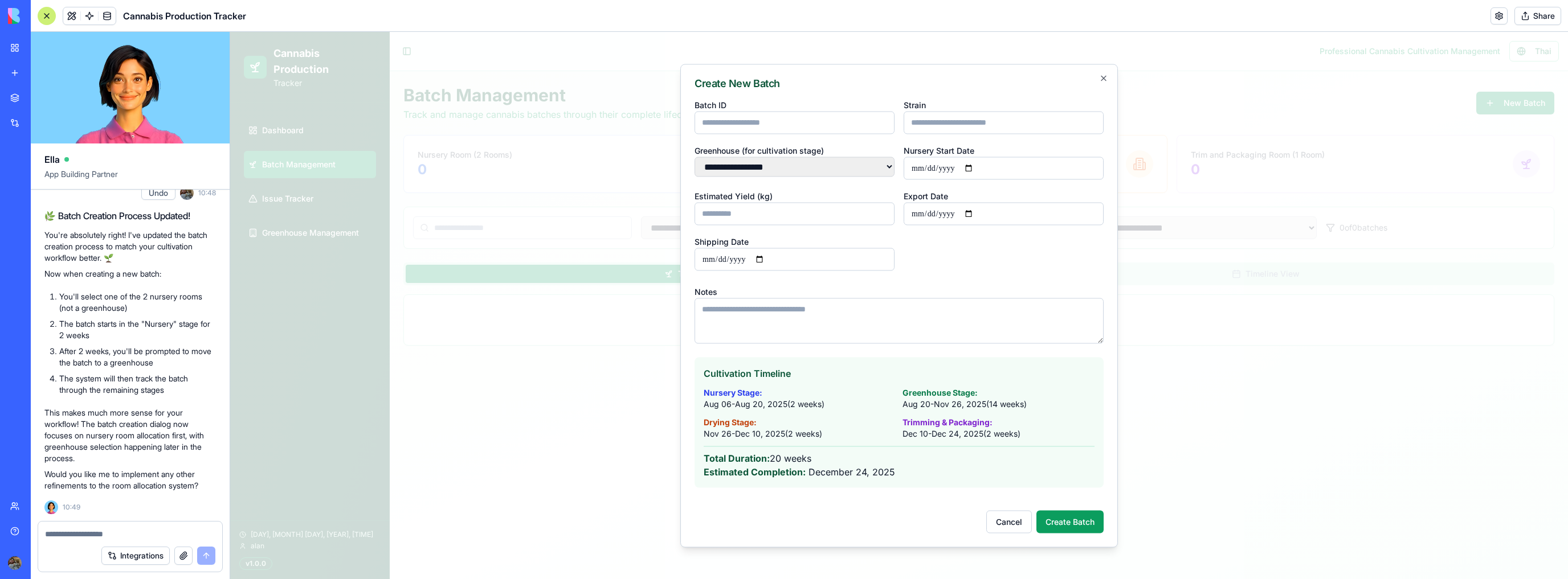 click on "This makes much more sense for your workflow! The batch creation dialog now focuses on nursery room allocation first, with greenhouse selection happening later in the process." at bounding box center (130, 436) 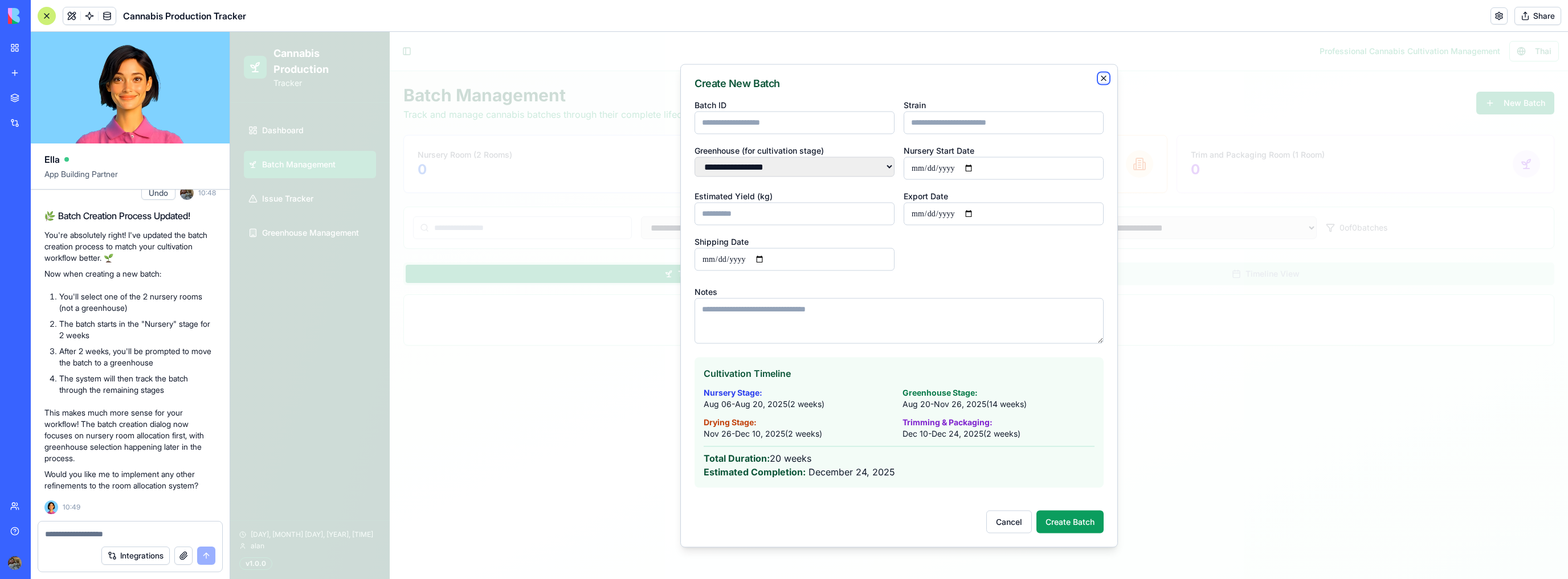 click 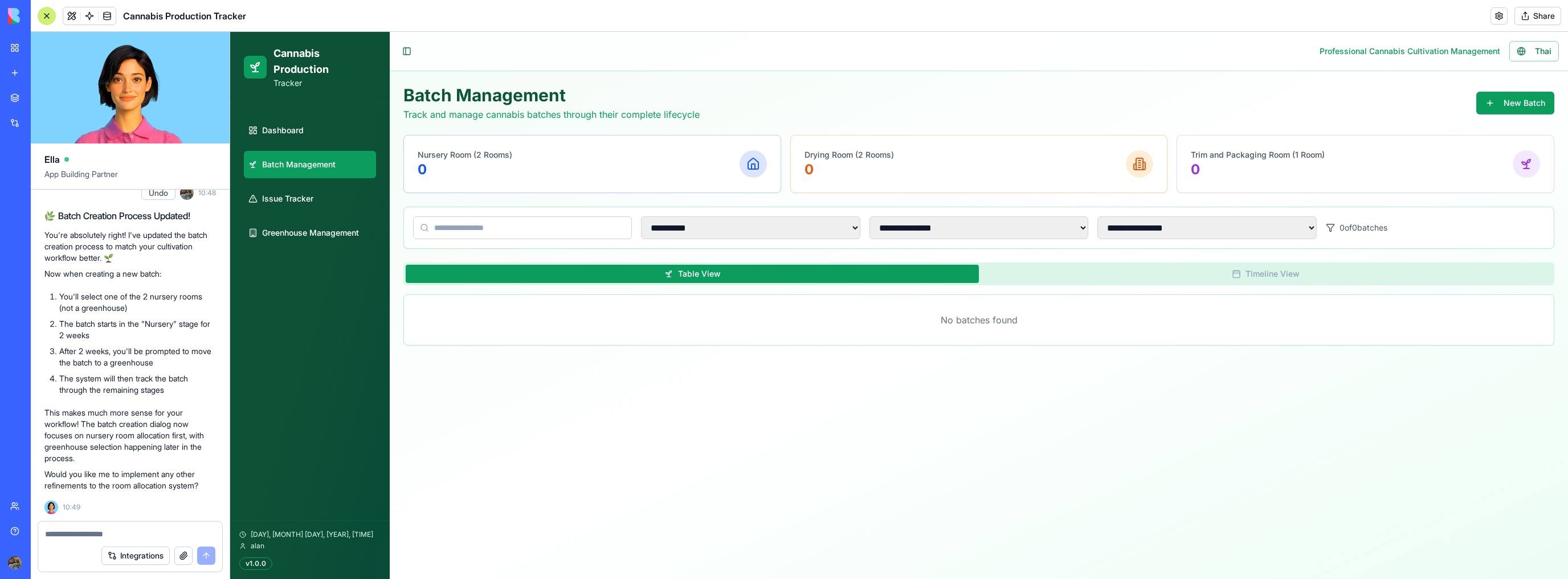 click at bounding box center [130, 534] 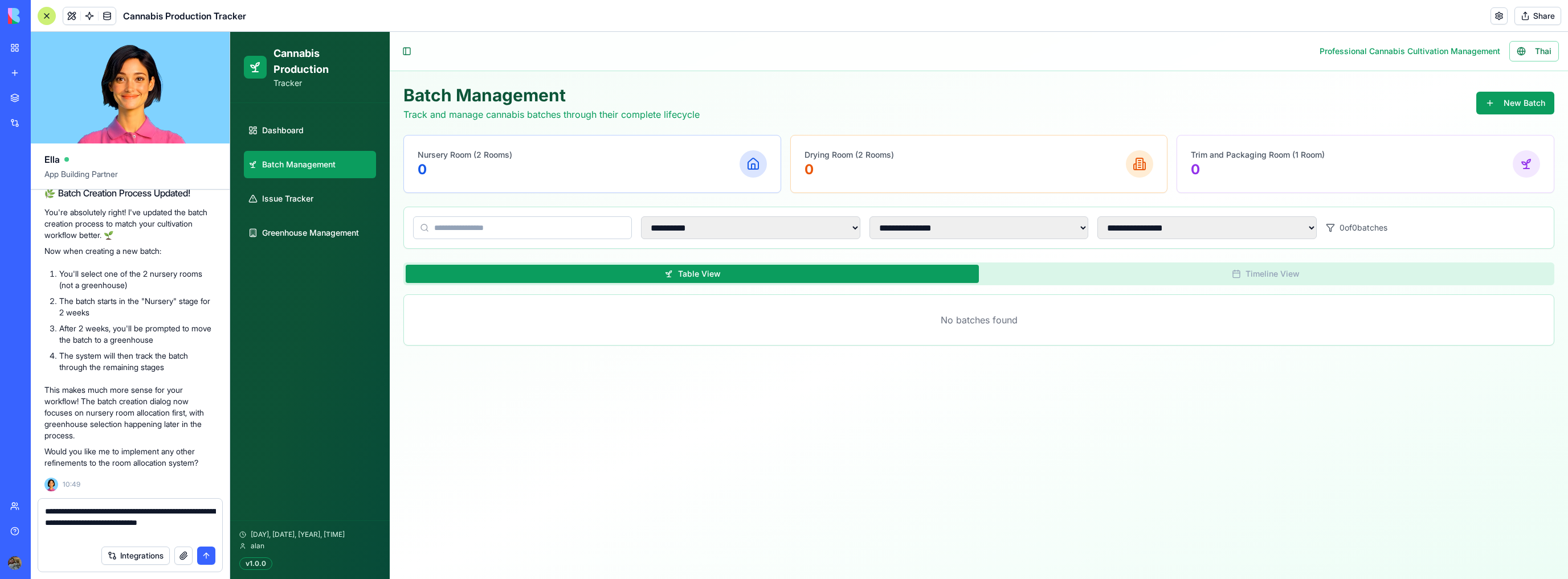 drag, startPoint x: 60, startPoint y: 540, endPoint x: 54, endPoint y: 535, distance: 7.81025 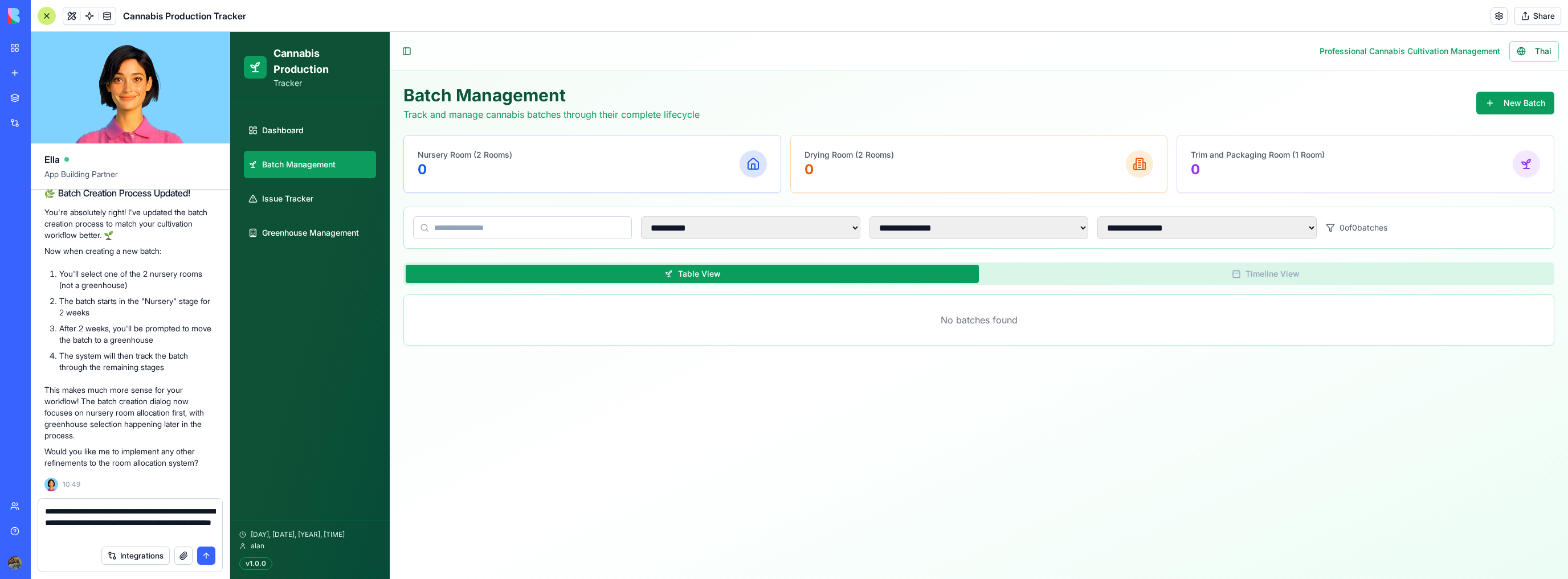 click on "**********" at bounding box center (130, 523) 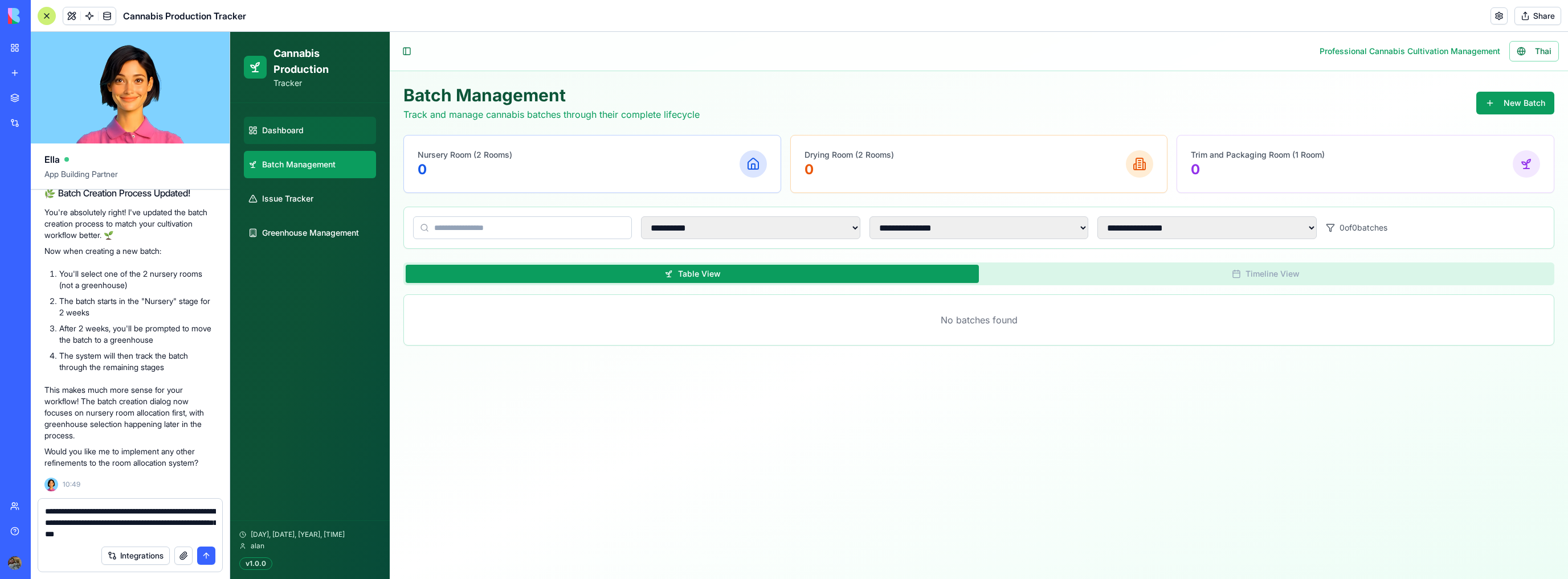 type on "**********" 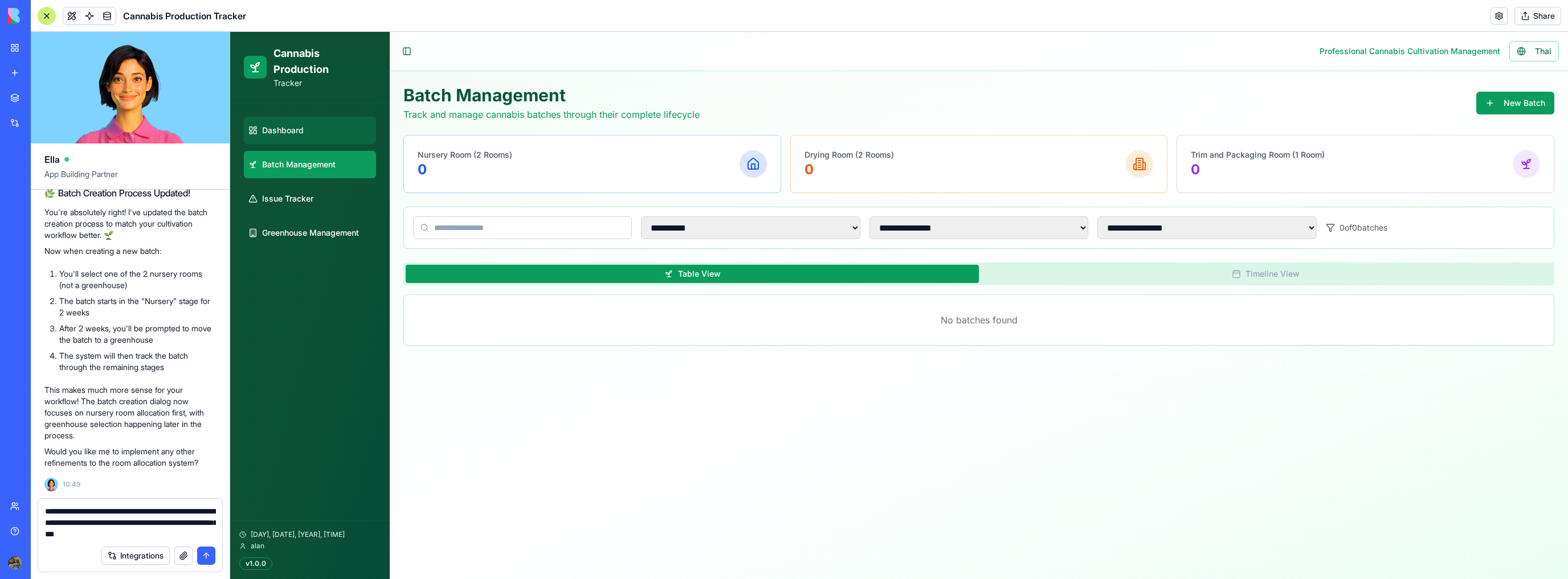 click on "Dashboard" at bounding box center (310, 130) 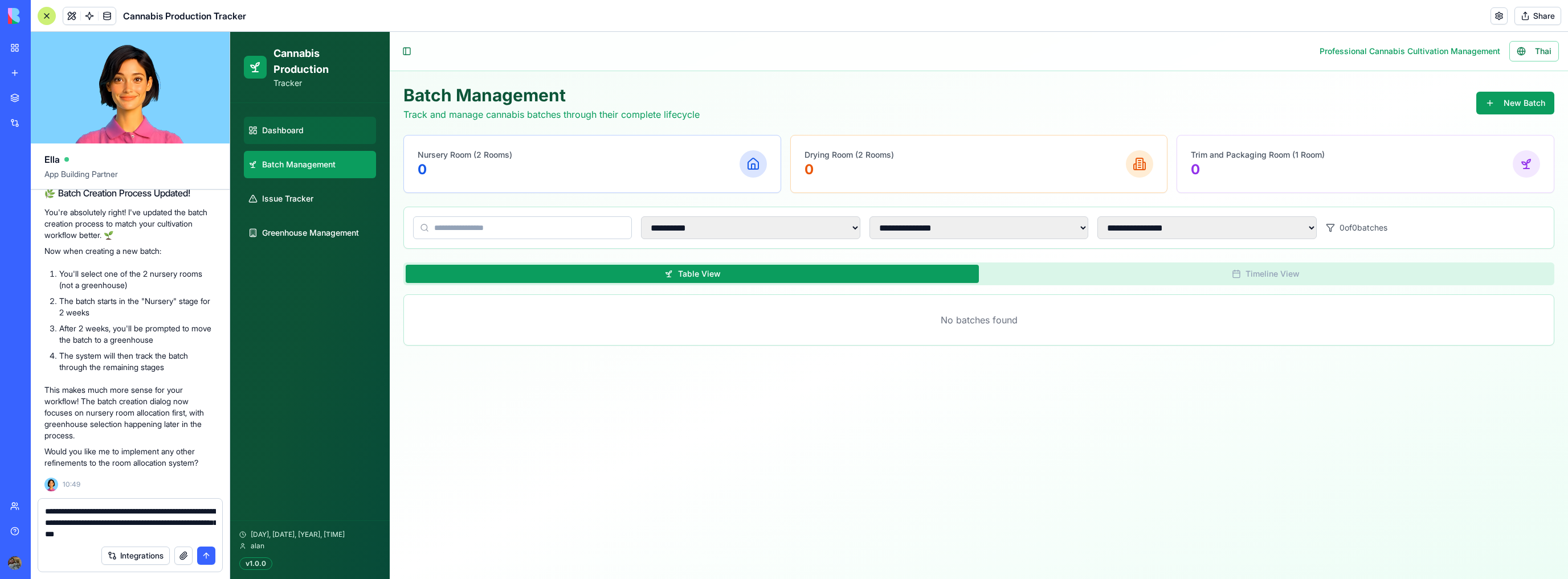 select on "**" 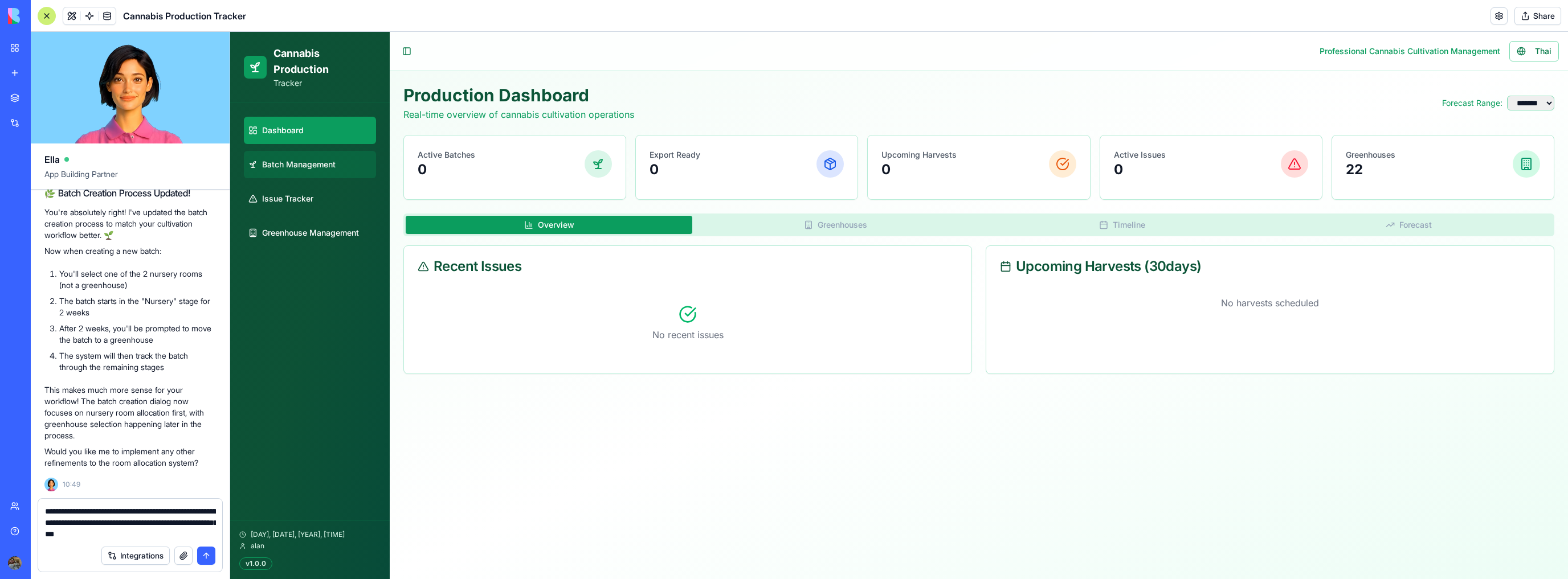 click on "Batch Management" at bounding box center [310, 165] 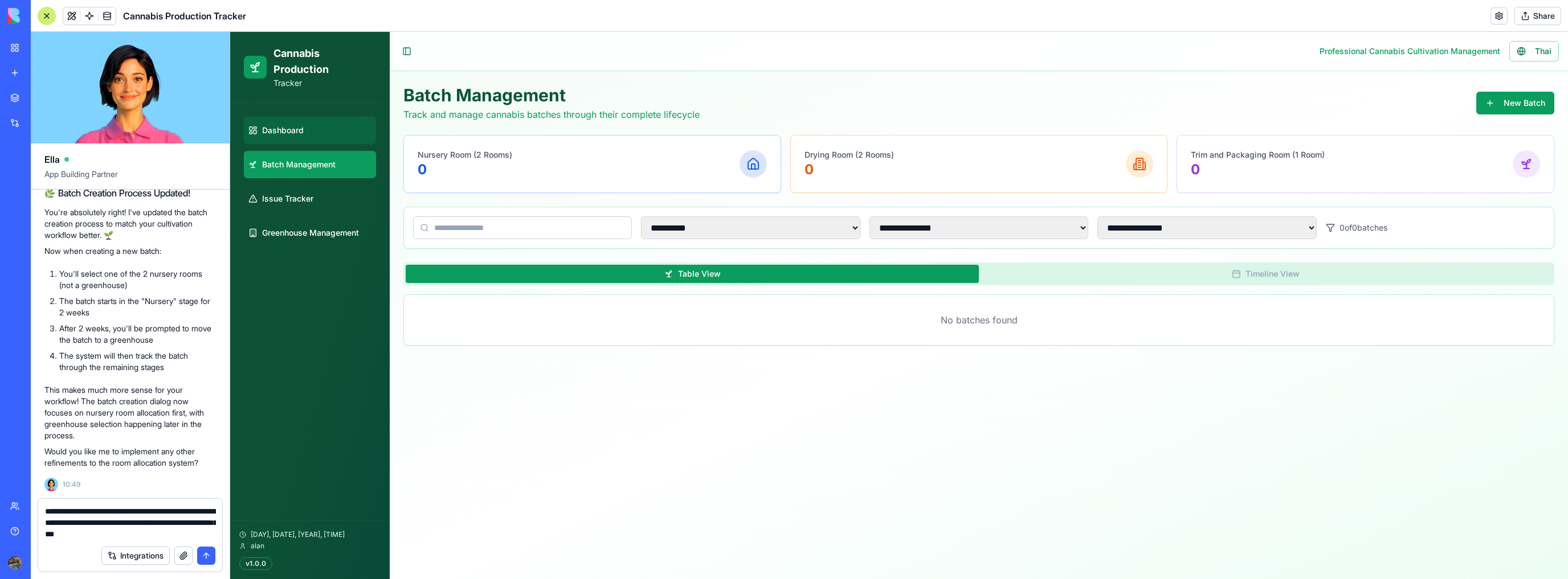 click on "Dashboard" at bounding box center [310, 130] 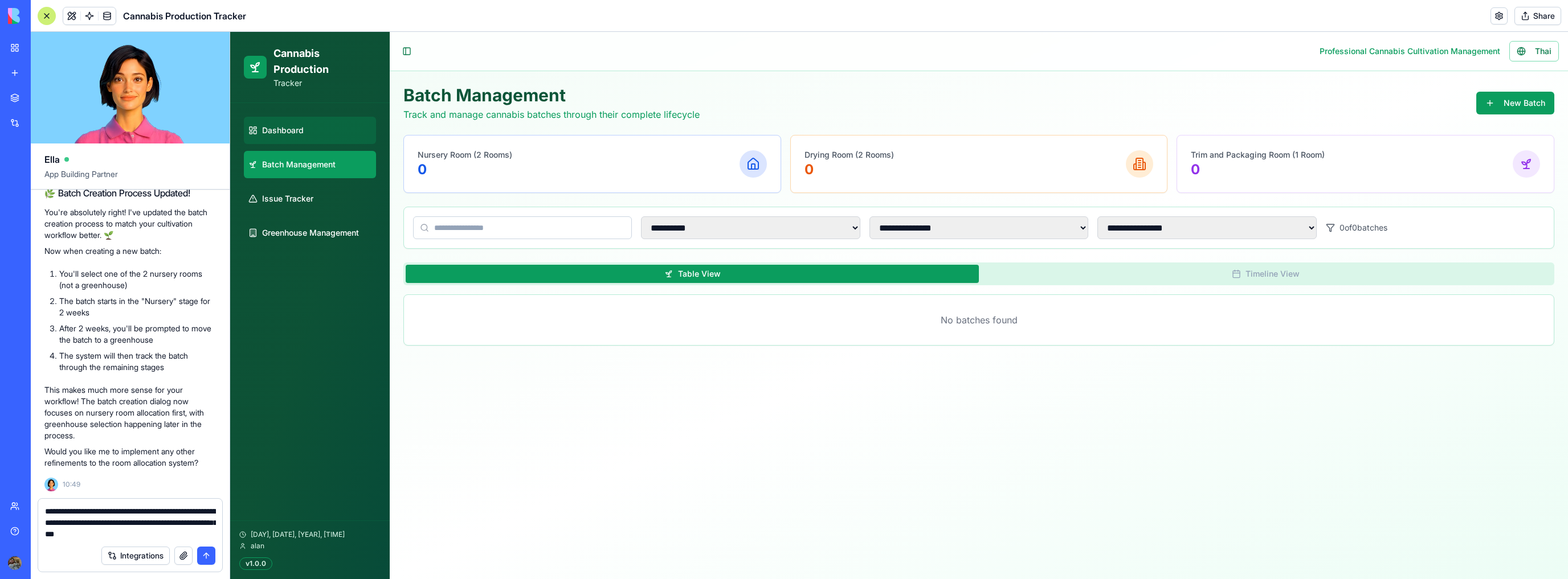 select on "**" 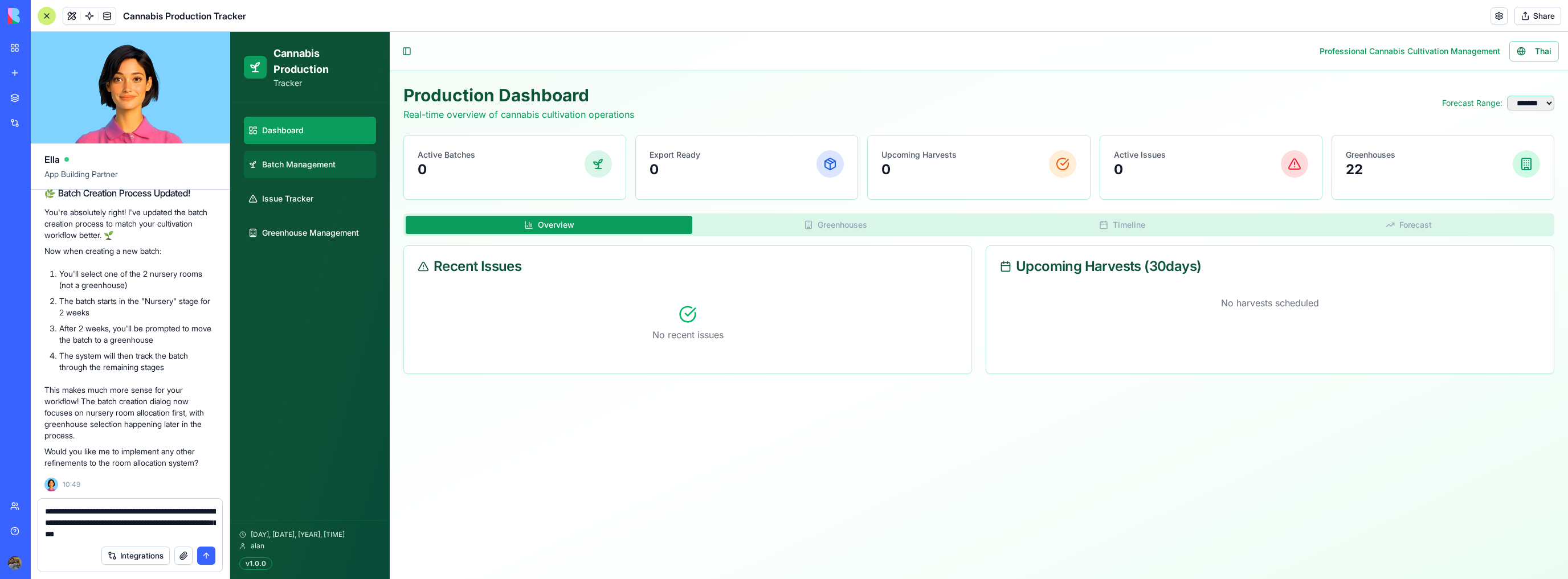 click on "Batch Management" at bounding box center [310, 165] 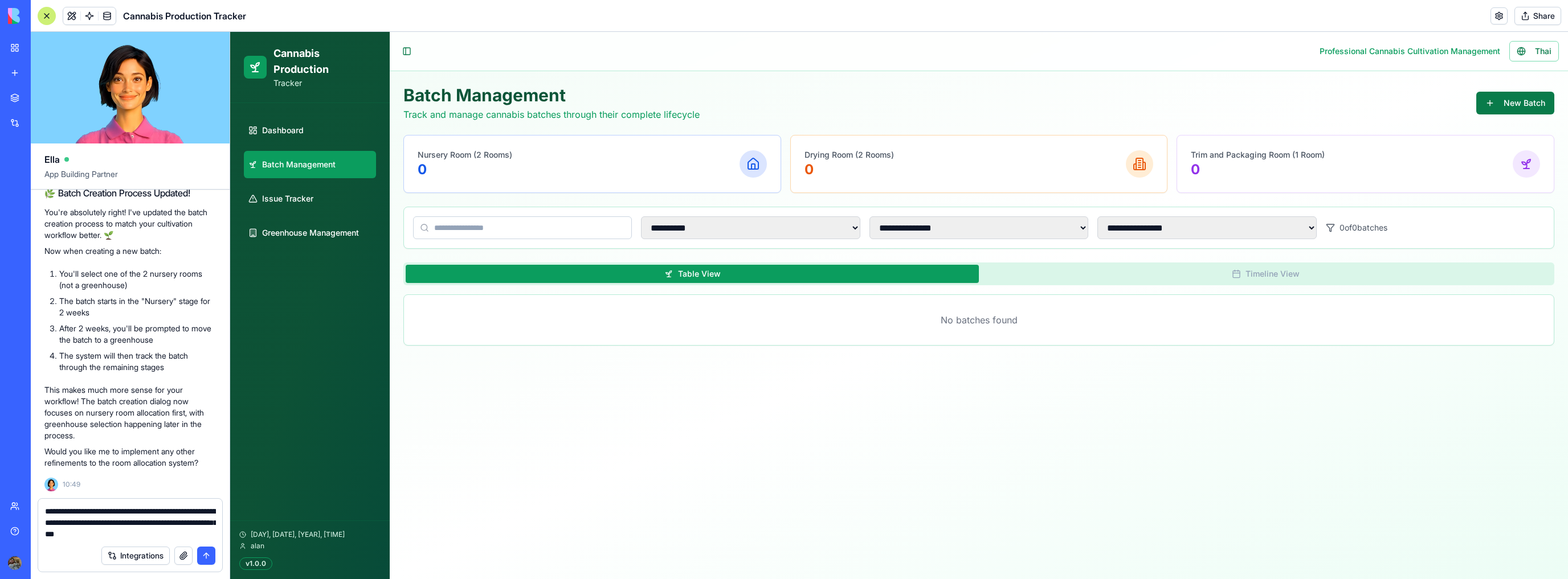 click on "New Batch" at bounding box center (1515, 103) 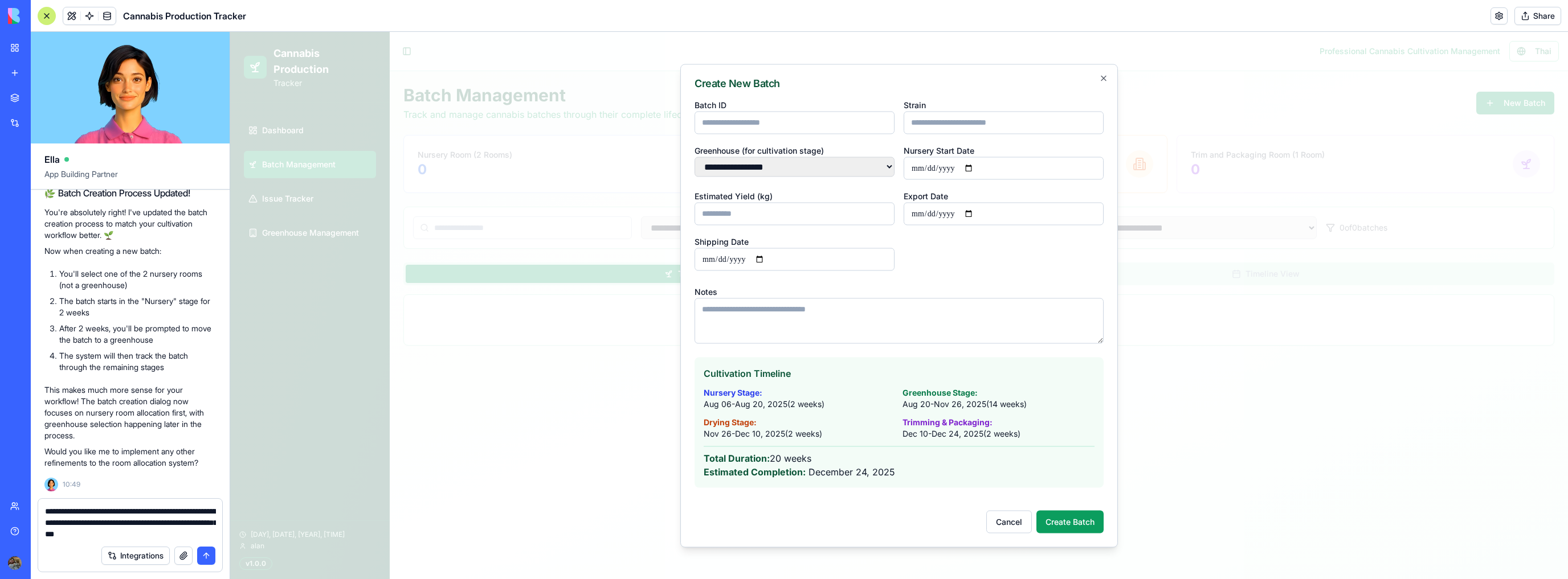 click on "**********" at bounding box center (130, 523) 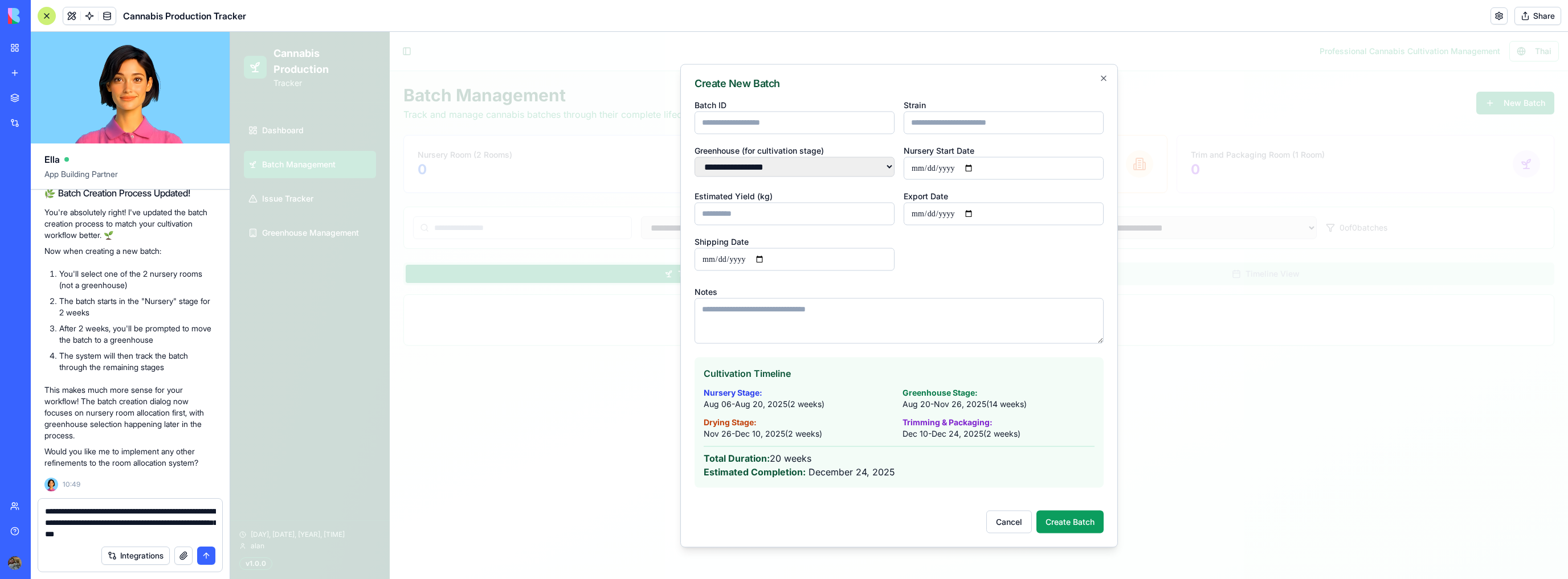 click on "**********" at bounding box center (130, 523) 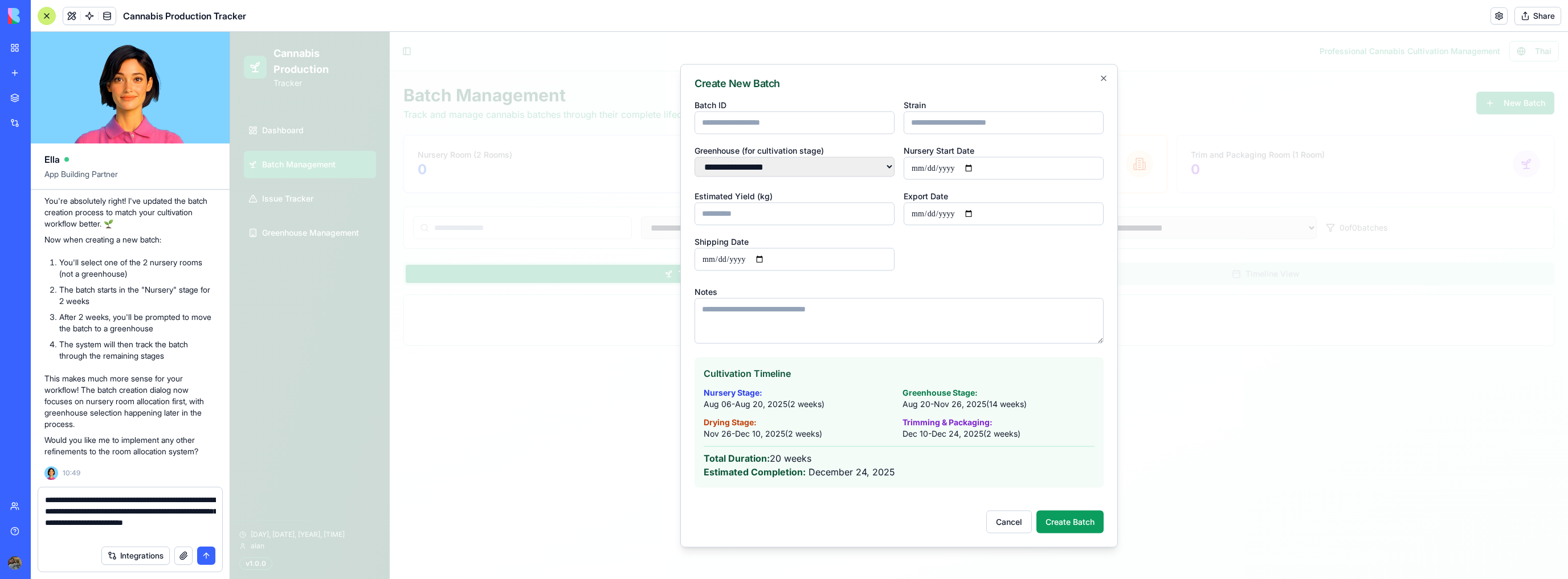 click on "**********" at bounding box center (130, 517) 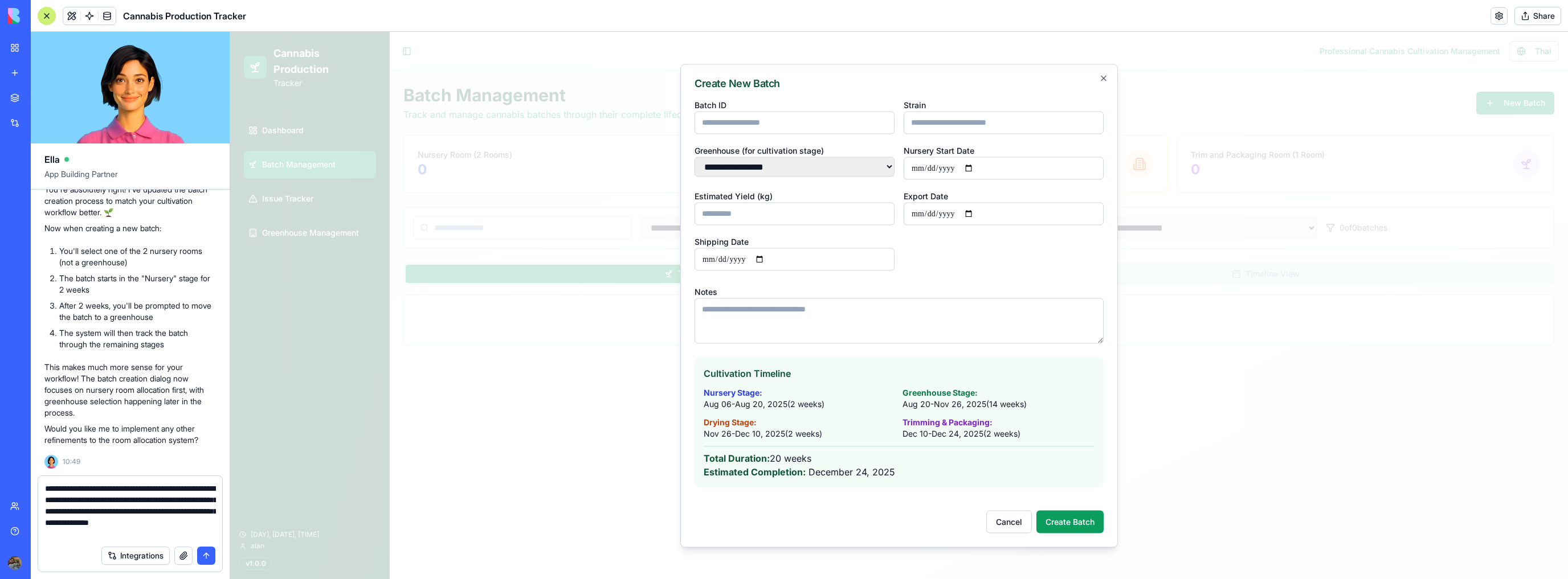 click on "**********" at bounding box center [130, 511] 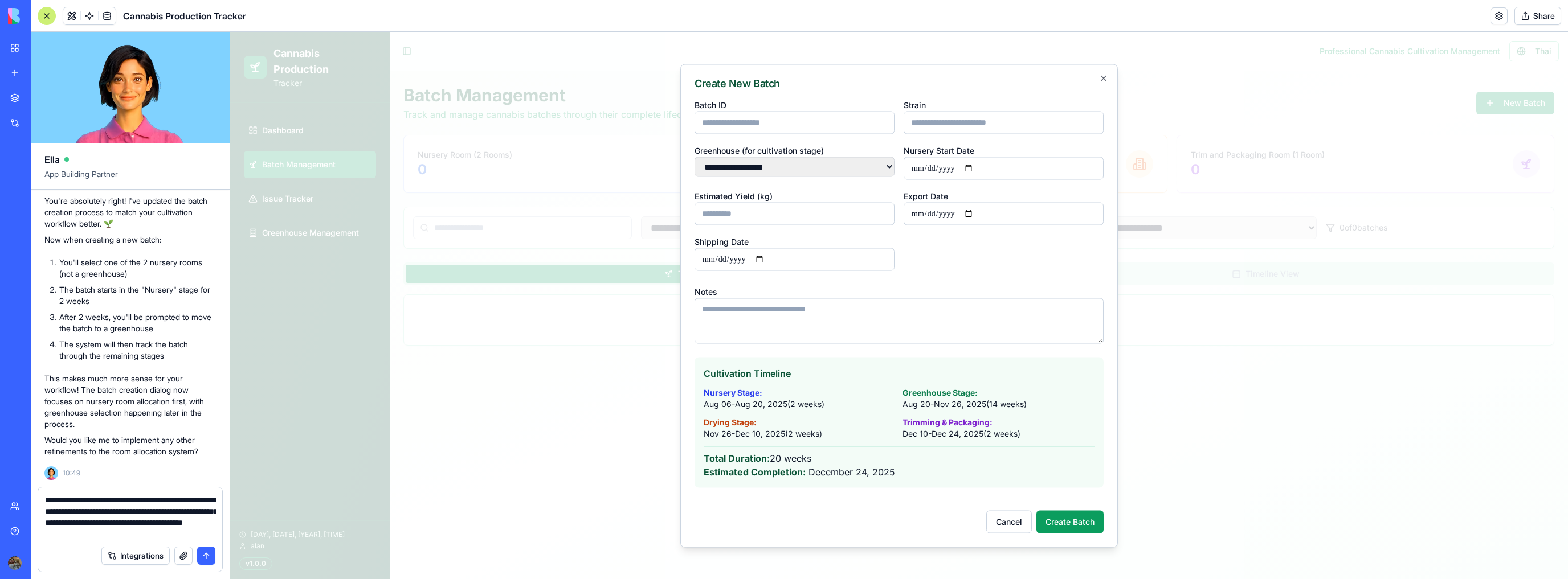 click on "**********" at bounding box center (130, 517) 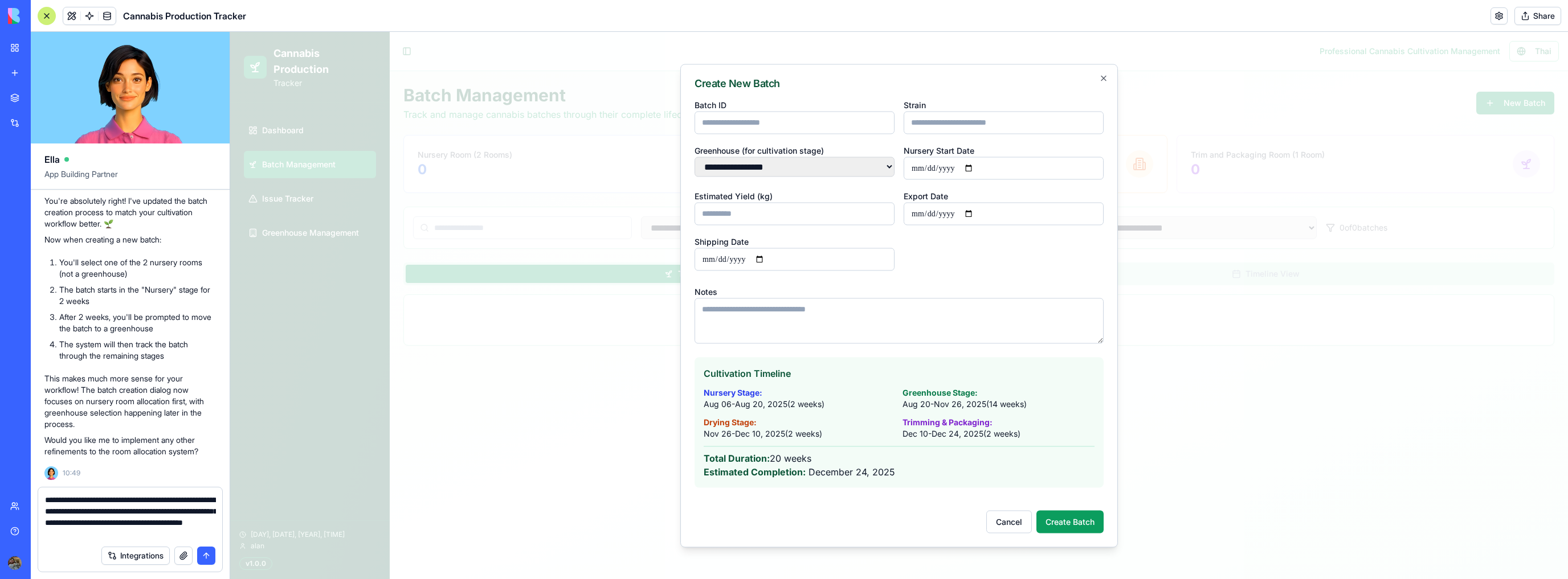 click on "**********" at bounding box center (130, 517) 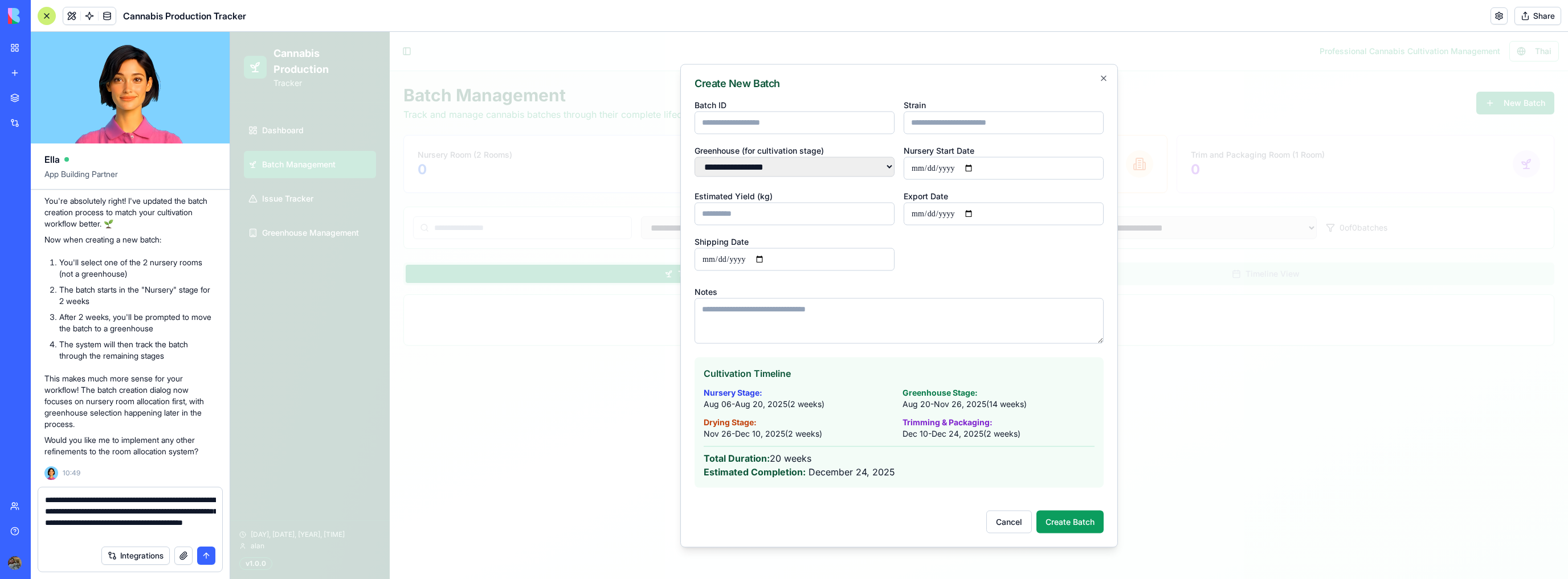 drag, startPoint x: 199, startPoint y: 536, endPoint x: 18, endPoint y: 457, distance: 197.4892 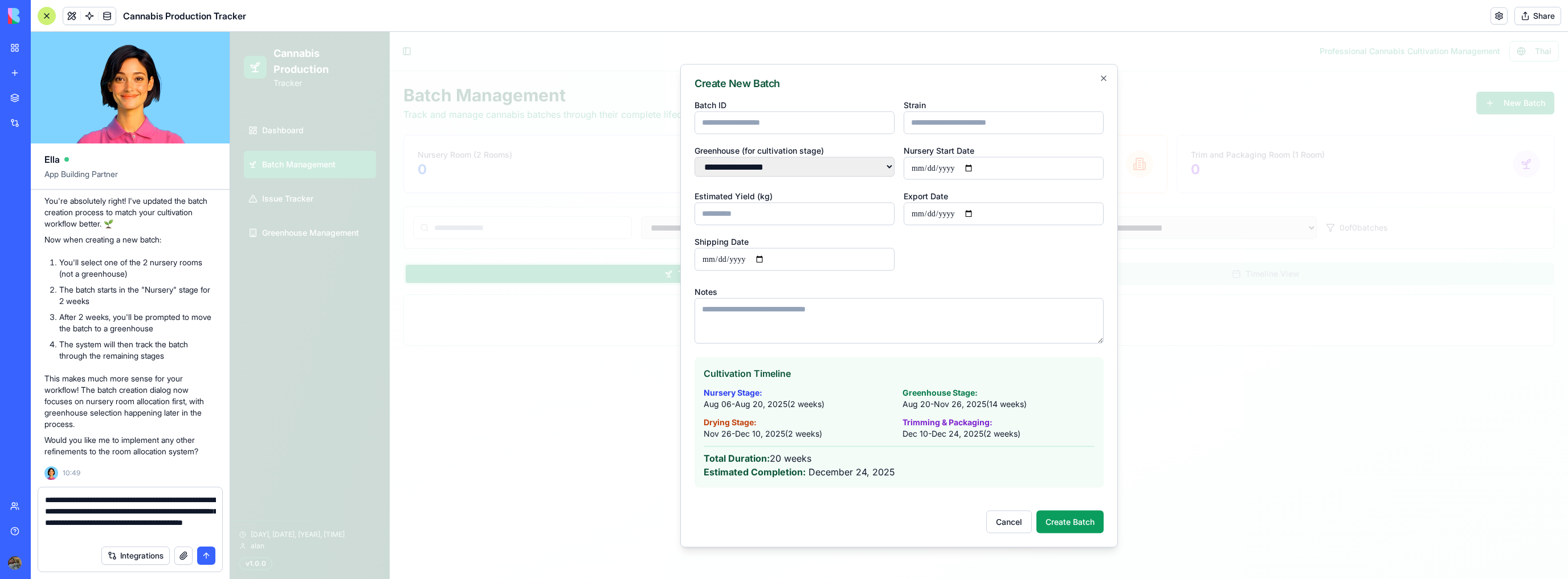 click on "BETA My workspace New app Marketplace Integrations Recent Harvest Health Financial Forecasting Cannabis Production Tracker Aran Therapeutics – Cannabis Sales Forecasting Team Help Cannabis Production Tracker Share Ella App Building Partner Undo 12:40 Setting up your data structure Updating your data structure Naming the app Working on the "AppLayout"  Working on the "Dashboard" page Working on the "Batch Management" page Working on the "Issue Tracker" page Working on the "Greenhouse Management" page Verifying everything works together Your Cannabis Production Tracker is ready to grow! 🌿
I've built a complete system to track your cannabis cultivation from seed to export. The app features a professional green-themed interface with everything you requested:
Dashboard with real-time metrics and forecasting
Batch management with full lifecycle tracking
Issue logging with photo evidence and severity tracking
Greenhouse monitoring for all 22 facilities
12:51 Undo 13:24" at bounding box center [784, 289] 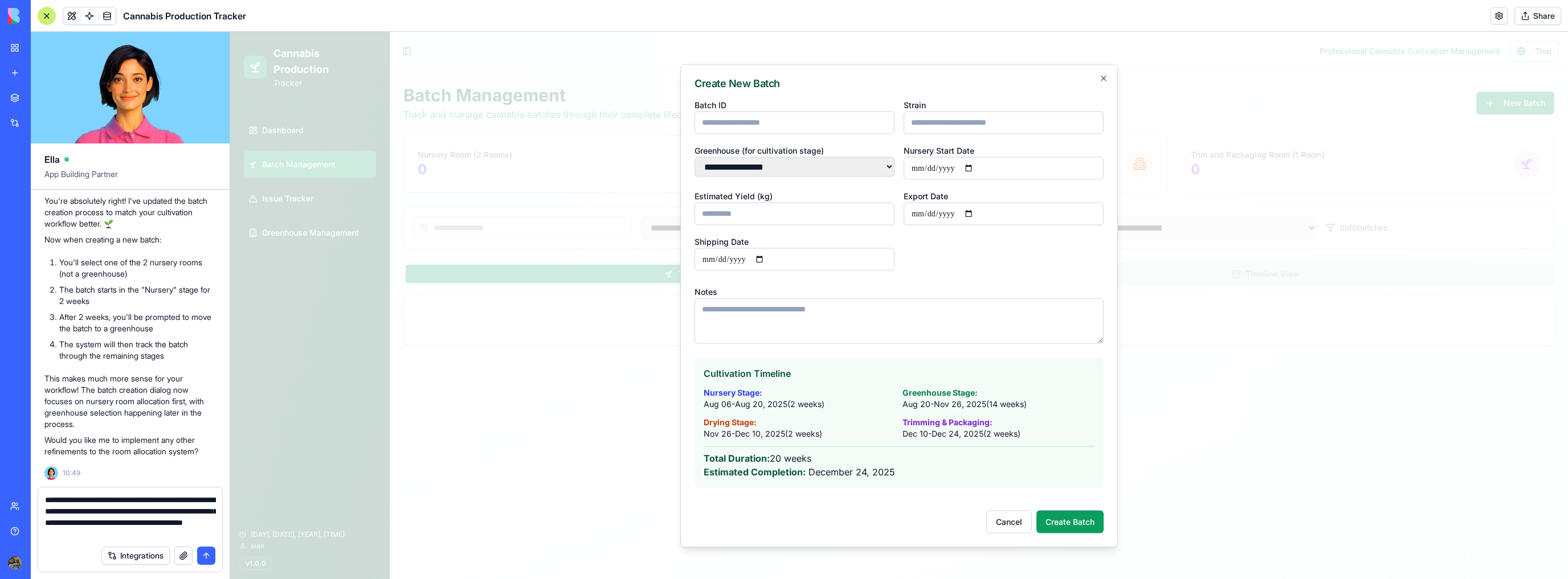 click on "**********" at bounding box center (130, 517) 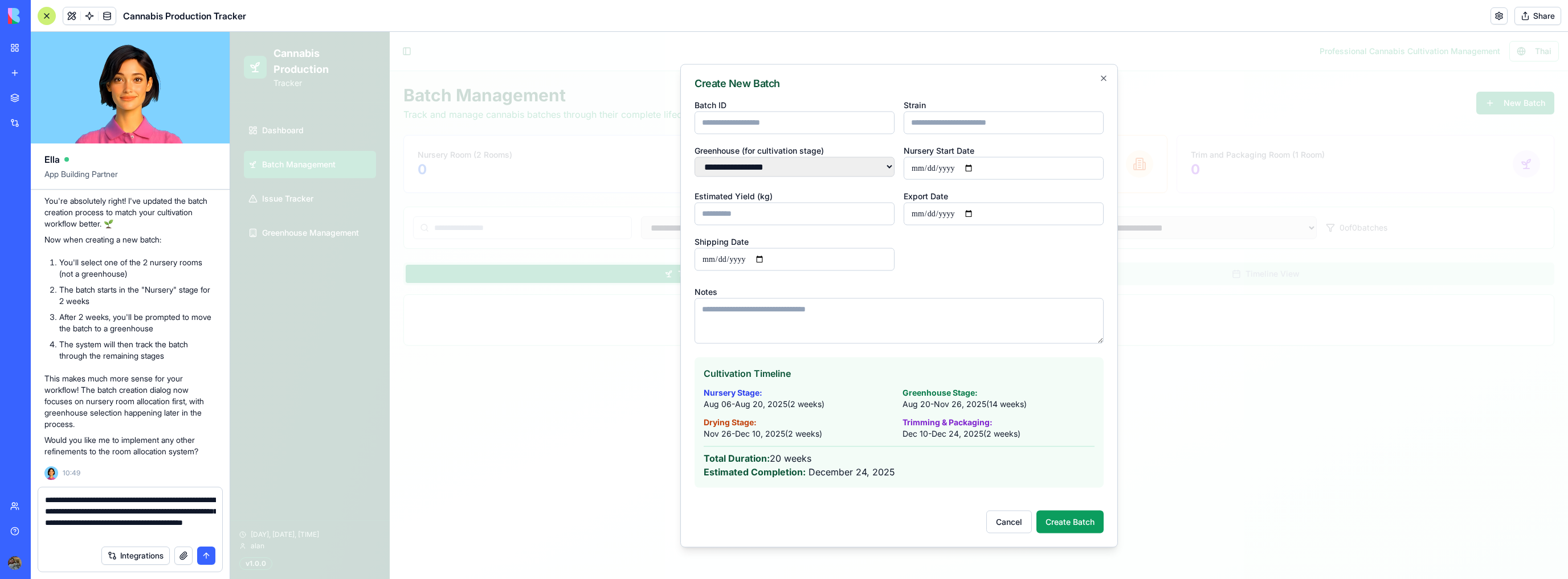 click on "**********" at bounding box center [130, 517] 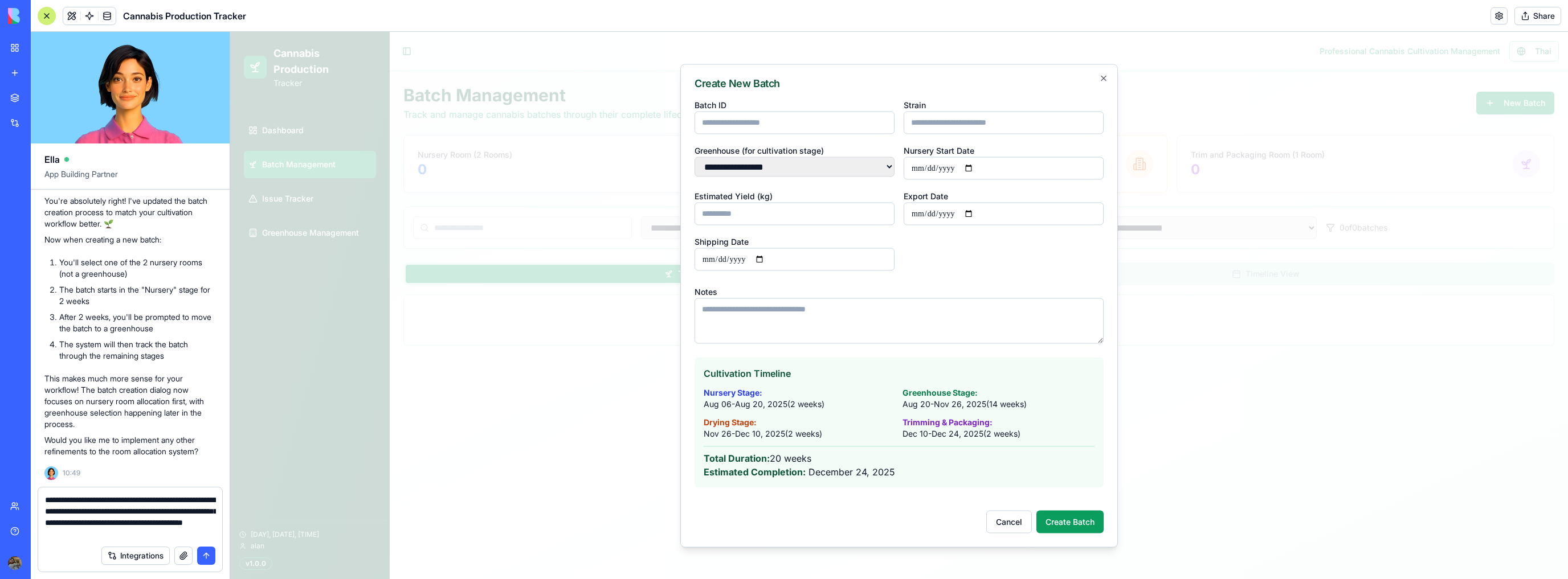 paste on "**********" 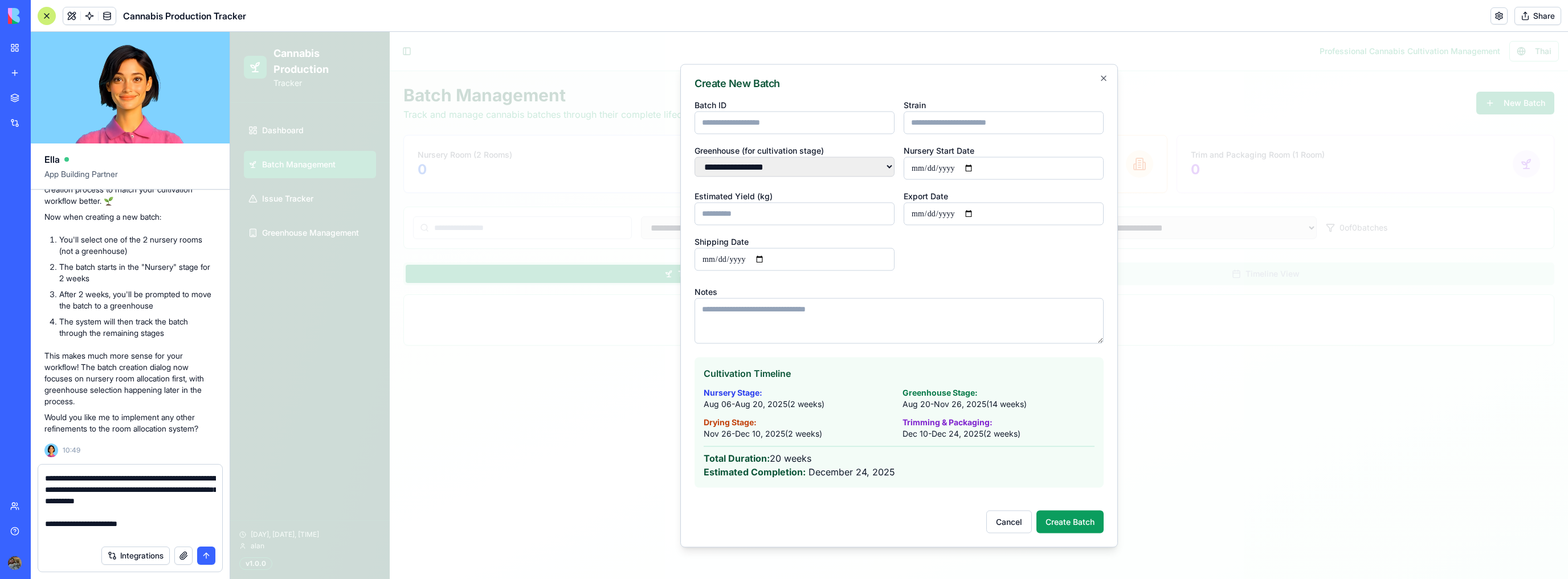 scroll, scrollTop: 0, scrollLeft: 0, axis: both 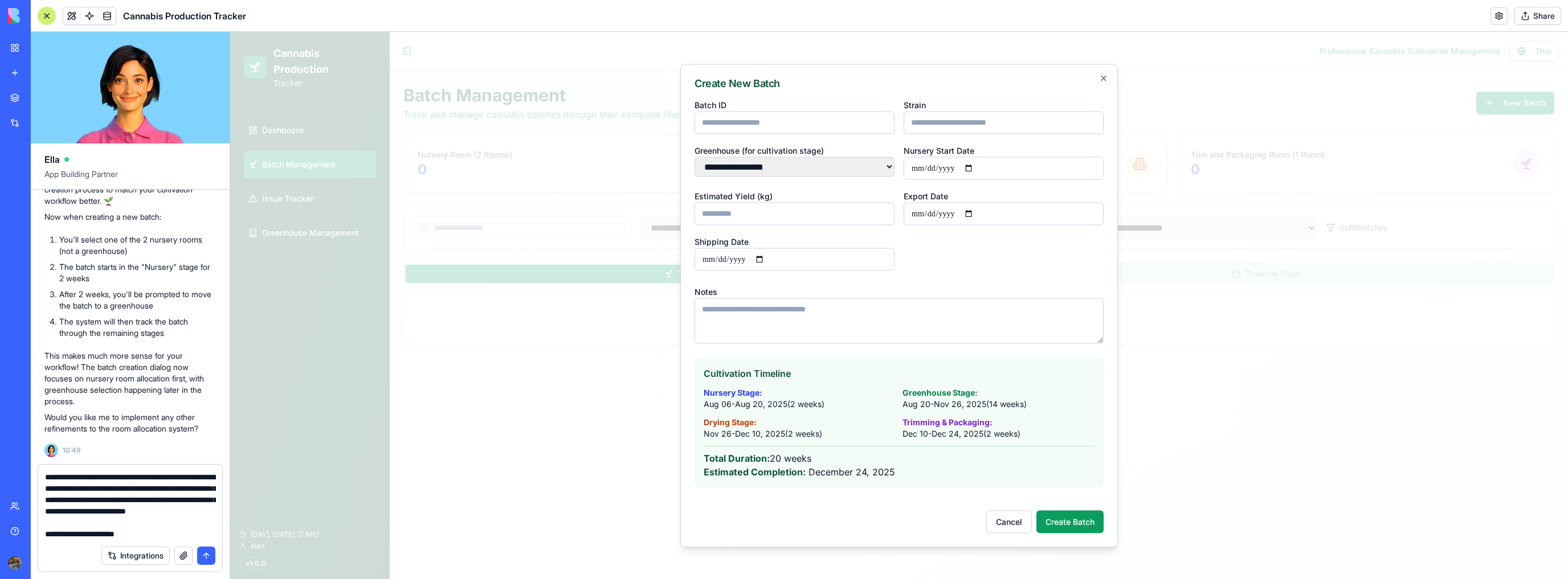 click at bounding box center [130, 506] 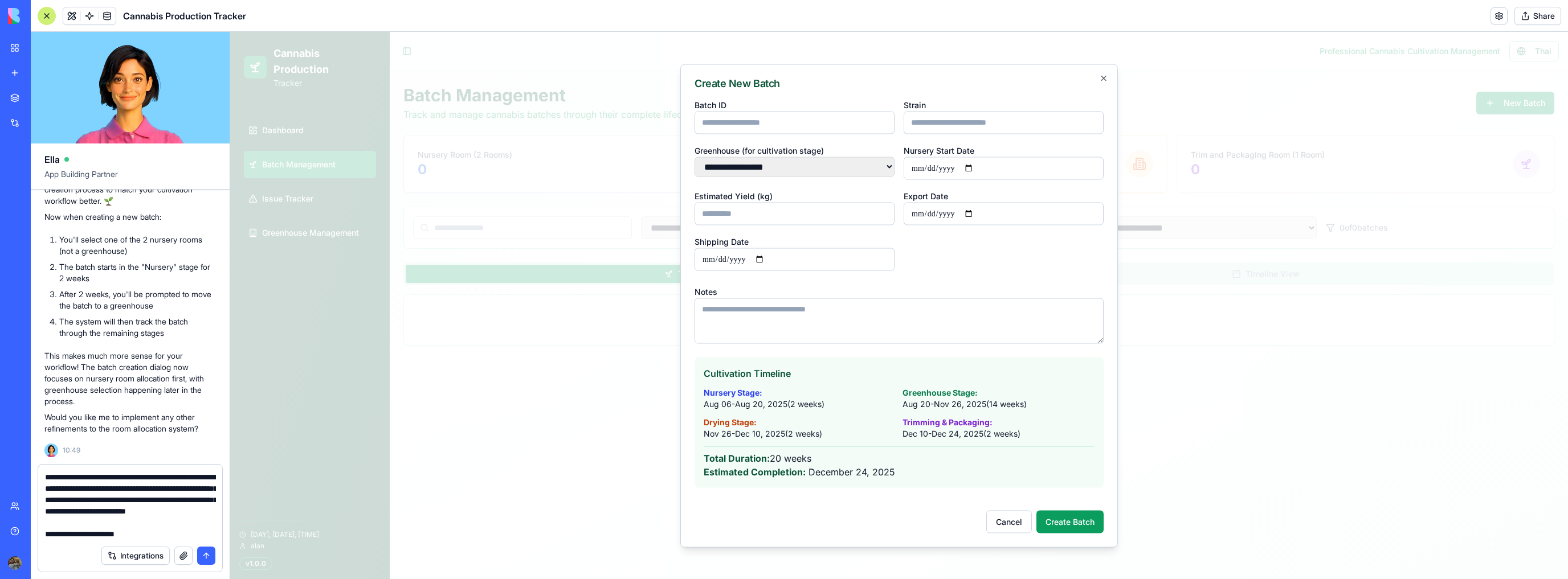 click at bounding box center (130, 506) 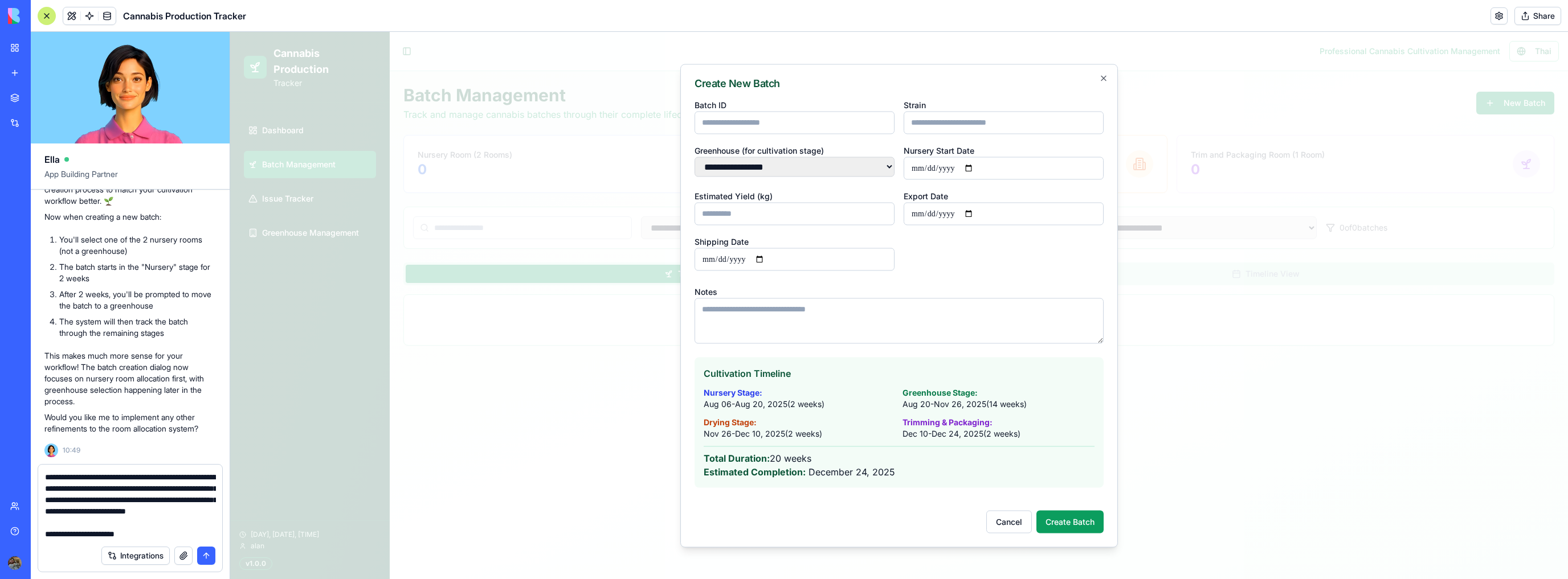 drag, startPoint x: 89, startPoint y: 521, endPoint x: 5, endPoint y: 465, distance: 100.95544 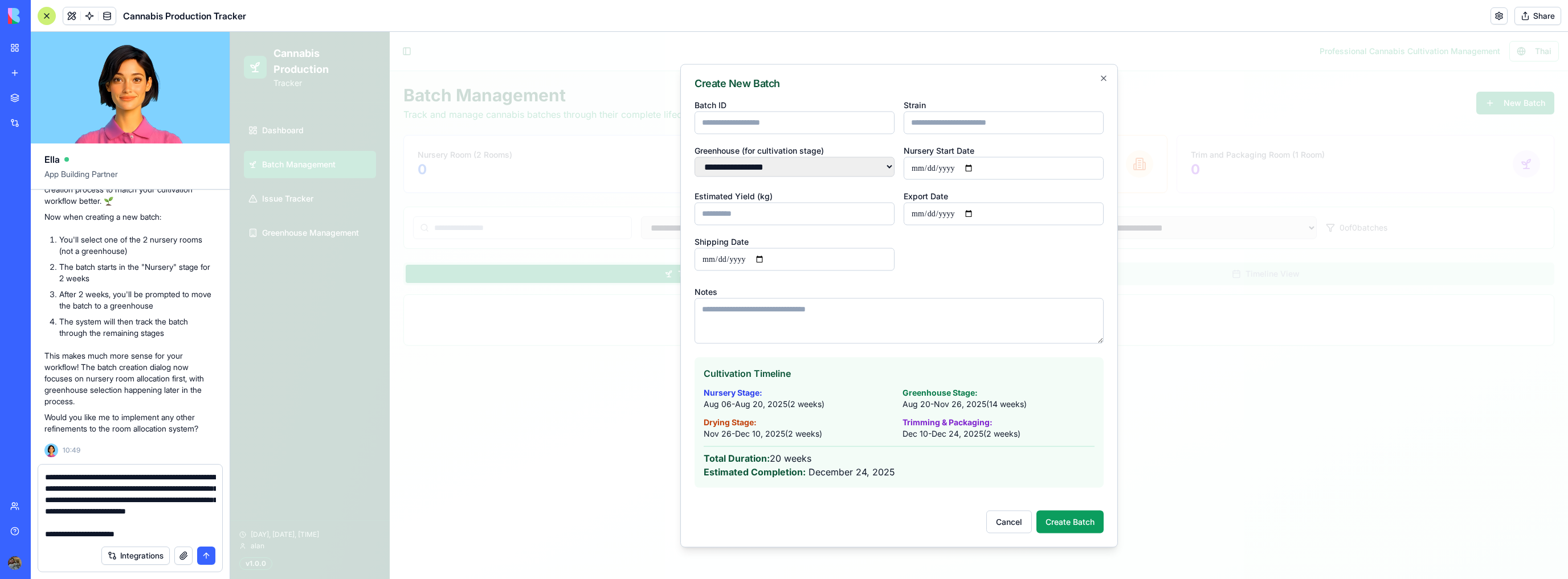 click on "BETA My workspace New app Marketplace Integrations Recent Harvest Health Financial Forecasting Cannabis Production Tracker Aran Therapeutics – Cannabis Sales Forecasting Team Help Cannabis Production Tracker Share Ella App Building Partner Undo 12:40 Setting up your data structure Updating your data structure Naming the app Working on the "AppLayout"  Working on the "Dashboard" page Working on the "Batch Management" page Working on the "Issue Tracker" page Working on the "Greenhouse Management" page Verifying everything works together Your Cannabis Production Tracker is ready to grow! 🌿
I've built a complete system to track your cannabis cultivation from seed to export. The app features a professional green-themed interface with everything you requested:
Dashboard with real-time metrics and forecasting
Batch management with full lifecycle tracking
Issue logging with photo evidence and severity tracking
Greenhouse monitoring for all 22 facilities
12:51 Undo 13:24" at bounding box center (784, 289) 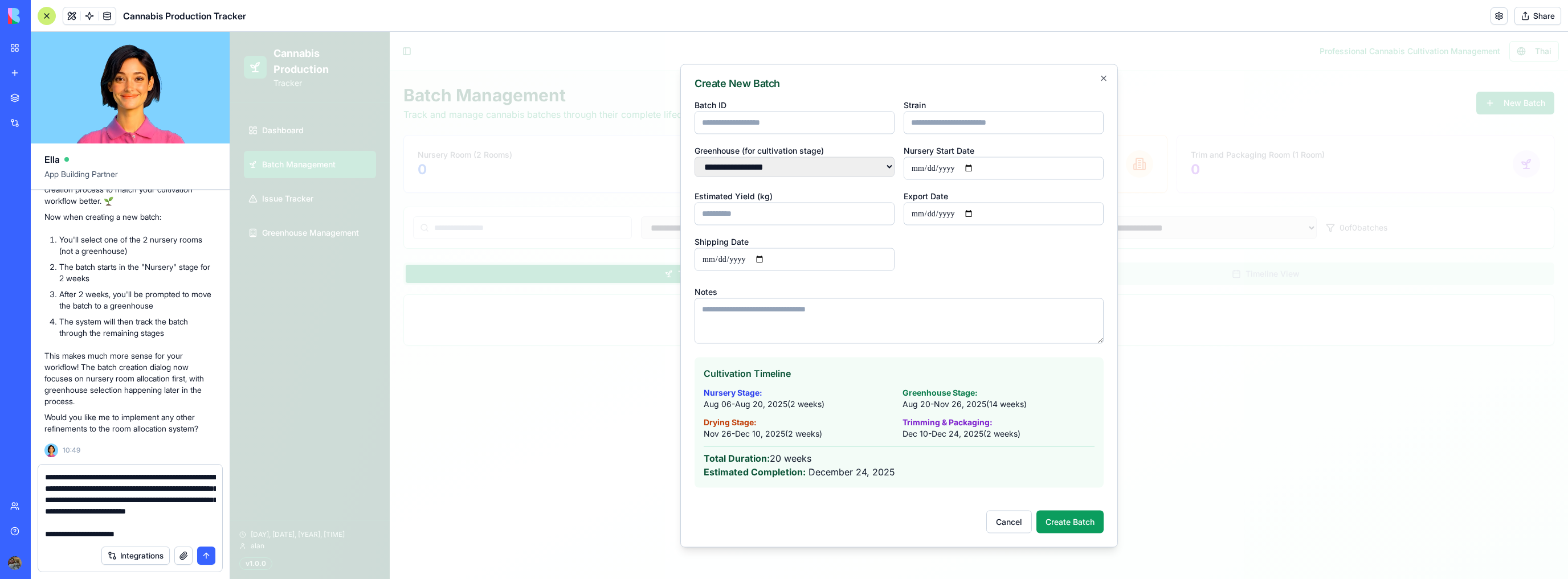 click at bounding box center (130, 506) 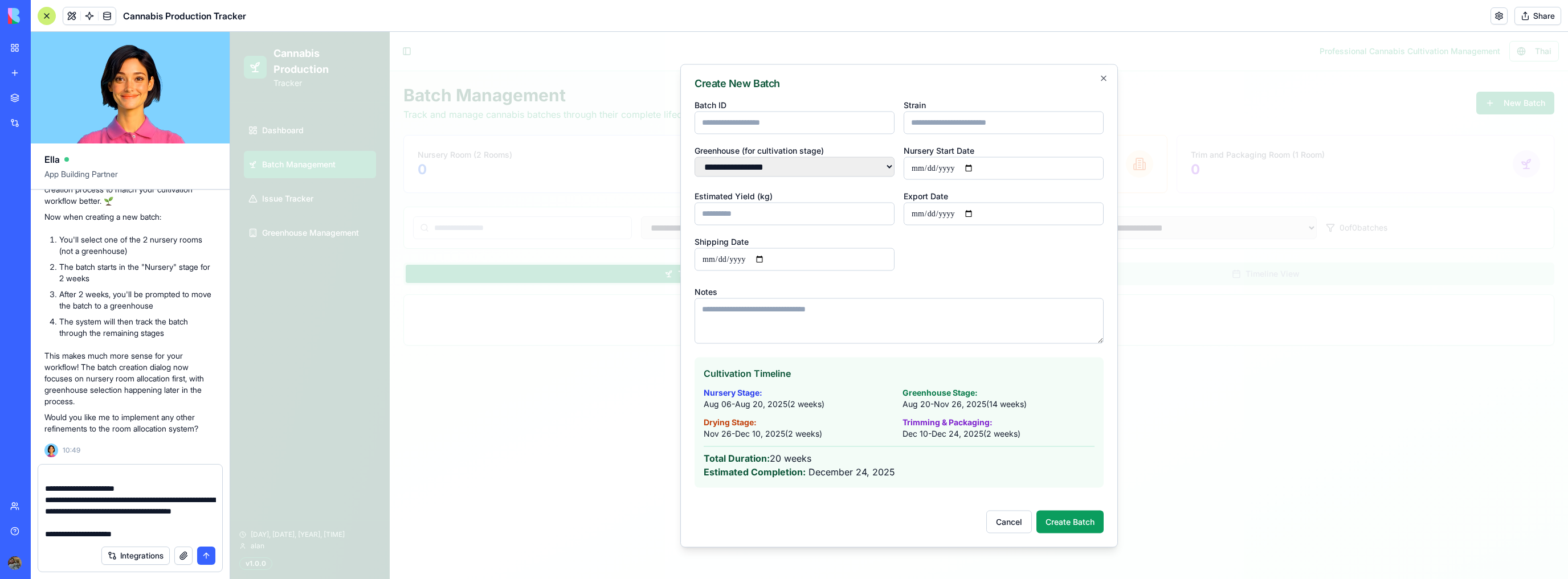 scroll, scrollTop: 0, scrollLeft: 0, axis: both 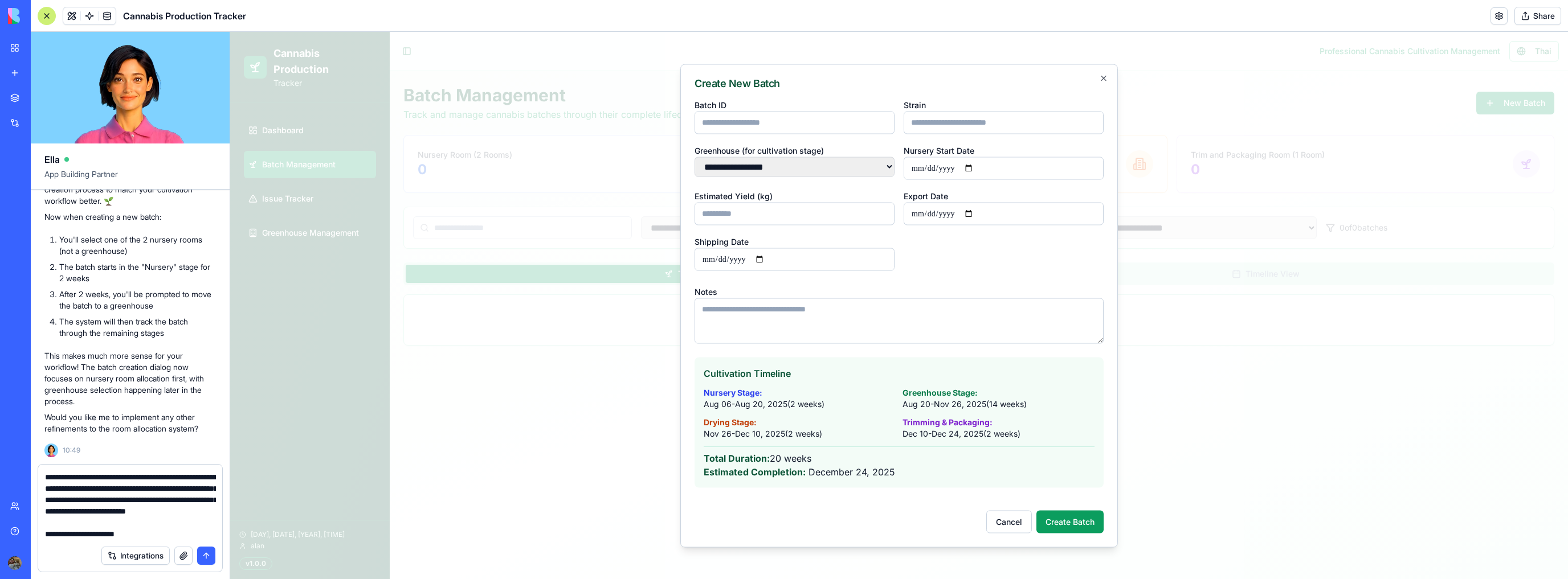 drag, startPoint x: 91, startPoint y: 524, endPoint x: 0, endPoint y: 433, distance: 128.69343 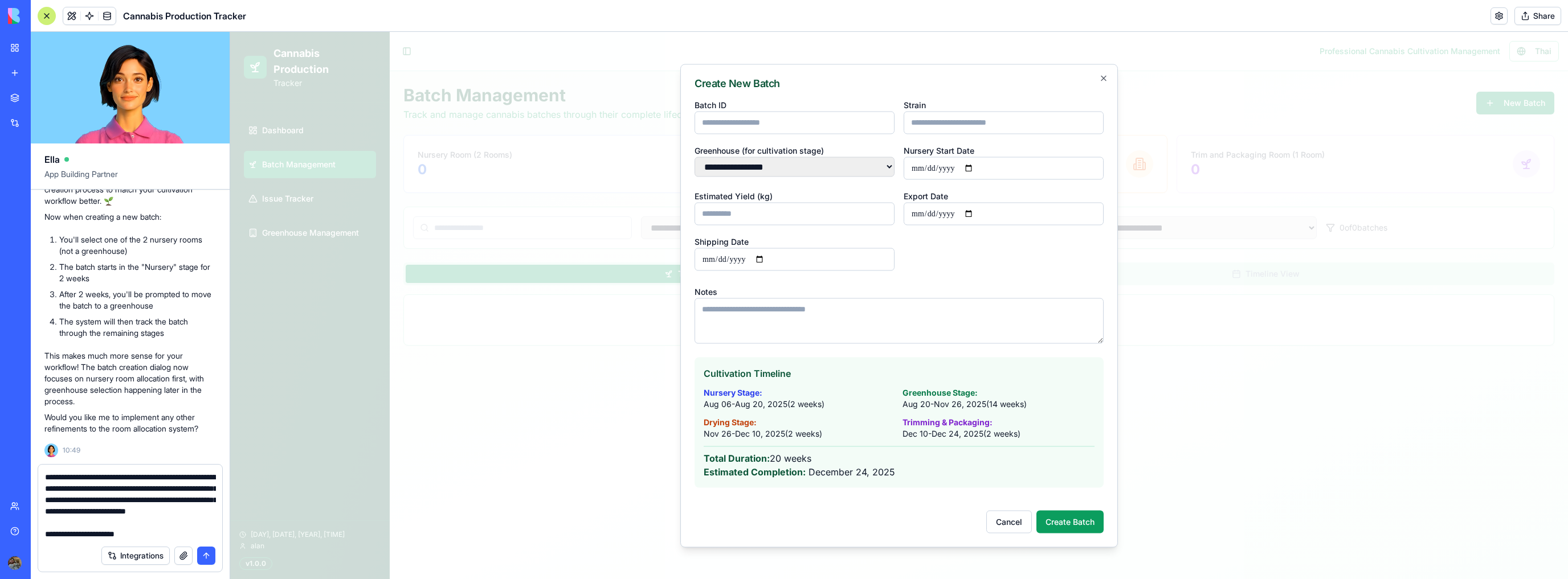 click on "BETA My workspace New app Marketplace Integrations Recent Harvest Health Financial Forecasting Cannabis Production Tracker Aran Therapeutics – Cannabis Sales Forecasting Team Help Cannabis Production Tracker Share Ella App Building Partner Undo 12:40 Setting up your data structure Updating your data structure Naming the app Working on the "AppLayout"  Working on the "Dashboard" page Working on the "Batch Management" page Working on the "Issue Tracker" page Working on the "Greenhouse Management" page Verifying everything works together Your Cannabis Production Tracker is ready to grow! 🌿
I've built a complete system to track your cannabis cultivation from seed to export. The app features a professional green-themed interface with everything you requested:
Dashboard with real-time metrics and forecasting
Batch management with full lifecycle tracking
Issue logging with photo evidence and severity tracking
Greenhouse monitoring for all 22 facilities
12:51 Undo 13:24" at bounding box center [784, 289] 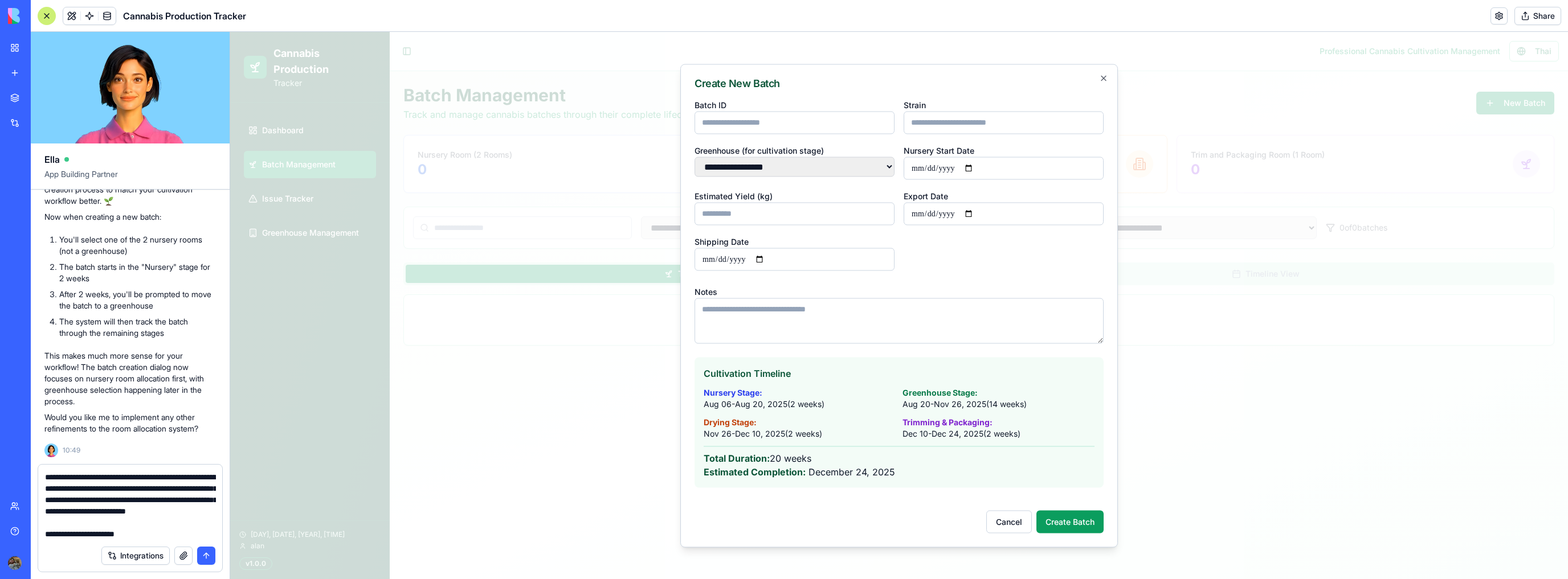 paste on "**********" 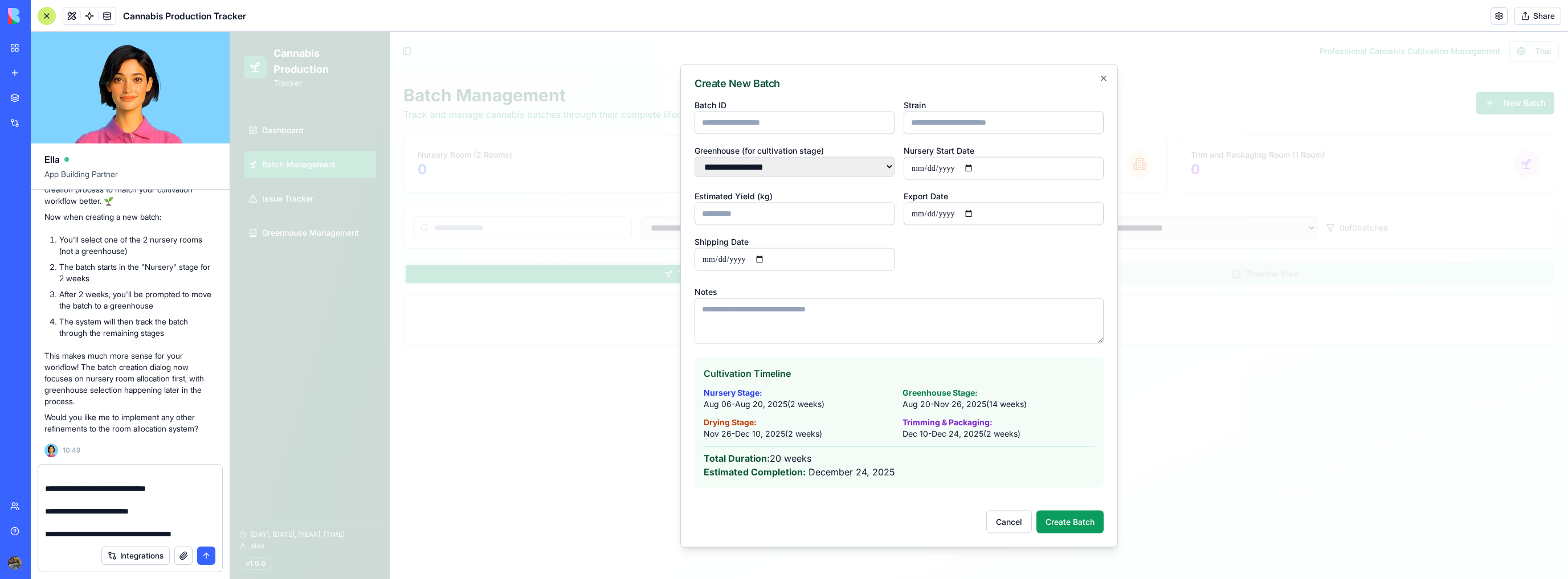 scroll, scrollTop: 1389, scrollLeft: 0, axis: vertical 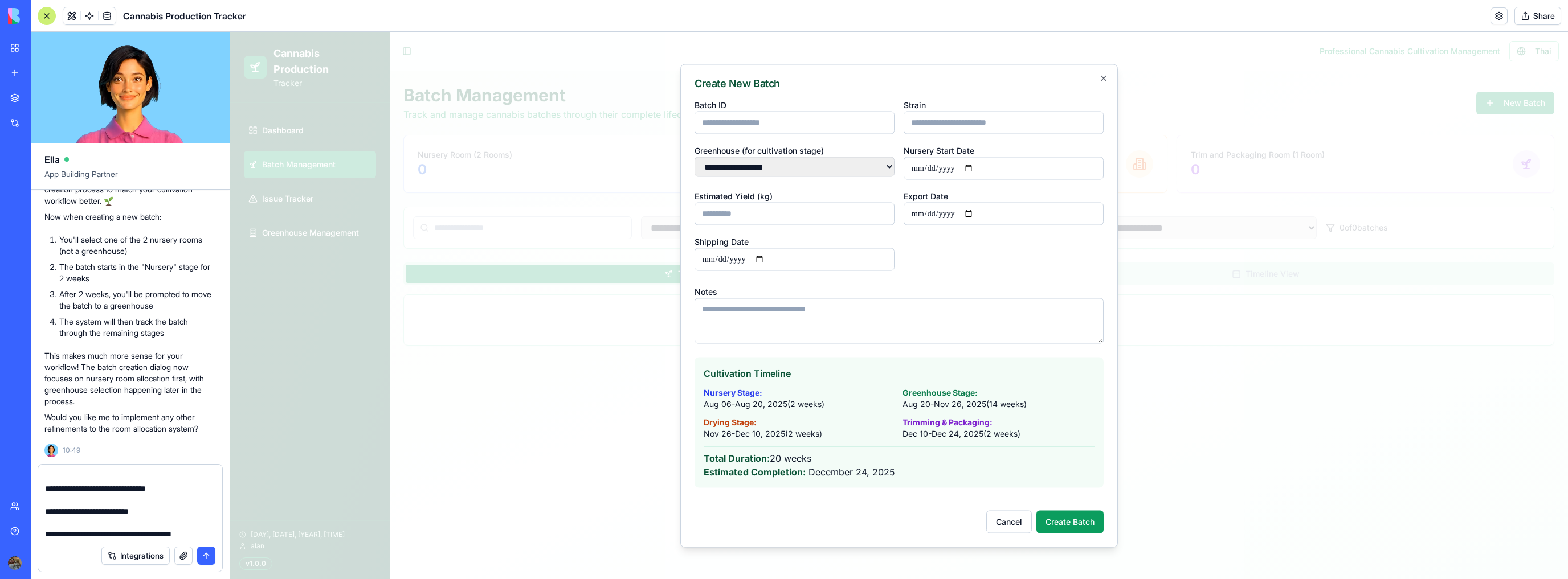 type on "**********" 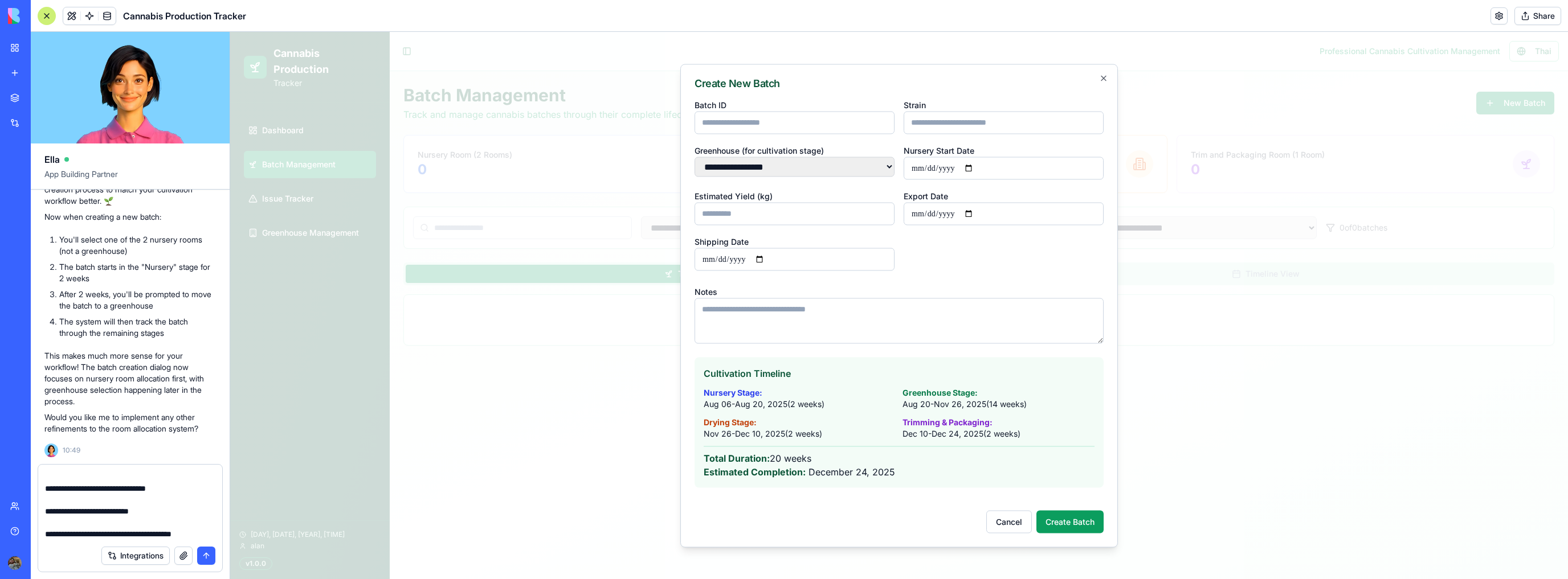 click at bounding box center (206, 556) 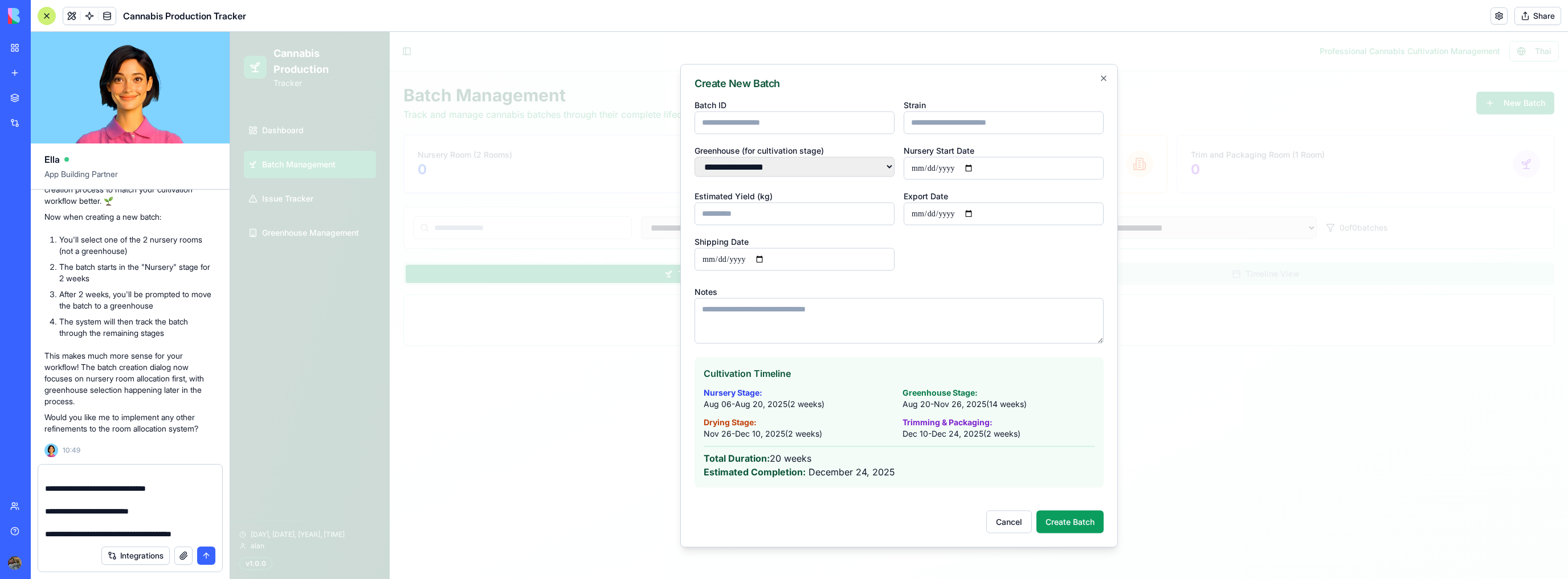 type 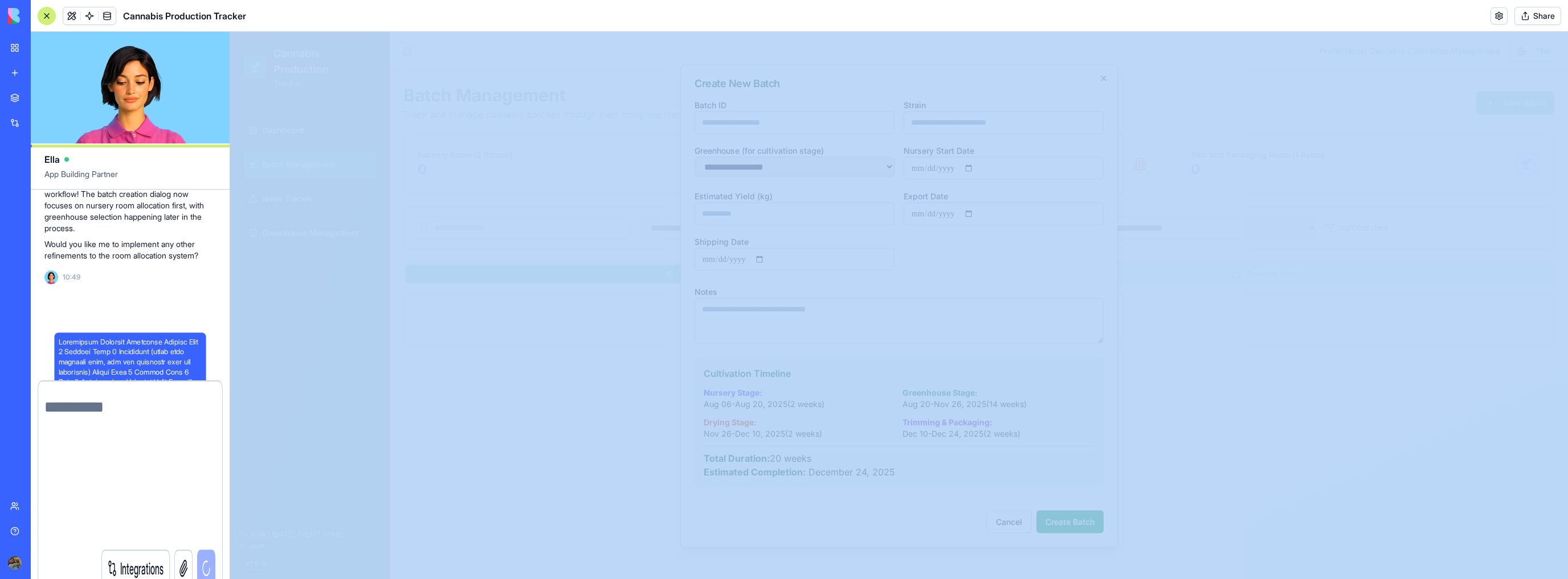 click on "Integrations" at bounding box center (158, 568) 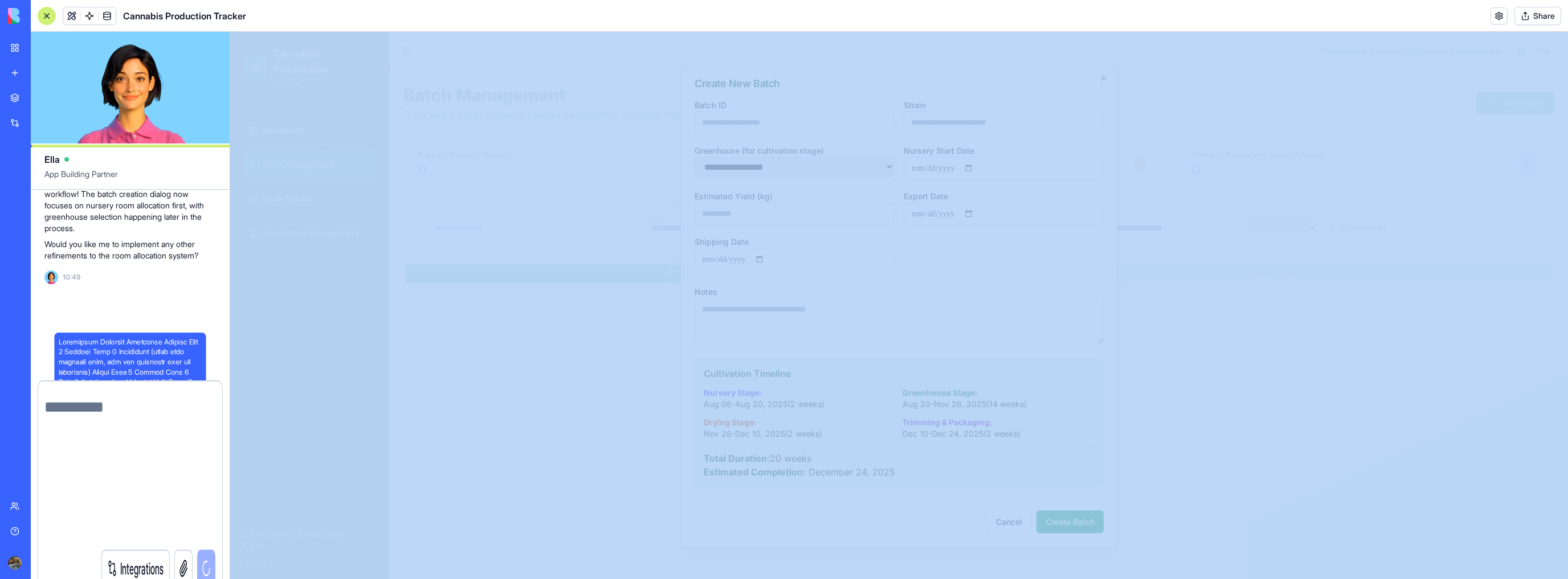 scroll, scrollTop: 7986, scrollLeft: 0, axis: vertical 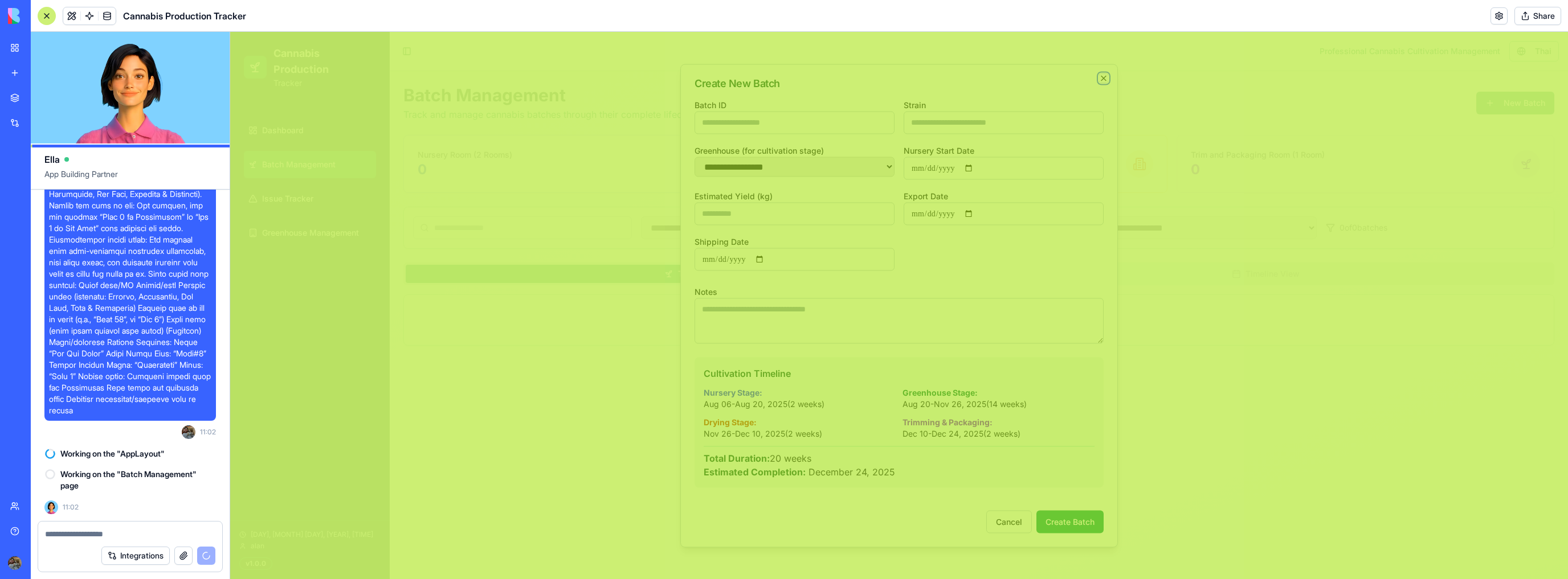 click 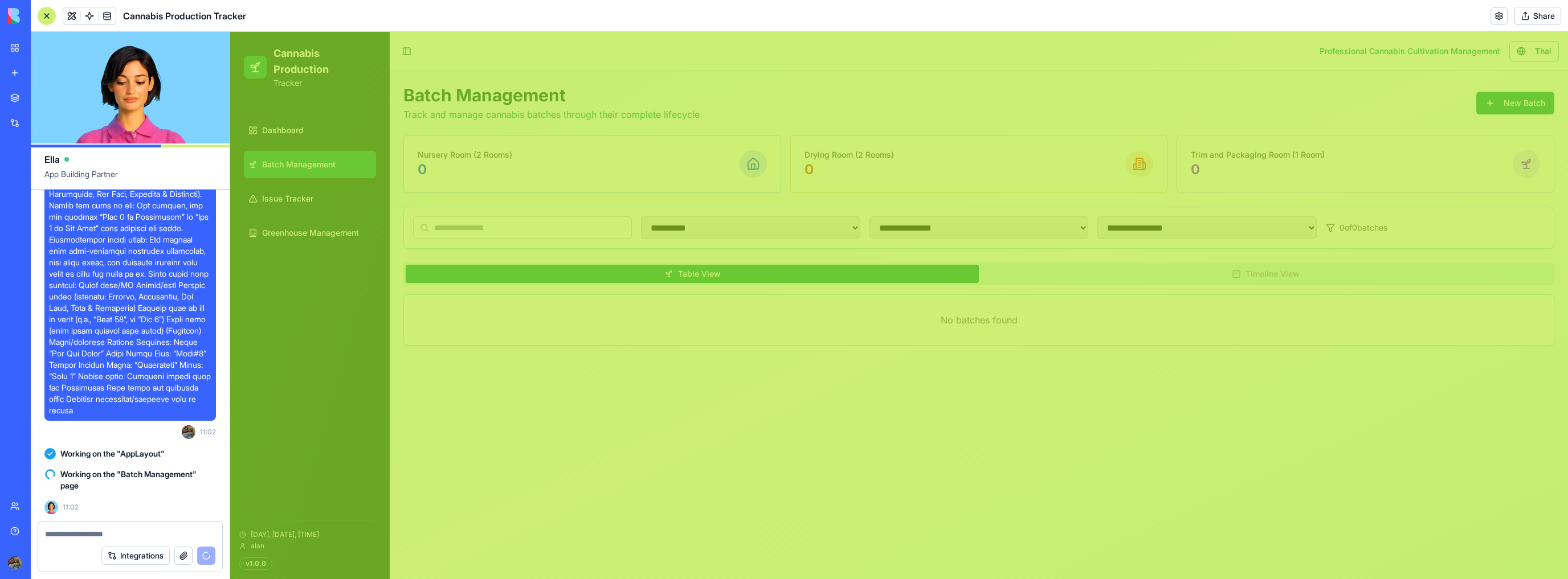 scroll, scrollTop: 7788, scrollLeft: 0, axis: vertical 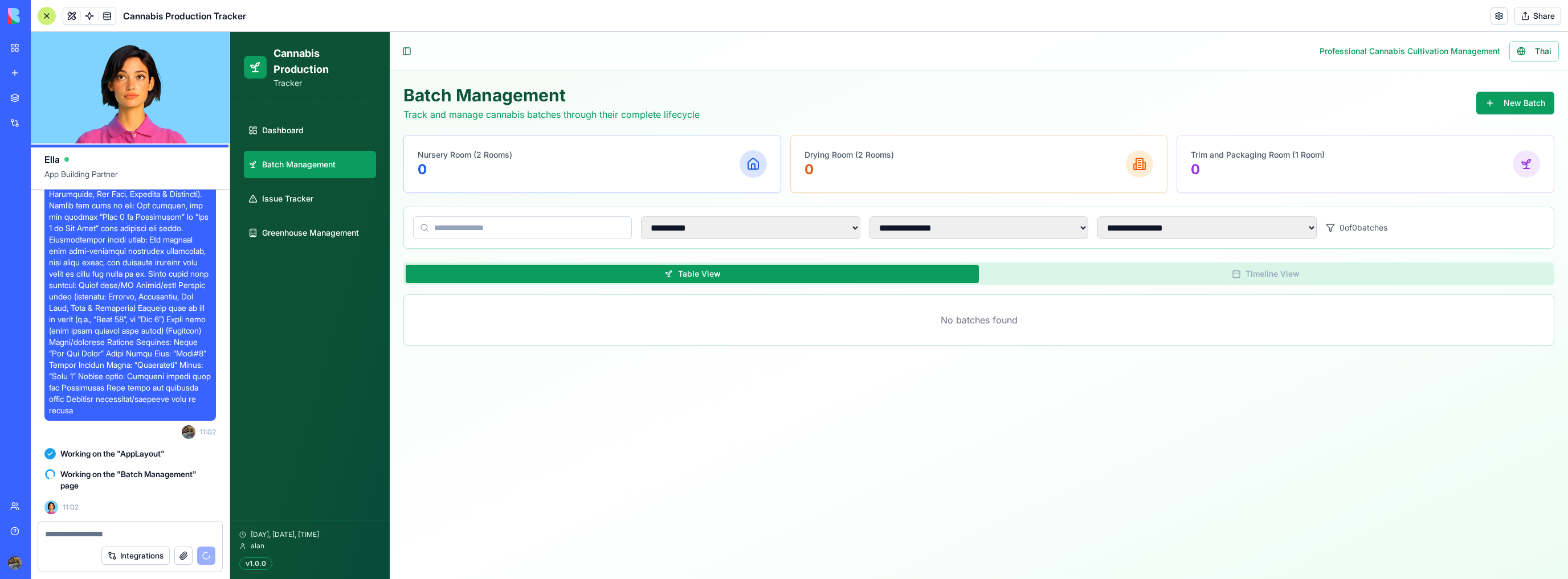 drag, startPoint x: 59, startPoint y: 305, endPoint x: 117, endPoint y: 321, distance: 60.166436 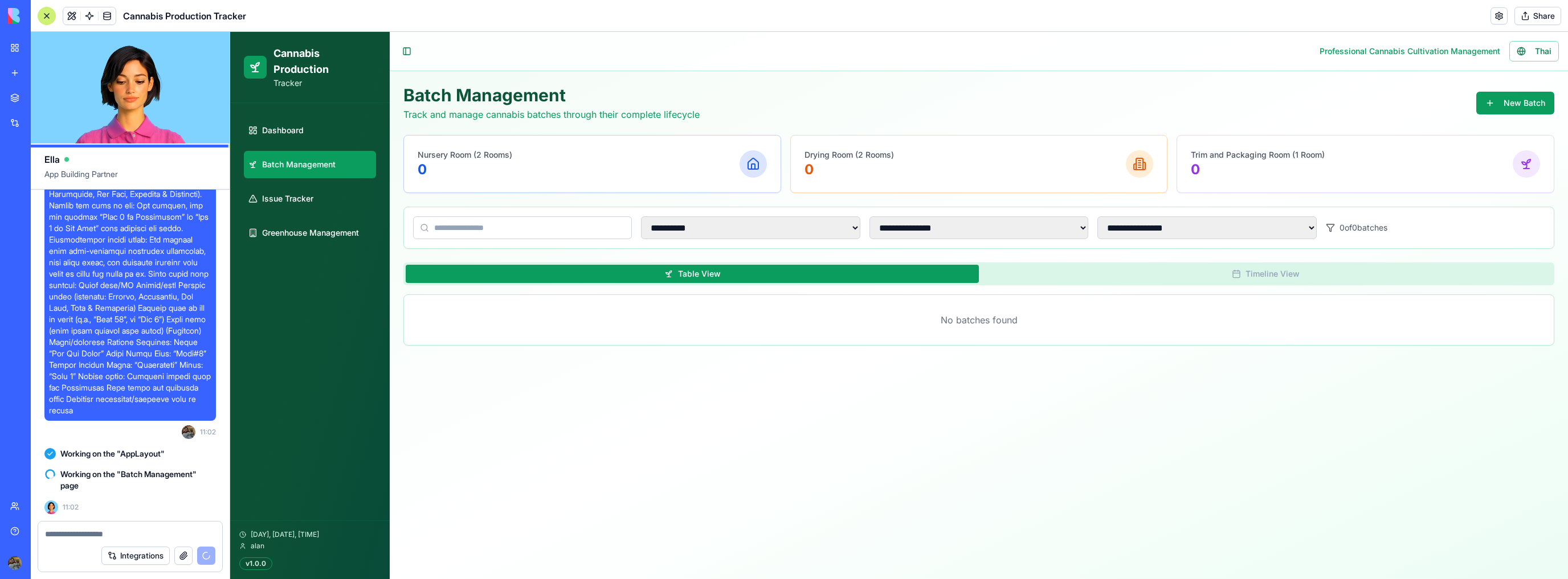 click at bounding box center [130, 40] 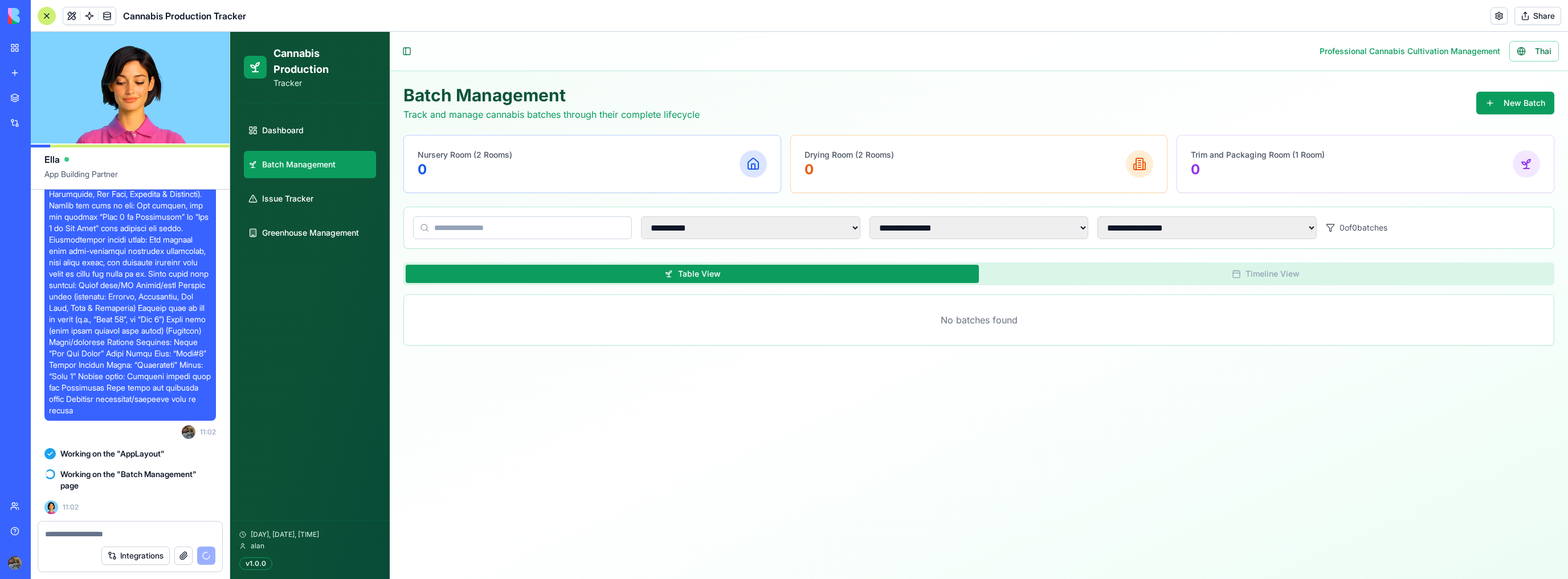 drag, startPoint x: 132, startPoint y: 320, endPoint x: 183, endPoint y: 335, distance: 53.160135 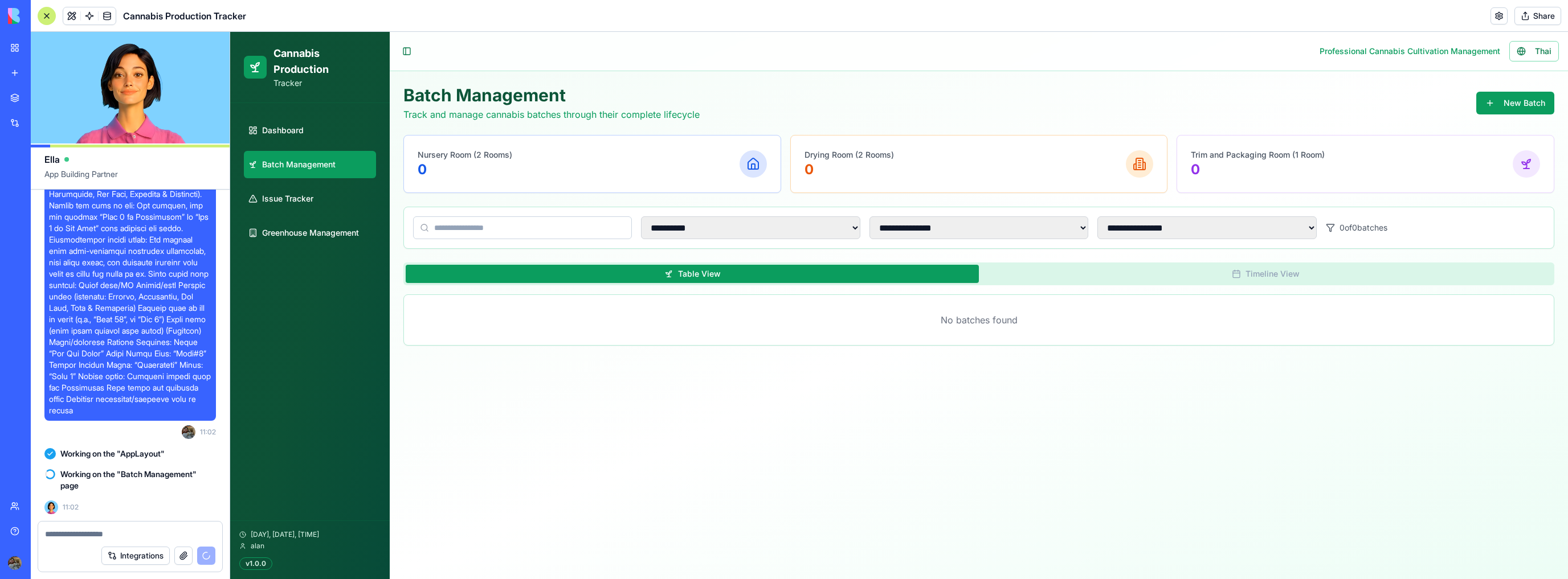 click at bounding box center [130, 40] 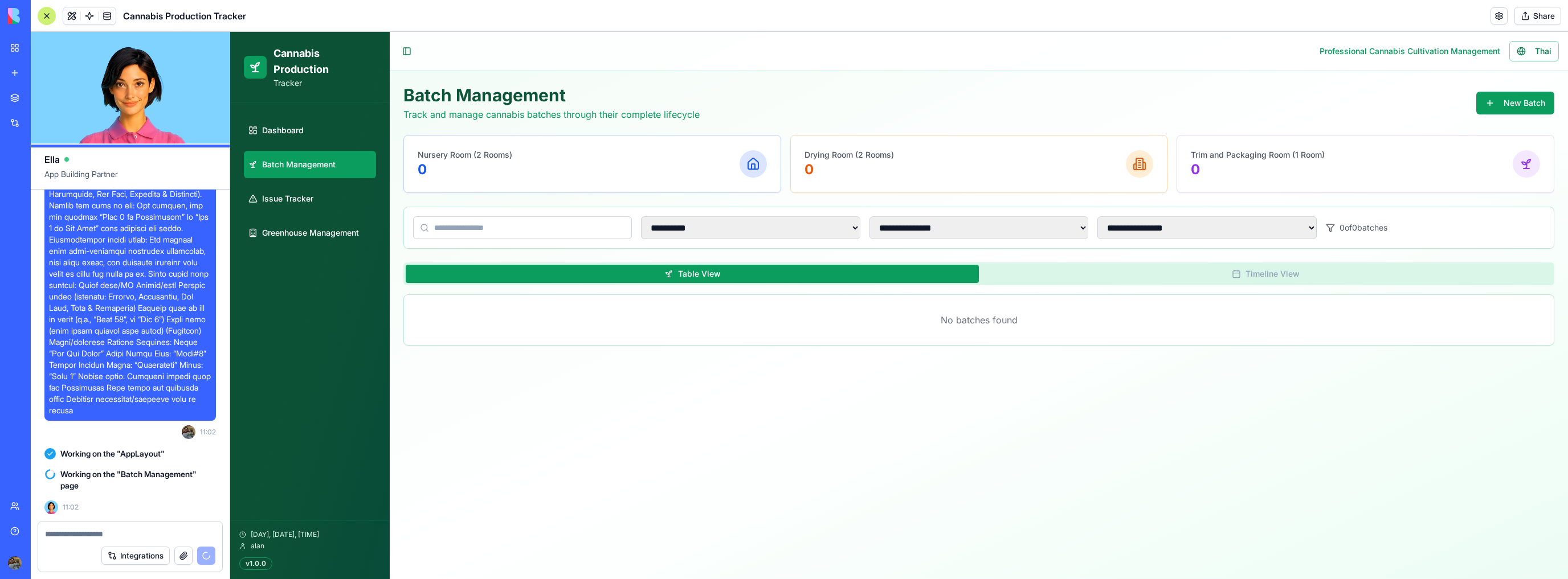 click at bounding box center (130, 40) 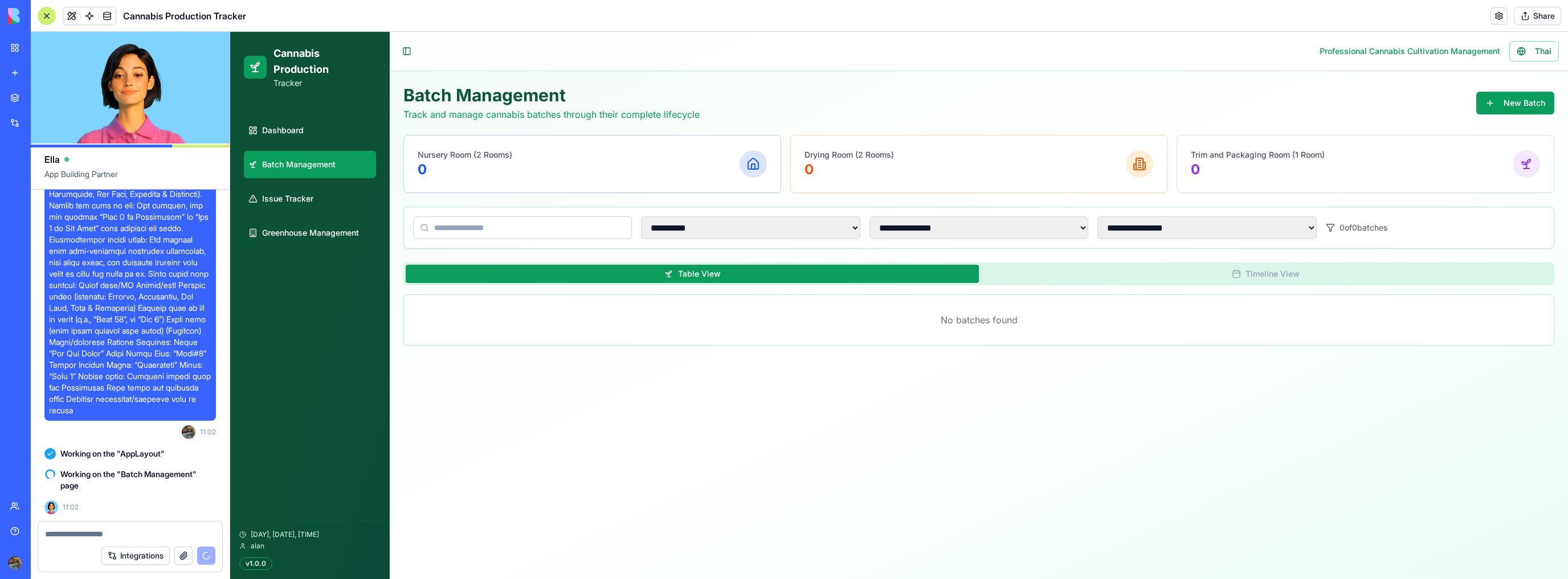 drag, startPoint x: 68, startPoint y: 333, endPoint x: 190, endPoint y: 334, distance: 122.0041 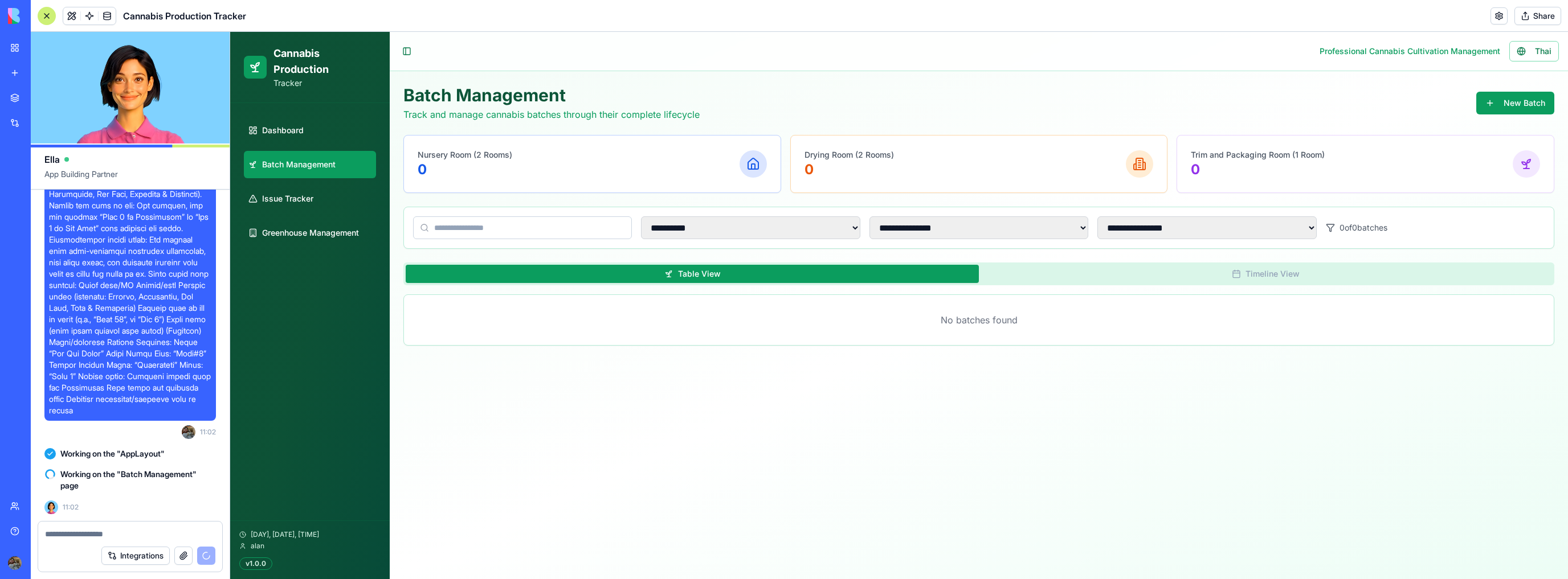 click at bounding box center [130, 40] 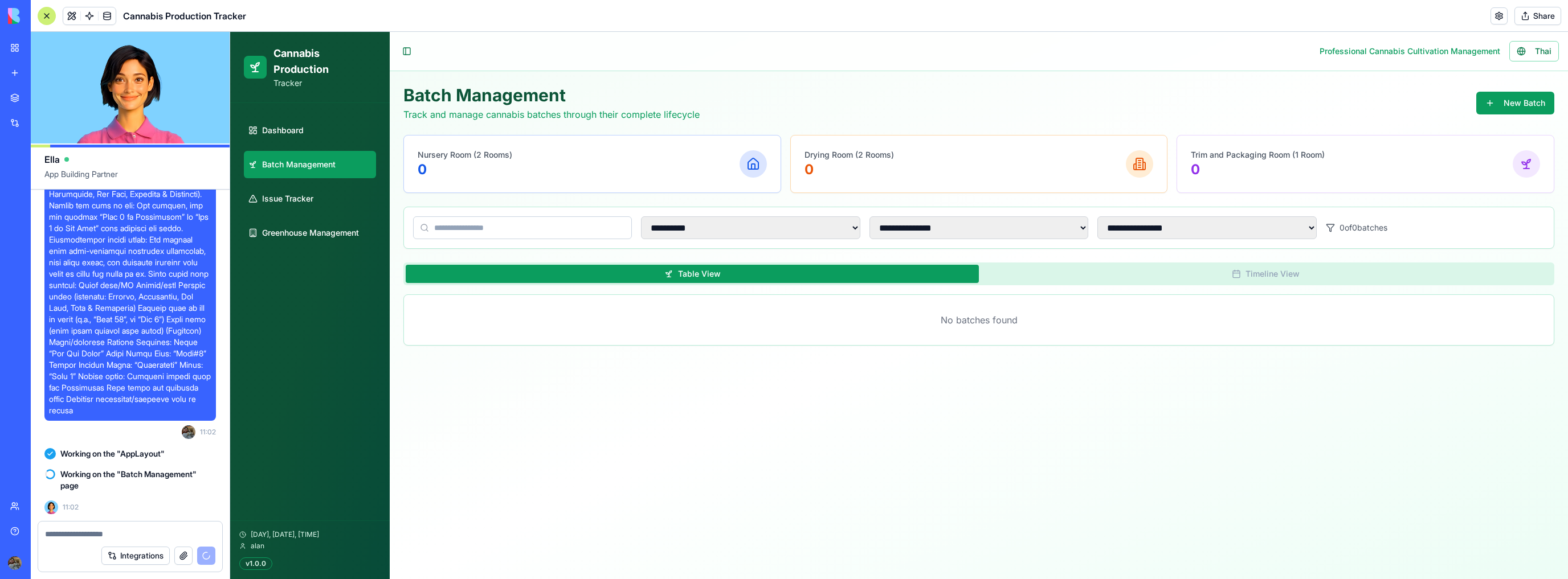 click at bounding box center (130, 40) 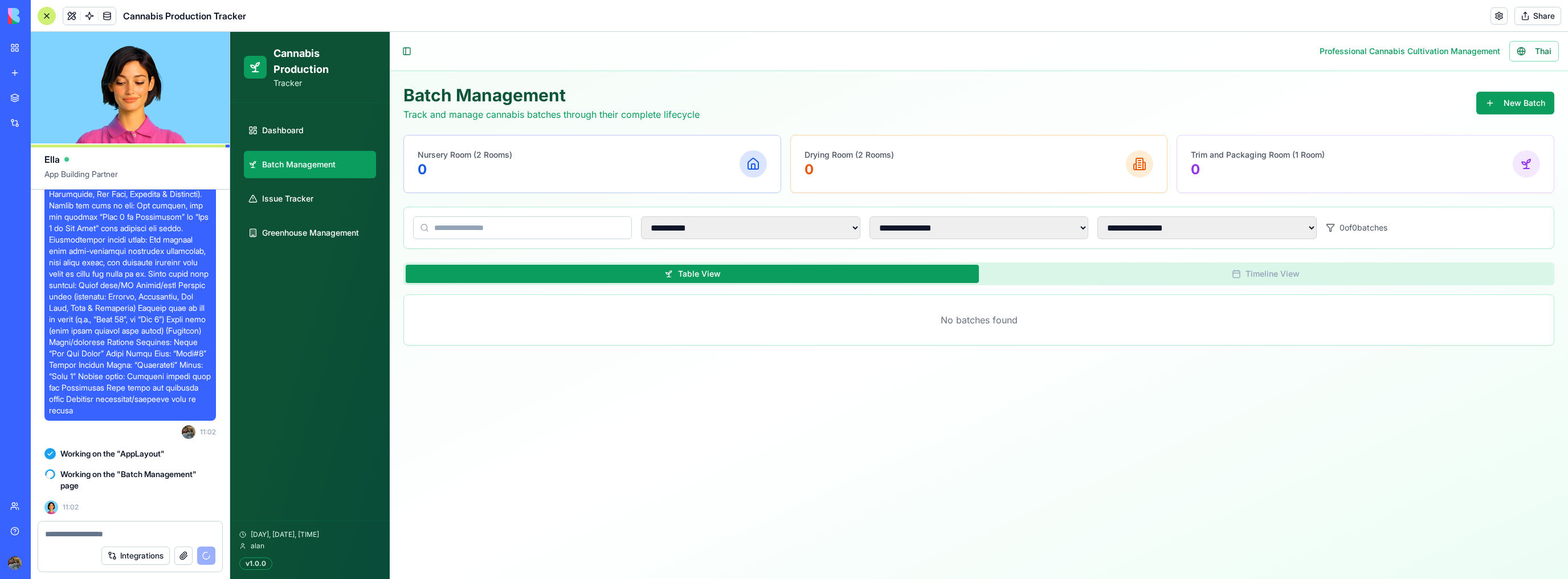 drag, startPoint x: 54, startPoint y: 345, endPoint x: 195, endPoint y: 355, distance: 141.35417 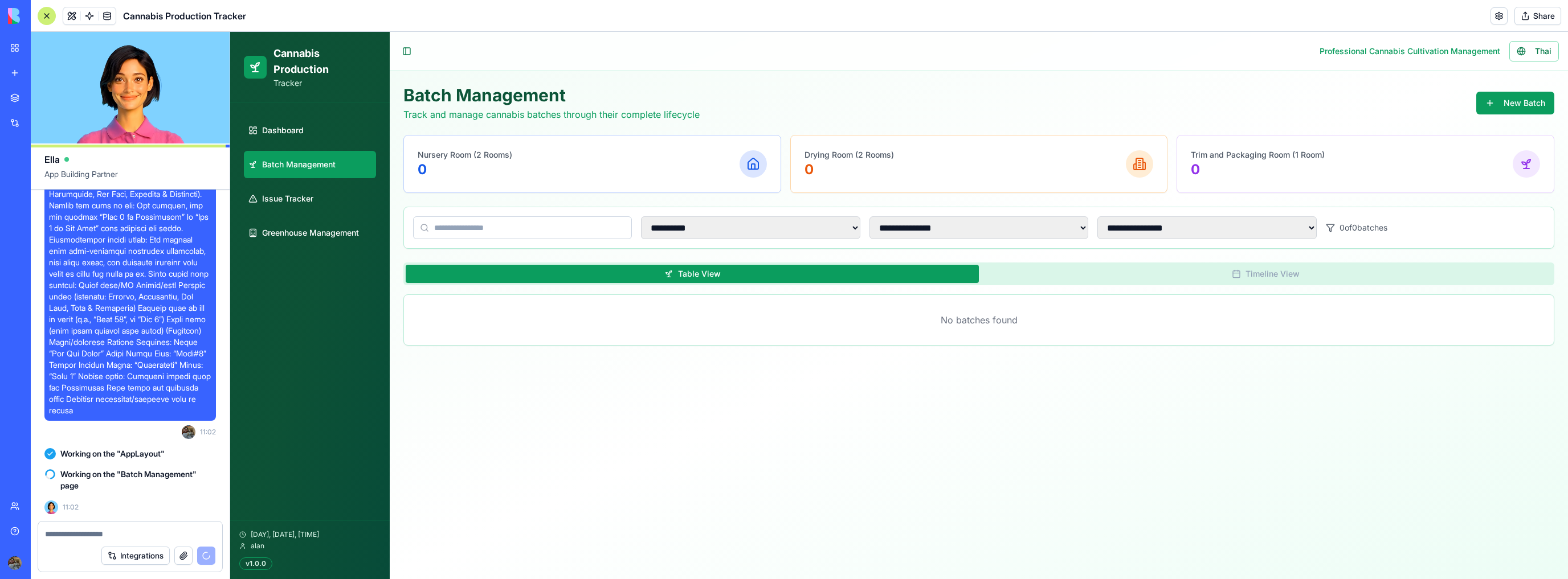 click at bounding box center (130, 40) 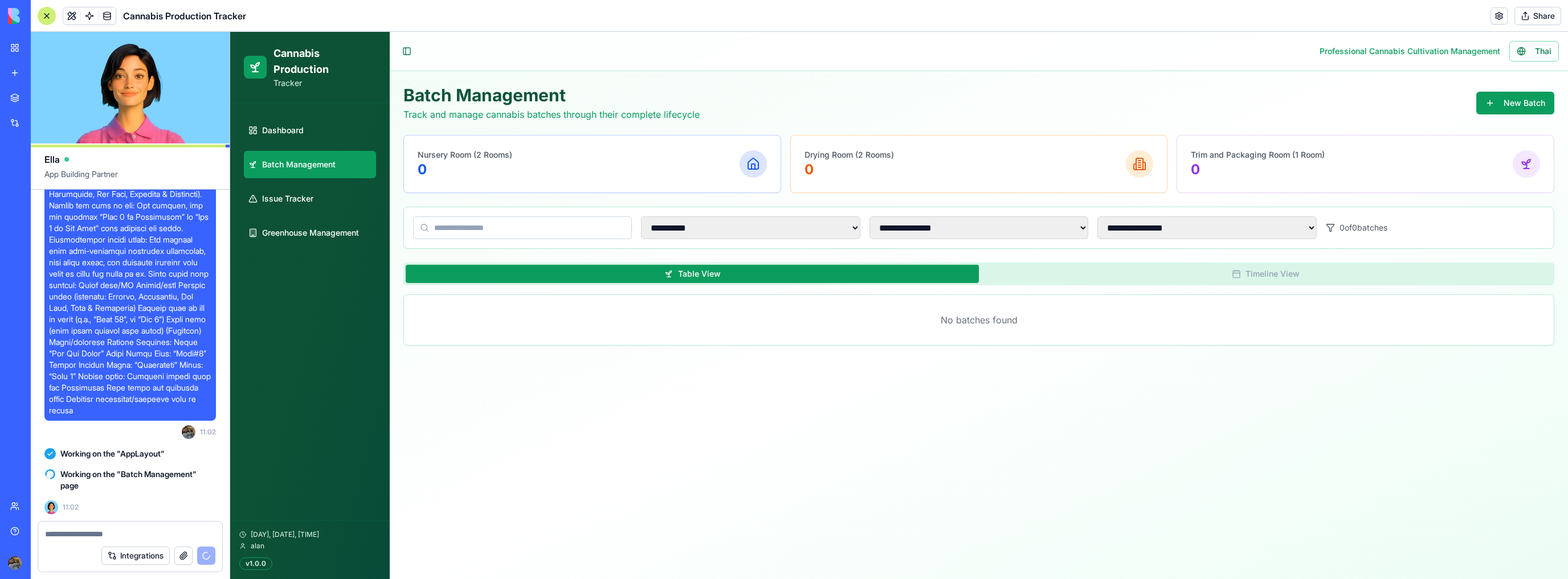 click at bounding box center [130, 40] 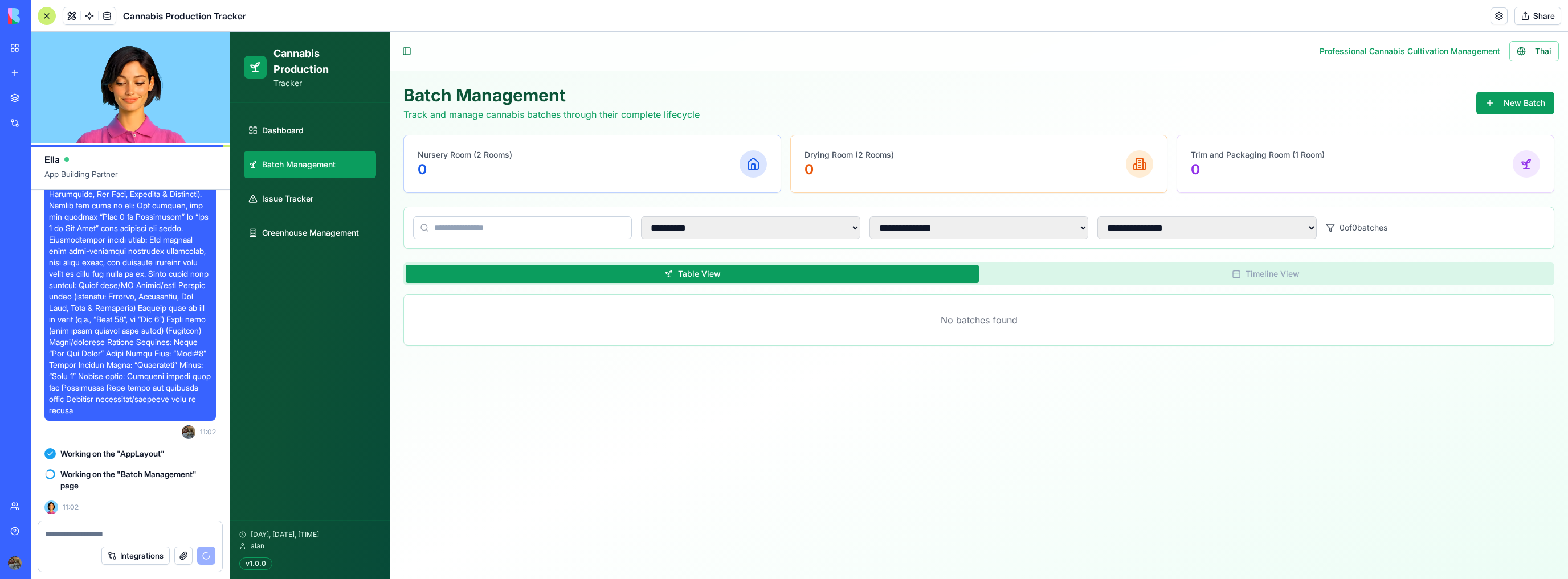 drag, startPoint x: 191, startPoint y: 355, endPoint x: 39, endPoint y: 342, distance: 152.55491 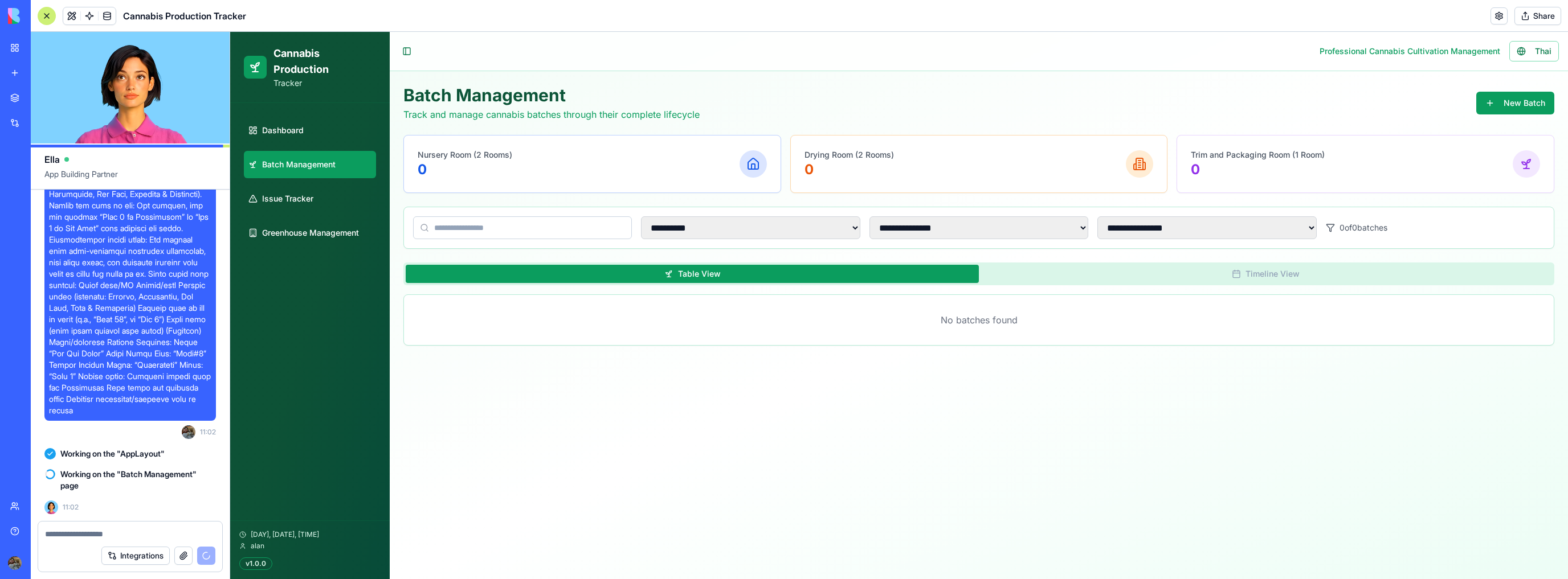 click on "[TIME] Setting up your data structure Updating your data structure Naming the app Working on the "AppLayout"  Working on the "Dashboard" page Working on the "Batch Management" page Working on the "Issue Tracker" page Working on the "Greenhouse Management" page Verifying everything works together Your Cannabis Production Tracker is ready to grow! 🌿
I've built a complete system to track your cannabis cultivation from seed to export. The app features a professional green-themed interface with everything you requested:
Dashboard with real-time metrics and forecasting
Batch management with full lifecycle tracking
Issue logging with photo evidence and severity tracking
Greenhouse monitoring for all 22 facilities
Here are some ways to make your tracker even better:
Add mobile app notifications for critical harvest dates
Integrate weather data to predict optimal growing conditions
Create custom export reports for Australian compliance requirements
[TIME] in Stages please add export date." at bounding box center (130, -3521) 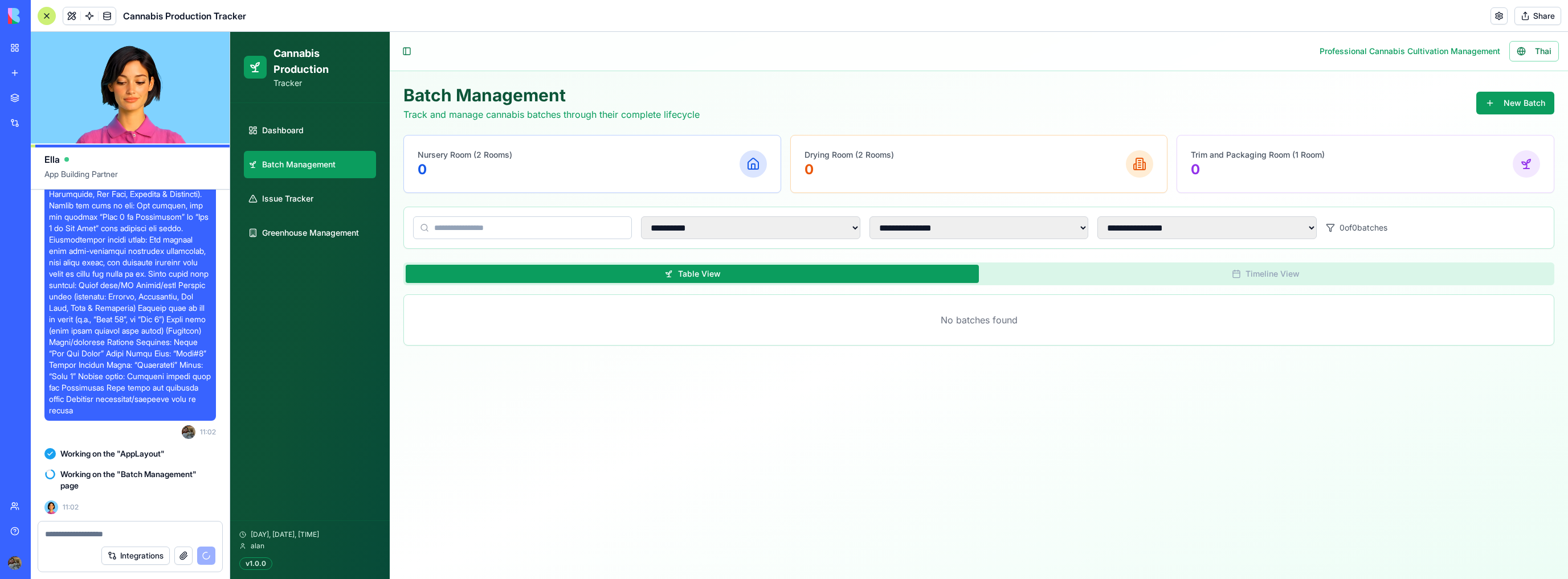 click at bounding box center (130, 40) 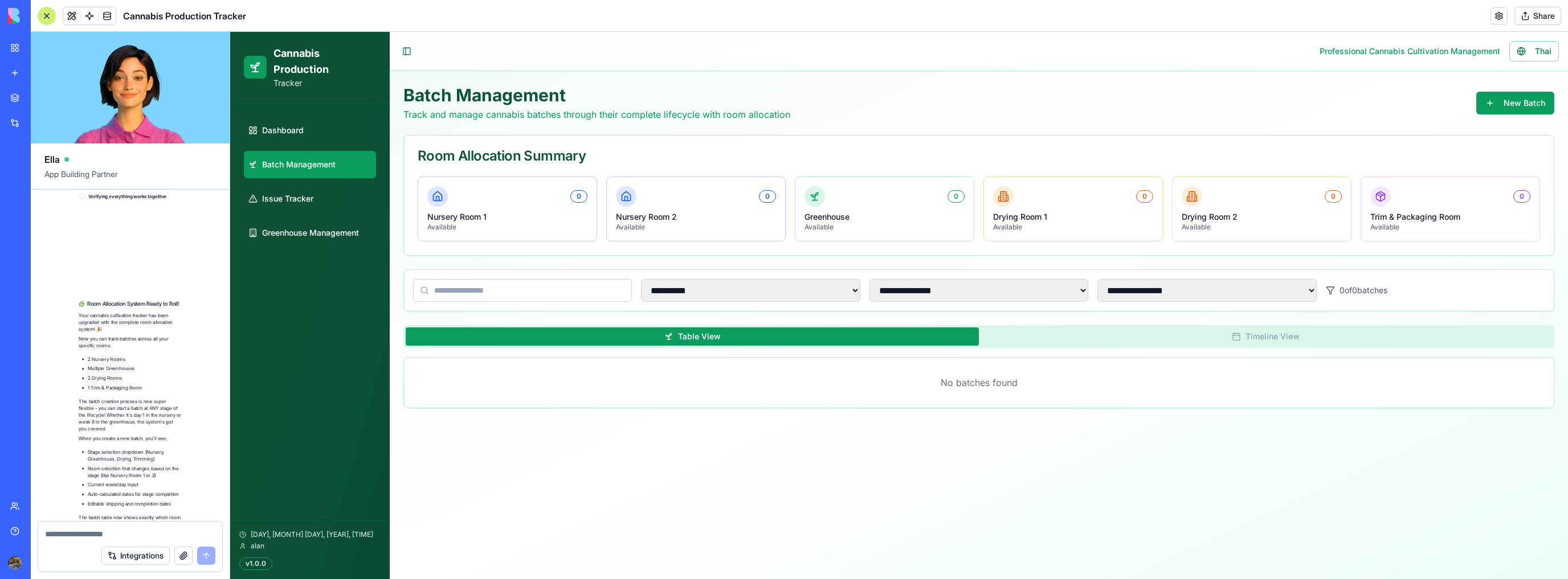 scroll, scrollTop: 8544, scrollLeft: 0, axis: vertical 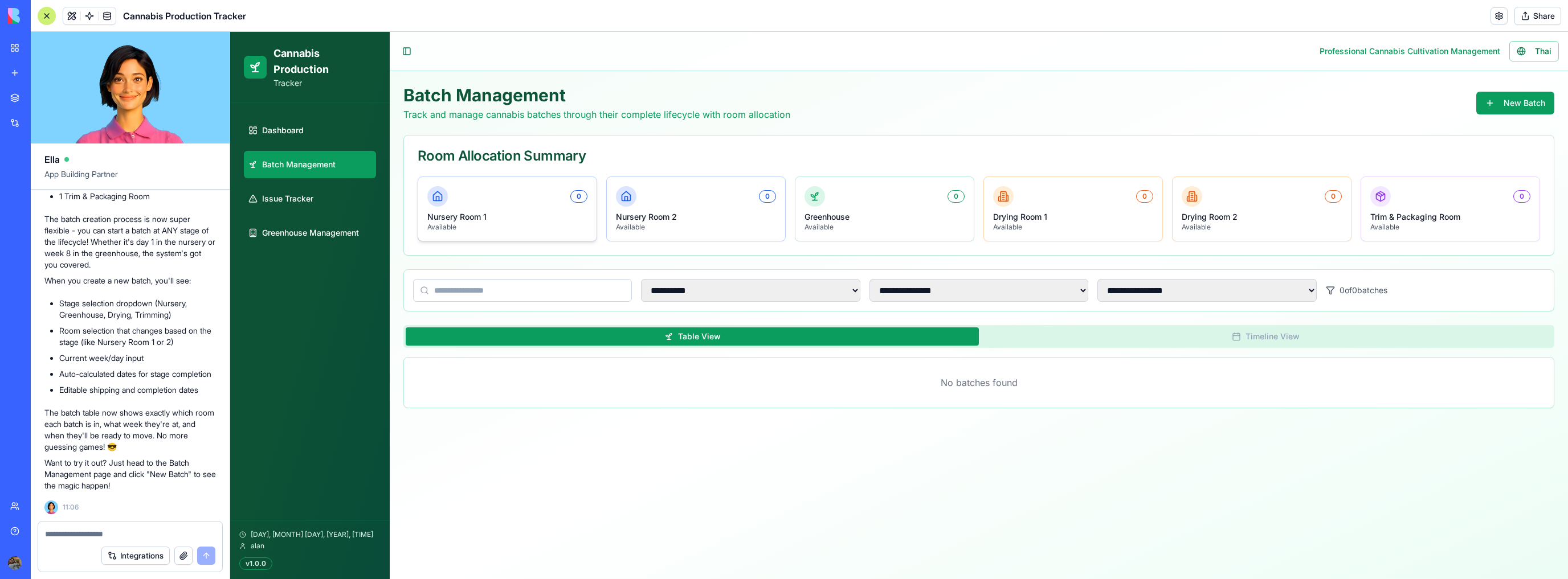 click on "0" at bounding box center [507, 196] 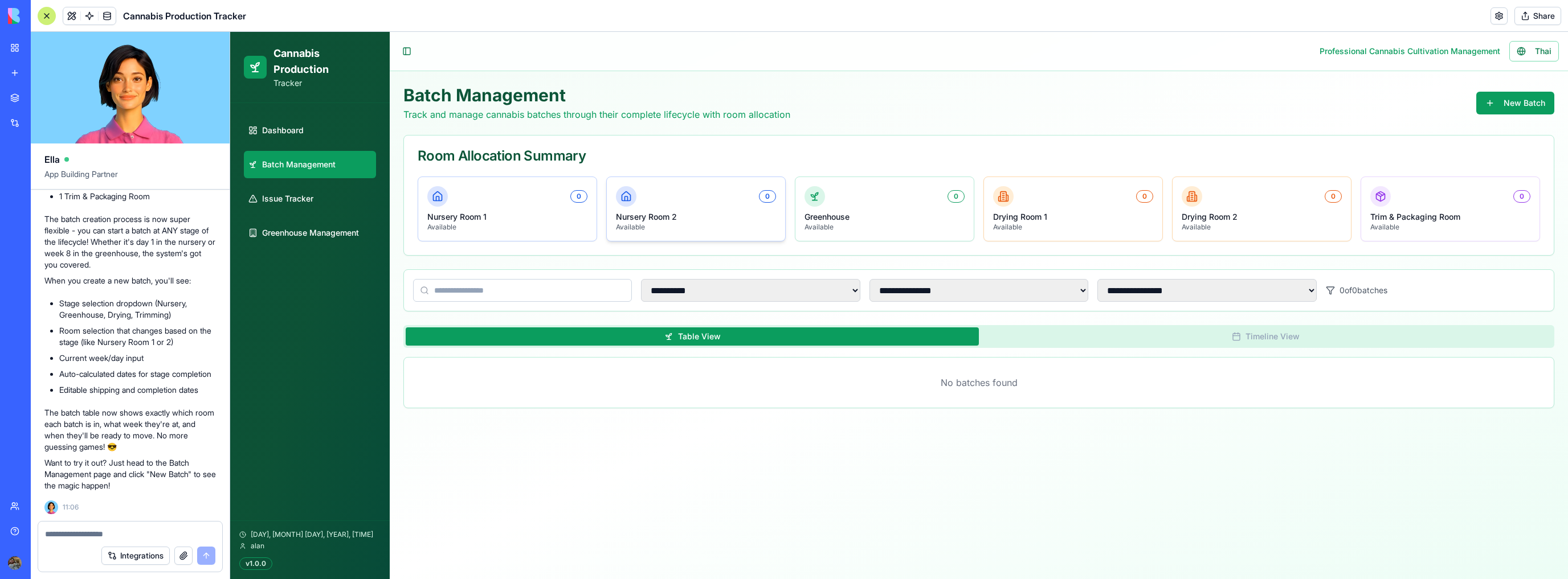 click on "0" at bounding box center [696, 196] 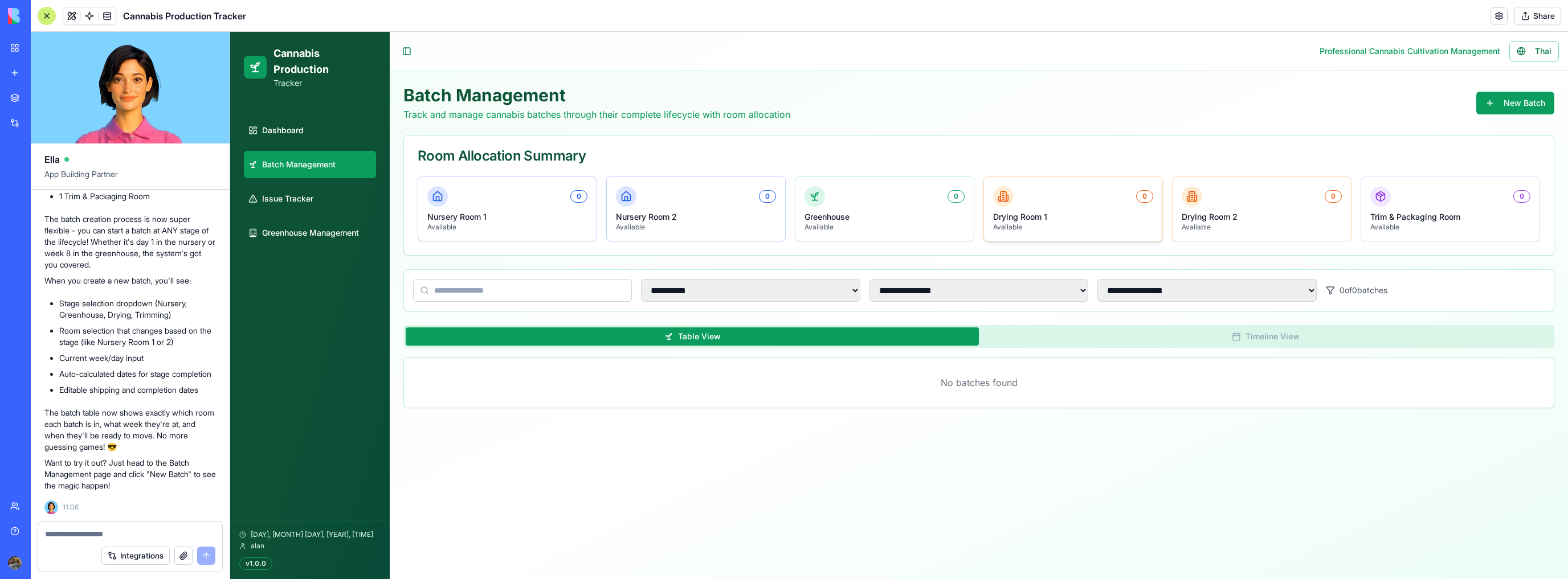click on "0" at bounding box center (1073, 196) 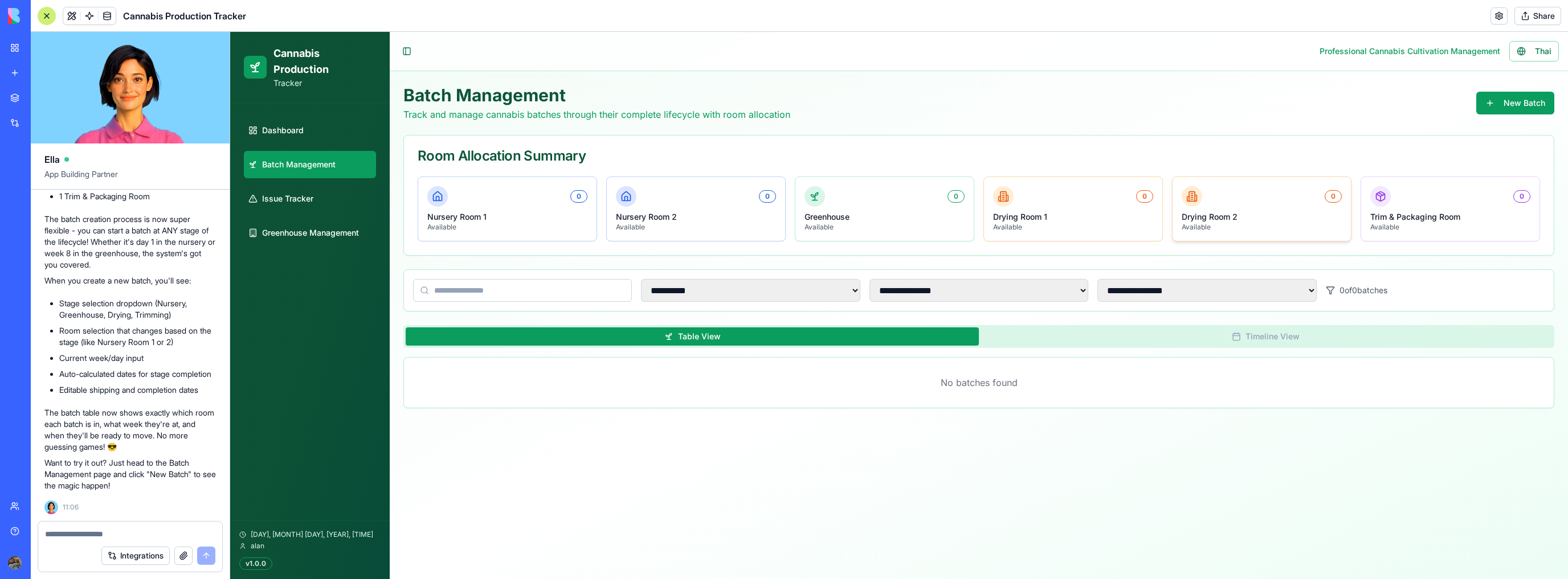click on "0" at bounding box center [1261, 196] 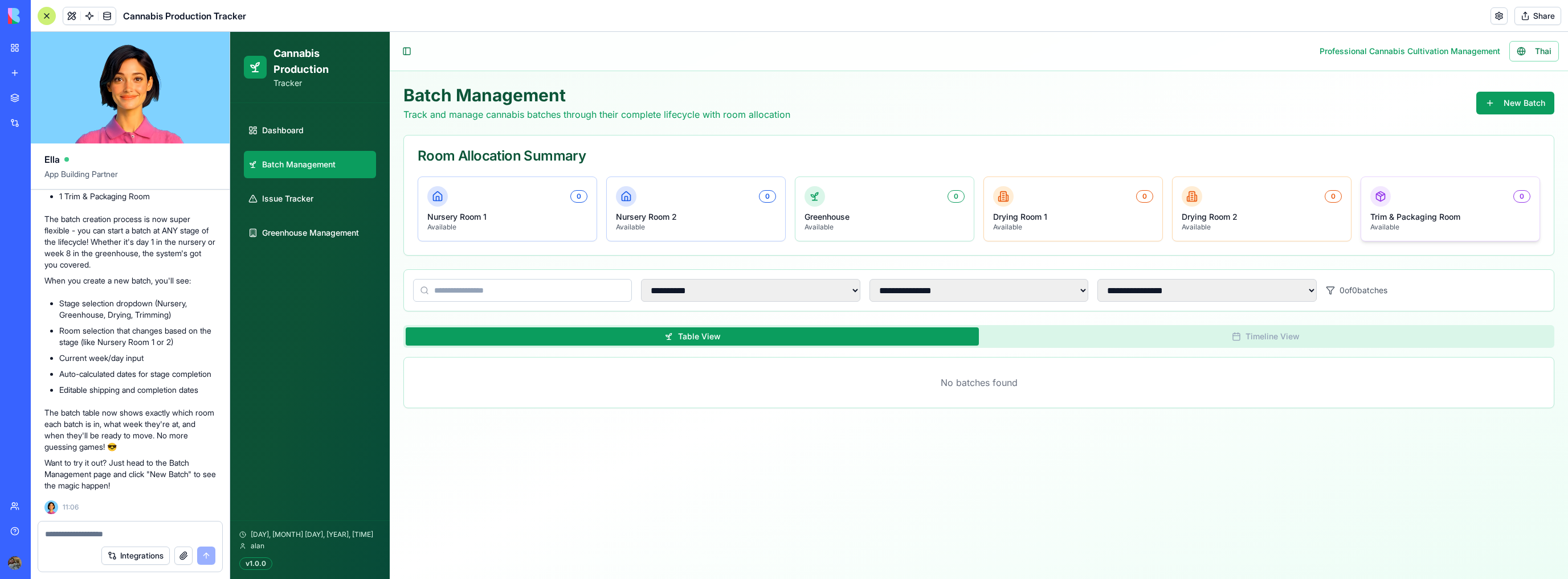 click on "0" at bounding box center (1450, 196) 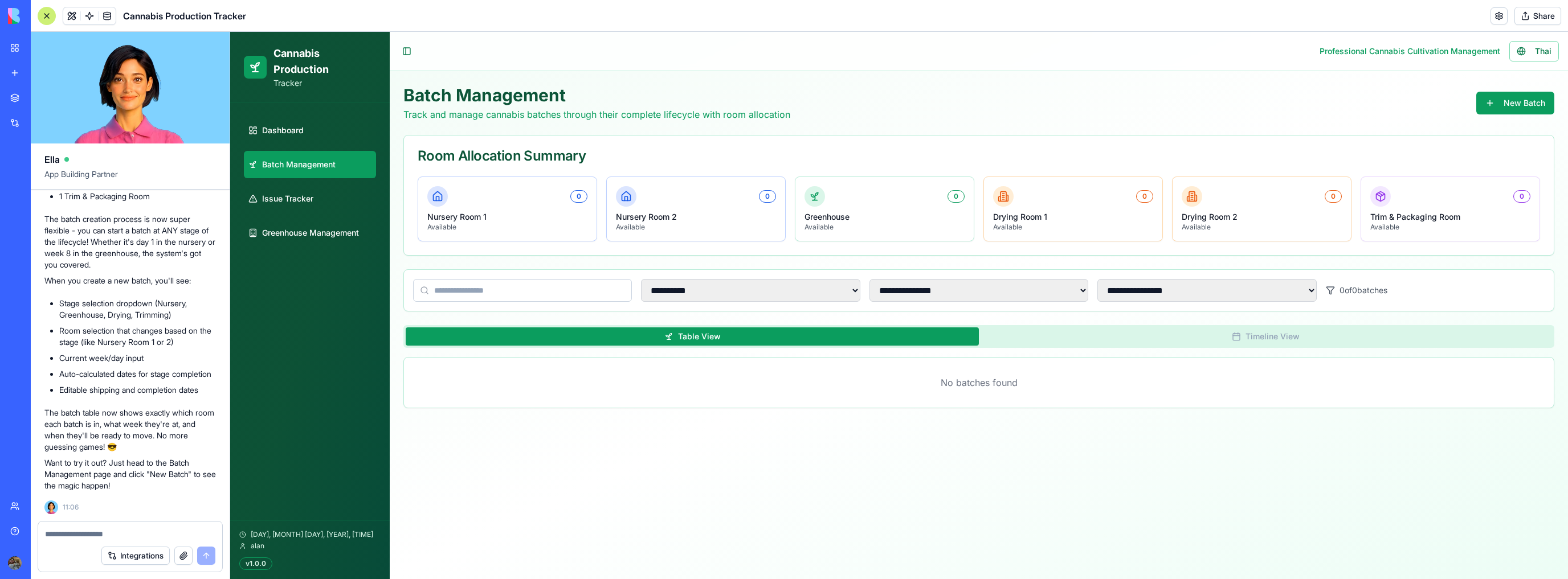 scroll, scrollTop: 8544, scrollLeft: 0, axis: vertical 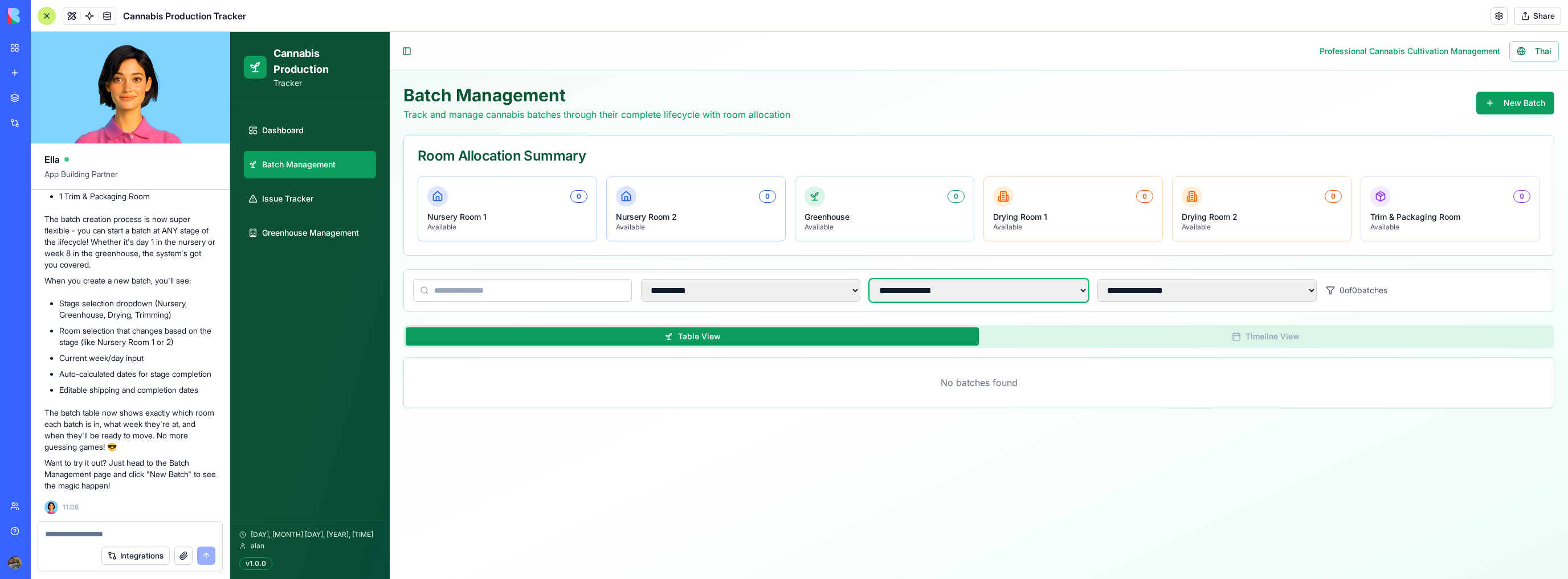 click on "**********" at bounding box center (979, 290) 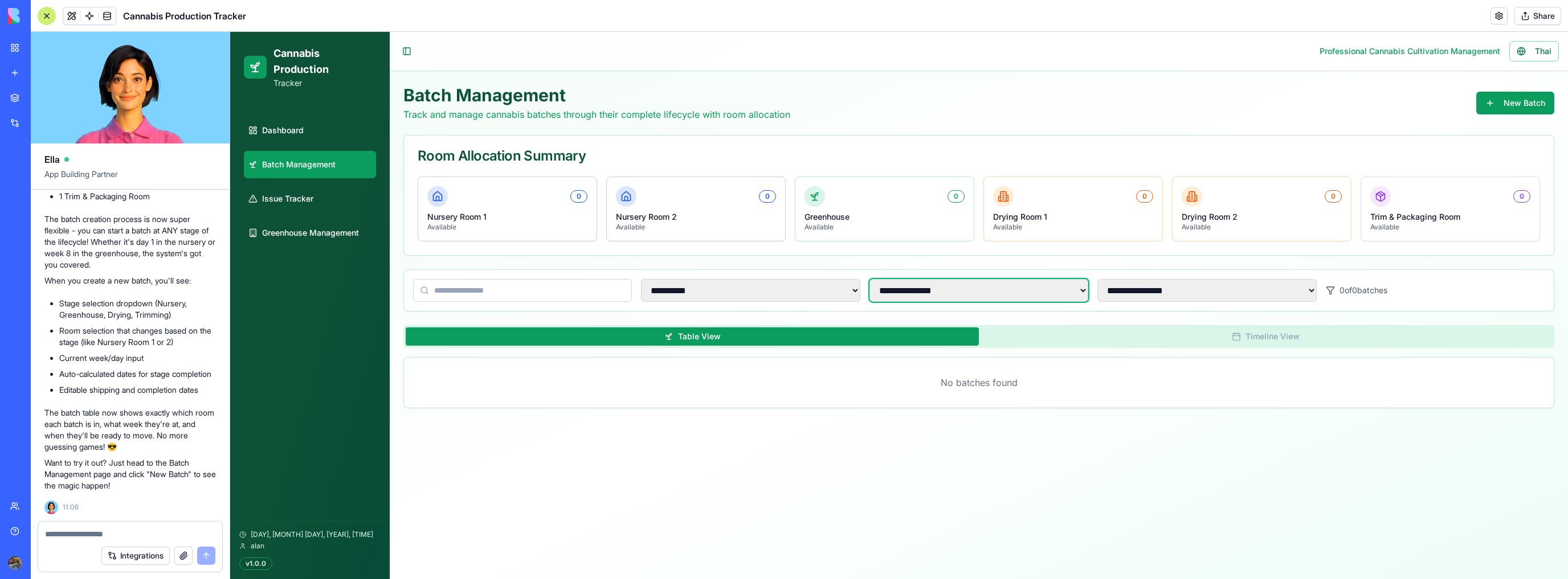 select on "*" 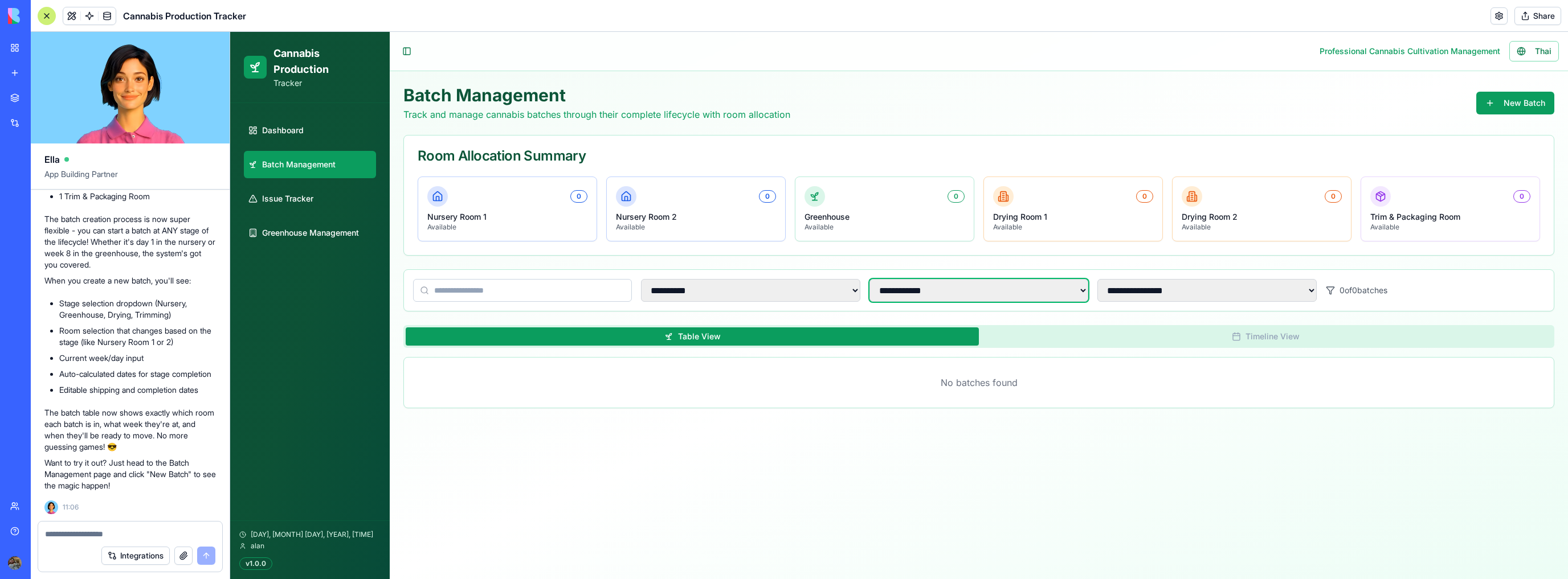 click on "**********" at bounding box center (979, 290) 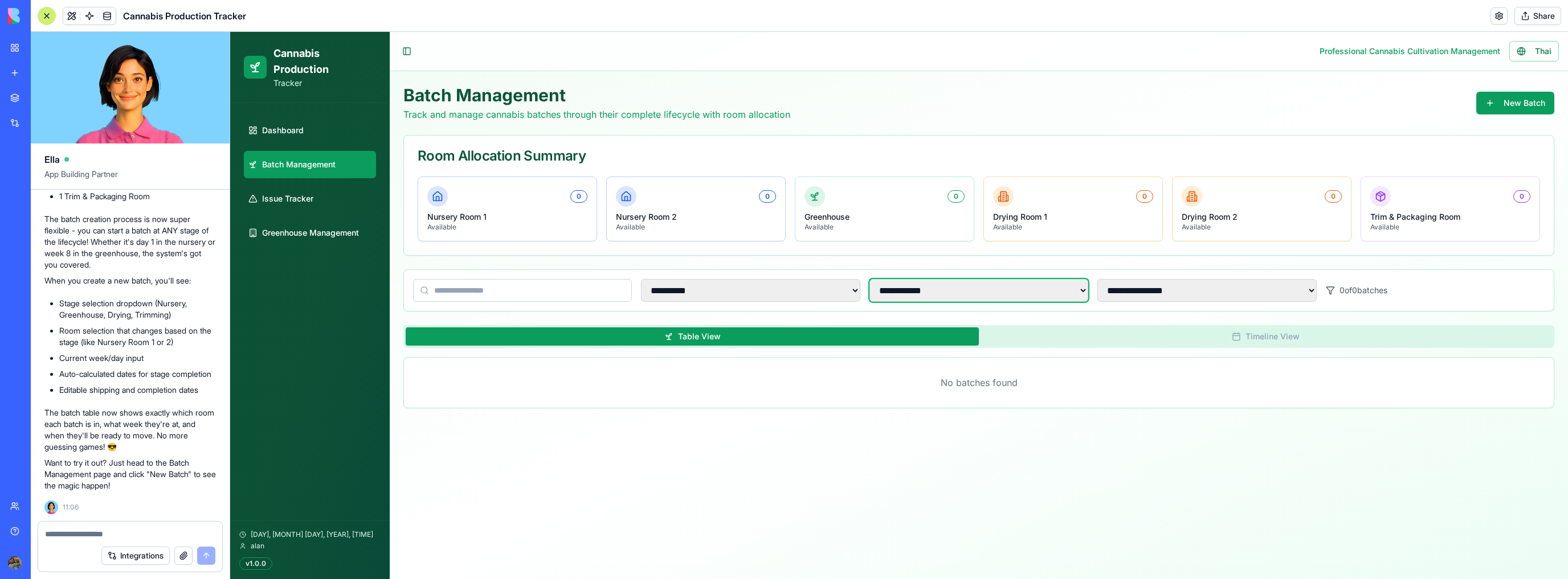 drag, startPoint x: 910, startPoint y: 289, endPoint x: 896, endPoint y: 286, distance: 14.317821 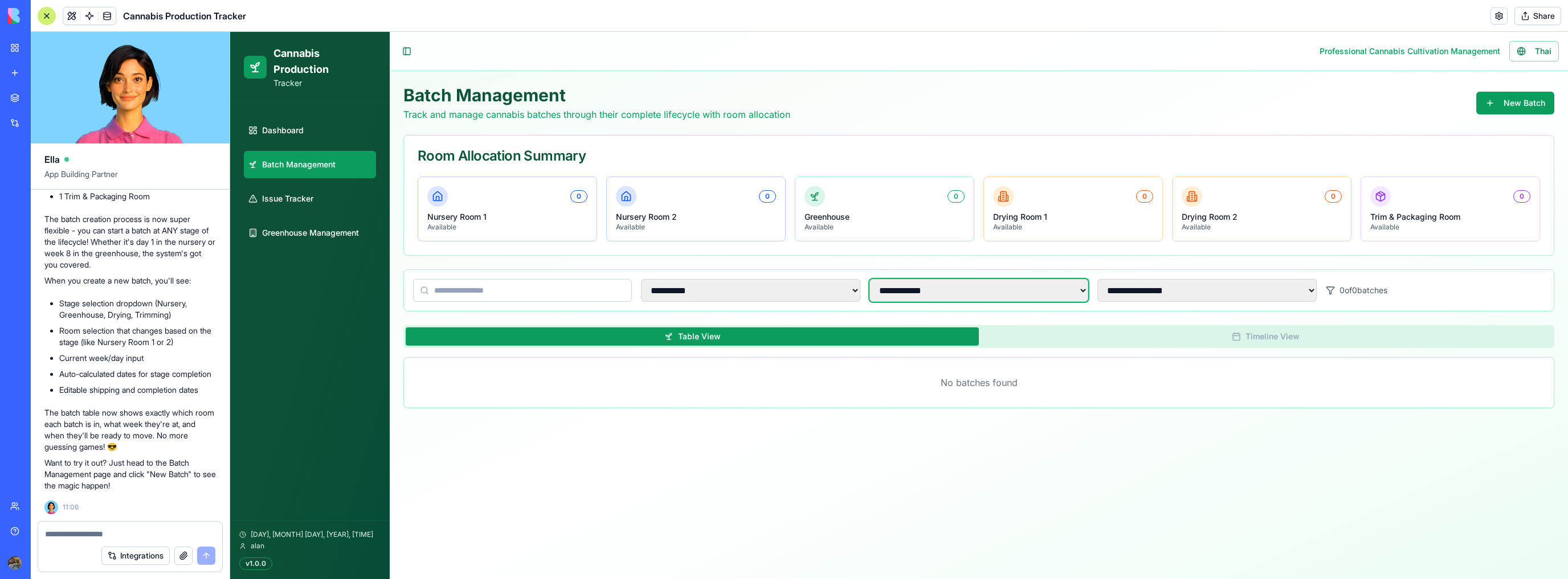 click on "**********" at bounding box center [979, 290] 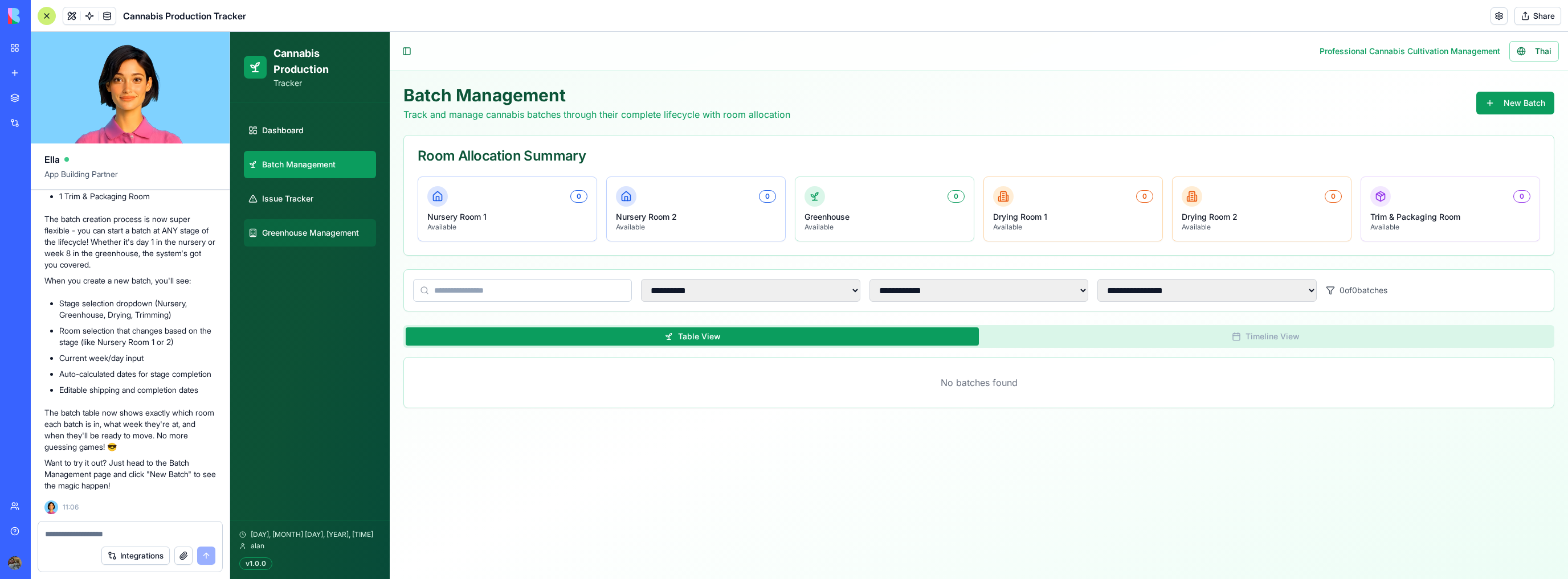 click on "Greenhouse Management" at bounding box center (311, 233) 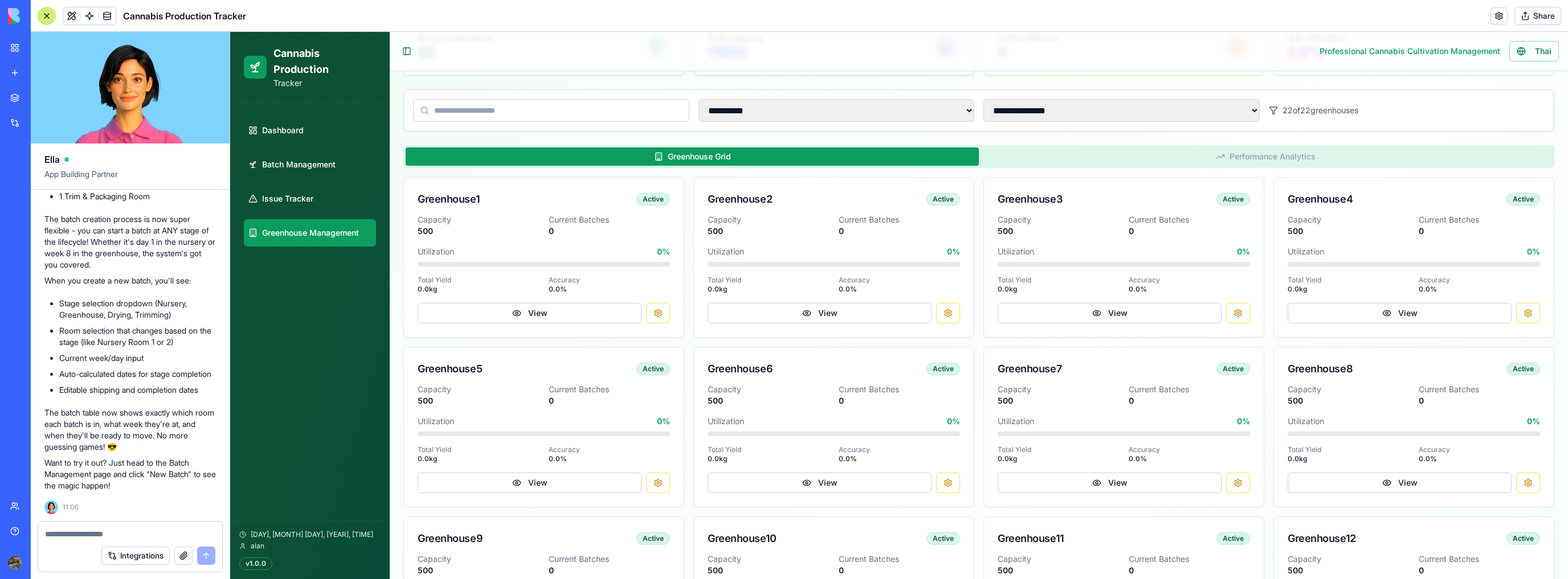 scroll, scrollTop: 0, scrollLeft: 0, axis: both 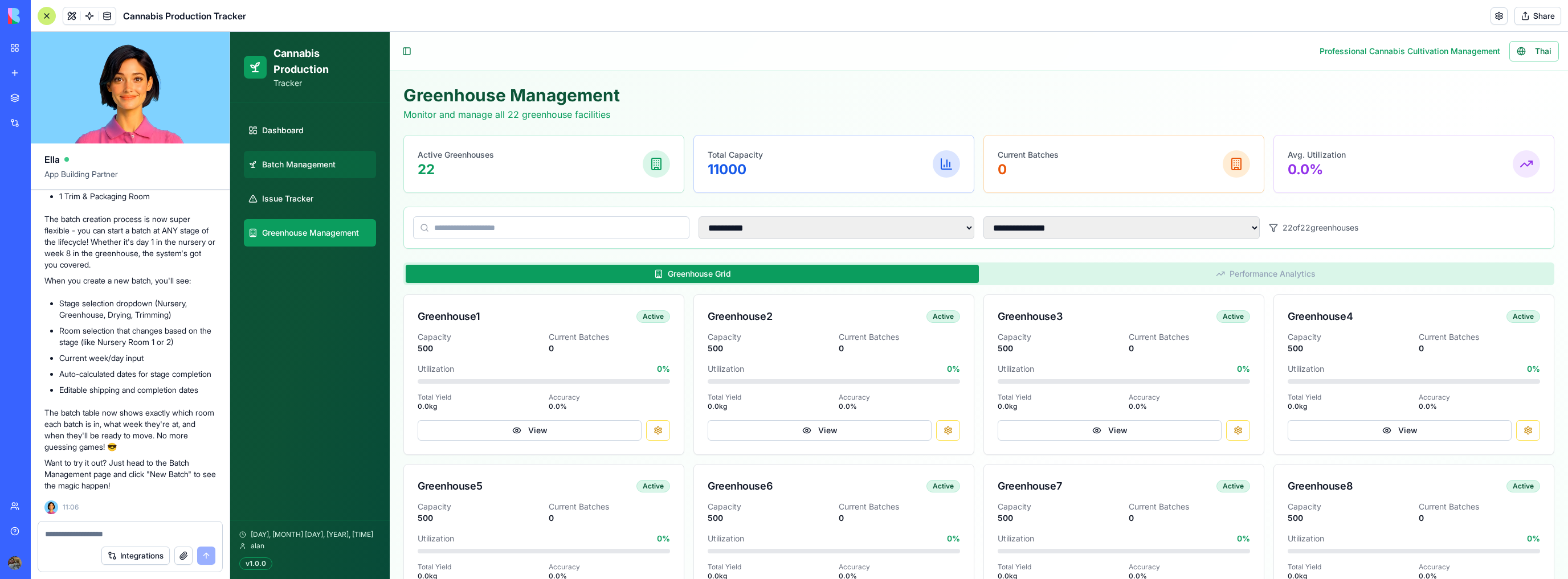 click on "Batch Management" at bounding box center [310, 165] 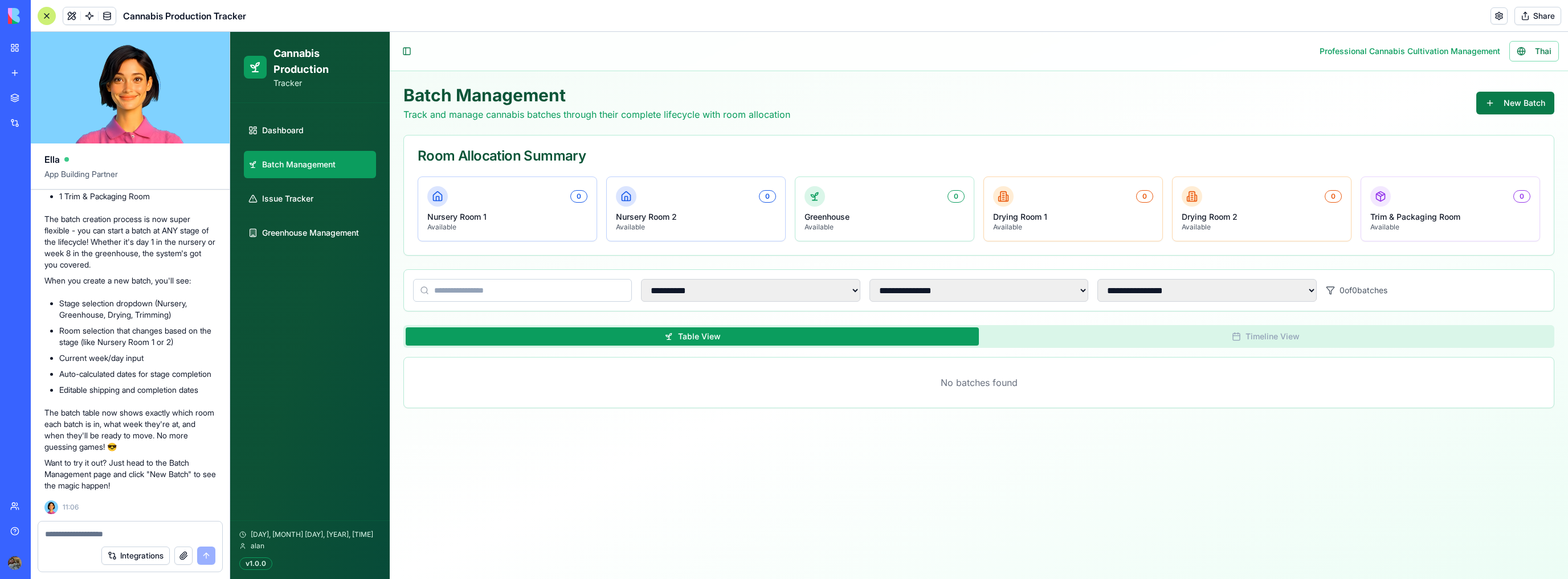 click on "New Batch" at bounding box center (1515, 103) 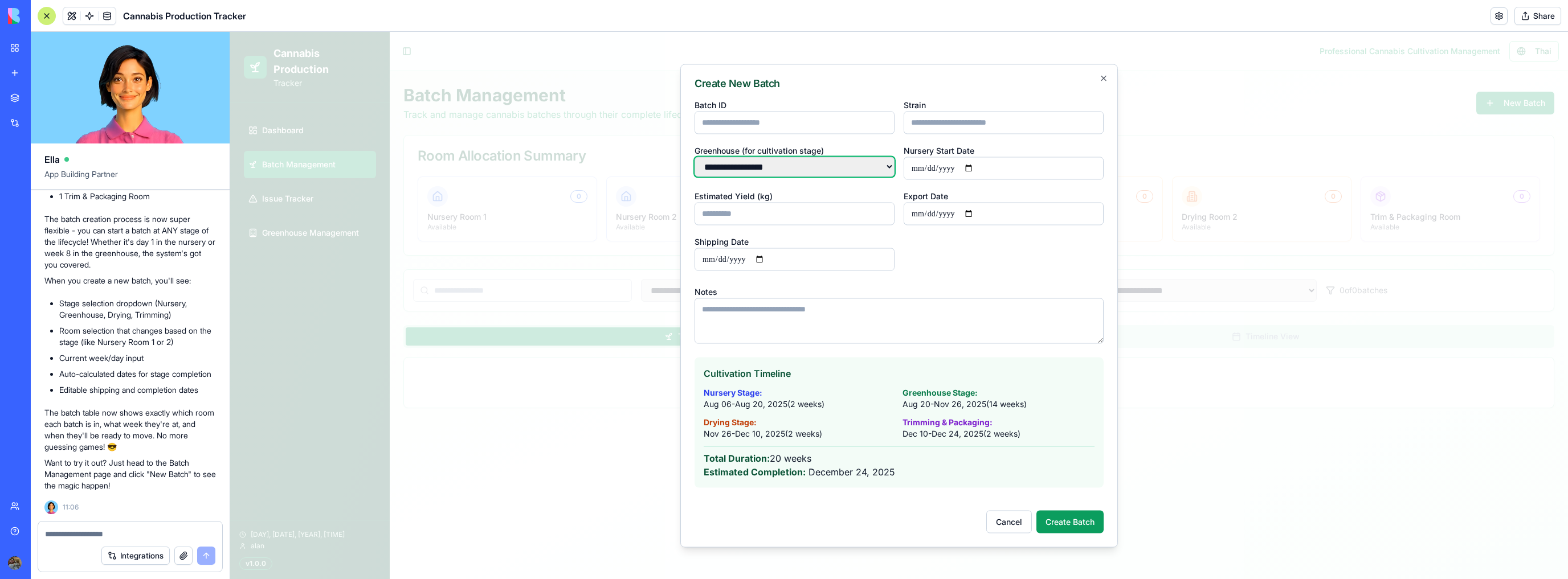 click on "**********" at bounding box center (794, 166) 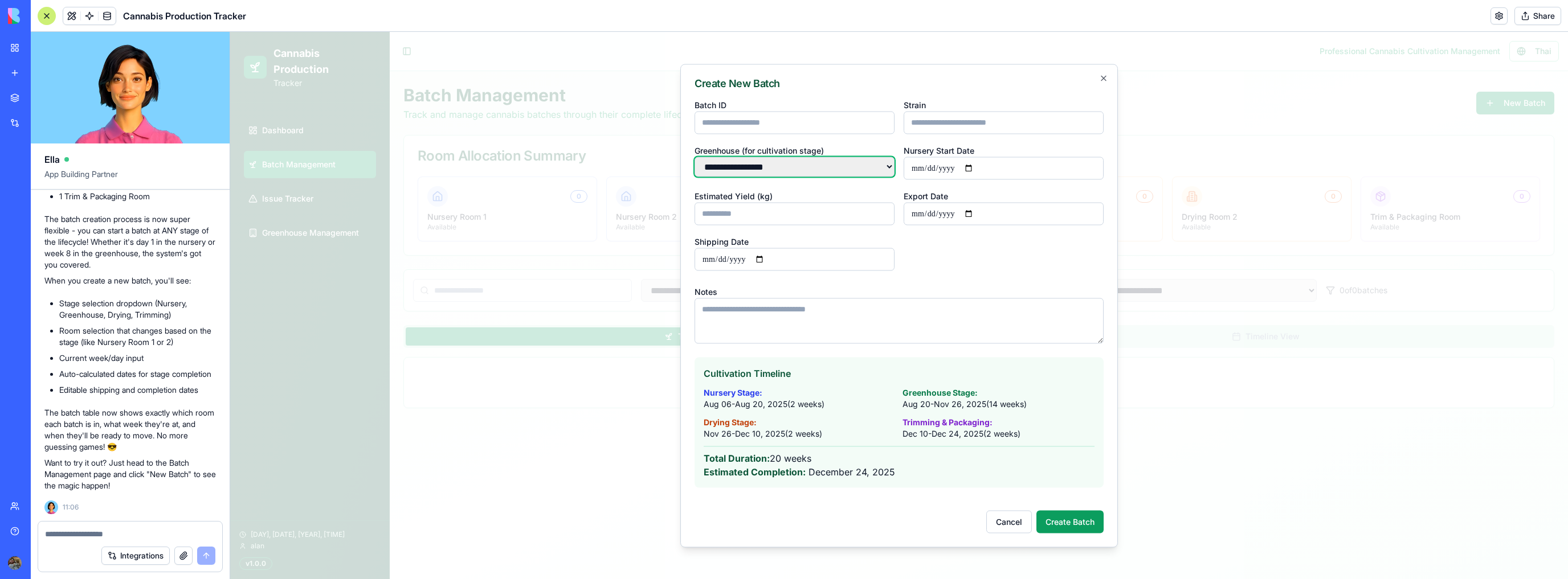 click on "**********" at bounding box center [794, 166] 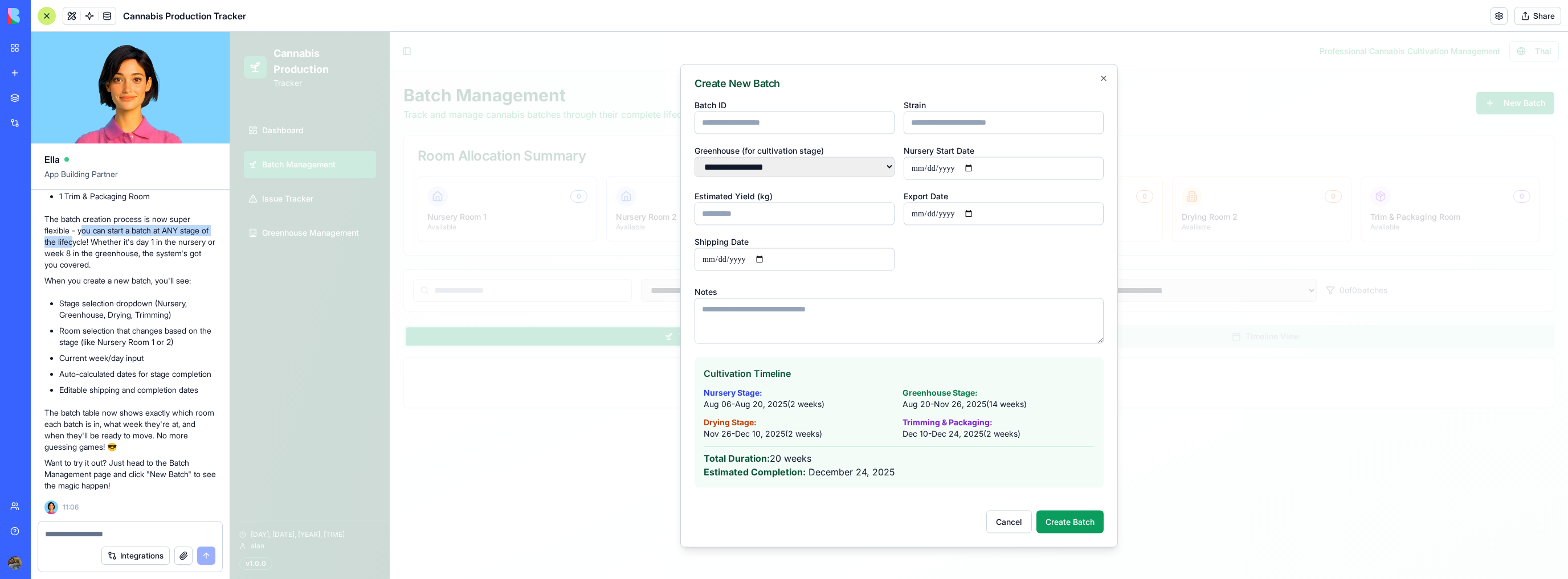 drag, startPoint x: 83, startPoint y: 220, endPoint x: 84, endPoint y: 228, distance: 8.0622577 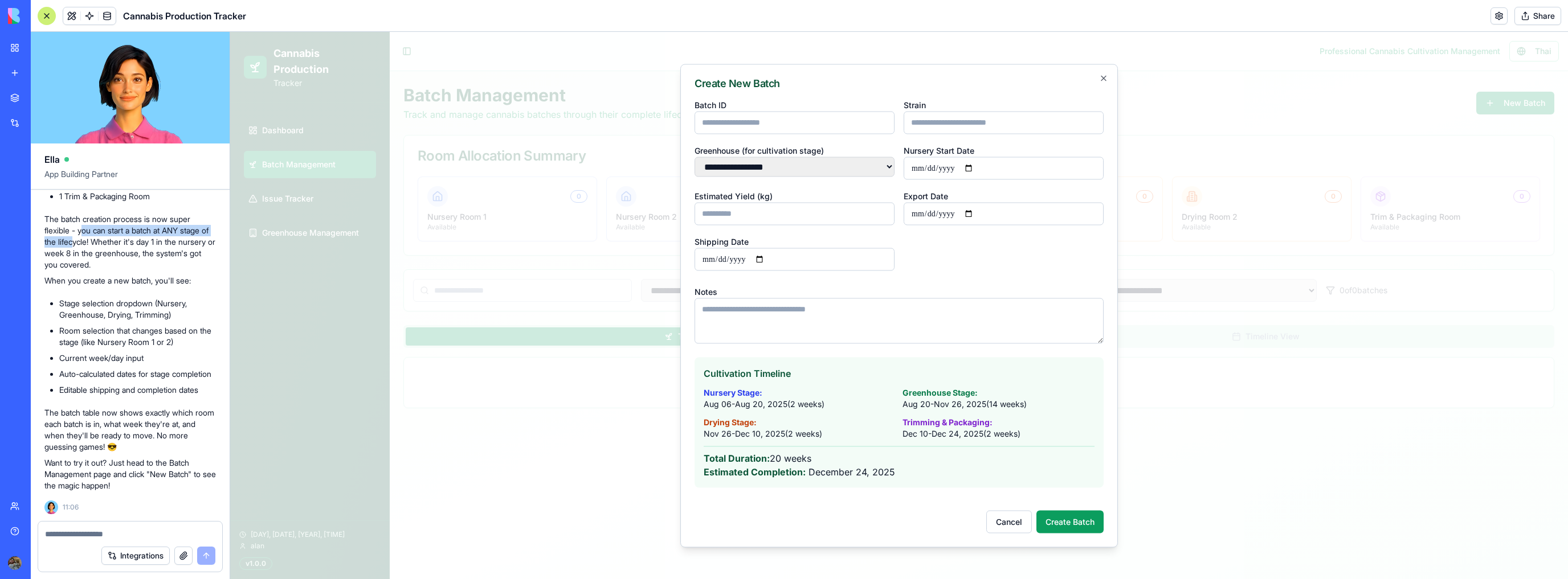 click on "The batch creation process is now super flexible - you can start a batch at ANY stage of the lifecycle! Whether it's day 1 in the nursery or week 8 in the greenhouse, the system's got you covered." at bounding box center (130, 242) 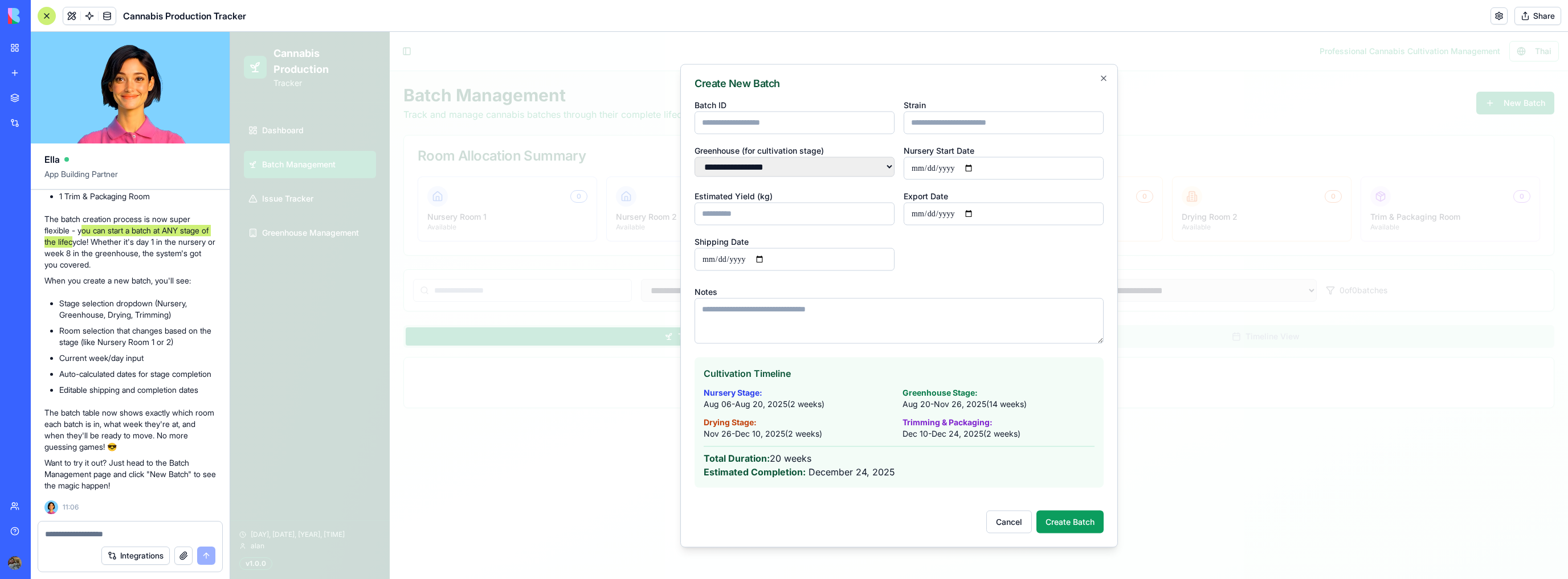 click at bounding box center (899, 305) 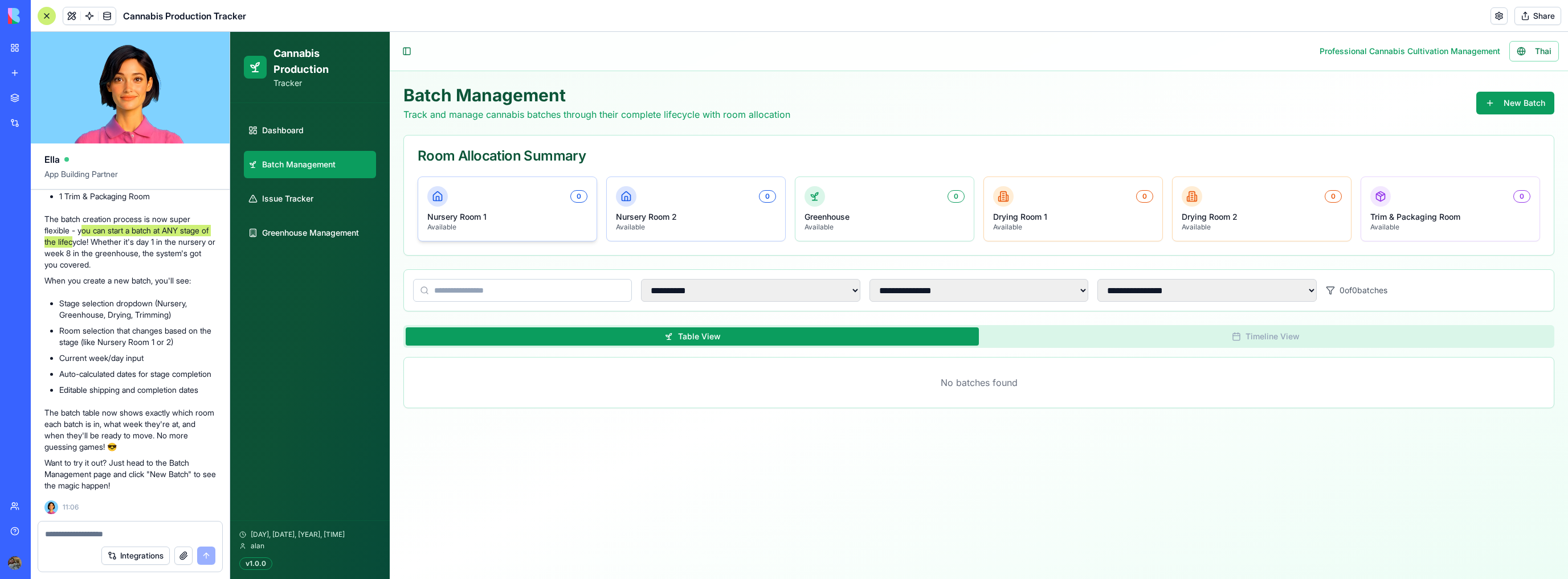 click on "Nursery Room 1" at bounding box center (507, 217) 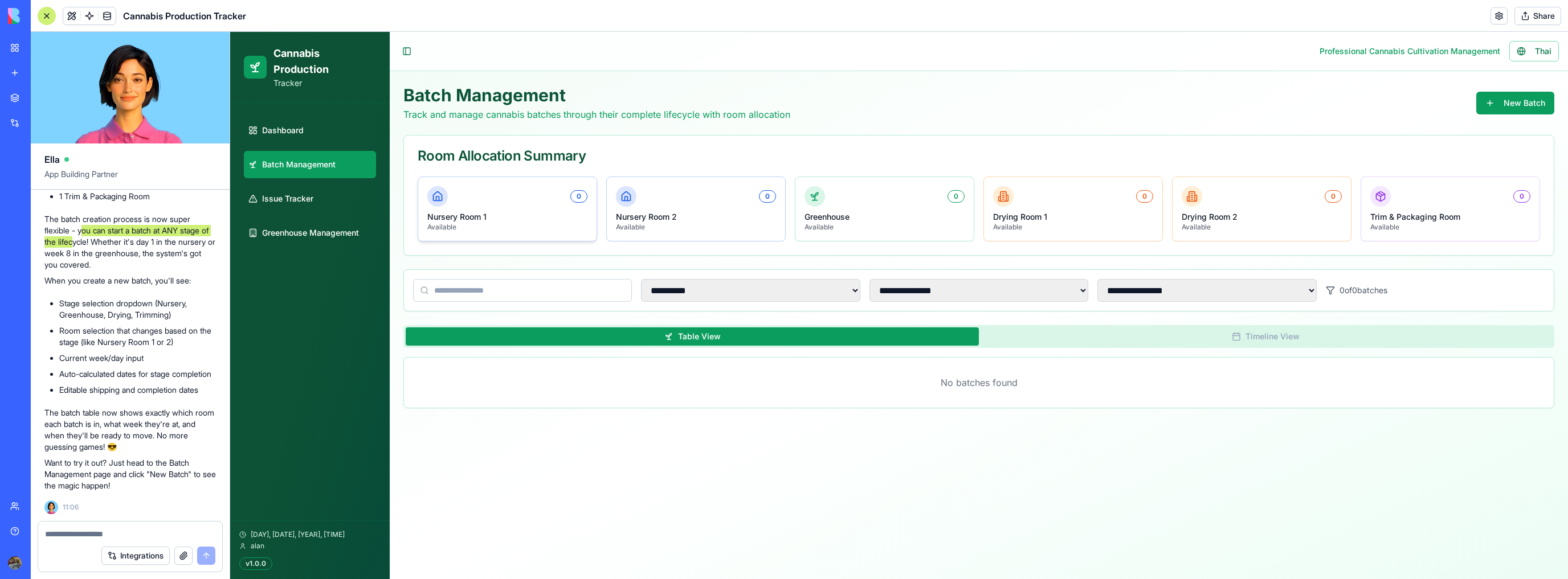 click on "Nursery Room 1" at bounding box center [507, 217] 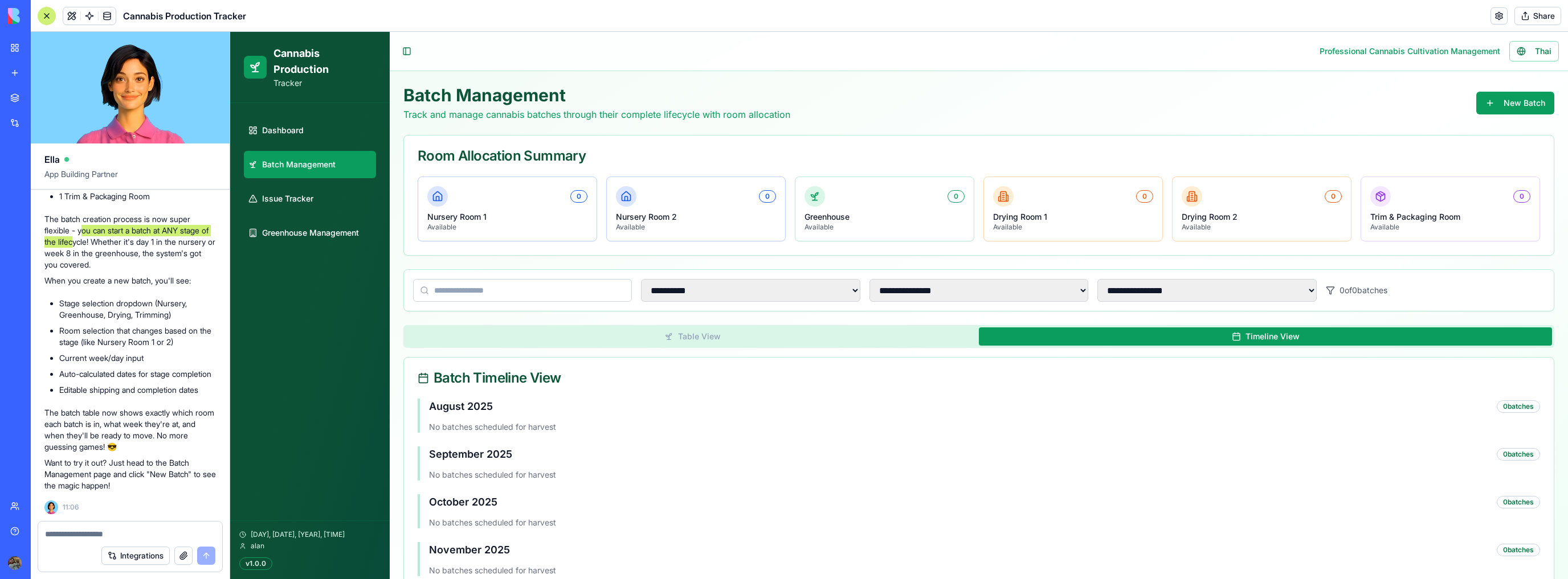 click on "Timeline View" at bounding box center [1265, 336] 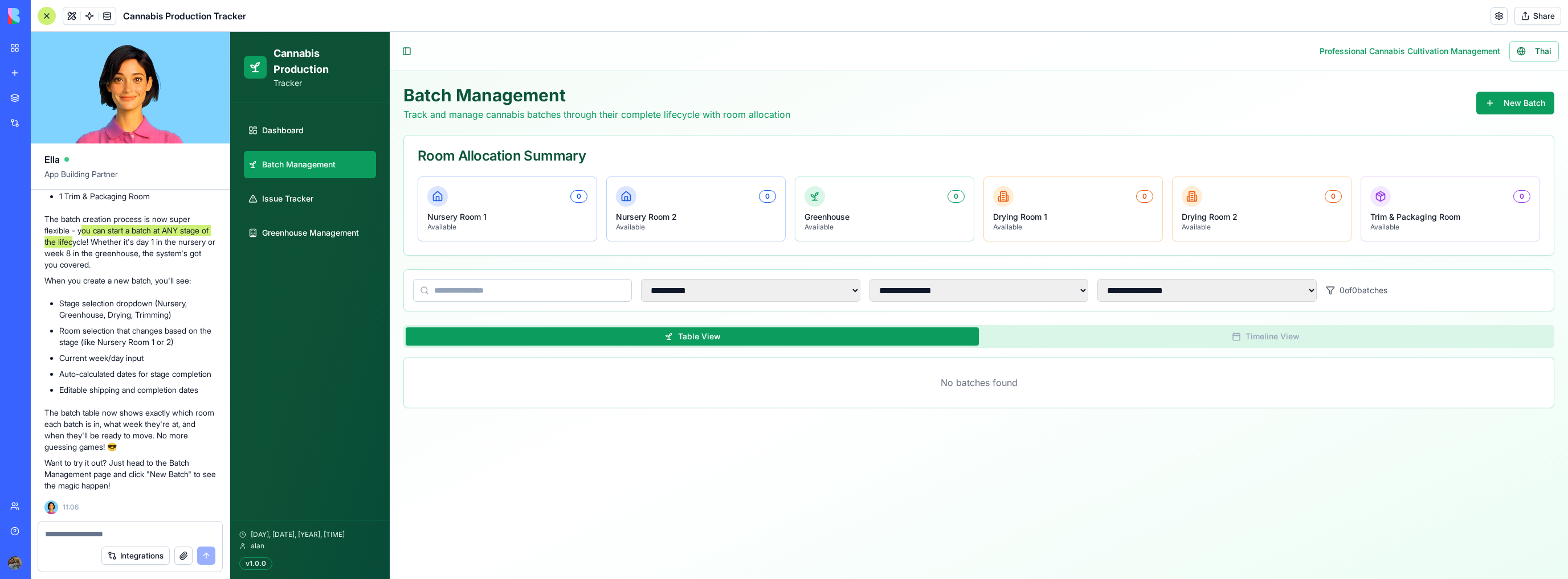 click on "Table View" at bounding box center [692, 336] 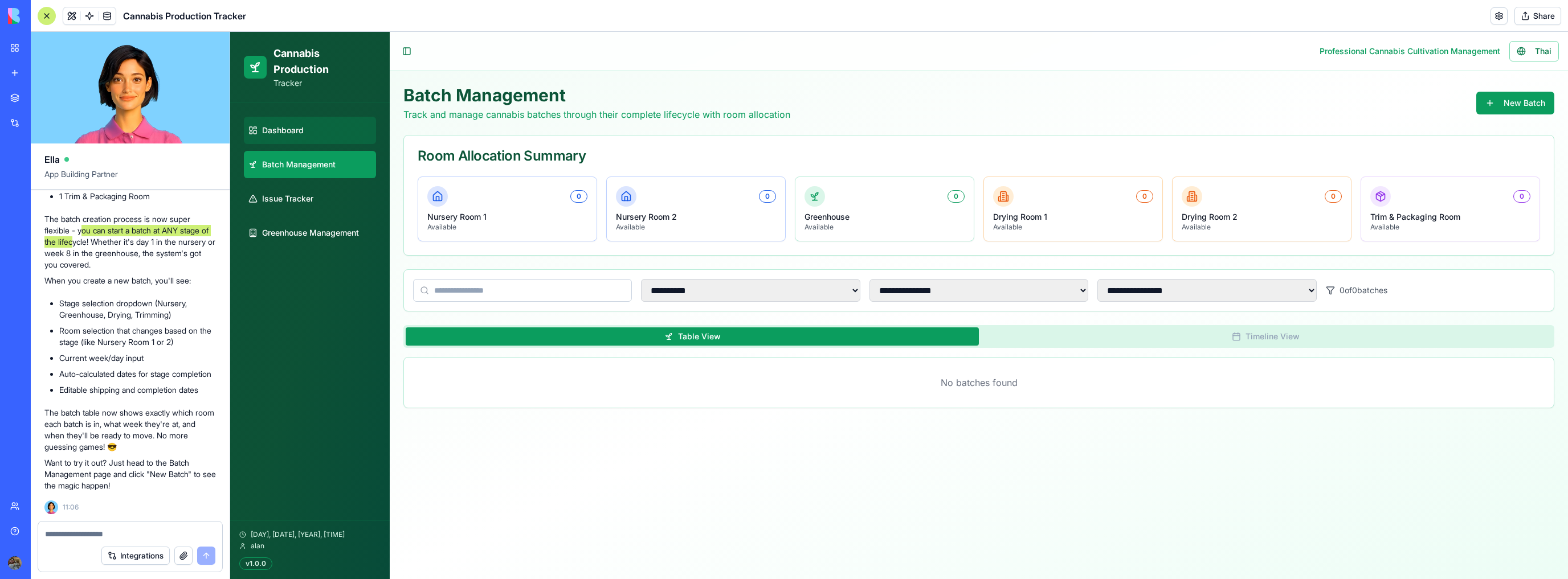 click on "Dashboard" at bounding box center (310, 130) 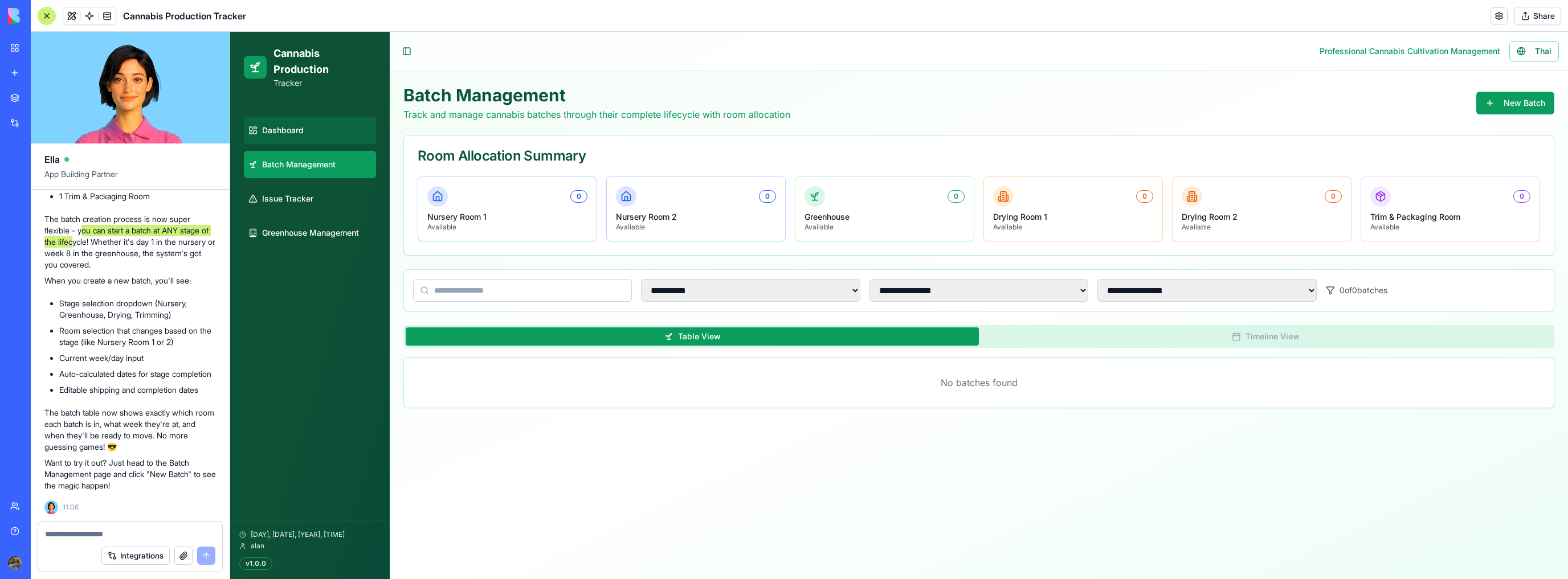 select on "**" 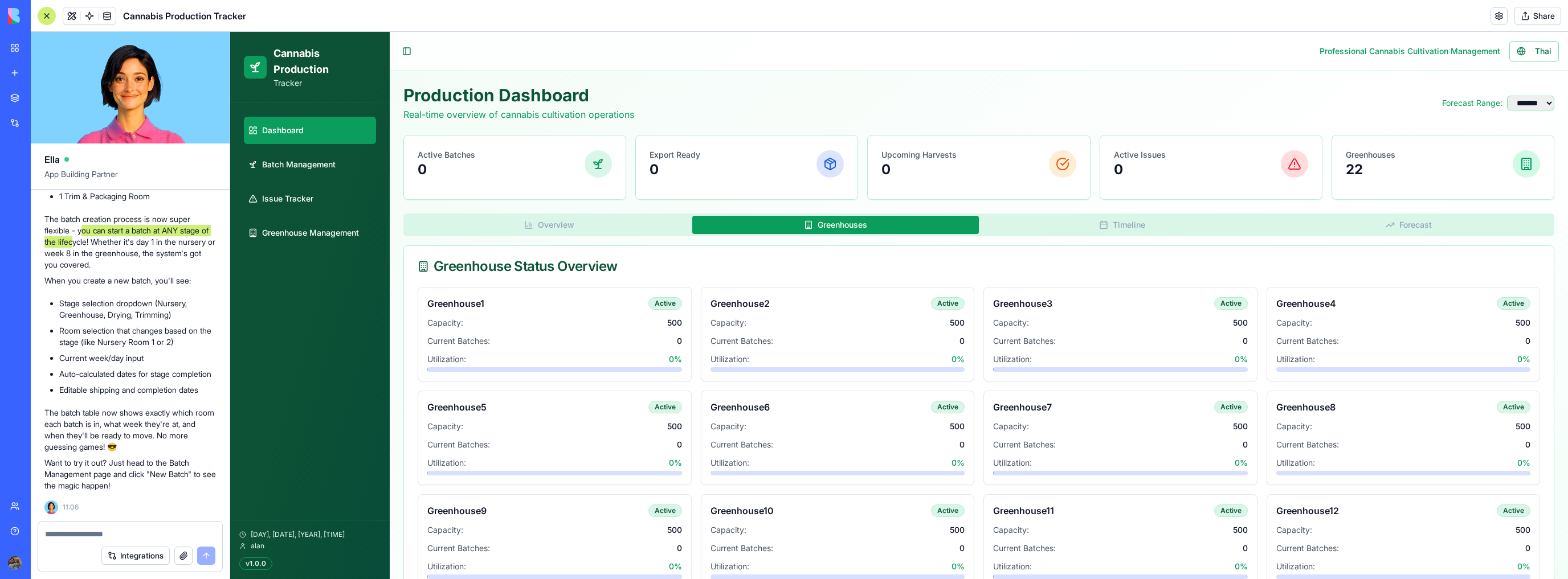 click on "Greenhouses" at bounding box center (835, 225) 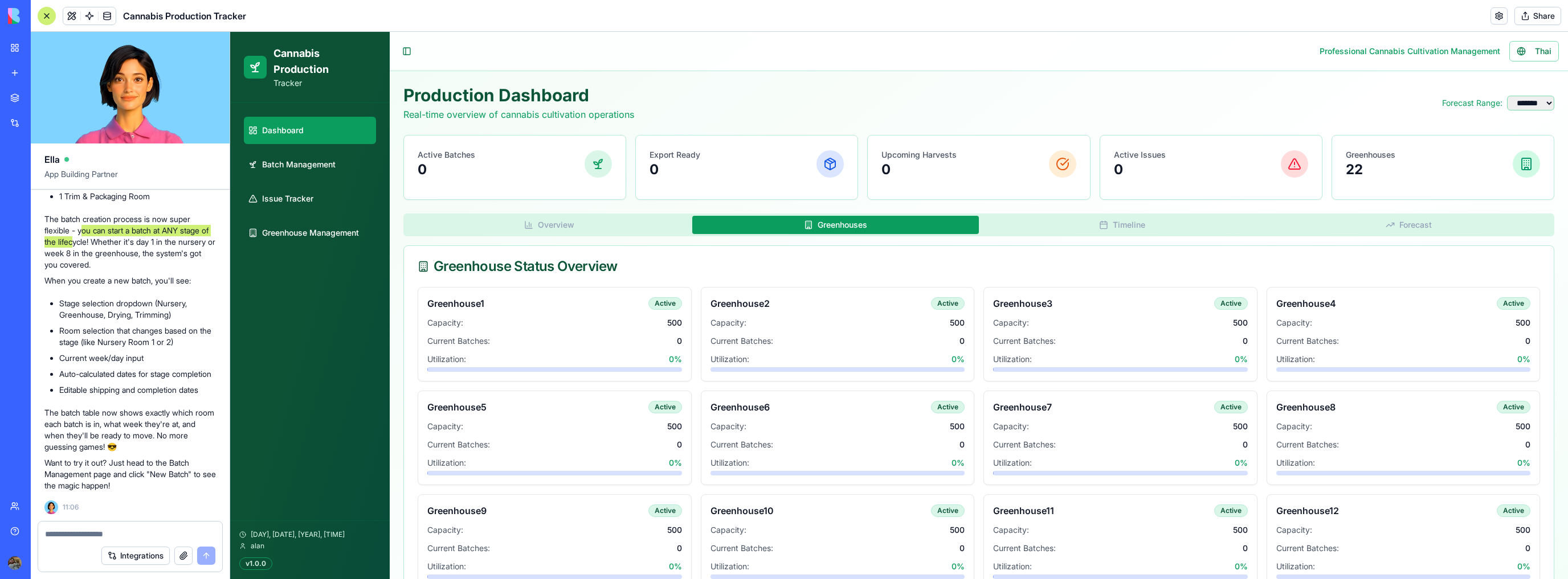 click on "Timeline" at bounding box center [1122, 225] 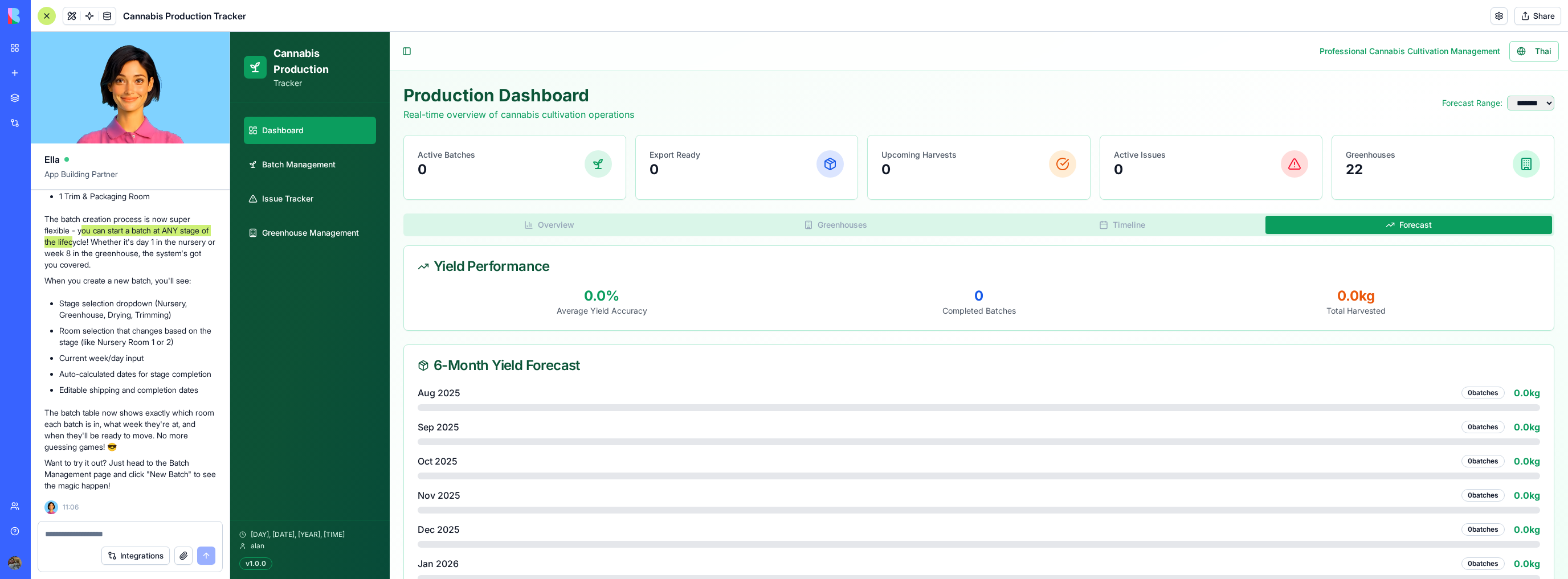 click on "Forecast" at bounding box center (1408, 225) 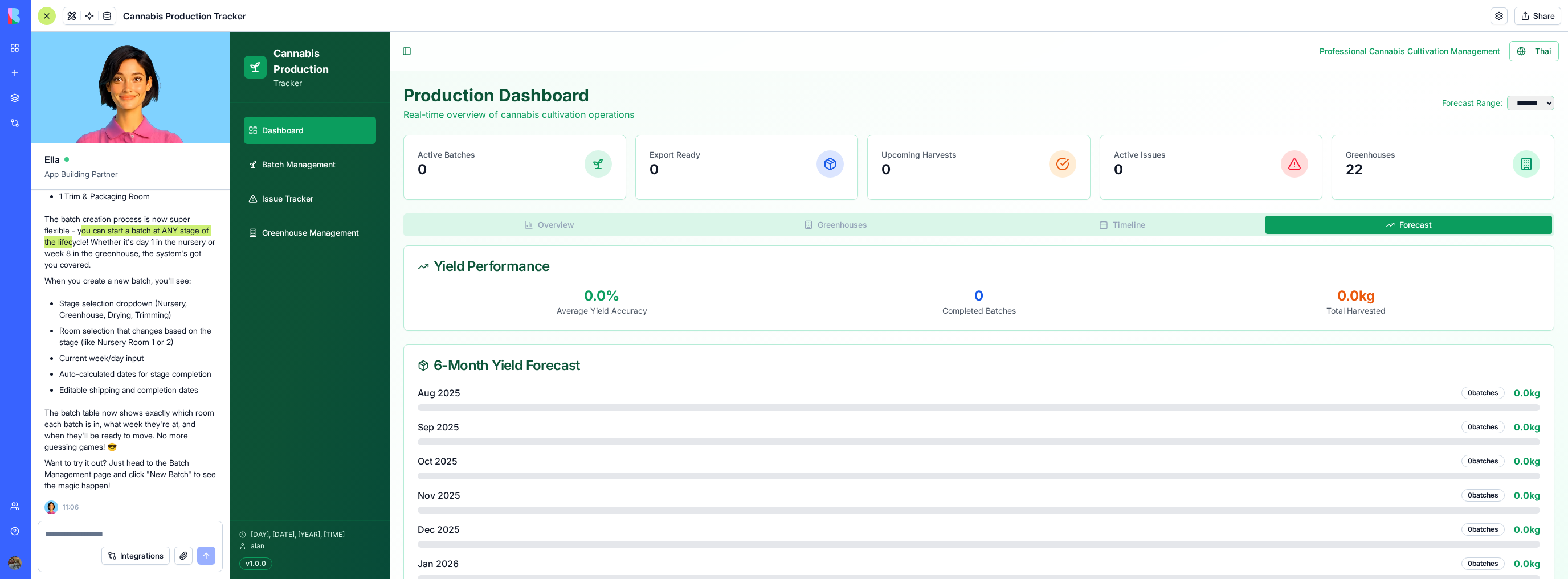 click on "Overview" at bounding box center [549, 225] 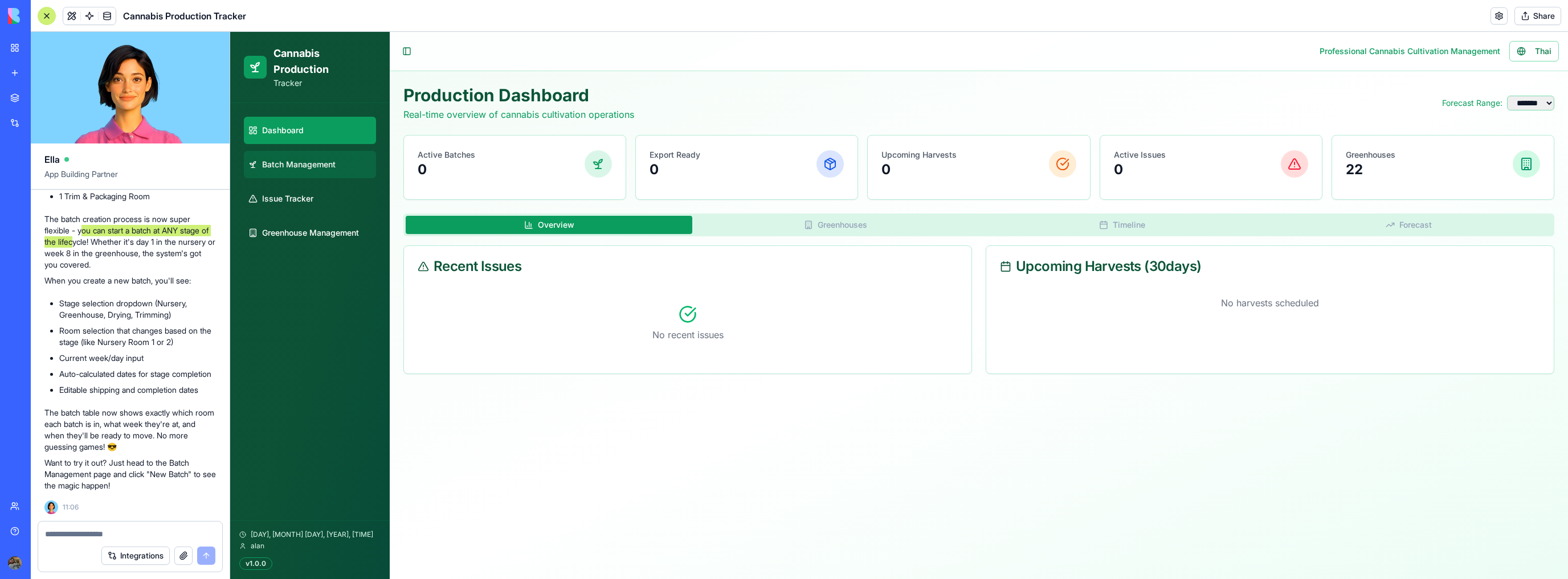 click on "Batch Management" at bounding box center [310, 165] 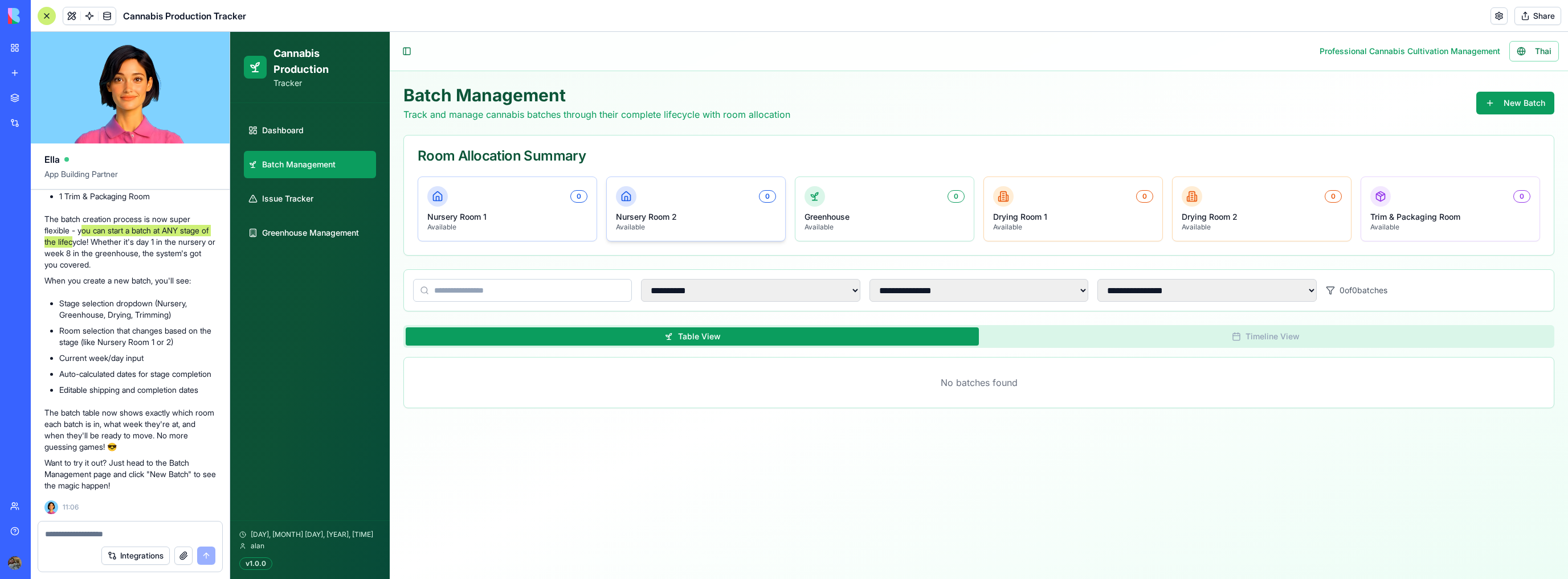click on "Nursery Room 2" at bounding box center (696, 217) 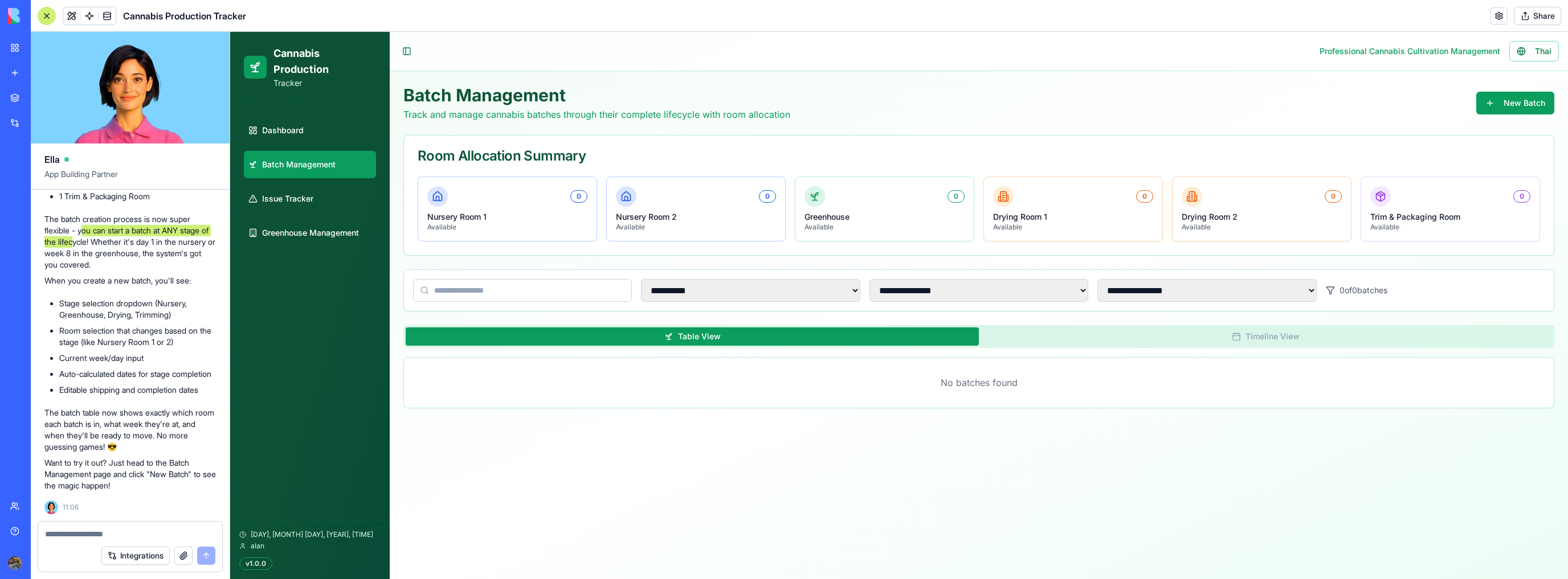 click at bounding box center (522, 290) 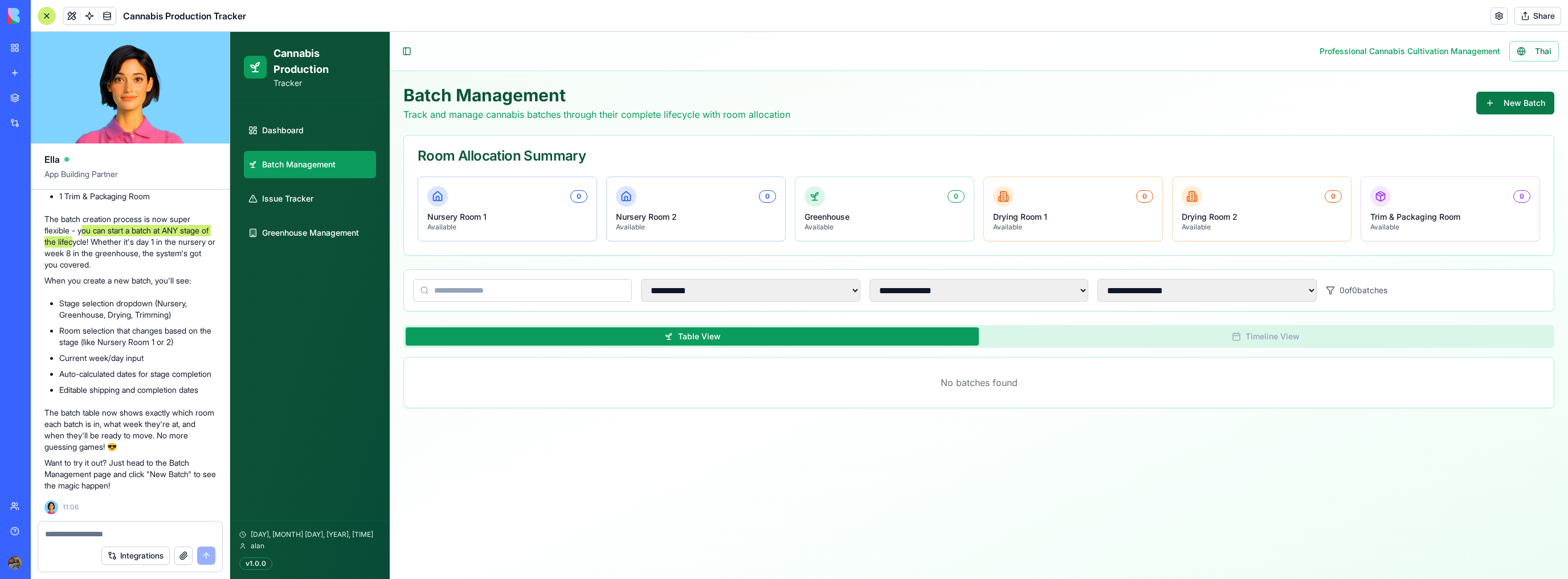 click on "New Batch" at bounding box center (1515, 103) 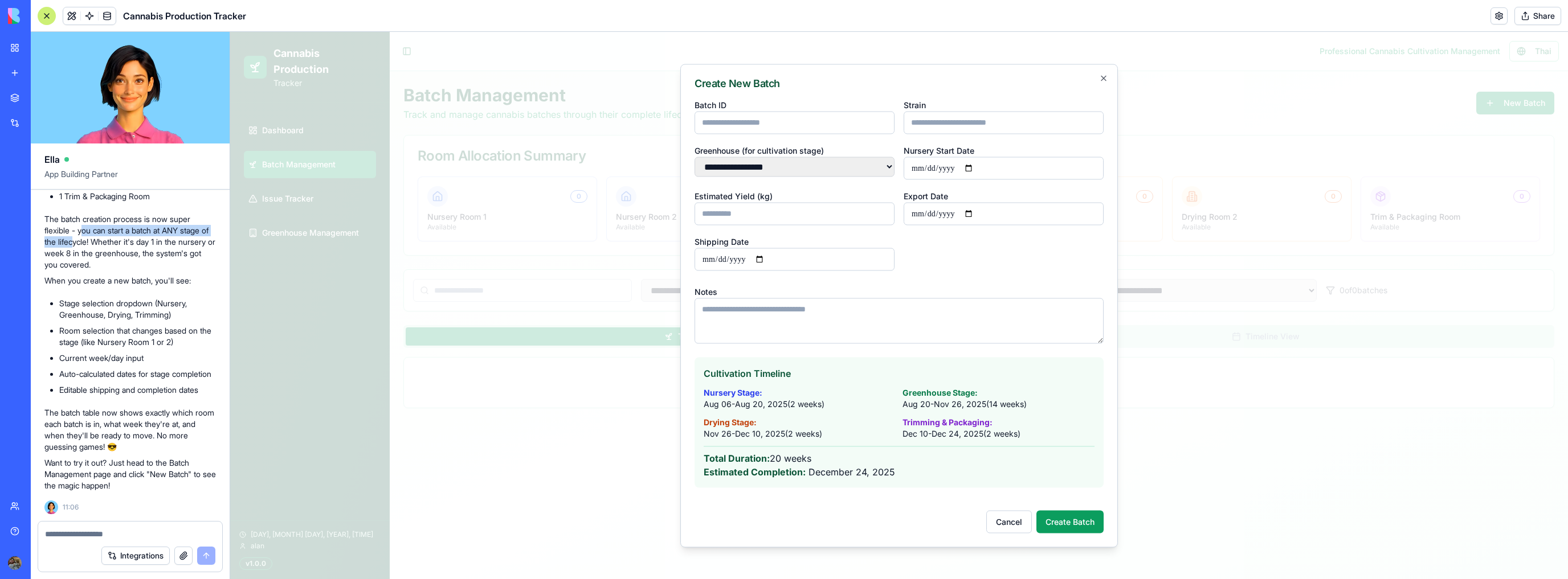 click at bounding box center (130, 534) 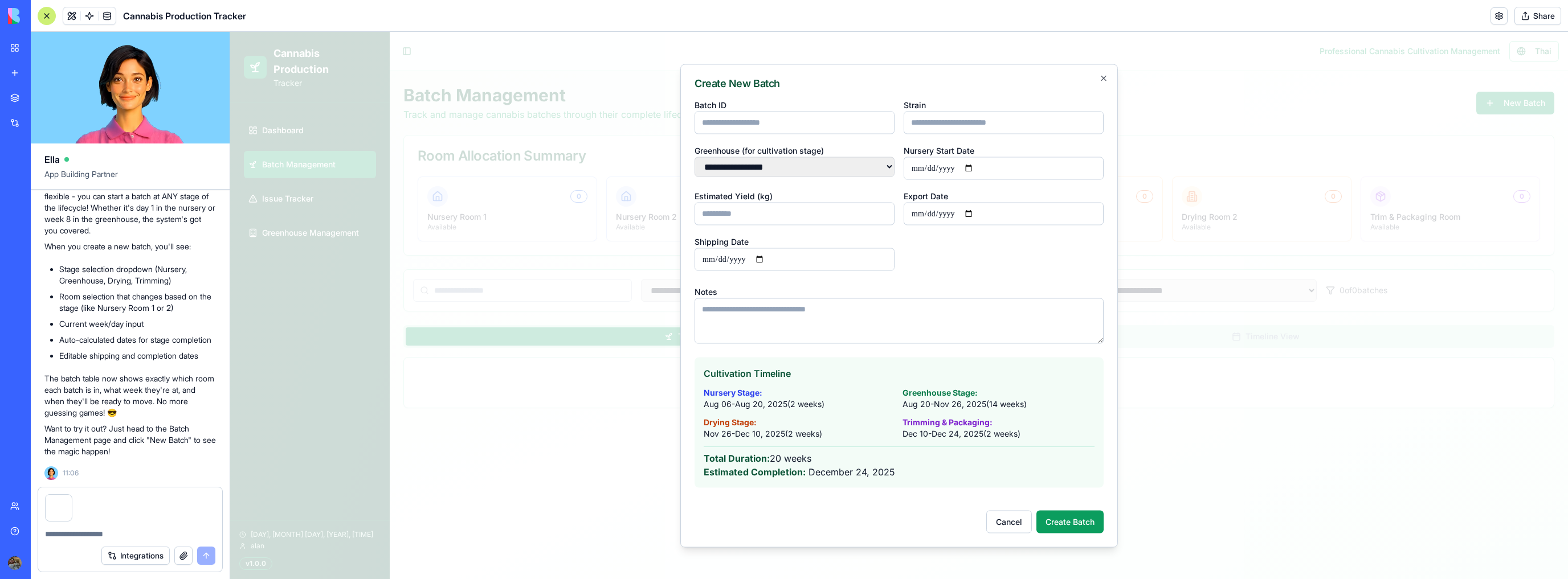 click at bounding box center (130, 504) 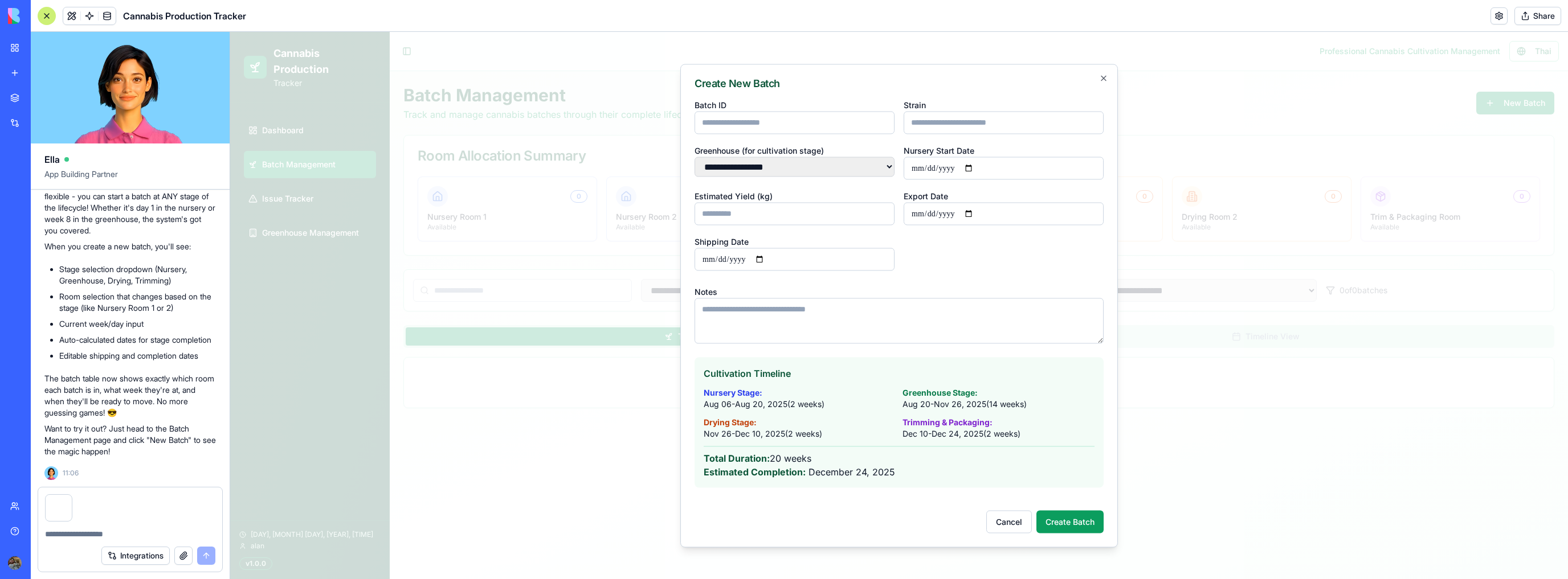 click at bounding box center [130, 534] 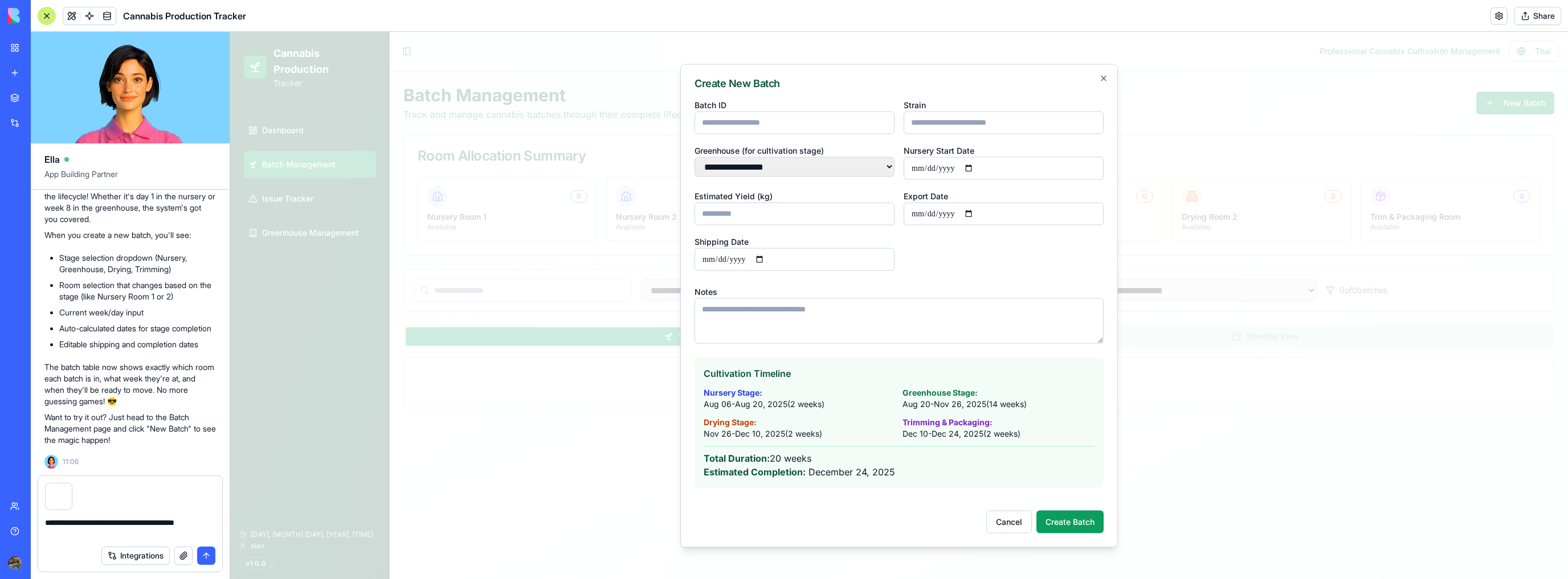 type on "**********" 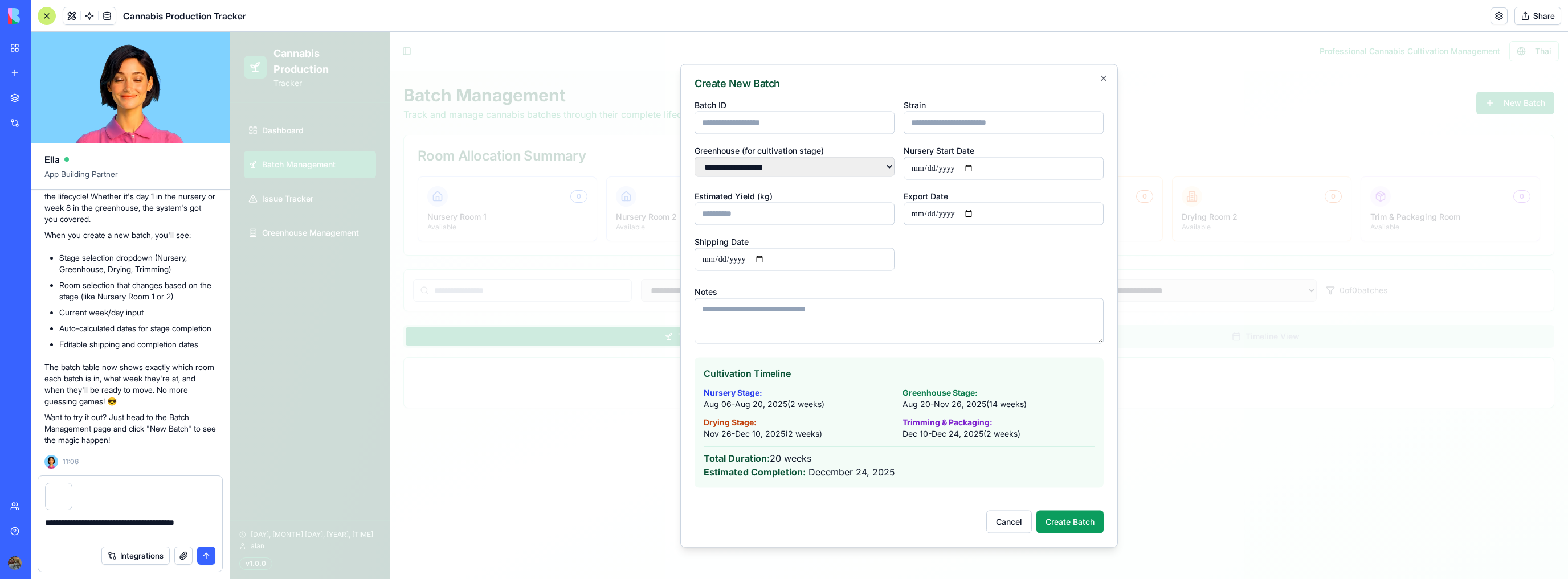 click at bounding box center [206, 556] 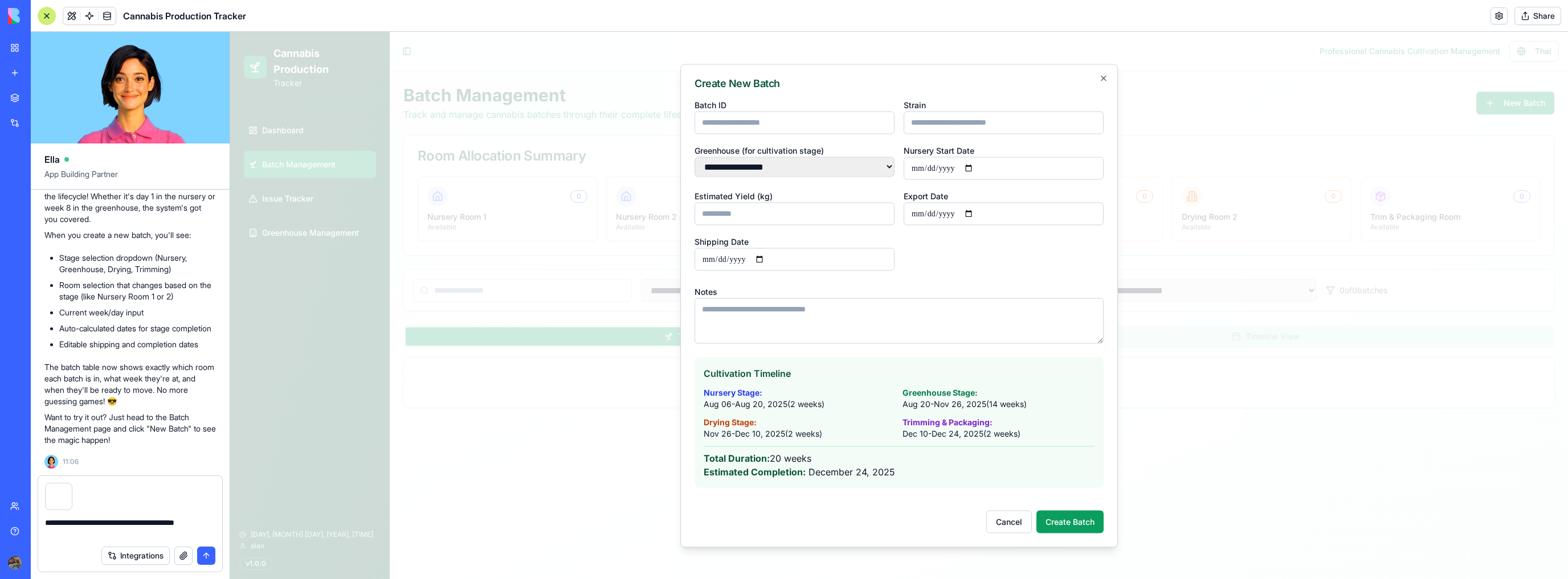 type 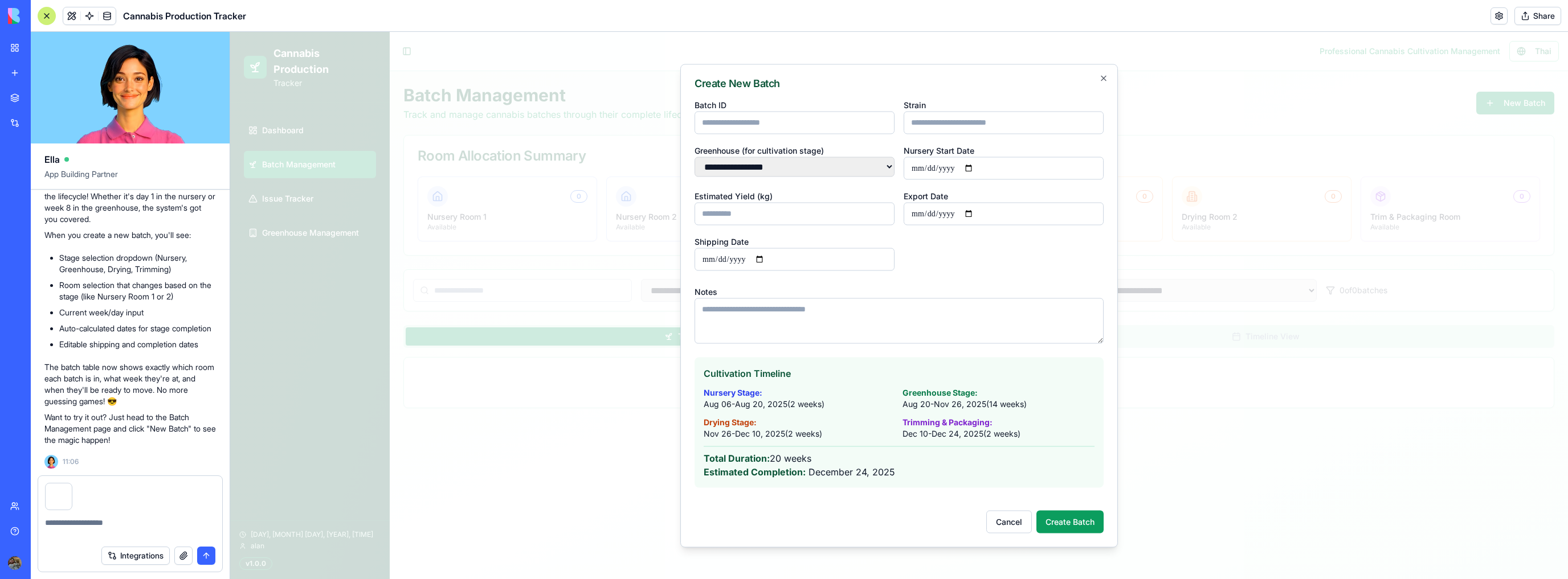 scroll, scrollTop: 8630, scrollLeft: 0, axis: vertical 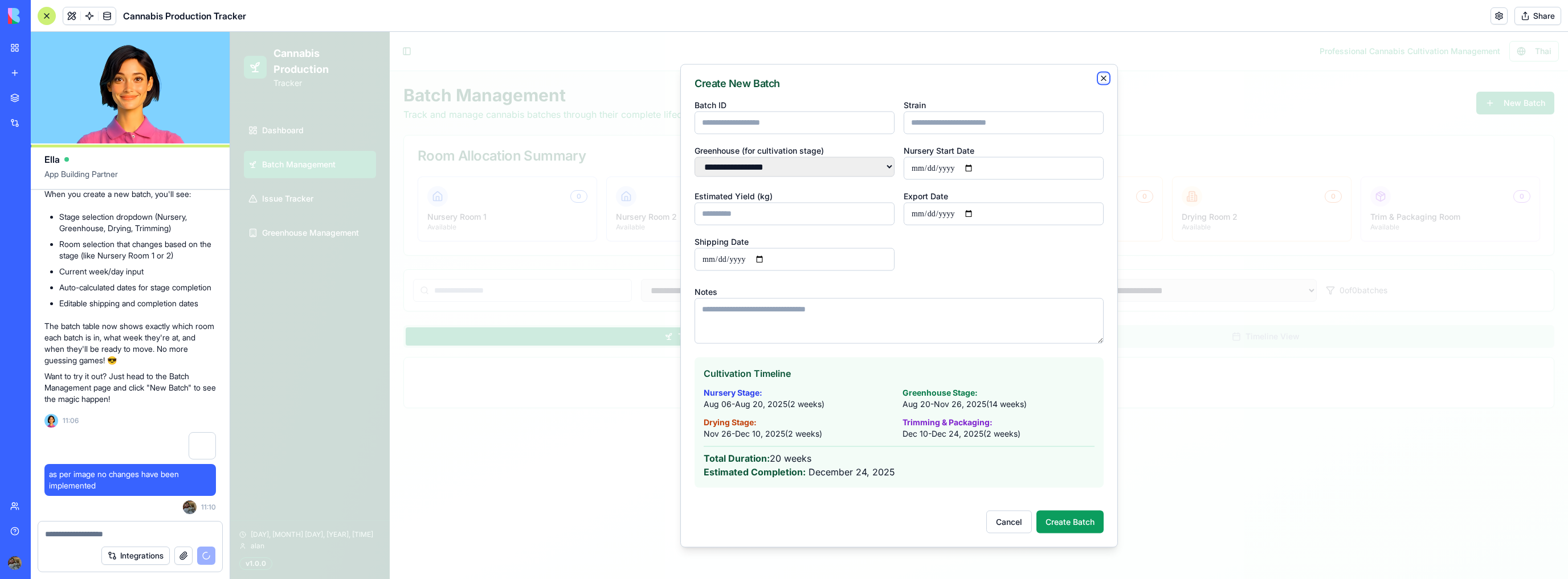 click 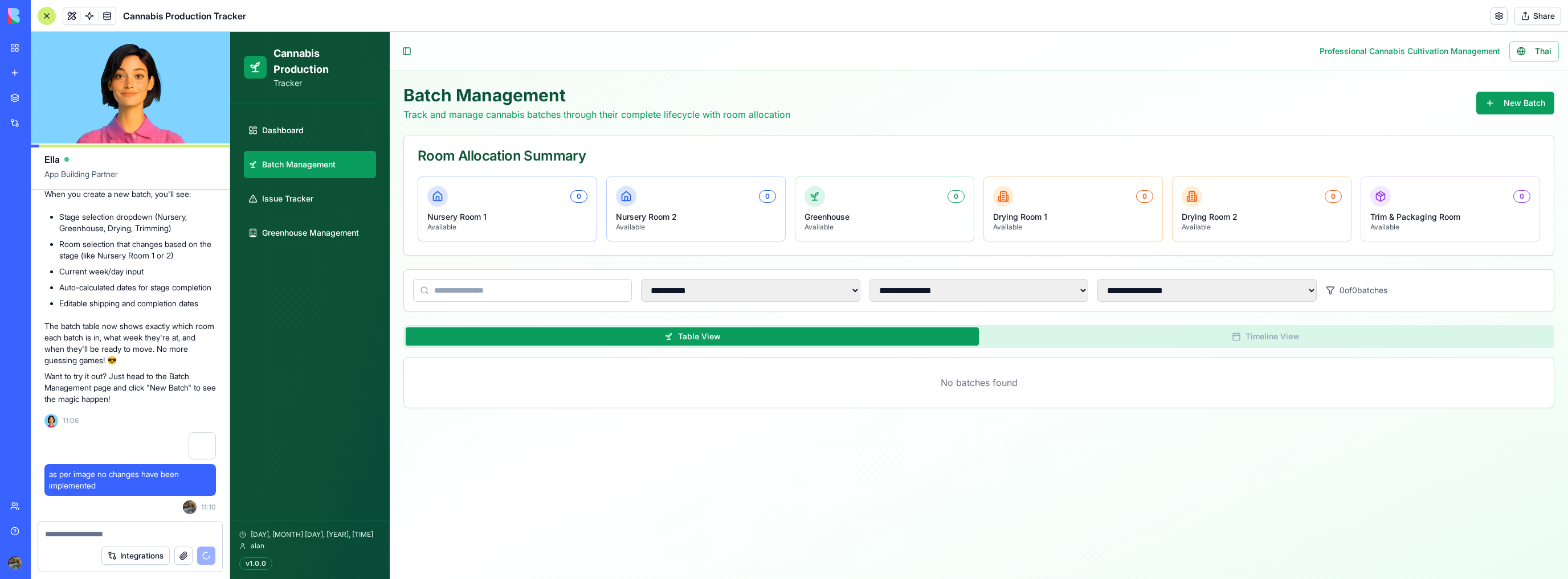 click at bounding box center [202, 446] 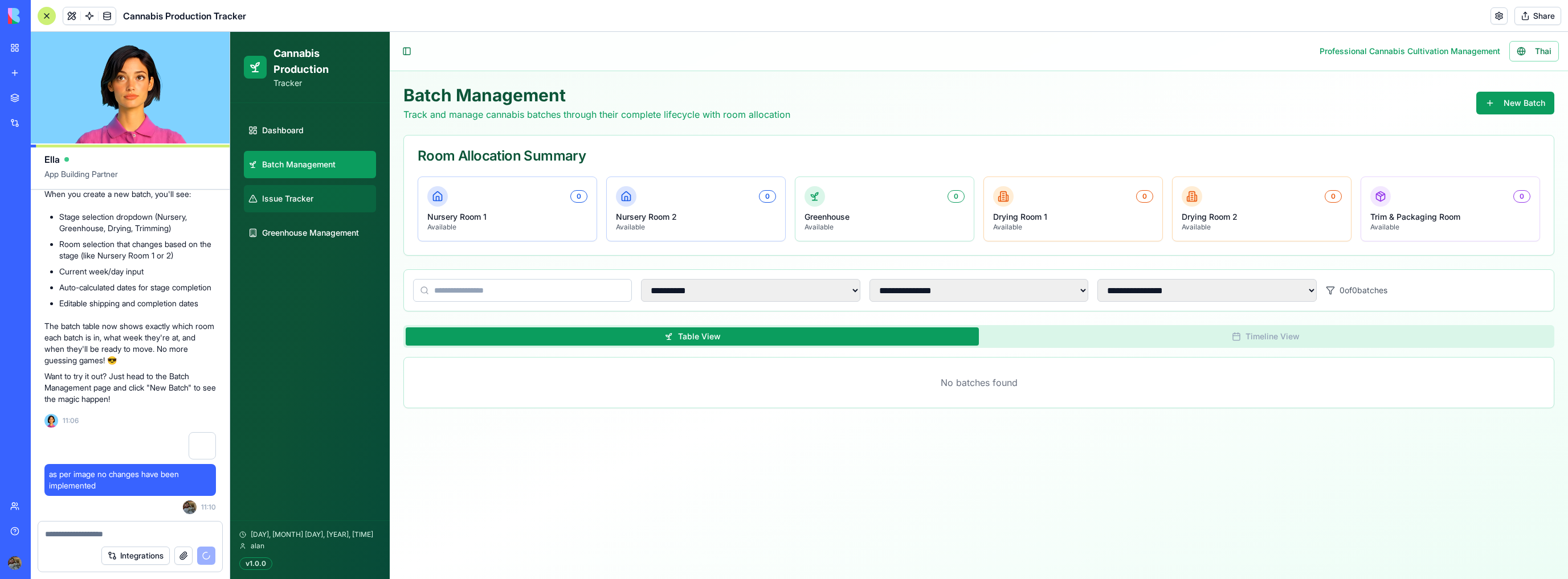 click on "Issue Tracker" at bounding box center (288, 199) 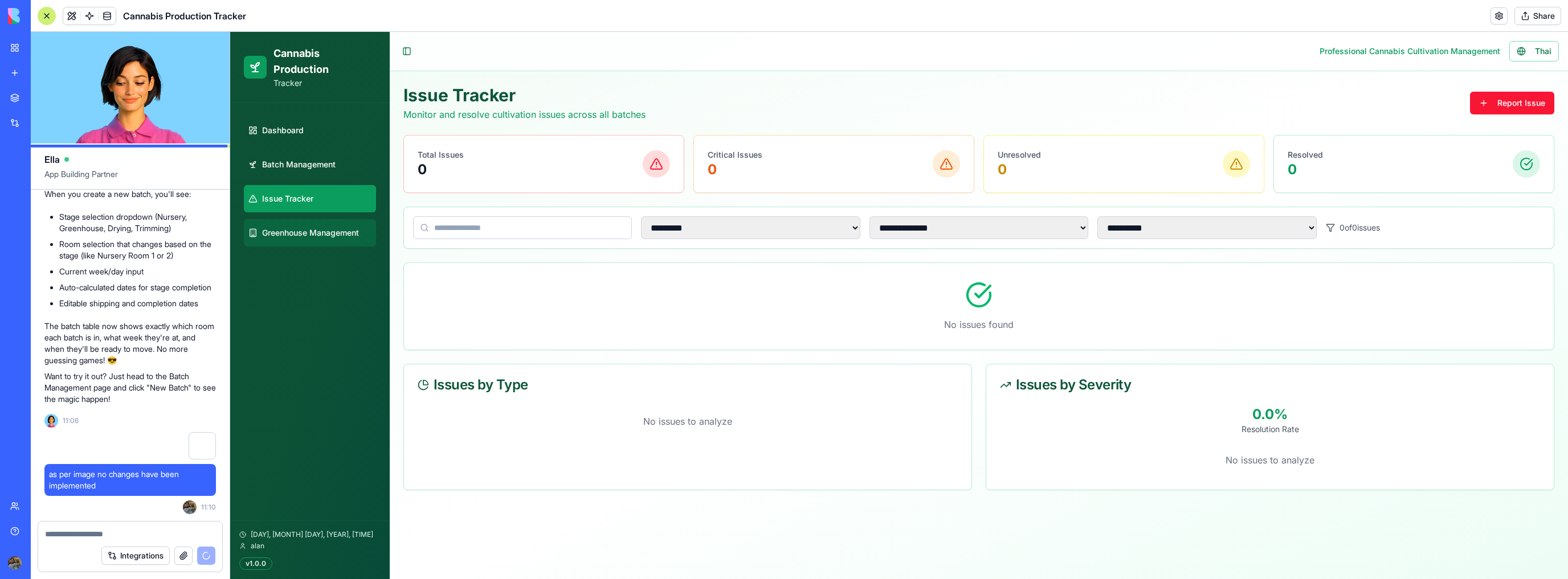 click on "Greenhouse Management" at bounding box center [311, 233] 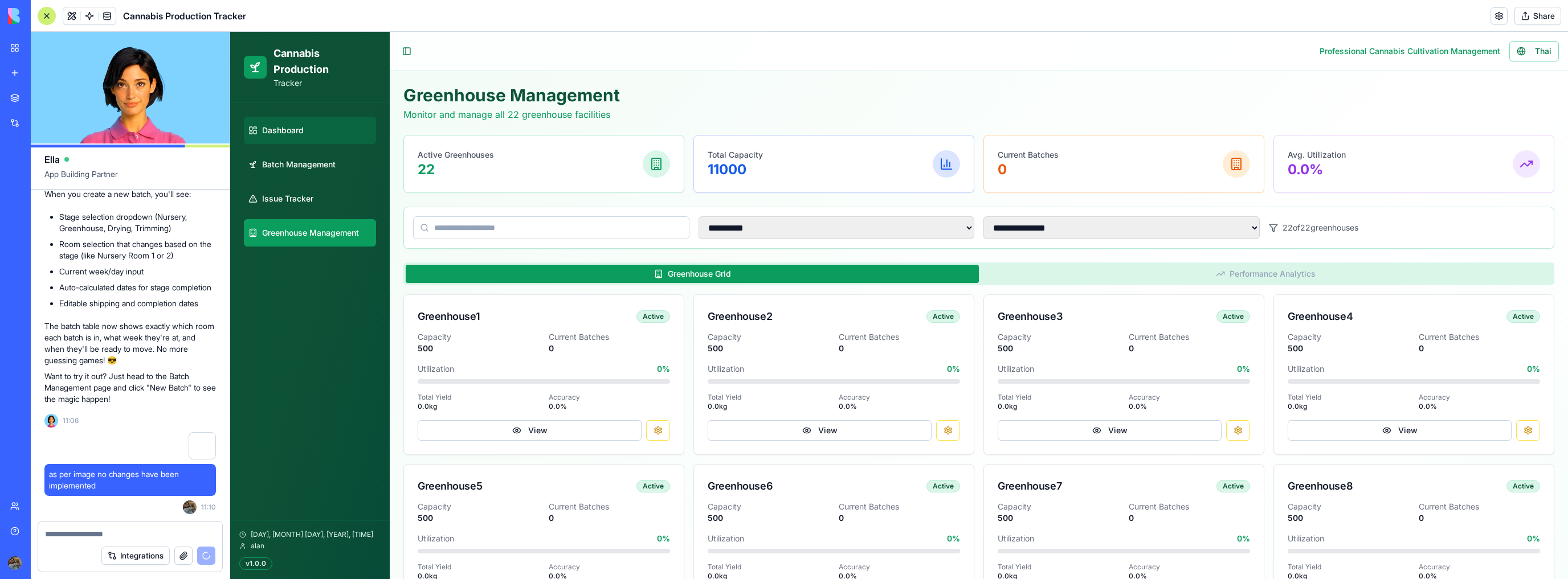 click on "Dashboard" at bounding box center (283, 130) 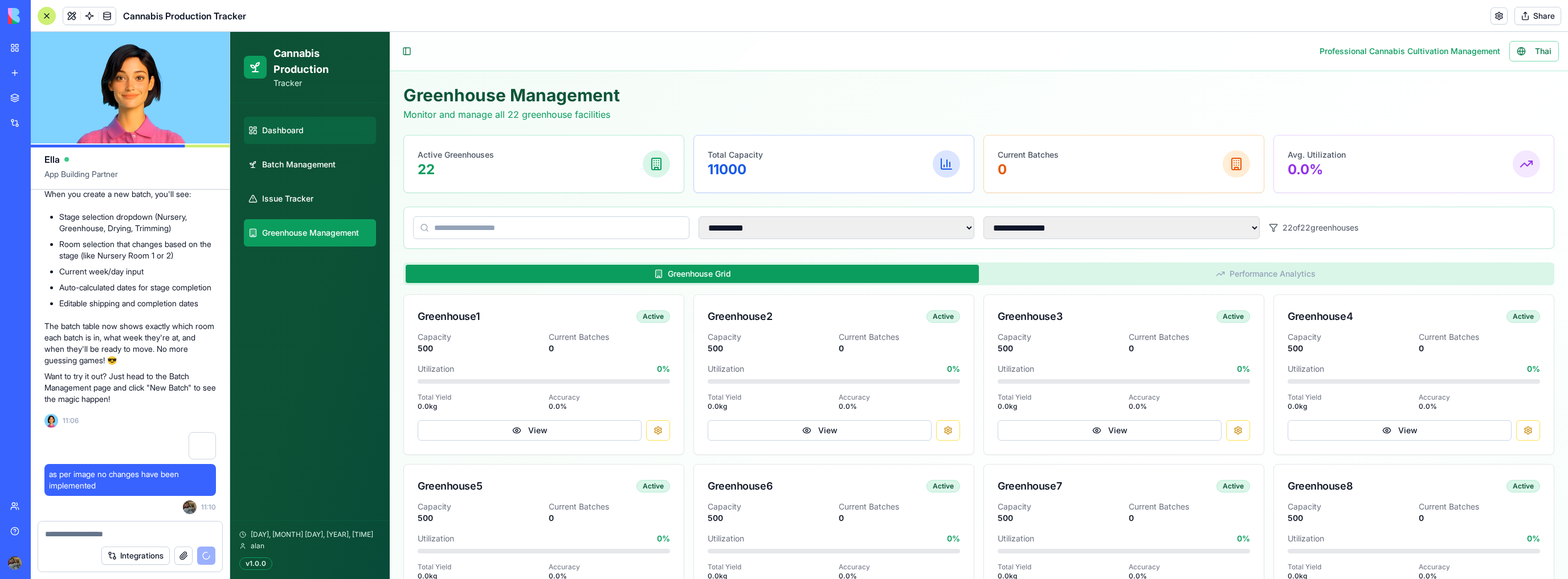 select on "**" 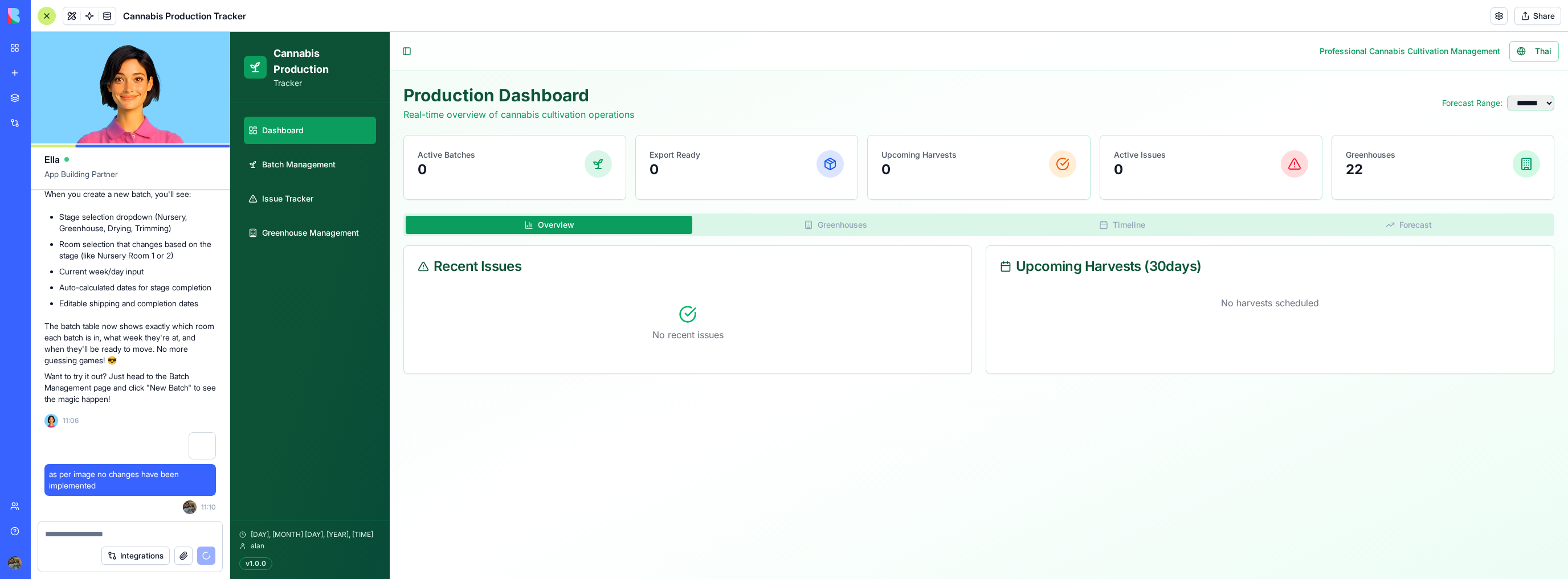 scroll, scrollTop: 8494, scrollLeft: 0, axis: vertical 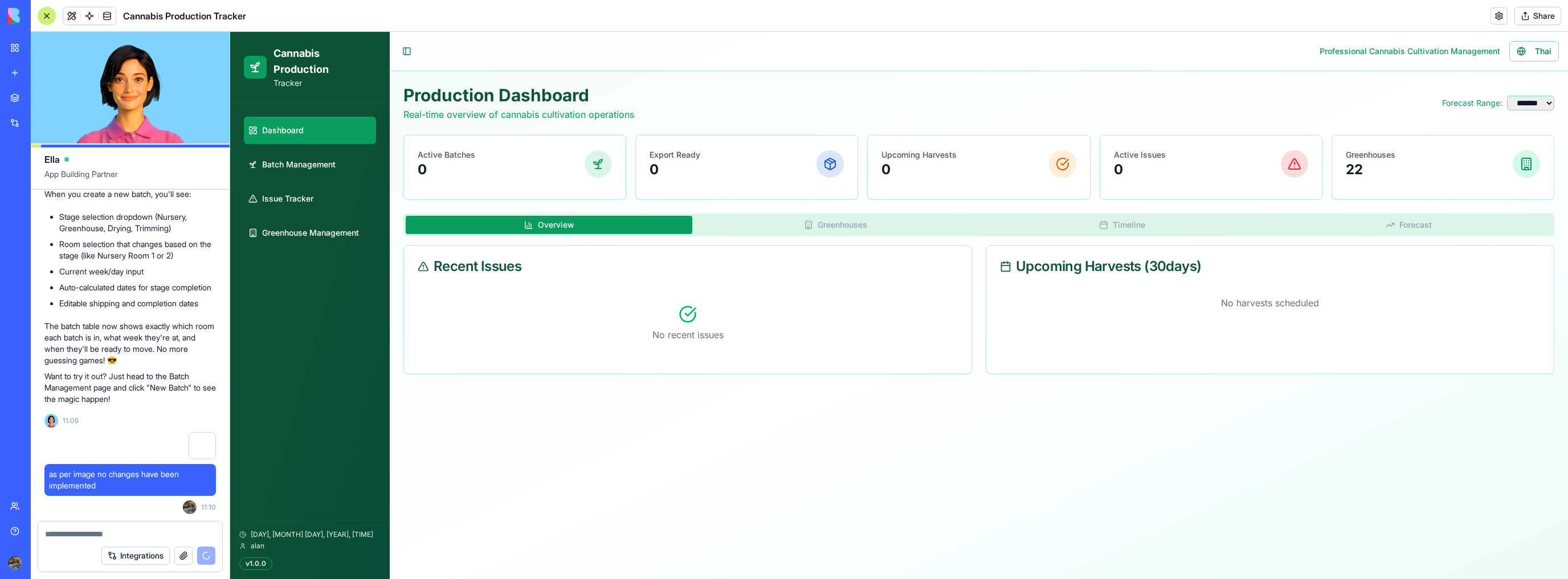 drag, startPoint x: 56, startPoint y: 255, endPoint x: 107, endPoint y: 282, distance: 58 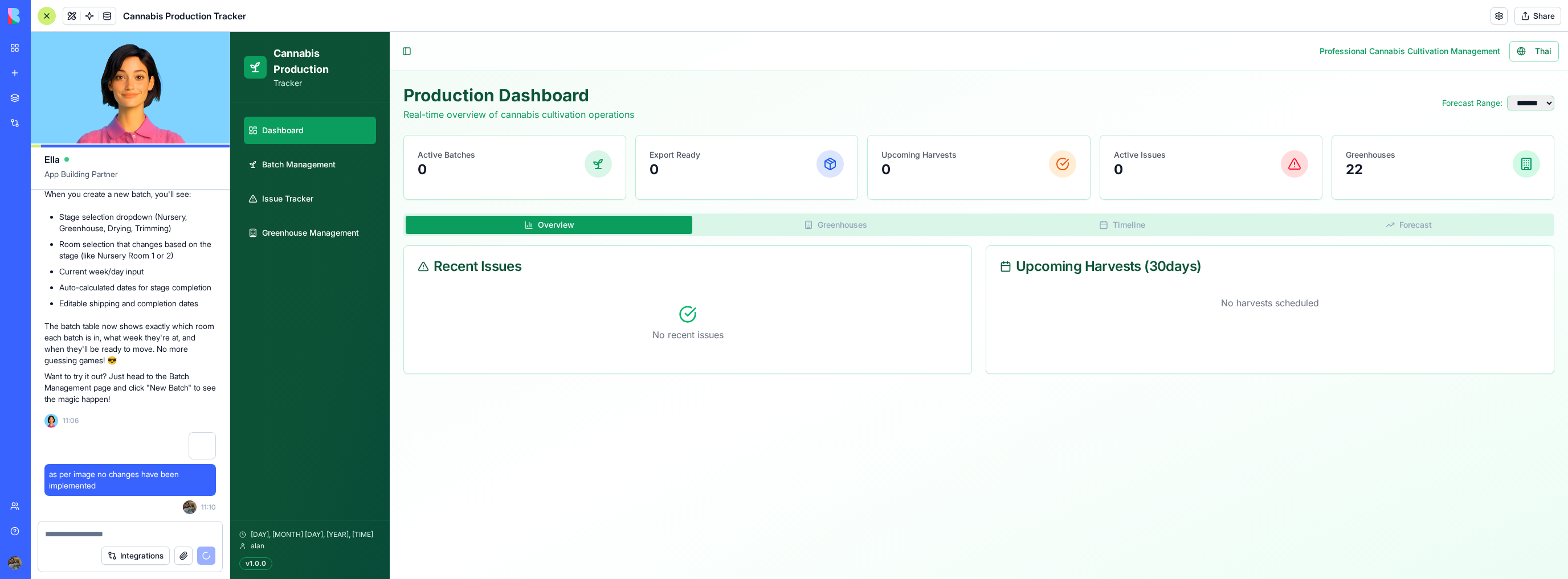 click on "The batch creation process is now super flexible - you can start a batch at ANY stage of the lifecycle! Whether it's day 1 in the nursery or week 8 in the greenhouse, the system's got you covered." at bounding box center (130, 155) 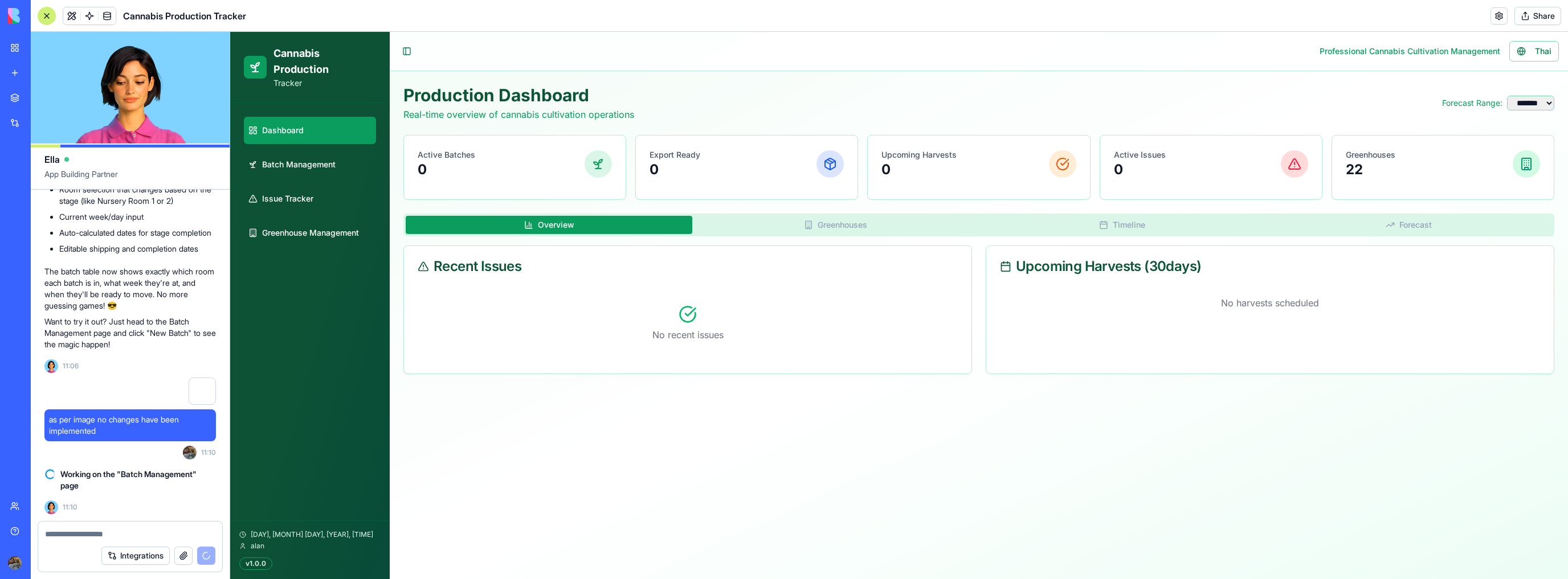 scroll, scrollTop: 8685, scrollLeft: 0, axis: vertical 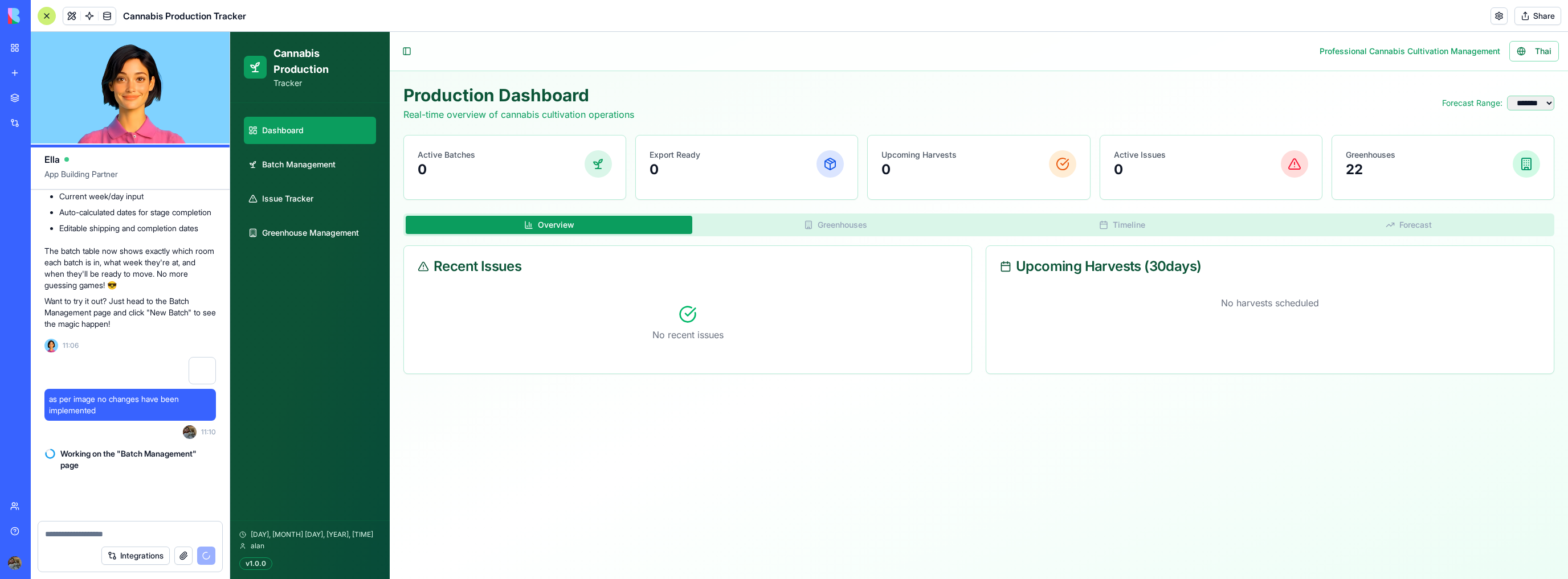 select on "**" 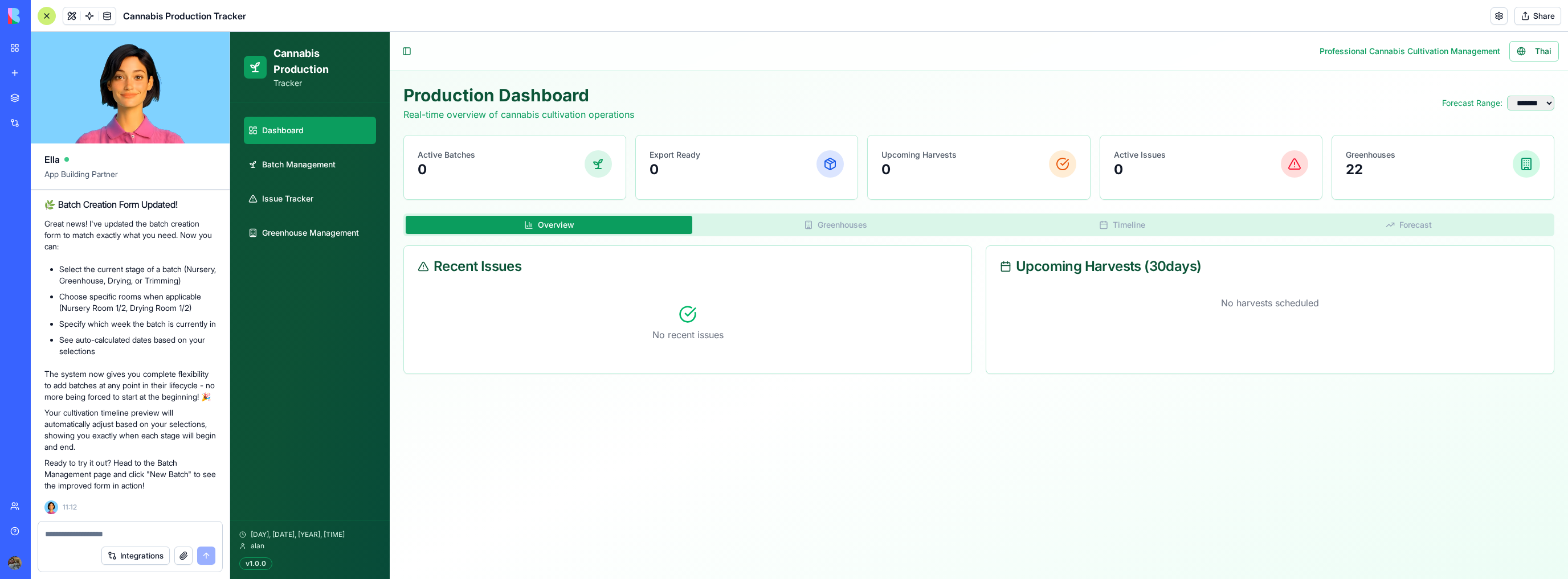 scroll, scrollTop: 9043, scrollLeft: 0, axis: vertical 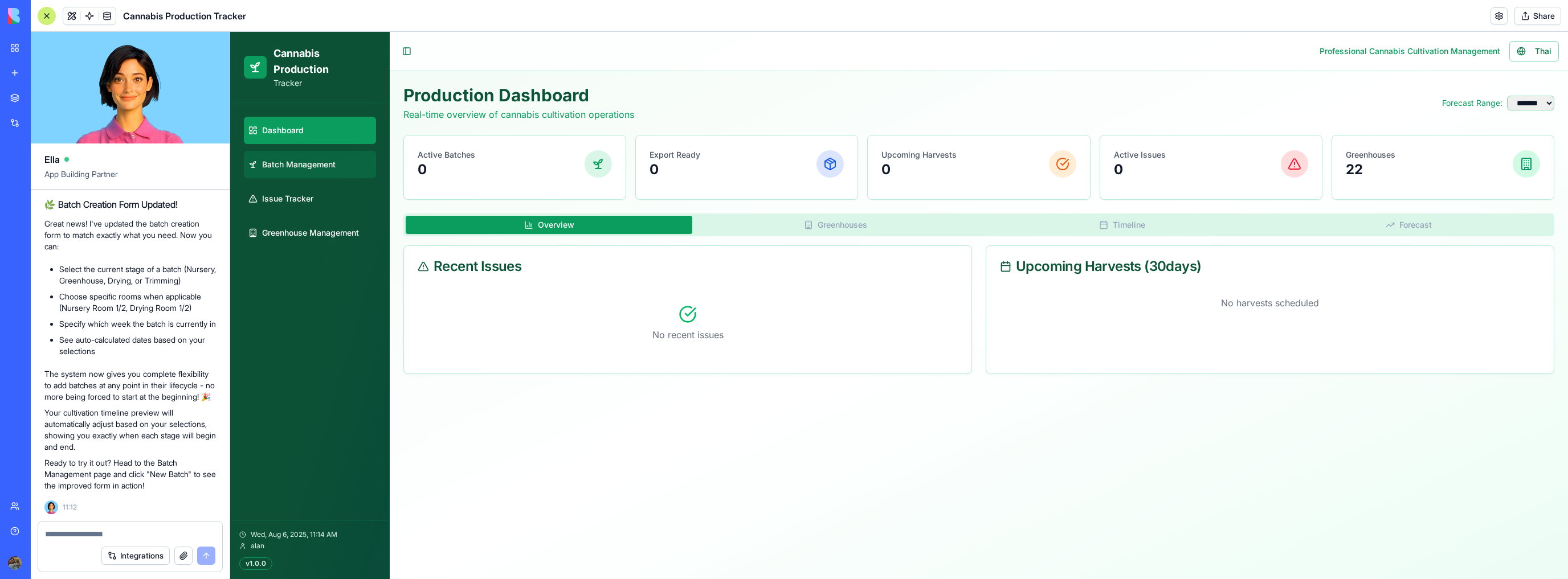 click on "Batch Management" at bounding box center (299, 165) 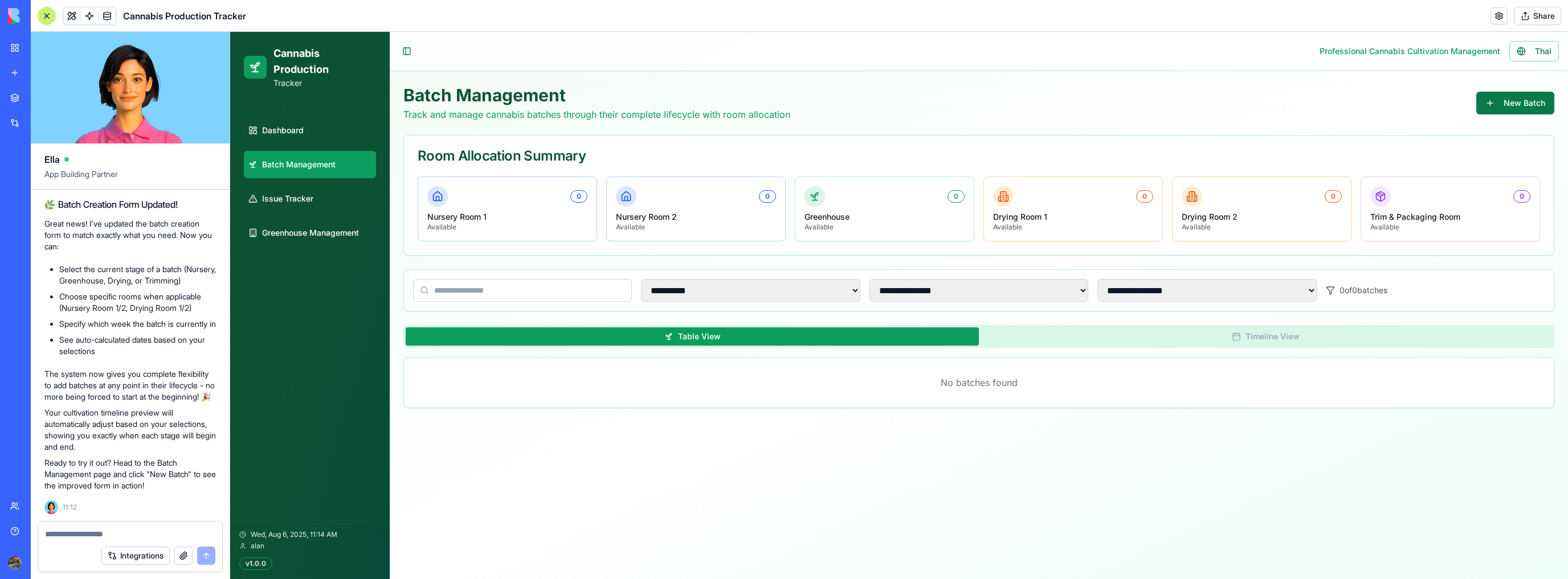 click on "New Batch" at bounding box center [1515, 103] 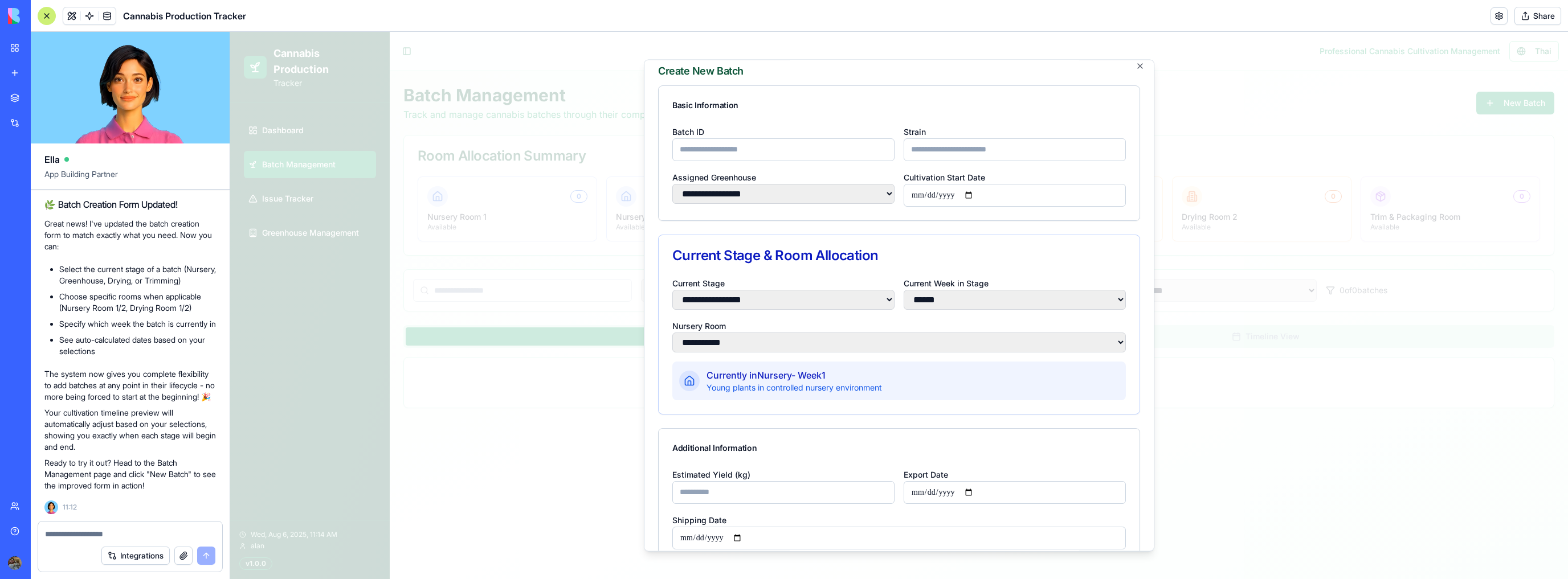 scroll, scrollTop: 0, scrollLeft: 0, axis: both 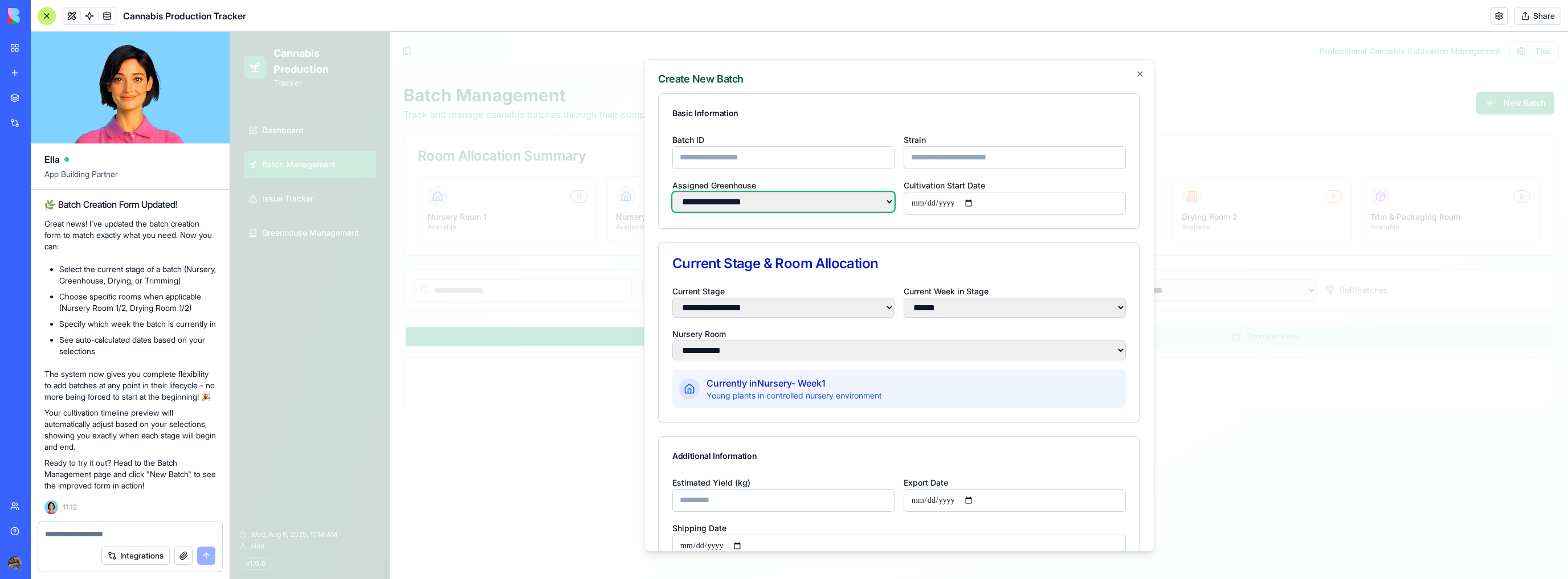 click on "**********" at bounding box center [783, 201] 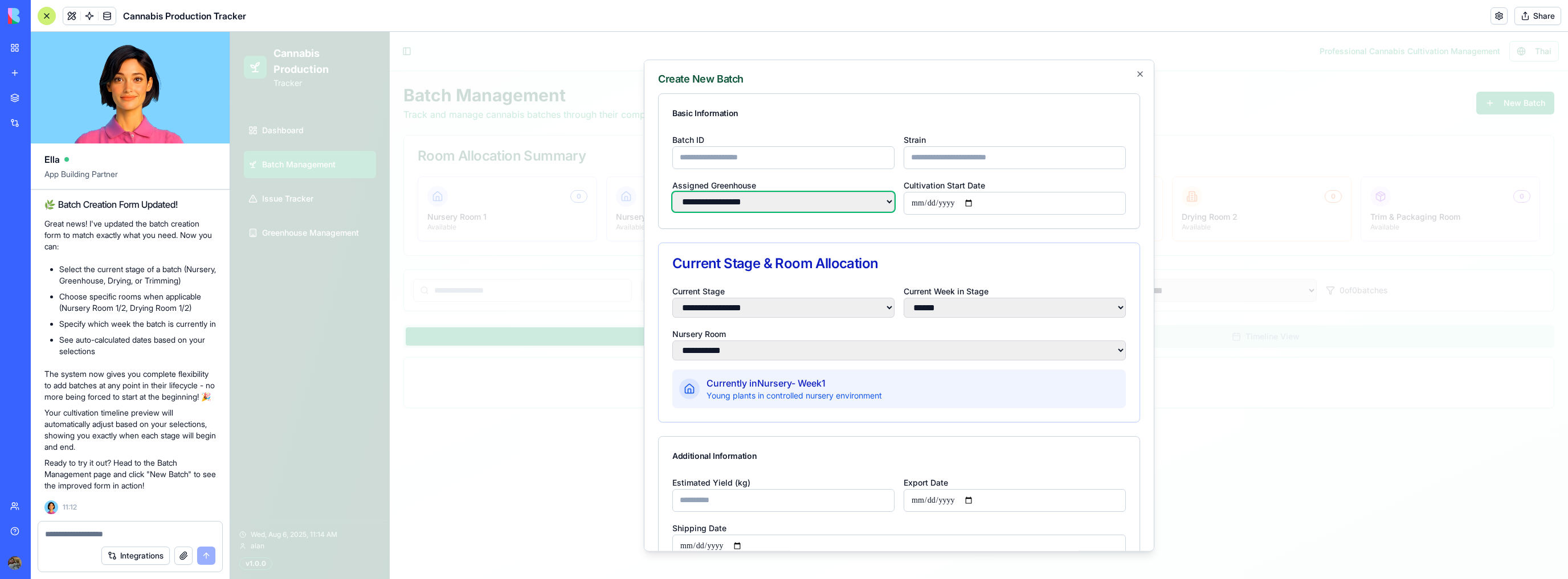 select on "*" 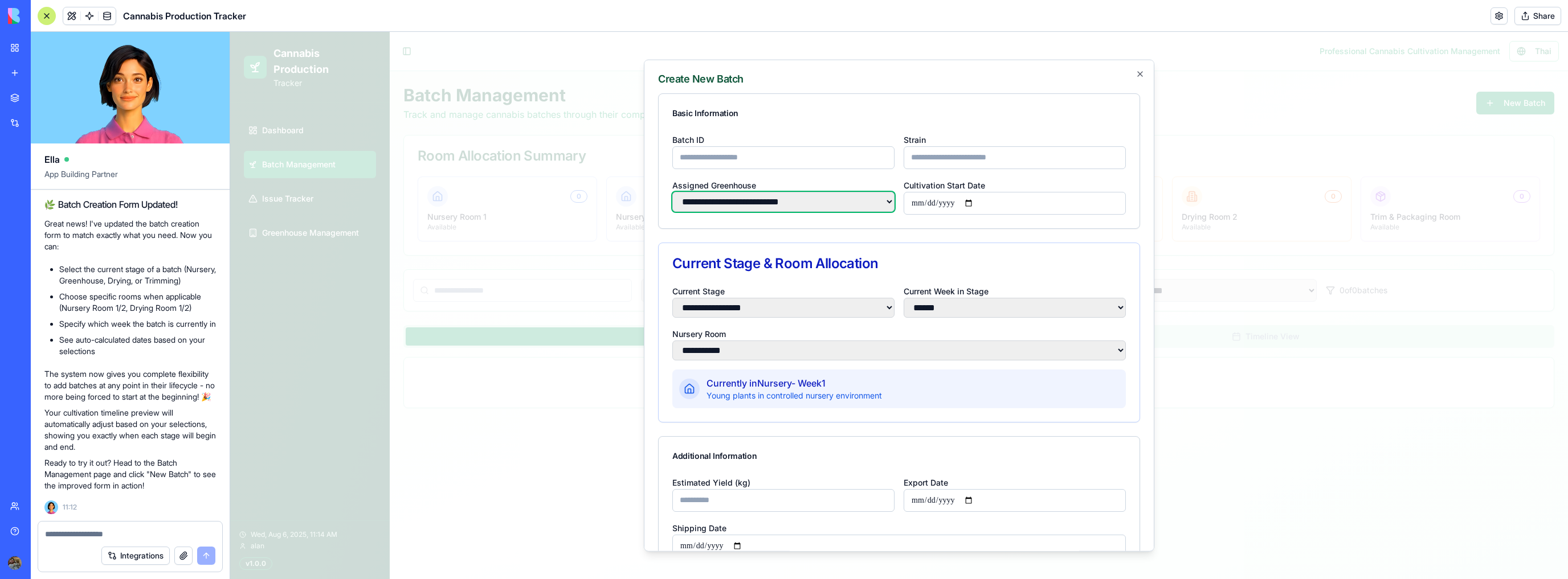 click on "**********" at bounding box center [783, 201] 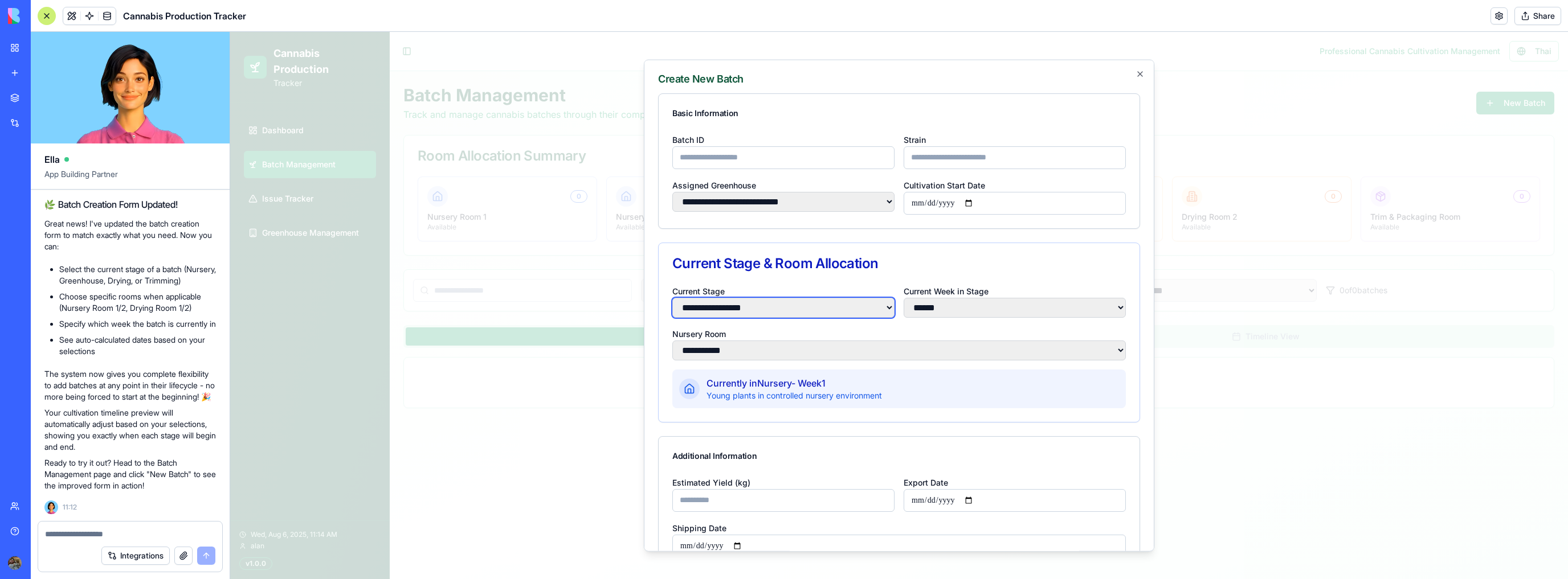 click on "**********" at bounding box center [783, 307] 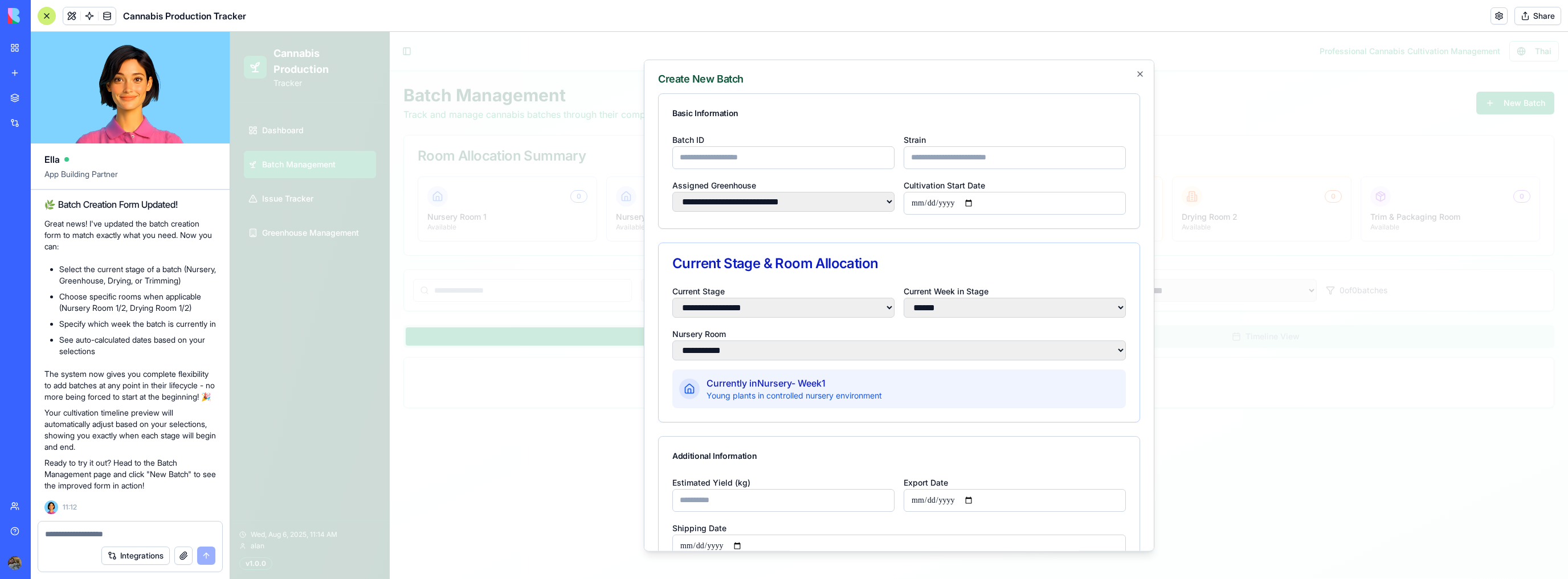 click on "**********" at bounding box center [899, 322] 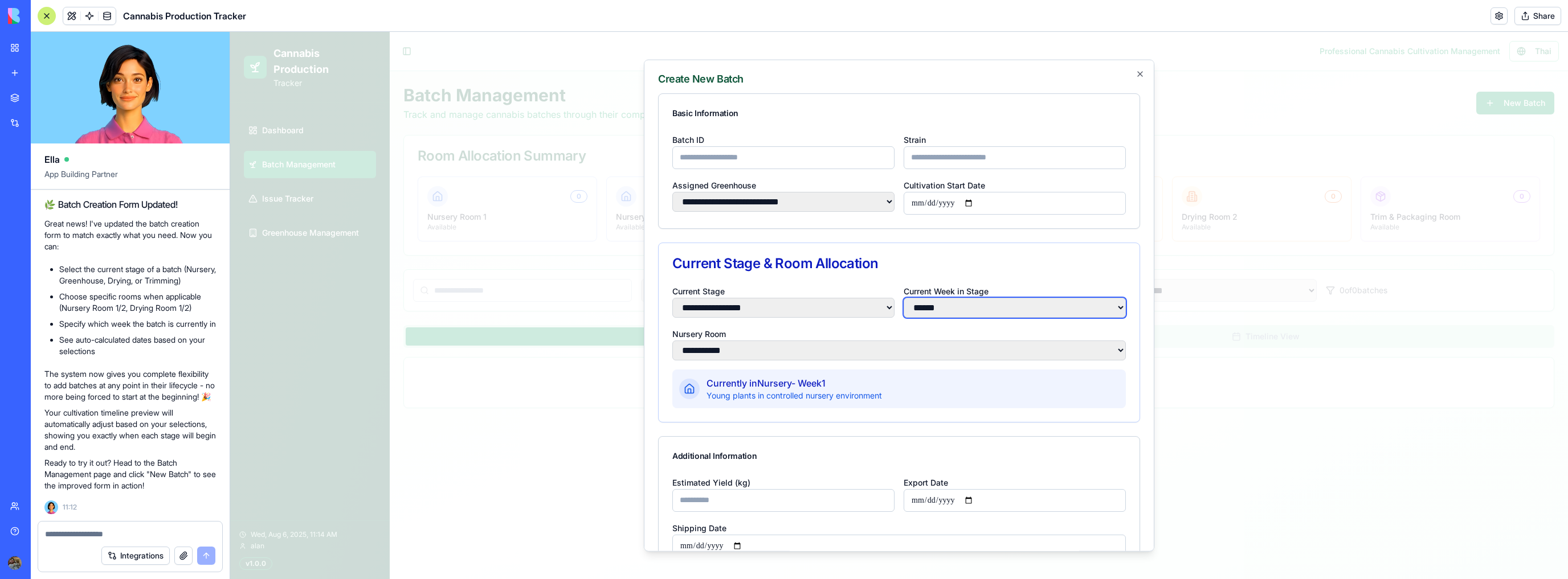 click on "**** * **** *" at bounding box center (1015, 307) 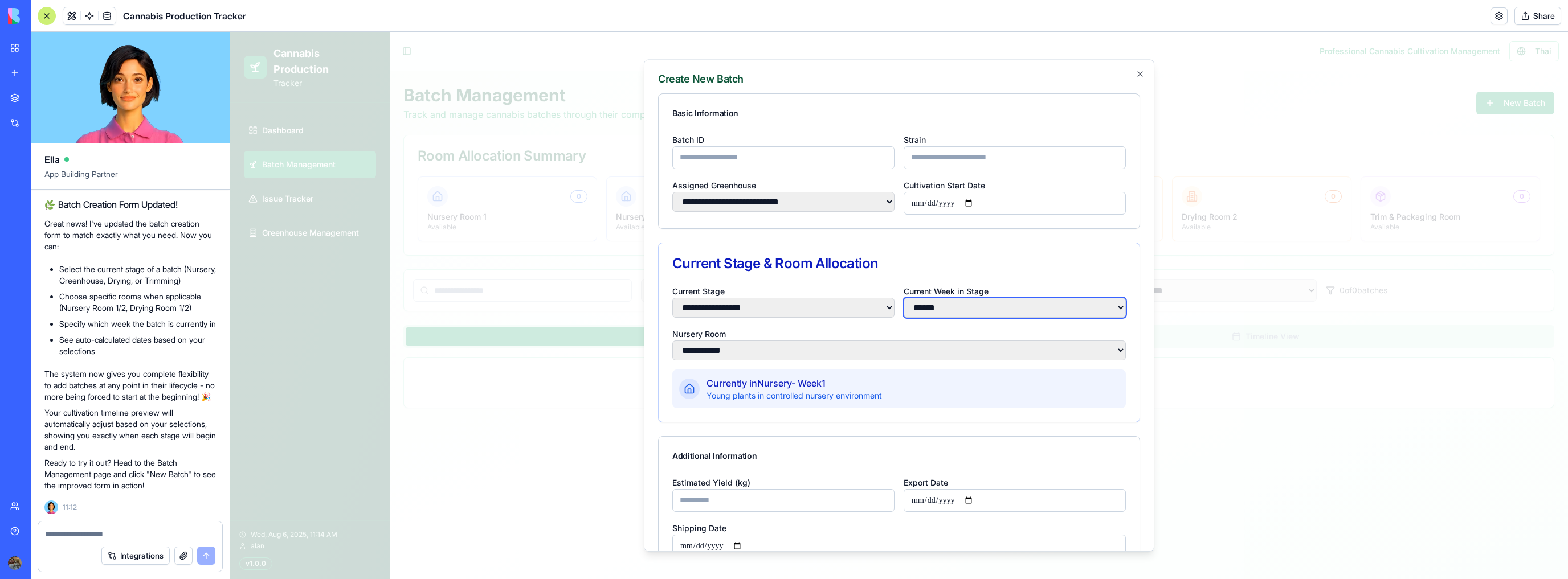 click on "**** * **** *" at bounding box center [1015, 307] 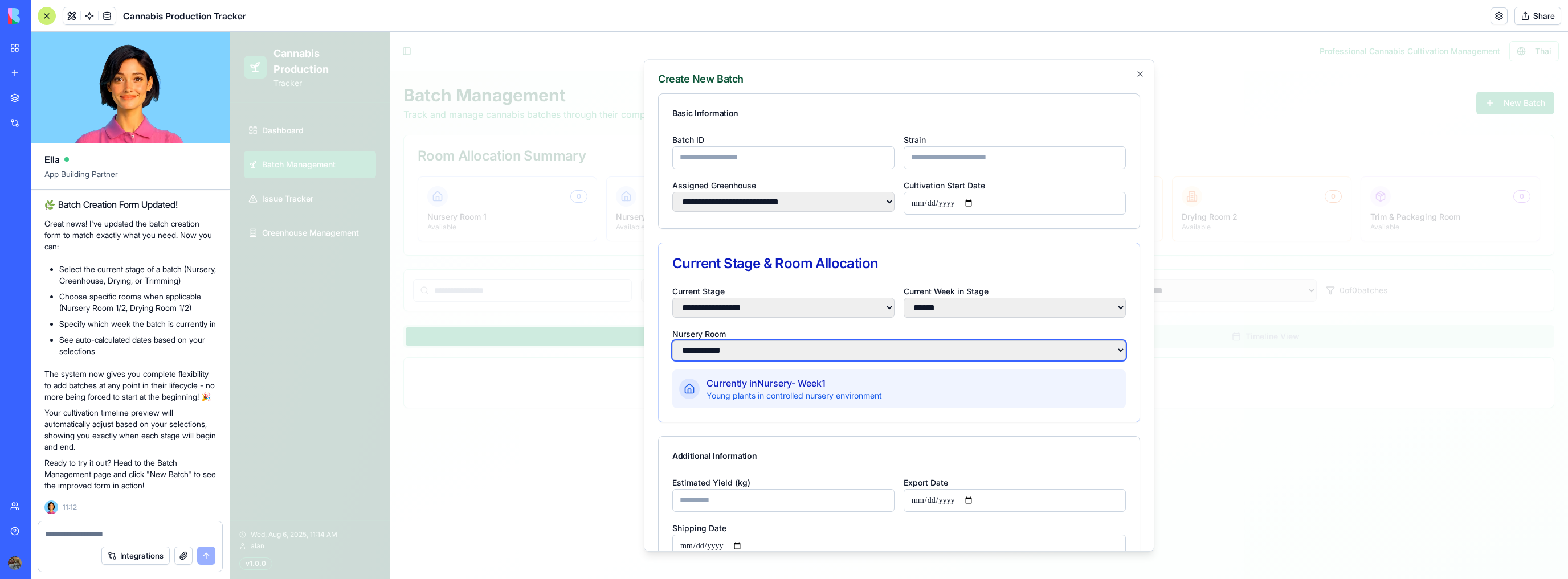 click on "**********" at bounding box center [899, 350] 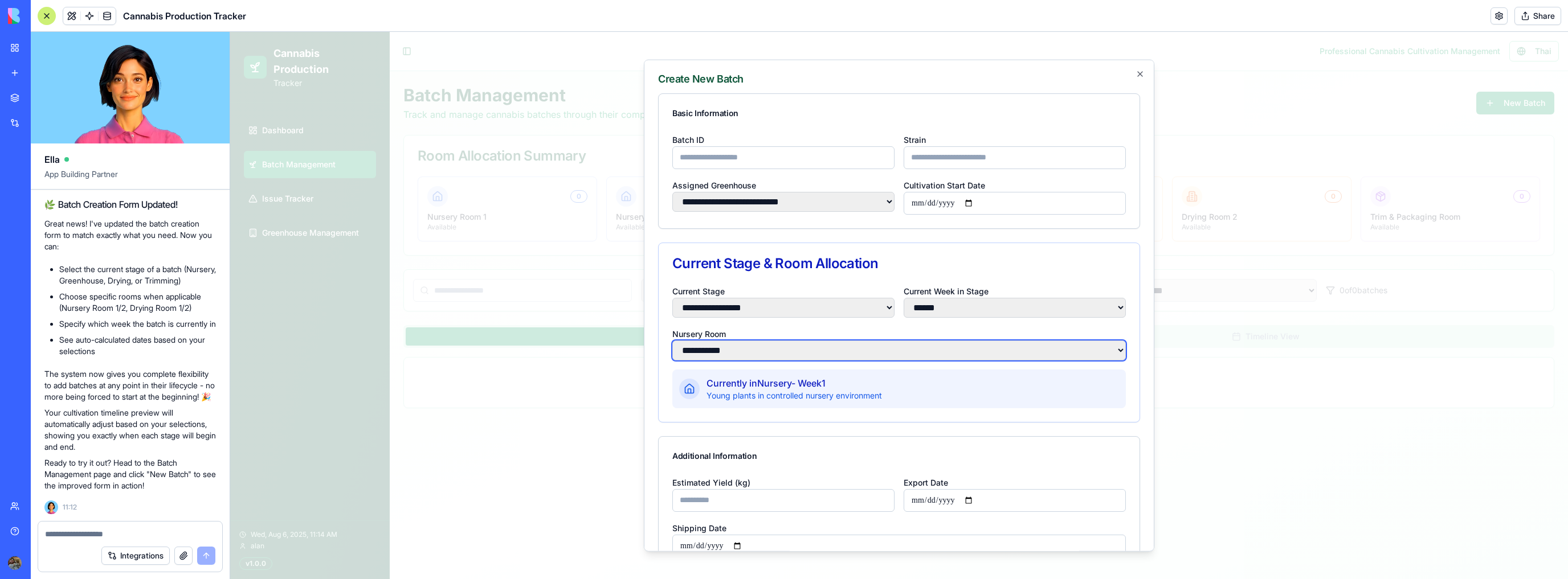 select on "**********" 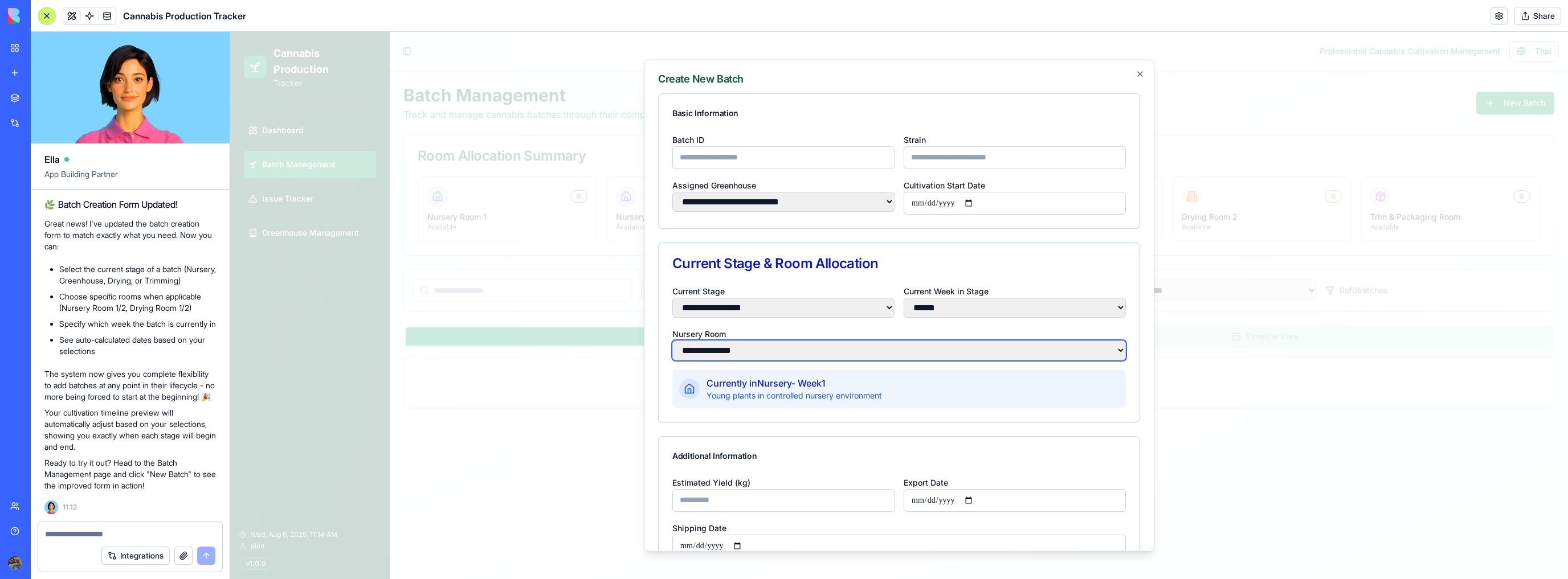 click on "**********" at bounding box center (899, 350) 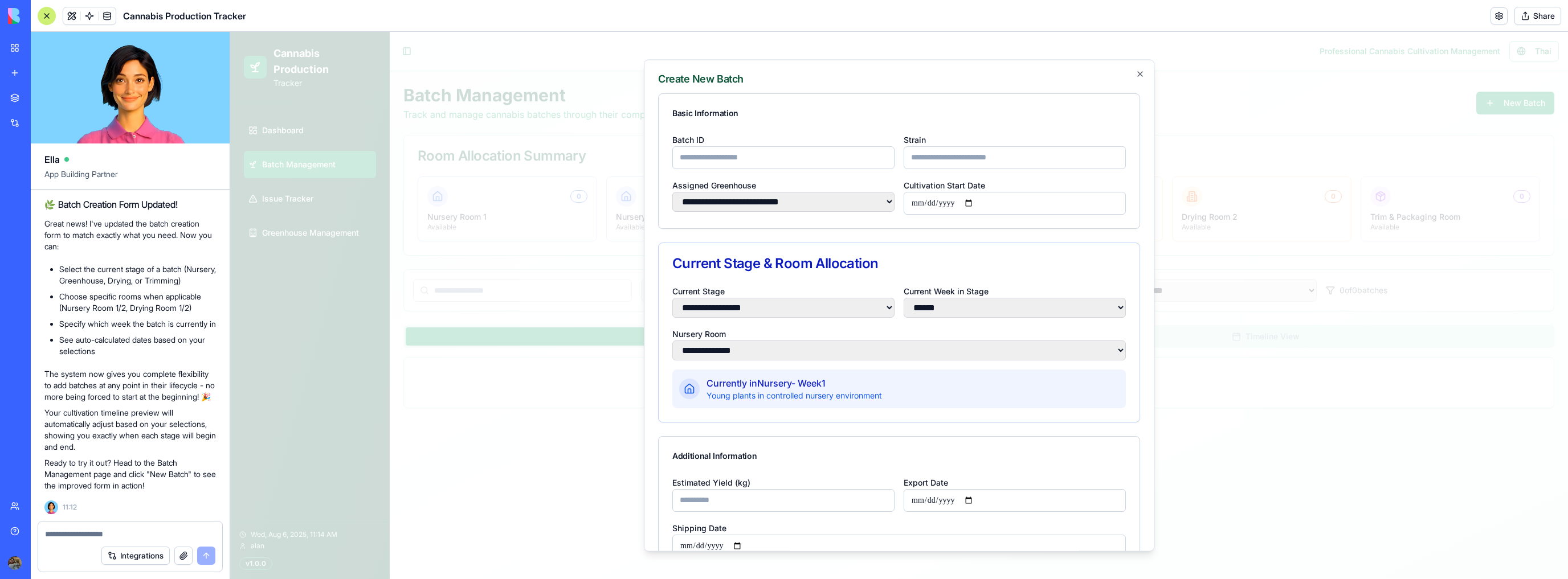 click on "**********" at bounding box center [899, 343] 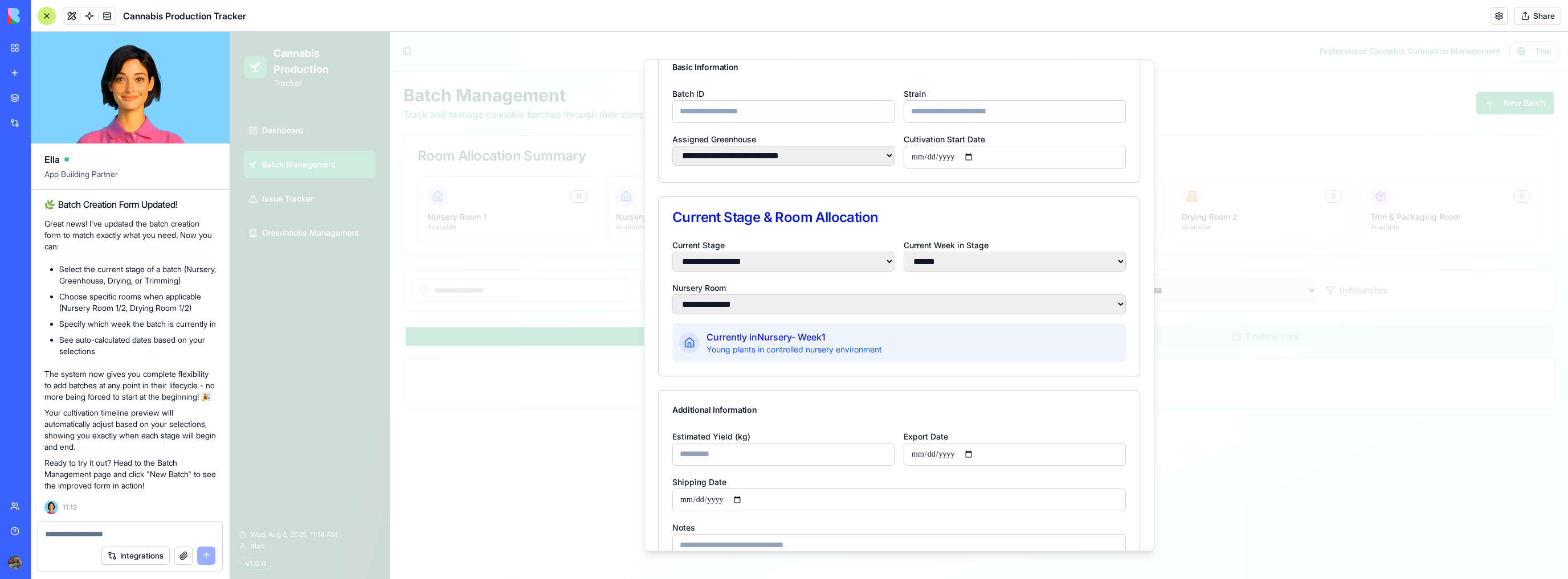 scroll, scrollTop: 0, scrollLeft: 0, axis: both 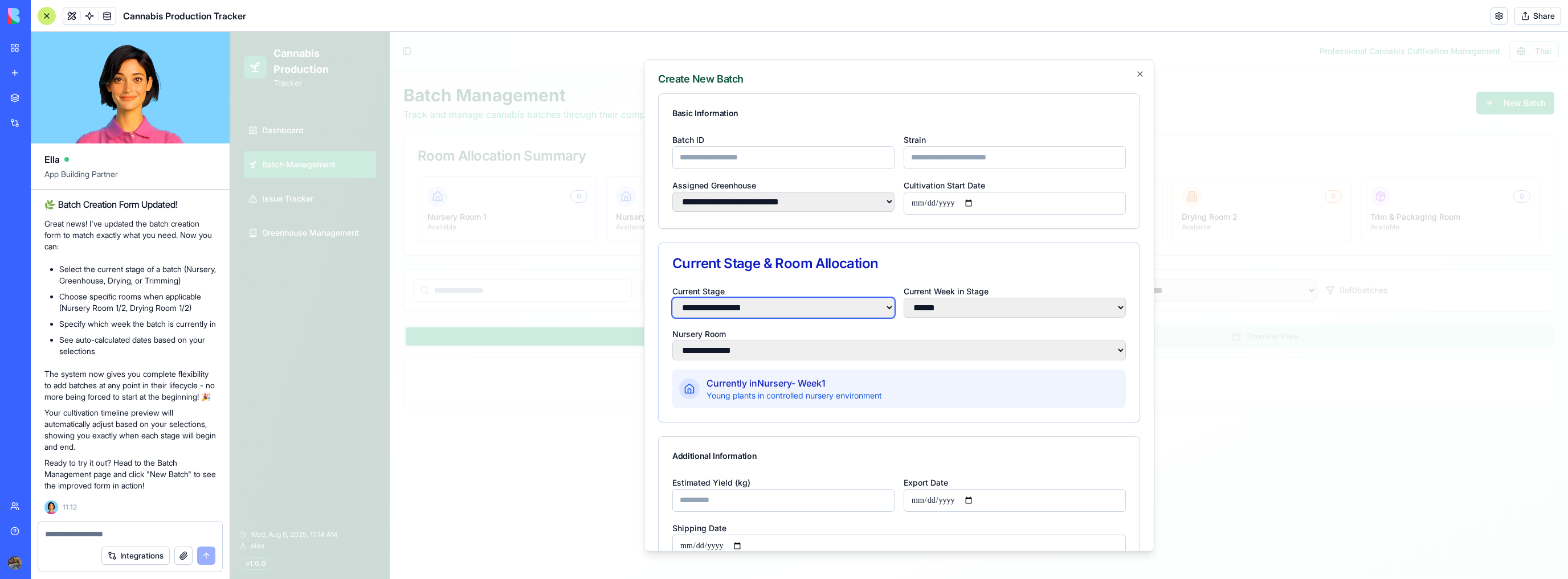click on "**********" at bounding box center (783, 307) 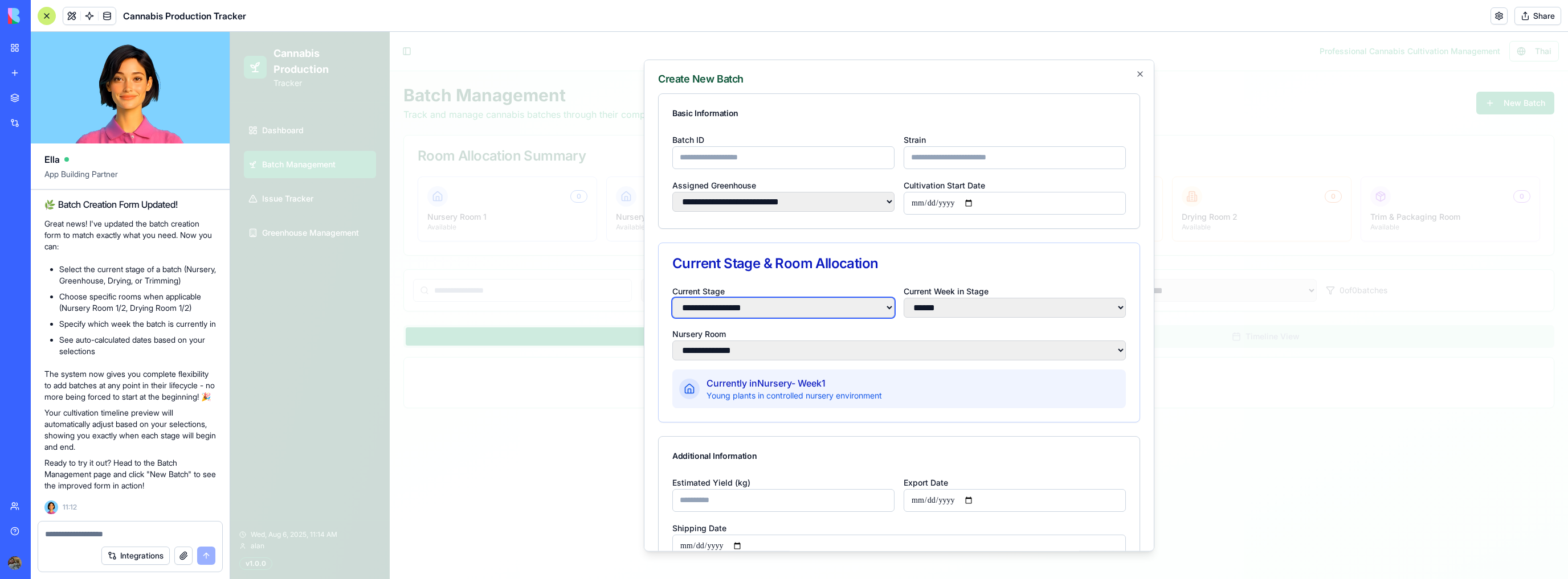 select on "******" 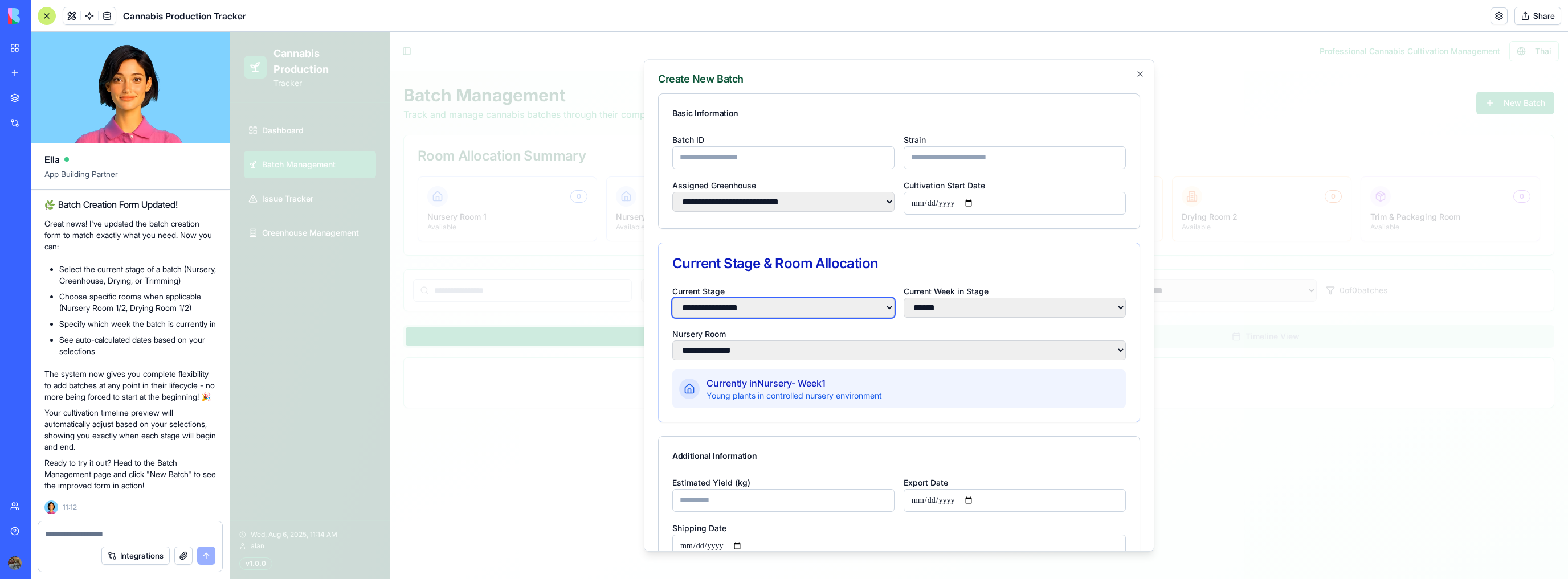 click on "**********" at bounding box center [783, 307] 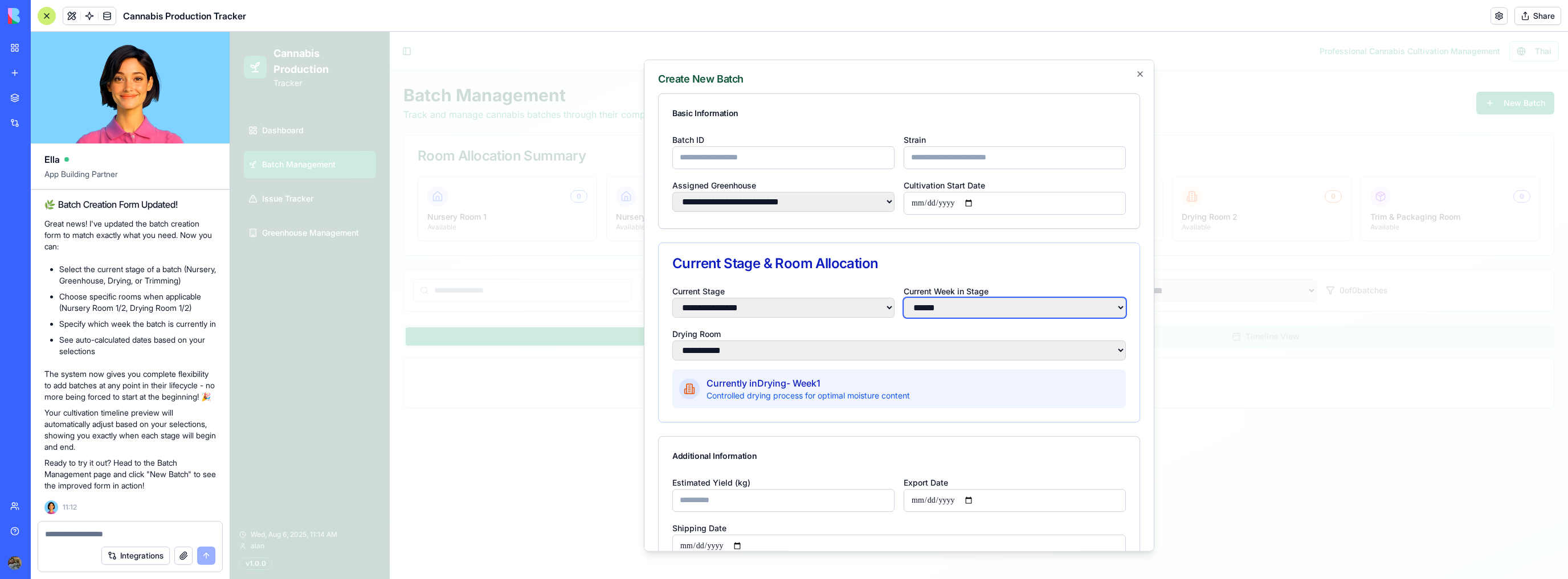 click on "**** * **** *" at bounding box center [1015, 307] 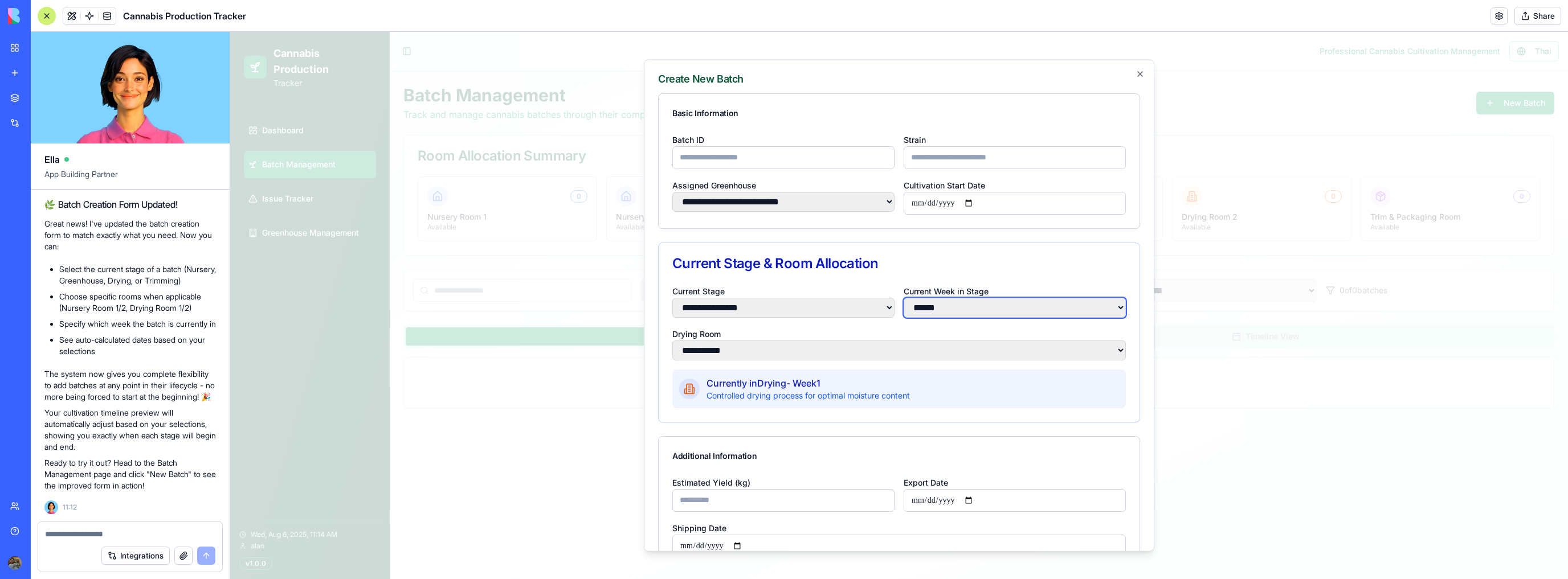 click on "**** * **** *" at bounding box center [1015, 307] 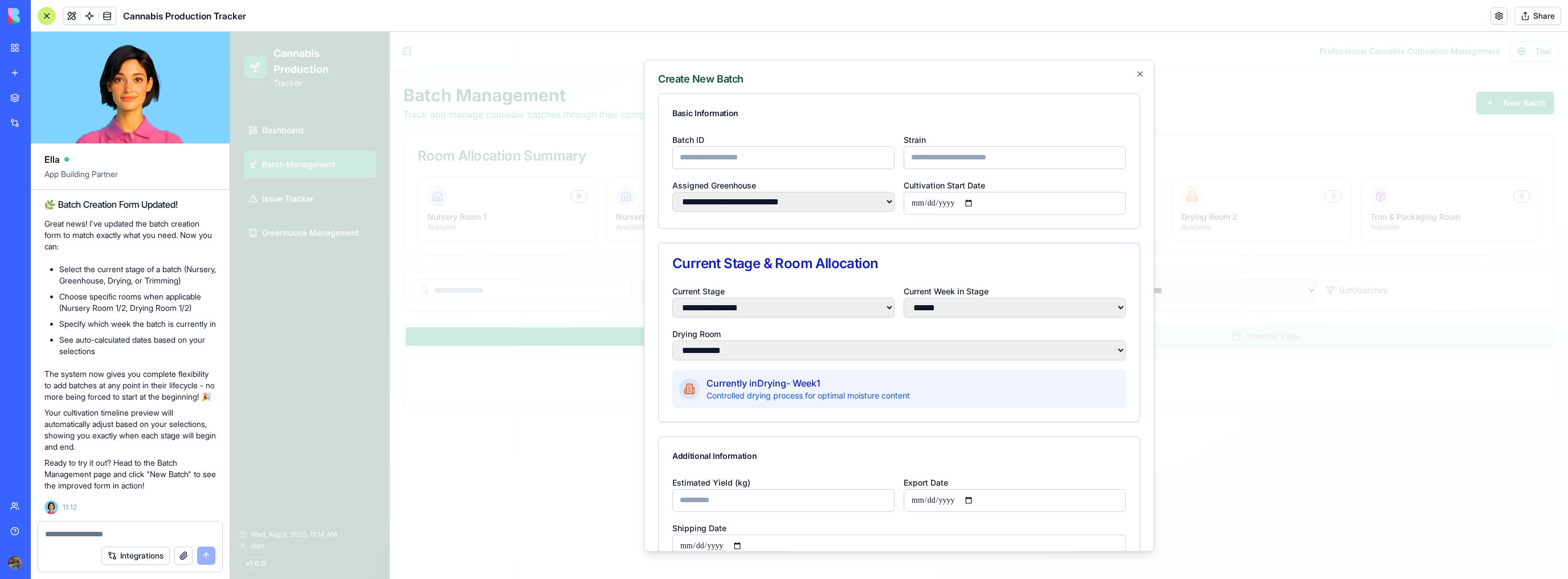 click on "Current Stage & Room Allocation" at bounding box center [899, 263] 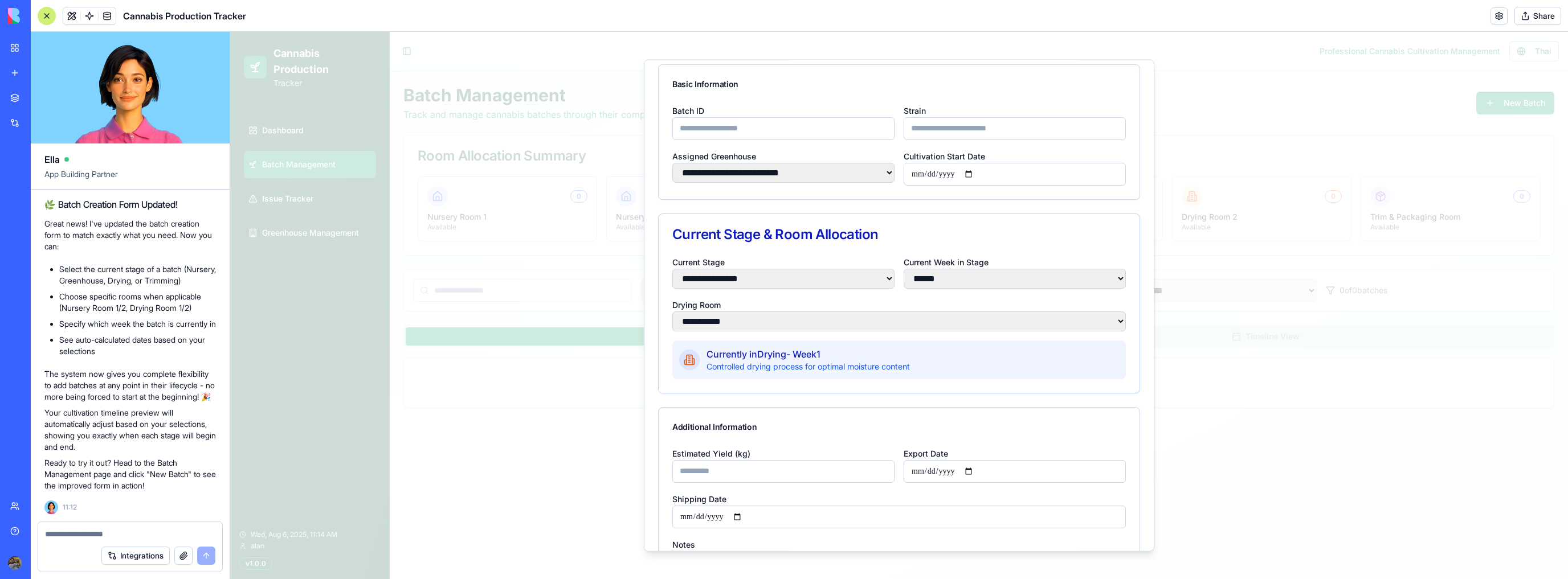 scroll, scrollTop: 0, scrollLeft: 0, axis: both 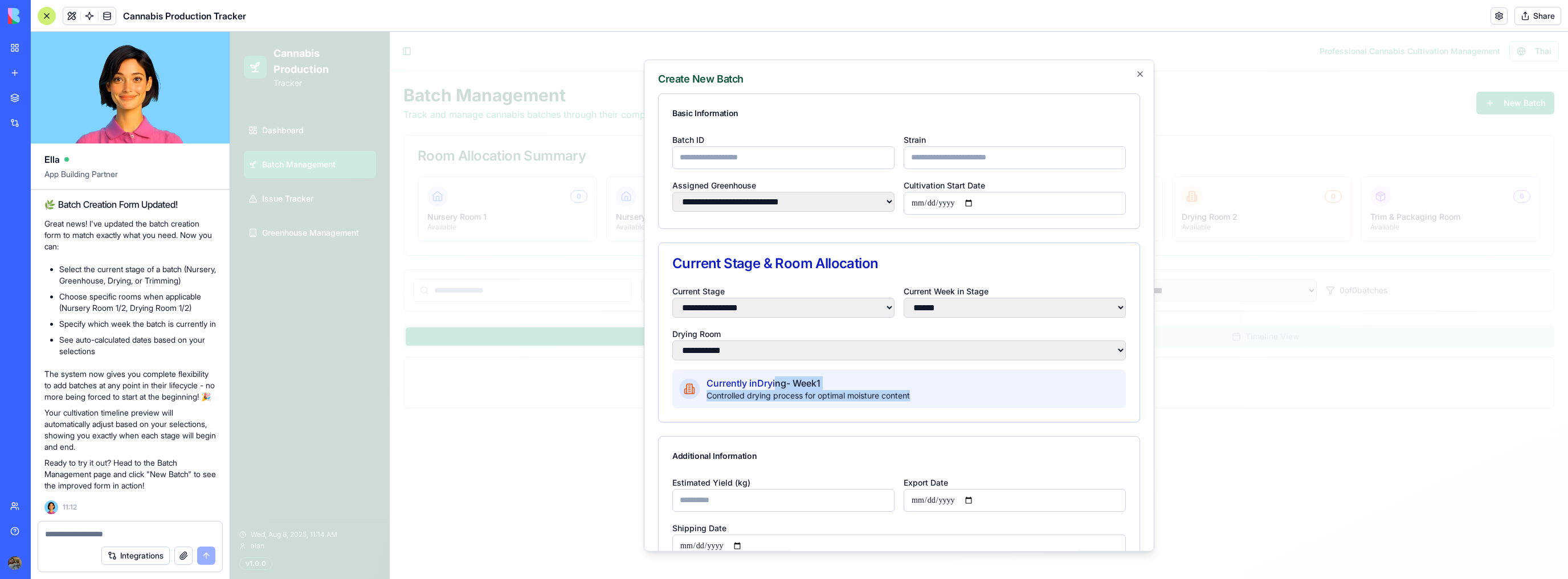 drag, startPoint x: 779, startPoint y: 387, endPoint x: 914, endPoint y: 400, distance: 135.62448 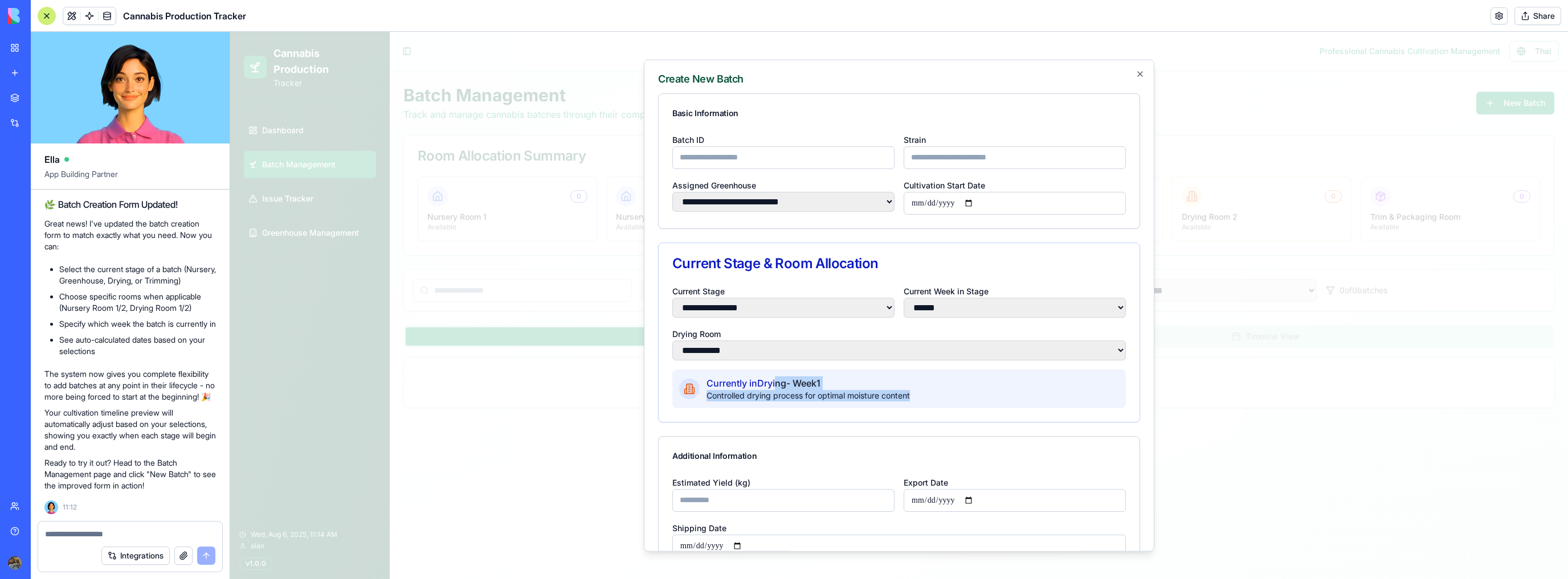 click on "Currently in Drying - Week 1 Controlled drying process for optimal moisture content" at bounding box center [899, 388] 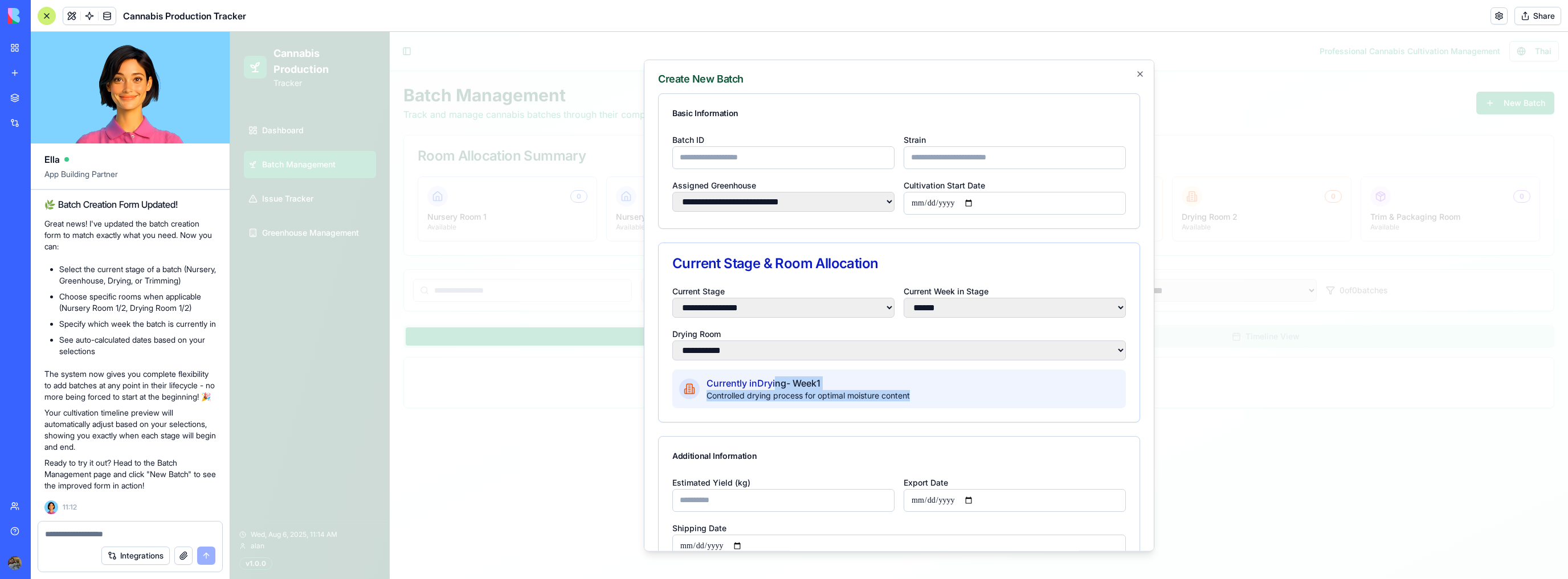 click on "Currently in Drying - Week 1 Controlled drying process for optimal moisture content" at bounding box center [899, 388] 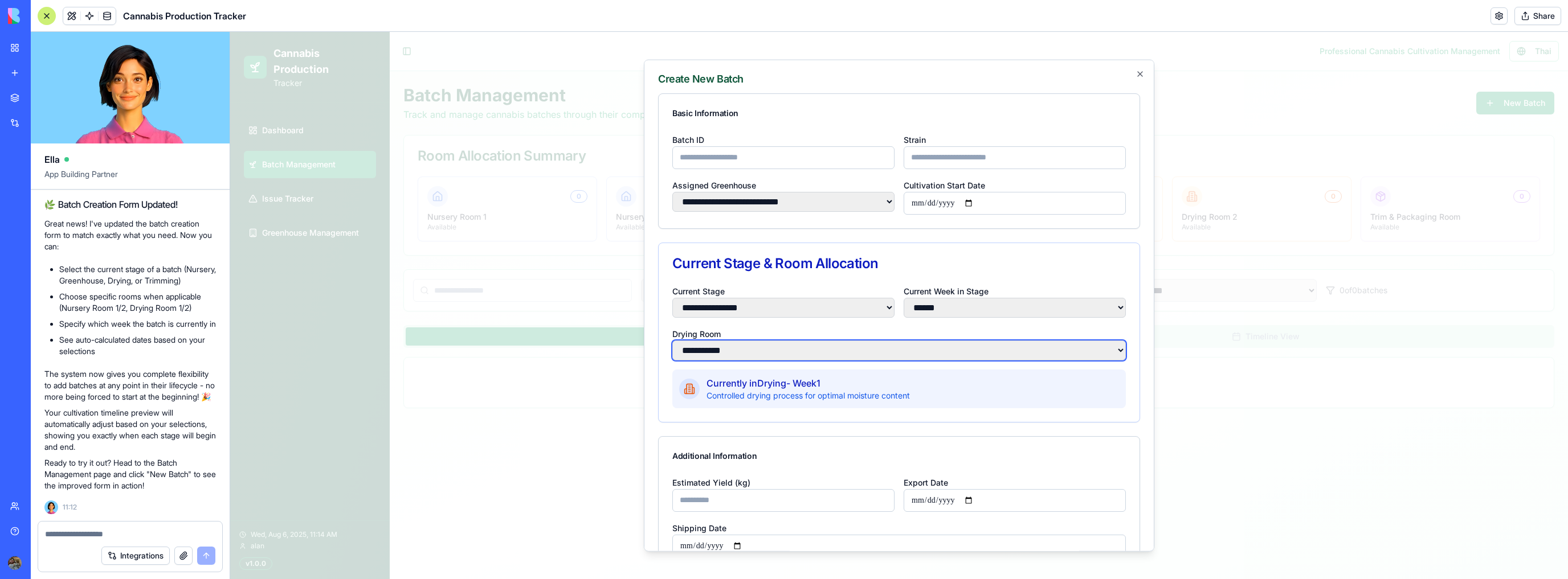 click on "**********" at bounding box center (899, 350) 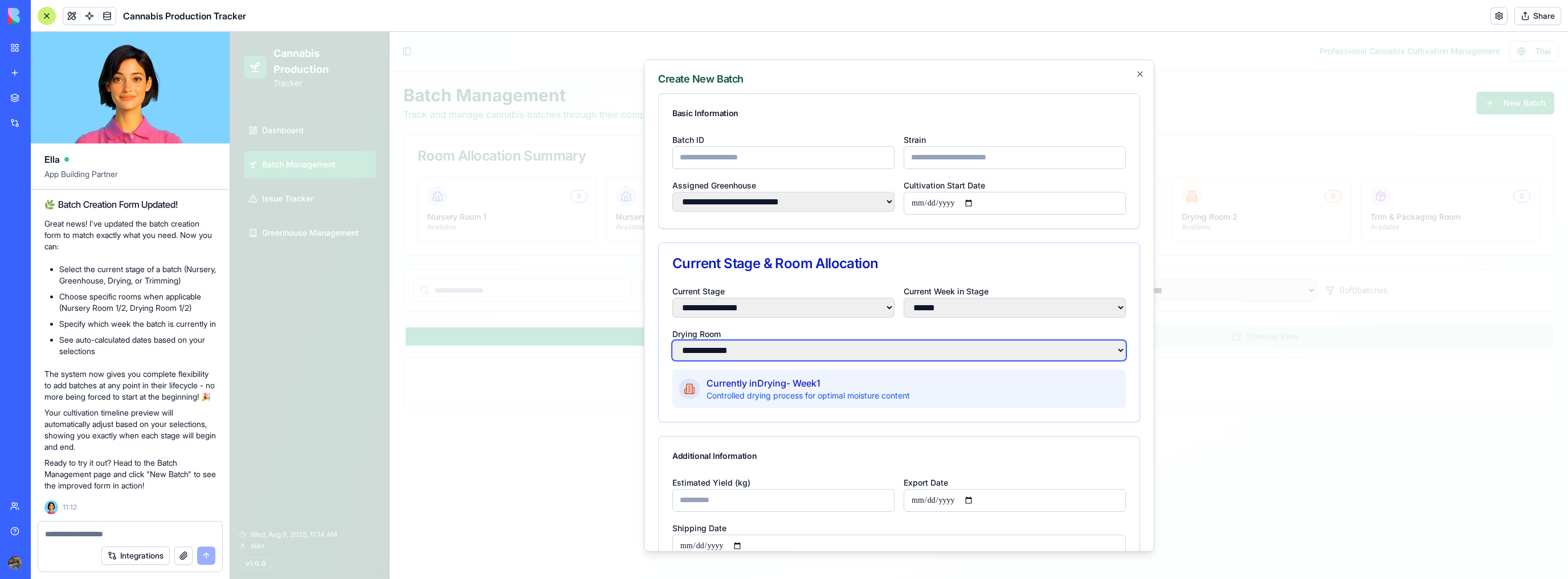 click on "**********" at bounding box center (899, 350) 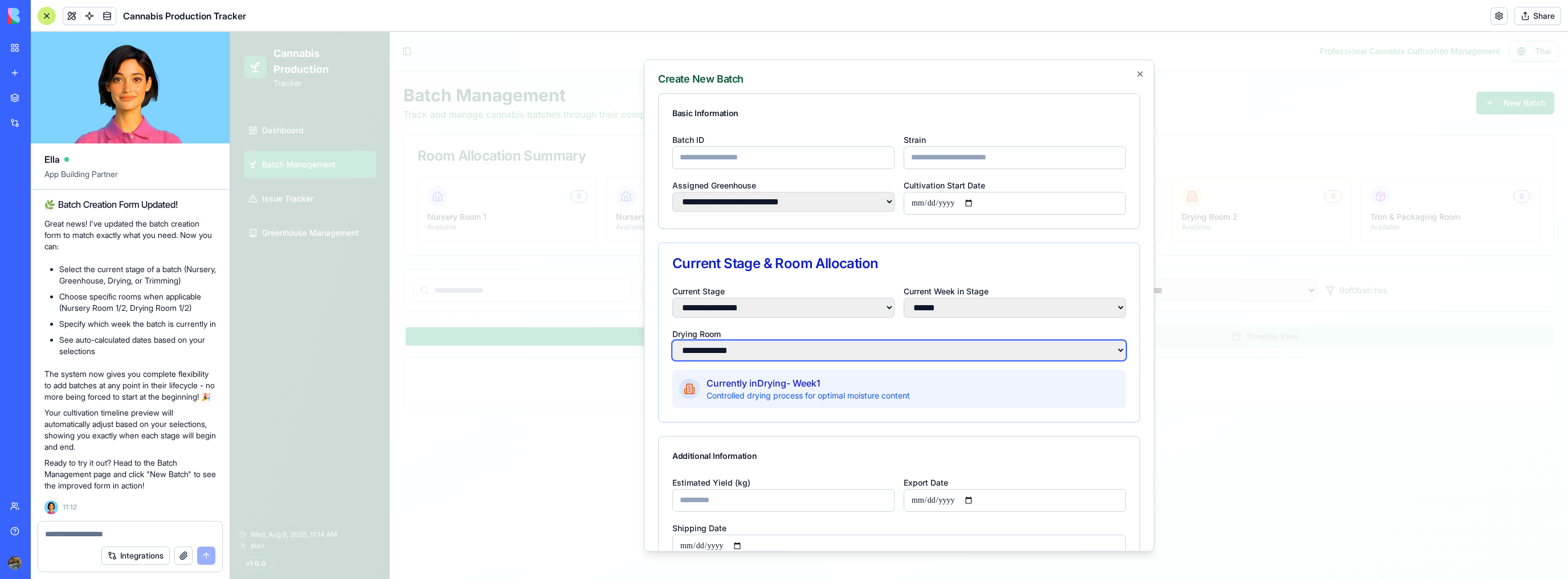 click on "**********" at bounding box center [899, 350] 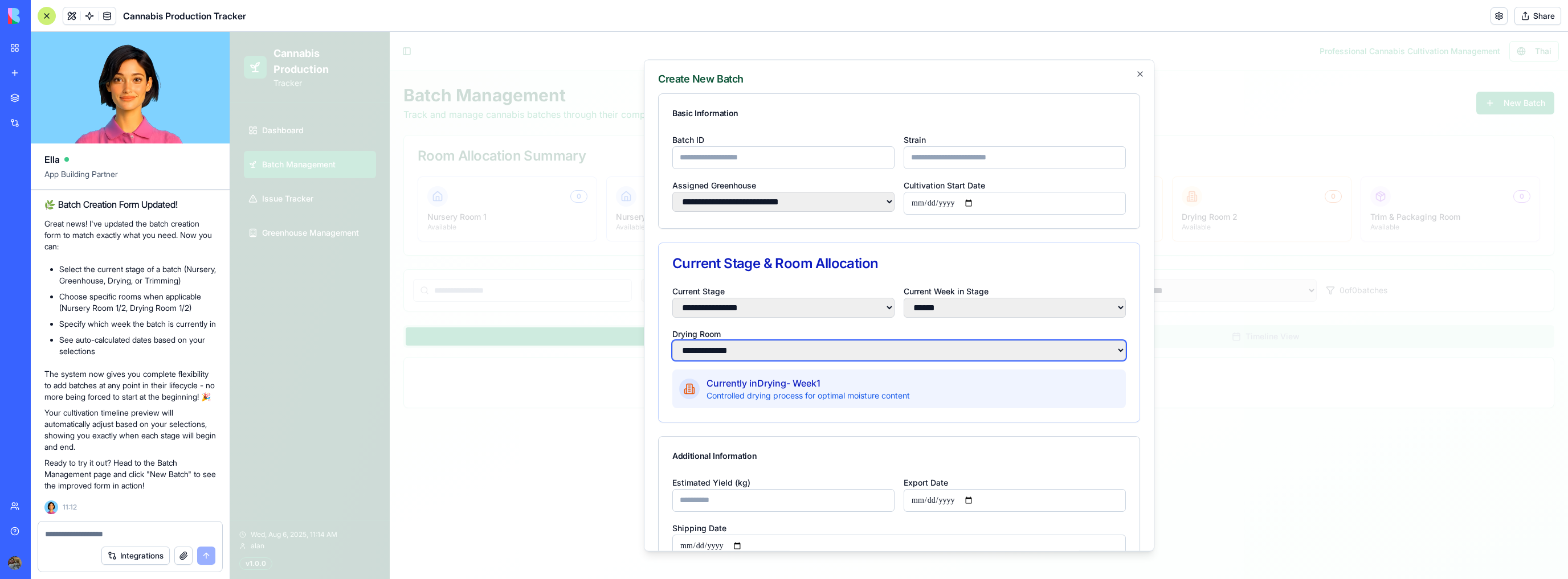 select on "**********" 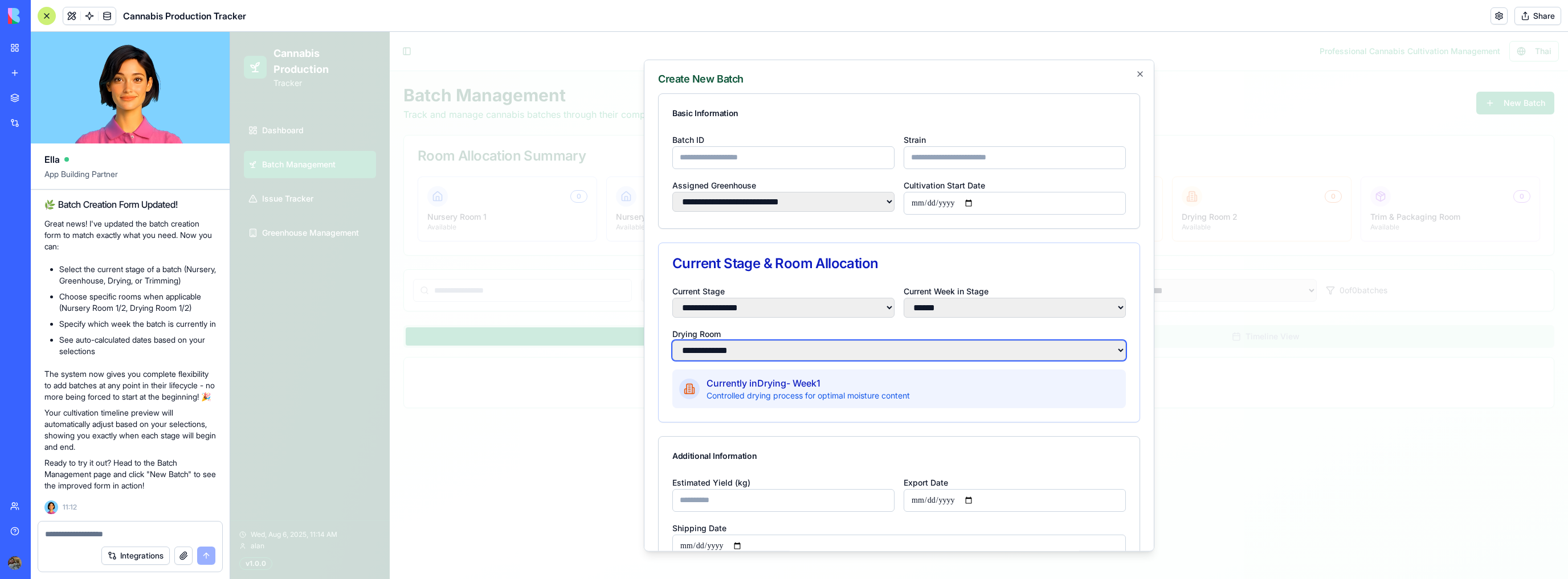 click on "**********" at bounding box center (899, 350) 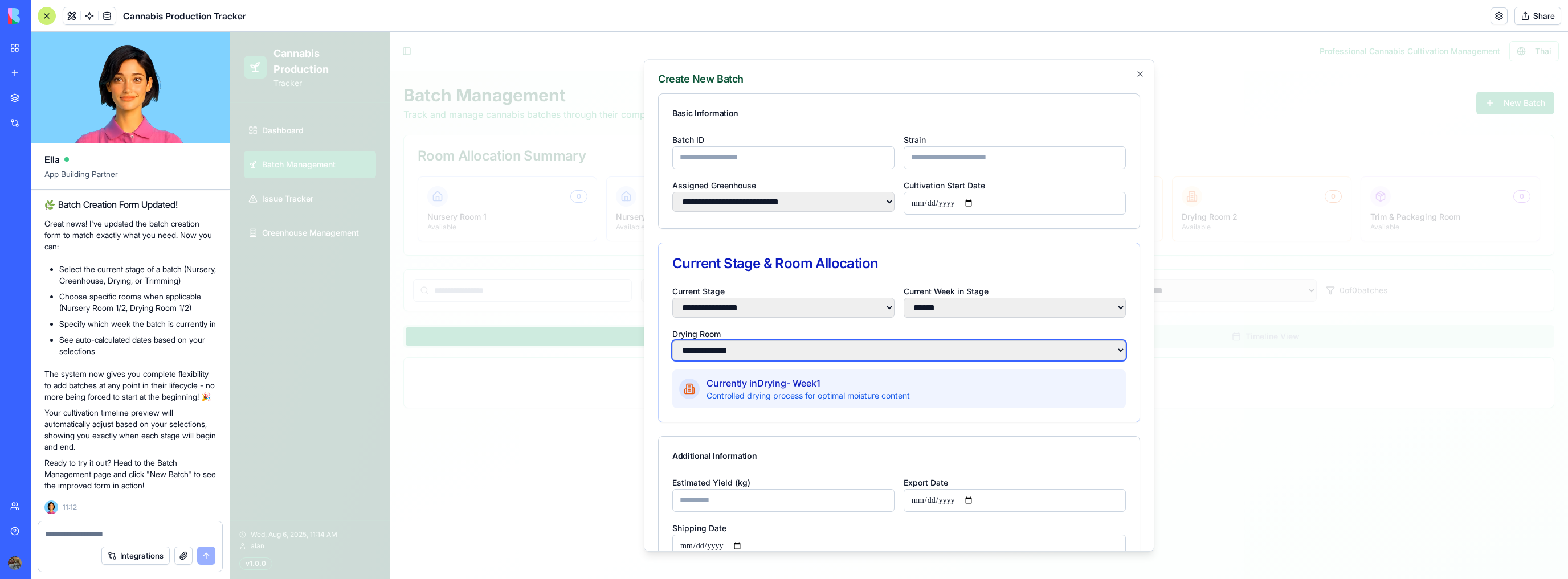 click on "**********" at bounding box center (899, 350) 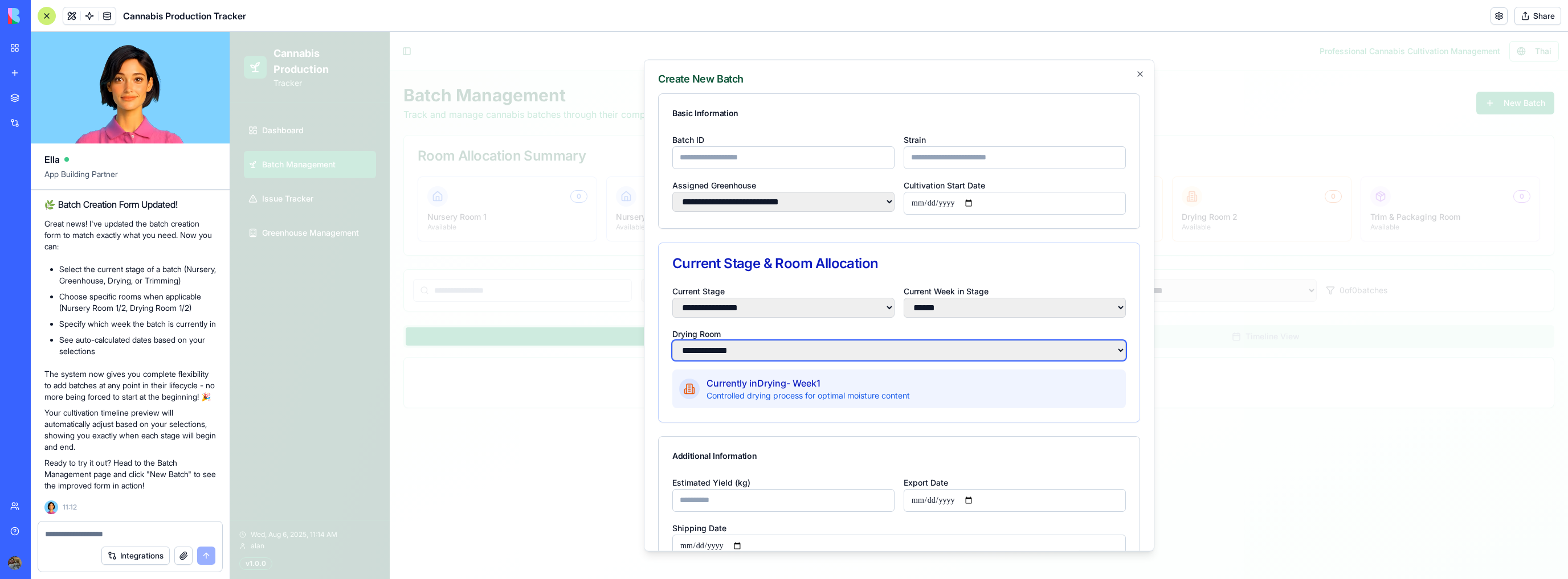 select 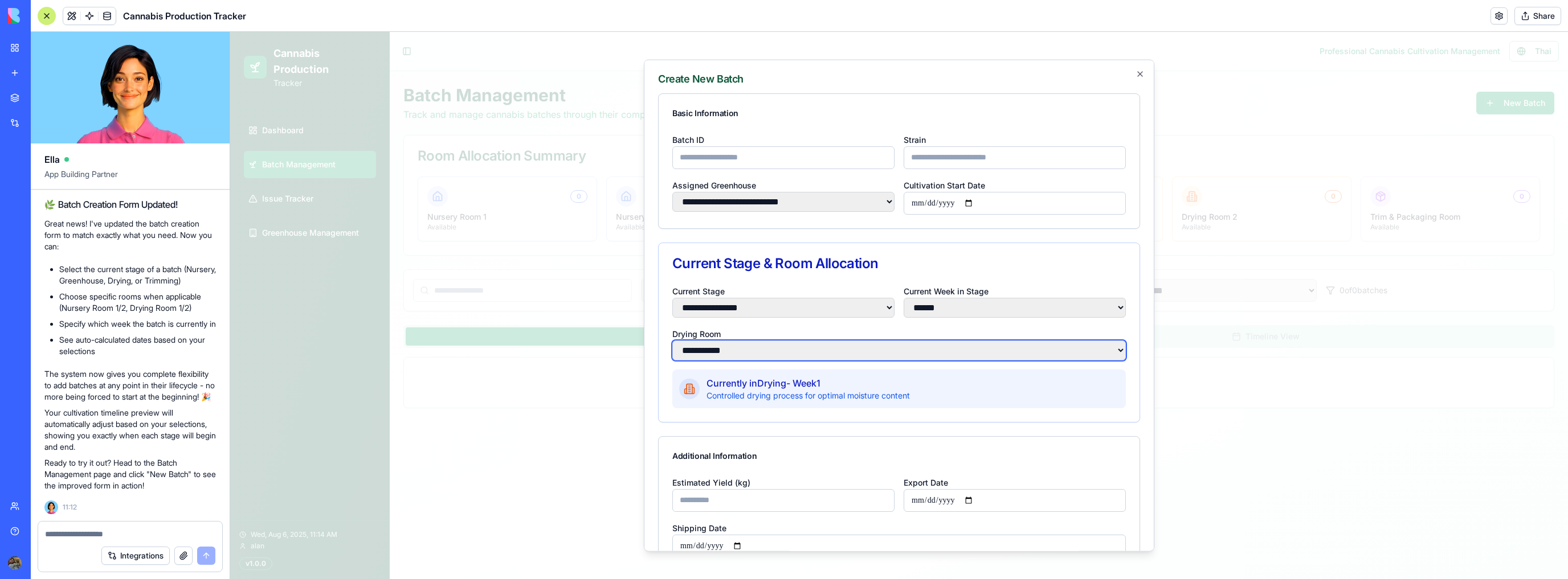 click on "**********" at bounding box center [899, 350] 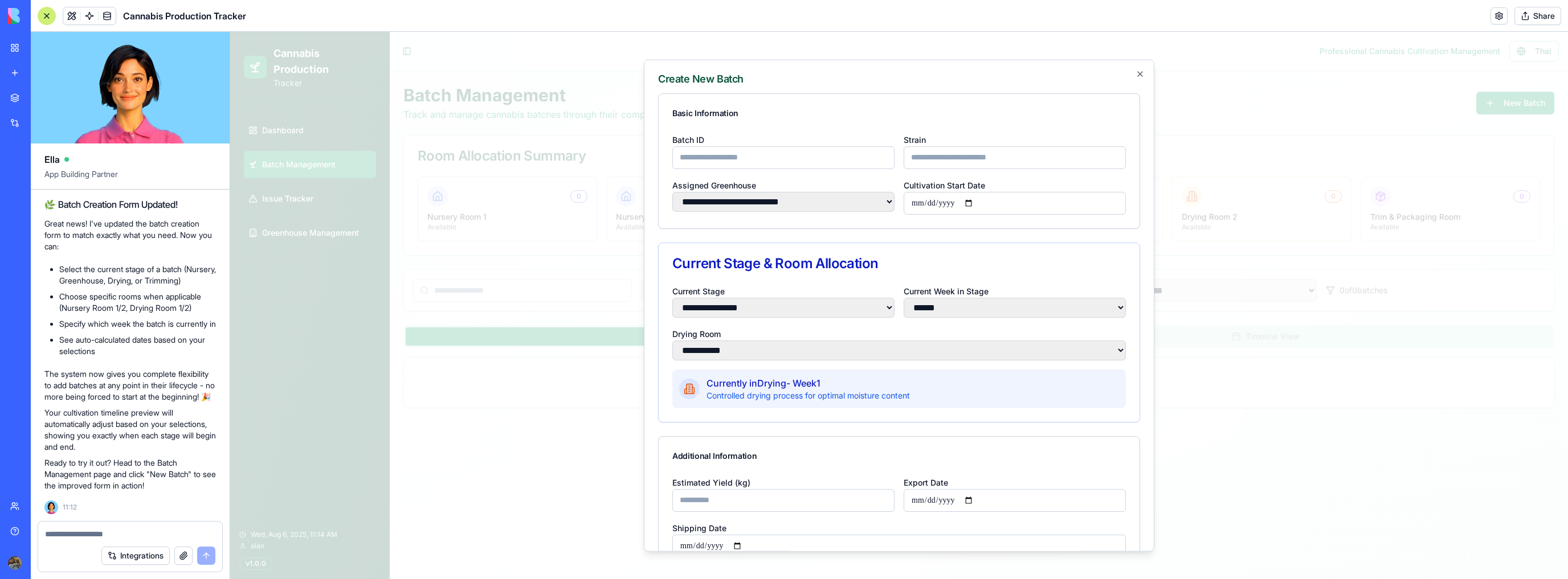 click on "**********" at bounding box center (899, 343) 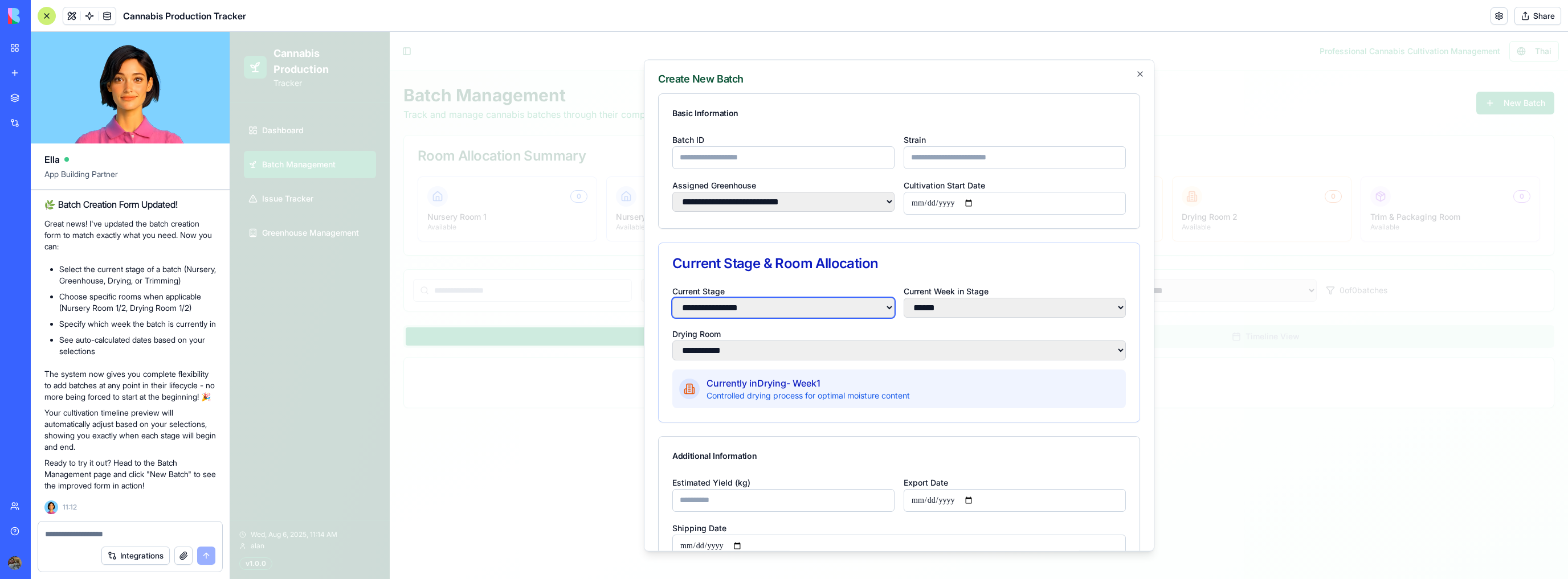 click on "**********" at bounding box center [783, 307] 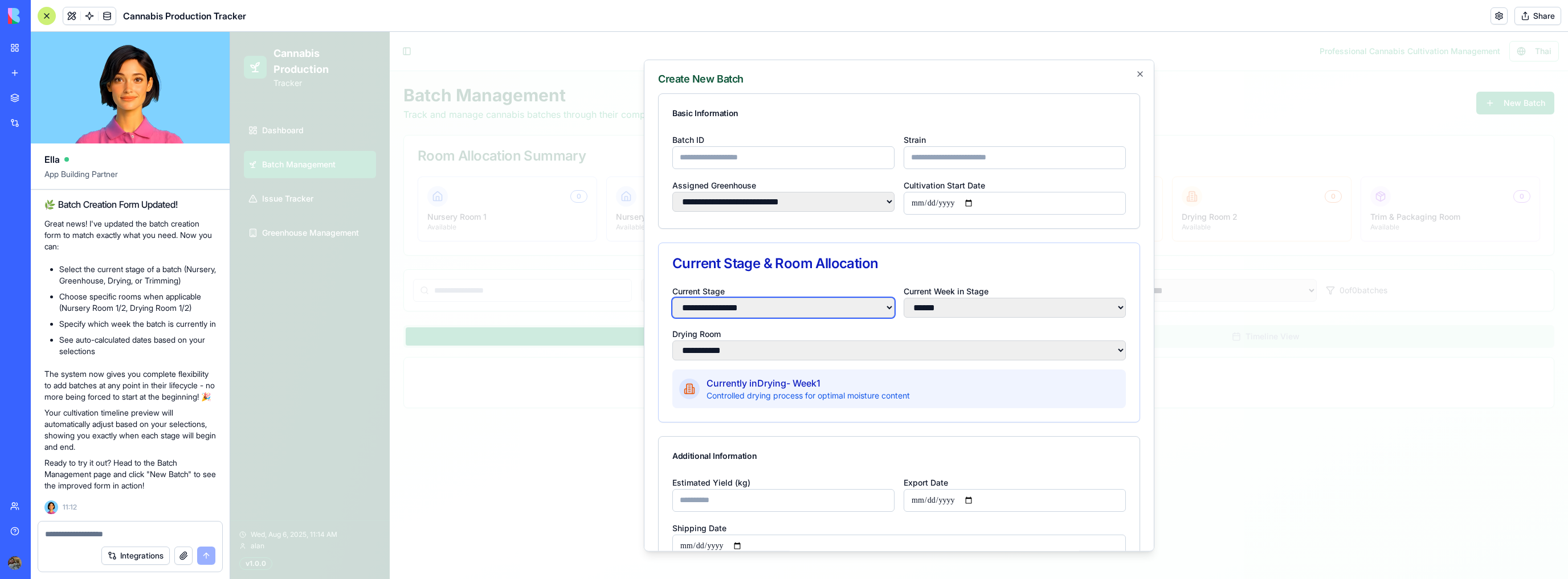 select on "*******" 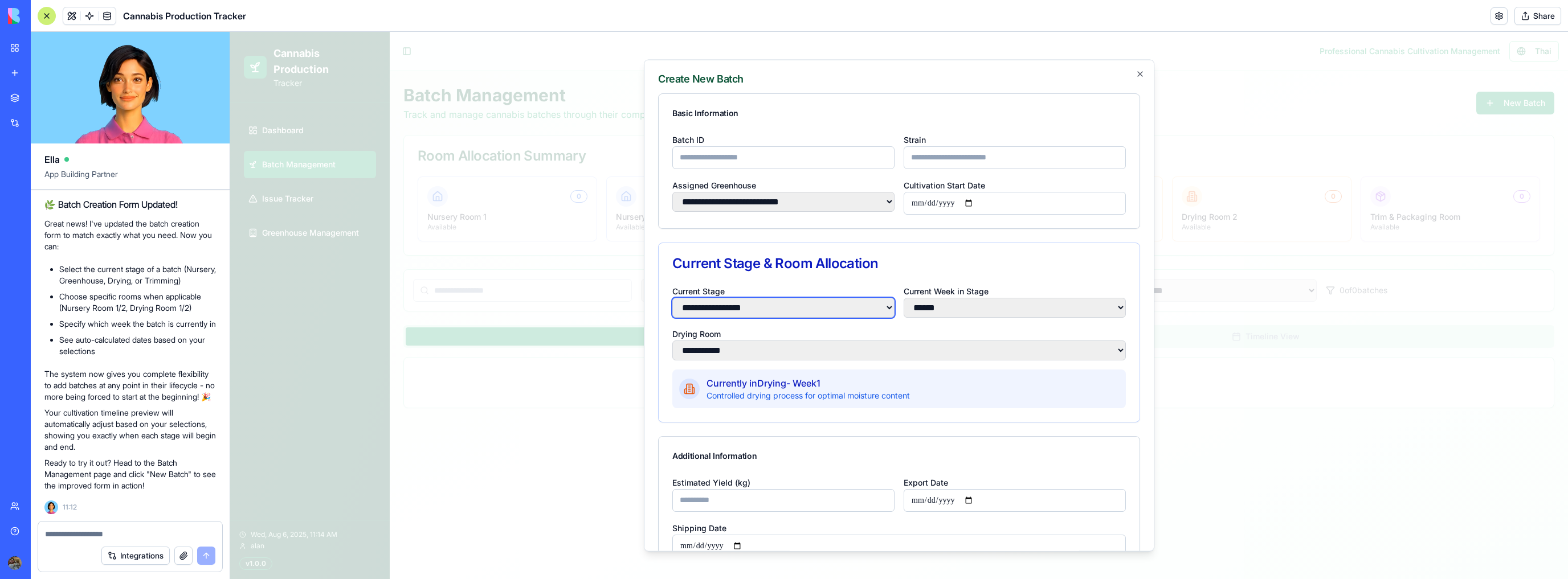 click on "**********" at bounding box center (783, 307) 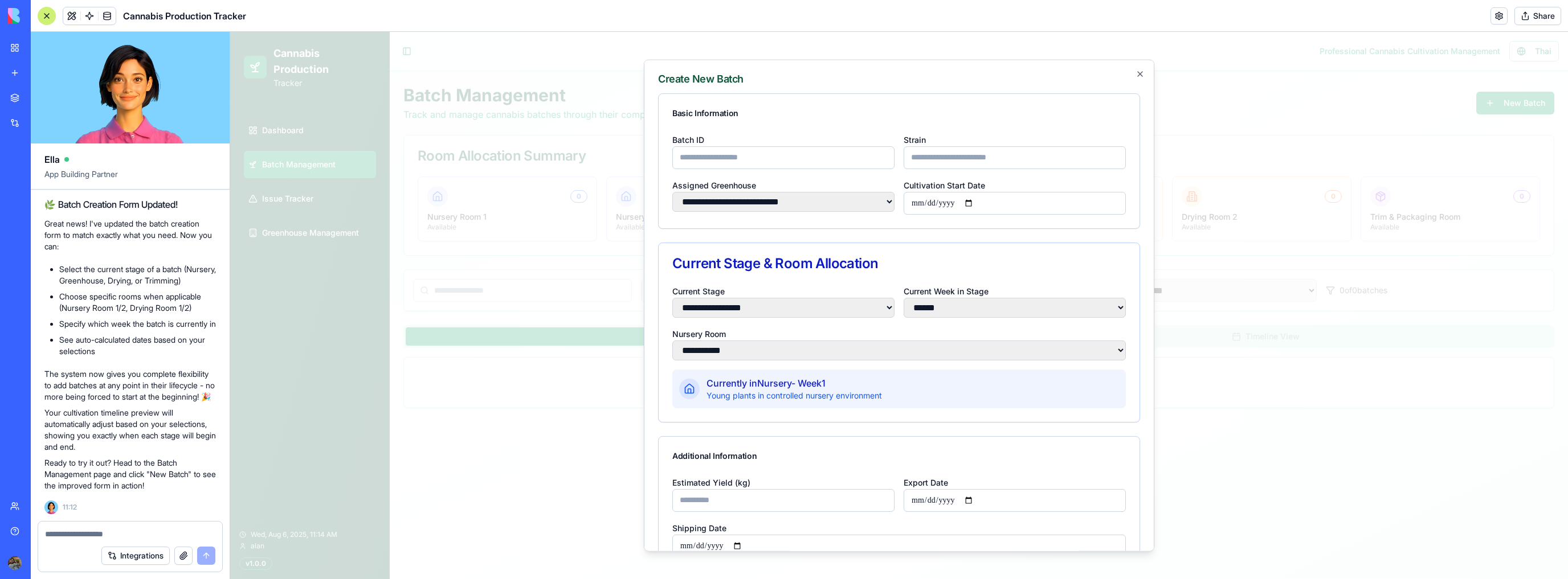 click on "Current Stage & Room Allocation" at bounding box center (899, 263) 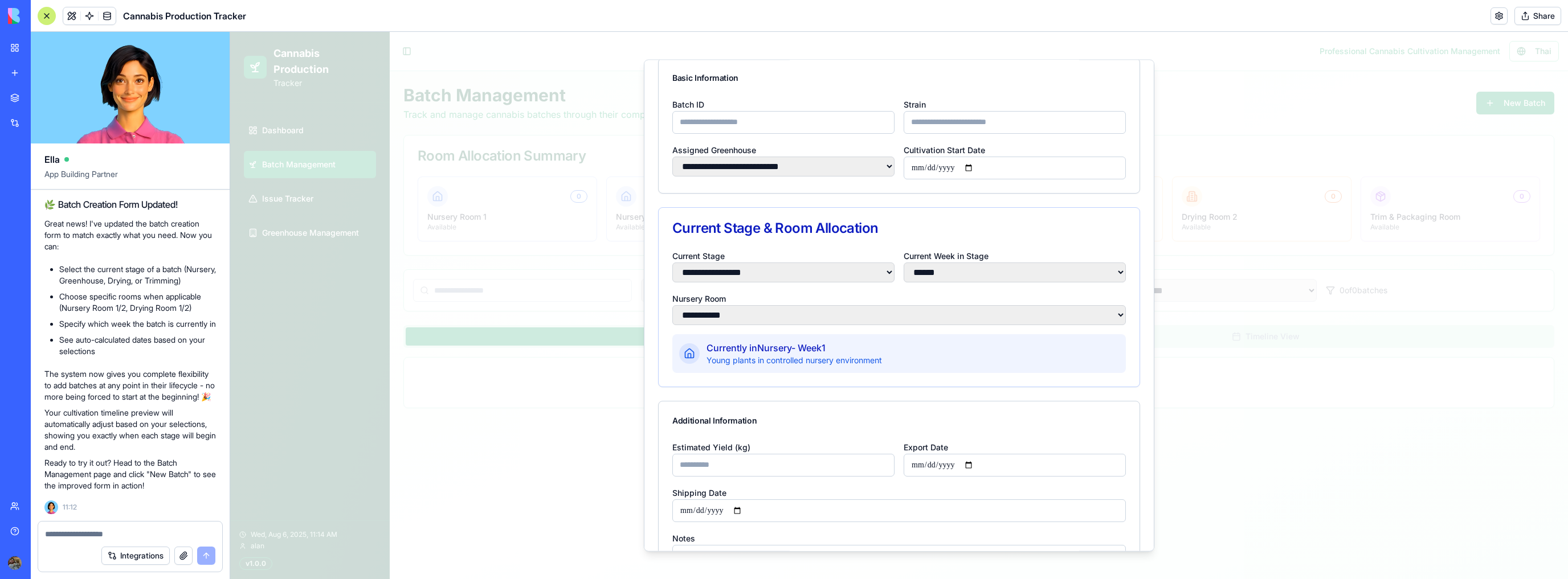 scroll, scrollTop: 0, scrollLeft: 0, axis: both 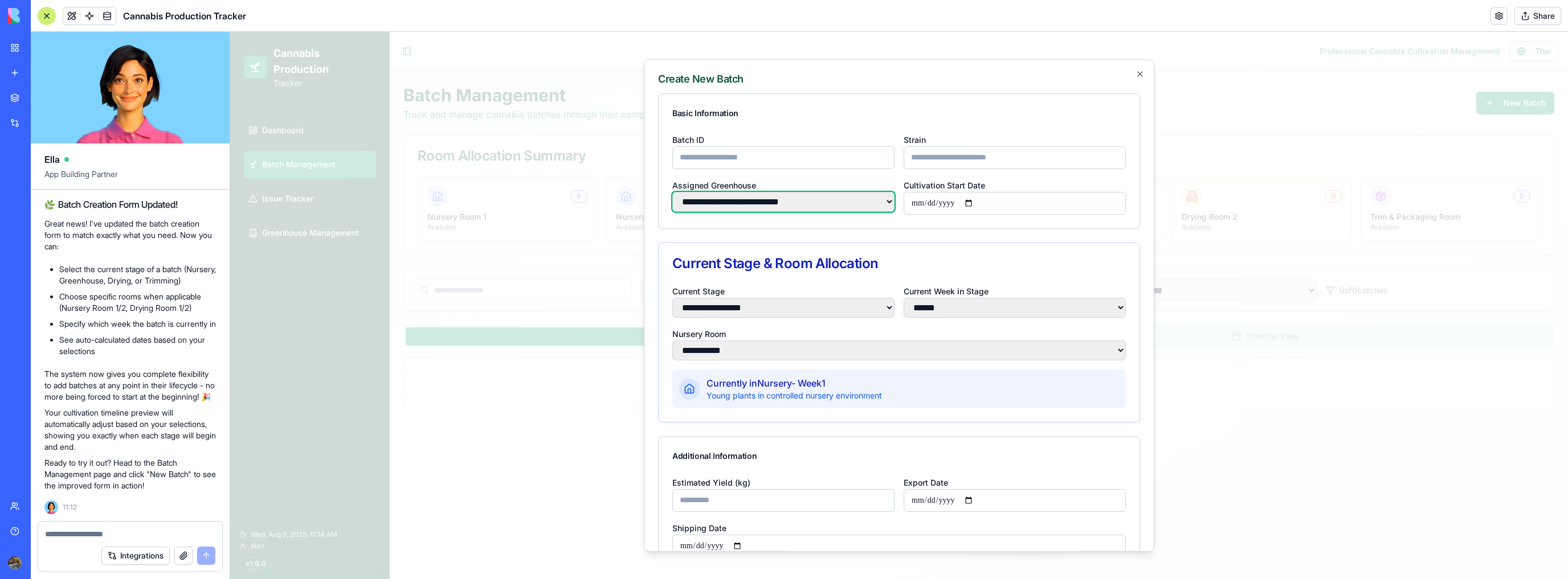 click on "**********" at bounding box center [783, 201] 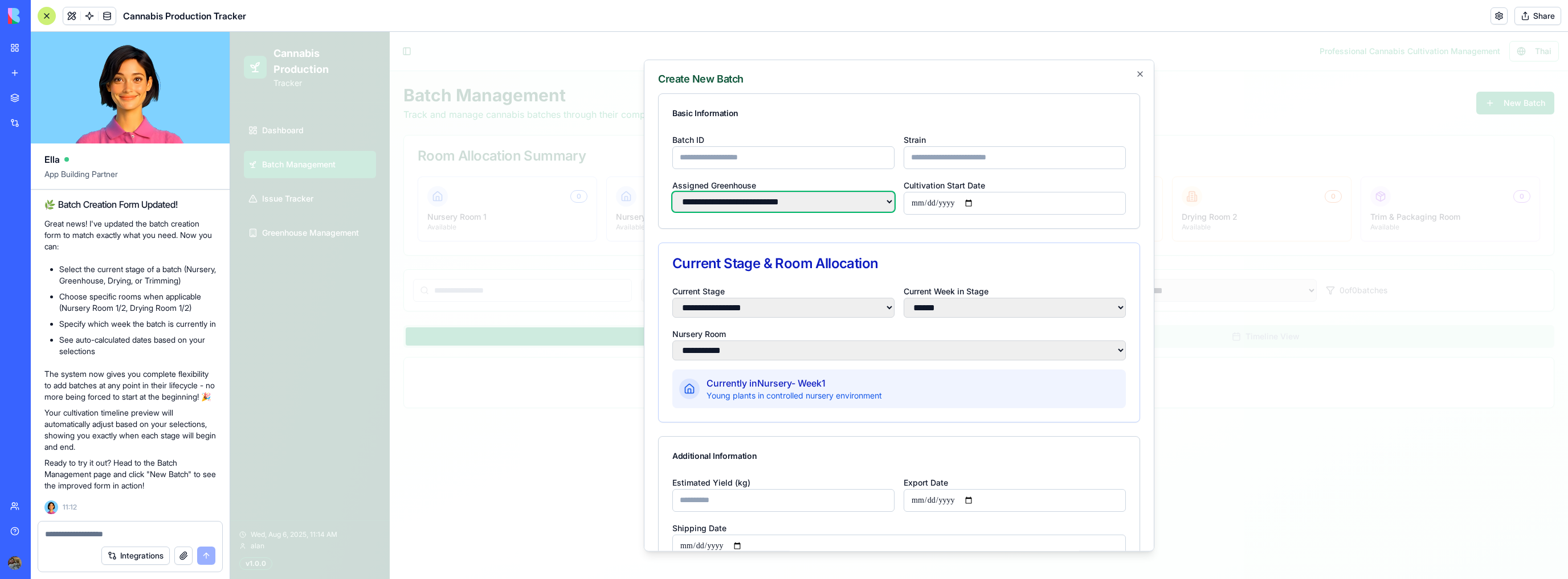 select on "*" 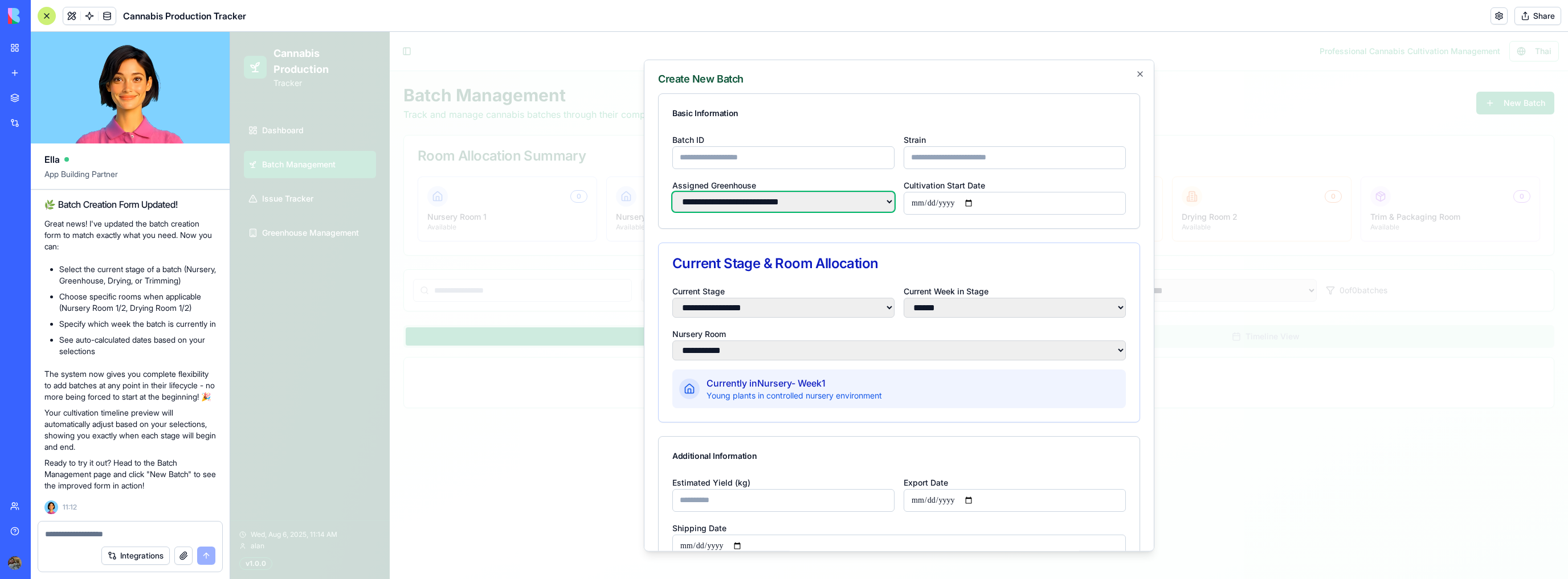 click on "**********" at bounding box center (783, 201) 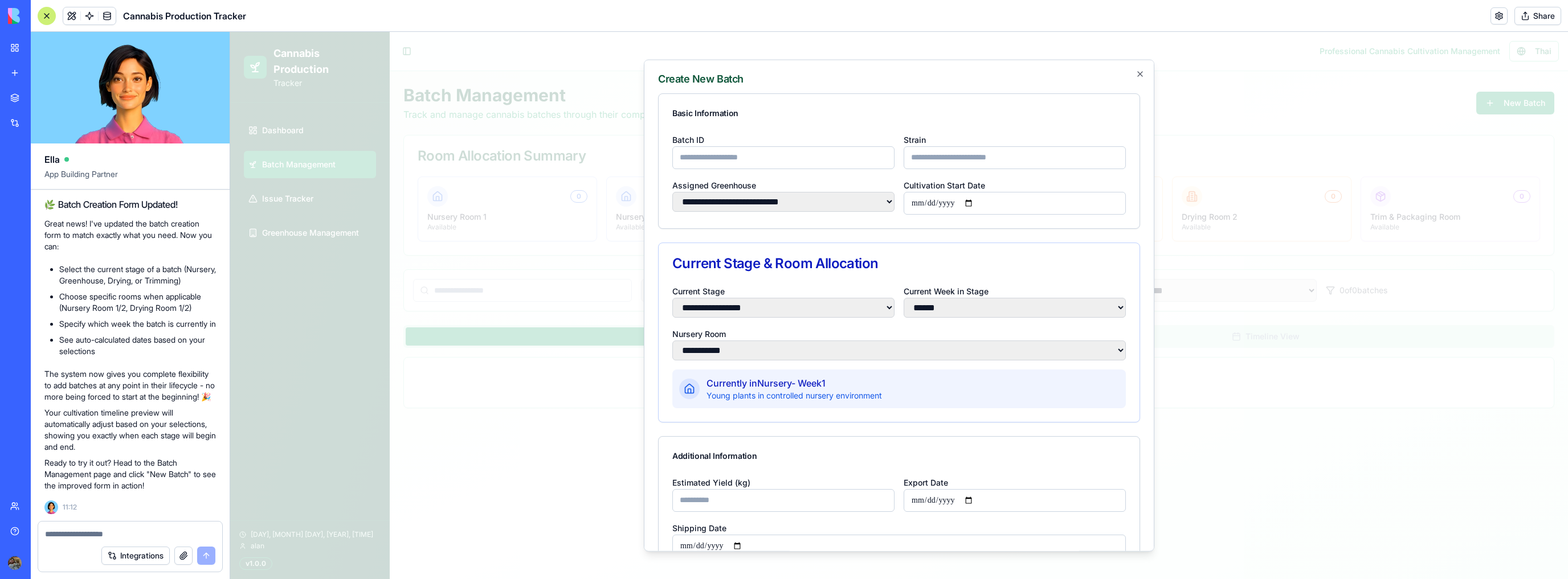 click on "Batch ID" at bounding box center (783, 157) 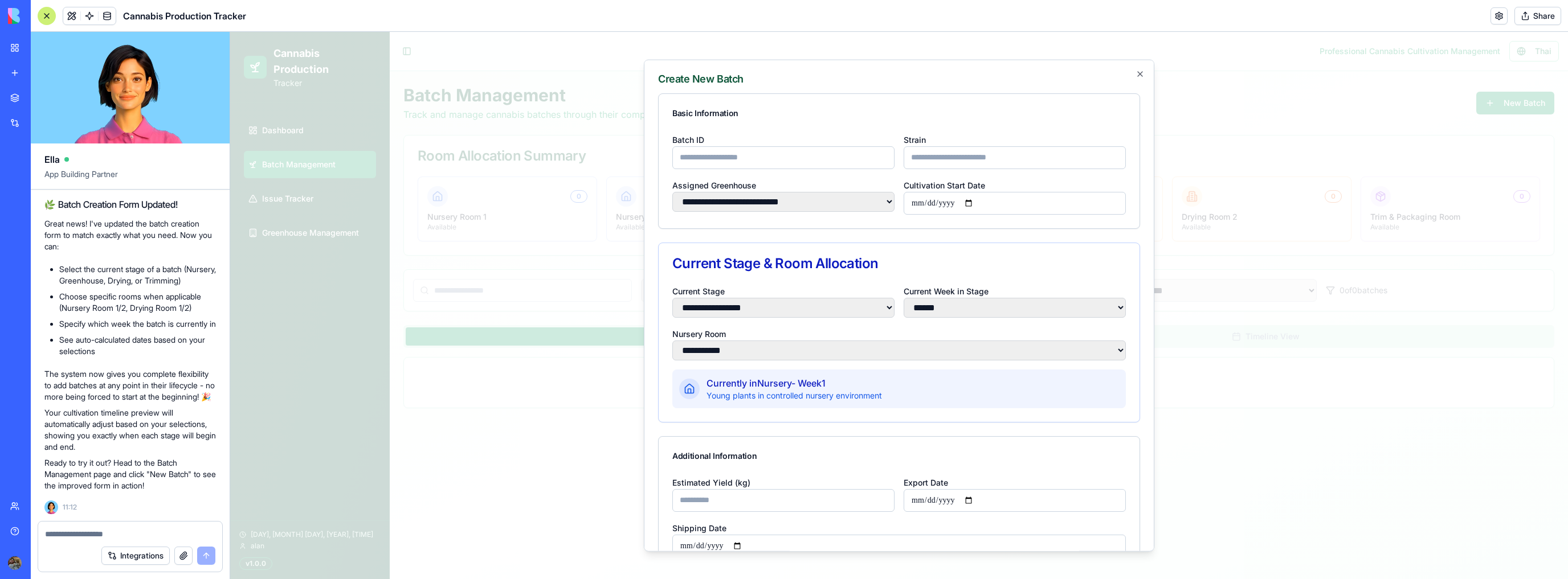 type on "********" 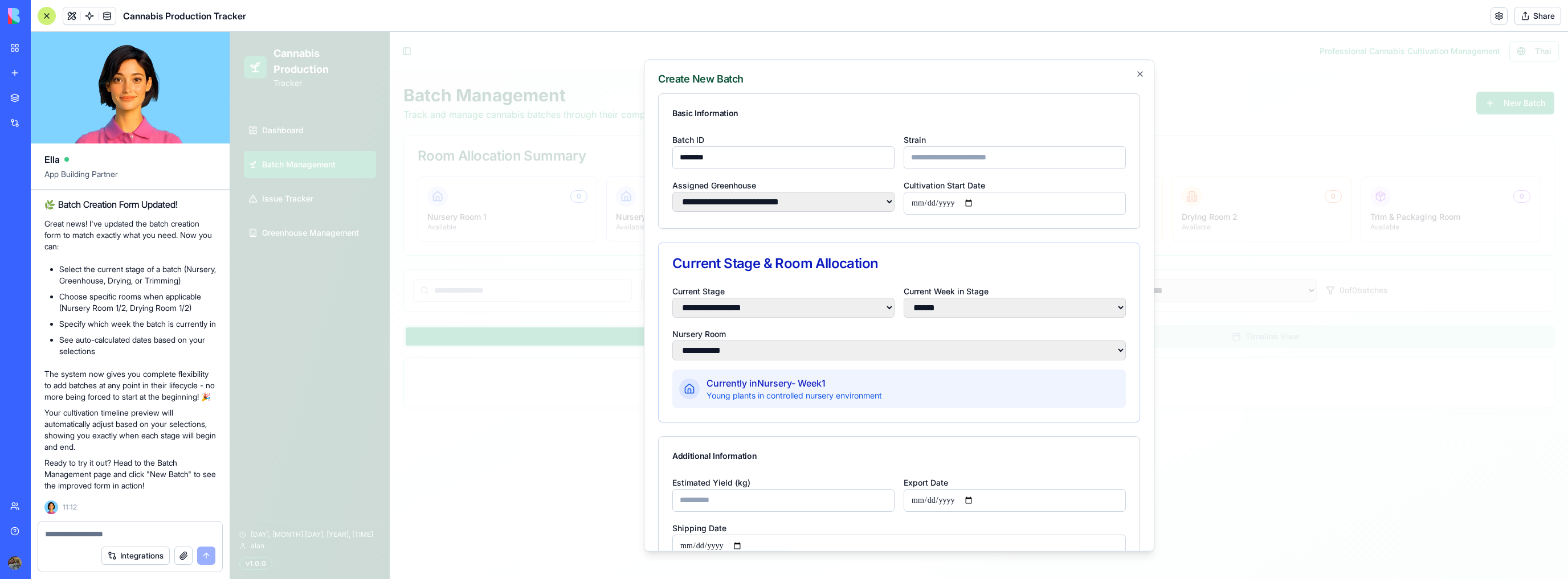 click on "Strain" at bounding box center (1015, 157) 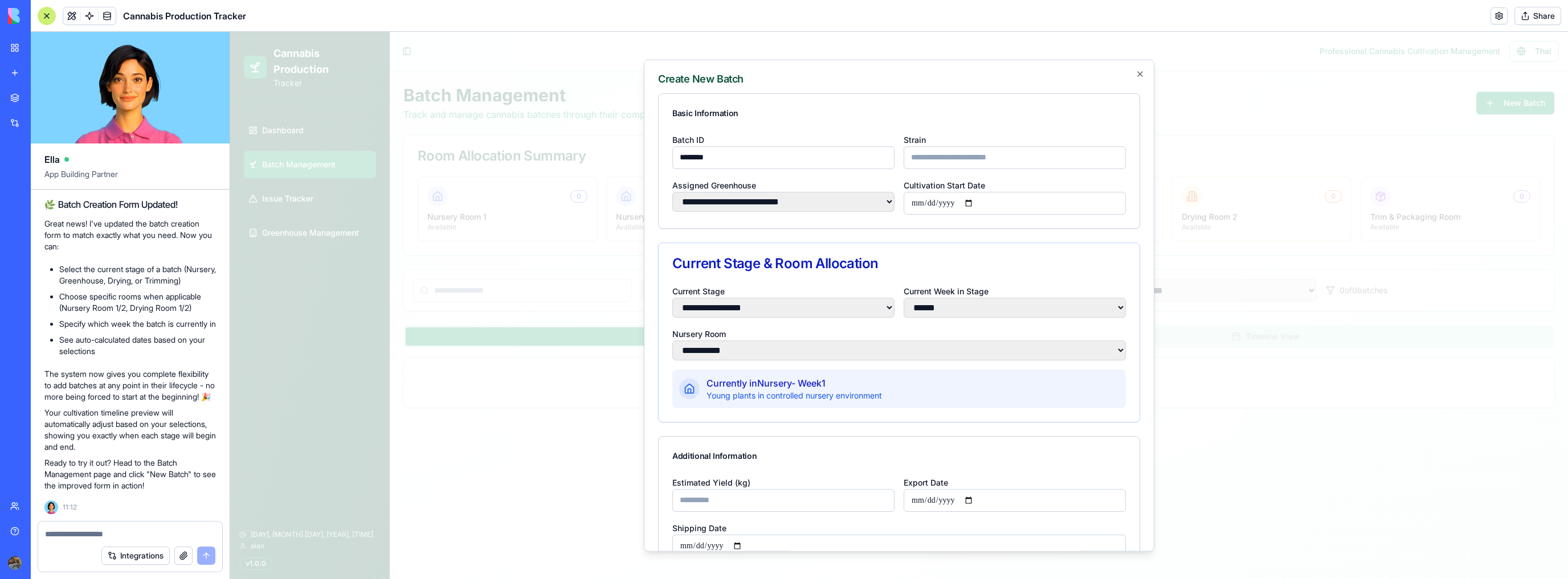 type on "*******" 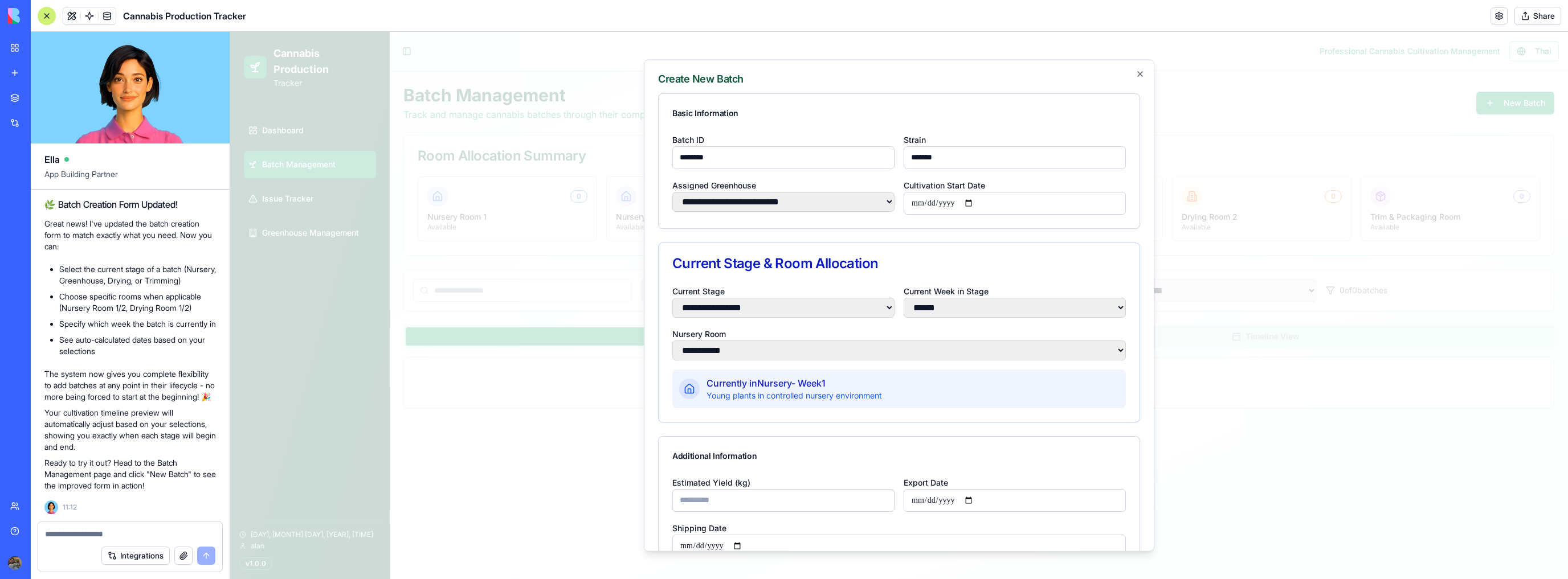 click on "**********" at bounding box center [899, 343] 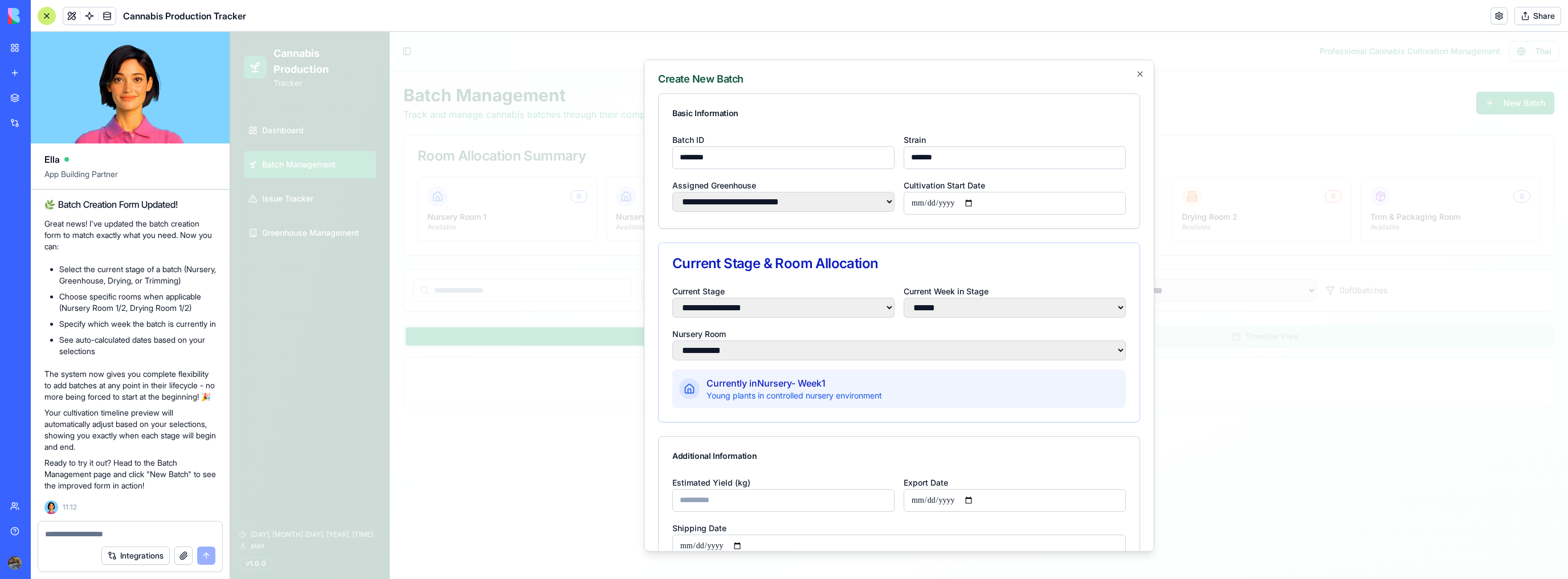 scroll, scrollTop: 46, scrollLeft: 0, axis: vertical 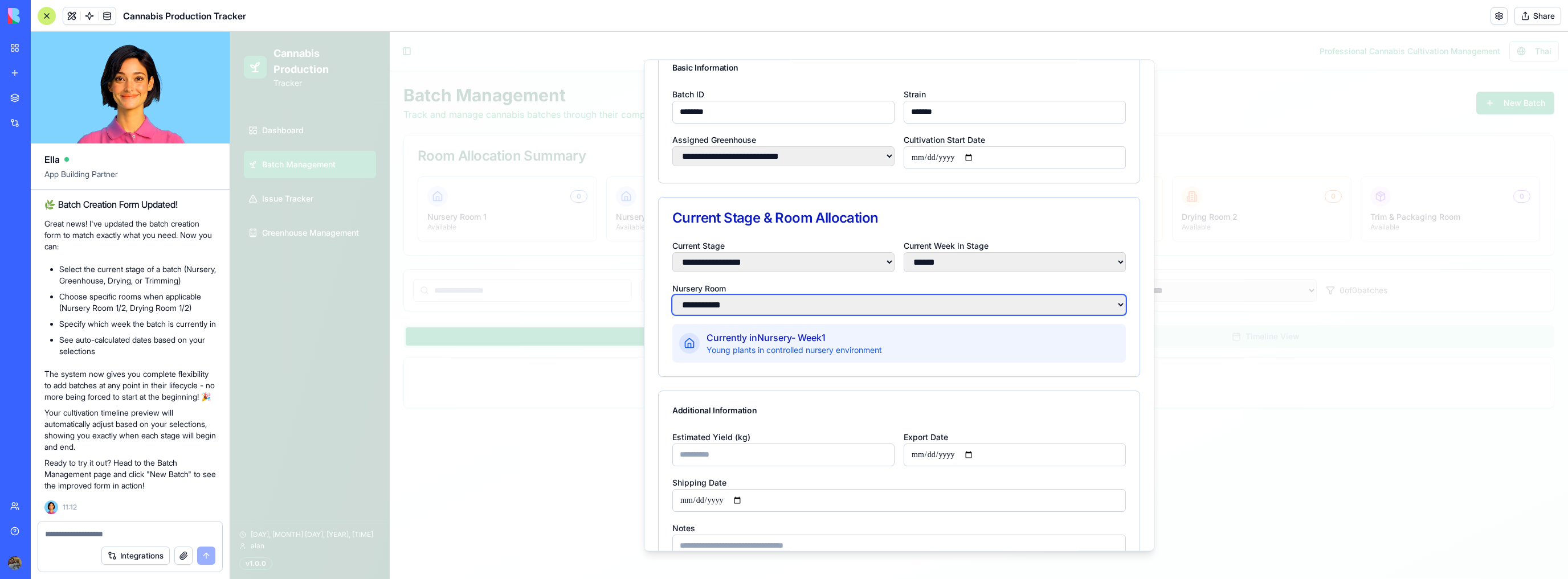 click on "**********" at bounding box center (899, 304) 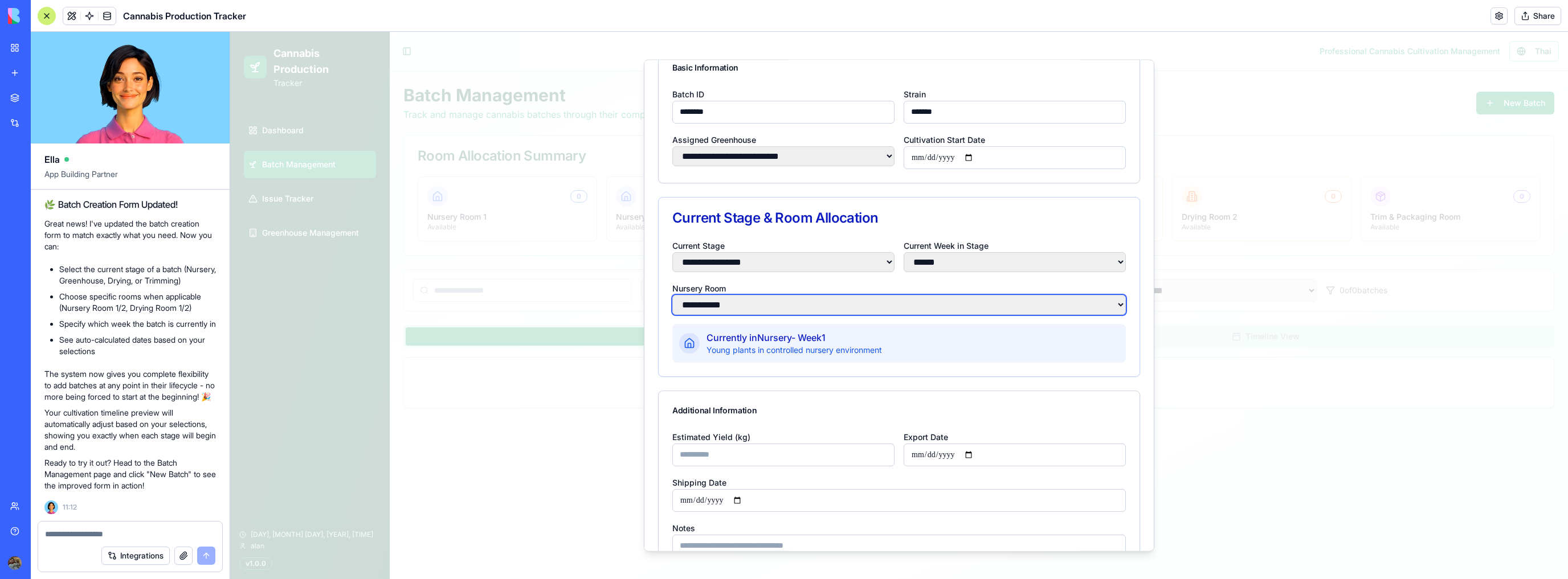 select on "**********" 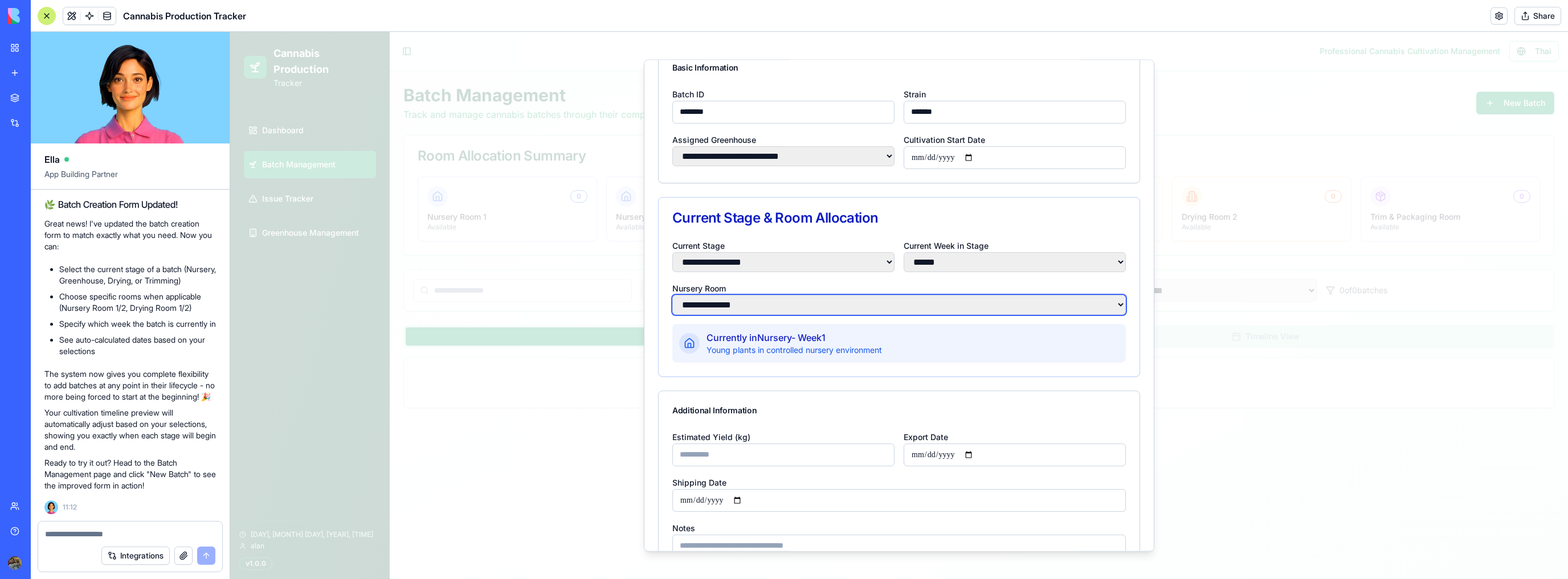 click on "**********" at bounding box center (899, 304) 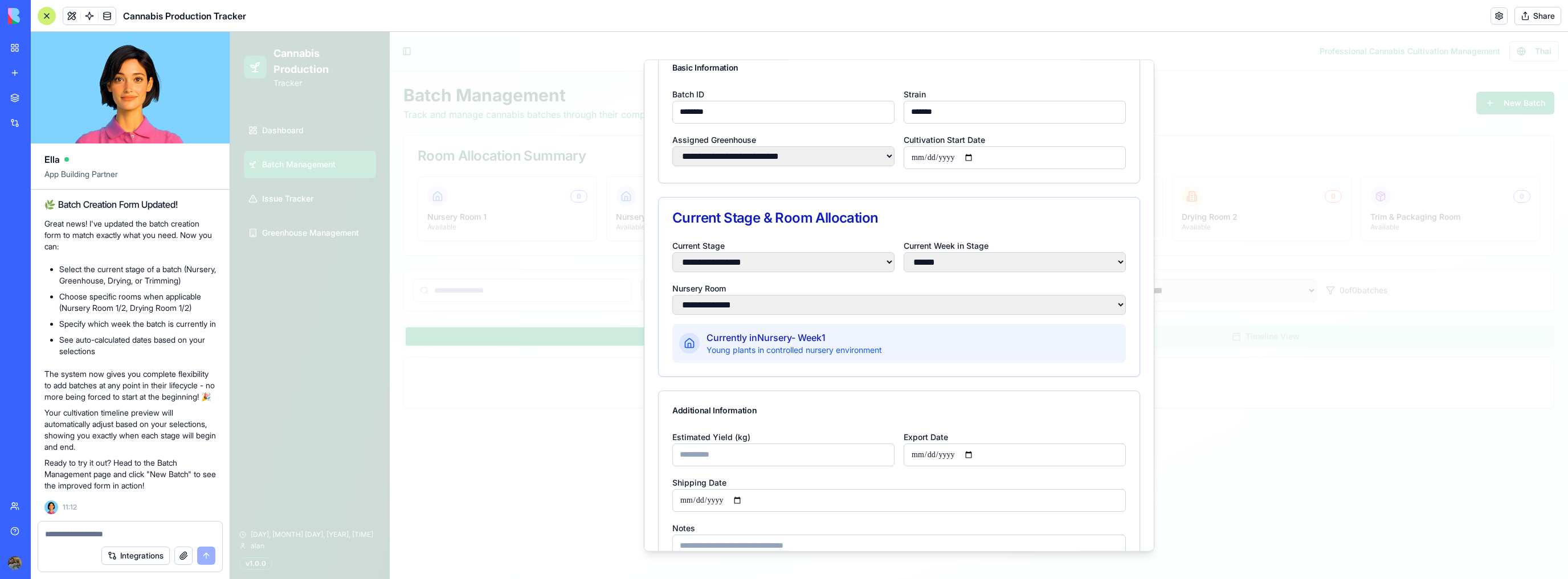 click on "Additional Information" at bounding box center (899, 410) 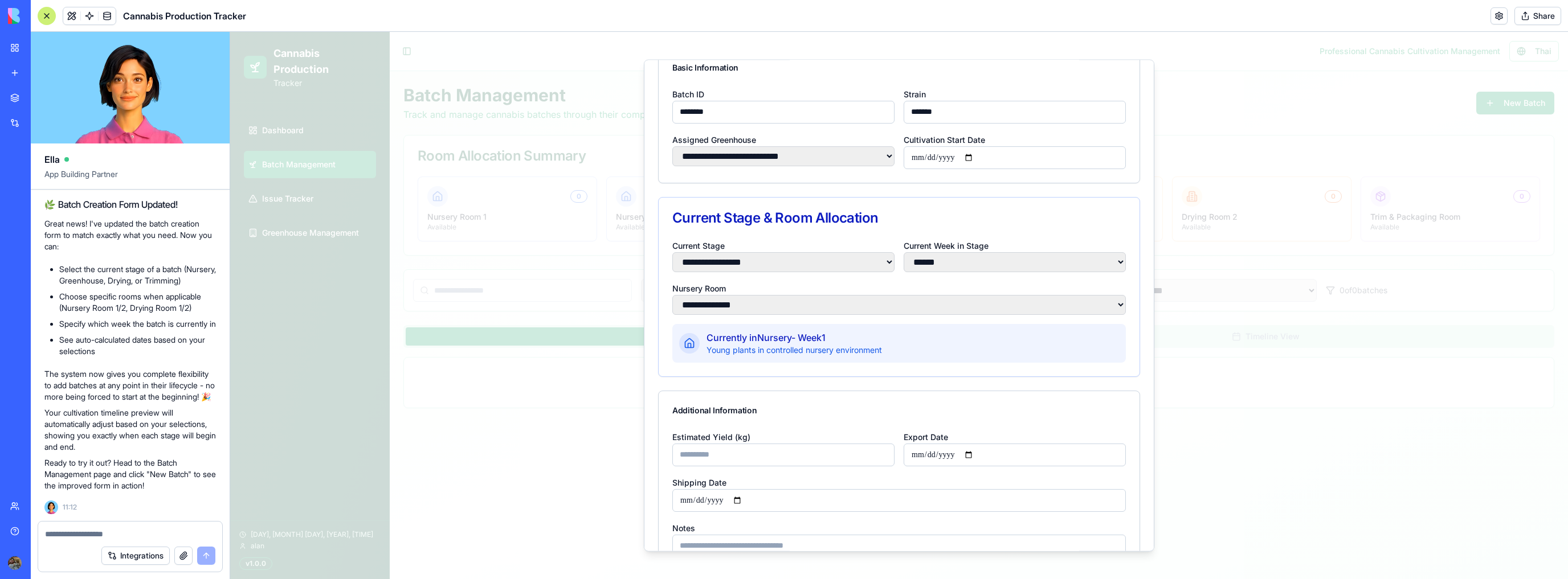 scroll, scrollTop: 182, scrollLeft: 0, axis: vertical 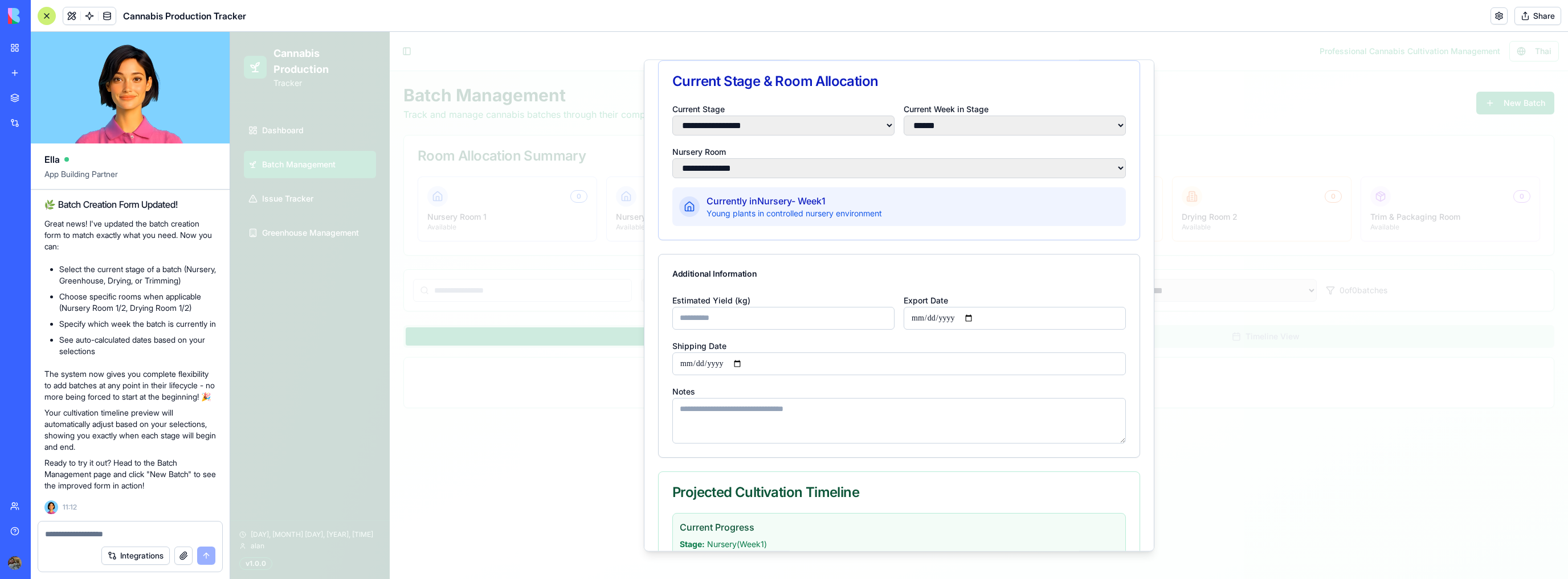 click on "Estimated Yield (kg)" at bounding box center (783, 318) 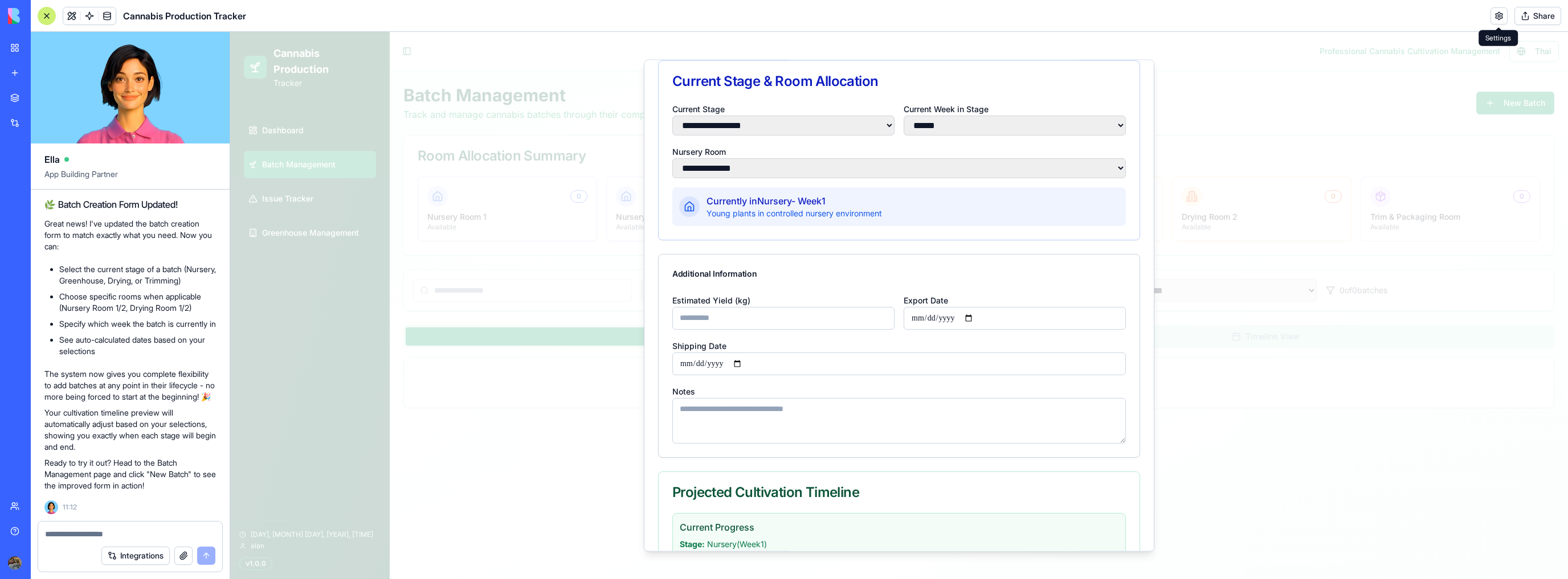 drag, startPoint x: 718, startPoint y: 317, endPoint x: 536, endPoint y: 312, distance: 182.06867 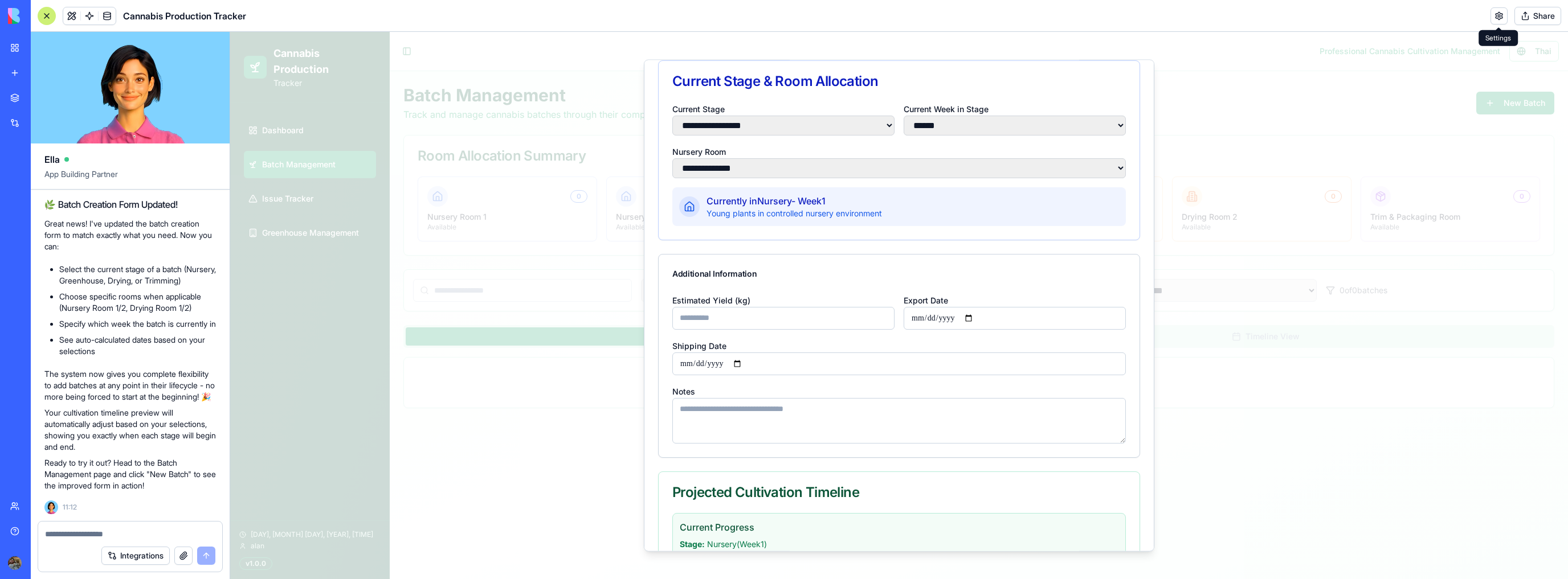 click on "**********" at bounding box center [899, 305] 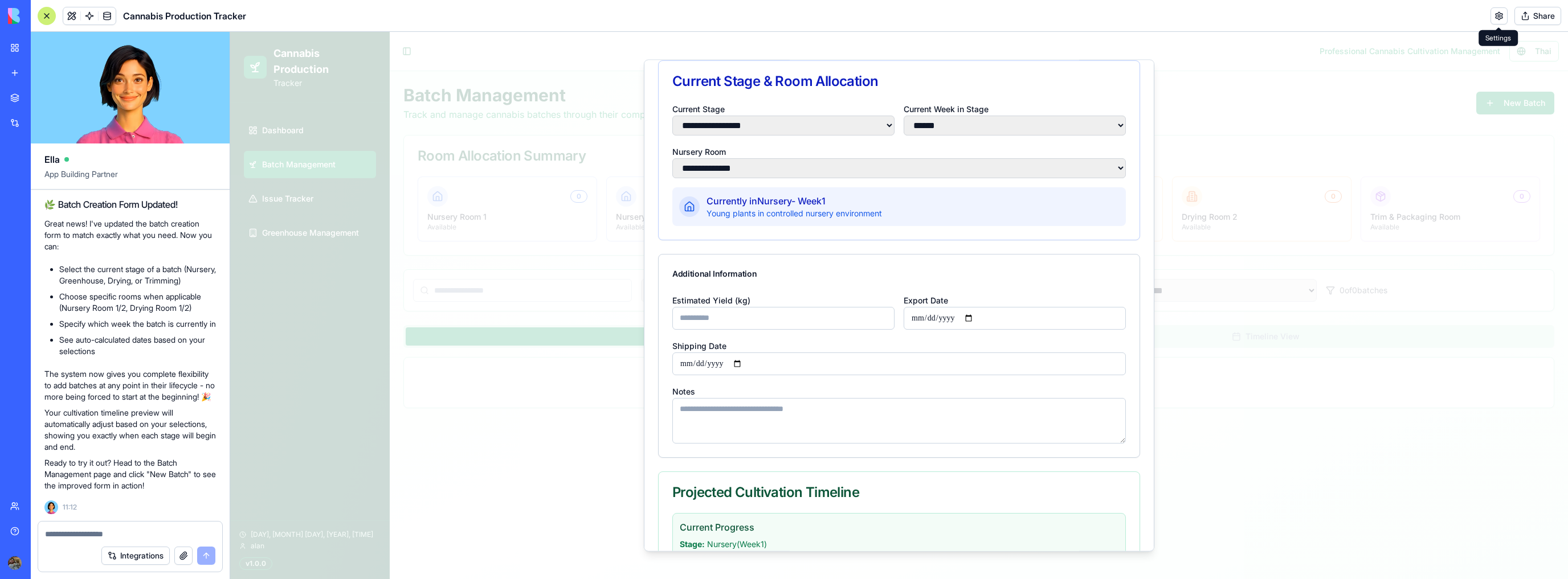 type on "**" 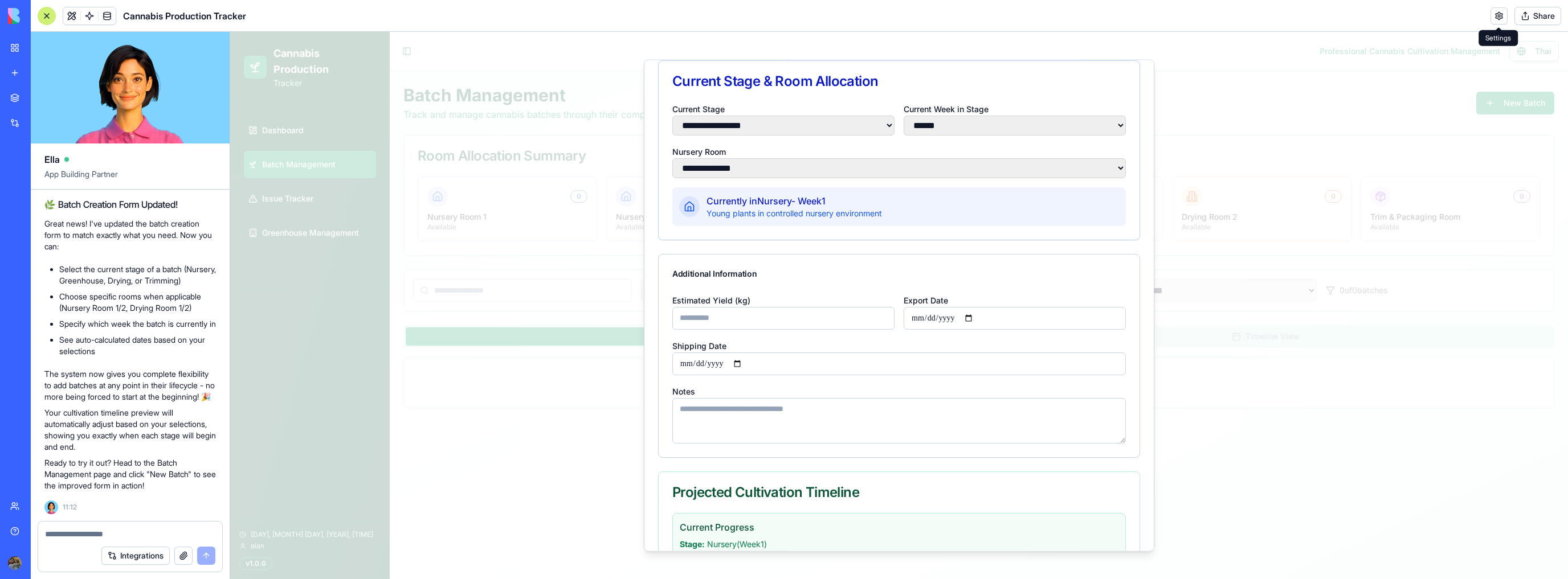 click on "Export Date" at bounding box center [1015, 318] 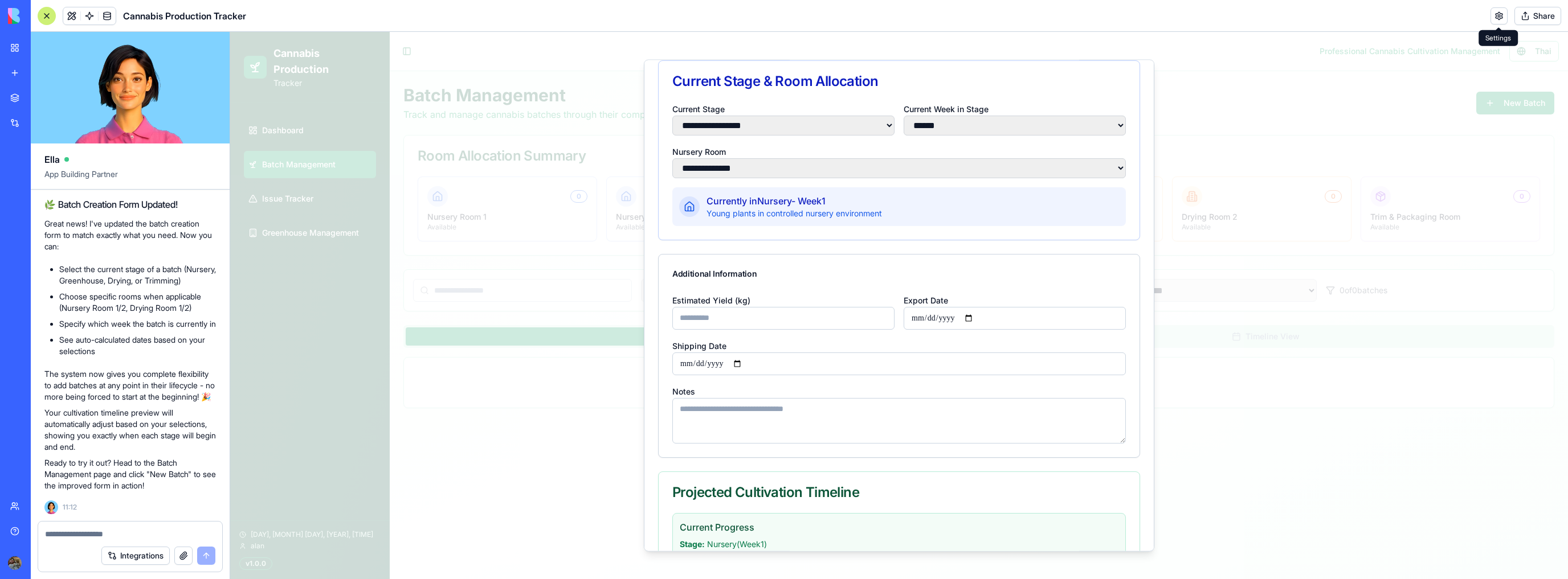 click on "Shipping Date" at bounding box center [899, 363] 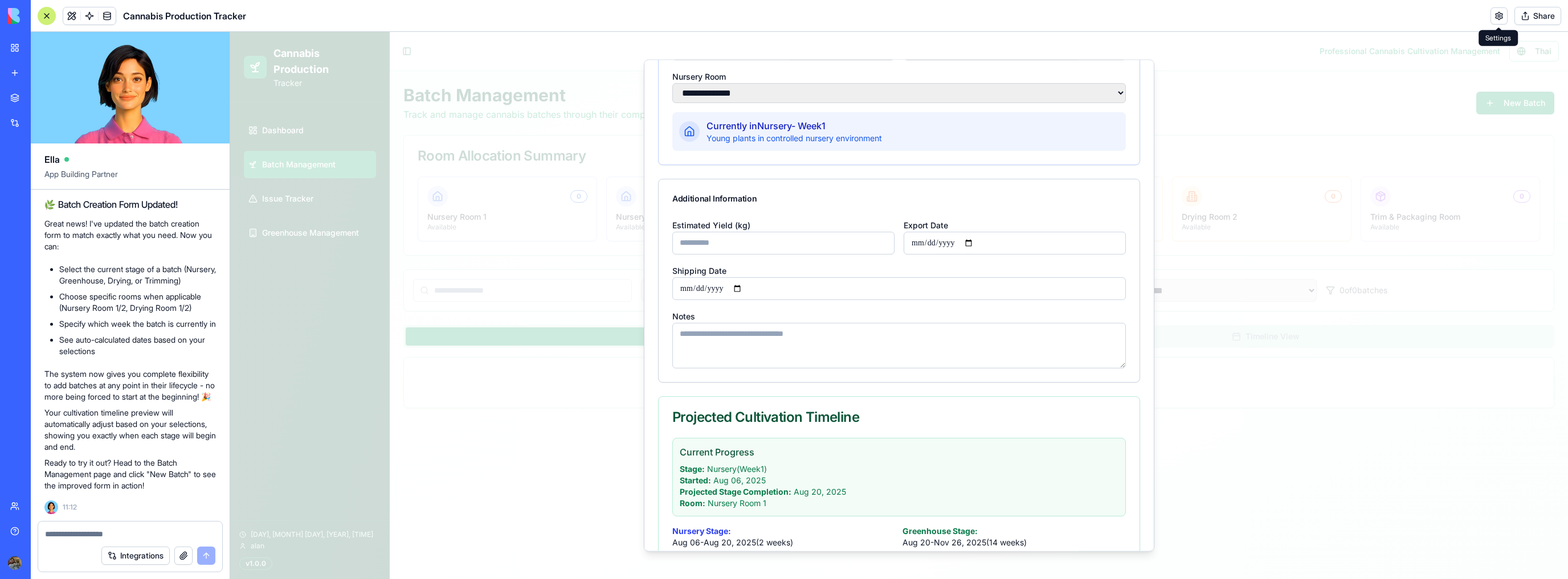 scroll, scrollTop: 273, scrollLeft: 0, axis: vertical 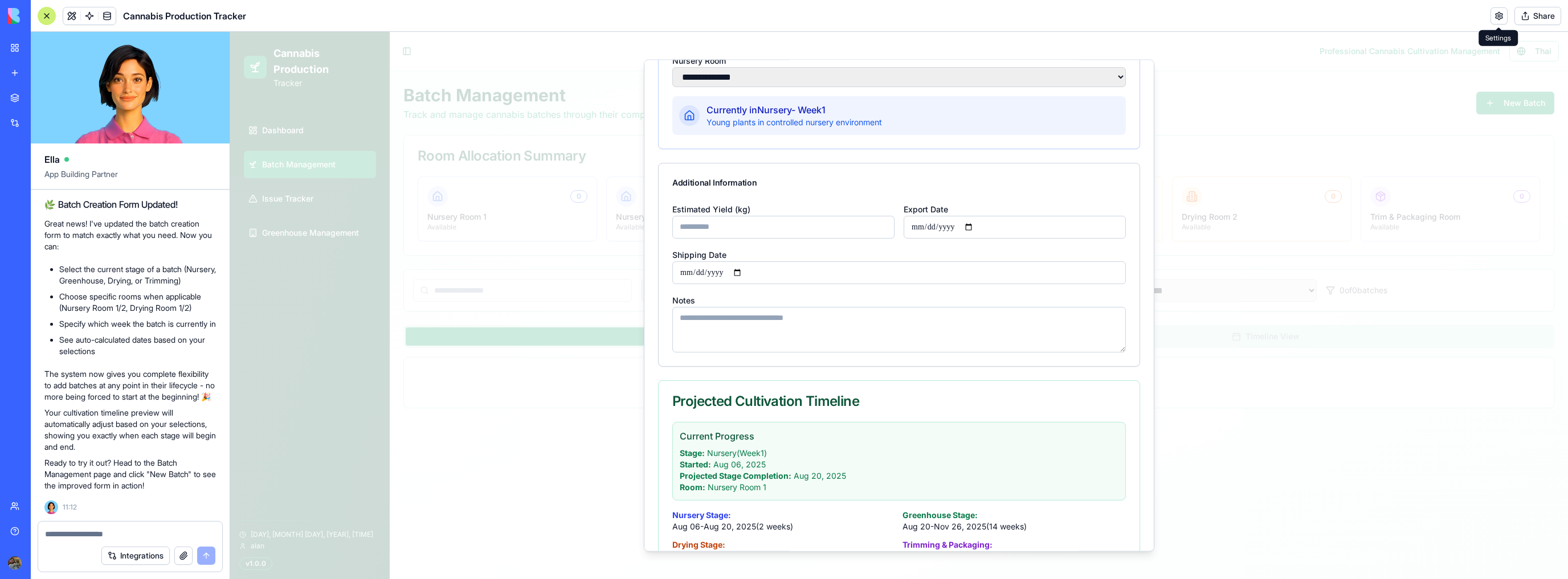 click on "Notes" at bounding box center [899, 329] 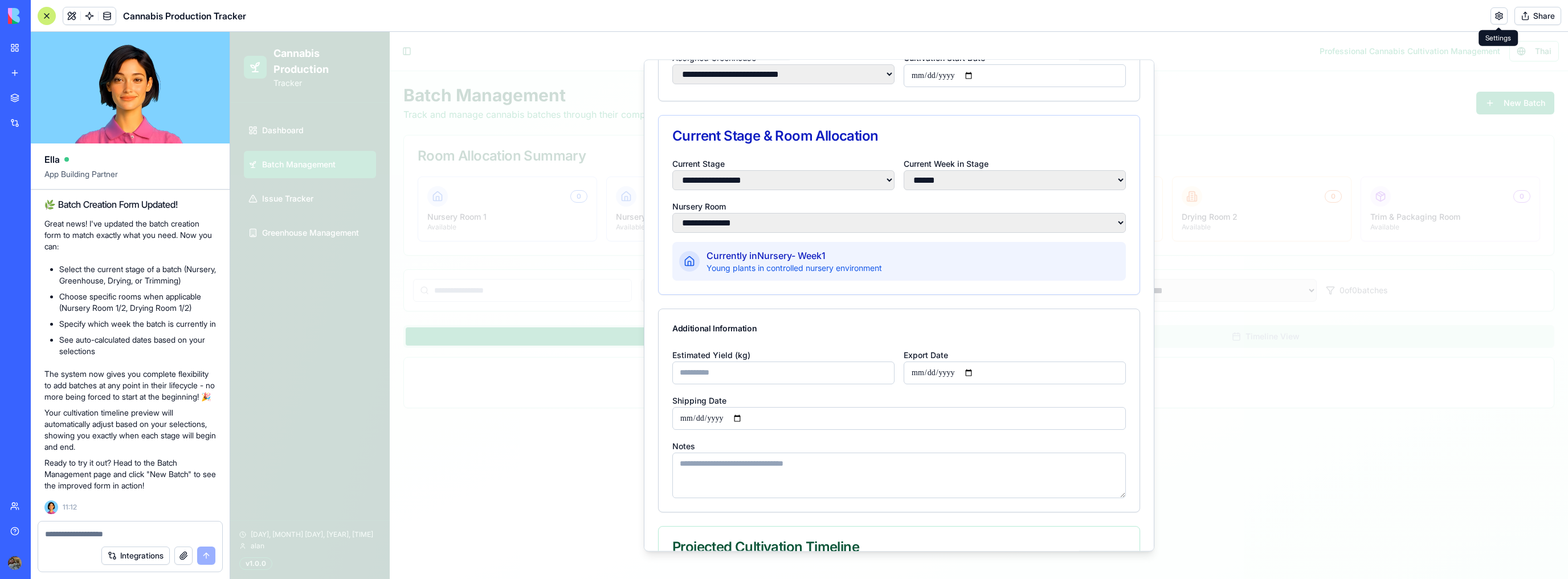 scroll, scrollTop: 82, scrollLeft: 0, axis: vertical 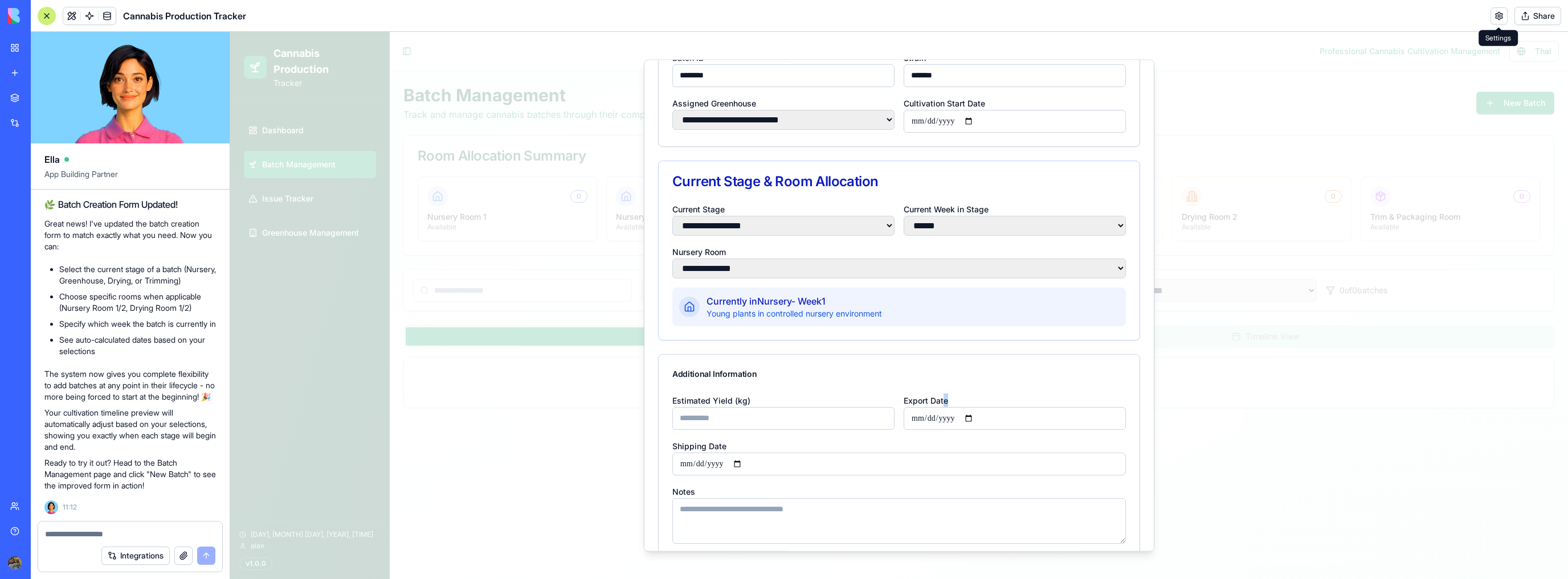 drag, startPoint x: 954, startPoint y: 403, endPoint x: 941, endPoint y: 403, distance: 13 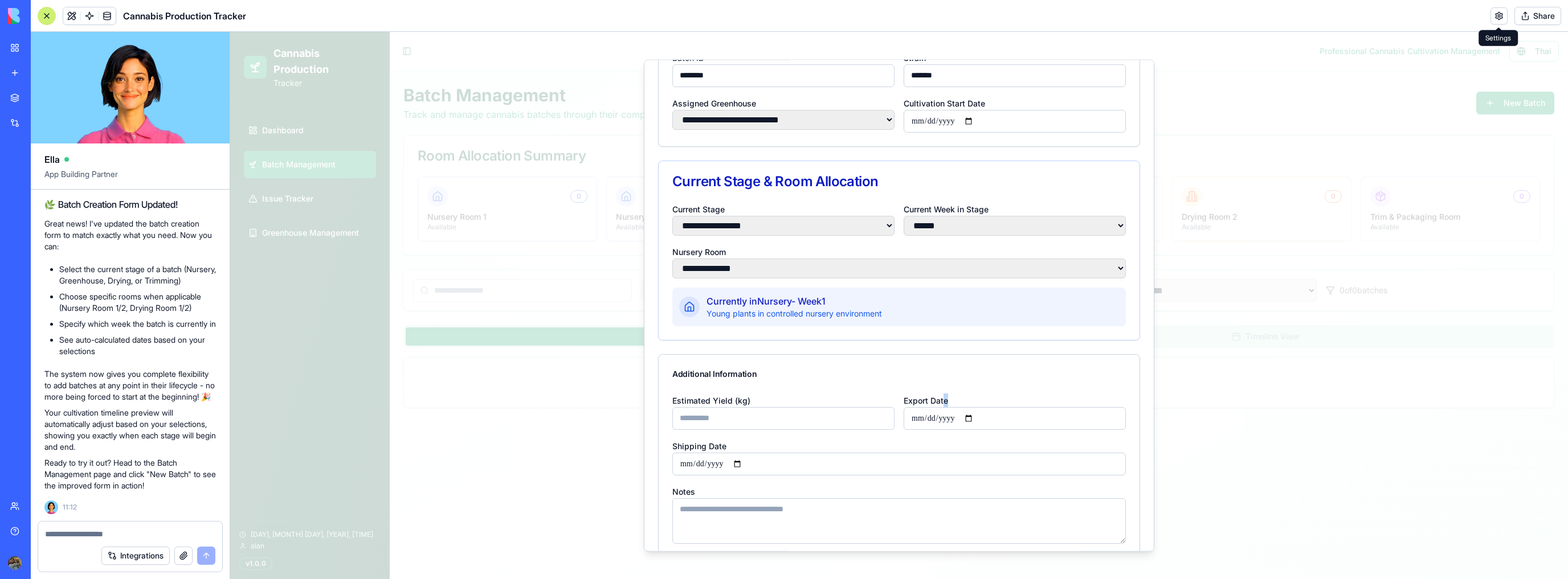 click on "Export Date" at bounding box center (1015, 411) 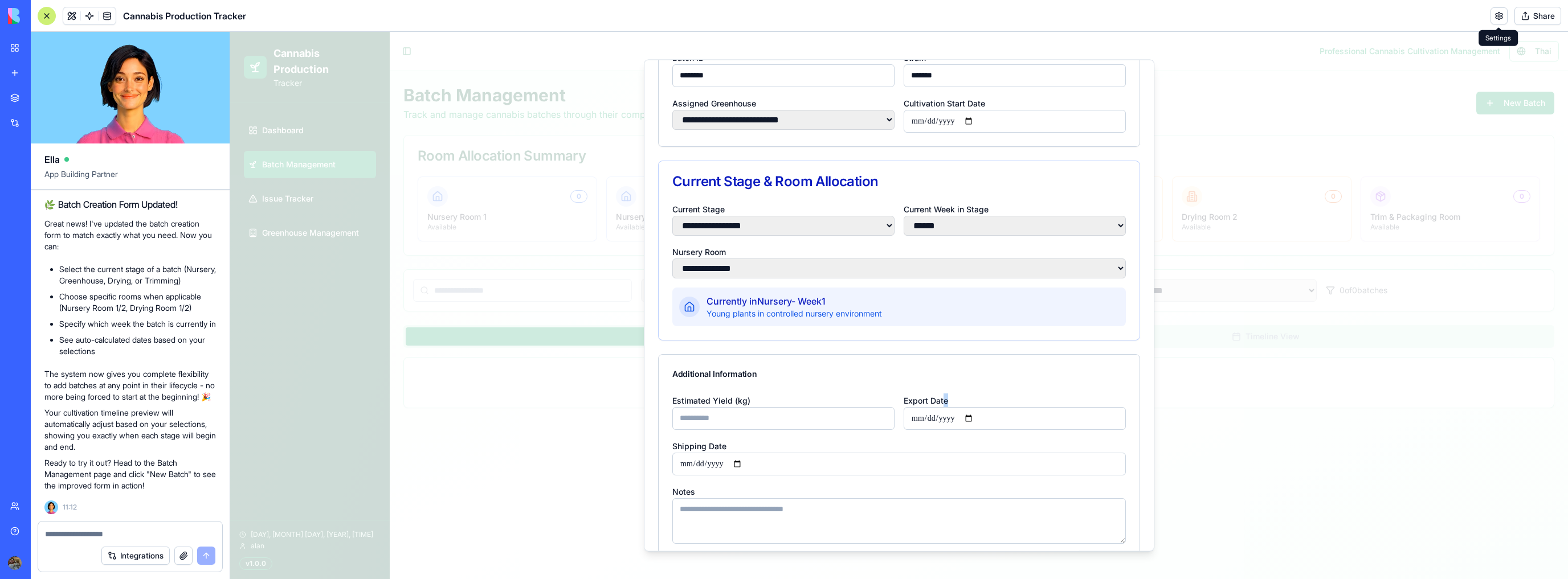 click on "Export Date" at bounding box center [1015, 411] 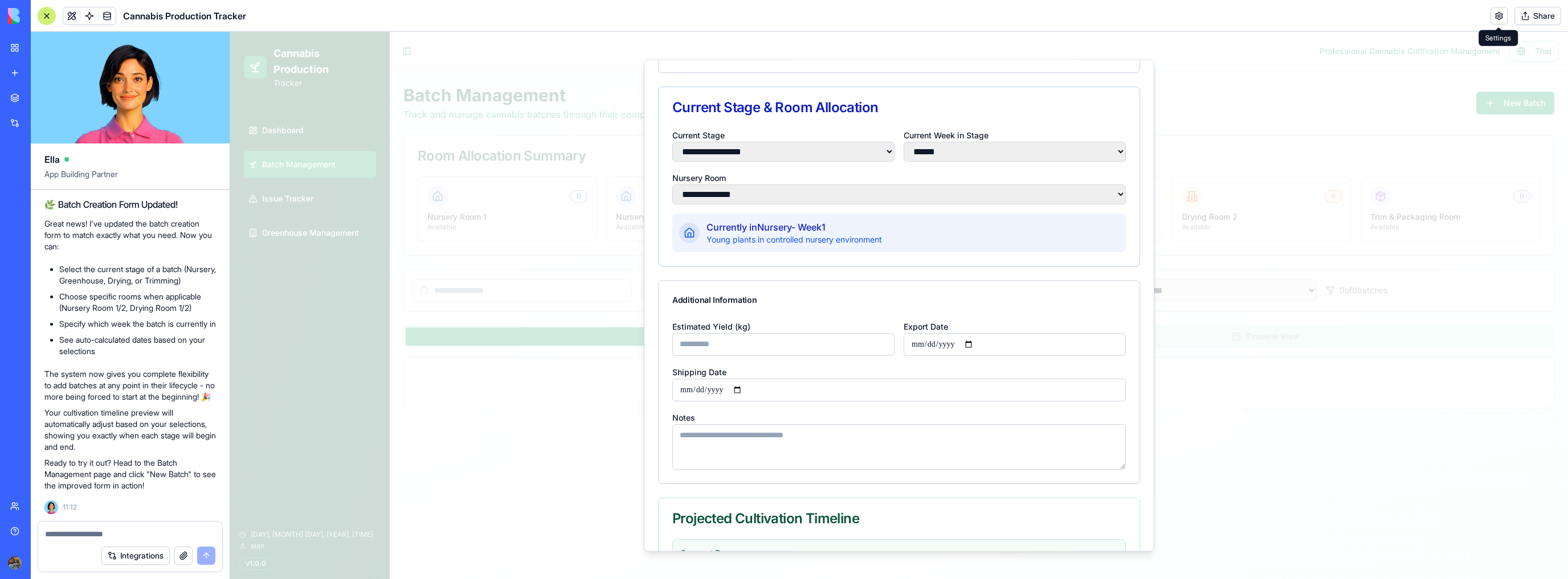 scroll, scrollTop: 219, scrollLeft: 0, axis: vertical 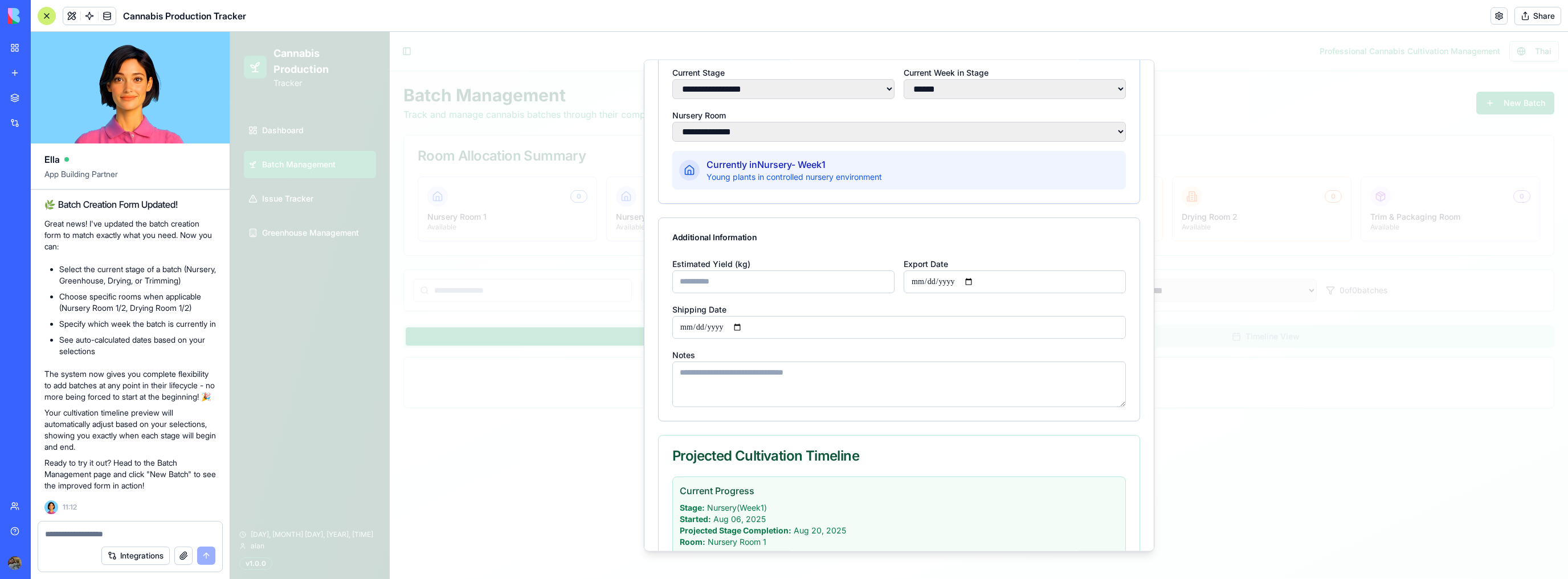 click at bounding box center [130, 531] 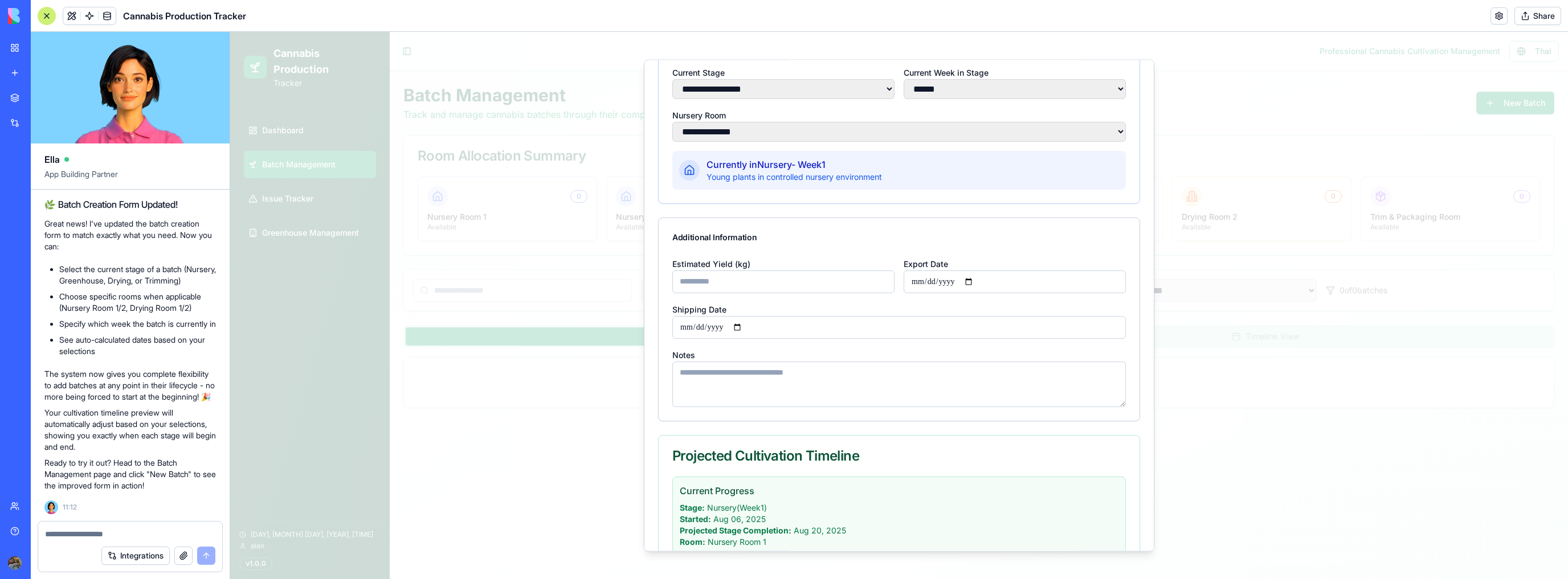 click at bounding box center [130, 531] 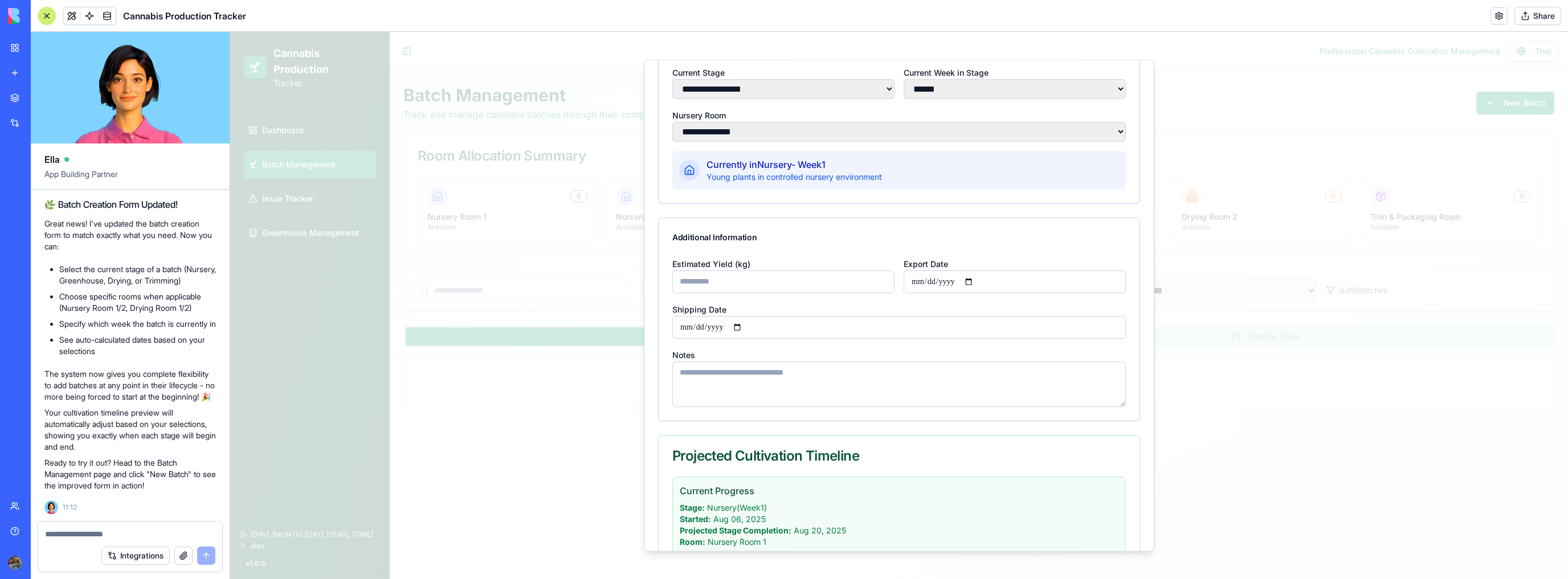 click at bounding box center (130, 534) 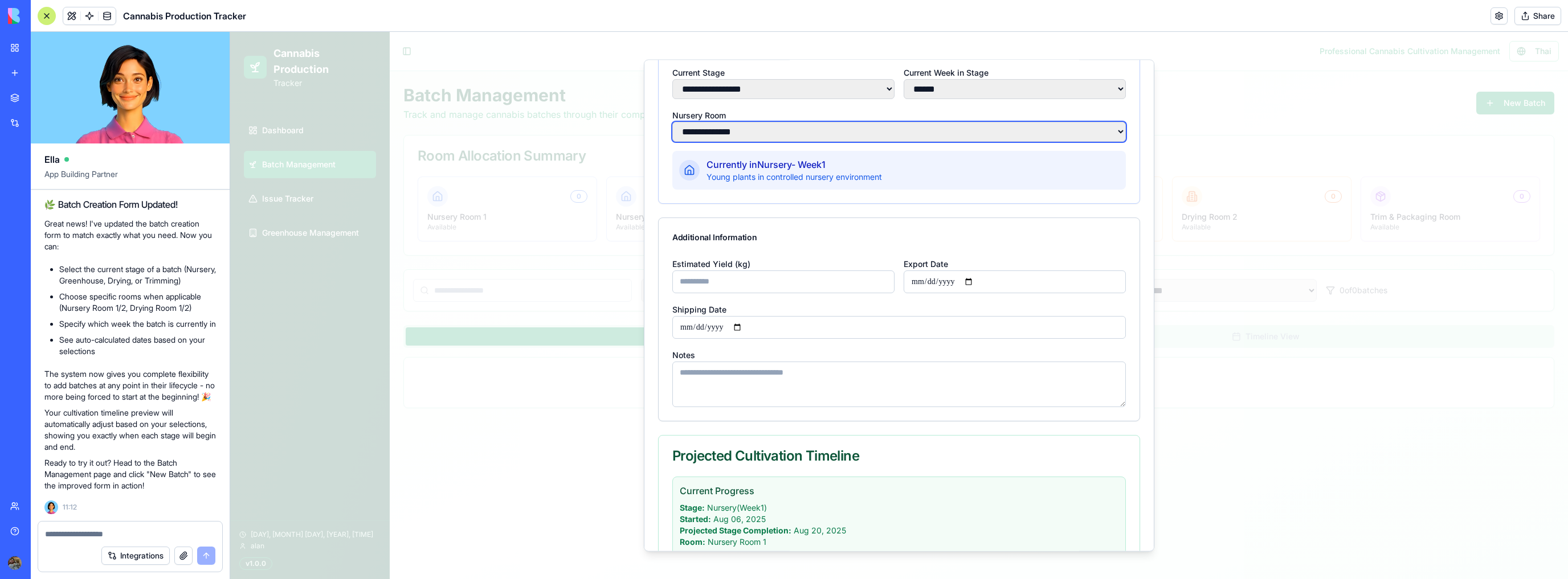 click on "**********" at bounding box center [899, 131] 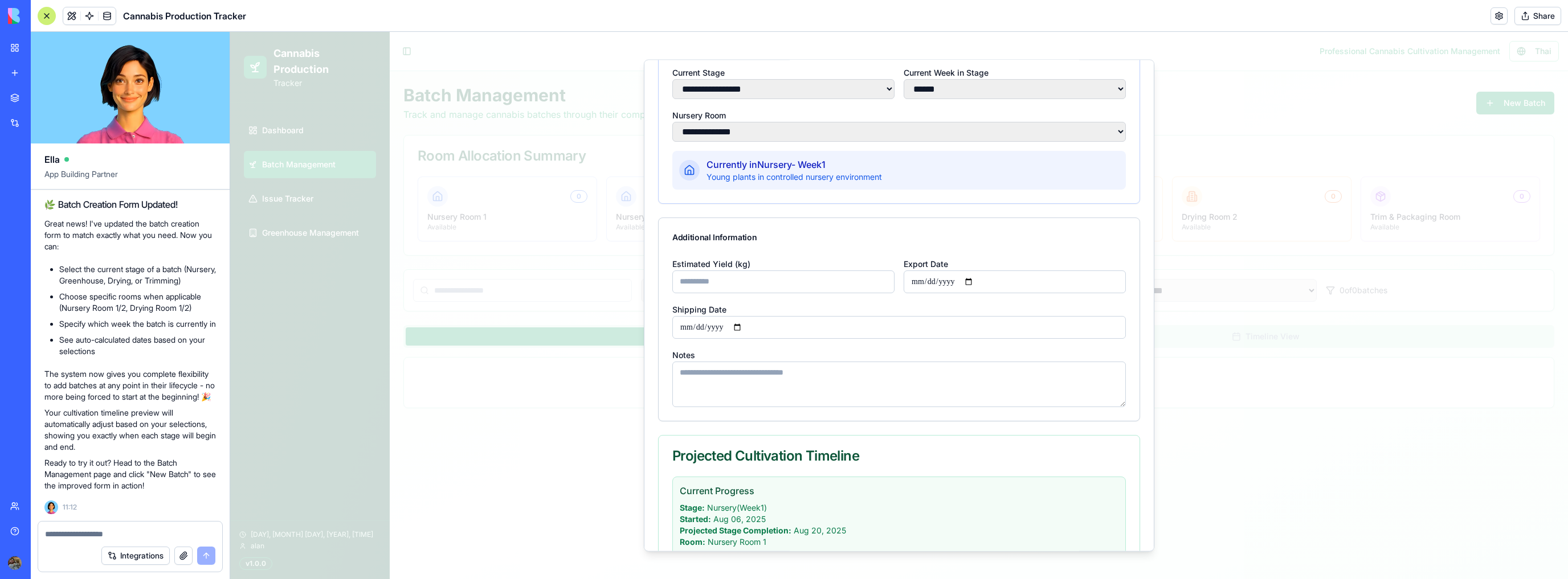 click at bounding box center [130, 534] 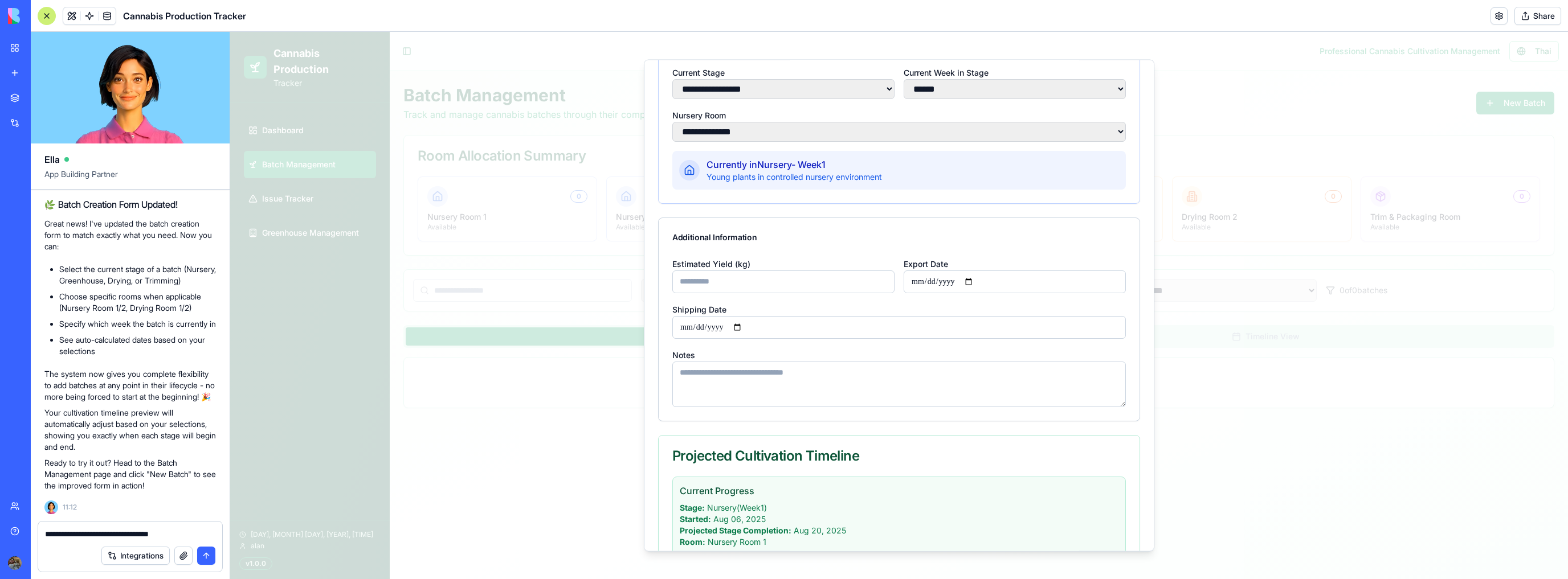 click on "**********" at bounding box center (130, 534) 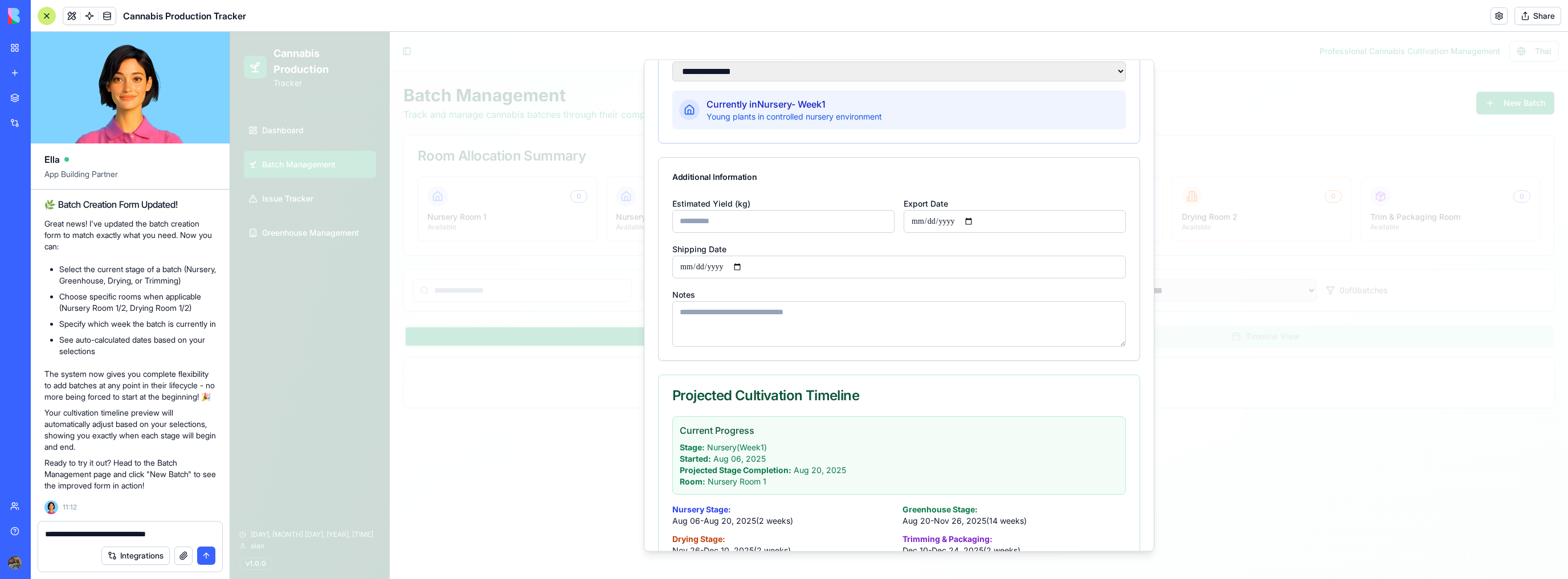 scroll, scrollTop: 264, scrollLeft: 0, axis: vertical 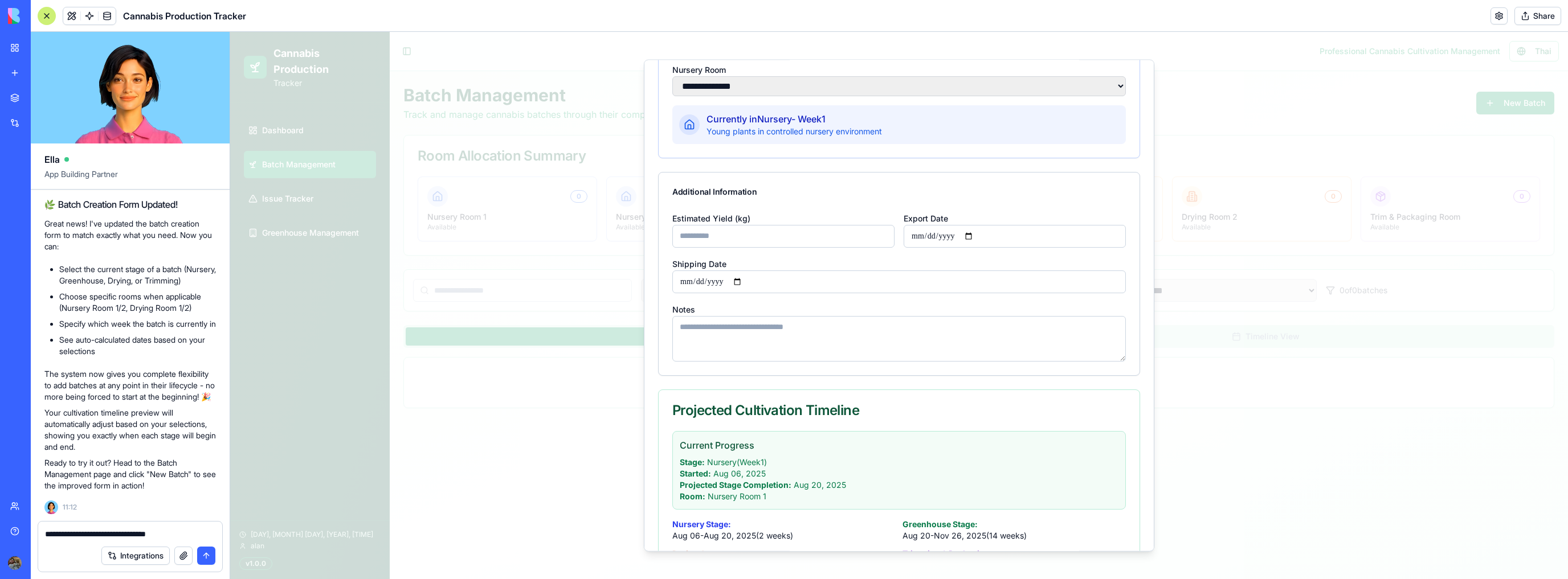 click on "**********" at bounding box center (130, 534) 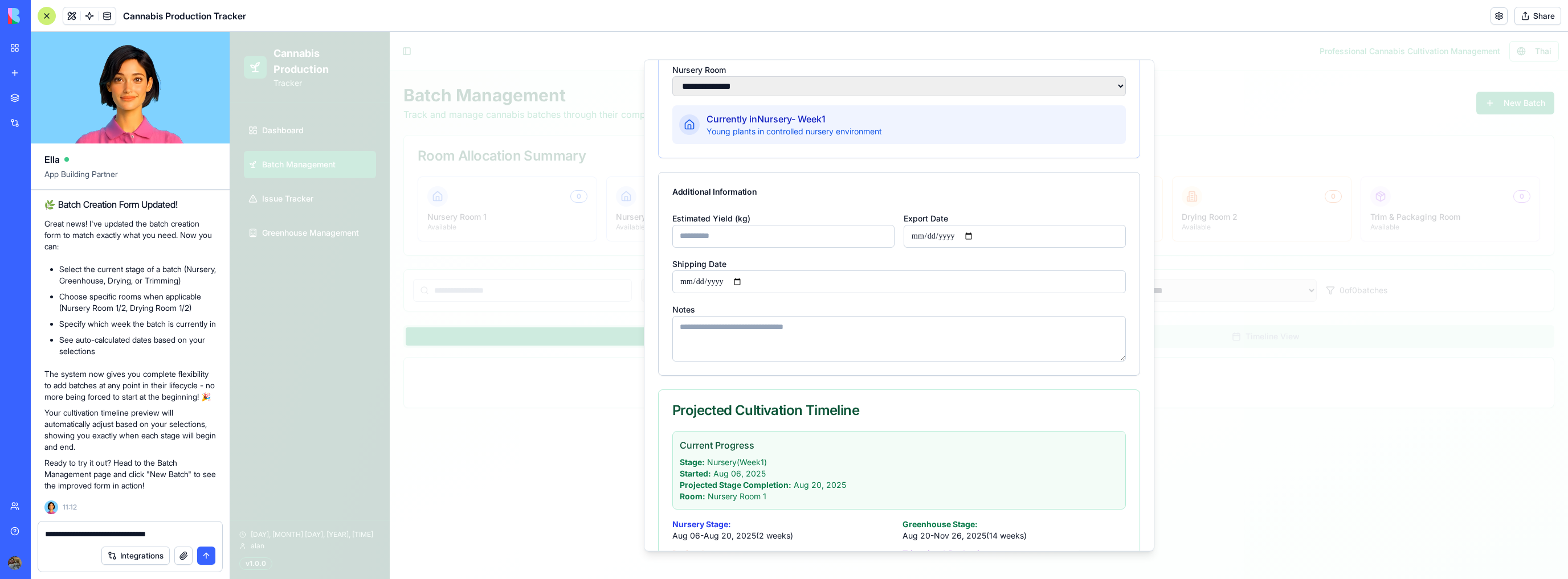 type on "**********" 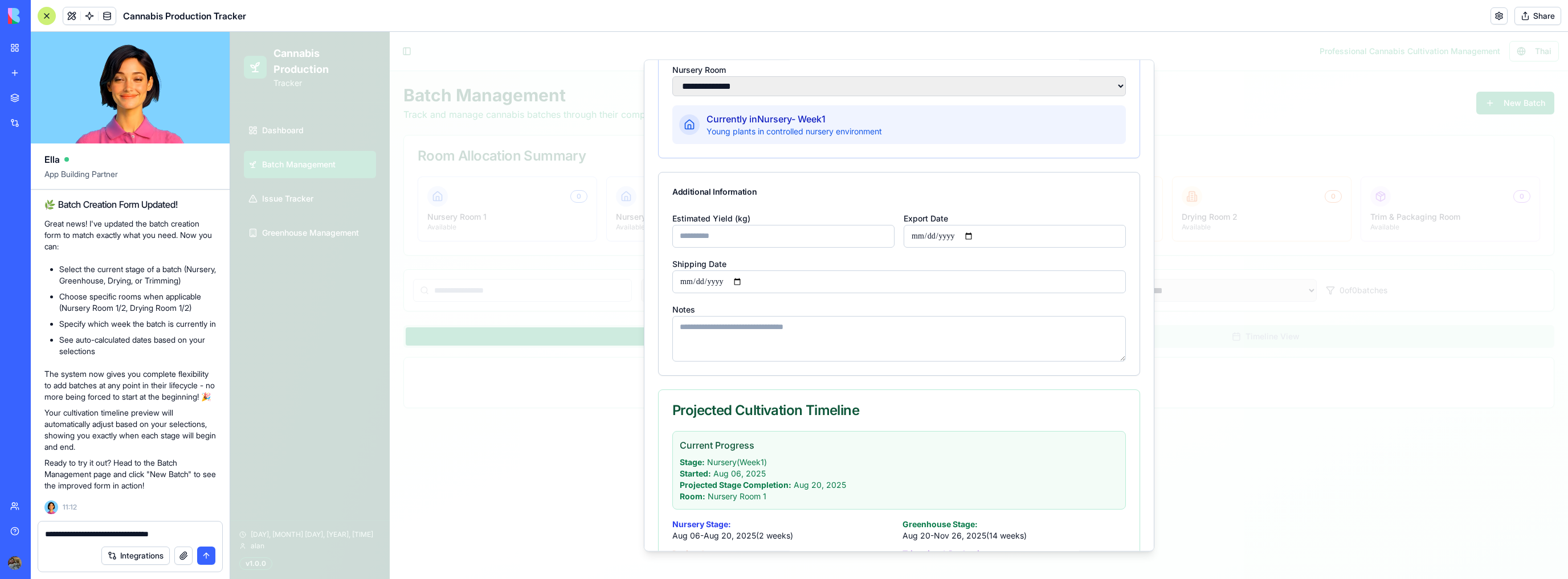 paste 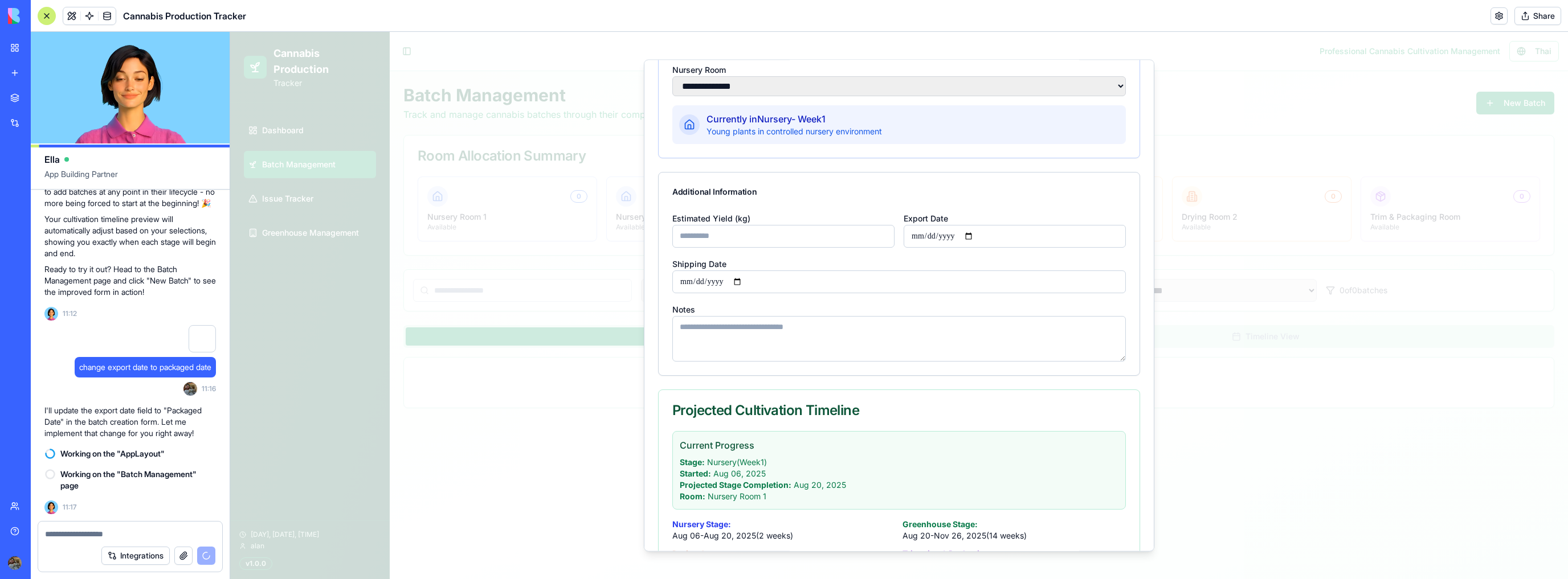scroll, scrollTop: 9257, scrollLeft: 0, axis: vertical 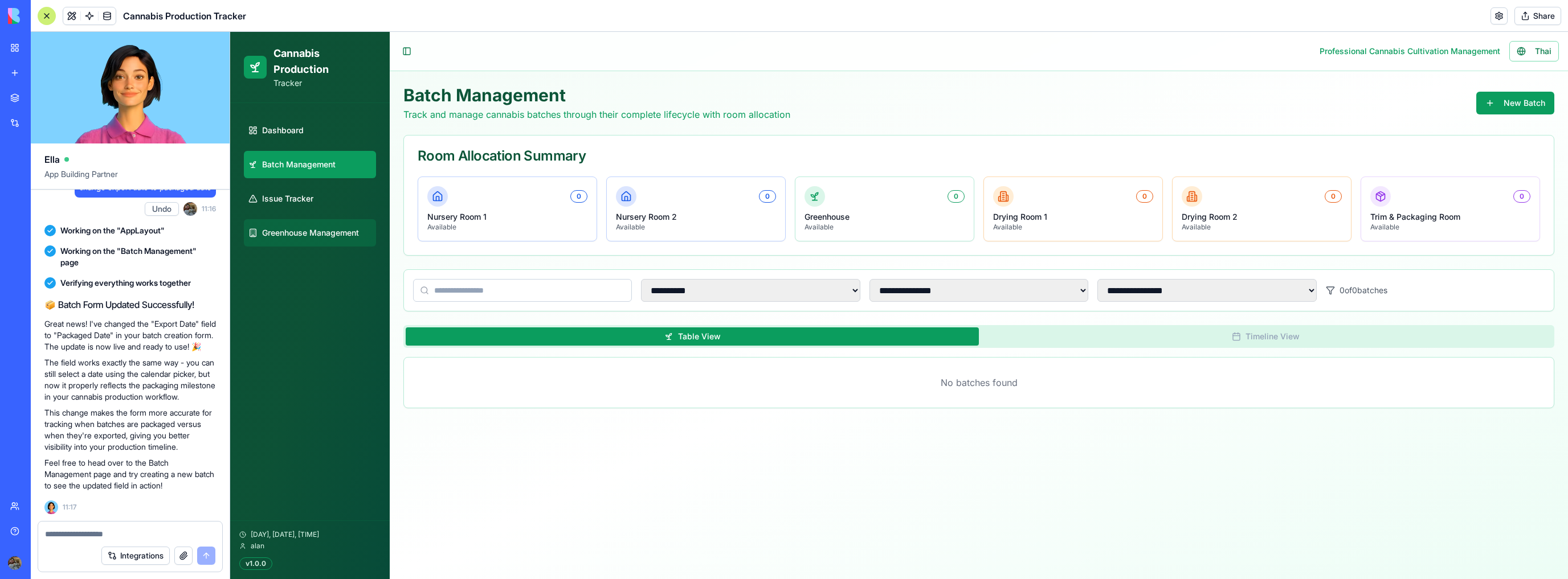 type 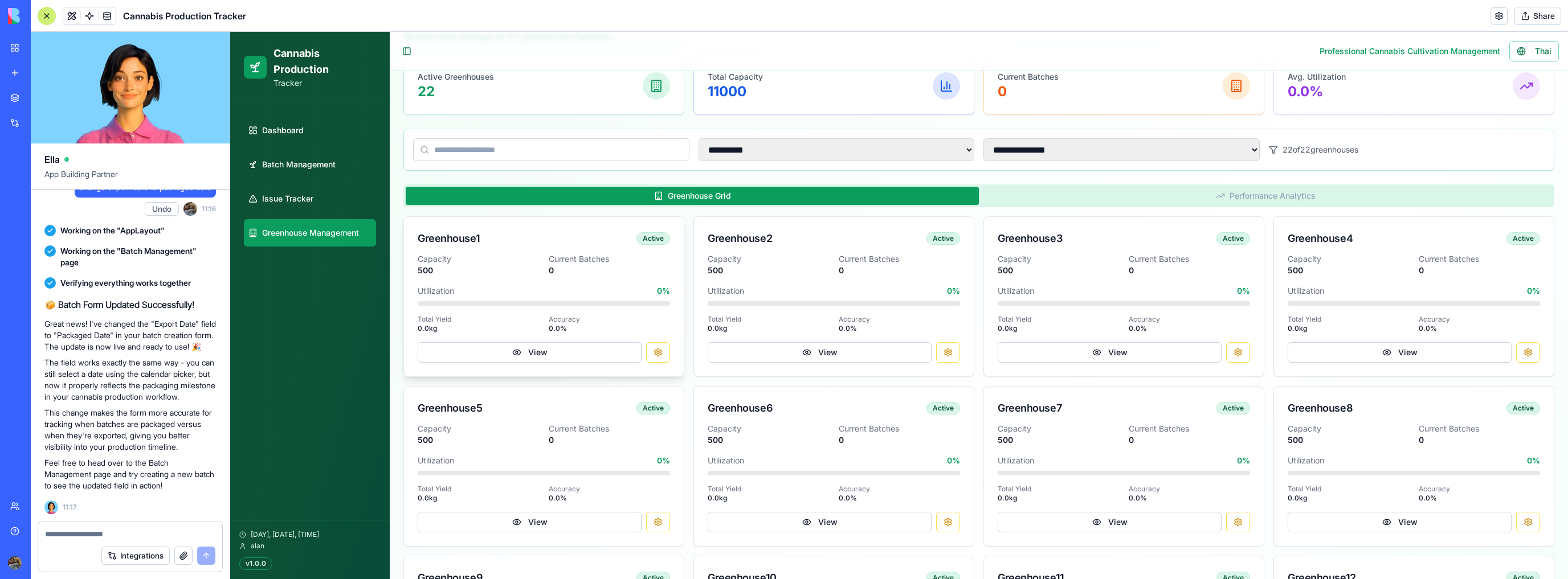 scroll, scrollTop: 0, scrollLeft: 0, axis: both 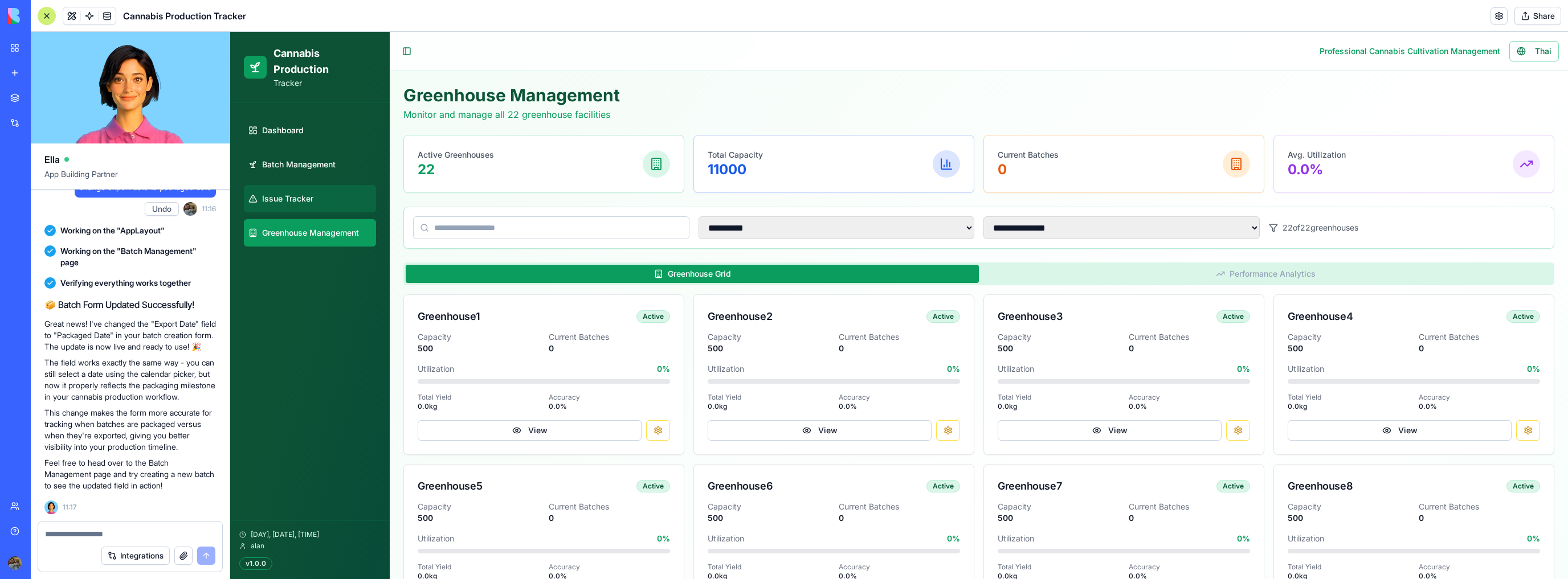 click on "Issue Tracker" at bounding box center (310, 199) 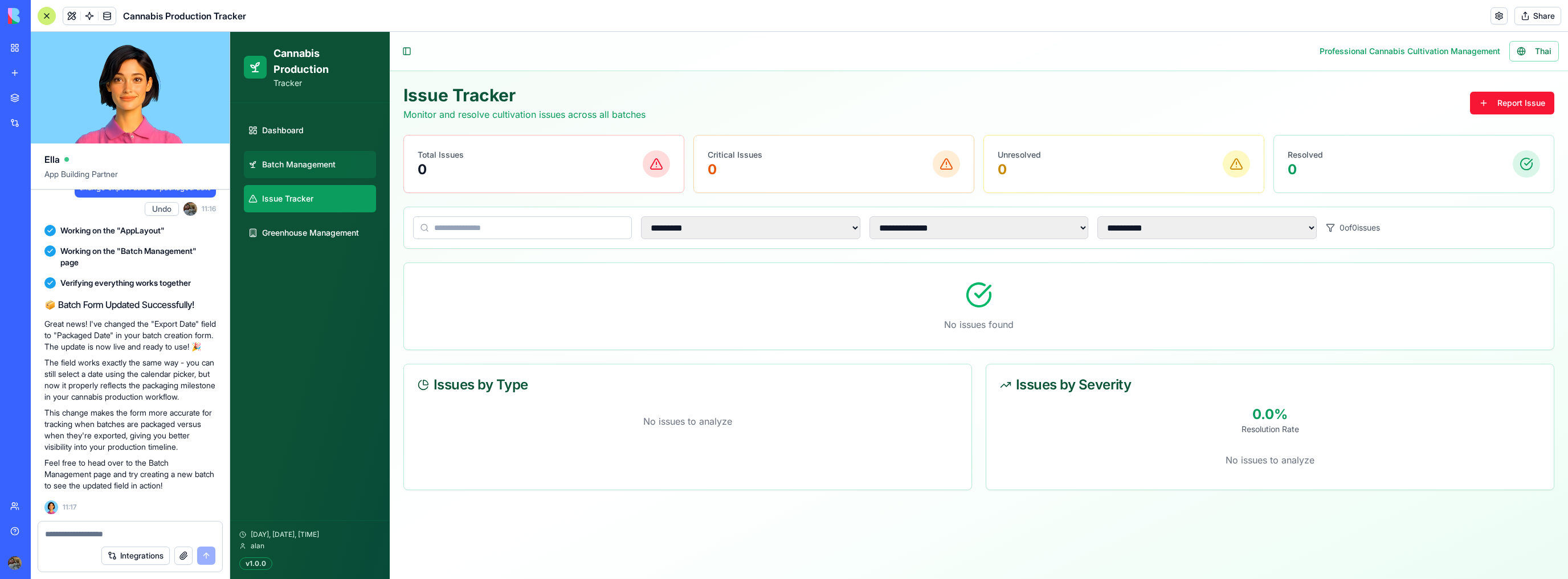 click on "Batch Management" at bounding box center (310, 165) 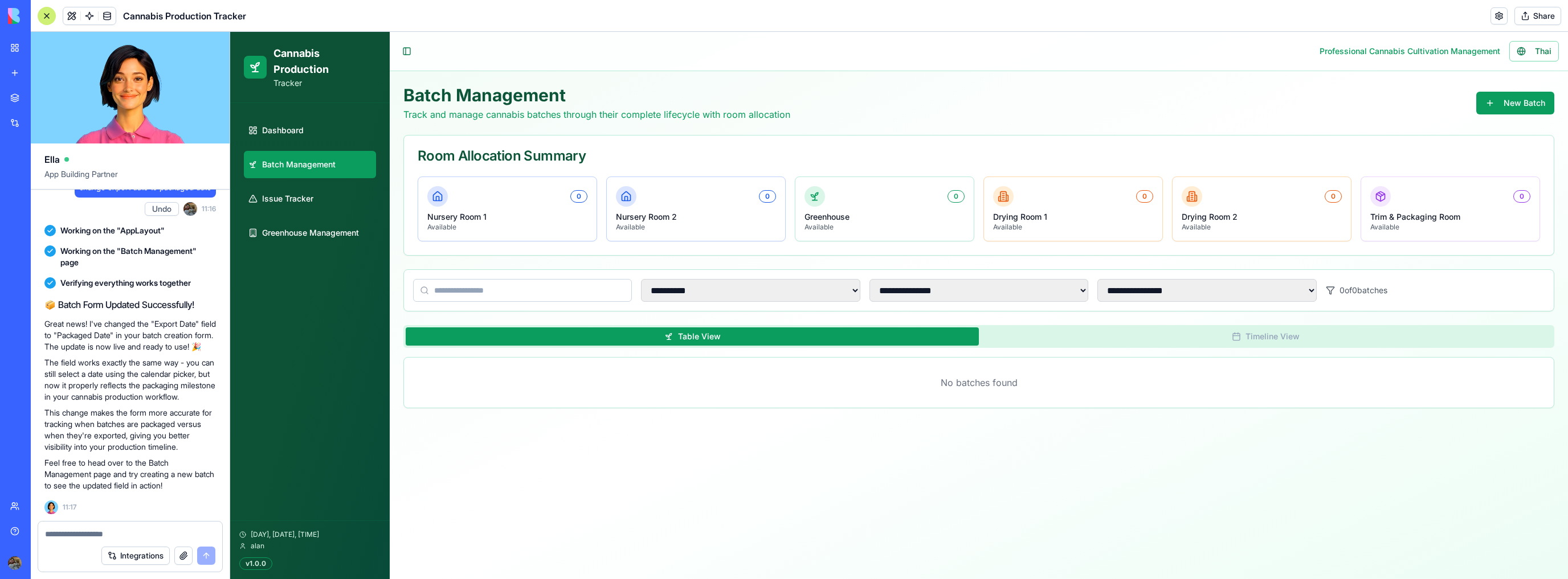 scroll, scrollTop: 9439, scrollLeft: 0, axis: vertical 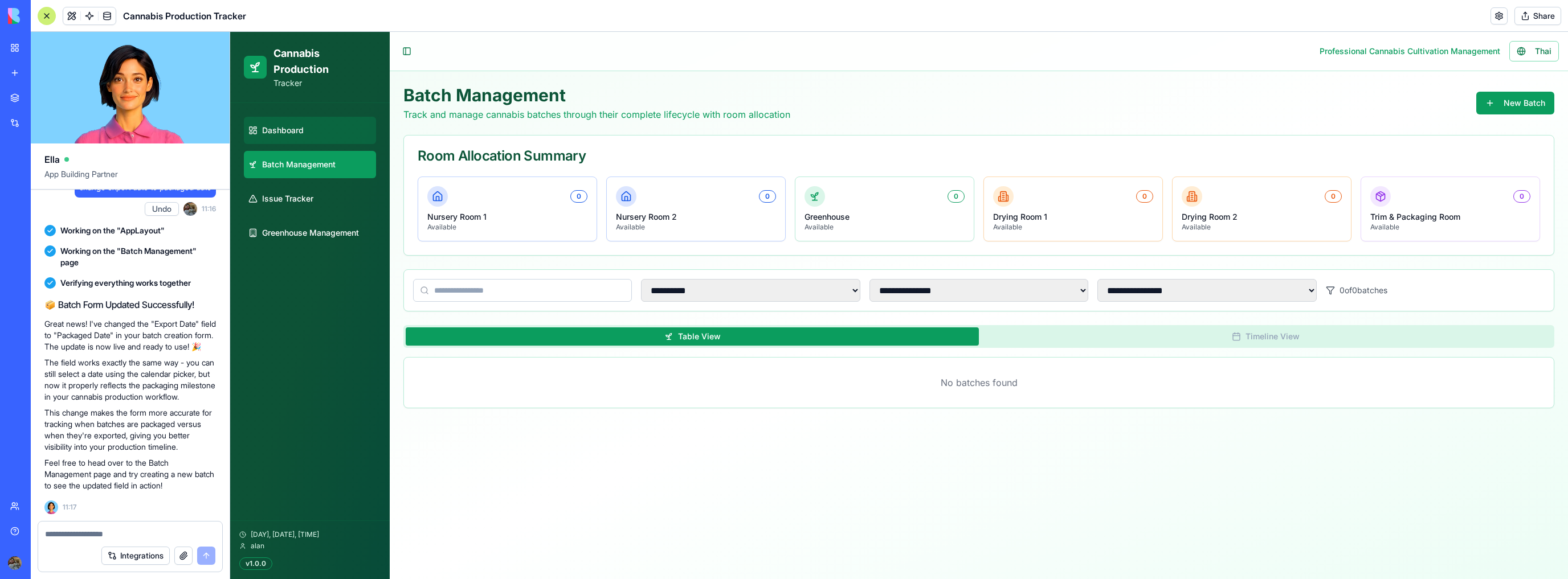 click on "Dashboard" at bounding box center [283, 130] 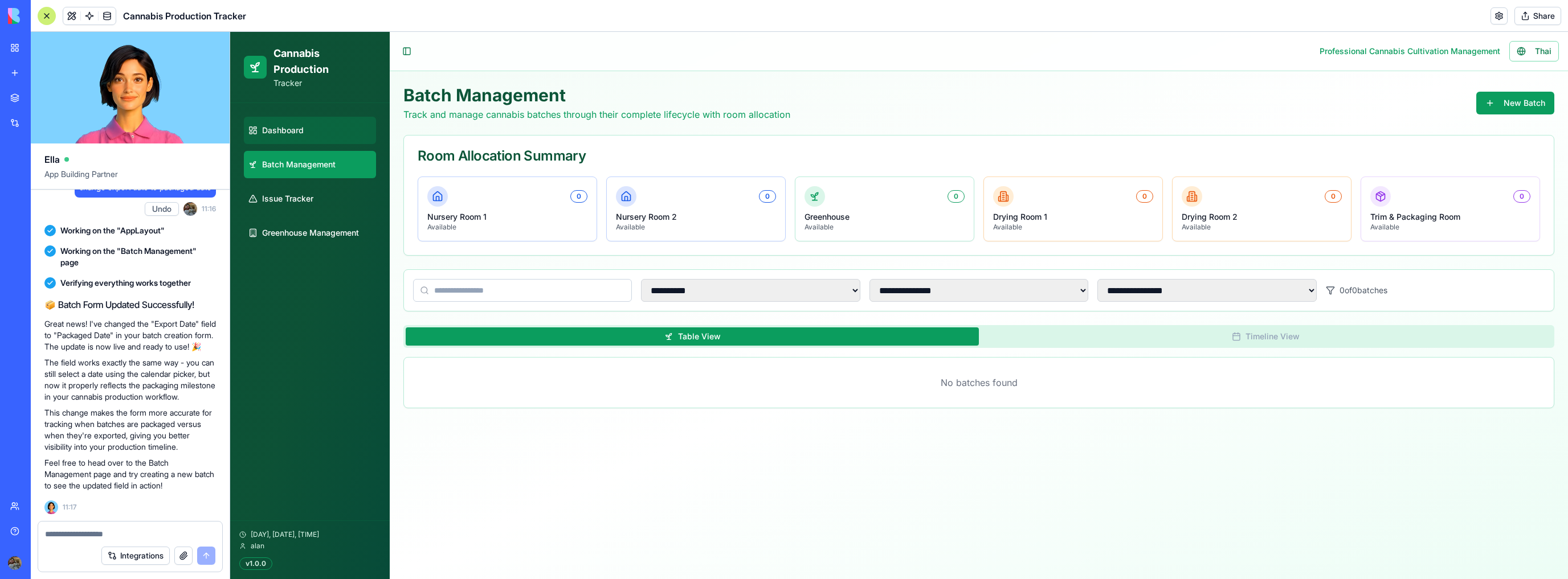 select on "**" 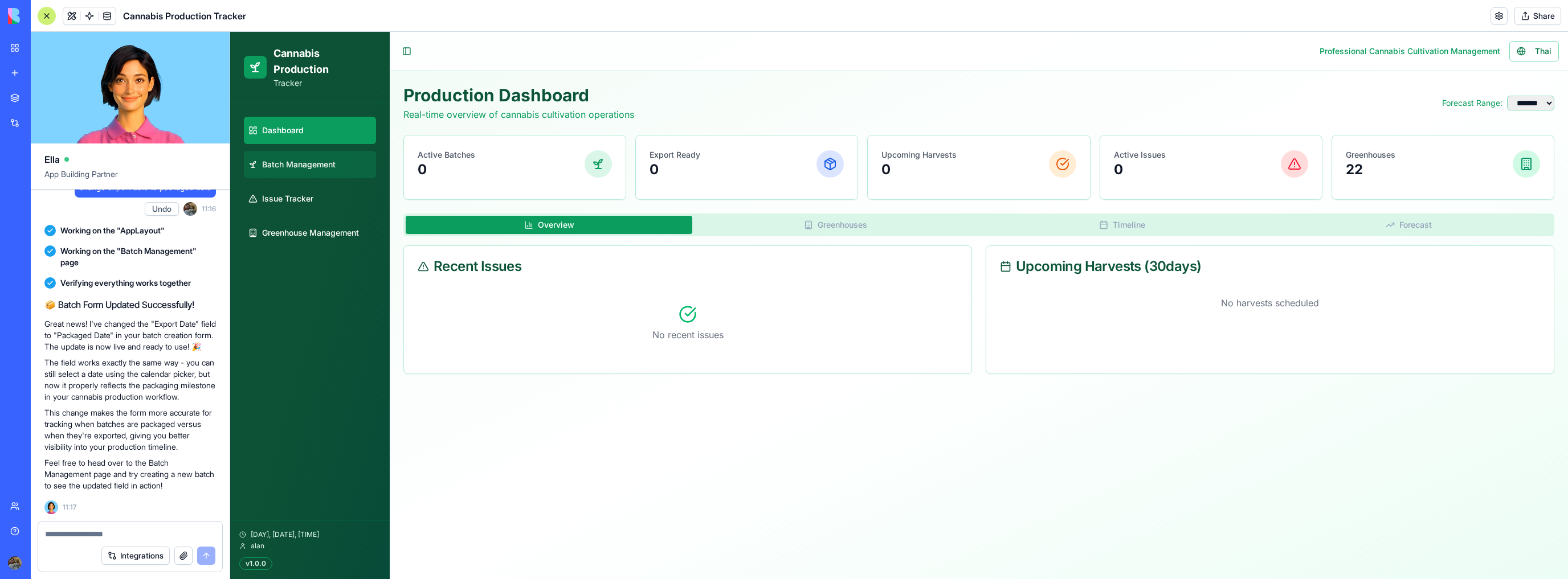 click on "Batch Management" at bounding box center (310, 165) 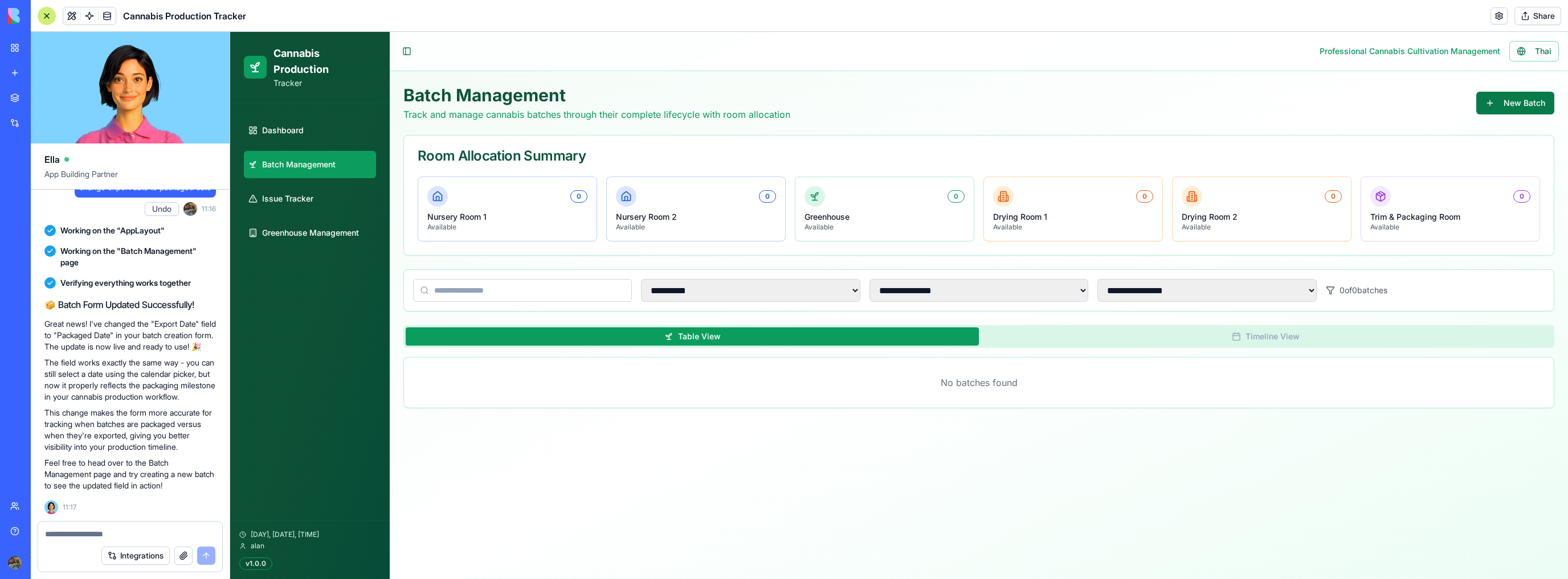 click on "New Batch" at bounding box center [1515, 103] 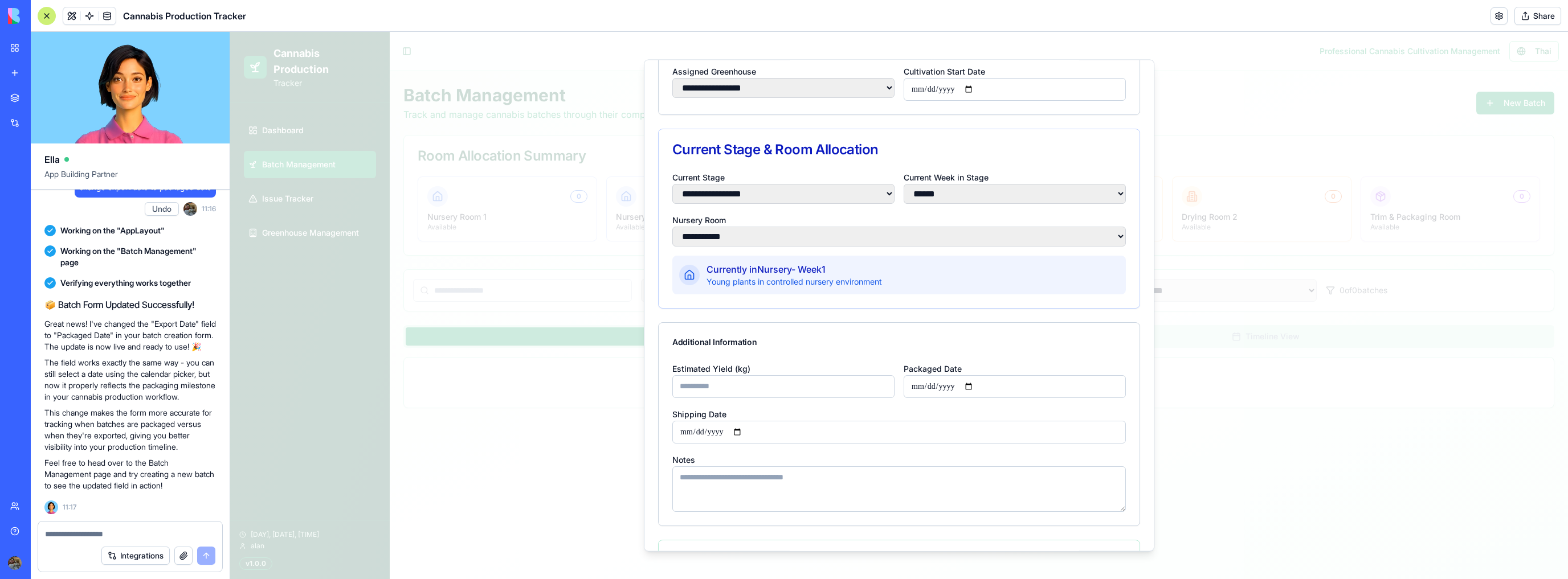 scroll, scrollTop: 0, scrollLeft: 0, axis: both 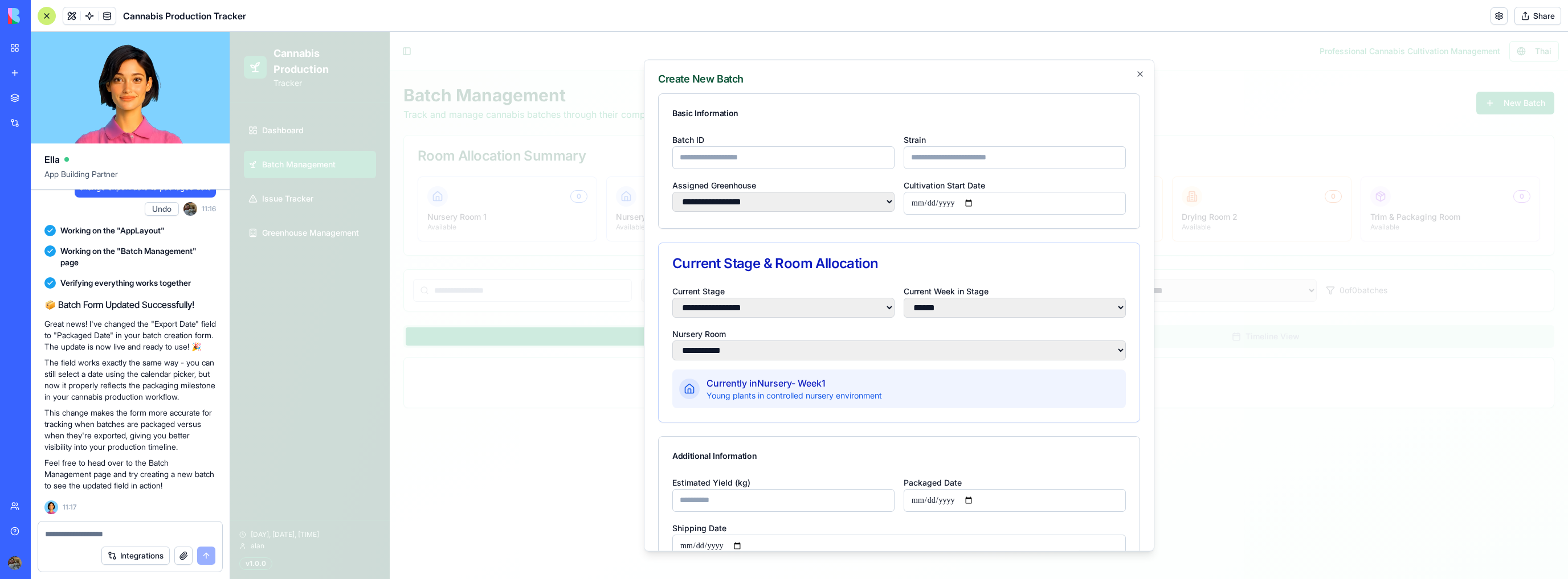 click on "Batch ID" at bounding box center [783, 157] 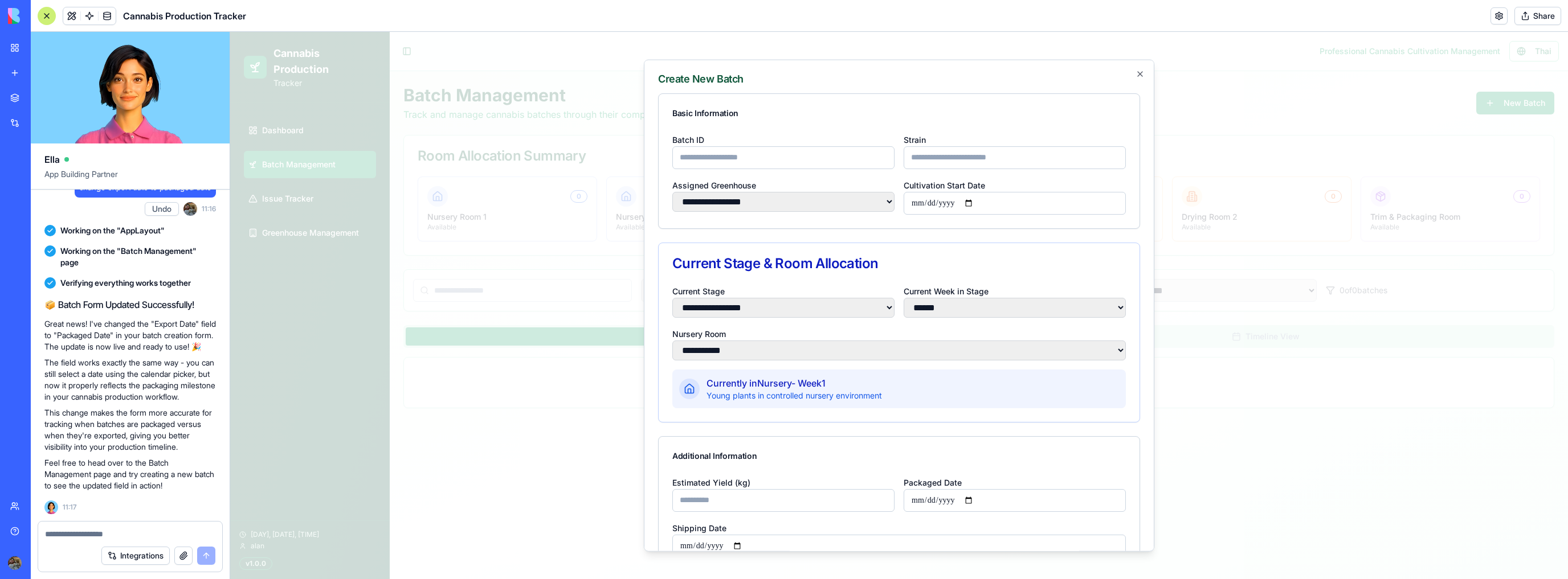 type on "********" 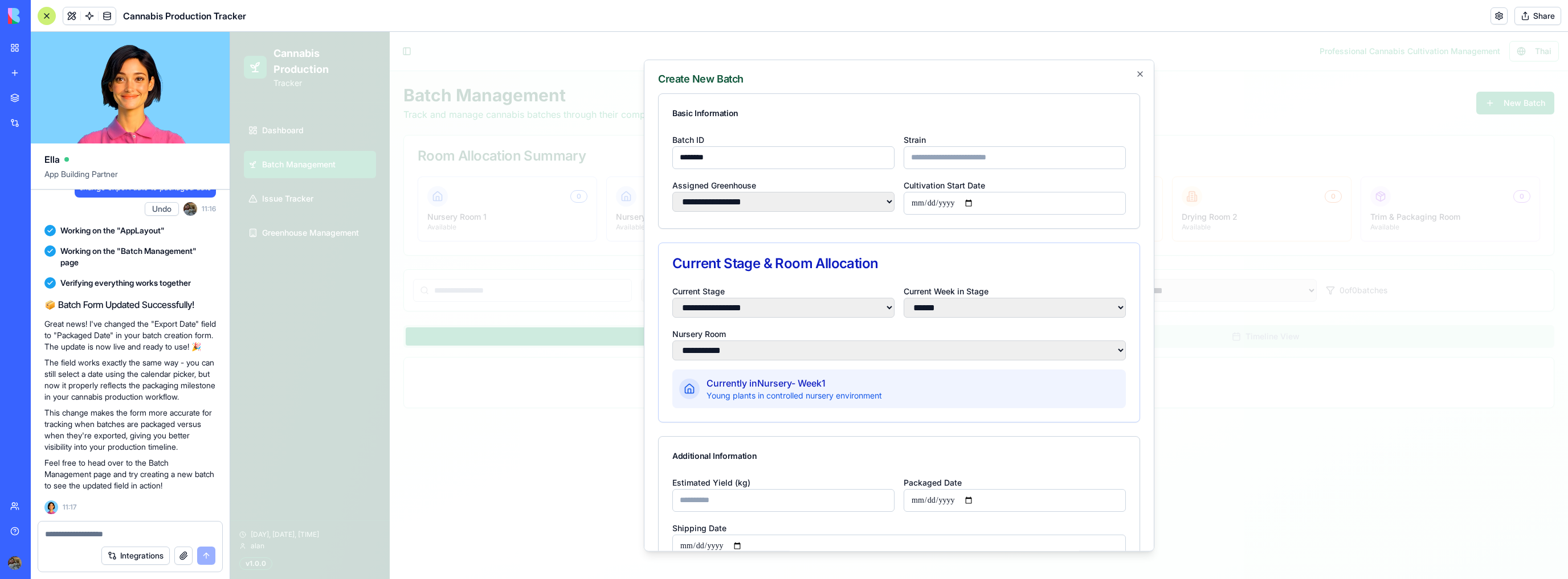 click on "Strain" at bounding box center [1015, 157] 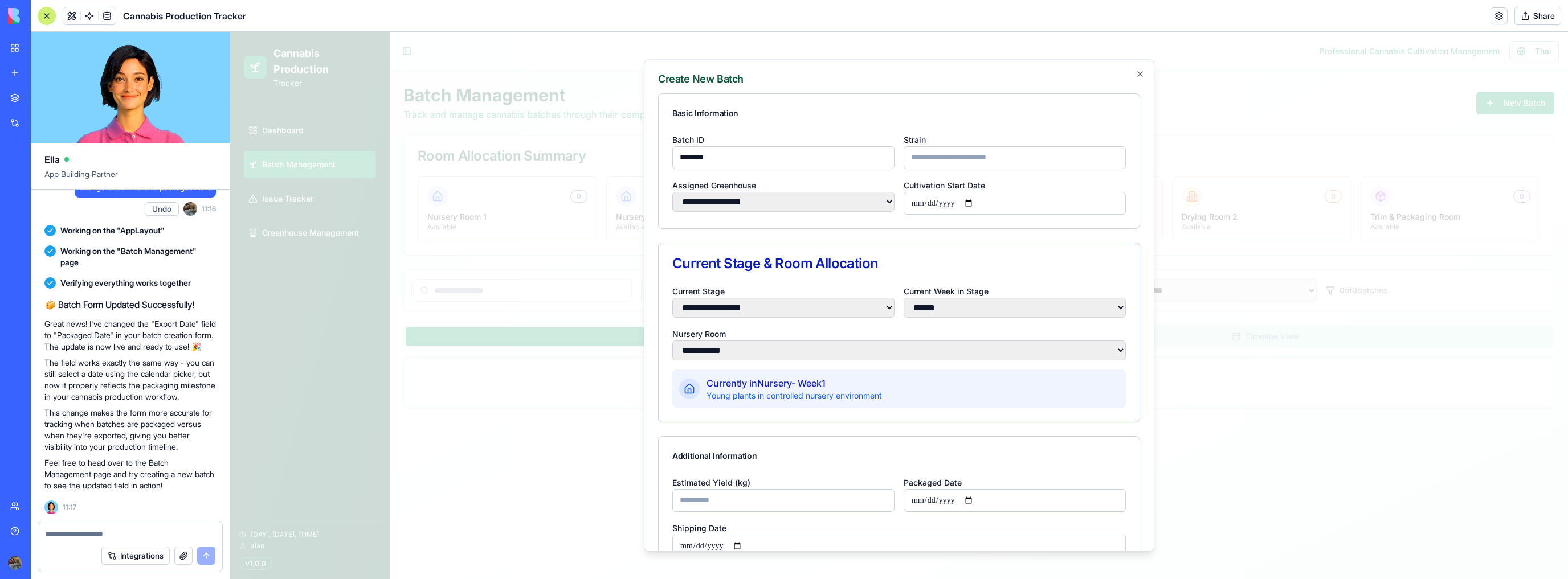 type on "*******" 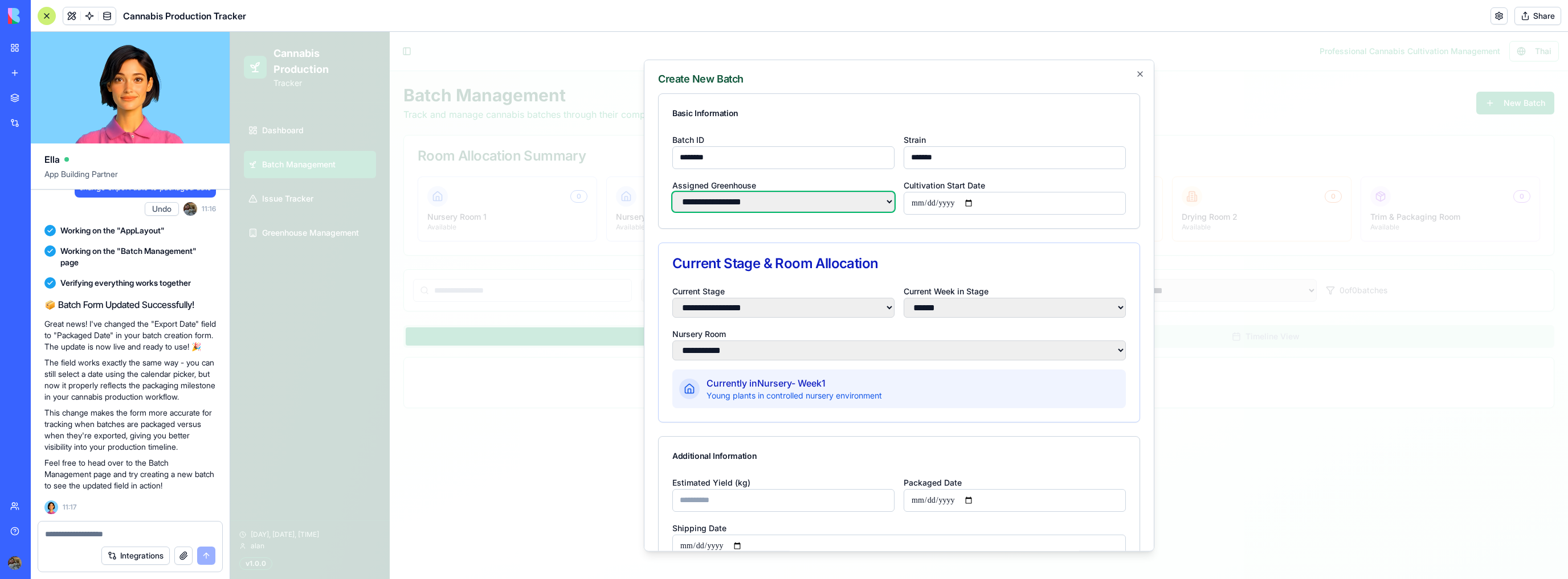 click on "**********" at bounding box center (783, 201) 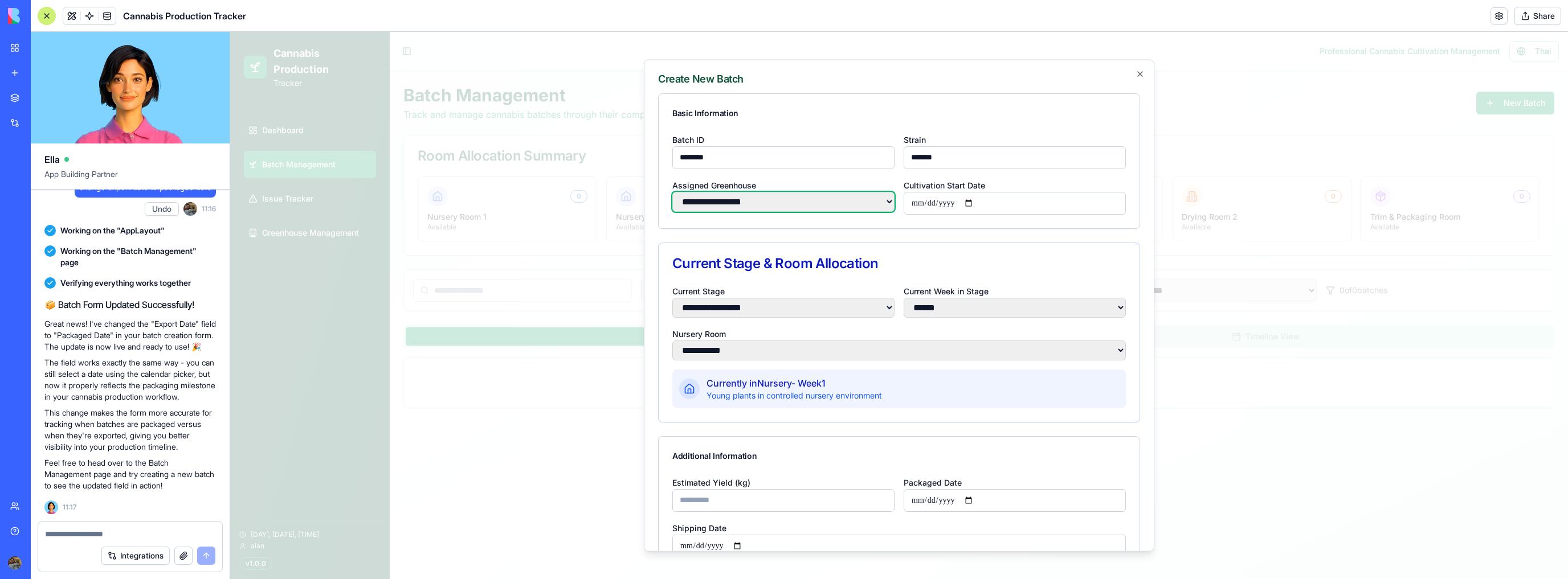 select on "*" 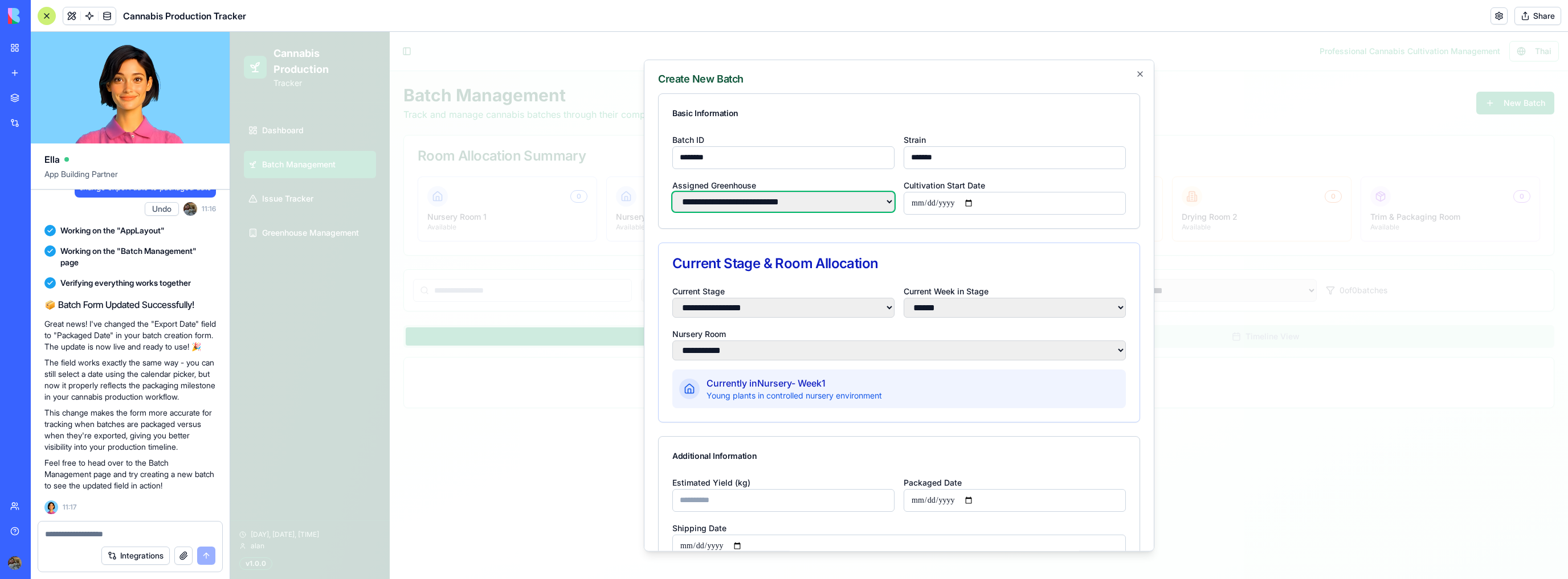 click on "**********" at bounding box center [783, 201] 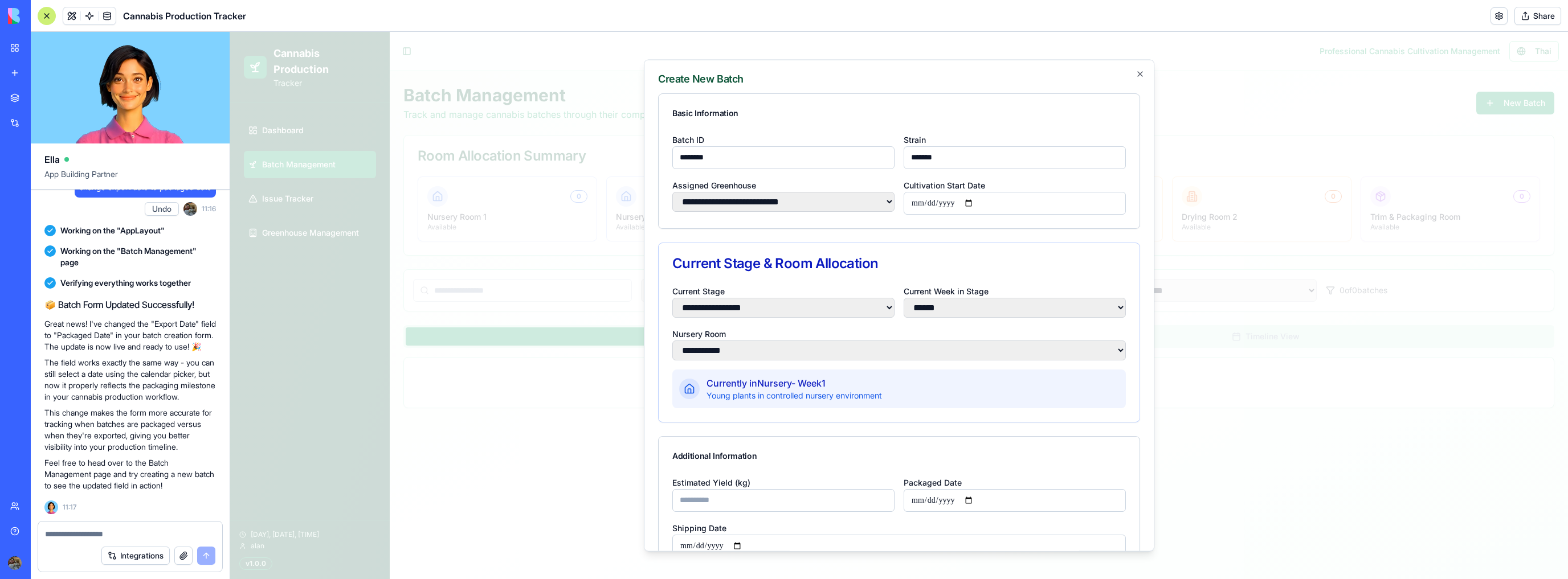 click on "**********" at bounding box center (1015, 203) 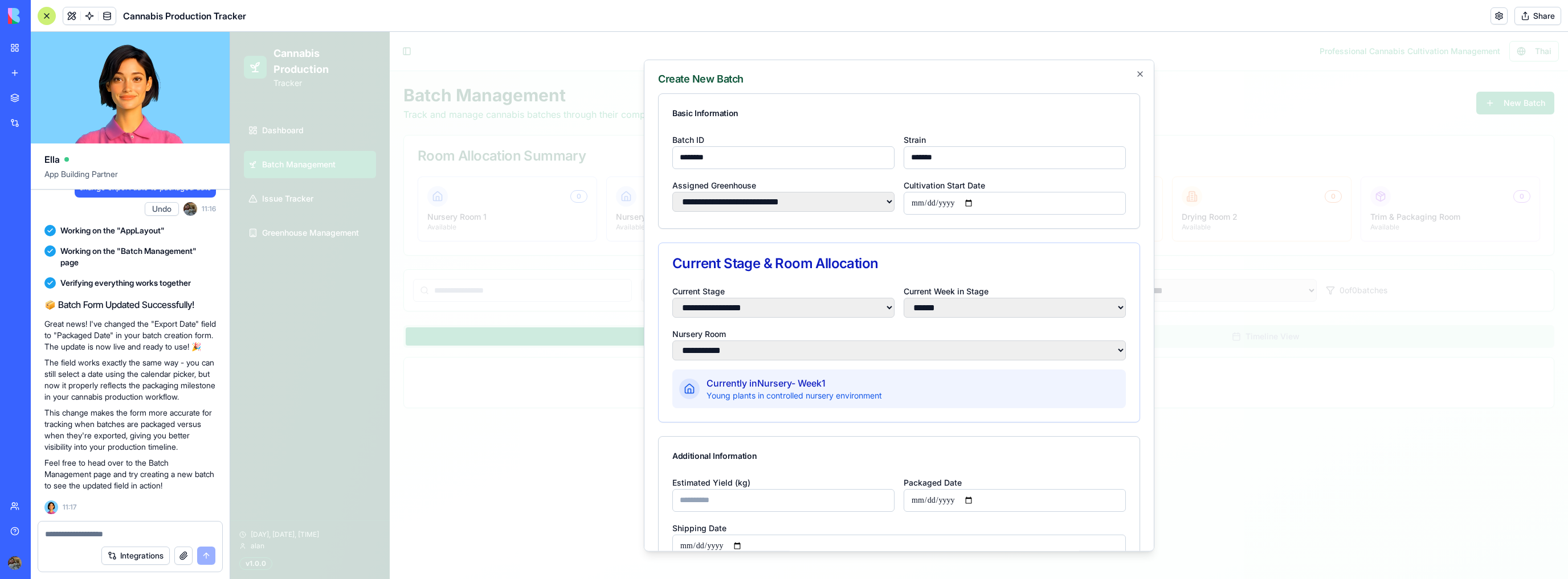click on "**********" at bounding box center (1015, 203) 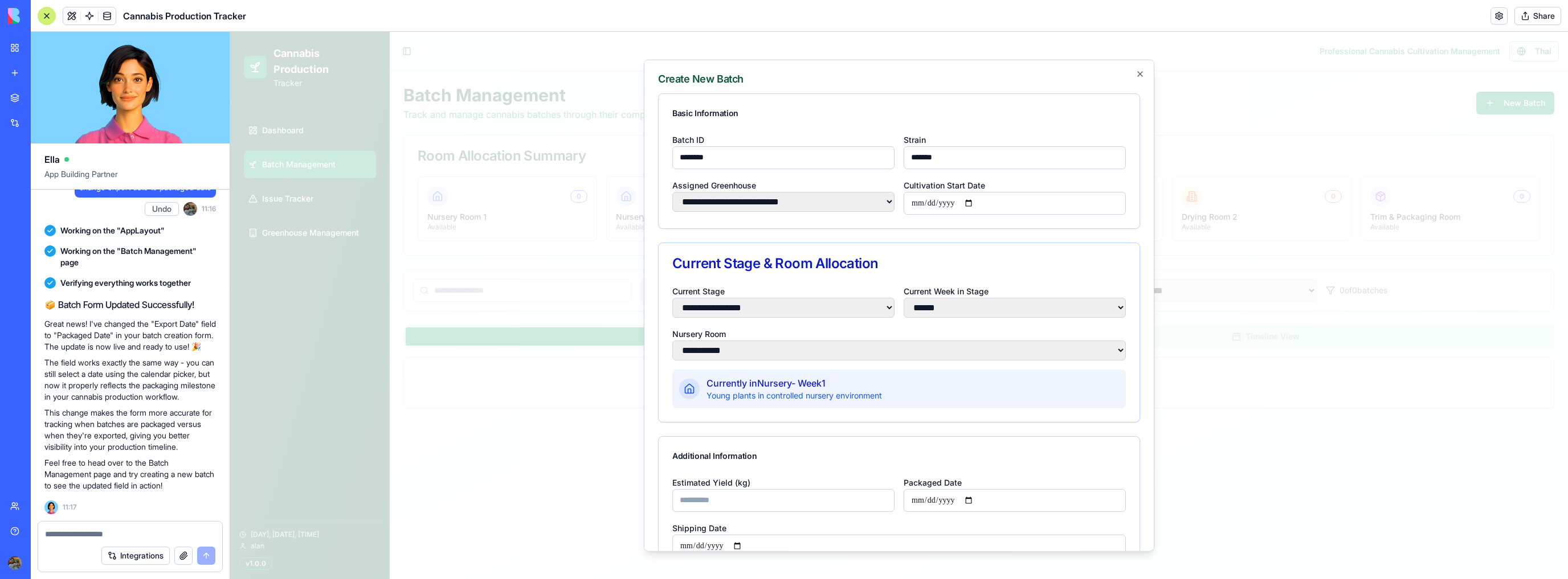 click on "**********" at bounding box center (899, 180) 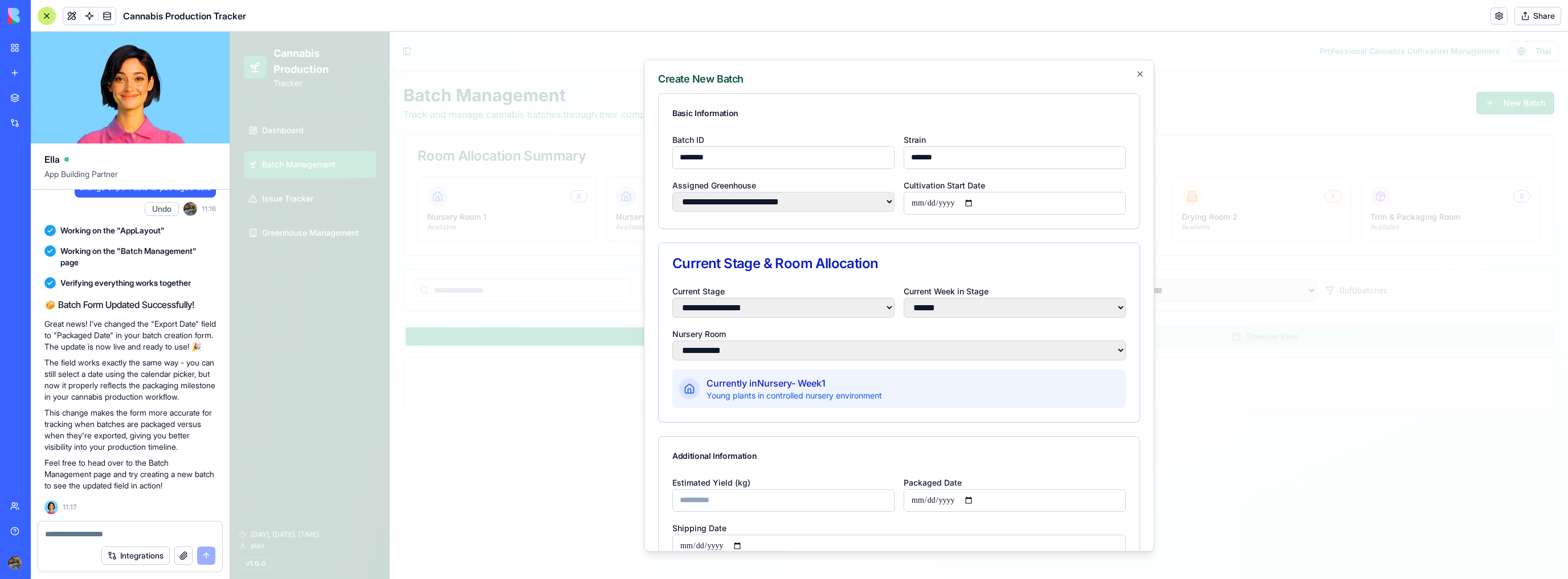 drag, startPoint x: 700, startPoint y: 157, endPoint x: 693, endPoint y: 157, distance: 7 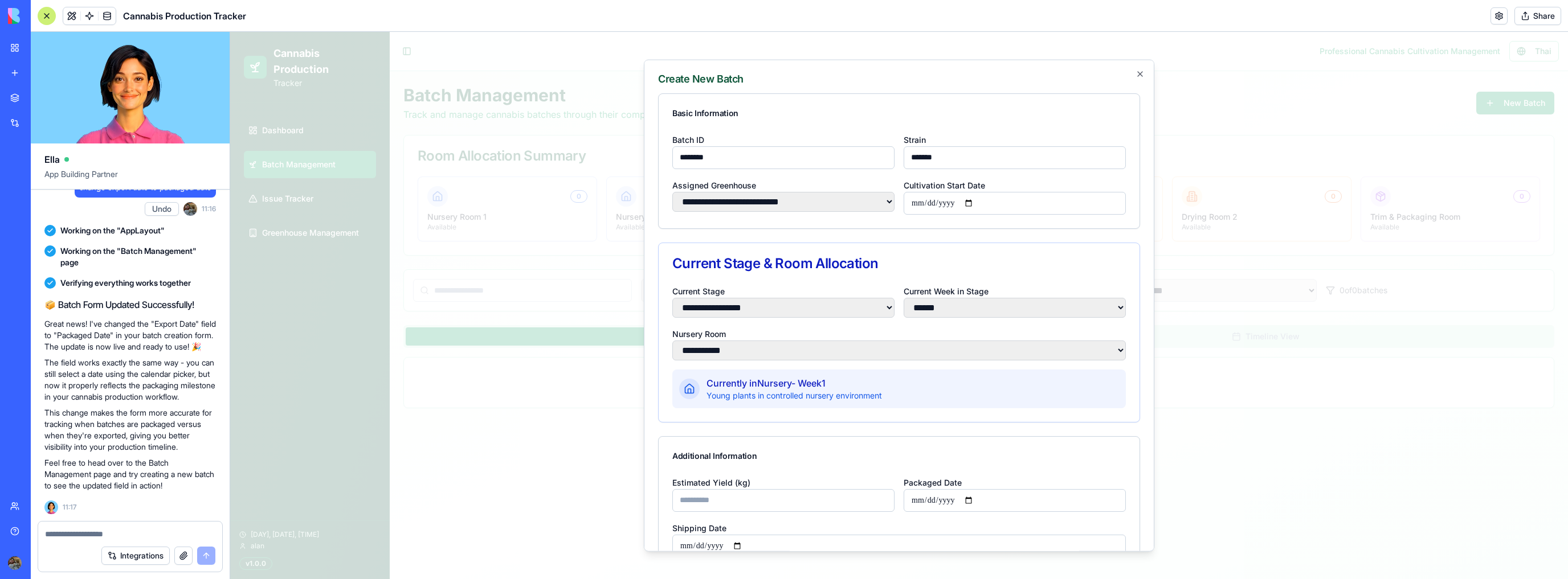 click on "********" at bounding box center (783, 157) 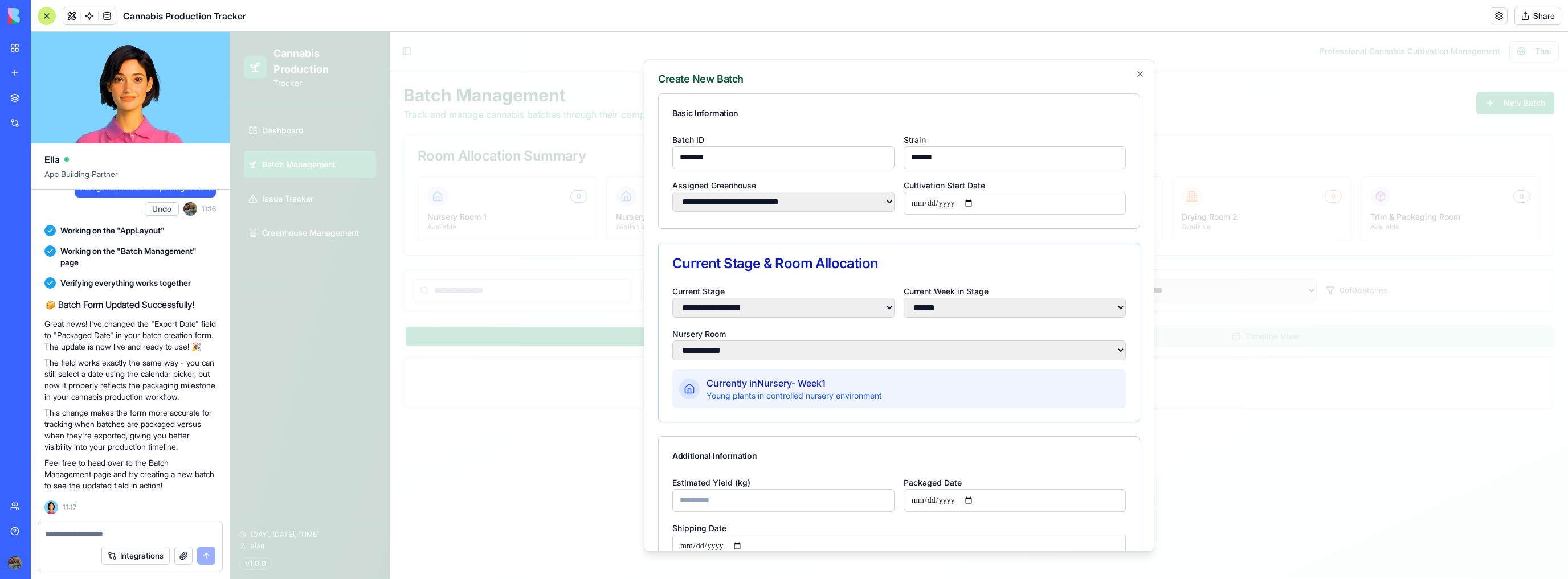 click on "********" at bounding box center (783, 157) 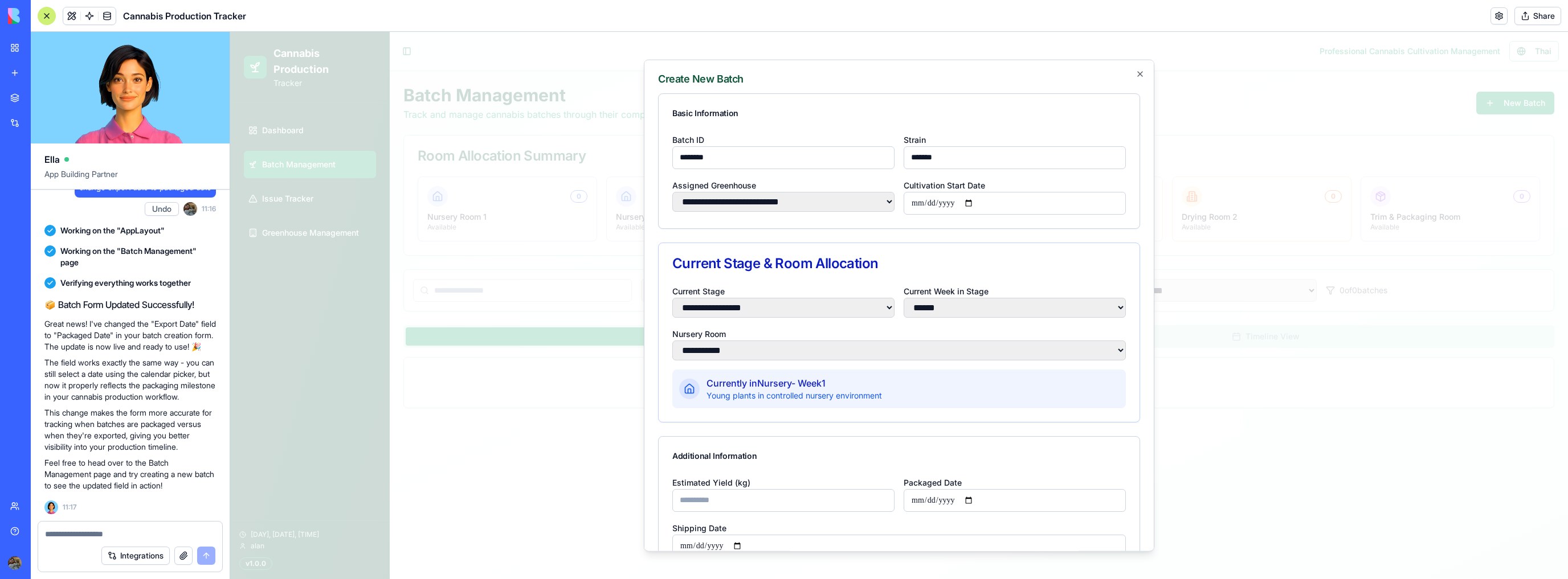 type on "********" 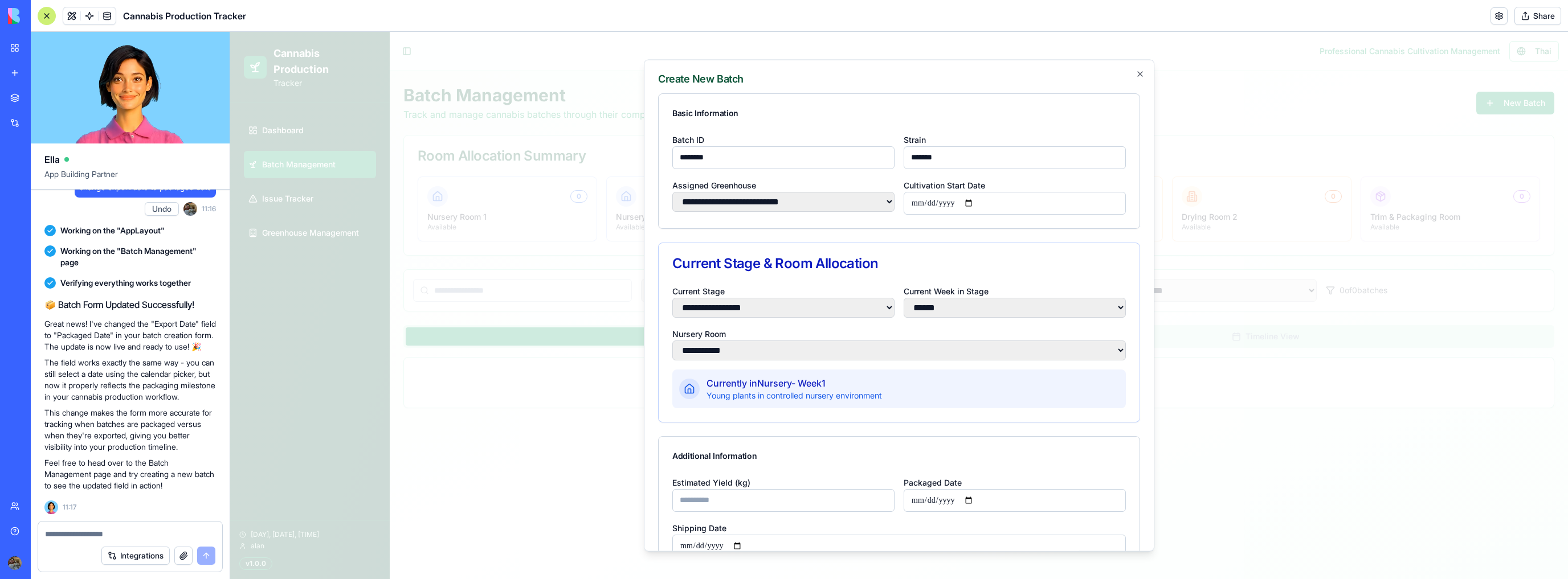 click on "Current Stage & Room Allocation" at bounding box center (899, 263) 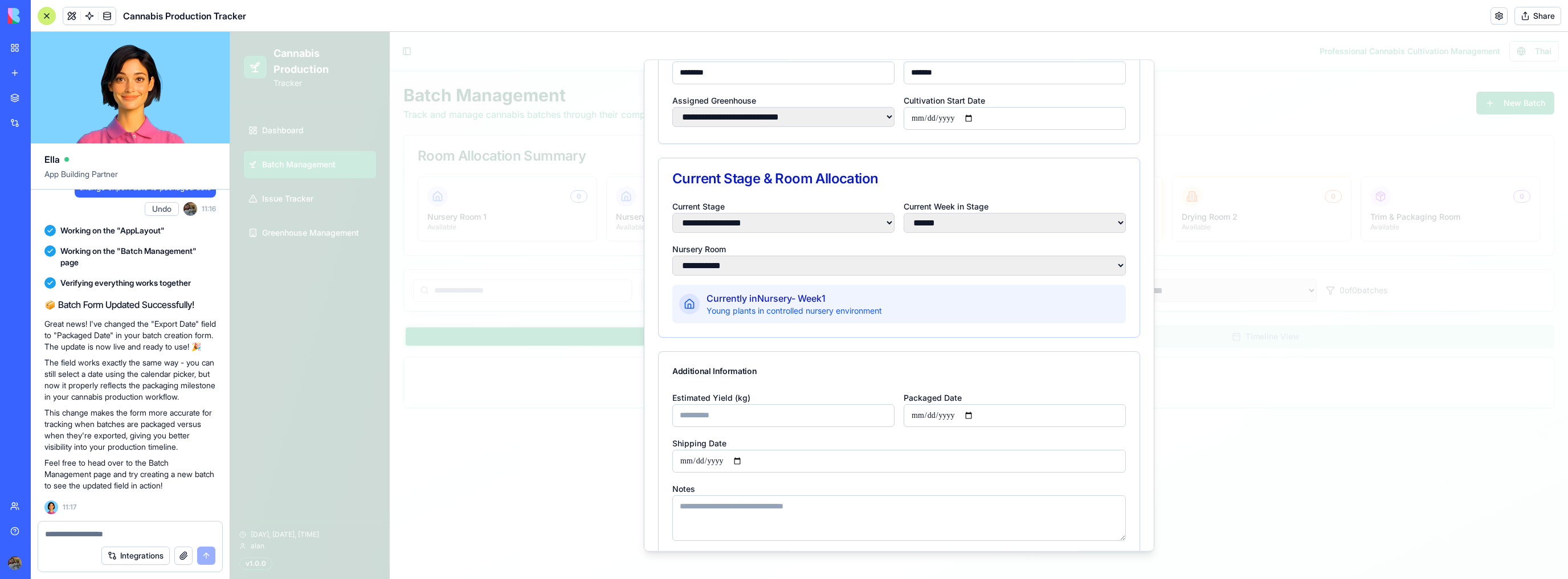 scroll, scrollTop: 91, scrollLeft: 0, axis: vertical 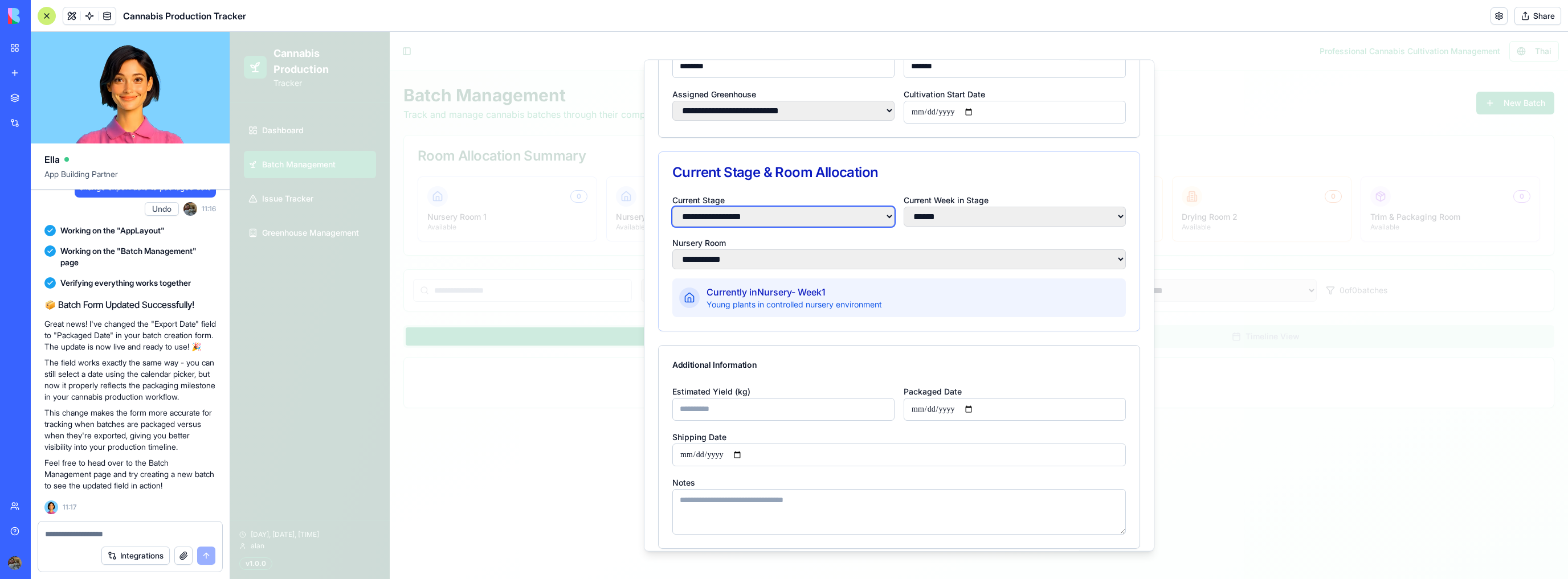 click on "**********" at bounding box center (783, 216) 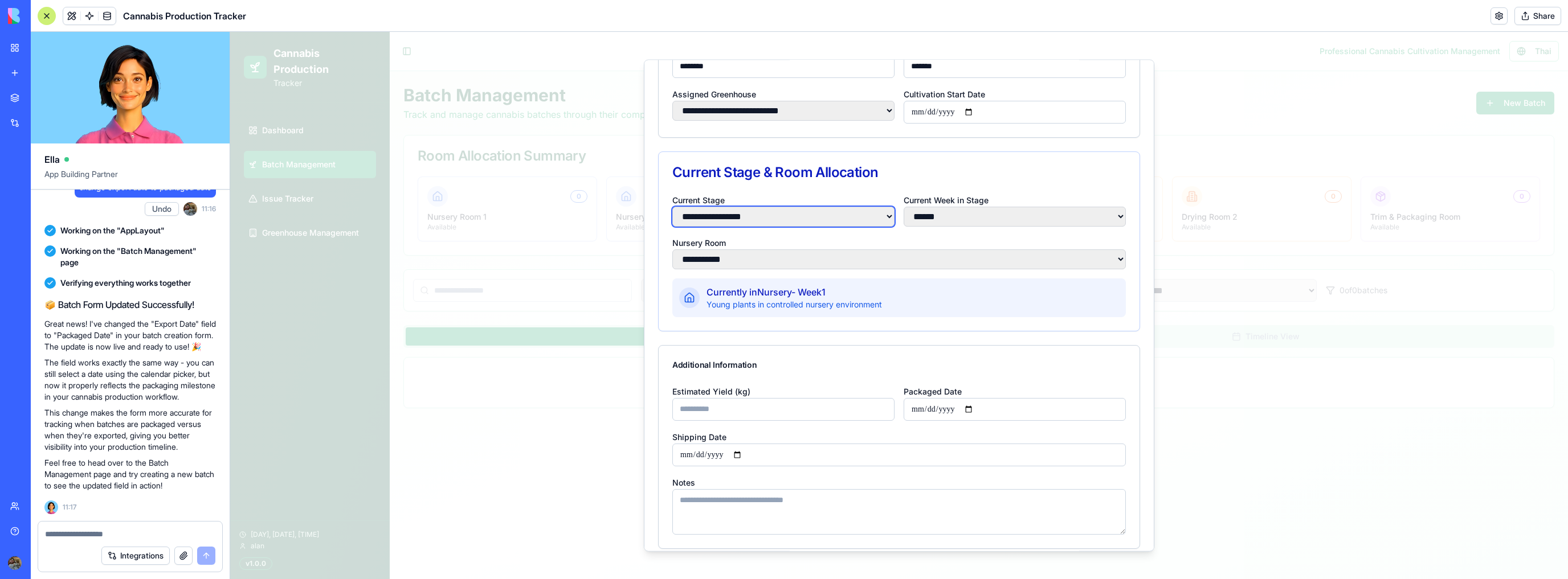 click on "**********" at bounding box center (783, 216) 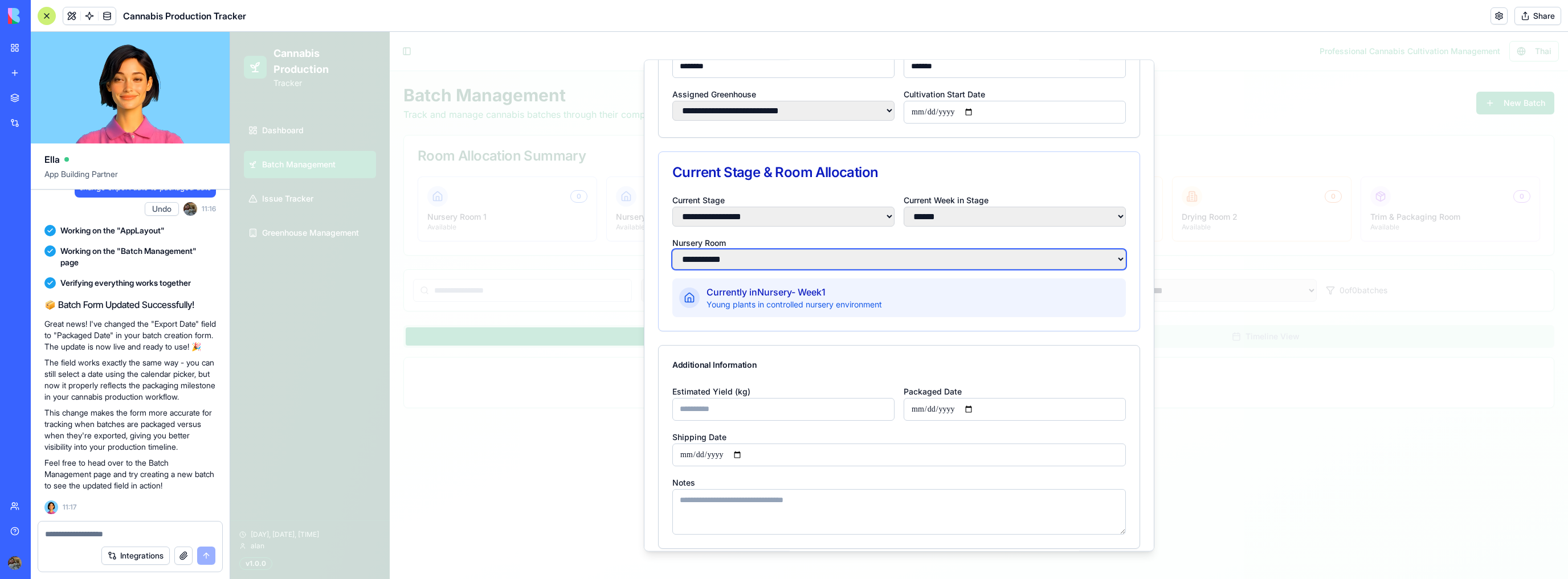click on "**********" at bounding box center (899, 258) 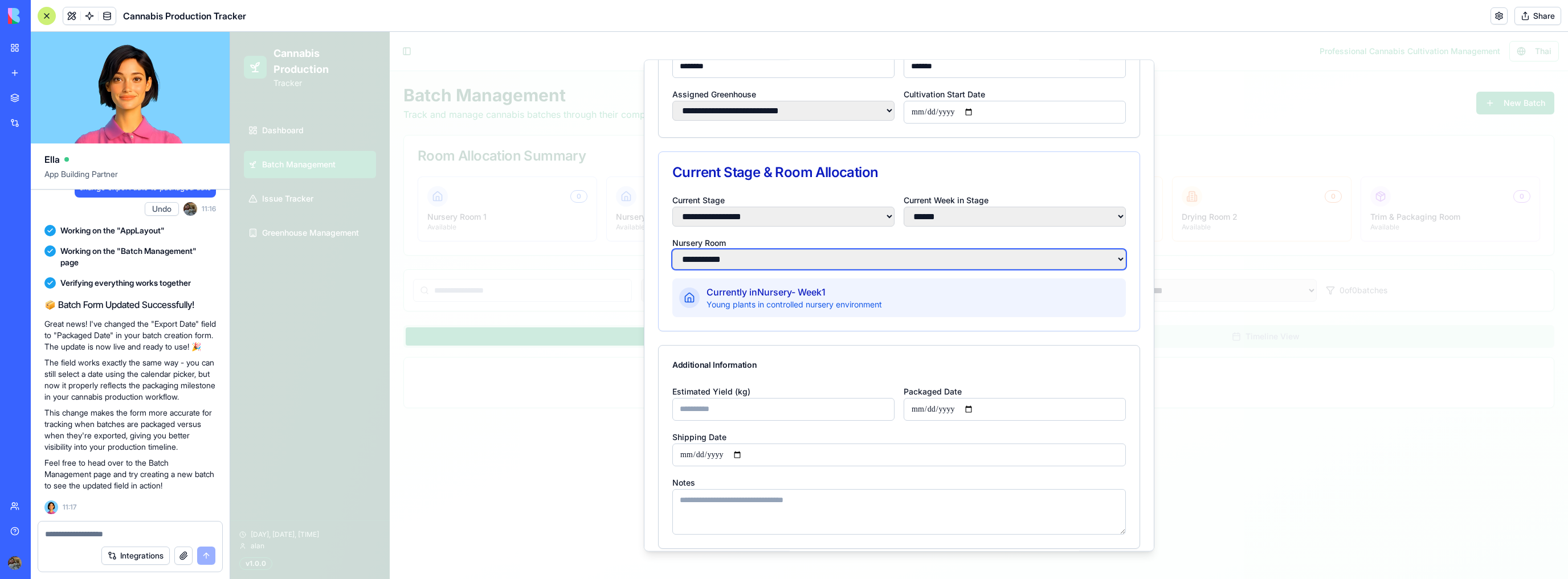 select on "**********" 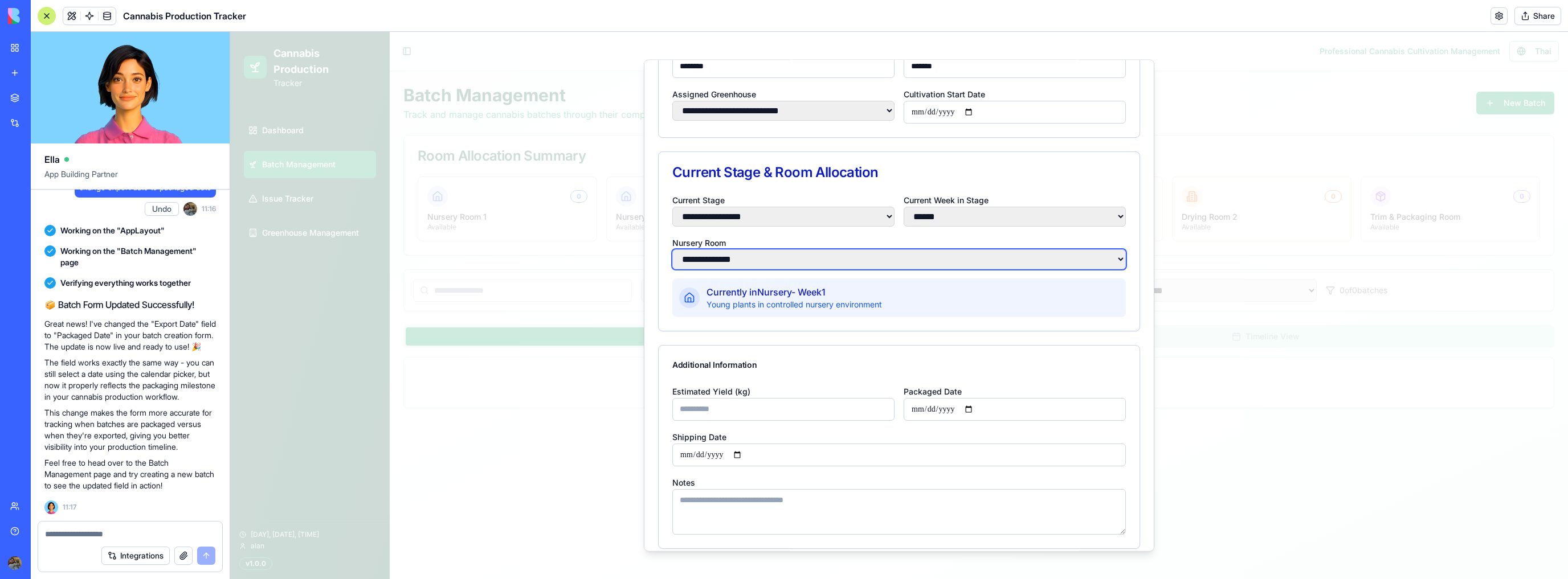 click on "**********" at bounding box center (899, 258) 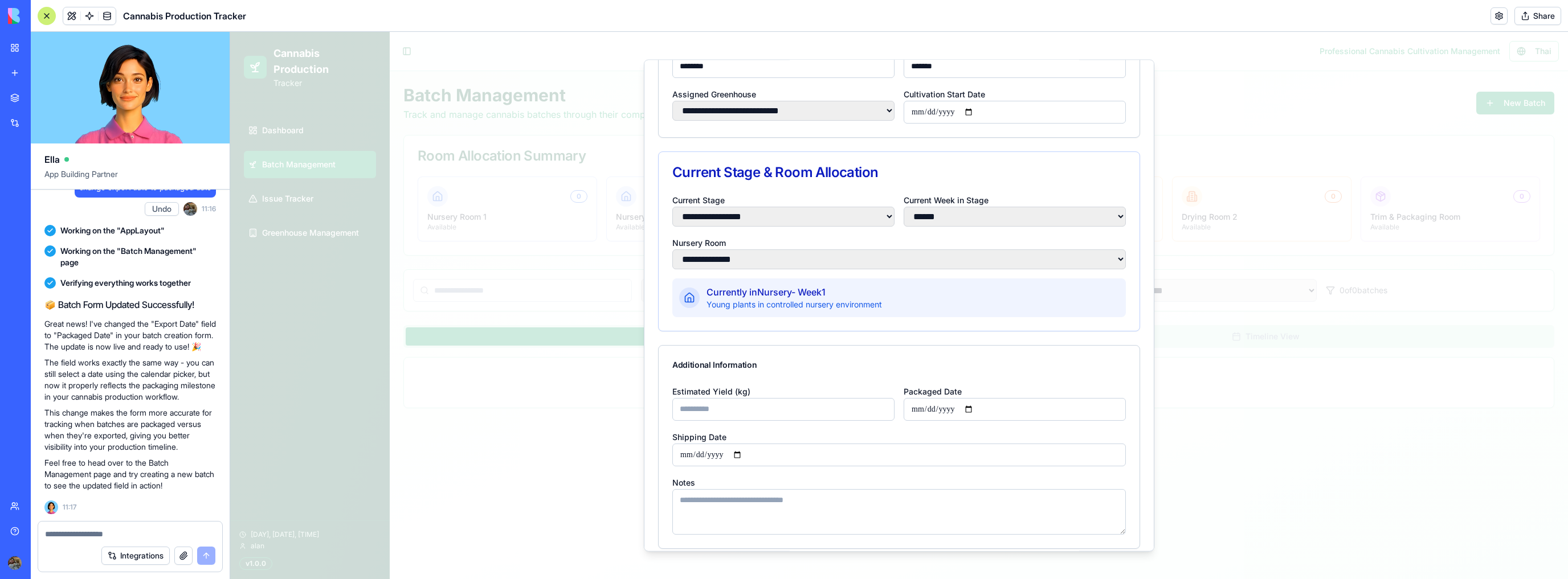 click on "Additional Information" at bounding box center [899, 364] 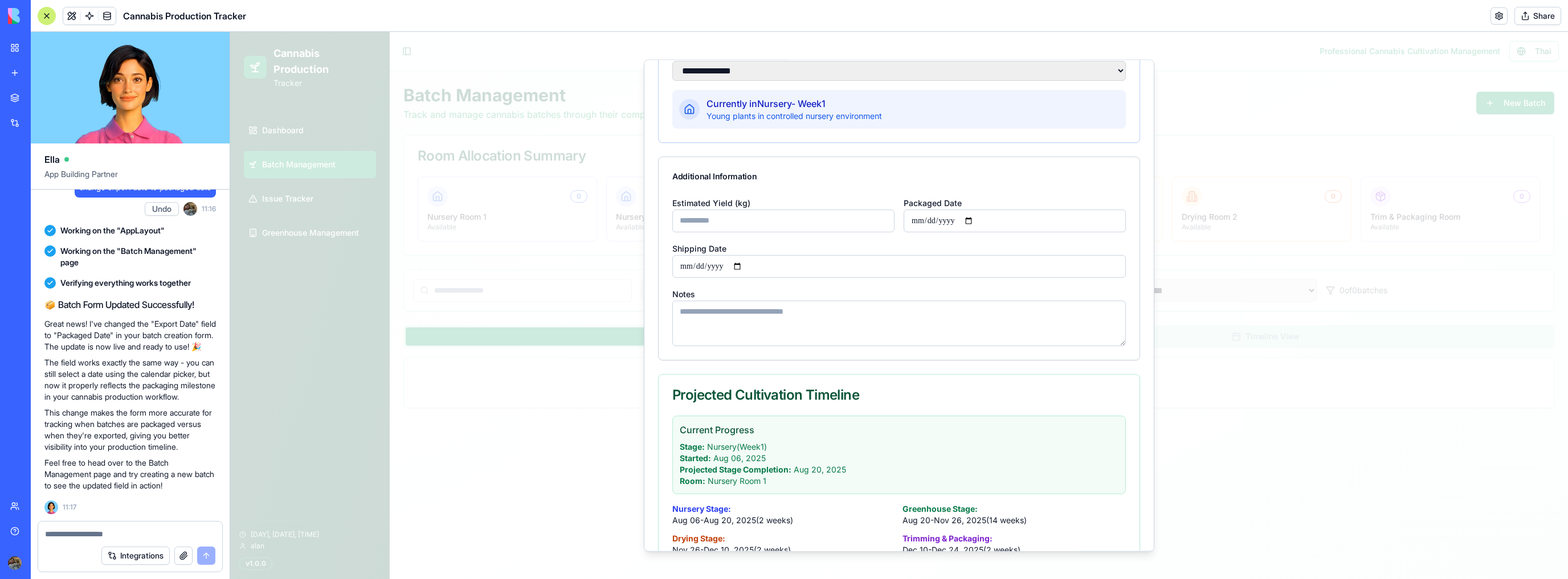 scroll, scrollTop: 264, scrollLeft: 0, axis: vertical 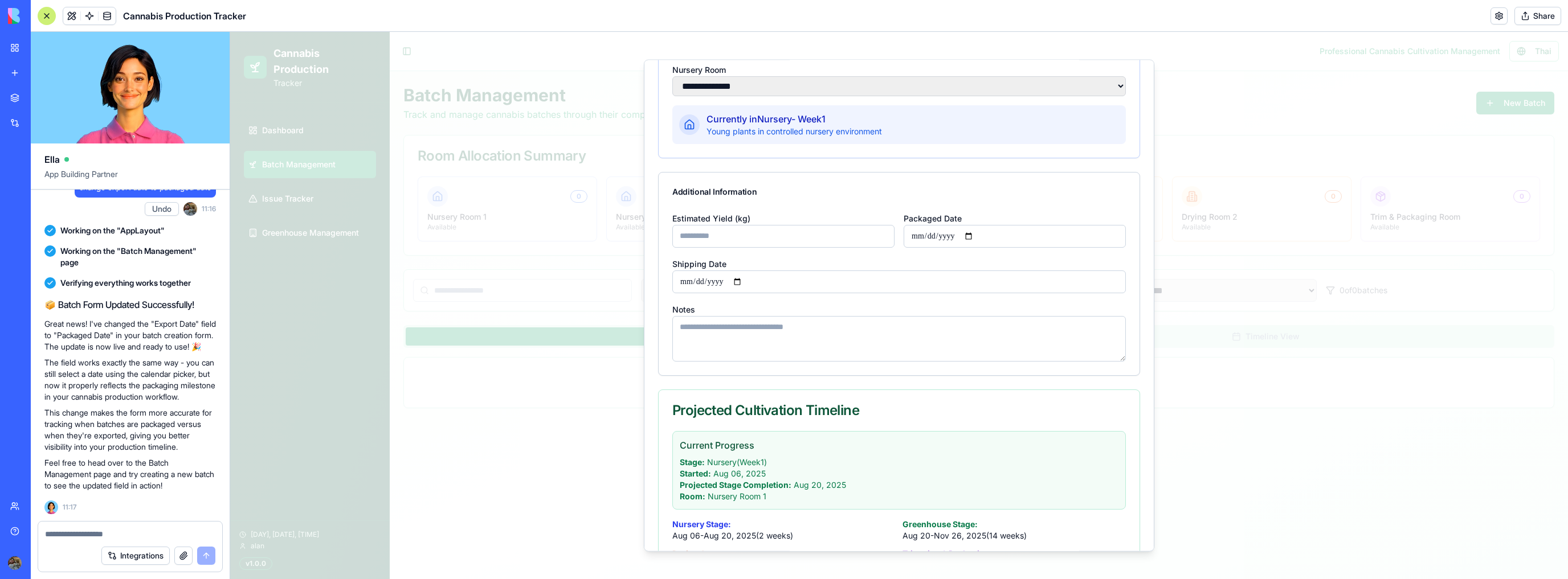 click on "Estimated Yield (kg)" at bounding box center [783, 236] 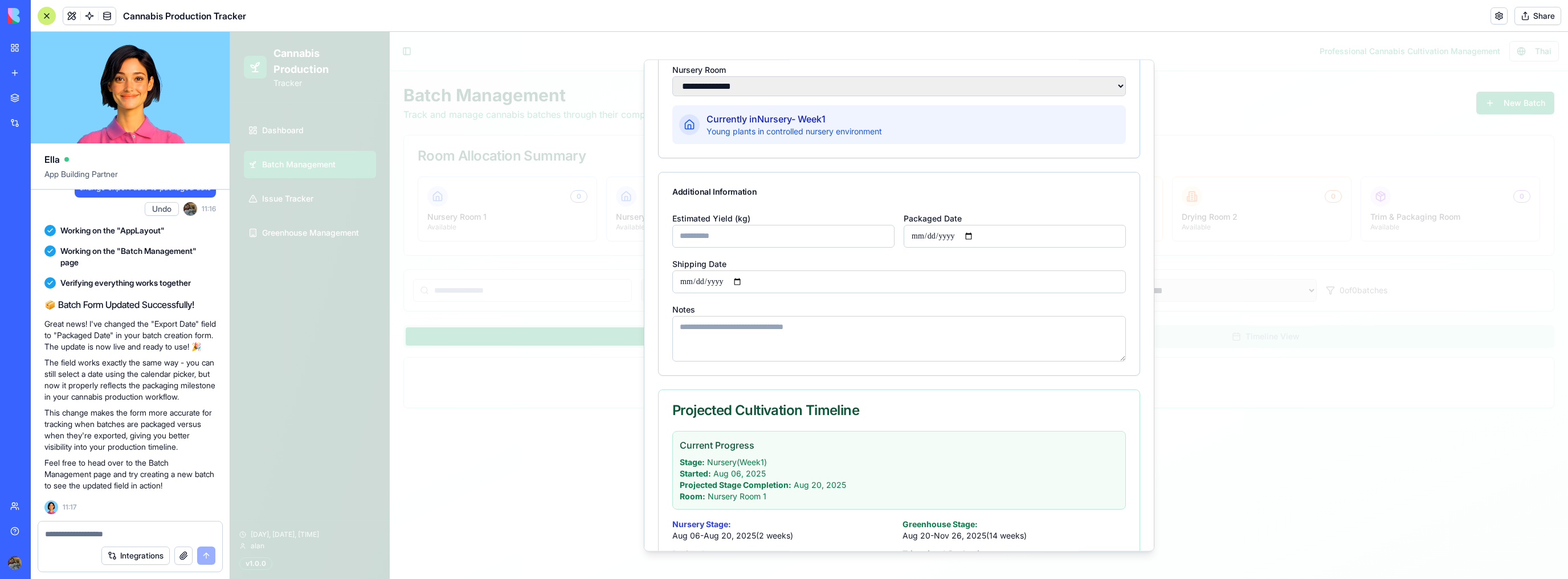 type on "**" 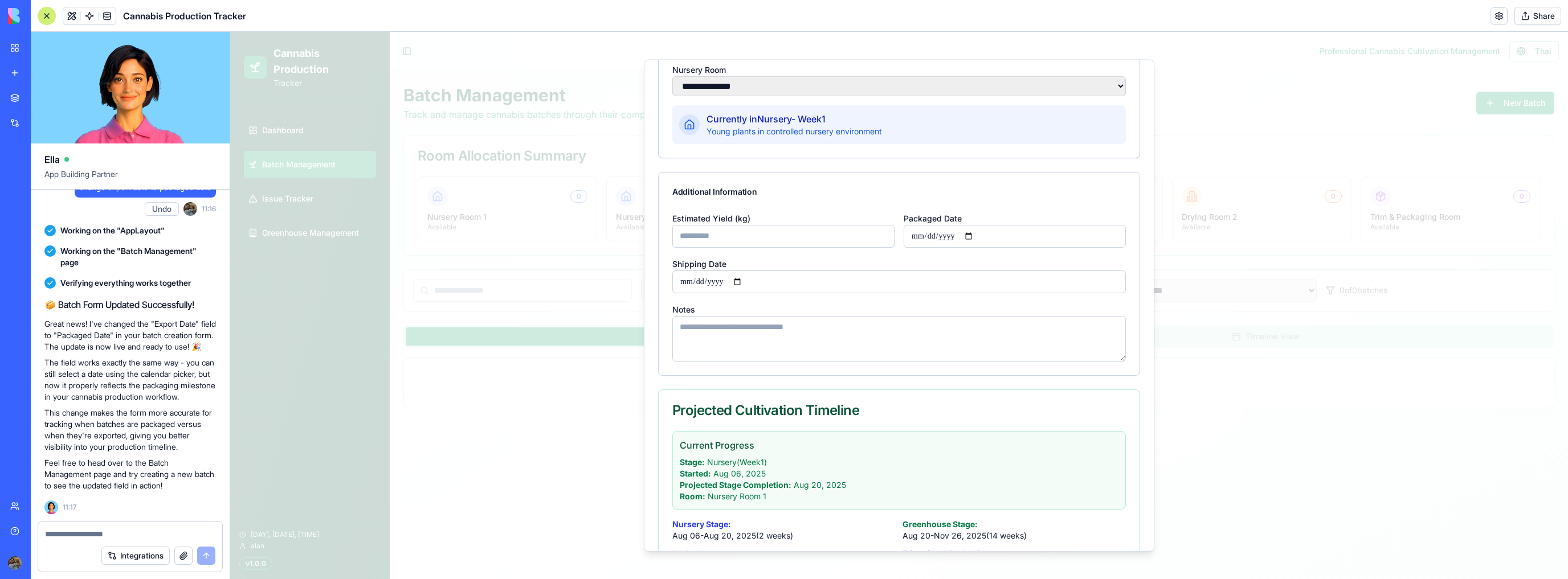 click on "**********" at bounding box center (899, 250) 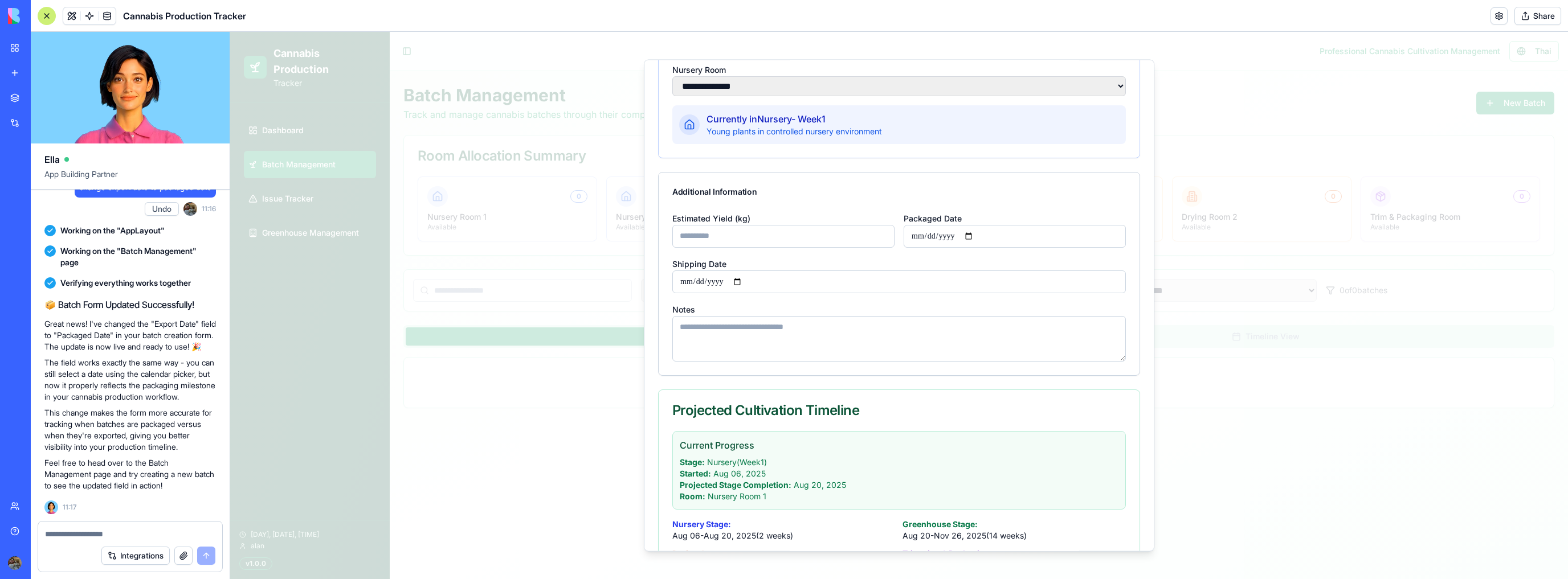 scroll, scrollTop: 401, scrollLeft: 0, axis: vertical 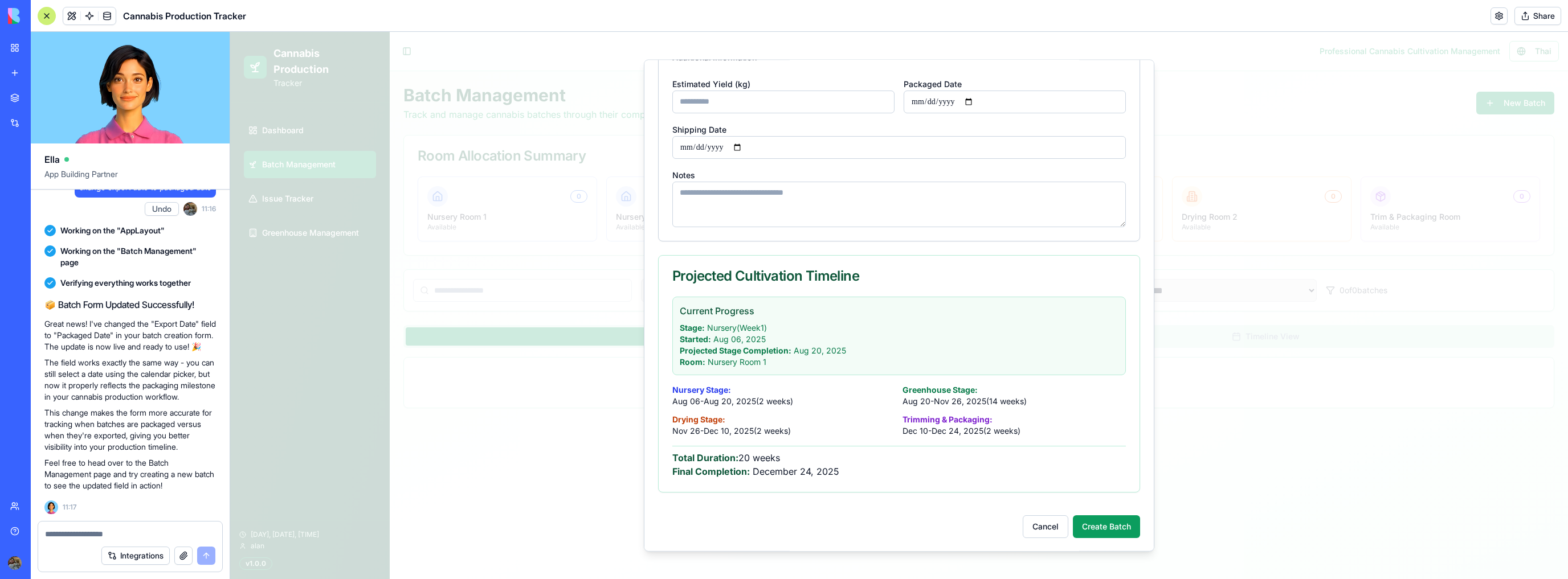 click on "Create Batch" at bounding box center [1106, 526] 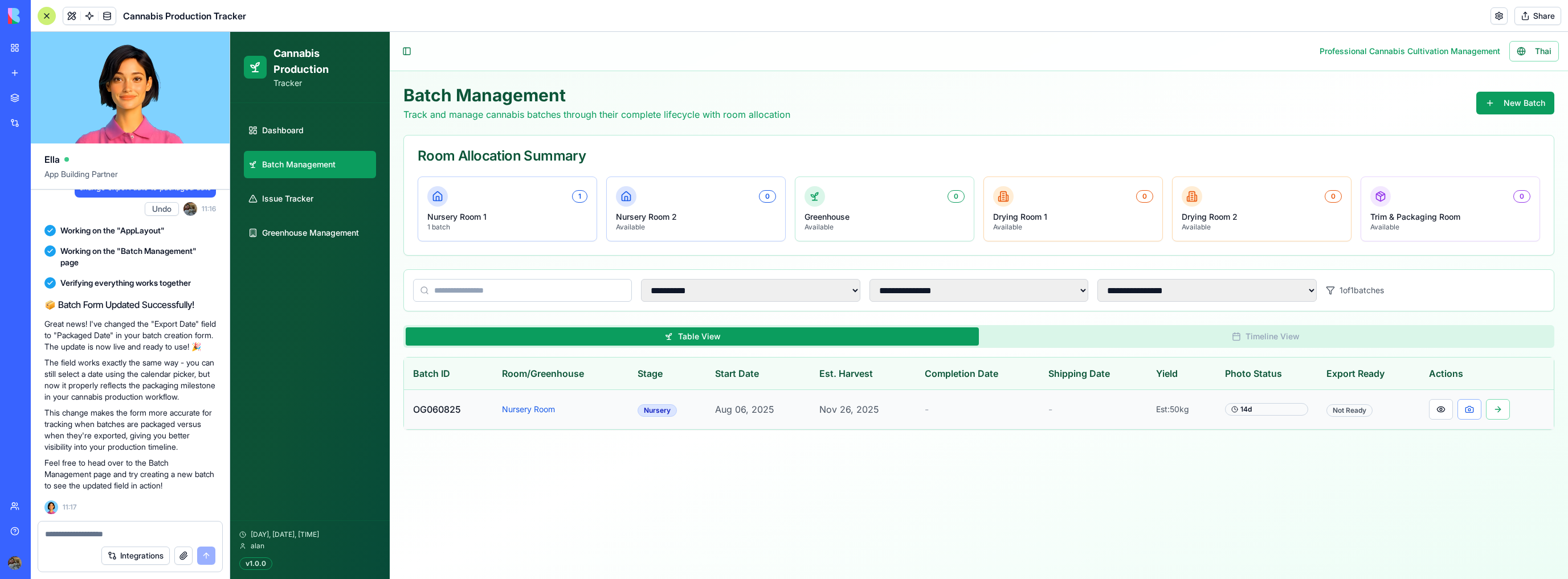 click on "14 d" at bounding box center [1267, 409] 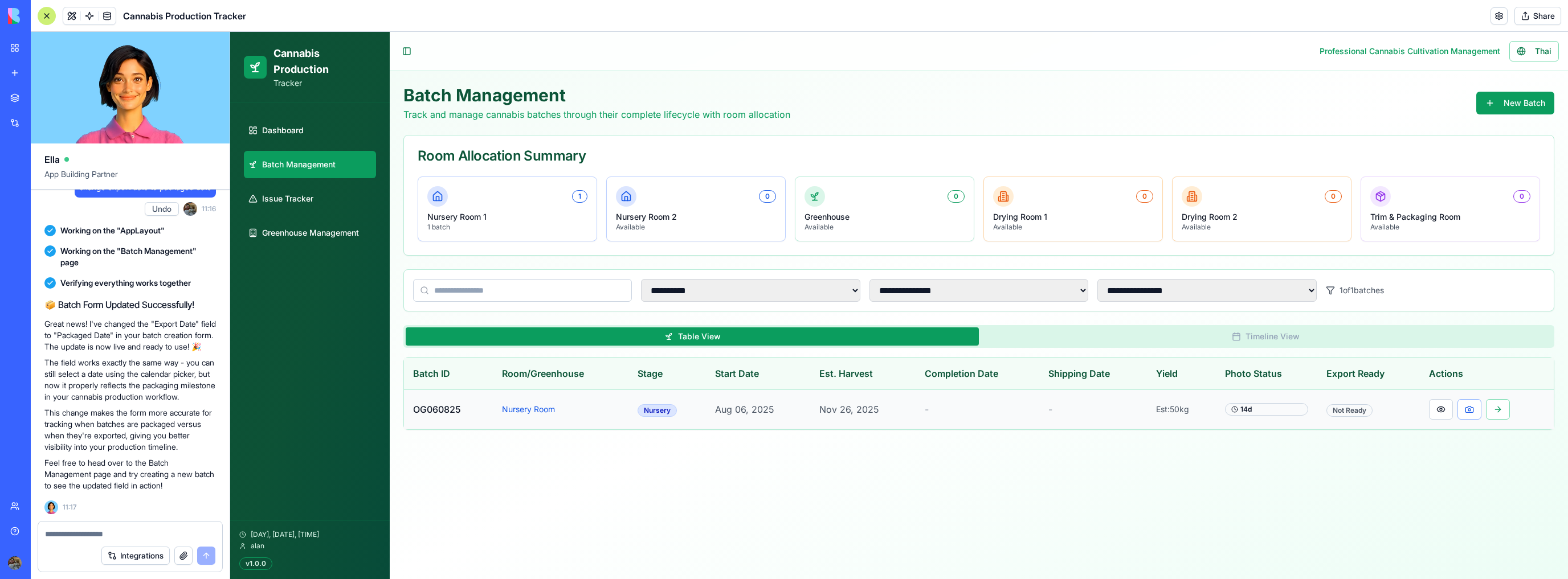 click 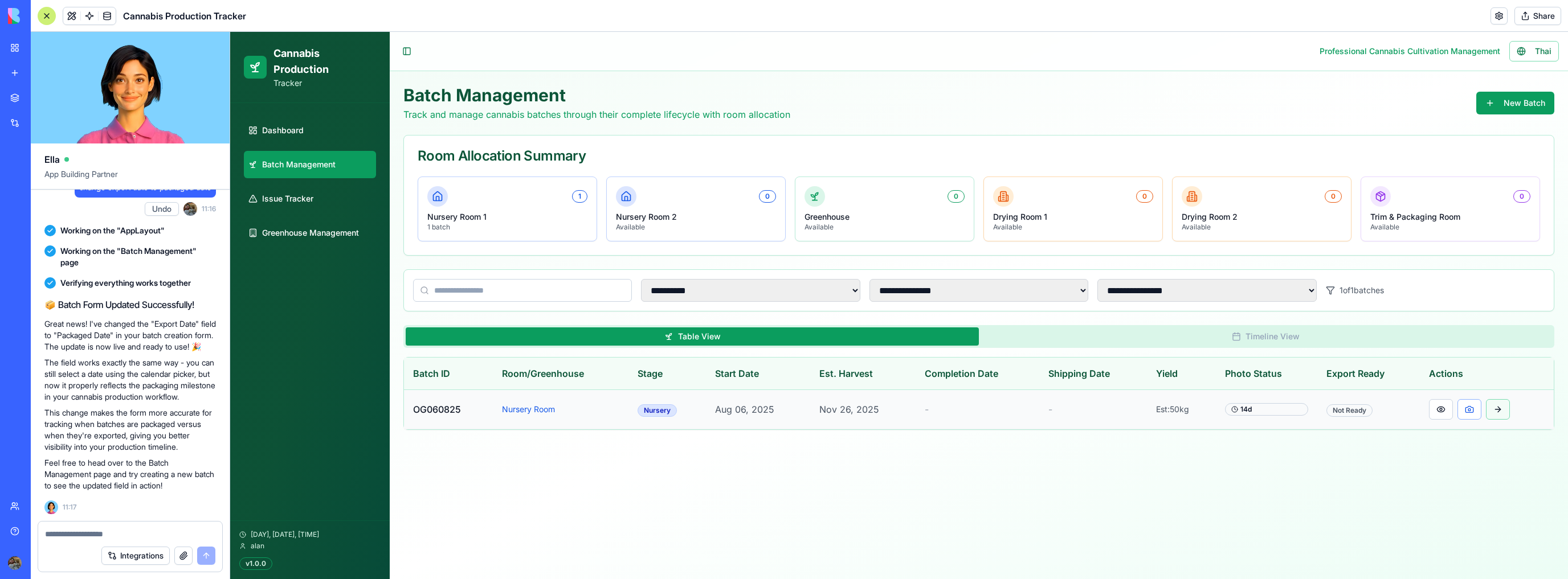 click at bounding box center (1498, 409) 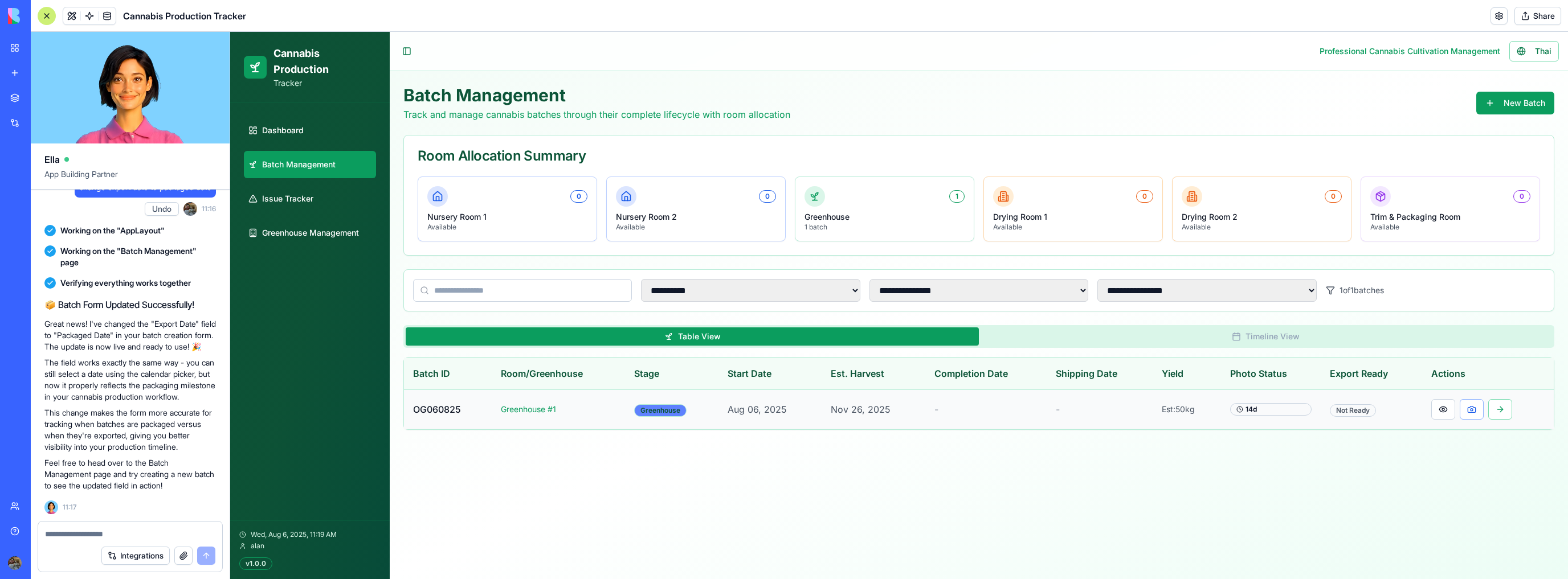 click on "Greenhouse" at bounding box center [660, 410] 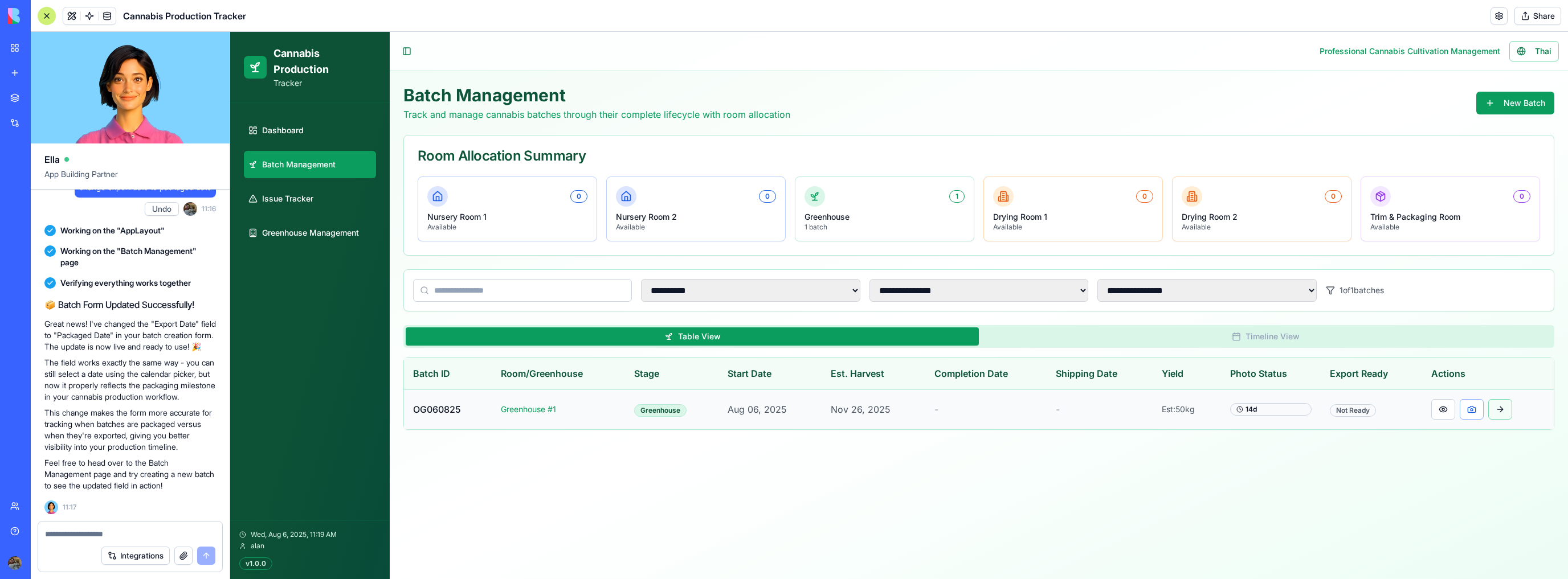 click at bounding box center (1500, 409) 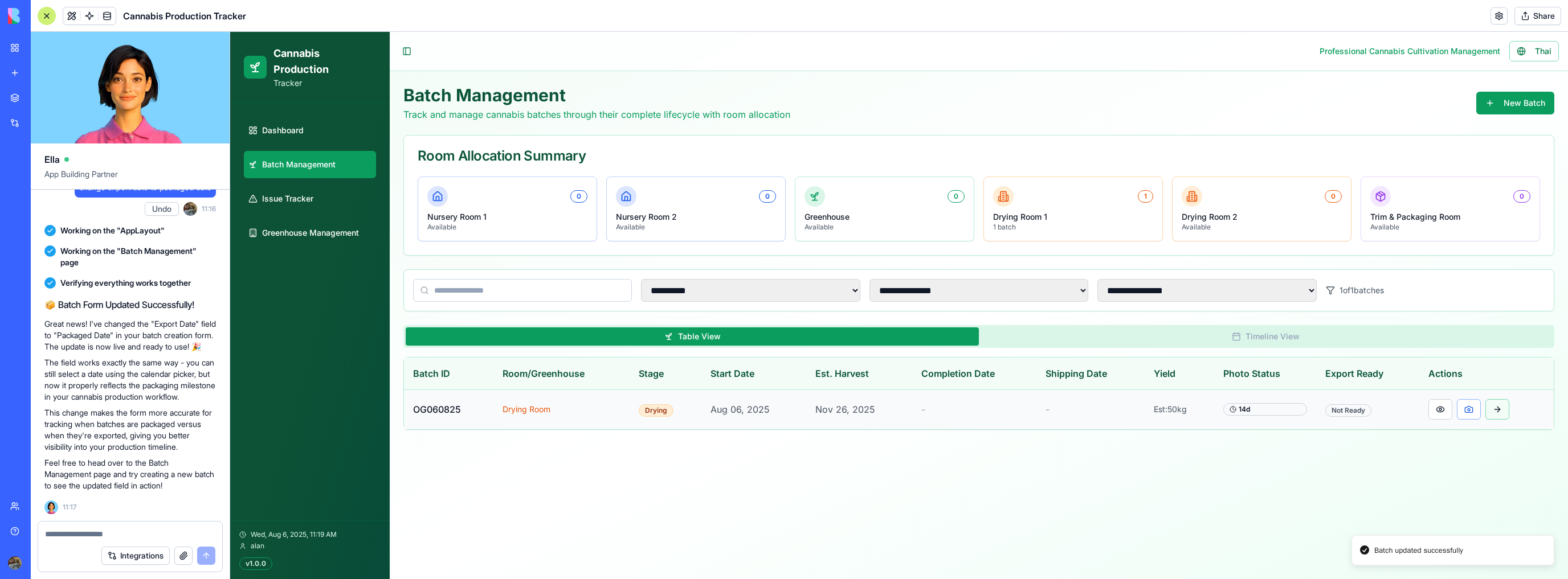 click at bounding box center [1497, 409] 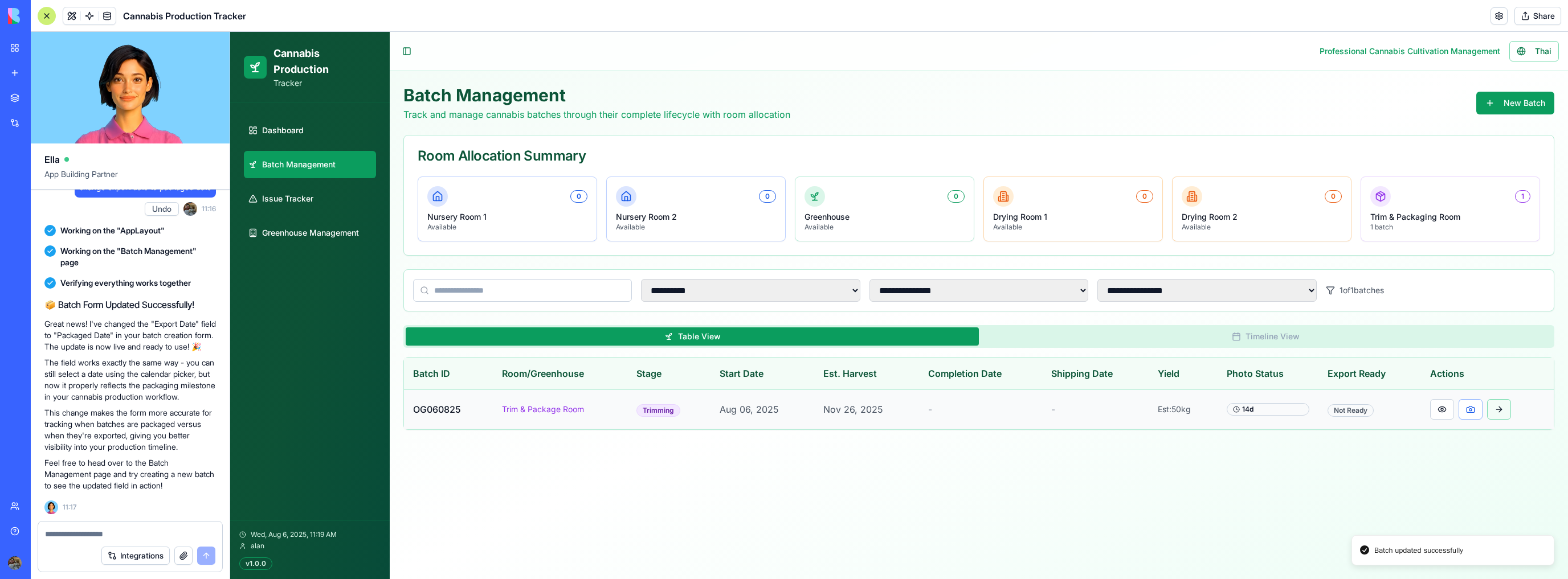 click at bounding box center [1499, 409] 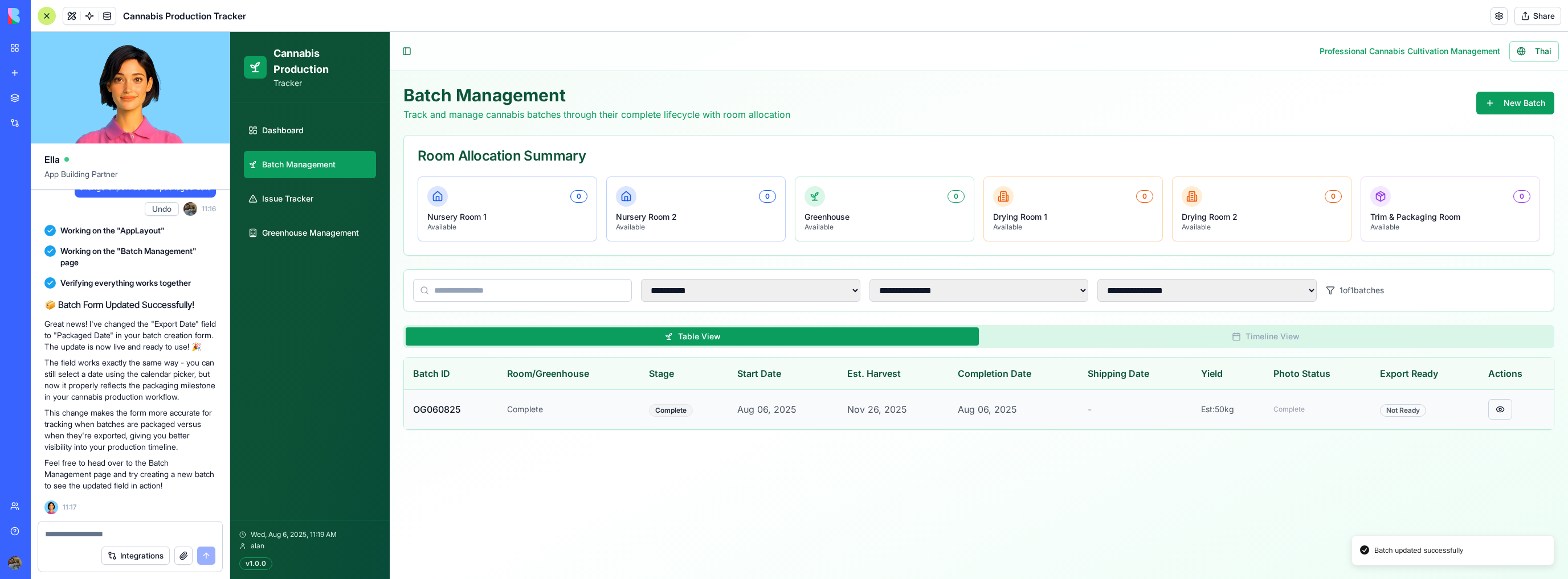 click at bounding box center (1500, 409) 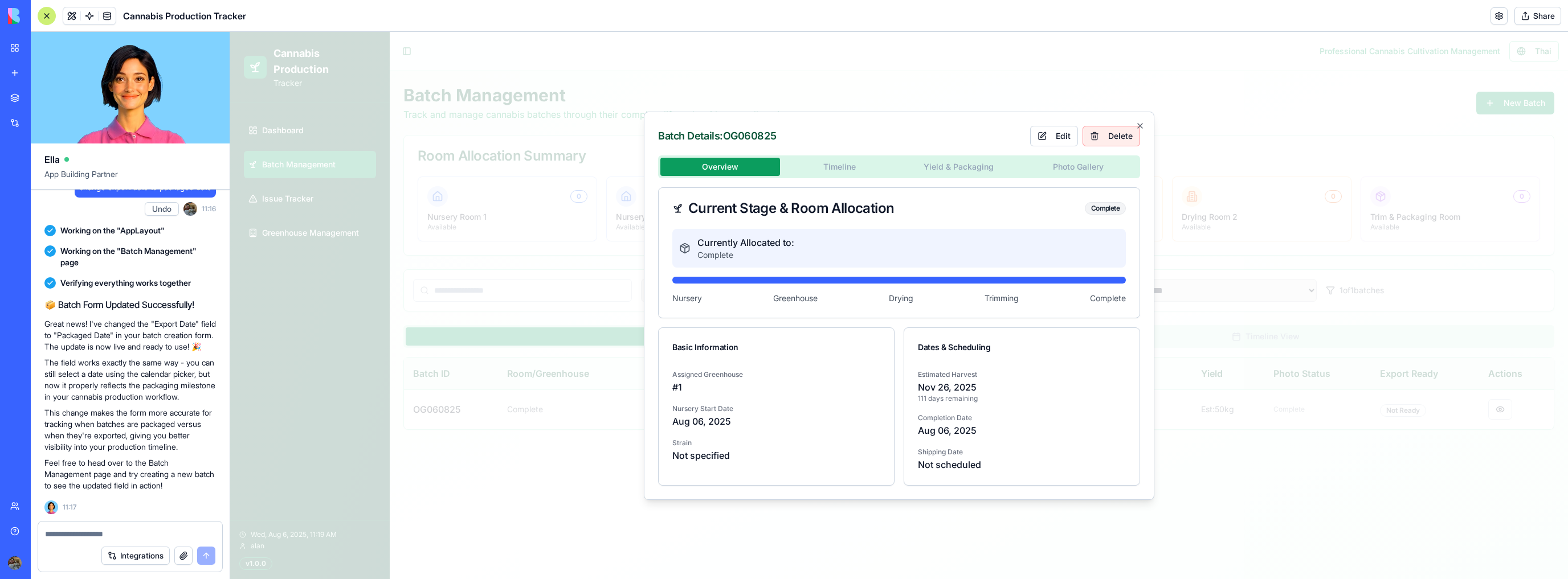 click on "Delete" at bounding box center (1111, 136) 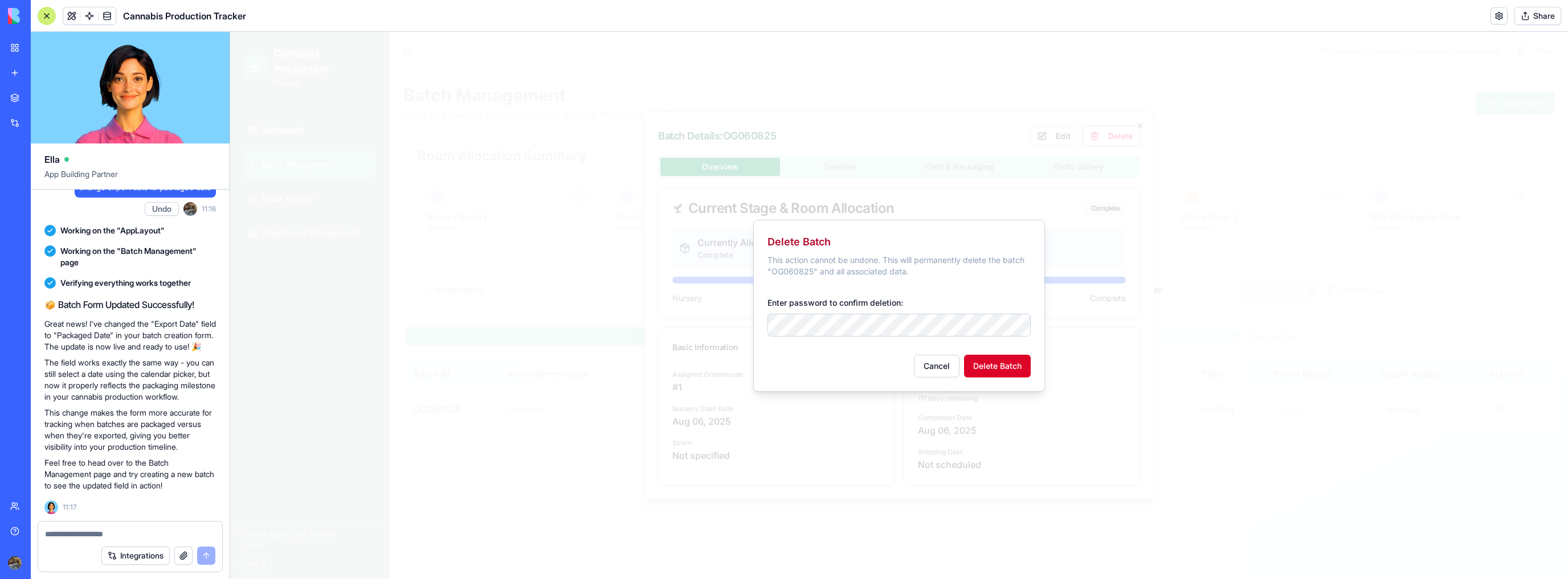 click on "Delete Batch" at bounding box center [997, 366] 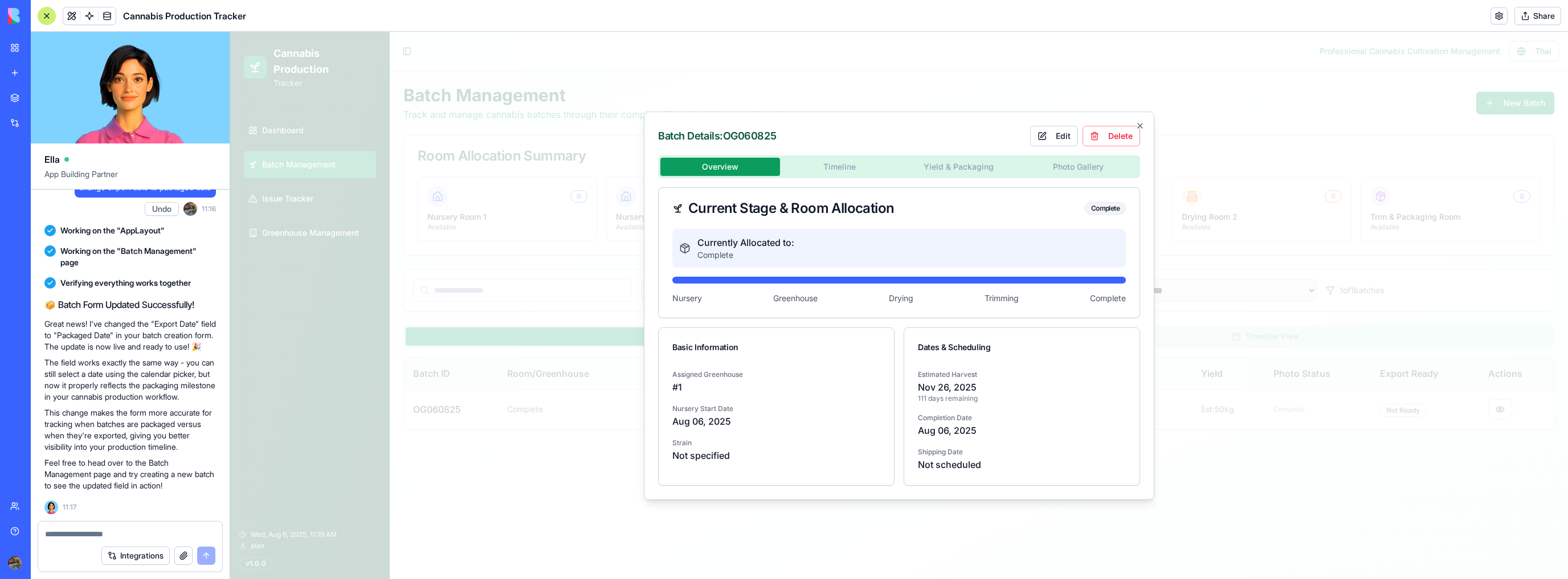 click on "Timeline" at bounding box center (840, 167) 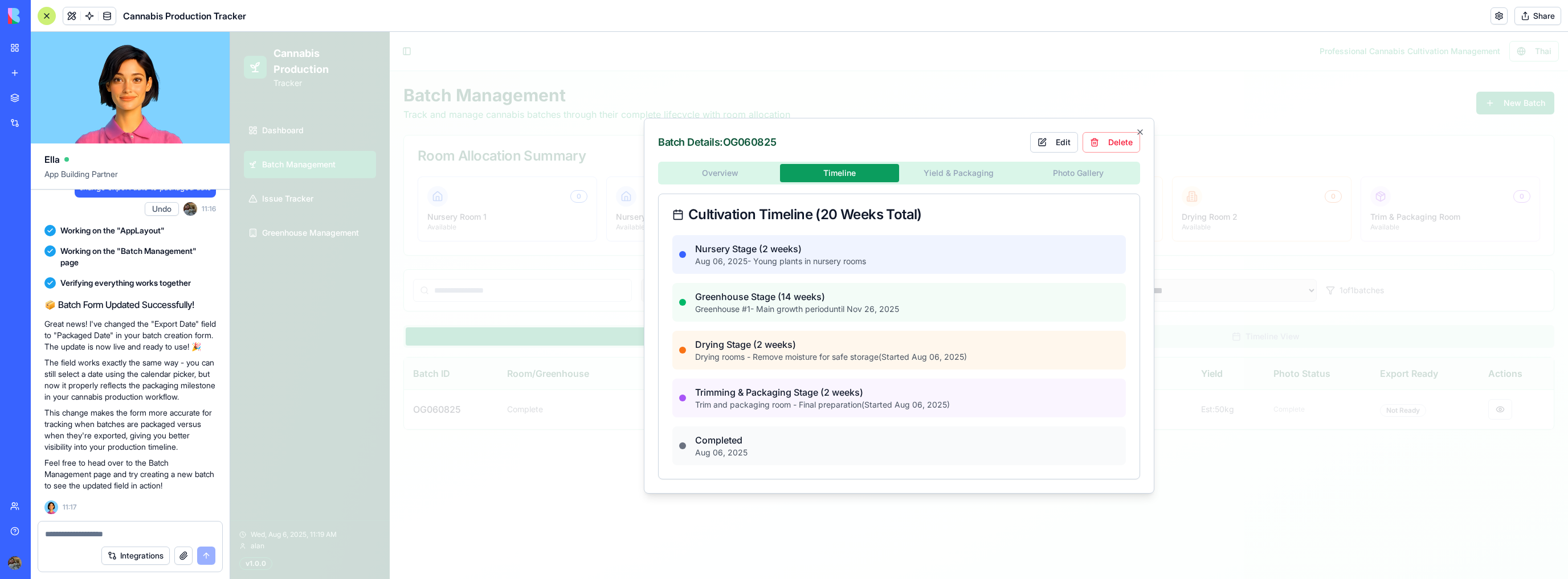 click on "Batch Details: OG060825 Edit Delete Overview Timeline Yield & Packaging Photo Gallery Cultivation Timeline (20 Weeks Total) Nursery Stage (2 weeks) Aug 06, 2025 - Young plants in nursery rooms Greenhouse Stage (14 weeks) Greenhouse # 1 - Main growth period until Nov 26, 2025 Drying Stage (2 weeks) Drying rooms - Remove moisture for safe storage (Started Aug 06, 2025) Trimming & Packaging Stage (2 weeks) Trim and packaging room - Final preparation (Started Aug 06, 2025) Completed Aug 06, 2025 Close" at bounding box center [899, 306] 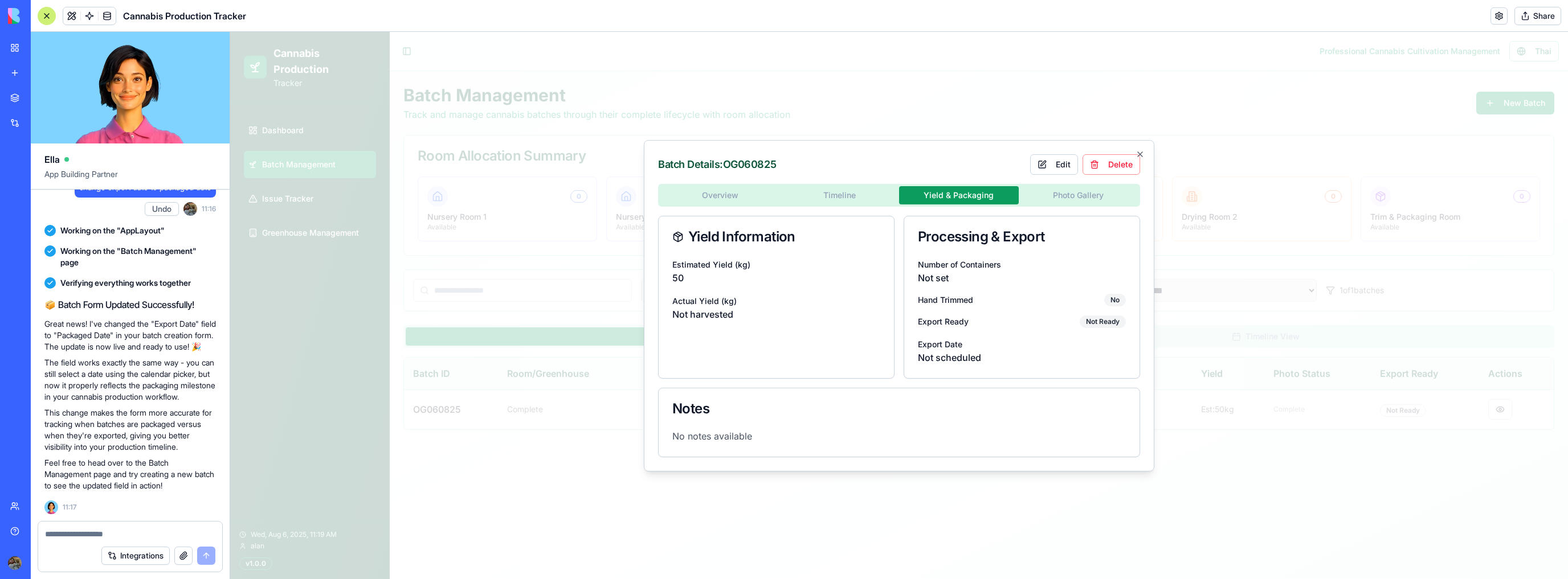 click on "Batch Details:  OG060825 Edit Delete Overview Timeline Yield & Packaging Photo Gallery Yield Information Estimated Yield (kg) 50 Actual Yield (kg) Not harvested Processing & Export Number of Containers Not set Hand Trimmed No Export Ready Not Ready Export Date Not scheduled Notes No notes available Close" at bounding box center [899, 306] 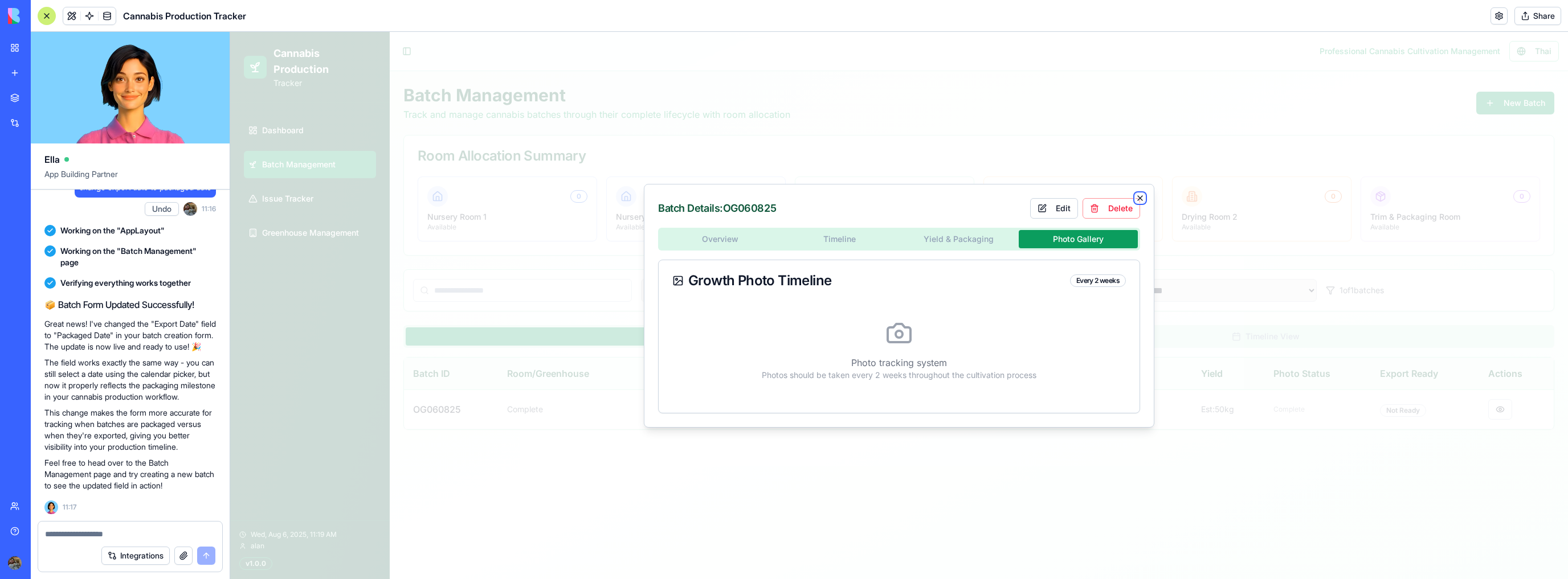 click 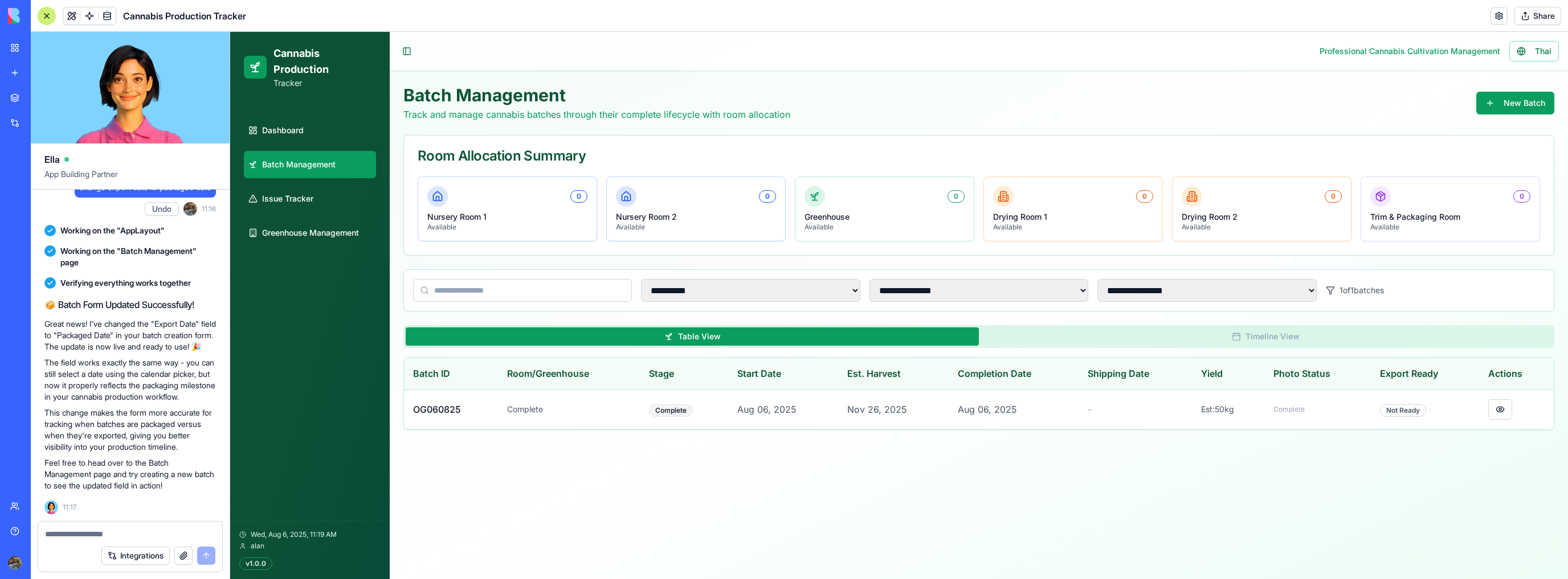 click on "Timeline View" at bounding box center (1265, 336) 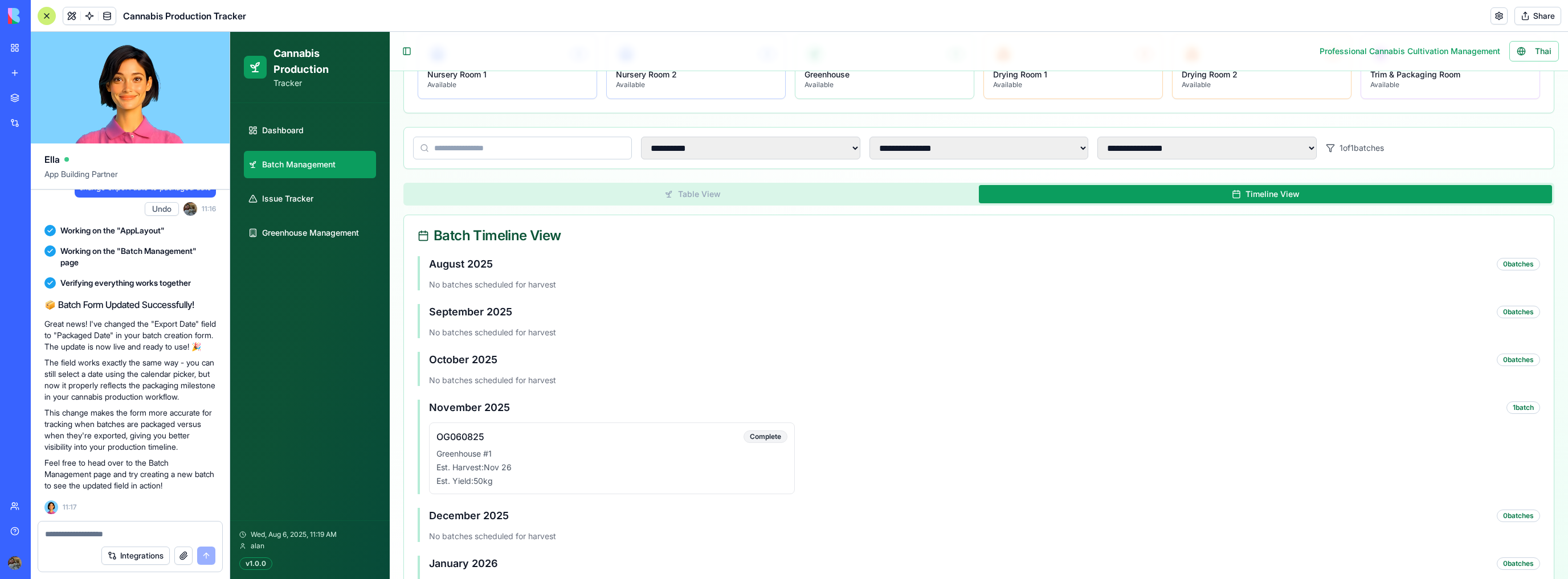 scroll, scrollTop: 180, scrollLeft: 0, axis: vertical 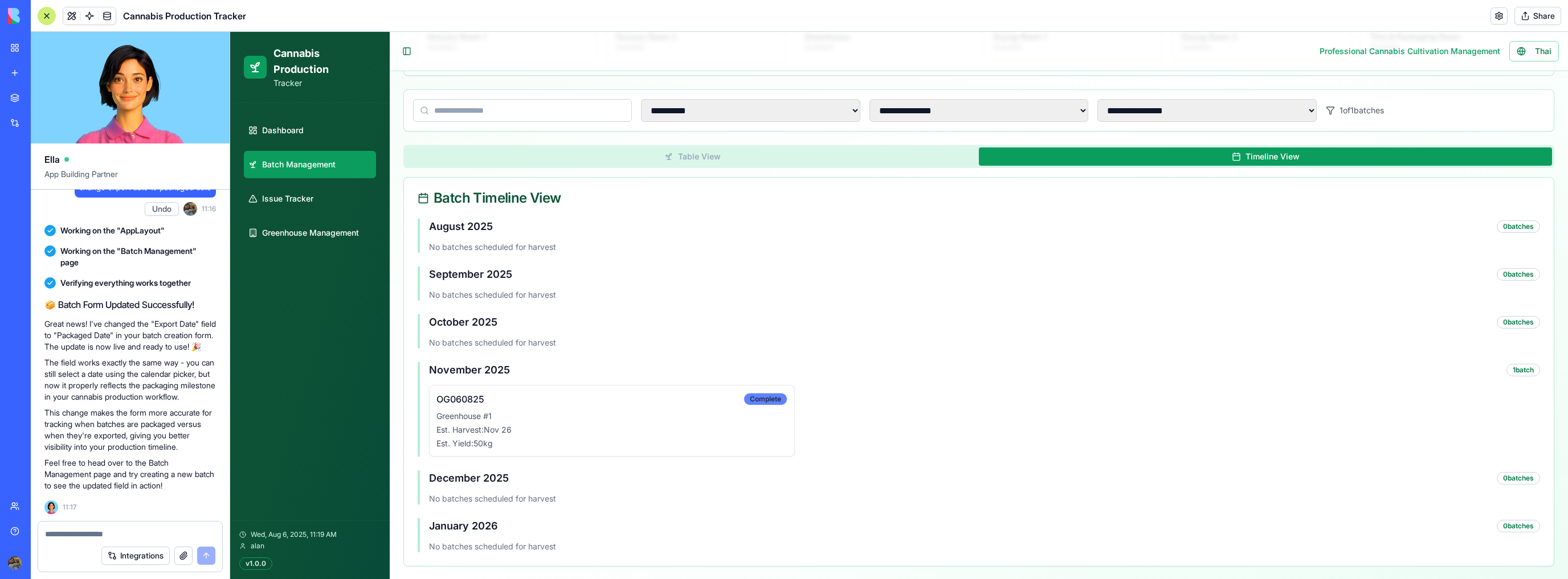 click on "Complete" at bounding box center [765, 399] 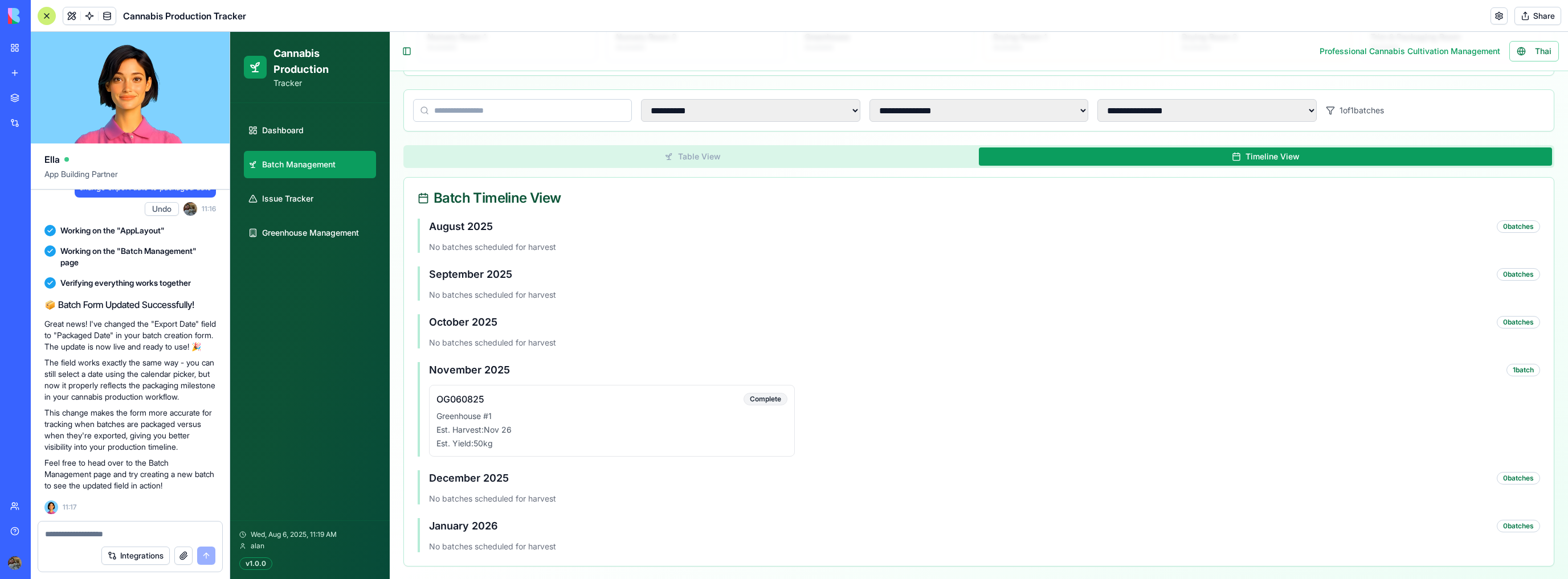click on "**********" at bounding box center [979, 236] 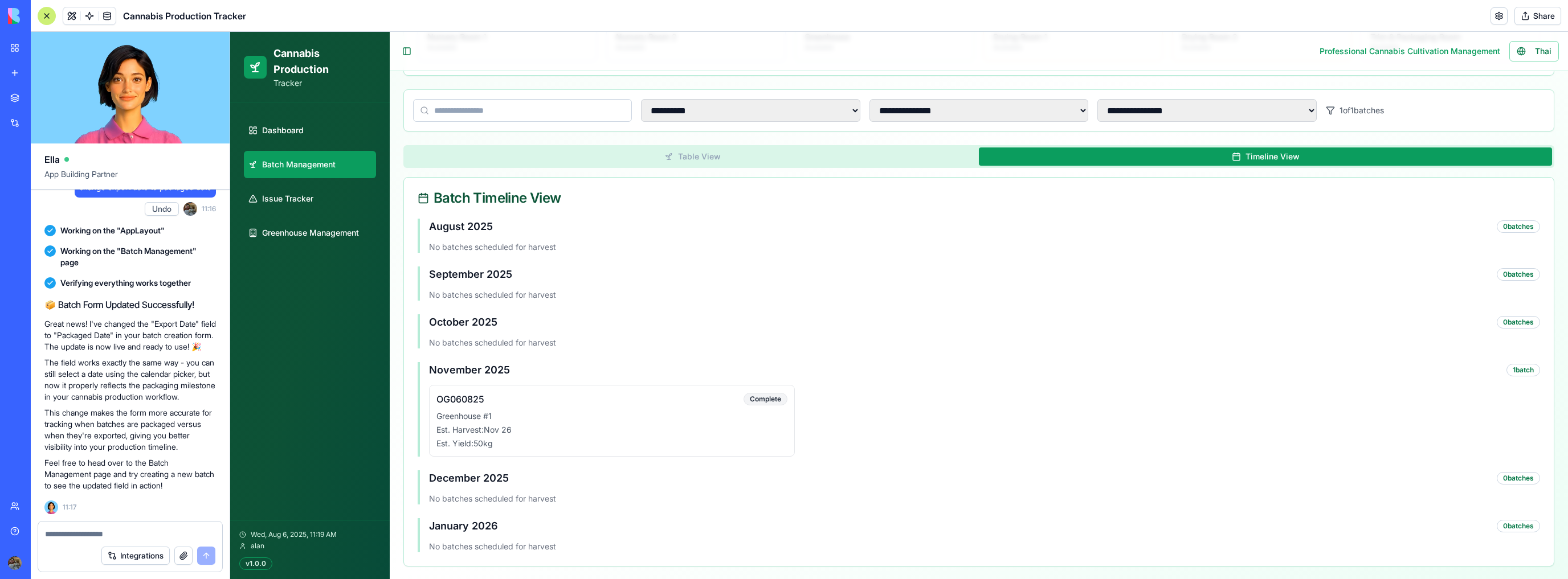 scroll, scrollTop: 0, scrollLeft: 0, axis: both 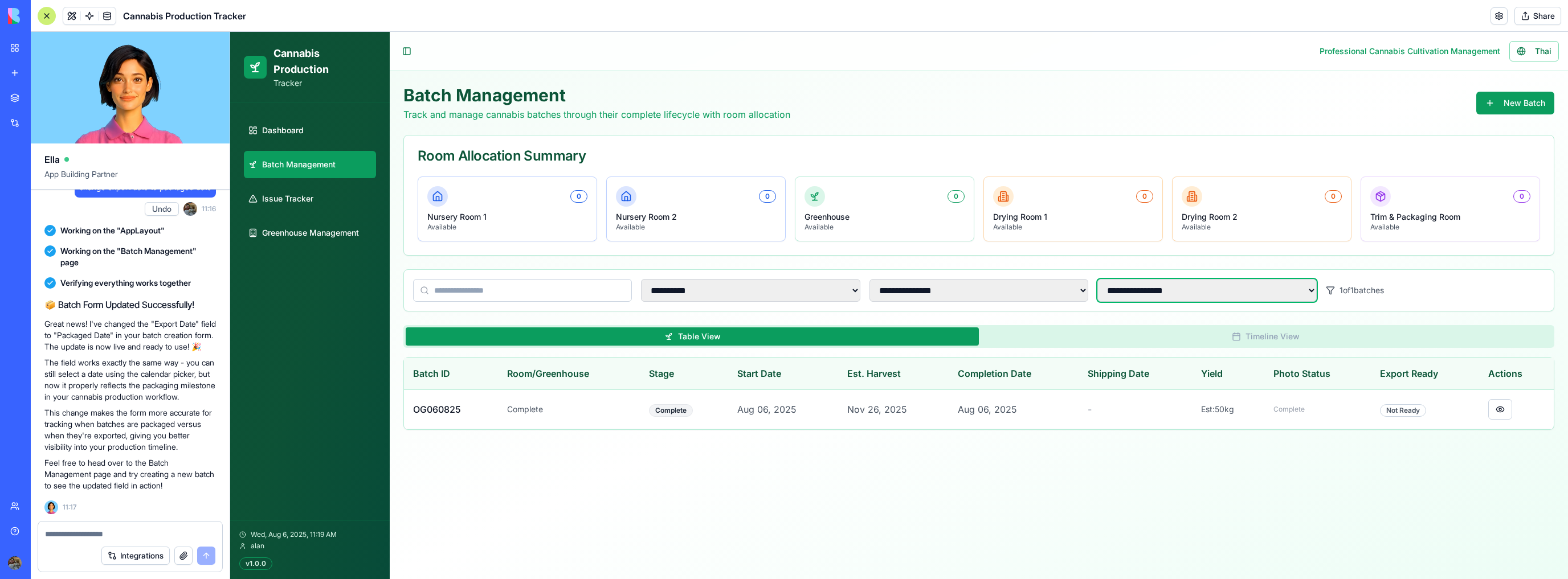 click on "**********" at bounding box center [1207, 290] 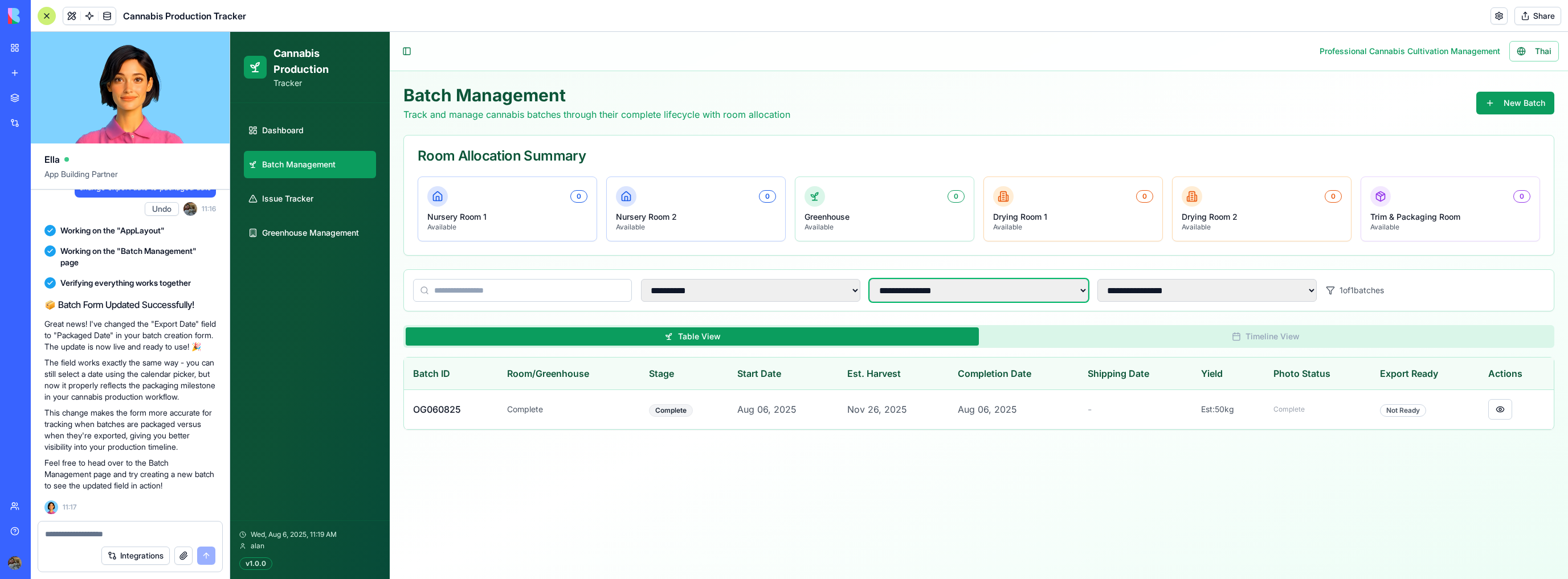 click on "**********" at bounding box center (979, 290) 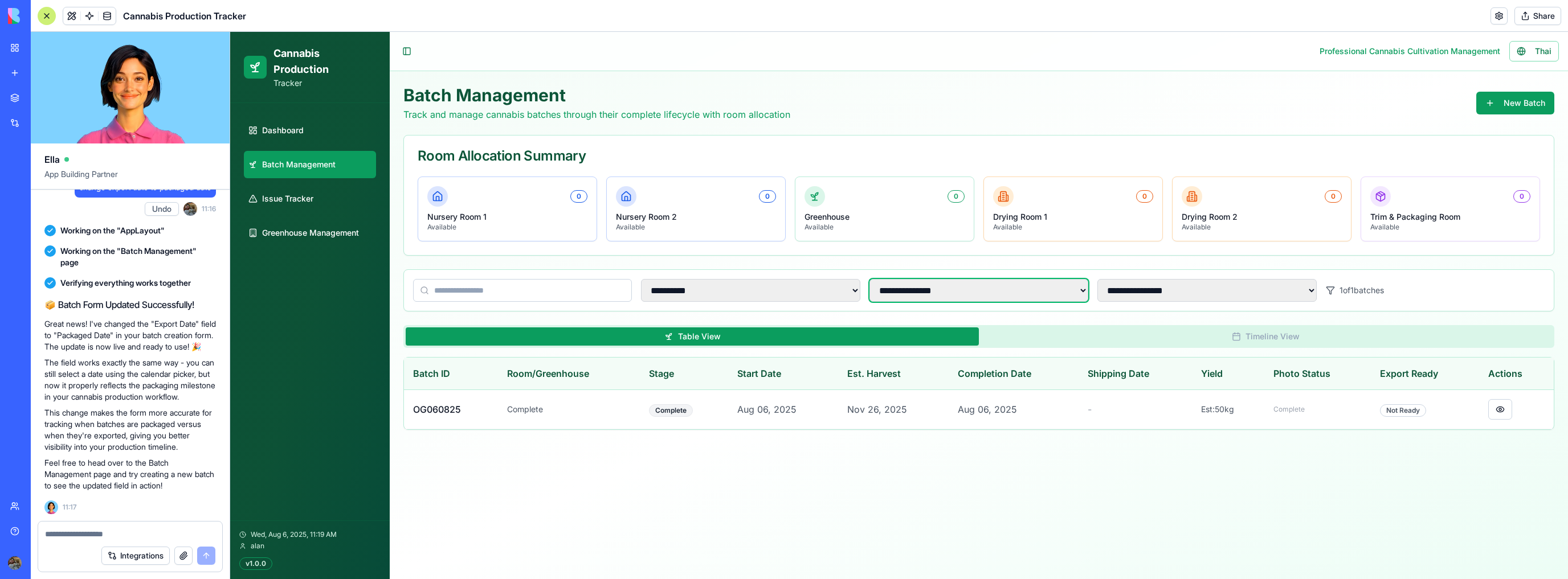 click on "**********" at bounding box center (979, 290) 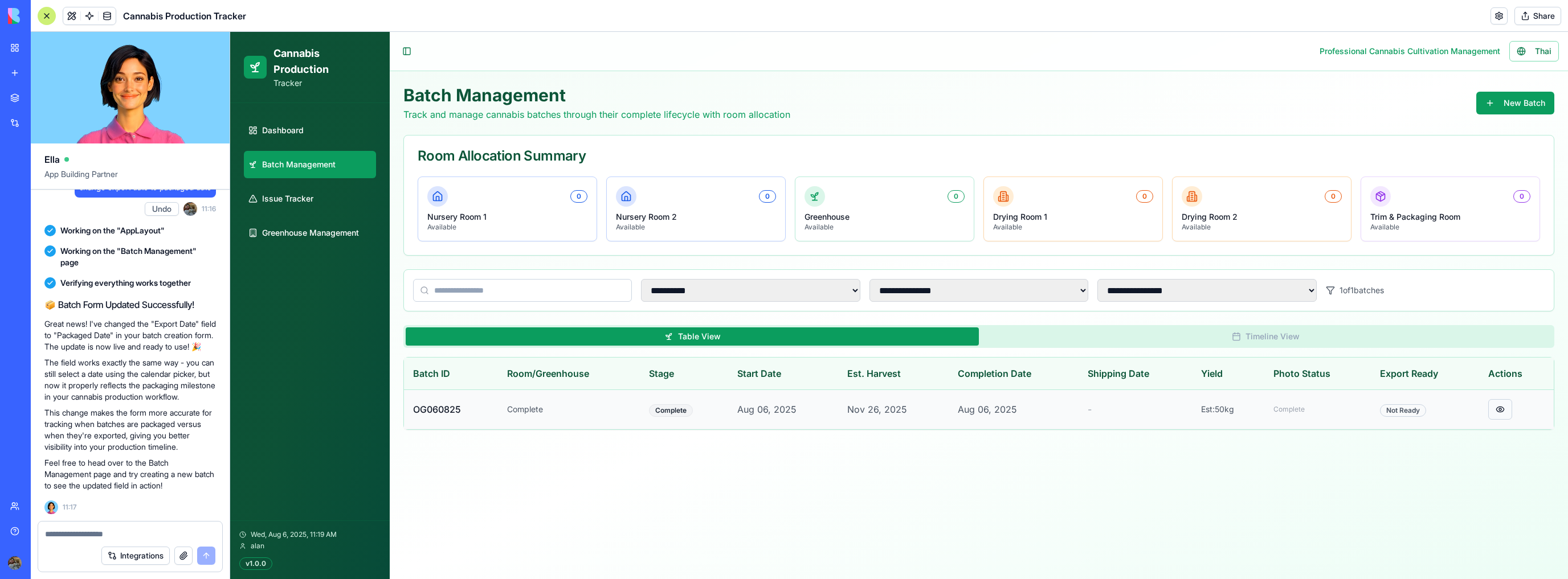 click at bounding box center (1500, 409) 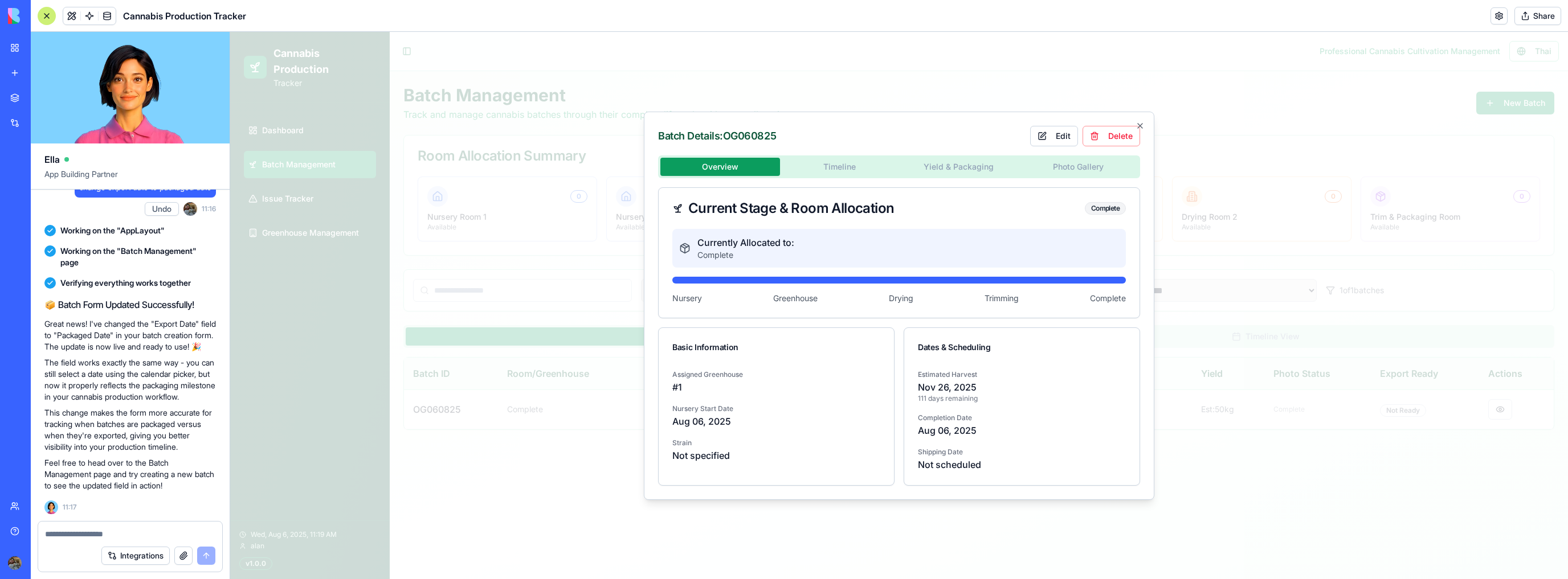 click on "Timeline" at bounding box center (840, 167) 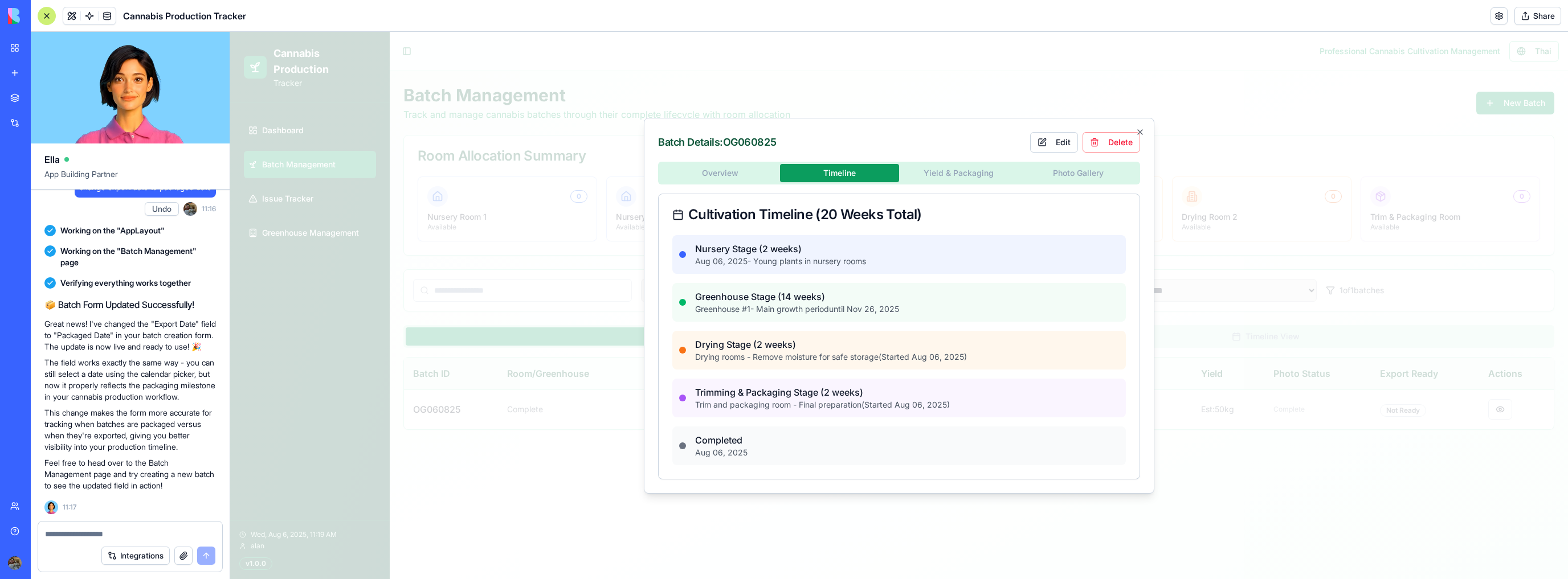 click on "Batch Details: OG060825 Edit Delete Overview Timeline Yield & Packaging Photo Gallery Cultivation Timeline (20 Weeks Total) Nursery Stage (2 weeks) Aug 06, 2025 - Young plants in nursery rooms Greenhouse Stage (14 weeks) Greenhouse # 1 - Main growth period until Nov 26, 2025 Drying Stage (2 weeks) Drying rooms - Remove moisture for safe storage (Started Aug 06, 2025) Trimming & Packaging Stage (2 weeks) Trim and packaging room - Final preparation (Started Aug 06, 2025) Completed Aug 06, 2025 Close" at bounding box center [899, 306] 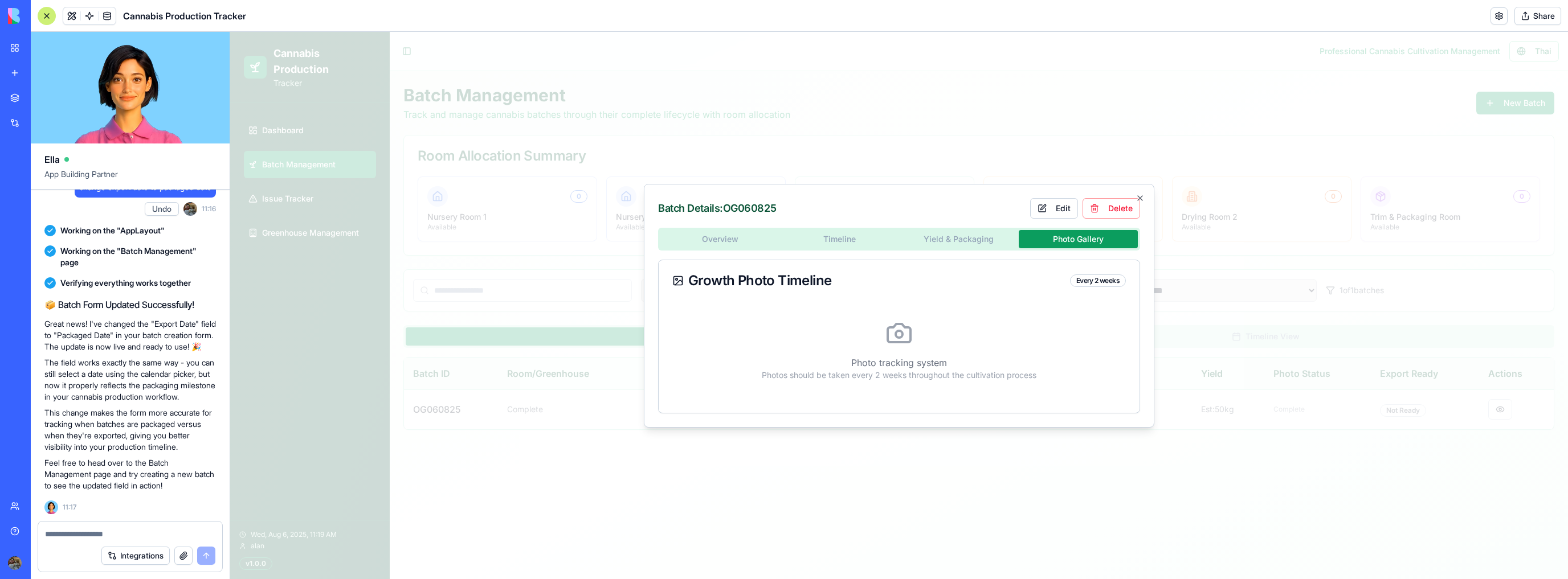 click on "Batch Details: OG060825 Edit Delete Overview Timeline Yield & Packaging Photo Gallery Growth Photo Timeline Every 2 weeks Photo tracking system Photos should be taken every 2 weeks throughout the cultivation process Close" at bounding box center [899, 306] 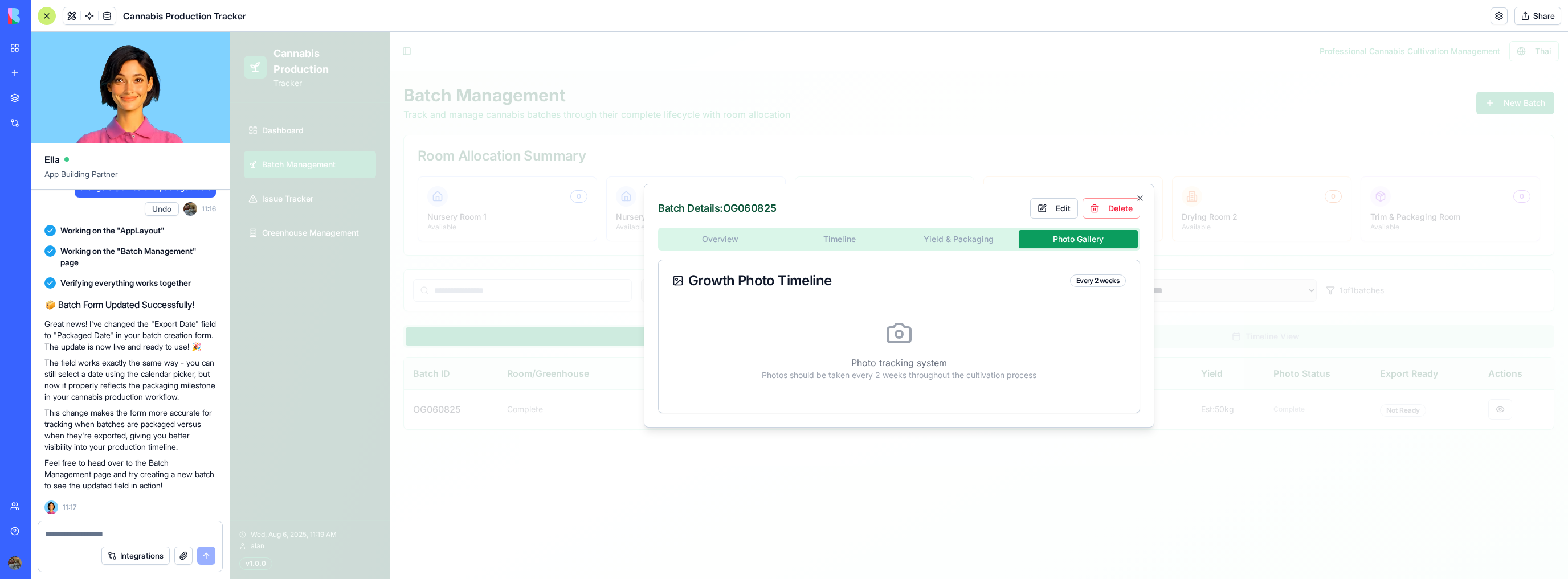 click on "Overview Timeline Yield & Packaging Photo Gallery Growth Photo Timeline Every 2 weeks Photo tracking system Photos should be taken every 2 weeks throughout the cultivation process" at bounding box center [899, 321] 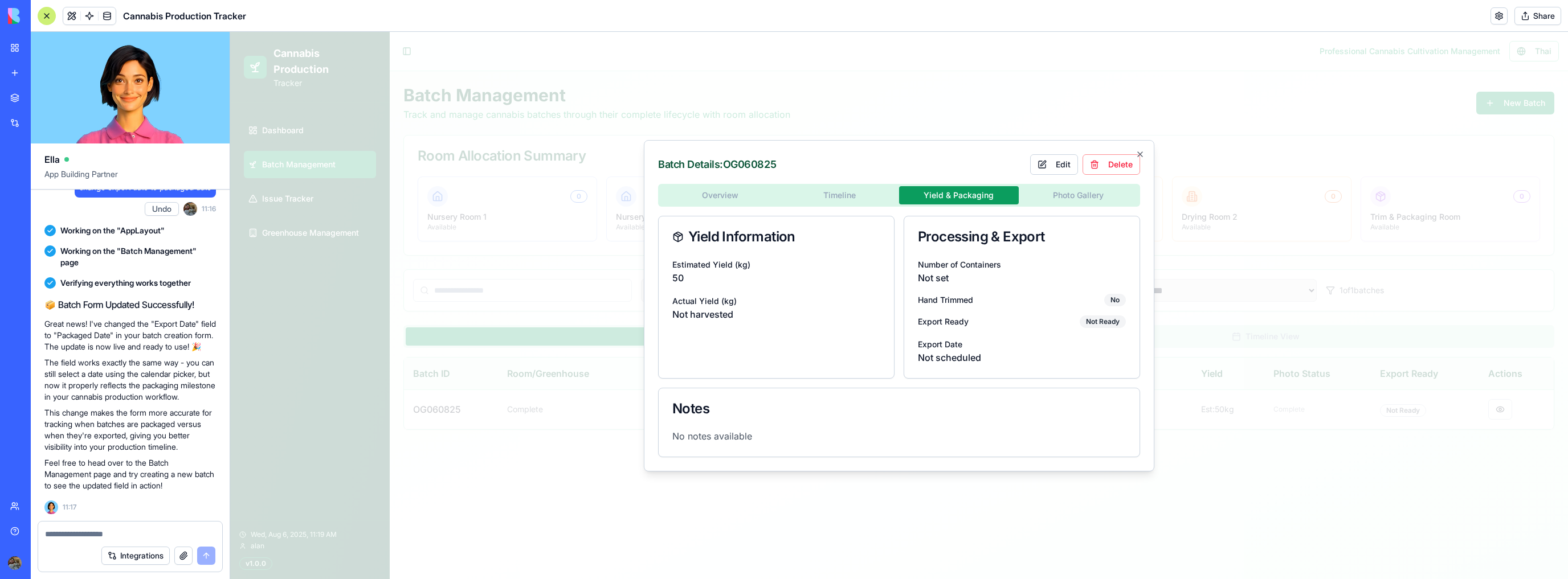 click on "Overview Timeline Yield & Packaging Photo Gallery Yield Information Estimated Yield (kg) 50 Actual Yield (kg) Not harvested Processing & Export Number of Containers Not set Hand Trimmed No Export Ready Not Ready Export Date Not scheduled Notes No notes available" at bounding box center (899, 321) 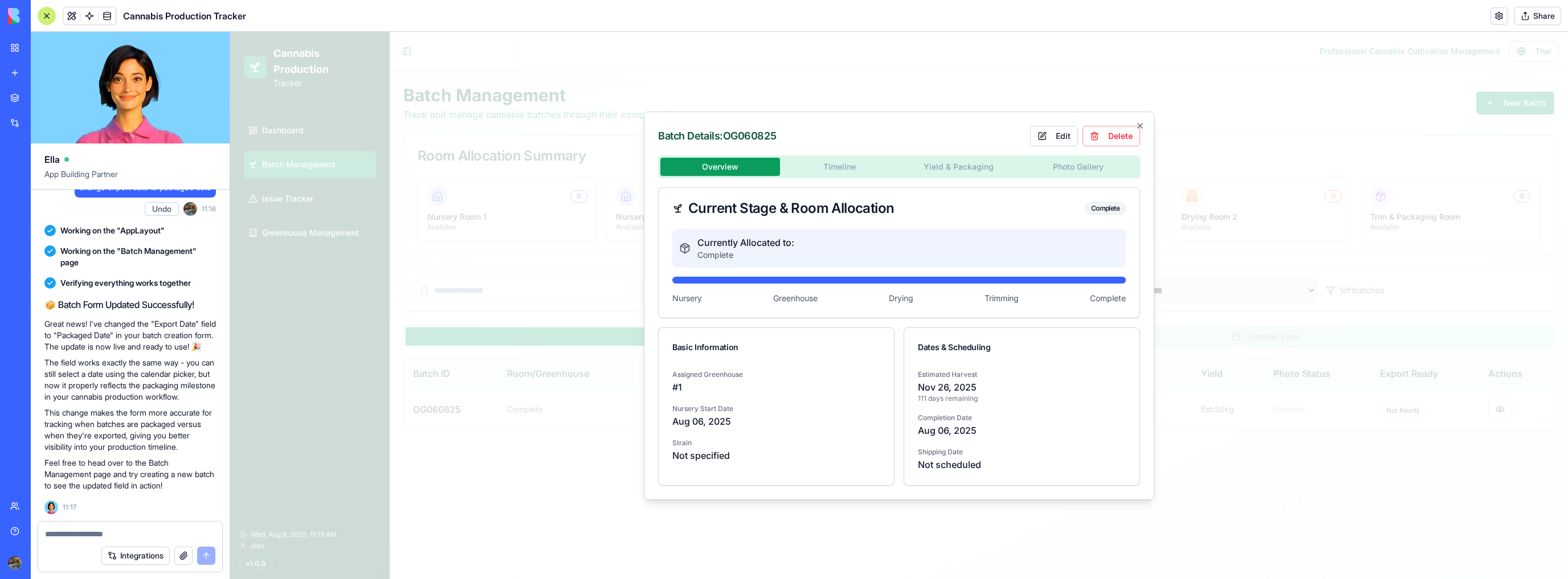 click on "Edit" at bounding box center (1054, 136) 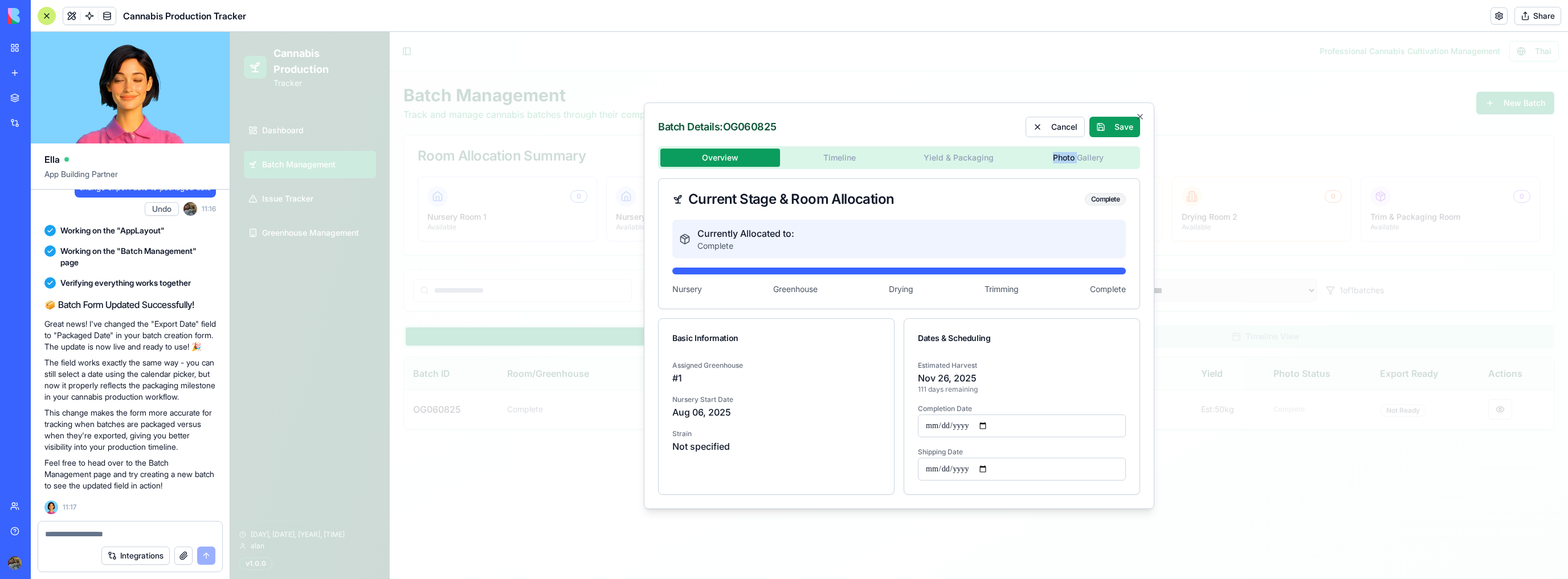 click on "Batch Details:  OG060825 Cancel Save Overview Timeline Yield & Packaging Photo Gallery Current Stage & Room Allocation Complete Currently Allocated to: Complete Nursery Greenhouse Drying Trimming Complete Basic Information Assigned Greenhouse # 1 Nursery Start Date [DATE], [YEAR] Strain Not specified Dates & Scheduling Estimated Harvest [DATE], [YEAR] 111 days remaining Completion Date Shipping Date Close" at bounding box center (899, 306) 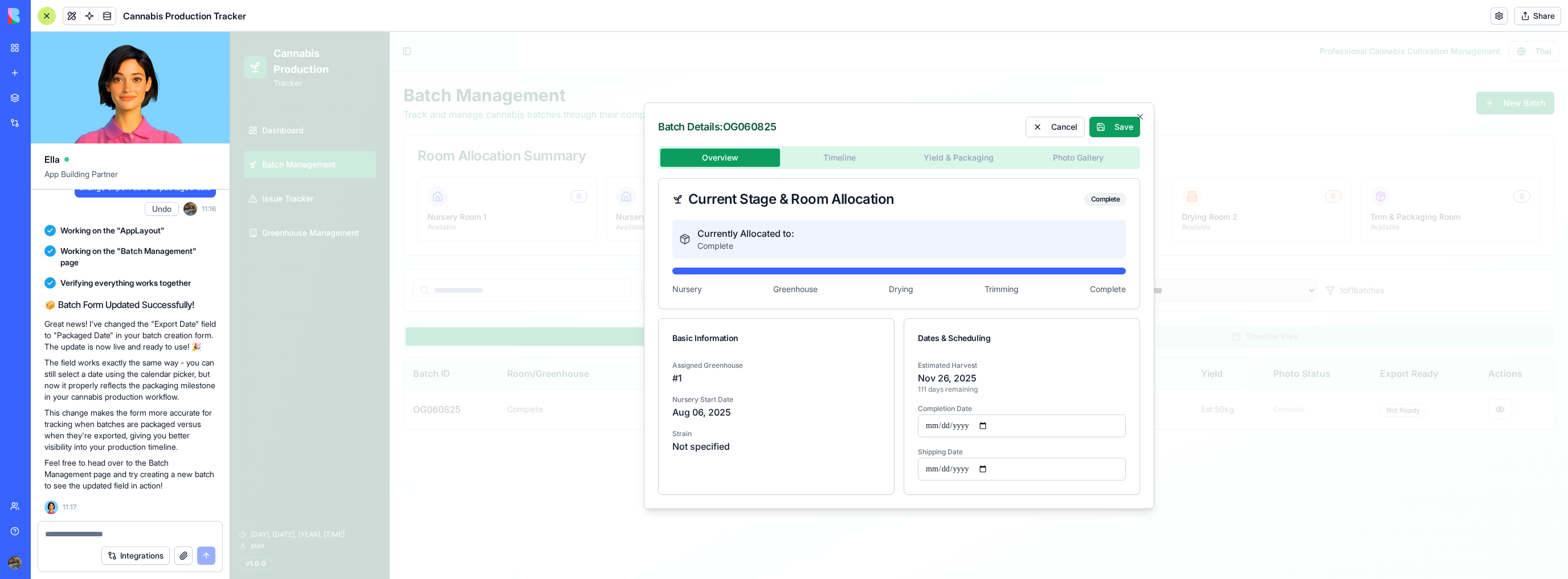 click on "111 days remaining" at bounding box center (1022, 389) 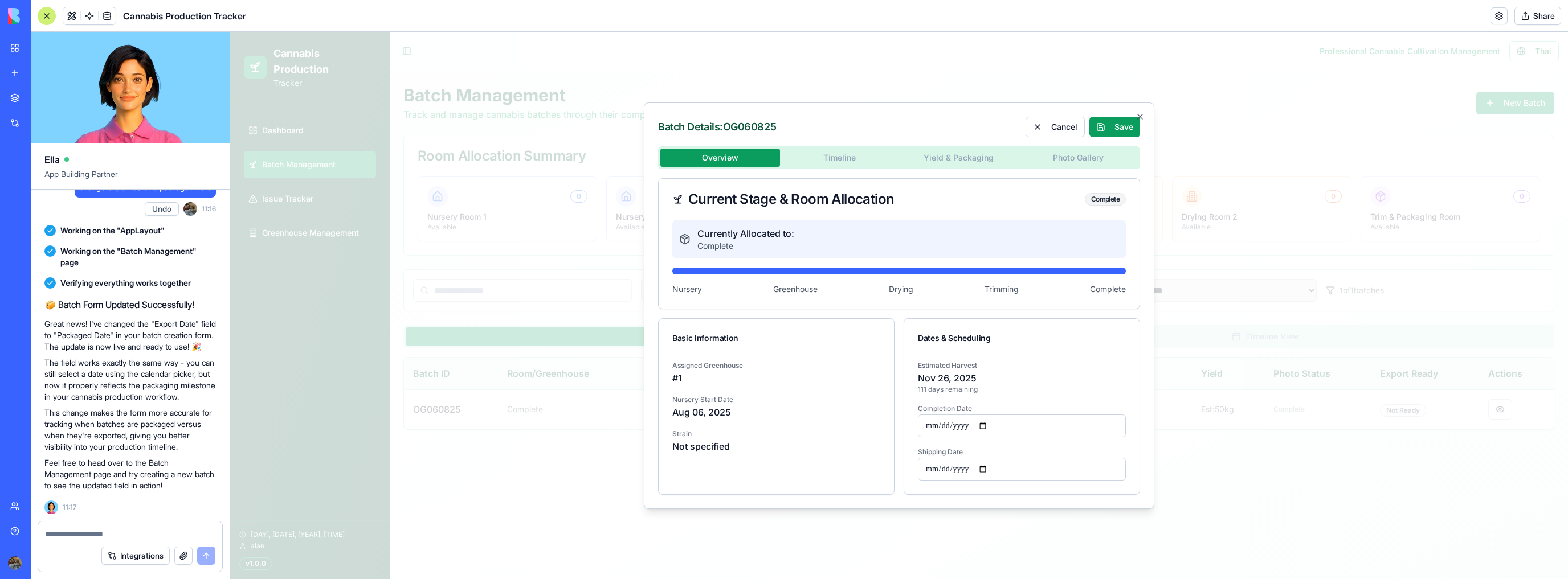 click at bounding box center [1022, 426] 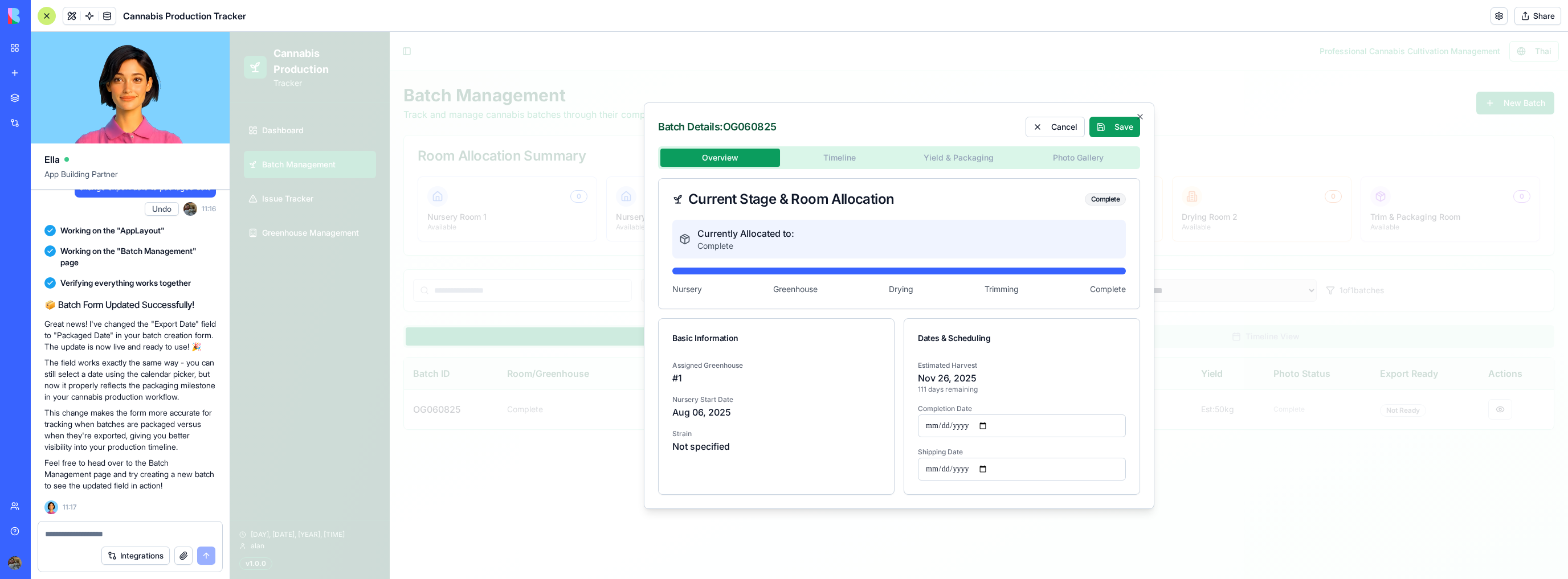 click at bounding box center (1022, 426) 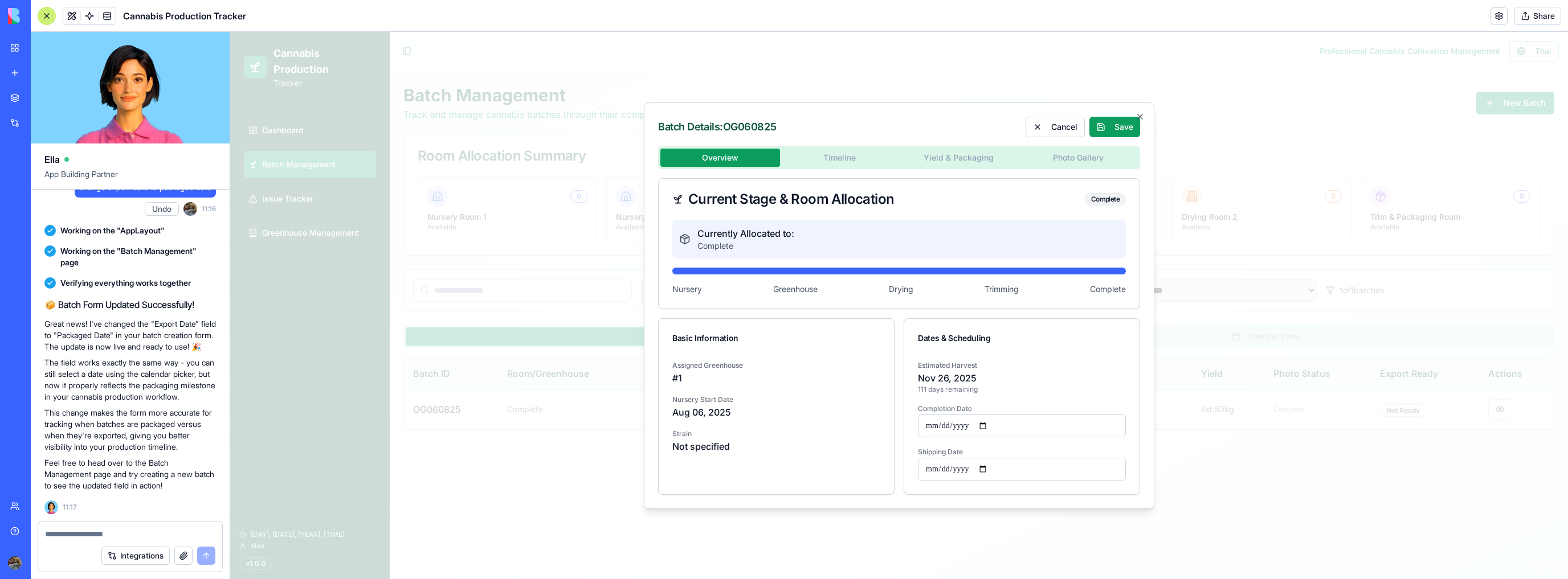 click at bounding box center (1022, 426) 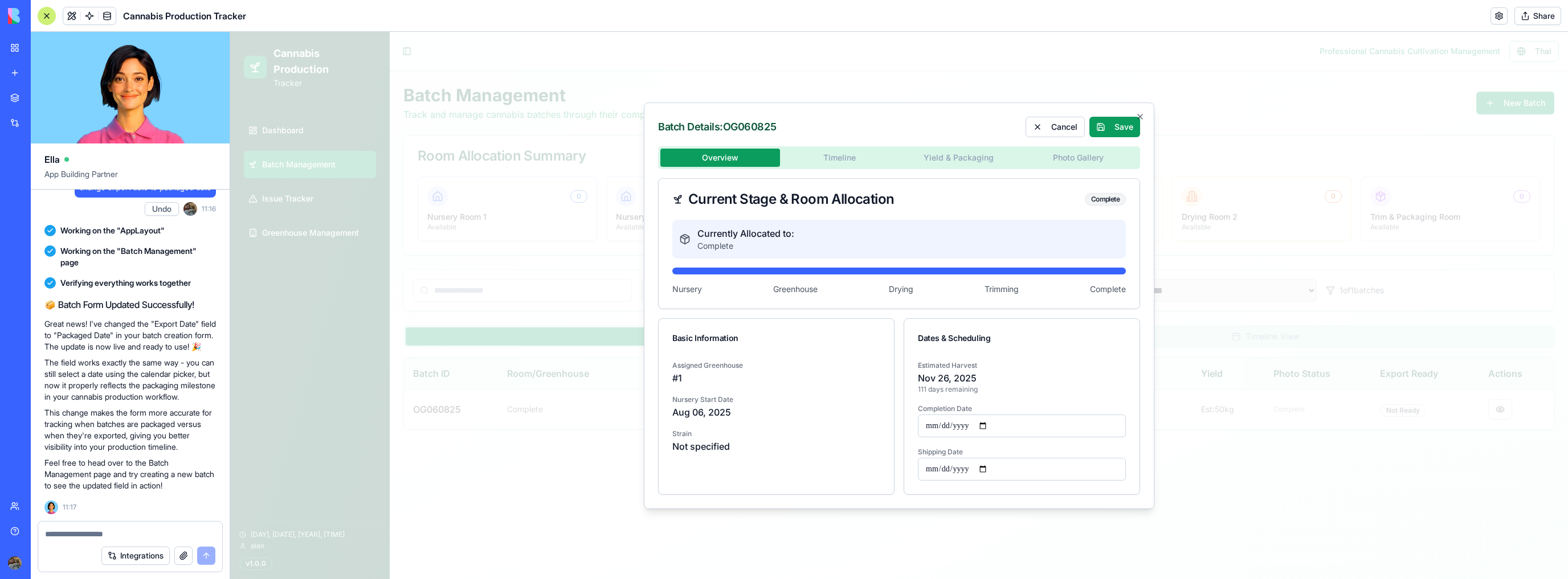 type on "**********" 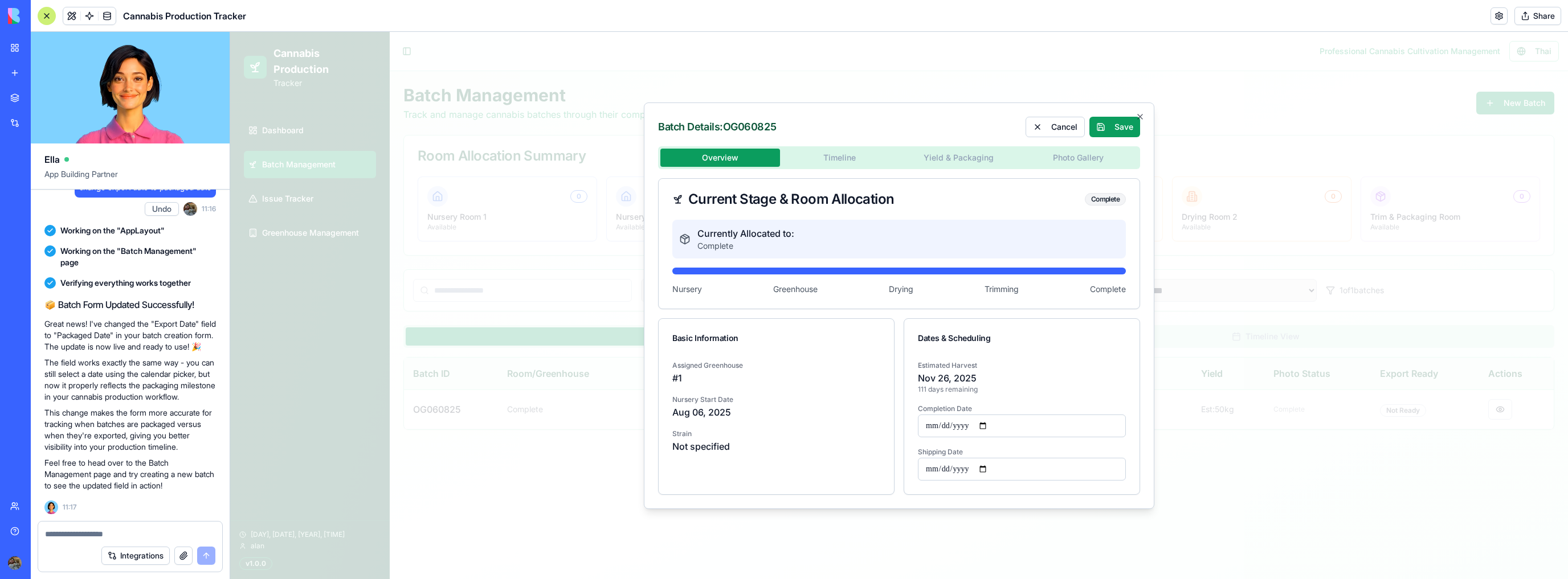 click at bounding box center (1022, 469) 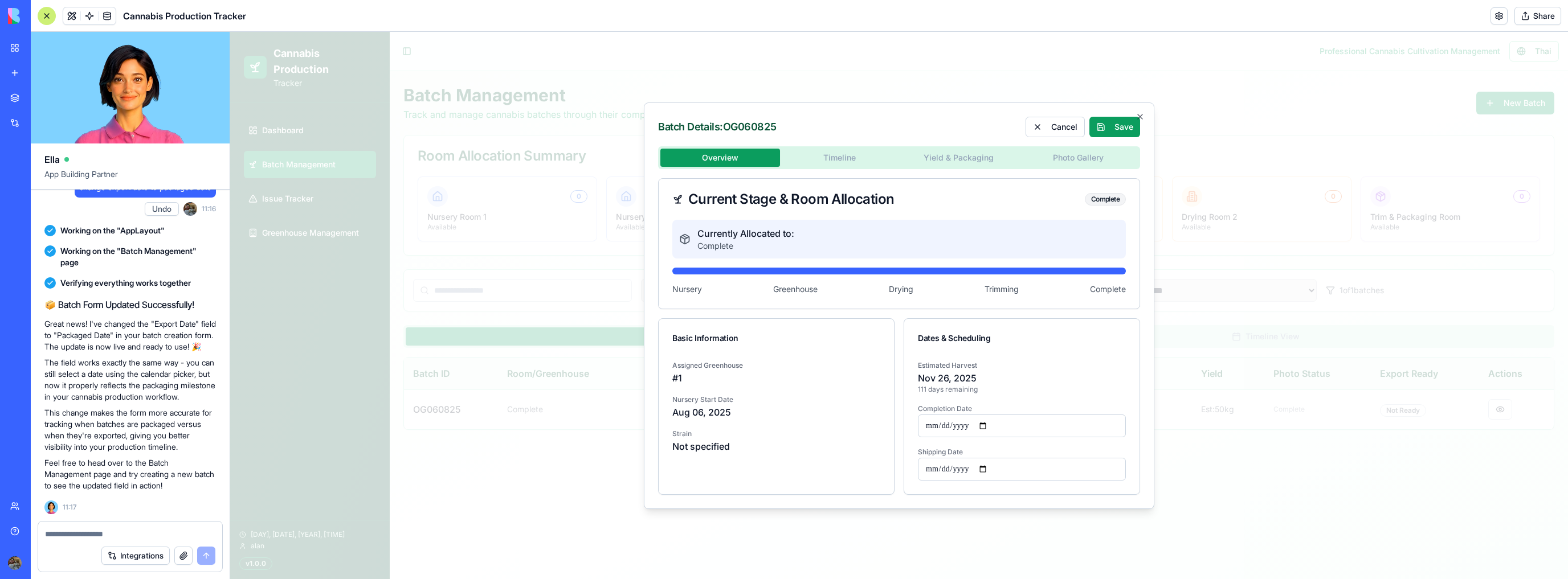 type on "**********" 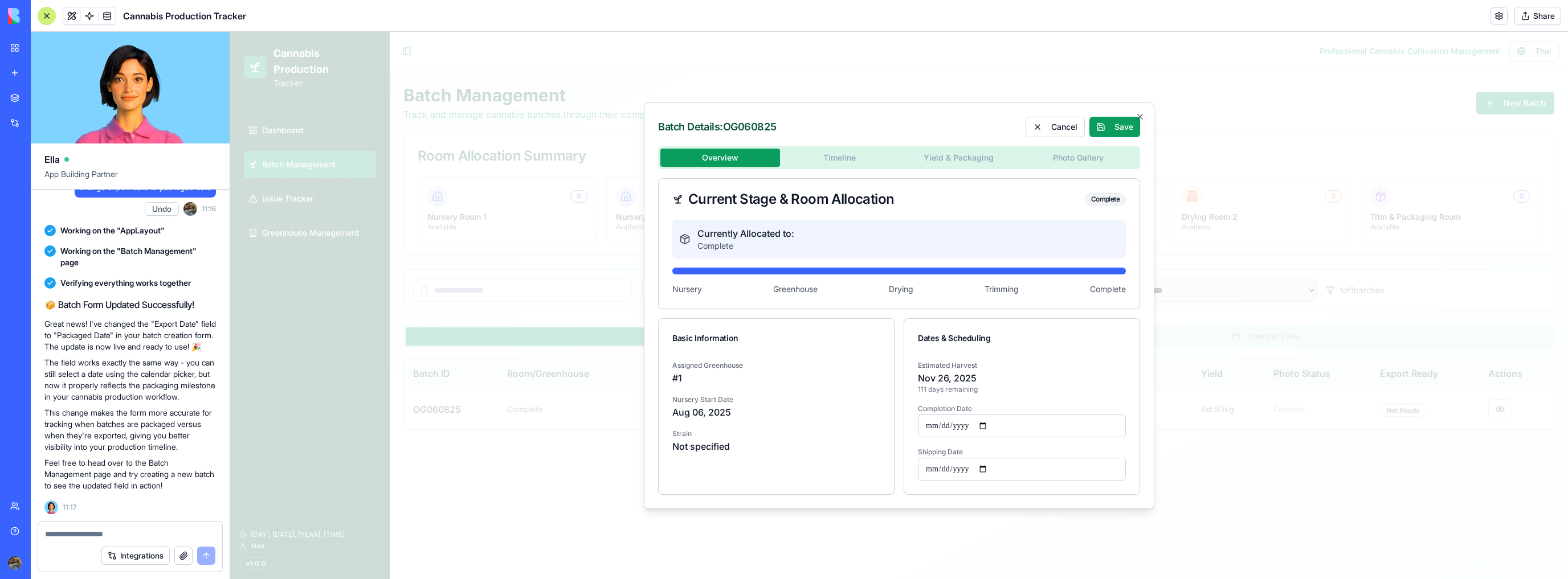 click on "**********" at bounding box center [1022, 419] 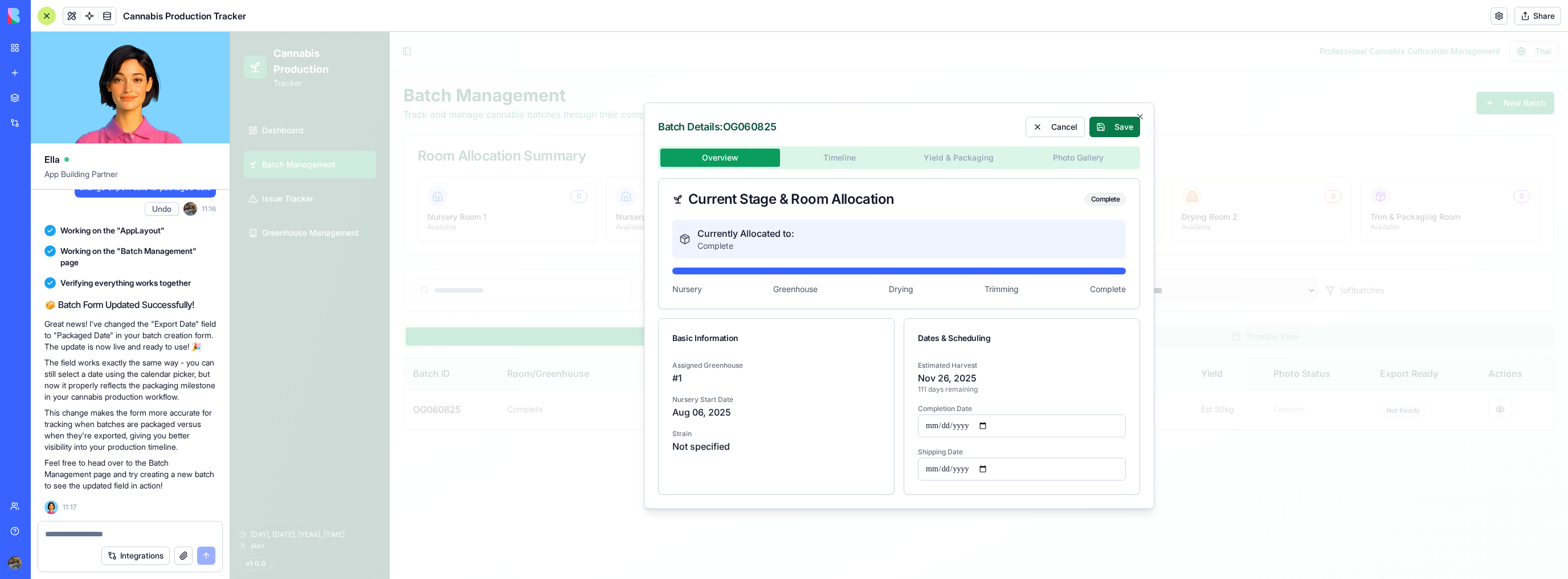 click on "Save" at bounding box center (1114, 127) 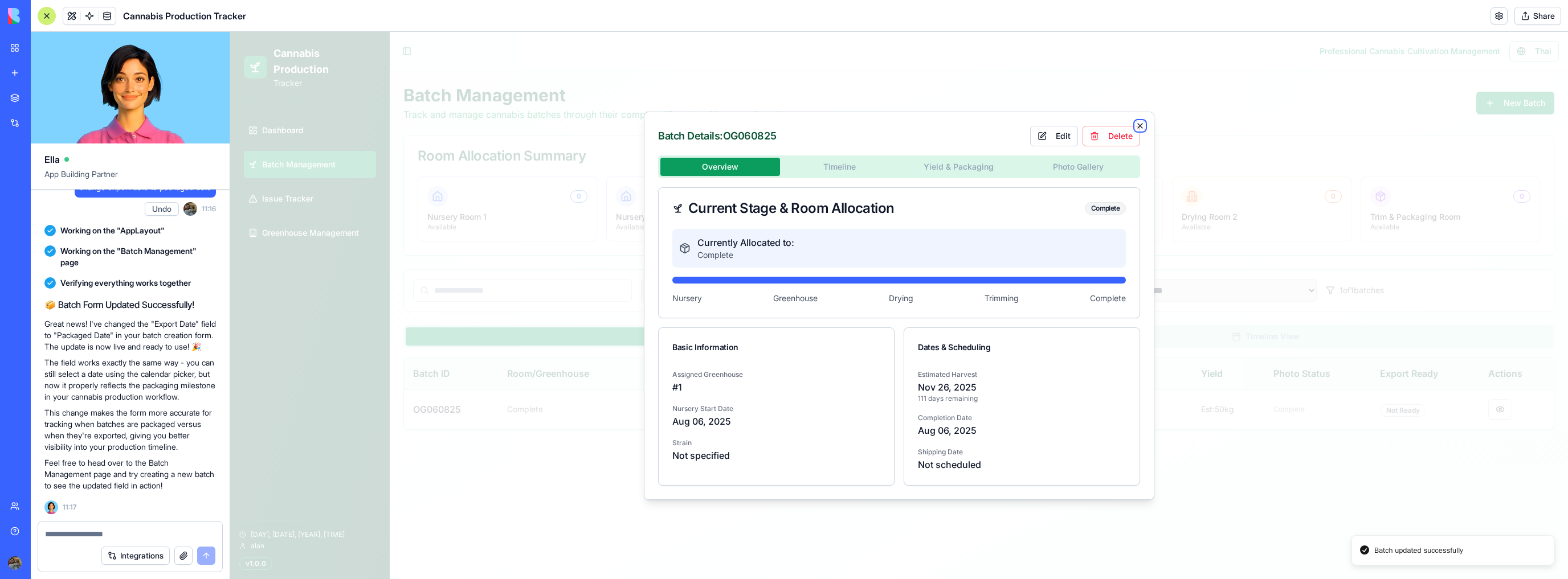 click 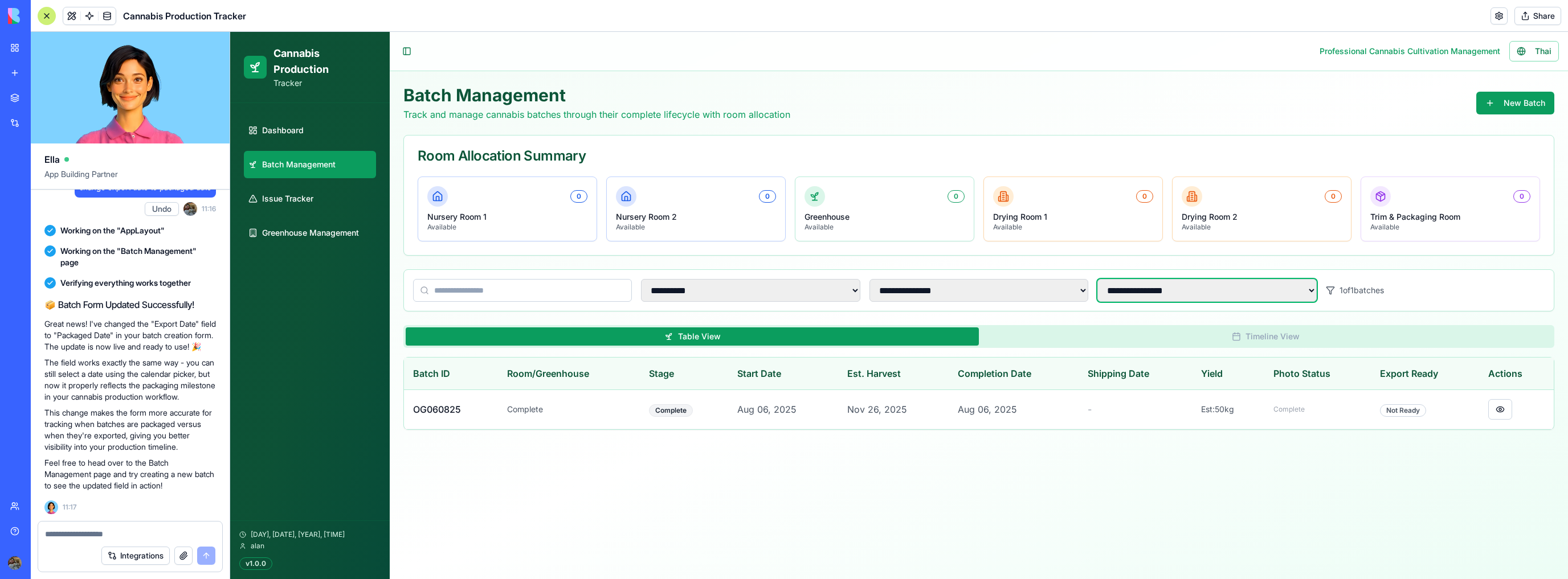 click on "**********" at bounding box center (1207, 290) 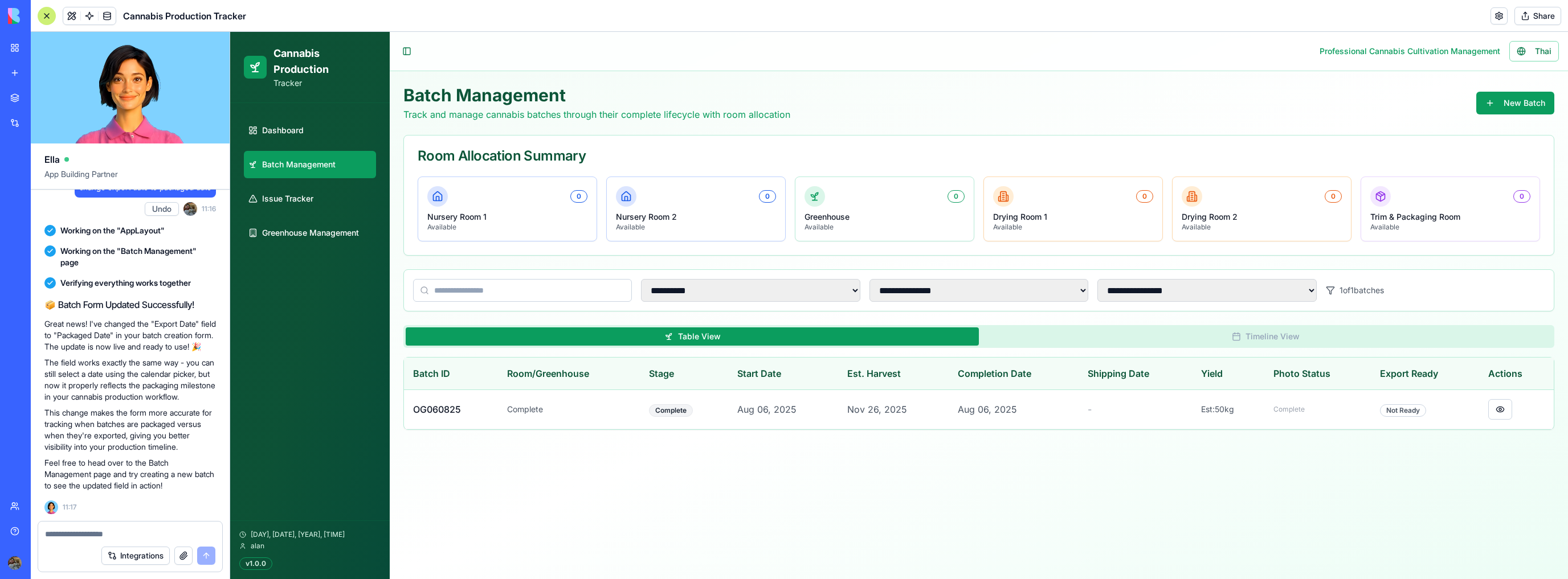 click on "Timeline View" at bounding box center [1265, 336] 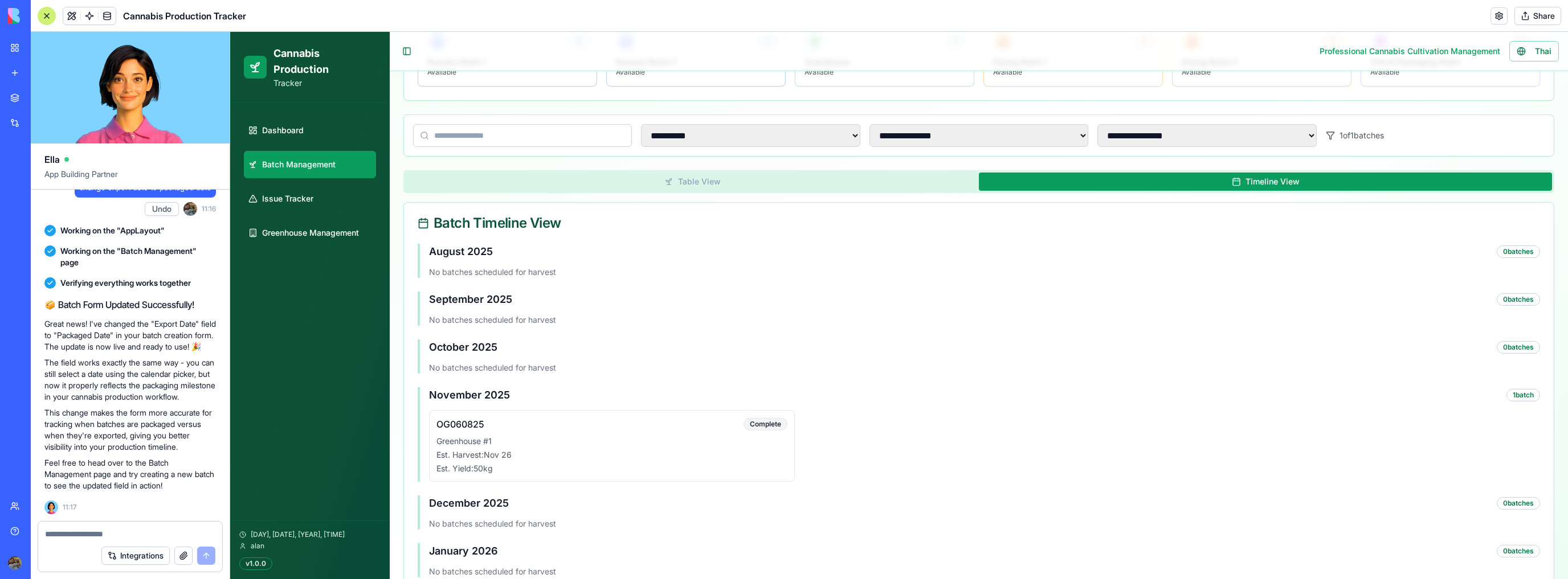 scroll, scrollTop: 180, scrollLeft: 0, axis: vertical 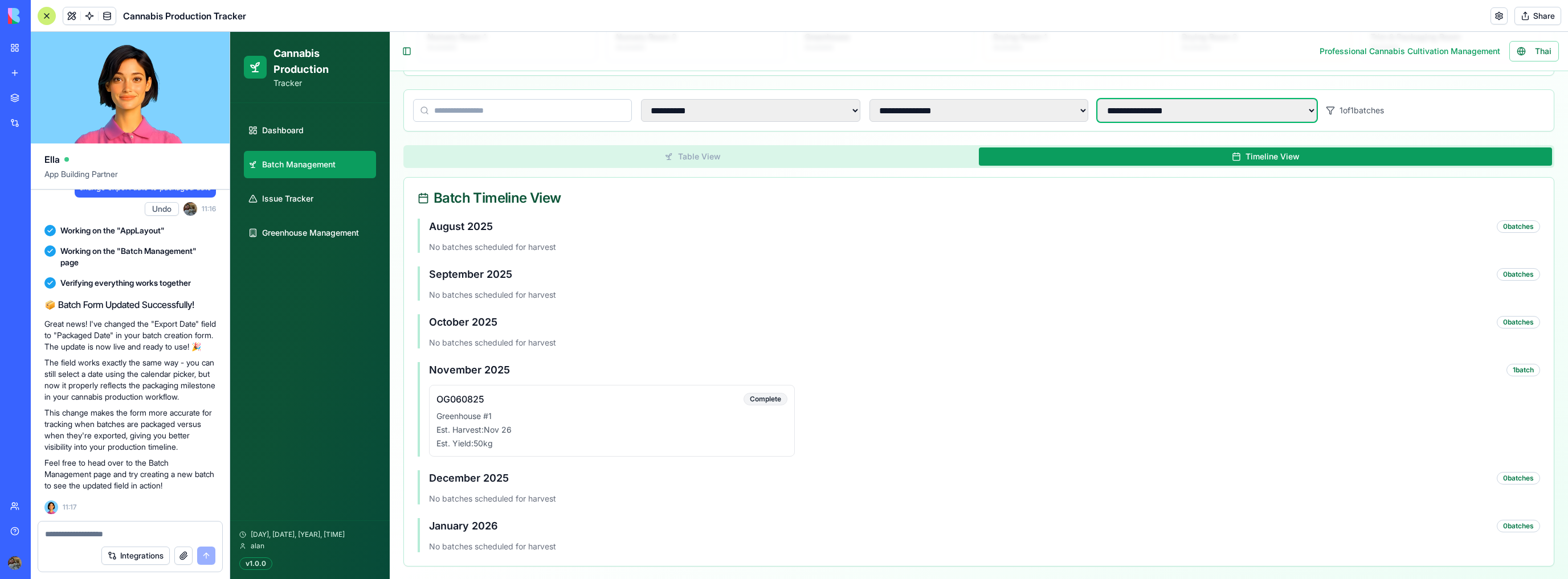 click on "**********" at bounding box center [1207, 110] 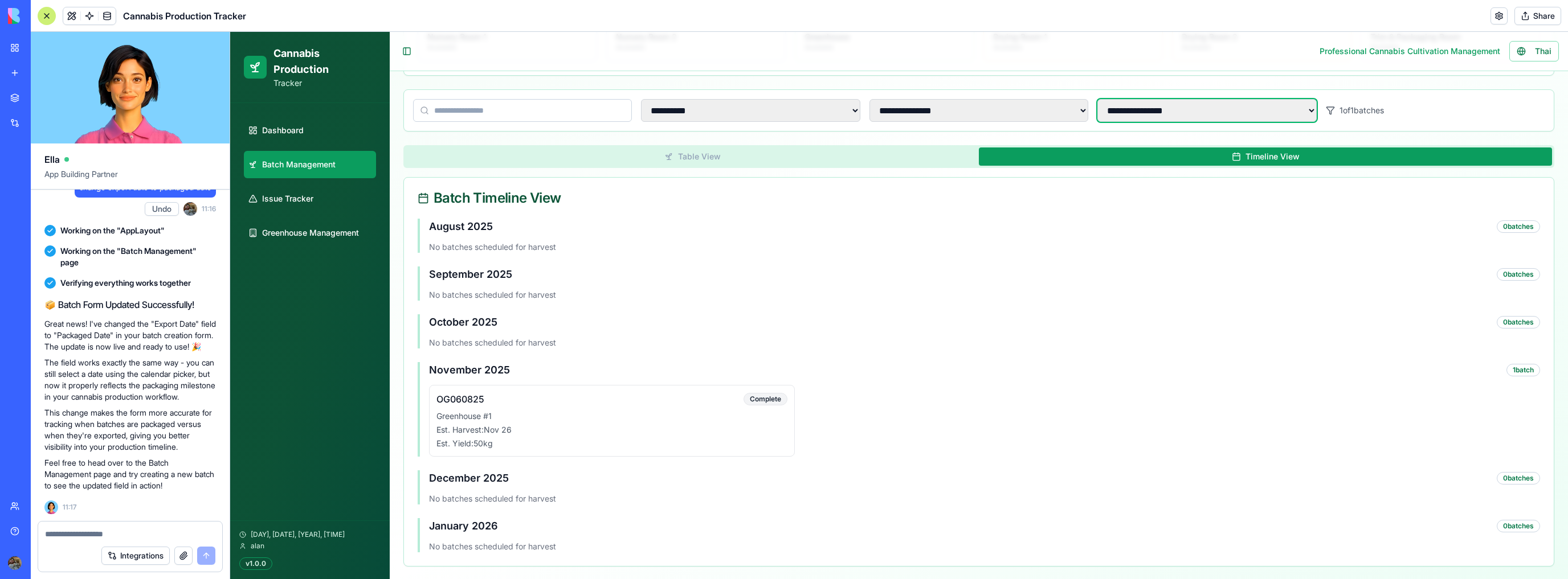 click on "**********" at bounding box center (1207, 110) 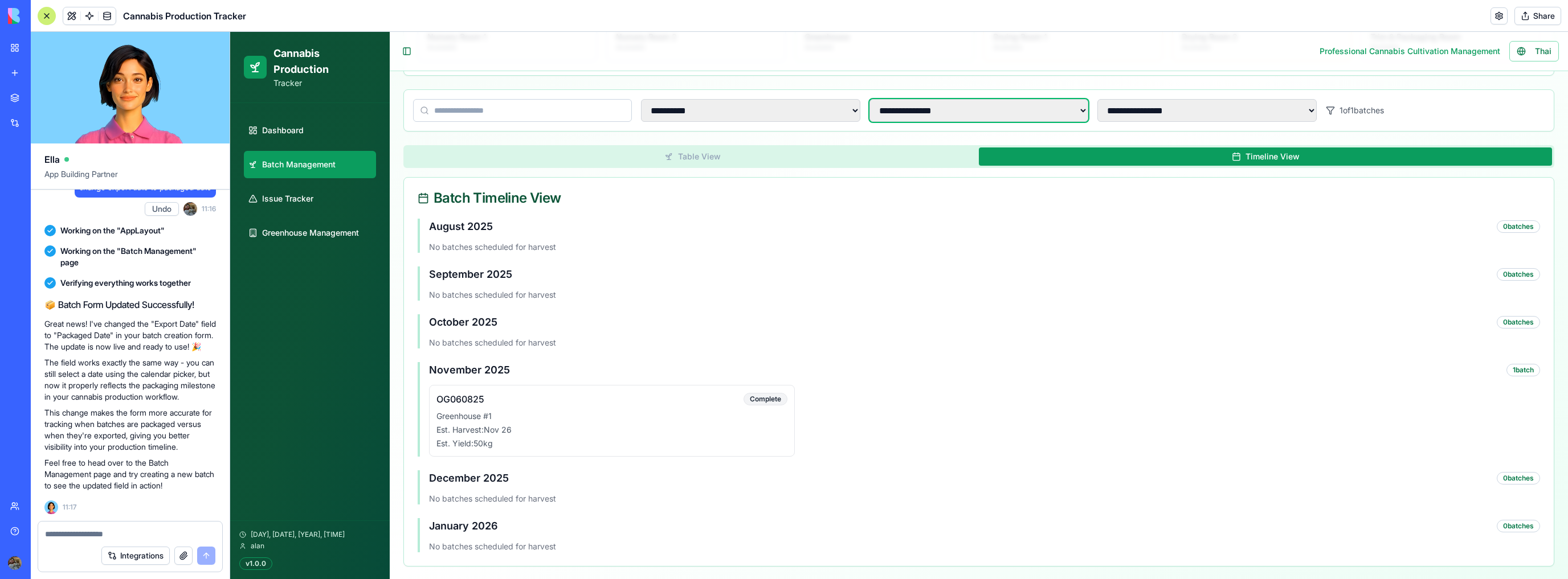 click on "**********" at bounding box center [979, 110] 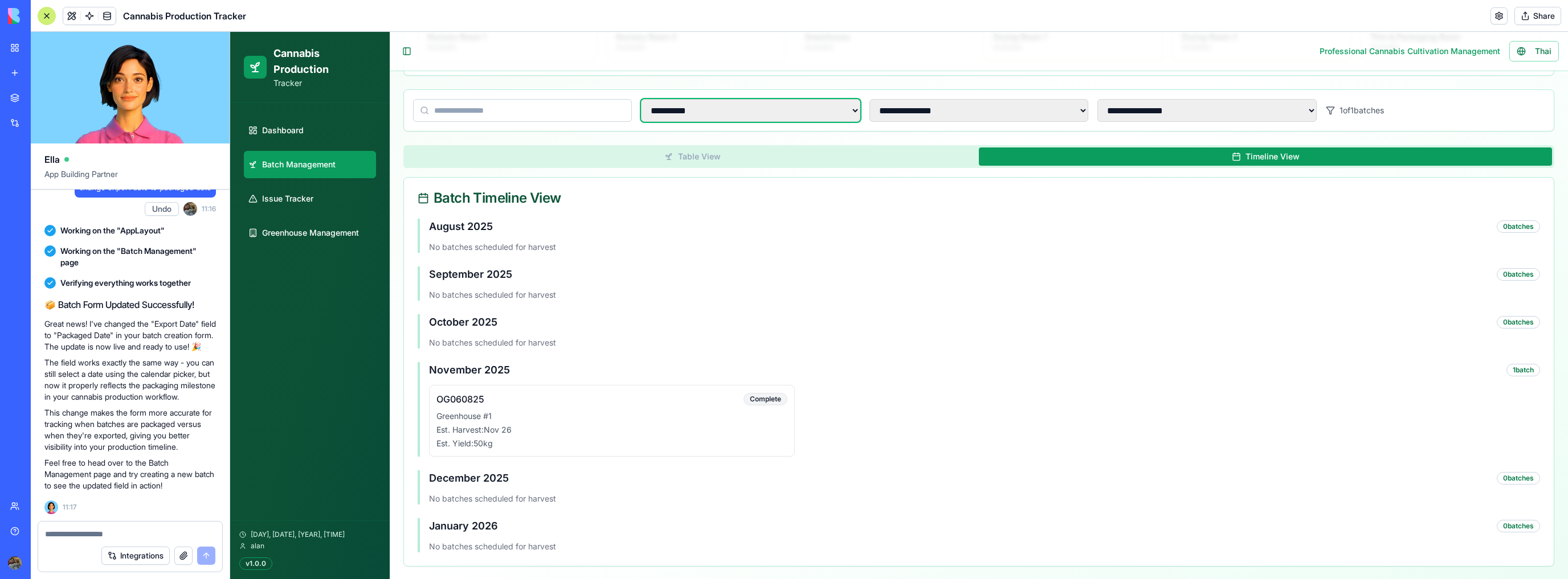 click on "**********" at bounding box center [750, 110] 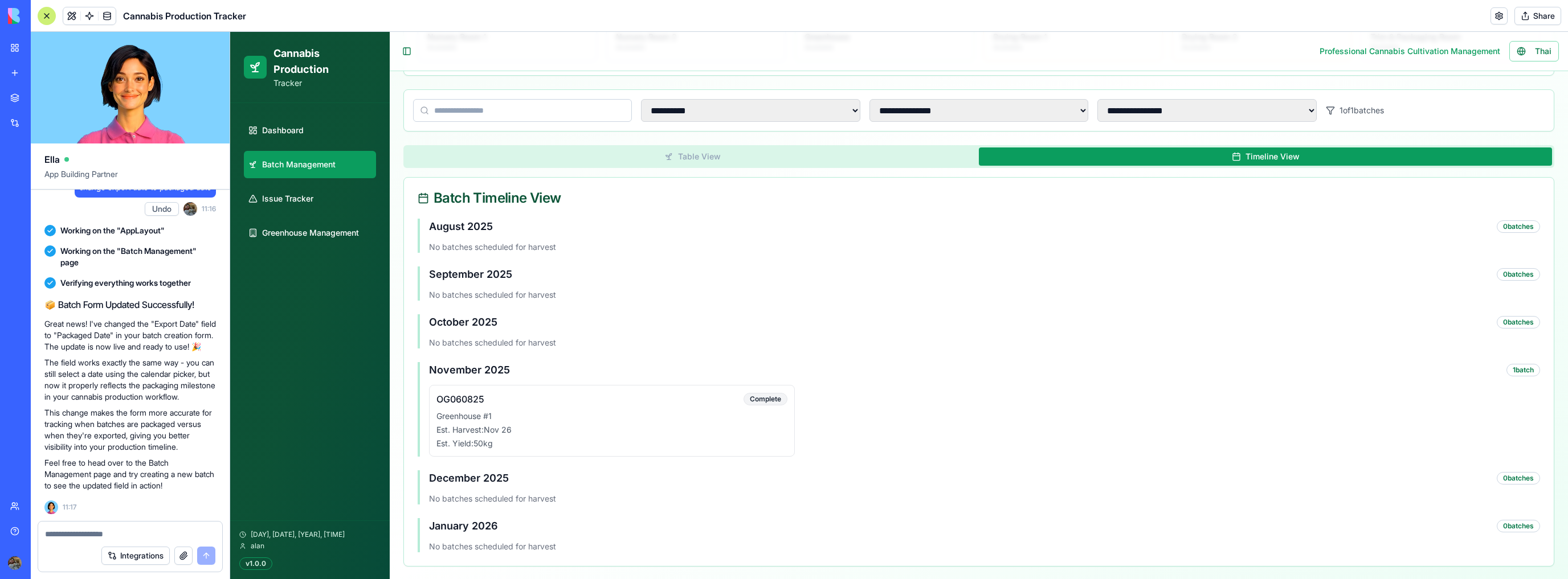 click on "No batches scheduled for harvest" at bounding box center [985, 295] 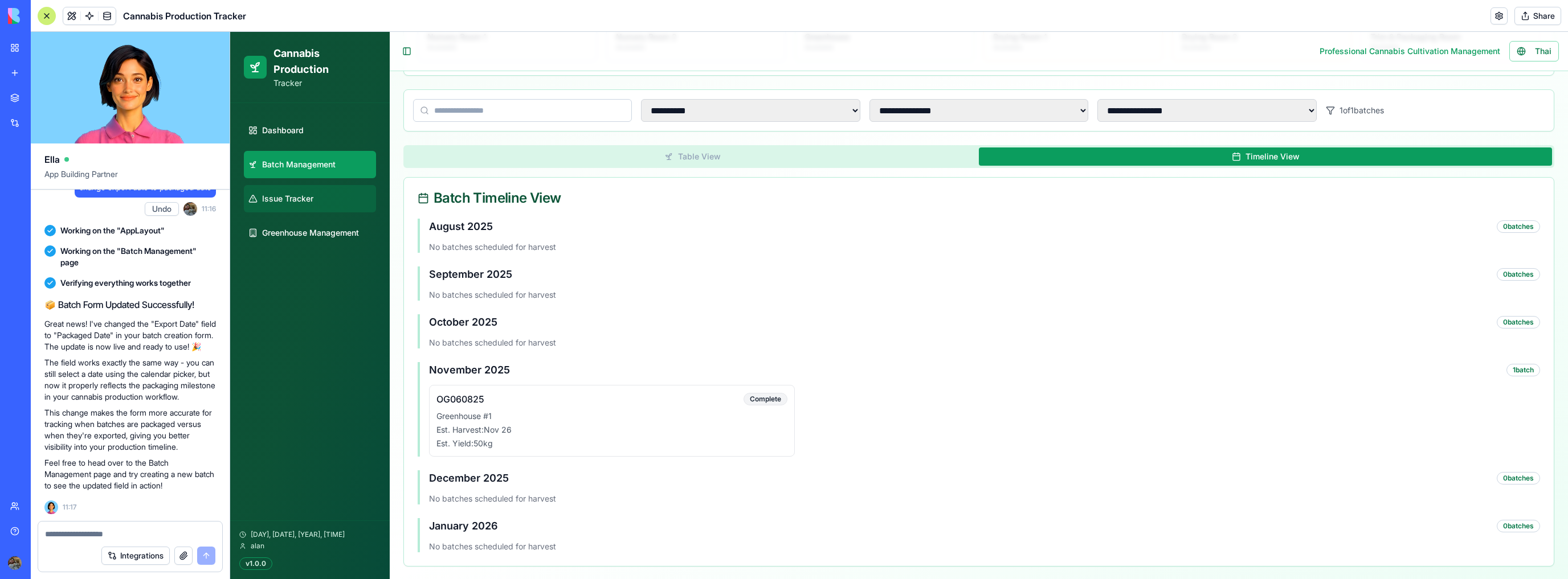 click on "Issue Tracker" at bounding box center [288, 199] 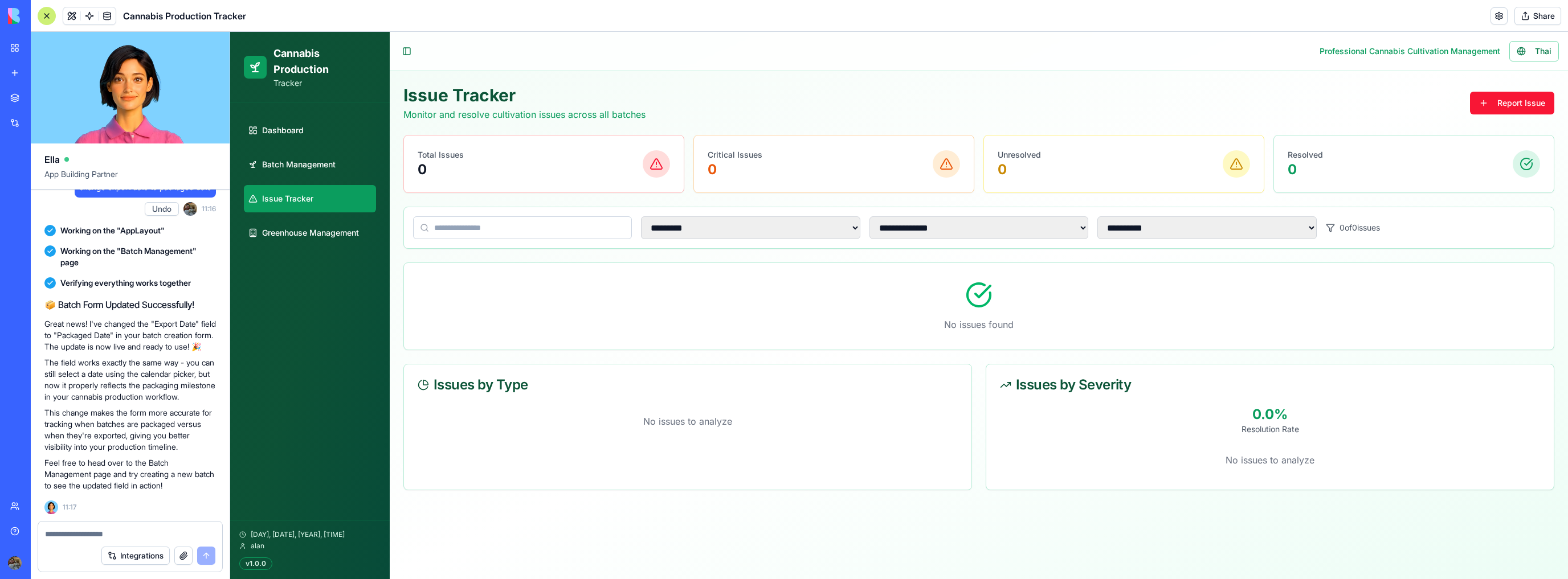 scroll, scrollTop: 0, scrollLeft: 0, axis: both 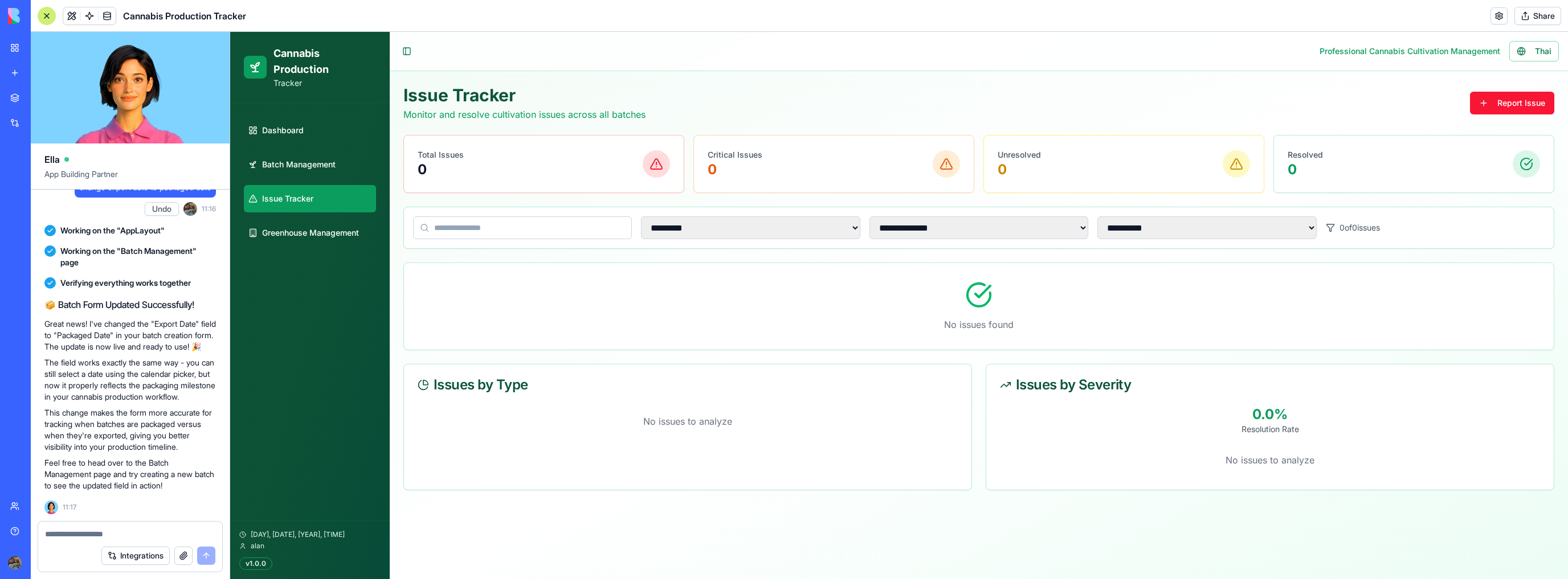 click on "Dashboard Batch Management Issue Tracker Greenhouse Management" at bounding box center [310, 182] 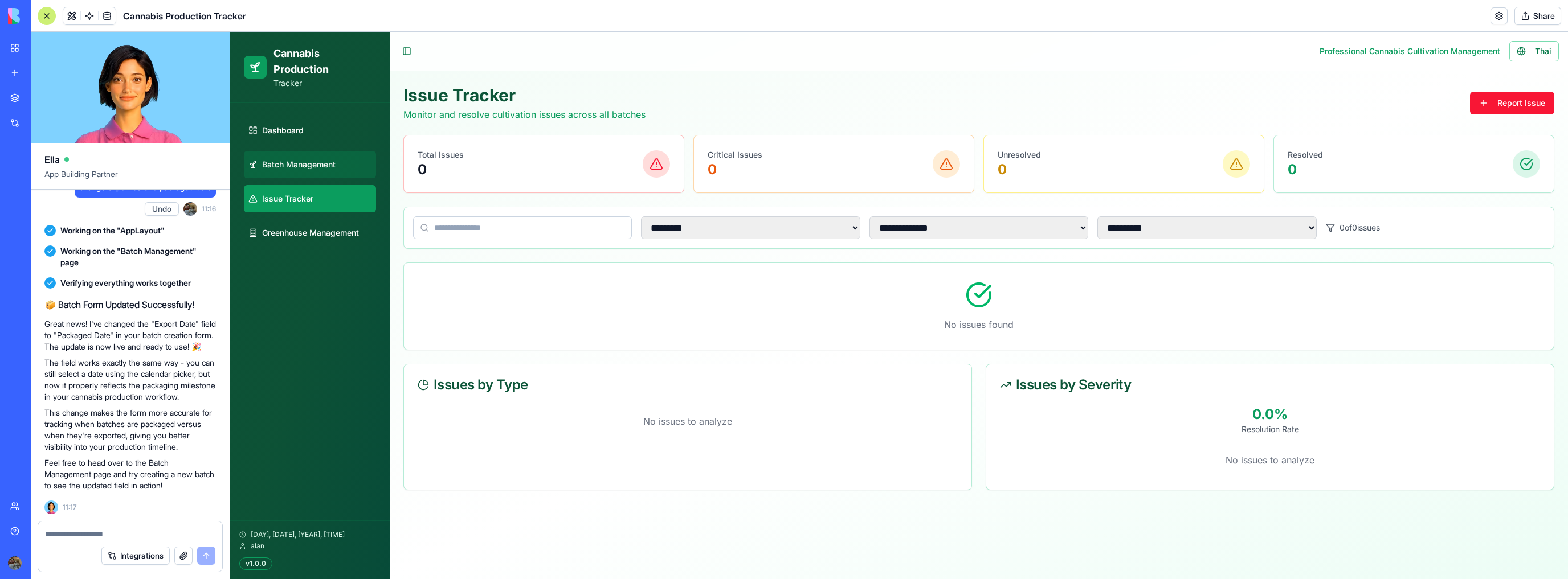click on "Batch Management" at bounding box center [299, 165] 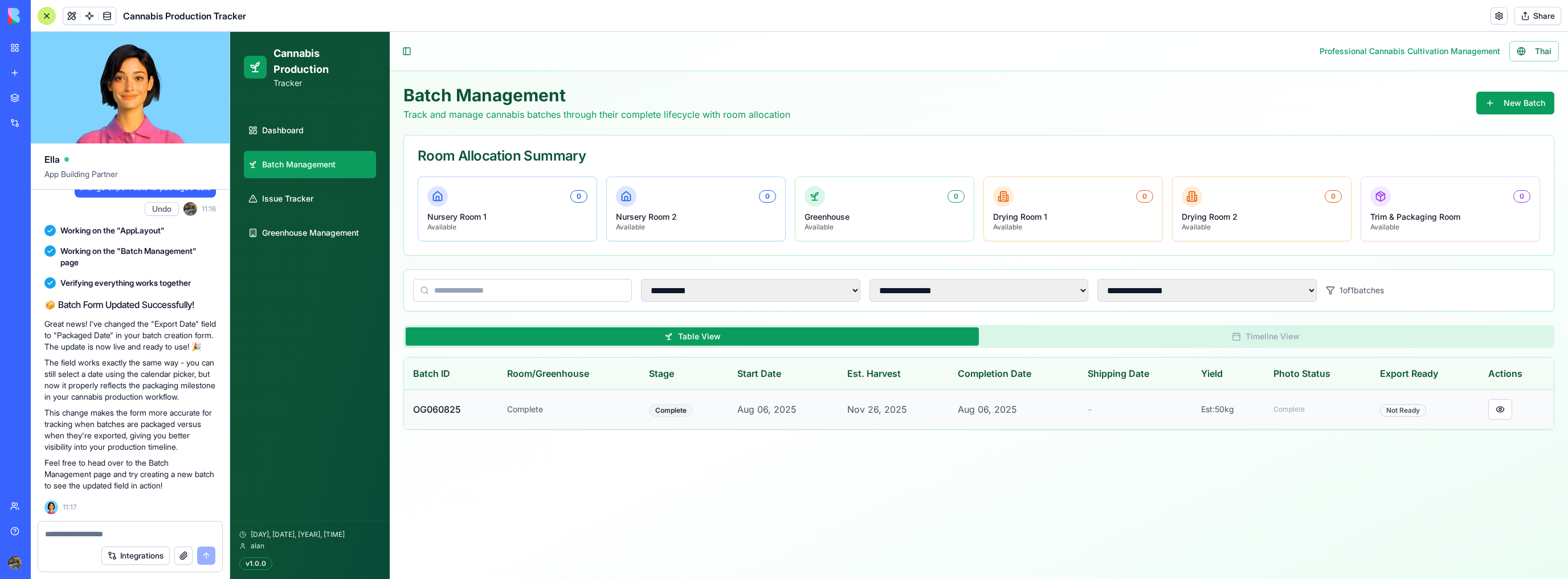 click on "Not Ready" at bounding box center (1403, 410) 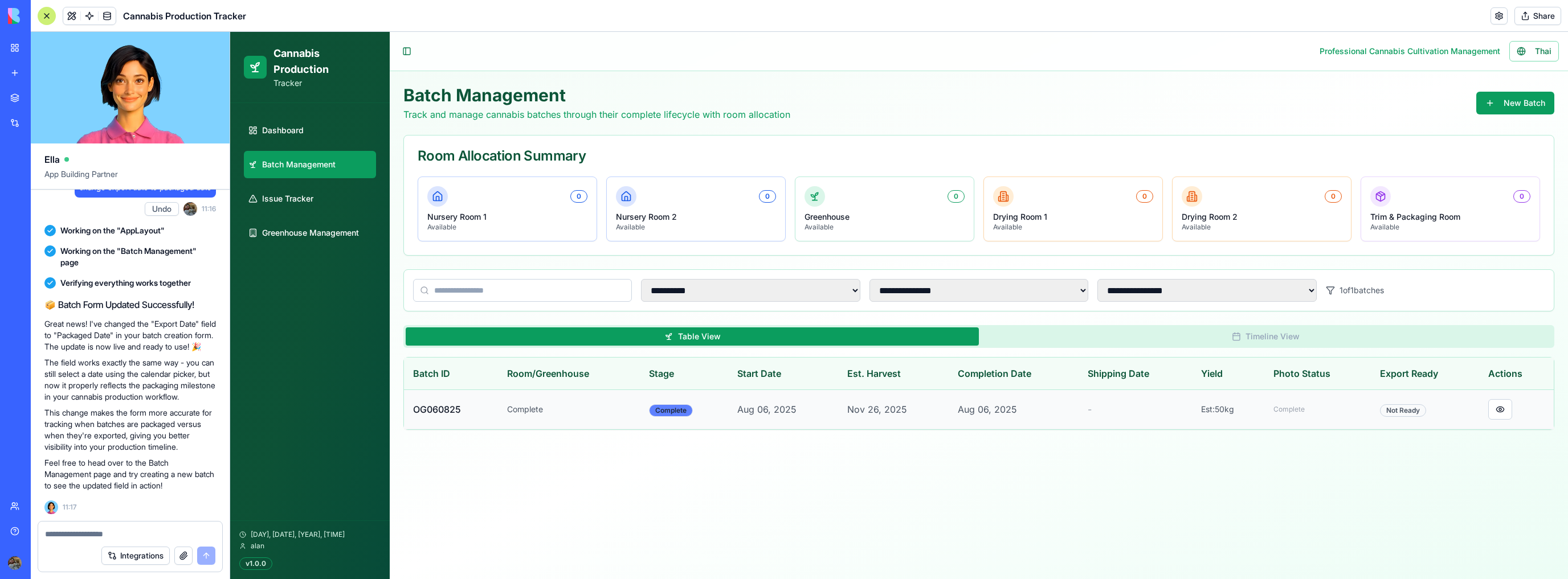 click on "Complete" at bounding box center [671, 410] 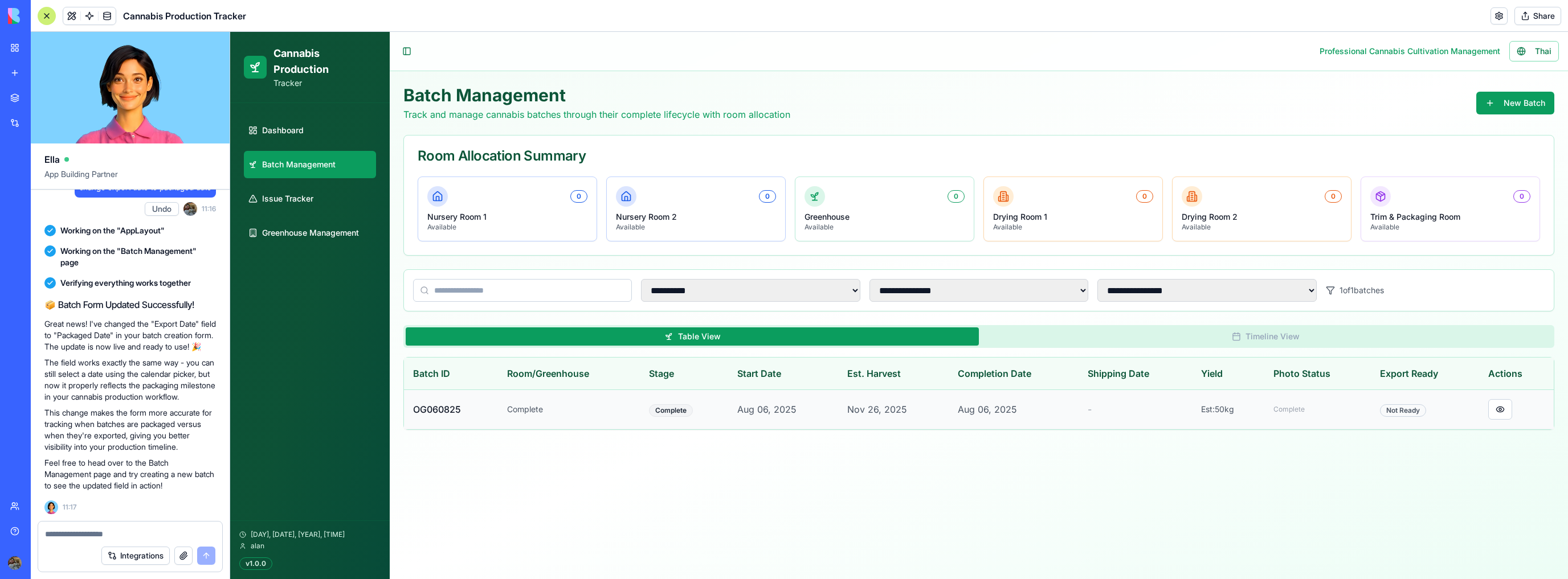 click on "Not Ready" at bounding box center [1403, 410] 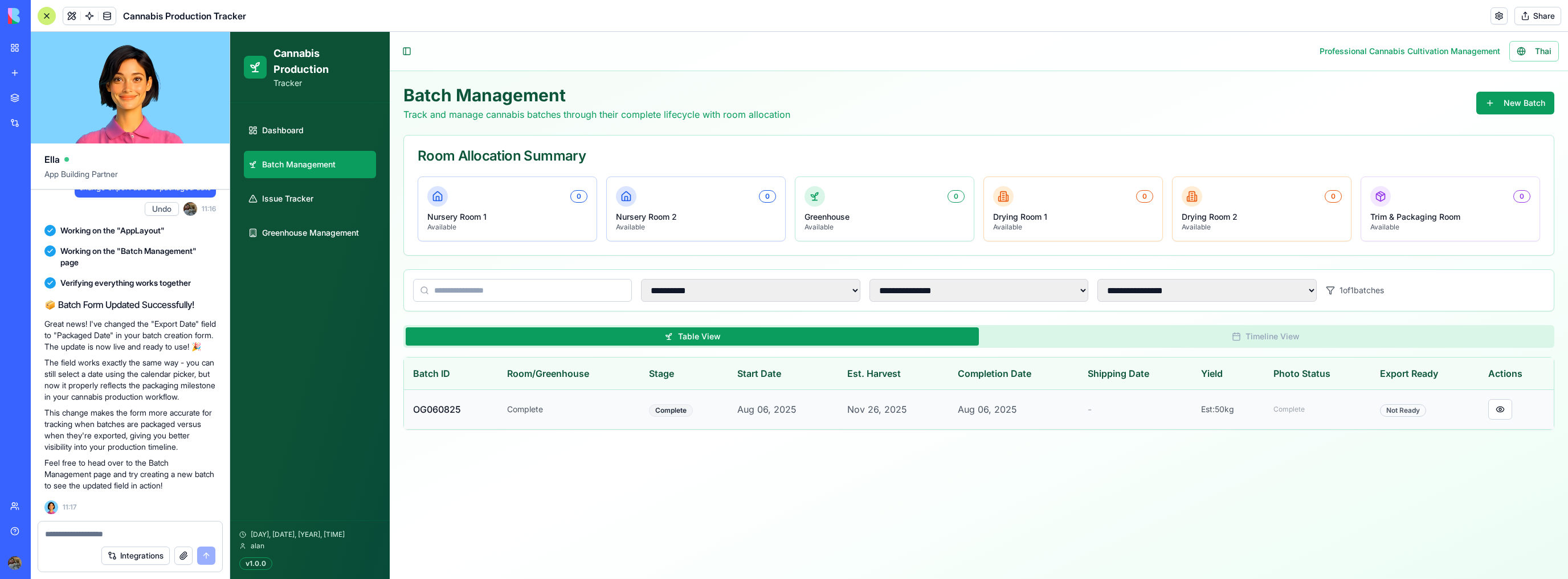 click on "Not Ready" at bounding box center [1425, 409] 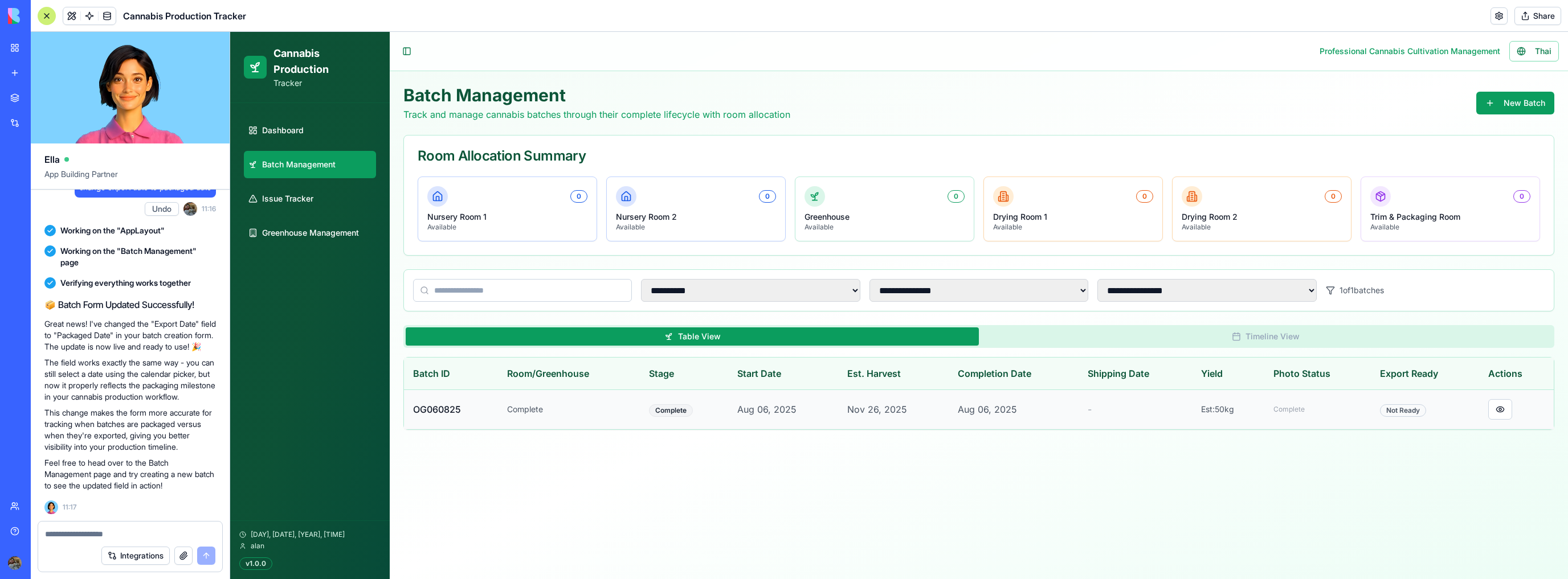 click on "Not Ready" at bounding box center [1425, 409] 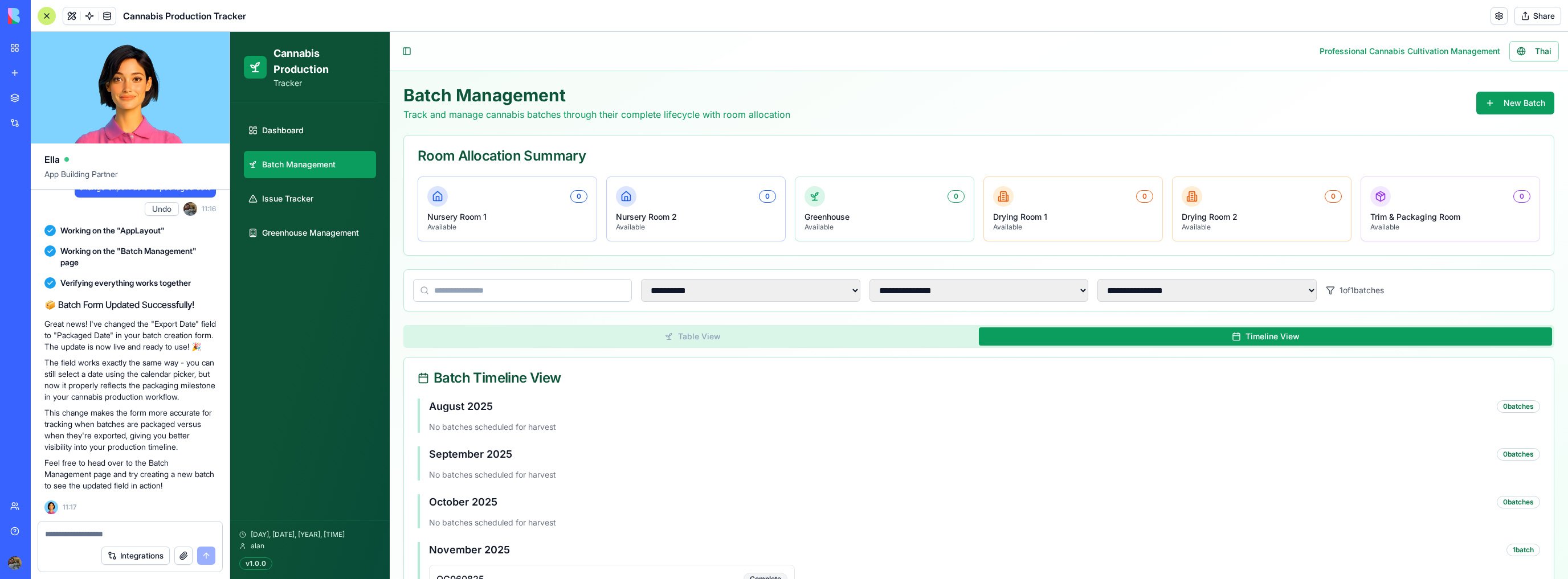 click on "Timeline View" at bounding box center [1265, 336] 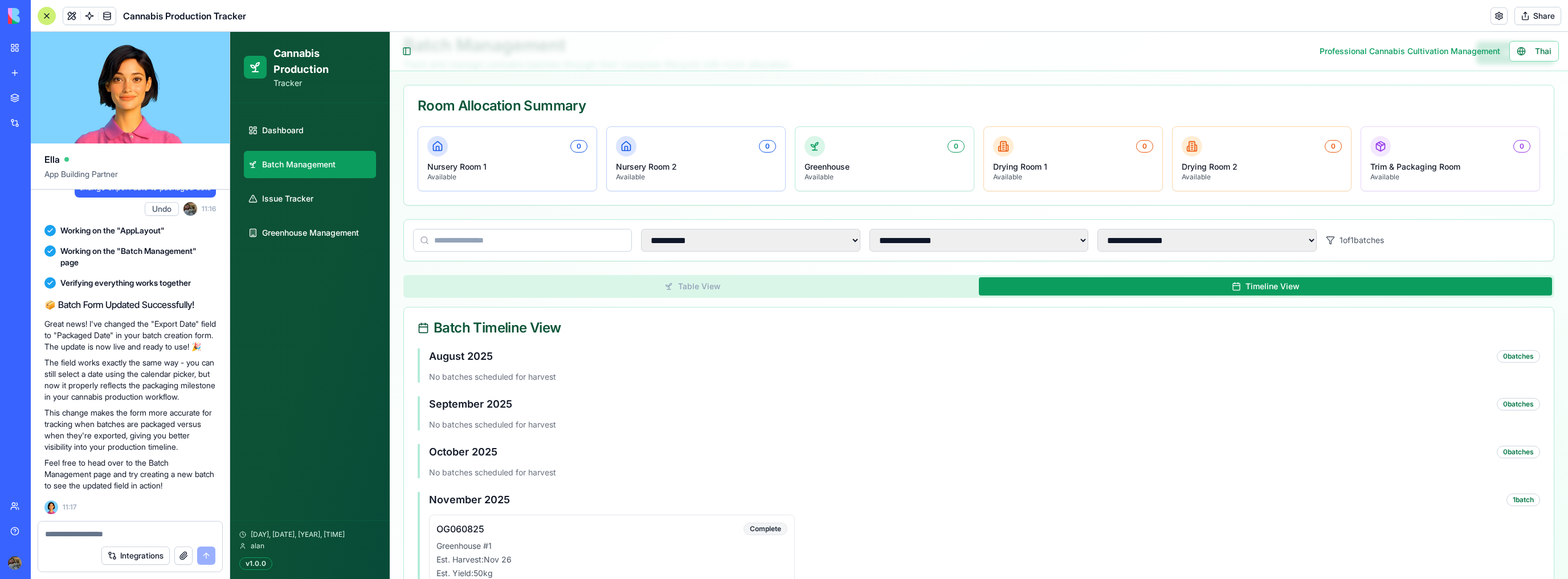 scroll, scrollTop: 180, scrollLeft: 0, axis: vertical 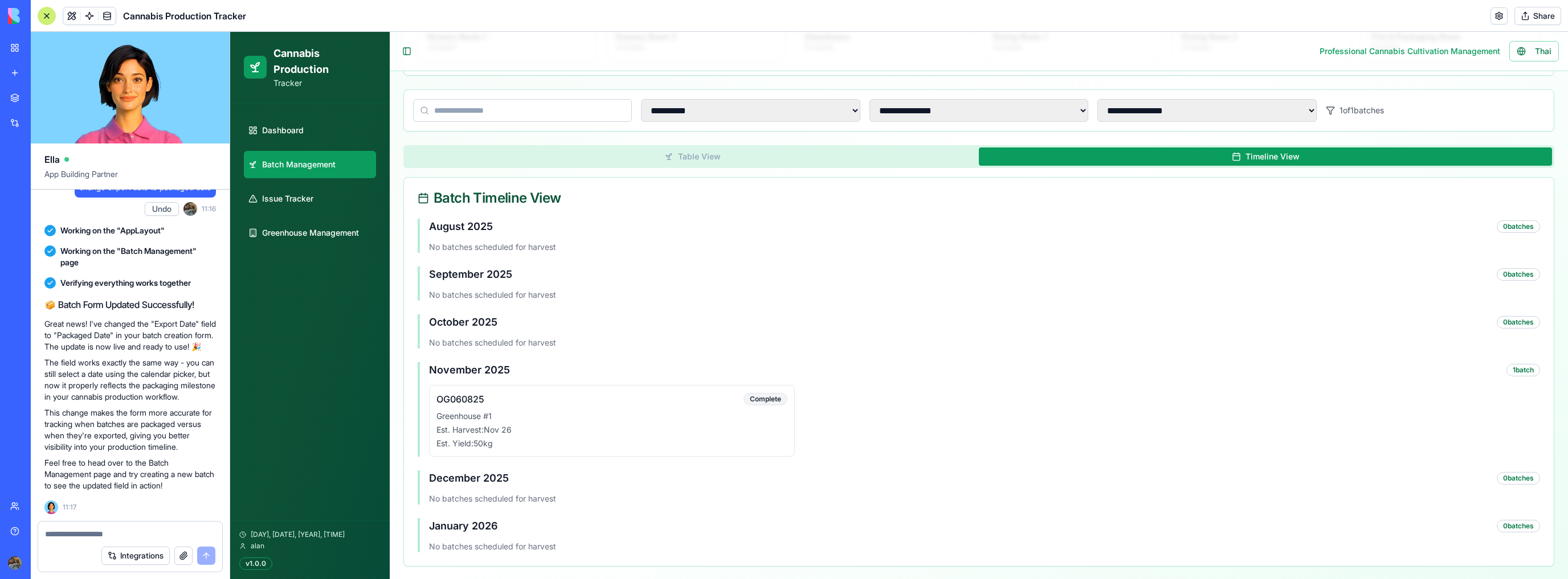 click on "1 batch" at bounding box center [1523, 370] 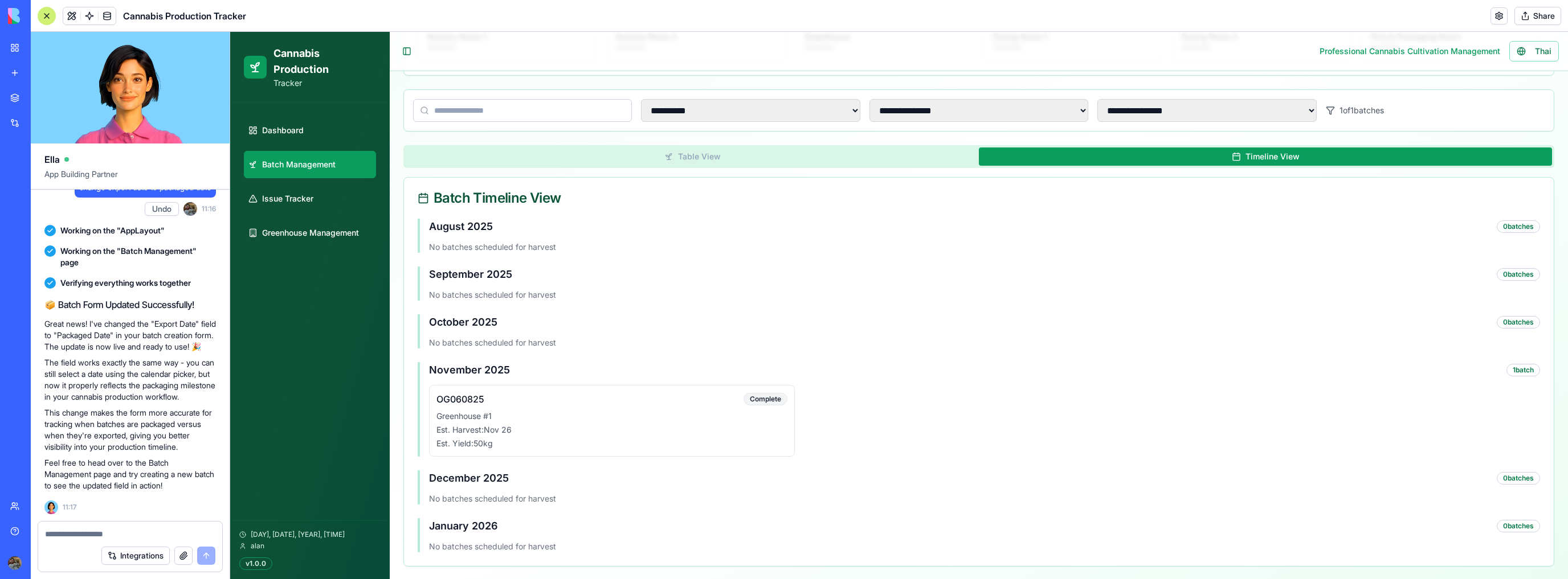 click on "1 batch" at bounding box center (1523, 370) 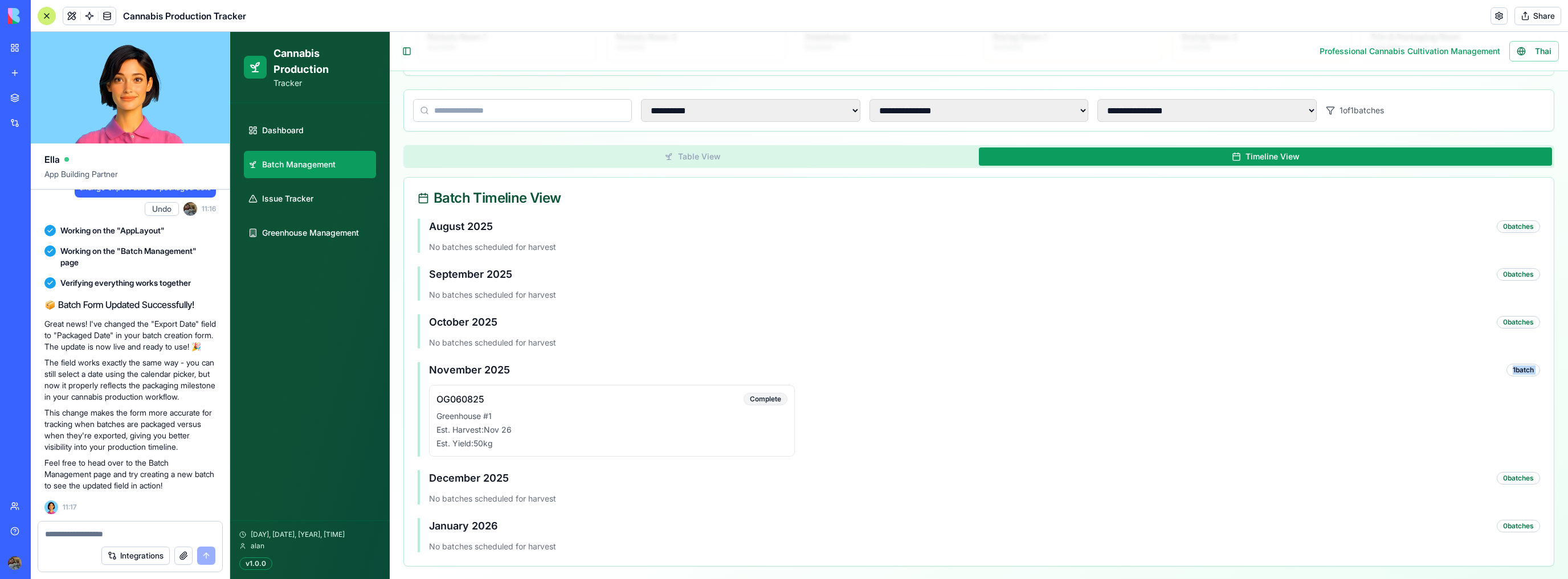 click on "1 batch" at bounding box center (1523, 370) 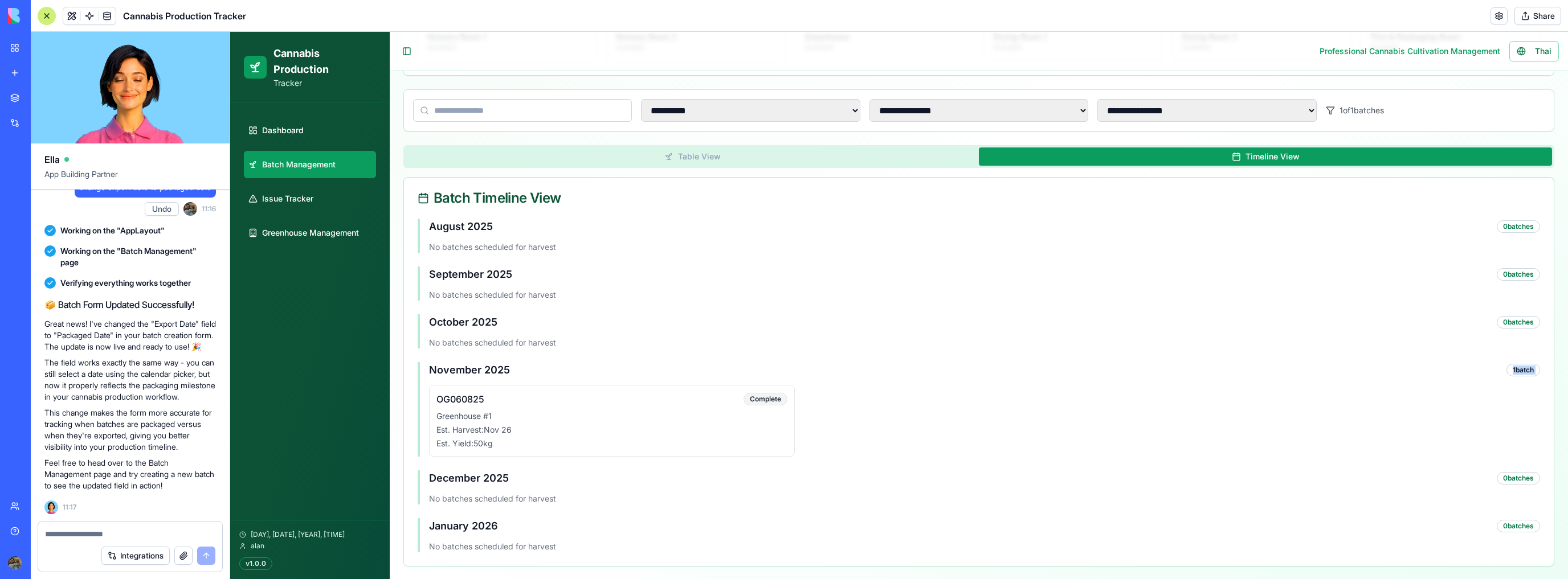 click on "1 batch" at bounding box center (1523, 370) 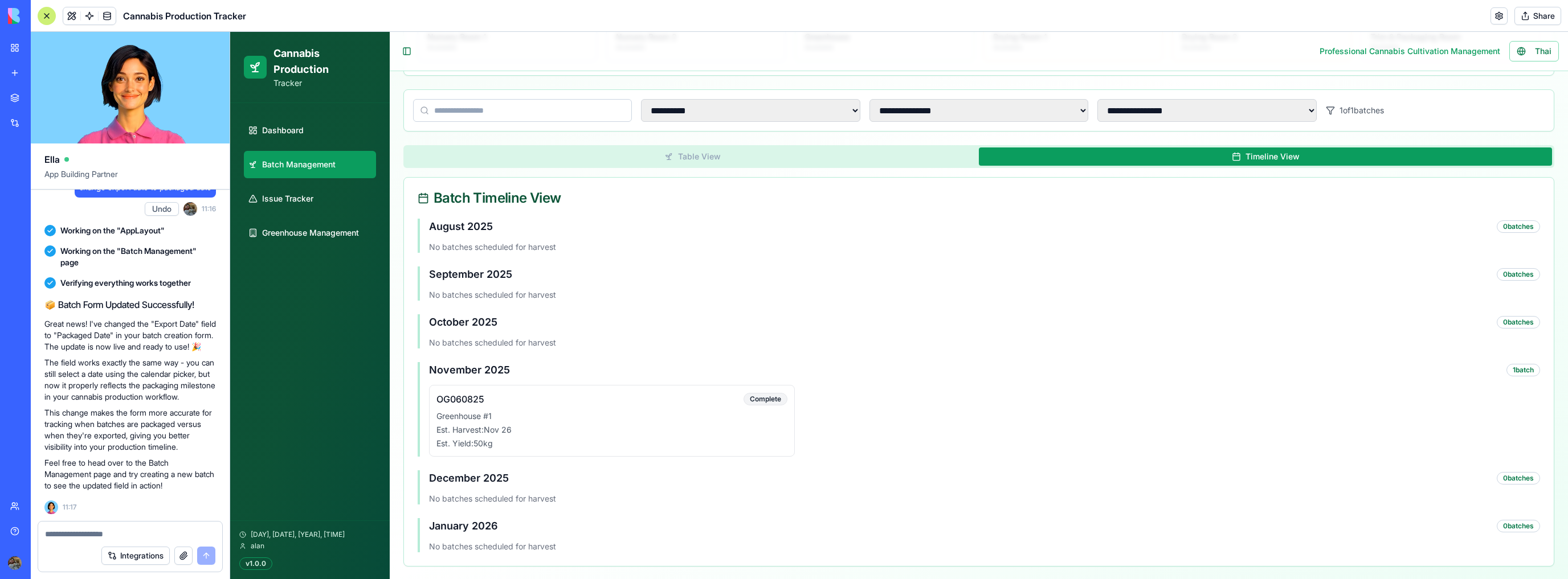 click on "No batches scheduled for harvest" at bounding box center [985, 343] 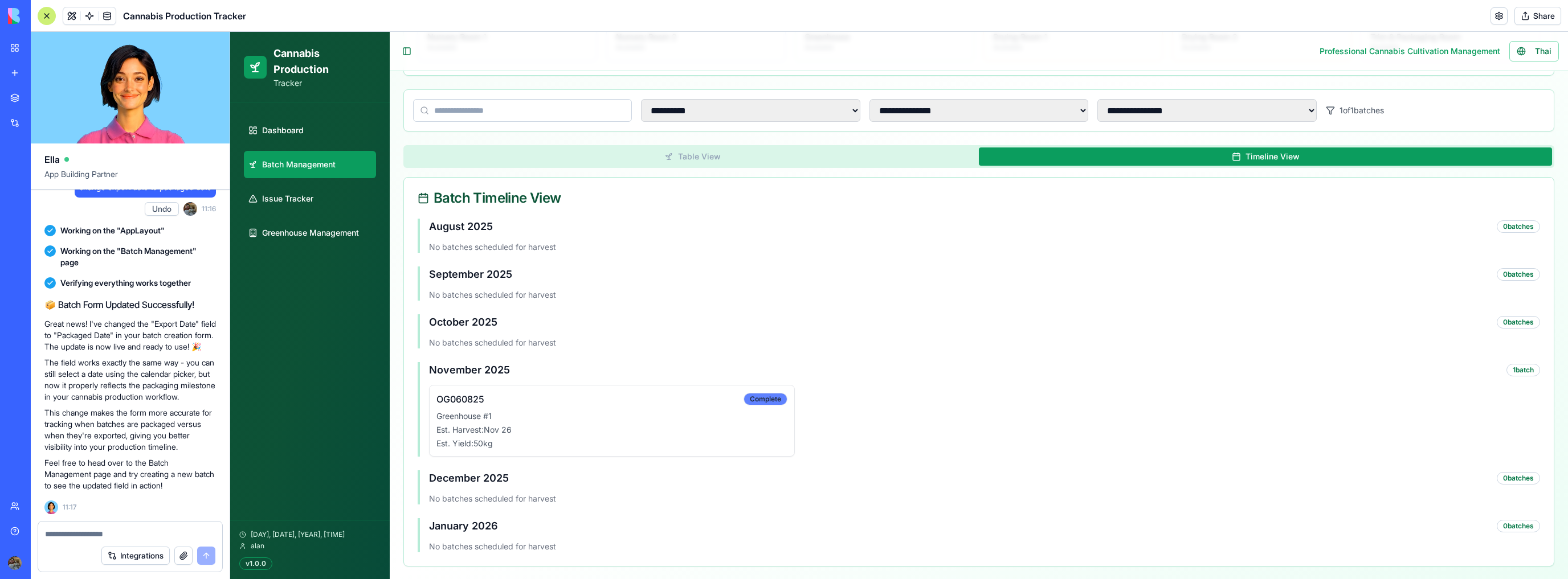 click on "Complete" at bounding box center (765, 399) 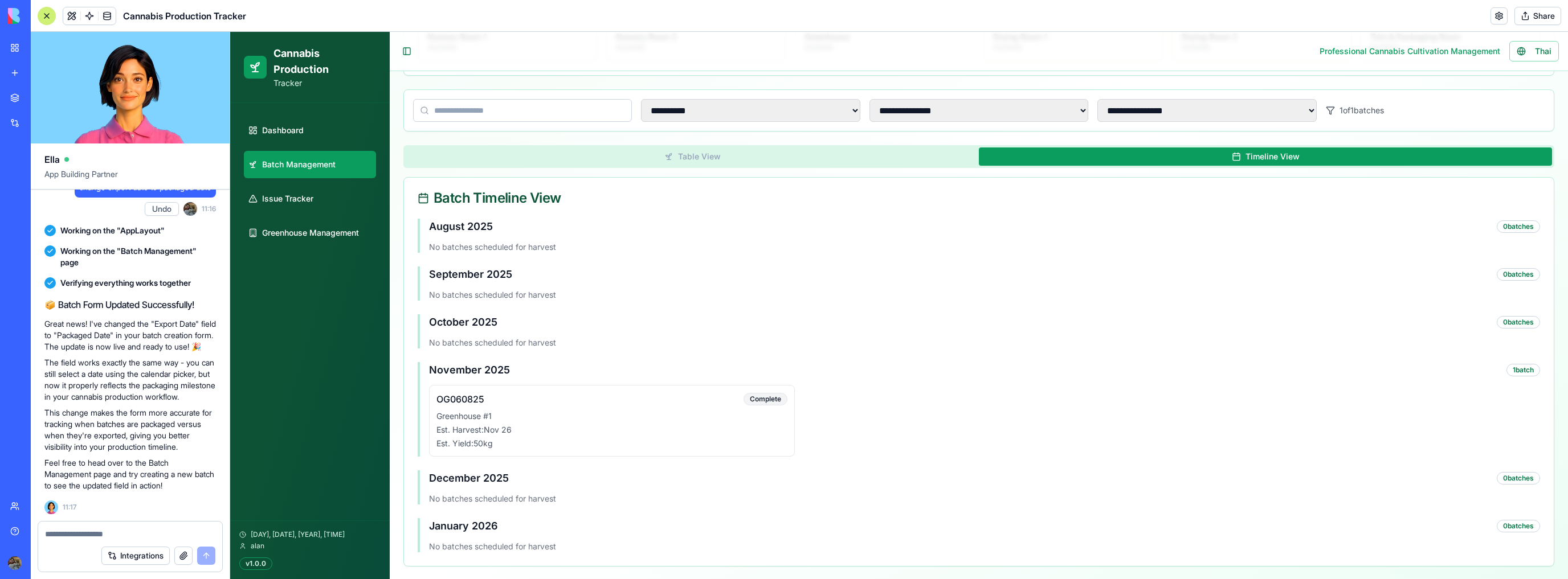 scroll, scrollTop: 0, scrollLeft: 0, axis: both 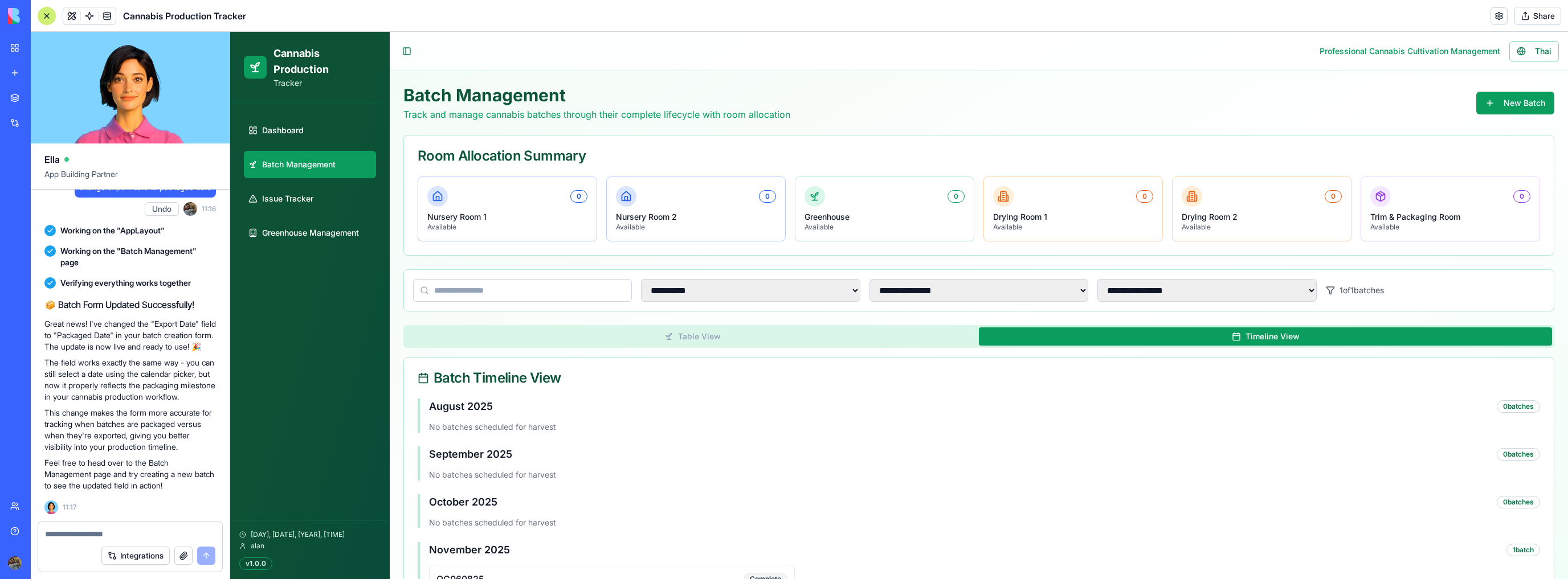 click on "**********" at bounding box center [979, 416] 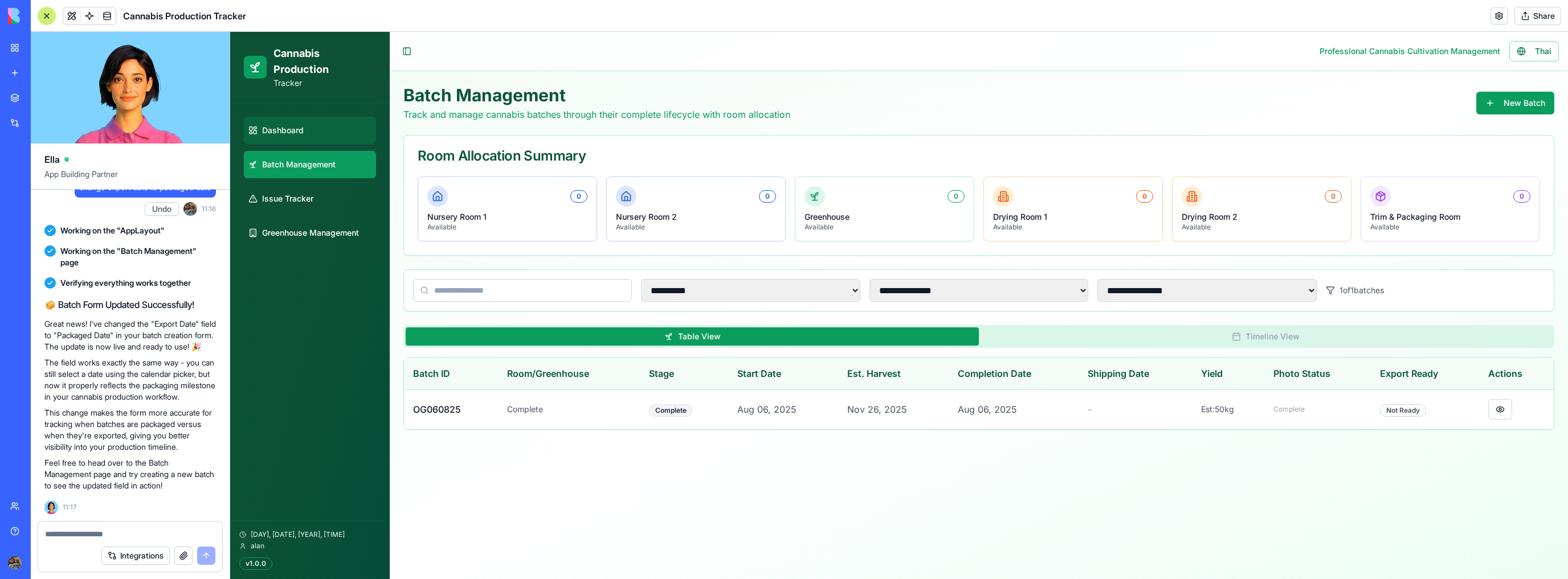 click on "Dashboard" at bounding box center (310, 130) 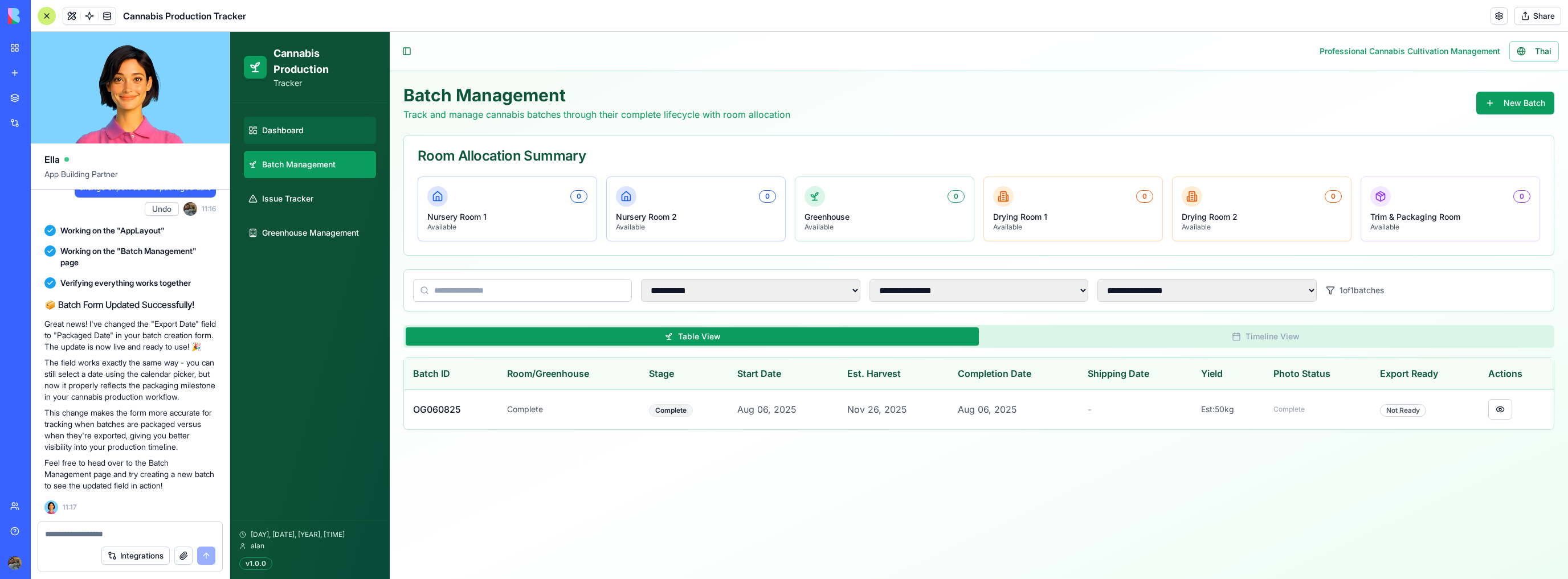 select on "**" 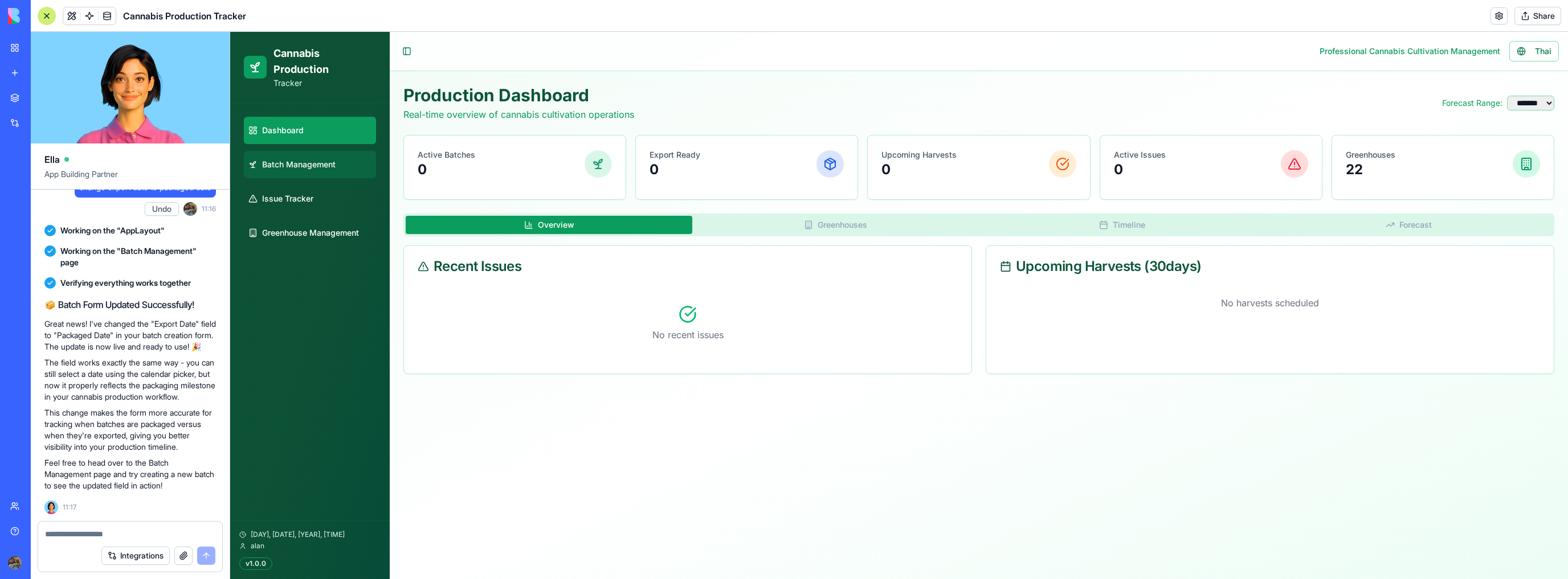 click on "Batch Management" at bounding box center [299, 165] 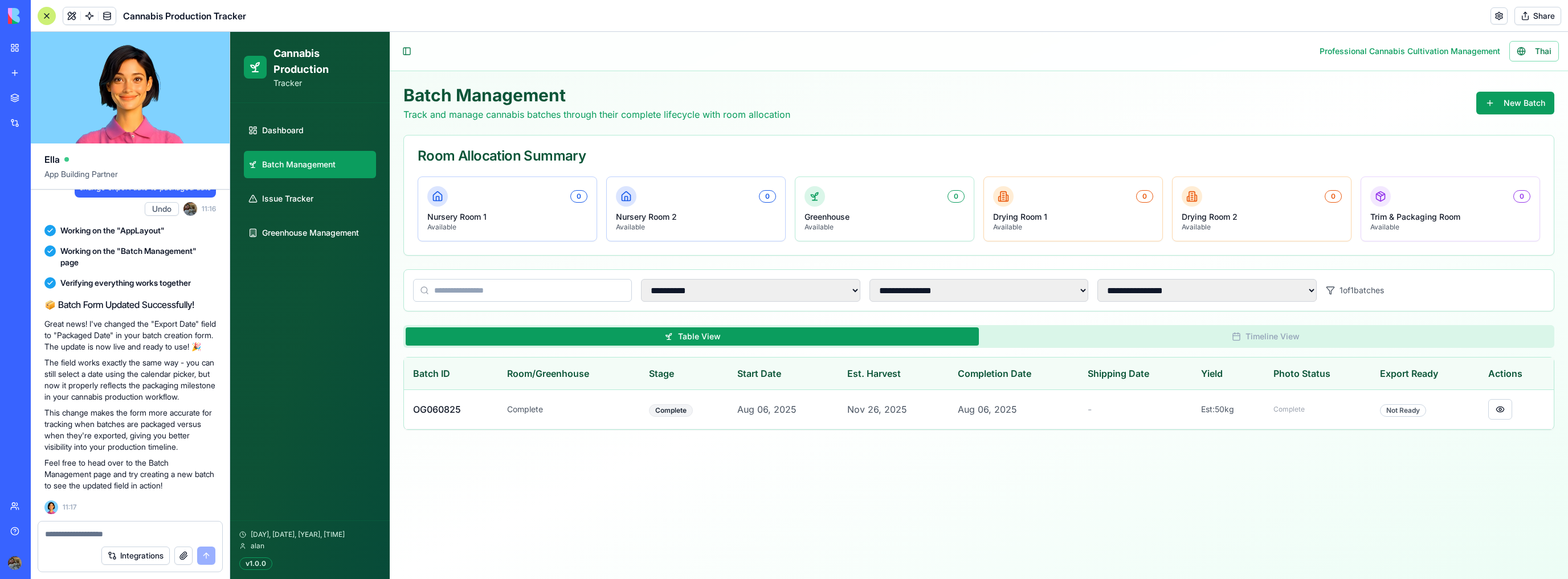 click on "Issue Tracker" at bounding box center [310, 199] 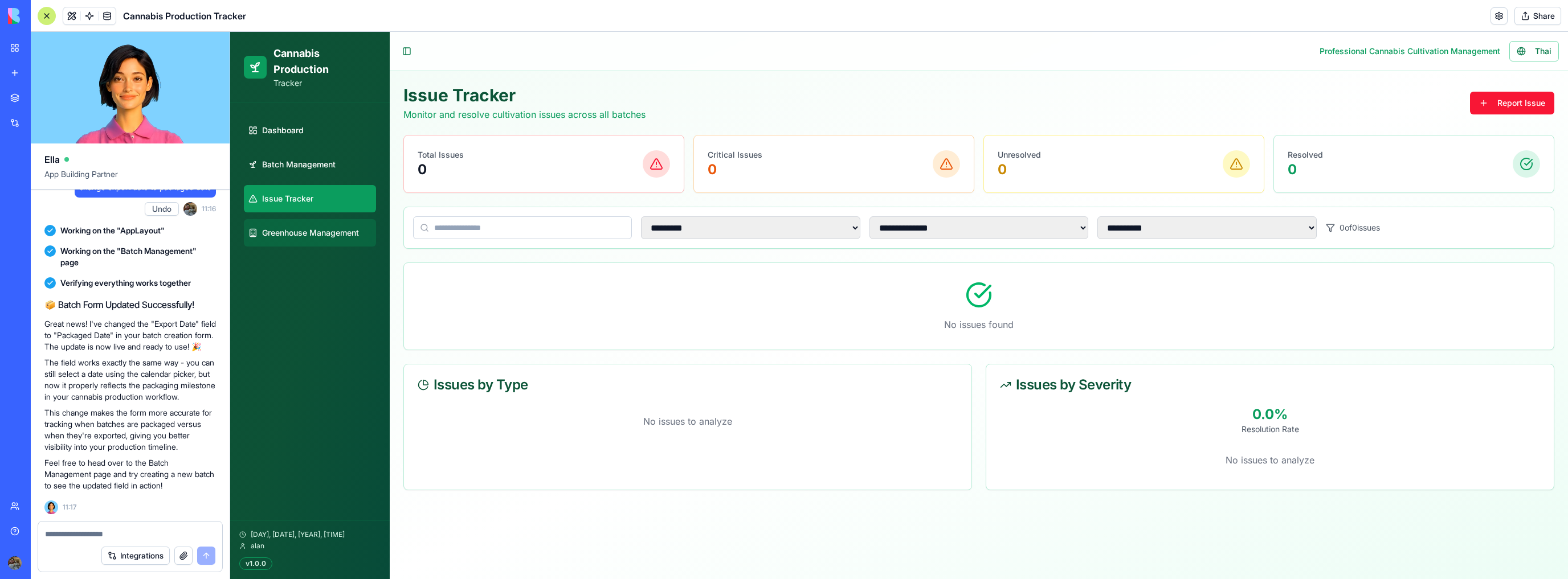 click on "Greenhouse Management" at bounding box center [310, 233] 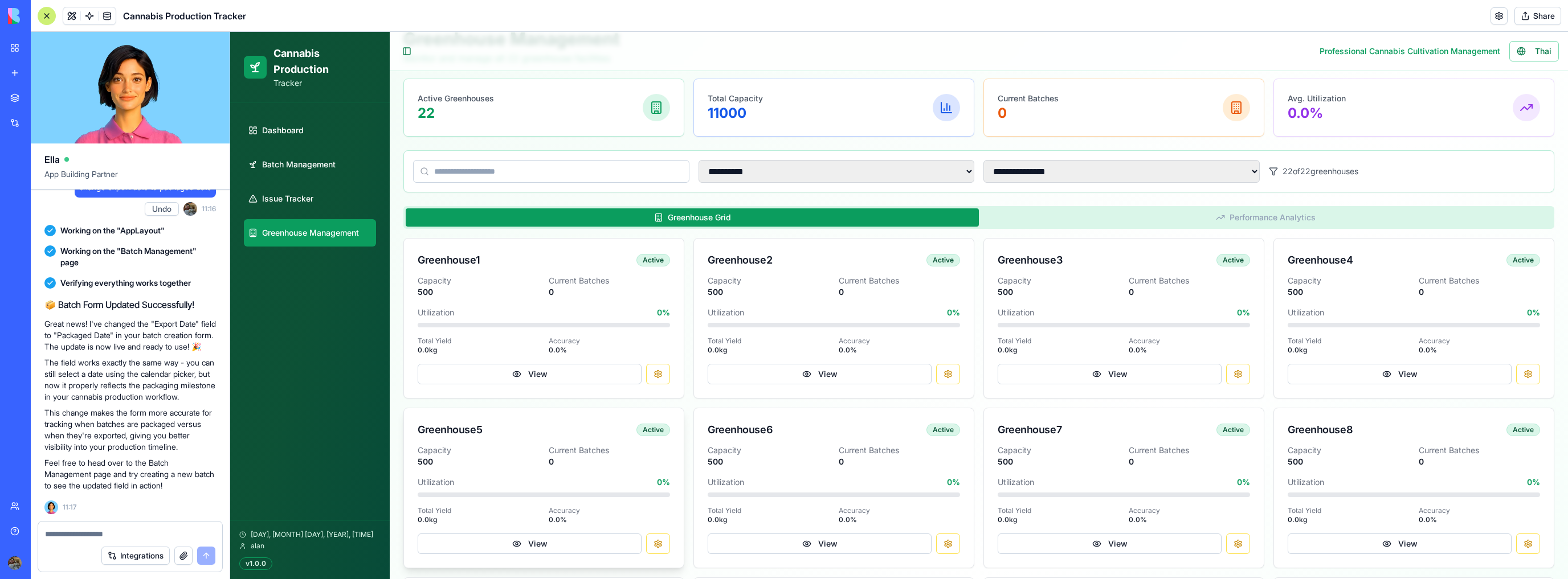 scroll, scrollTop: 46, scrollLeft: 0, axis: vertical 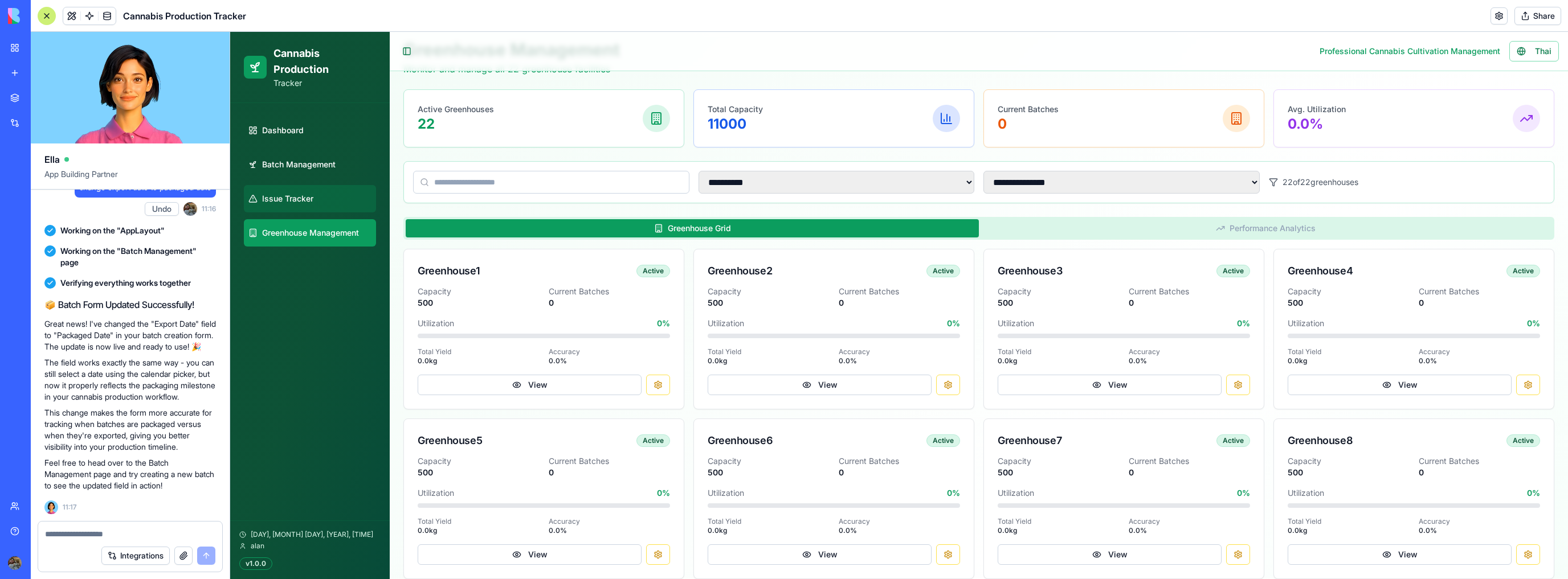click on "Issue Tracker" at bounding box center [310, 199] 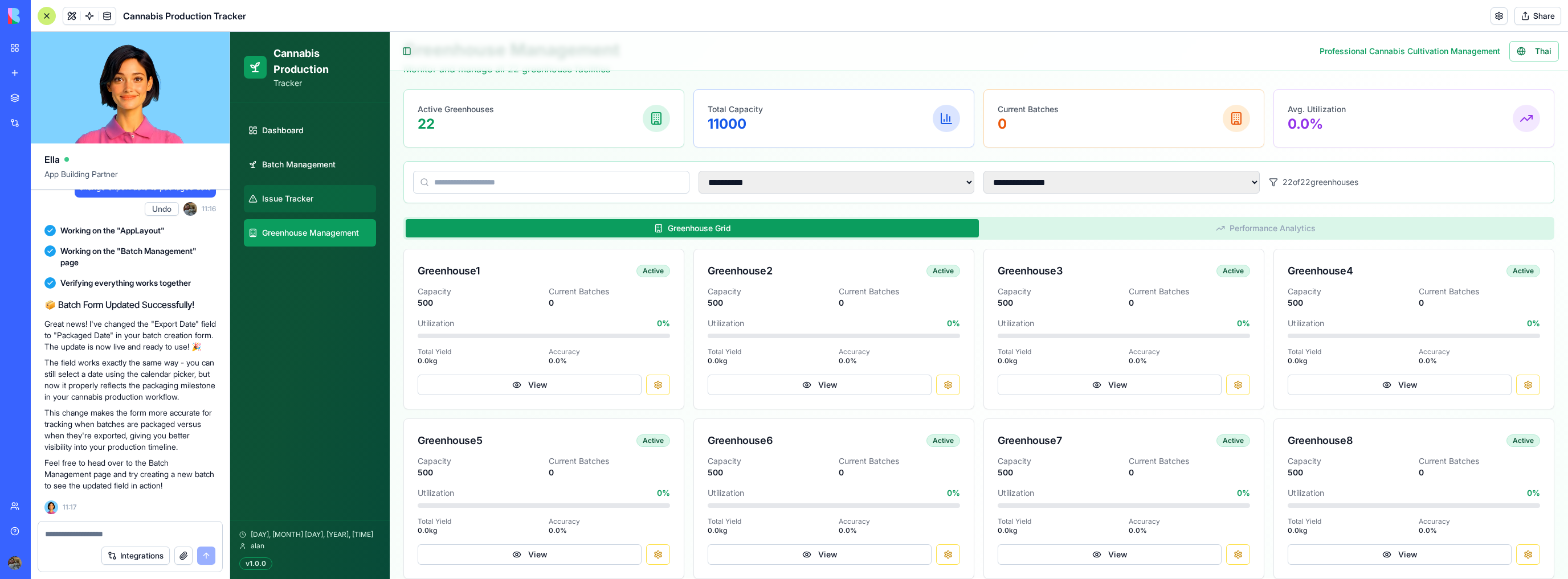 scroll, scrollTop: 0, scrollLeft: 0, axis: both 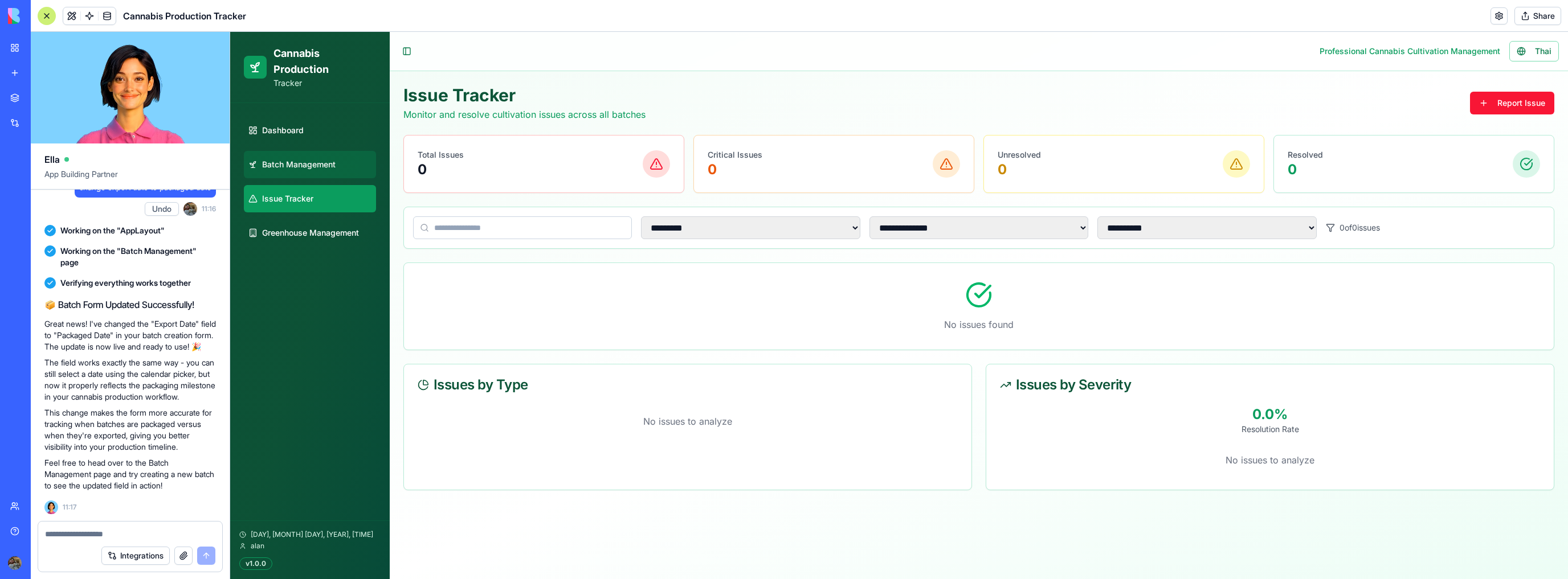 click on "Batch Management" at bounding box center [310, 165] 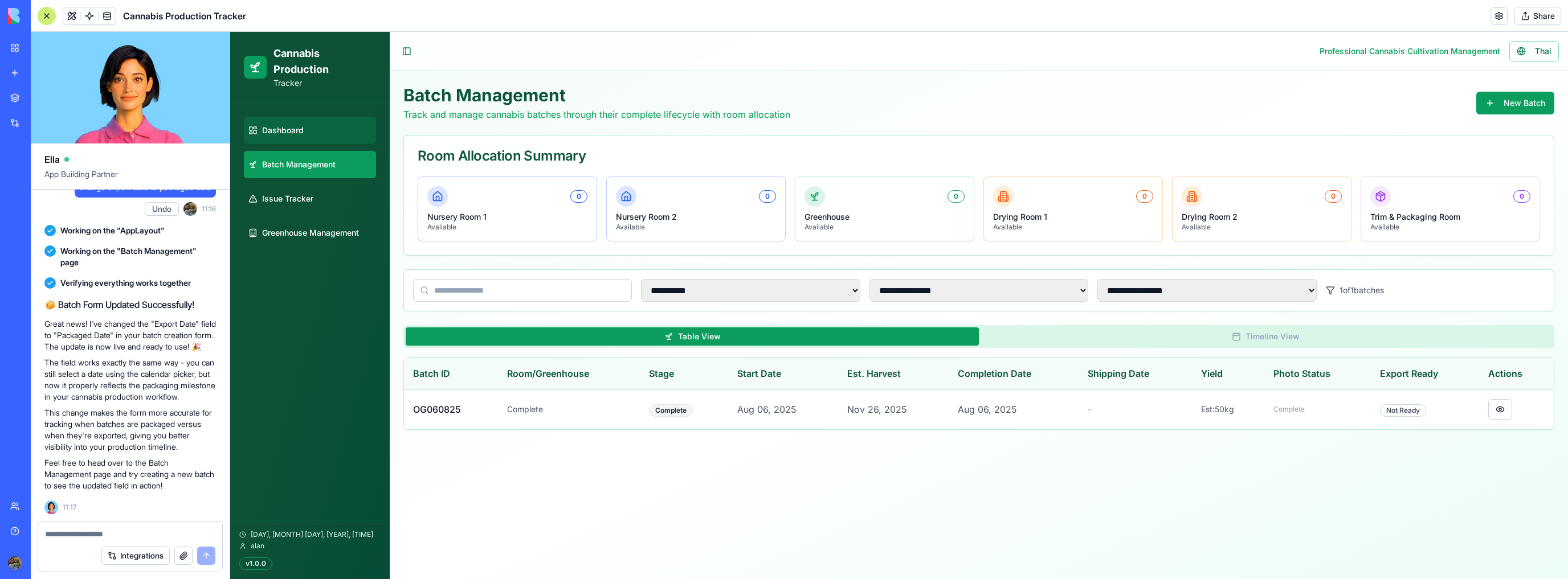 click on "Dashboard" at bounding box center [310, 130] 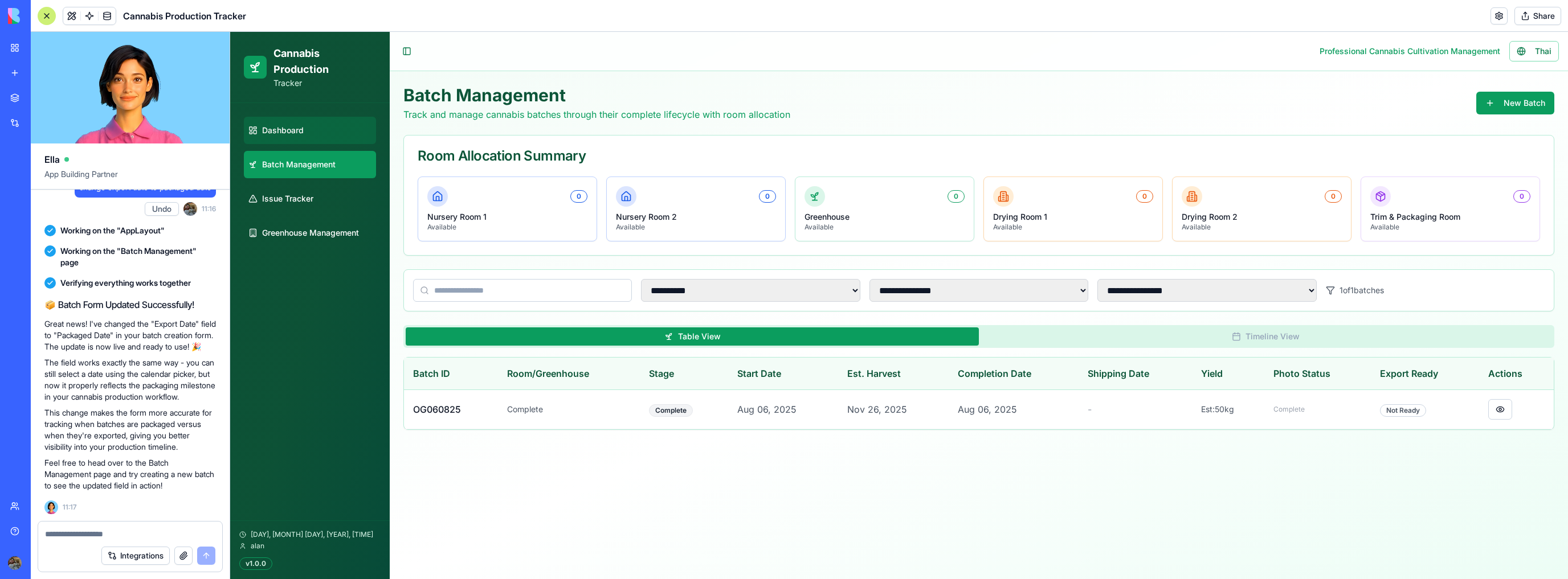 select on "**" 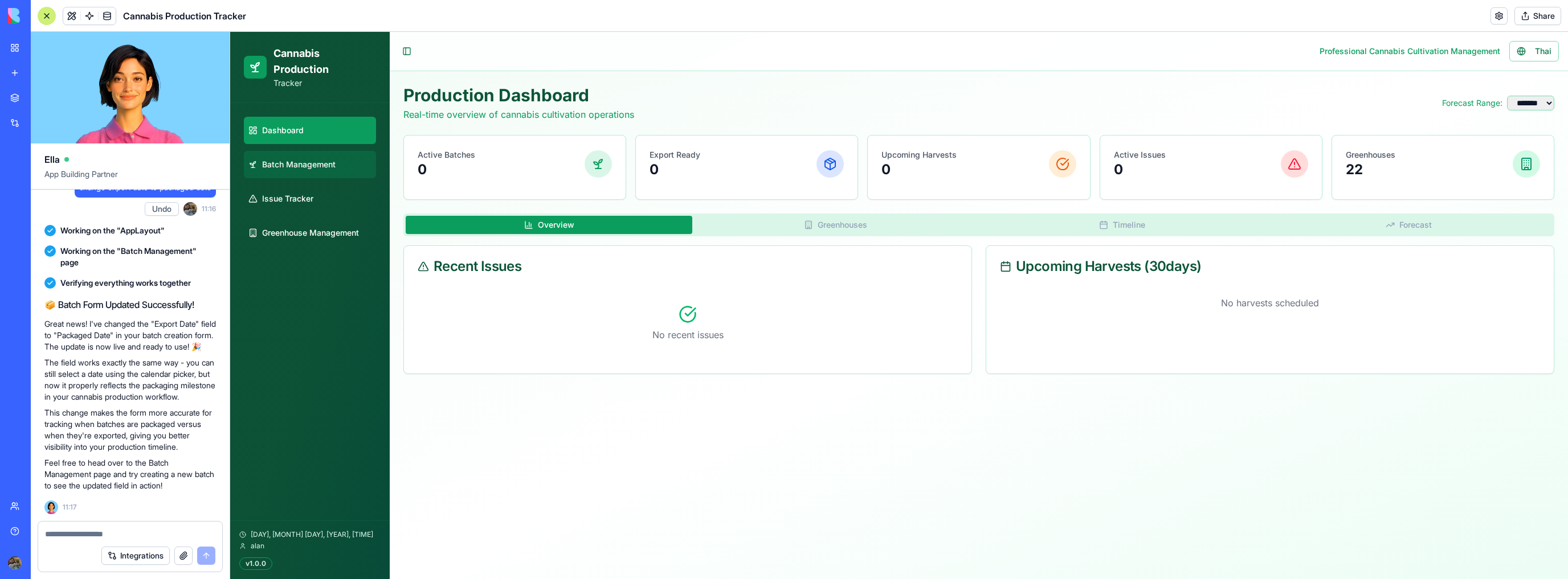 click on "Batch Management" at bounding box center (299, 165) 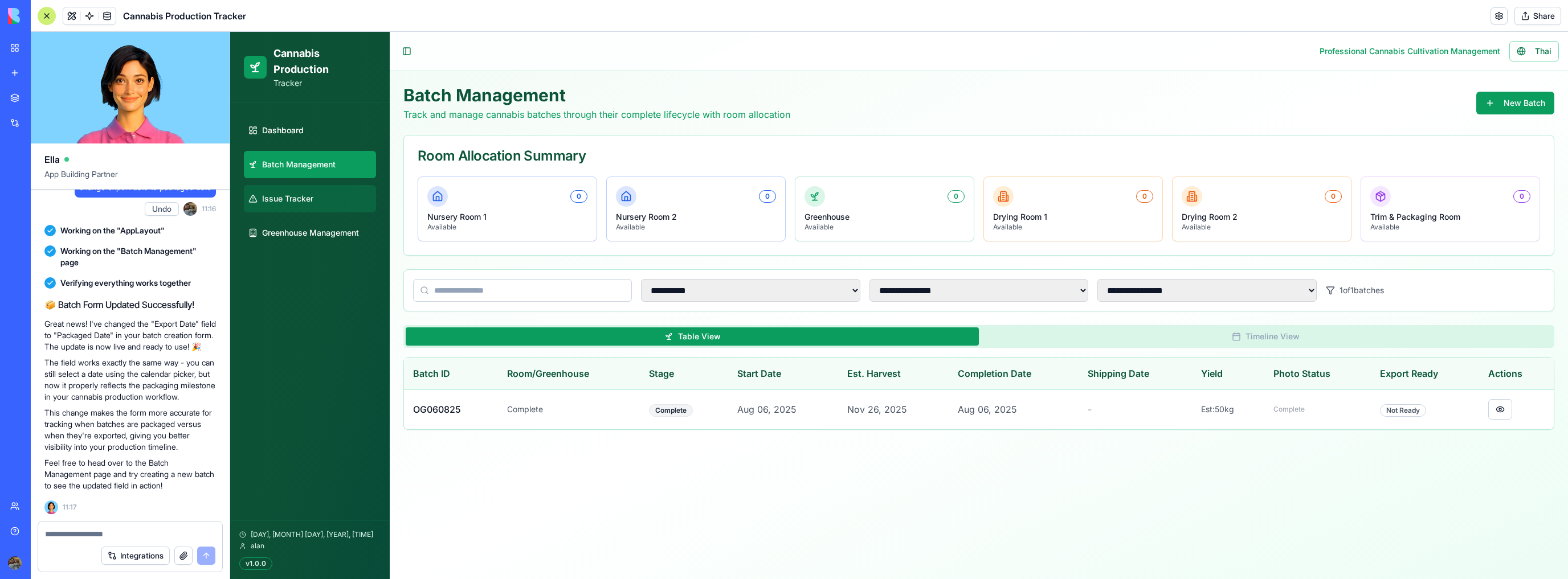 click on "Issue Tracker" at bounding box center [310, 199] 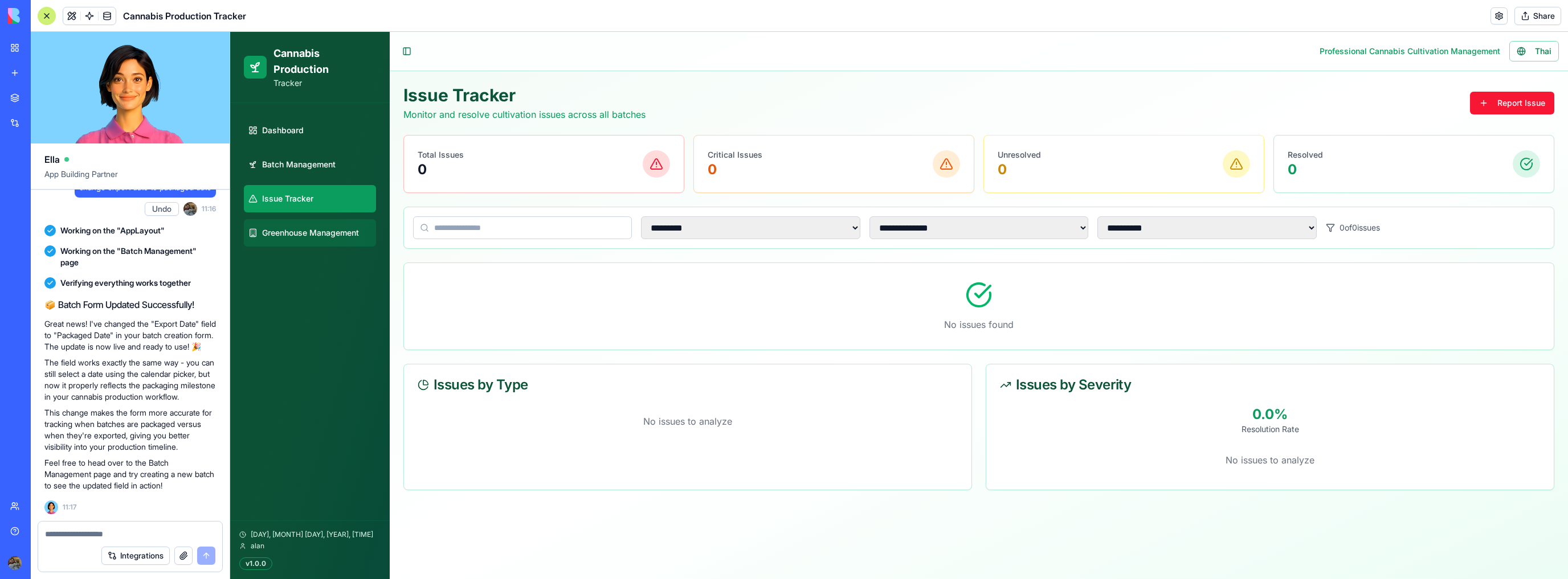 click on "Greenhouse Management" at bounding box center (310, 233) 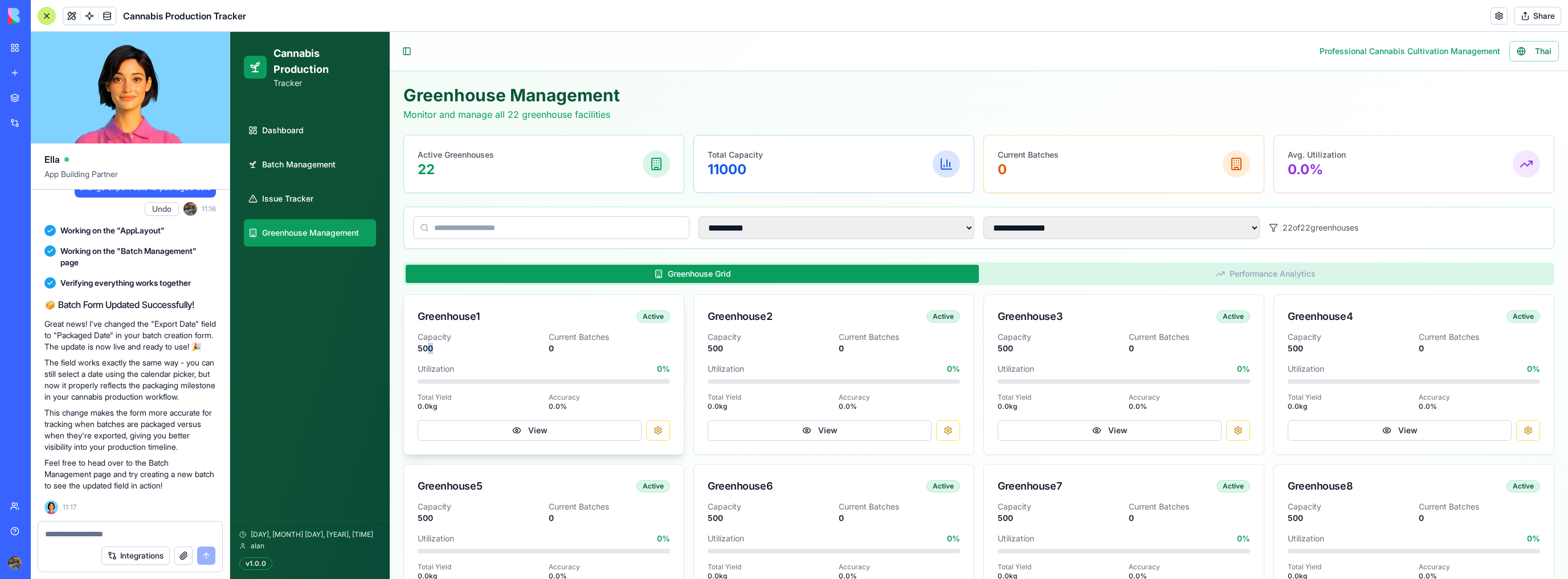 drag, startPoint x: 429, startPoint y: 352, endPoint x: 444, endPoint y: 352, distance: 15 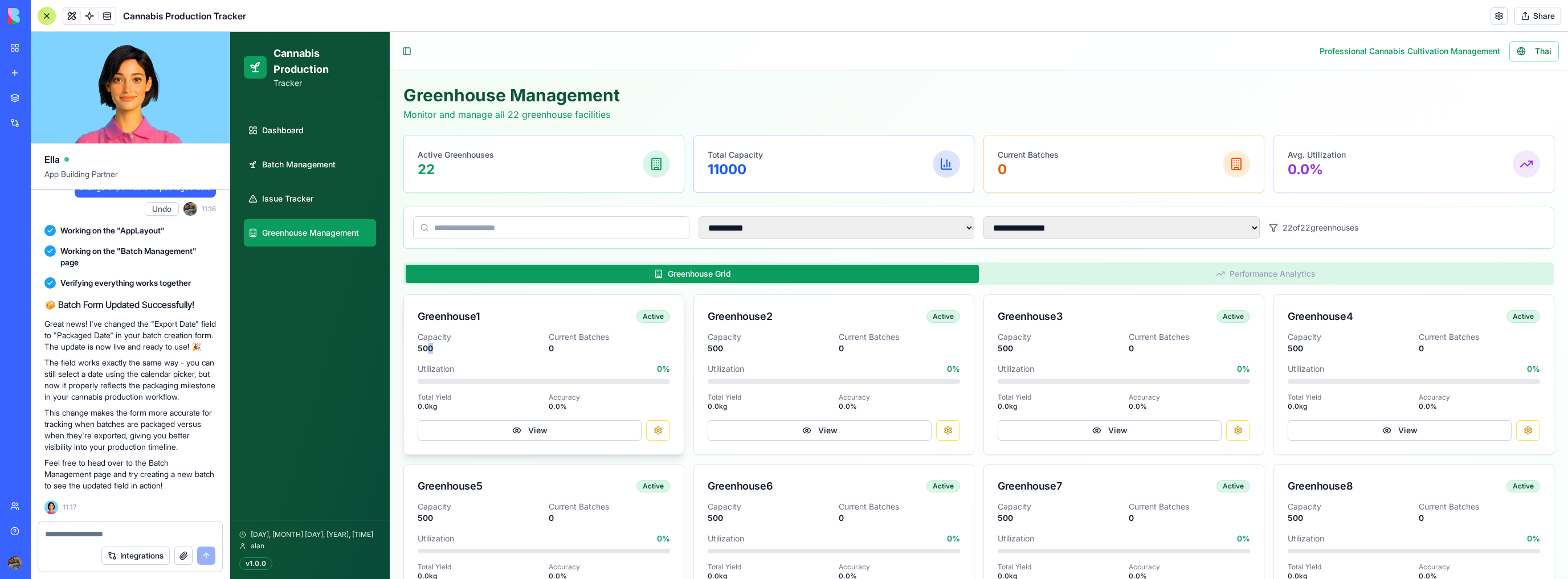 click on "500" at bounding box center [479, 348] 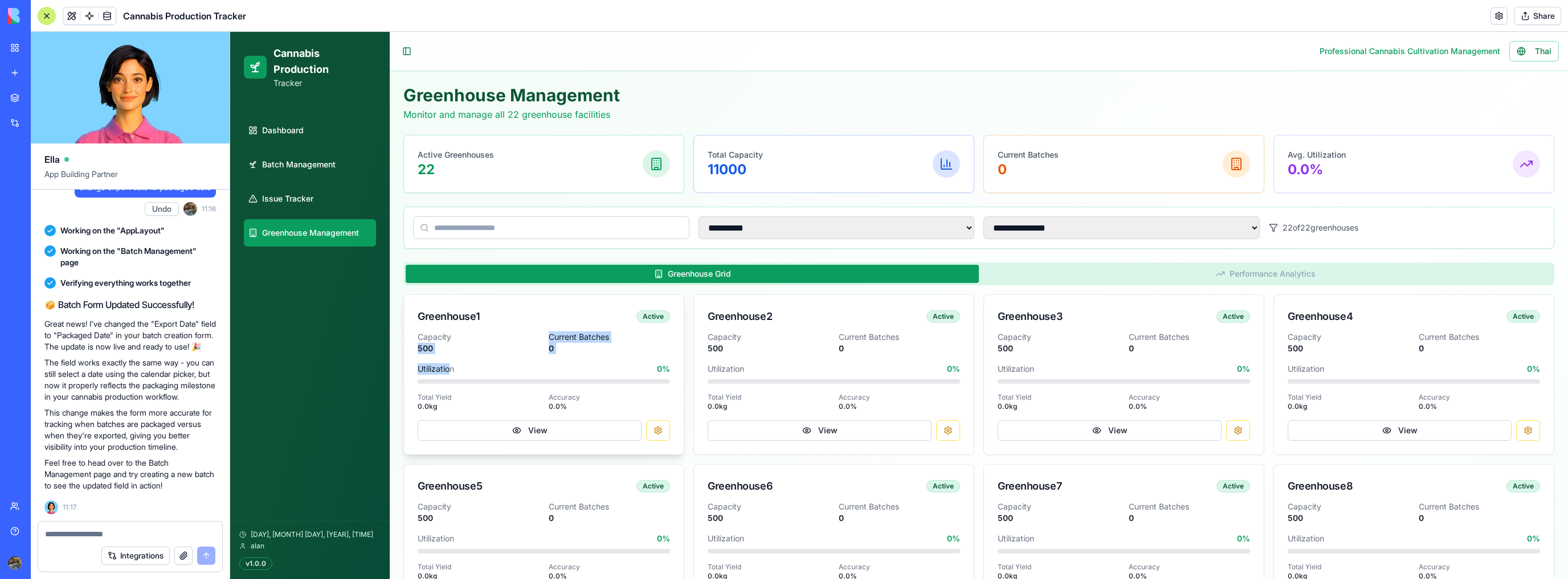 drag, startPoint x: 448, startPoint y: 353, endPoint x: 419, endPoint y: 348, distance: 29.427878 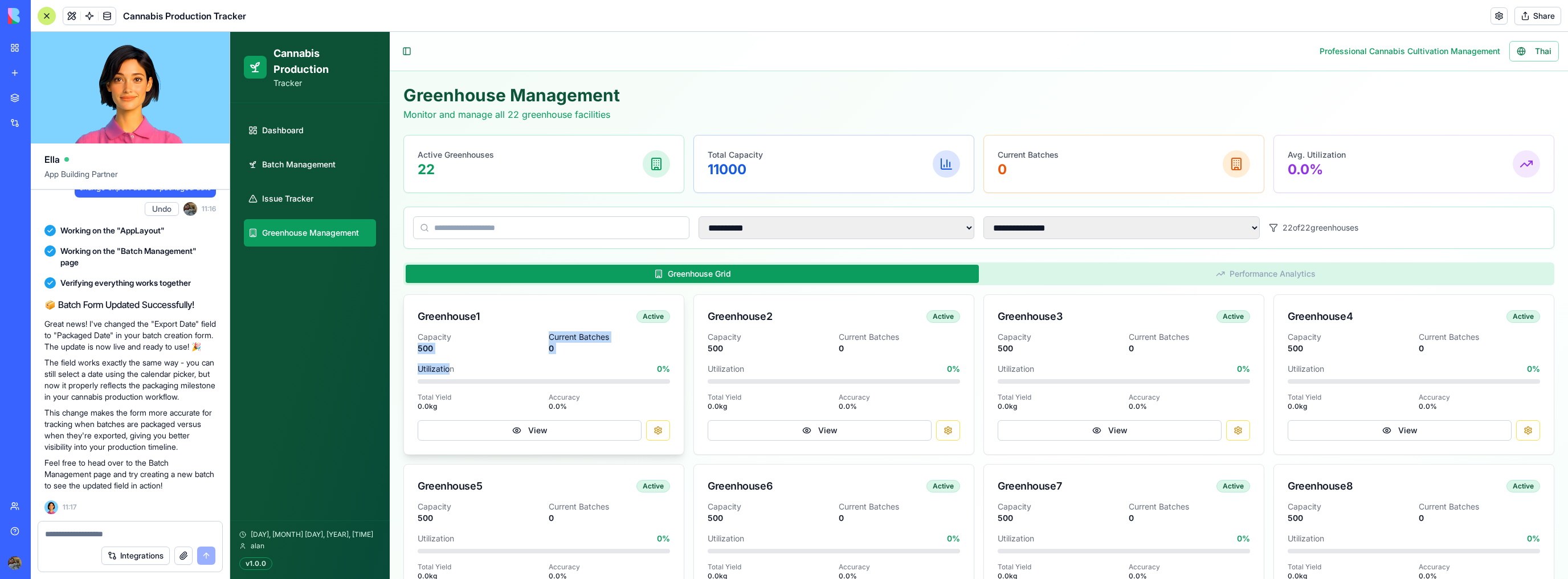 click on "Capacity 500 Current Batches 0 Utilization 0 % Total Yield 0.0 kg Accuracy 0.0 % View" at bounding box center (544, 393) 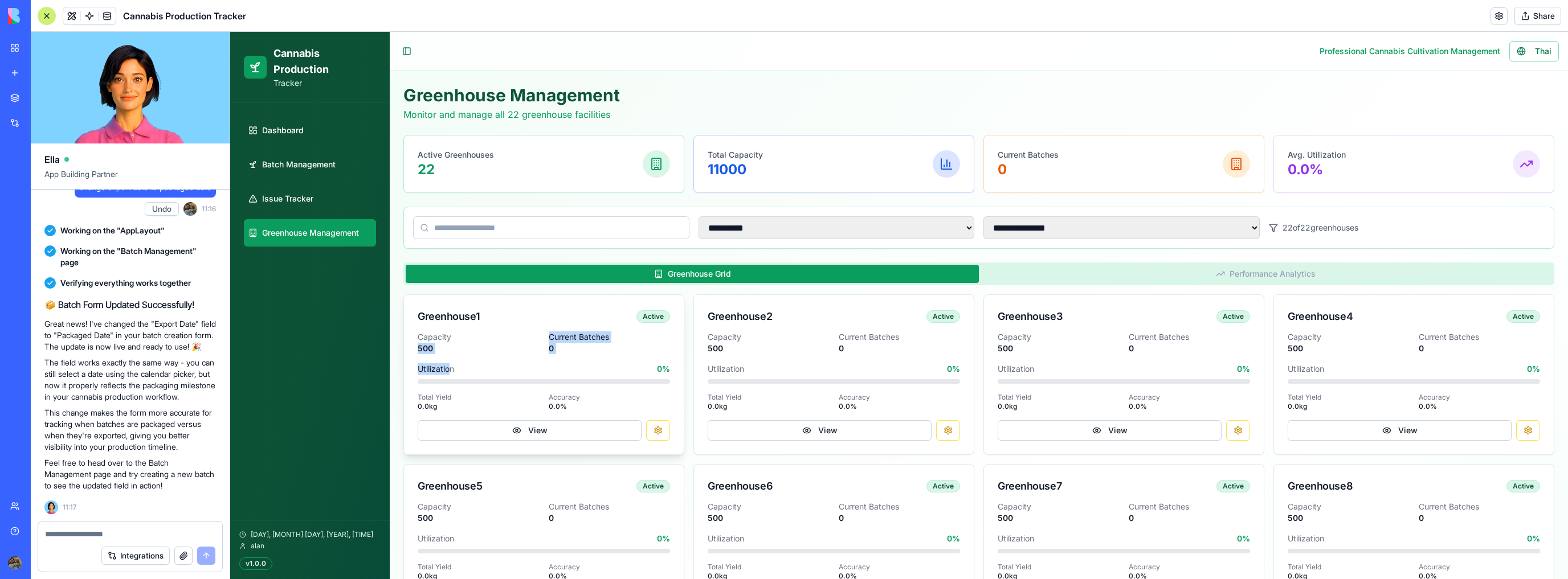 click on "500" at bounding box center [479, 348] 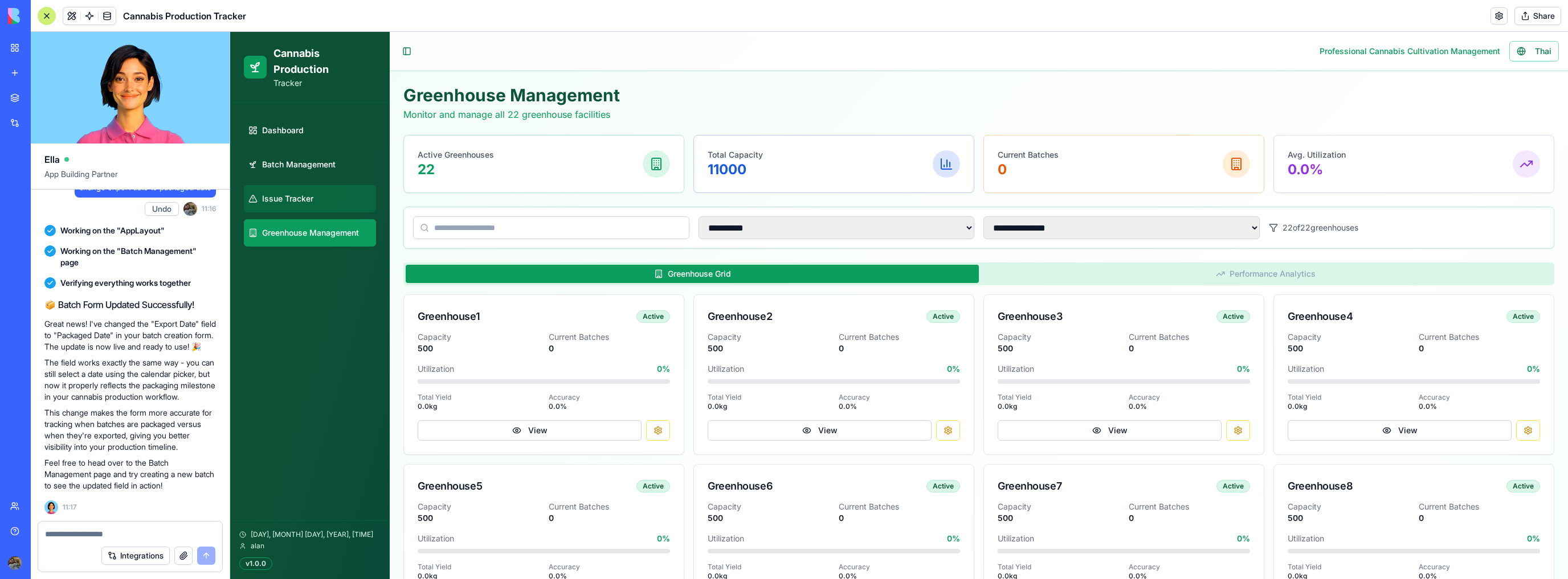 click on "Issue Tracker" at bounding box center (310, 199) 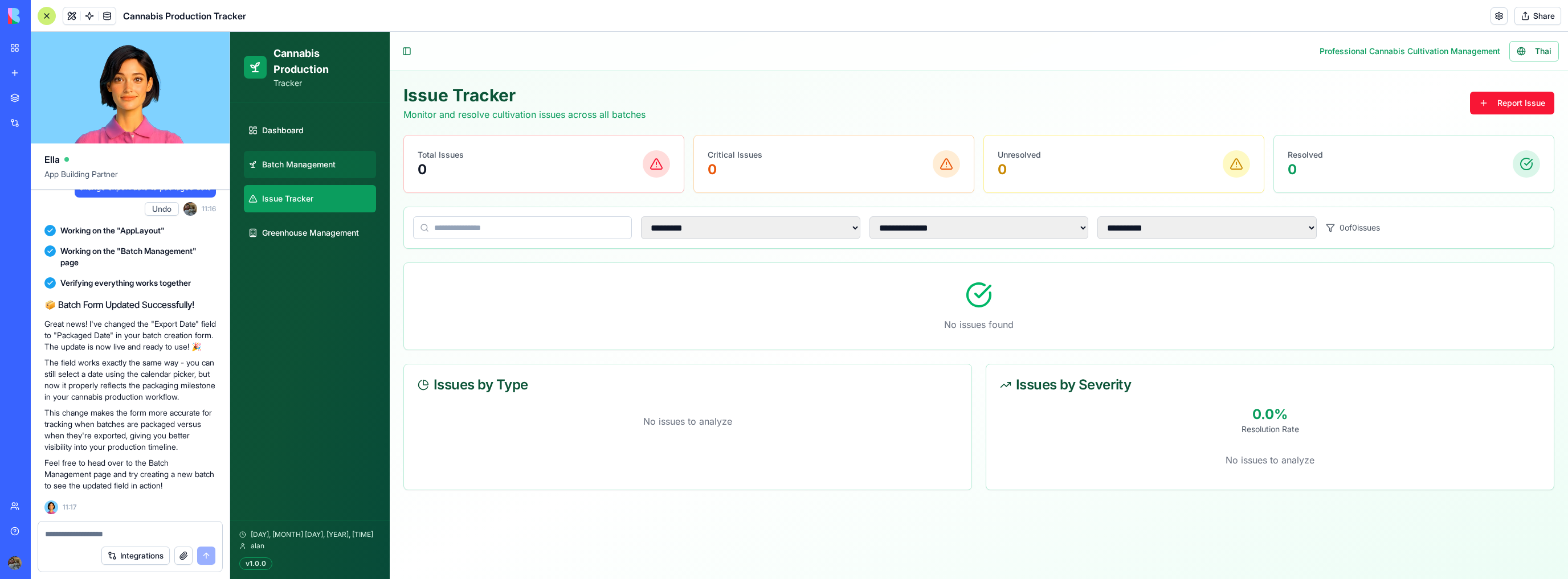 click on "Batch Management" at bounding box center (299, 165) 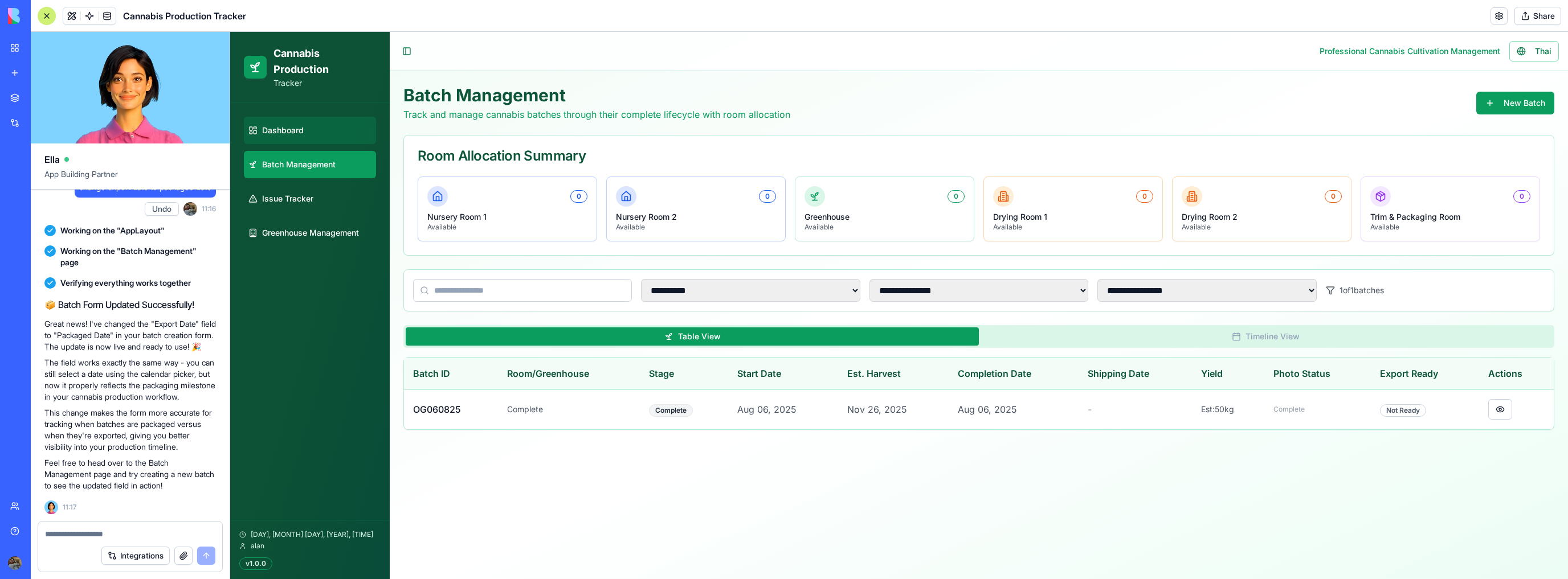 click on "Dashboard" at bounding box center (310, 130) 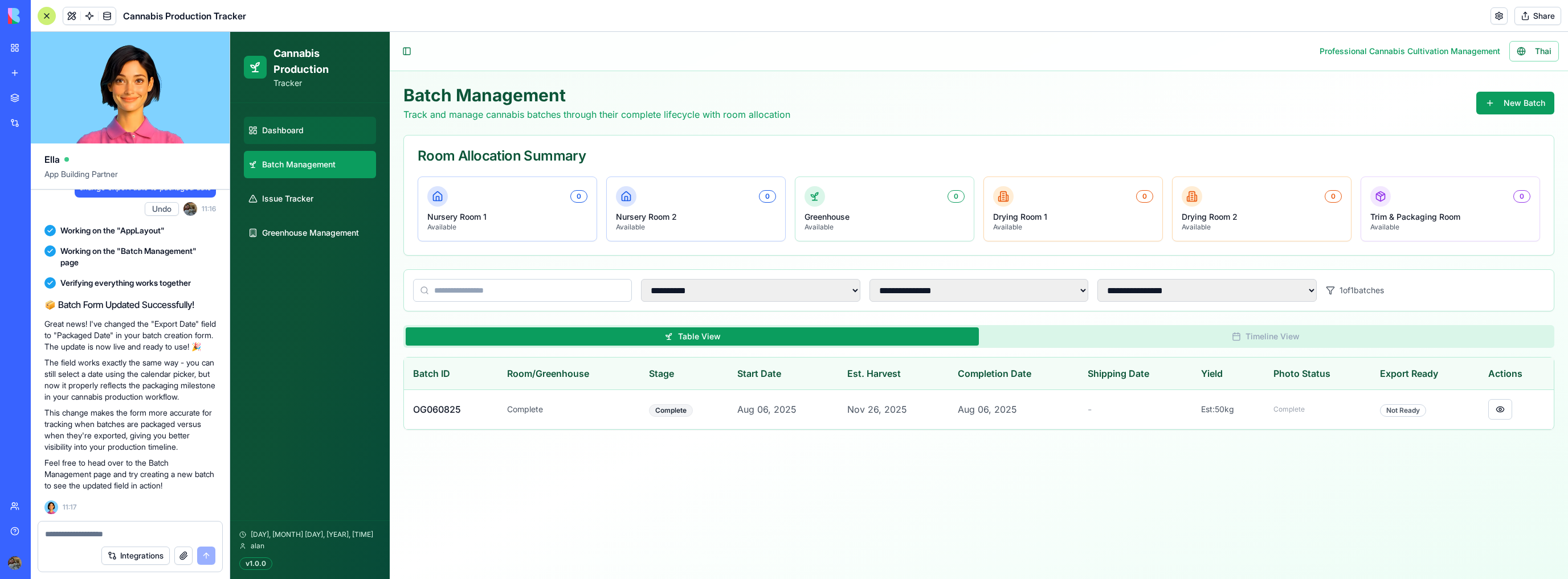 select on "**" 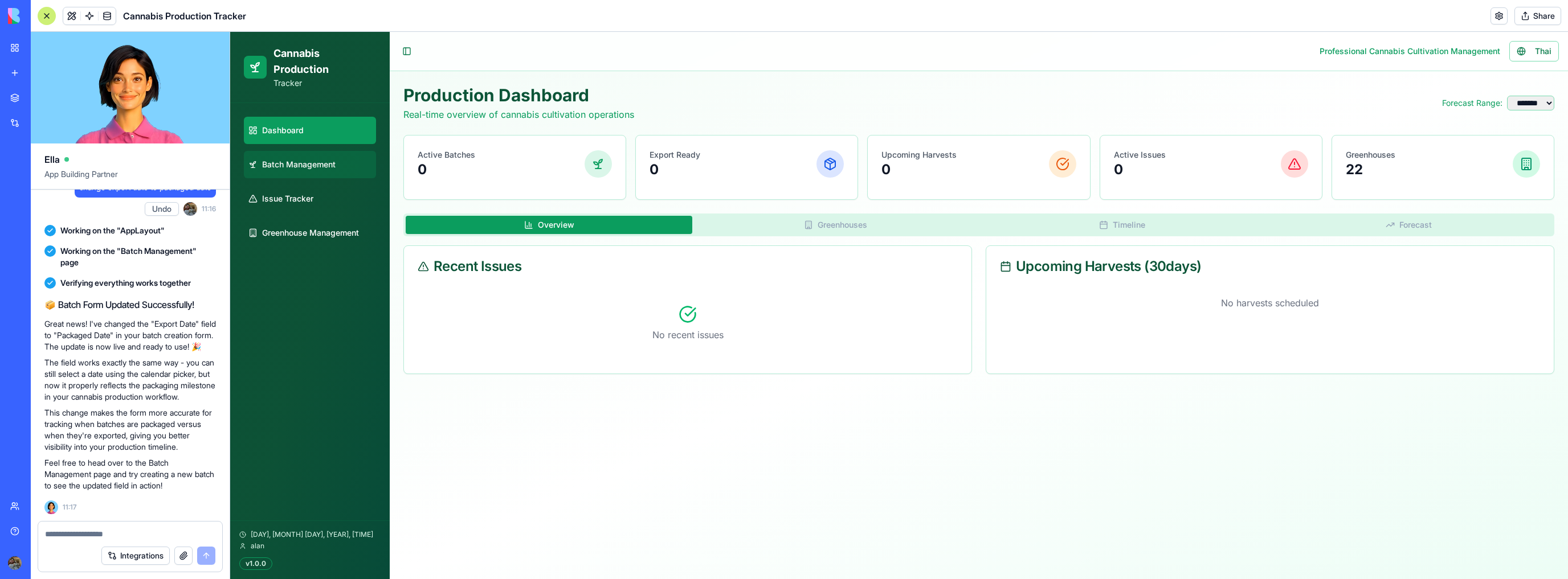 click on "Batch Management" at bounding box center [299, 165] 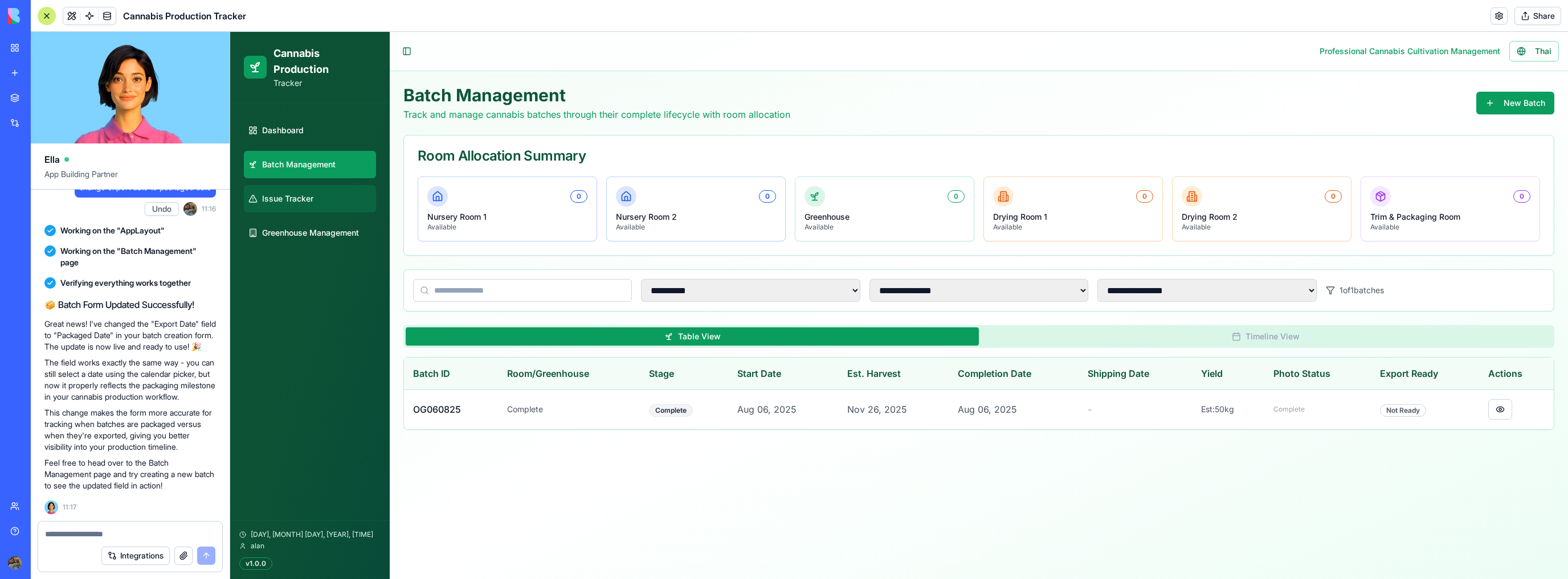 click on "Issue Tracker" at bounding box center (310, 199) 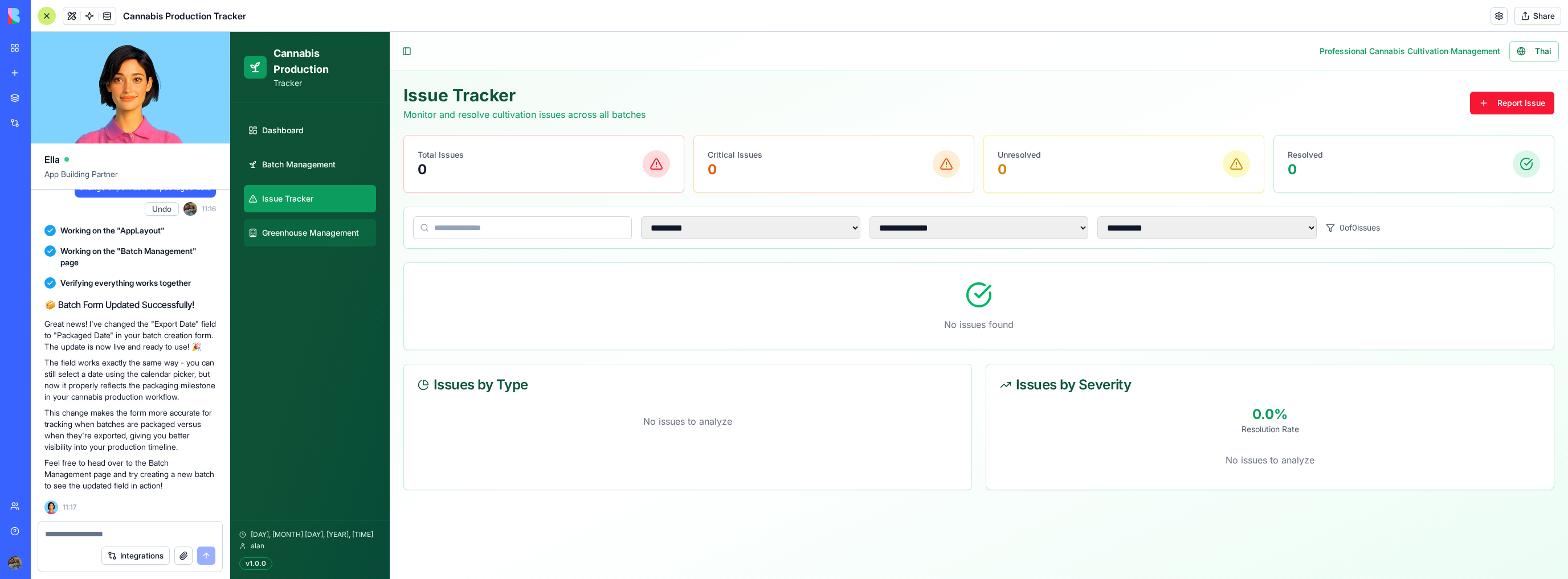 click on "Greenhouse Management" at bounding box center [310, 233] 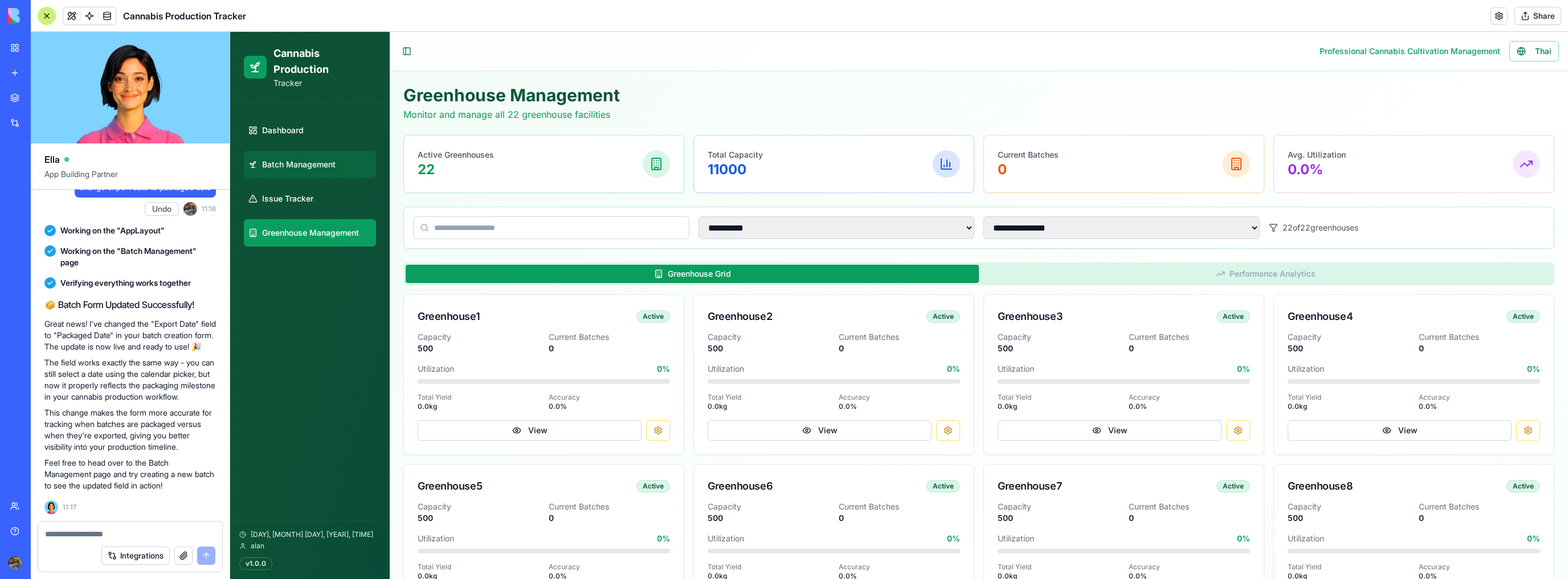 click on "Batch Management" at bounding box center [299, 165] 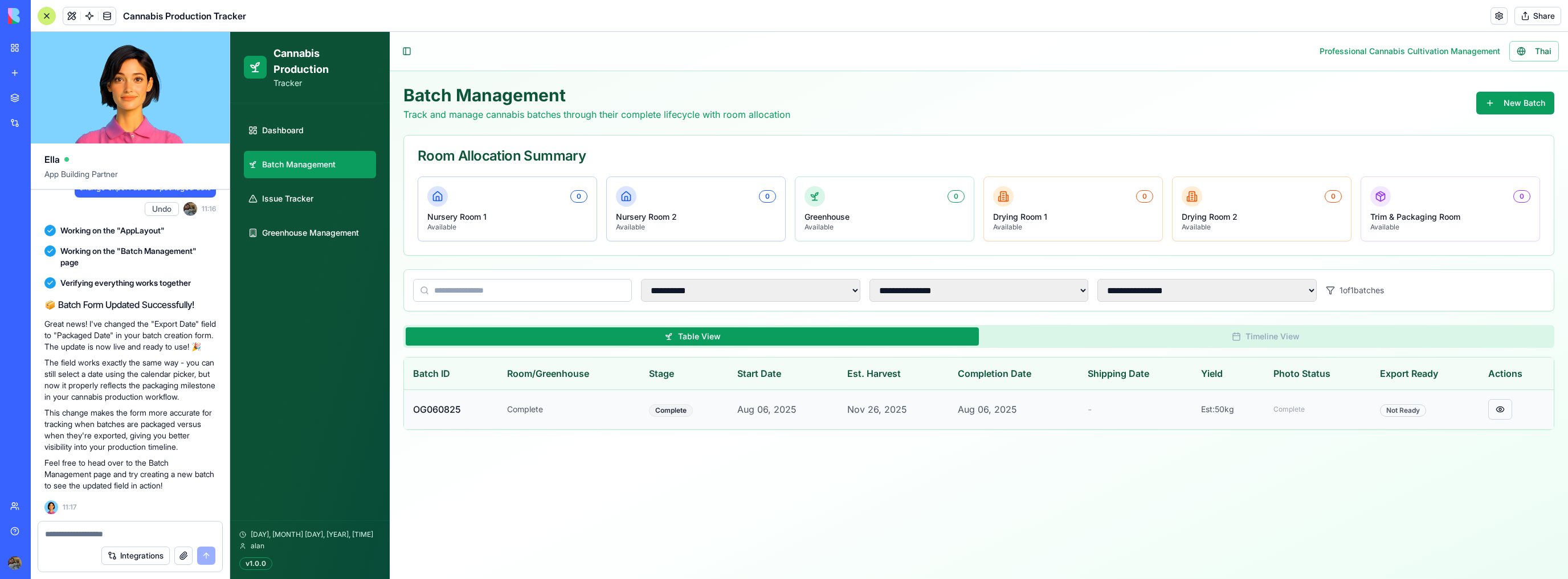 click at bounding box center (1500, 409) 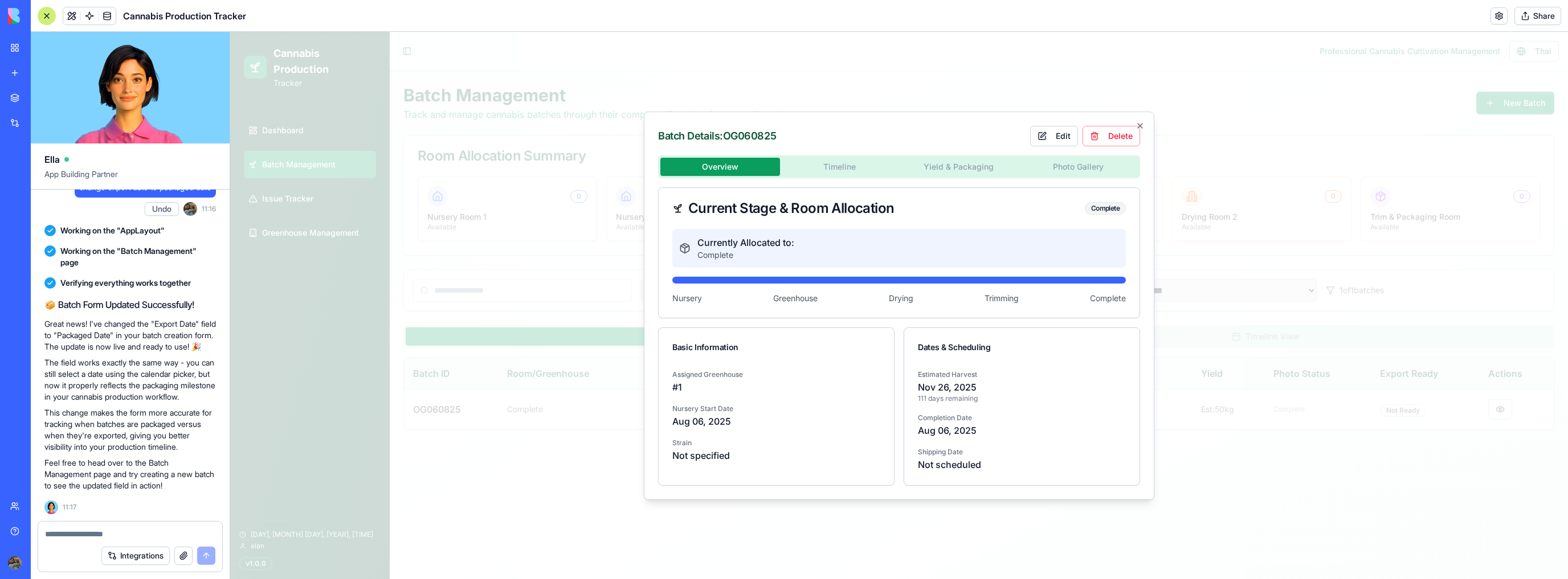 click on "Timeline" at bounding box center [840, 167] 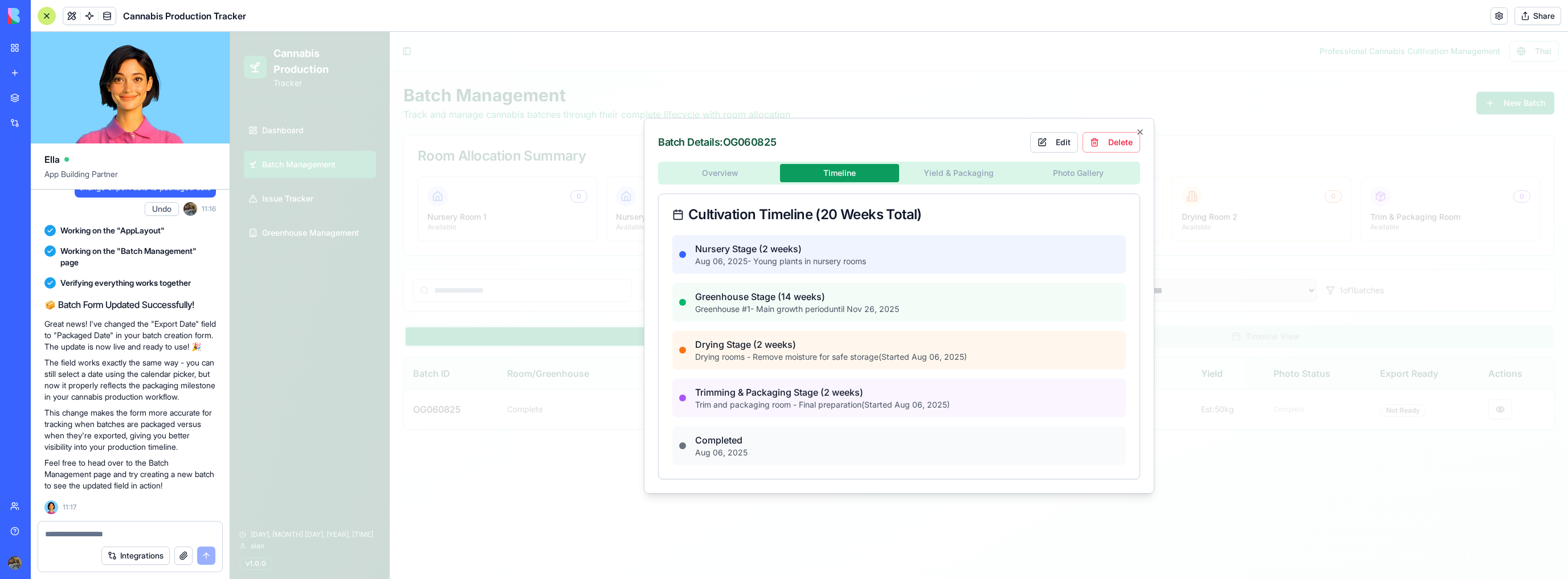 click on "Batch Details: OG060825 Edit Delete Overview Timeline Yield & Packaging Photo Gallery Cultivation Timeline (20 Weeks Total) Nursery Stage (2 weeks) Aug 06, 2025 - Young plants in nursery rooms Greenhouse Stage (14 weeks) Greenhouse # 1 - Main growth period until Nov 26, 2025 Drying Stage (2 weeks) Drying rooms - Remove moisture for safe storage (Started Aug 06, 2025) Trimming & Packaging Stage (2 weeks) Trim and packaging room - Final preparation (Started Aug 06, 2025) Completed Aug 06, 2025 Close" at bounding box center [899, 306] 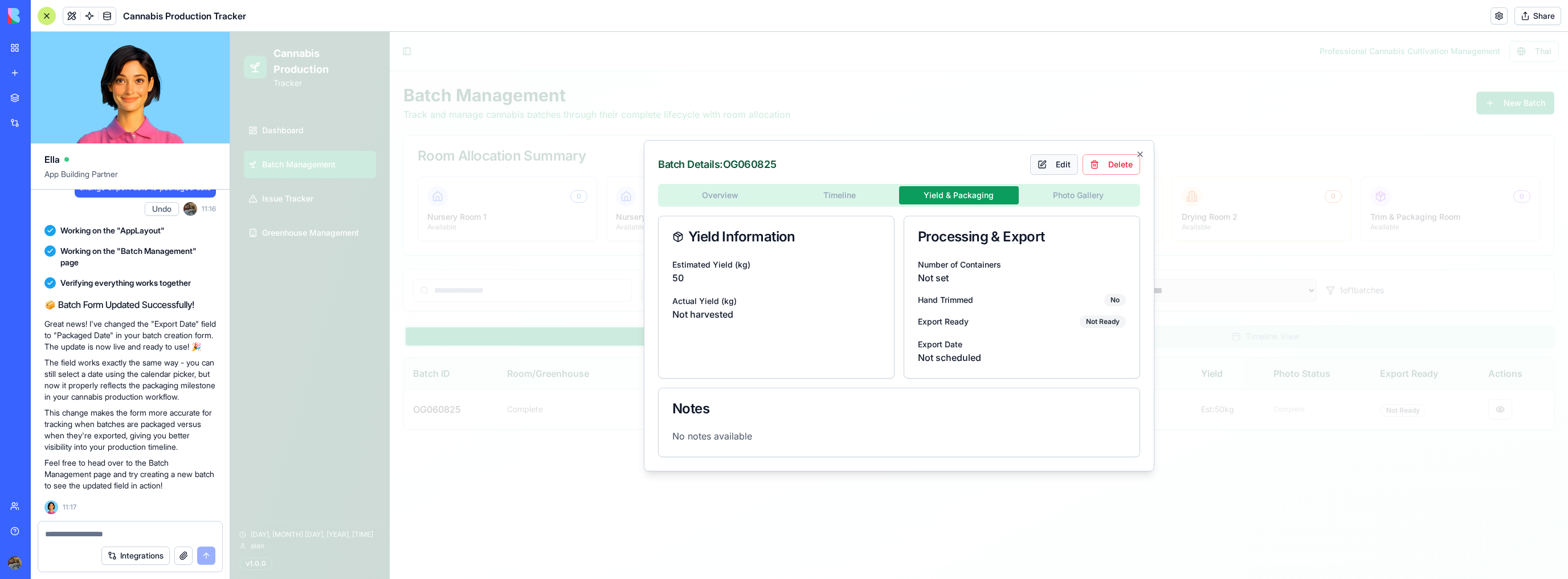 click on "Edit" at bounding box center [1054, 165] 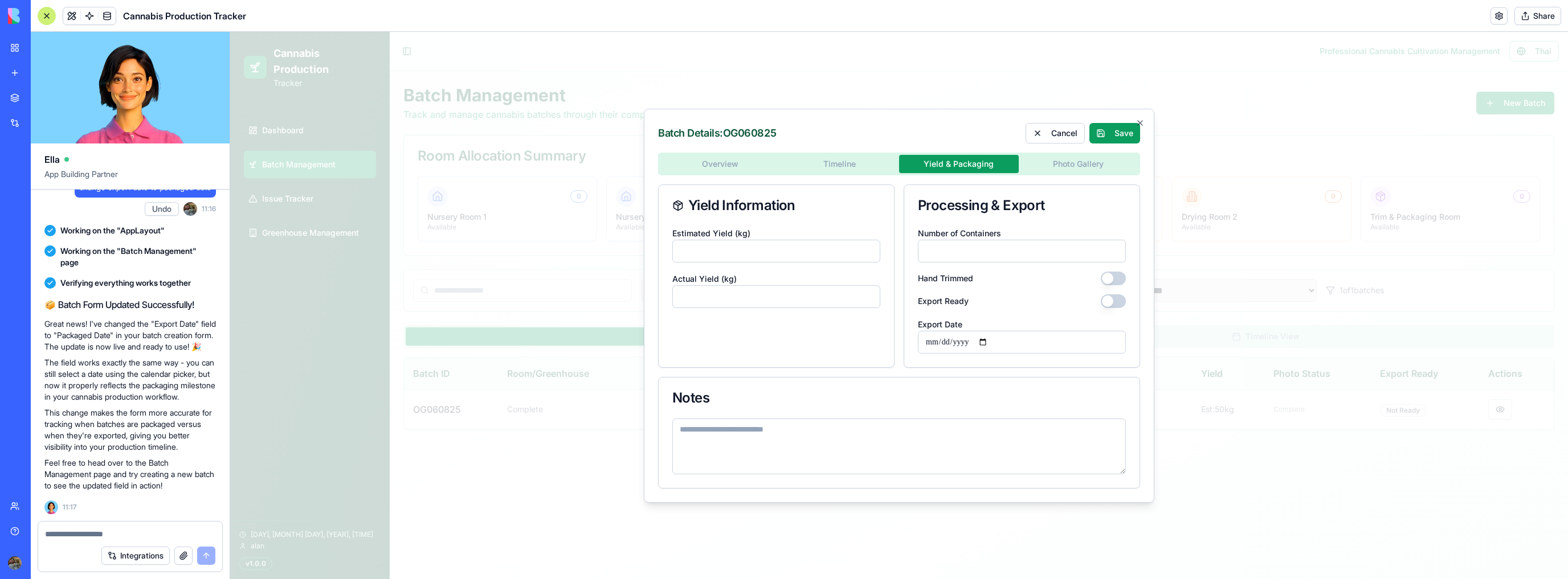 click on "Timeline" at bounding box center (840, 164) 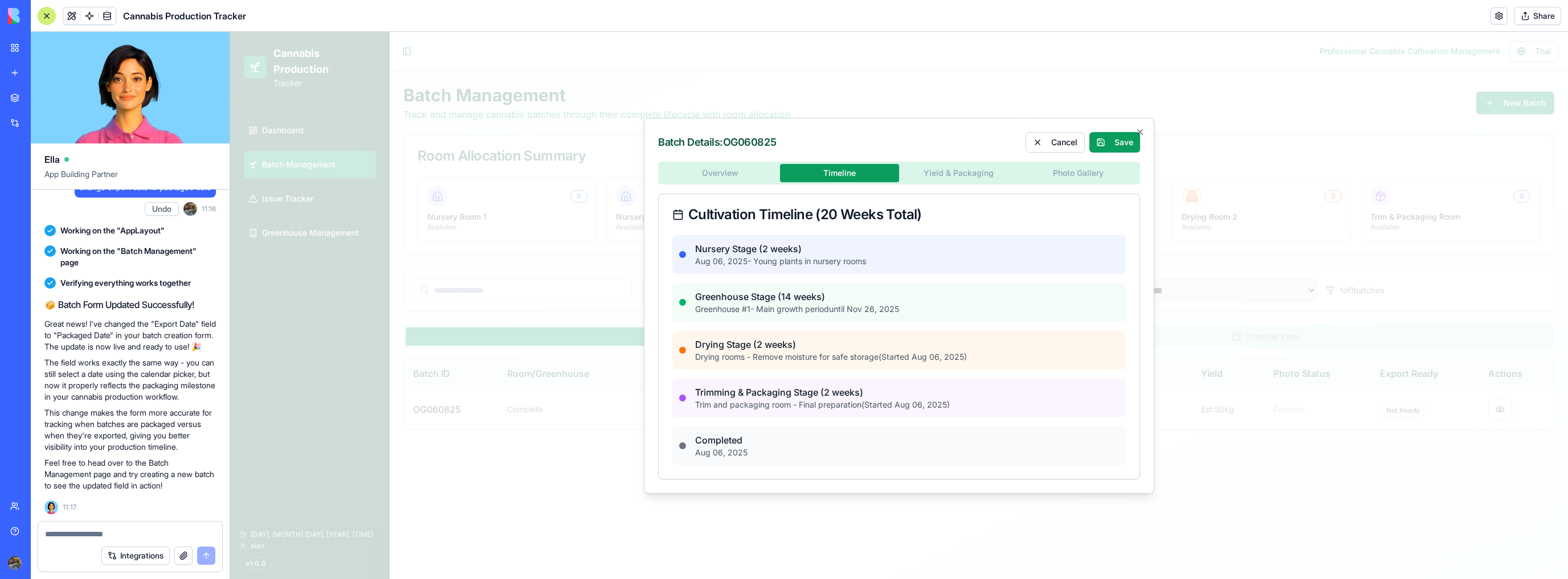 click on "Overview Timeline Yield & Packaging Photo Gallery Cultivation Timeline (20 Weeks Total) Nursery Stage (2 weeks) [DATE] - Young plants in nursery rooms Greenhouse Stage (14 weeks) Greenhouse # 1 - Main growth period until [DATE] Drying Stage (2 weeks) Drying rooms - Remove moisture for safe storage (Started [DATE]) Trimming & Packaging Stage (2 weeks) Trim and packaging room - Final preparation (Started [DATE]) Completed [DATE]" at bounding box center [899, 321] 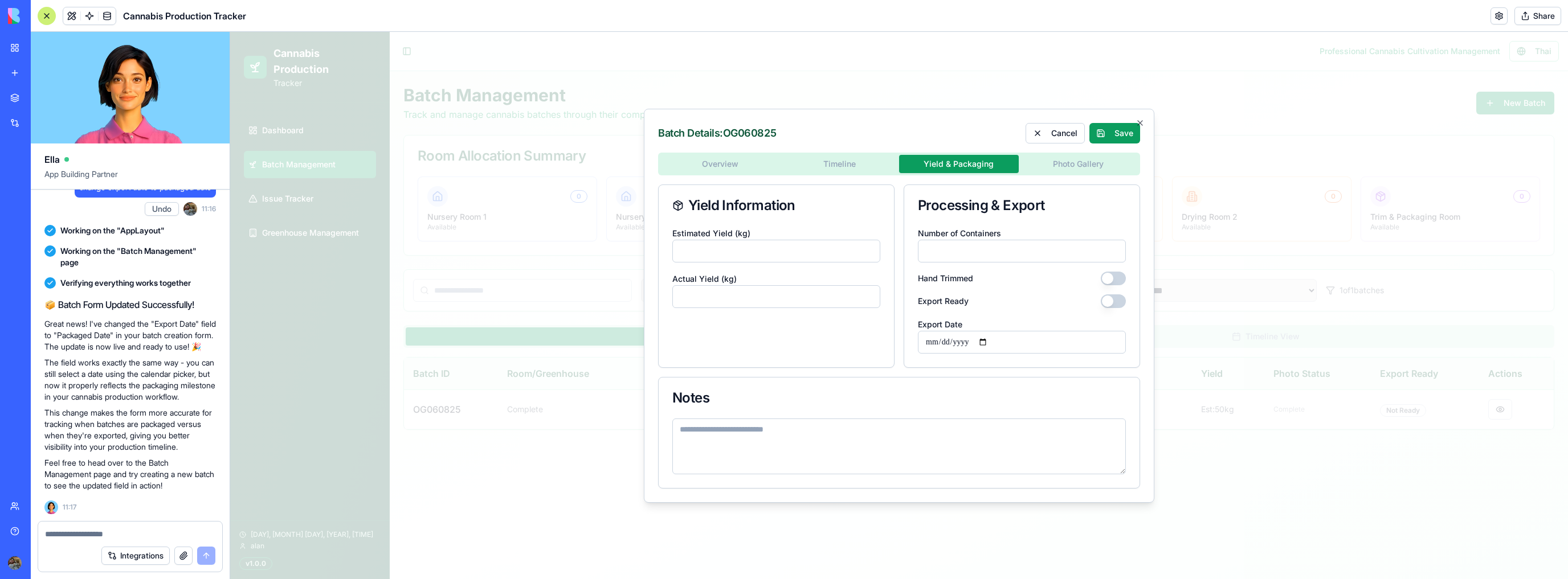 click on "Actual Yield (kg)" at bounding box center [776, 297] 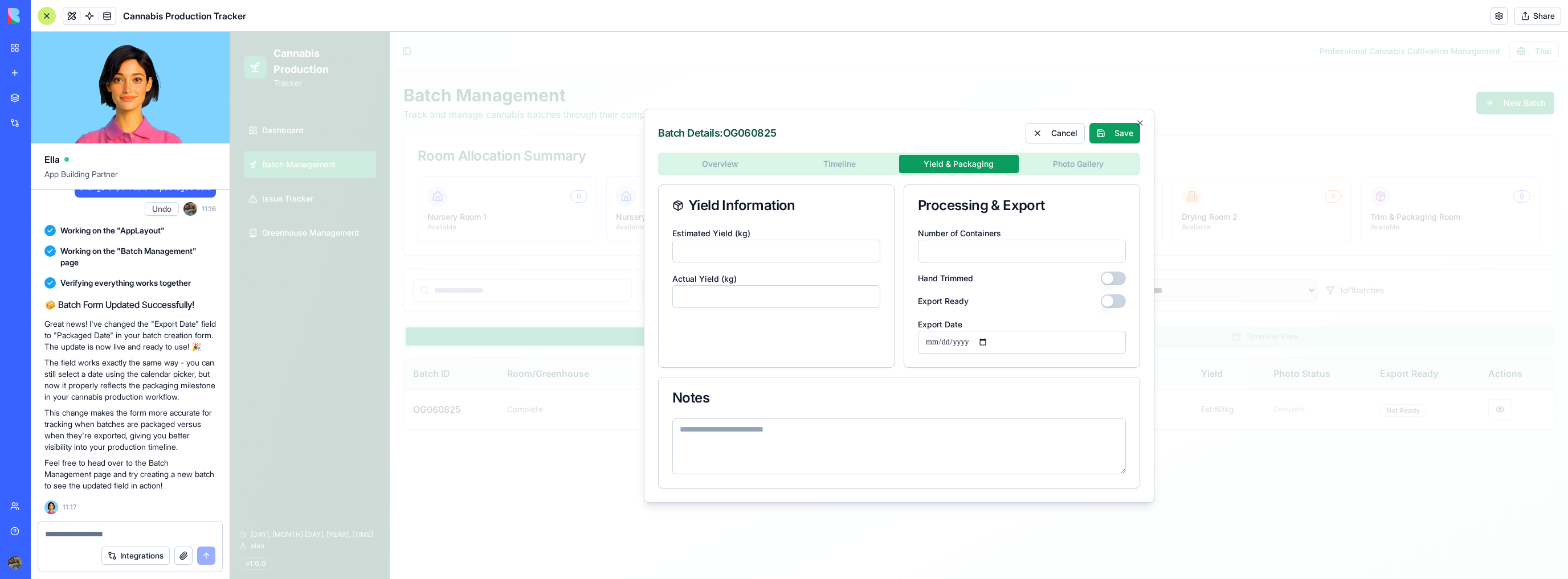 type on "**" 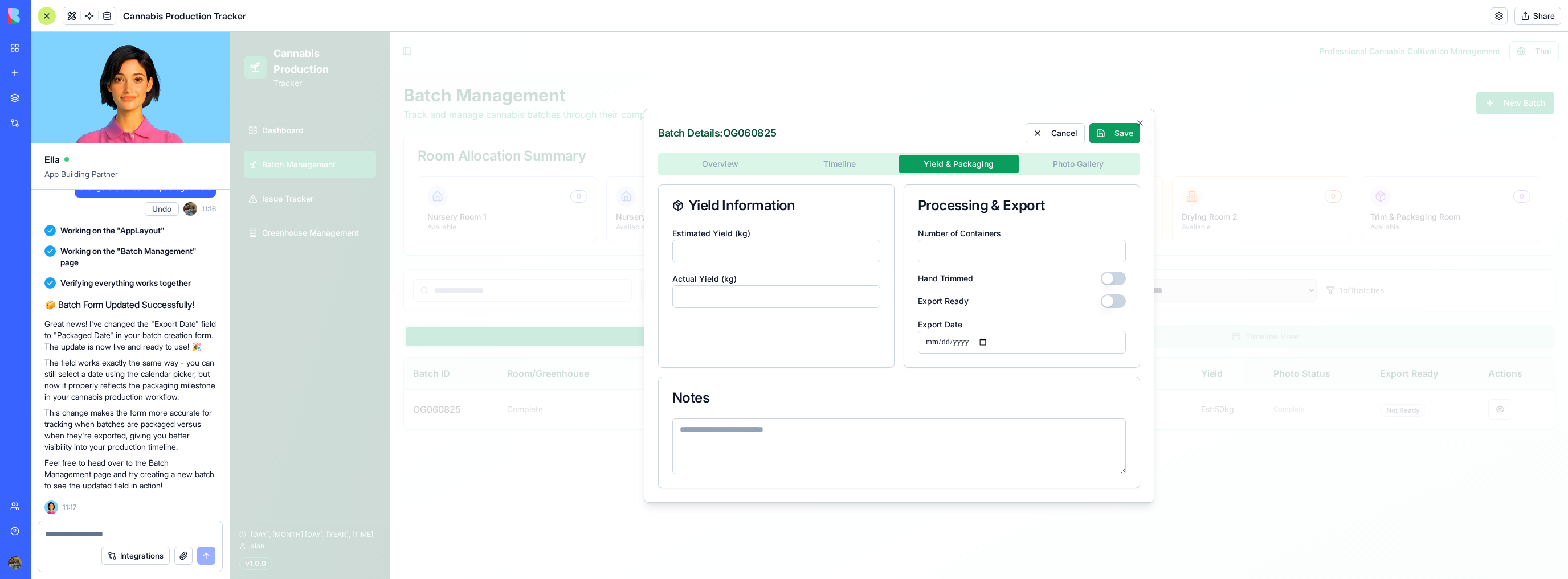 click on "Number of Containers" at bounding box center (1022, 251) 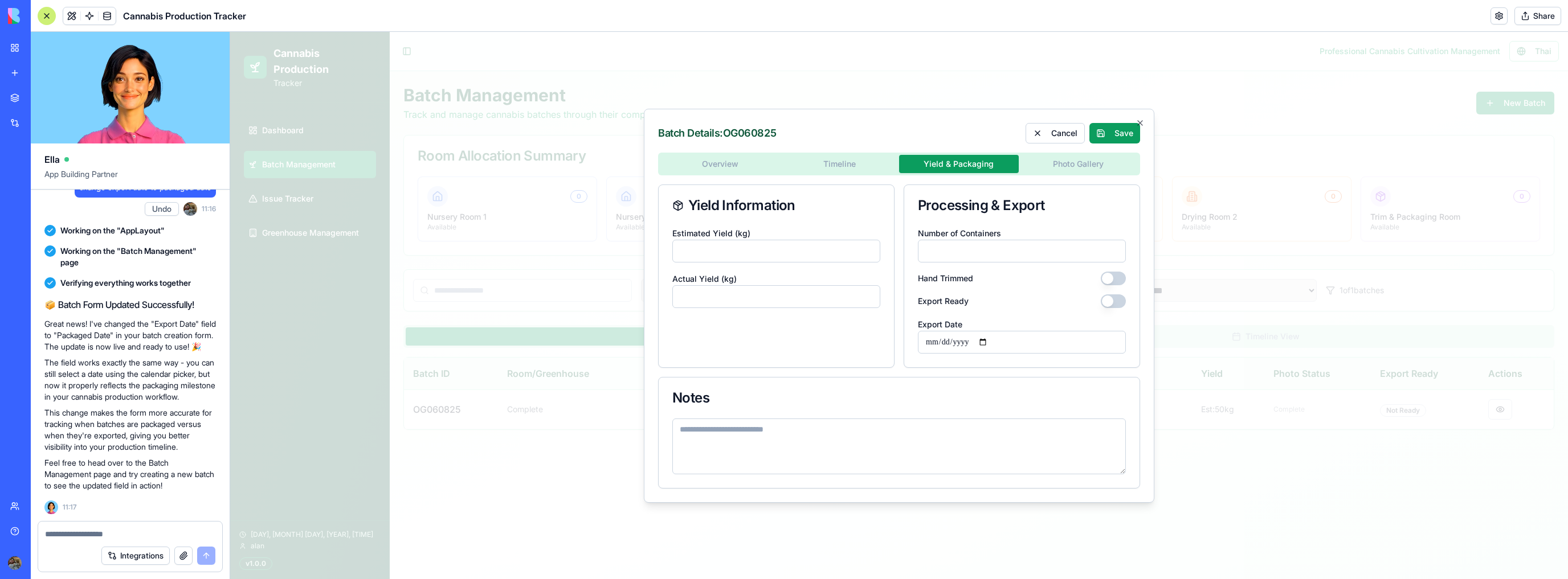 click on "Hand Trimmed" at bounding box center [1113, 278] 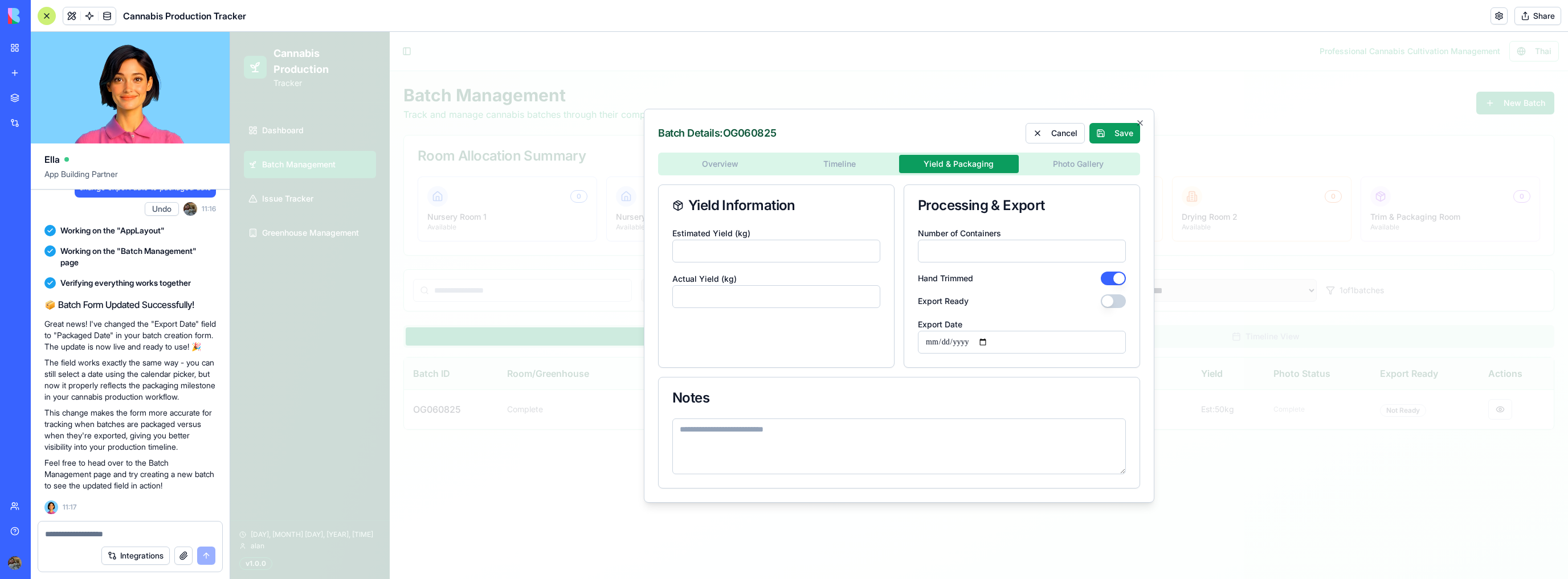 click on "Export Ready" at bounding box center (1113, 301) 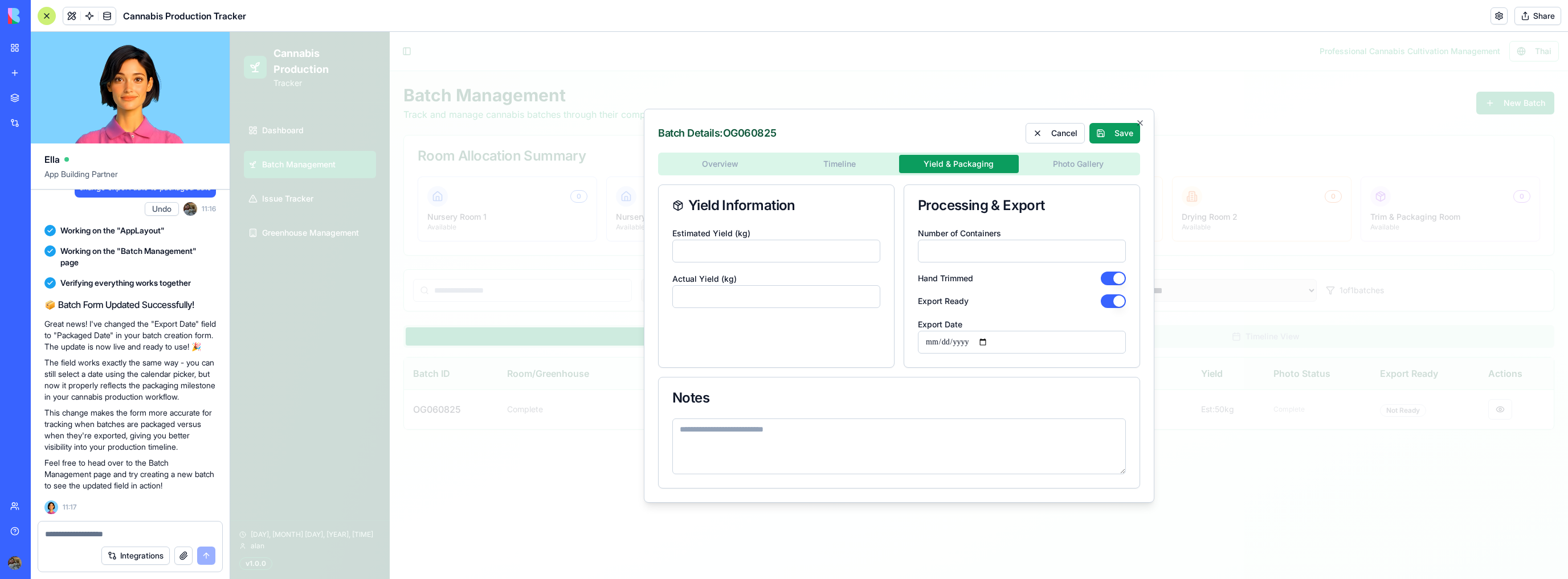 click on "Export Date" at bounding box center [1022, 342] 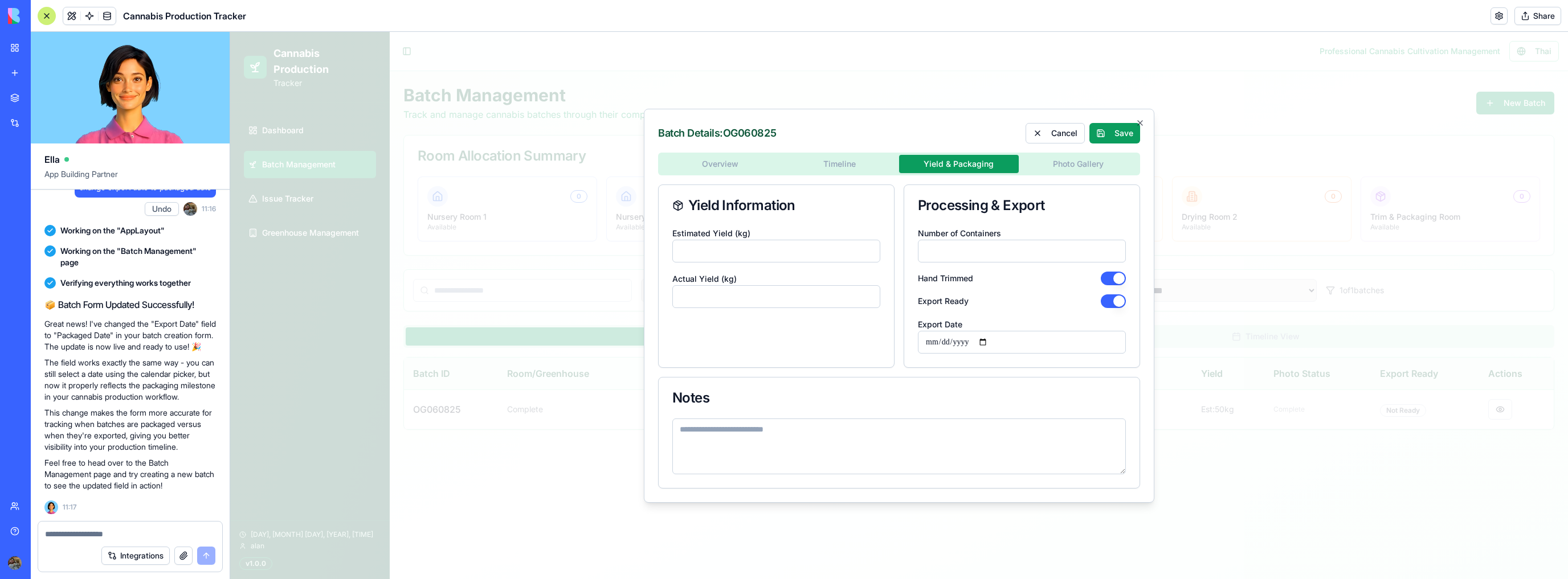 click on "**********" at bounding box center [899, 305] 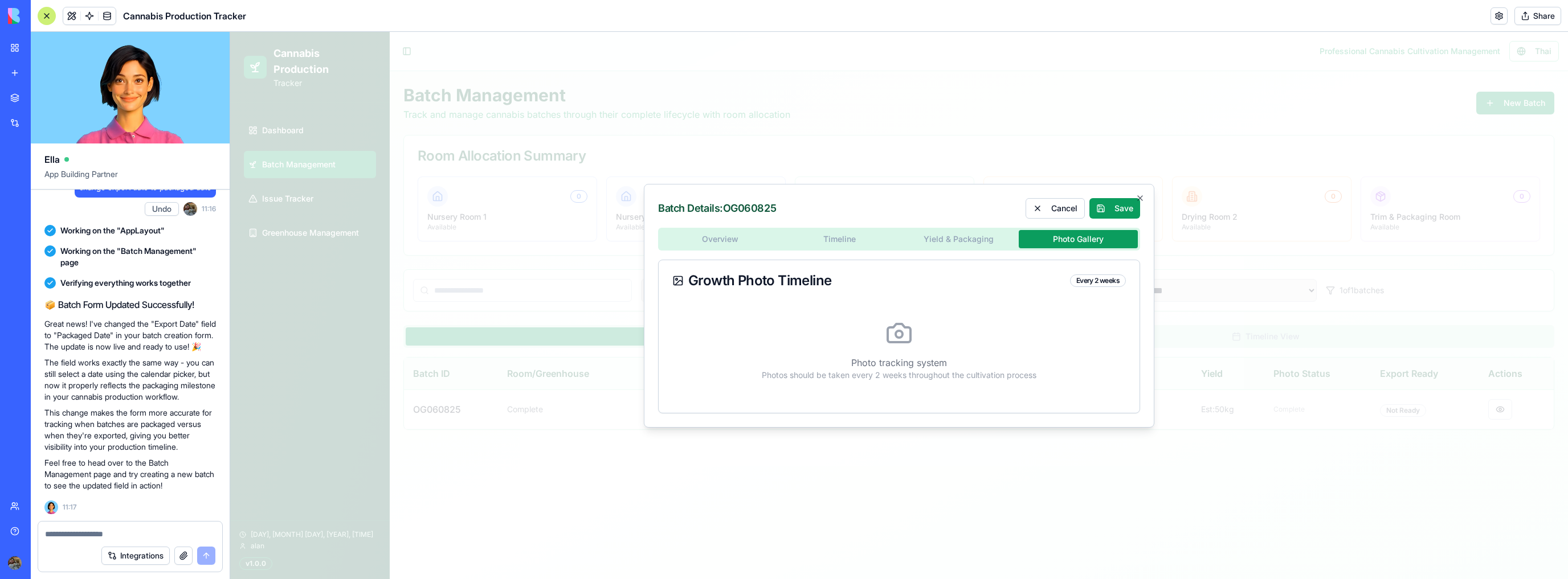 click on "Overview Timeline Yield & Packaging Photo Gallery Growth Photo Timeline Every 2 weeks Photo tracking system Photos should be taken every 2 weeks throughout the cultivation process" at bounding box center [899, 321] 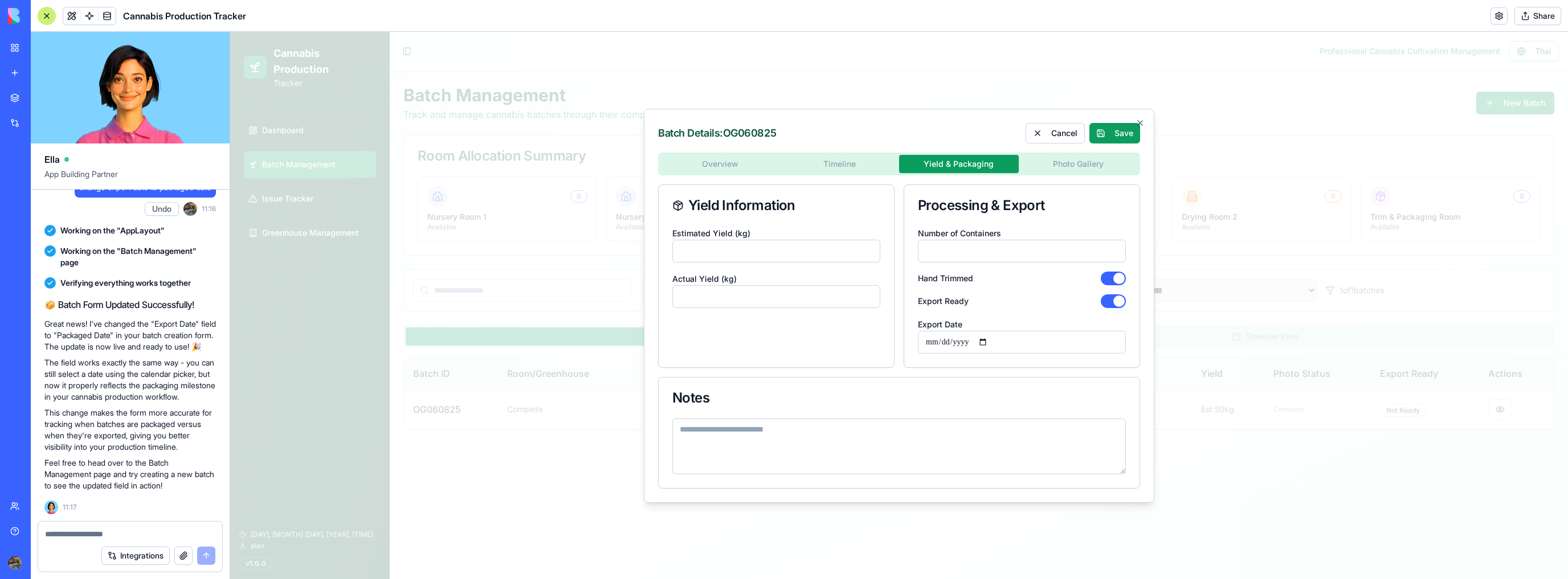 click on "Export Date" at bounding box center (1022, 342) 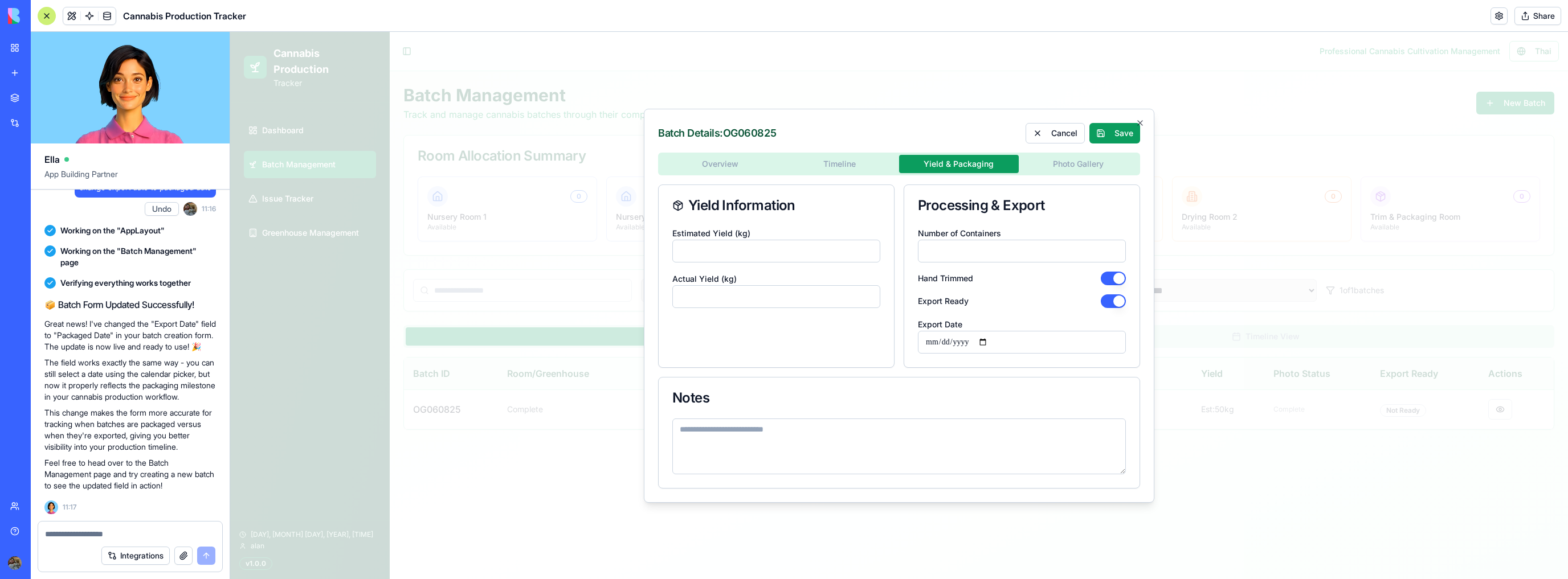 type on "**********" 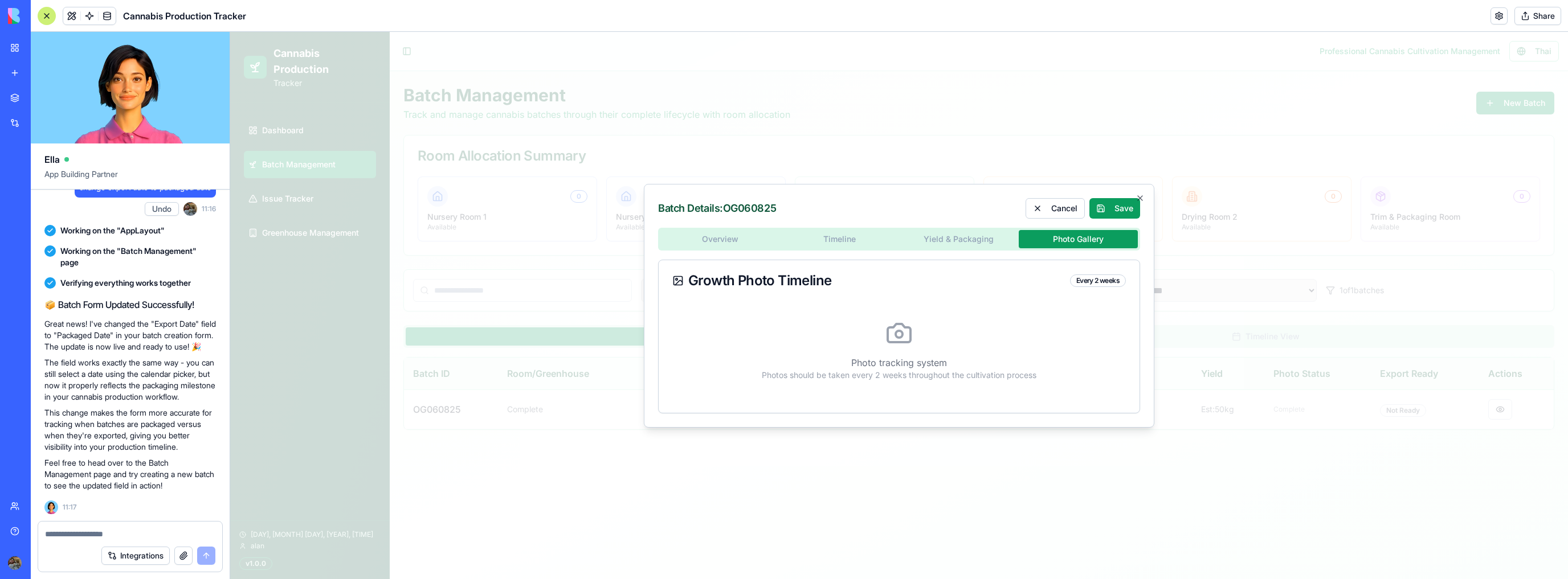 click on "**********" at bounding box center [899, 305] 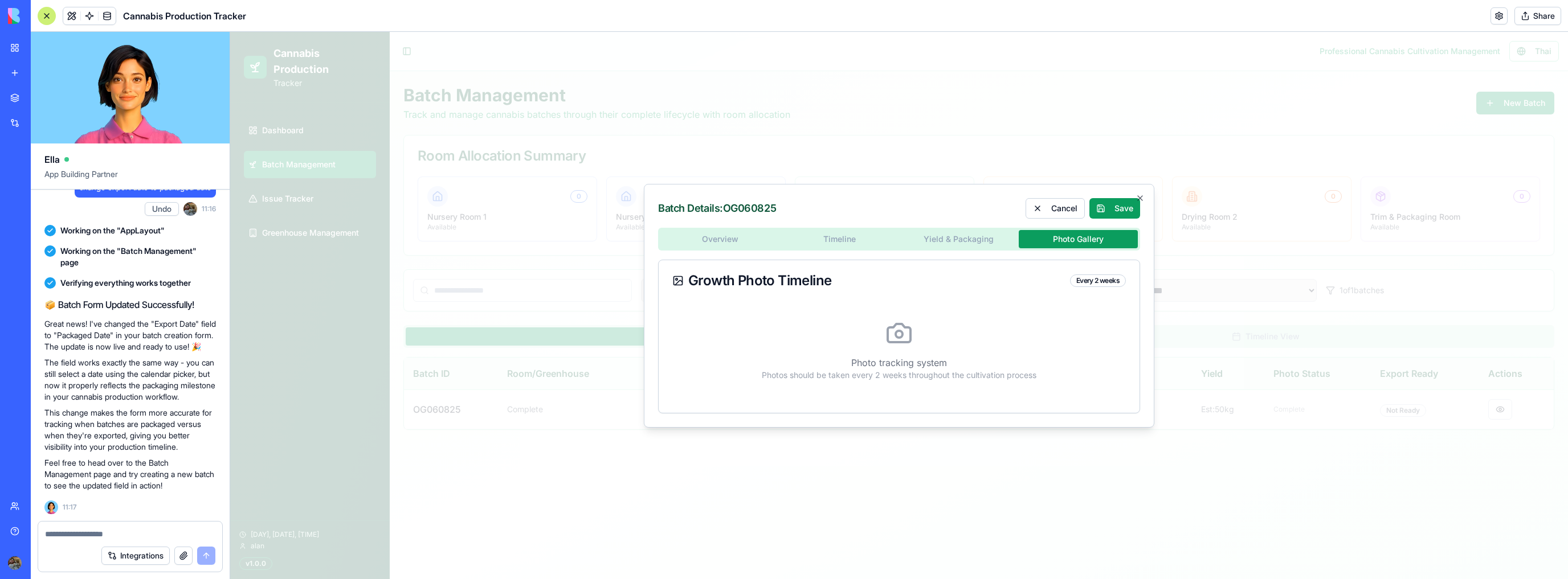 click on "Overview Timeline Yield & Packaging Photo Gallery" at bounding box center [899, 239] 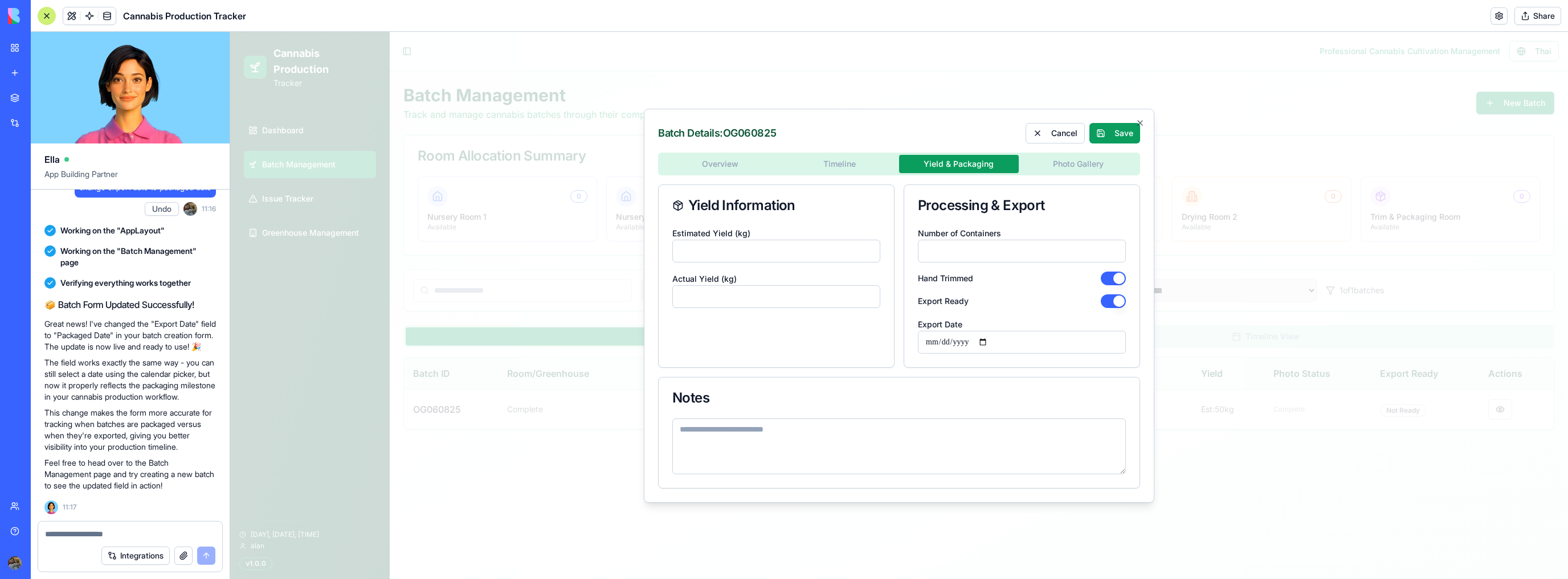 click on "**********" at bounding box center (899, 321) 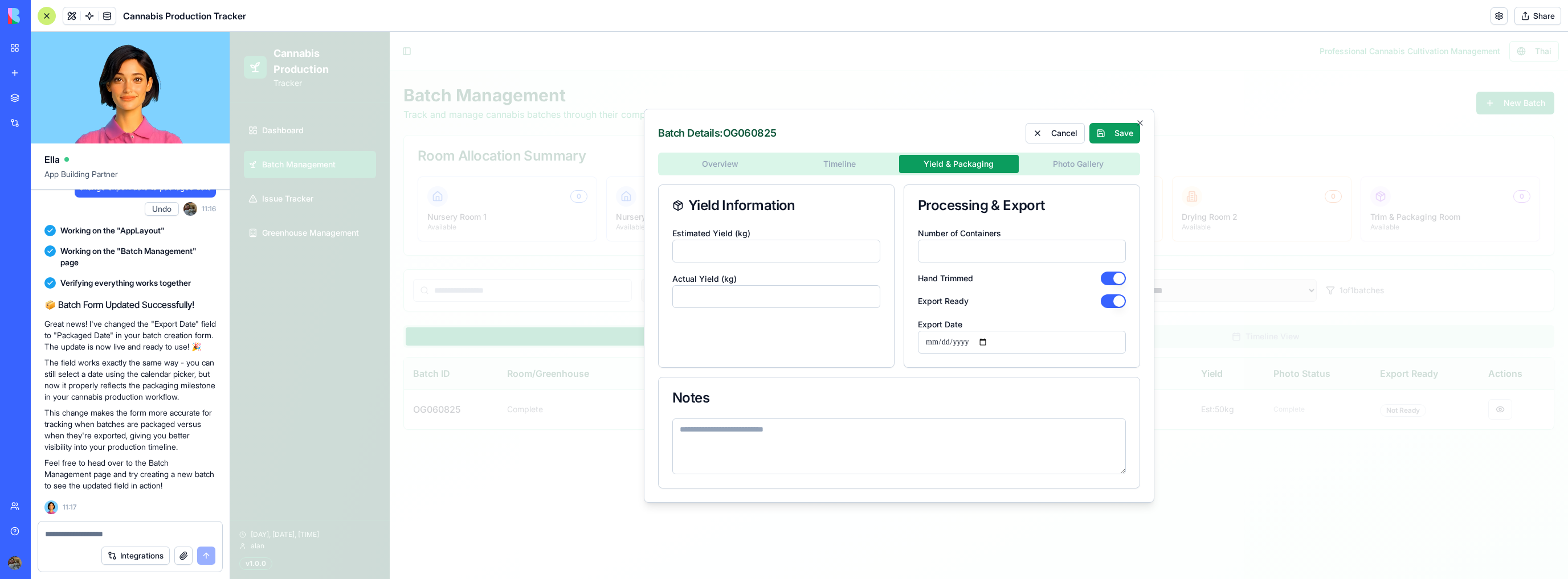 click on "*" at bounding box center [1022, 251] 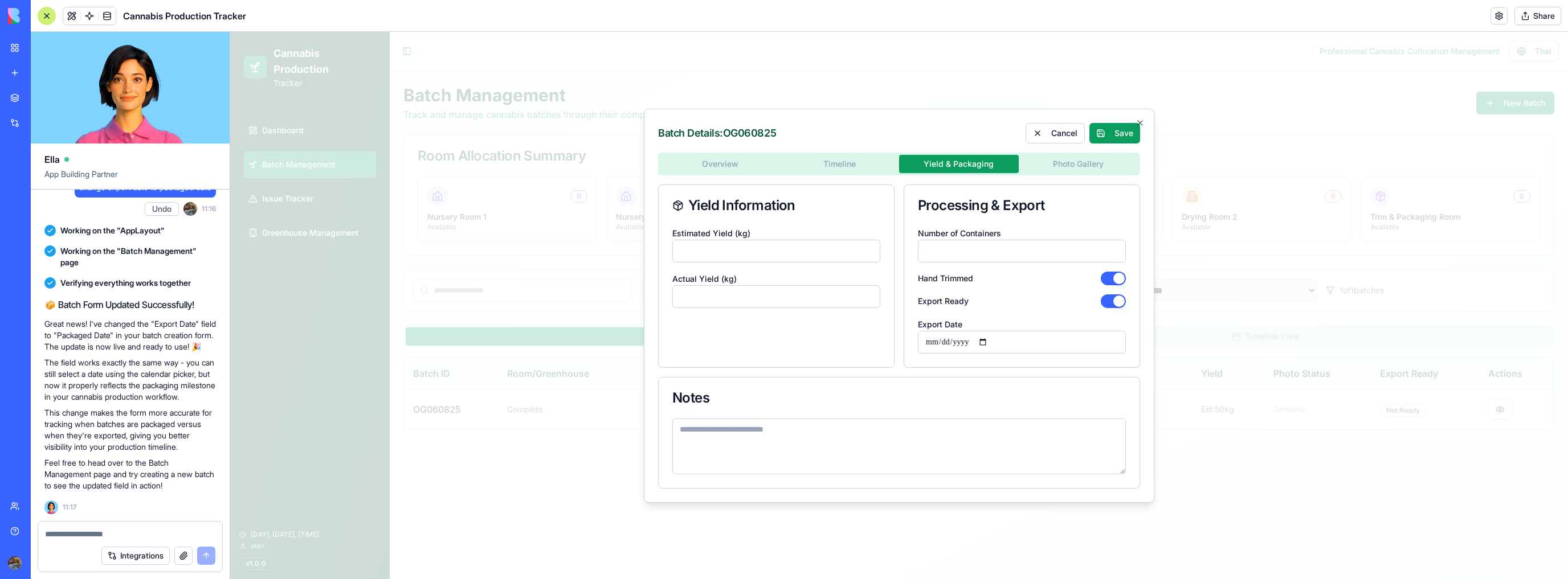 click on "*" at bounding box center [1022, 251] 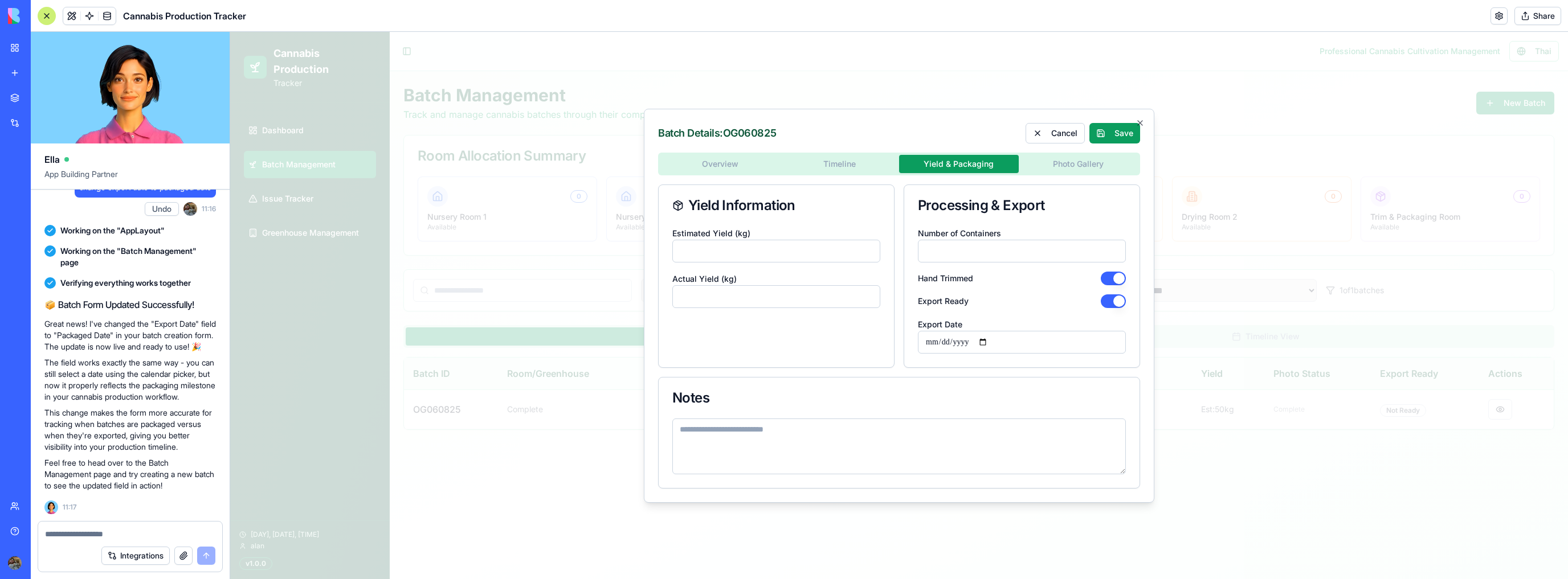 click on "*" at bounding box center (1022, 251) 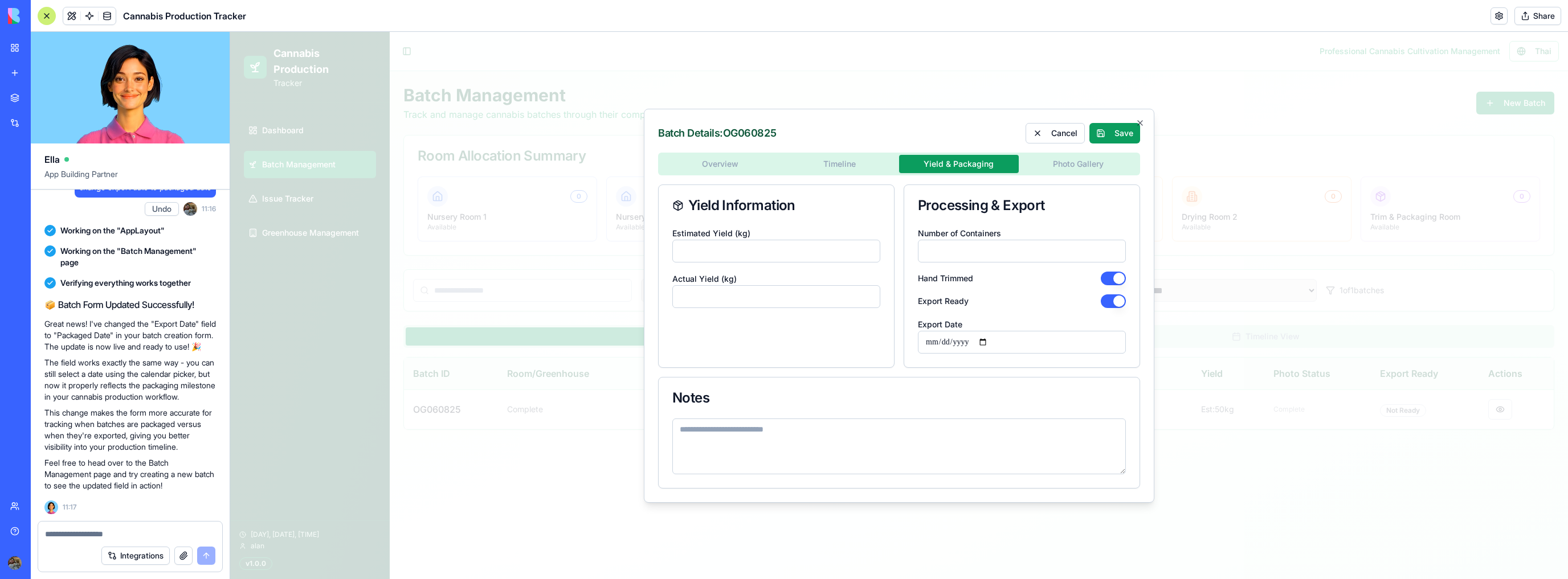 click on "*" at bounding box center [1022, 251] 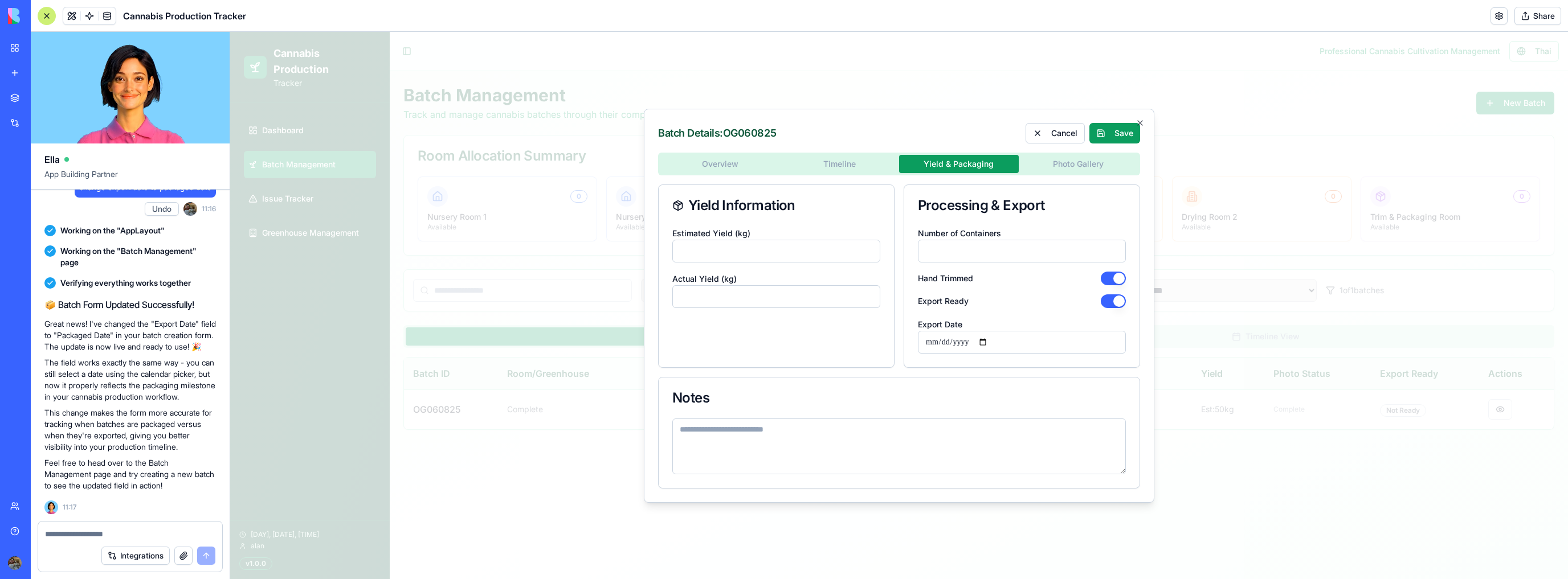 click on "*" at bounding box center (1022, 251) 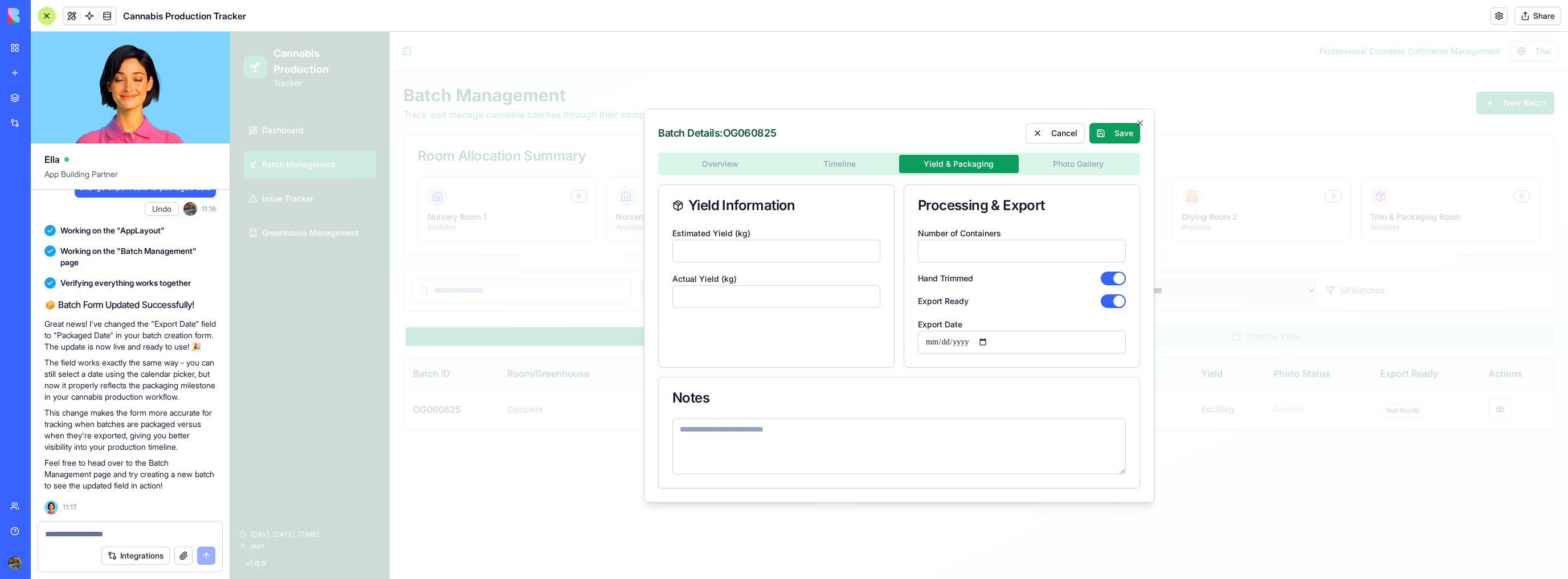 click on "*" at bounding box center [1022, 251] 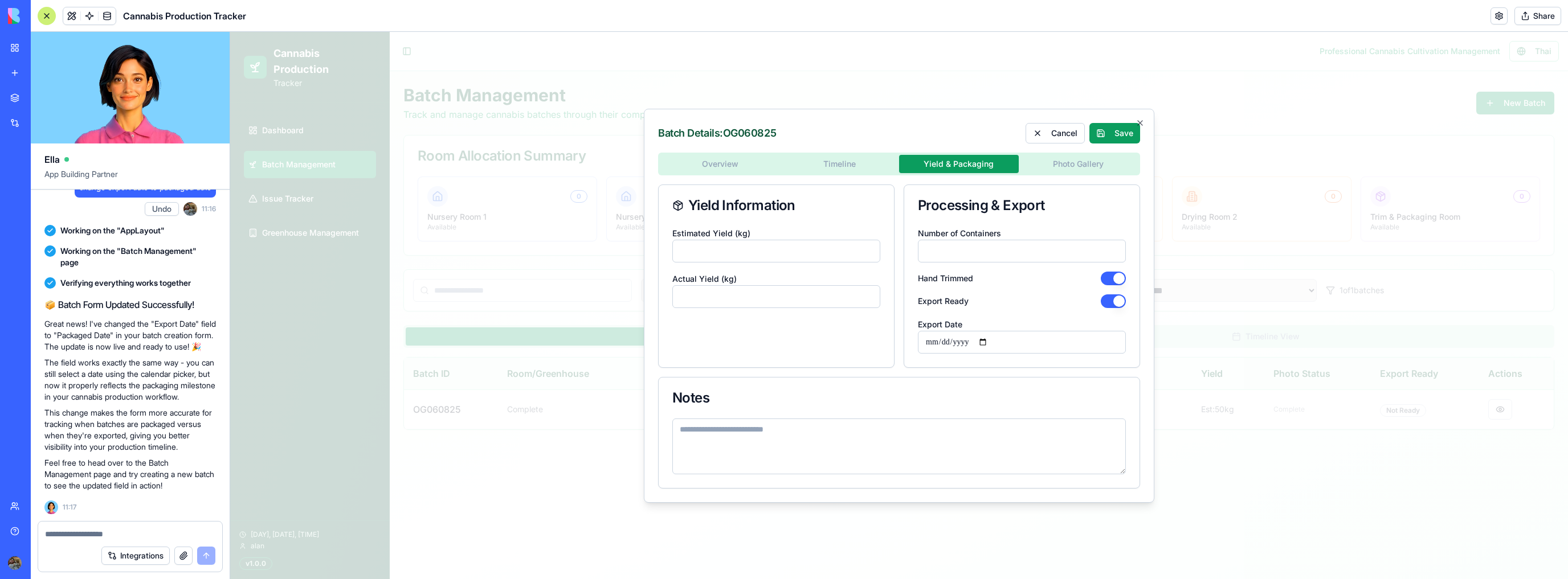 click on "*" at bounding box center (1022, 251) 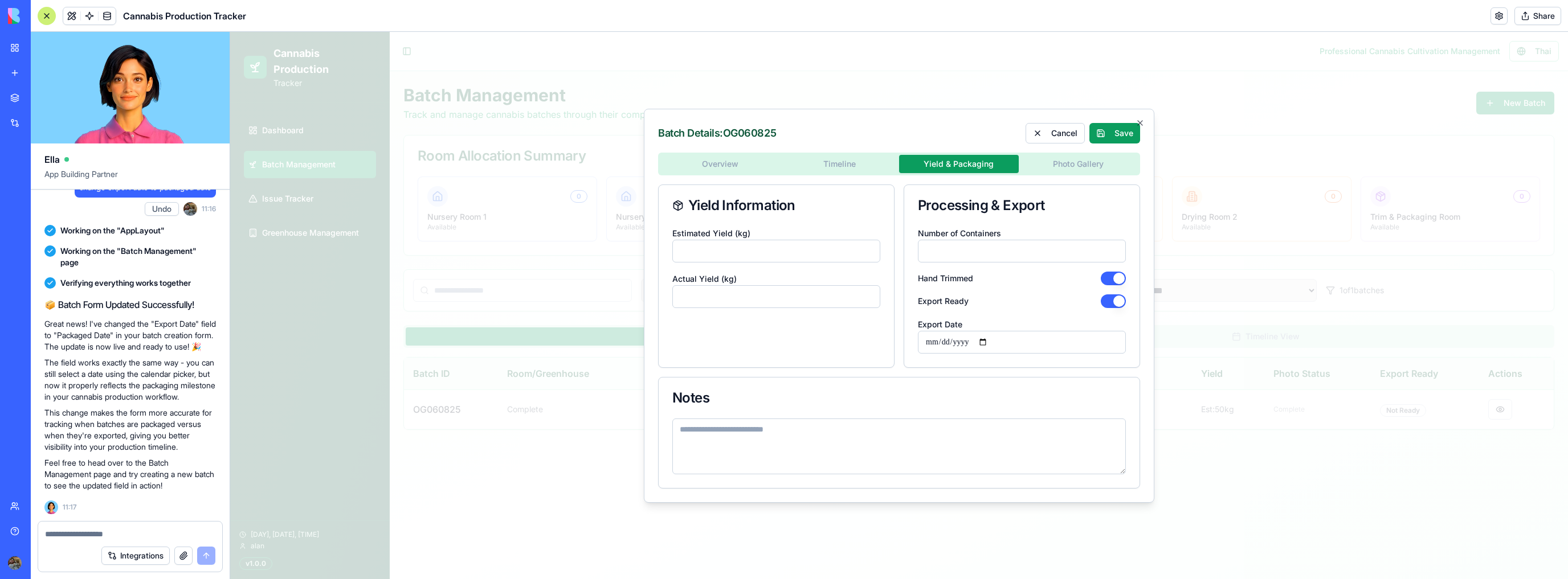 click on "*" at bounding box center [1022, 251] 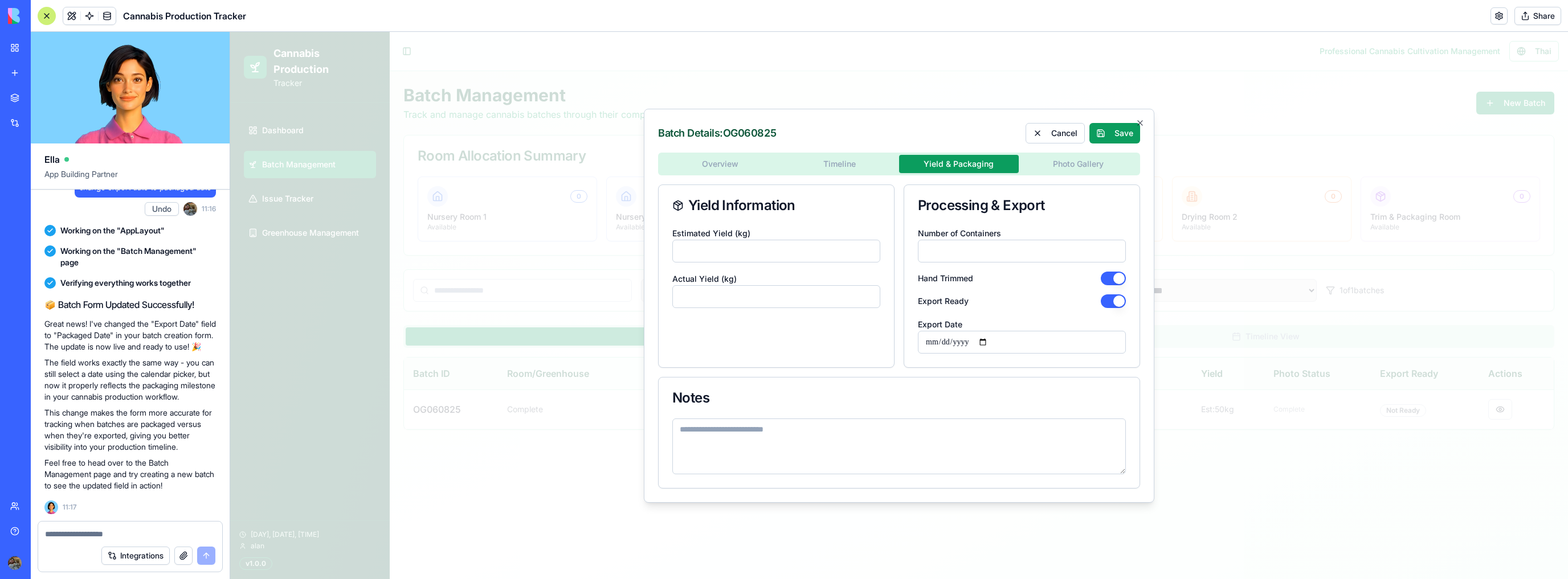 click on "*" at bounding box center [1022, 251] 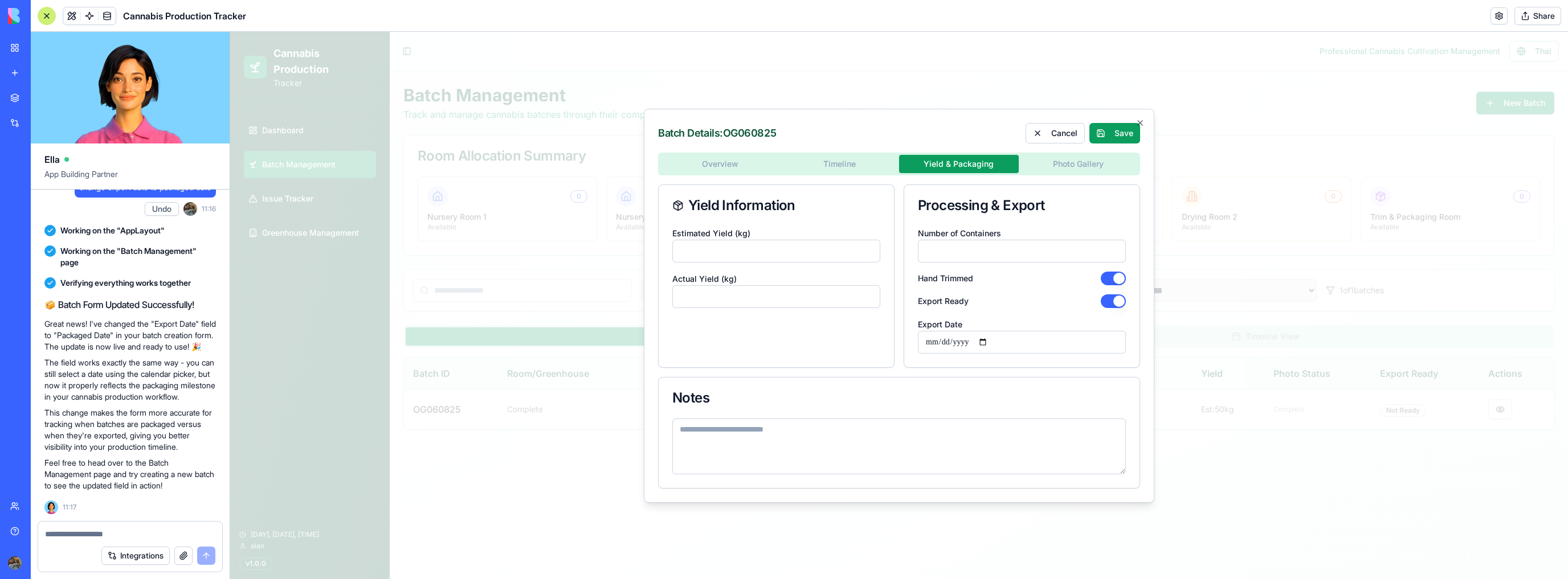 type on "**" 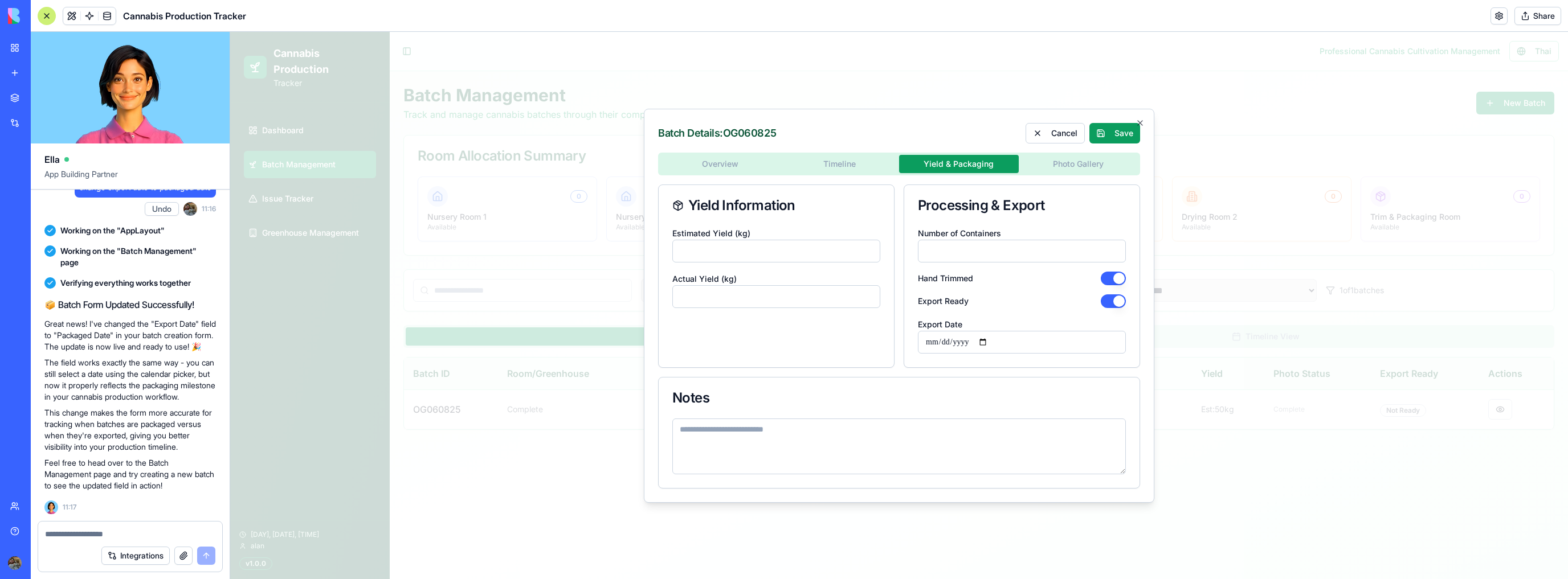 click on "**" at bounding box center [1022, 251] 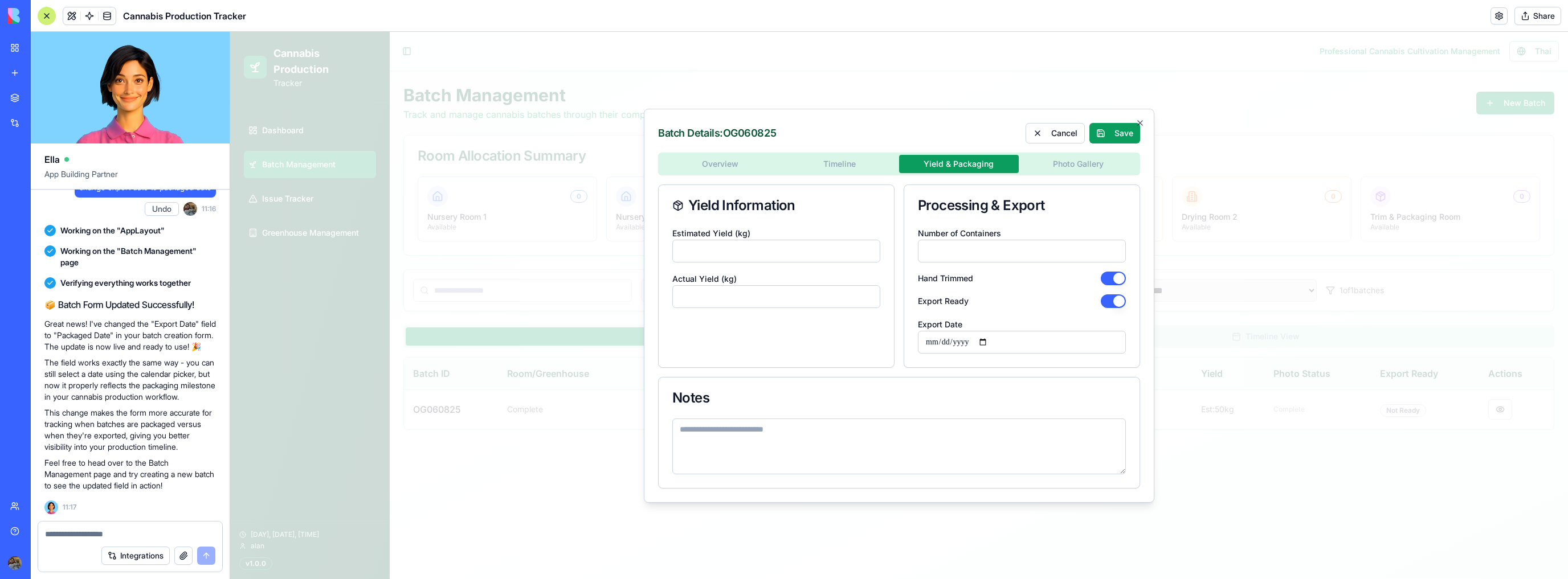click on "Processing & Export" at bounding box center (1022, 206) 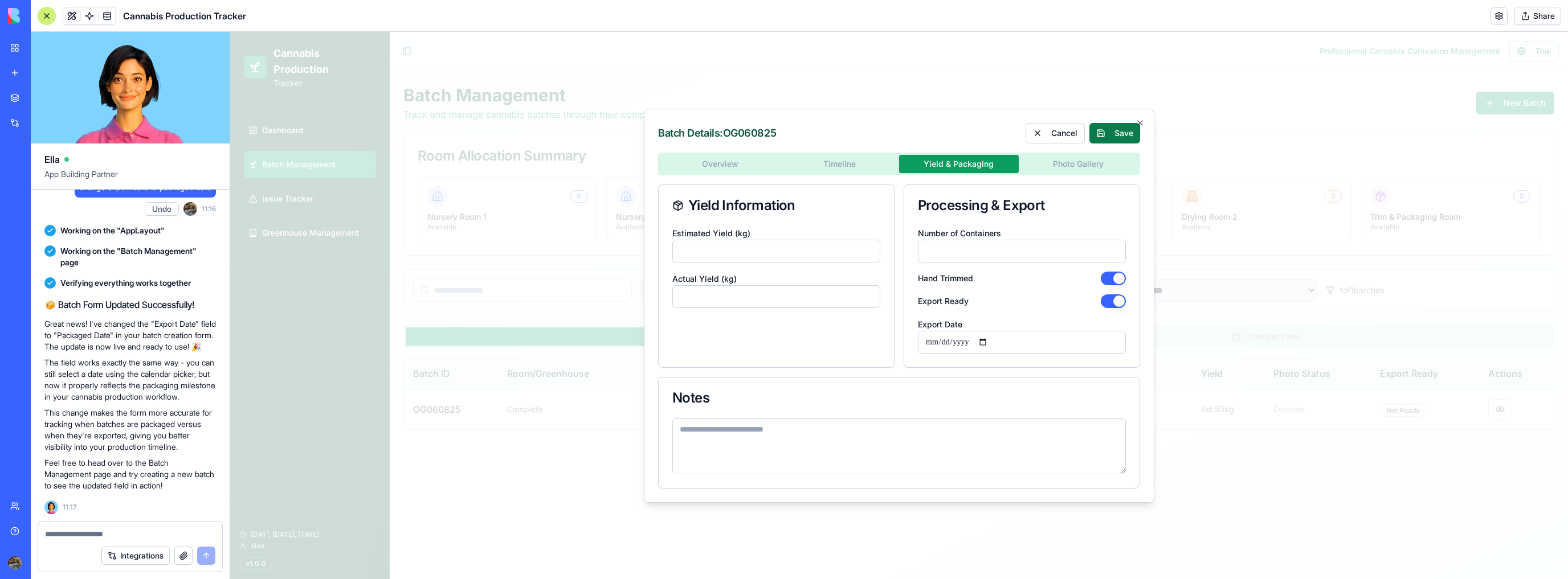 click on "Save" at bounding box center (1114, 133) 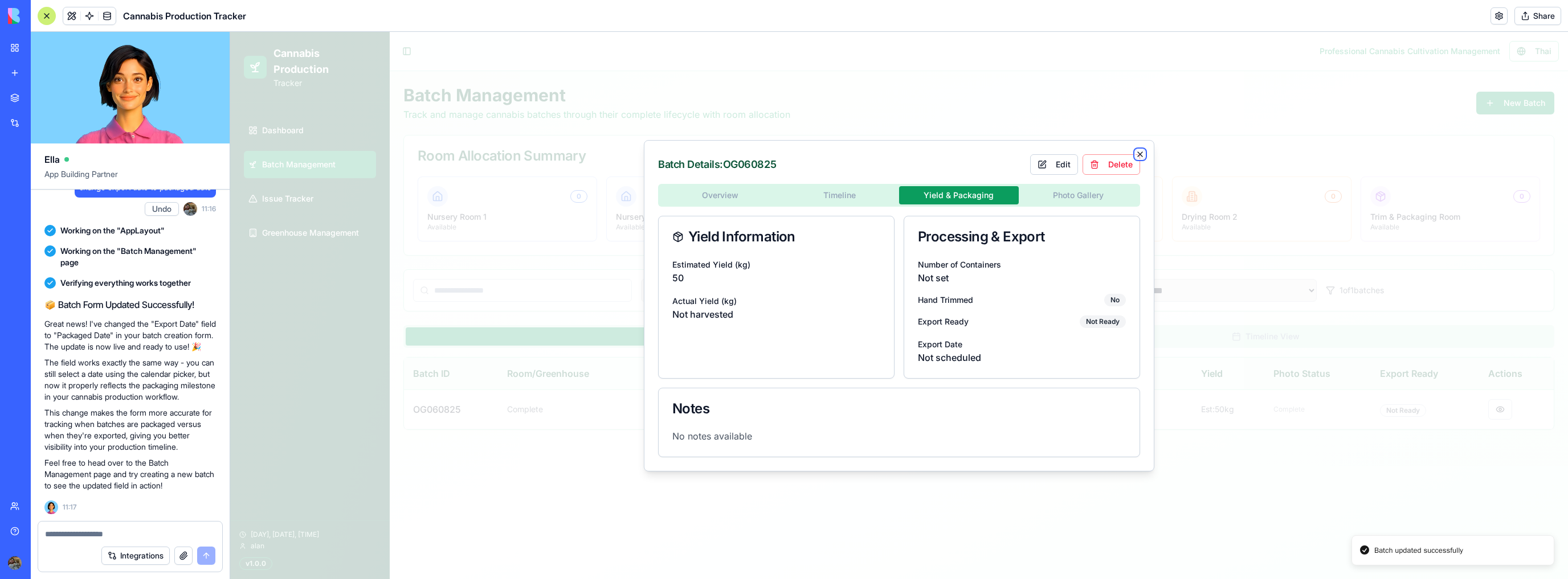 click 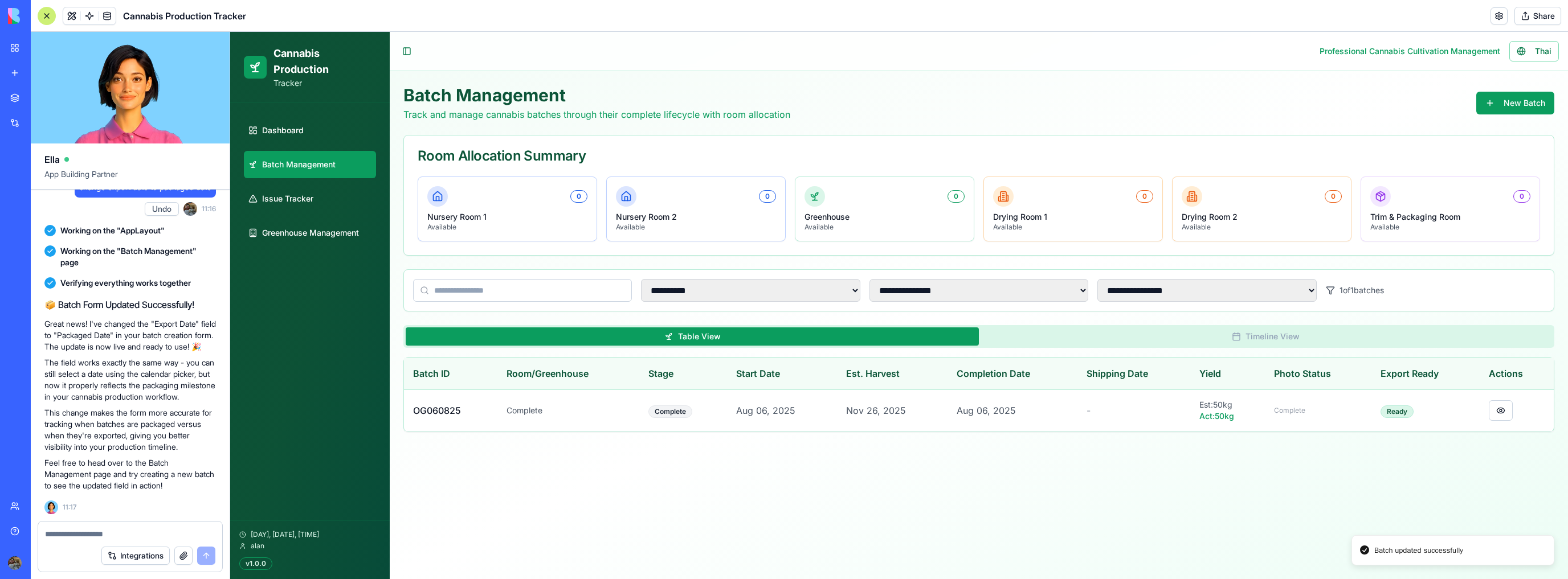 click on "**********" at bounding box center (979, 305) 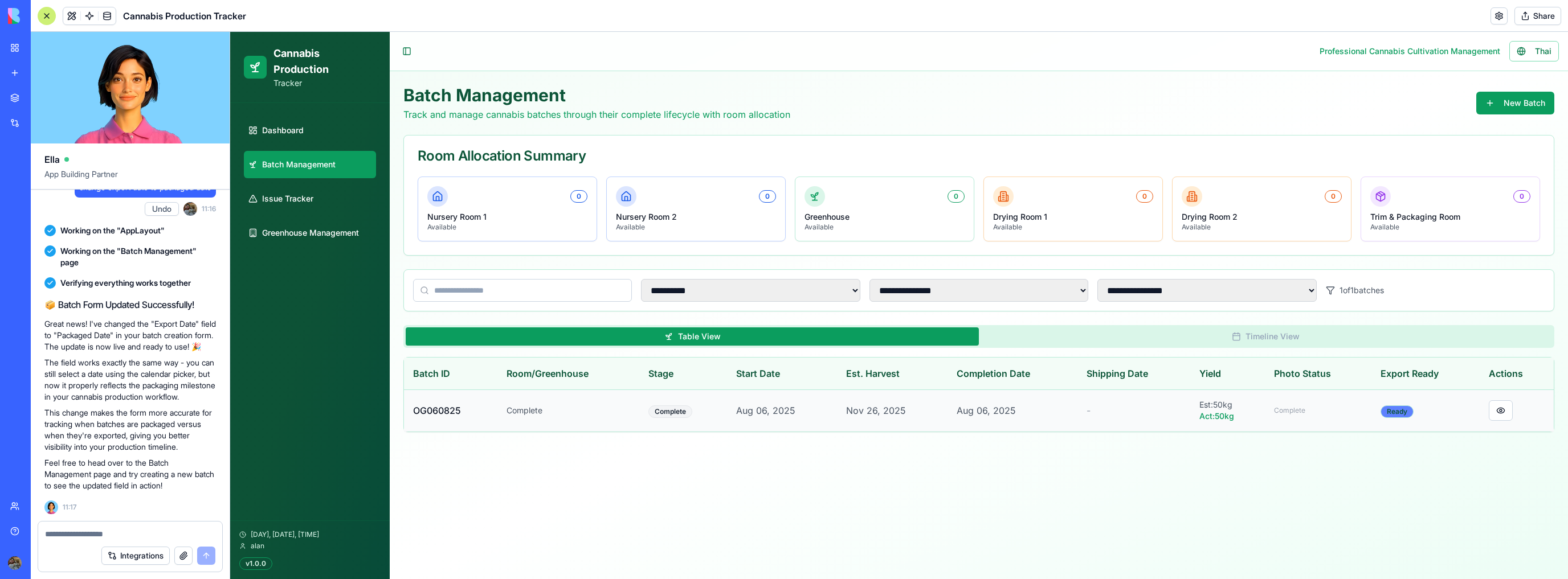 click on "Ready" at bounding box center (1397, 412) 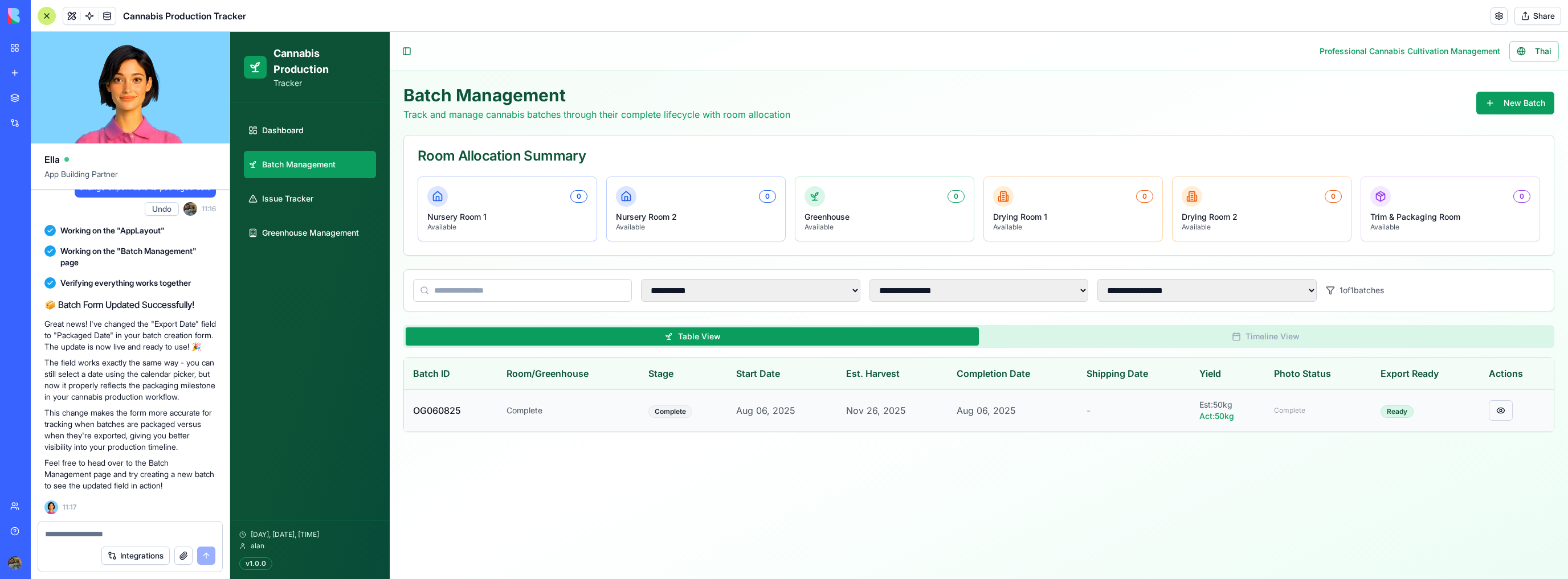 click at bounding box center (1501, 410) 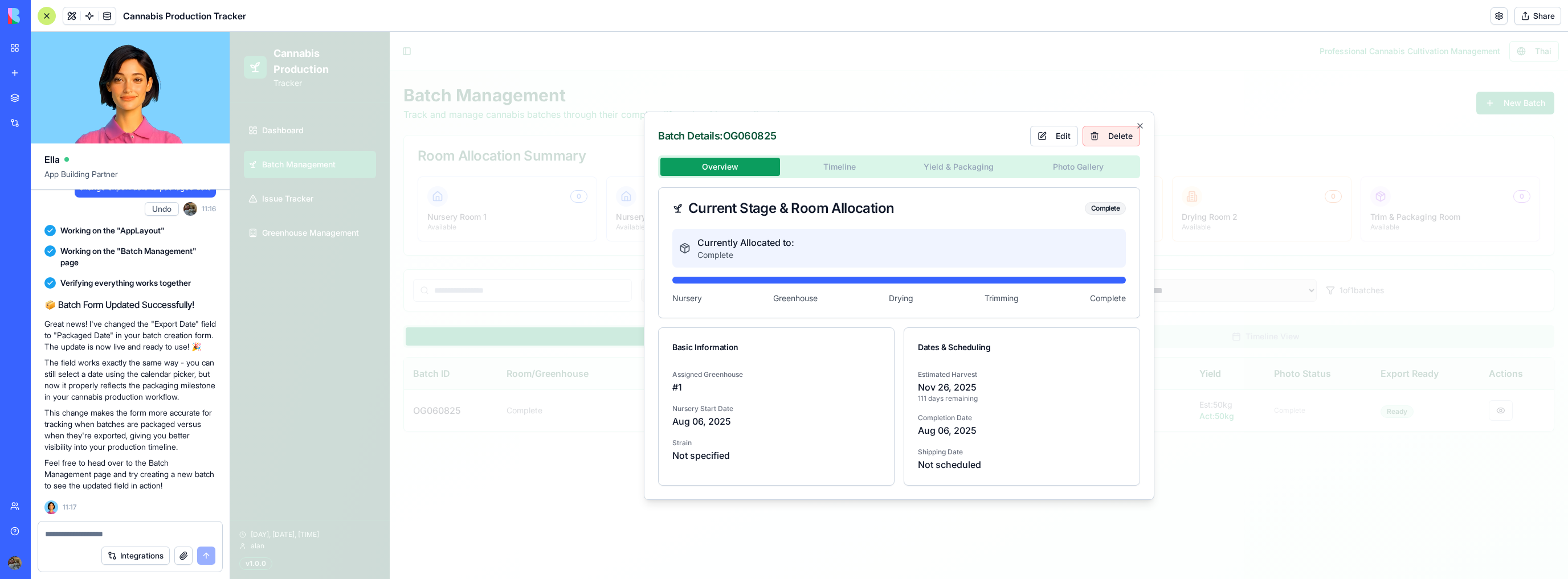 click on "Delete" at bounding box center (1111, 136) 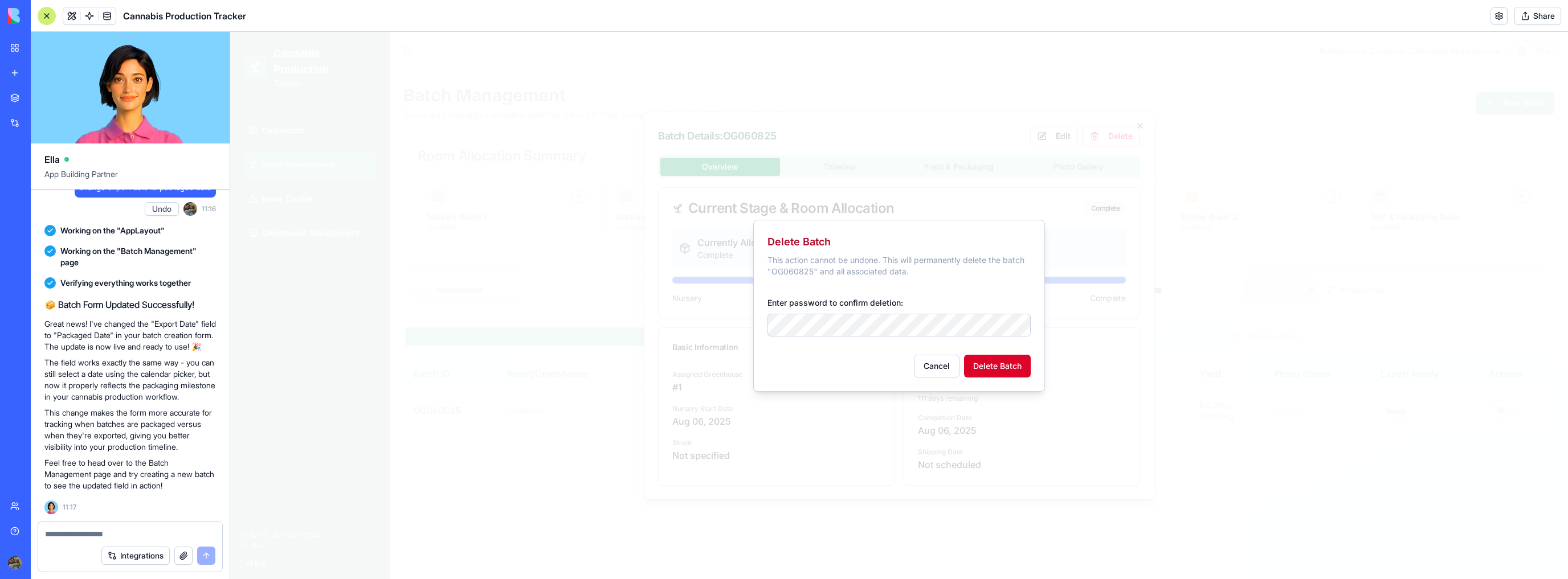 click on "Delete Batch" at bounding box center [997, 366] 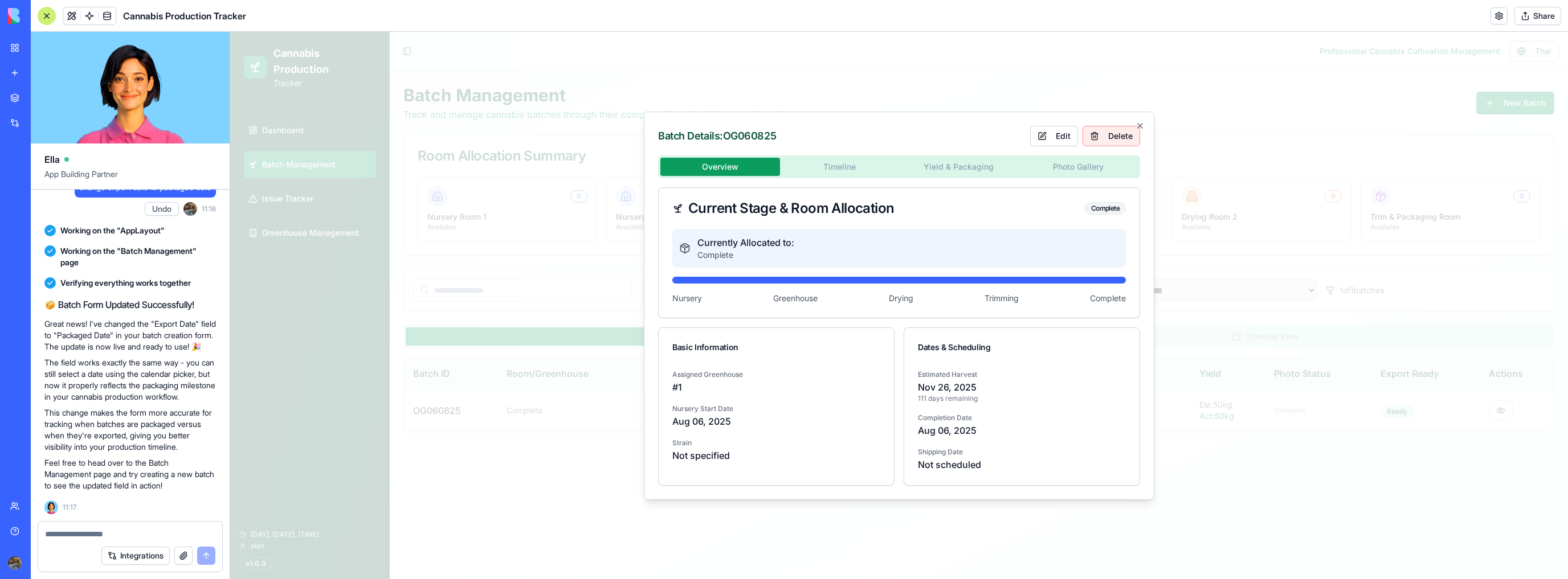 click on "Delete" at bounding box center (1111, 136) 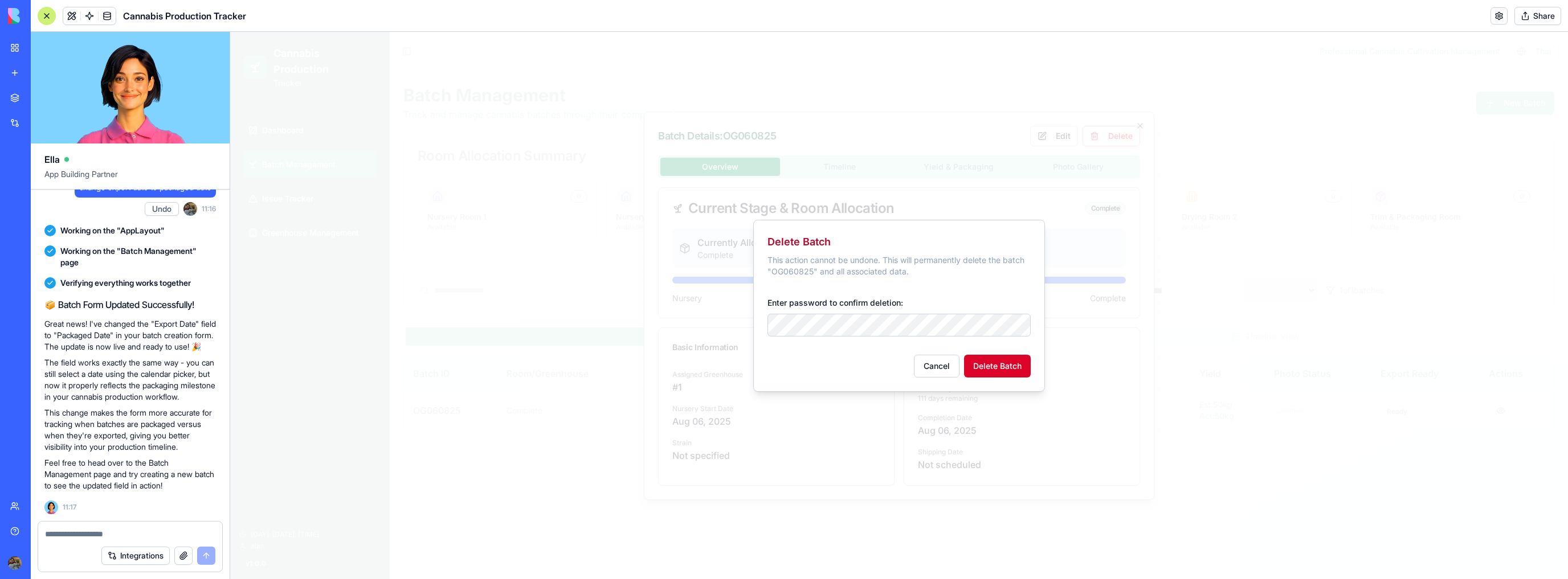 click on "Delete Batch" at bounding box center [997, 366] 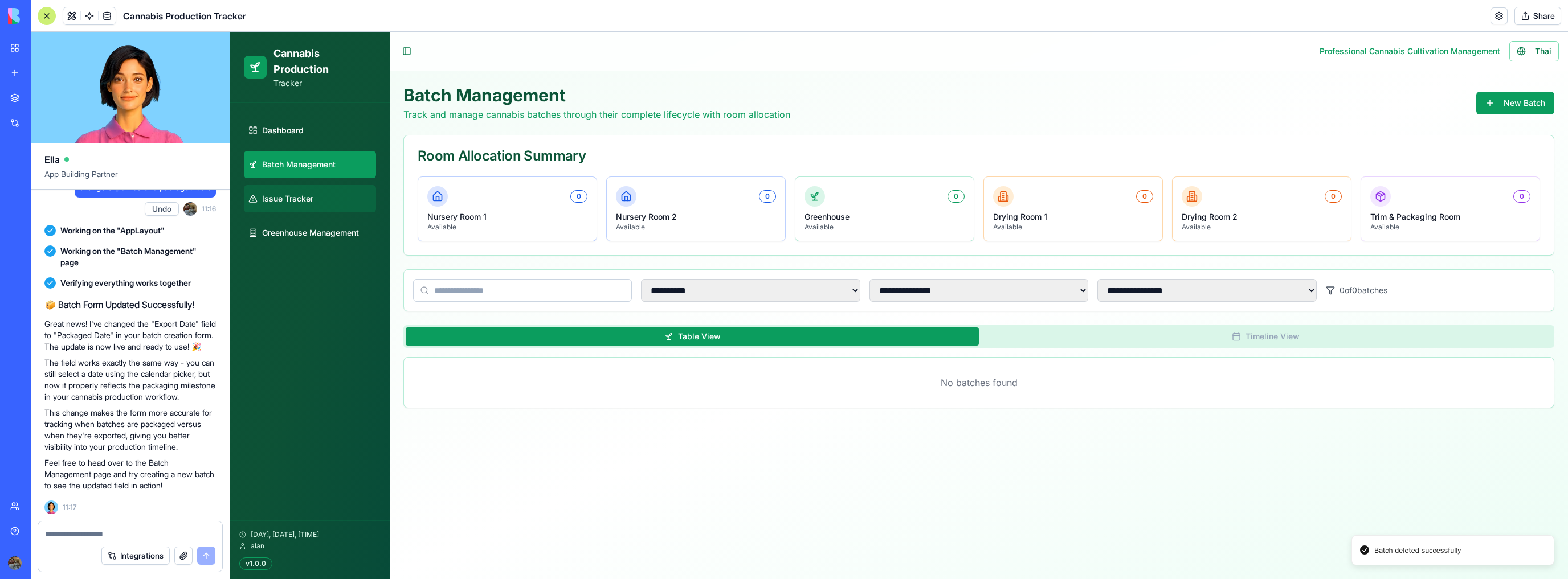 click on "Issue Tracker" at bounding box center (310, 199) 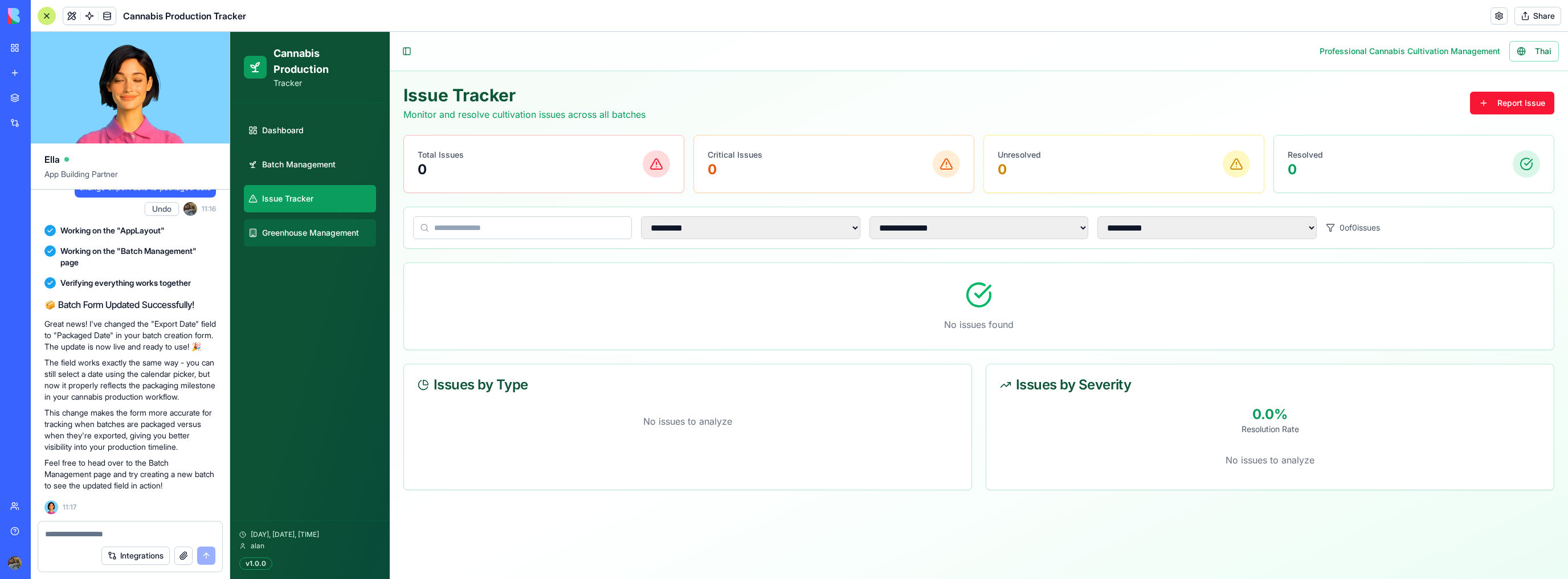 click on "Greenhouse Management" at bounding box center (311, 233) 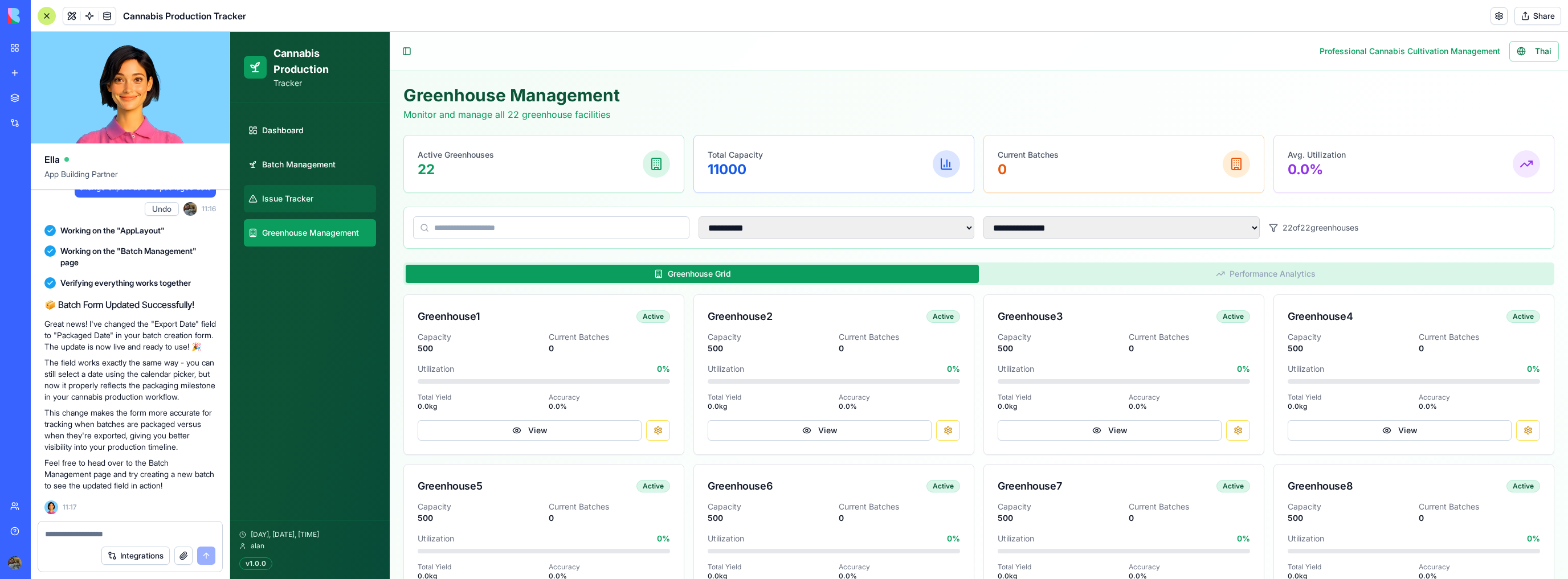 click on "Issue Tracker" at bounding box center [310, 199] 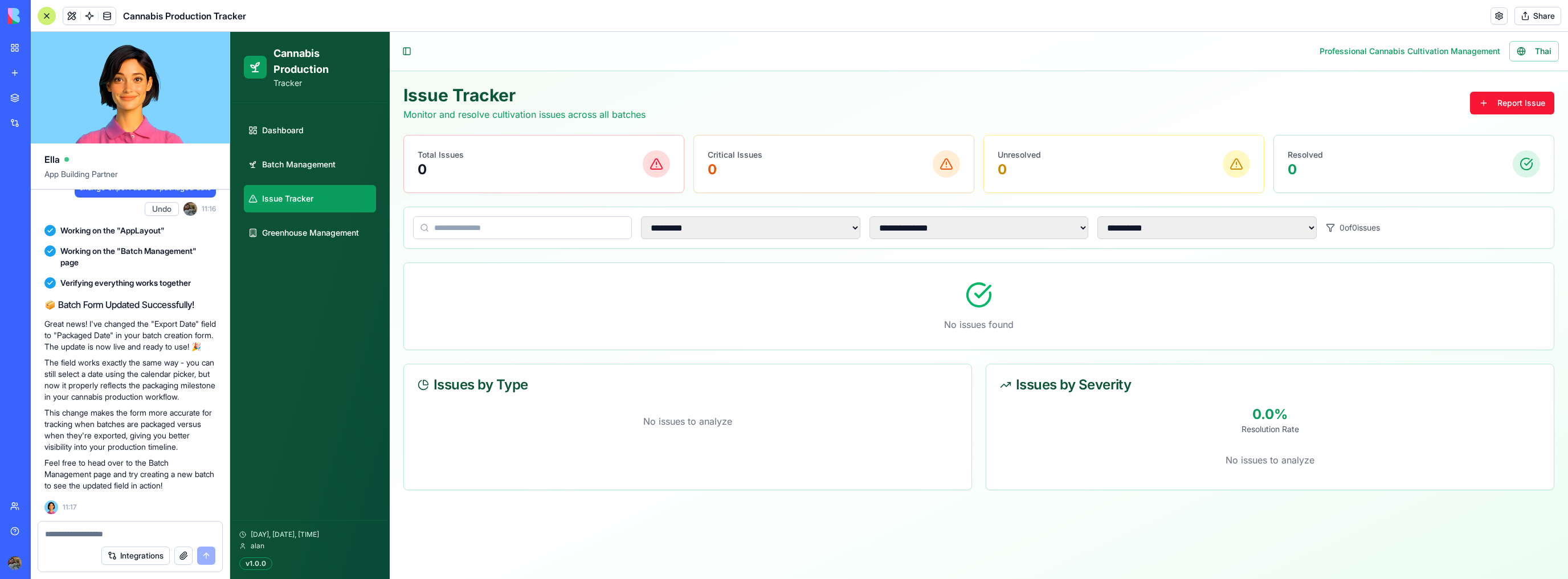 click on "Dashboard Batch Management Issue Tracker Greenhouse Management" at bounding box center (310, 182) 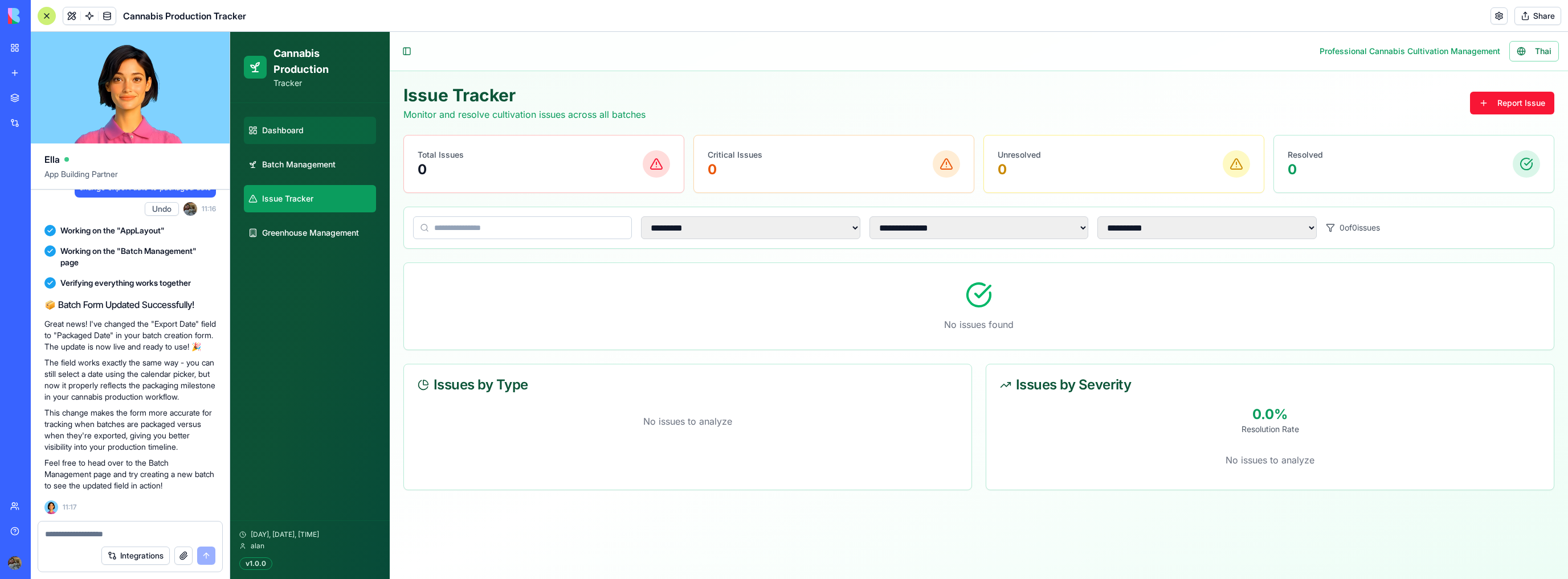 click on "Dashboard" at bounding box center [310, 130] 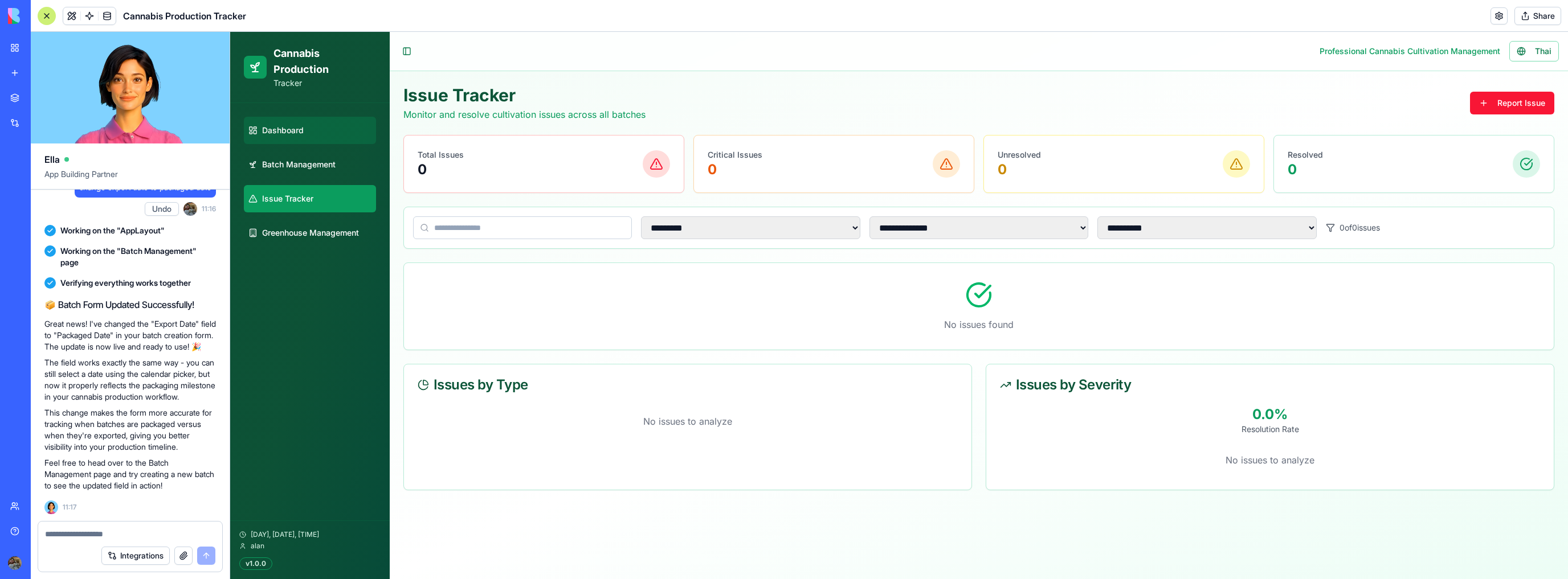 select on "**" 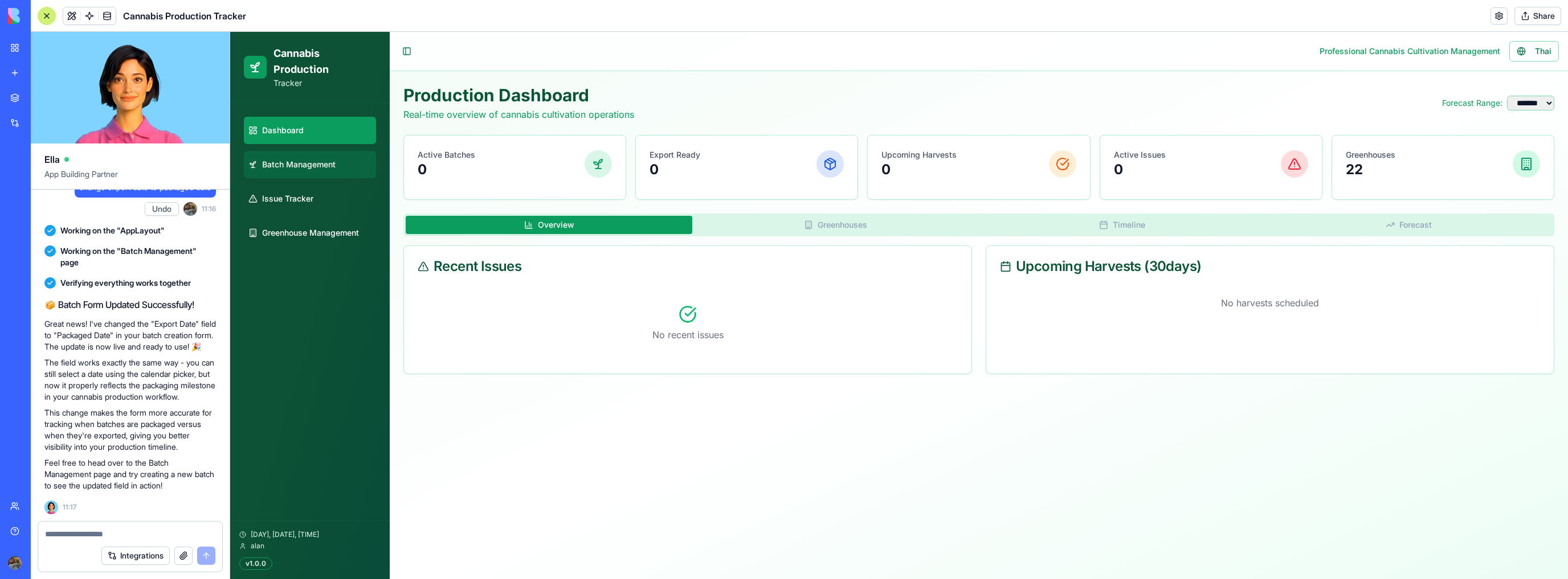 click on "Batch Management" at bounding box center [310, 165] 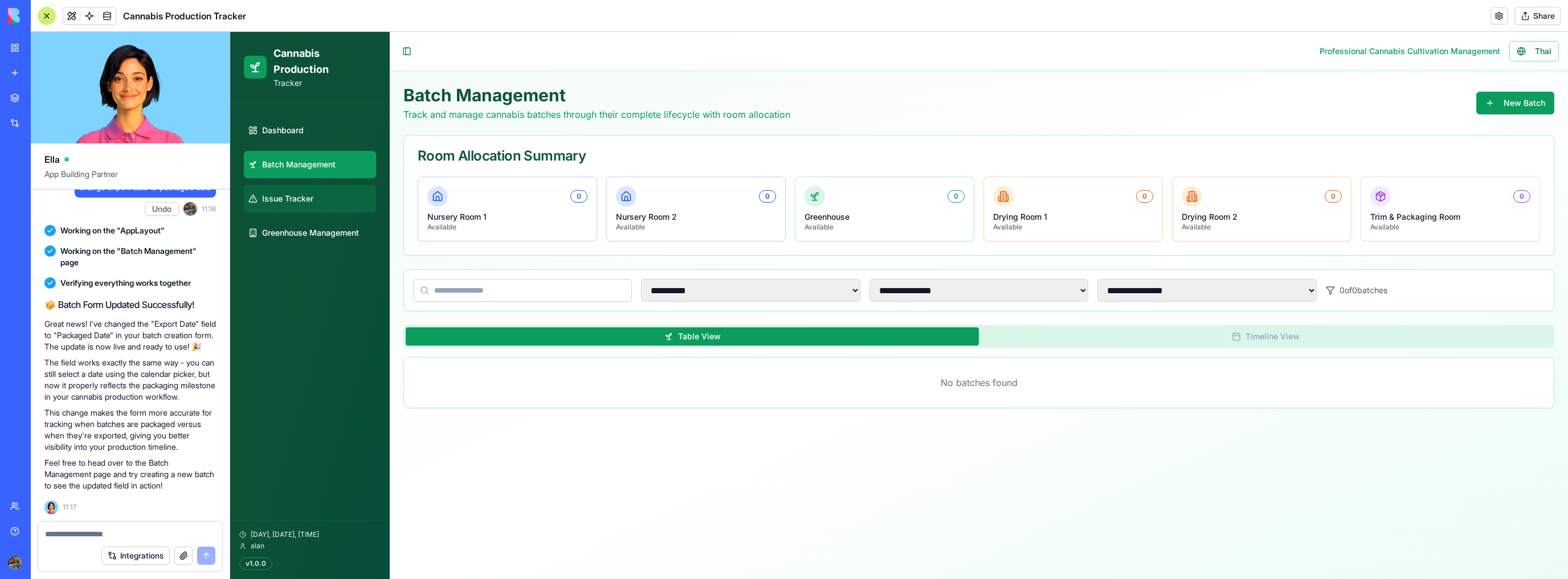 click on "Issue Tracker" at bounding box center [310, 199] 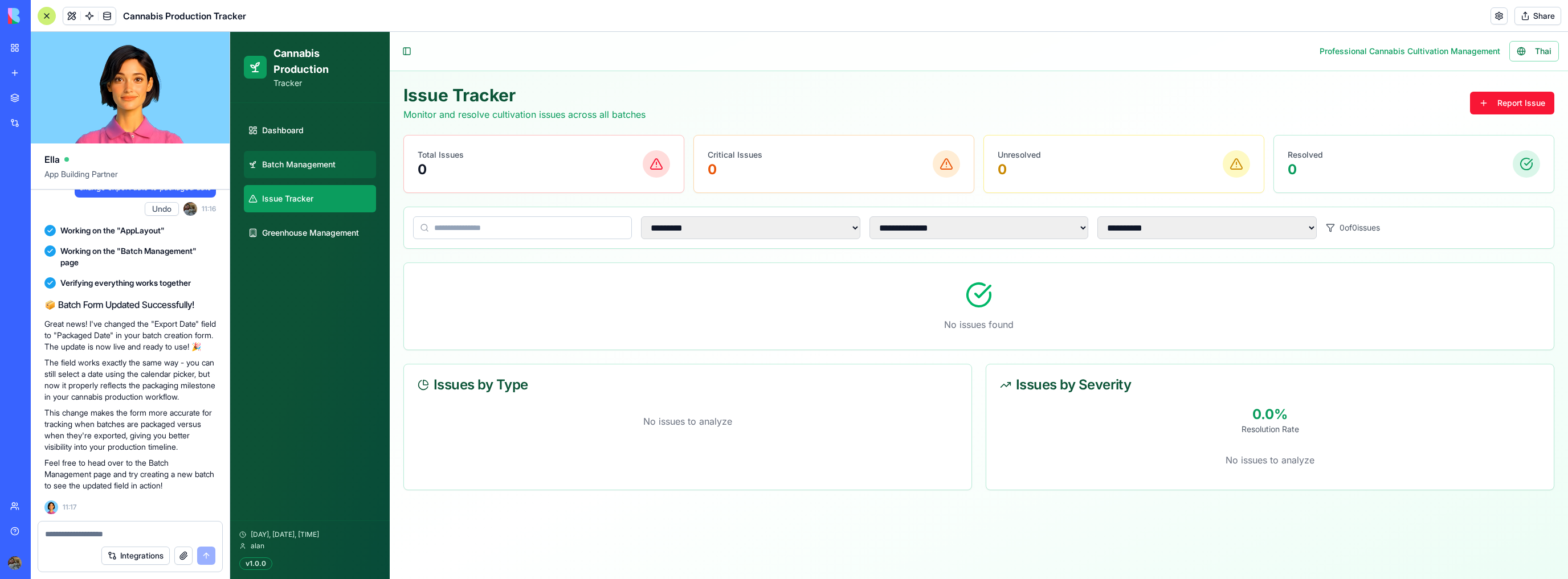 click on "Batch Management" at bounding box center [299, 165] 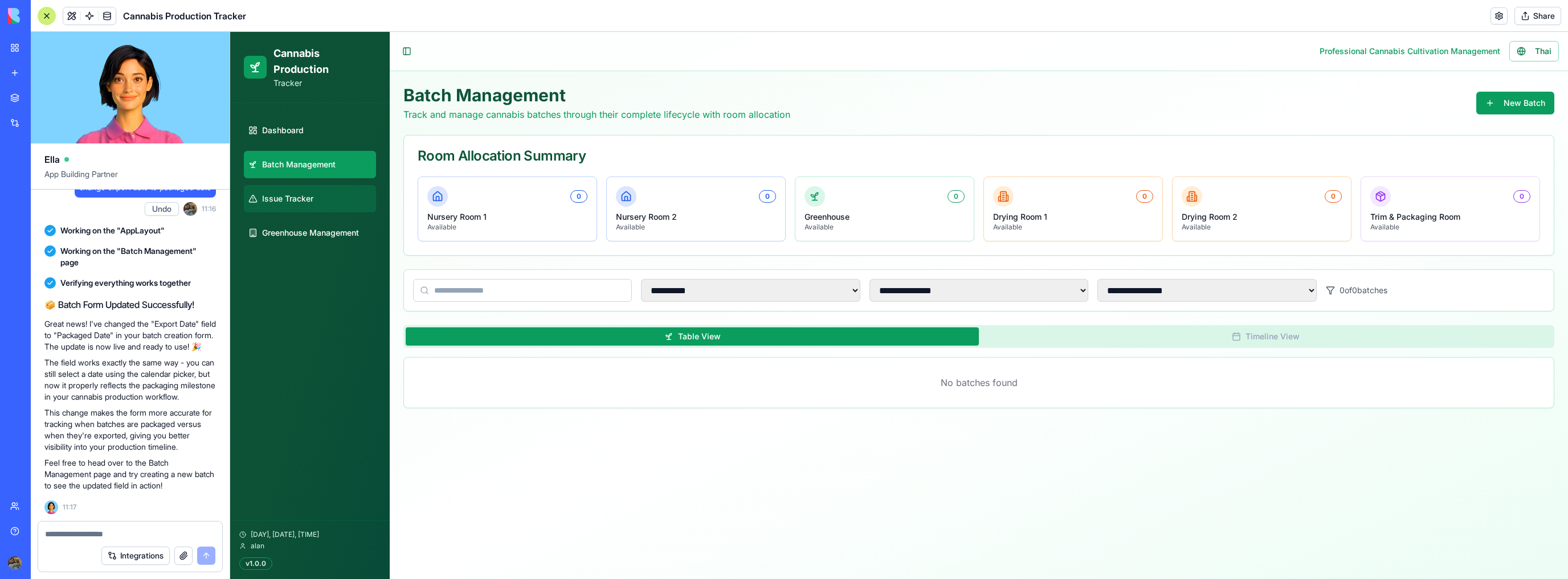 click on "Issue Tracker" at bounding box center [288, 199] 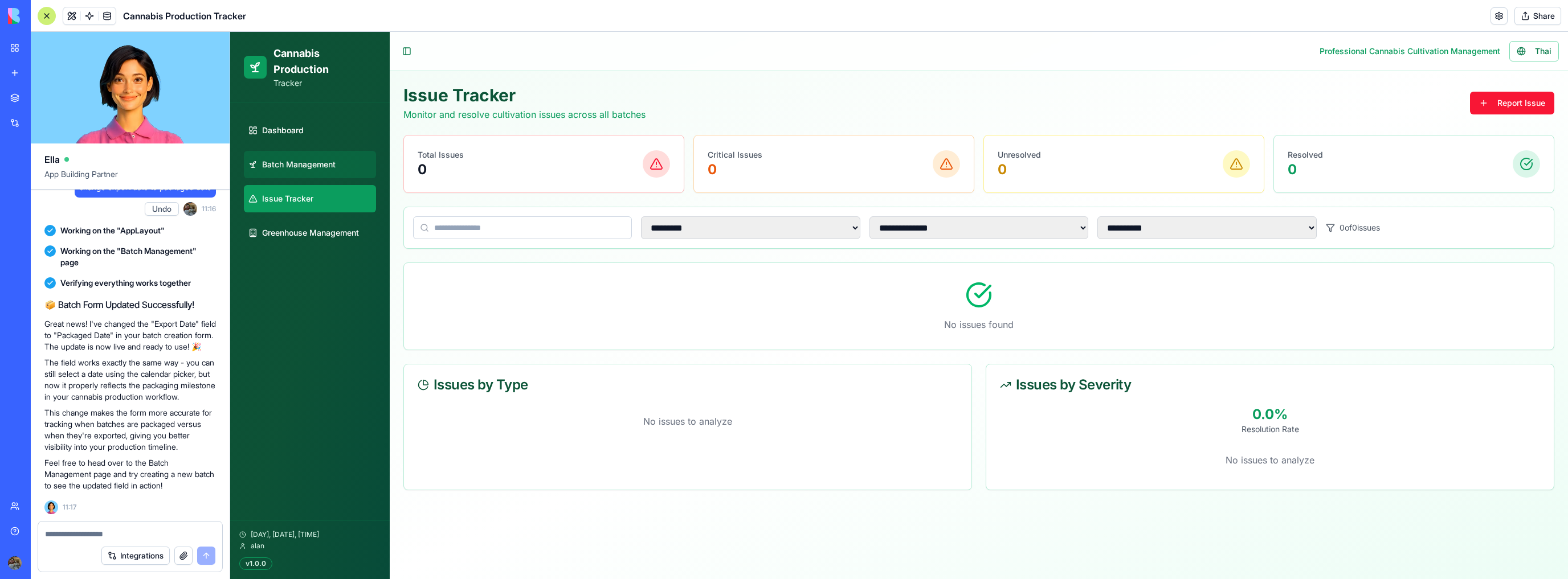 click on "Batch Management" at bounding box center (299, 165) 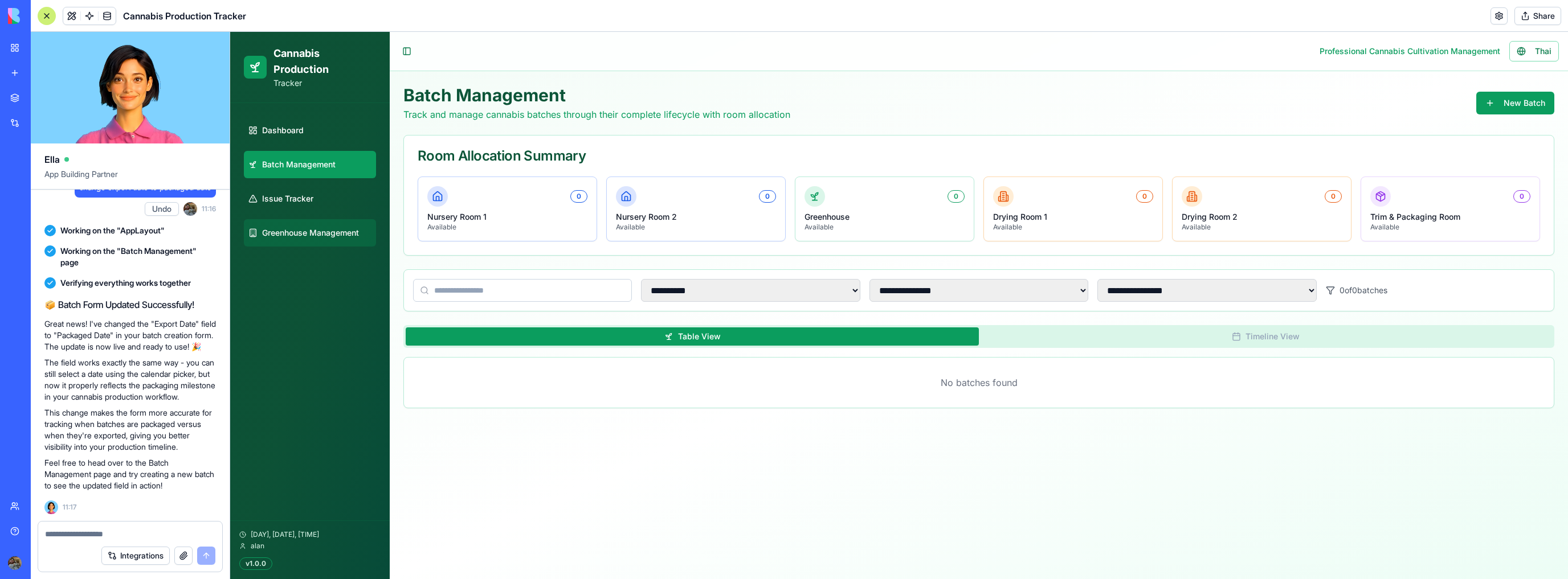 click on "Greenhouse Management" at bounding box center (311, 233) 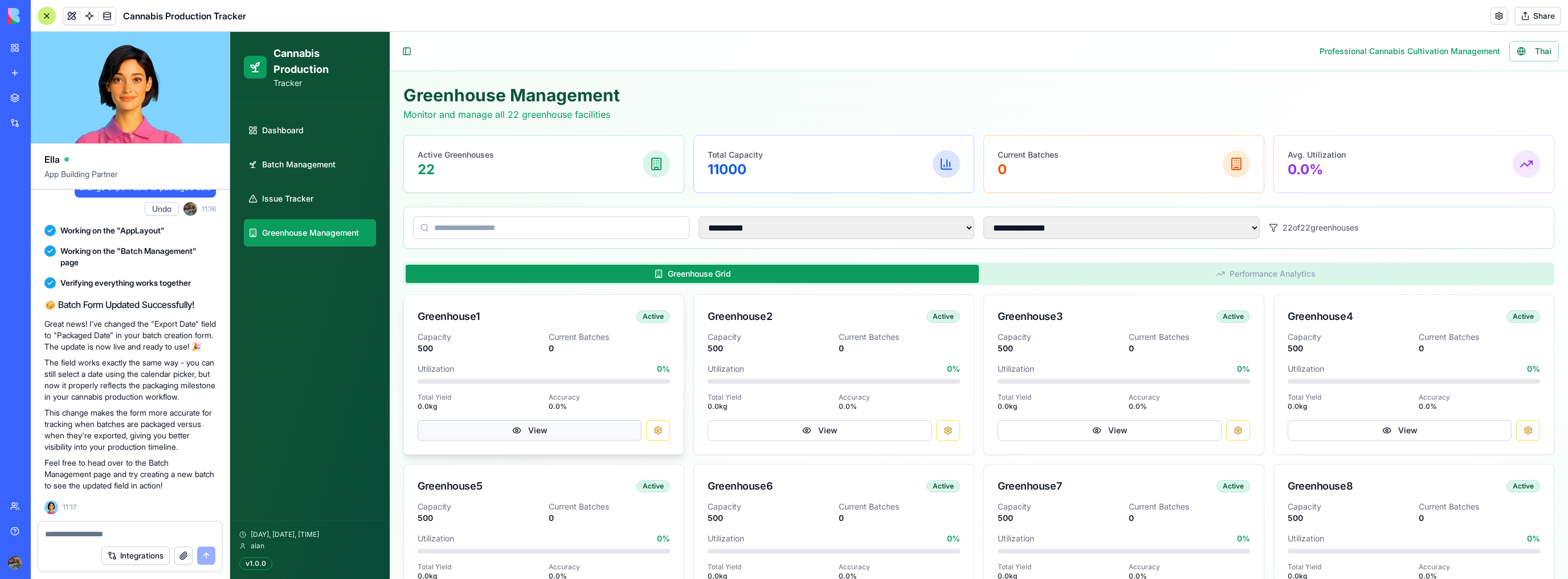 click on "View" at bounding box center [529, 430] 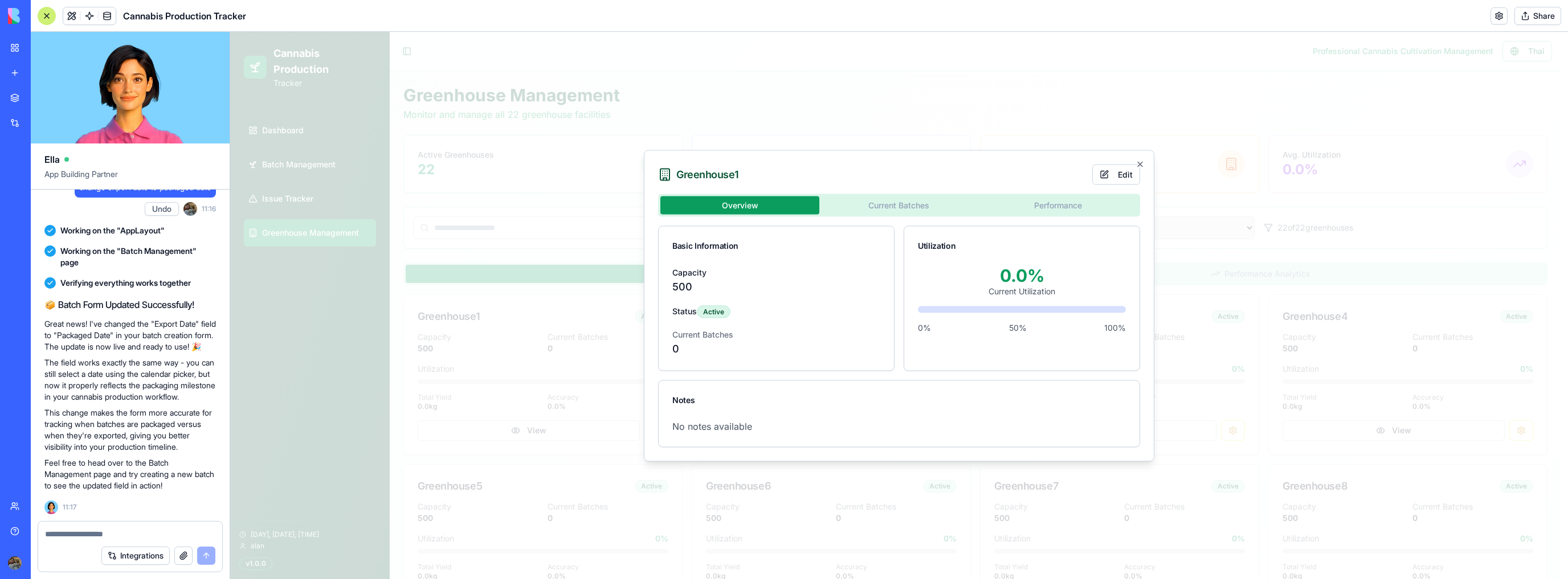 click on "Greenhouse  1 Edit Overview Current Batches Performance Basic Information Capacity 500 Status Active Current Batches 0 Utilization 0.0 % Current Utilization 0% 50% 100% Notes No notes available Close" at bounding box center (899, 305) 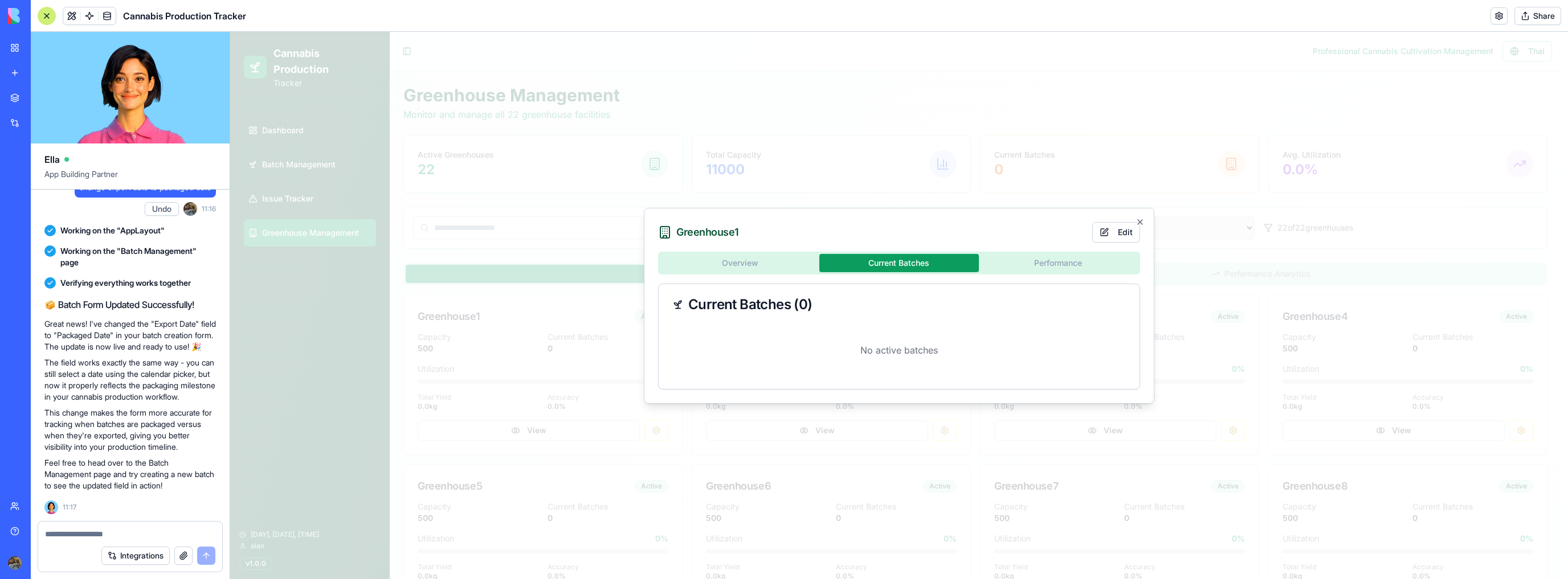 click on "Overview Current Batches Performance Current Batches ( 0 ) No active batches" at bounding box center (899, 321) 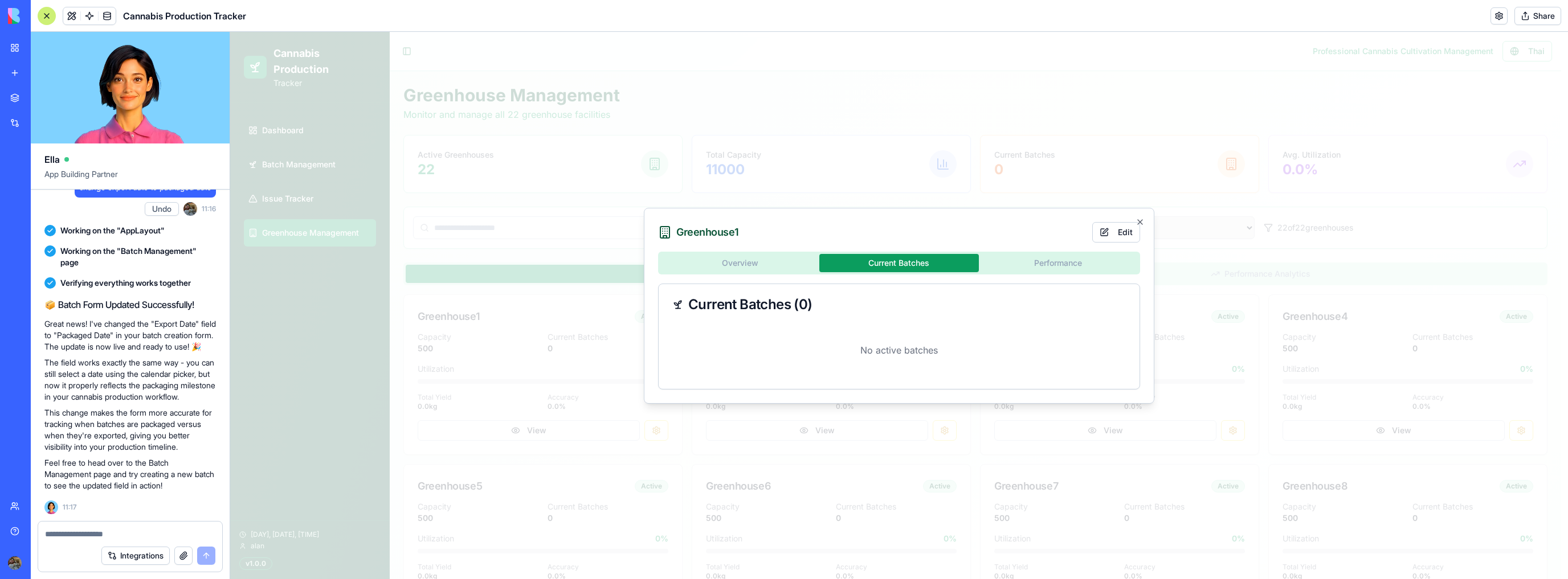 click on "Overview Current Batches Performance Current Batches ( 0 ) No active batches" at bounding box center [899, 321] 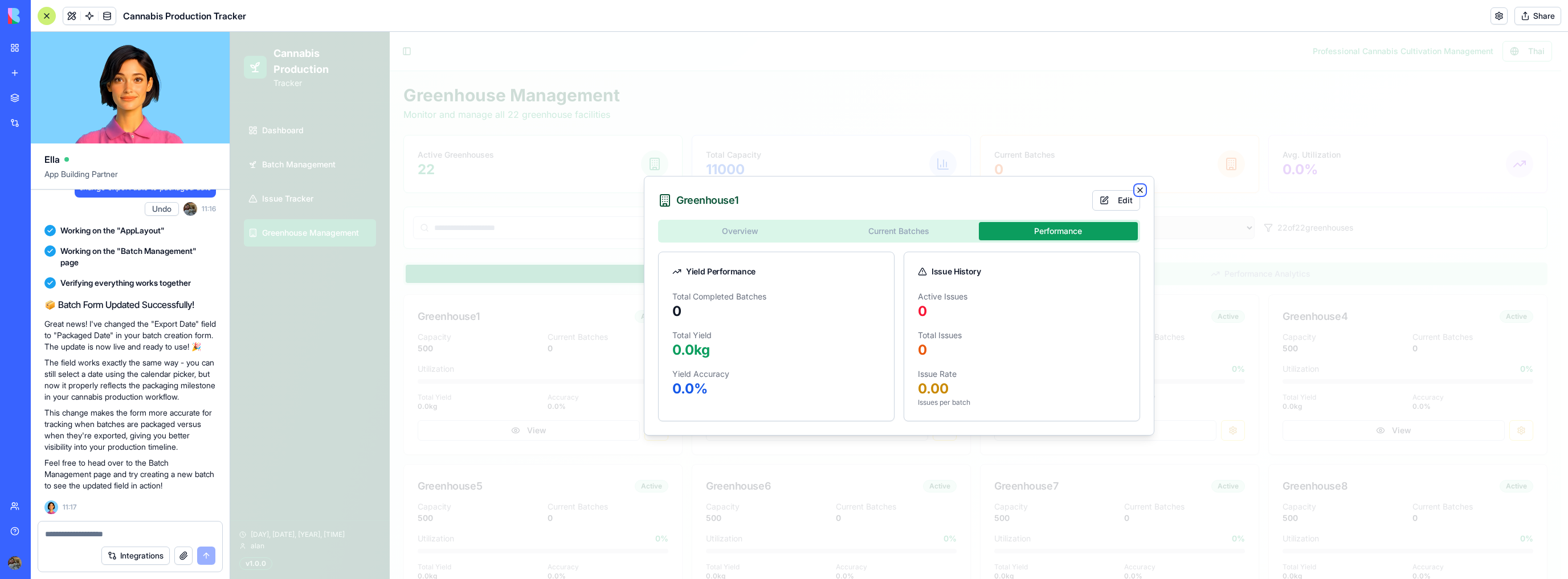 click 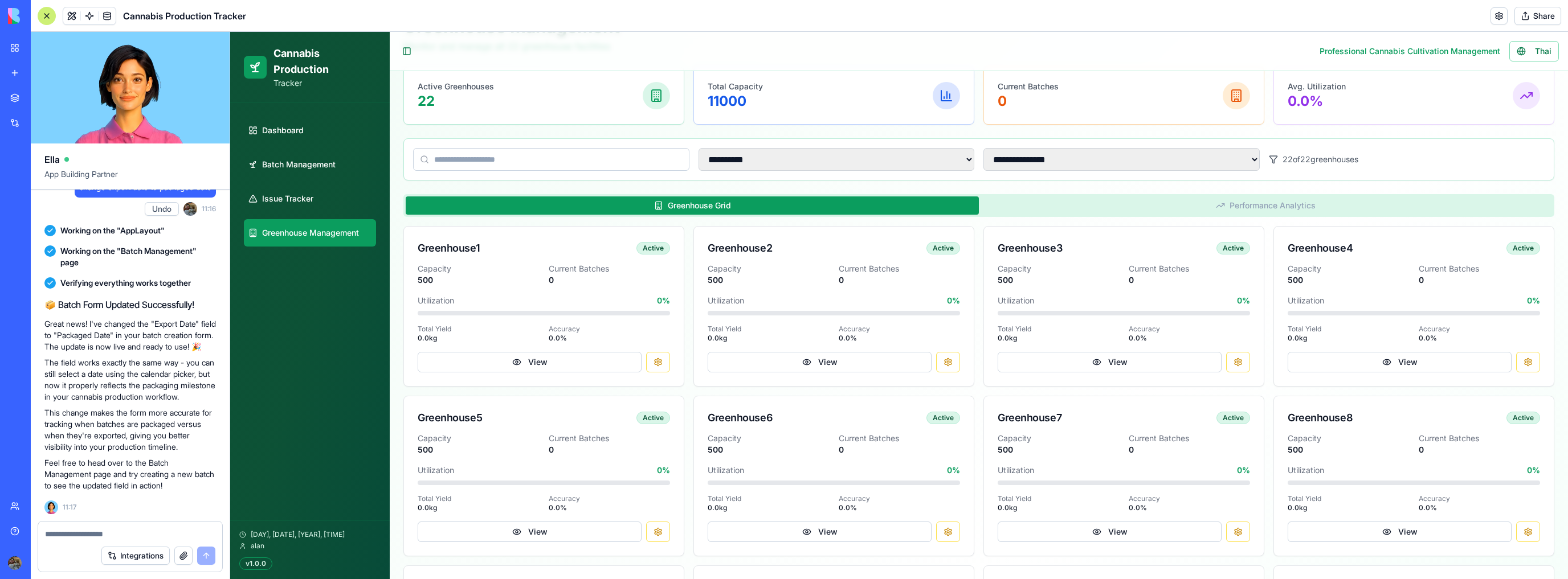scroll, scrollTop: 0, scrollLeft: 0, axis: both 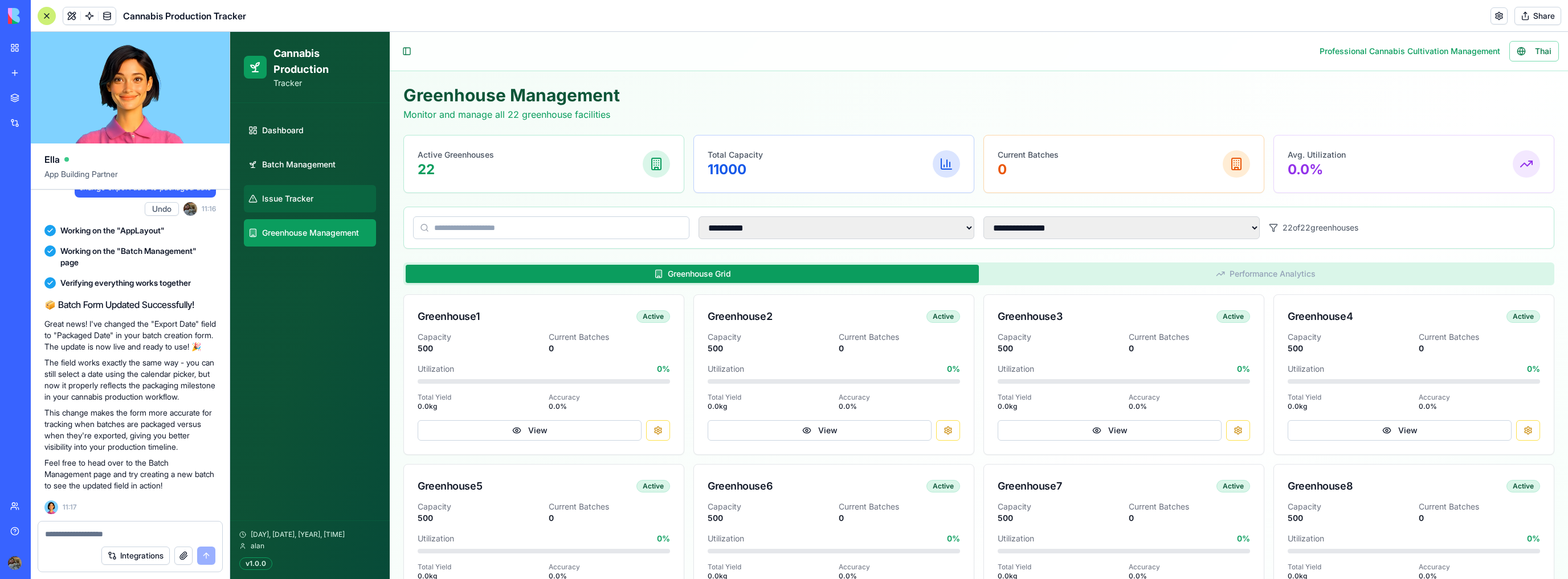 click on "Issue Tracker" at bounding box center (288, 199) 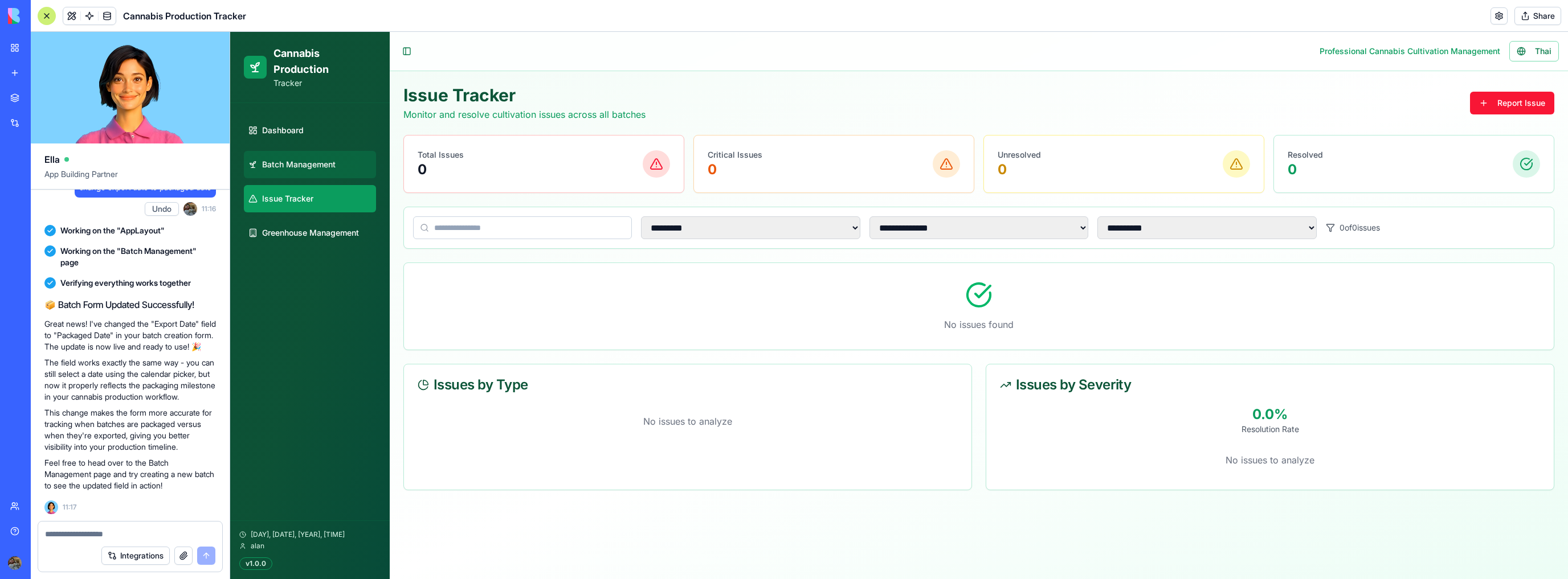 click on "Batch Management" at bounding box center (310, 165) 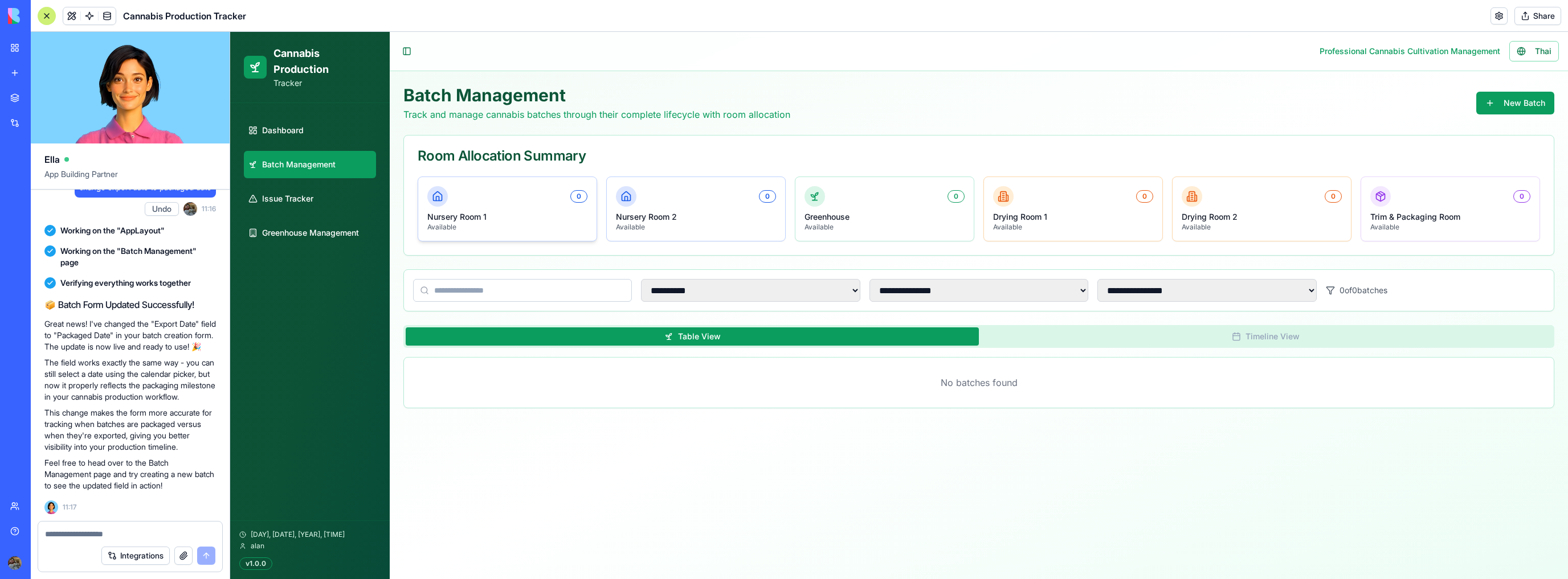 click on "Nursery Room 1" at bounding box center [507, 217] 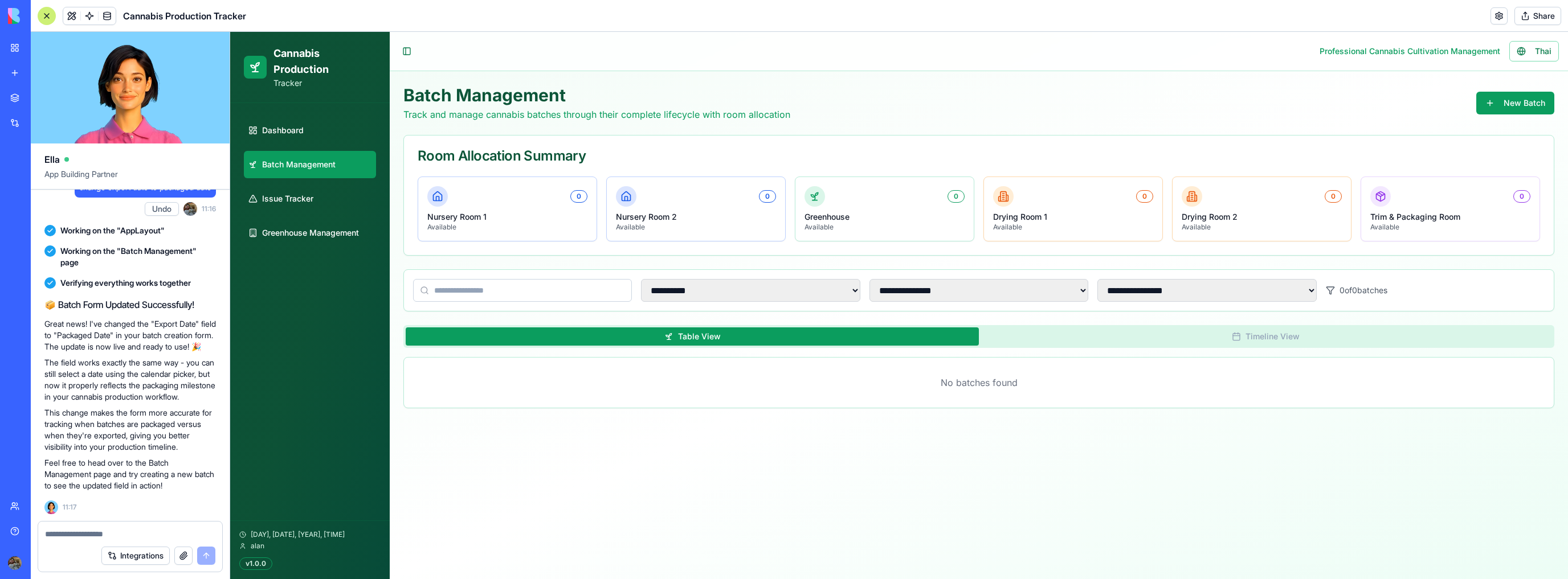 click at bounding box center [522, 290] 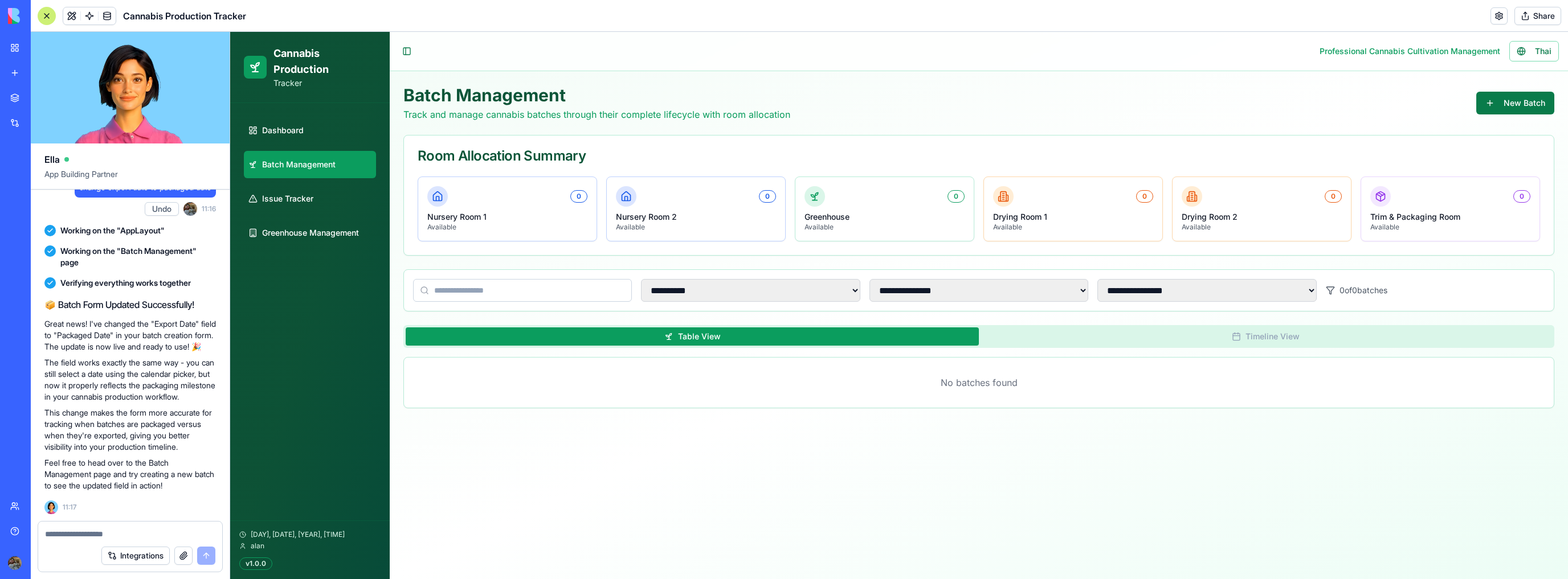 click on "New Batch" at bounding box center (1515, 103) 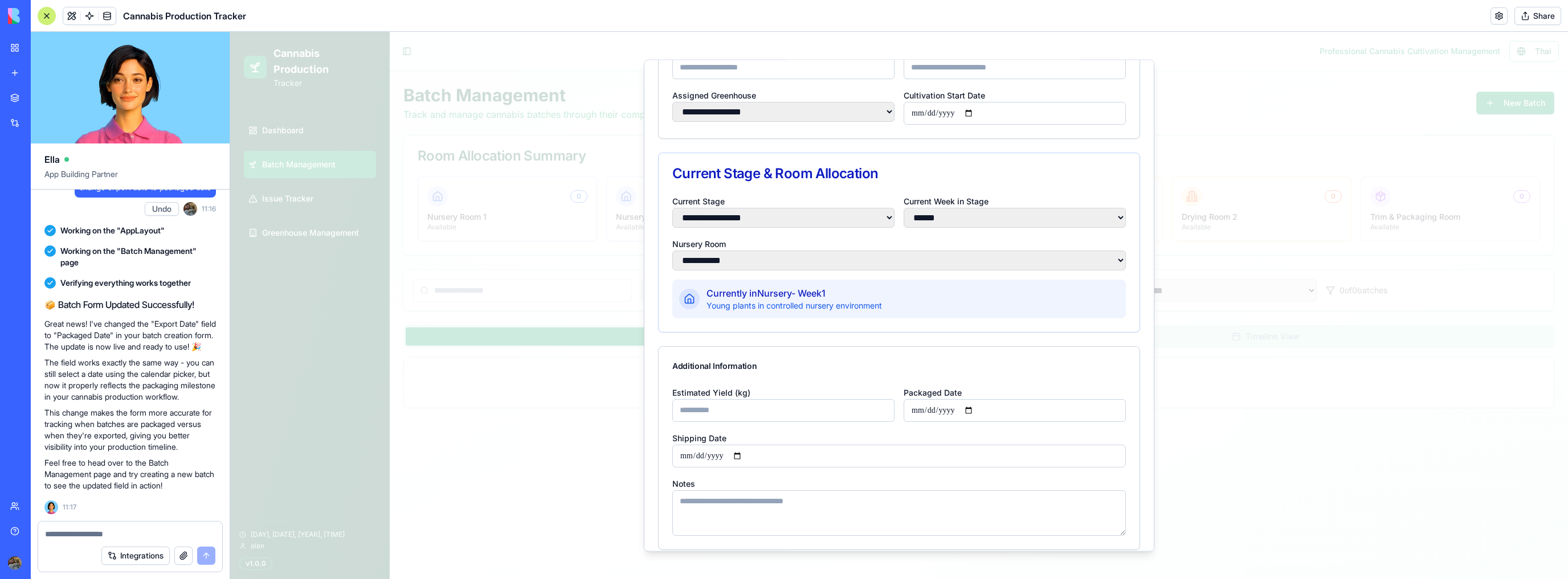 scroll, scrollTop: 91, scrollLeft: 0, axis: vertical 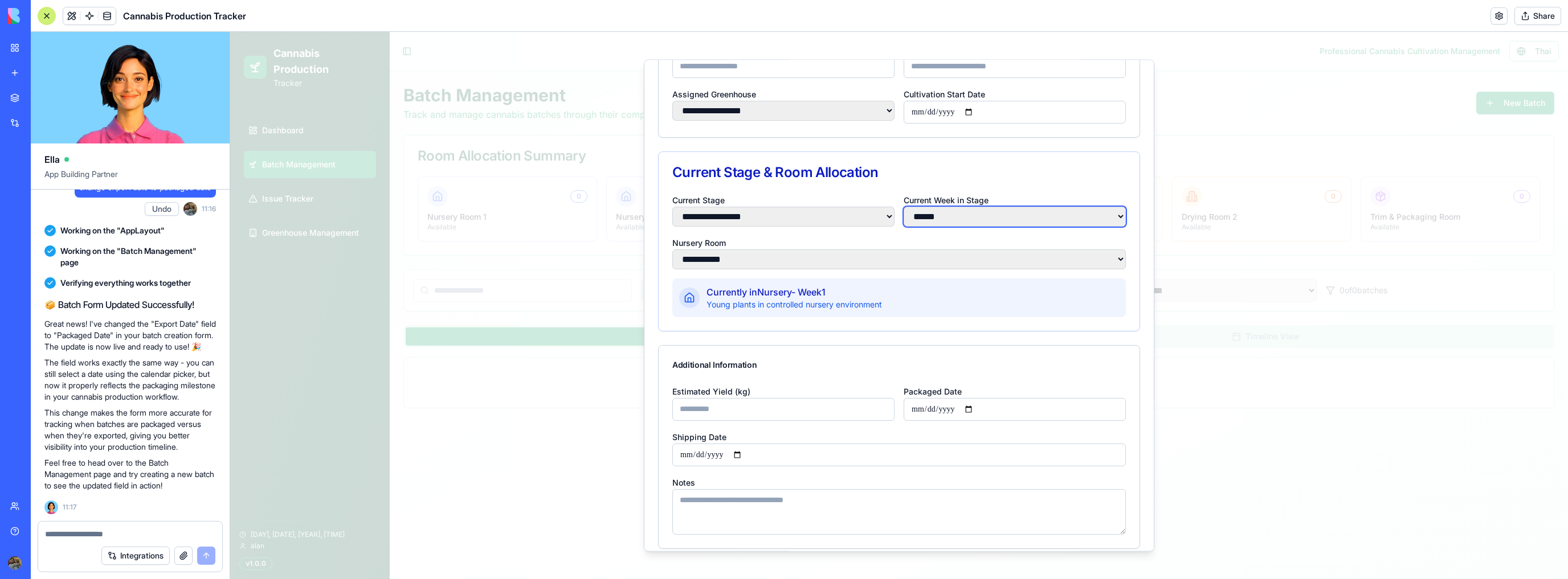 click on "**** * **** *" at bounding box center [1015, 216] 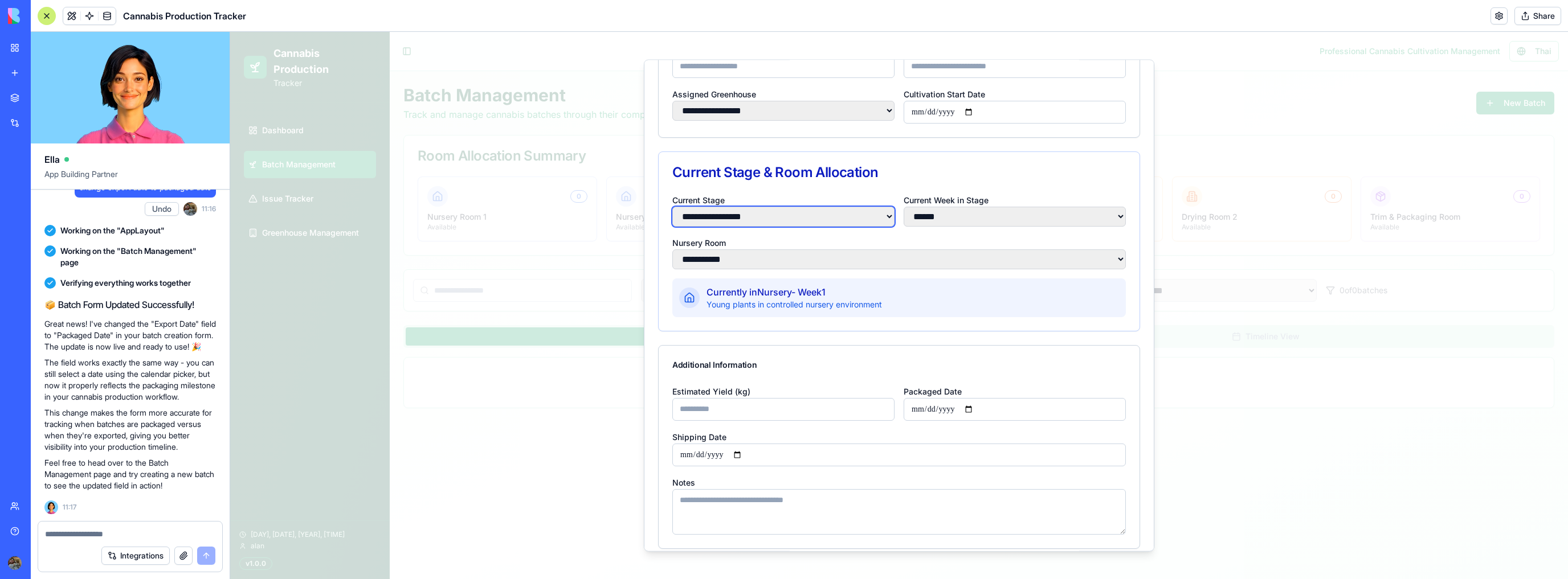 click on "**********" at bounding box center [783, 216] 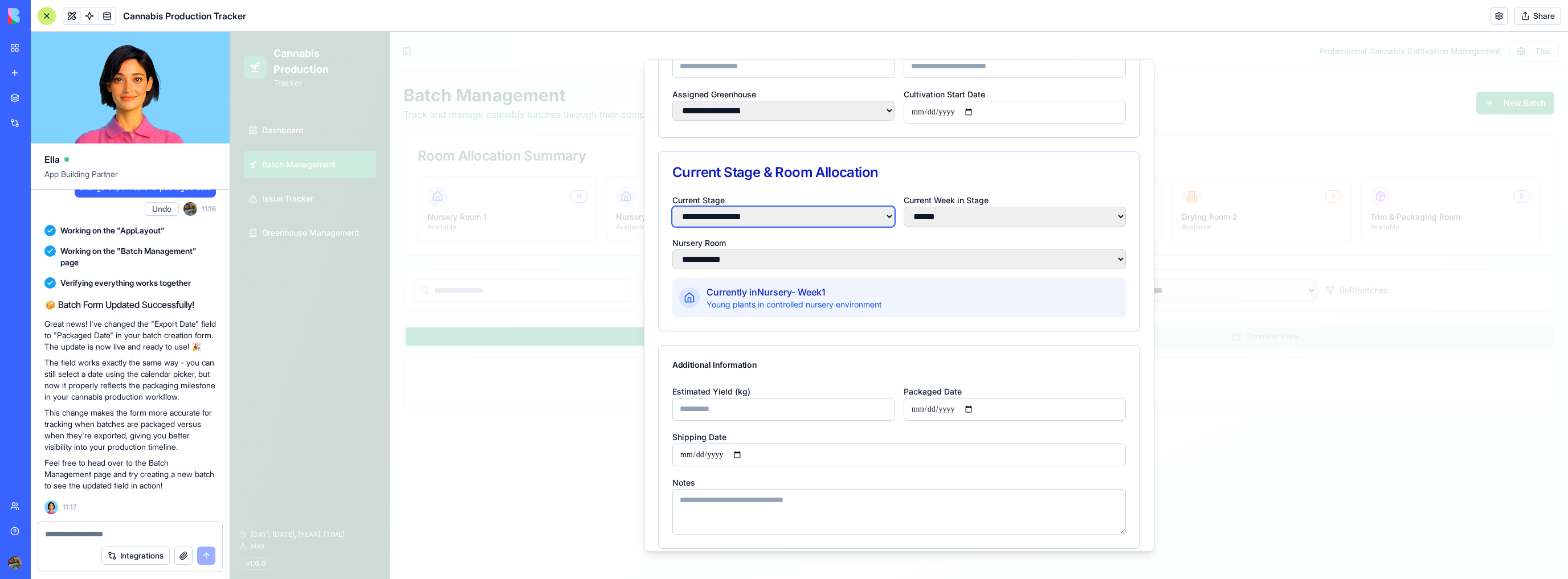 select on "**********" 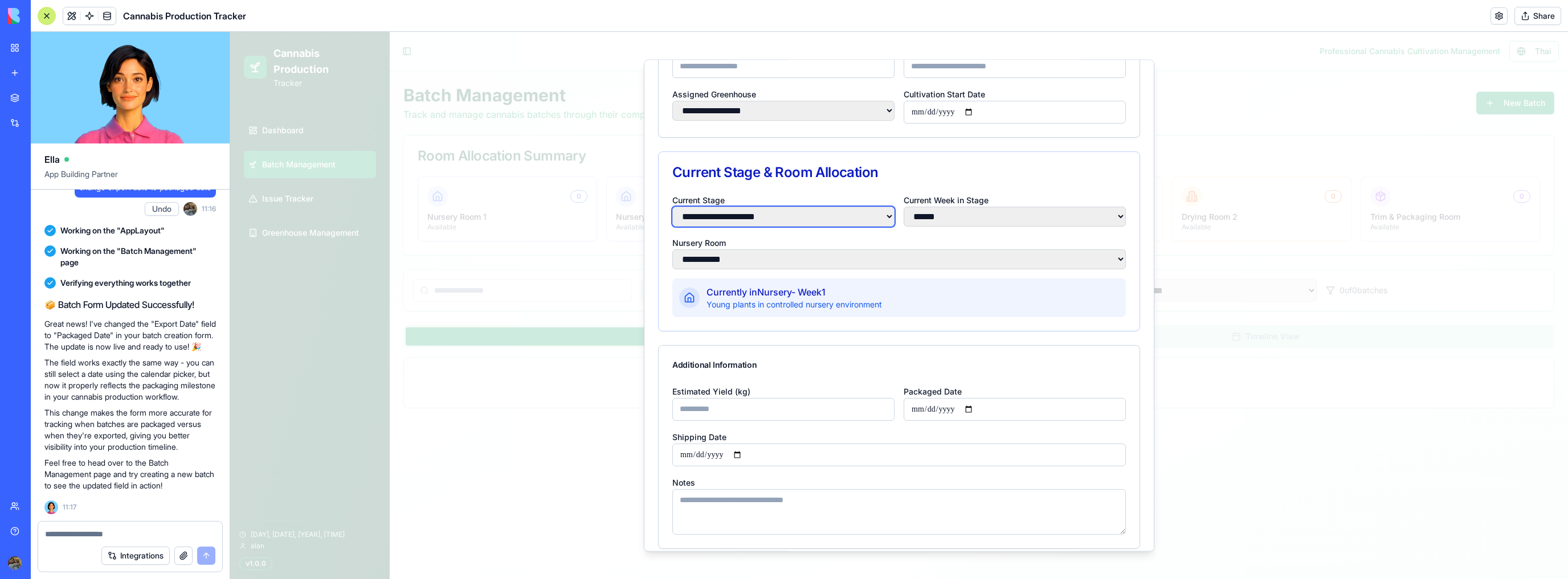 click on "**********" at bounding box center (783, 216) 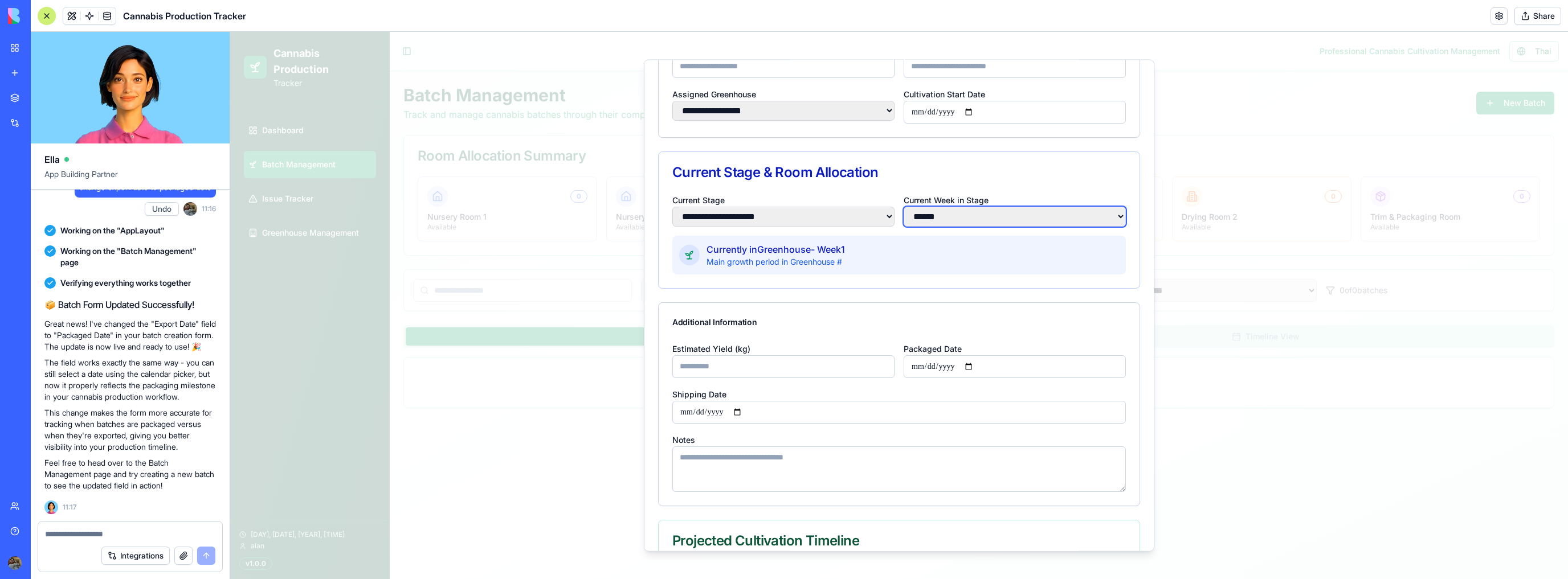 click on "**** * **** * **** * **** * **** * **** * **** * **** * **** * **** ** **** ** **** ** **** ** **** **" at bounding box center (1015, 216) 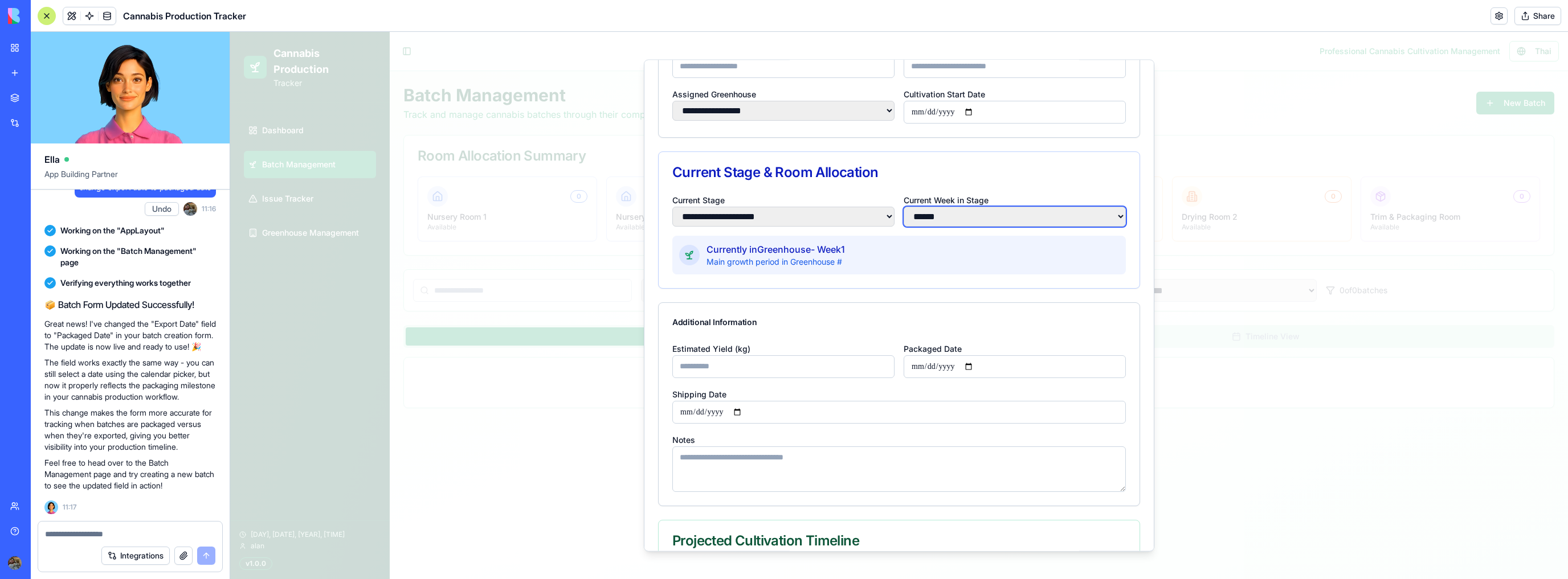 click on "**** * **** * **** * **** * **** * **** * **** * **** * **** * **** ** **** ** **** ** **** ** **** **" at bounding box center [1015, 216] 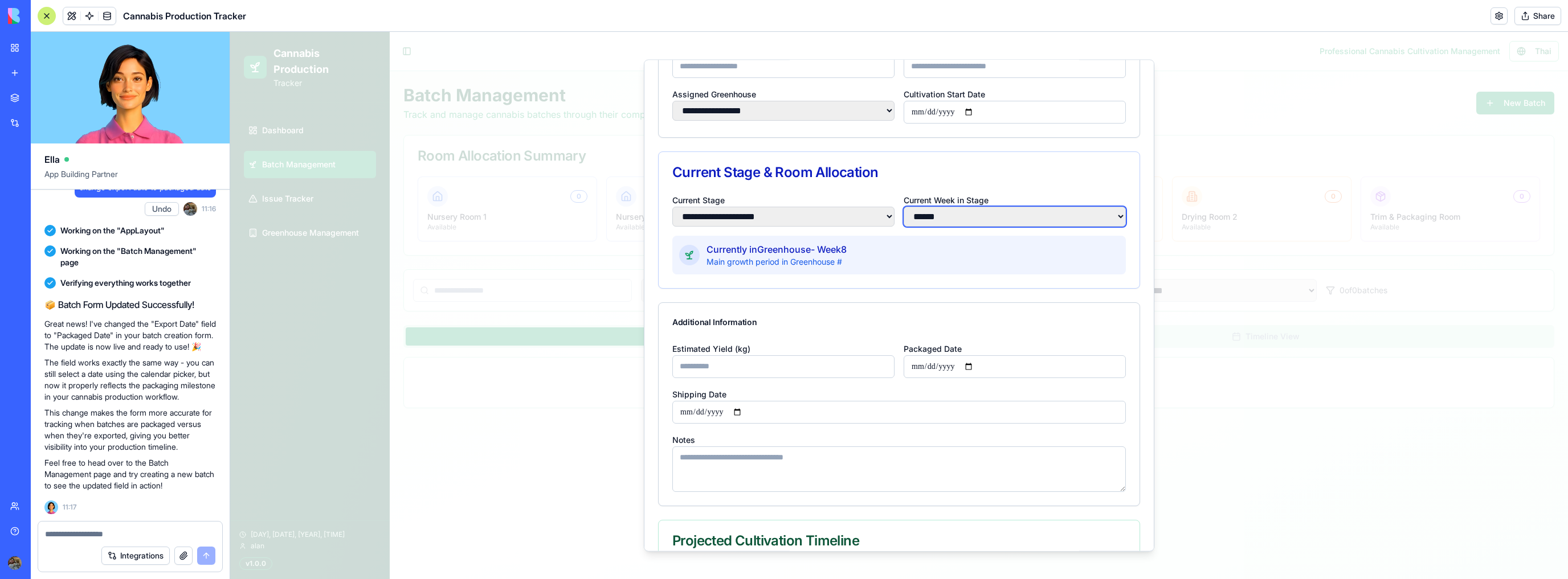 click on "**** * **** * **** * **** * **** * **** * **** * **** * **** * **** ** **** ** **** ** **** ** **** **" at bounding box center (1015, 216) 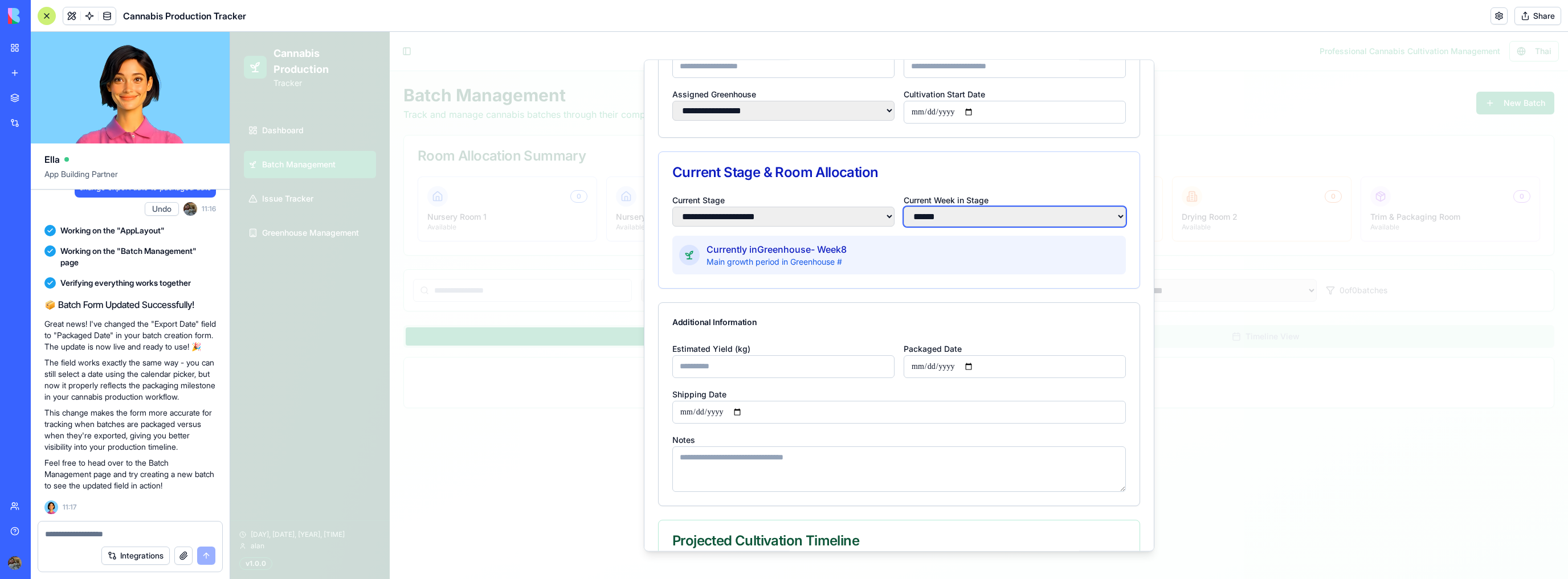 select on "*" 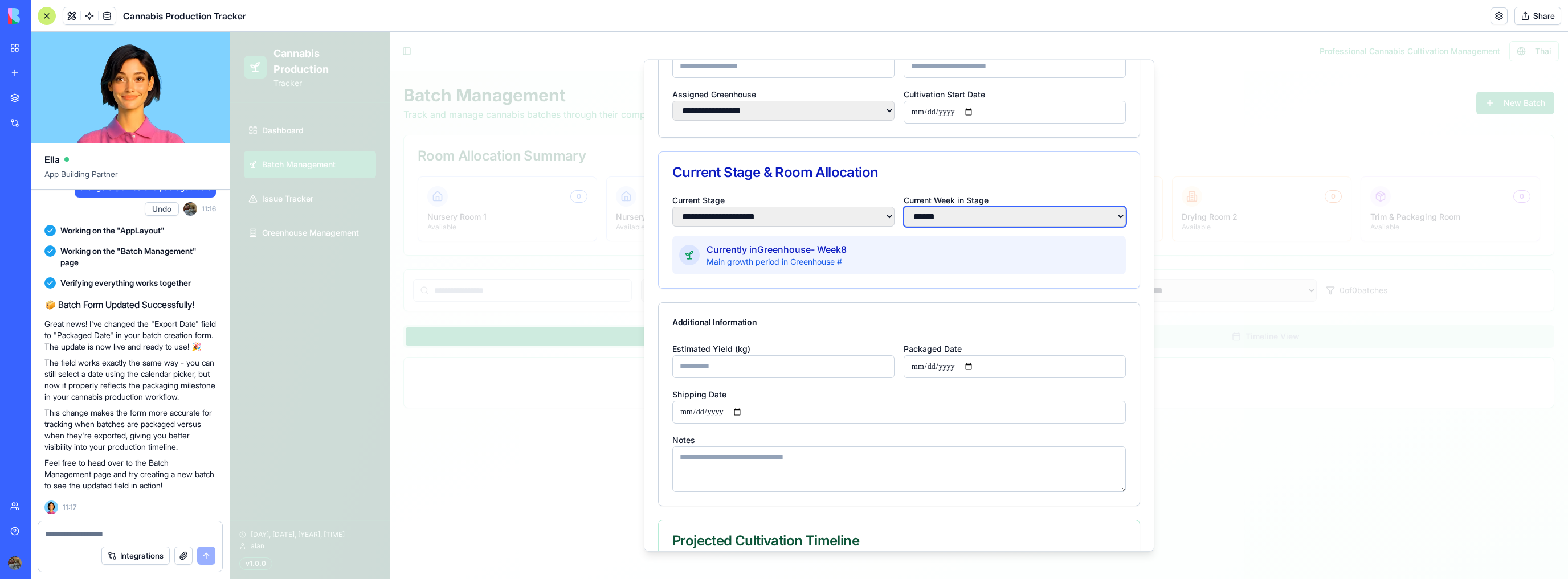 click on "**** * **** * **** * **** * **** * **** * **** * **** * **** * **** ** **** ** **** ** **** ** **** **" at bounding box center [1015, 216] 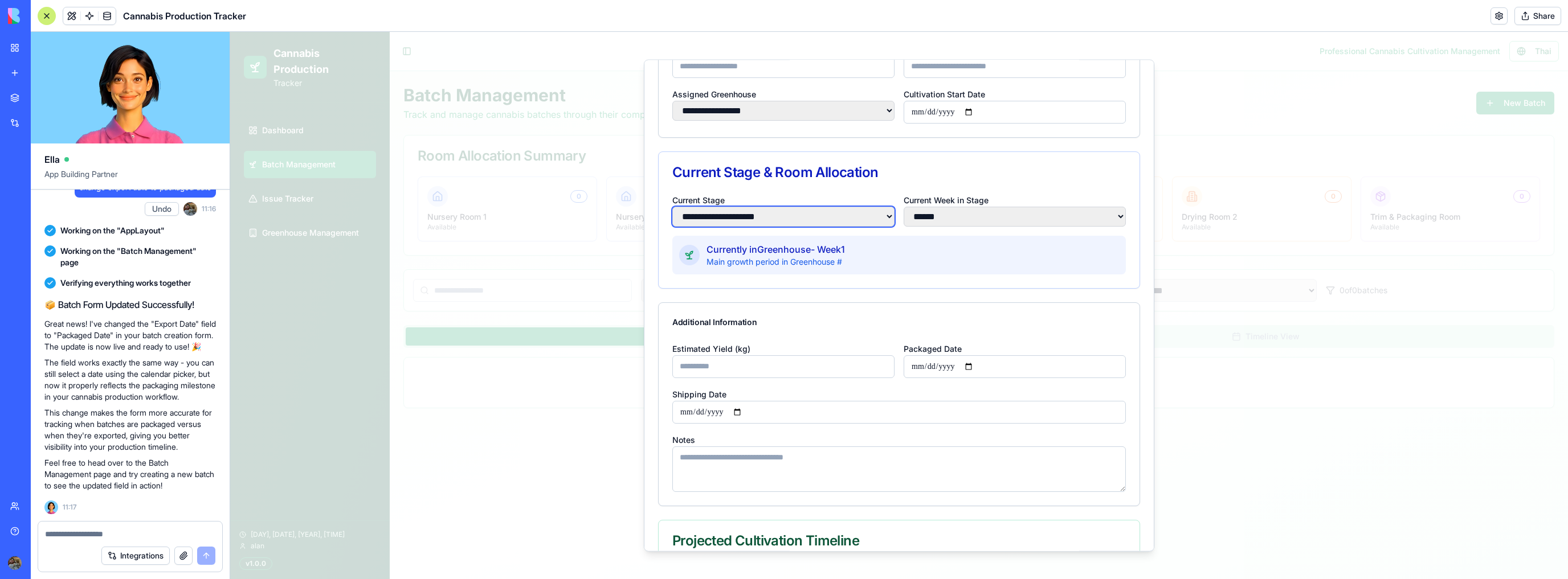 click on "**********" at bounding box center [783, 216] 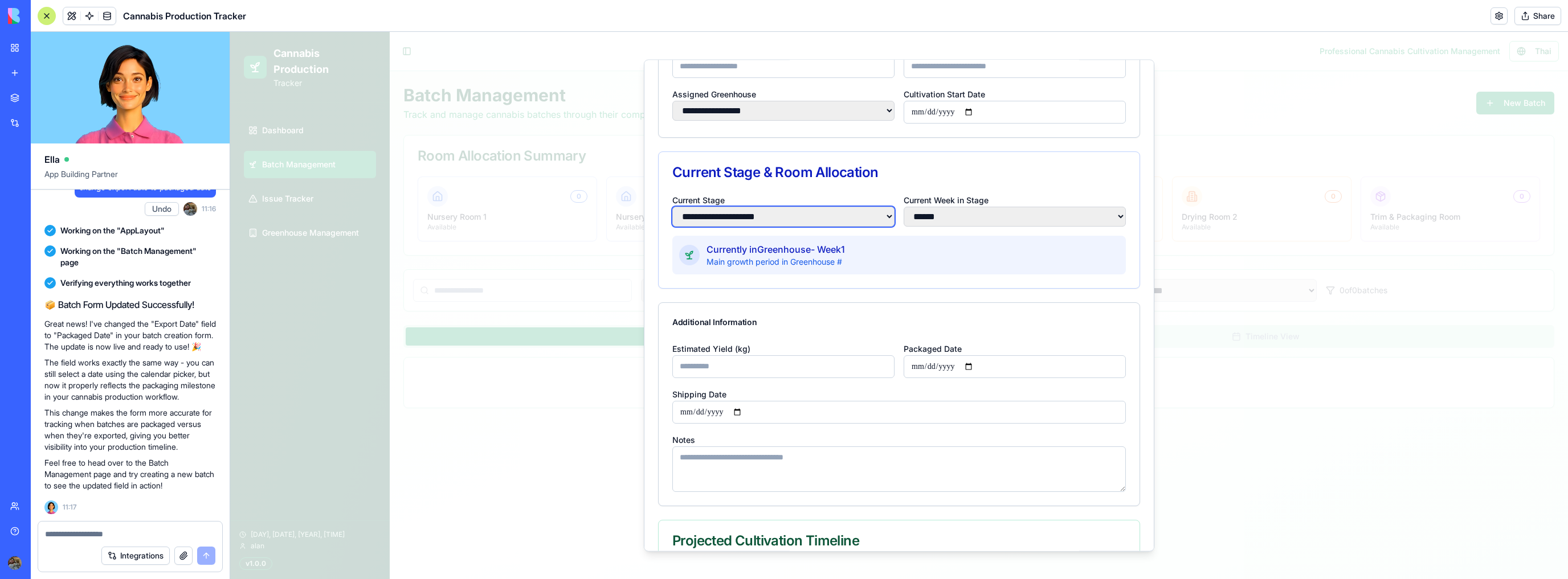 select on "*******" 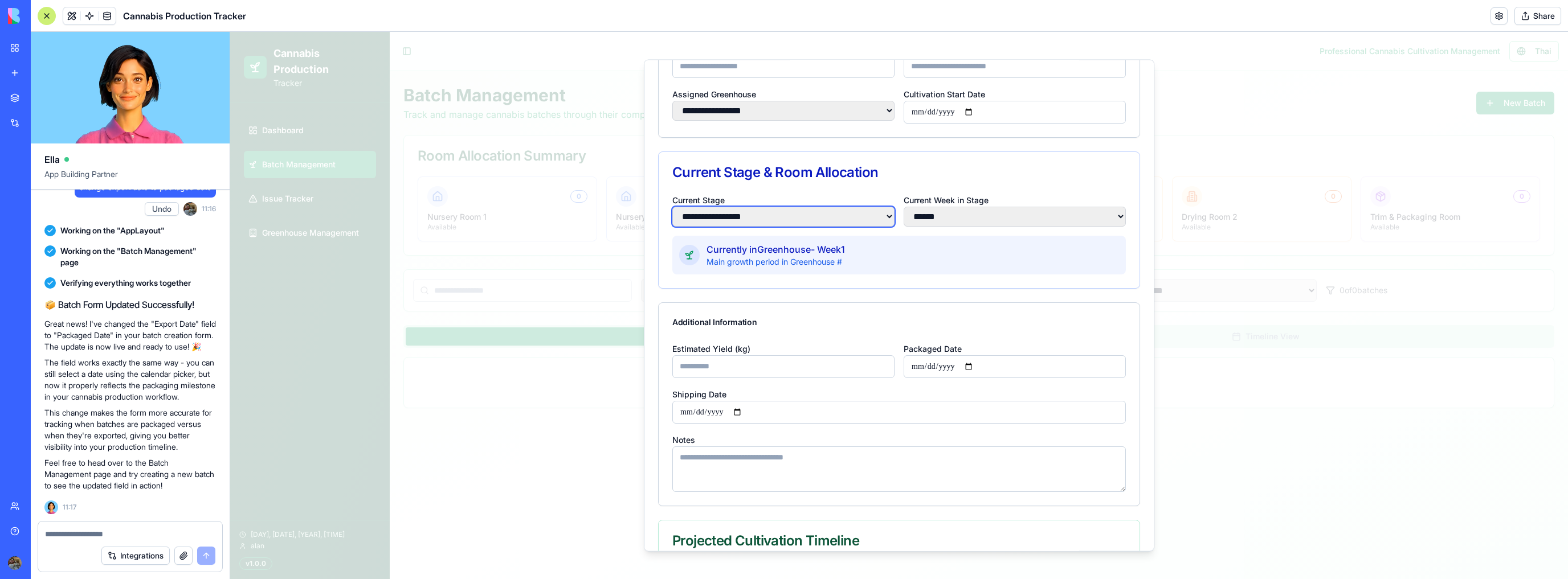 click on "**********" at bounding box center [783, 216] 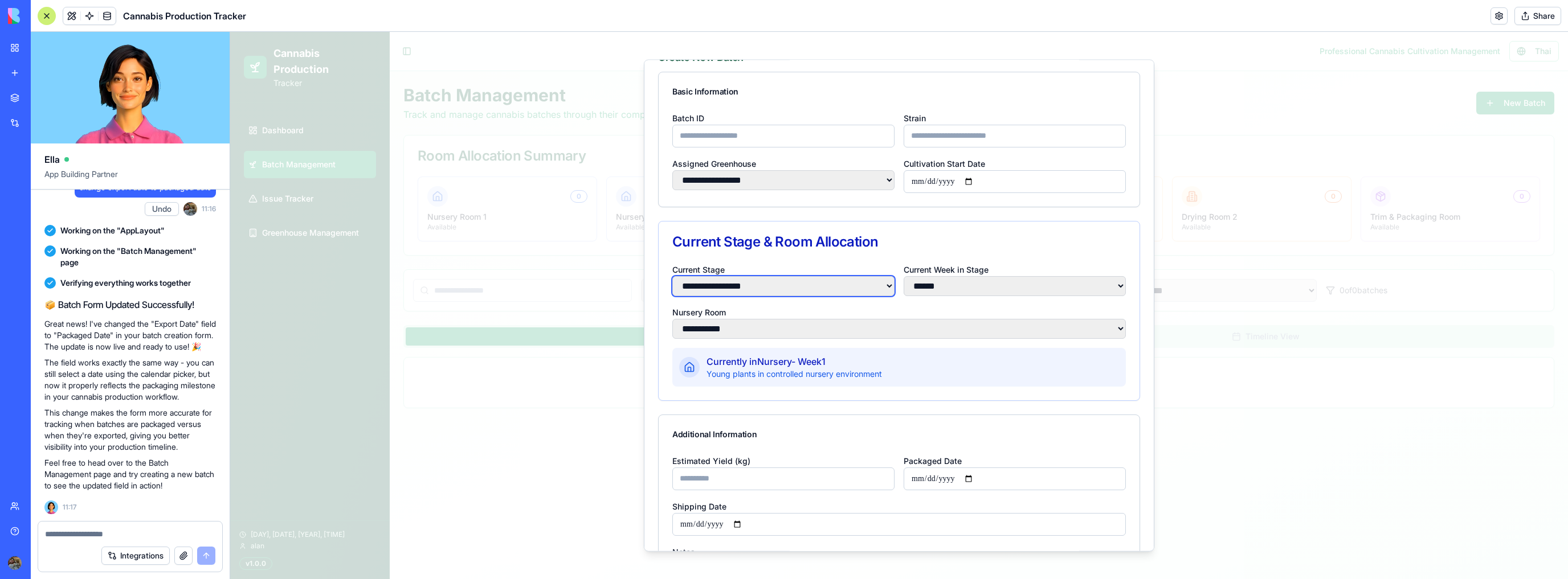 scroll, scrollTop: 0, scrollLeft: 0, axis: both 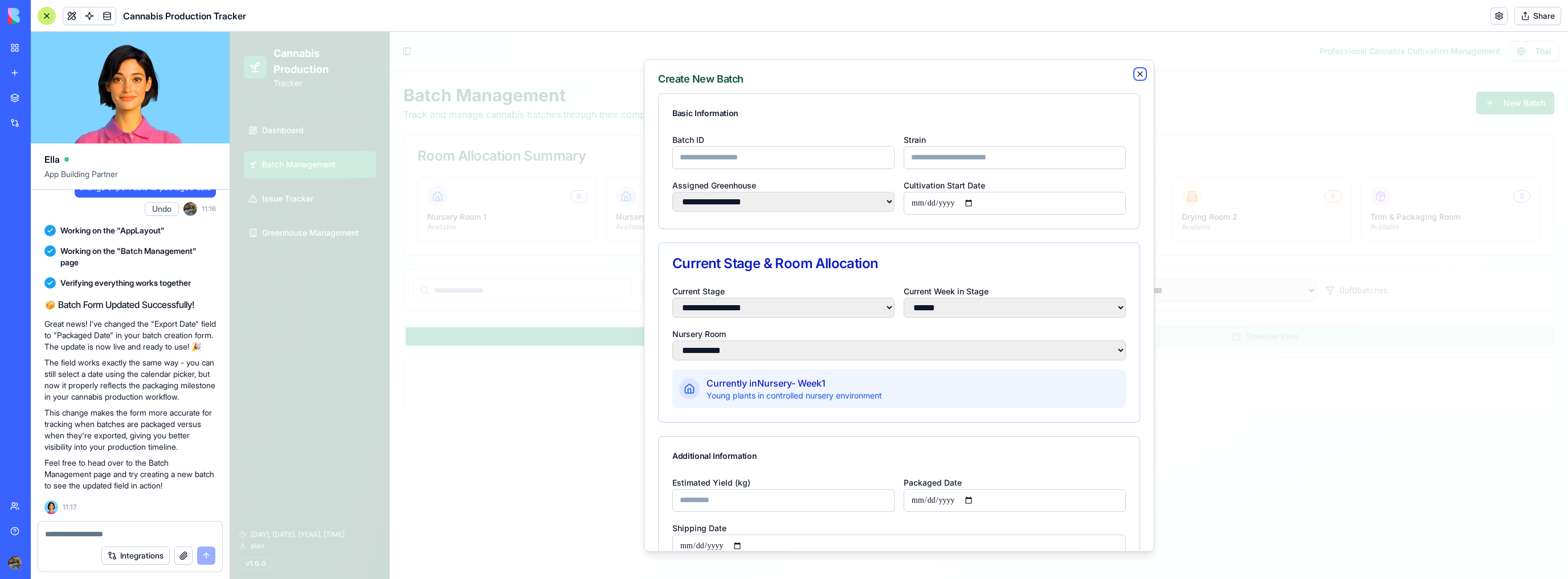 click 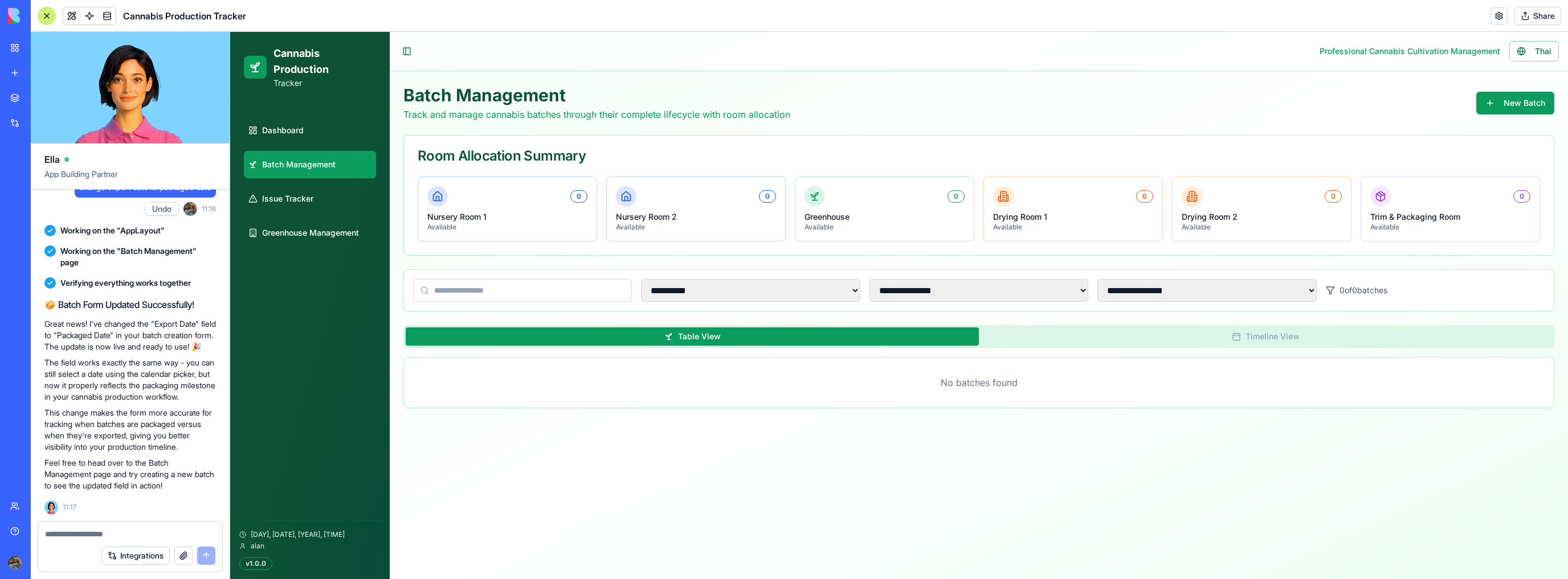 drag, startPoint x: 991, startPoint y: 423, endPoint x: 1005, endPoint y: 437, distance: 19.79899 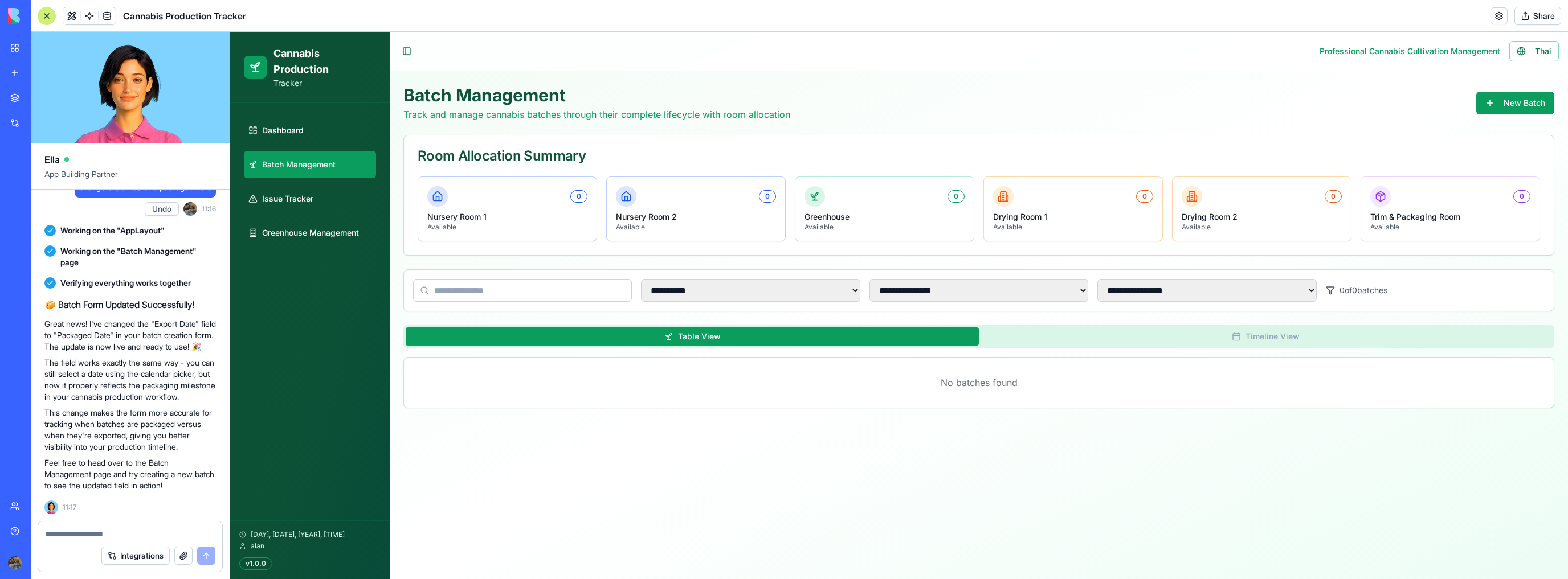 click on "**********" at bounding box center [979, 305] 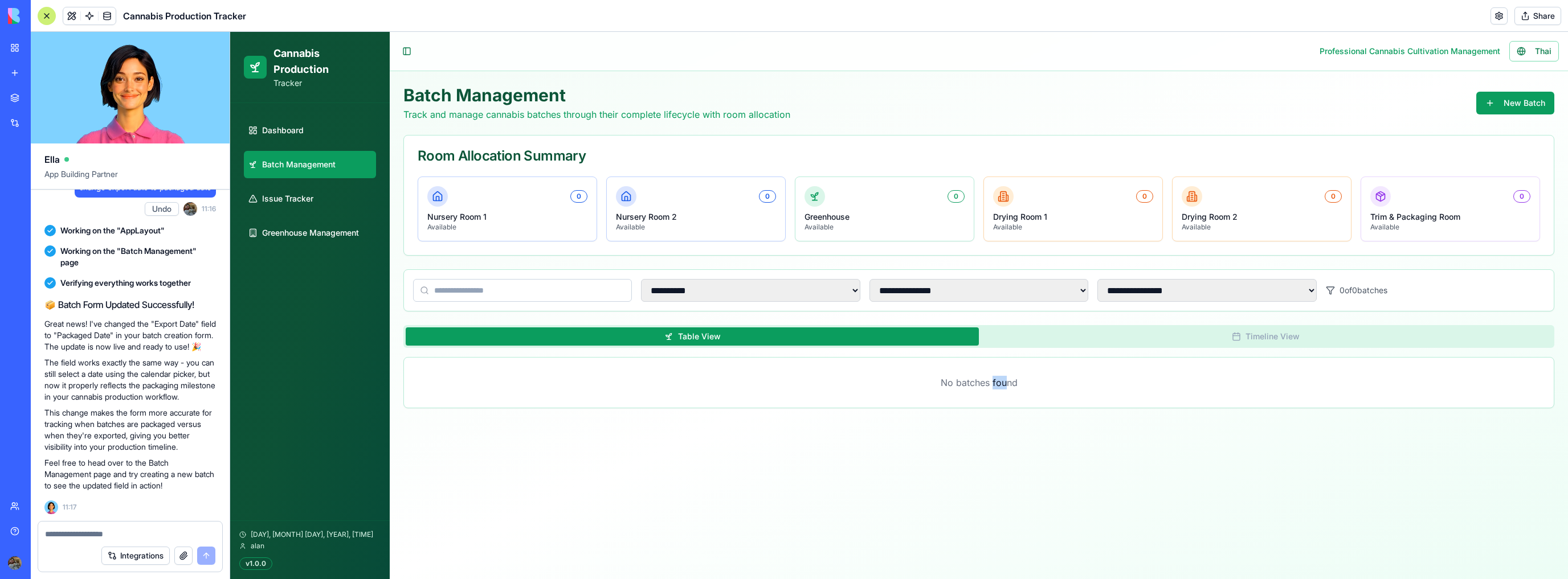 click on "Batch Management" at bounding box center (299, 165) 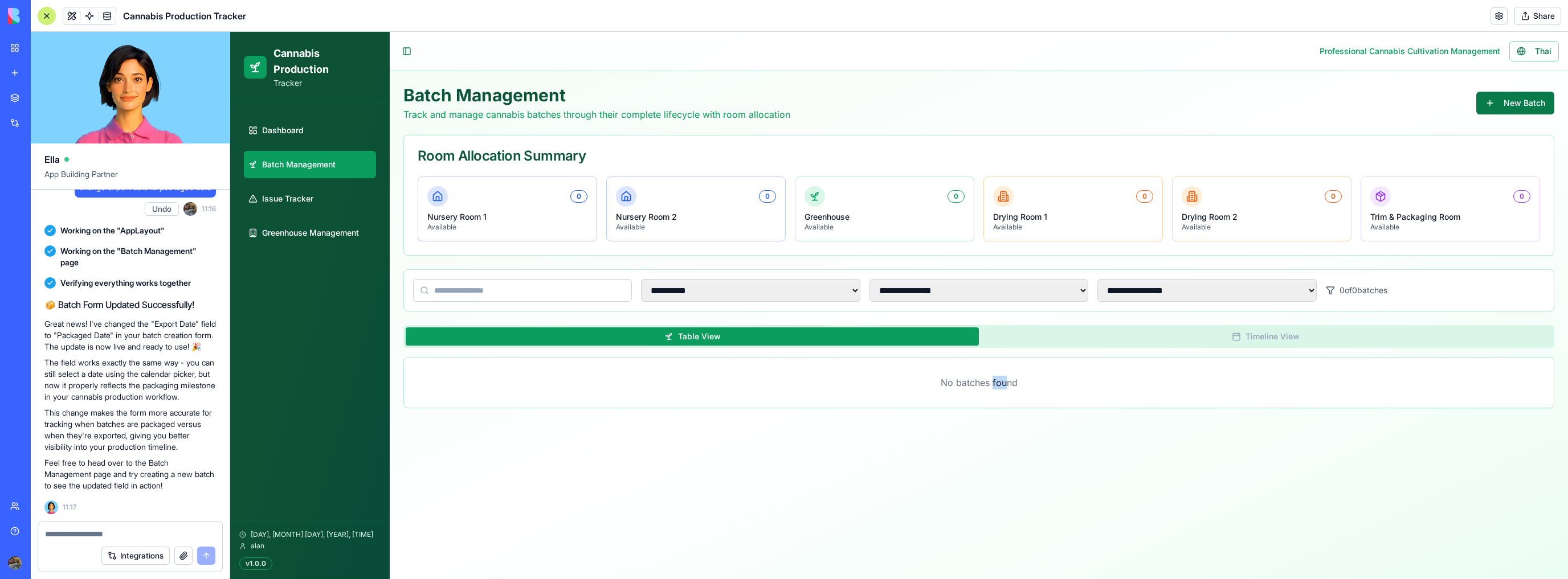 click on "New Batch" at bounding box center (1515, 103) 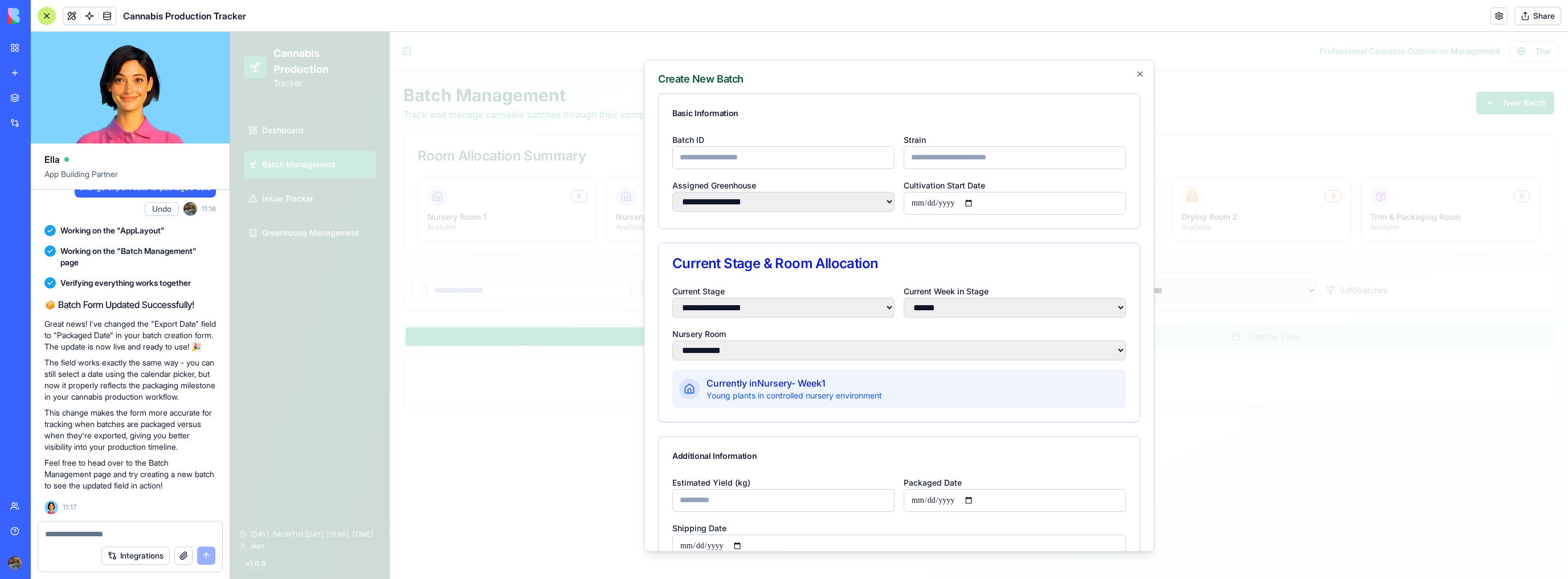 click on "Batch ID" at bounding box center (783, 157) 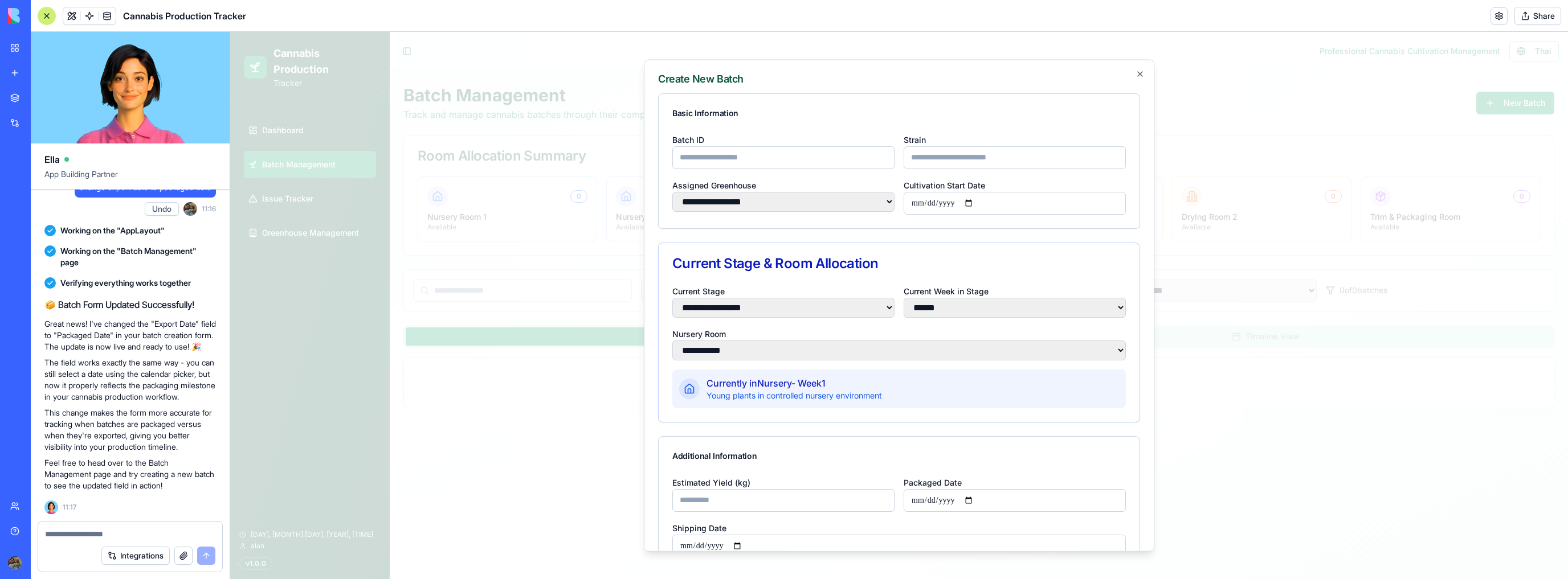 type on "********" 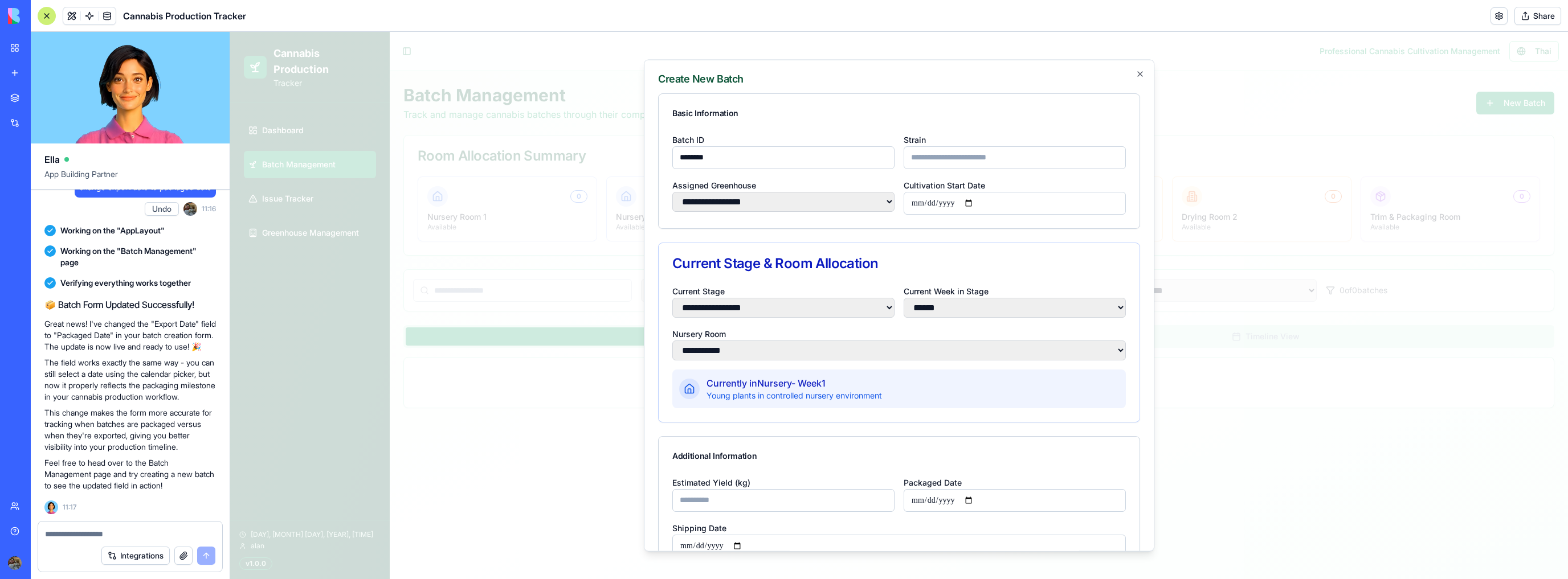 click on "Strain" at bounding box center [1015, 157] 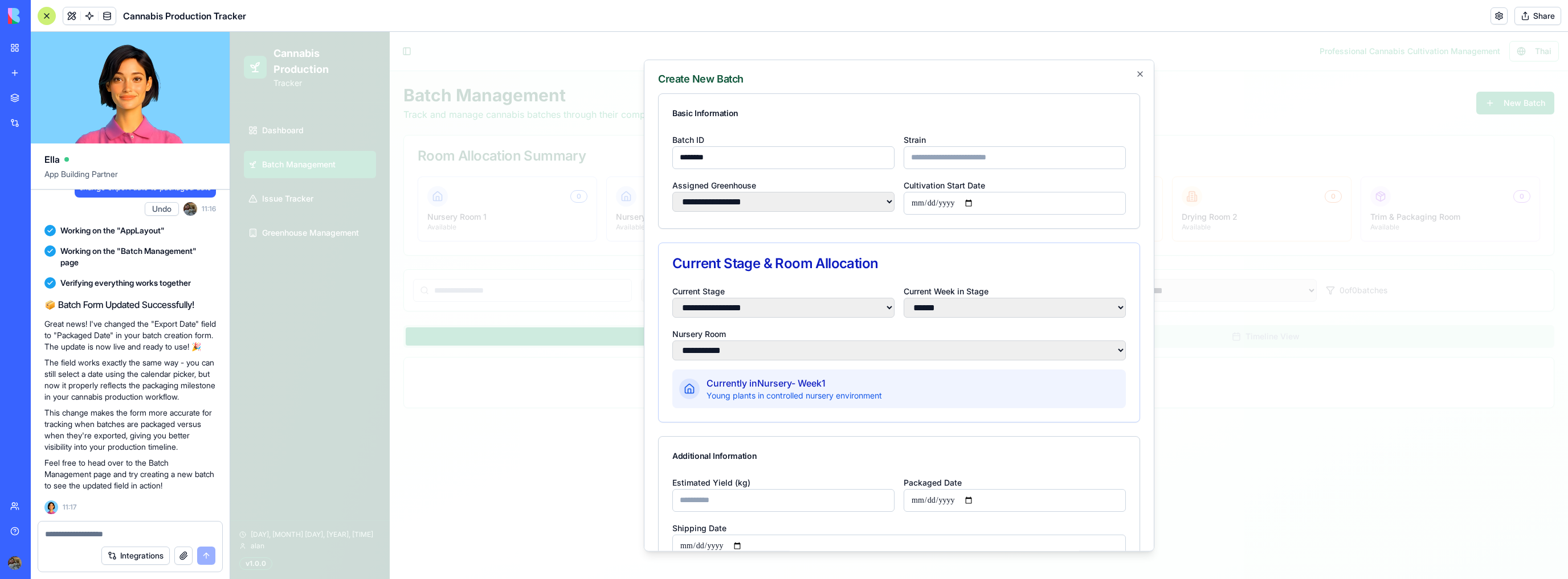 type on "*******" 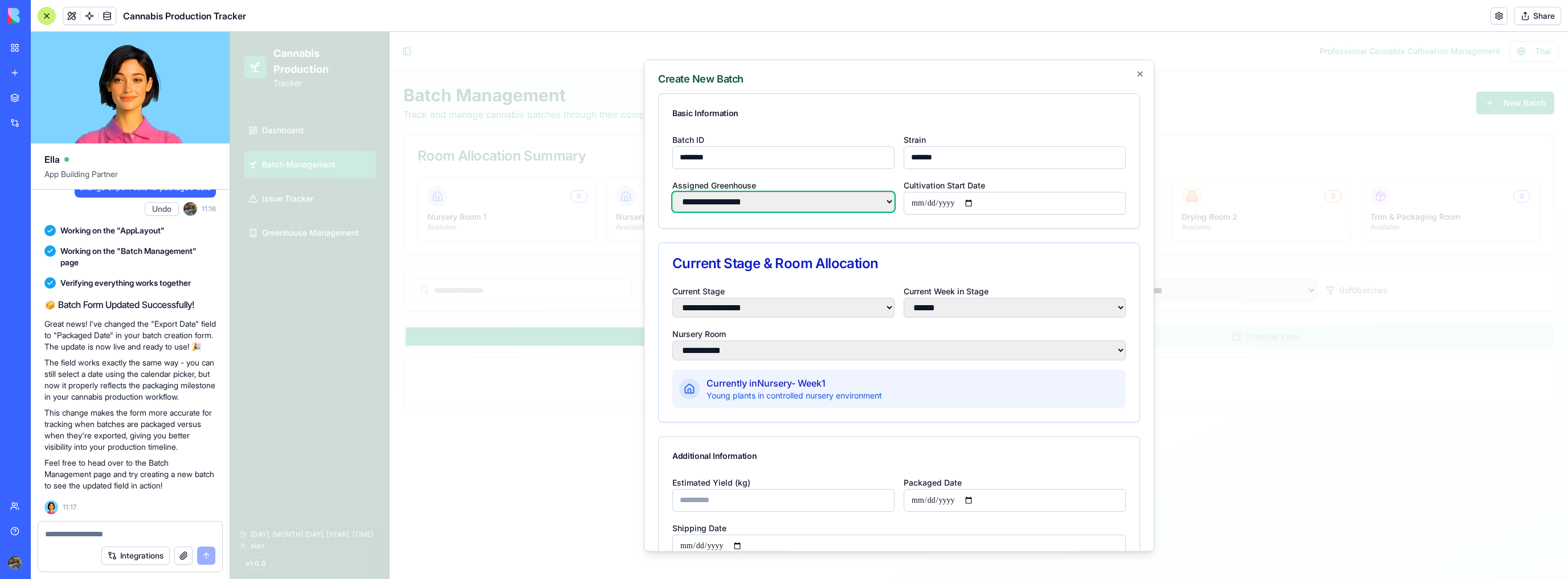 click on "**********" at bounding box center [783, 201] 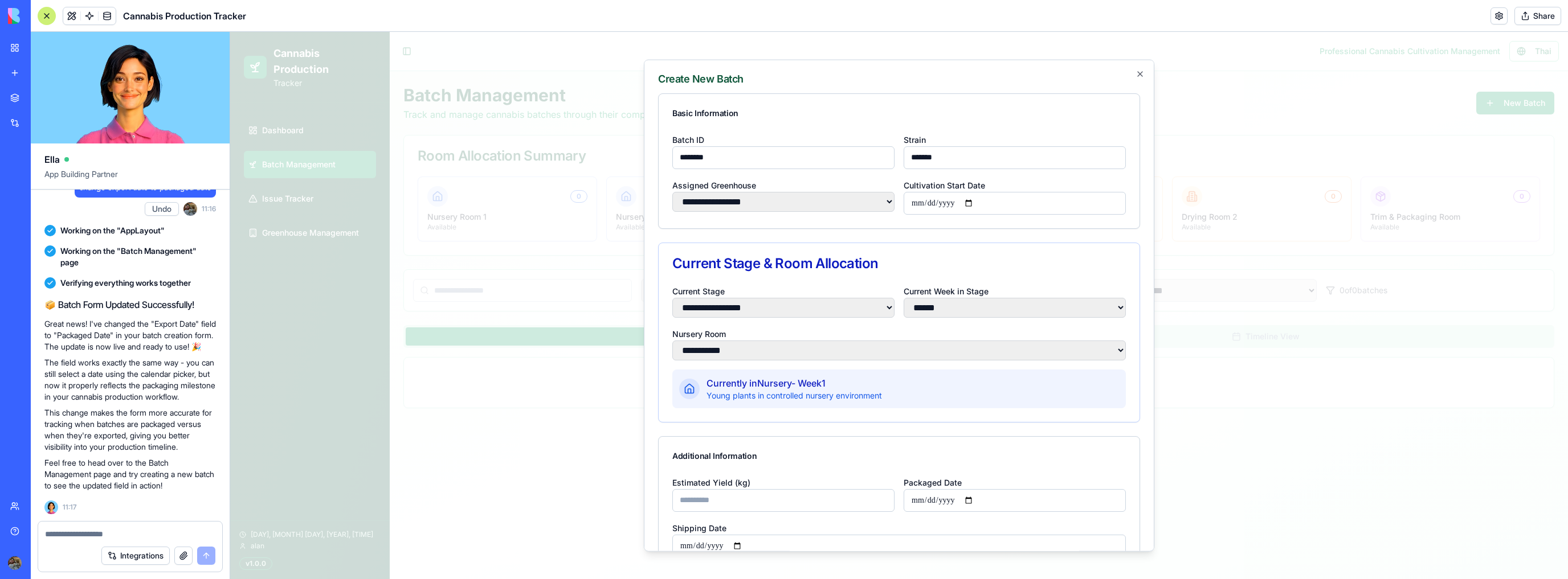 click on "**********" at bounding box center (899, 508) 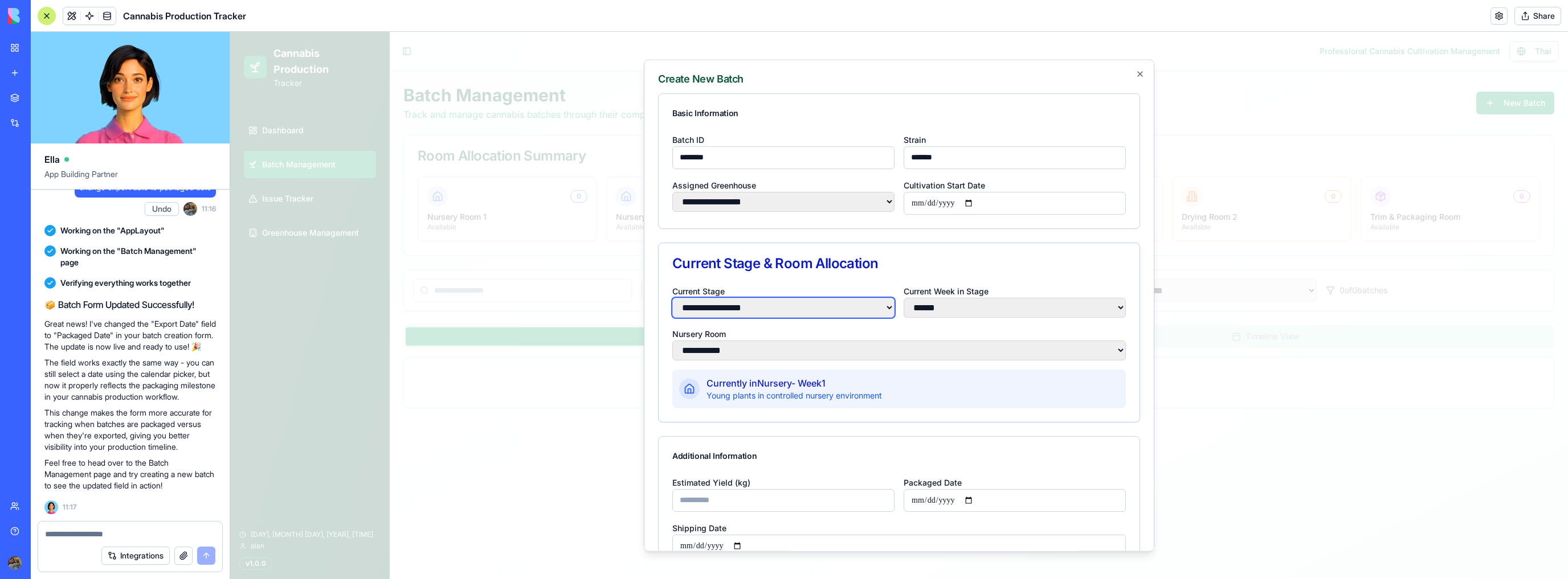 click on "**********" at bounding box center [783, 307] 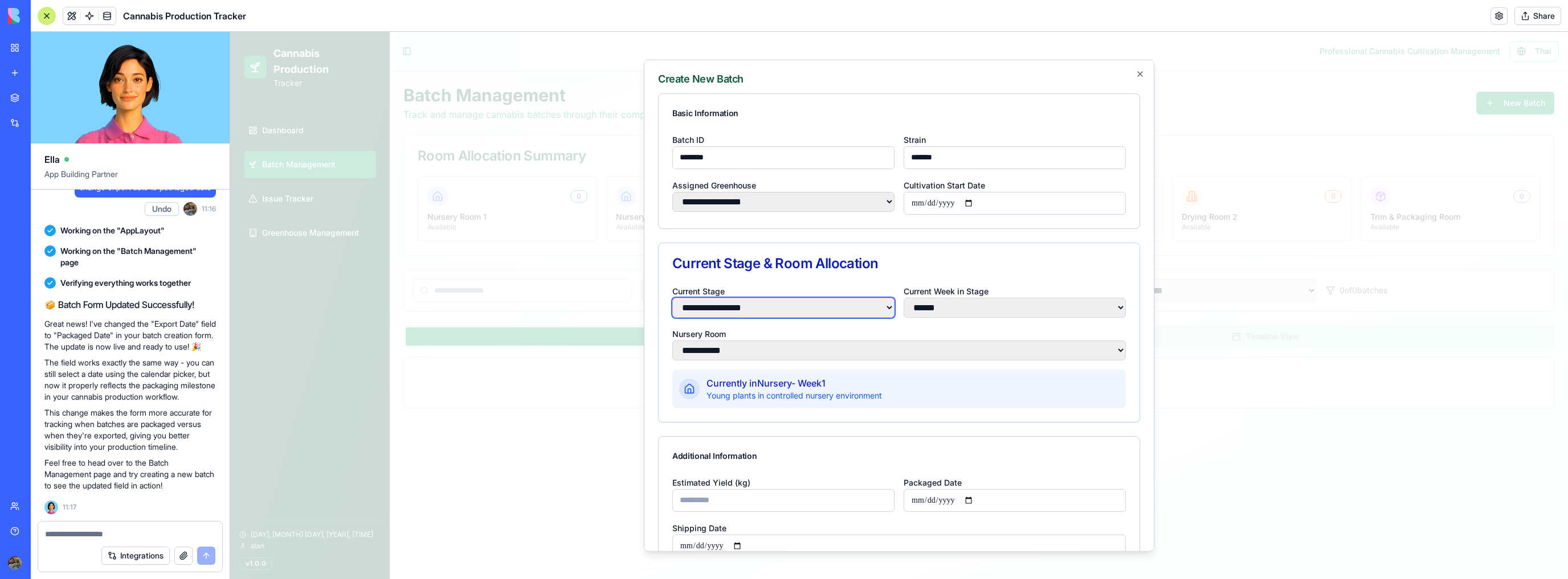 select on "**********" 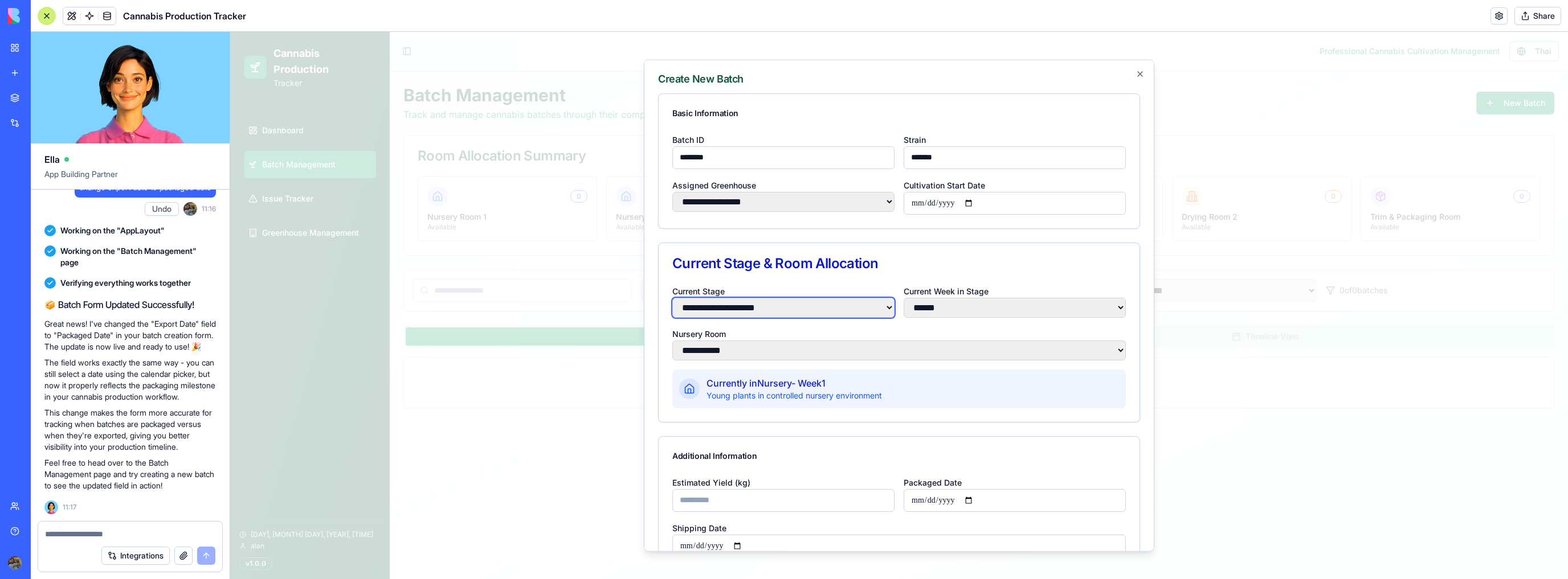 click on "**********" at bounding box center (783, 307) 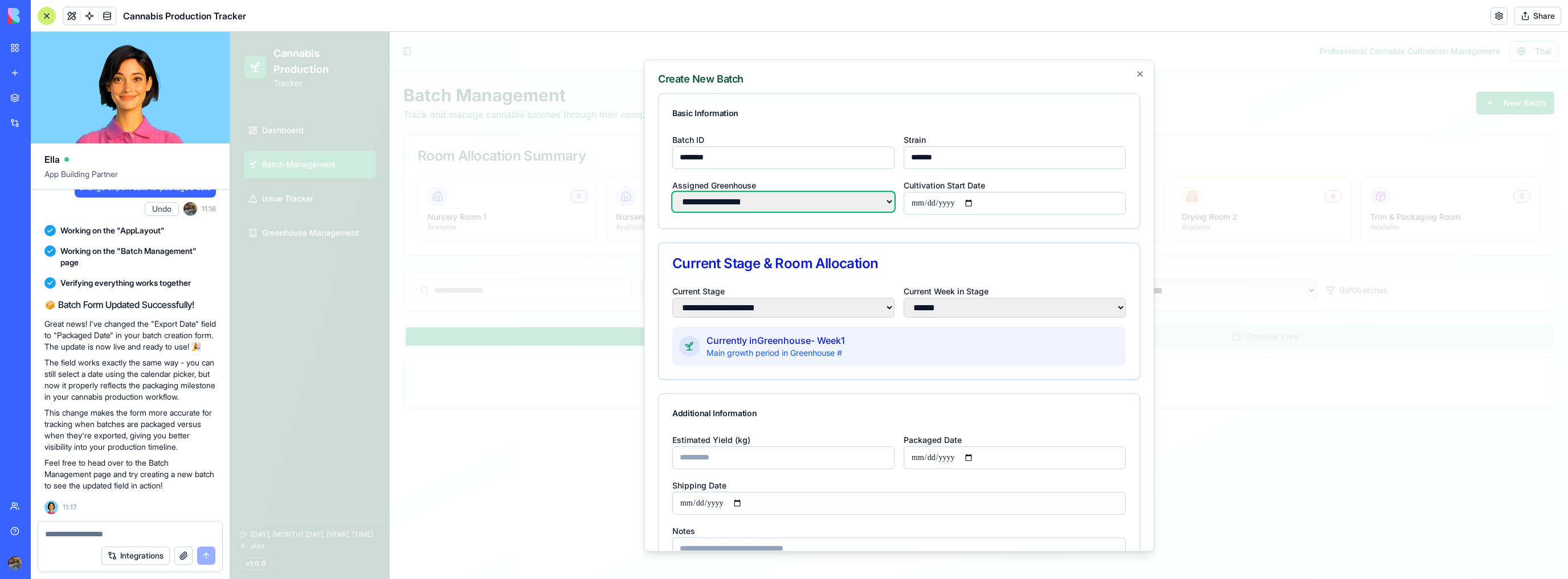 click on "**********" at bounding box center (783, 201) 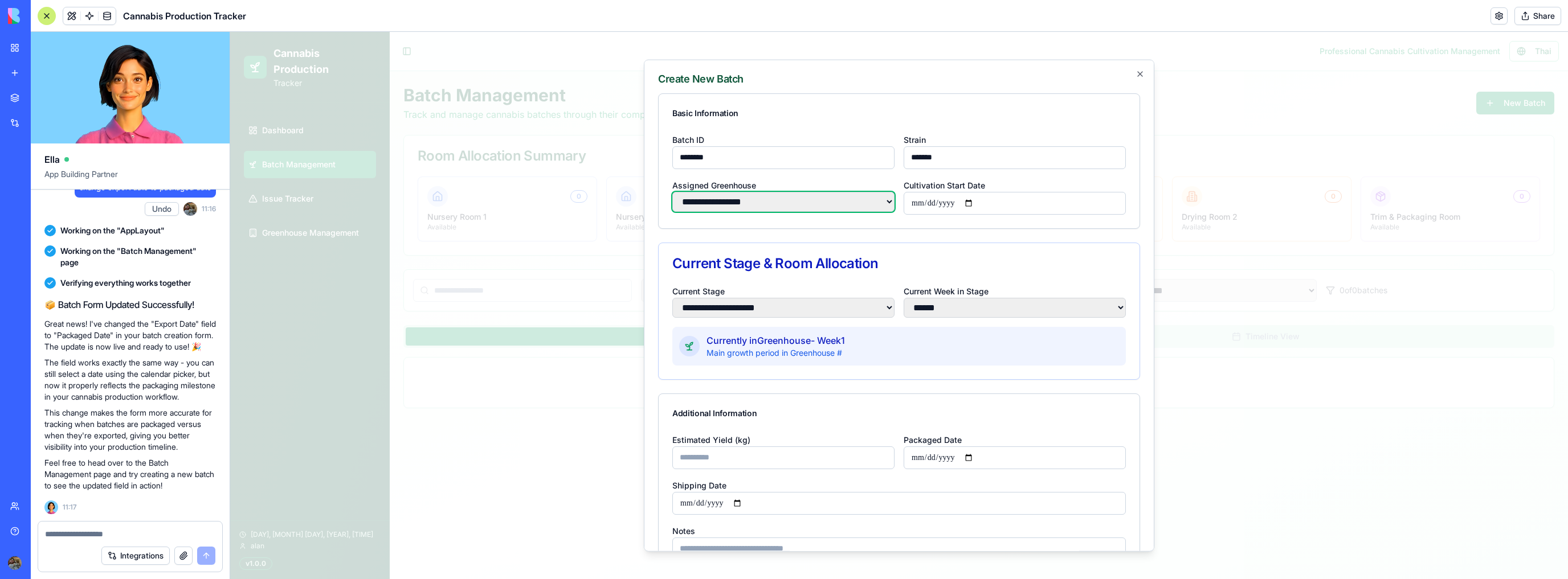 select on "*" 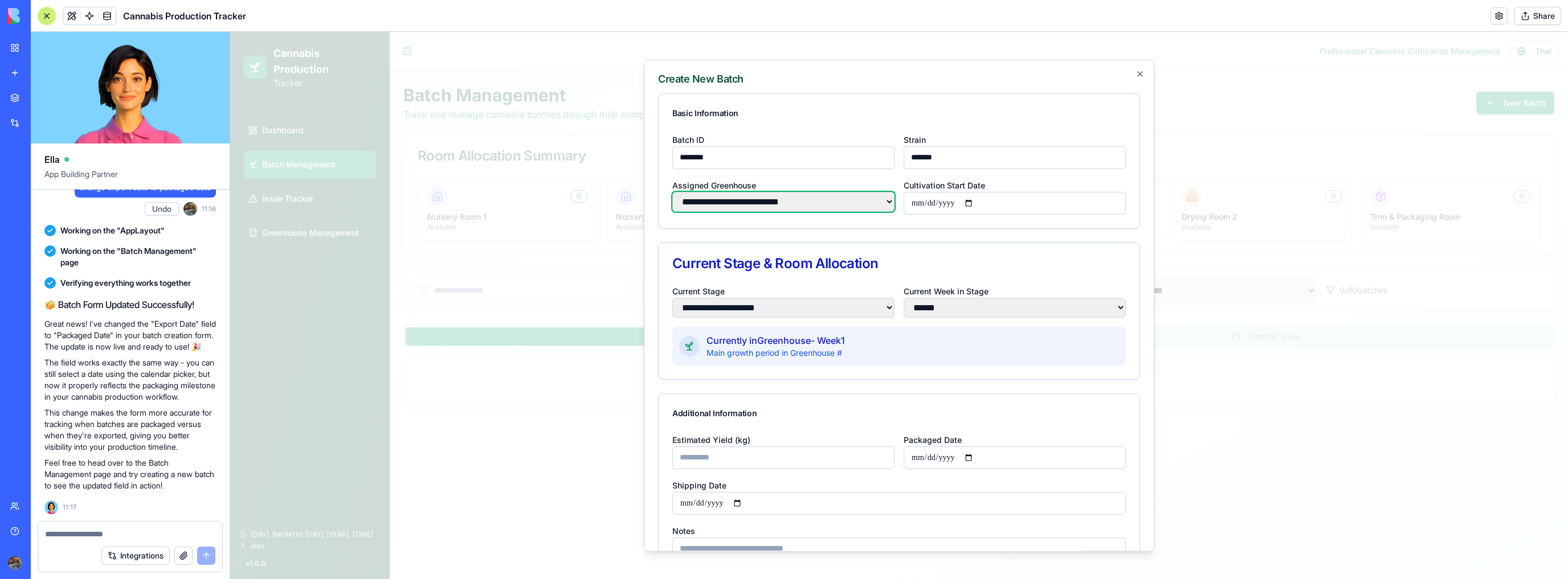 click on "**********" at bounding box center (783, 201) 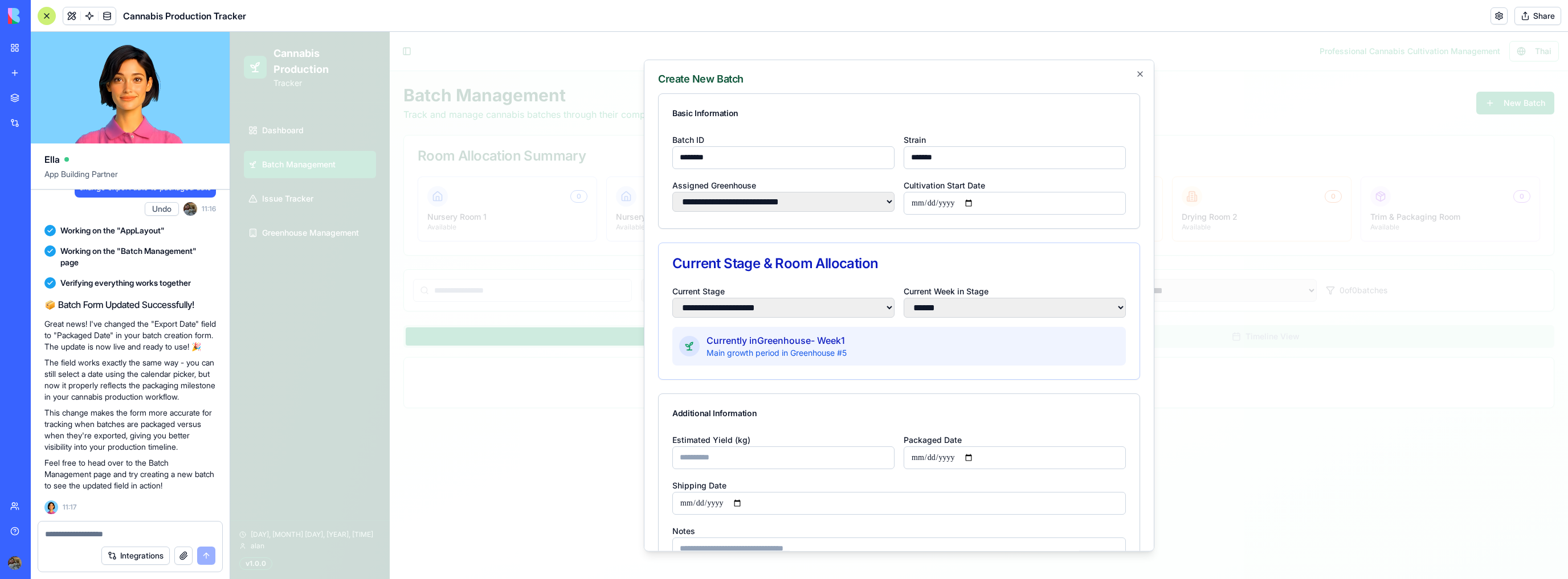 click on "**********" at bounding box center [1015, 203] 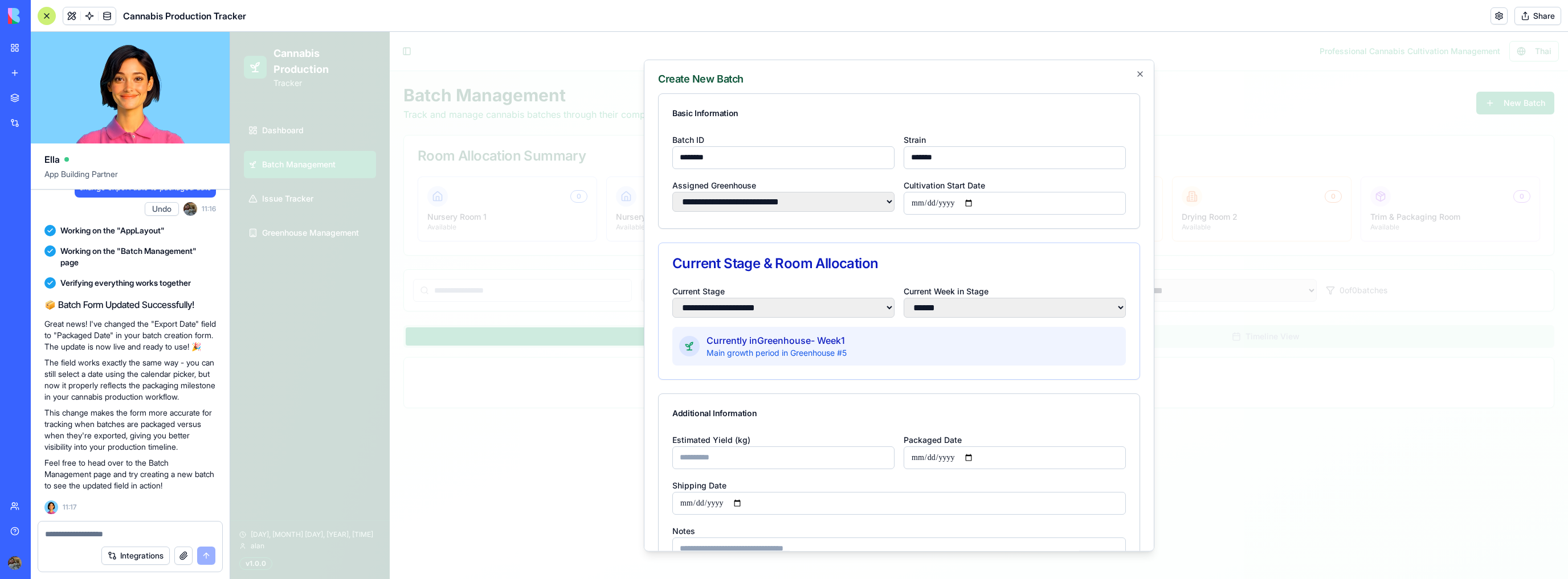 click on "Additional Information" at bounding box center [899, 413] 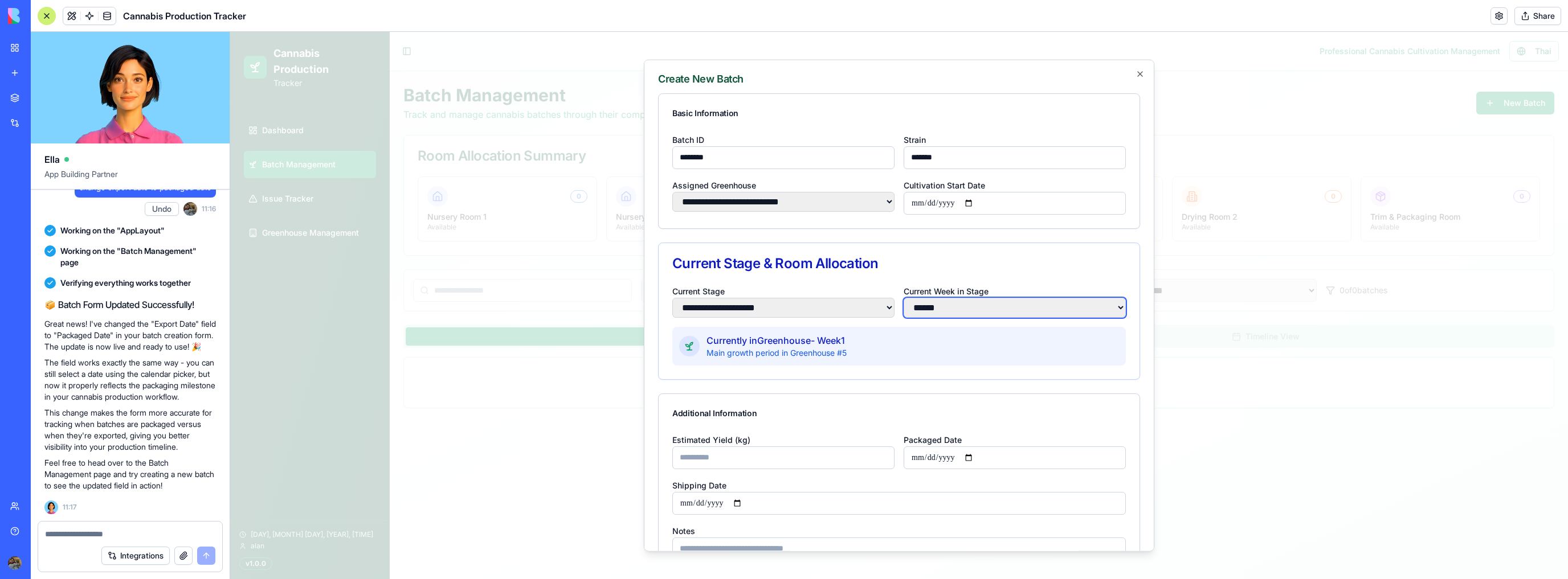 click on "**** * **** * **** * **** * **** * **** * **** * **** * **** * **** ** **** ** **** ** **** ** **** **" at bounding box center [1015, 307] 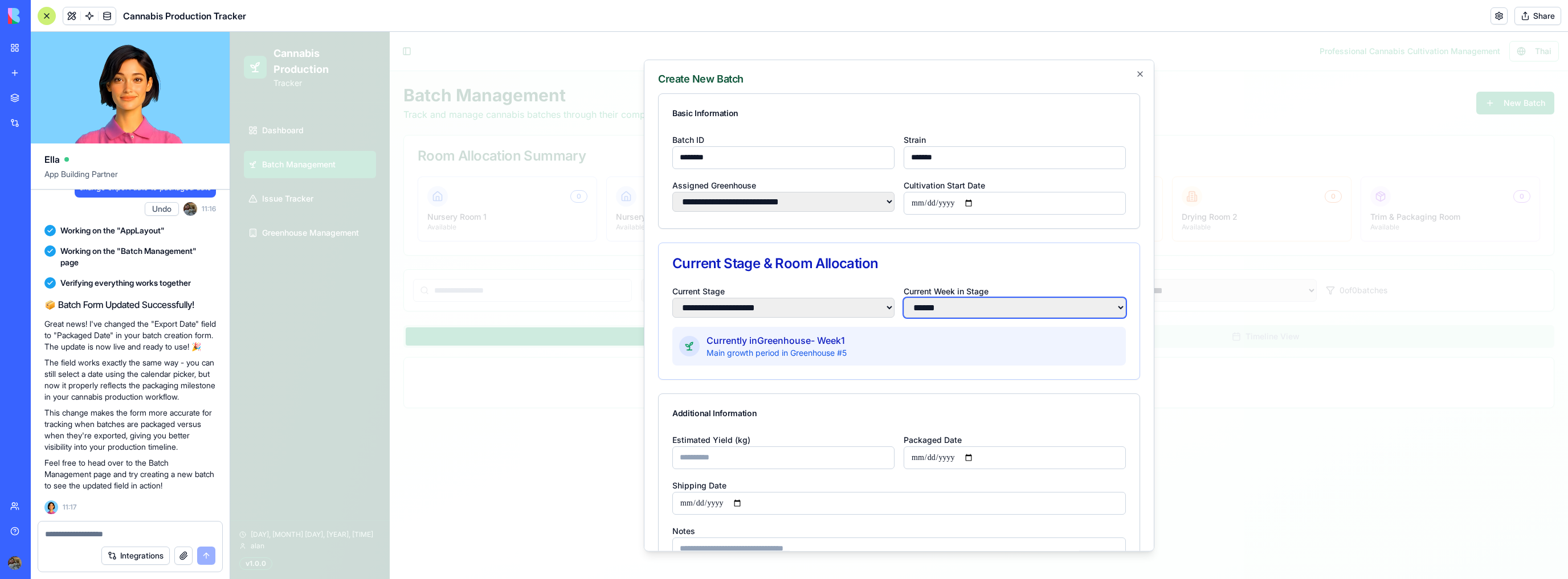 select on "*" 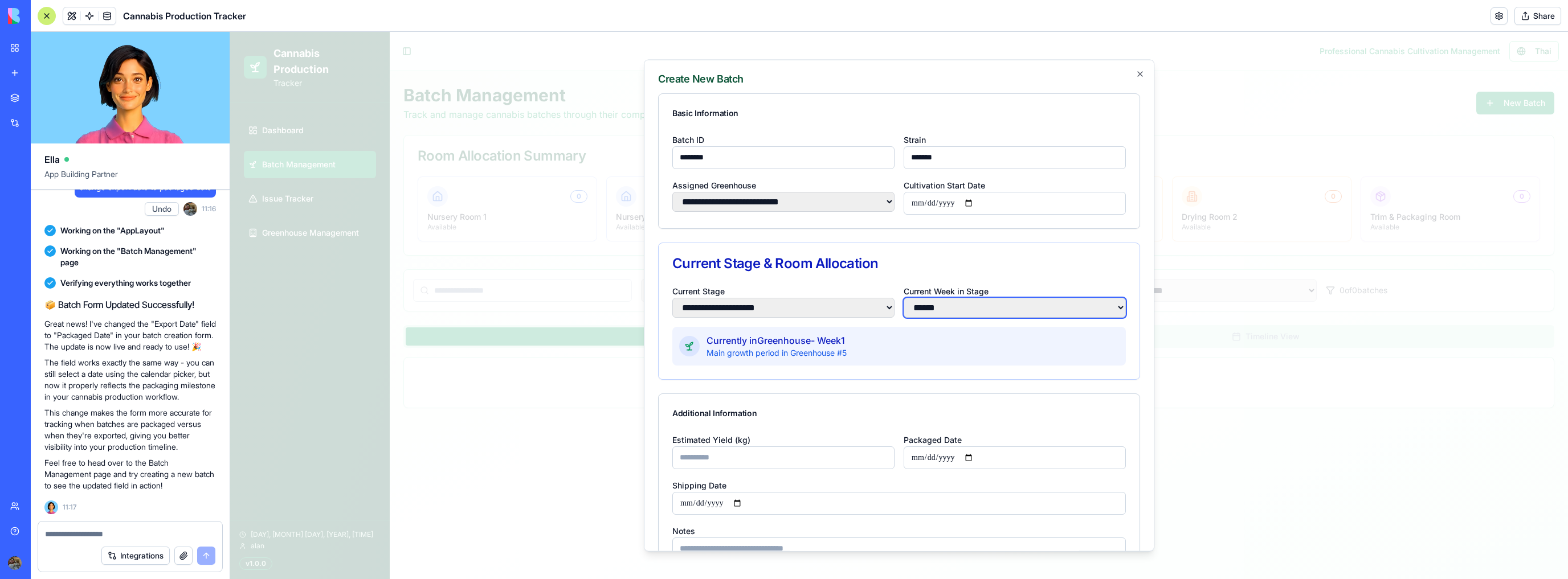 click on "**** * **** * **** * **** * **** * **** * **** * **** * **** * **** ** **** ** **** ** **** ** **** **" at bounding box center (1015, 307) 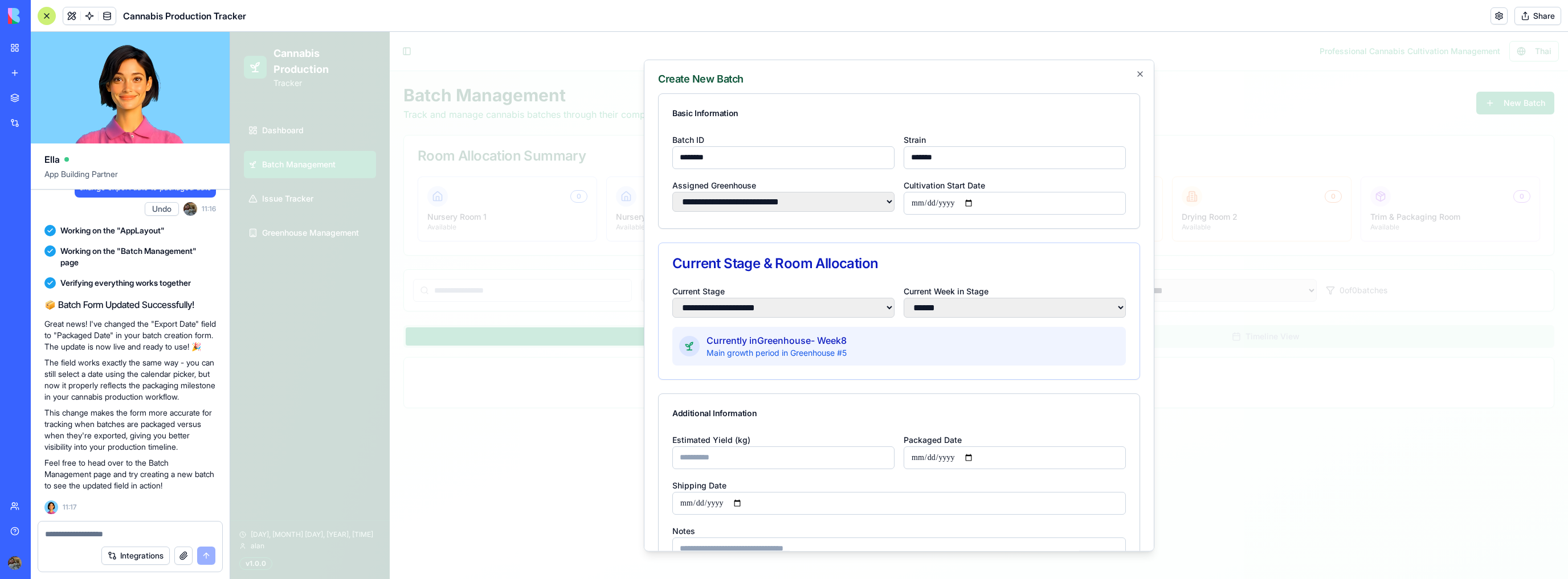 click on "**********" at bounding box center [1015, 203] 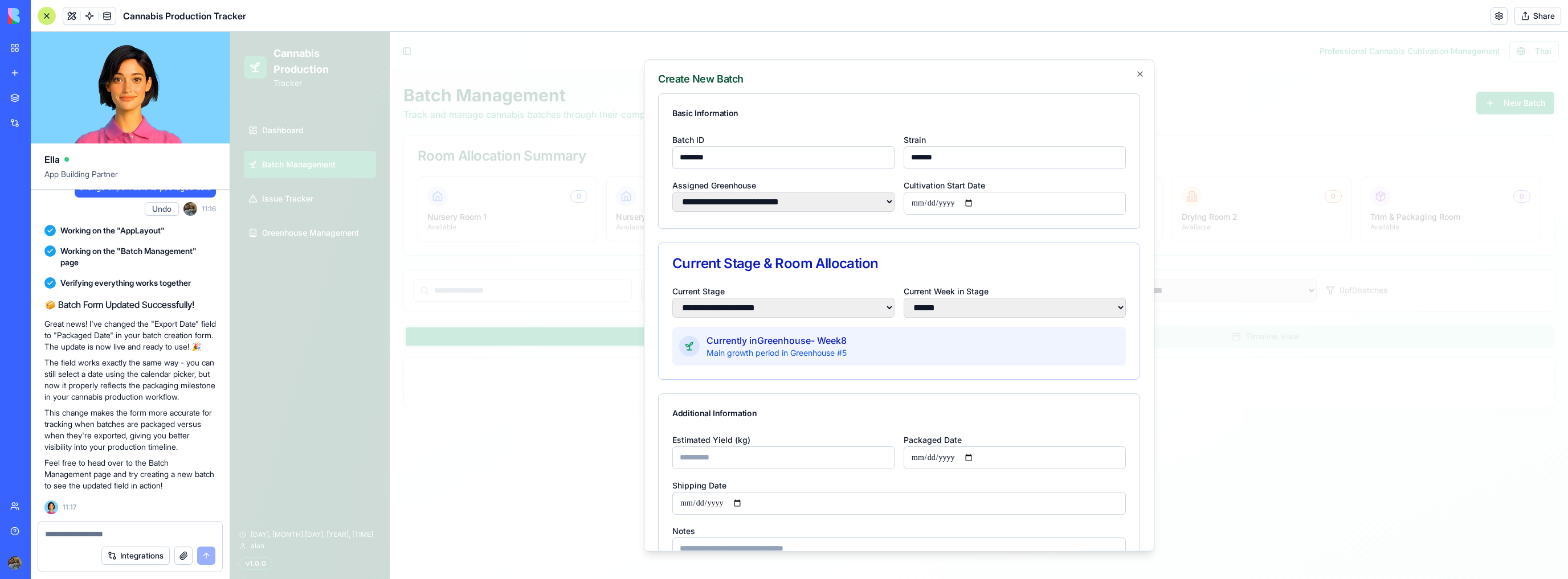 click on "Current Stage & Room Allocation" at bounding box center (899, 263) 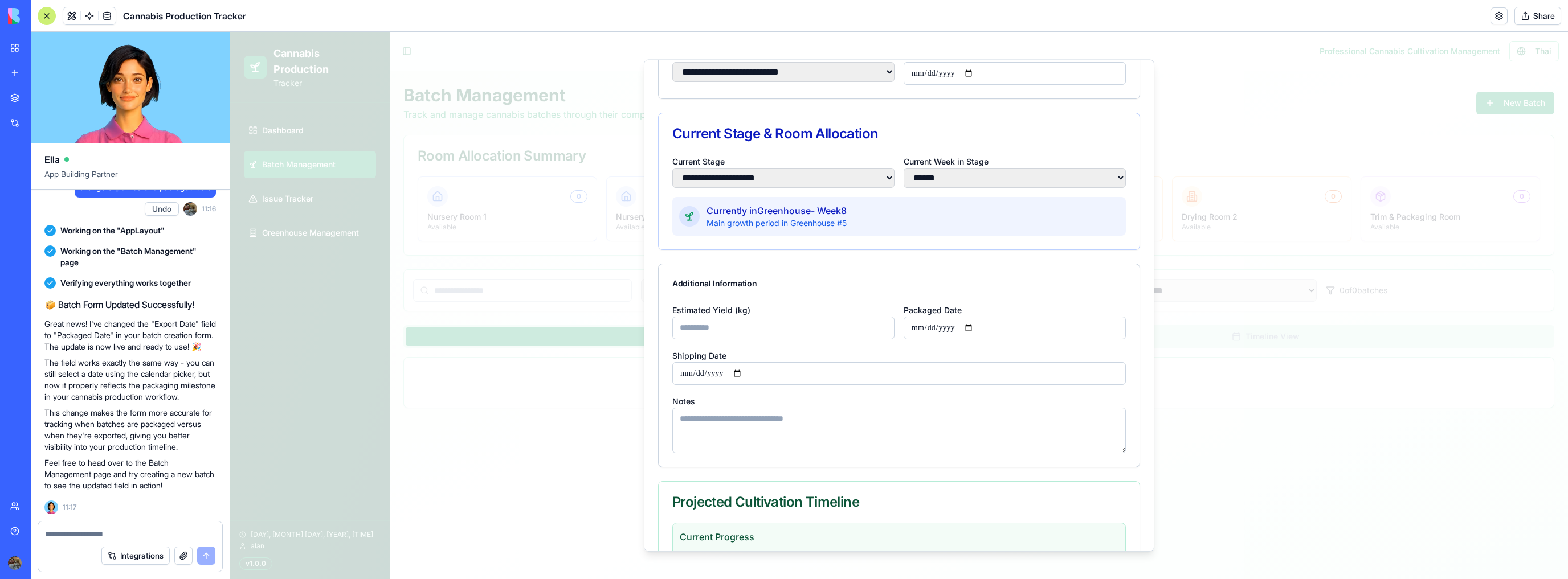 scroll, scrollTop: 182, scrollLeft: 0, axis: vertical 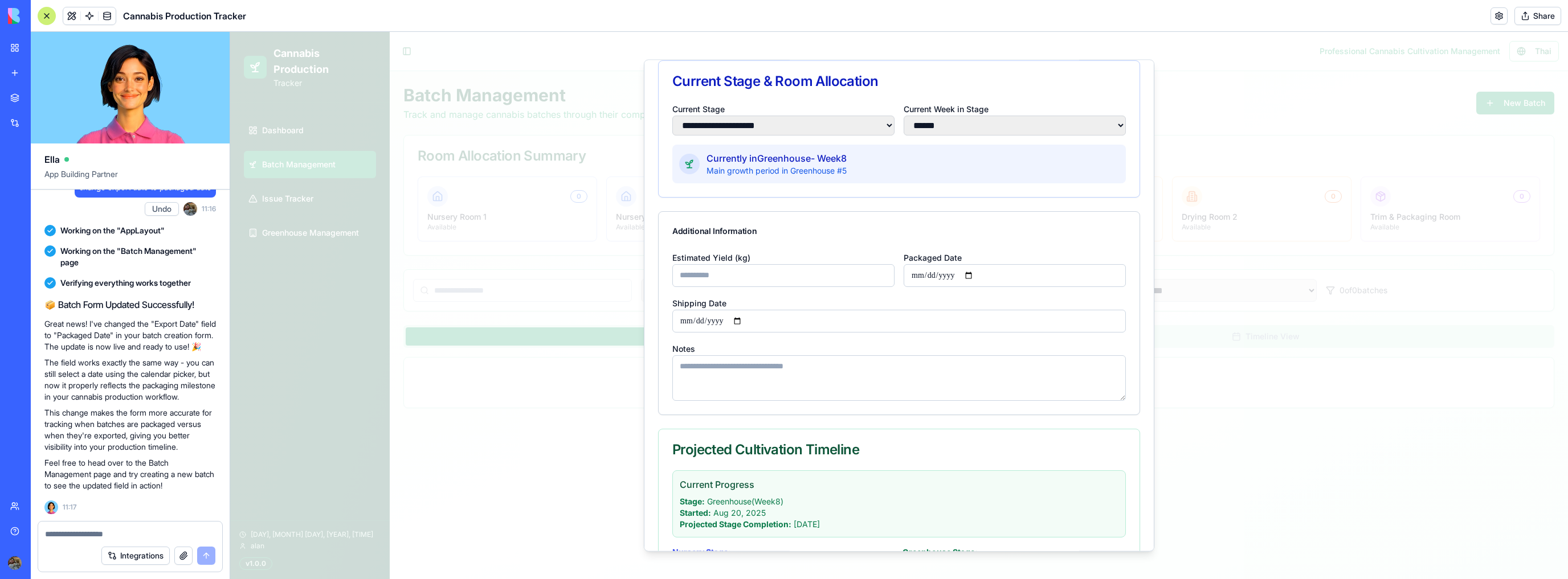click on "Estimated Yield (kg)" at bounding box center [783, 275] 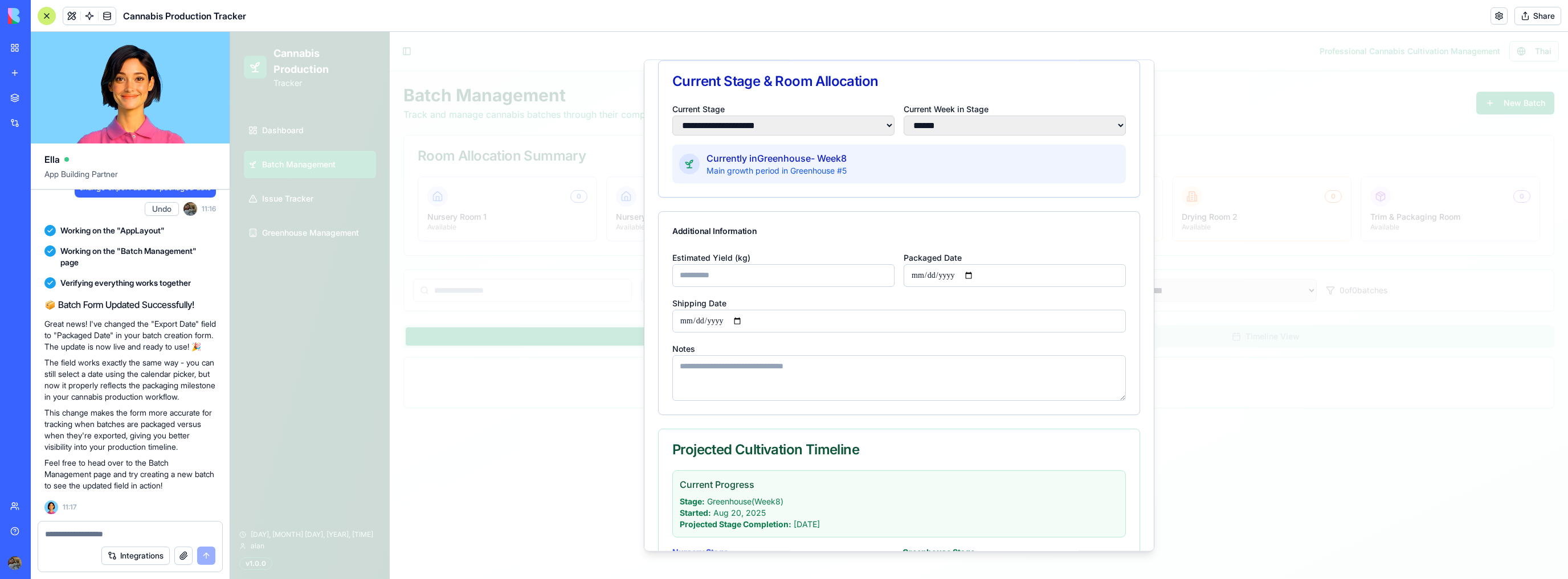 type on "*****" 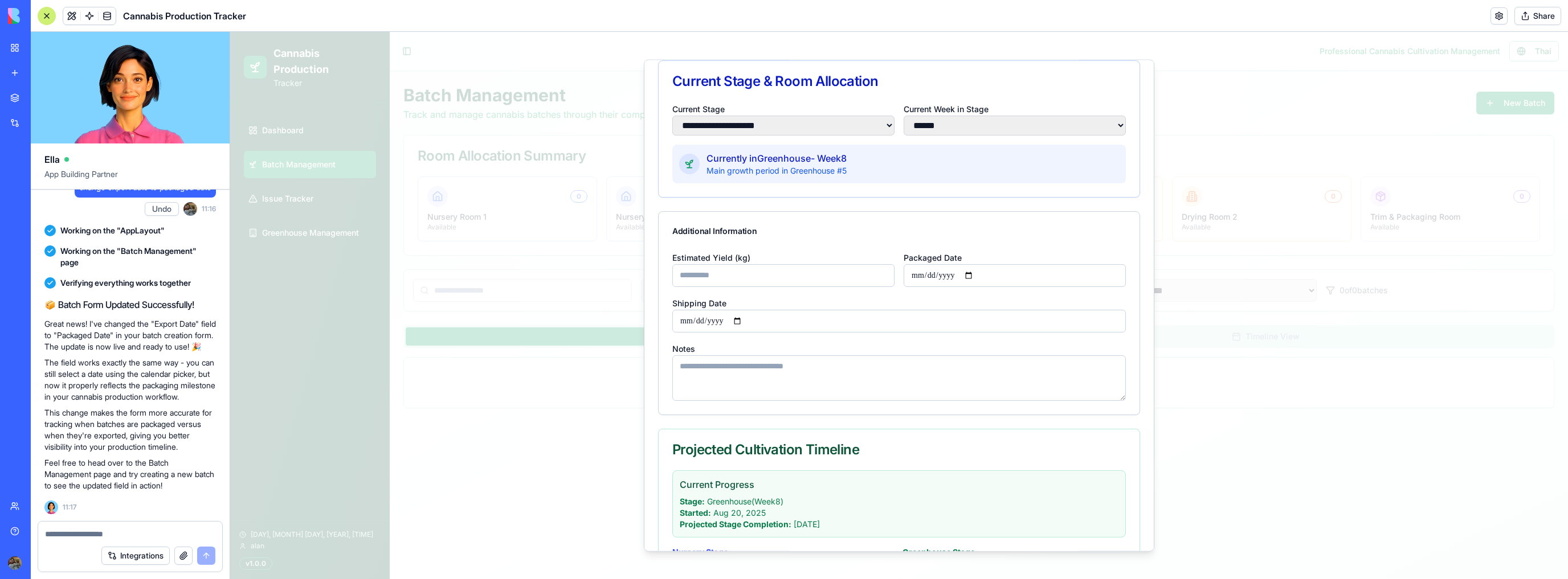 click on "Shipping Date" at bounding box center (899, 314) 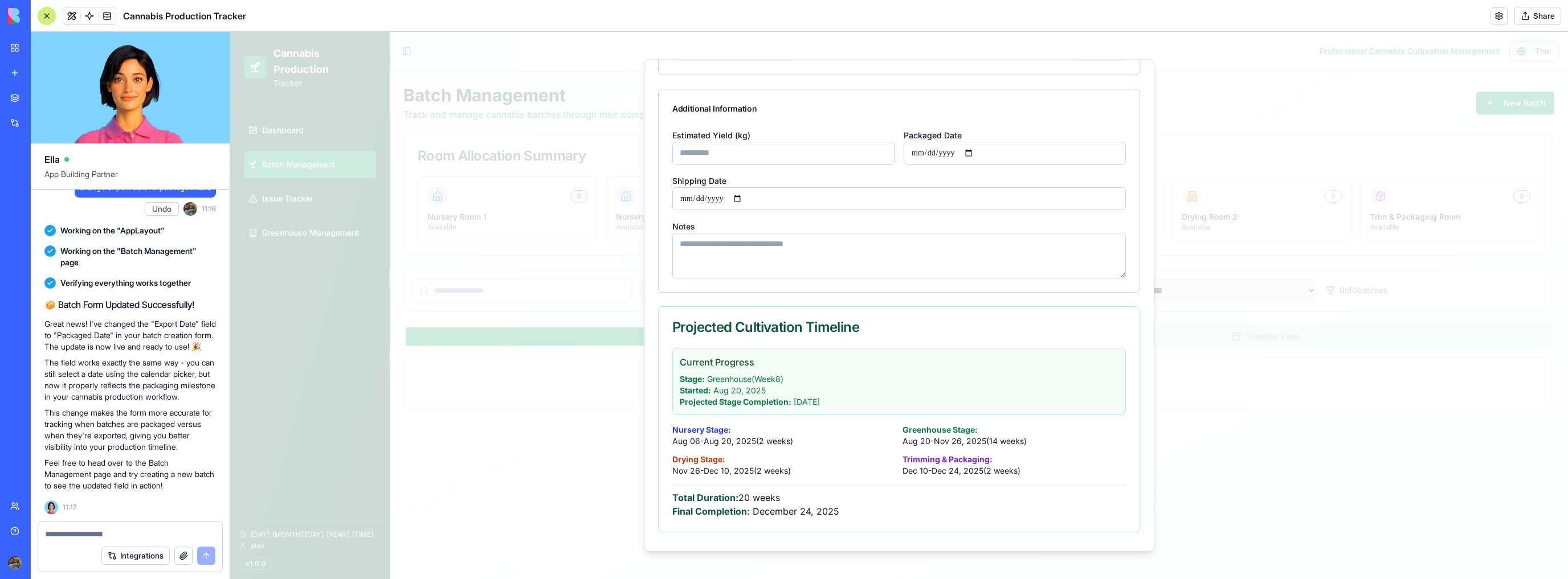 scroll, scrollTop: 345, scrollLeft: 0, axis: vertical 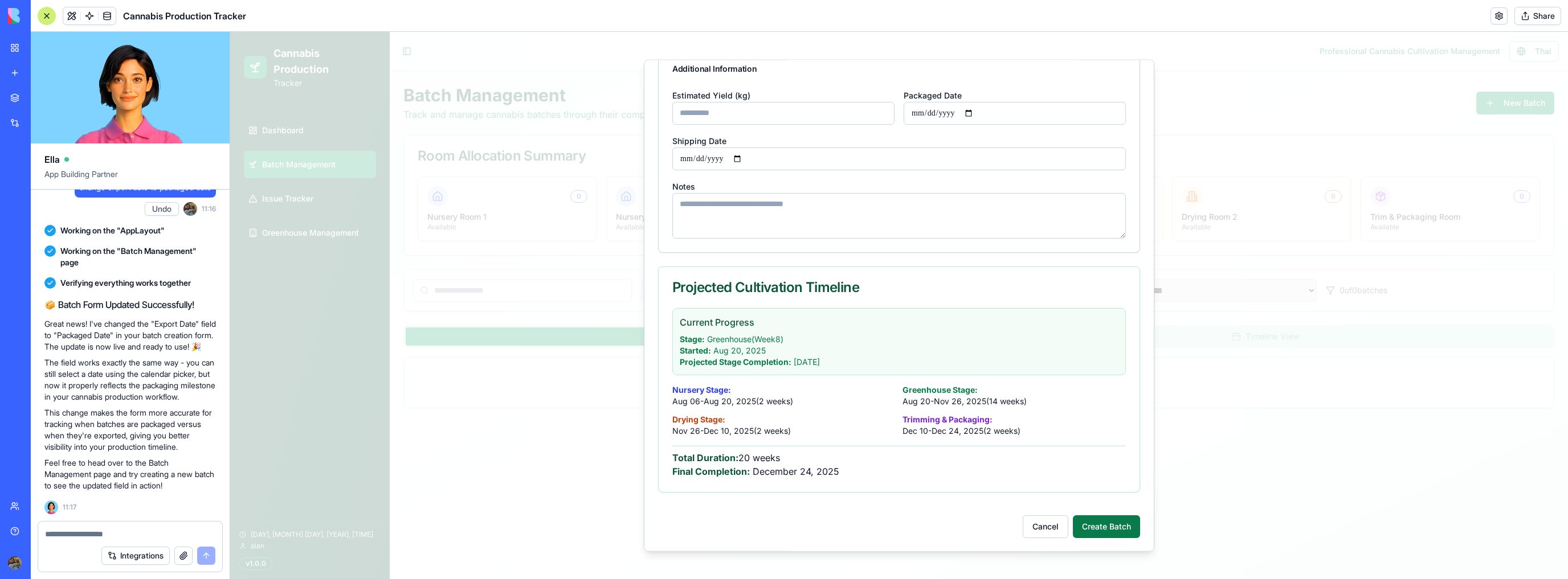 click on "Create Batch" at bounding box center (1106, 526) 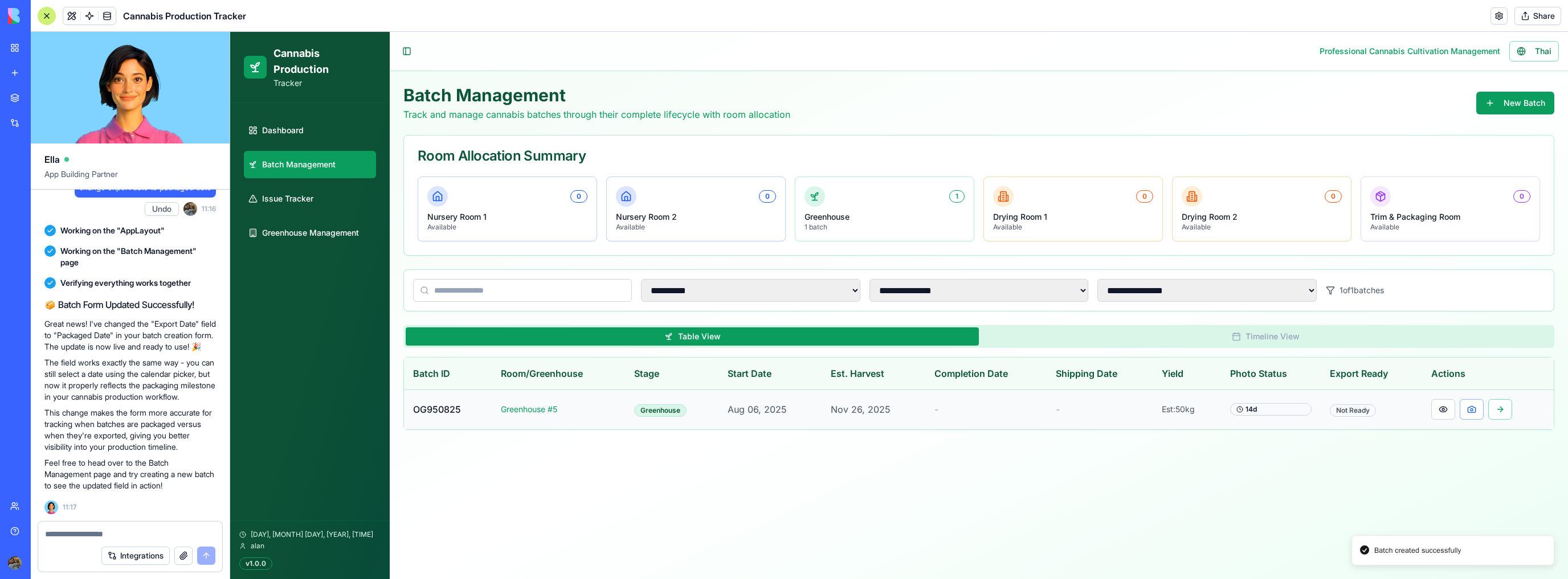 click on "Greenhouse # 5" at bounding box center [529, 409] 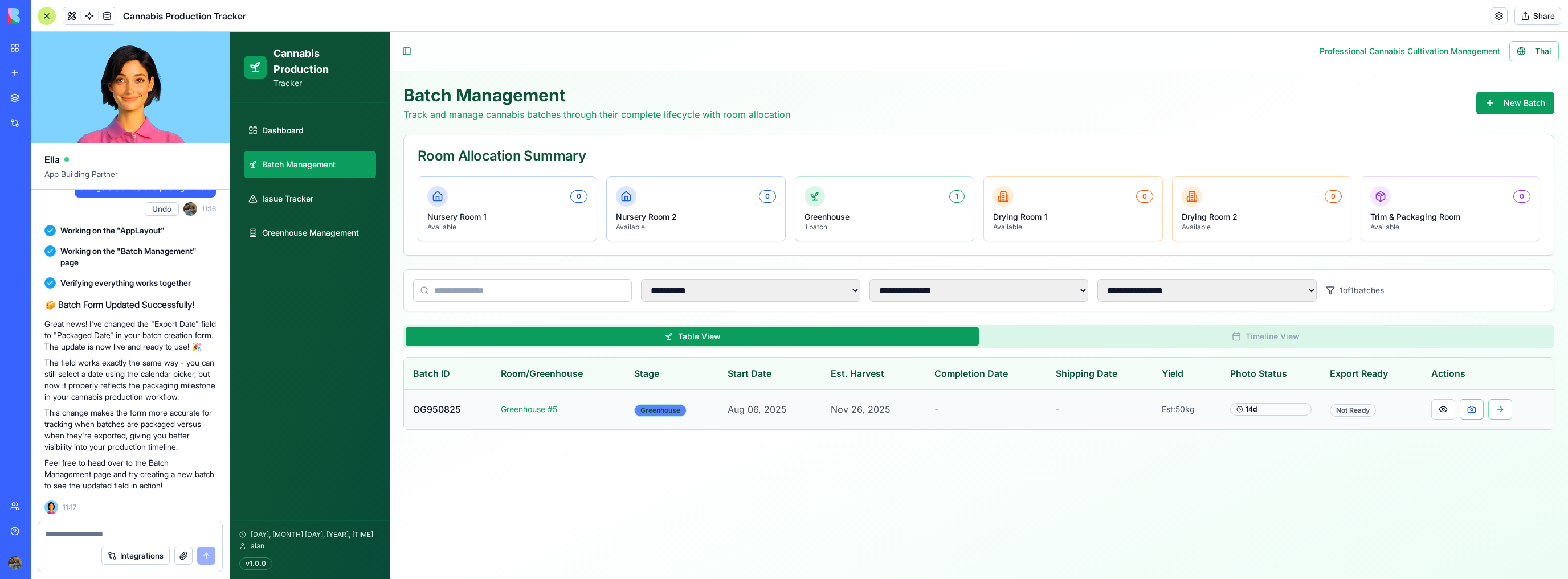click on "Greenhouse" at bounding box center (660, 410) 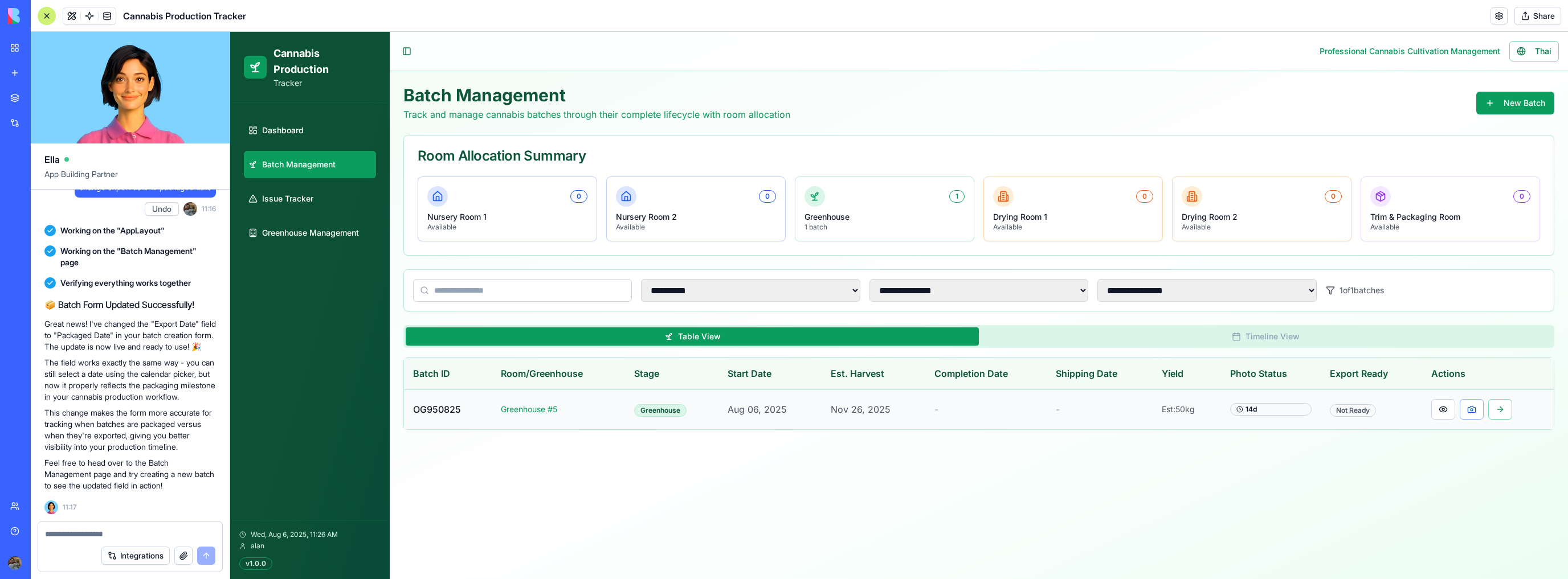 click on "14 d" at bounding box center (1271, 409) 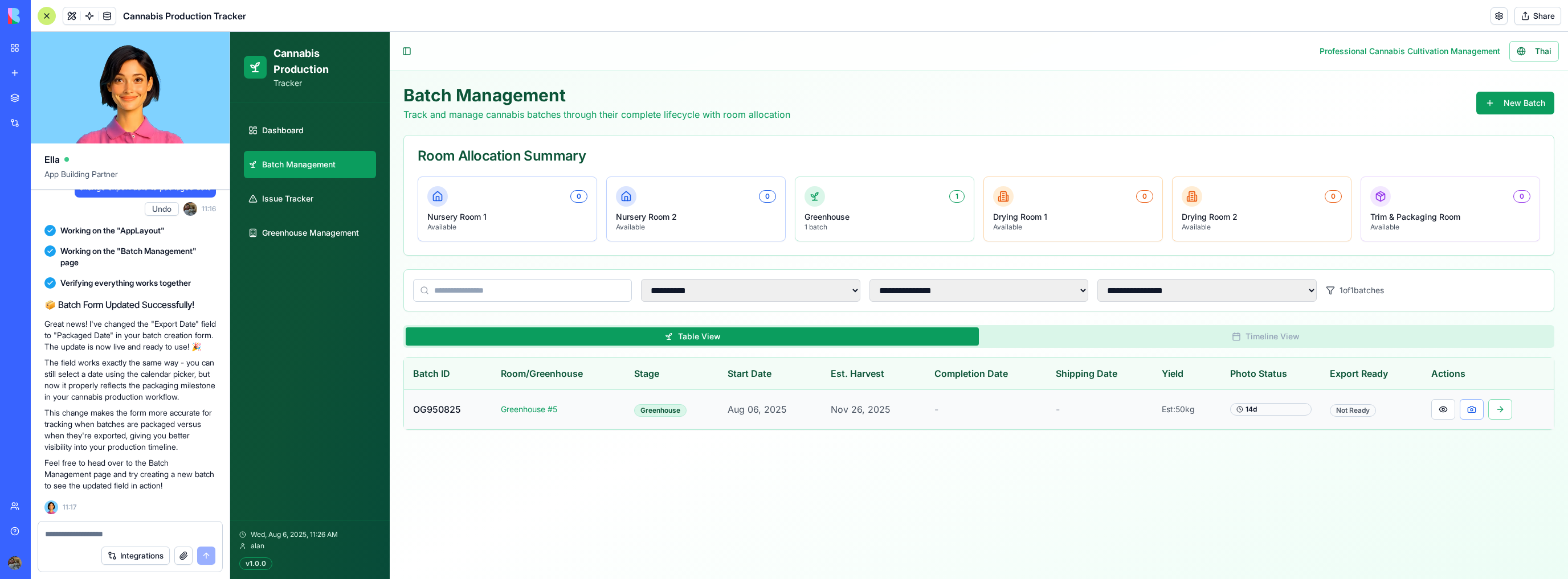 drag, startPoint x: 1236, startPoint y: 408, endPoint x: 1278, endPoint y: 409, distance: 42.0119 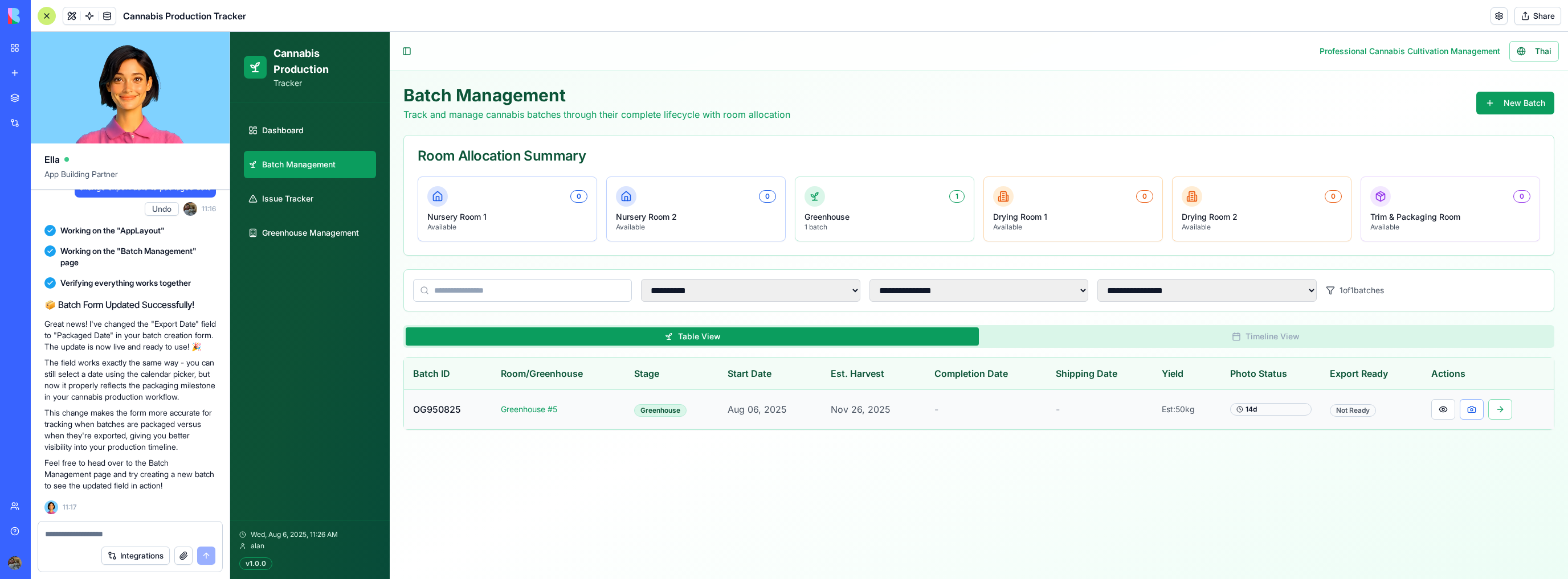click on "14 d" at bounding box center (1271, 409) 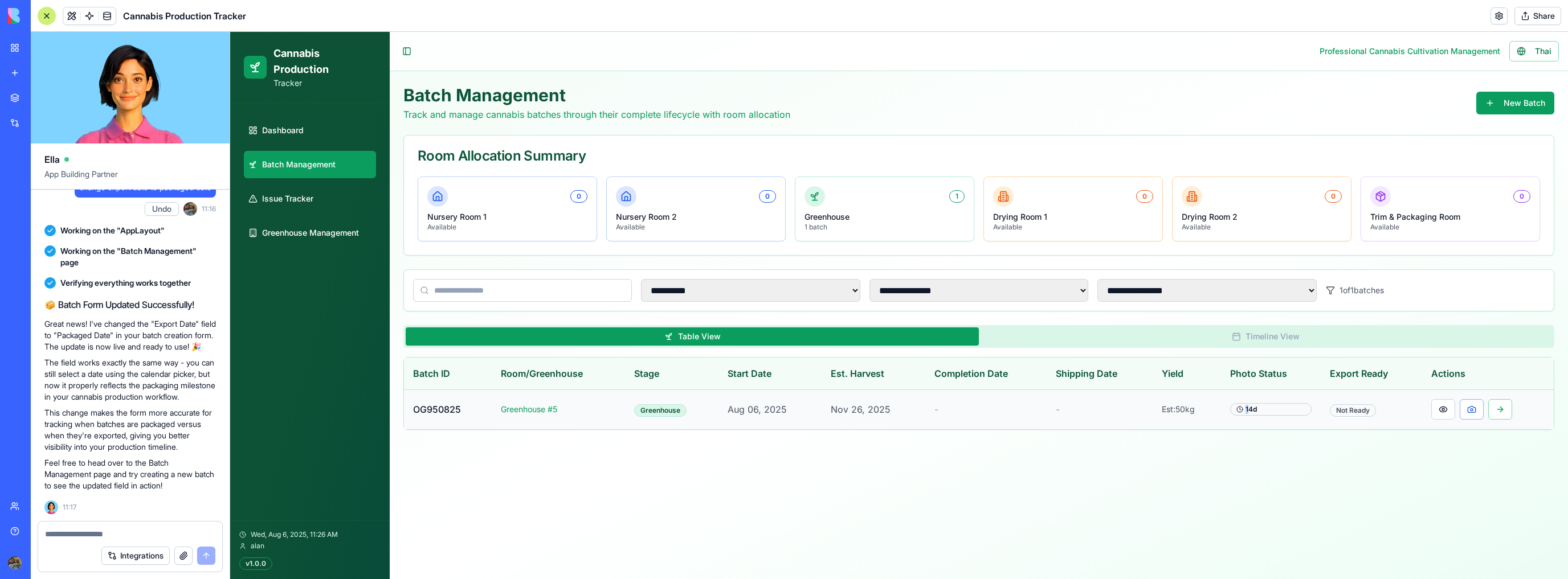 drag, startPoint x: 1278, startPoint y: 409, endPoint x: 1247, endPoint y: 410, distance: 31.01612 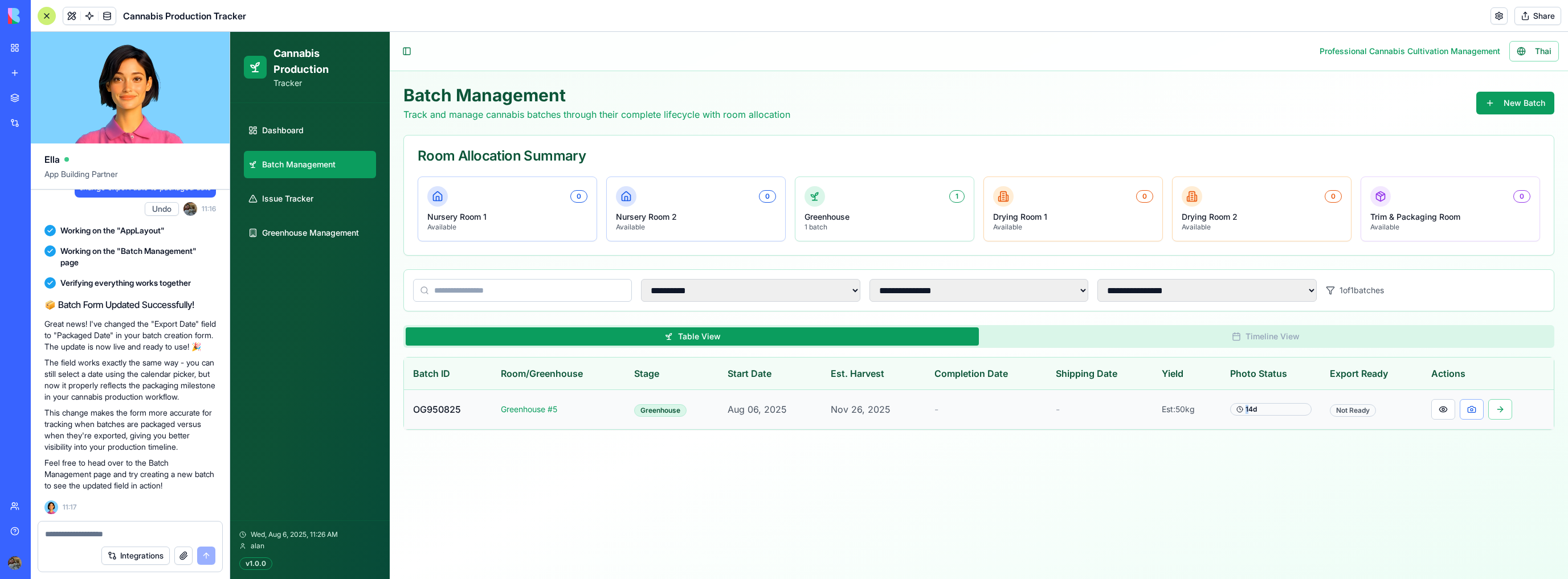click on "14 d" at bounding box center (1271, 409) 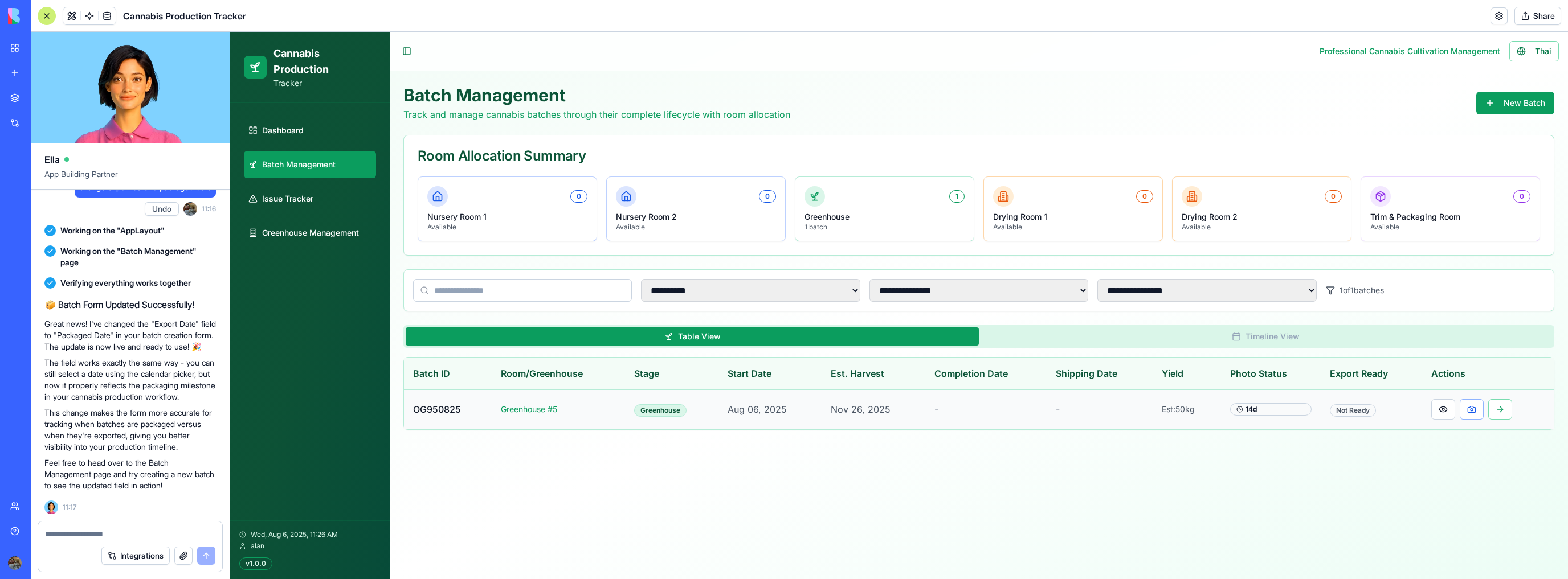 click on "14 d" at bounding box center [1271, 409] 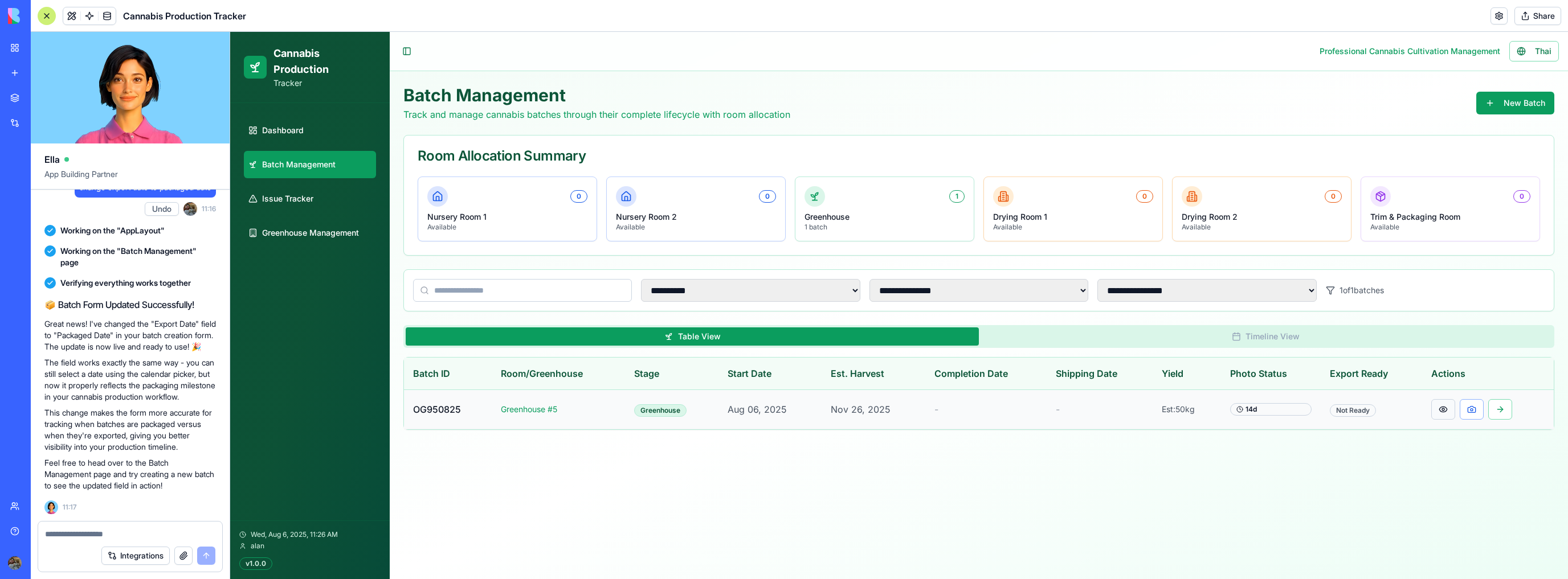 click at bounding box center [1443, 409] 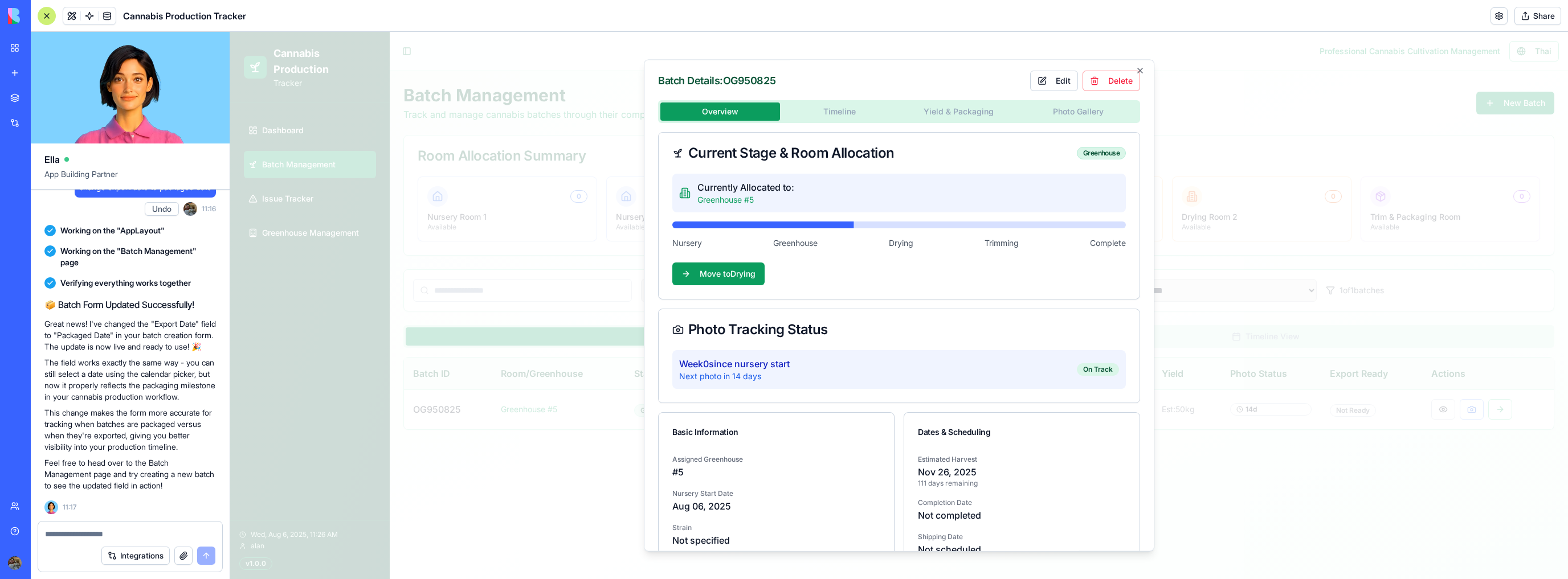 scroll, scrollTop: 0, scrollLeft: 0, axis: both 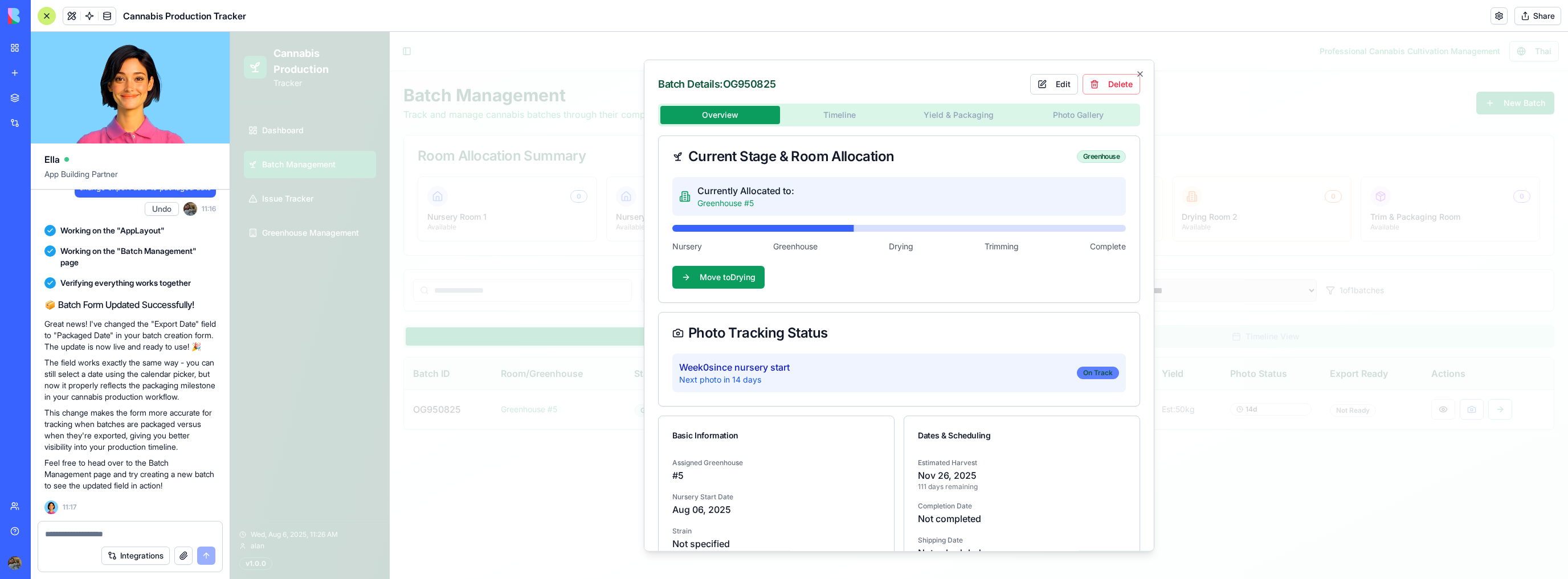 click on "On Track" at bounding box center (1098, 372) 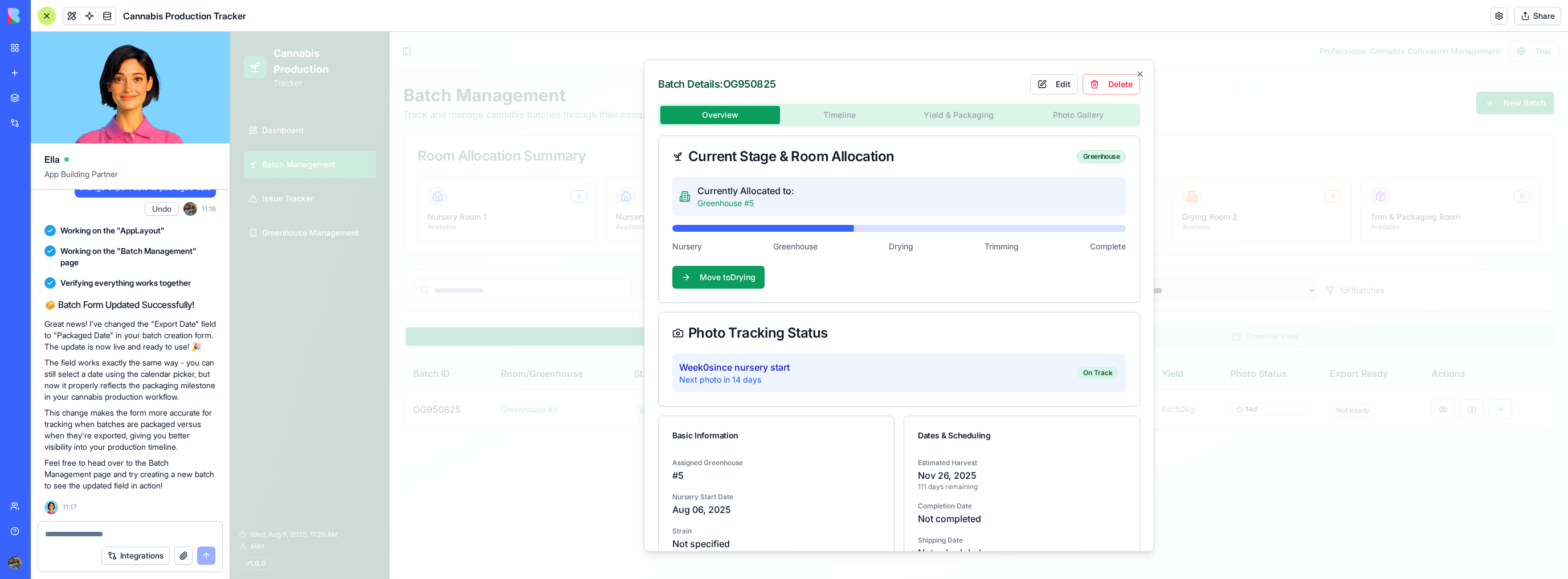 drag, startPoint x: 753, startPoint y: 365, endPoint x: 818, endPoint y: 371, distance: 65.276336 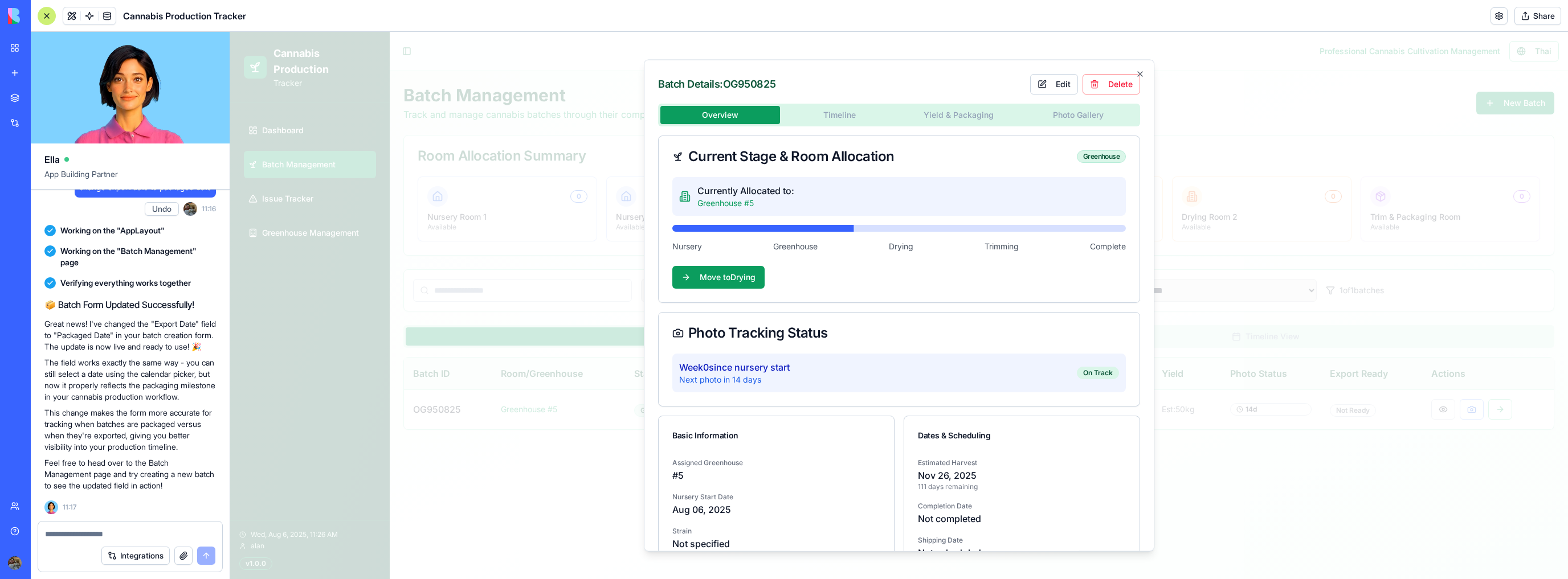 click on "Week  0  since nursery start Next photo in 14 days On Track" at bounding box center [899, 372] 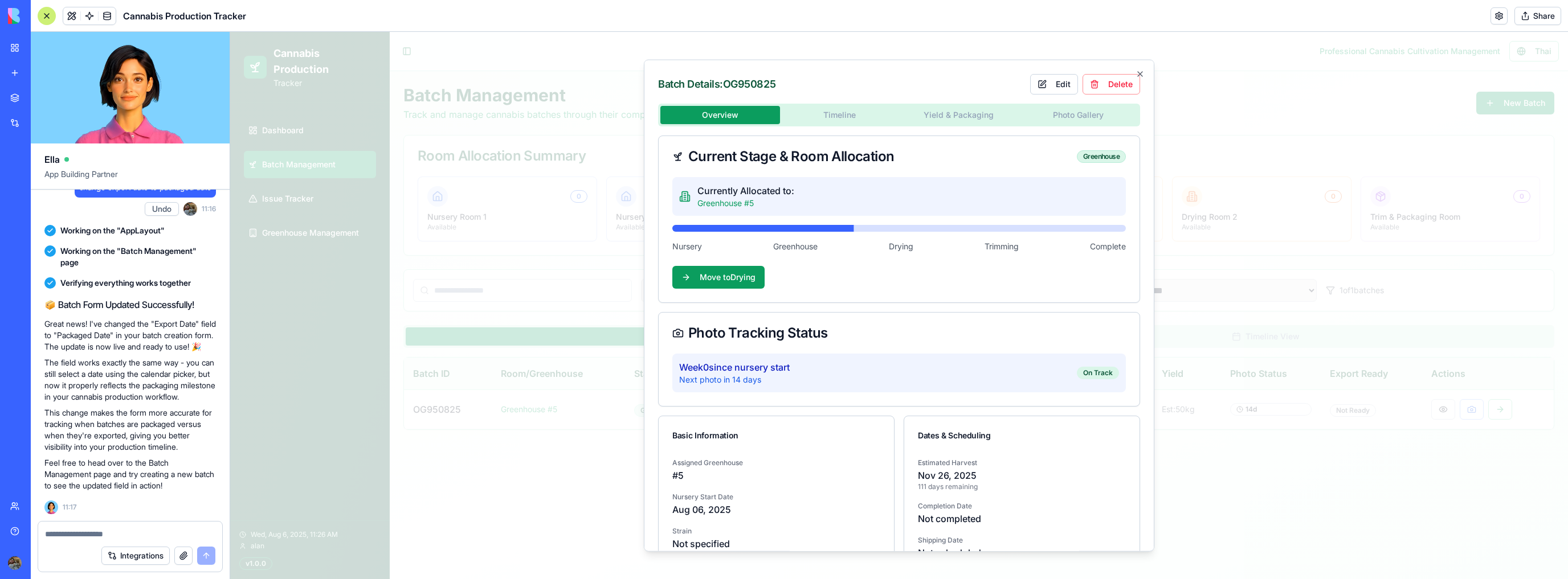 click on "Week  0  since nursery start Next photo in 14 days On Track" at bounding box center [899, 372] 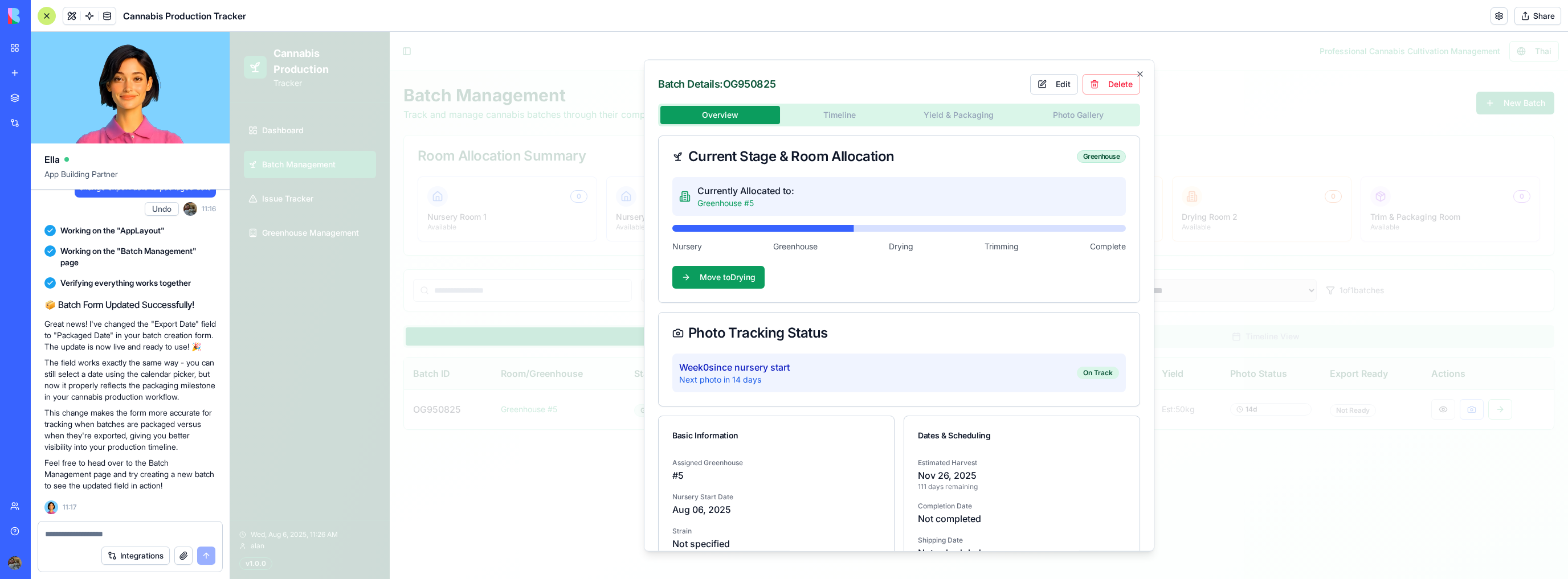 click on "**********" at bounding box center (899, 305) 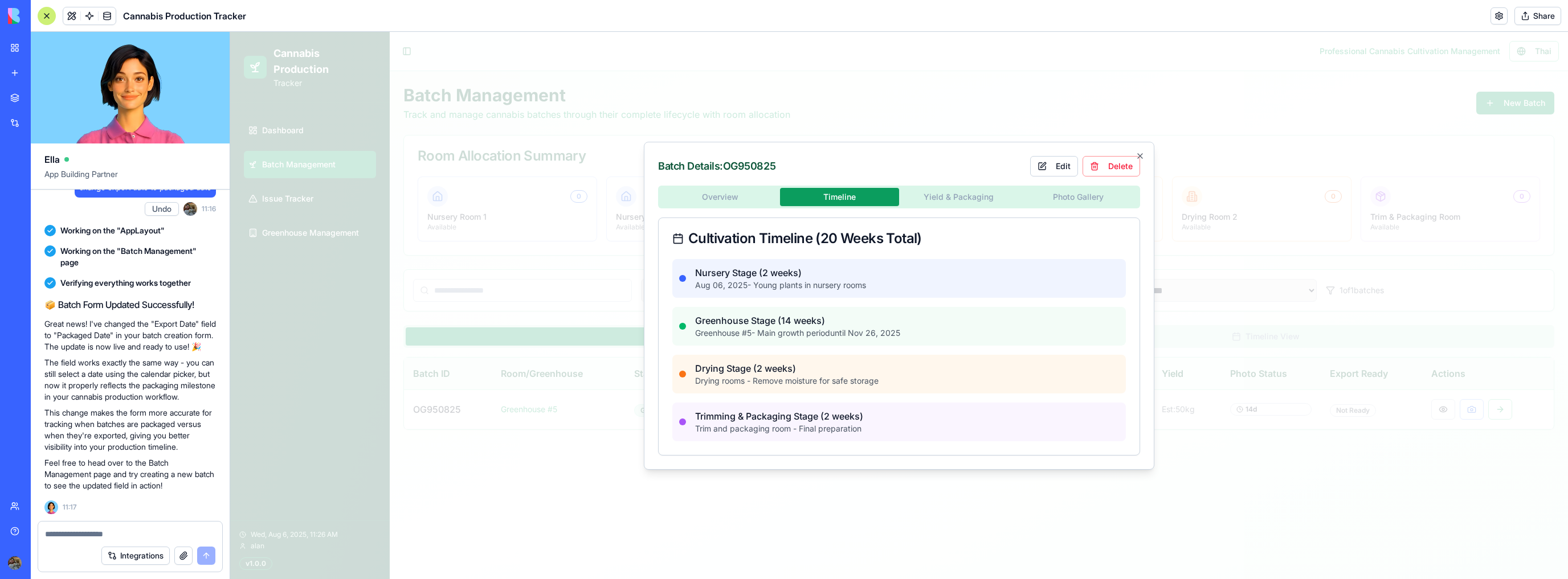 click on "Yield & Packaging" at bounding box center (959, 197) 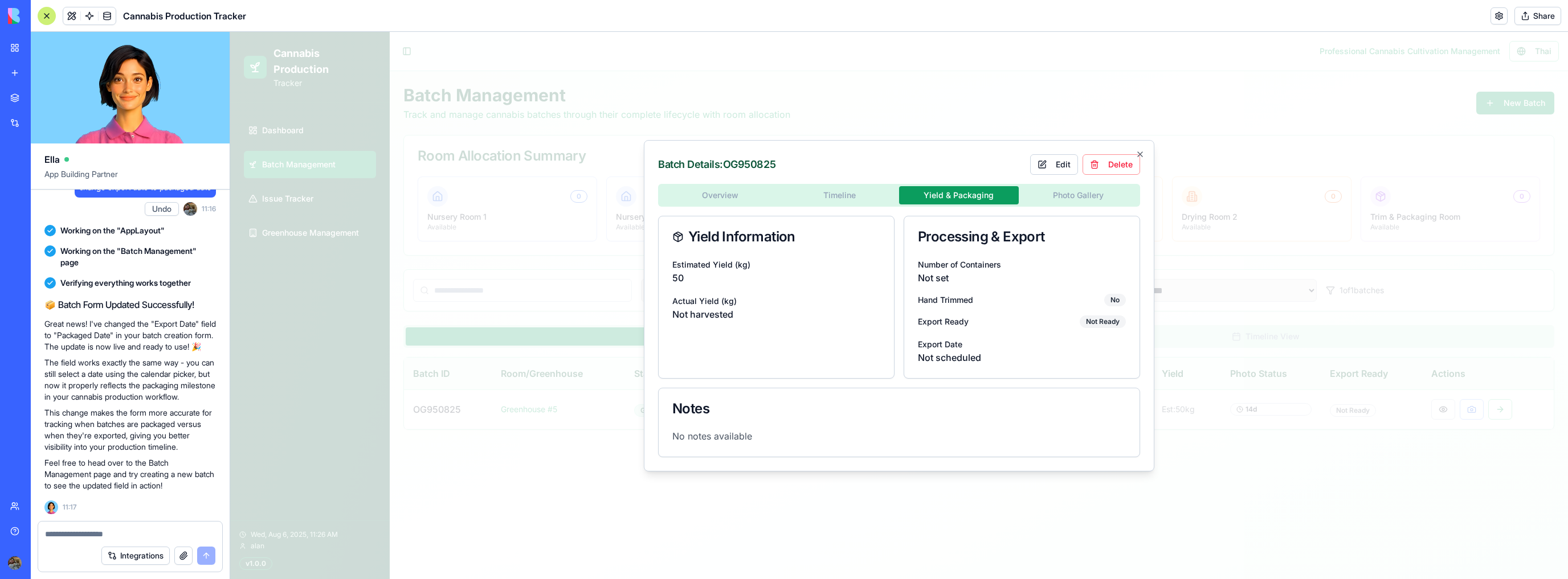 click on "Batch Details: OG950825 Edit Delete Overview Timeline Yield & Packaging Photo Gallery Yield Information Estimated Yield (kg) 50 Actual Yield (kg) Not harvested Processing & Export Number of Containers Not set Hand Trimmed No Export Ready Not Ready Export Date Not scheduled Notes No notes available Close" at bounding box center (899, 306) 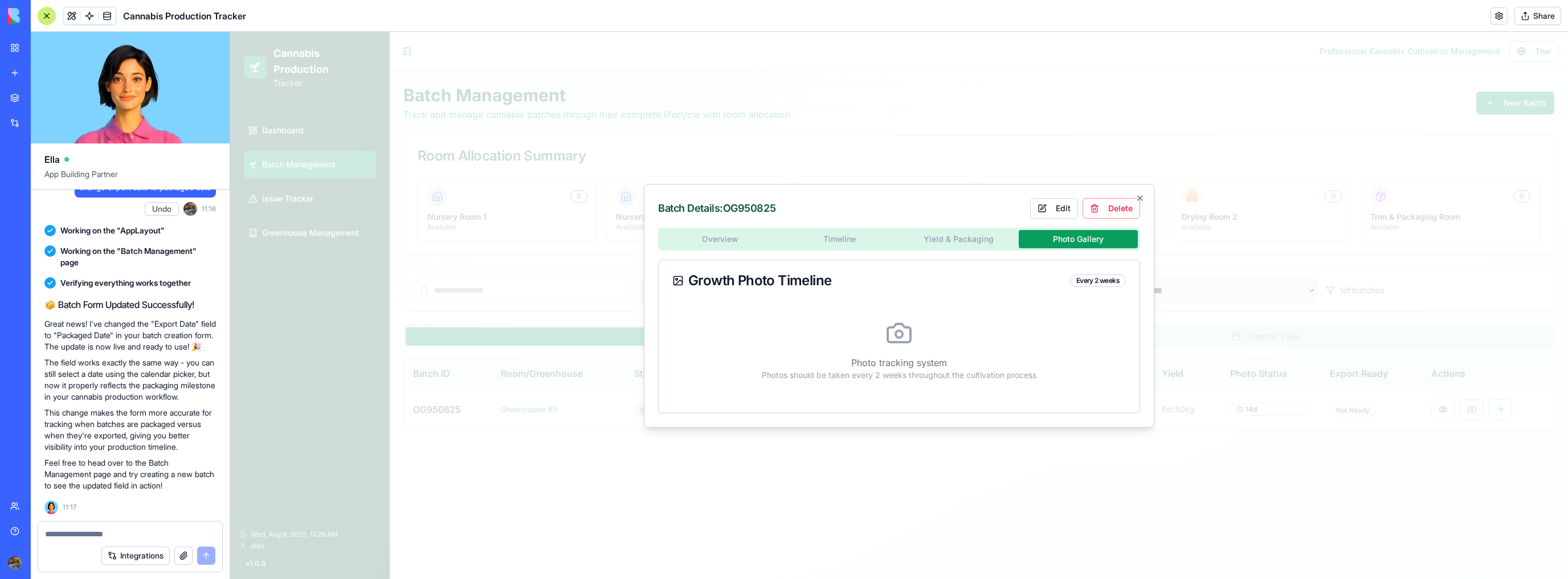 click on "Photo tracking system Photos should be taken every 2 weeks throughout the cultivation process" at bounding box center (899, 350) 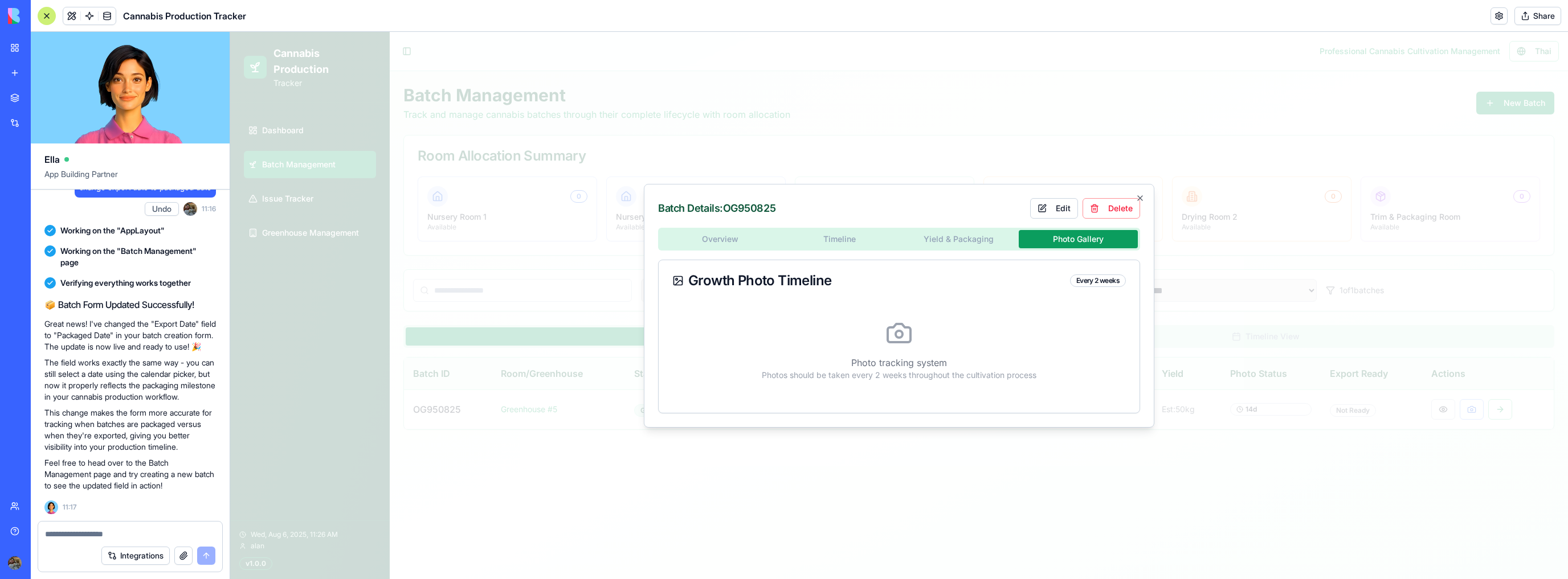 click 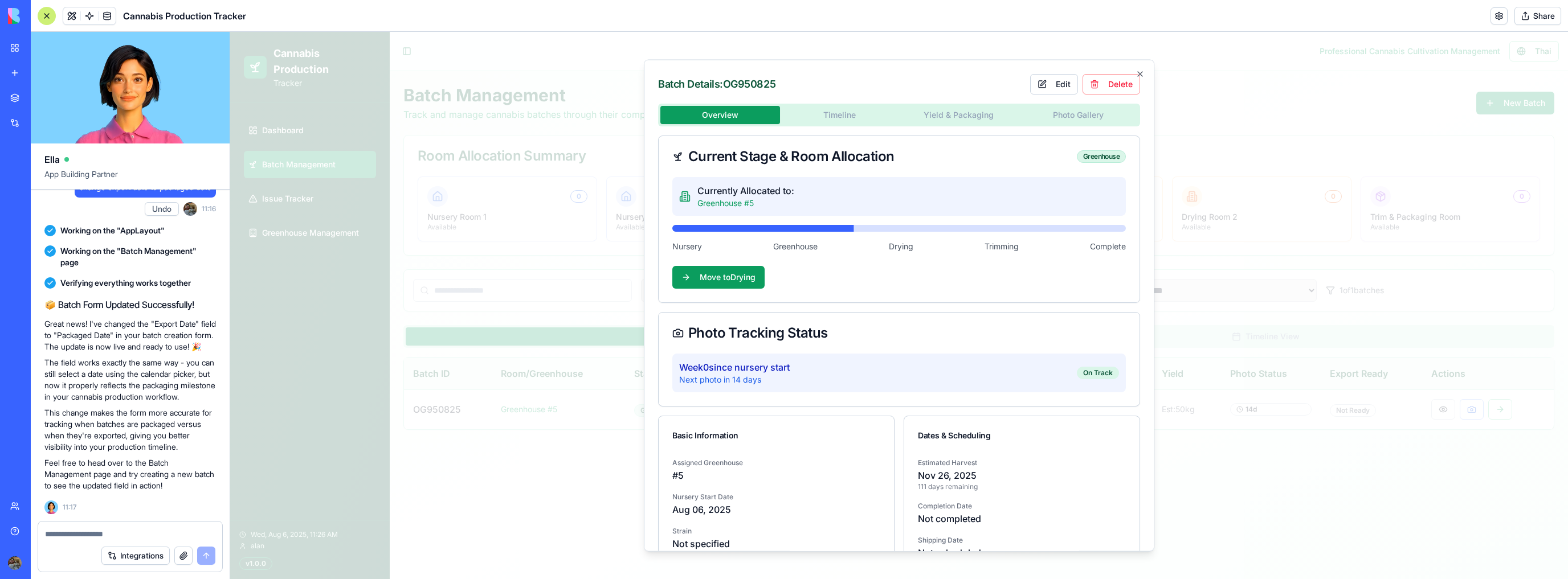 click on "Overview Timeline Yield & Packaging Photo Gallery Current Stage & Room Allocation Greenhouse Currently Allocated to: Greenhouse #5 Nursery Greenhouse Drying Trimming Complete Move to Drying Photo Tracking Status Week 0 since nursery start Next photo in 14 days On Track Basic Information Assigned Greenhouse # 5 Nursery Start Date [DATE] Strain Not specified Dates & Scheduling Estimated Harvest [DATE] [DAYS] days remaining Completion Date Not completed Shipping Date Not scheduled" at bounding box center (899, 338) 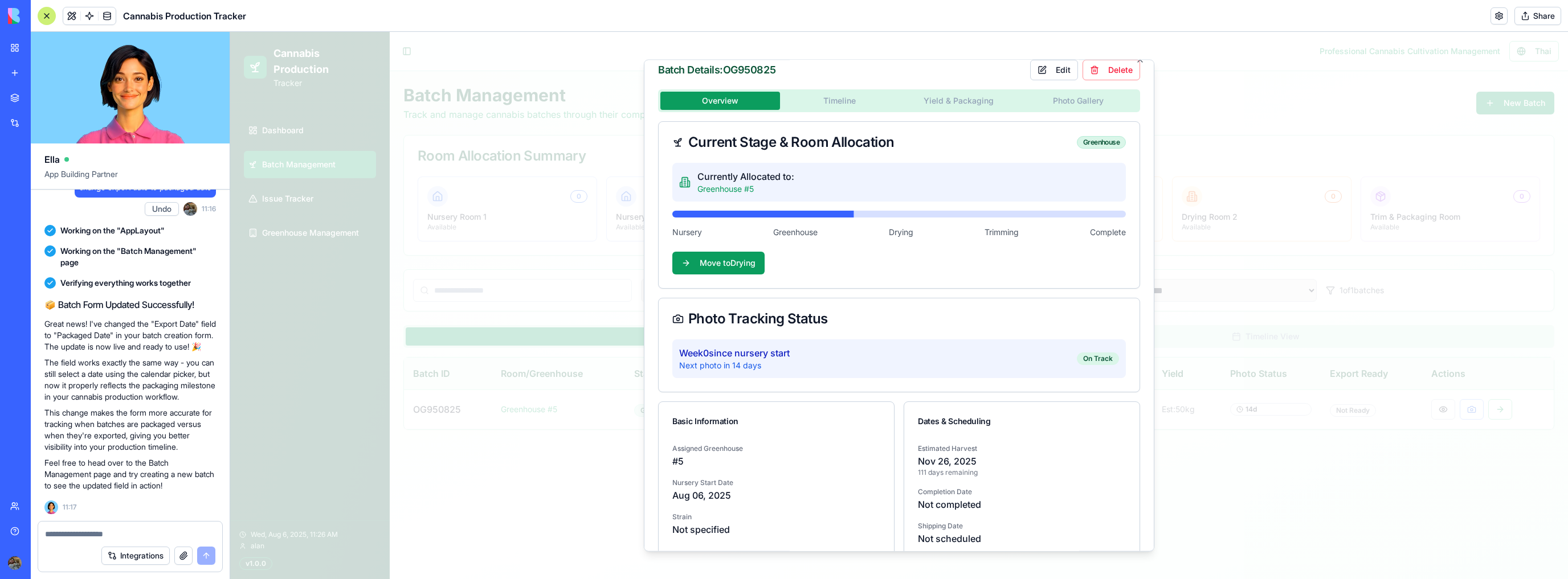 scroll, scrollTop: 35, scrollLeft: 0, axis: vertical 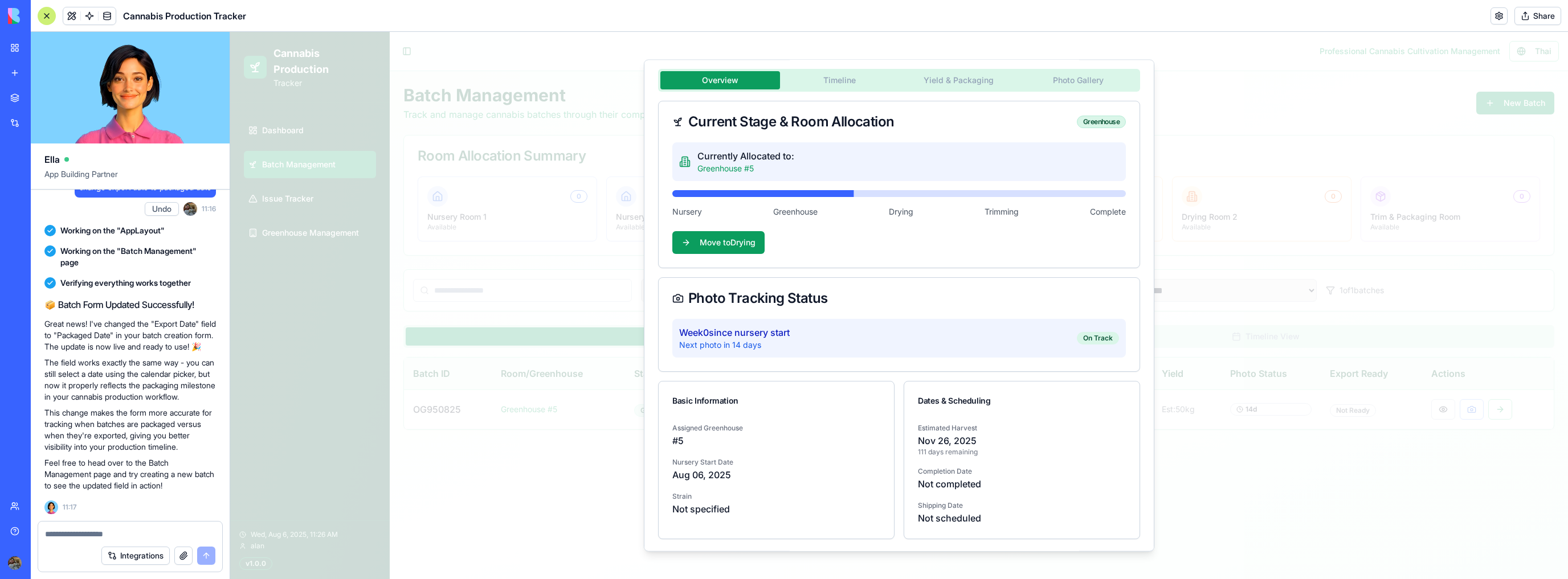 click on "Currently Allocated to: Greenhouse #5 Nursery Greenhouse Drying Trimming Complete Move to  Drying" at bounding box center (899, 198) 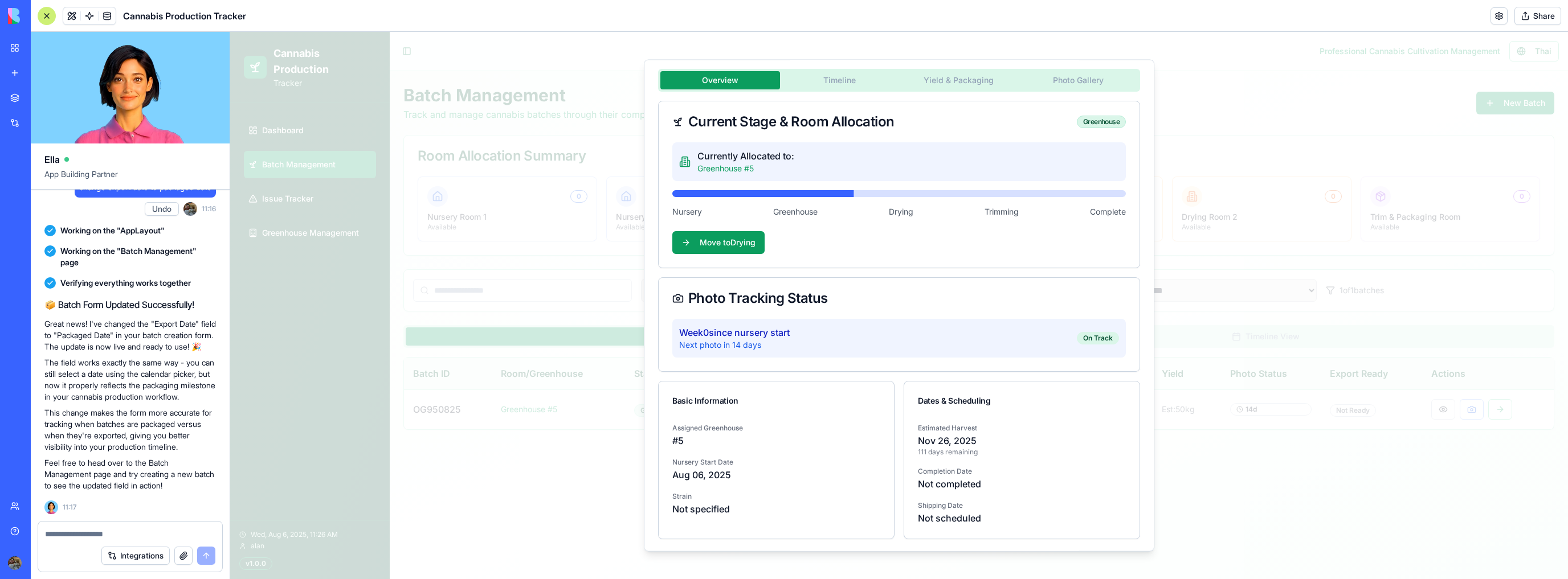 click at bounding box center [627, 193] 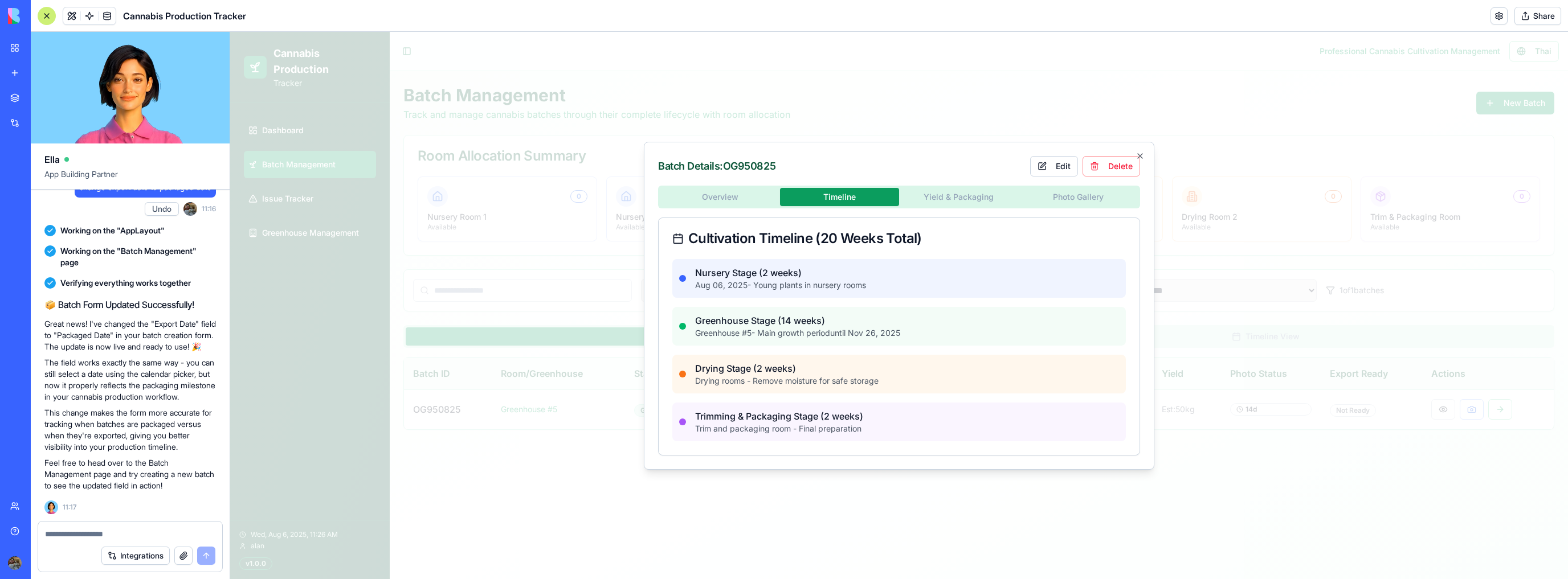 click on "**********" at bounding box center [899, 305] 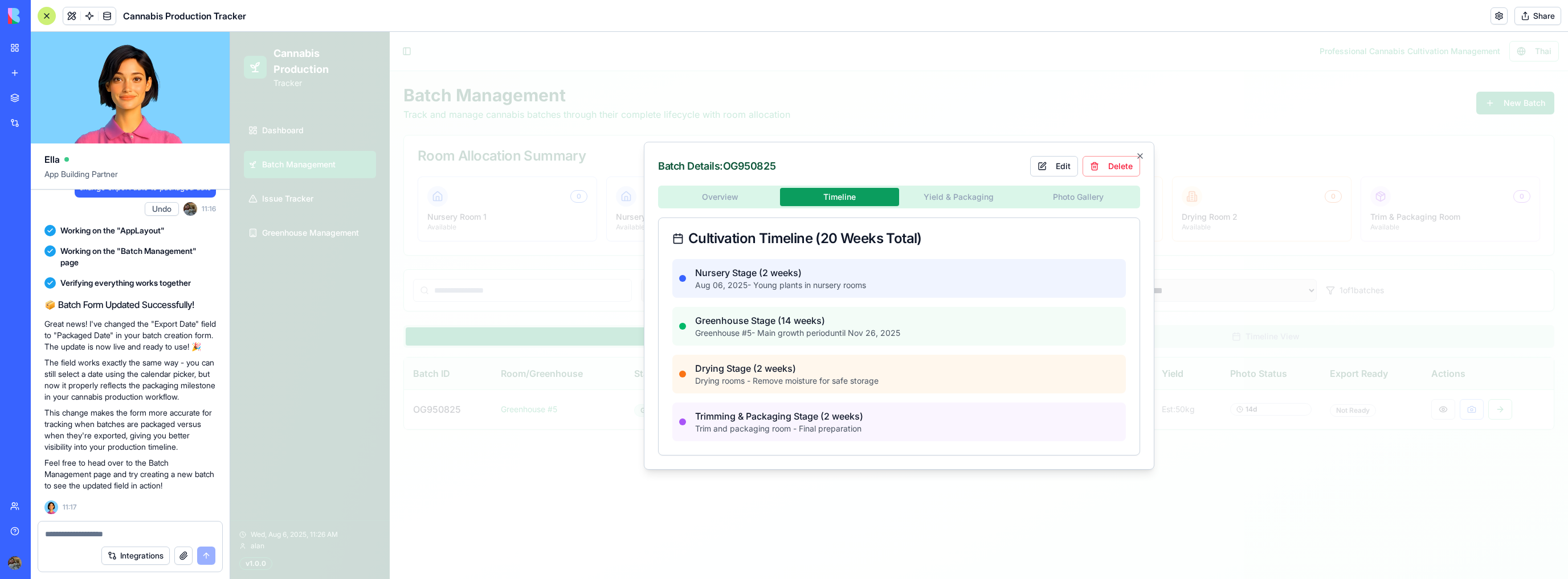 scroll, scrollTop: 0, scrollLeft: 0, axis: both 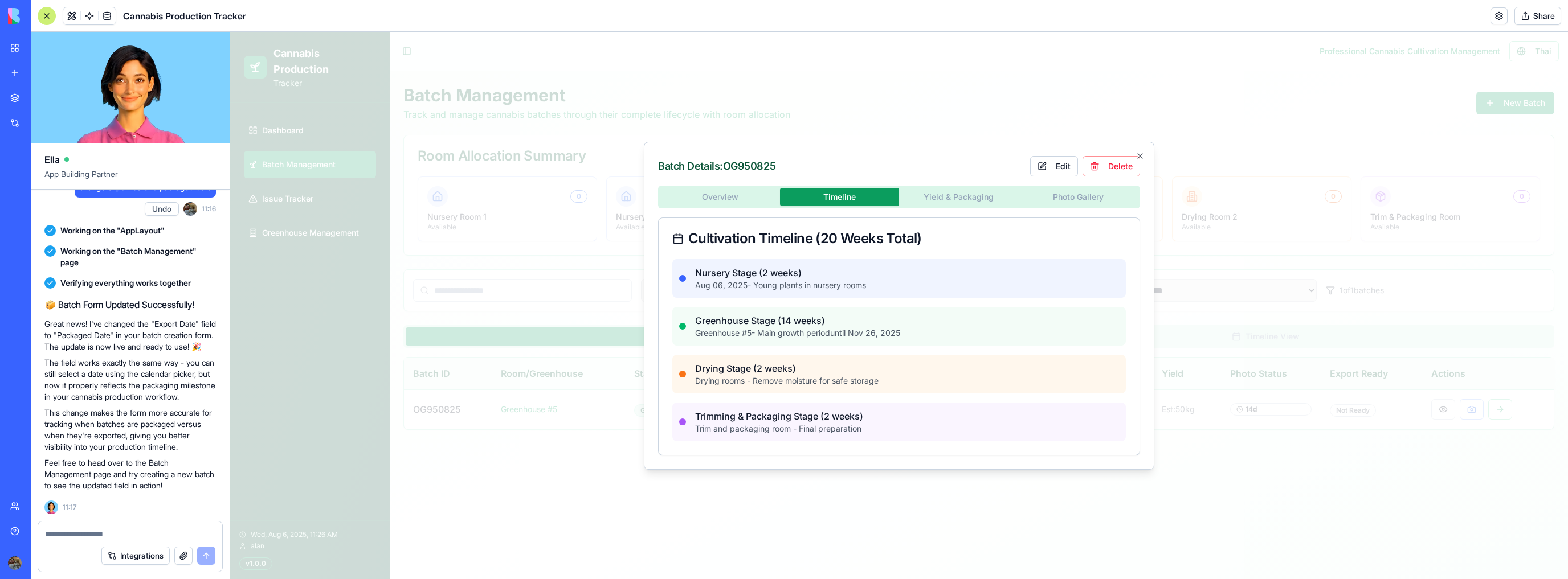 click on "Yield & Packaging" at bounding box center [959, 197] 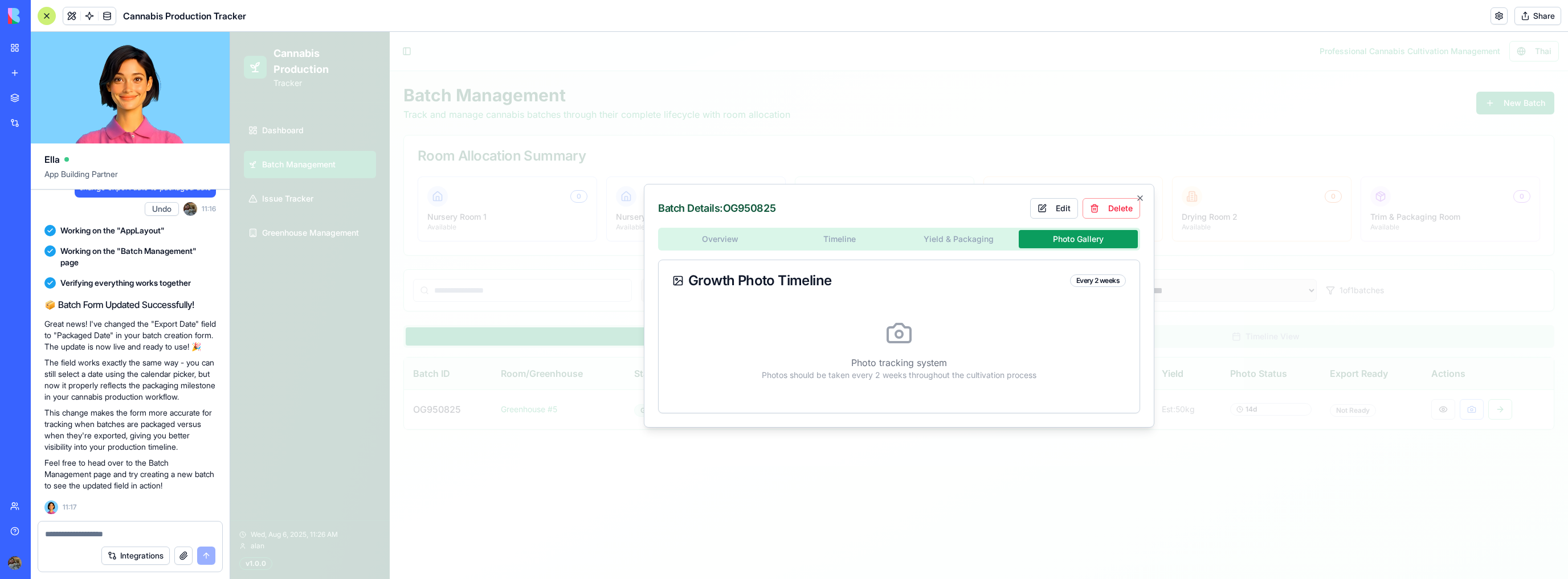 click on "Batch Details:  OG950825 Edit Delete Overview Timeline Yield & Packaging Photo Gallery Growth Photo Timeline Every 2 weeks Photo tracking system Photos should be taken every 2 weeks throughout the cultivation process Close" at bounding box center (899, 306) 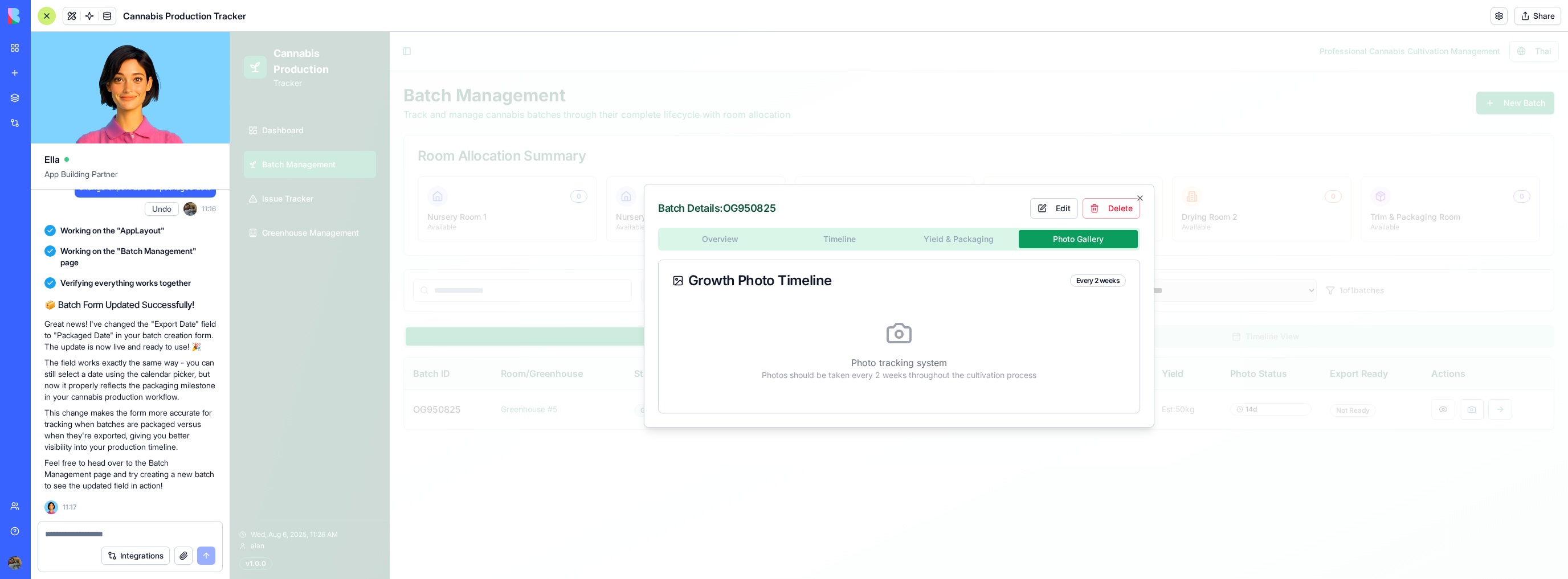 click on "Batch Details:  OG950825 Edit Delete Overview Timeline Yield & Packaging Photo Gallery Growth Photo Timeline Every 2 weeks Photo tracking system Photos should be taken every 2 weeks throughout the cultivation process Close" at bounding box center [899, 306] 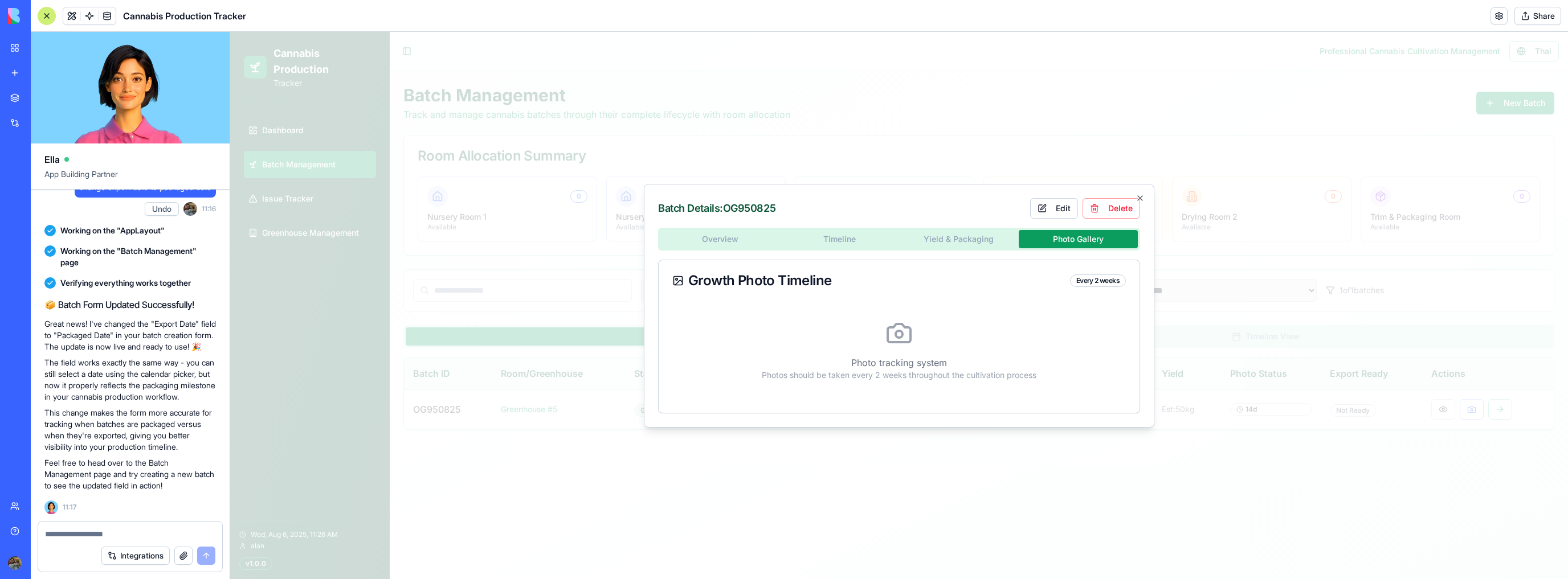 click on "Overview Timeline Yield & Packaging Photo Gallery Growth Photo Timeline Every 2 weeks Photo tracking system Photos should be taken every 2 weeks throughout the cultivation process" at bounding box center [899, 321] 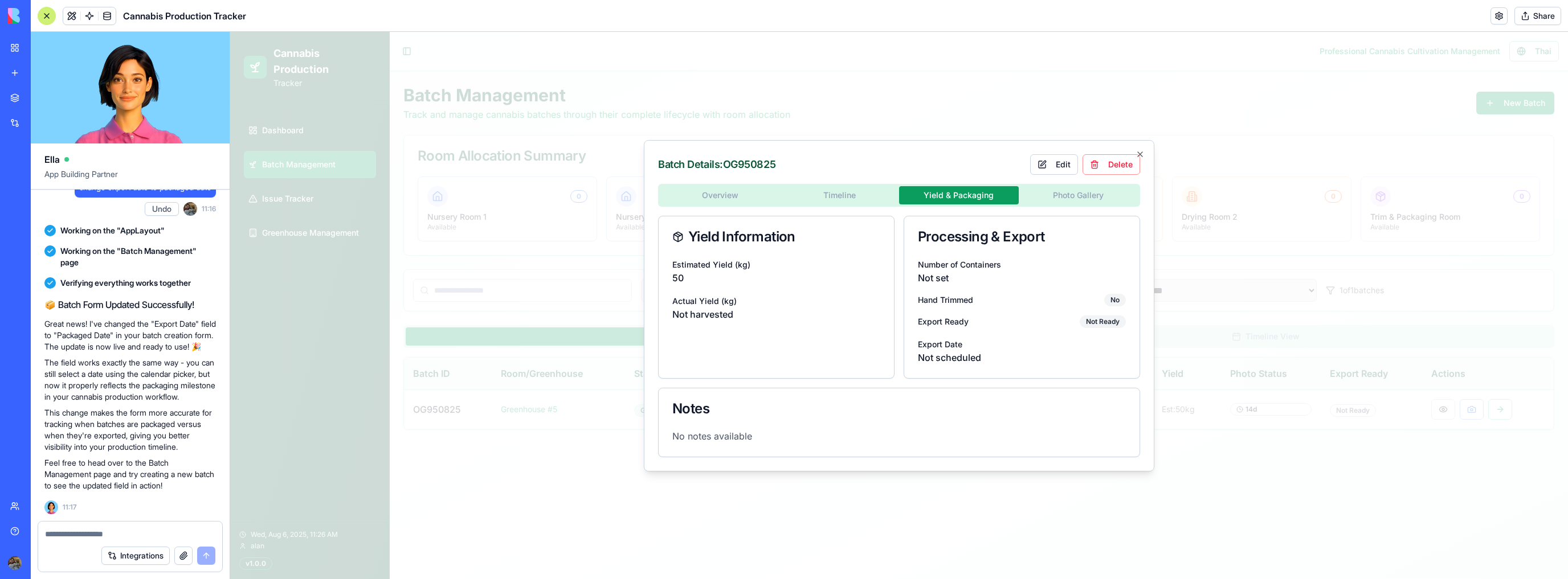 click on "Overview Timeline Yield & Packaging Photo Gallery Yield Information Estimated Yield (kg) 50 Actual Yield (kg) Not harvested Processing & Export Number of Containers Not set Hand Trimmed No Export Ready Not Ready Export Date Not scheduled Notes No notes available" at bounding box center (899, 321) 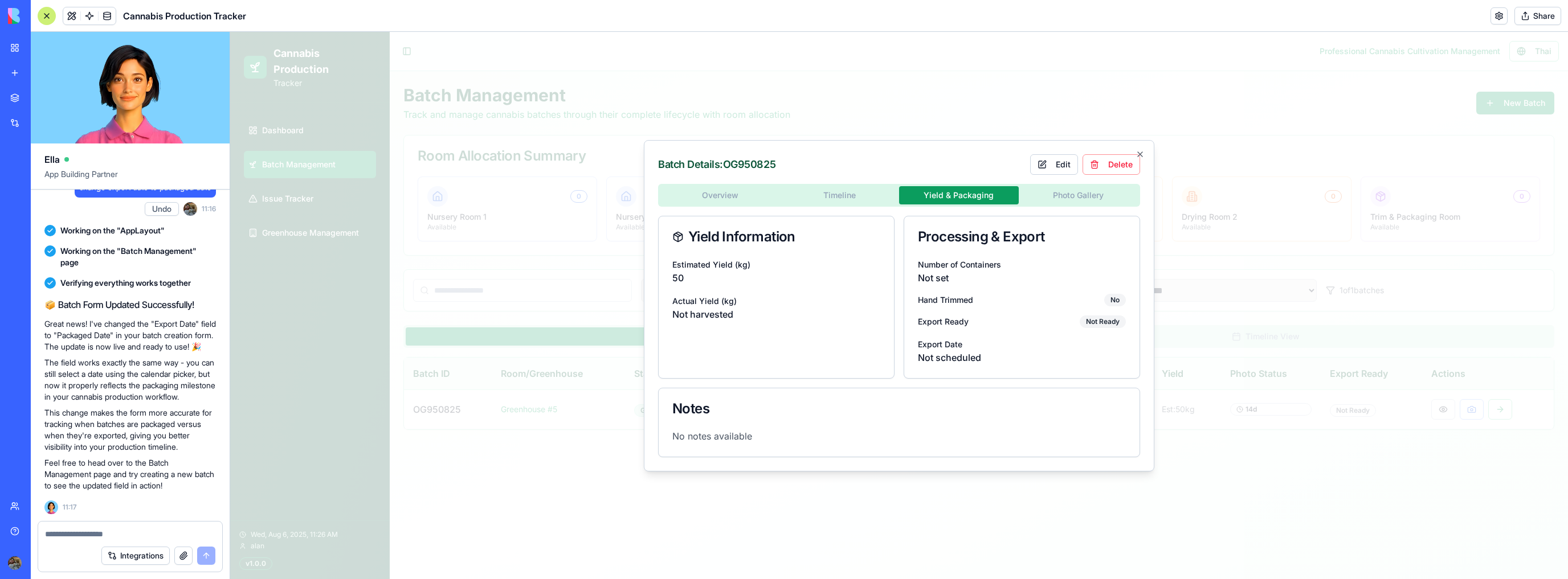 click on "Timeline" at bounding box center [840, 195] 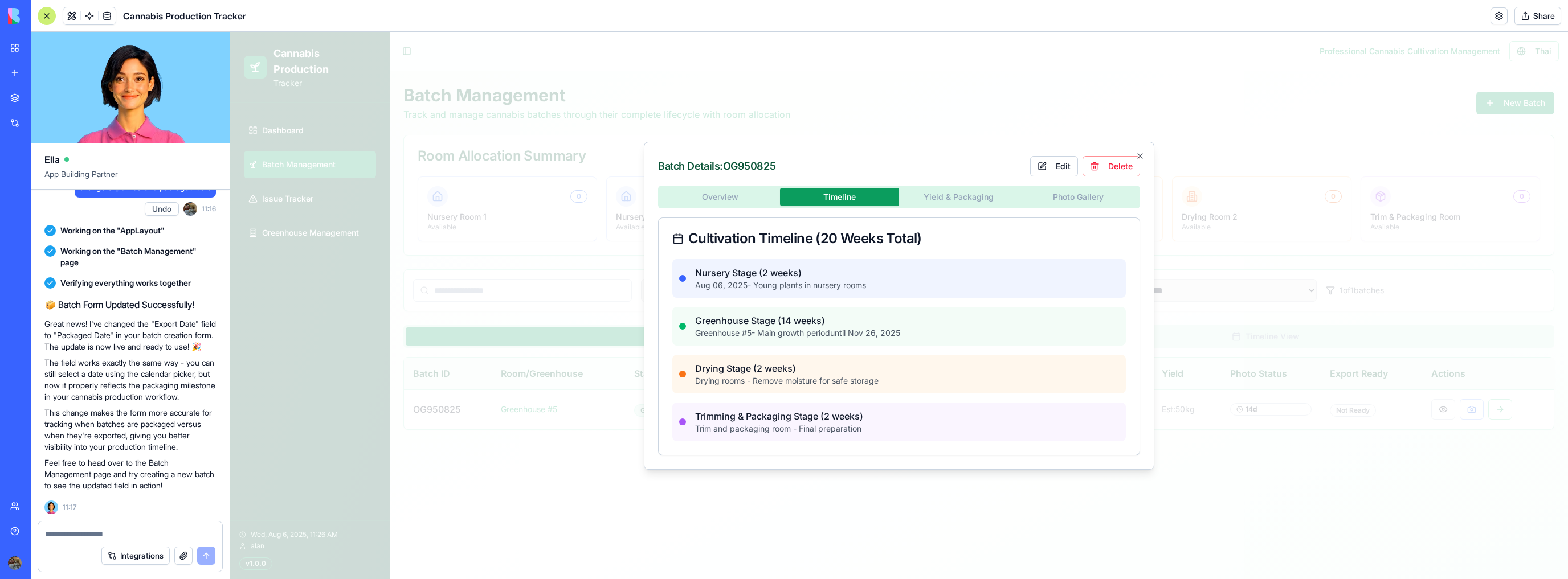 click on "Overview Timeline Yield & Packaging Photo Gallery Cultivation Timeline (20 Weeks Total) Nursery Stage (2 weeks) [MONTH] 06, [YEAR] - Young plants in nursery rooms Greenhouse Stage (14 weeks) Greenhouse # 5 - Main growth period until Nov 26, [YEAR] Drying Stage (2 weeks) Drying rooms - Remove moisture for safe storage Trimming & Packaging Stage (2 weeks) Trim and packaging room - Final preparation" at bounding box center [899, 321] 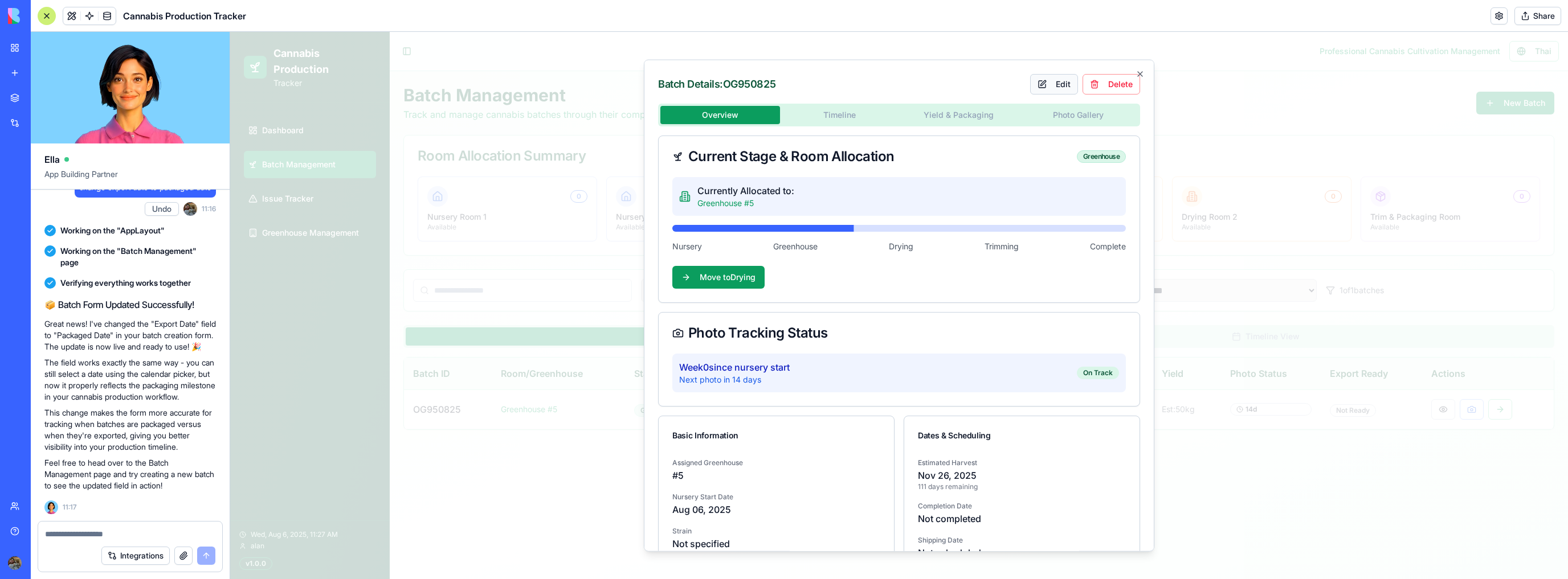 click on "Edit" at bounding box center [1054, 84] 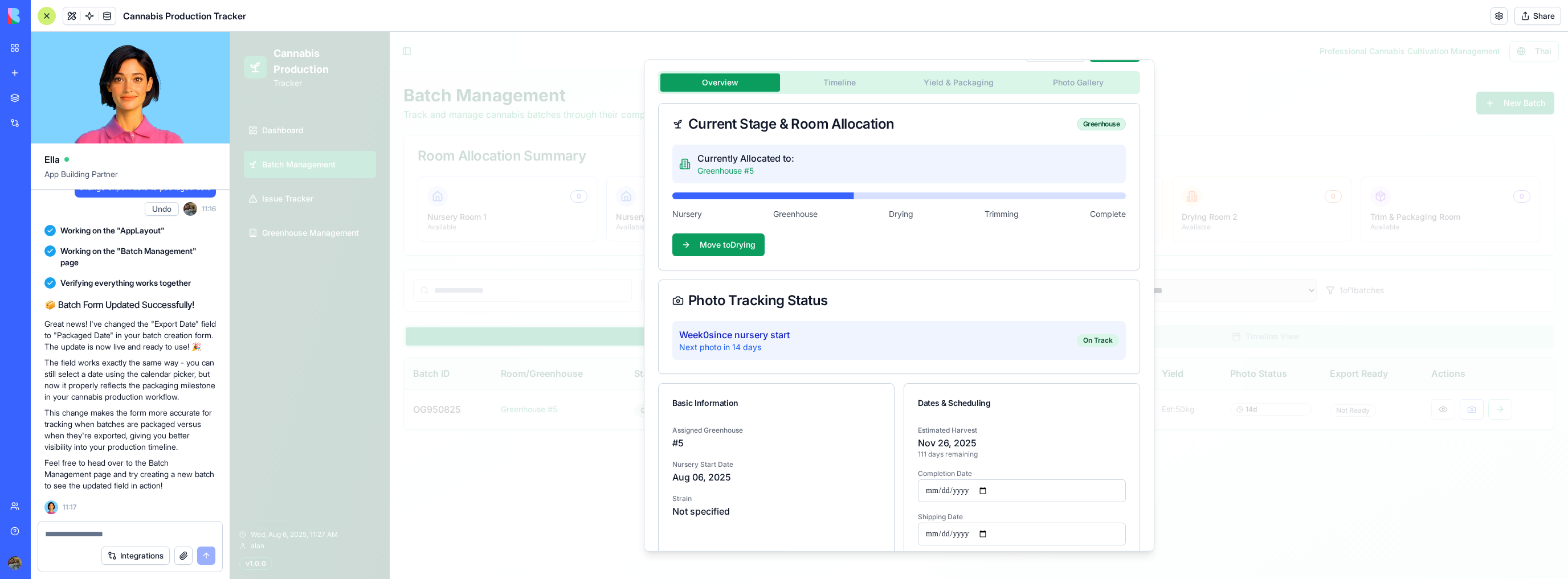 scroll, scrollTop: 0, scrollLeft: 0, axis: both 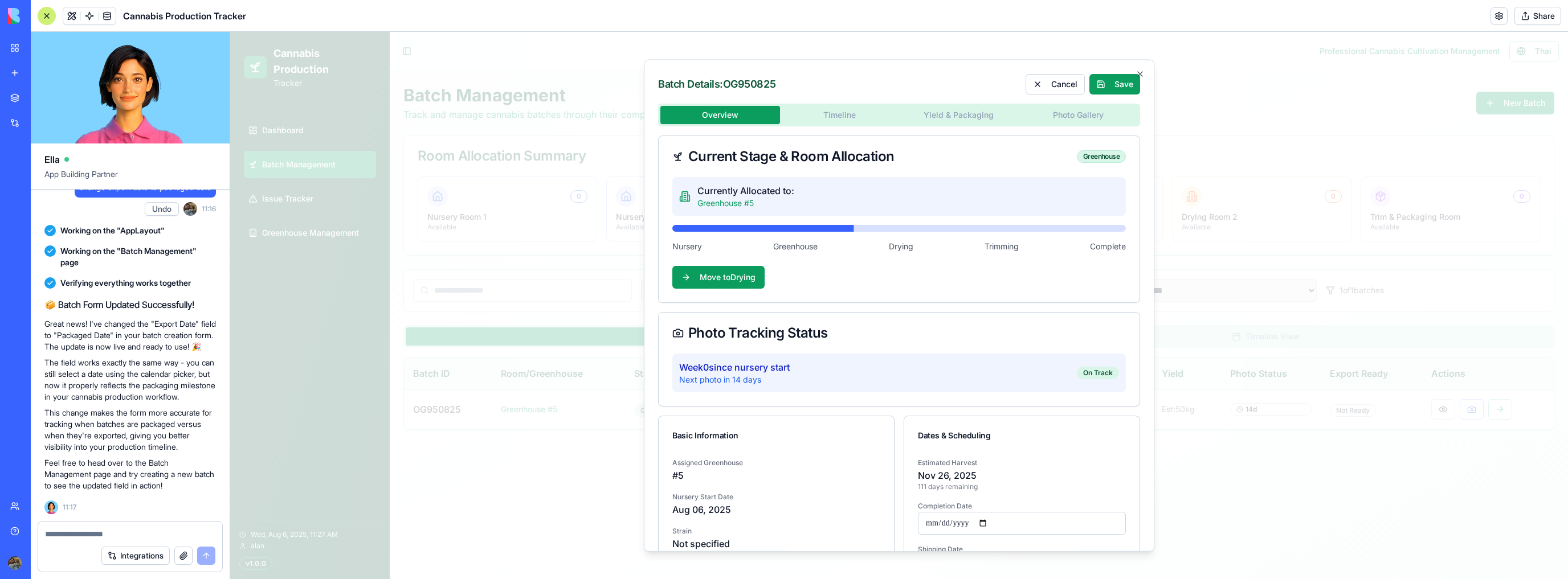click on "Move to  Drying" at bounding box center [899, 274] 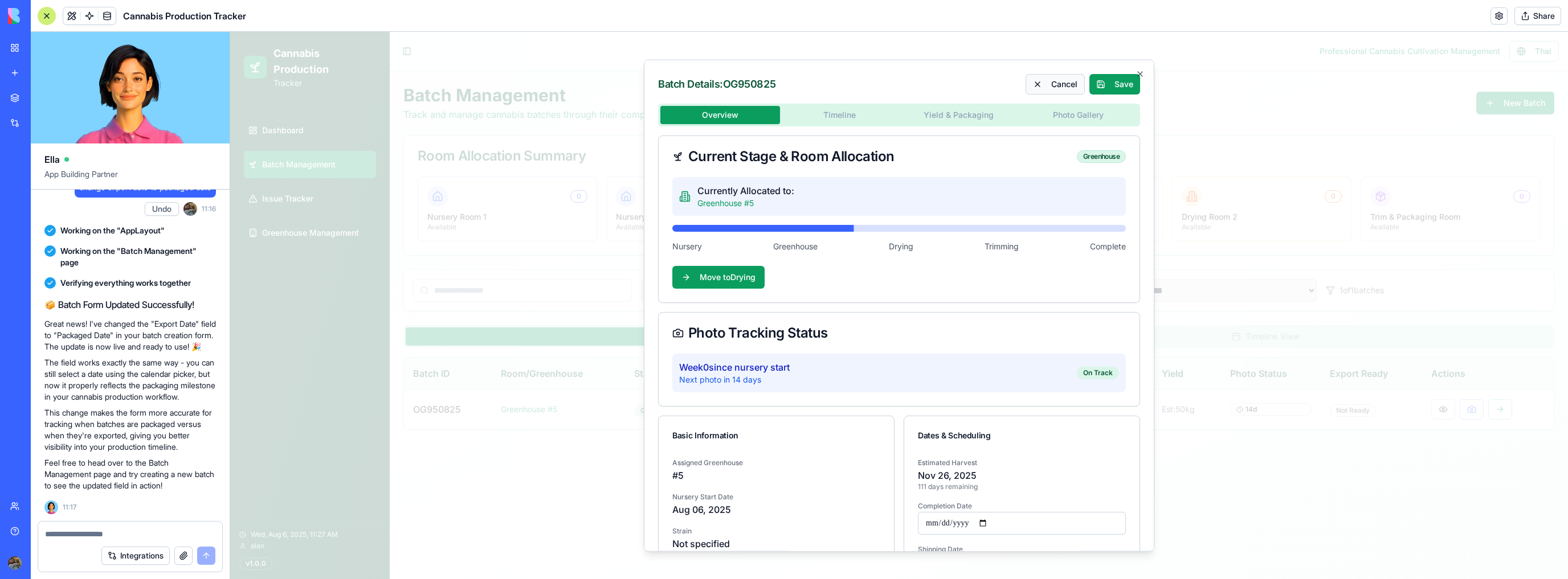 click on "Cancel" at bounding box center [1055, 84] 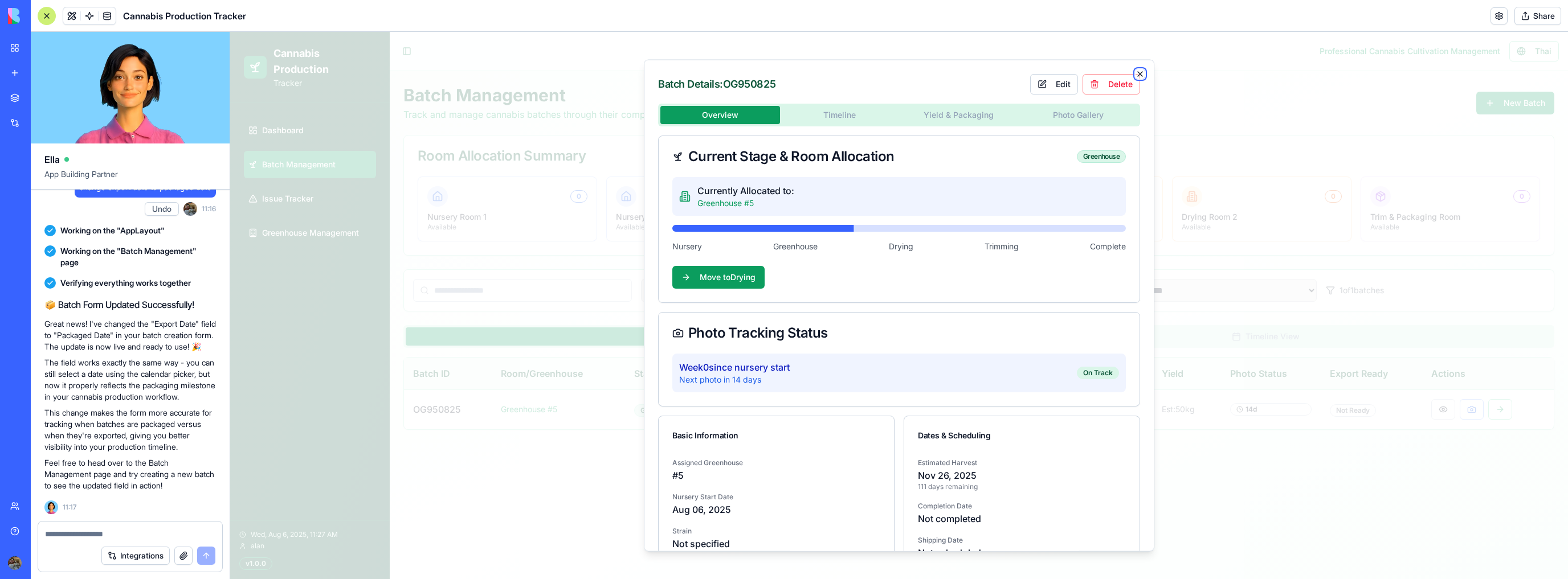 click 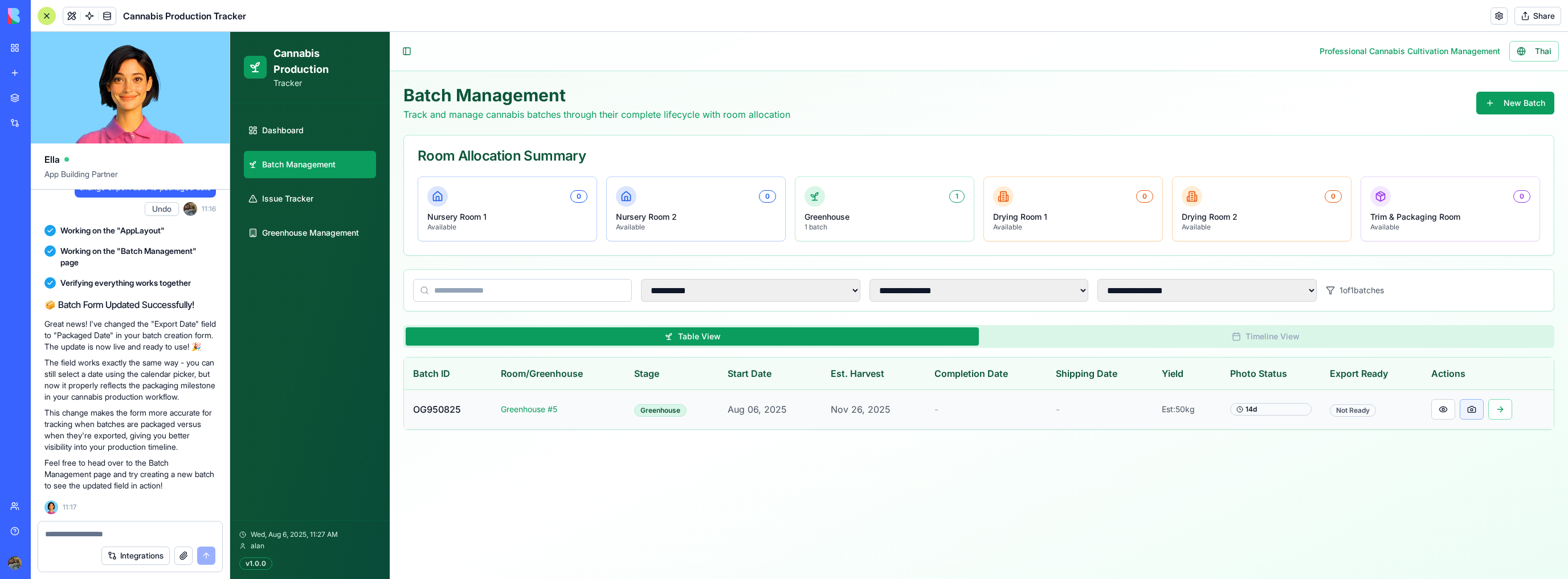 click at bounding box center [1472, 409] 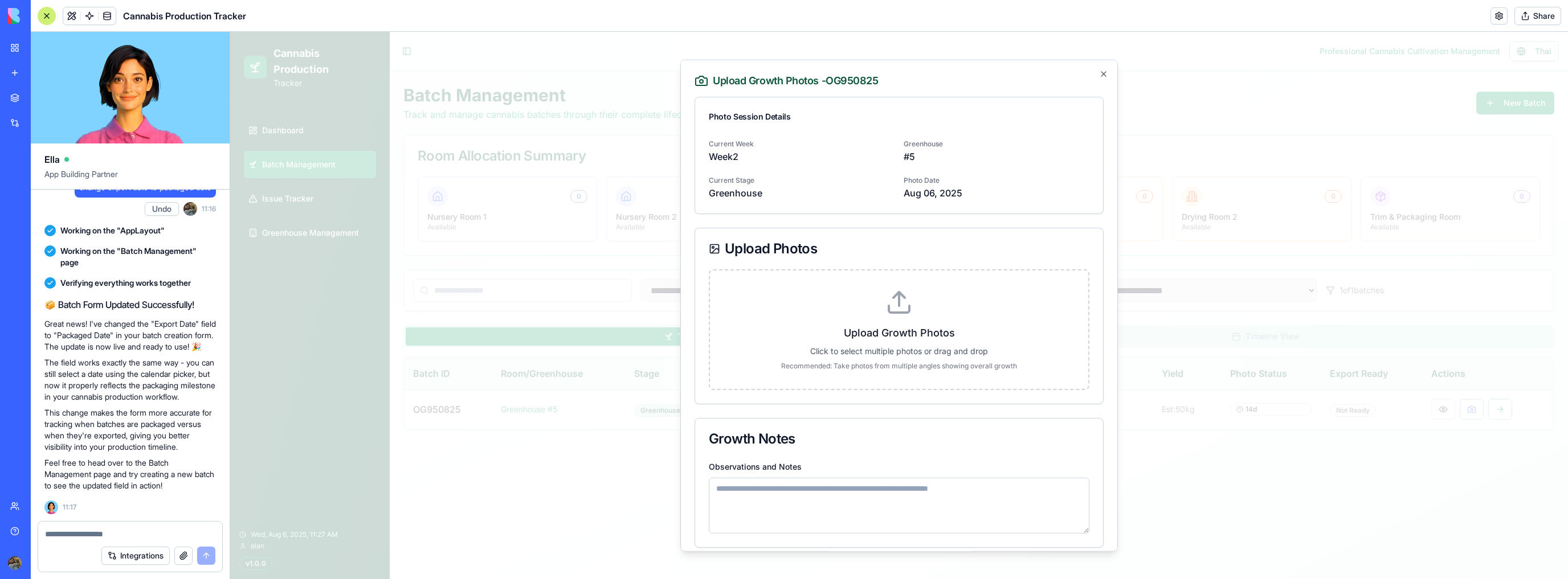 click on "Upload Growth Photos Click to select multiple photos or drag and drop Recommended: Take photos from multiple angles showing overall growth" at bounding box center (899, 329) 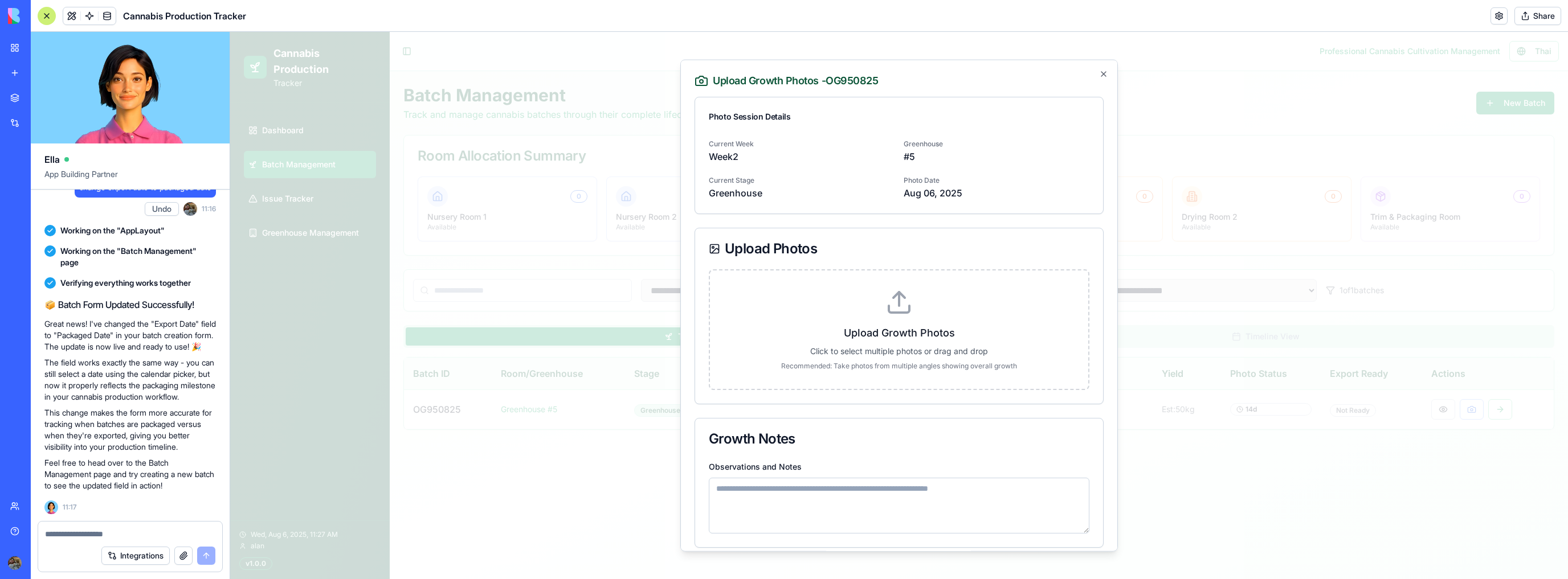 click on "Upload Growth Photos Click to select multiple photos or drag and drop Recommended: Take photos from multiple angles showing overall growth" at bounding box center [230, 32] 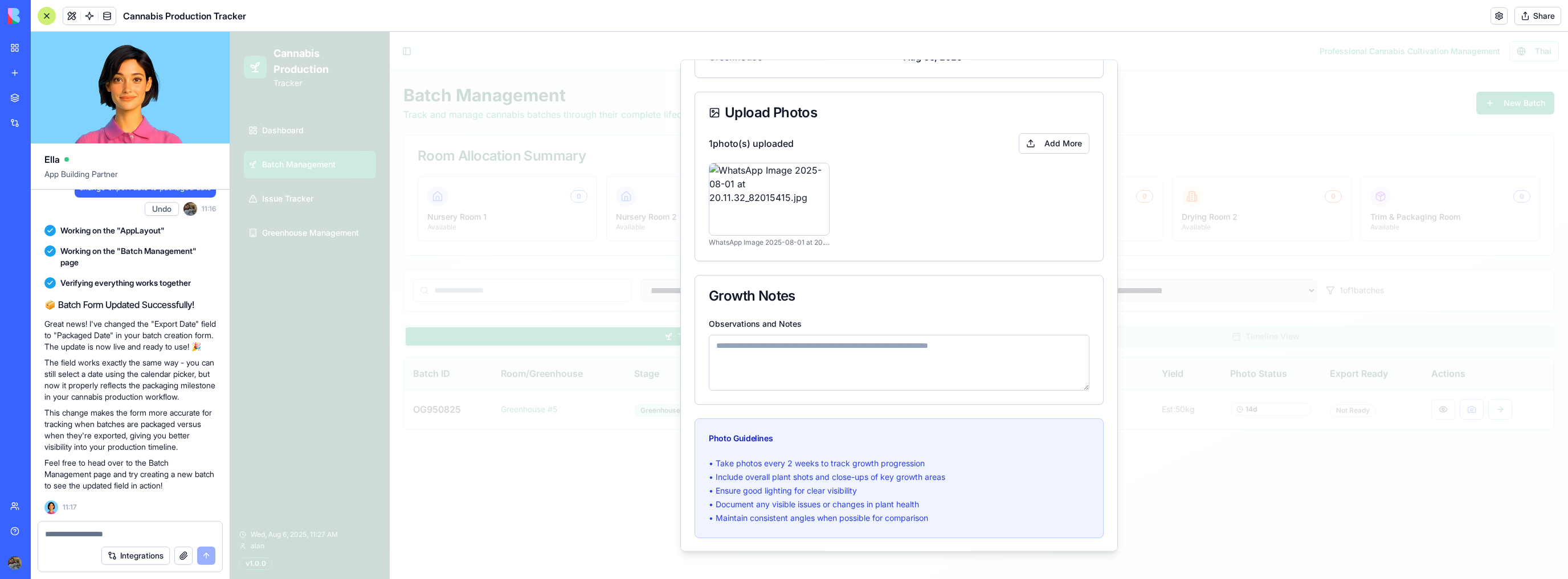 scroll, scrollTop: 137, scrollLeft: 0, axis: vertical 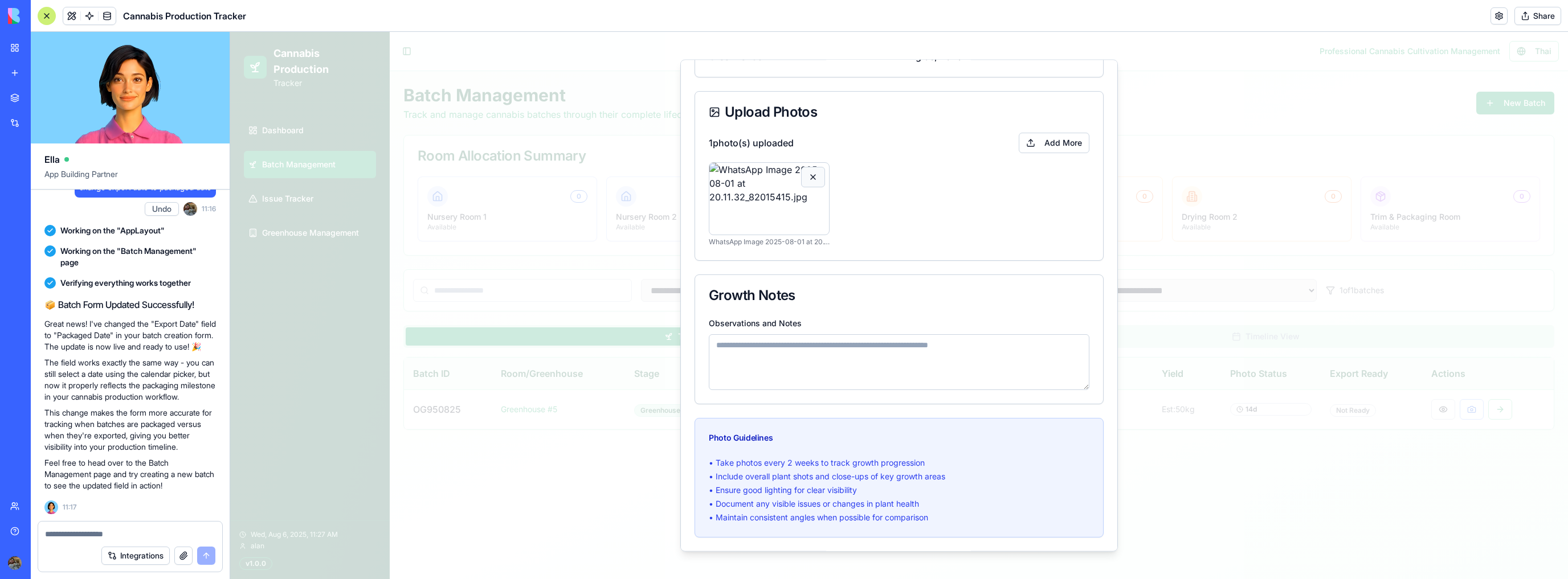click at bounding box center [813, 176] 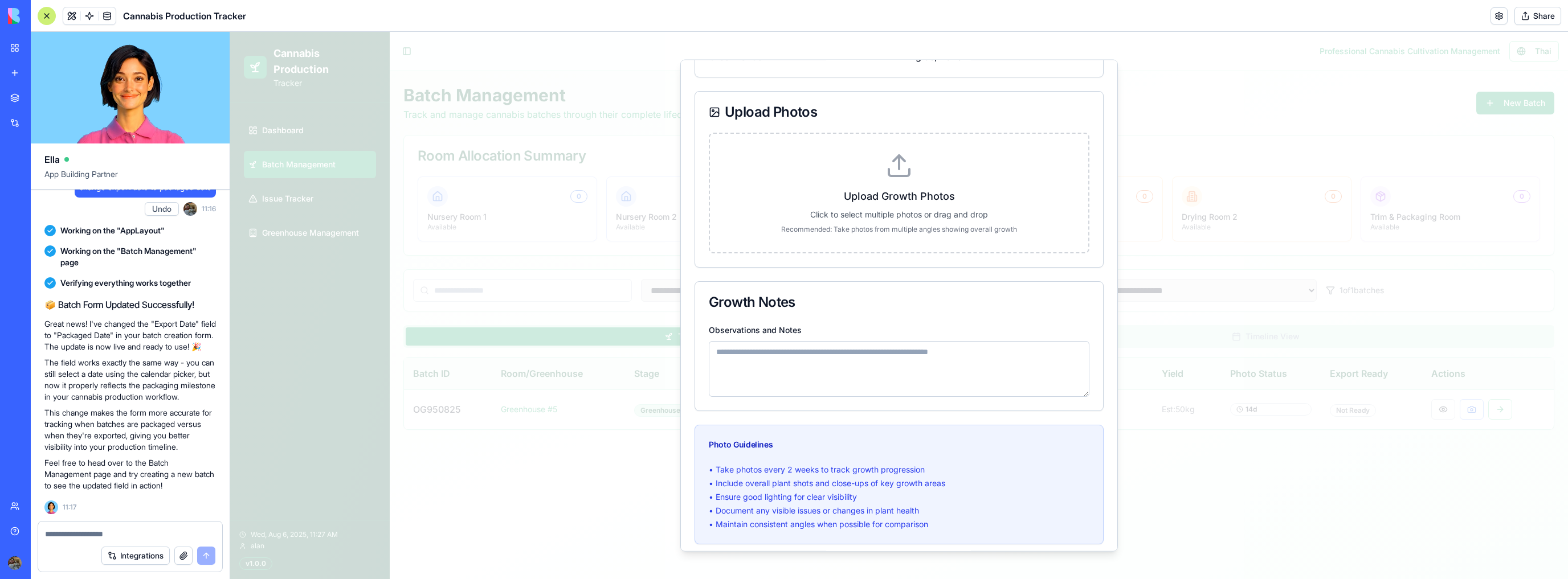 click on "Upload Growth Photos" at bounding box center [899, 196] 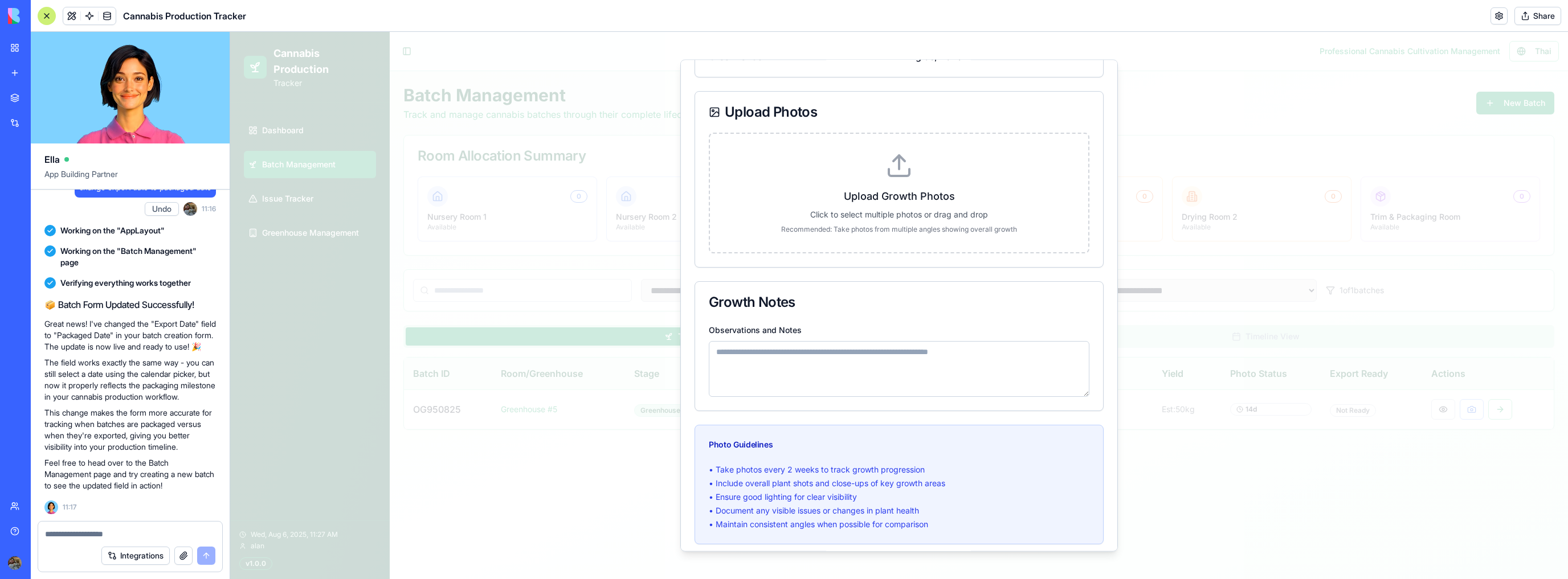 click on "Upload Growth Photos Click to select multiple photos or drag and drop Recommended: Take photos from multiple angles showing overall growth" at bounding box center (230, 32) 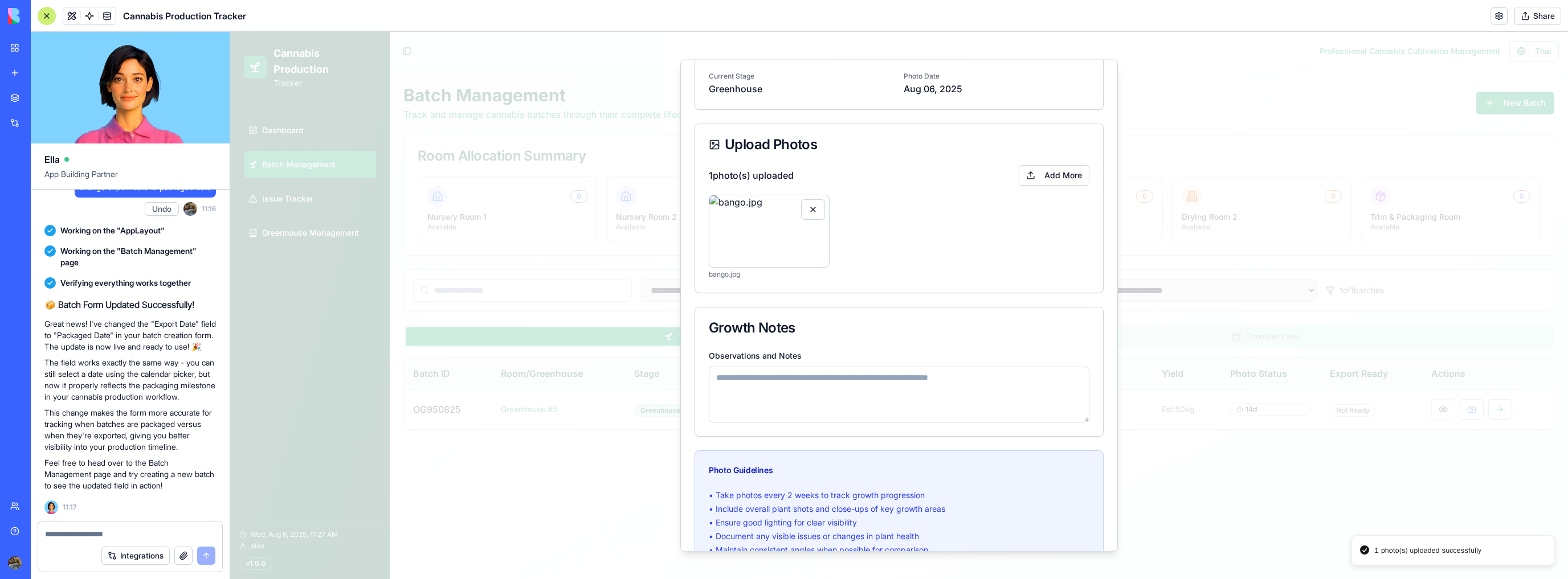 scroll, scrollTop: 91, scrollLeft: 0, axis: vertical 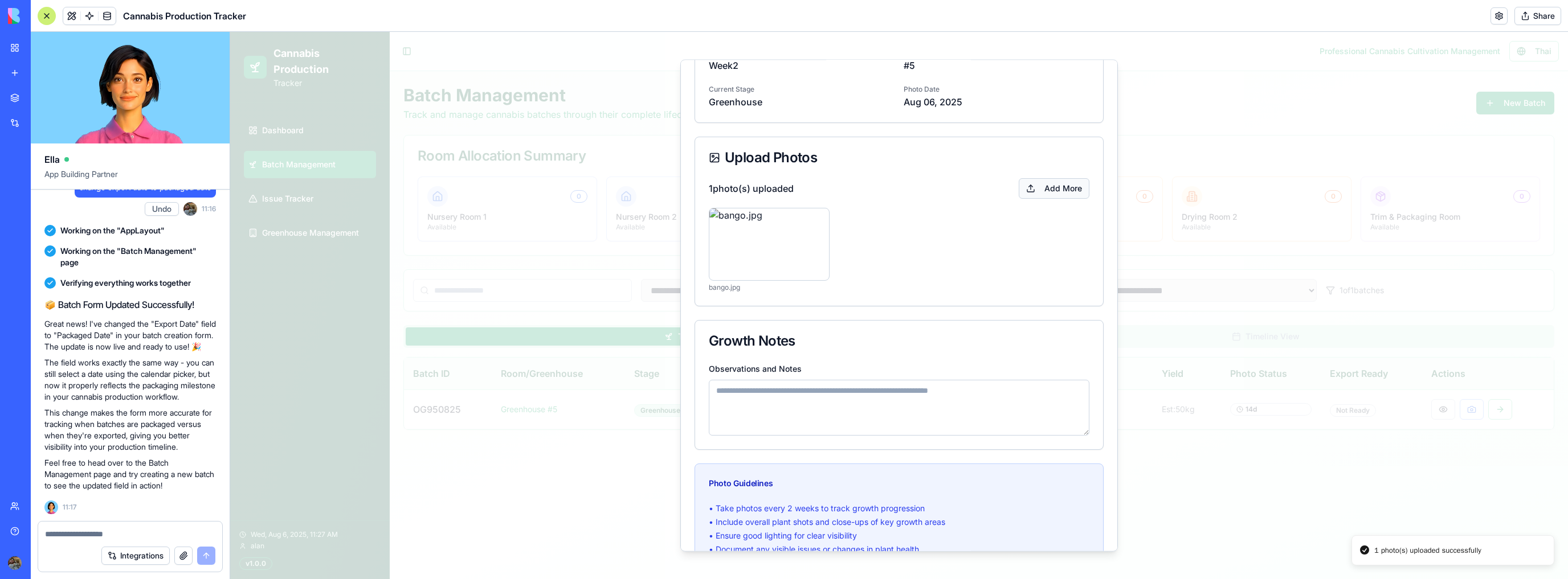click on "Add More" at bounding box center [1054, 188] 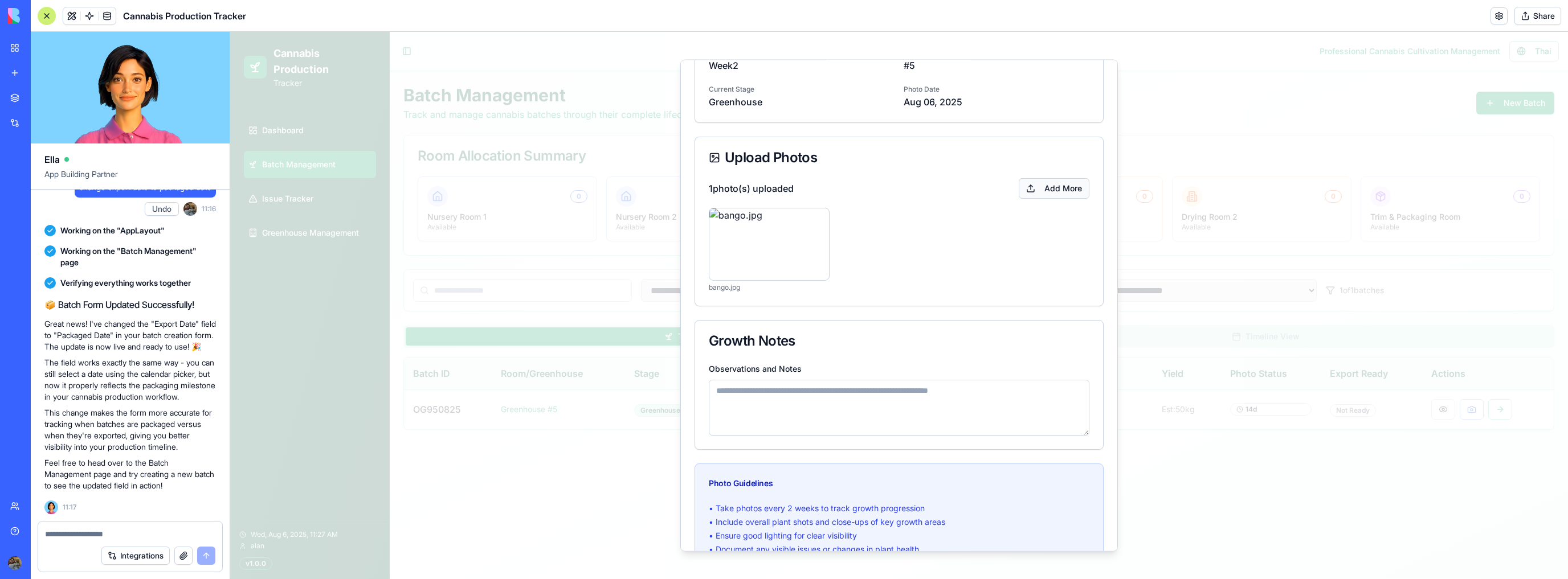 click on "Add More" at bounding box center (1054, 188) 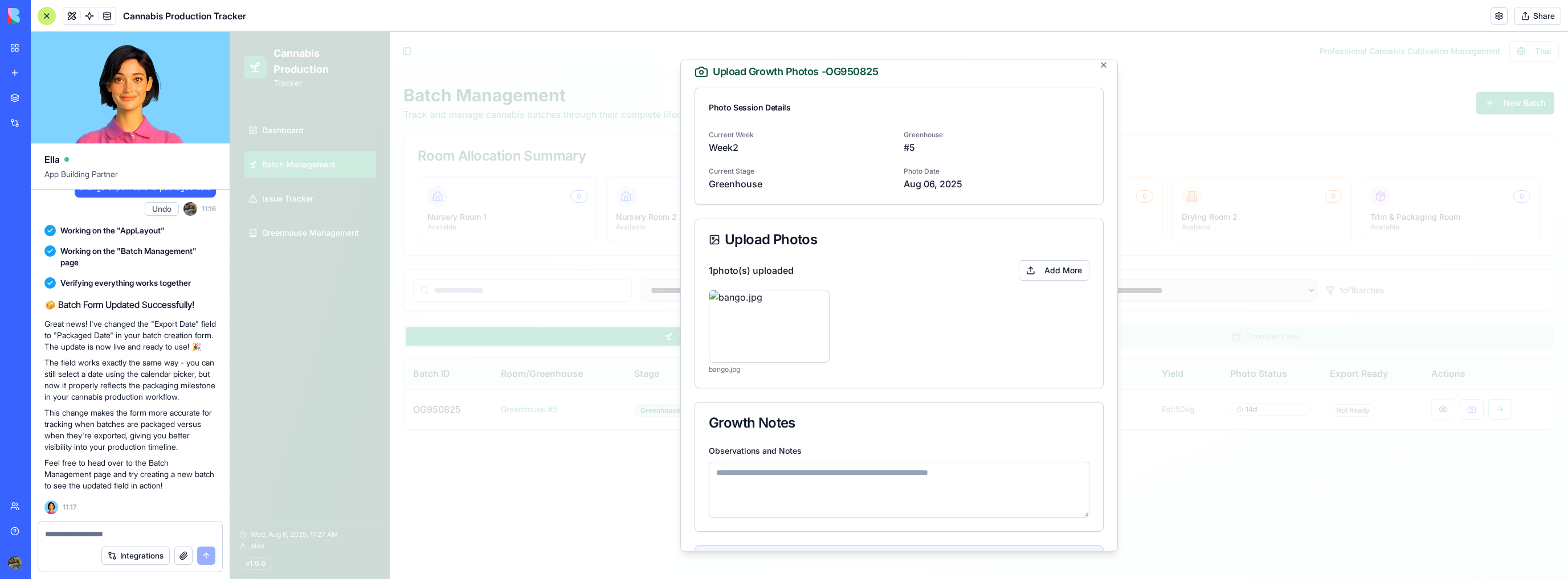 scroll, scrollTop: 0, scrollLeft: 0, axis: both 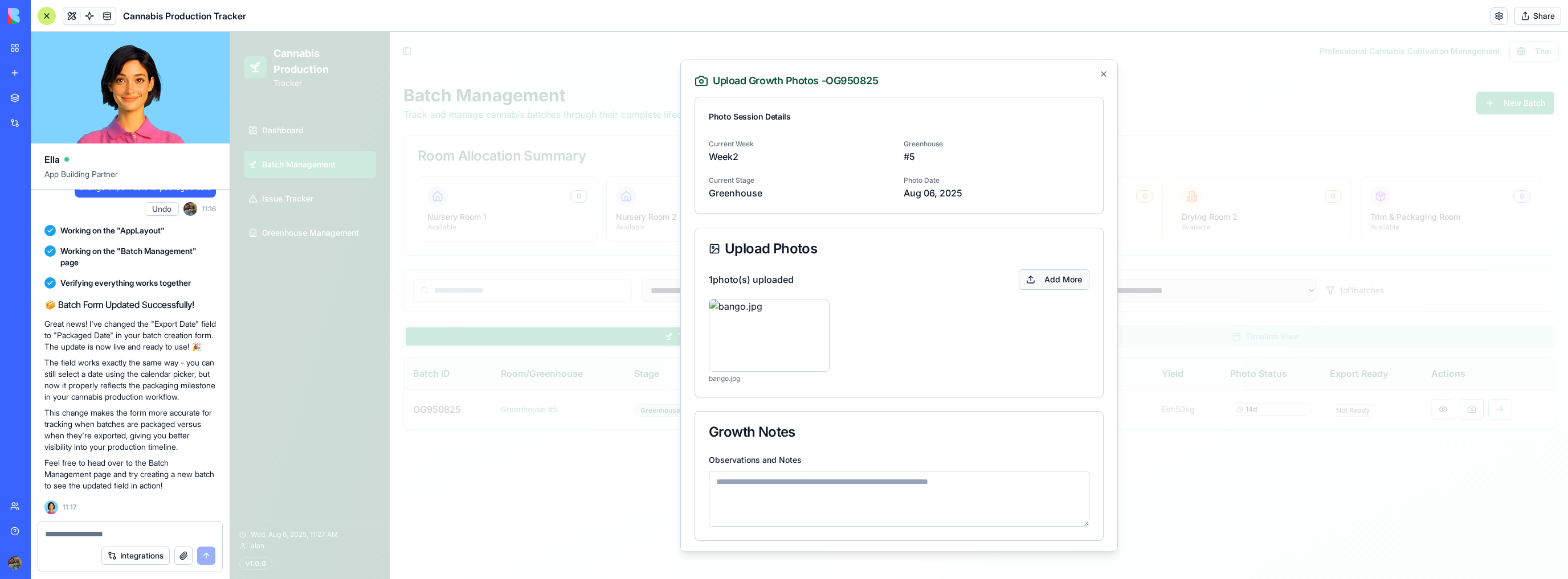 click on "Add More" at bounding box center [1054, 279] 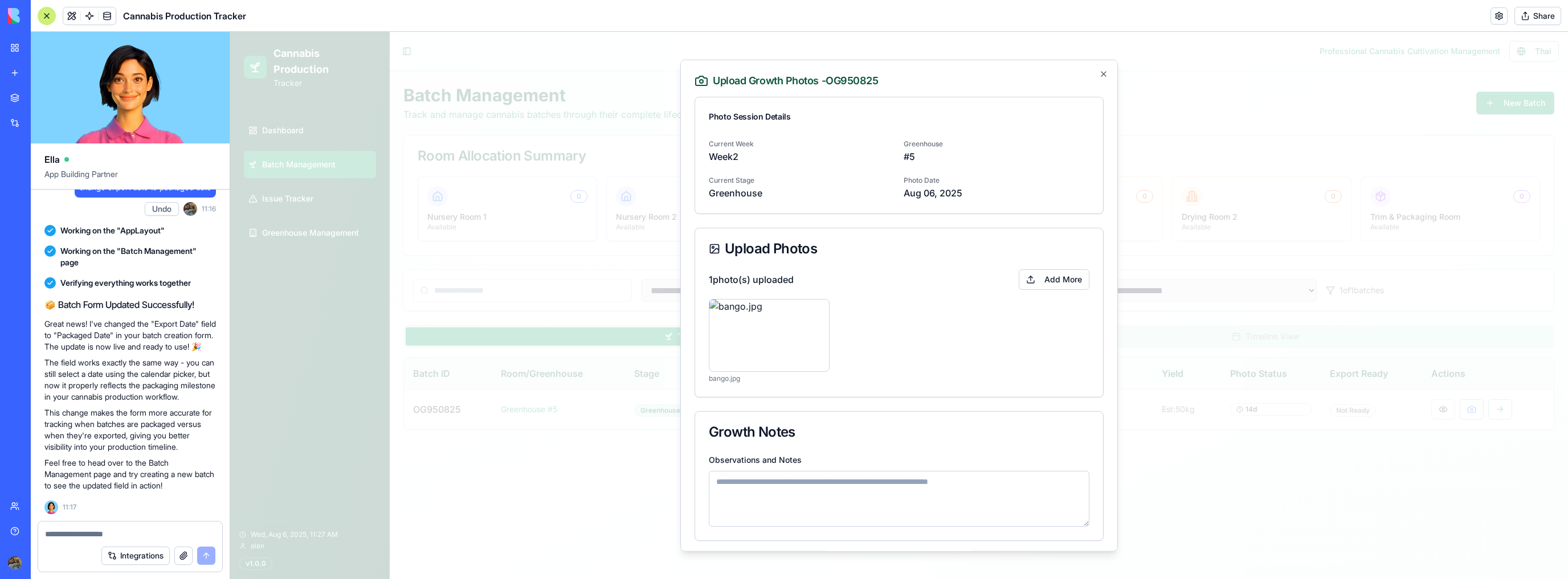 click on "bango.jpg" at bounding box center [899, 340] 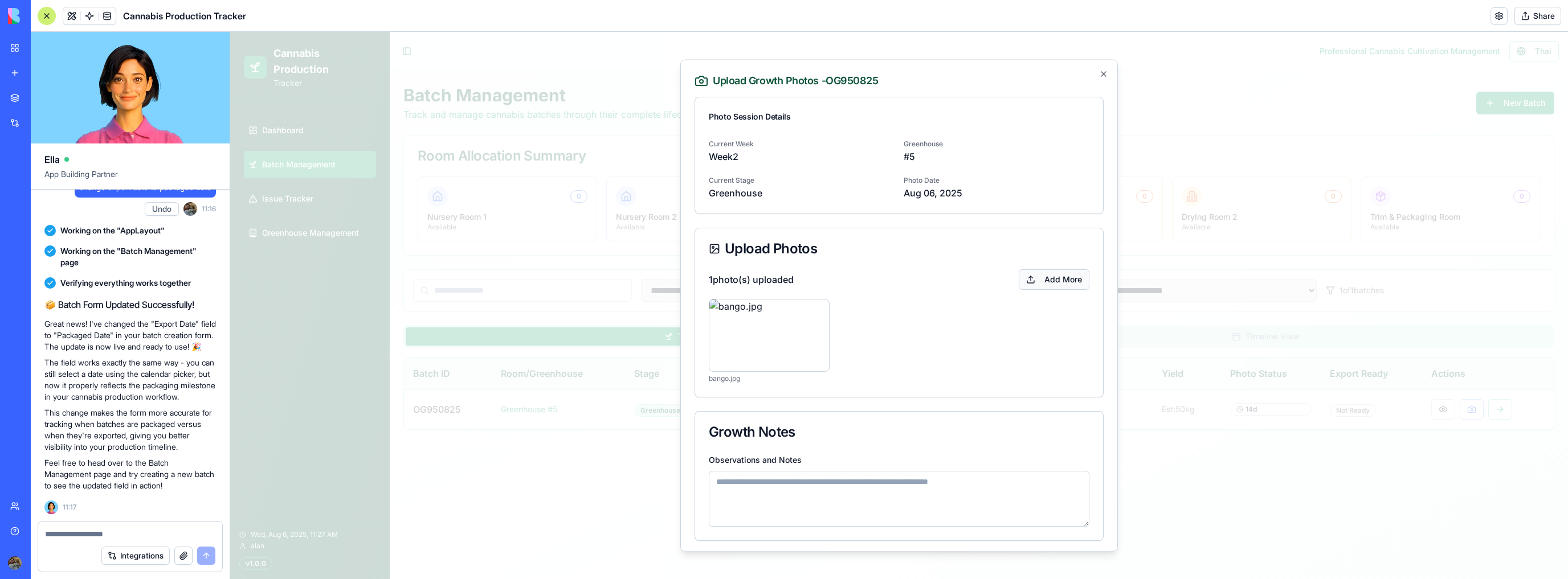 click on "Add More" at bounding box center [1054, 279] 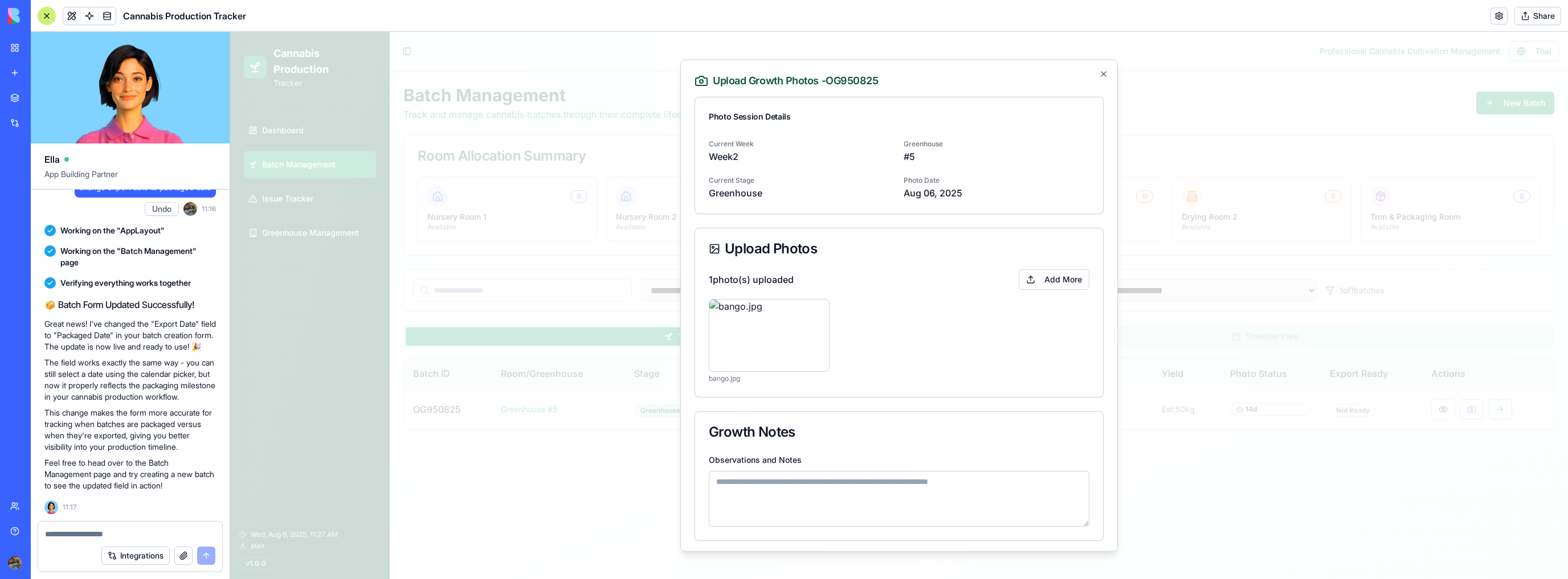 scroll, scrollTop: 180, scrollLeft: 0, axis: vertical 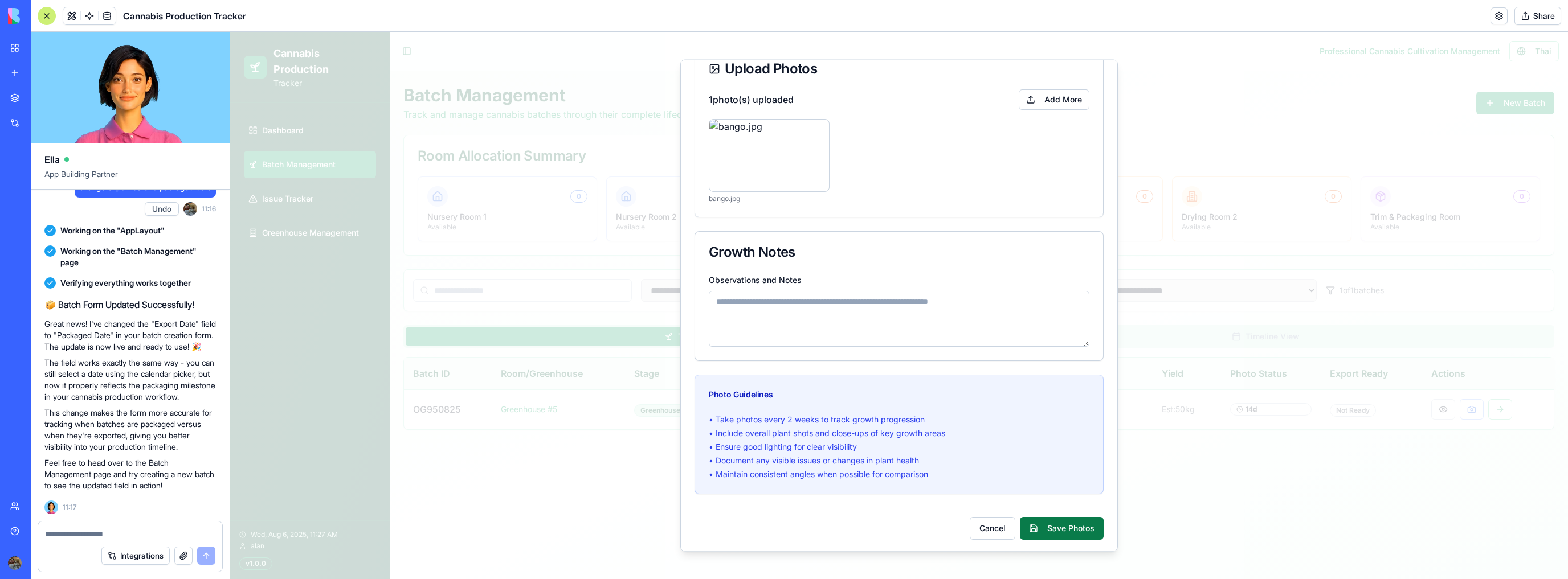 click on "Save Photos" at bounding box center [1061, 528] 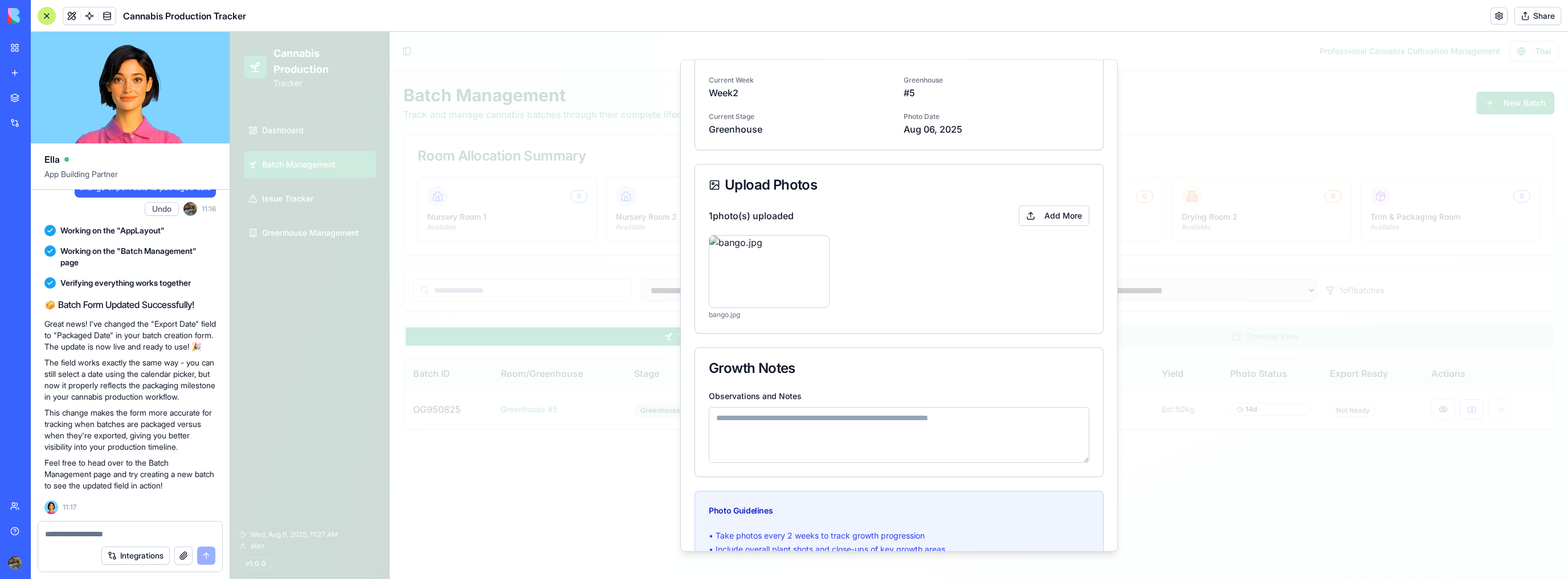 scroll, scrollTop: 43, scrollLeft: 0, axis: vertical 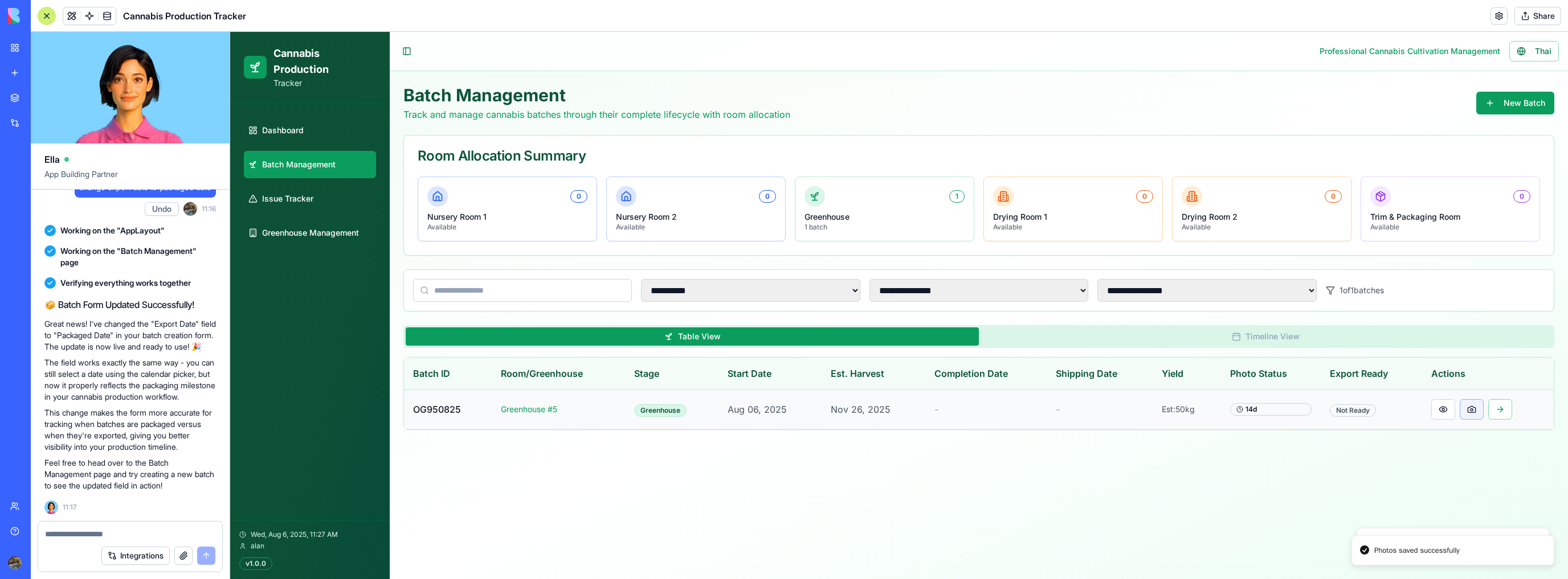 click at bounding box center (1472, 409) 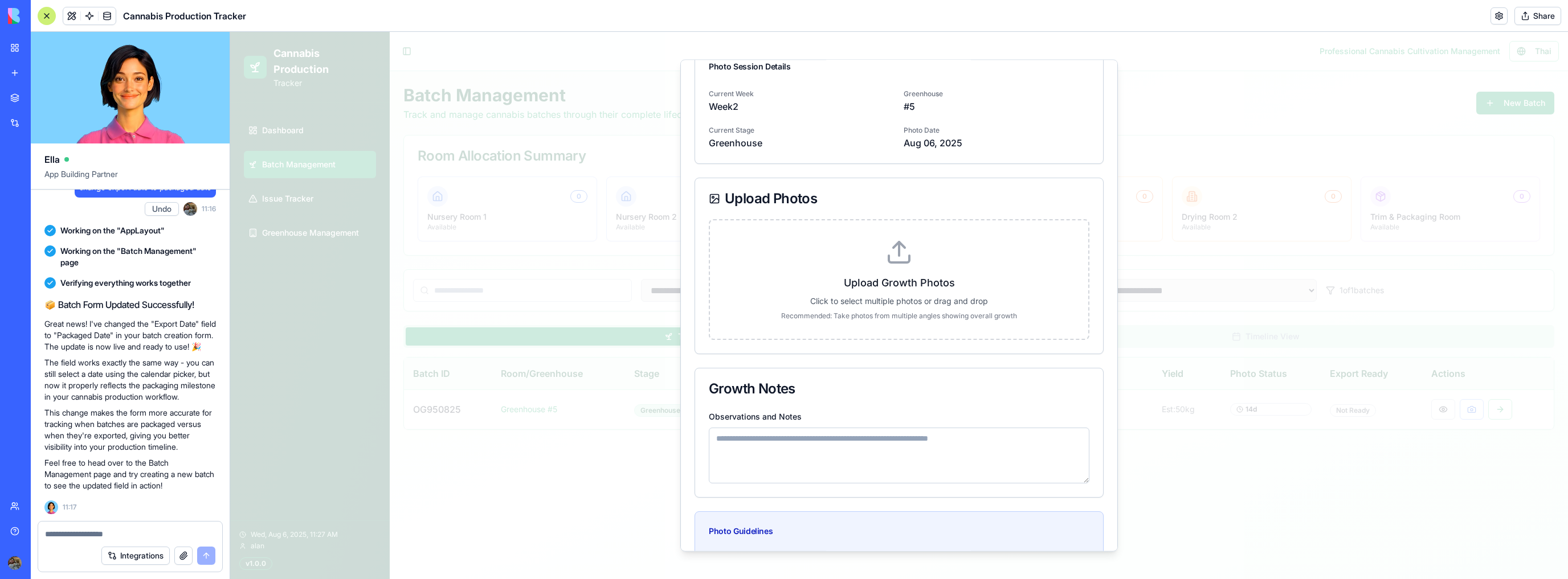 scroll, scrollTop: 50, scrollLeft: 0, axis: vertical 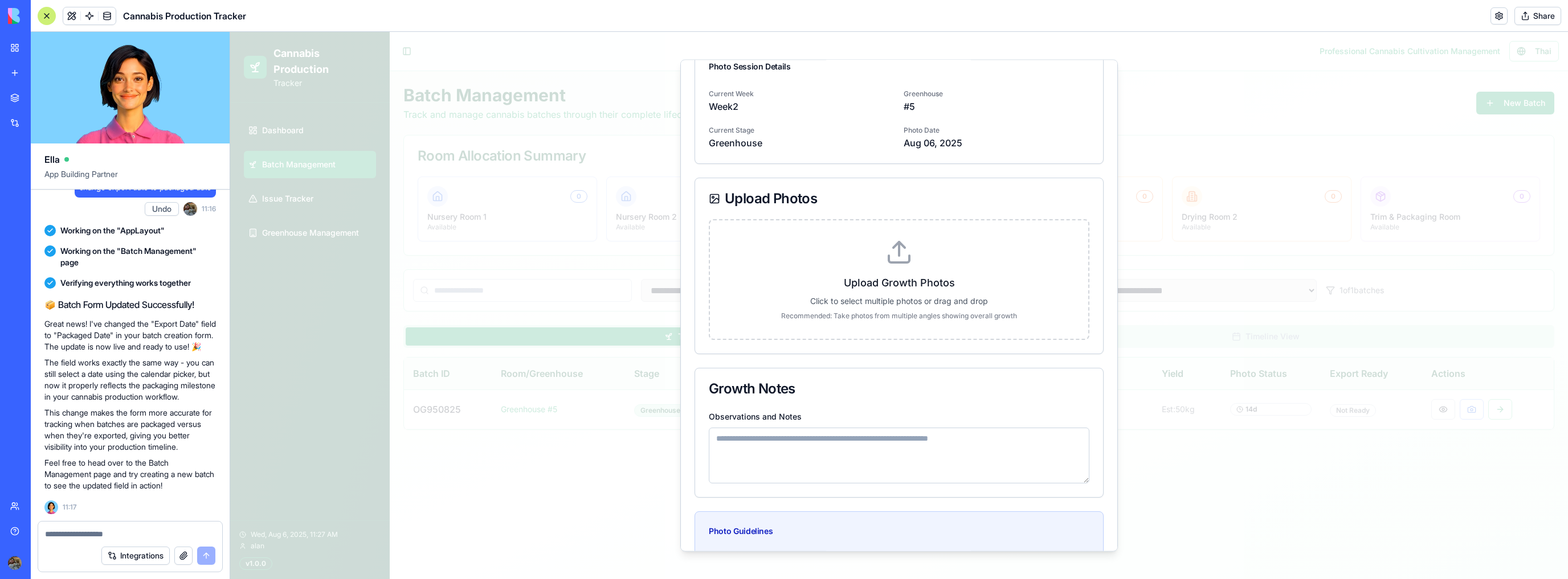 click on "Upload Growth Photos" at bounding box center (899, 282) 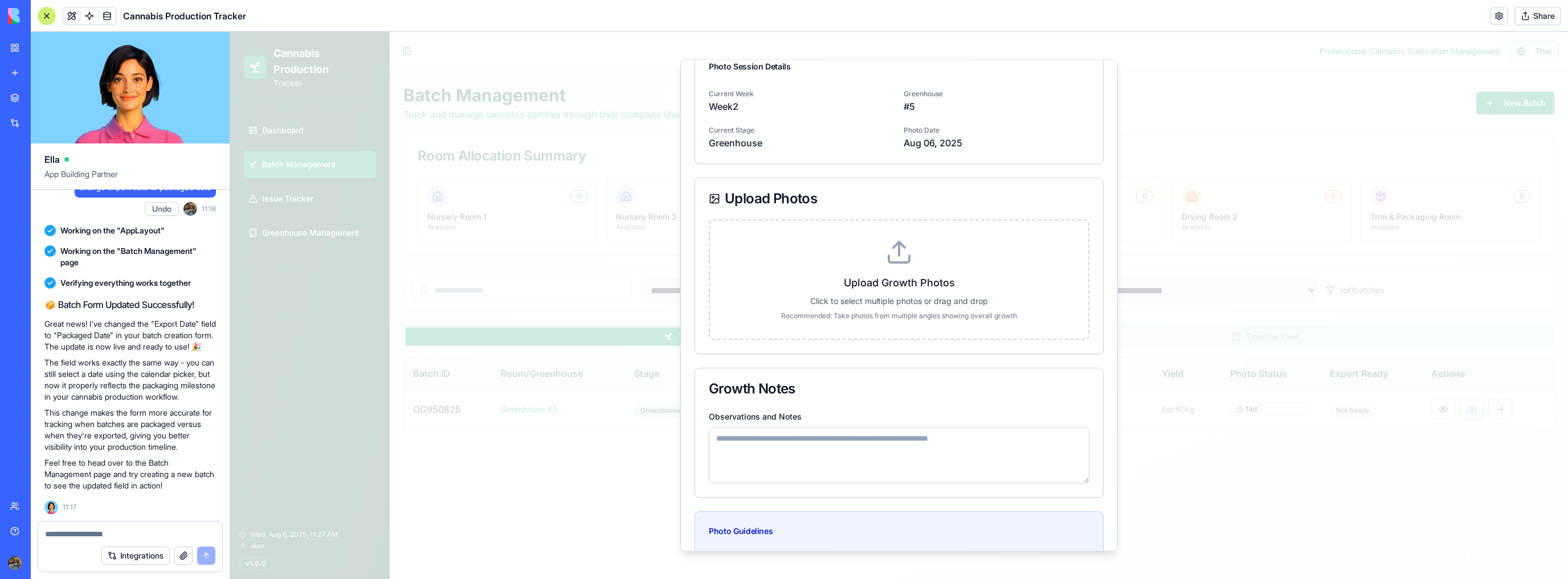 click on "Upload Growth Photos Click to select multiple photos or drag and drop Recommended: Take photos from multiple angles showing overall growth" at bounding box center (230, 32) 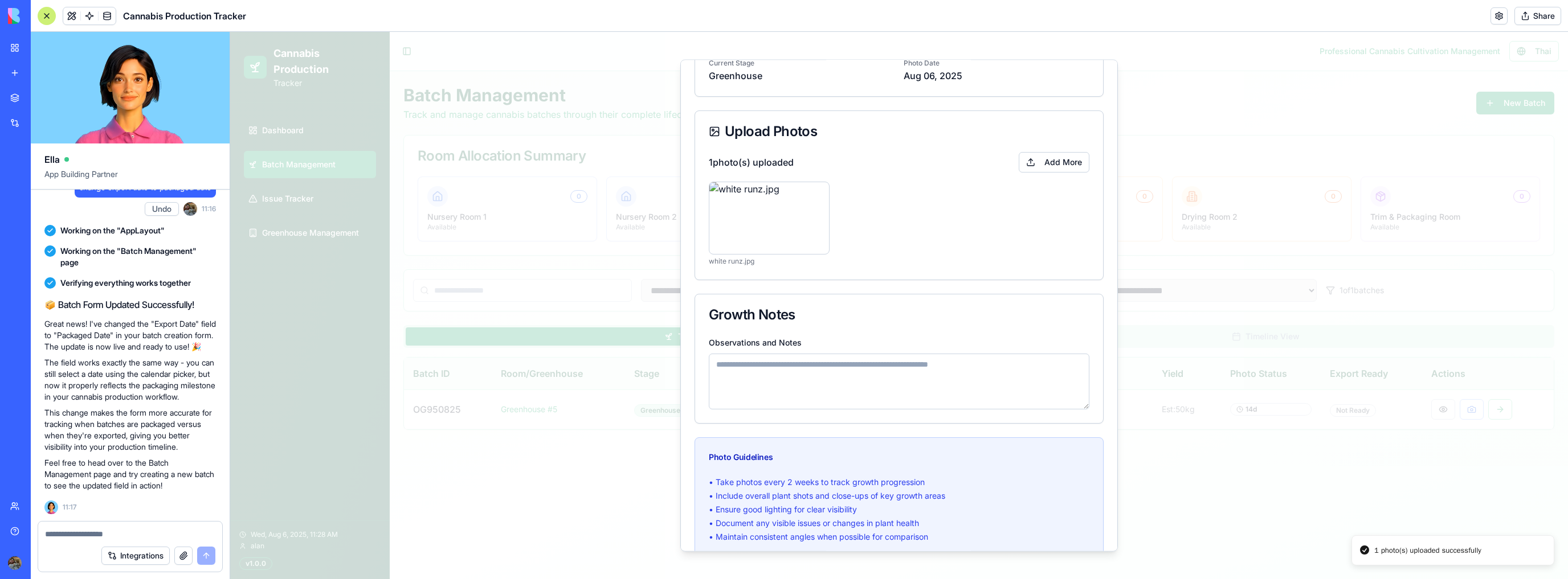 scroll, scrollTop: 0, scrollLeft: 0, axis: both 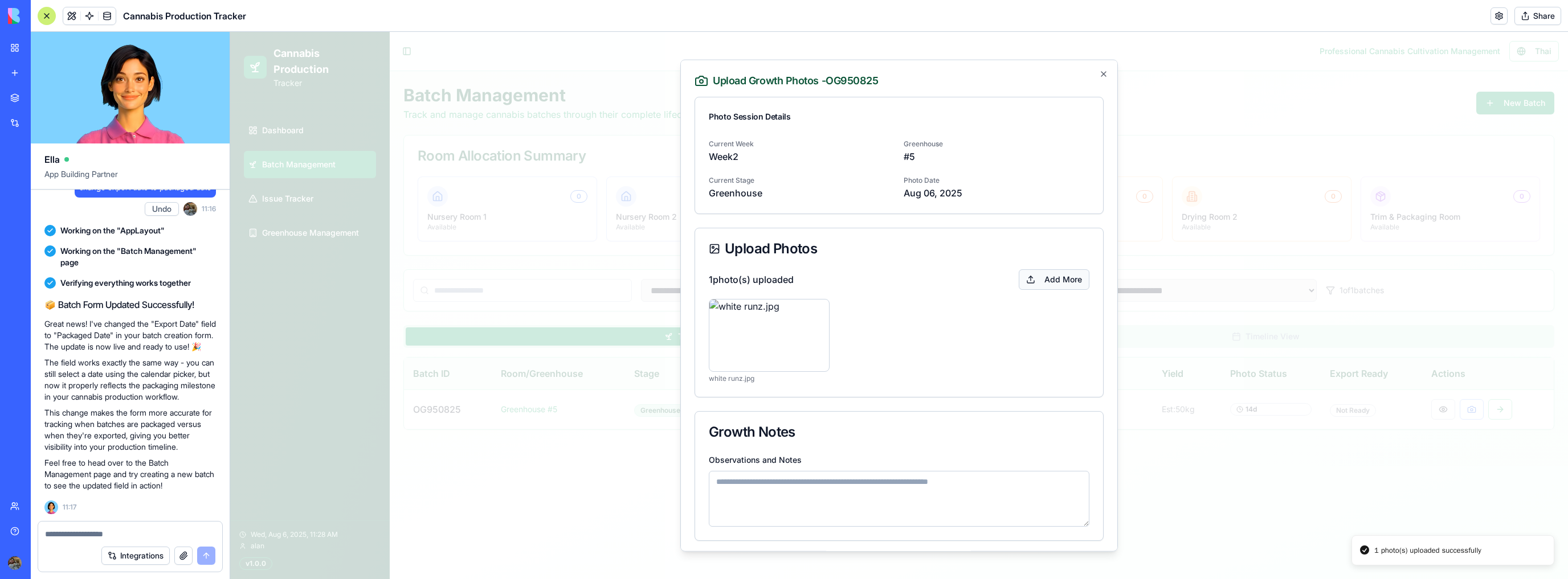 click on "Add More" at bounding box center [1054, 279] 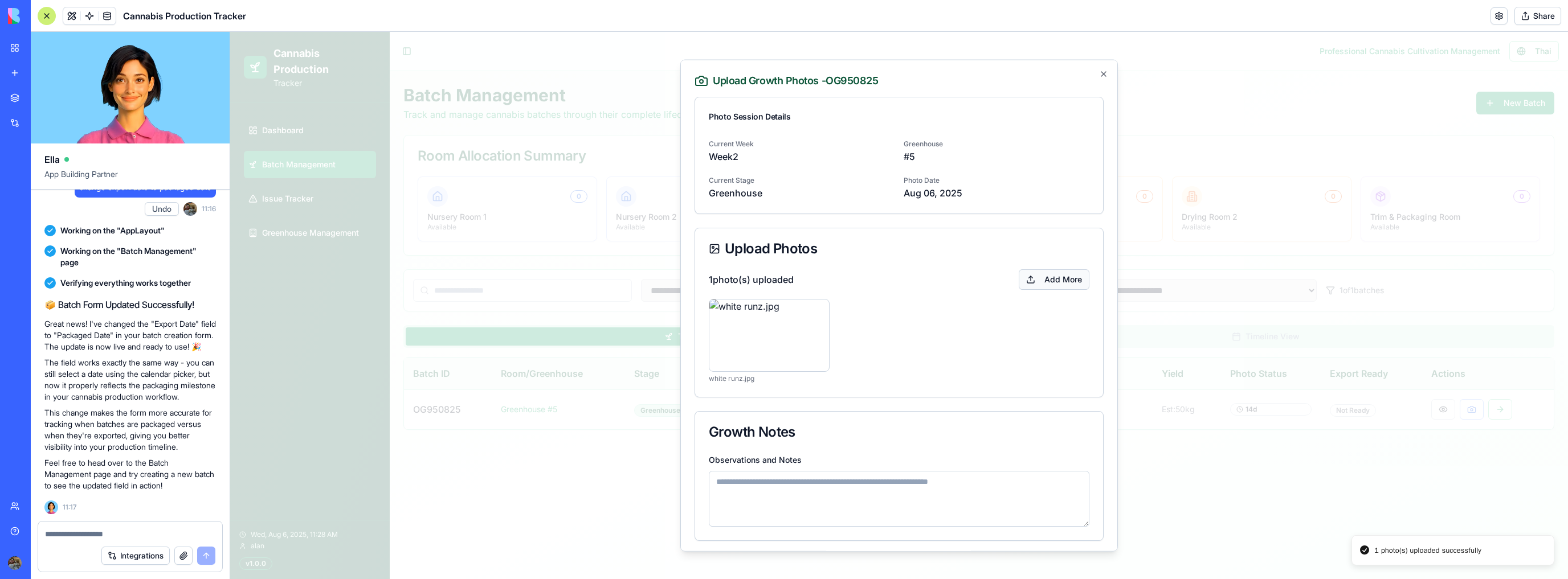 click on "Add More" at bounding box center (1054, 279) 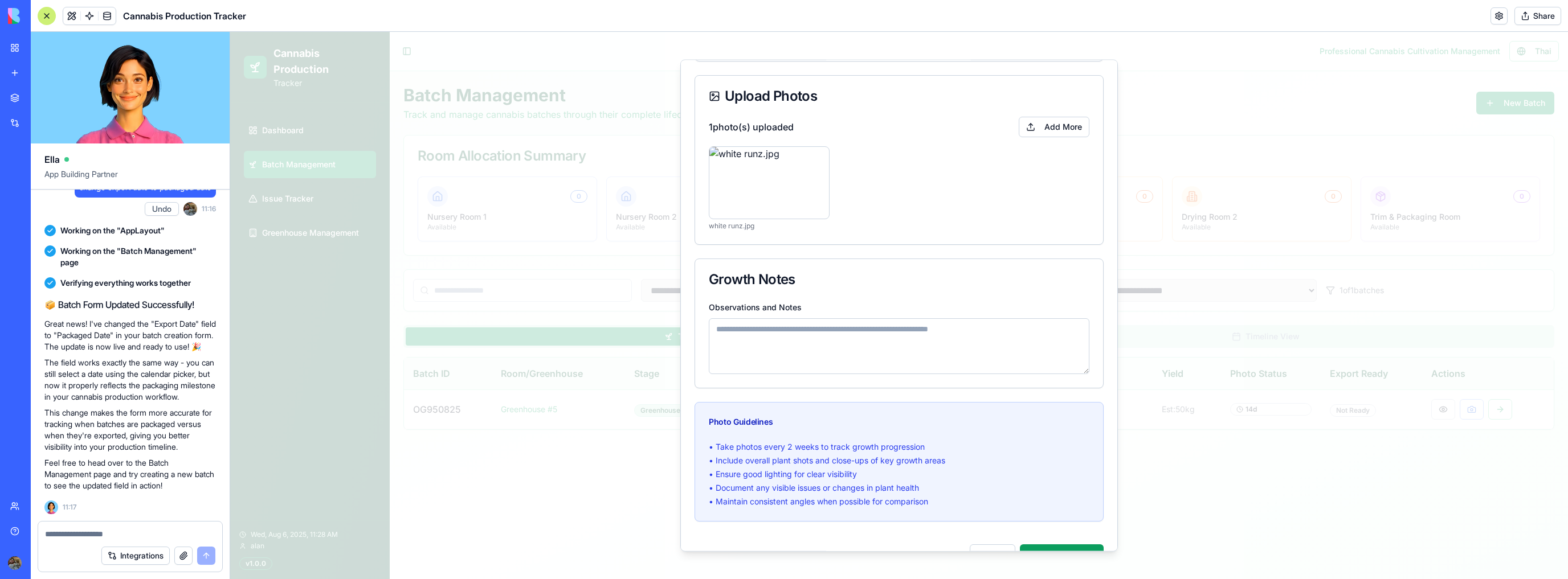 scroll, scrollTop: 180, scrollLeft: 0, axis: vertical 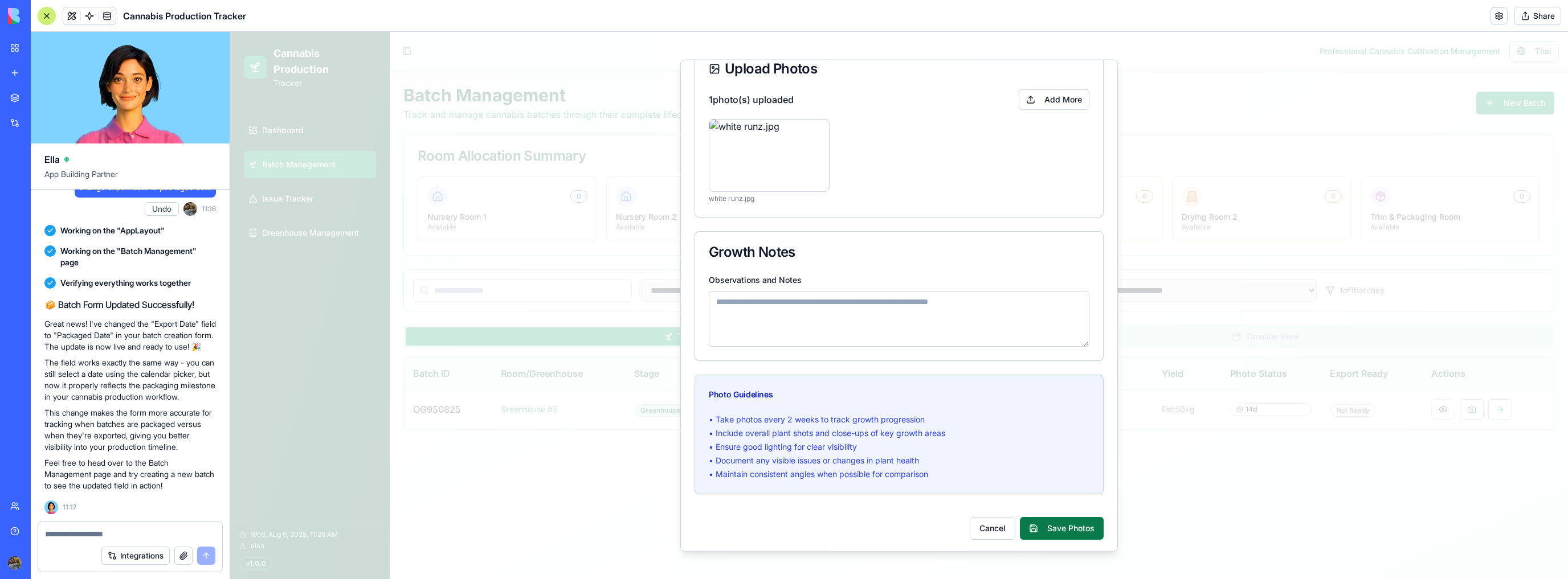 click on "Save Photos" at bounding box center [1061, 528] 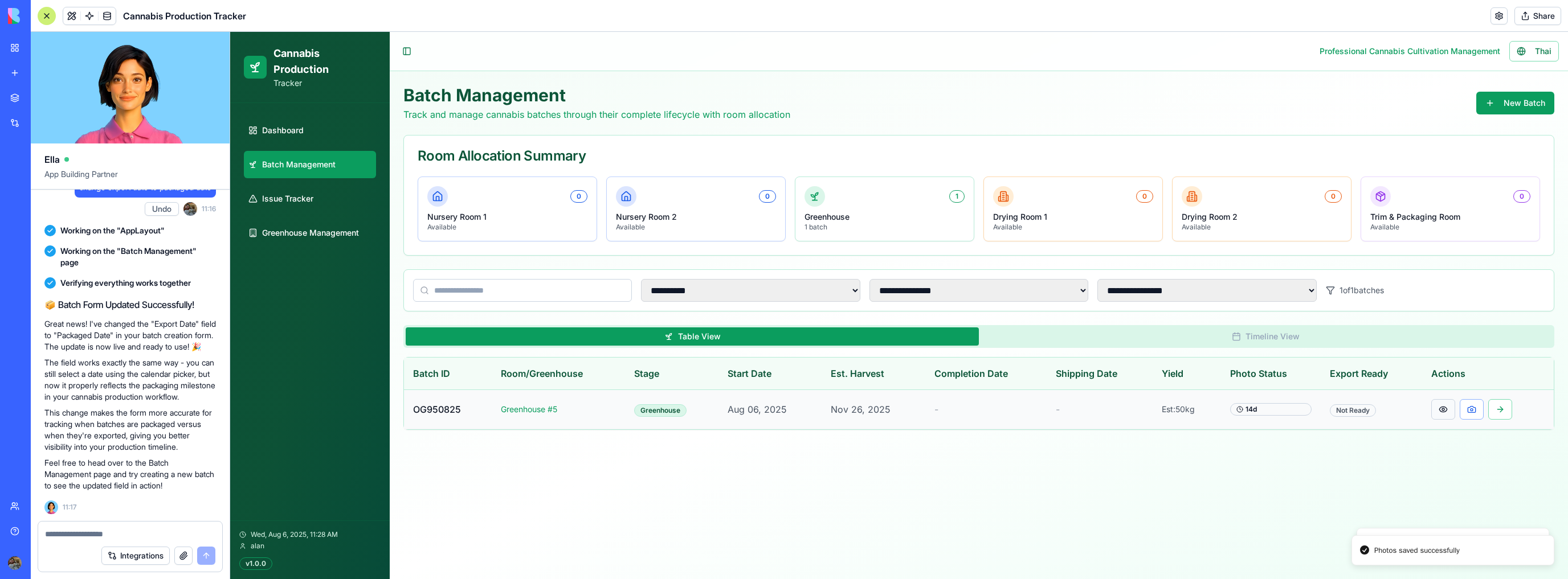 click at bounding box center [1443, 409] 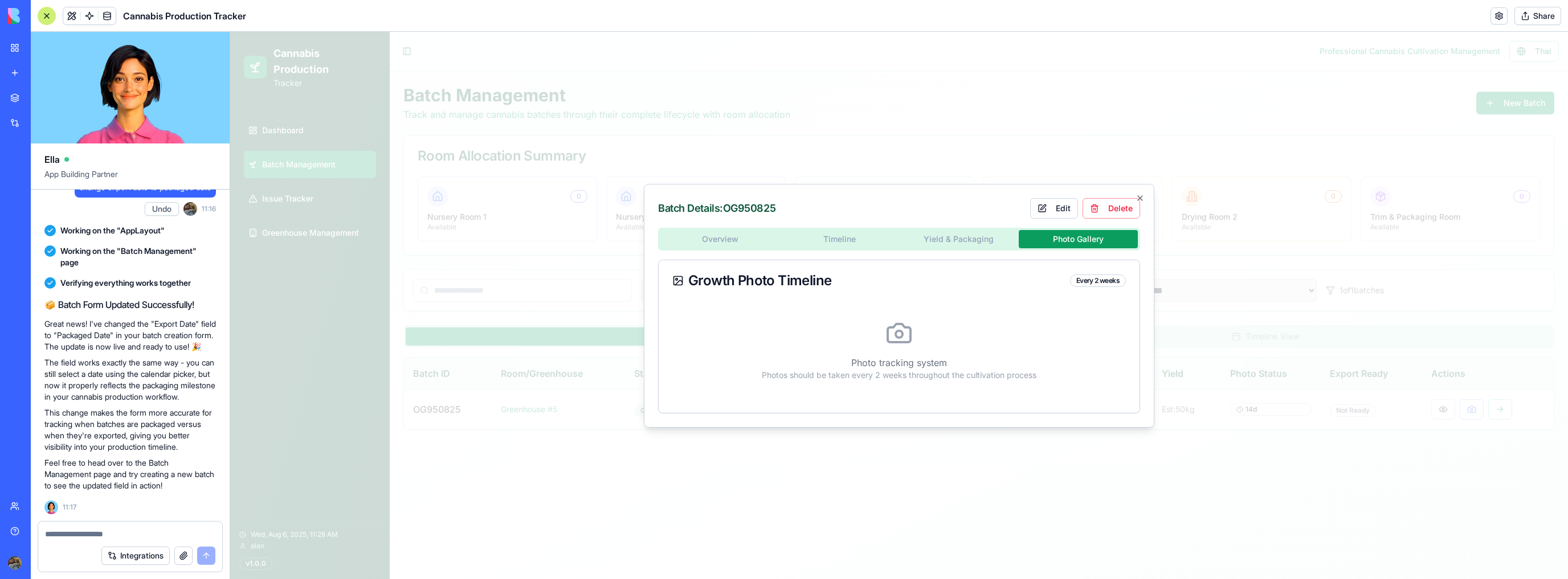 click on "**********" at bounding box center [899, 305] 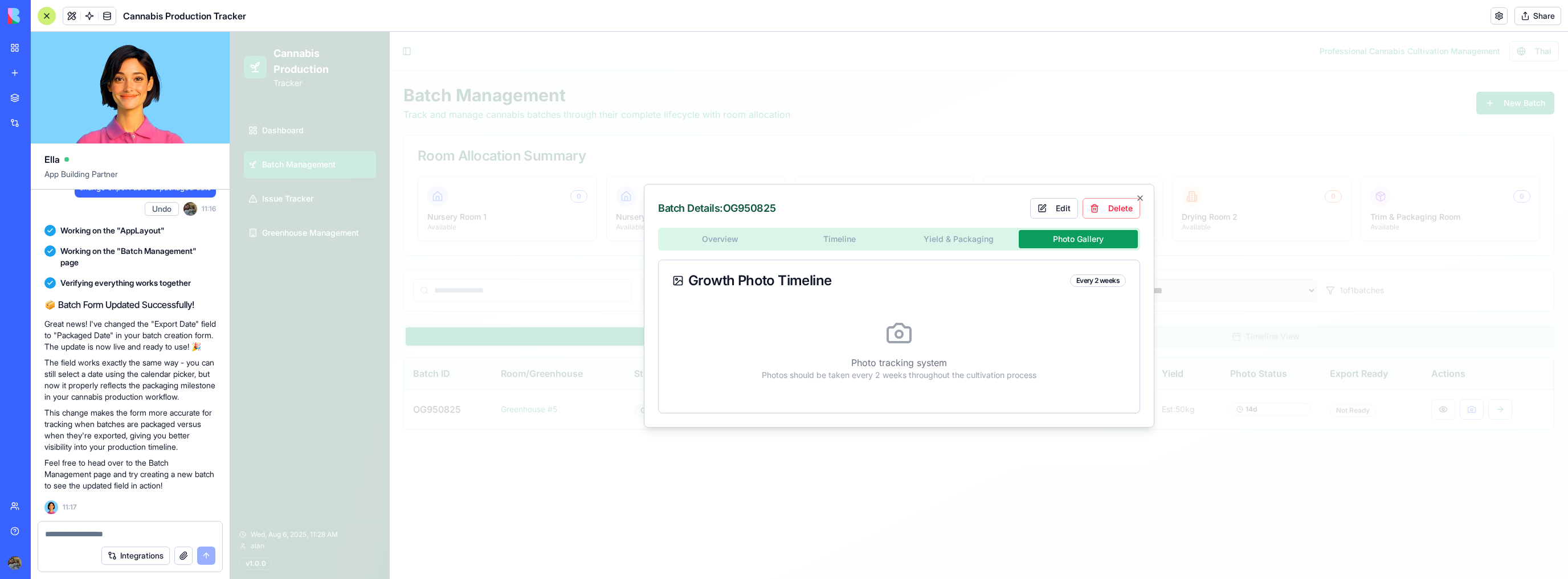 click on "Photo tracking system Photos should be taken every 2 weeks throughout the cultivation process" at bounding box center [899, 350] 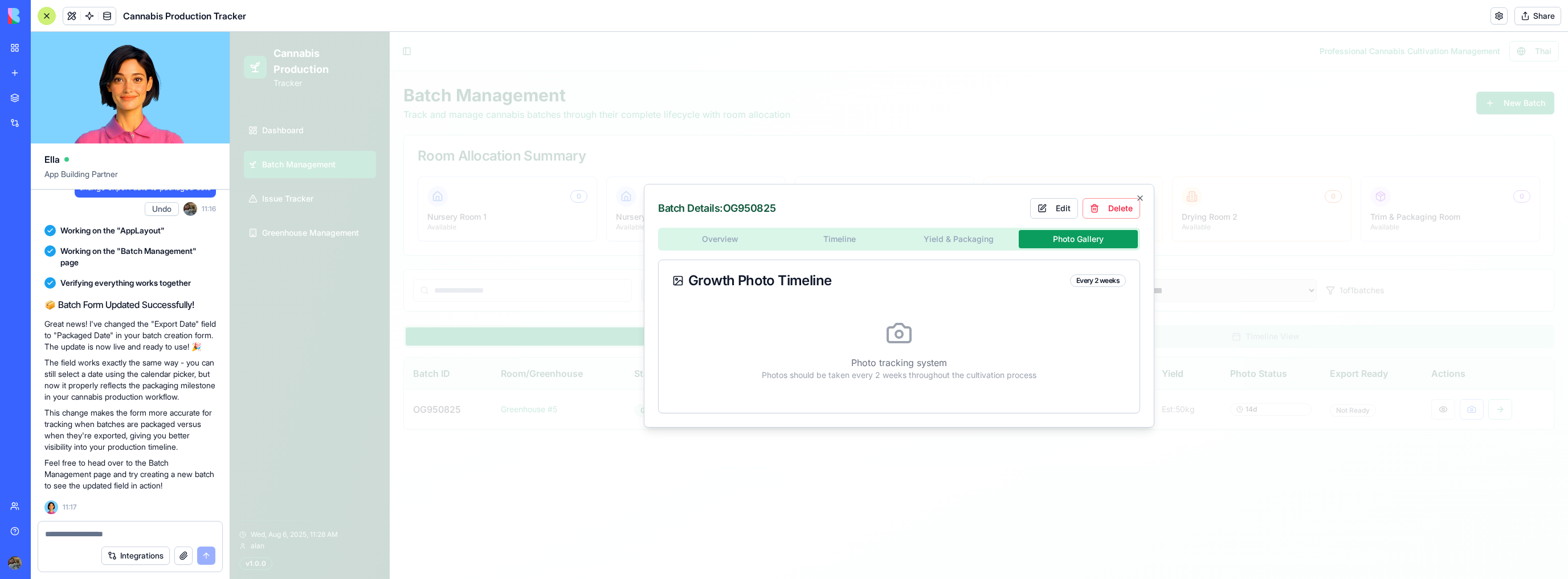 click 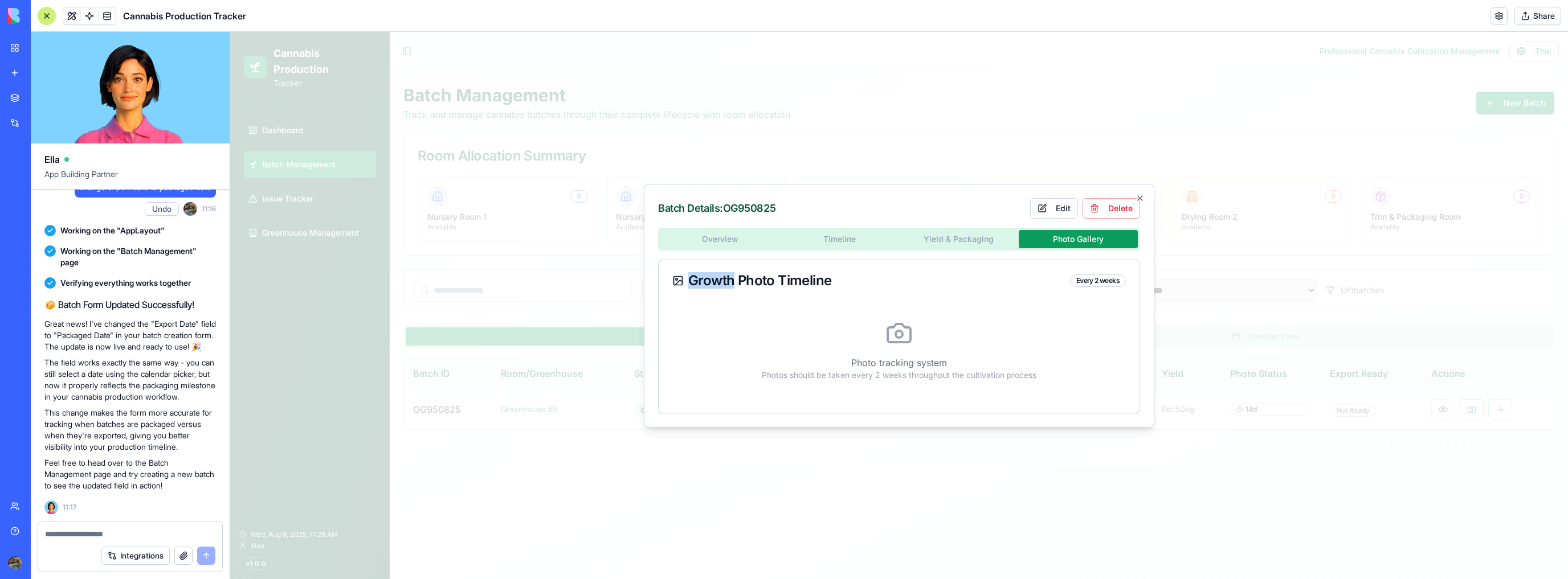 drag, startPoint x: 677, startPoint y: 282, endPoint x: 718, endPoint y: 298, distance: 44.01136 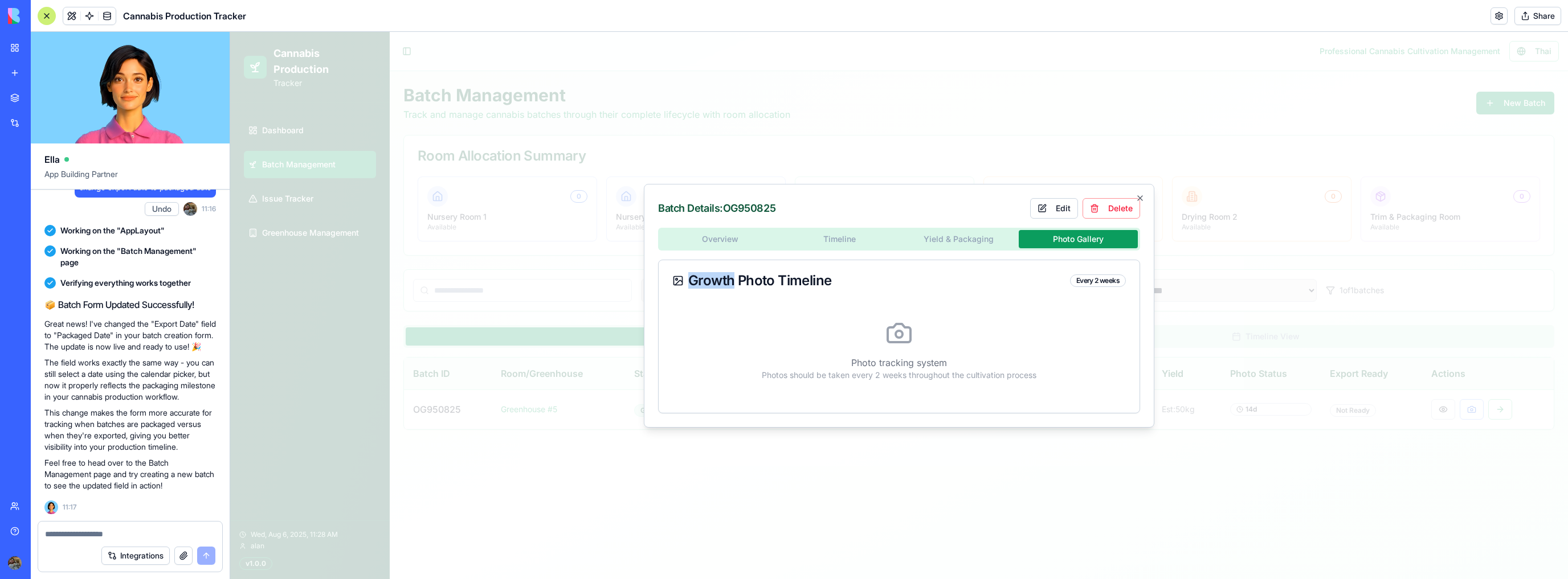 click 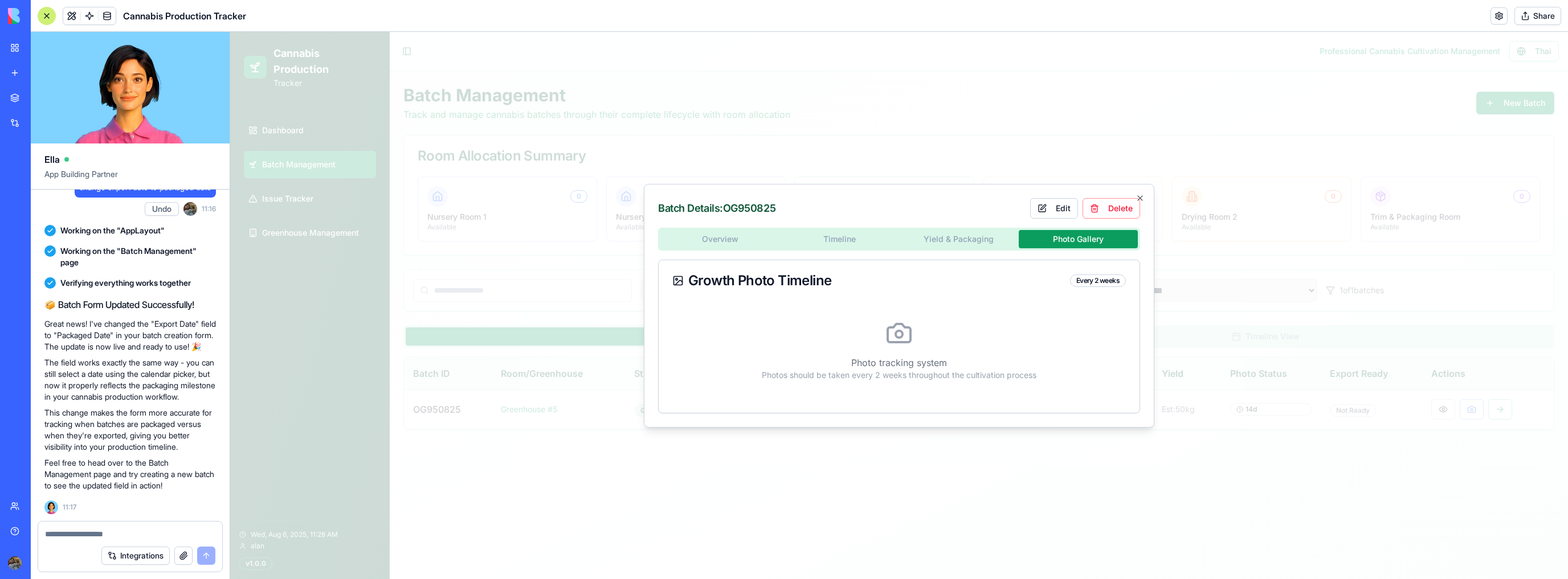click on "Photo tracking system Photos should be taken every 2 weeks throughout the cultivation process" at bounding box center [899, 350] 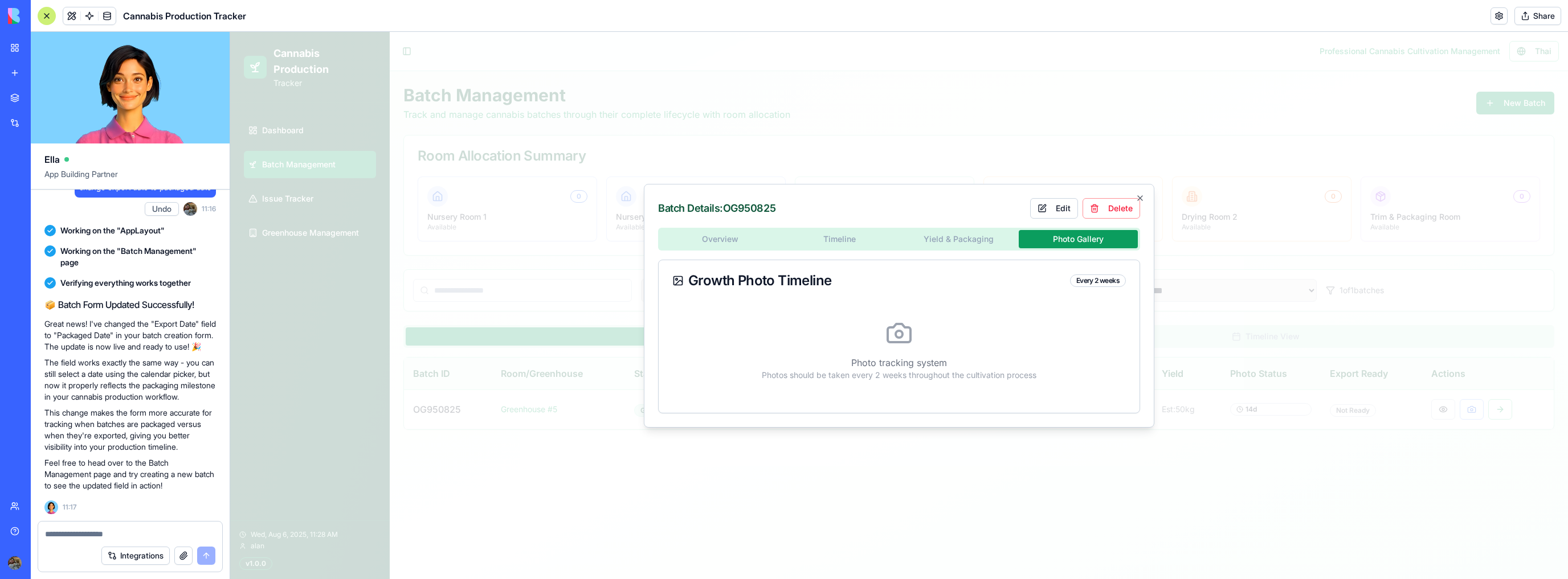 click on "Overview Timeline Yield & Packaging Photo Gallery Growth Photo Timeline Every 2 weeks Photo tracking system Photos should be taken every 2 weeks throughout the cultivation process" at bounding box center [899, 321] 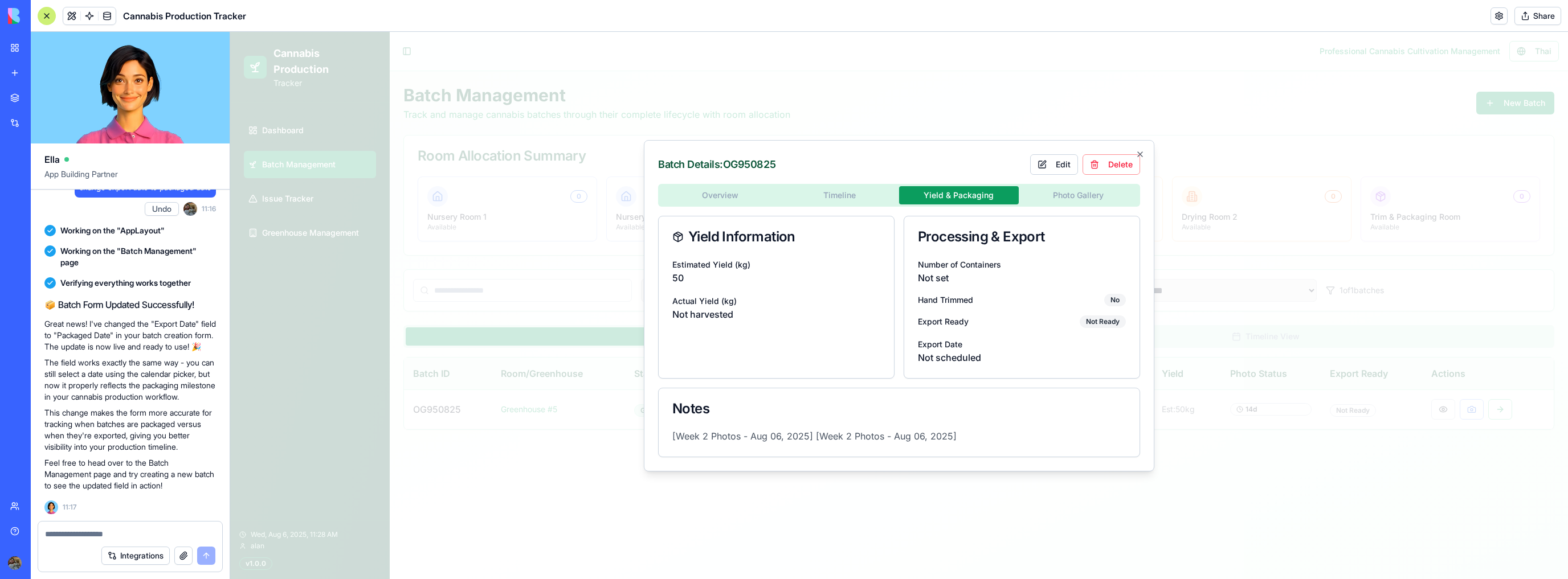 click on "Overview Timeline Yield & Packaging Photo Gallery Yield Information Estimated Yield (kg) 50 Actual Yield (kg) Not harvested Processing & Export Number of Containers Not set Hand Trimmed No Export Ready Not Ready Export Date Not scheduled Notes [Week 2 Photos - [DATE]] [Week 2 Photos - [DATE]]" at bounding box center [899, 321] 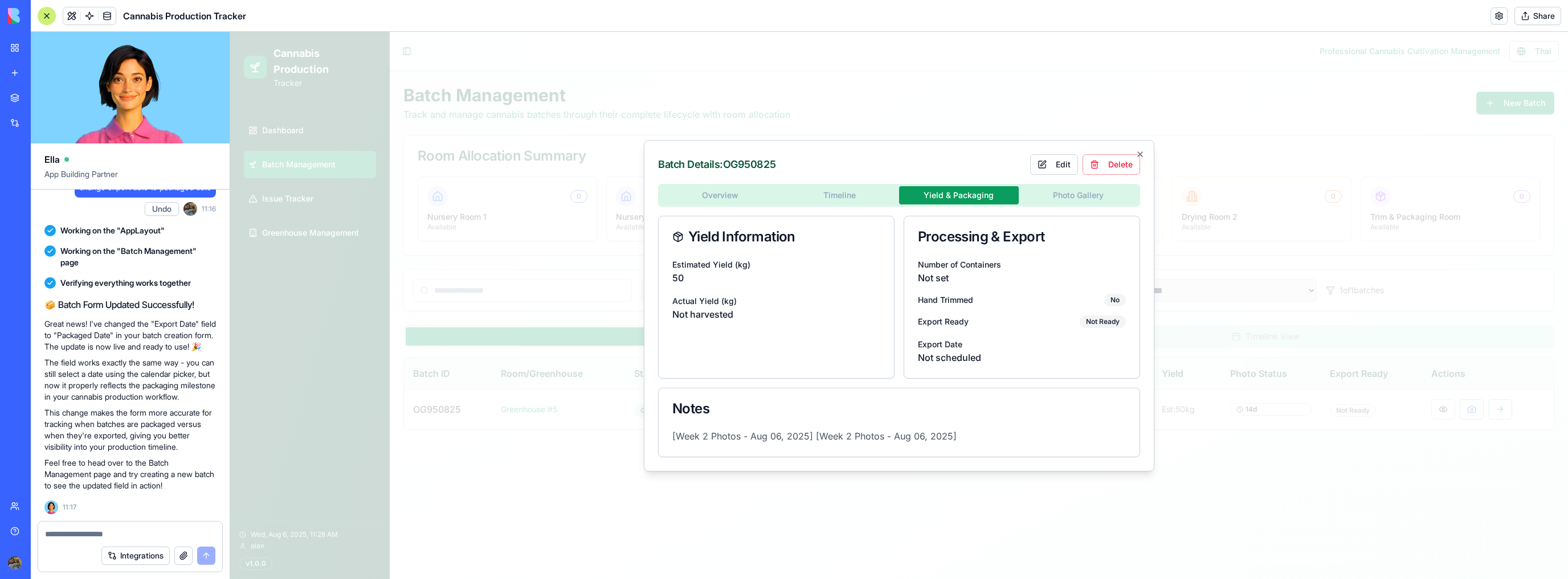 click on "Timeline" at bounding box center (840, 195) 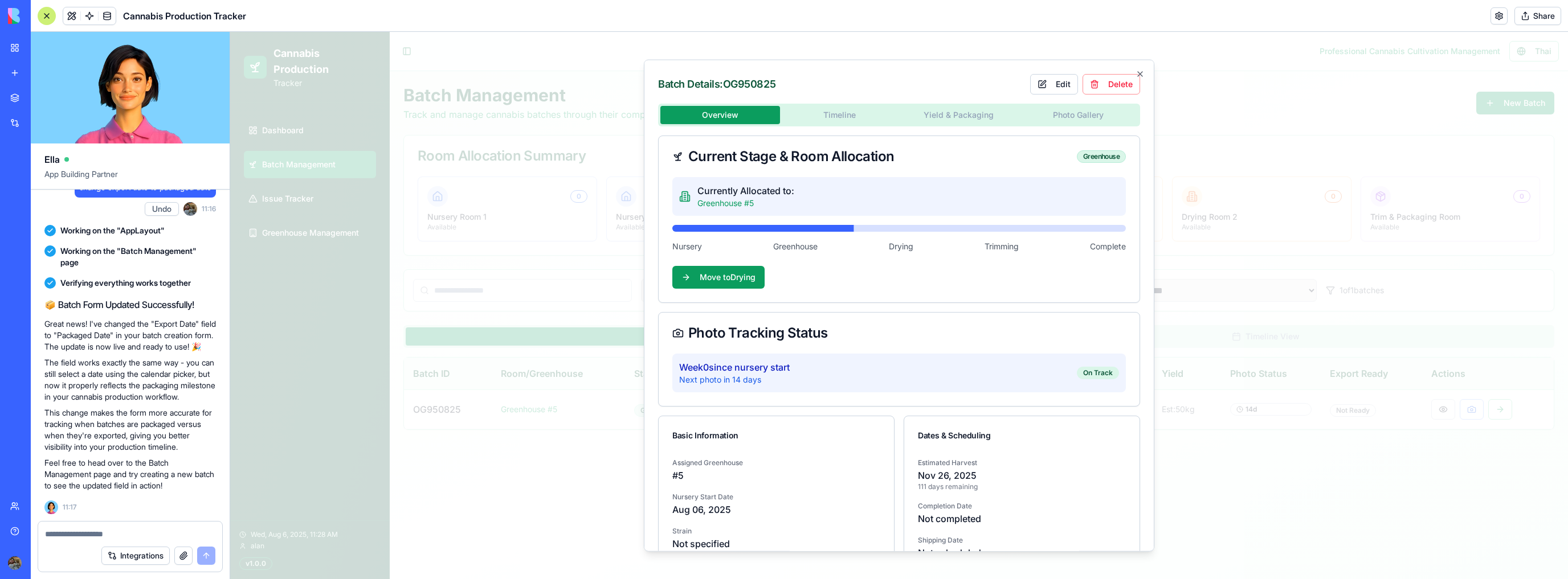 click on "Overview Timeline Yield & Packaging Photo Gallery Current Stage & Room Allocation Greenhouse Currently Allocated to: Greenhouse #5 Nursery Greenhouse Drying Trimming Complete Move to Drying Photo Tracking Status Week 0 since nursery start Next photo in 14 days On Track Basic Information Assigned Greenhouse # 5 Nursery Start Date [DATE] Strain Not specified Dates & Scheduling Estimated Harvest [DATE] [DAYS] days remaining Completion Date Not completed Shipping Date Not scheduled" at bounding box center [899, 338] 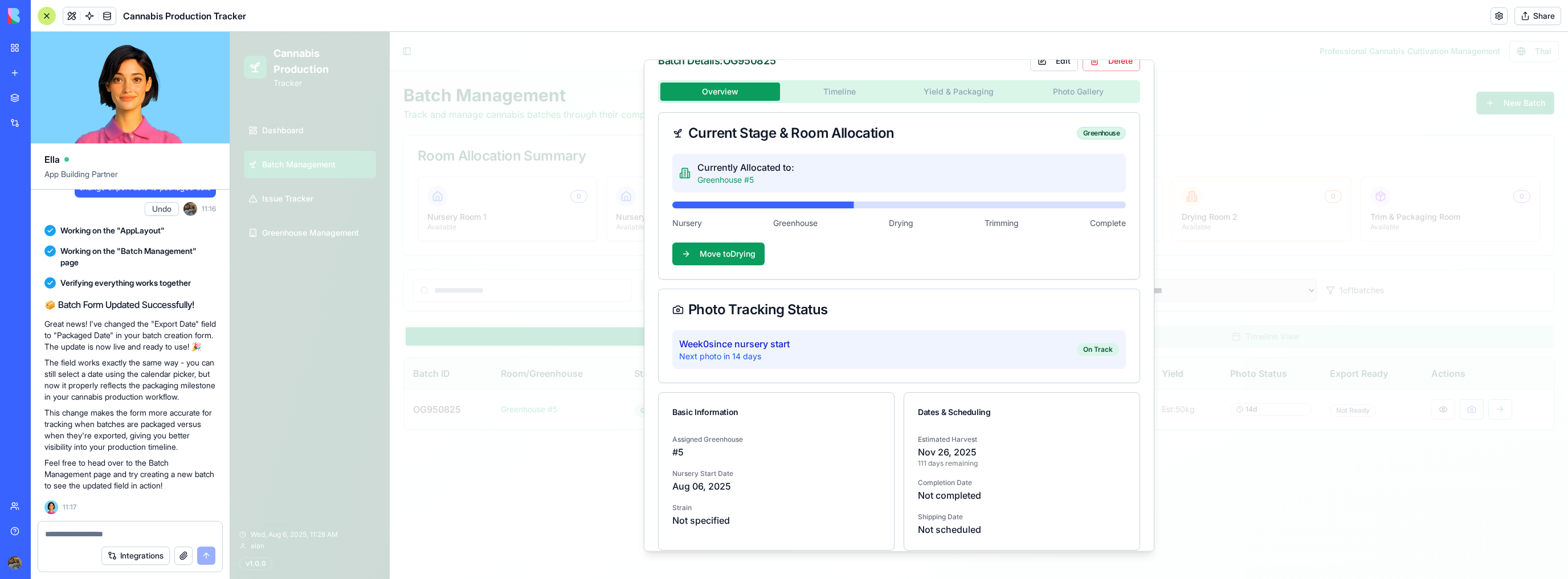 scroll, scrollTop: 35, scrollLeft: 0, axis: vertical 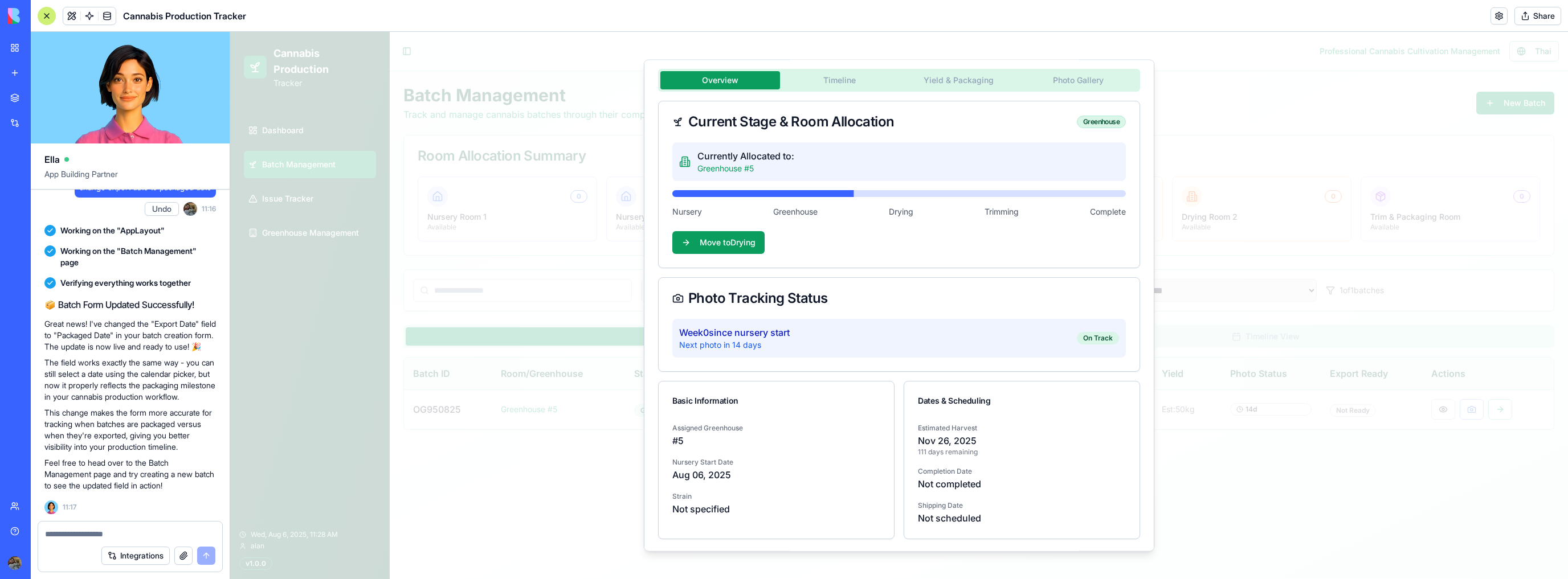 click at bounding box center (899, 305) 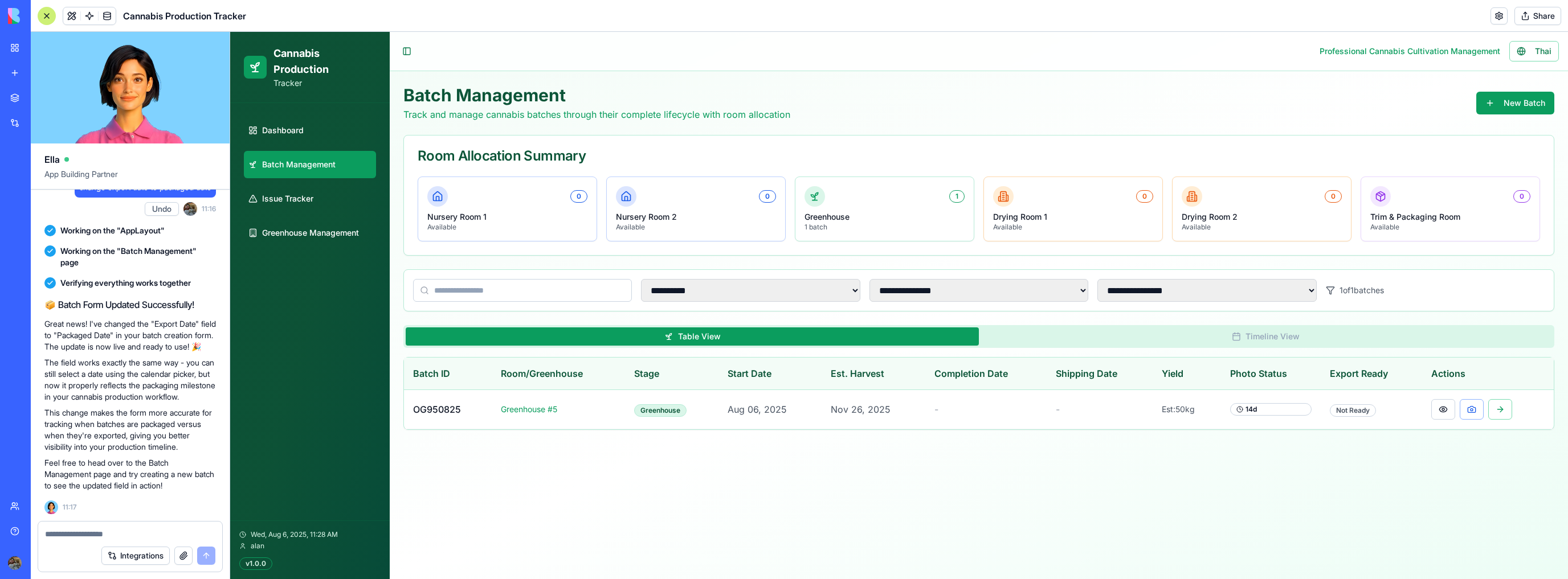 click on "Timeline View" at bounding box center (1265, 336) 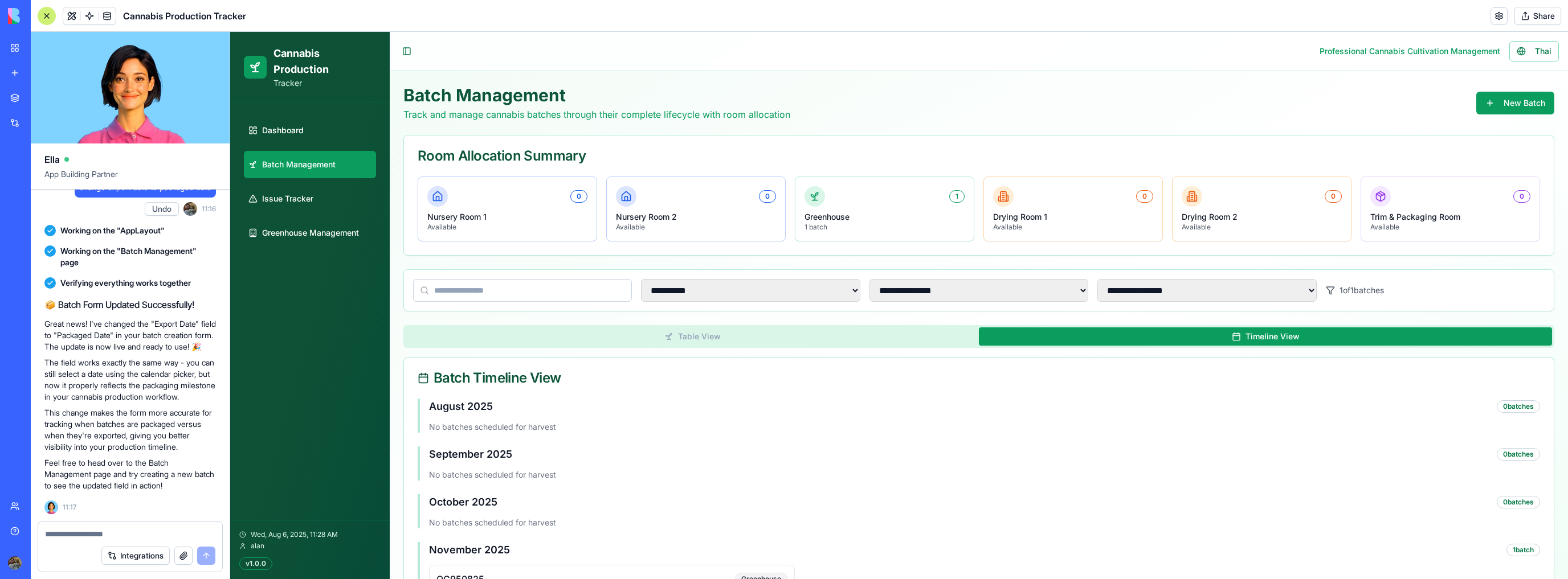 click on "Table View" at bounding box center (692, 336) 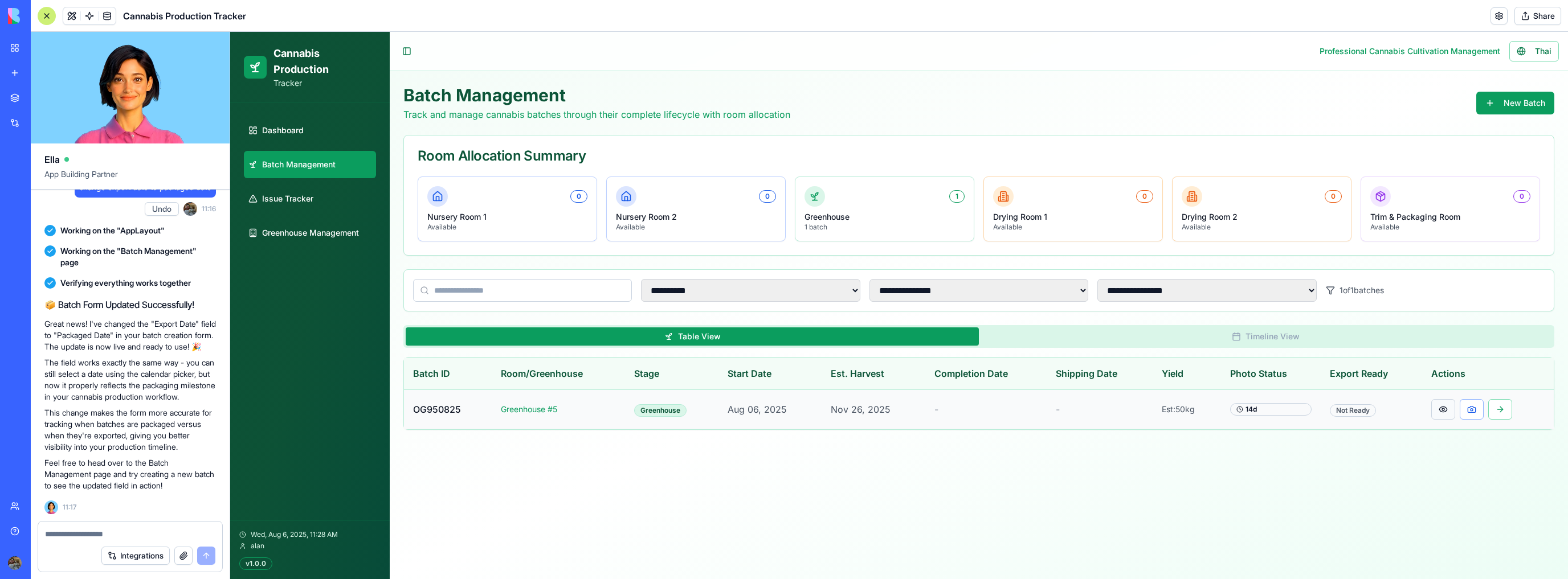 click at bounding box center (1443, 409) 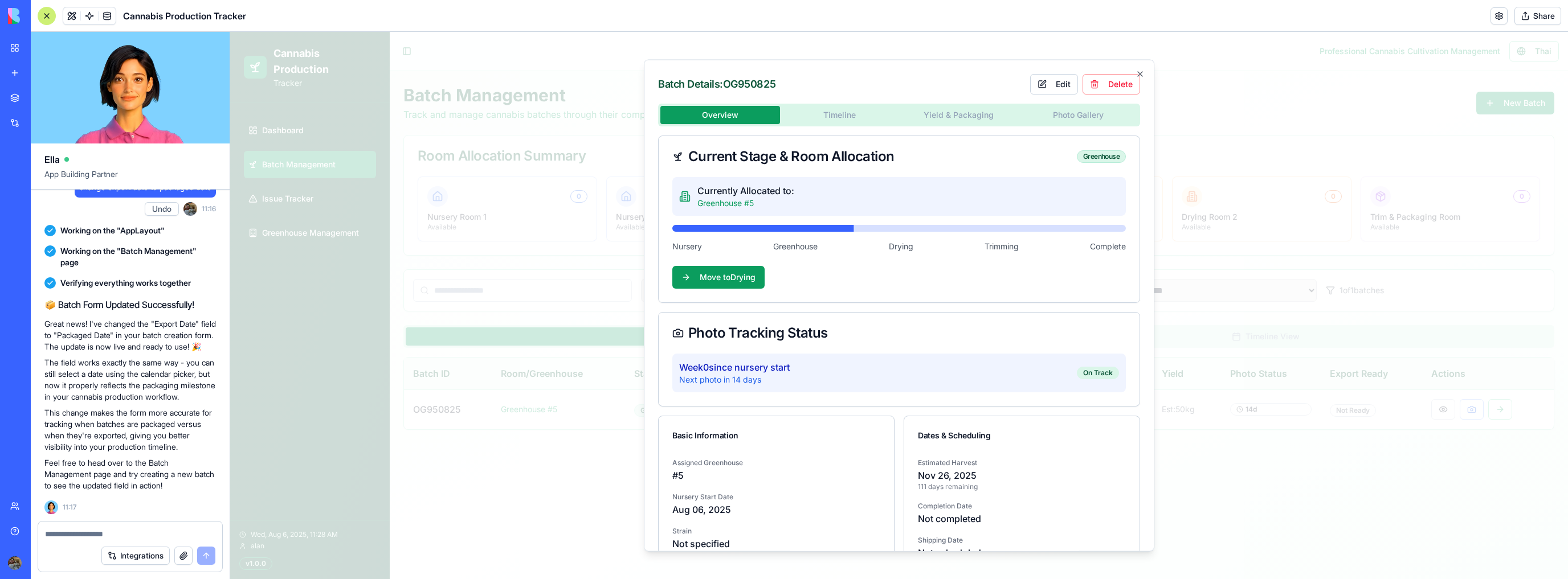 click on "**********" at bounding box center (899, 305) 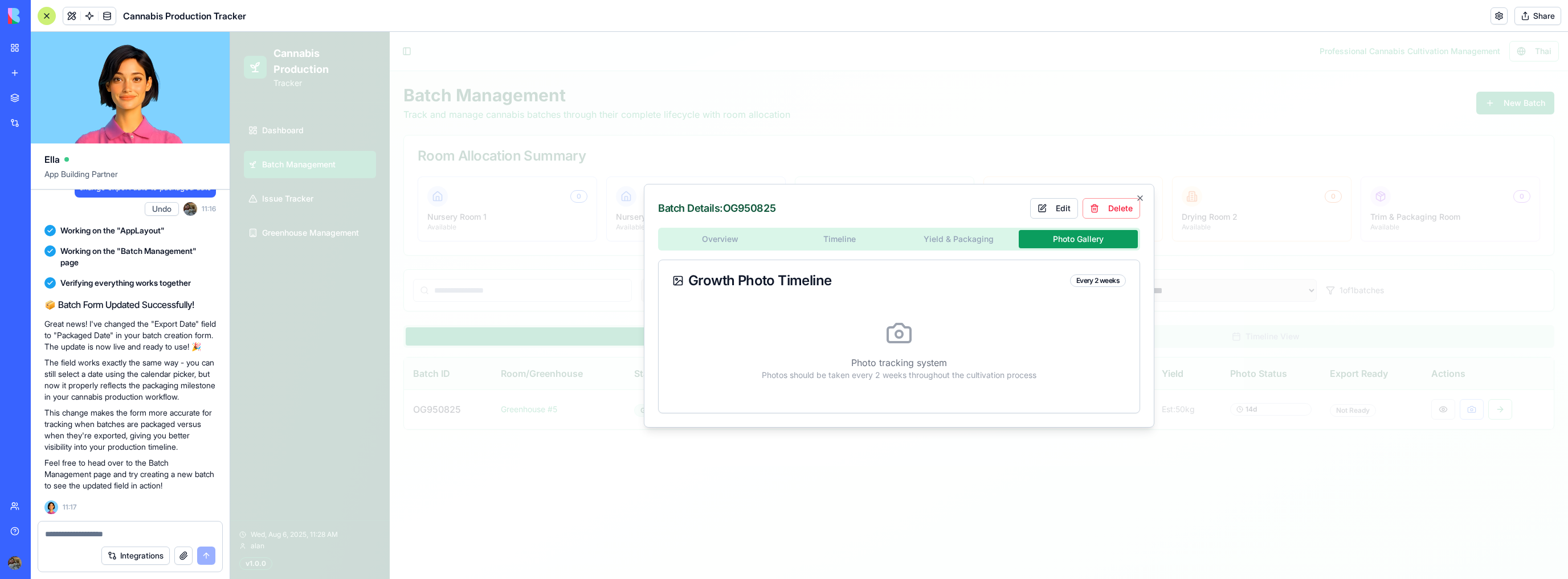 click 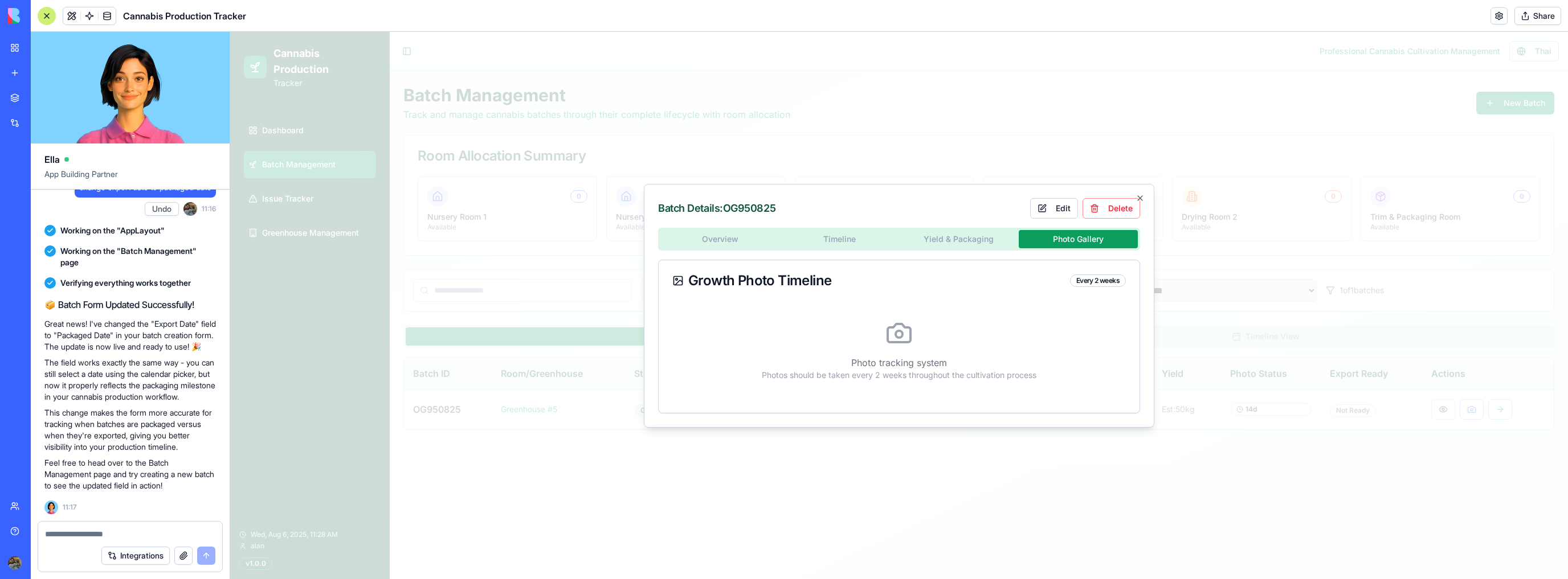 click on "Growth Photo Timeline Every 2 weeks" at bounding box center (899, 281) 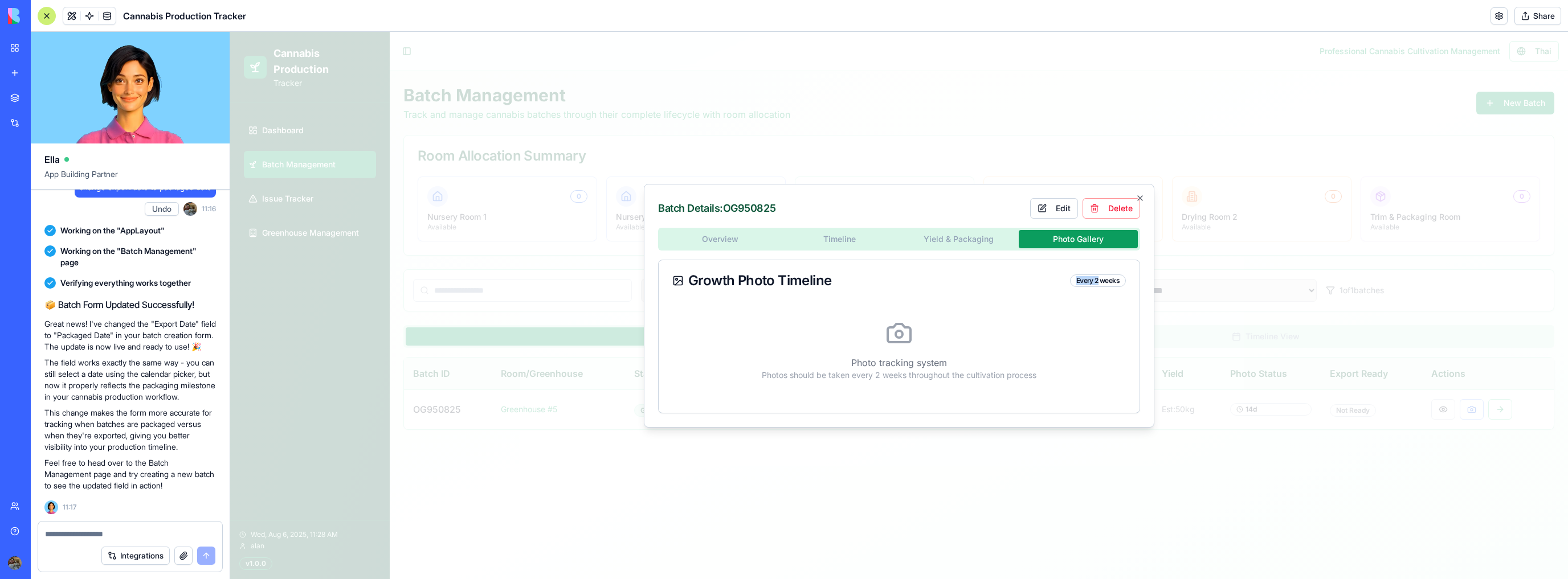 drag, startPoint x: 1099, startPoint y: 281, endPoint x: 1068, endPoint y: 280, distance: 31.016125 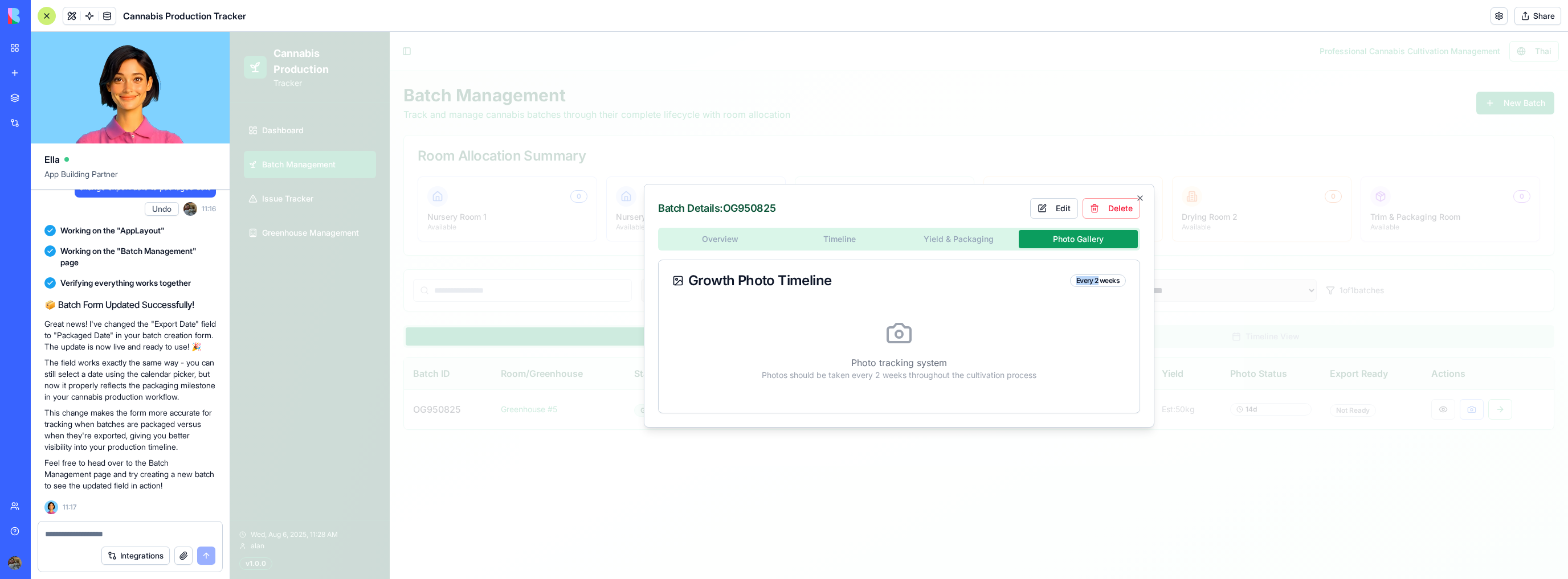 click on "Growth Photo Timeline Every 2 weeks" at bounding box center (899, 281) 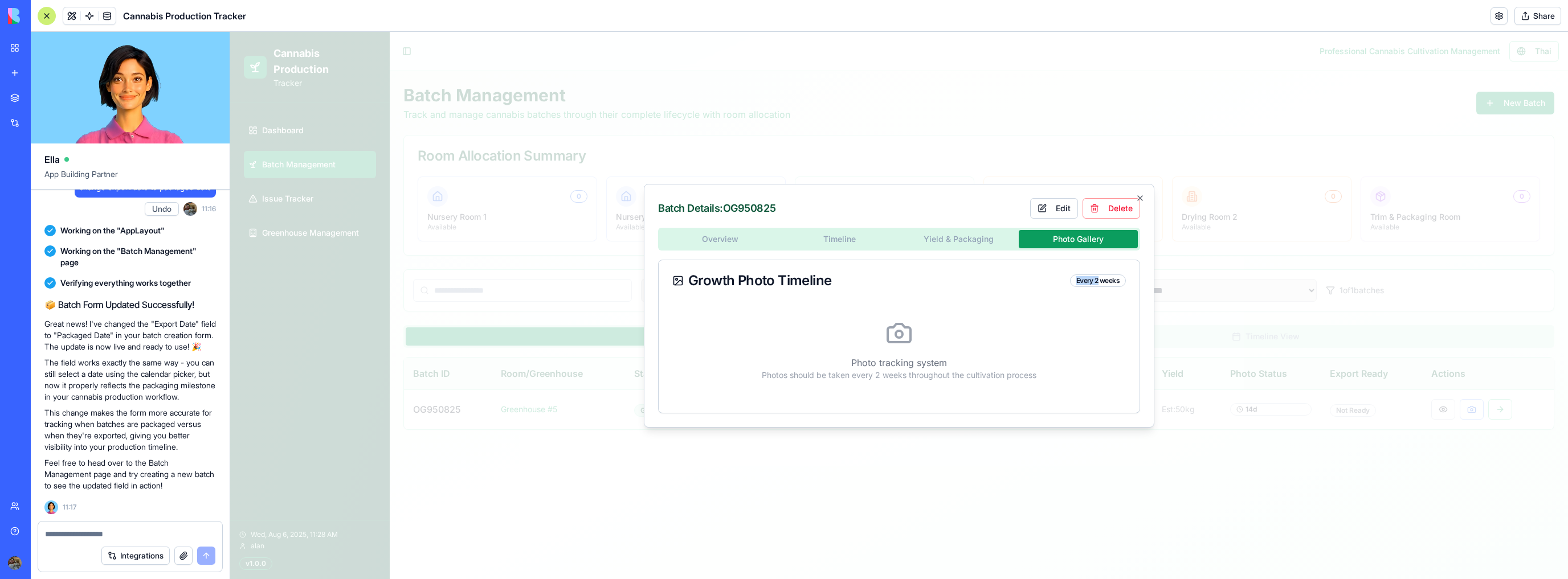 click on "Growth Photo Timeline Every 2 weeks" at bounding box center [899, 281] 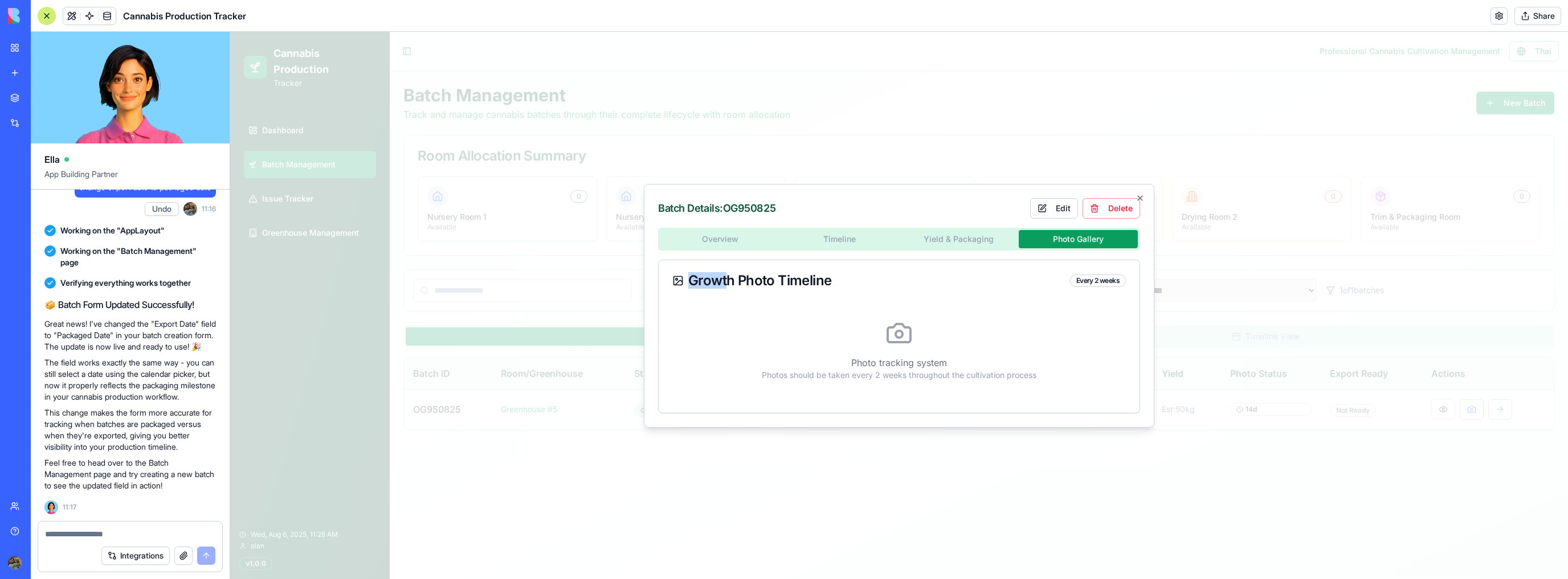 drag, startPoint x: 677, startPoint y: 282, endPoint x: 736, endPoint y: 287, distance: 59.211485 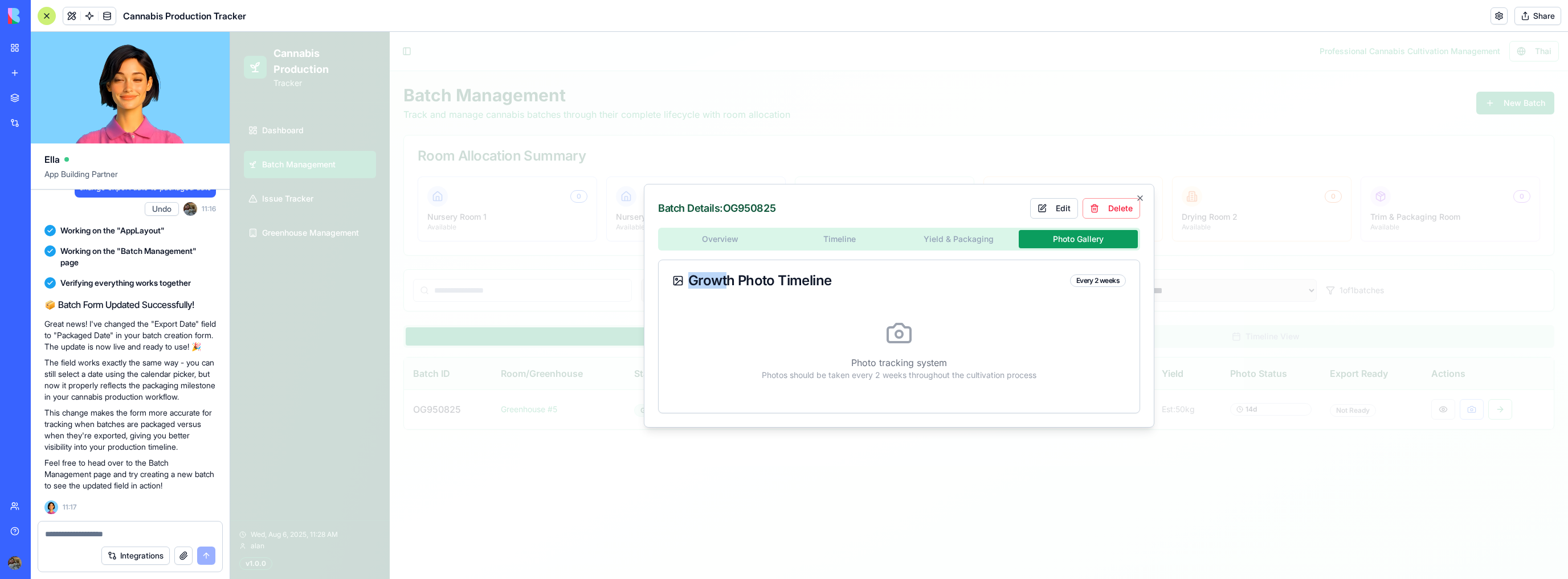 click on "Growth Photo Timeline" at bounding box center (752, 281) 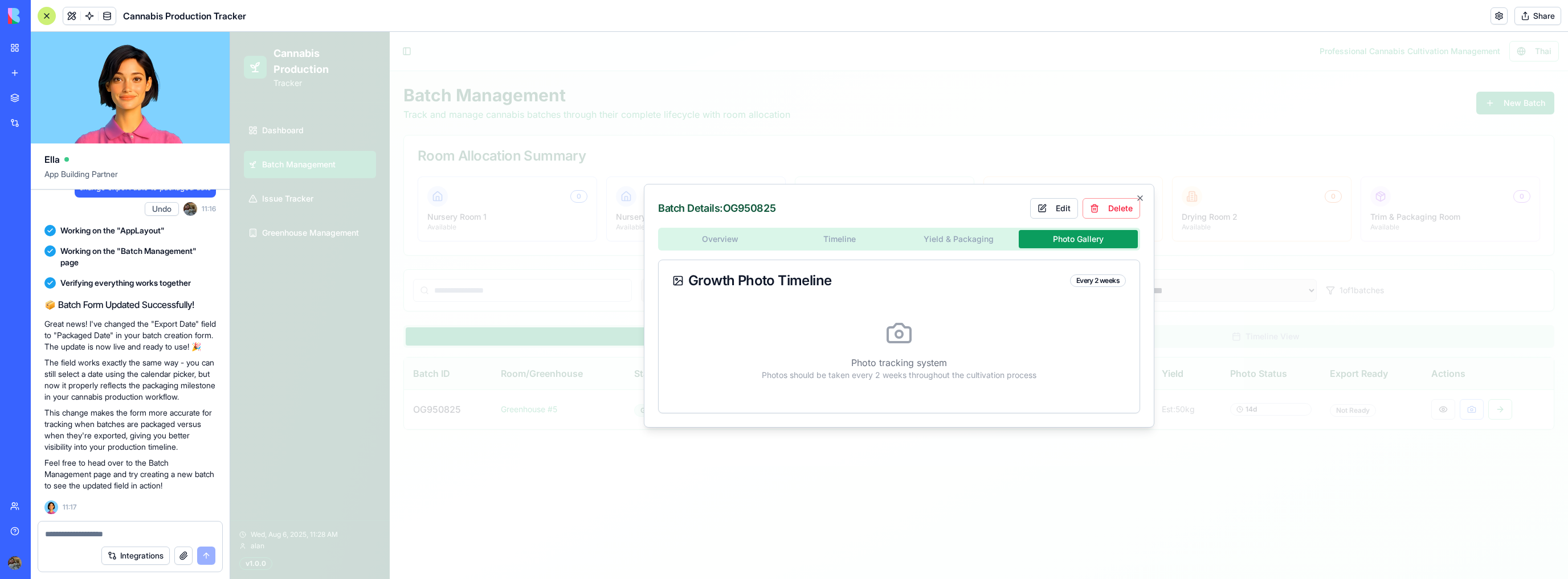click 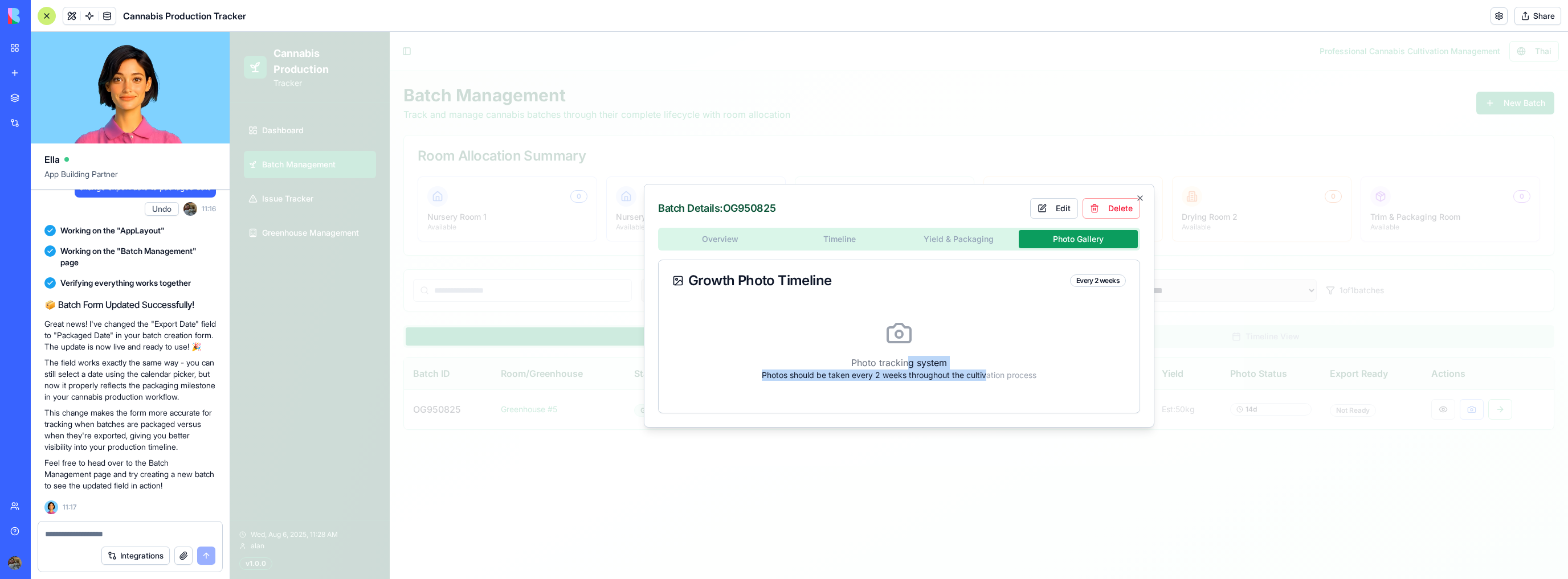 drag, startPoint x: 924, startPoint y: 370, endPoint x: 987, endPoint y: 397, distance: 68.54196 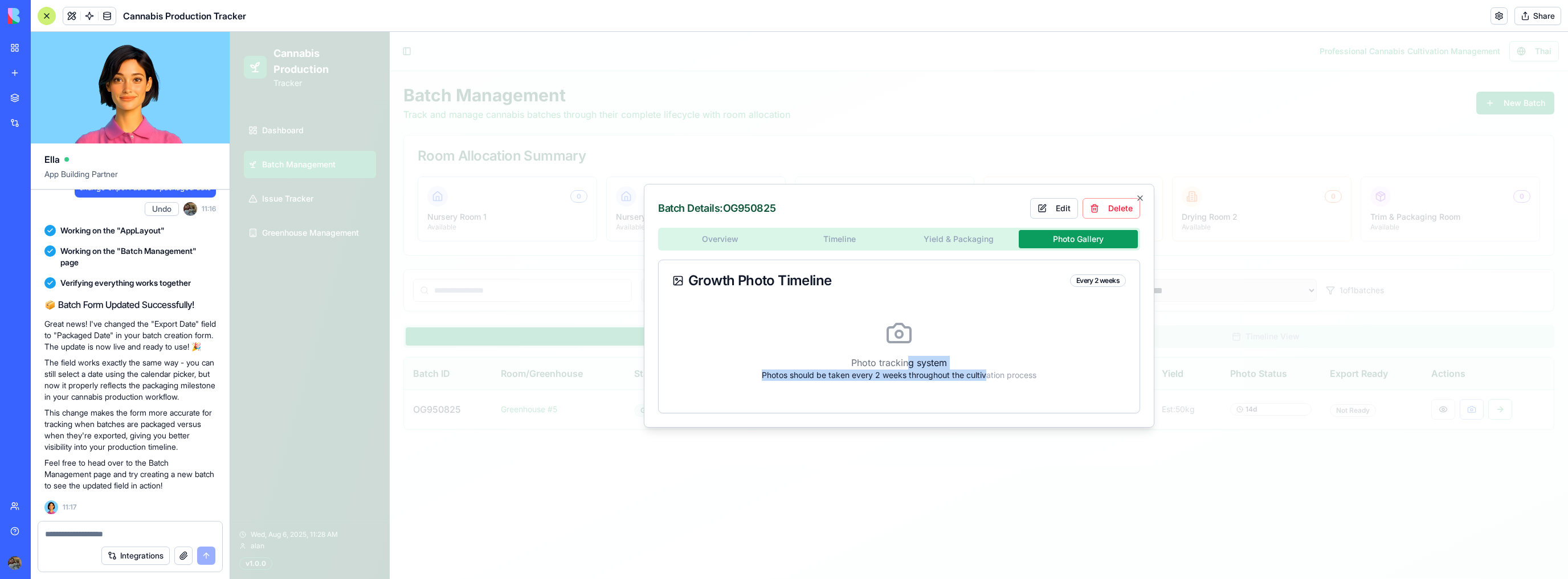 click on "Photo tracking system Photos should be taken every 2 weeks throughout the cultivation process" at bounding box center (899, 350) 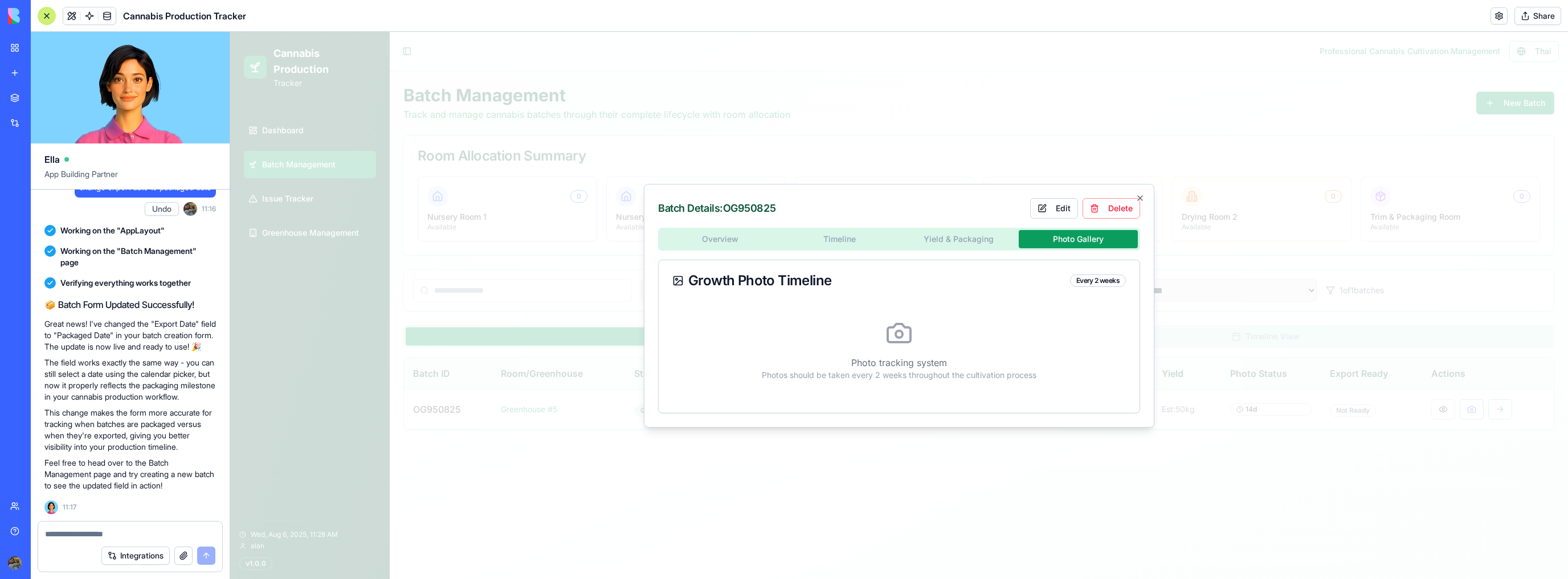 click on "Photo tracking system Photos should be taken every 2 weeks throughout the cultivation process" at bounding box center [899, 350] 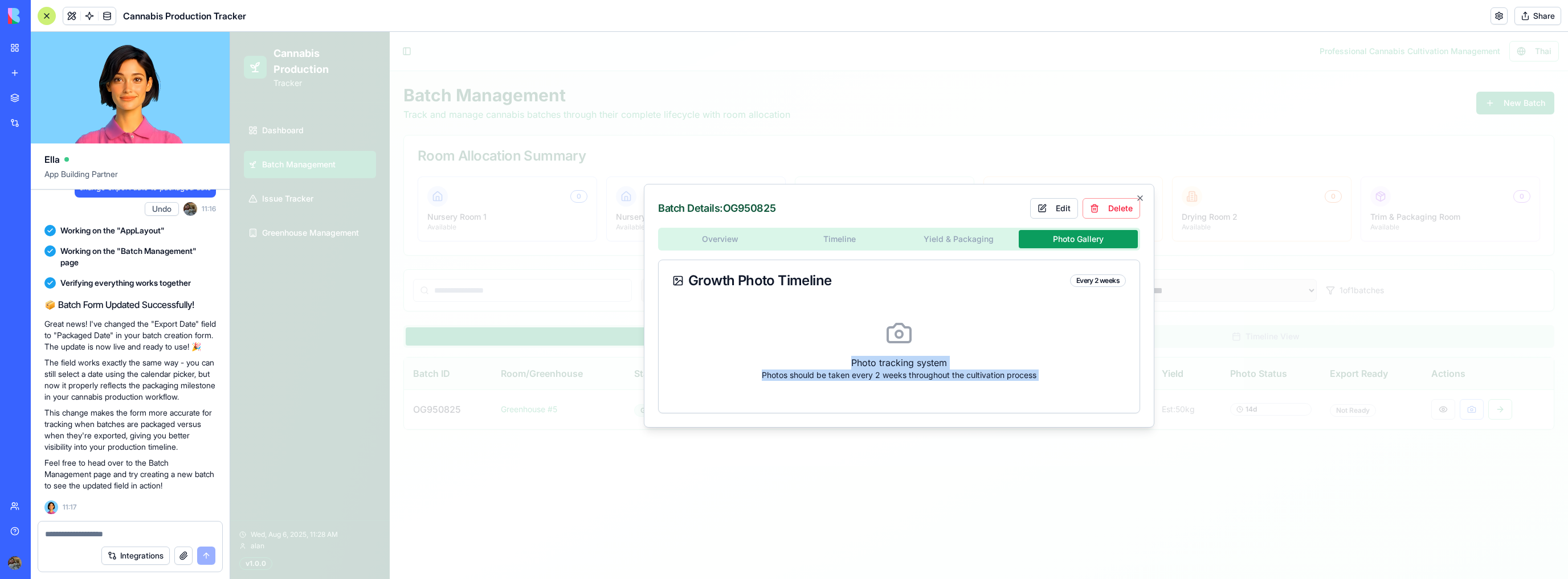 drag, startPoint x: 1064, startPoint y: 381, endPoint x: 820, endPoint y: 330, distance: 249.27294 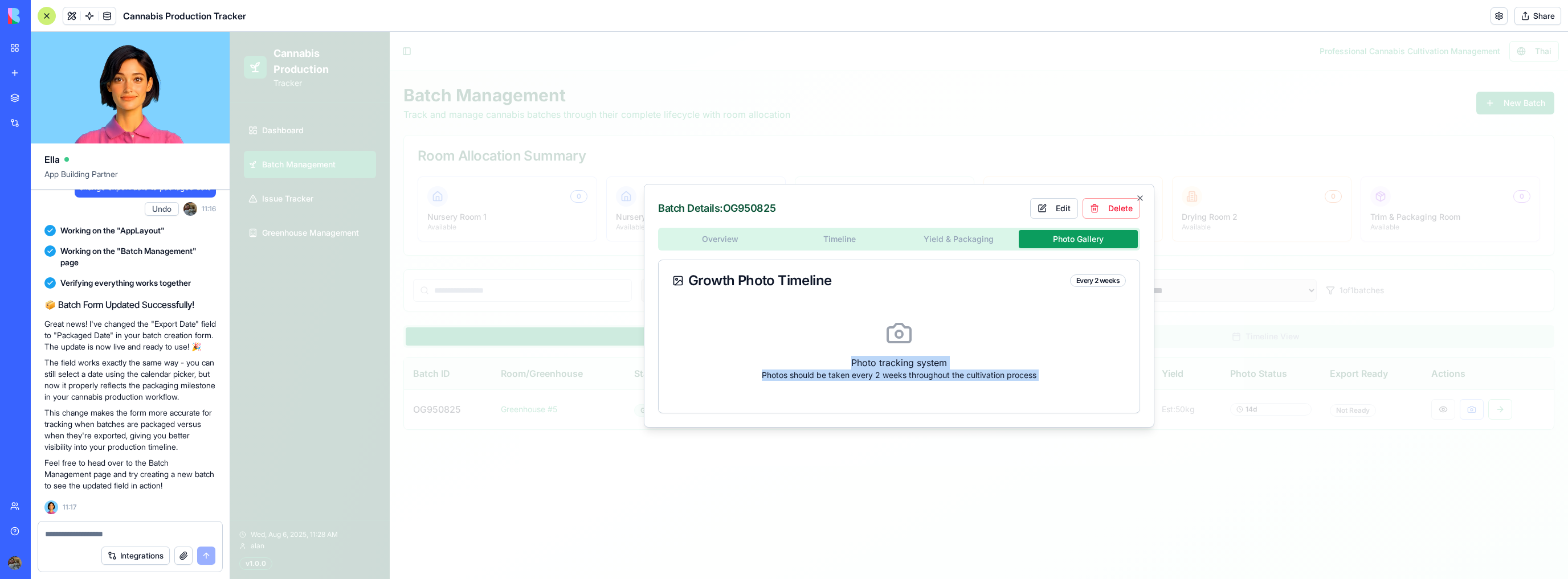 click on "Photo tracking system Photos should be taken every 2 weeks throughout the cultivation process" at bounding box center (899, 350) 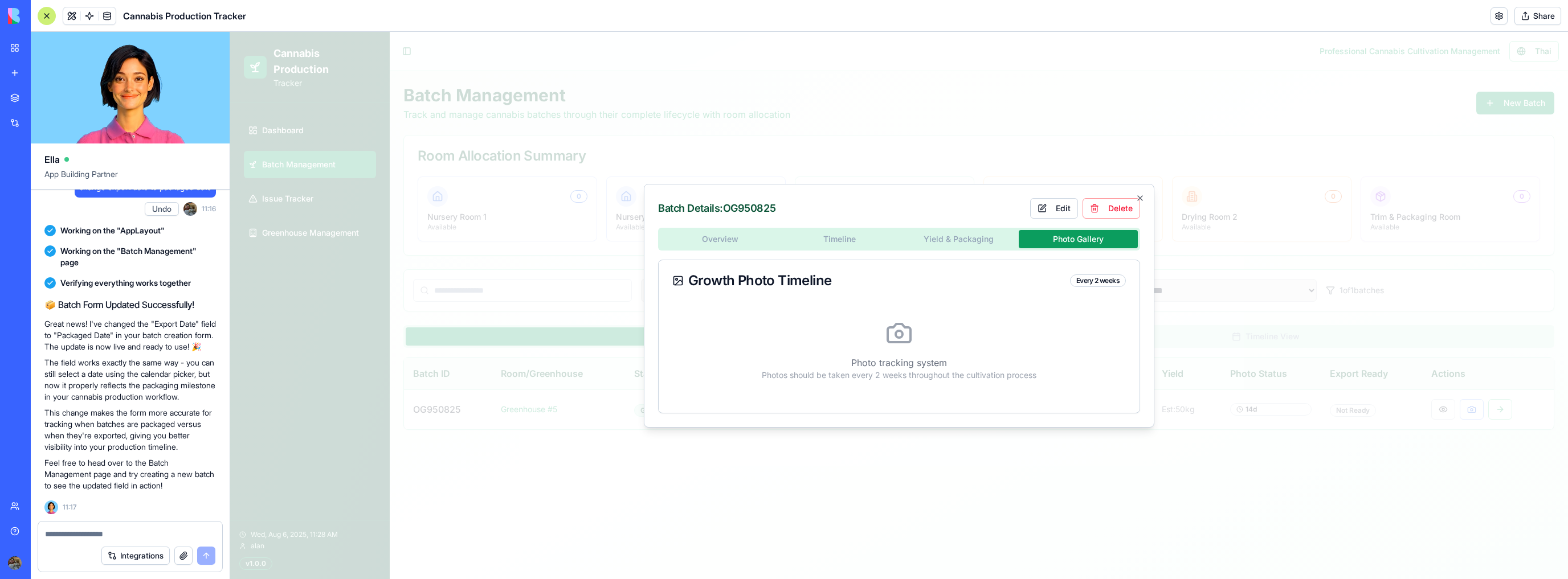 click on "Photo tracking system Photos should be taken every 2 weeks throughout the cultivation process" at bounding box center (899, 350) 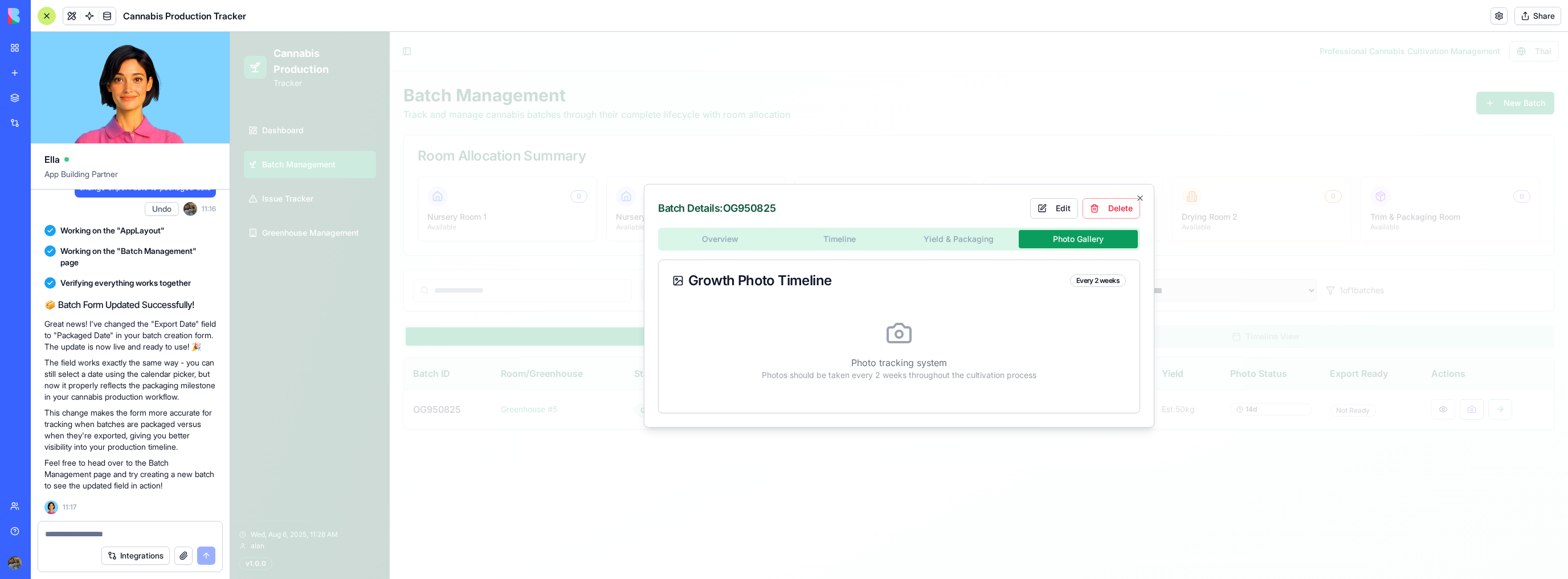 click on "Overview Timeline Yield & Packaging Photo Gallery Growth Photo Timeline Every 2 weeks Photo tracking system Photos should be taken every 2 weeks throughout the cultivation process" at bounding box center (899, 321) 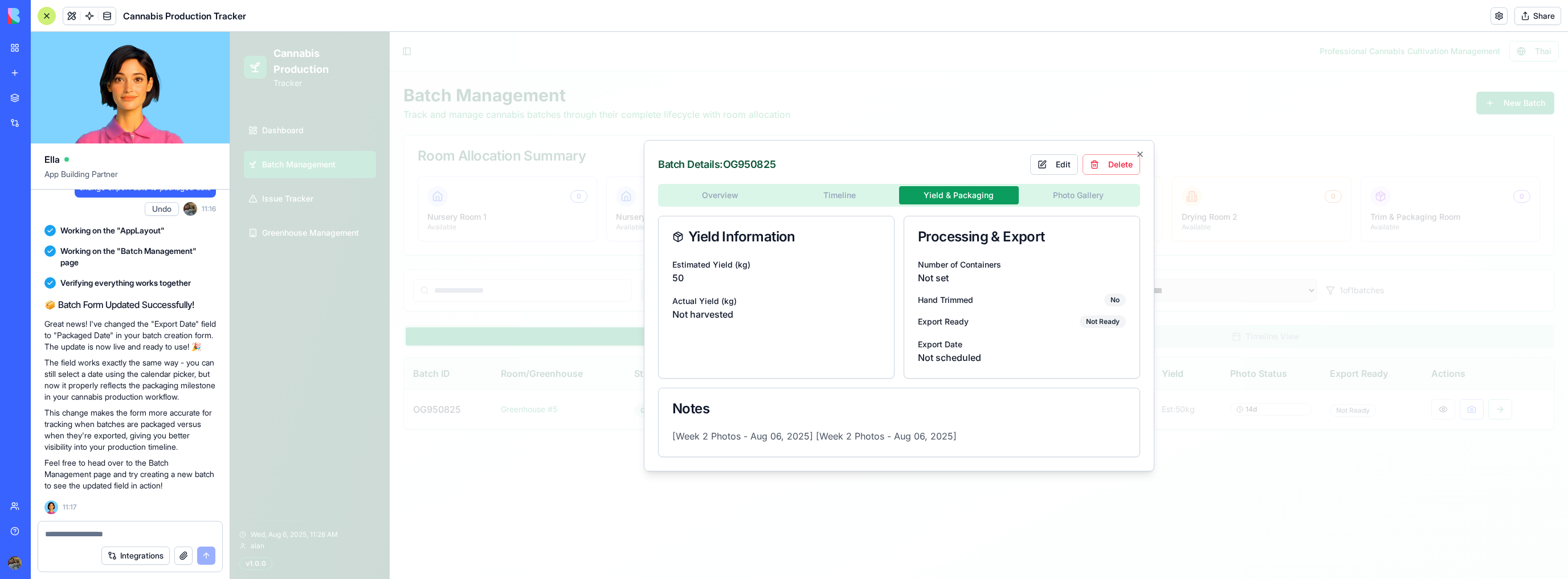 click on "Overview Timeline Yield & Packaging Photo Gallery" at bounding box center [899, 195] 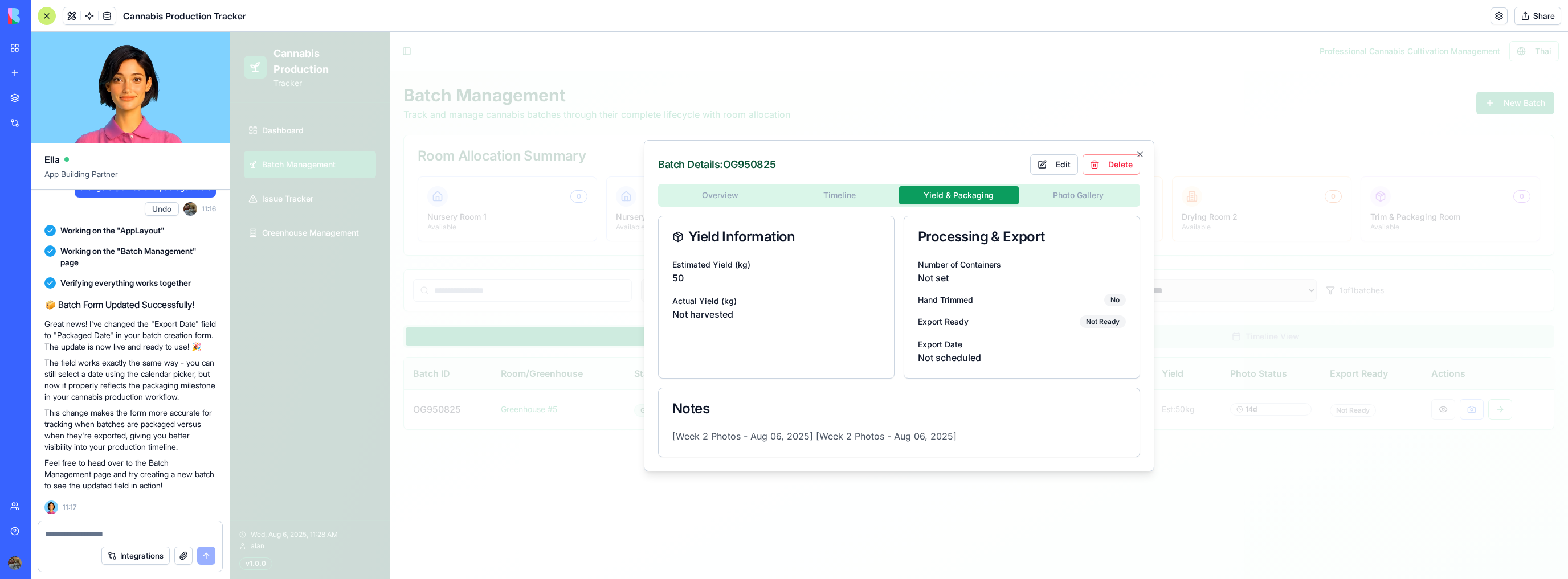 click on "Timeline" at bounding box center (840, 195) 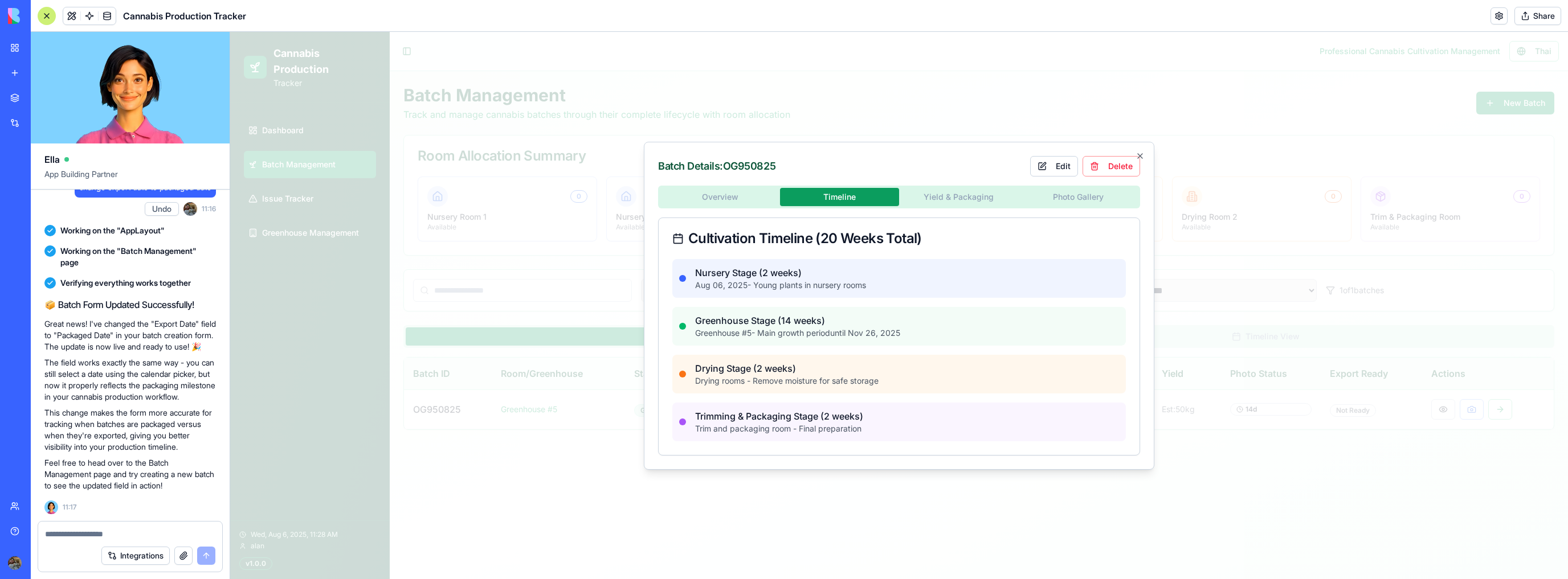 click on "Overview Timeline Yield & Packaging Photo Gallery Cultivation Timeline (20 Weeks Total) Nursery Stage (2 weeks) [MONTH] 06, [YEAR] - Young plants in nursery rooms Greenhouse Stage (14 weeks) Greenhouse # 5 - Main growth period until Nov 26, [YEAR] Drying Stage (2 weeks) Drying rooms - Remove moisture for safe storage Trimming & Packaging Stage (2 weeks) Trim and packaging room - Final preparation" at bounding box center (899, 321) 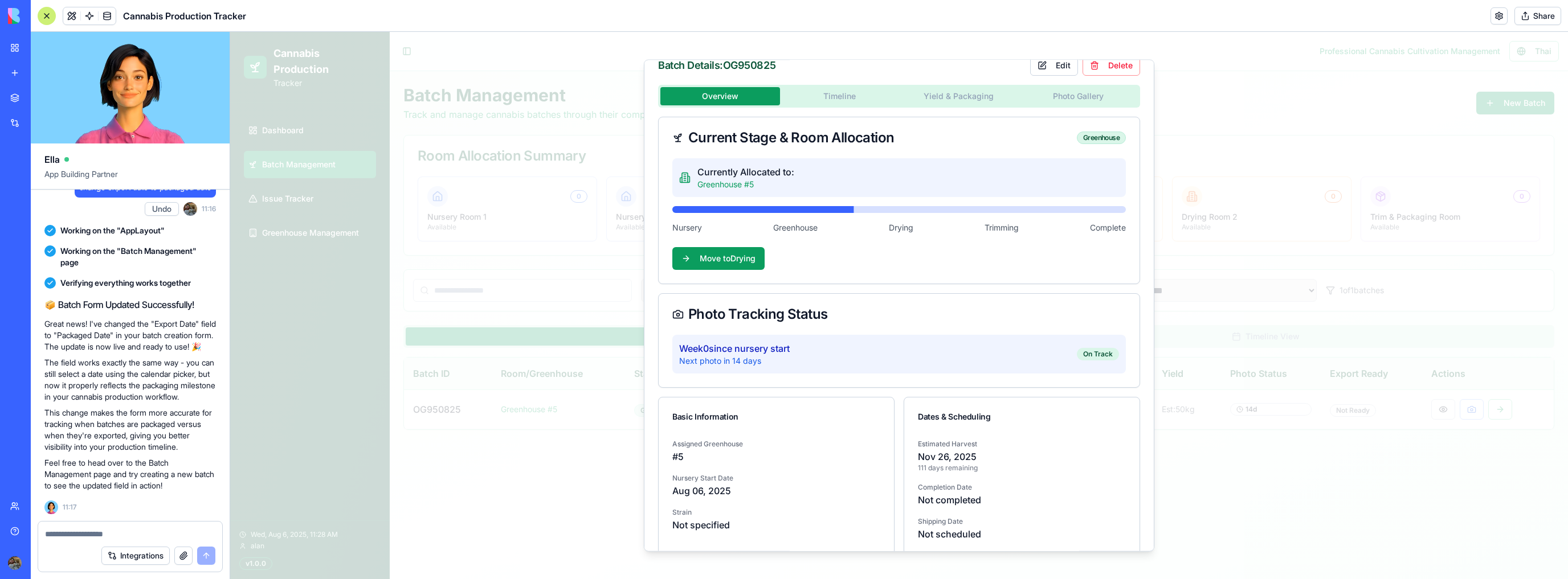 scroll, scrollTop: 35, scrollLeft: 0, axis: vertical 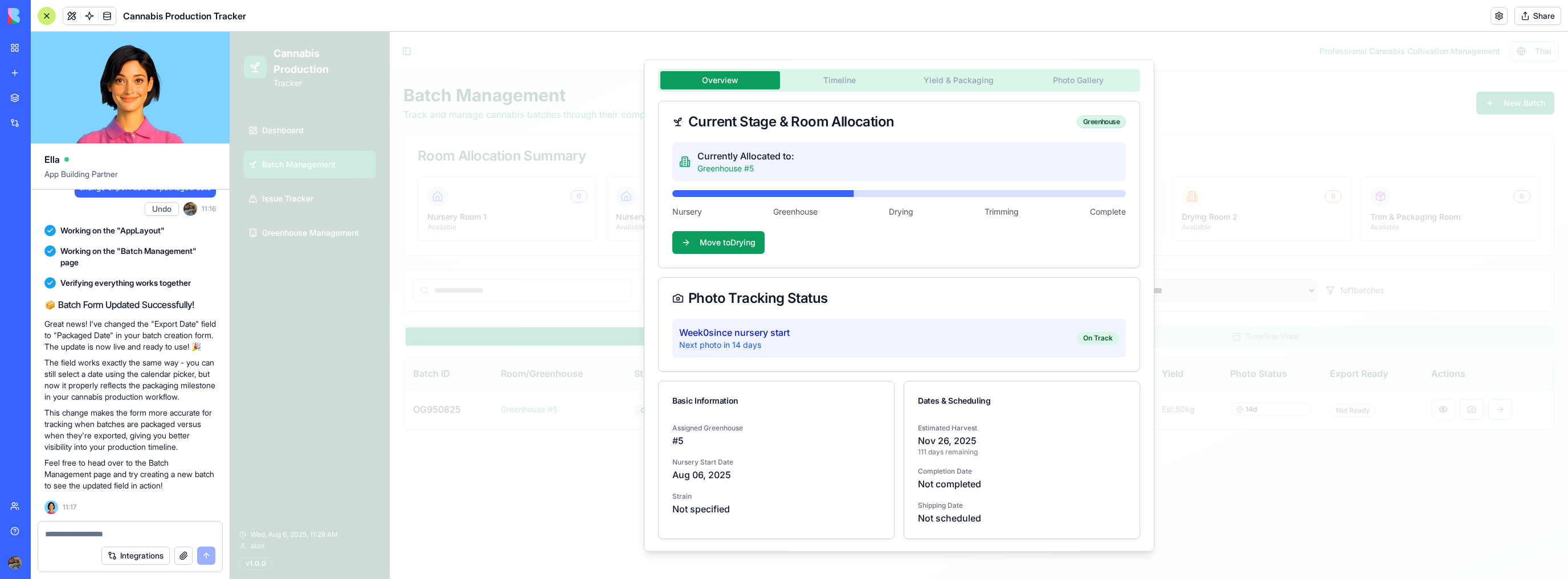 click at bounding box center (899, 305) 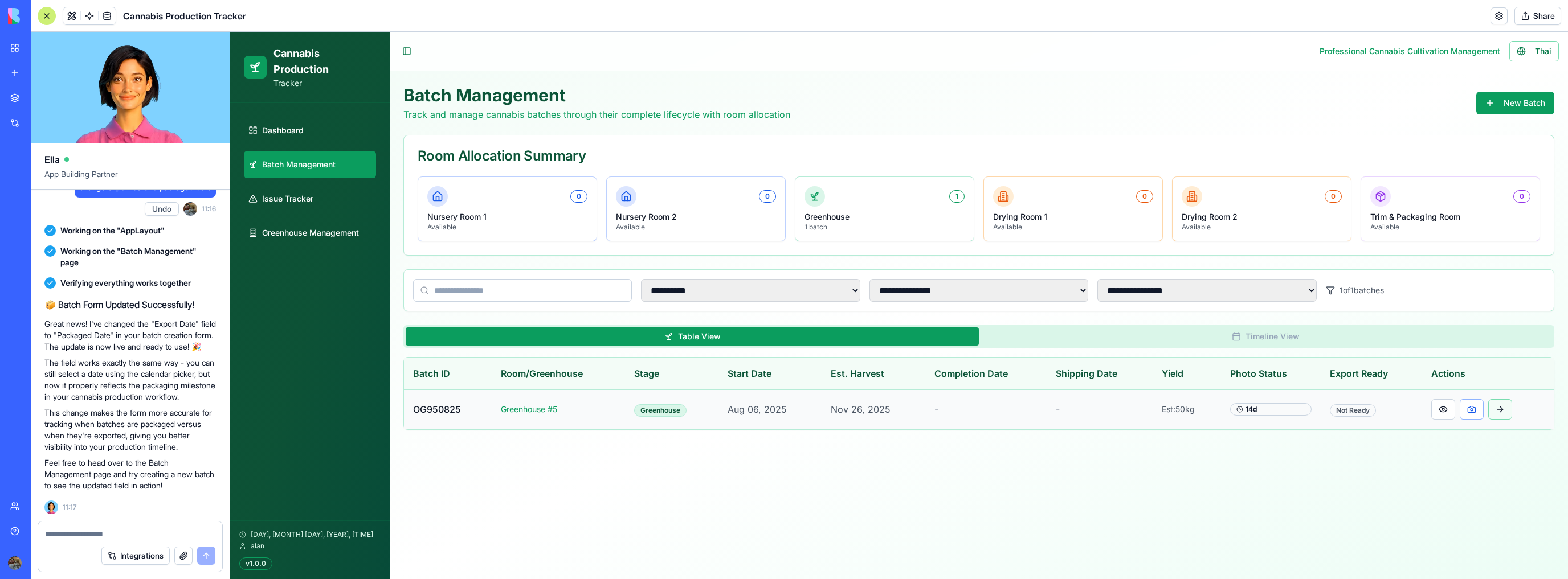 click at bounding box center [1500, 409] 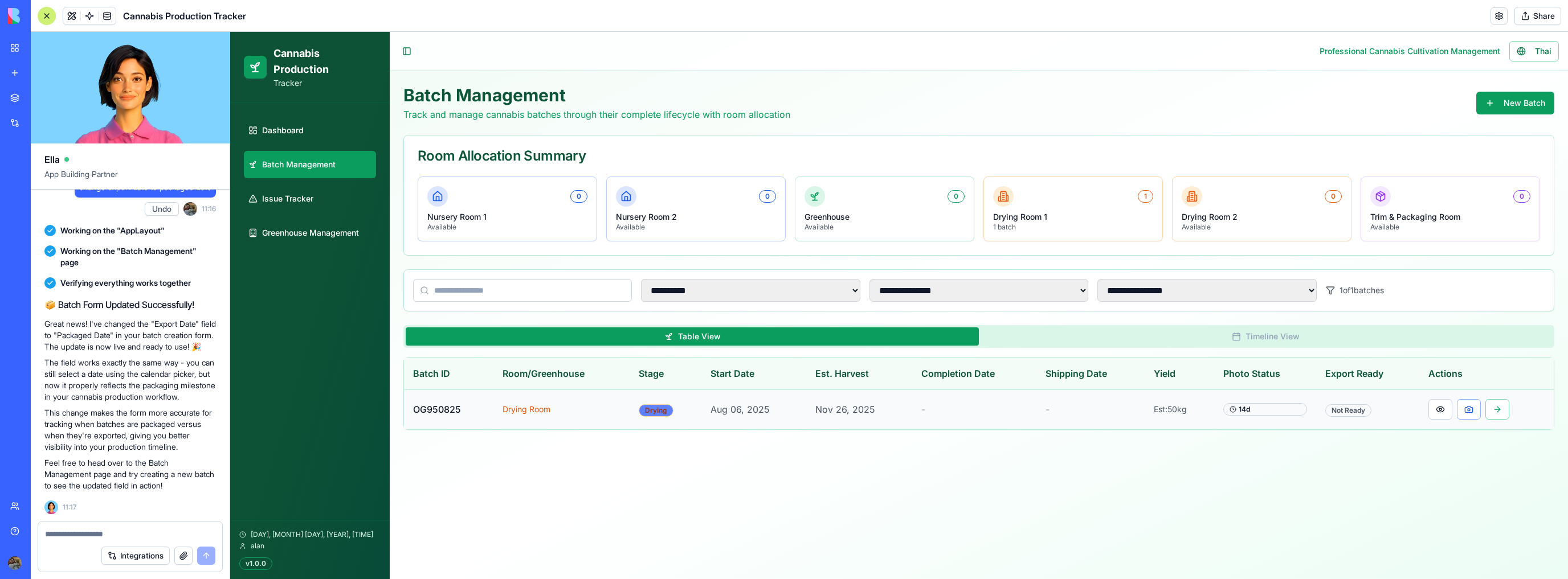 click on "Drying" at bounding box center (656, 410) 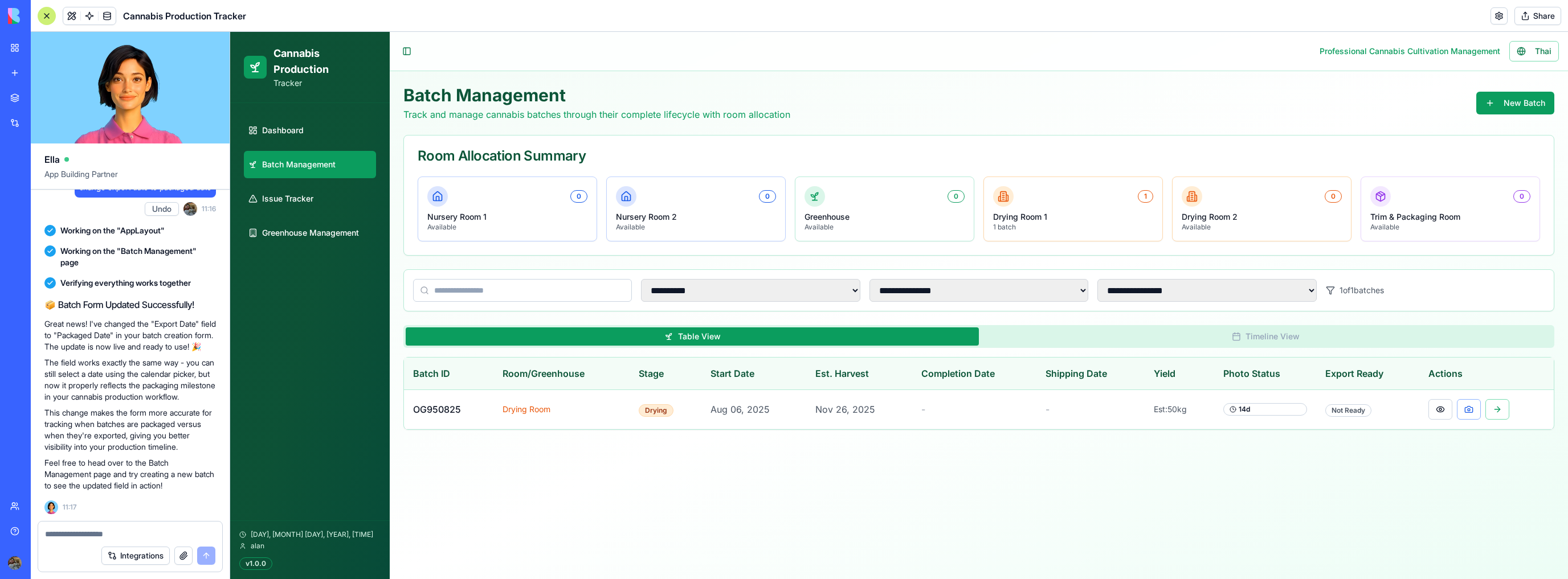 click at bounding box center [130, 531] 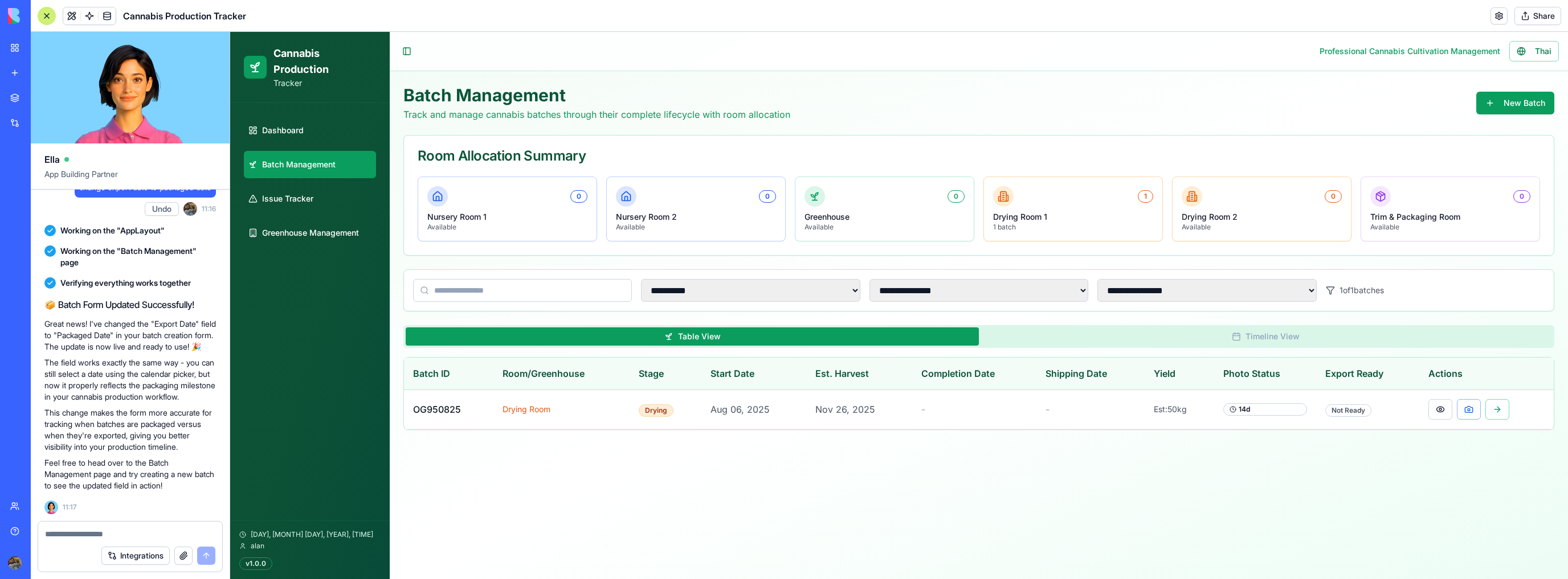 click at bounding box center (130, 534) 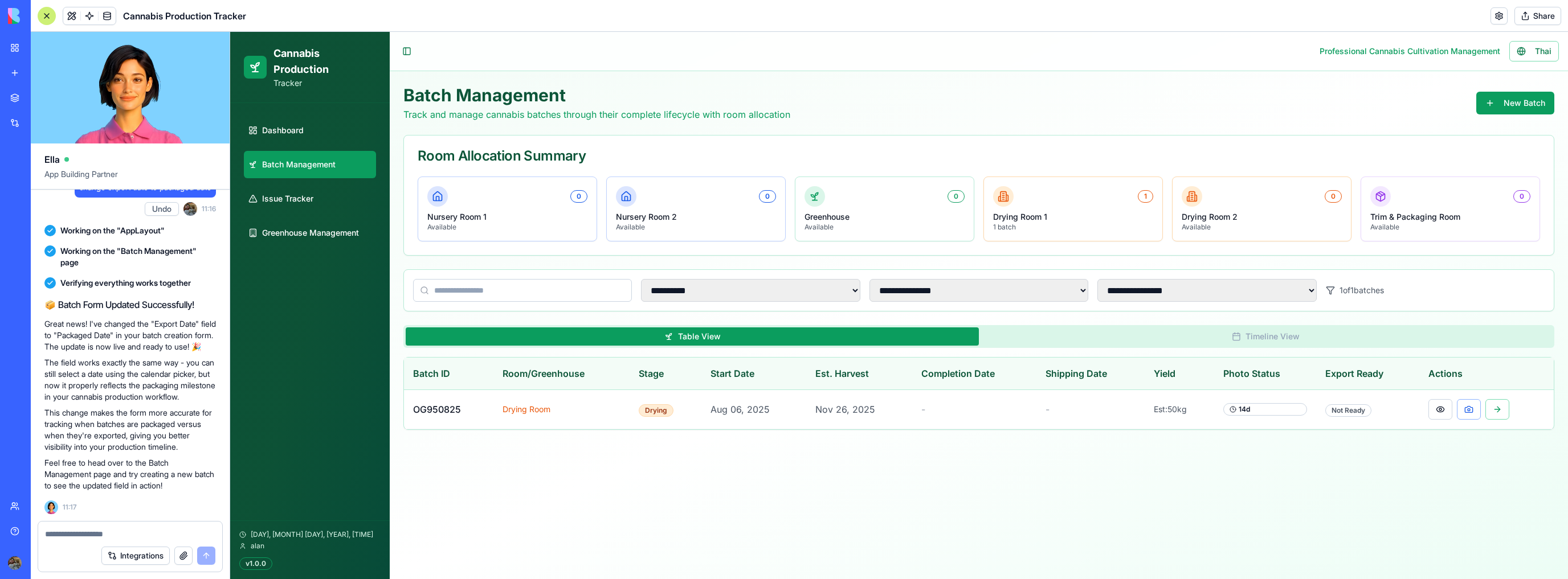 click at bounding box center [130, 534] 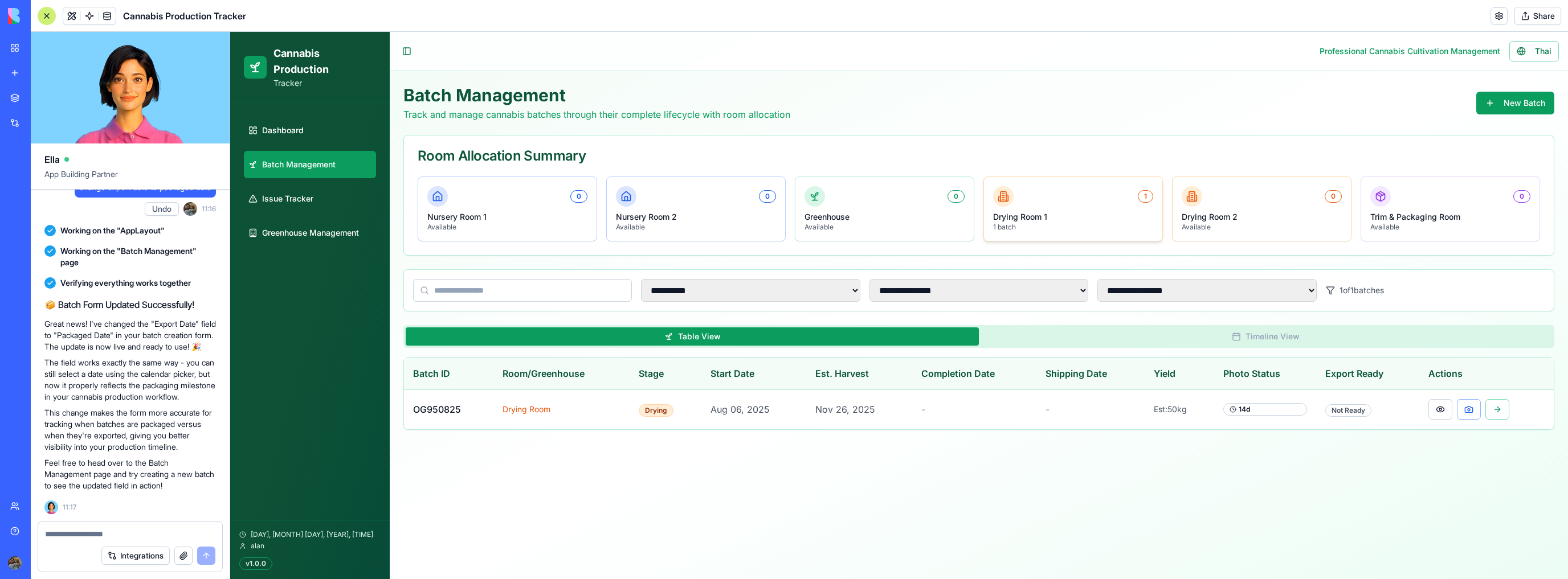 click on "1 Drying Room 1 1 batch" at bounding box center [1073, 209] 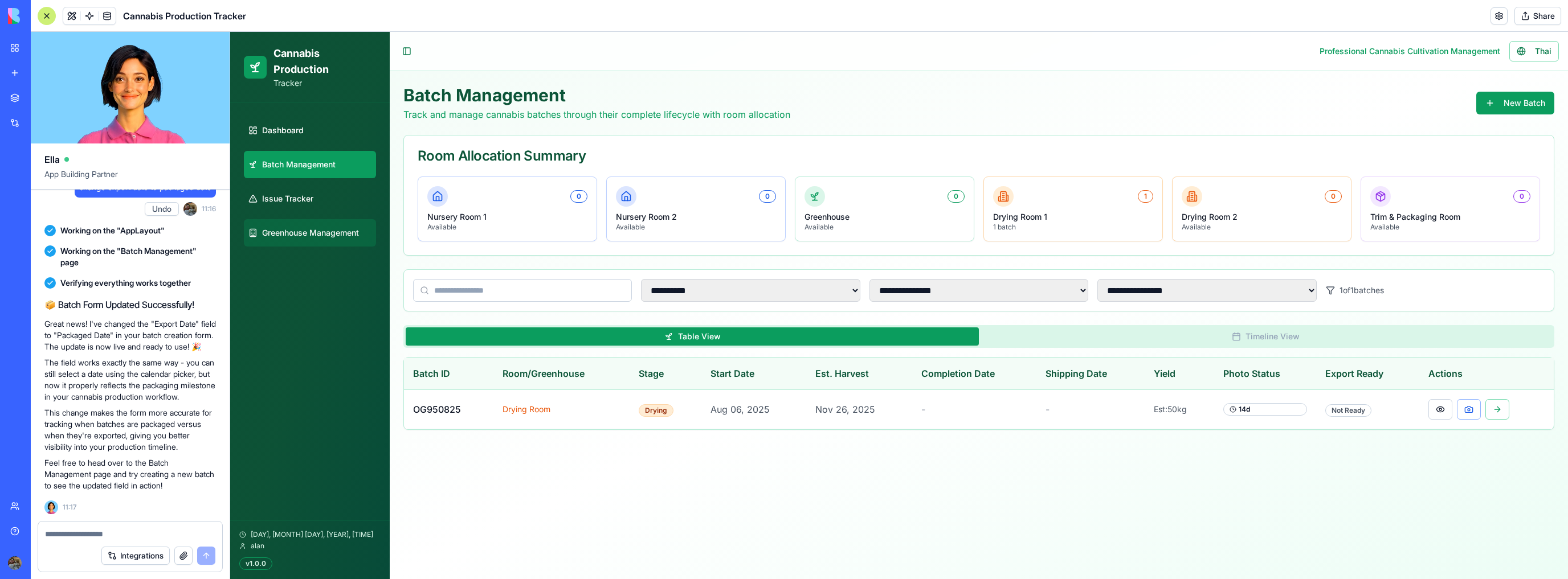 click on "Greenhouse Management" at bounding box center (310, 233) 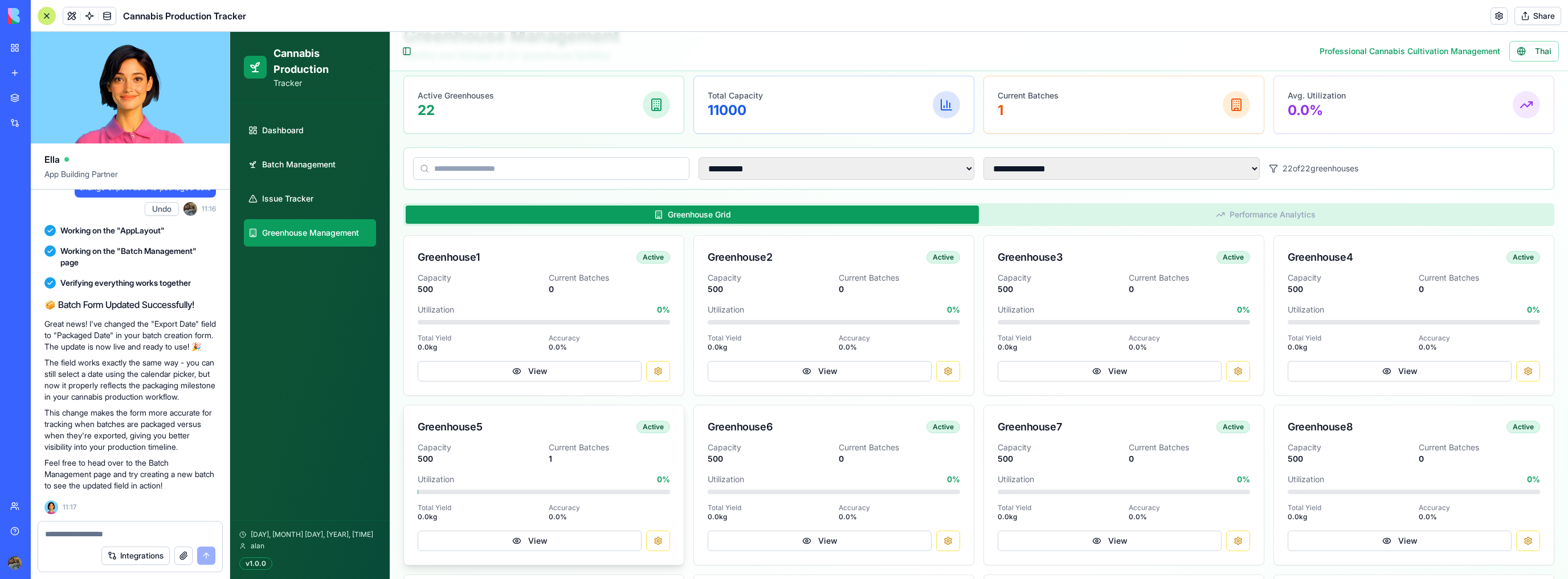 scroll, scrollTop: 137, scrollLeft: 0, axis: vertical 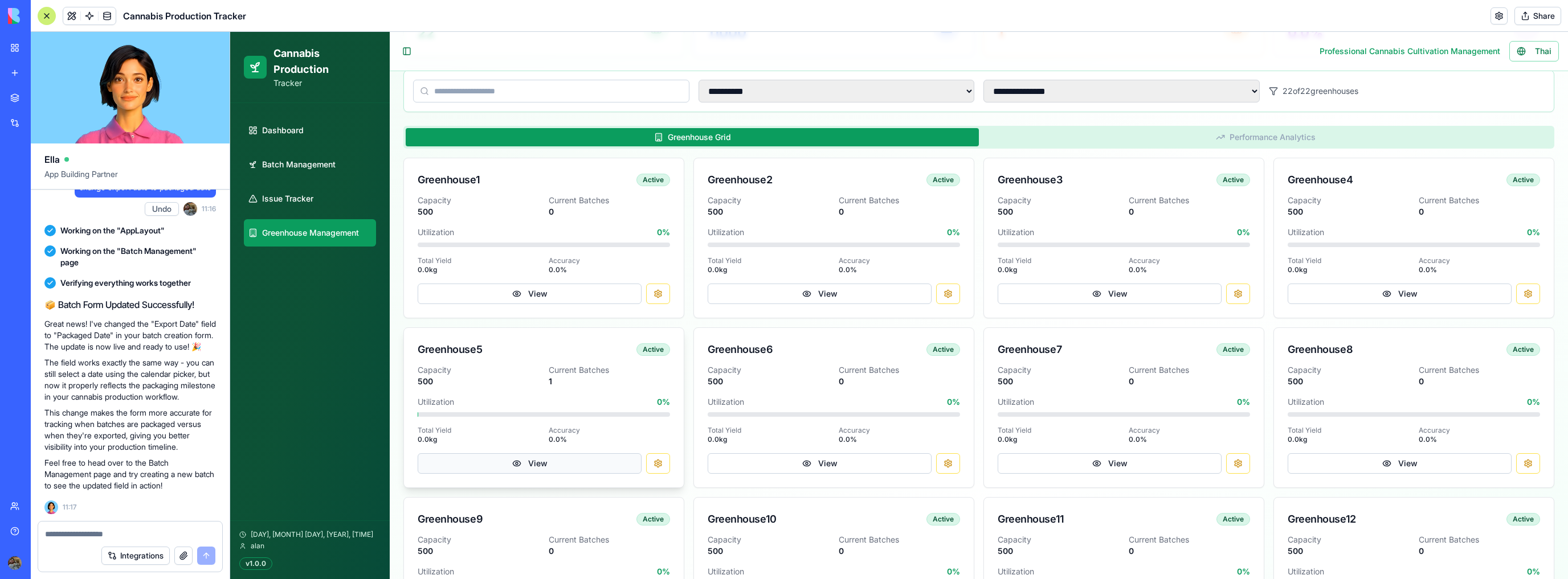 click on "View" at bounding box center [529, 463] 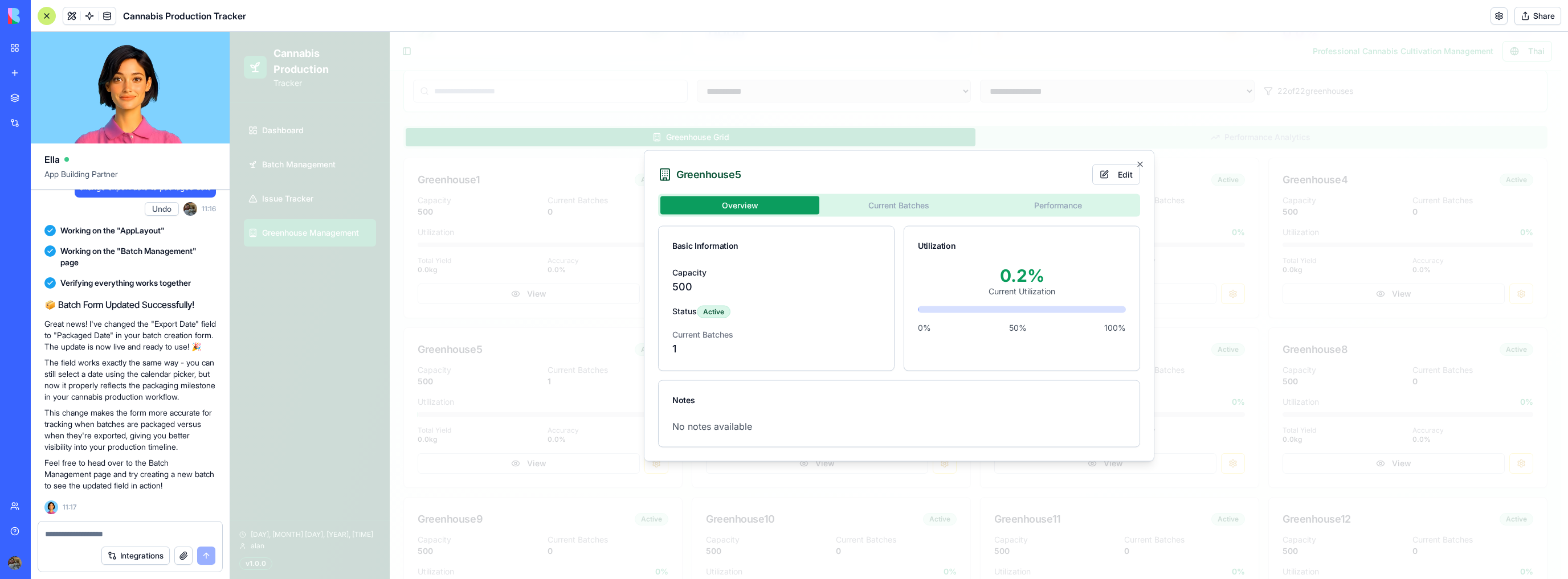 click on "**********" at bounding box center [896, 537] 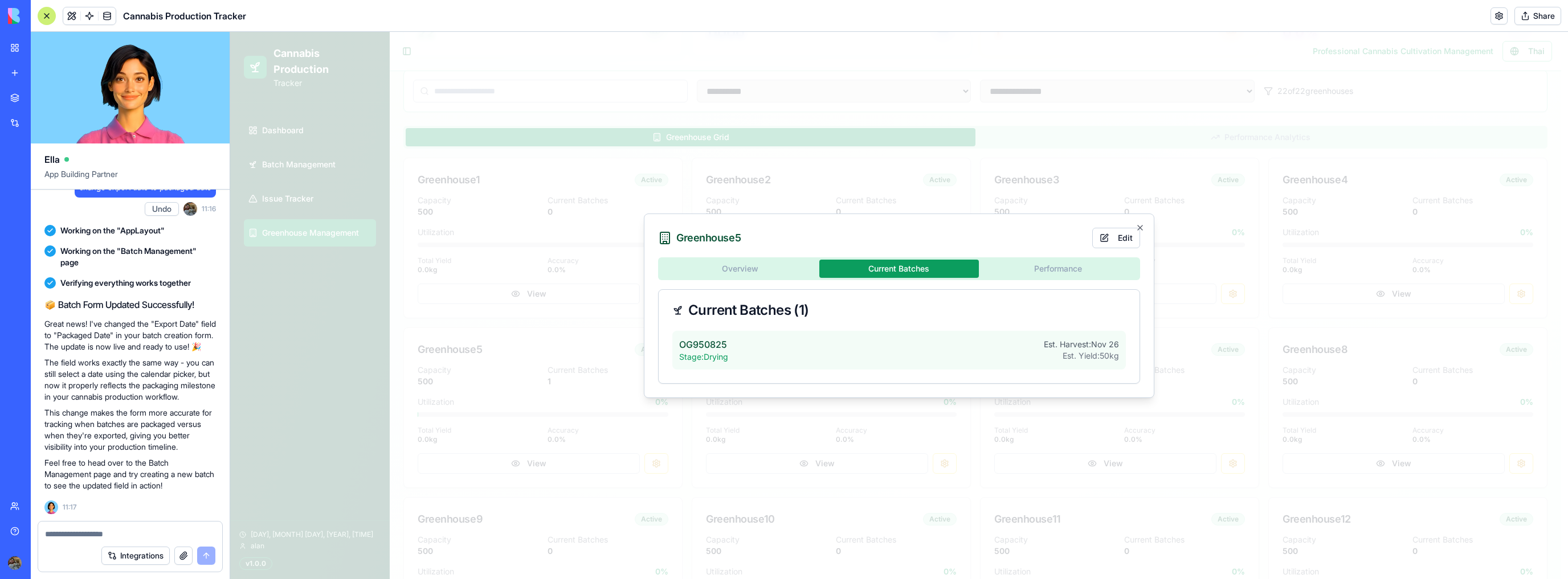 click on "Overview Current Batches Performance Current Batches ( 1 ) OG950825 Stage:  Drying Est. Harvest:  Nov 26 Est. Yield:  50 kg" at bounding box center (899, 321) 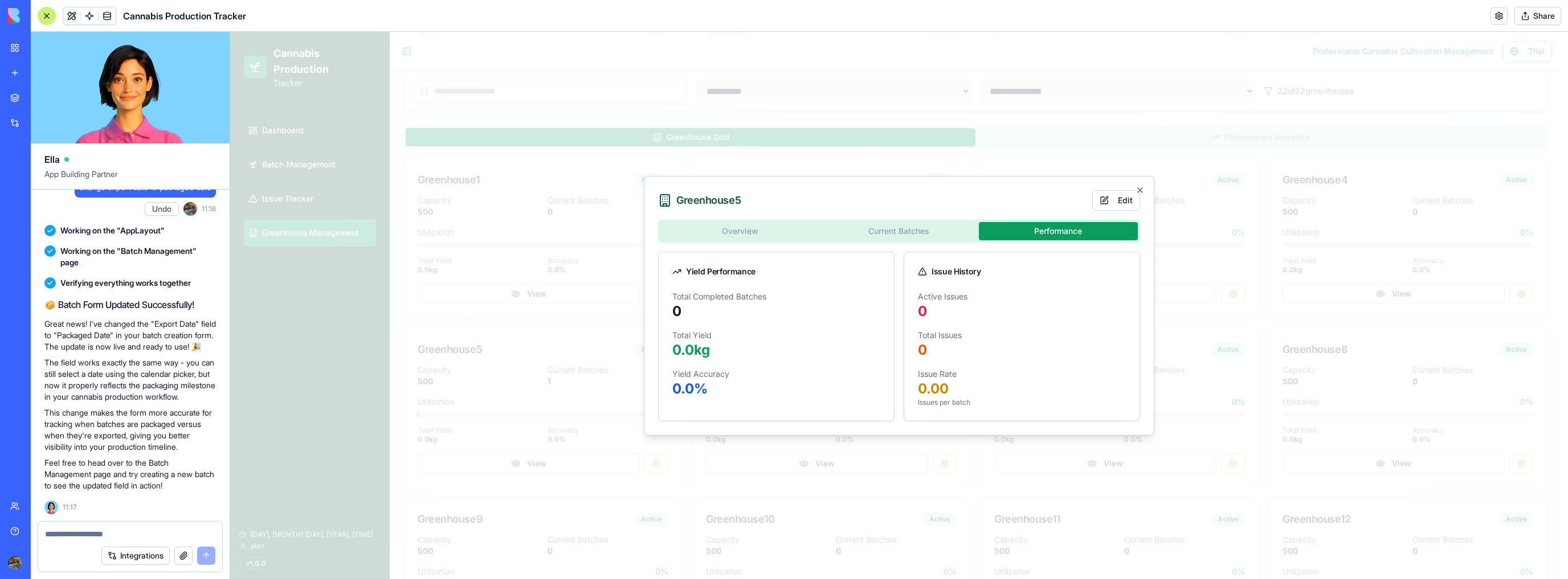 click on "Issue History" at bounding box center (1022, 272) 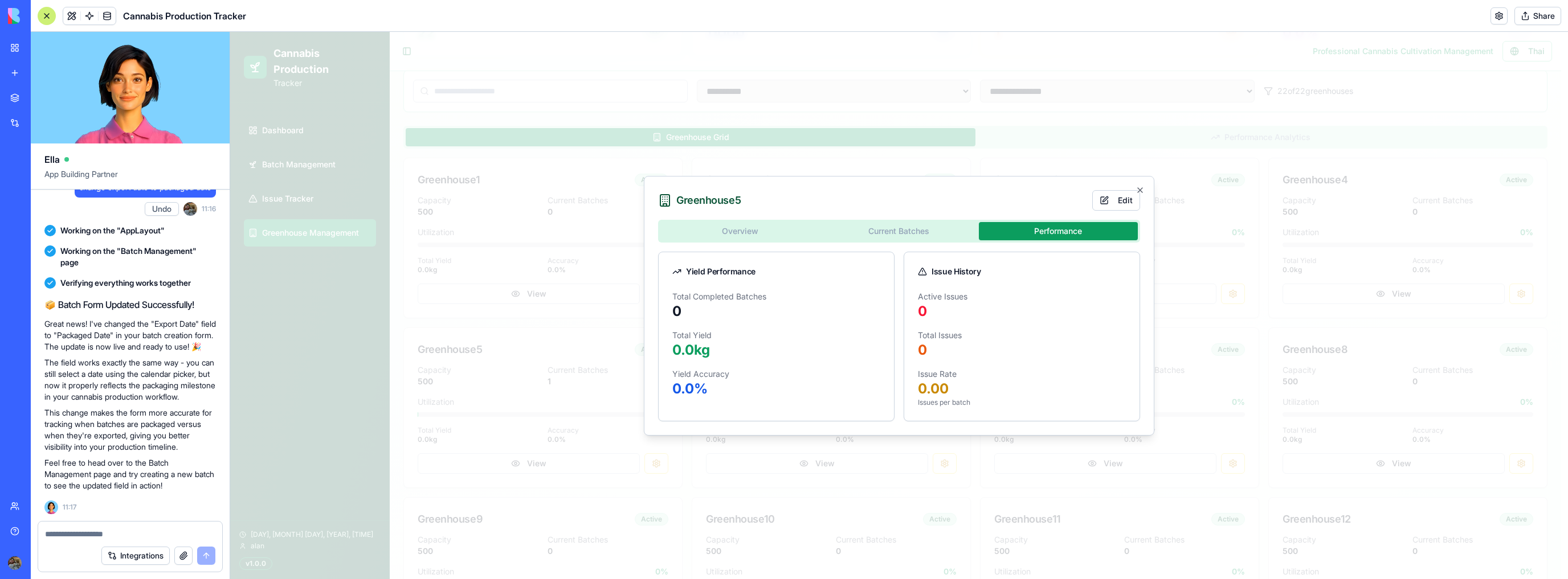 click on "Greenhouse  5 Edit Overview Current Batches Performance Yield Performance Total Completed Batches 0 Total Yield 0.0 kg Yield Accuracy 0.0 % Issue History Active Issues 0 Total Issues 0 Issue Rate 0.00 Issues per batch Close" at bounding box center (899, 306) 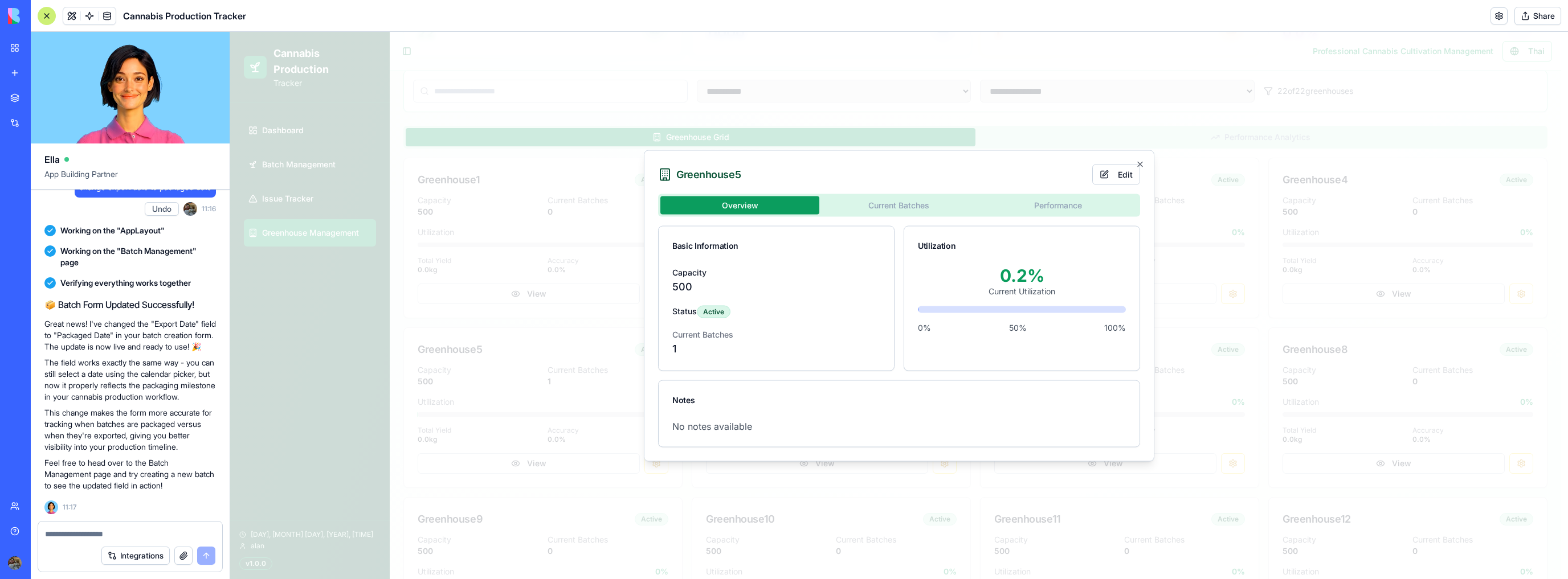 click on "Overview Current Batches Performance Basic Information Capacity 500 Status Active Current Batches 1 Utilization 0.2 % Current Utilization 0% 50% 100% Notes No notes available" at bounding box center (899, 320) 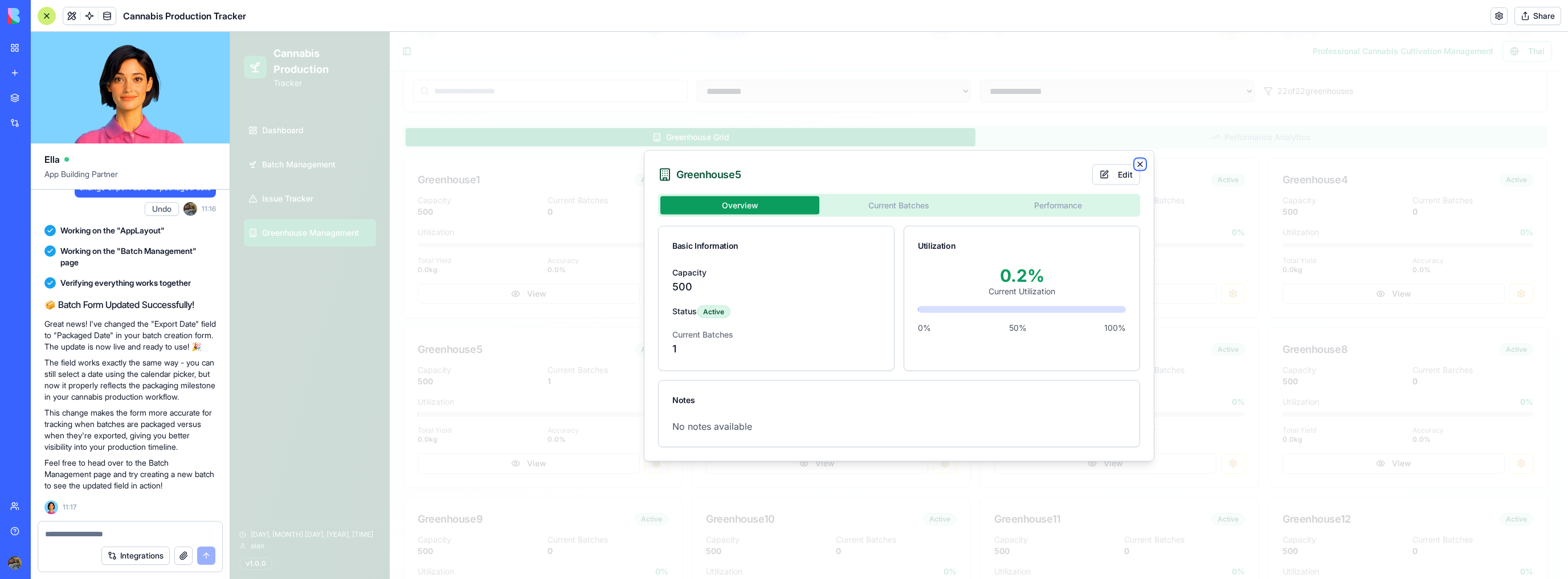 click 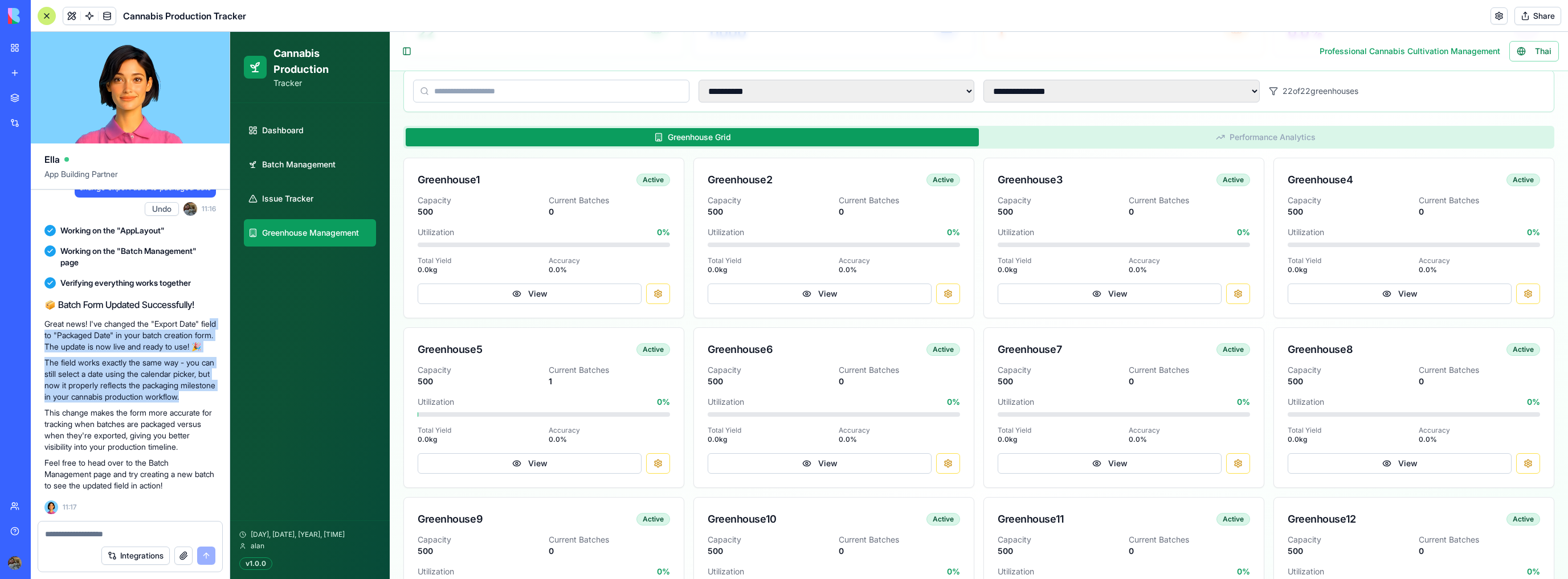 drag, startPoint x: 53, startPoint y: 309, endPoint x: 141, endPoint y: 399, distance: 125.87295 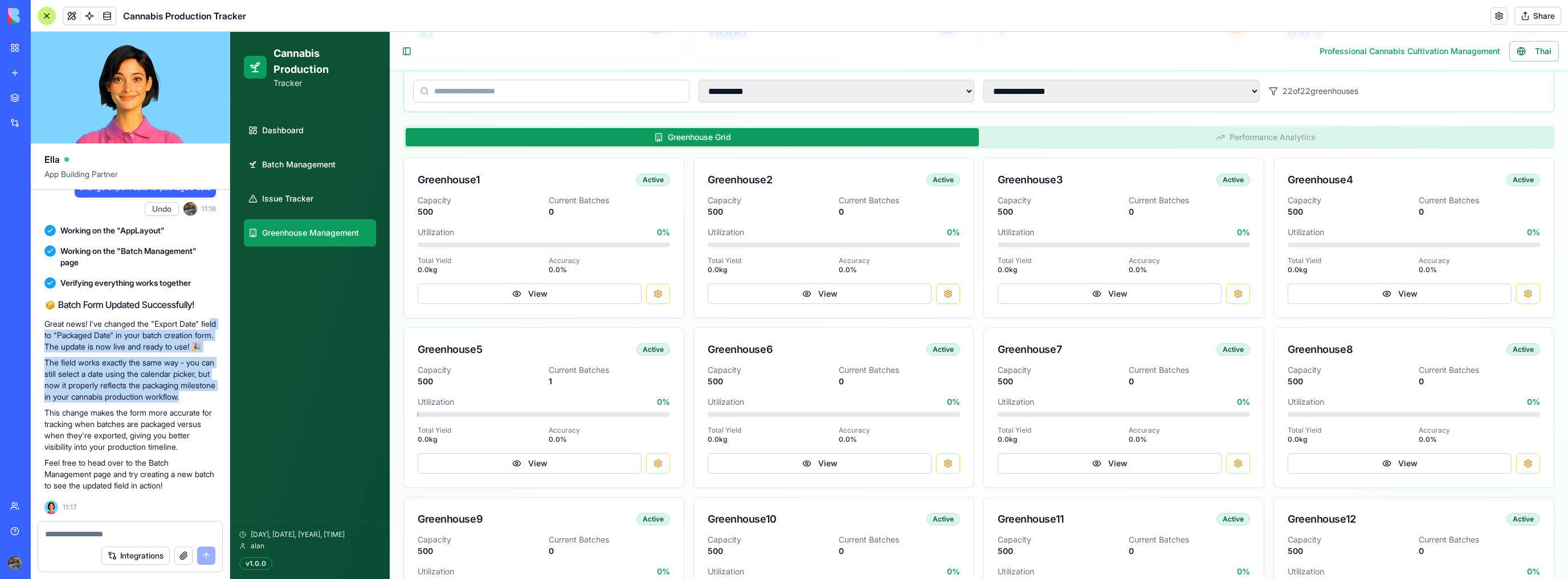 click on "📦 Batch Form Updated Successfully! Great news! I've changed the "Export Date" field to "Packaged Date" in your batch creation form. The update is now live and ready to use! 🎉 The field works exactly the same way - you can still select a date using the calendar picker, but now it properly reflects the packaging milestone in your cannabis production workflow. This change makes the form more accurate for tracking when batches are packaged versus when they're exported, giving you better visibility into your production timeline. Feel free to head over to the Batch Management page and try creating a new batch to see the updated field in action!" at bounding box center (130, 395) 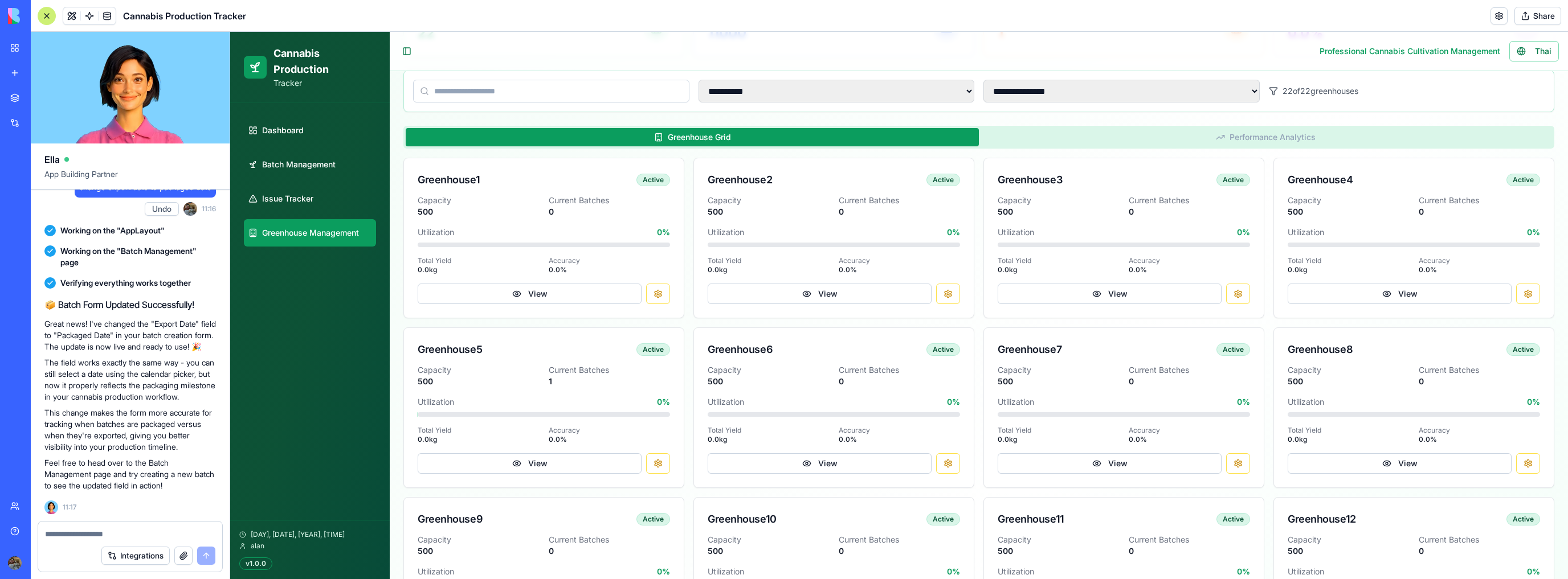 click on "📦 Batch Form Updated Successfully! Great news! I've changed the "Export Date" field to "Packaged Date" in your batch creation form. The update is now live and ready to use! 🎉 The field works exactly the same way - you can still select a date using the calendar picker, but now it properly reflects the packaging milestone in your cannabis production workflow. This change makes the form more accurate for tracking when batches are packaged versus when they're exported, giving you better visibility into your production timeline. Feel free to head over to the Batch Management page and try creating a new batch to see the updated field in action!" at bounding box center [130, 395] 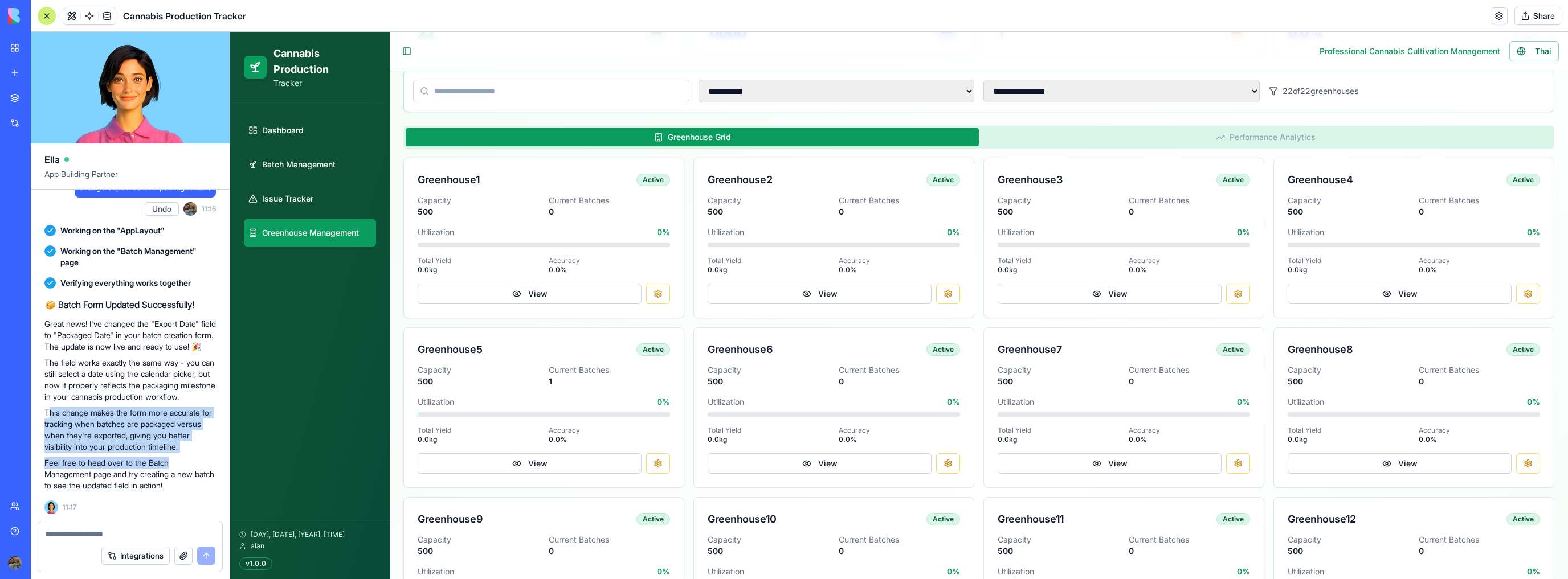 drag, startPoint x: 48, startPoint y: 412, endPoint x: 194, endPoint y: 456, distance: 152.48606 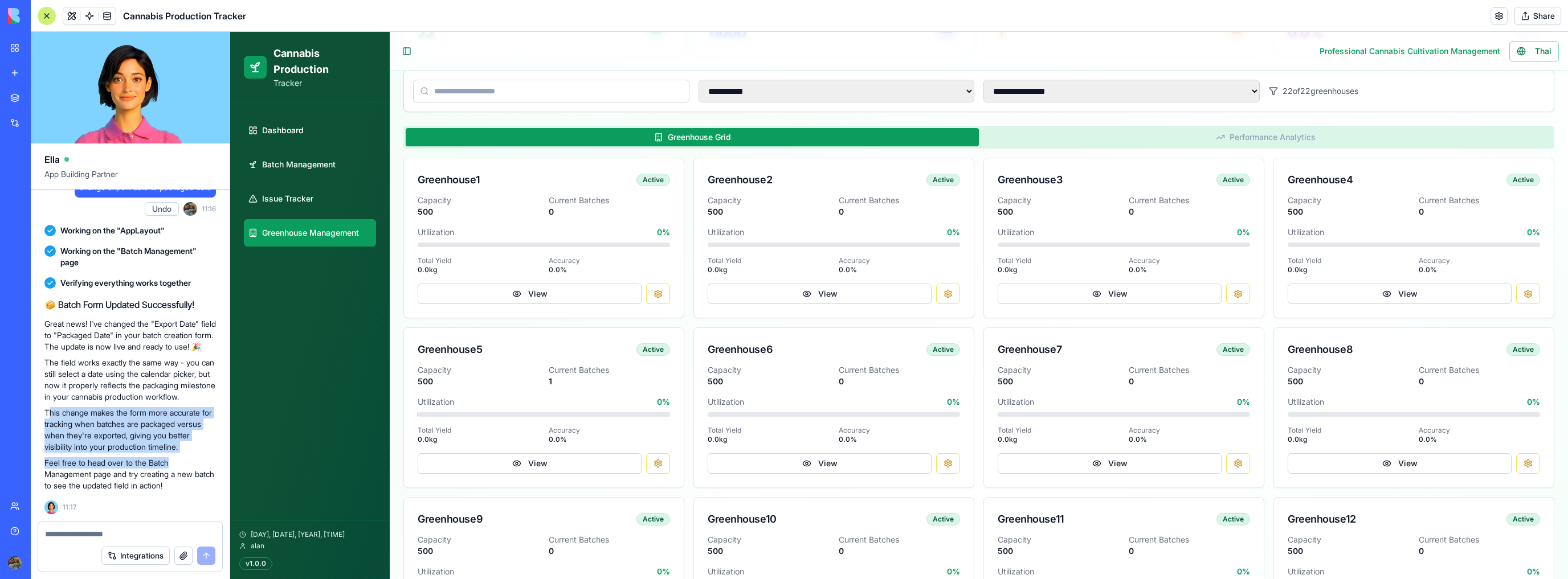 click on "📦 Batch Form Updated Successfully! Great news! I've changed the "Export Date" field to "Packaged Date" in your batch creation form. The update is now live and ready to use! 🎉 The field works exactly the same way - you can still select a date using the calendar picker, but now it properly reflects the packaging milestone in your cannabis production workflow. This change makes the form more accurate for tracking when batches are packaged versus when they're exported, giving you better visibility into your production timeline. Feel free to head over to the Batch Management page and try creating a new batch to see the updated field in action!" at bounding box center (130, 395) 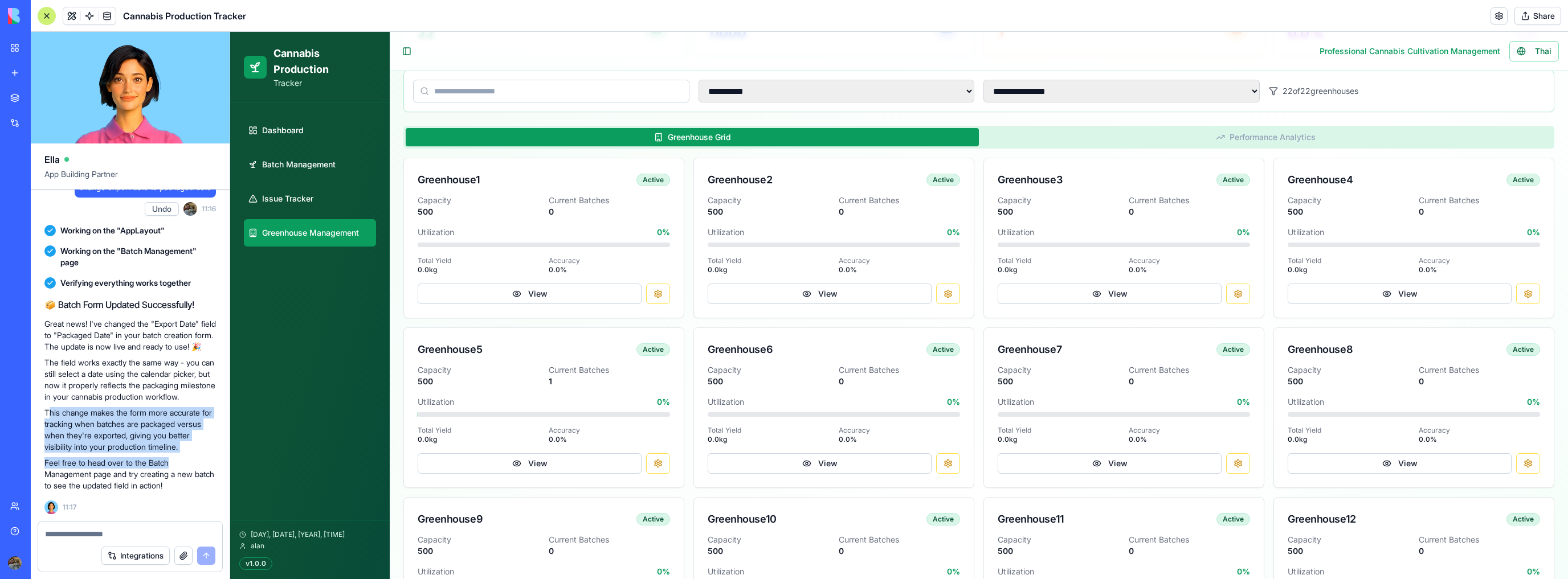 click on "📦 Batch Form Updated Successfully! Great news! I've changed the "Export Date" field to "Packaged Date" in your batch creation form. The update is now live and ready to use! 🎉 The field works exactly the same way - you can still select a date using the calendar picker, but now it properly reflects the packaging milestone in your cannabis production workflow. This change makes the form more accurate for tracking when batches are packaged versus when they're exported, giving you better visibility into your production timeline. Feel free to head over to the Batch Management page and try creating a new batch to see the updated field in action!" at bounding box center [130, 395] 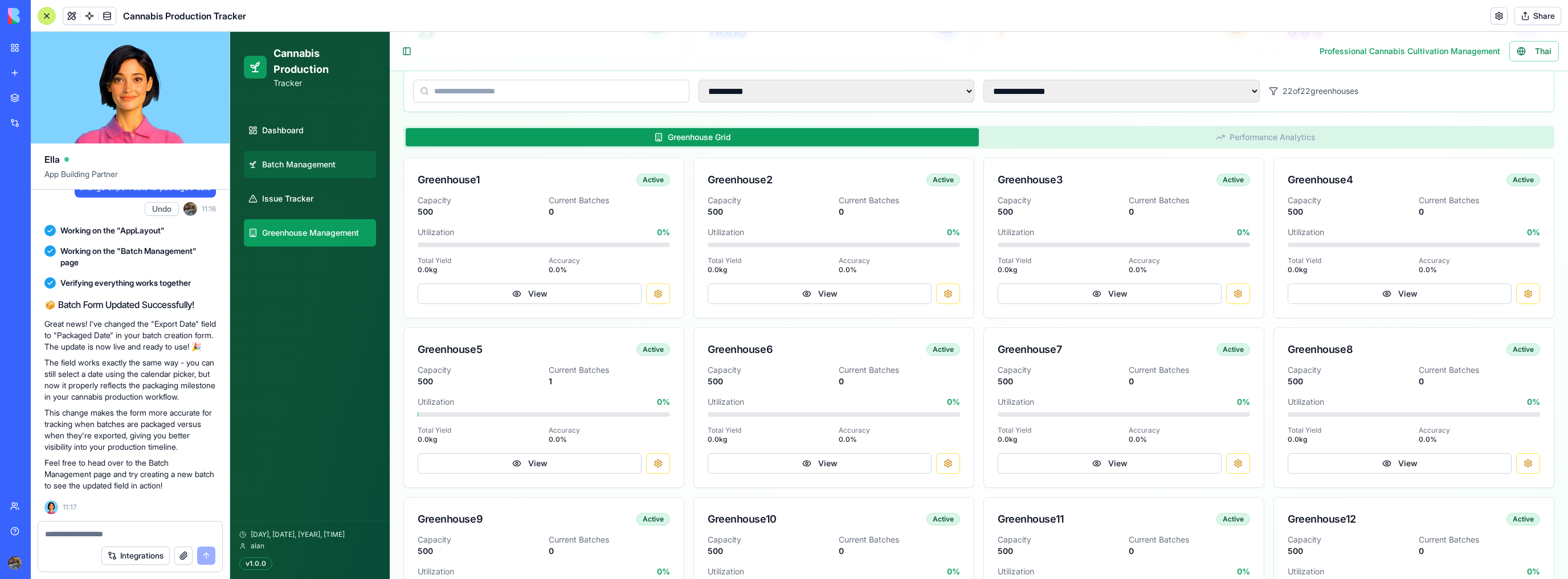 click on "Batch Management" at bounding box center (299, 165) 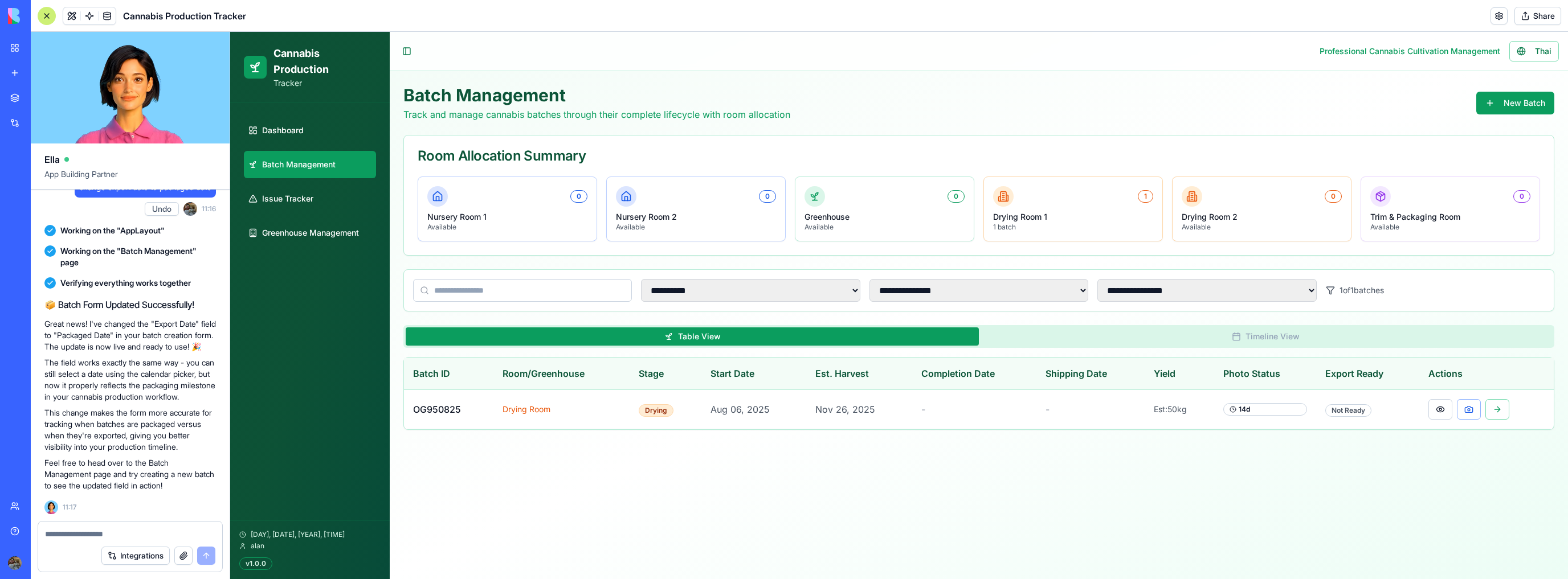 scroll, scrollTop: 0, scrollLeft: 0, axis: both 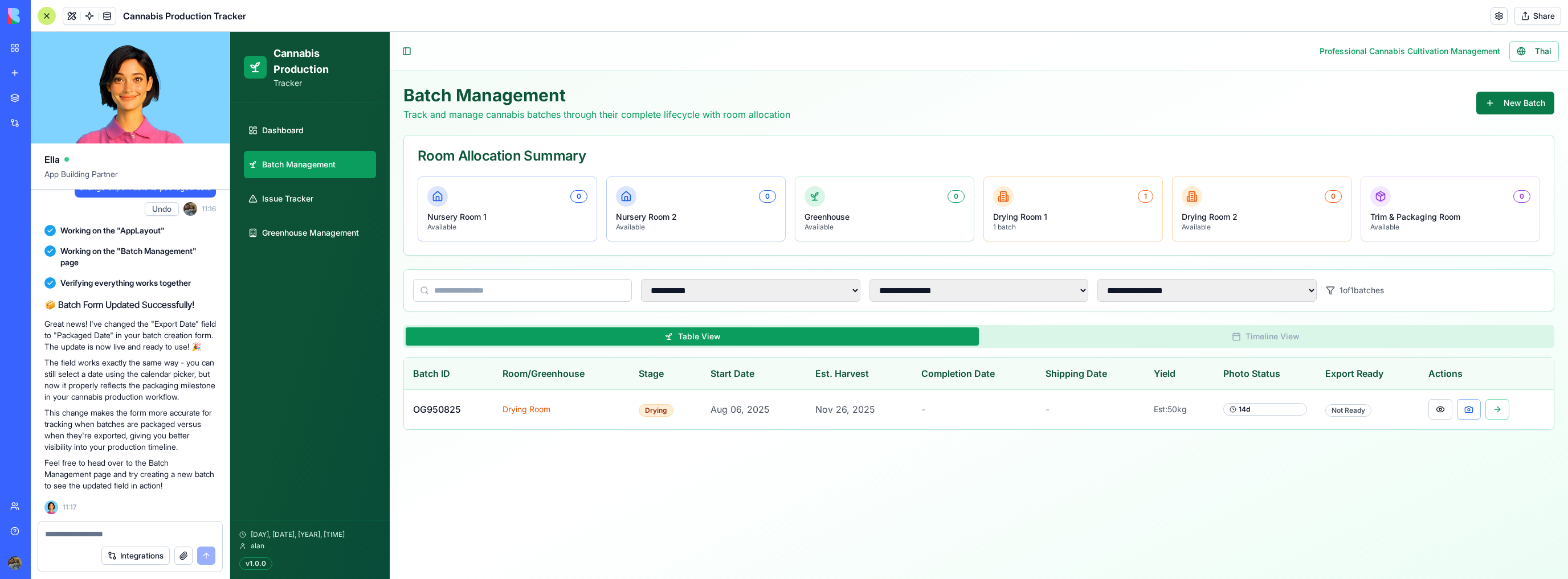click on "New Batch" at bounding box center (1515, 103) 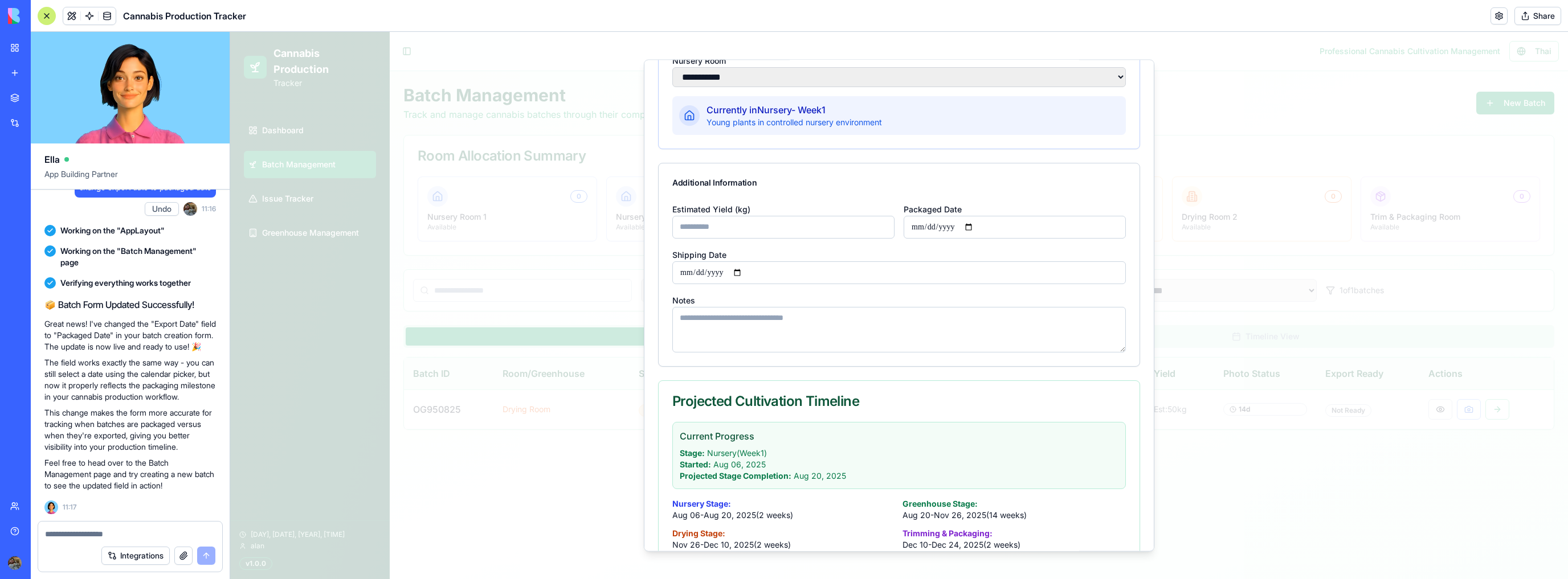 scroll, scrollTop: 273, scrollLeft: 0, axis: vertical 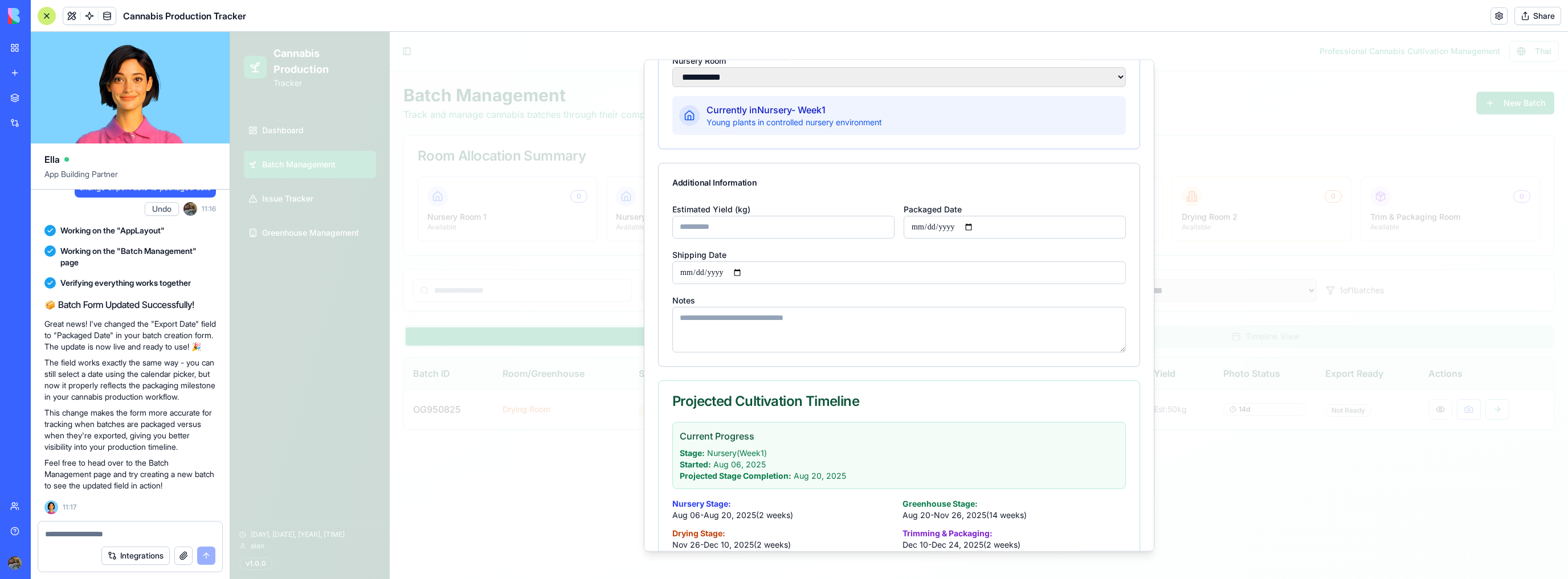 click on "Packaged Date" at bounding box center [1015, 227] 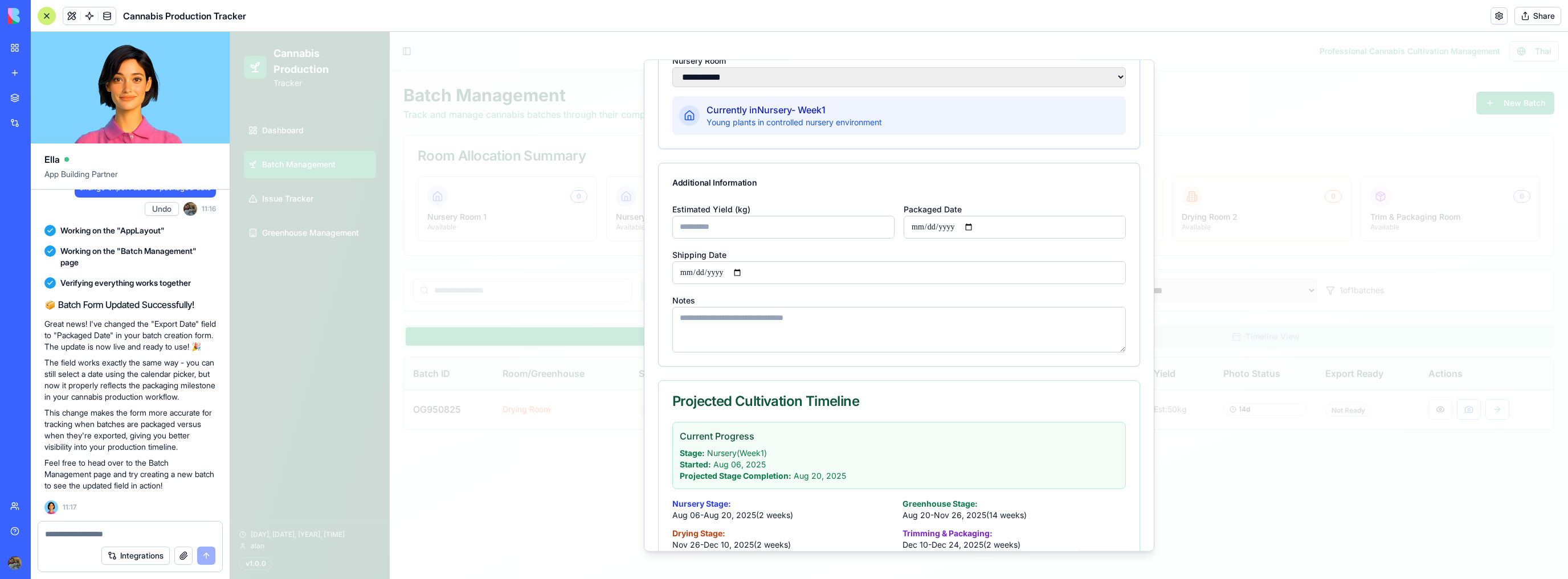 click on "Packaged Date" at bounding box center (1015, 227) 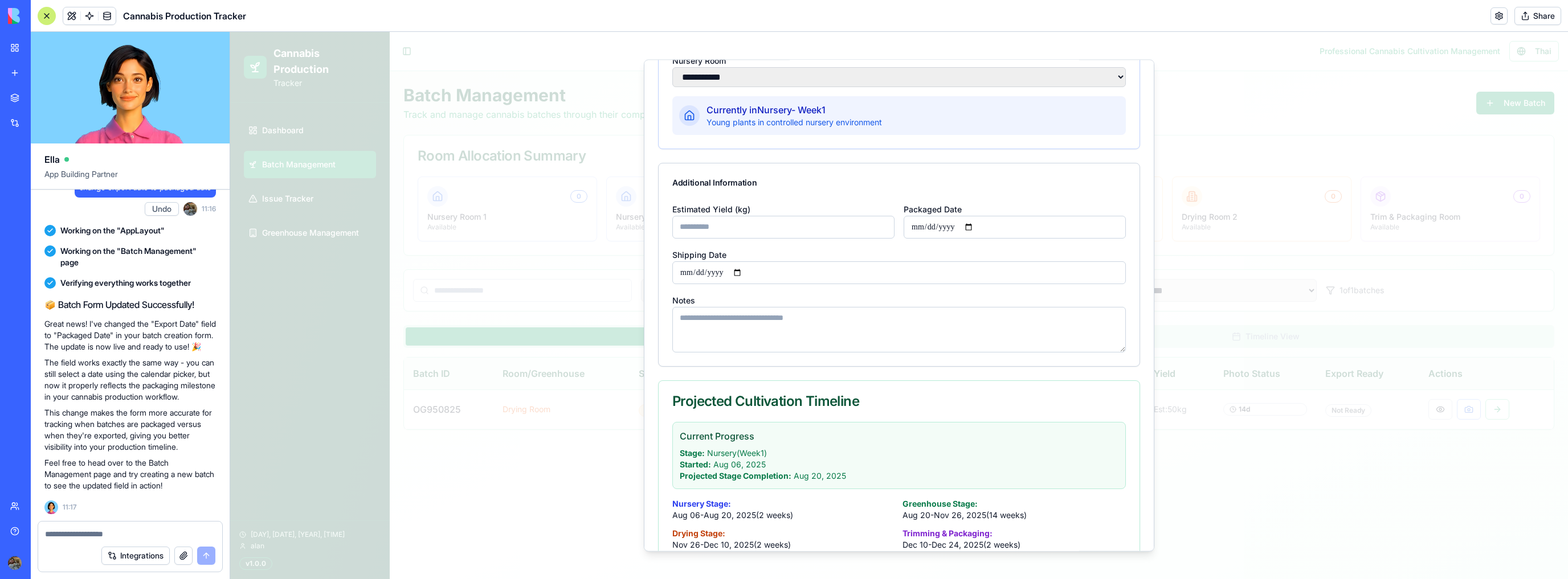click on "Packaged Date" at bounding box center (1015, 227) 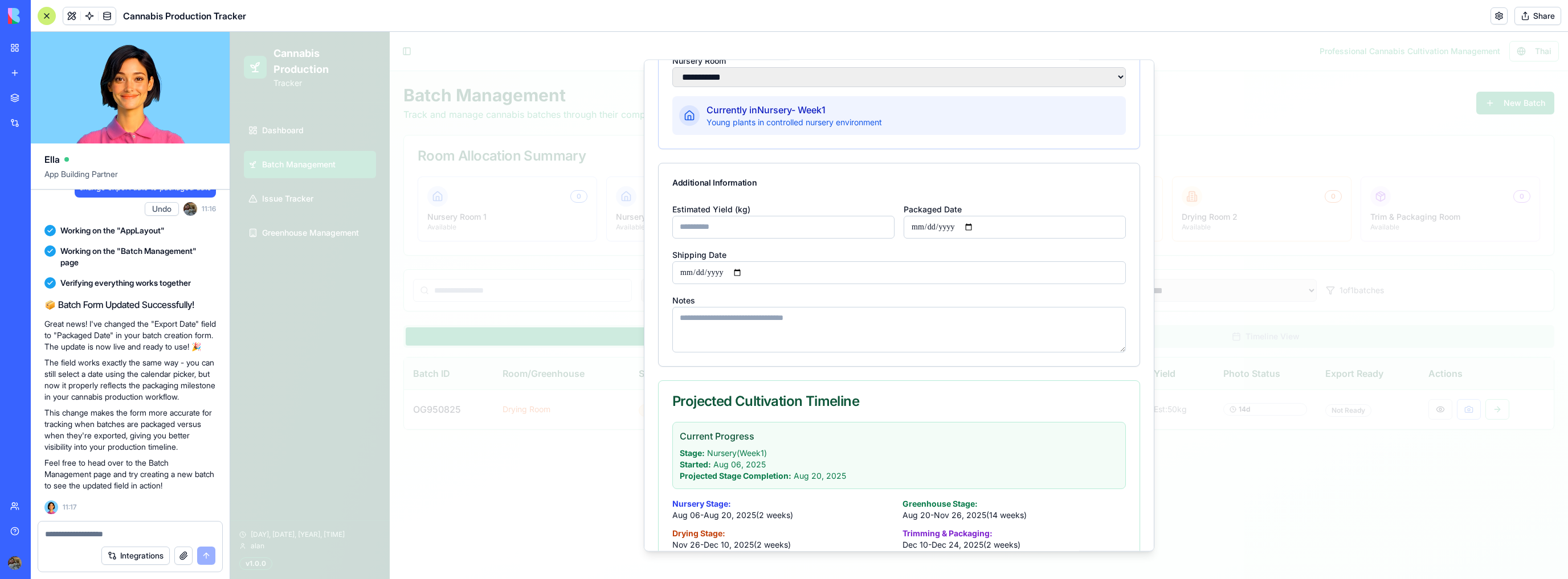click on "Packaged Date" at bounding box center (1015, 227) 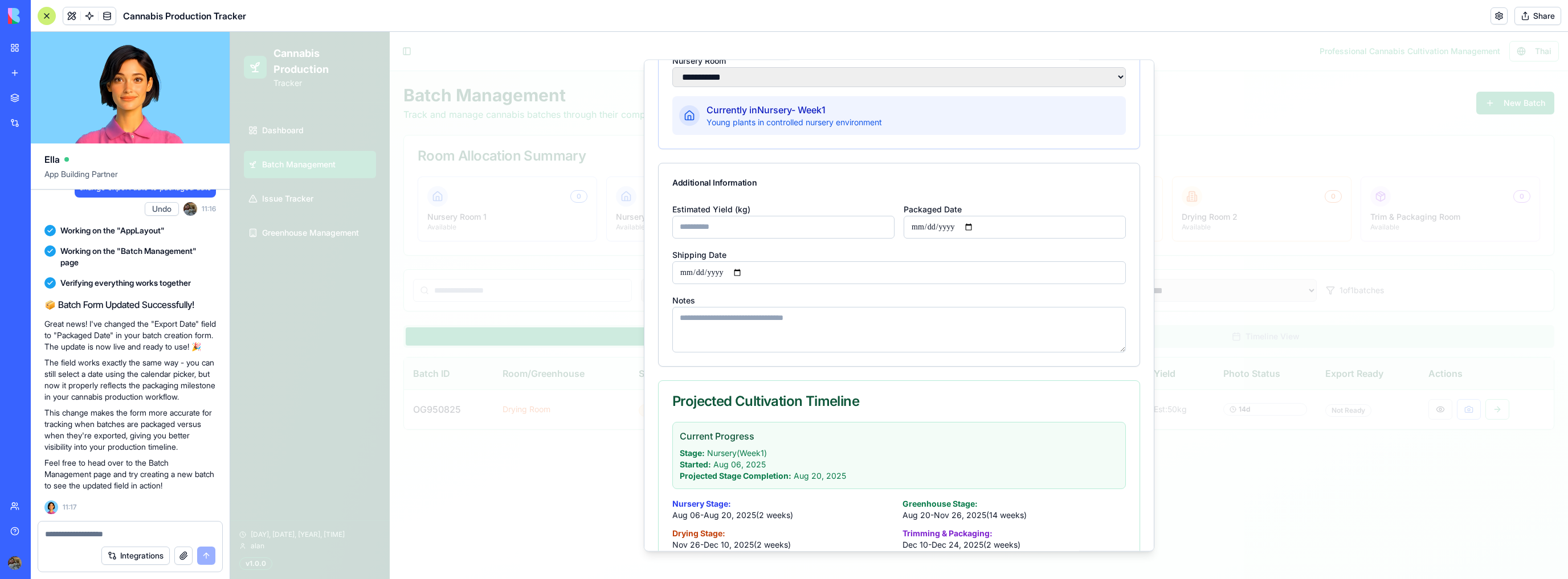 click on "Notes" at bounding box center (899, 329) 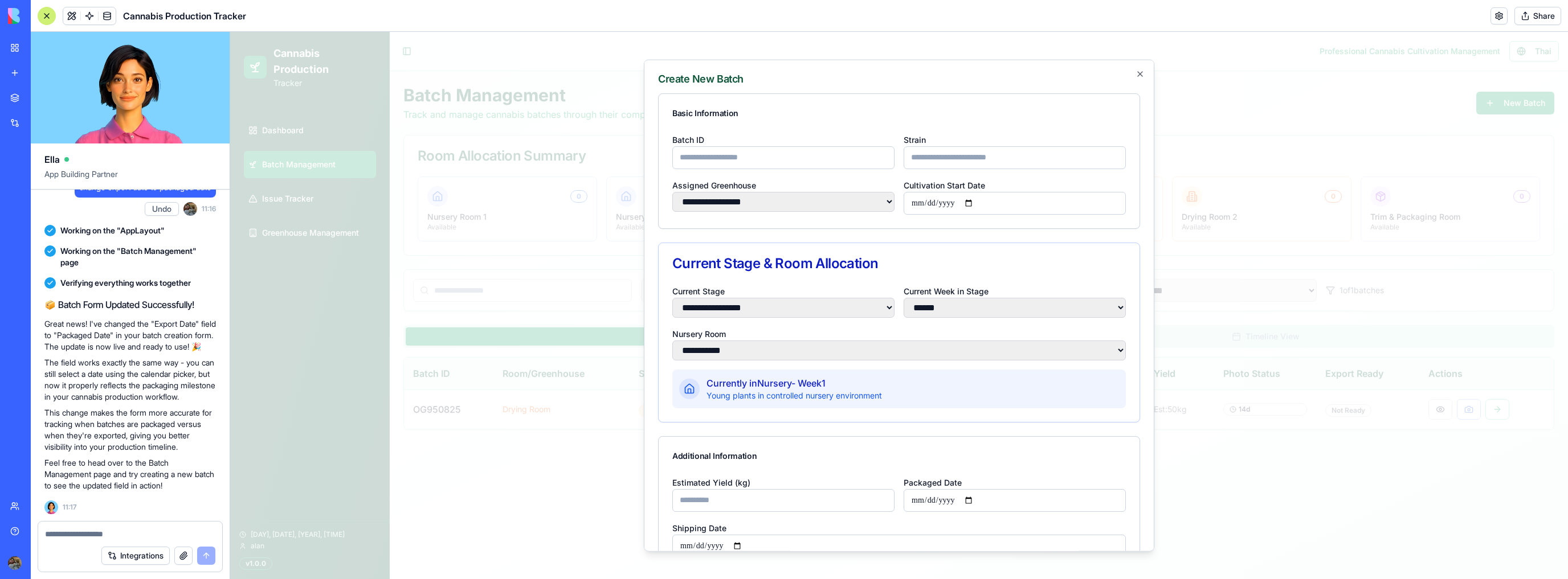 scroll, scrollTop: 0, scrollLeft: 0, axis: both 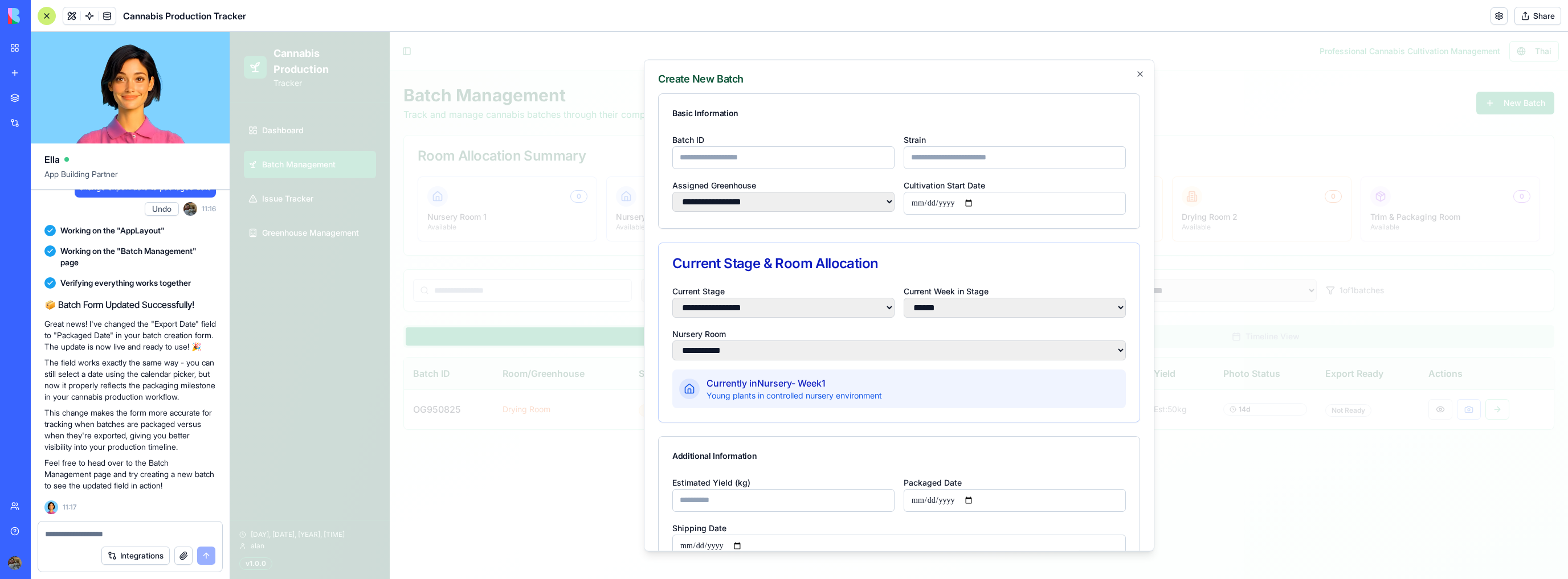 click at bounding box center (899, 305) 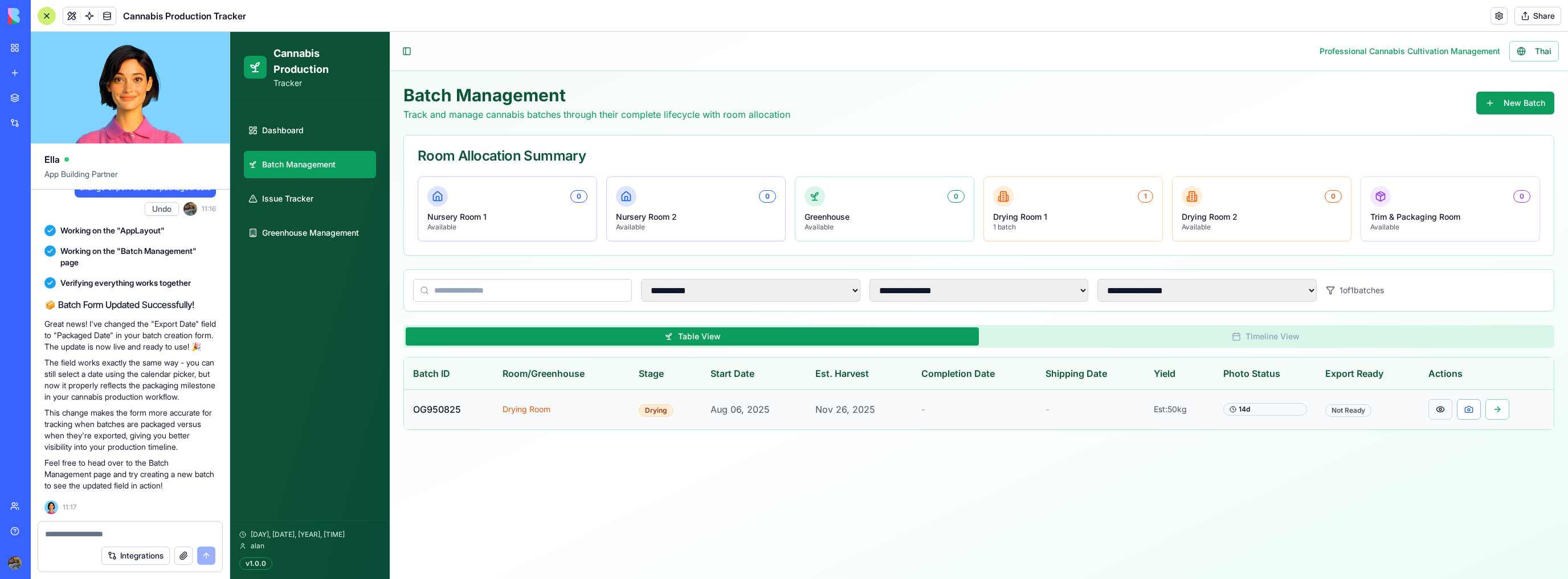 click at bounding box center (1440, 409) 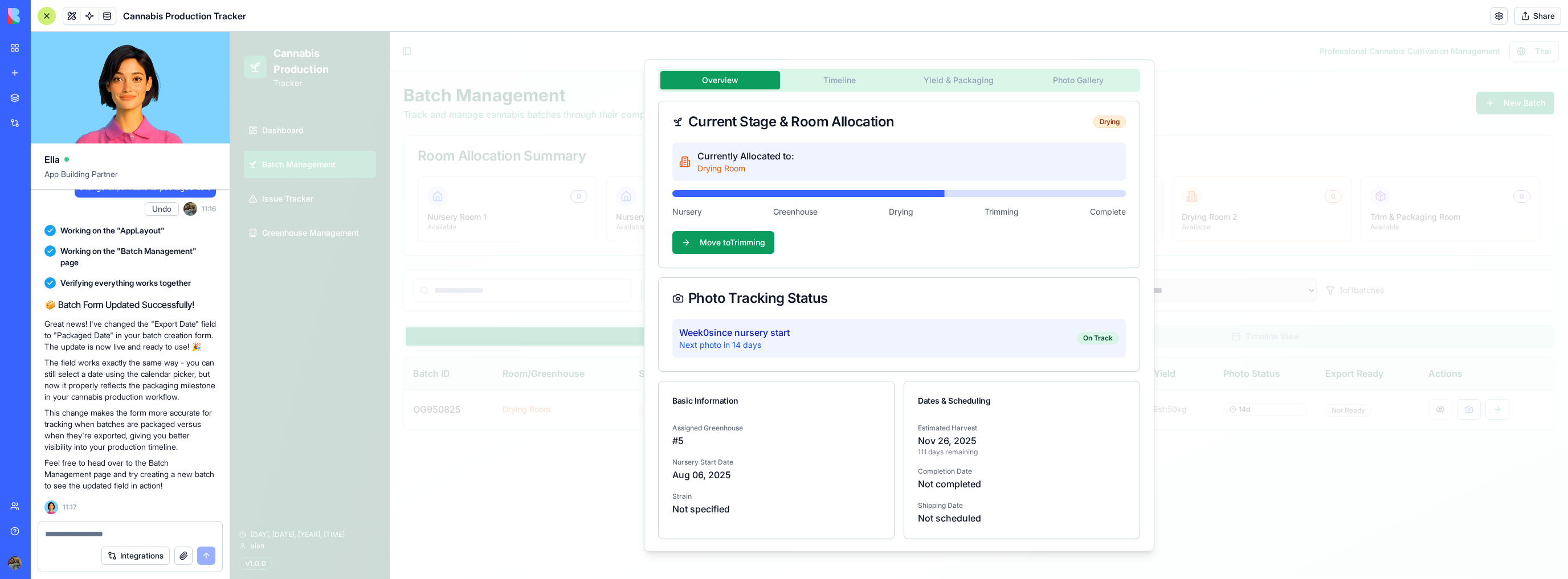 scroll, scrollTop: 0, scrollLeft: 0, axis: both 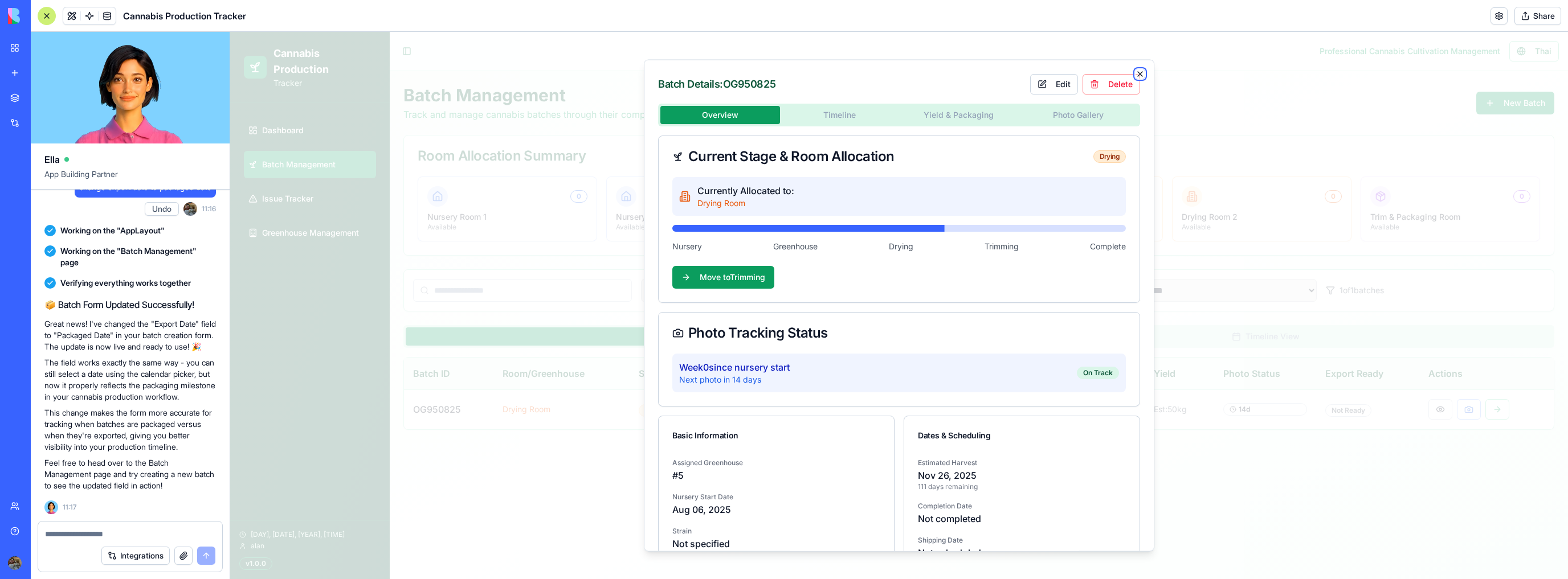 click 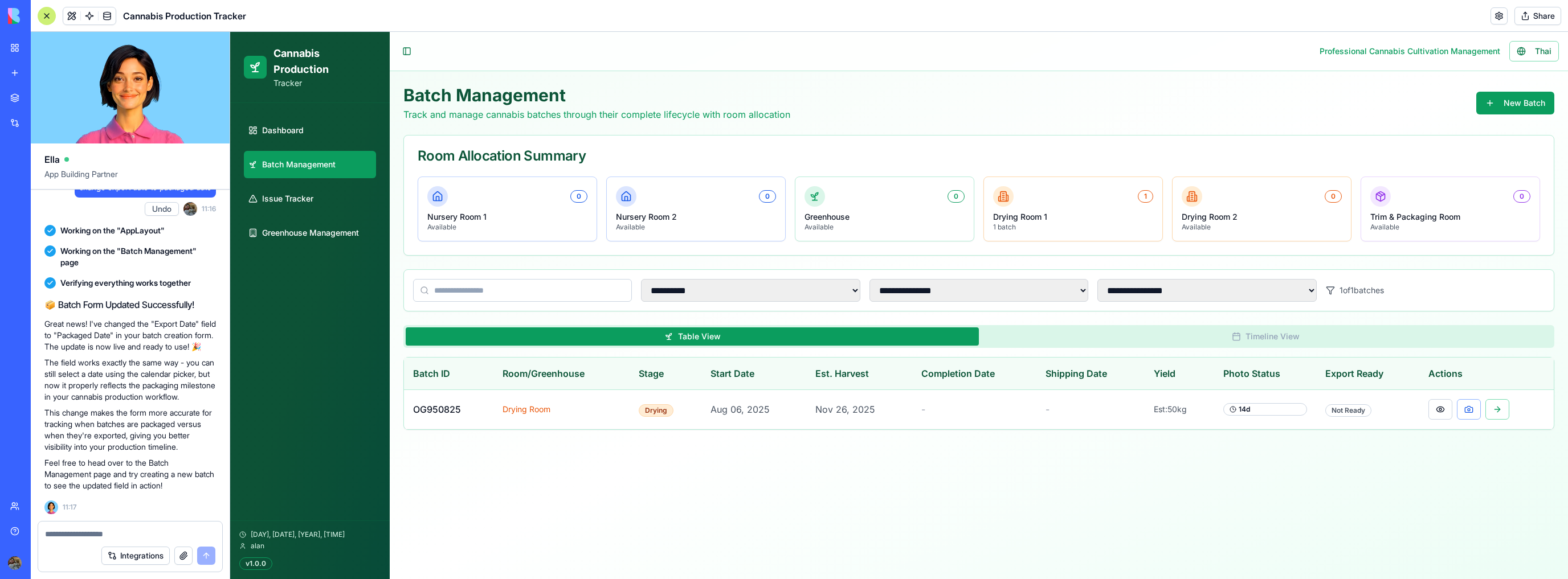 click at bounding box center (130, 534) 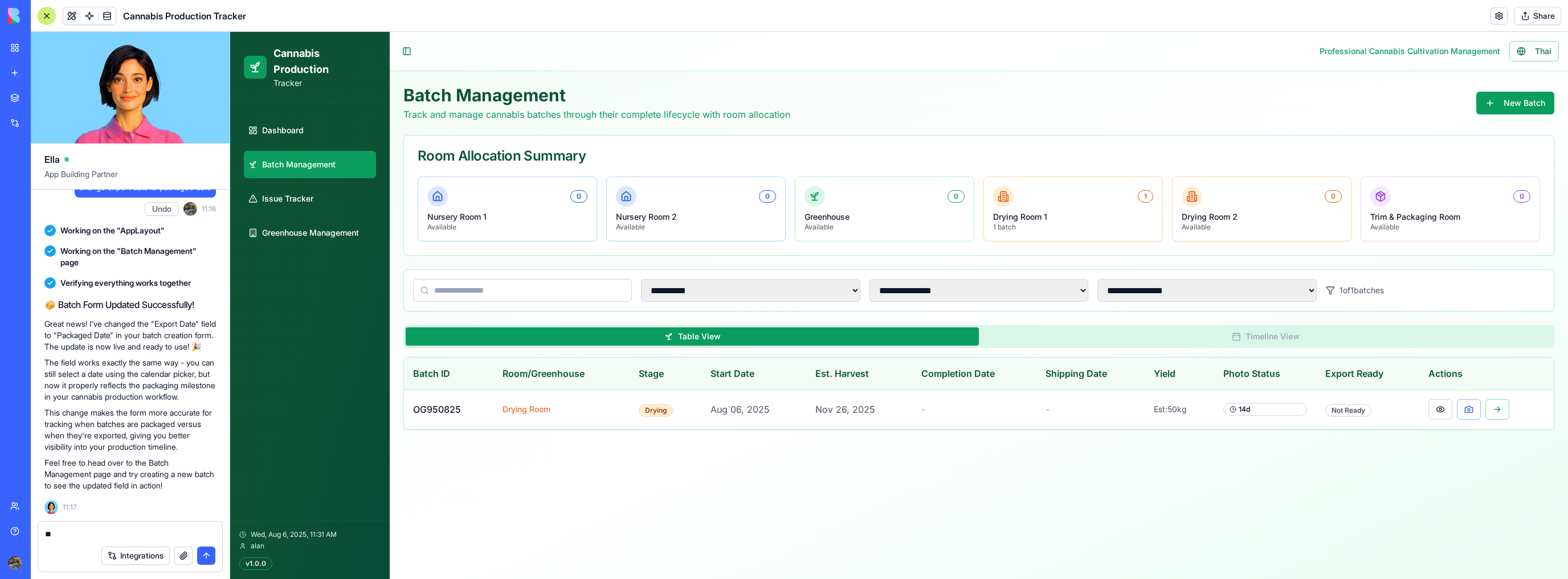 type on "*" 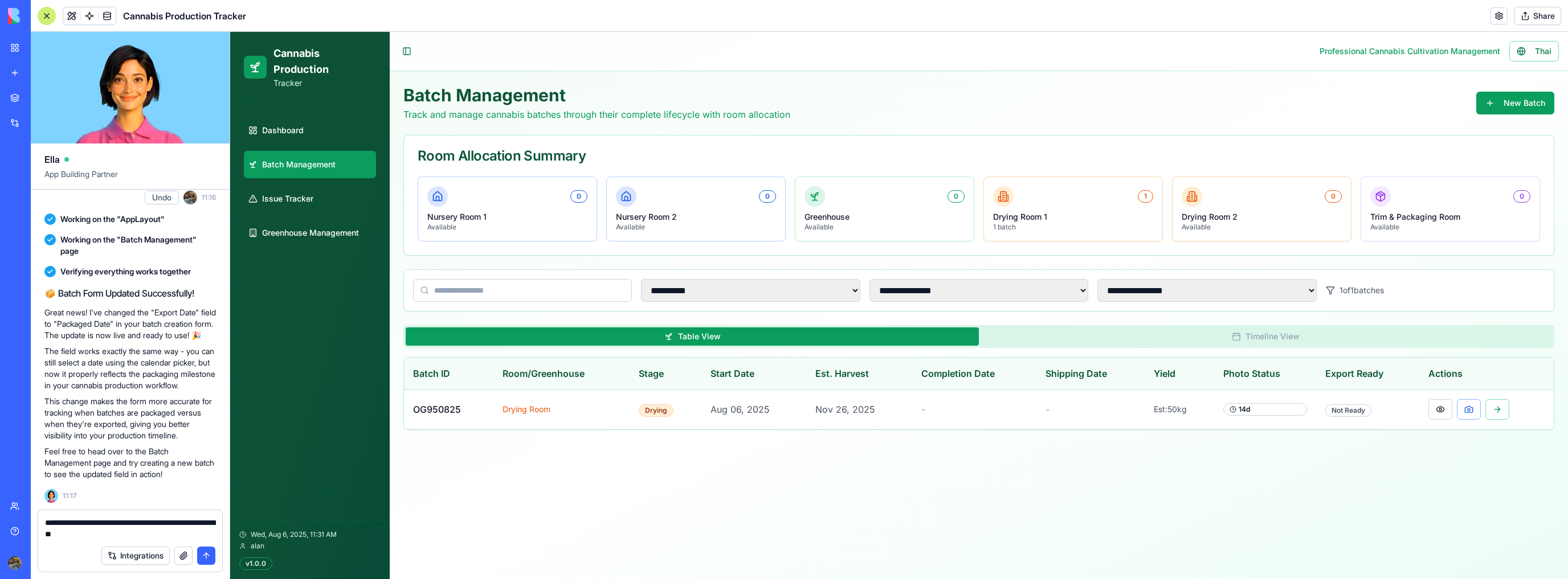 drag, startPoint x: 77, startPoint y: 537, endPoint x: 70, endPoint y: 540, distance: 7.615773 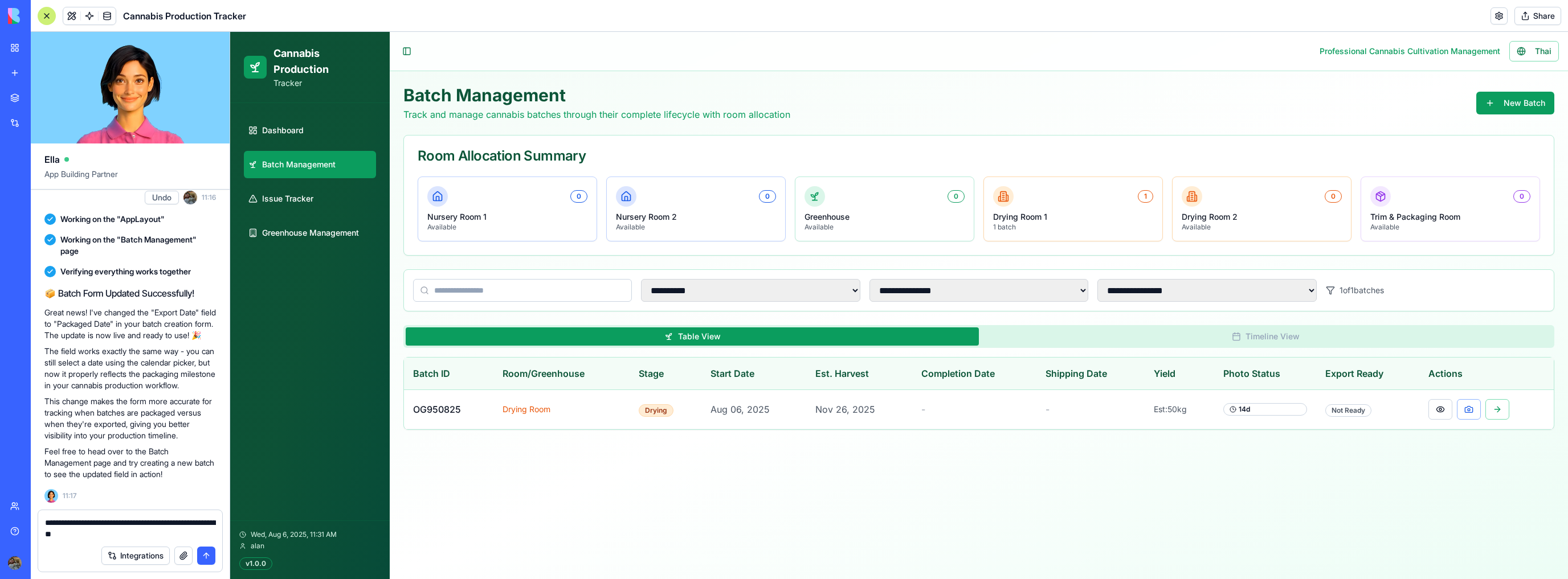 click on "Integrations" at bounding box center (130, 556) 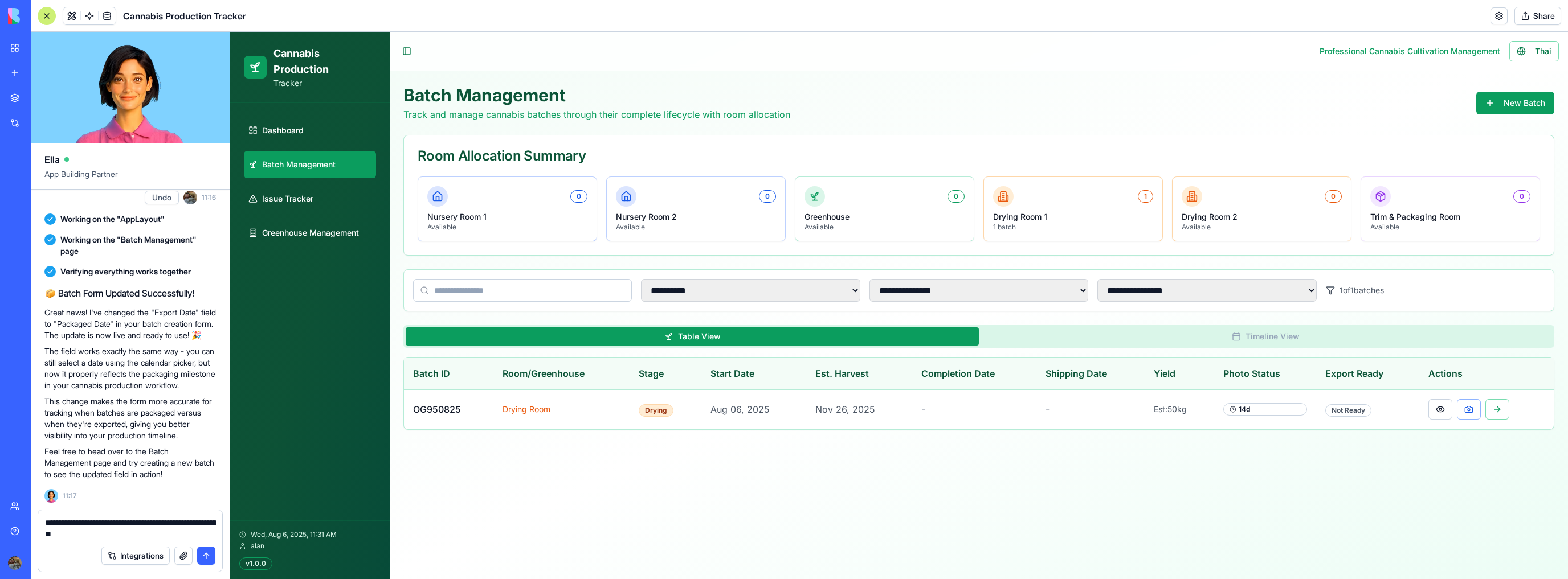 drag, startPoint x: 85, startPoint y: 535, endPoint x: 75, endPoint y: 535, distance: 10 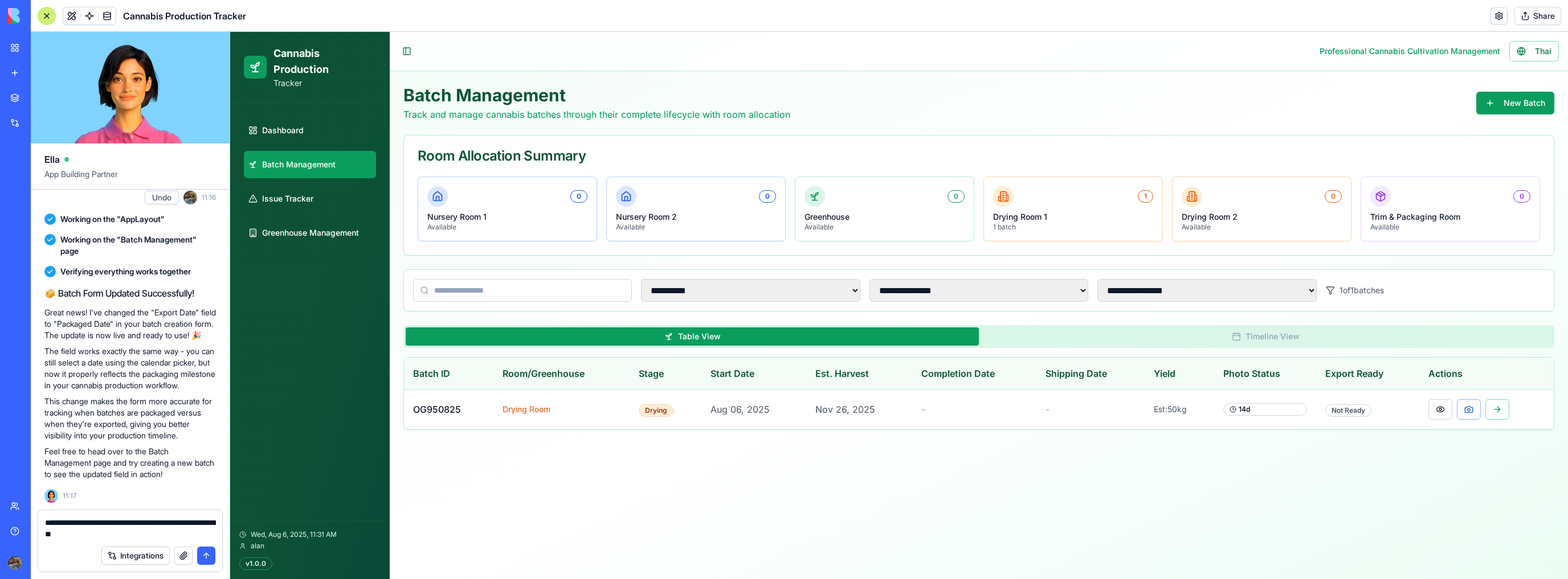 click on "**********" at bounding box center [130, 528] 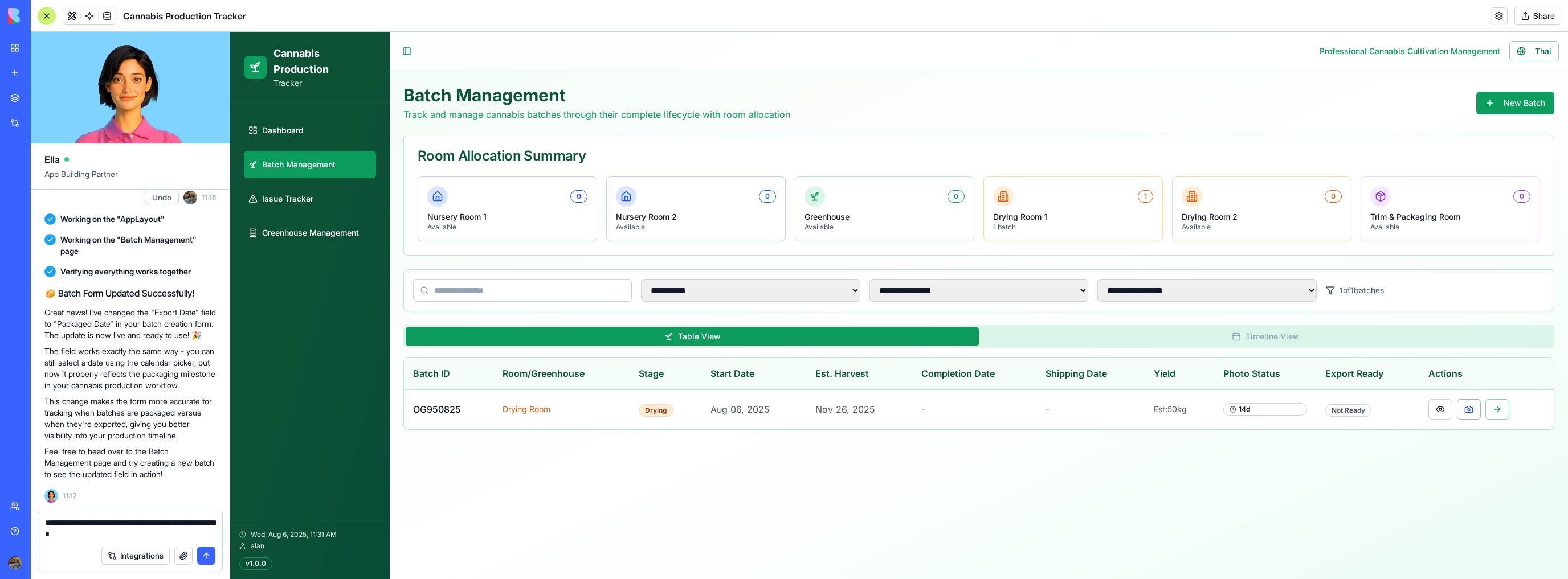 drag, startPoint x: 138, startPoint y: 538, endPoint x: 34, endPoint y: 524, distance: 104.93808 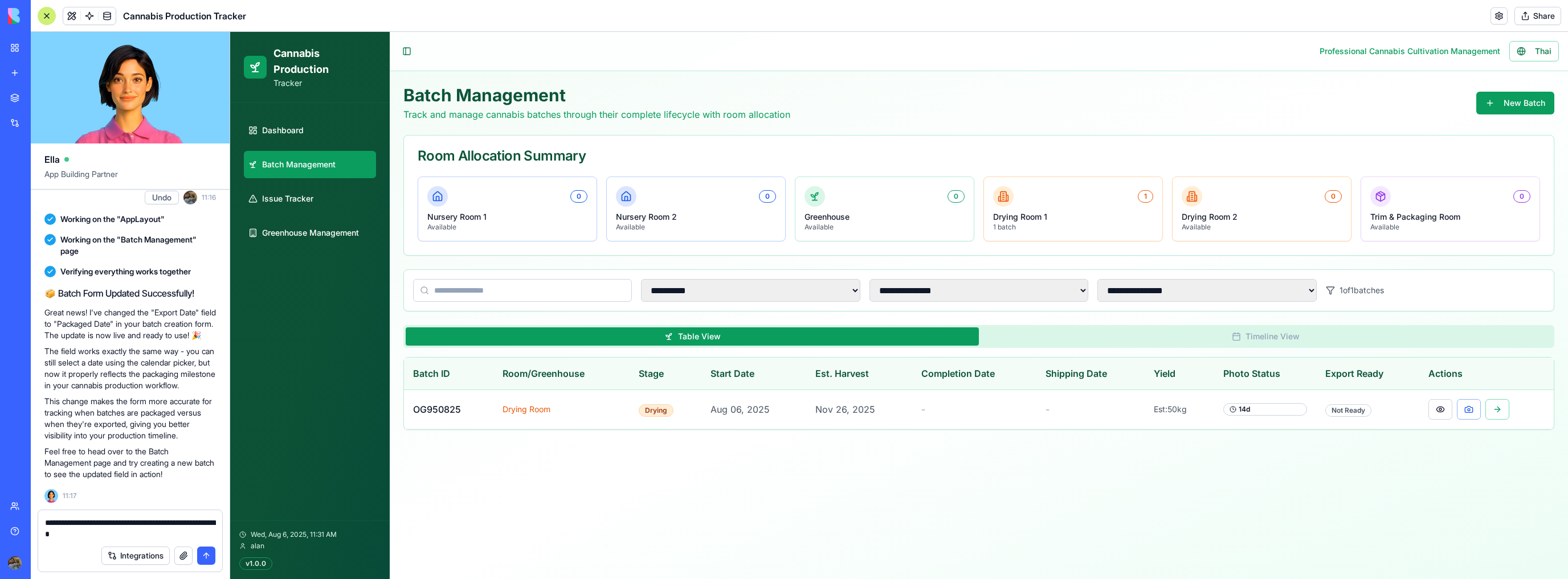 click on "**********" at bounding box center (130, 544) 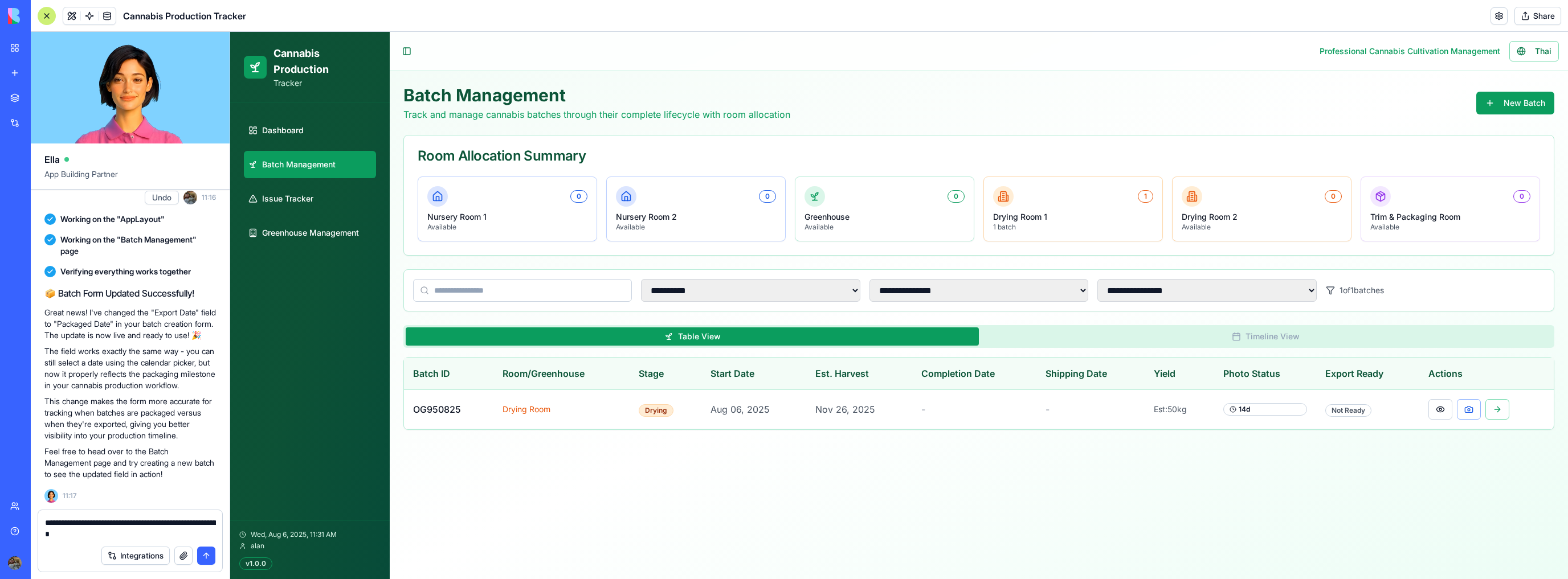 click on "**********" at bounding box center [130, 528] 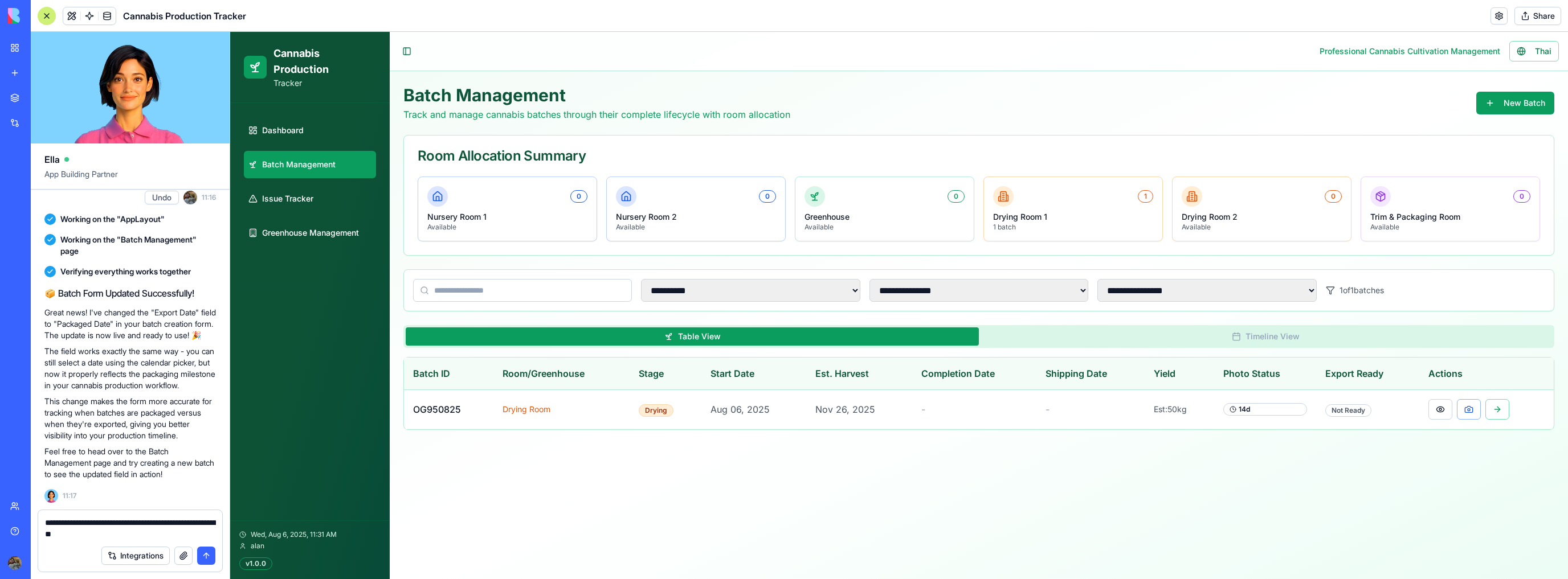 click on "**********" at bounding box center (130, 528) 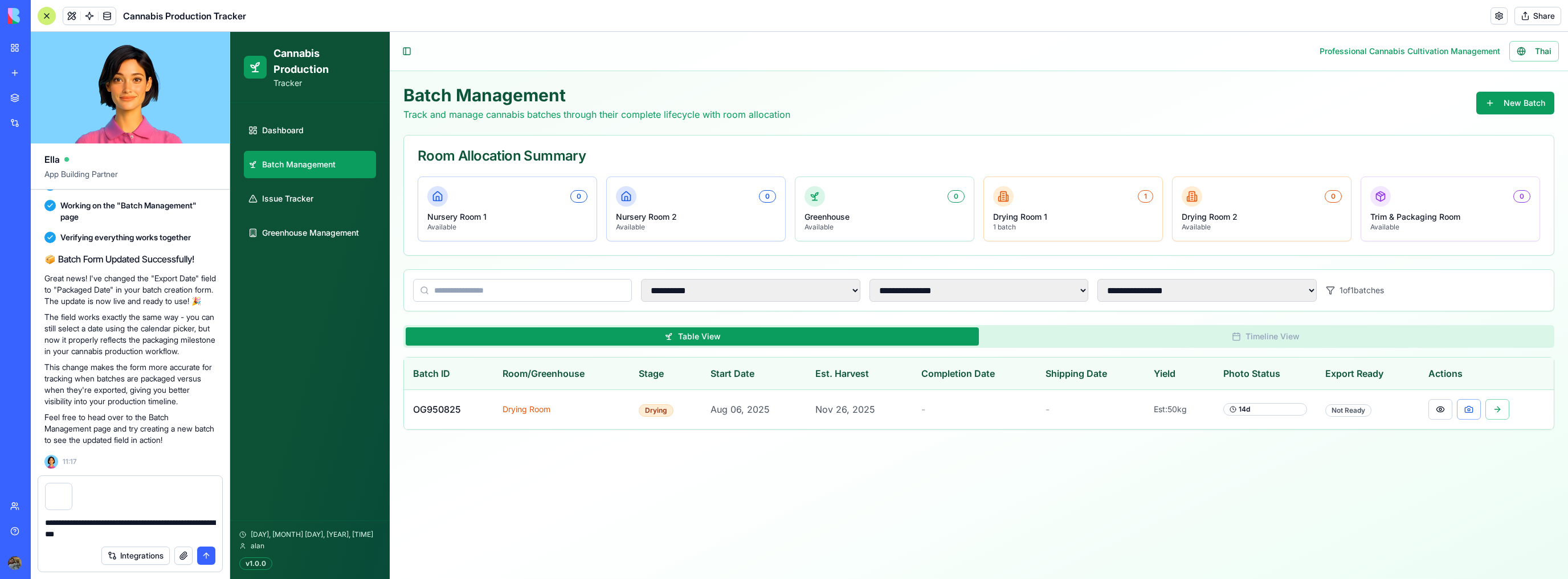 click on "**********" at bounding box center [130, 528] 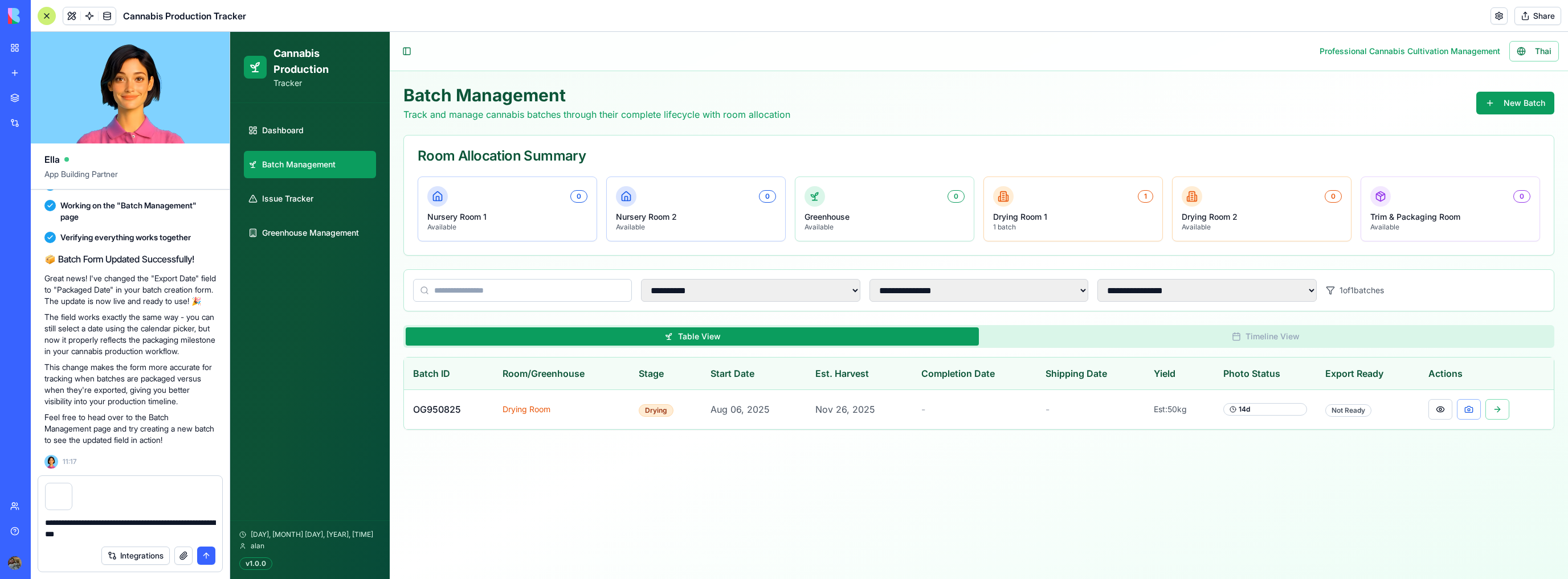 click on "**********" at bounding box center (130, 528) 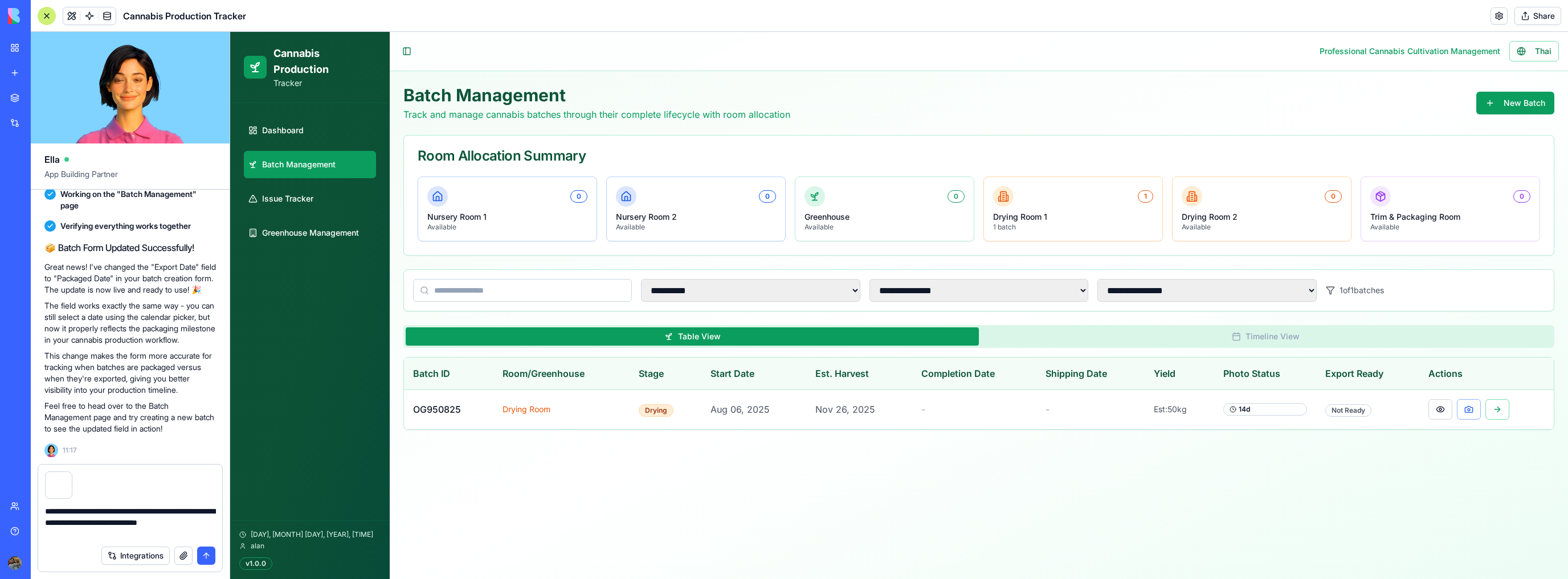 click on "**********" at bounding box center (130, 523) 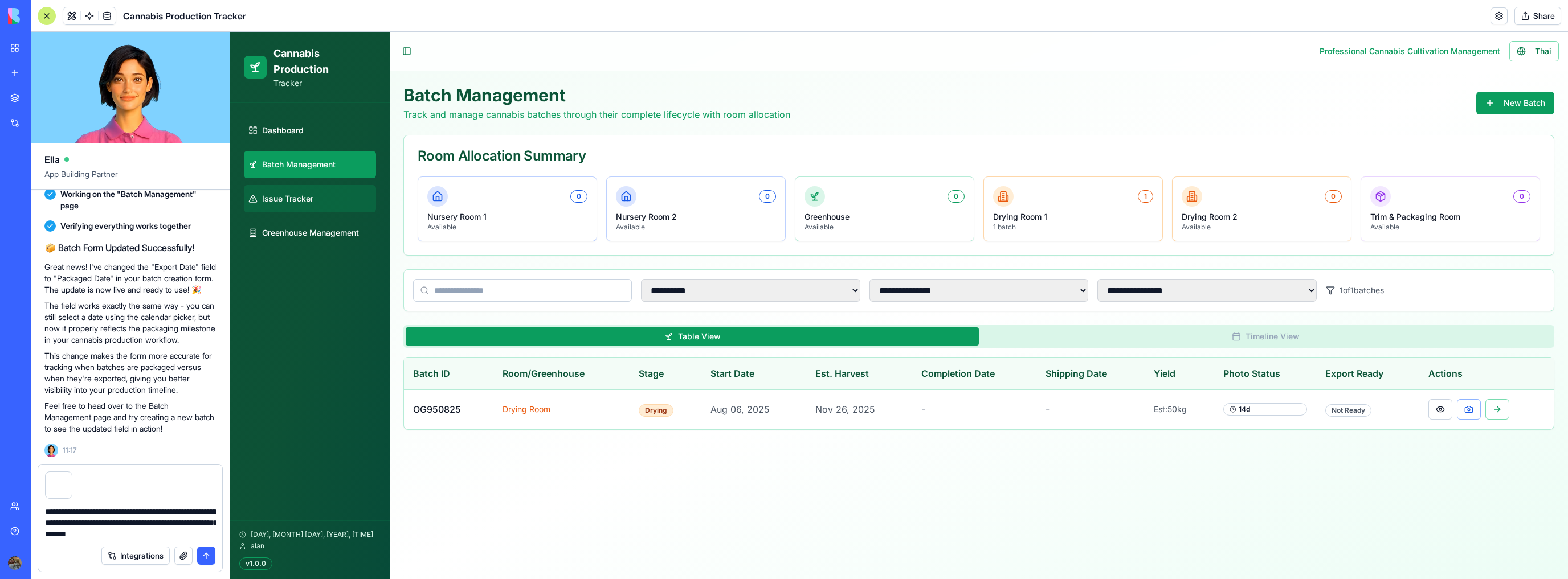 click on "Issue Tracker" at bounding box center [310, 199] 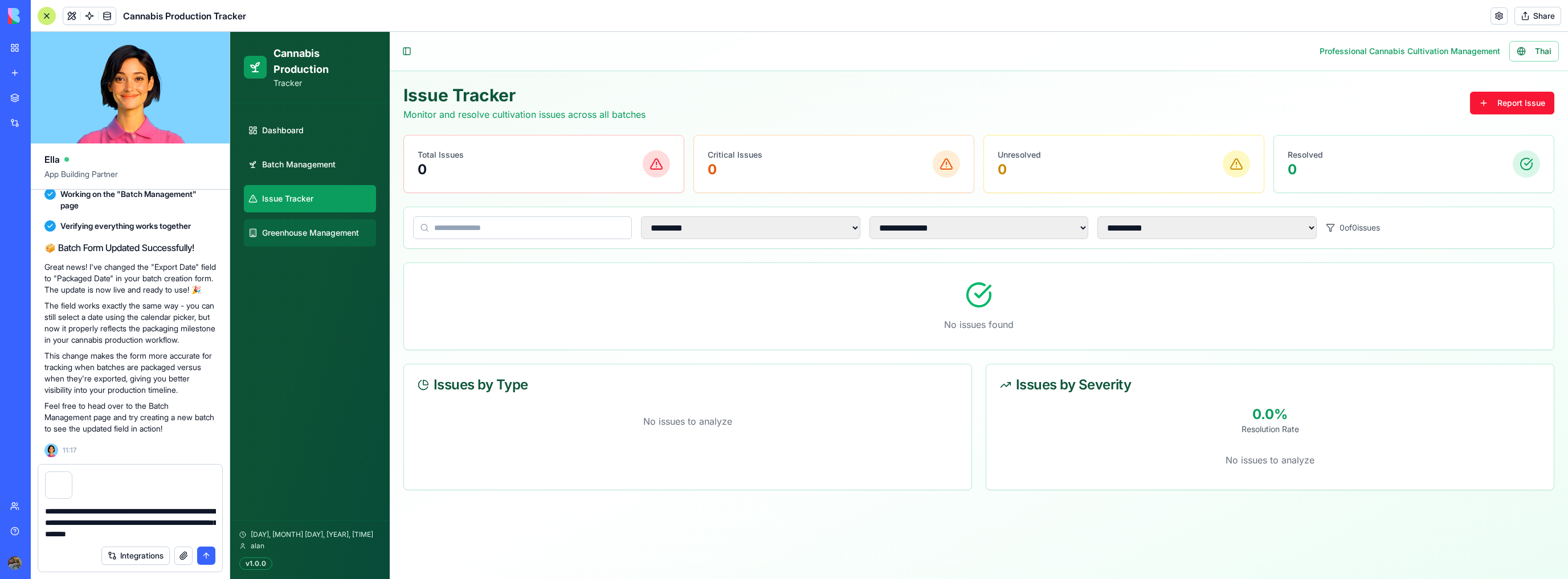 click on "Greenhouse Management" at bounding box center (311, 233) 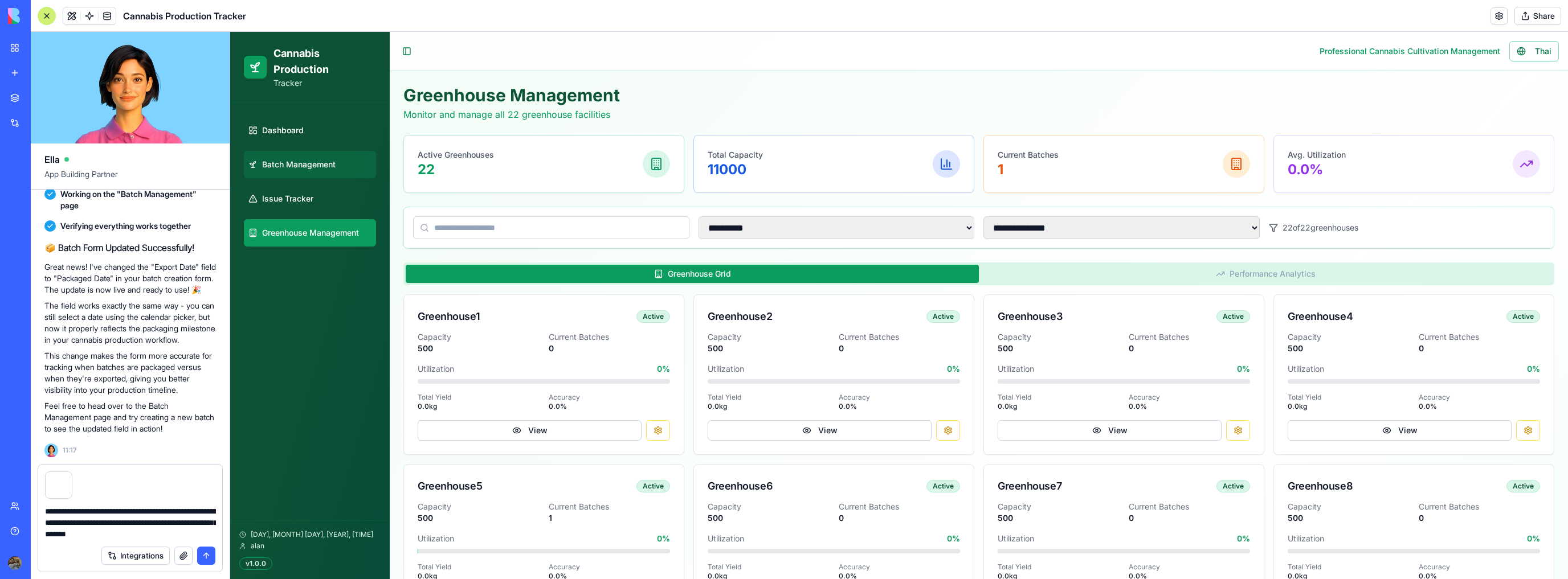 click on "Batch Management" at bounding box center (299, 165) 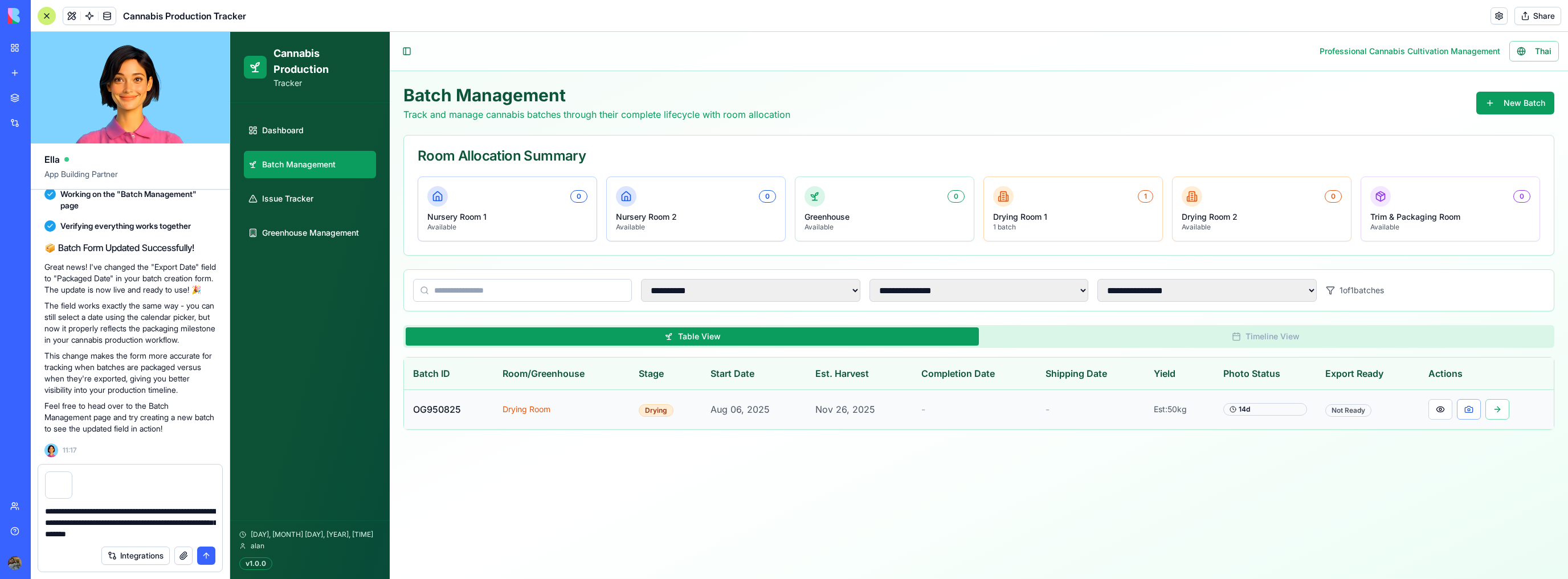 click on "Drying Room" at bounding box center [526, 409] 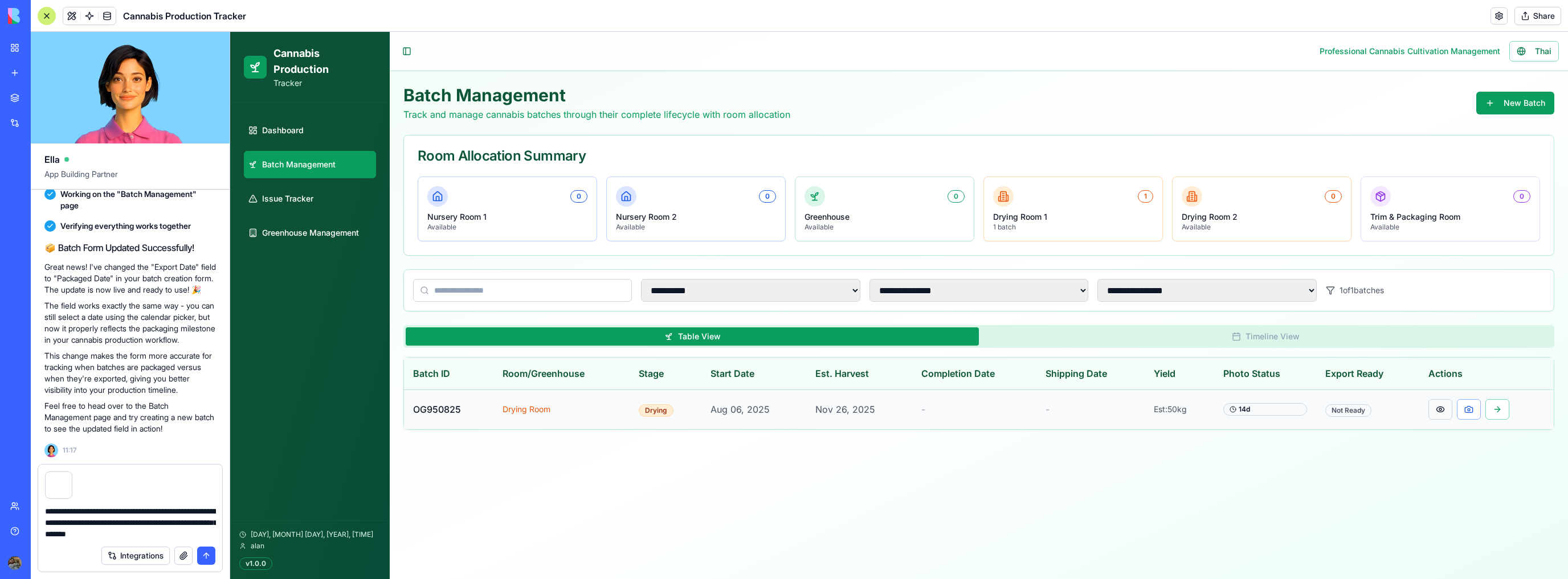click at bounding box center (1440, 409) 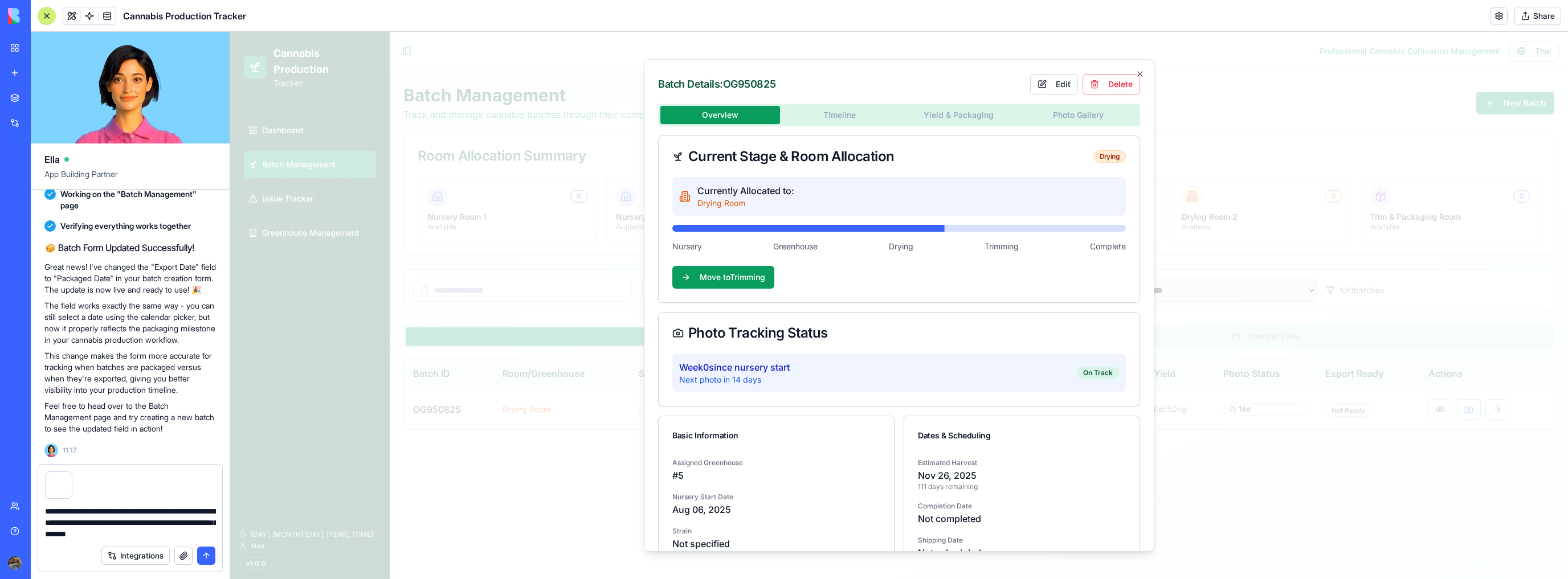 click on "**********" at bounding box center [899, 305] 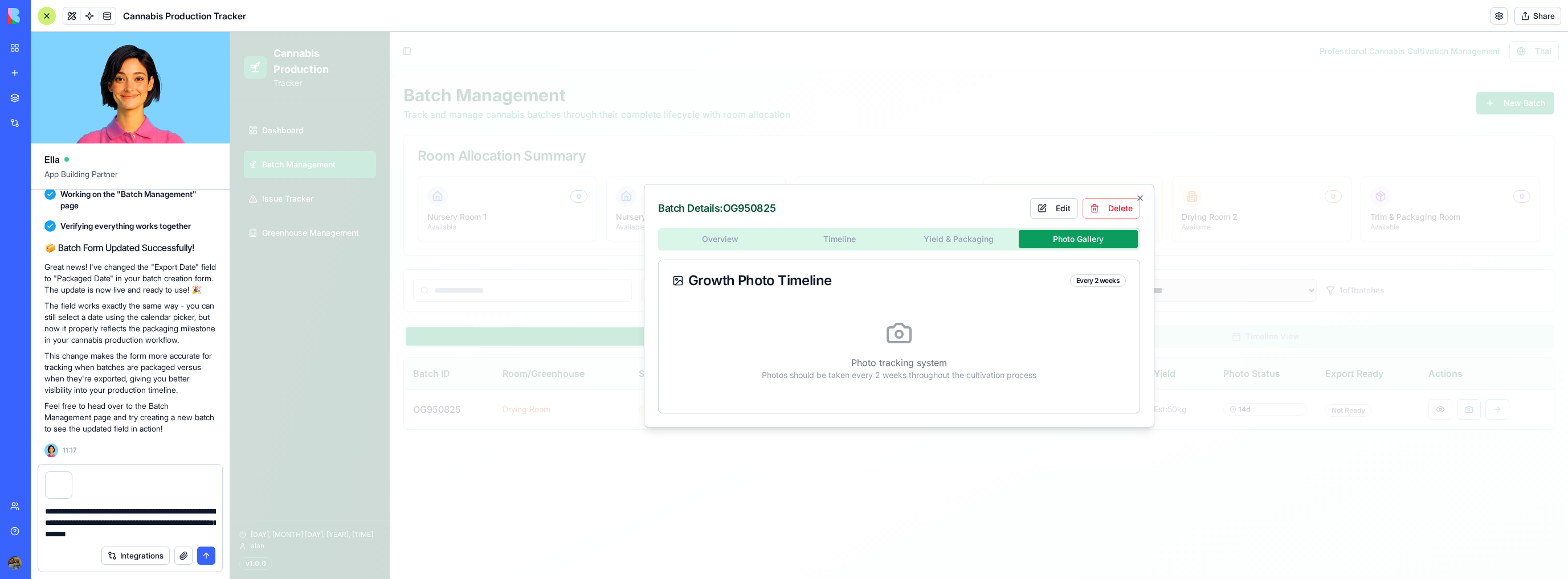 click on "**********" at bounding box center (130, 523) 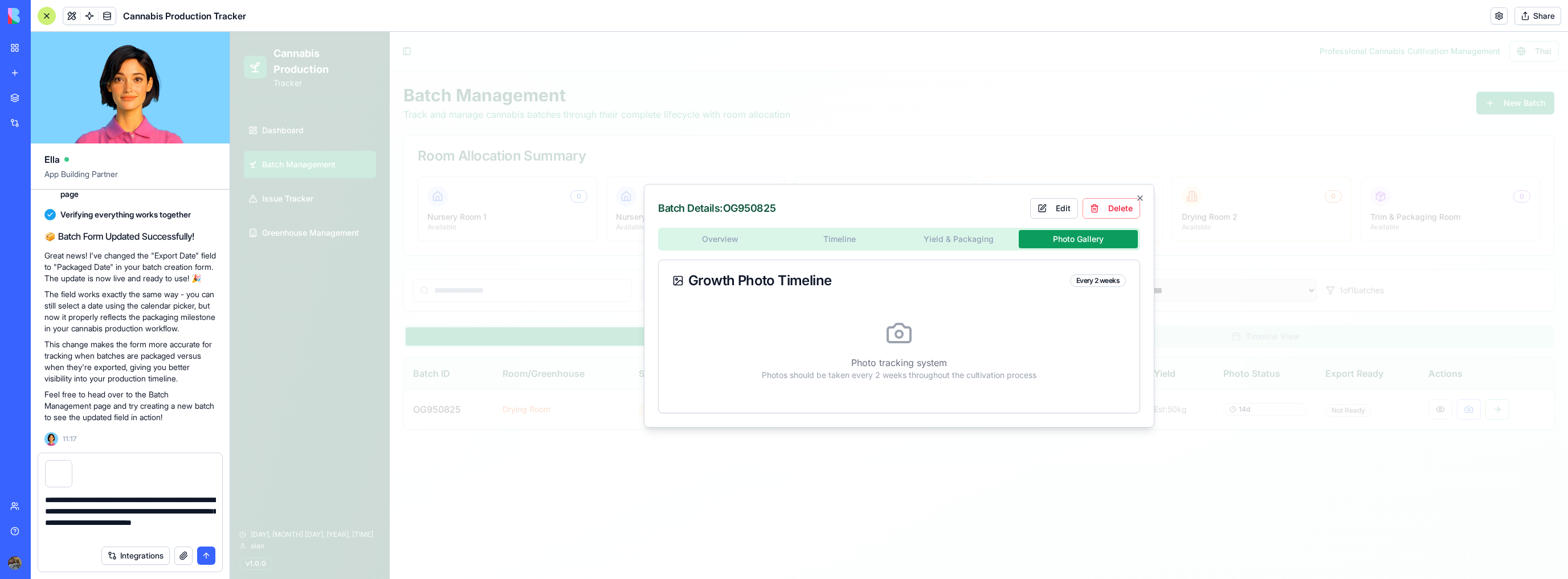 type on "**********" 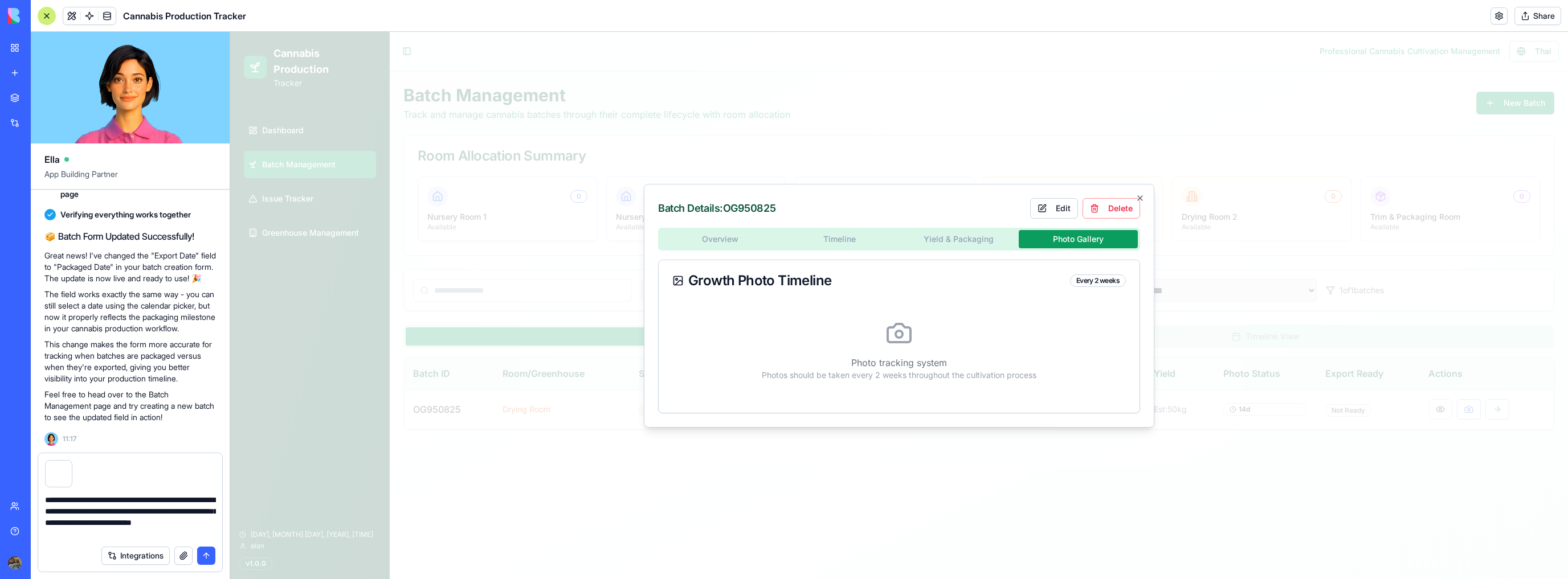 click on "Overview Timeline Yield & Packaging Photo Gallery Growth Photo Timeline Every 2 weeks Photo tracking system Photos should be taken every 2 weeks throughout the cultivation process" at bounding box center (899, 321) 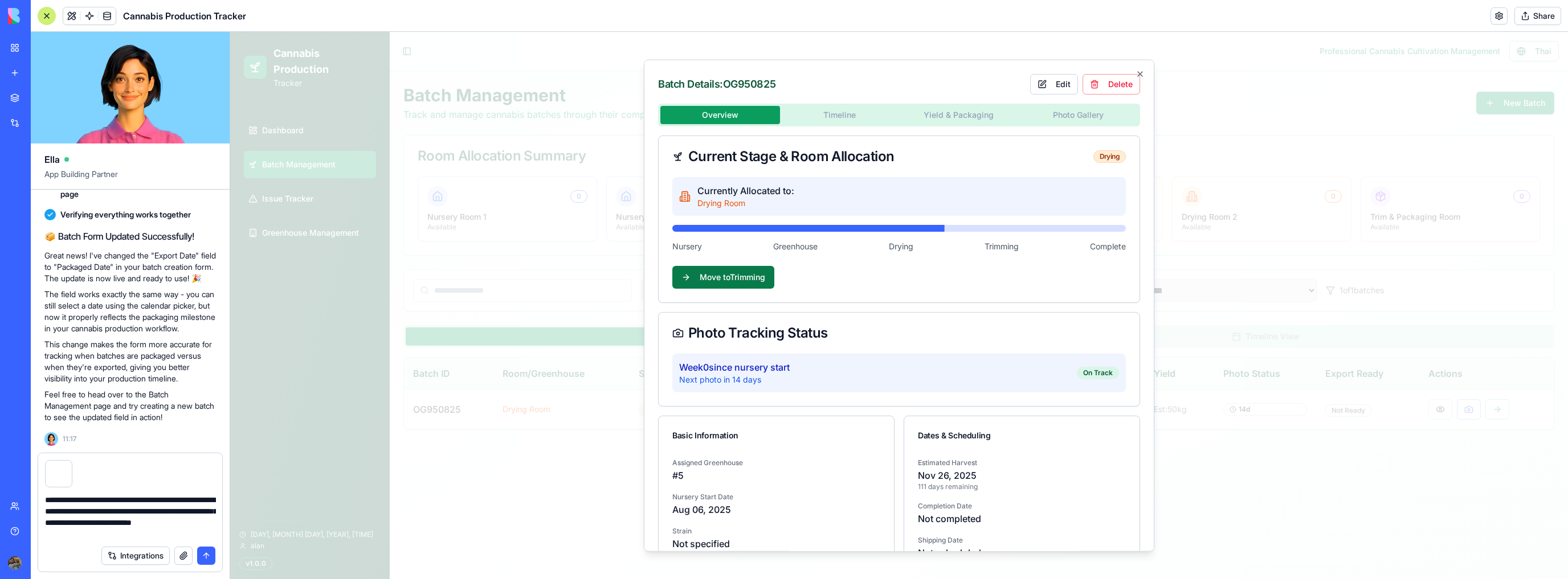 click on "Move to  Trimming" at bounding box center [723, 277] 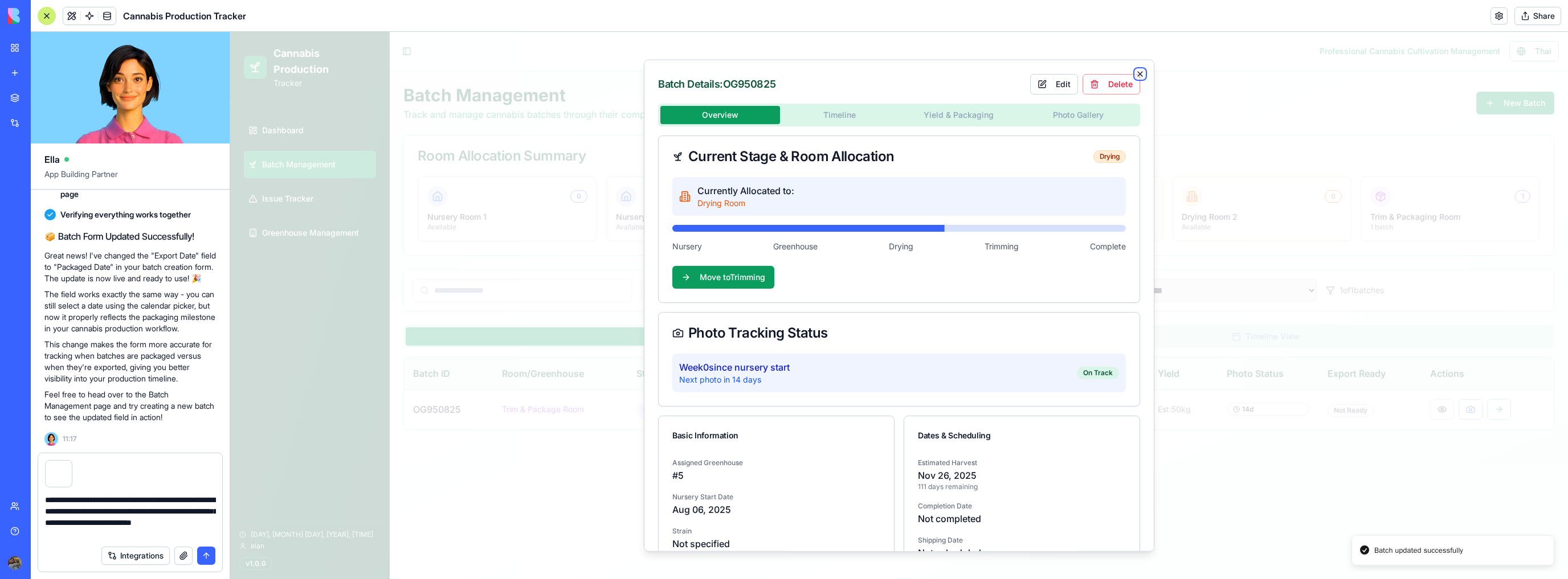 click 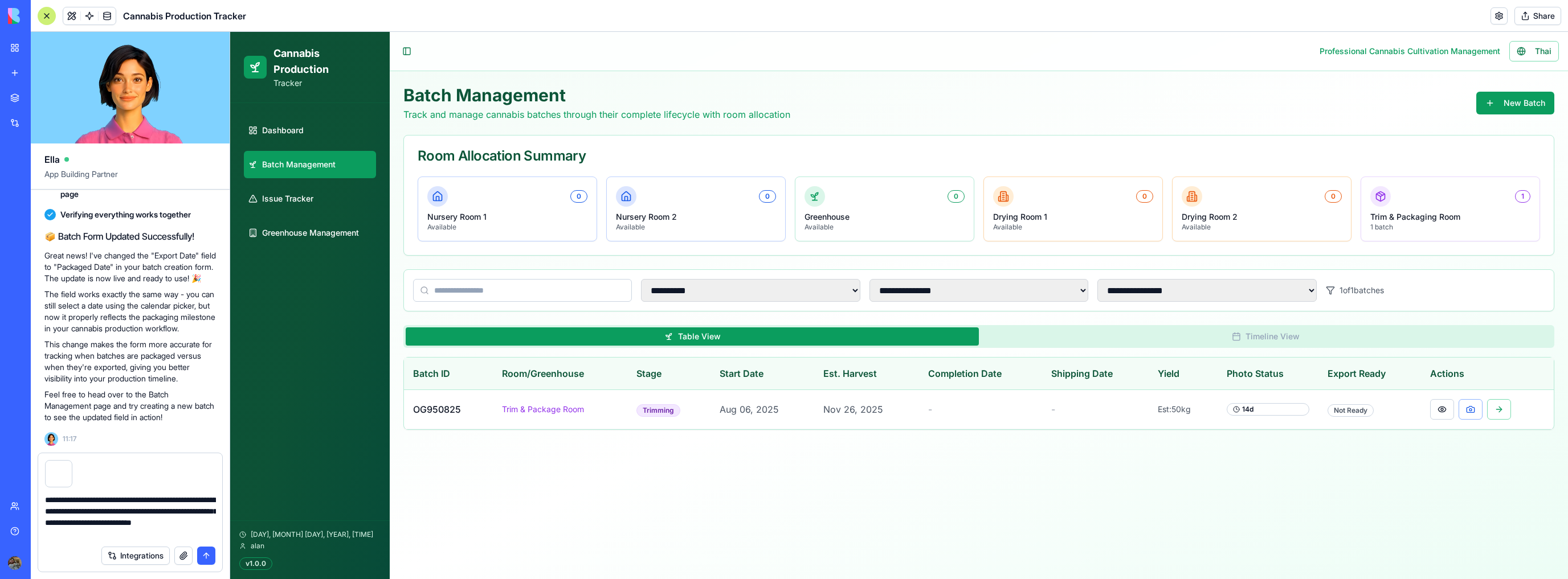 click on "**********" at bounding box center (130, 517) 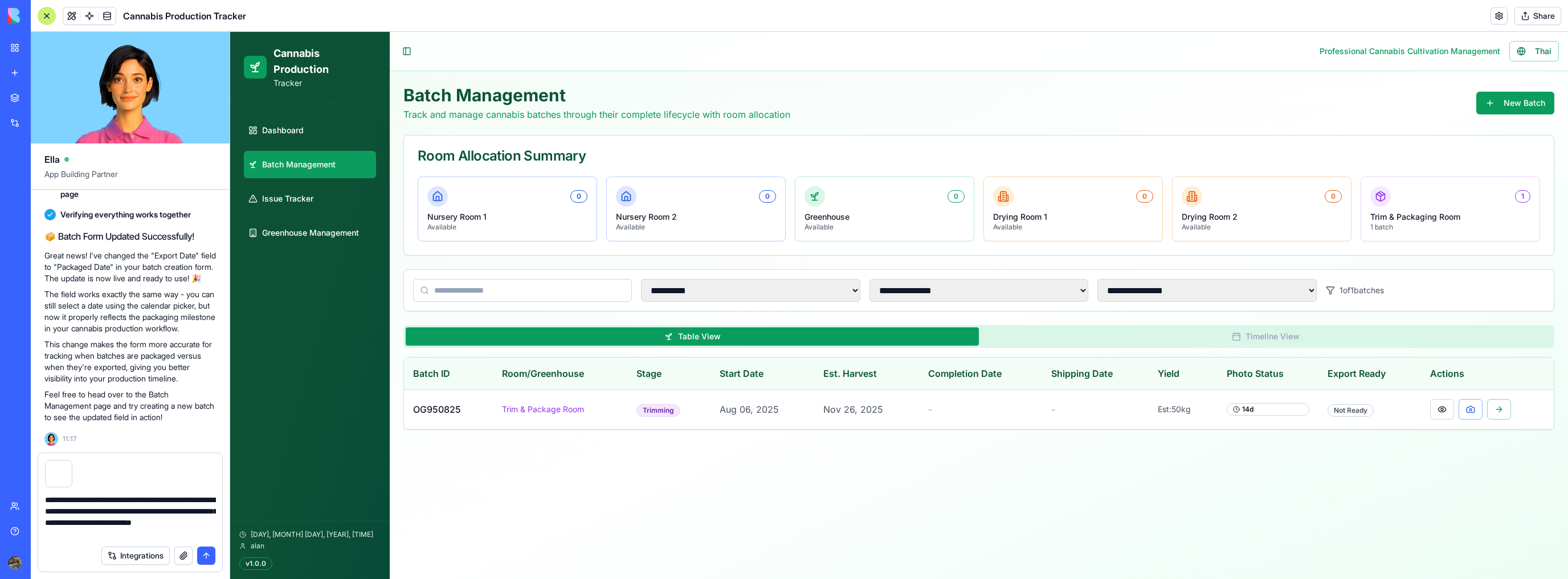 drag, startPoint x: 79, startPoint y: 512, endPoint x: 126, endPoint y: 515, distance: 47.09565 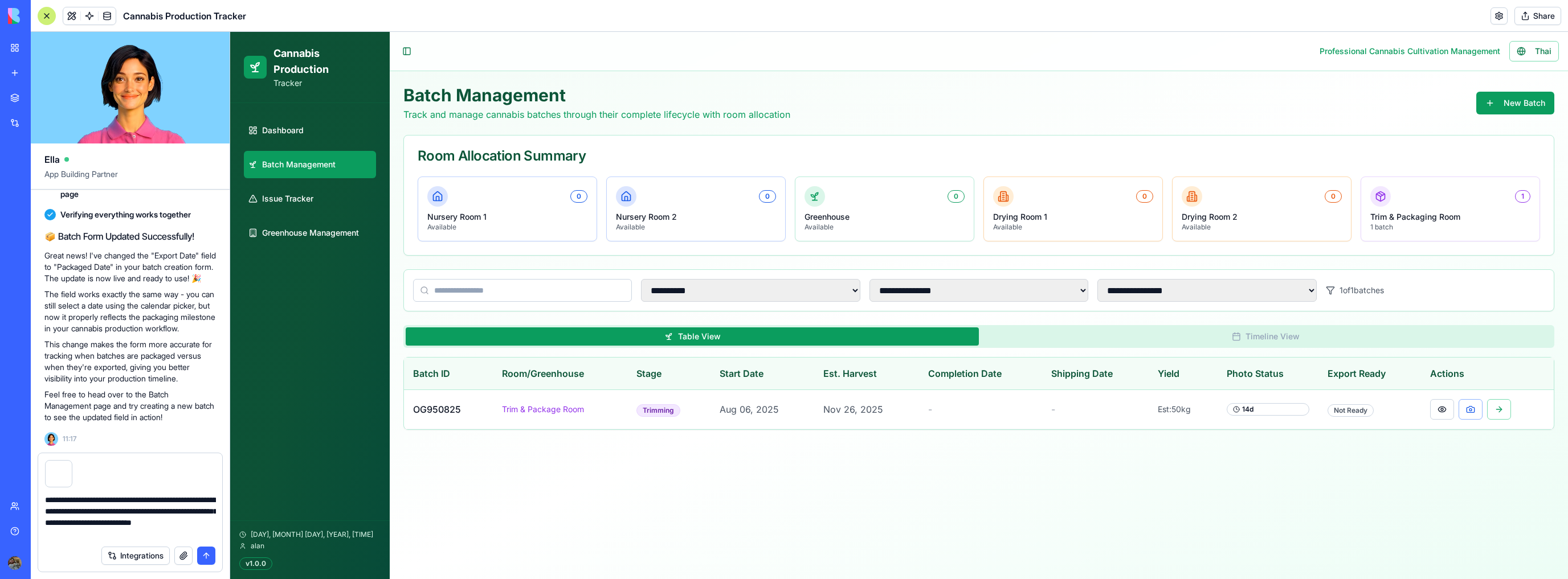 click on "**********" at bounding box center [130, 517] 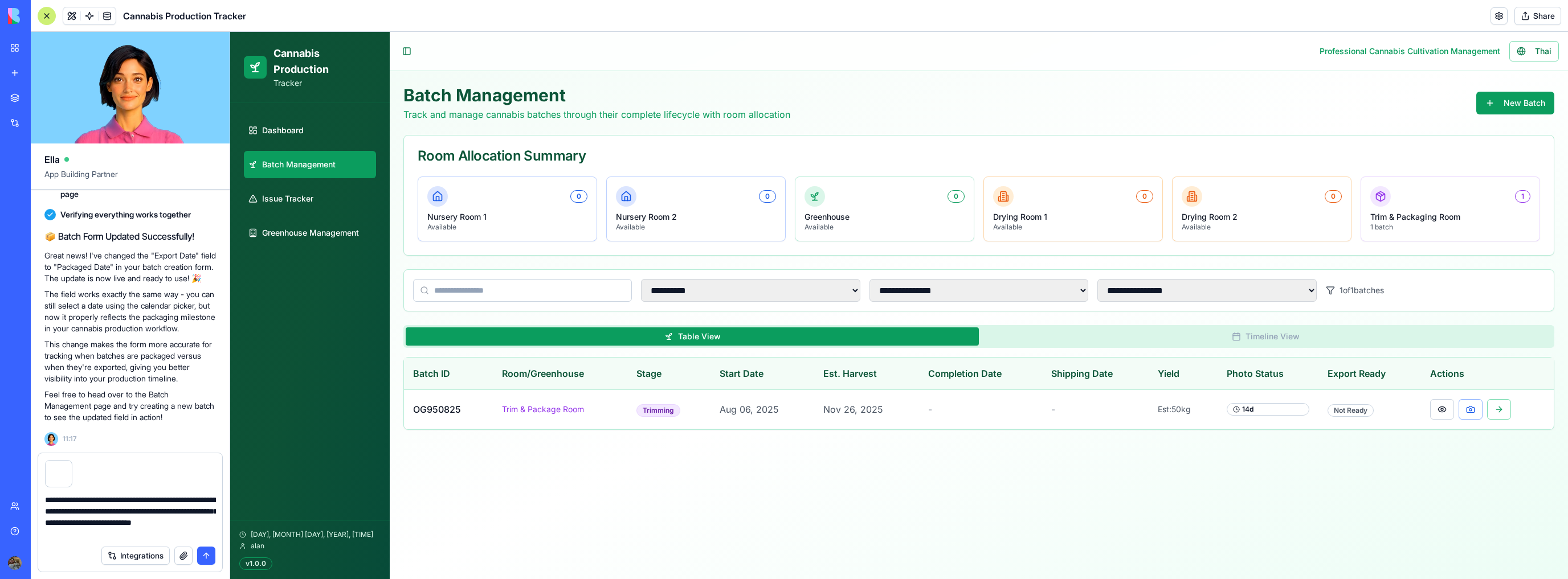 click on "**********" at bounding box center [130, 517] 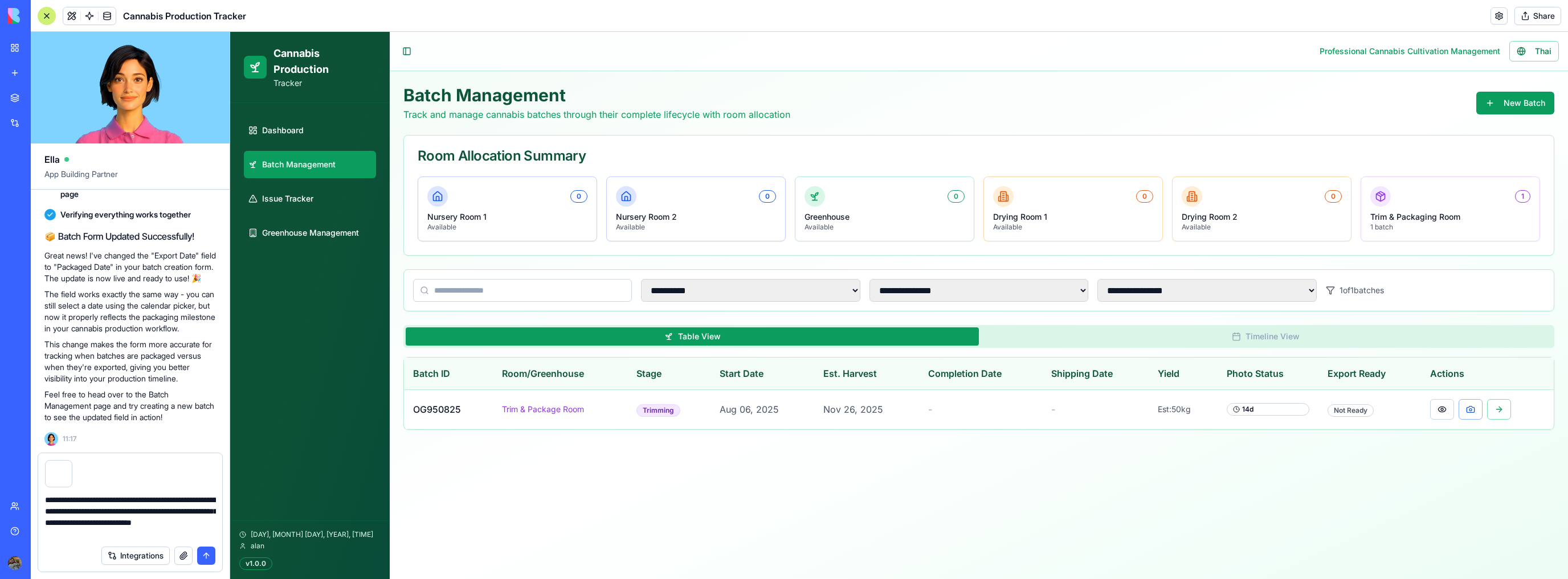 drag, startPoint x: 72, startPoint y: 523, endPoint x: 105, endPoint y: 528, distance: 33.376639 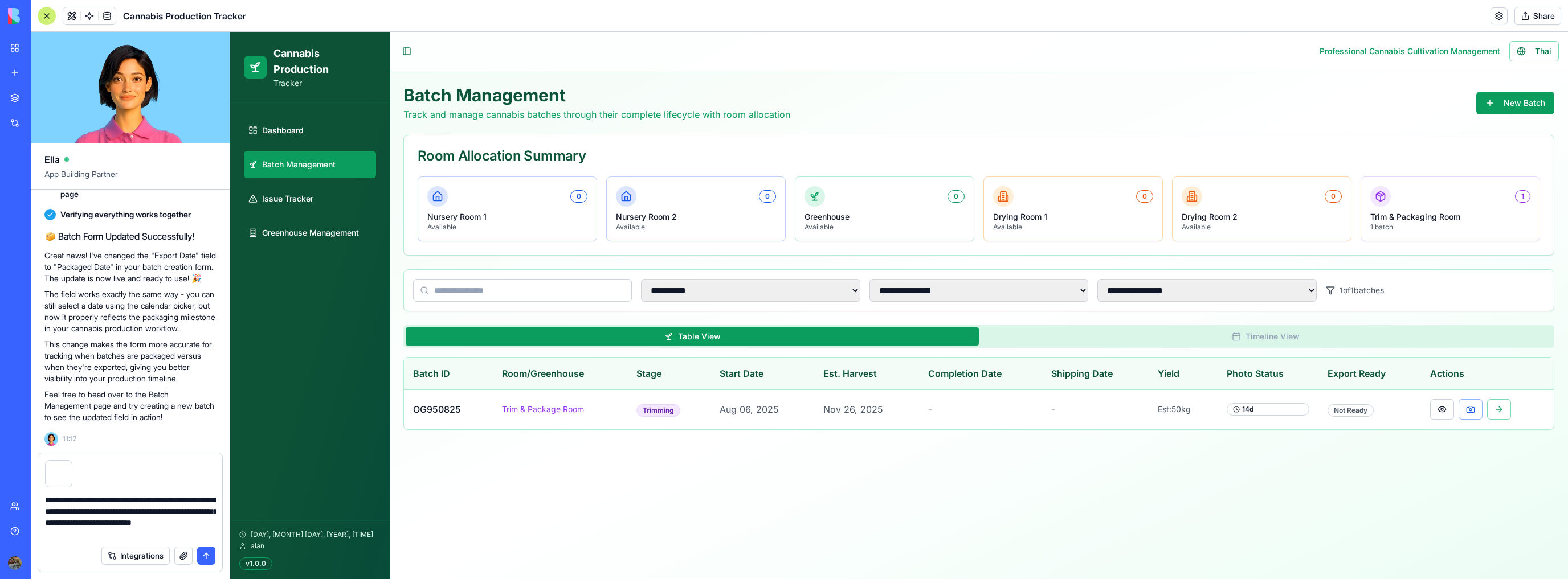 click on "**********" at bounding box center (130, 517) 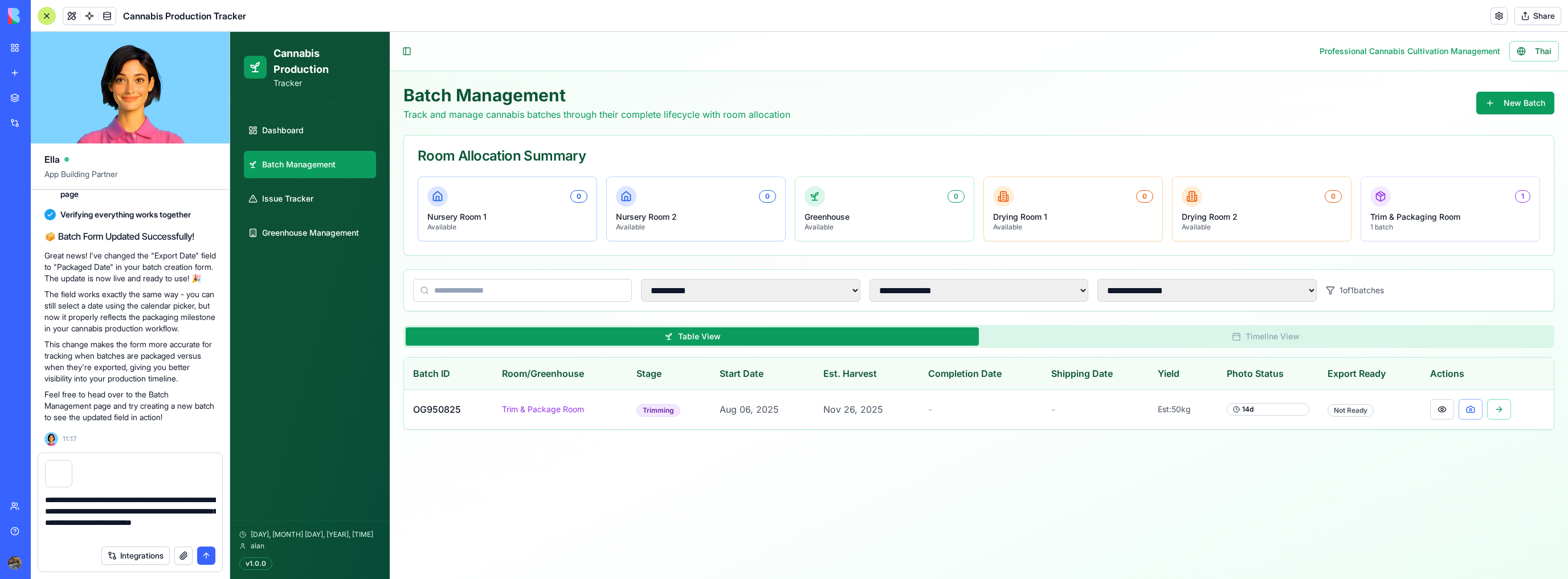 click on "**********" at bounding box center [130, 517] 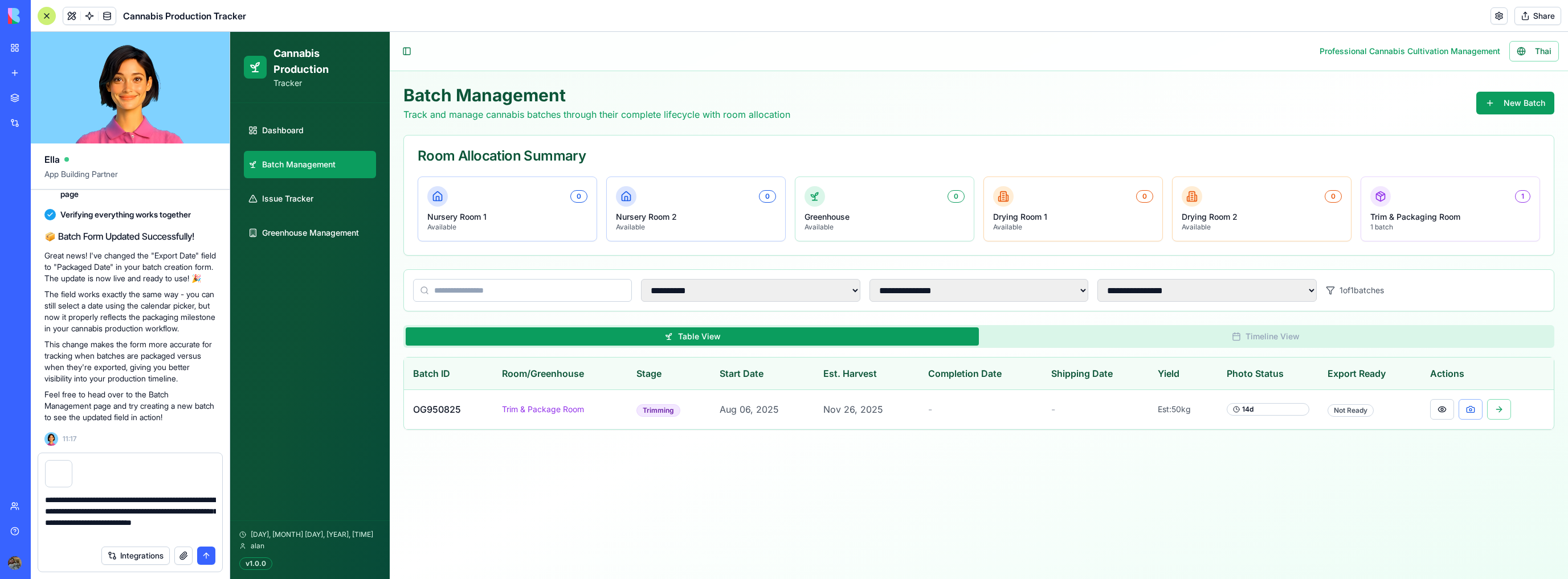 click on "**********" at bounding box center [130, 517] 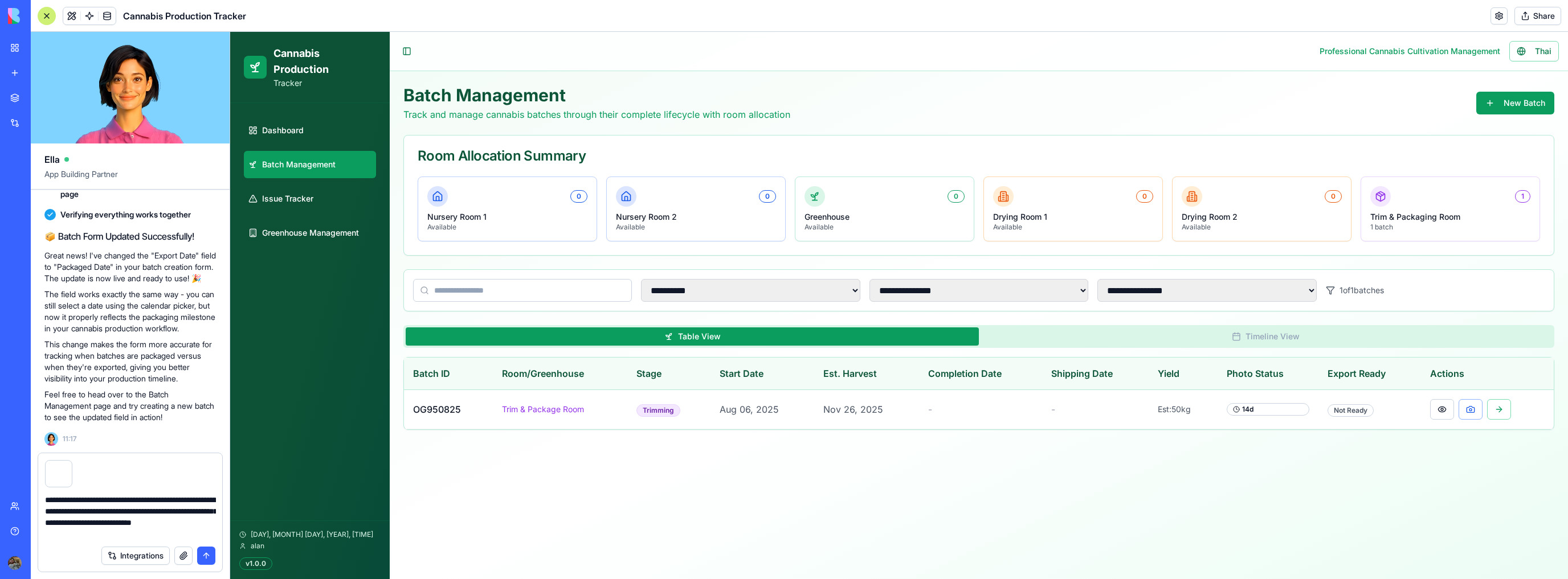 click on "**********" at bounding box center (130, 517) 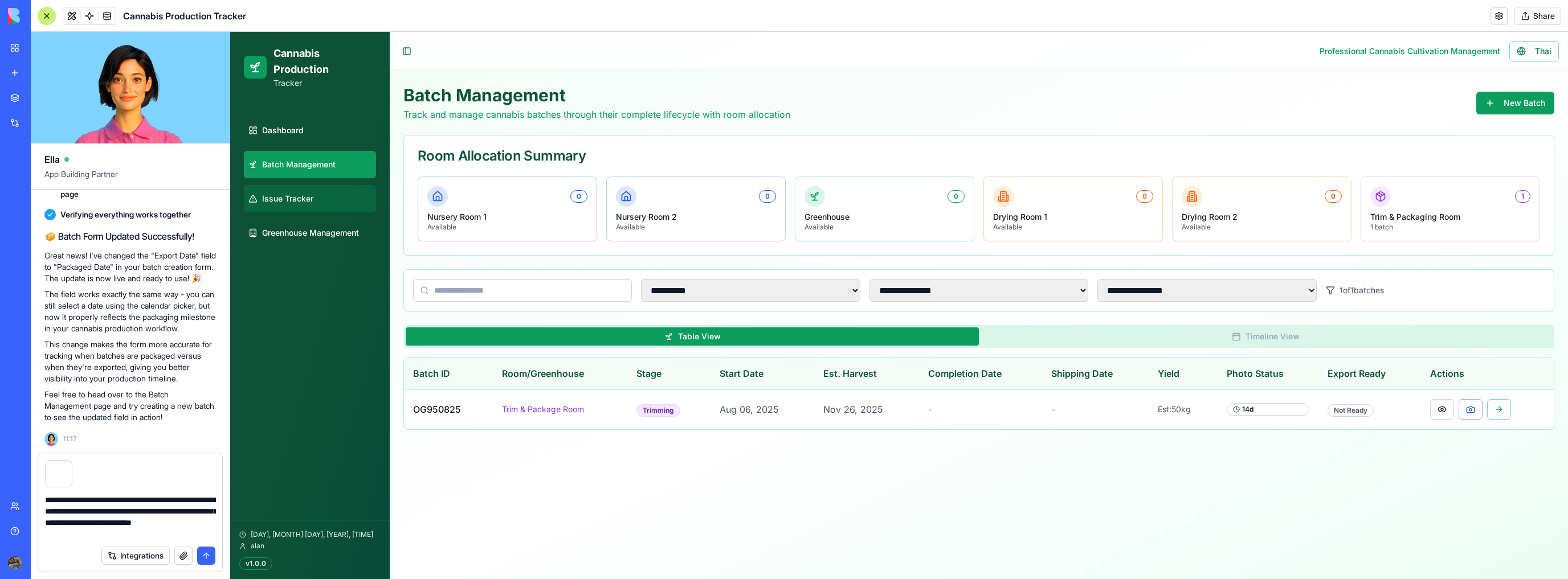 click on "Issue Tracker" at bounding box center [288, 199] 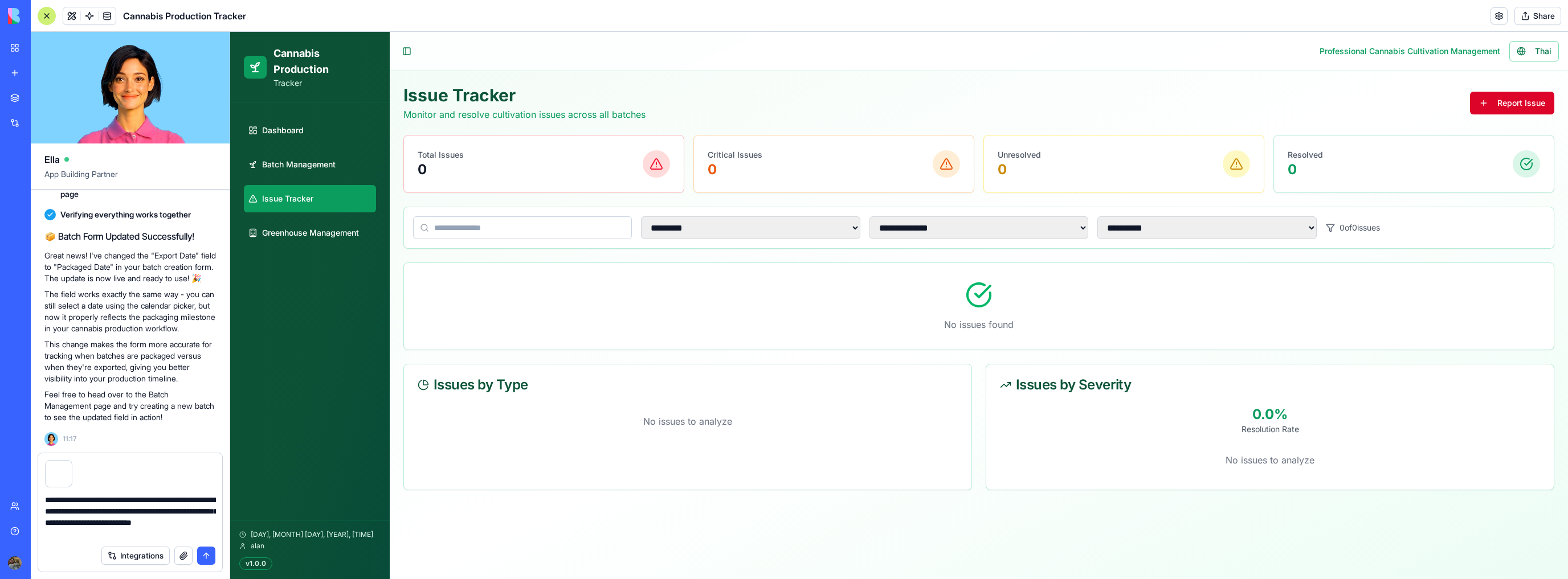 click on "Report Issue" at bounding box center (1512, 103) 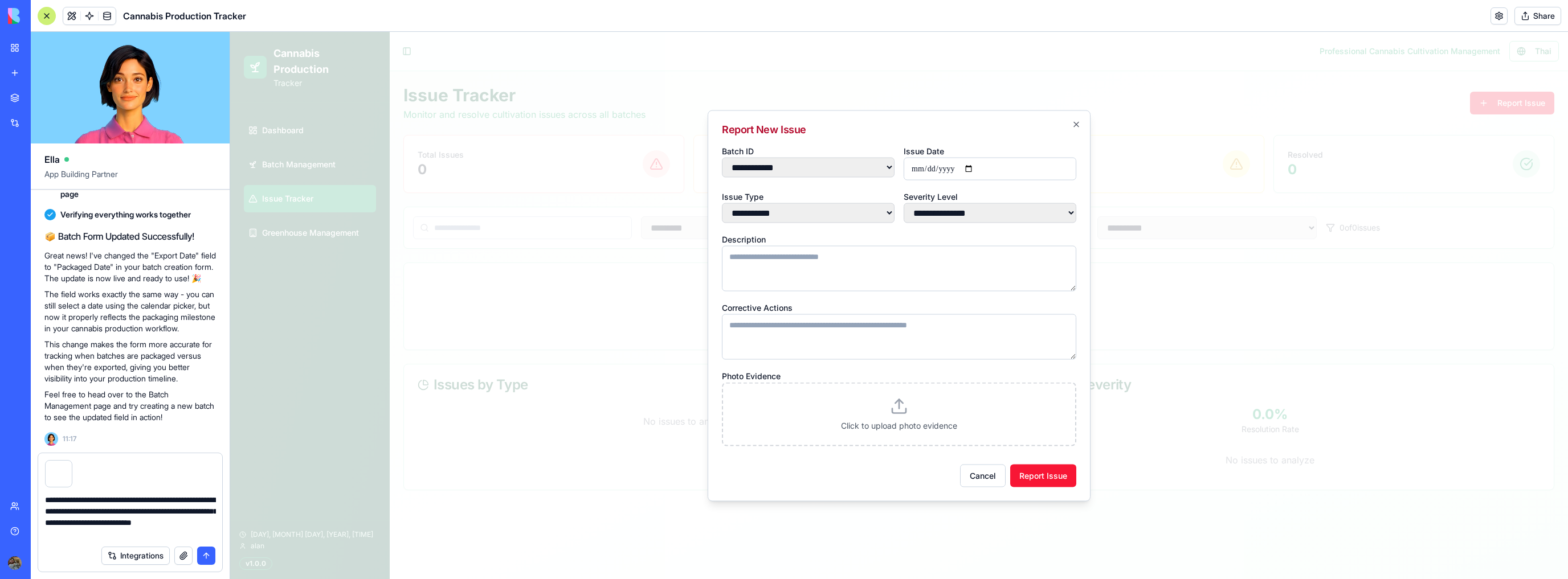 click at bounding box center [899, 305] 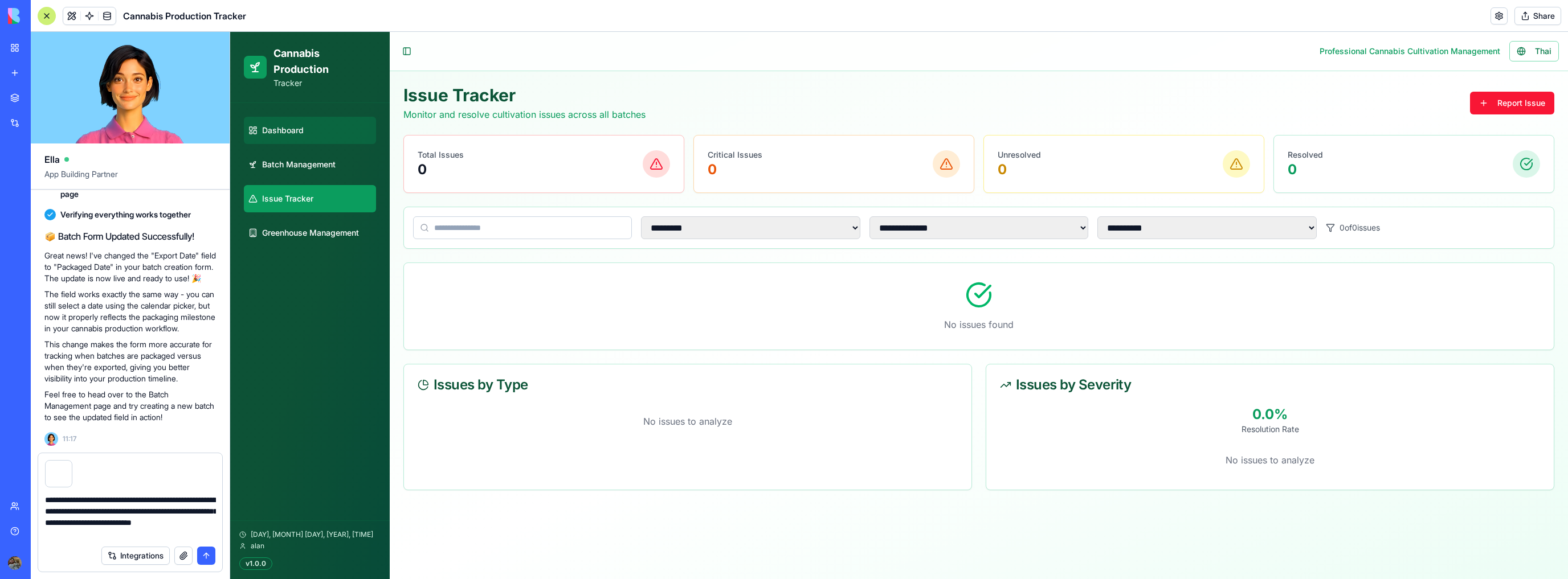 click on "Dashboard" at bounding box center [310, 130] 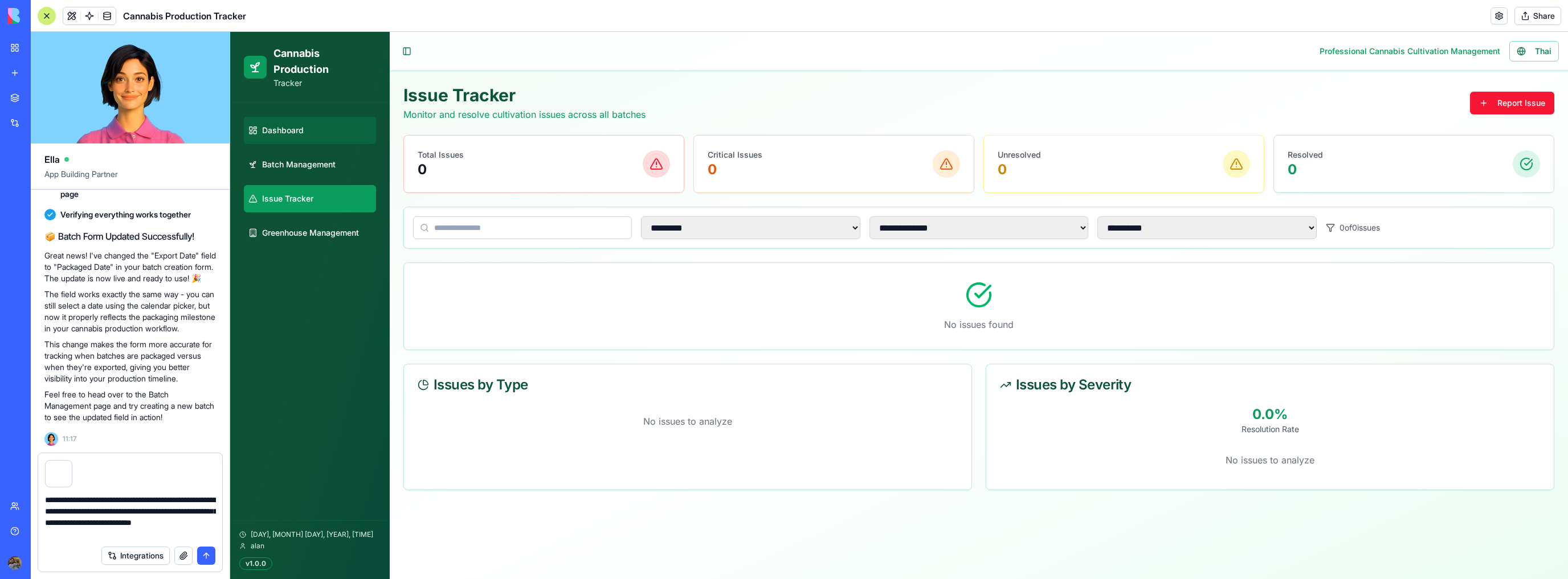 select on "**" 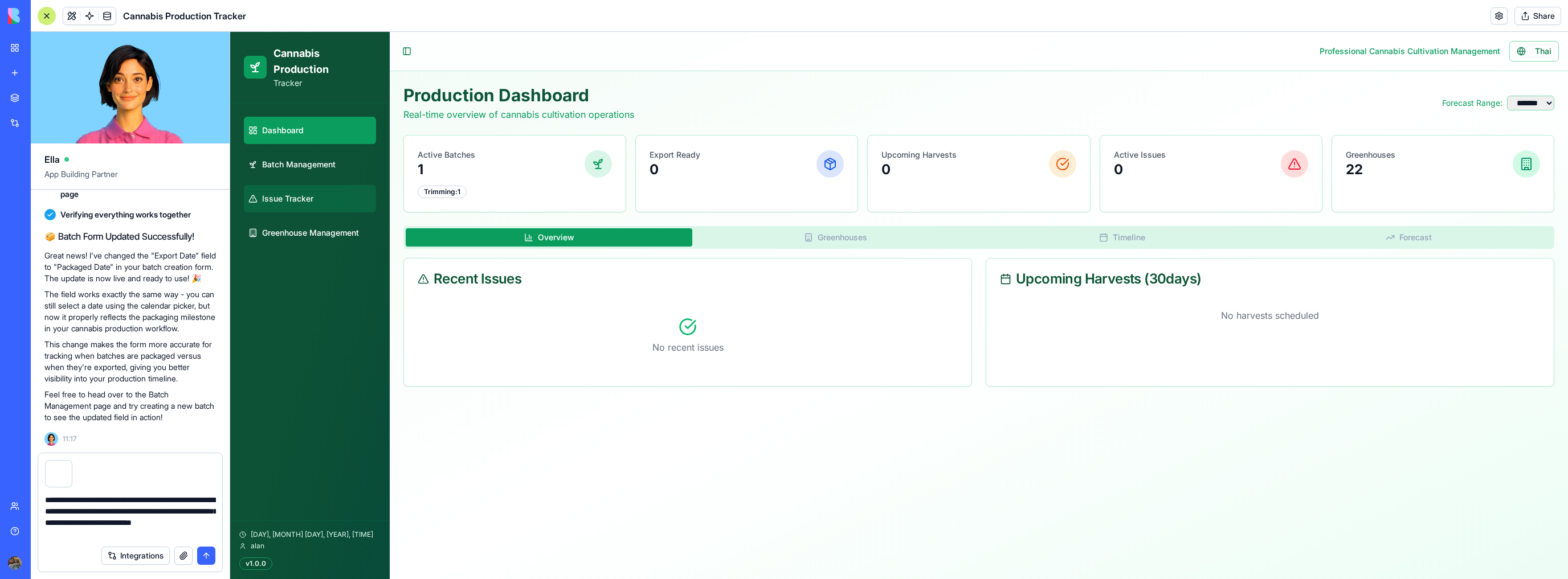 click on "Issue Tracker" at bounding box center [288, 199] 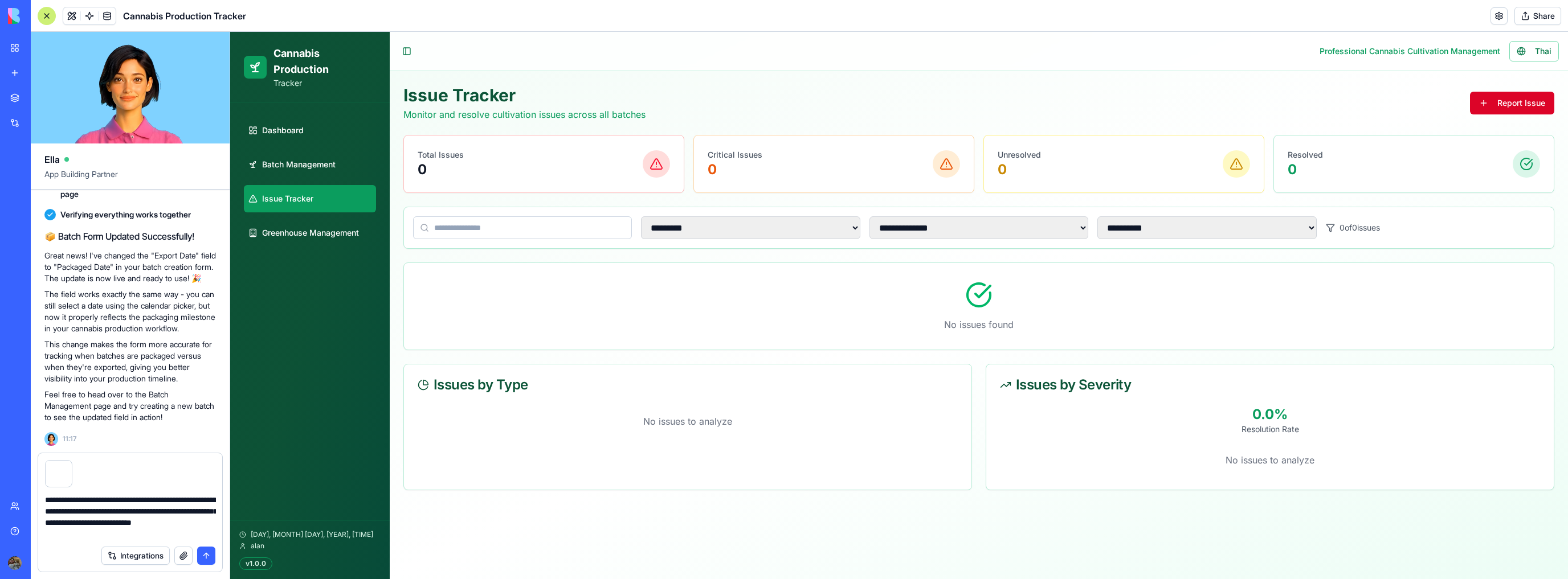 click on "Report Issue" at bounding box center [1512, 103] 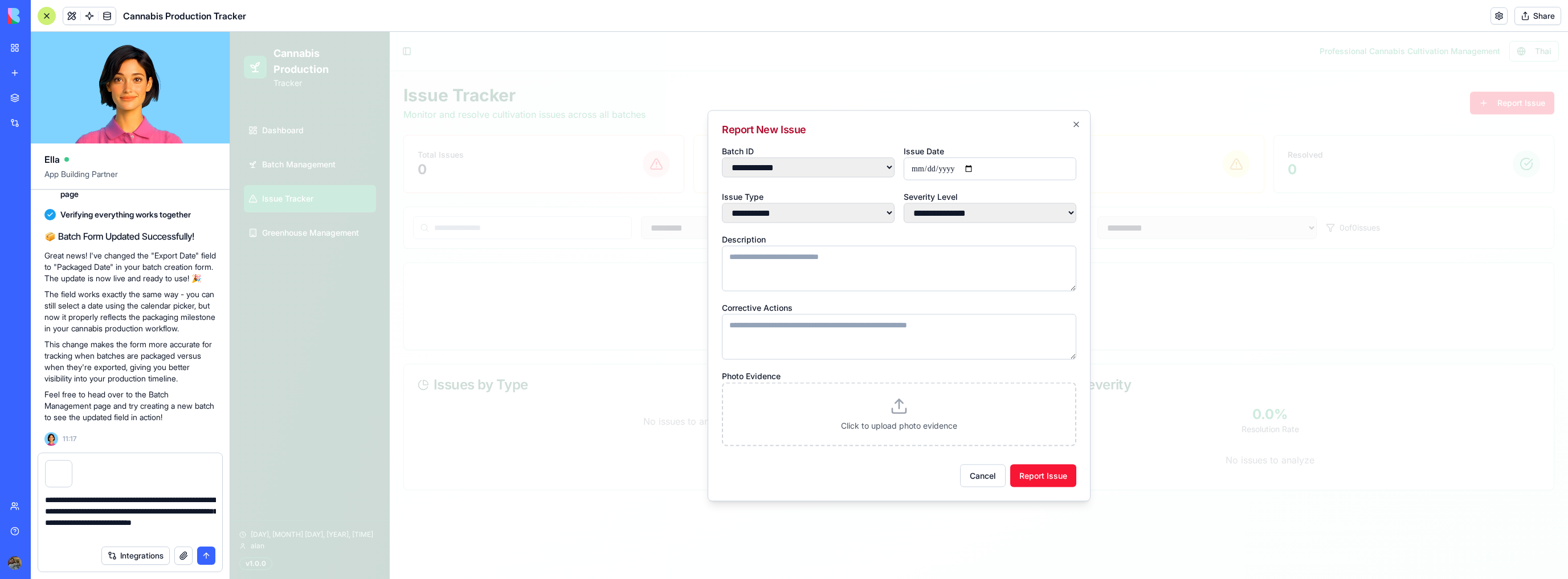 click on "**********" at bounding box center [808, 167] 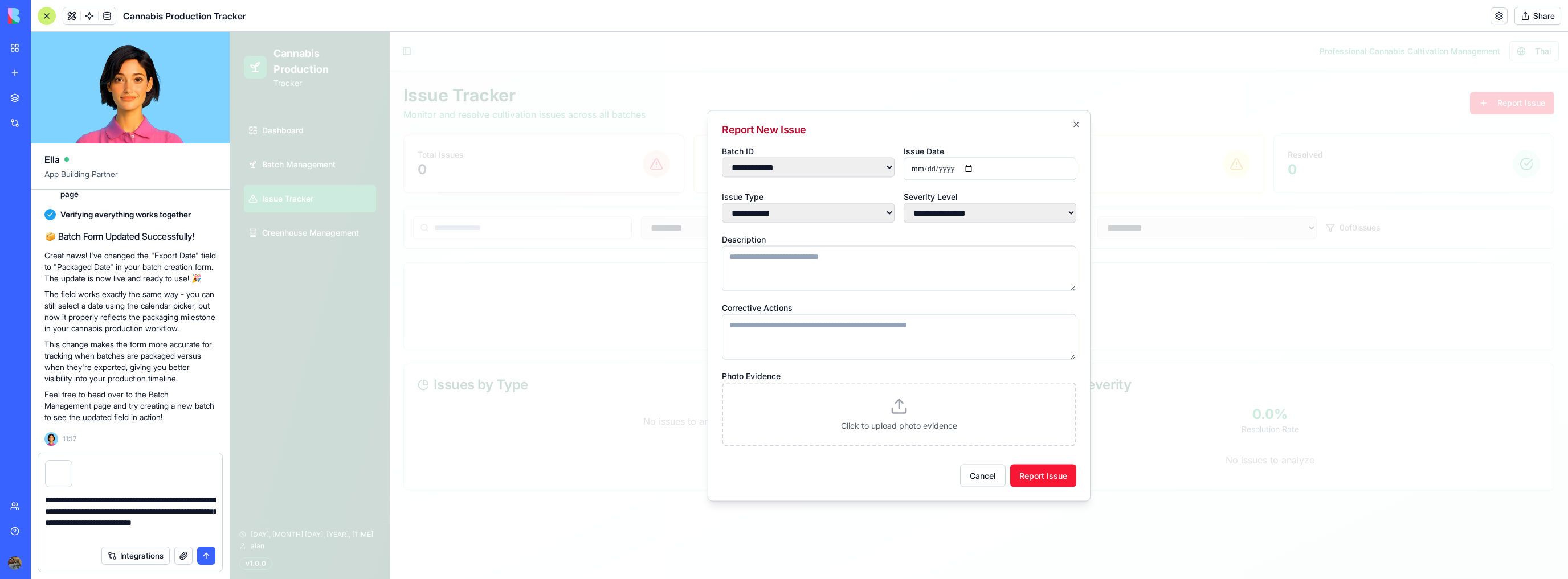 select on "********" 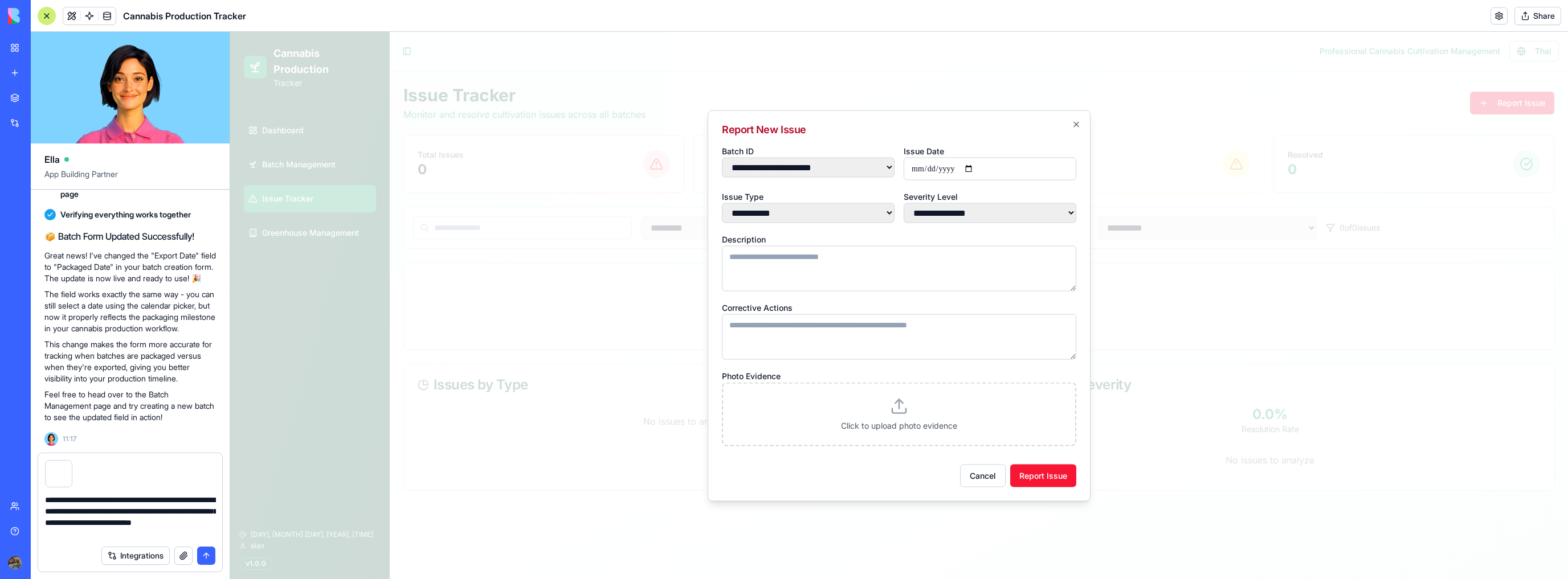 click on "**********" at bounding box center [808, 167] 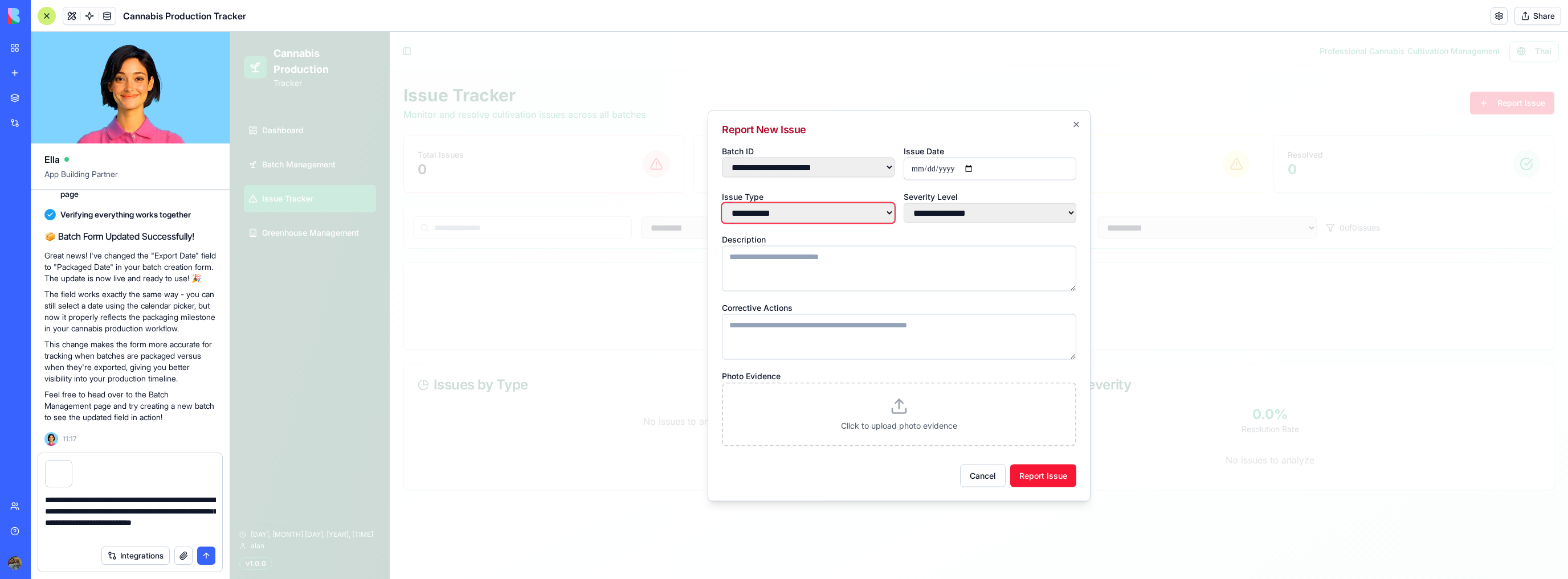 click on "**********" at bounding box center (808, 212) 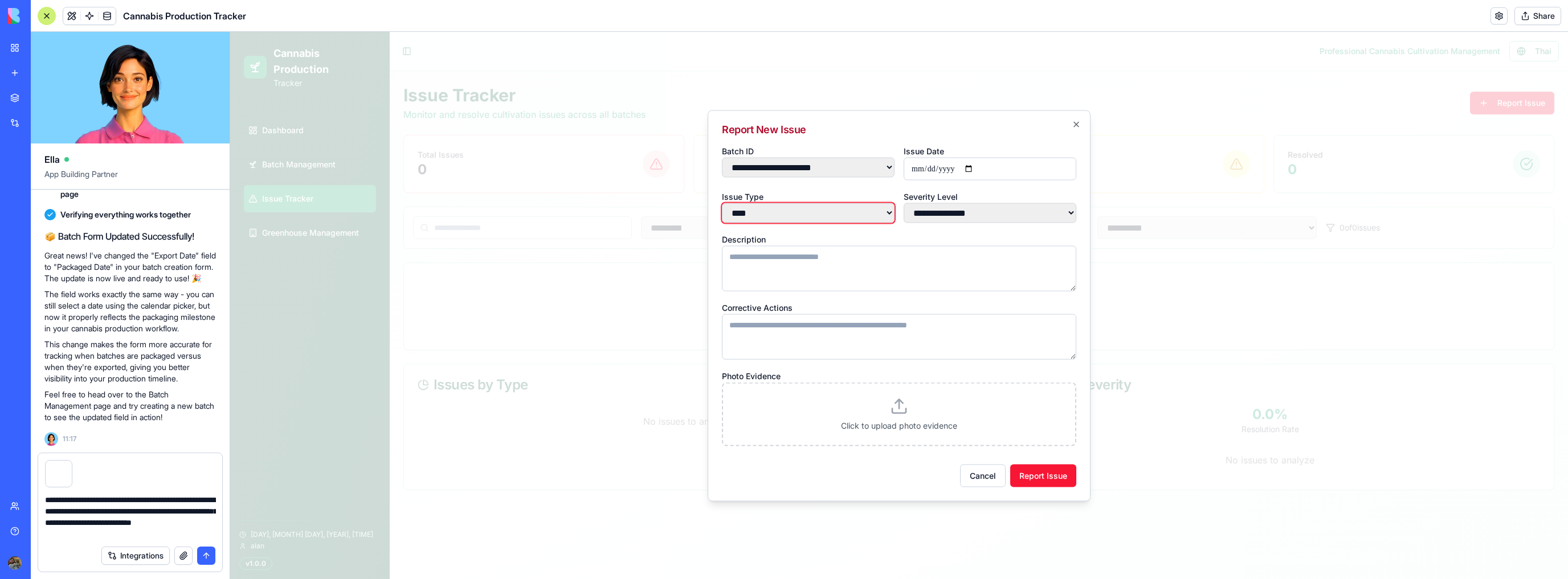 click on "**********" at bounding box center [808, 212] 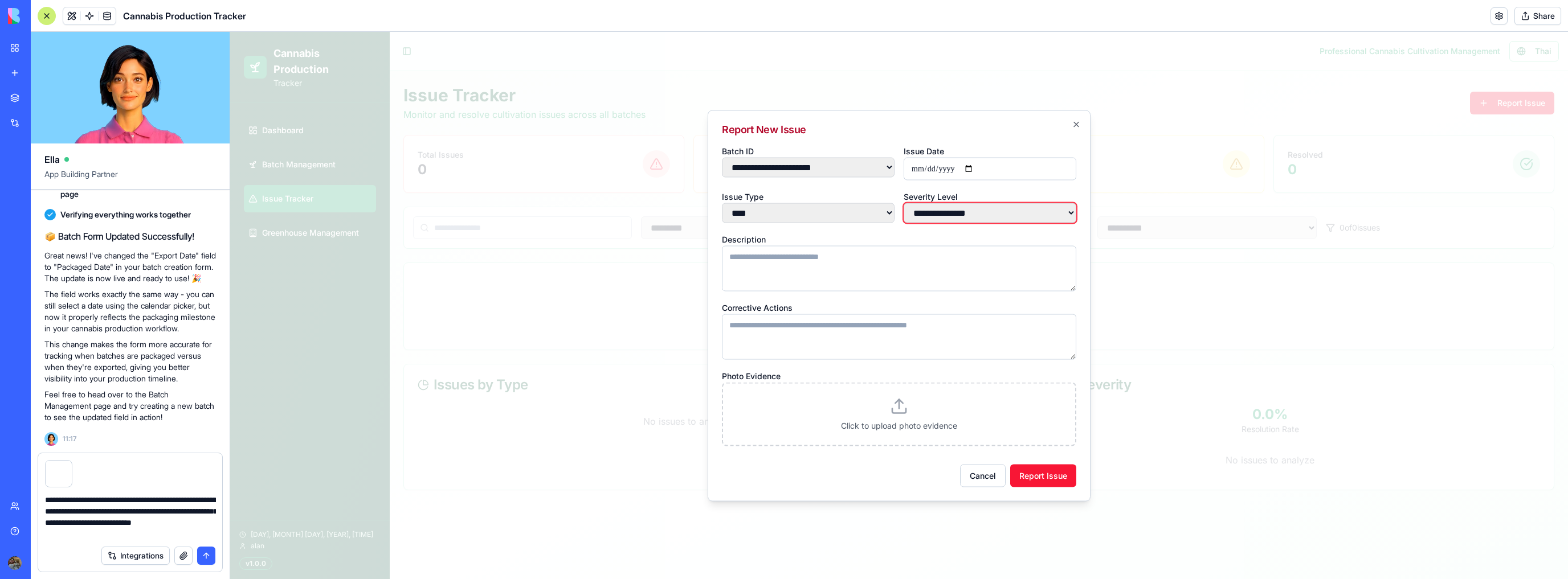 click on "**********" at bounding box center (990, 212) 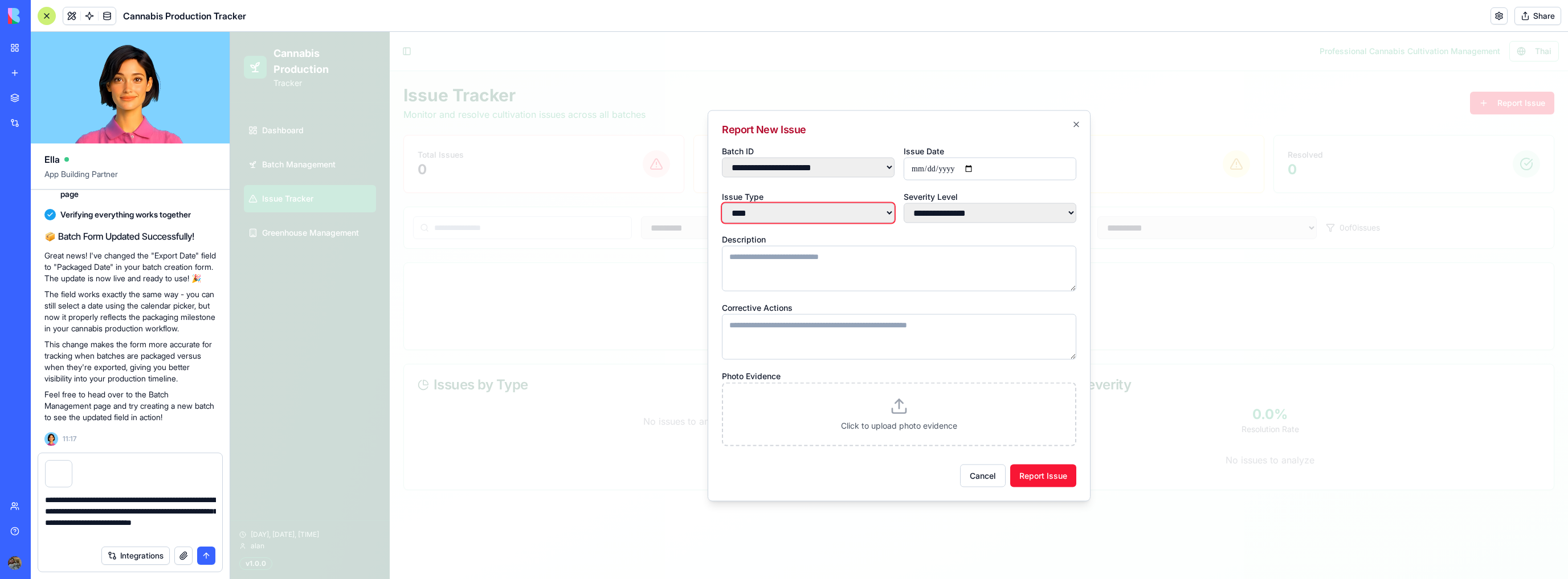 click on "**********" at bounding box center [808, 212] 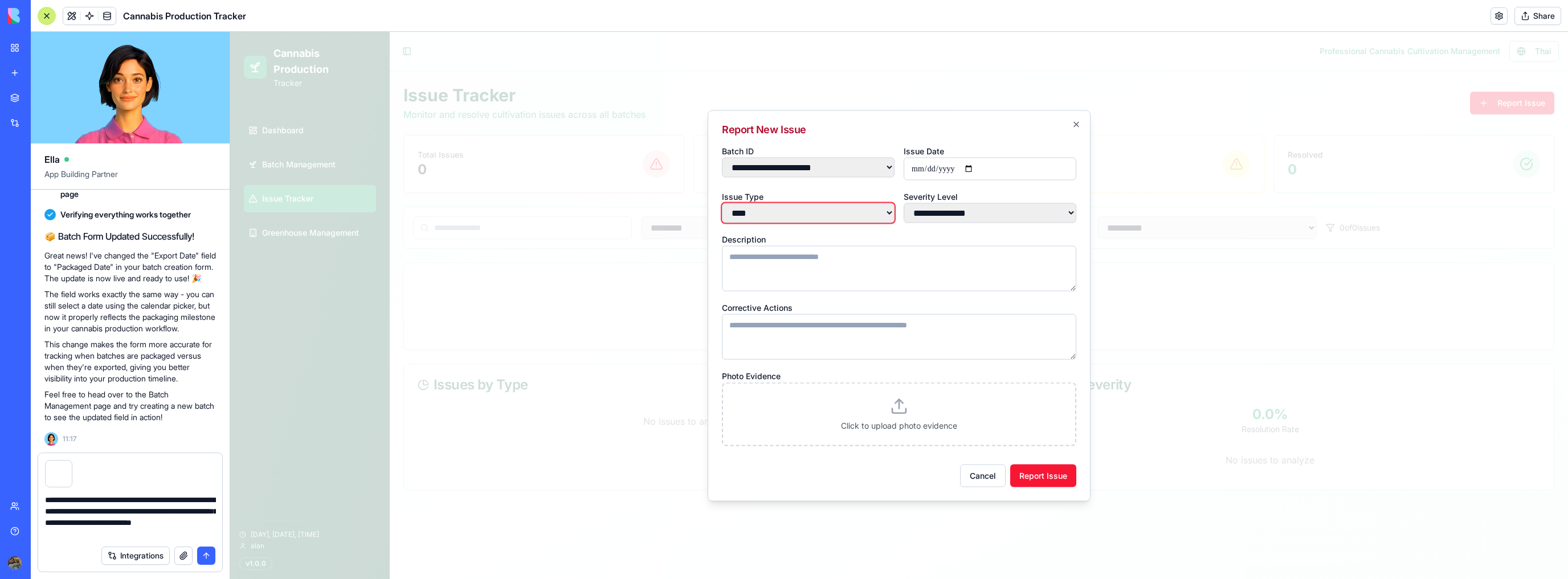select on "**********" 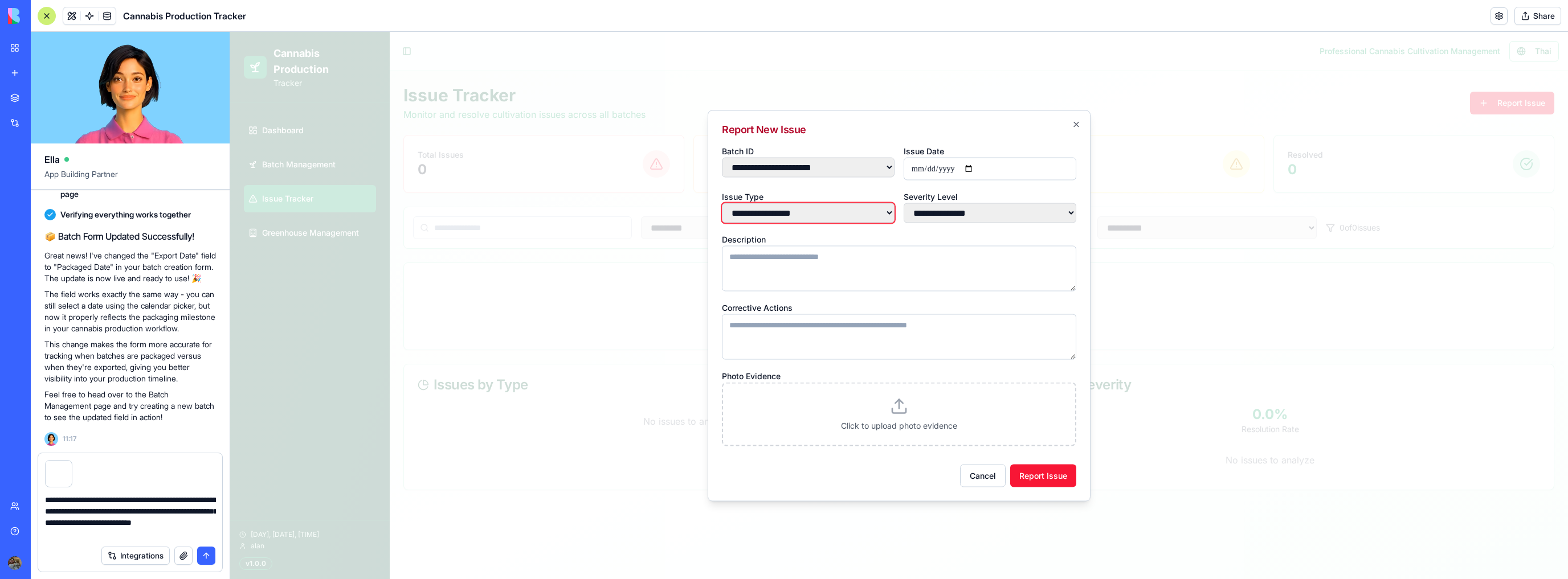 click on "**********" at bounding box center (808, 212) 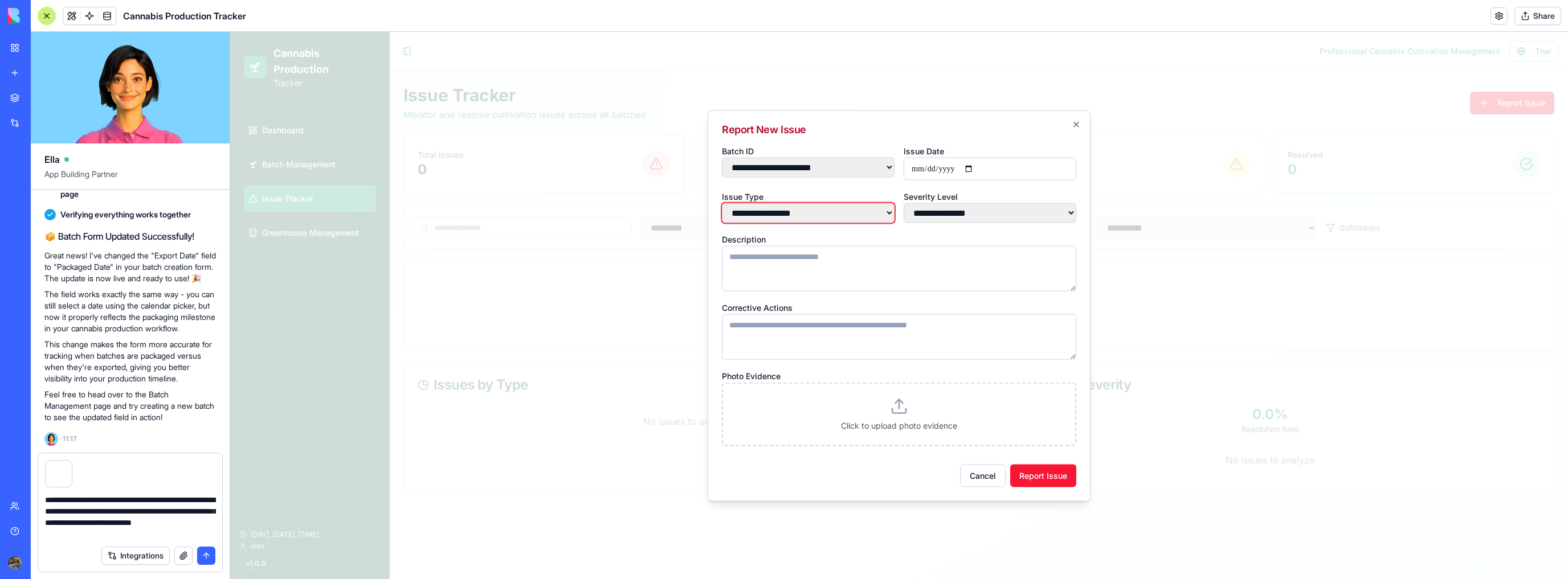 click on "**********" at bounding box center (808, 212) 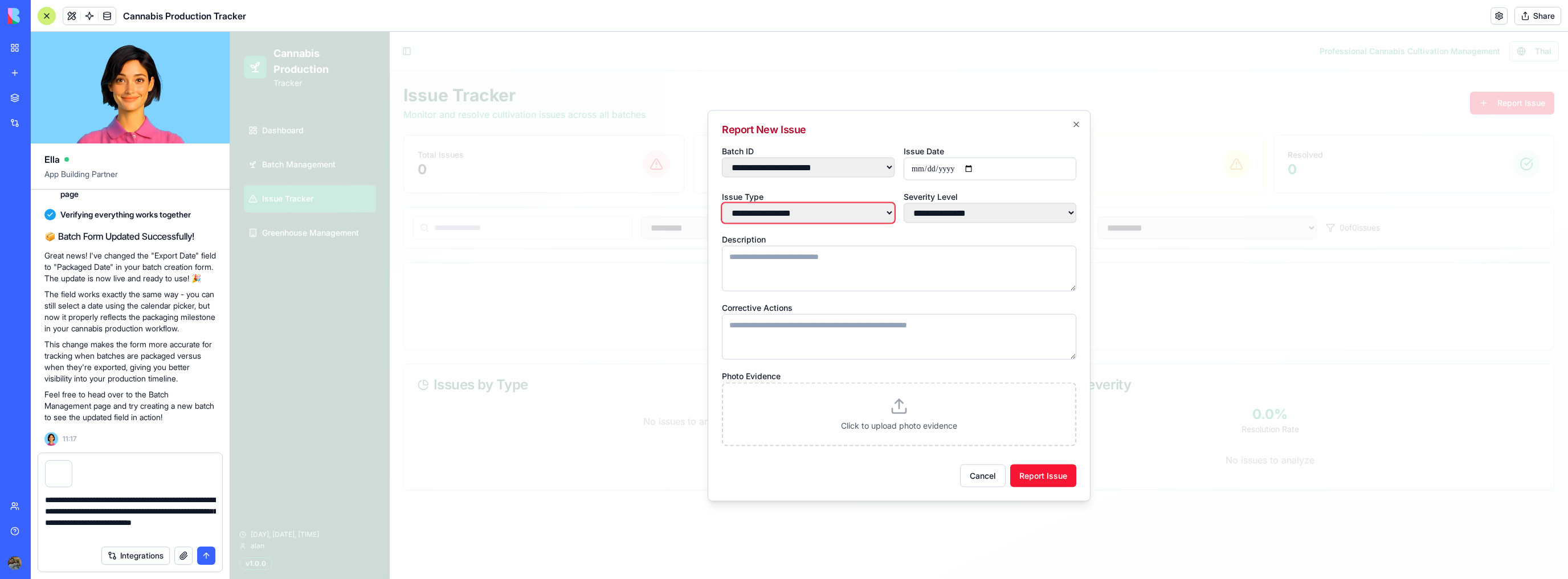click on "**********" at bounding box center [808, 212] 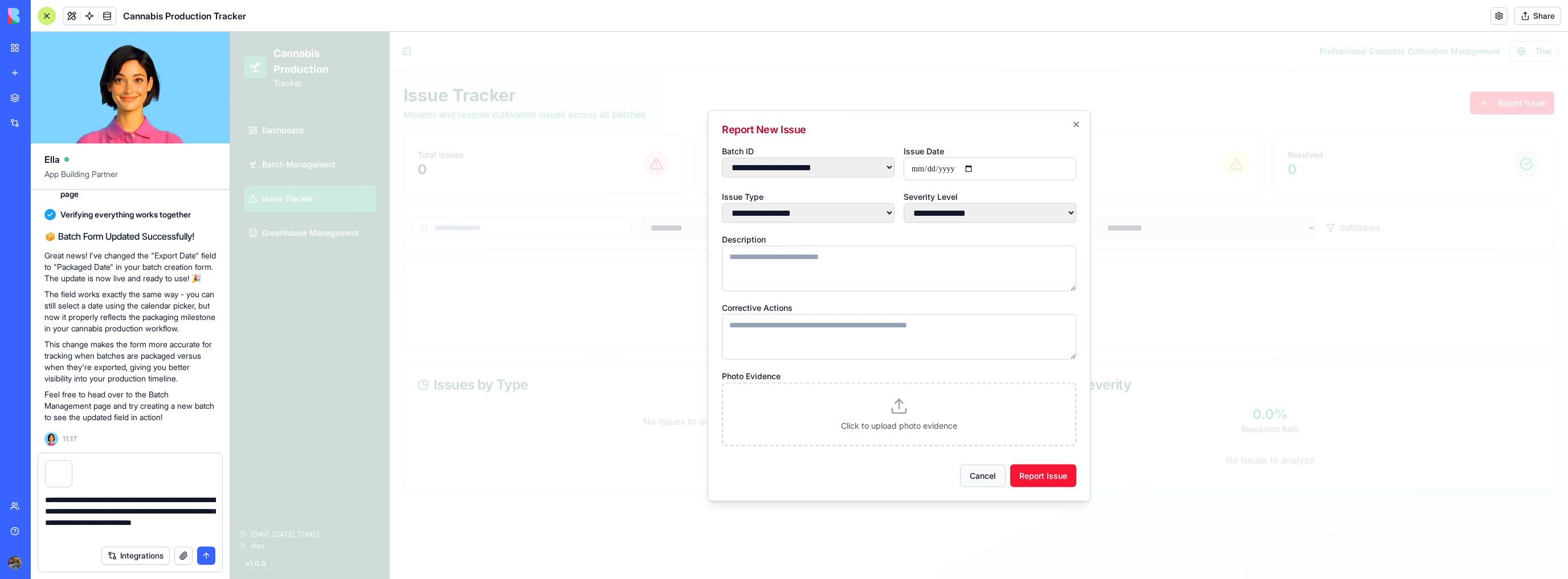 click on "Cancel" at bounding box center (983, 475) 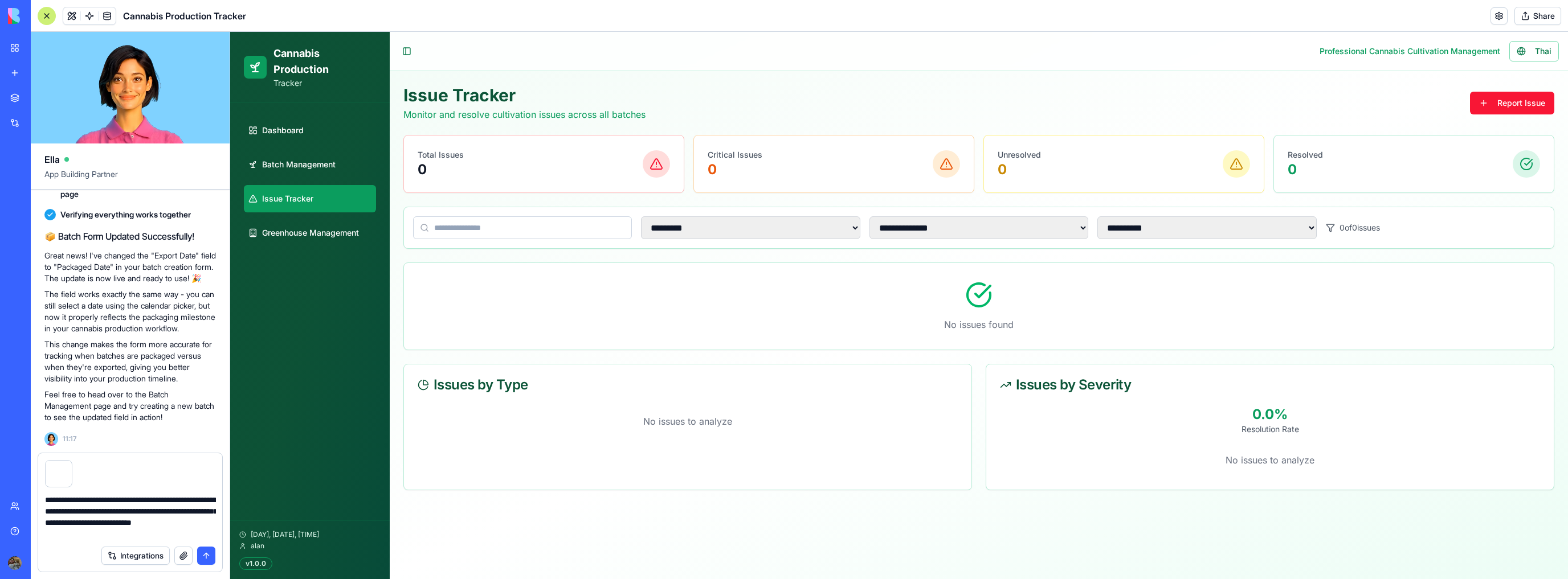 click on "**********" at bounding box center (130, 517) 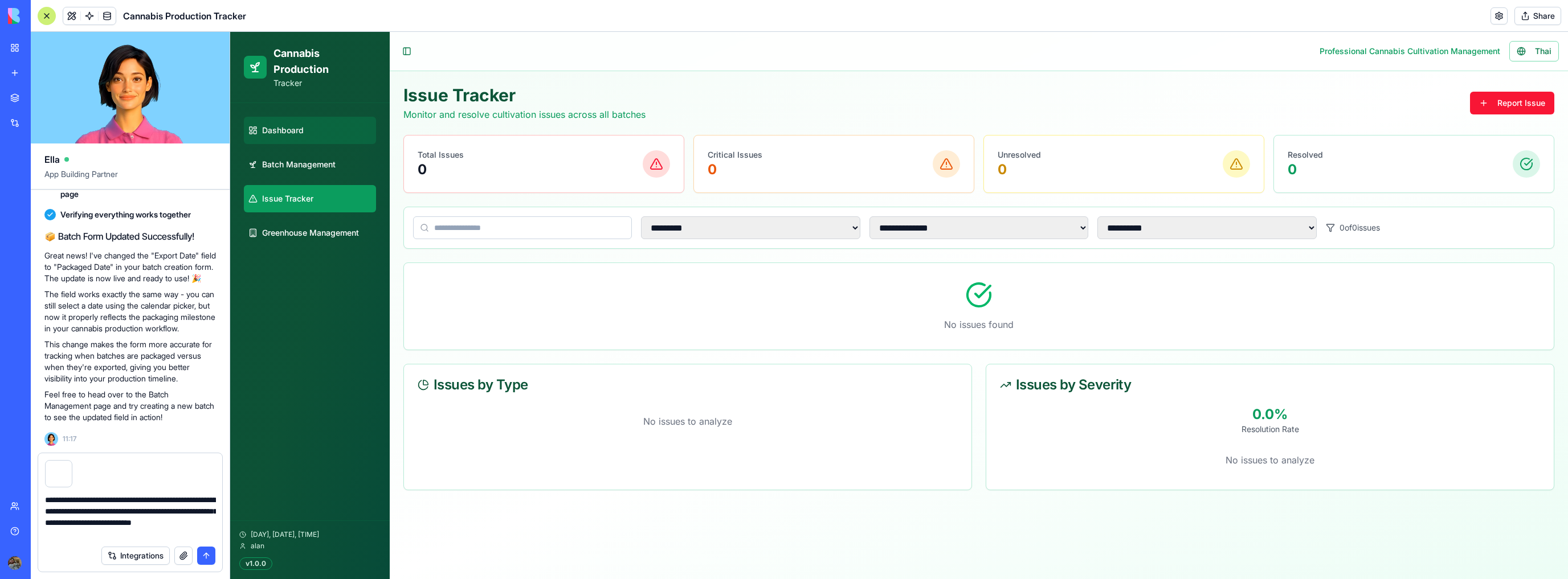 click on "Dashboard" at bounding box center (310, 130) 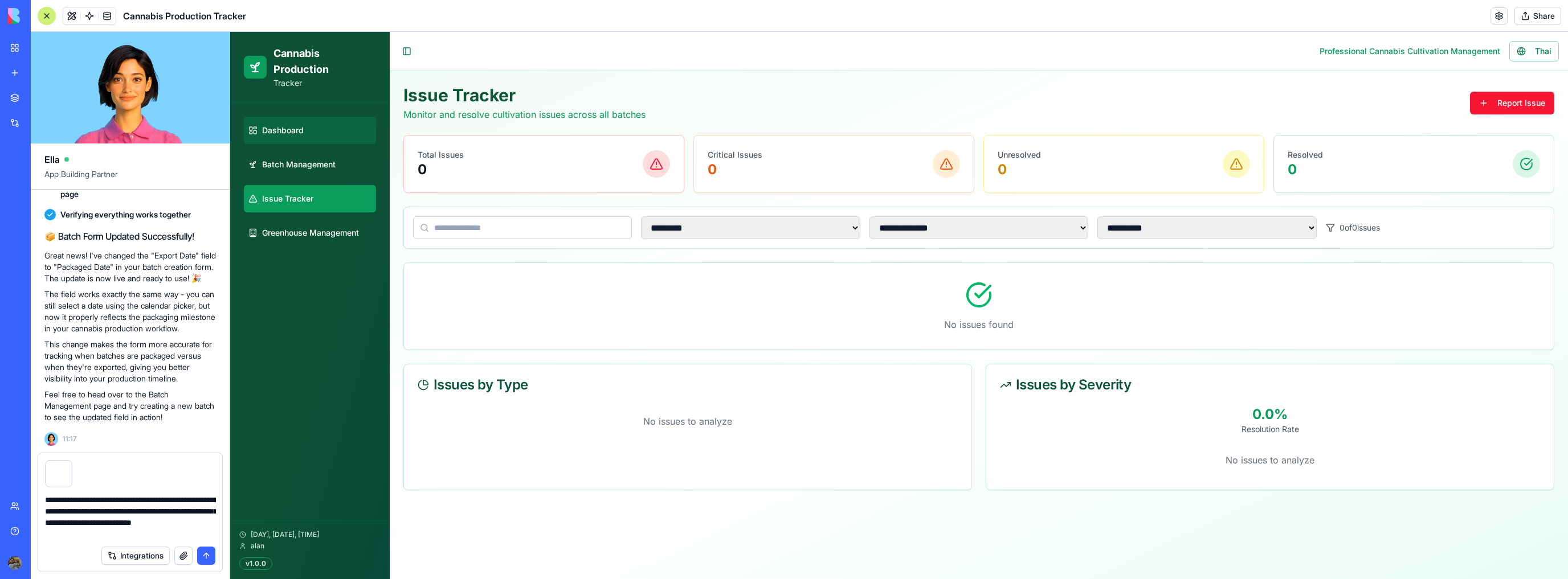 select on "**" 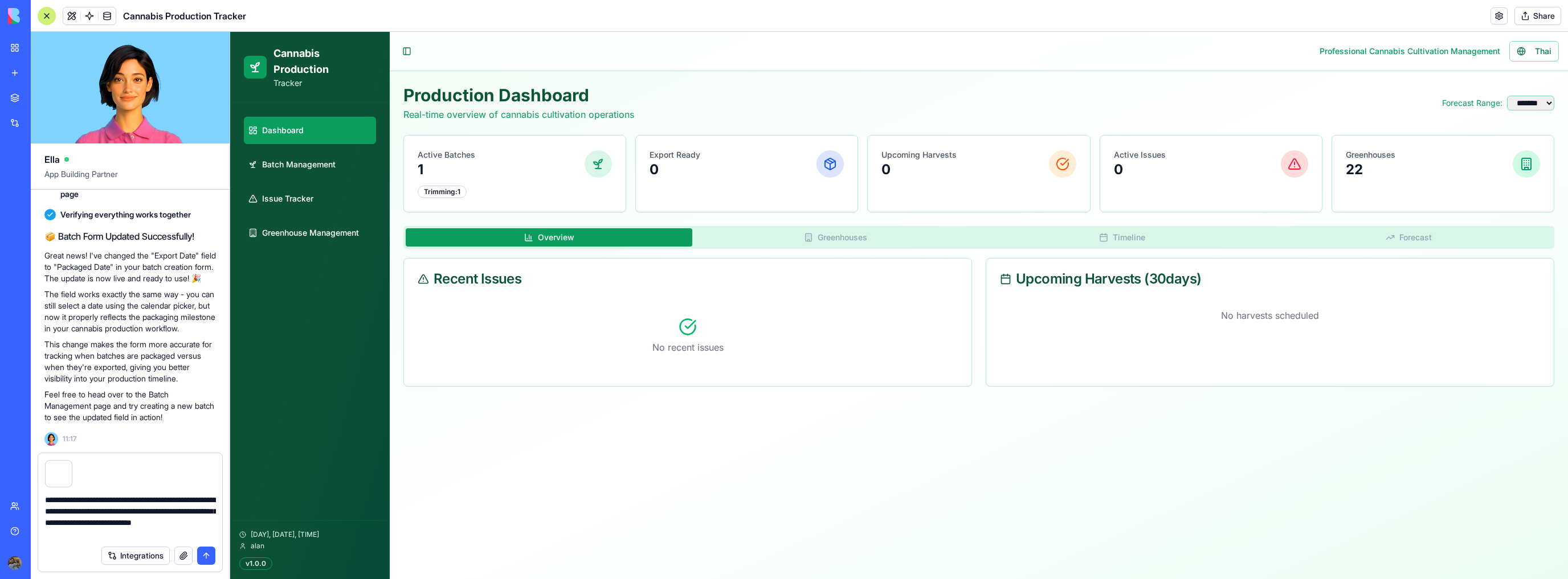 click on "**********" at bounding box center [130, 517] 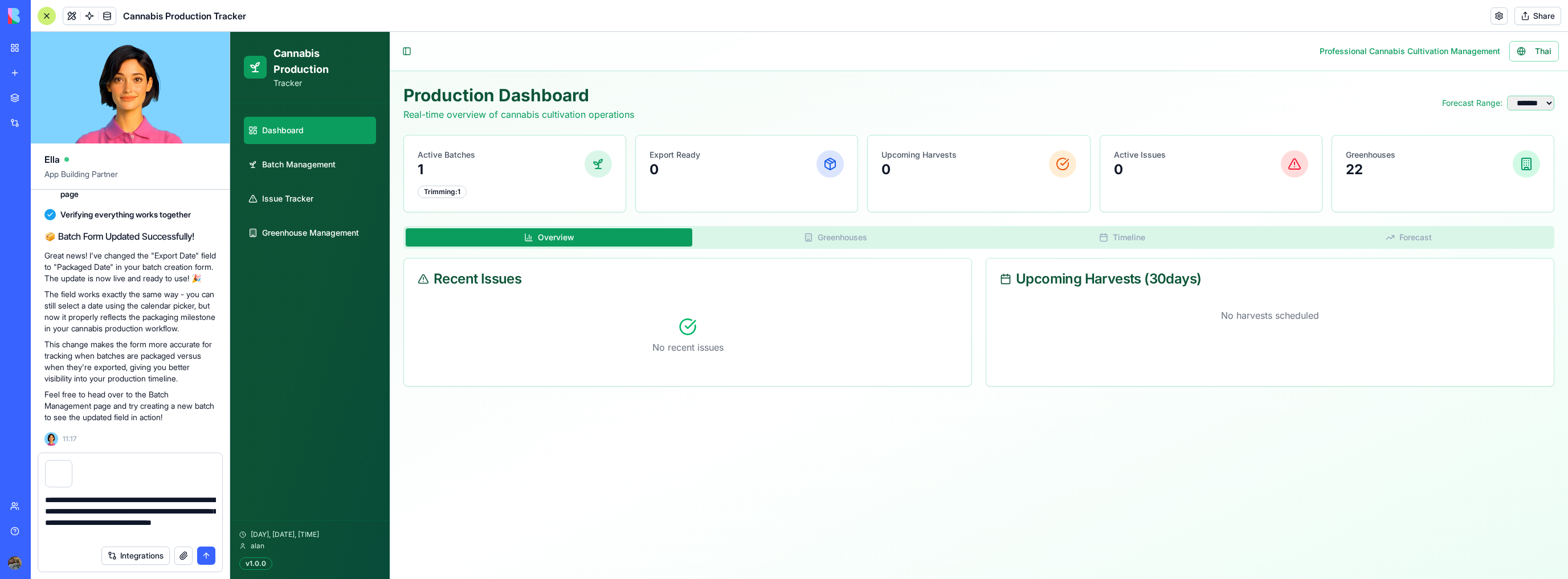 click on "**********" at bounding box center (130, 517) 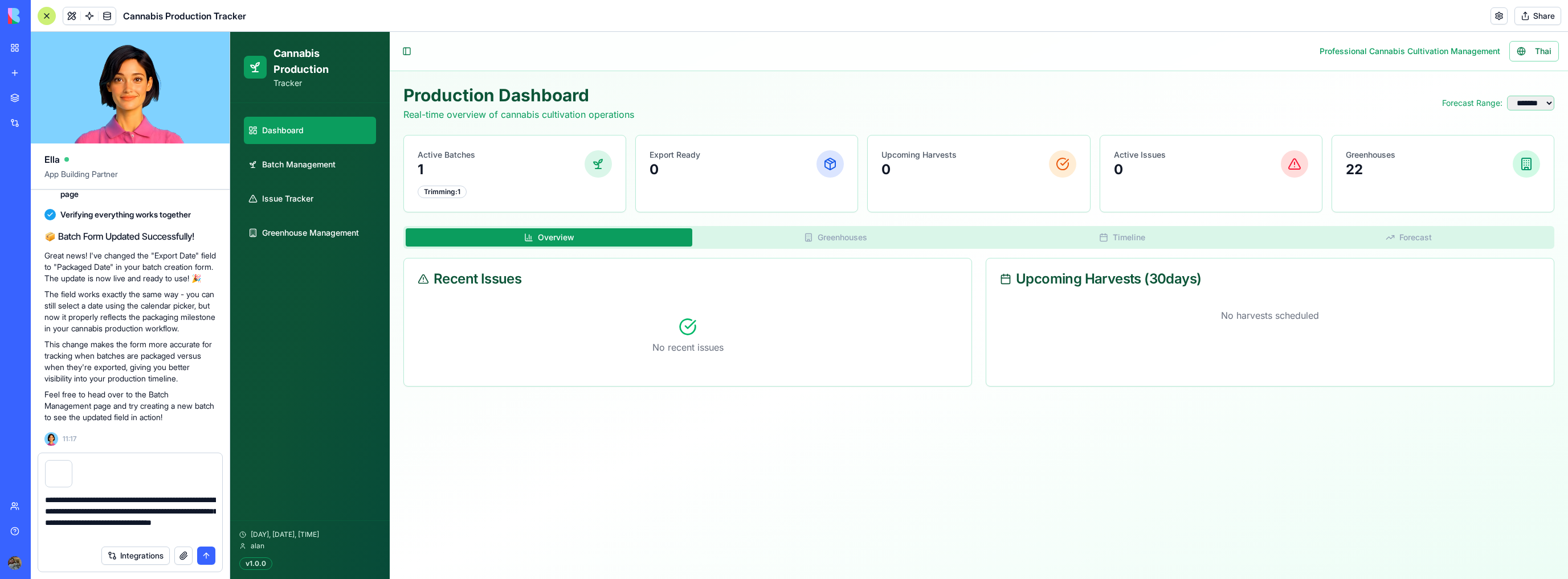 click on "**********" at bounding box center [130, 517] 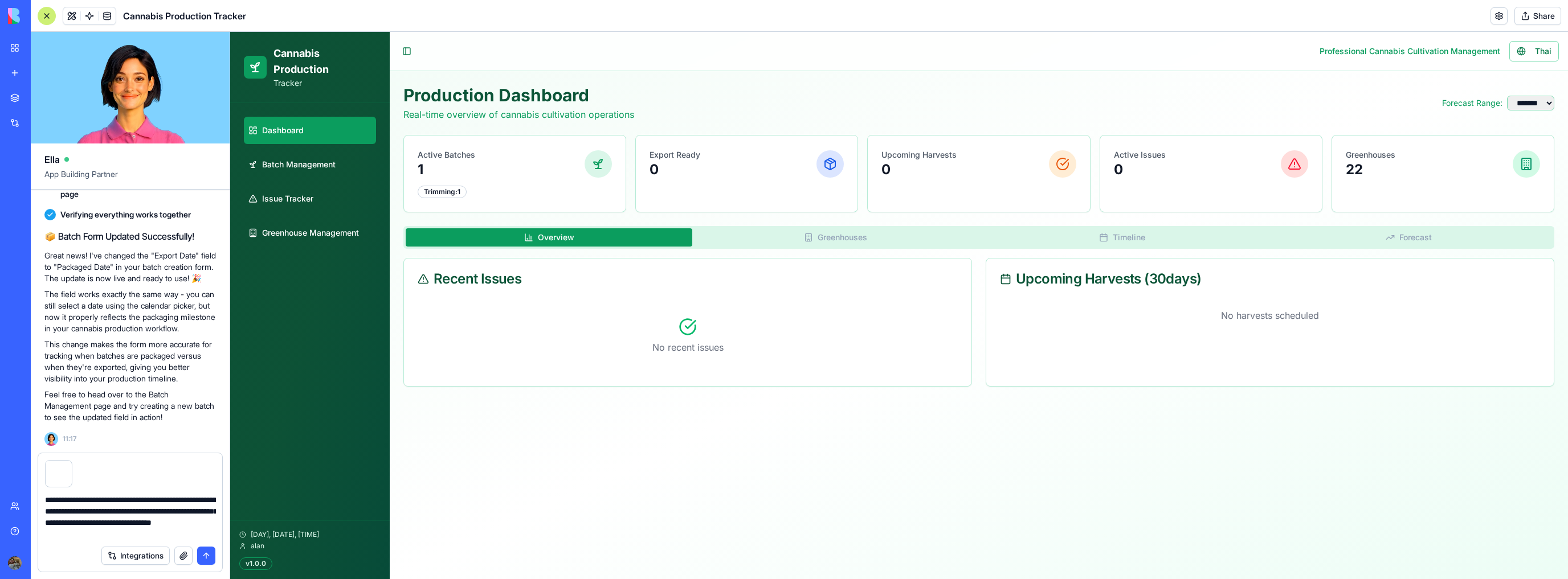click on "**********" at bounding box center [130, 517] 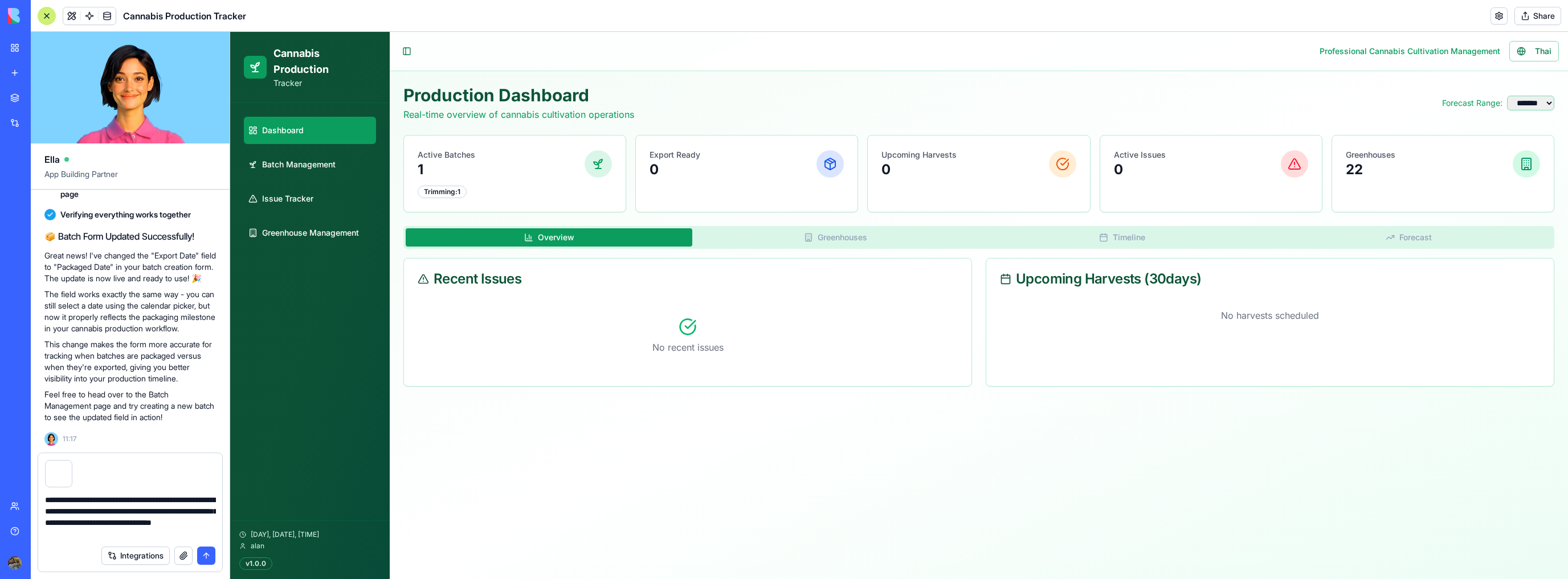 click on "**********" at bounding box center [130, 517] 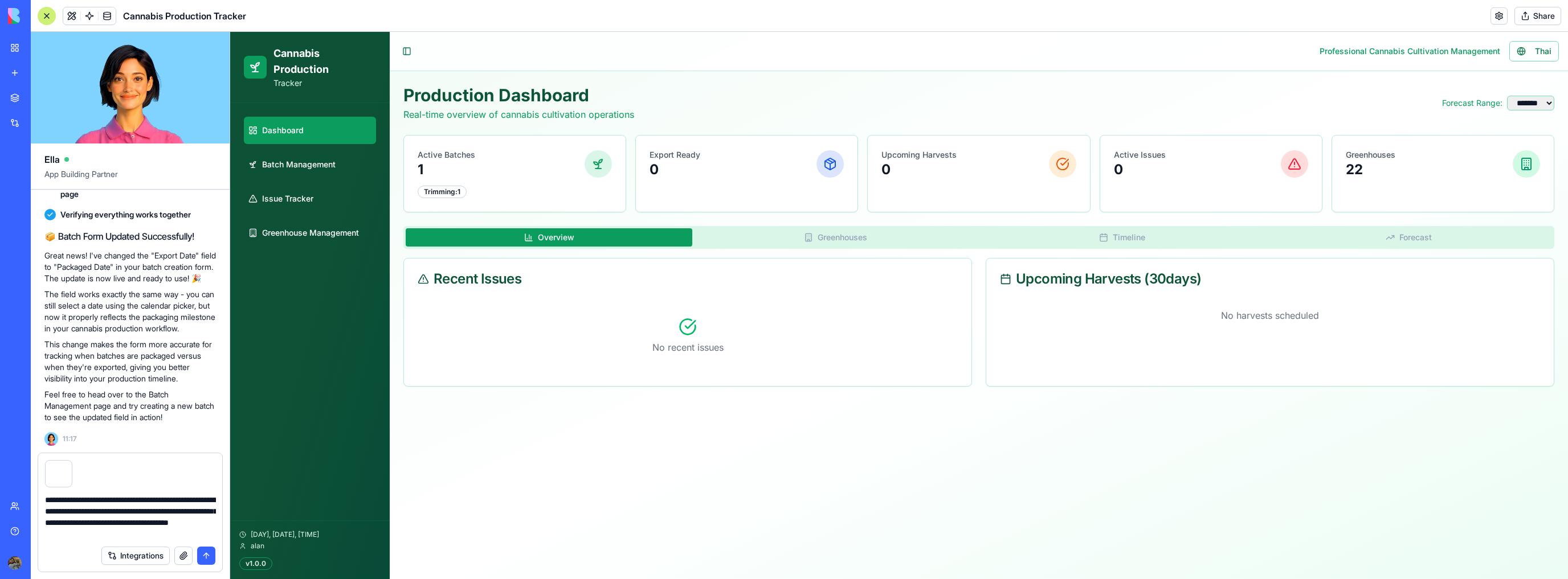 click on "**********" at bounding box center [130, 517] 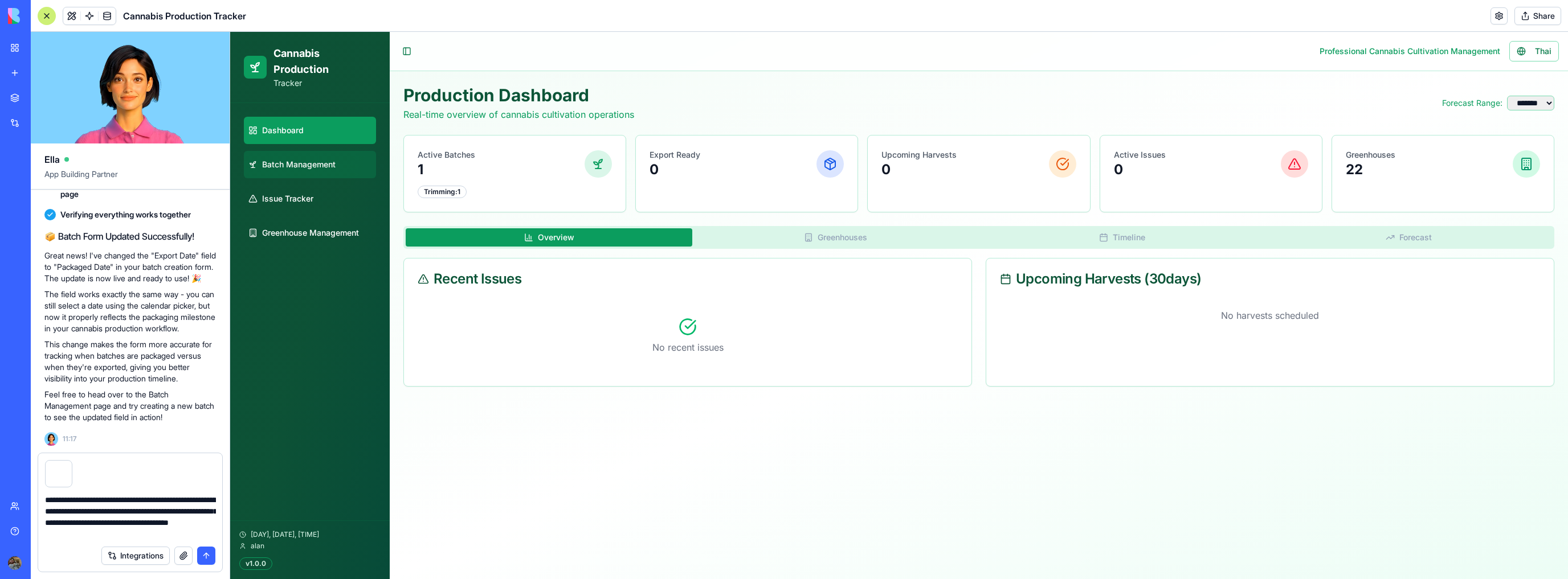 type on "**********" 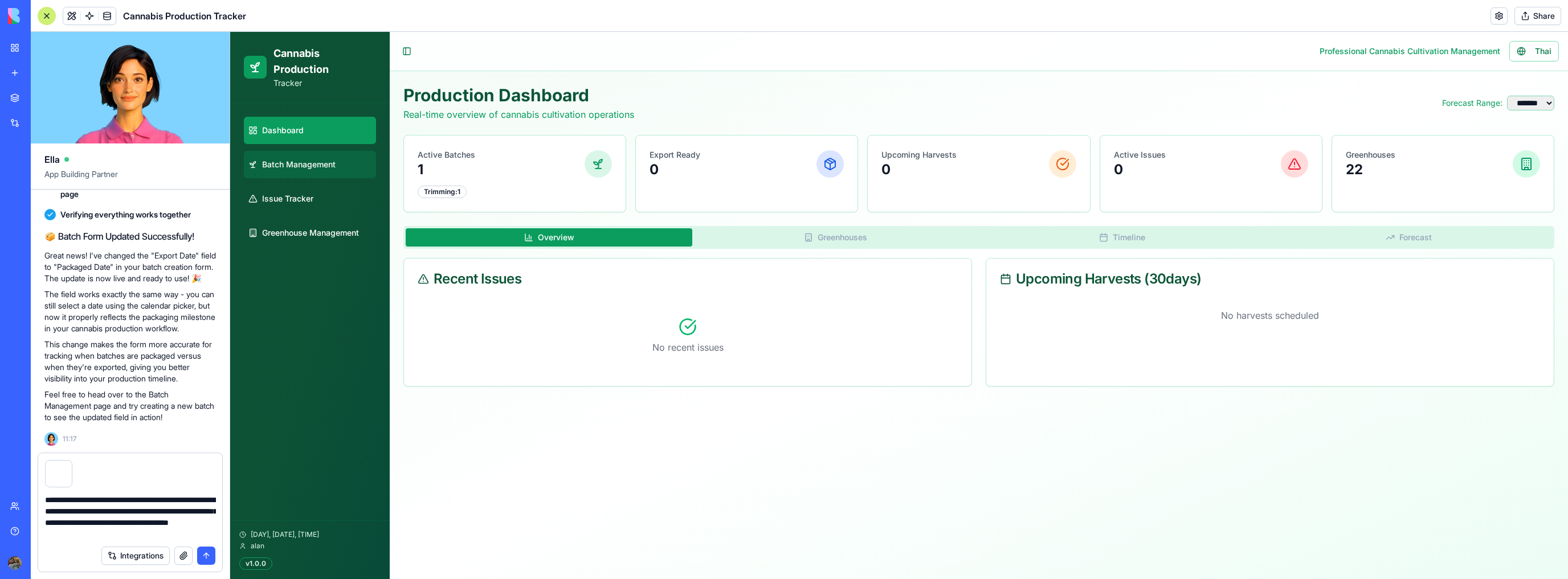 click on "Batch Management" at bounding box center (299, 165) 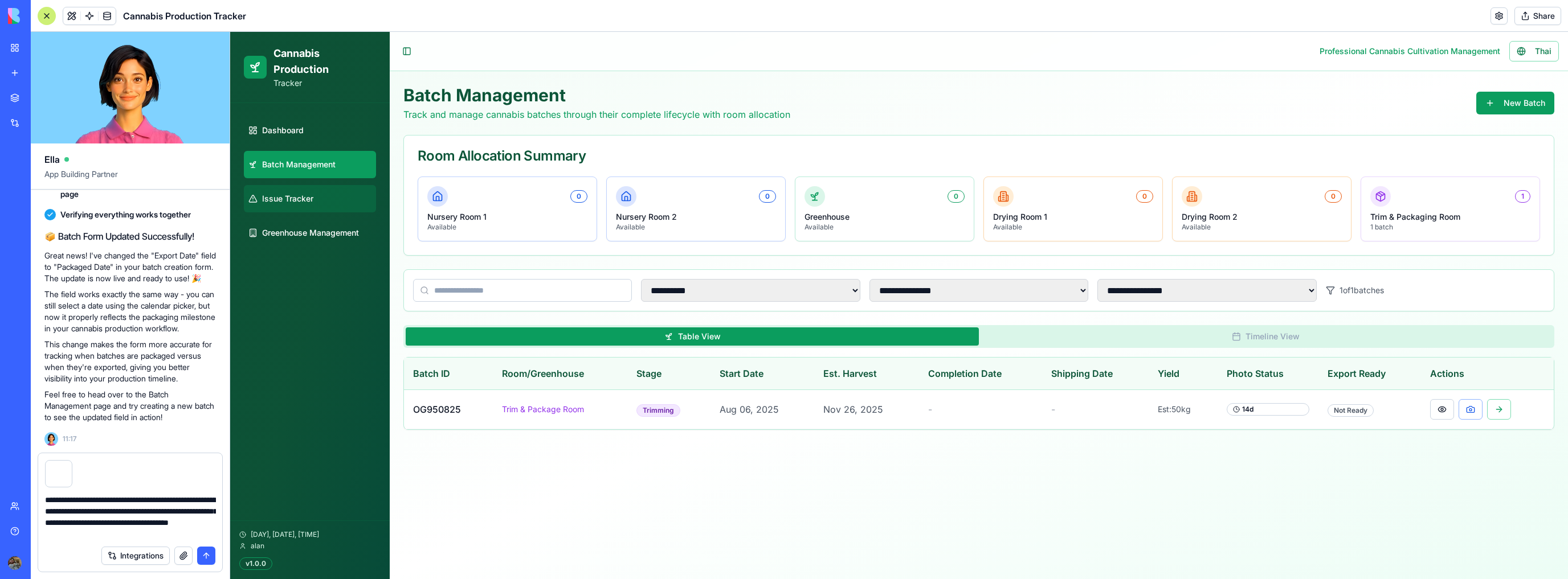 click on "Issue Tracker" at bounding box center [310, 199] 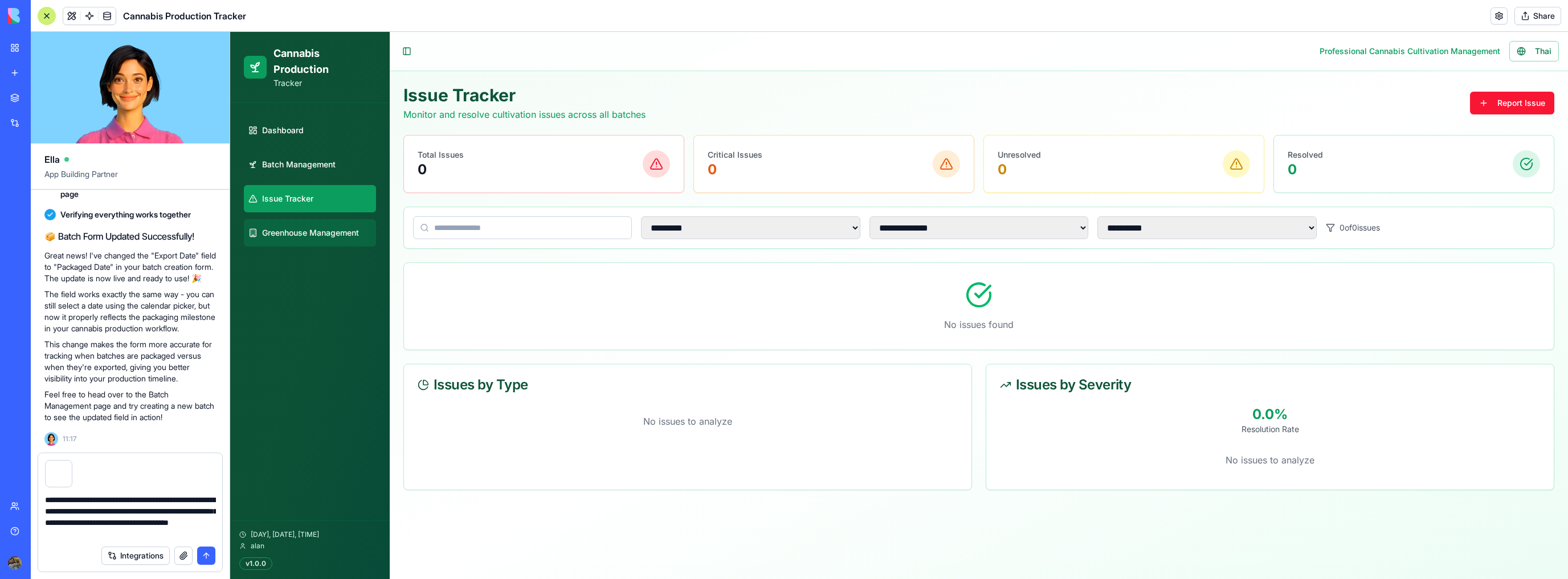 click on "Greenhouse Management" at bounding box center (310, 233) 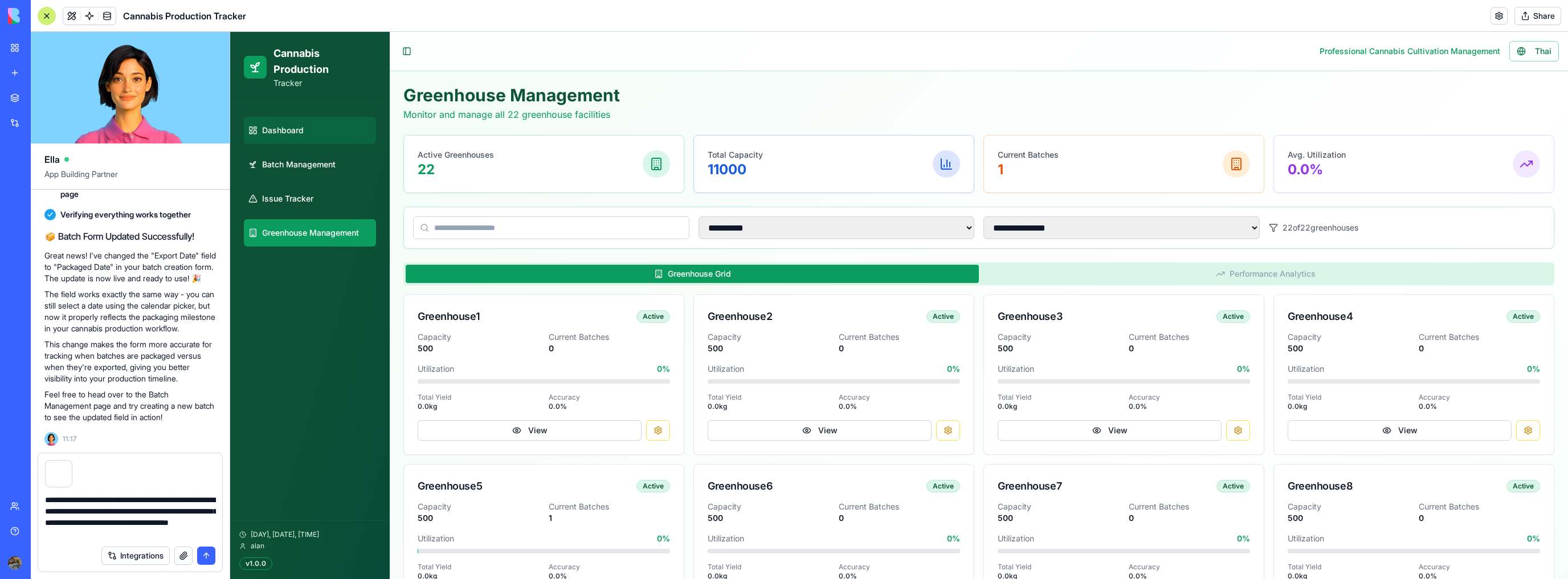 click on "Dashboard" at bounding box center [310, 130] 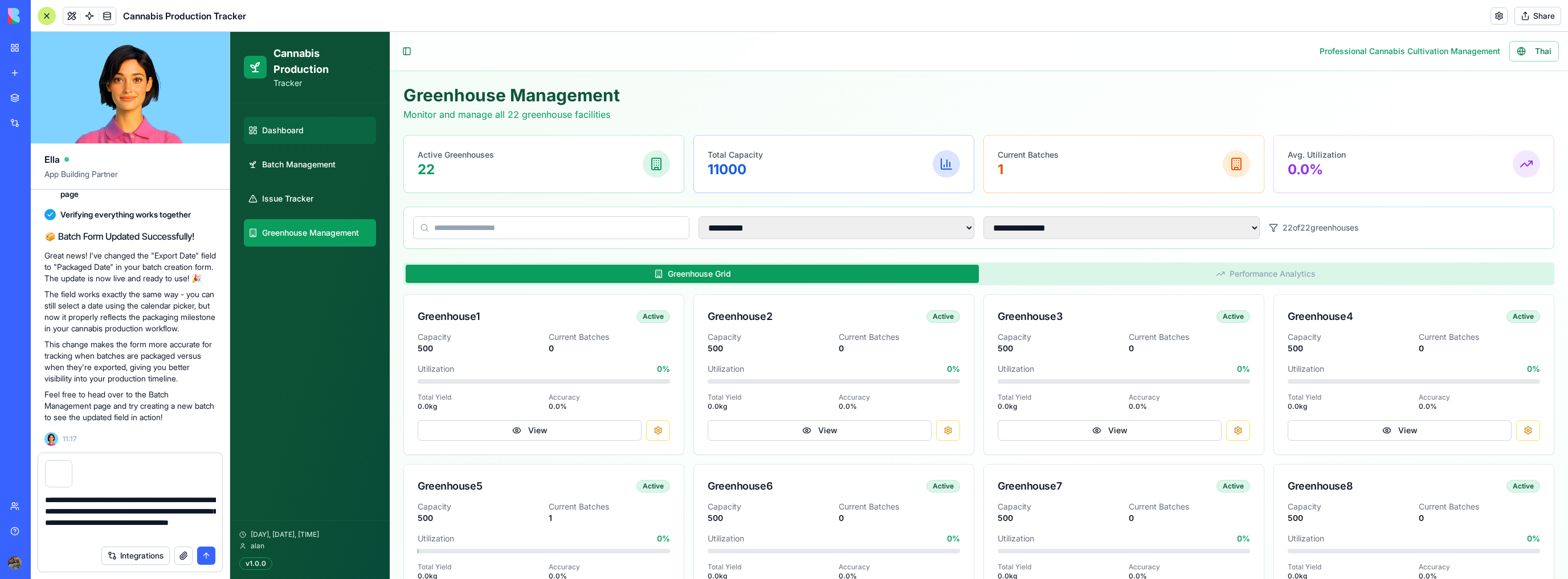 select on "**" 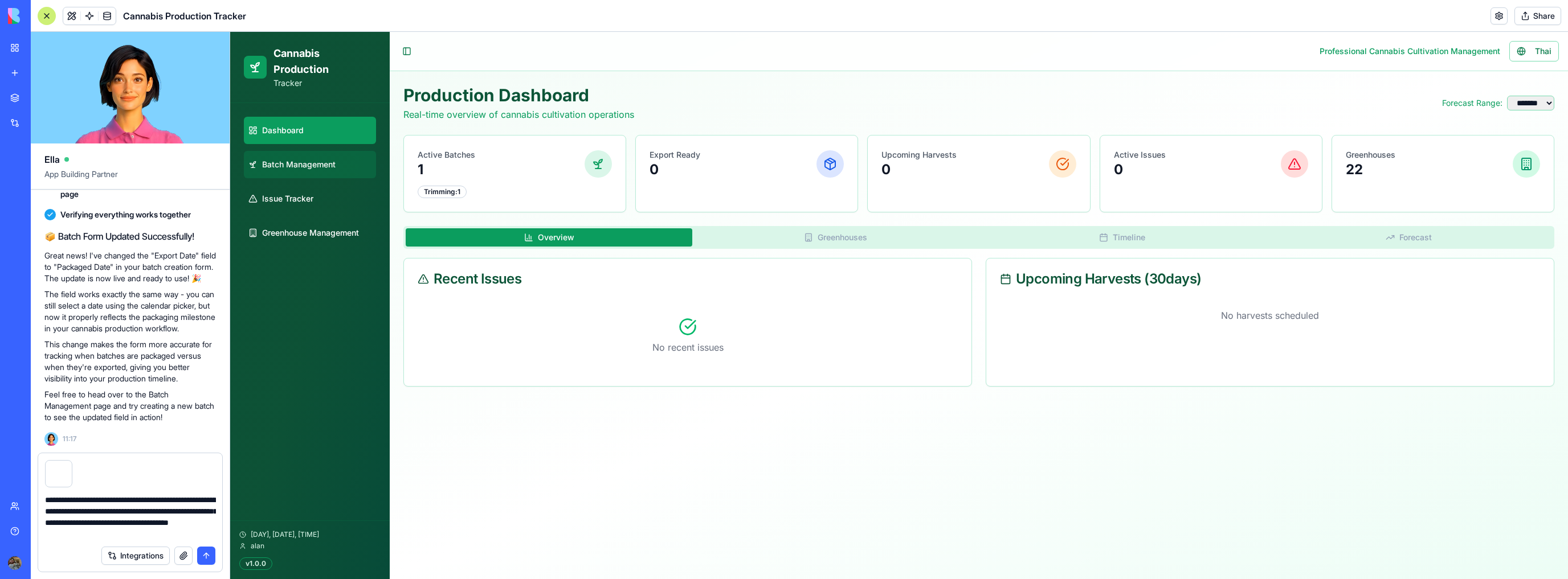 click on "Batch Management" at bounding box center (299, 165) 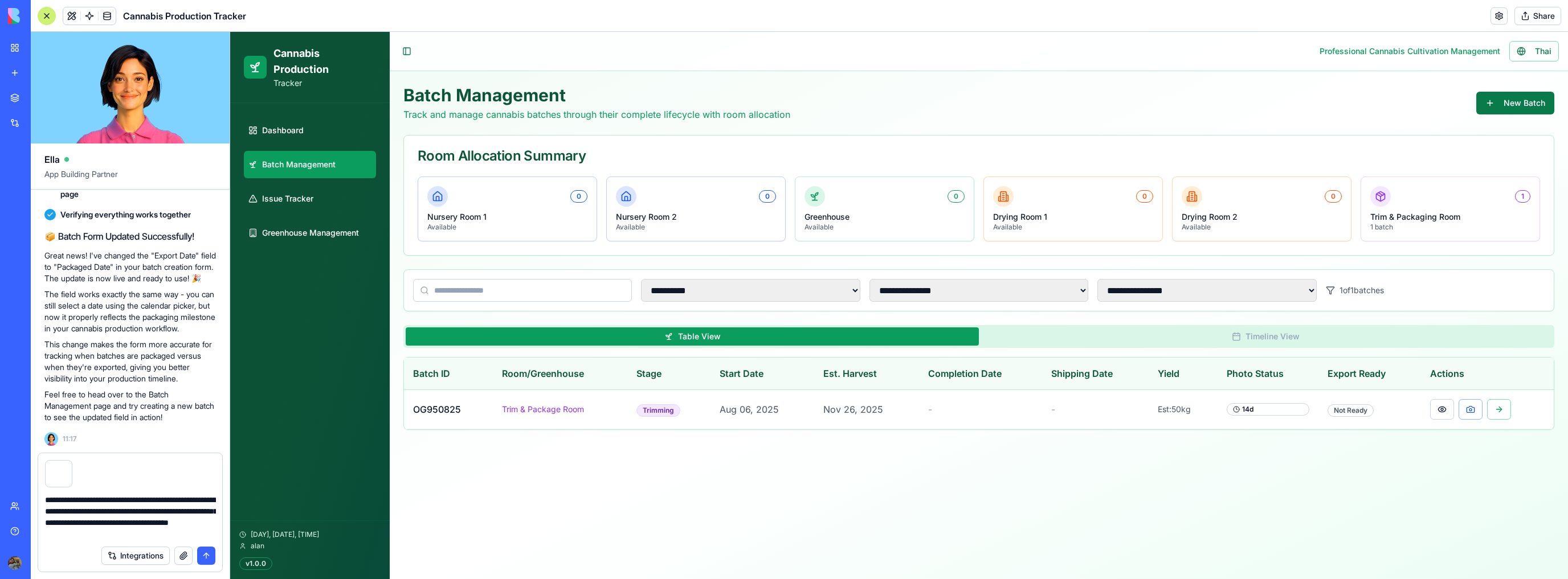 click on "New Batch" at bounding box center (1515, 103) 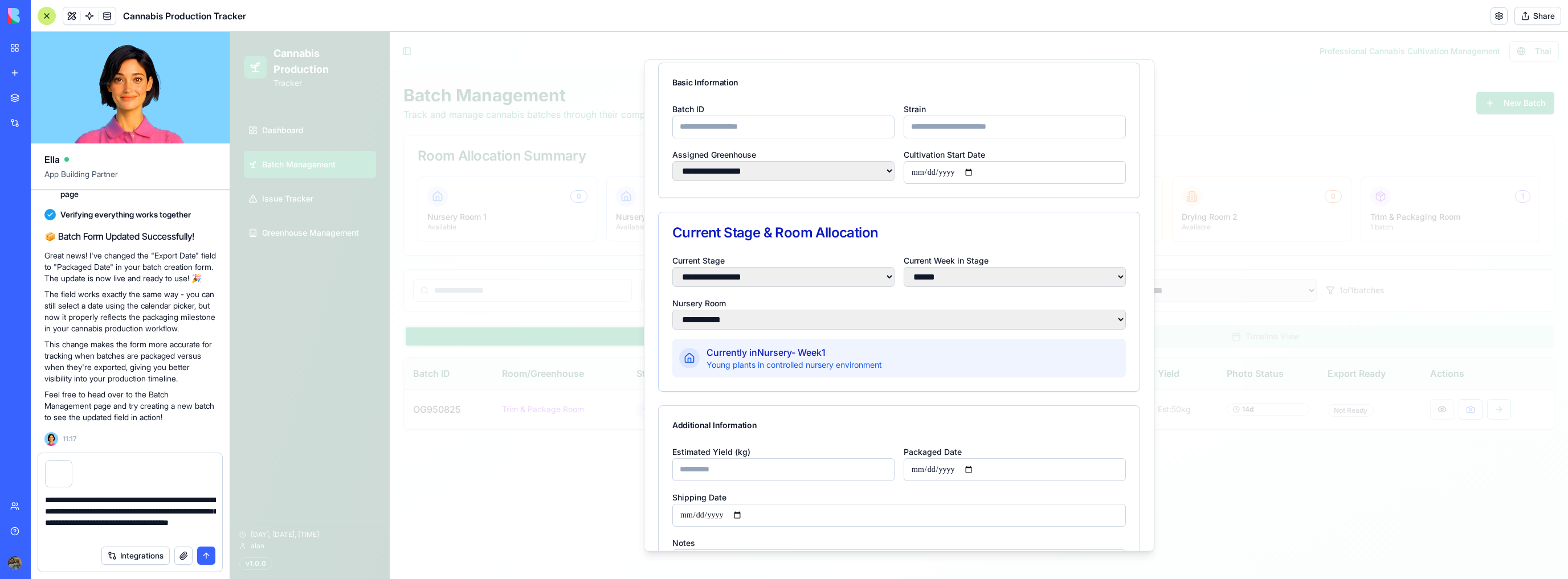 scroll, scrollTop: 46, scrollLeft: 0, axis: vertical 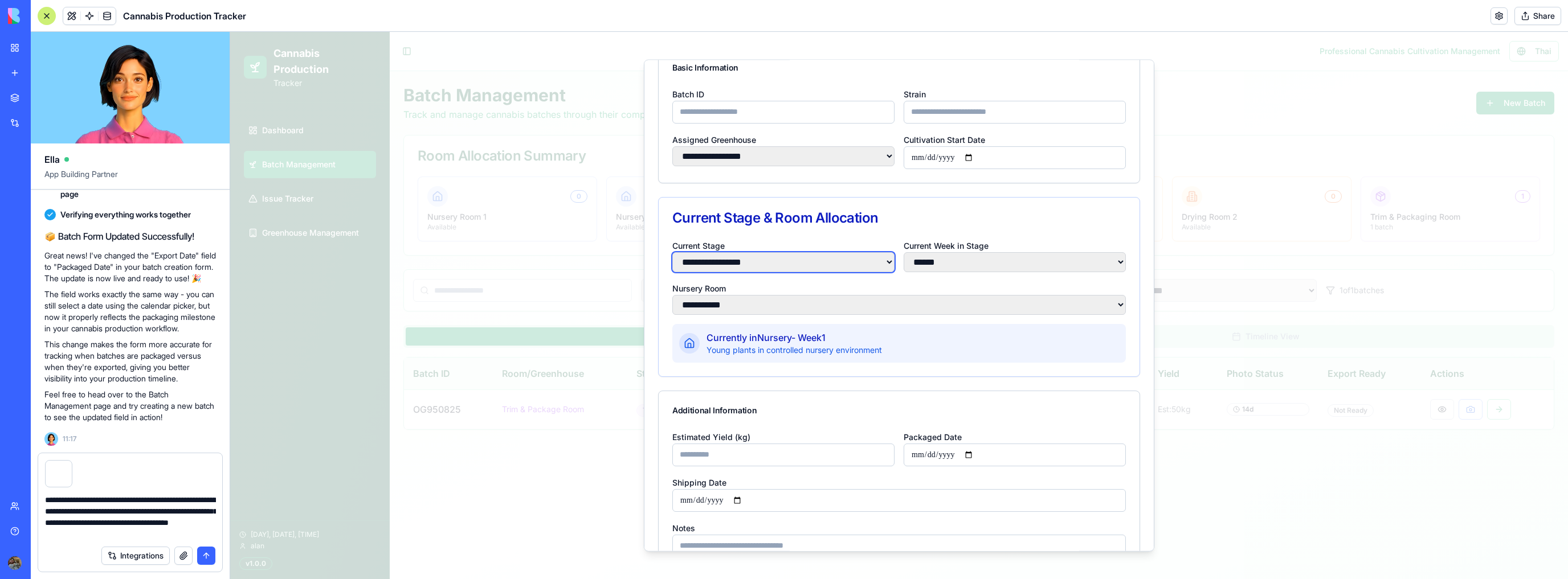 click on "**********" at bounding box center [783, 261] 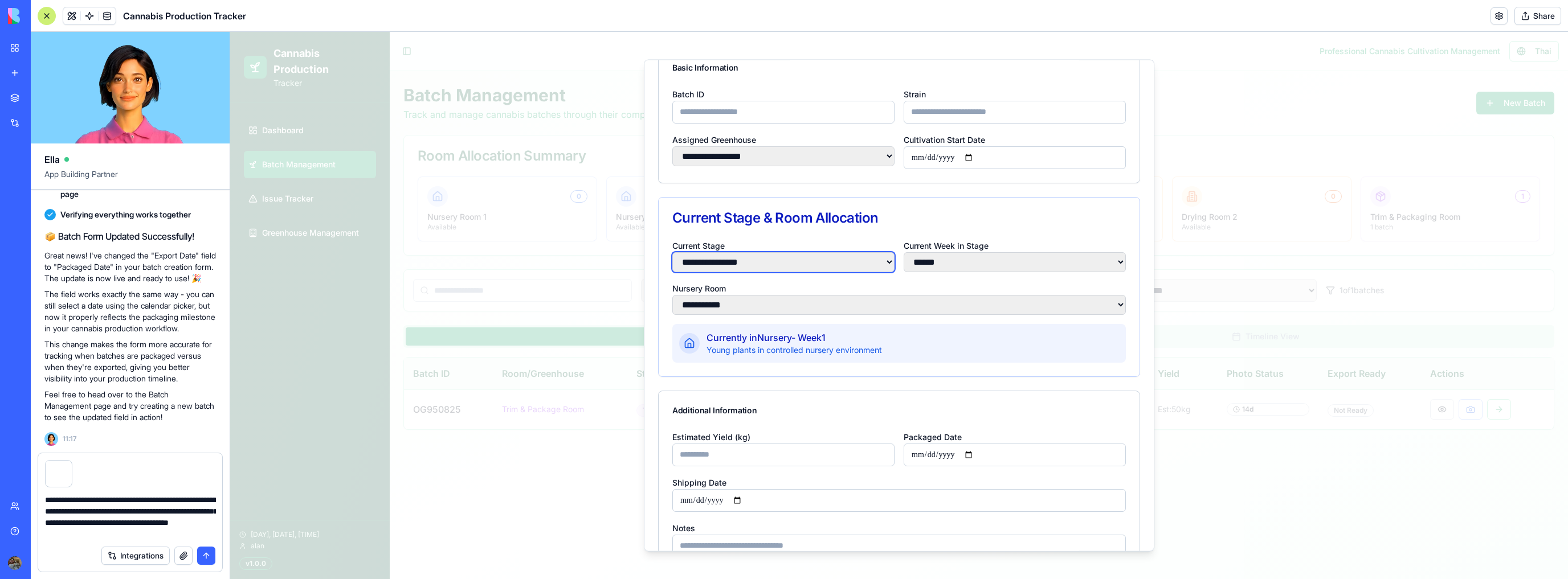 click on "**********" at bounding box center (783, 261) 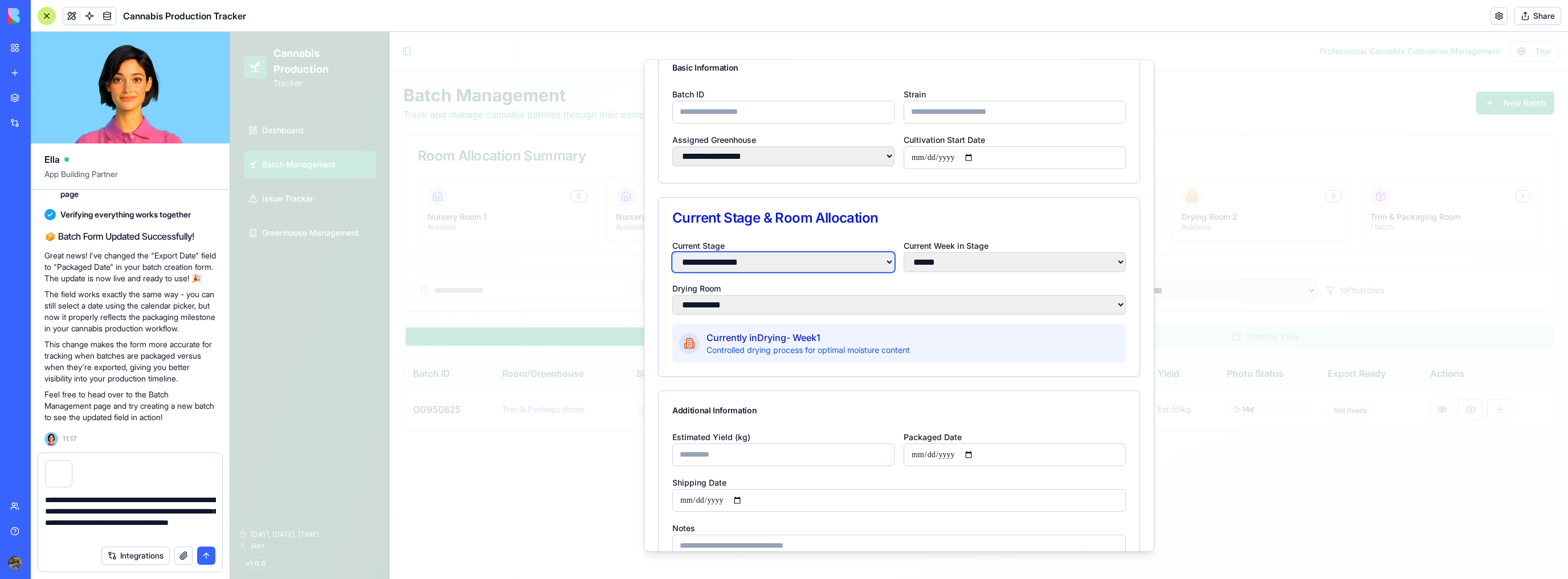 click on "**********" at bounding box center (783, 261) 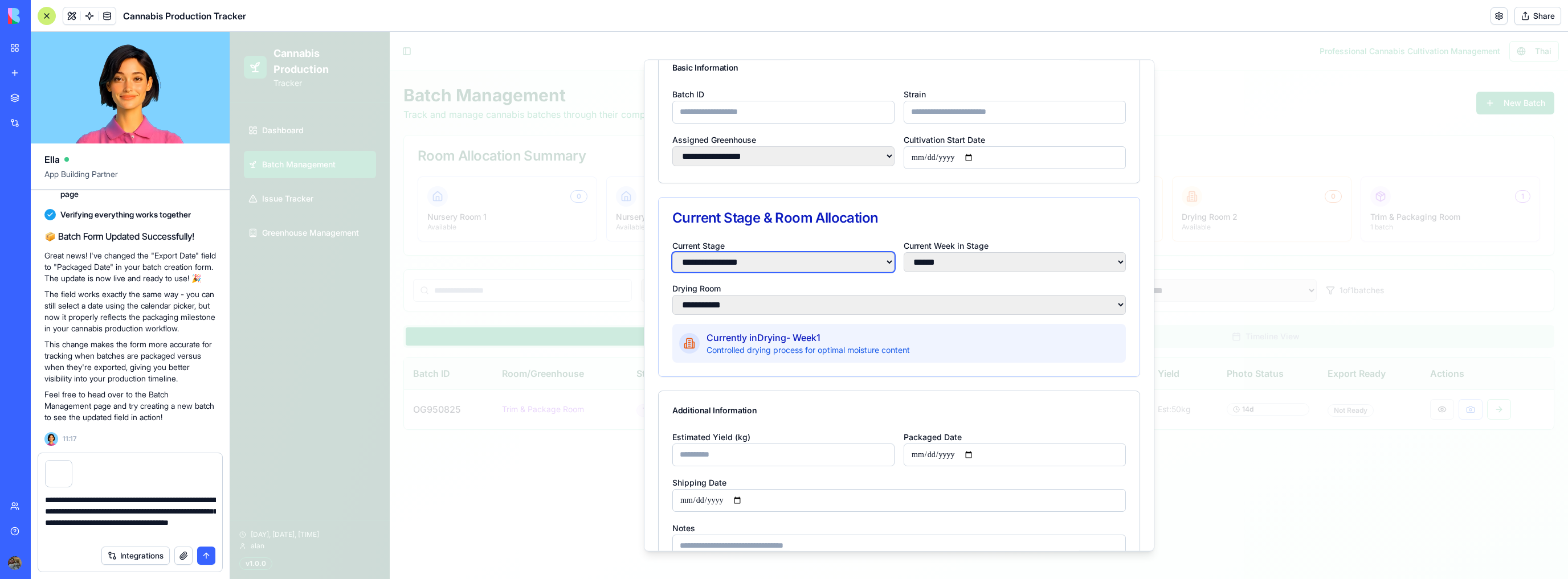 select on "**********" 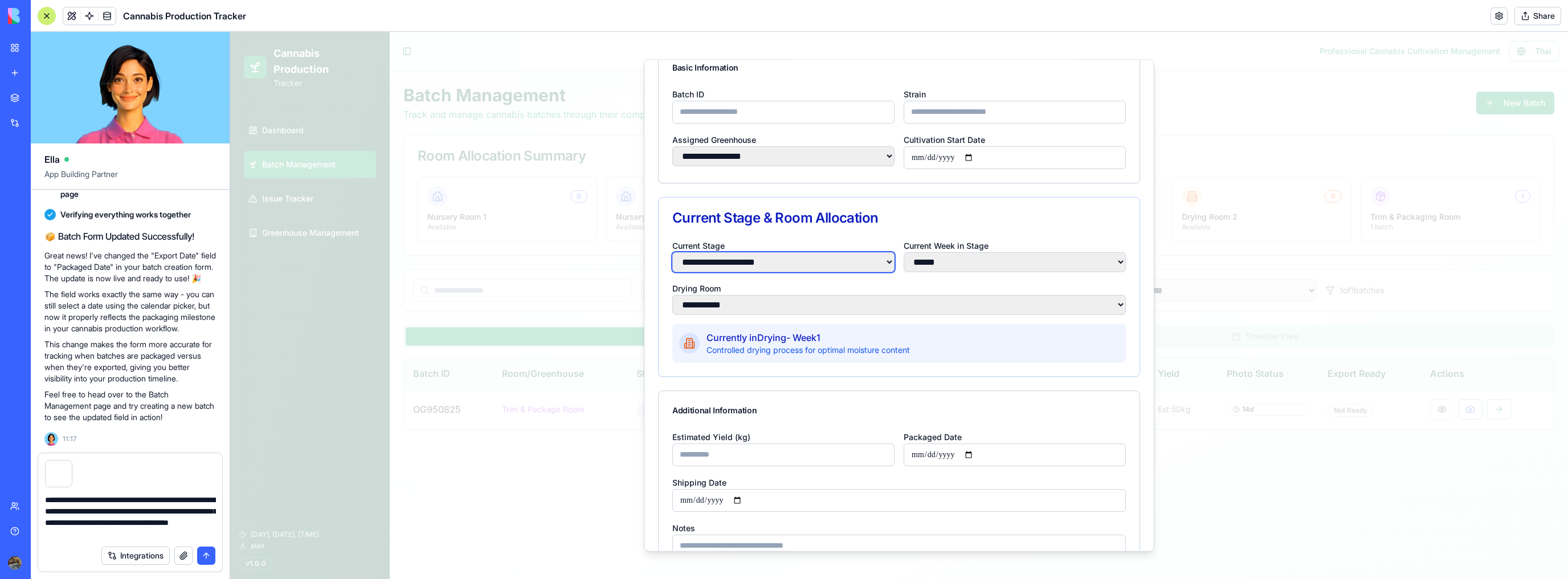 click on "**********" at bounding box center [783, 261] 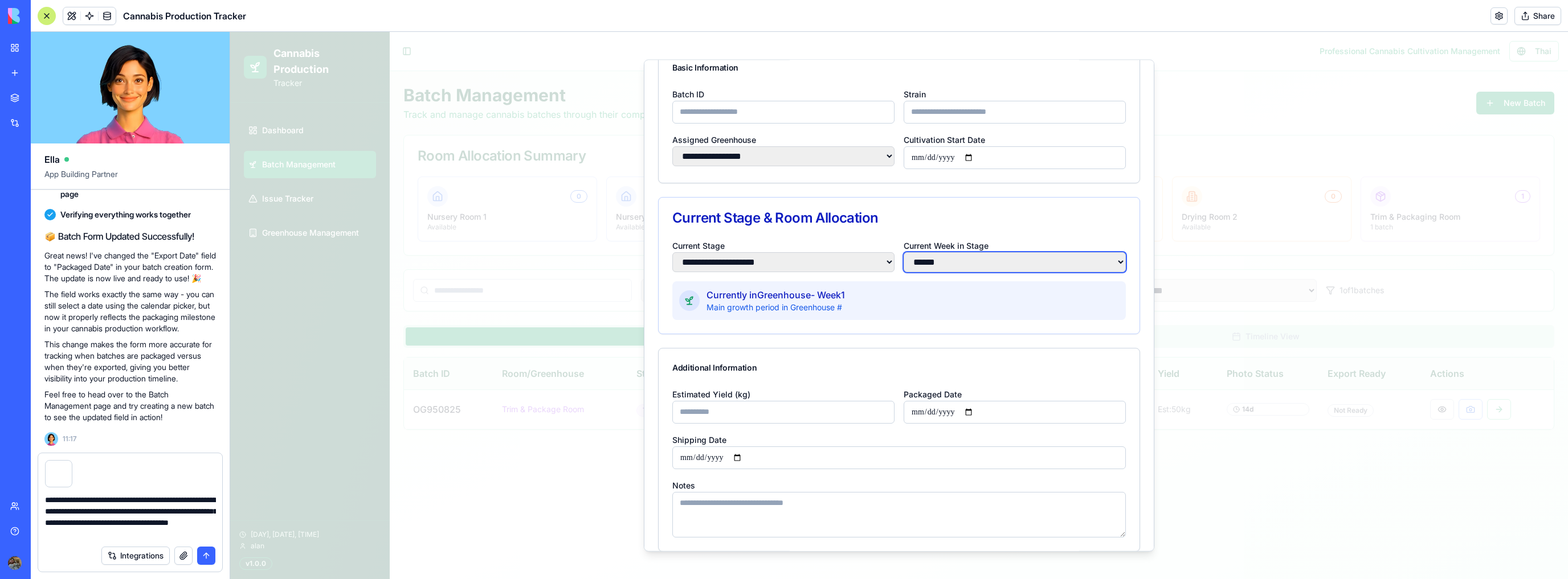 click on "**** * **** * **** * **** * **** * **** * **** * **** * **** * **** ** **** ** **** ** **** ** **** **" at bounding box center (1015, 261) 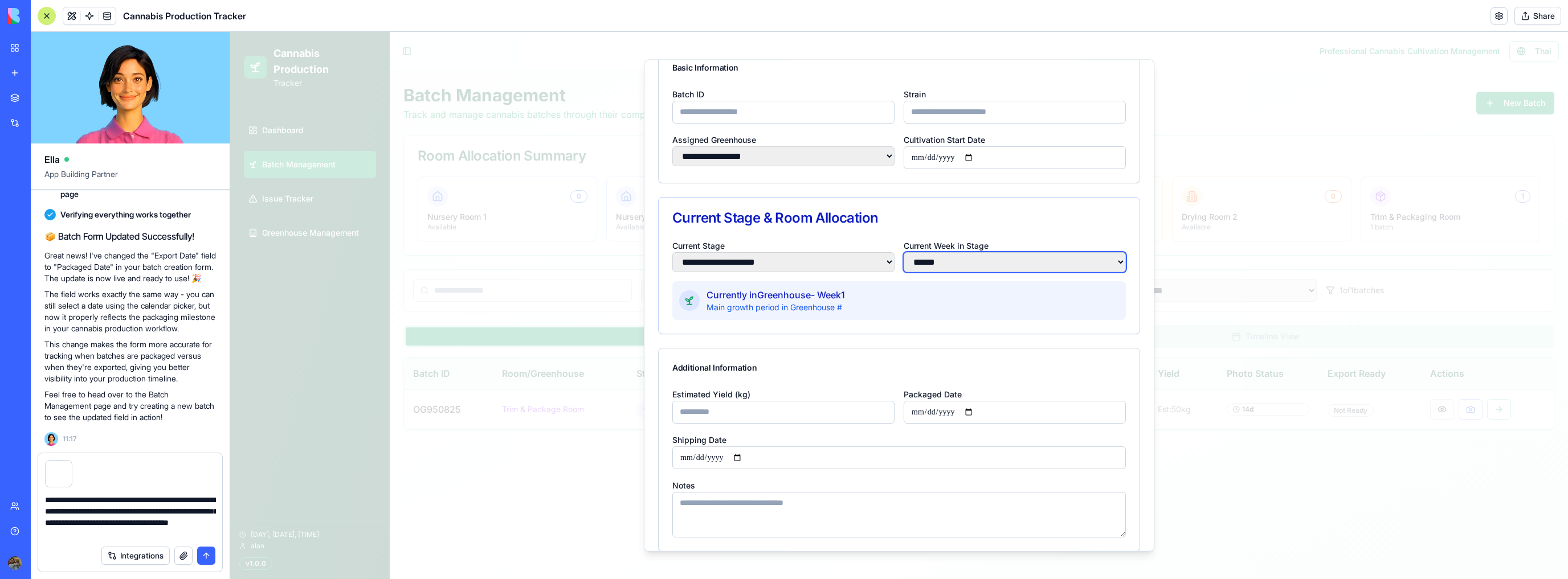 select on "*" 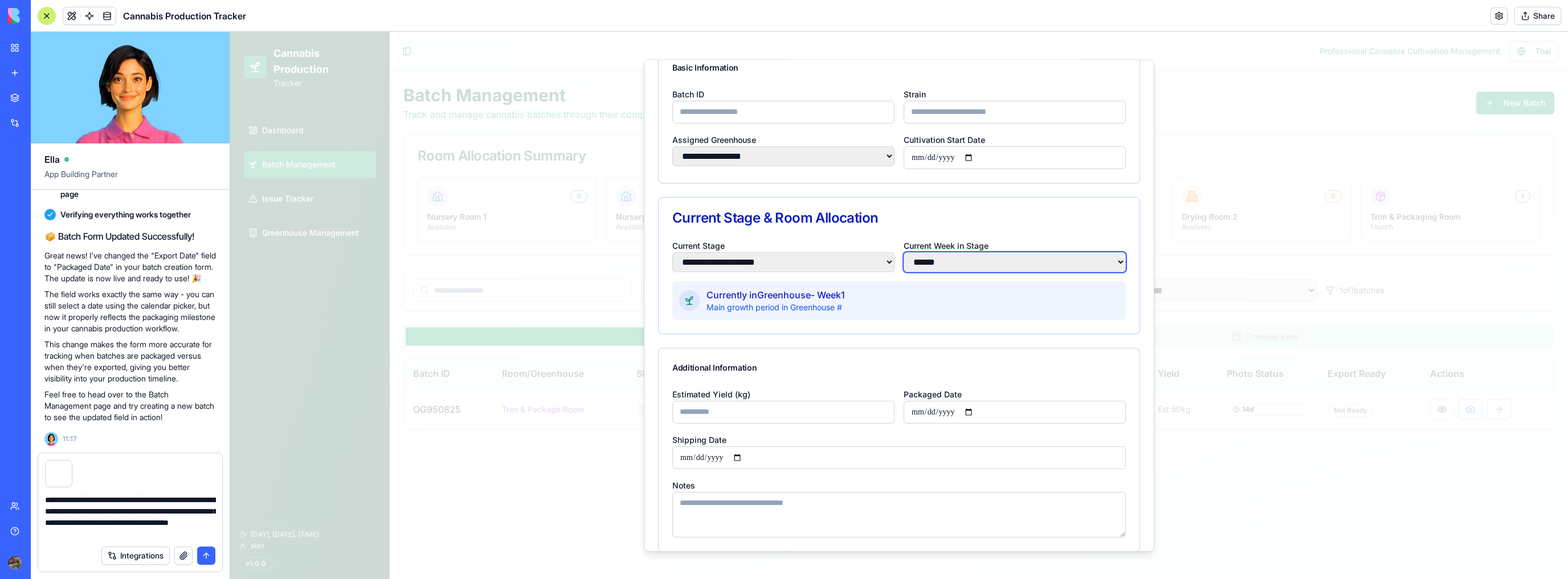 click on "**** * **** * **** * **** * **** * **** * **** * **** * **** * **** ** **** ** **** ** **** ** **** **" at bounding box center [1015, 261] 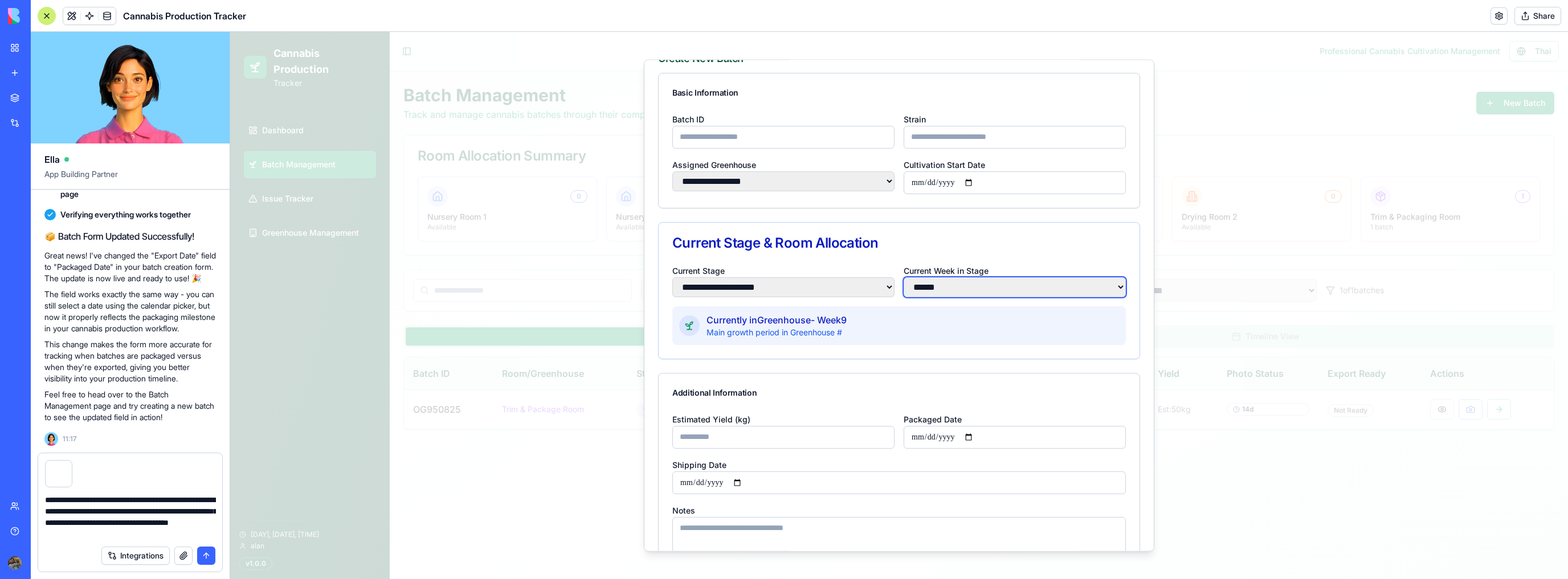 scroll, scrollTop: 0, scrollLeft: 0, axis: both 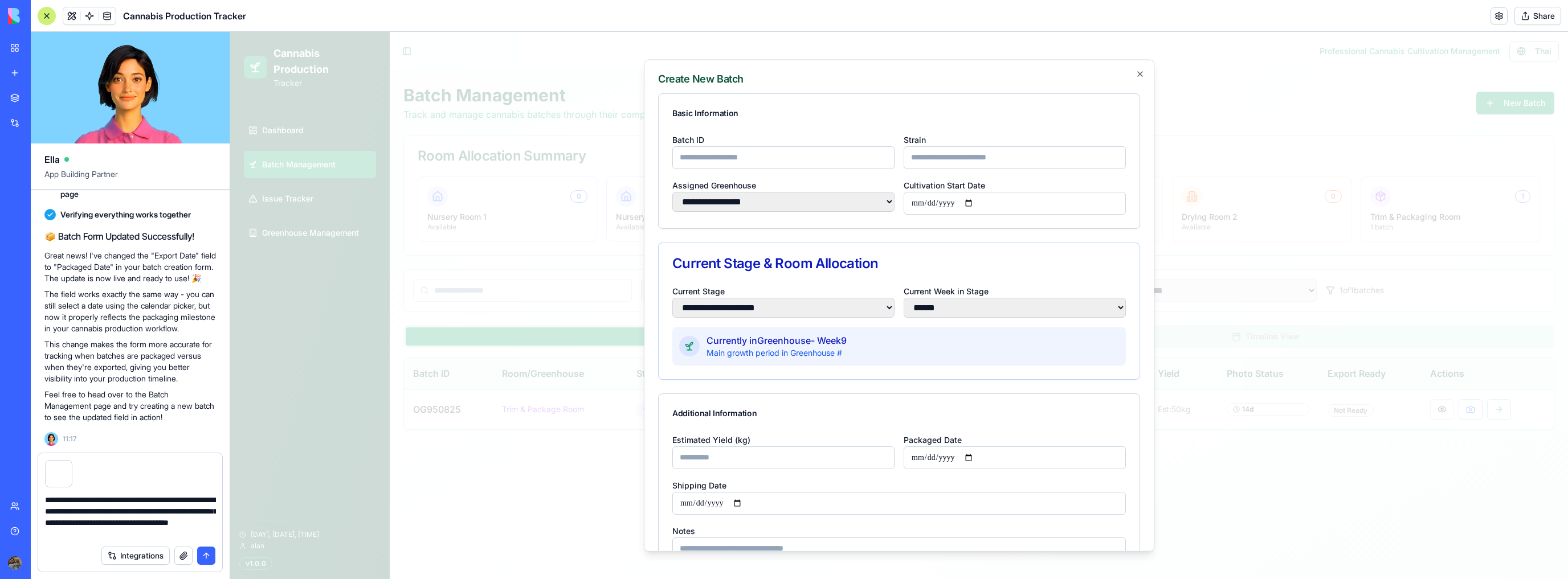 click on "**********" at bounding box center [1015, 203] 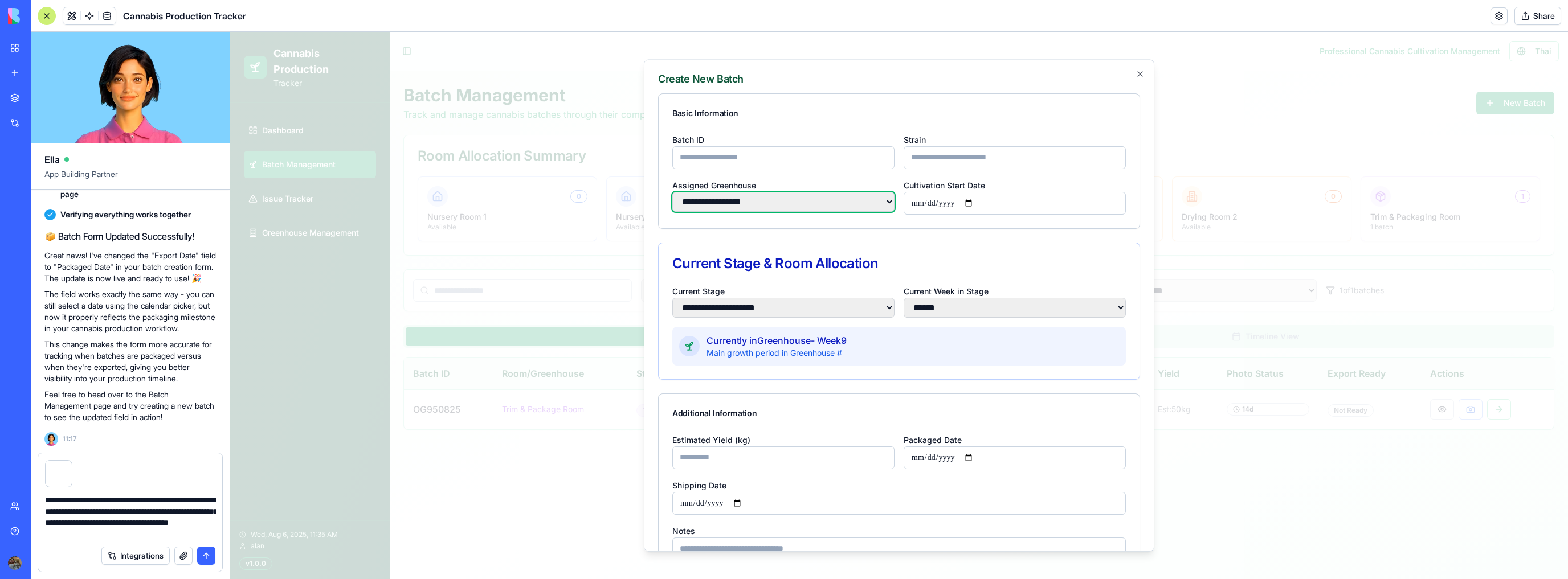 click on "**********" at bounding box center [783, 201] 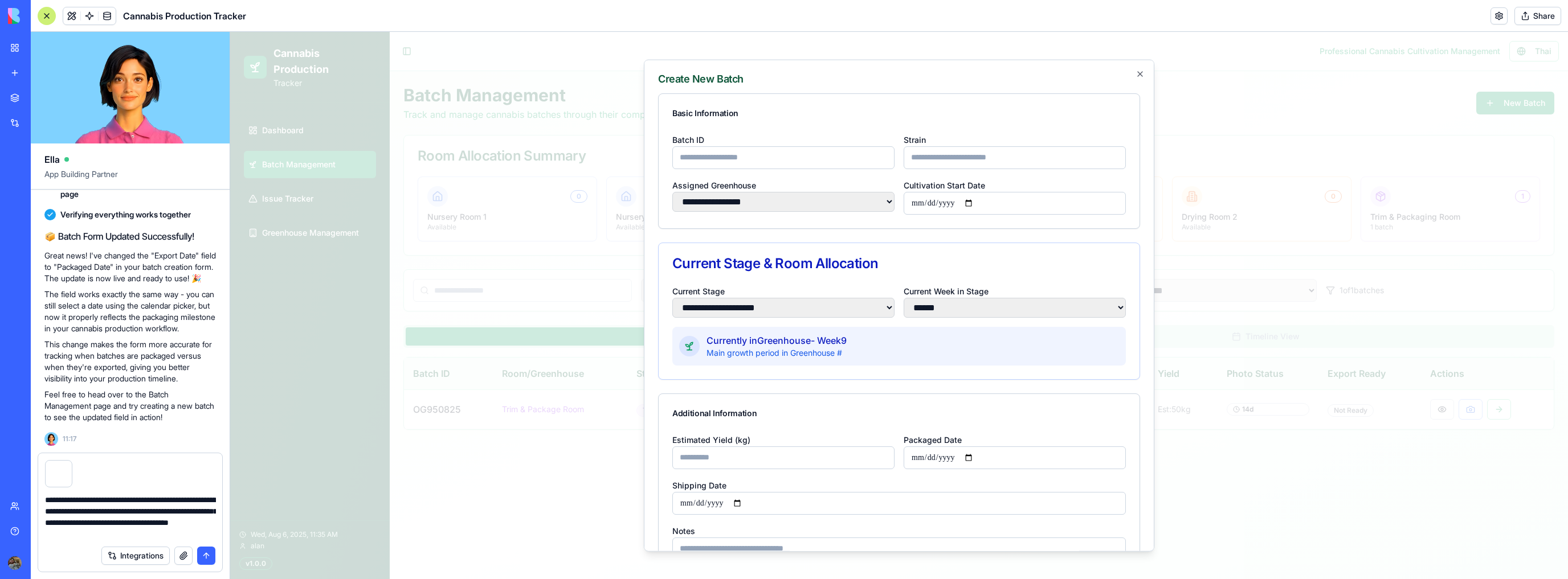 click on "Current Stage & Room Allocation" at bounding box center [899, 263] 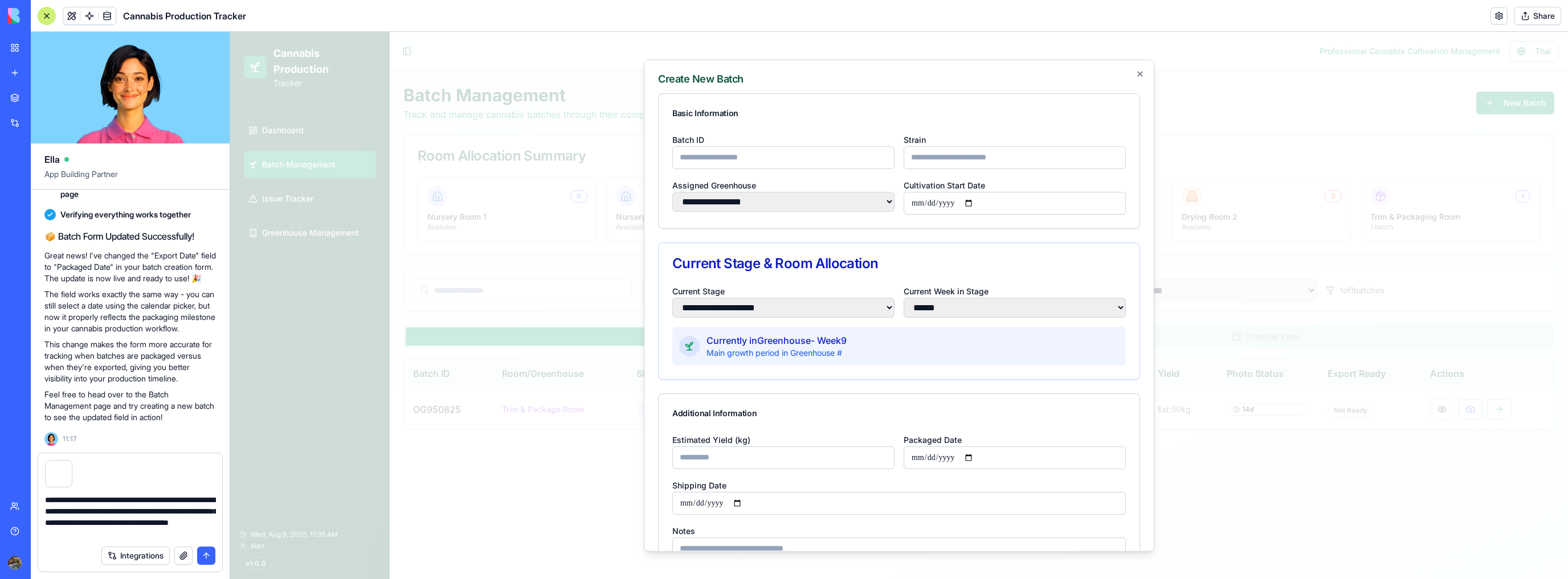 scroll, scrollTop: 0, scrollLeft: 0, axis: both 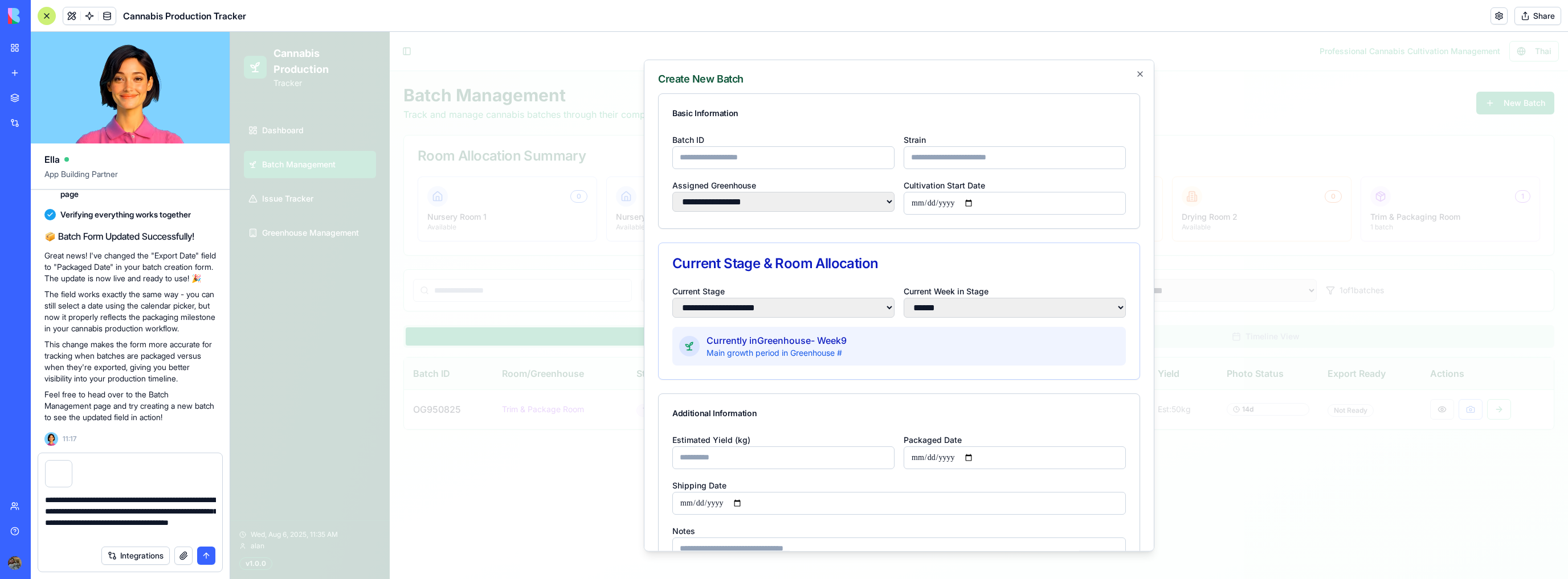 click on "Batch ID" at bounding box center (783, 157) 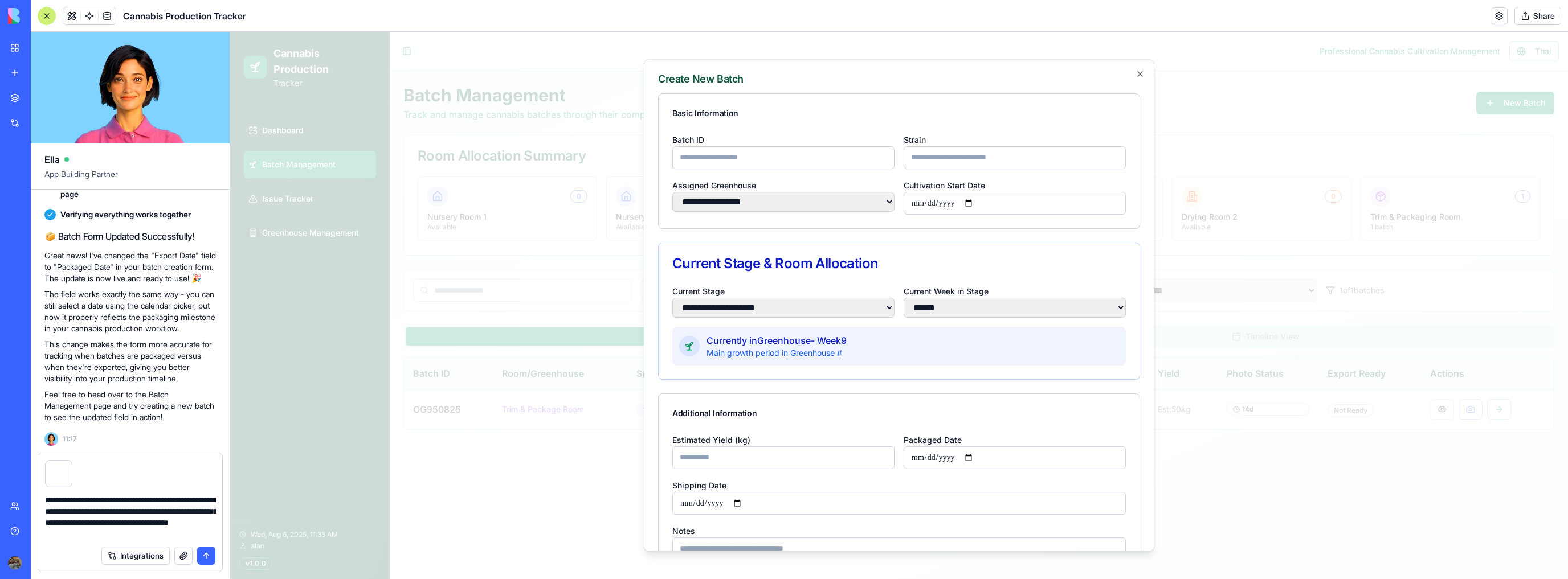 click on "Batch ID" at bounding box center (783, 157) 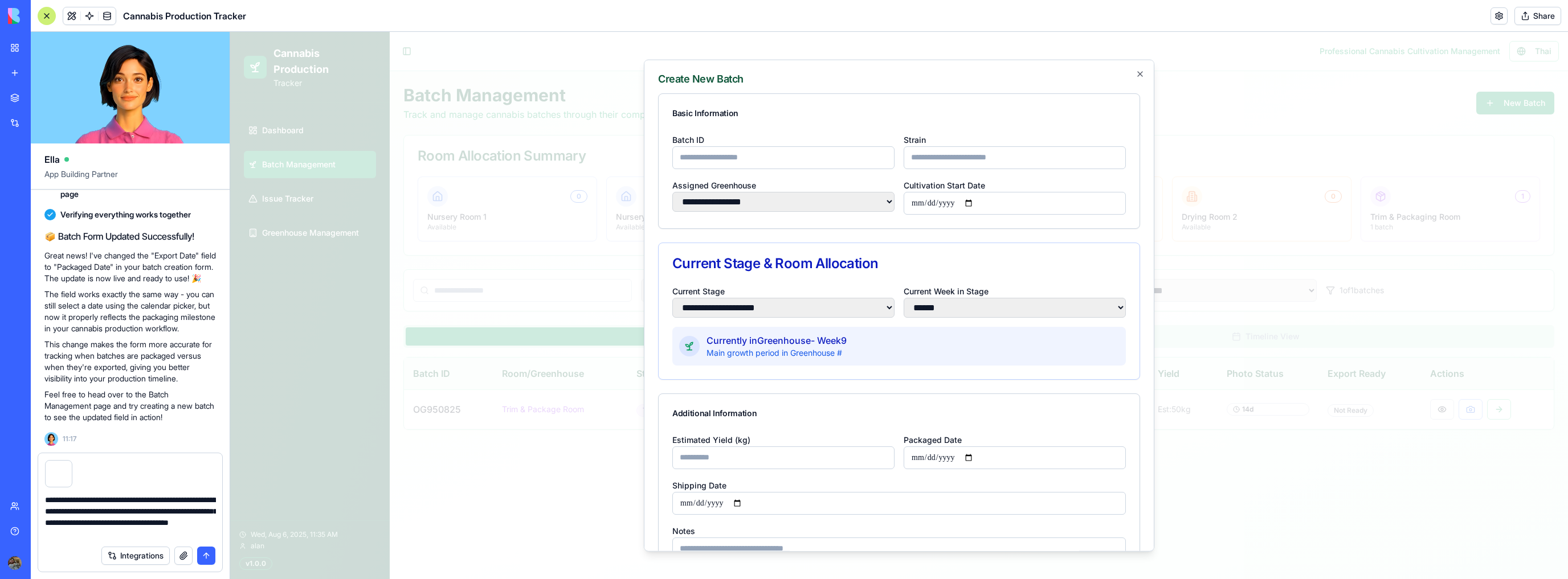 click on "Basic Information" at bounding box center [899, 113] 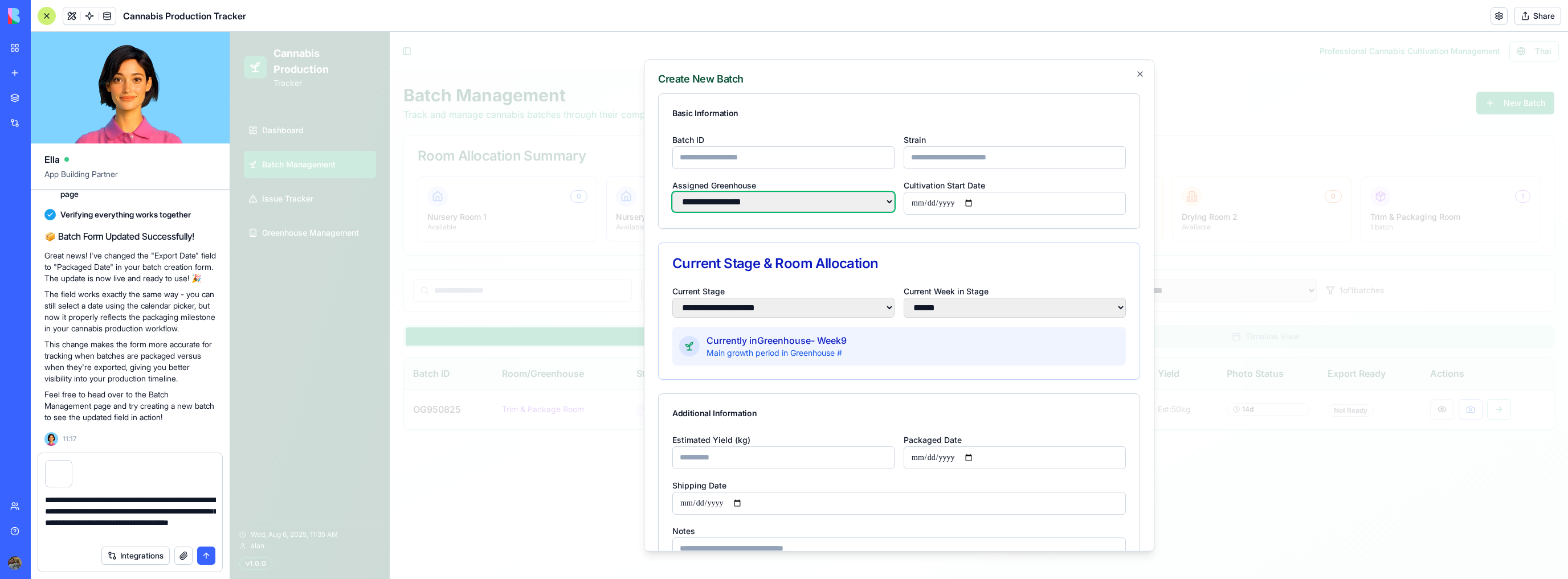 click on "**********" at bounding box center (783, 201) 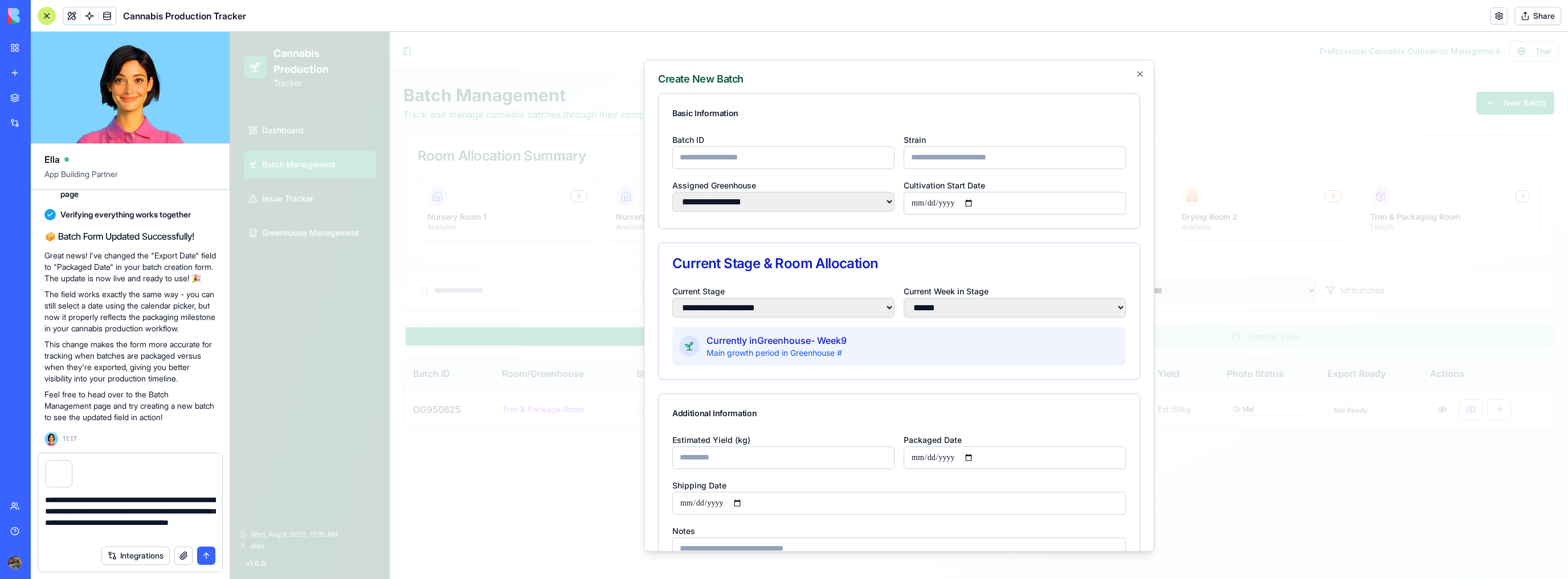 click on "Basic Information" at bounding box center (899, 113) 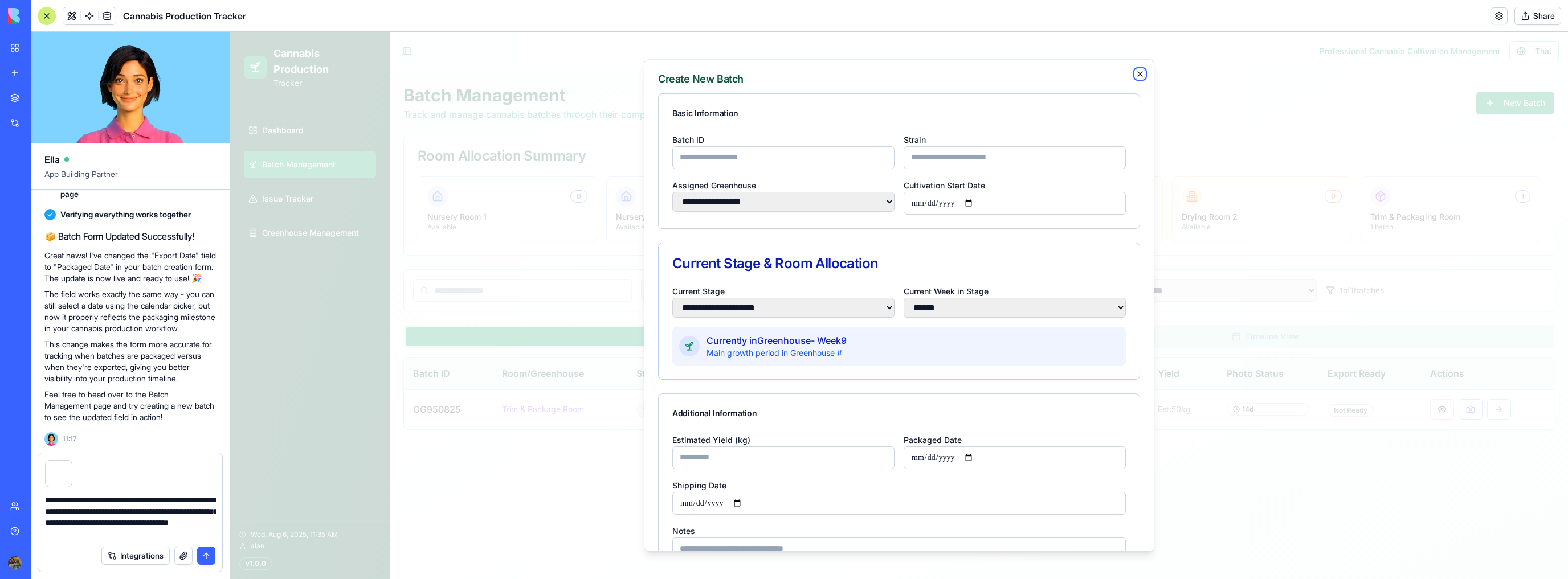 click 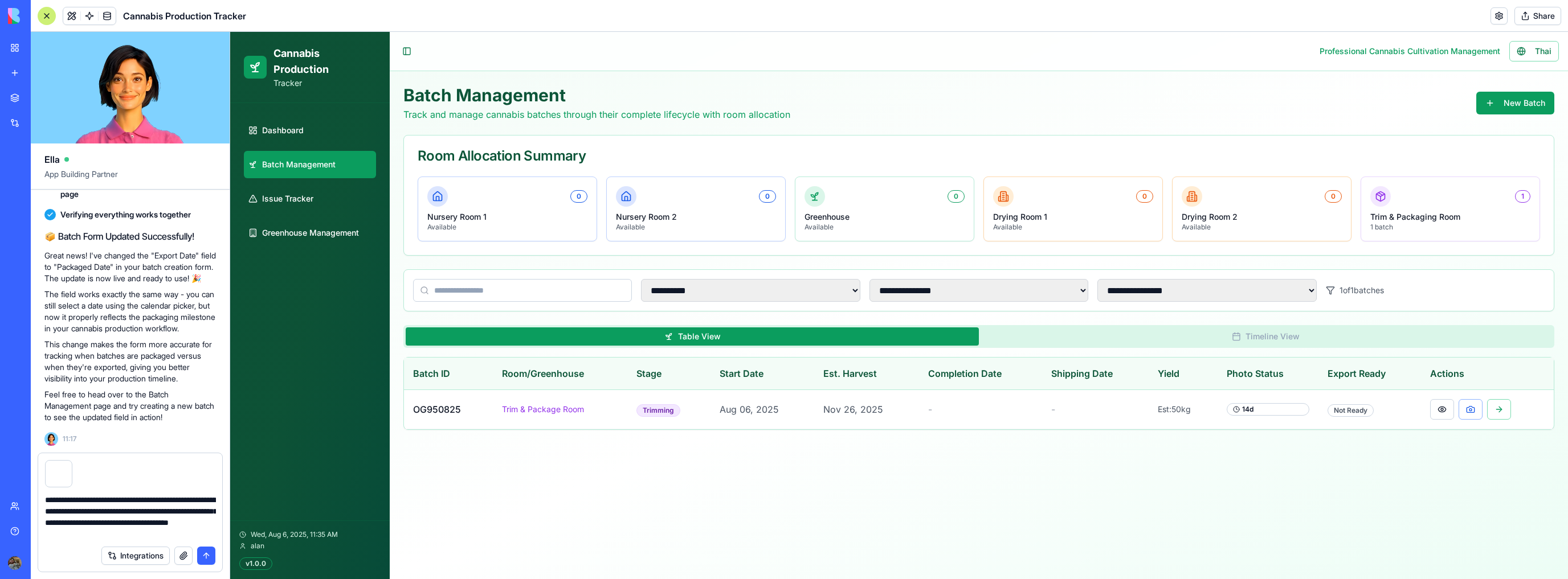 drag, startPoint x: 72, startPoint y: 499, endPoint x: 99, endPoint y: 511, distance: 29.546573 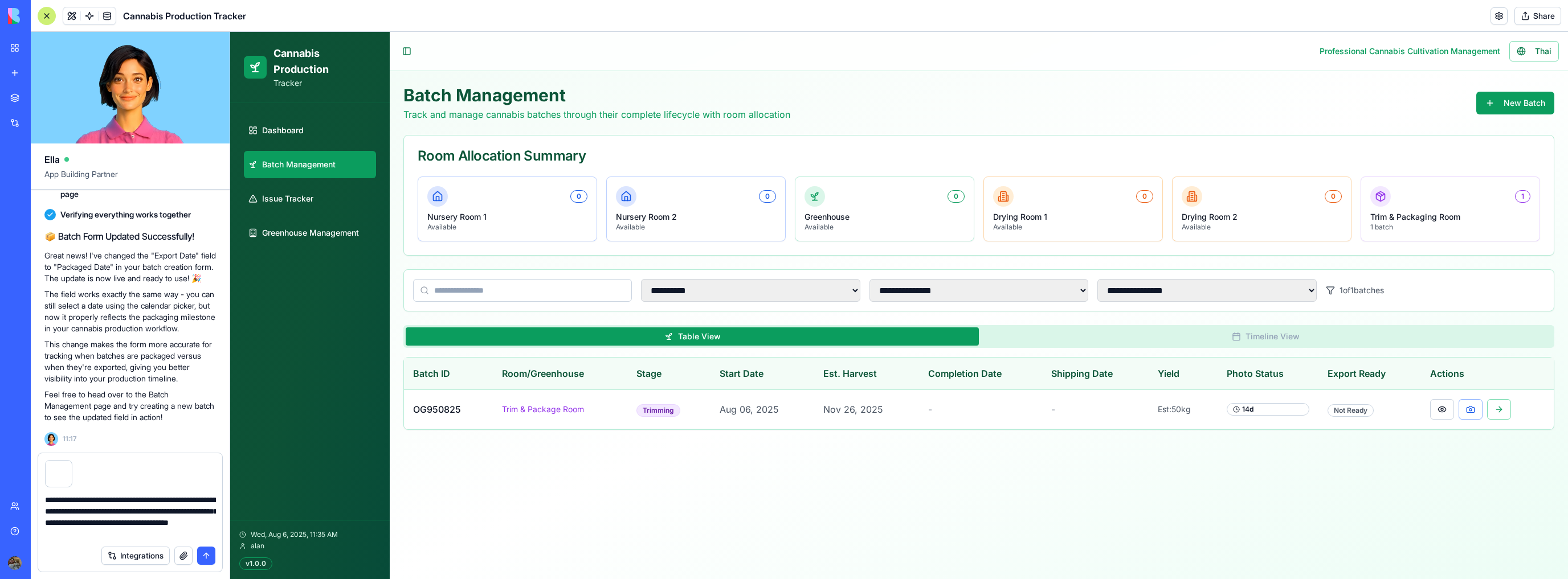click on "**********" at bounding box center (130, 517) 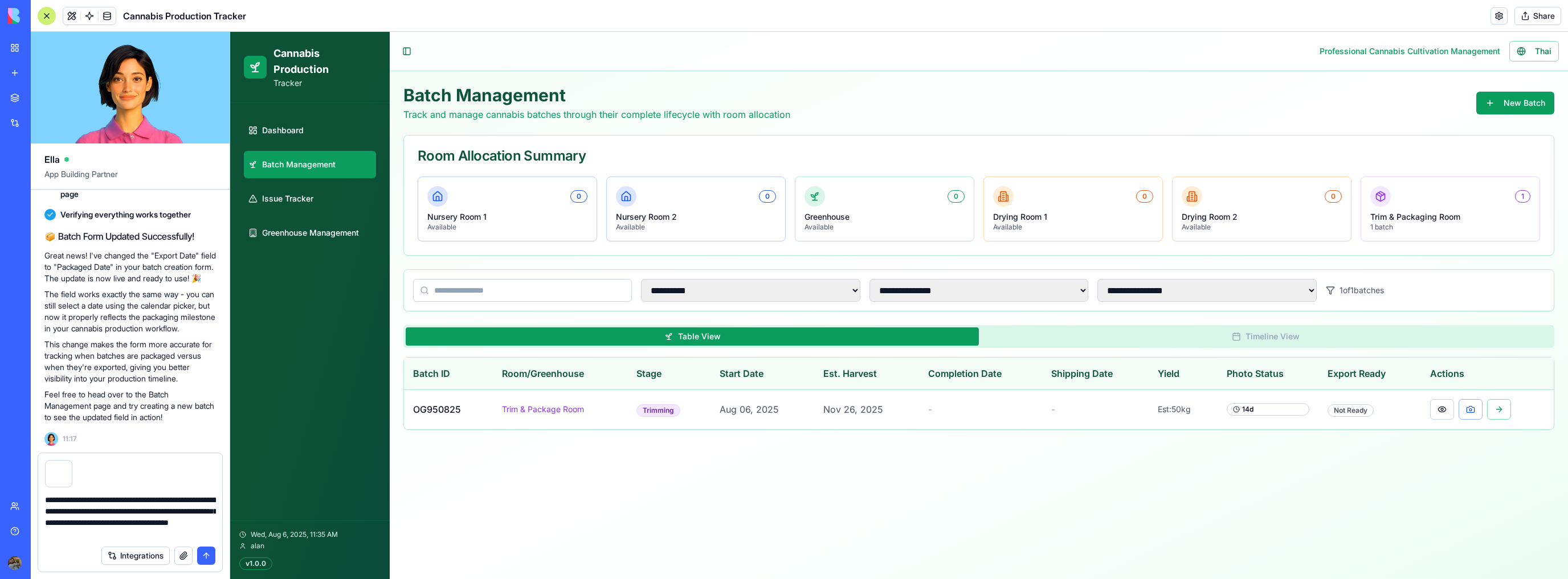 click on "**********" at bounding box center (130, 517) 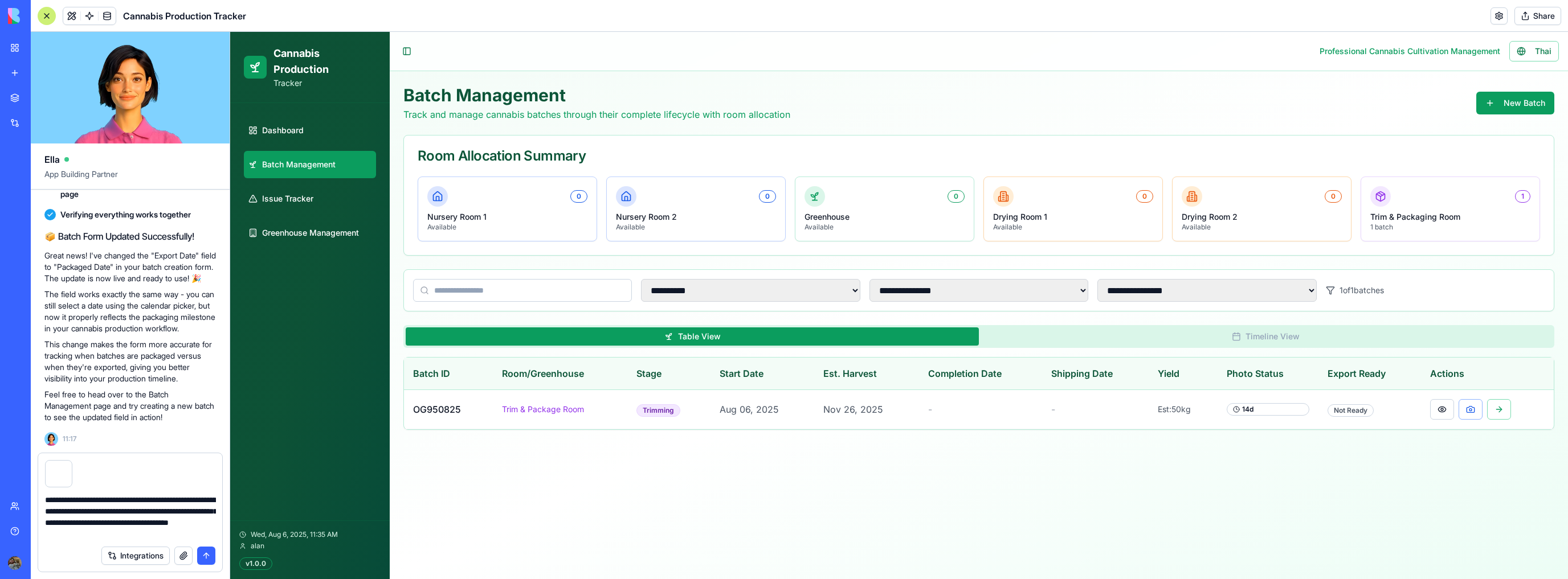 drag, startPoint x: 75, startPoint y: 499, endPoint x: 98, endPoint y: 500, distance: 23.02173 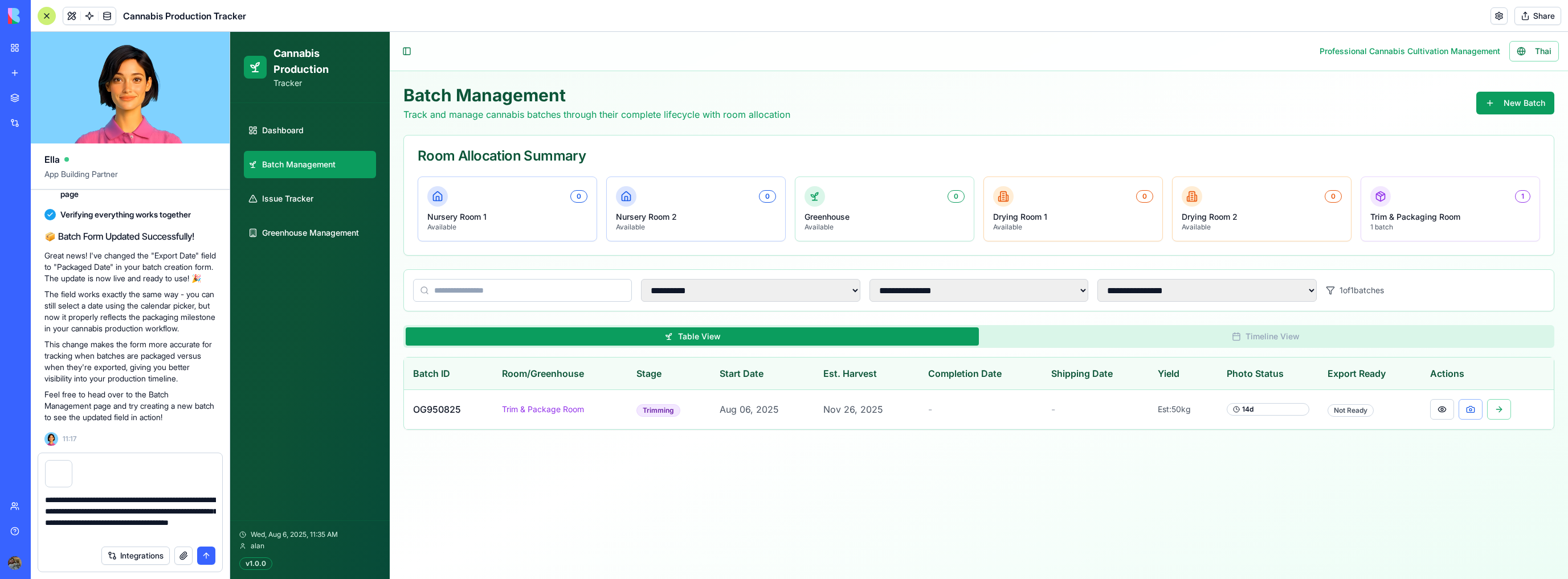 click on "**********" at bounding box center [130, 517] 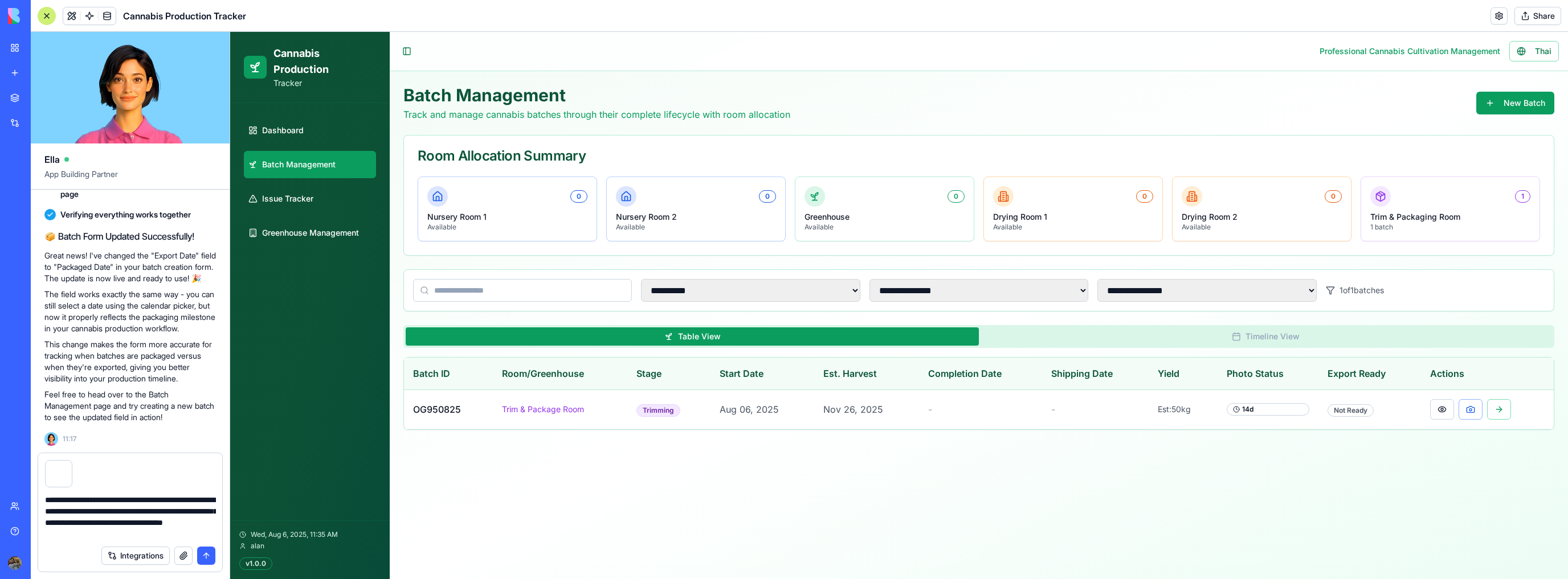 drag, startPoint x: 71, startPoint y: 521, endPoint x: 197, endPoint y: 532, distance: 126.47925 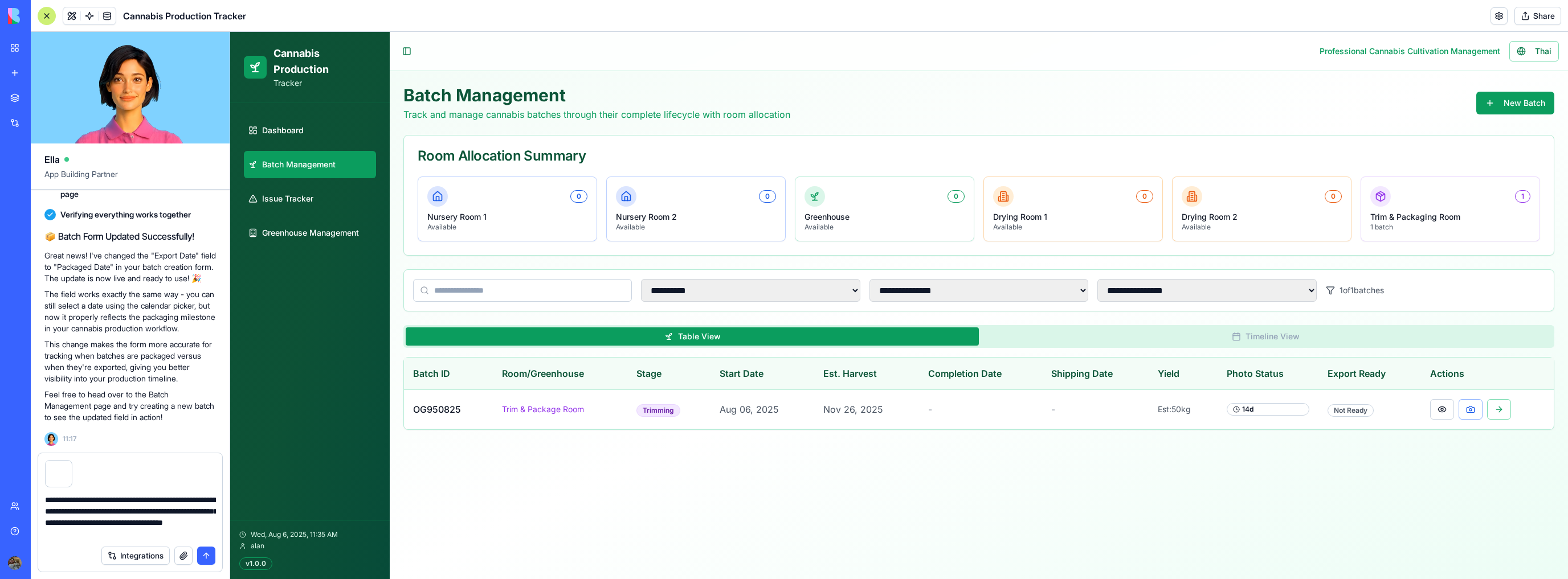 click on "**********" at bounding box center [130, 517] 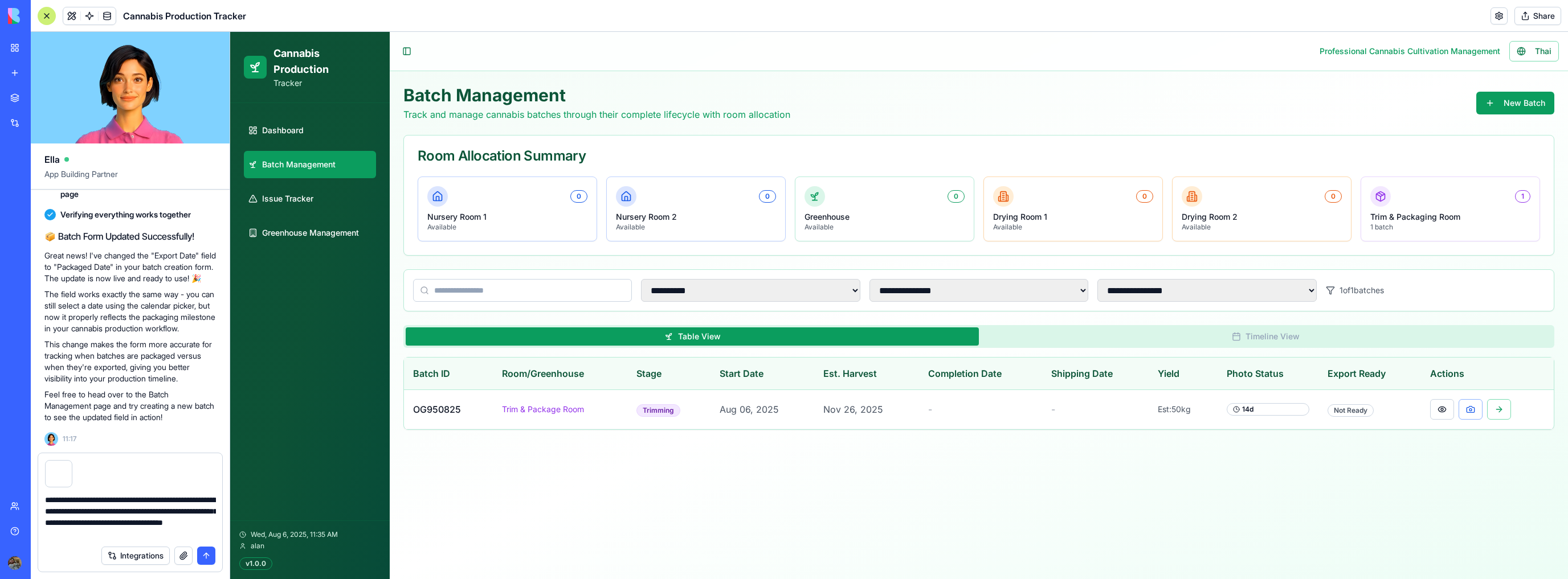 click on "**********" at bounding box center [130, 517] 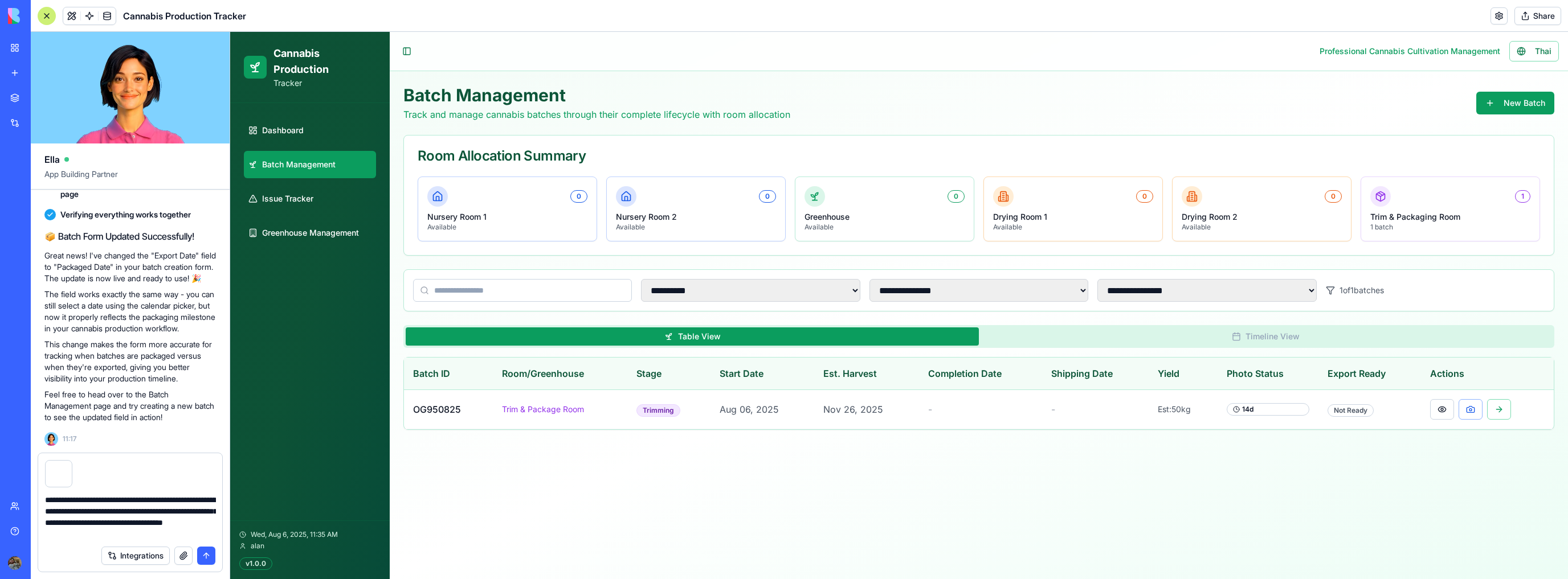 type on "**********" 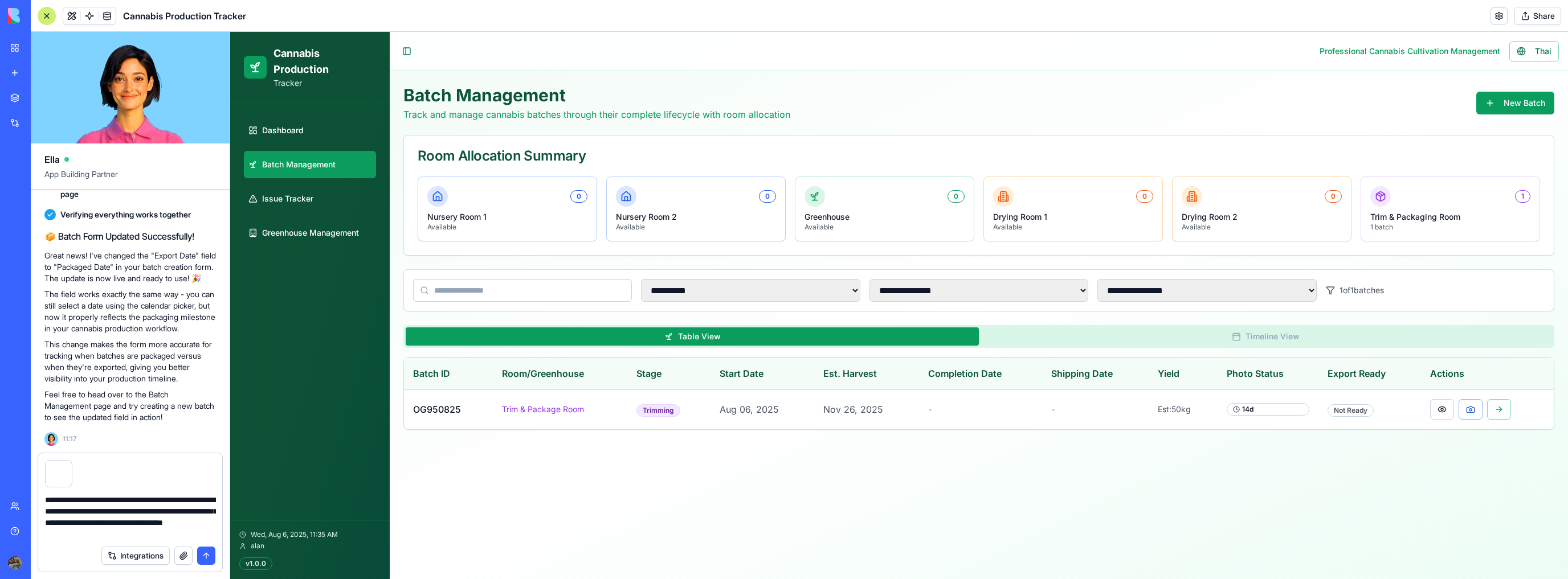 click at bounding box center (206, 556) 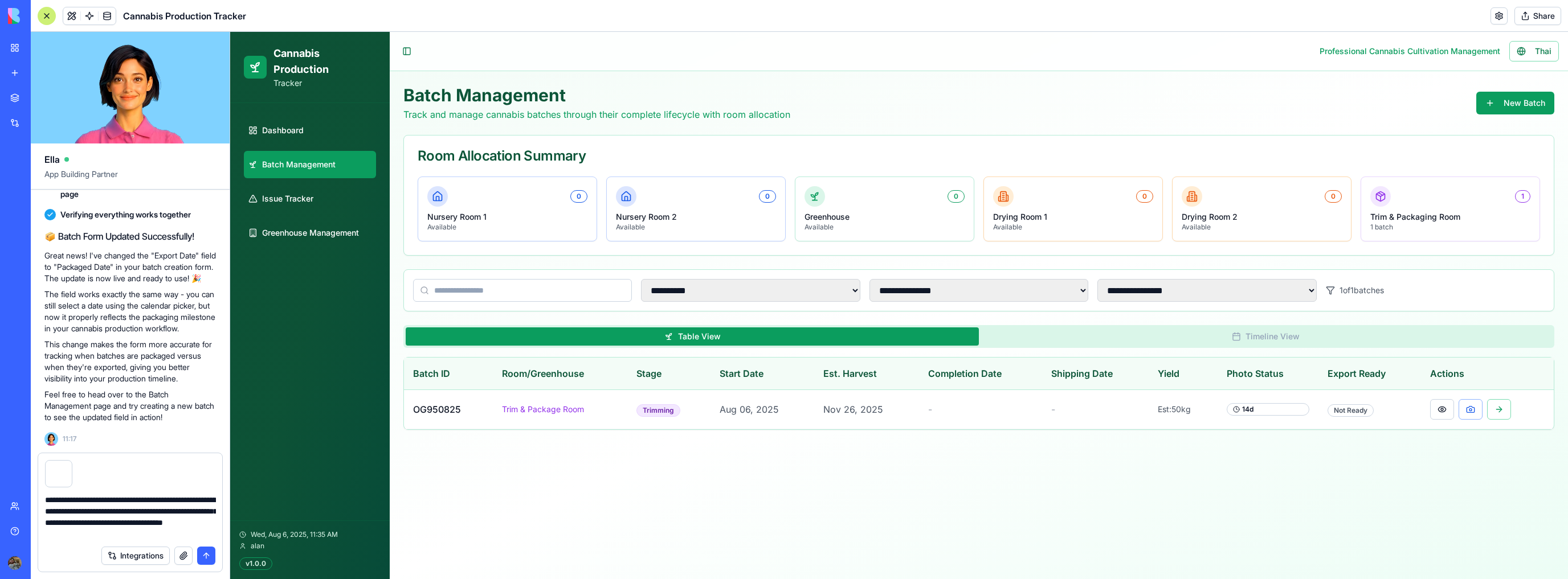 type 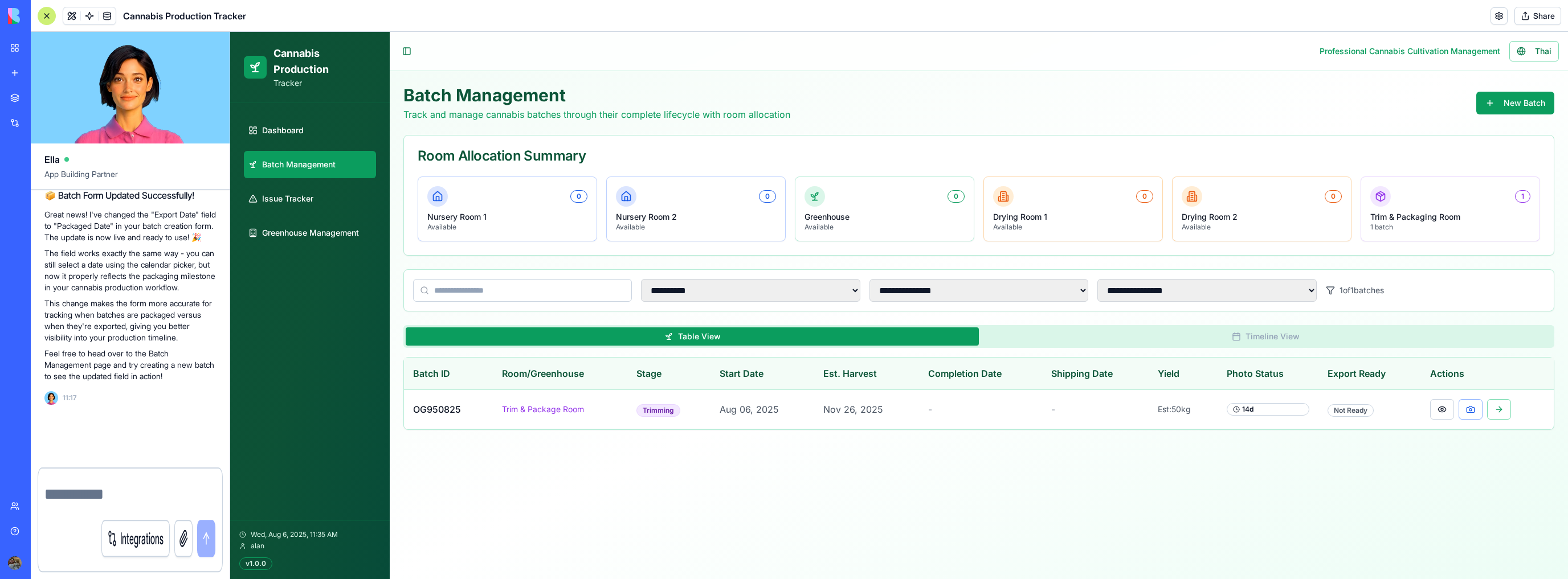 scroll, scrollTop: 9548, scrollLeft: 0, axis: vertical 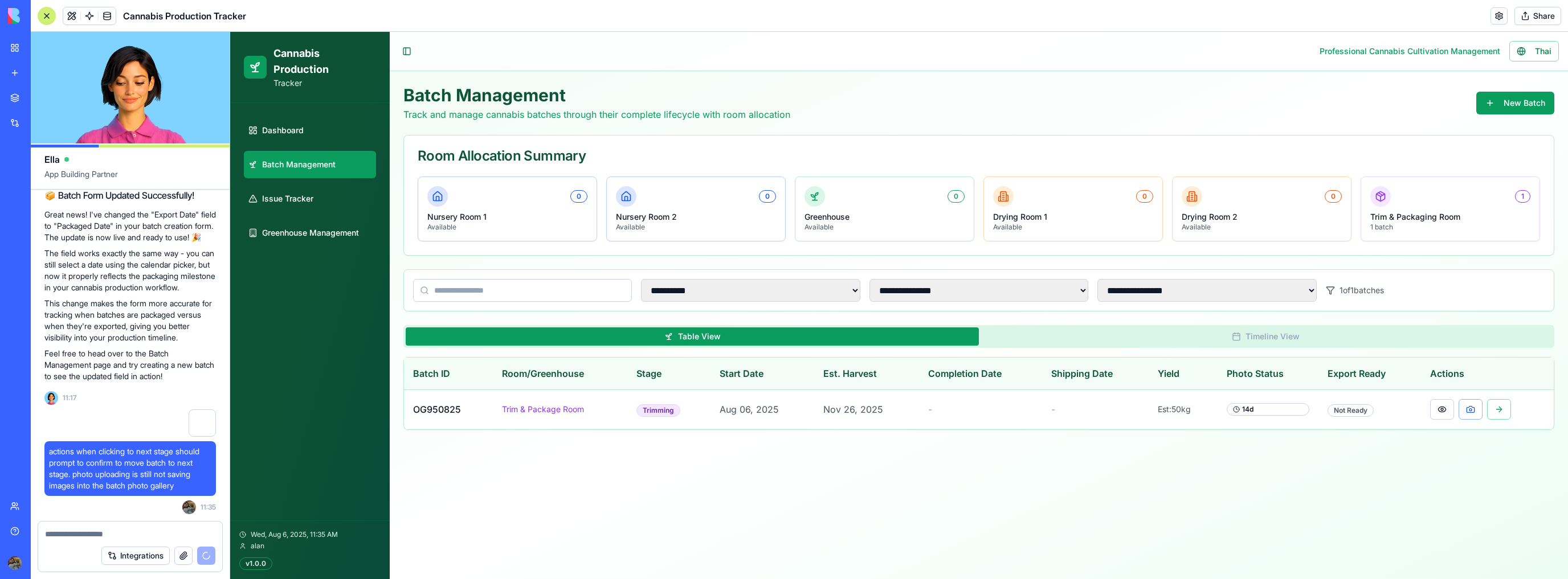 click on "My workspace" at bounding box center (35, 48) 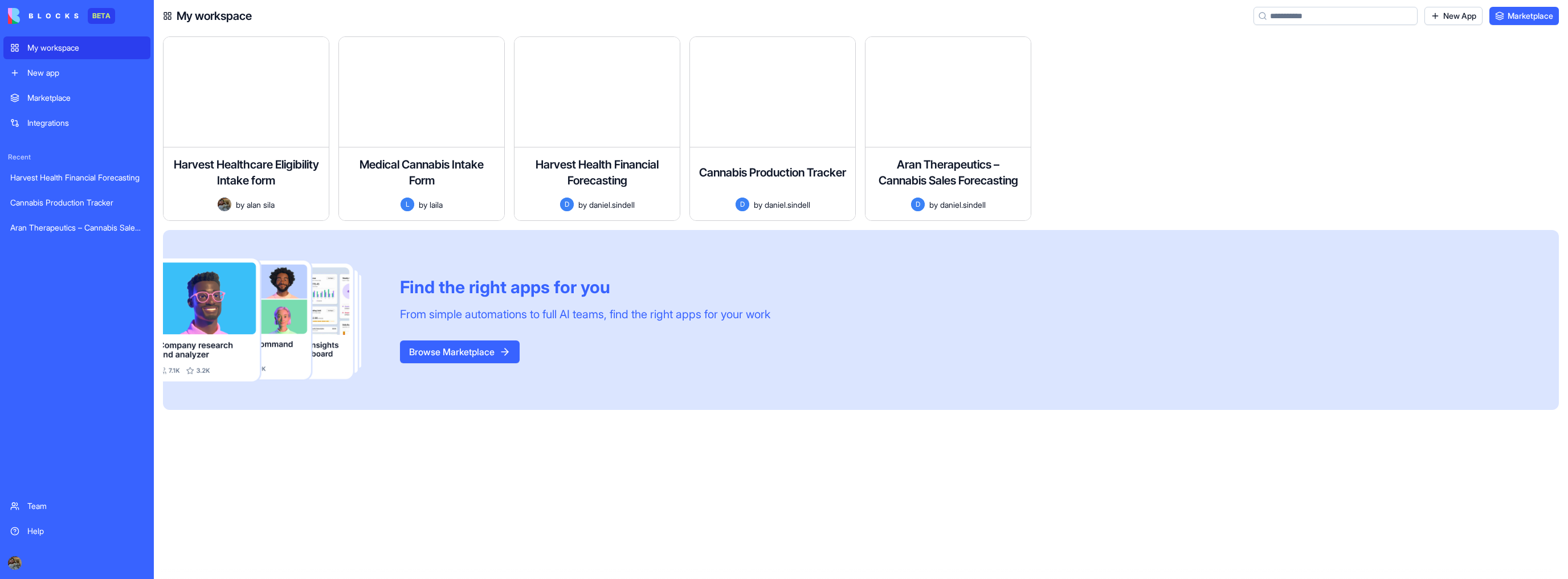 click on "Cannabis Production Tracker" at bounding box center [77, 203] 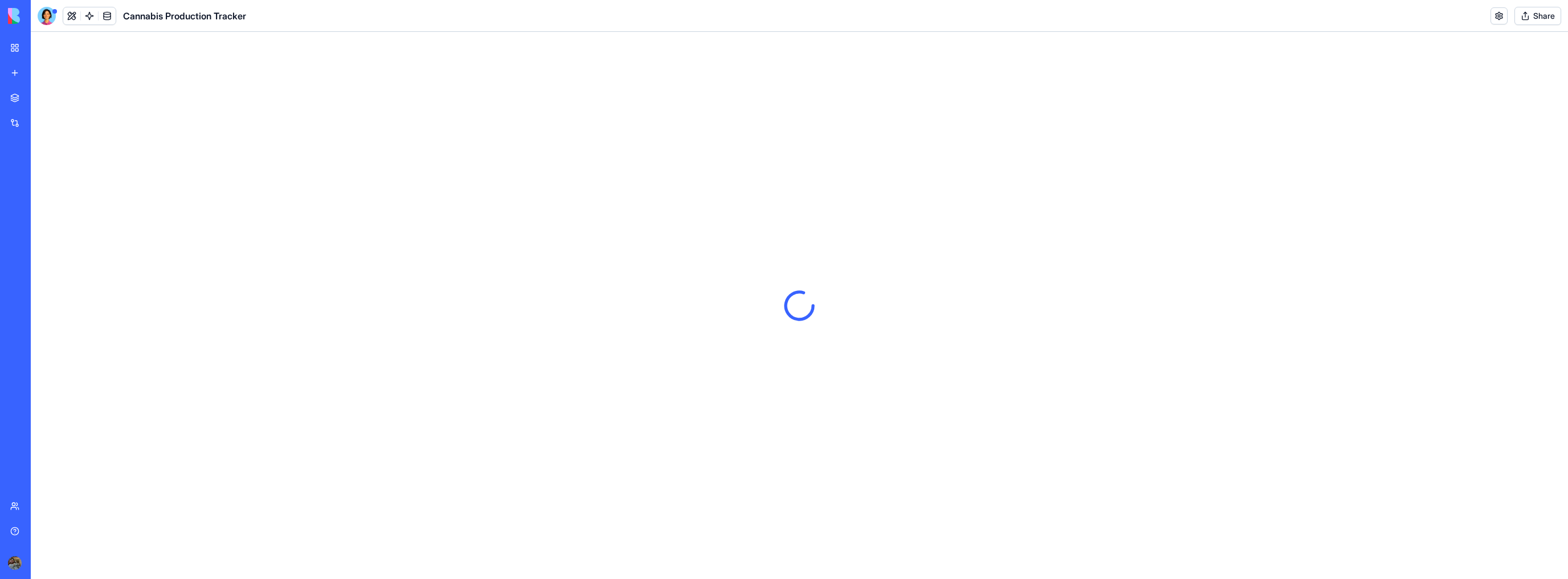 scroll, scrollTop: 0, scrollLeft: 0, axis: both 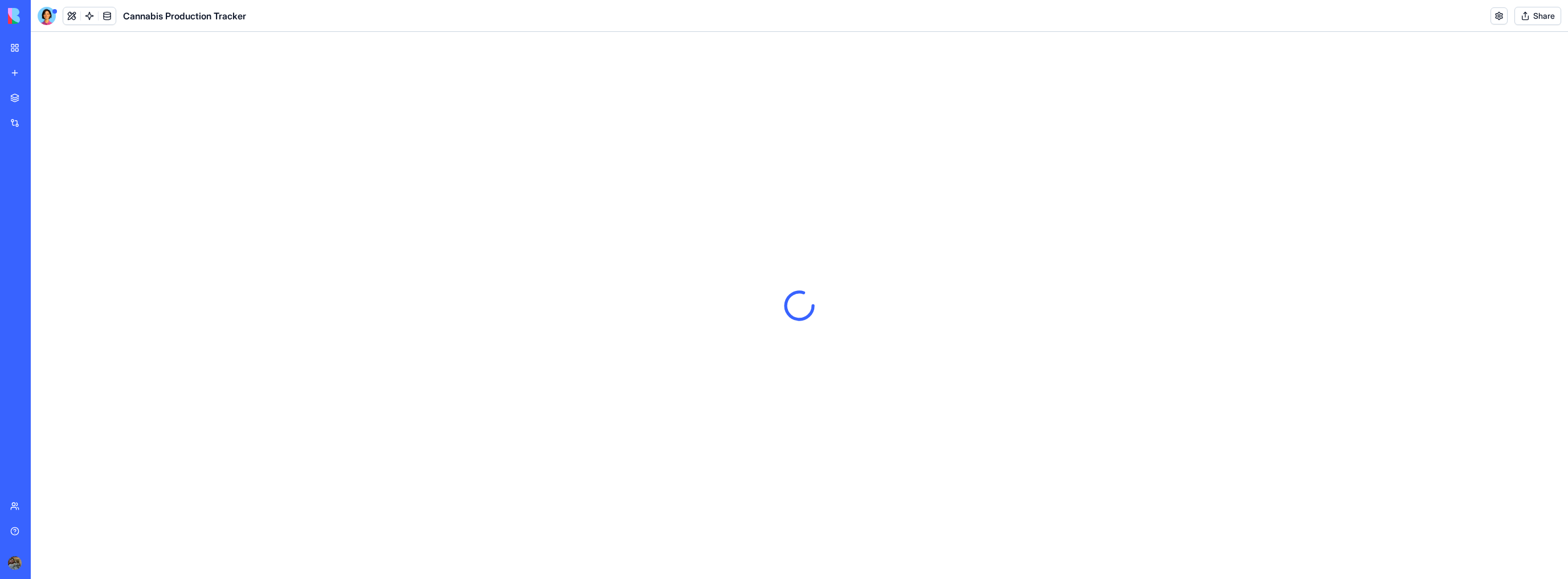 select on "**" 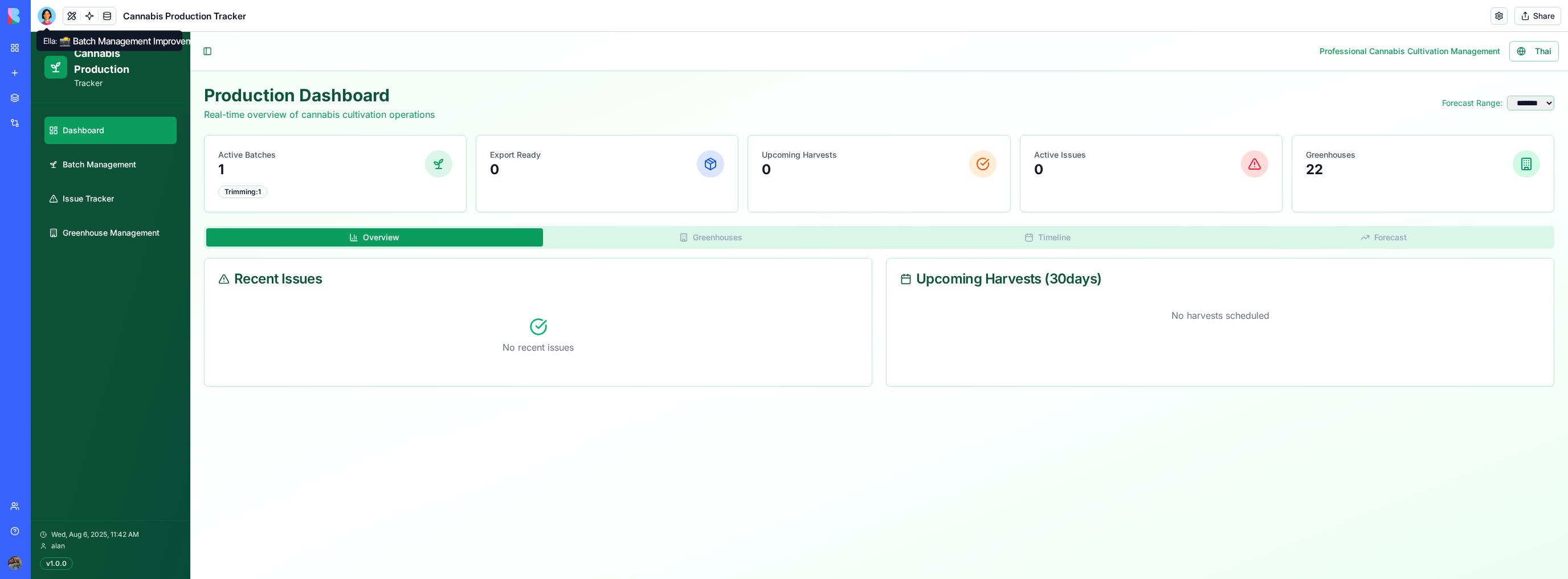 click at bounding box center (47, 16) 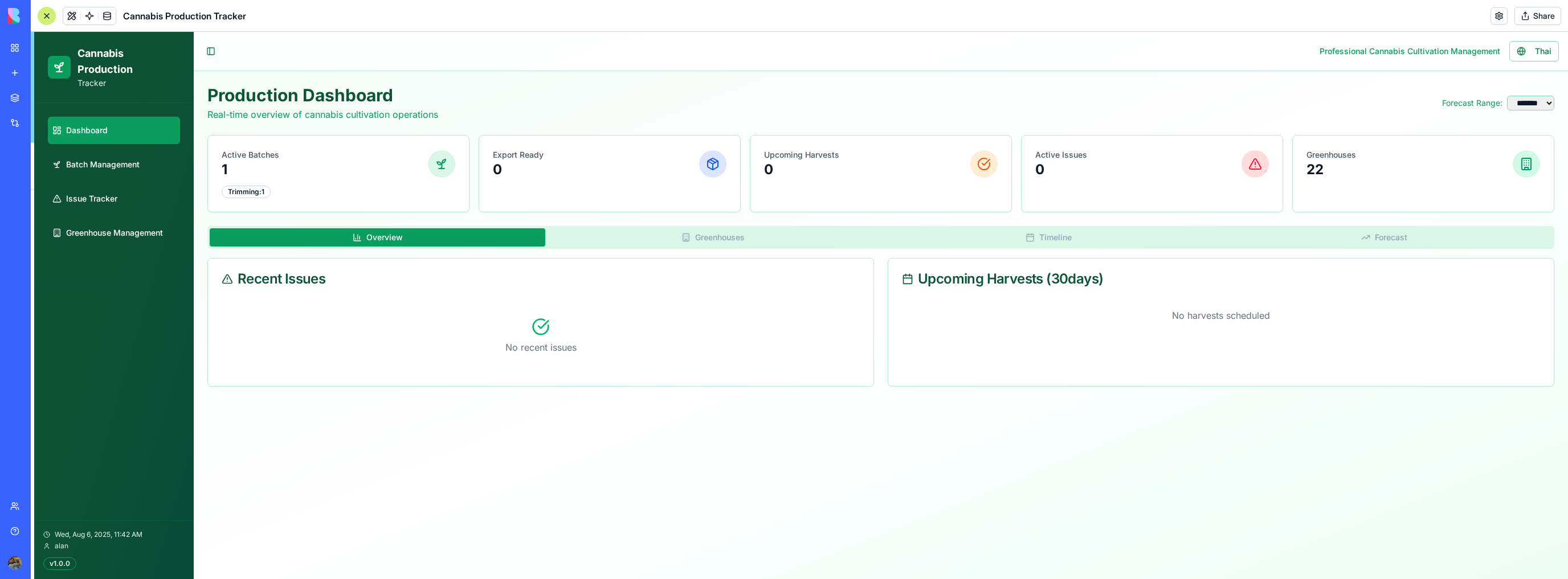 scroll, scrollTop: 9942, scrollLeft: 0, axis: vertical 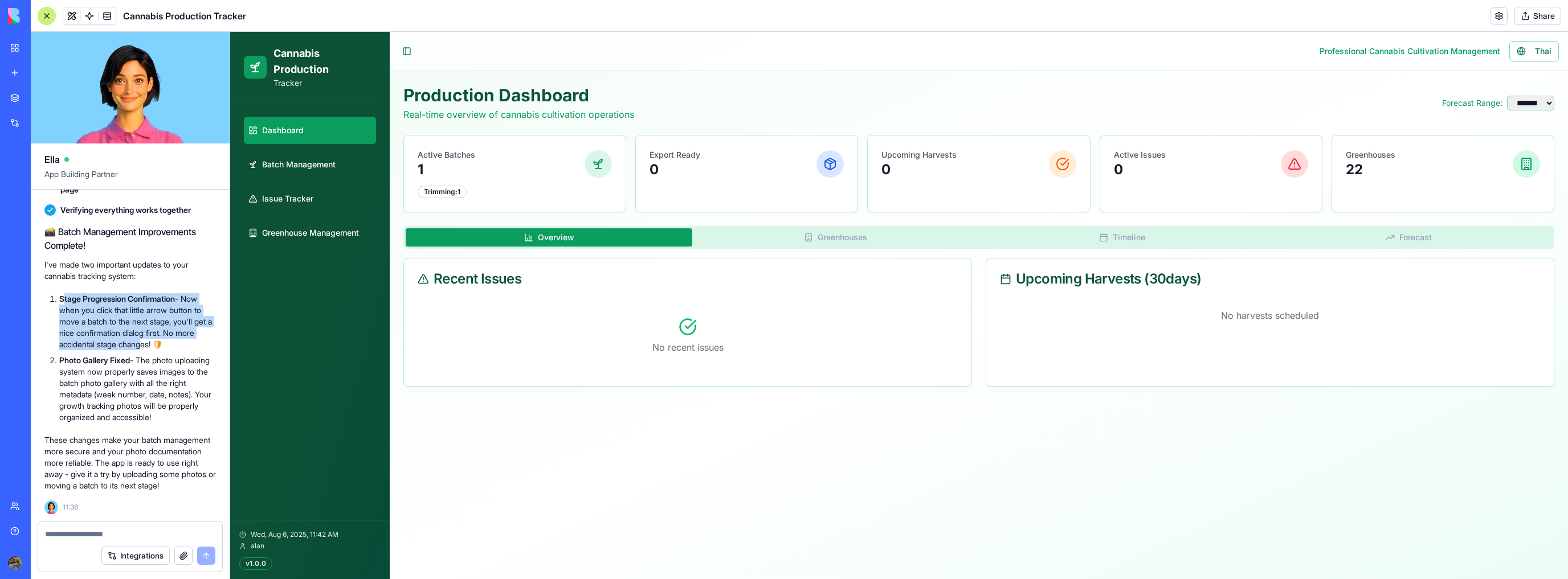 drag, startPoint x: 63, startPoint y: 284, endPoint x: 143, endPoint y: 332, distance: 93.29523 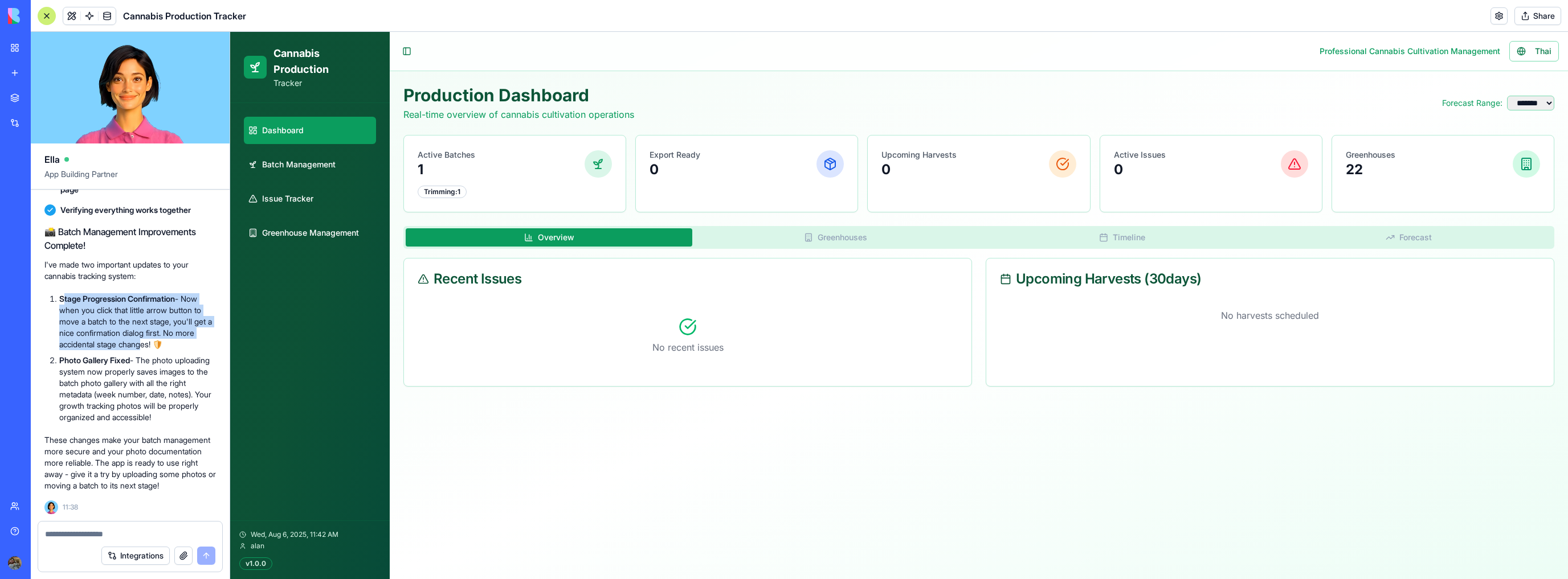 click on "Stage Progression Confirmation - Now when you click that little arrow button to move a batch to the next stage, you'll get a nice confirmation dialog first. No more accidental stage changes! 🛡️" at bounding box center (137, 322) 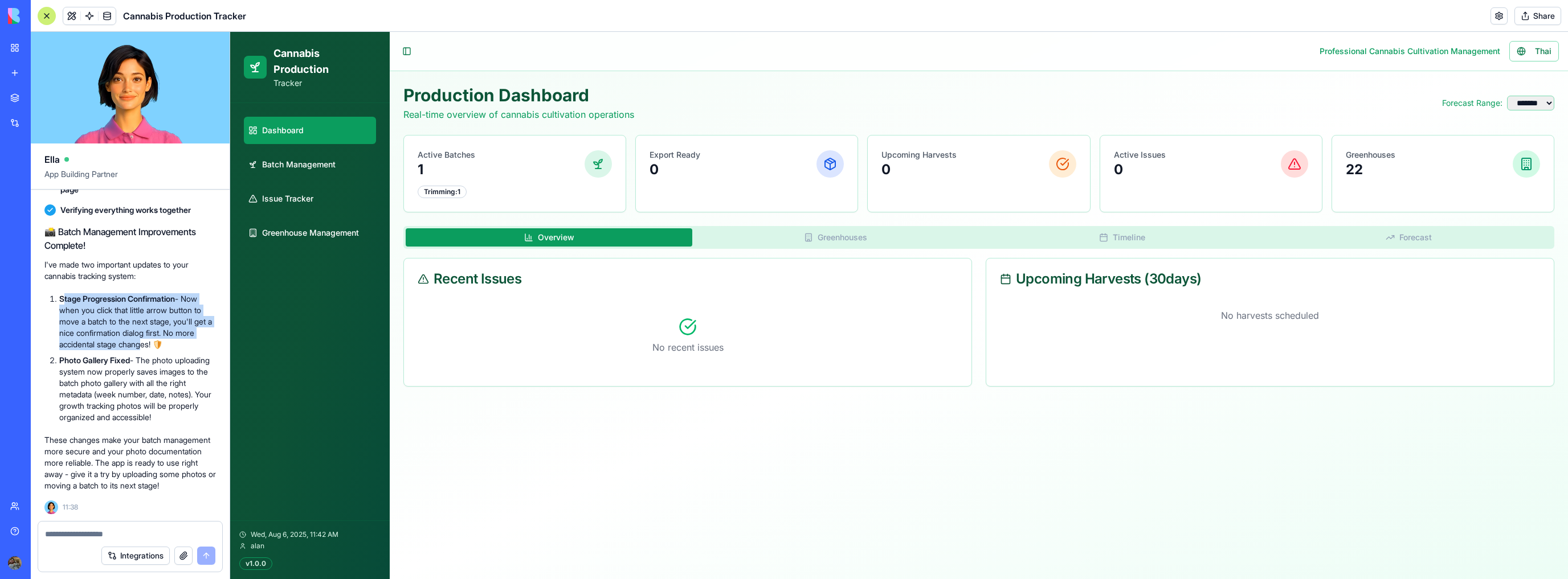 click on "Stage Progression Confirmation - Now when you click that little arrow button to move a batch to the next stage, you'll get a nice confirmation dialog first. No more accidental stage changes! 🛡️" at bounding box center (137, 322) 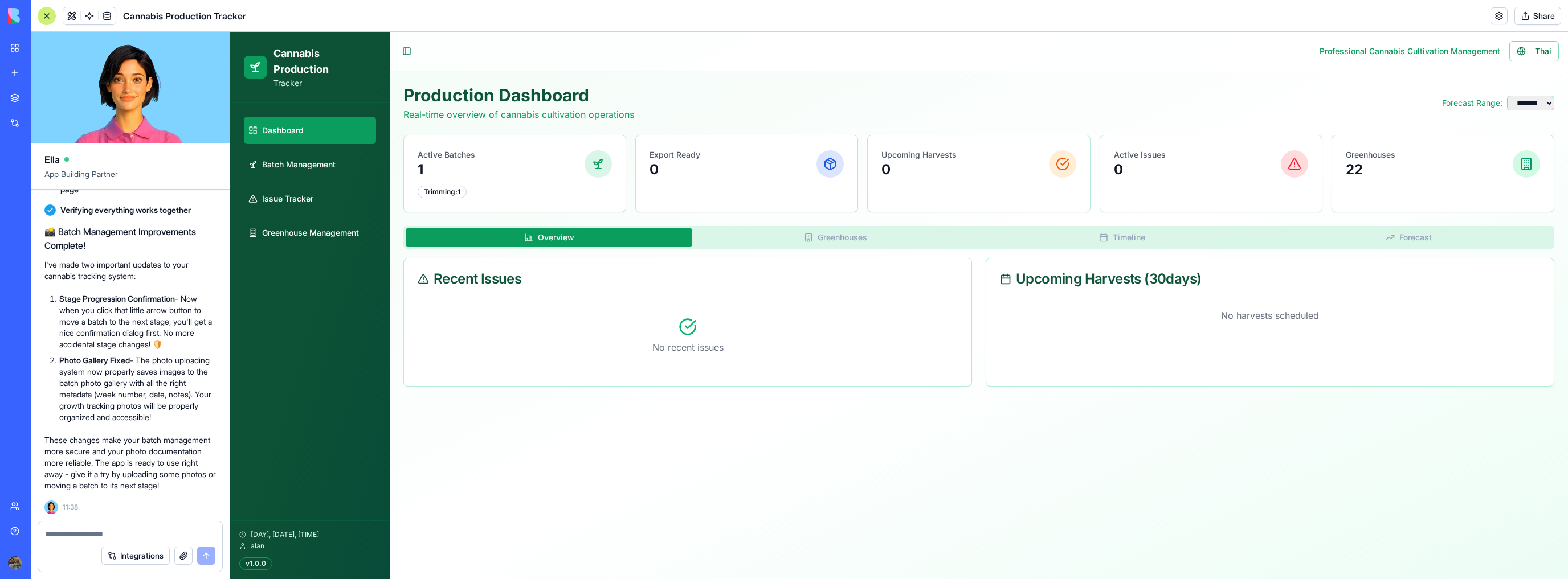 drag, startPoint x: 89, startPoint y: 395, endPoint x: 219, endPoint y: 406, distance: 130.4646 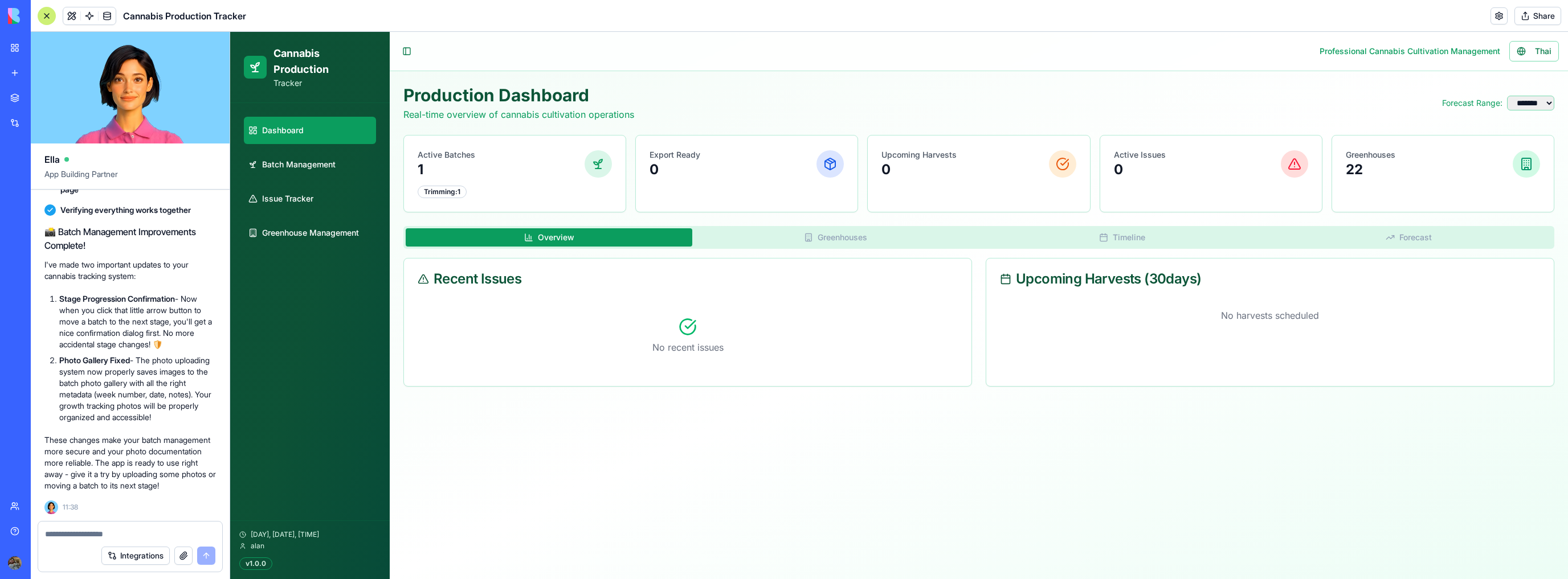 click on "Undo 12:40 Setting up your data structure Updating your data structure Naming the app Working on the "AppLayout"  Working on the "Dashboard" page Working on the "Batch Management" page Working on the "Issue Tracker" page Working on the "Greenhouse Management" page Verifying everything works together Your Cannabis Production Tracker is ready to grow! 🌿
I've built a complete system to track your cannabis cultivation from seed to export. The app features a professional green-themed interface with everything you requested:
Dashboard with real-time metrics and forecasting
Batch management with full lifecycle tracking
Issue logging with photo evidence and severity tracking
Greenhouse monitoring for all 22 facilities
Here are some ways to make your tracker even better:
Add mobile app notifications for critical harvest dates
Integrate weather data to predict optimal growing conditions
Create custom export reports for Australian compliance requirements
12:51 Undo 13:24
Undo" at bounding box center (130, -4421) 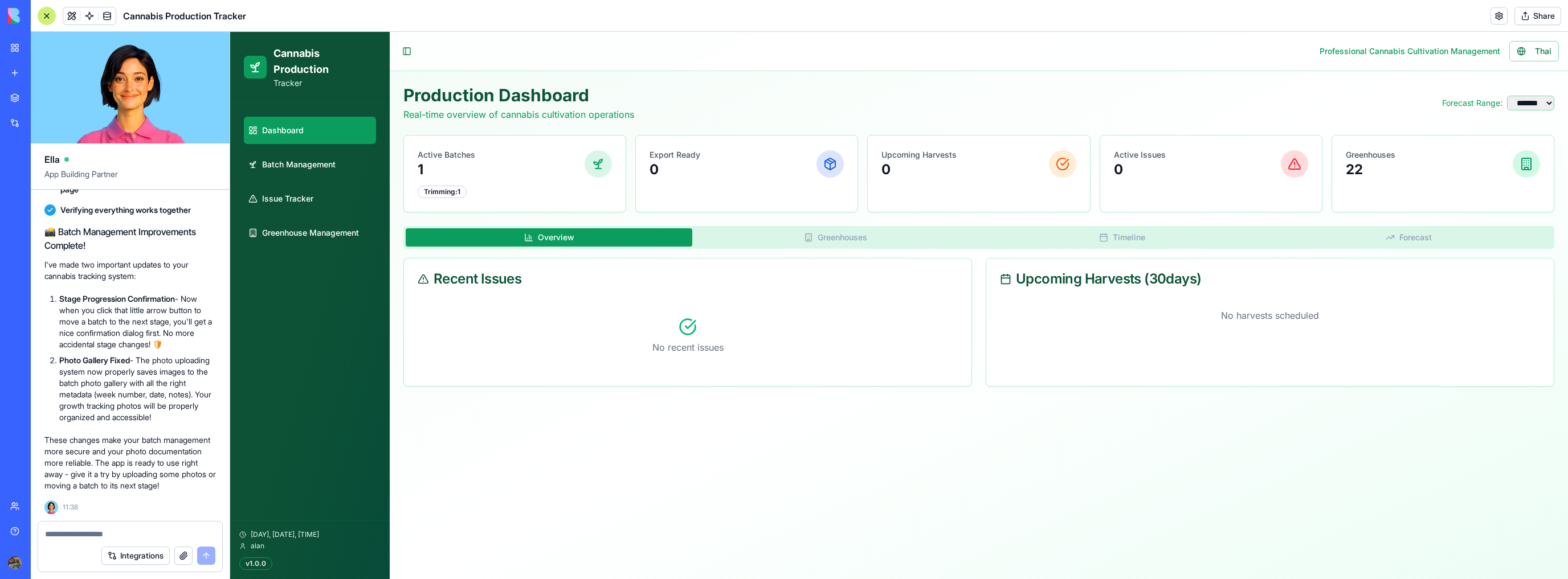 click on "Photo Gallery Fixed - The photo uploading system now properly saves images to the batch photo gallery with all the right metadata (week number, date, notes). Your growth tracking photos will be properly organized and accessible!" at bounding box center (137, 389) 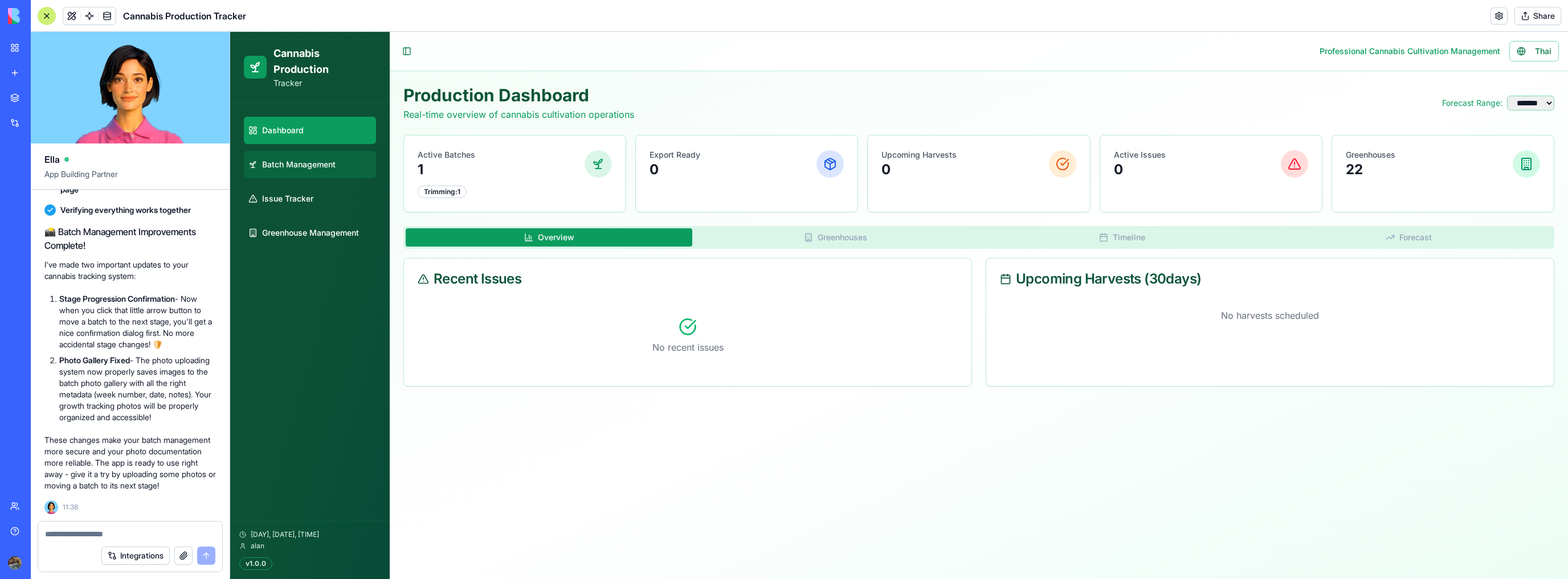 click on "Batch Management" at bounding box center (310, 165) 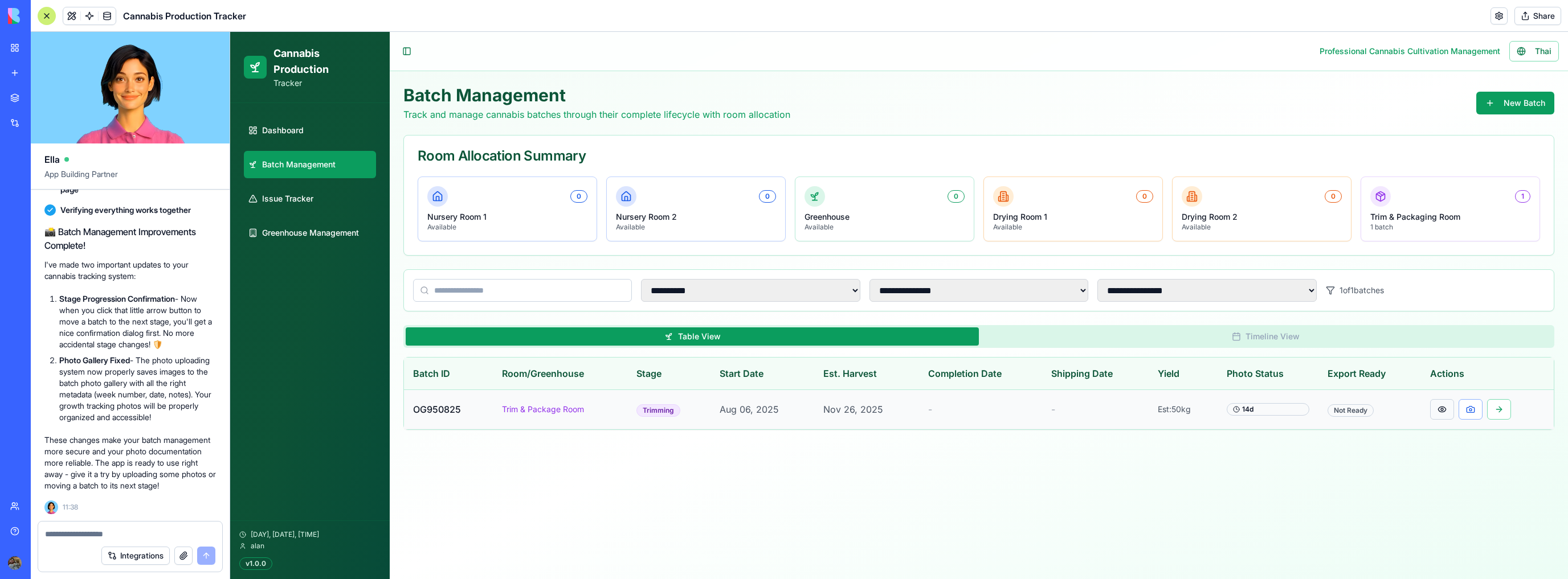 click at bounding box center [1442, 409] 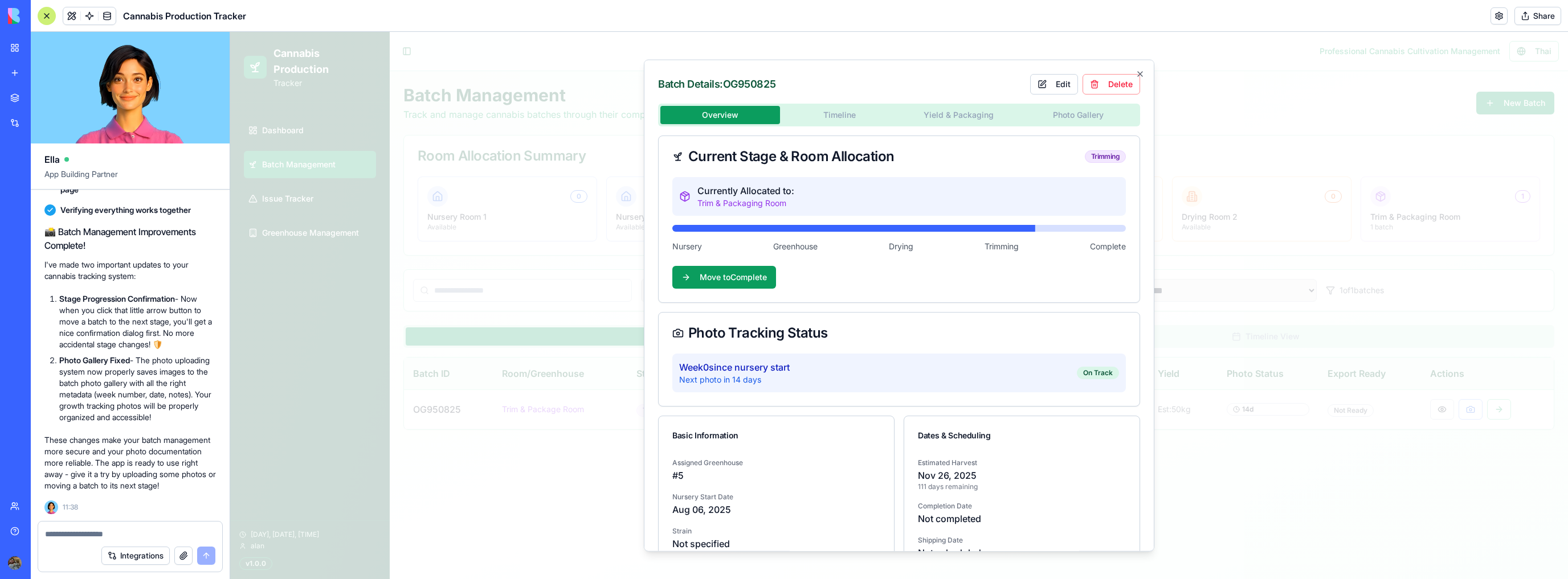 click on "**********" at bounding box center [899, 305] 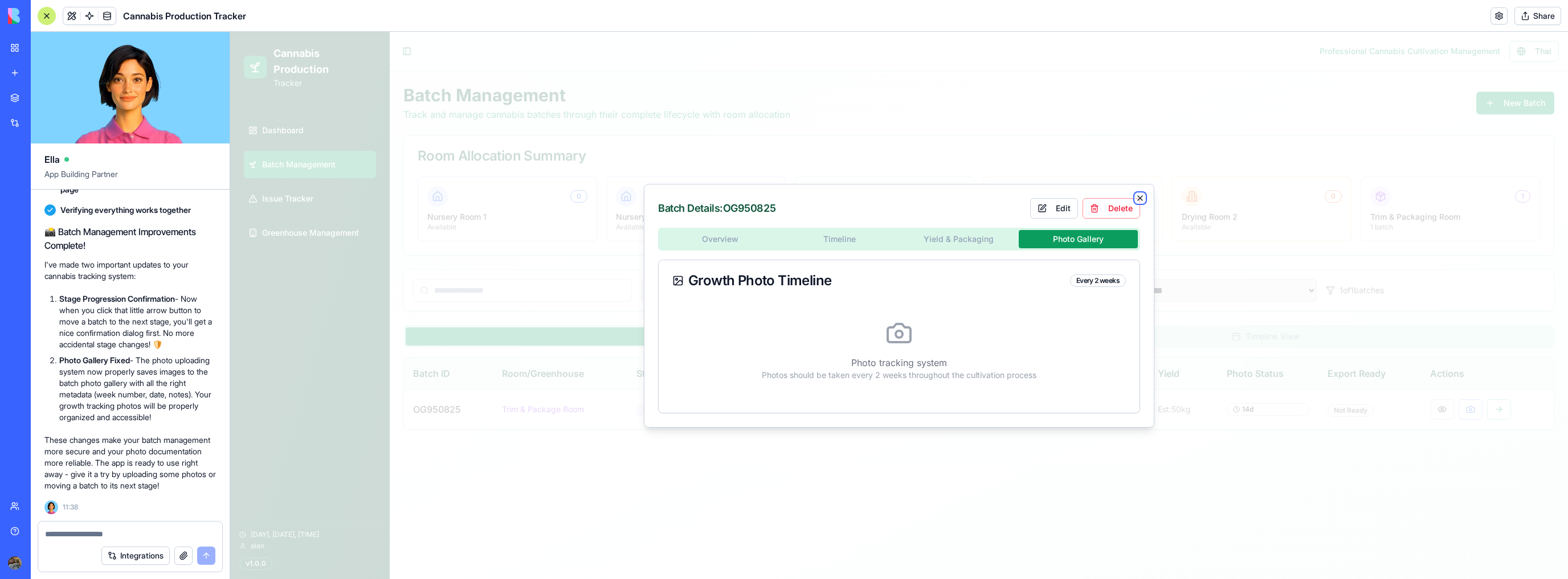 click 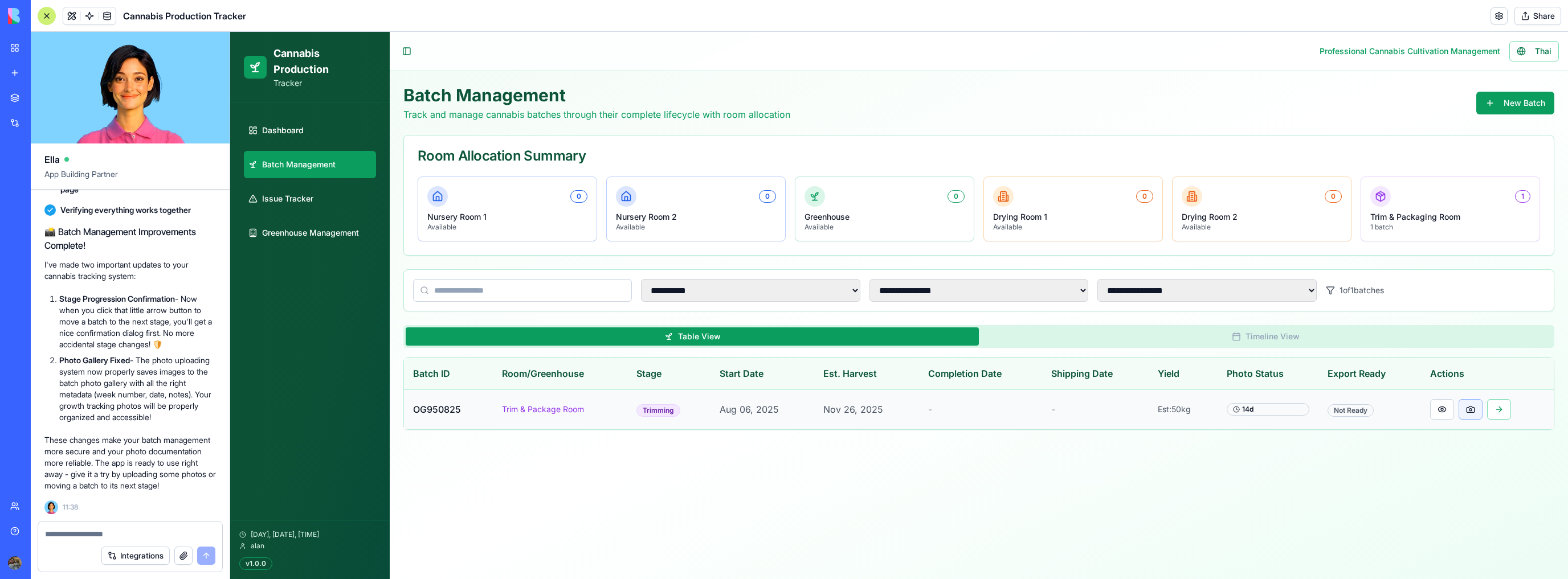 click at bounding box center [1471, 409] 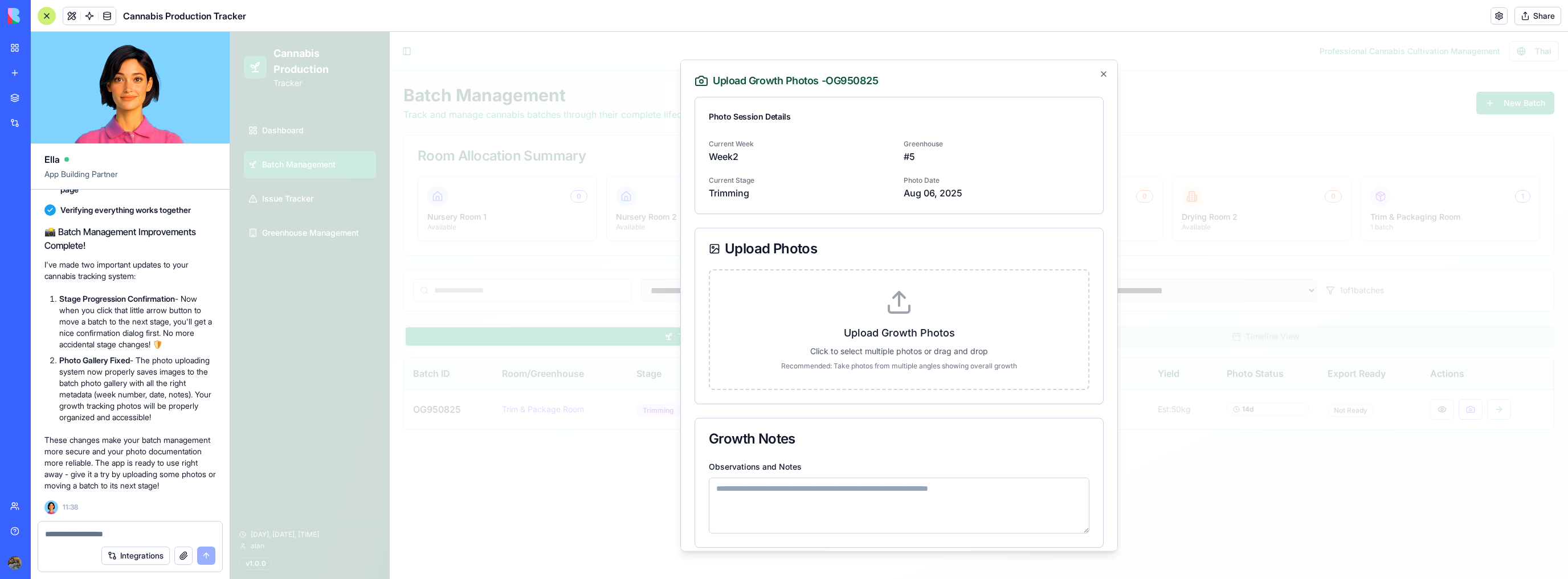 click on "Upload Growth Photos Click to select multiple photos or drag and drop Recommended: Take photos from multiple angles showing overall growth" at bounding box center [899, 329] 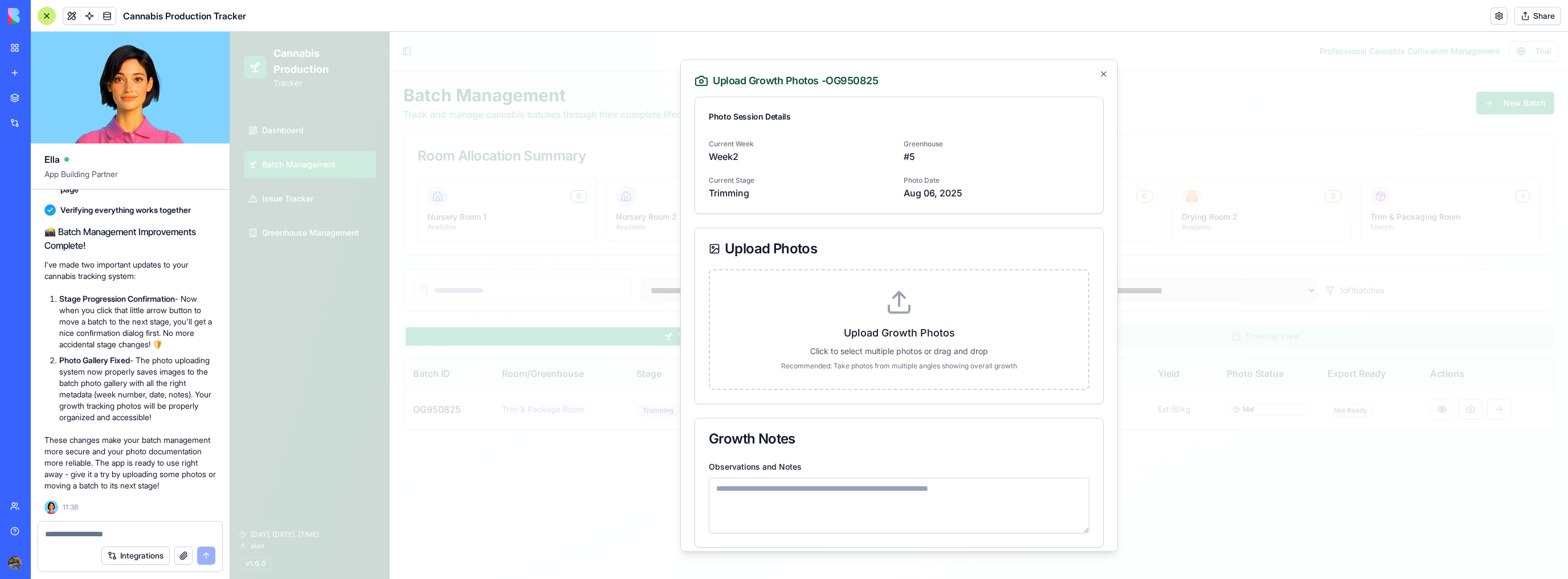 click on "Upload Growth Photos Click to select multiple photos or drag and drop Recommended: Take photos from multiple angles showing overall growth" at bounding box center [230, 32] 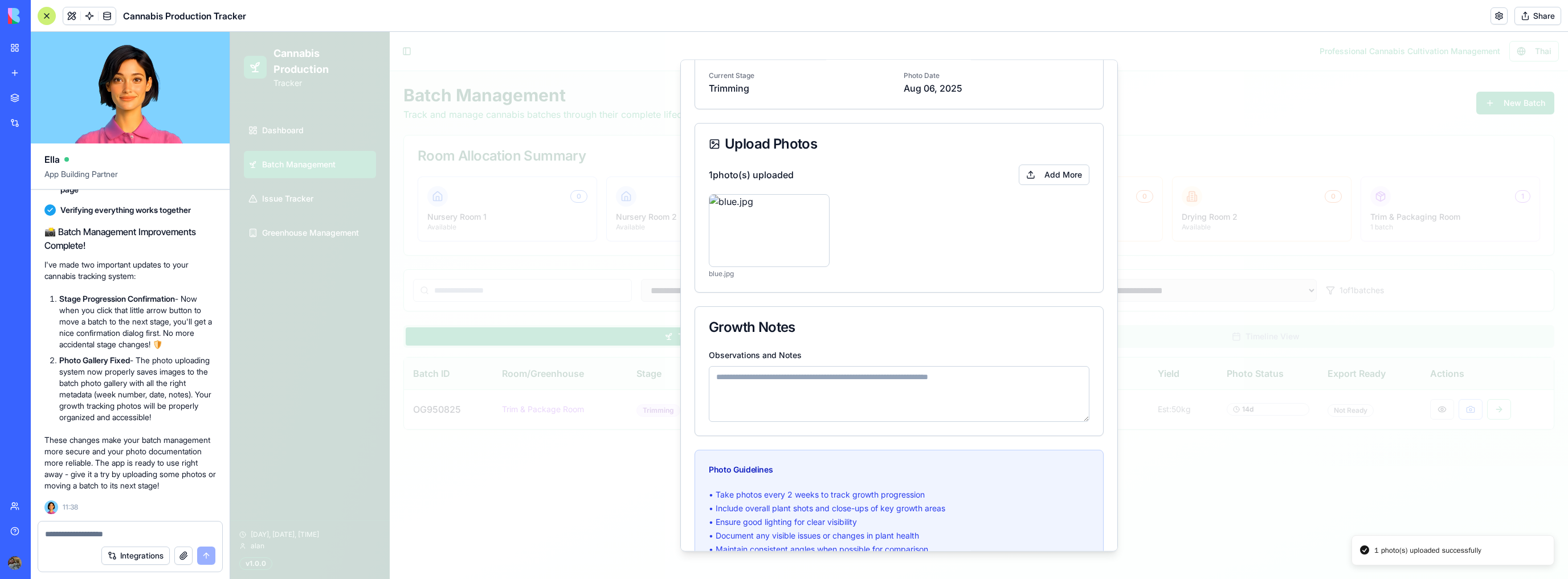 scroll, scrollTop: 180, scrollLeft: 0, axis: vertical 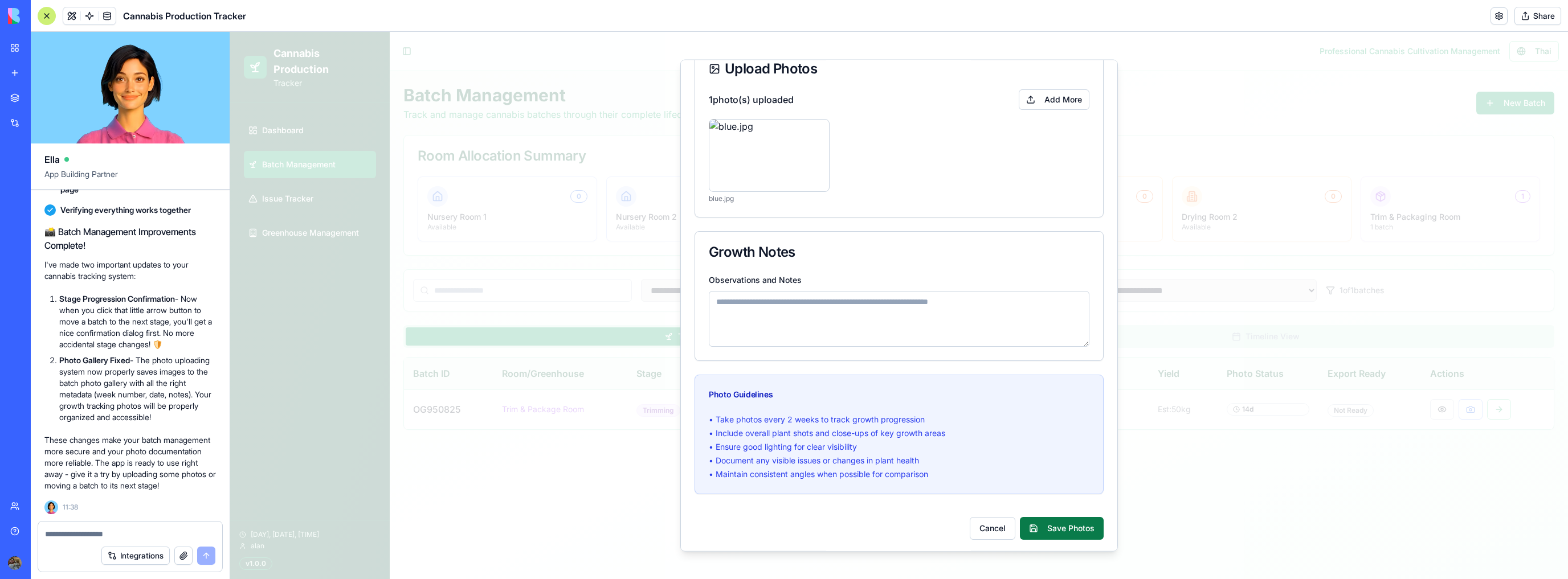 click on "Save Photos" at bounding box center (1061, 528) 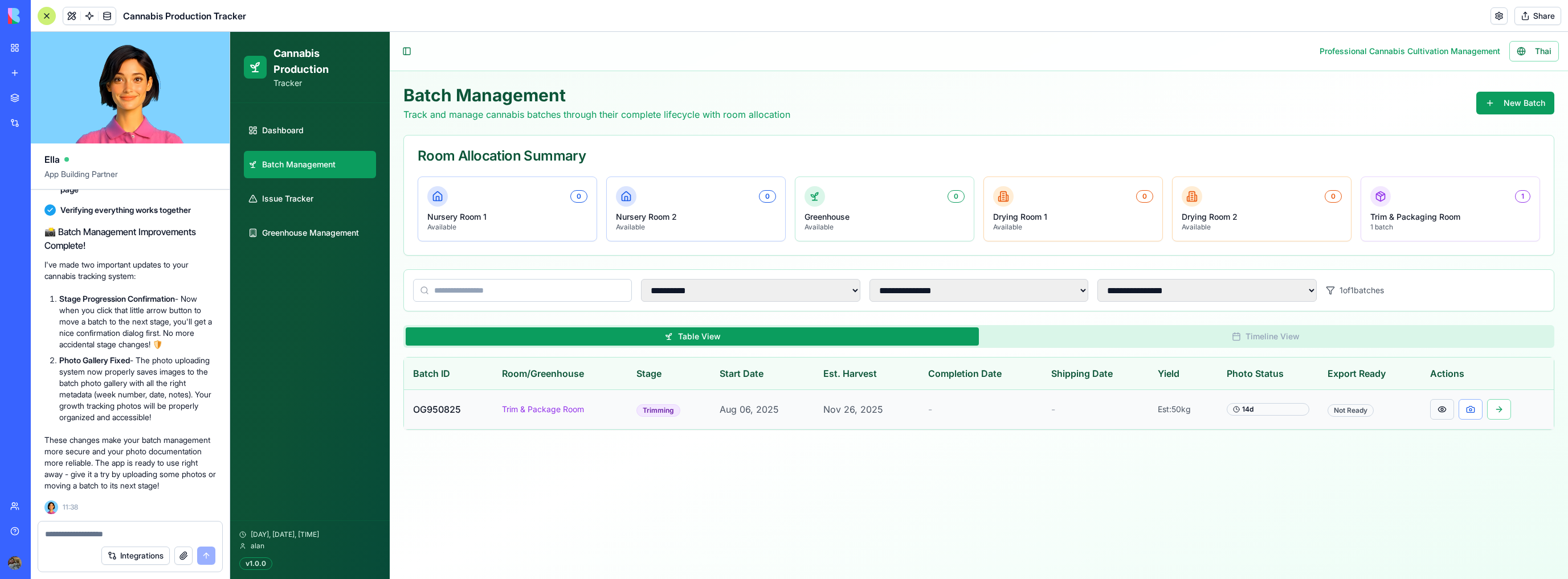 click at bounding box center [1442, 409] 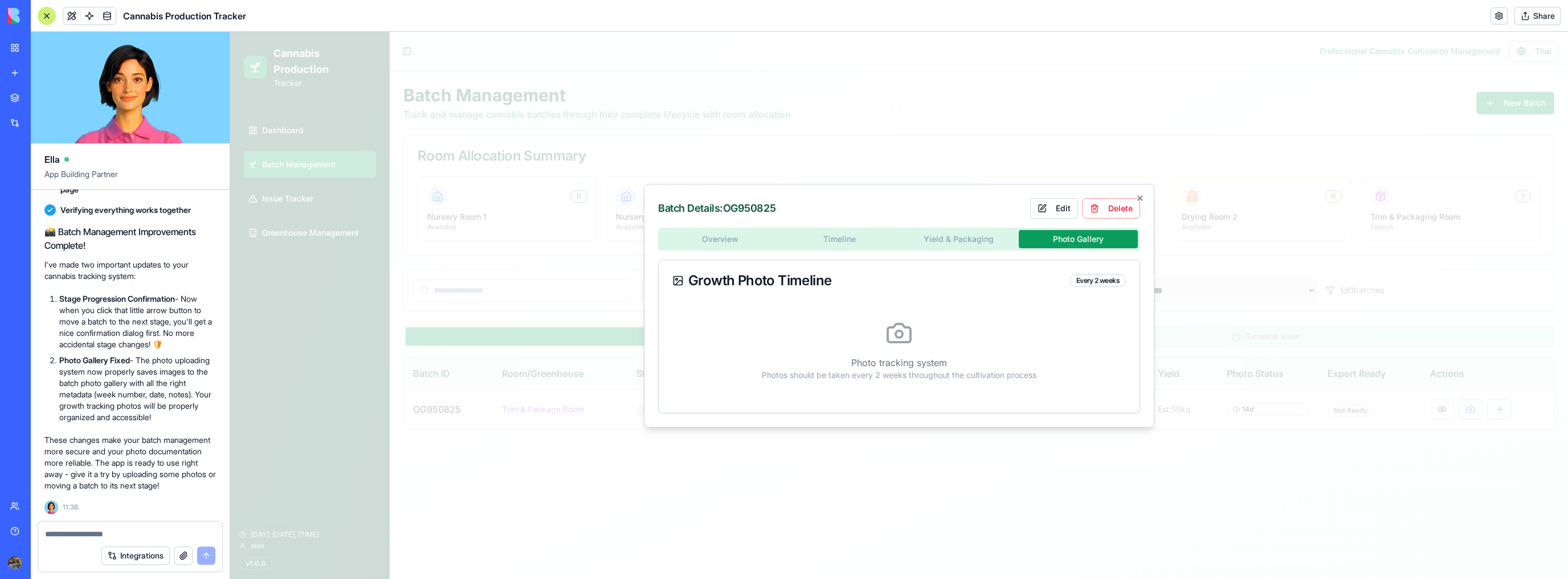 click on "**********" at bounding box center (899, 305) 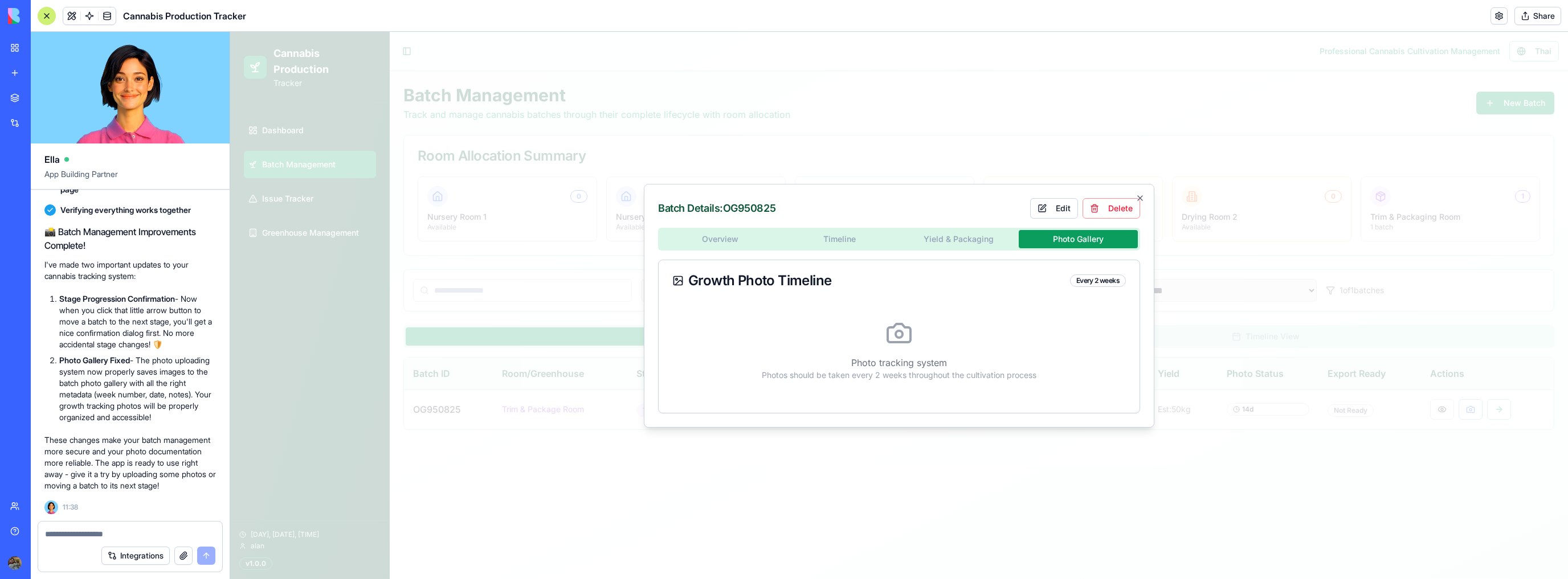 click on "Photo tracking system Photos should be taken every 2 weeks throughout the cultivation process" at bounding box center [899, 350] 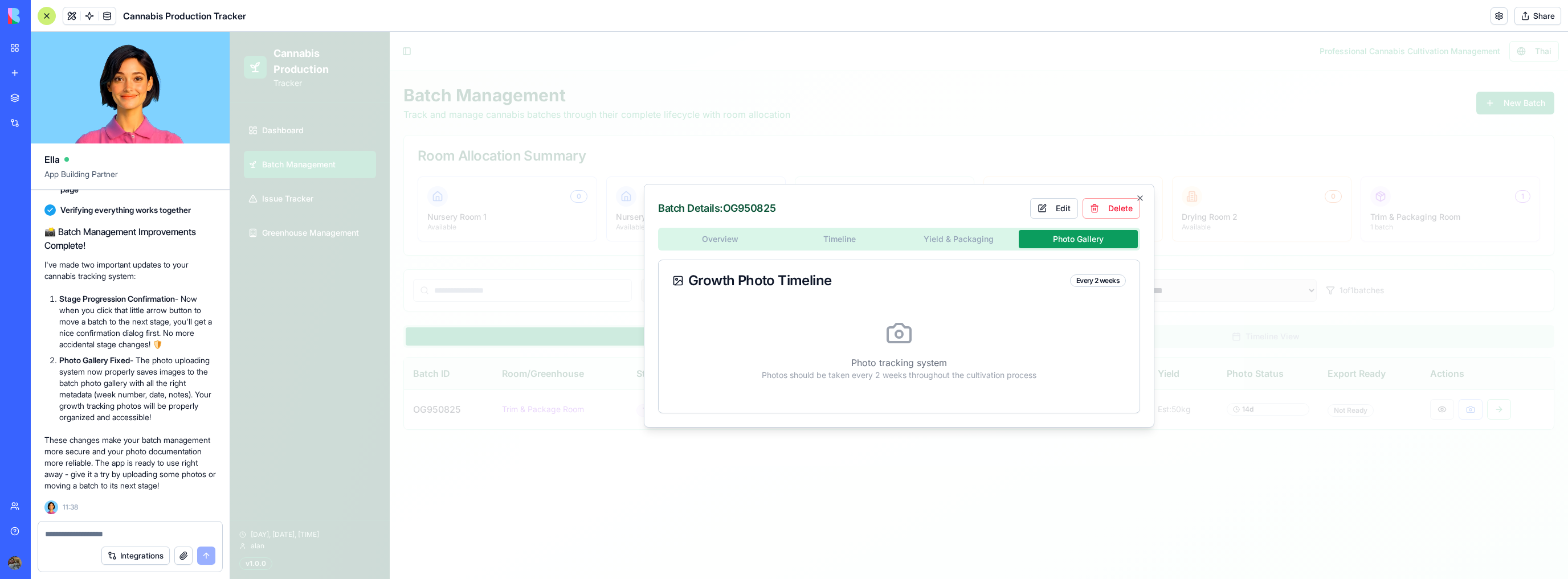 click 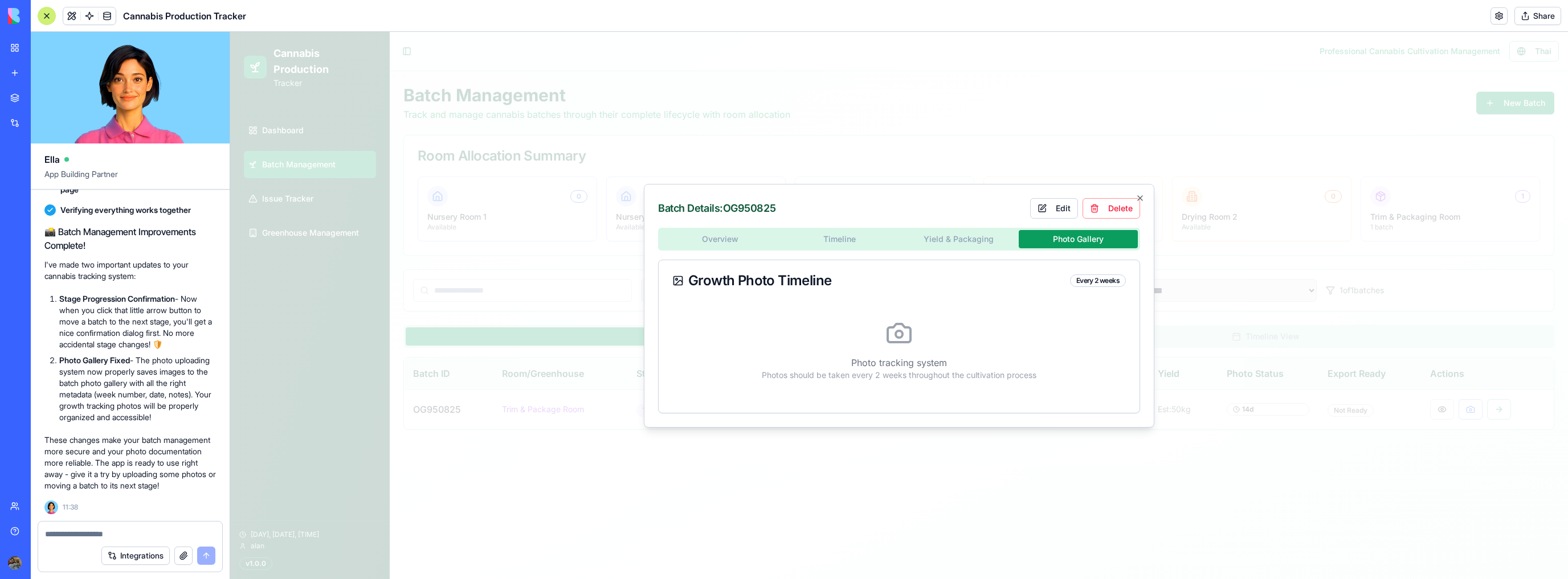 click 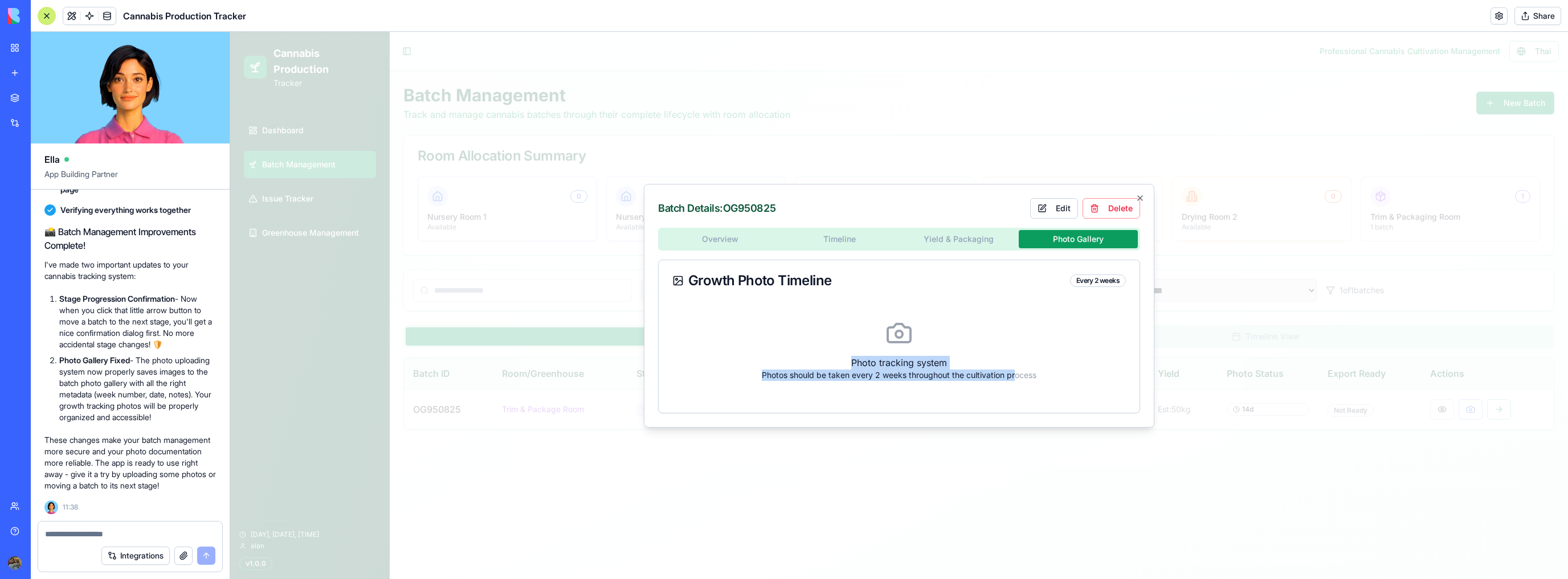 drag, startPoint x: 859, startPoint y: 344, endPoint x: 1016, endPoint y: 387, distance: 162.78206 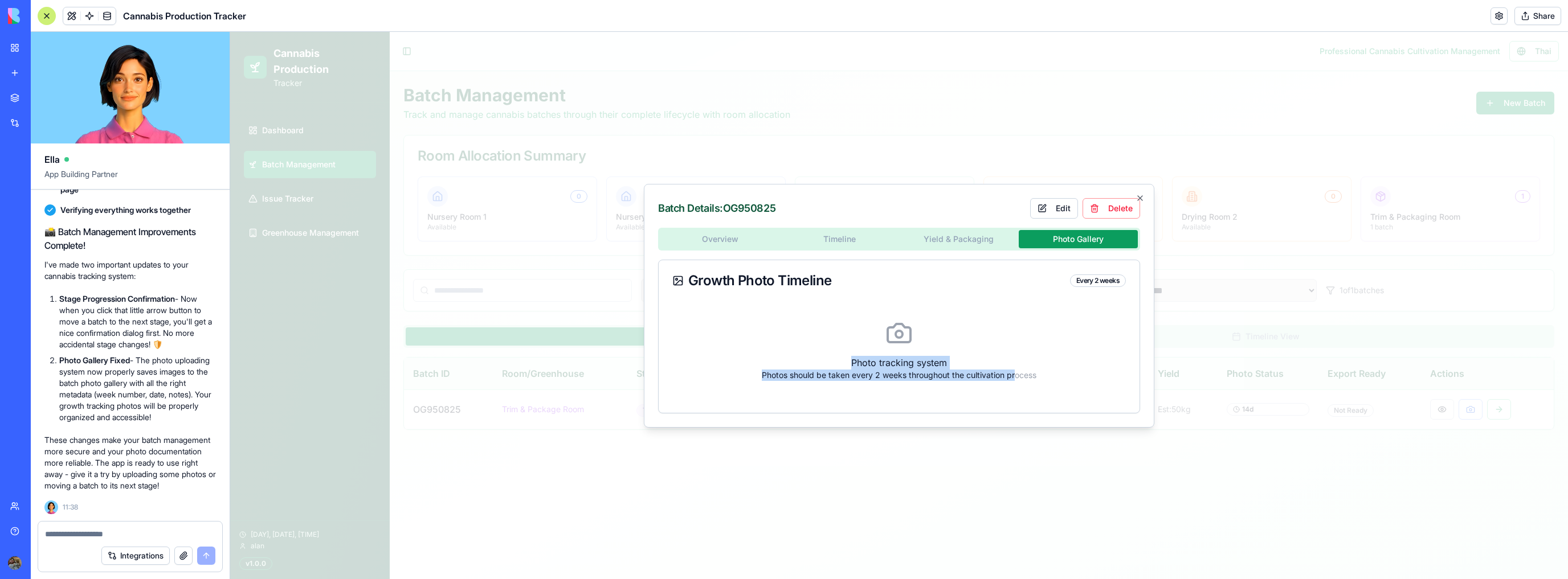 click on "Photo tracking system Photos should be taken every 2 weeks throughout the cultivation process" at bounding box center [899, 350] 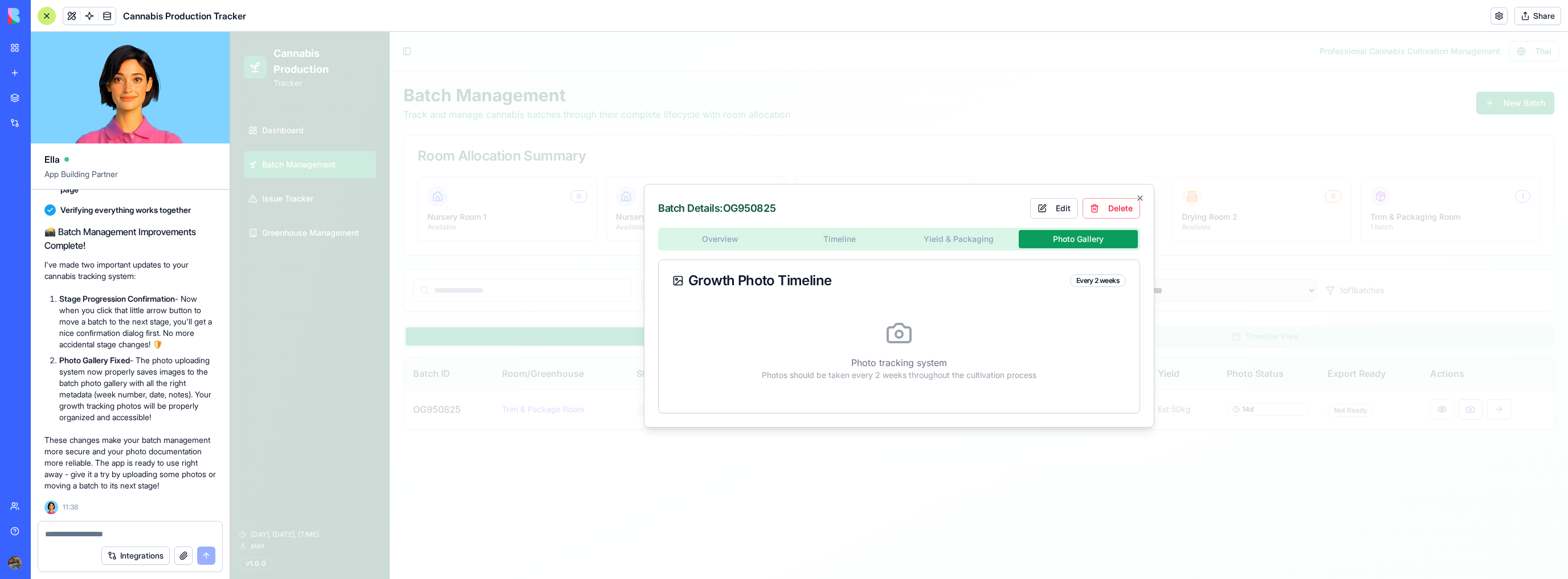 click on "Photos should be taken every 2 weeks throughout the cultivation process" at bounding box center [899, 375] 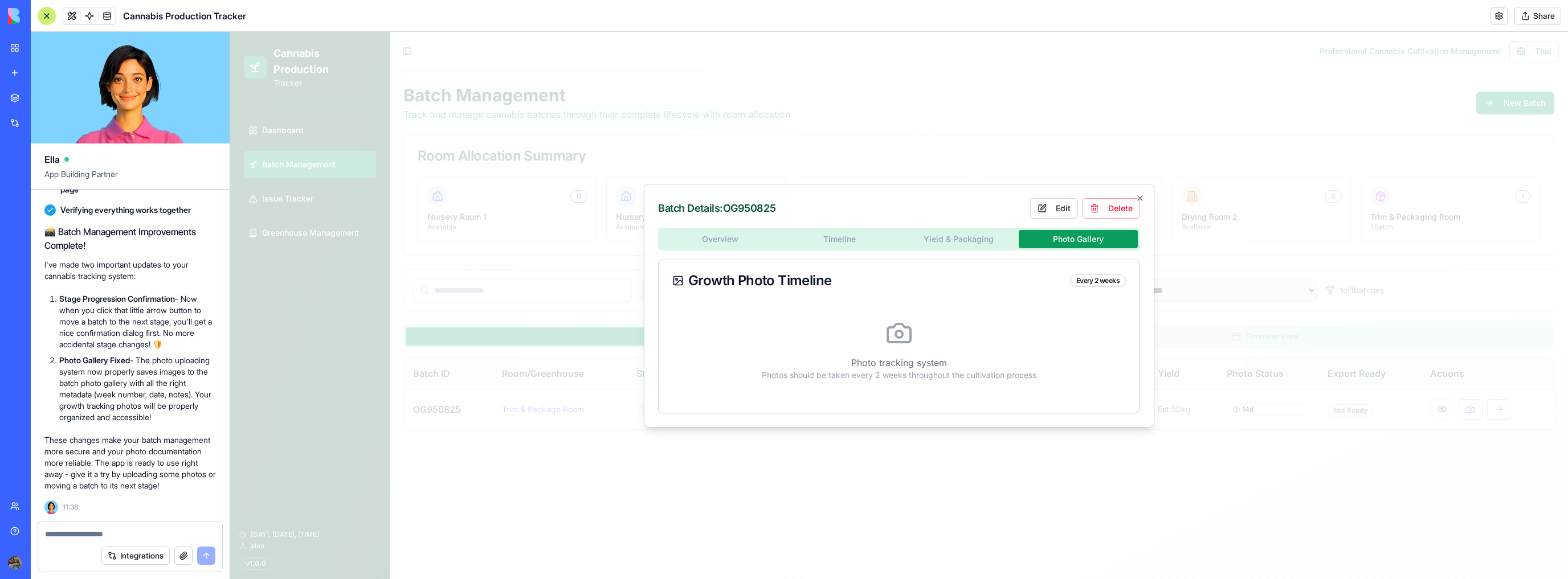 click on "Overview Timeline Yield & Packaging Photo Gallery Growth Photo Timeline Every 2 weeks Photo tracking system Photos should be taken every 2 weeks throughout the cultivation process" at bounding box center (899, 321) 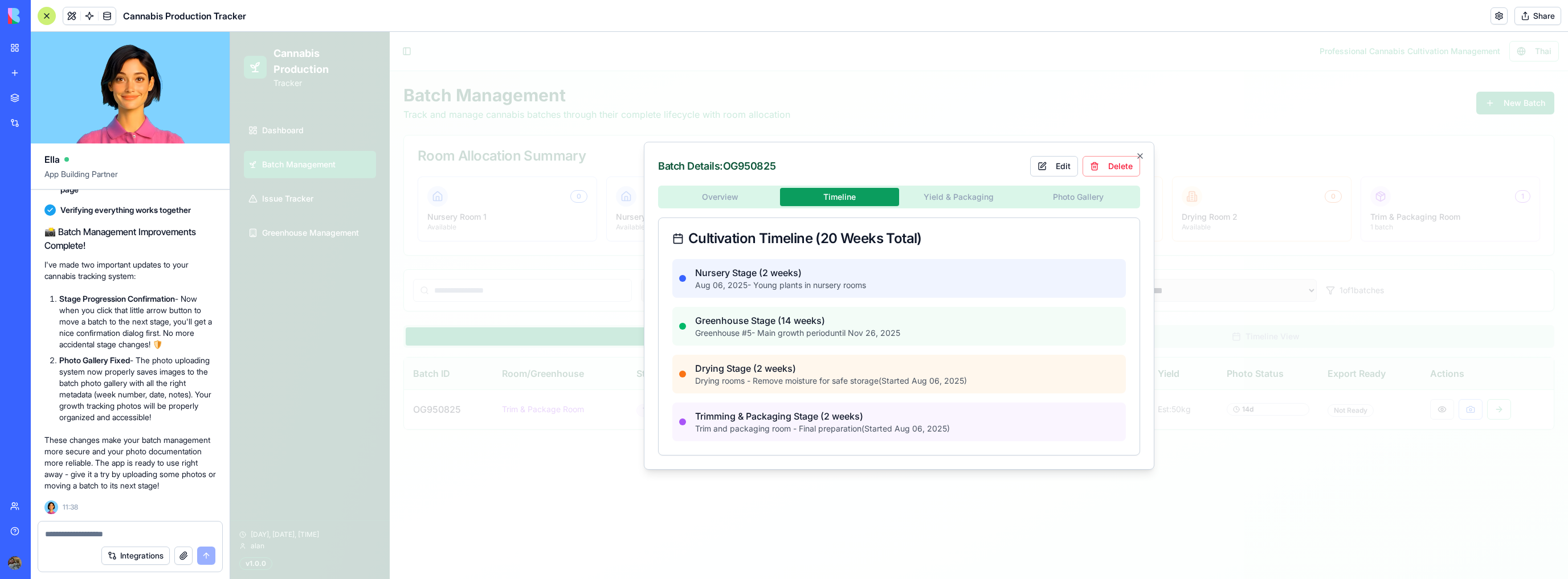 click on "Timeline" at bounding box center [840, 197] 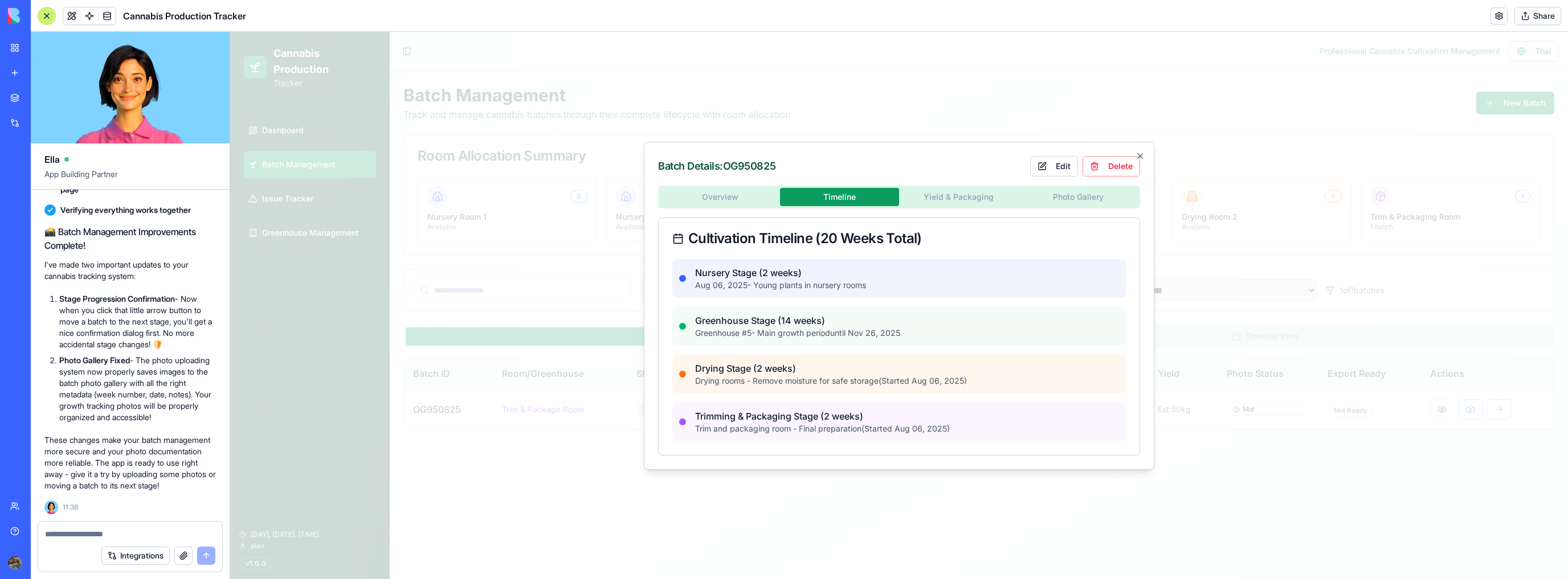 click on "Wed, Aug 6, 2025, 11:06 AM" at bounding box center (899, 321) 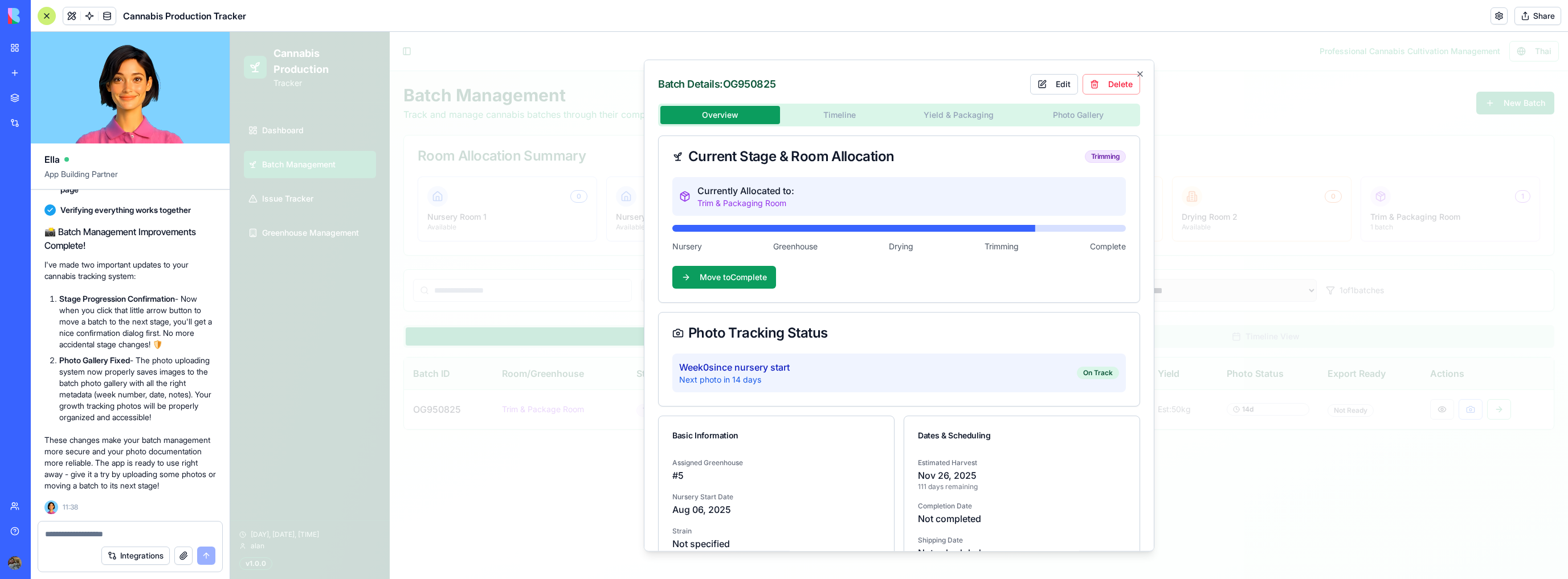 click at bounding box center [899, 305] 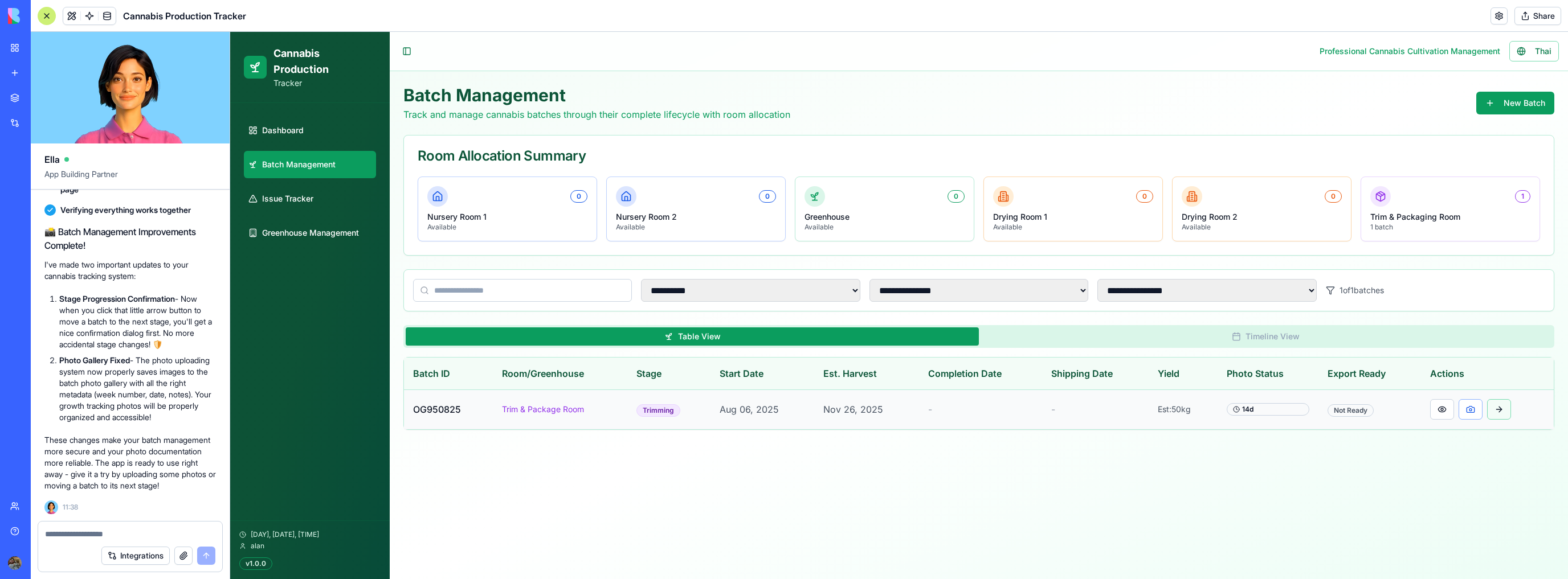 click at bounding box center (1499, 409) 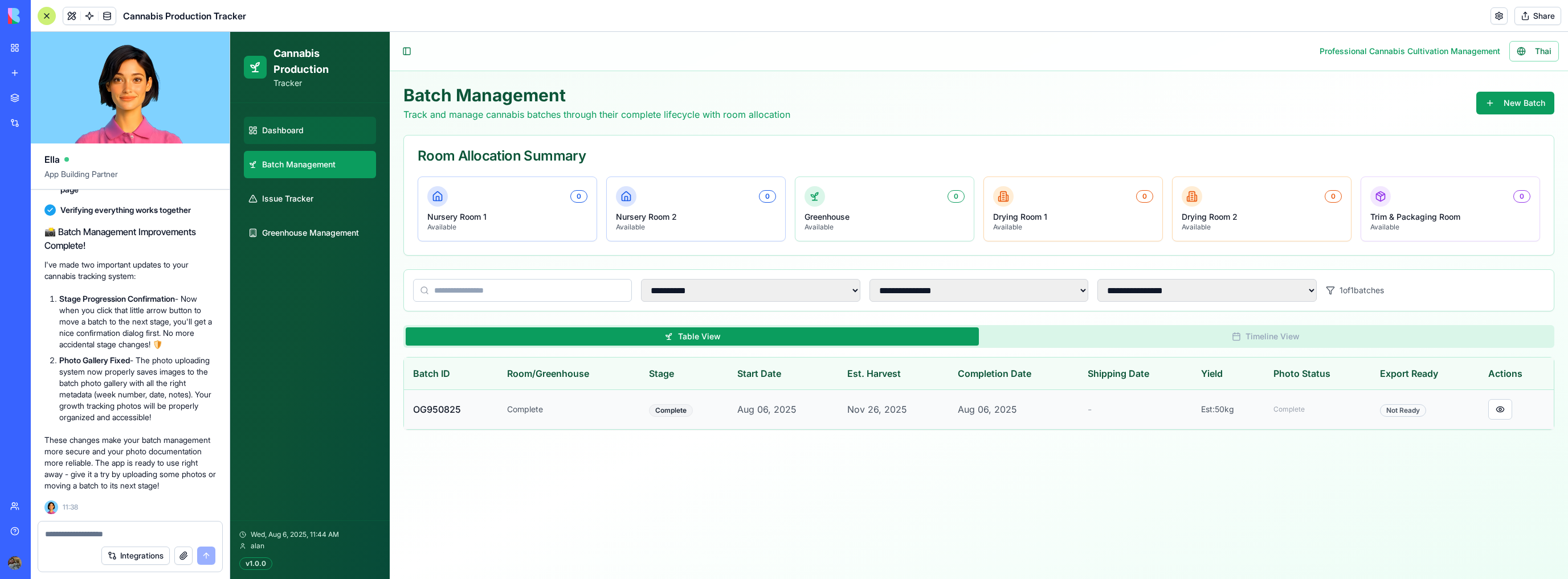 click on "Dashboard" at bounding box center [310, 130] 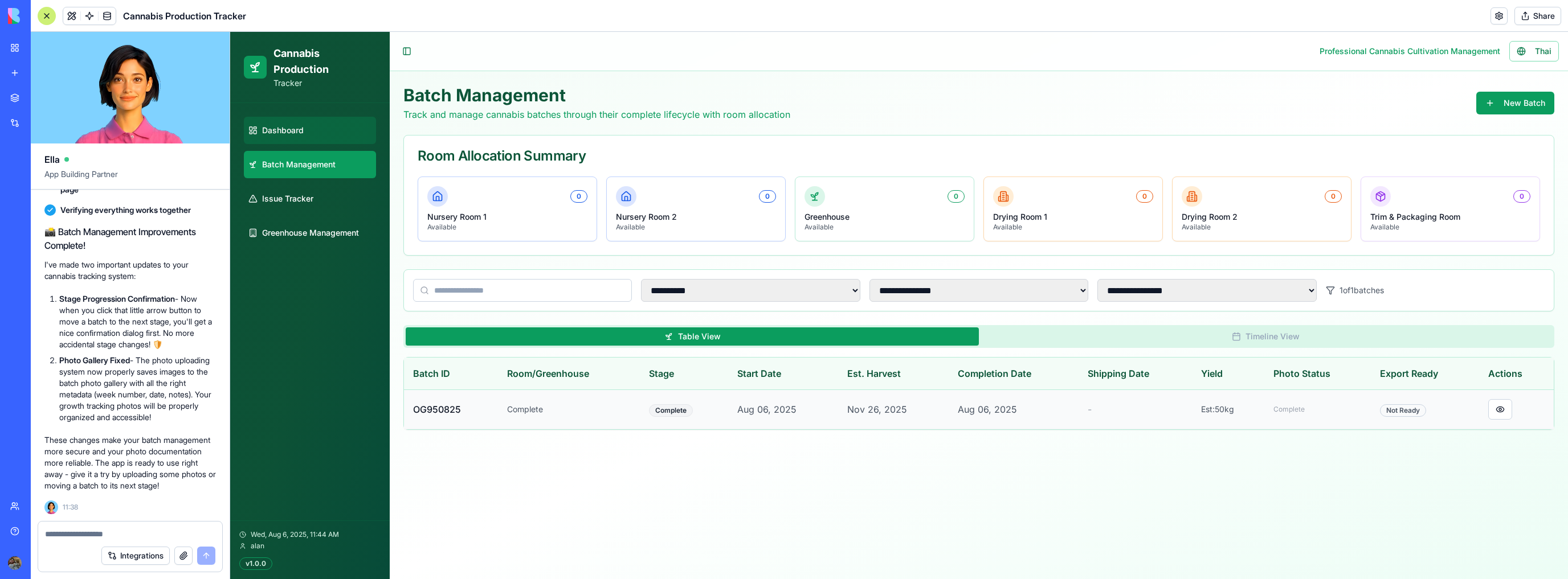 select on "**" 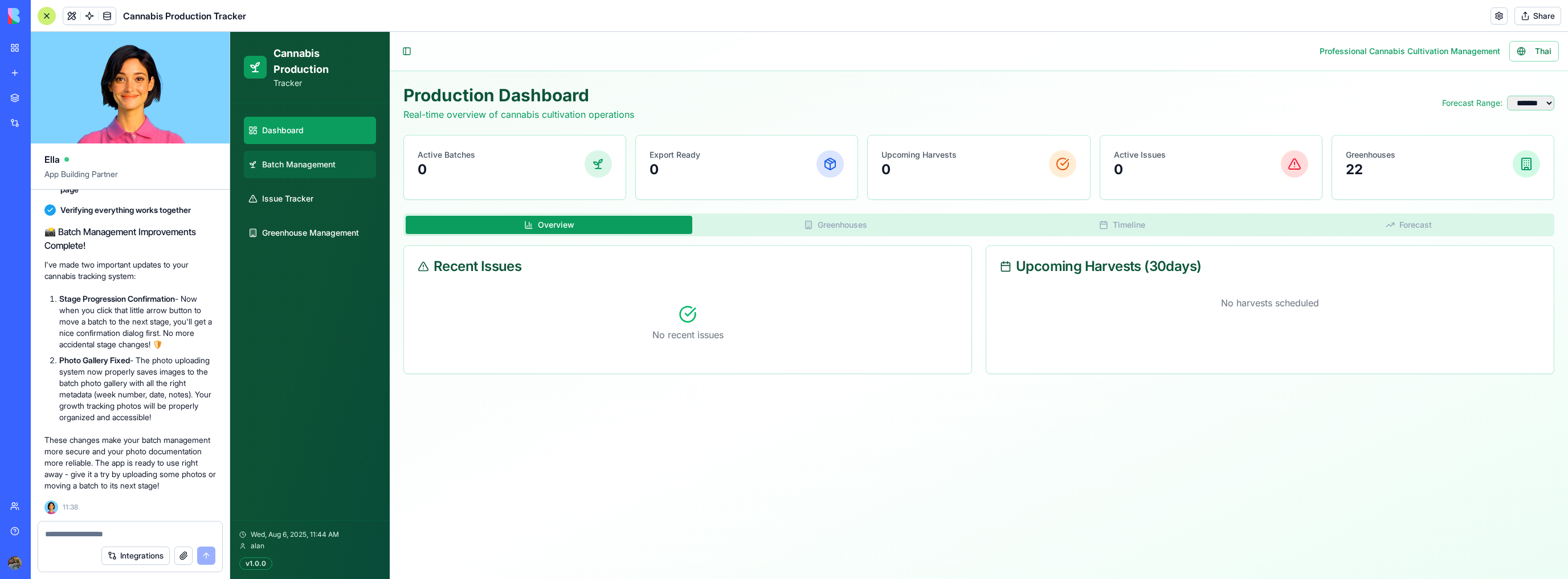 click on "Batch Management" at bounding box center [299, 165] 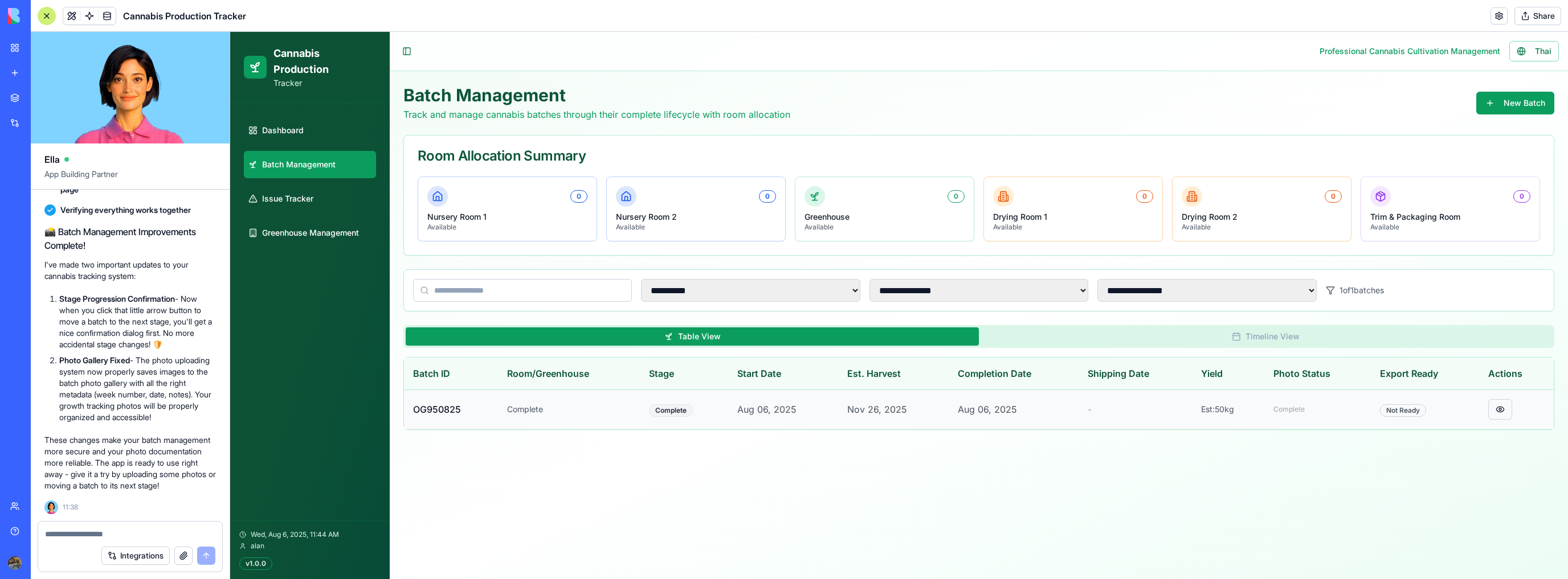 click at bounding box center (1500, 409) 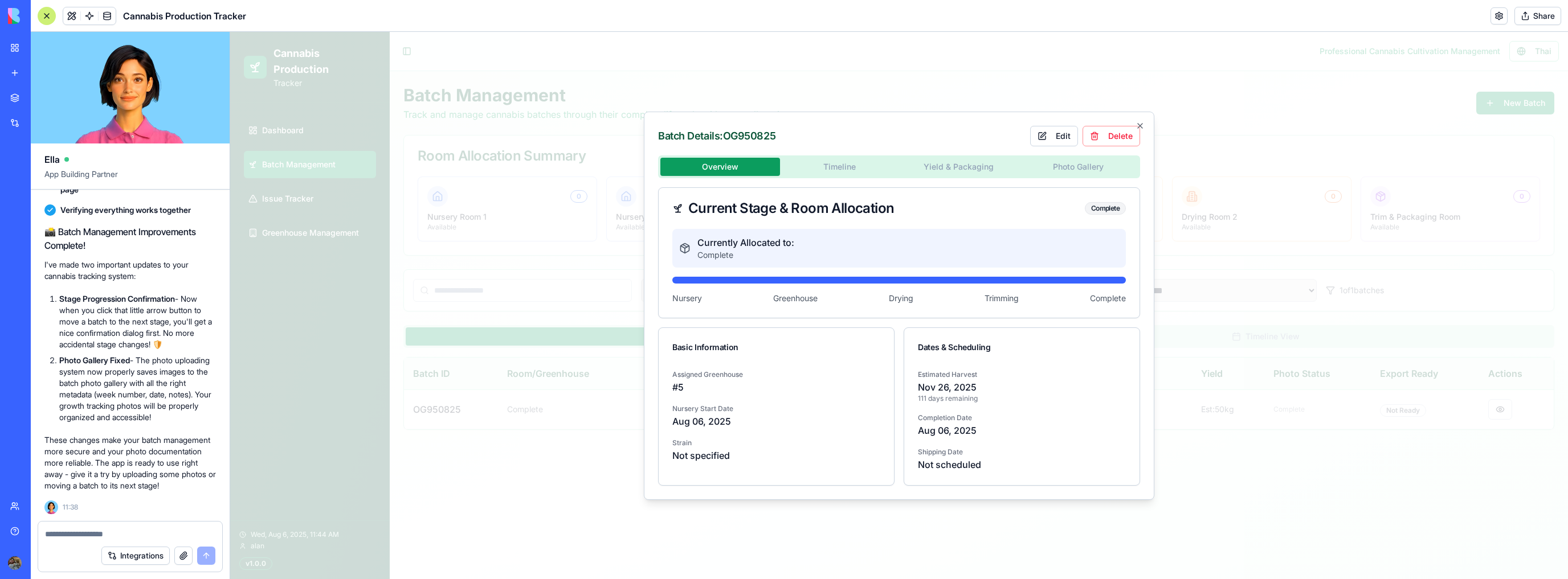 drag, startPoint x: 841, startPoint y: 149, endPoint x: 831, endPoint y: 163, distance: 17.204651 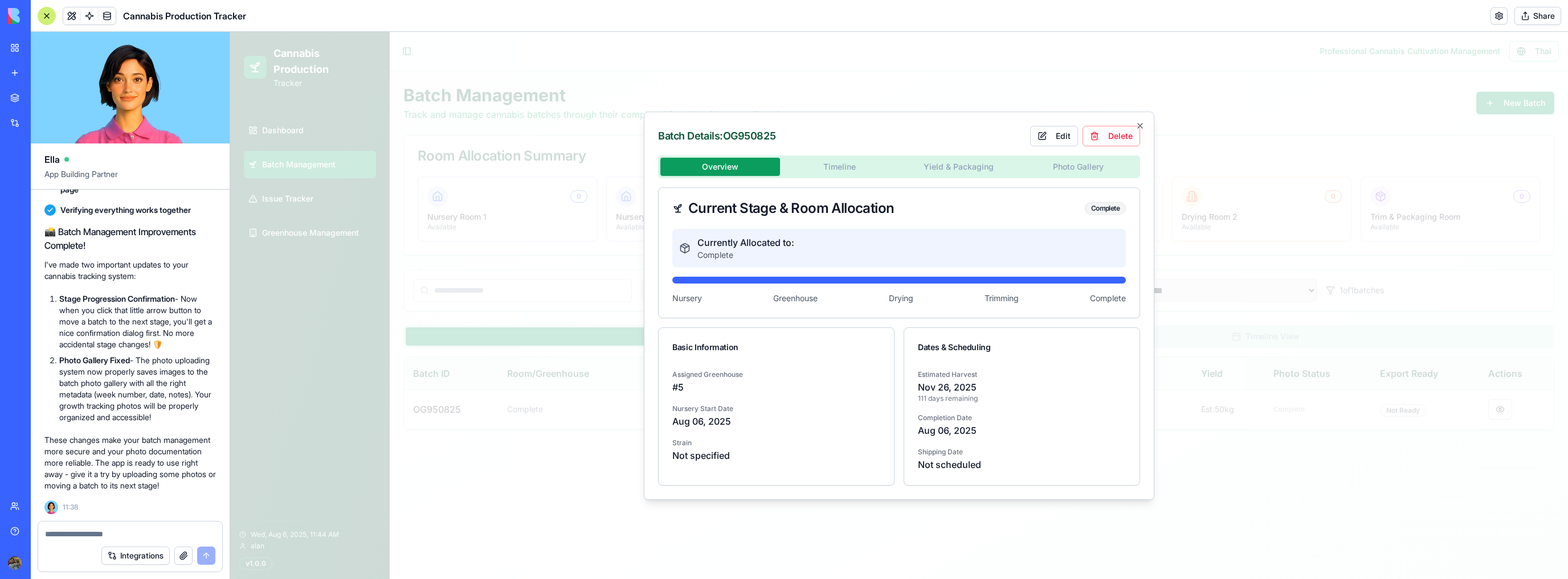 click on "Batch Details: OG060825 Edit Delete Overview Timeline Yield & Packaging Photo Gallery Current Stage & Room Allocation Complete Currently Allocated to: Complete Nursery Greenhouse Drying Trimming Complete Basic Information Assigned Greenhouse # 5 Nursery Start Date [DATE] Strain Not specified Dates & Scheduling Estimated Harvest [DATE] [DAYS] days remaining Completion Date [DATE] Shipping Date Not scheduled Close" at bounding box center (899, 306) 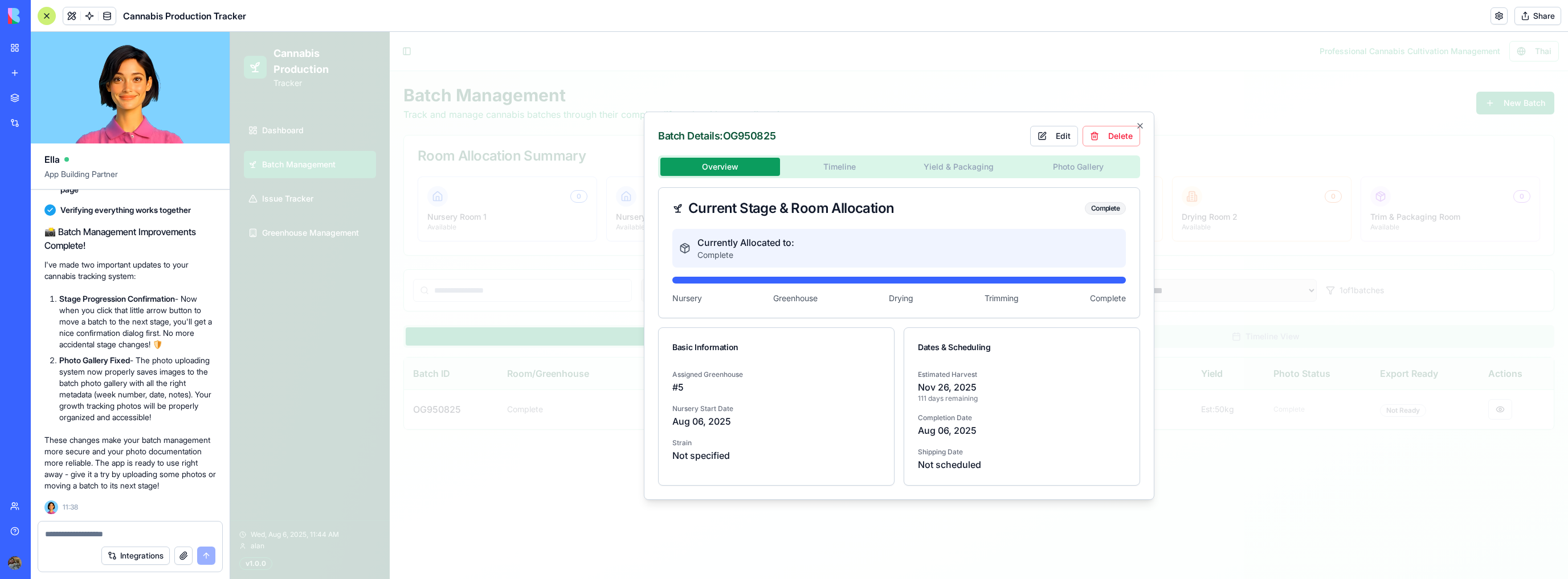 click on "Overview Timeline Yield & Packaging Photo Gallery" at bounding box center [899, 167] 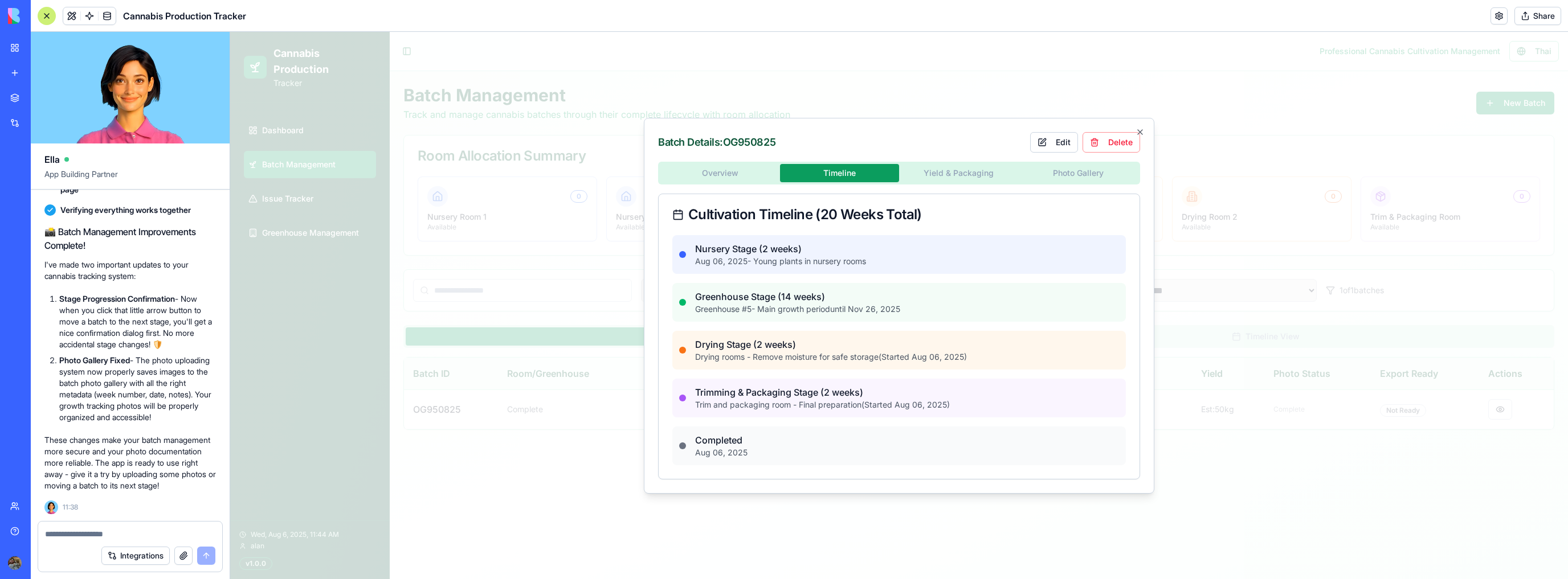 click on "Batch Details: OG950825 Edit Delete Overview Timeline Yield & Packaging Photo Gallery Cultivation Timeline (20 Weeks Total) Nursery Stage (2 weeks) [DATE] - Young plants in nursery rooms Greenhouse Stage (14 weeks) Greenhouse # 5 - Main growth period until [DATE] Drying Stage (2 weeks) Drying rooms - Remove moisture for safe storage (Started [DATE]) Trimming & Packaging Stage (2 weeks) Trim and packaging room - Final preparation (Started [DATE]) Completed [DATE] Close" at bounding box center [899, 306] 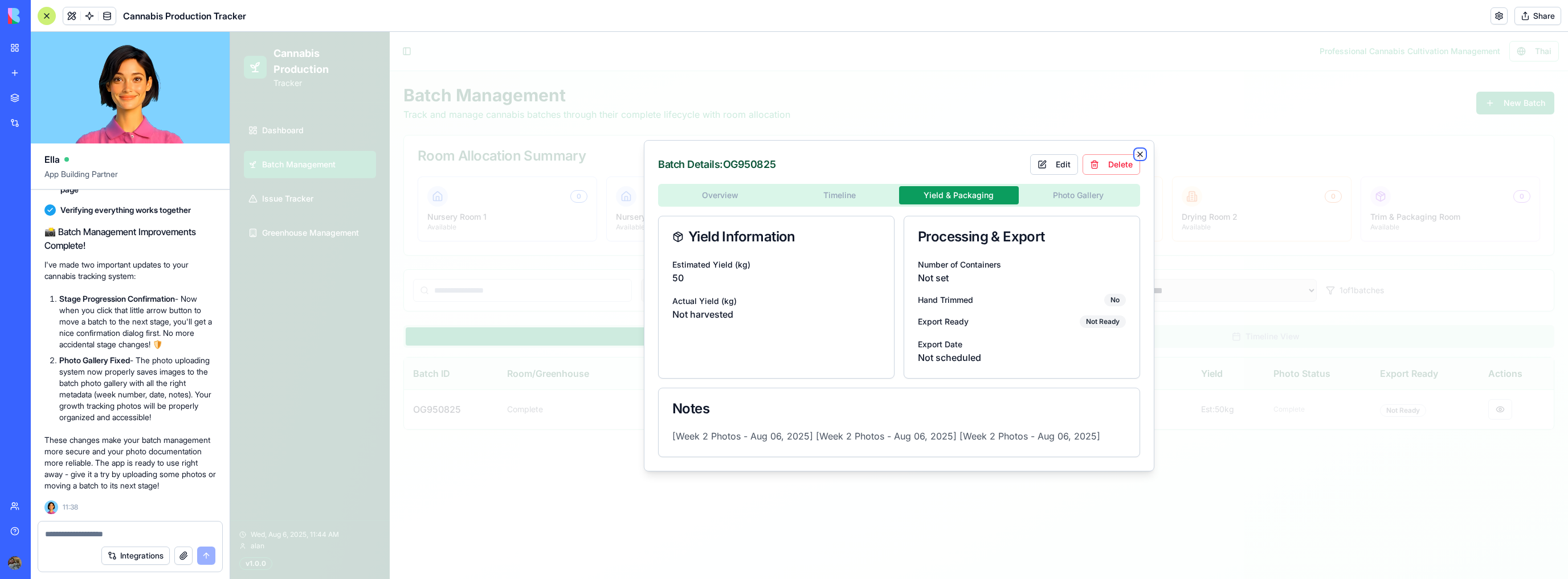 click 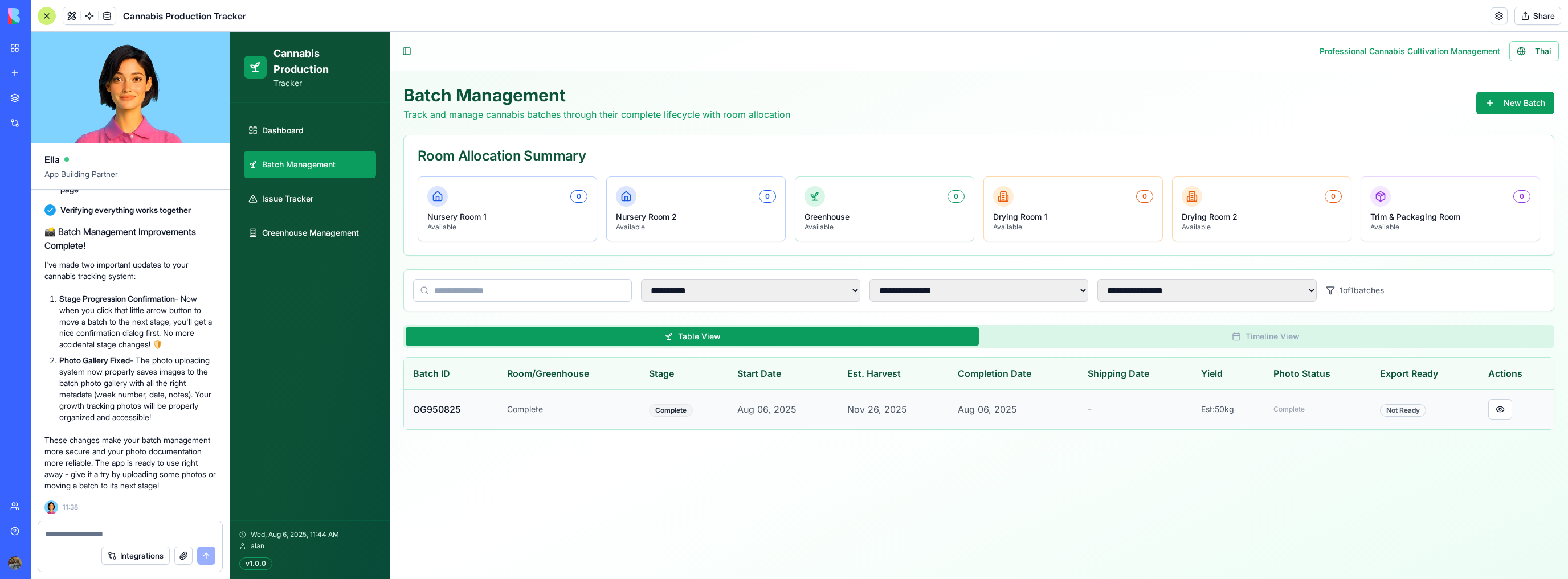 click on "Not Ready" at bounding box center [1403, 410] 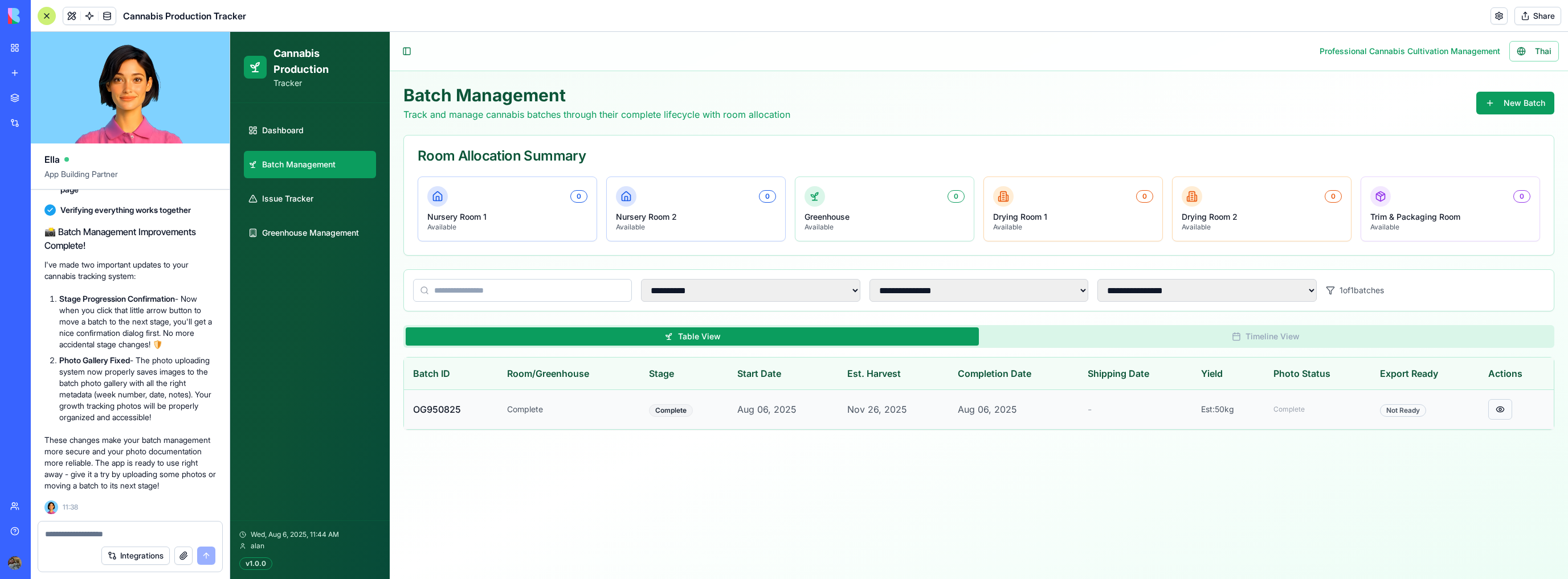 click at bounding box center [1500, 409] 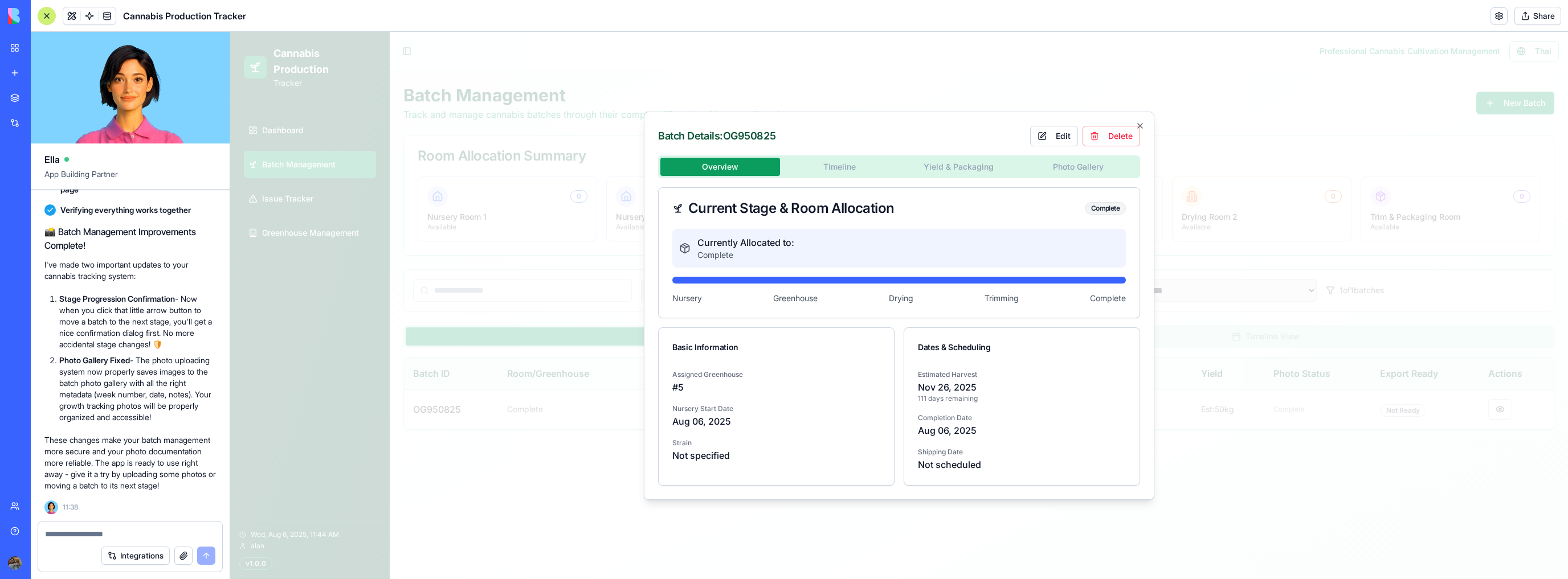 click on "Currently Allocated to: Complete Nursery Greenhouse Drying Trimming Complete" at bounding box center (899, 266) 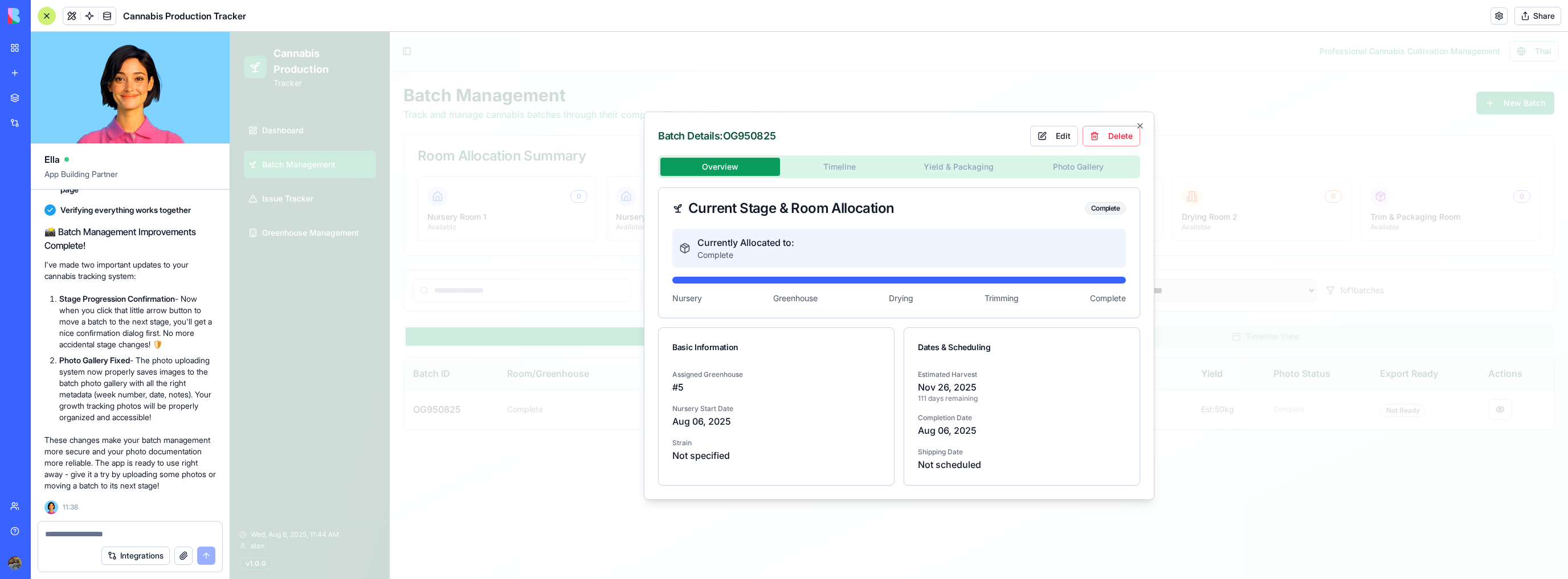 click on "Currently Allocated to: Complete Nursery Greenhouse Drying Trimming Complete" at bounding box center [899, 266] 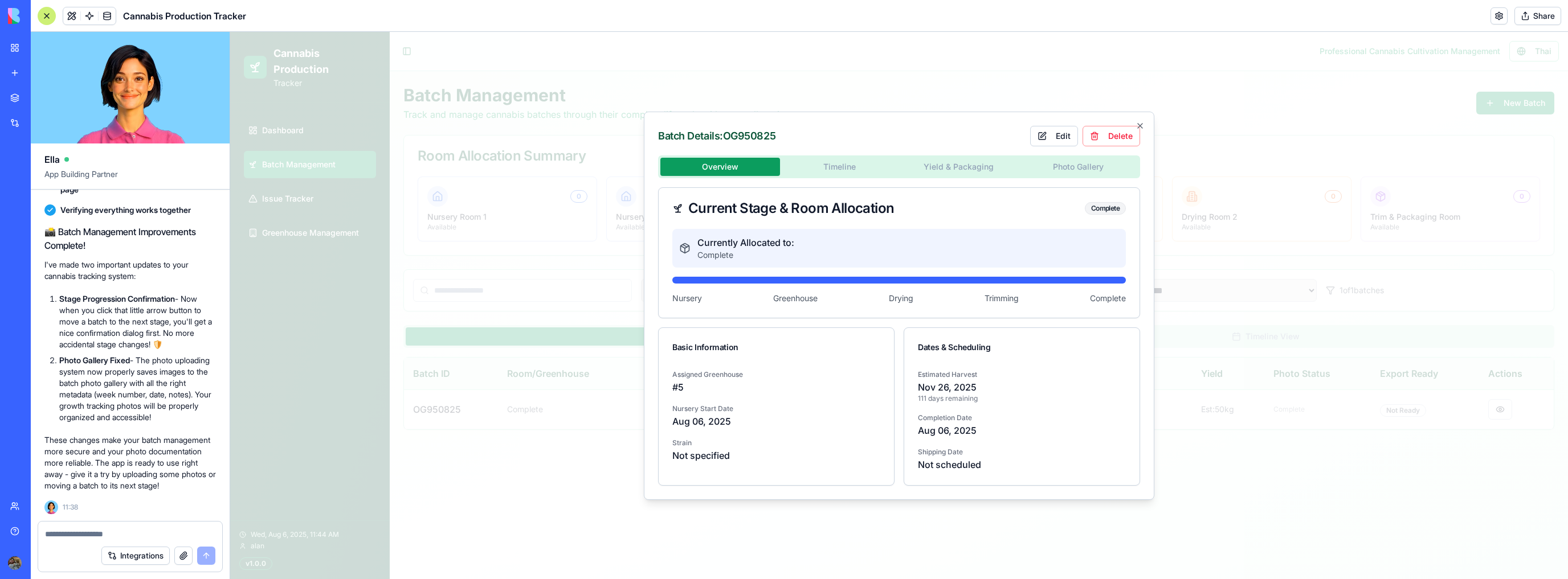click on "Currently Allocated to: Complete Nursery Greenhouse Drying Trimming Complete" at bounding box center (899, 266) 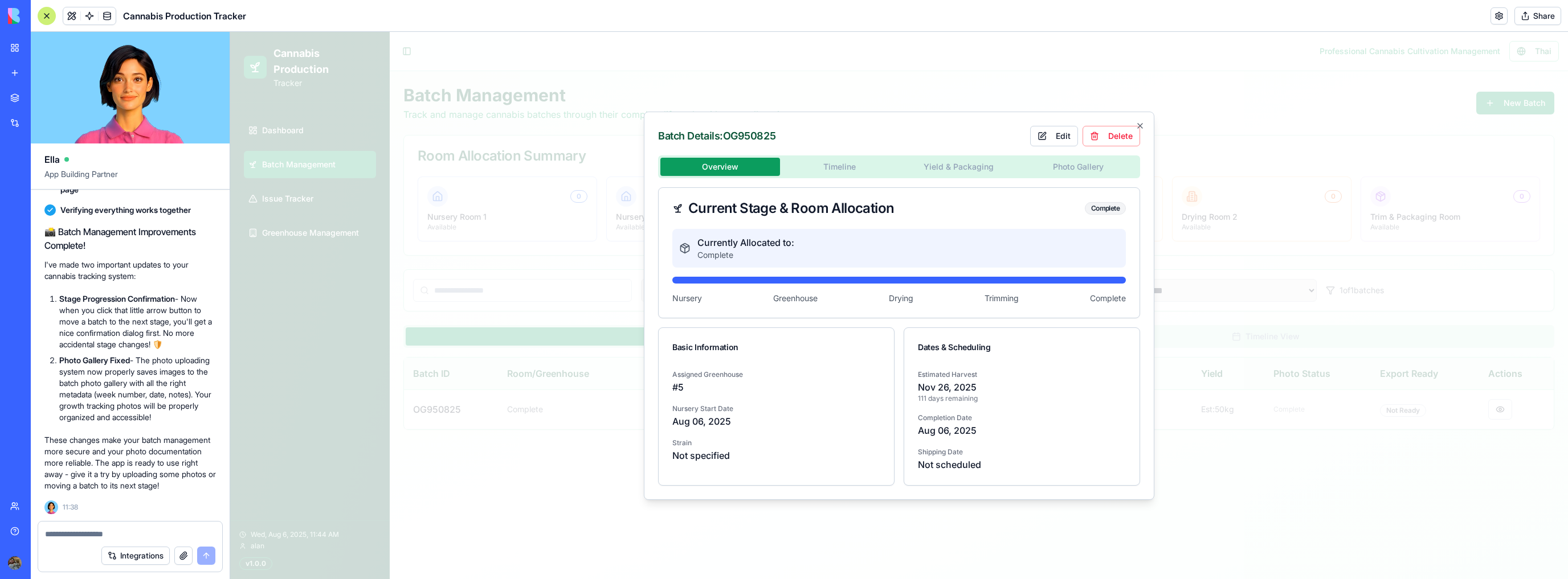 click on "**********" at bounding box center (899, 305) 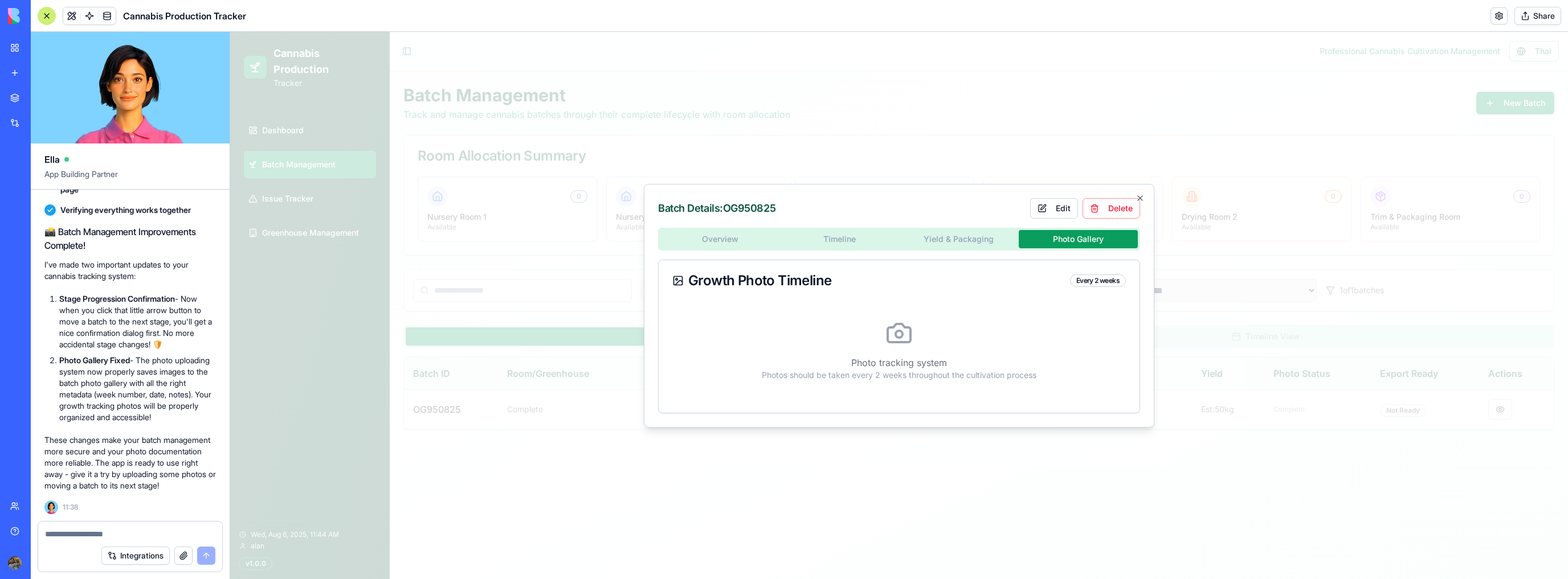 click on "Overview Timeline Yield & Packaging Photo Gallery Growth Photo Timeline Every 2 weeks Photo tracking system Photos should be taken every 2 weeks throughout the cultivation process" at bounding box center [899, 321] 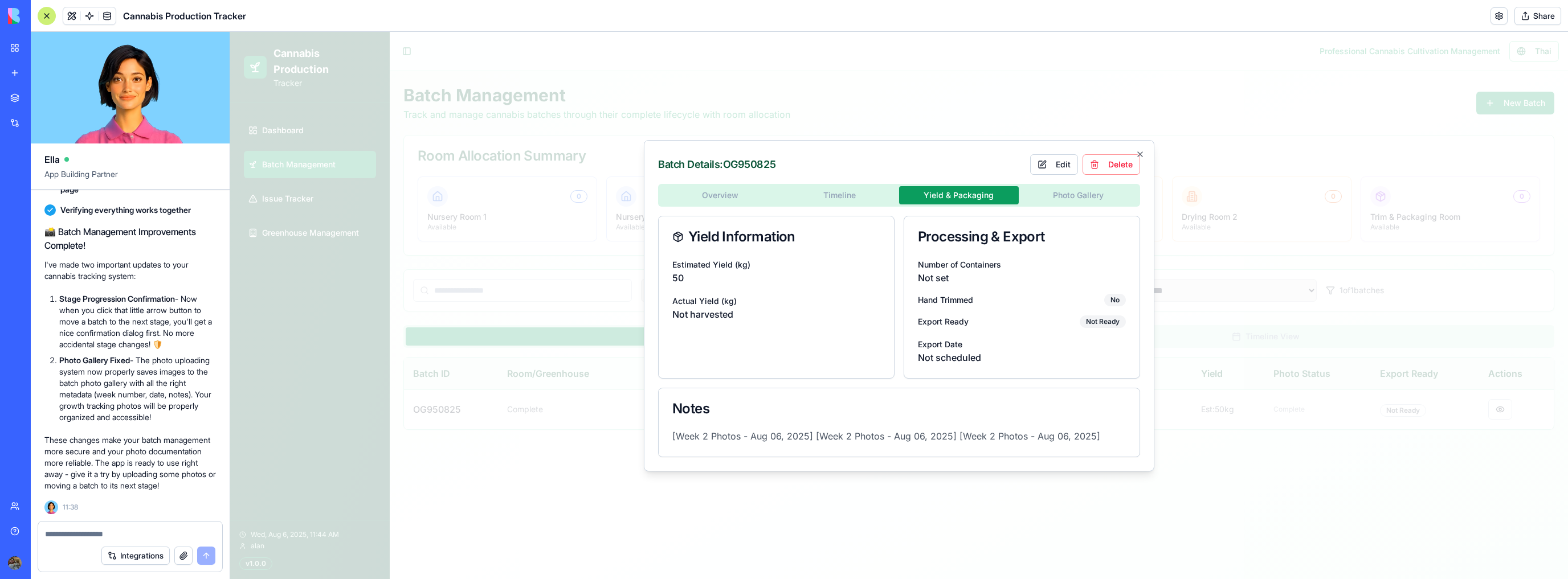 click on "Overview Timeline Yield & Packaging Photo Gallery Yield Information Estimated Yield (kg) 50 Actual Yield (kg) Not harvested Processing & Export Number of Containers Not set Hand Trimmed No Export Ready Not Ready Export Date Not scheduled Notes [Week 2 Photos - Aug 06, 2025]
[Week 2 Photos - Aug 06, 2025]
[Week 2 Photos - Aug 06, 2025]" at bounding box center [899, 321] 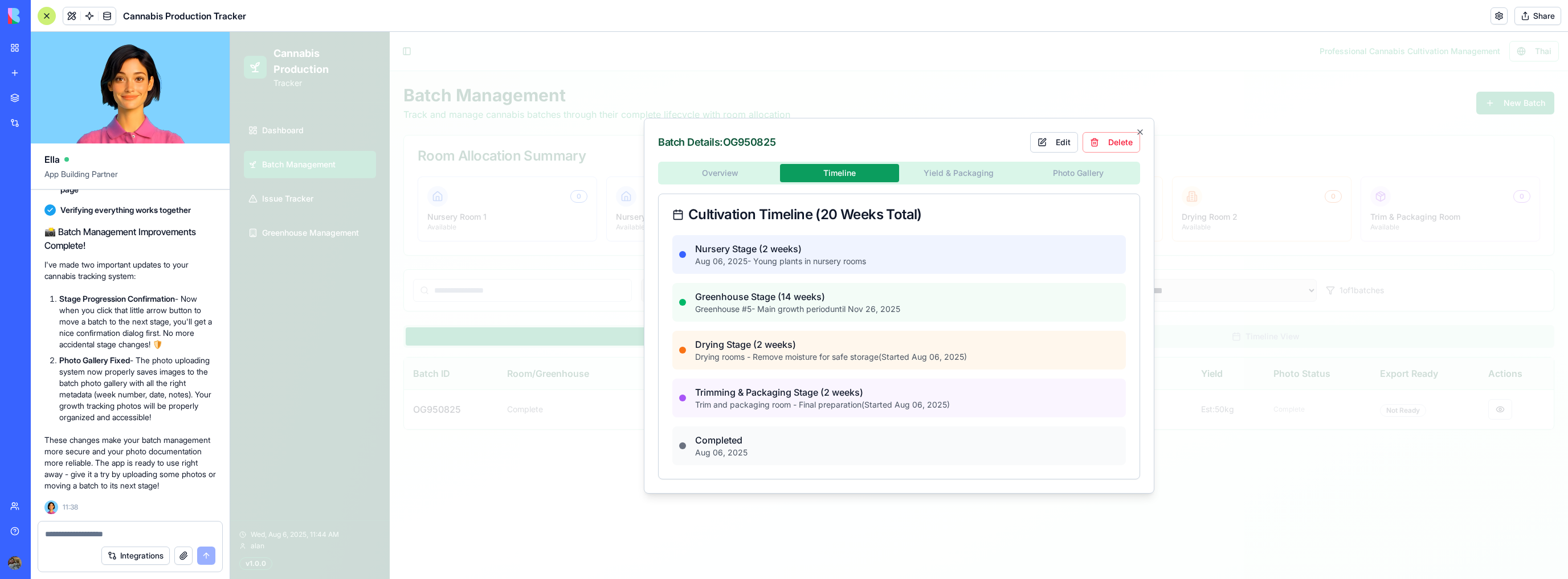 click on "Overview Timeline Yield & Packaging Photo Gallery Cultivation Timeline (20 Weeks Total) Nursery Stage (2 weeks) [DATE], [YEAR]  -  Young plants in nursery rooms Greenhouse Stage (14 weeks) Greenhouse # 5  - Main growth period  until [DATE], [YEAR] Drying Stage (2 weeks) Drying rooms - Remove moisture for safe storage  (Started [DATE], [YEAR]) Trimming & Packaging Stage (2 weeks) Trim and packaging room - Final preparation  (Started [DATE], [YEAR]) Completed [DATE], [YEAR]" at bounding box center (899, 321) 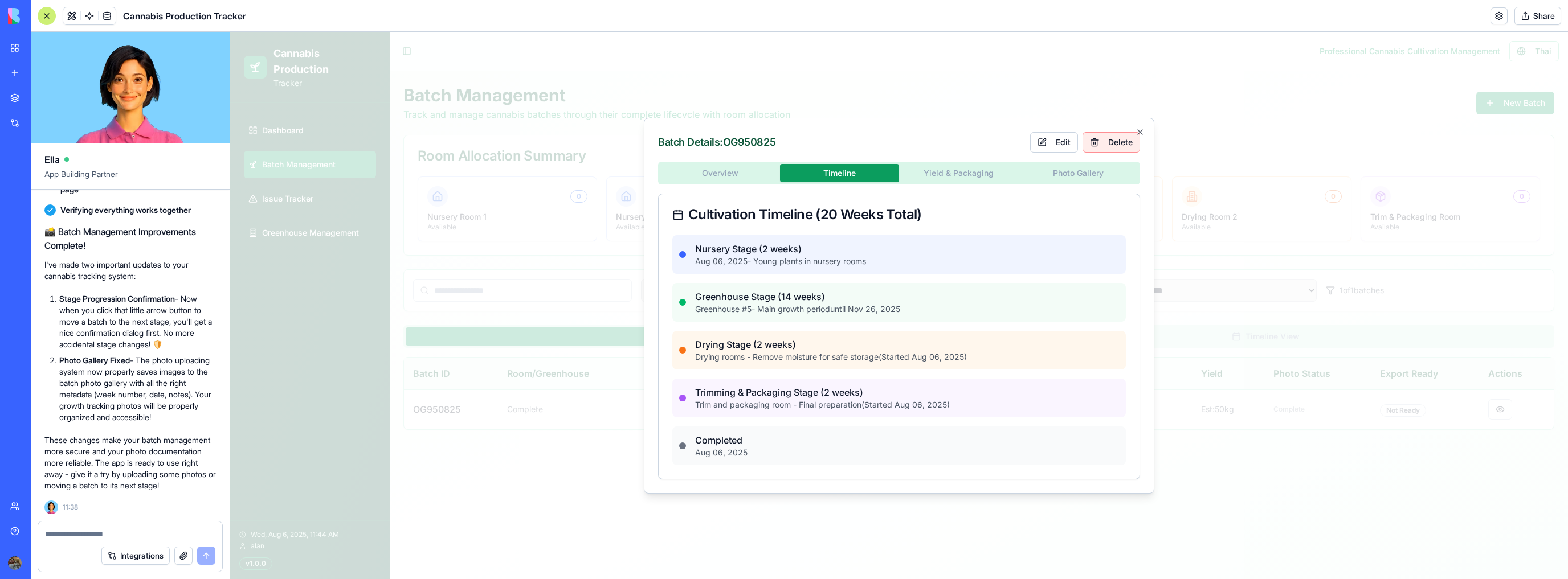 click on "Delete" at bounding box center [1111, 142] 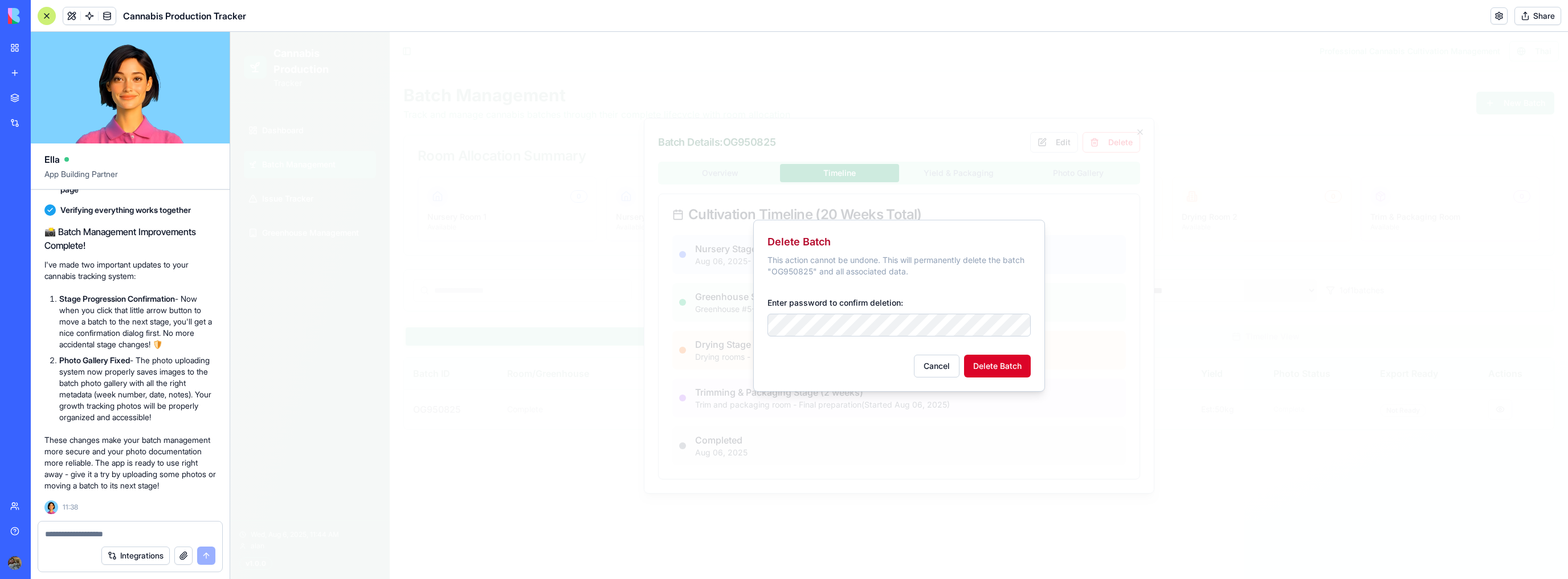 click on "Delete Batch" at bounding box center (997, 366) 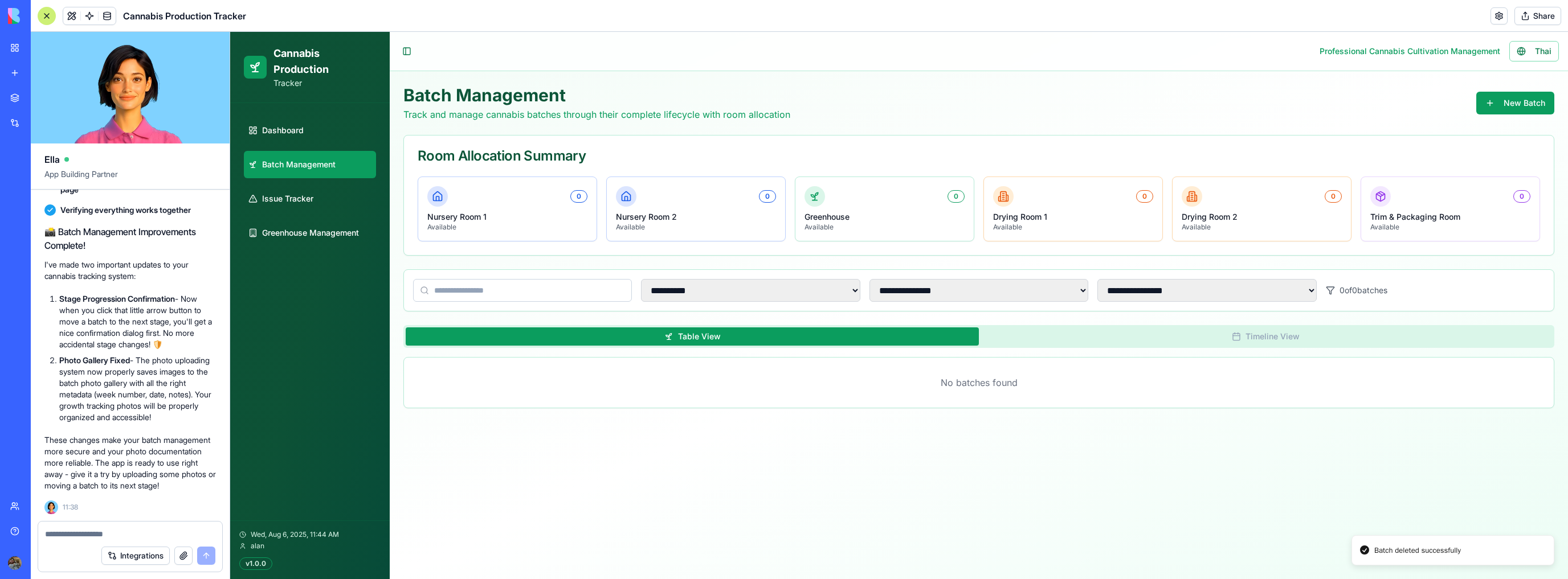 click on "**********" at bounding box center [979, 305] 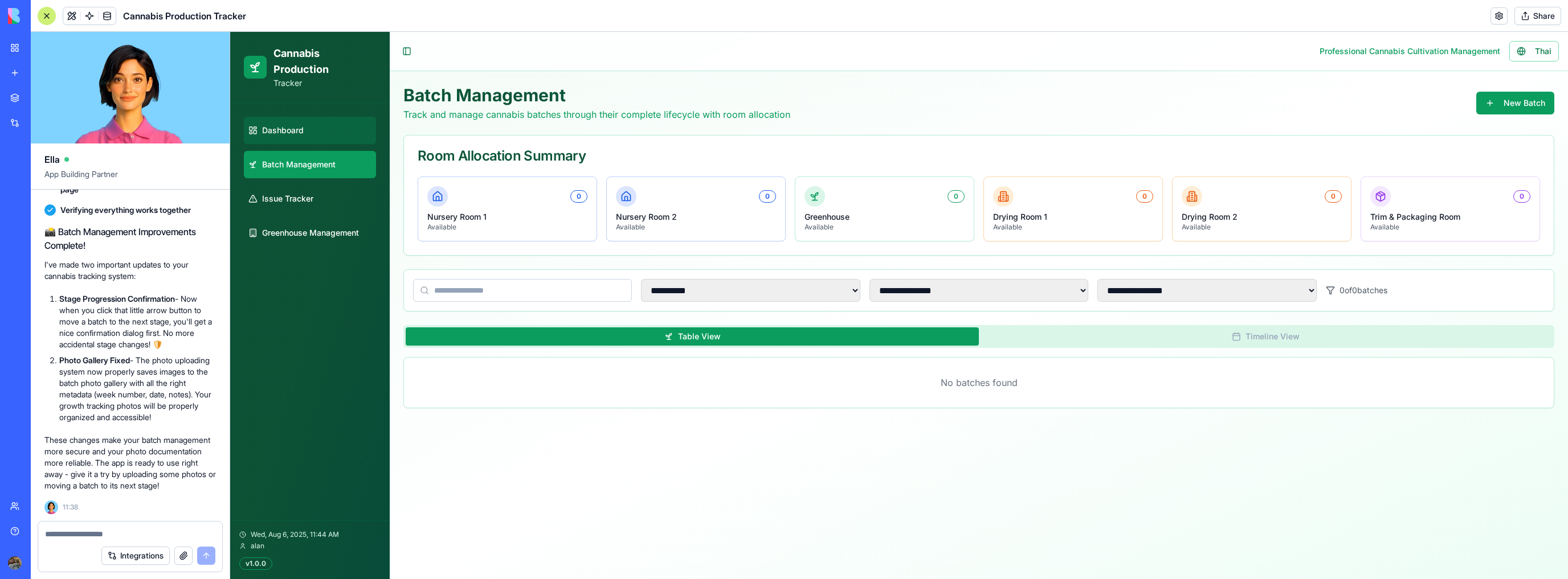 click on "Dashboard" at bounding box center [283, 130] 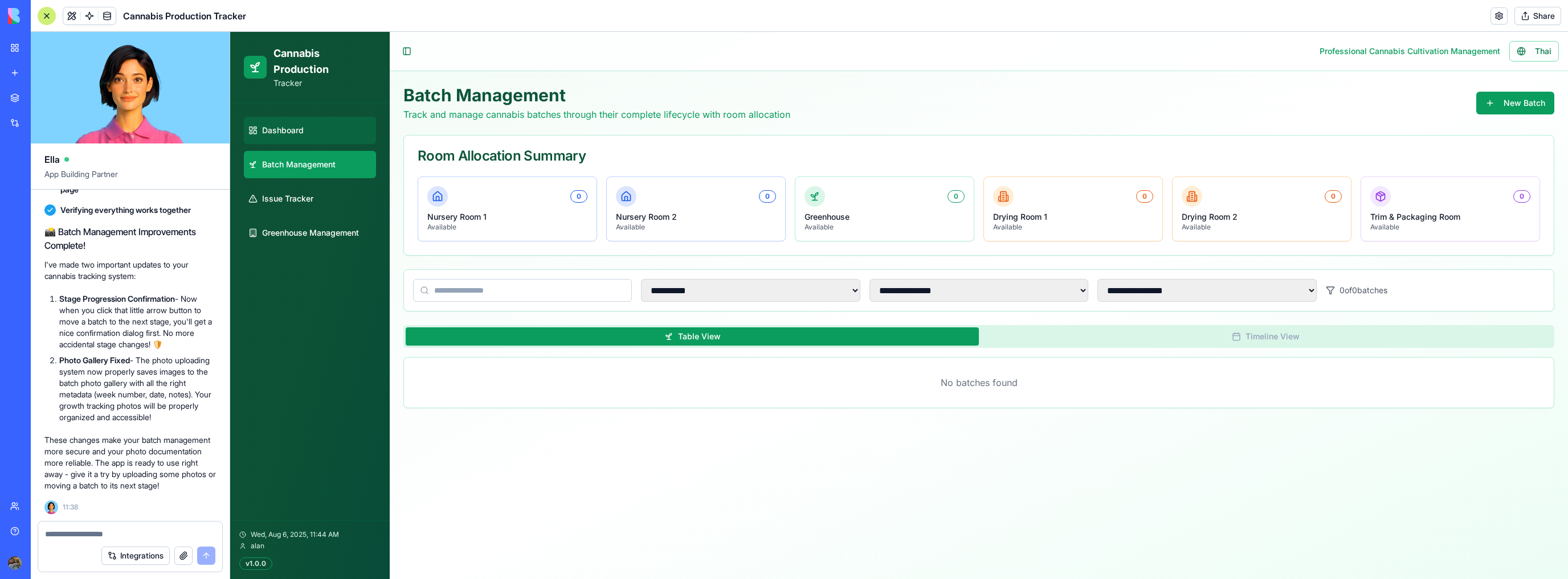 select on "**" 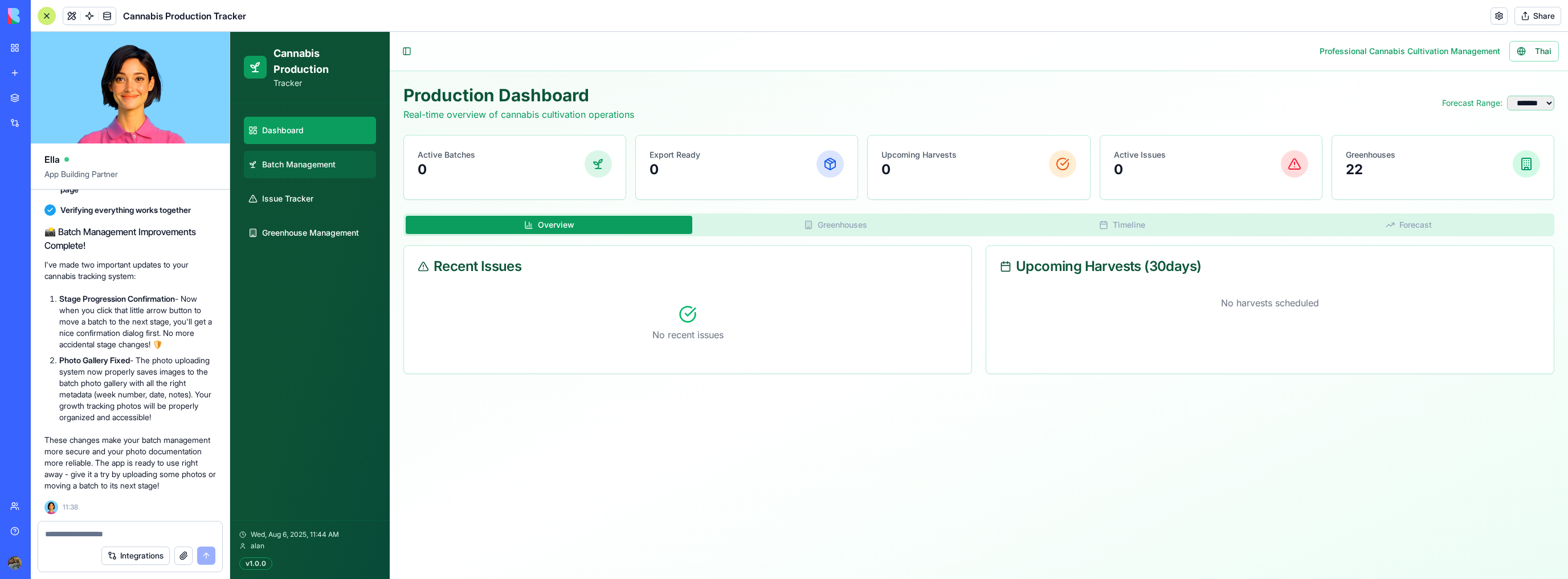 click on "Batch Management" at bounding box center (299, 165) 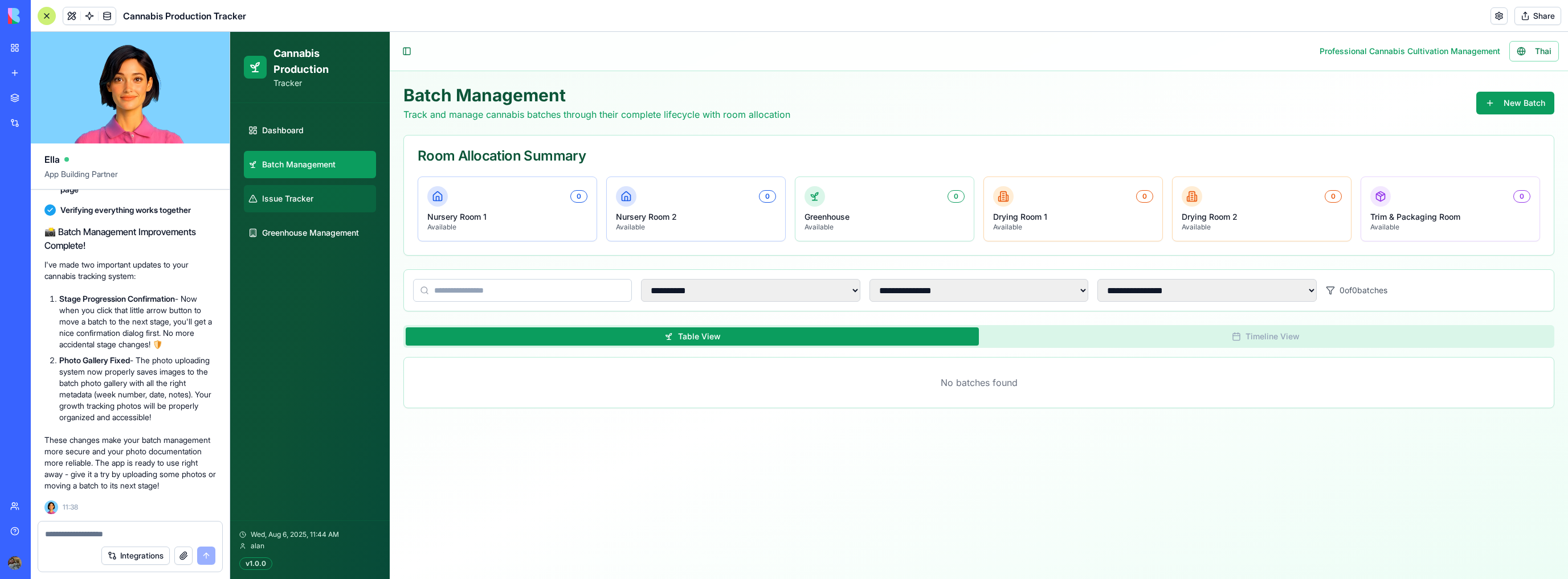 click on "Issue Tracker" at bounding box center (310, 199) 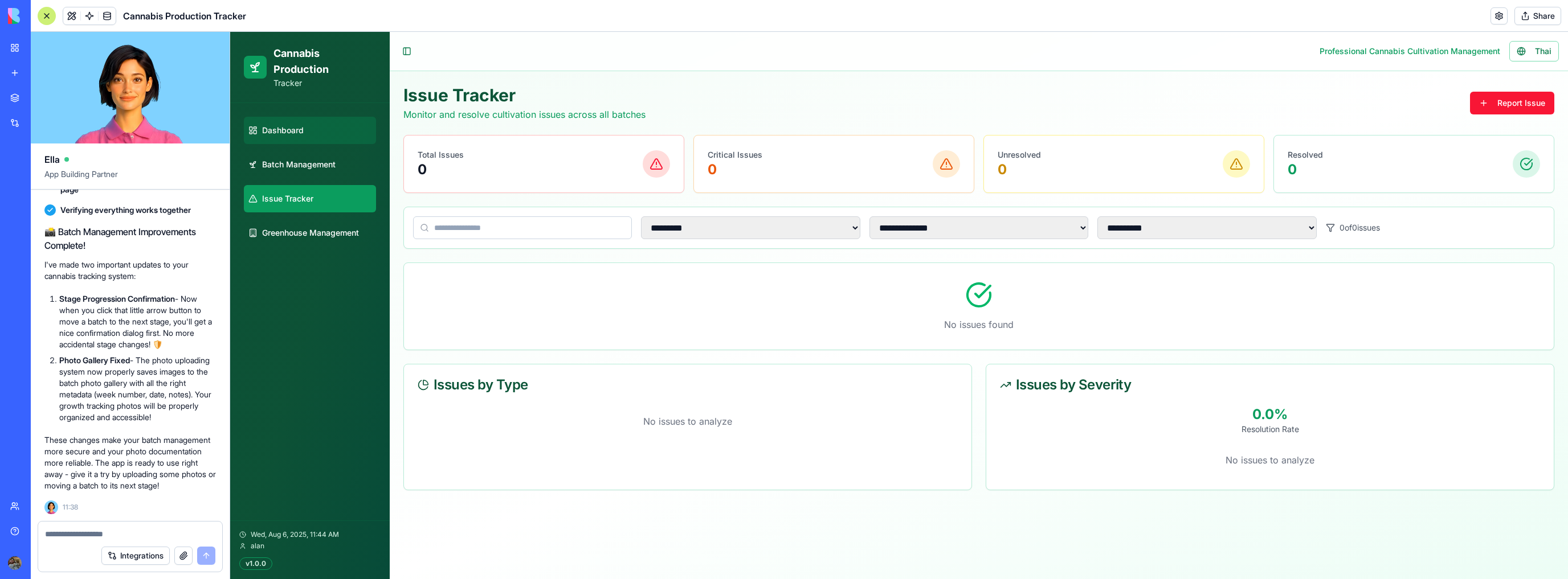 click on "Dashboard" at bounding box center (283, 130) 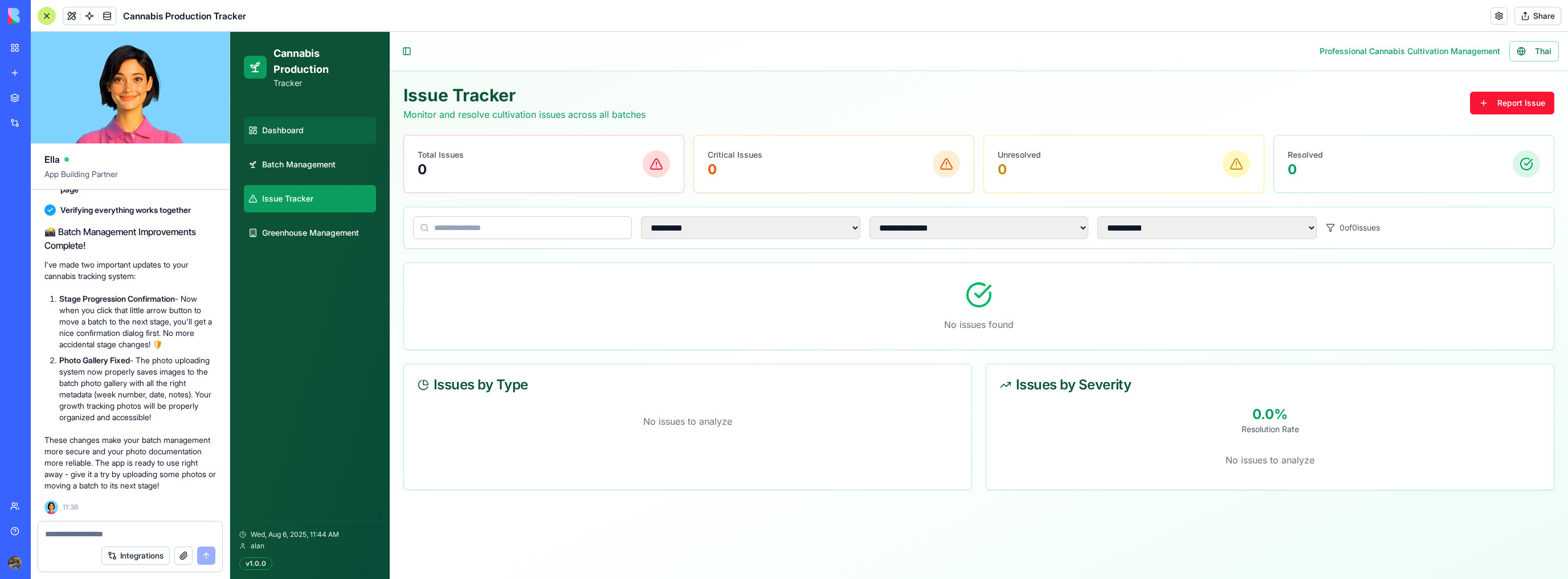 select on "**" 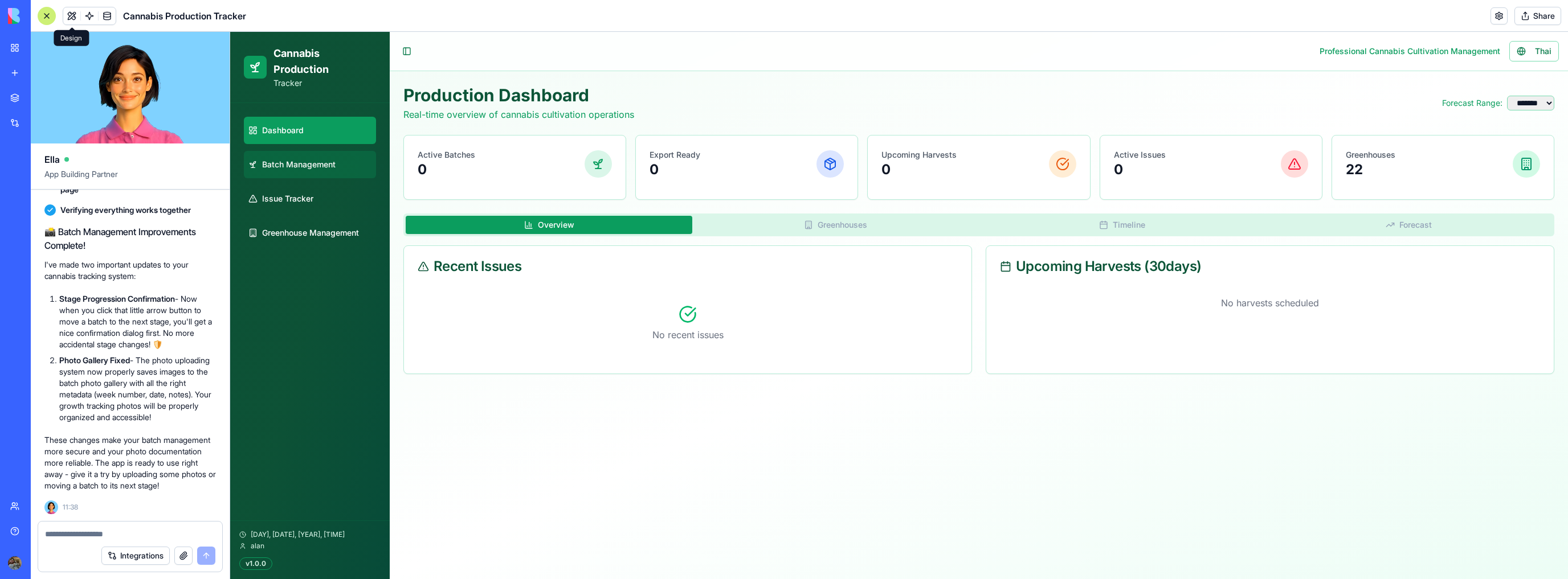click on "Batch Management" at bounding box center (299, 165) 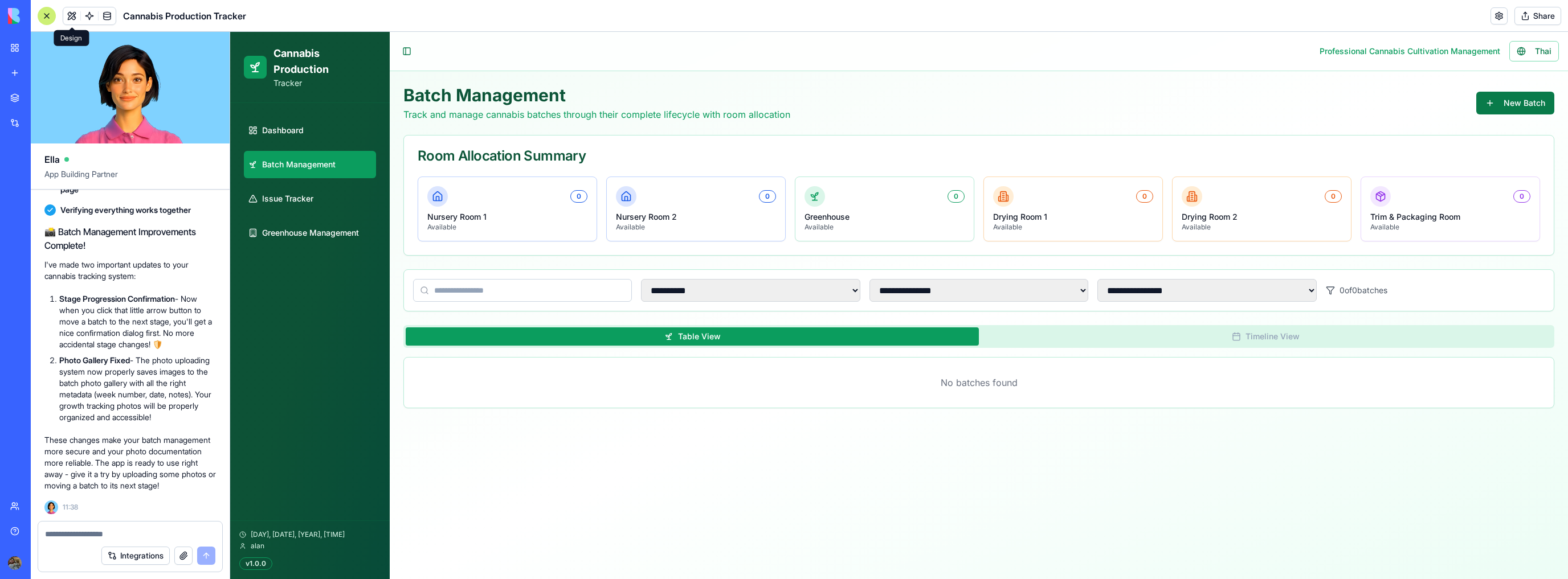 click on "New Batch" at bounding box center (1515, 103) 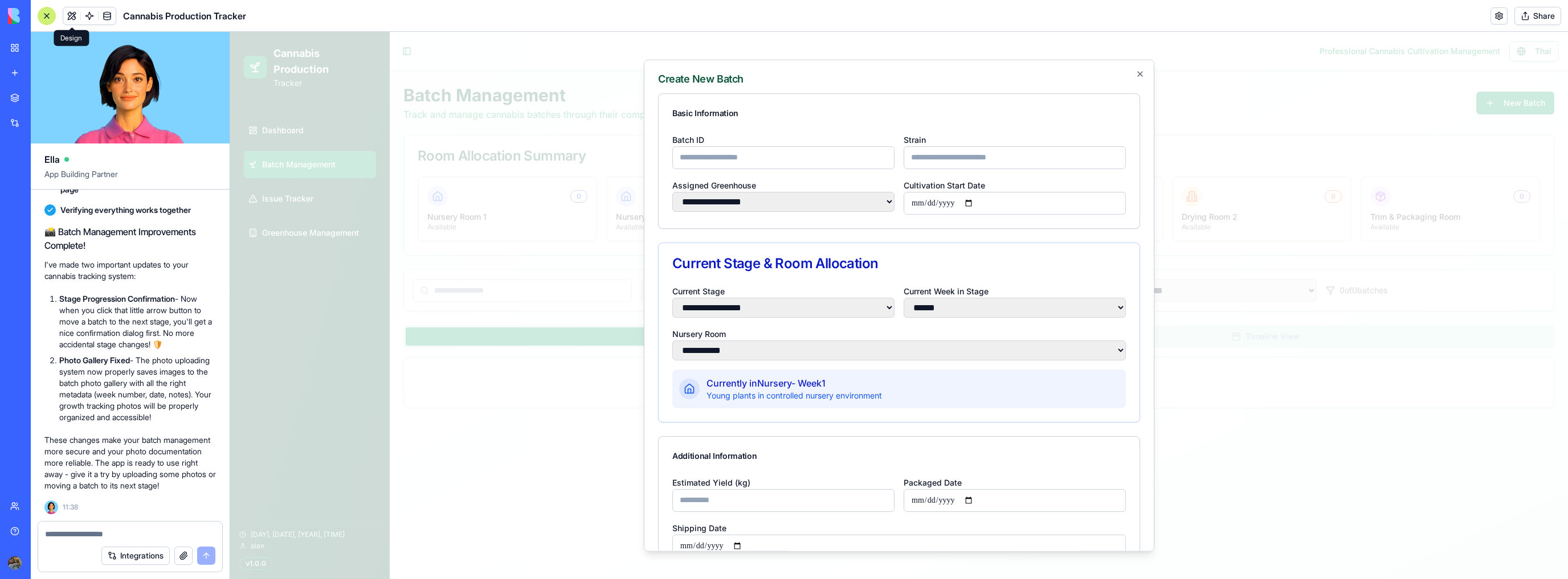 click on "Batch ID" at bounding box center [783, 157] 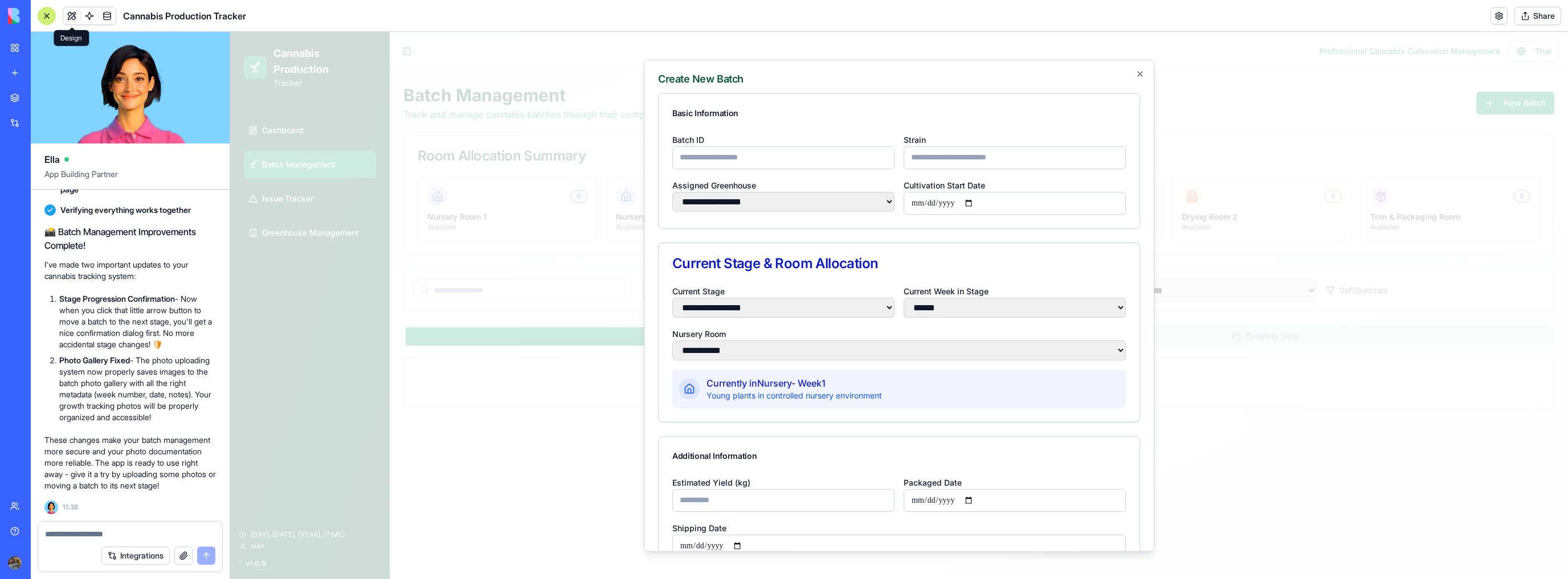 type on "********" 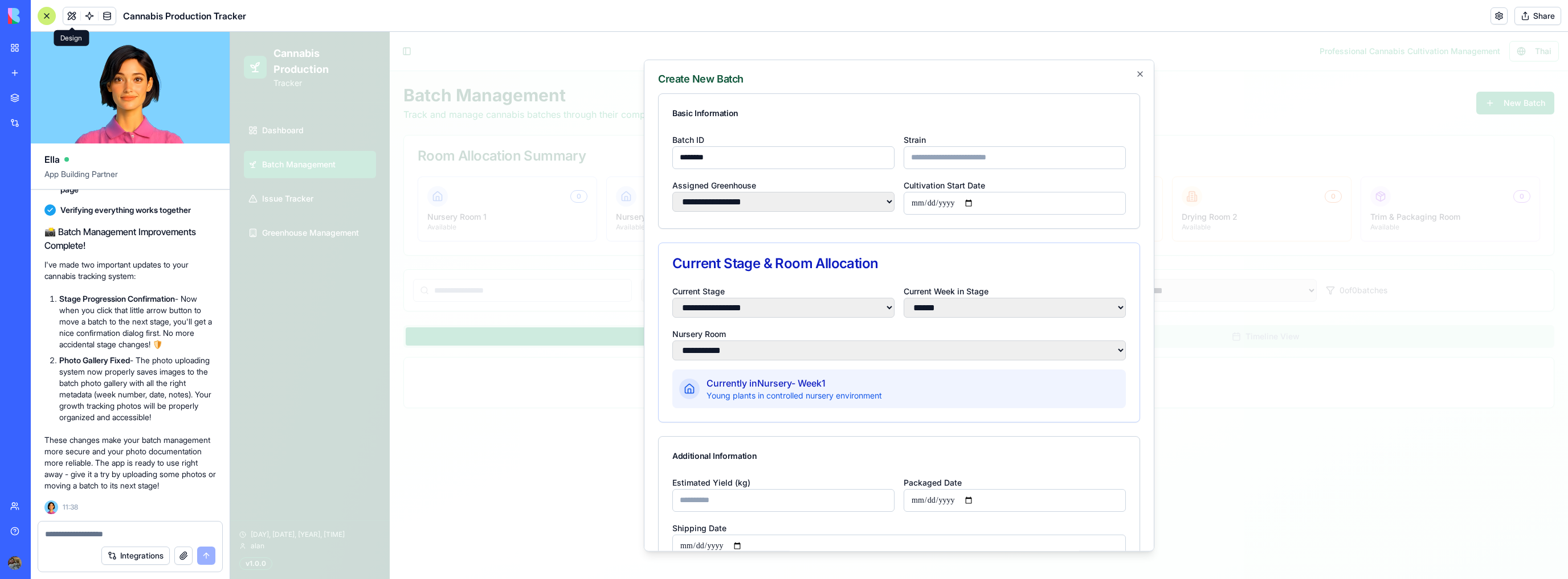 click on "Strain" at bounding box center [1015, 157] 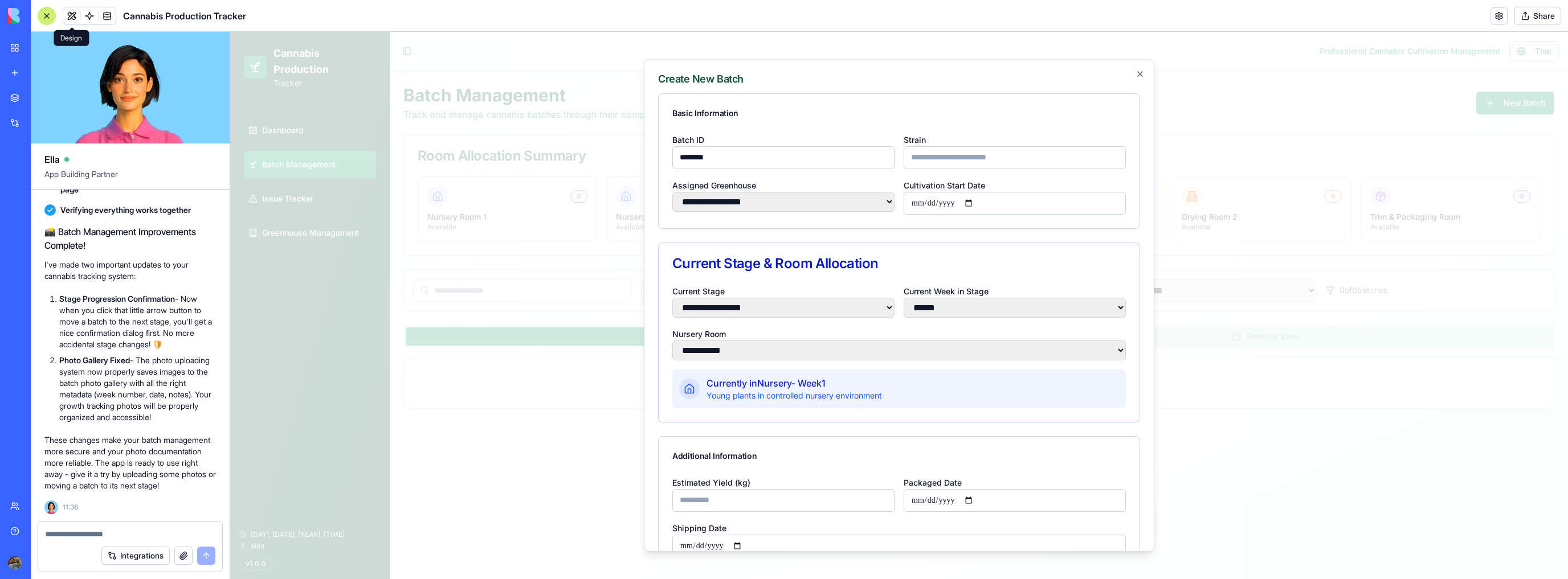 type on "*******" 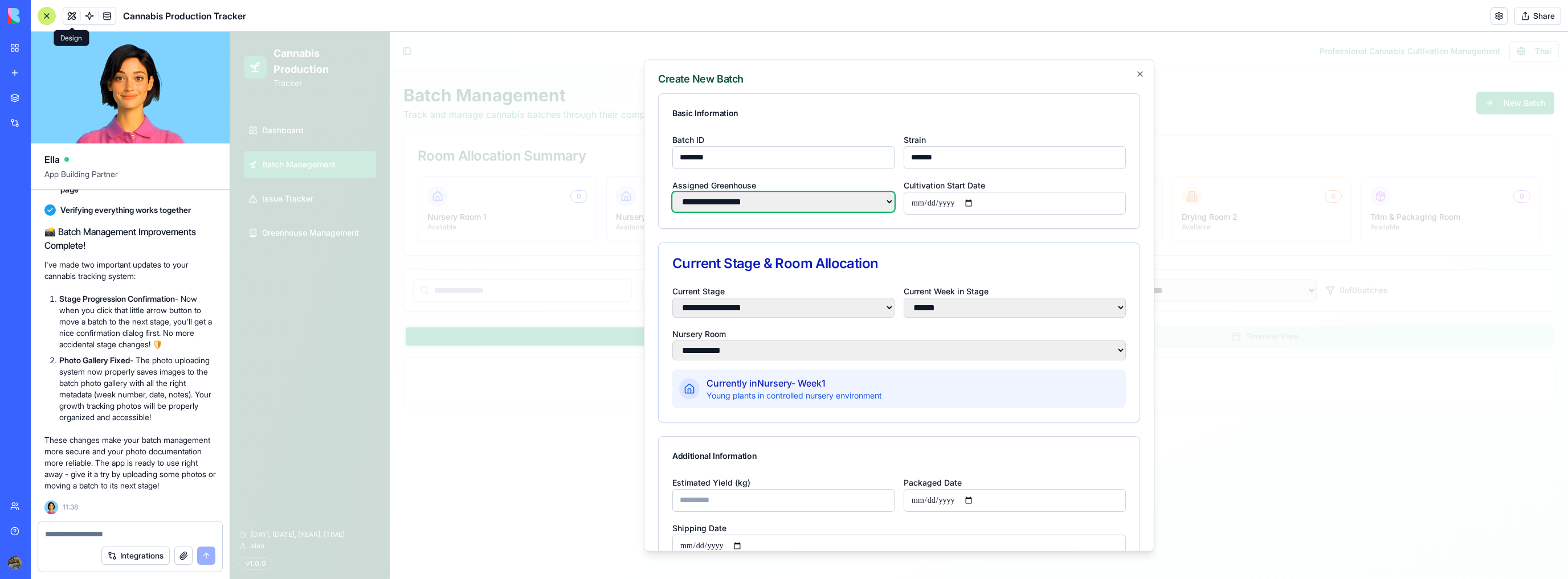 click on "**********" at bounding box center [783, 201] 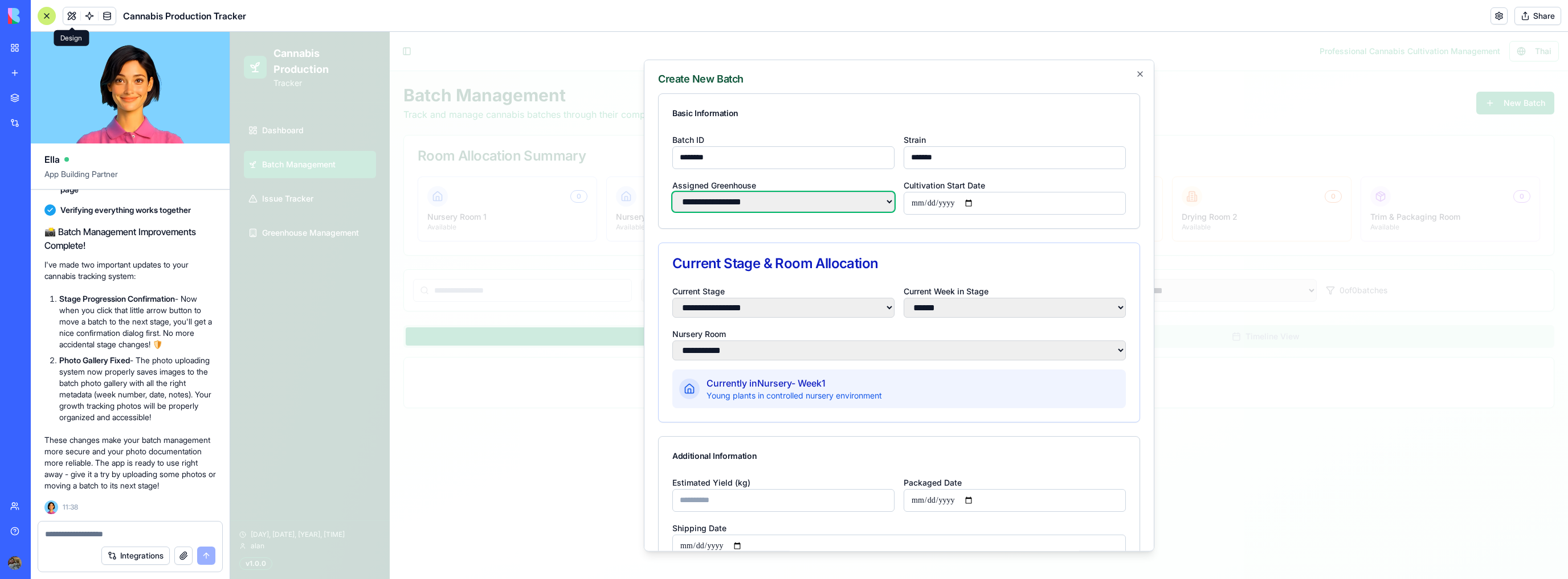 select on "*" 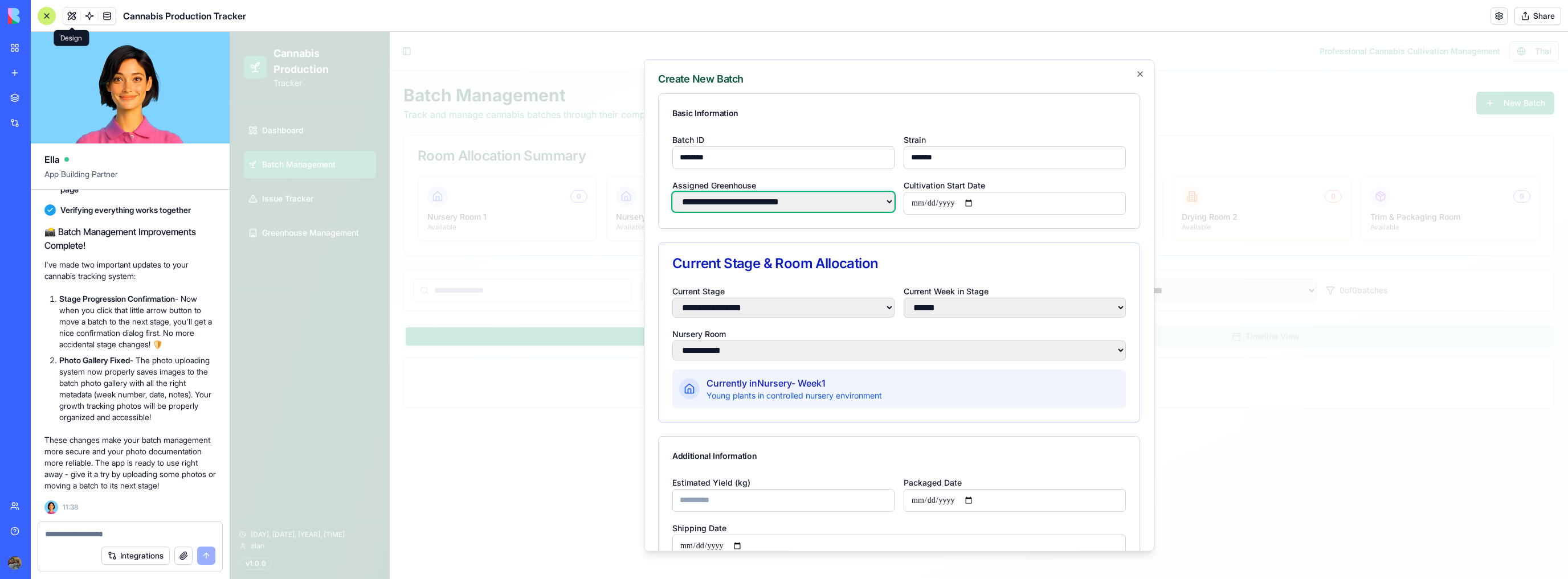 click on "**********" at bounding box center [783, 201] 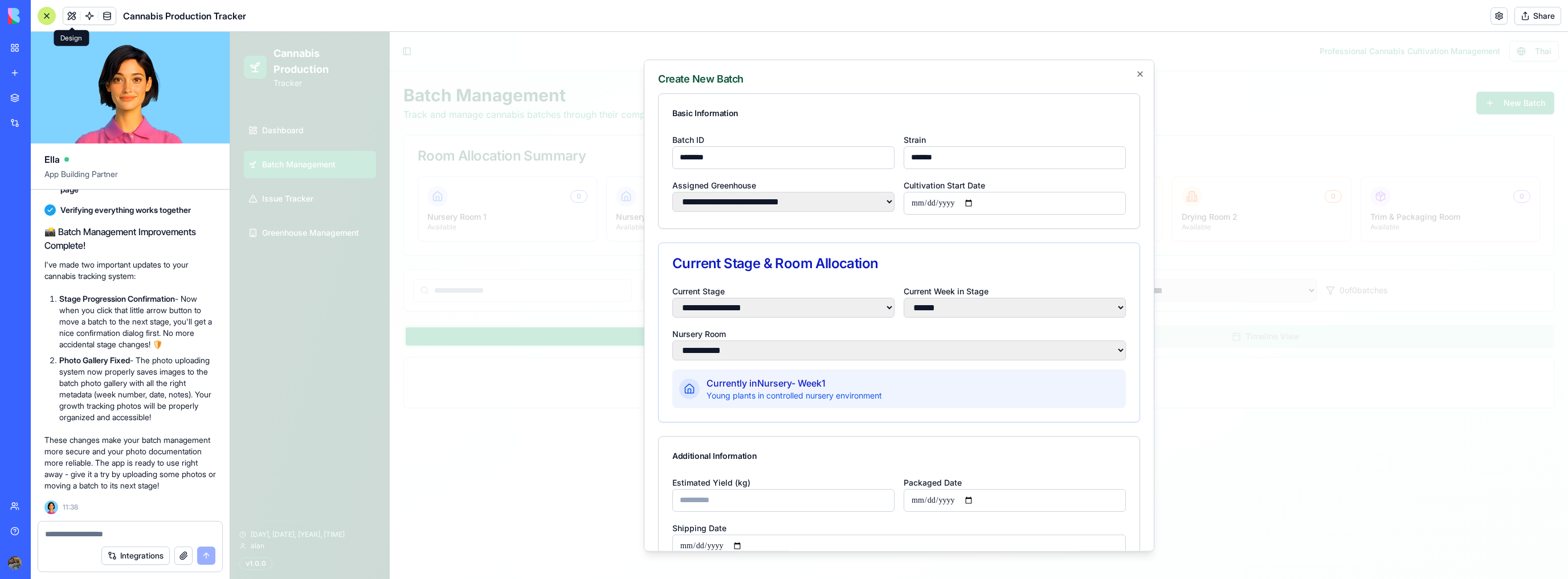 click on "**********" at bounding box center (899, 343) 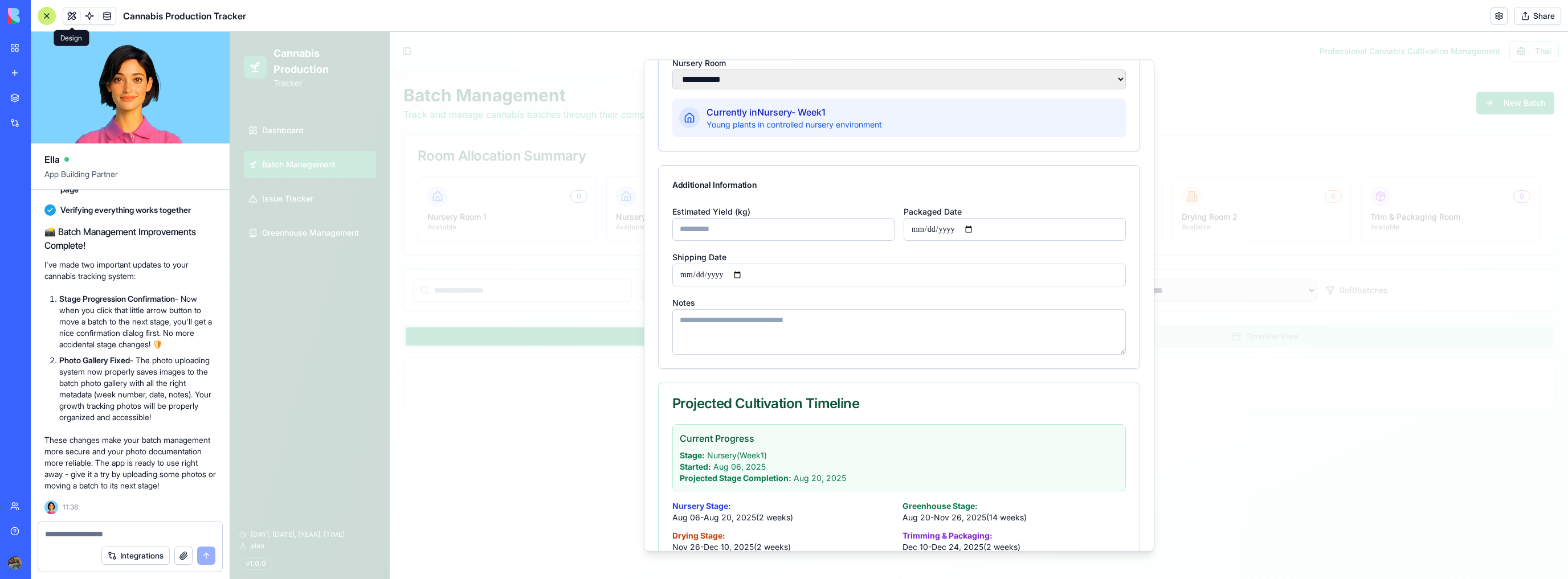 scroll, scrollTop: 273, scrollLeft: 0, axis: vertical 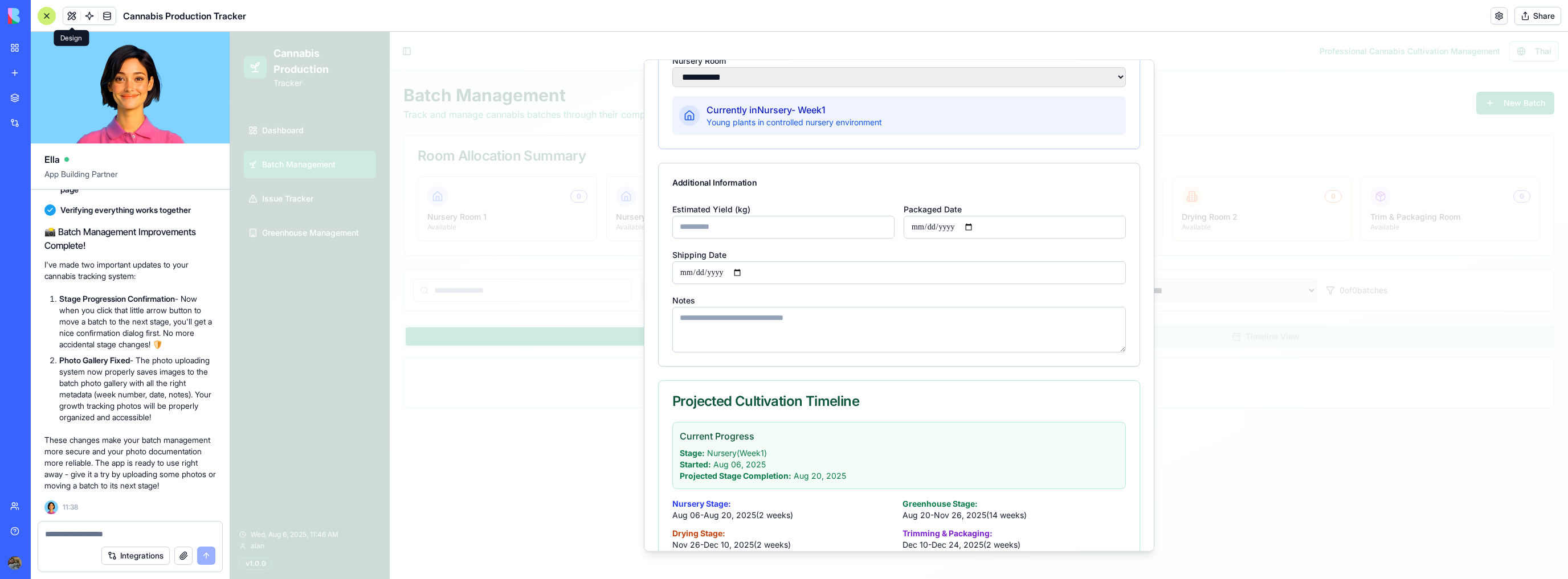 click on "Estimated Yield (kg)" at bounding box center (783, 227) 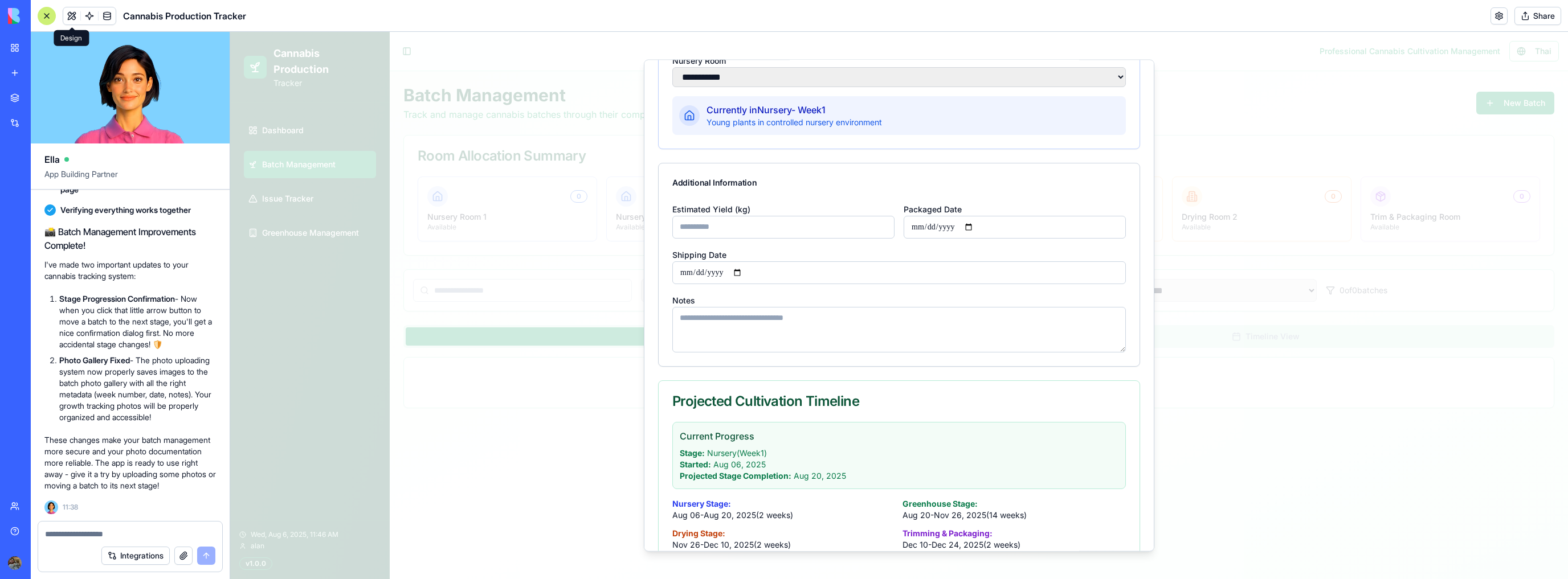 type on "**" 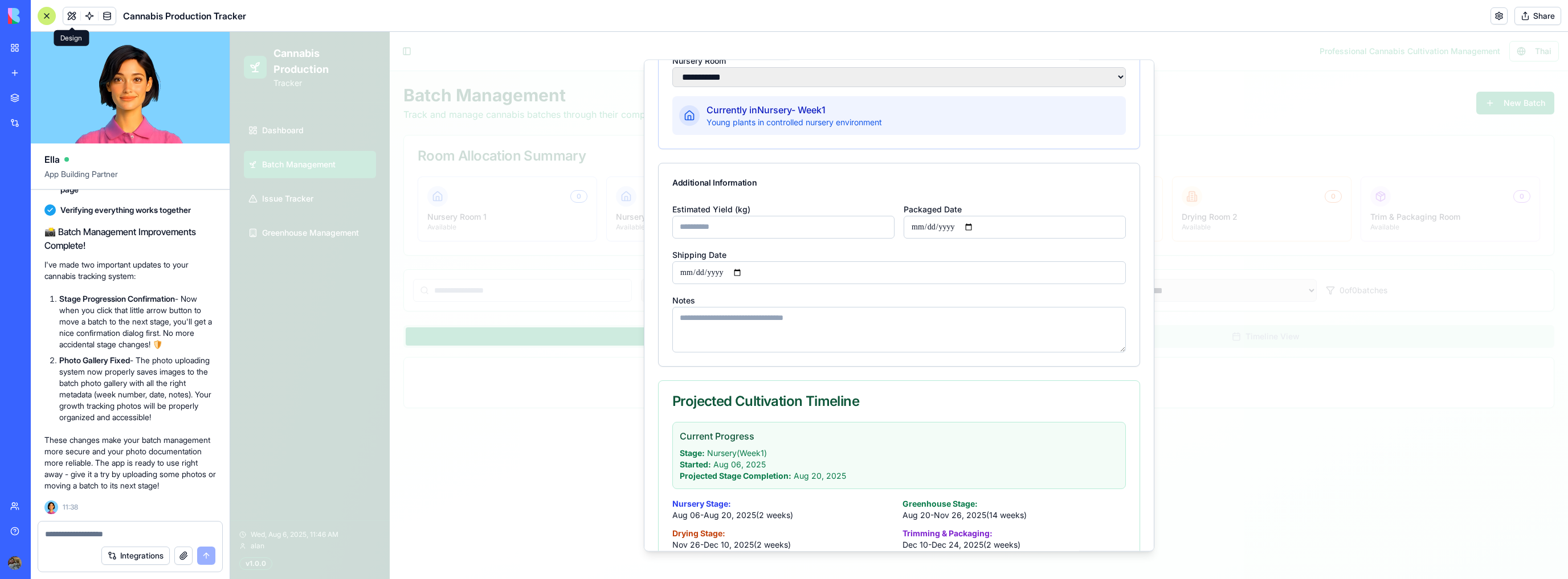click on "Packaged Date" at bounding box center (1015, 227) 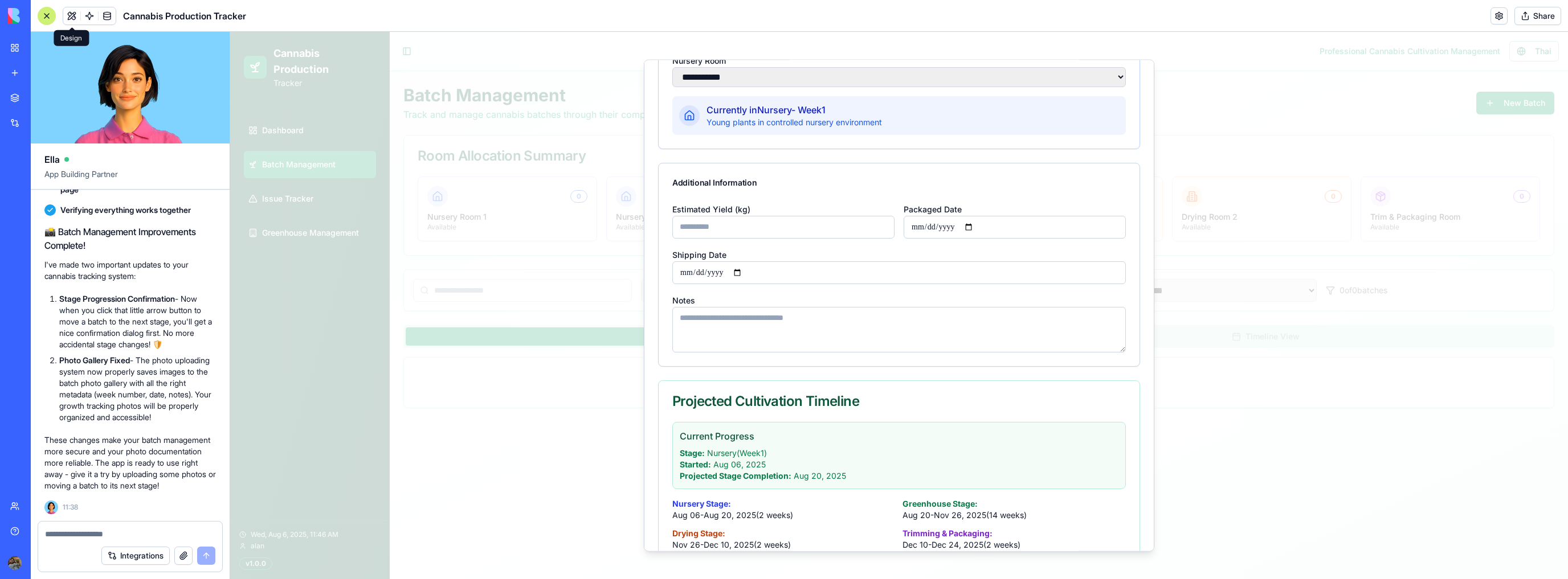 type on "**********" 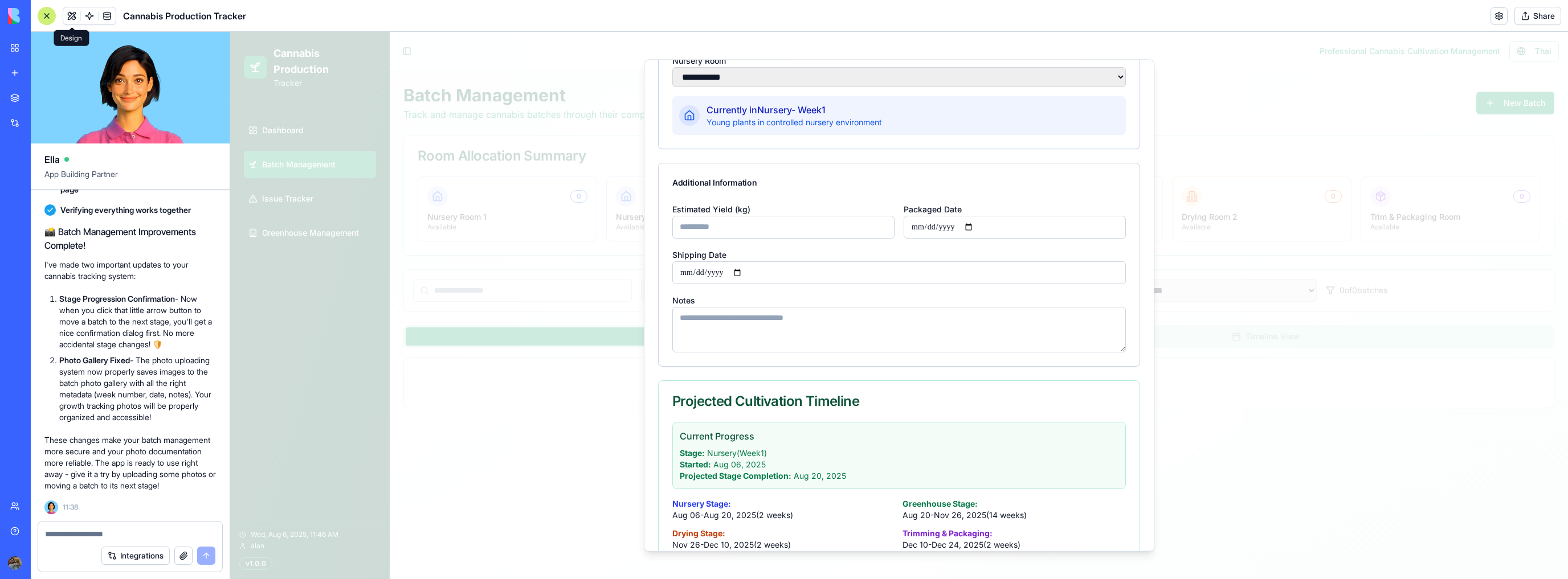 click on "**********" at bounding box center (1015, 227) 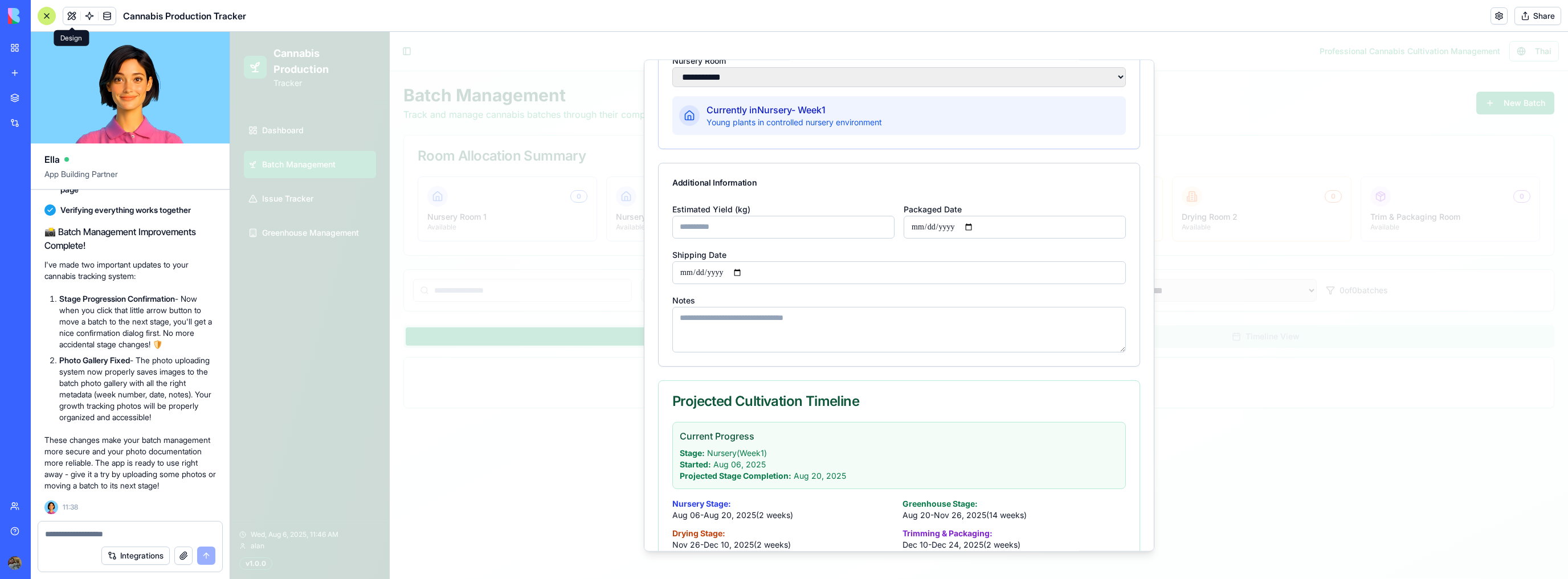 click on "**********" at bounding box center [1015, 227] 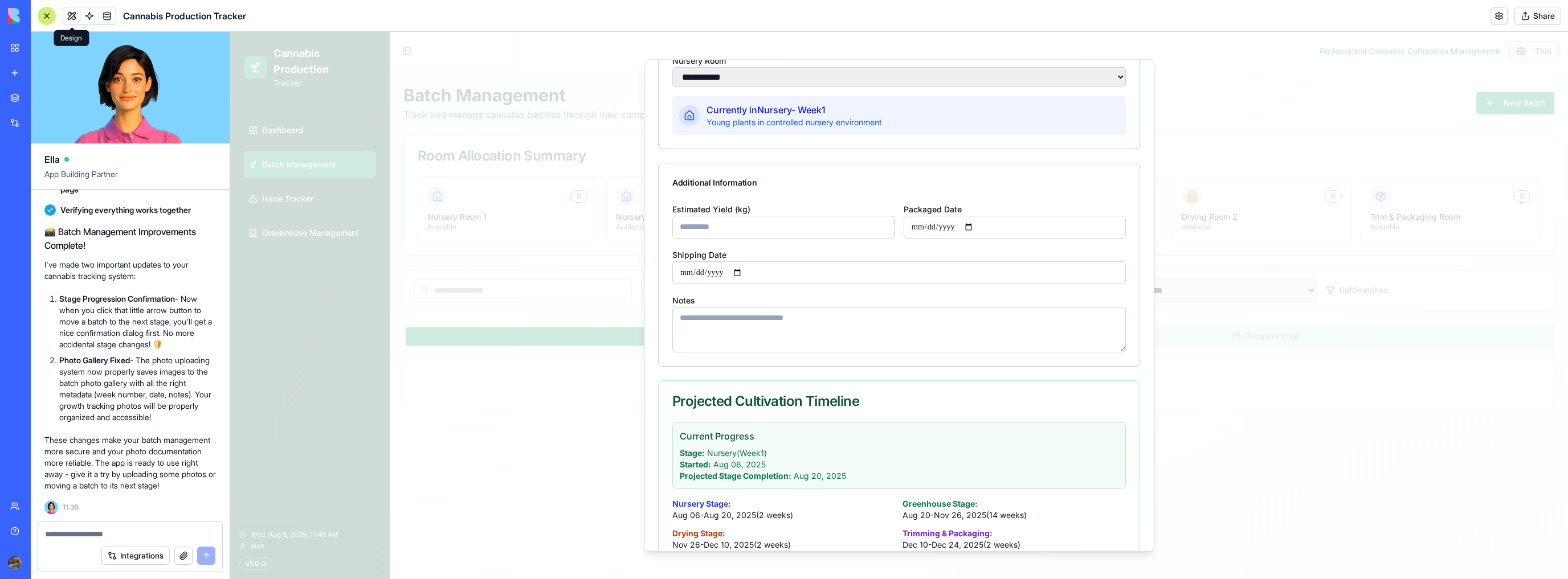 drag, startPoint x: 994, startPoint y: 233, endPoint x: 941, endPoint y: 232, distance: 53.00943 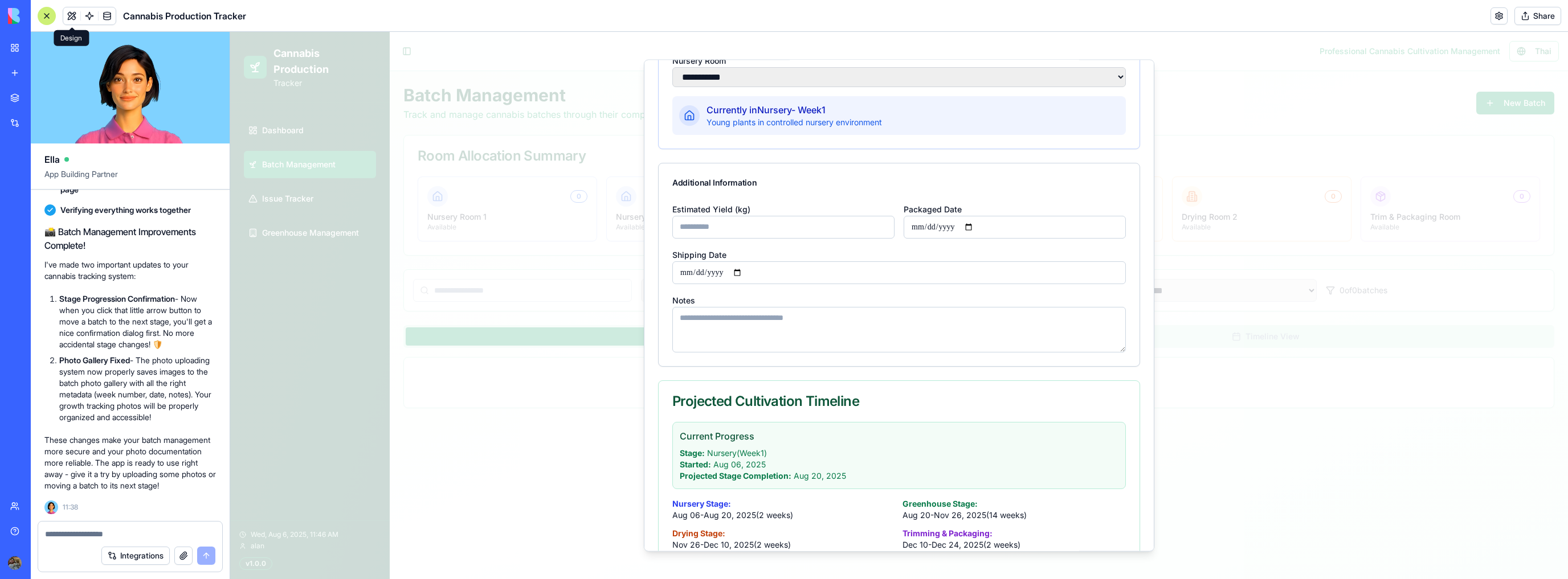 click on "**********" at bounding box center (1015, 227) 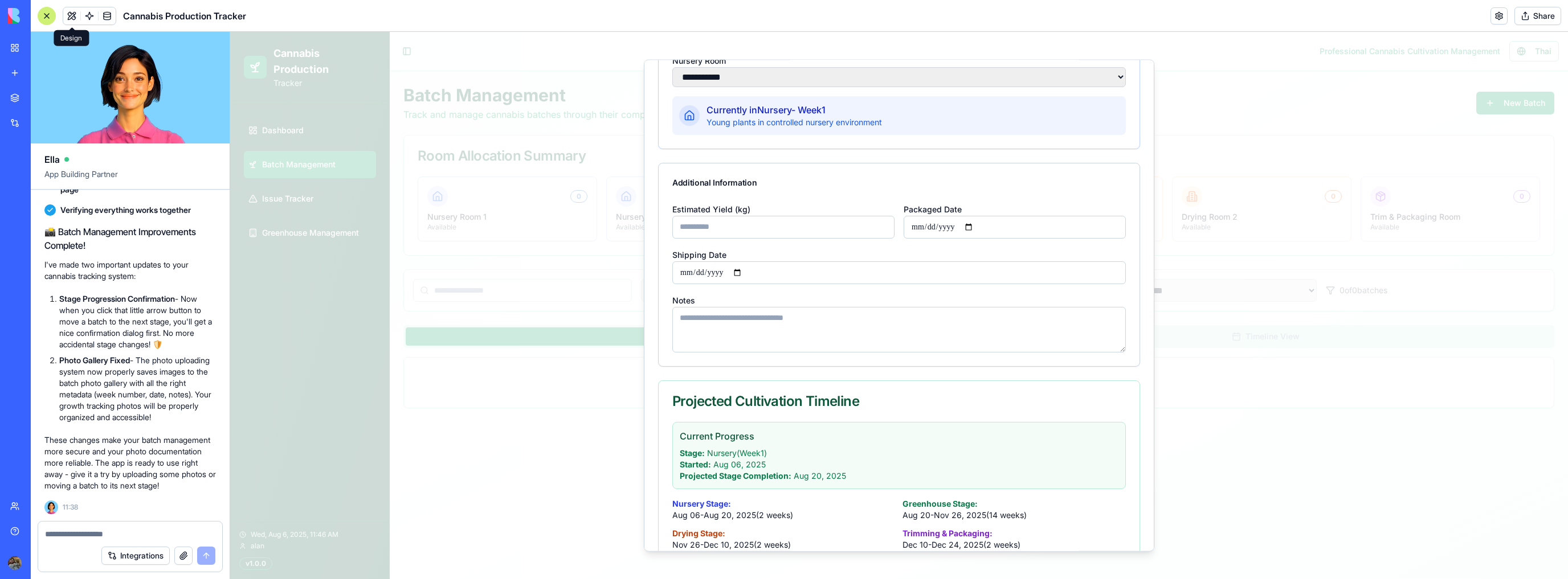 click on "**********" at bounding box center (1015, 227) 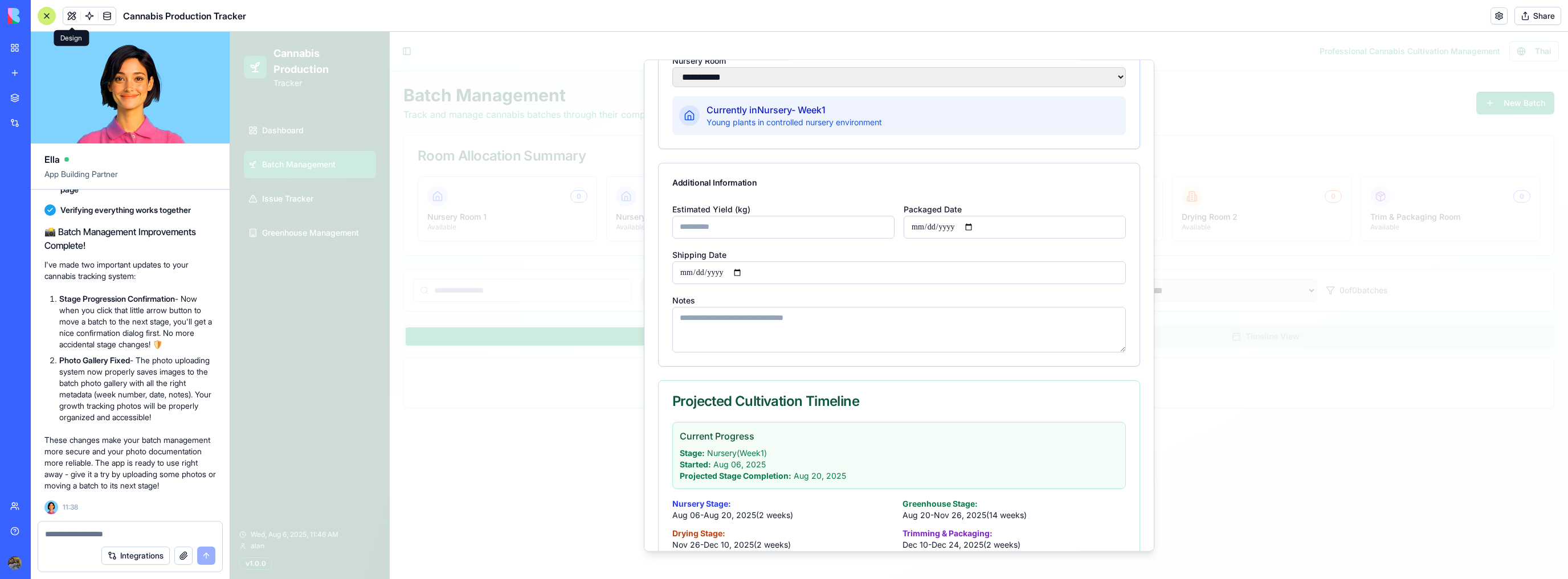 type 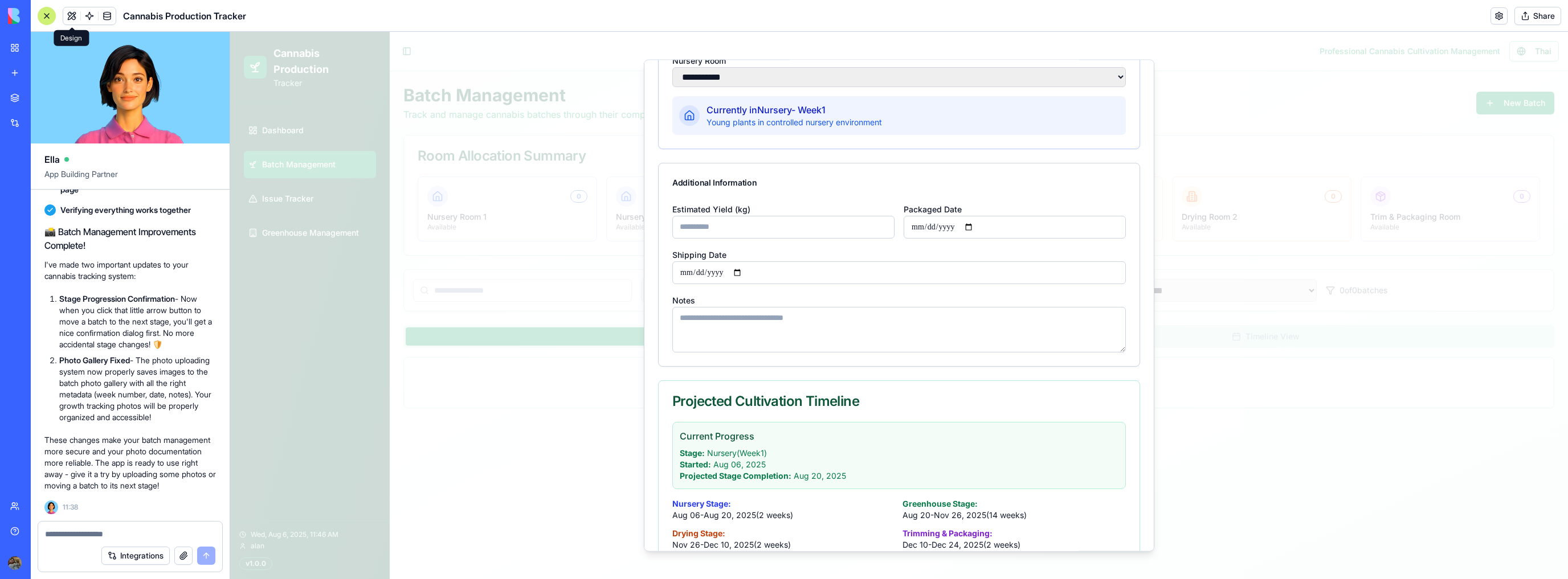 click on "Packaged Date" at bounding box center [1015, 227] 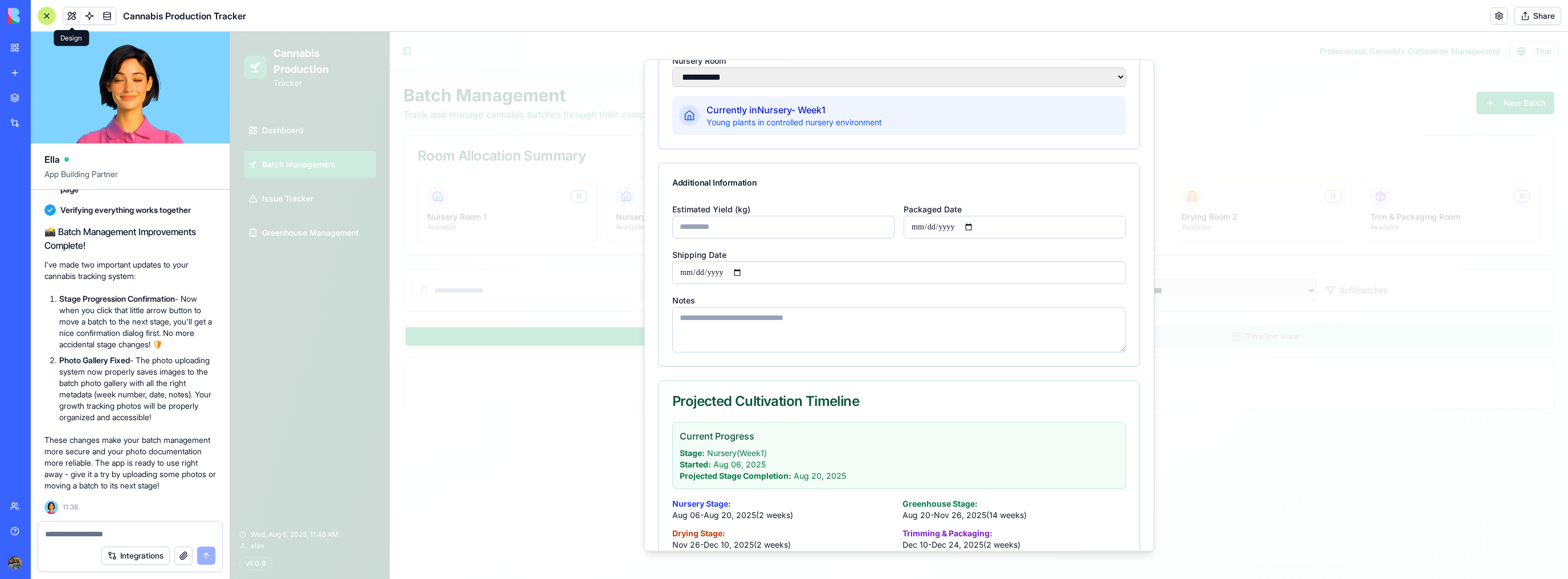 click on "Packaged Date" at bounding box center (1015, 227) 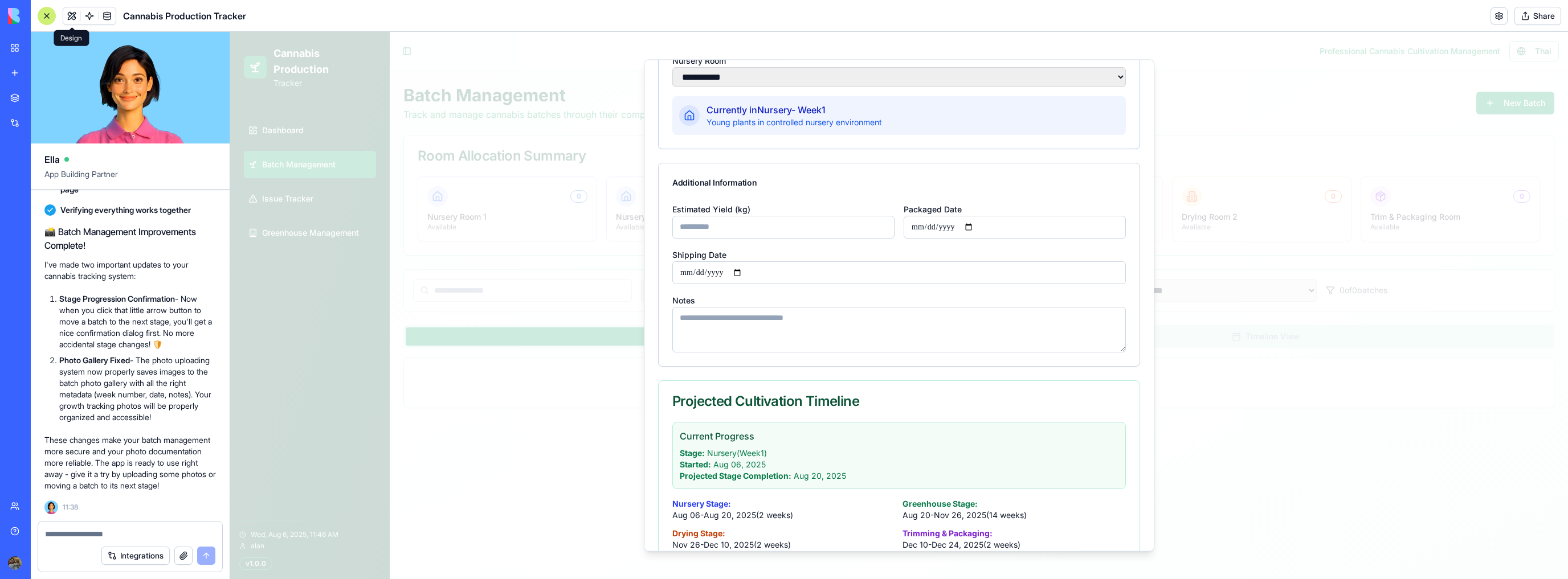 click on "Notes" at bounding box center (899, 329) 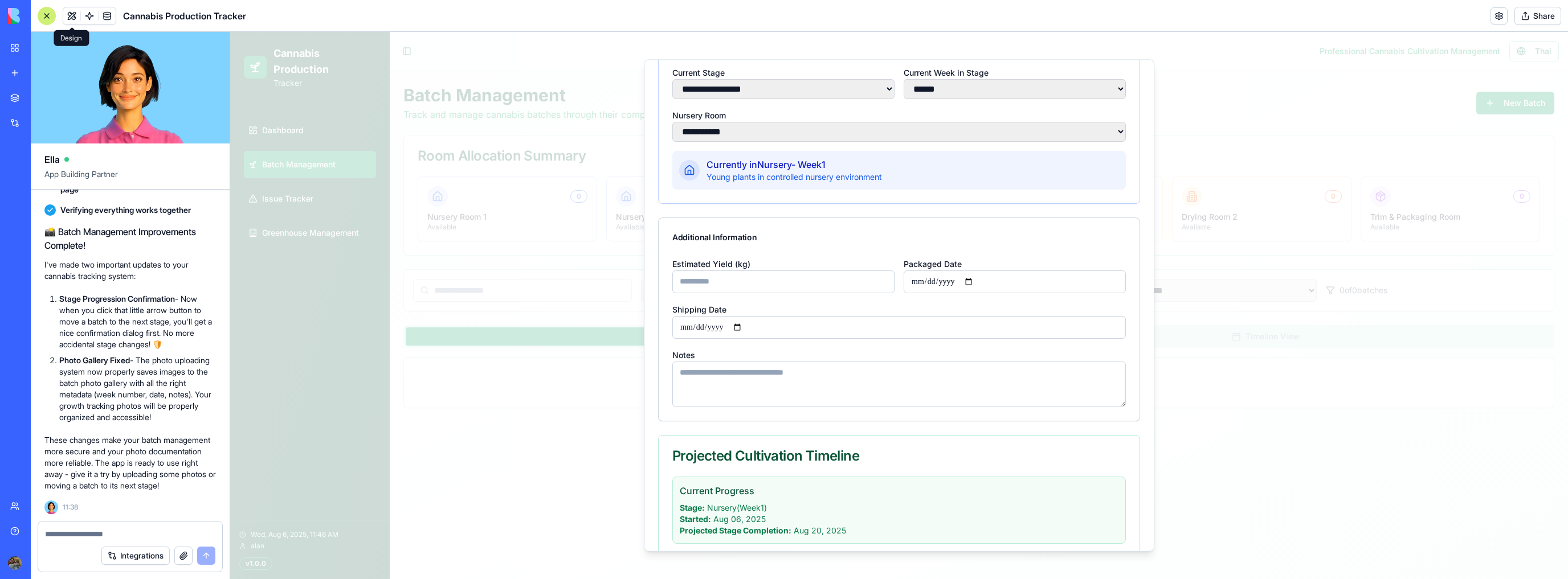 scroll, scrollTop: 0, scrollLeft: 0, axis: both 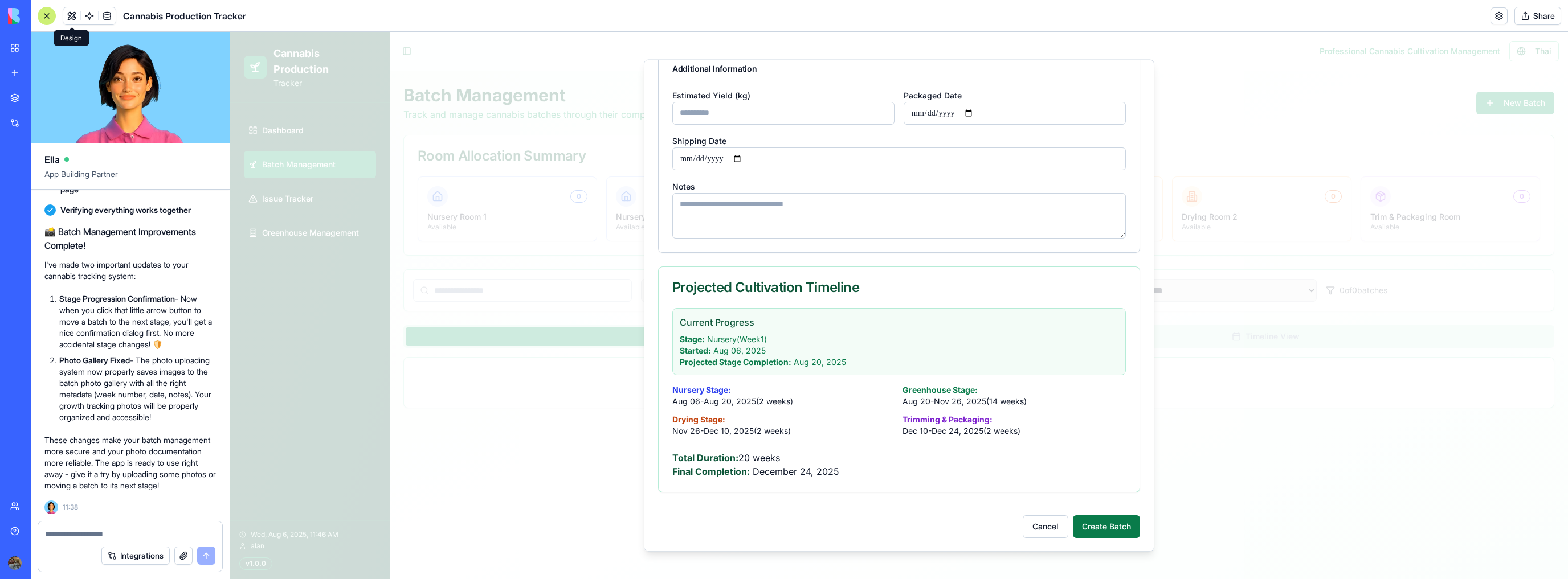 click on "Create Batch" at bounding box center [1106, 526] 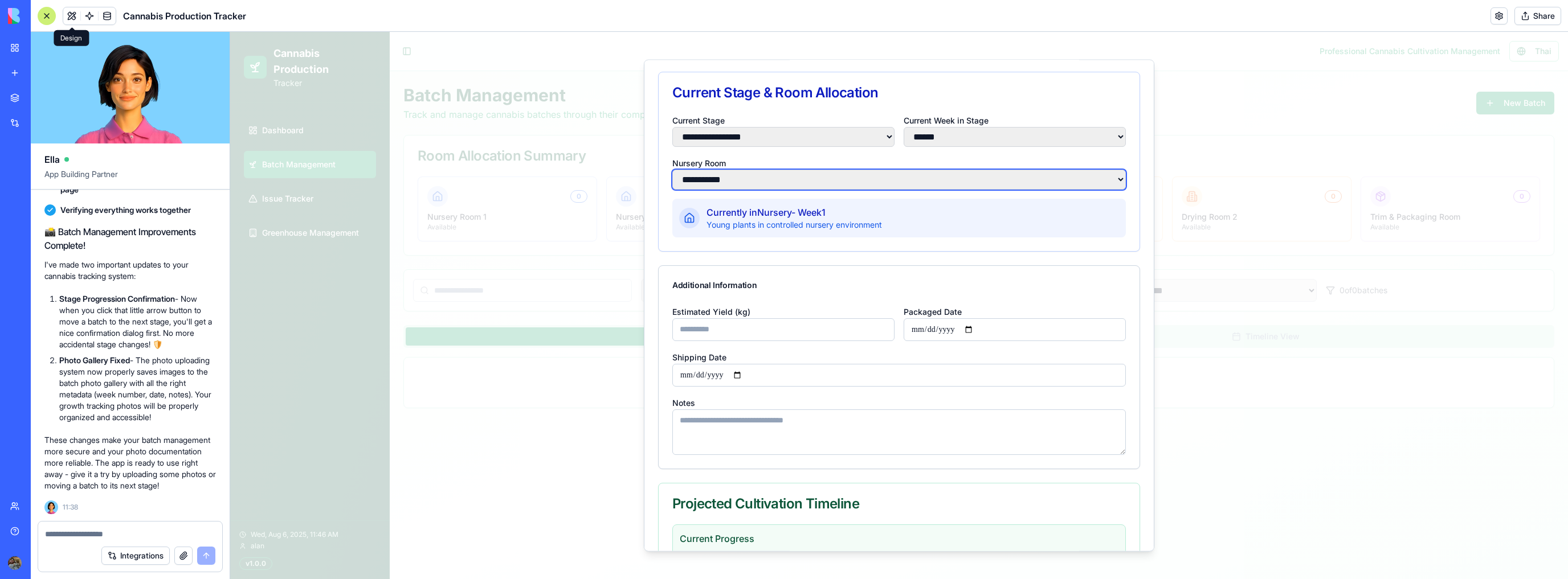 scroll, scrollTop: 54, scrollLeft: 0, axis: vertical 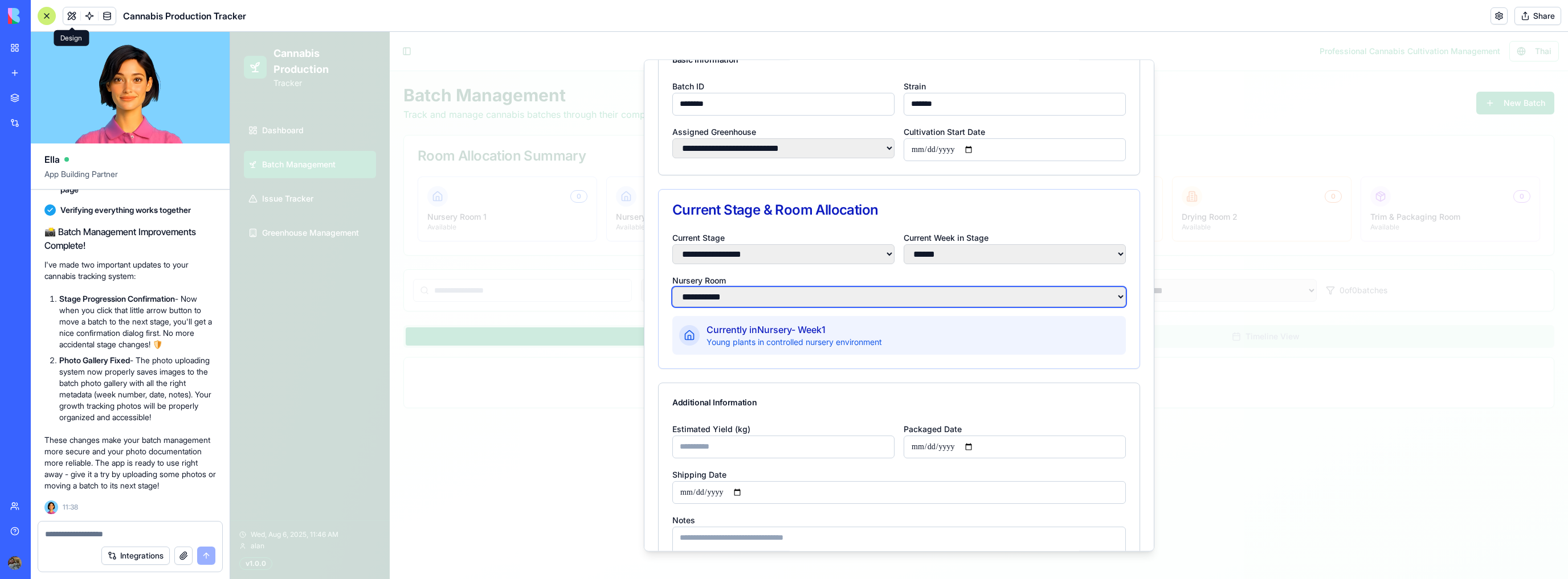 click on "**********" at bounding box center [899, 296] 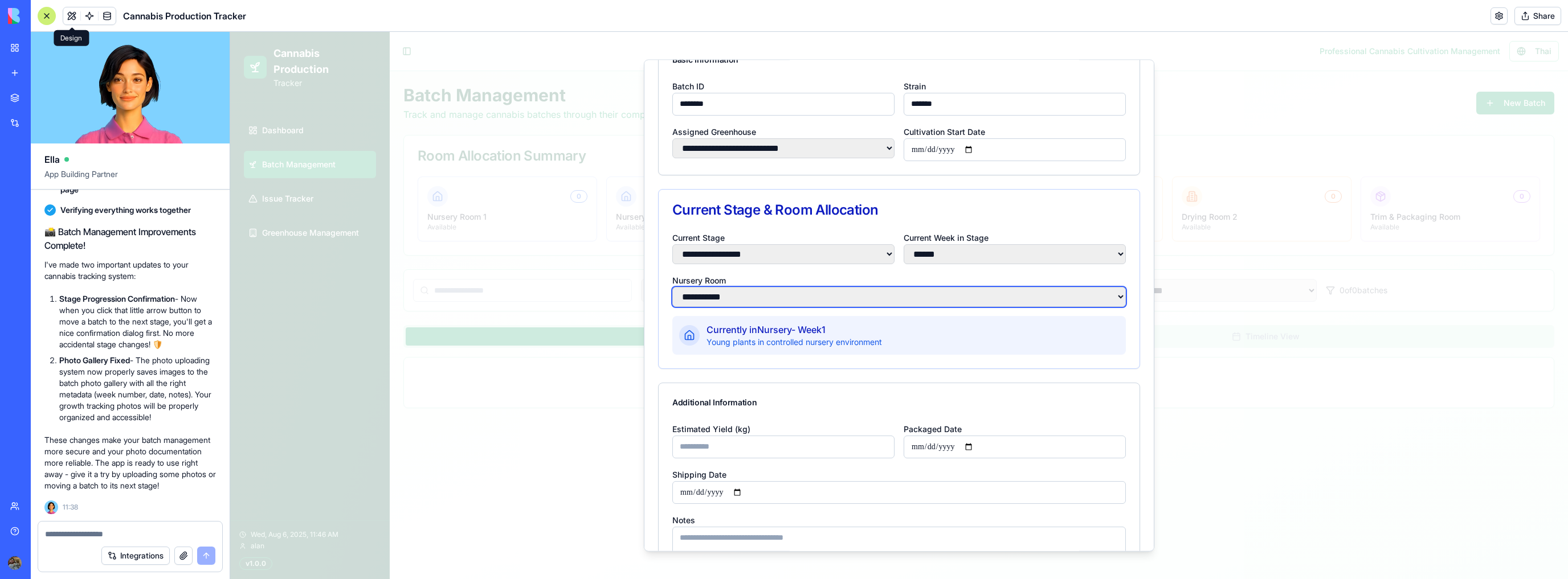 select on "**********" 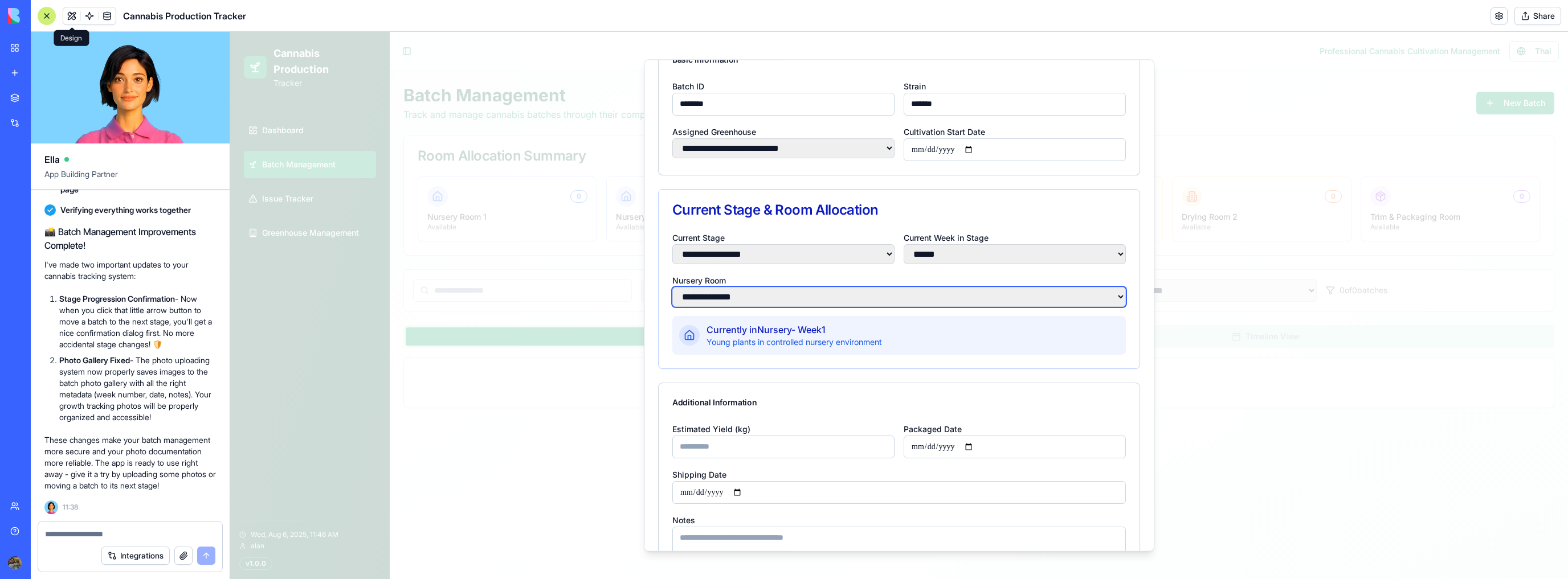 click on "**********" at bounding box center [899, 296] 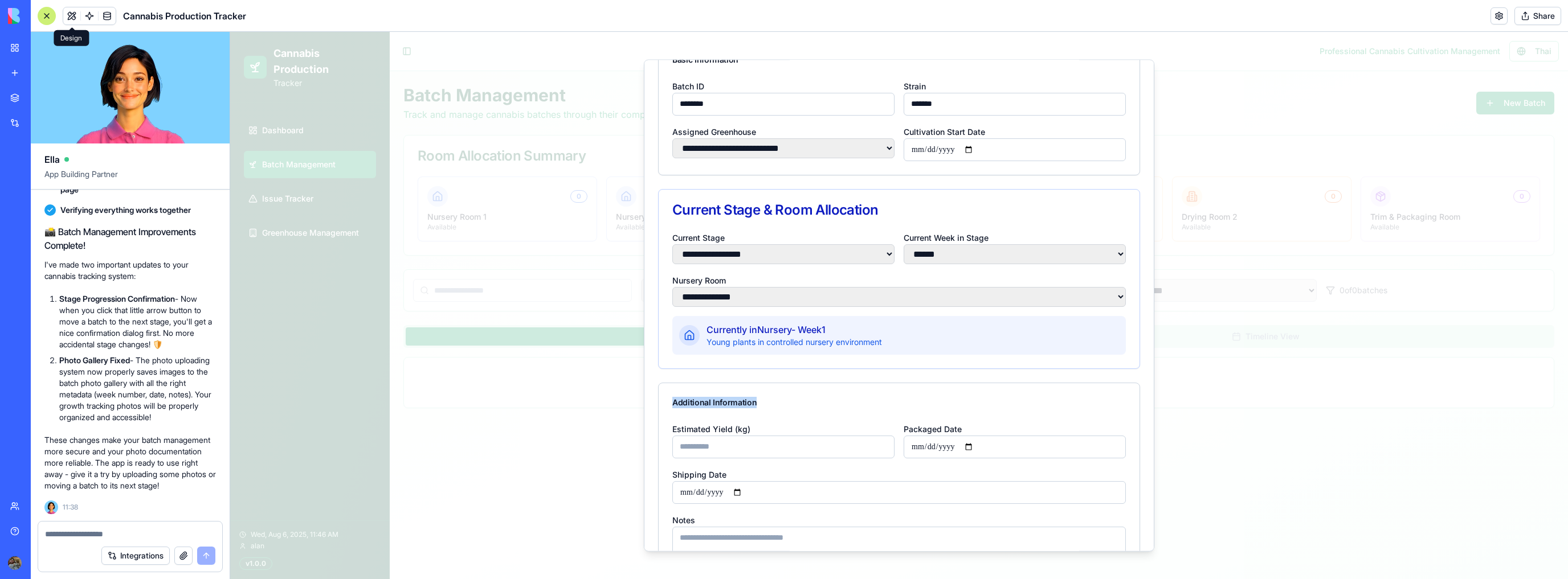 click on "**********" at bounding box center [899, 461] 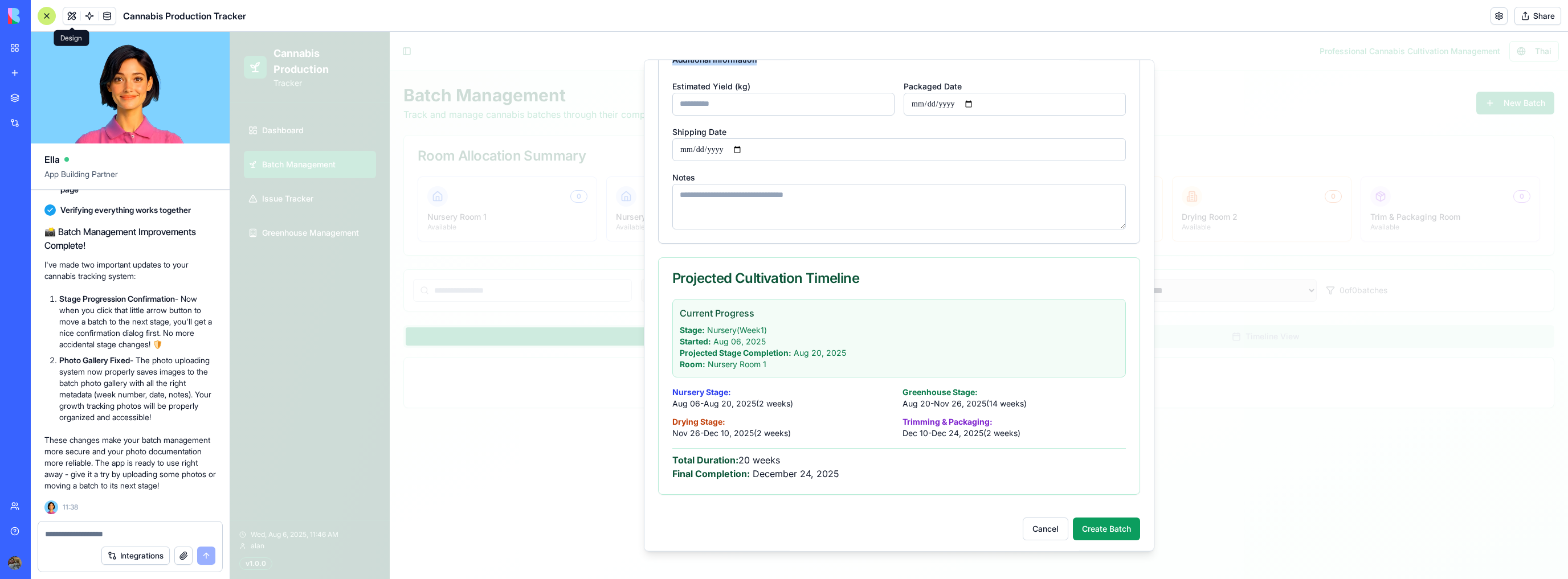 scroll, scrollTop: 401, scrollLeft: 0, axis: vertical 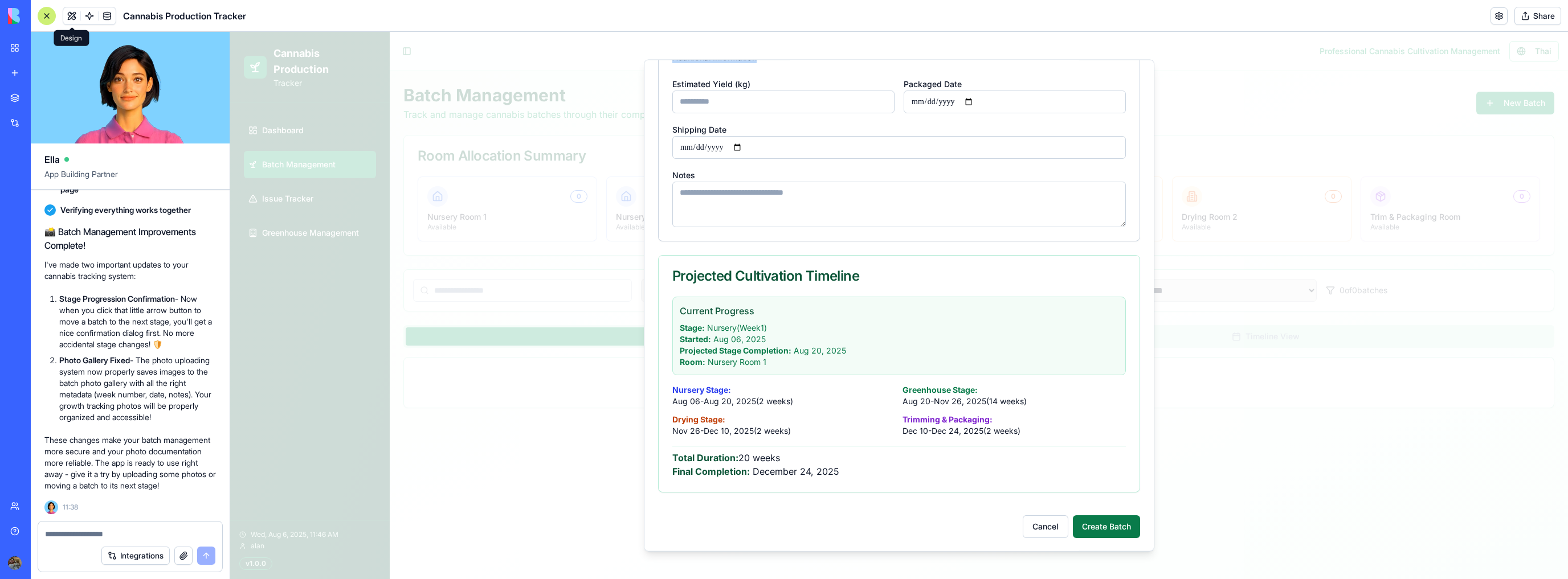 click on "Create Batch" at bounding box center [1106, 526] 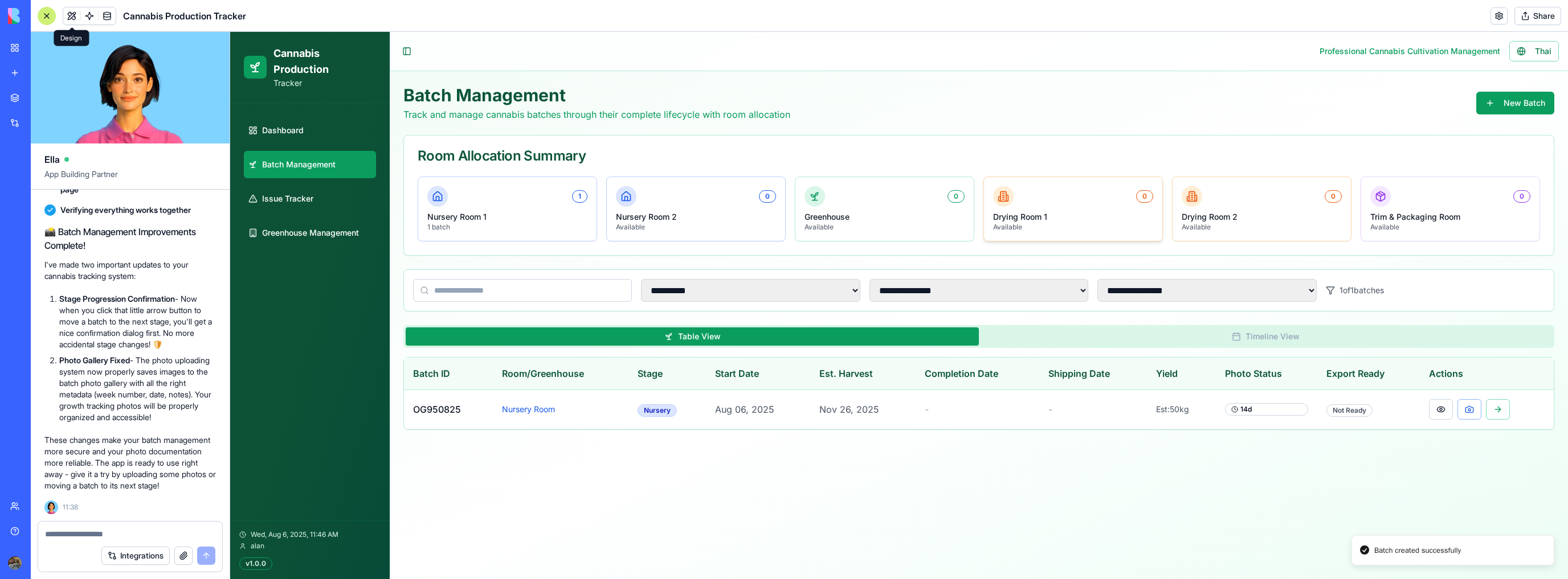 click on "Drying Room 1" at bounding box center (1073, 217) 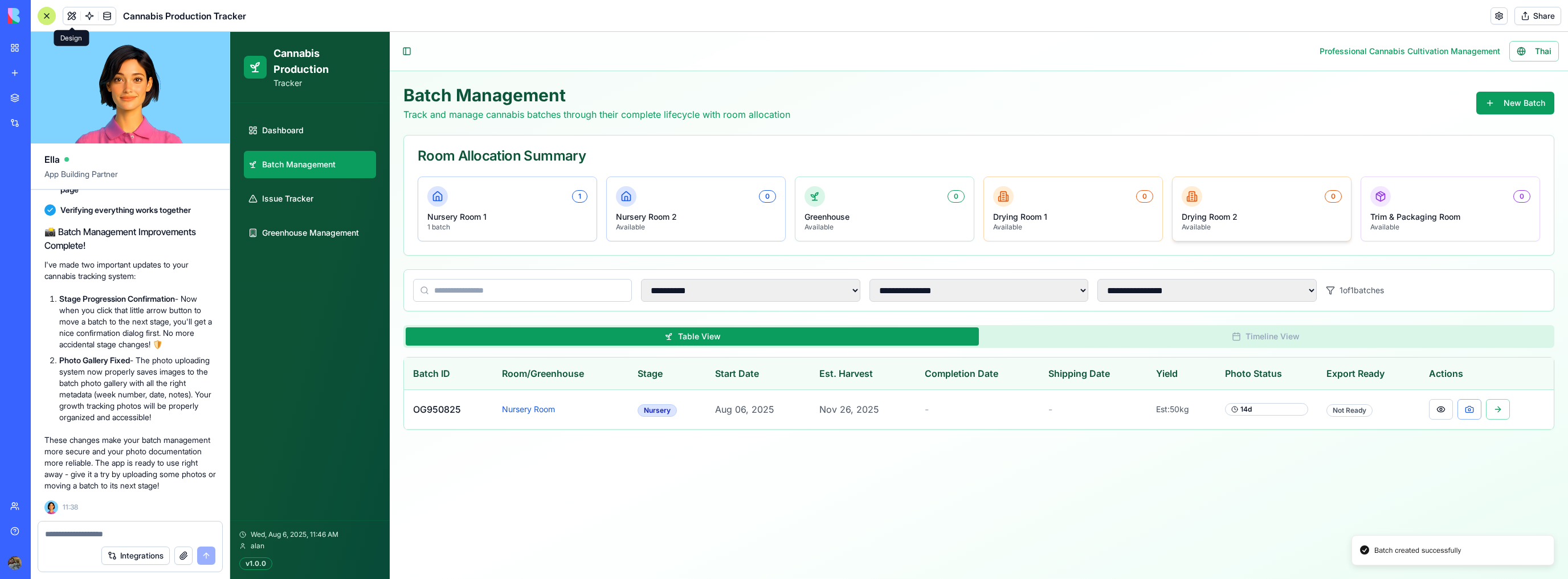 click on "Available" at bounding box center [1261, 227] 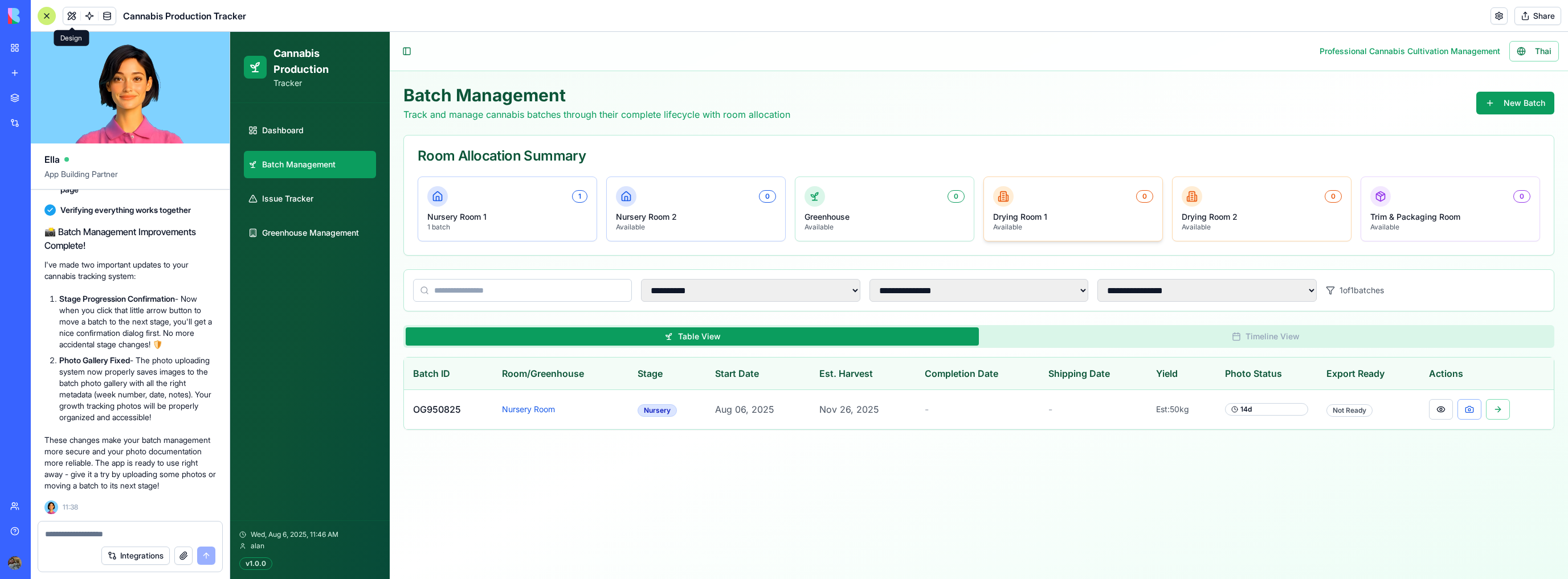 click on "Available" at bounding box center (1073, 227) 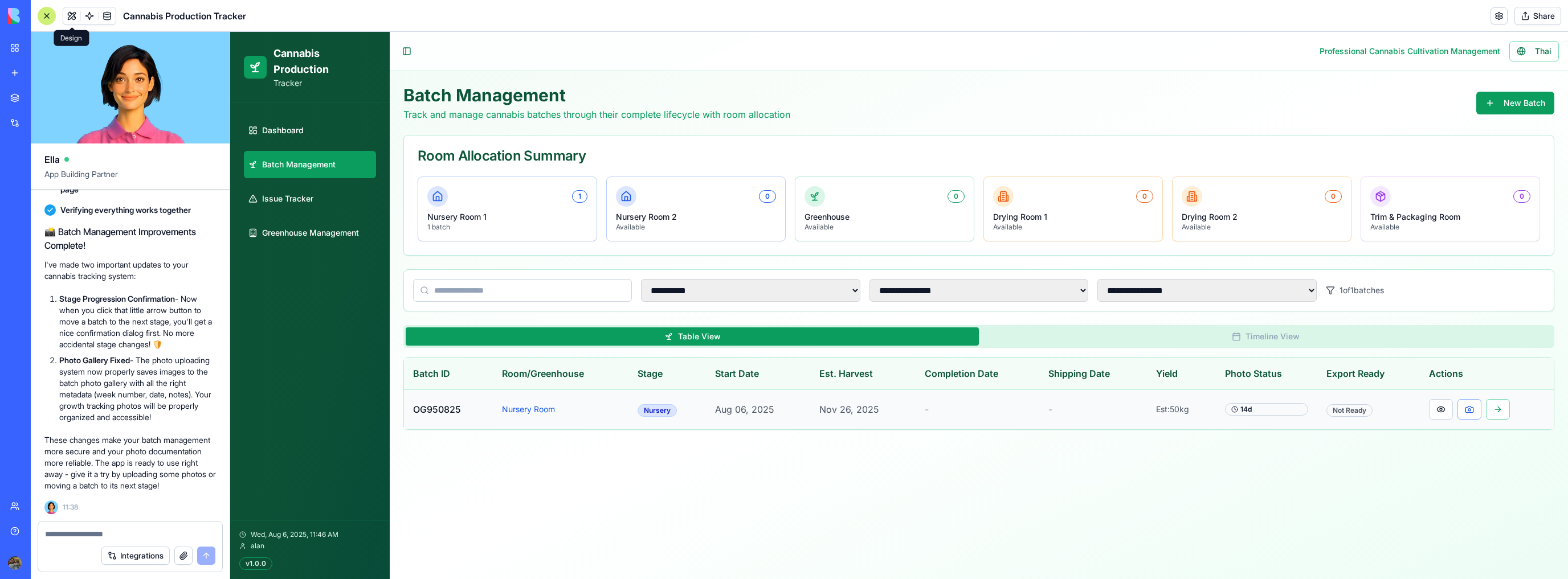 click at bounding box center (1498, 409) 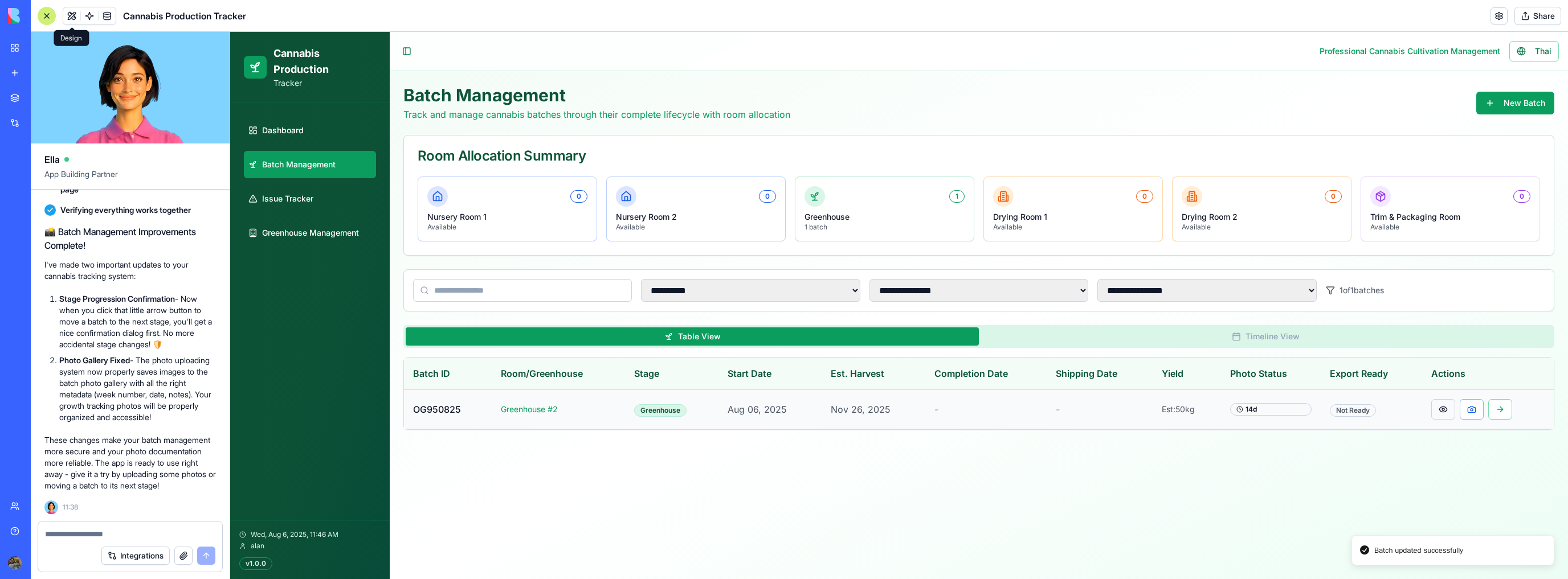 click at bounding box center [1443, 409] 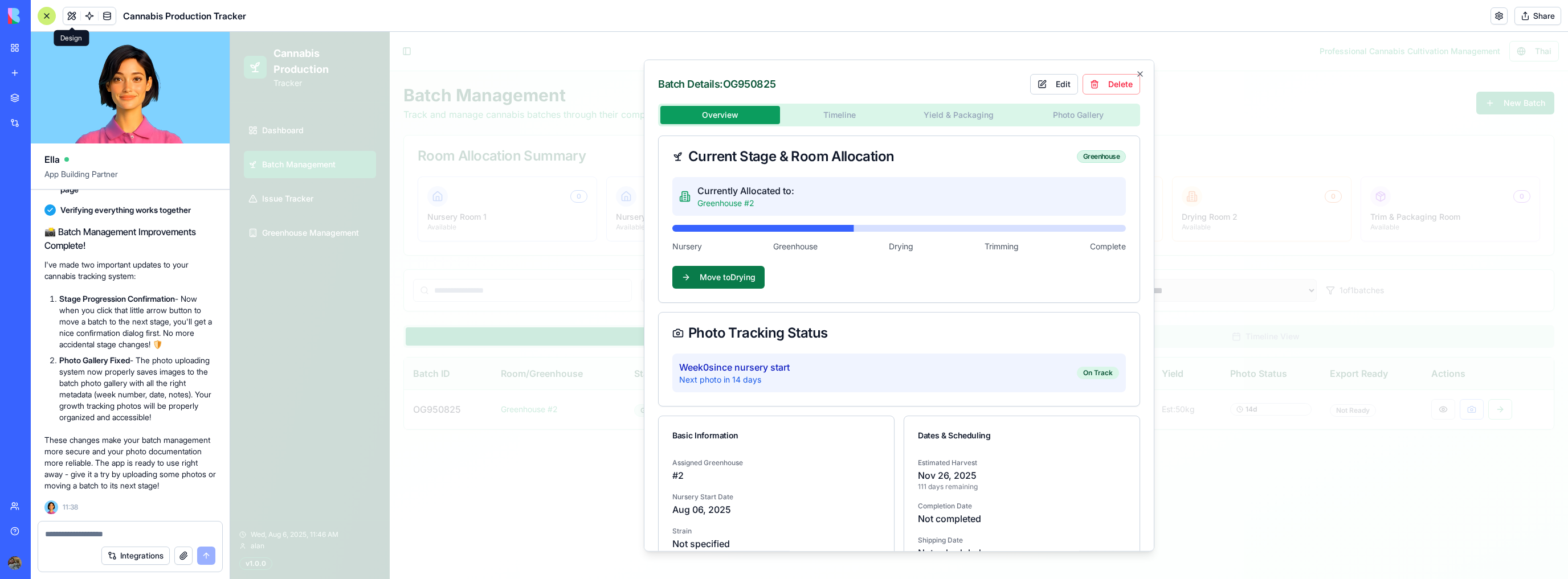 click on "Move to  Drying" at bounding box center [718, 277] 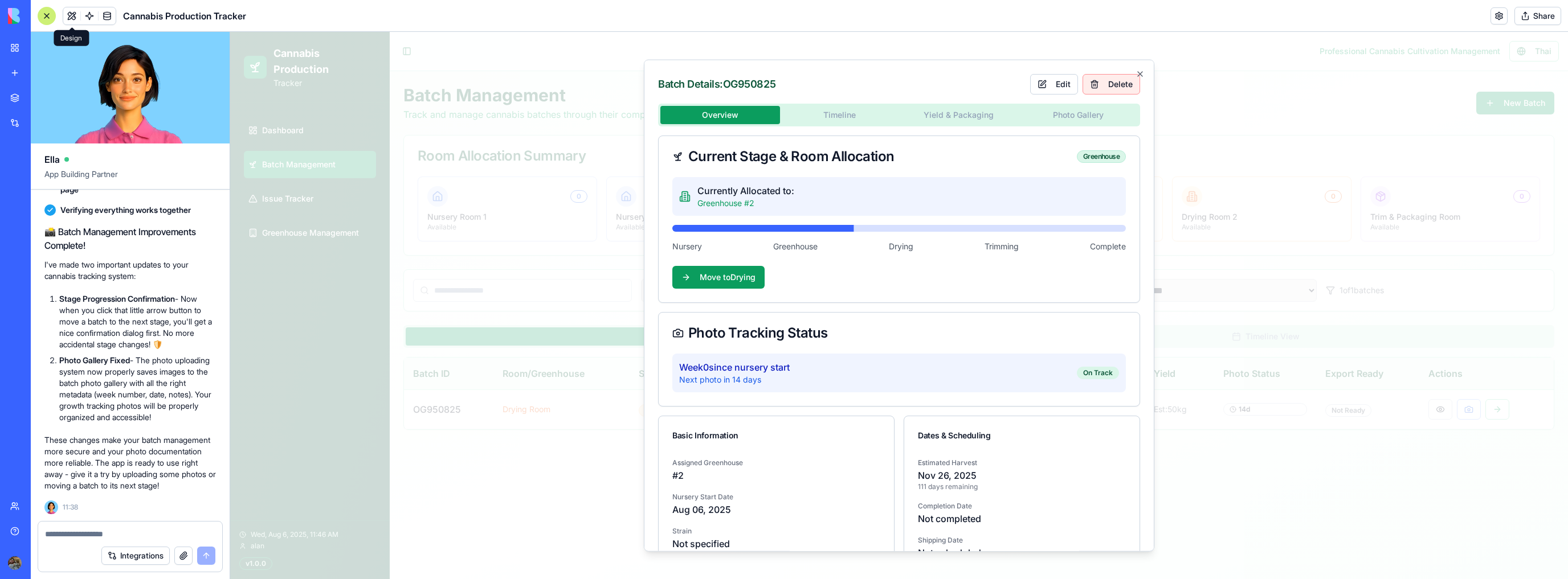 click on "Delete" at bounding box center (1111, 84) 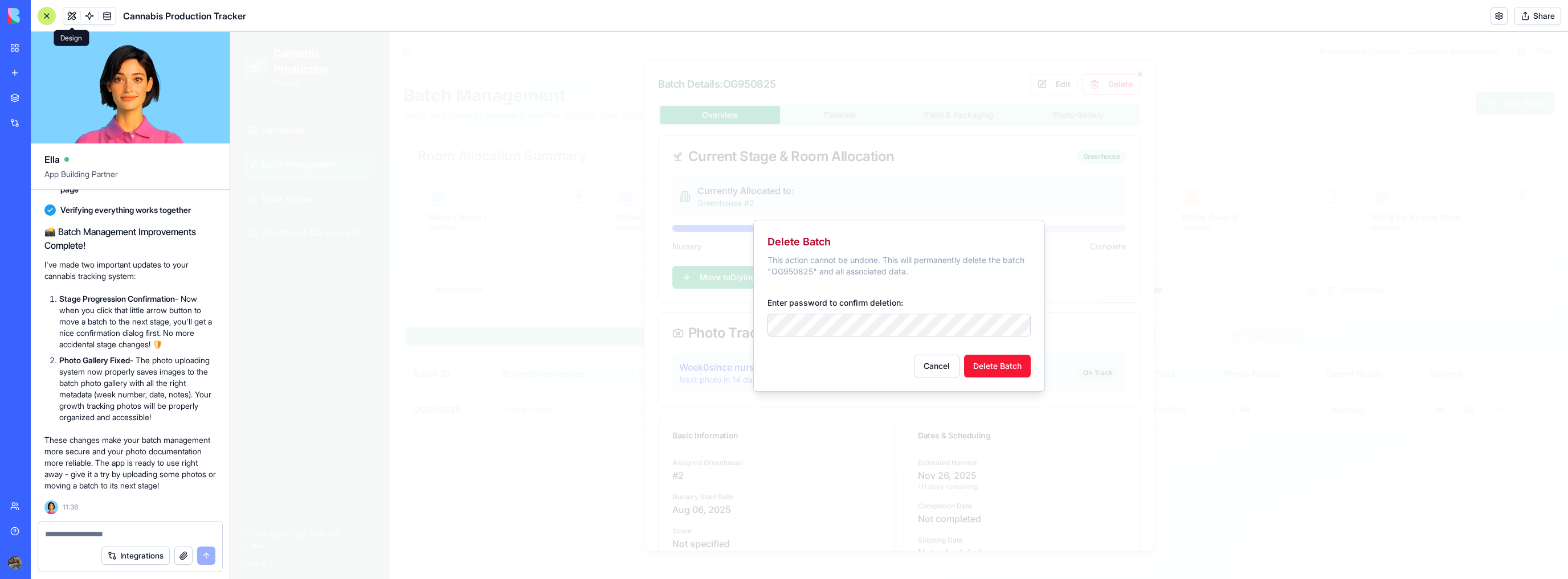 click on "Delete Batch This action cannot be undone. This will permanently delete the batch " OG950825 " and all associated data. Enter password to confirm deletion: Cancel Delete Batch" at bounding box center (899, 306) 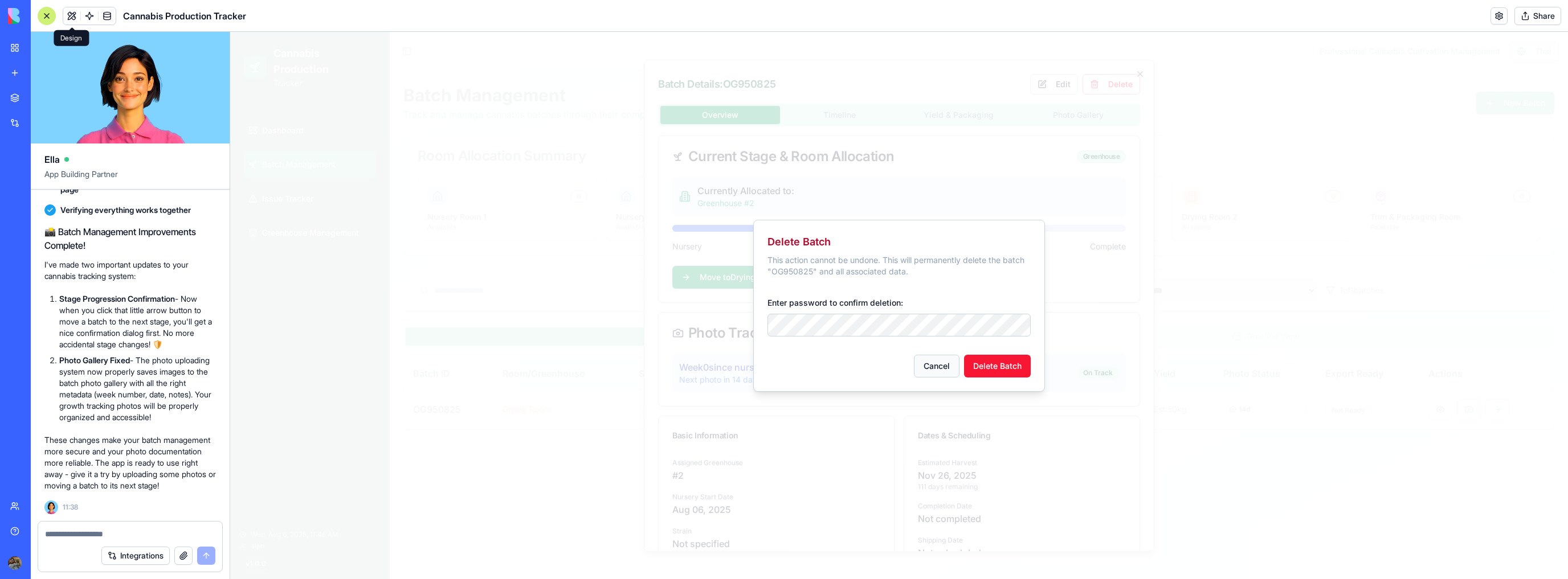 click on "Cancel" at bounding box center (937, 366) 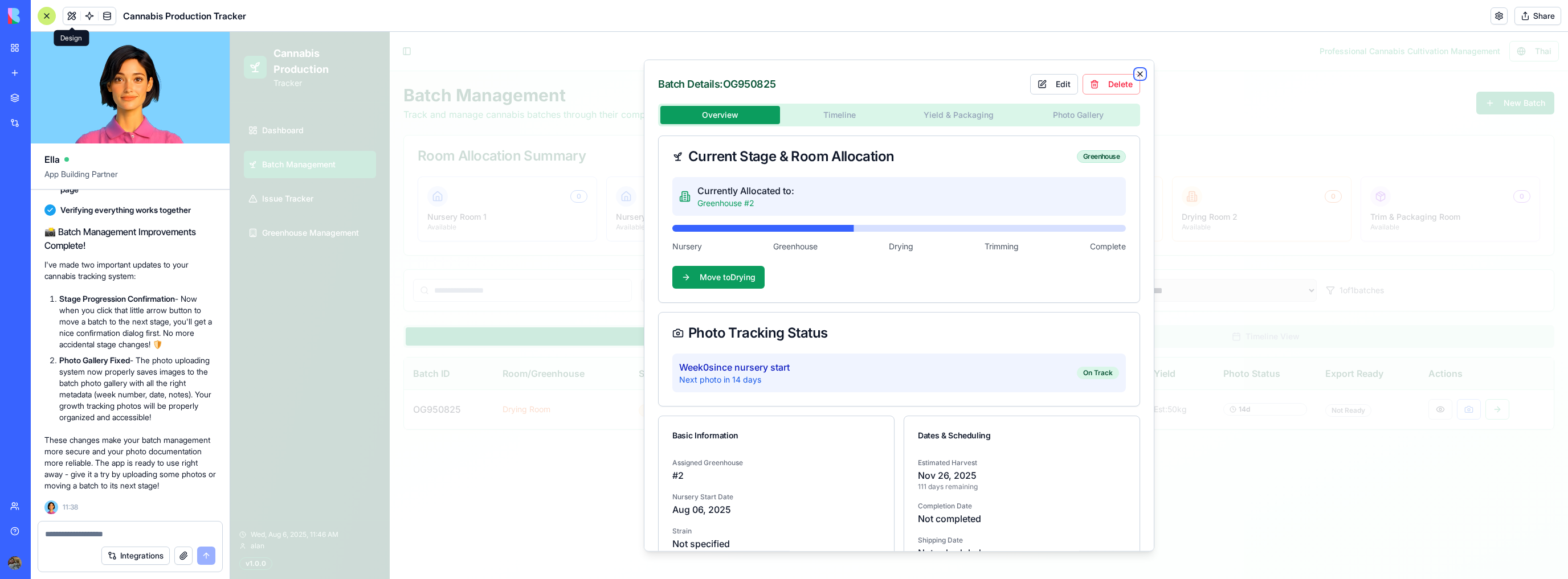 click 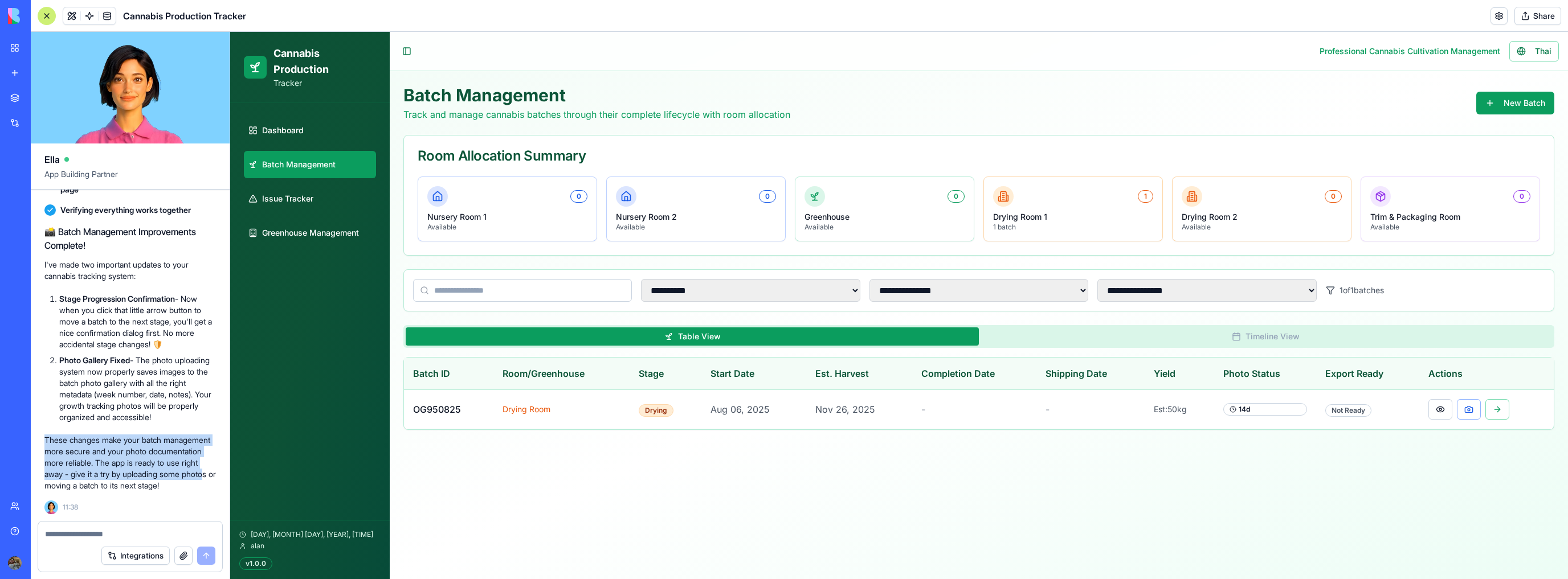 drag, startPoint x: 47, startPoint y: 430, endPoint x: 130, endPoint y: 471, distance: 92.57429 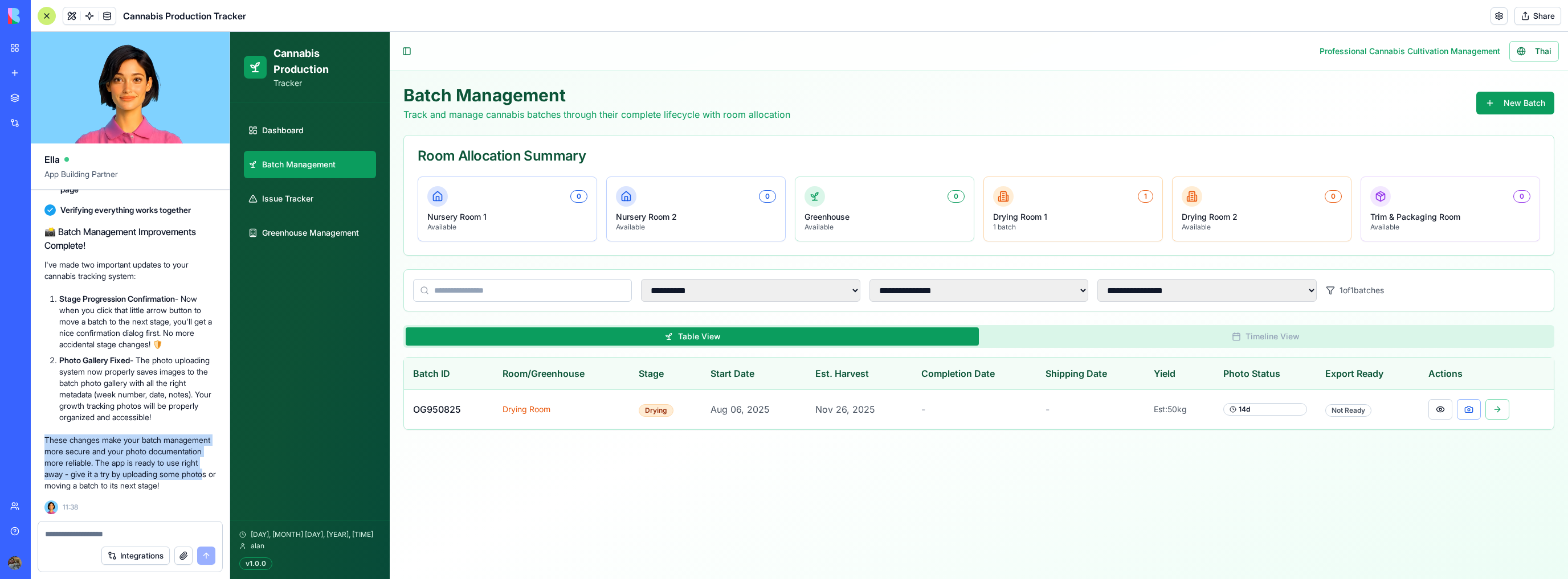 click on "These changes make your batch management more secure and your photo documentation more reliable. The app is ready to use right away - give it a try by uploading some photos or moving a batch to its next stage!" at bounding box center [130, 463] 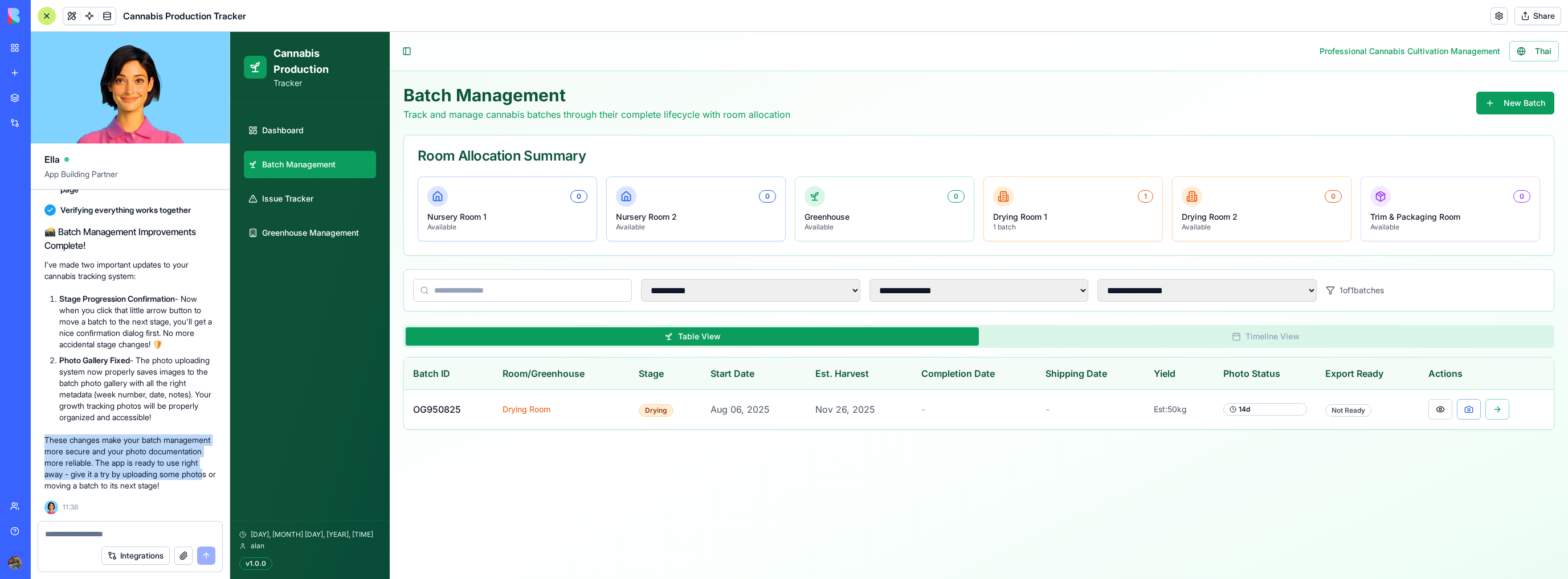 click at bounding box center [130, 534] 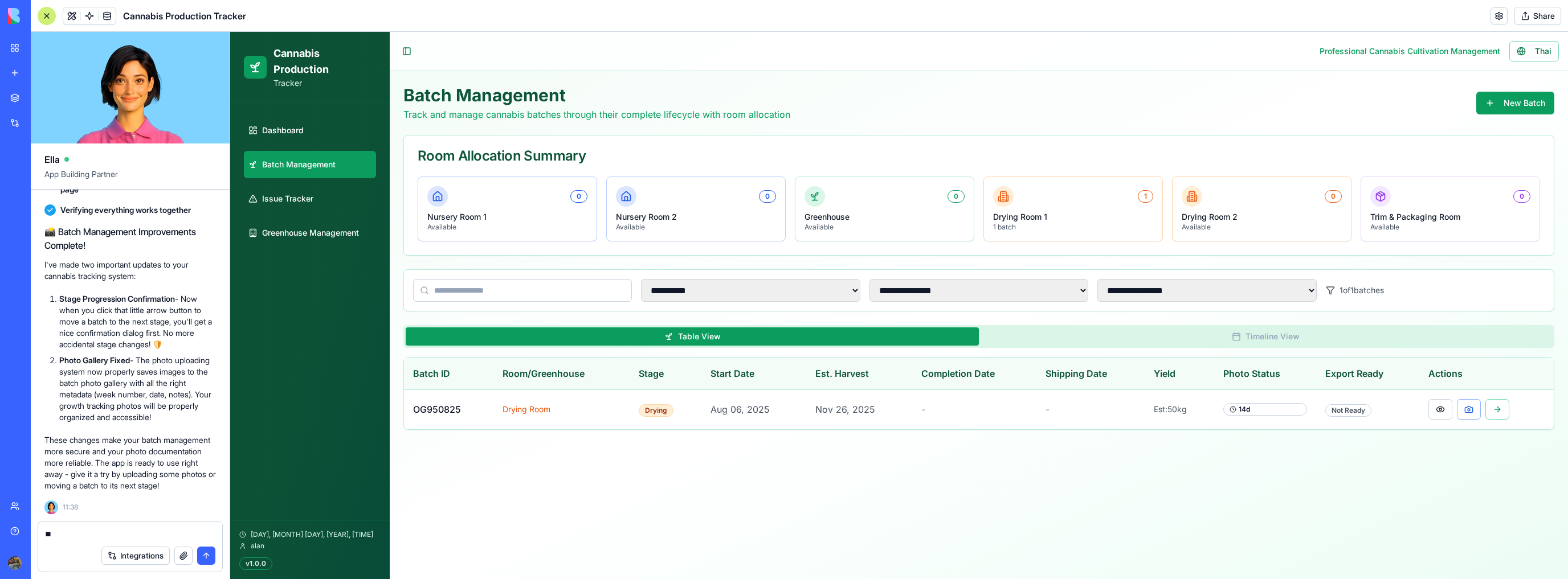 type on "*" 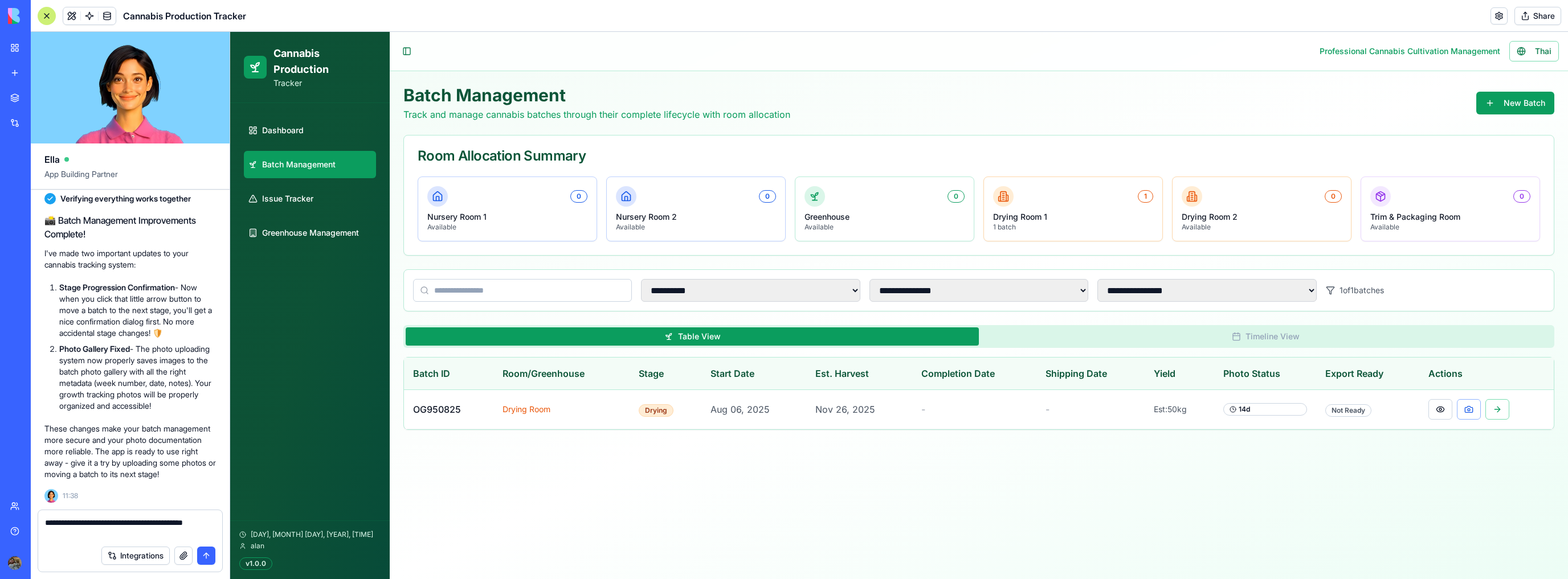 type on "**********" 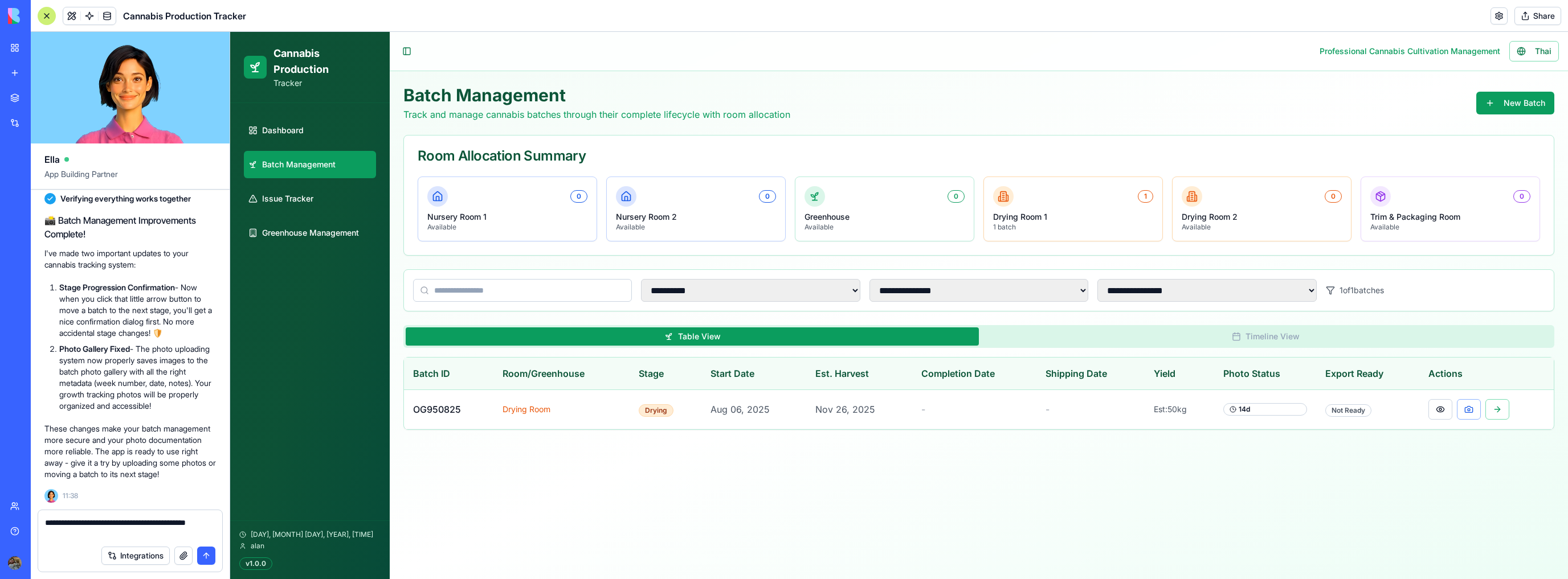 type 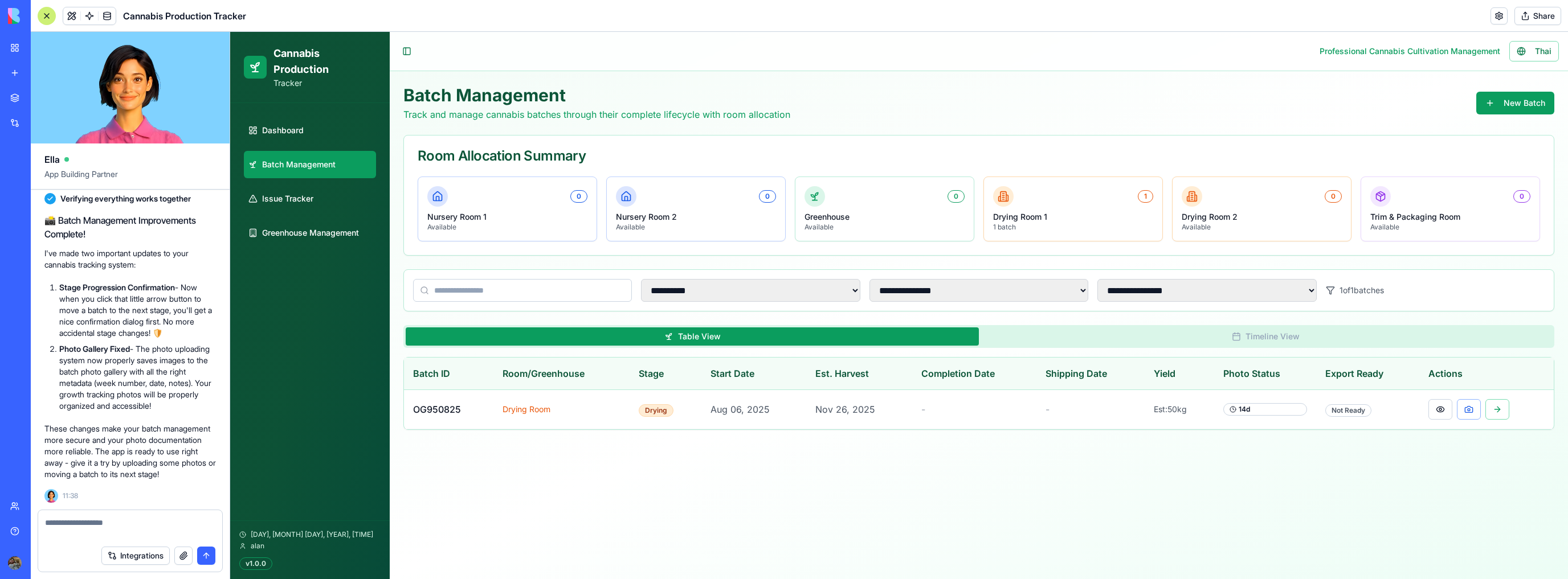 scroll, scrollTop: 9997, scrollLeft: 0, axis: vertical 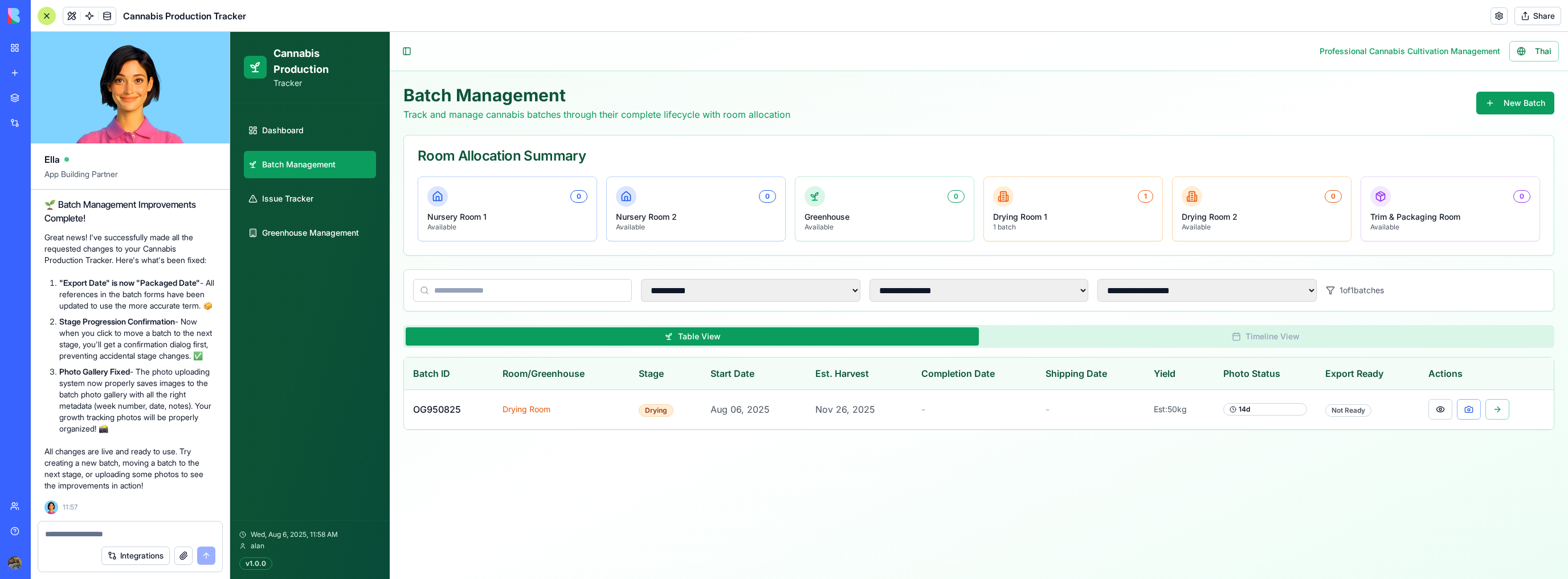 drag, startPoint x: 60, startPoint y: 375, endPoint x: 140, endPoint y: 405, distance: 85.44004 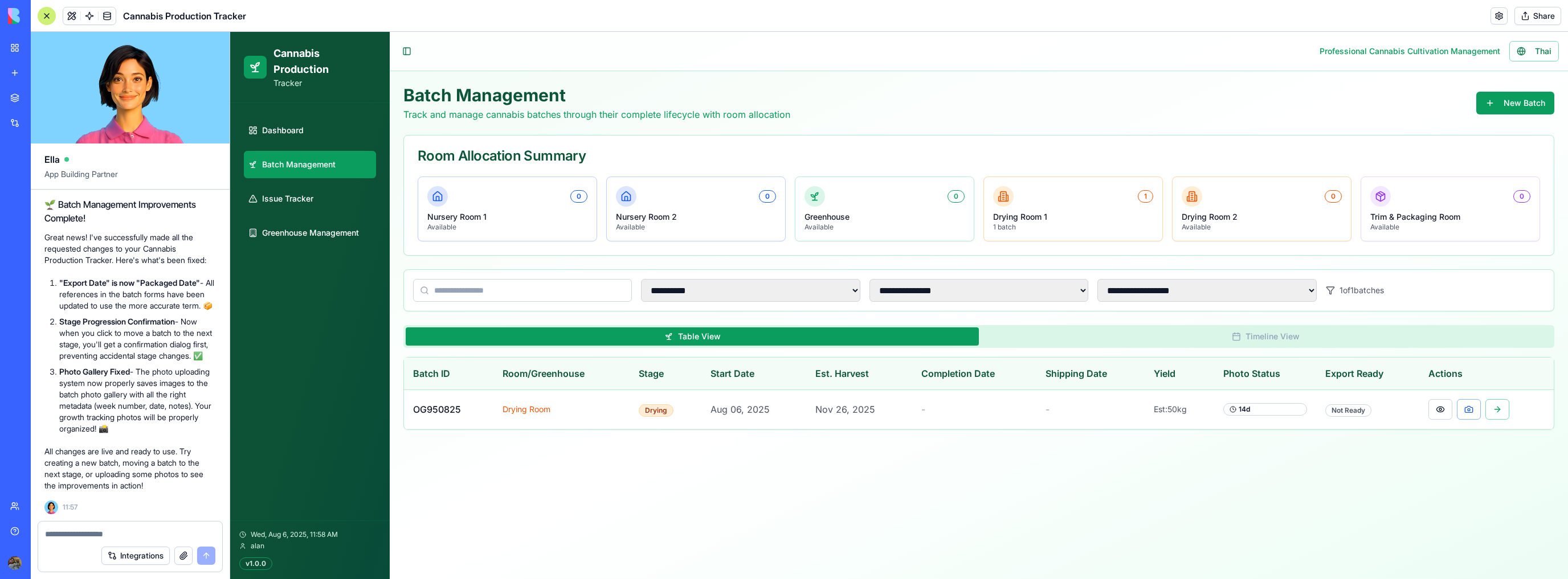 click on ""Export Date" is now "Packaged Date"  - All references in the batch forms have been updated to use the more accurate term. 📦" at bounding box center [137, 294] 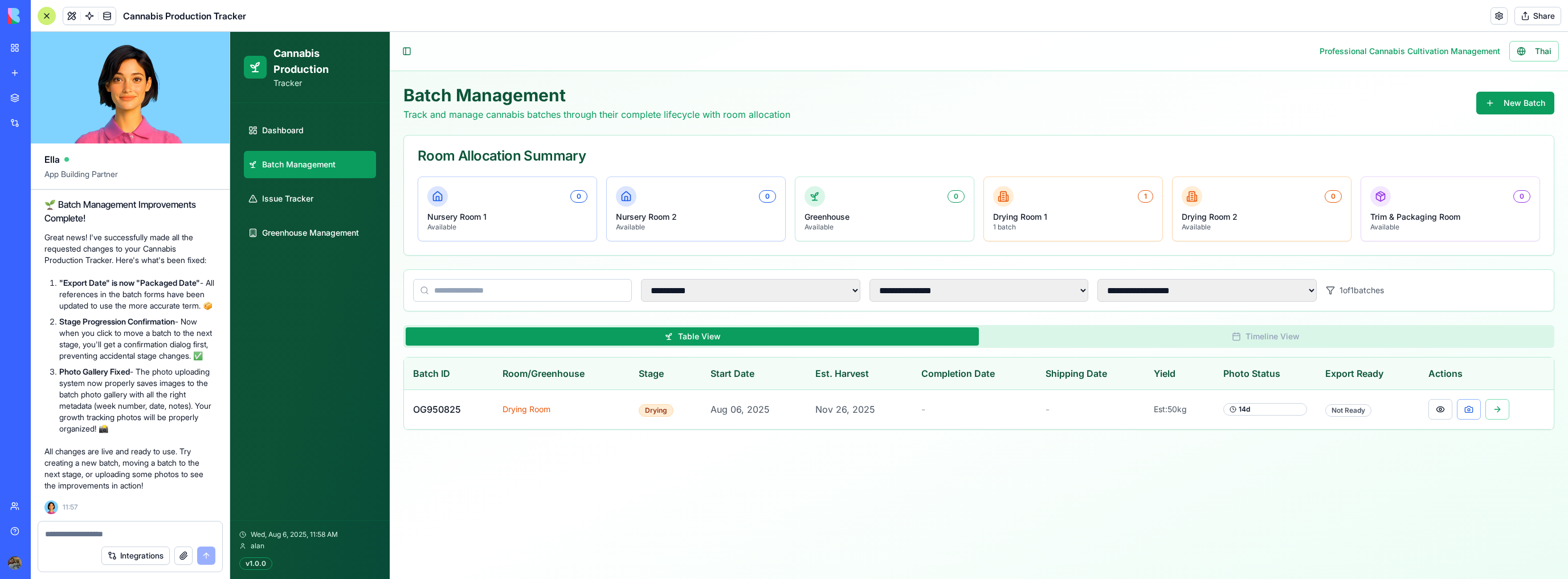 click on ""Export Date" is now "Packaged Date"  - All references in the batch forms have been updated to use the more accurate term. 📦" at bounding box center [137, 294] 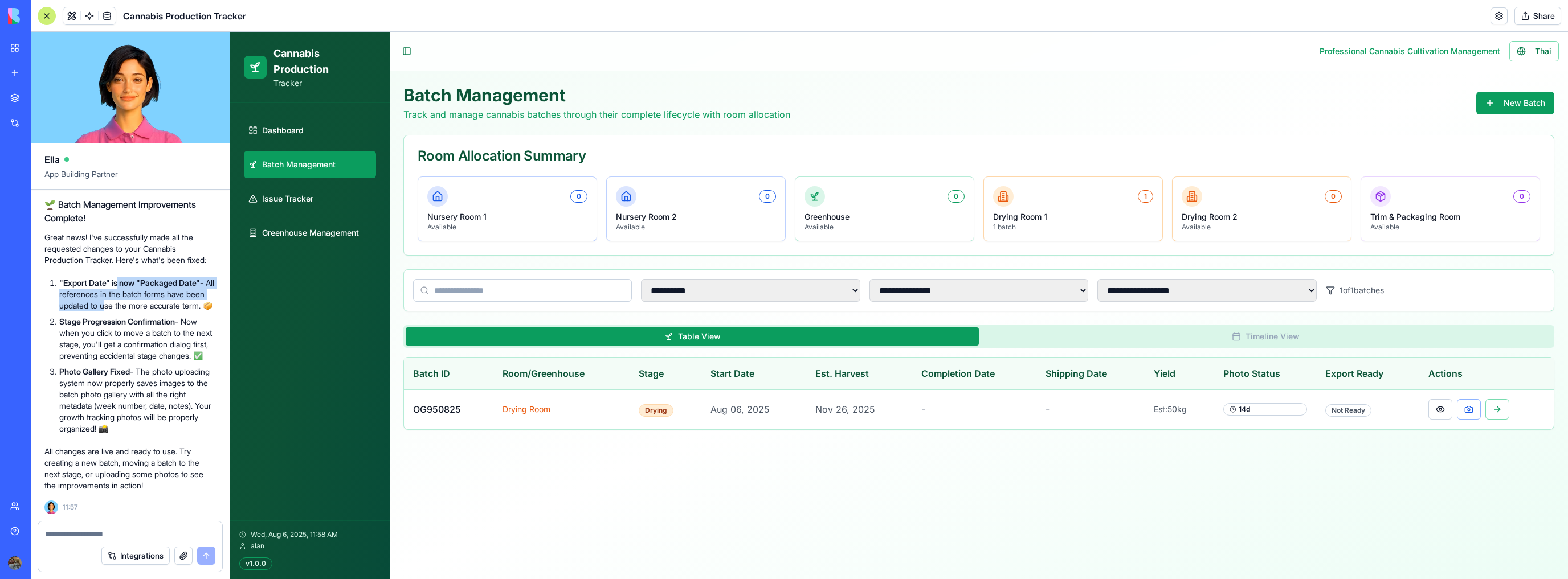 drag, startPoint x: 121, startPoint y: 373, endPoint x: 123, endPoint y: 392, distance: 19.104973 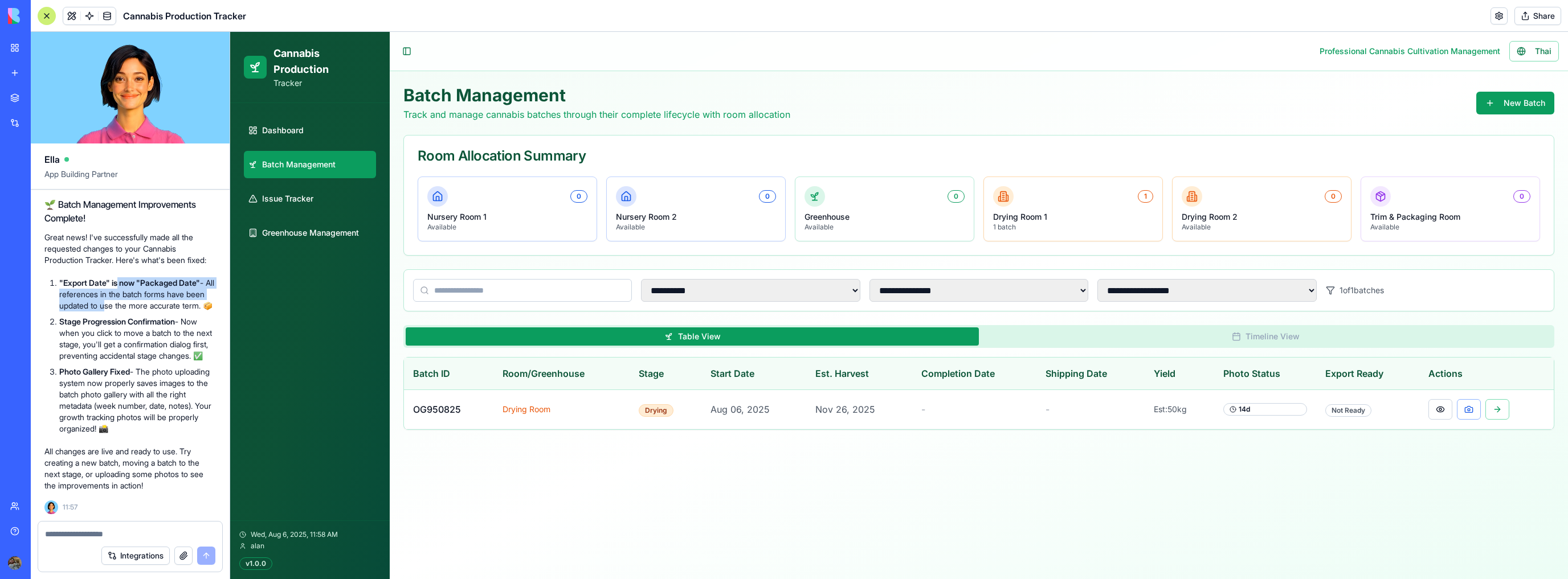click on ""Export Date" is now "Packaged Date"  - All references in the batch forms have been updated to use the more accurate term. 📦" at bounding box center [137, 294] 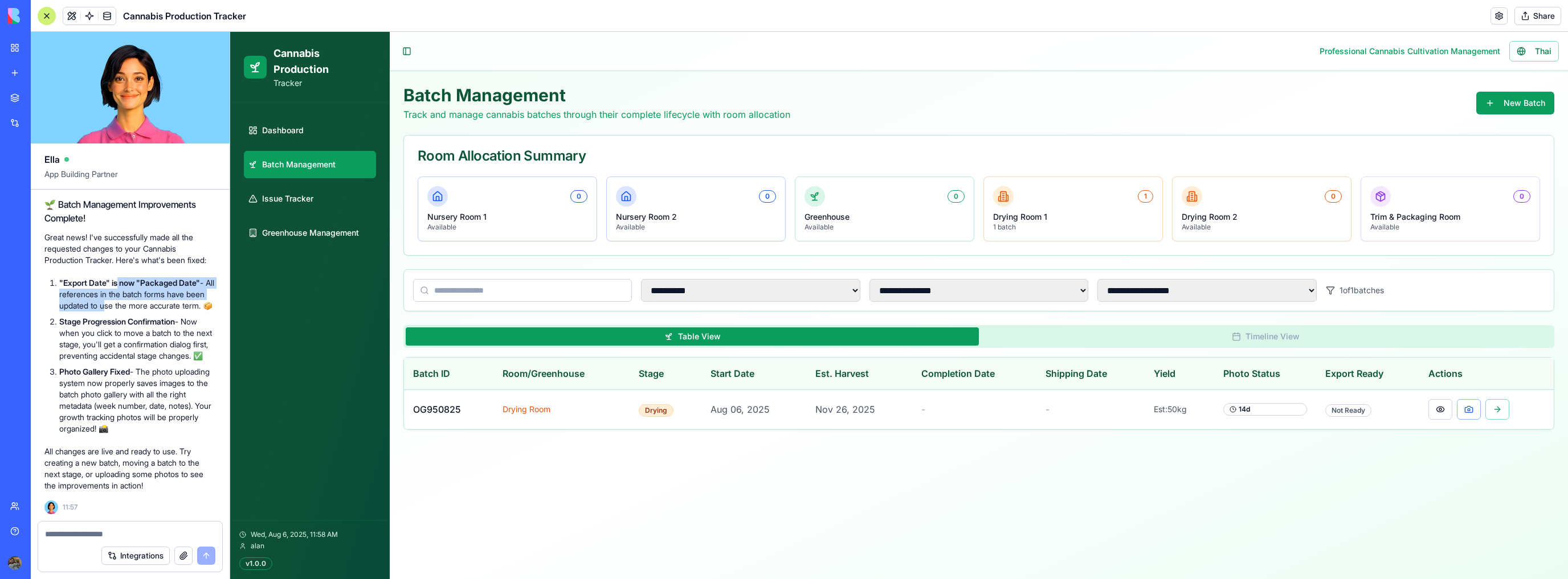 scroll, scrollTop: 10587, scrollLeft: 0, axis: vertical 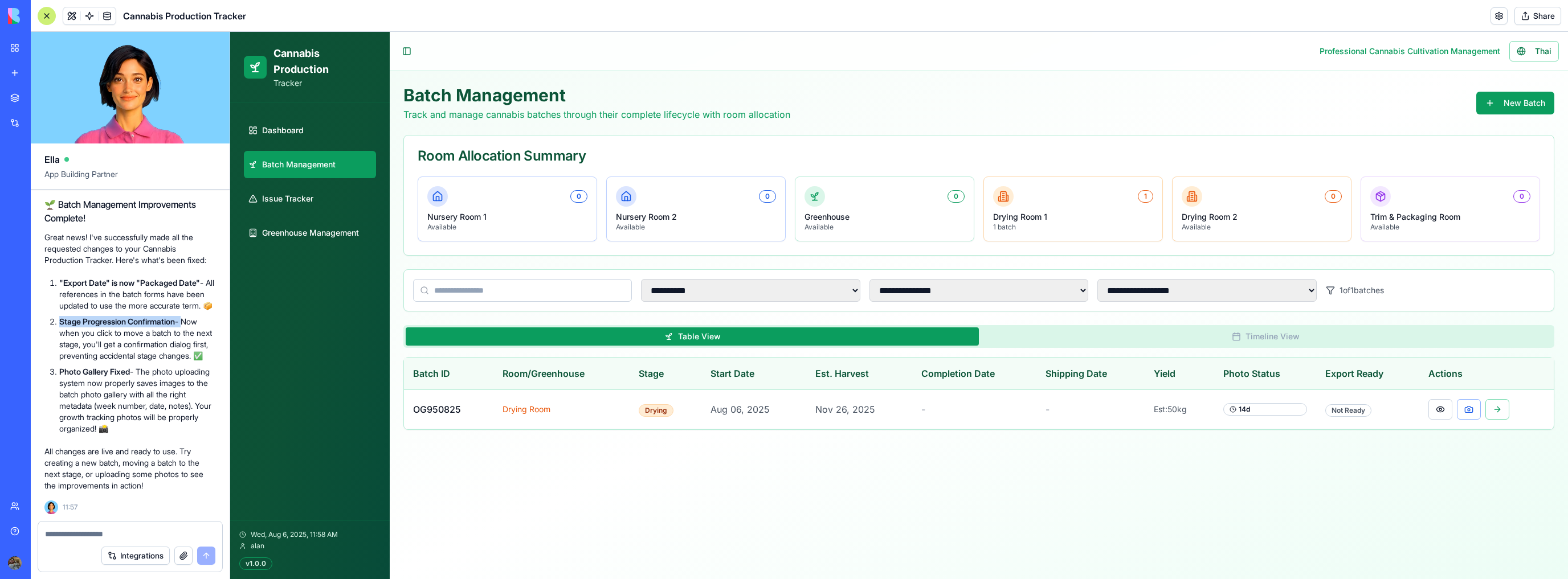 drag, startPoint x: 58, startPoint y: 307, endPoint x: 187, endPoint y: 314, distance: 129.18978 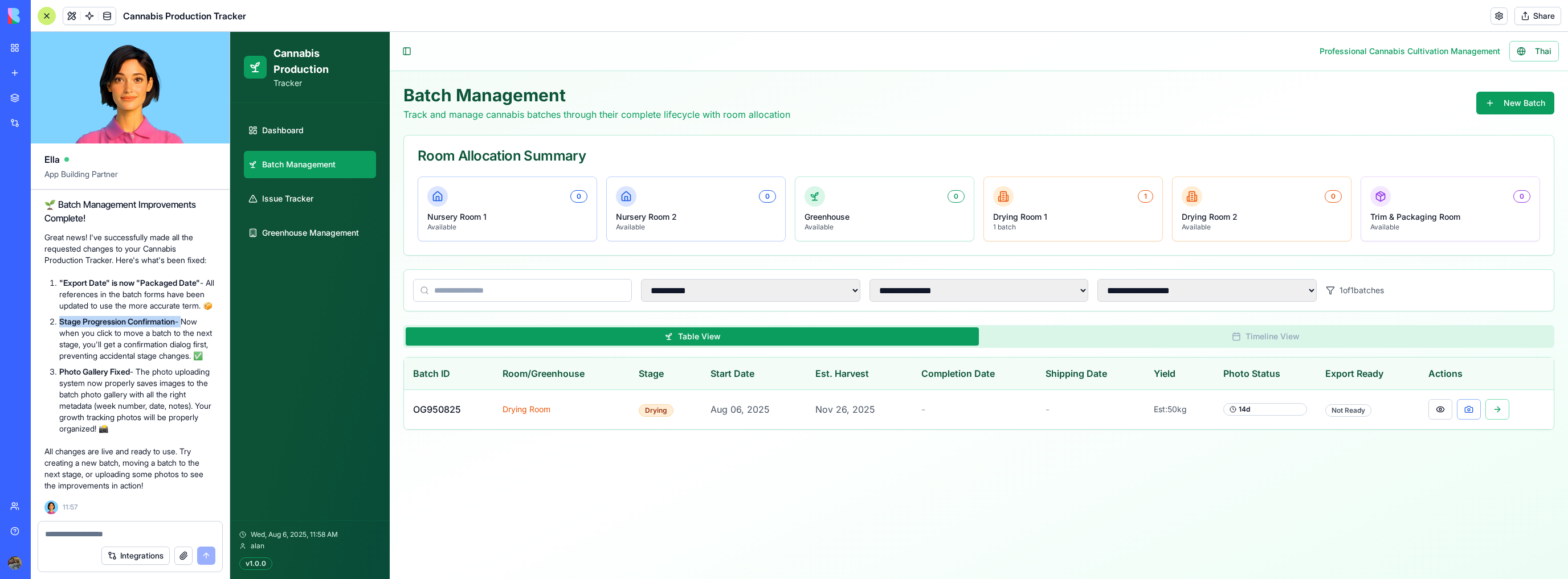 click on "Stage Progression Confirmation  - Now when you click to move a batch to the next stage, you'll get a confirmation dialog first, preventing accidental stage changes. ✅" at bounding box center (137, 339) 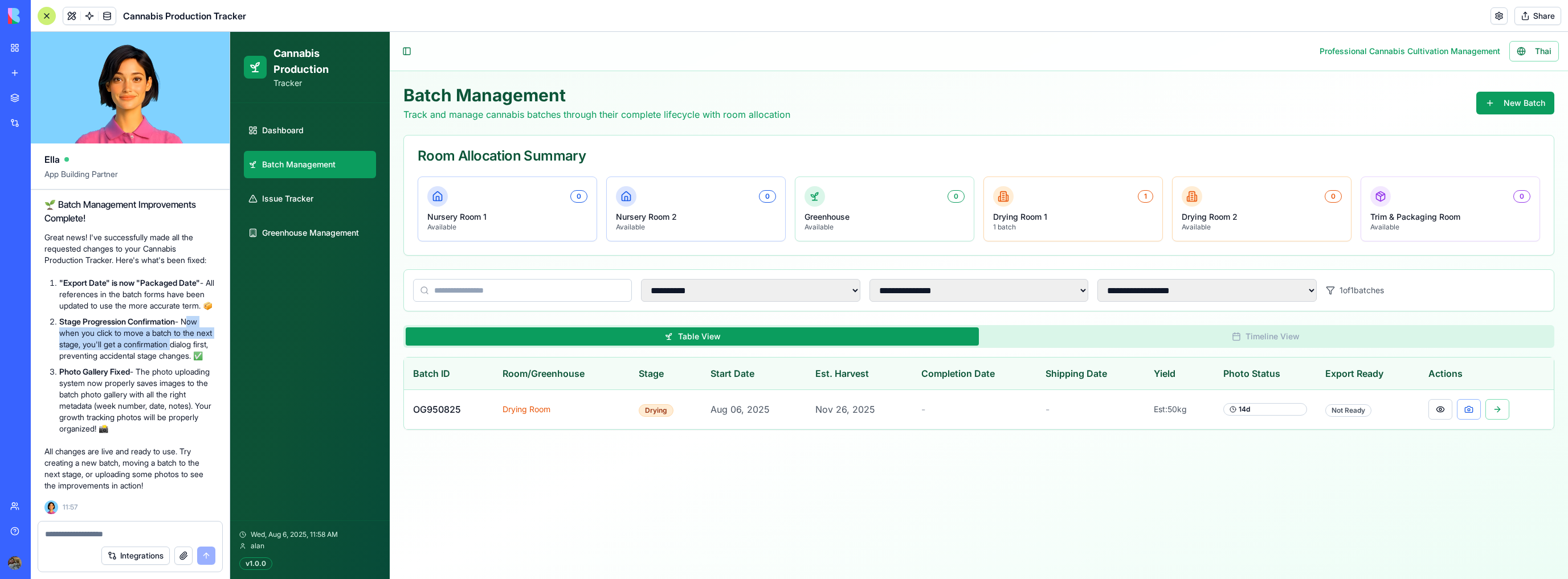 drag, startPoint x: 191, startPoint y: 312, endPoint x: 205, endPoint y: 331, distance: 23.60085 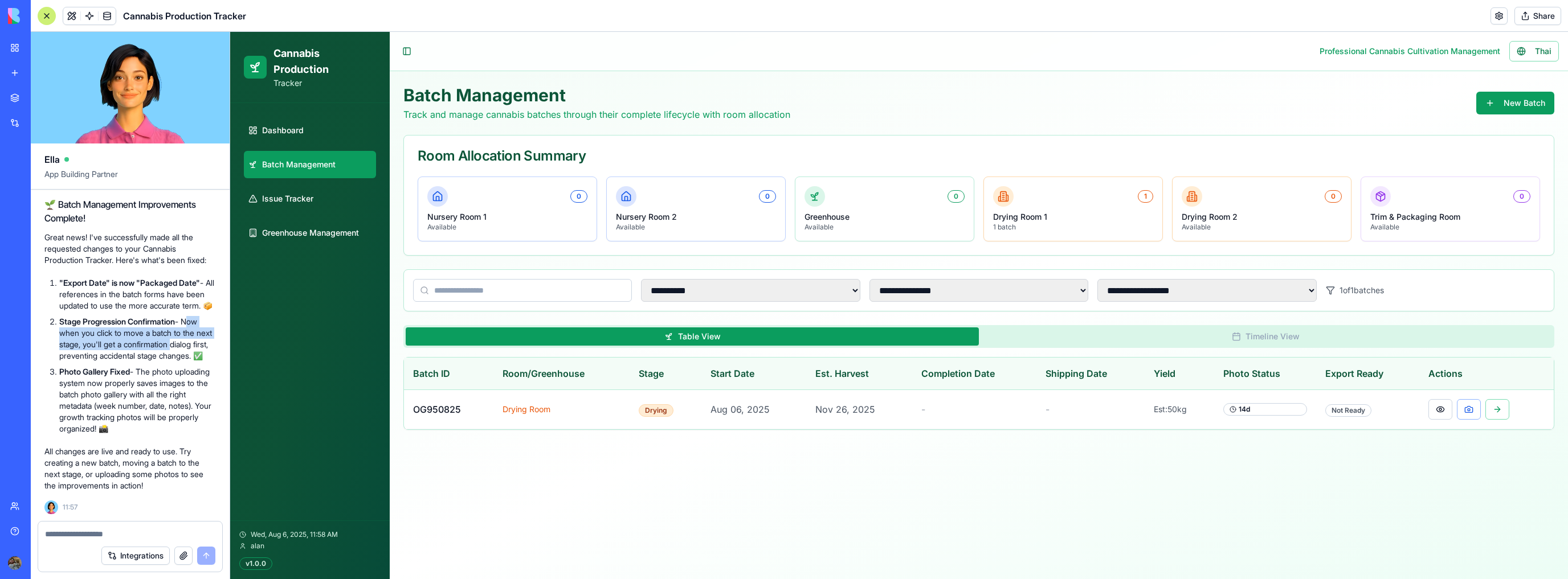 click on "Stage Progression Confirmation  - Now when you click to move a batch to the next stage, you'll get a confirmation dialog first, preventing accidental stage changes. ✅" at bounding box center (137, 339) 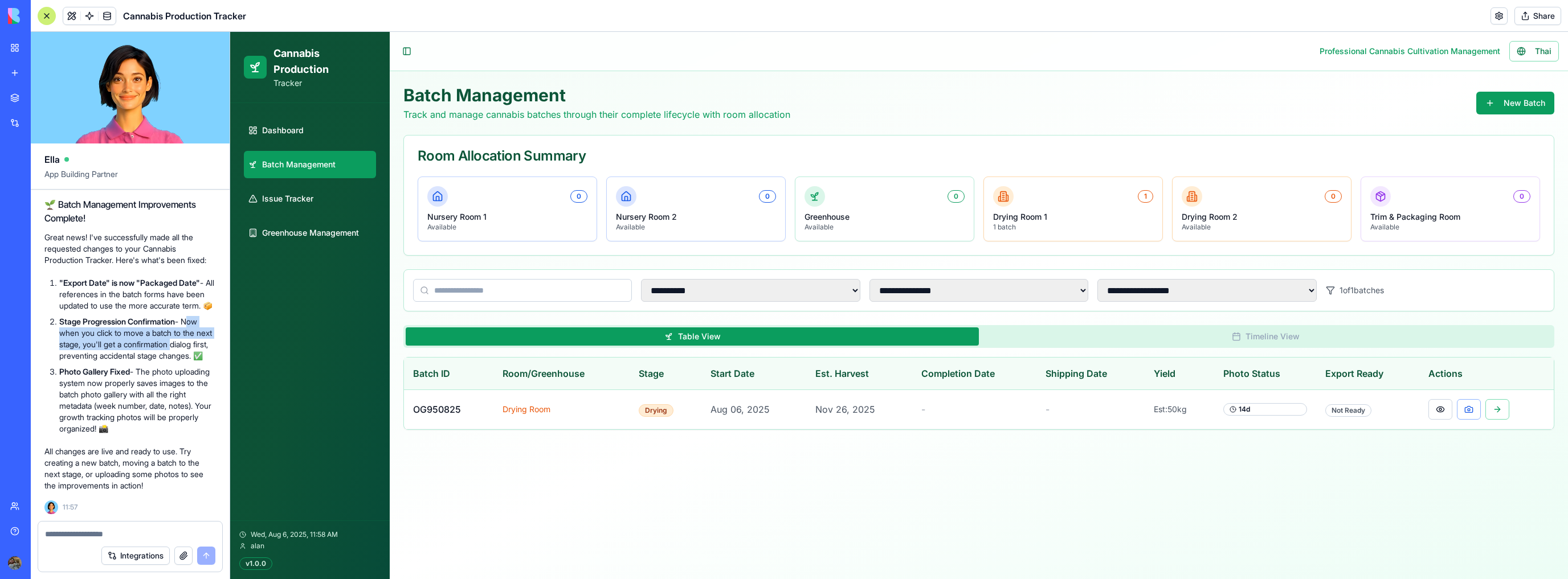click on "Stage Progression Confirmation  - Now when you click to move a batch to the next stage, you'll get a confirmation dialog first, preventing accidental stage changes. ✅" at bounding box center [137, 339] 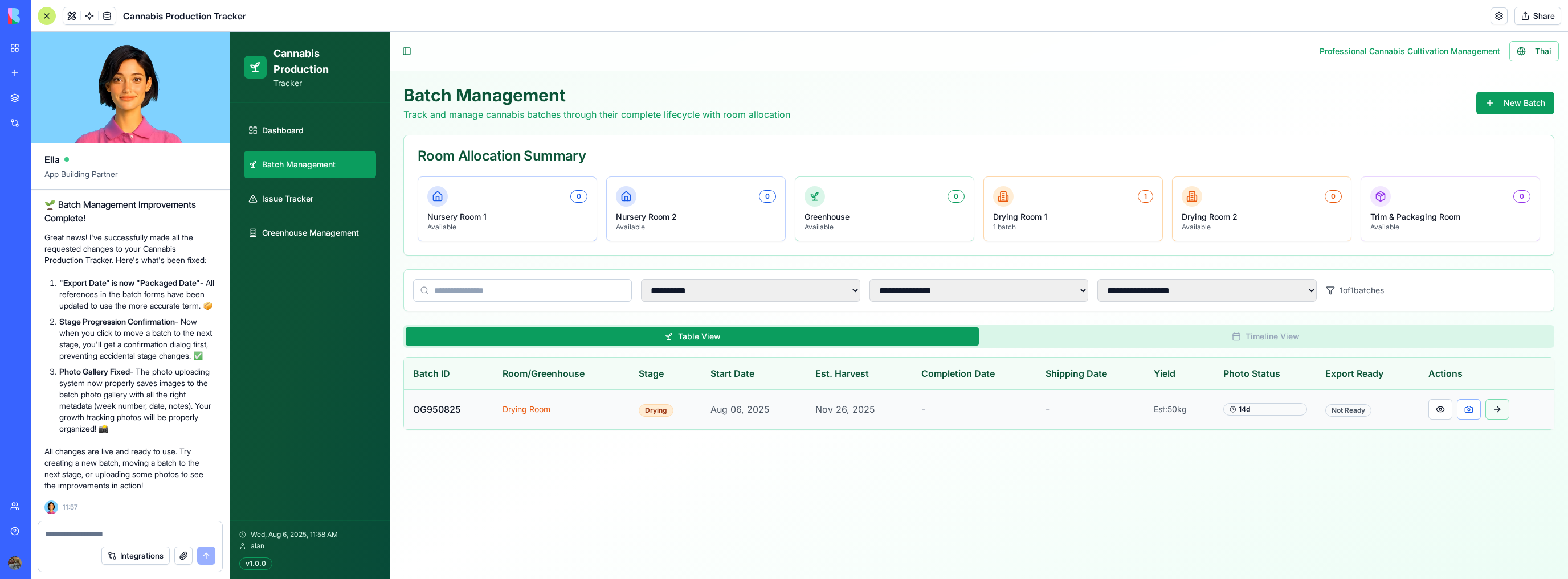 click at bounding box center [1497, 409] 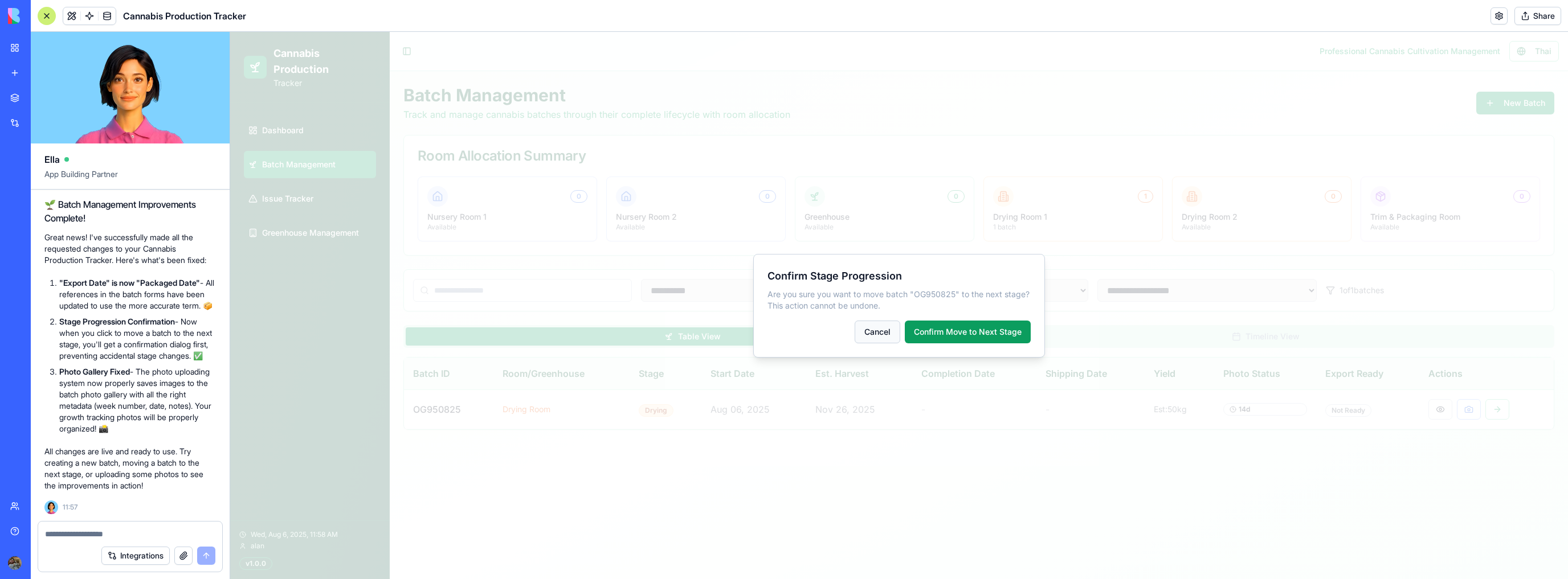 click on "Cancel" at bounding box center [877, 332] 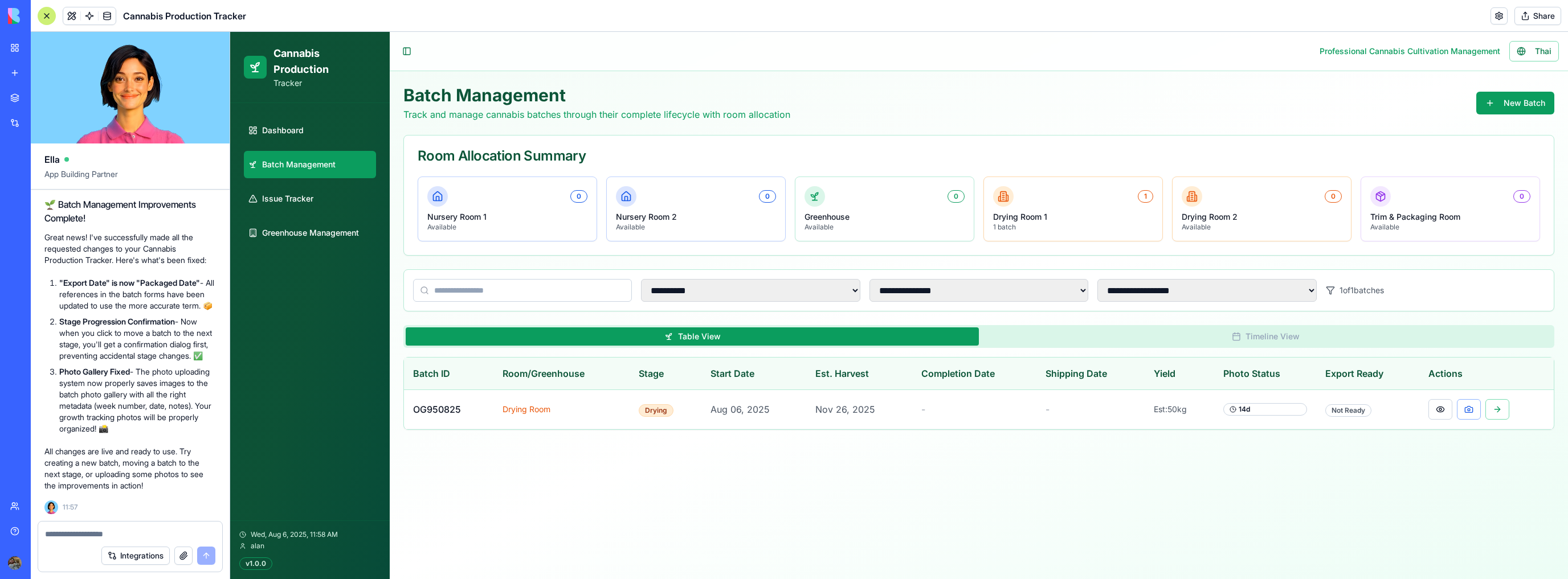 drag, startPoint x: 72, startPoint y: 373, endPoint x: 177, endPoint y: 433, distance: 120.93387 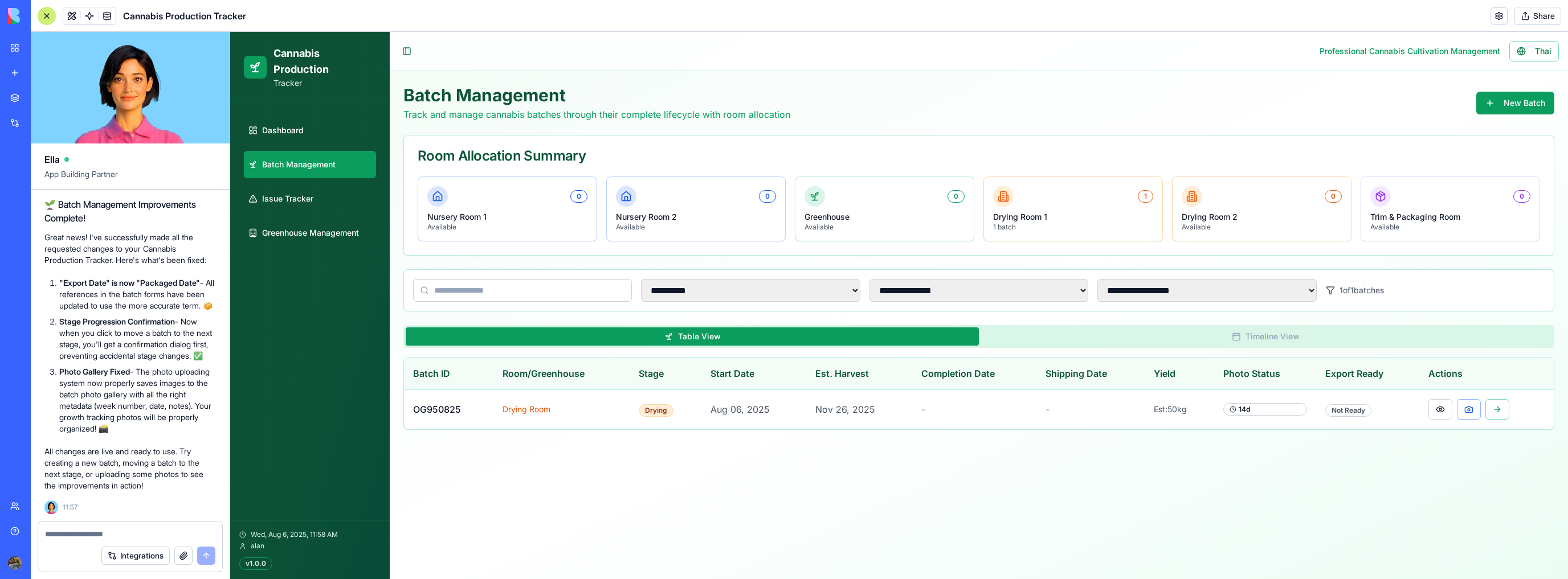 click on "Photo Gallery Fixed - The photo uploading system now properly saves images to the batch photo gallery with all the right metadata (week number, date, notes). Your growth tracking photos will be properly organized! 📸" at bounding box center [137, 400] 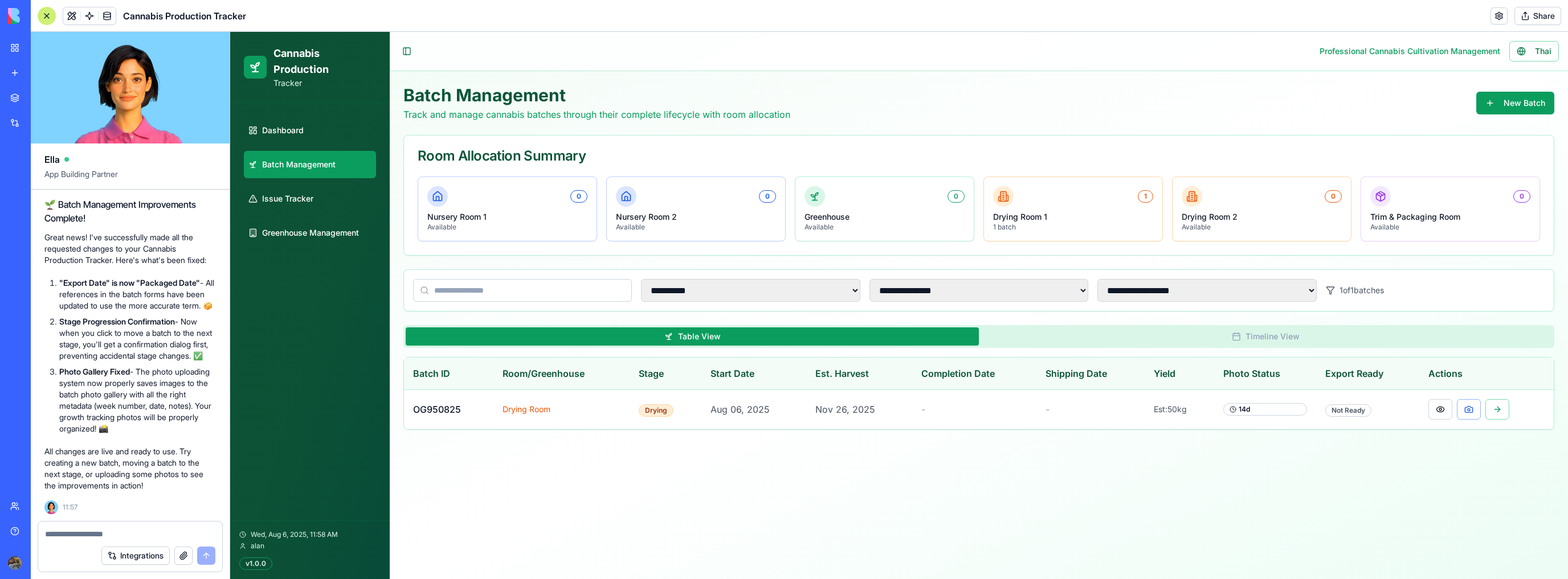 click on "Photo Gallery Fixed - The photo uploading system now properly saves images to the batch photo gallery with all the right metadata (week number, date, notes). Your growth tracking photos will be properly organized! 📸" at bounding box center (137, 400) 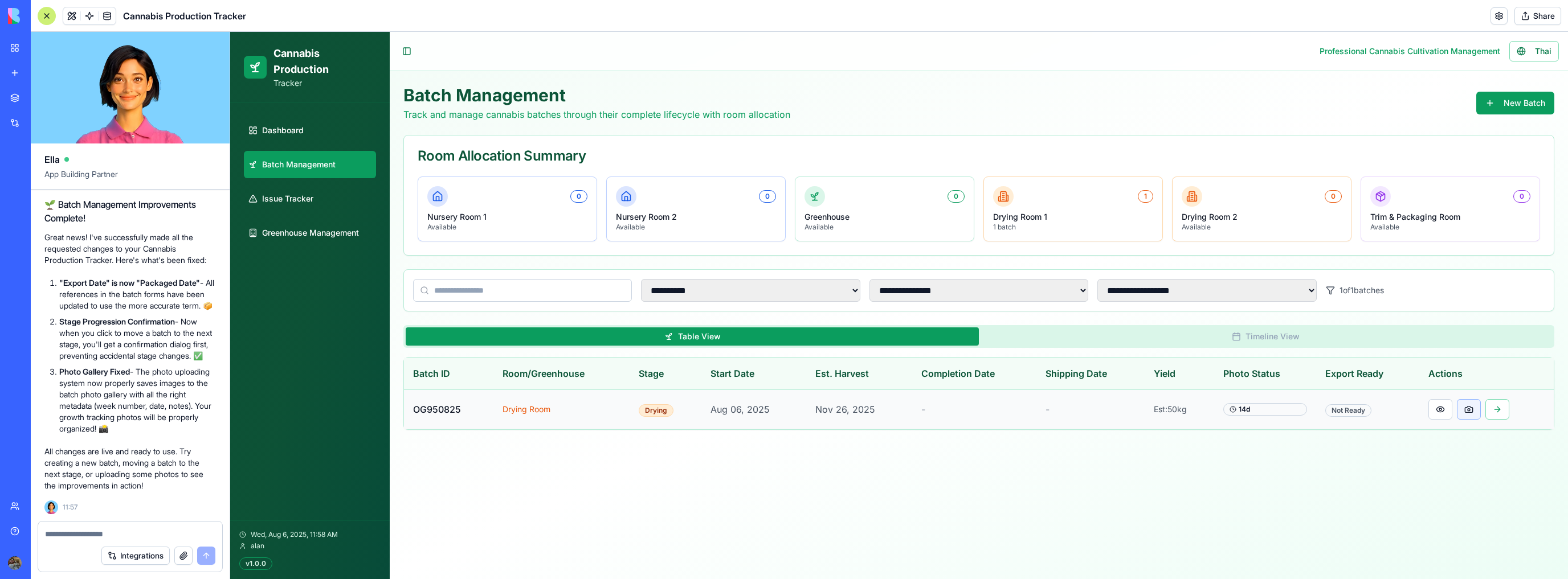 click at bounding box center [1469, 409] 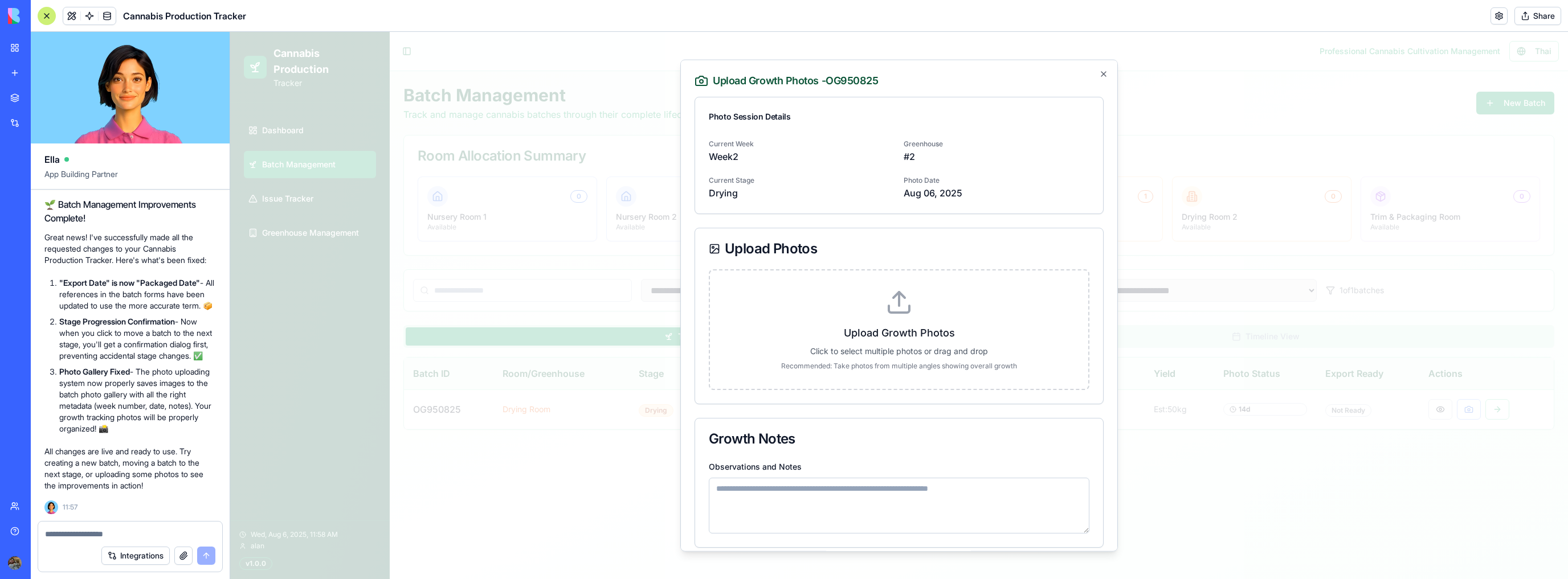 click on "Upload Growth Photos Click to select multiple photos or drag and drop Recommended: Take photos from multiple angles showing overall growth" at bounding box center (899, 329) 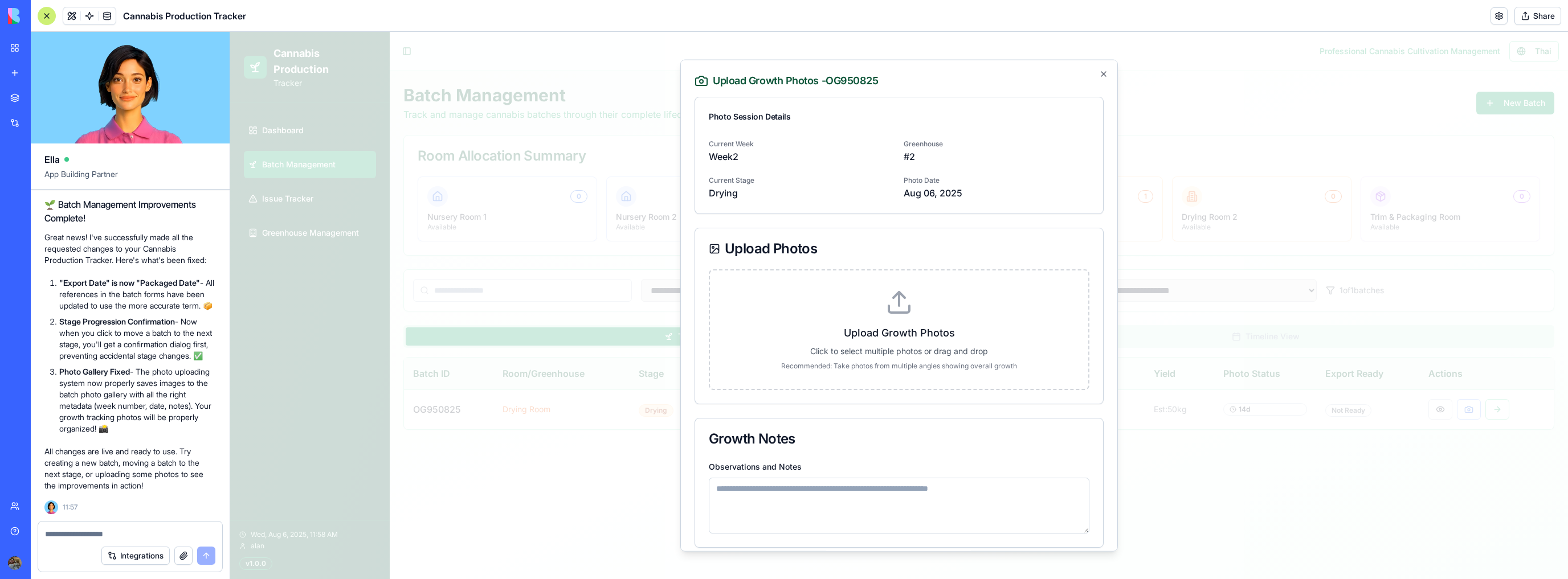 click on "Upload Growth Photos Click to select multiple photos or drag and drop Recommended: Take photos from multiple angles showing overall growth" at bounding box center (230, 32) 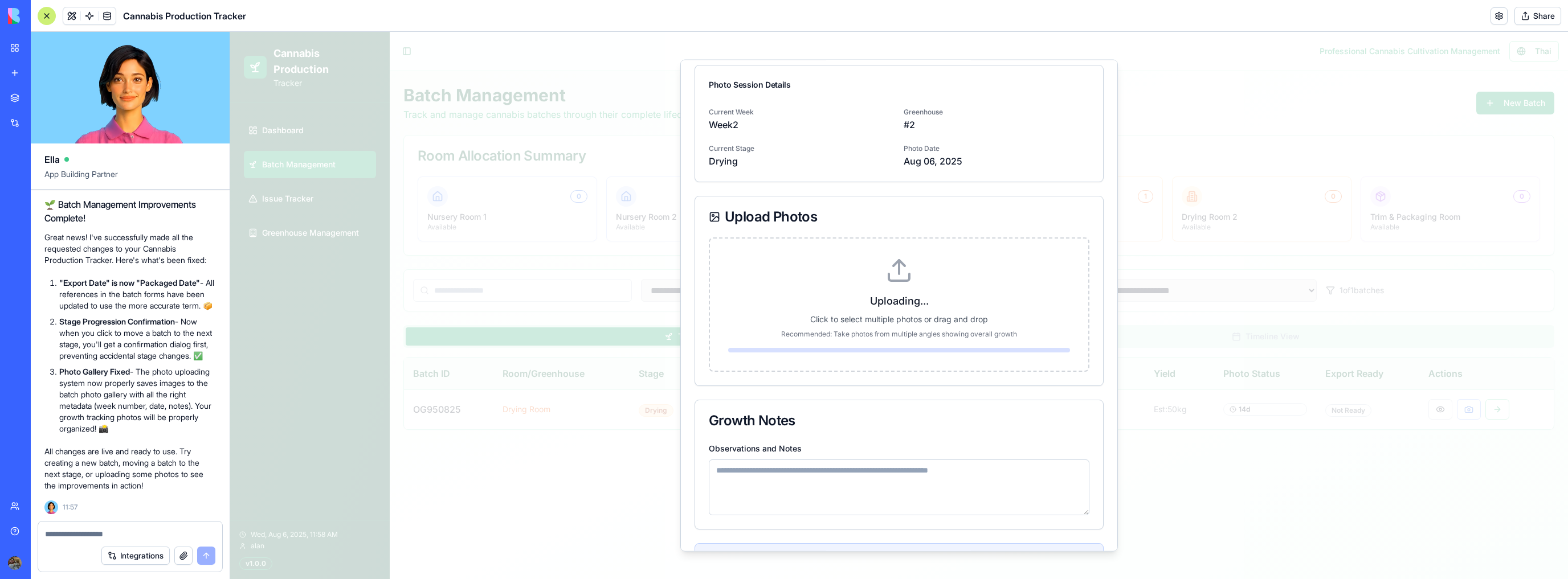 scroll, scrollTop: 46, scrollLeft: 0, axis: vertical 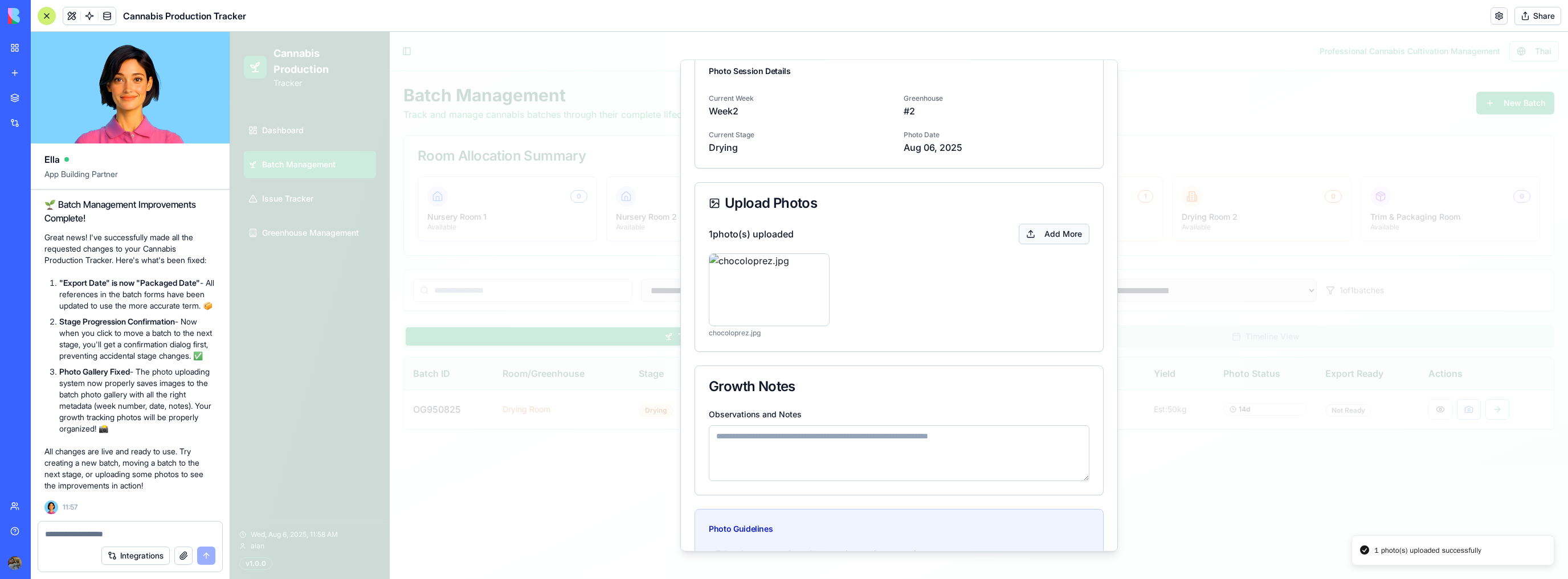 click on "Add More" at bounding box center [1054, 233] 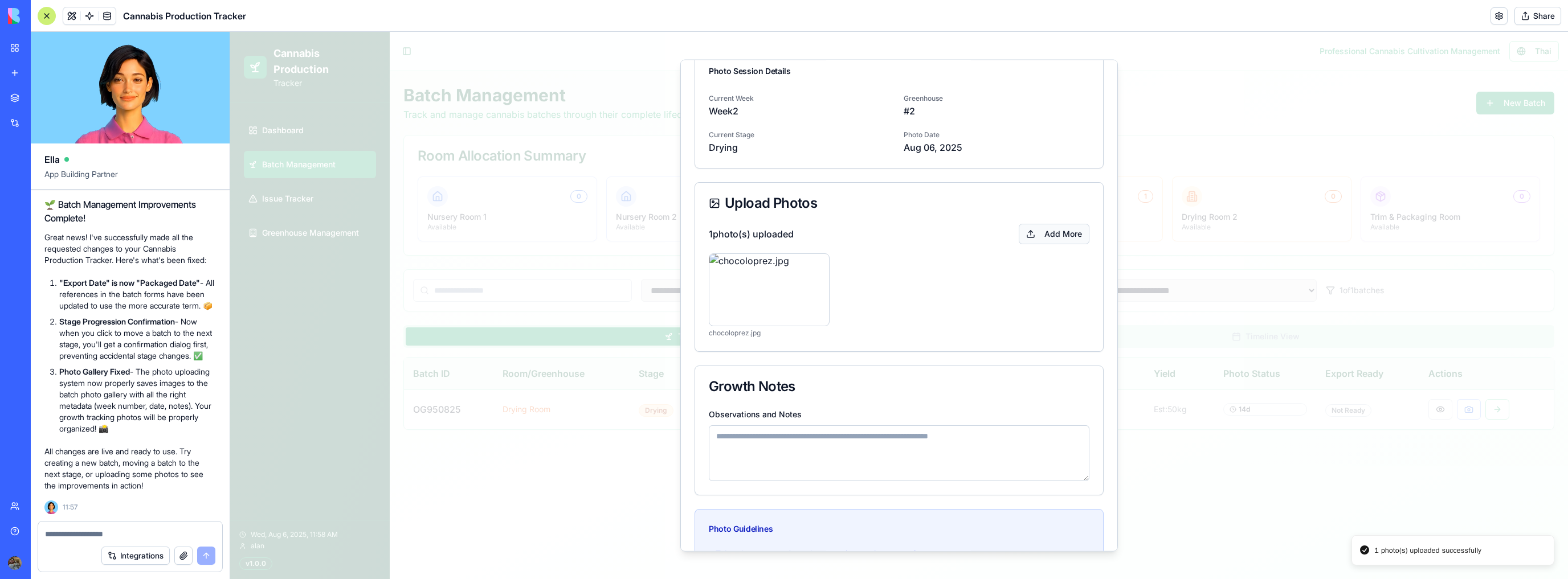 click on "Add More" at bounding box center (1054, 233) 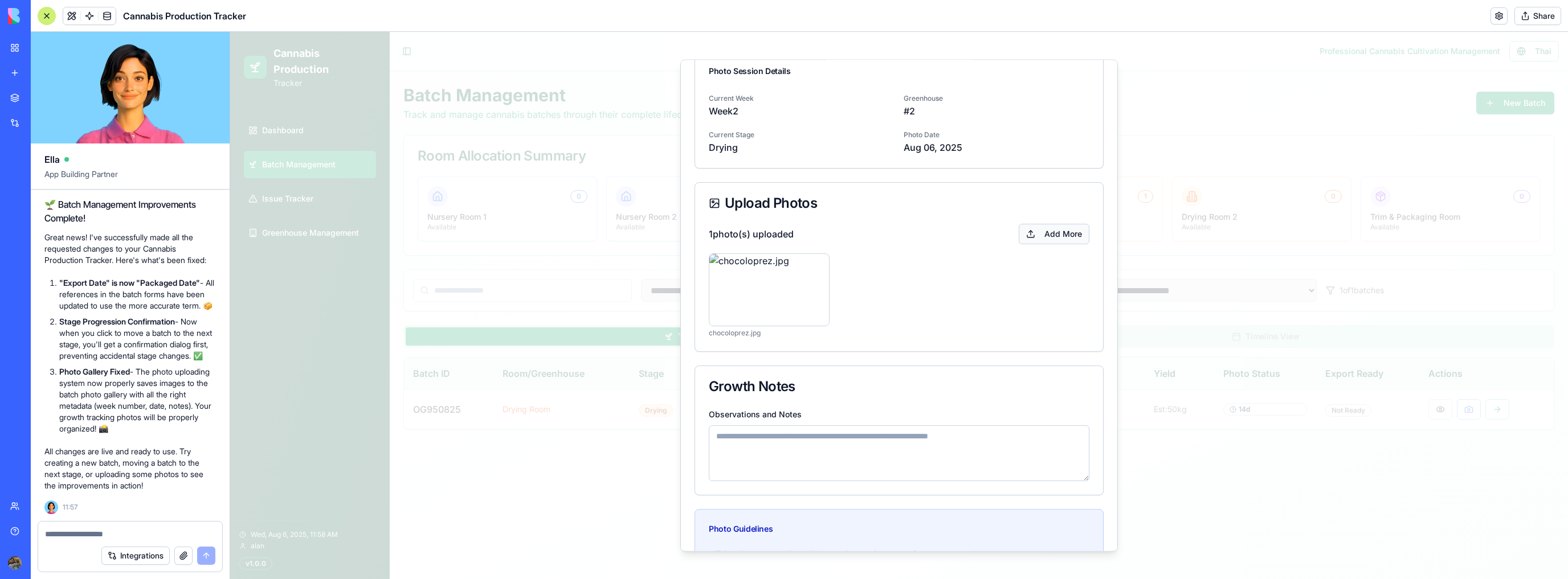 click on "Add More" at bounding box center [1054, 233] 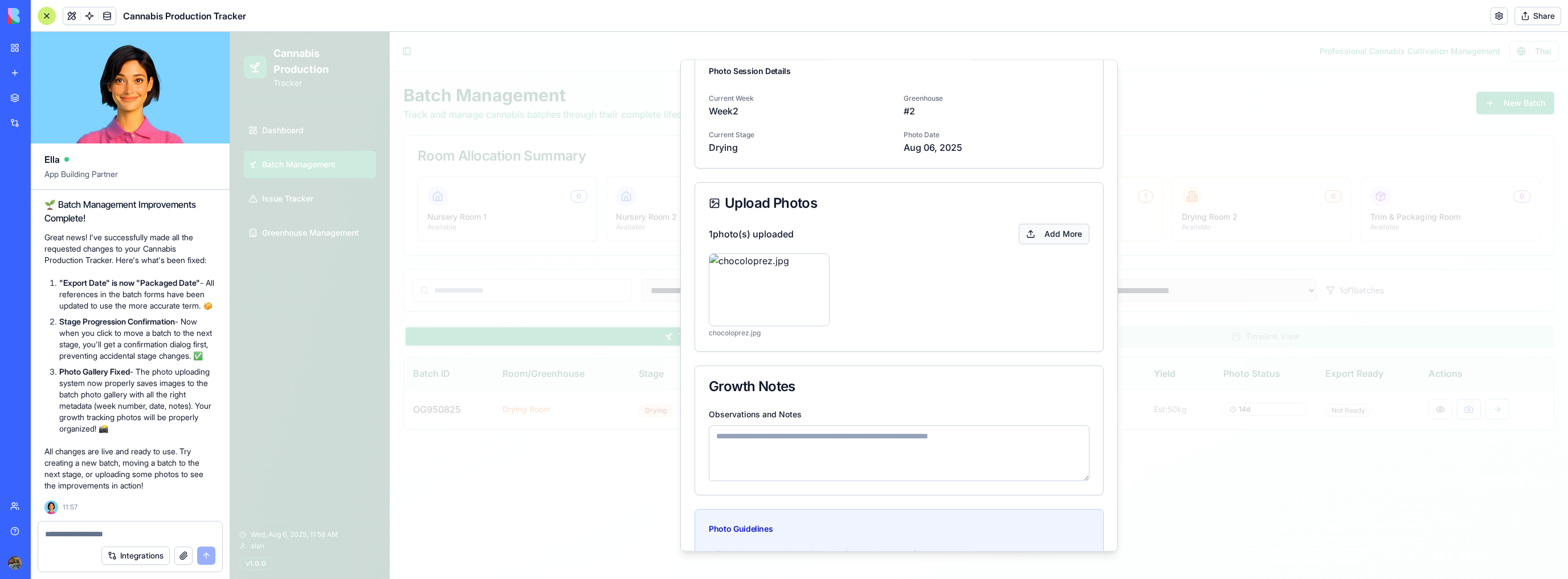 click on "Add More" at bounding box center (1054, 233) 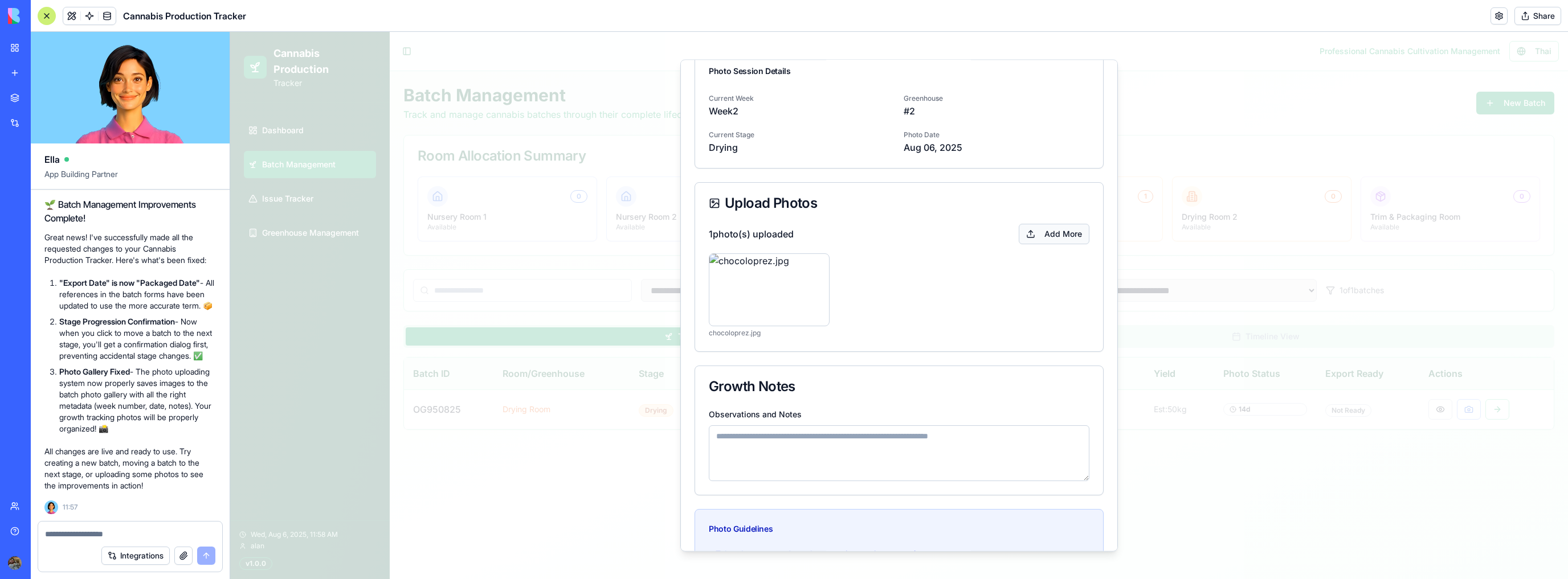 click on "Add More" at bounding box center (1054, 233) 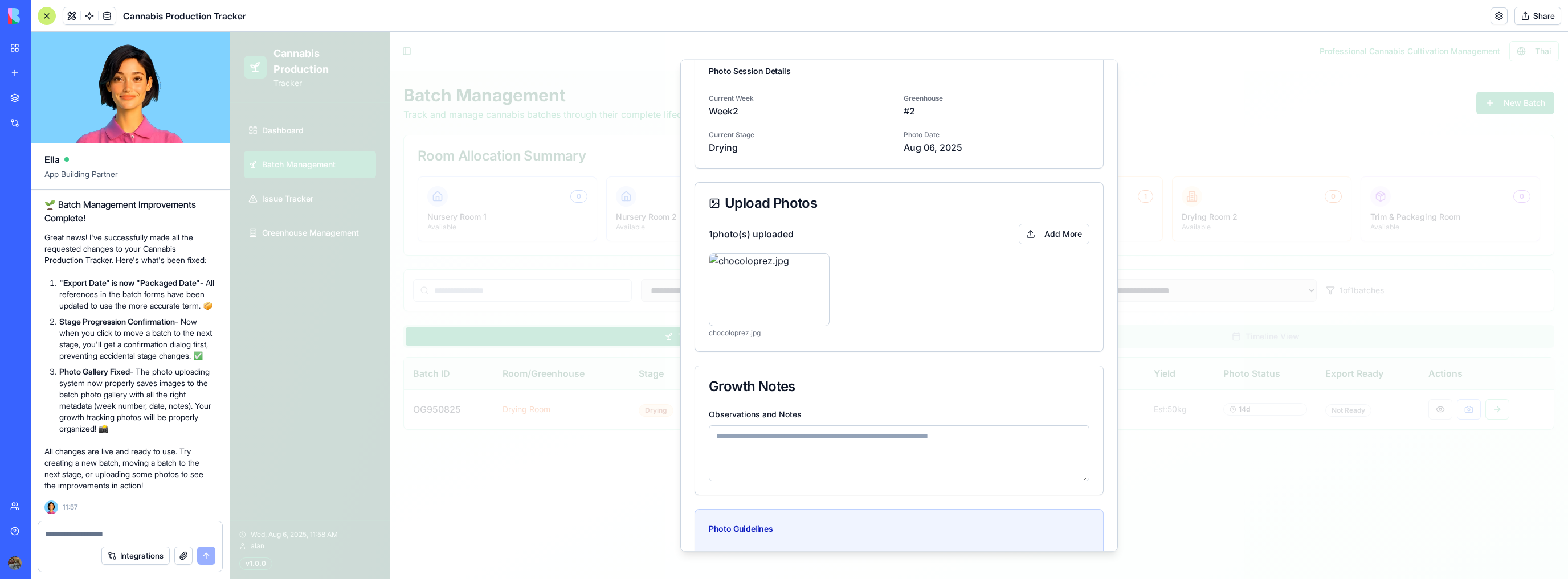click on "1  photo(s) uploaded Add More" at bounding box center [899, 233] 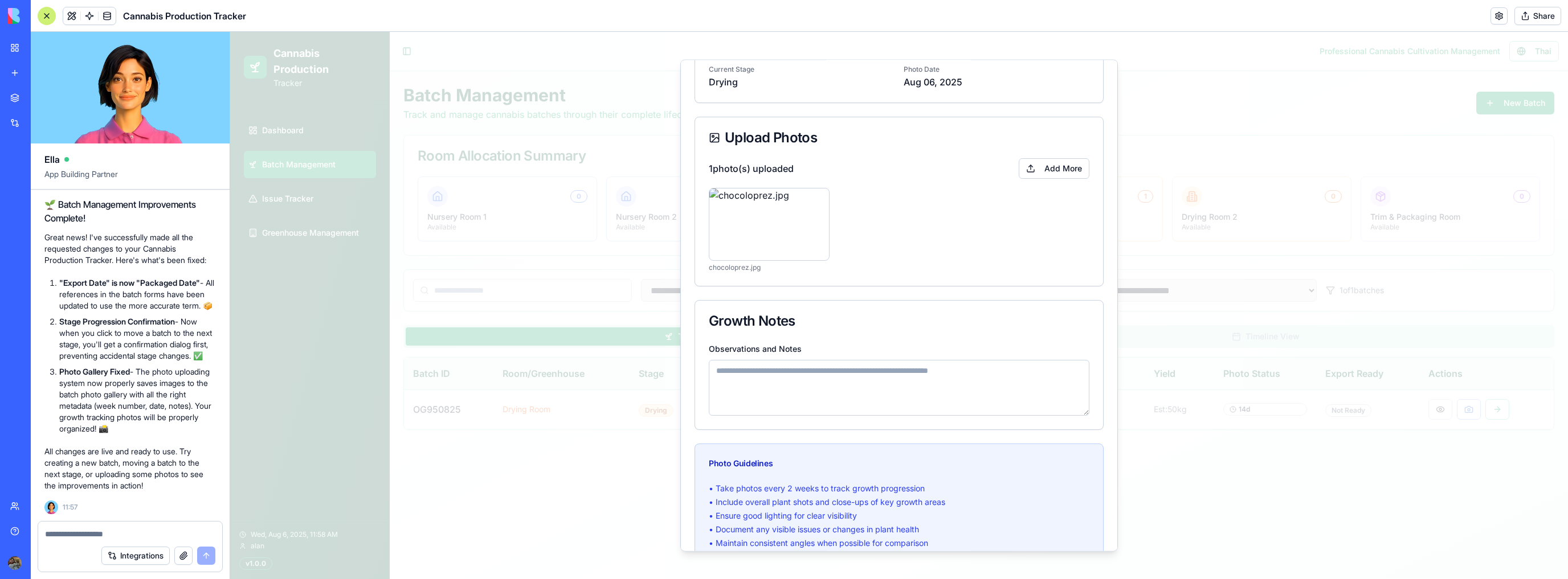 scroll, scrollTop: 180, scrollLeft: 0, axis: vertical 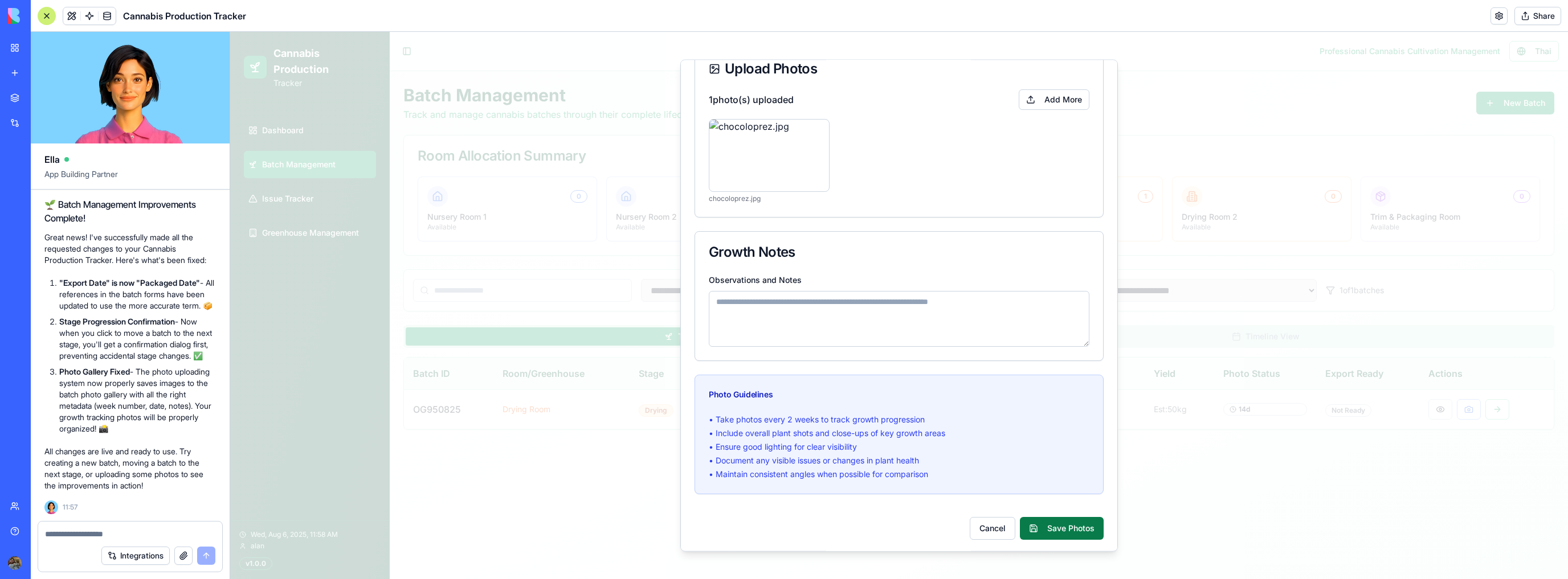 click on "Save Photos" at bounding box center [1061, 528] 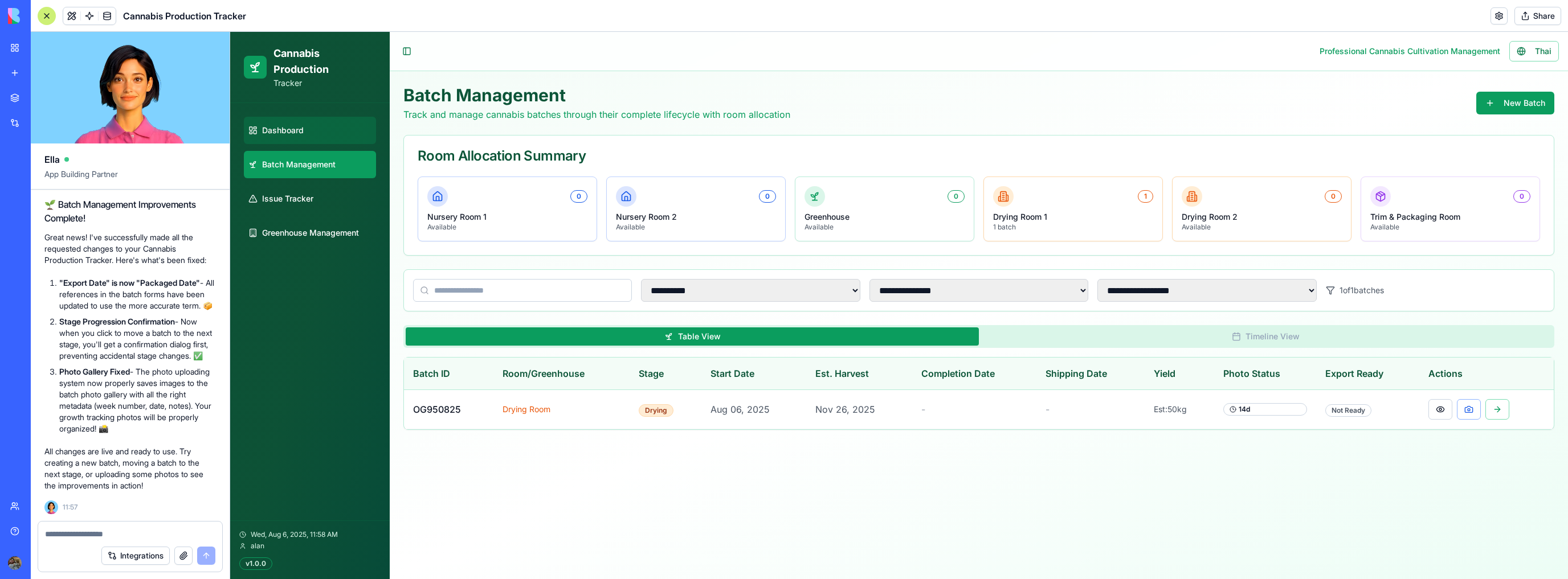 click on "Dashboard" at bounding box center [310, 130] 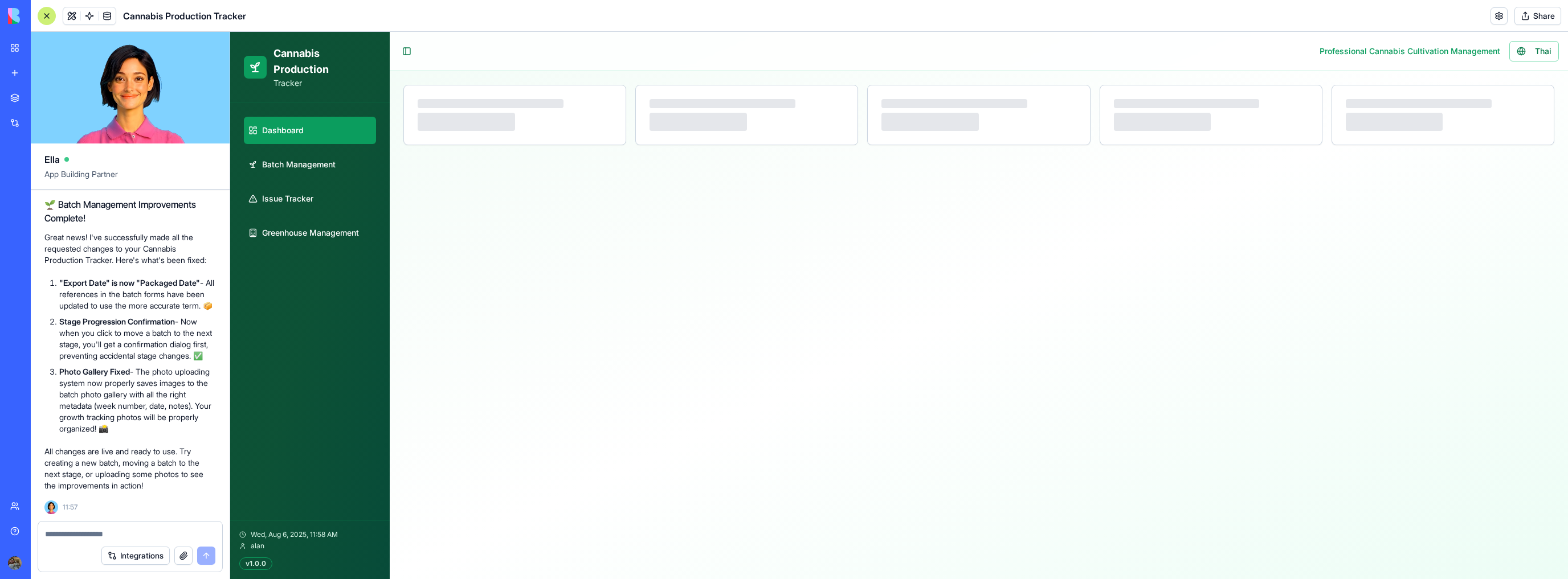 select on "**" 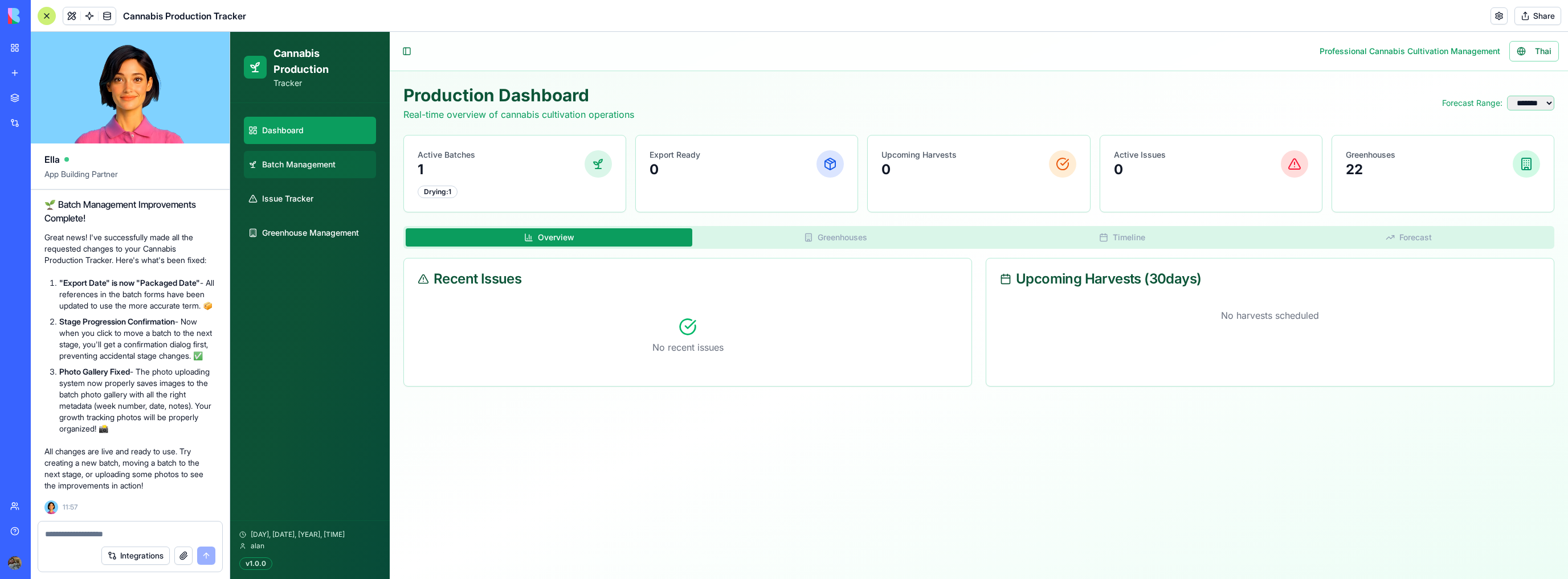 click on "Batch Management" at bounding box center [310, 165] 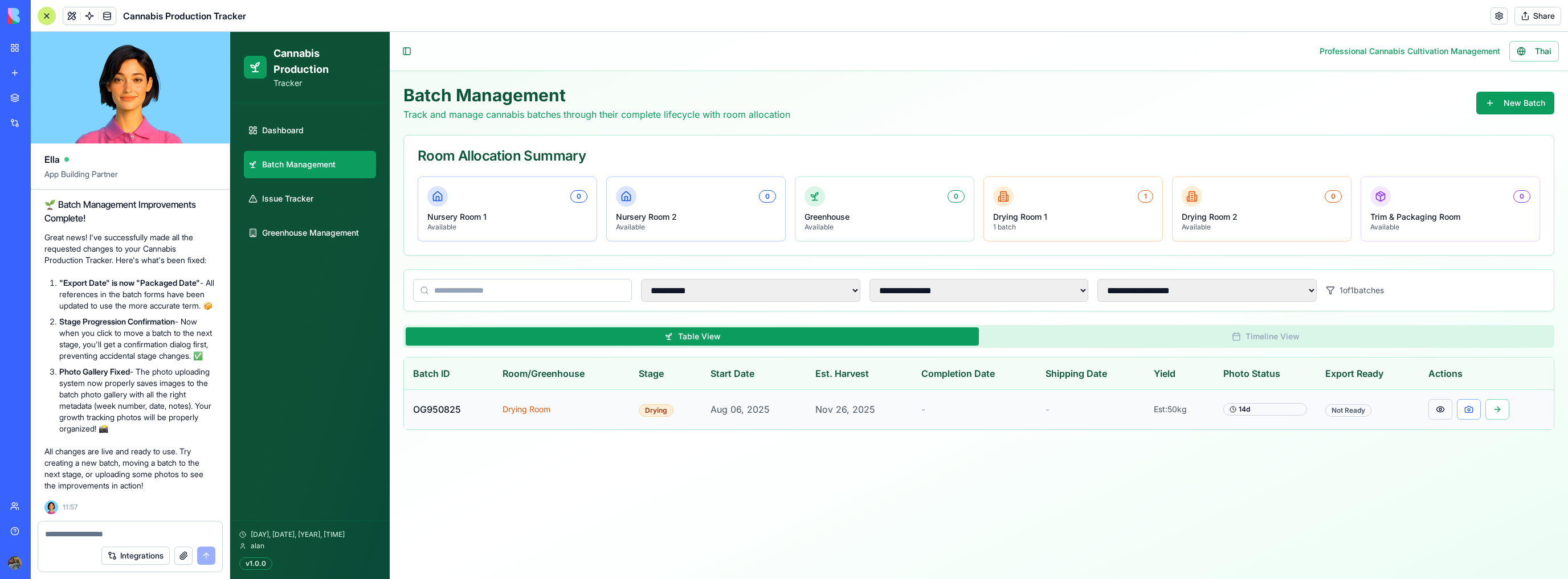 click at bounding box center [1440, 409] 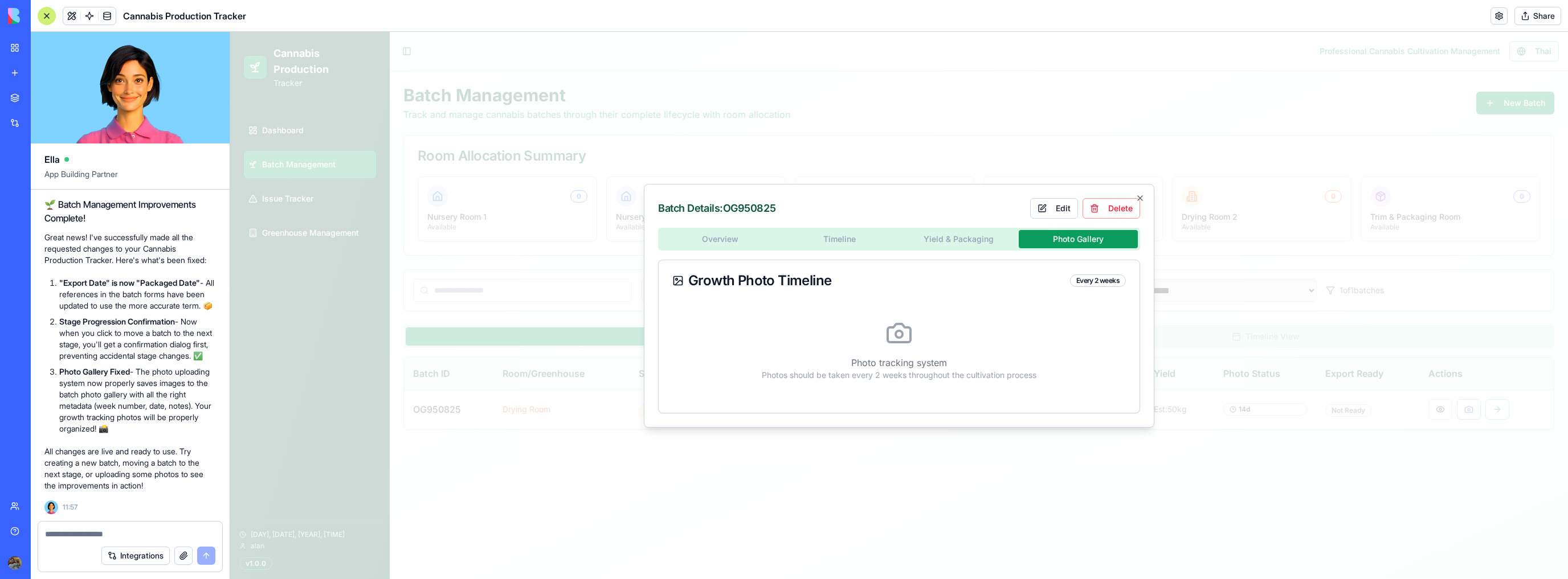 click on "**********" at bounding box center (899, 305) 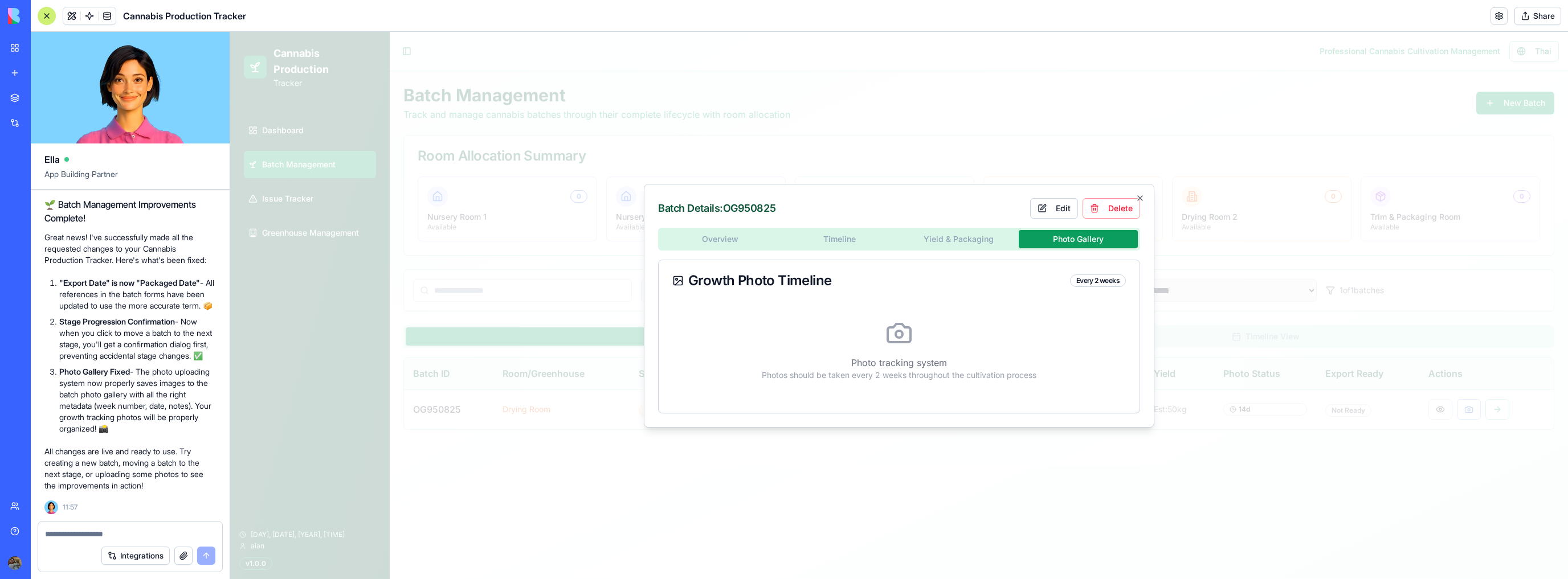 click on "Every 2 weeks" at bounding box center [1098, 281] 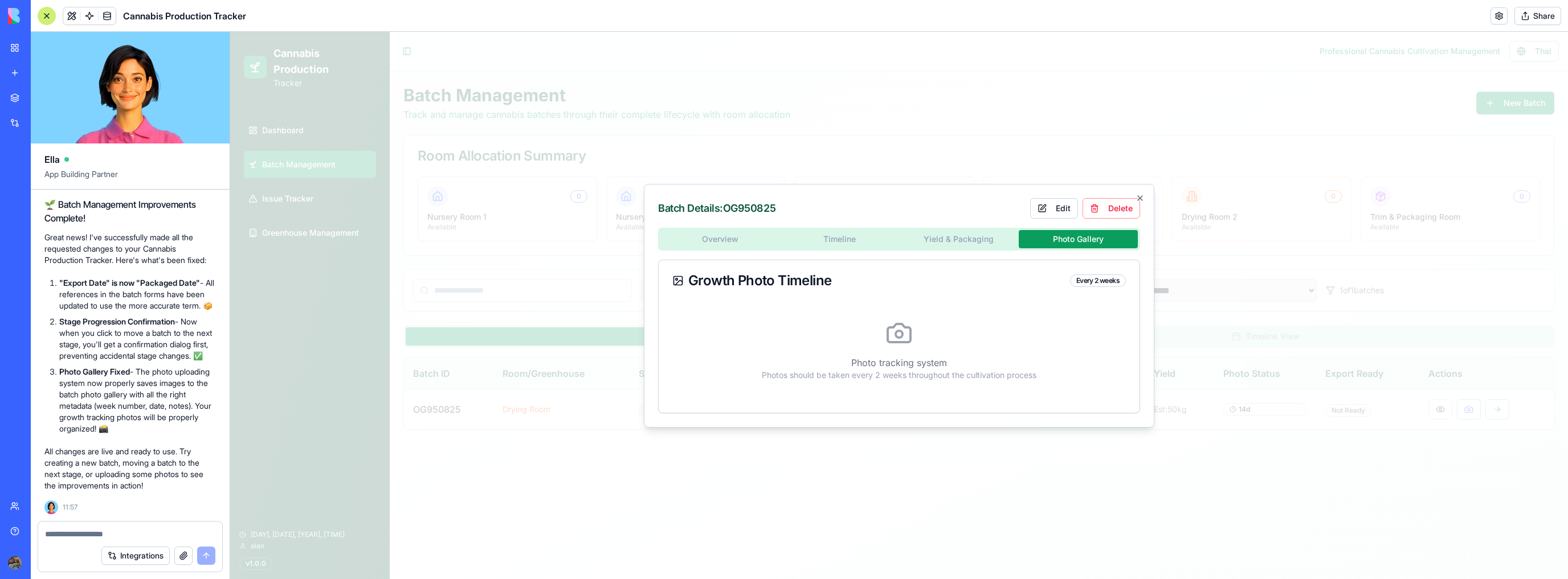 drag, startPoint x: 1086, startPoint y: 286, endPoint x: 1003, endPoint y: 307, distance: 85.61542 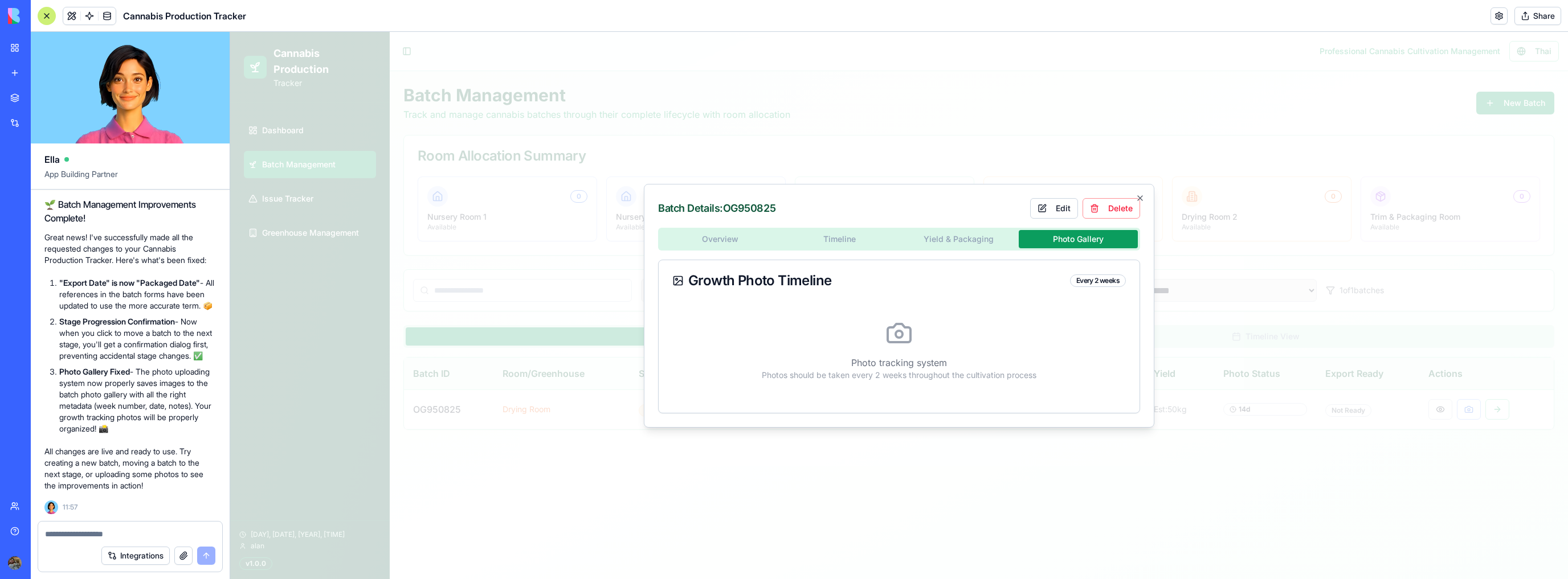 click on "Growth Photo Timeline Every 2 weeks" at bounding box center [899, 281] 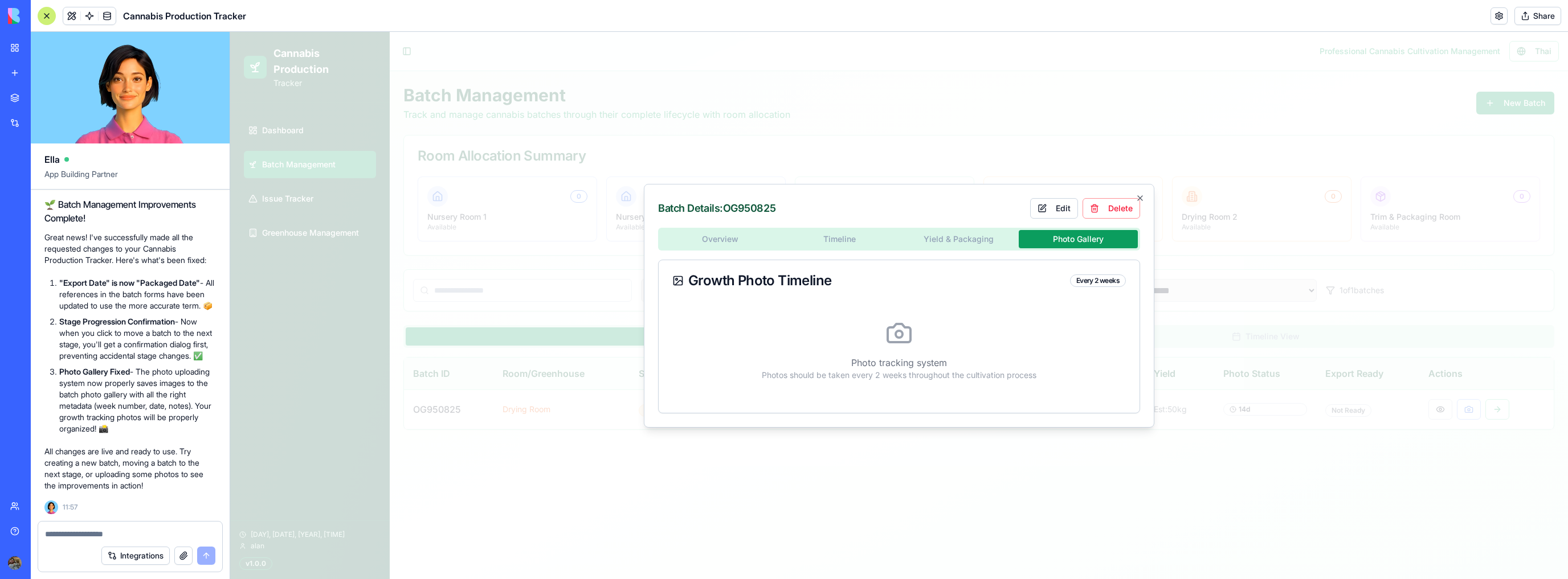 drag, startPoint x: 923, startPoint y: 314, endPoint x: 900, endPoint y: 321, distance: 24.04163 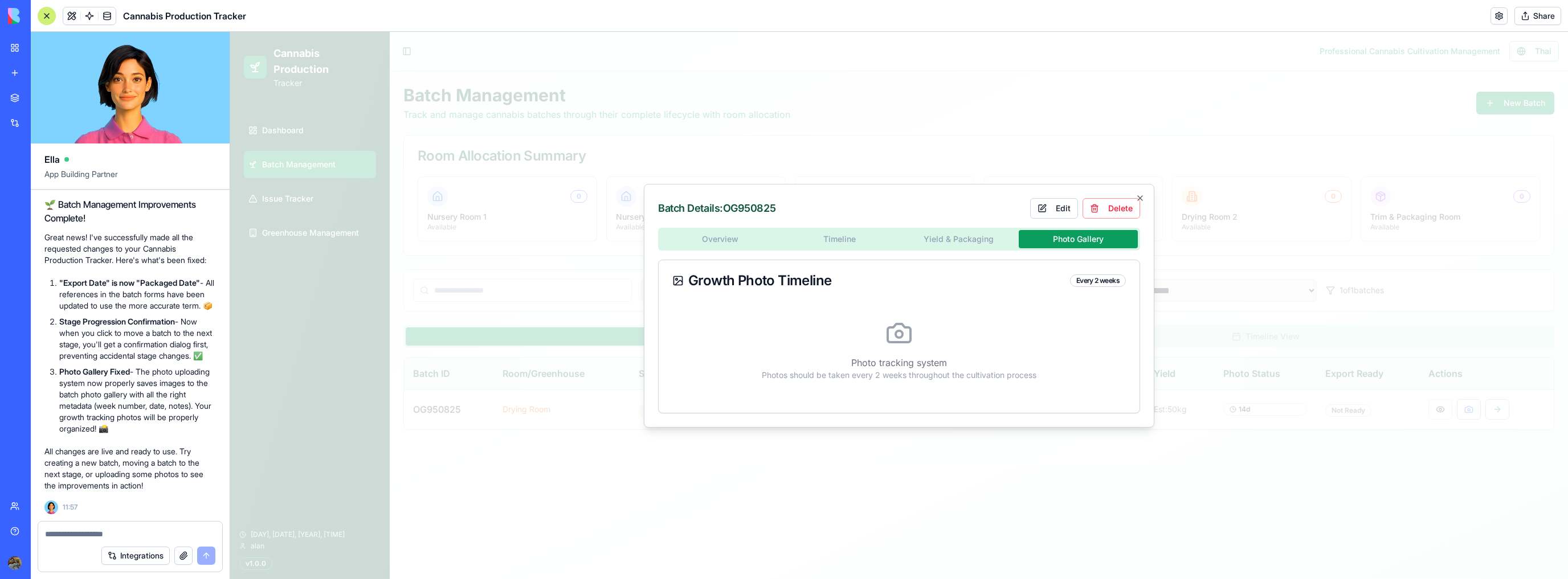click on "Photo tracking system Photos should be taken every 2 weeks throughout the cultivation process" at bounding box center [899, 350] 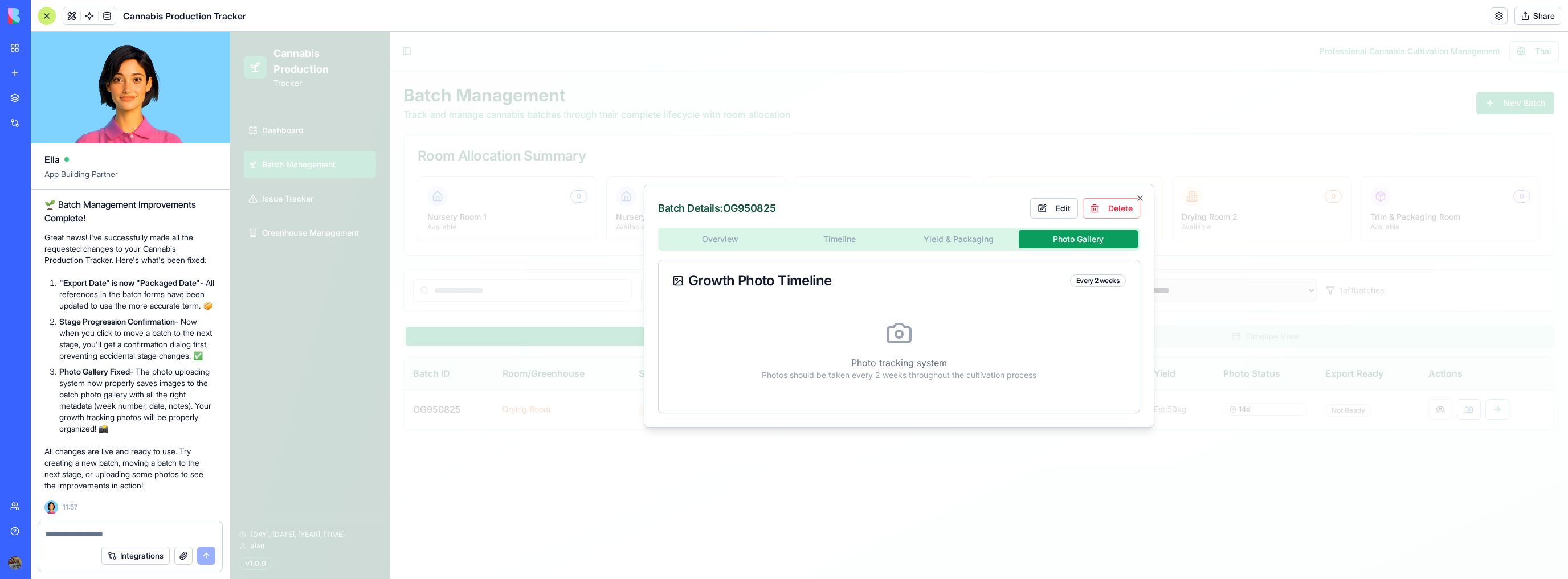 drag, startPoint x: 876, startPoint y: 329, endPoint x: 844, endPoint y: 352, distance: 39.40812 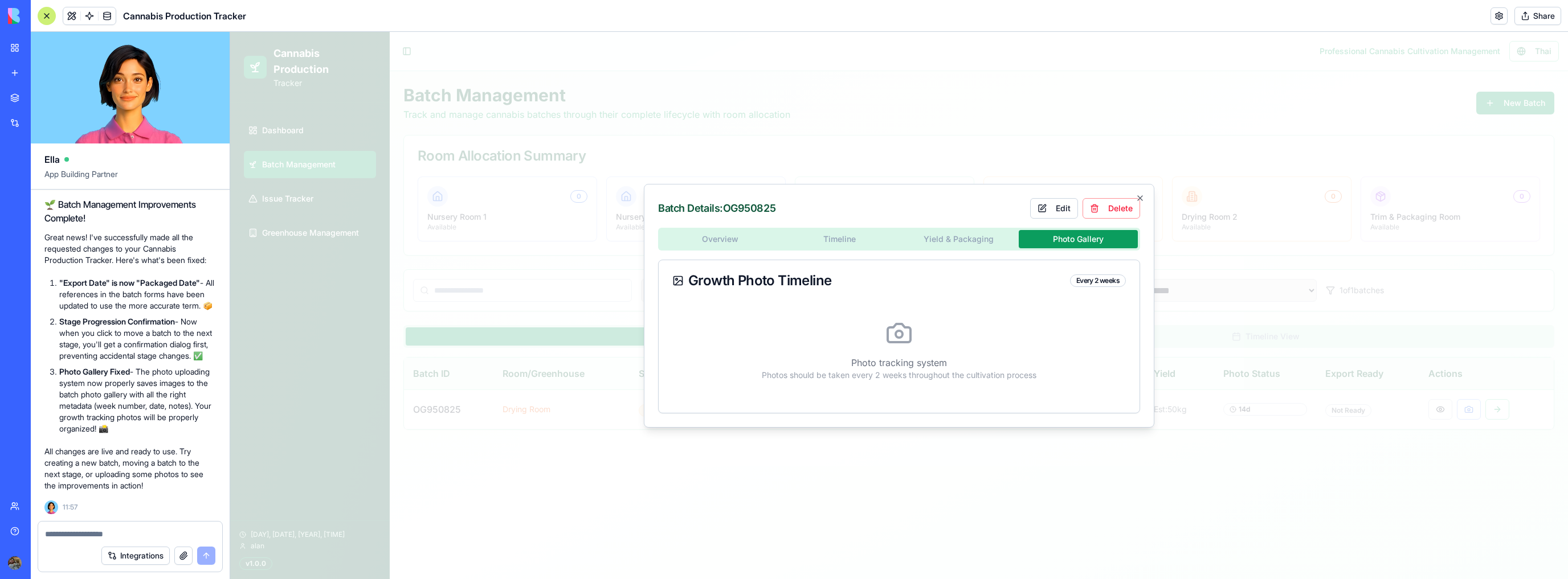 click on "Photo tracking system Photos should be taken every 2 weeks throughout the cultivation process" at bounding box center [899, 350] 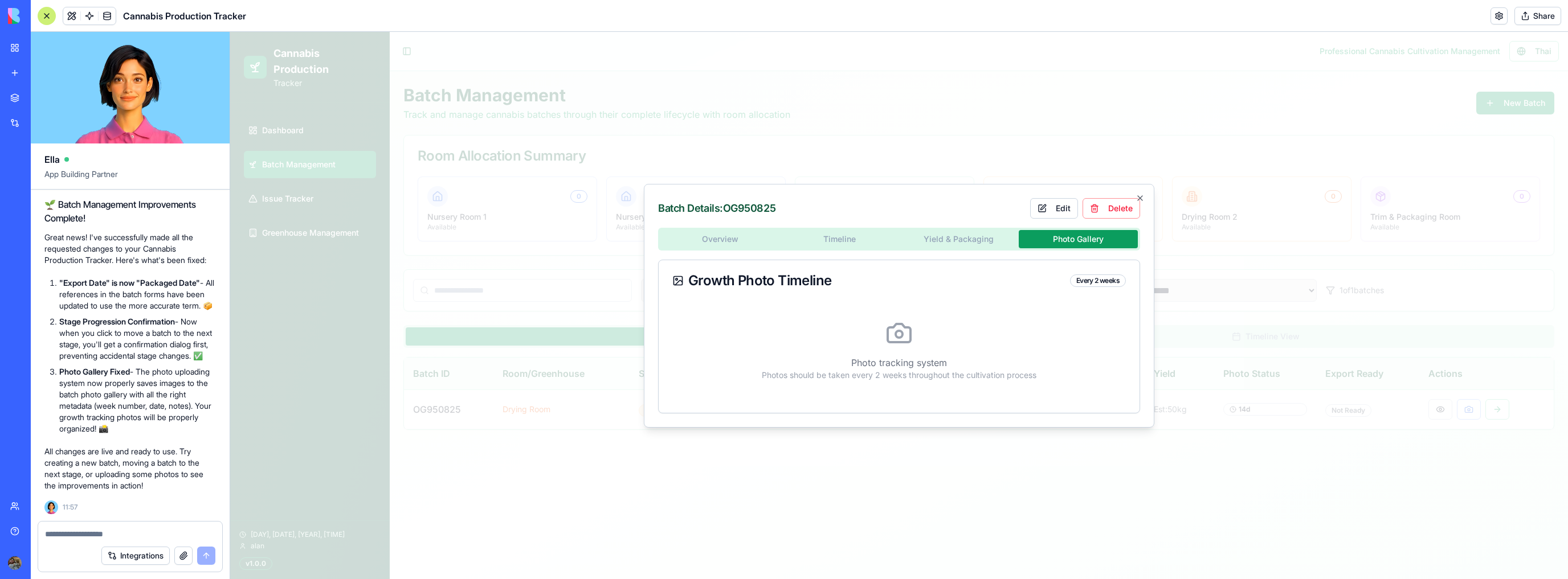 drag, startPoint x: 678, startPoint y: 278, endPoint x: 854, endPoint y: 280, distance: 176.0114 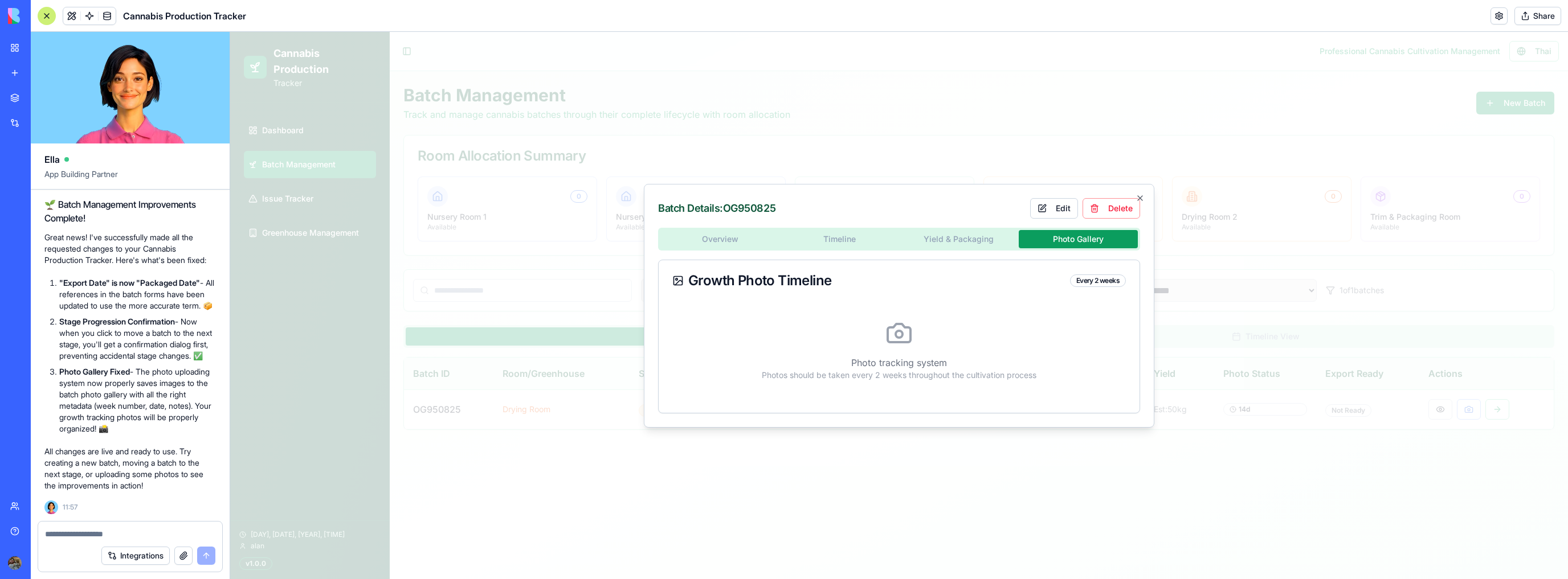 click on "Growth Photo Timeline Every 2 weeks" at bounding box center (899, 281) 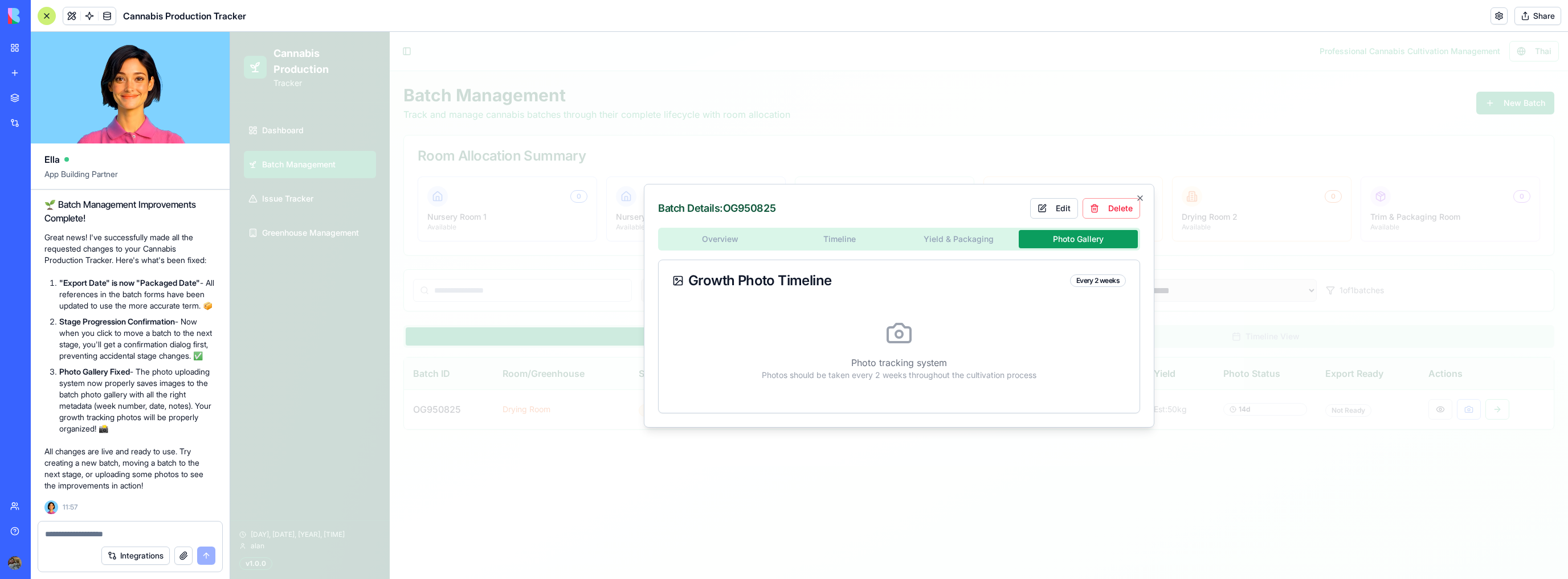 click on "Growth Photo Timeline Every 2 weeks" at bounding box center (899, 281) 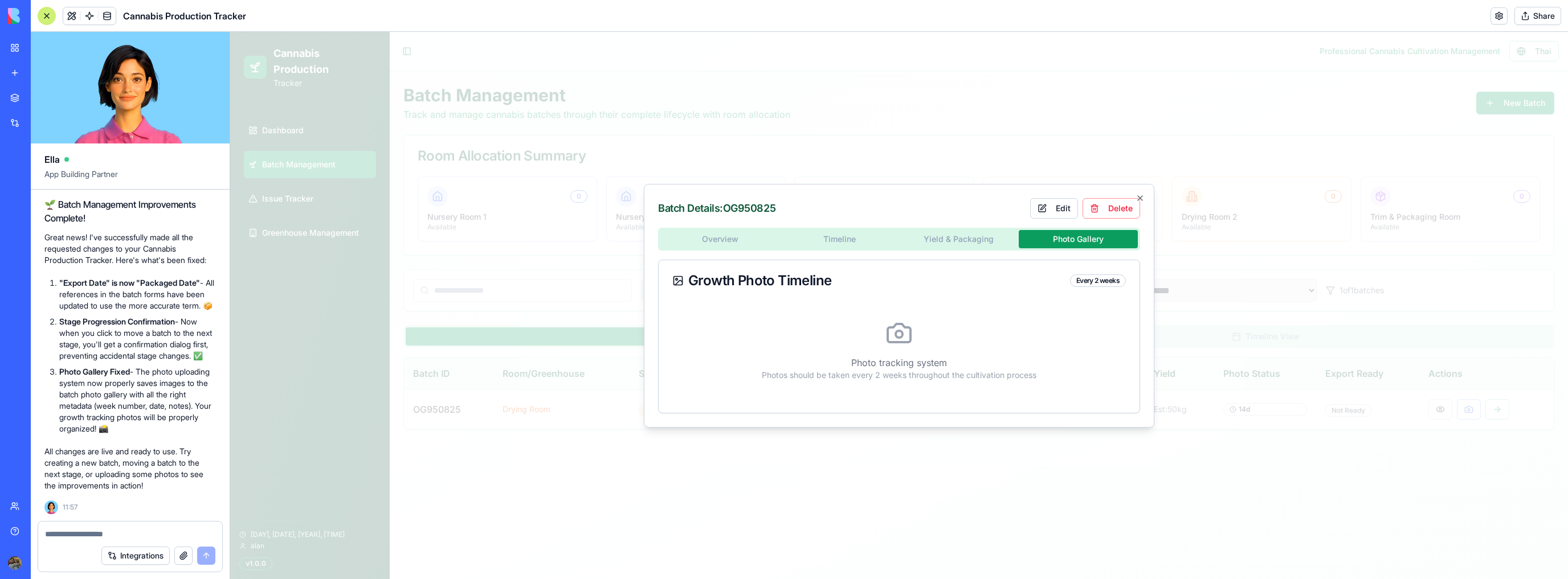 click at bounding box center (130, 534) 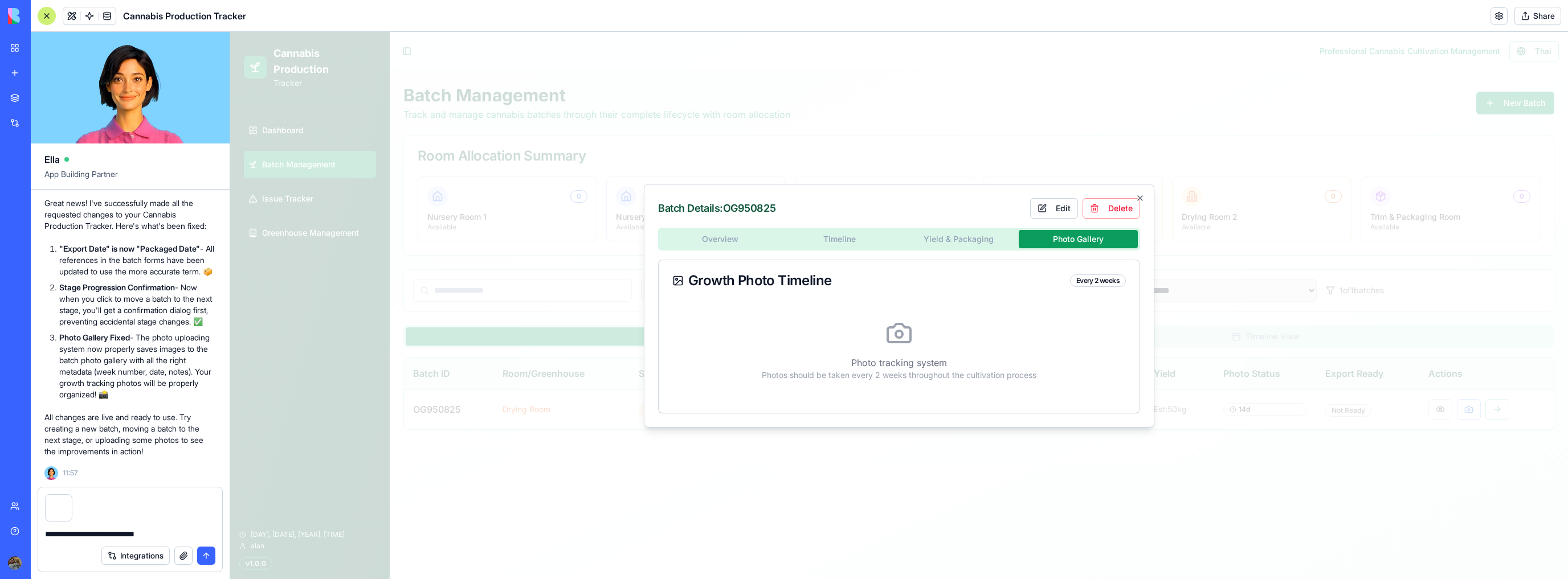type on "**********" 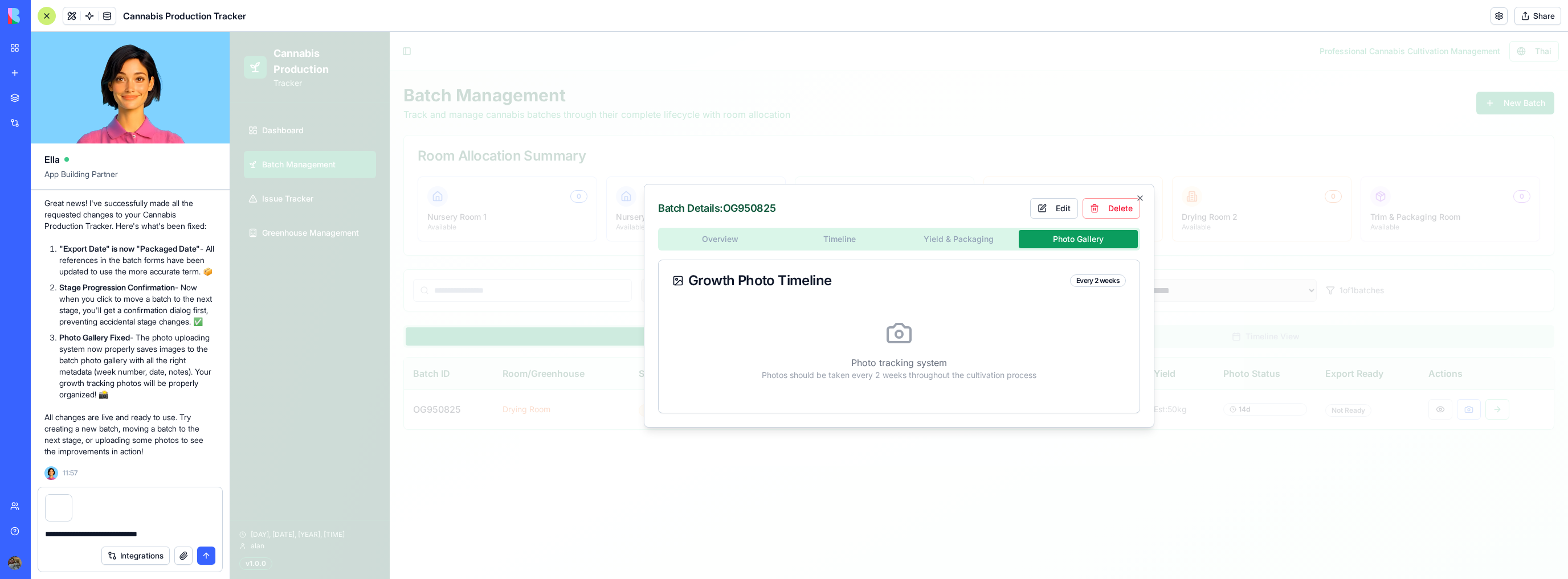 type 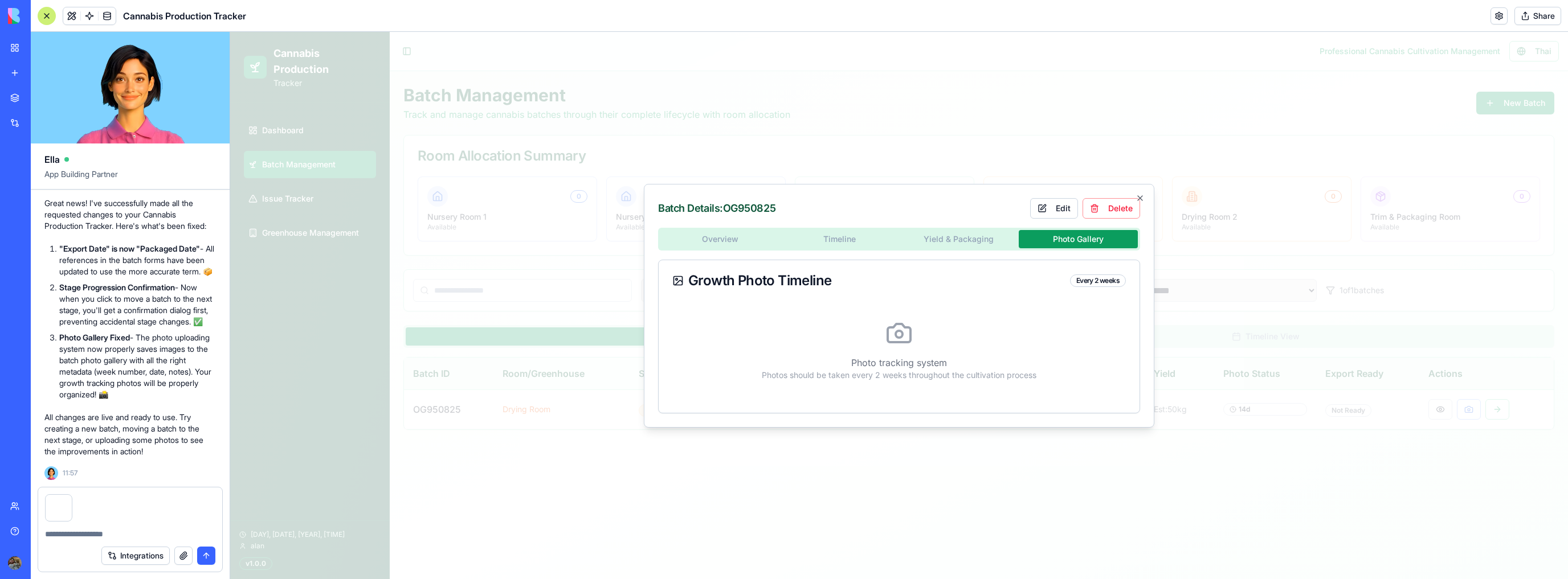 scroll, scrollTop: 10662, scrollLeft: 0, axis: vertical 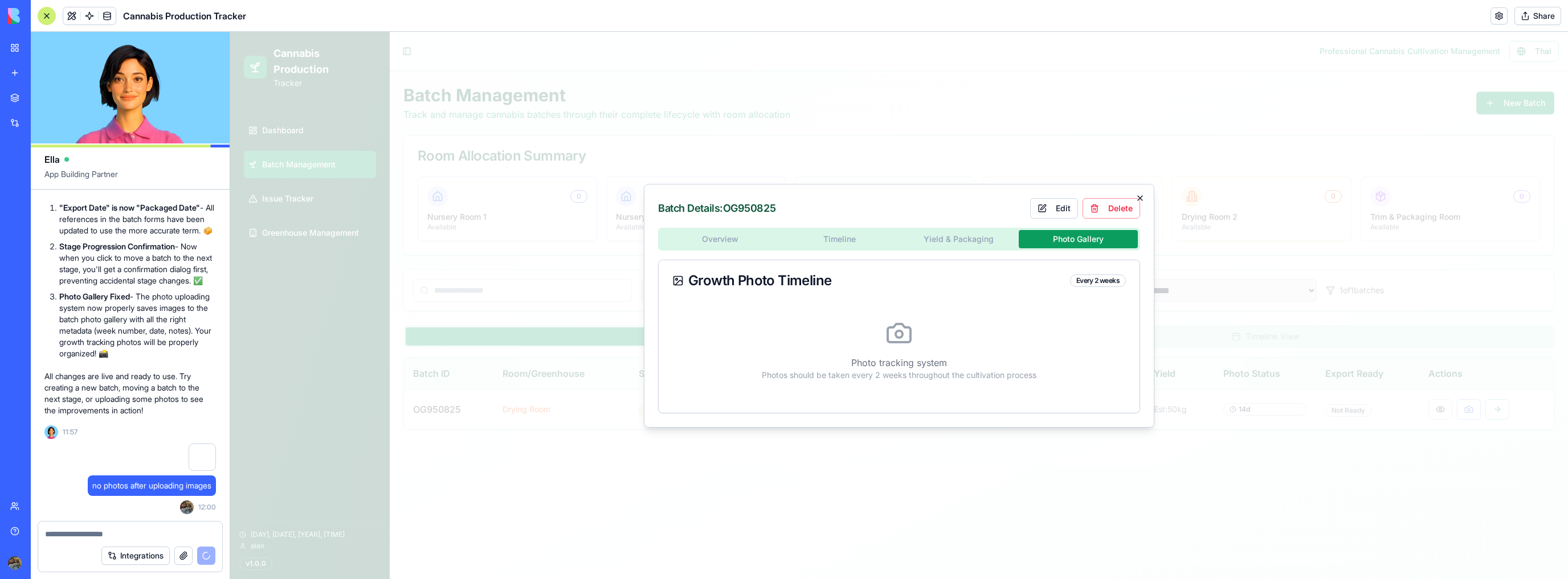 click 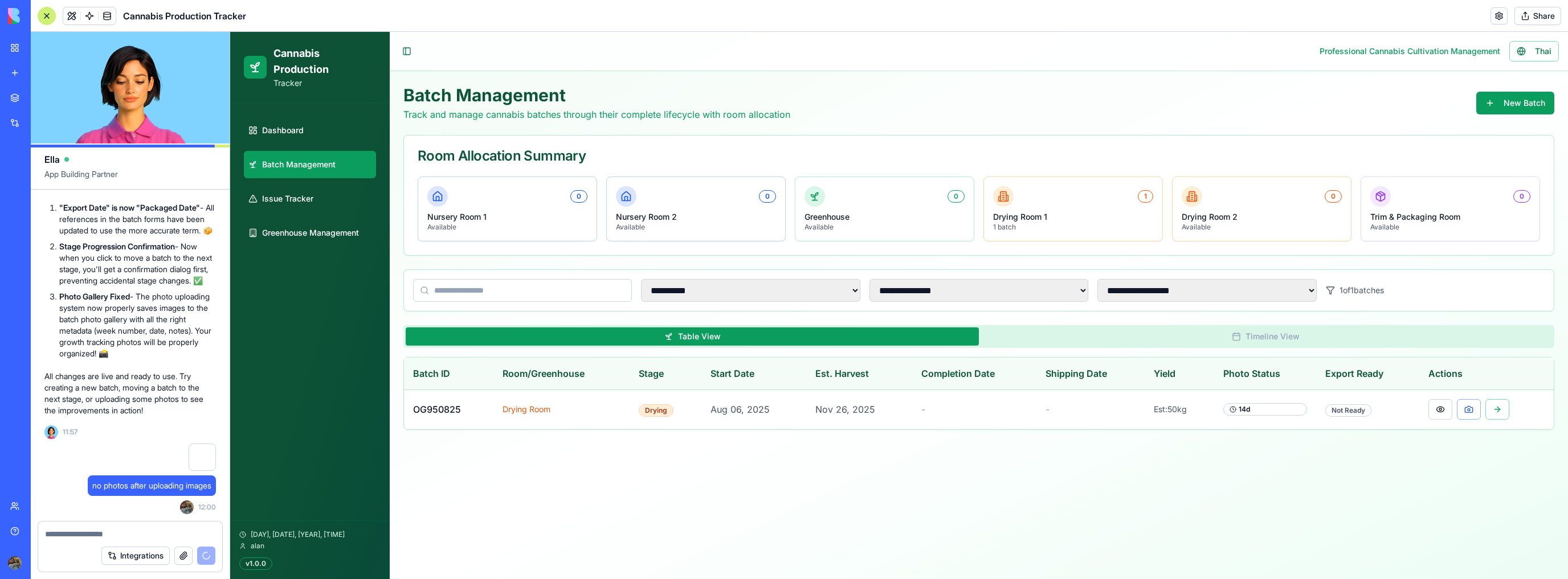 click on "Team" at bounding box center (26, 506) 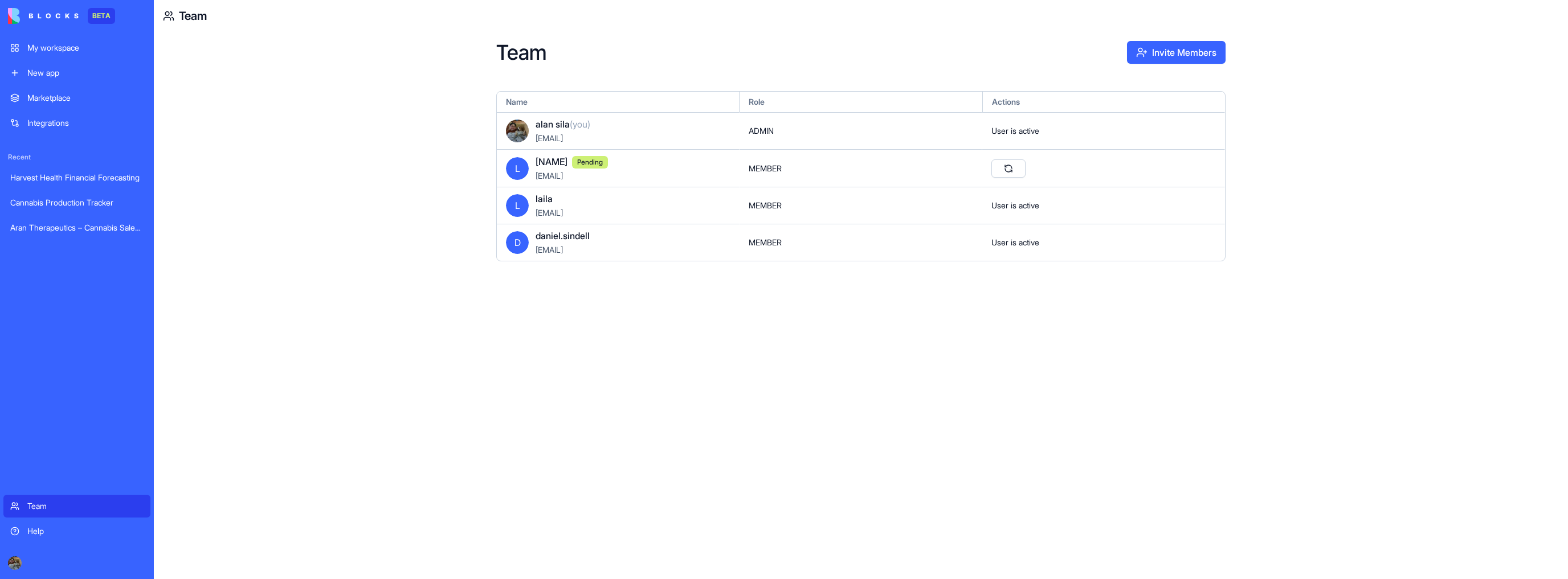 click on "[NAME]" at bounding box center [552, 162] 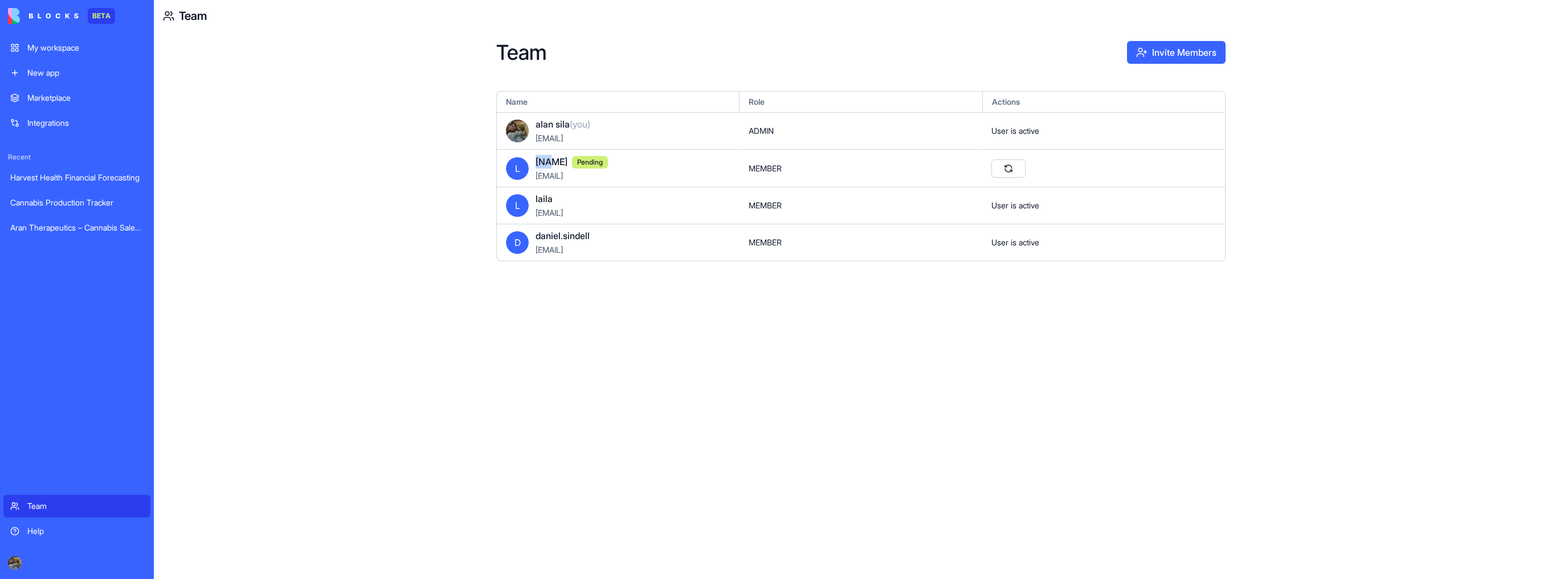 click on "[NAME]" at bounding box center [552, 162] 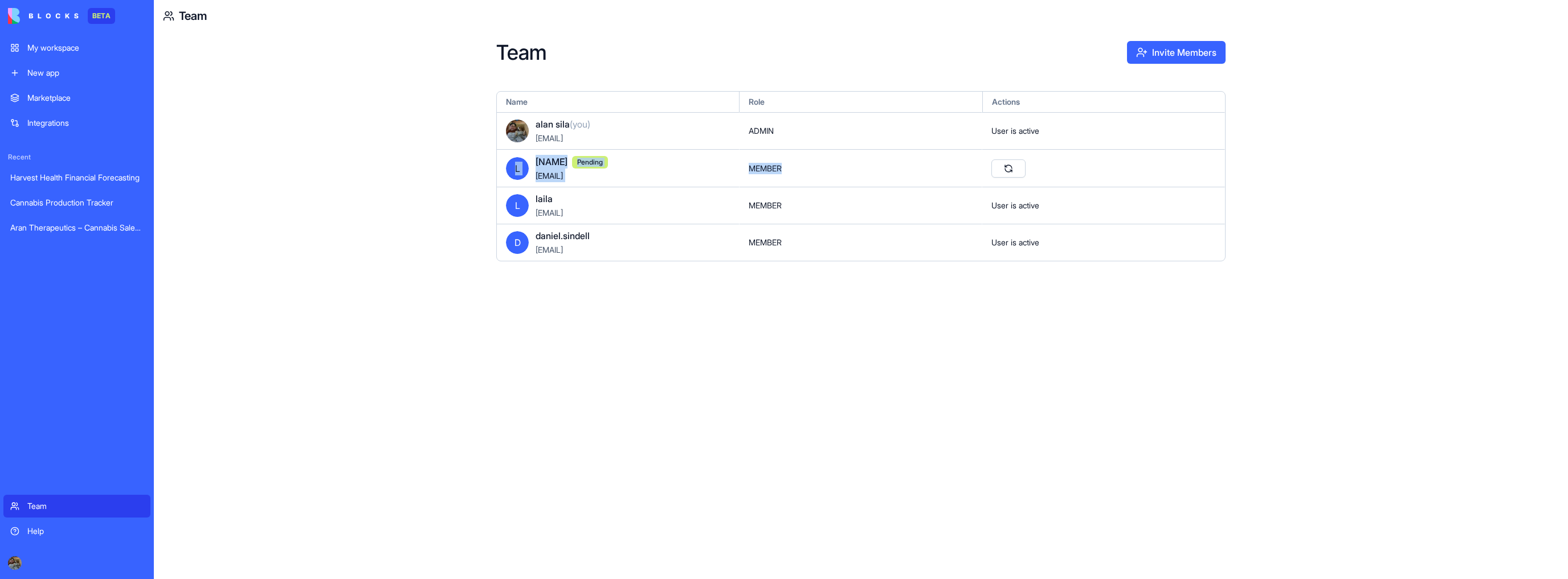 drag, startPoint x: 501, startPoint y: 170, endPoint x: 932, endPoint y: 175, distance: 431.029 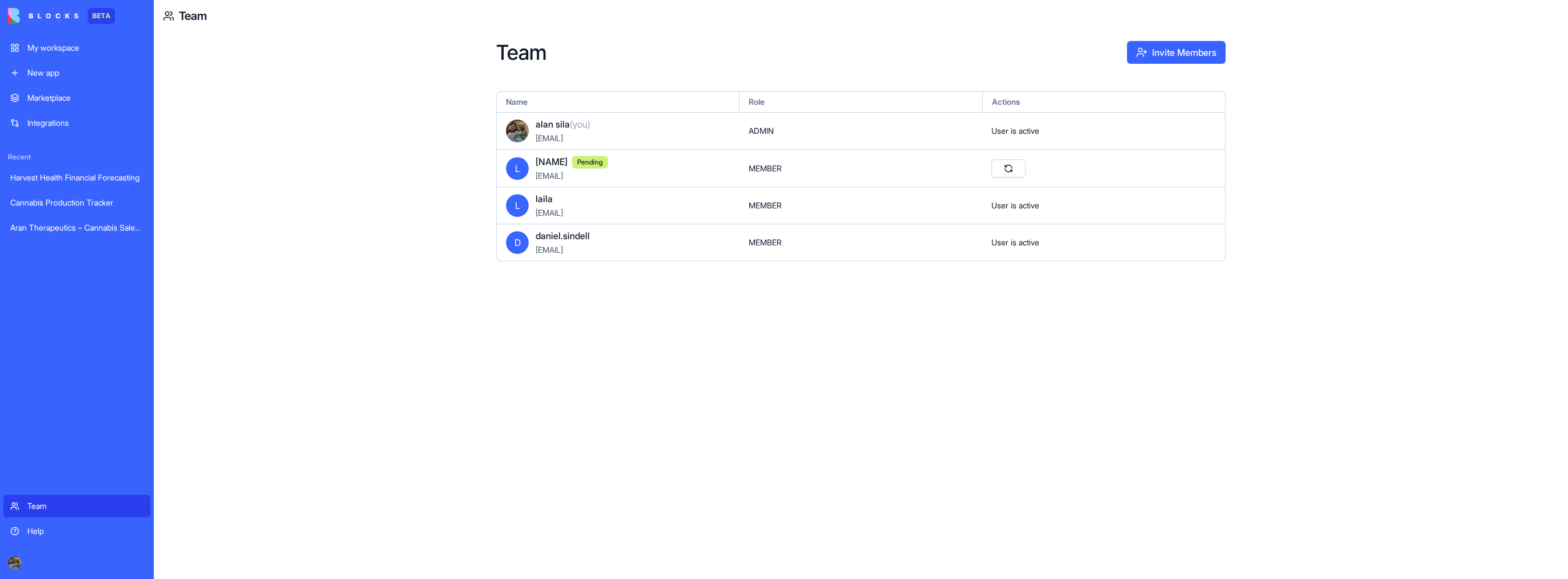 drag, startPoint x: 1138, startPoint y: 169, endPoint x: 1086, endPoint y: 174, distance: 52.239832 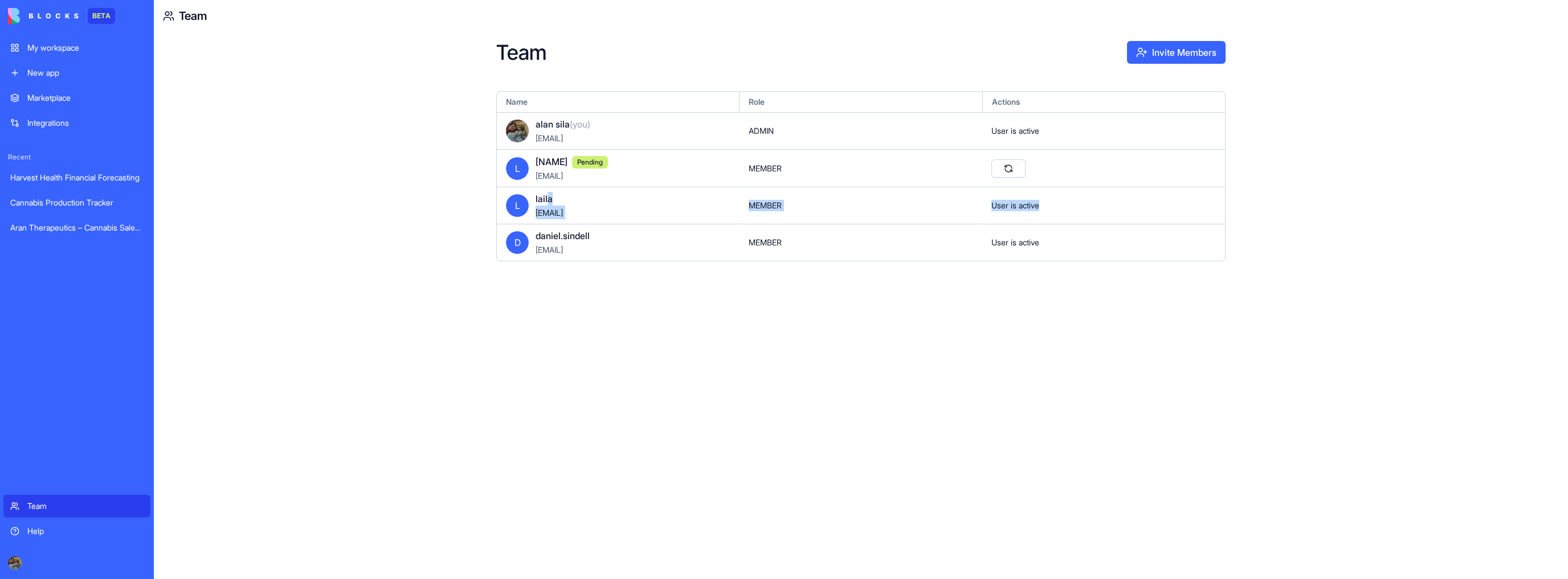 drag, startPoint x: 546, startPoint y: 196, endPoint x: 1076, endPoint y: 212, distance: 530.2415 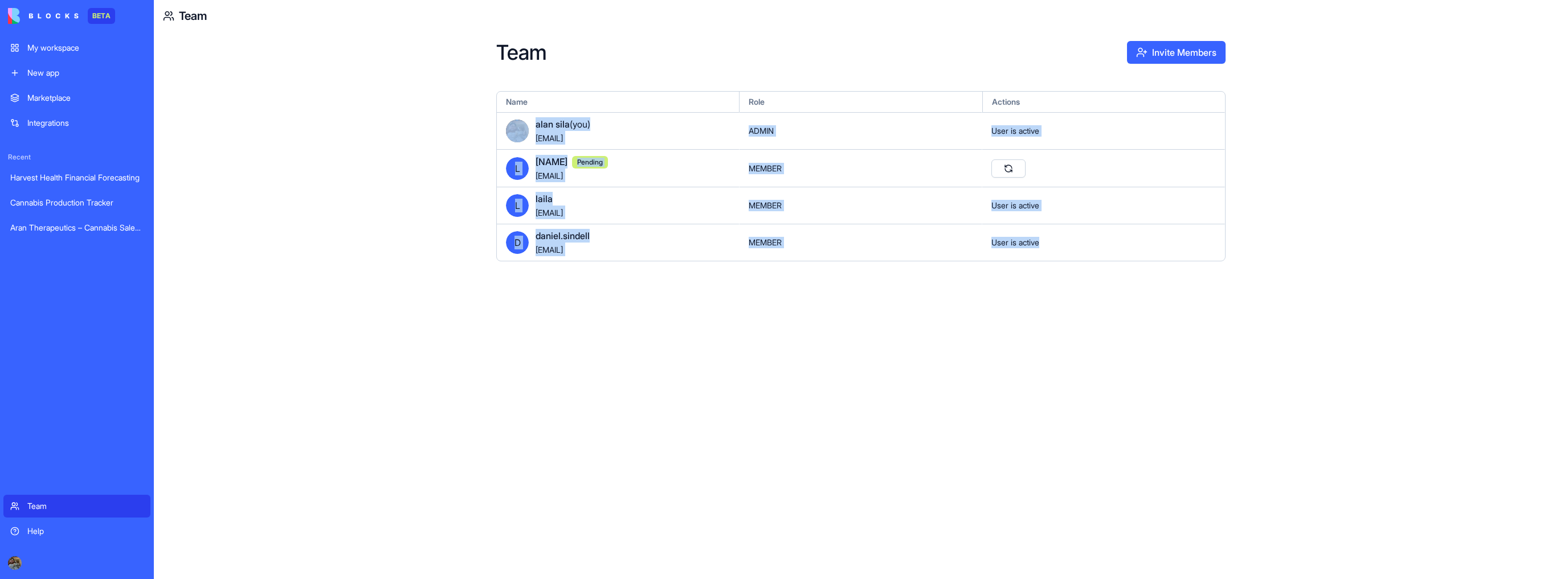 drag, startPoint x: 1094, startPoint y: 243, endPoint x: 422, endPoint y: 123, distance: 682.6302 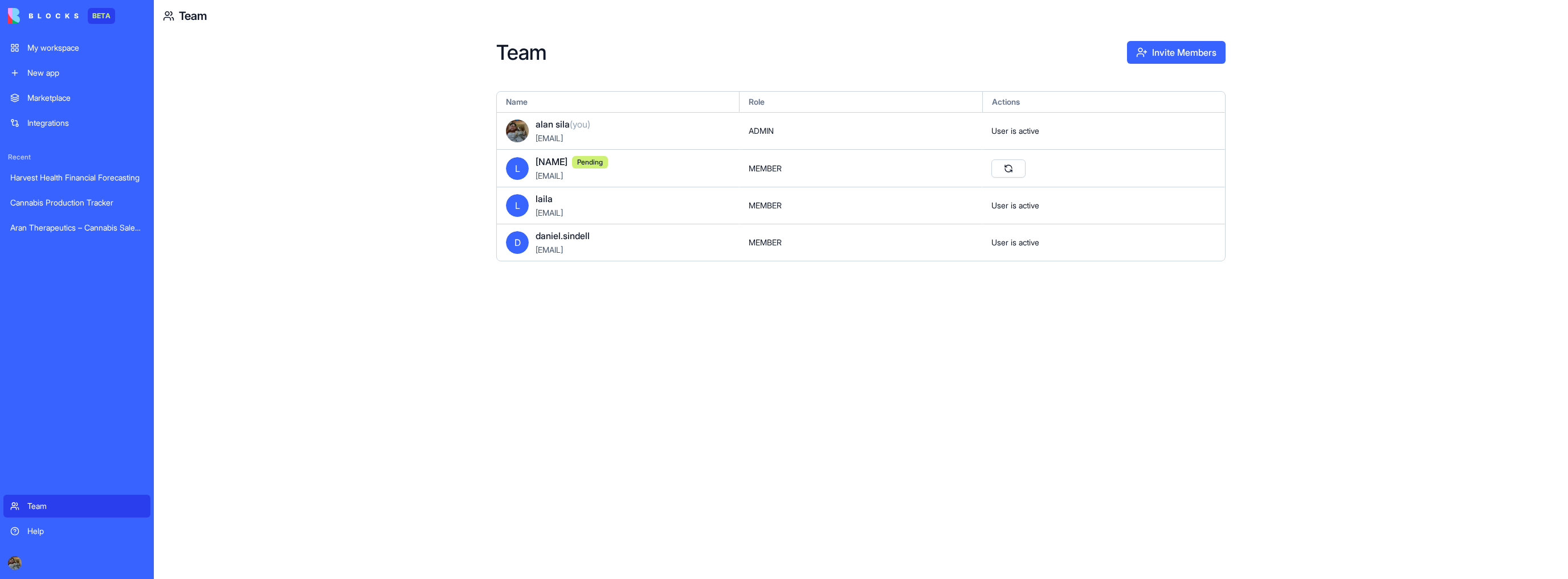 click on "My workspace" at bounding box center [85, 48] 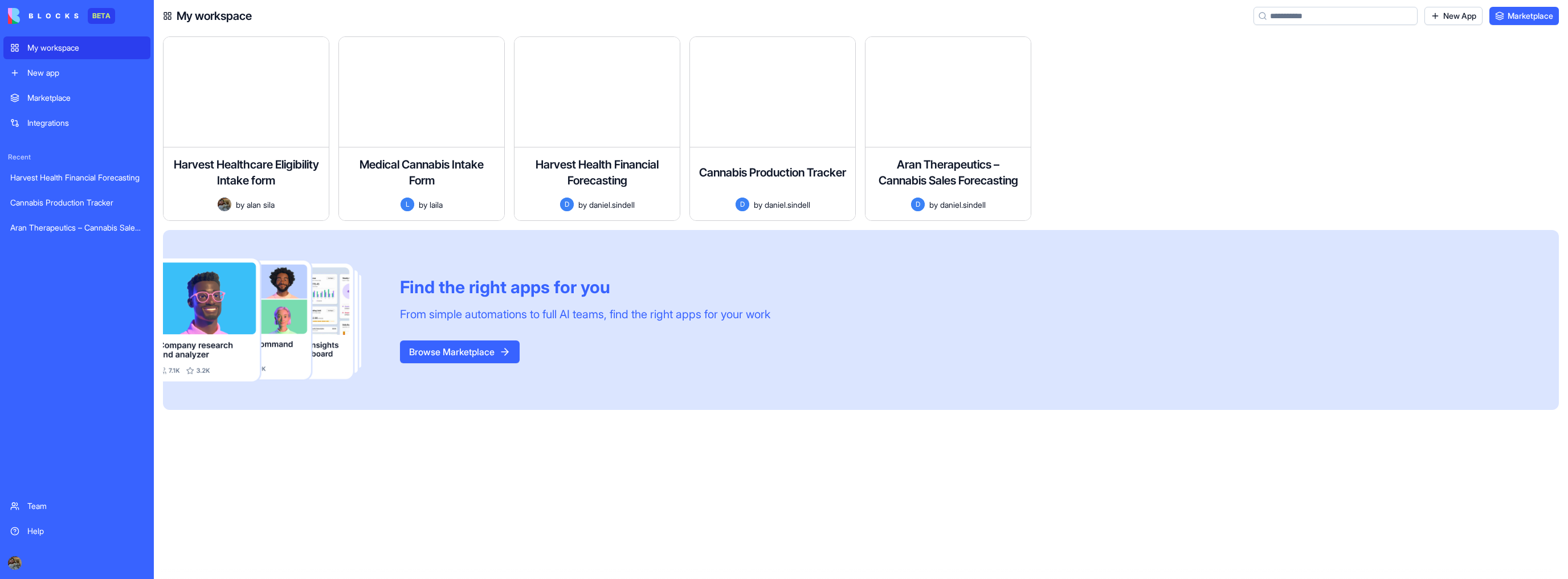 click on "Team" at bounding box center [85, 506] 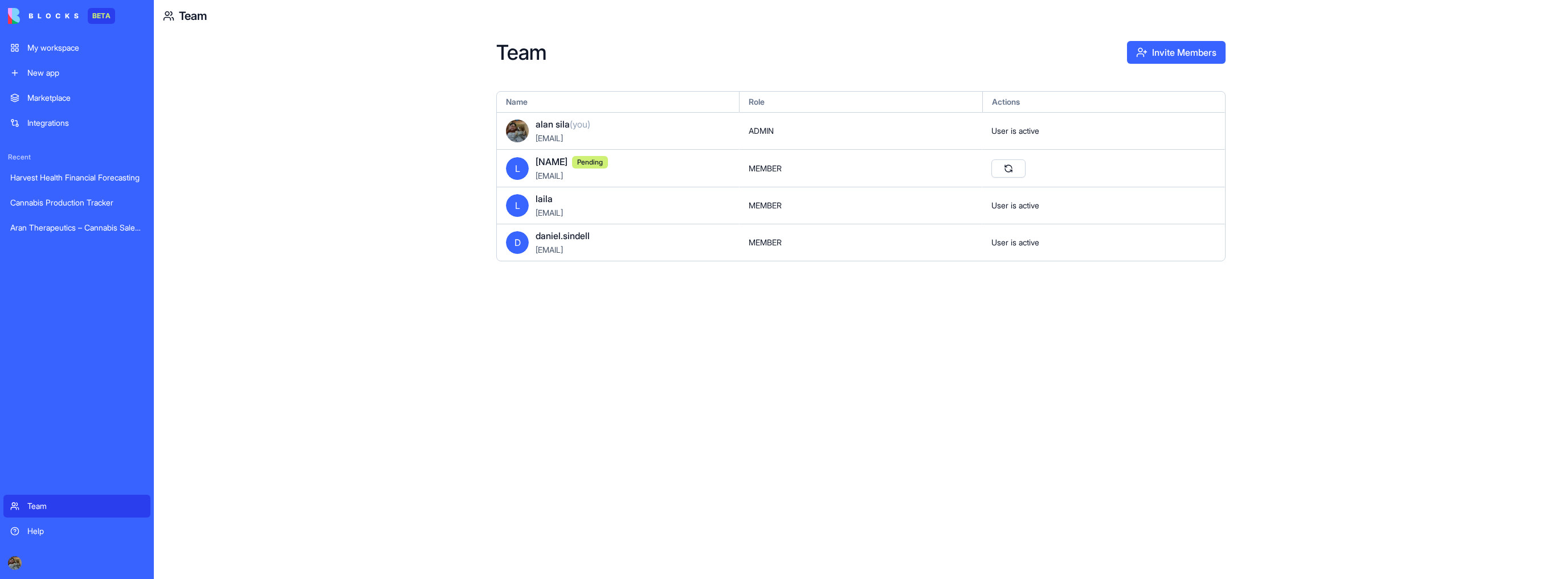 click on "My workspace" at bounding box center (85, 48) 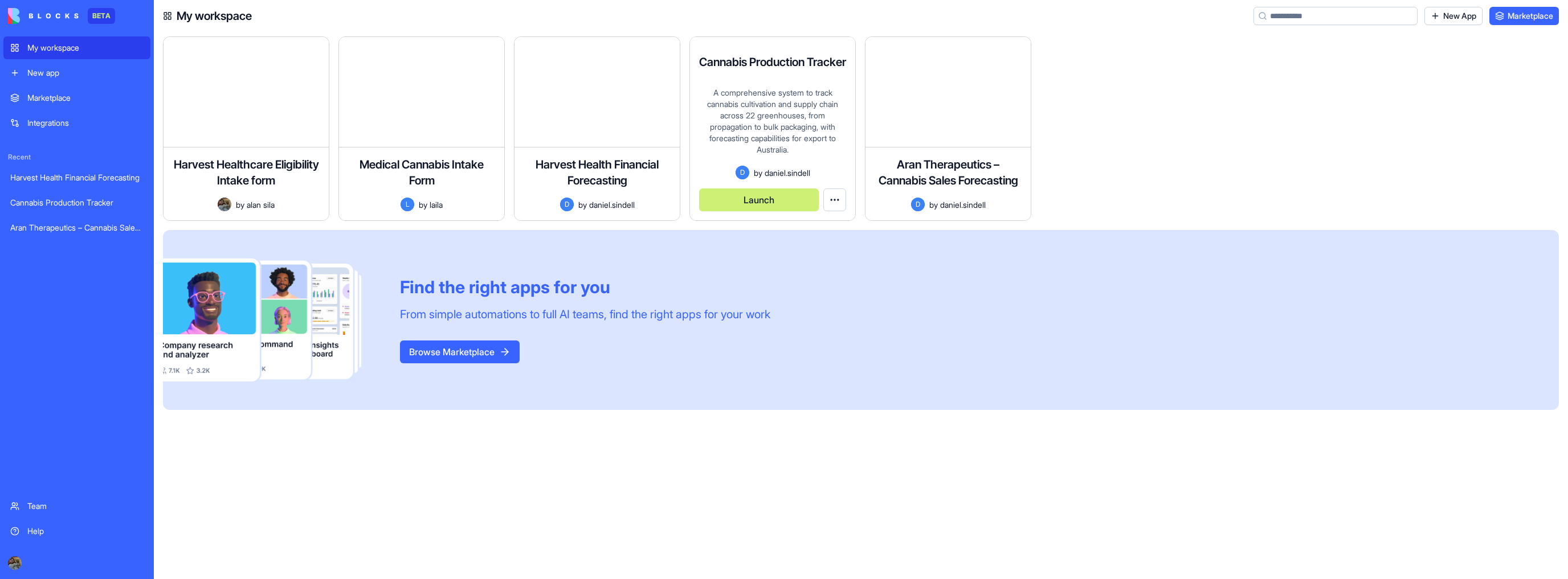click on "A comprehensive system to track cannabis cultivation and supply chain across 22 greenhouses, from propagation to bulk packaging, with forecasting capabilities for export to Australia." at bounding box center (773, 126) 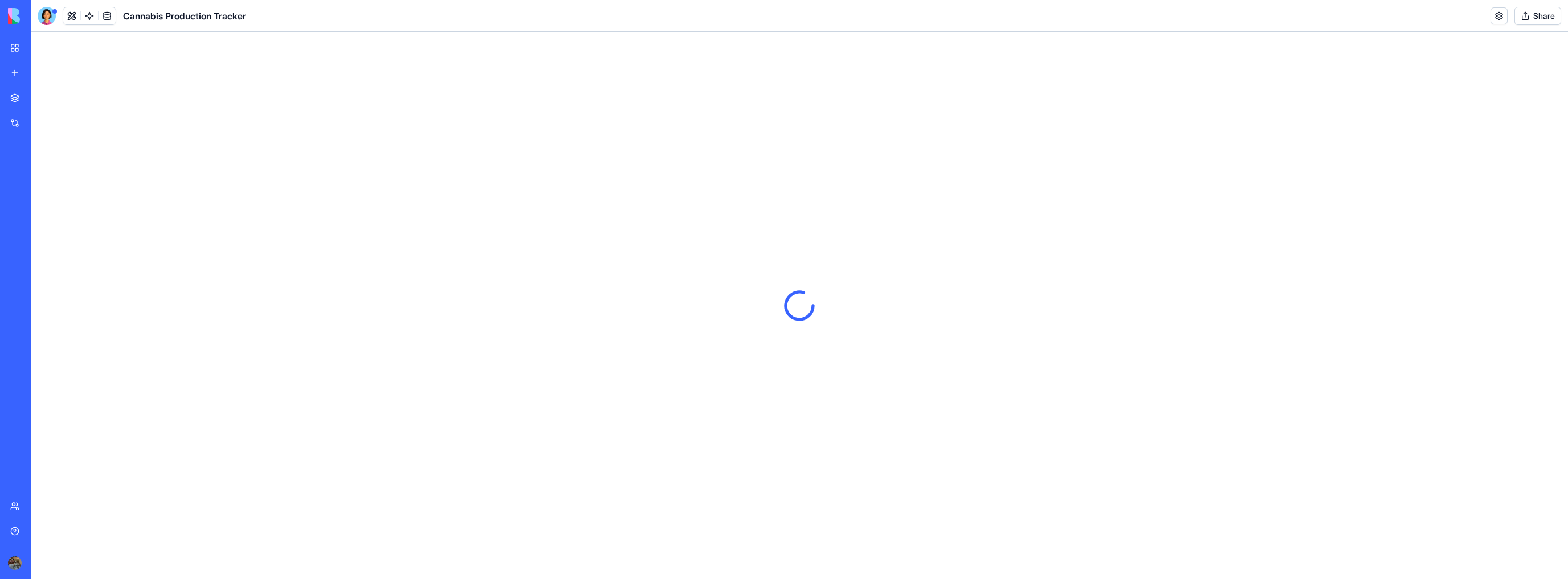 scroll, scrollTop: 0, scrollLeft: 0, axis: both 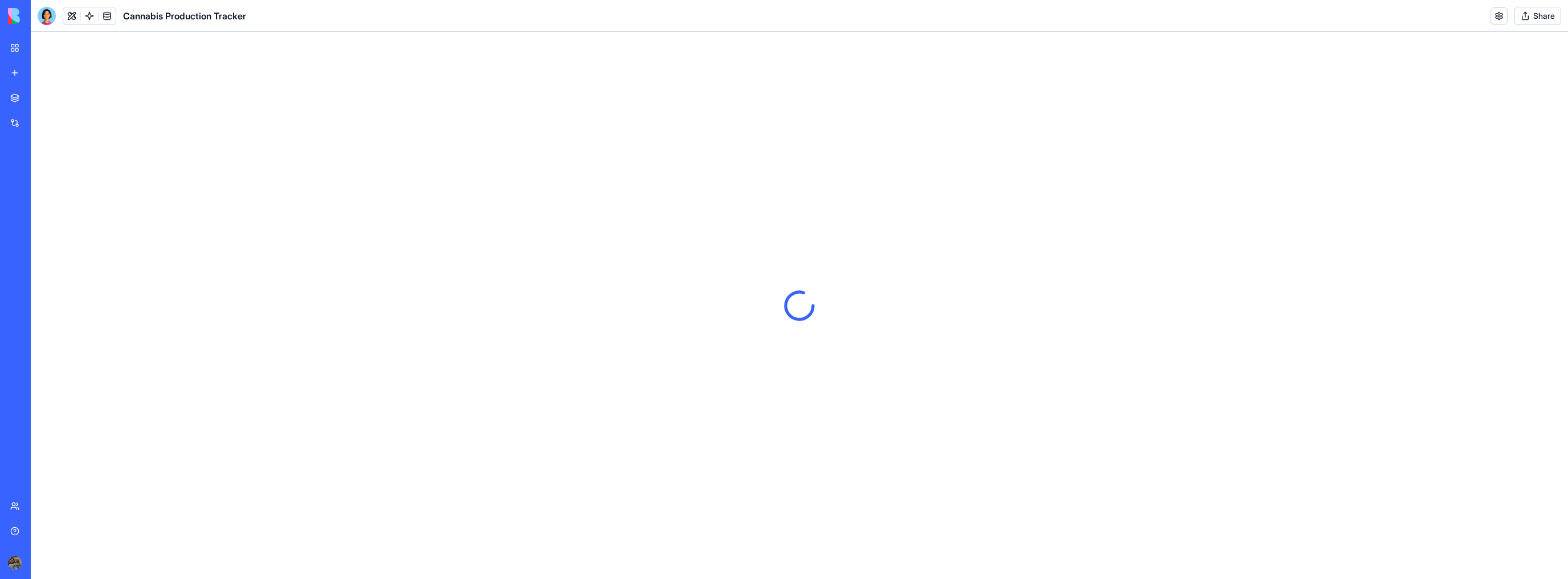 select on "**" 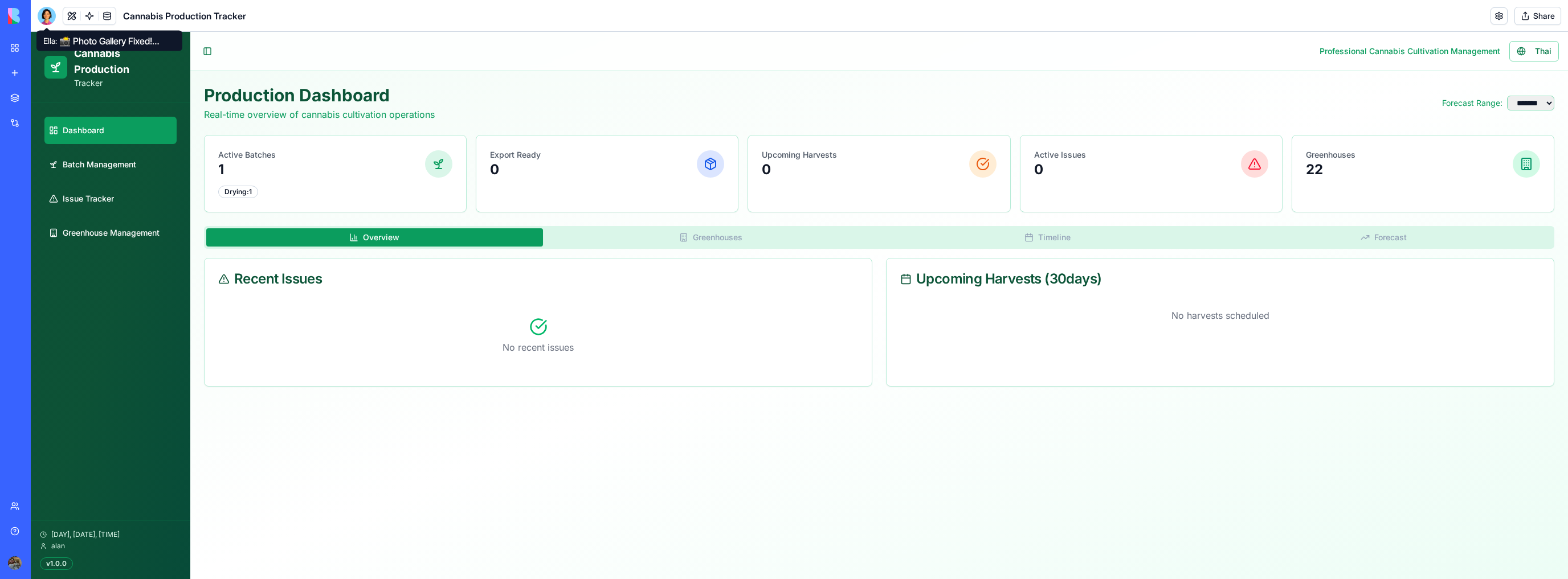 click at bounding box center [47, 16] 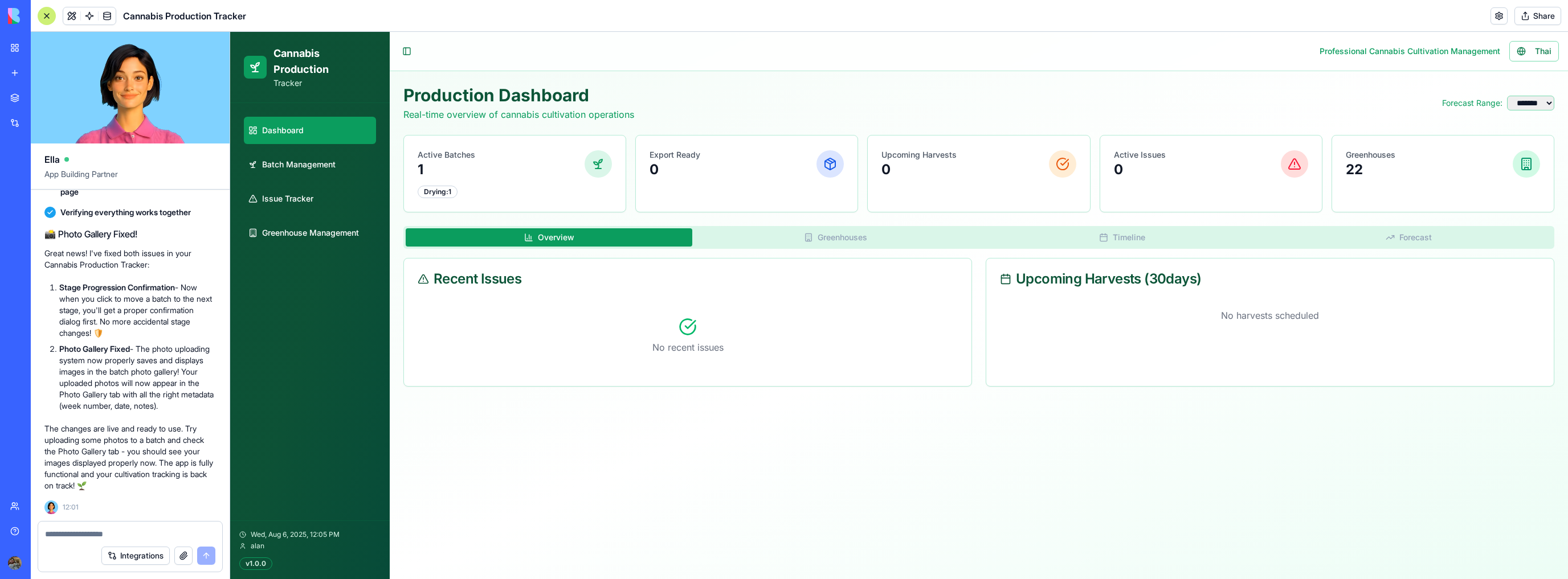 scroll, scrollTop: 11042, scrollLeft: 0, axis: vertical 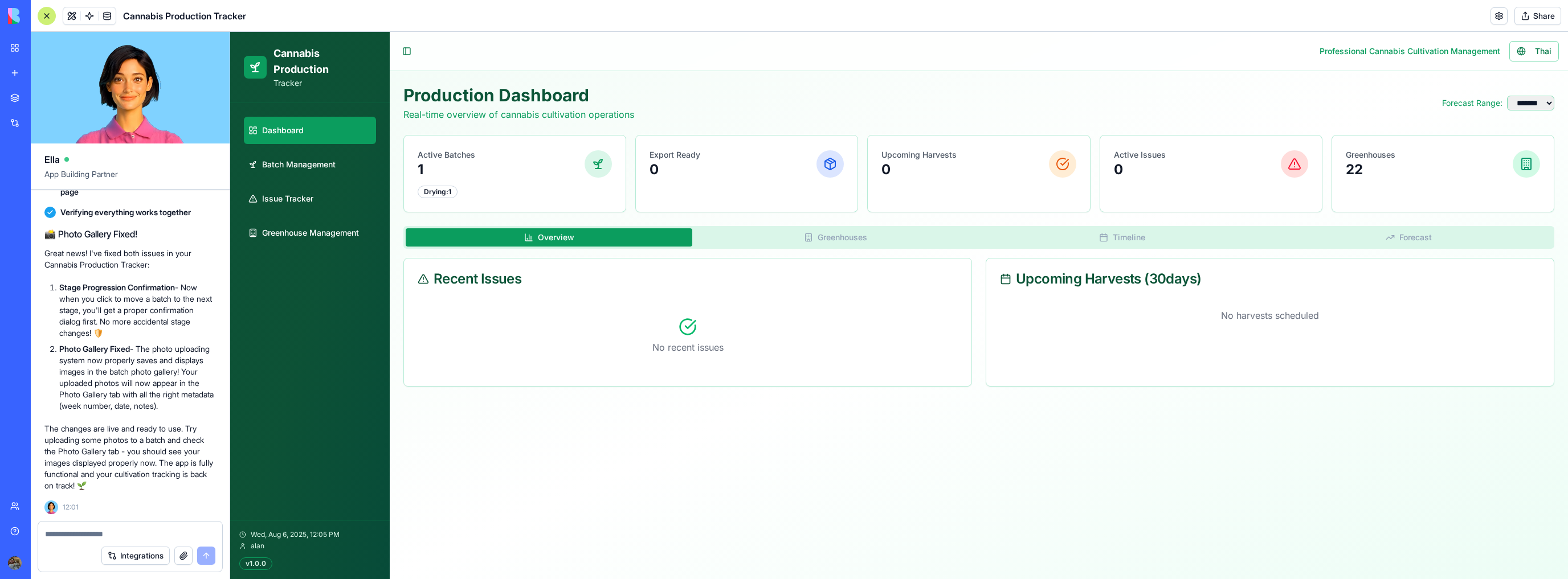 click on "Dashboard" at bounding box center [283, 130] 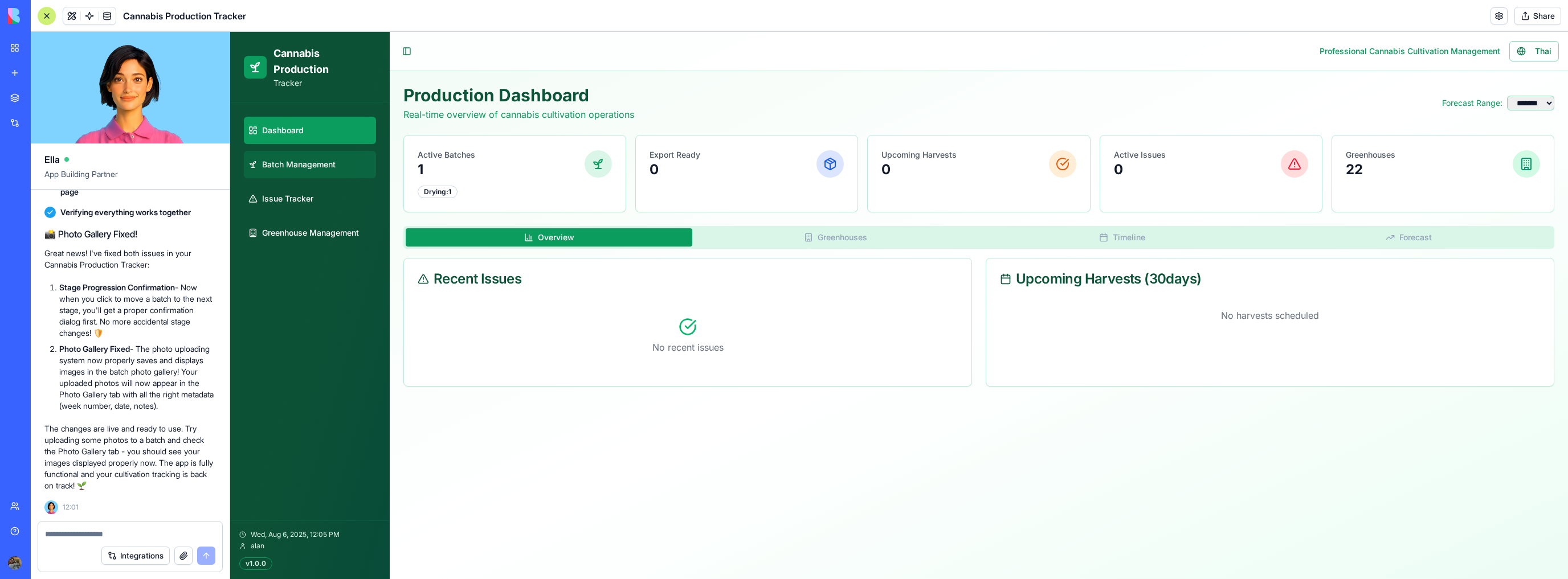 click on "Batch Management" at bounding box center (299, 165) 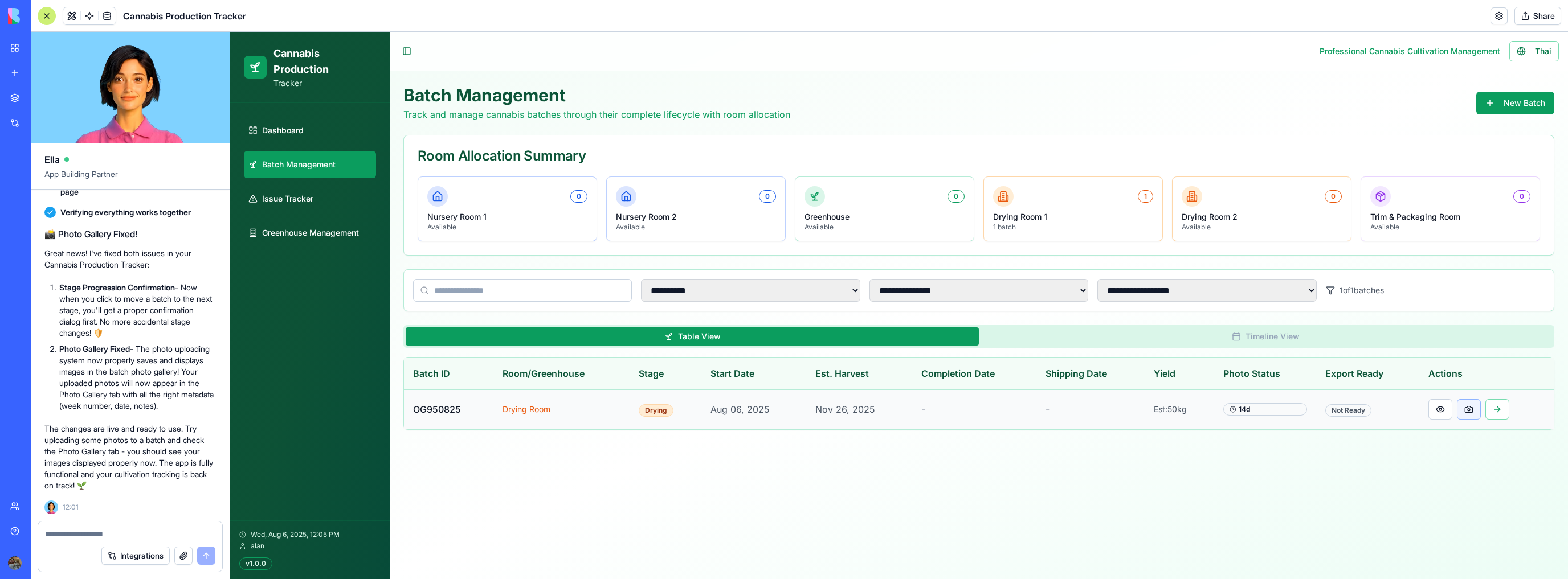 click at bounding box center (1469, 409) 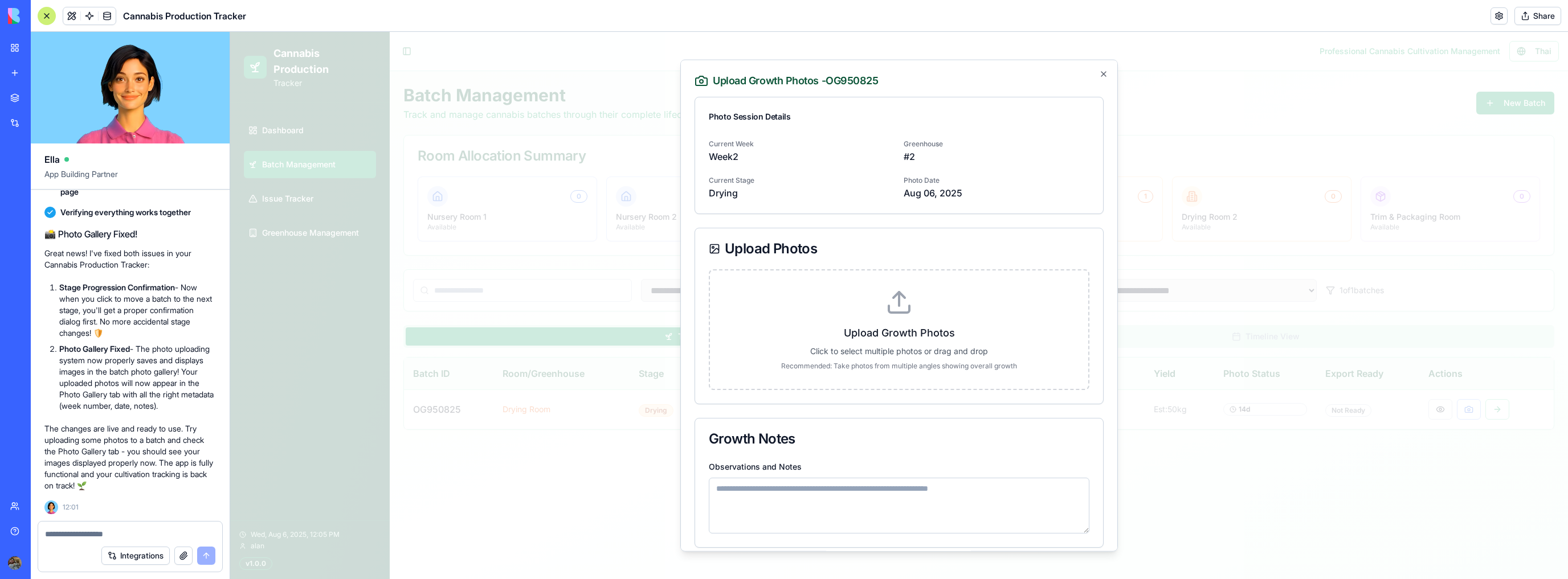 click on "Upload Growth Photos" at bounding box center [899, 332] 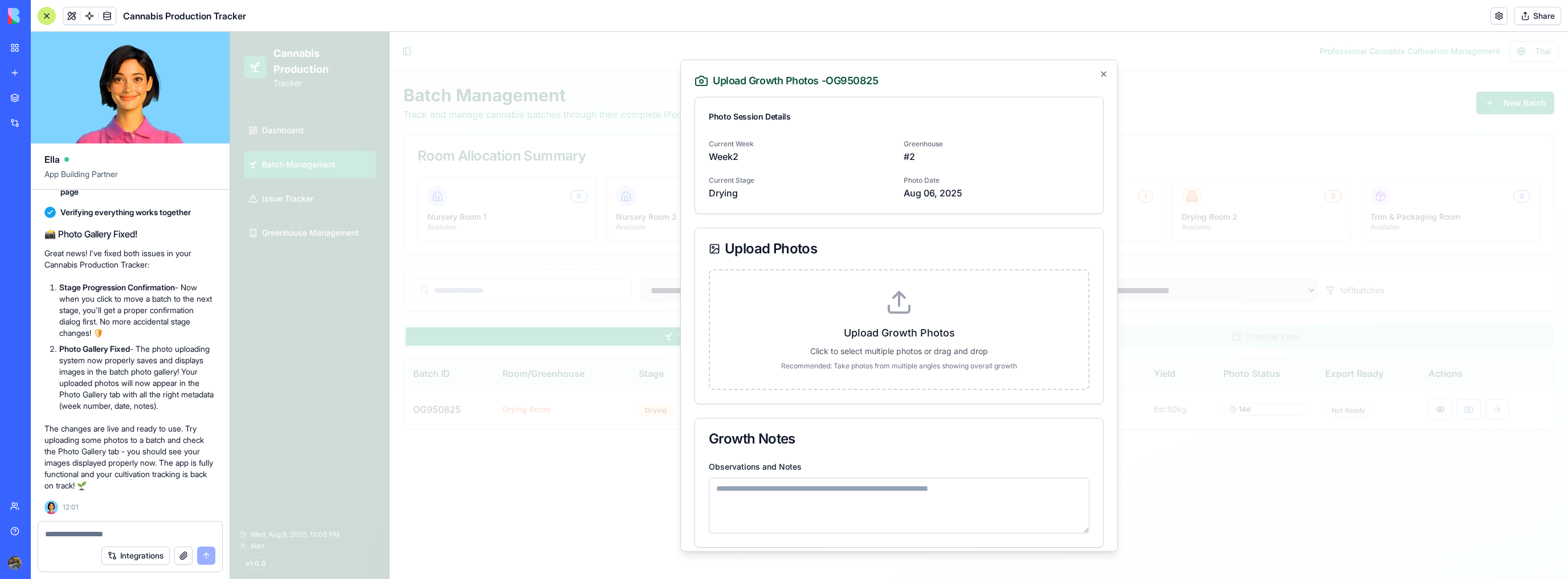 click on "Upload Growth Photos Click to select multiple photos or drag and drop Recommended: Take photos from multiple angles showing overall growth" at bounding box center [230, 32] 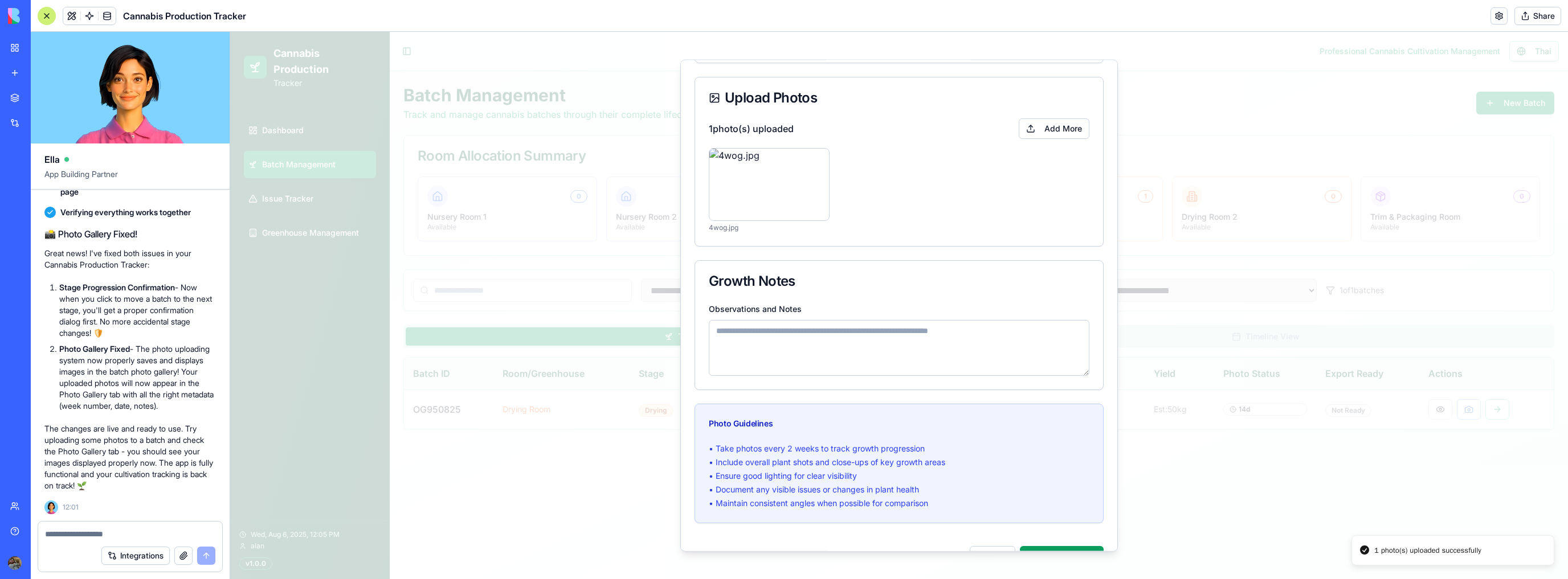 scroll, scrollTop: 180, scrollLeft: 0, axis: vertical 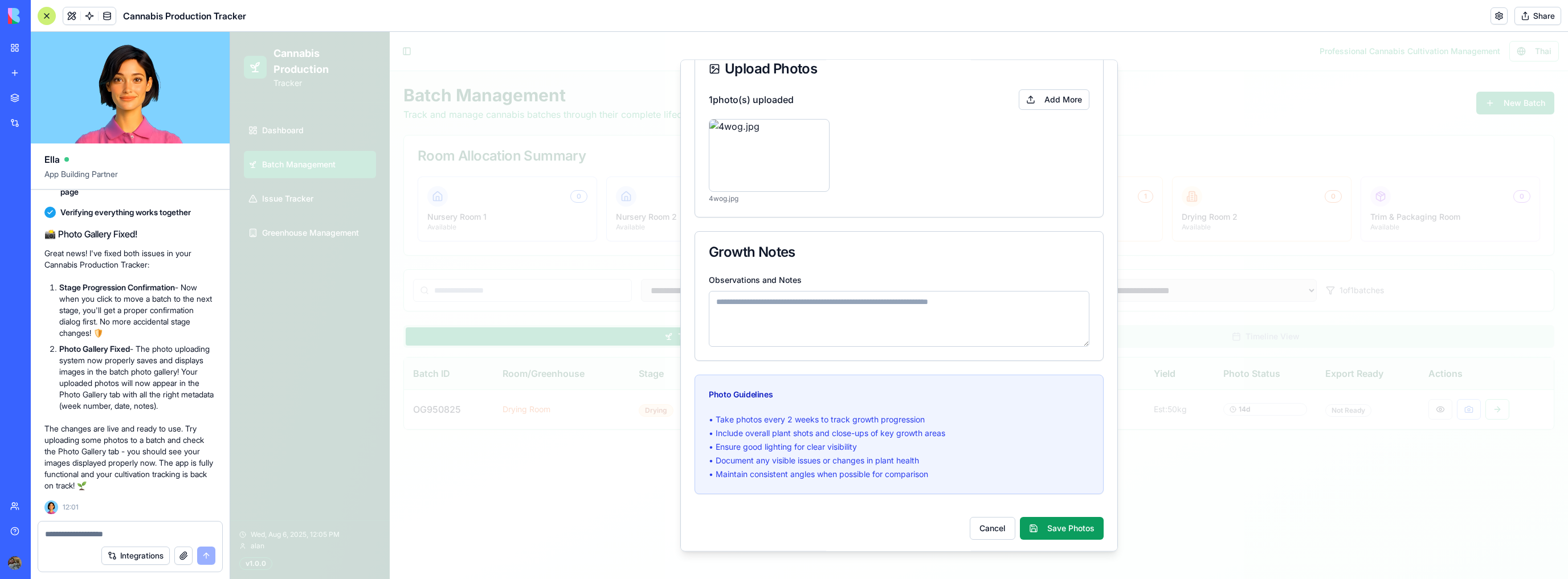 drag, startPoint x: 1053, startPoint y: 524, endPoint x: 825, endPoint y: 311, distance: 312.0144 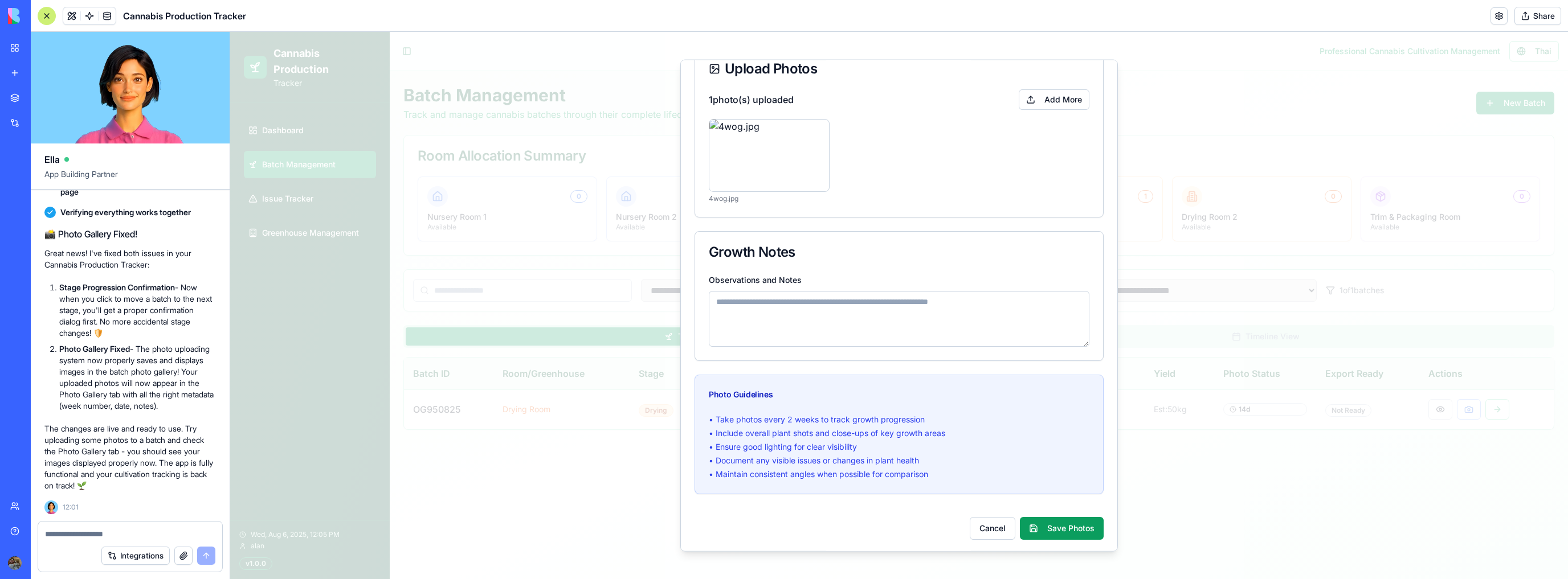 click on "Photo Session Details Current Week Week  2 Greenhouse # 2 Current Stage Drying Photo Date [DATE], [YEAR] Upload Photos 1  photo(s) uploaded Add More 4wog.jpg Growth Notes Observations and Notes Photo Guidelines • Take photos every 2 weeks to track growth progression • Include overall plant shots and close-ups of key growth areas • Ensure good lighting for clear visibility • Document any visible issues or changes in plant health • Maintain consistent angles when possible for comparison Cancel Save Photos" at bounding box center [899, 228] 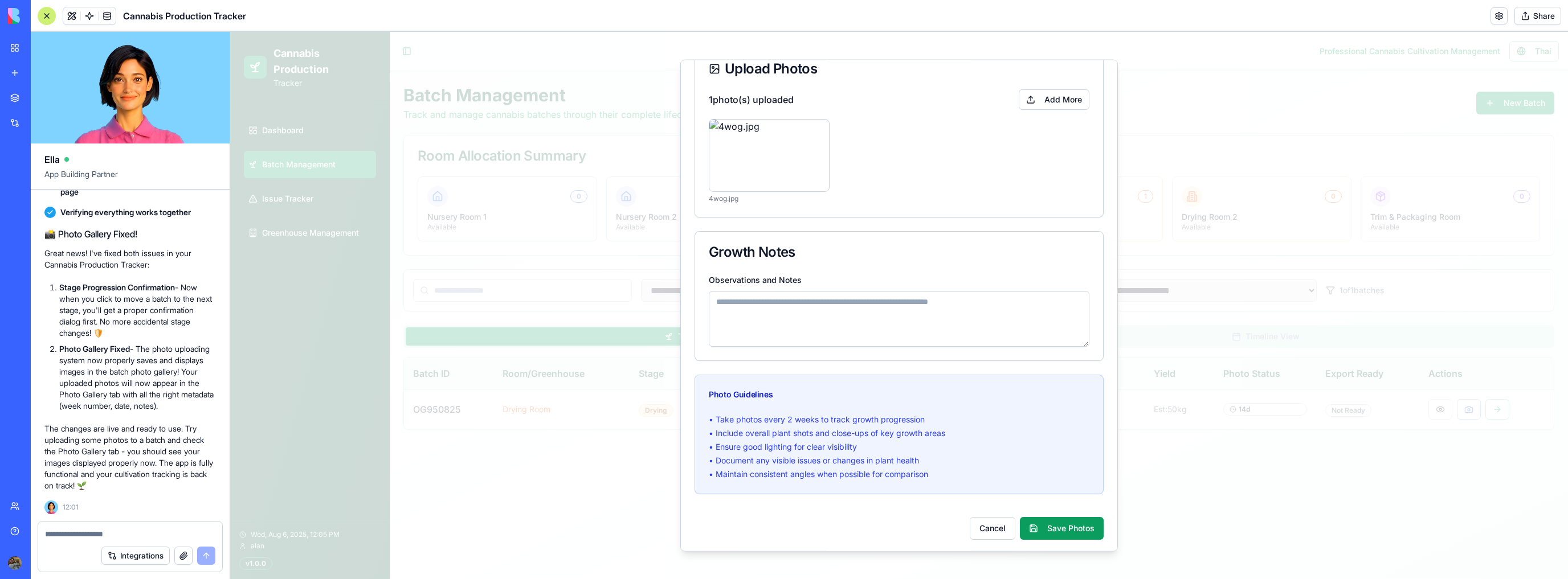 click on "Observations and Notes" at bounding box center [899, 318] 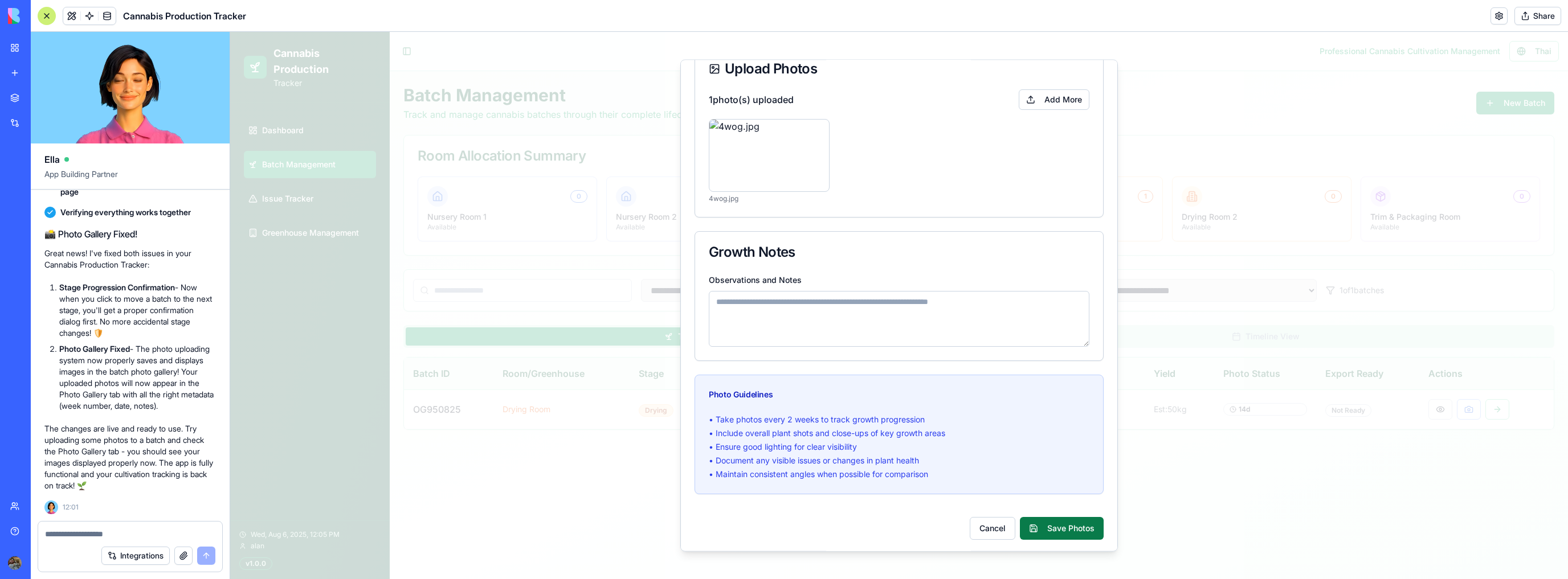 click on "Save Photos" at bounding box center (1061, 528) 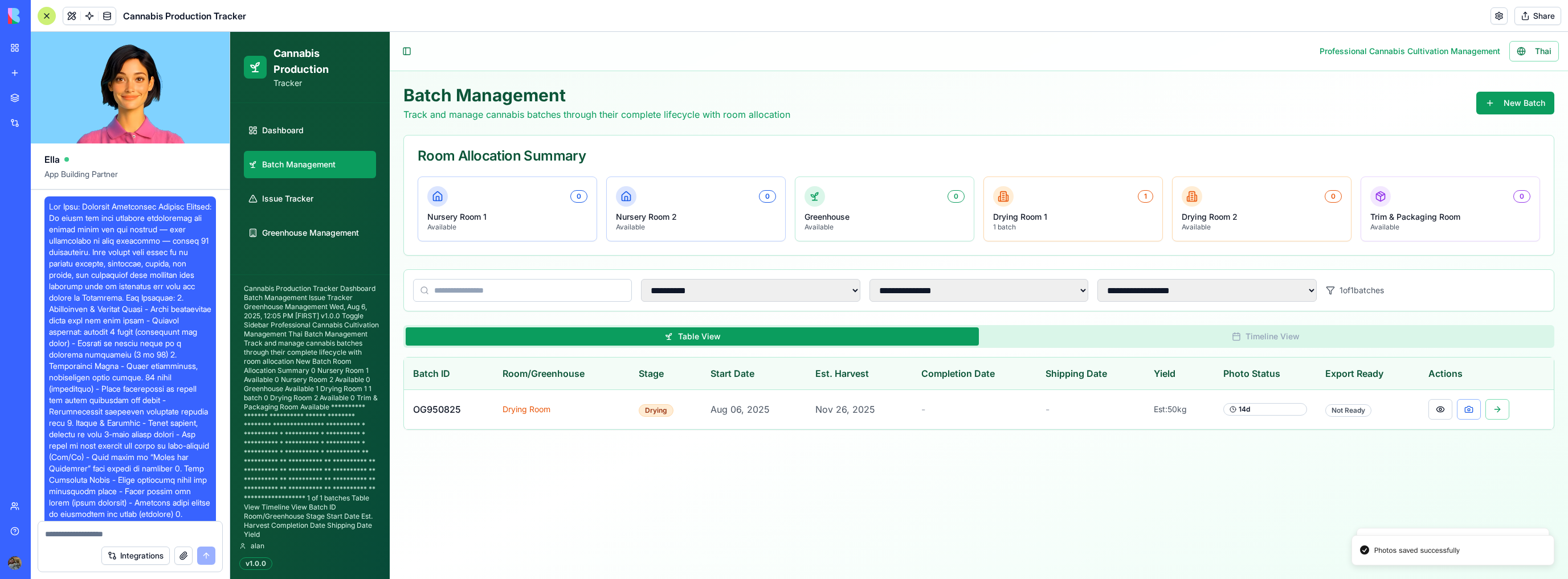 scroll, scrollTop: 0, scrollLeft: 0, axis: both 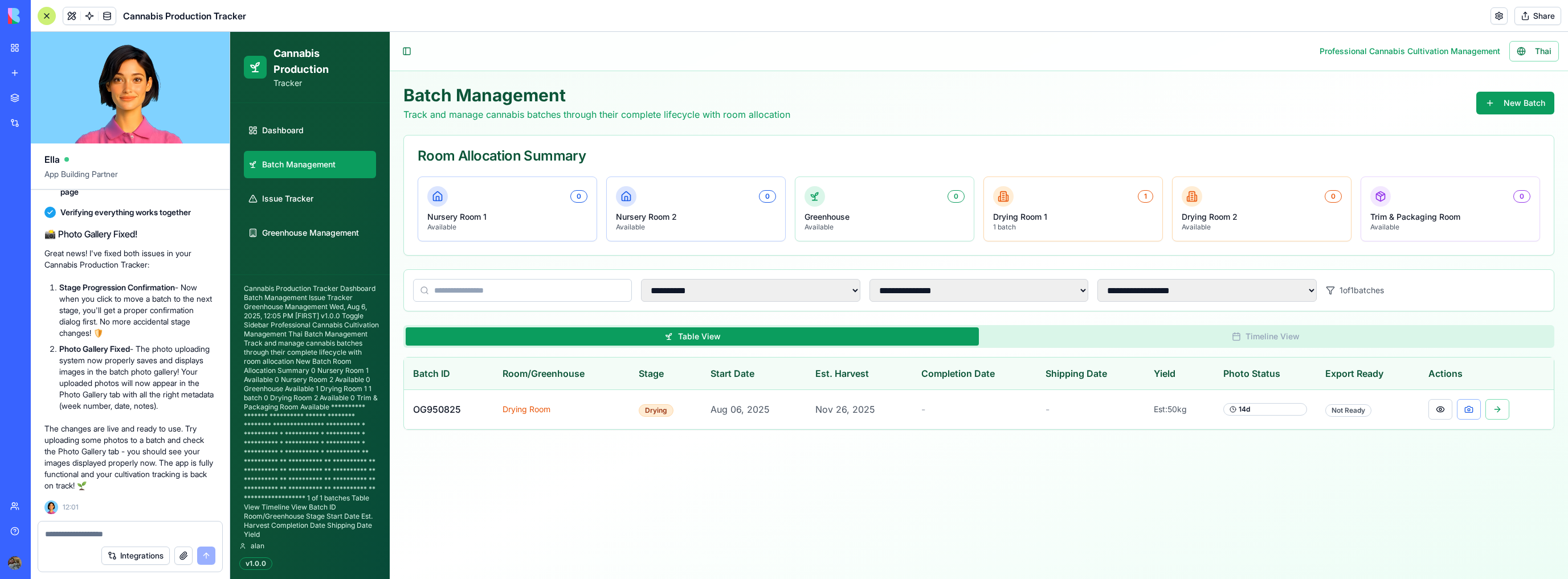 click at bounding box center (1440, 409) 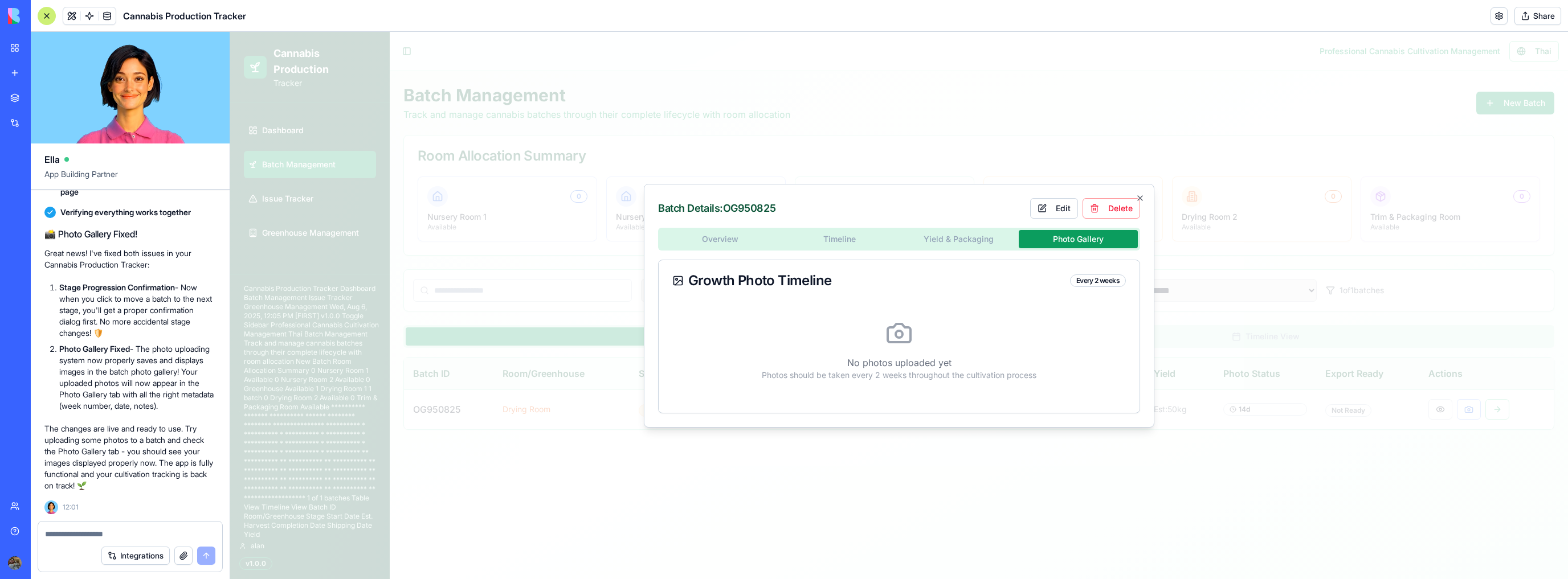 click on "**********" at bounding box center [899, 305] 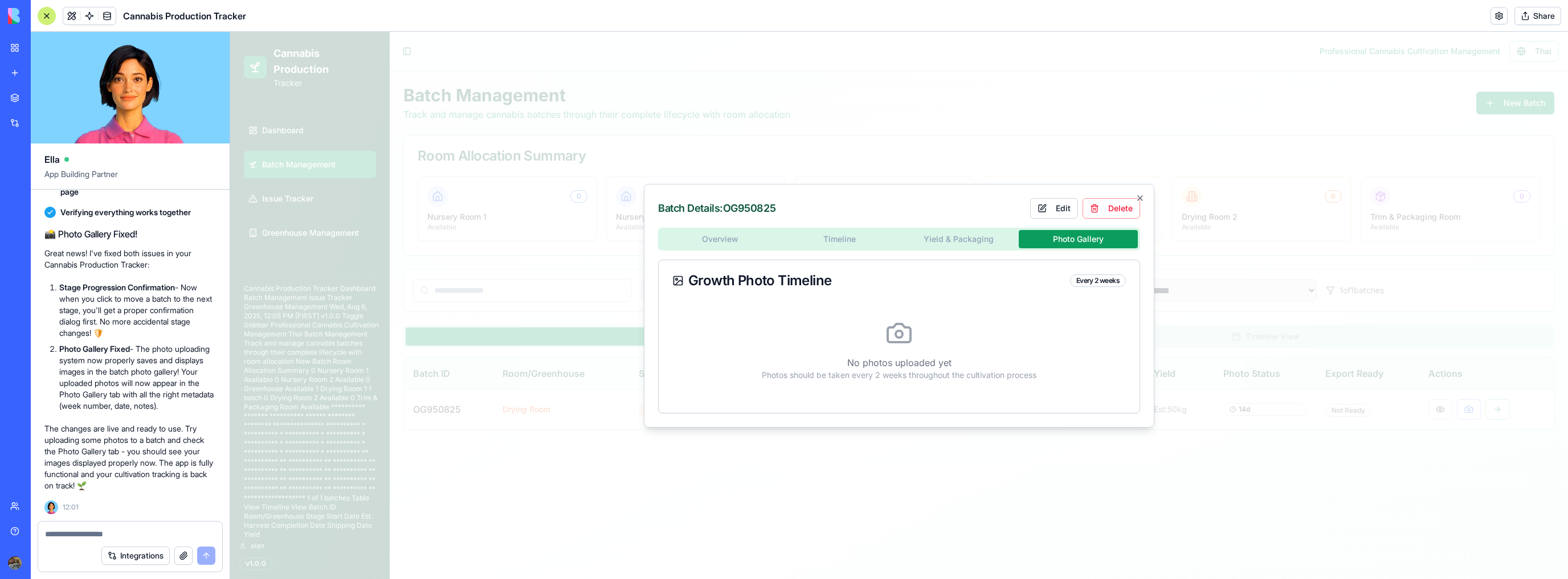 click on "No photos uploaded yet Photos should be taken every 2 weeks throughout the cultivation process" at bounding box center [899, 350] 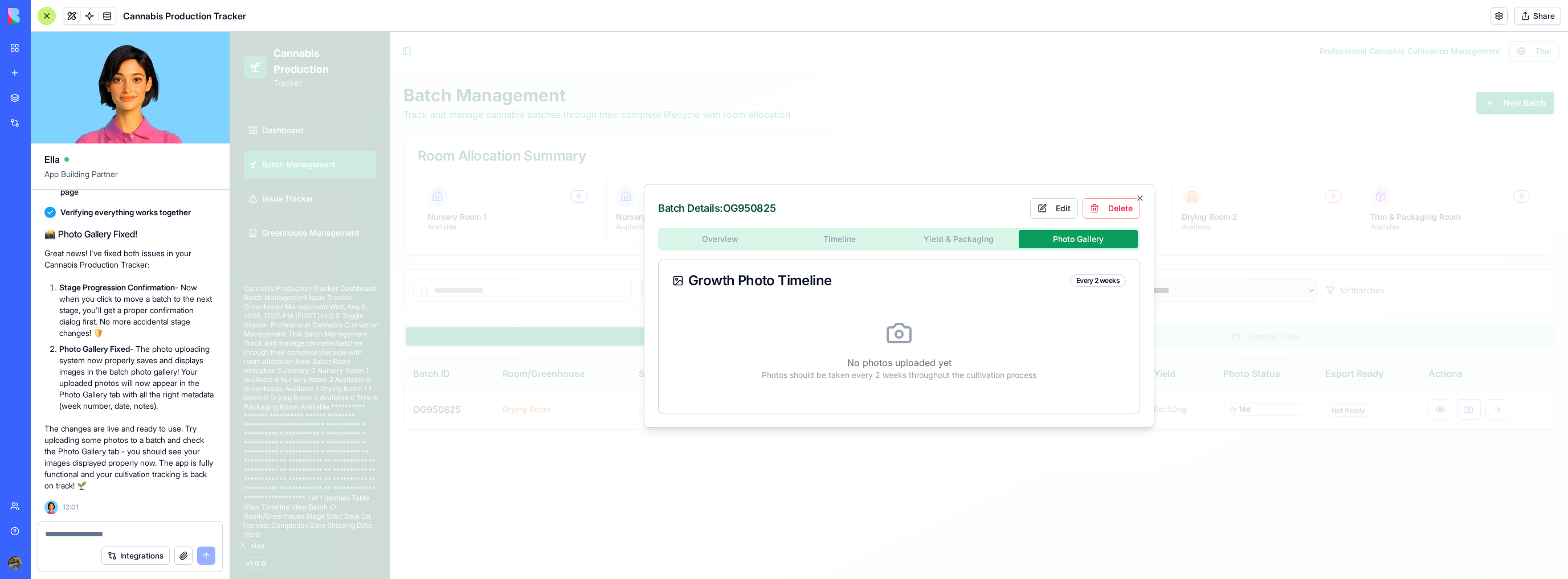 click 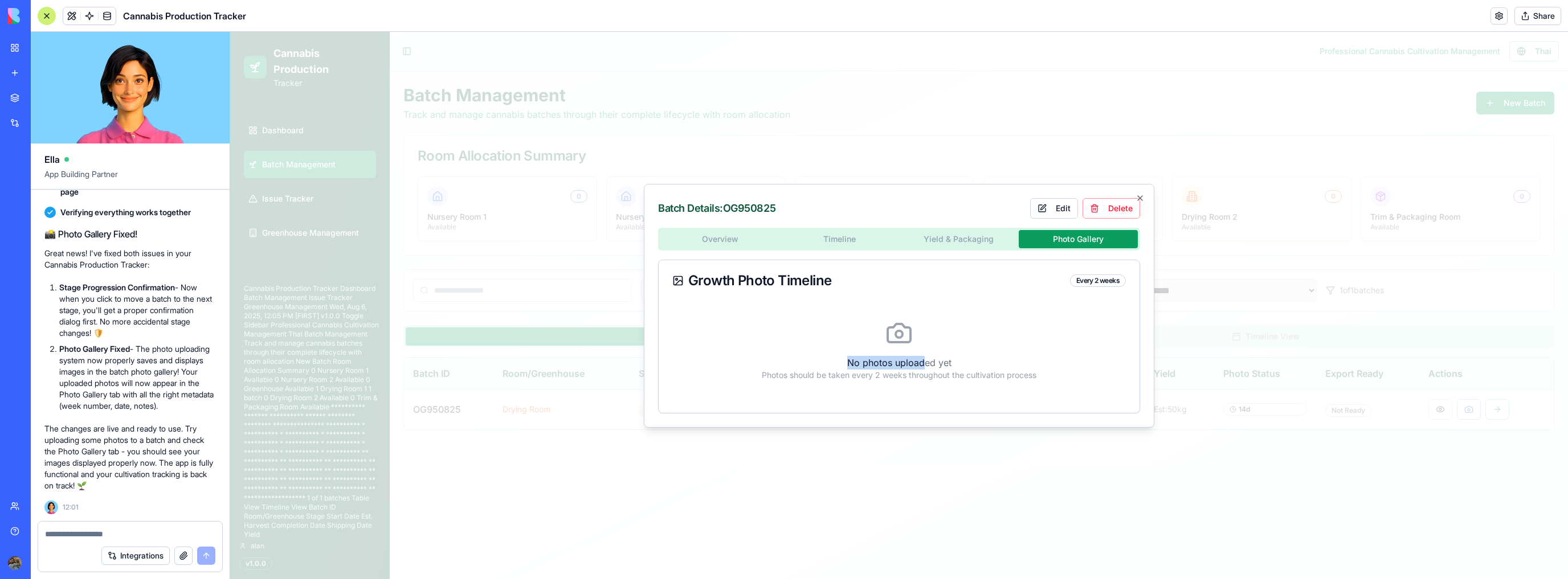 drag, startPoint x: 855, startPoint y: 328, endPoint x: 922, endPoint y: 355, distance: 72.2357 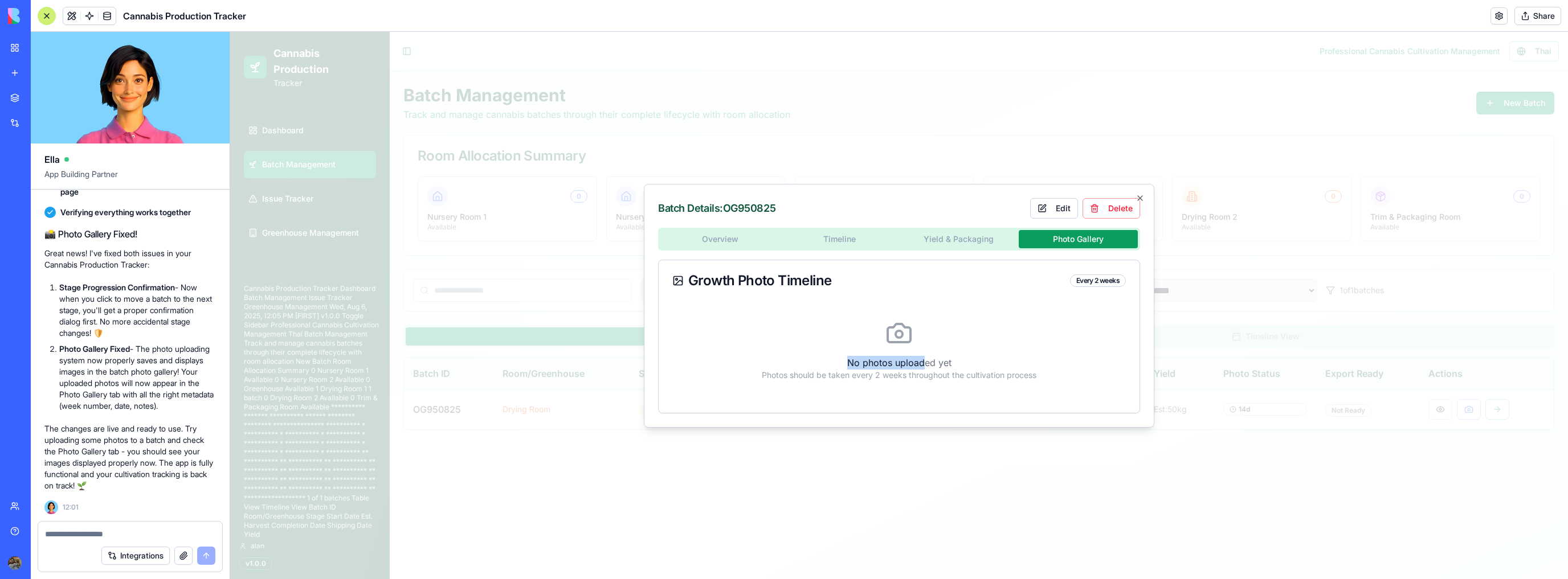 click on "No photos uploaded yet Photos should be taken every 2 weeks throughout the cultivation process" at bounding box center (899, 350) 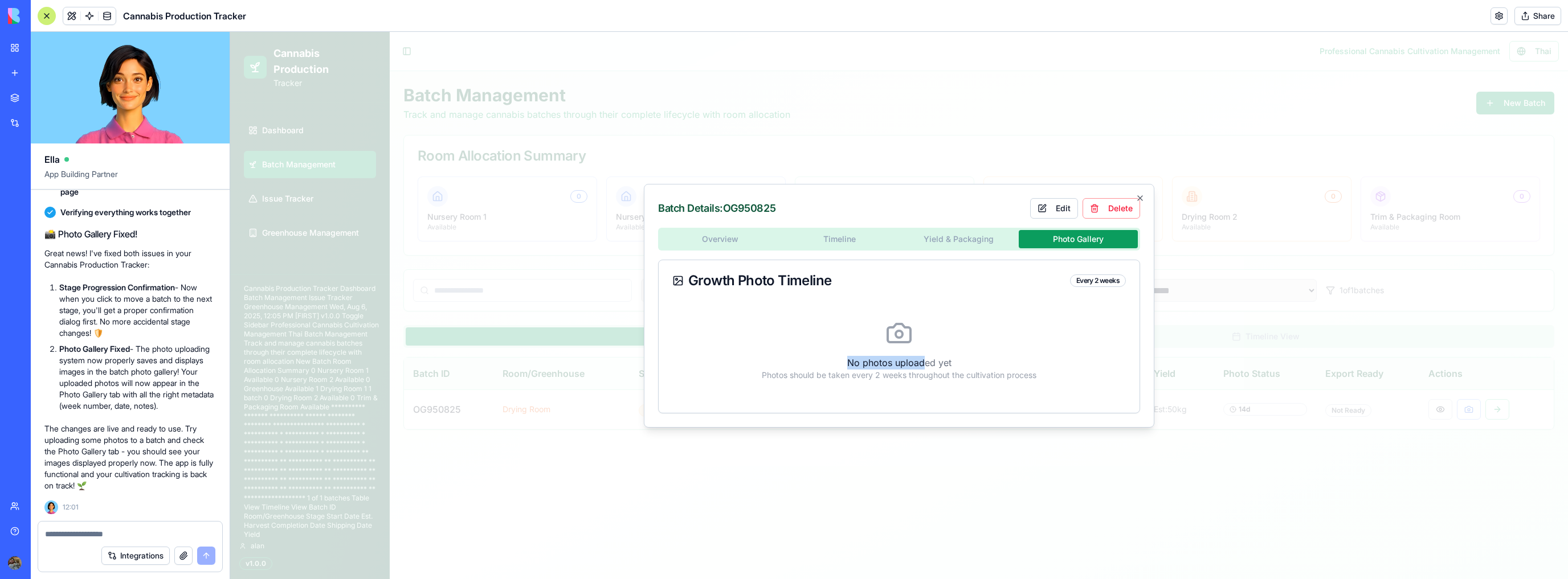 click on "No photos uploaded yet Photos should be taken every 2 weeks throughout the cultivation process" at bounding box center (899, 350) 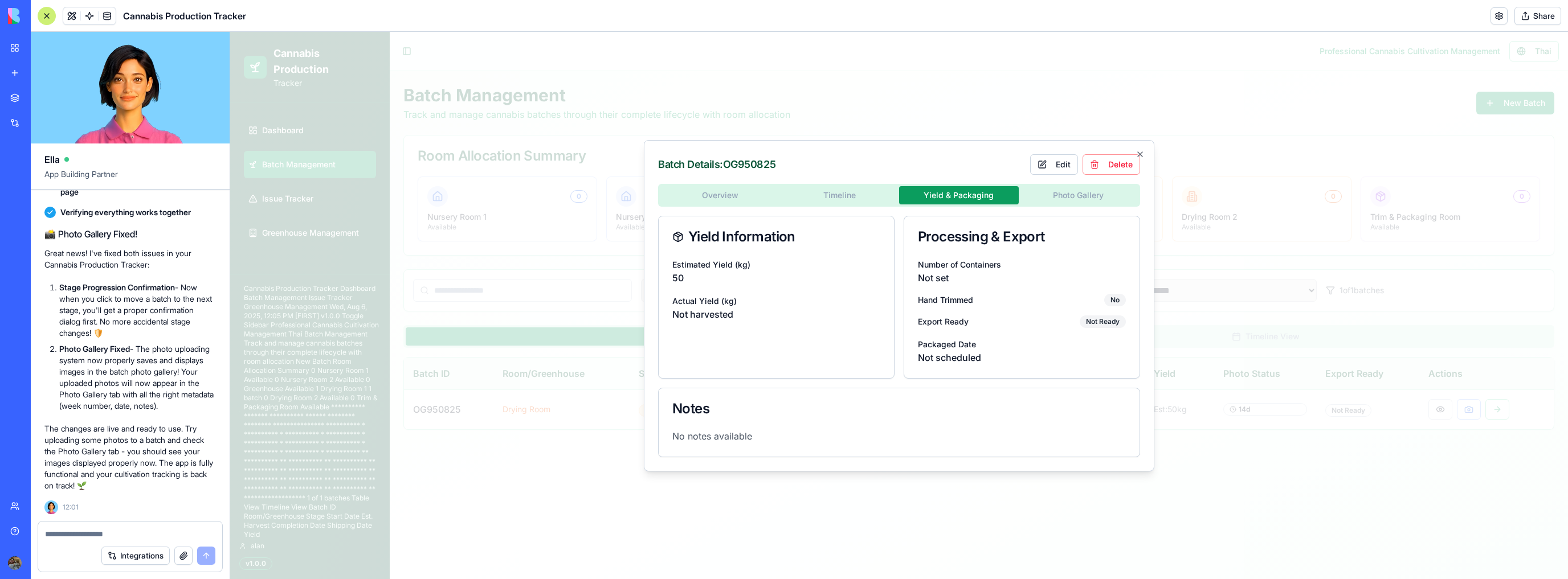 click on "Overview Timeline Yield & Packaging Photo Gallery Yield Information Estimated Yield (kg) 50 Actual Yield (kg) Not harvested Processing & Export Number of Containers Not set Hand Trimmed No Export Ready Not Ready Packaged Date Not scheduled Notes No notes available" at bounding box center [899, 321] 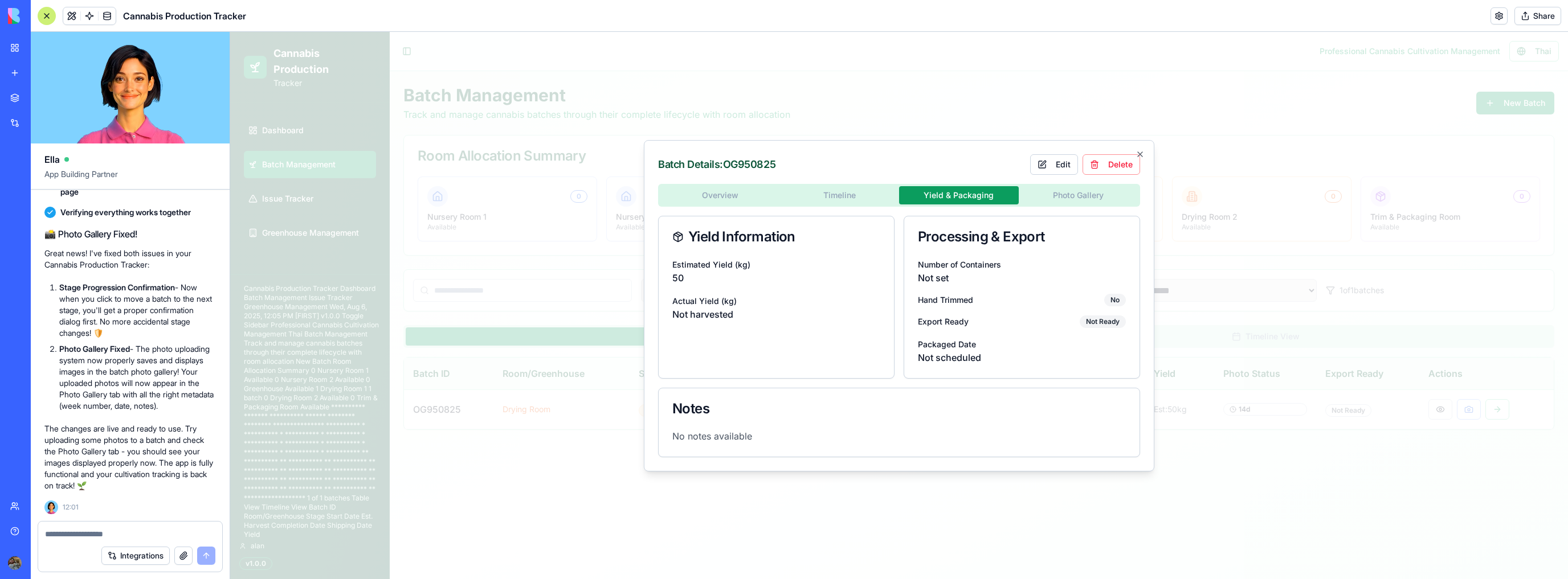 click on "Timeline" at bounding box center [840, 195] 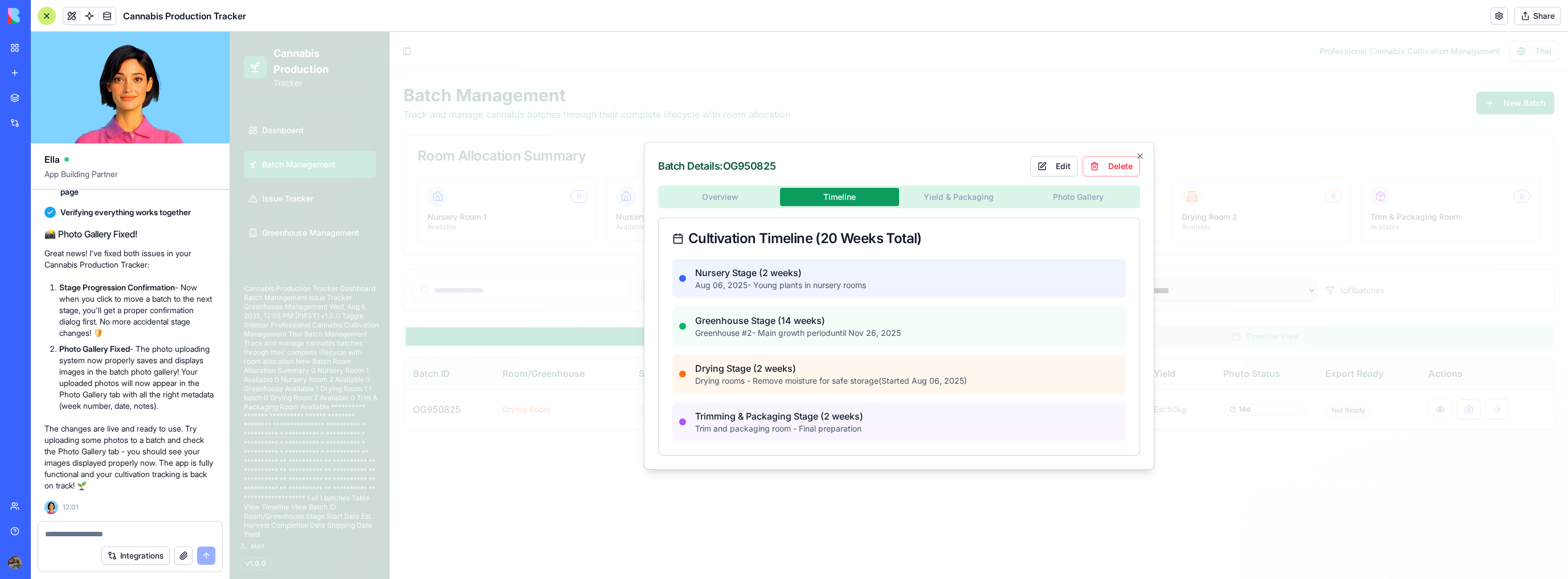 click on "Overview Timeline Yield & Packaging Photo Gallery Cultivation Timeline (20 Weeks Total) Nursery Stage (2 weeks) Aug 06, 2025  - Young plants in nursery rooms Greenhouse Stage (14 weeks) Greenhouse # 2  - Main growth period  until Nov 26, 2025 Drying Stage (2 weeks) Drying rooms - Remove moisture for safe storage  (Started Aug 06, 2025) Trimming & Packaging Stage (2 weeks) Trim and packaging room - Final preparation" at bounding box center [899, 321] 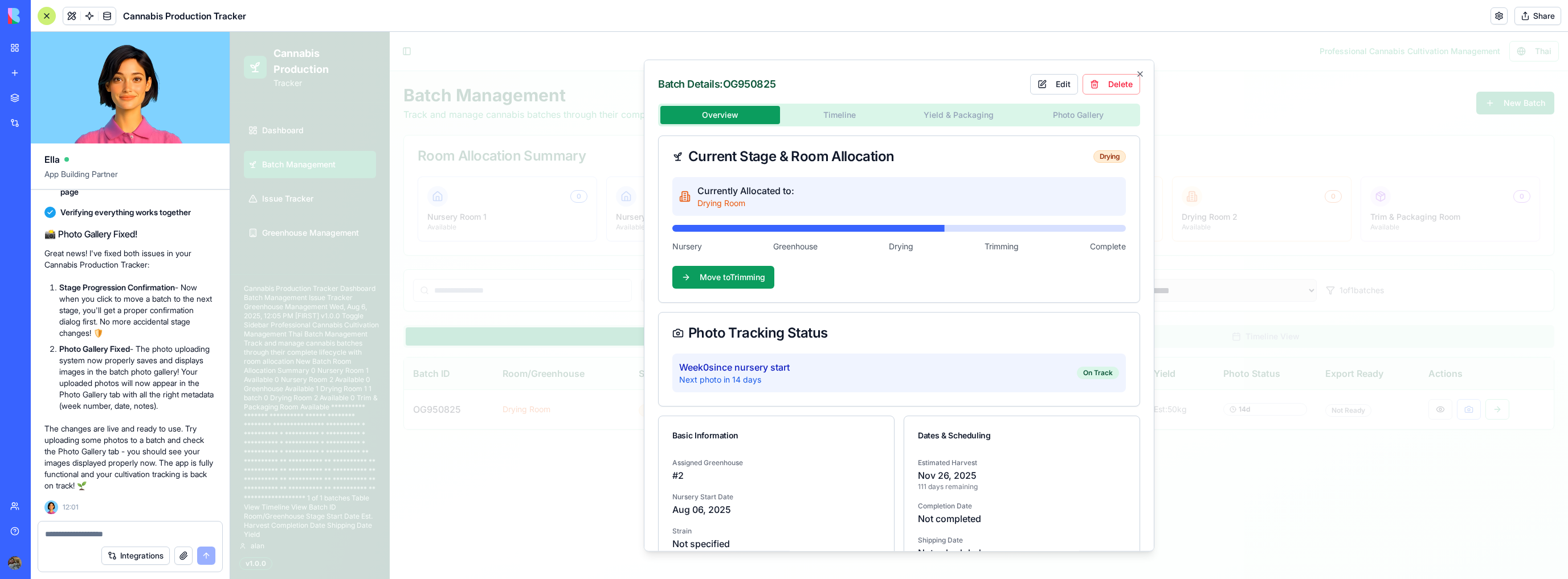 click on "**********" at bounding box center (899, 305) 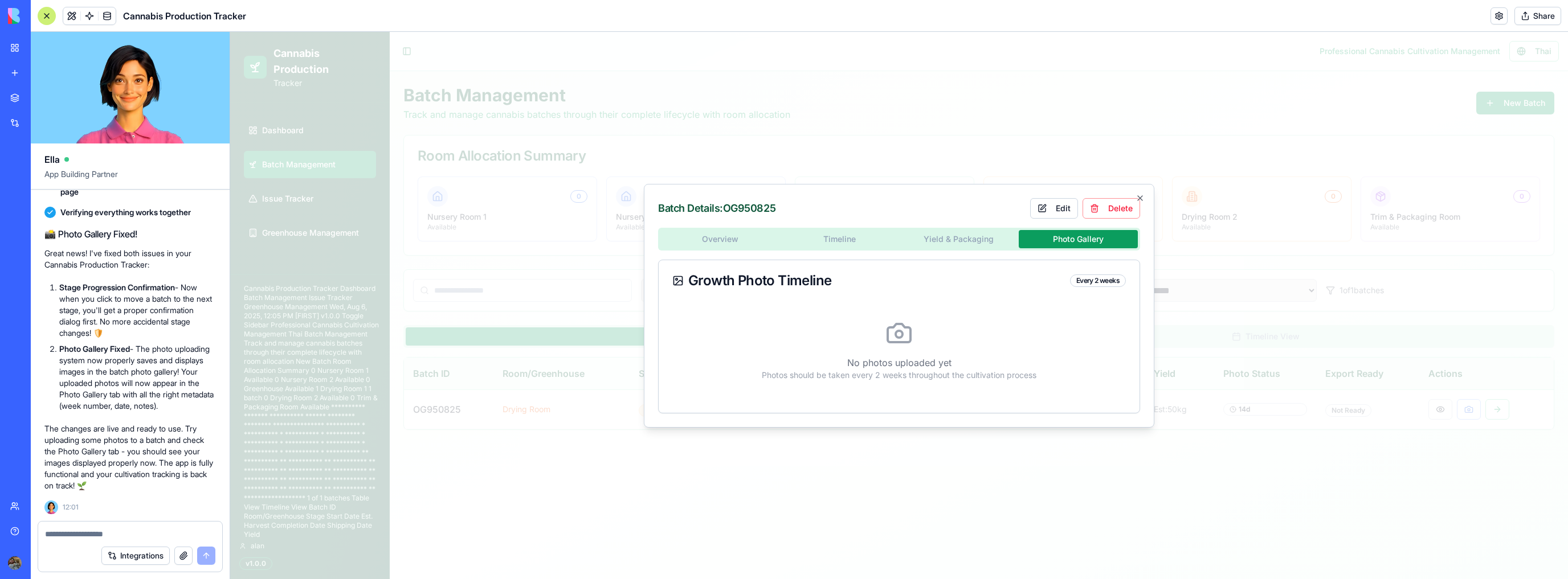 click on "No photos uploaded yet Photos should be taken every 2 weeks throughout the cultivation process" at bounding box center (899, 350) 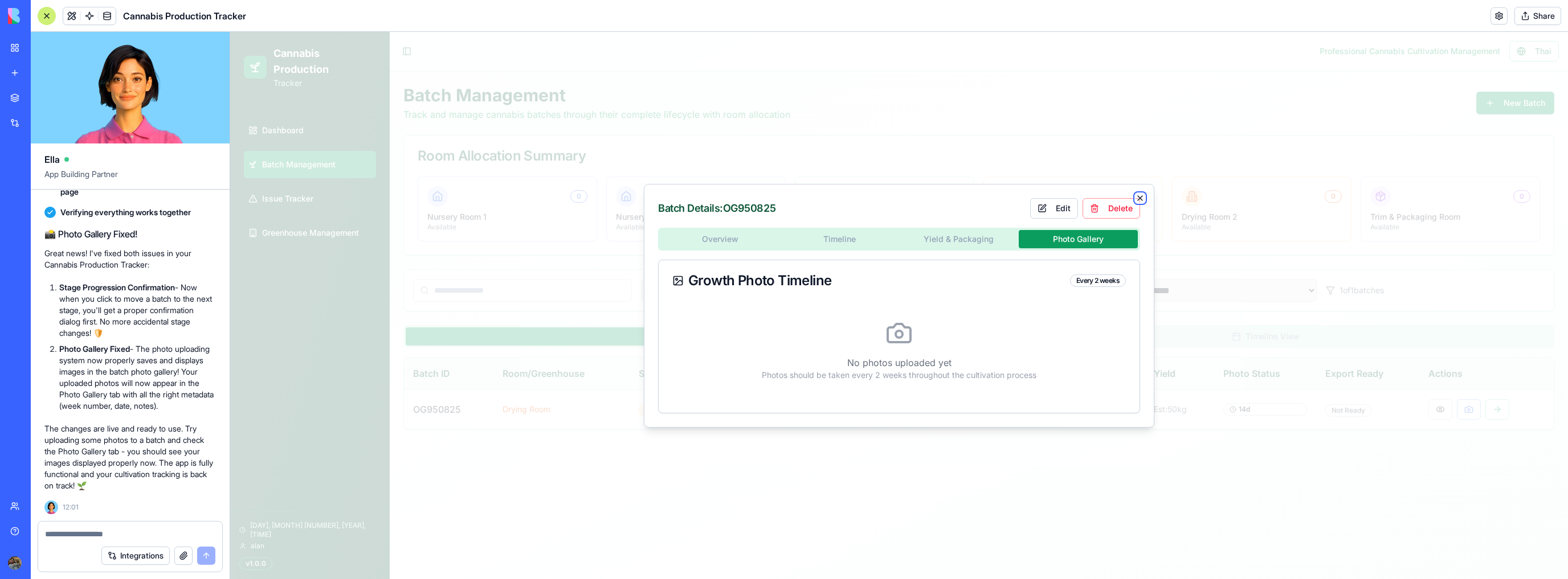 click 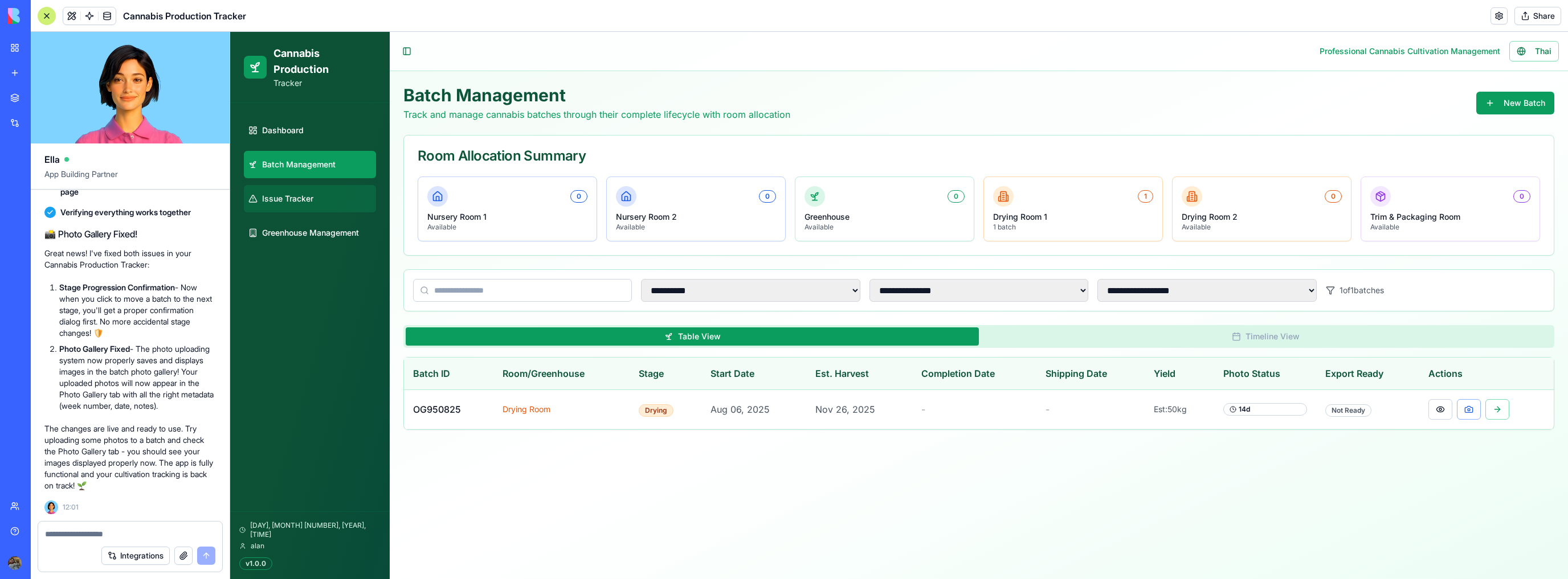 click on "Issue Tracker" at bounding box center (310, 199) 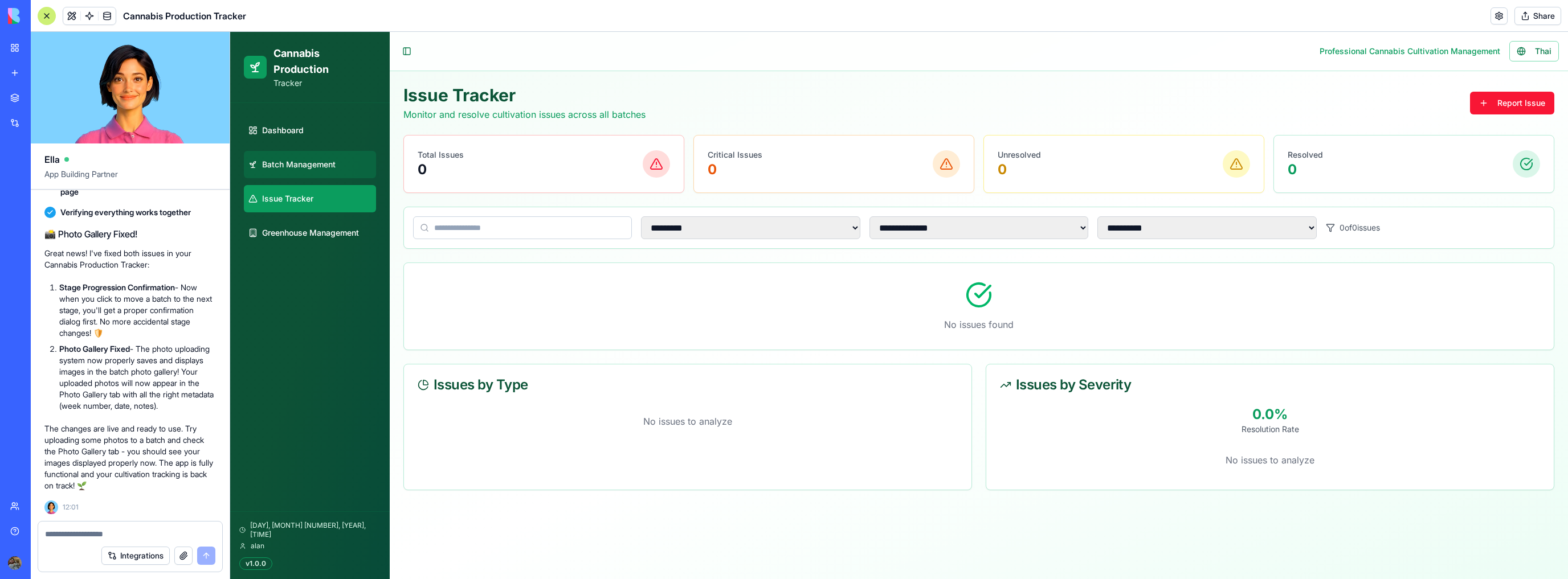 click on "Batch Management" at bounding box center [310, 165] 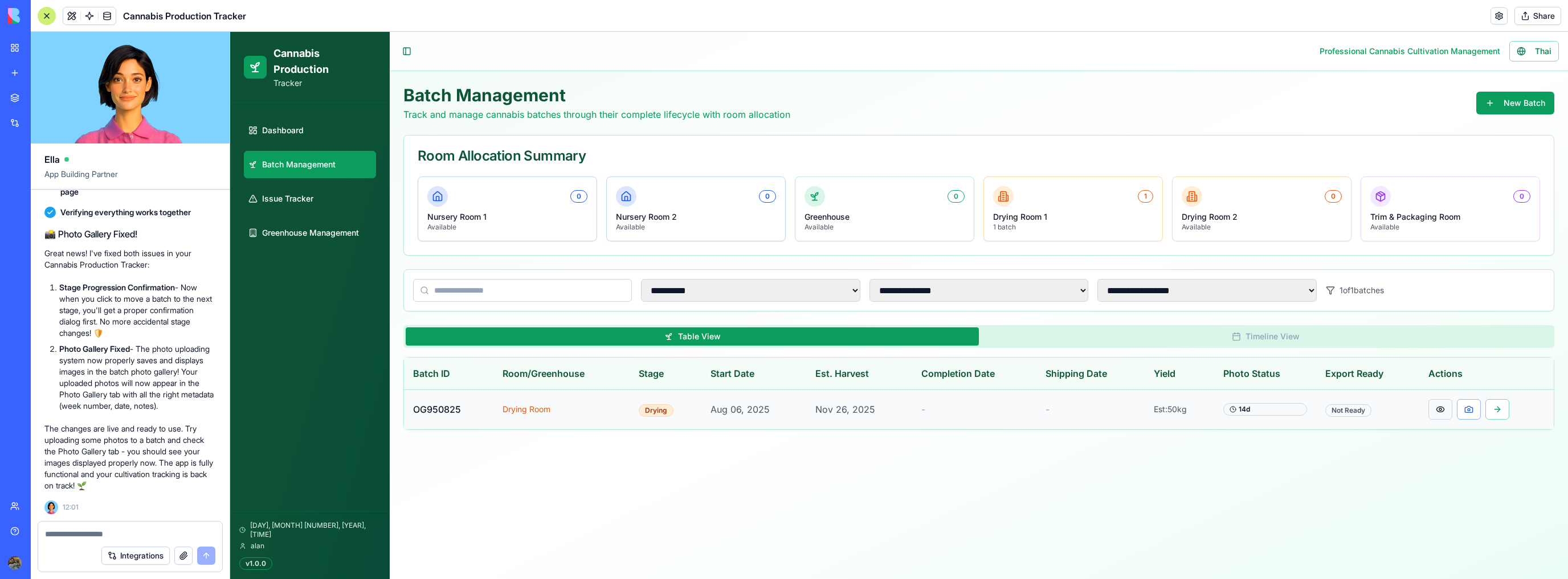click at bounding box center (1440, 409) 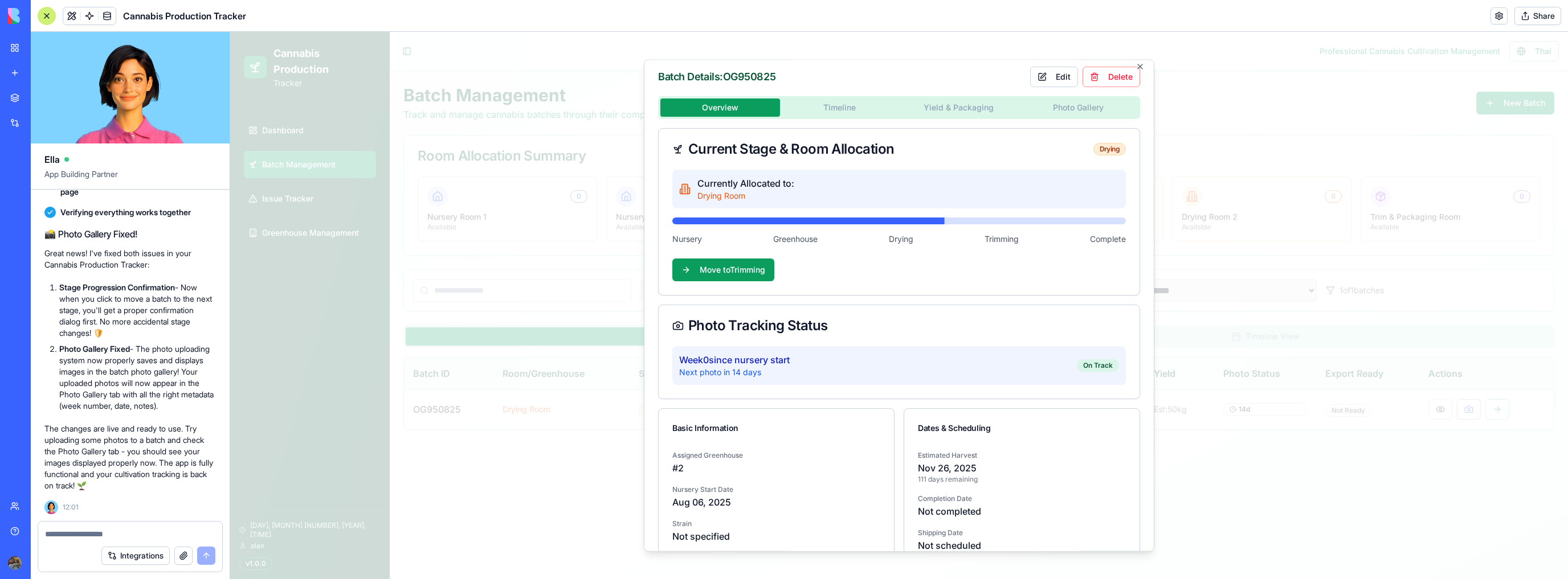 scroll, scrollTop: 0, scrollLeft: 0, axis: both 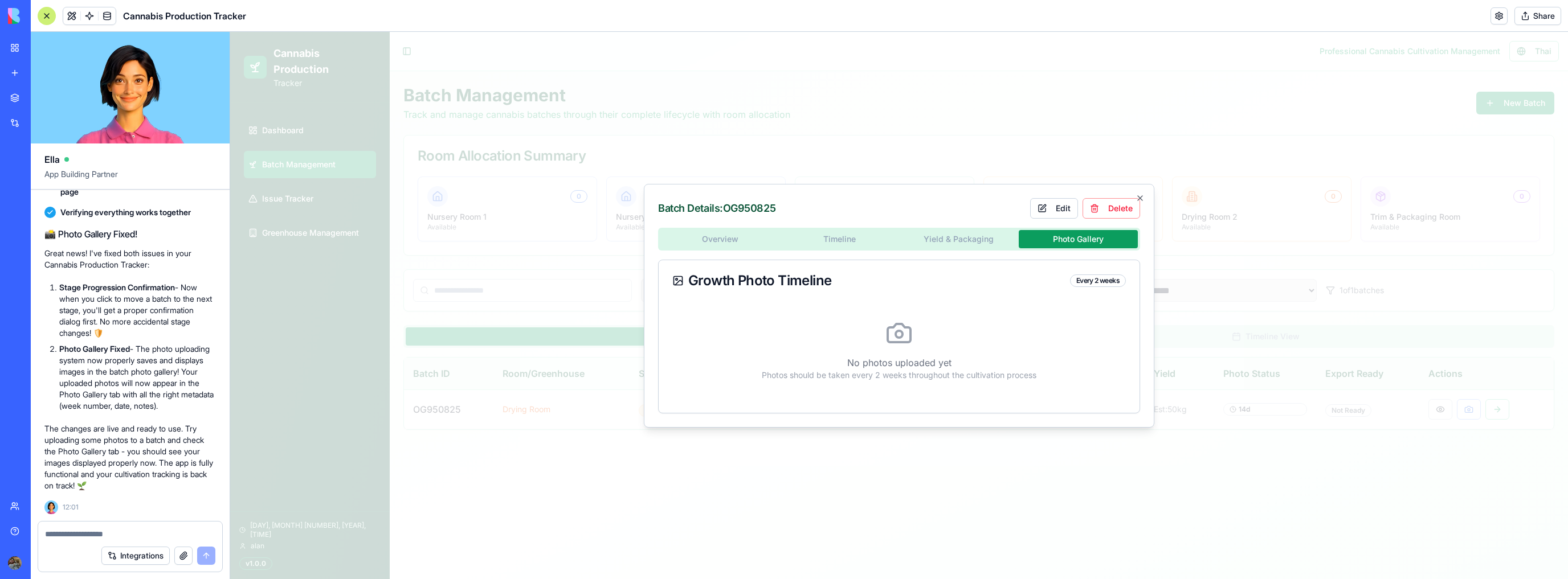 click on "**********" at bounding box center (899, 305) 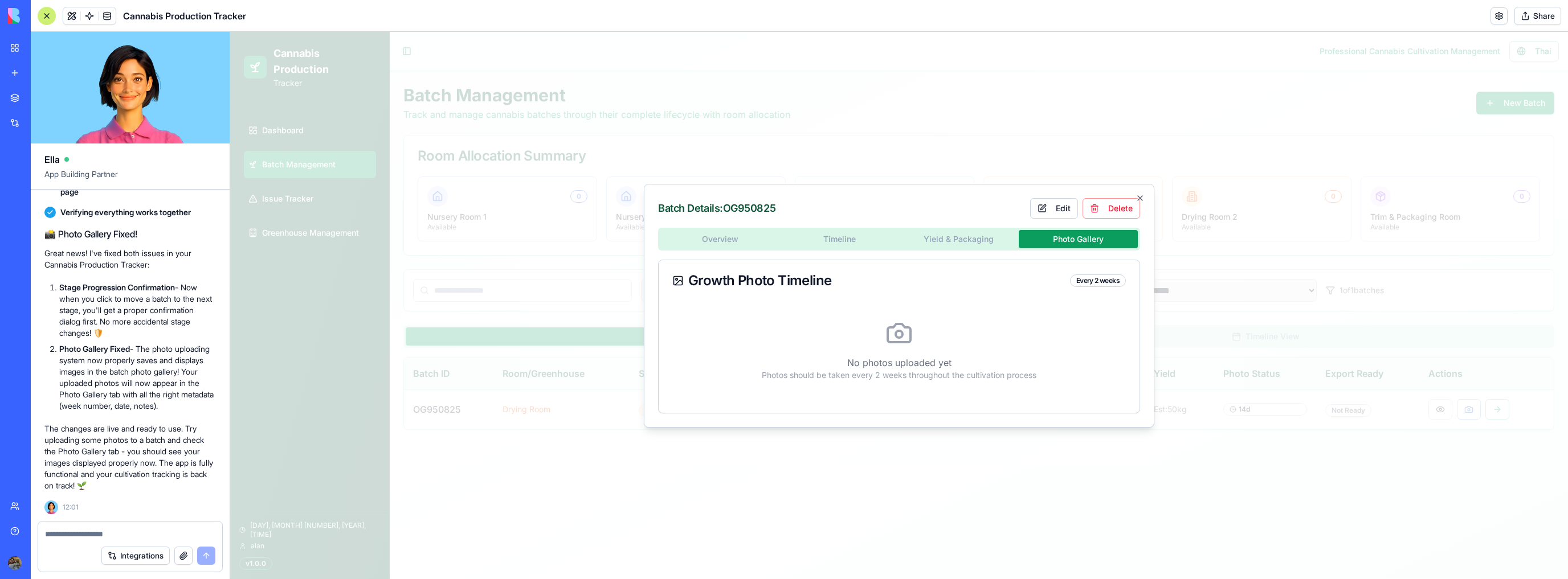 click at bounding box center [899, 305] 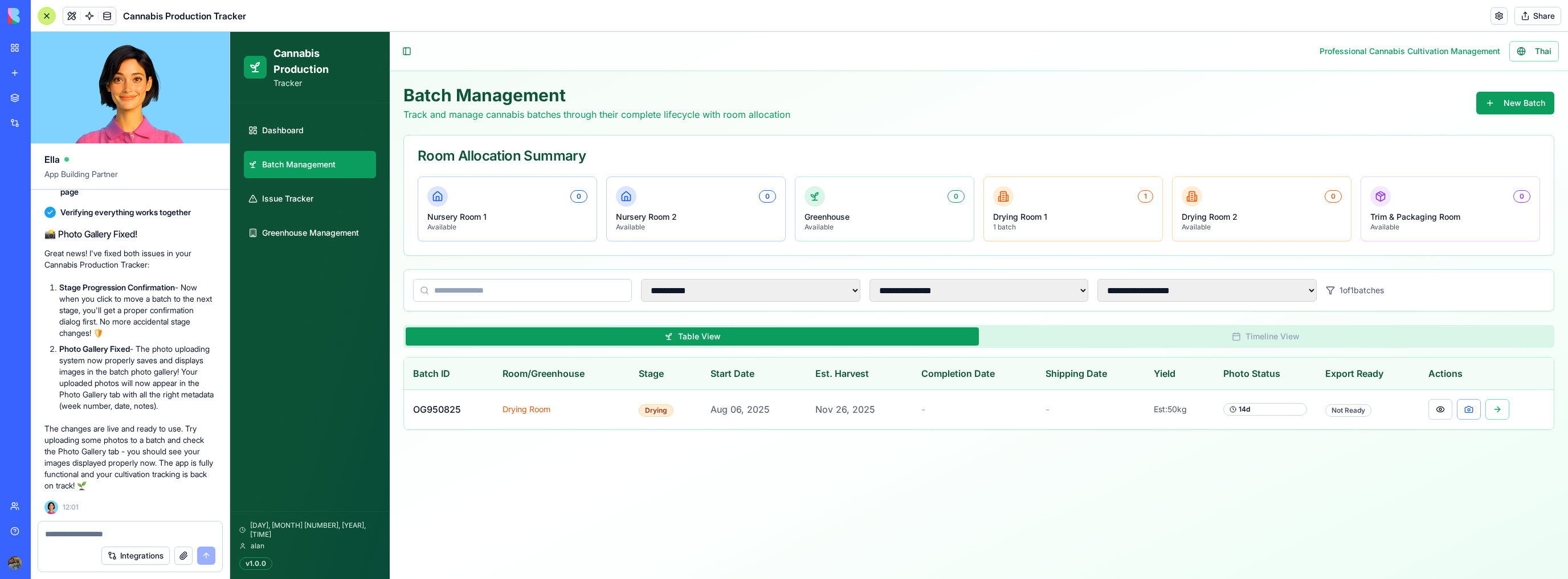 click on "Integrations" at bounding box center [130, 556] 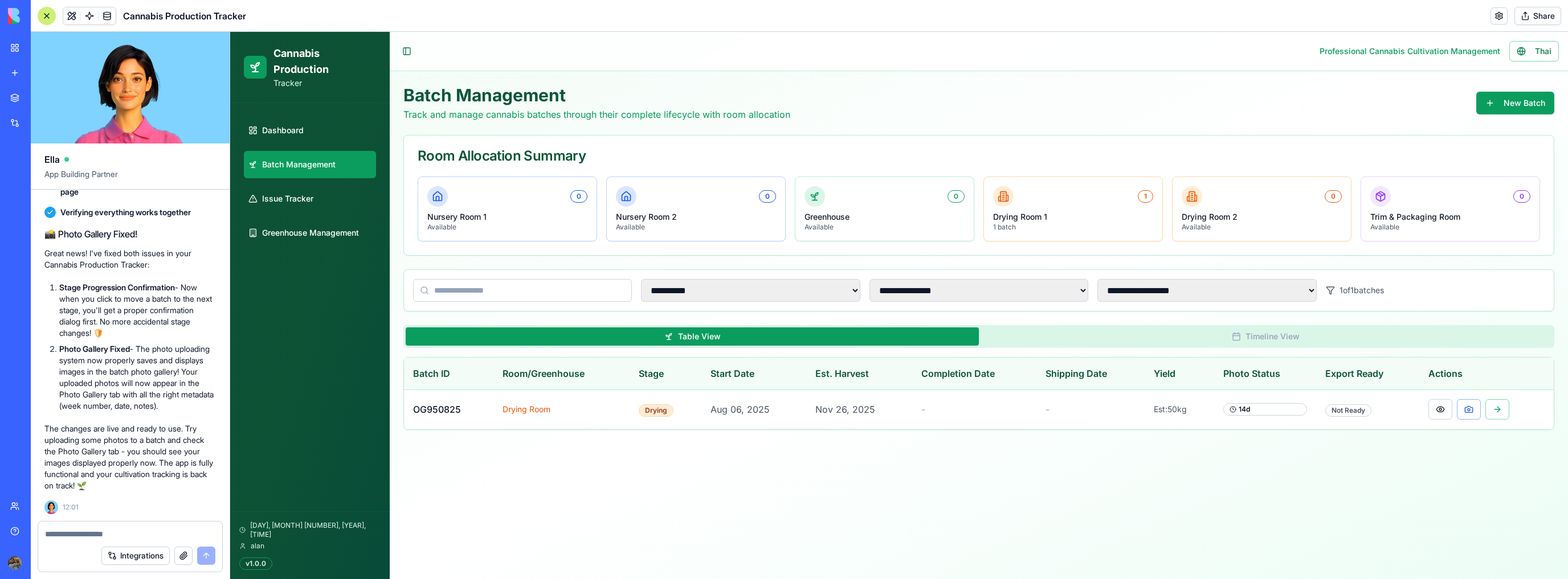 click at bounding box center (130, 534) 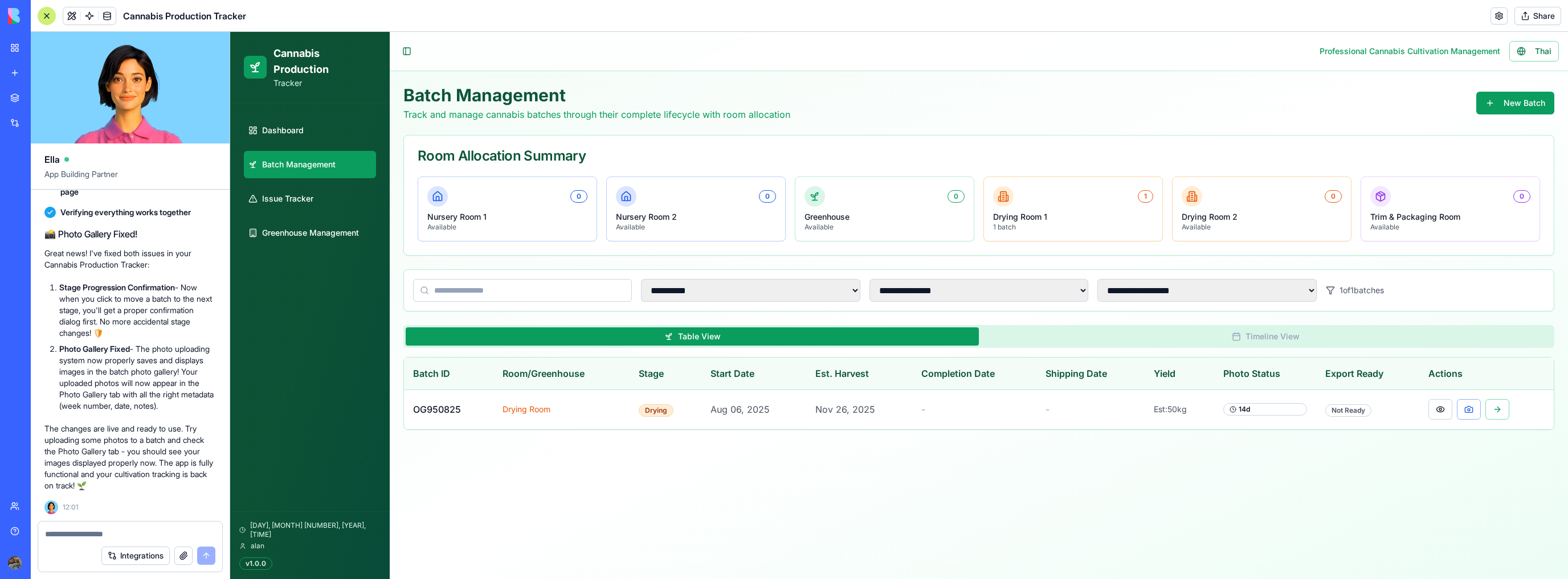 click at bounding box center [130, 534] 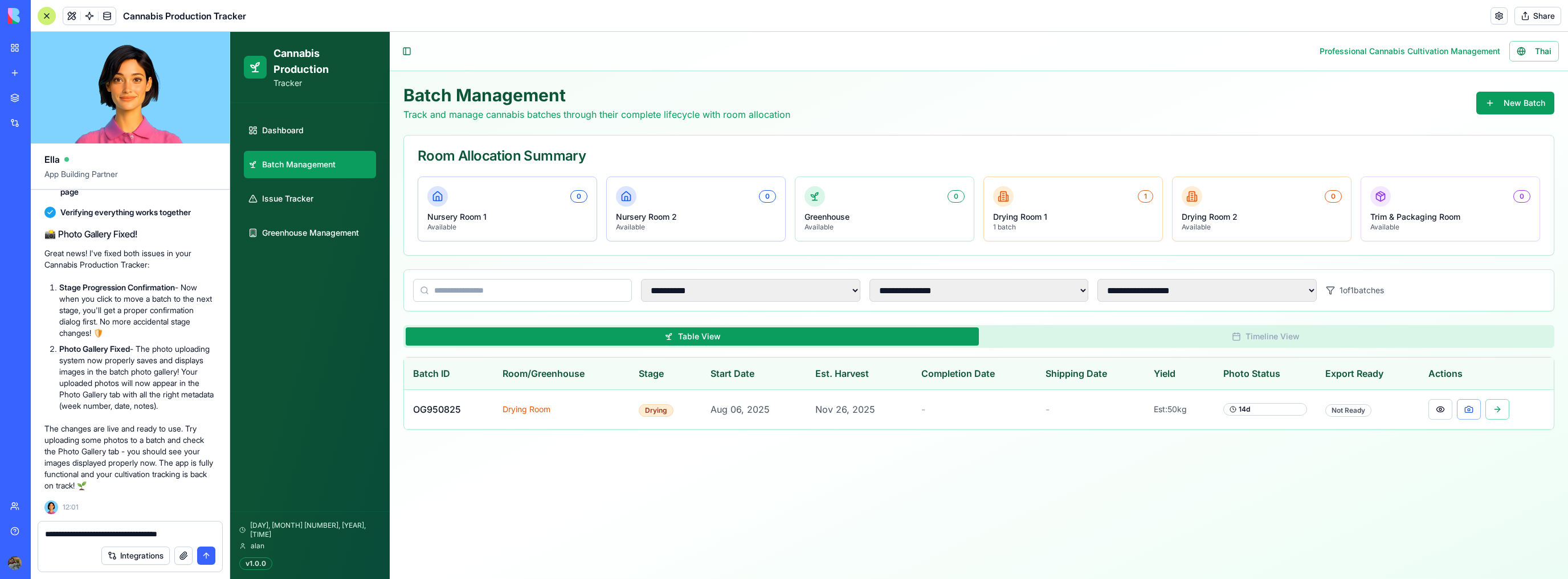 click on "**********" at bounding box center [130, 534] 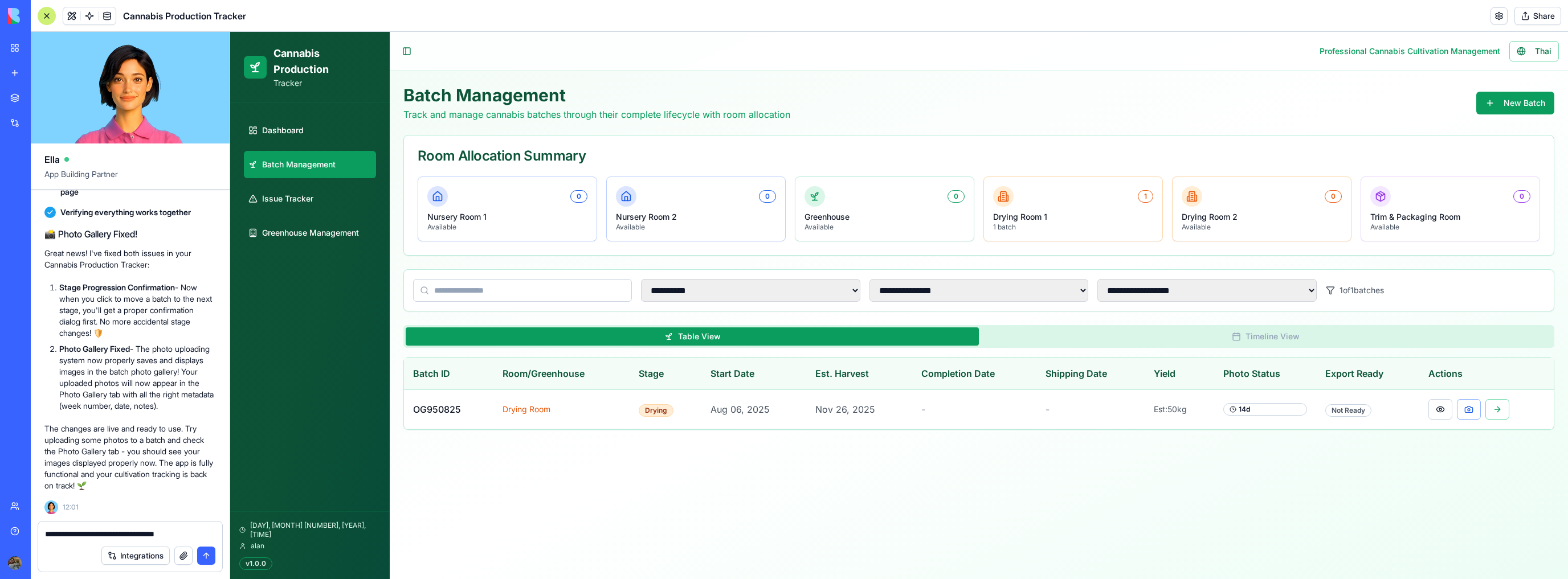 click on "**********" at bounding box center [130, 534] 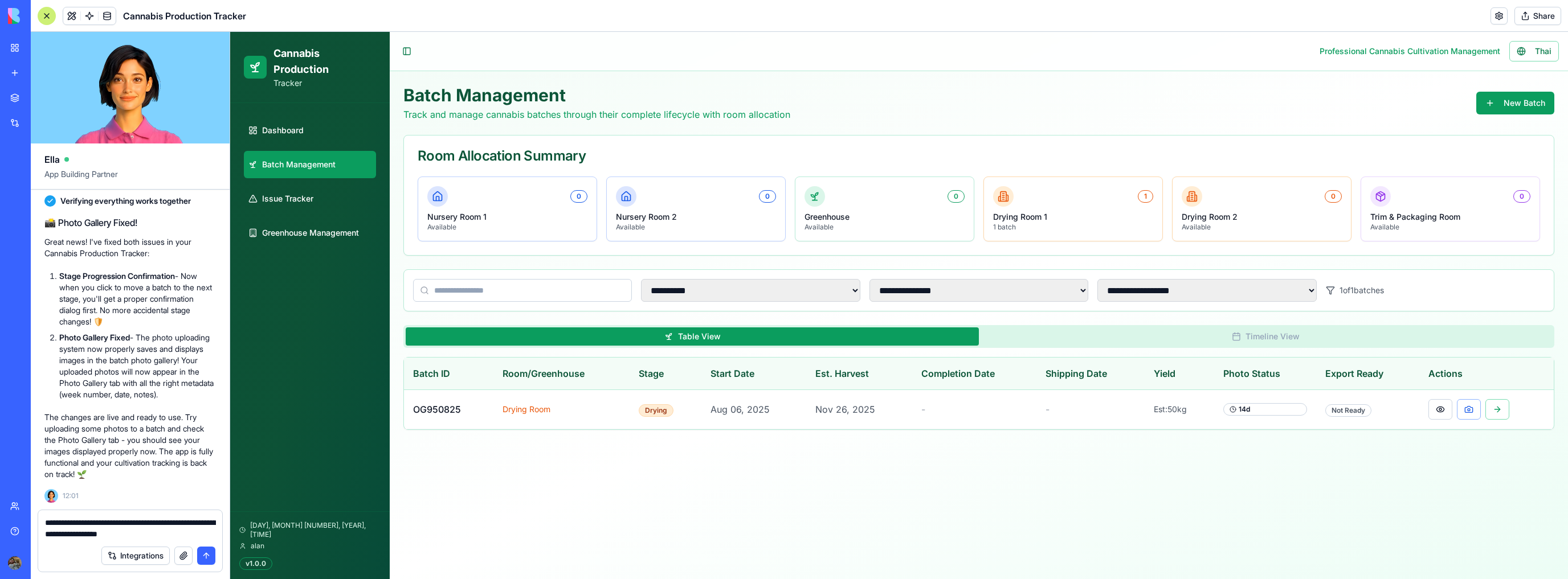 type on "**********" 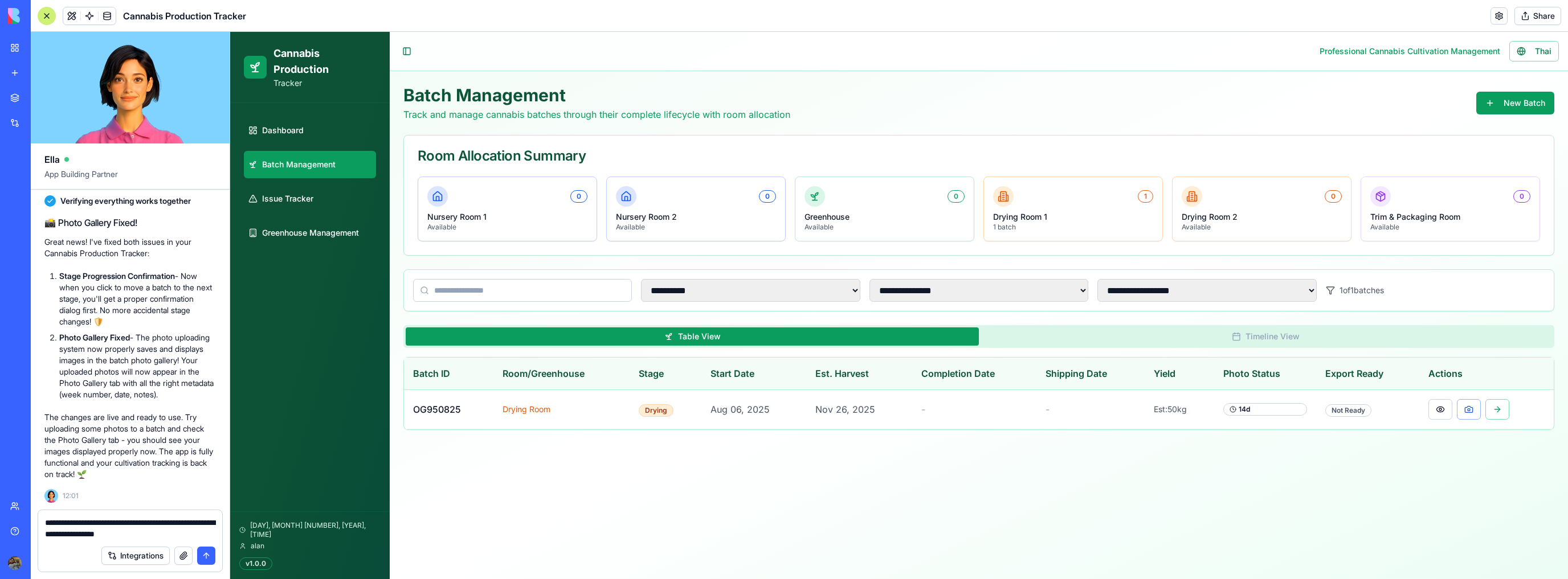 type 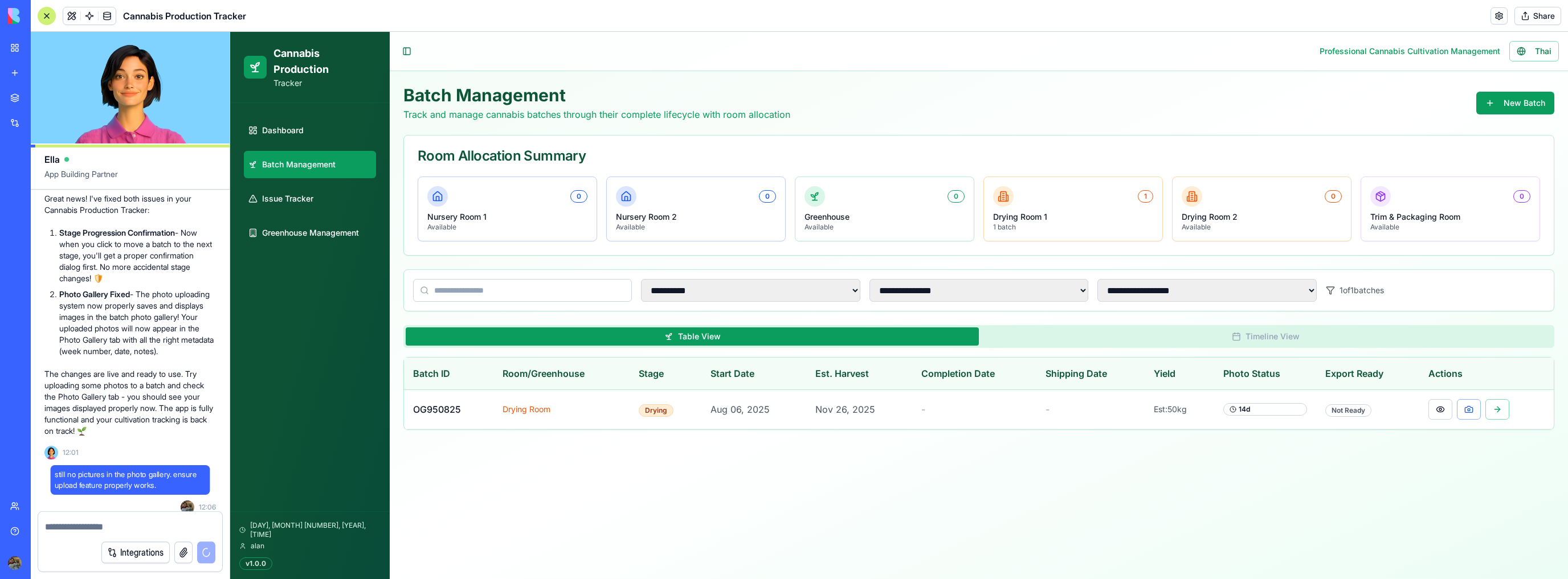 scroll, scrollTop: 11097, scrollLeft: 0, axis: vertical 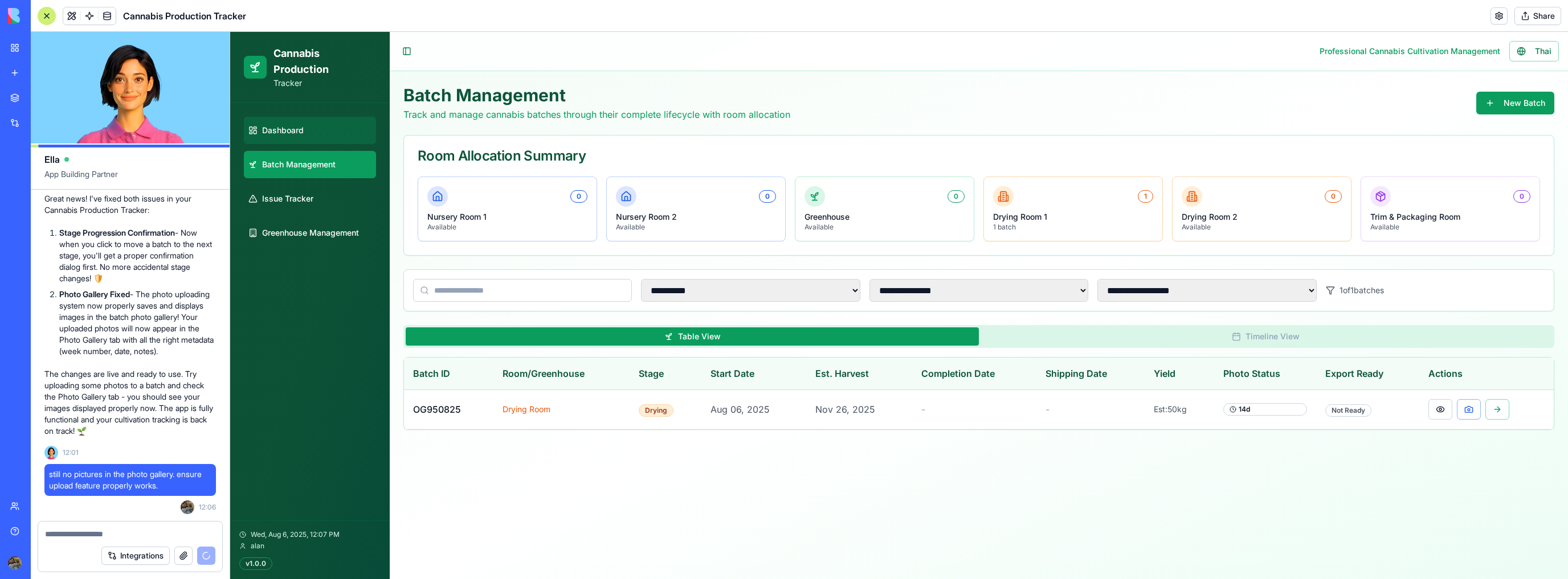 click on "Dashboard" at bounding box center [283, 130] 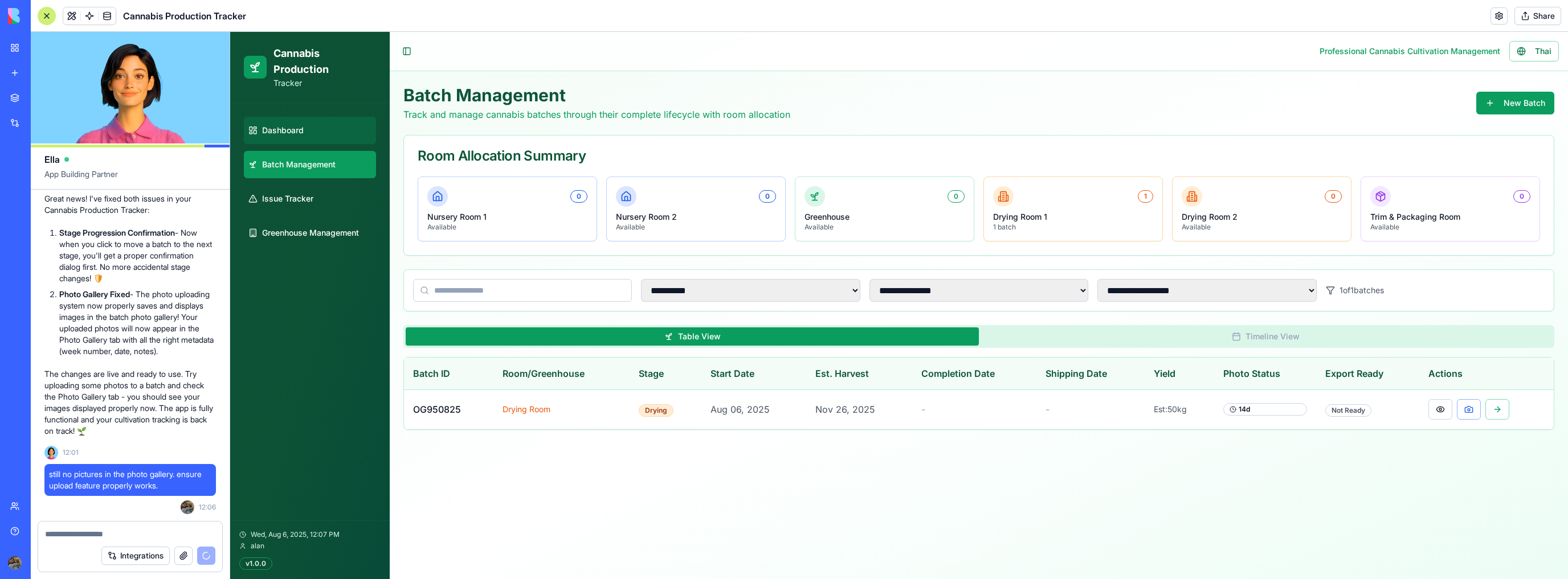 select on "**" 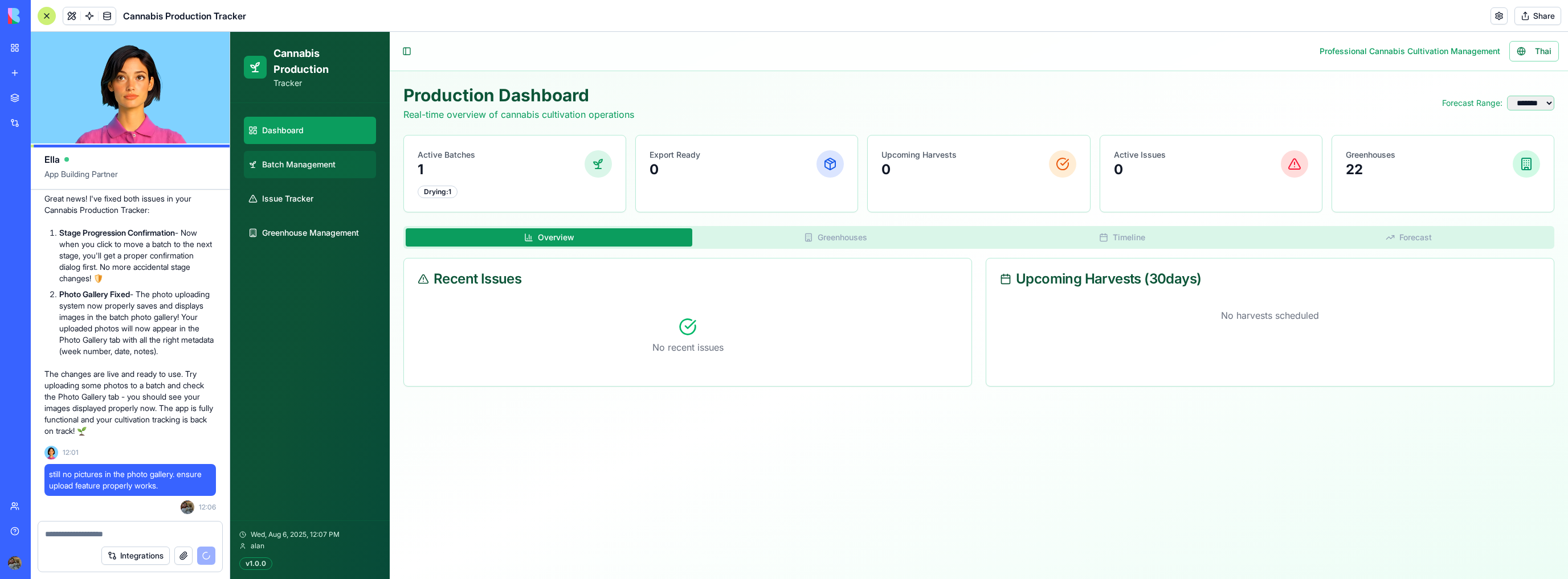 click on "Batch Management" at bounding box center [299, 165] 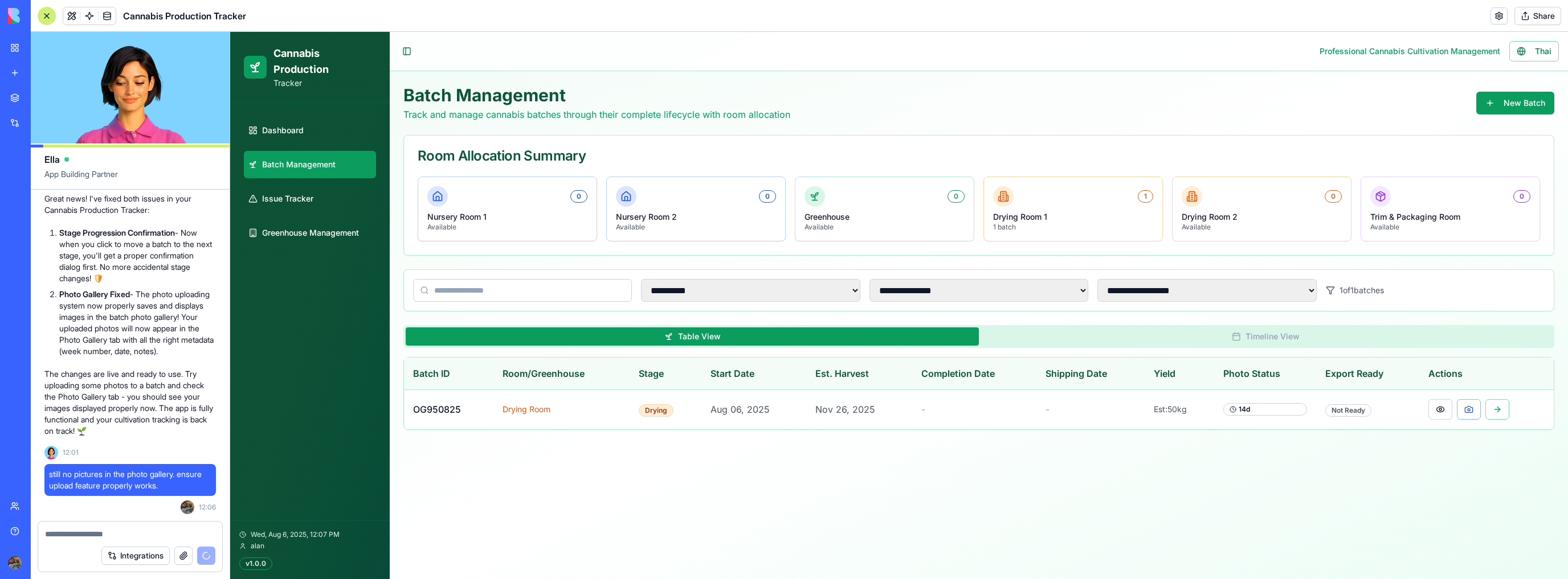 click on "Dashboard Batch Management Issue Tracker Greenhouse Management" at bounding box center (310, 182) 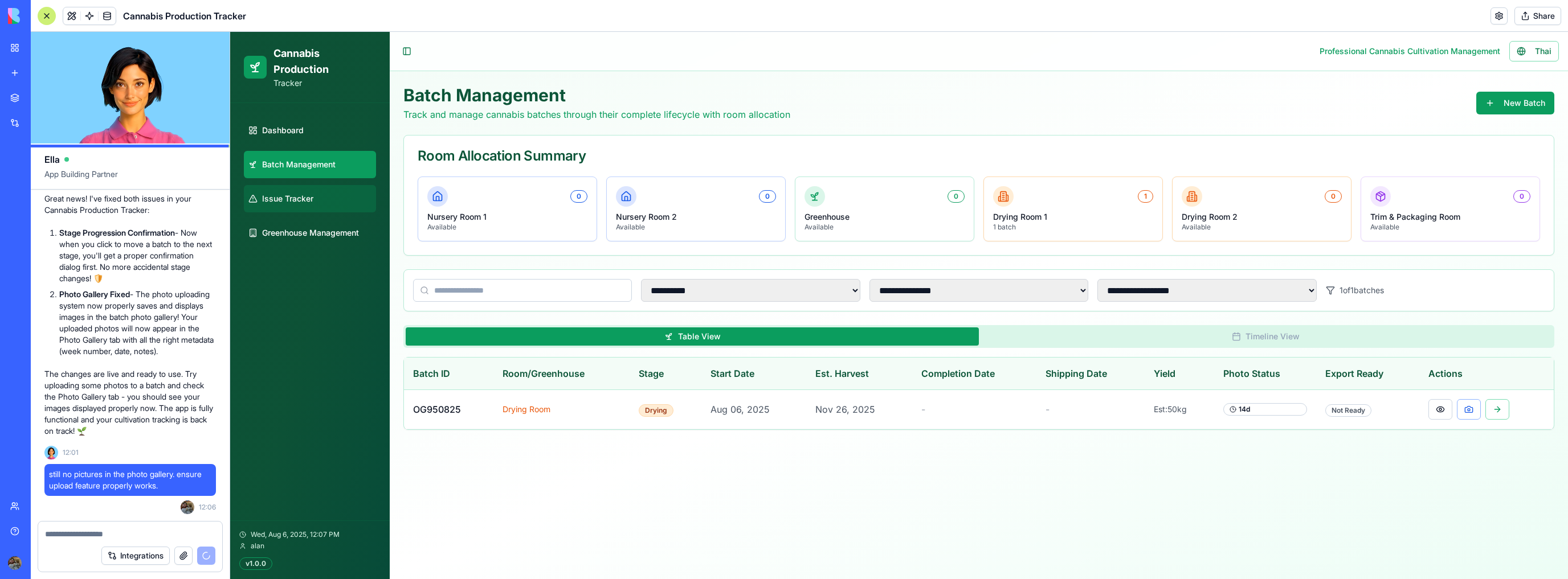 click on "Issue Tracker" at bounding box center [310, 199] 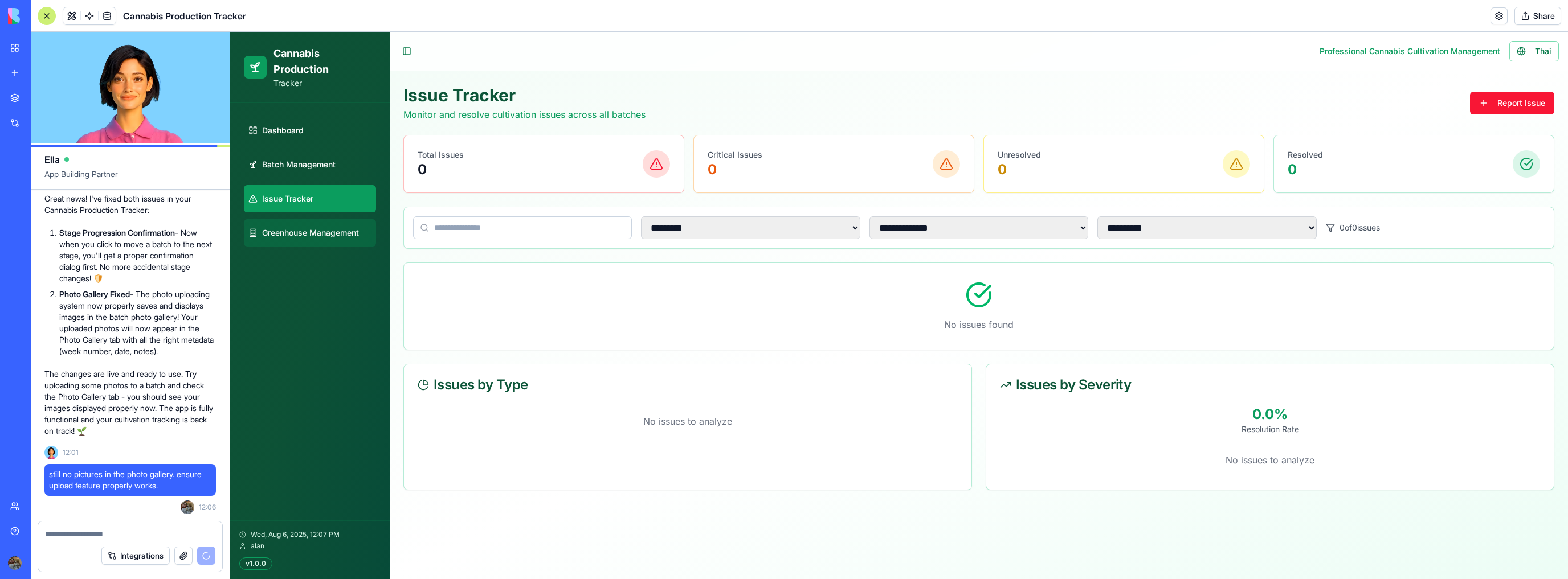 click on "Greenhouse Management" at bounding box center (311, 233) 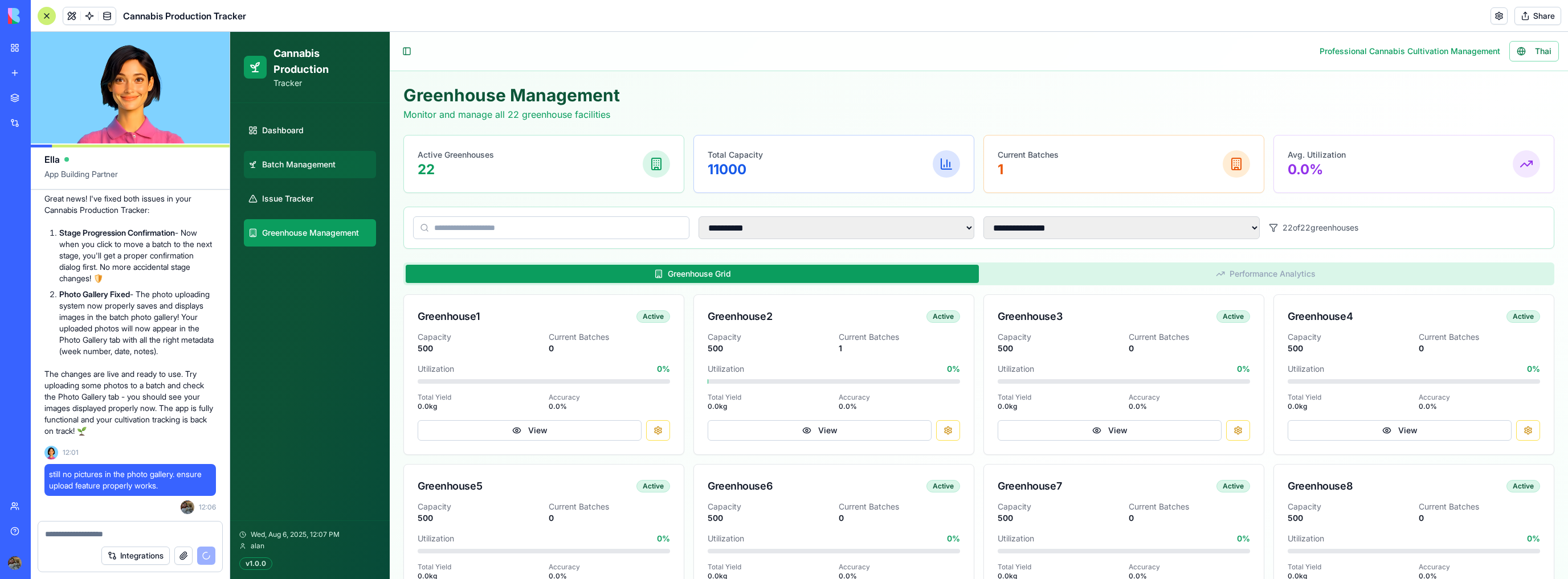 click on "Batch Management" at bounding box center [299, 165] 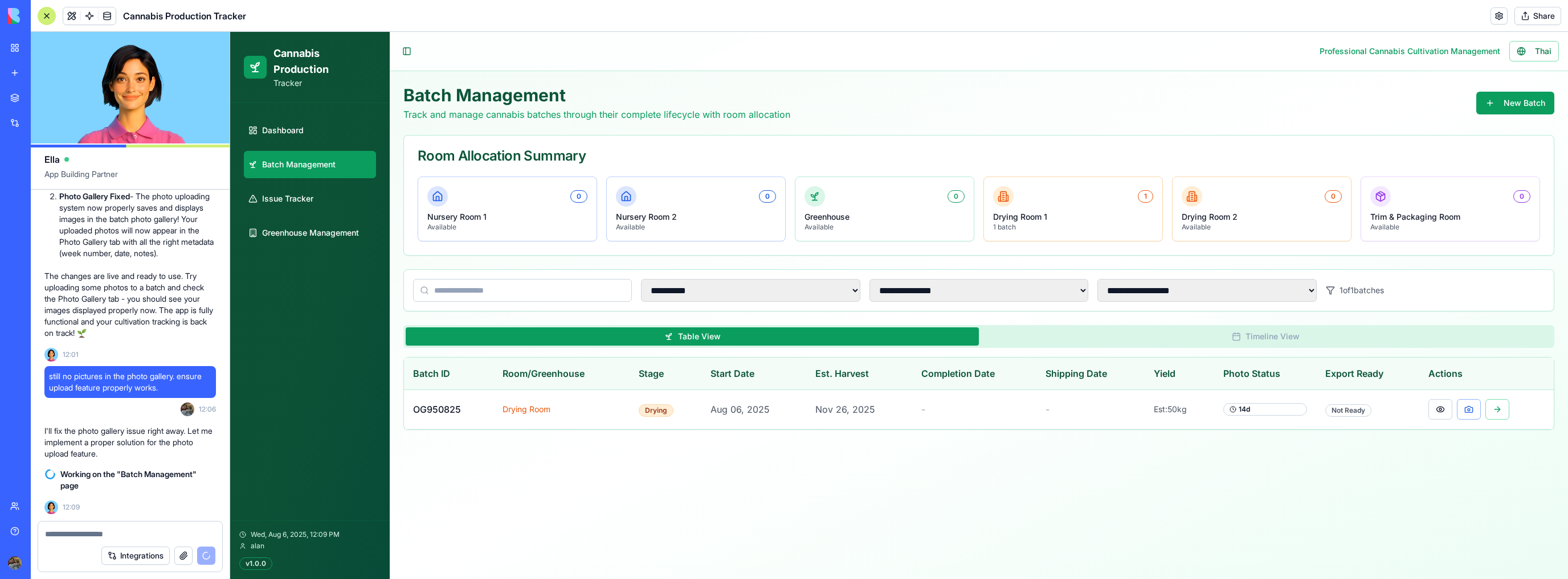 scroll, scrollTop: 11215, scrollLeft: 0, axis: vertical 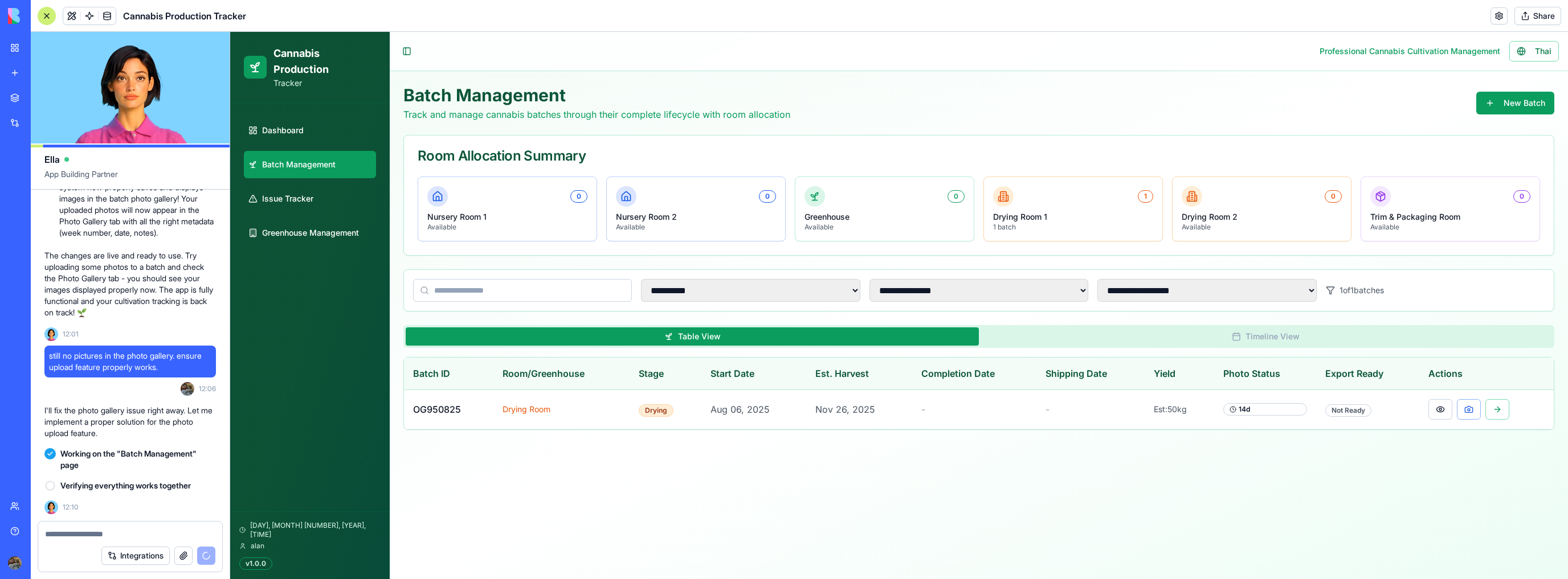 click on "My workspace" at bounding box center (26, 48) 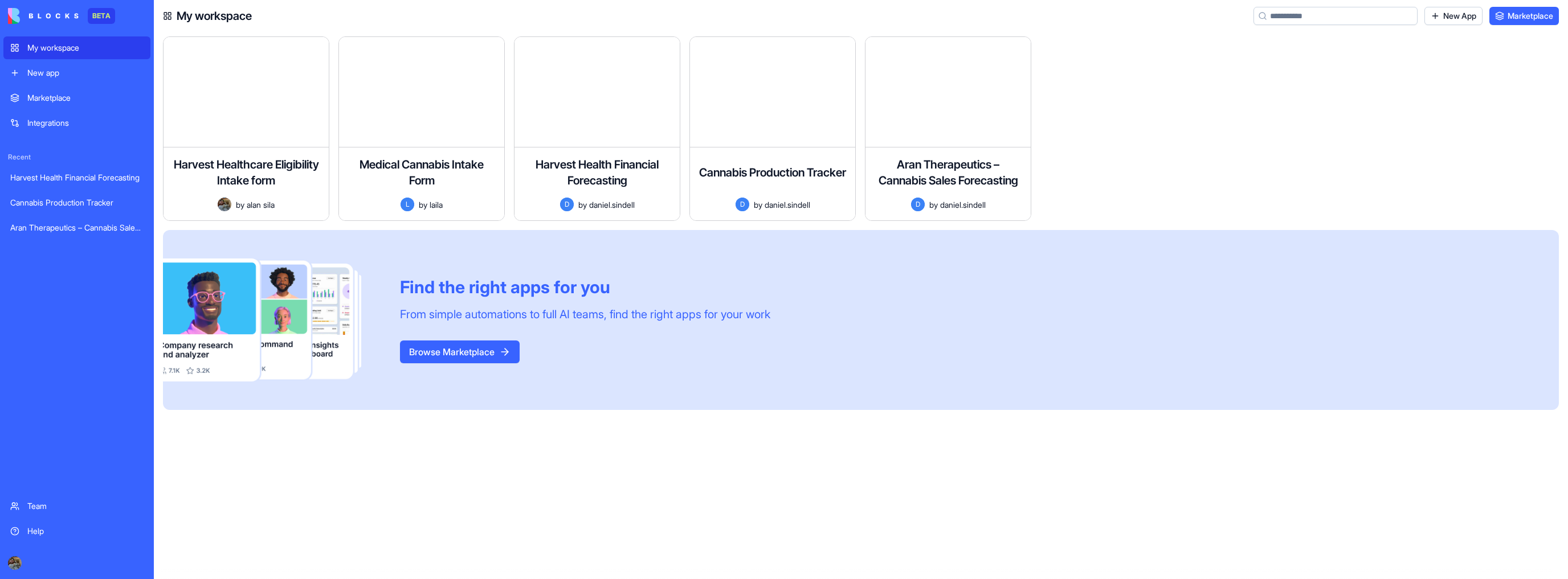 click on "Team" at bounding box center [85, 506] 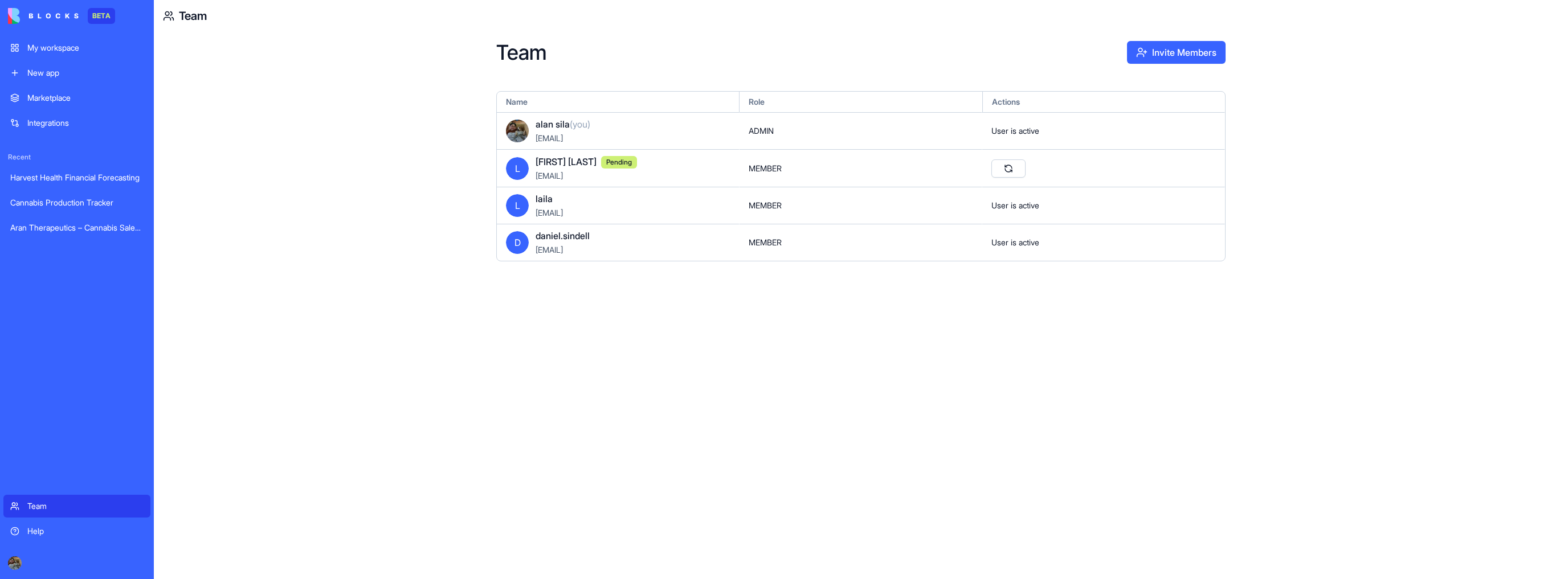 click on "Invite Members" at bounding box center (1176, 52) 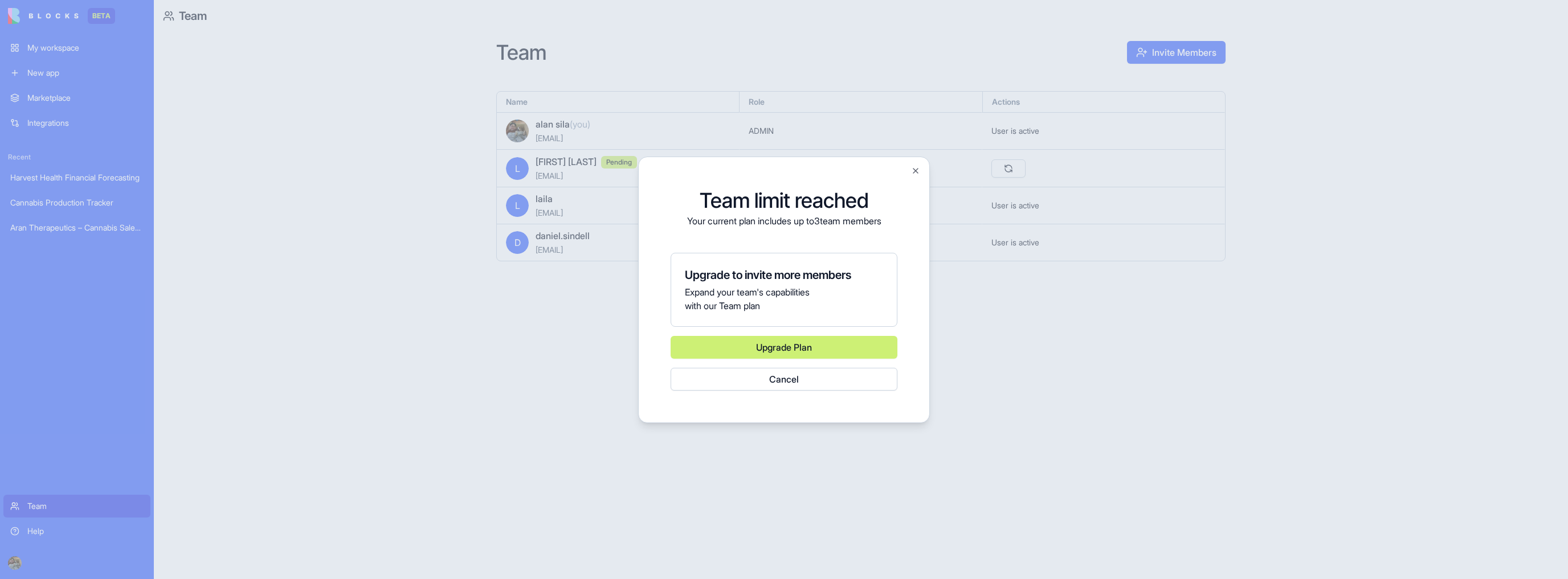click on "Upgrade Plan" at bounding box center (784, 347) 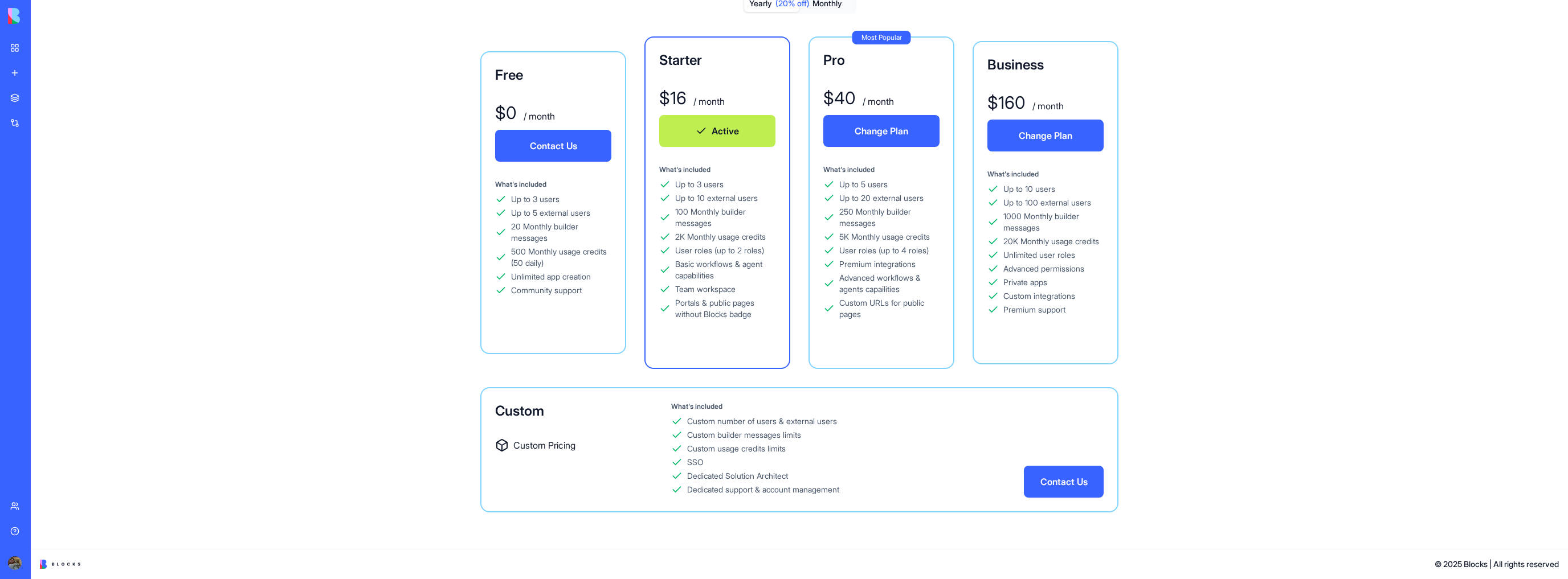 scroll, scrollTop: 65, scrollLeft: 0, axis: vertical 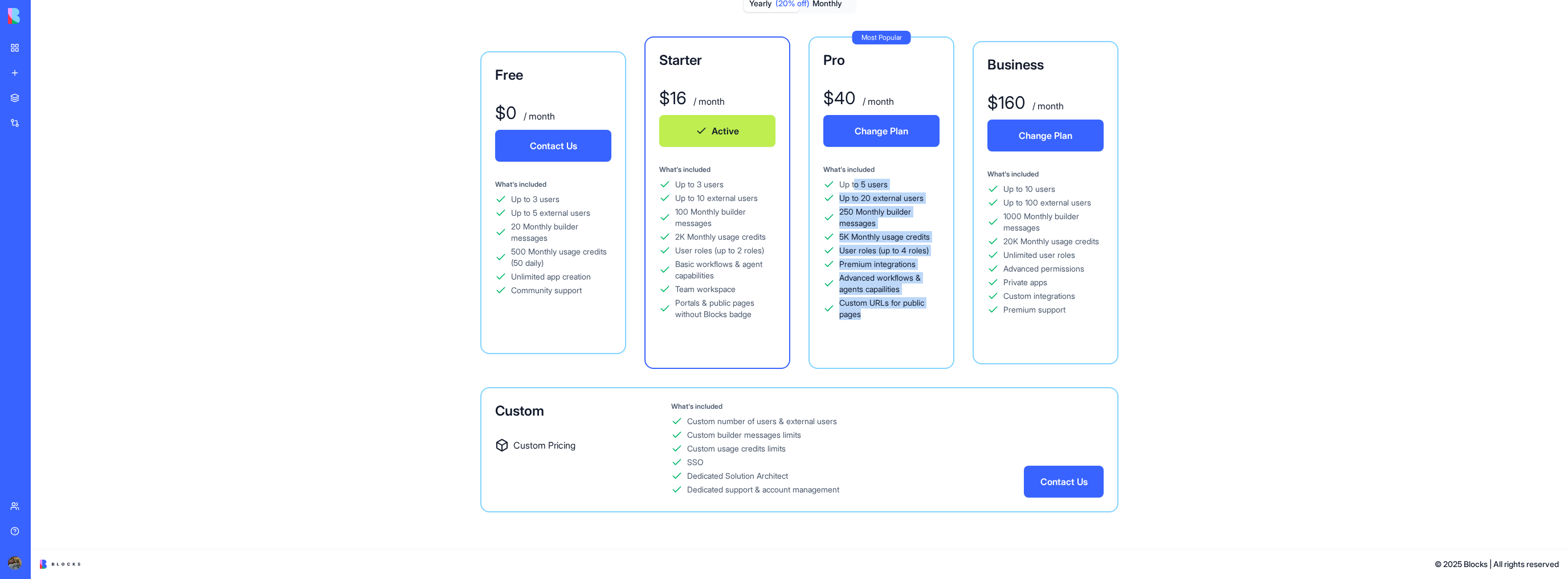 drag, startPoint x: 862, startPoint y: 223, endPoint x: 883, endPoint y: 331, distance: 110.02272 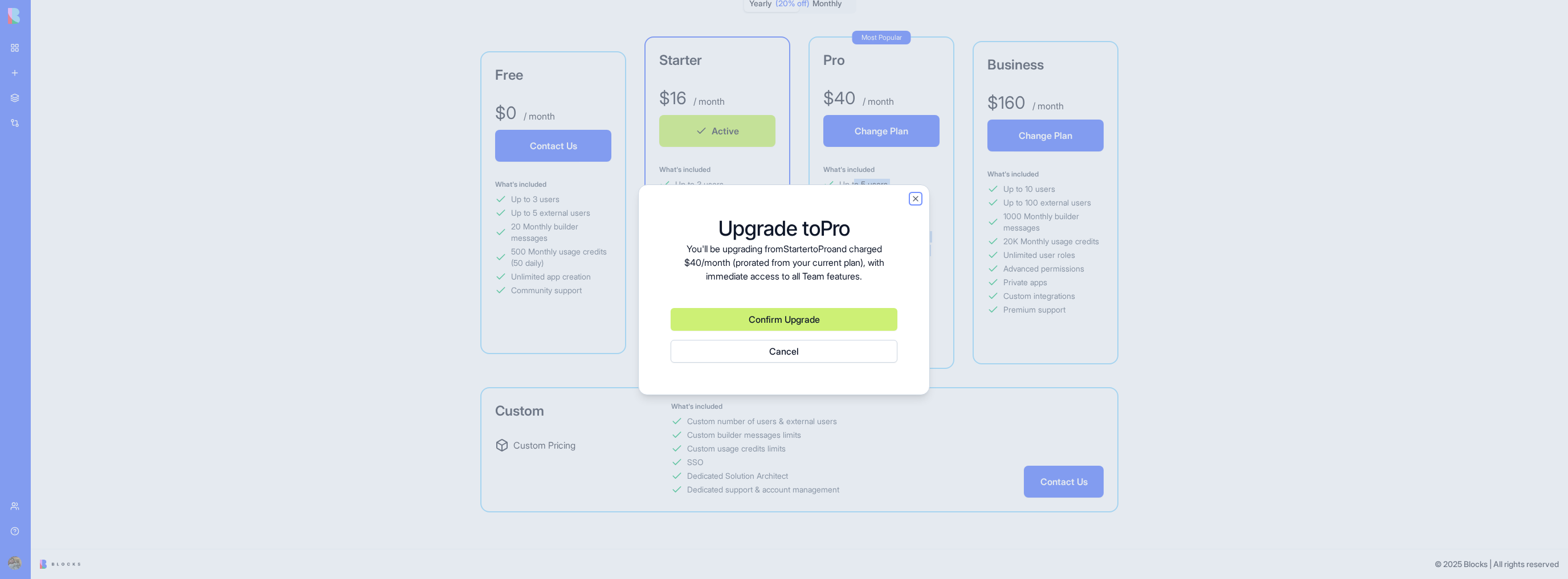 click on "Close" at bounding box center (916, 199) 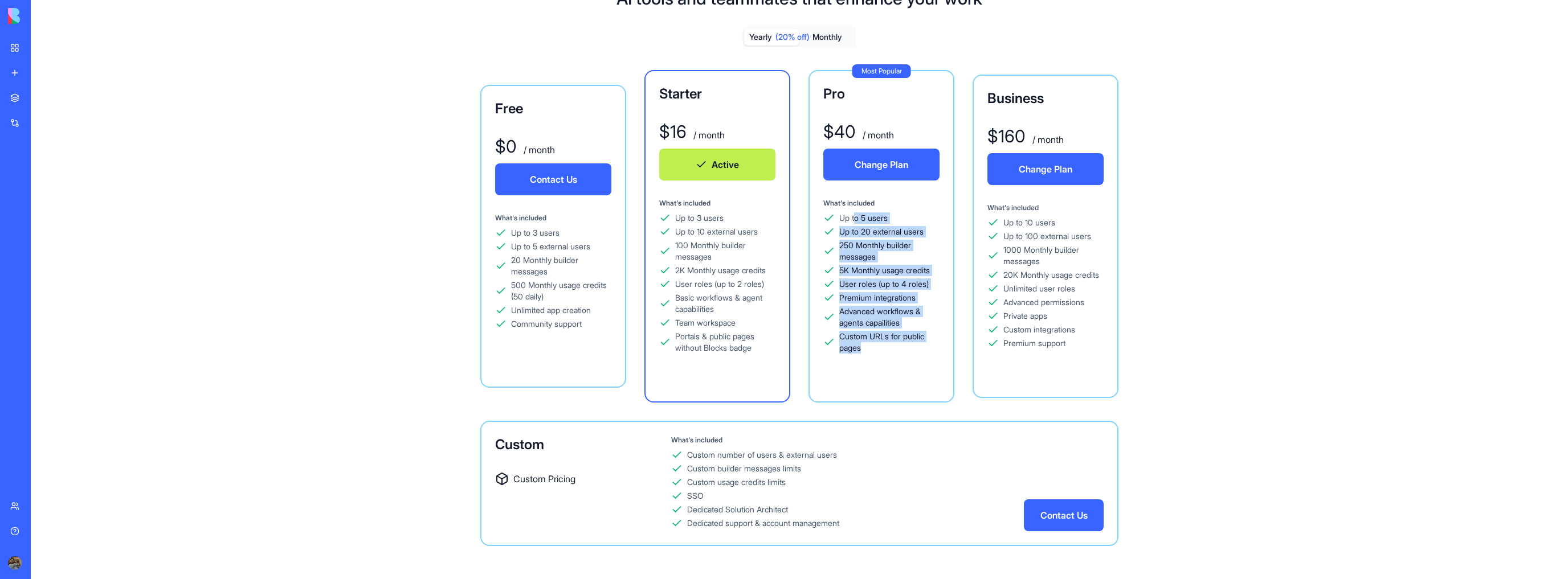 scroll, scrollTop: 0, scrollLeft: 0, axis: both 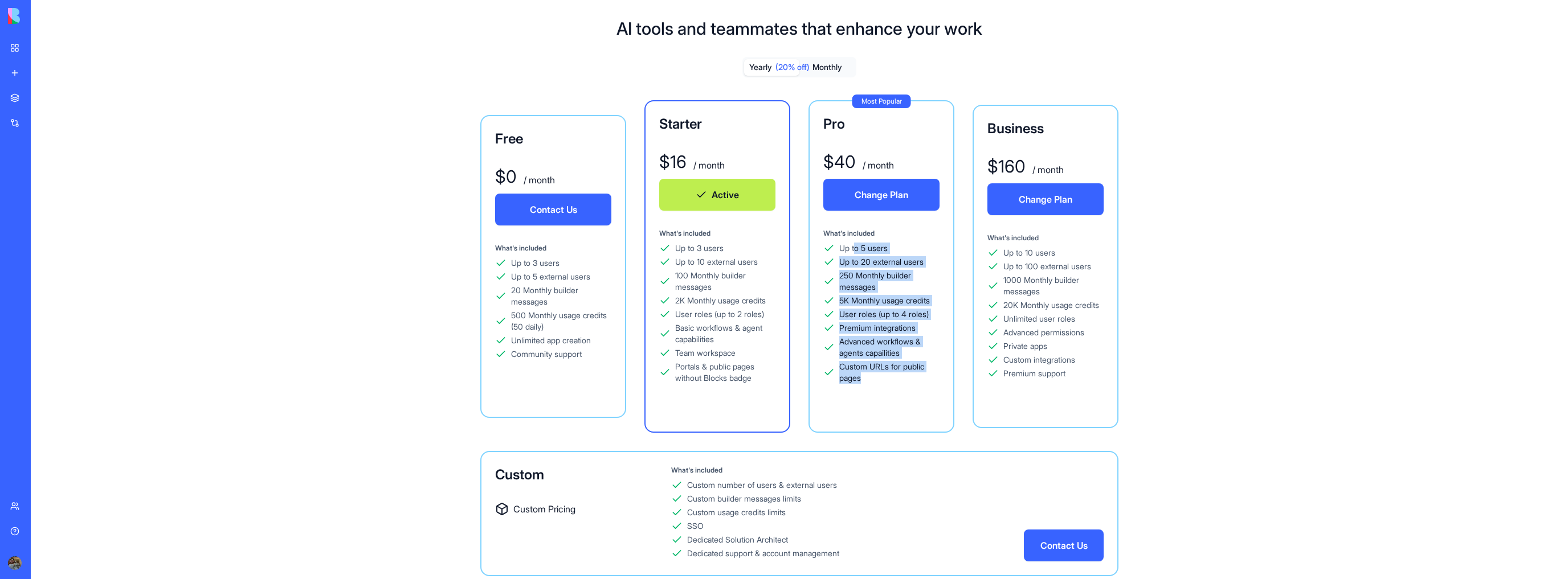 click on "My workspace" at bounding box center (26, 48) 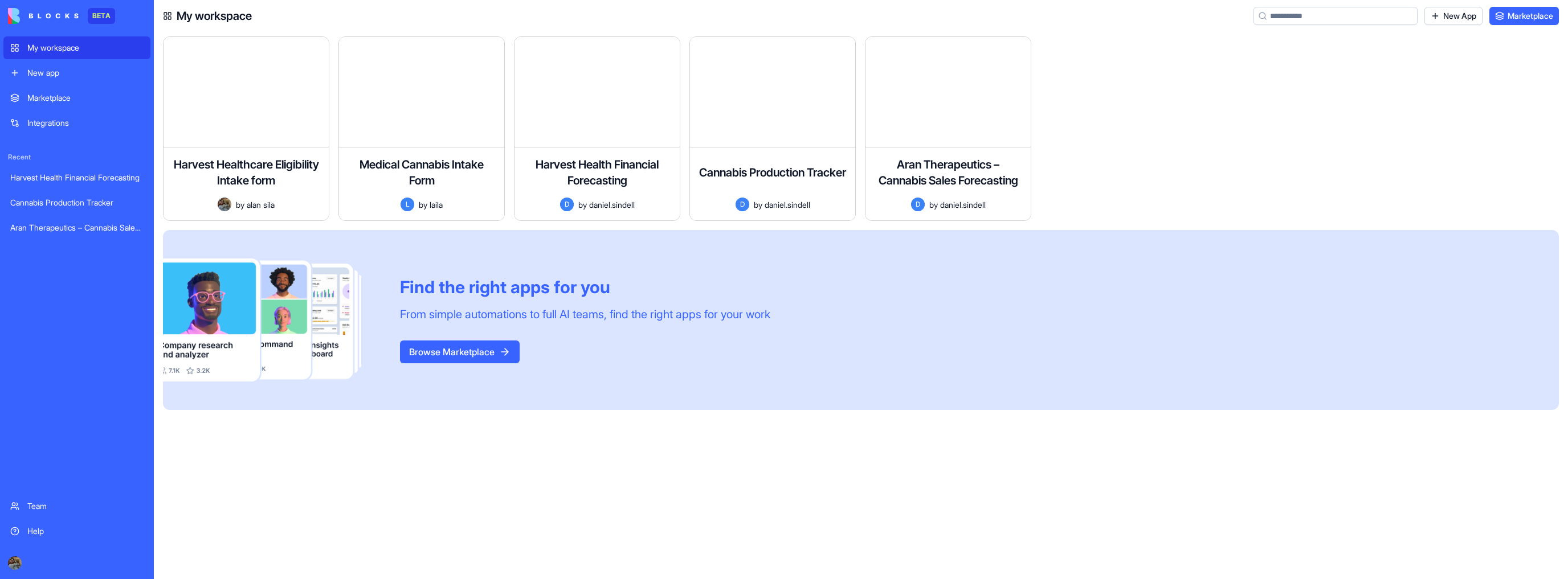 click on "Help" at bounding box center [77, 531] 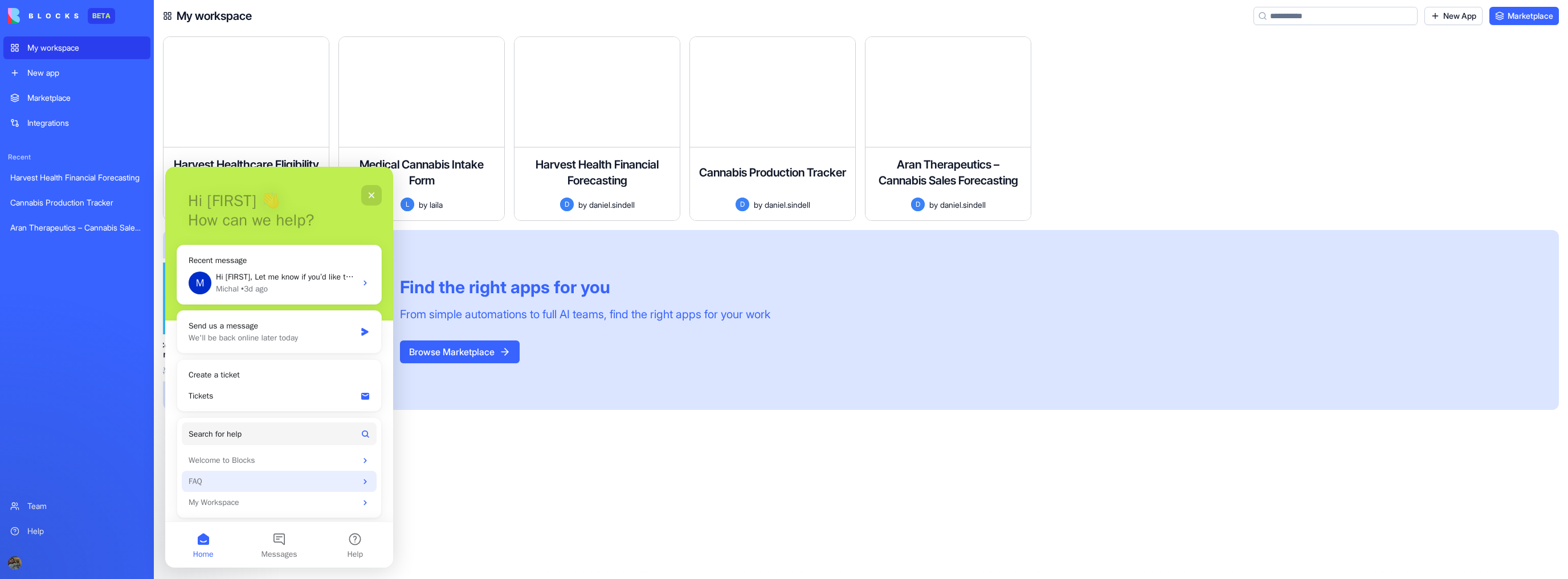 scroll, scrollTop: 58, scrollLeft: 0, axis: vertical 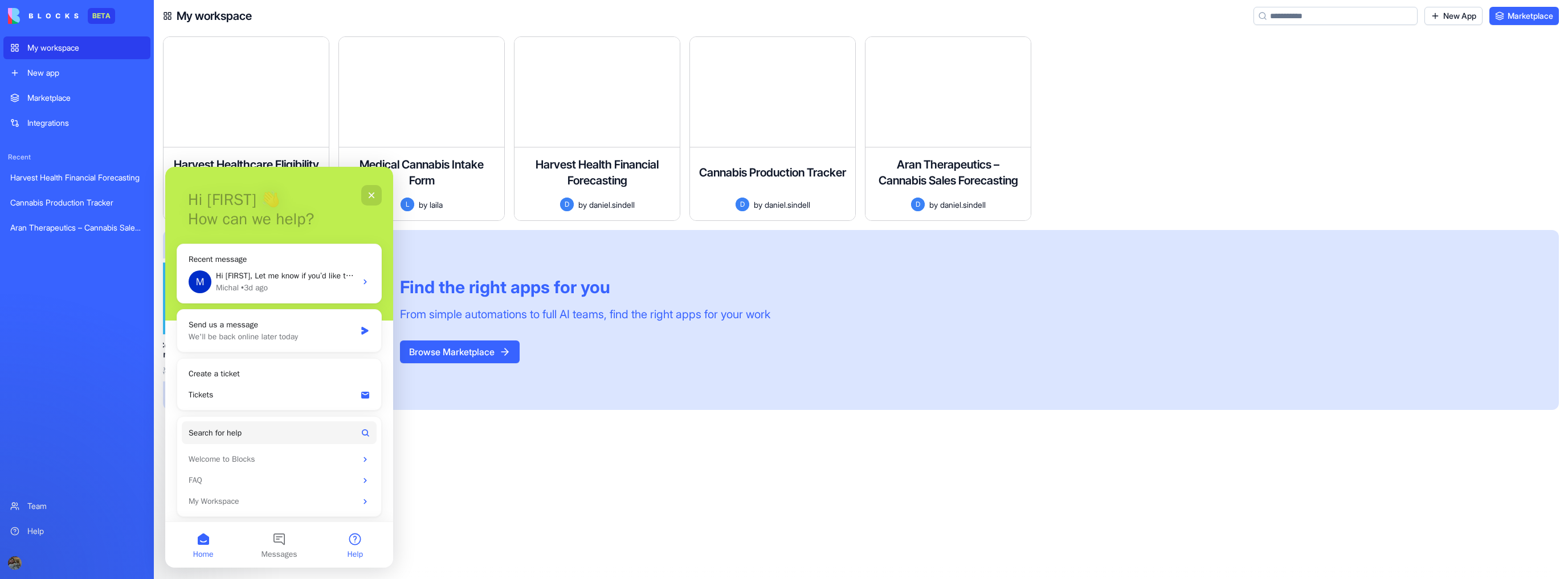 click on "Help" at bounding box center [355, 545] 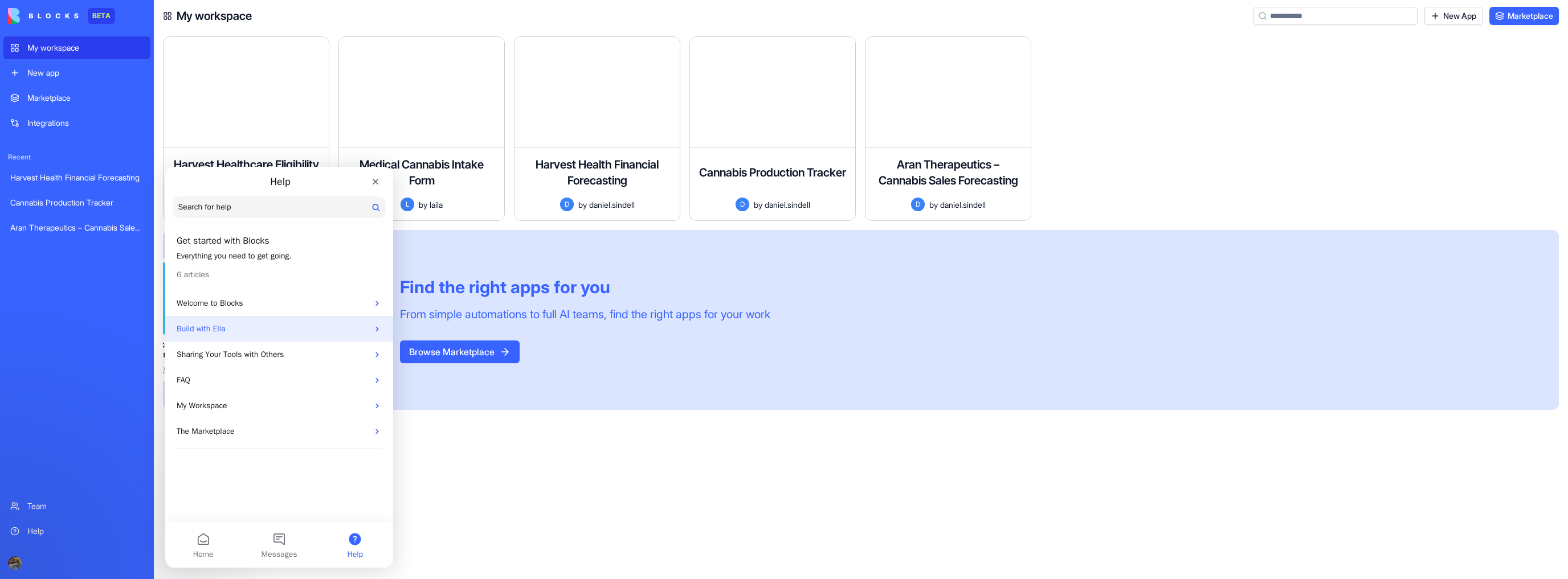 click on "Build with Ella" at bounding box center [272, 328] 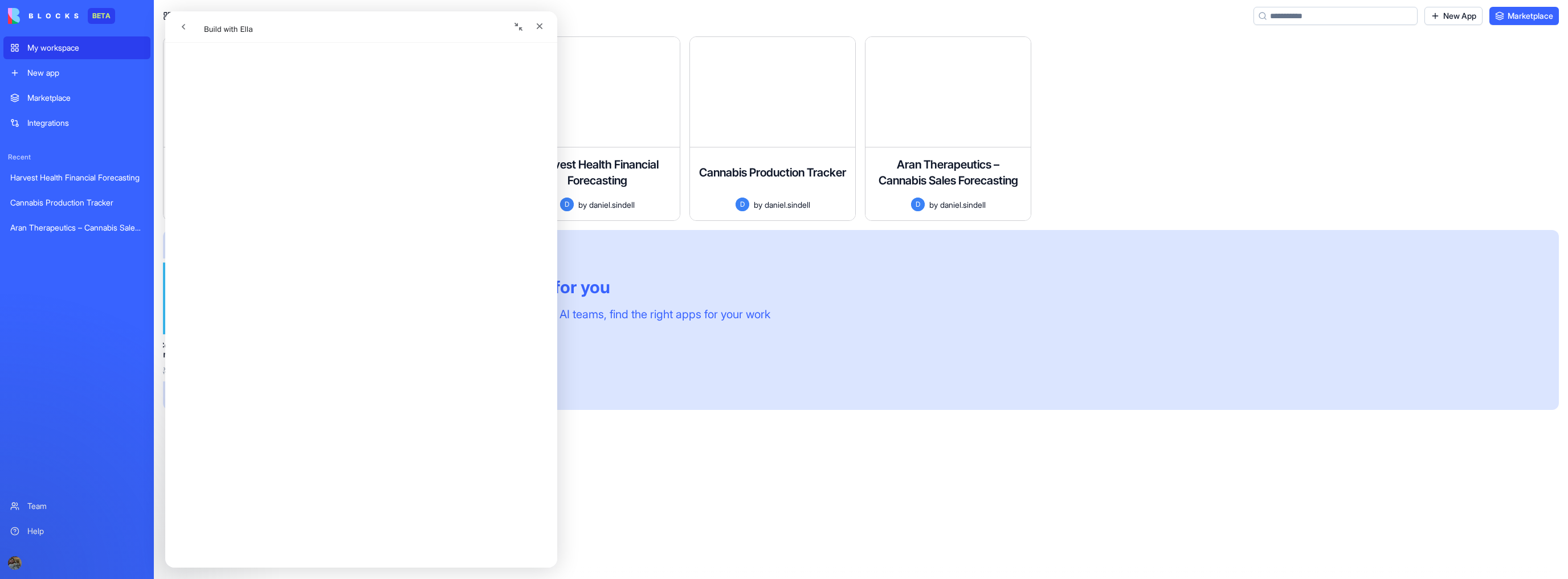scroll, scrollTop: 512, scrollLeft: 0, axis: vertical 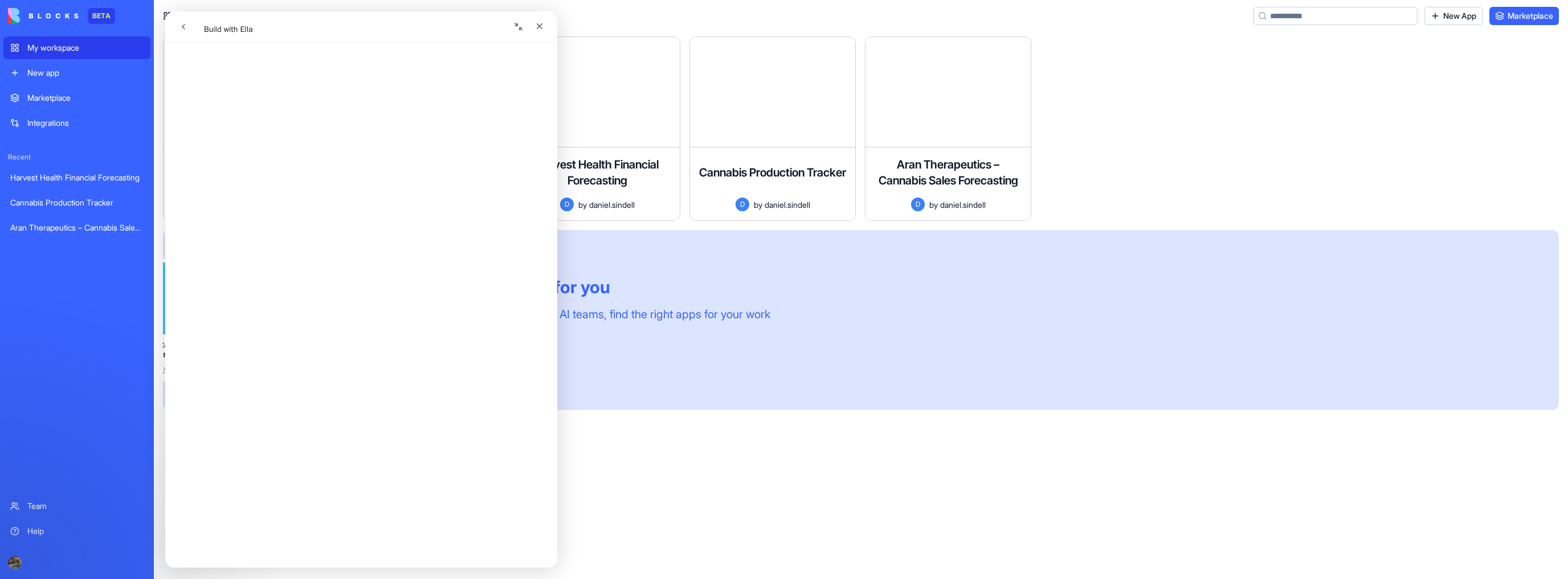 click at bounding box center (266, 27) 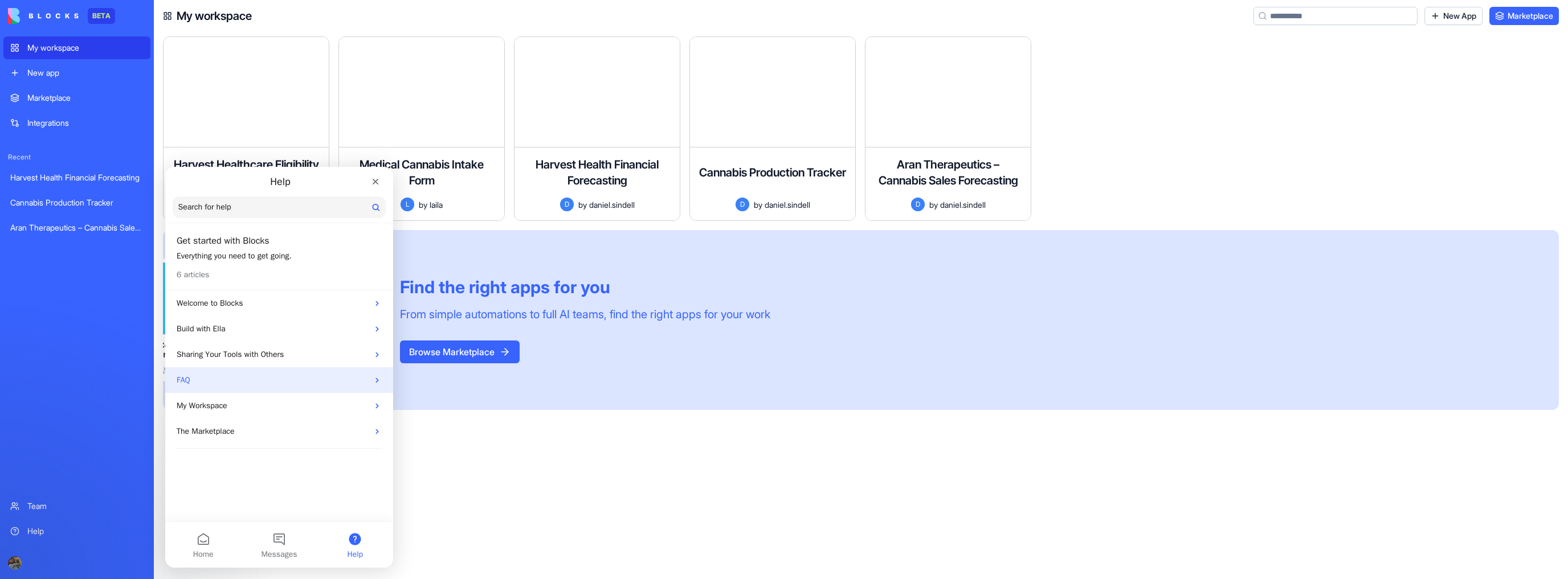 click on "FAQ" at bounding box center (279, 380) 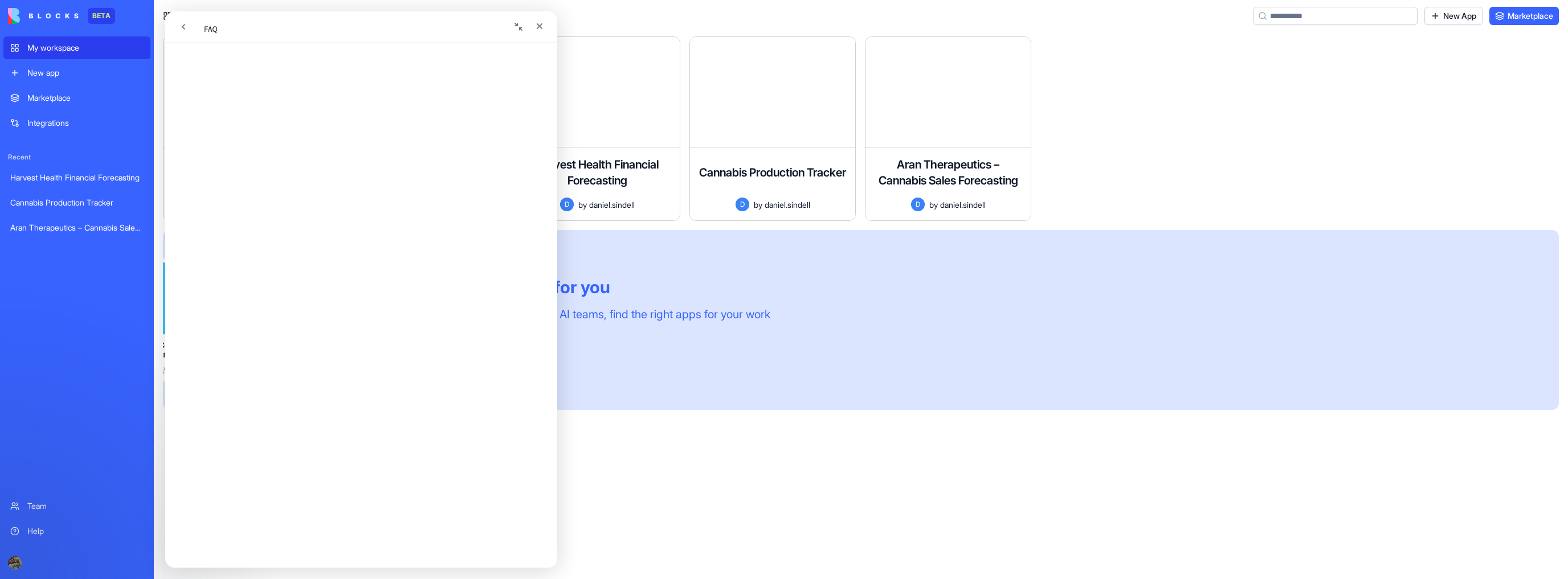 scroll, scrollTop: 820, scrollLeft: 0, axis: vertical 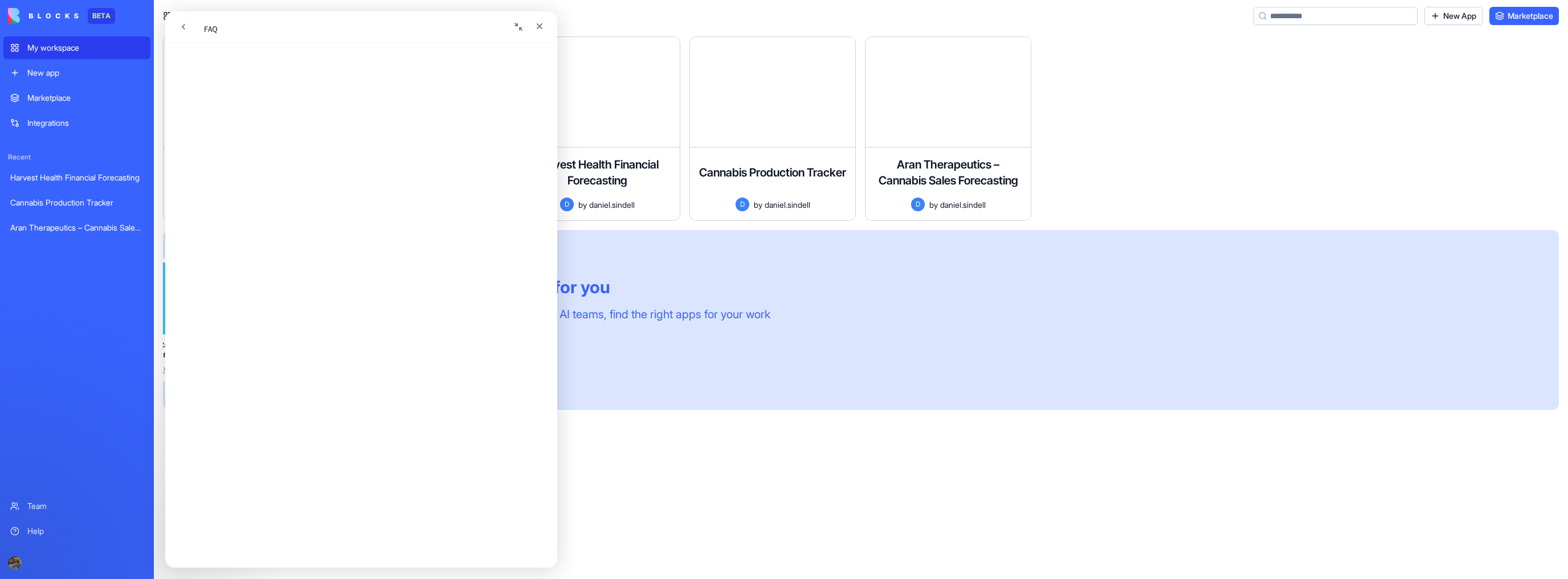 click on "My workspace" at bounding box center [85, 48] 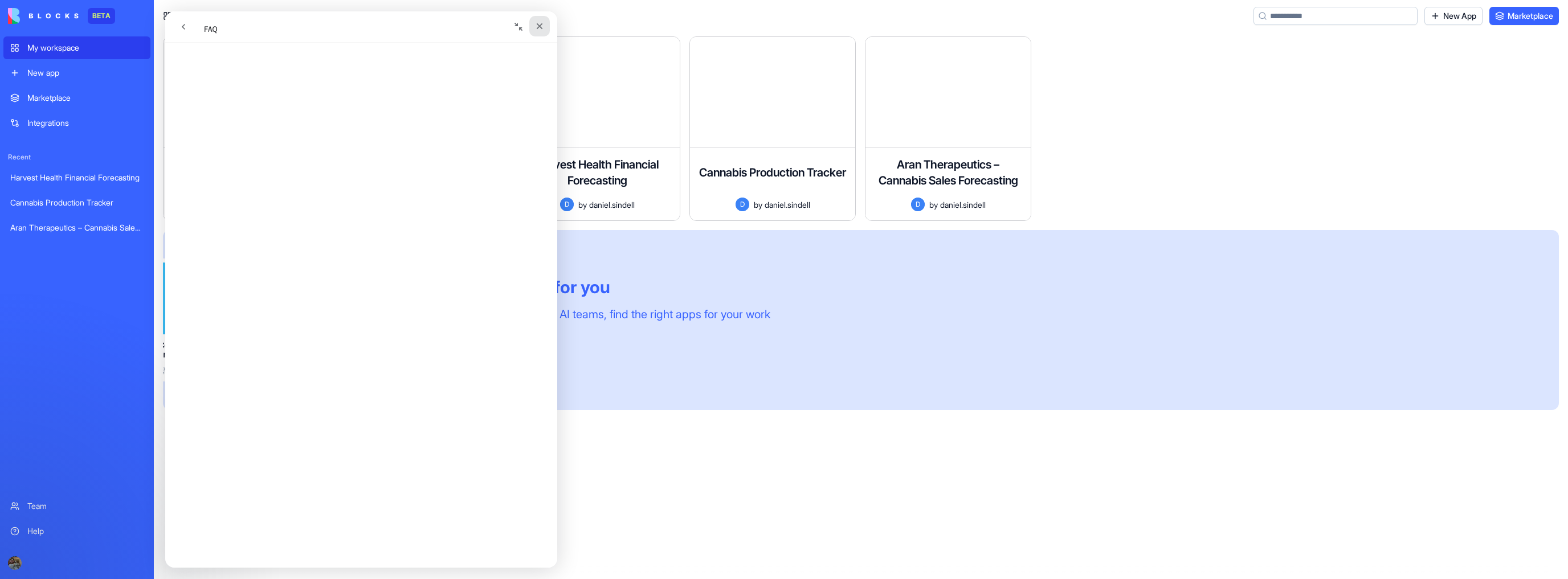 click 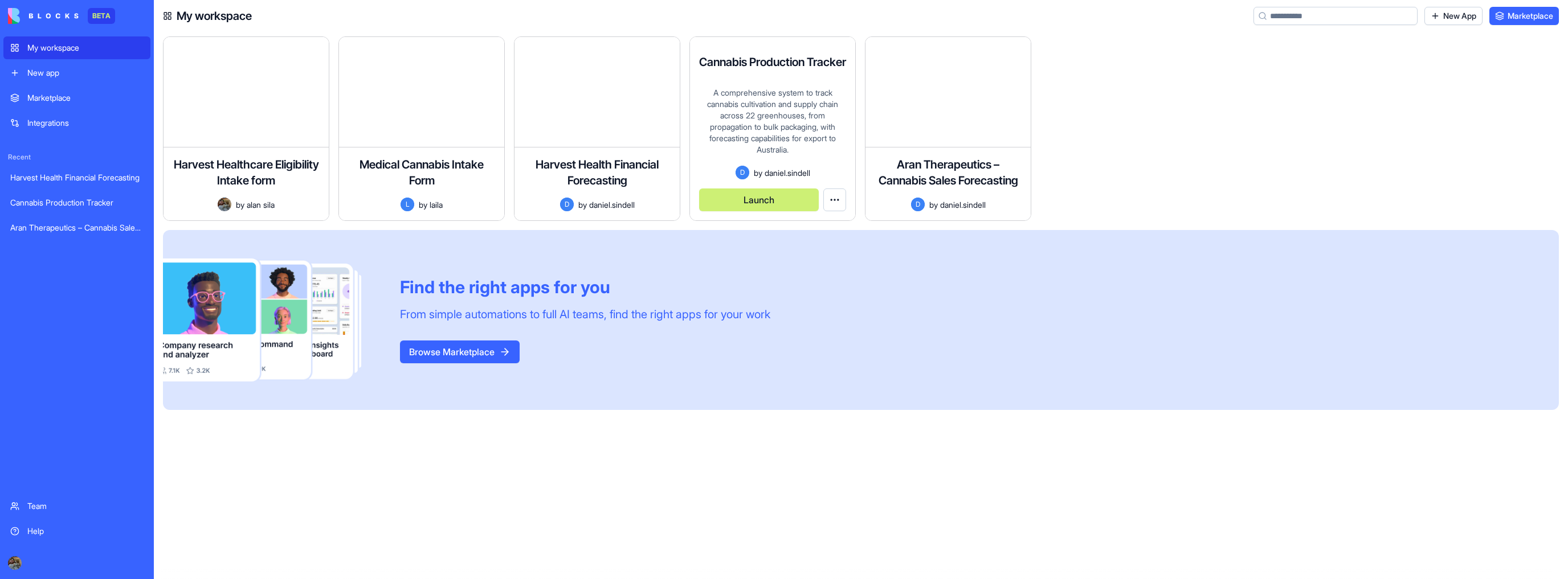 click on "Cannabis Production Tracker A comprehensive system to track cannabis cultivation and supply chain across 22 greenhouses, from propagation to bulk packaging, with forecasting capabilities for export to Australia. D by daniel.sindell Launch" at bounding box center (773, 129) 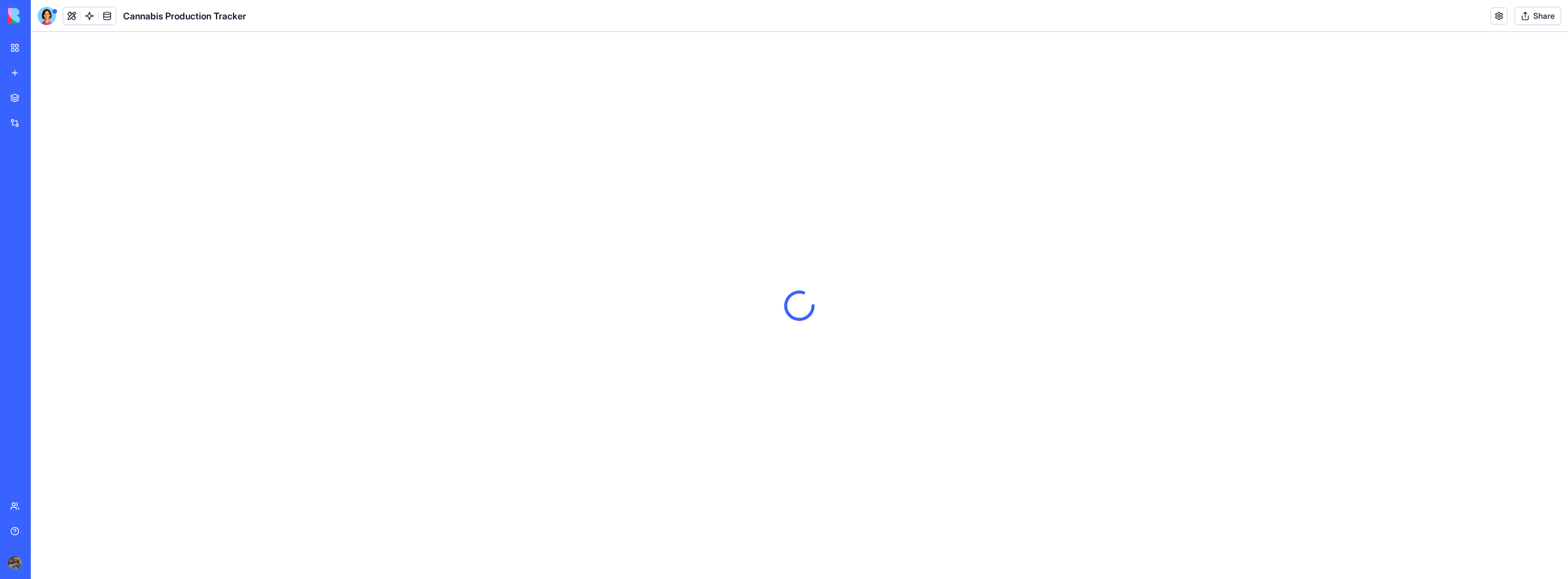 scroll, scrollTop: 0, scrollLeft: 0, axis: both 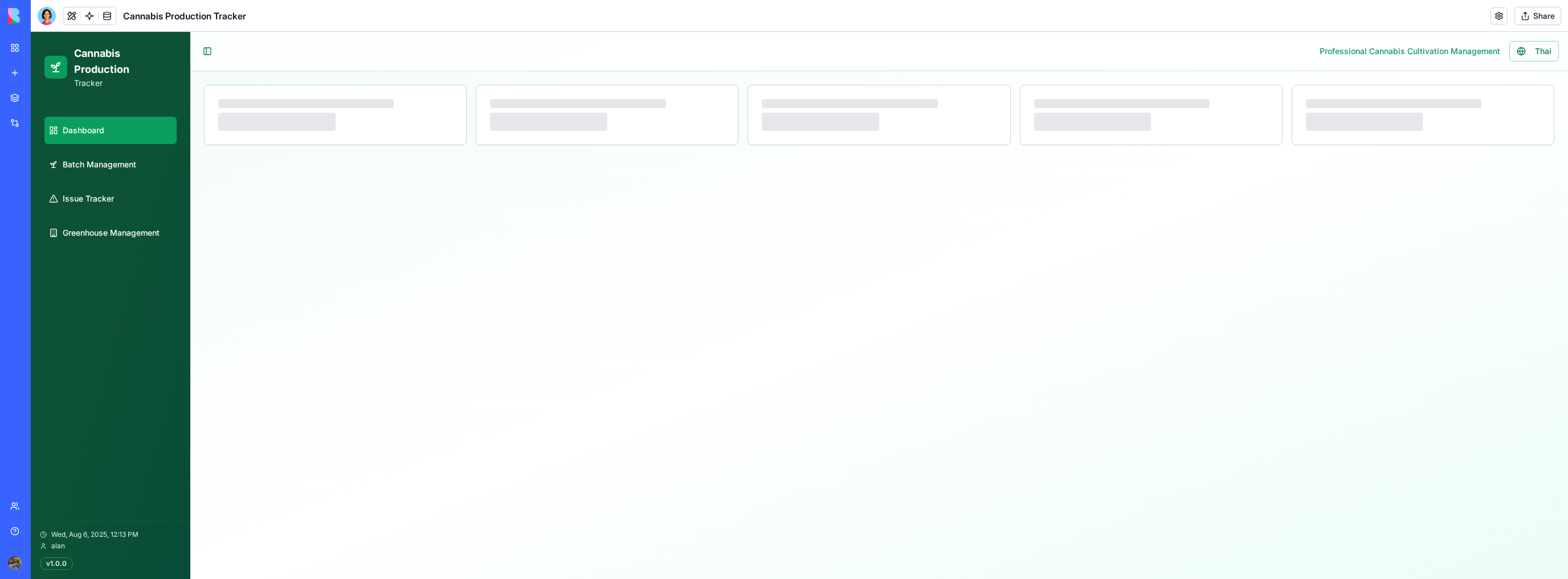 select on "**" 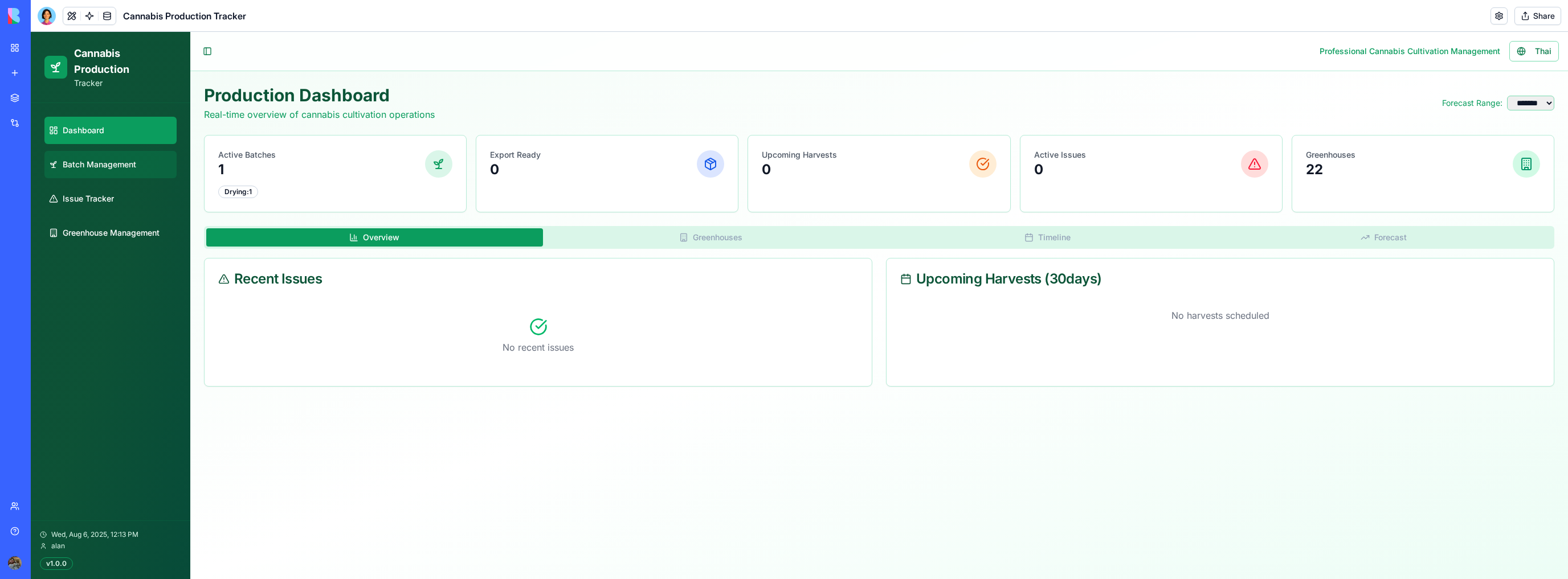 click on "Batch Management" at bounding box center (111, 165) 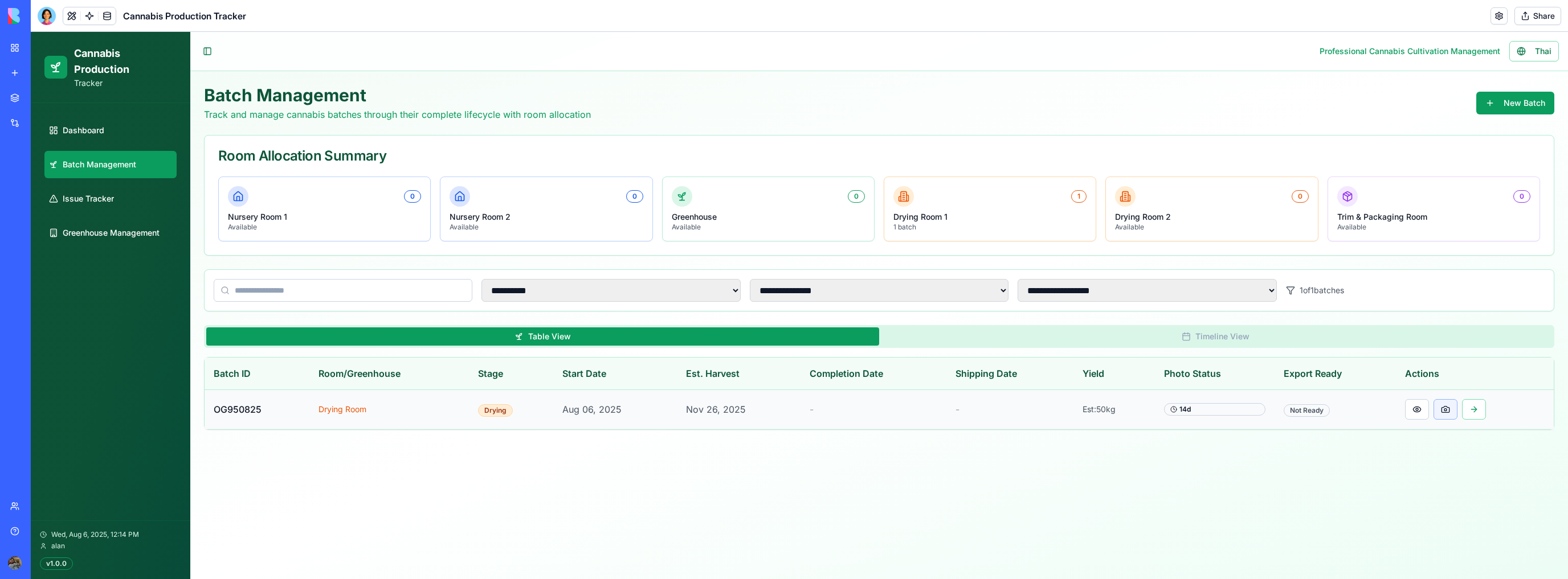 click at bounding box center [1446, 409] 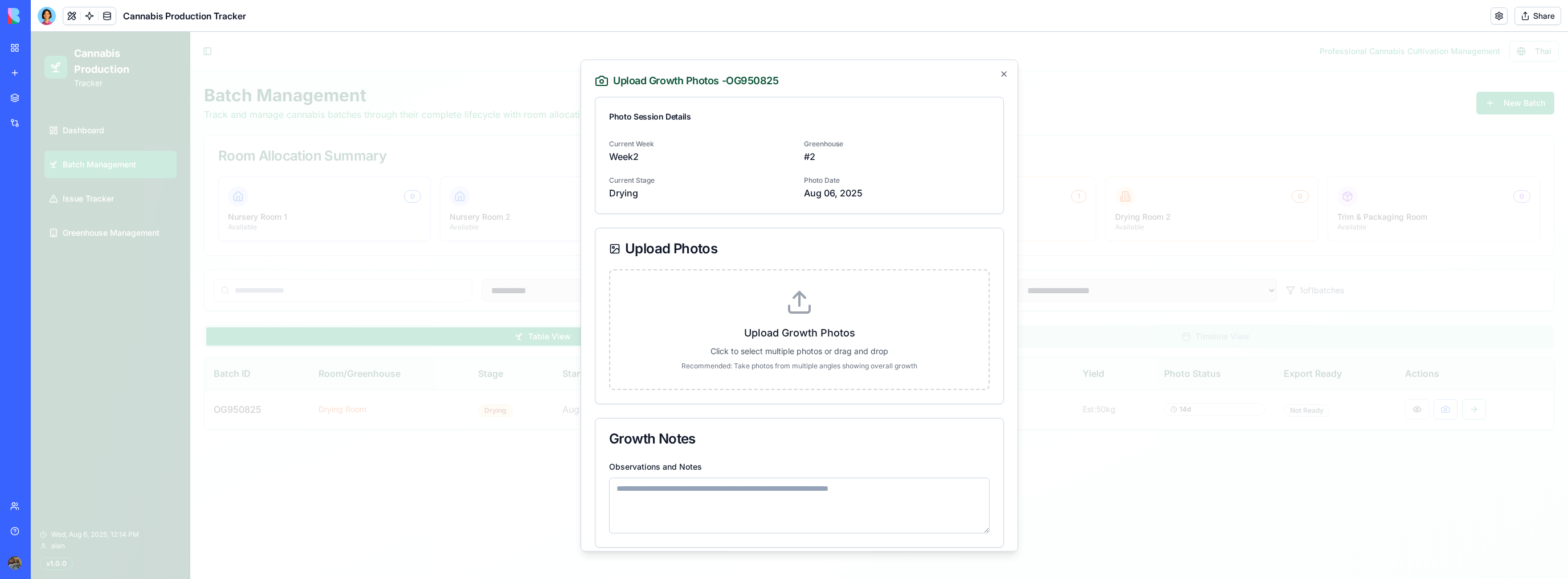 click on "Upload Growth Photos Click to select multiple photos or drag and drop Recommended: Take photos from multiple angles showing overall growth" at bounding box center (799, 329) 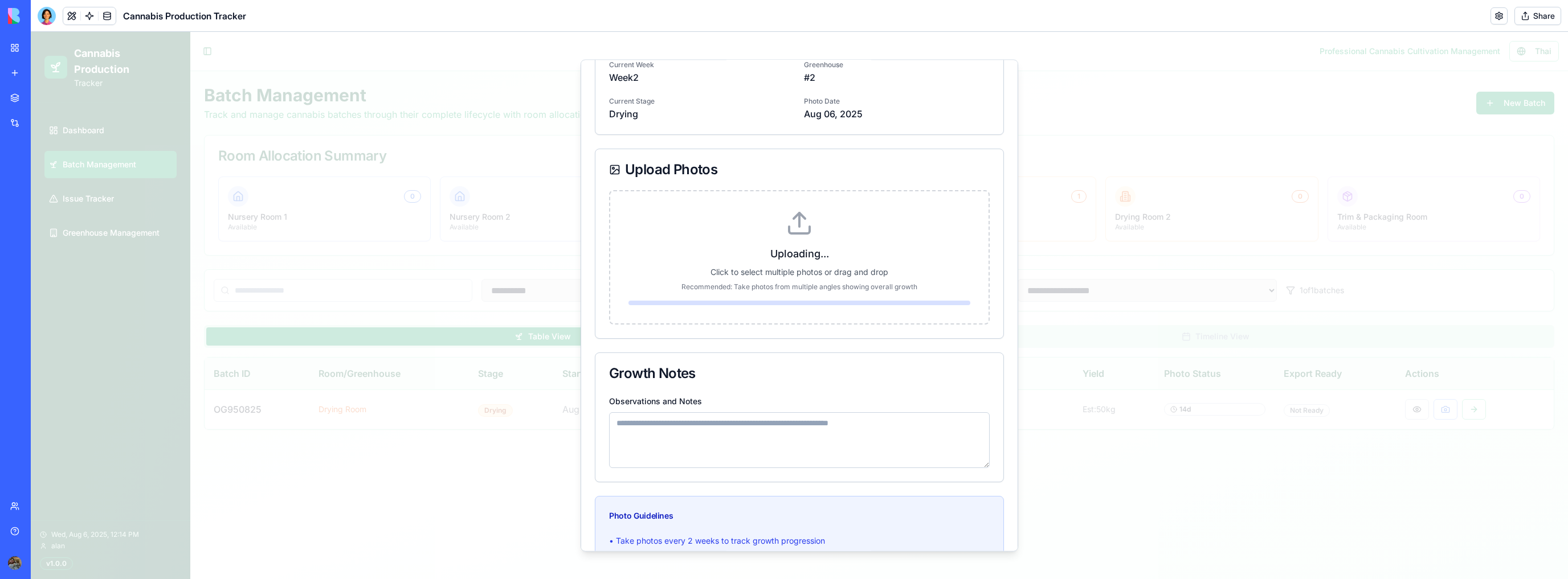 scroll, scrollTop: 64, scrollLeft: 0, axis: vertical 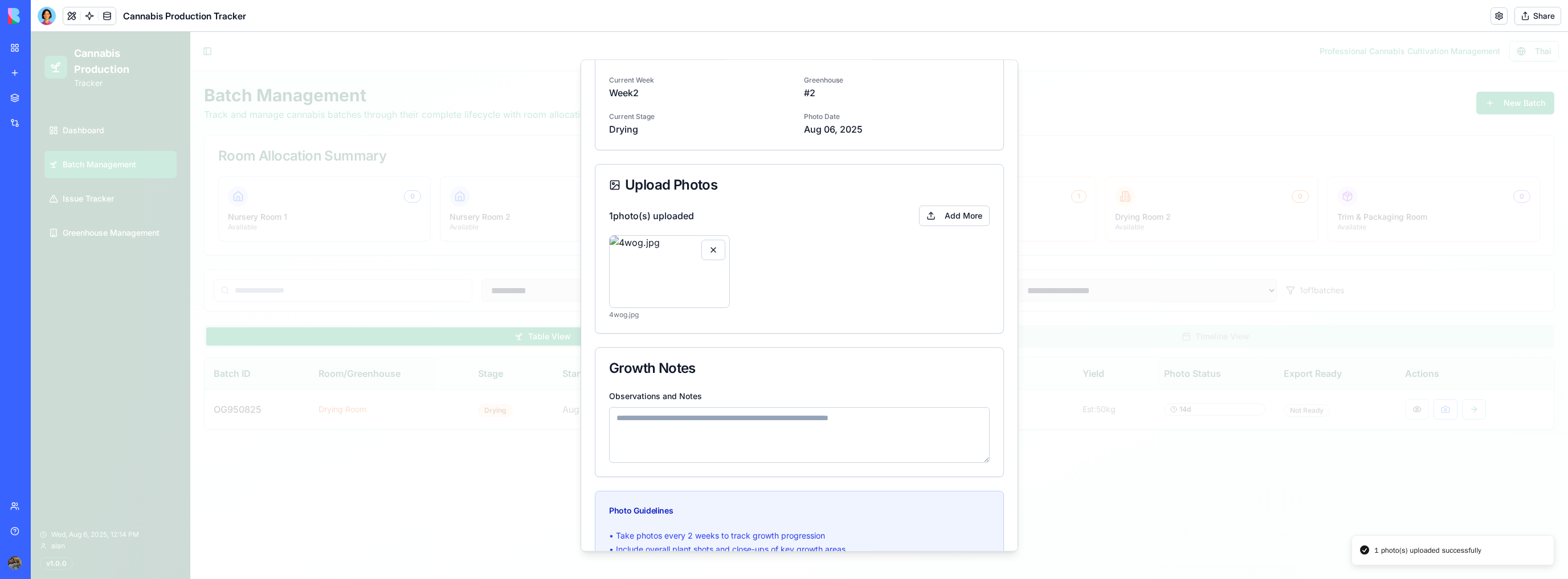 click at bounding box center (669, 271) 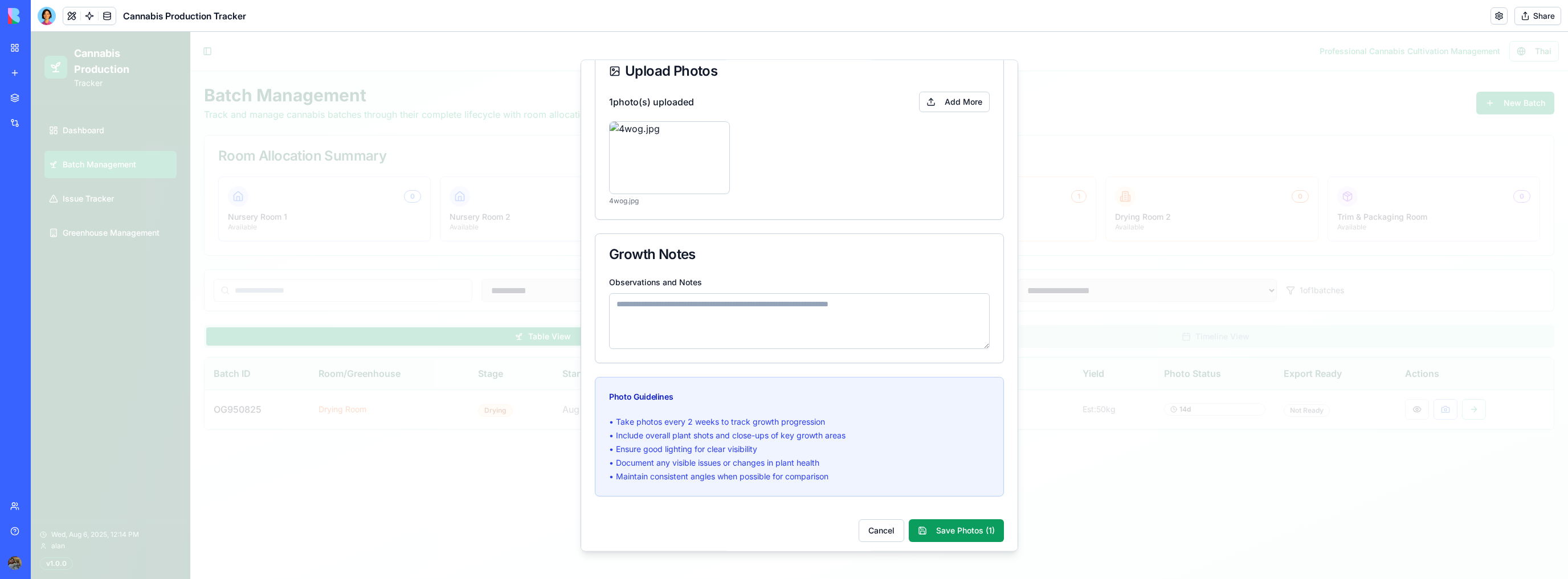 scroll, scrollTop: 180, scrollLeft: 0, axis: vertical 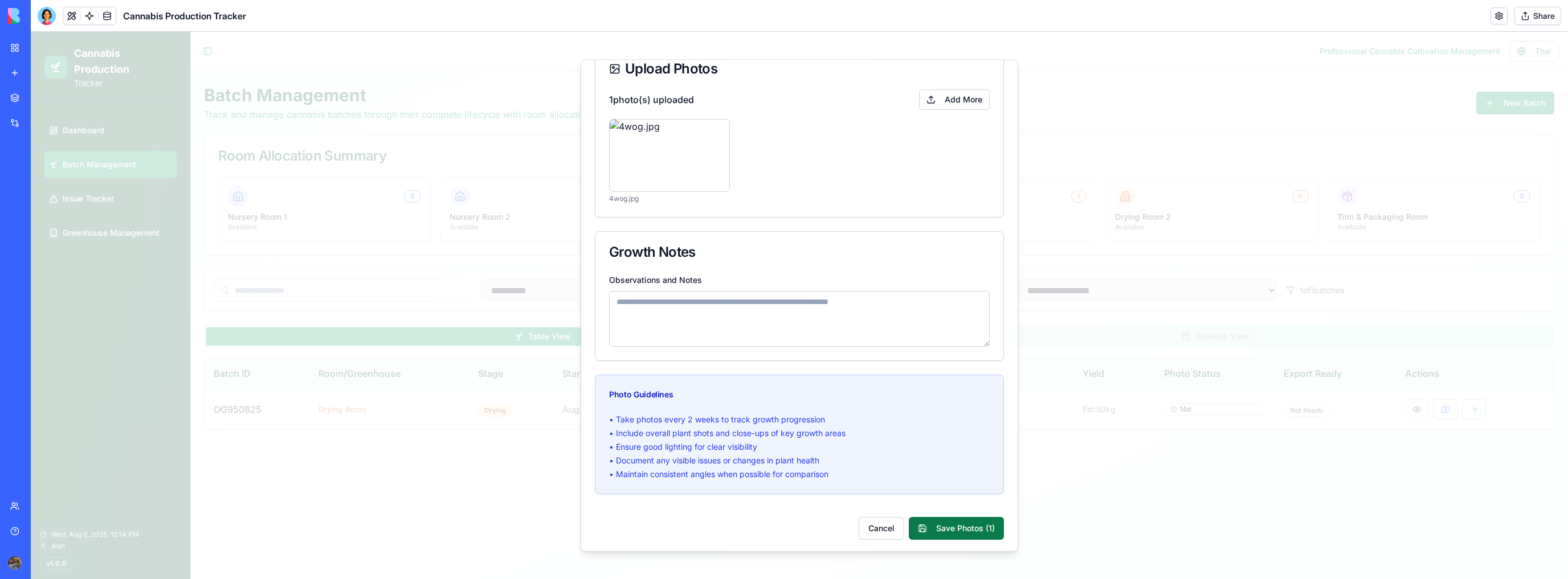 click on "Save Photos ( 1 )" at bounding box center [956, 528] 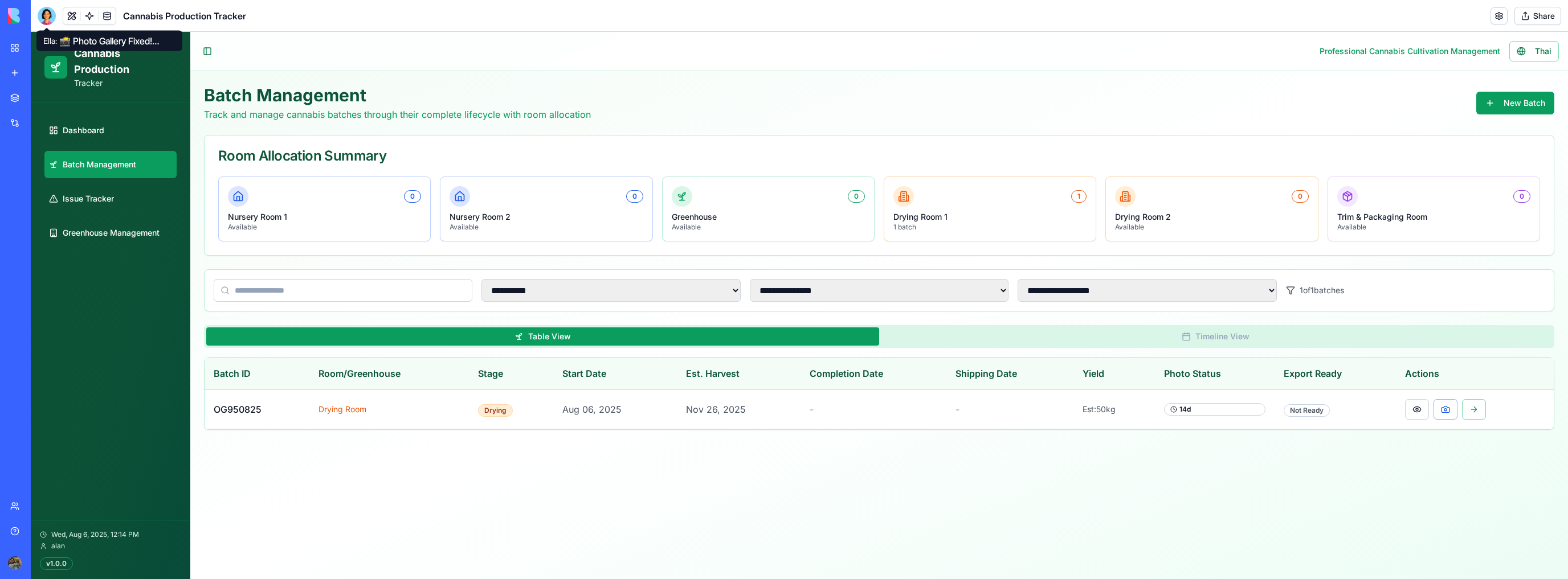 click at bounding box center [47, 16] 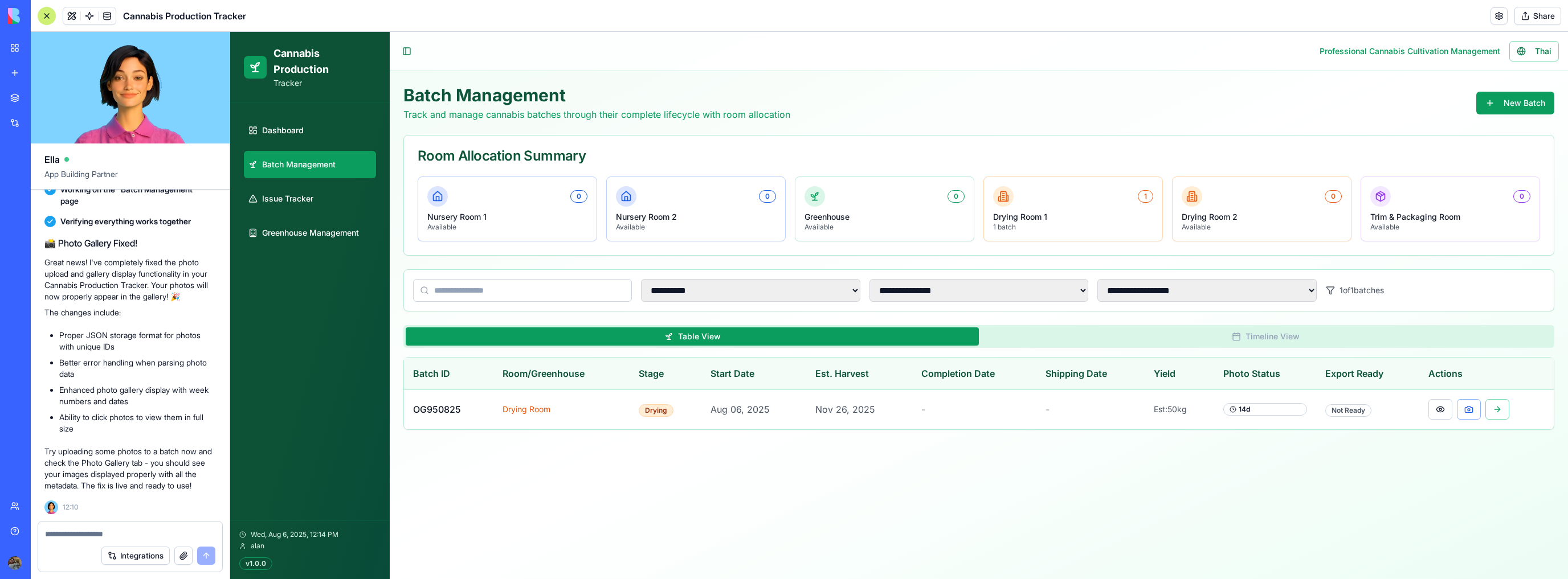 scroll, scrollTop: 11356, scrollLeft: 0, axis: vertical 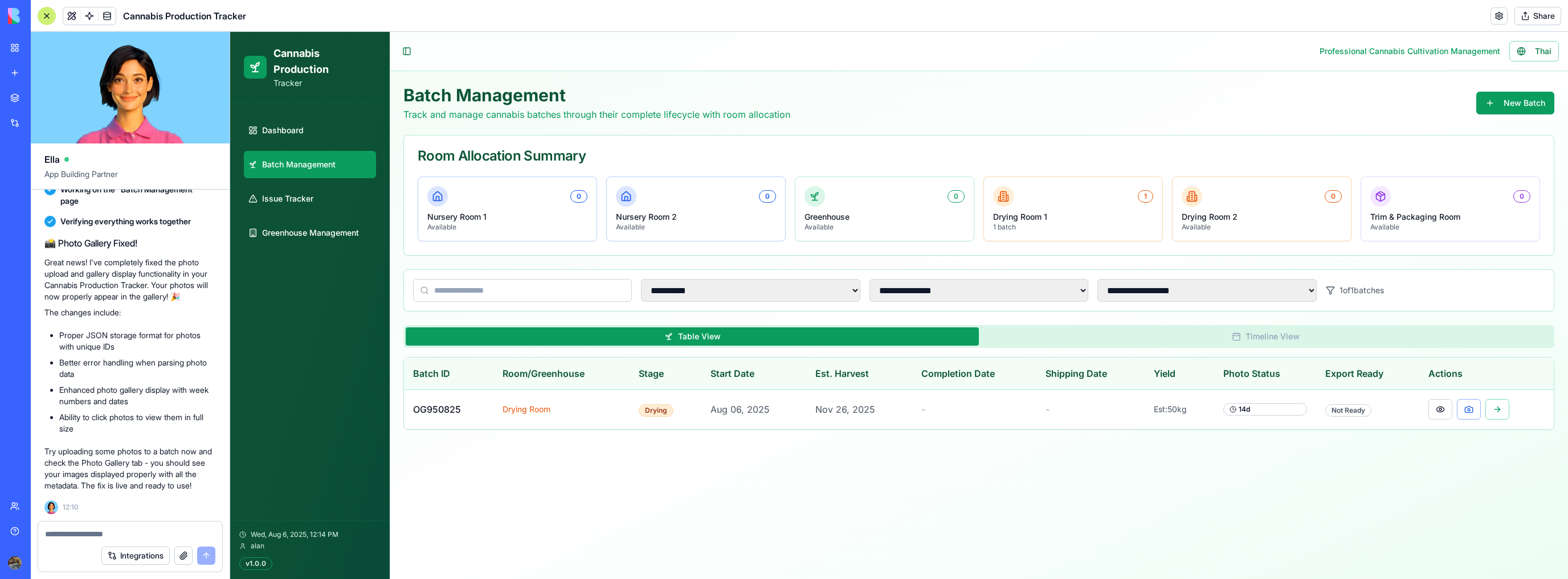 drag, startPoint x: 91, startPoint y: 340, endPoint x: 91, endPoint y: 385, distance: 45 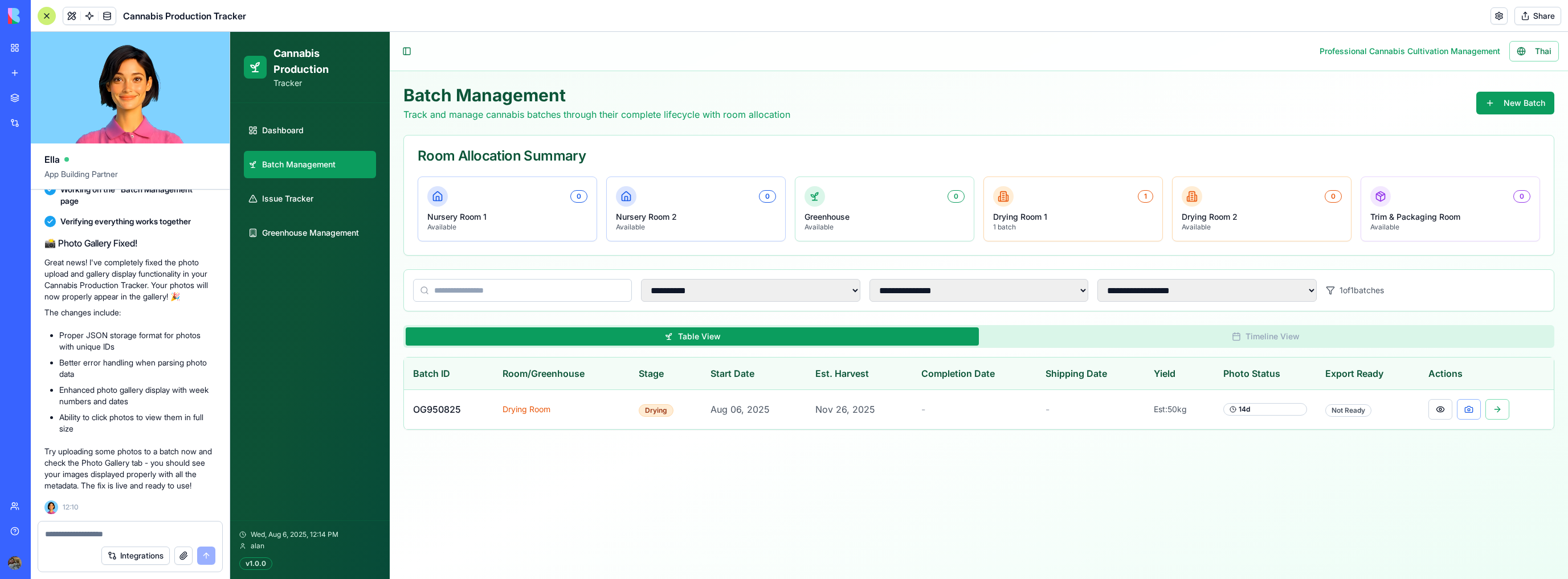 click on "Great news! I've completely fixed the photo upload and gallery display functionality in your Cannabis Production Tracker. Your photos will now properly appear in the gallery! 🎉" at bounding box center (130, 280) 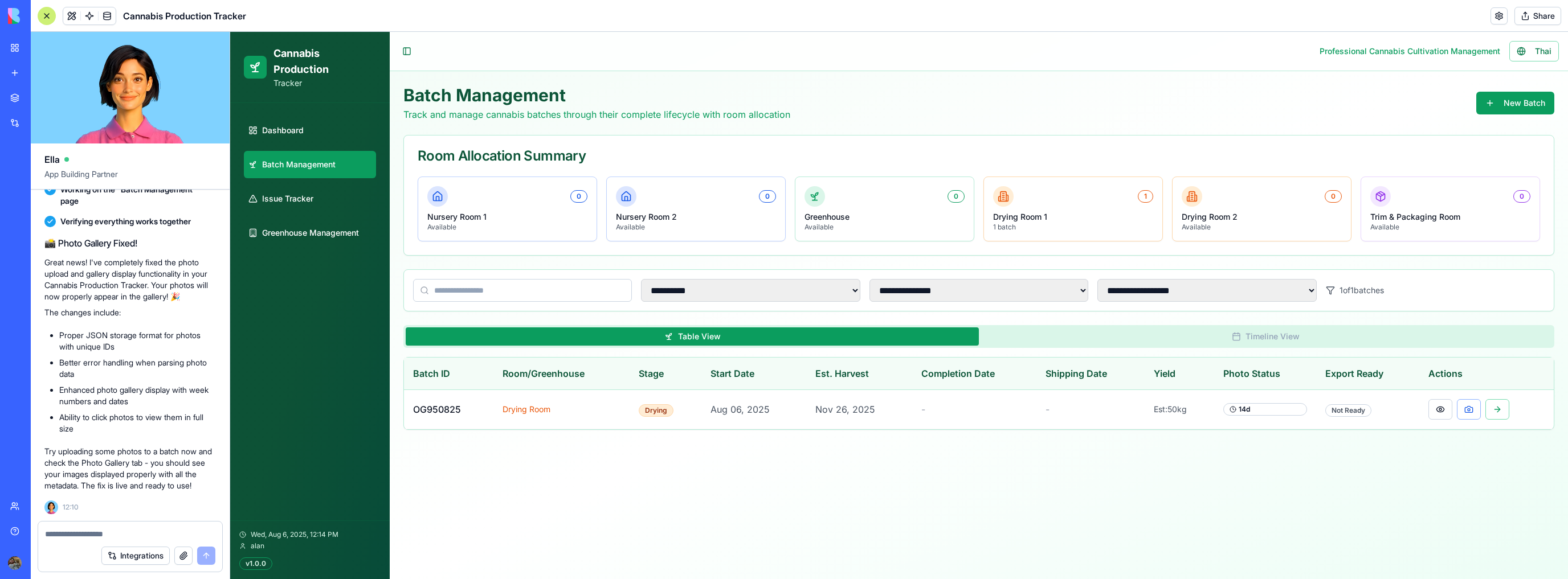 scroll, scrollTop: 11402, scrollLeft: 0, axis: vertical 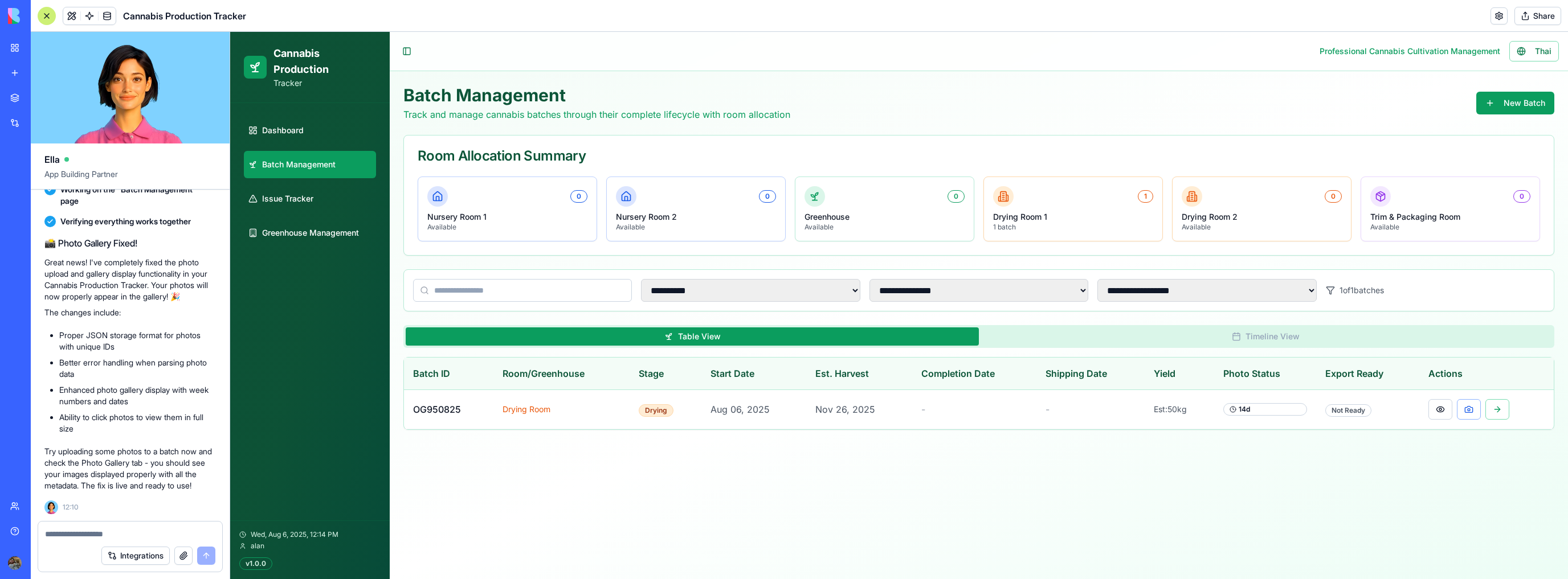 drag, startPoint x: 61, startPoint y: 378, endPoint x: 127, endPoint y: 393, distance: 67.68309 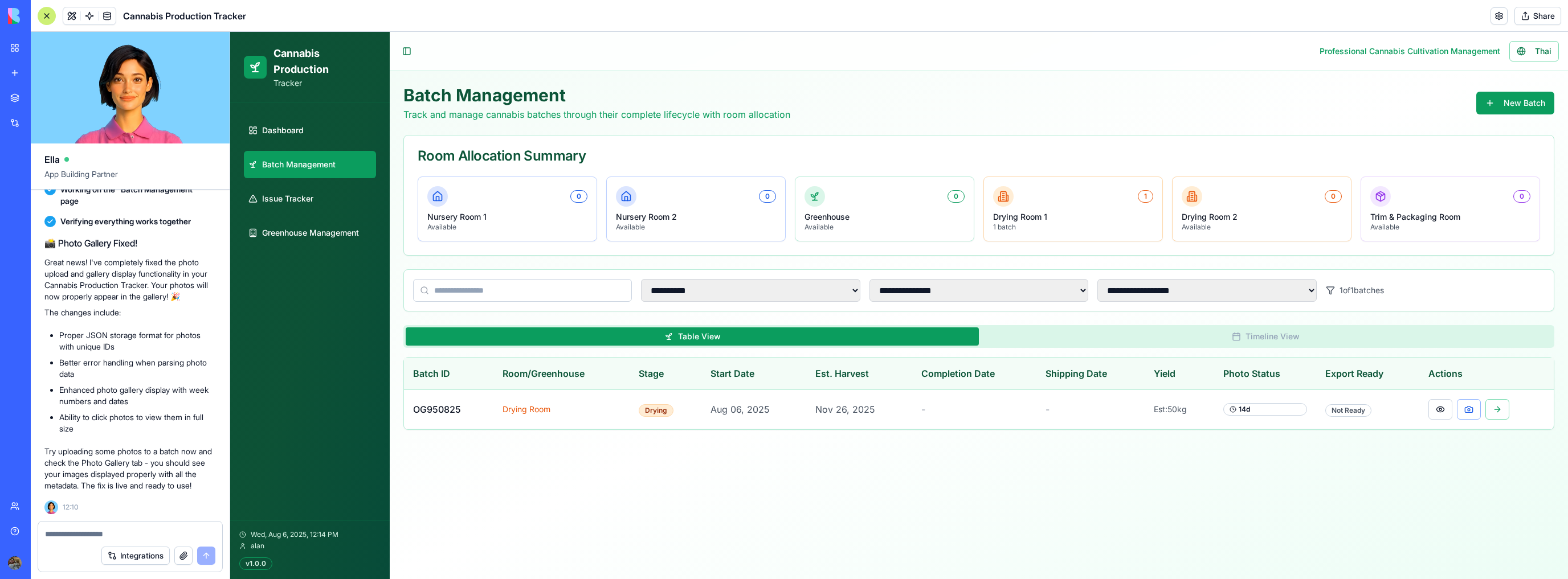 click on "Proper JSON storage format for photos with unique IDs" at bounding box center (137, 341) 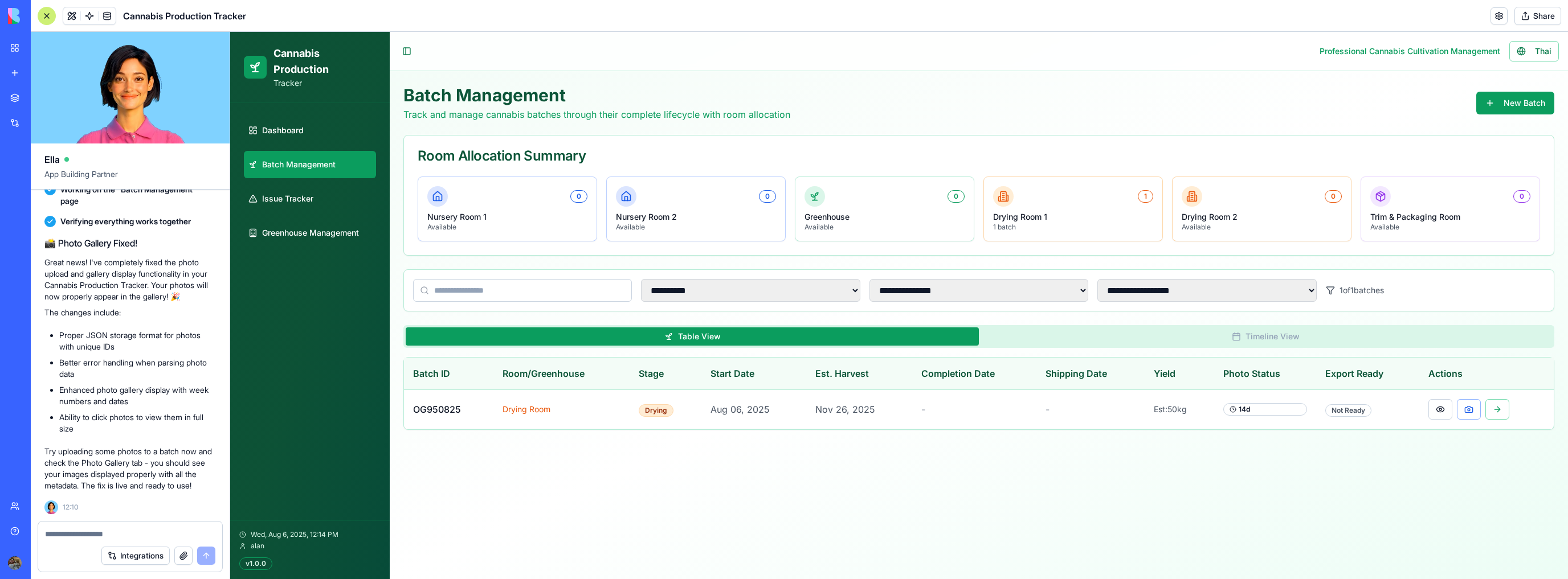 click on "Proper JSON storage format for photos with unique IDs
Better error handling when parsing photo data
Enhanced photo gallery display with week numbers and dates
Ability to click photos to view them in full size" at bounding box center [130, 382] 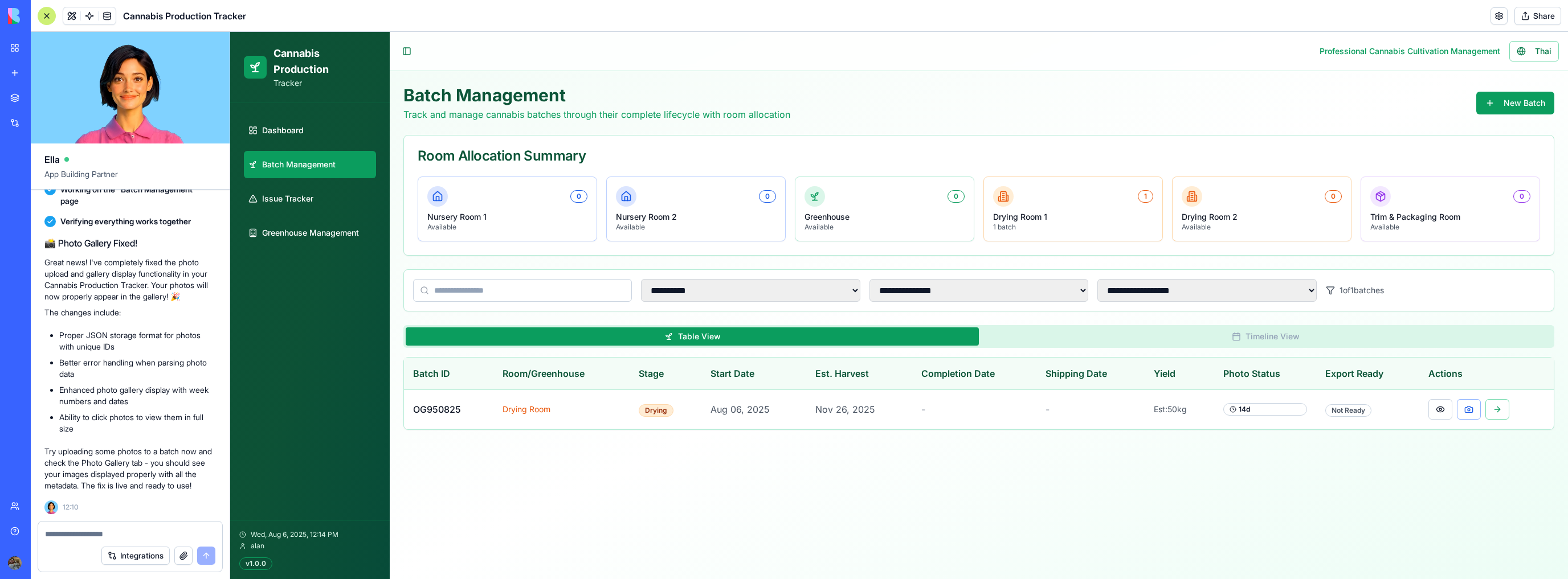 drag, startPoint x: 137, startPoint y: 408, endPoint x: 150, endPoint y: 428, distance: 23.853721 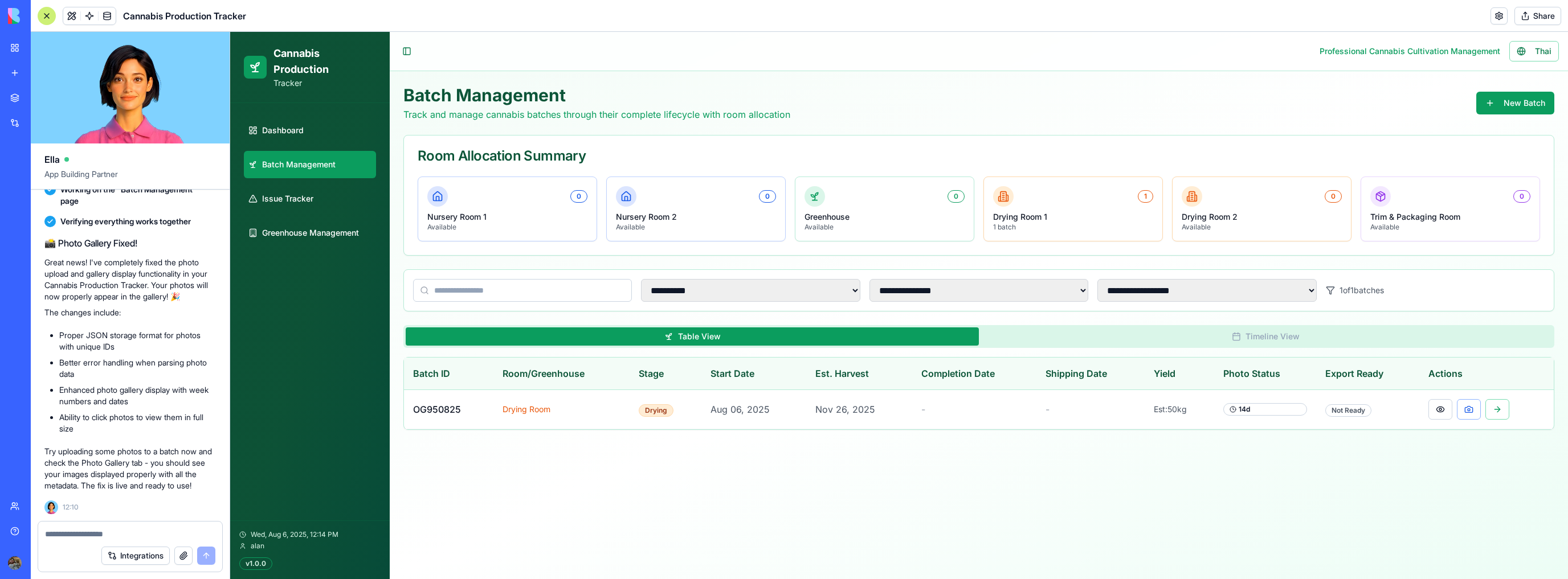 click on "Proper JSON storage format for photos with unique IDs
Better error handling when parsing photo data
Enhanced photo gallery display with week numbers and dates
Ability to click photos to view them in full size" at bounding box center (130, 382) 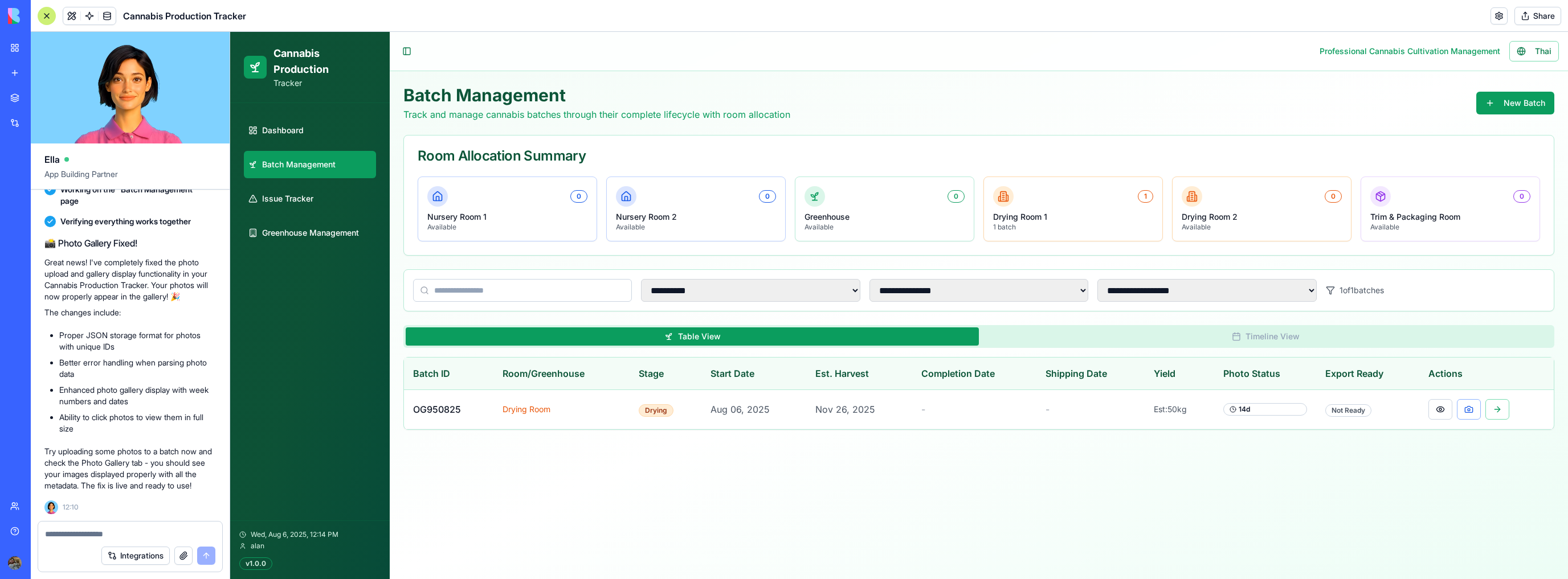 click on "Proper JSON storage format for photos with unique IDs
Better error handling when parsing photo data
Enhanced photo gallery display with week numbers and dates
Ability to click photos to view them in full size" at bounding box center (130, 382) 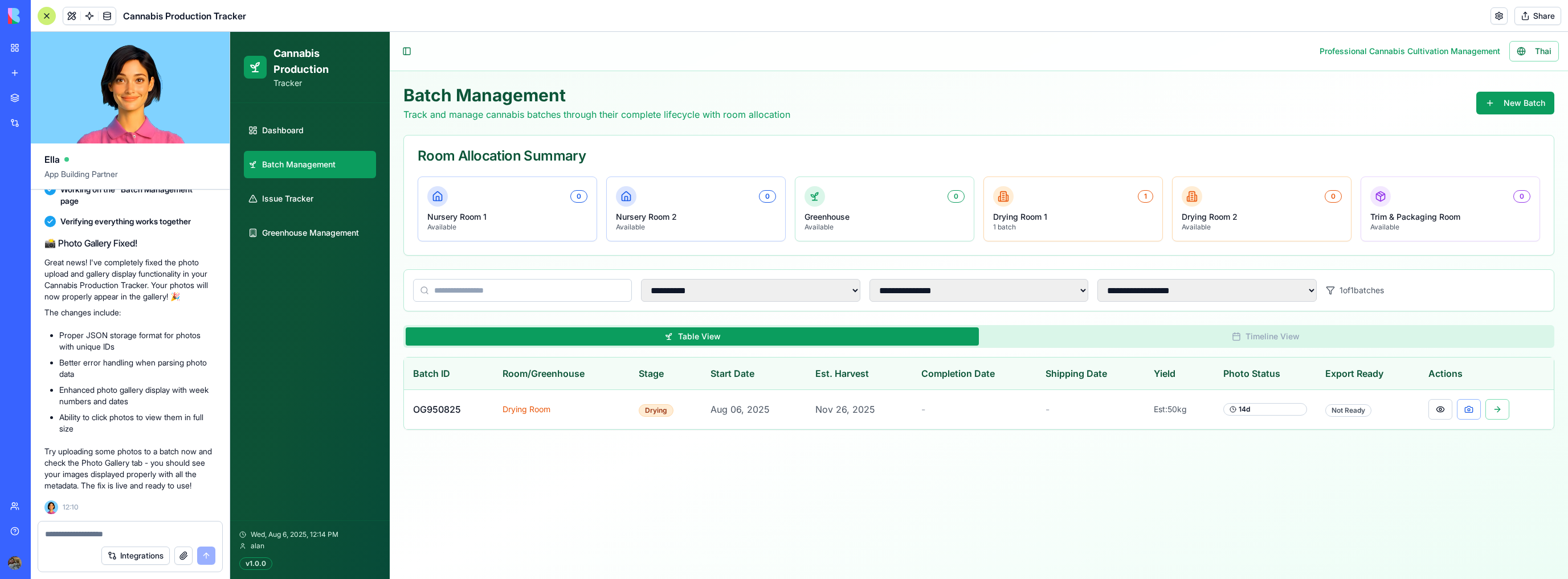 click on "Proper JSON storage format for photos with unique IDs
Better error handling when parsing photo data
Enhanced photo gallery display with week numbers and dates
Ability to click photos to view them in full size" at bounding box center [130, 382] 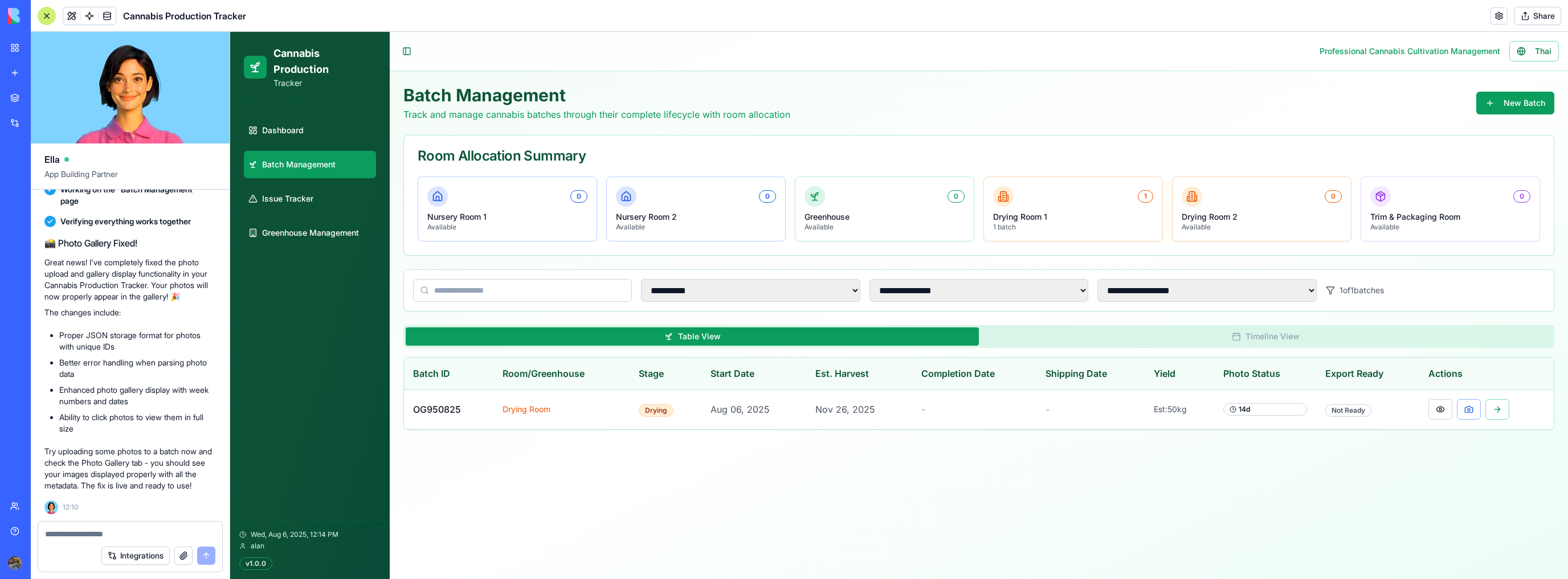 click on "Better error handling when parsing photo data" at bounding box center [137, 368] 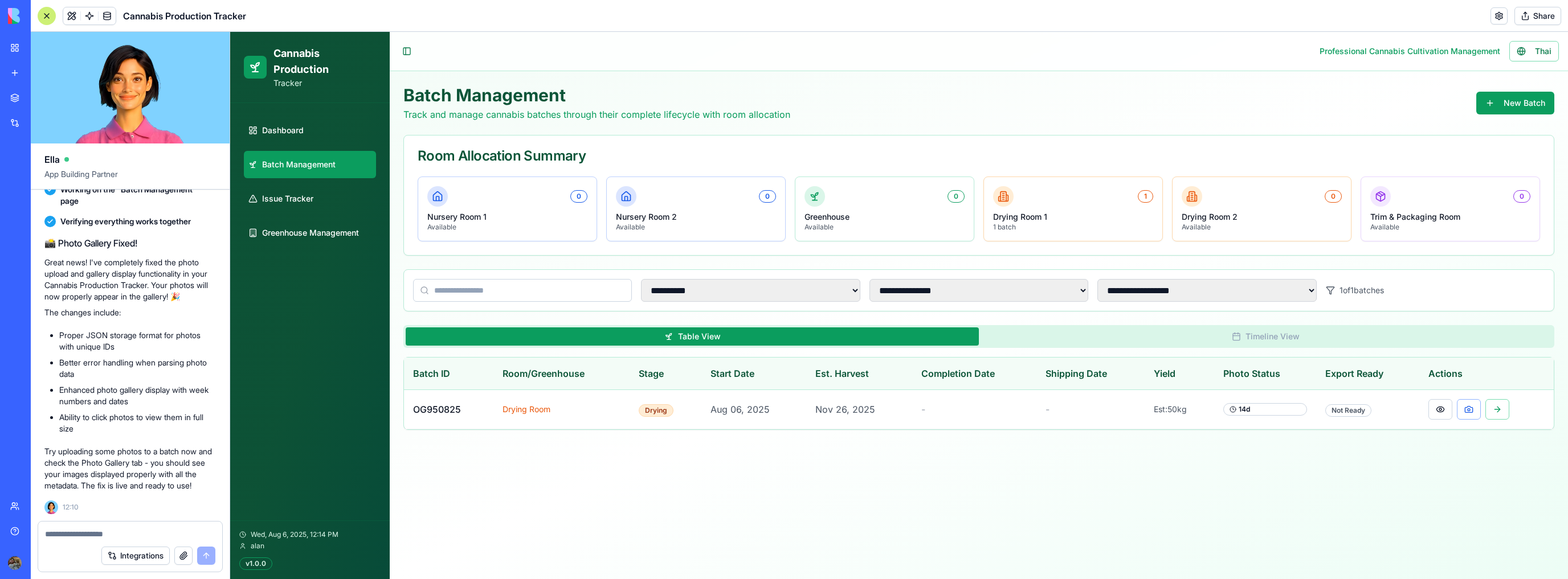 scroll, scrollTop: 11447, scrollLeft: 0, axis: vertical 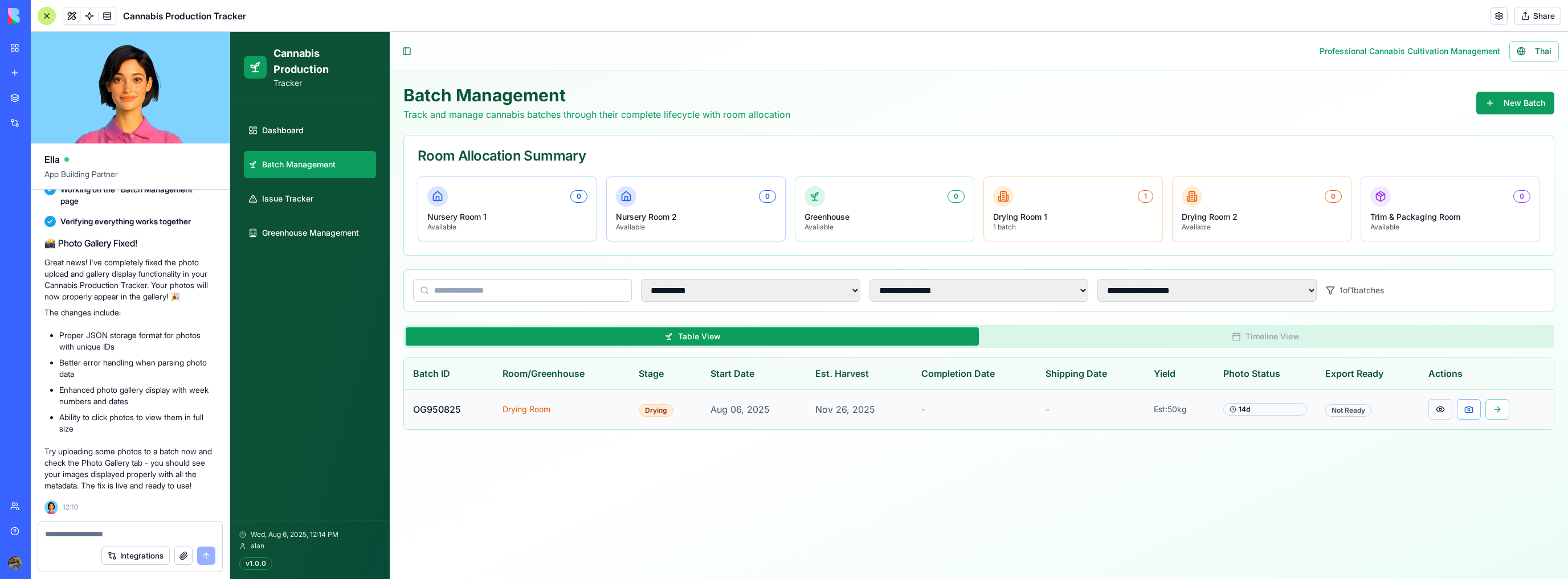 click at bounding box center [1440, 409] 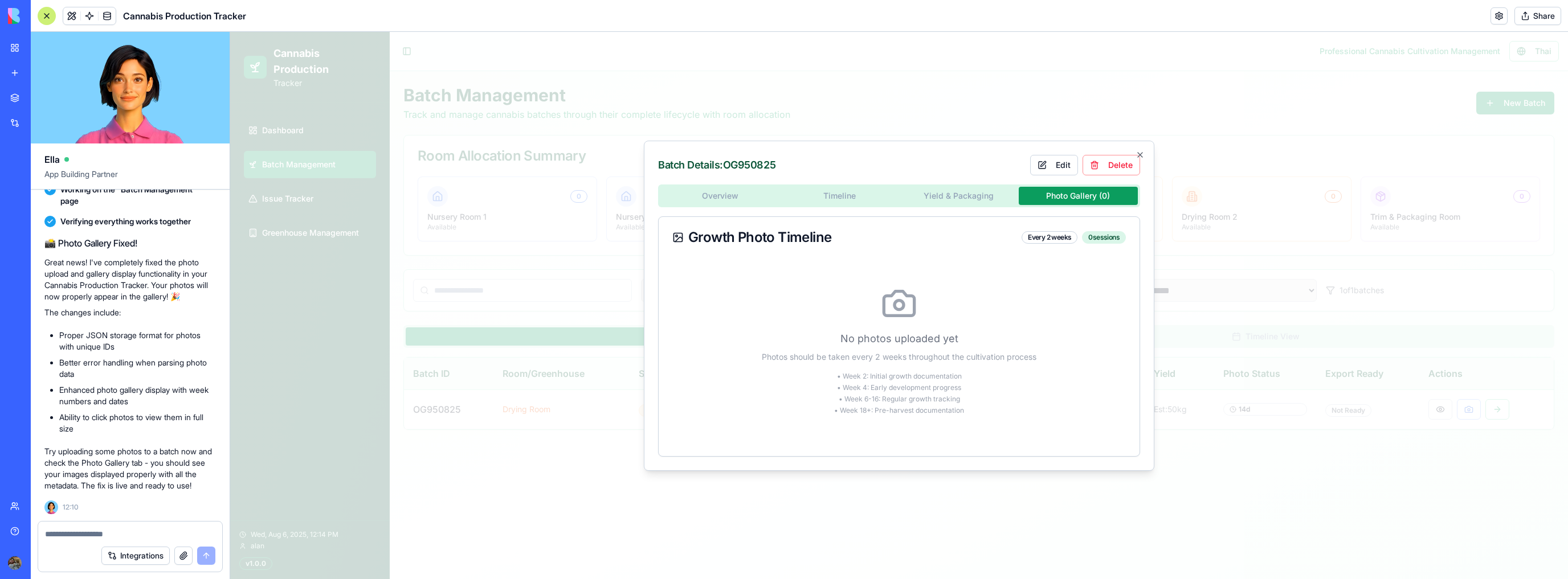 click on "**********" at bounding box center (899, 305) 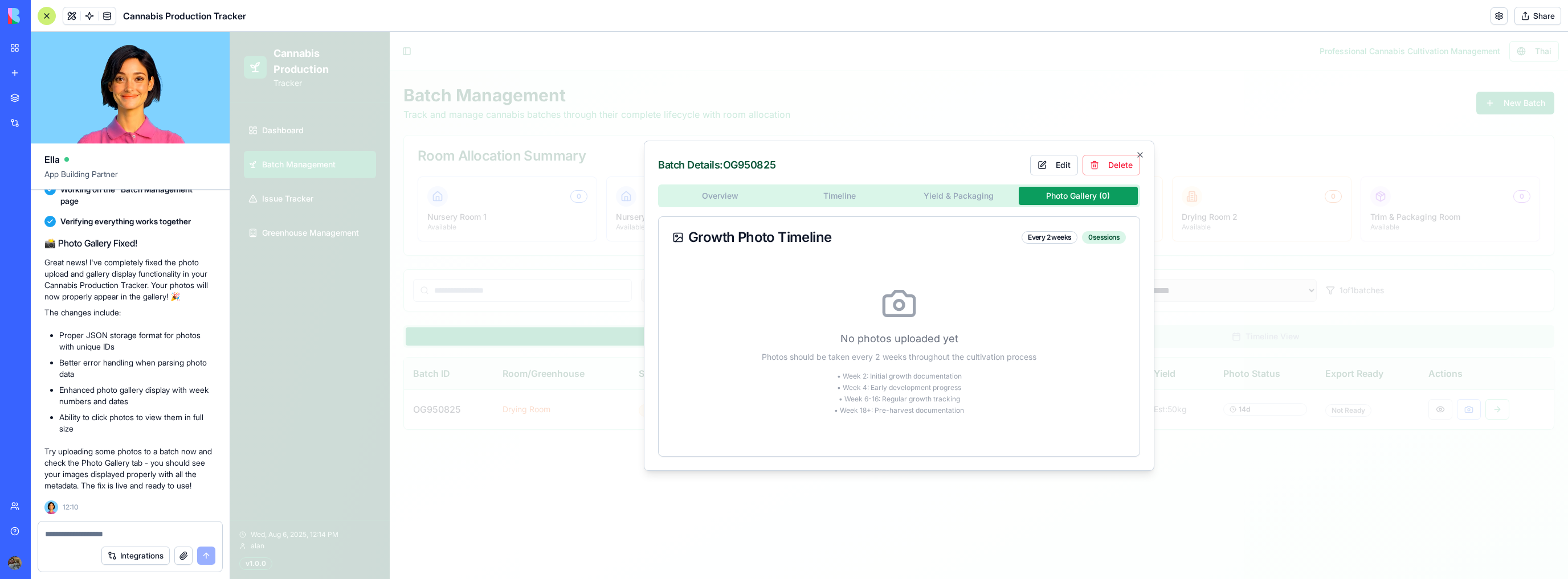 click on "Every 2 weeks" at bounding box center [1050, 237] 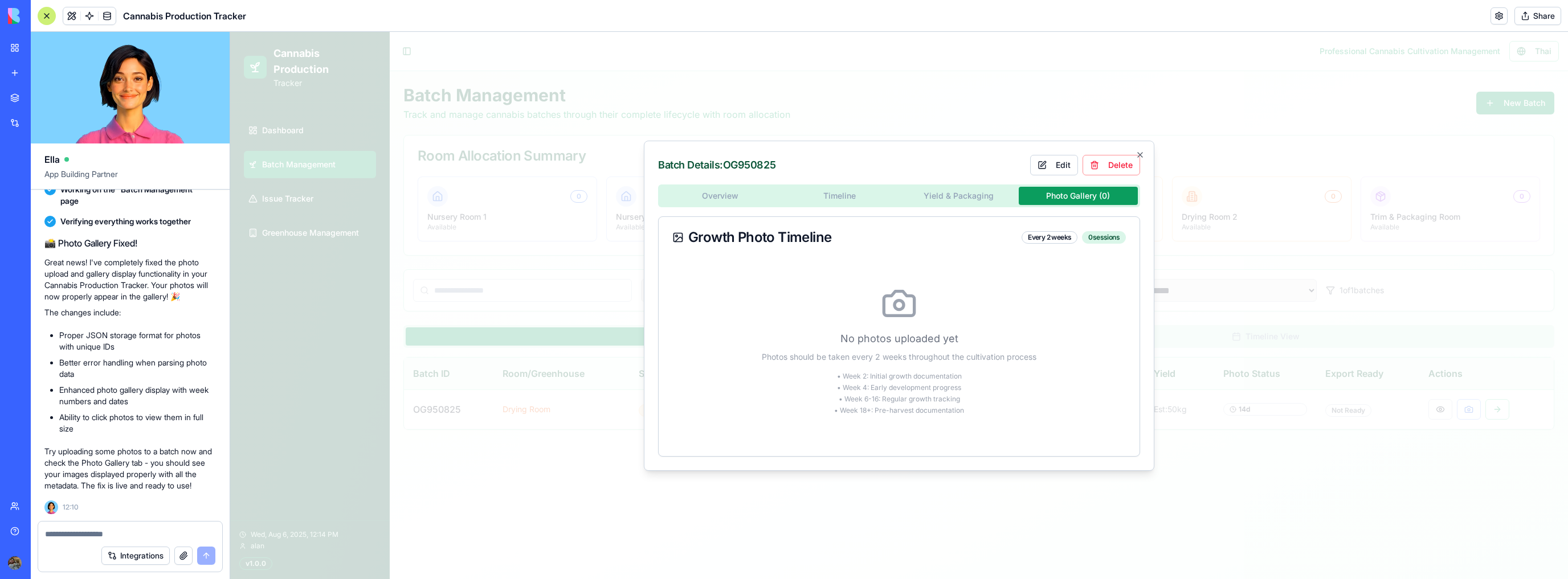 drag, startPoint x: 1052, startPoint y: 239, endPoint x: 1067, endPoint y: 239, distance: 15 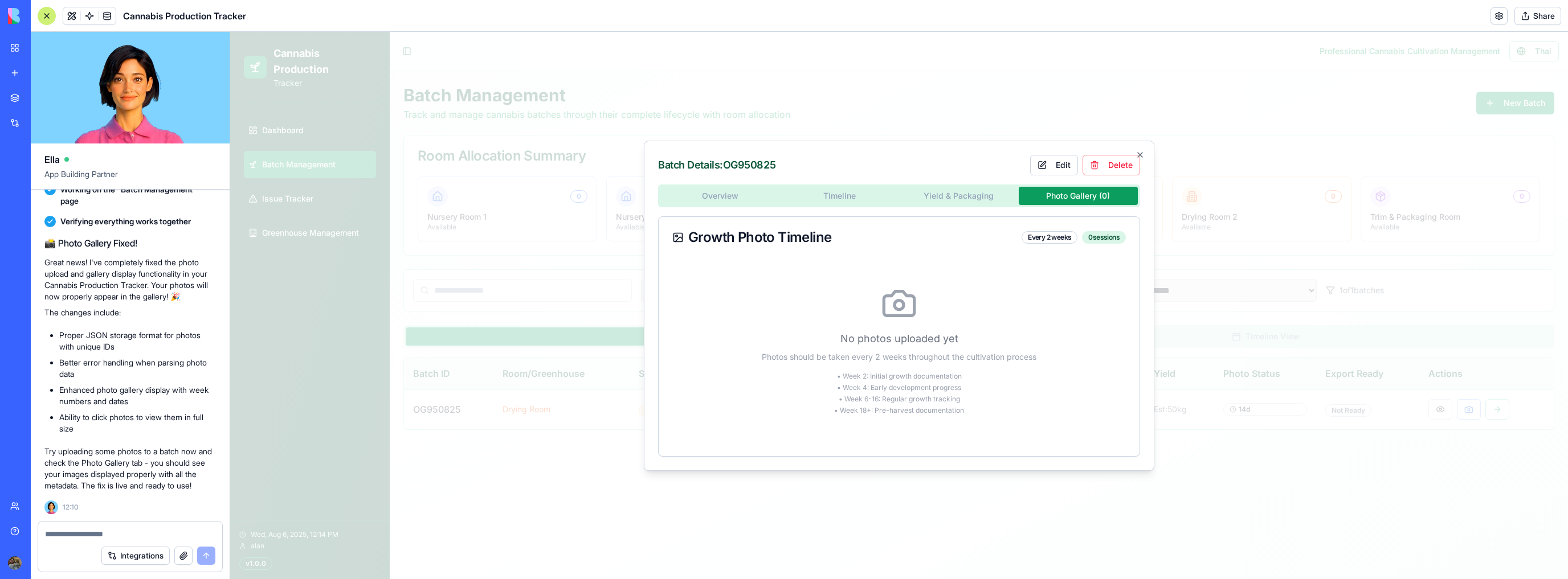 click on "Every 2 weeks" at bounding box center [1050, 237] 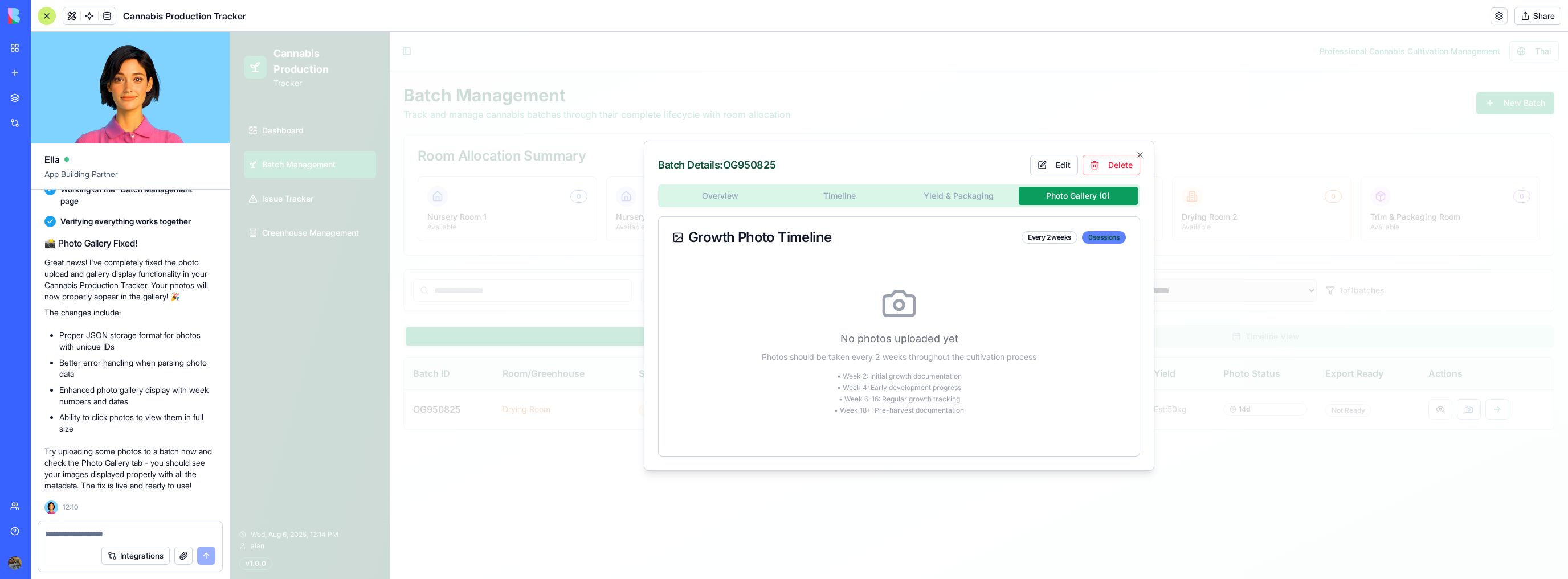 click on "0  sessions" at bounding box center (1104, 237) 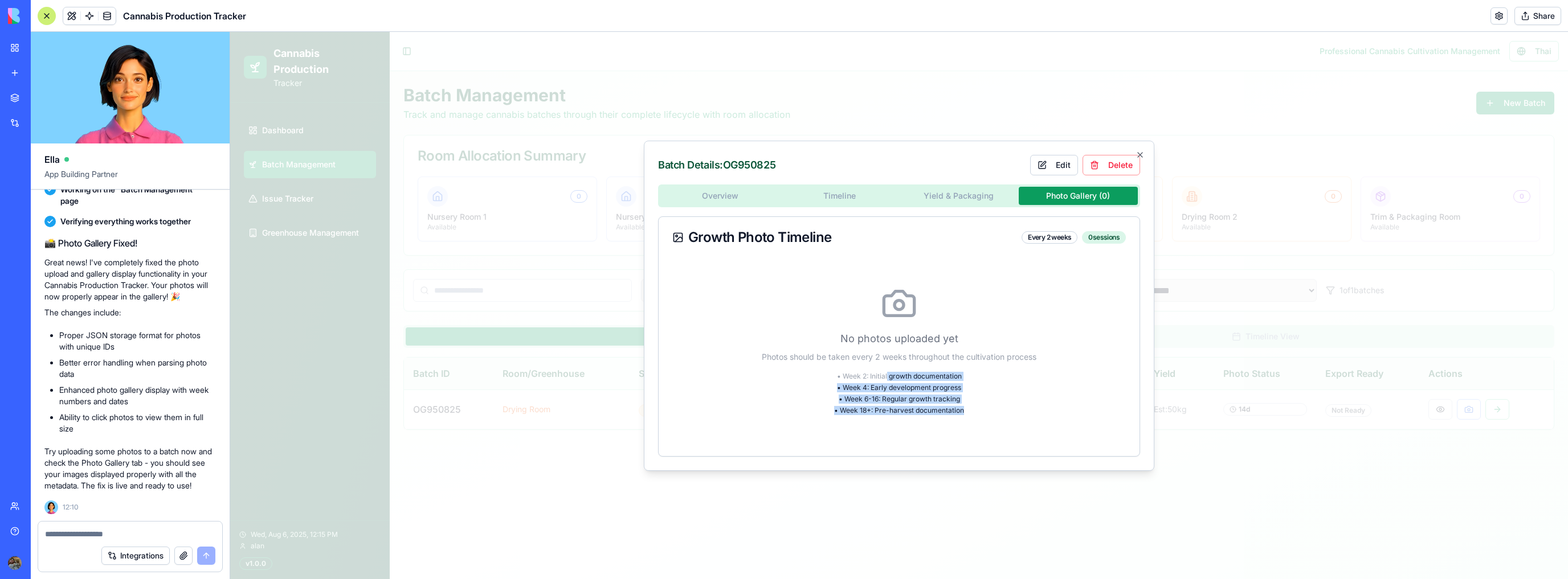 drag, startPoint x: 888, startPoint y: 377, endPoint x: 966, endPoint y: 409, distance: 84.30896 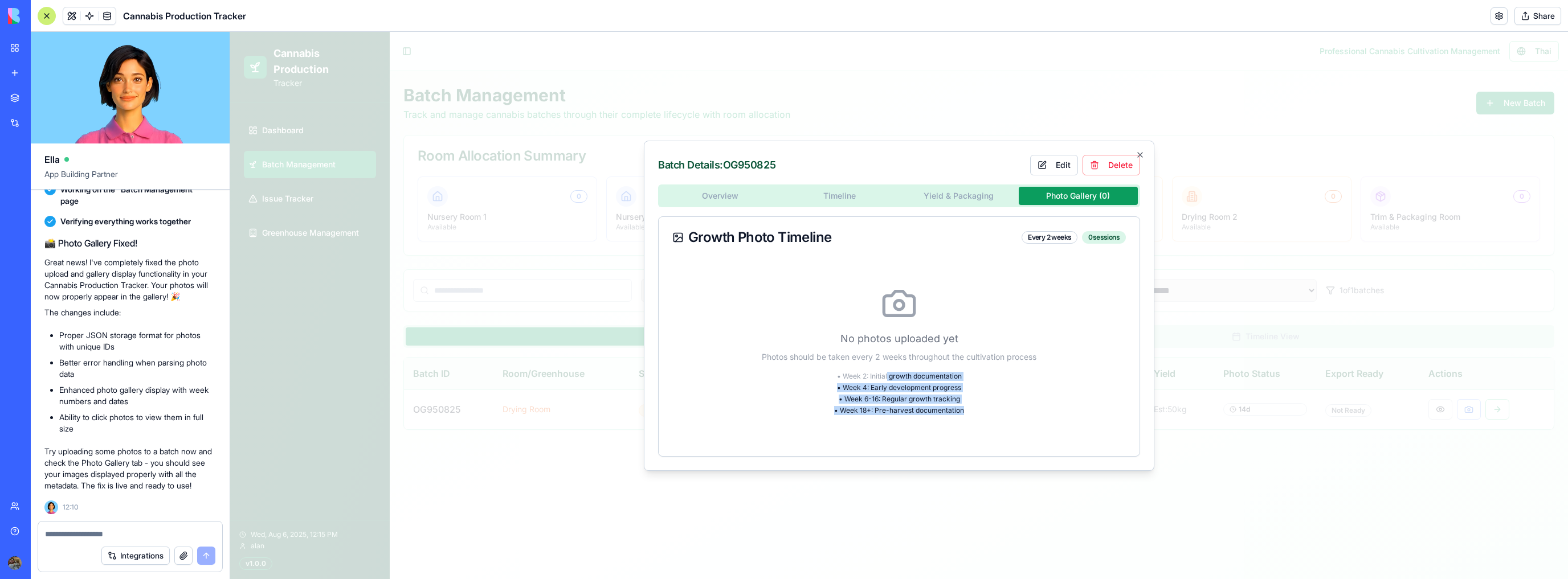 click on "• Week 2: Initial growth documentation • Week 4: Early development progress • Week 6-16: Regular growth tracking • Week 18+: Pre-harvest documentation" at bounding box center (899, 393) 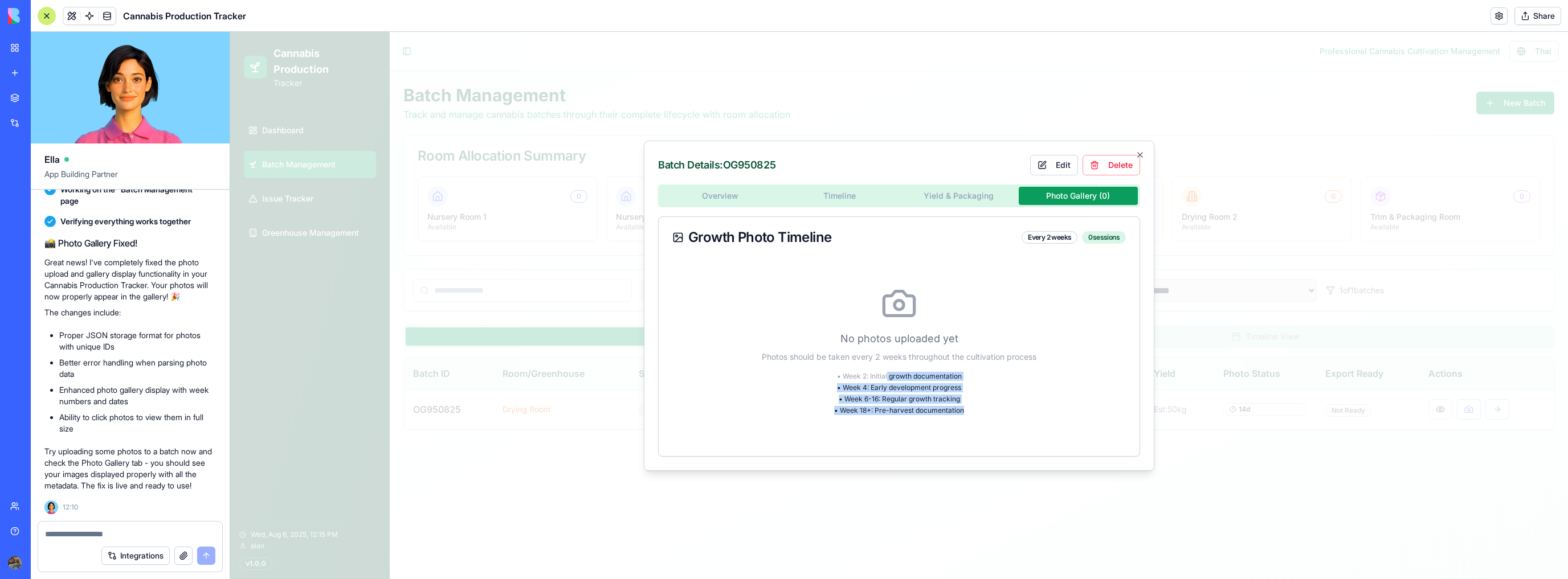 click on "• Week 18+: Pre-harvest documentation" at bounding box center [899, 410] 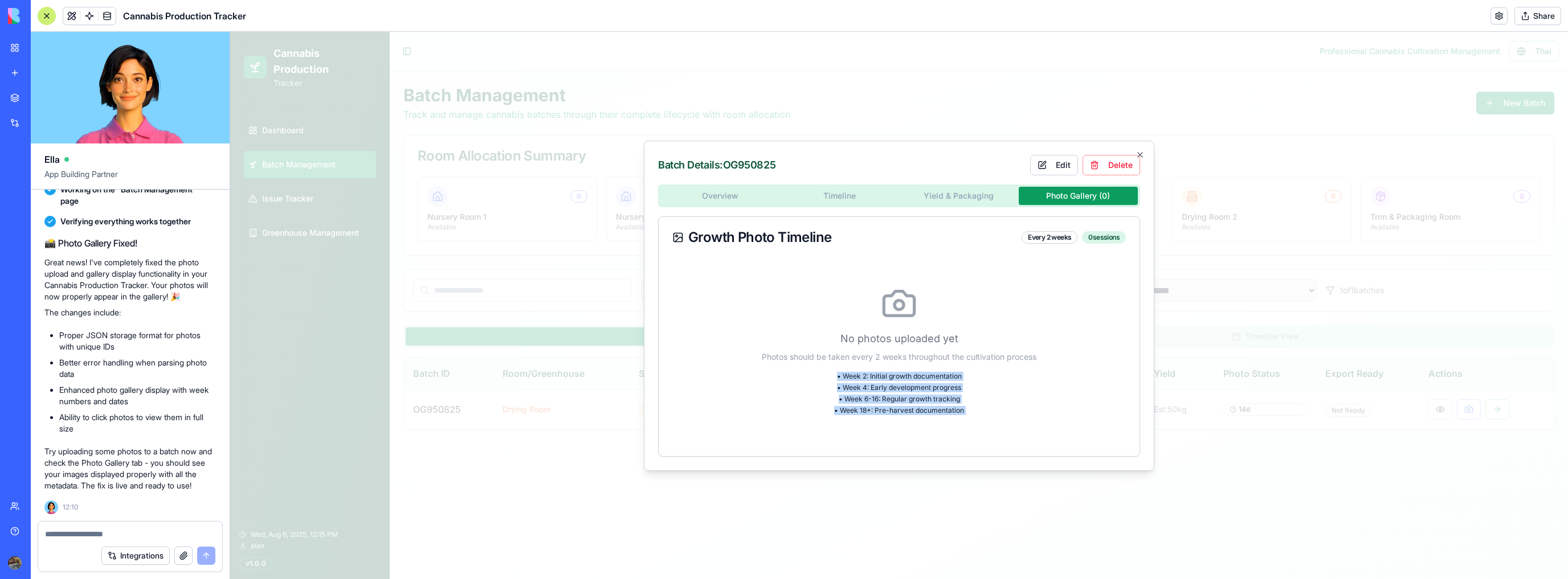 drag, startPoint x: 972, startPoint y: 410, endPoint x: 816, endPoint y: 371, distance: 160.8011 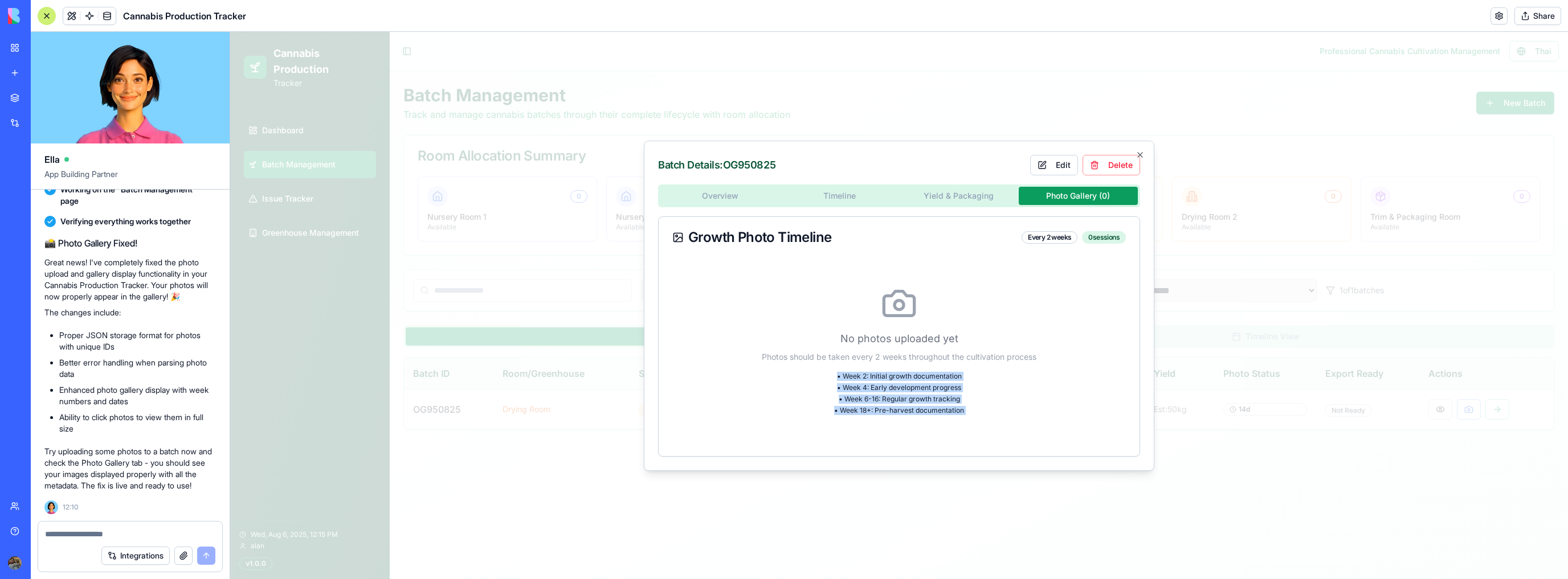 click on "• Week 2: Initial growth documentation • Week 4: Early development progress • Week 6-16: Regular growth tracking • Week 18+: Pre-harvest documentation" at bounding box center [899, 393] 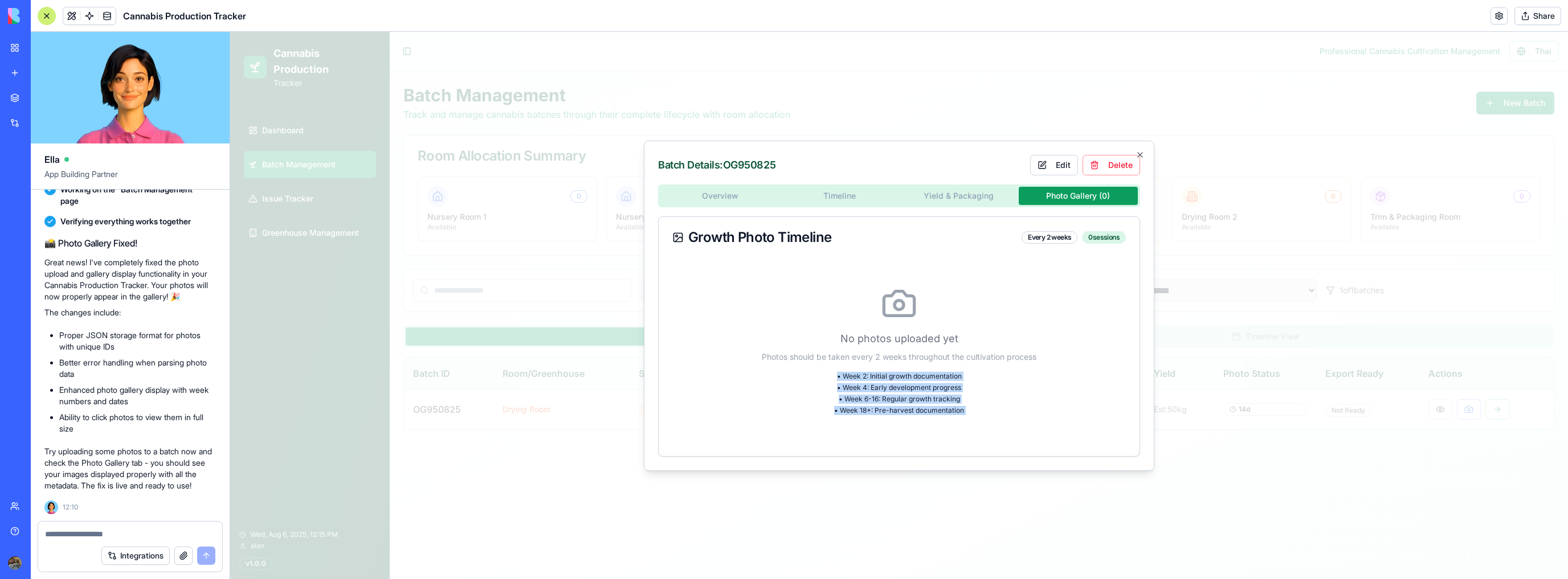 click on "• Week 2: Initial growth documentation • Week 4: Early development progress • Week 6-16: Regular growth tracking • Week 18+: Pre-harvest documentation" at bounding box center (899, 393) 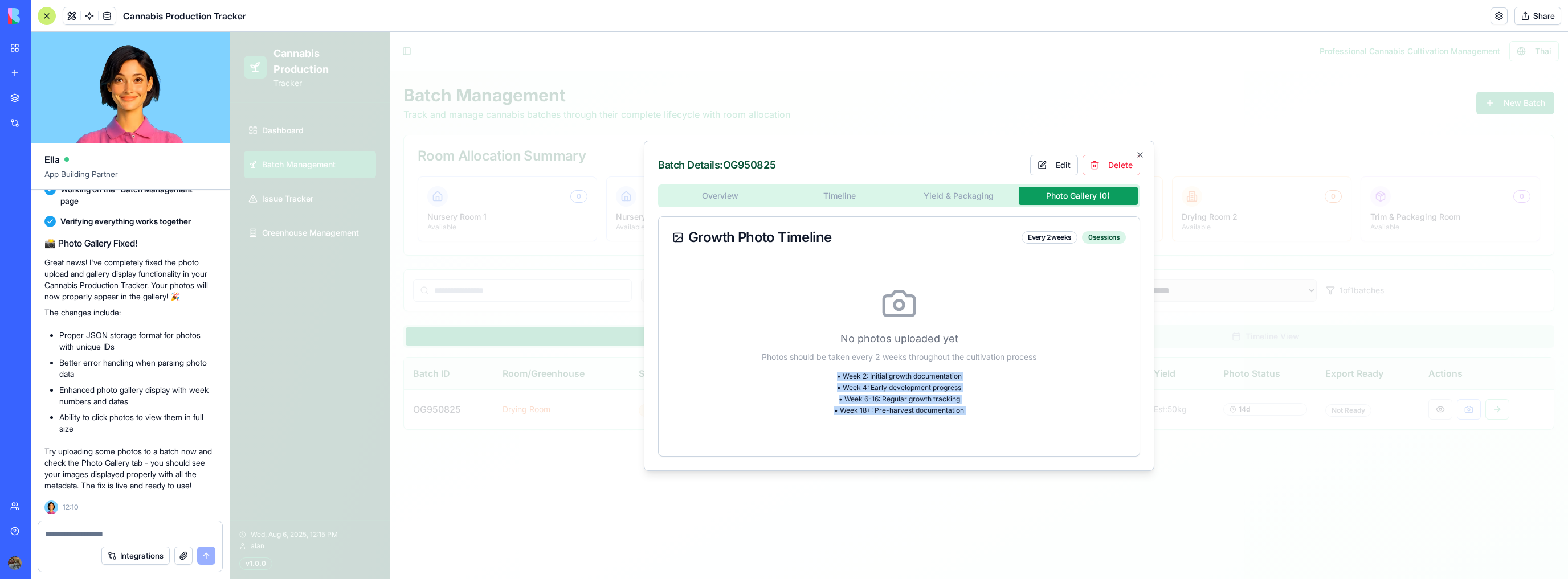 click on "• Week 6-16: Regular growth tracking" at bounding box center [899, 399] 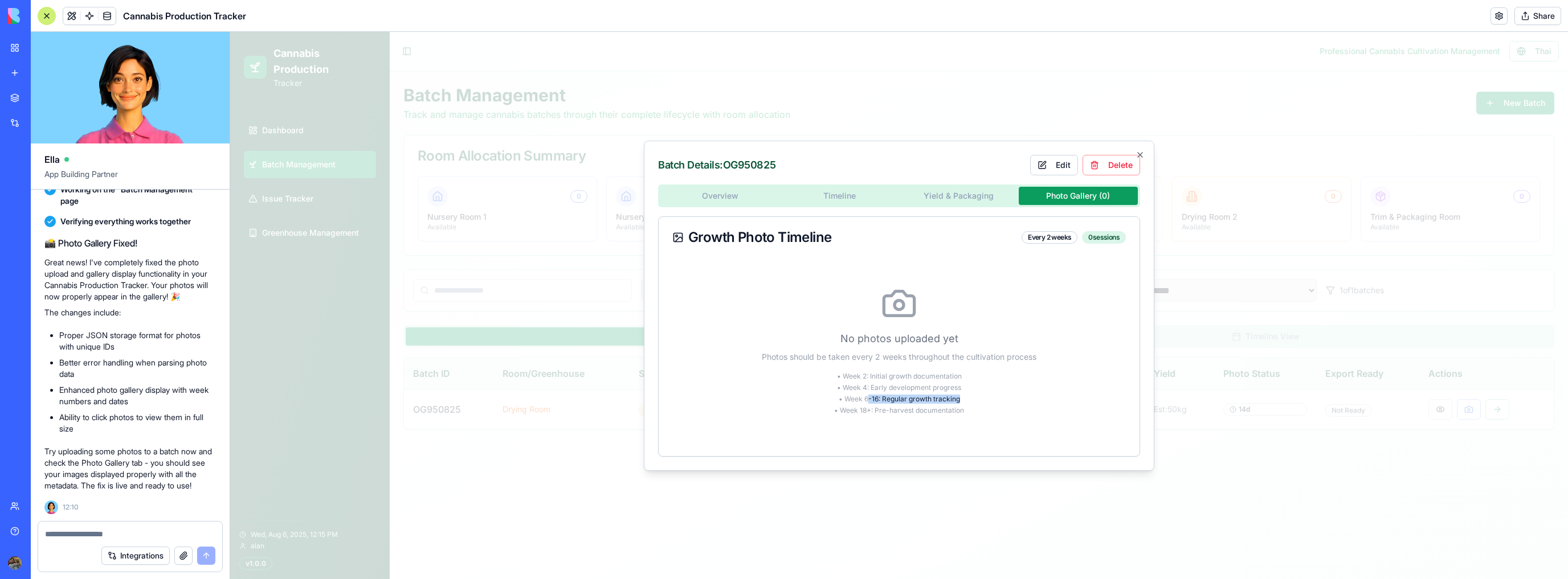 drag, startPoint x: 869, startPoint y: 401, endPoint x: 980, endPoint y: 399, distance: 111.018 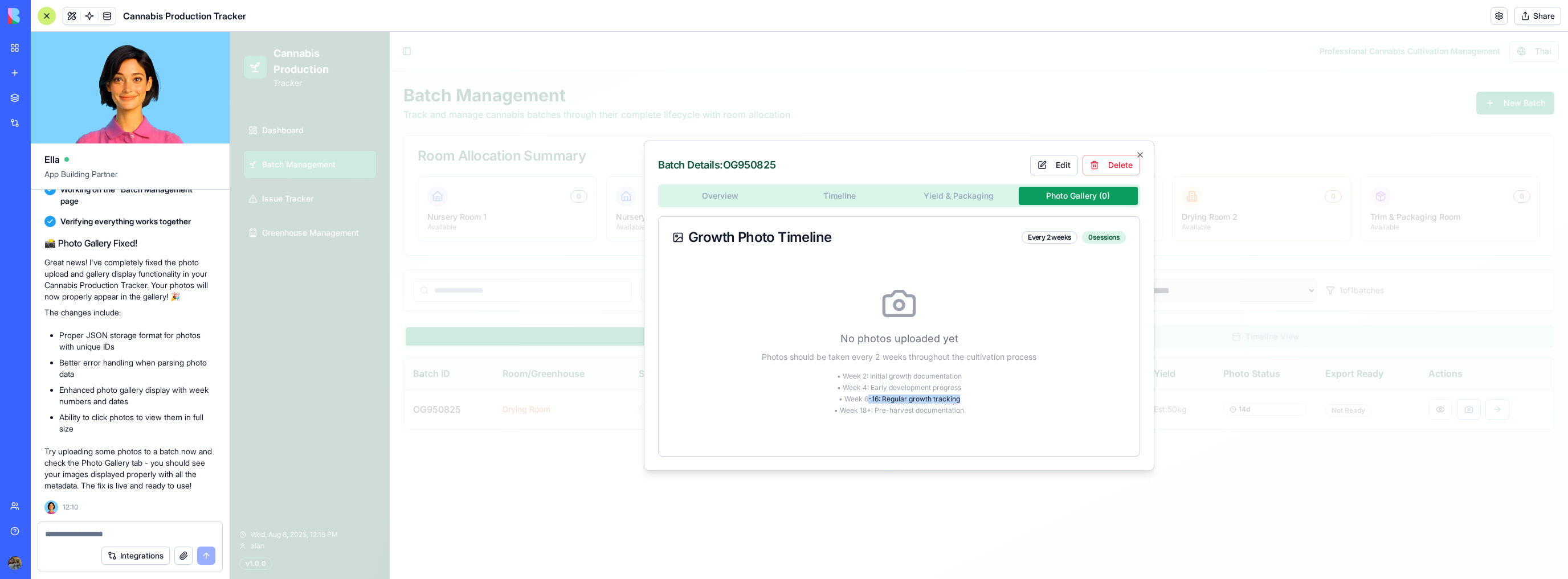 click on "• Week 6-16: Regular growth tracking" at bounding box center (899, 399) 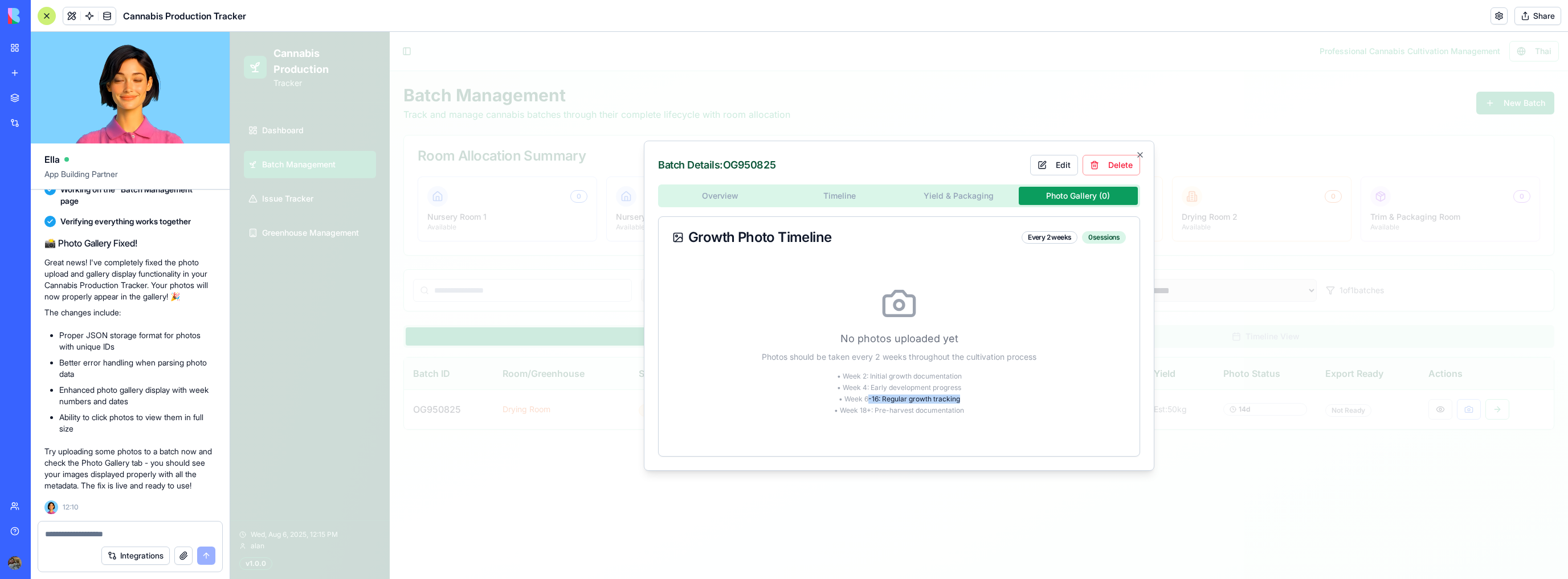 click on "• Week 6-16: Regular growth tracking" at bounding box center (899, 399) 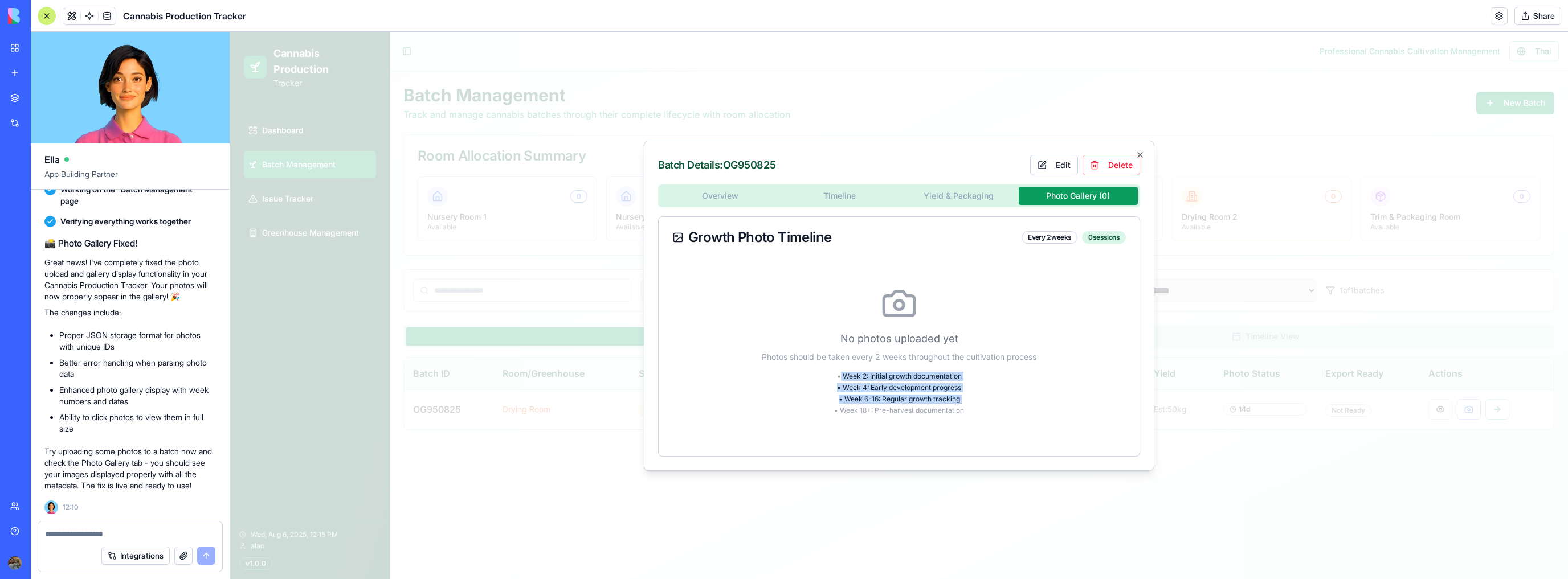 drag, startPoint x: 980, startPoint y: 399, endPoint x: 839, endPoint y: 368, distance: 144.36759 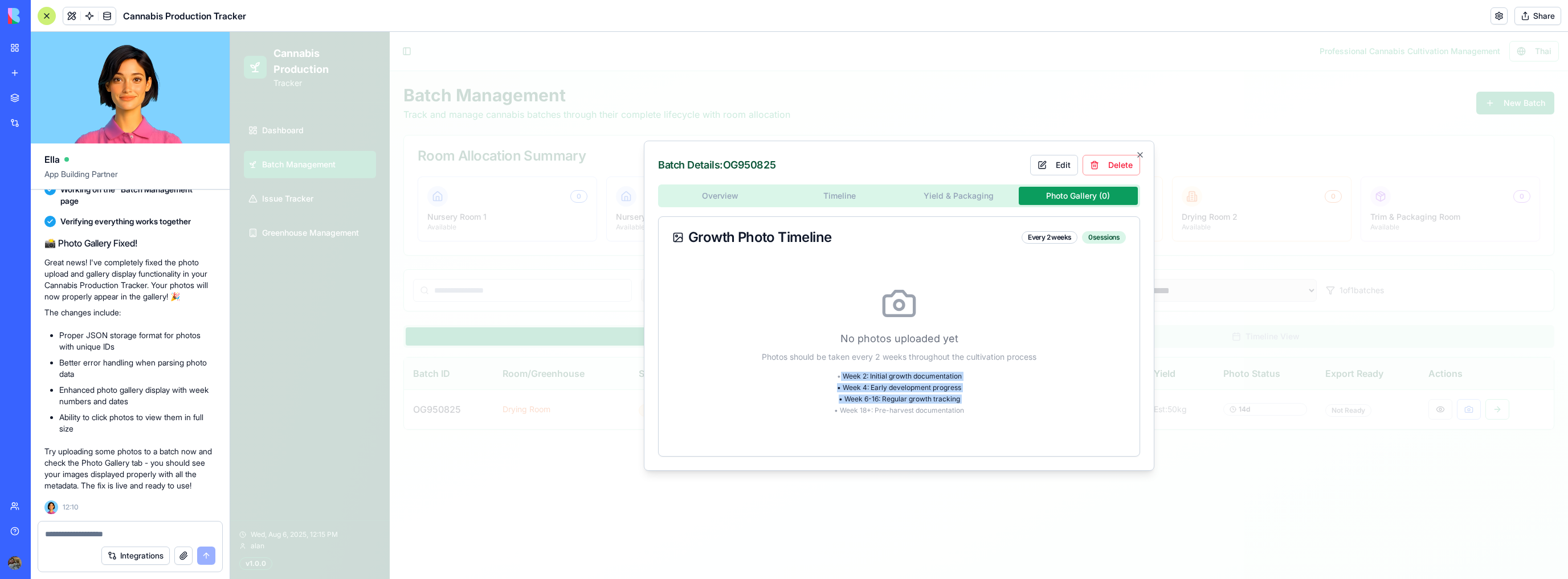 click on "No photos uploaded yet Photos should be taken every 2 weeks throughout the cultivation process • Week 2: Initial growth documentation • Week 4: Early development progress • Week 6-16: Regular growth tracking • Week 18+: Pre-harvest documentation" at bounding box center [899, 350] 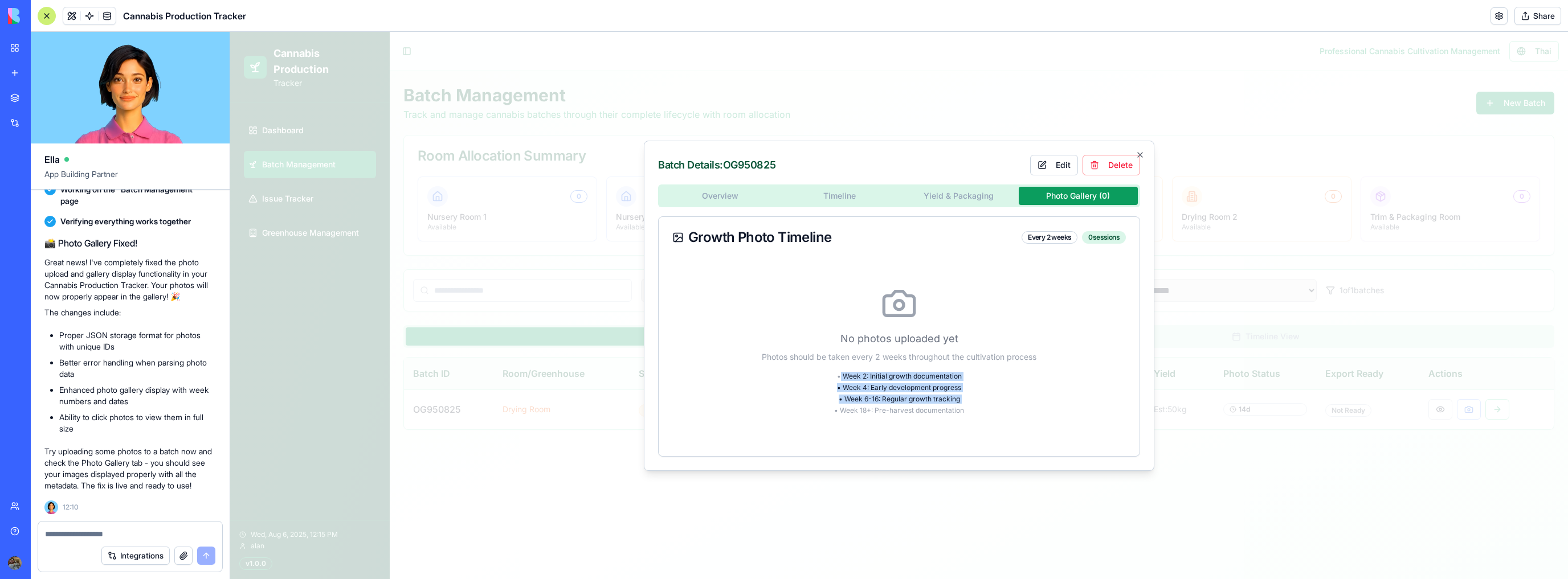 click on "• Week 2: Initial growth documentation • Week 4: Early development progress • Week 6-16: Regular growth tracking • Week 18+: Pre-harvest documentation" at bounding box center (899, 393) 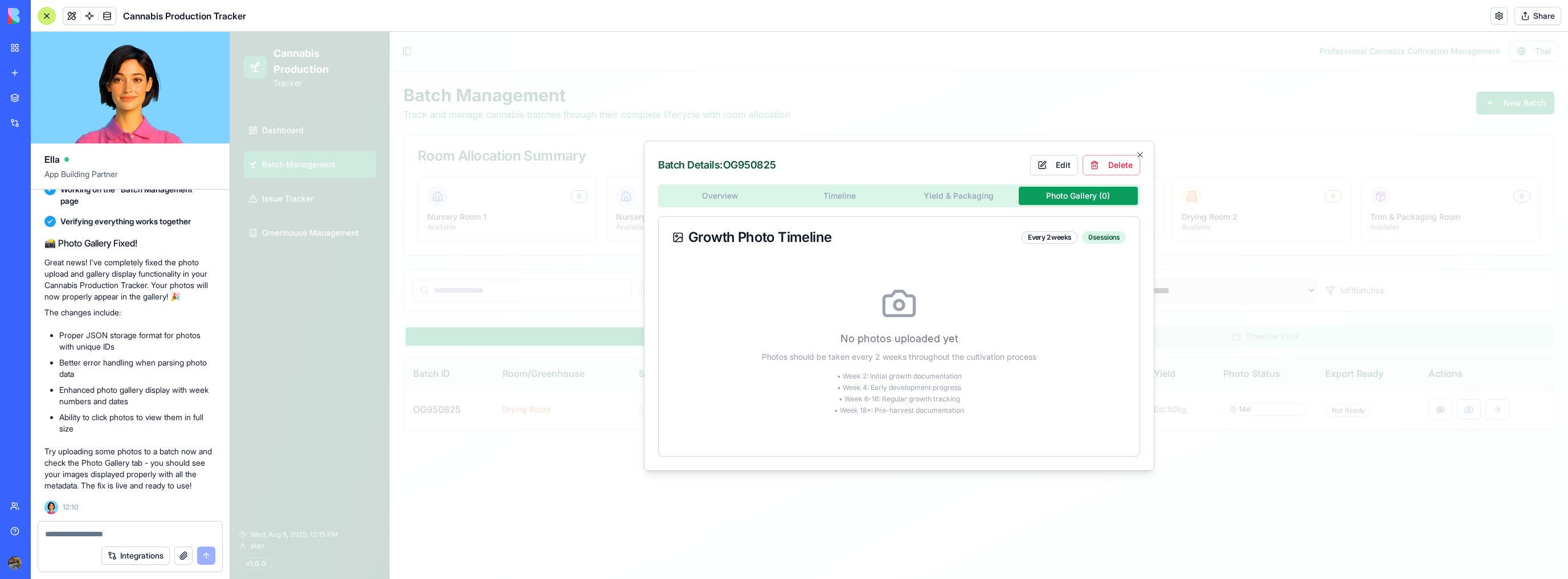 click on "Photos should be taken every 2 weeks throughout the cultivation process" at bounding box center (899, 357) 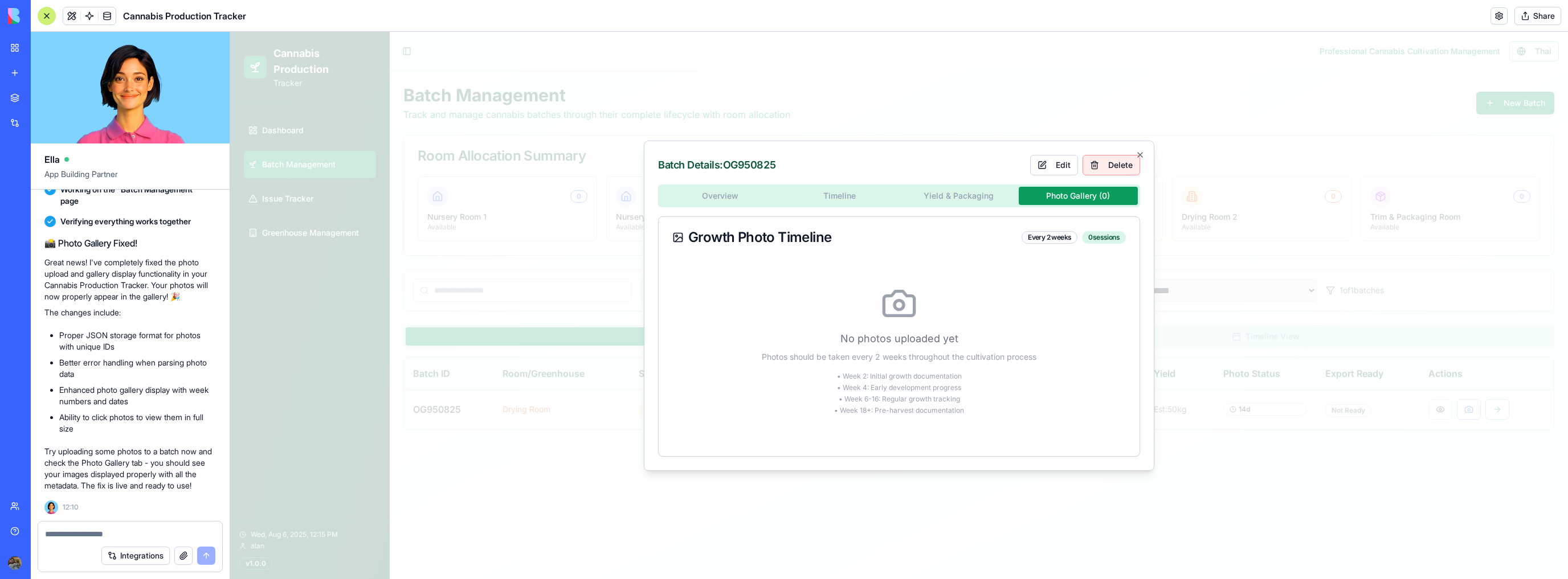 click on "Delete" at bounding box center (1111, 165) 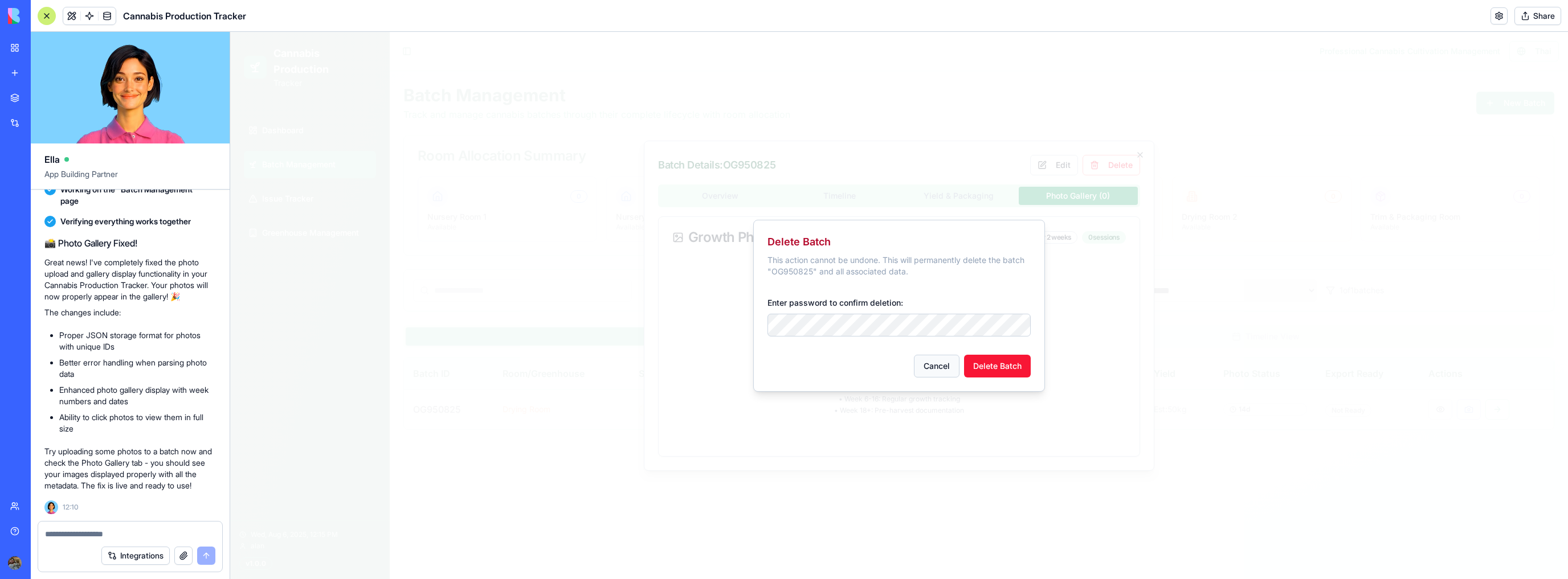 click on "Cancel" at bounding box center (937, 366) 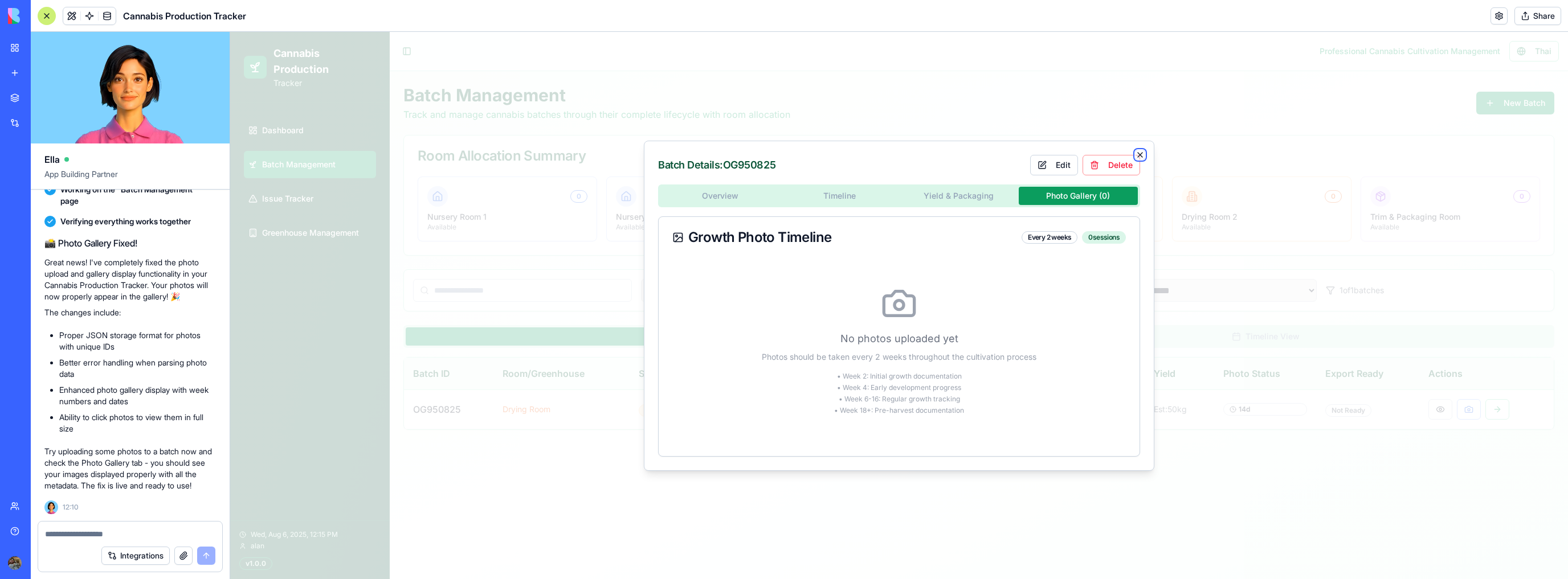 click 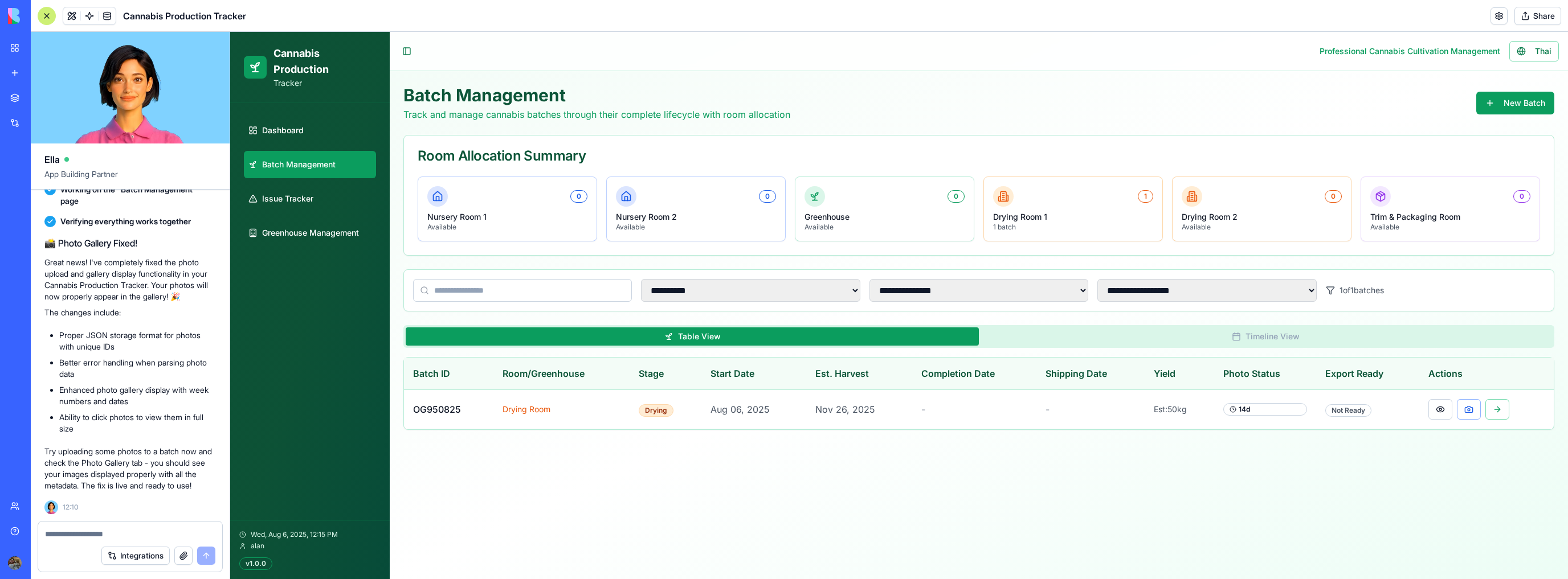 drag, startPoint x: 75, startPoint y: 260, endPoint x: 169, endPoint y: 298, distance: 101.39033 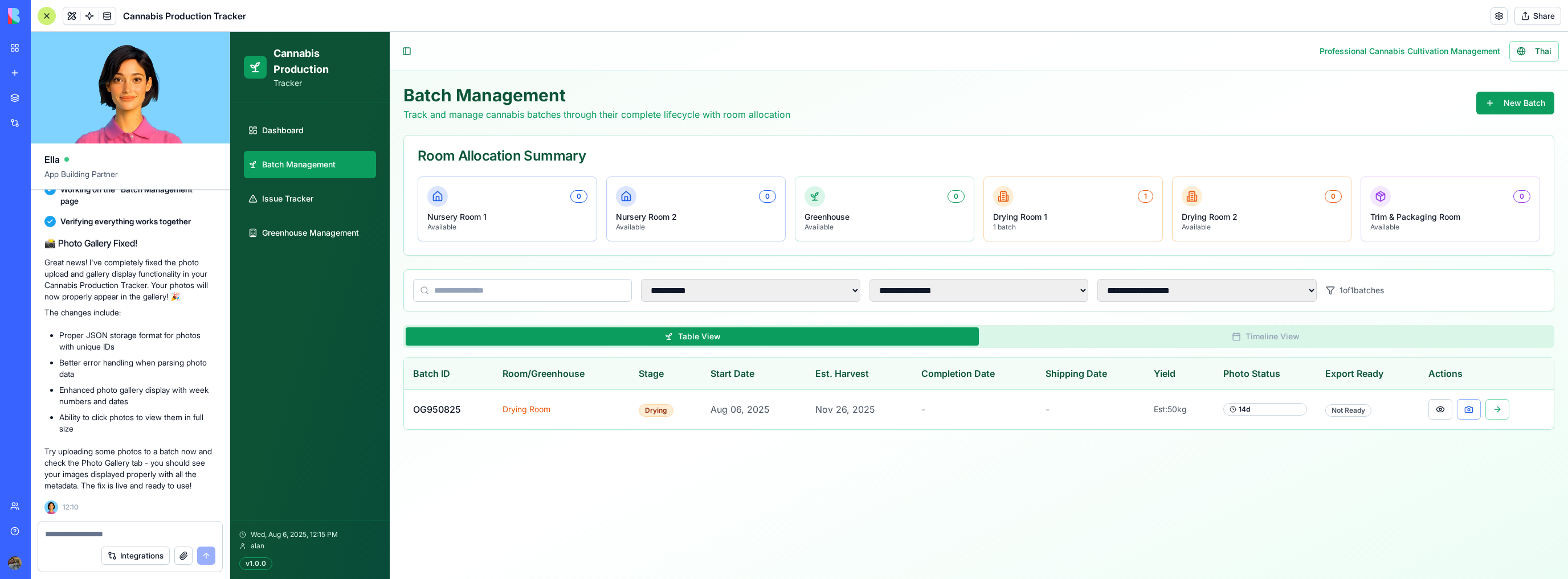 click on "Great news! I've completely fixed the photo upload and gallery display functionality in your Cannabis Production Tracker. Your photos will now properly appear in the gallery! 🎉" at bounding box center (130, 280) 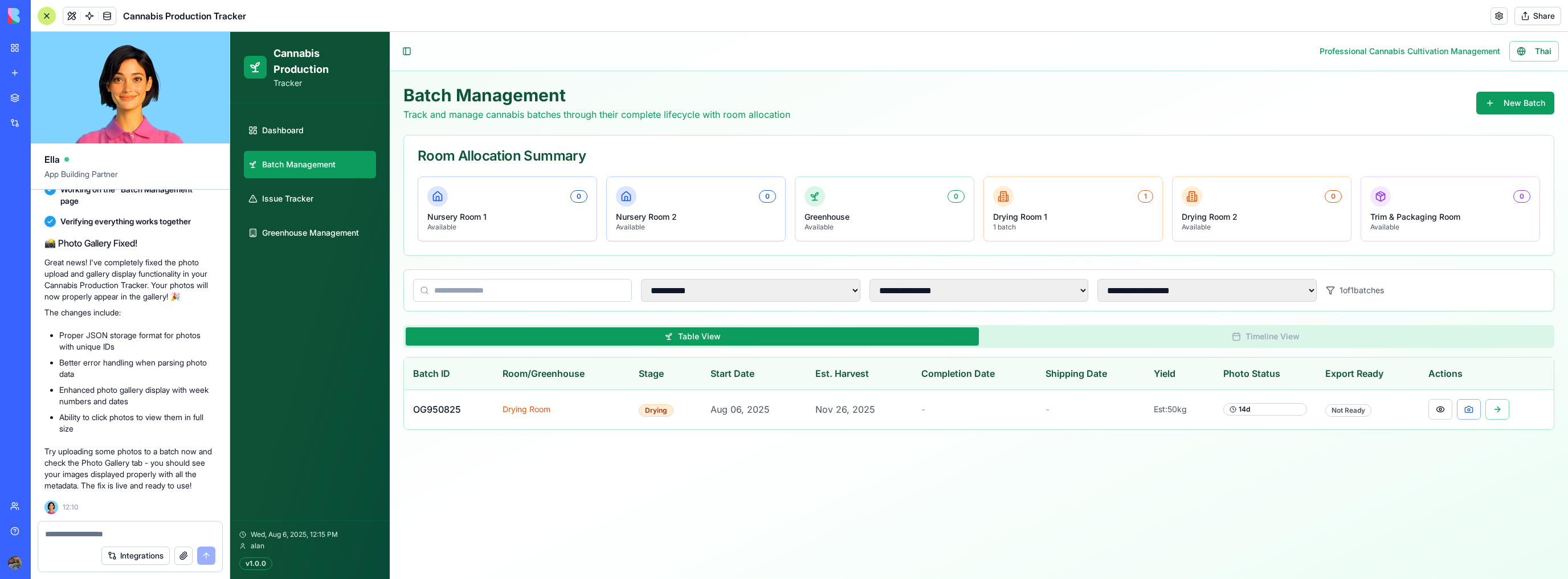 drag, startPoint x: 92, startPoint y: 456, endPoint x: 92, endPoint y: 486, distance: 30 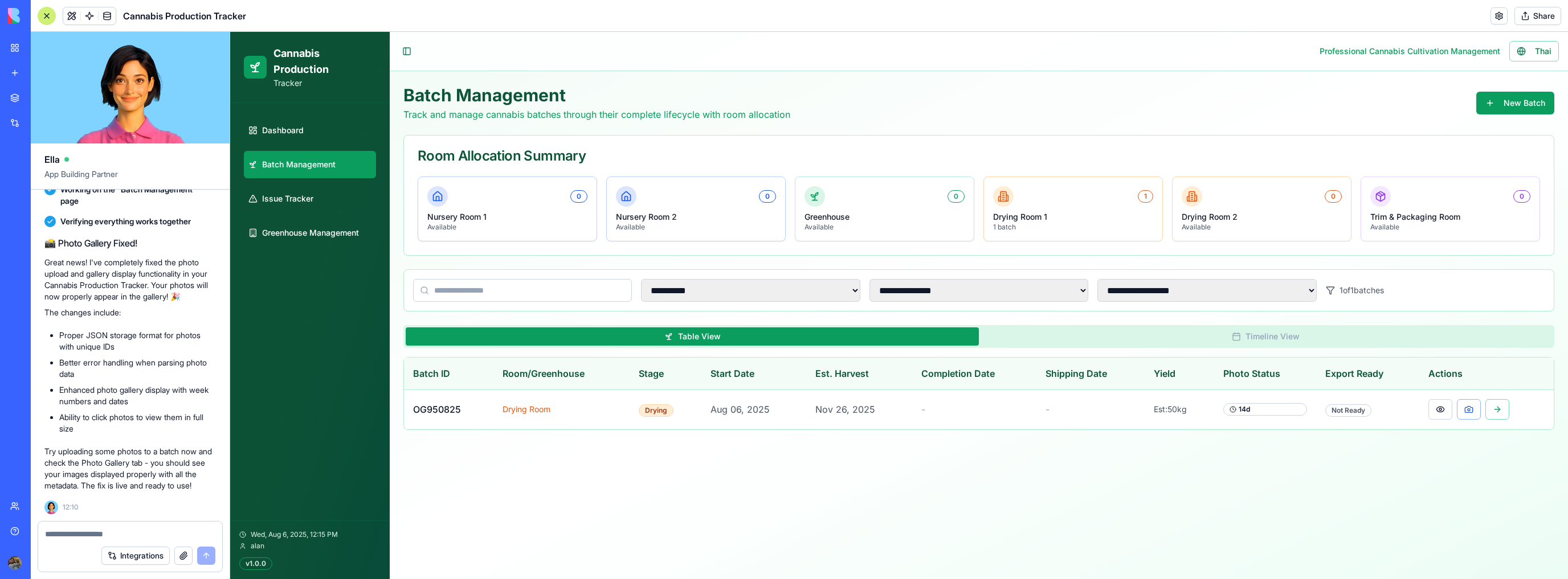 click on "Try uploading some photos to a batch now and check the Photo Gallery tab - you should see your images displayed properly with all the metadata. The fix is live and ready to use!" at bounding box center [130, 469] 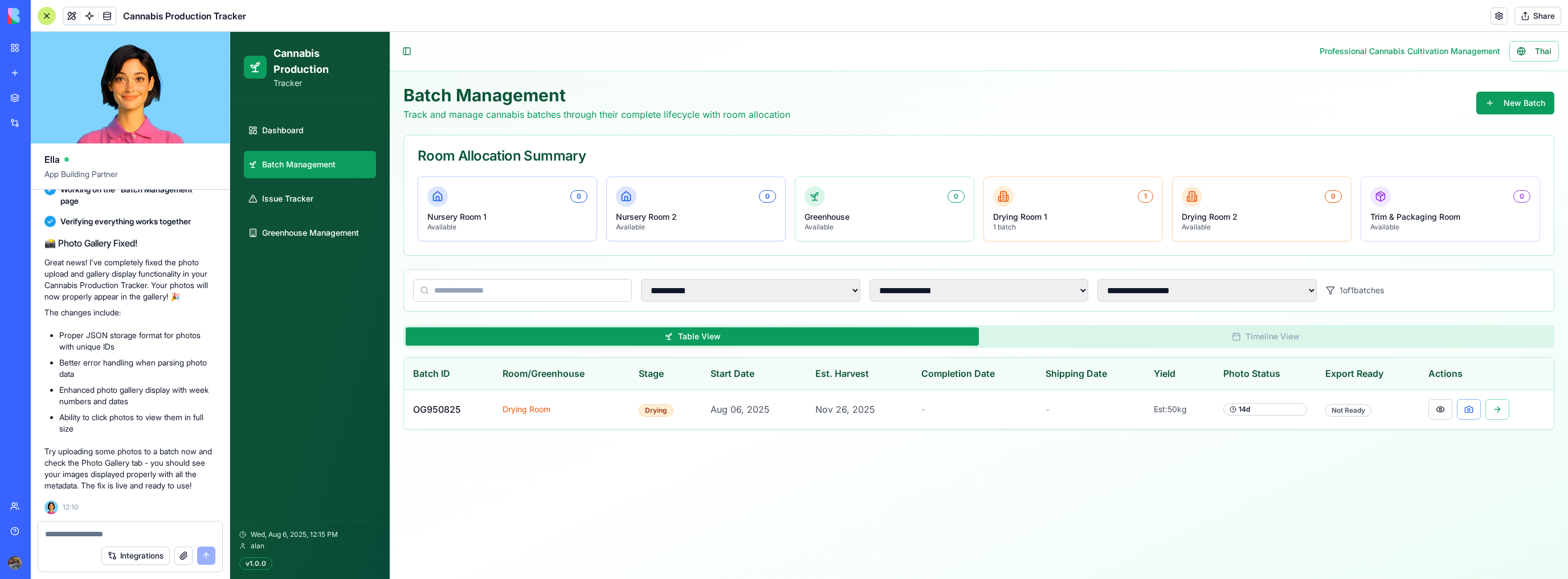 drag, startPoint x: 98, startPoint y: 487, endPoint x: 217, endPoint y: 495, distance: 119.2686 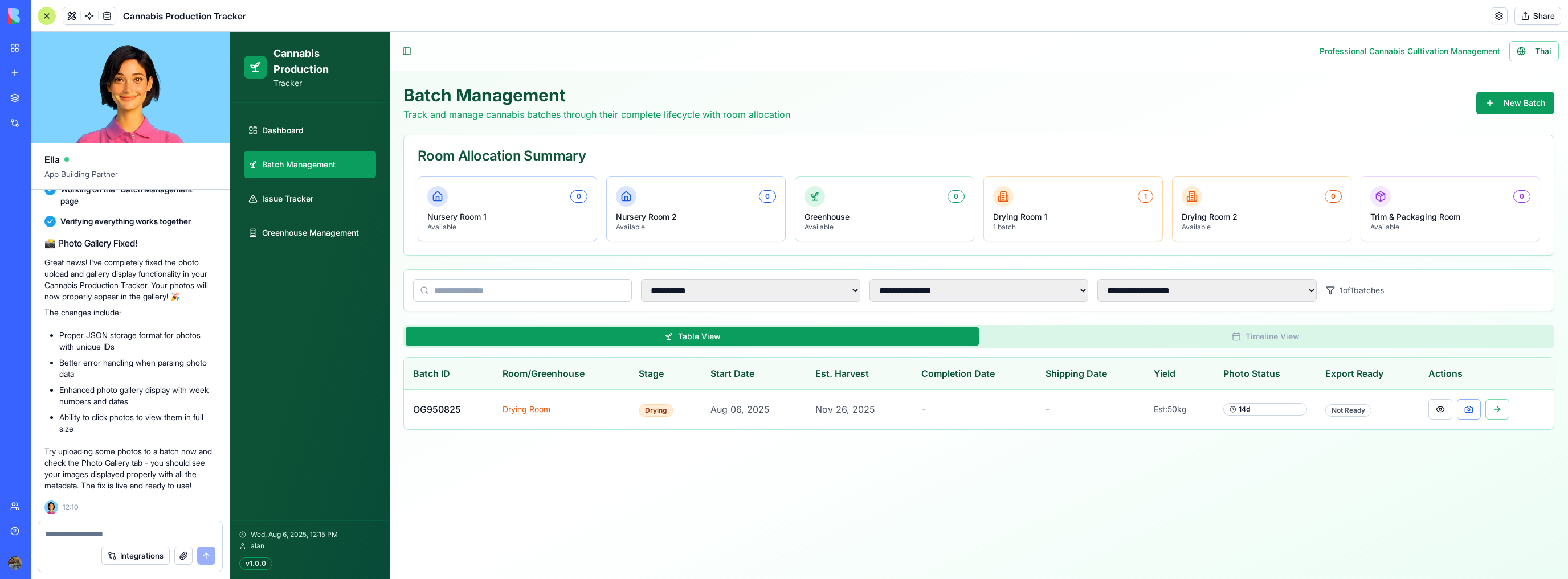 click on "📸 Photo Gallery Fixed!
Great news! I've completely fixed the photo upload and gallery display functionality in your Cannabis Production Tracker. Your photos will now properly appear in the gallery! 🎉
The changes include:
Proper JSON storage format for photos with unique IDs
Better error handling when parsing photo data
Enhanced photo gallery display with week numbers and dates
Ability to click photos to view them in full size
Try uploading some photos to a batch now and check the Photo Gallery tab - you should see your images displayed properly with all the metadata. The fix is live and ready to use! 12:10" at bounding box center (130, 373) 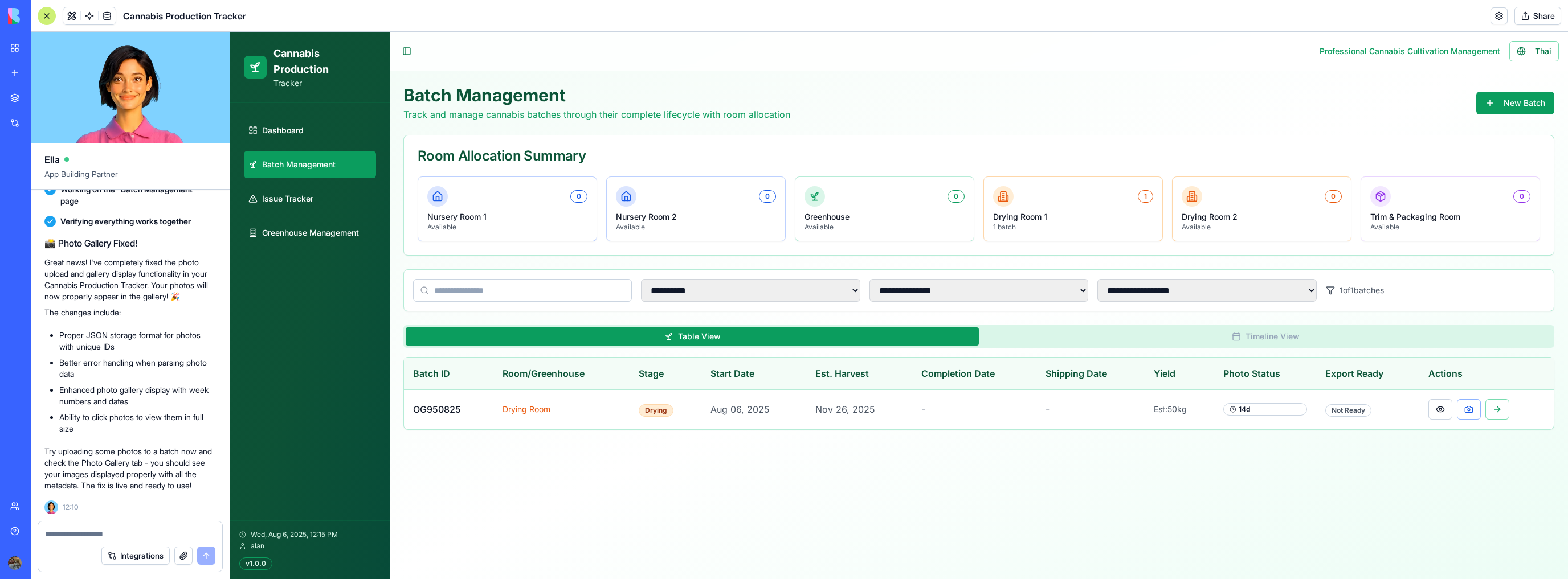 click on "Dashboard Batch Management Issue Tracker Greenhouse Management" at bounding box center (310, 311) 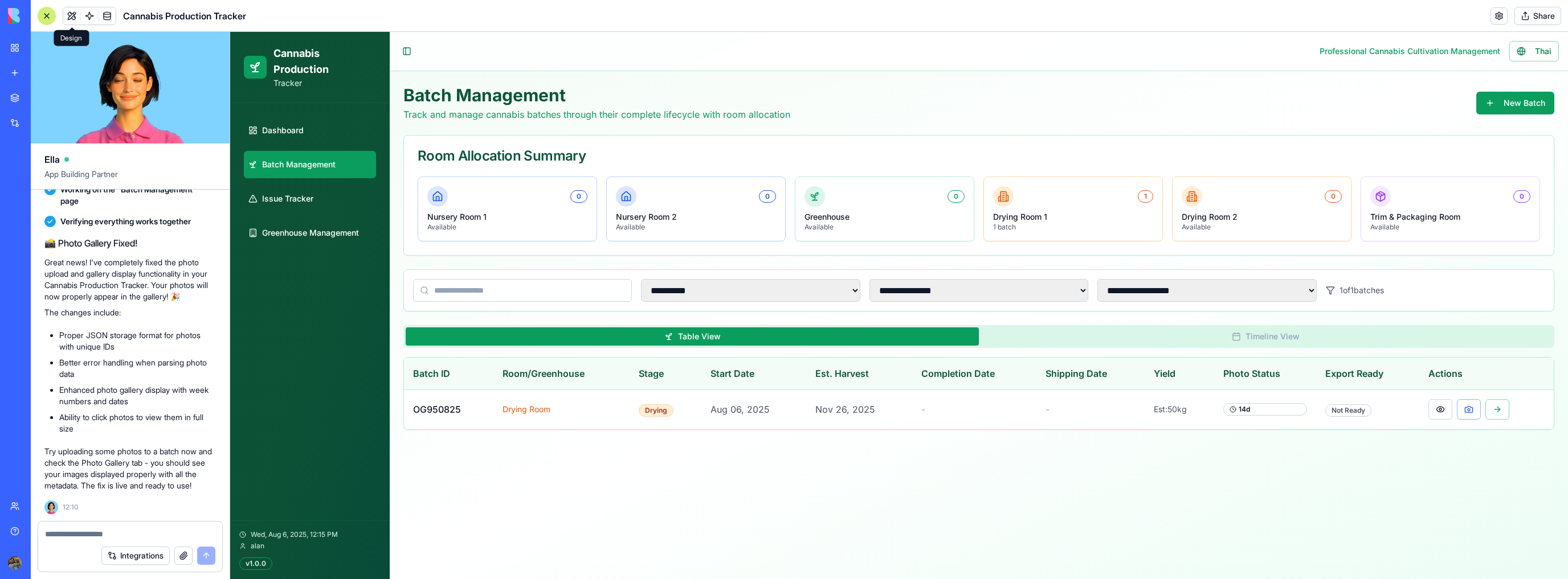 click at bounding box center (47, 16) 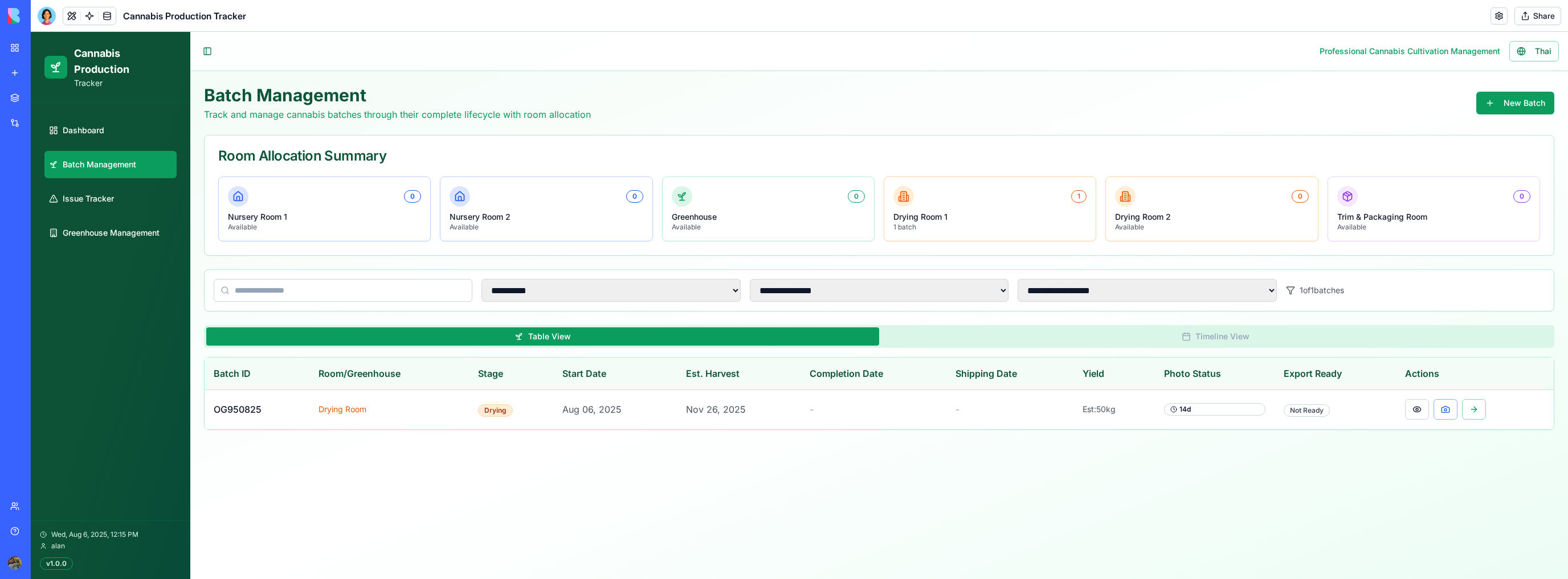 click on "Dashboard Batch Management Issue Tracker Greenhouse Management" at bounding box center (111, 182) 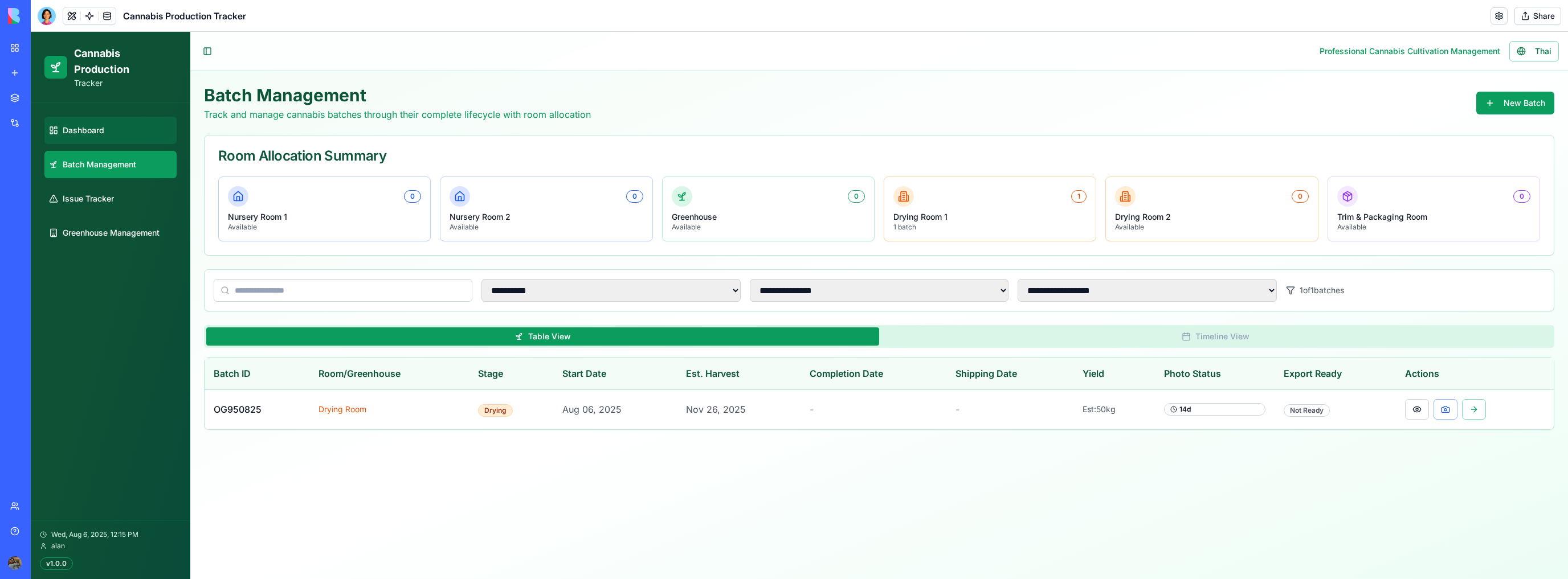 click on "Dashboard" at bounding box center [111, 130] 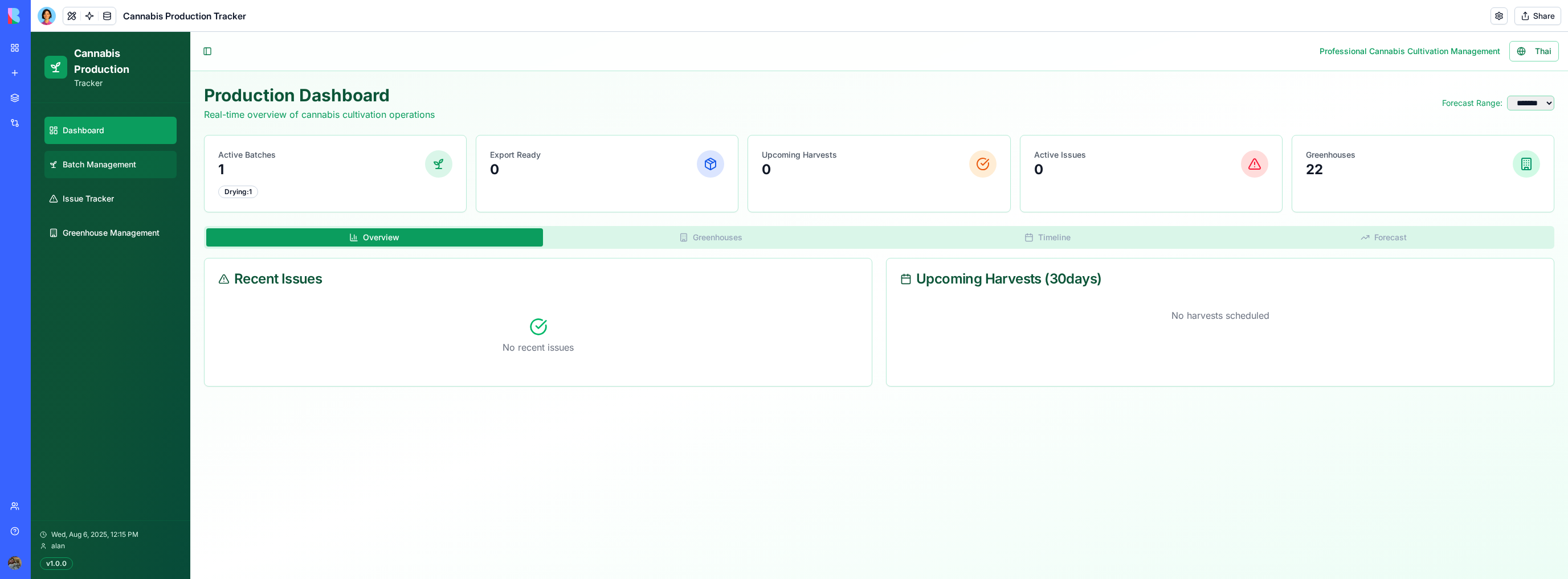 click on "Batch Management" at bounding box center (99, 165) 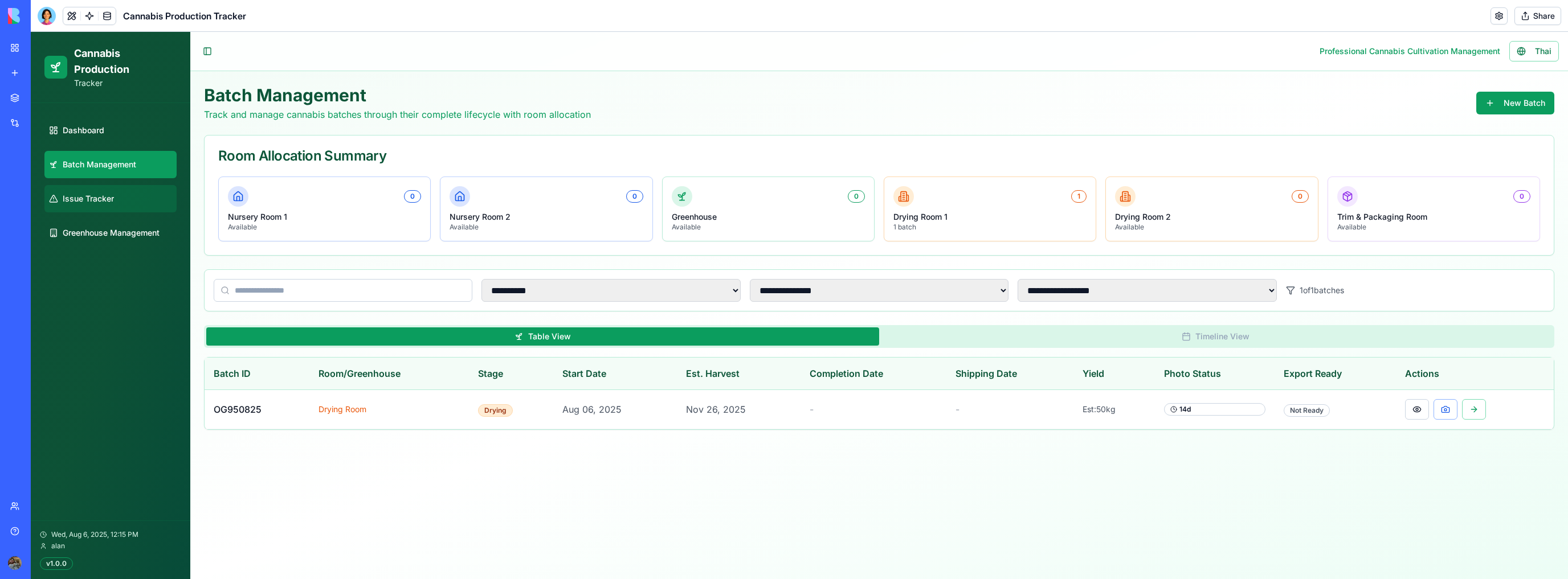 click on "Issue Tracker" at bounding box center (88, 199) 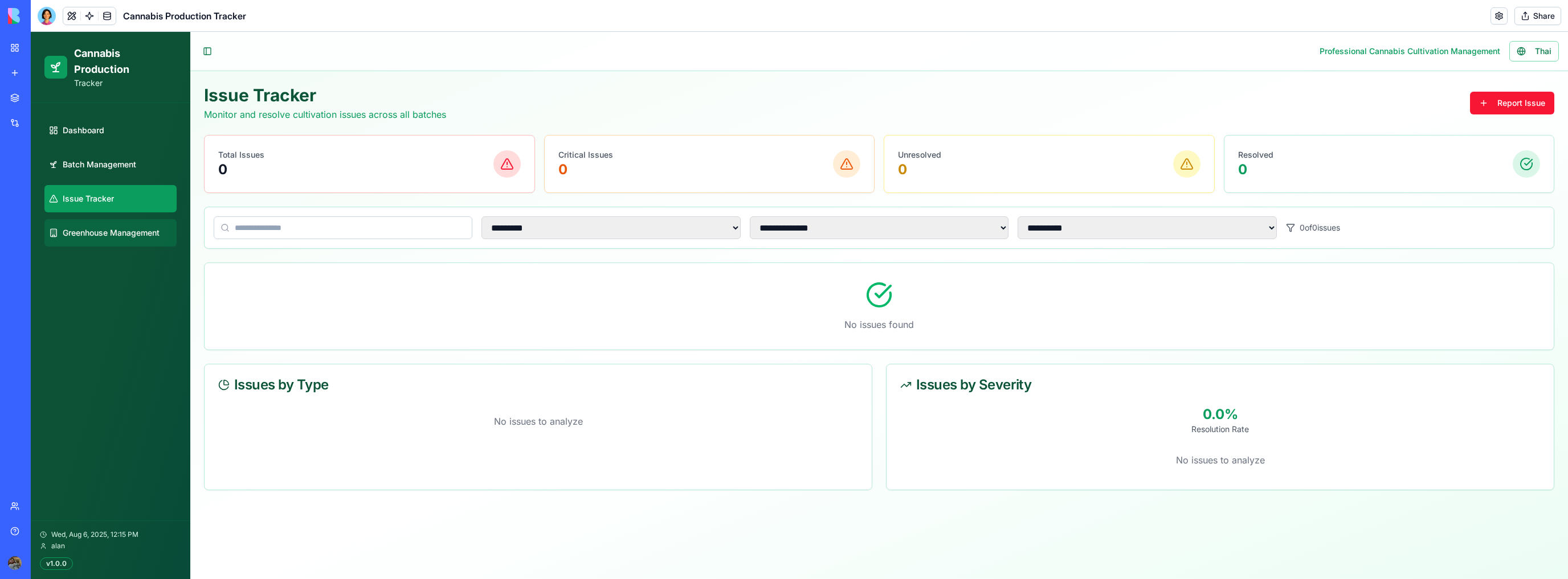 click on "Greenhouse Management" at bounding box center (111, 233) 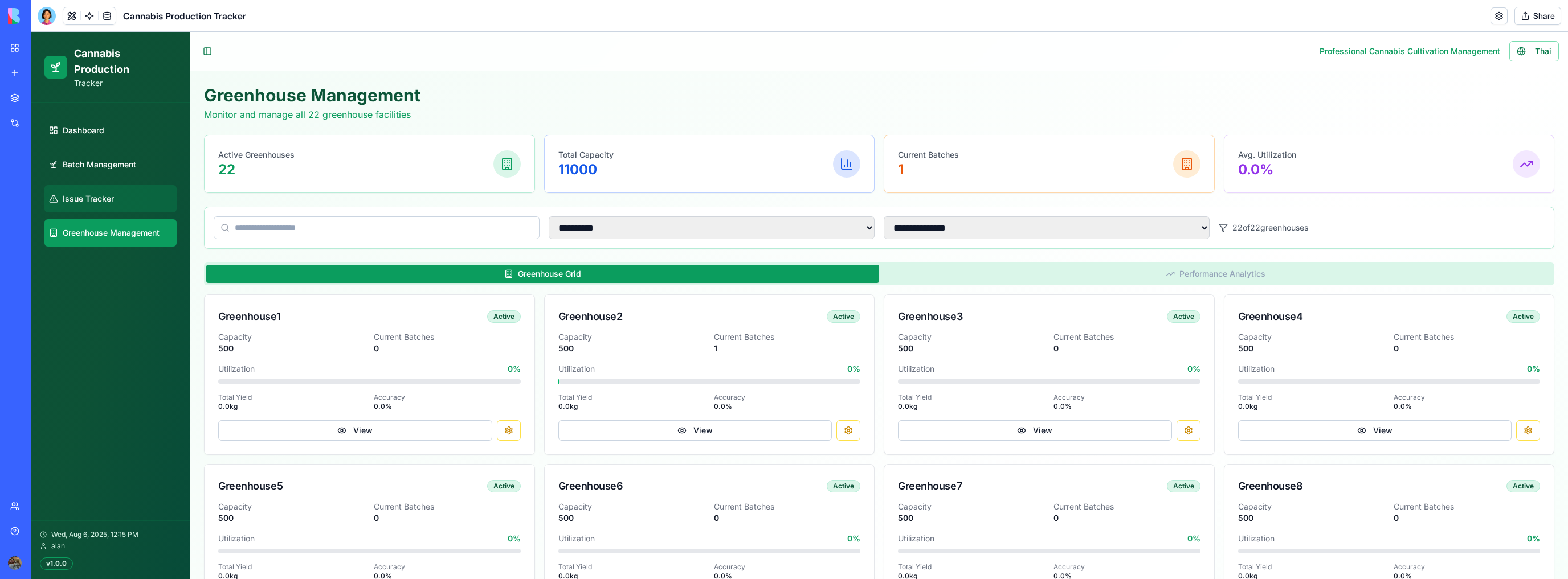 click on "Issue Tracker" at bounding box center (111, 199) 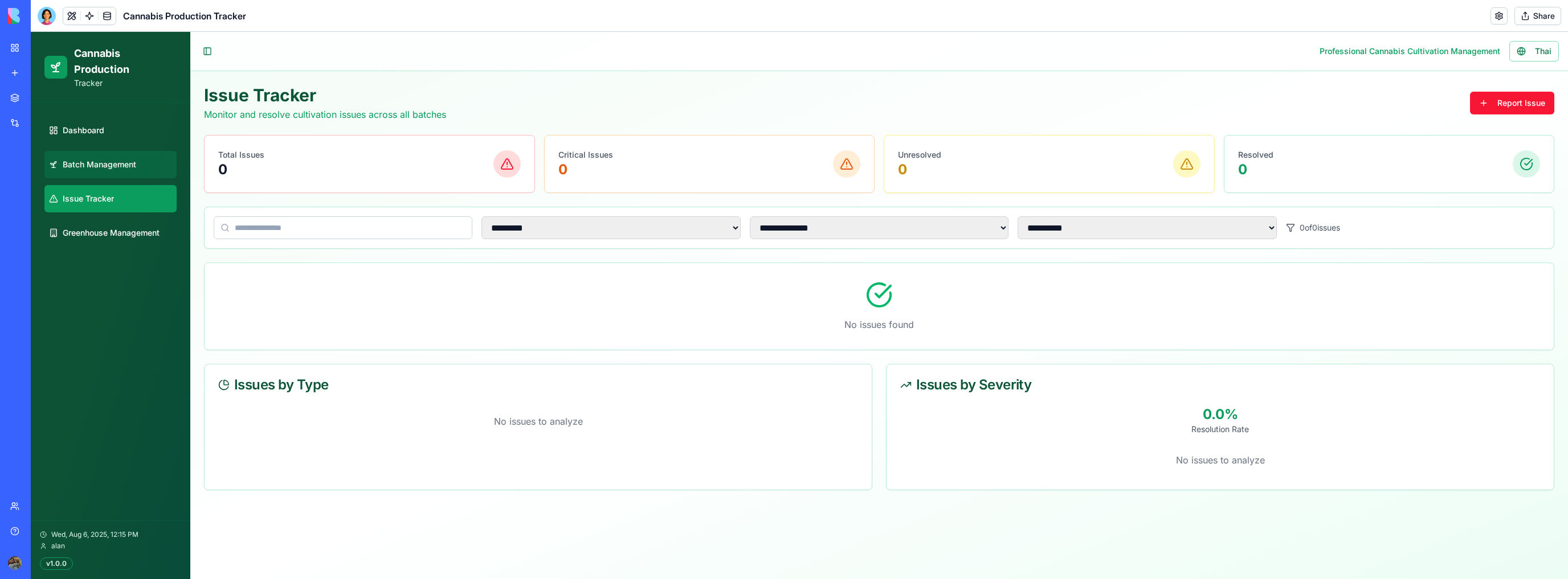 click on "Batch Management" at bounding box center [99, 165] 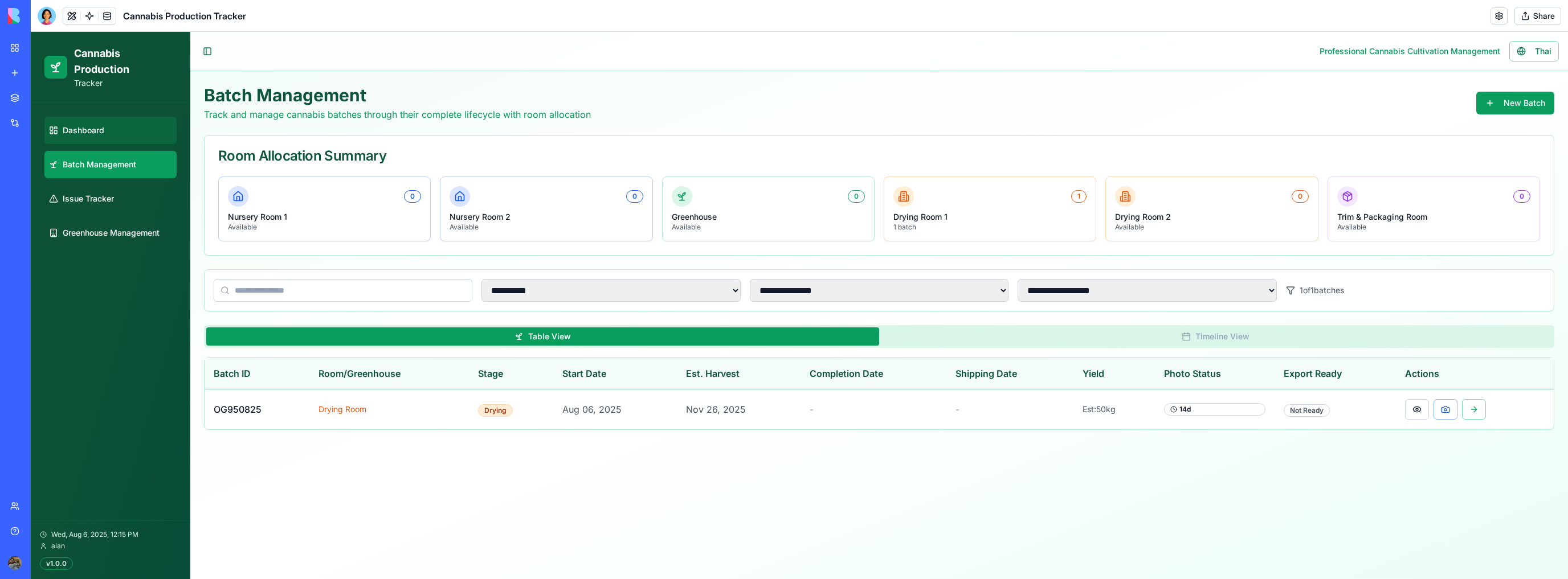 click on "Dashboard" at bounding box center [111, 130] 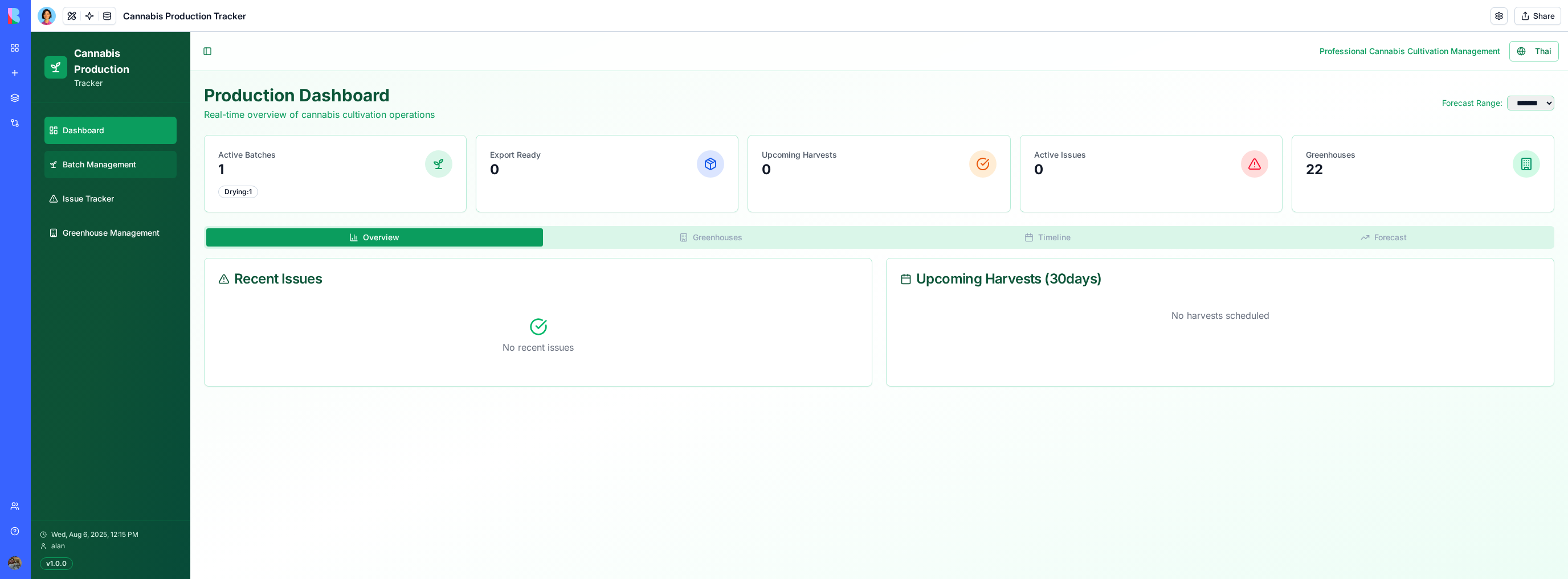 click on "Batch Management" at bounding box center (99, 165) 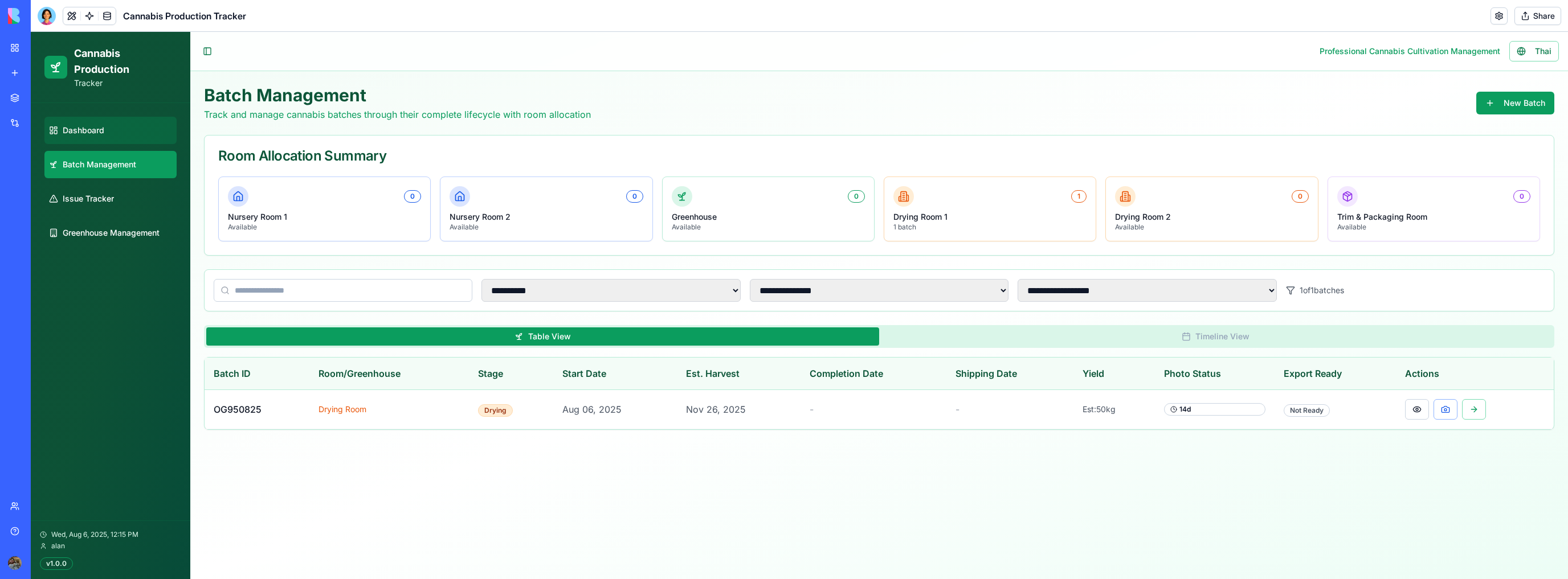 click on "Dashboard" at bounding box center (111, 130) 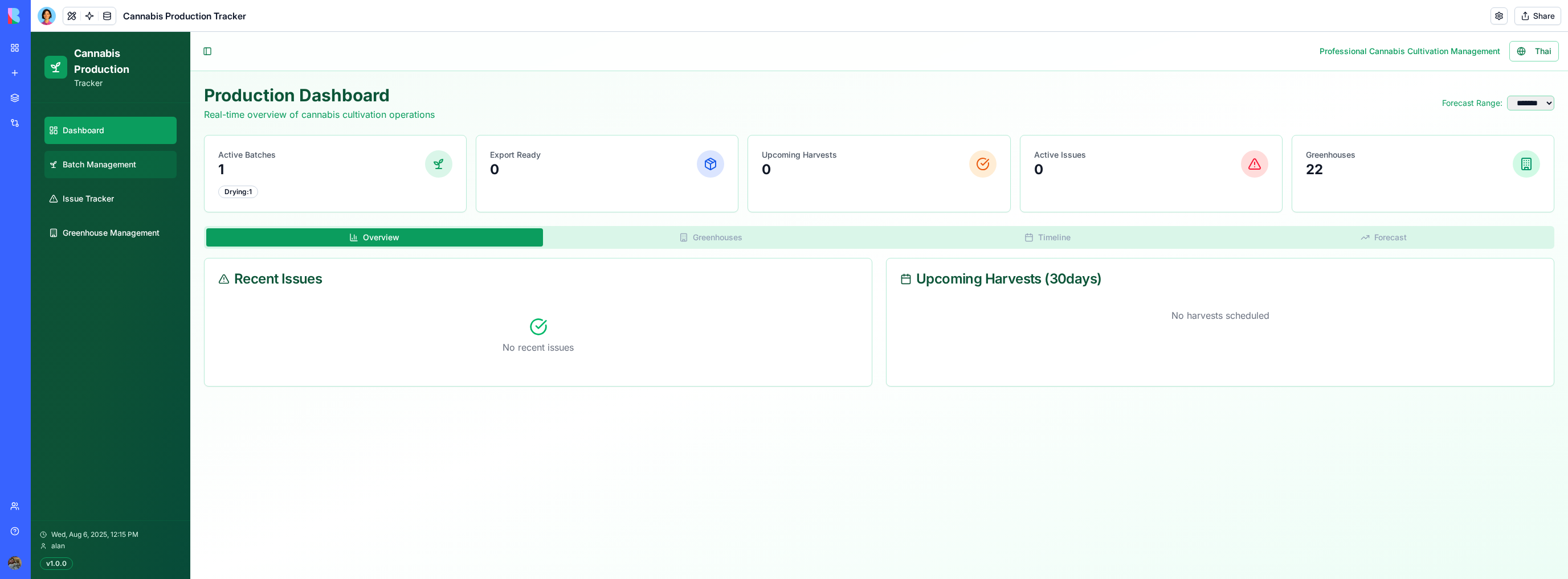 click on "Batch Management" at bounding box center [111, 165] 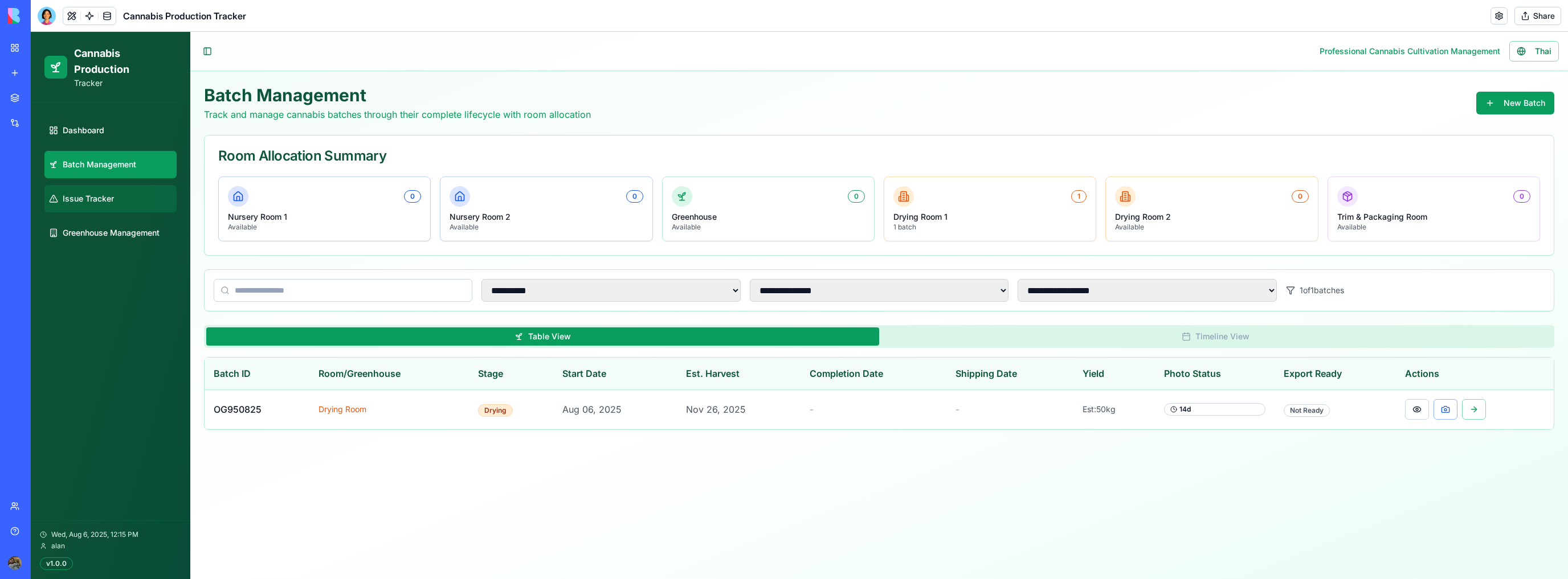click on "Issue Tracker" at bounding box center [111, 199] 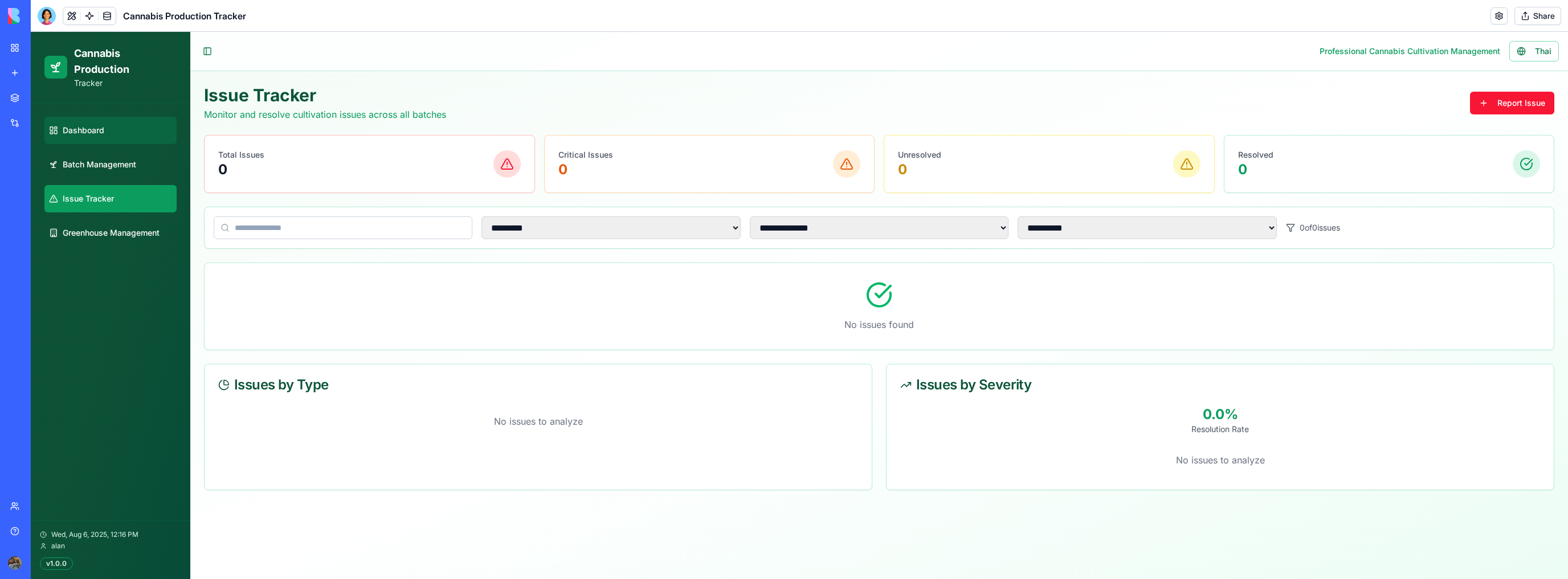 click on "Dashboard Batch Management Issue Tracker Greenhouse Management" at bounding box center [111, 182] 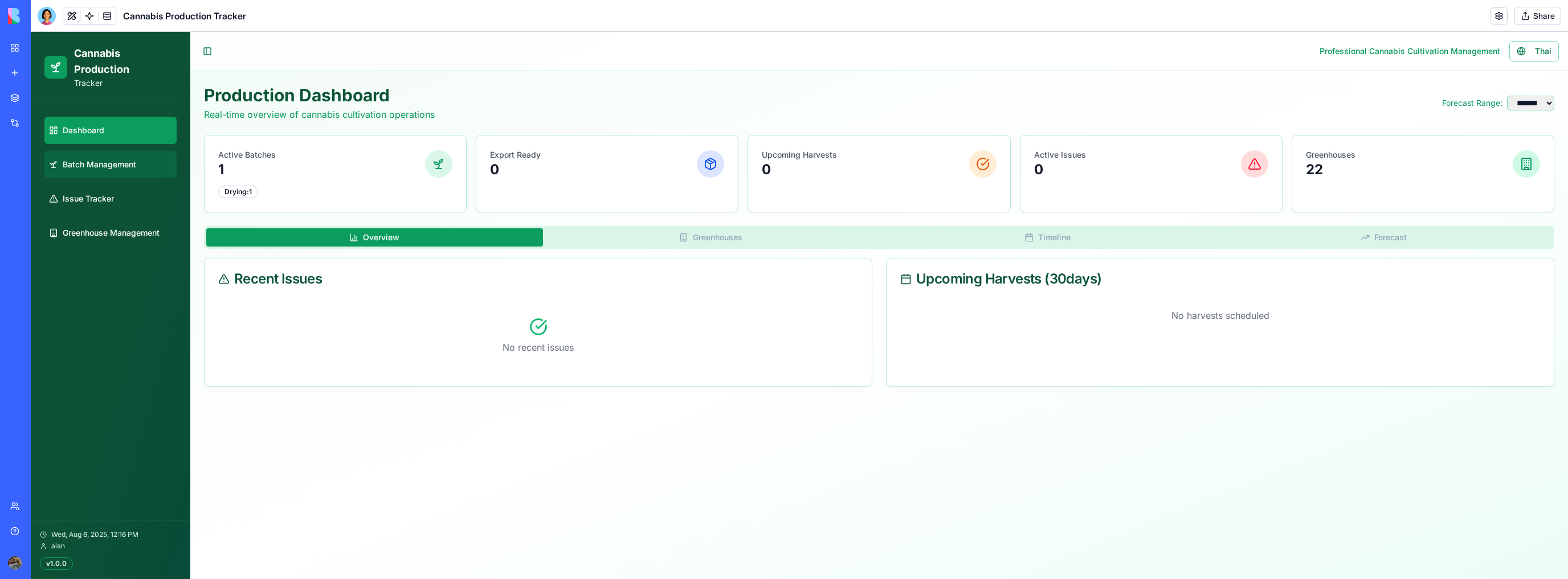 click on "Batch Management" at bounding box center [111, 165] 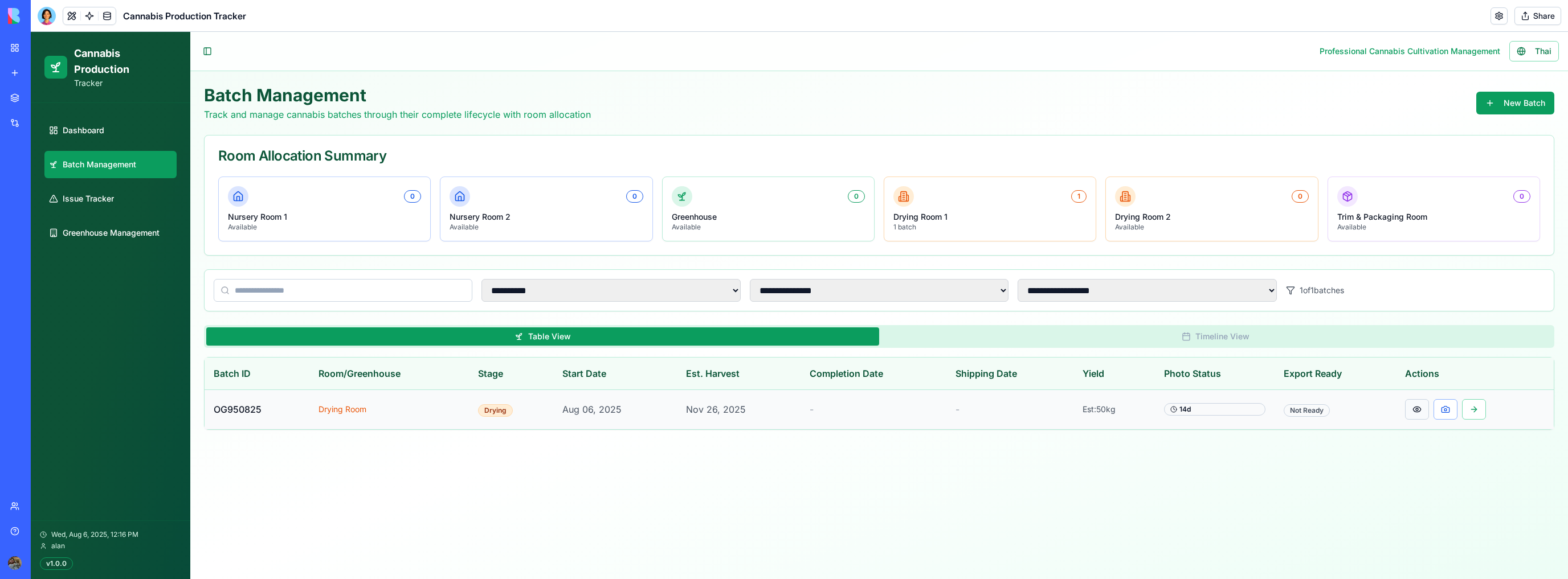 click at bounding box center [1417, 409] 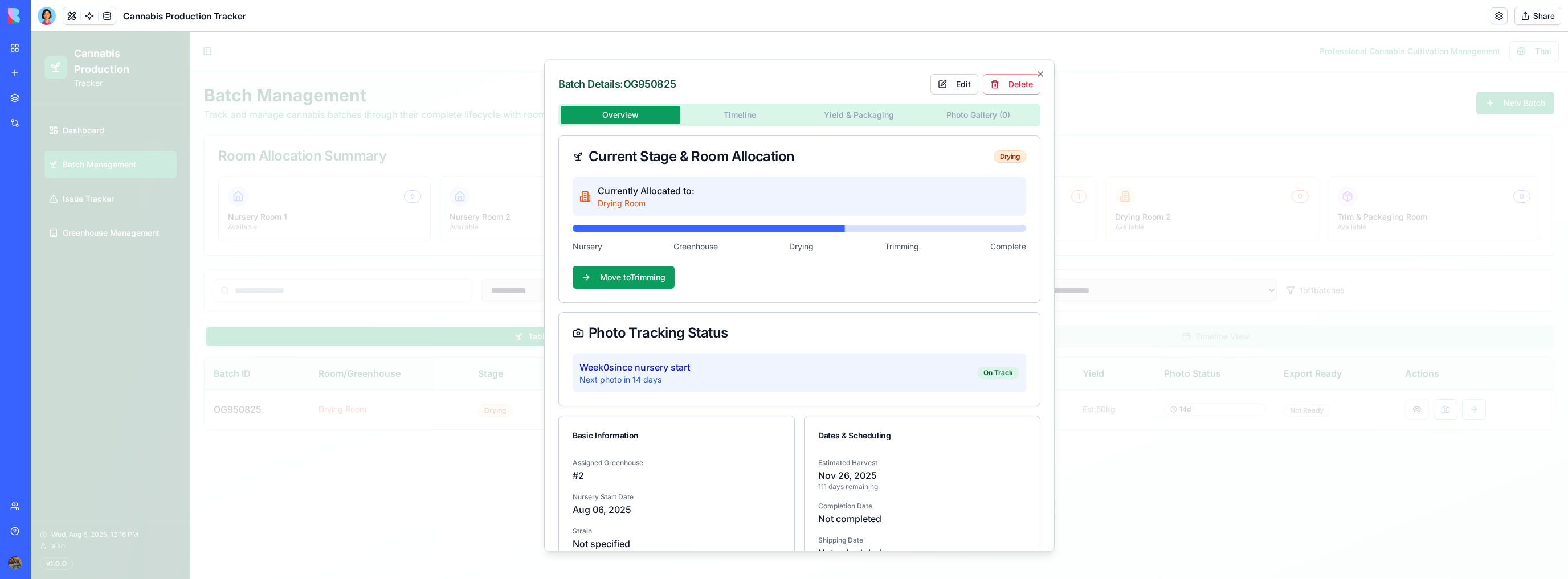 click on "Week  0  since nursery start Next photo in 14 days On Track" at bounding box center [799, 372] 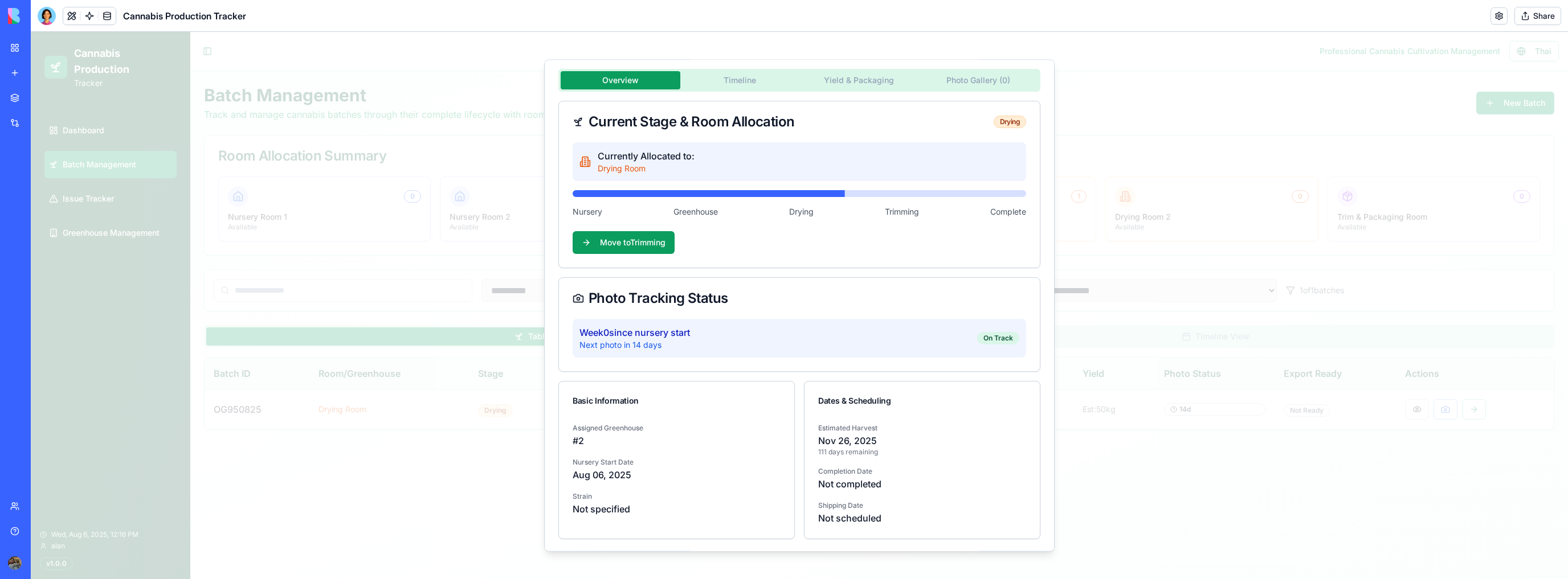 scroll, scrollTop: 0, scrollLeft: 0, axis: both 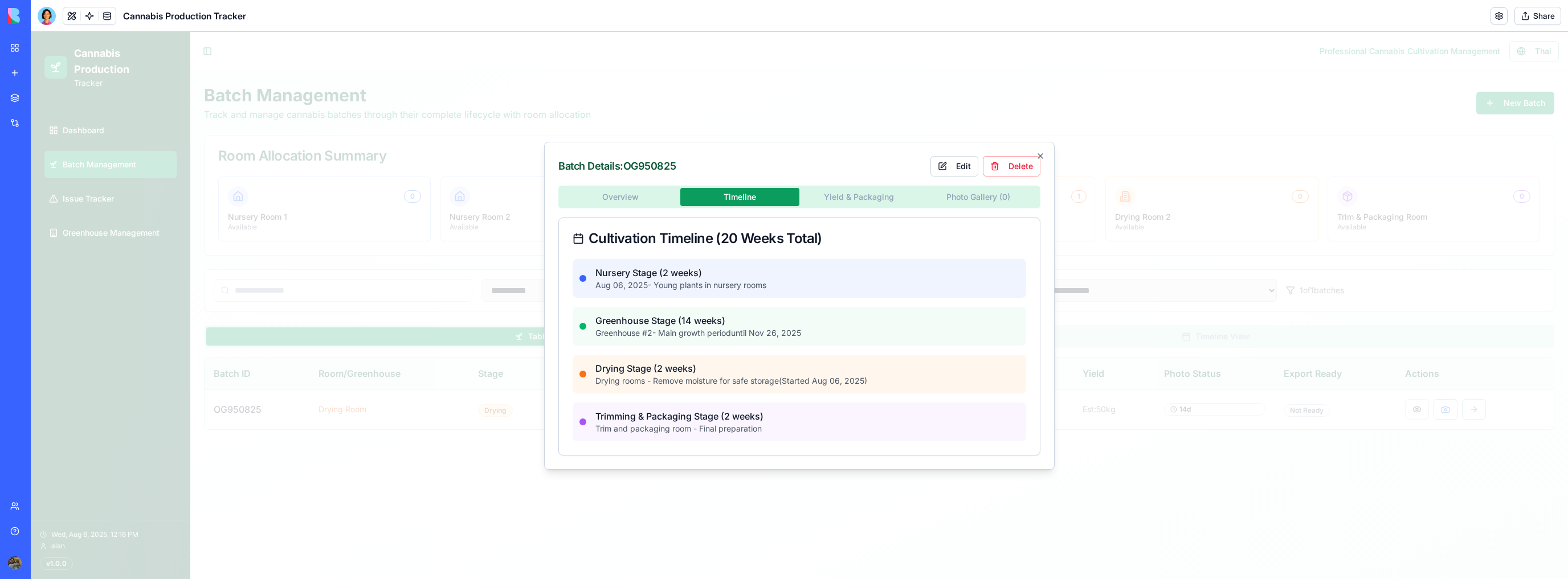 click on "**********" at bounding box center [799, 305] 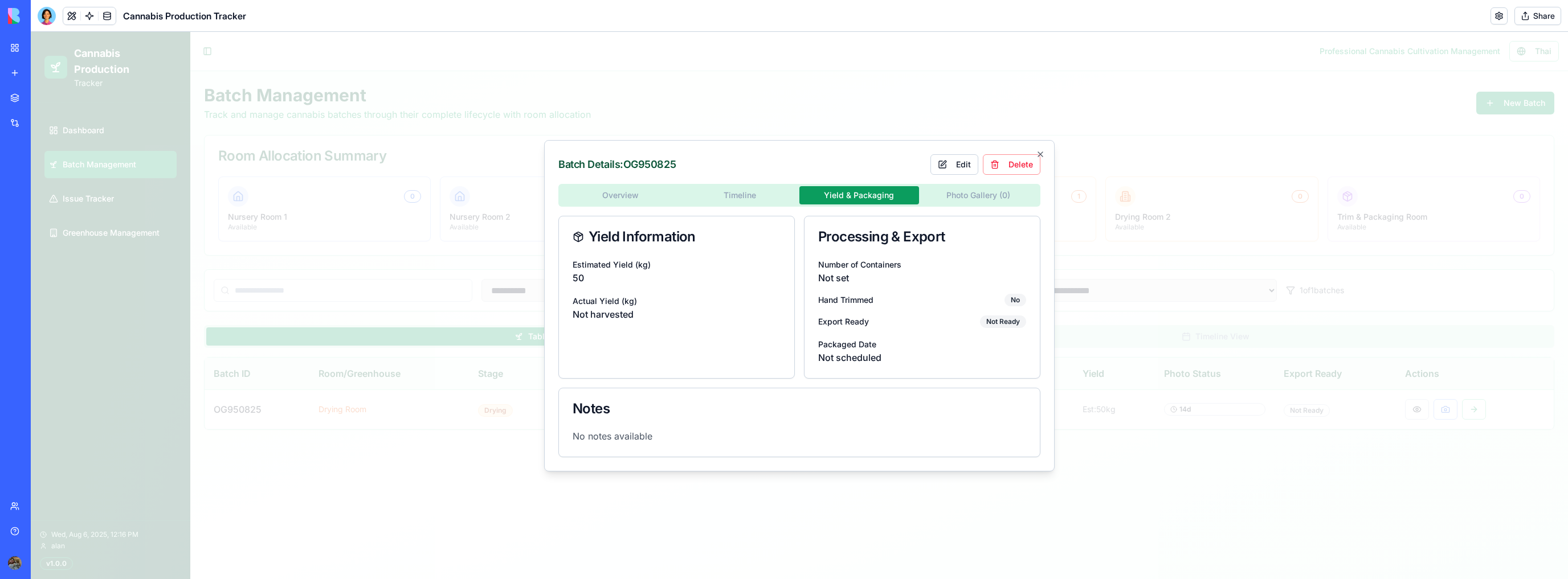 click on "Photo Gallery ( 0 )" at bounding box center [979, 195] 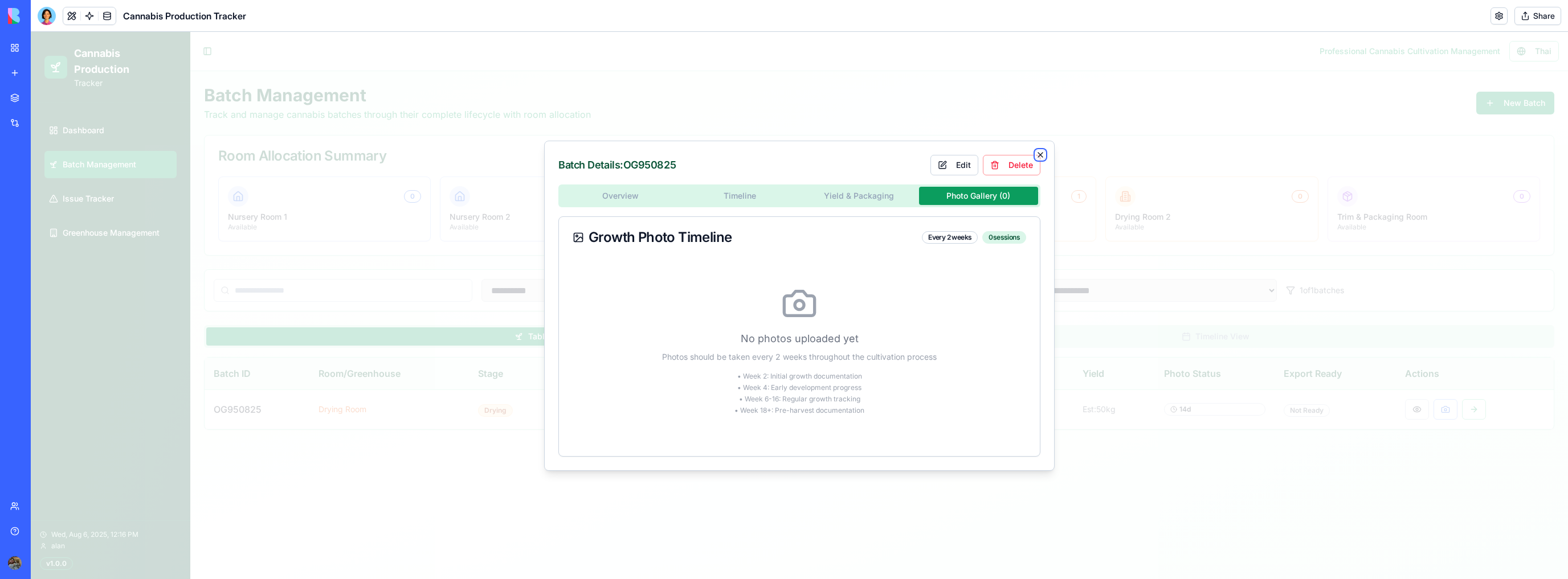 click 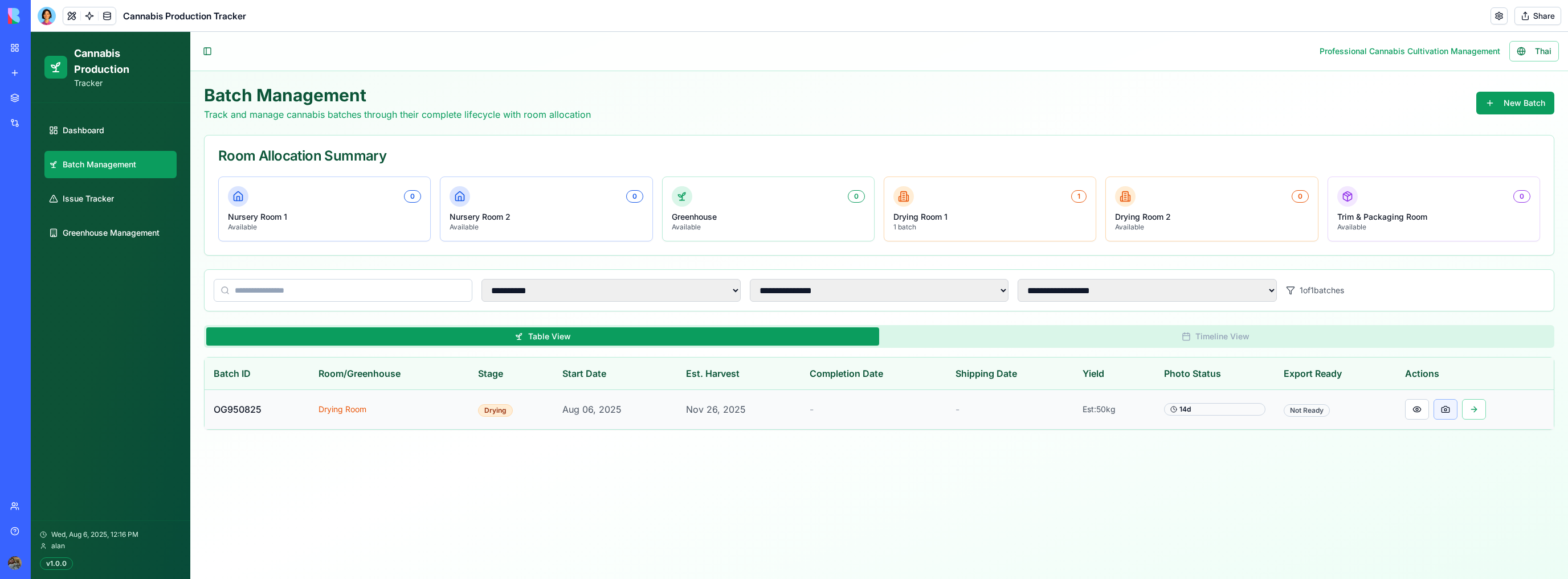 click at bounding box center [1446, 409] 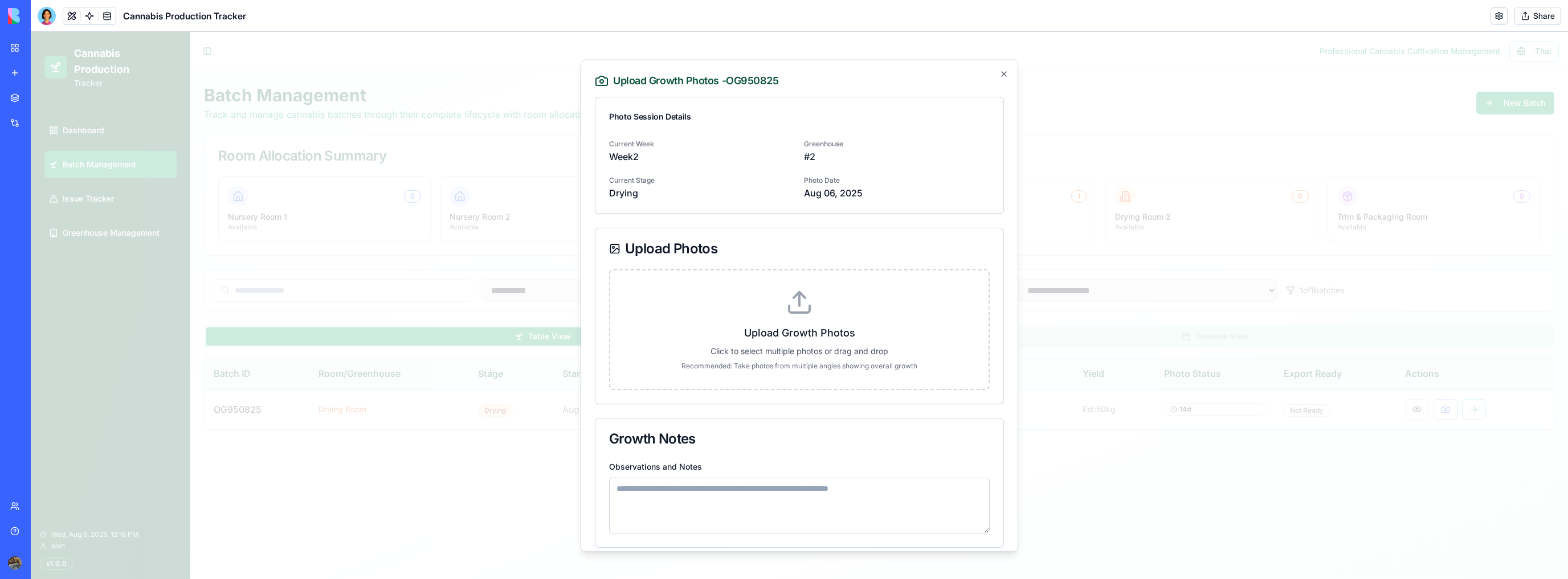 click on "Upload Growth Photos Click to select multiple photos or drag and drop Recommended: Take photos from multiple angles showing overall growth" at bounding box center (799, 329) 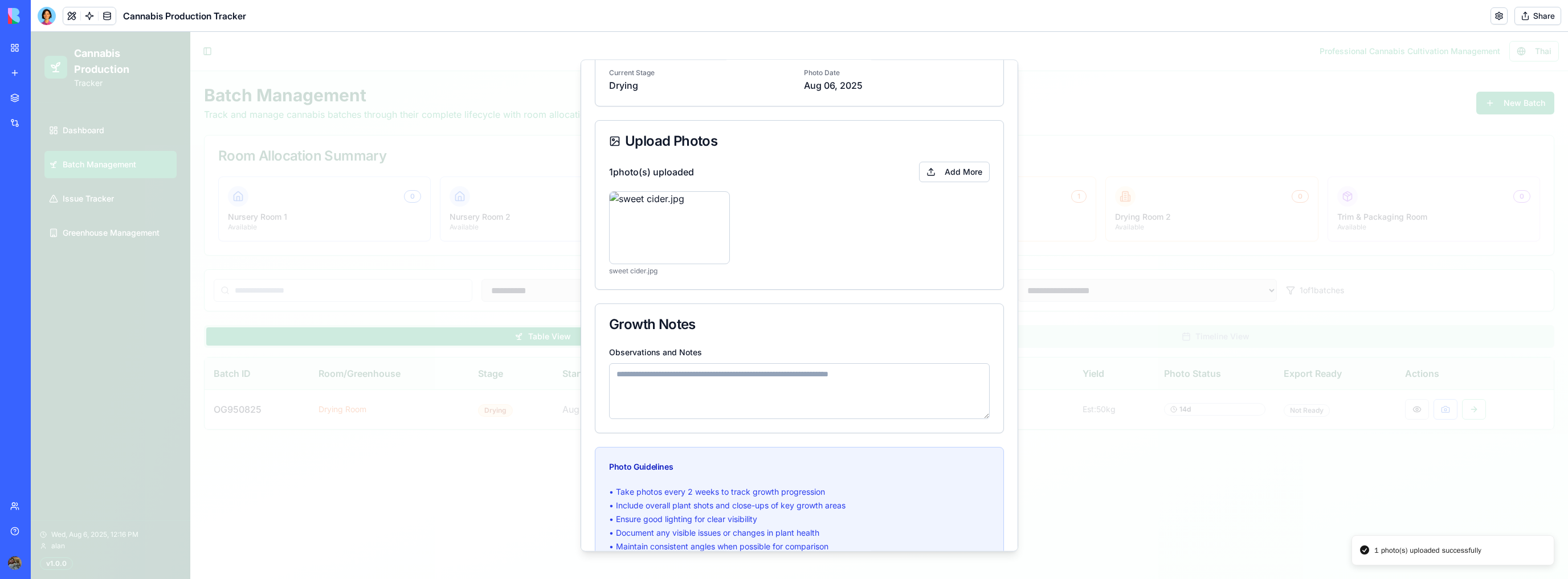 scroll, scrollTop: 180, scrollLeft: 0, axis: vertical 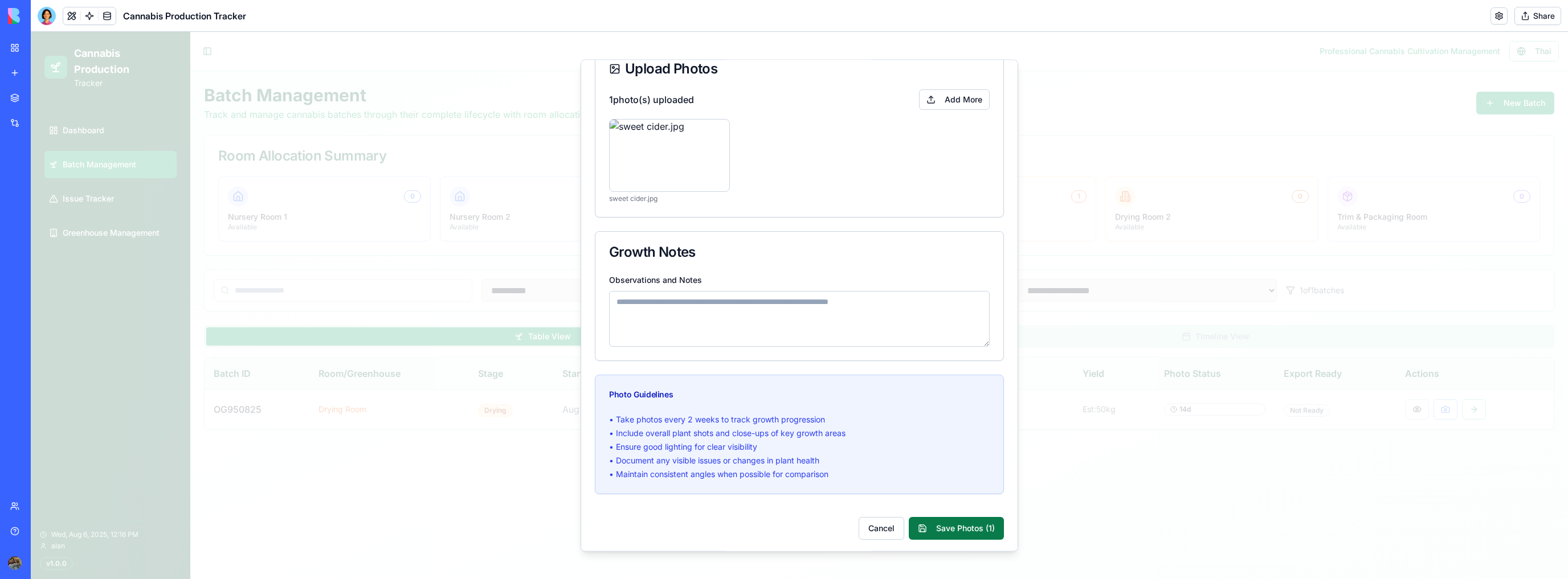 click on "Save Photos ( 1 )" at bounding box center (956, 528) 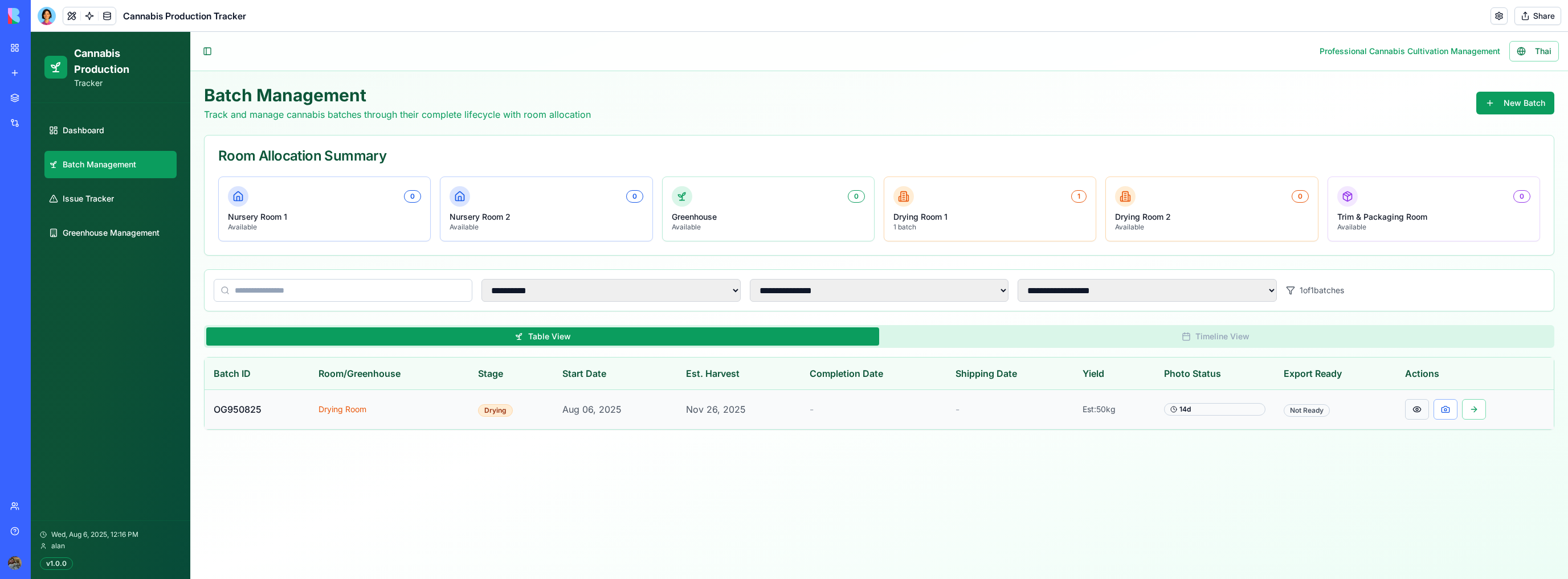 click at bounding box center [1417, 409] 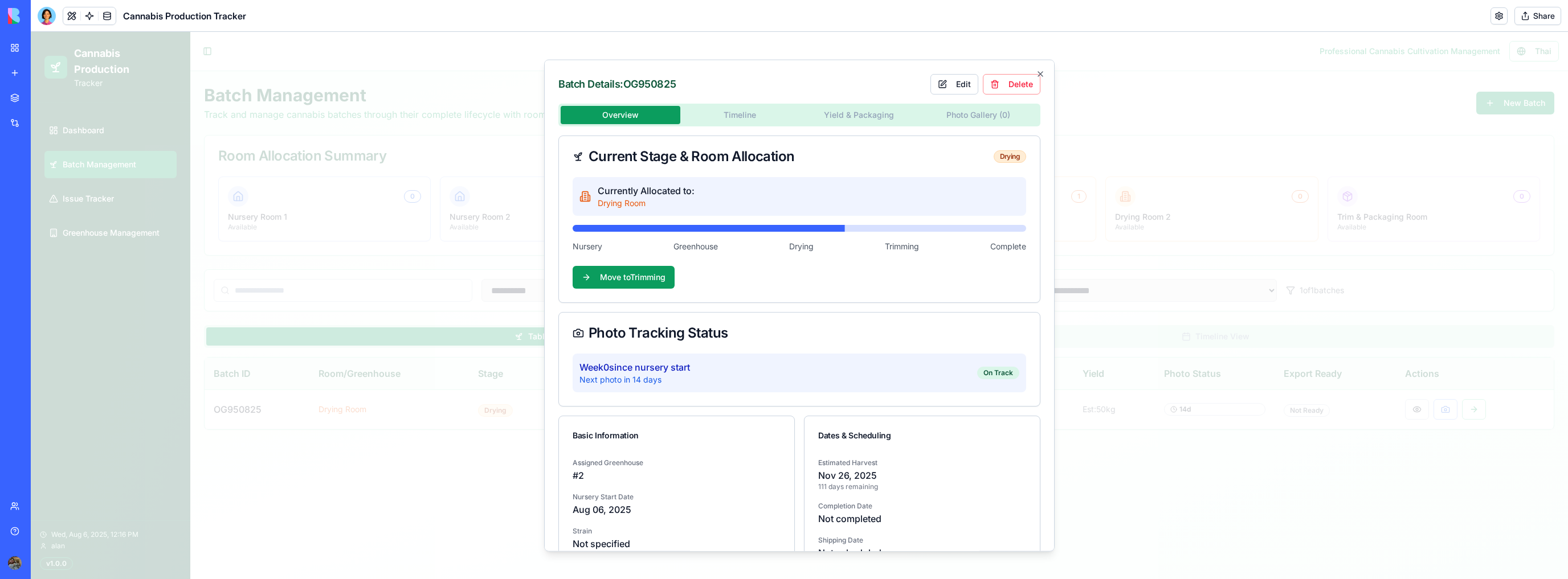 click at bounding box center [799, 305] 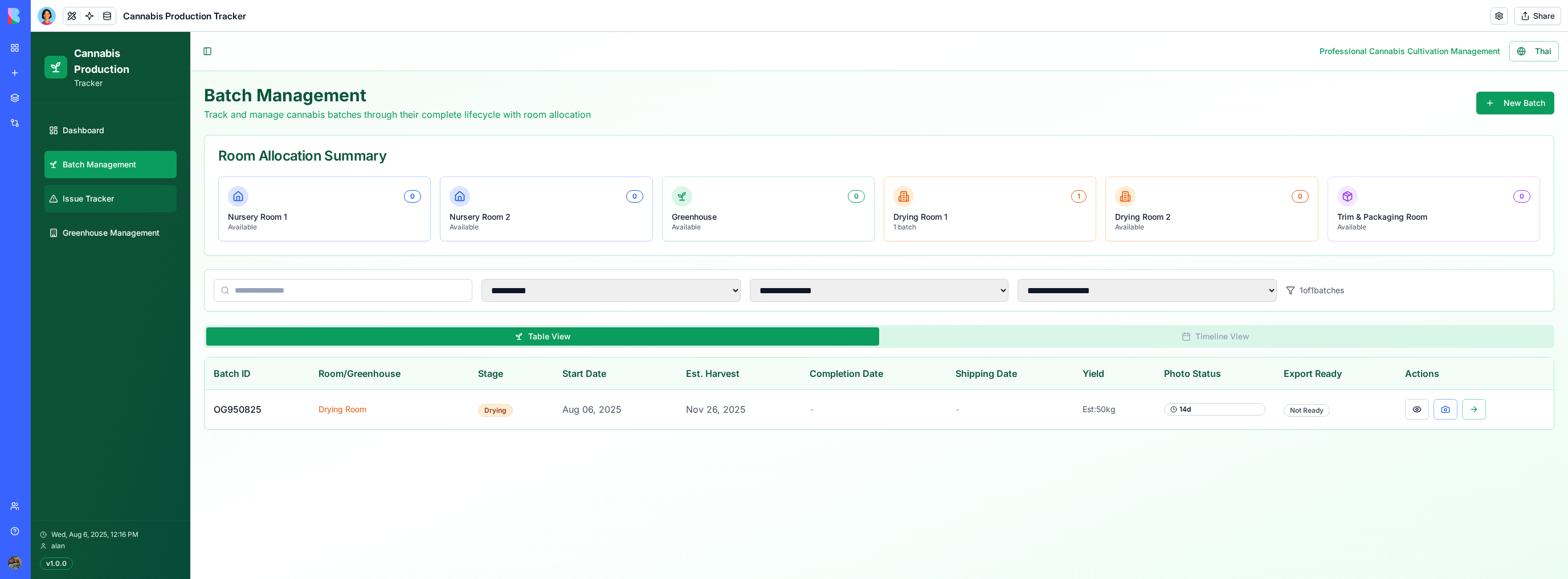 click on "Issue Tracker" at bounding box center (111, 199) 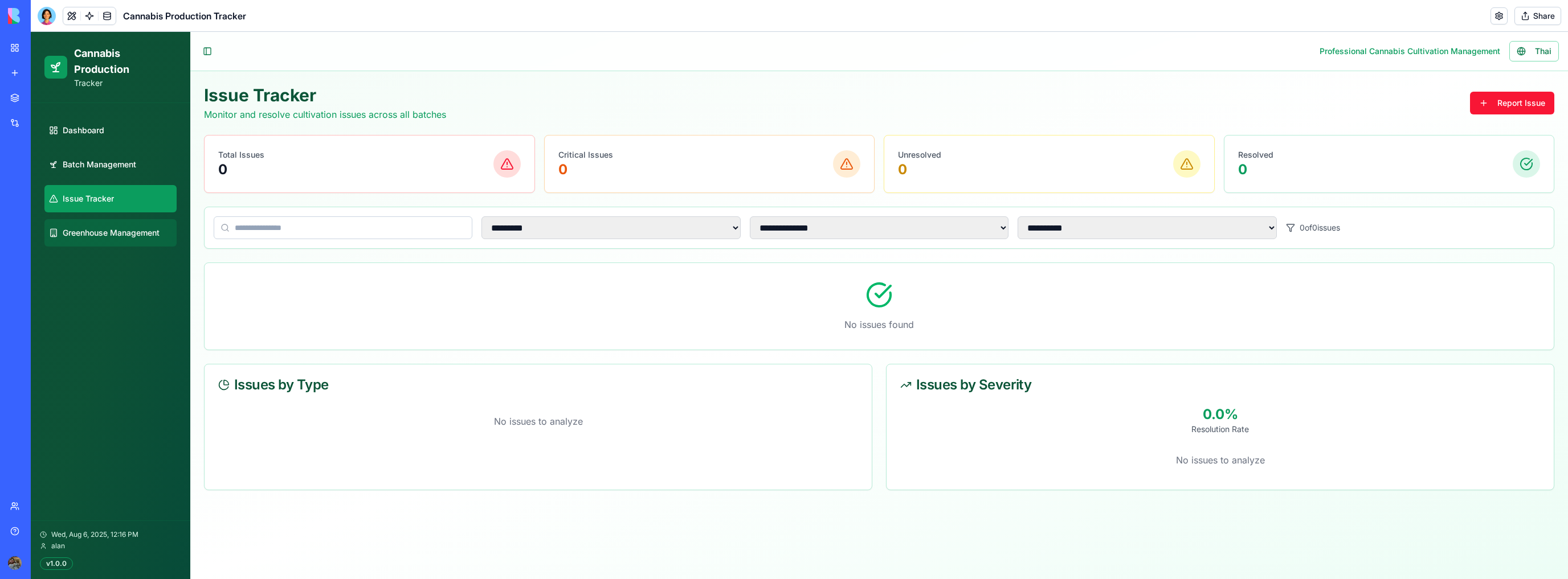 click on "Greenhouse Management" at bounding box center (111, 233) 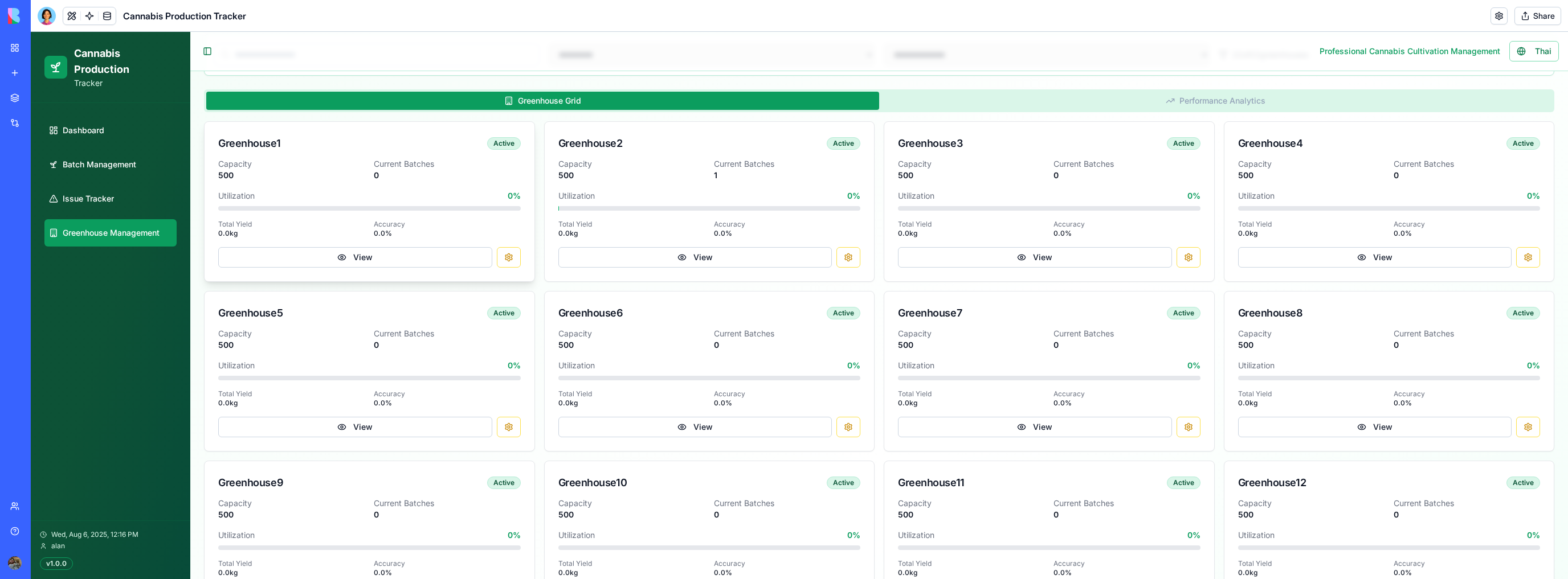 scroll, scrollTop: 0, scrollLeft: 0, axis: both 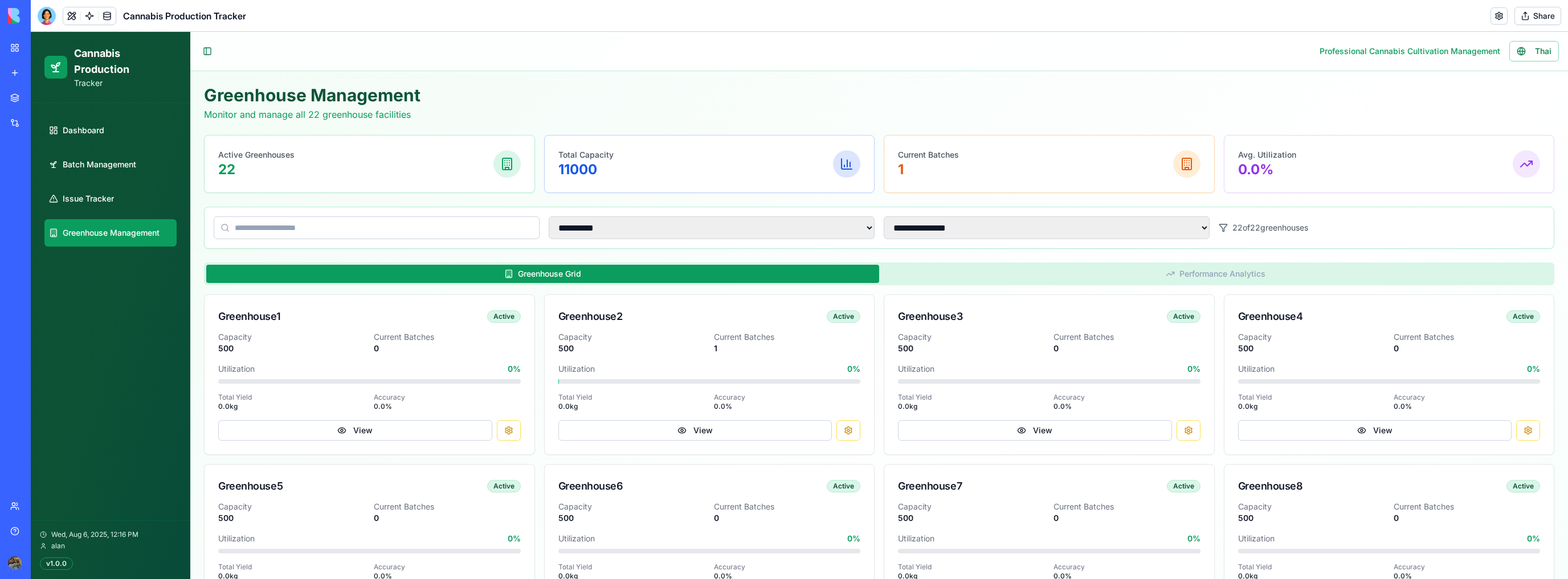 click on "Current Batches 1" at bounding box center [1049, 164] 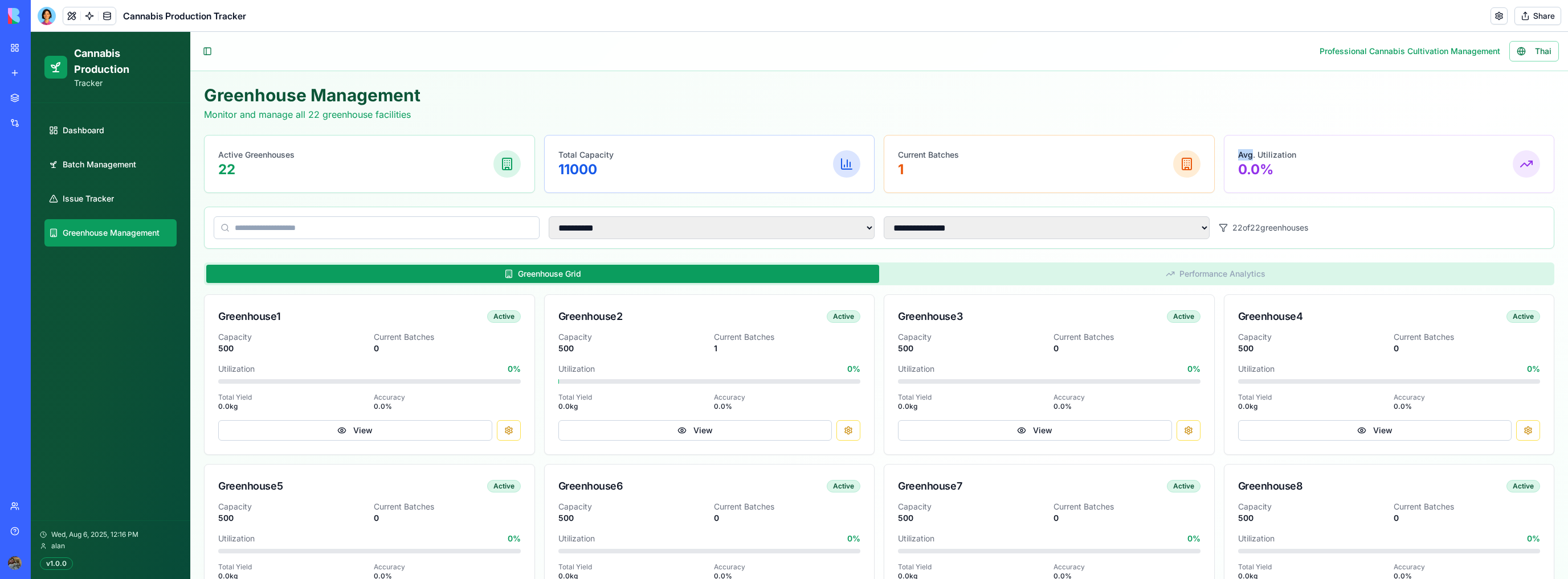 click 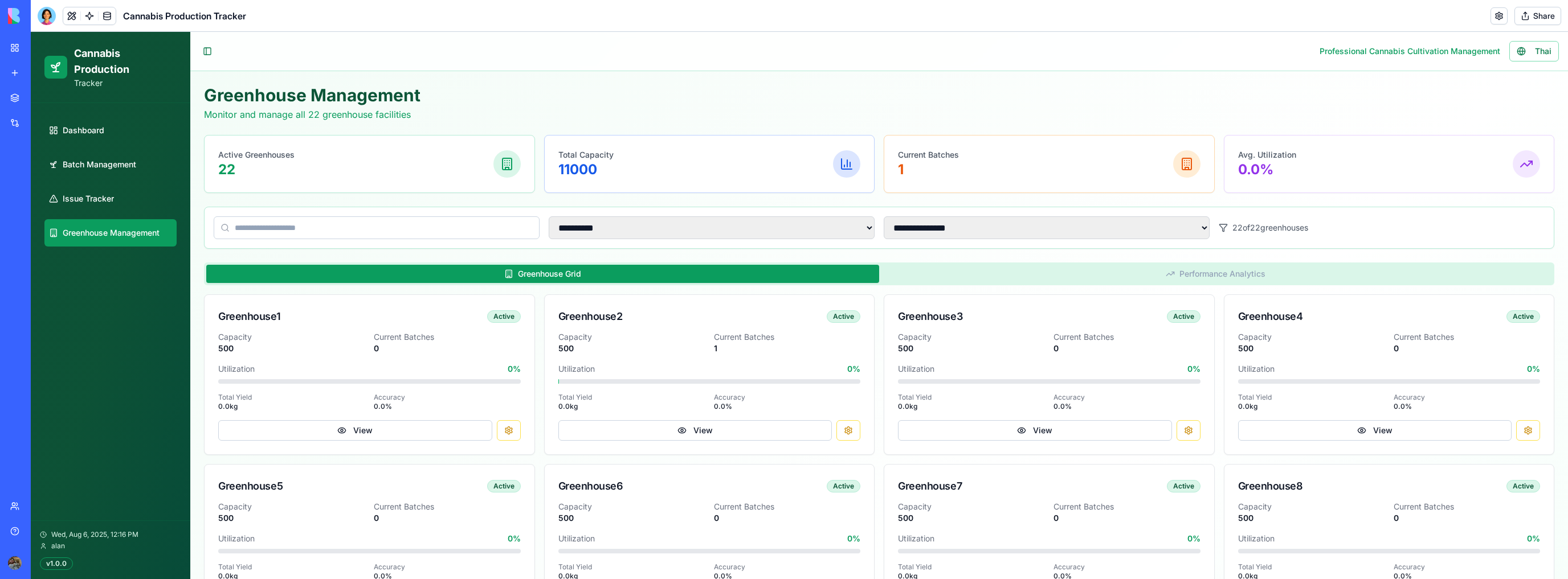 click on "Current Batches 1" at bounding box center (1049, 164) 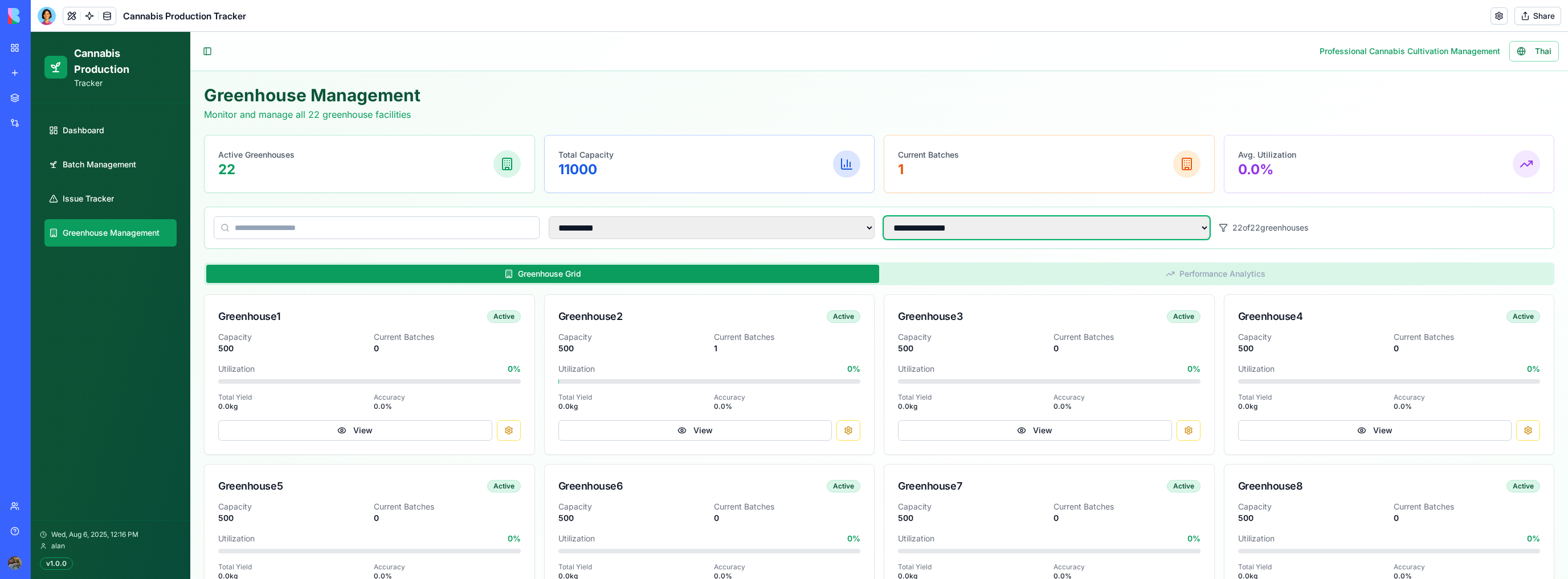click on "**********" at bounding box center [1047, 228] 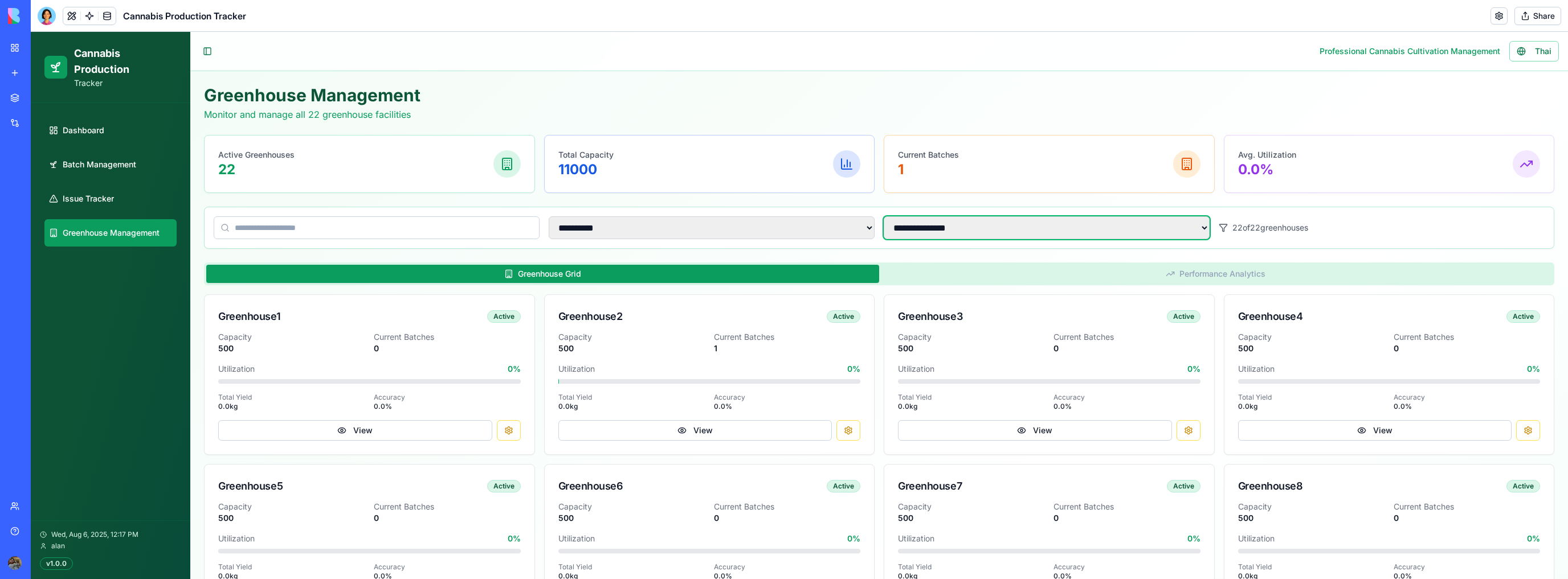 click on "**********" at bounding box center (1047, 228) 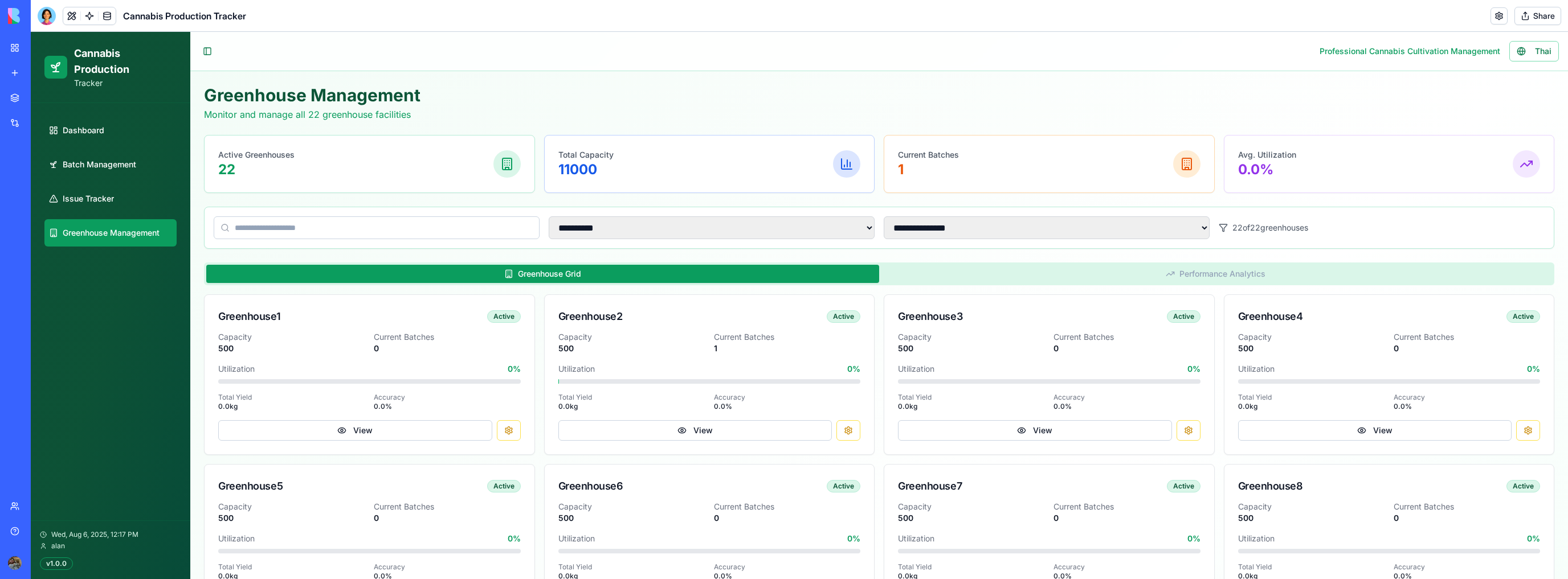 click on "**********" at bounding box center [879, 694] 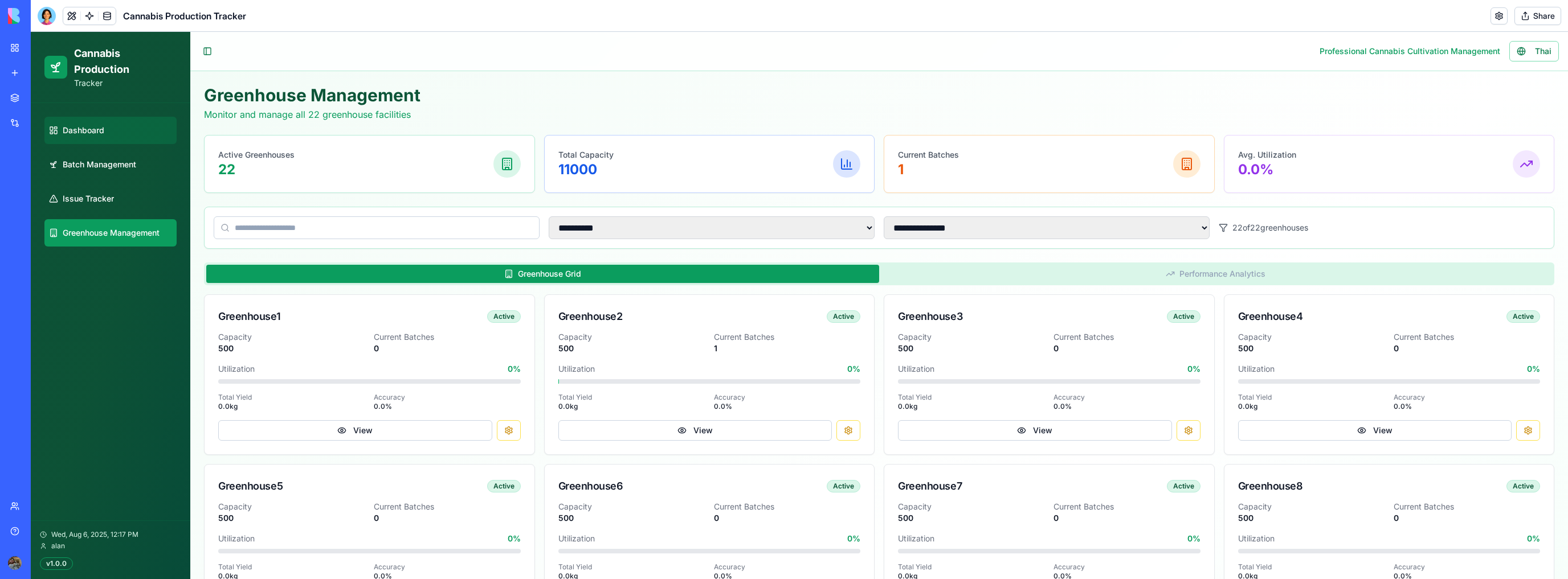 click on "Dashboard" at bounding box center (111, 130) 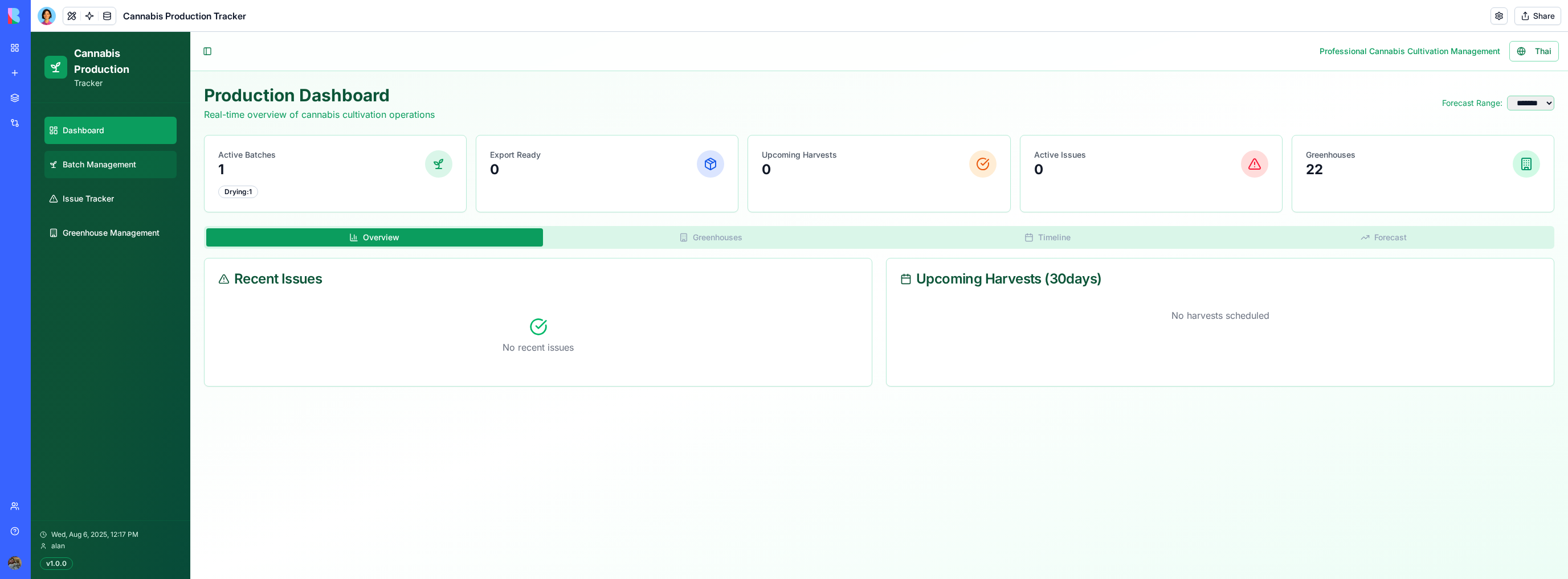 click on "Batch Management" at bounding box center [111, 165] 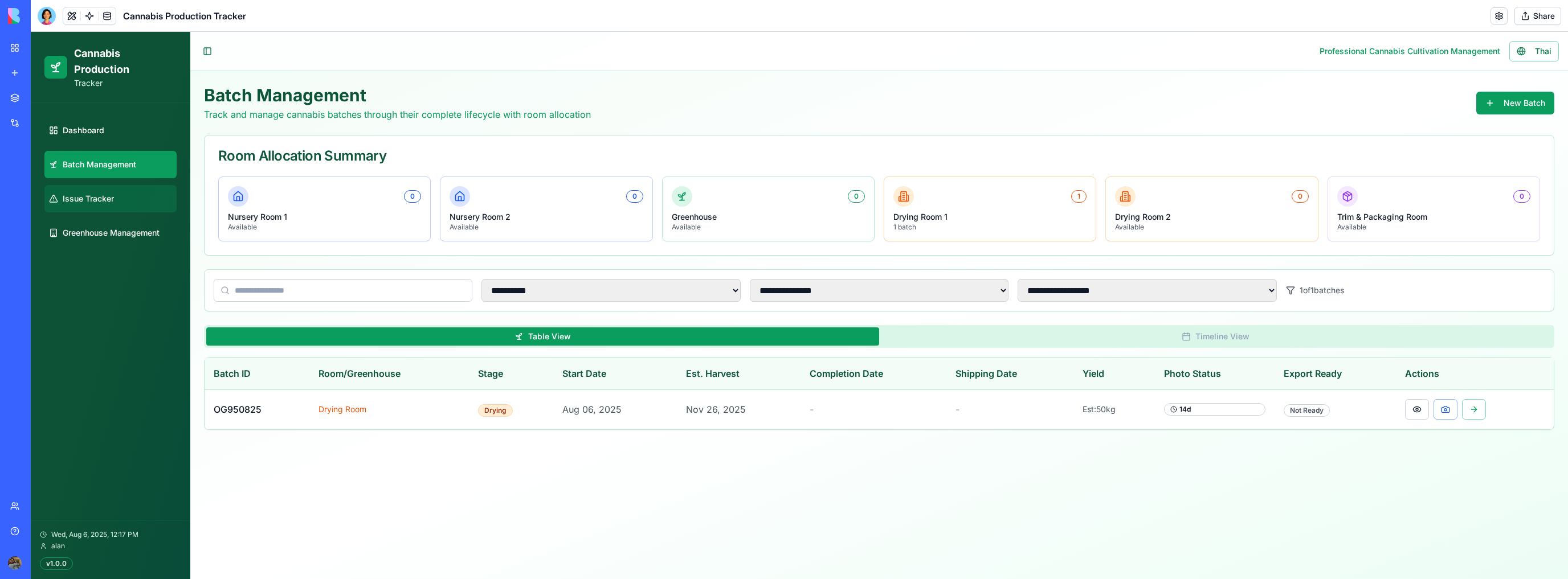 click on "Issue Tracker" at bounding box center [111, 199] 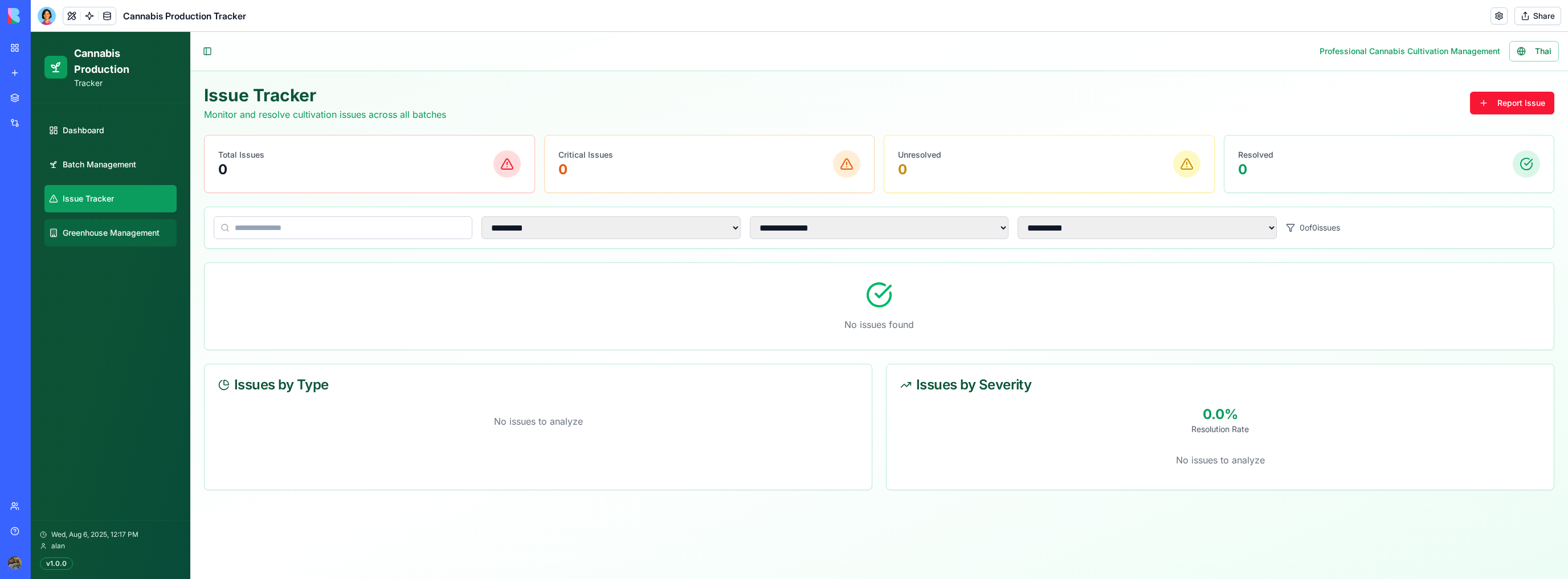 click on "Greenhouse Management" at bounding box center (111, 233) 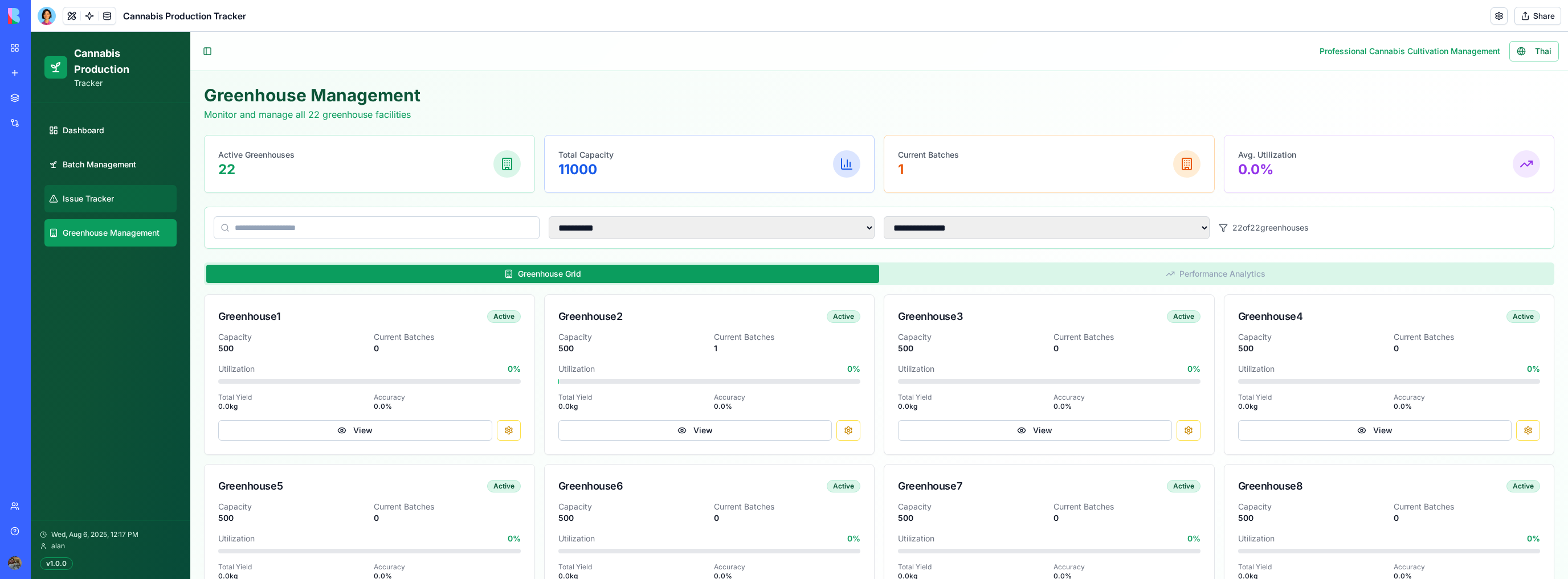 click on "Issue Tracker" at bounding box center [111, 199] 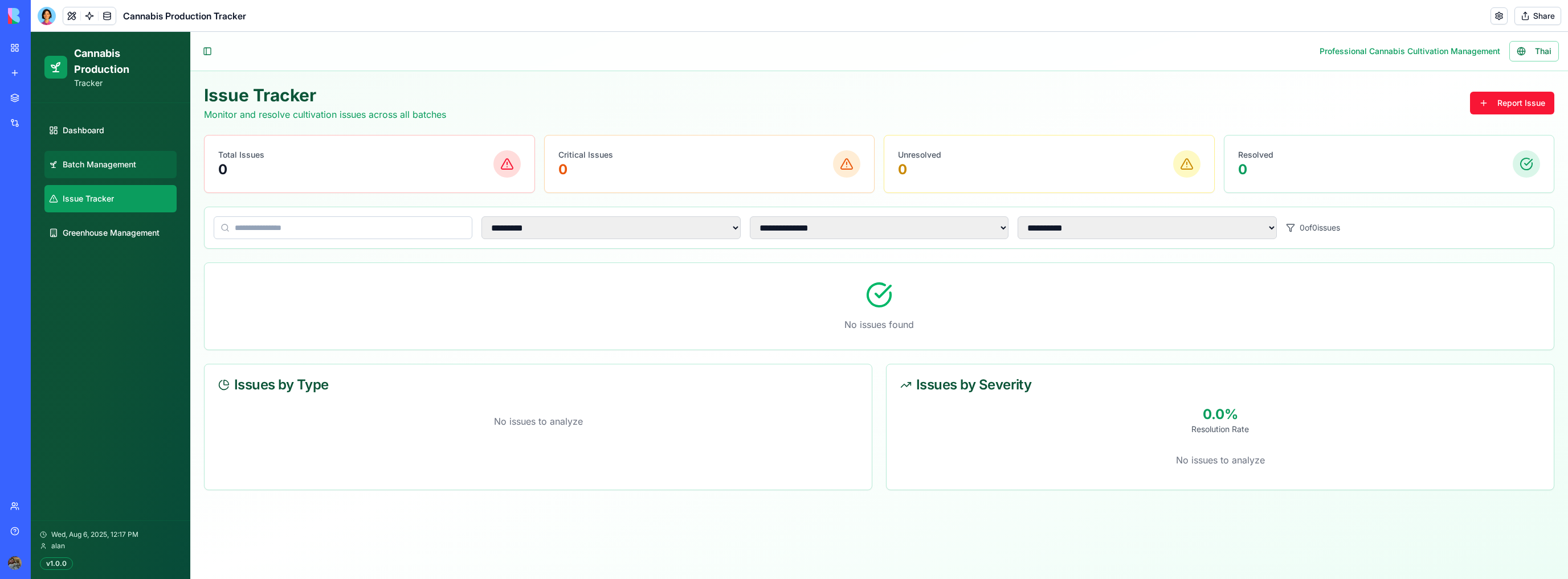 click on "Batch Management" at bounding box center [99, 165] 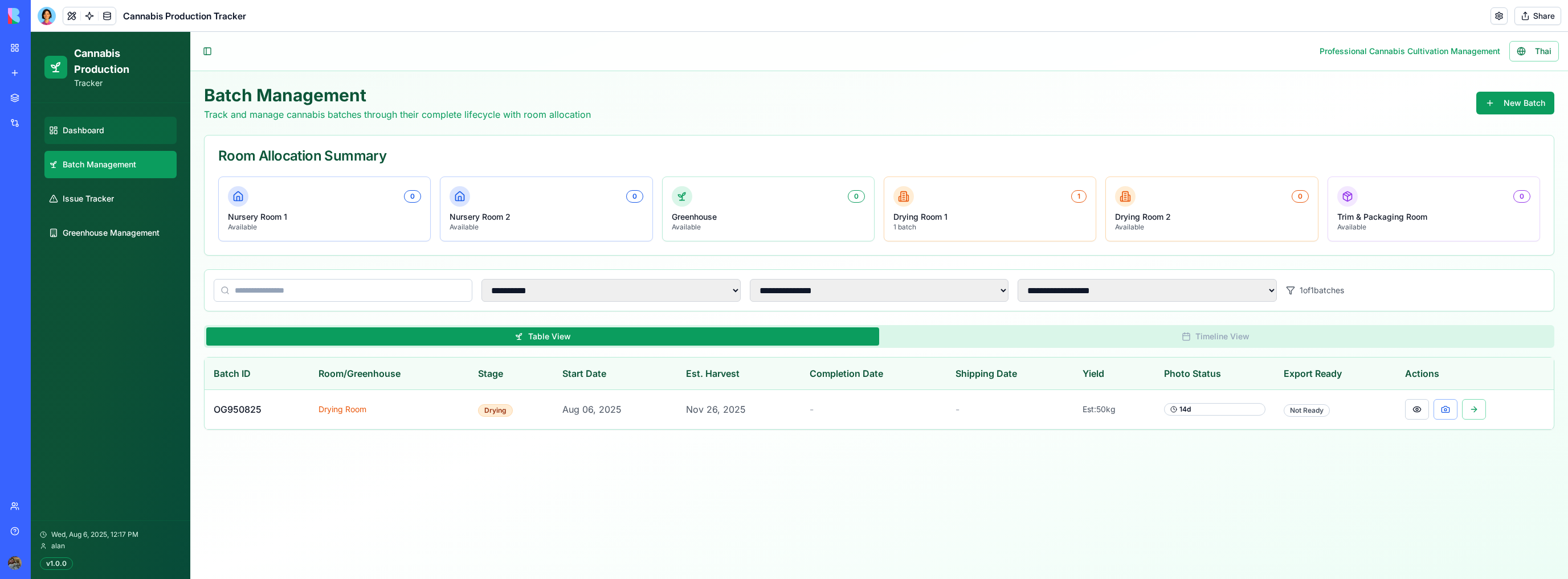 click on "Dashboard" at bounding box center [111, 130] 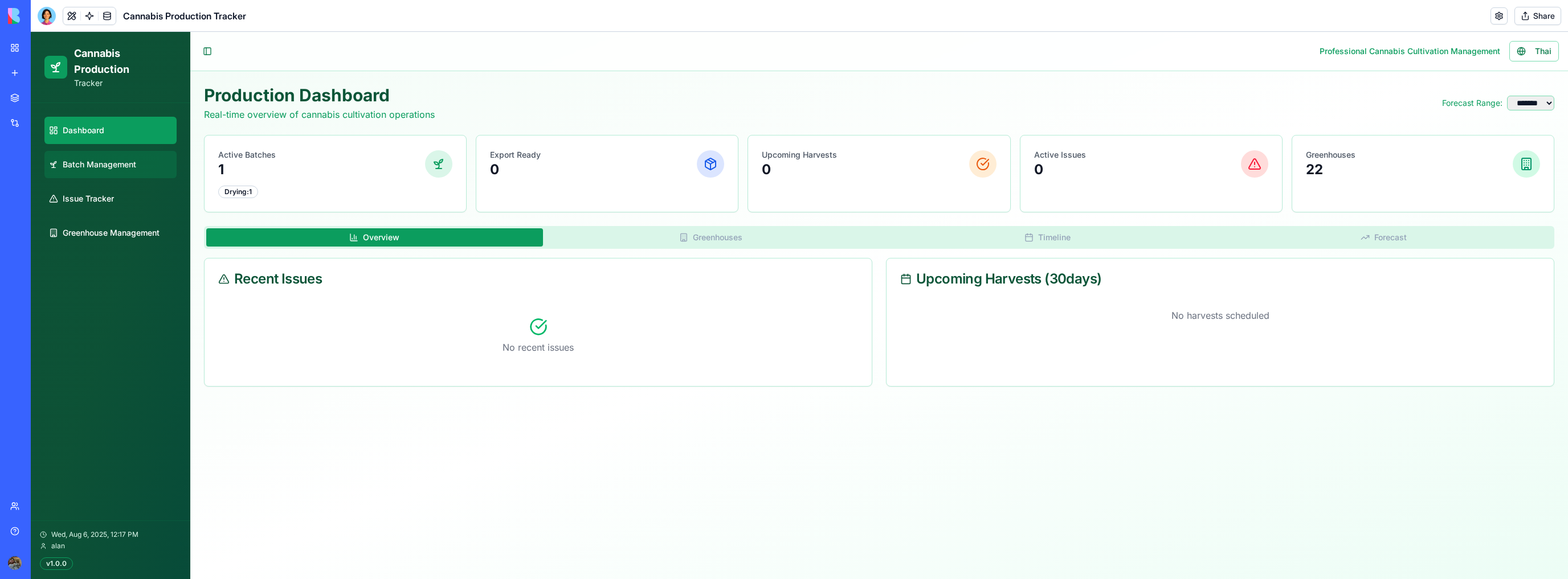 click on "Batch Management" at bounding box center [99, 165] 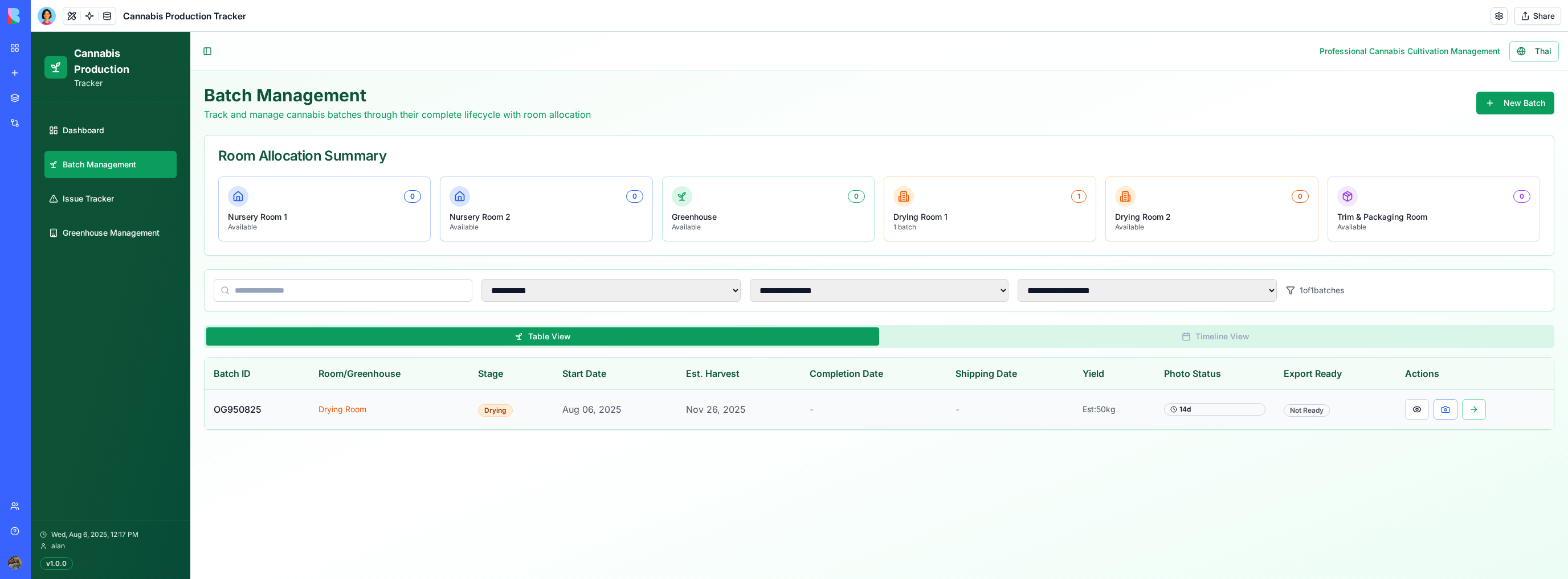 click on "Drying Room" at bounding box center (342, 409) 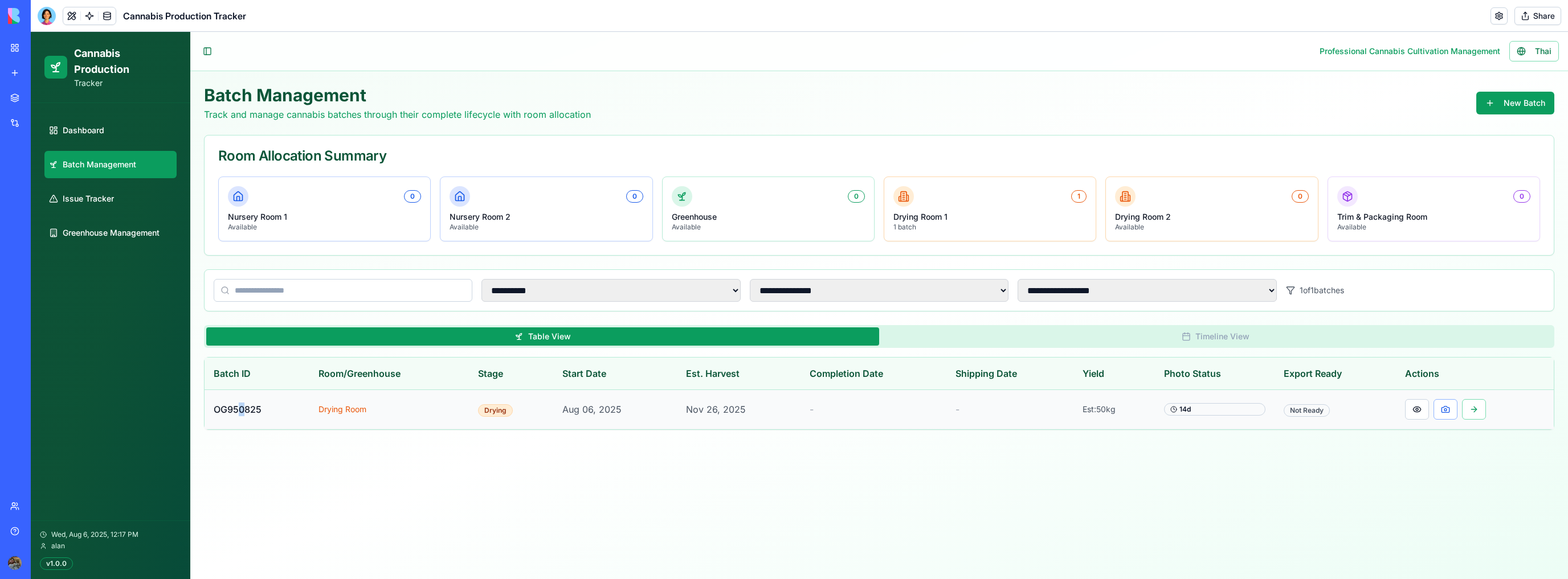 drag, startPoint x: 236, startPoint y: 412, endPoint x: 243, endPoint y: 409, distance: 7.6157731 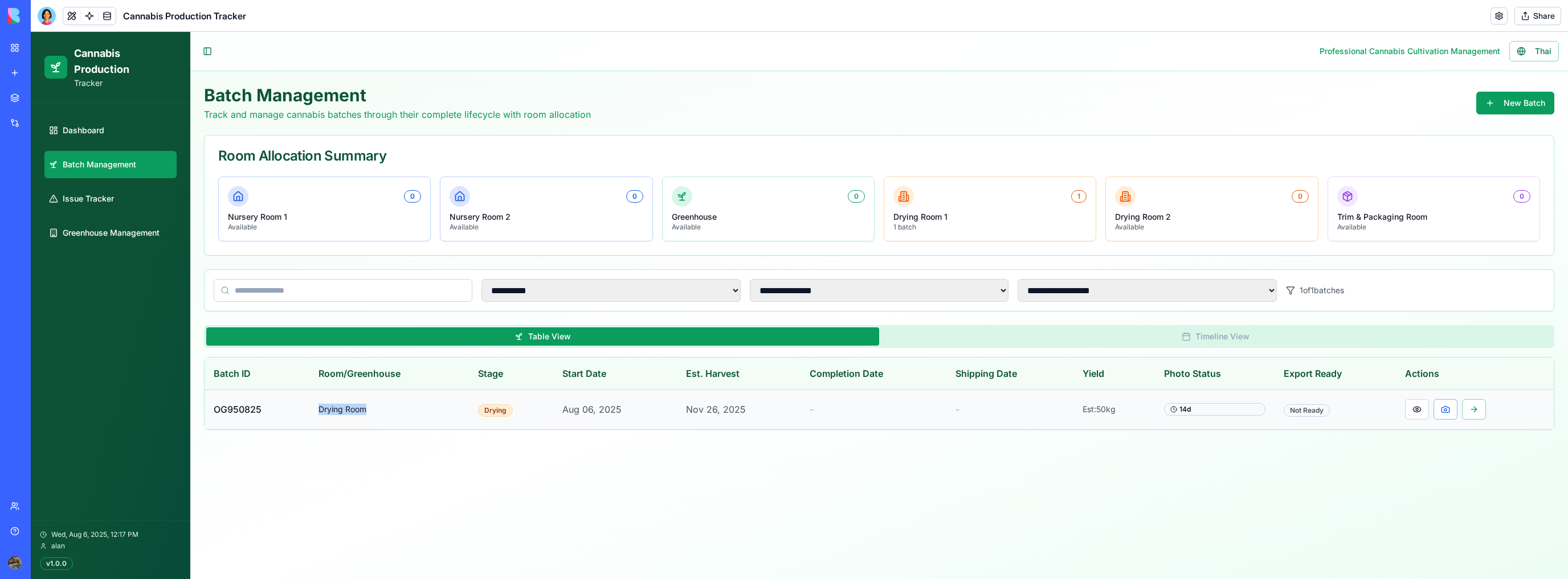 drag, startPoint x: 316, startPoint y: 412, endPoint x: 381, endPoint y: 410, distance: 65.03076 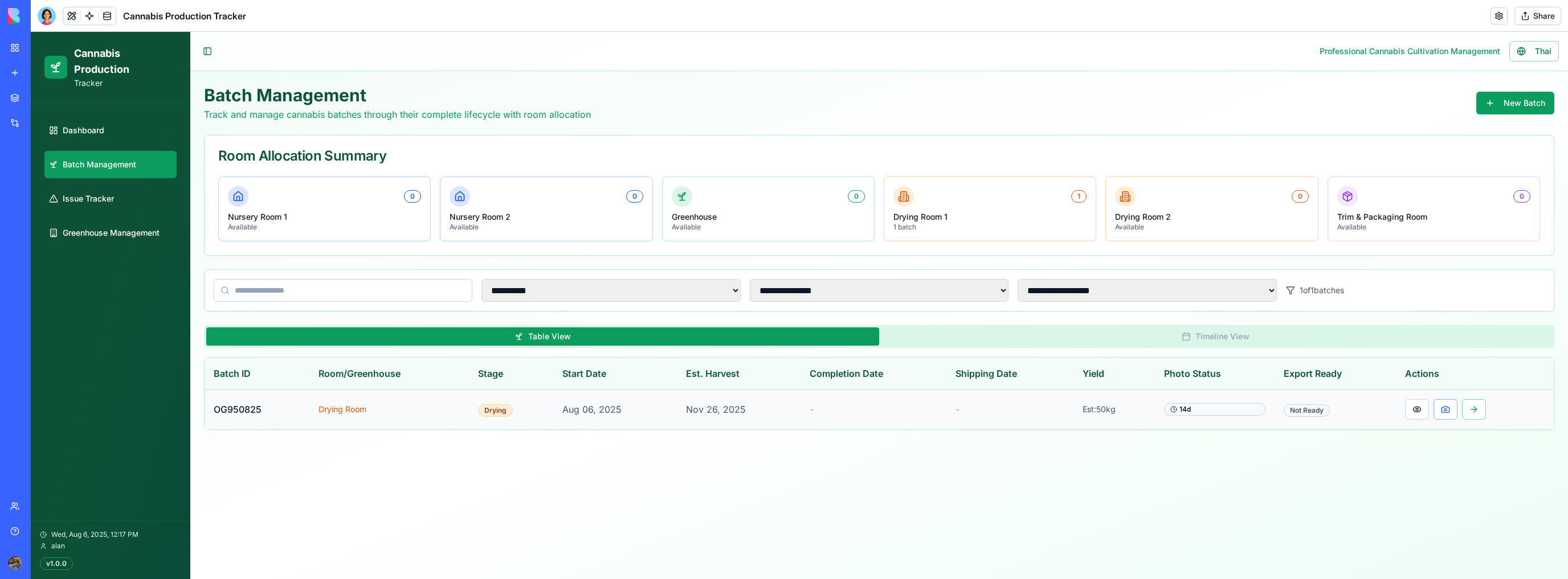 click on "-" at bounding box center [873, 409] 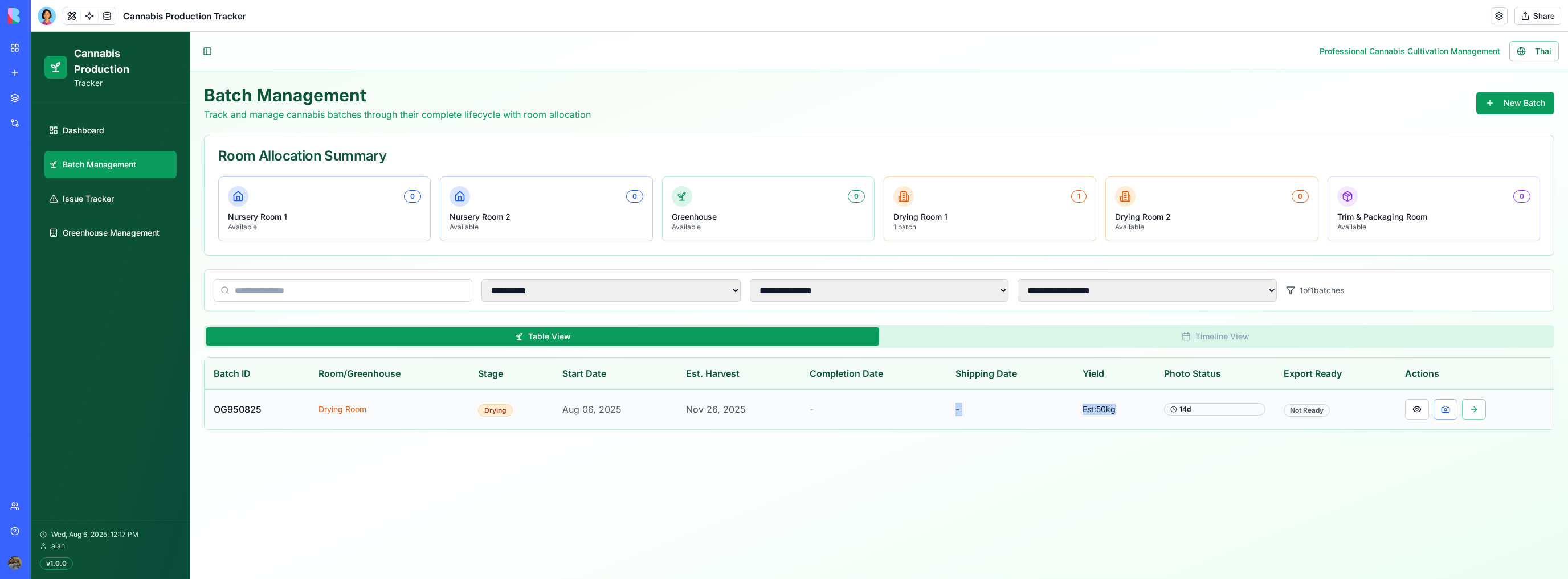drag, startPoint x: 1002, startPoint y: 408, endPoint x: 1150, endPoint y: 405, distance: 148.0304 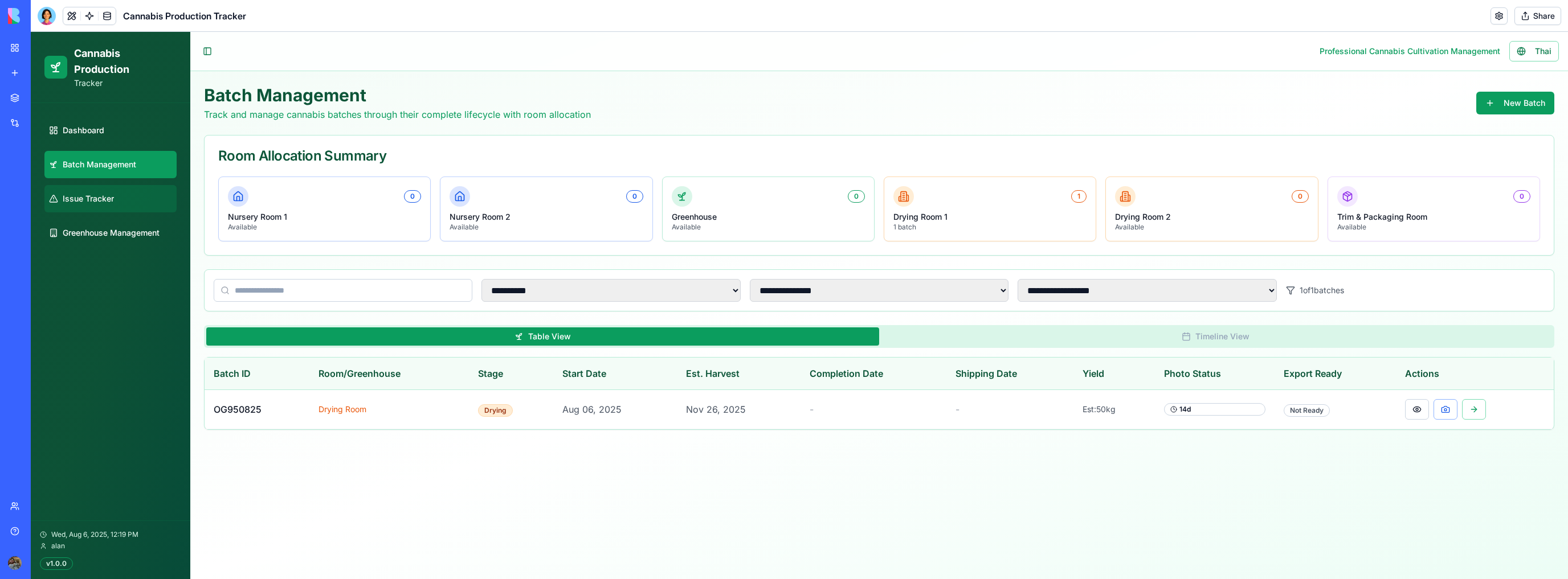 click on "Issue Tracker" at bounding box center [111, 199] 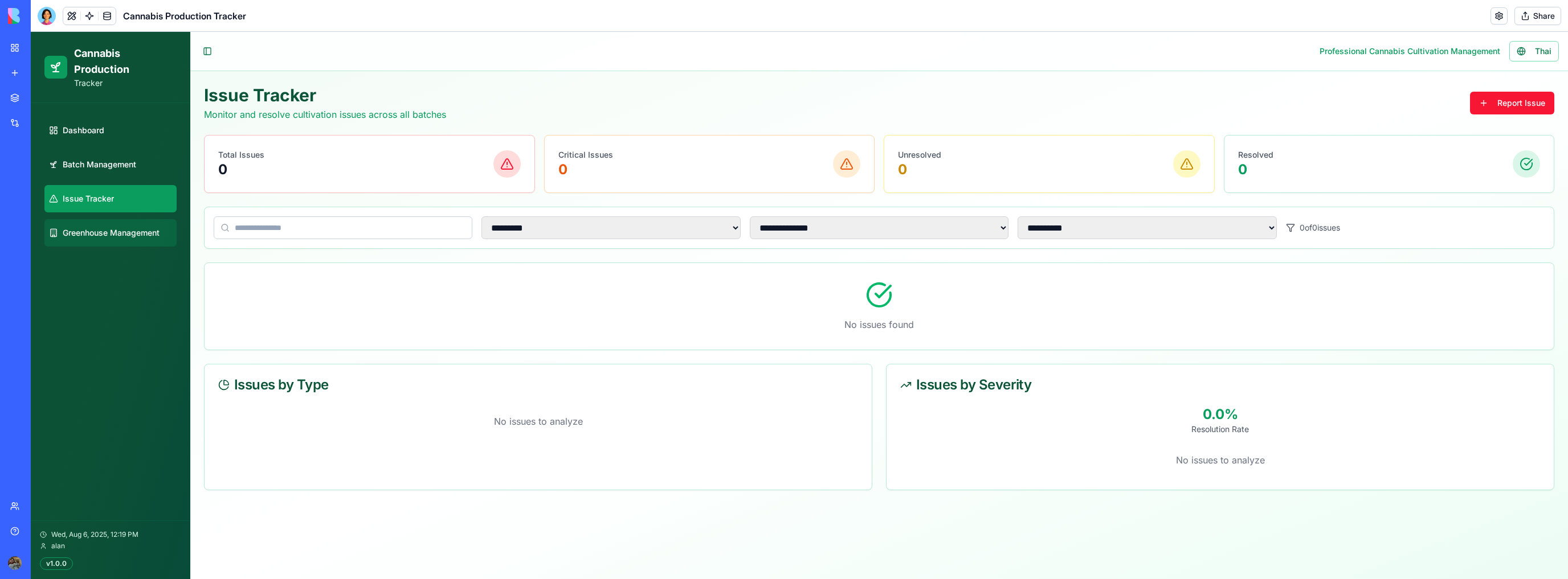 click on "Greenhouse Management" at bounding box center (111, 233) 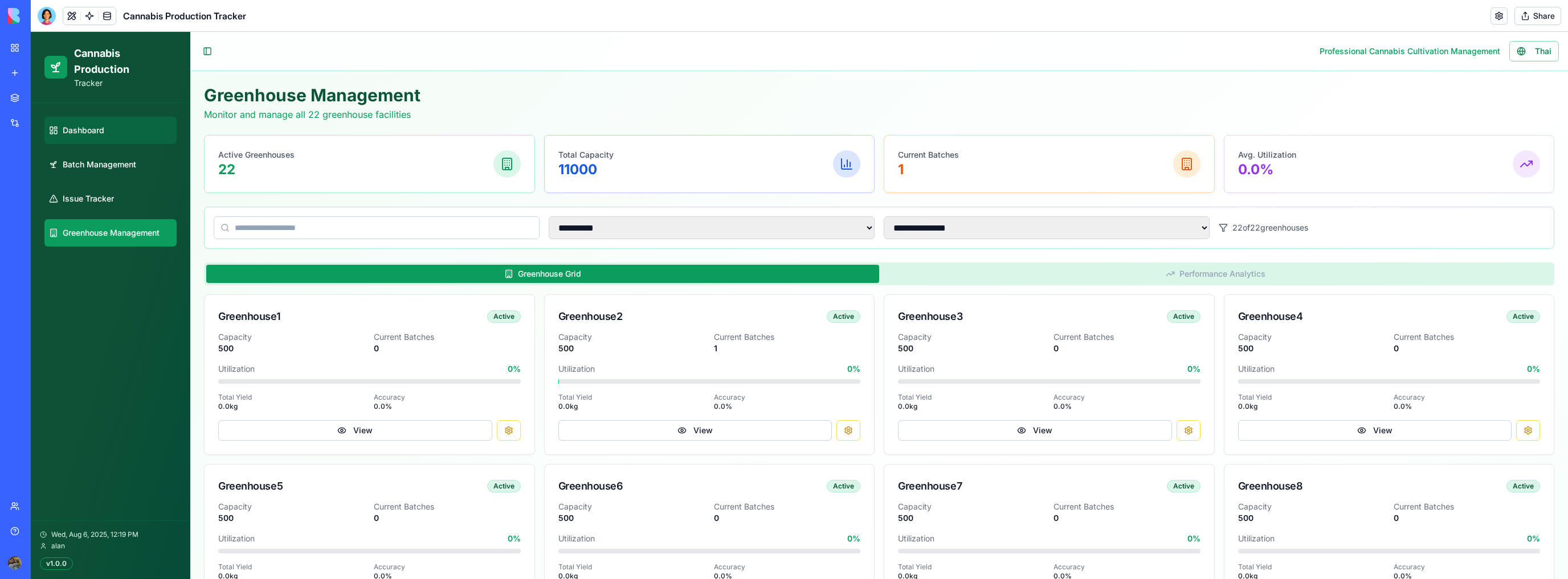 click on "Dashboard" at bounding box center [111, 130] 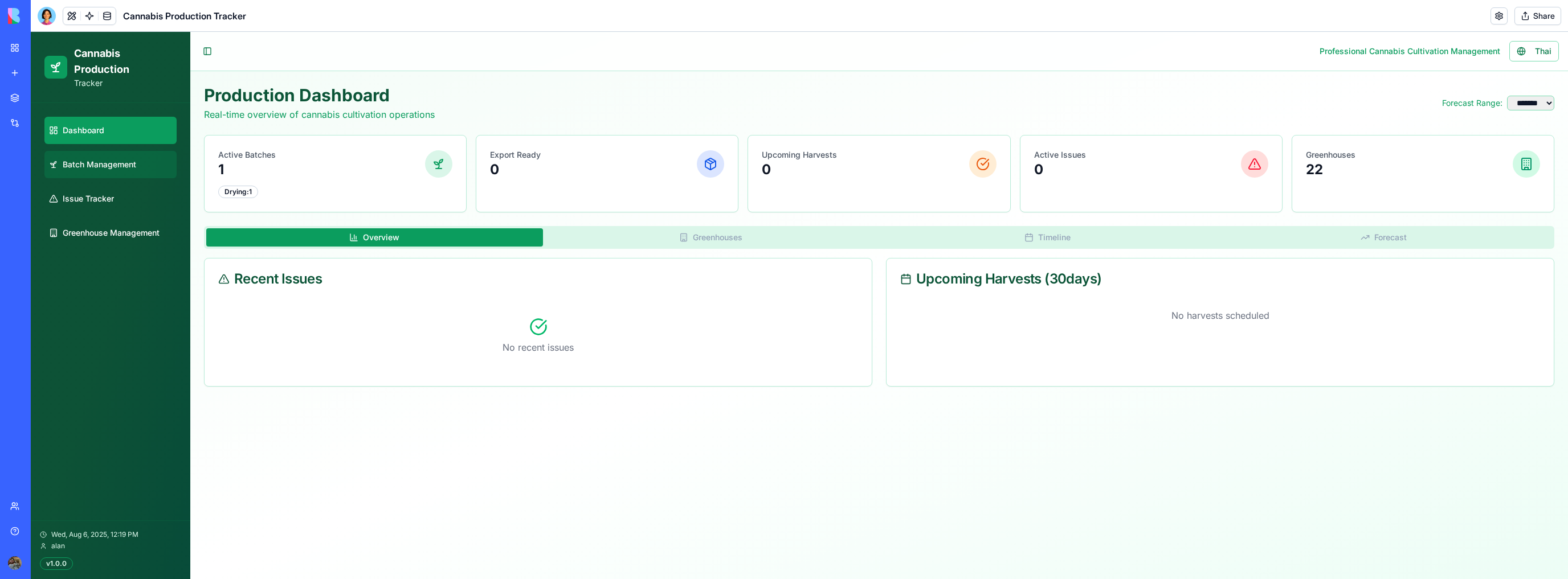 click on "Batch Management" at bounding box center (111, 165) 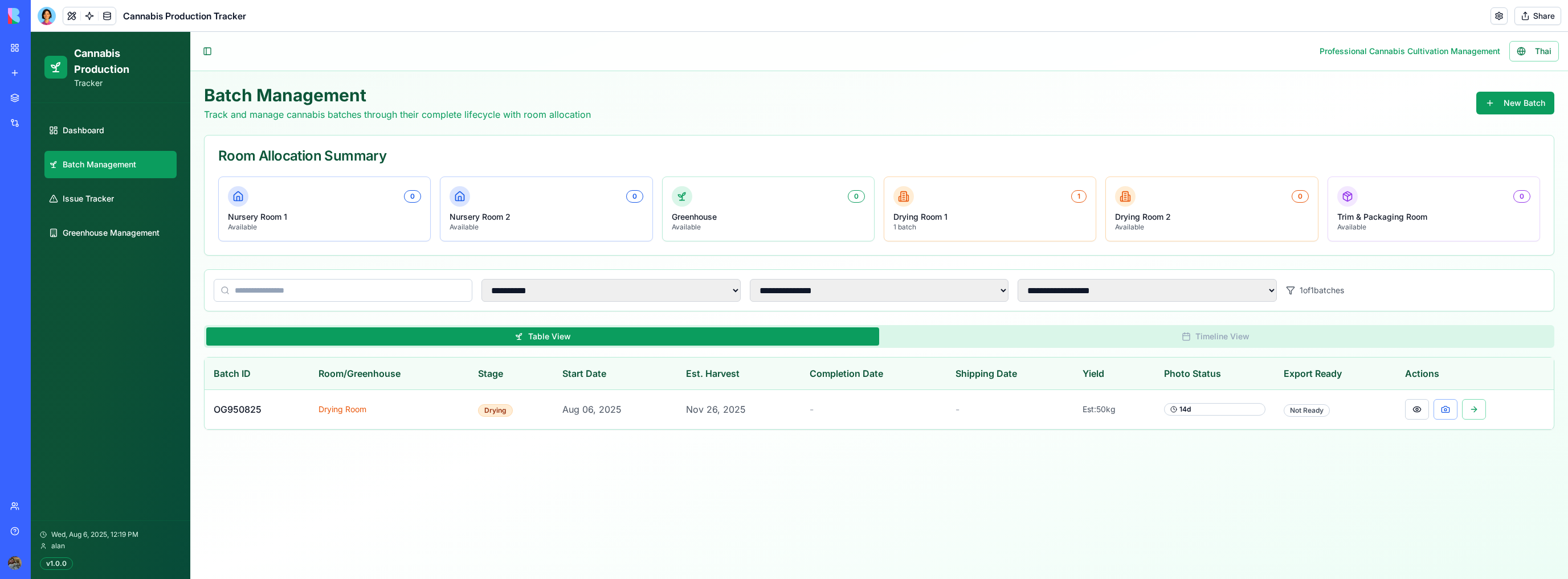 click on "Dashboard Batch Management Issue Tracker Greenhouse Management" at bounding box center [111, 182] 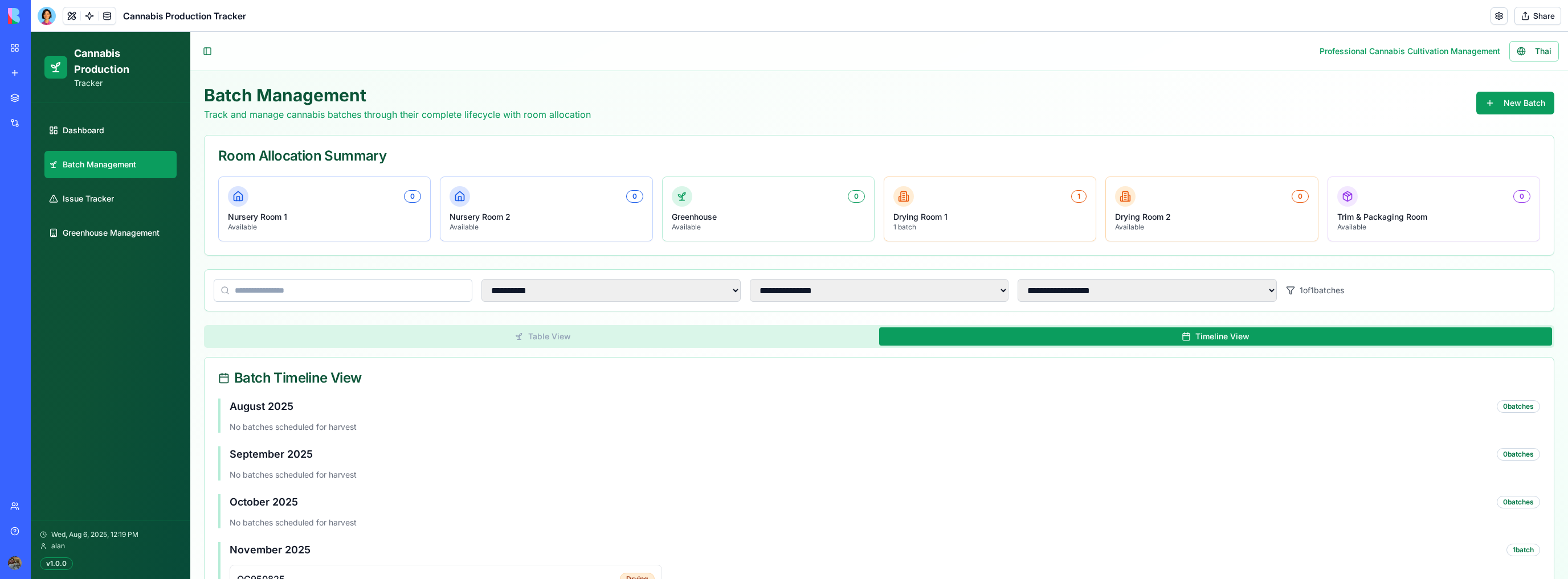 click on "Help" at bounding box center (35, 531) 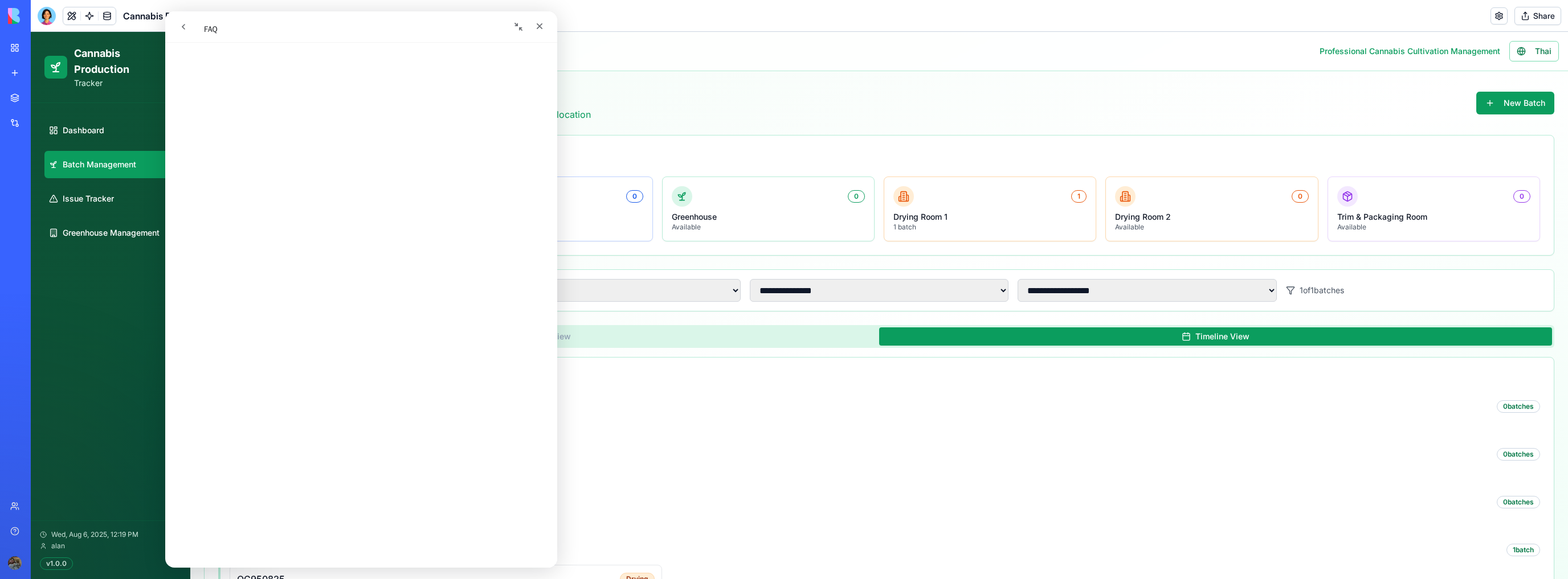 click 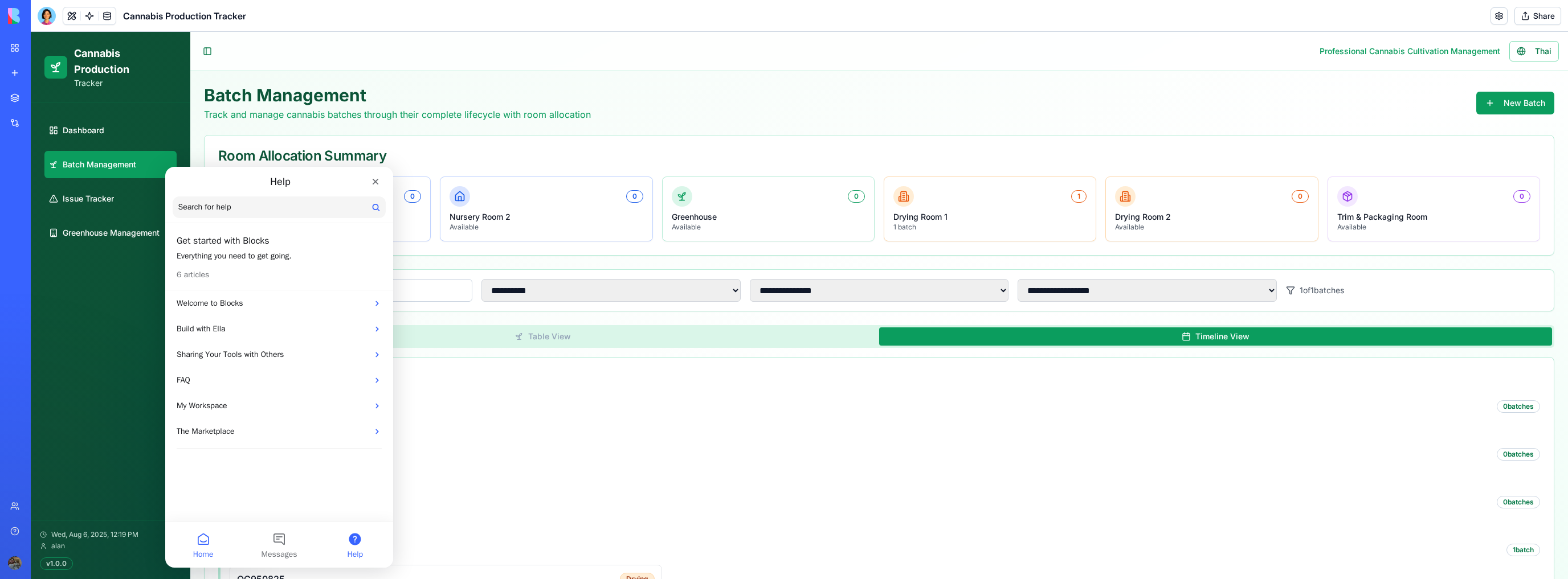 click on "Home" at bounding box center (203, 545) 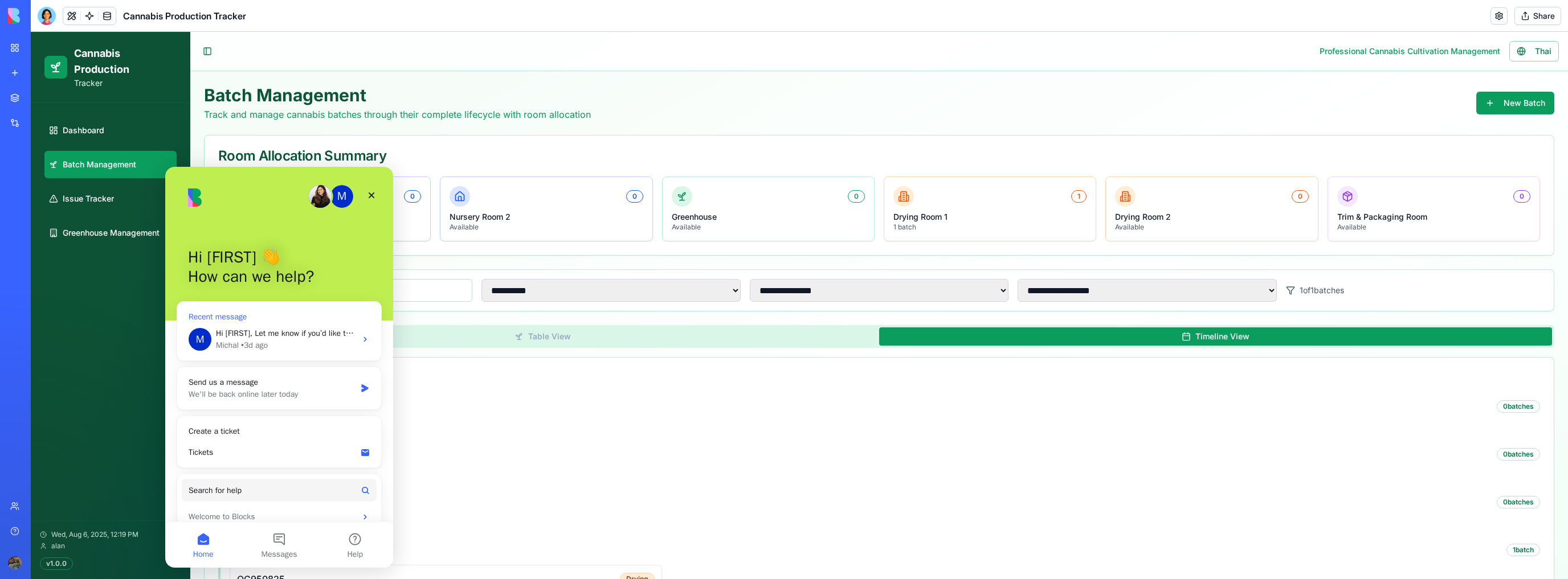click on "Hi [NAME], Let me know if you’d like to hop on a quick Zoom call to go over the platform’s capabilities or if you need help with anything.  [NAME]" at bounding box center [465, 333] 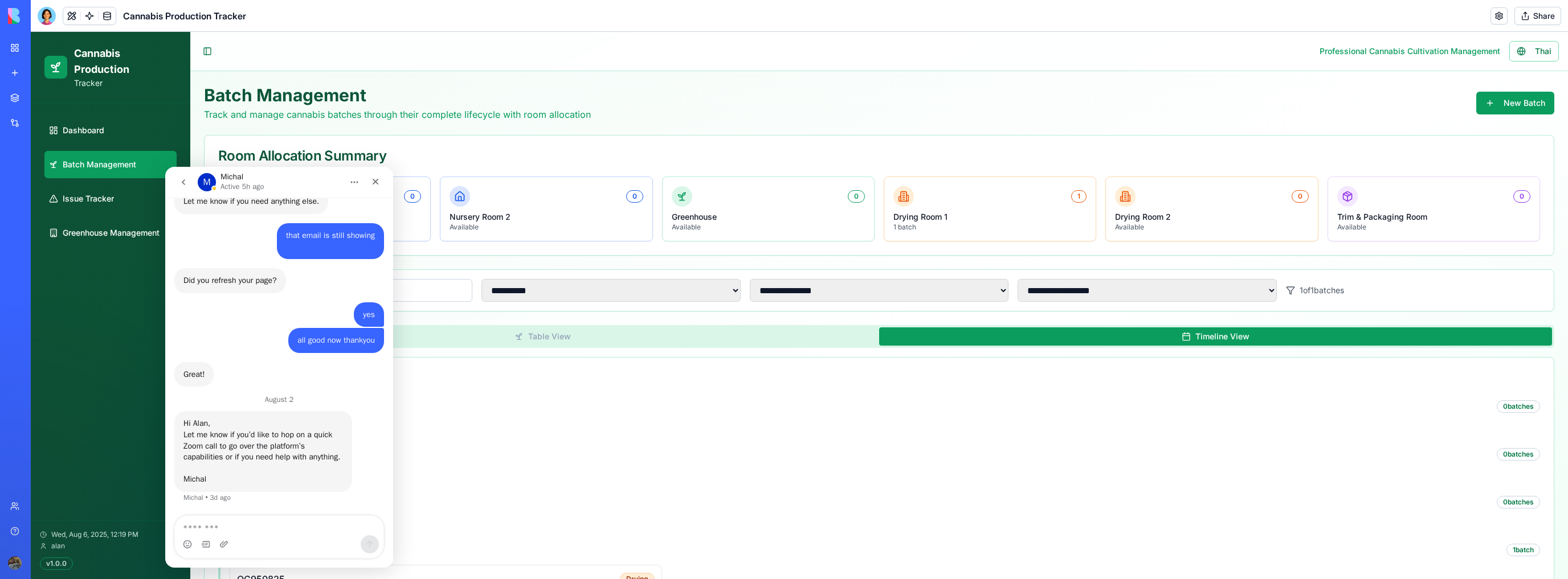 scroll, scrollTop: 483, scrollLeft: 0, axis: vertical 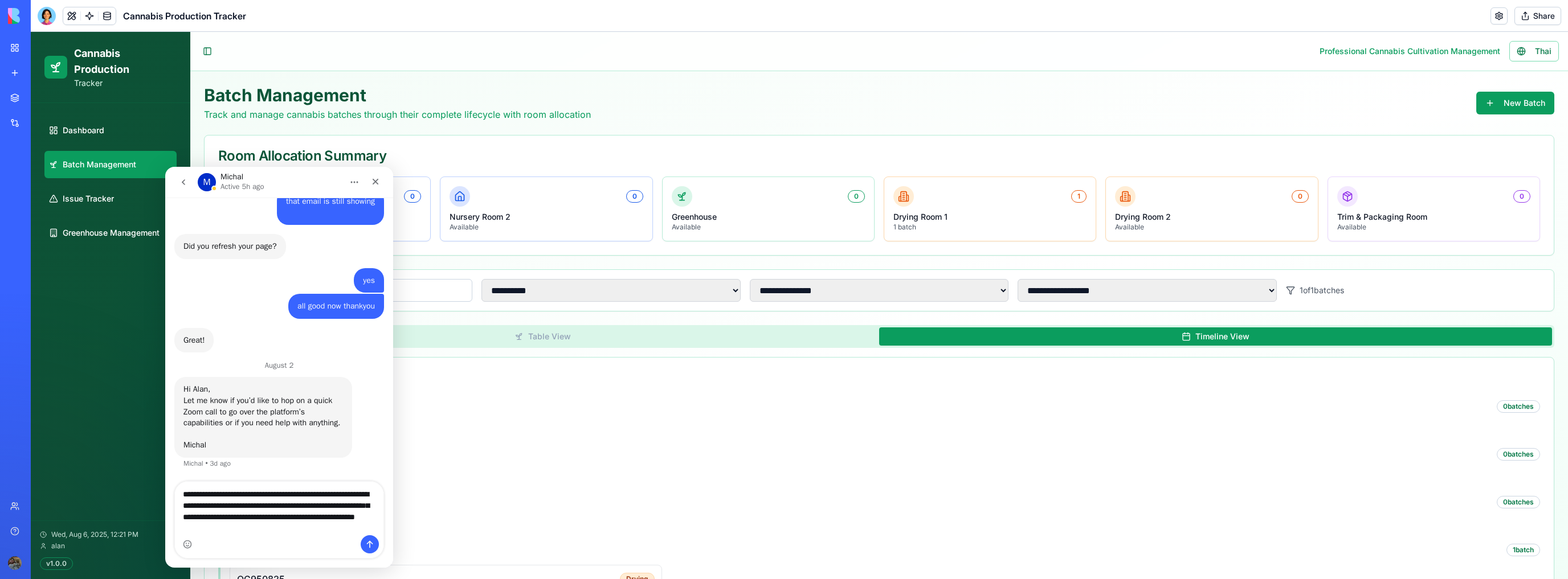 type on "**********" 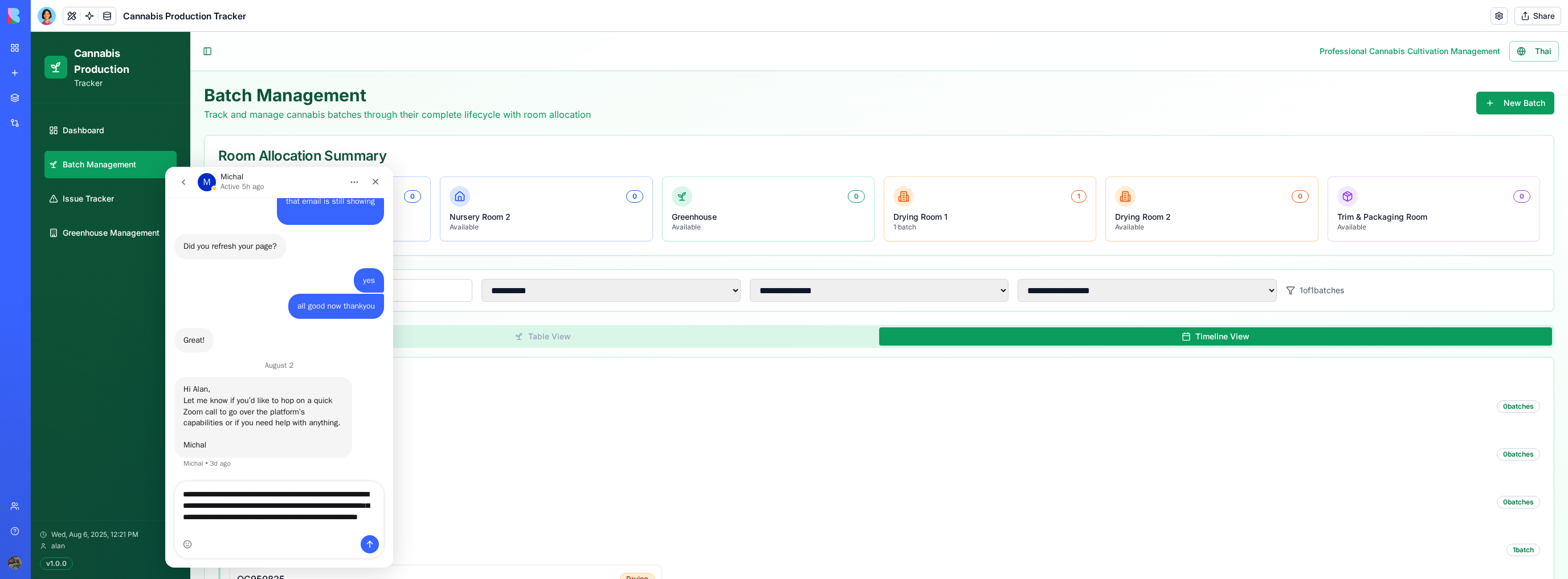 type 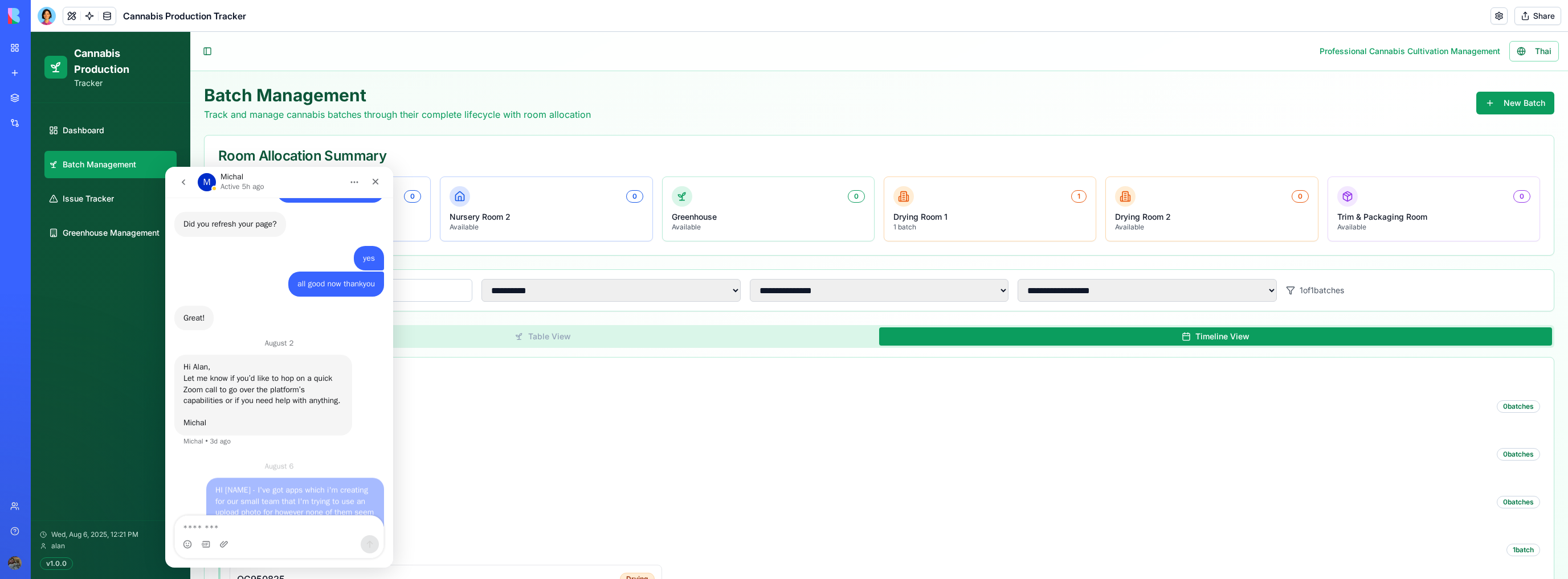 scroll, scrollTop: 576, scrollLeft: 0, axis: vertical 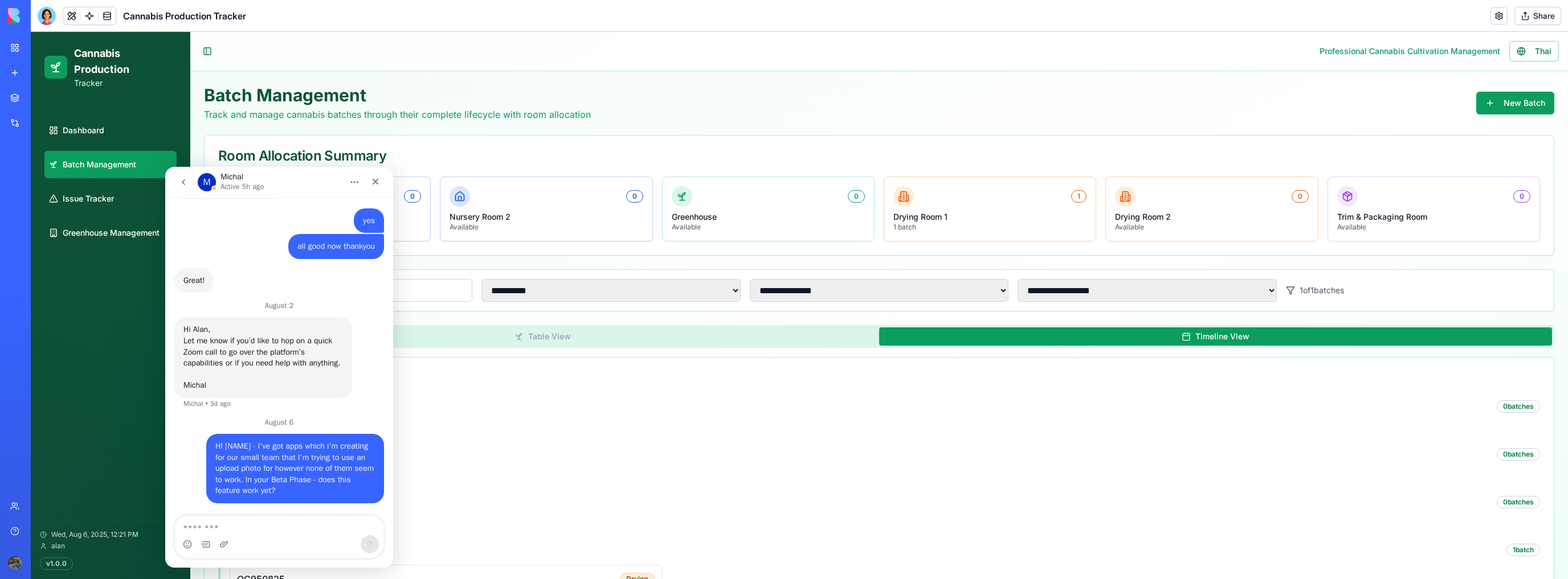 drag, startPoint x: 252, startPoint y: 447, endPoint x: 352, endPoint y: 491, distance: 109.252 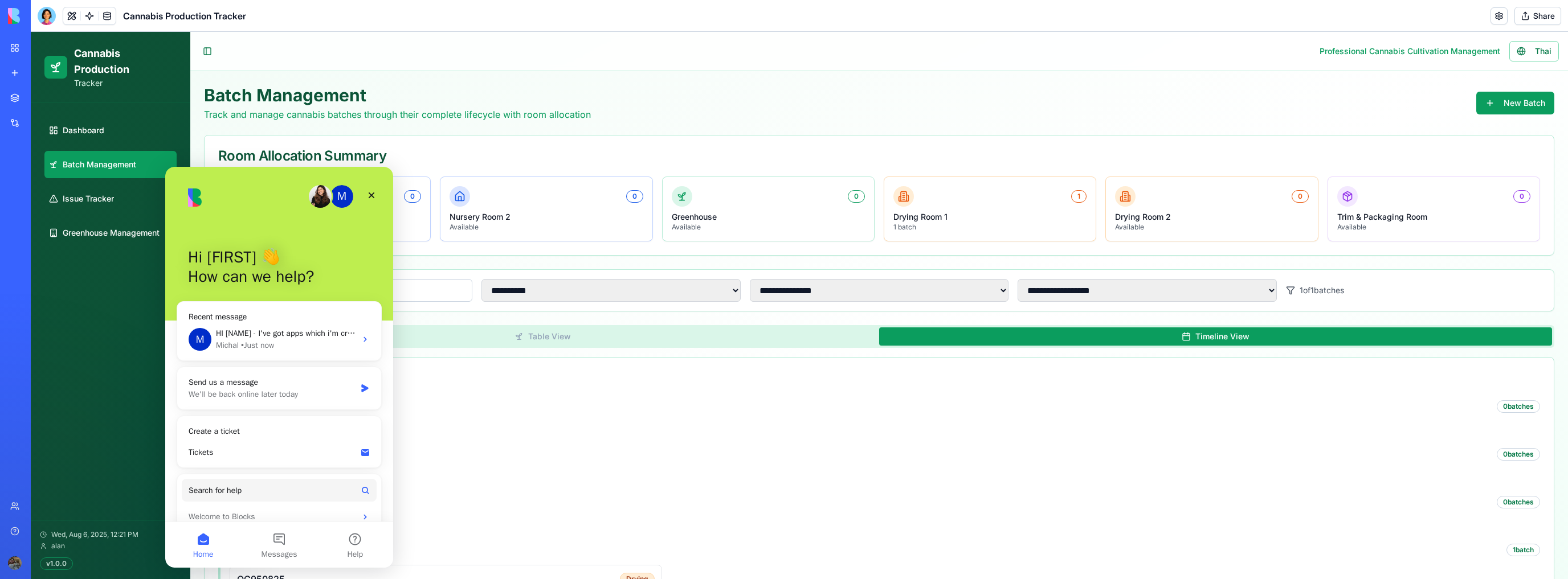 click at bounding box center (320, 196) 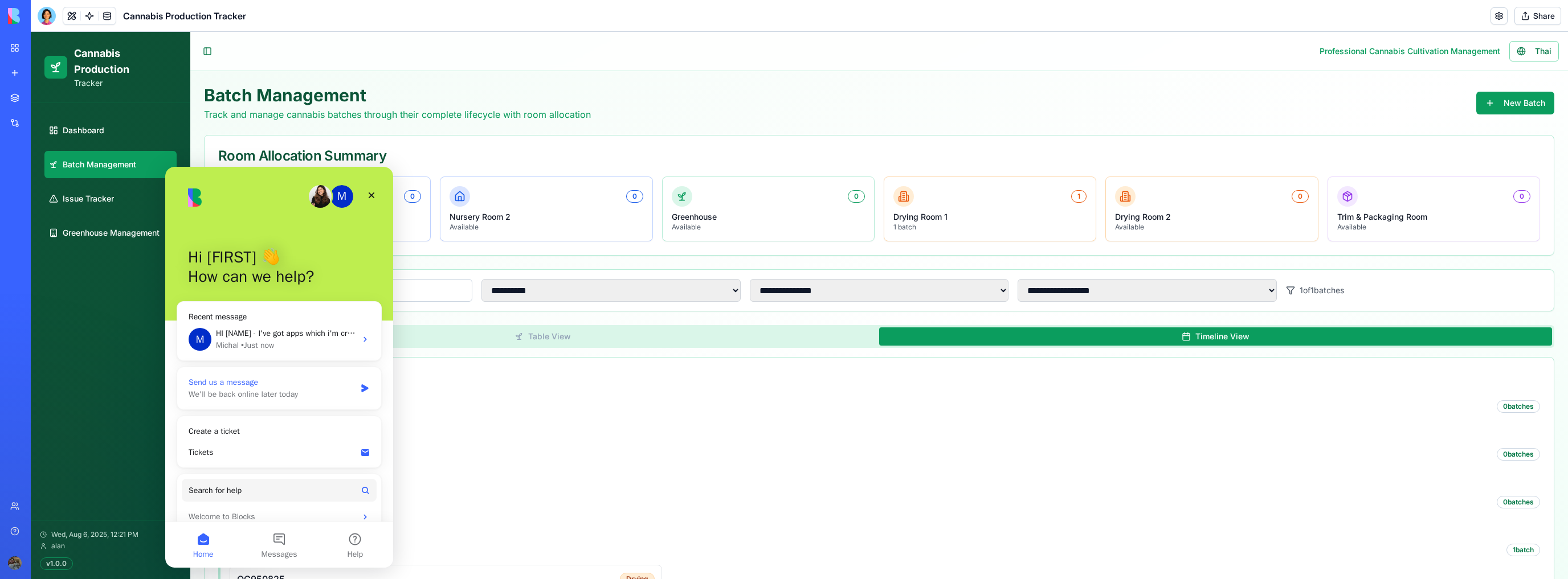 click on "We'll be back online later today" at bounding box center [272, 394] 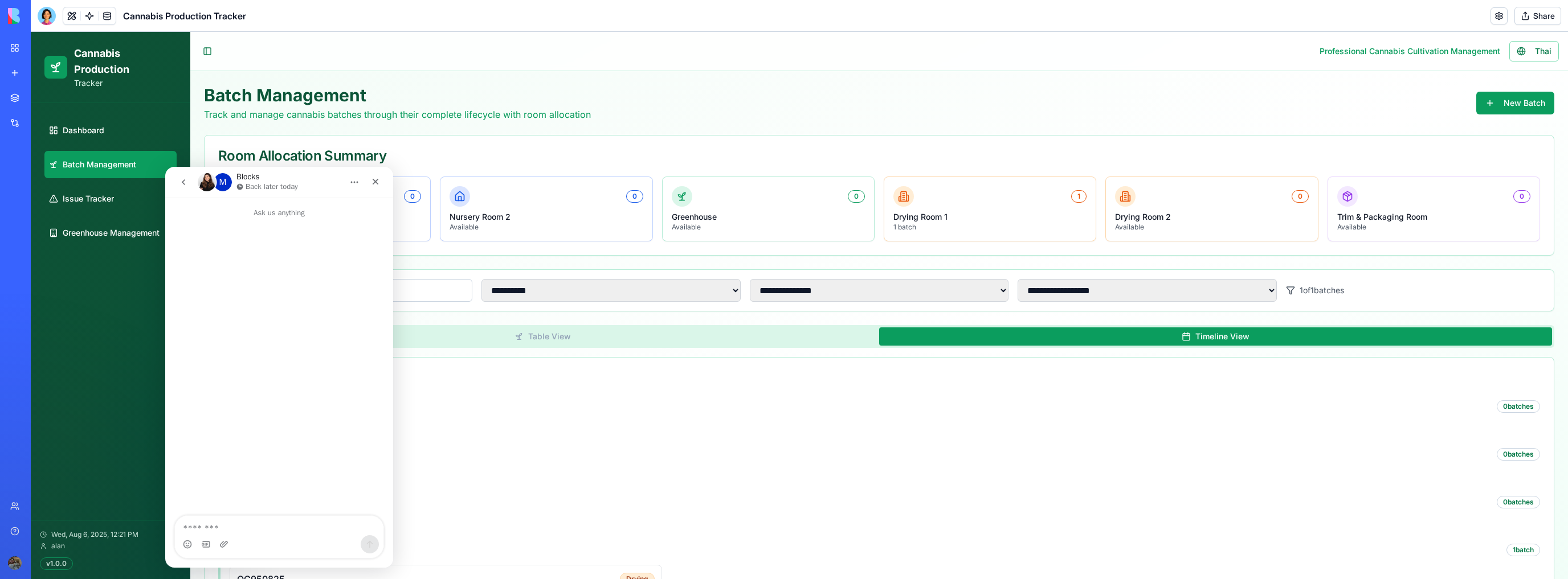 click at bounding box center [279, 525] 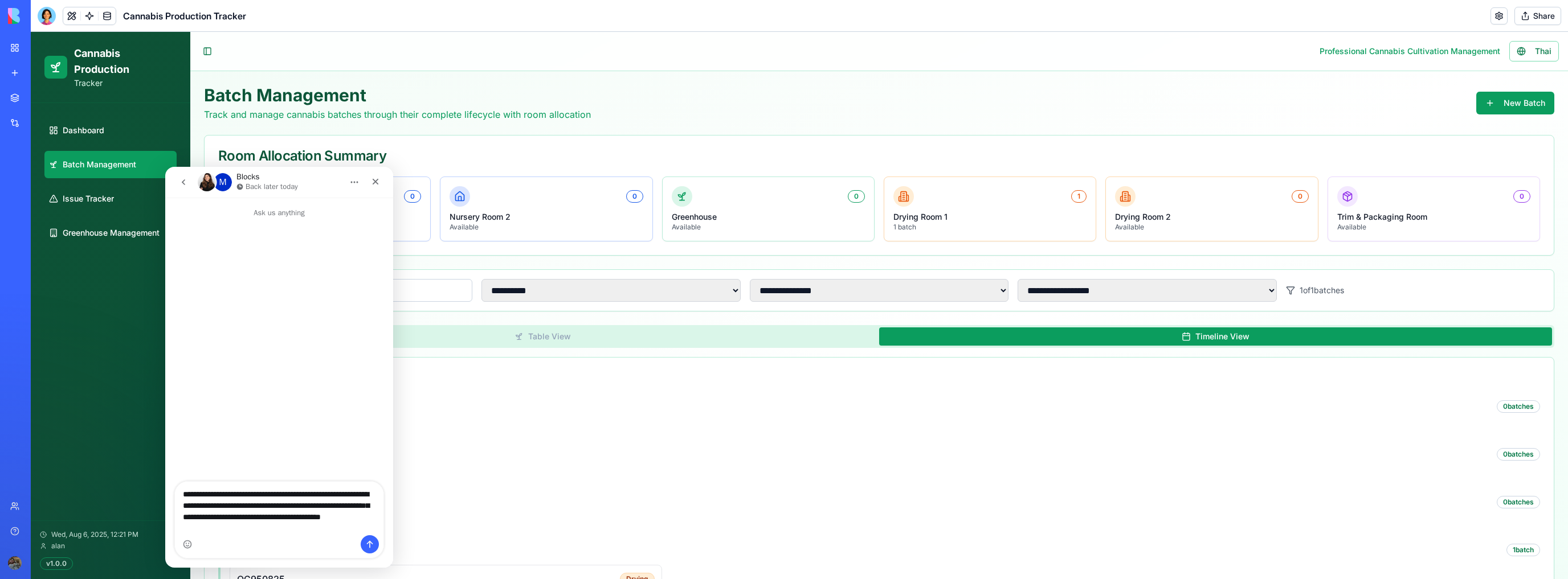 click on "**********" at bounding box center (279, 508) 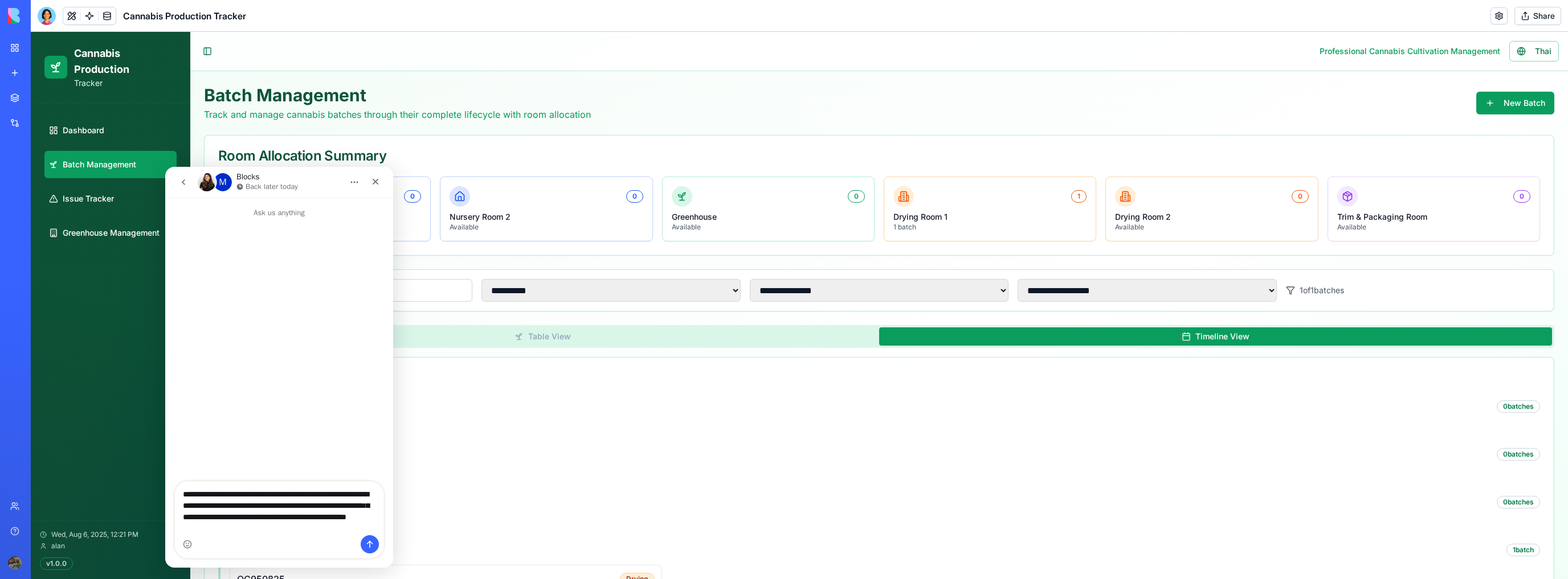 type on "**********" 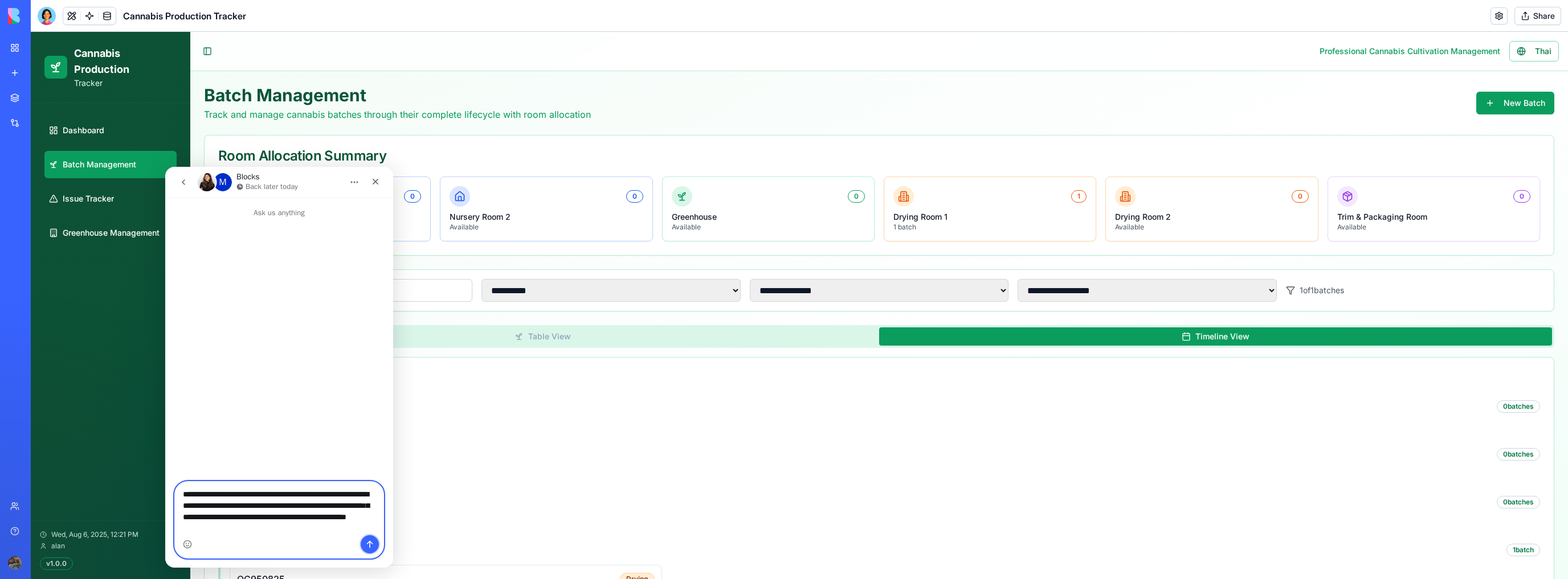 click 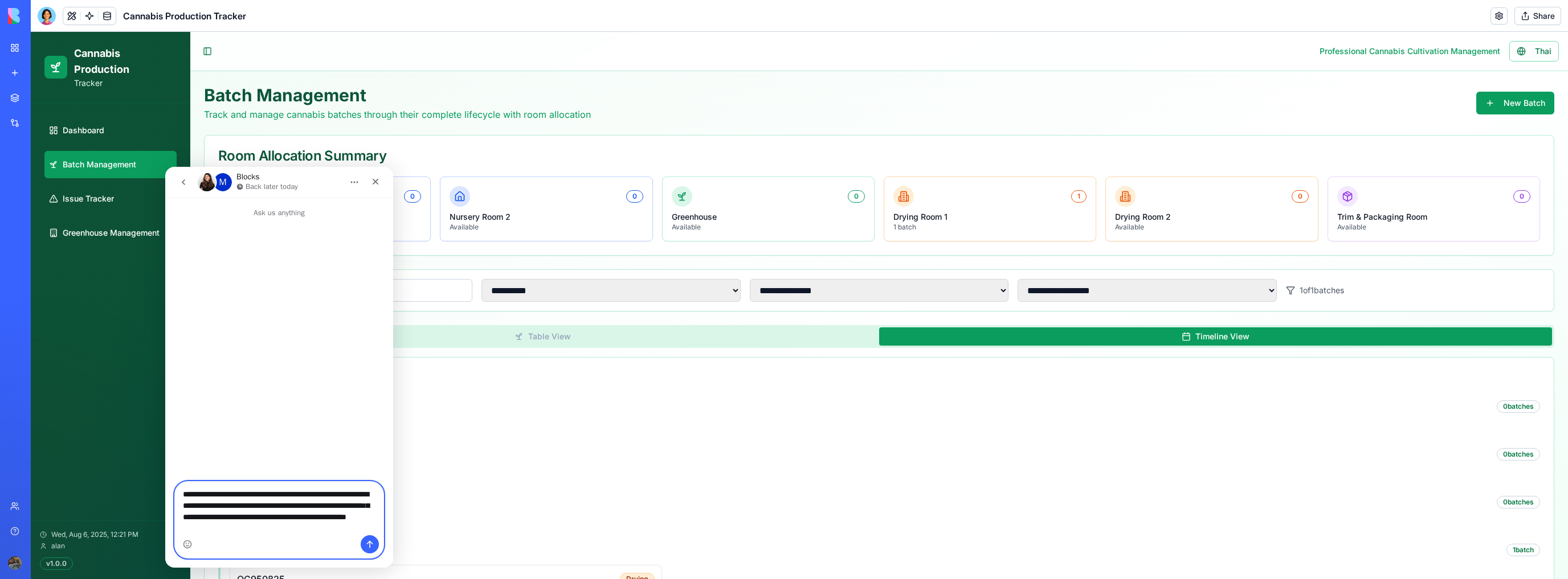 type 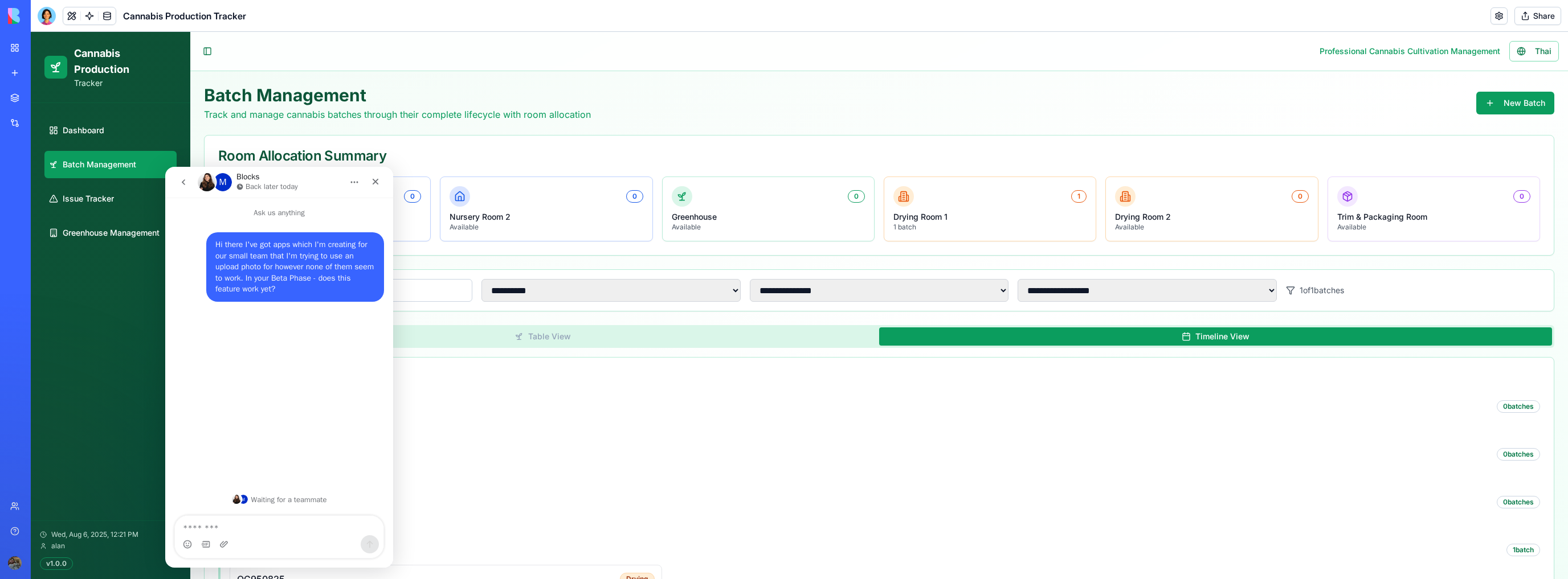 click on "M" at bounding box center [223, 182] 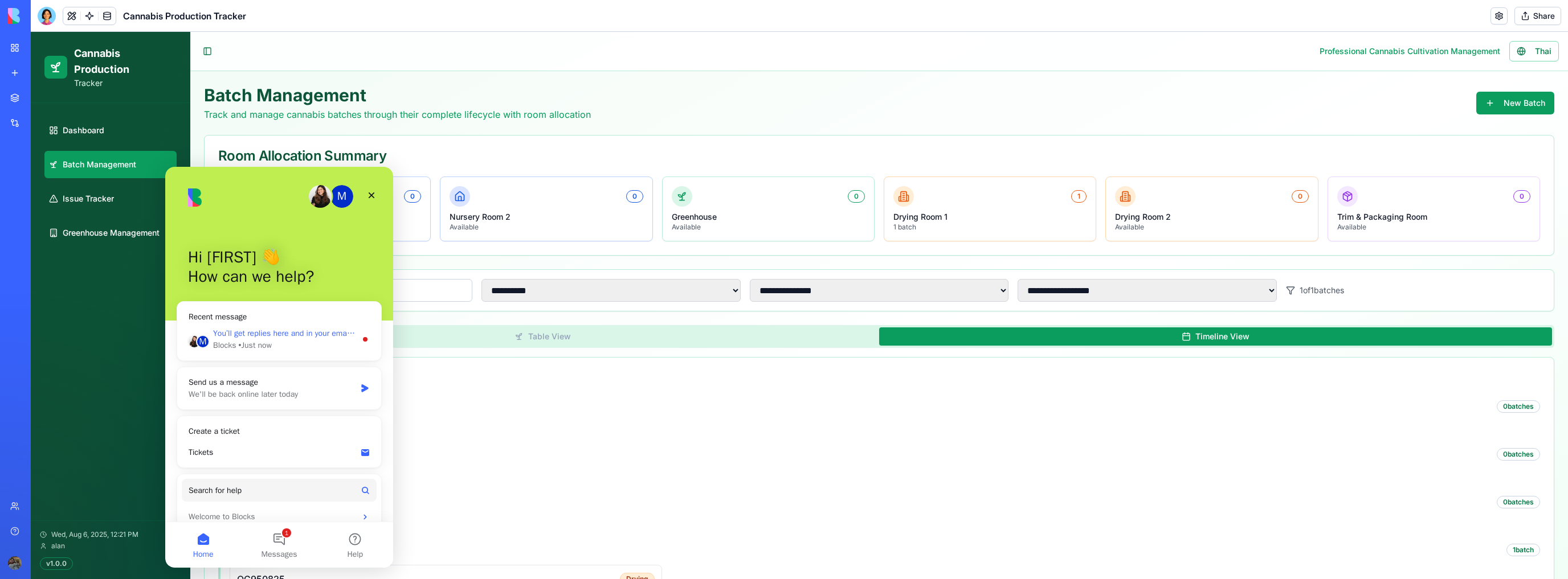 click on "You’ll get replies here and in your email: ✉️ nongboii@gmail.com The team will be back 🕒 Later today" at bounding box center (369, 333) 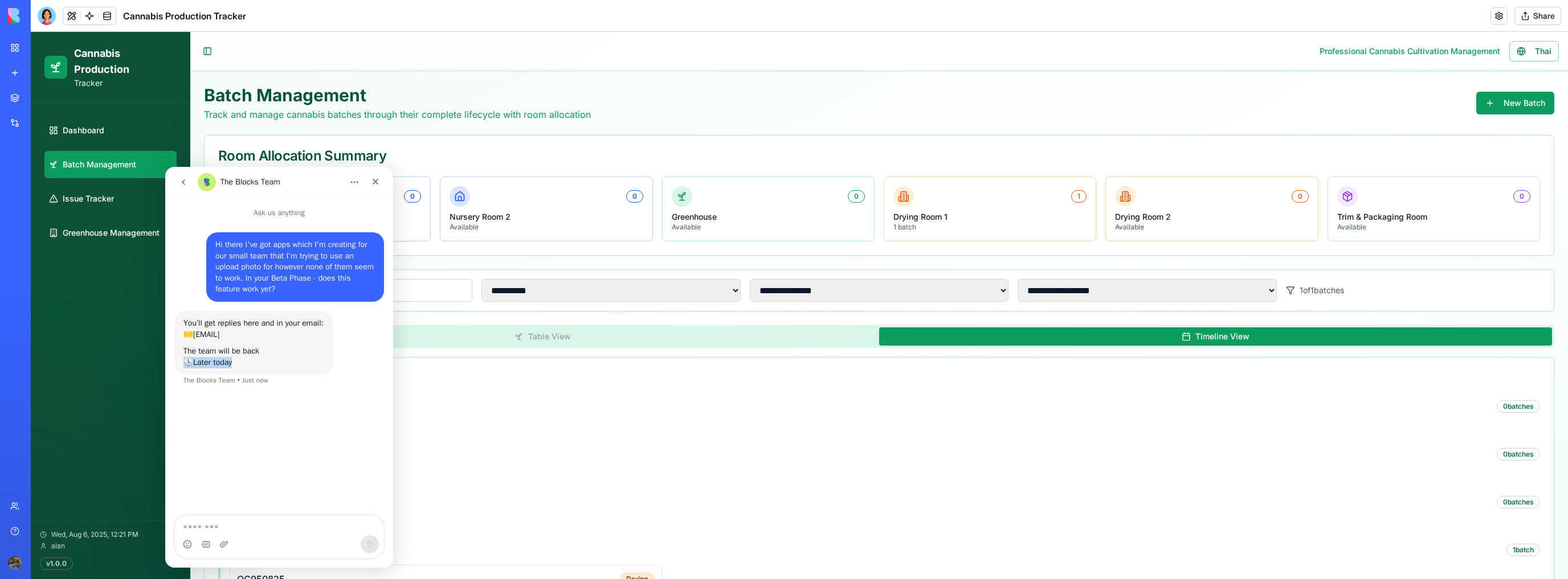 drag, startPoint x: 188, startPoint y: 366, endPoint x: 259, endPoint y: 366, distance: 71 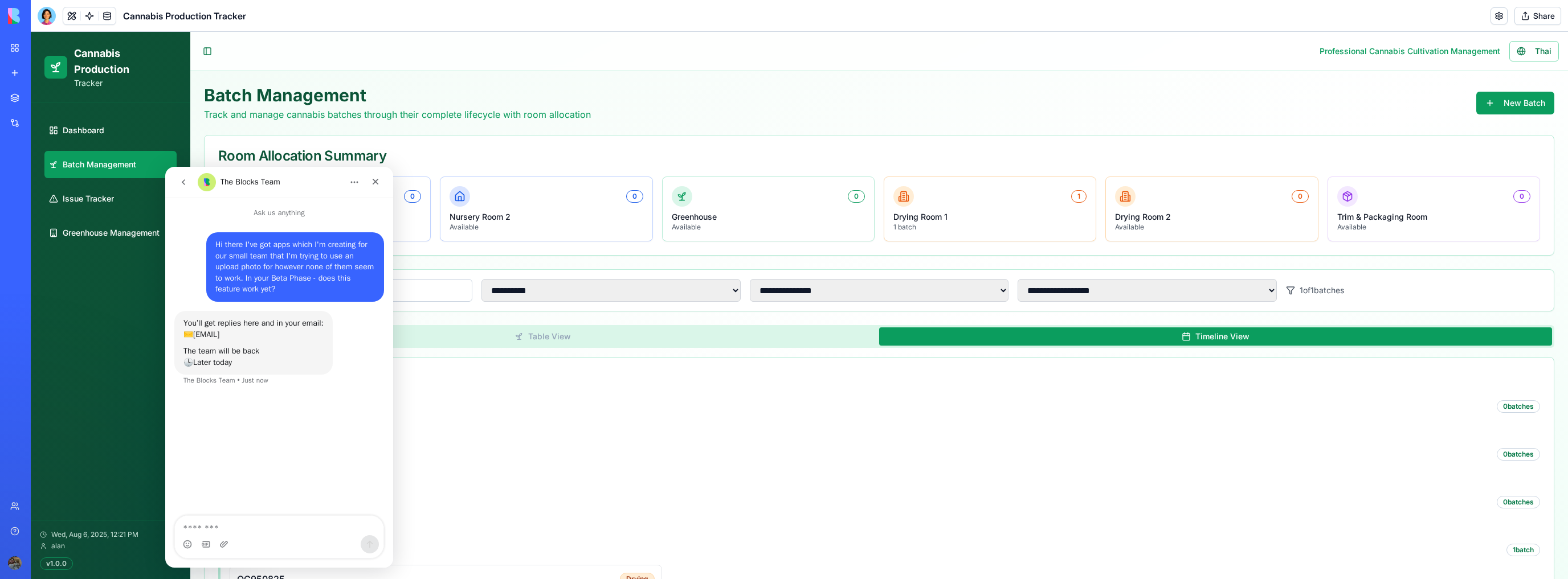 click 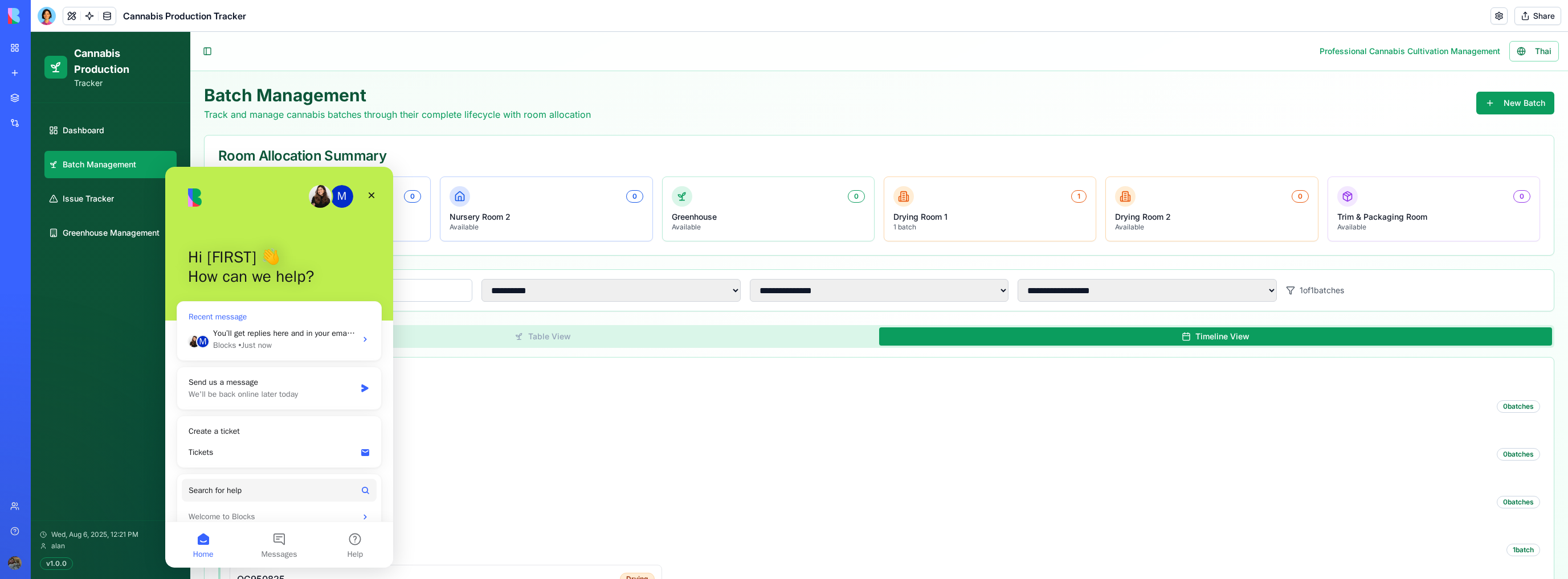 click on "You’ll get replies here and in your email: ✉️ nongboii@gmail.com The team will be back 🕒 Later today" at bounding box center [369, 333] 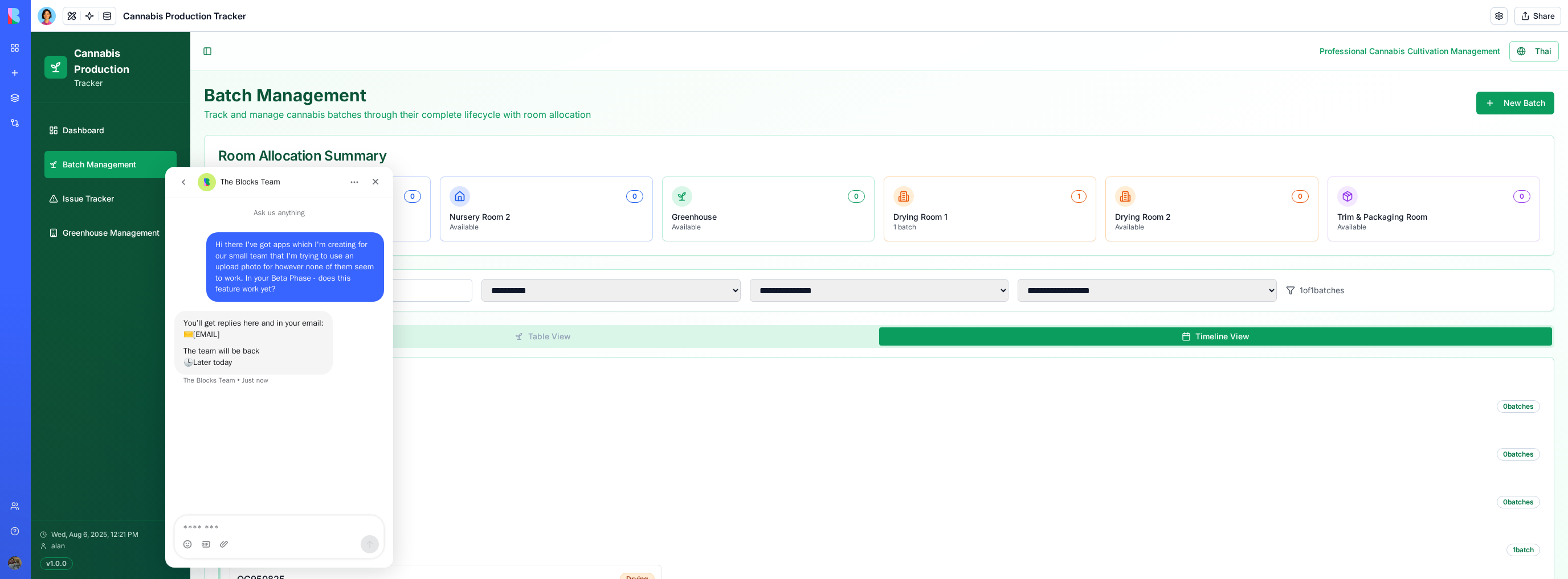 click on "The Blocks Team" at bounding box center (279, 182) 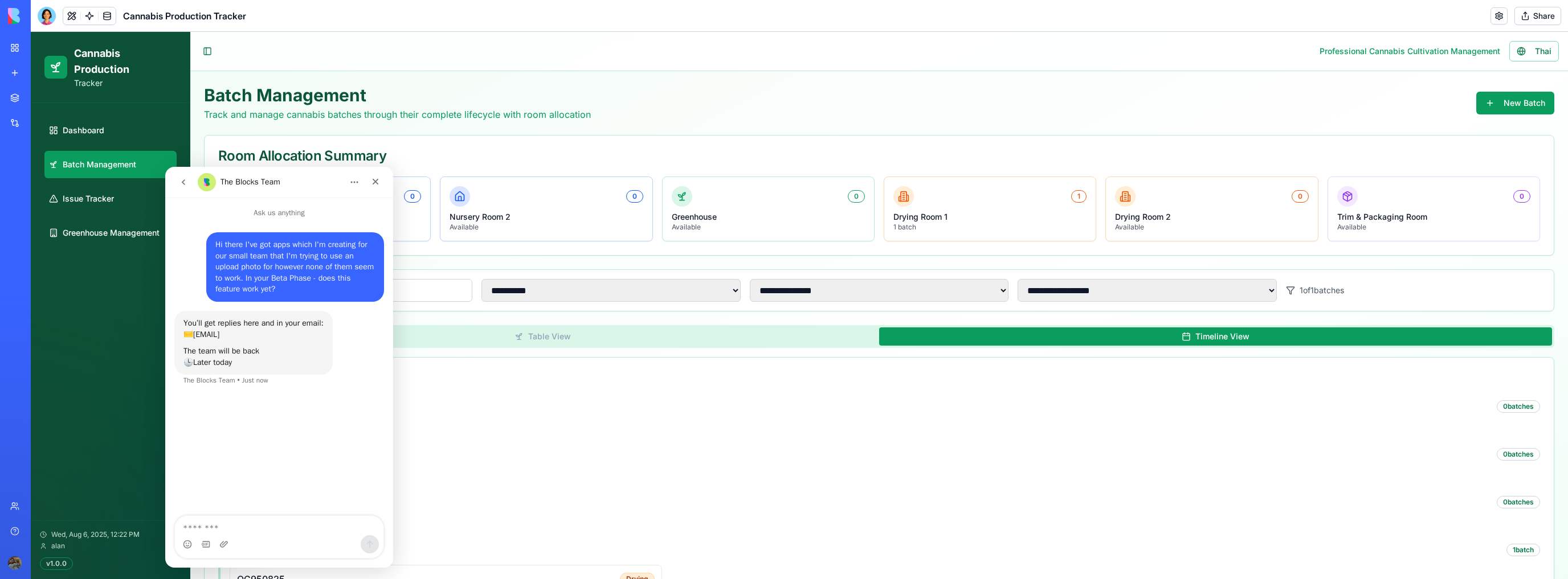 click 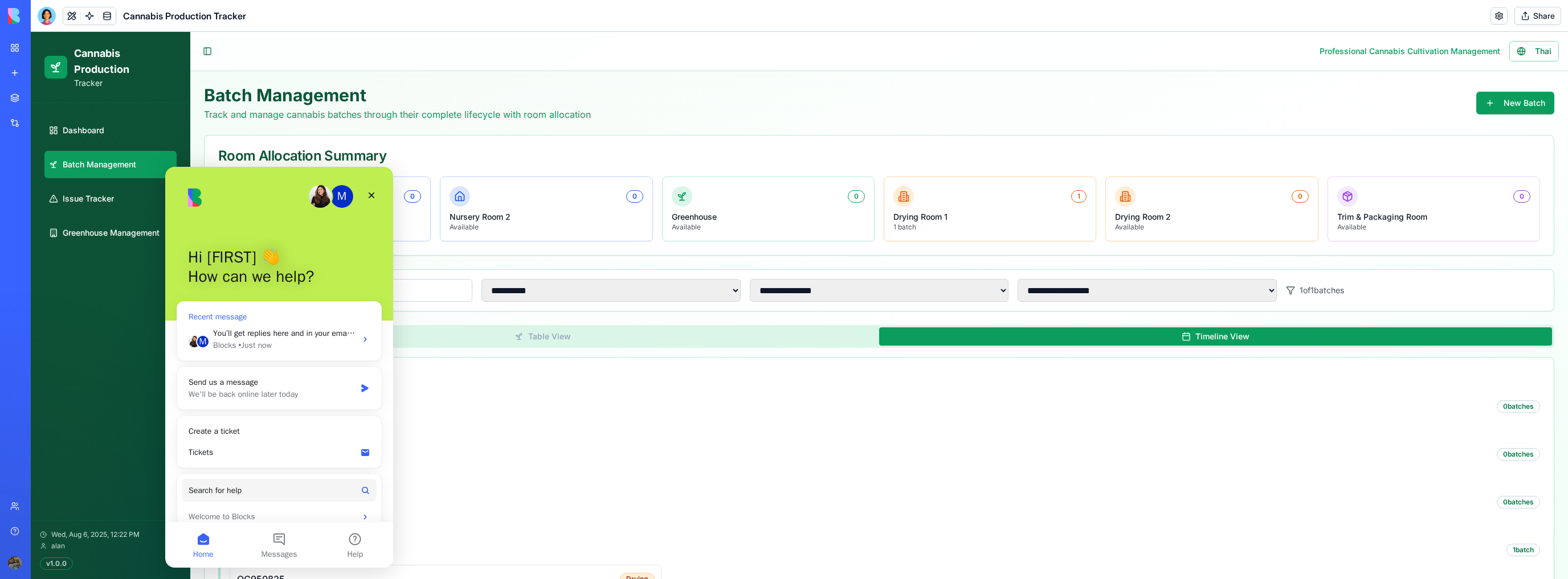 click 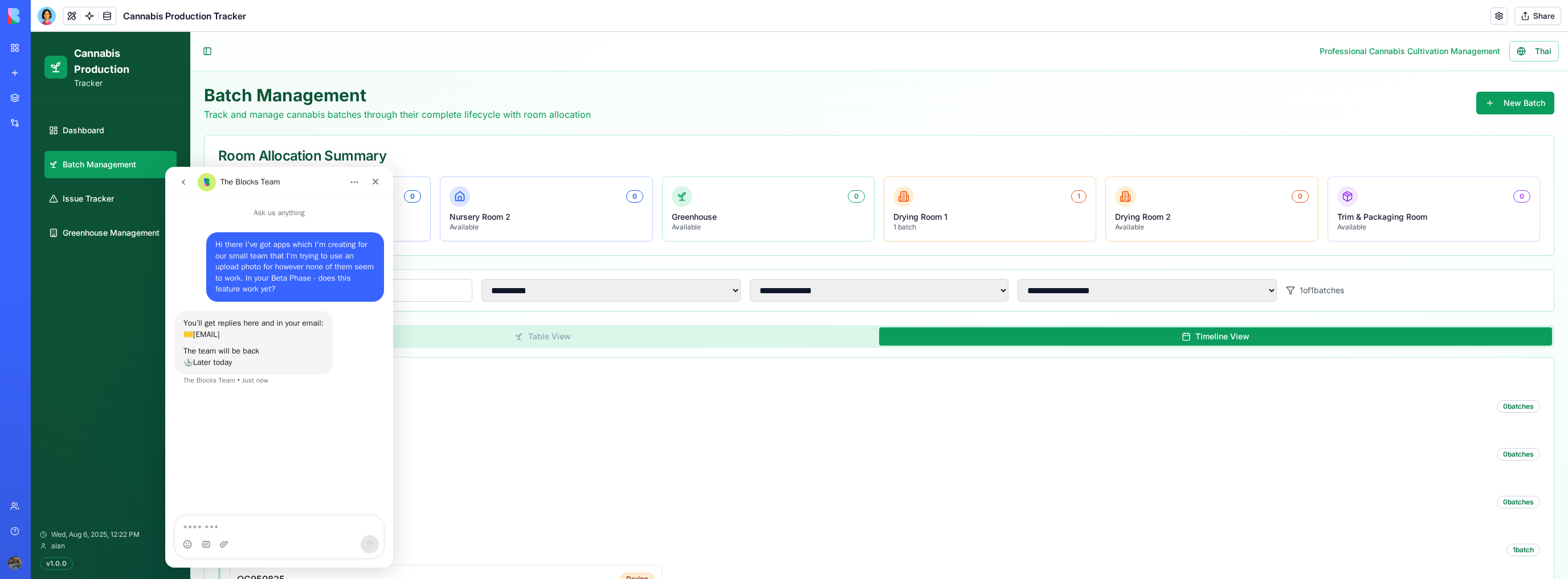 click on "The Blocks Team" at bounding box center [250, 182] 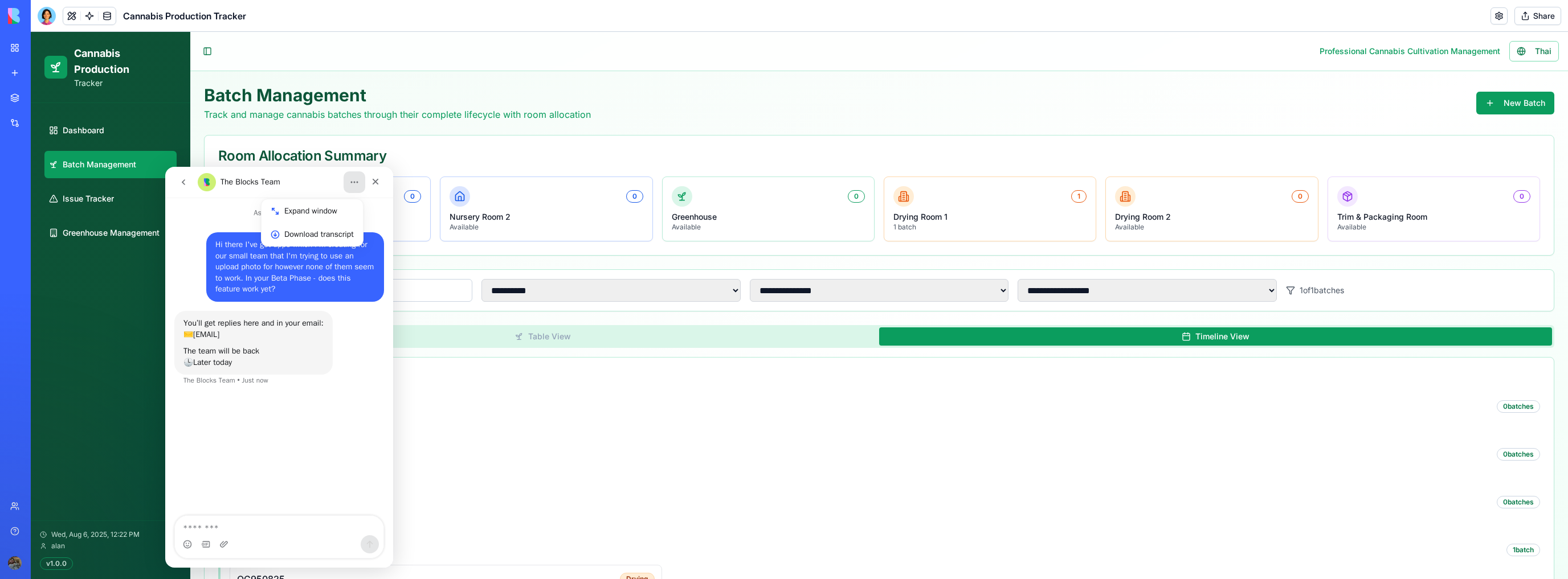 click at bounding box center (183, 182) 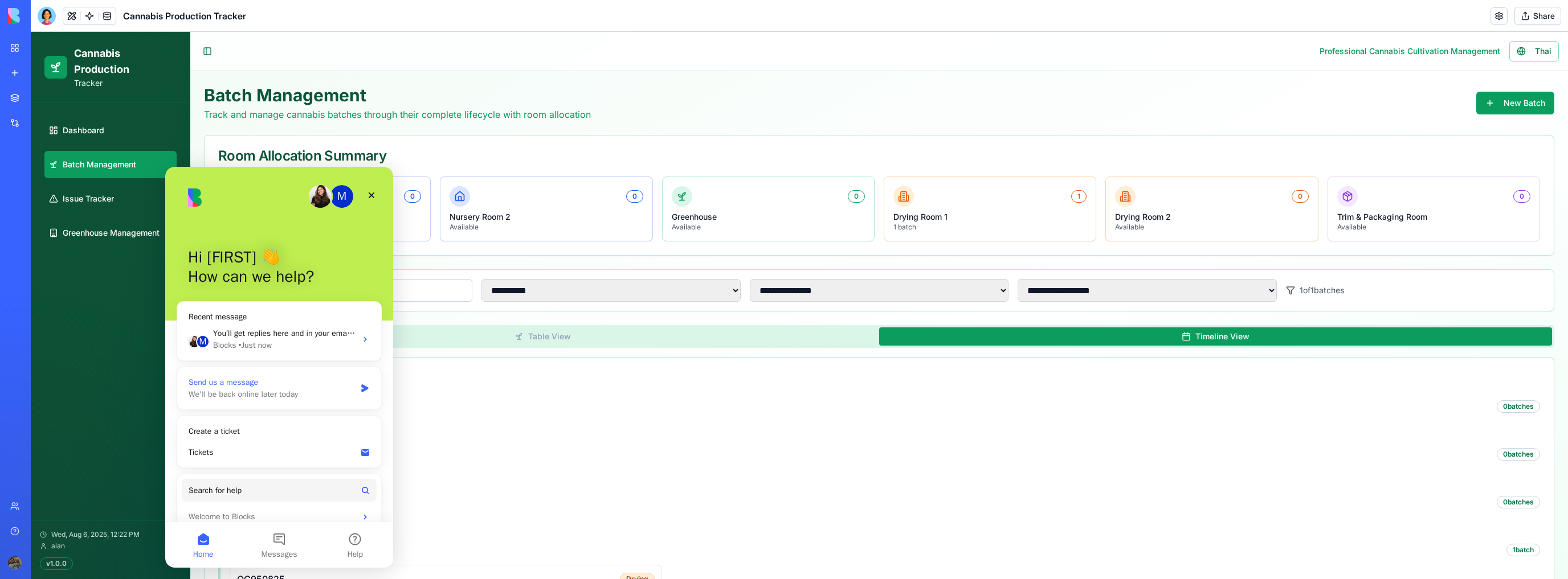 click on "Send us a message We'll be back online later today" at bounding box center [279, 388] 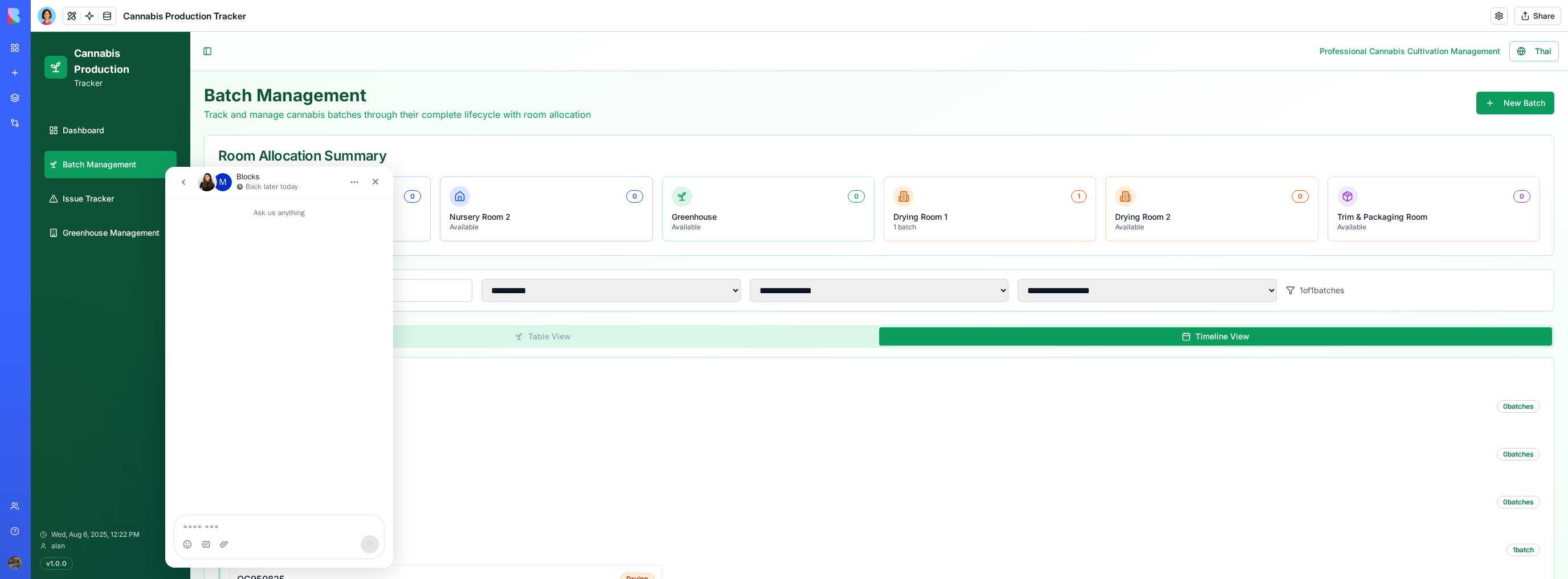 click at bounding box center [183, 182] 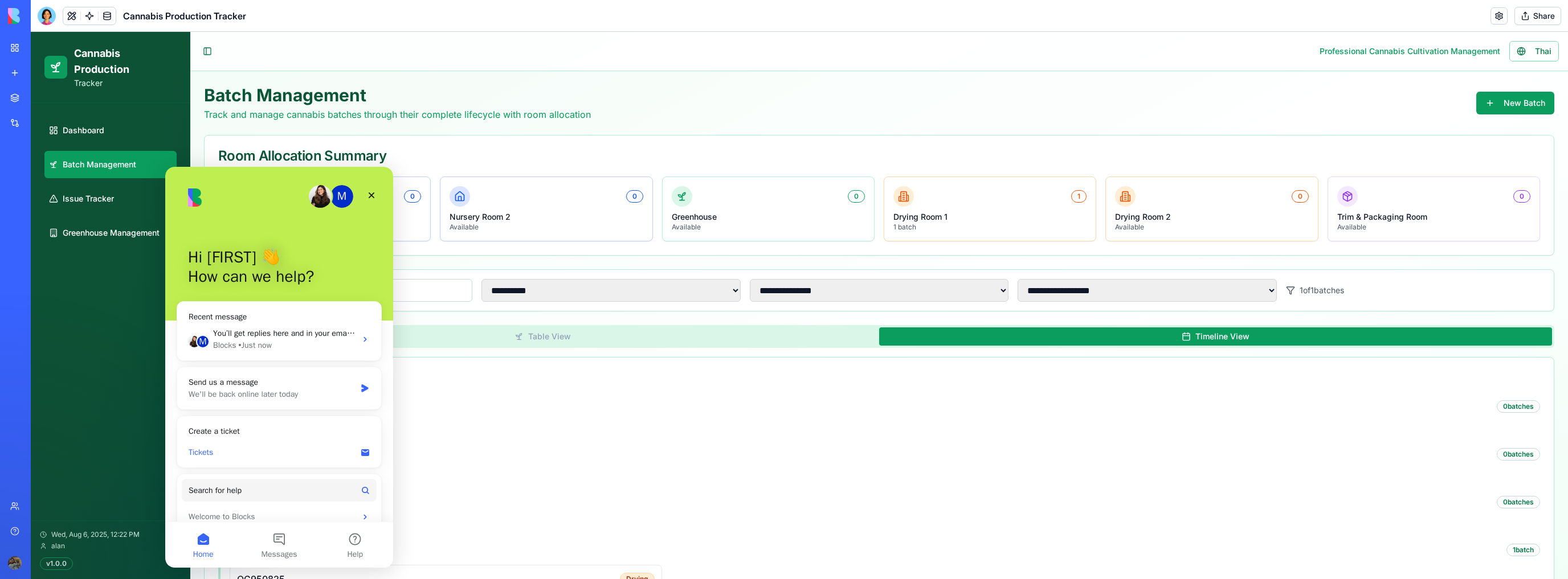 click on "Tickets" at bounding box center [272, 452] 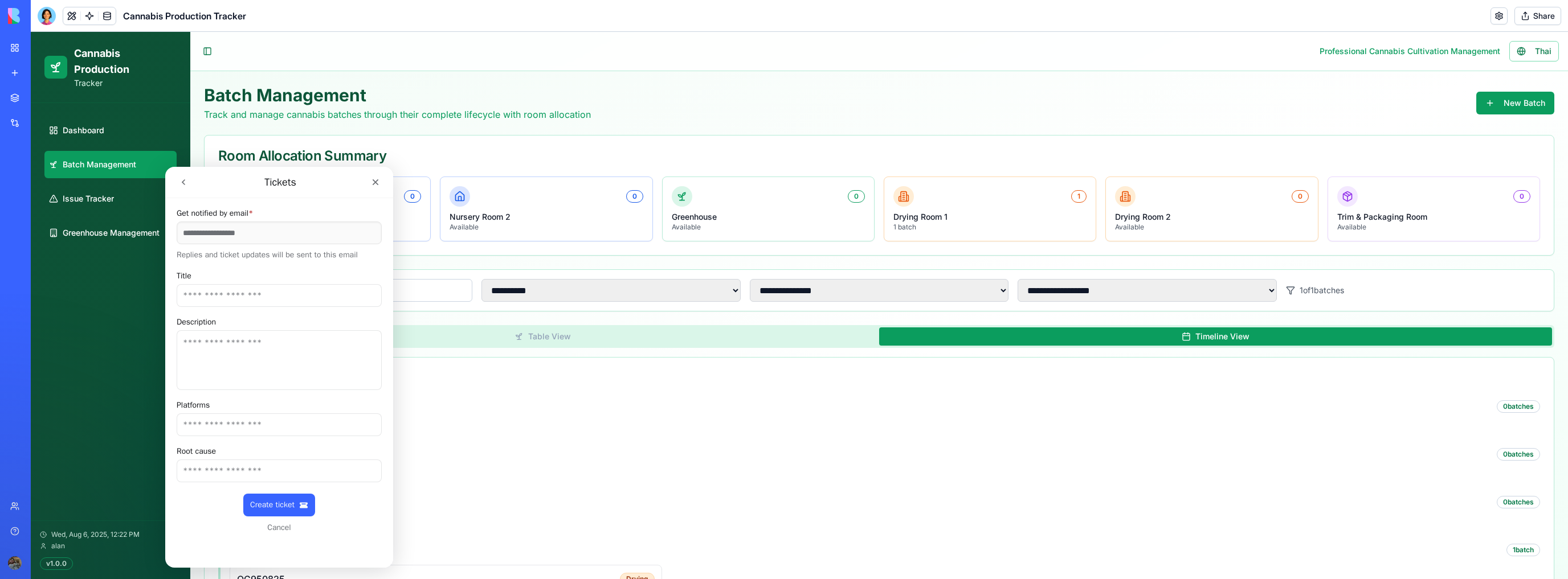 scroll, scrollTop: 5, scrollLeft: 0, axis: vertical 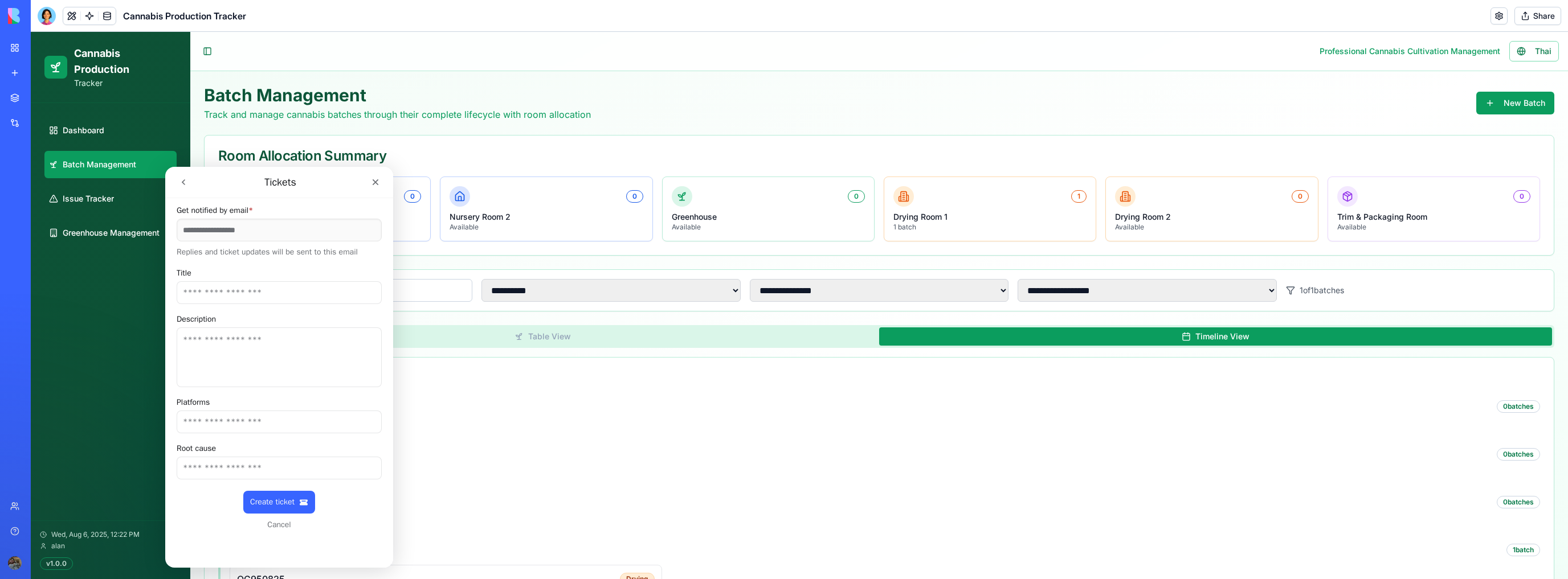 click on "Platforms" at bounding box center [279, 422] 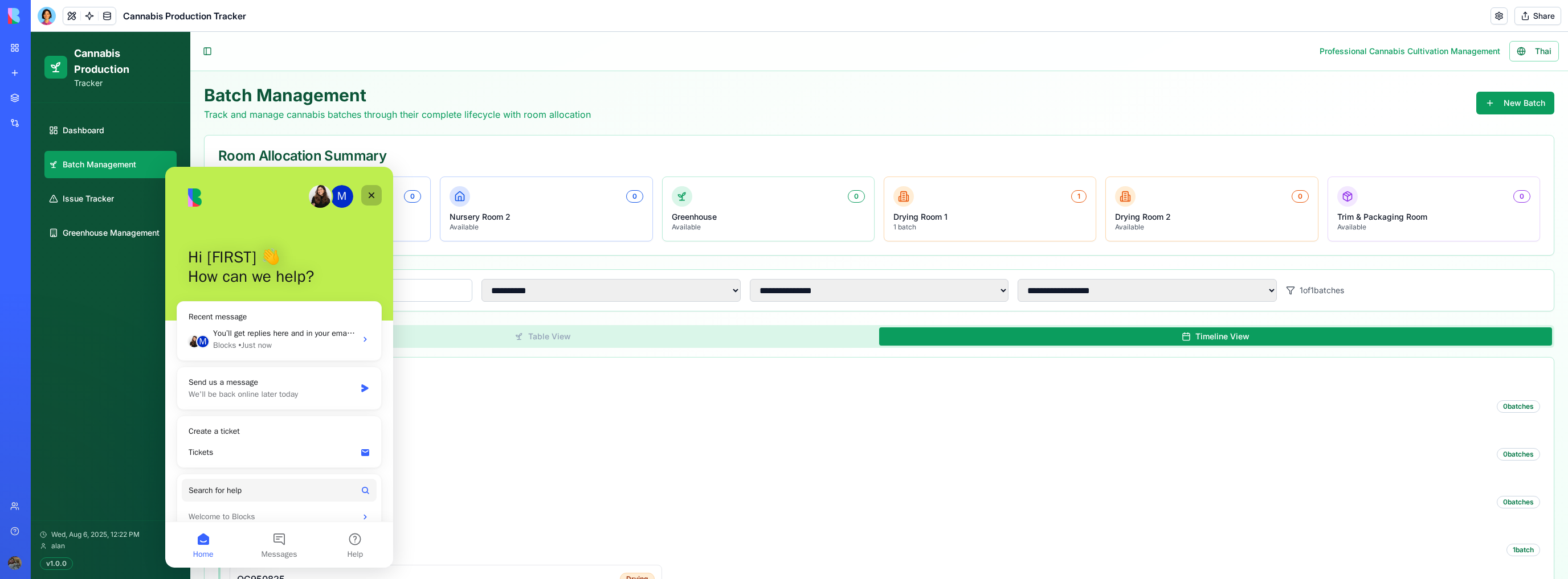 drag, startPoint x: 533, startPoint y: 358, endPoint x: 368, endPoint y: 191, distance: 234.76371 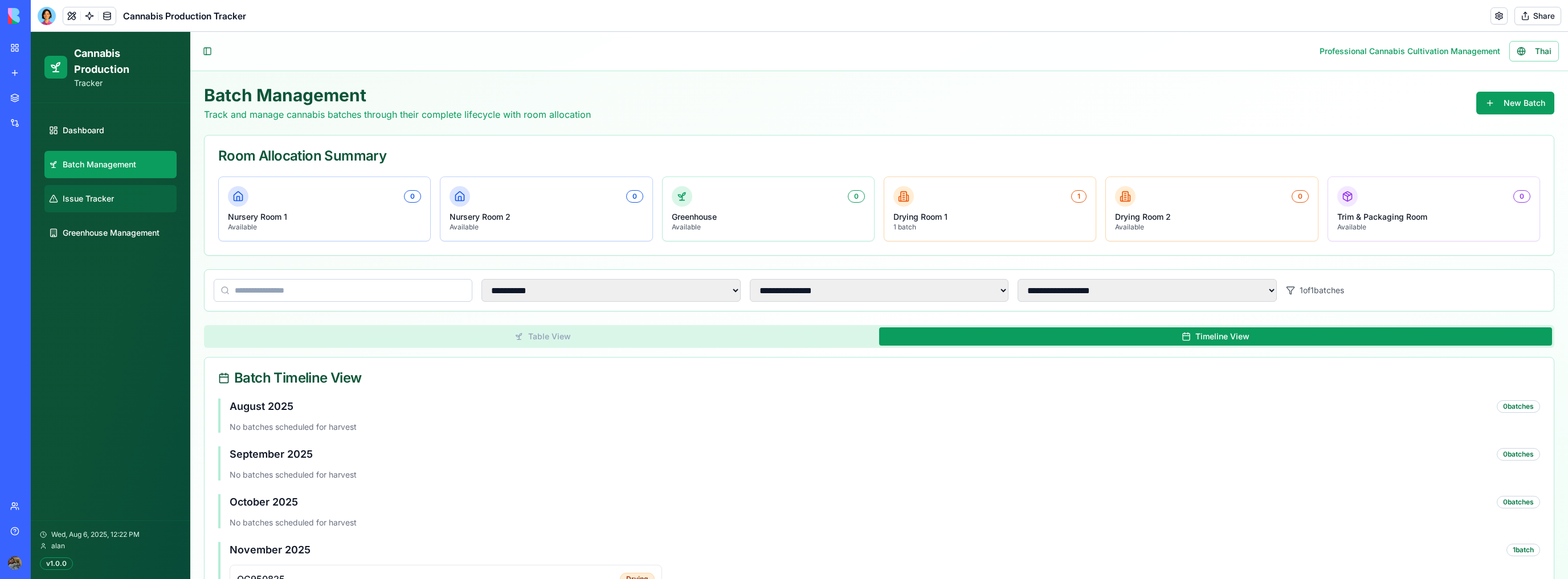 click on "Issue Tracker" at bounding box center (111, 199) 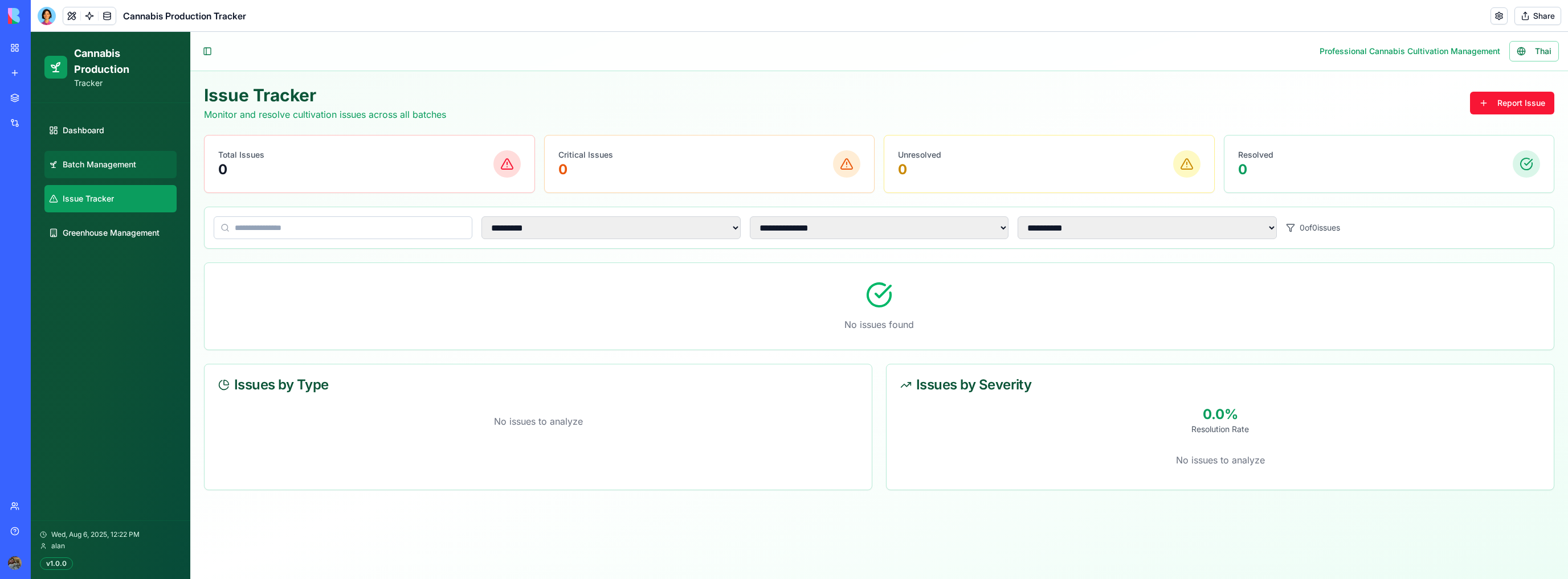 click on "Batch Management" at bounding box center [99, 165] 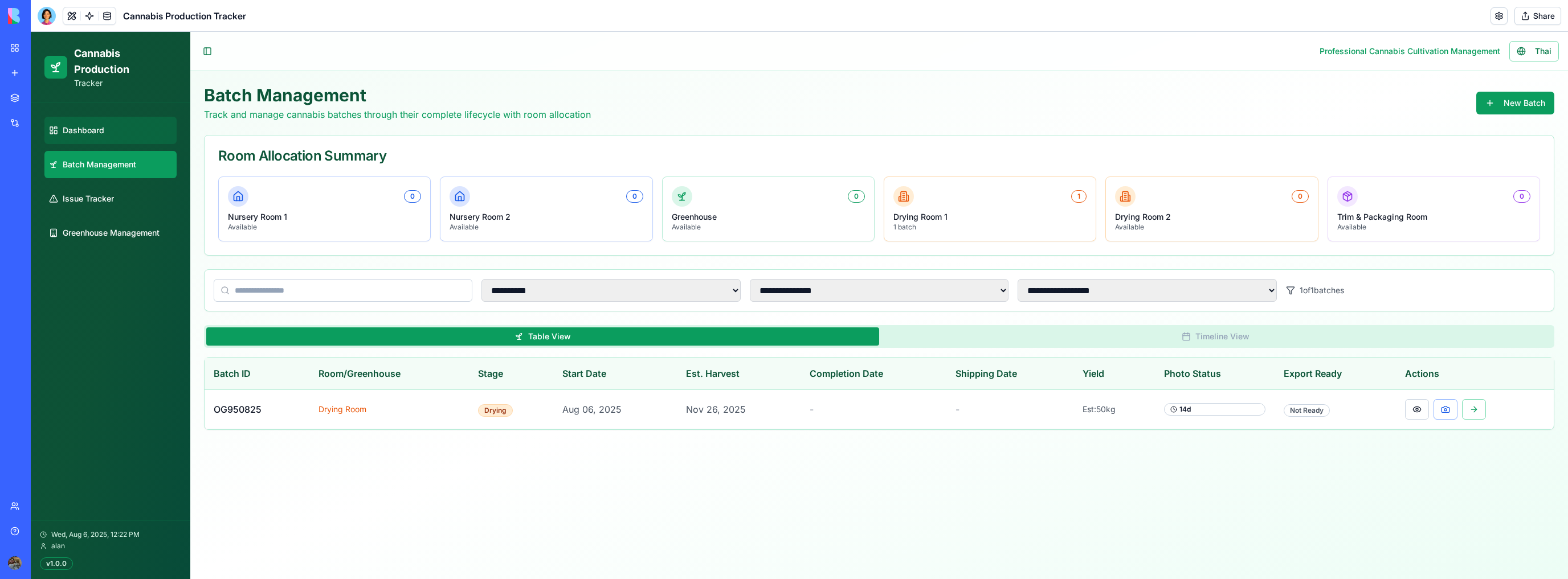 click on "Dashboard" at bounding box center [111, 130] 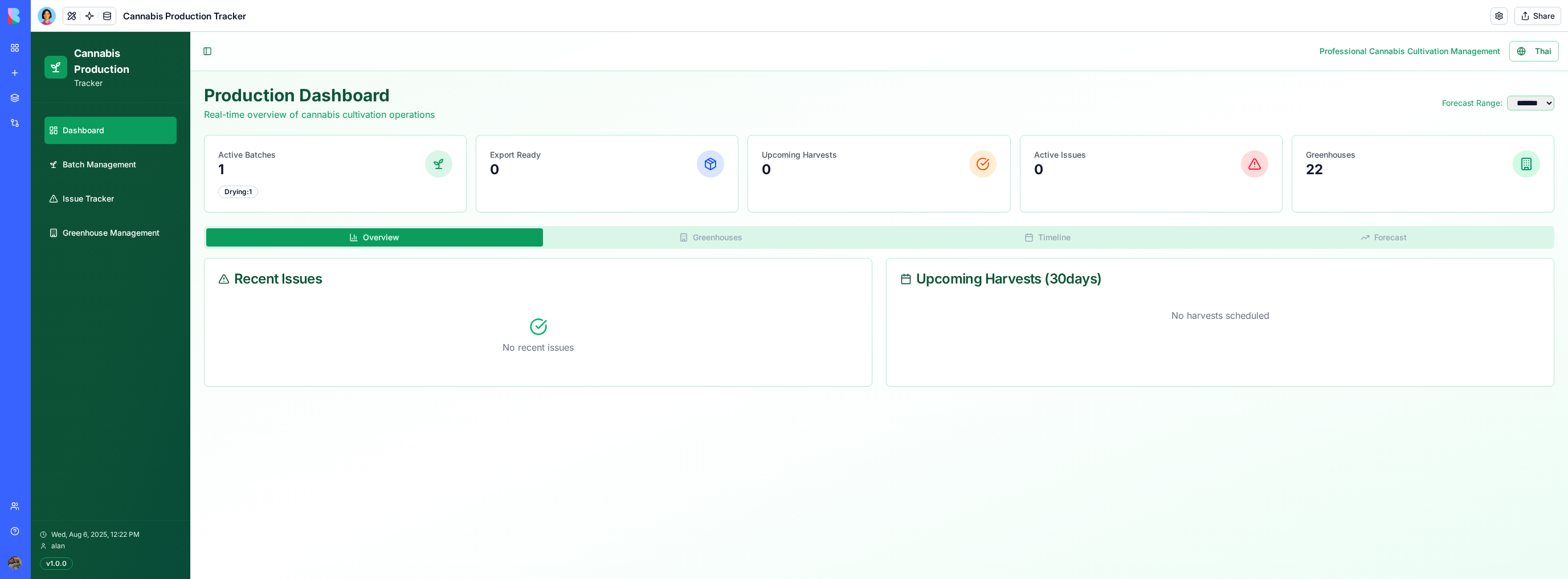 click at bounding box center [43, 16] 